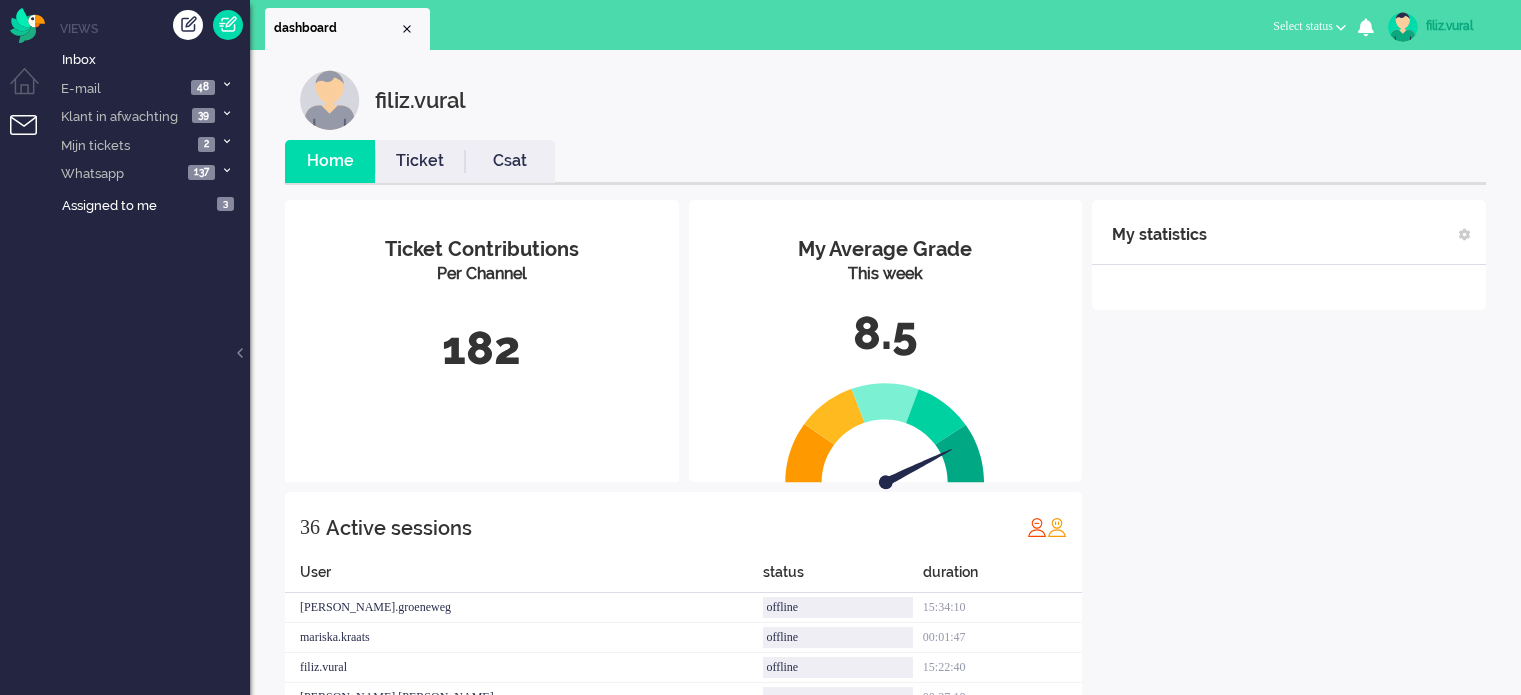 scroll, scrollTop: 0, scrollLeft: 0, axis: both 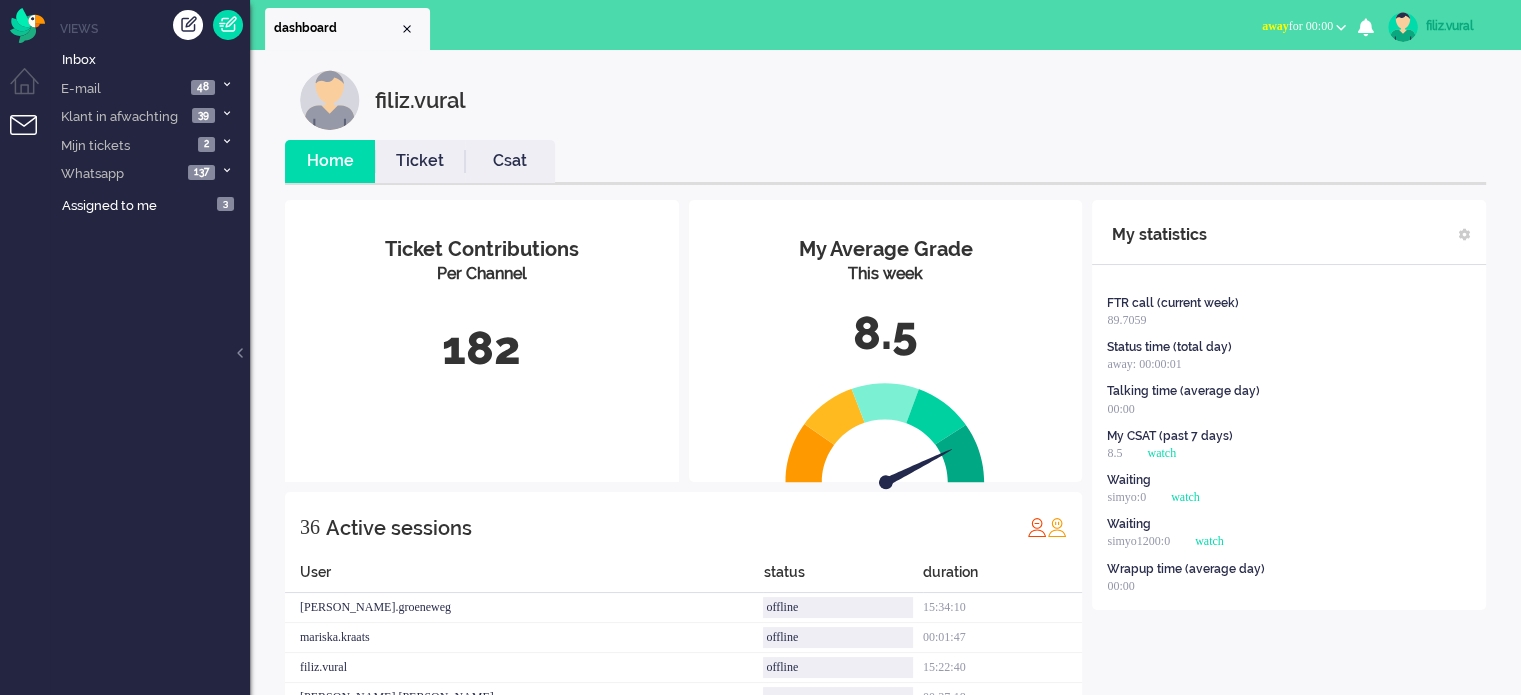 click on "away  for 00:00" at bounding box center [1297, 26] 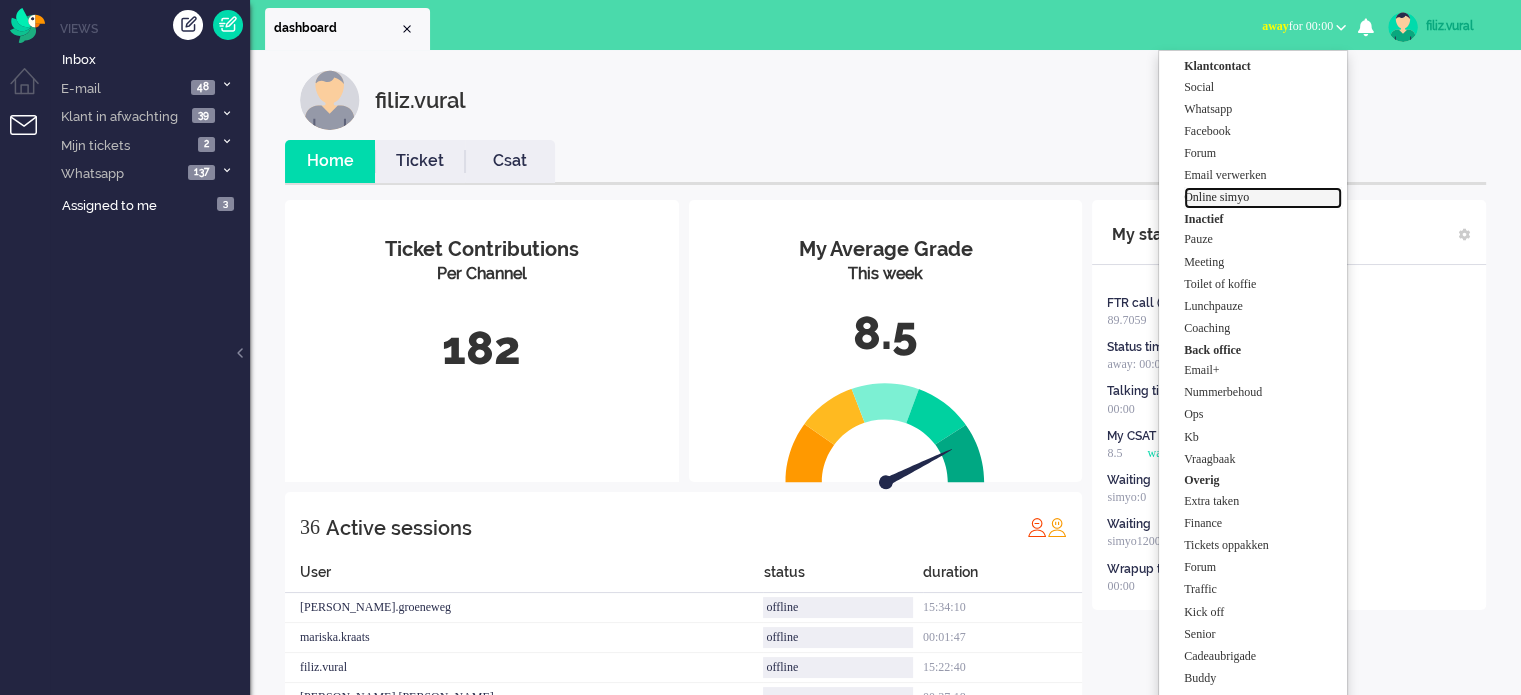click on "Online simyo" at bounding box center (1263, 197) 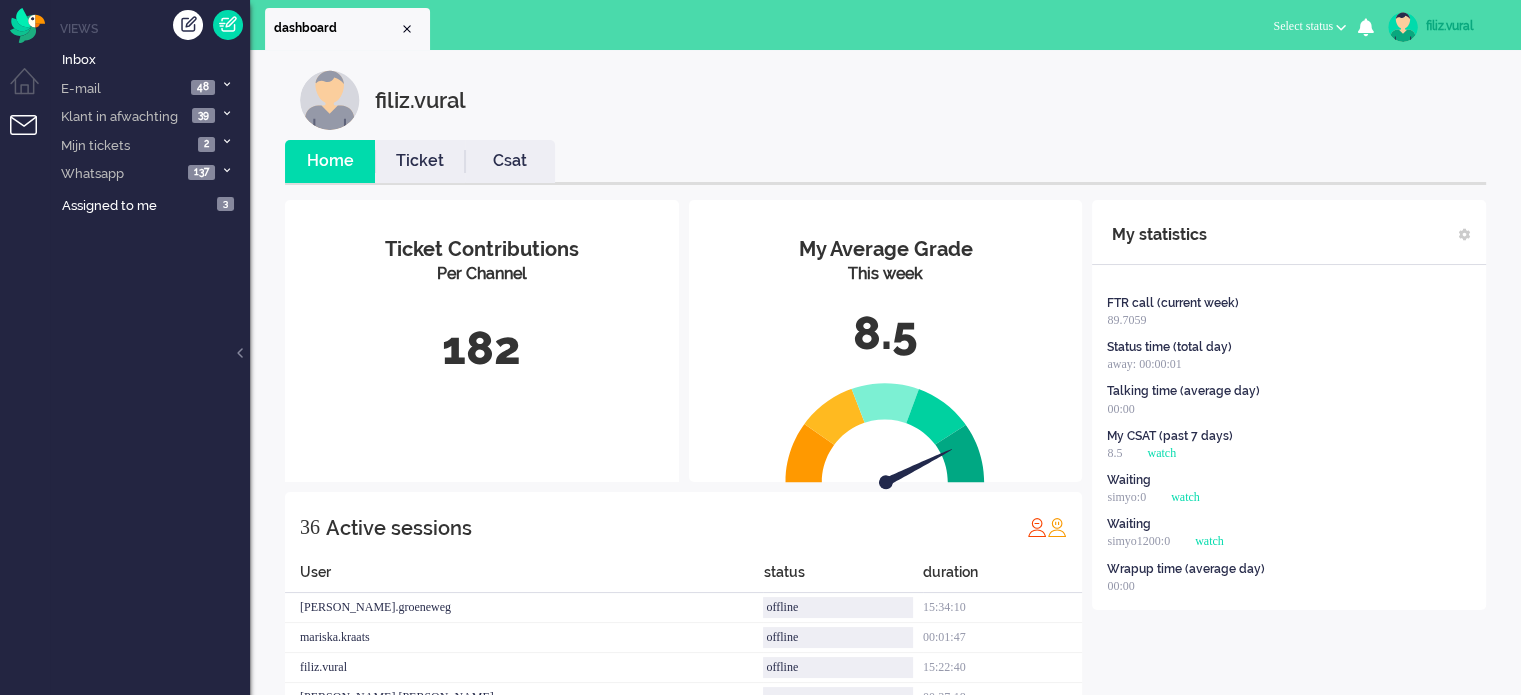 click on "Csat" at bounding box center [510, 161] 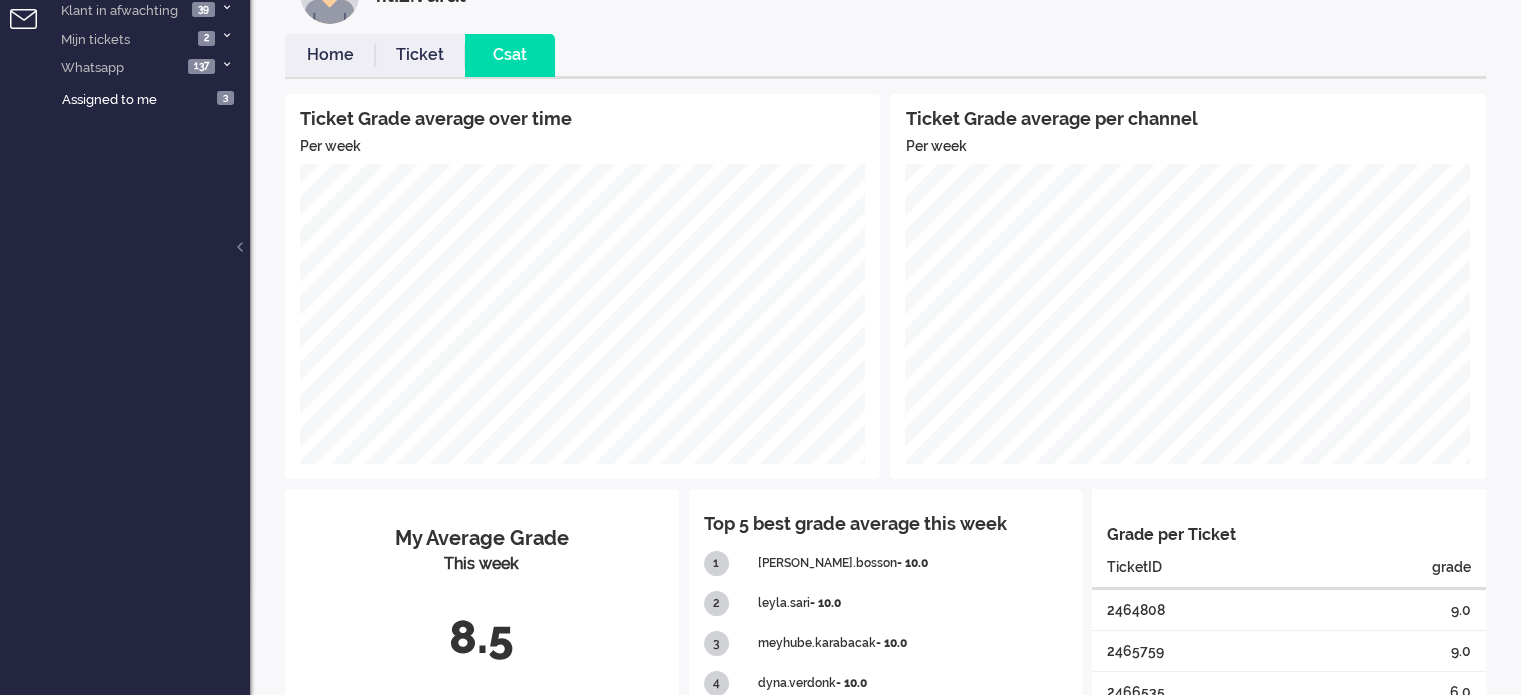 scroll, scrollTop: 0, scrollLeft: 0, axis: both 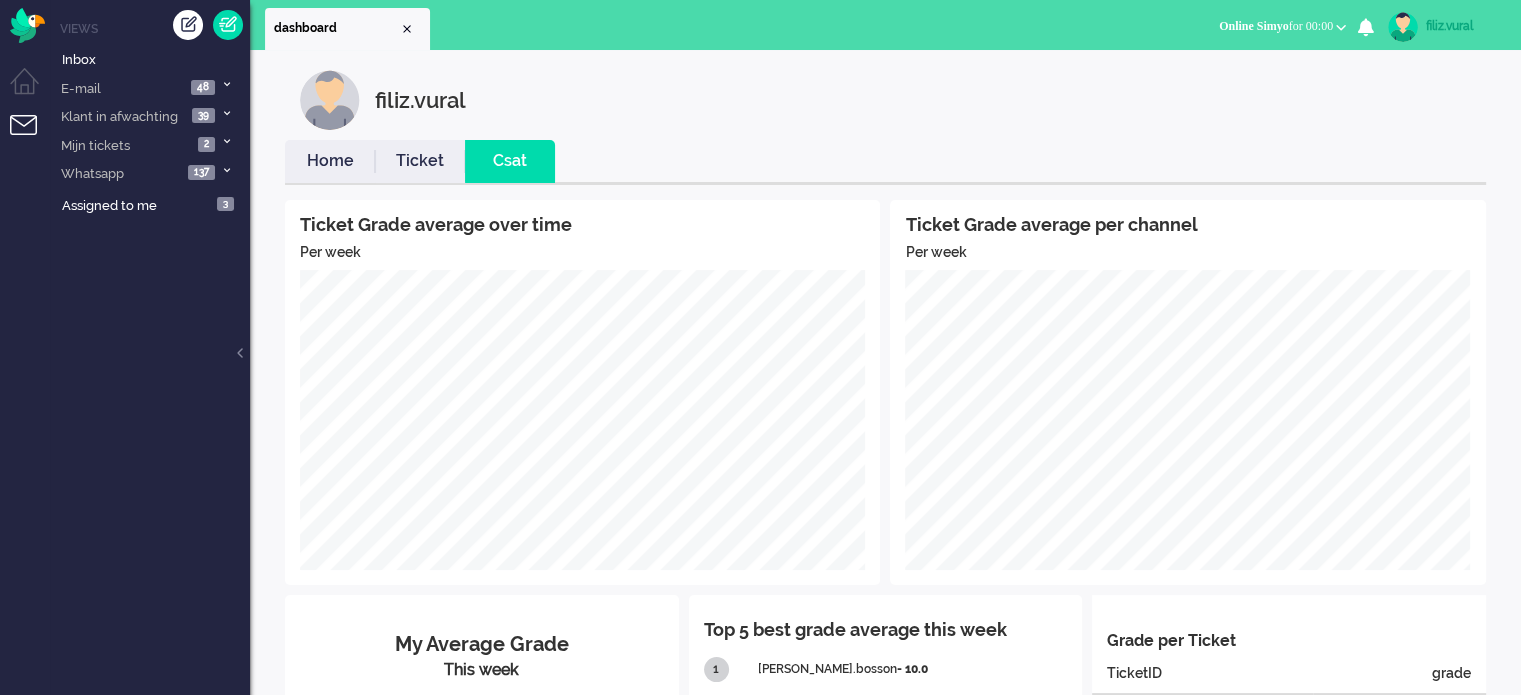 click on "Home" at bounding box center (330, 161) 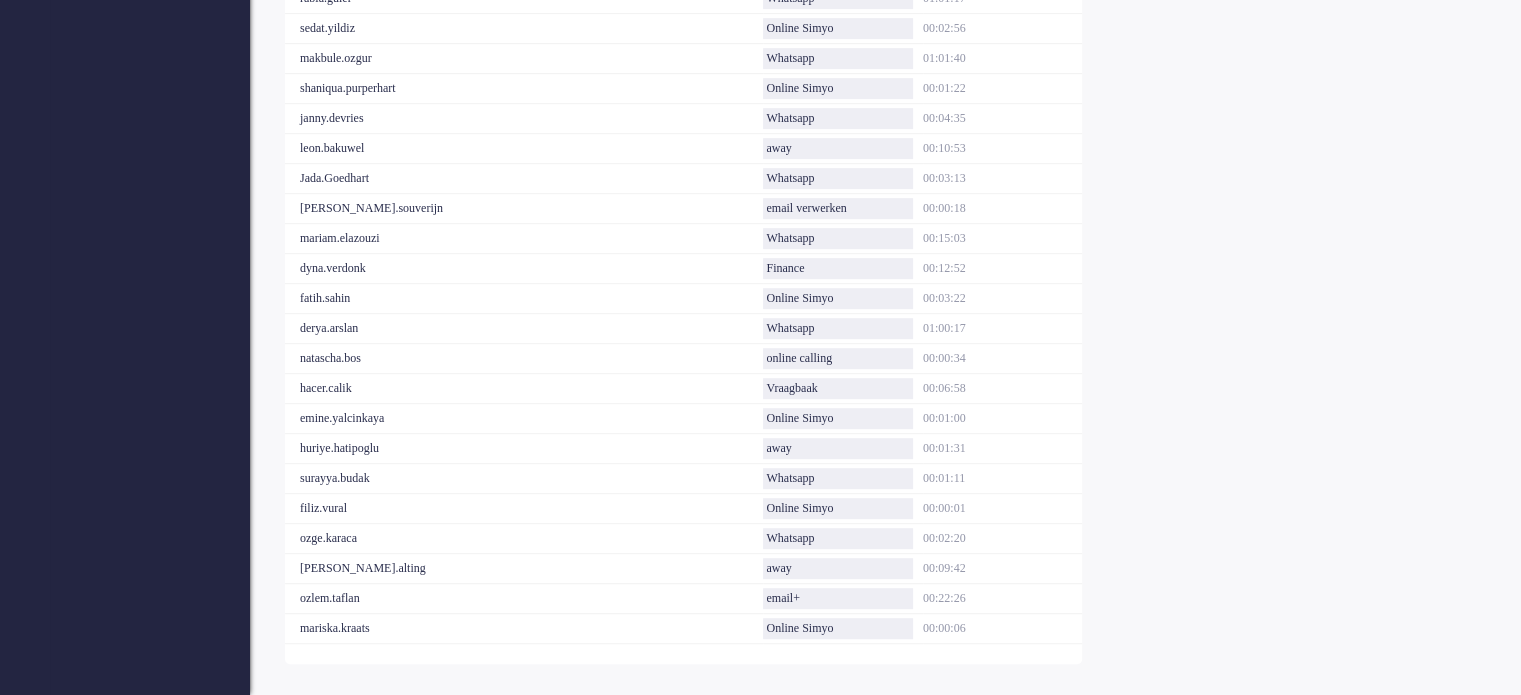 scroll, scrollTop: 1032, scrollLeft: 0, axis: vertical 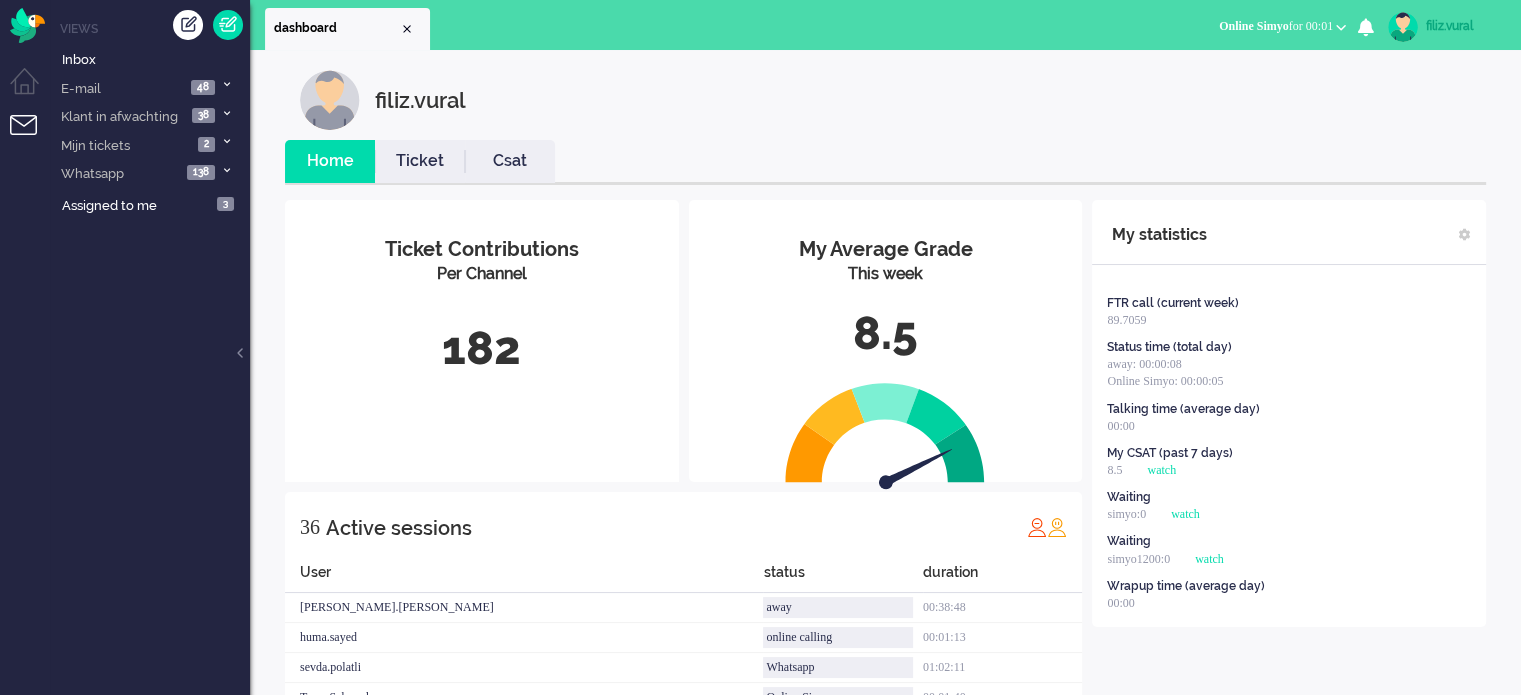 click on "Csat" at bounding box center (510, 161) 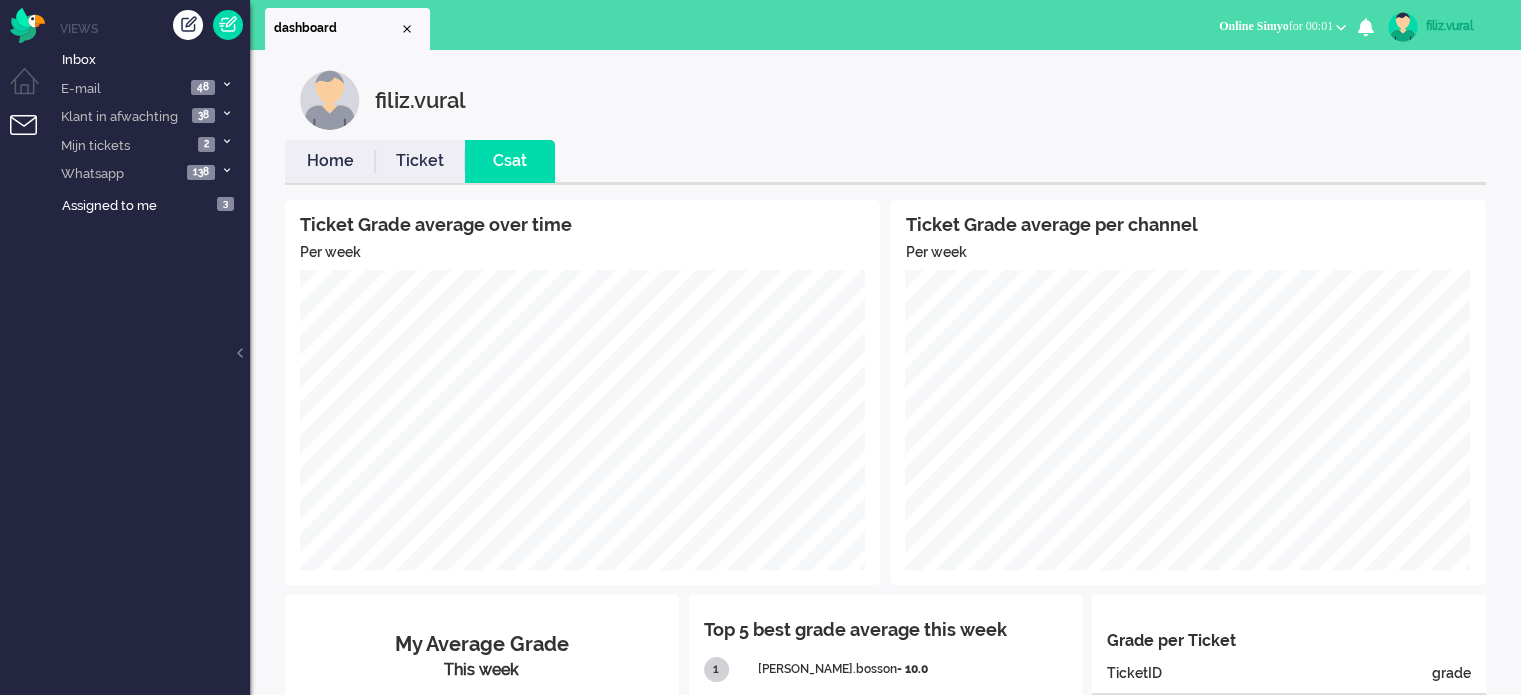 click on "Ticket" at bounding box center [420, 161] 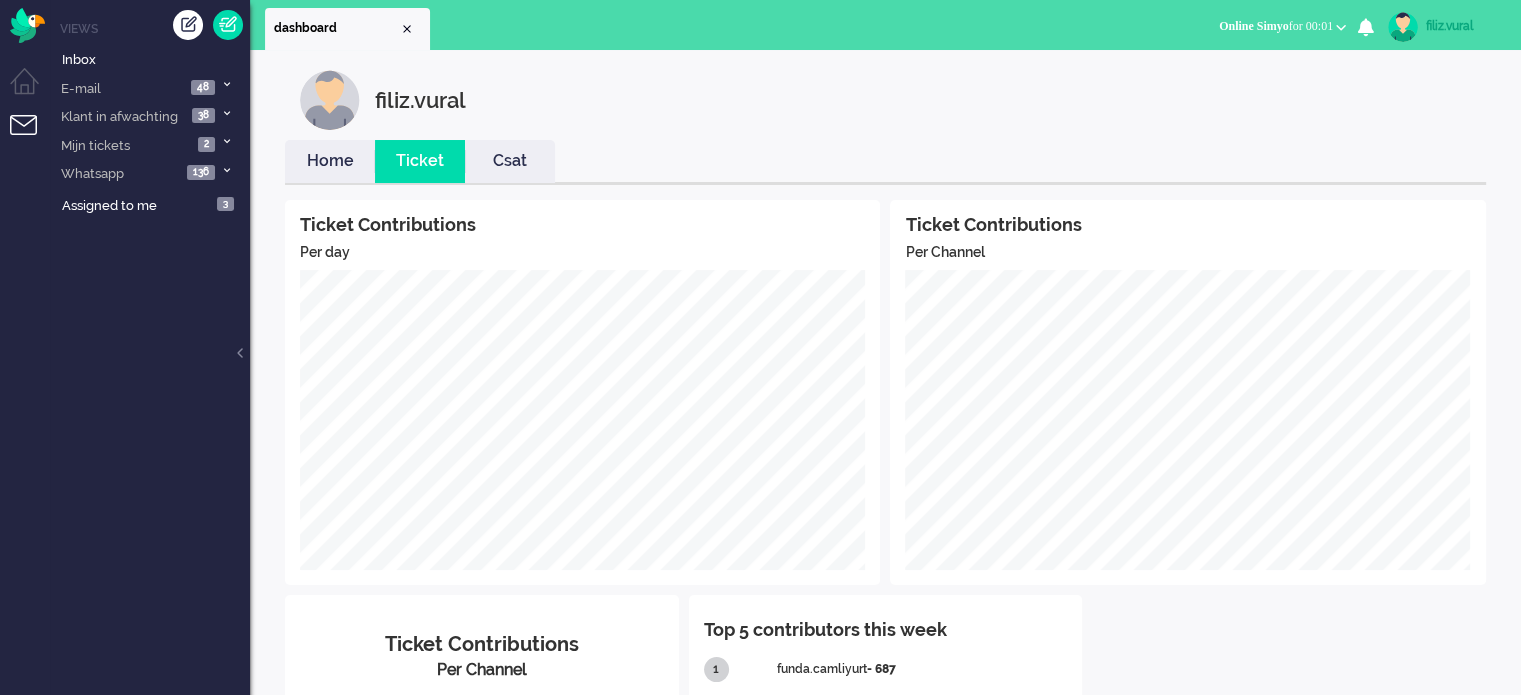 click on "Home" at bounding box center [330, 161] 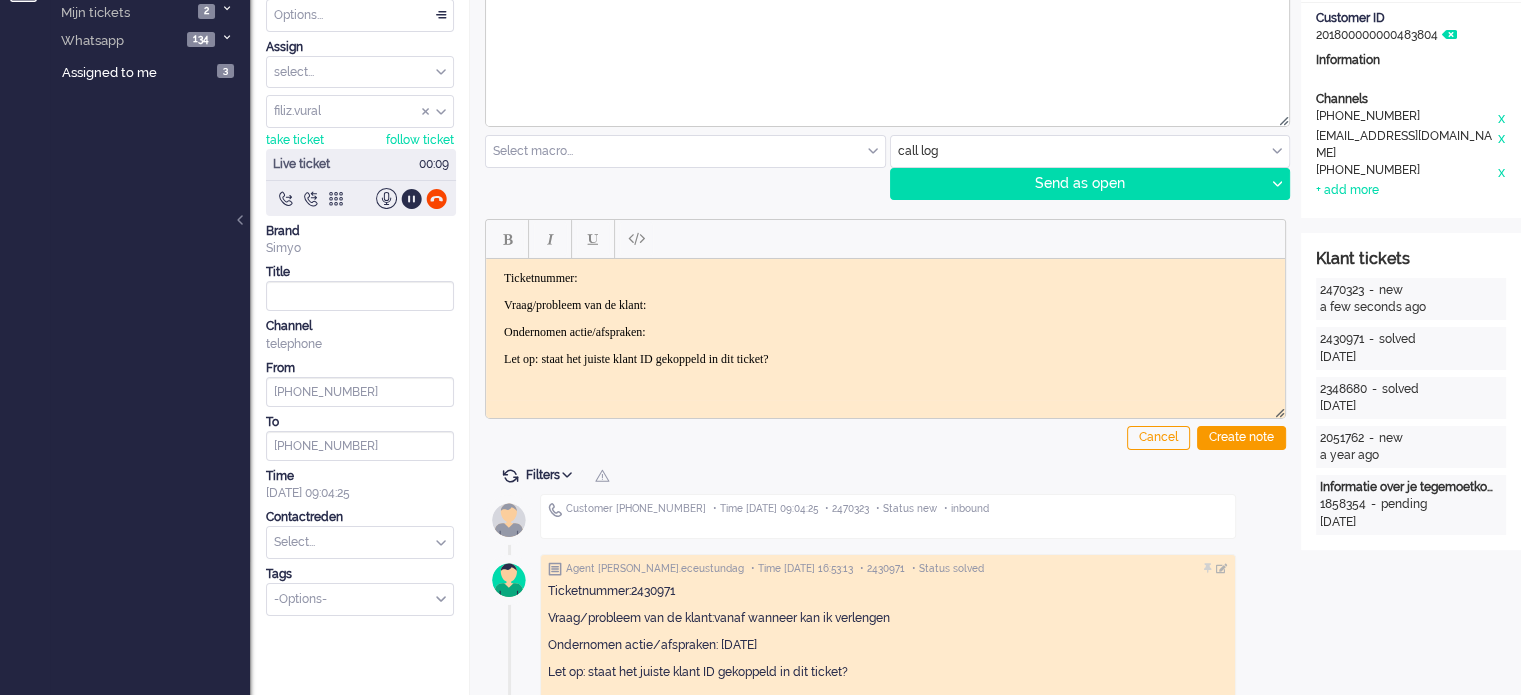 scroll, scrollTop: 0, scrollLeft: 0, axis: both 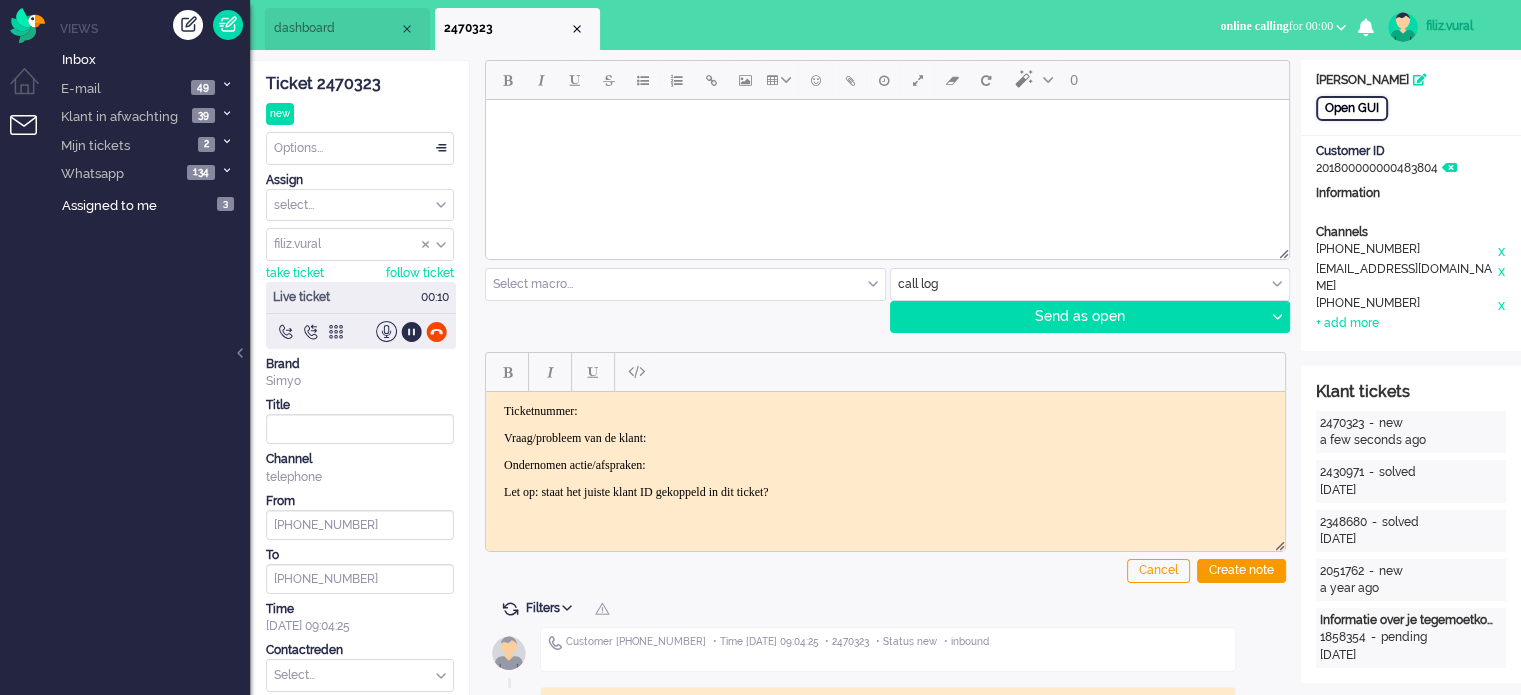 click on "Open GUI" at bounding box center (1352, 108) 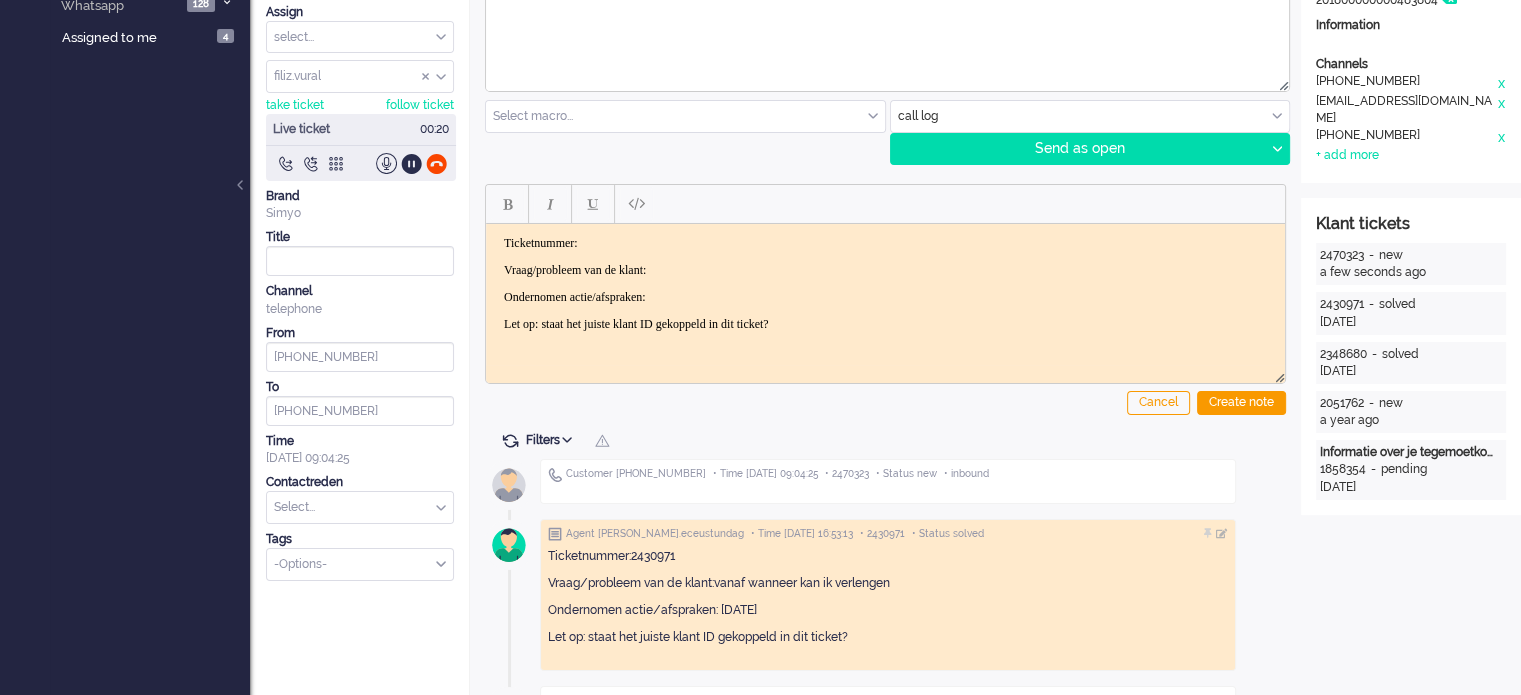 scroll, scrollTop: 200, scrollLeft: 0, axis: vertical 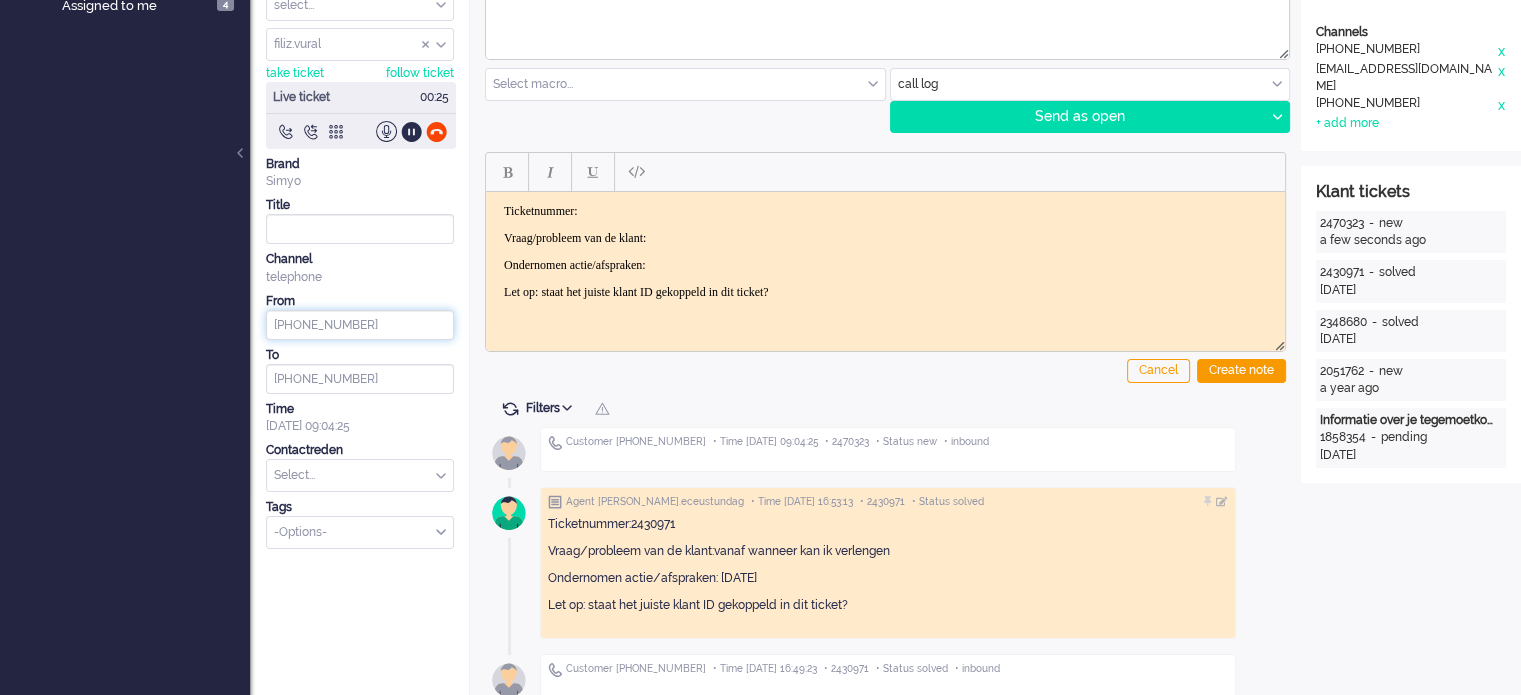 drag, startPoint x: 366, startPoint y: 315, endPoint x: 253, endPoint y: 307, distance: 113.28283 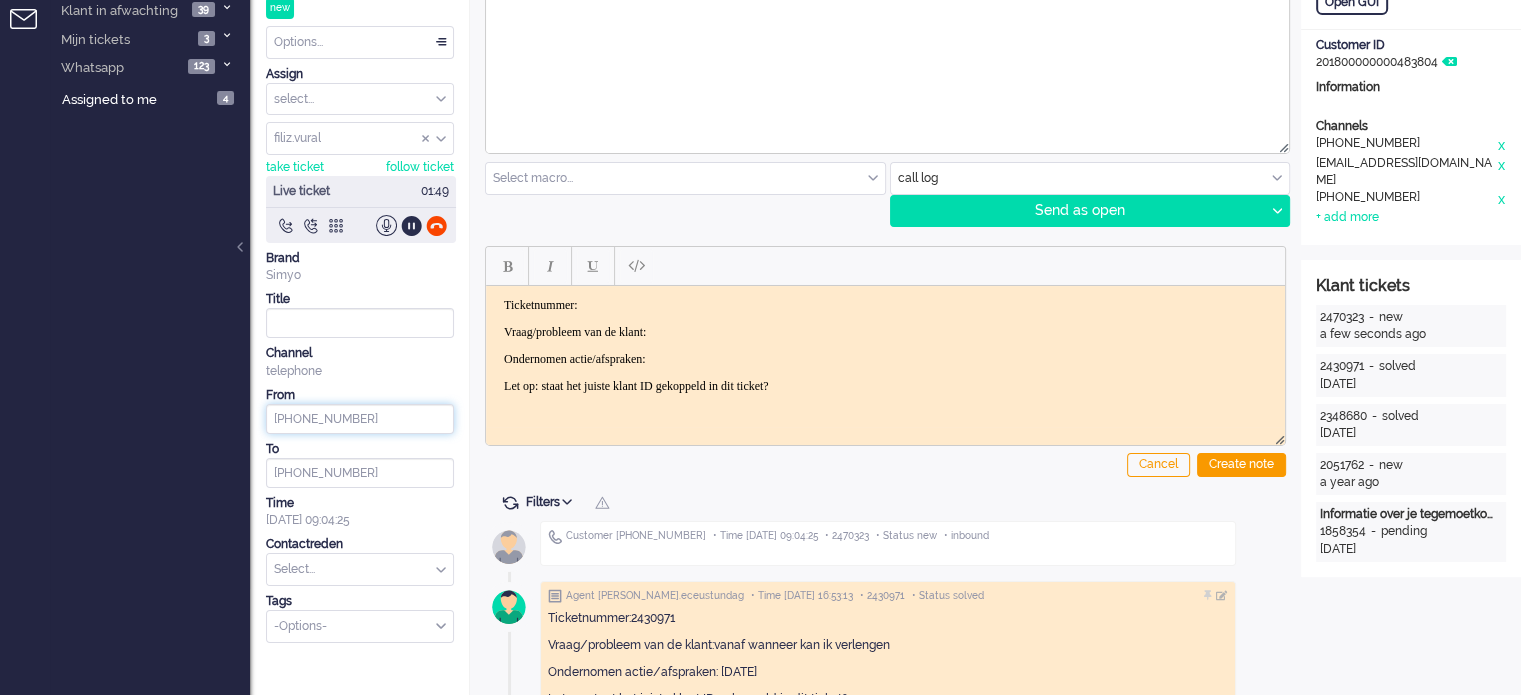 scroll, scrollTop: 0, scrollLeft: 0, axis: both 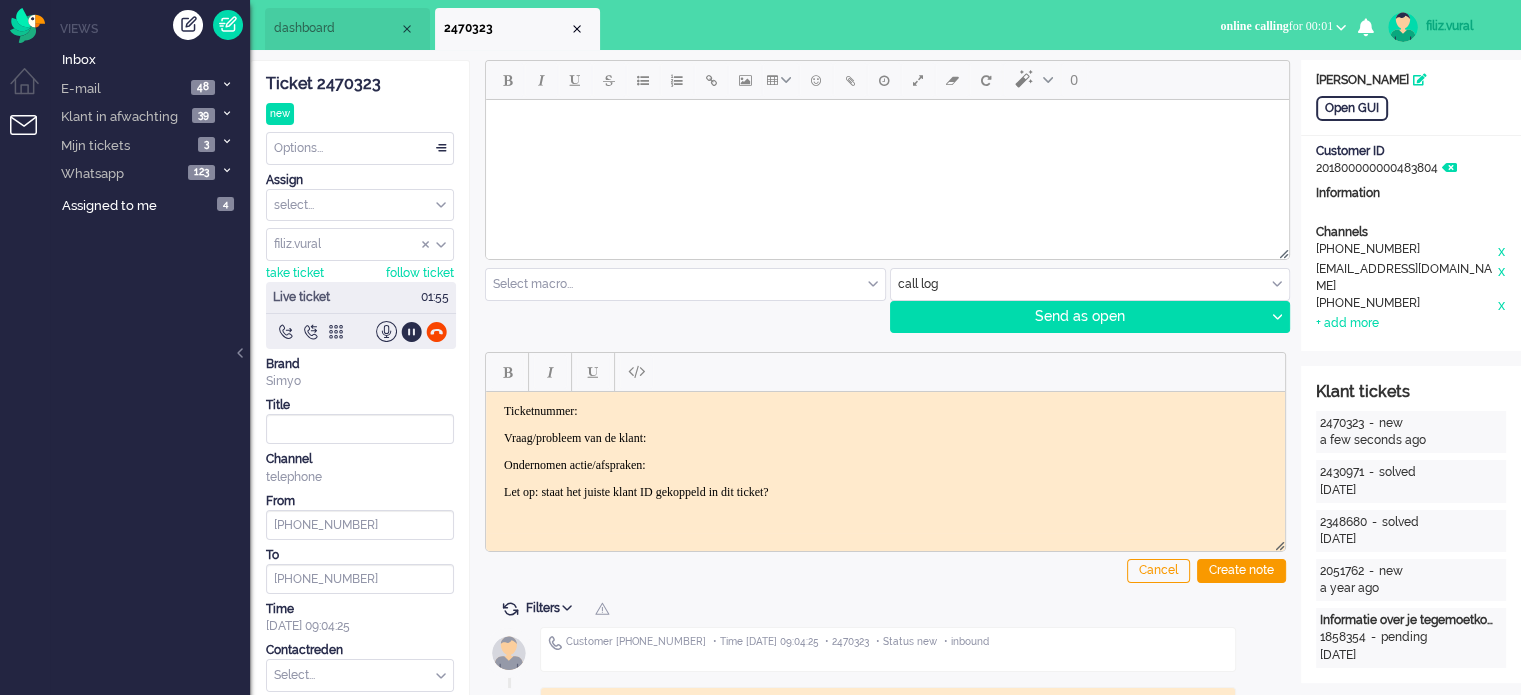 click on "Ticket 2470323" 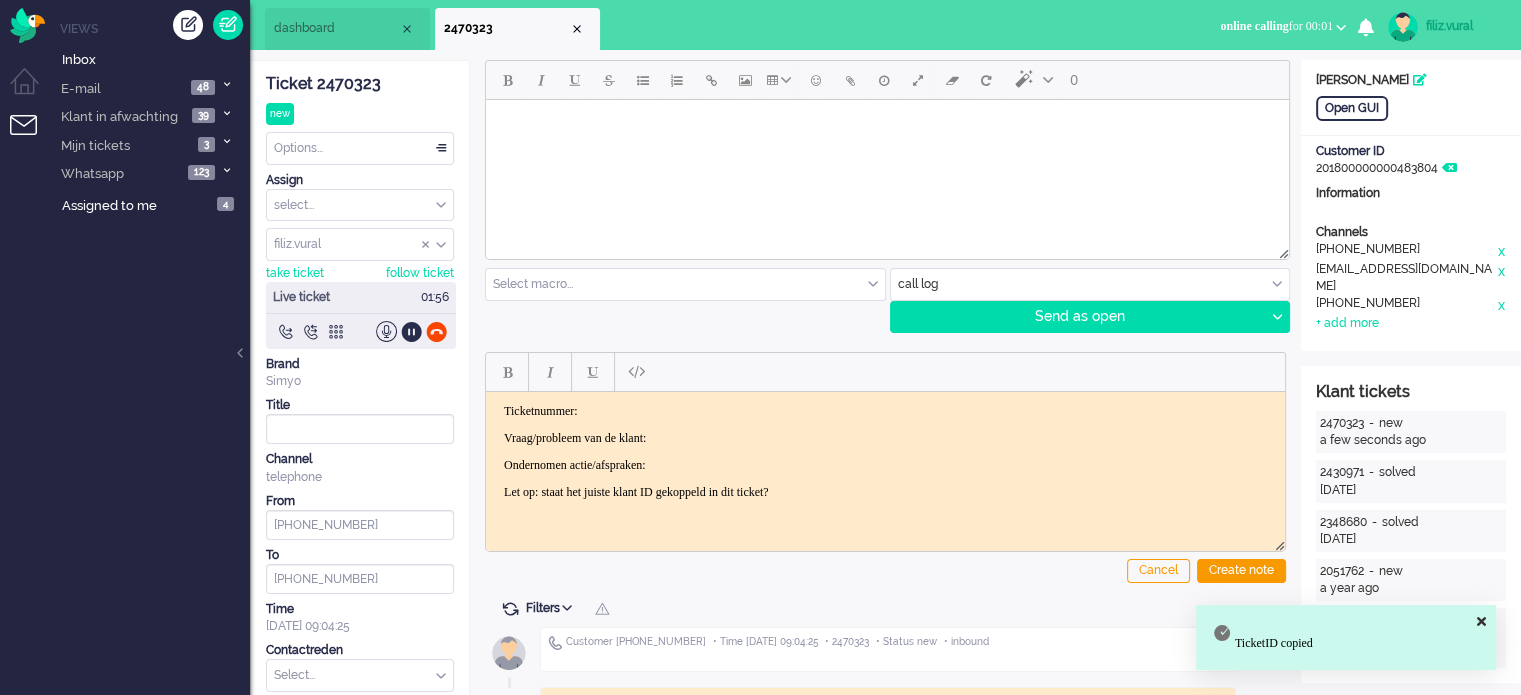 click on "Ticketnummer:" at bounding box center (885, 410) 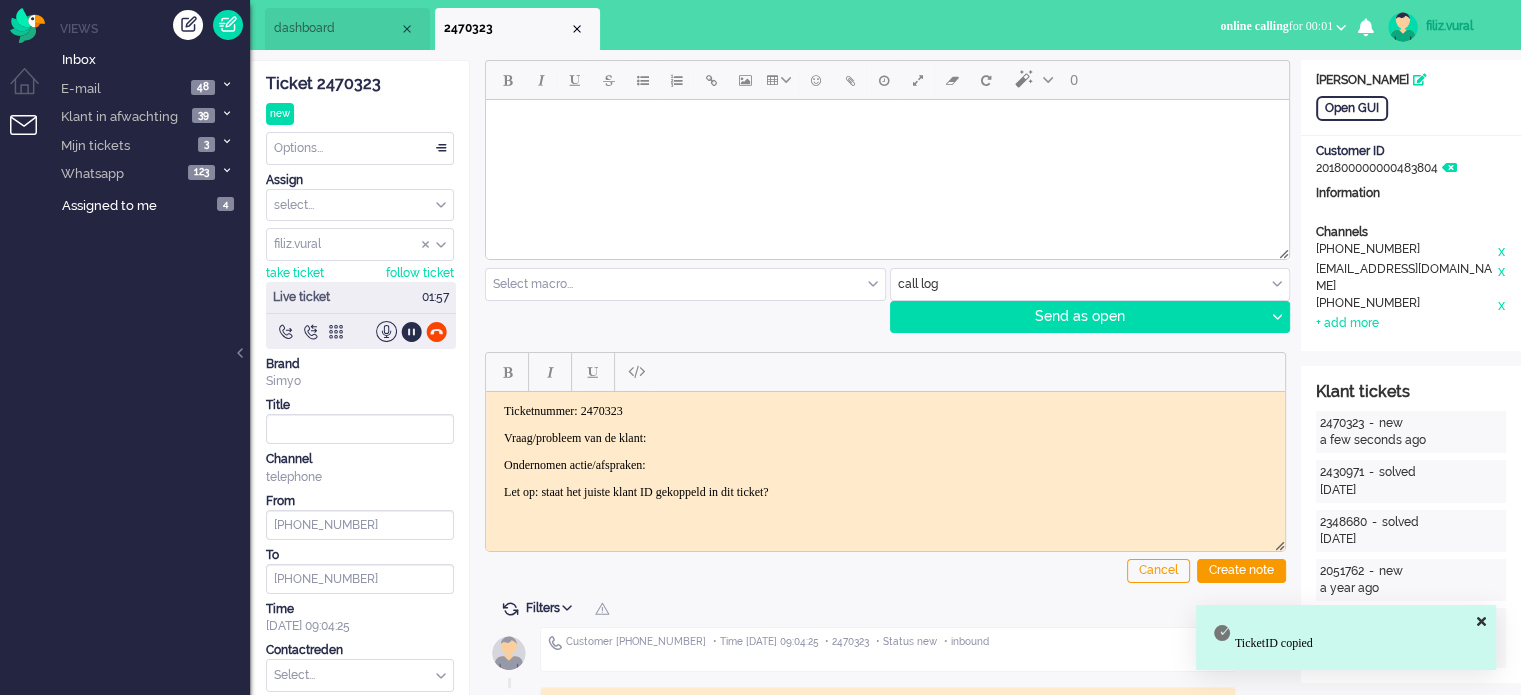 click on "Vraag/probleem van de klant:" at bounding box center (885, 437) 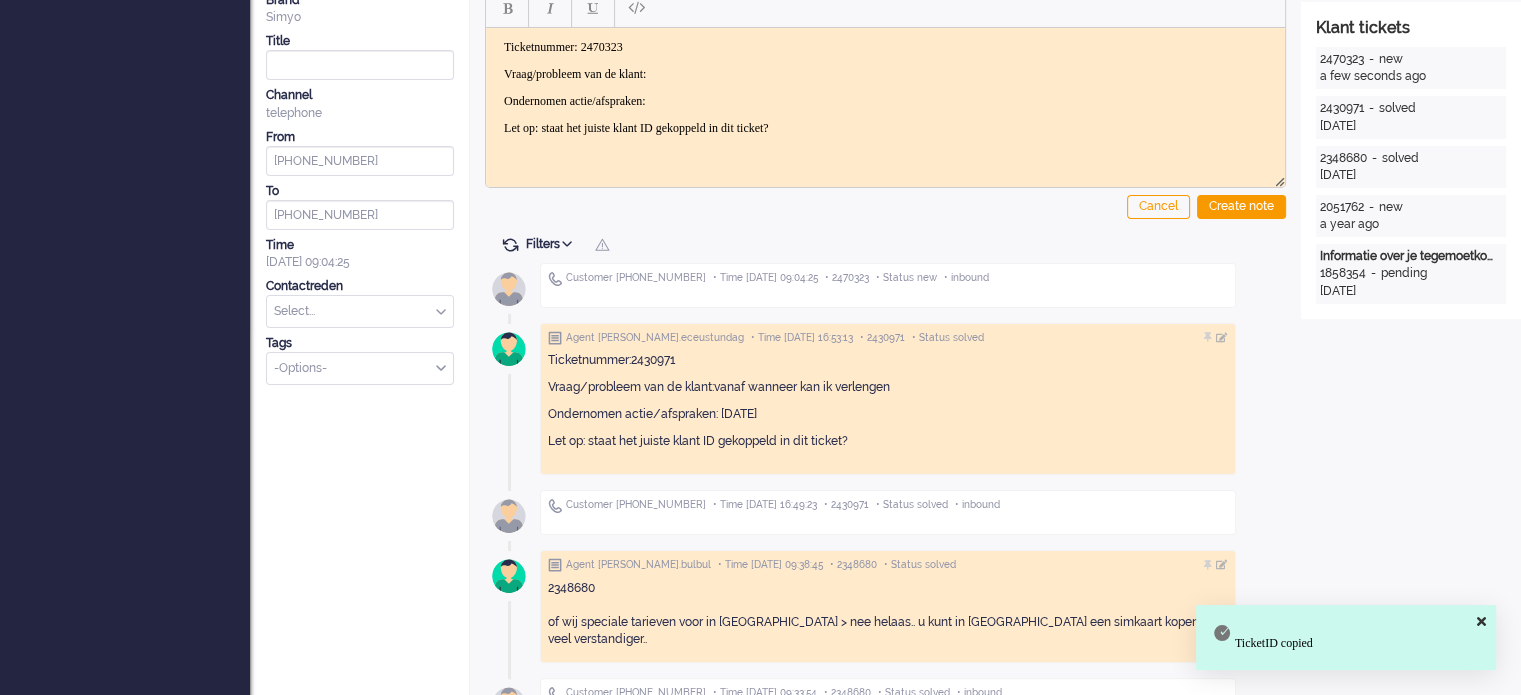 scroll, scrollTop: 400, scrollLeft: 0, axis: vertical 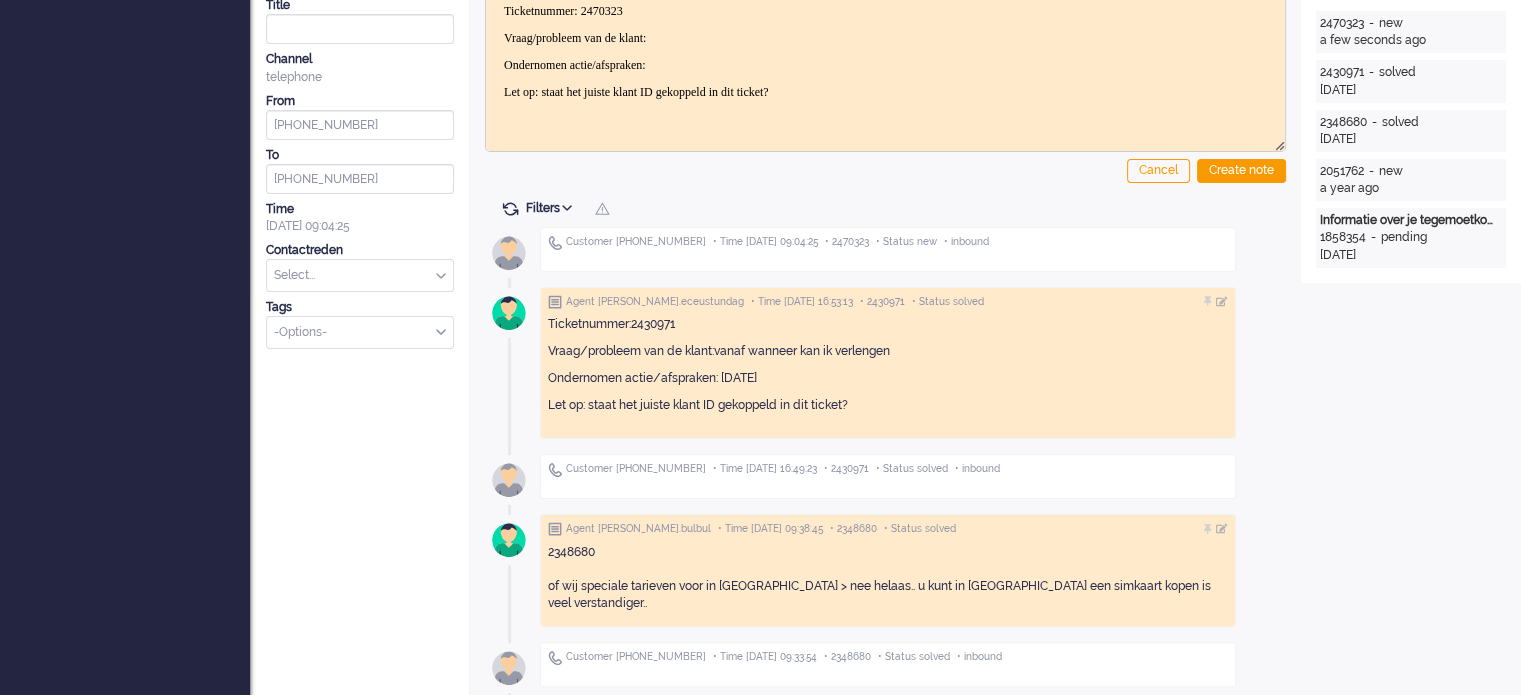 drag, startPoint x: 773, startPoint y: 374, endPoint x: 549, endPoint y: 352, distance: 225.07776 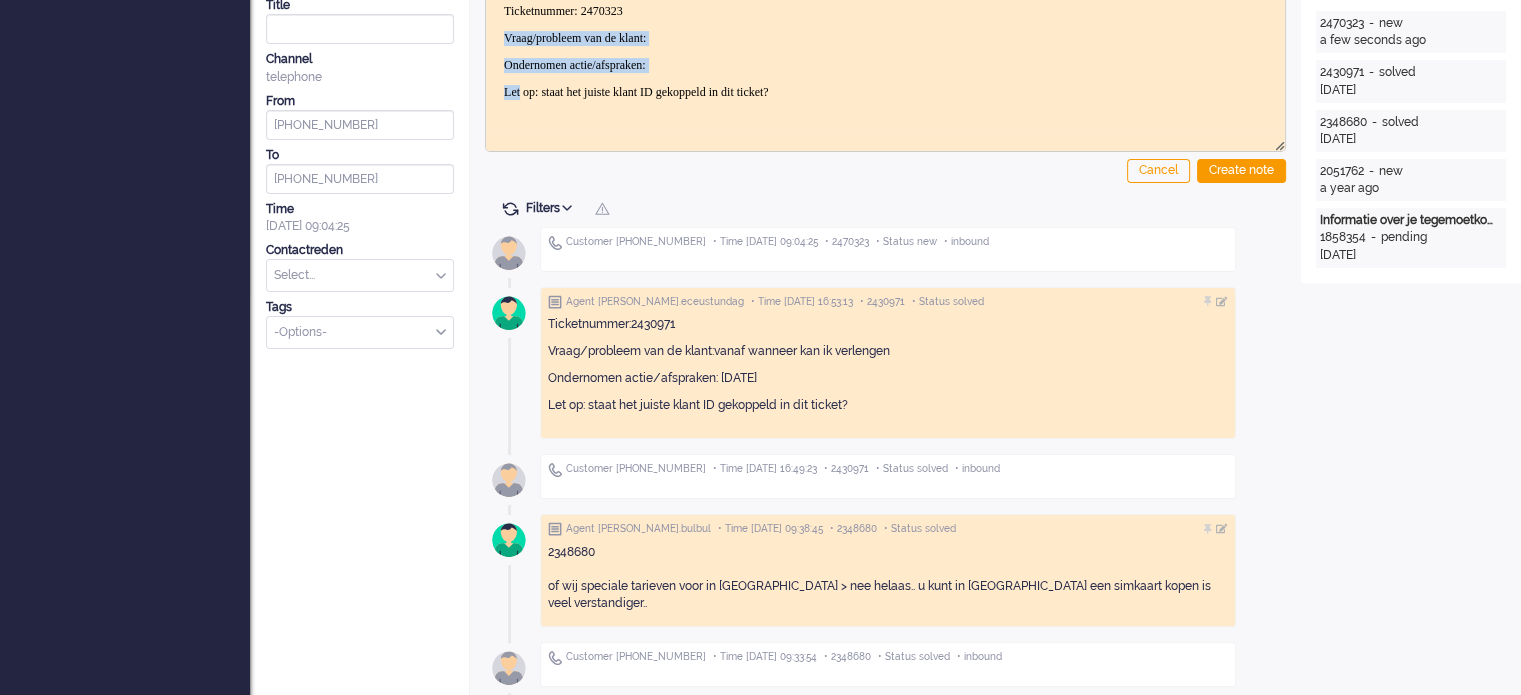 drag, startPoint x: 500, startPoint y: 36, endPoint x: 521, endPoint y: 74, distance: 43.416588 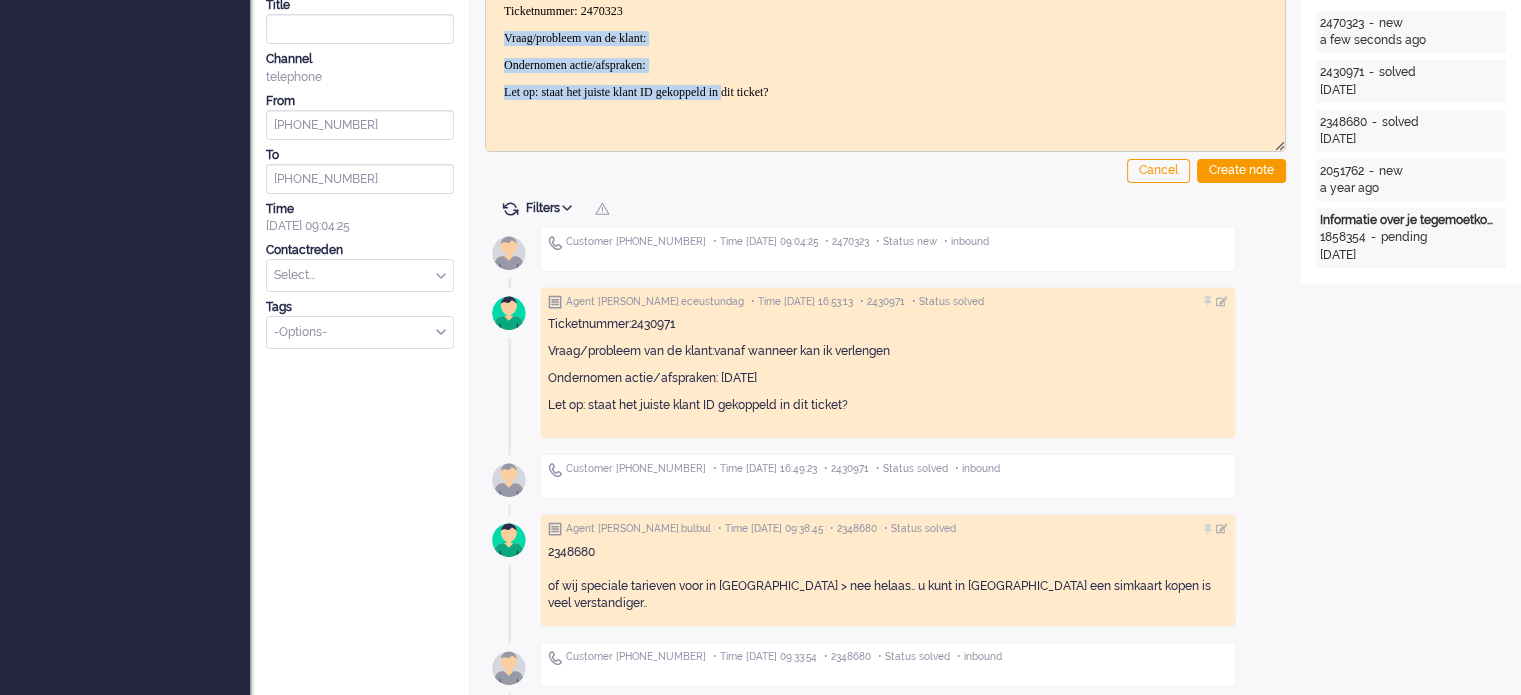 drag, startPoint x: 504, startPoint y: 36, endPoint x: 781, endPoint y: 82, distance: 280.79352 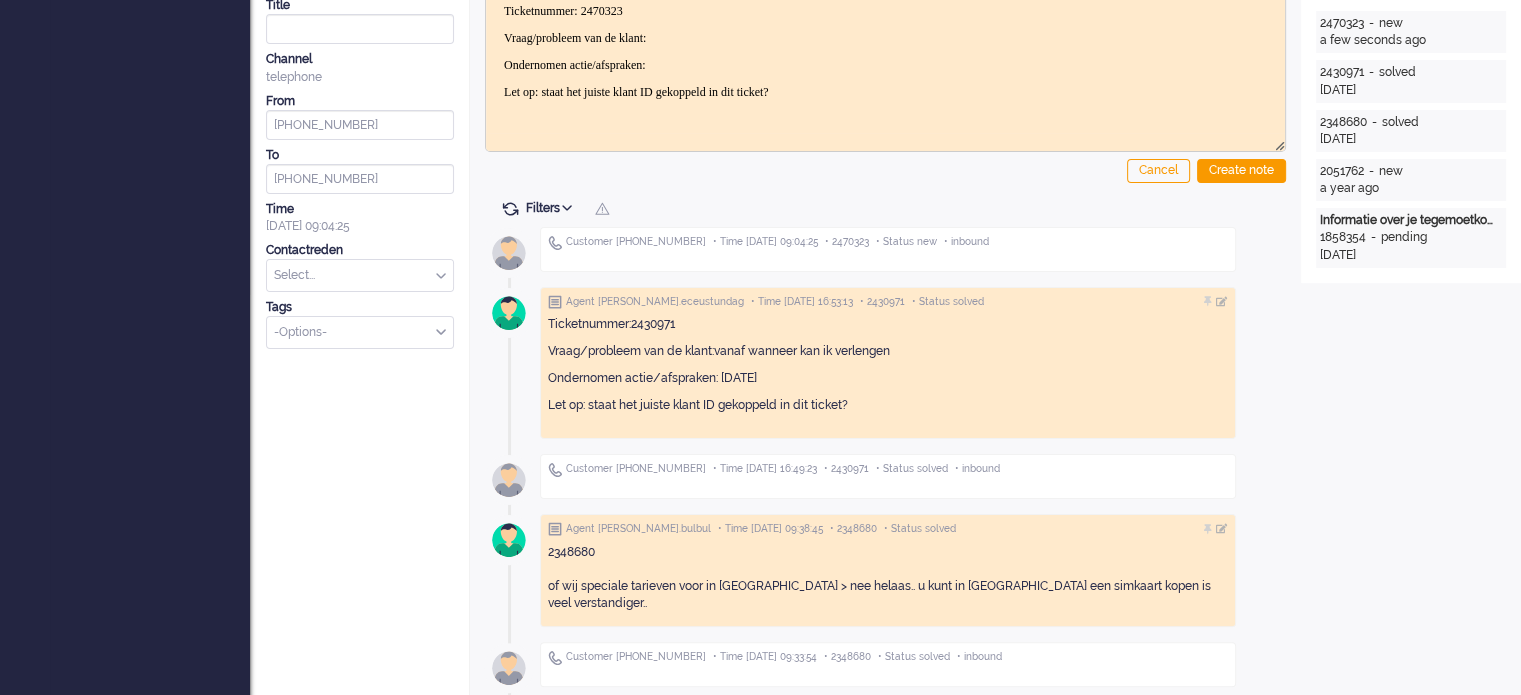 drag, startPoint x: 504, startPoint y: 27, endPoint x: 700, endPoint y: 59, distance: 198.59506 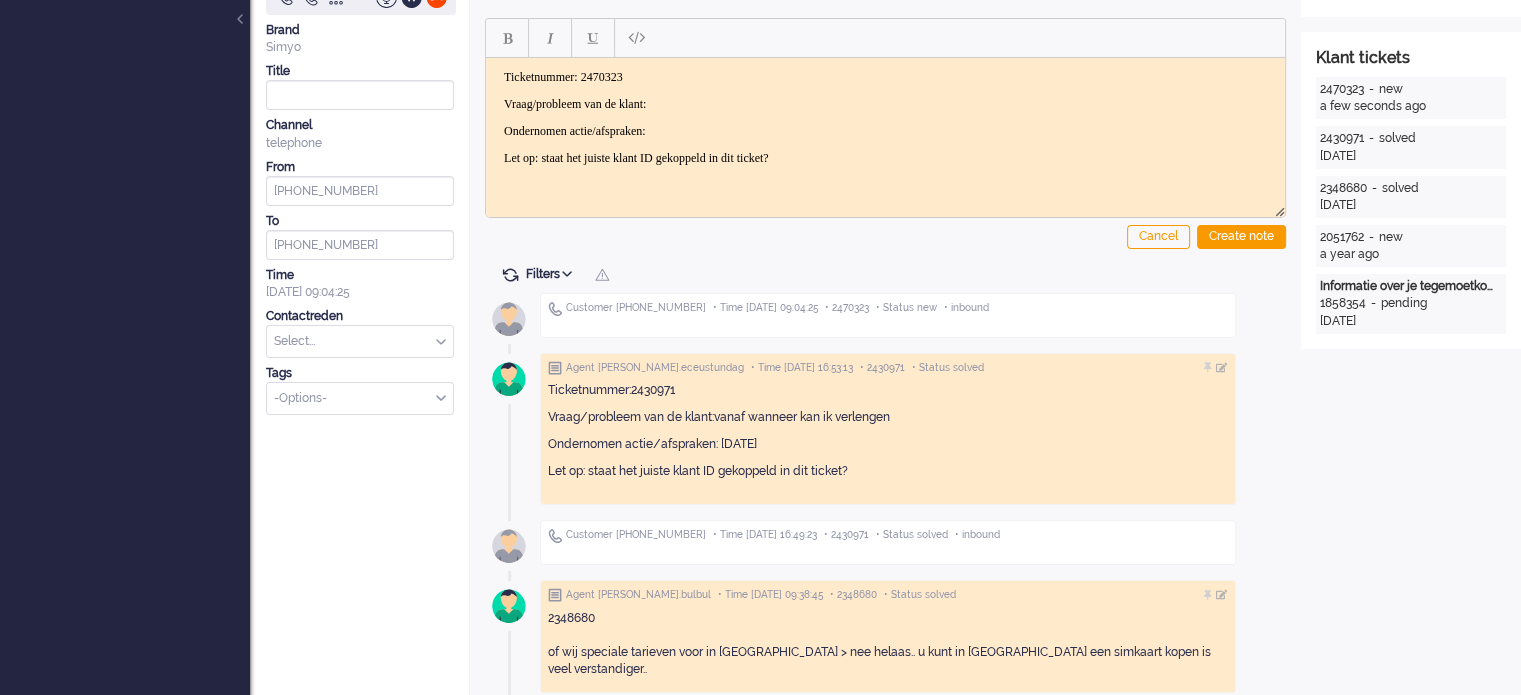 scroll, scrollTop: 300, scrollLeft: 0, axis: vertical 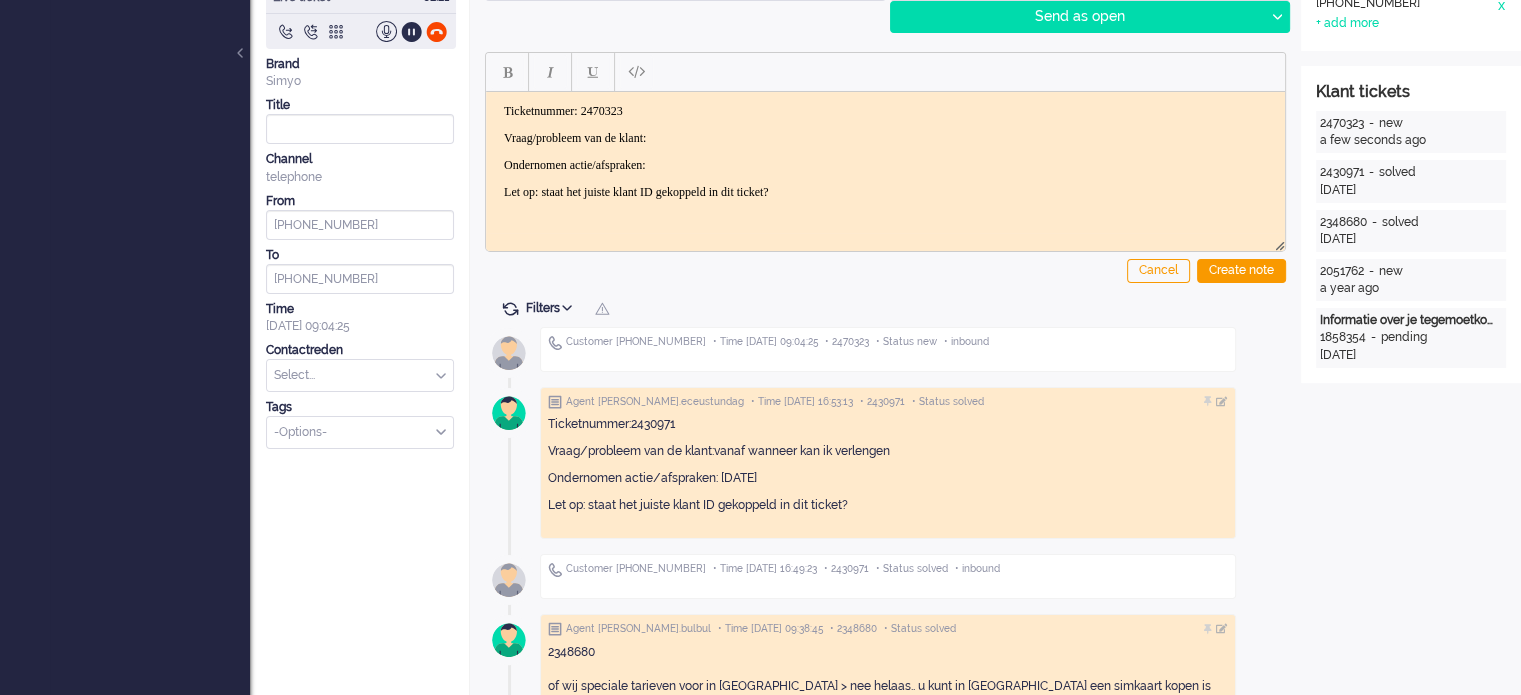 click on "Ticketnummer: 2470323 Vraag/probleem van de klant:  Ondernomen actie/afspraken:  Let op: staat het juiste klant ID gekoppeld in dit ticket?" at bounding box center [885, 151] 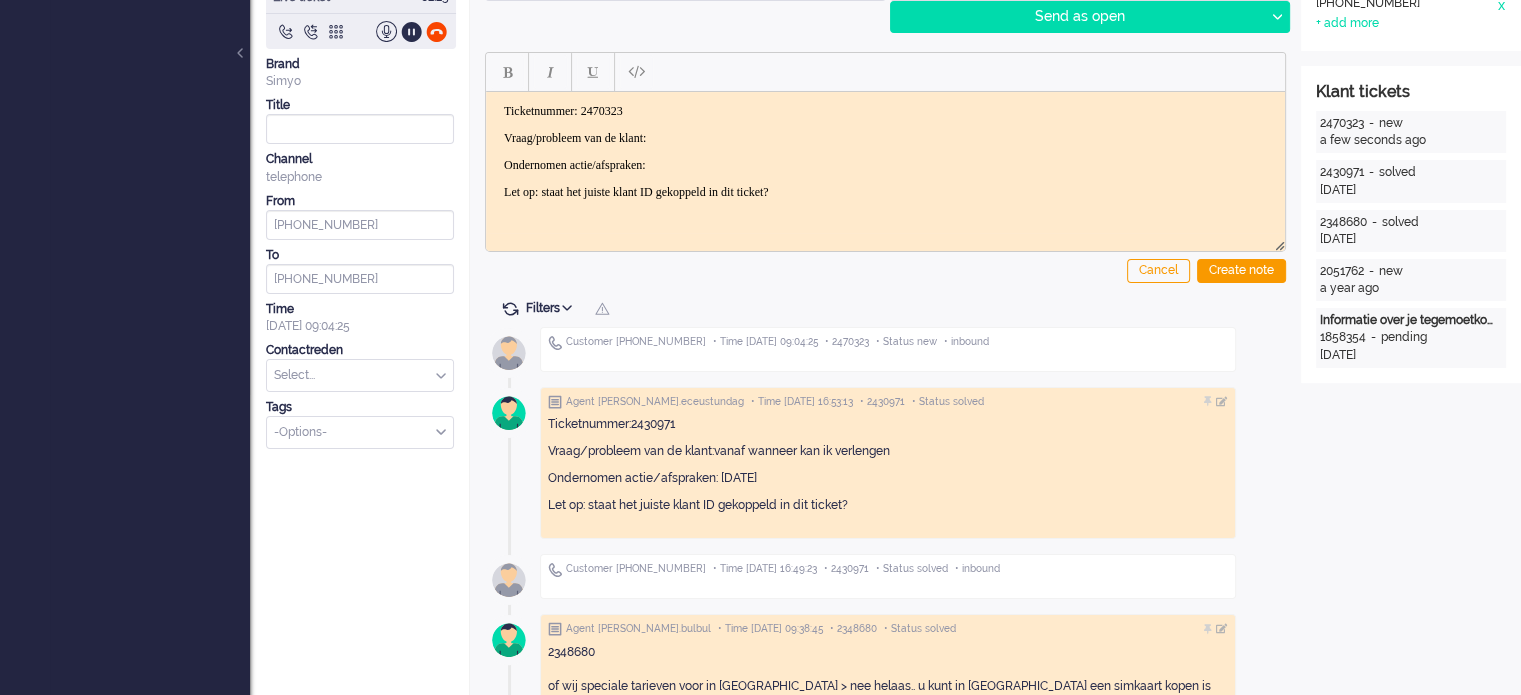 drag, startPoint x: 496, startPoint y: 131, endPoint x: 699, endPoint y: 149, distance: 203.79646 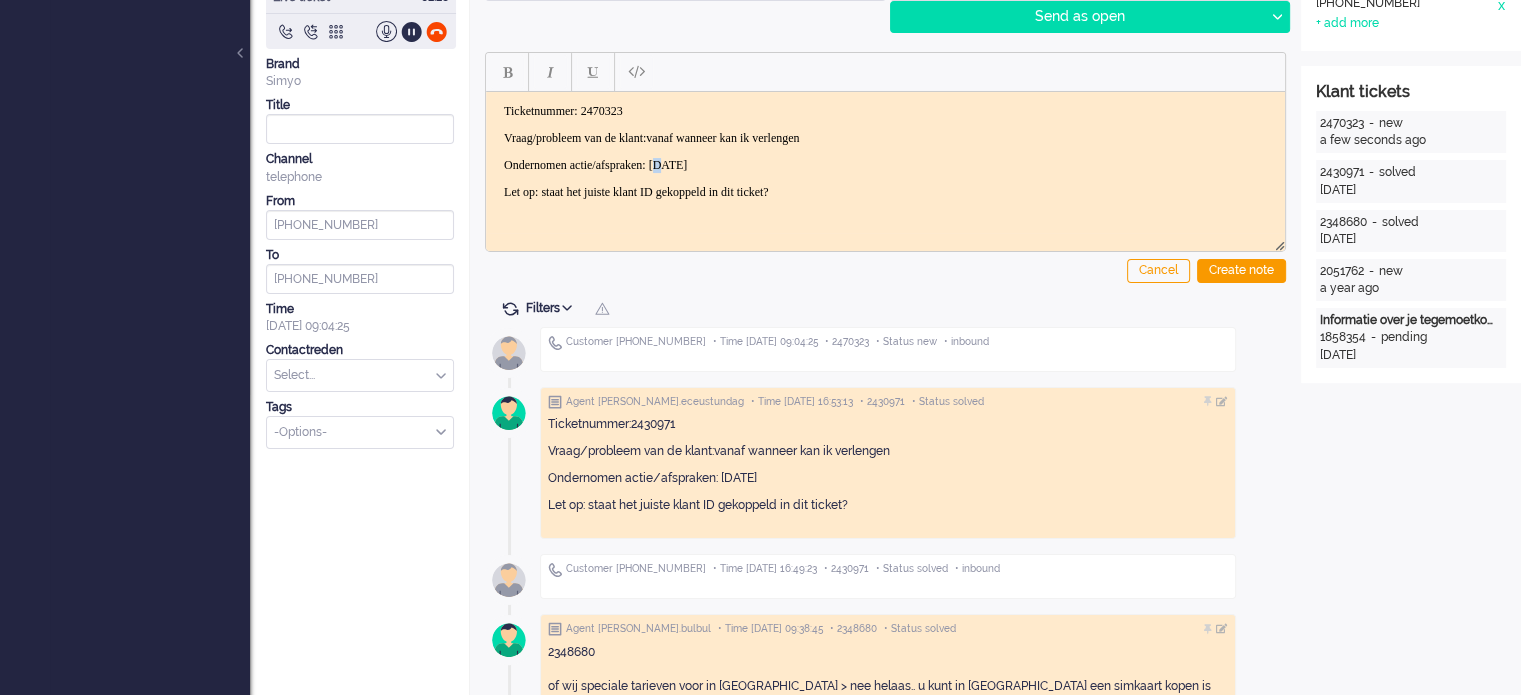 click on "Ondernomen actie/afspraken: 26.12.26" at bounding box center [885, 164] 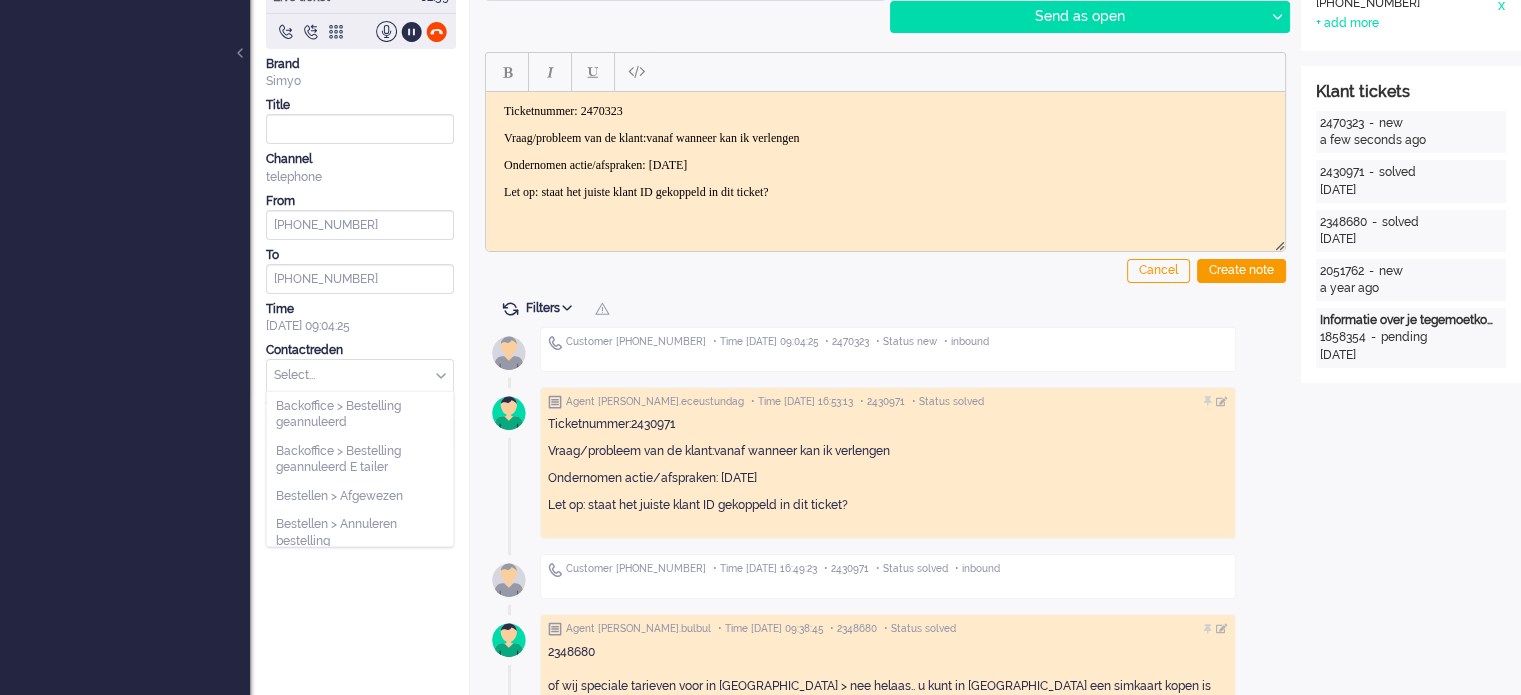 click at bounding box center (360, 375) 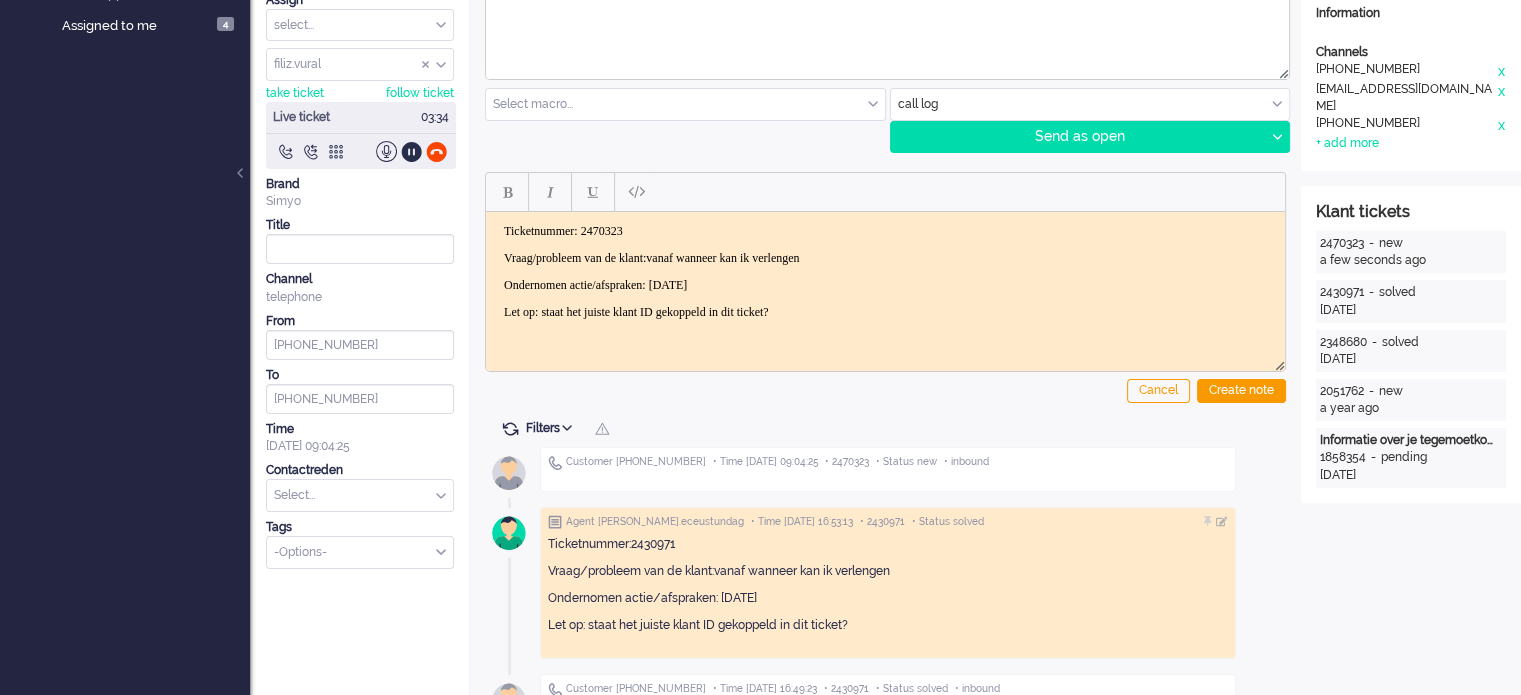 scroll, scrollTop: 300, scrollLeft: 0, axis: vertical 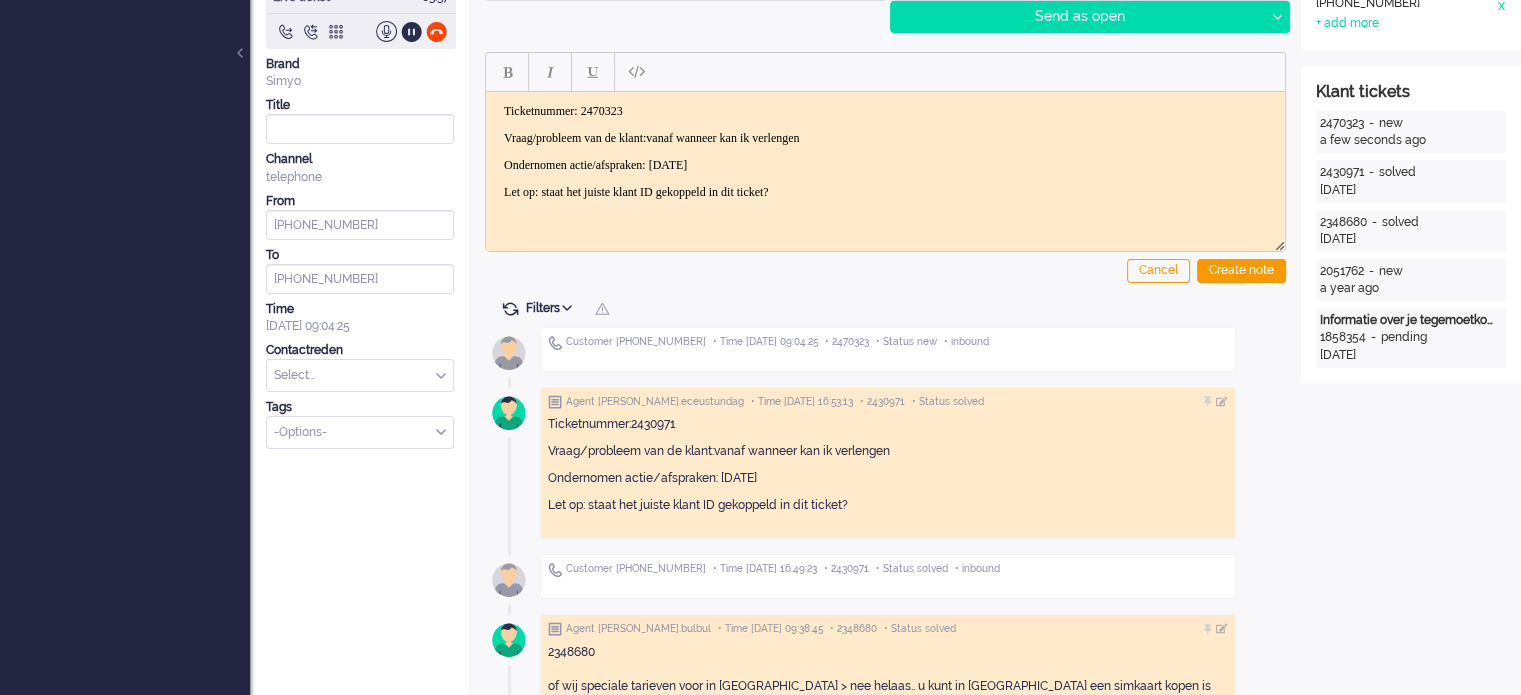 click on "Vraag/probleem van de klant:vanaf wanneer kan ik verlengen" at bounding box center [885, 137] 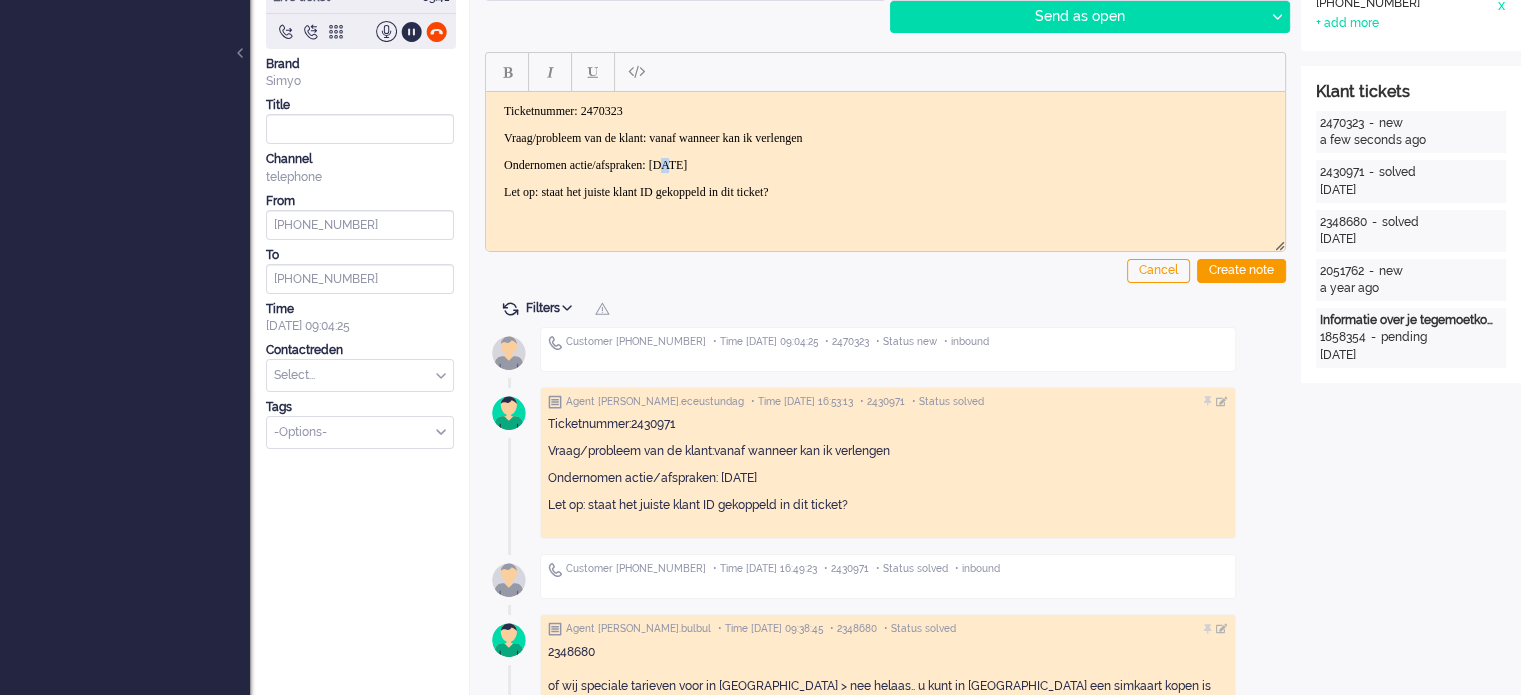 drag, startPoint x: 705, startPoint y: 156, endPoint x: 710, endPoint y: 138, distance: 18.681541 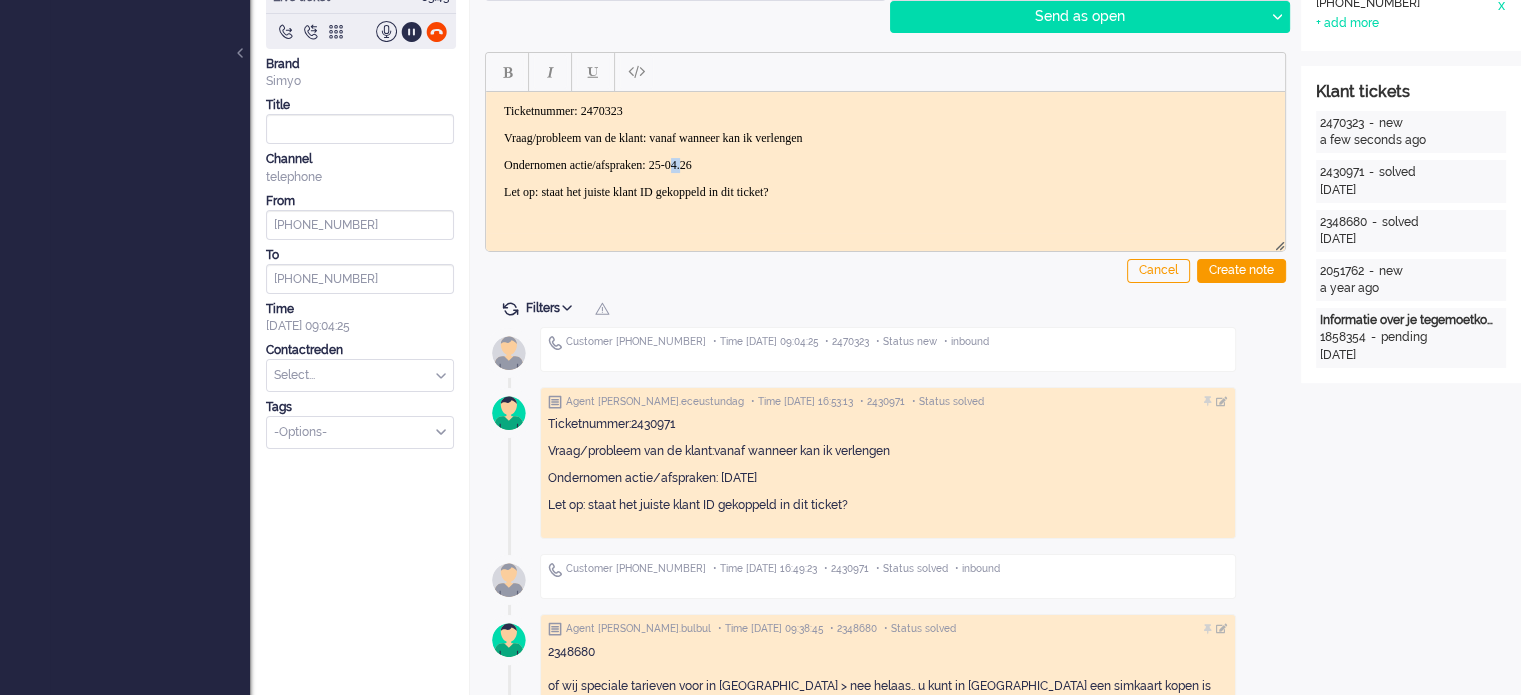 click on "Ondernomen actie/afspraken: 25-04.26" at bounding box center (885, 164) 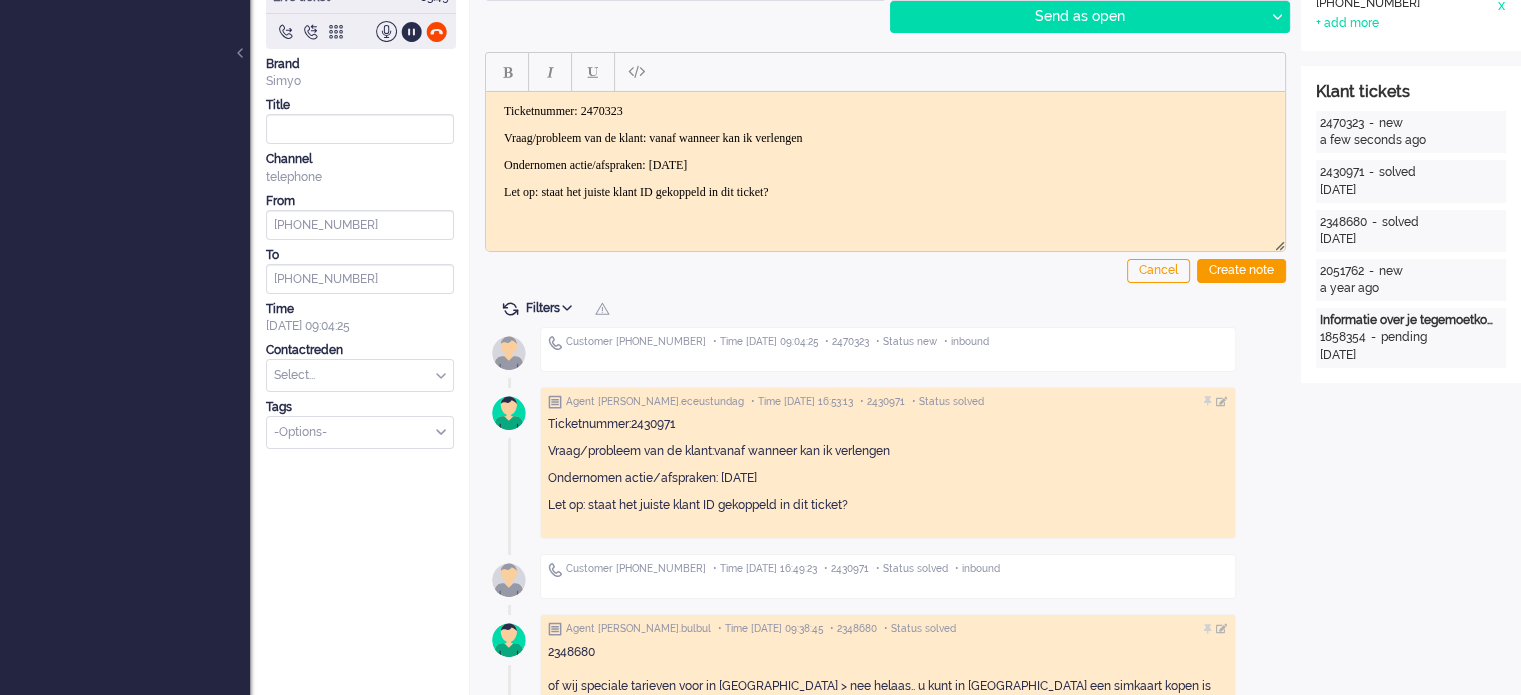 drag, startPoint x: 691, startPoint y: 129, endPoint x: 913, endPoint y: 129, distance: 222 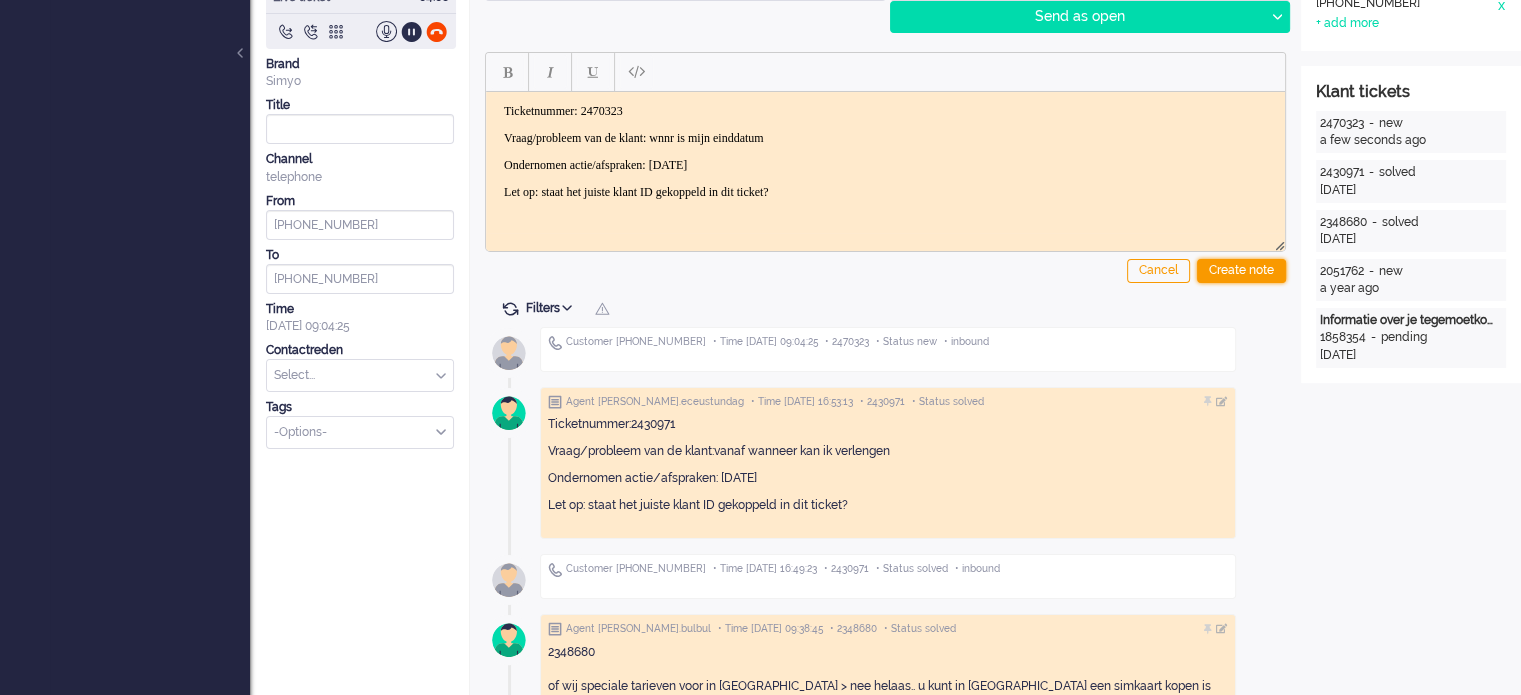 click on "Create note" at bounding box center [1241, 271] 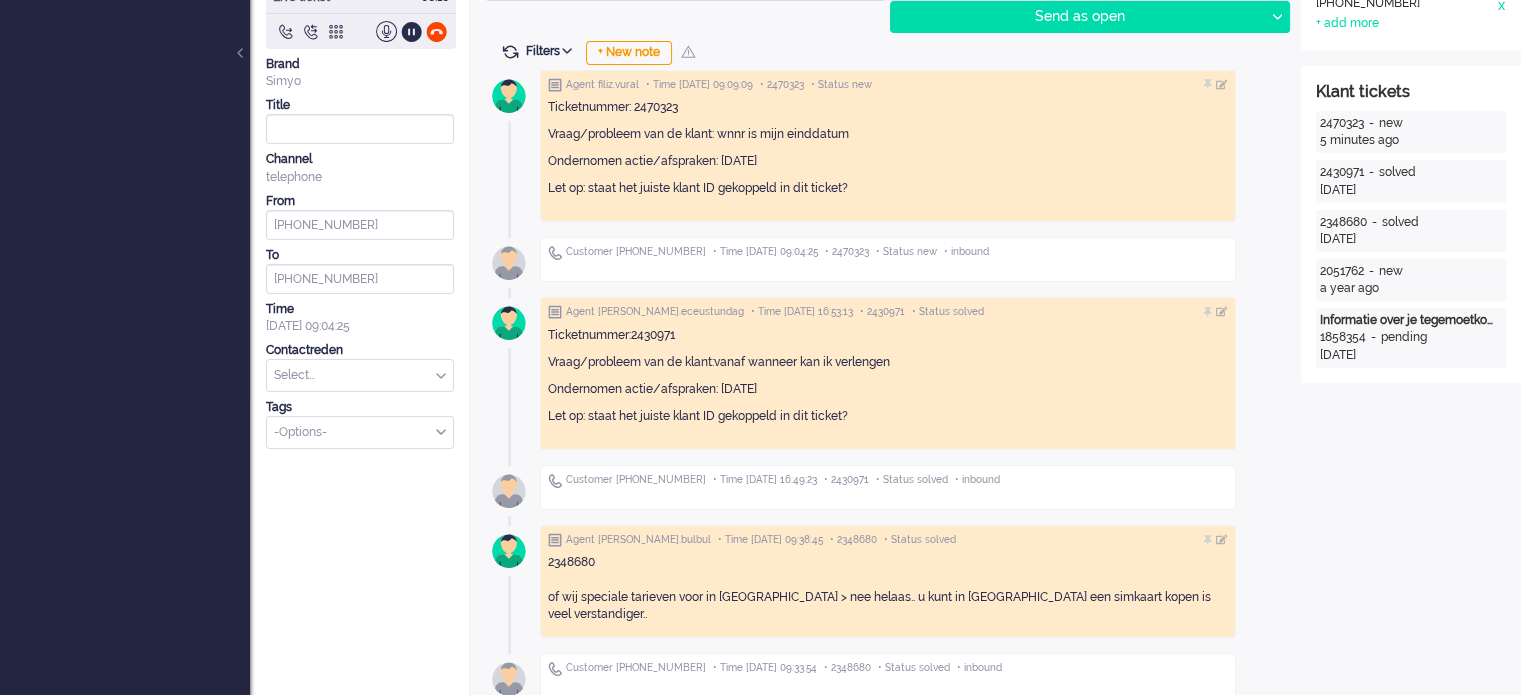 click at bounding box center [360, 375] 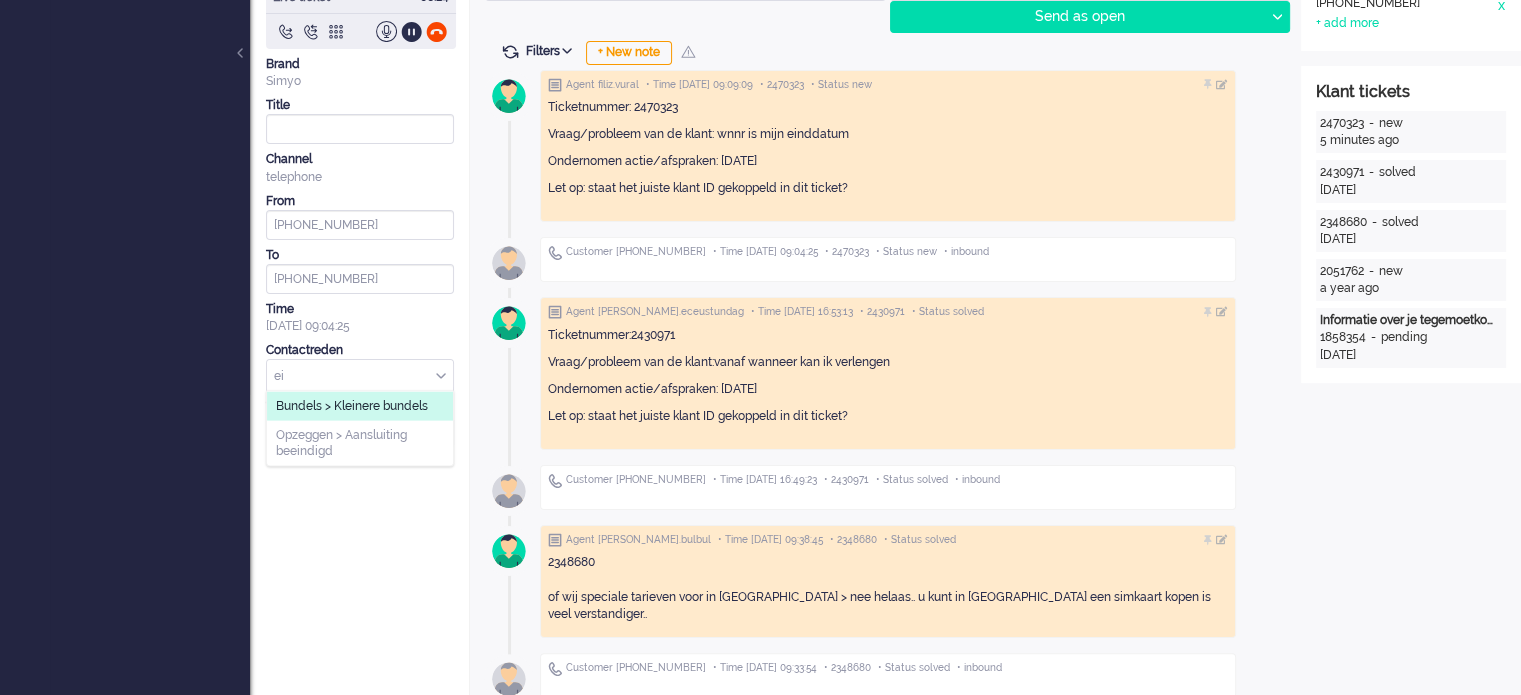 type on "e" 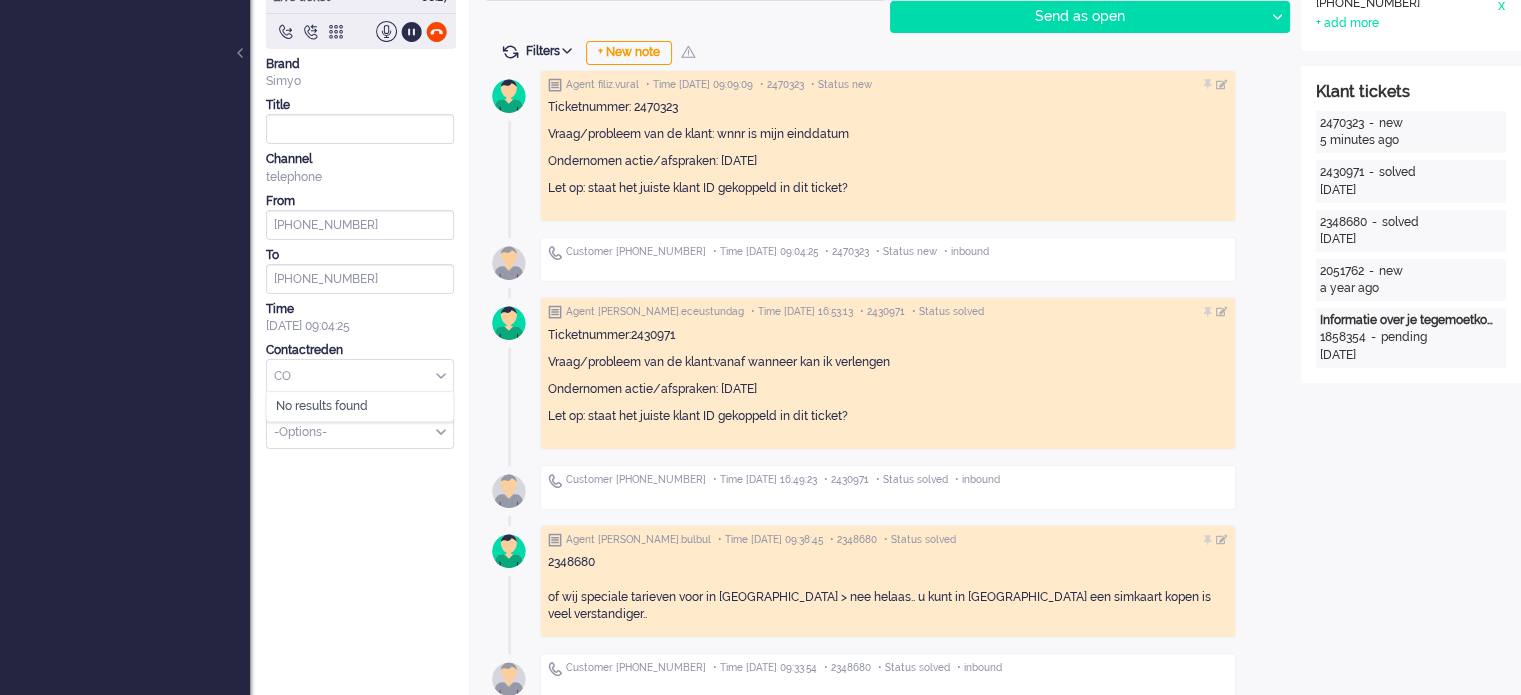 type on "C" 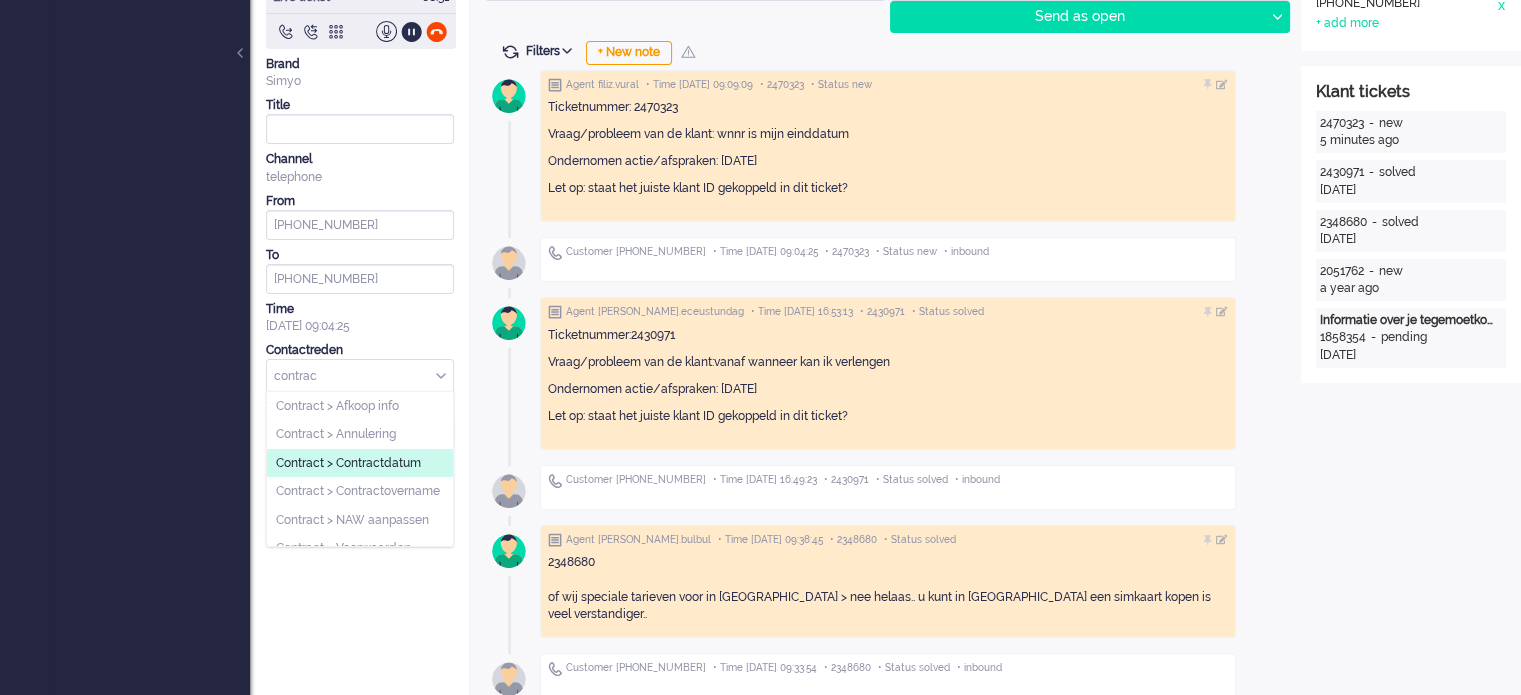 type on "contrac" 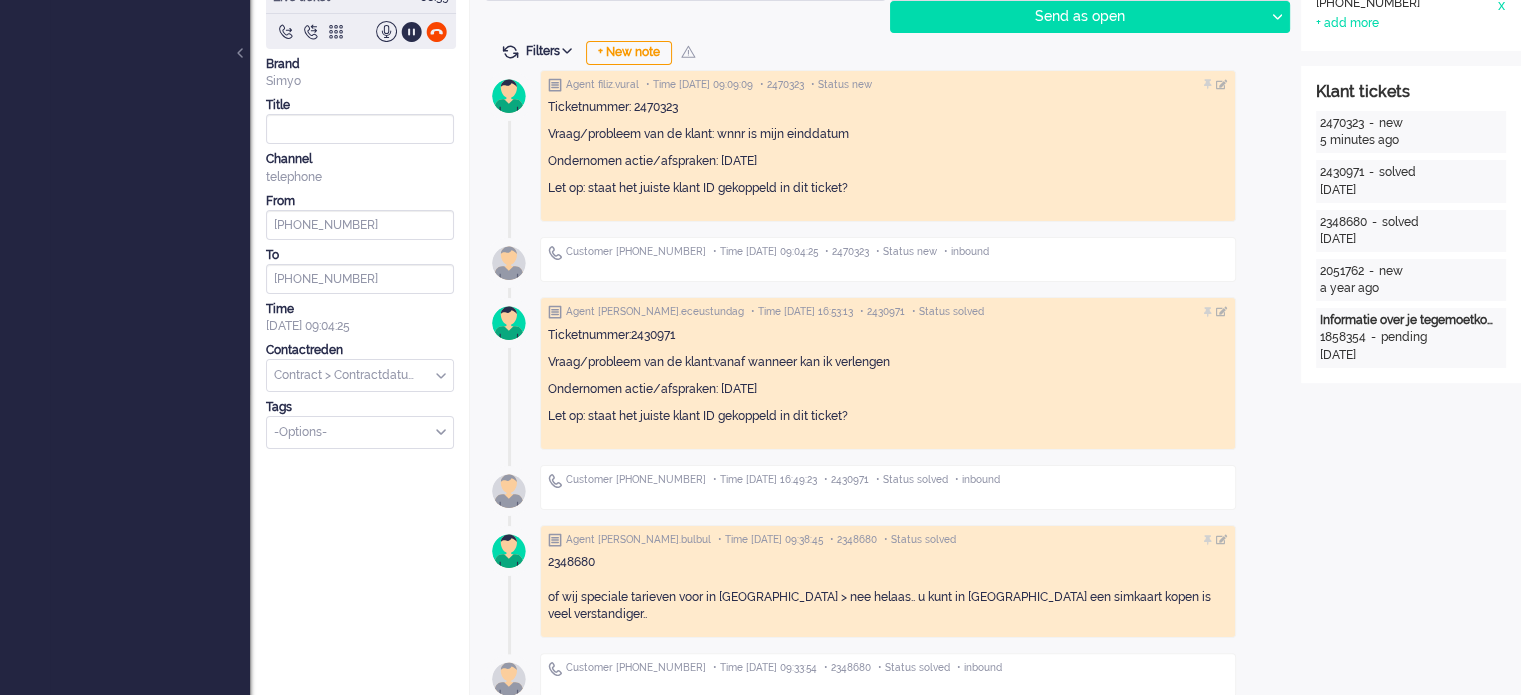 drag, startPoint x: 720, startPoint y: 156, endPoint x: 798, endPoint y: 163, distance: 78.31347 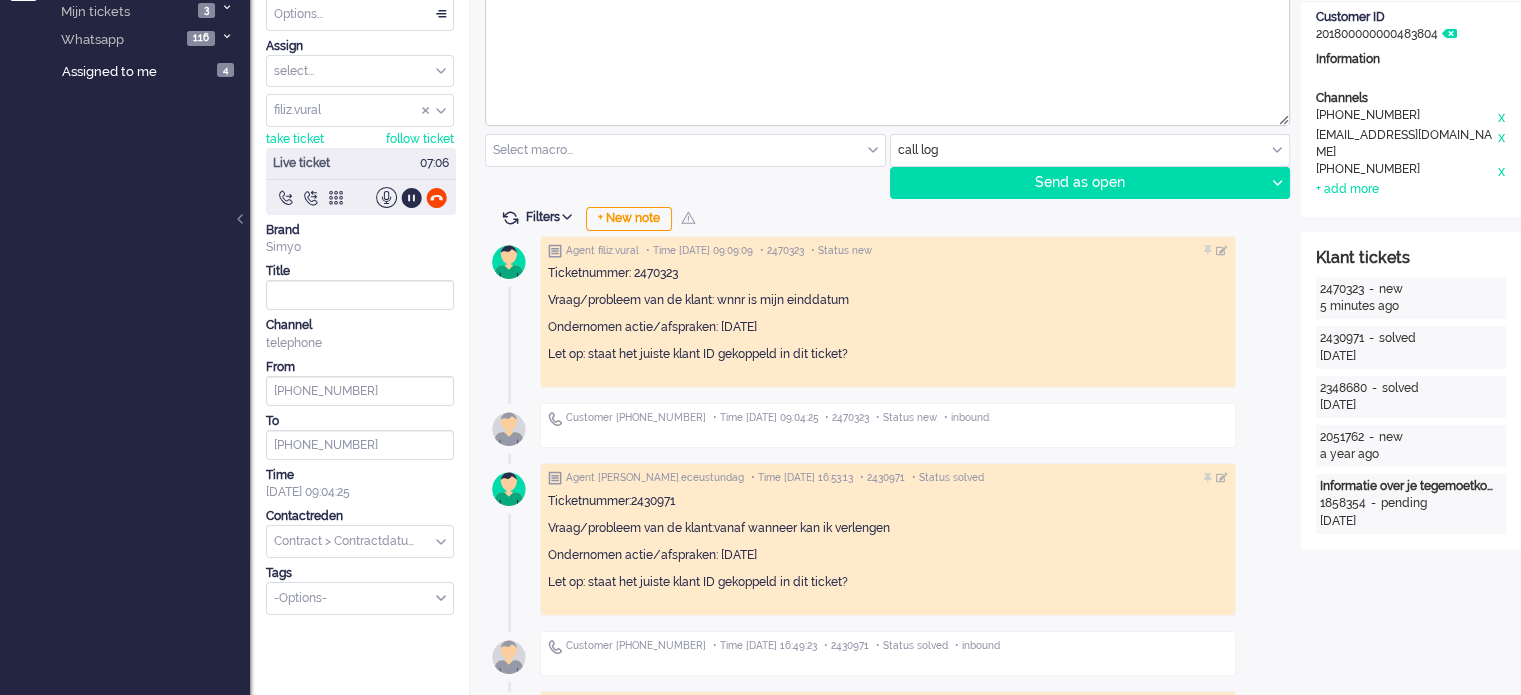scroll, scrollTop: 0, scrollLeft: 0, axis: both 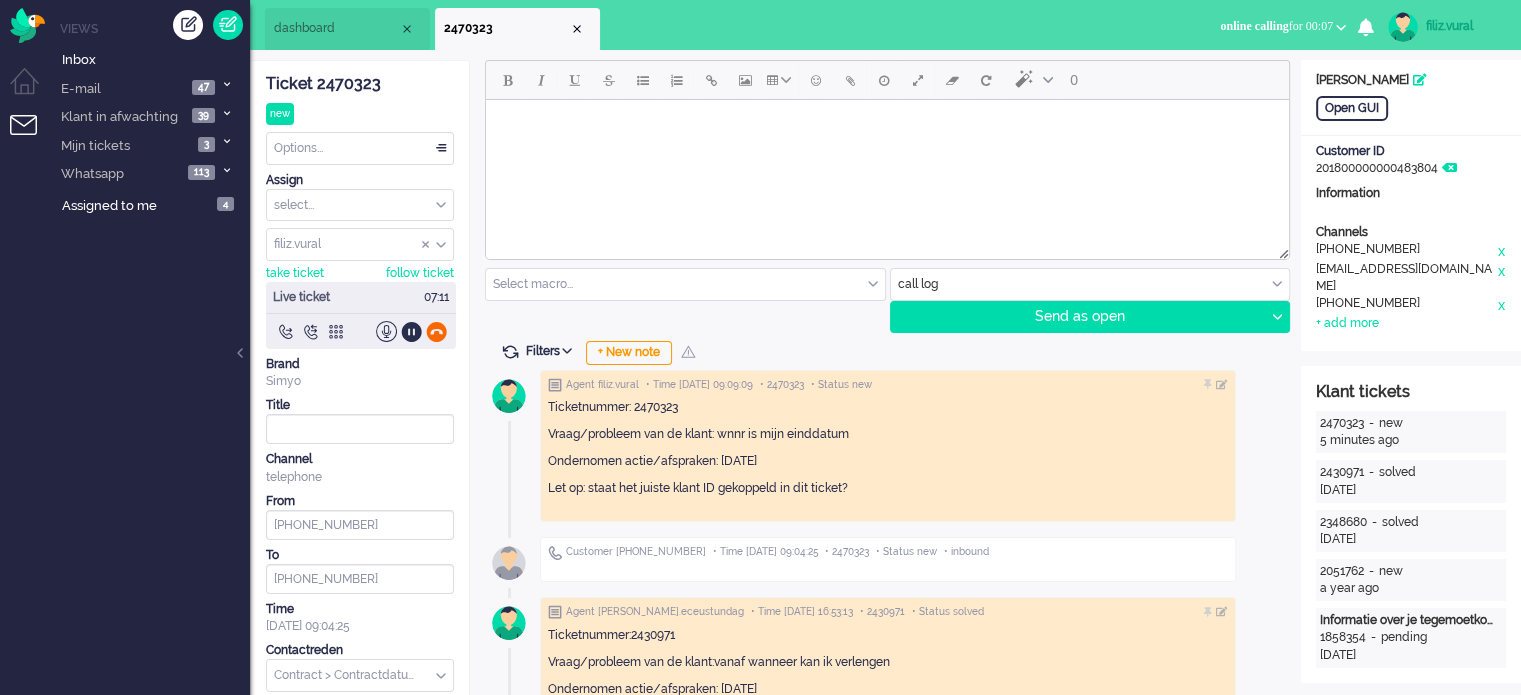 click 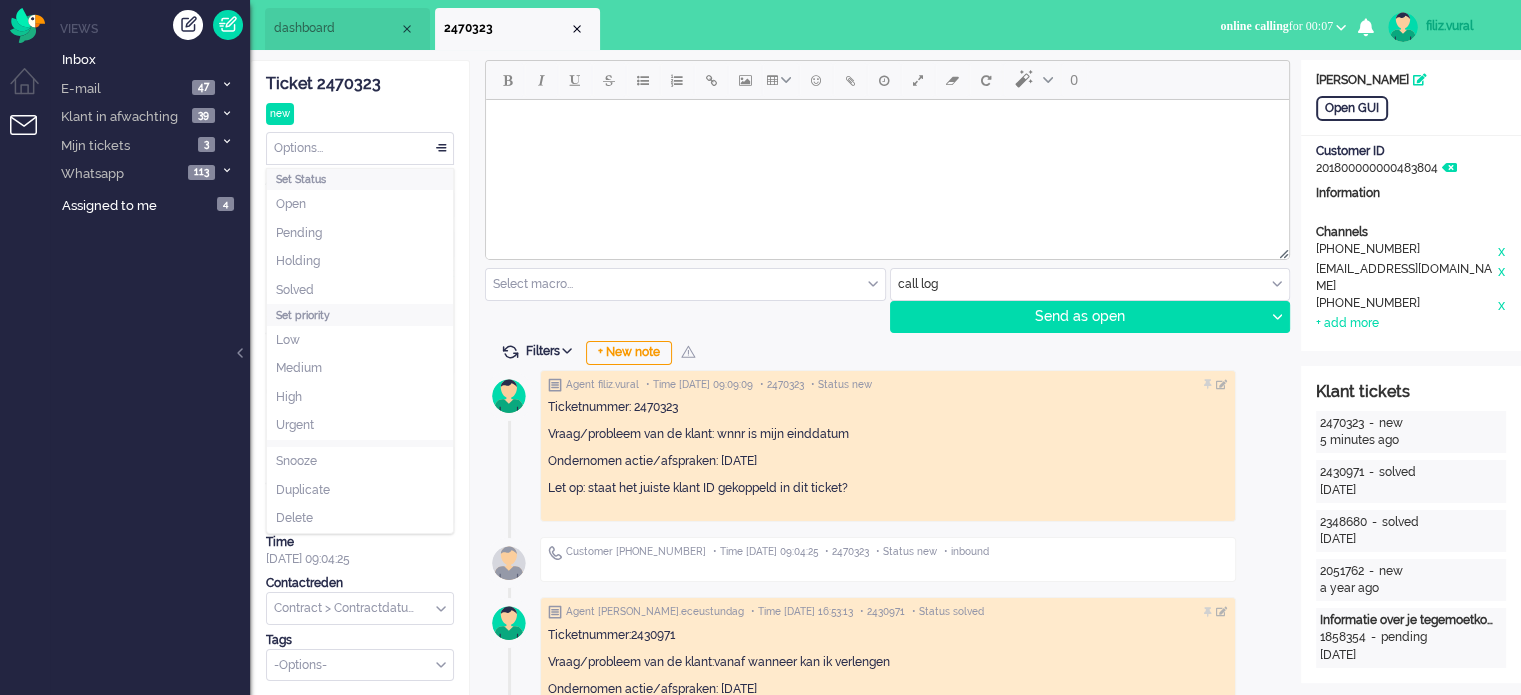 click on "Options..." at bounding box center [360, 148] 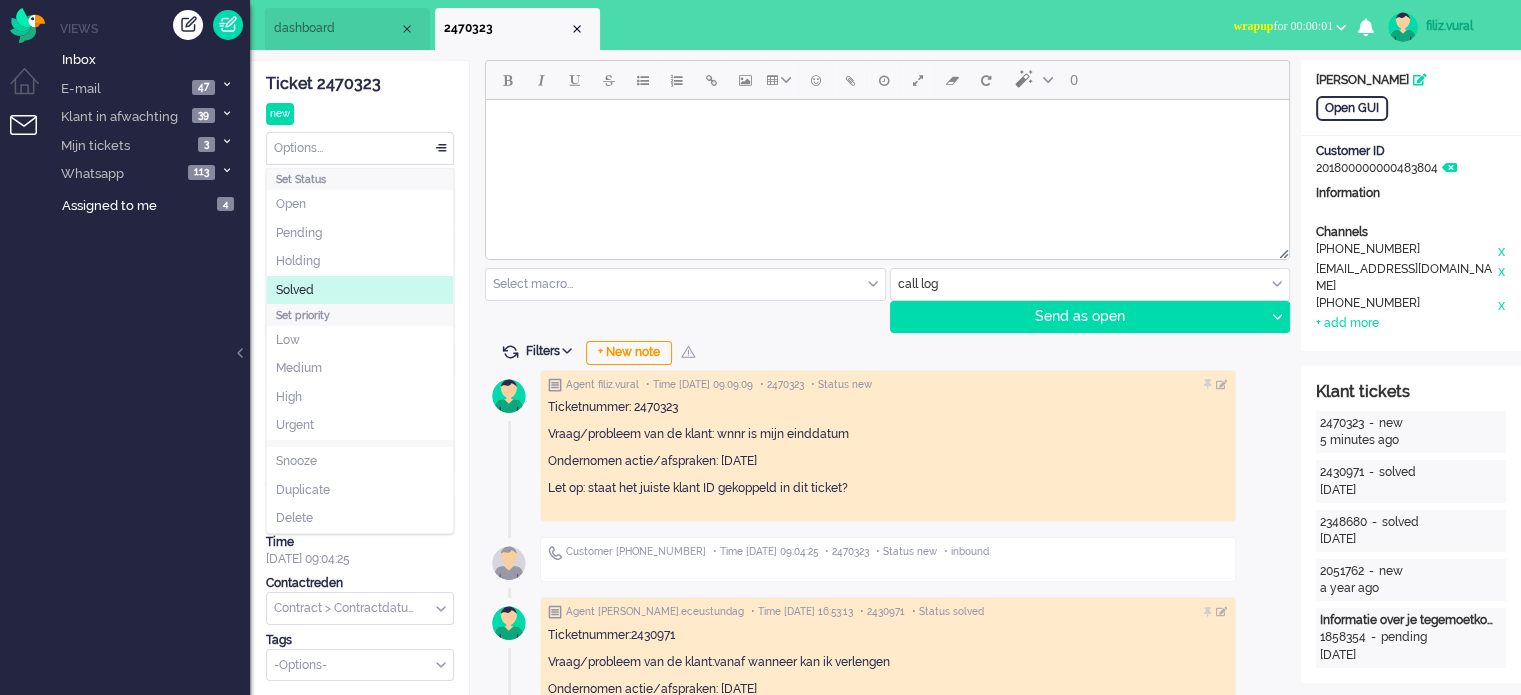 click on "Solved" 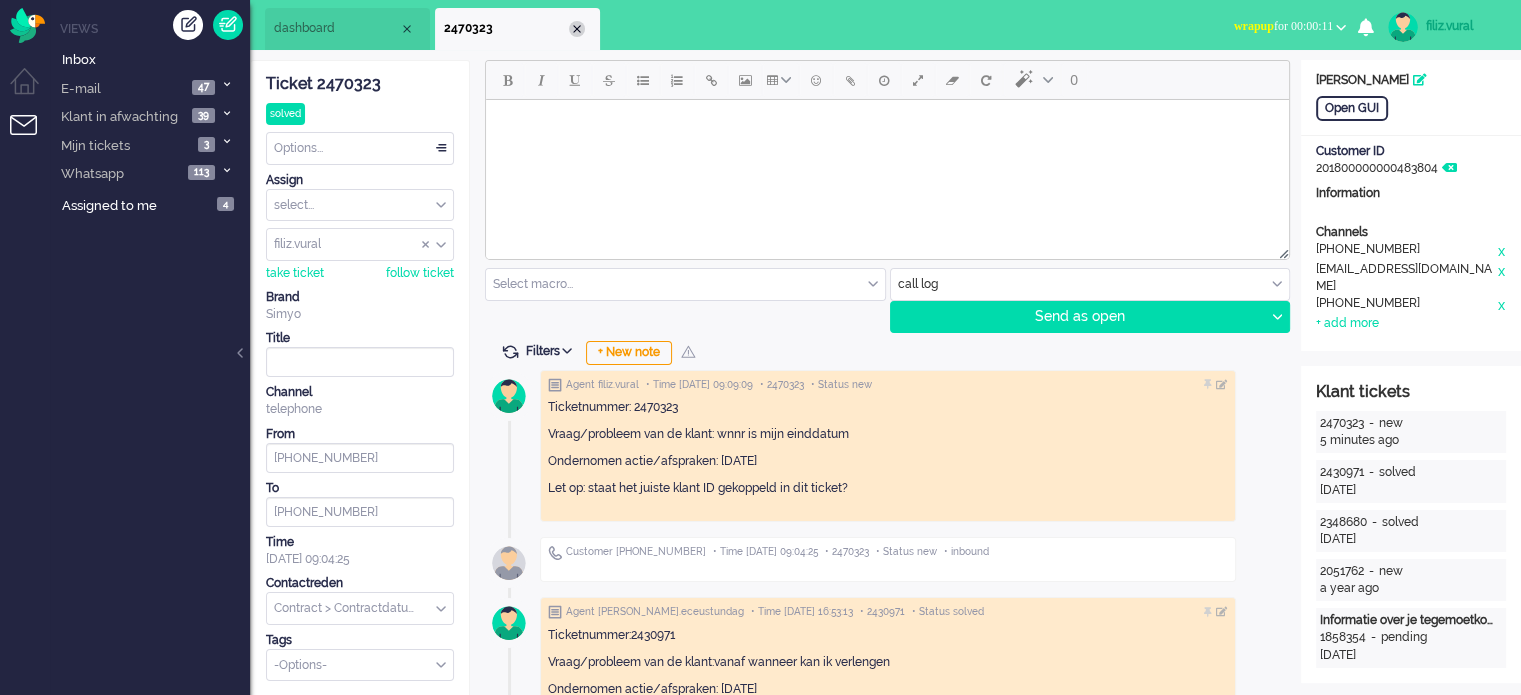 click at bounding box center (577, 29) 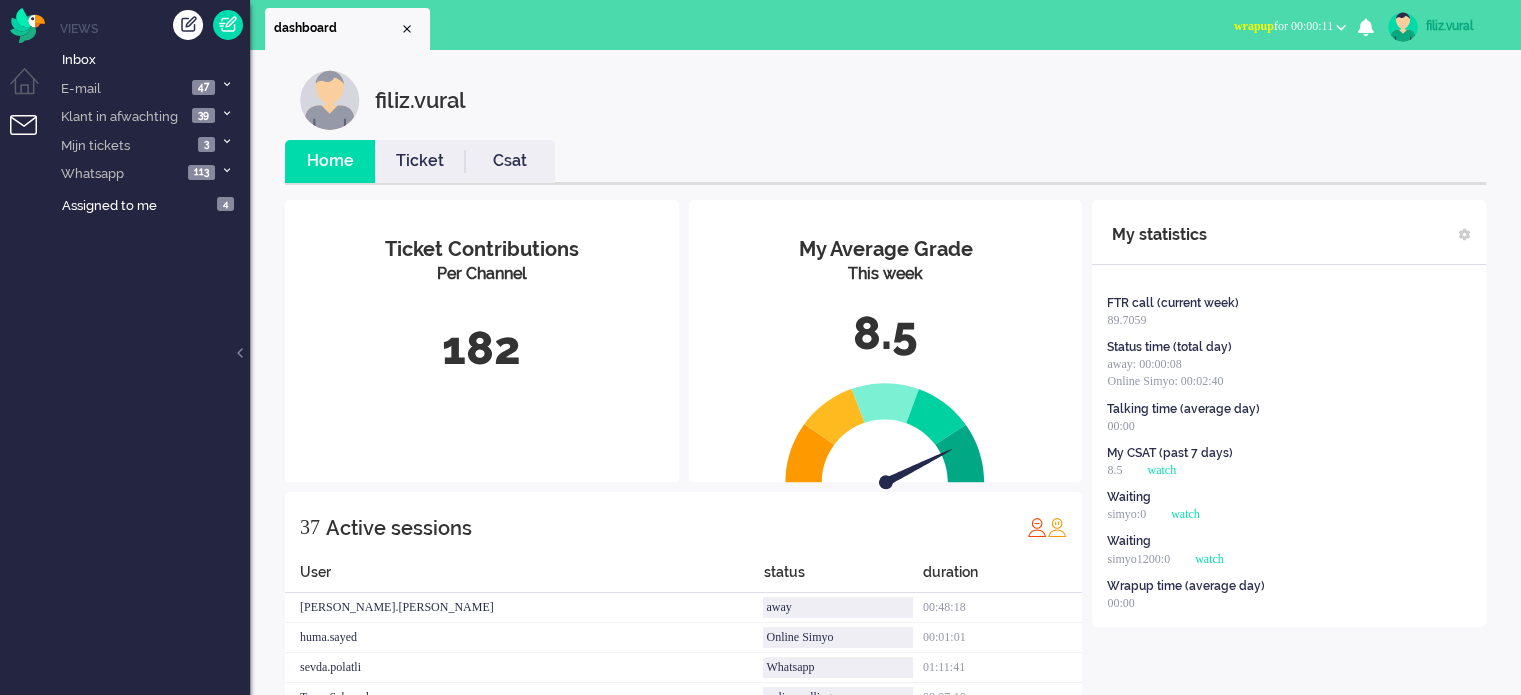 click on "wrapup" at bounding box center (1254, 26) 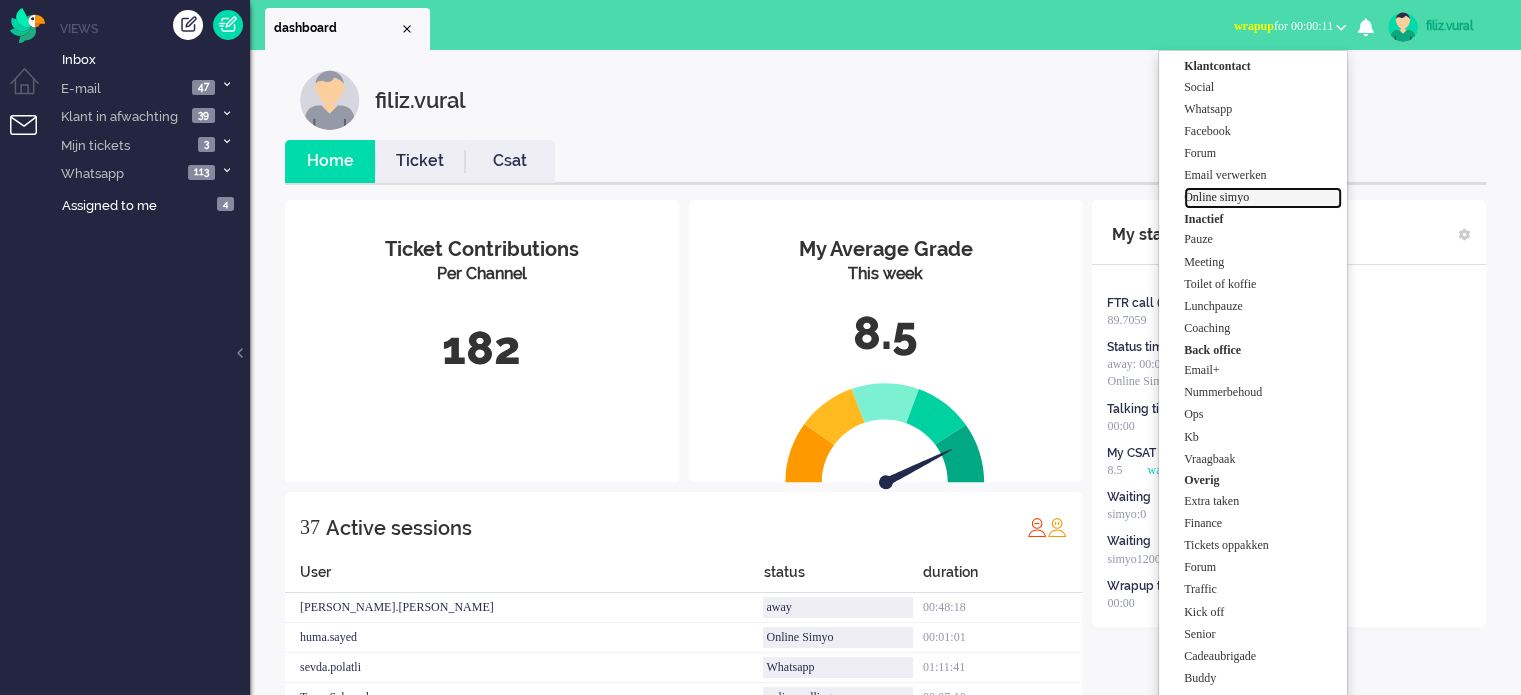 click on "Online simyo" at bounding box center [1263, 197] 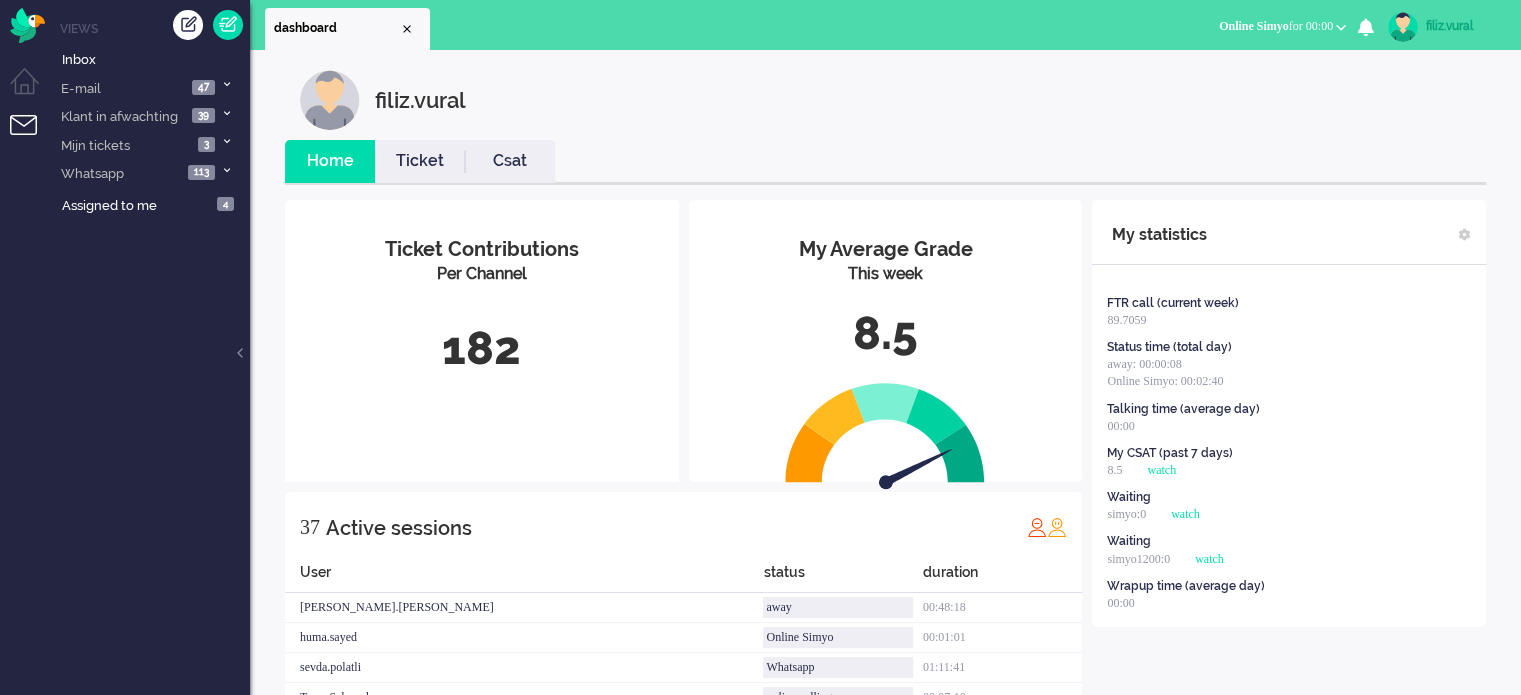 click on "Csat" at bounding box center [510, 161] 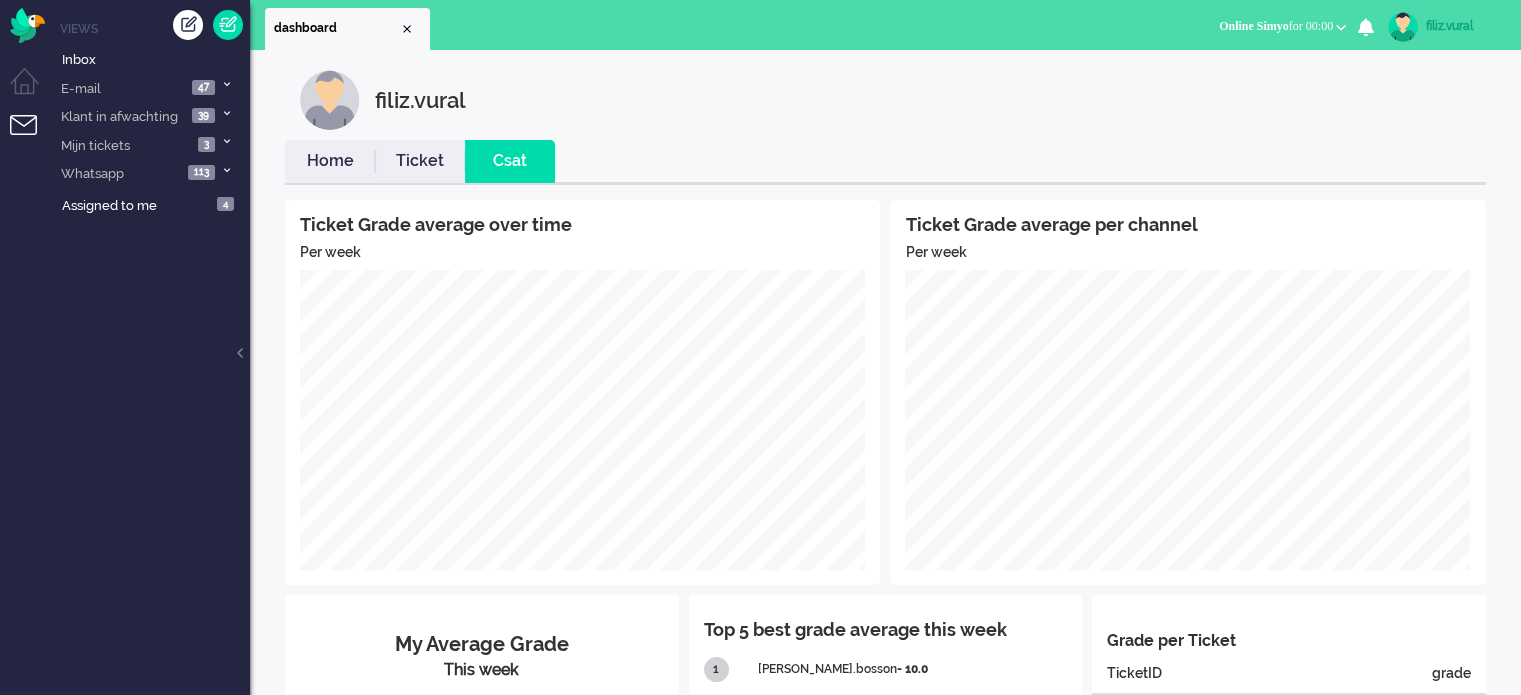 click on "Home" at bounding box center (330, 161) 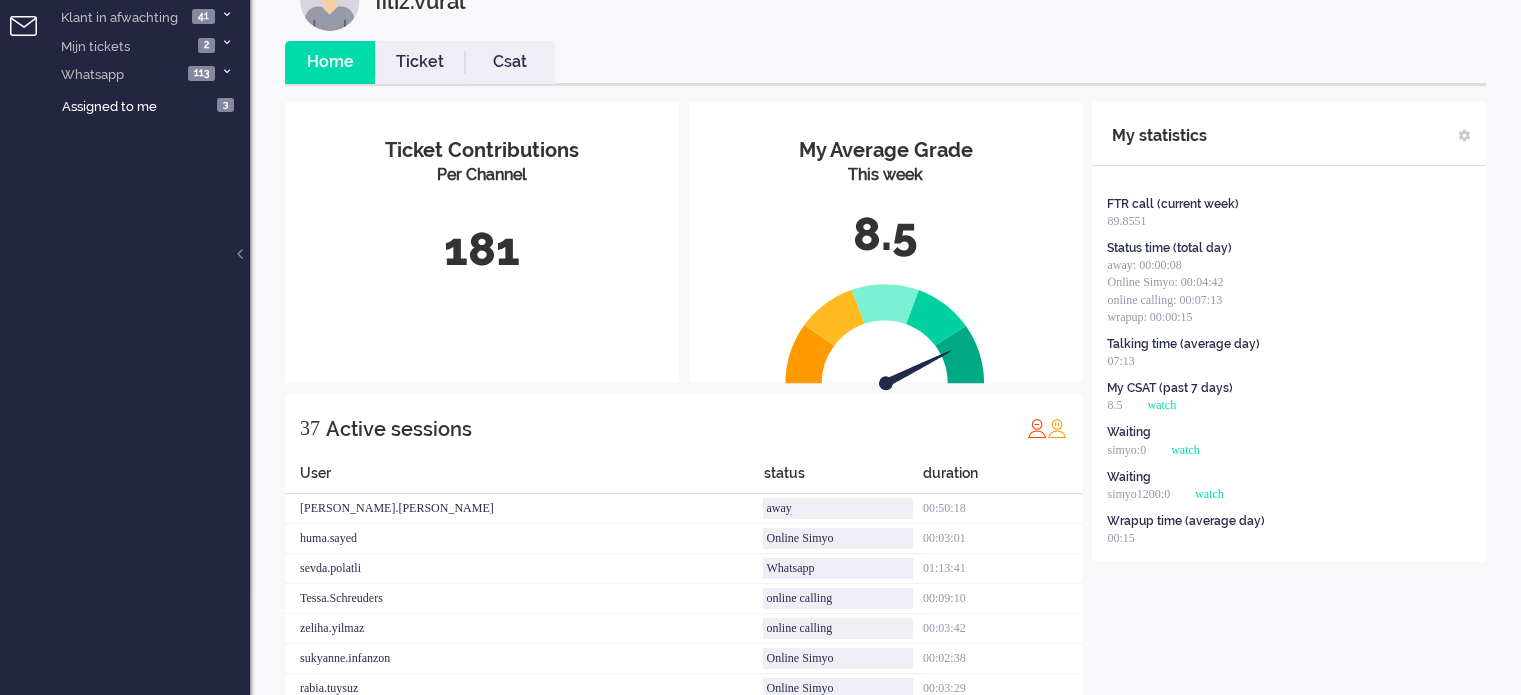 scroll, scrollTop: 300, scrollLeft: 0, axis: vertical 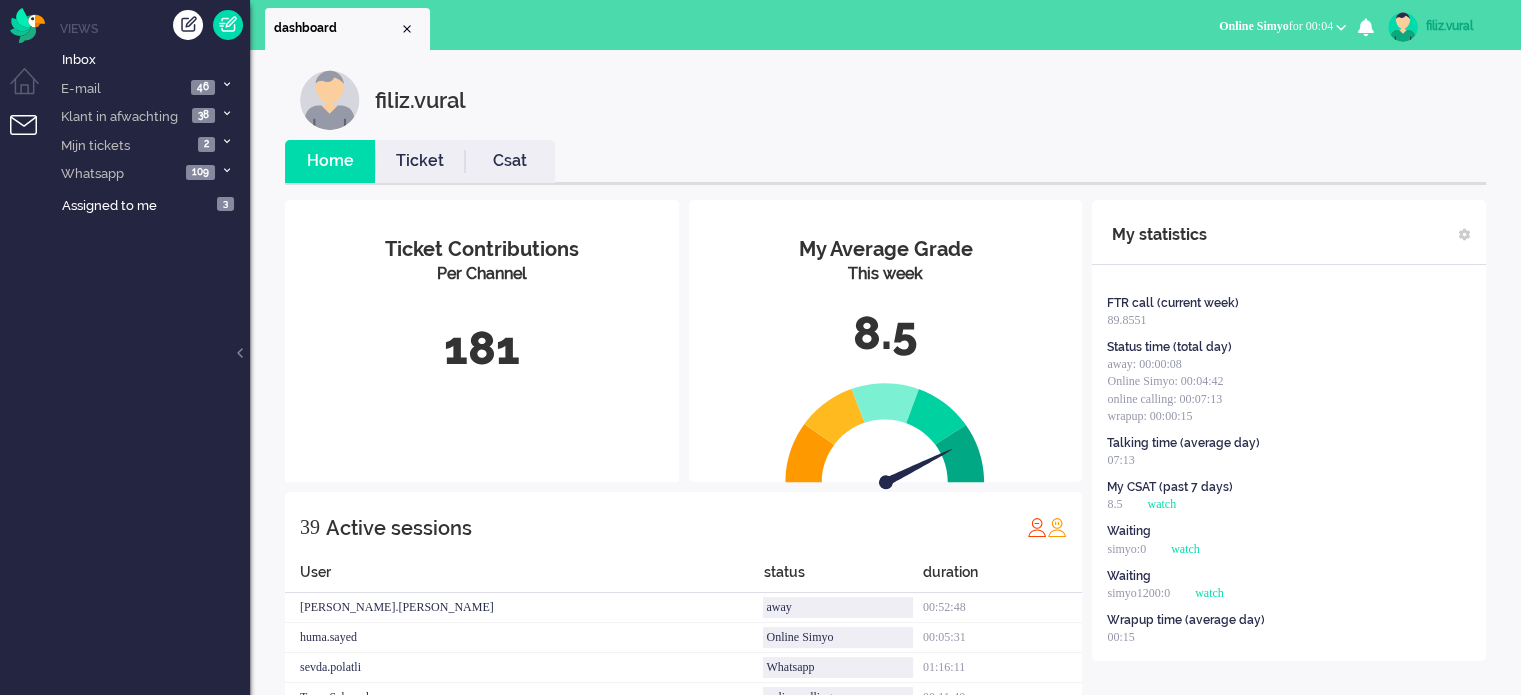 click on "Home Ticket Csat" at bounding box center (885, 162) 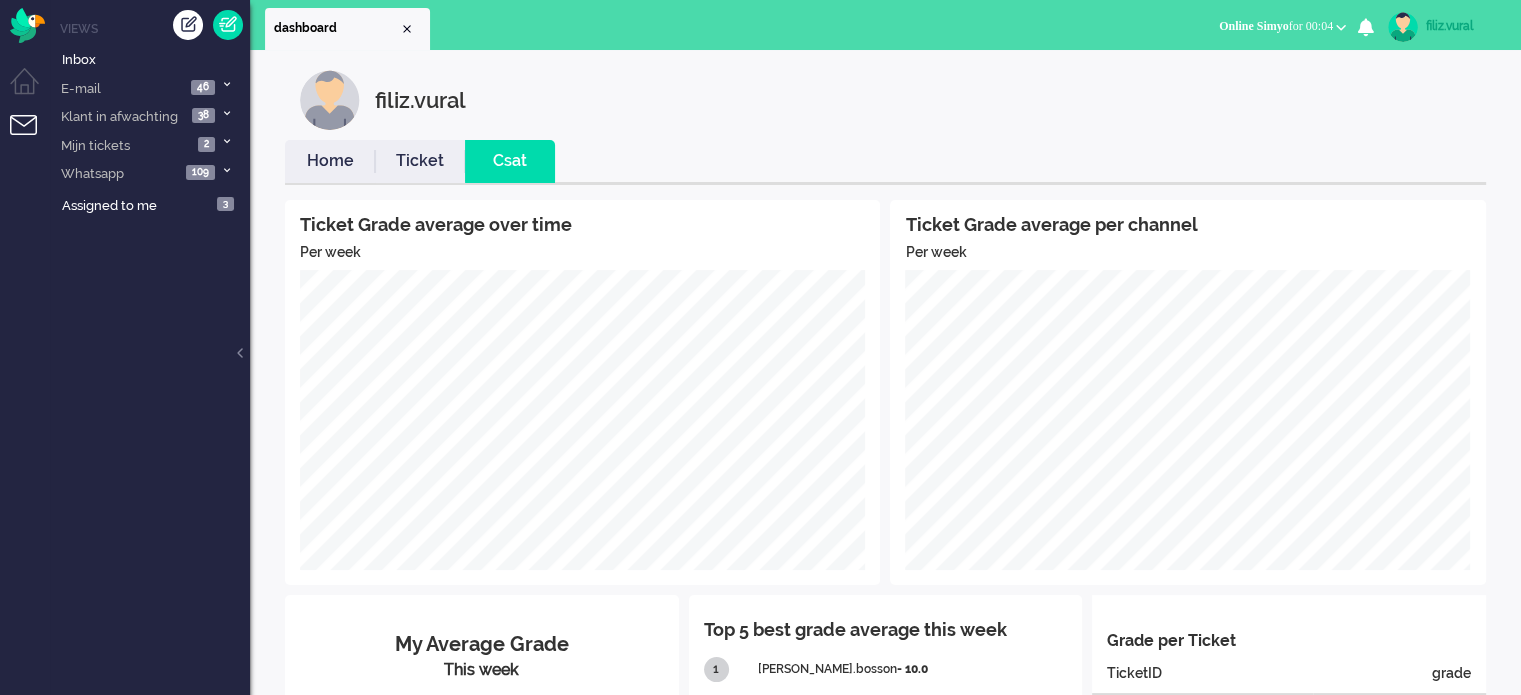 click on "Ticket Grade average over time Per week Ticket Grade average per channel Per week My Average Grade This week 8.5 Top 5 best grade average this week 1 kelly.bosson  - 10.0 2 leyla.sari  - 10.0 3 meyhube.karabacak  - 10.0 4 dyna.verdonk  - 10.0 5 margerie.ost  - 10.0 Grade per Ticket Showing  1  of 1 TicketID grade 2464808 9.0 2465759 9.0 2466535 6.0 2467211 10.0" at bounding box center (885, 566) 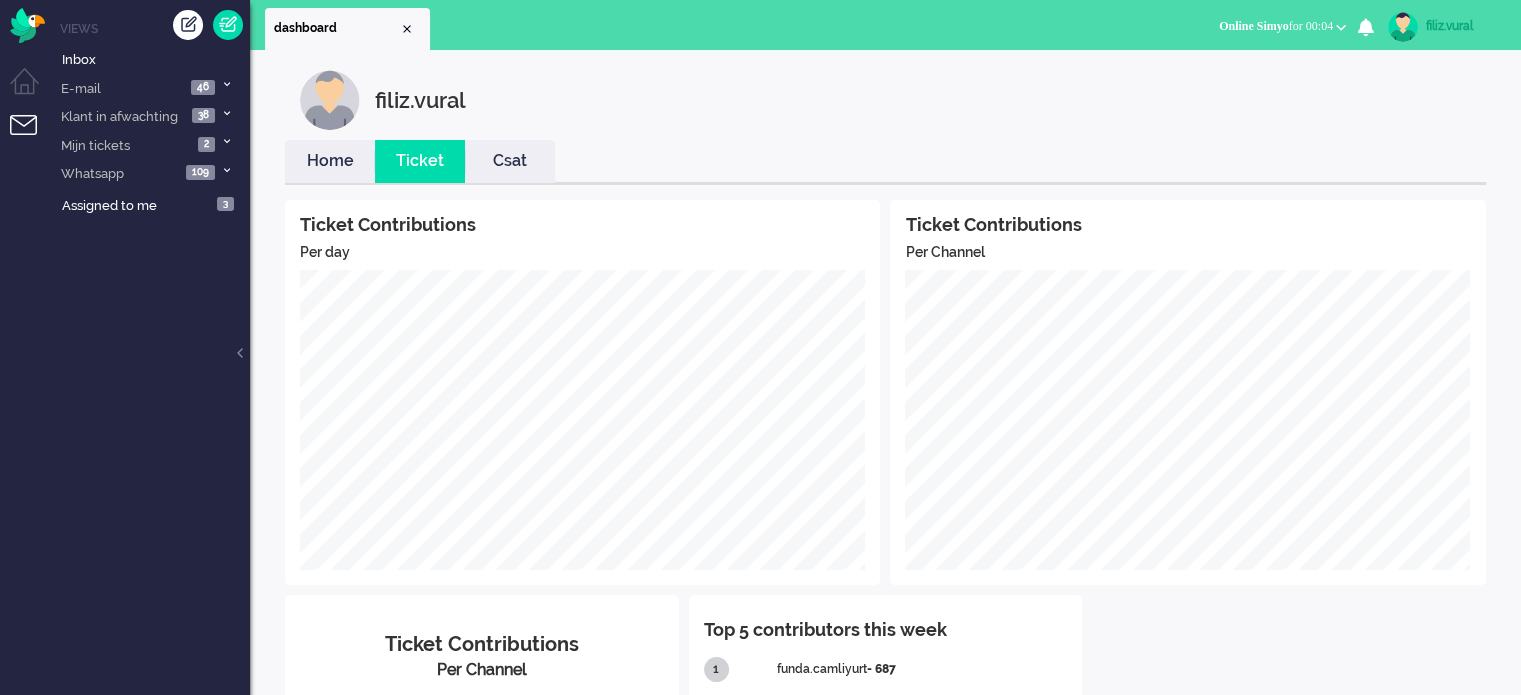 click on "Home" at bounding box center [330, 161] 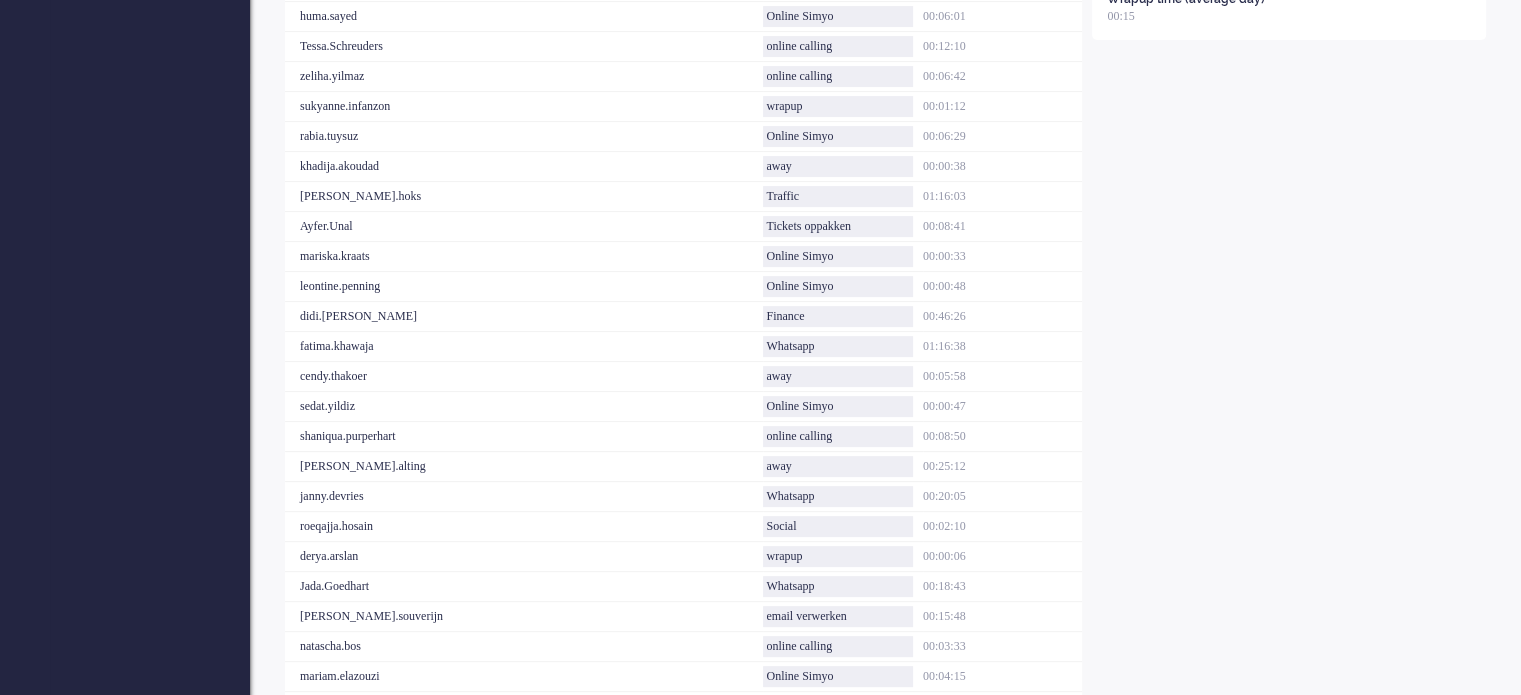 scroll, scrollTop: 21, scrollLeft: 0, axis: vertical 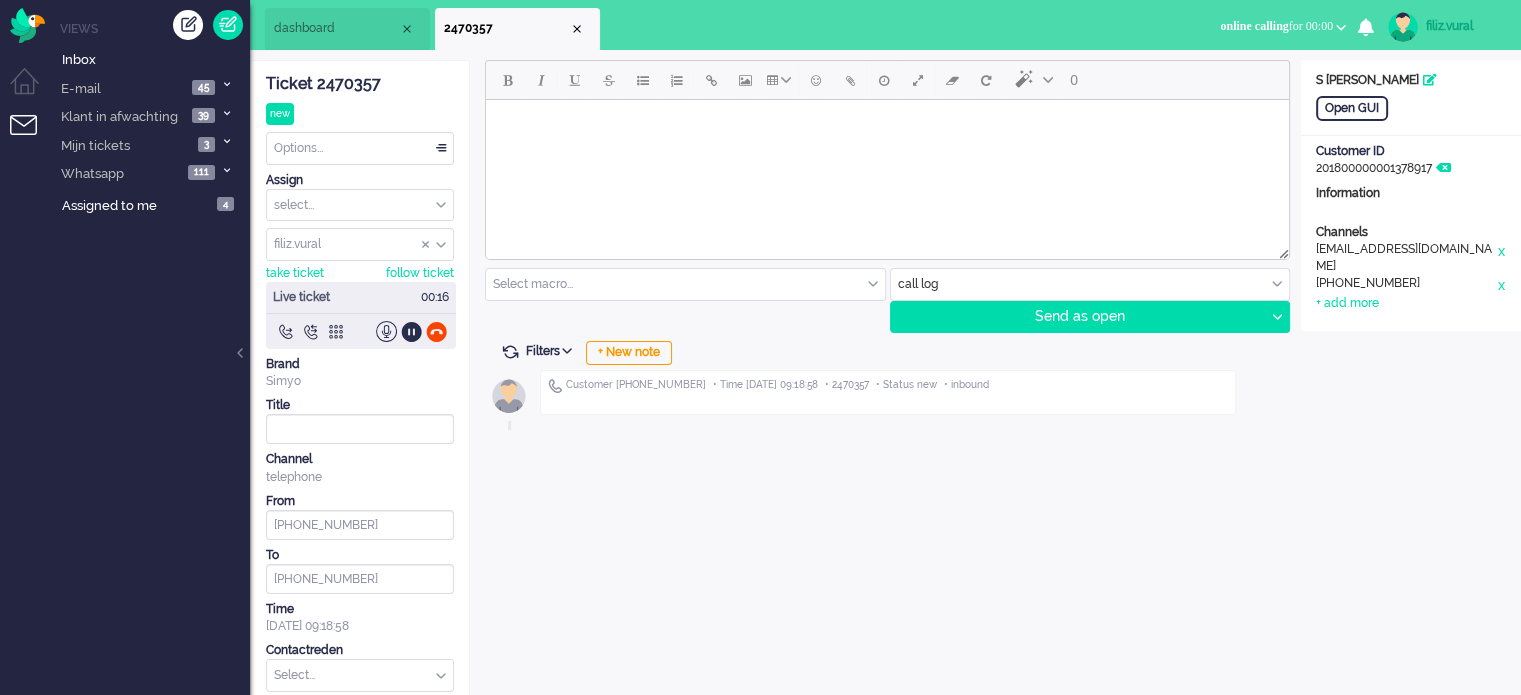 click on "Customer  +31619167420 • Time 2025-07-17 09:18:58 • 2470357 • Status new • inbound" at bounding box center (885, 396) 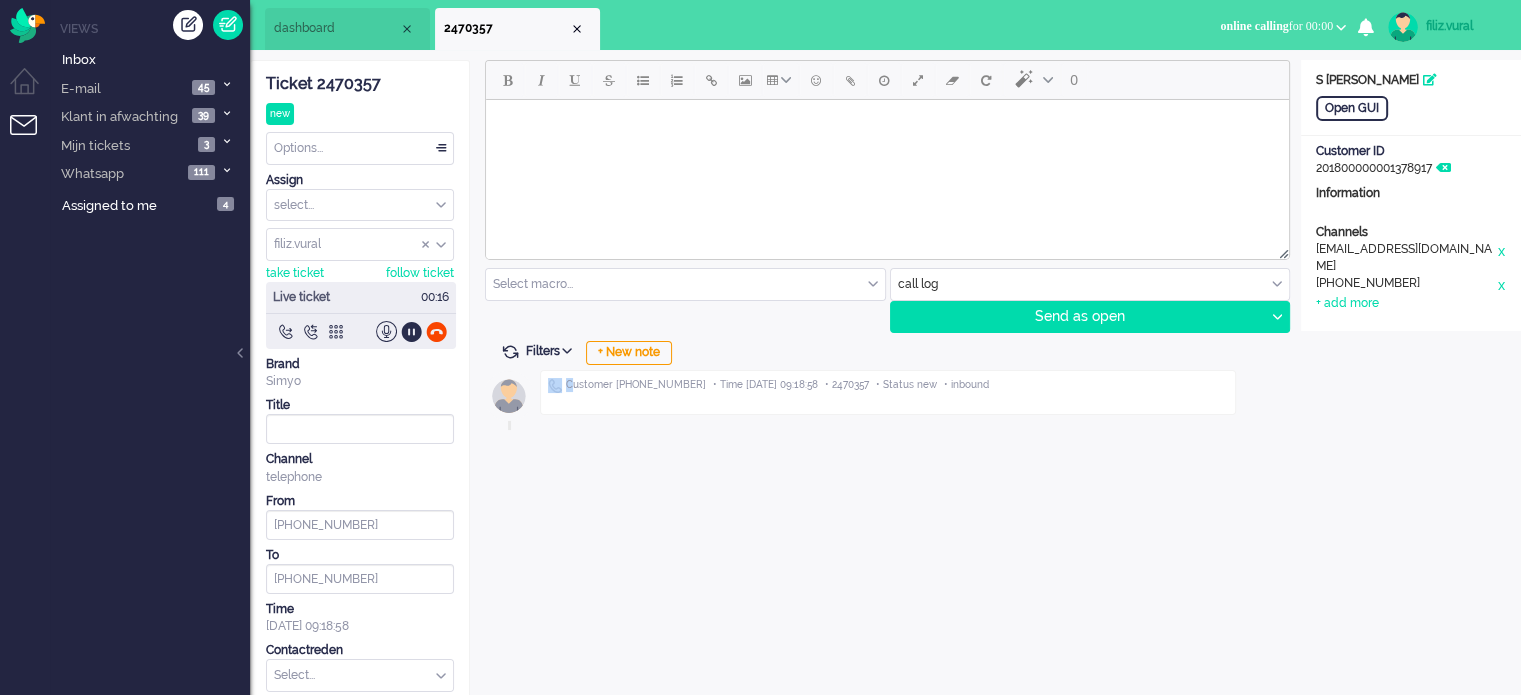 click on "Customer  +31619167420 • Time 2025-07-17 09:18:58 • 2470357 • Status new • inbound" at bounding box center (885, 396) 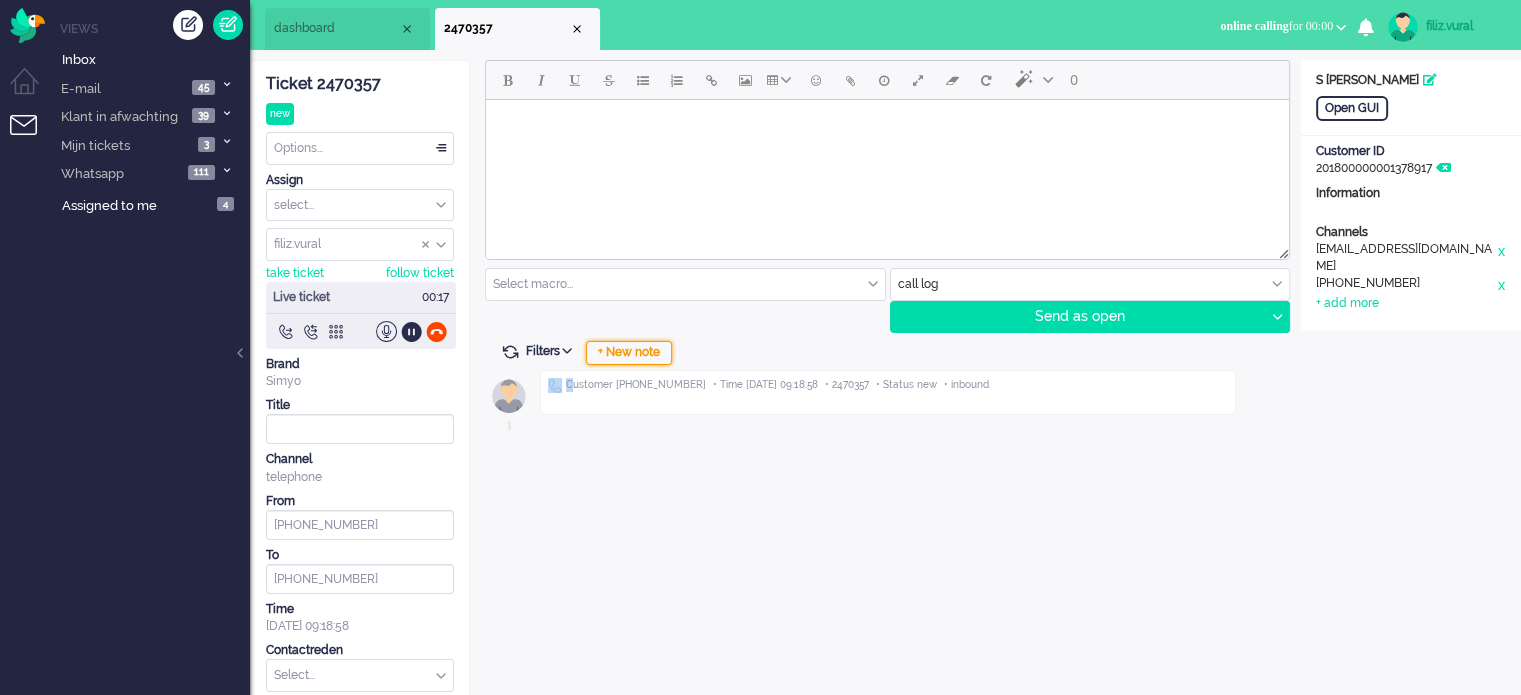 click on "+ New note" at bounding box center [629, 353] 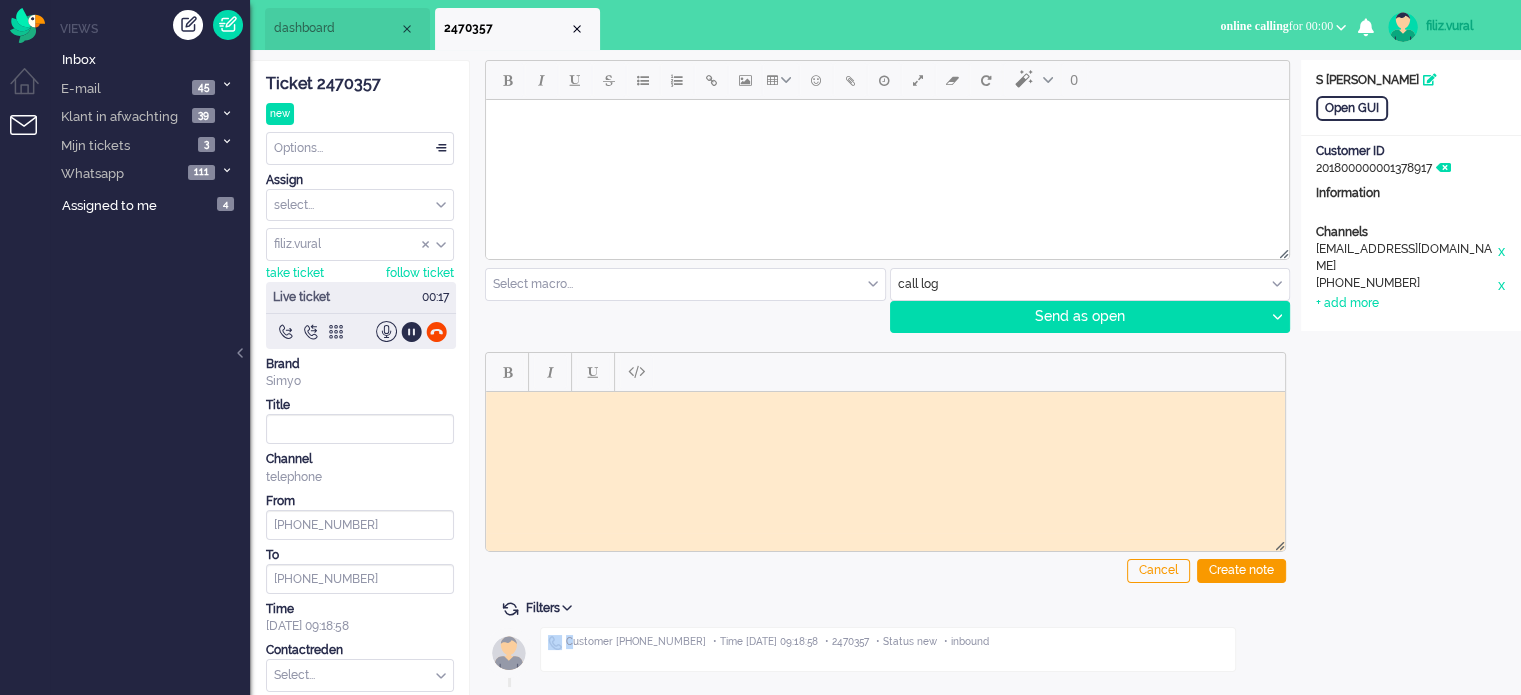 scroll, scrollTop: 0, scrollLeft: 0, axis: both 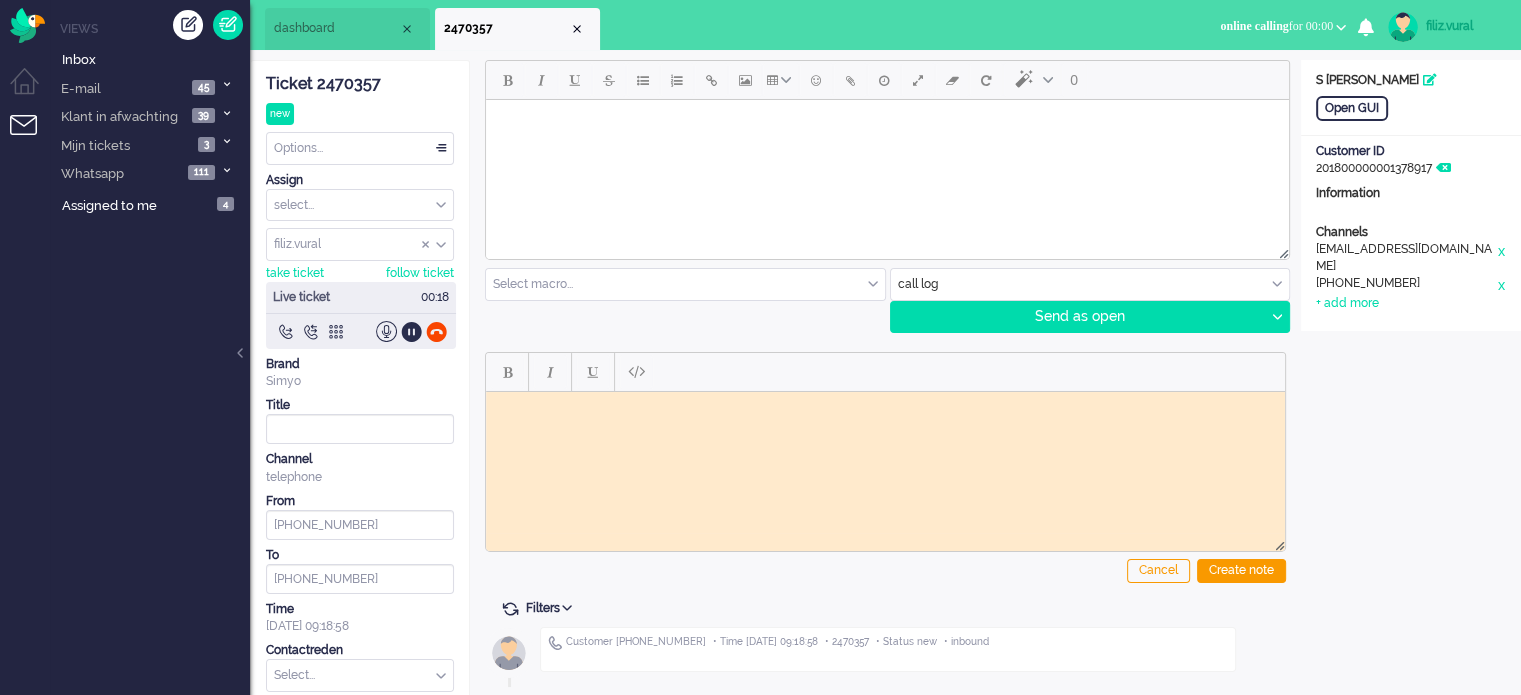 click on "Ticket 2470357" 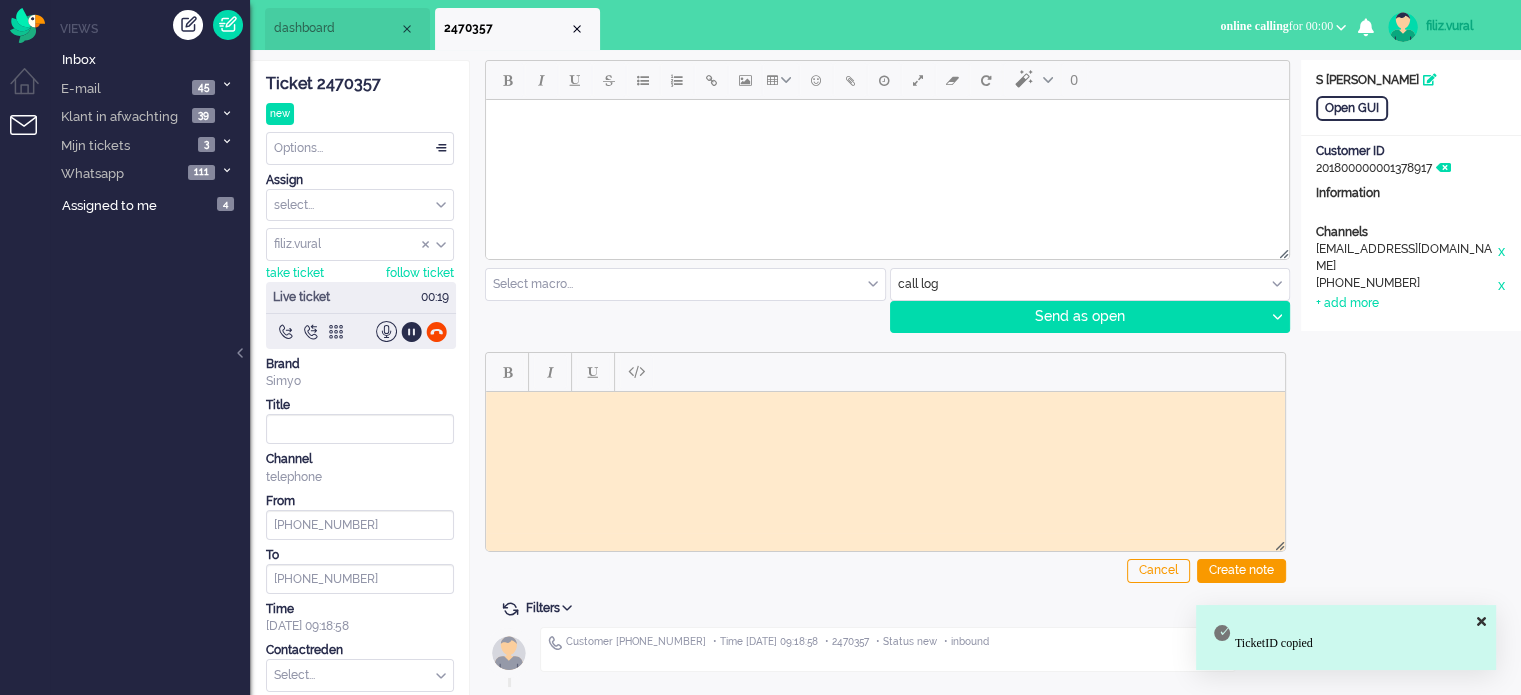click at bounding box center [885, 406] 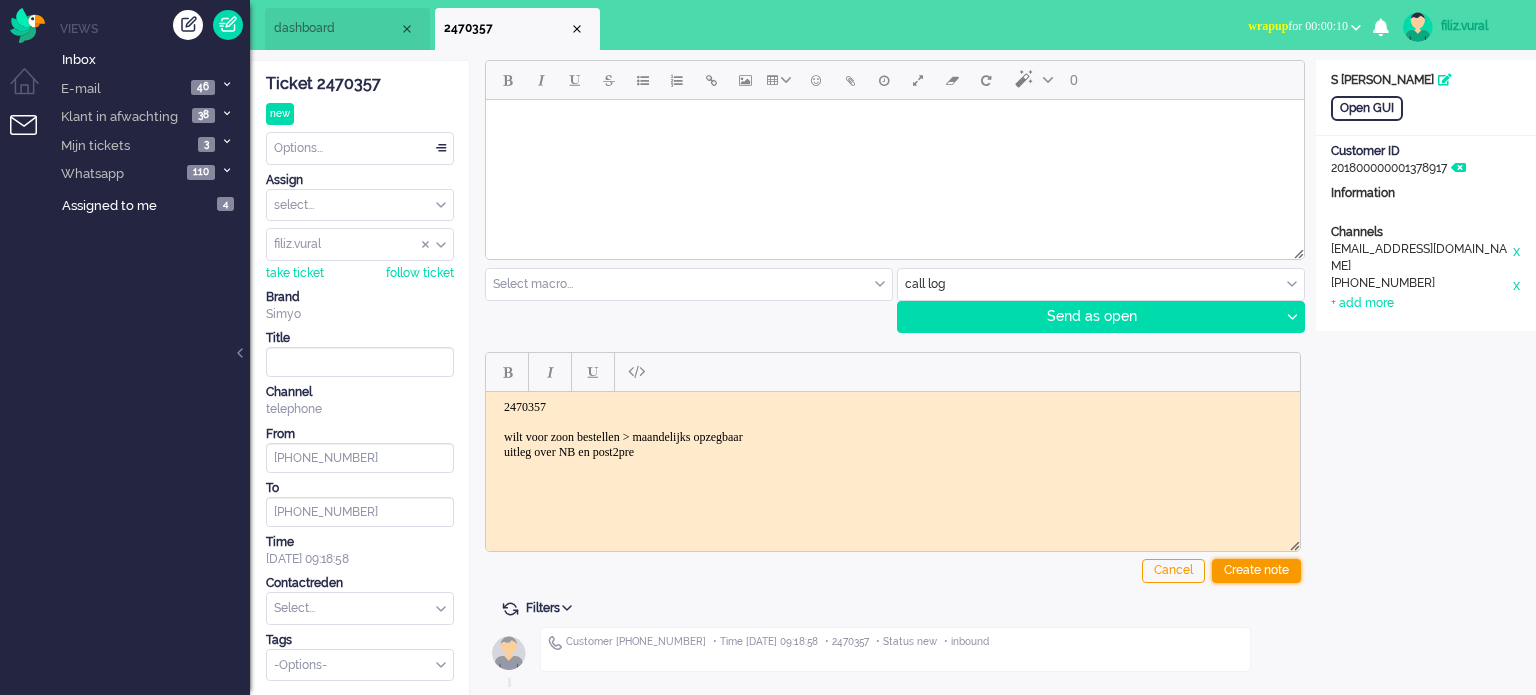 click on "Create note" at bounding box center [1256, 571] 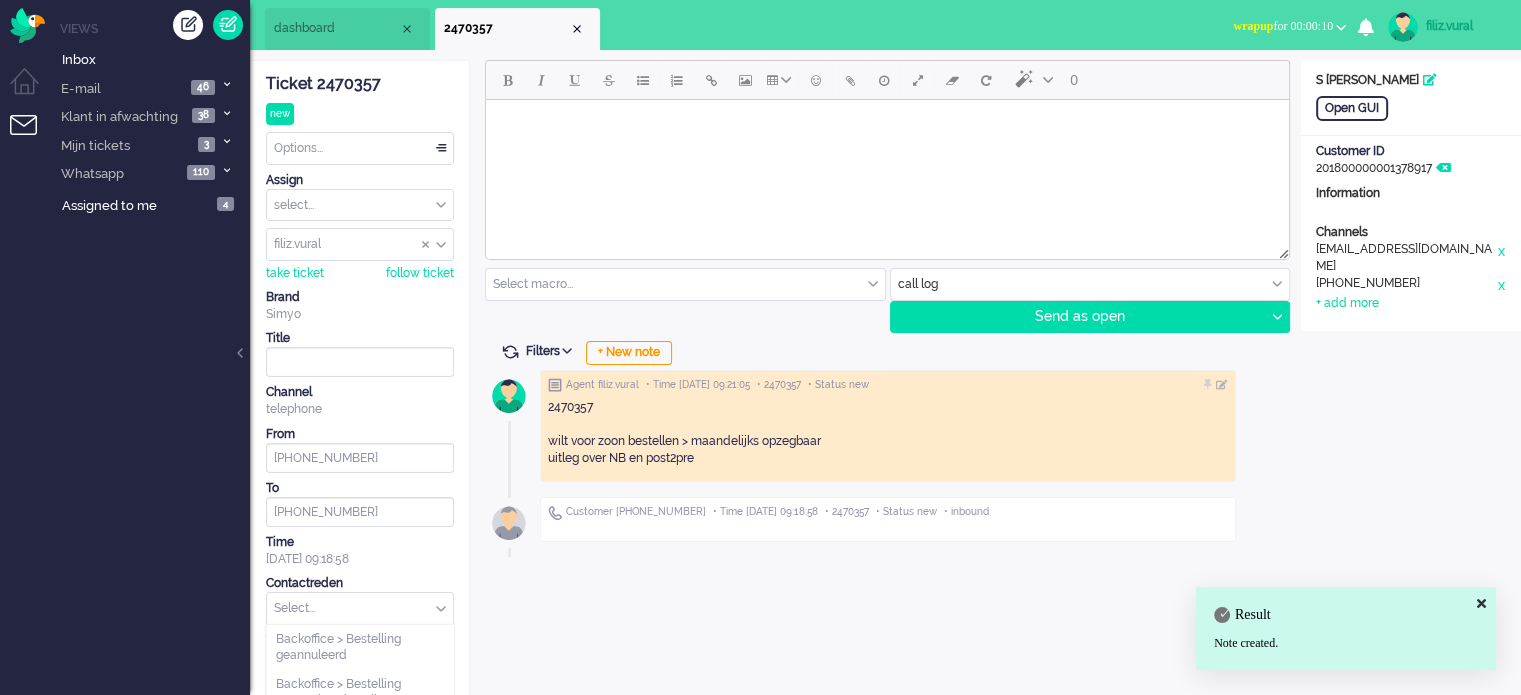 click at bounding box center (360, 608) 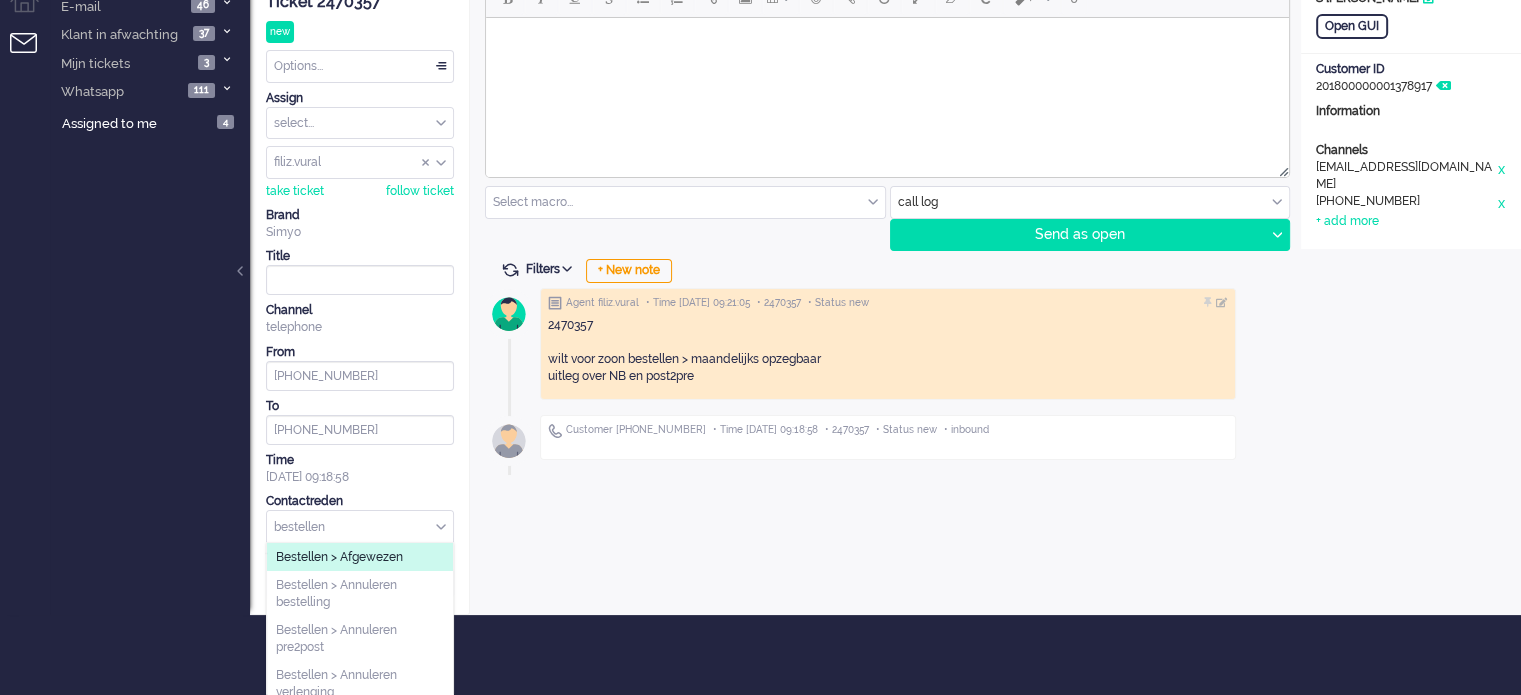 scroll, scrollTop: 83, scrollLeft: 0, axis: vertical 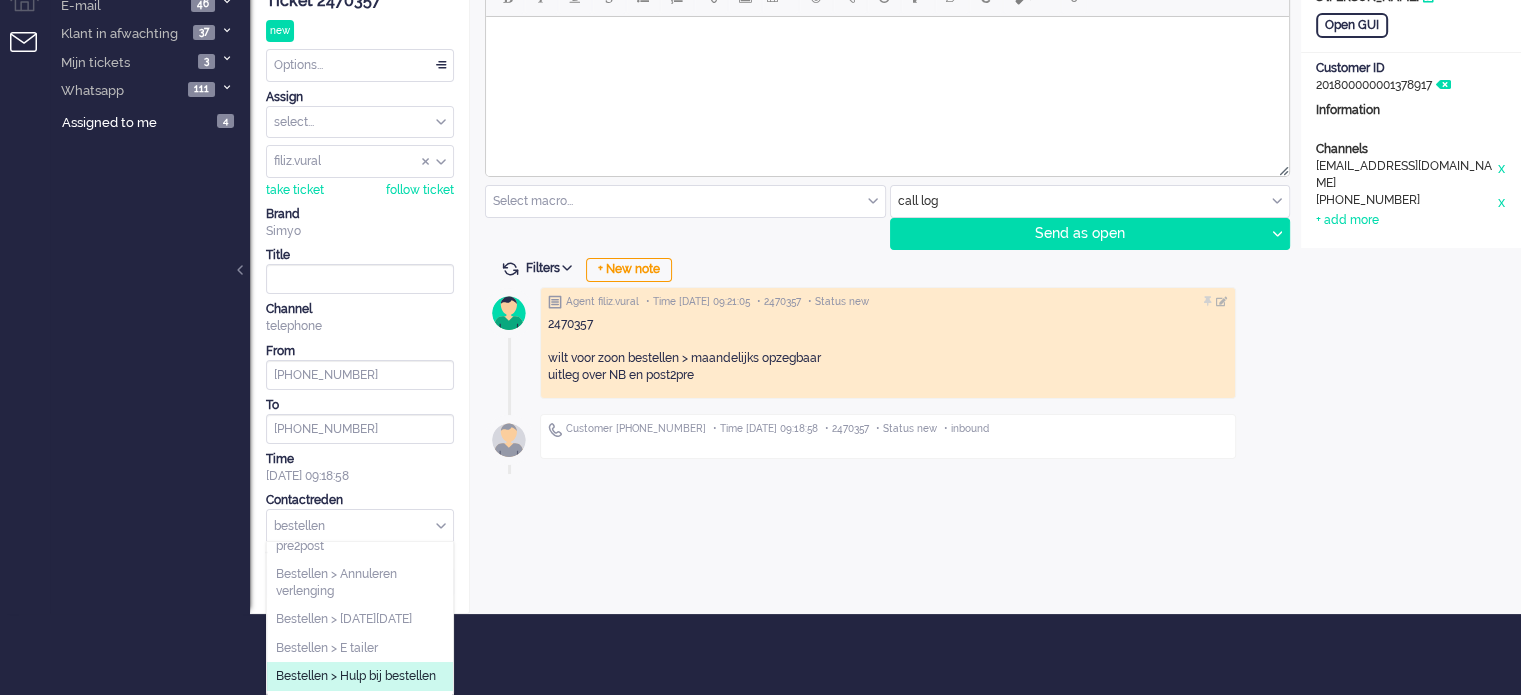 type on "bestellen" 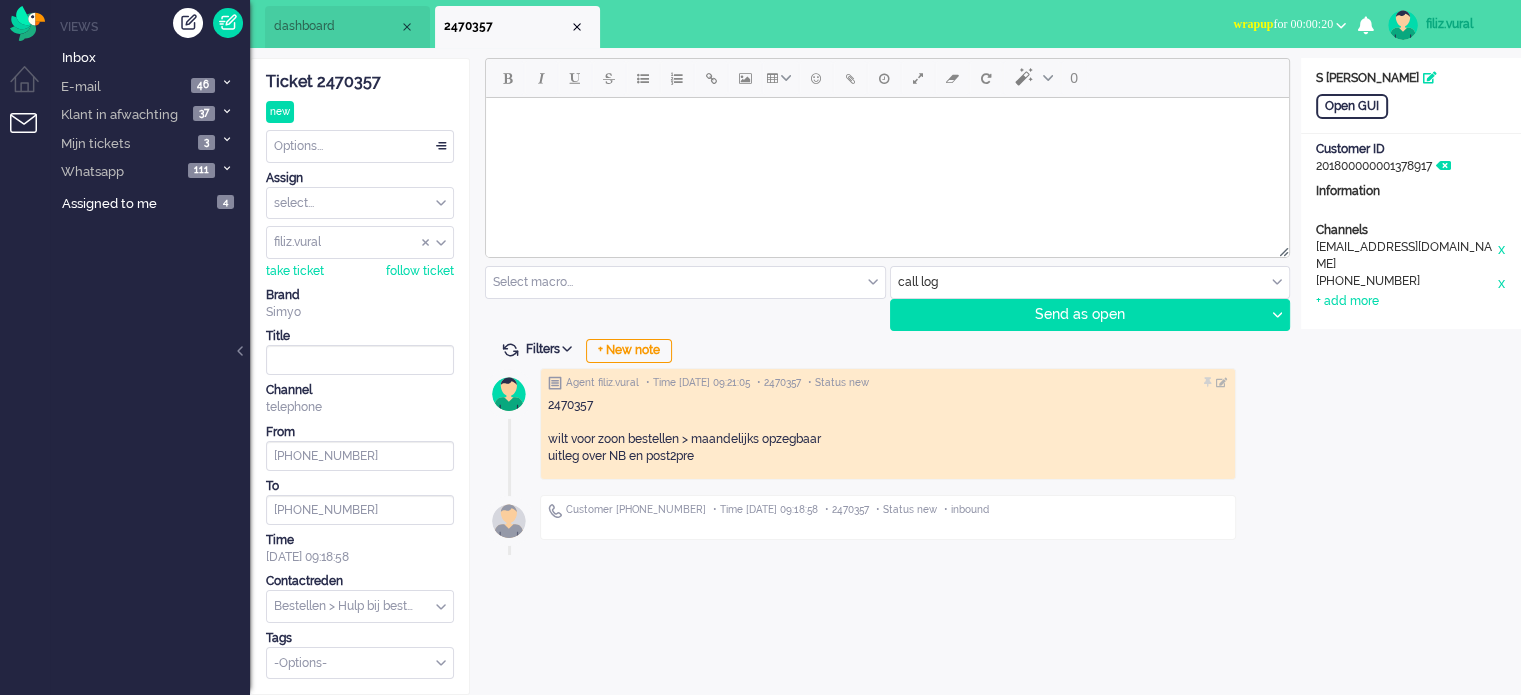 scroll, scrollTop: 0, scrollLeft: 0, axis: both 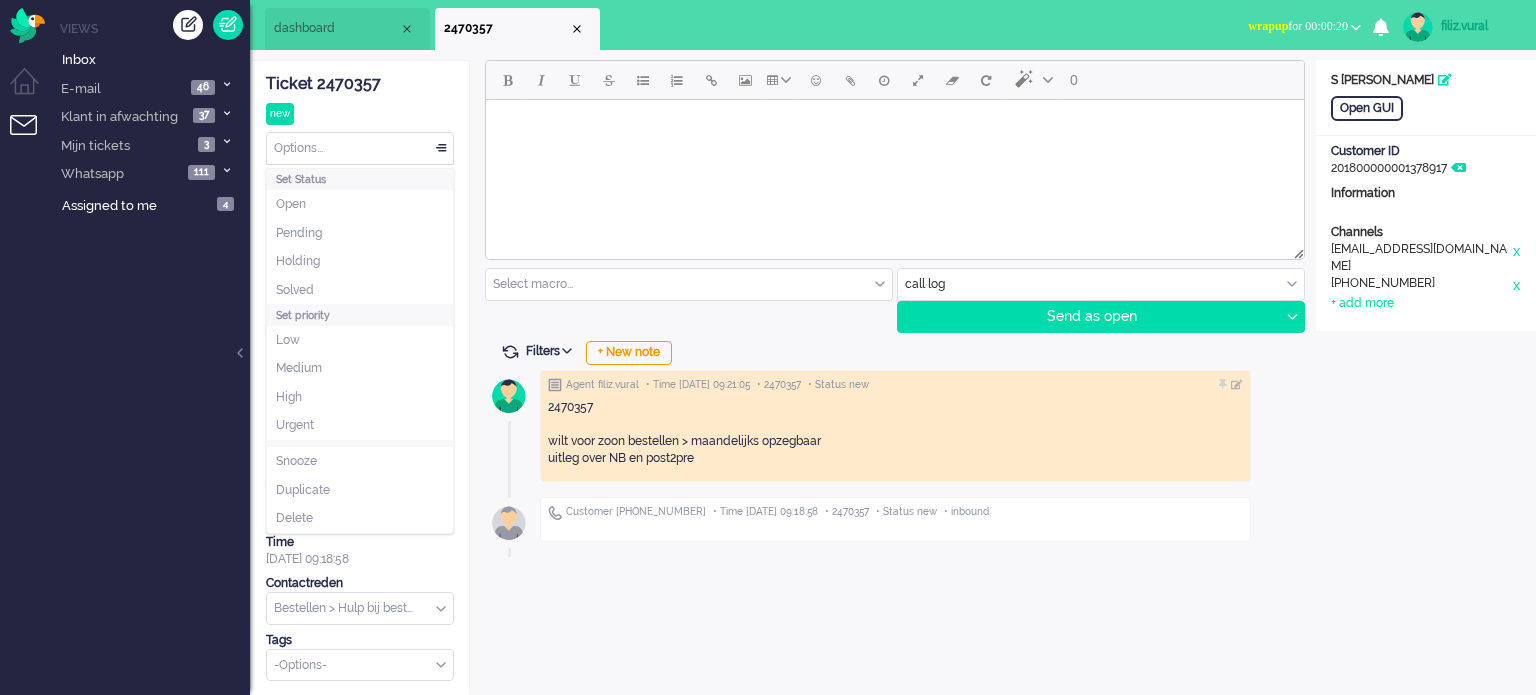 click on "Options..." at bounding box center (360, 148) 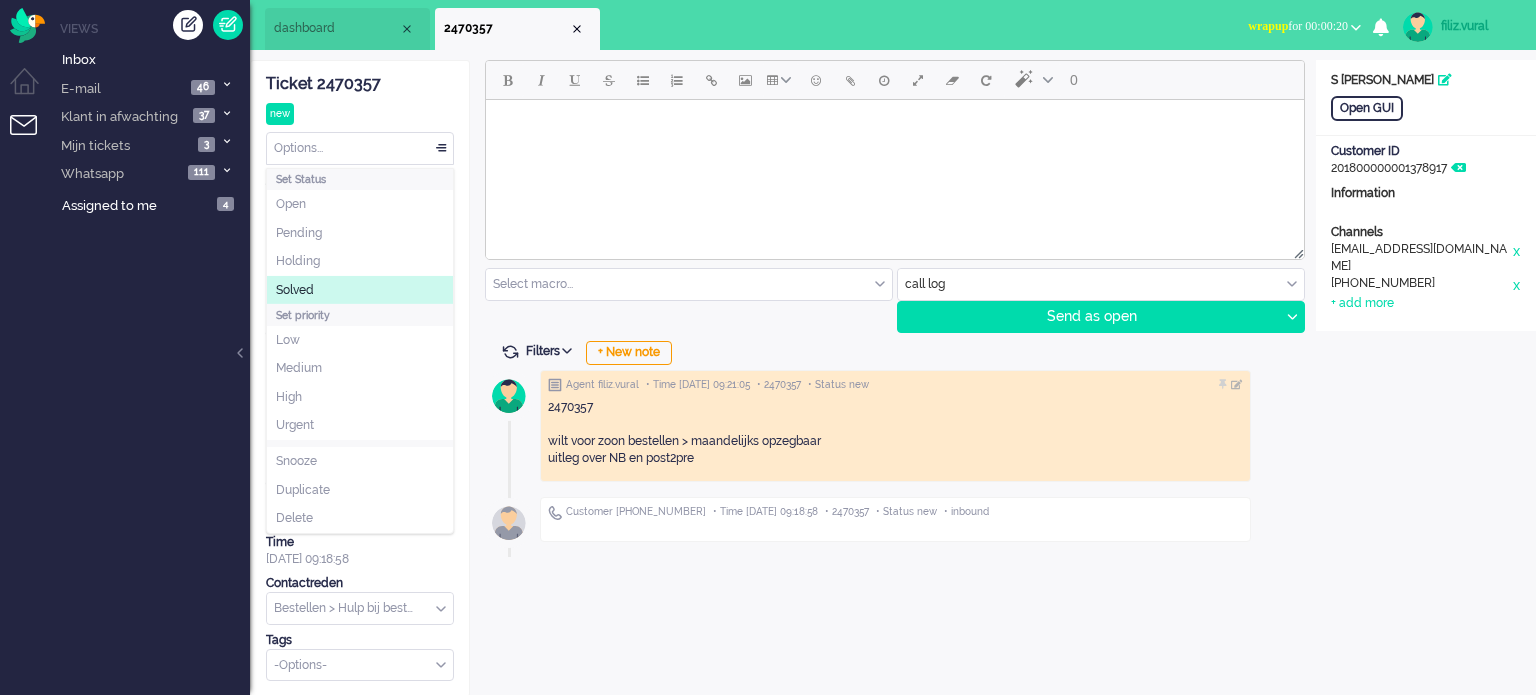 click on "Solved" 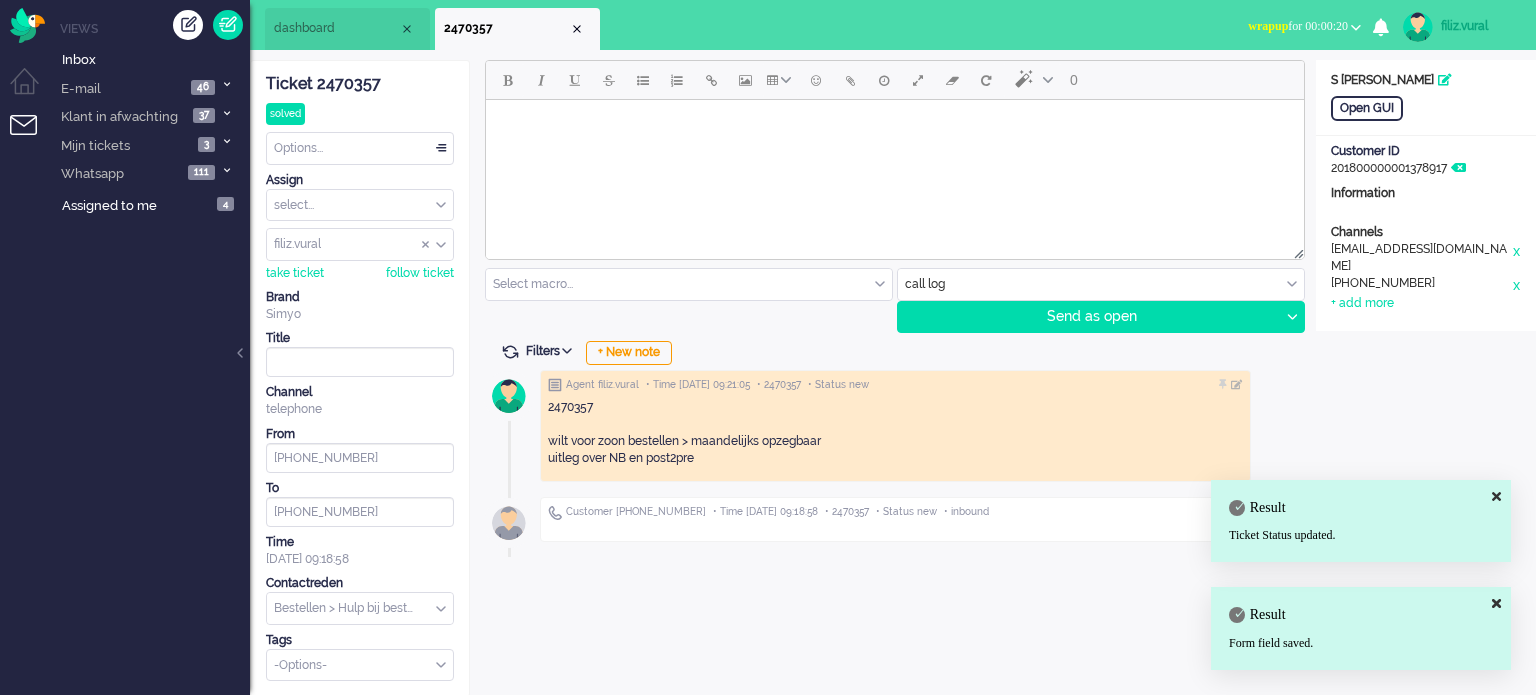 click on "2470357" at bounding box center [517, 29] 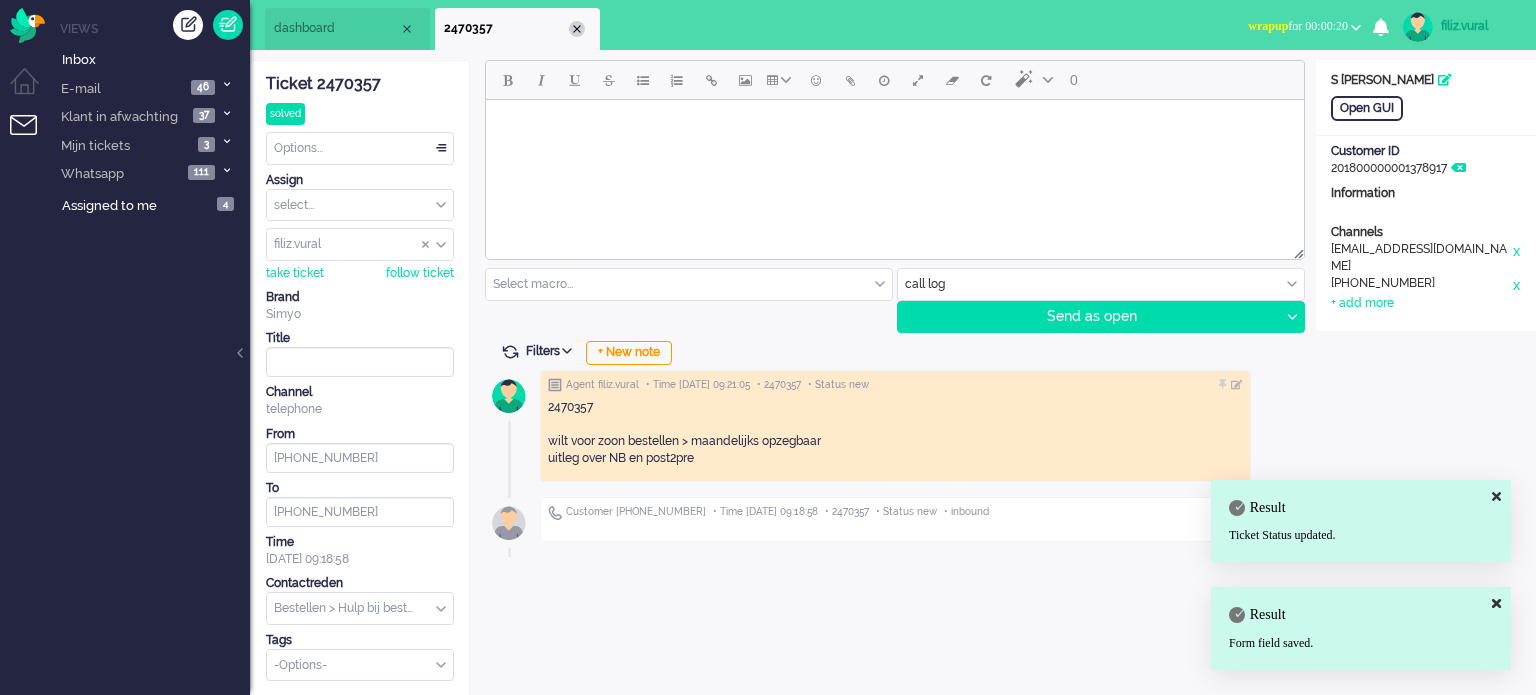 click at bounding box center [577, 29] 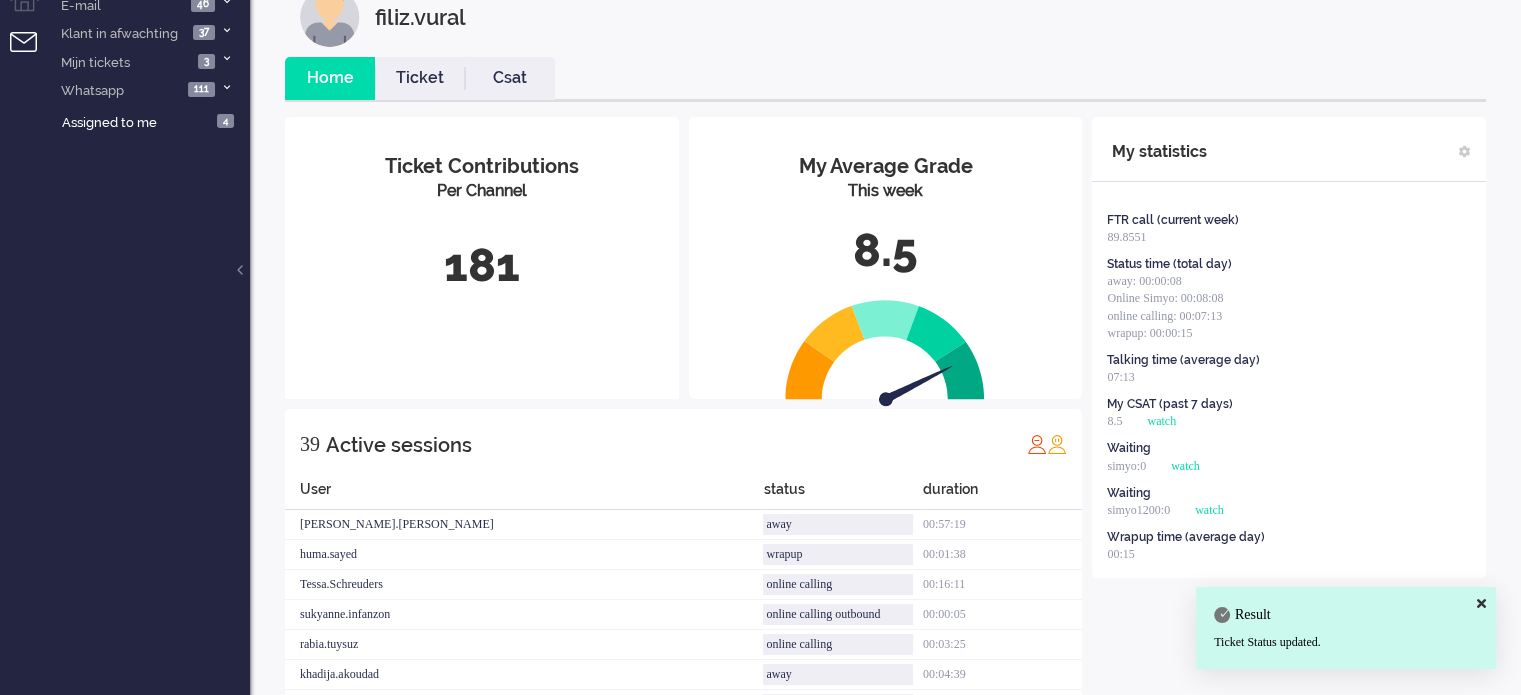 scroll, scrollTop: 0, scrollLeft: 0, axis: both 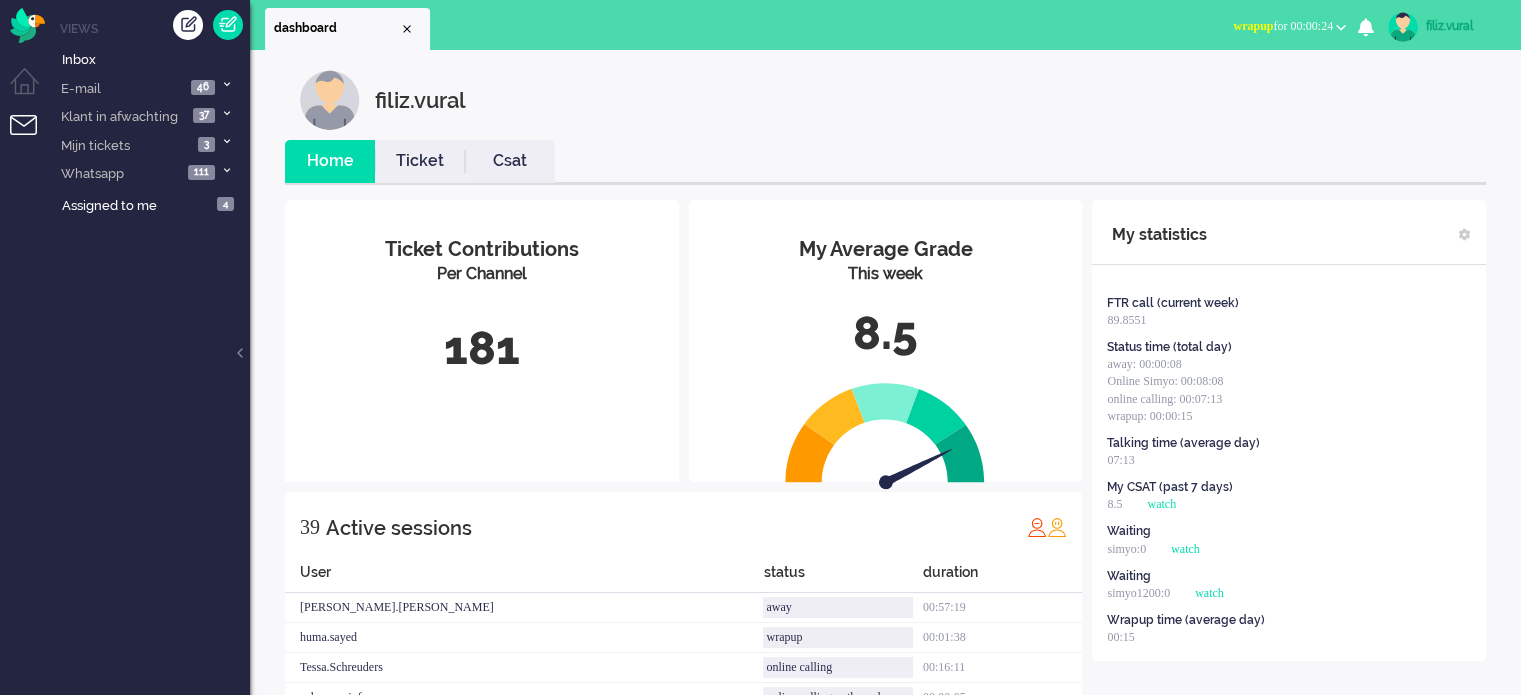 click on "wrapup" at bounding box center [1253, 26] 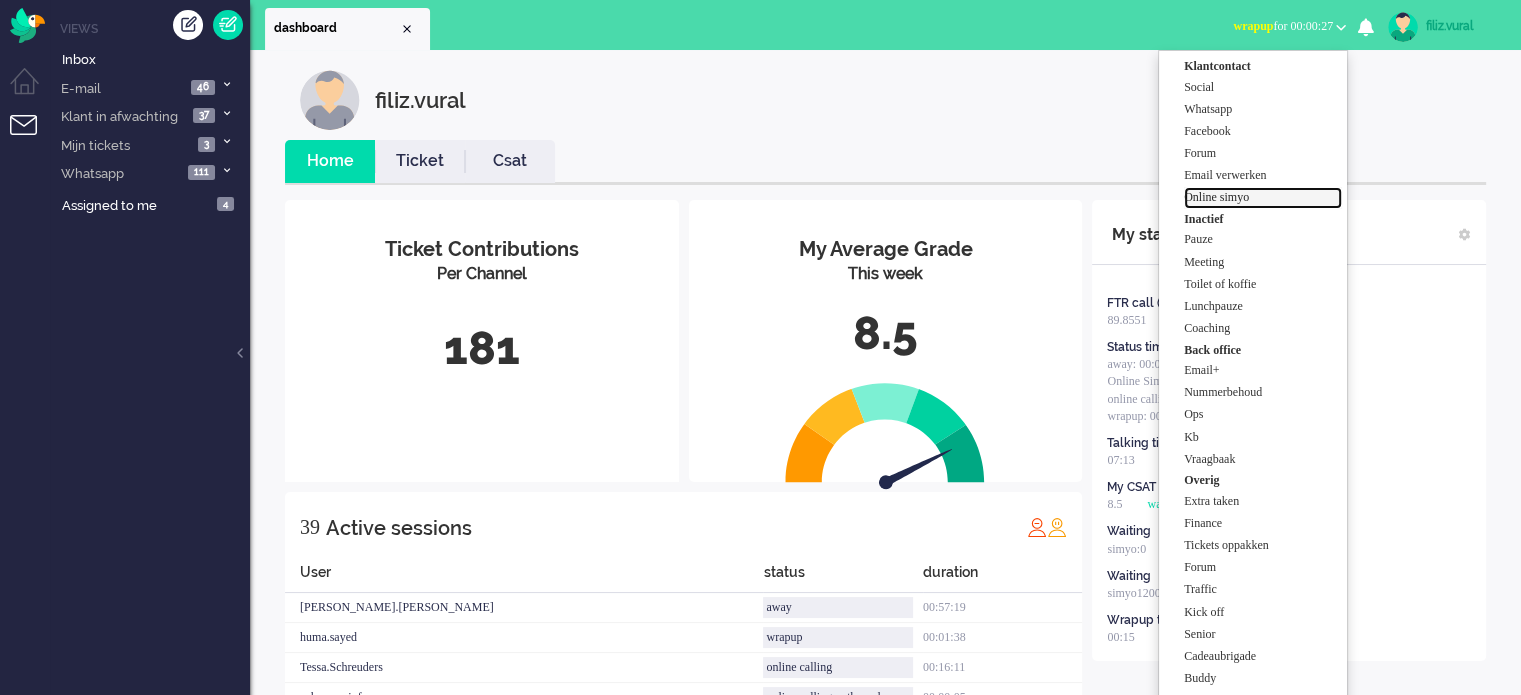click on "Online simyo" at bounding box center (1263, 197) 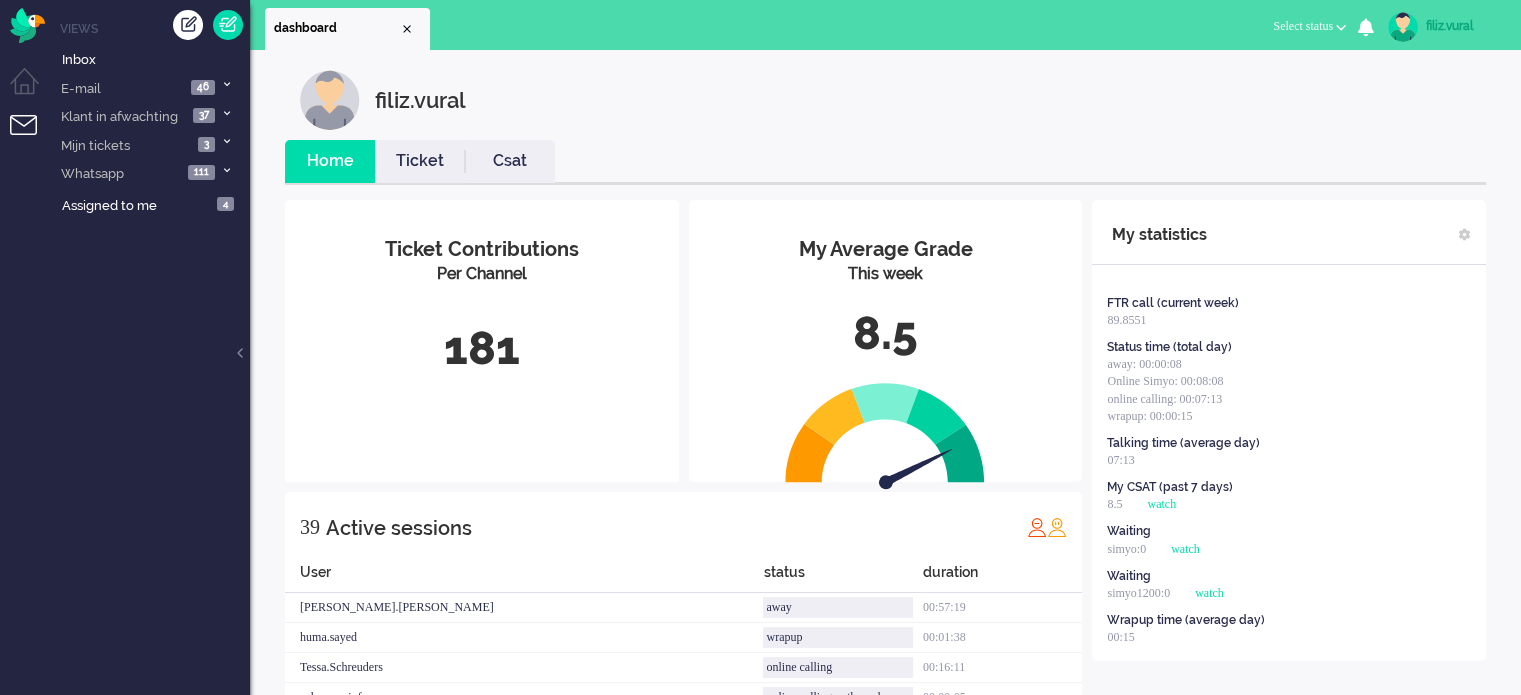 click on "Csat" at bounding box center [510, 161] 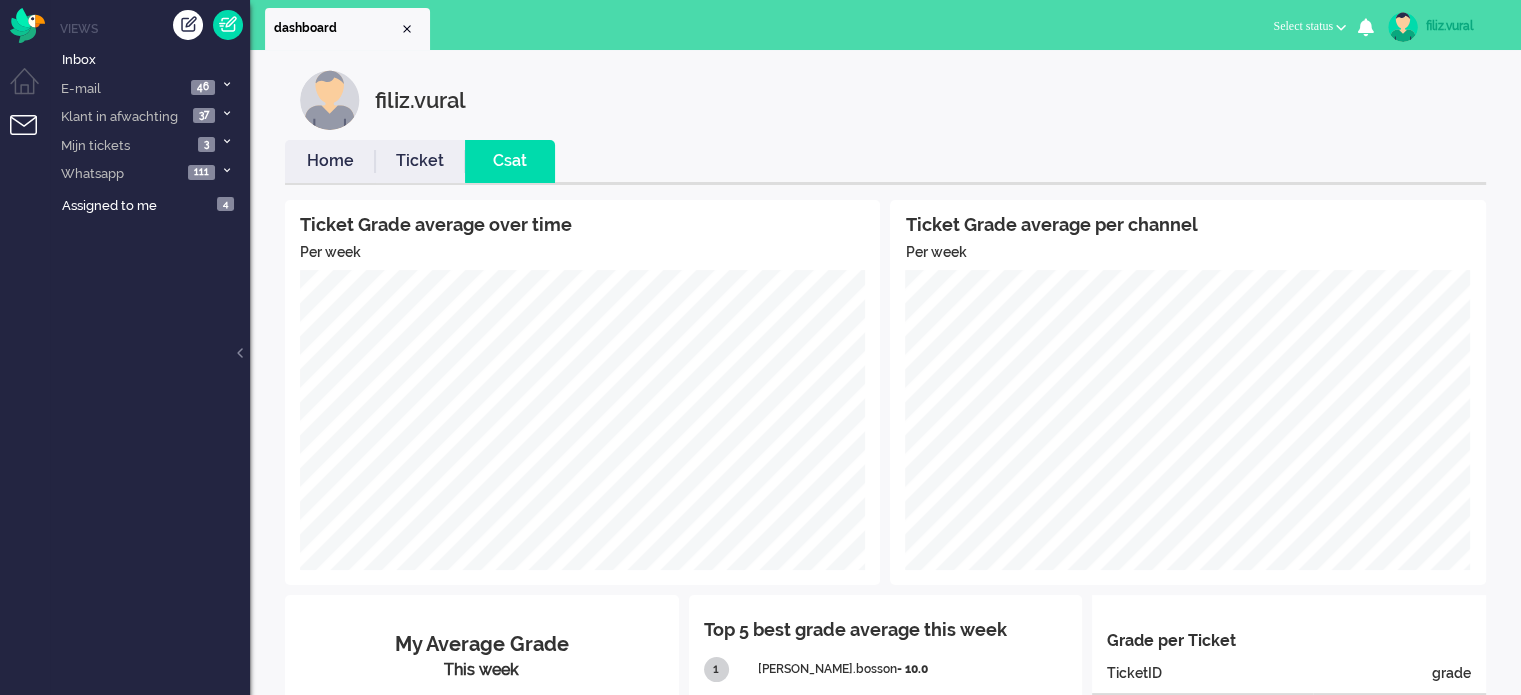 click on "Home" at bounding box center (330, 161) 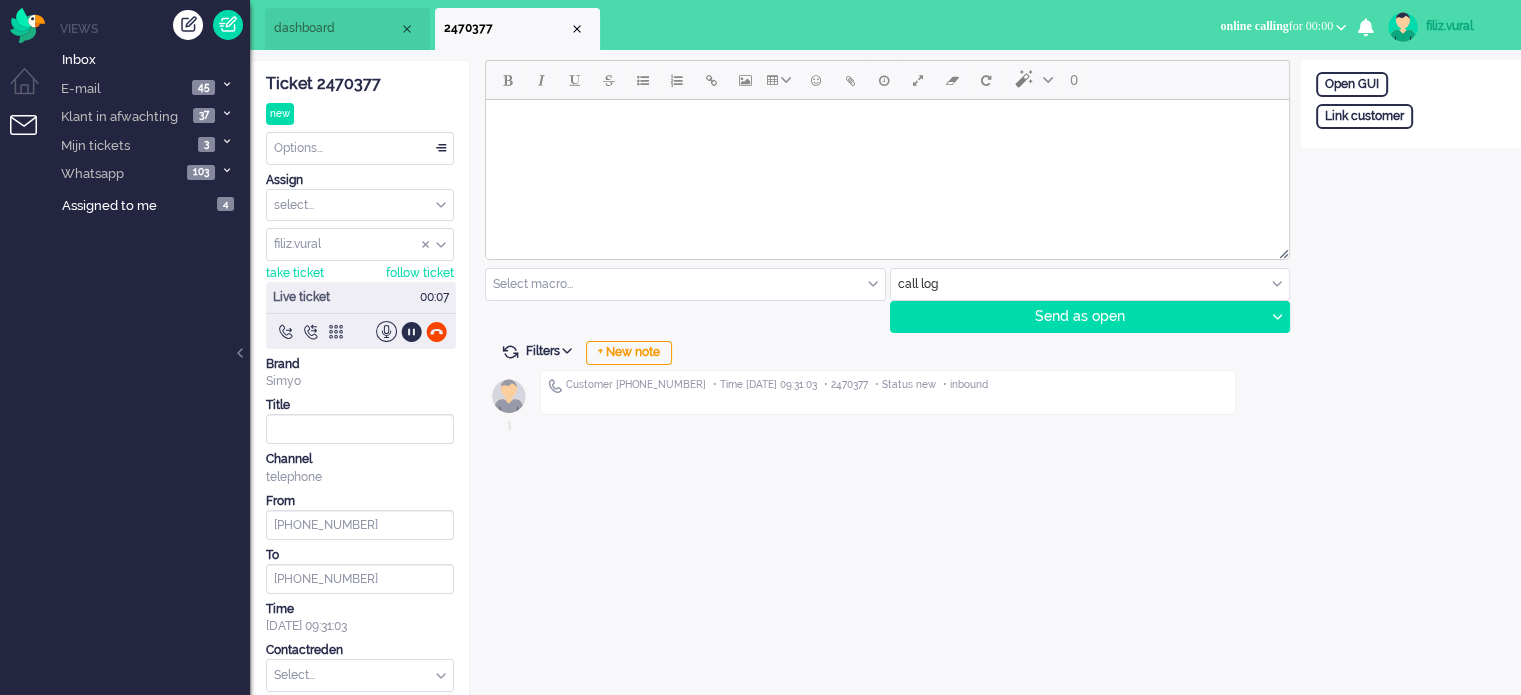 scroll, scrollTop: 0, scrollLeft: 0, axis: both 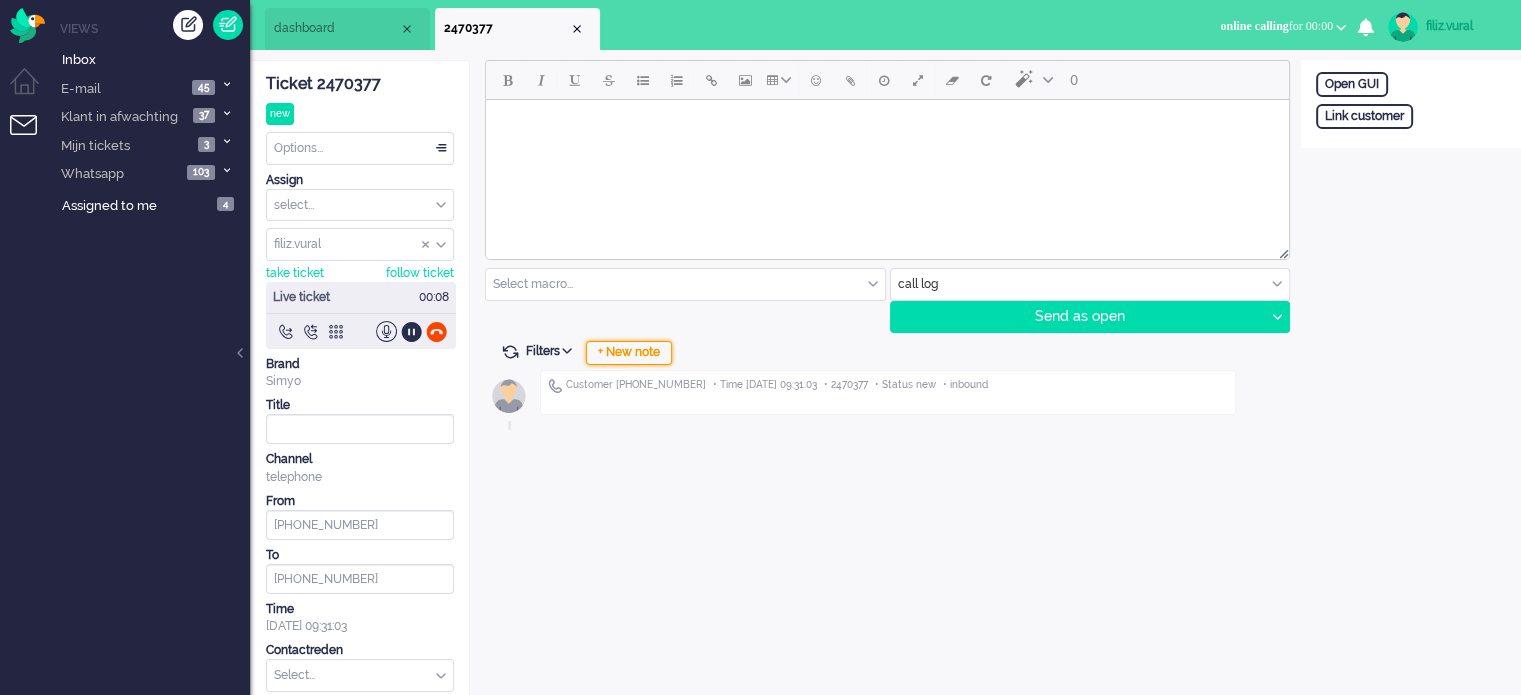 click on "+ New note" at bounding box center (629, 353) 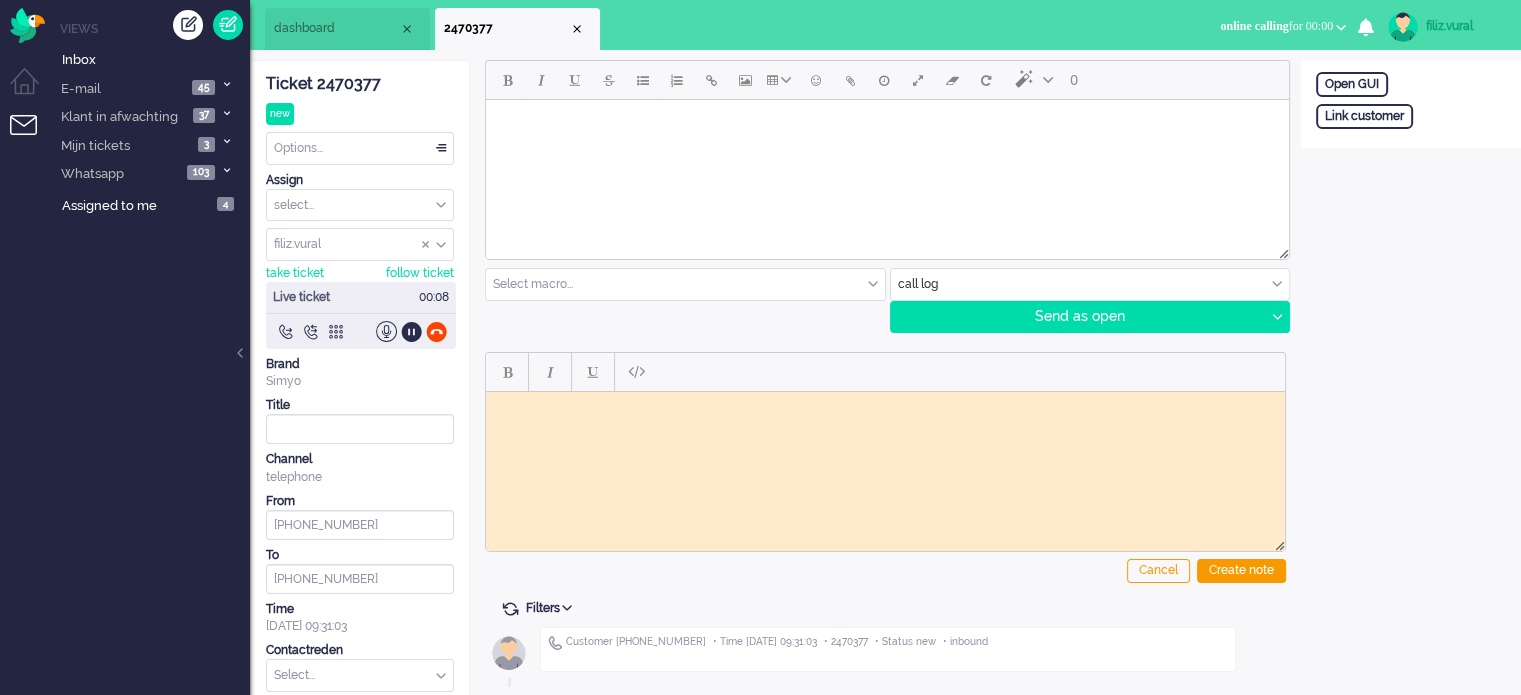 scroll, scrollTop: 0, scrollLeft: 0, axis: both 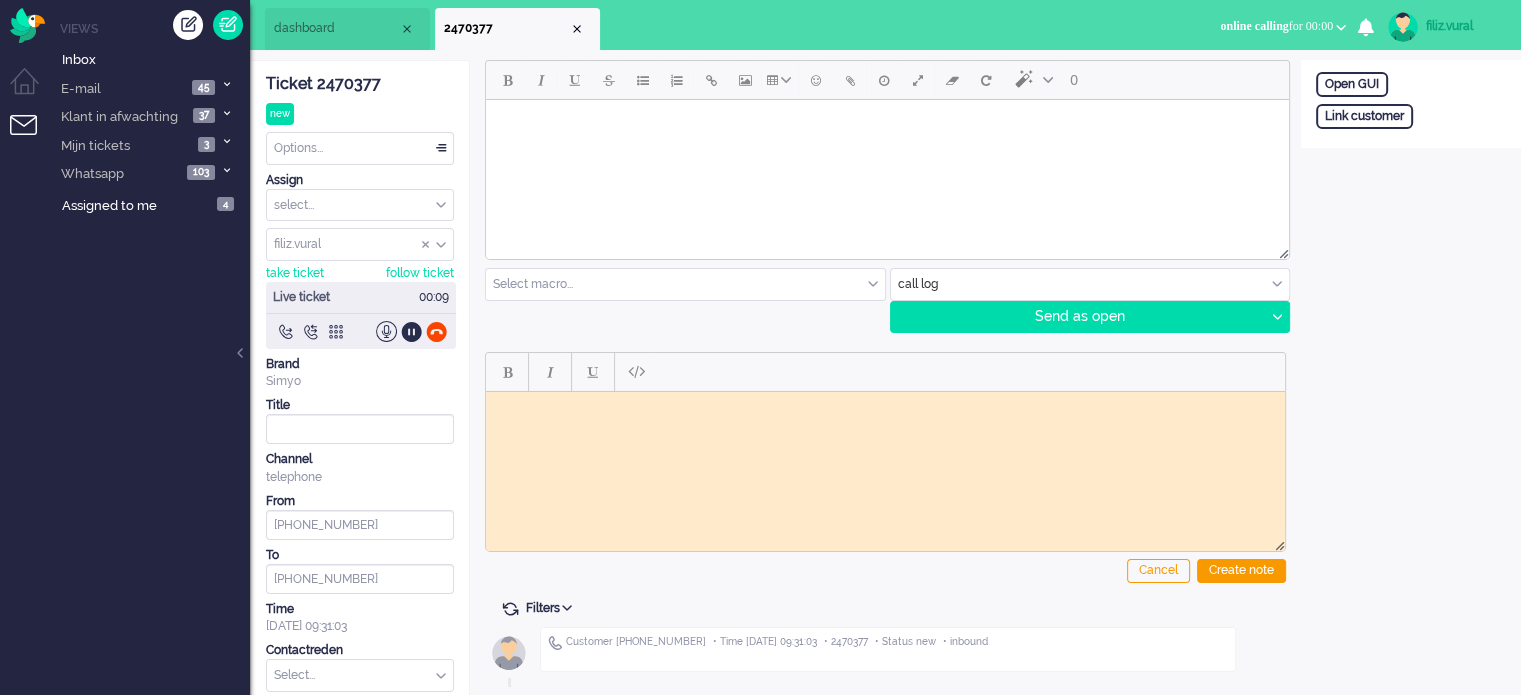 click on "Ticket 2470377" 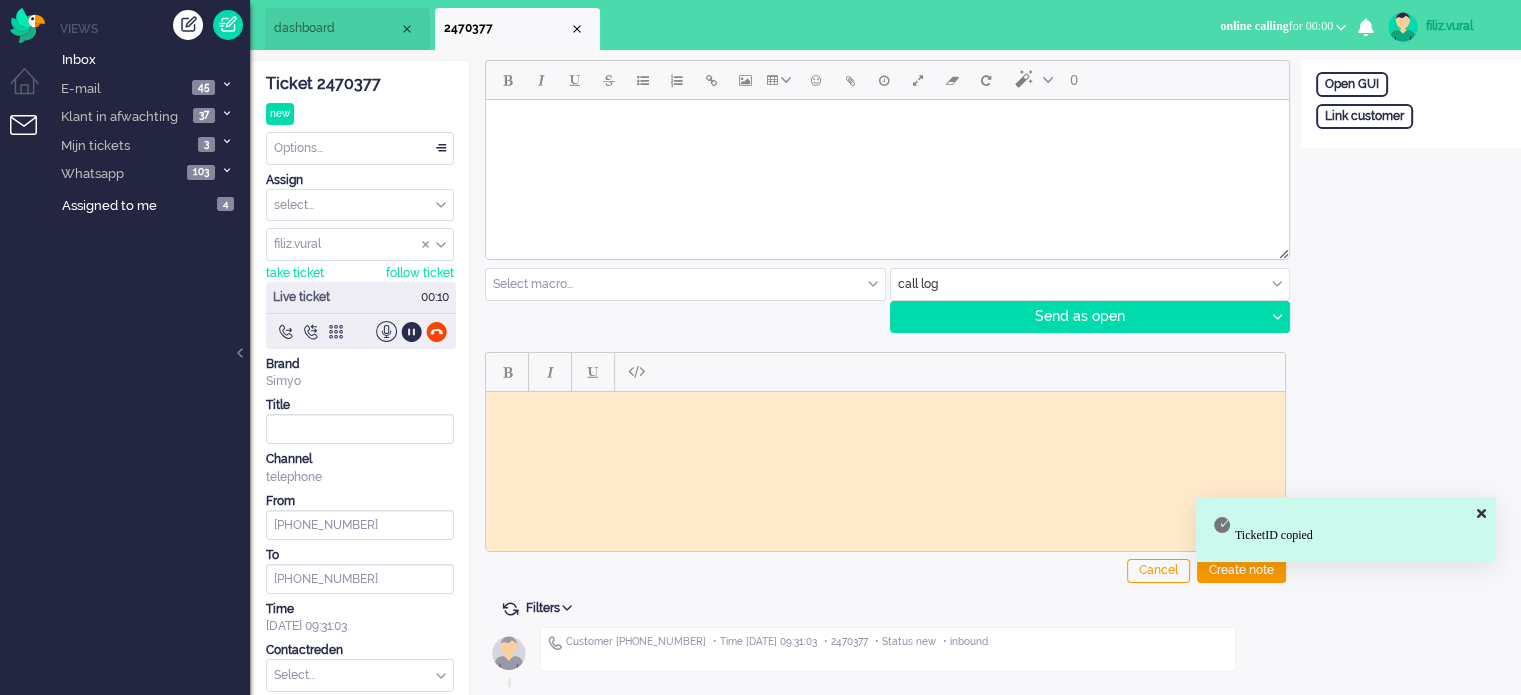 click at bounding box center [885, 406] 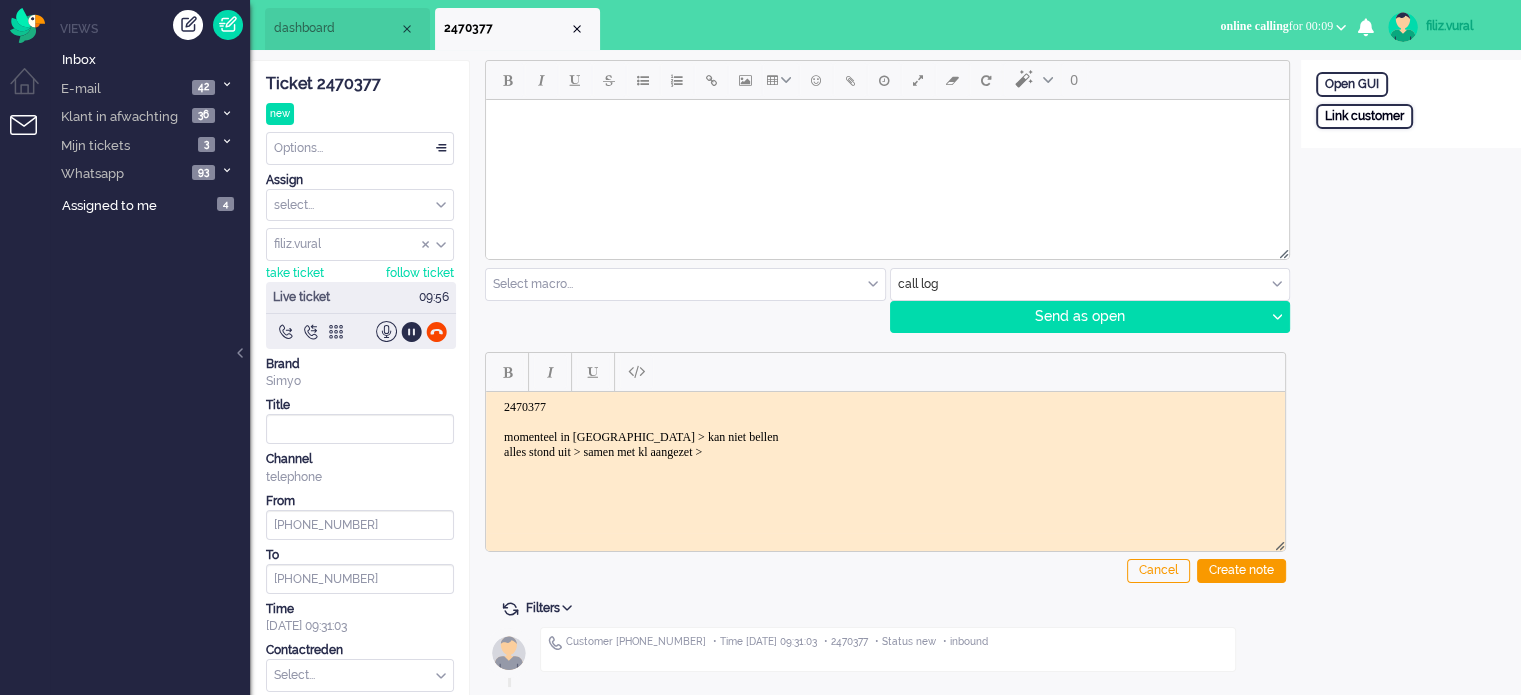 click on "Link customer" at bounding box center [1364, 116] 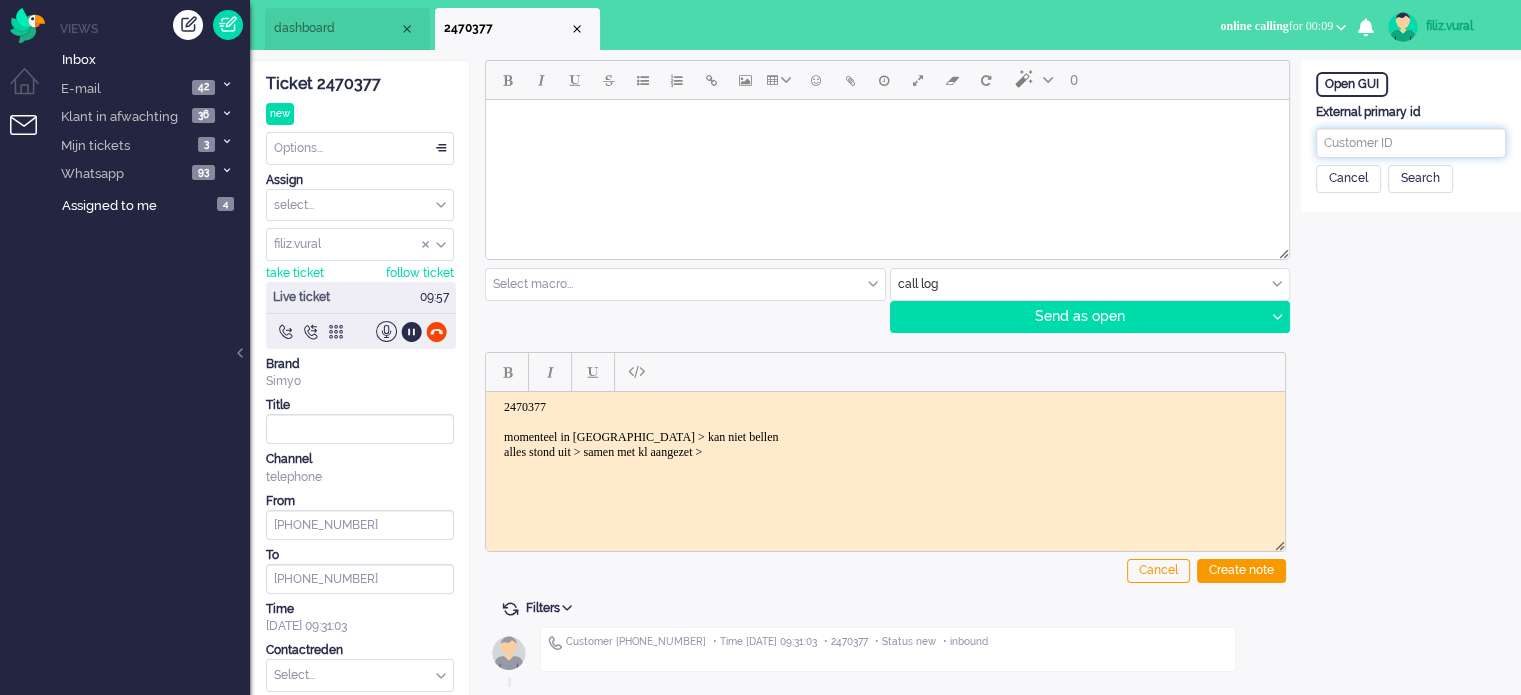 click at bounding box center [1411, 143] 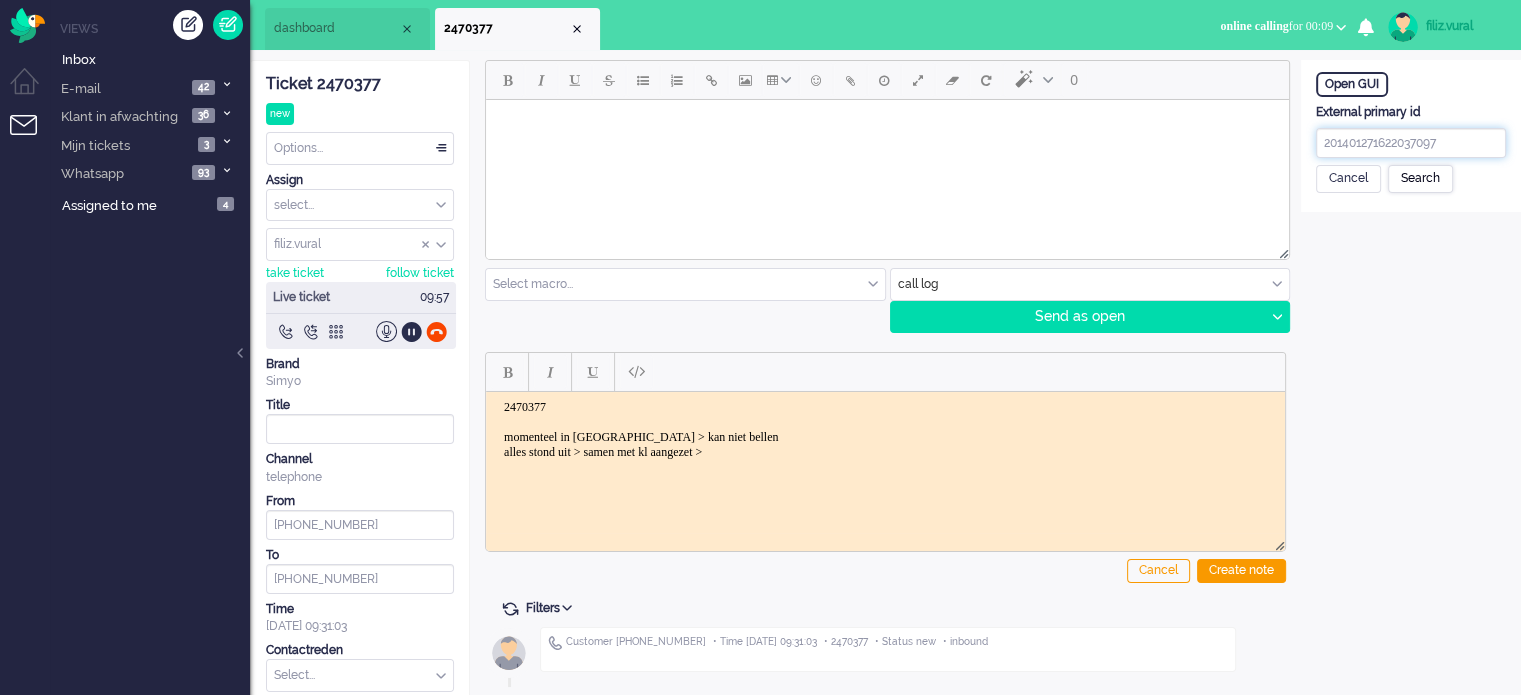 type on "201401271622037097" 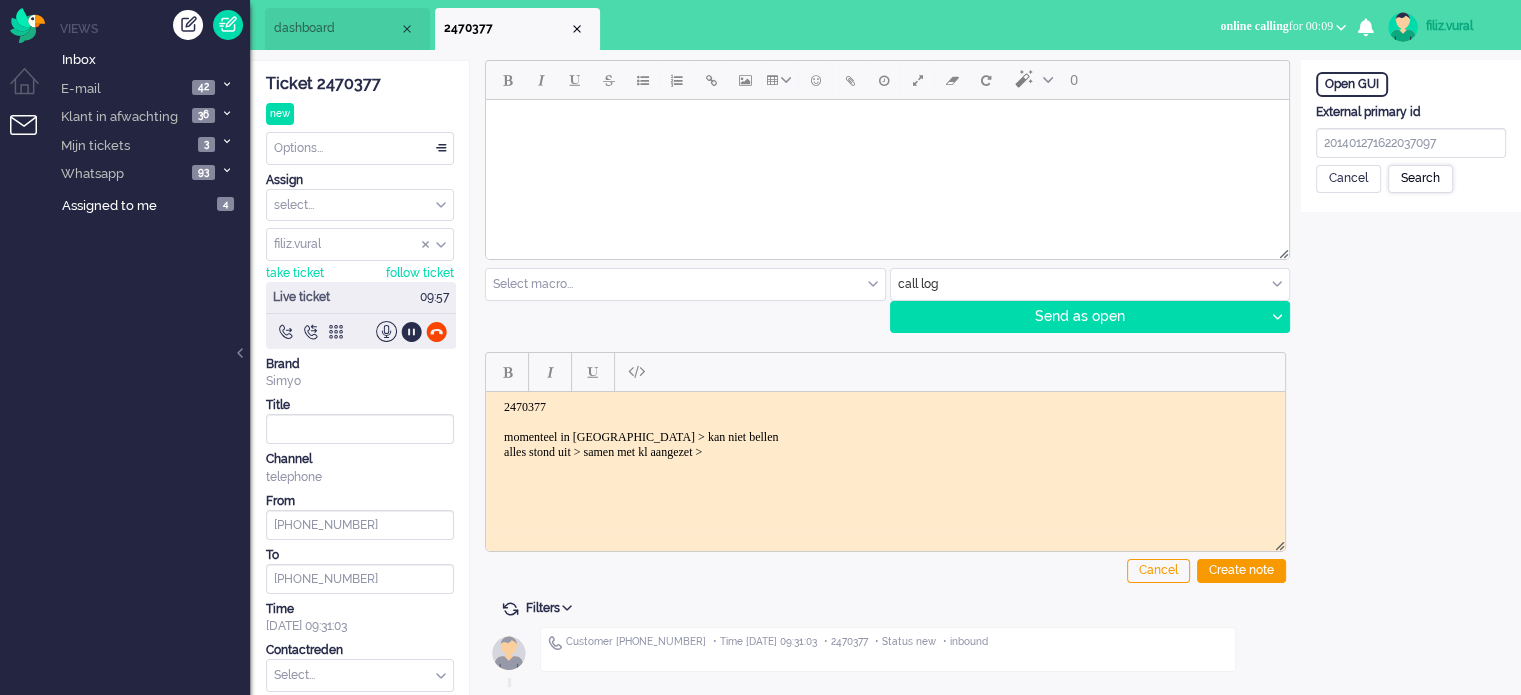 click on "Search" at bounding box center (1420, 179) 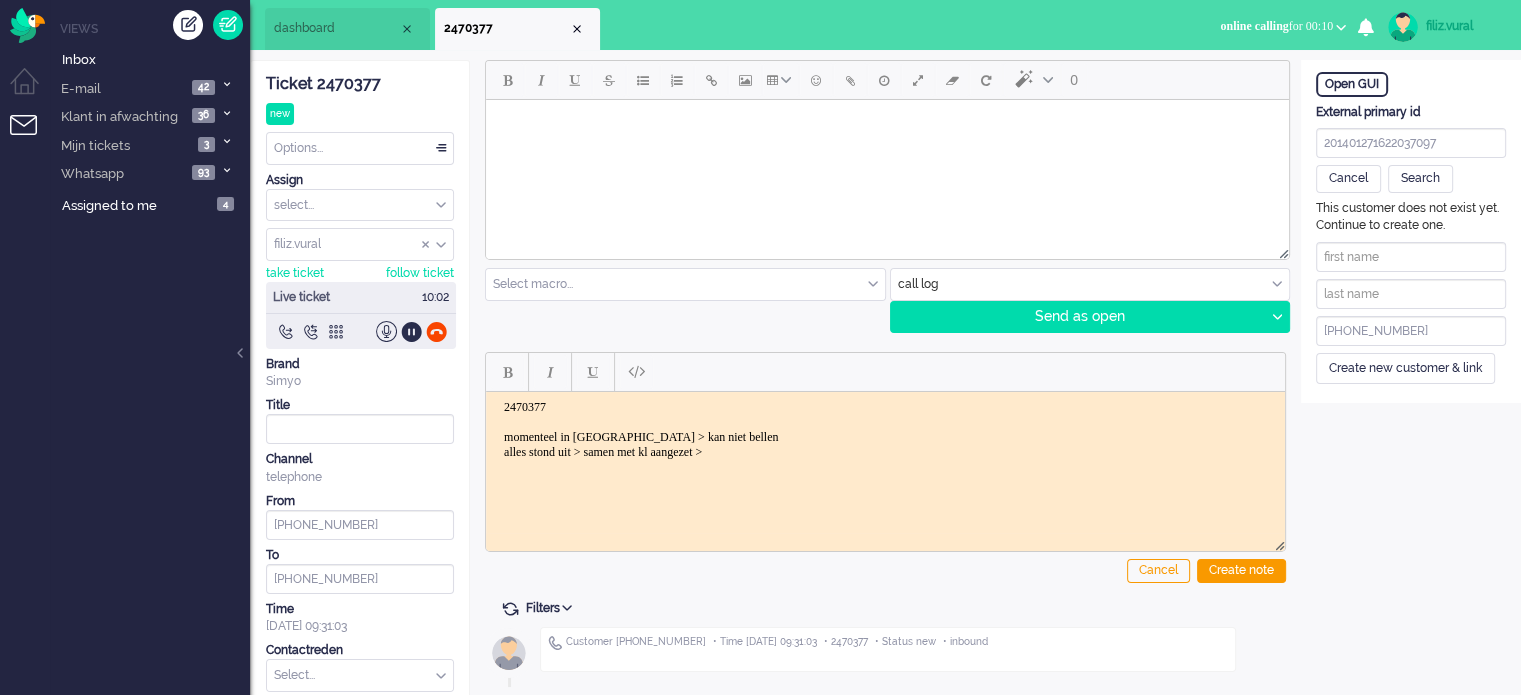 drag, startPoint x: 1424, startPoint y: 234, endPoint x: 1416, endPoint y: 243, distance: 12.0415945 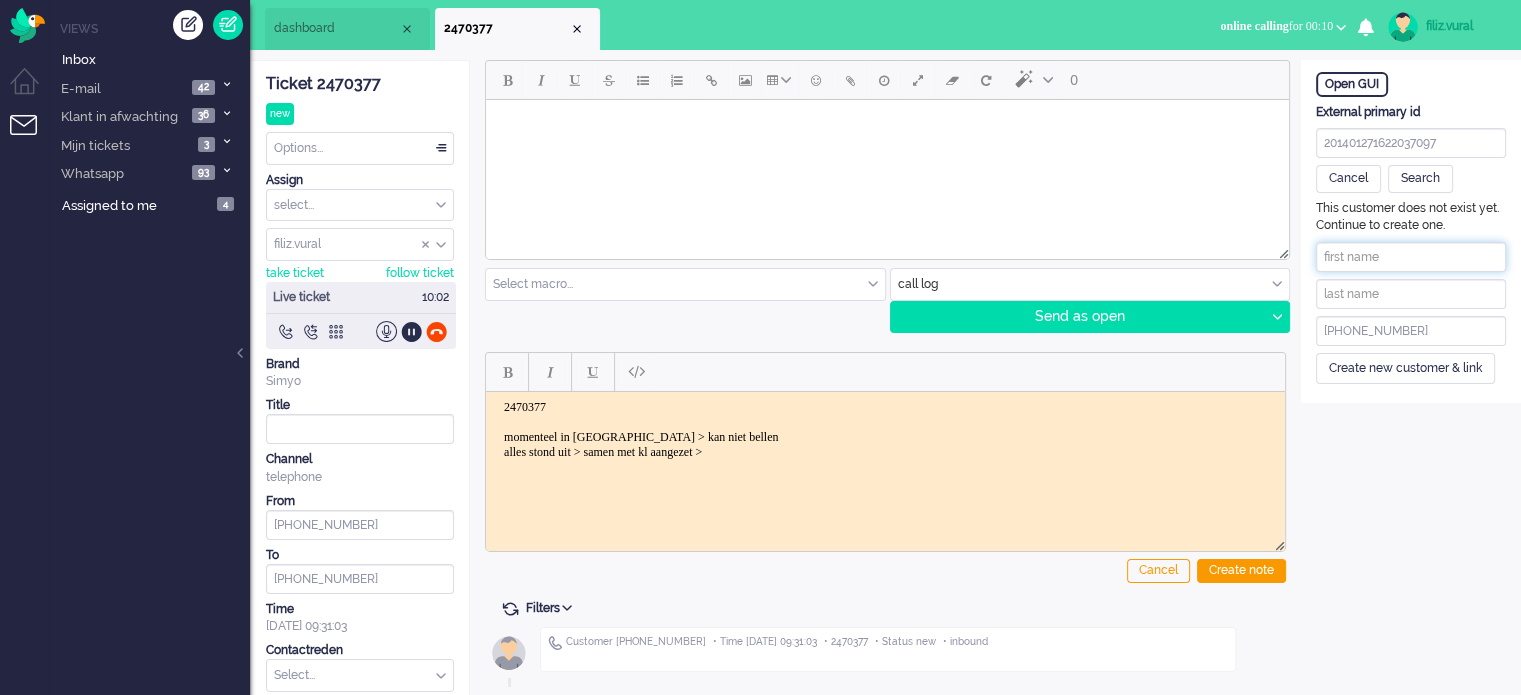 click at bounding box center [1411, 257] 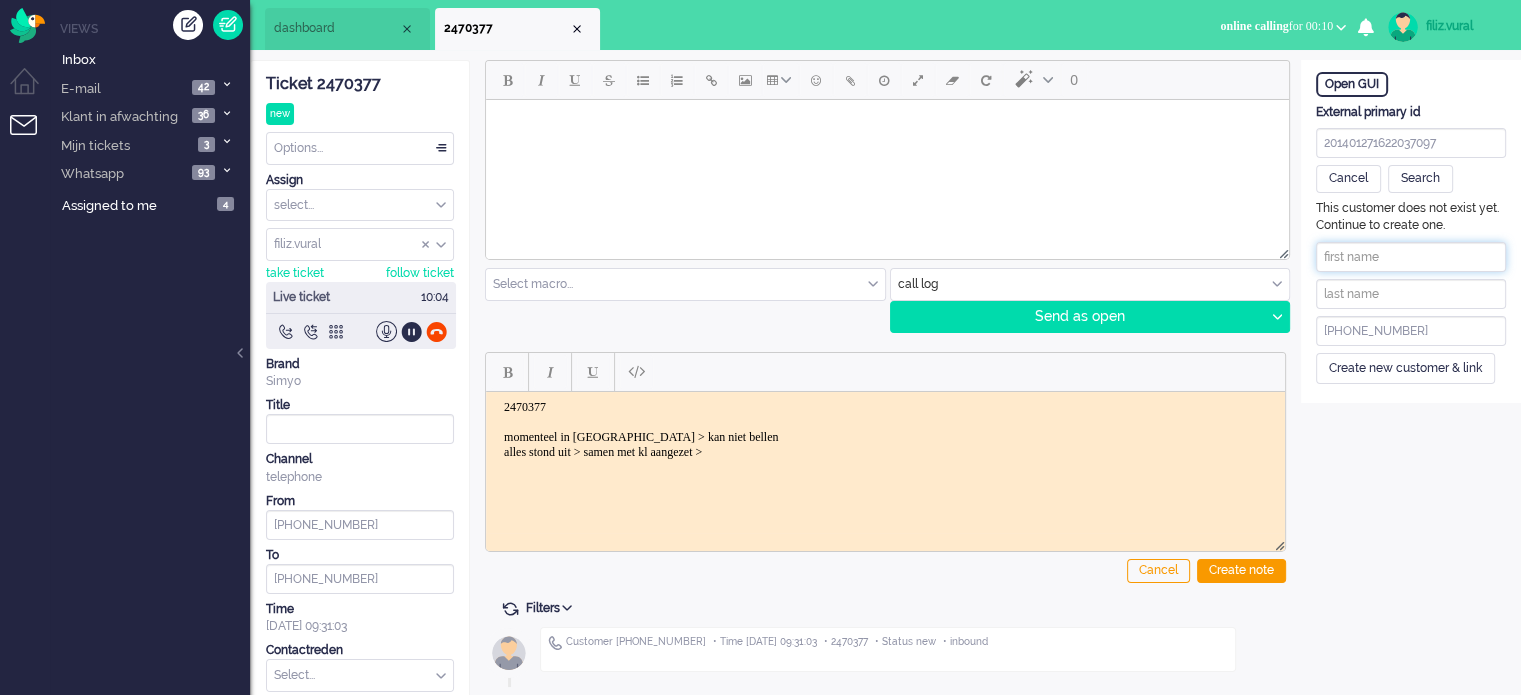paste on "Hortence van Veenendaal" 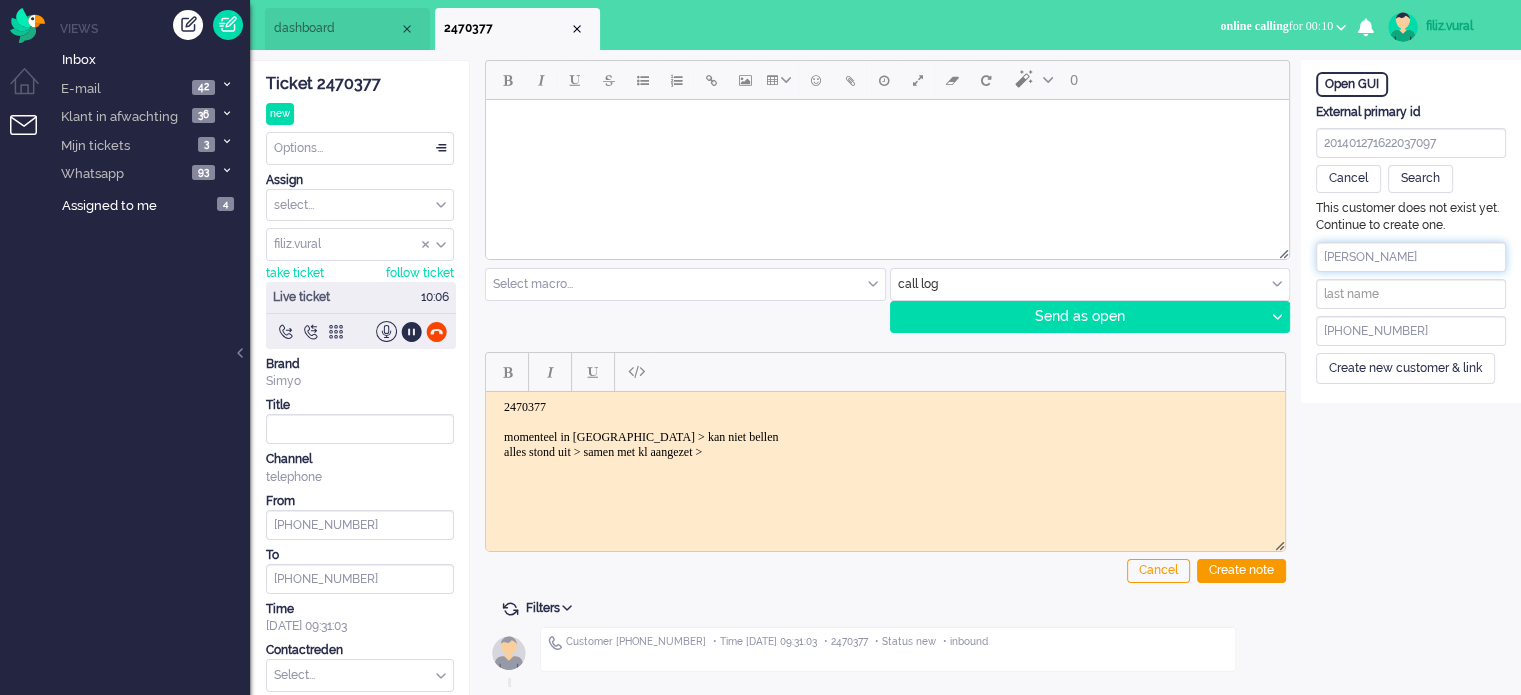 drag, startPoint x: 1379, startPoint y: 254, endPoint x: 1504, endPoint y: 230, distance: 127.28315 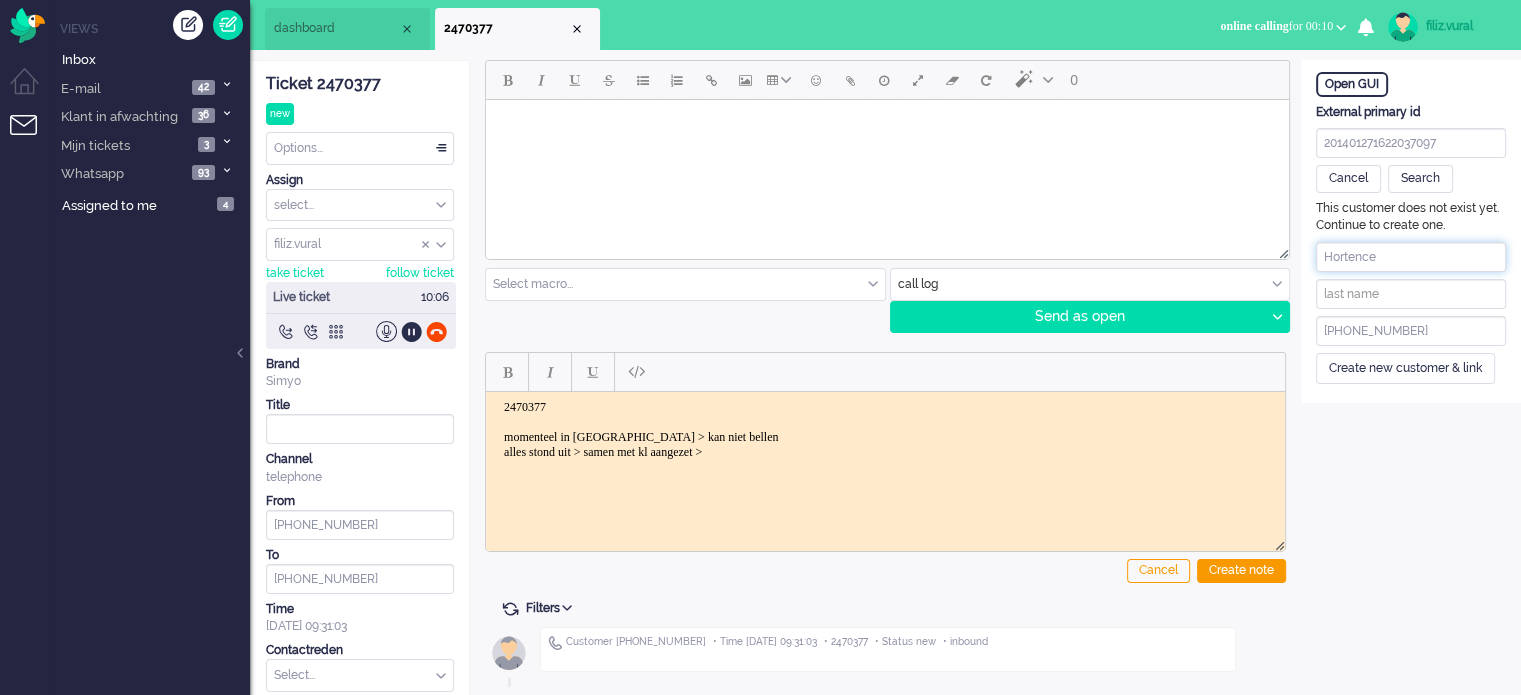 type on "Hortence" 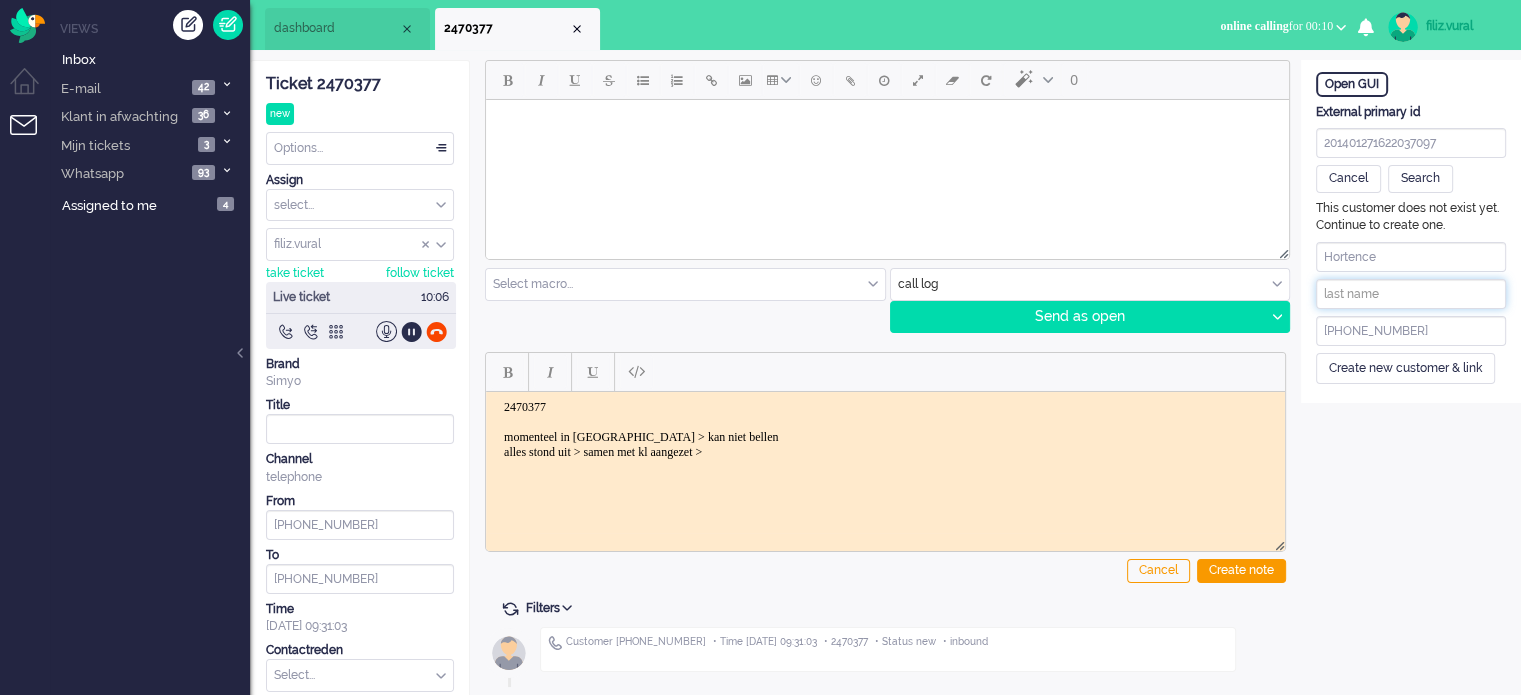 click at bounding box center [1411, 294] 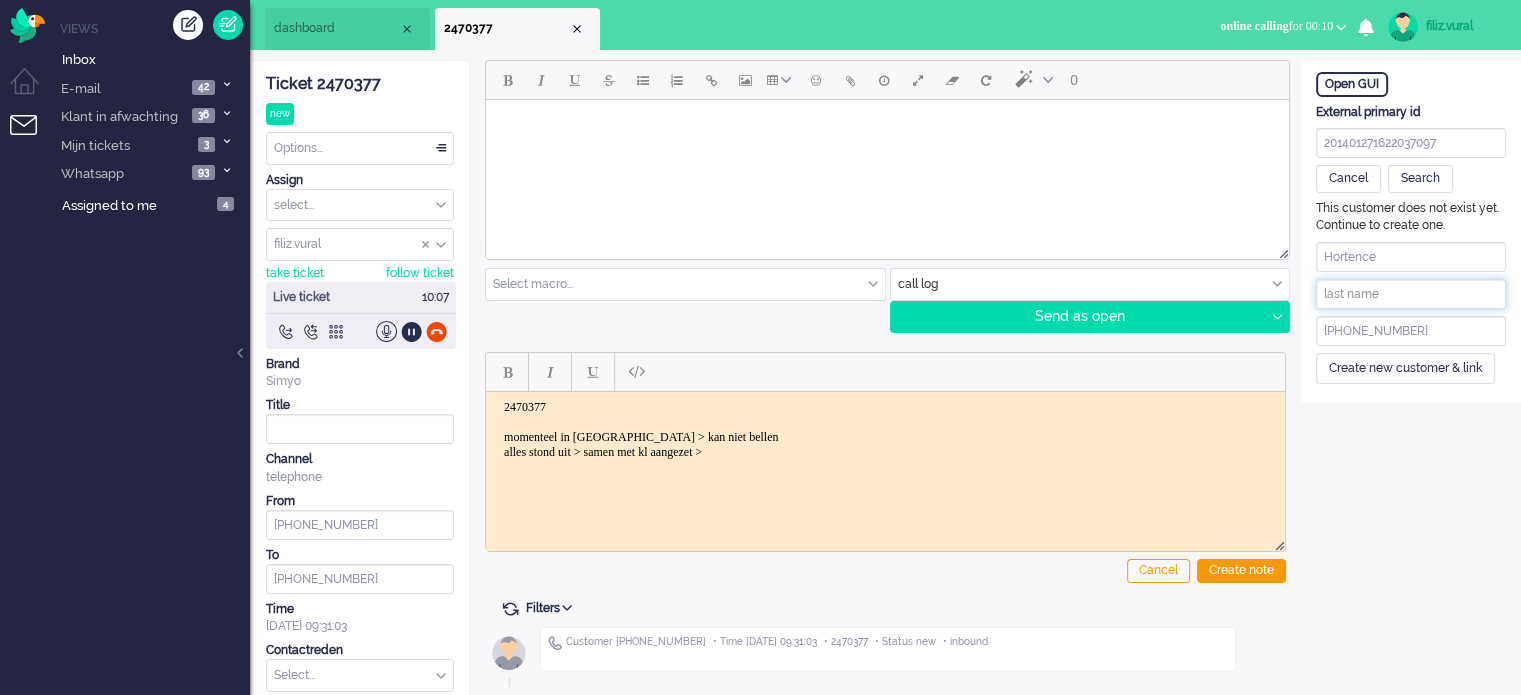 paste on "van Veenendaal" 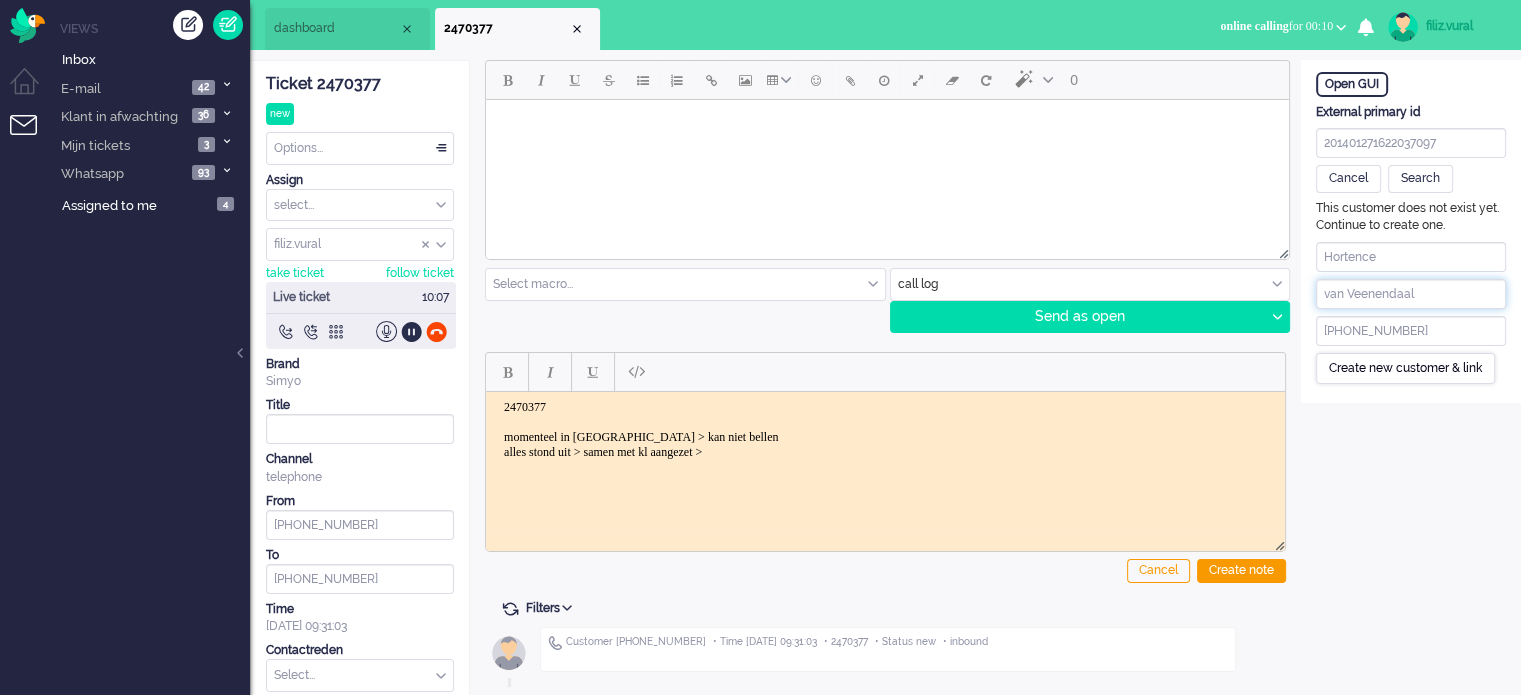 type on "van Veenendaal" 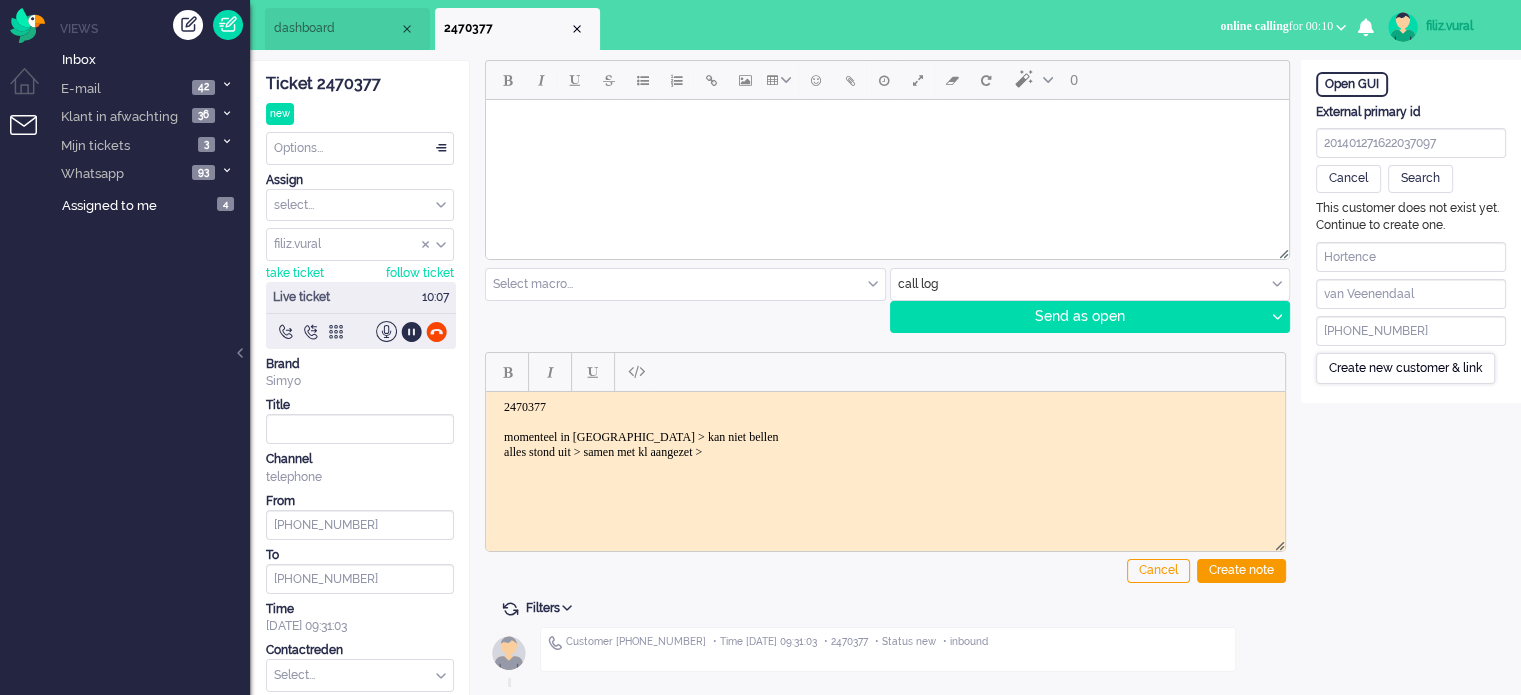 click on "Create new customer & link" at bounding box center [1405, 368] 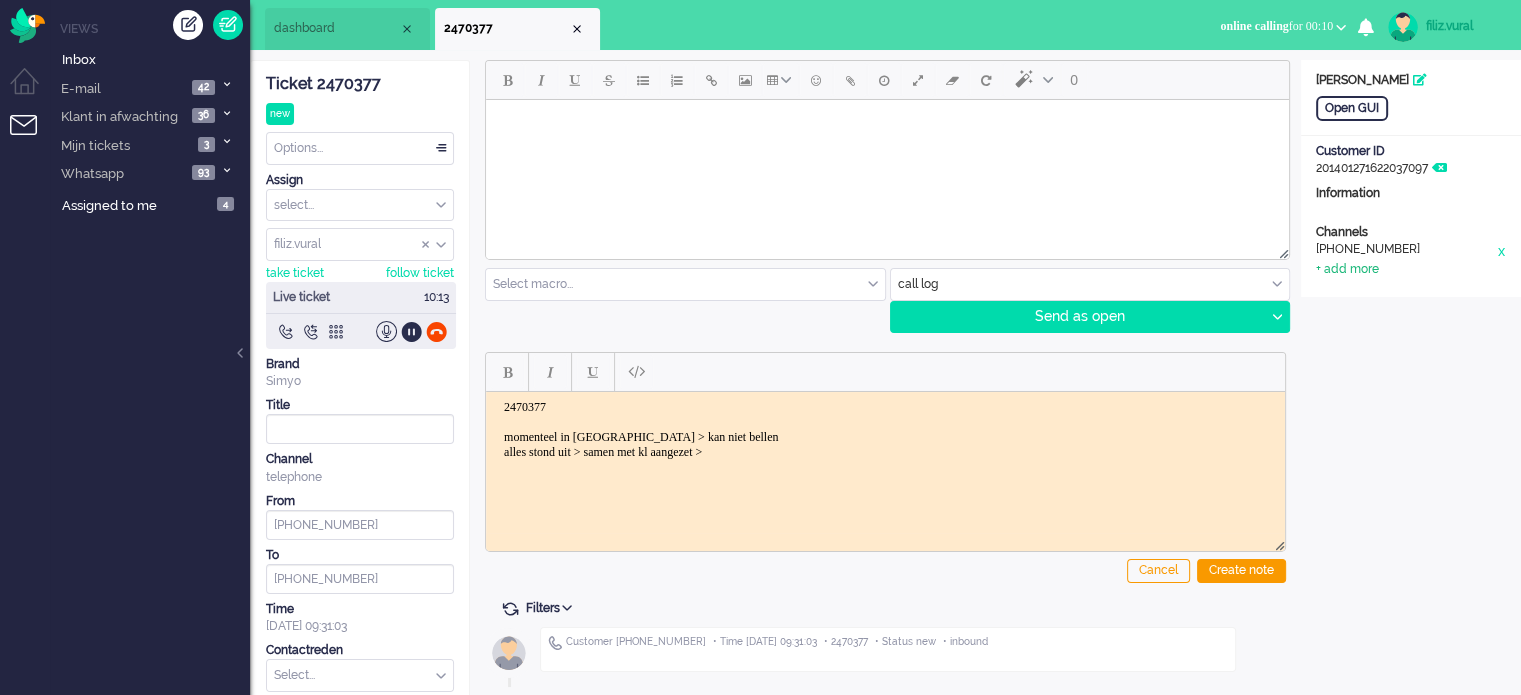 click on "+ add more" 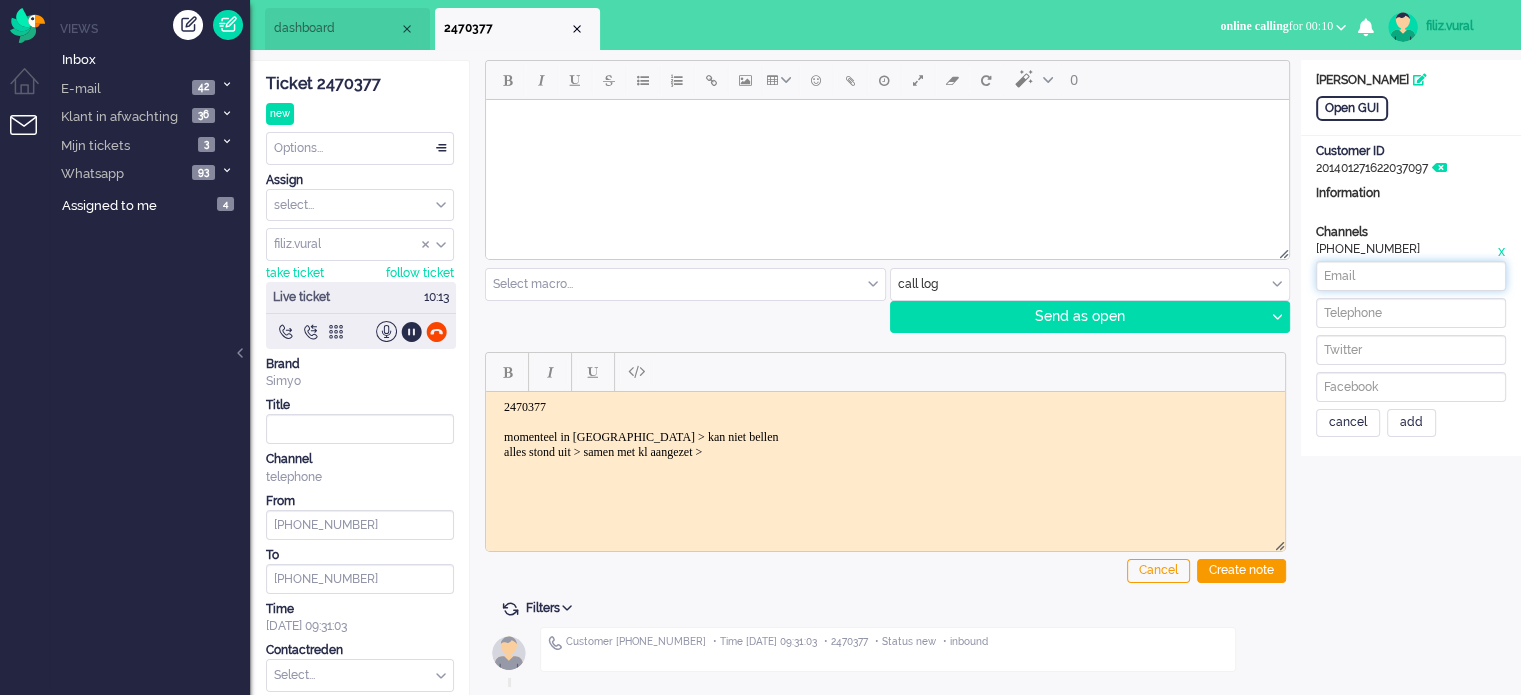 click at bounding box center [1411, 276] 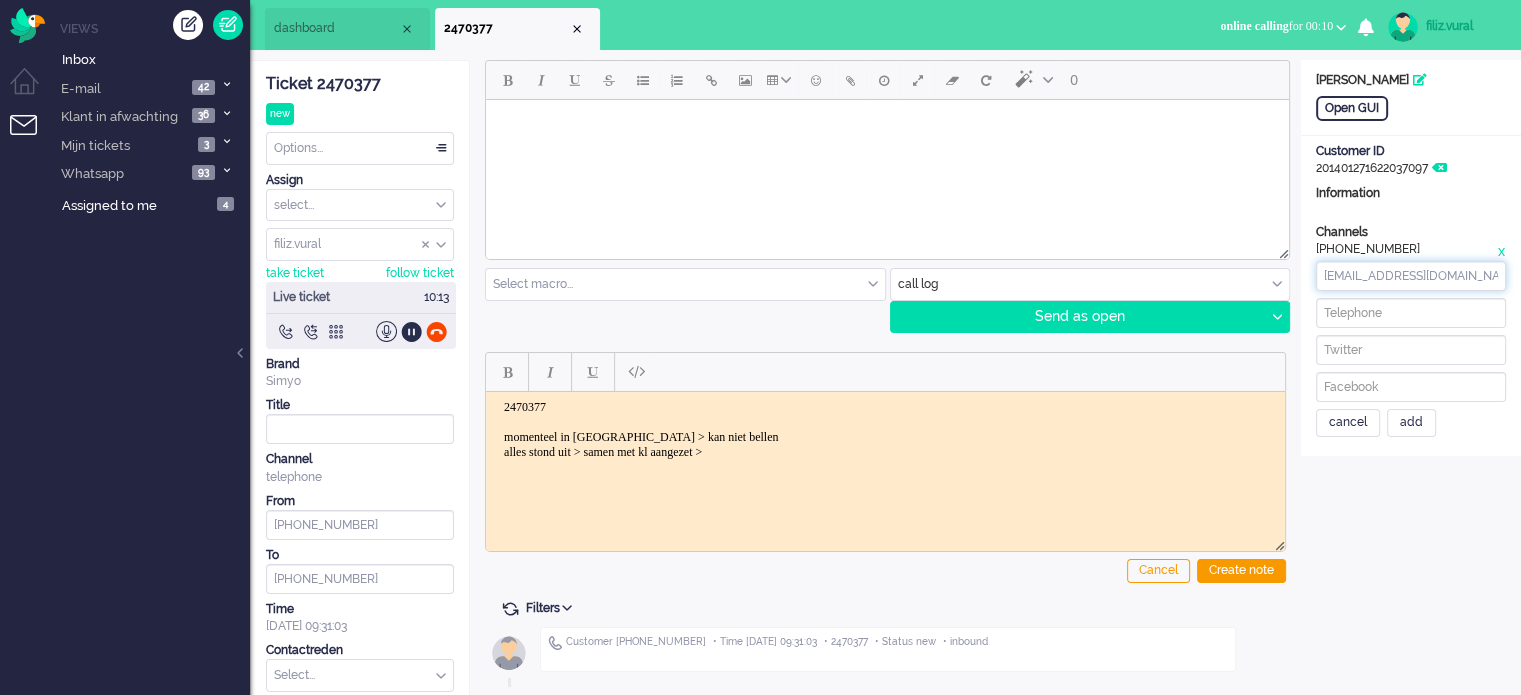 scroll, scrollTop: 0, scrollLeft: 27, axis: horizontal 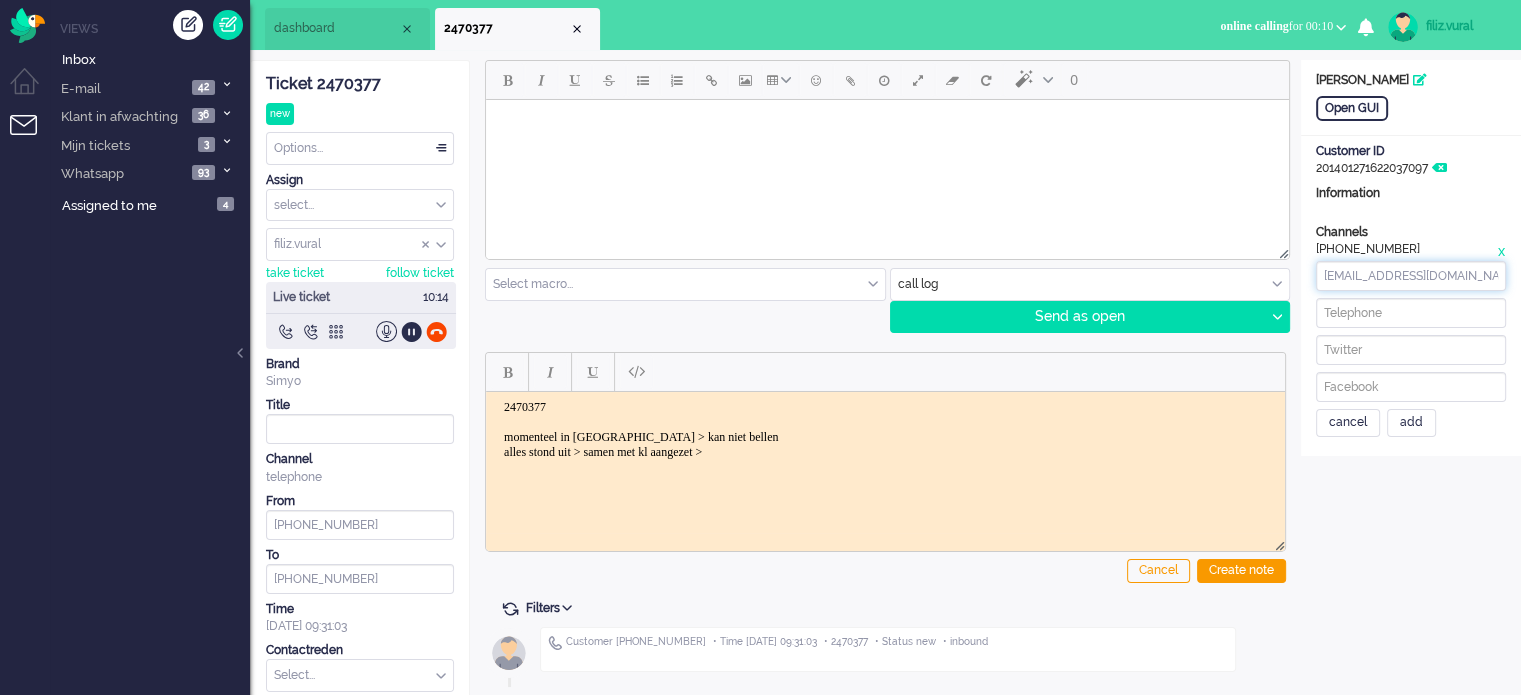drag, startPoint x: 1380, startPoint y: 279, endPoint x: 1177, endPoint y: 279, distance: 203 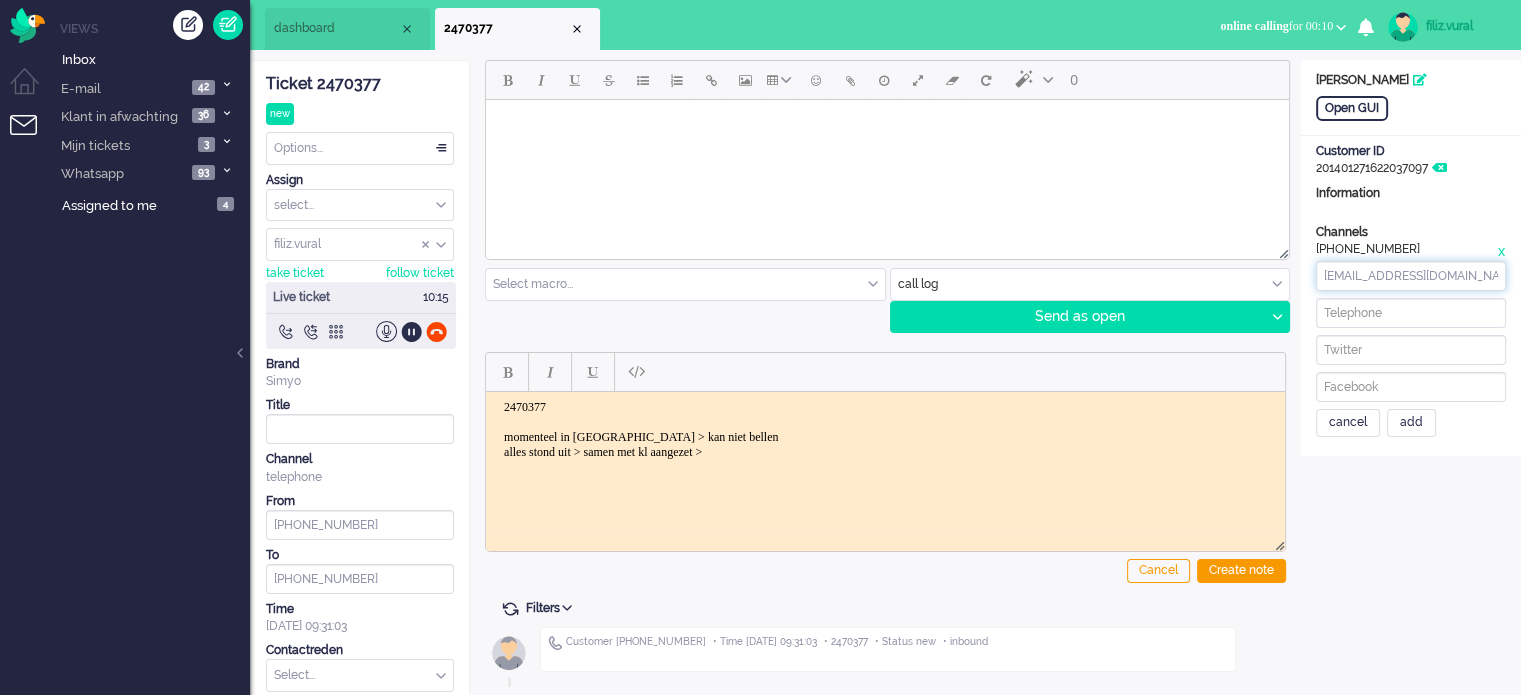 type on "hortencevanveenendaal@hotmail.nl" 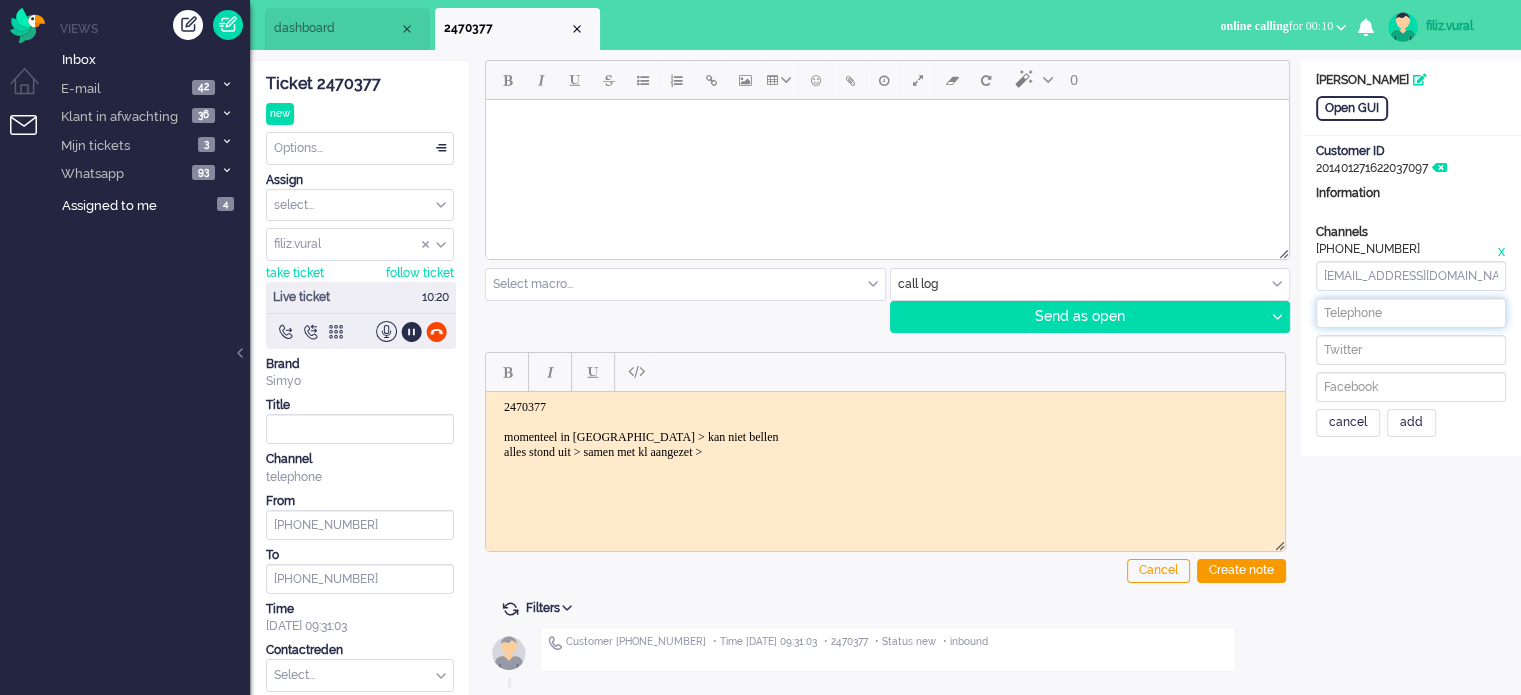 click at bounding box center [1411, 313] 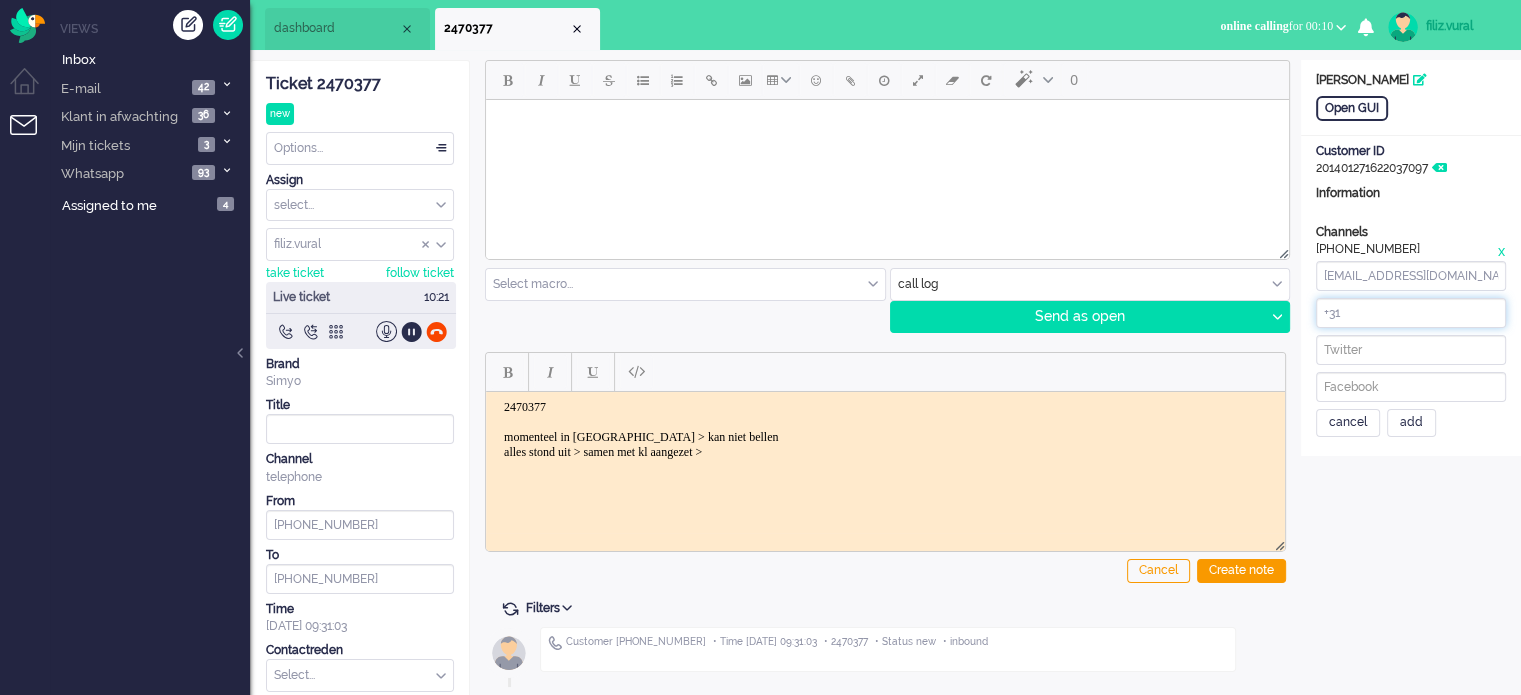 paste on "612399231" 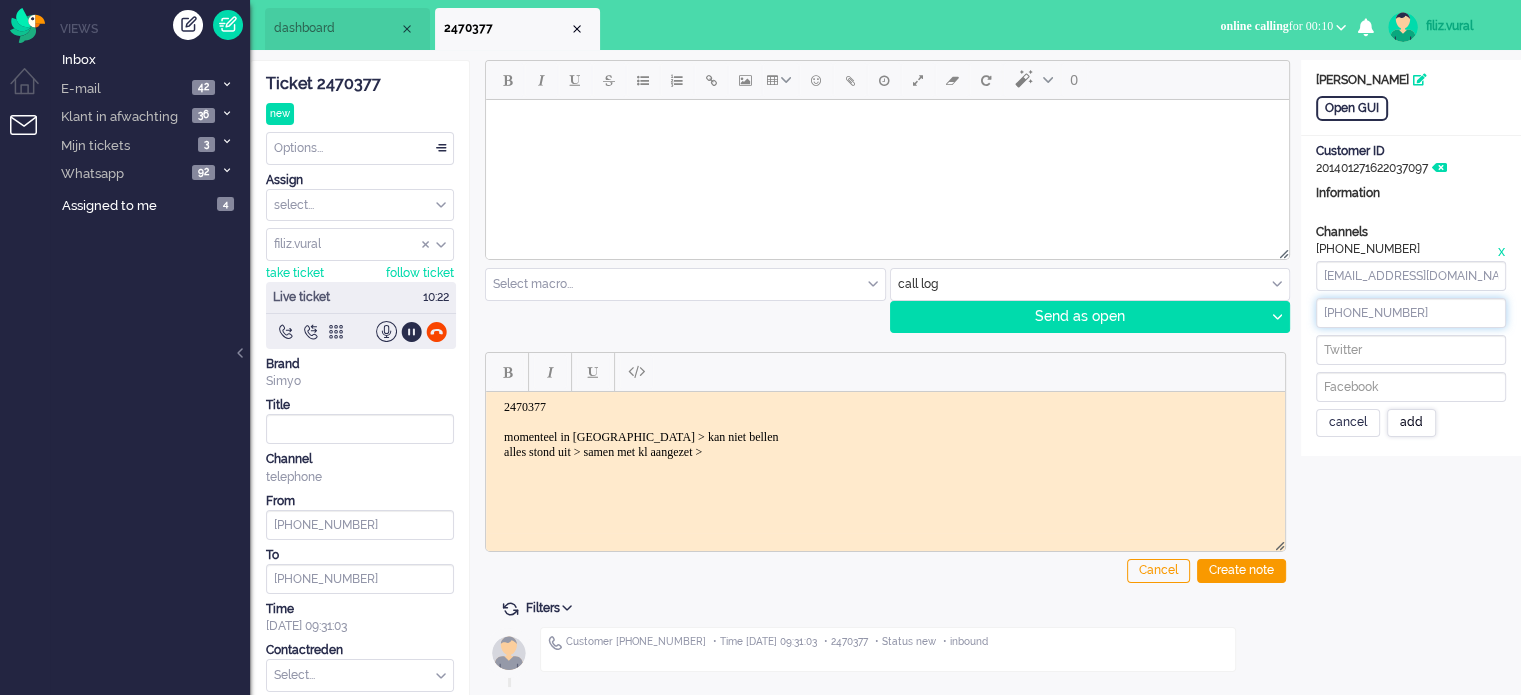 type on "+31612399231" 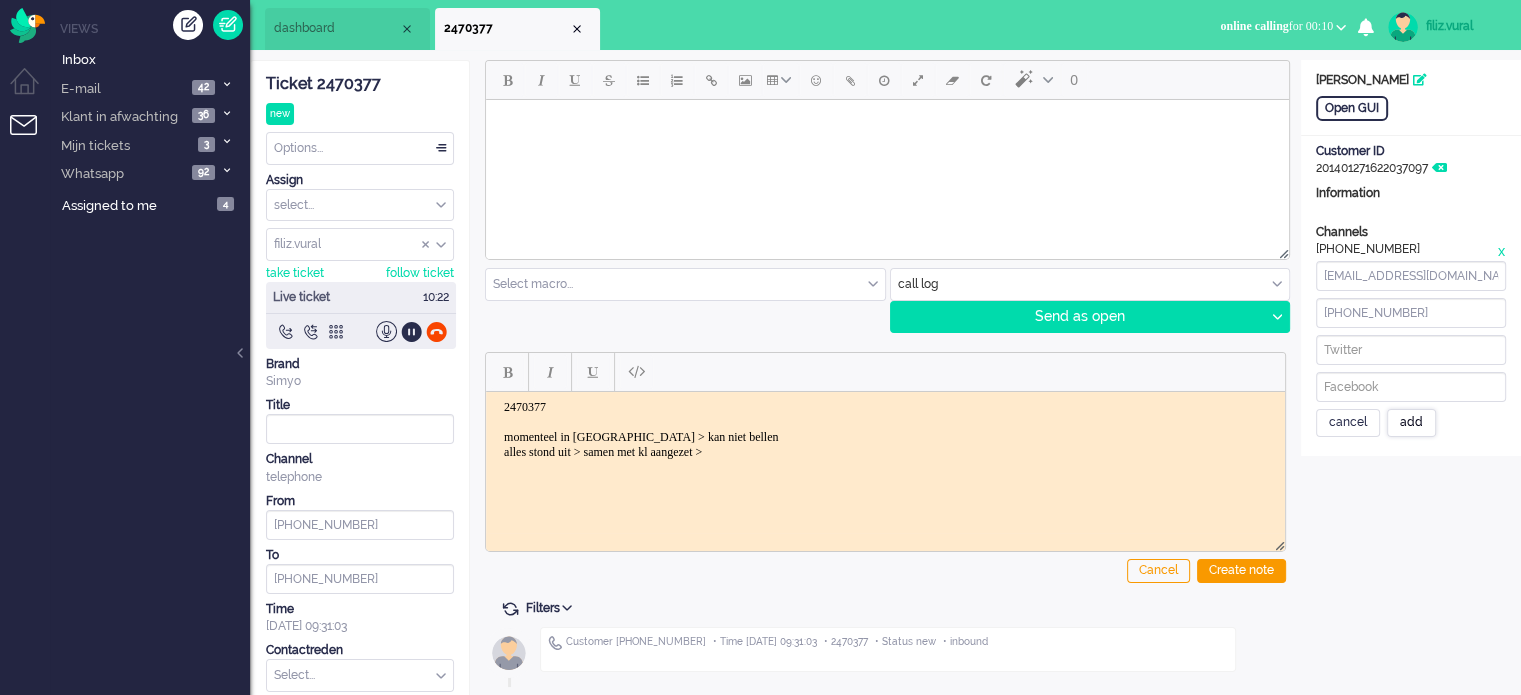 click on "add" at bounding box center (1411, 423) 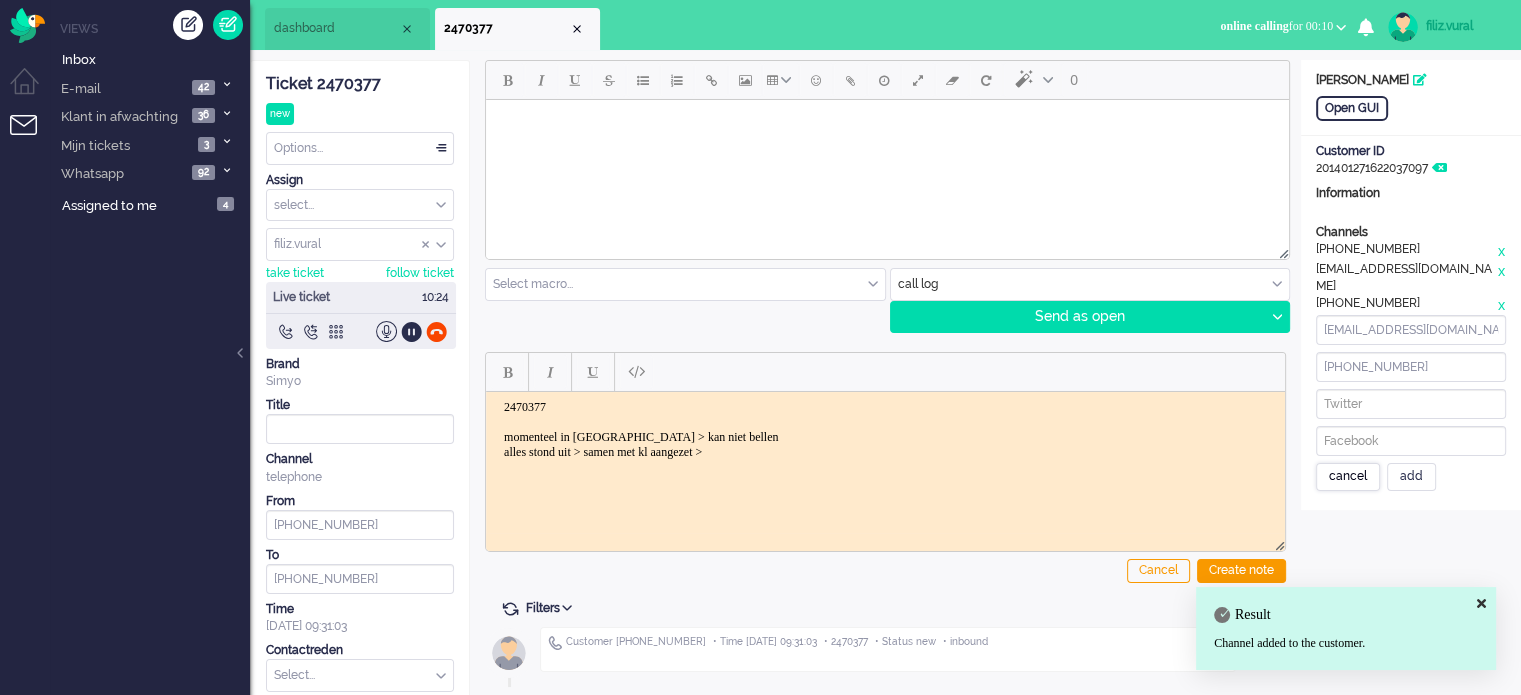 click on "cancel" at bounding box center (1348, 477) 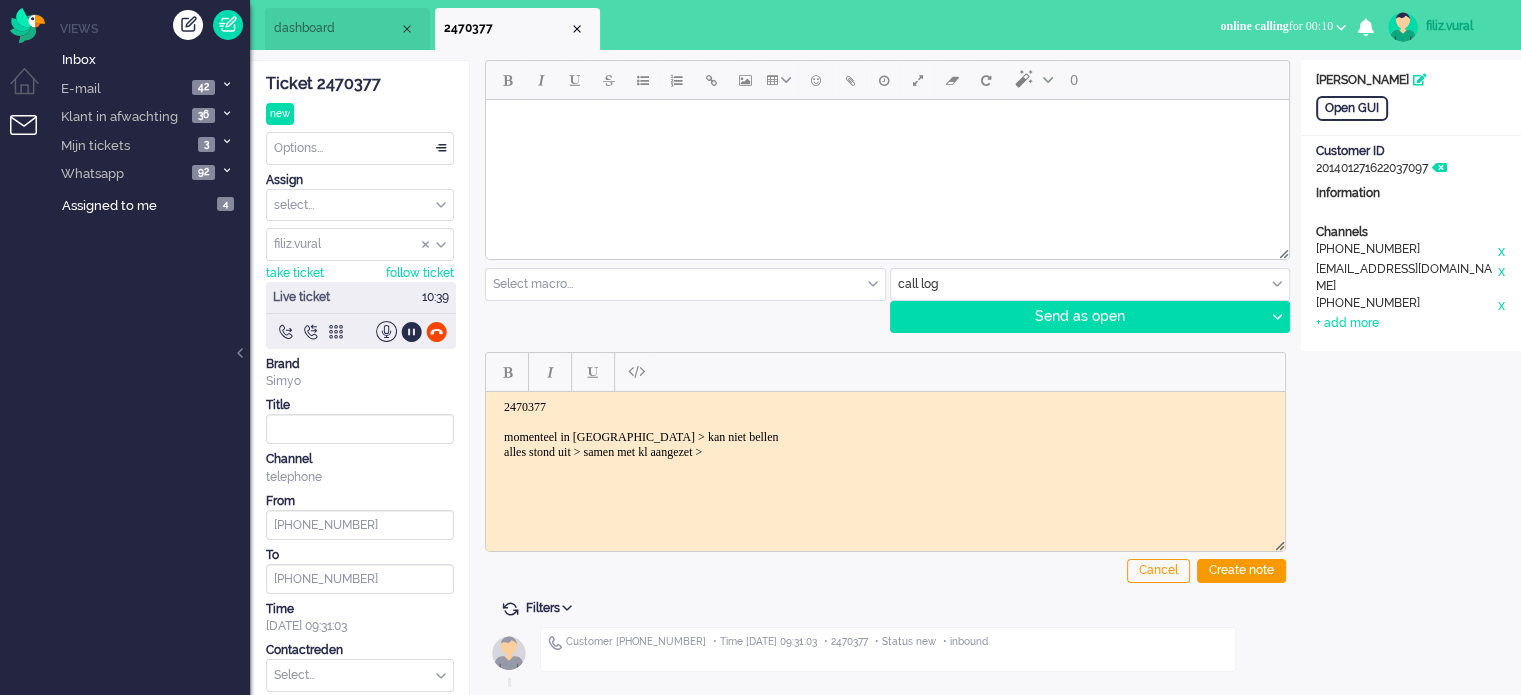 click on "dashboard" at bounding box center (336, 28) 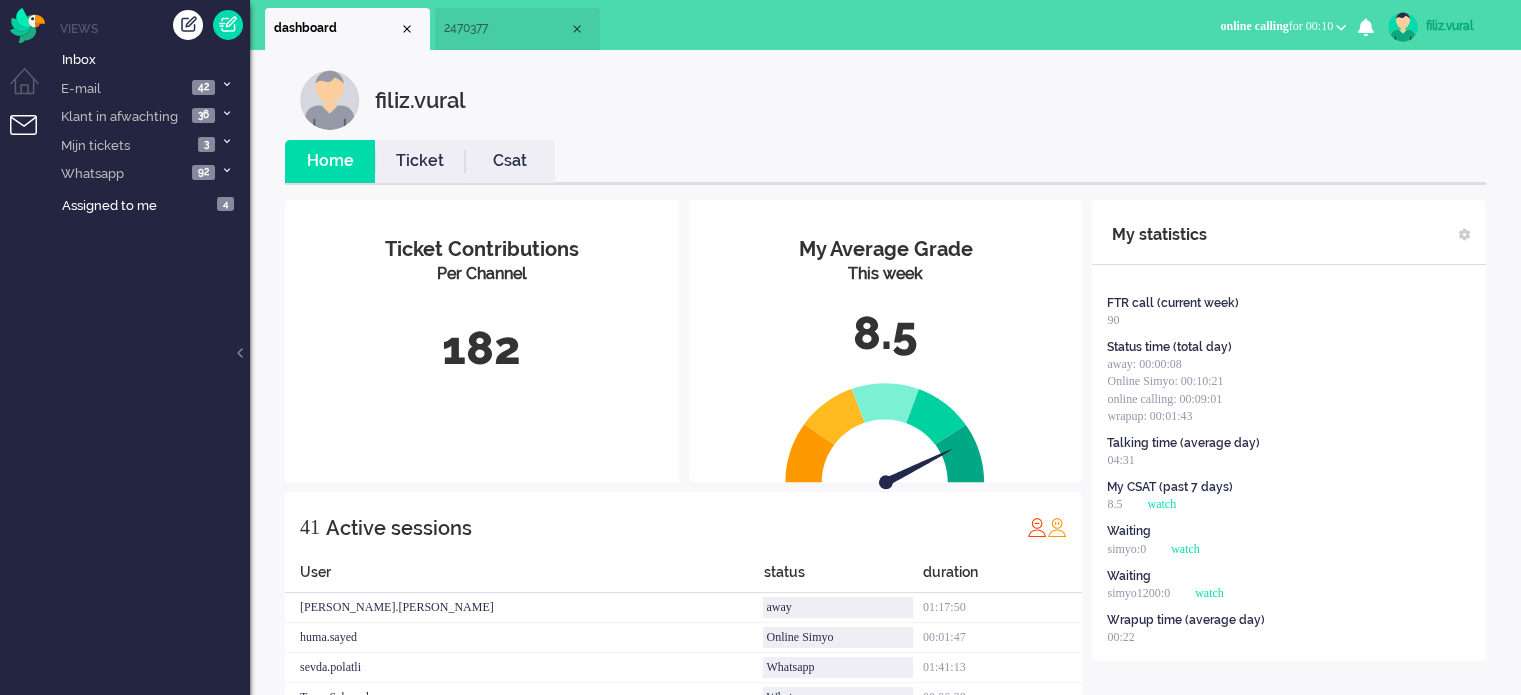 click on "Csat" at bounding box center (510, 161) 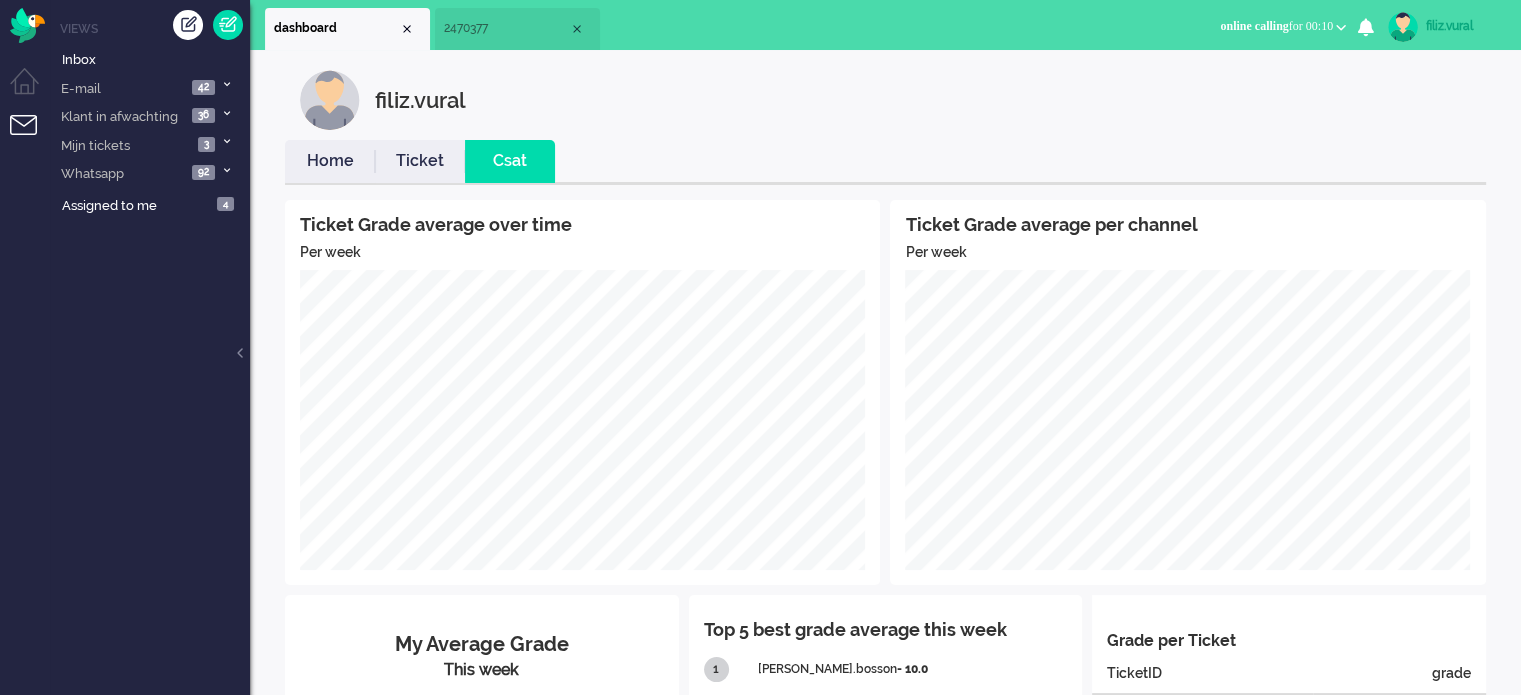 click on "Home" at bounding box center (330, 161) 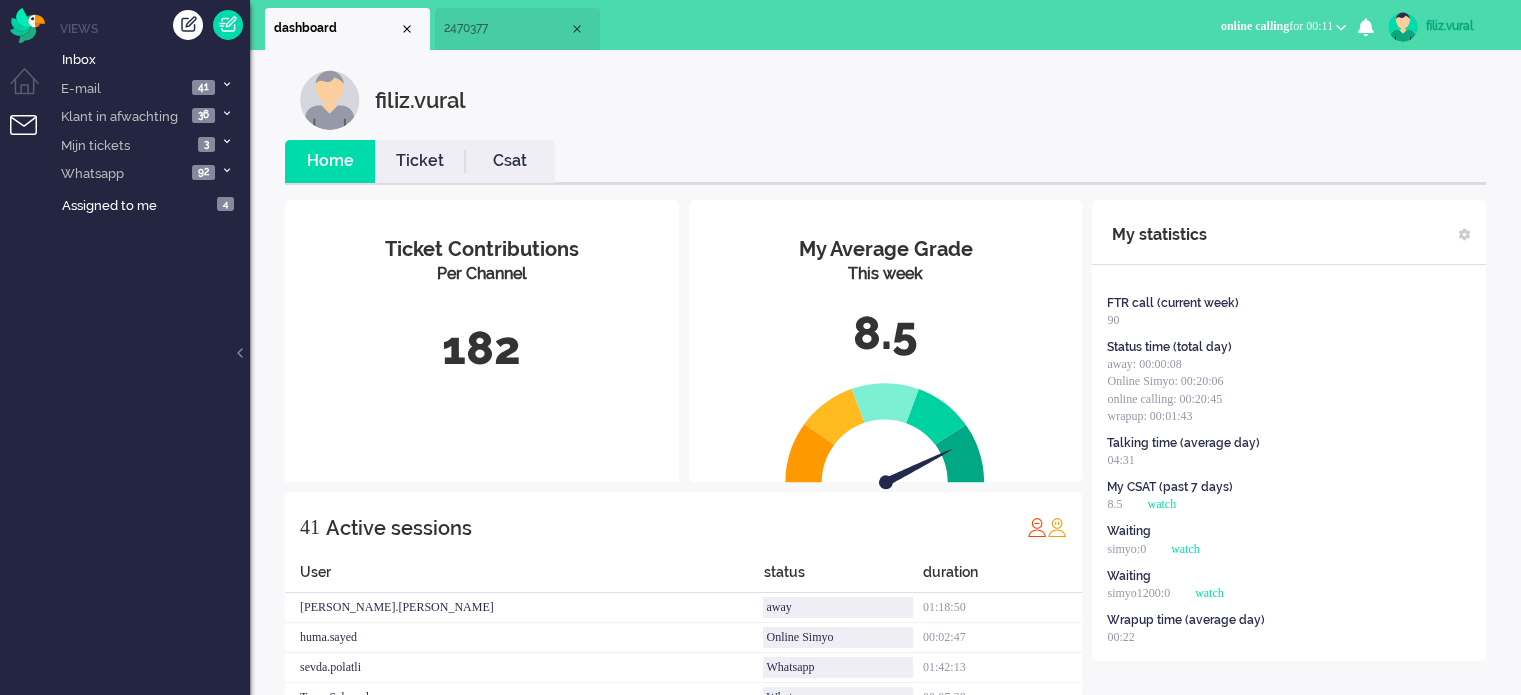 click on "Csat" at bounding box center [510, 161] 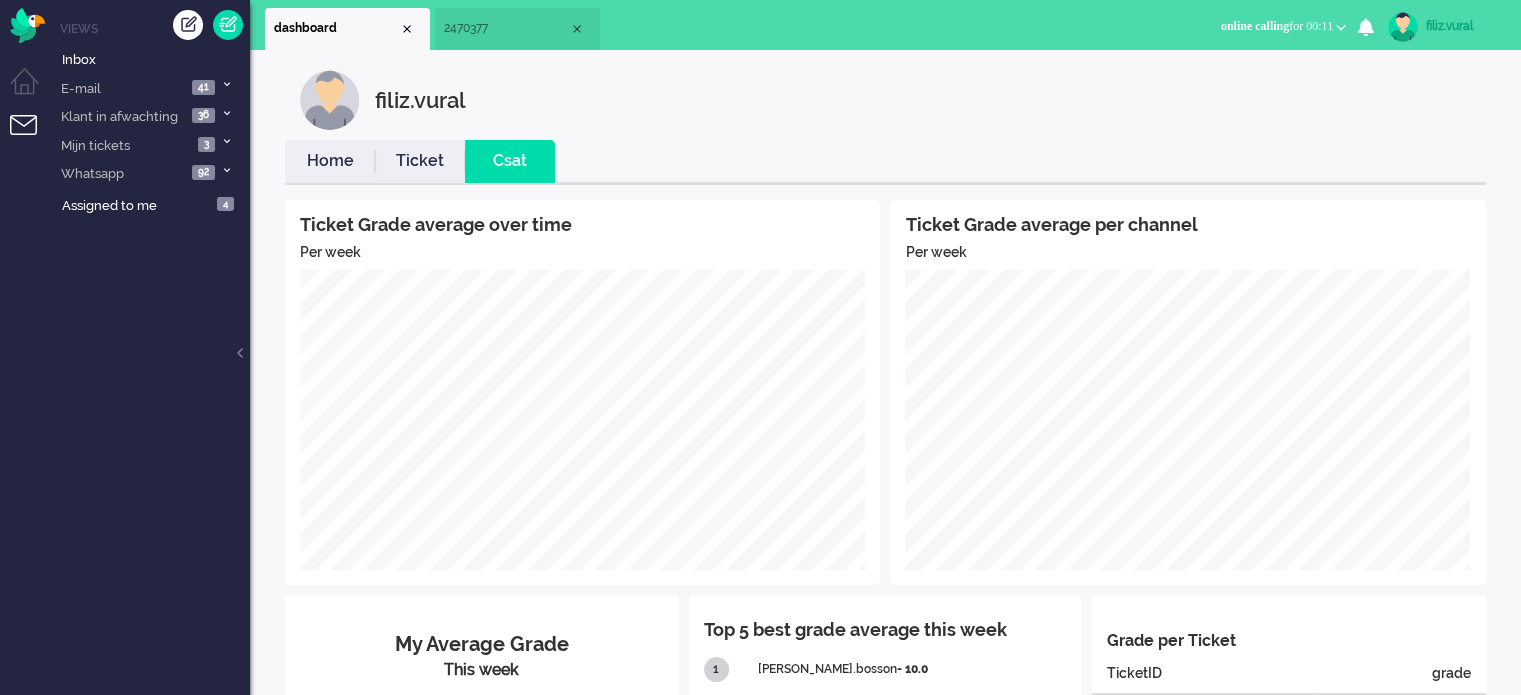 click on "Ticket" at bounding box center (420, 161) 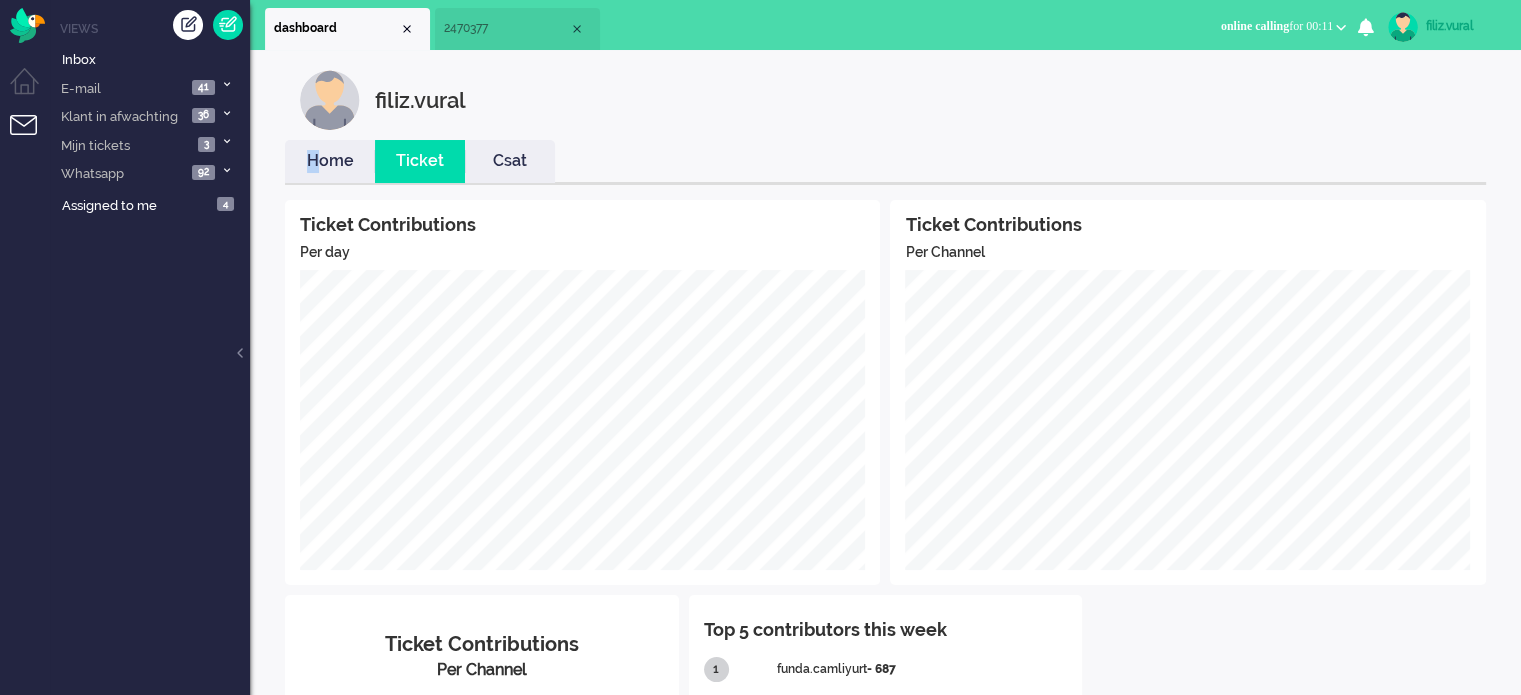 click on "Home" at bounding box center (330, 161) 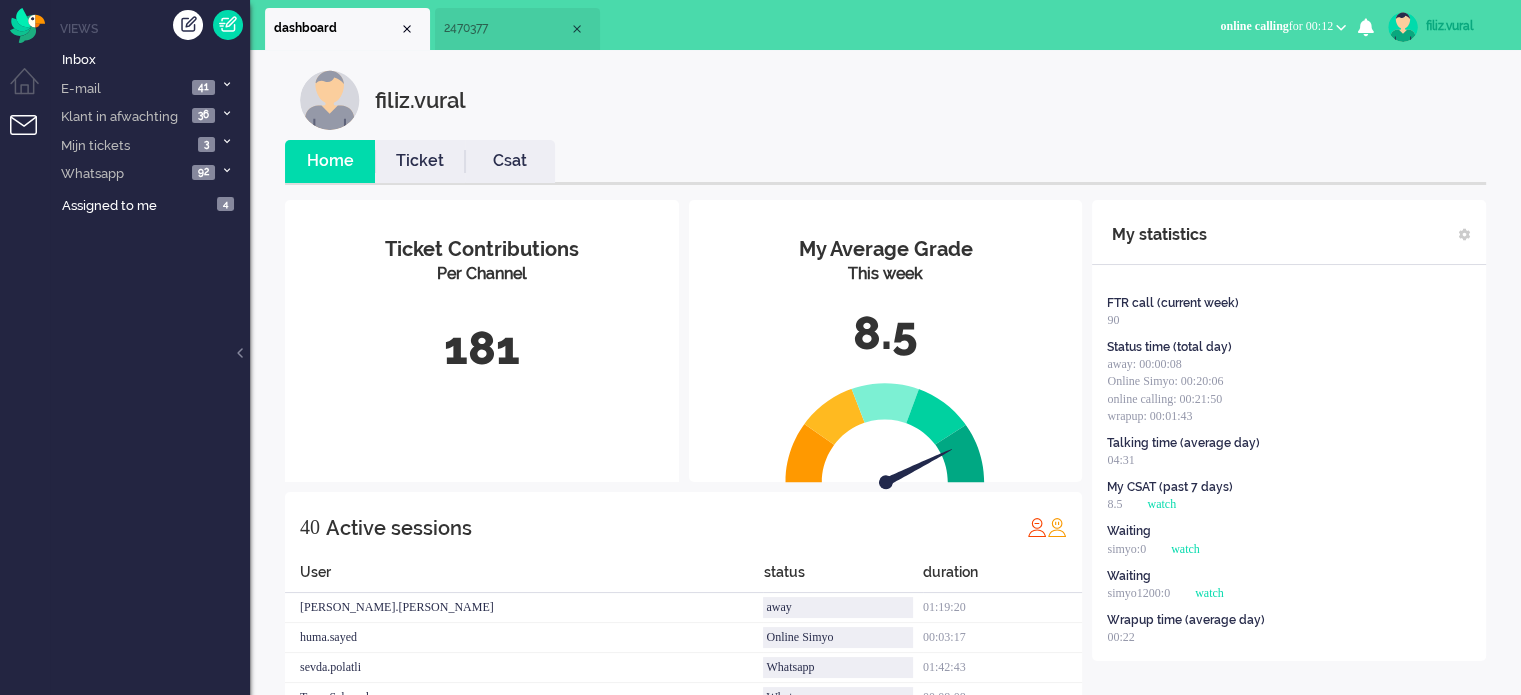 click on "Csat" at bounding box center (510, 161) 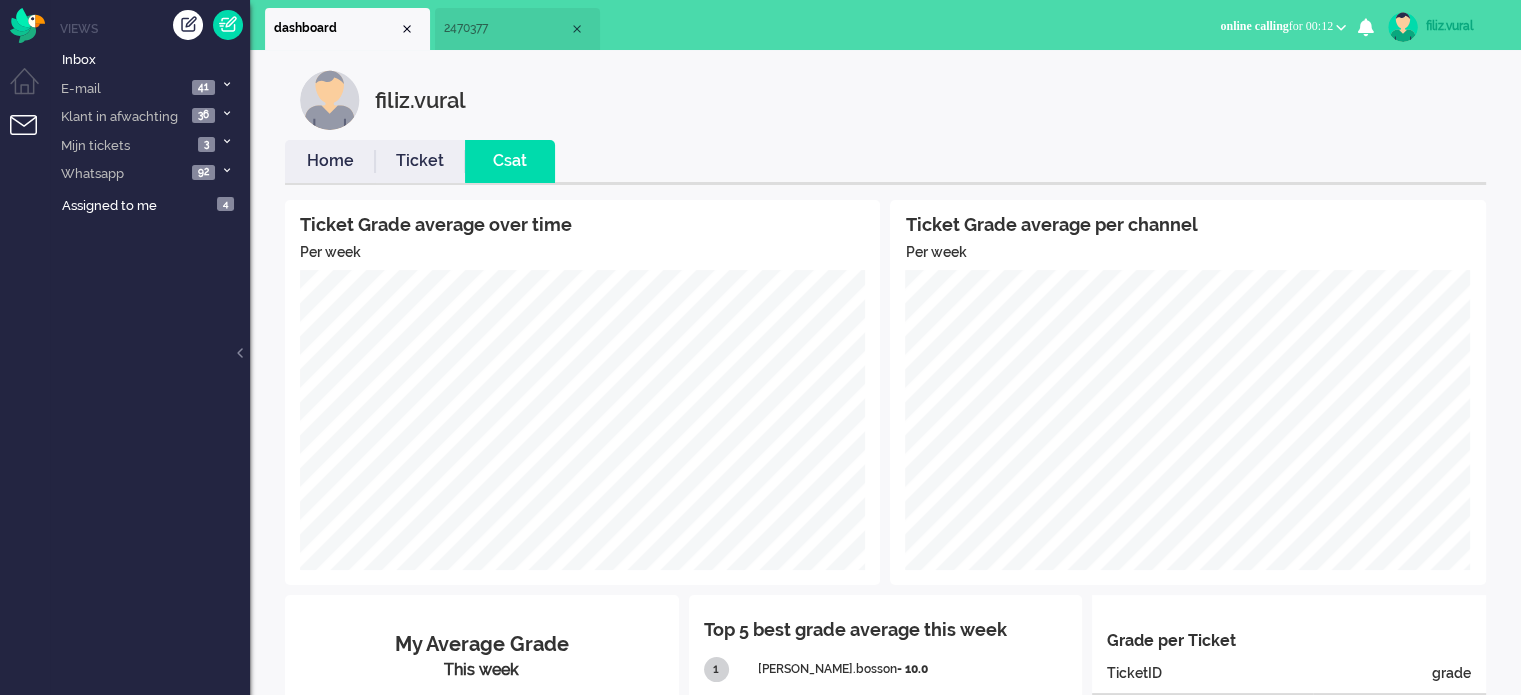 click on "Home" at bounding box center (330, 161) 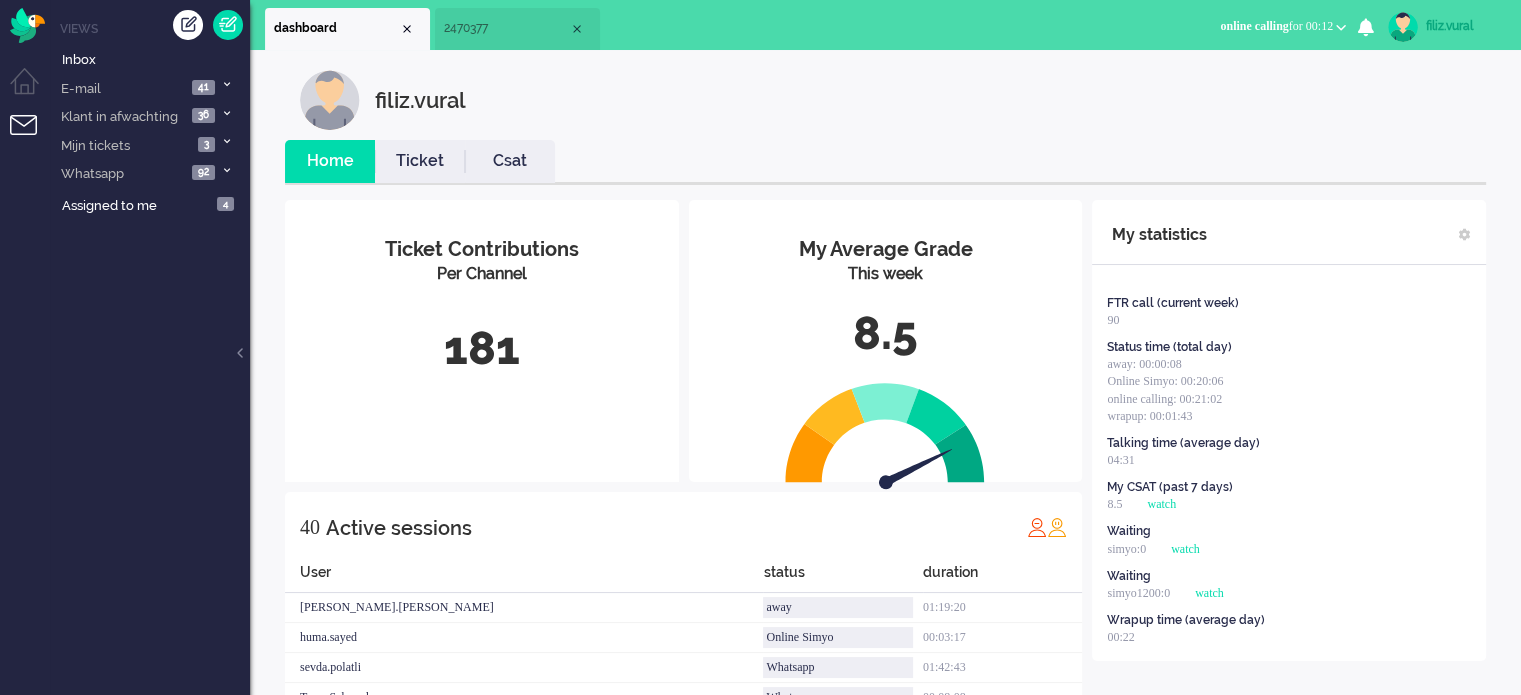 click on "2470377" at bounding box center [517, 29] 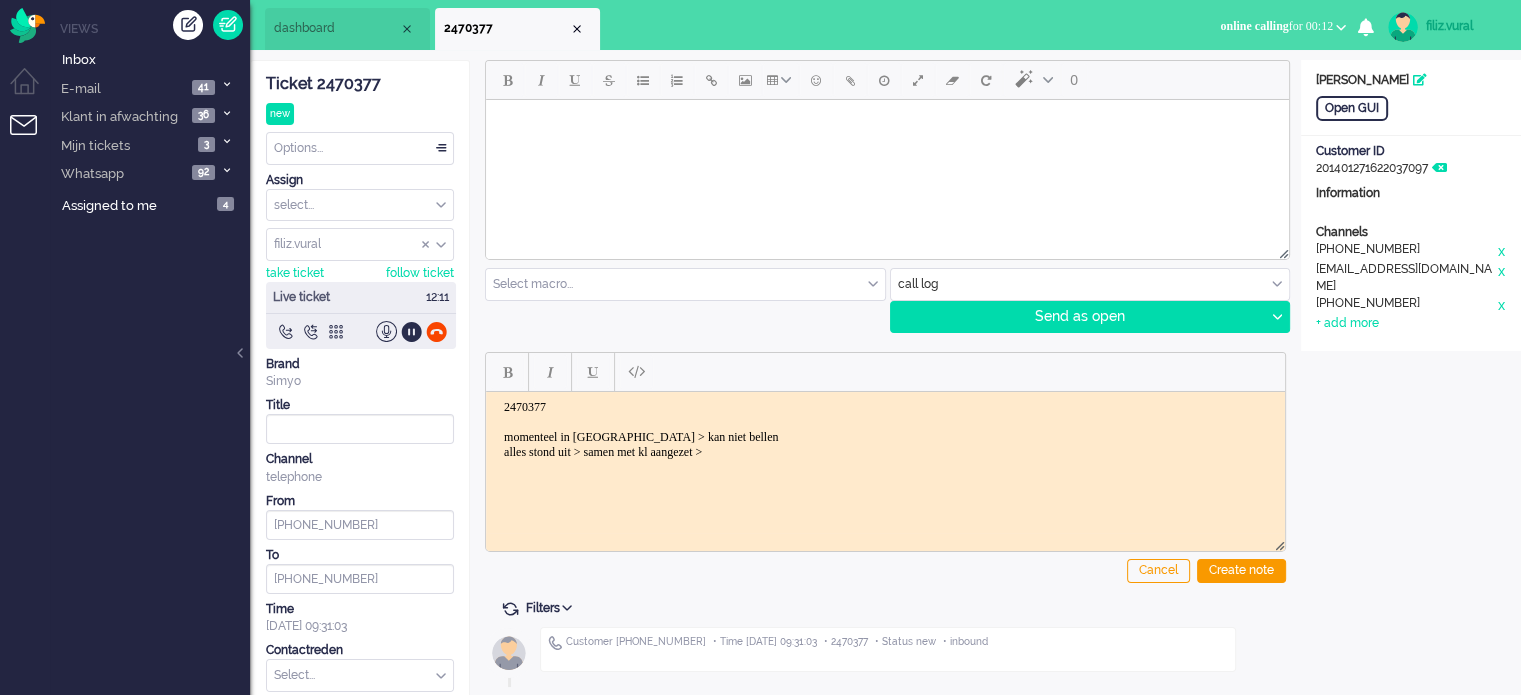 click on "2470377 momenteel in Duitsland > kan niet bellen  alles stond uit > samen met kl aangezet >" at bounding box center [885, 429] 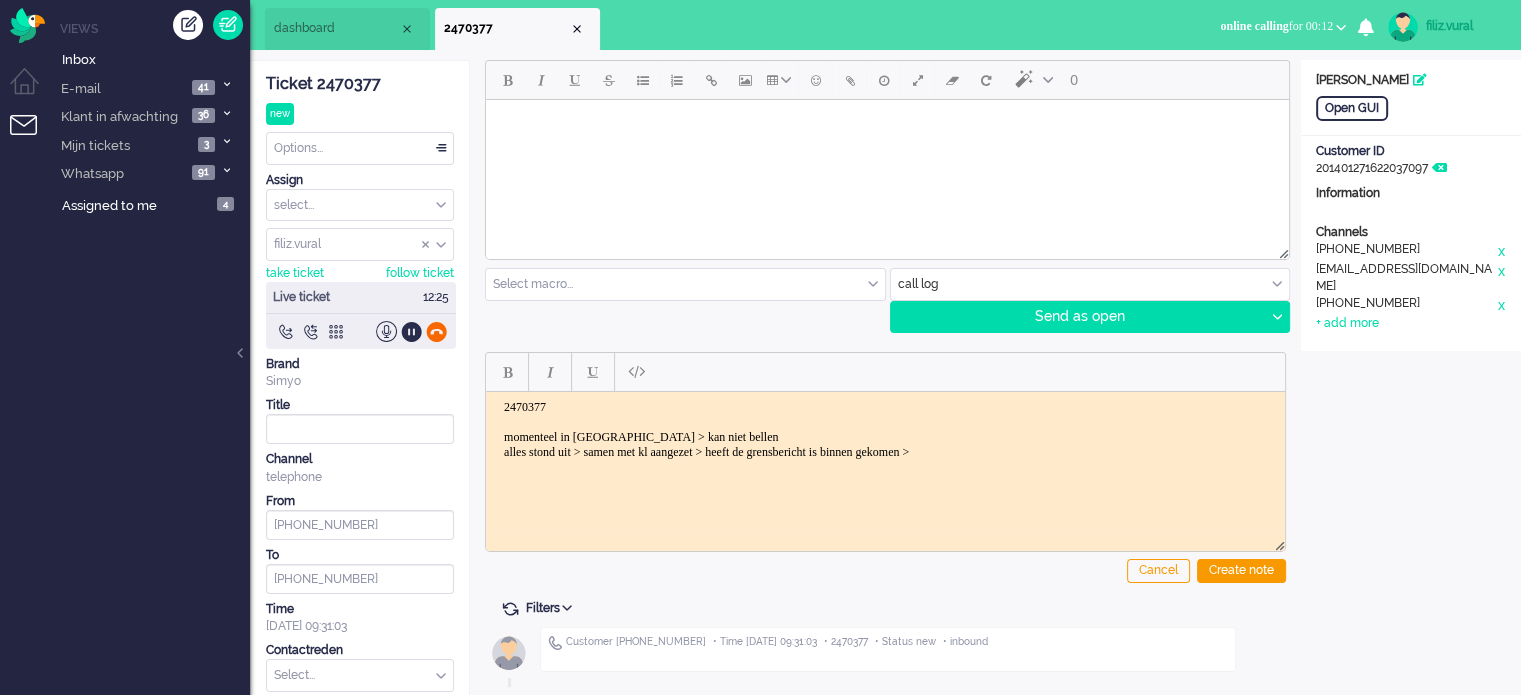 click at bounding box center [361, 331] 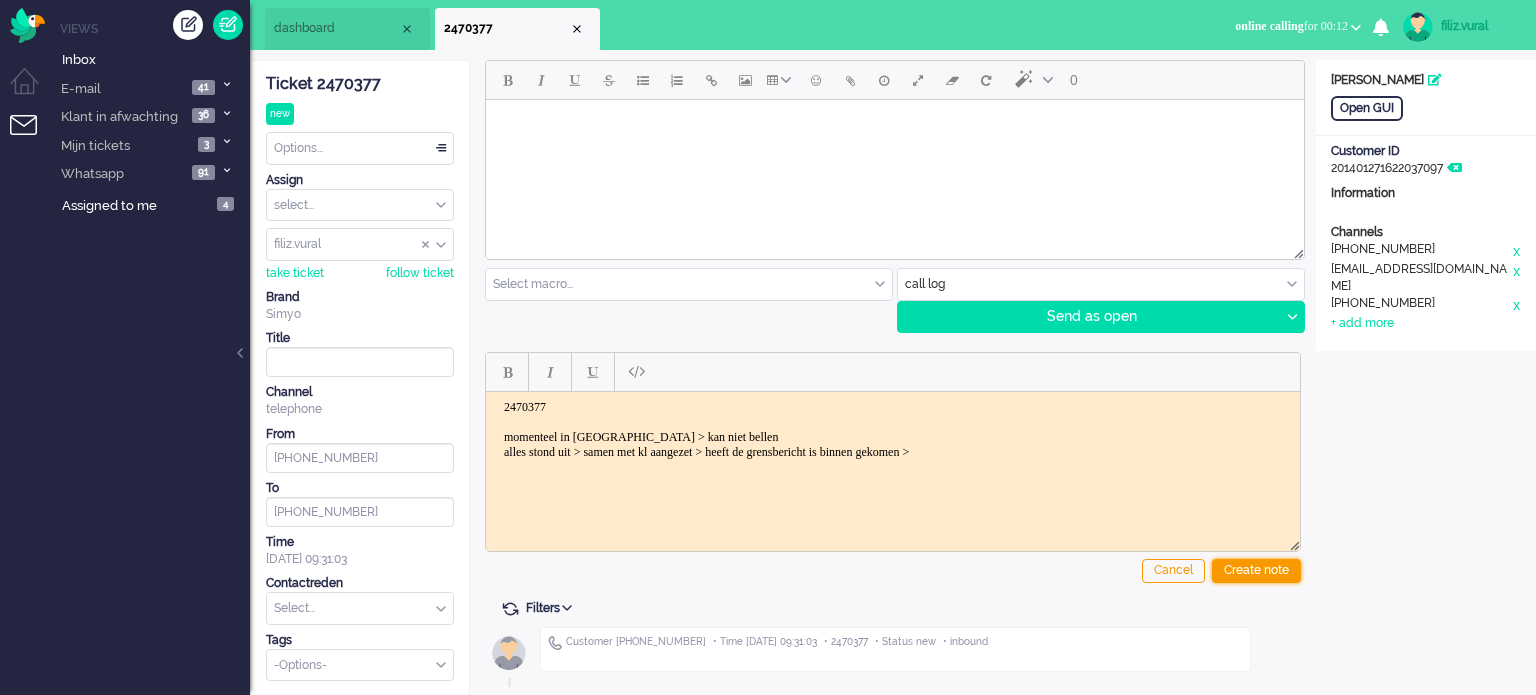 click on "Create note" at bounding box center [1256, 571] 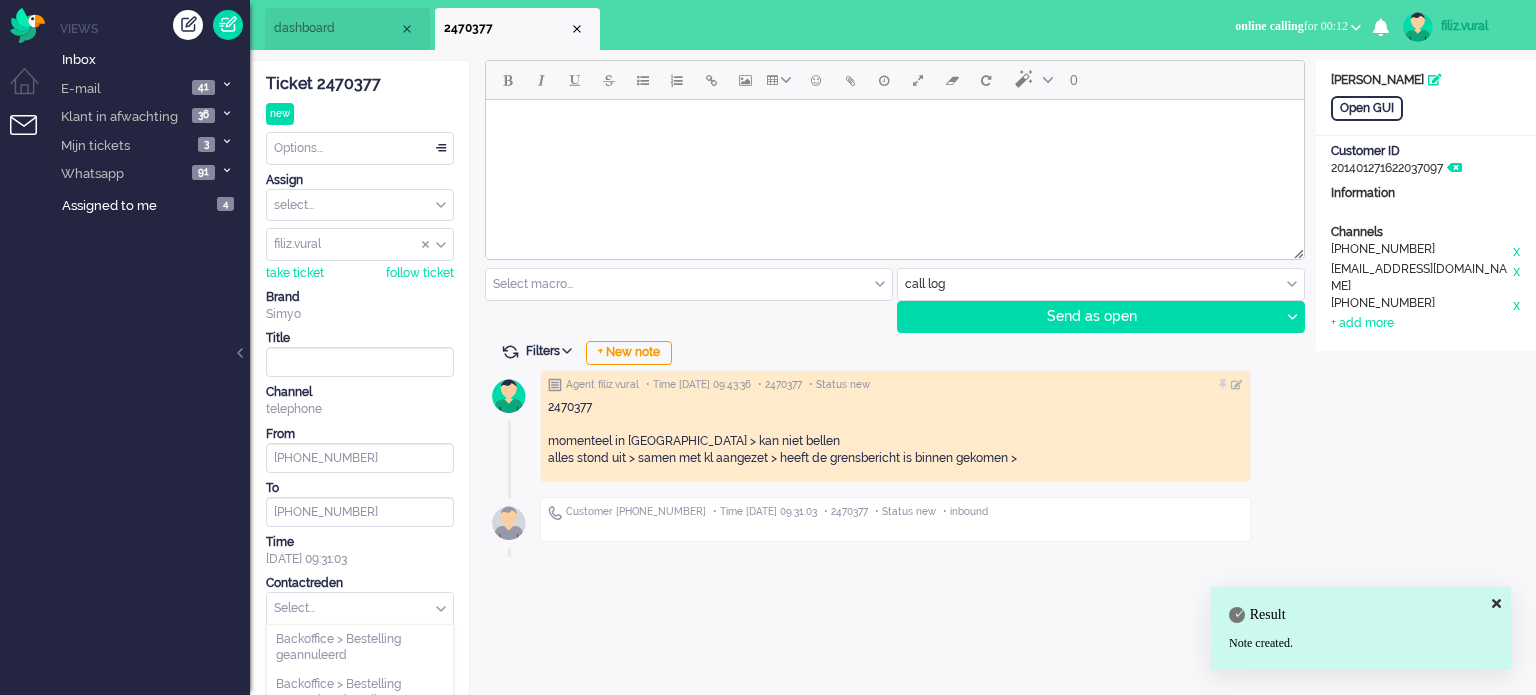 drag, startPoint x: 352, startPoint y: 615, endPoint x: 332, endPoint y: 583, distance: 37.735924 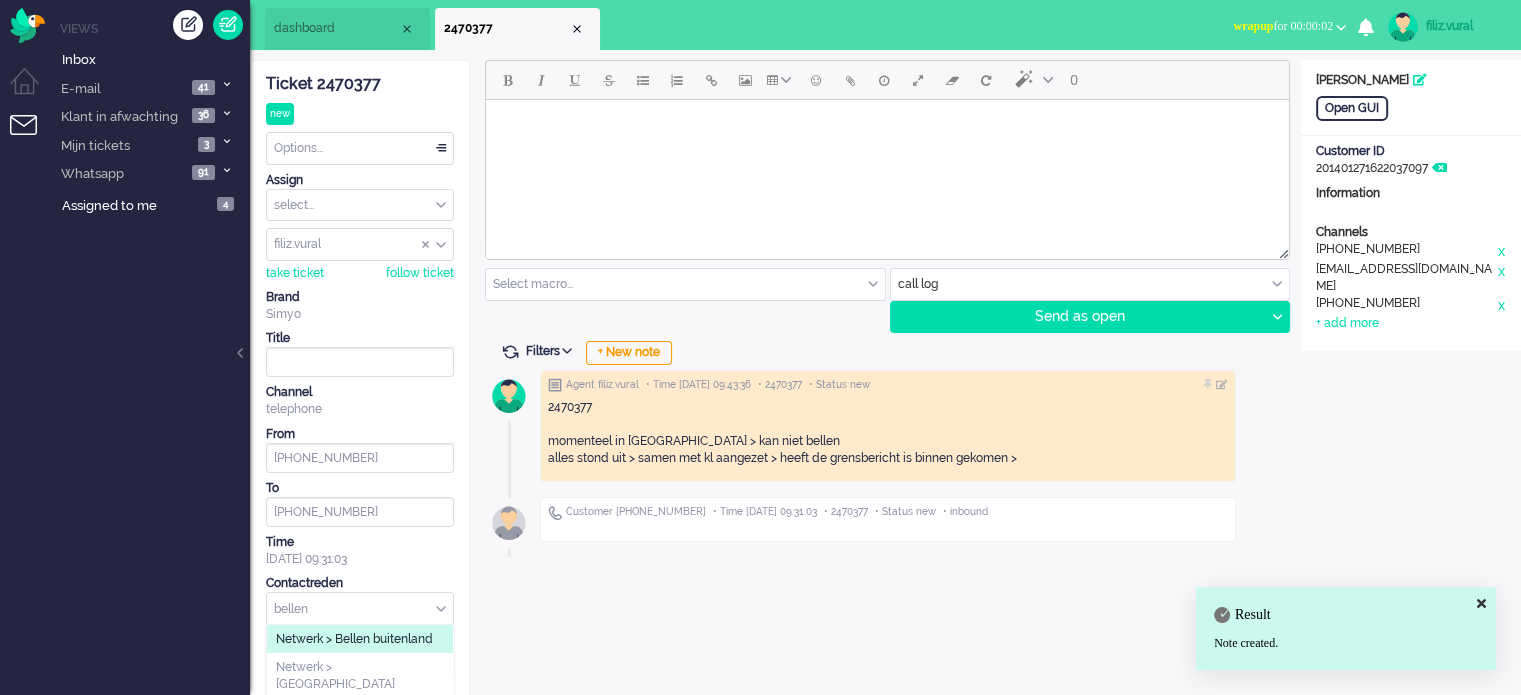 type on "bellen" 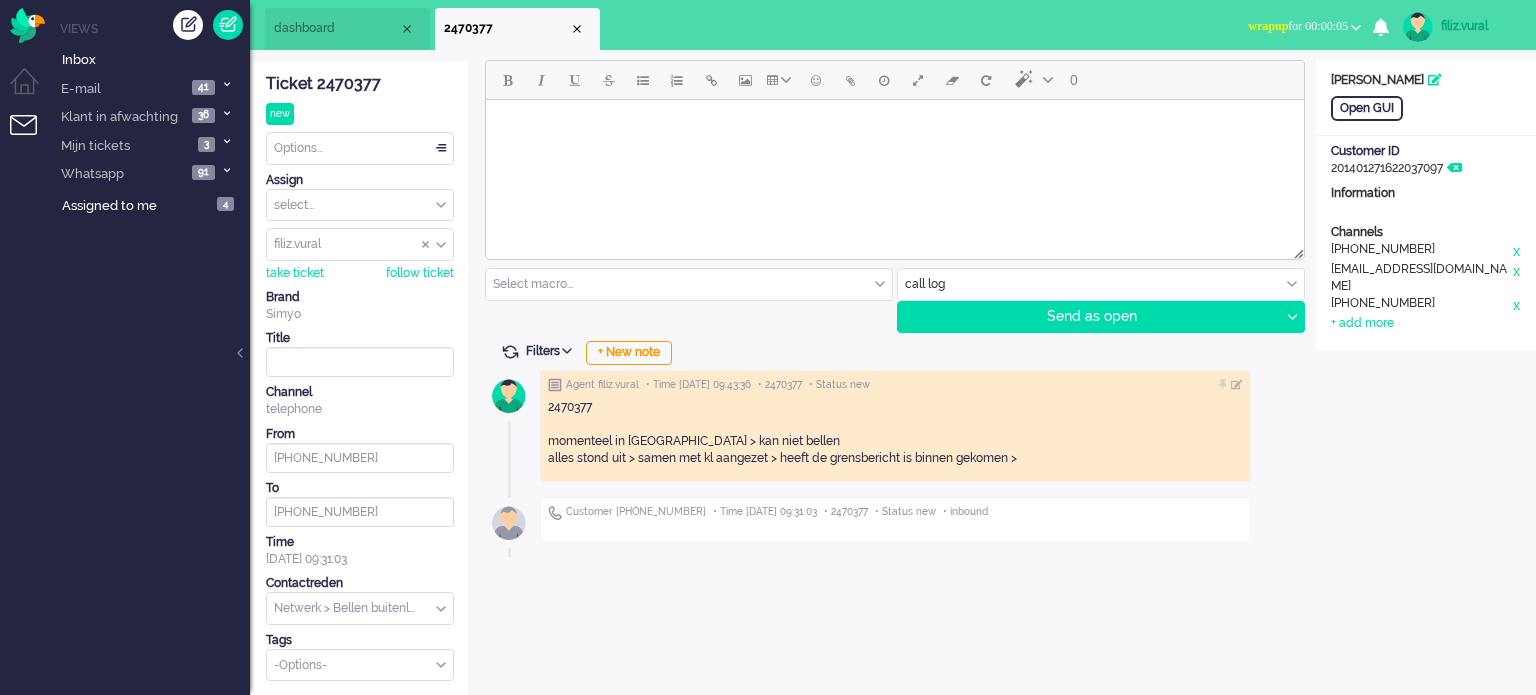 click on "Options..." at bounding box center [360, 148] 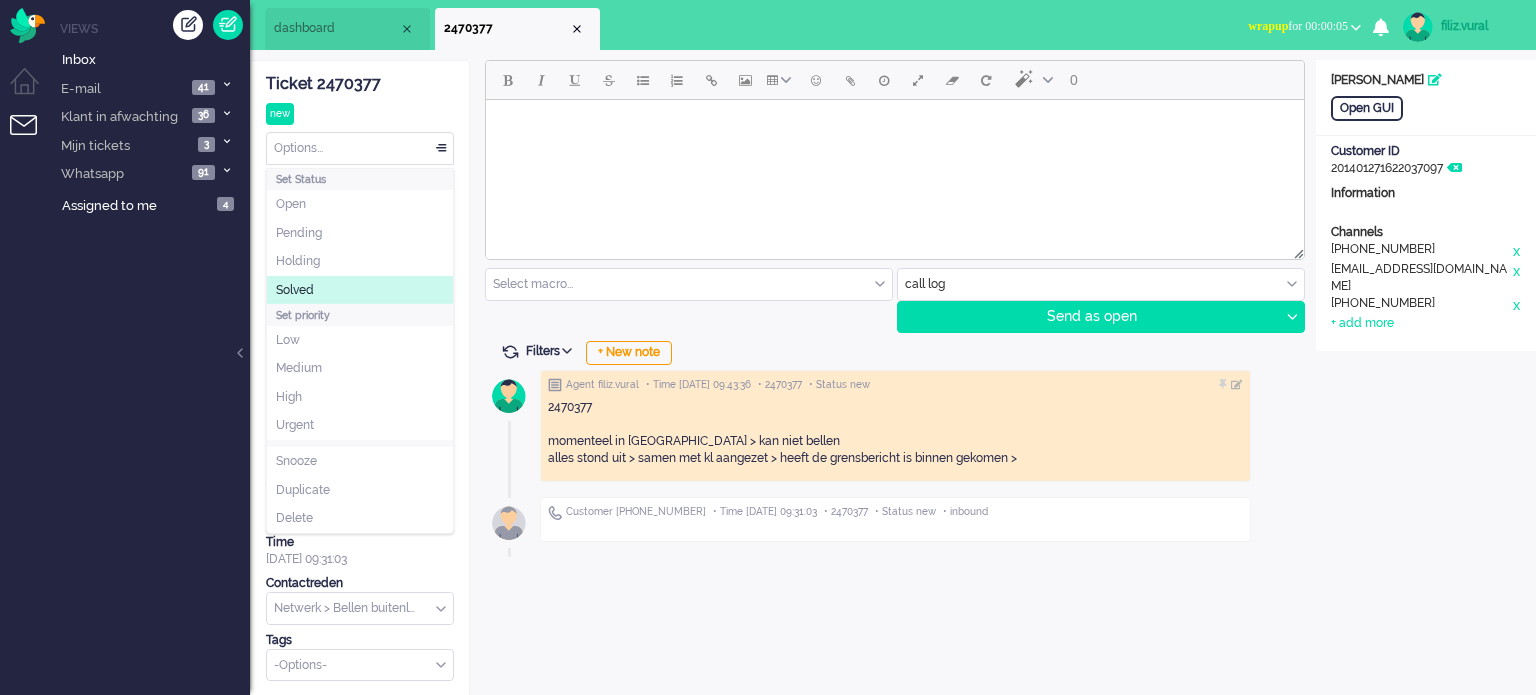 click on "Solved" 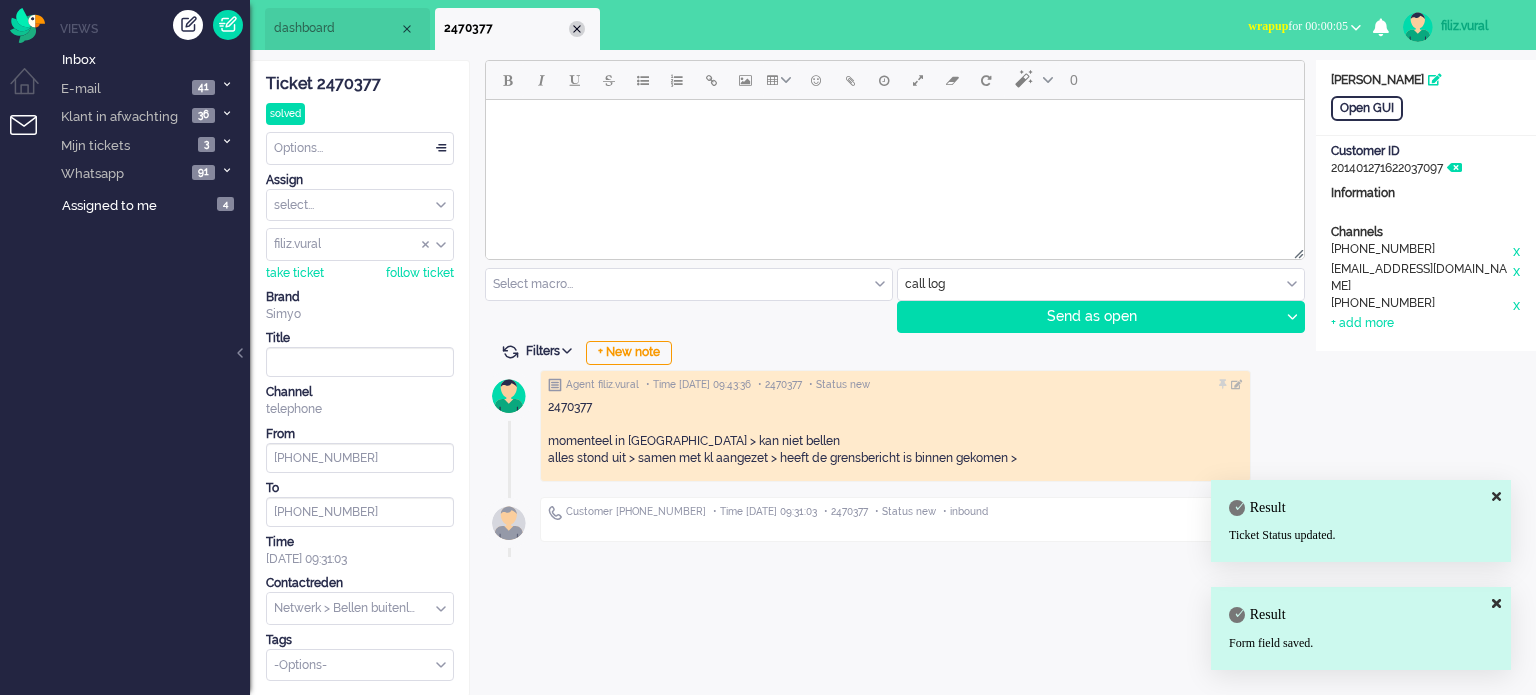 click at bounding box center (577, 29) 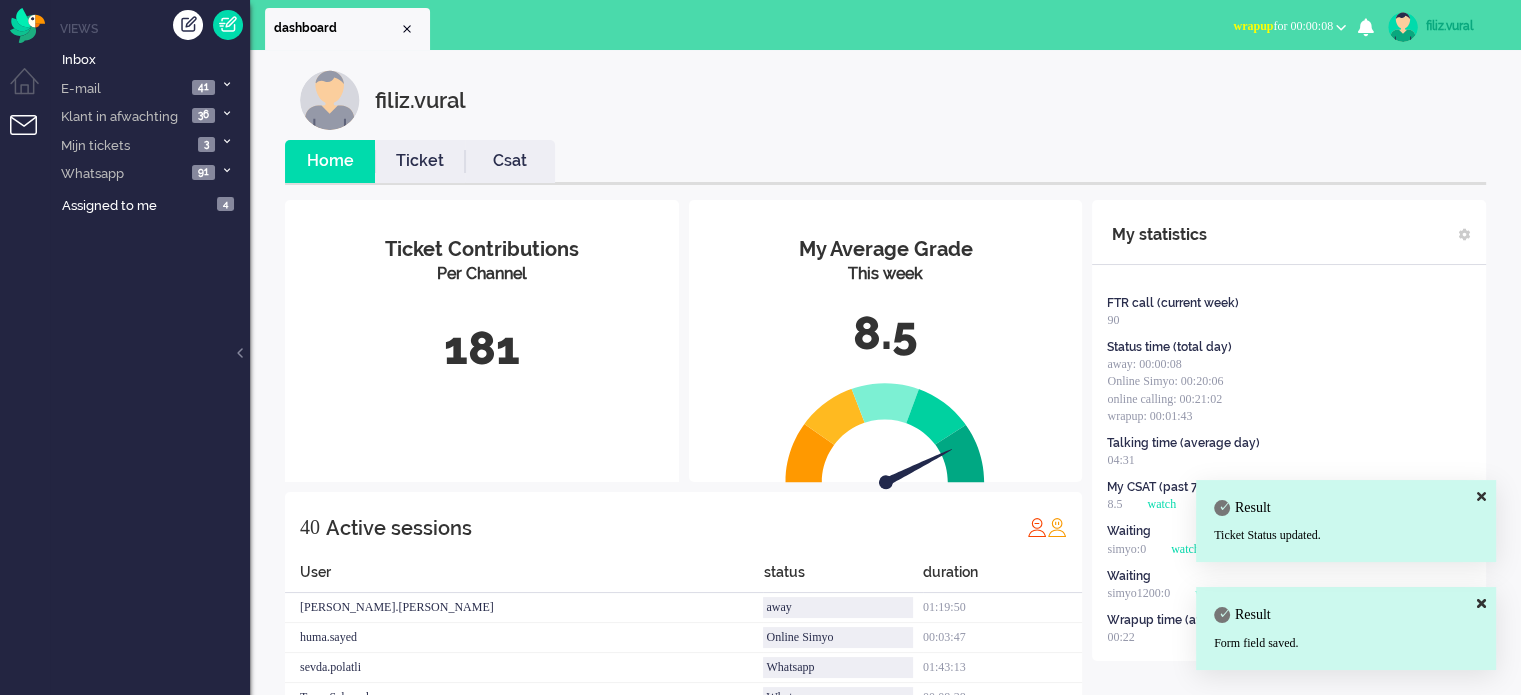 click on "wrapup" at bounding box center [1253, 26] 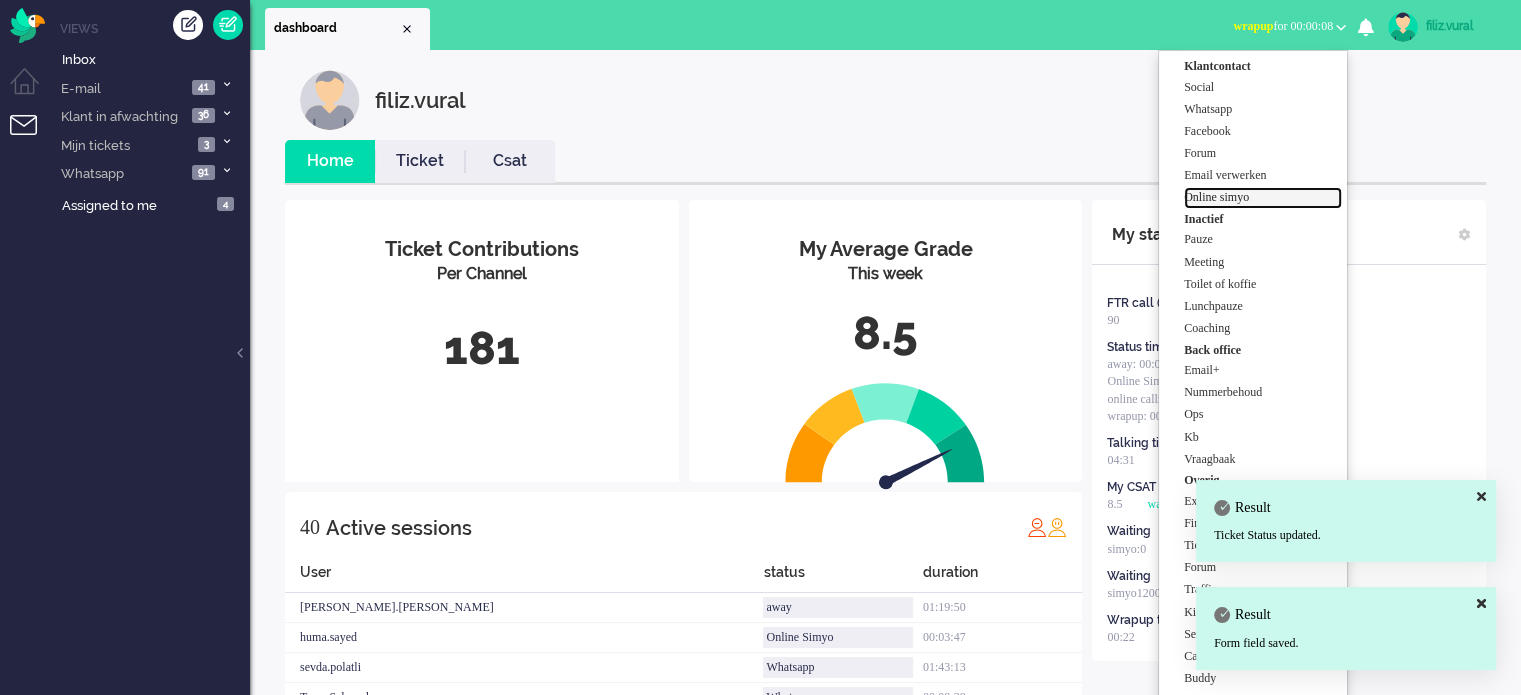 click on "Online simyo" at bounding box center (1263, 197) 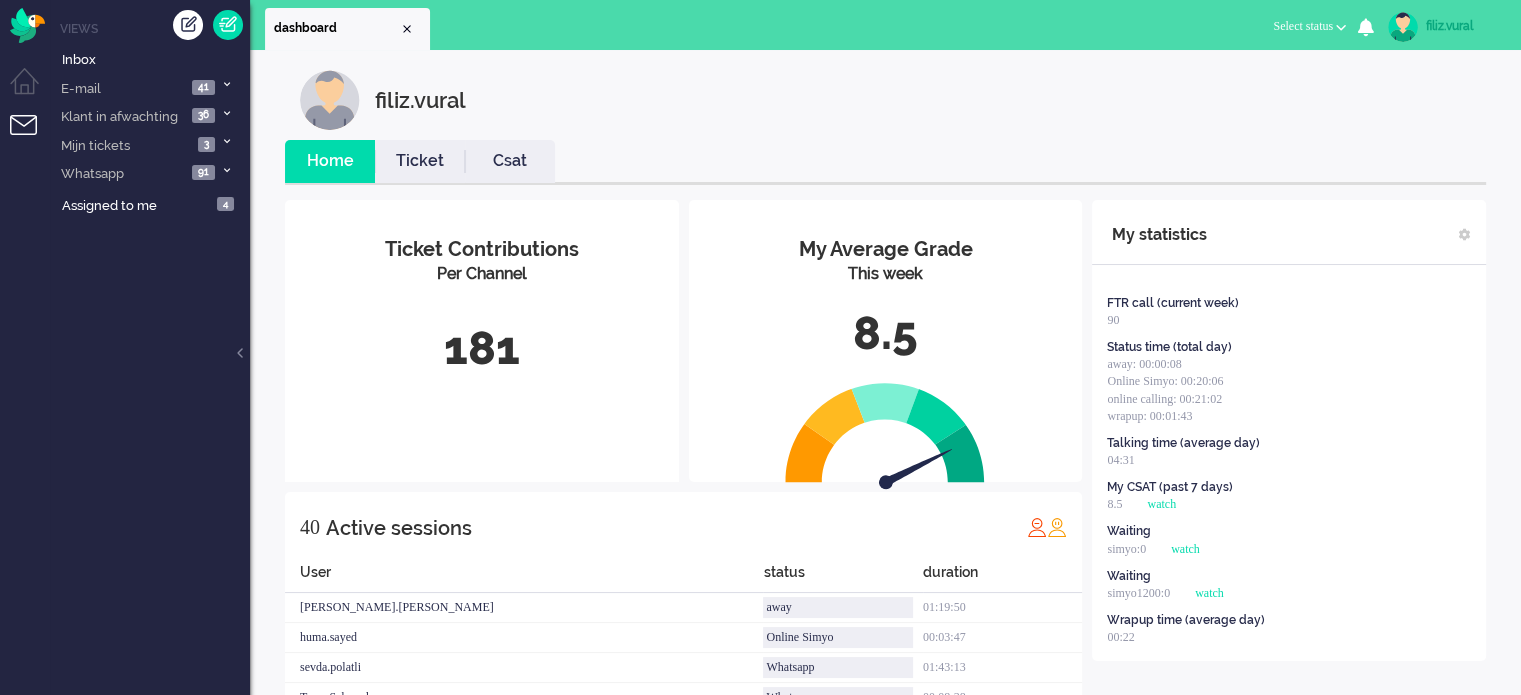 click on "Csat" at bounding box center (510, 161) 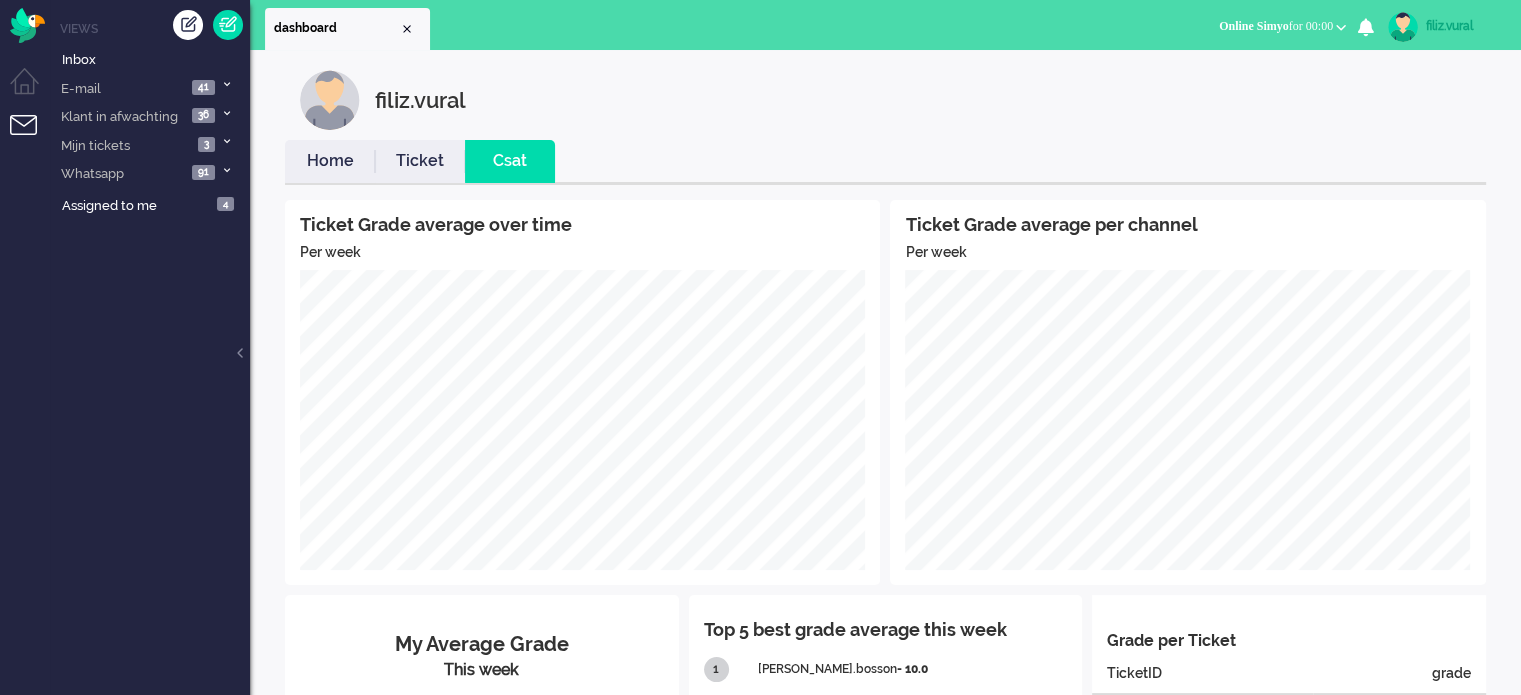 click on "Home" at bounding box center (330, 161) 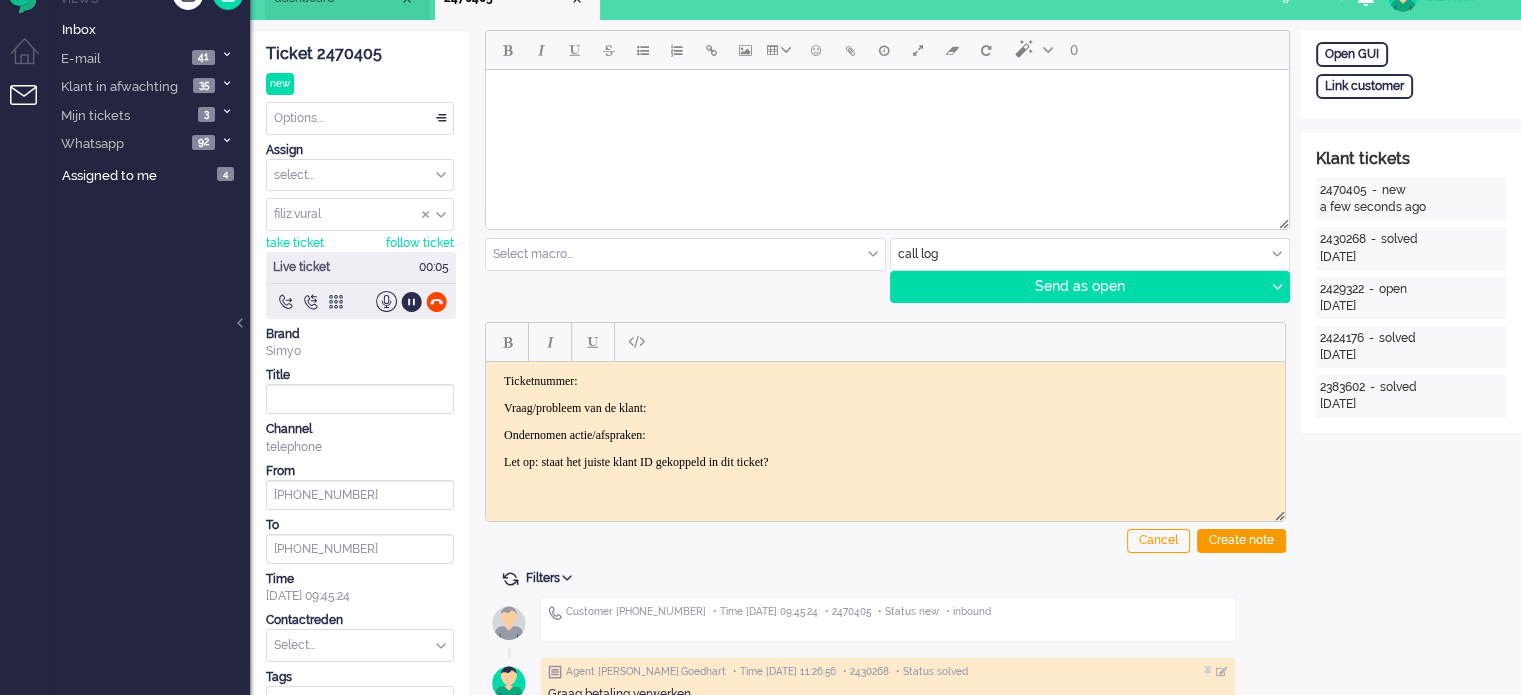 scroll, scrollTop: 0, scrollLeft: 0, axis: both 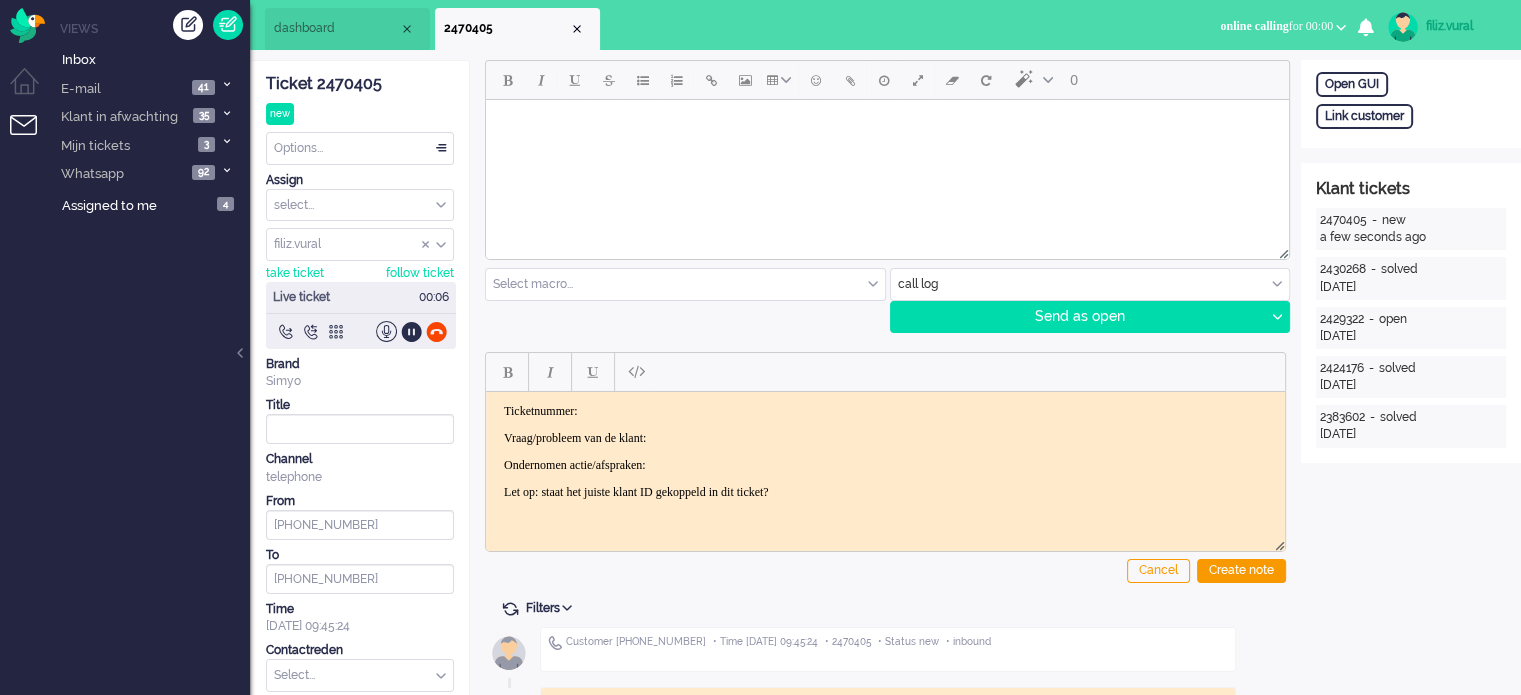 click on "dashboard" at bounding box center [336, 28] 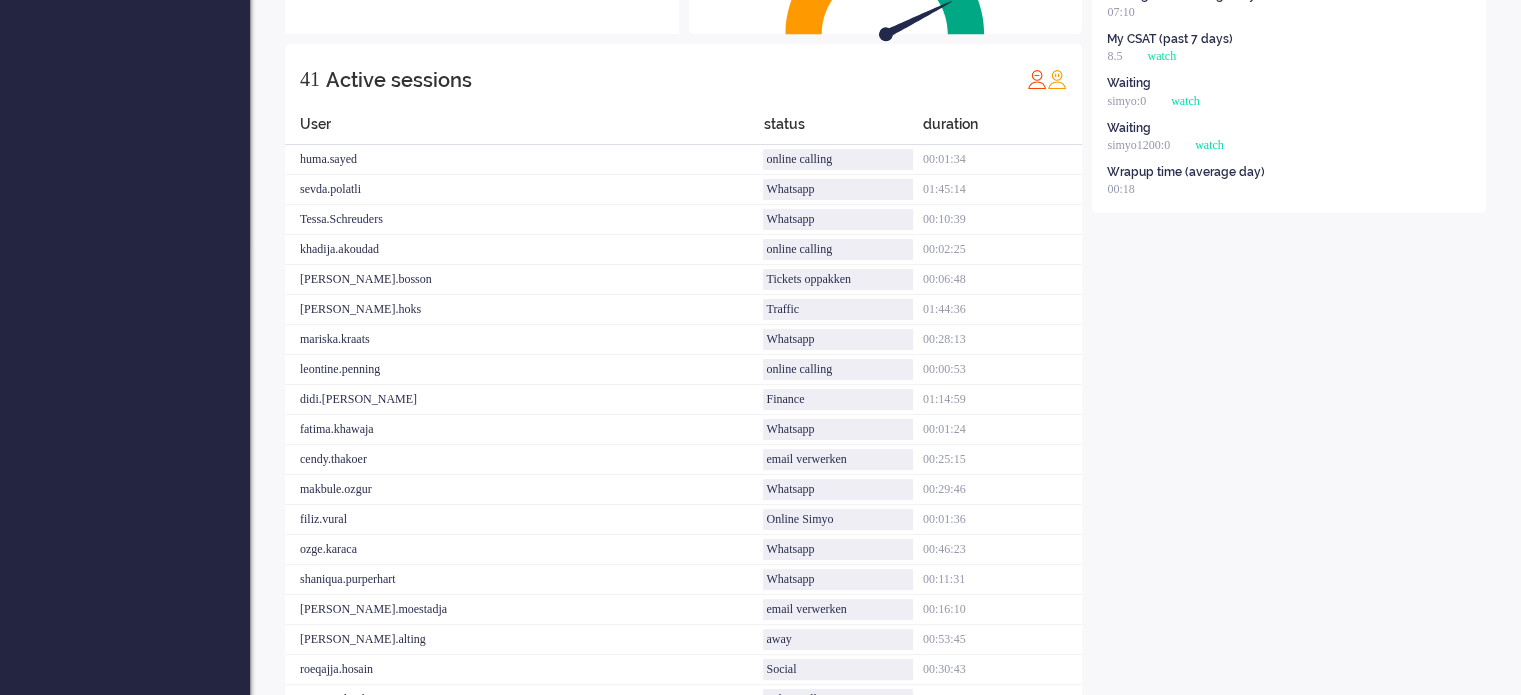 scroll, scrollTop: 0, scrollLeft: 0, axis: both 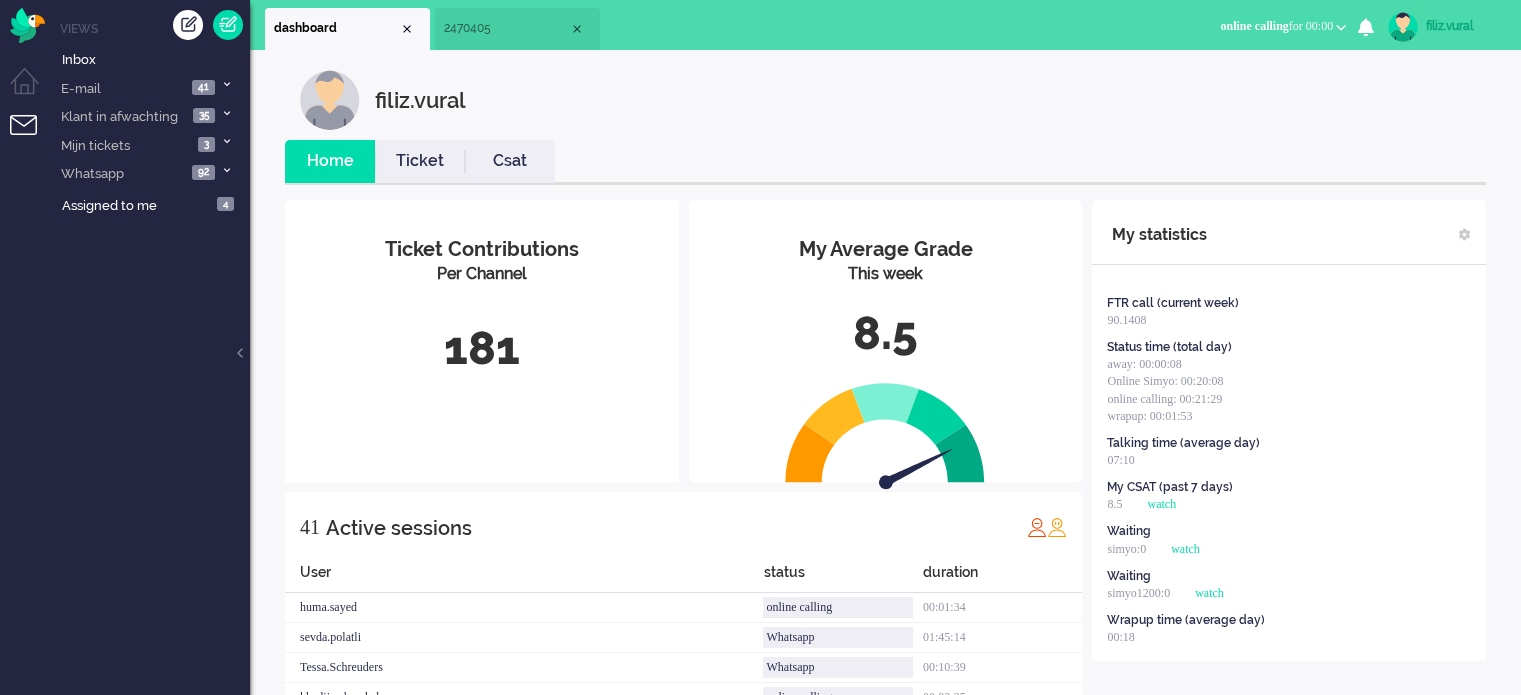 click on "2470405" at bounding box center (517, 29) 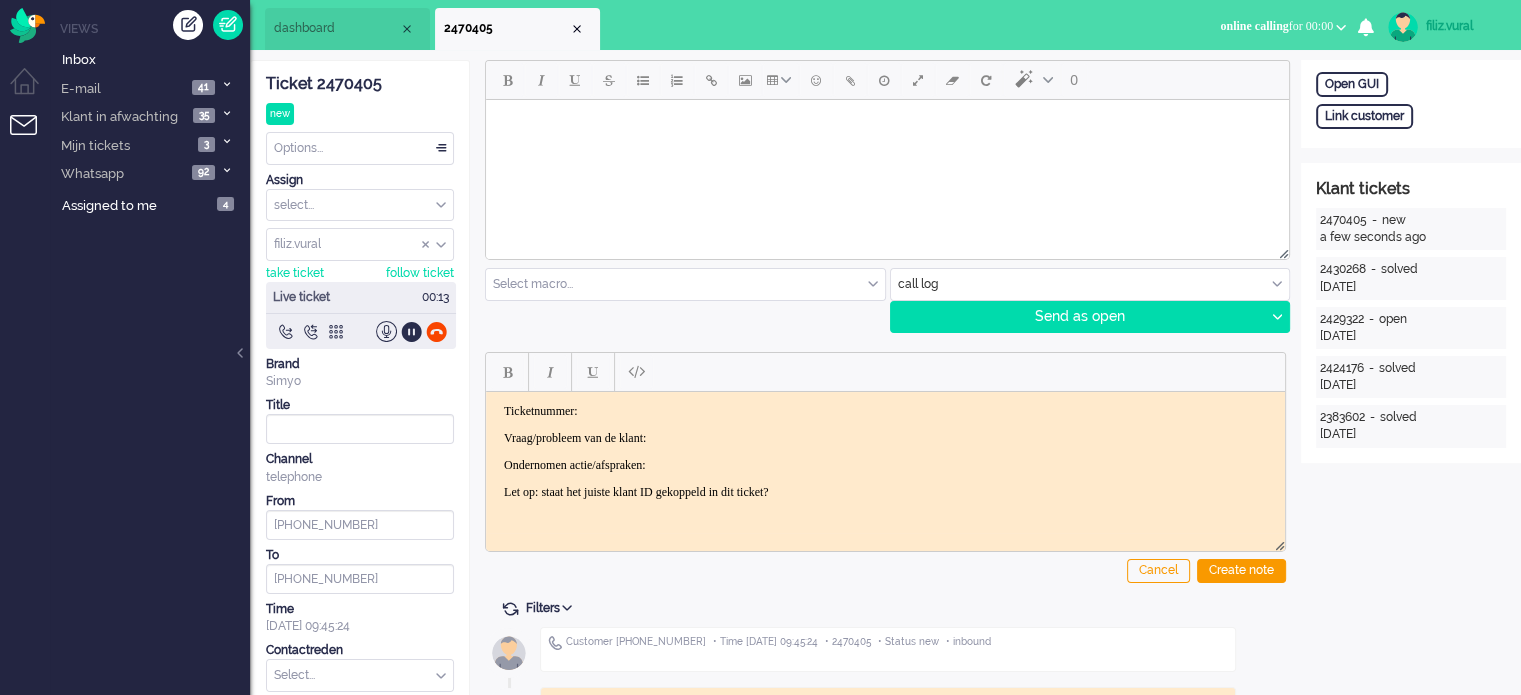 click on "Ticket 2470405" 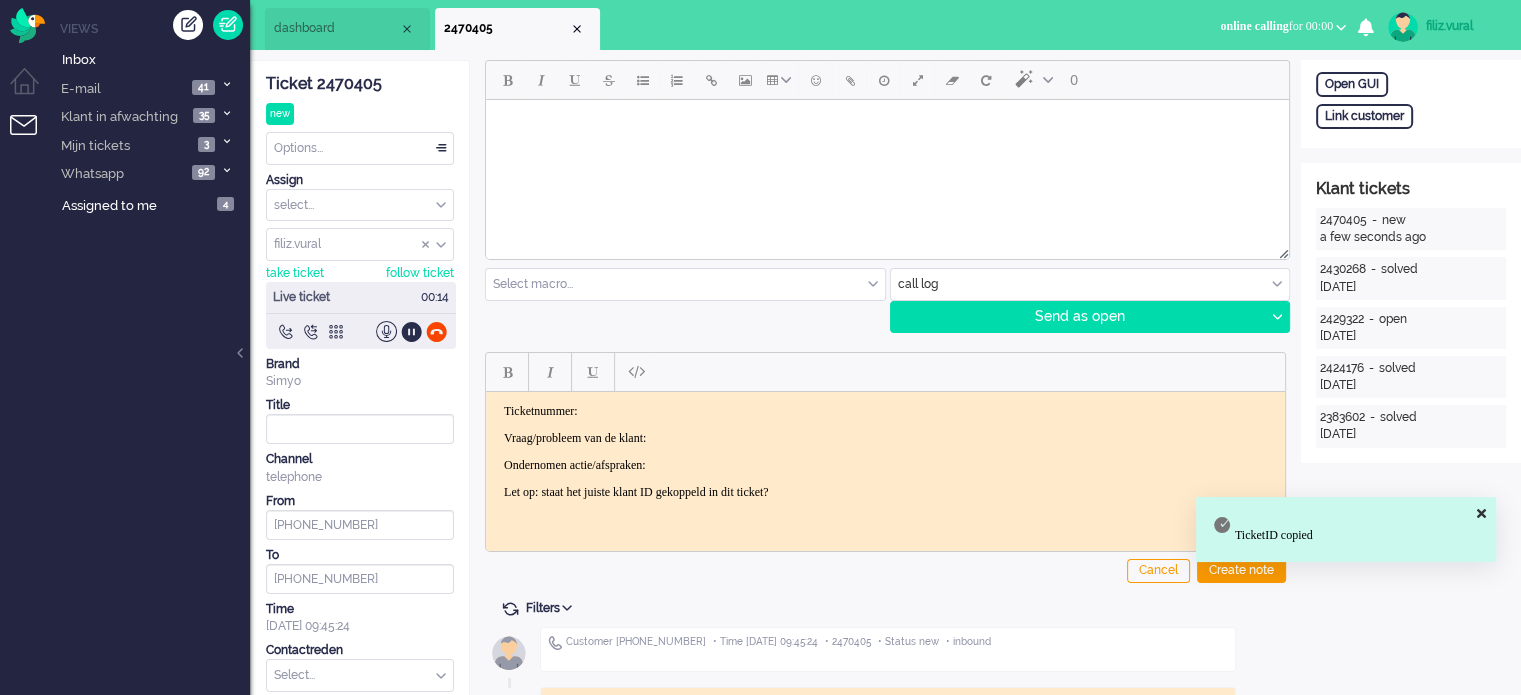 click on "Ticketnummer:" at bounding box center (885, 410) 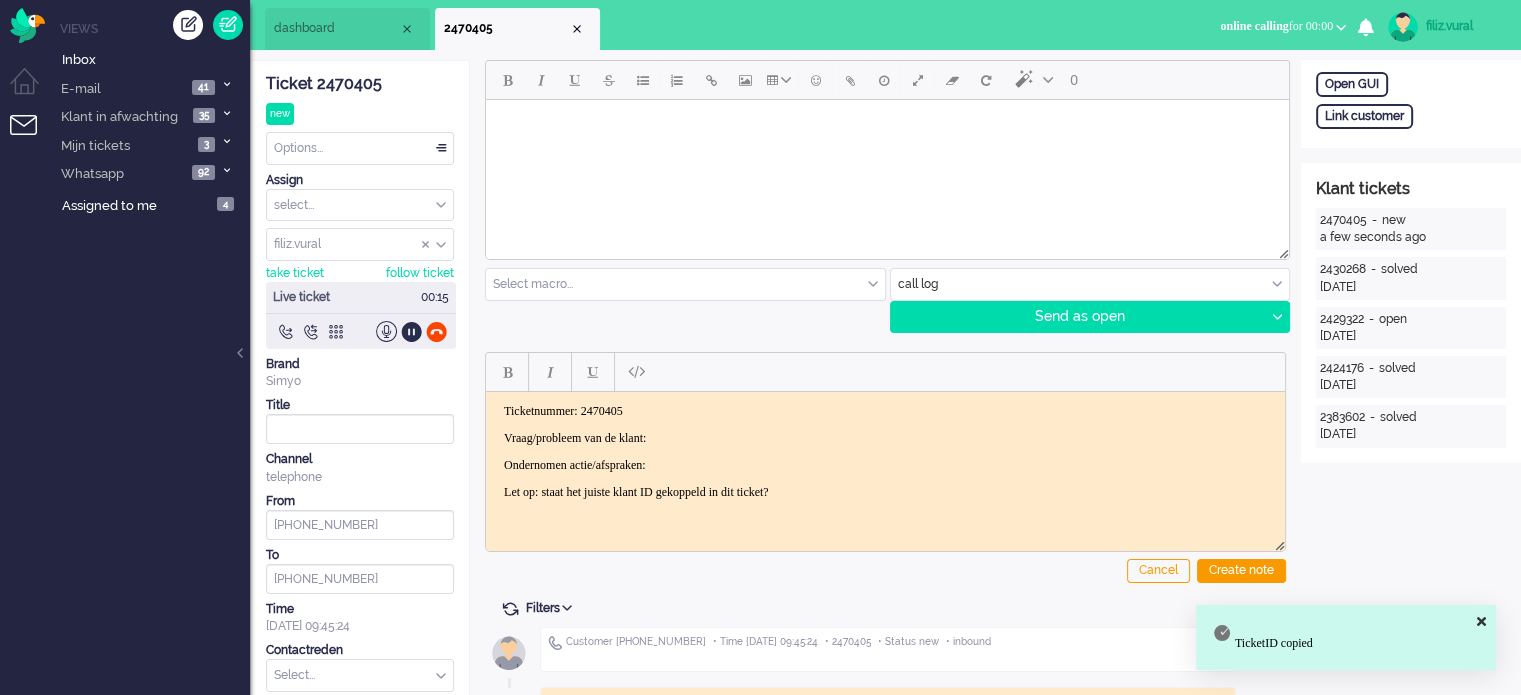 click on "Ticketnummer: 2470405 Vraag/probleem van de klant: Ondernomen actie/afspraken:  Let op: staat het juiste klant ID gekoppeld in dit ticket?" at bounding box center (885, 451) 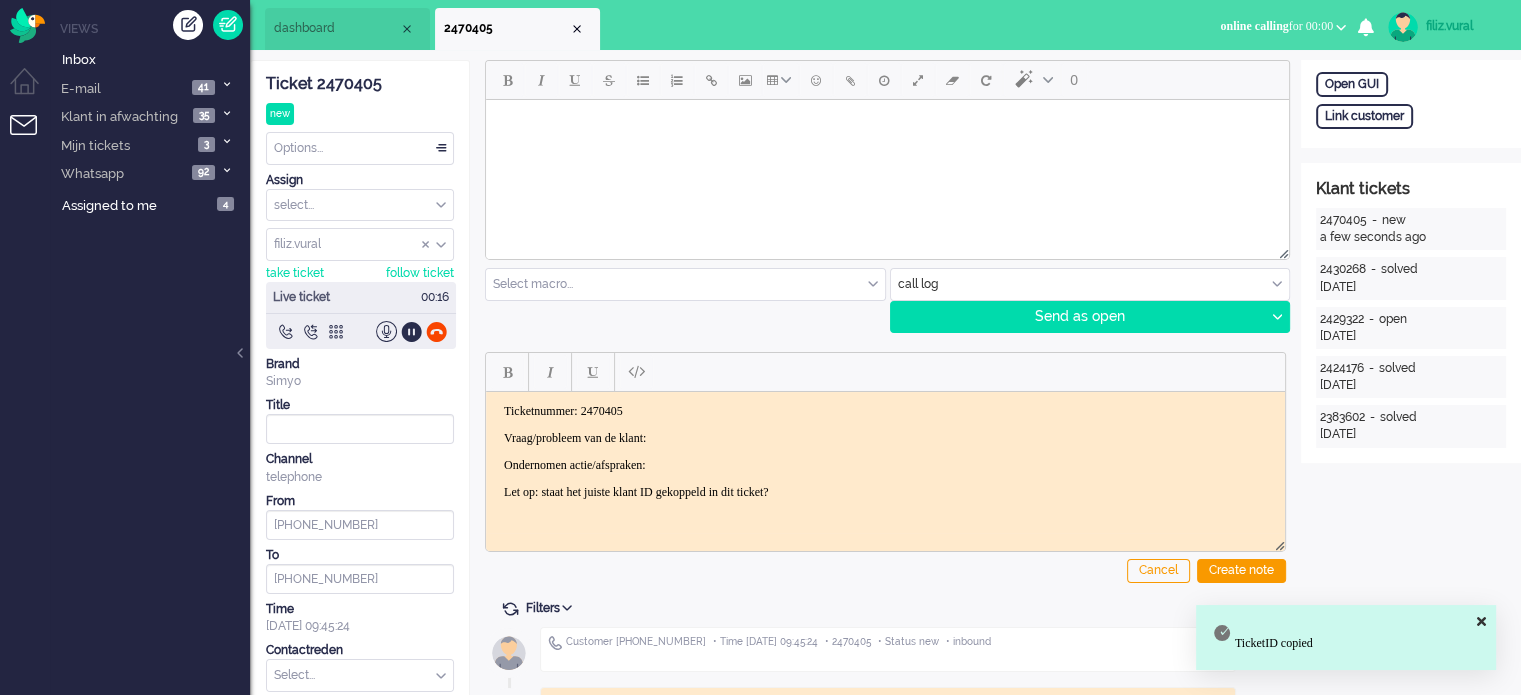 drag, startPoint x: 743, startPoint y: 442, endPoint x: 731, endPoint y: 434, distance: 14.422205 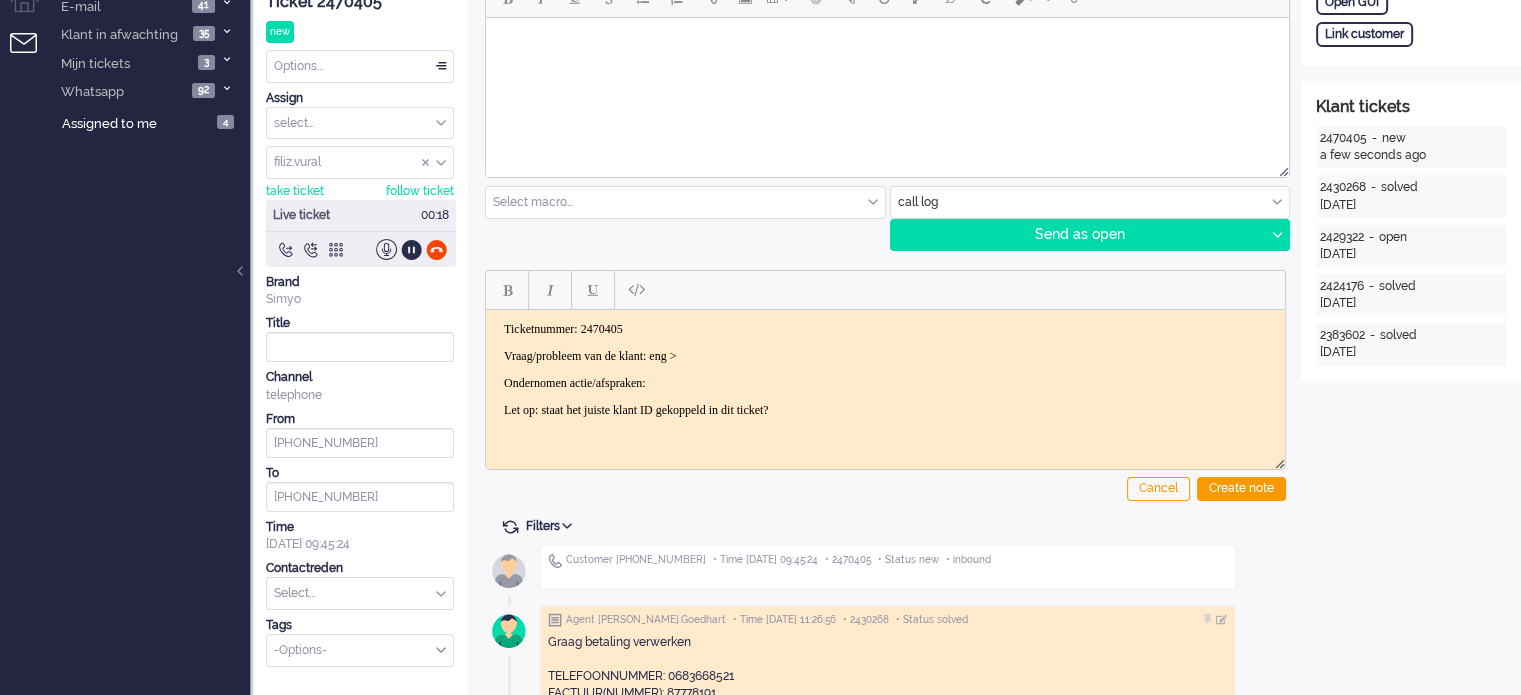 scroll, scrollTop: 200, scrollLeft: 0, axis: vertical 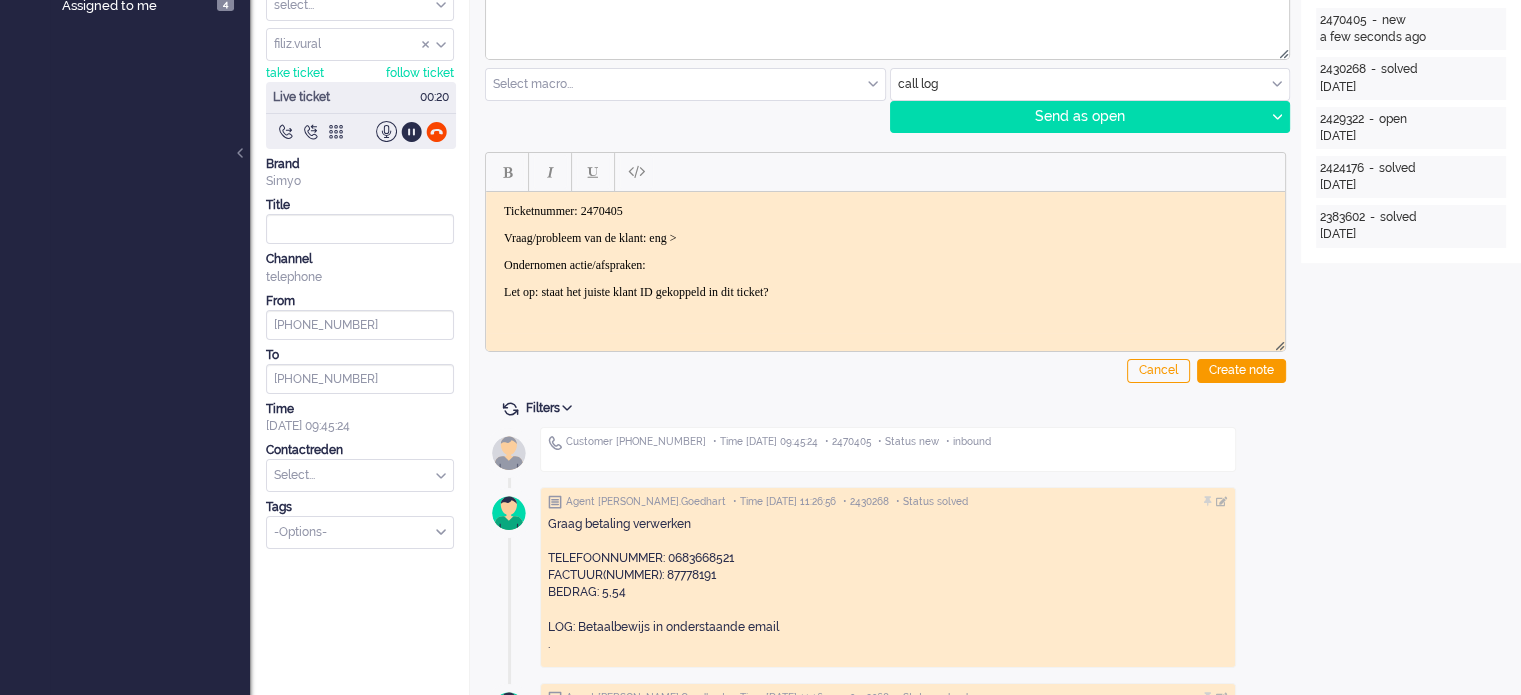 click on "Graag betaling verwerken TELEFOONNUMMER: 0683668521  FACTUUR(NUMMER): 87778191 BEDRAG: 5,54 LOG: Betaalbewijs in onderstaande email  ." 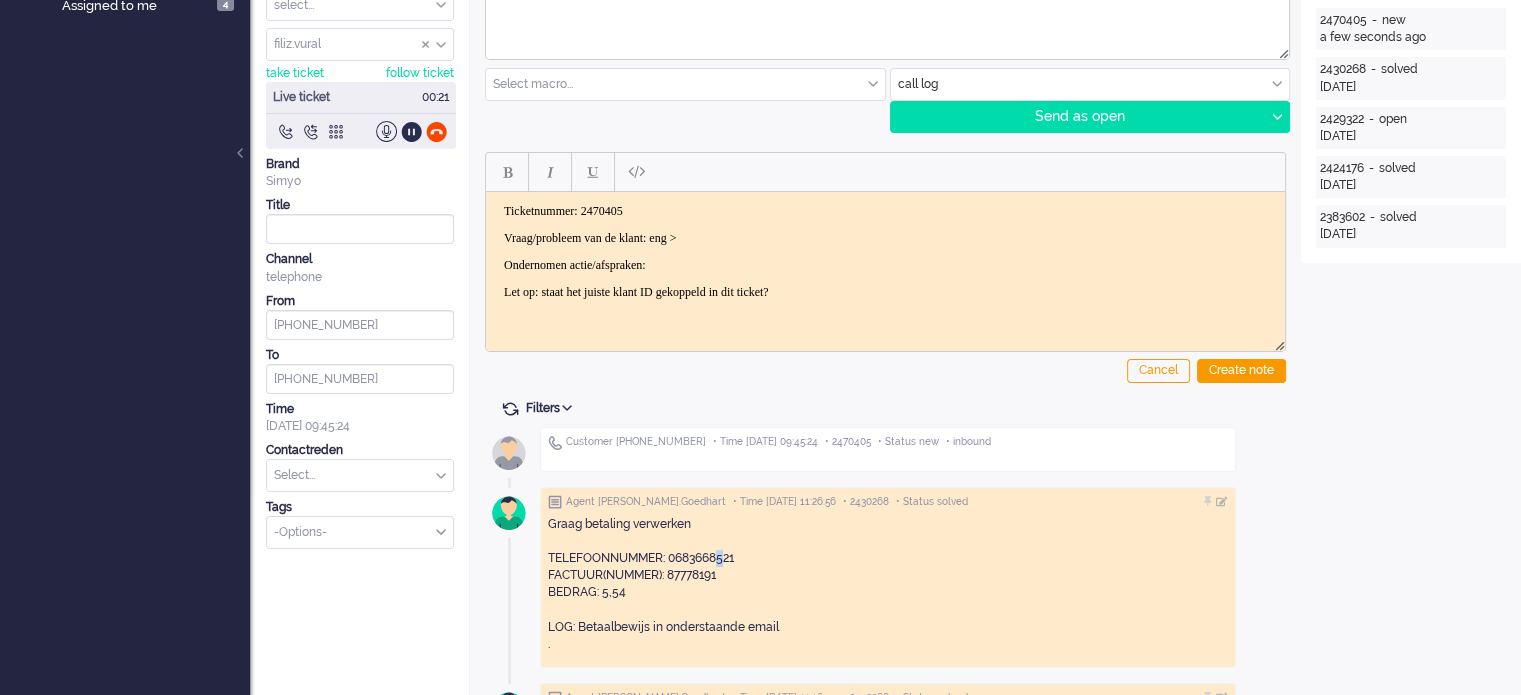 click on "Graag betaling verwerken TELEFOONNUMMER: 0683668521  FACTUUR(NUMMER): 87778191 BEDRAG: 5,54 LOG: Betaalbewijs in onderstaande email  ." 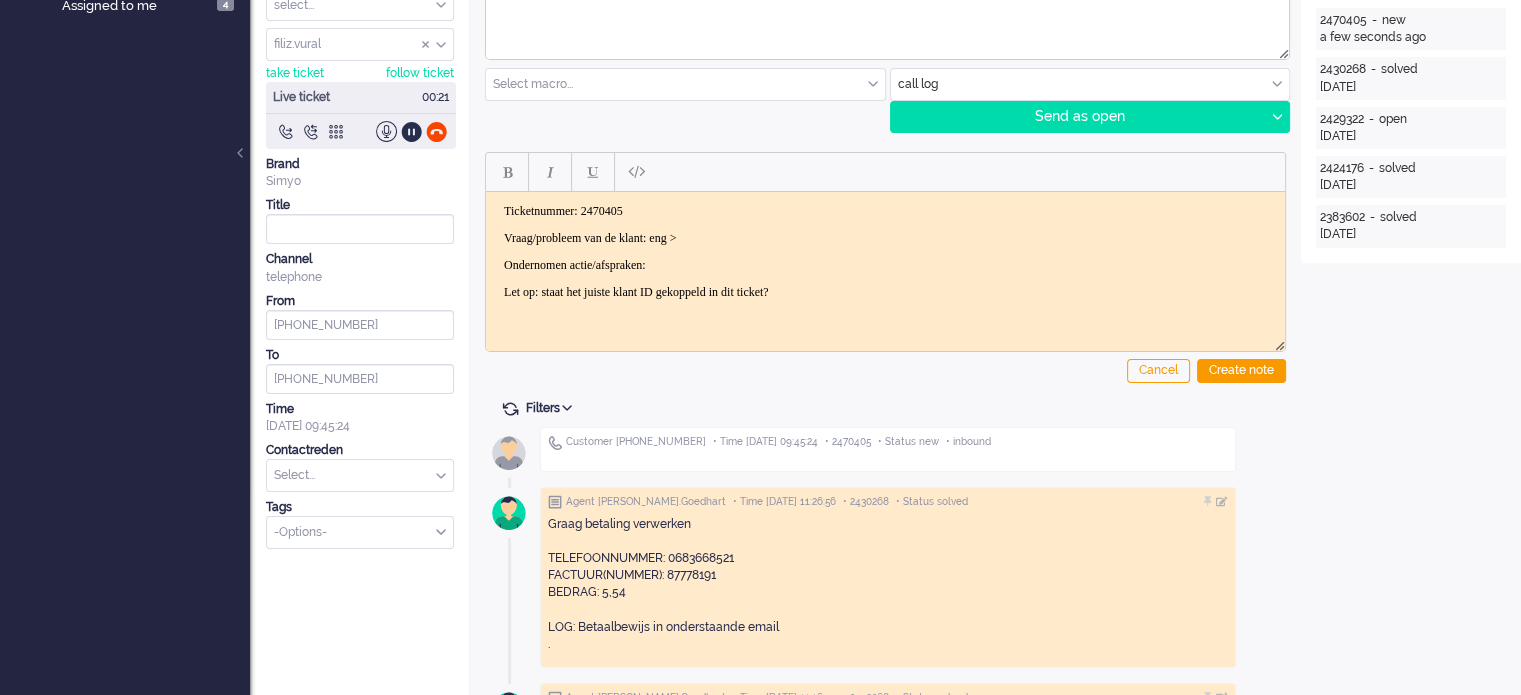 click on "Graag betaling verwerken TELEFOONNUMMER: 0683668521  FACTUUR(NUMMER): 87778191 BEDRAG: 5,54 LOG: Betaalbewijs in onderstaande email  ." 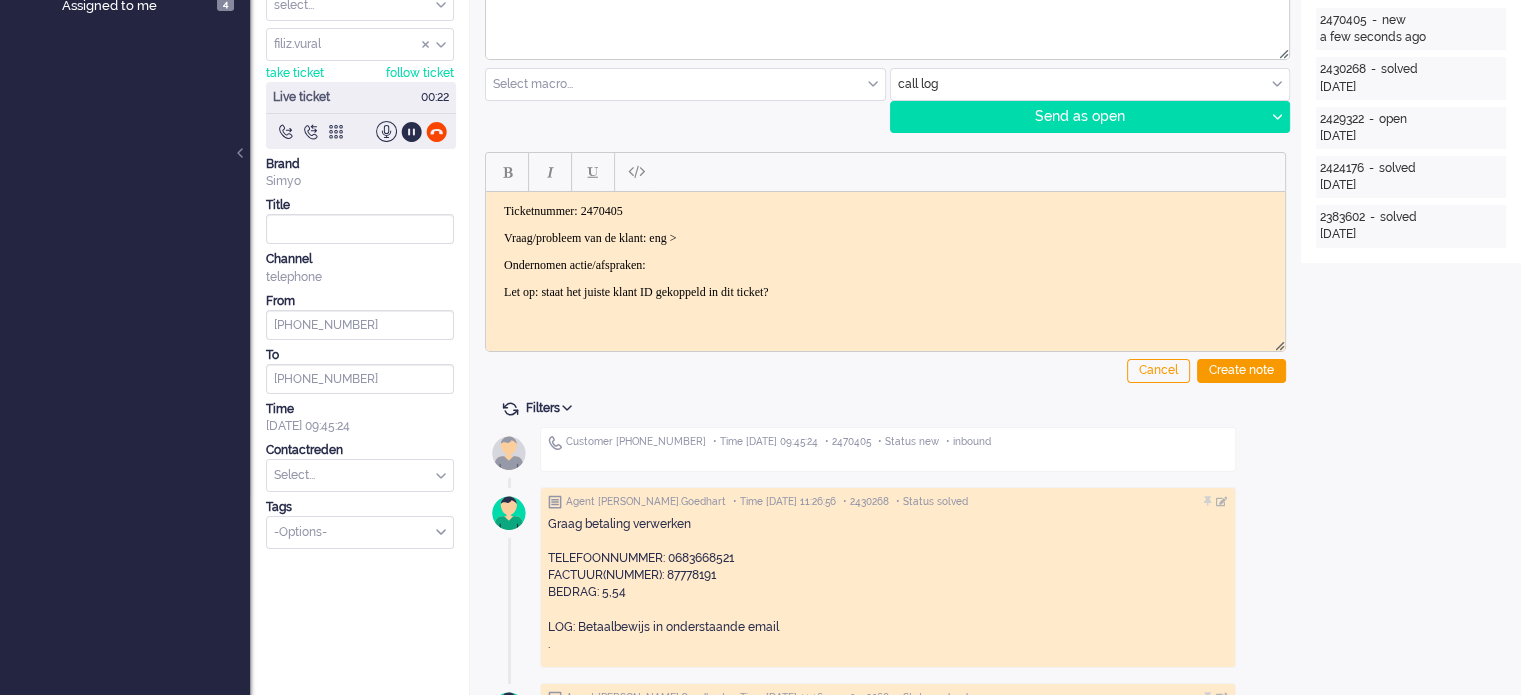 click on "Graag betaling verwerken TELEFOONNUMMER: 0683668521  FACTUUR(NUMMER): 87778191 BEDRAG: 5,54 LOG: Betaalbewijs in onderstaande email  ." 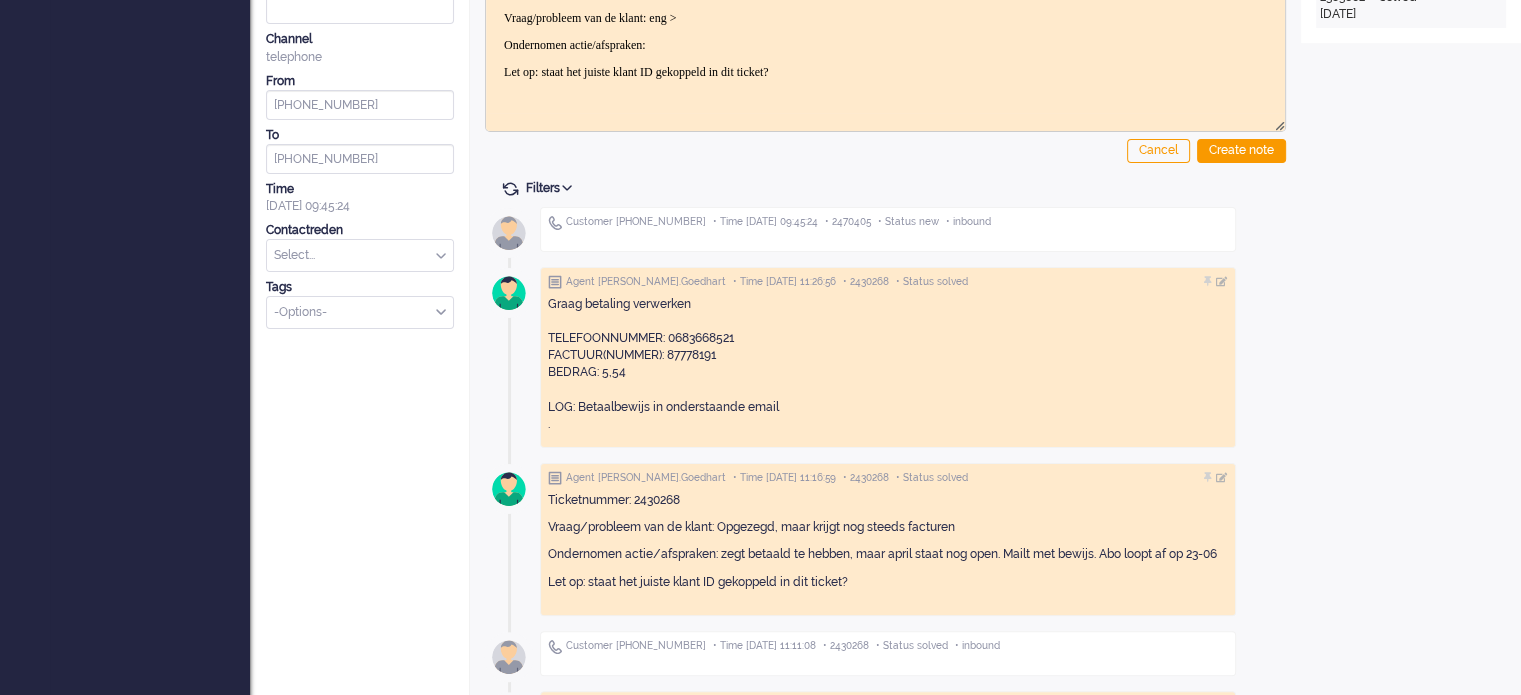scroll, scrollTop: 100, scrollLeft: 0, axis: vertical 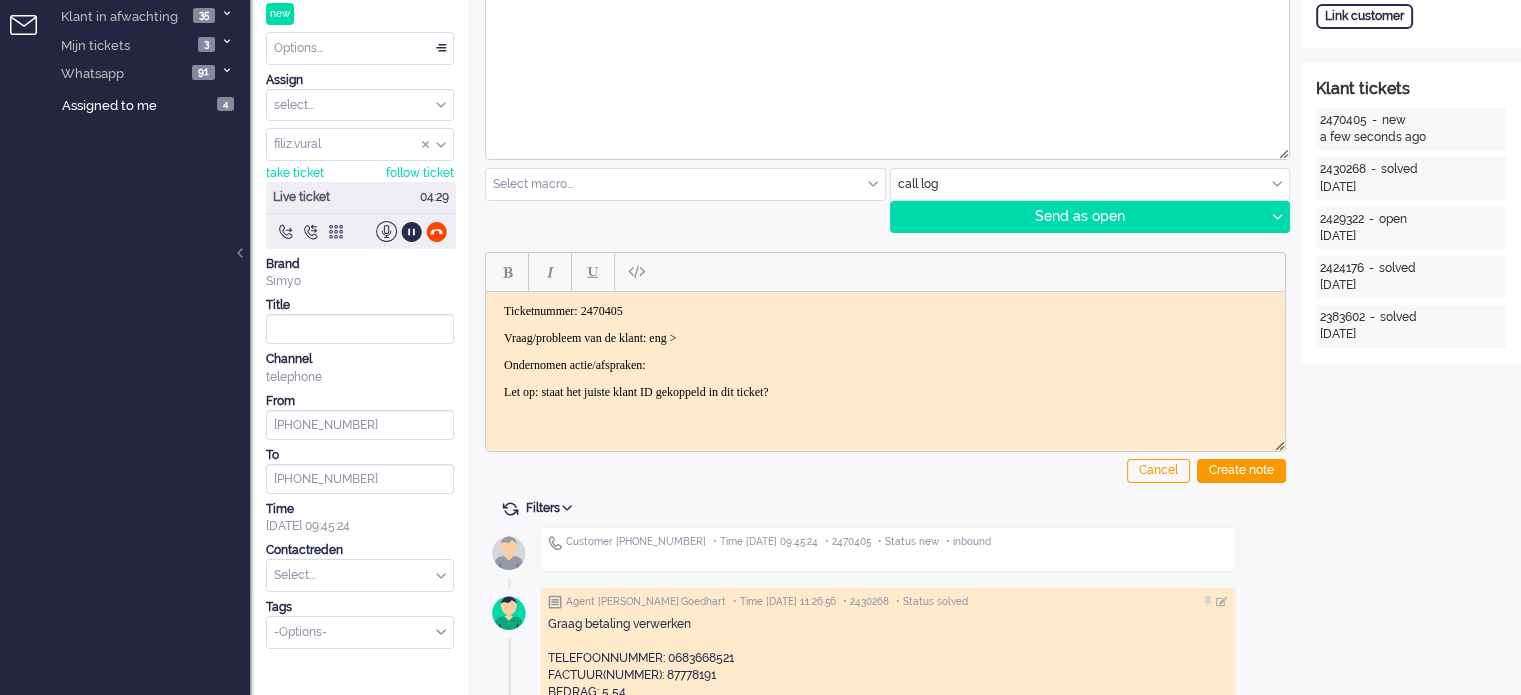 click on "Vraag/probleem van de klant: eng >" at bounding box center [885, 337] 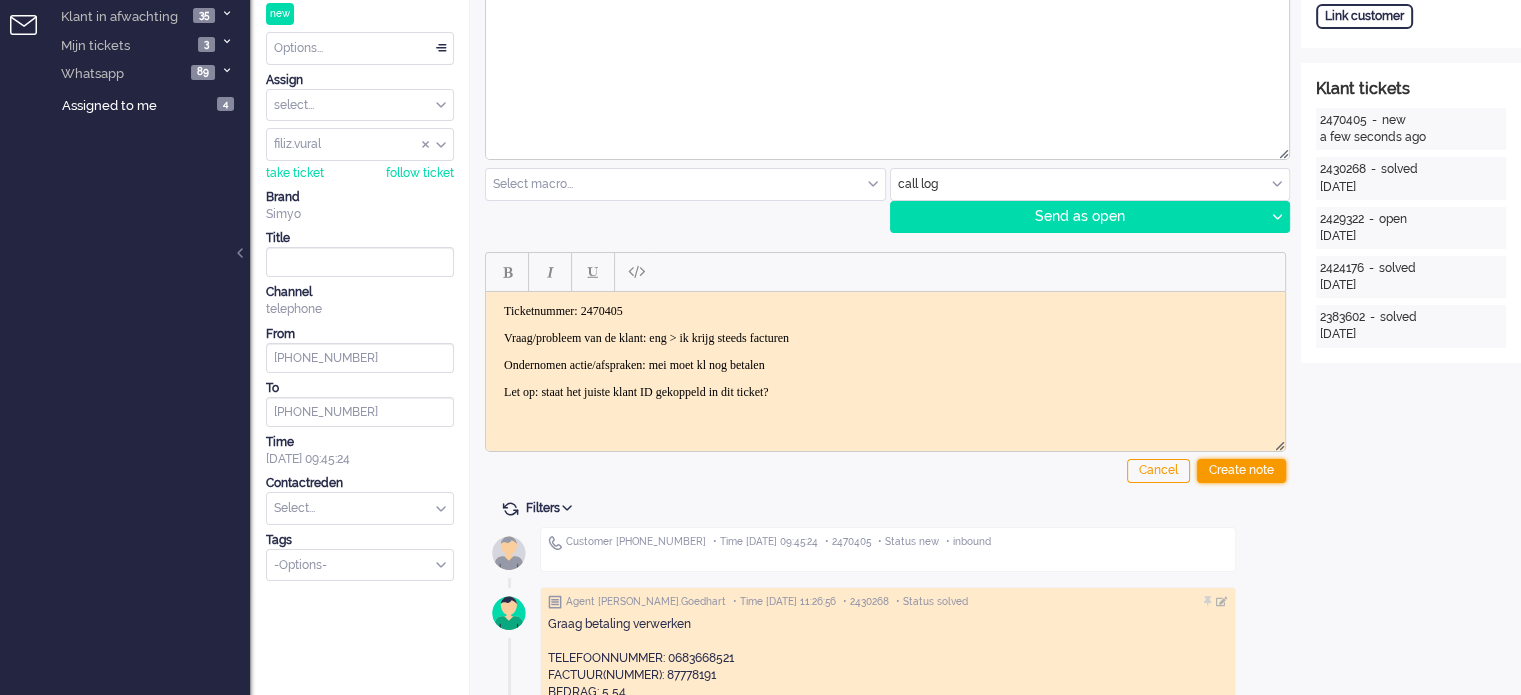 click on "Create note" at bounding box center (1241, 471) 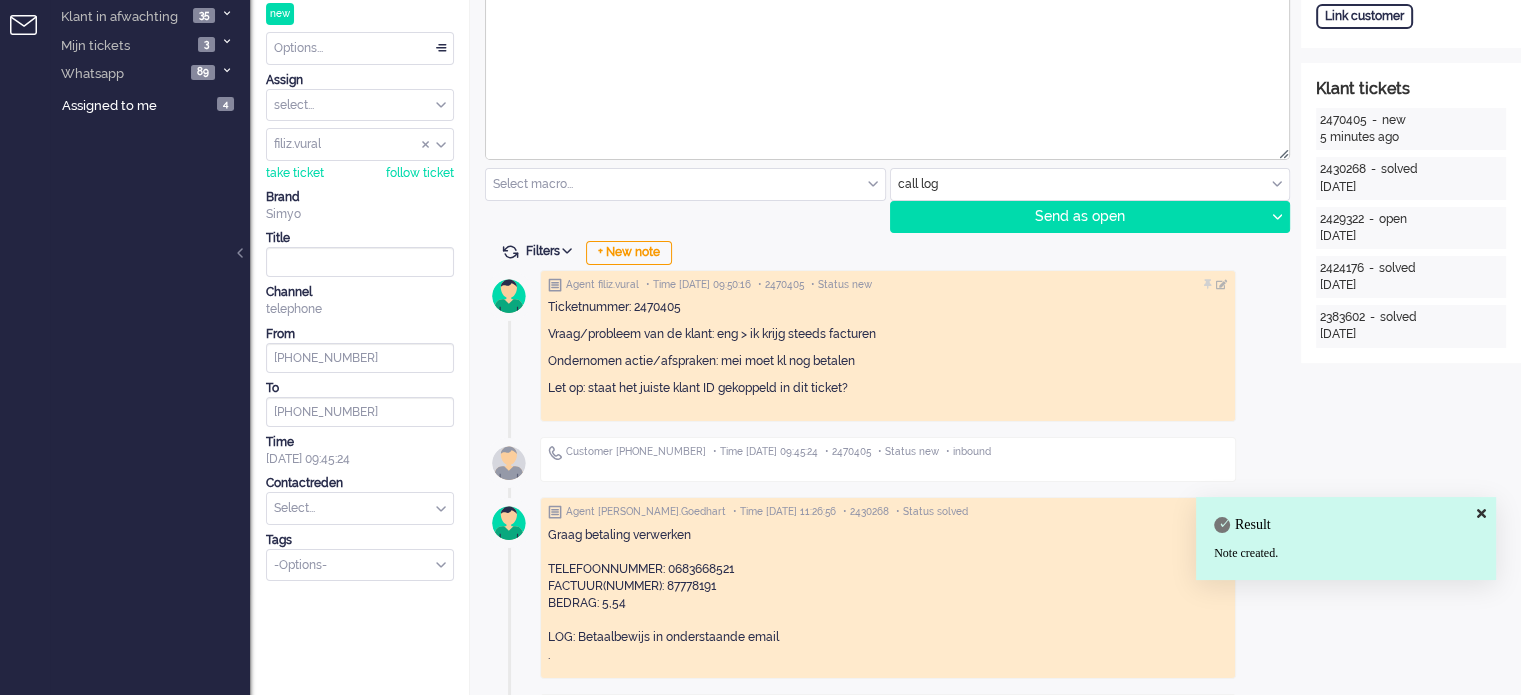 drag, startPoint x: 431, startPoint y: 527, endPoint x: 421, endPoint y: 510, distance: 19.723083 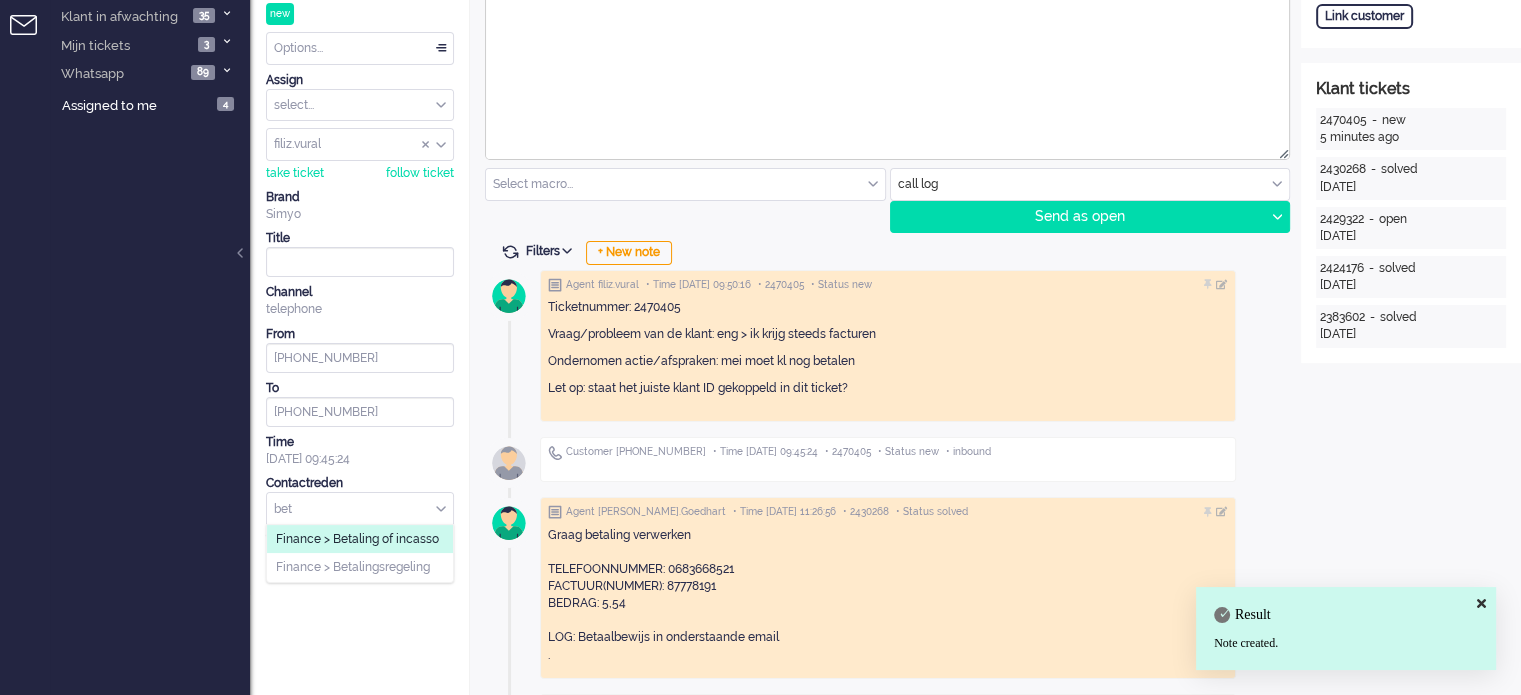 type on "bet" 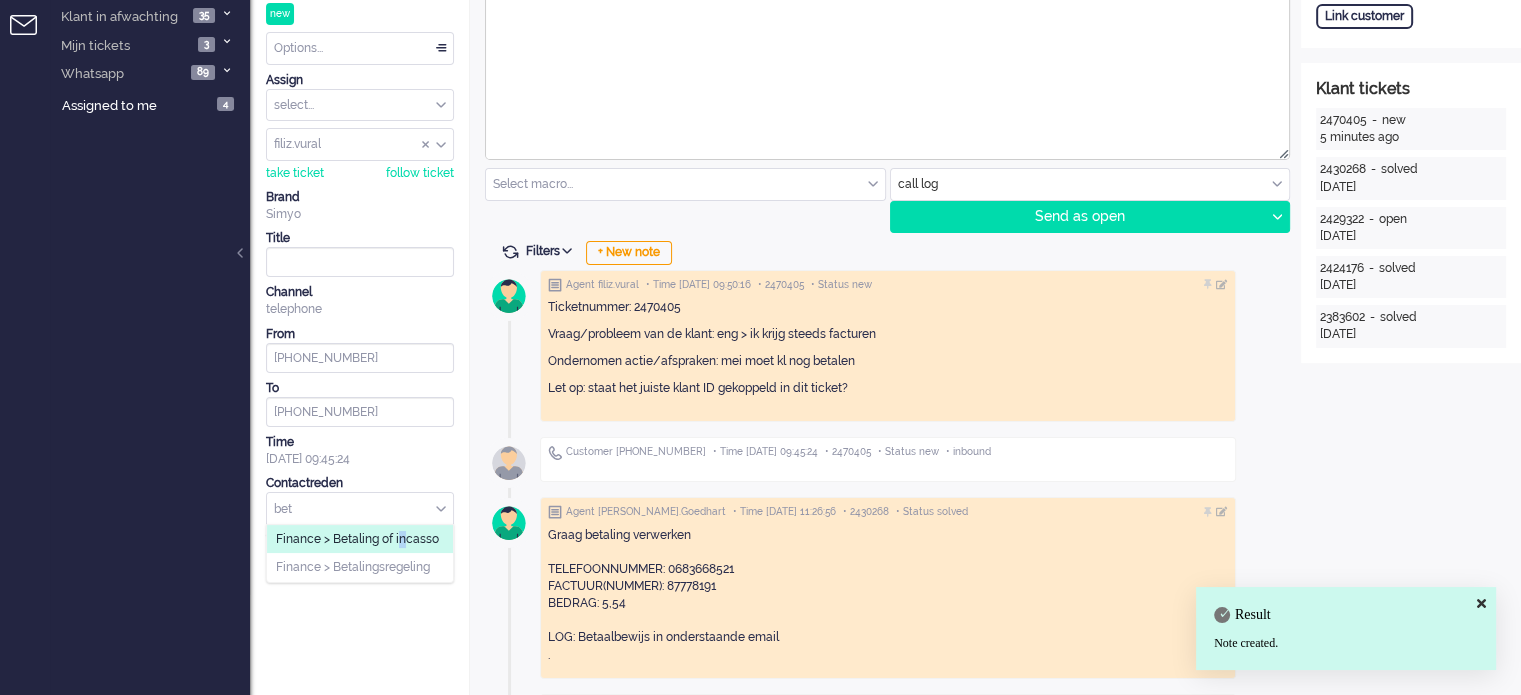 drag, startPoint x: 401, startPoint y: 530, endPoint x: 419, endPoint y: 508, distance: 28.42534 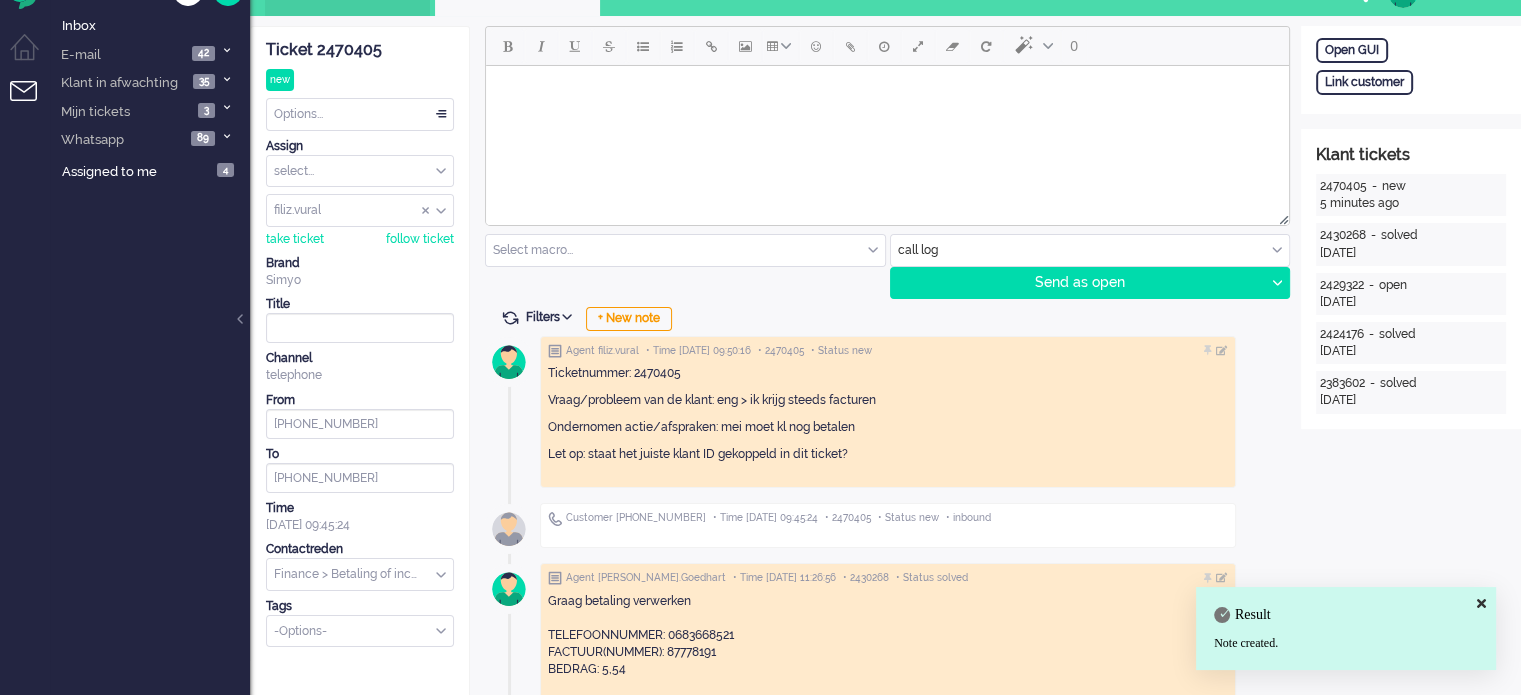 scroll, scrollTop: 0, scrollLeft: 0, axis: both 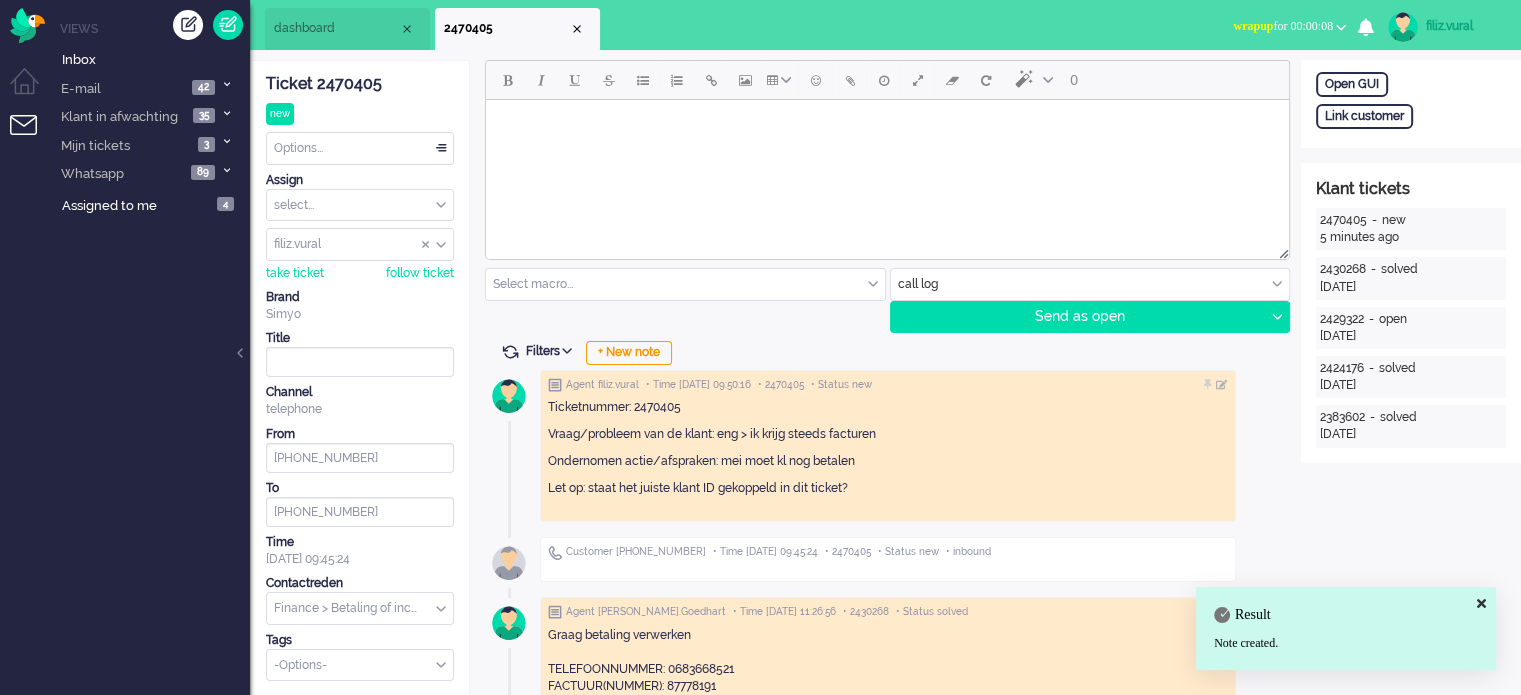 click on "Ticket 2470405 new Watching Options... Set Status Open Pending Holding Solved Set priority Low Medium High Urgent Snooze Duplicate Delete Assign select... Staff Simyo Finance Simyo Klantenservice Simyo Mailteam+ Simyo Porteringen Simyo Webcare Simyo 3rd Party Simyo Operations Team Backoffice Simyo Opzeggingen Team Marcel Bewindvoering Team Sean NPS Detractors Simyo Datacoulance Terugbelafspraak Order goedkeuren Gegevens wijzigen Betalingsregeling Coulances Finance Overig Cadeaubrigade Uitstel van betaling App of Chat escalatie Verzoeken WFT Netwerkklachten Team Social Toestelvragen Test Incasso Vriendendeal nog niet actief Team Privacy Macro aanpassingen unassign group filiz.vural adrian.klazes Alvin amjad amy.wolffgramm anneke.boven arnoud.kaldenbach arvinash.gunputsing arzum.turna ashley.verdies Audrey.Bosson Ayfer.Unal aylin.eceustundag aysegul.berkbulut Bart.vandenBerg bas.deenik bilgehan.yuceer bulent.aydin canan.engin canan.perkgoz cavide.yildirir cendy.thakoer coen.degraaf dana.el-issa derya.arslan To" at bounding box center [360, 371] 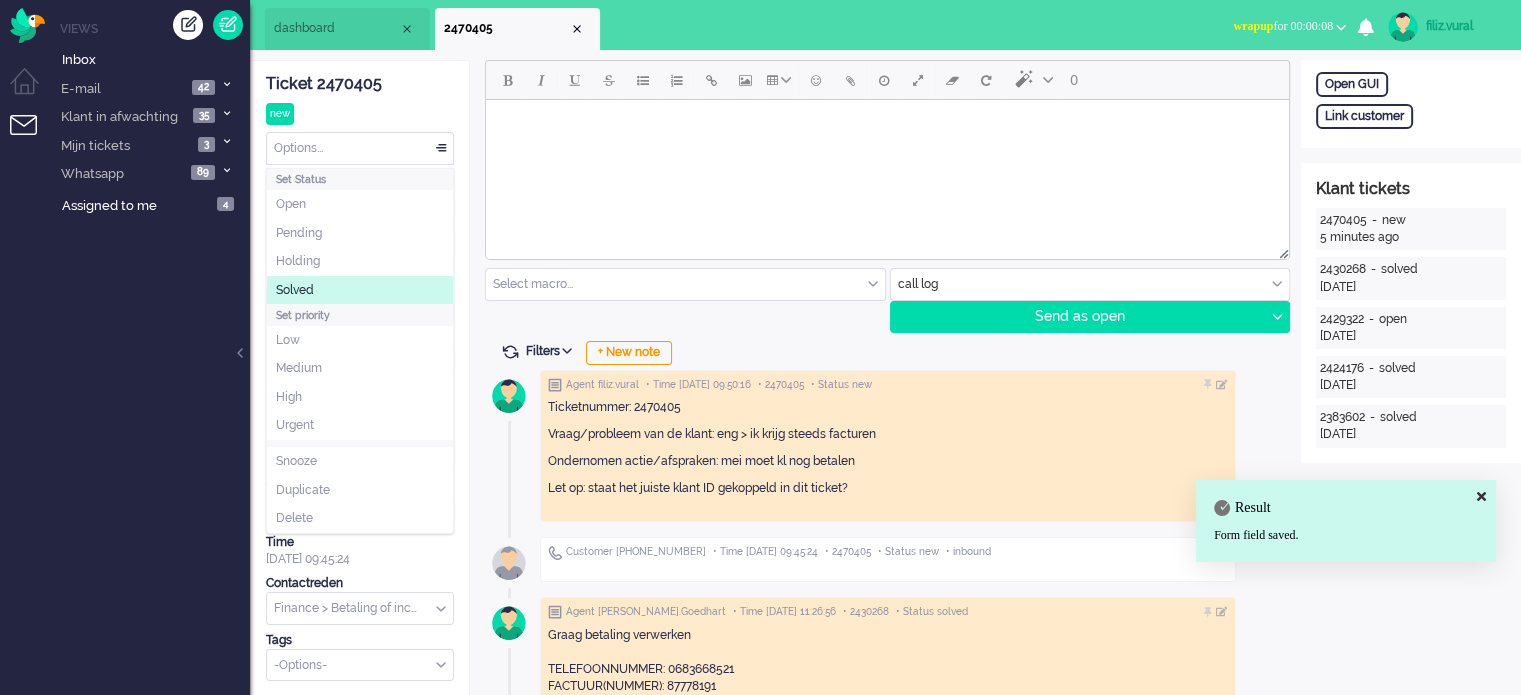 click on "Solved" 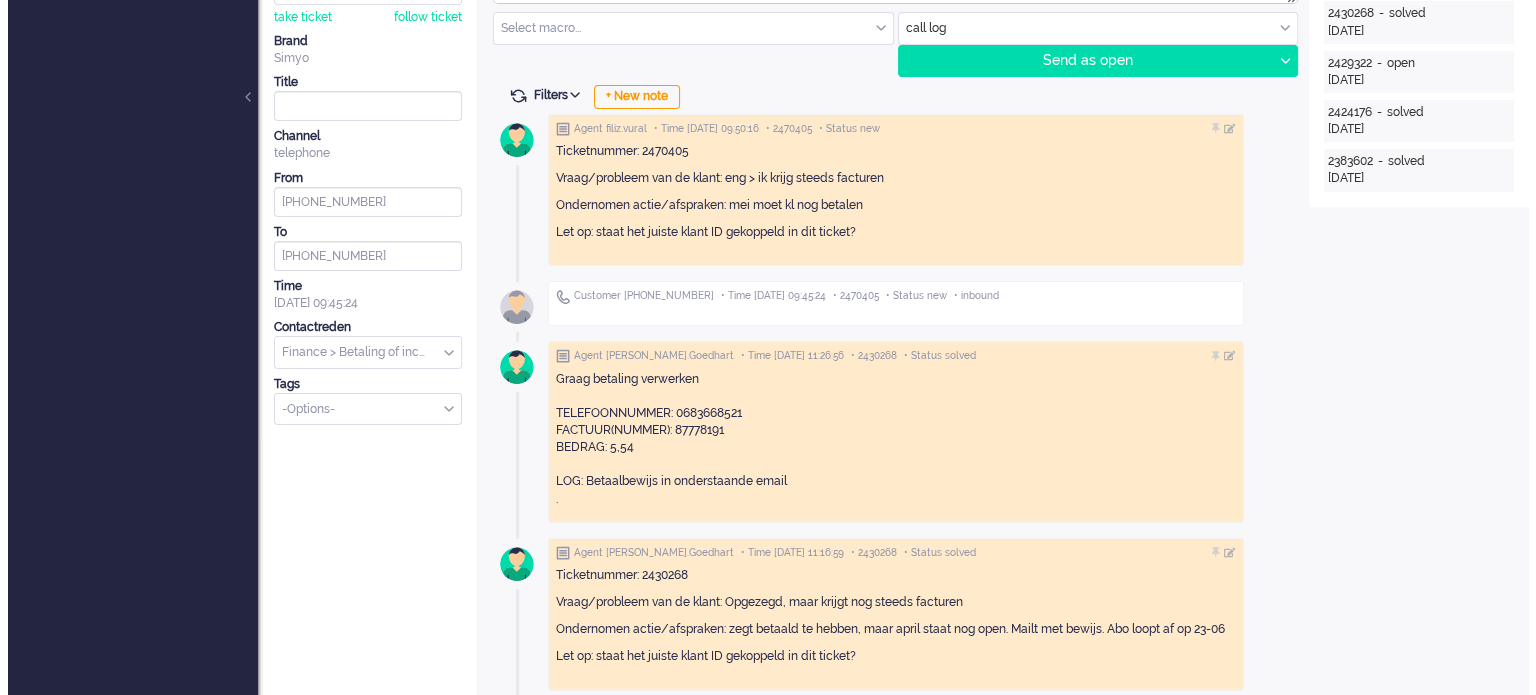 scroll, scrollTop: 0, scrollLeft: 0, axis: both 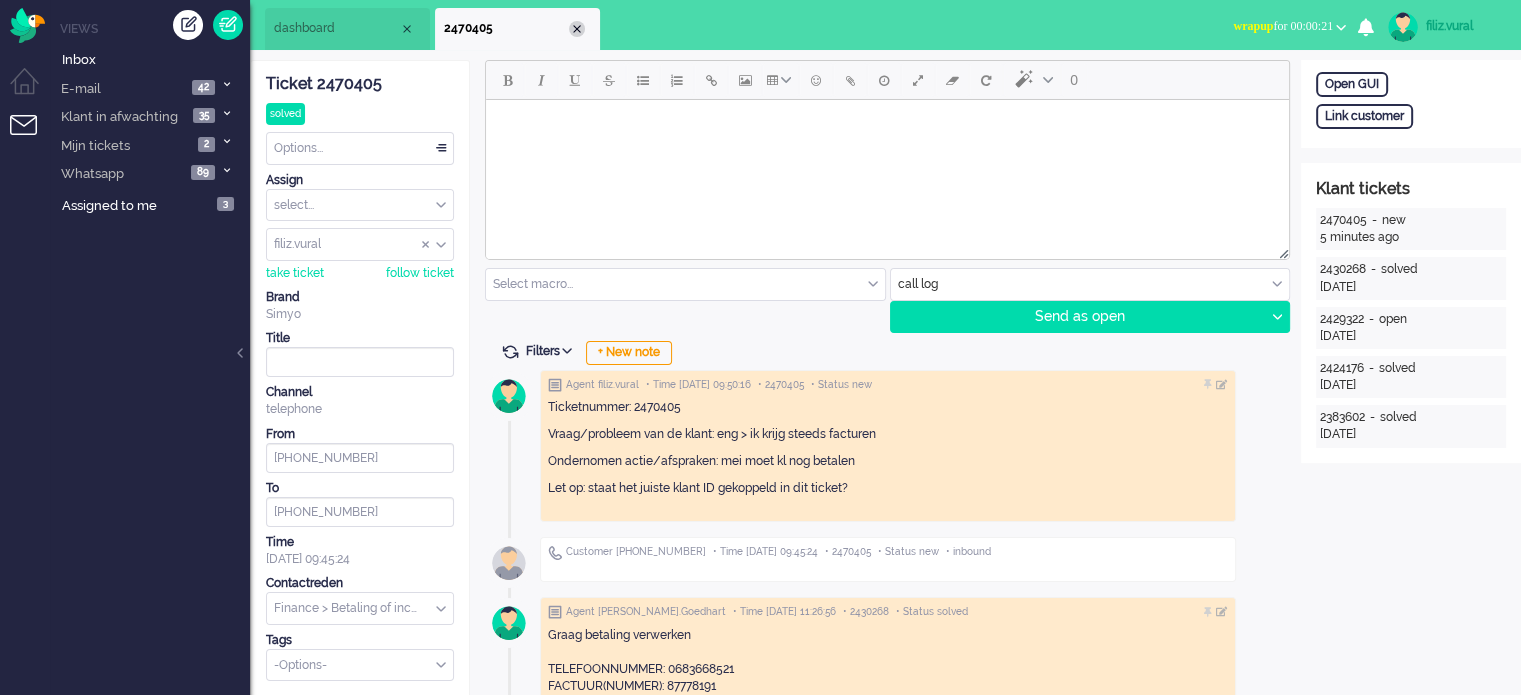 click at bounding box center (577, 29) 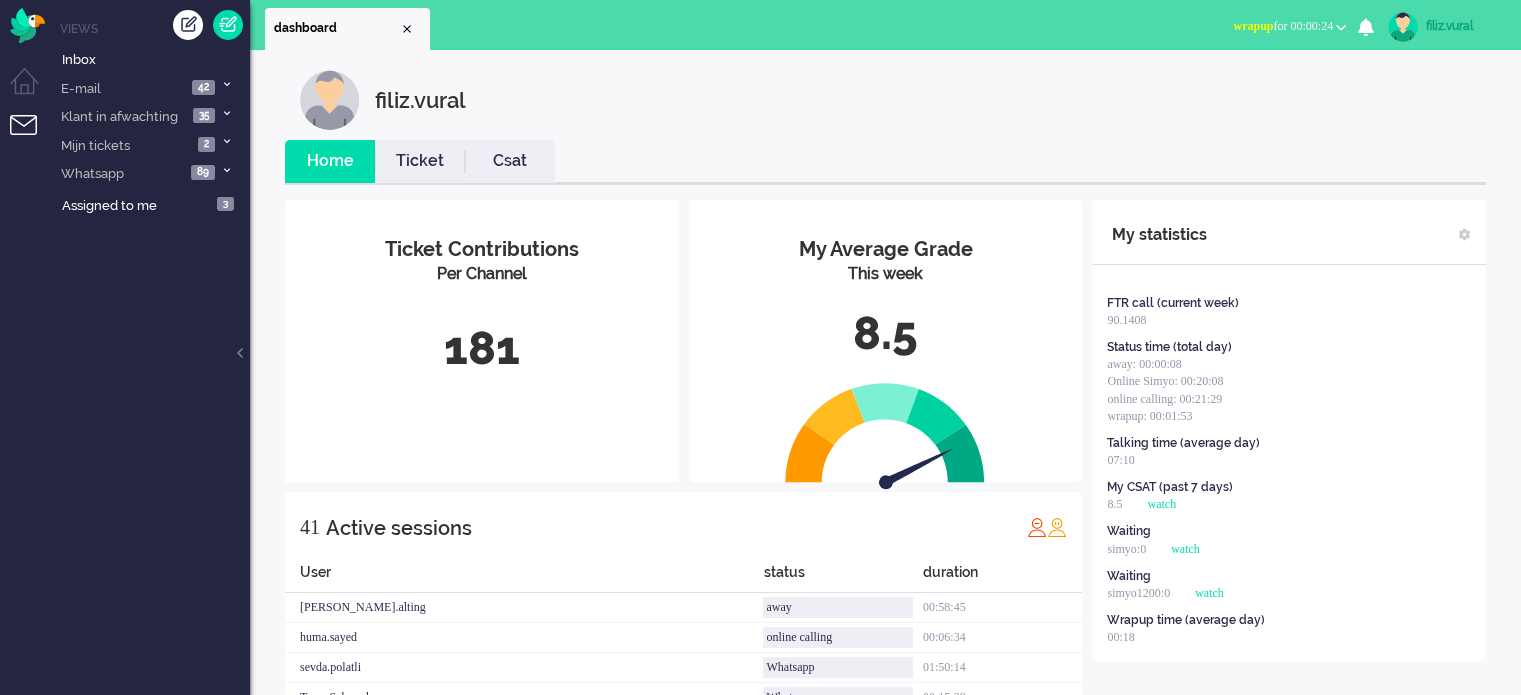 click on "Social
Whatsapp
Facebook
Forum
Email verwerken
Online simyo
Pauze
Meeting
Toilet of koffie
Lunchpauze
Coaching
Email+    Nummerbehoud Senior" at bounding box center [1371, 25] 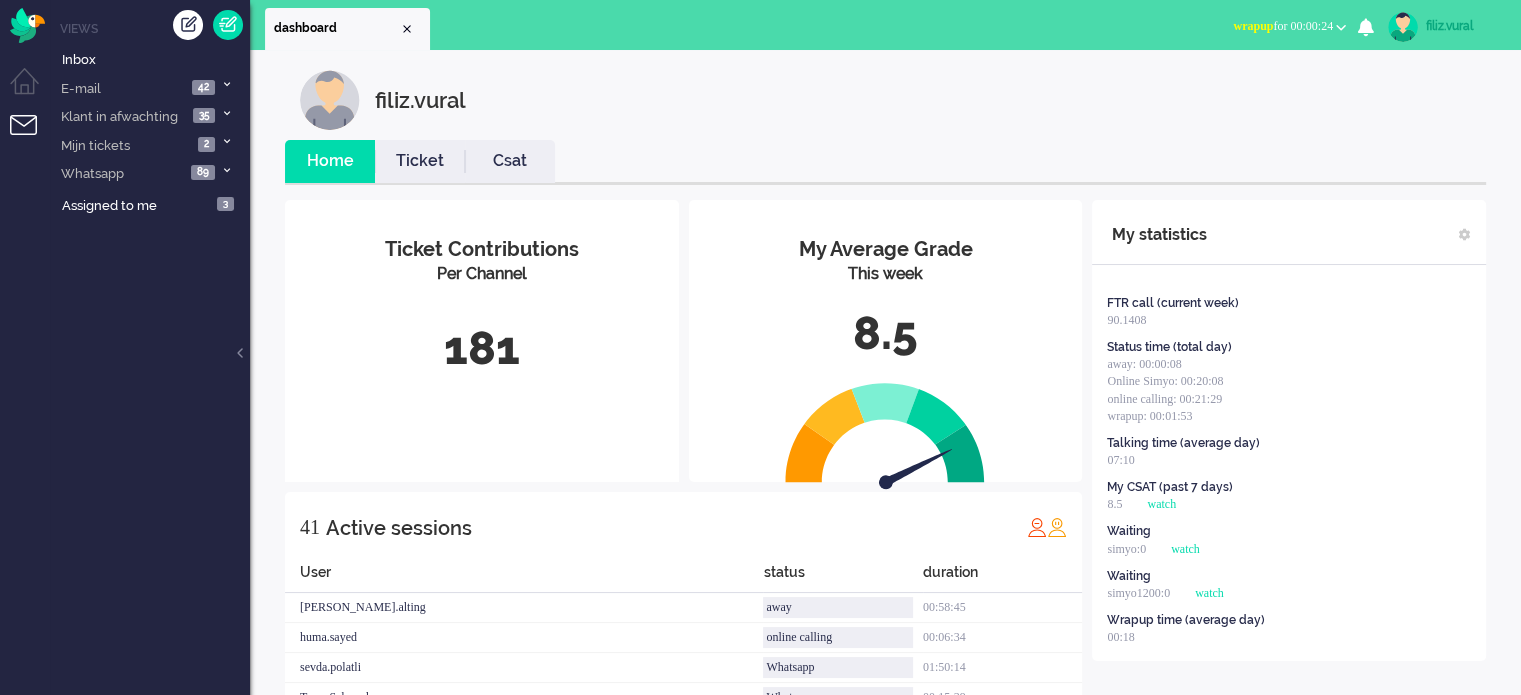 click on "wrapup  for 00:00:24" at bounding box center (1289, 26) 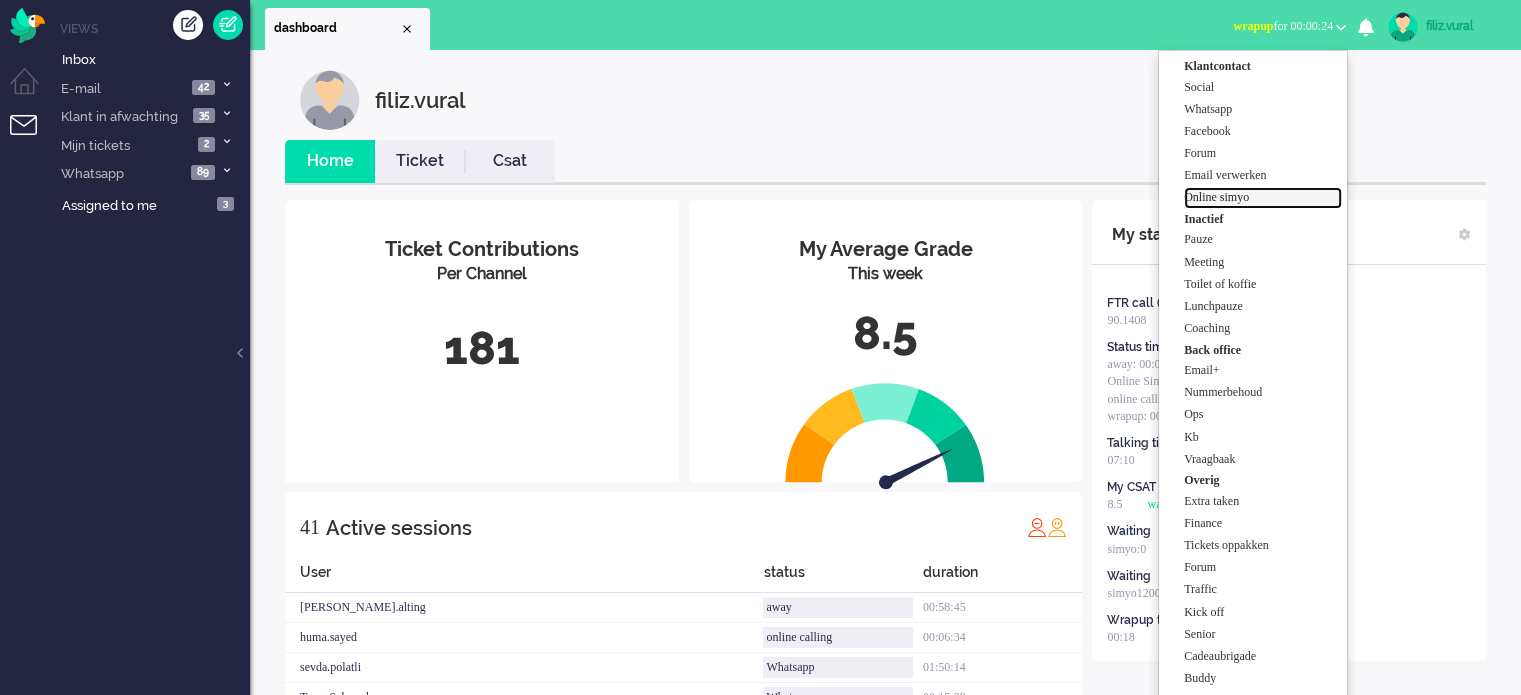 click on "Online simyo" at bounding box center [1263, 197] 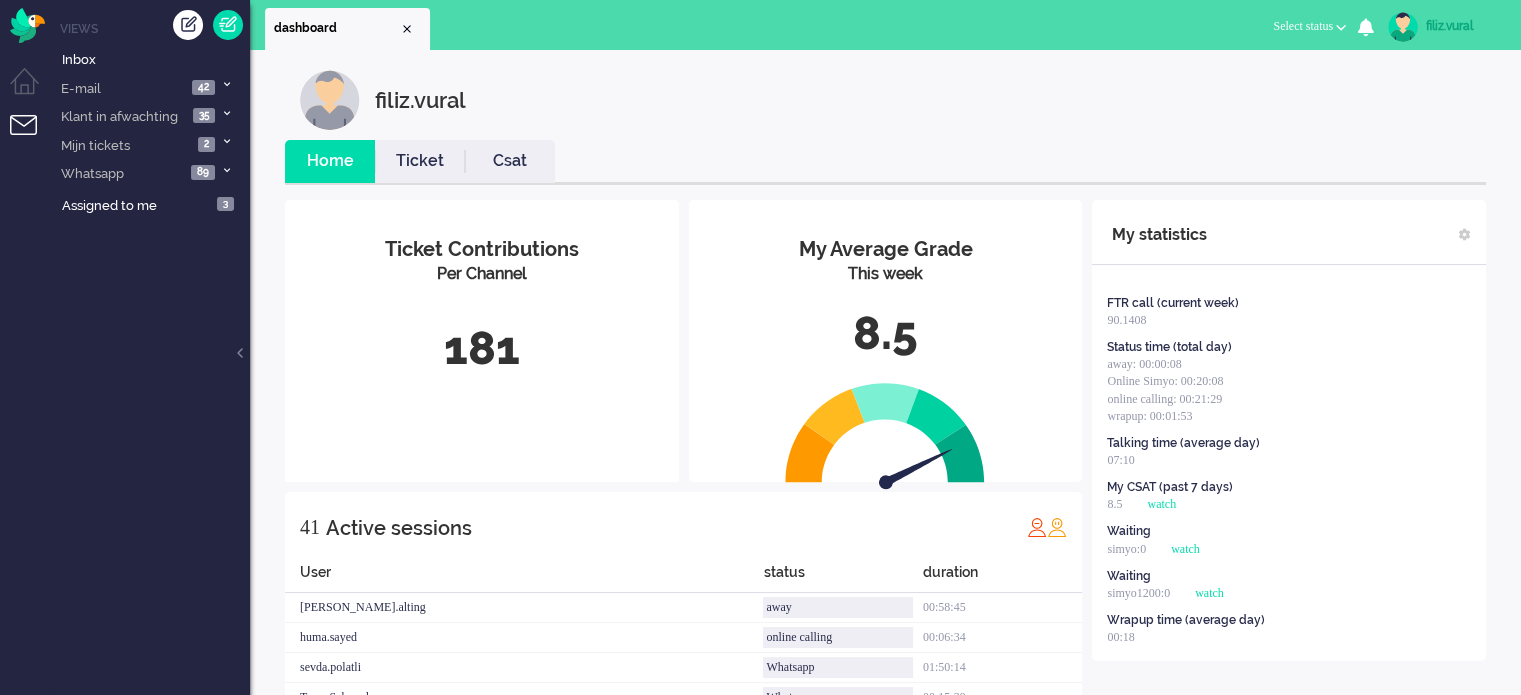 click on "Csat" at bounding box center (510, 161) 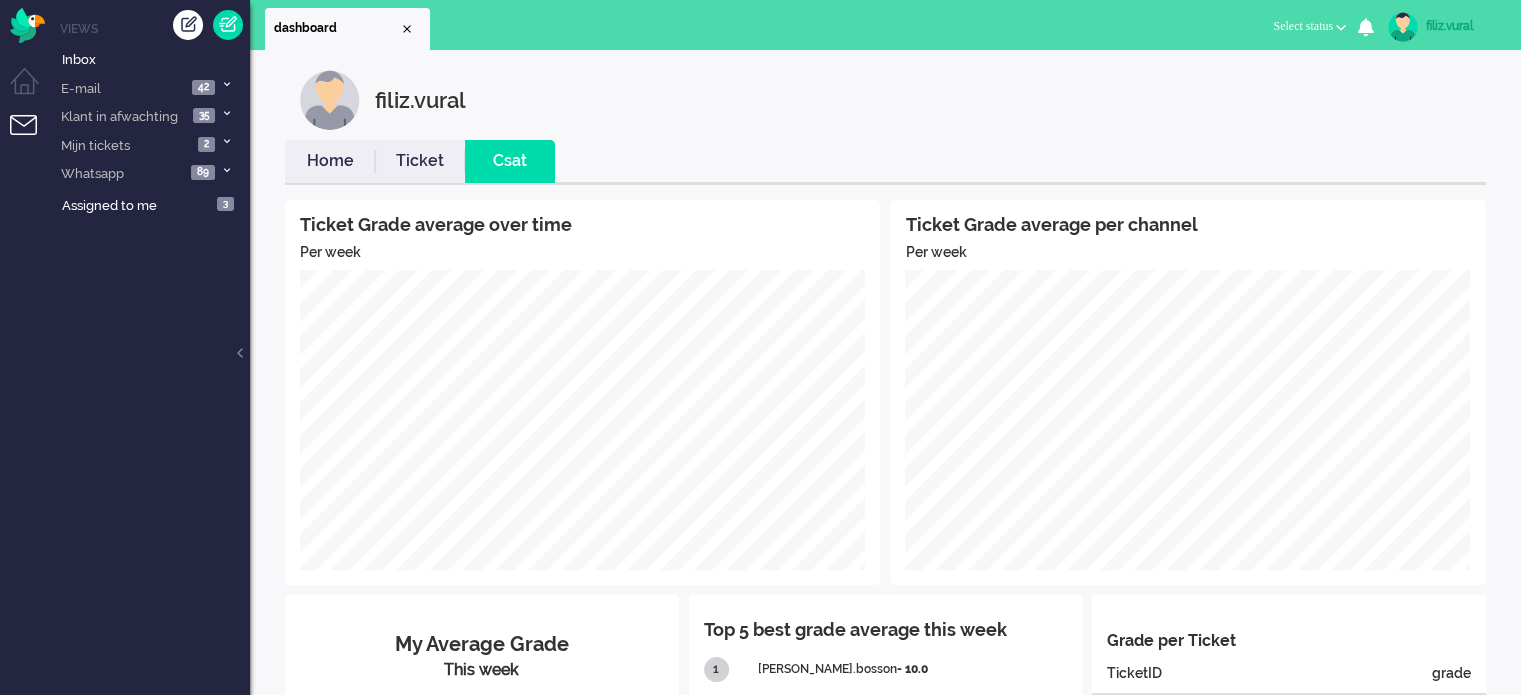click on "Home" at bounding box center [330, 161] 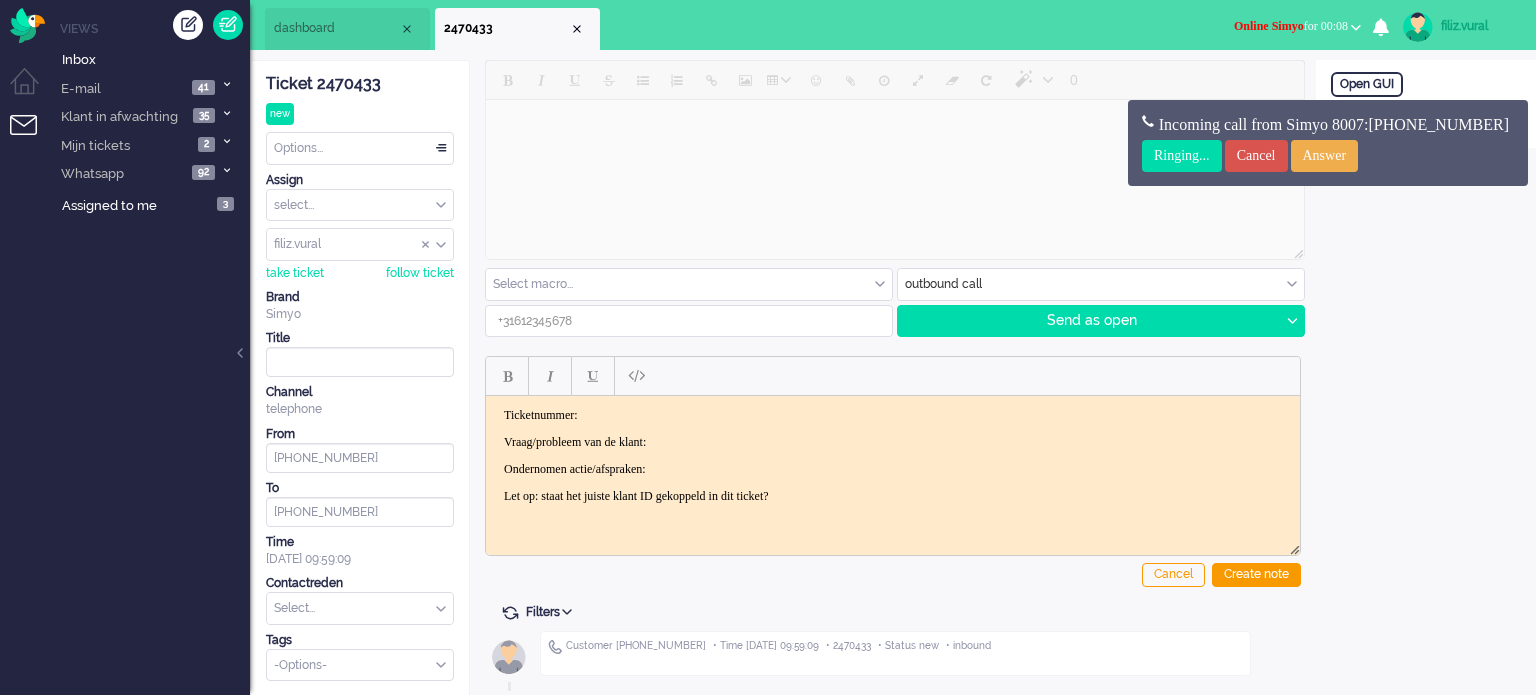 scroll, scrollTop: 0, scrollLeft: 0, axis: both 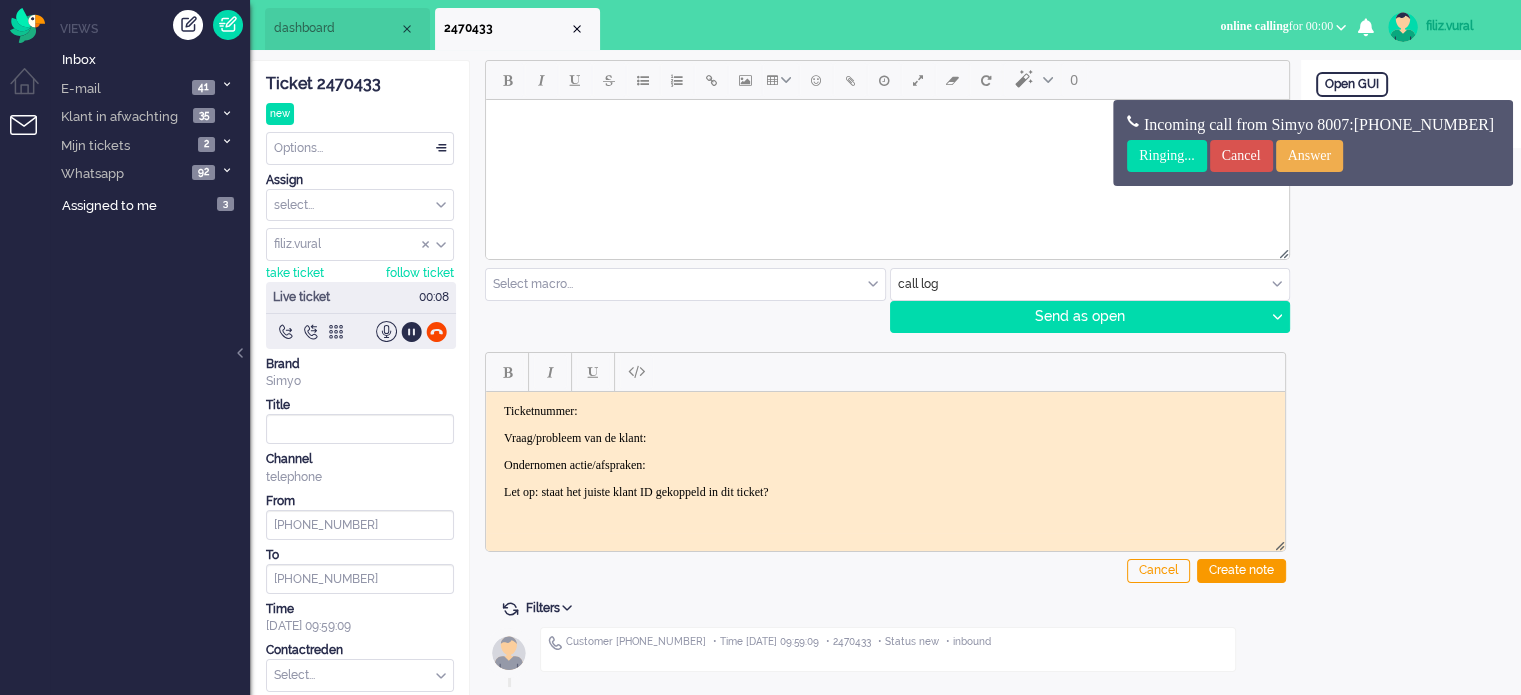 click on "Ticket 2470433" 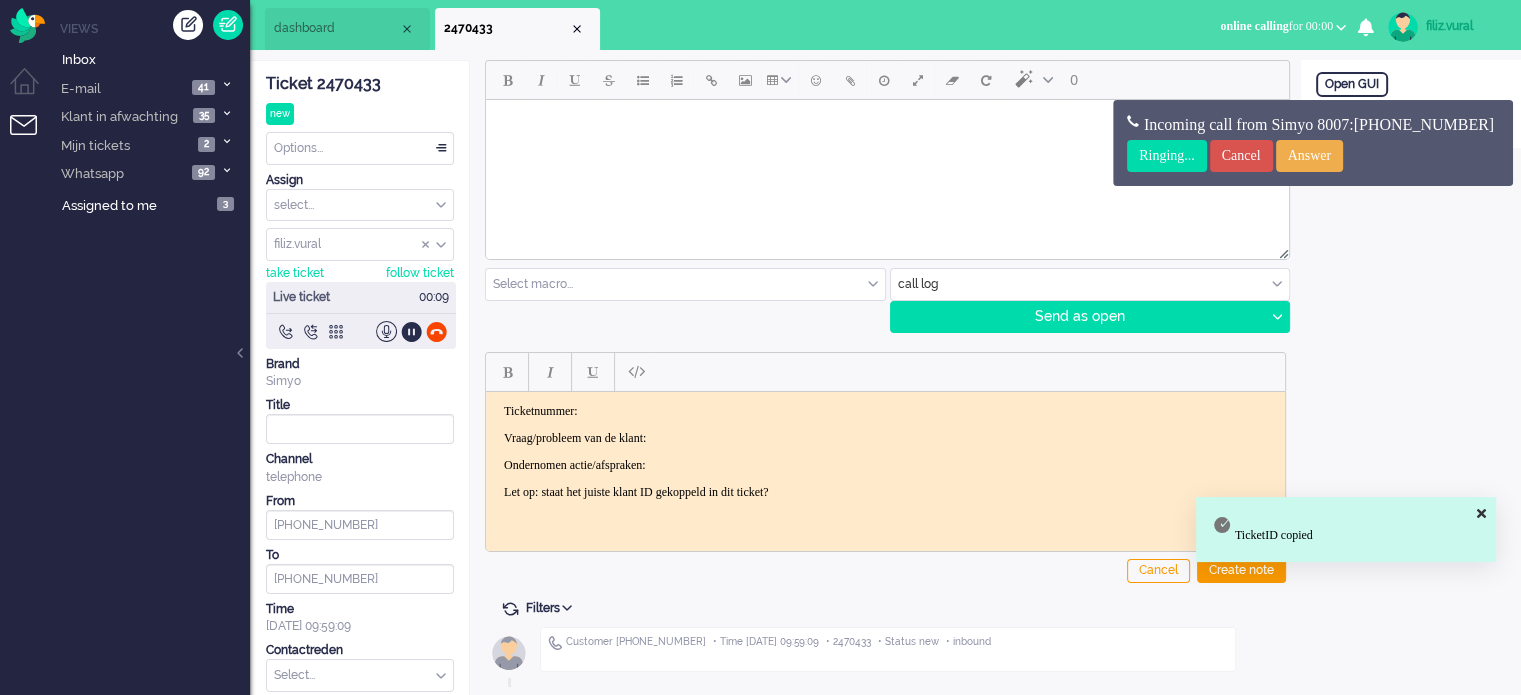 type 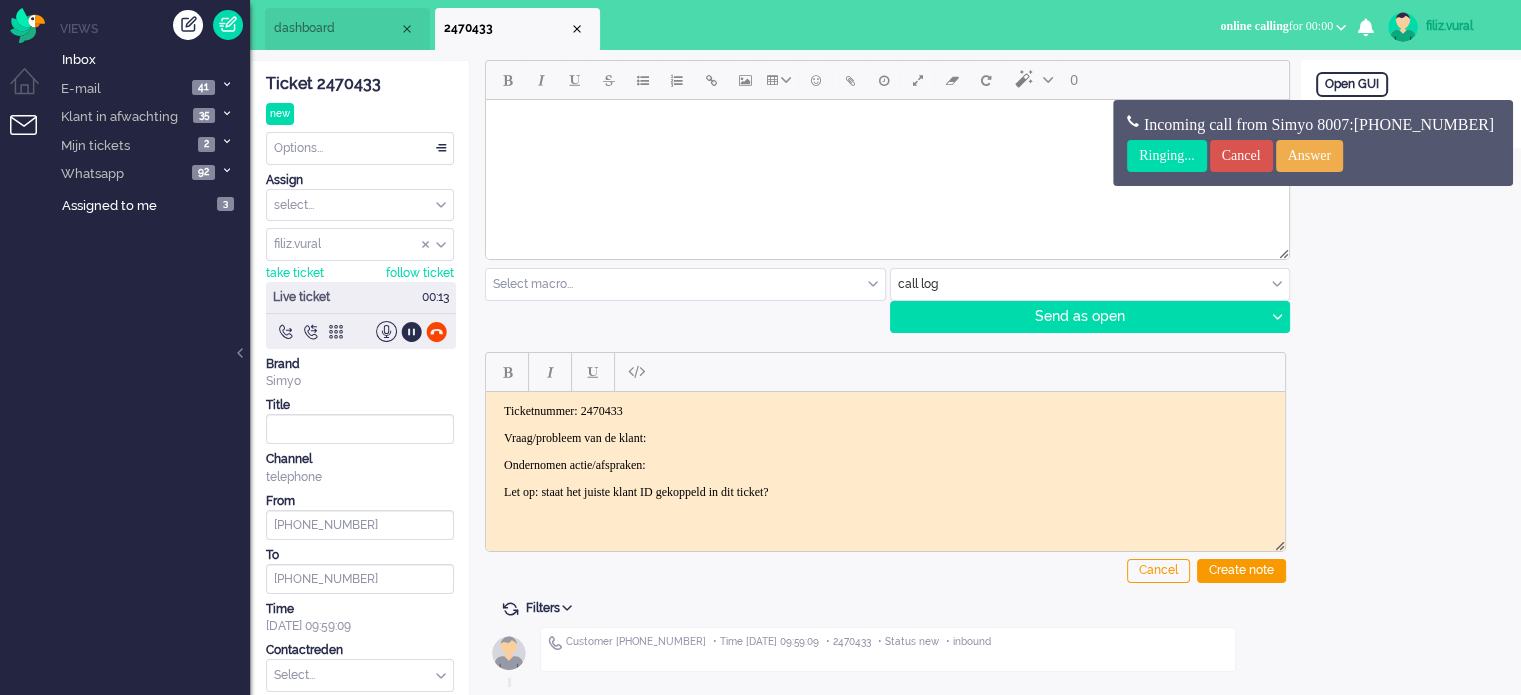 drag, startPoint x: 497, startPoint y: 431, endPoint x: 1041, endPoint y: 459, distance: 544.7201 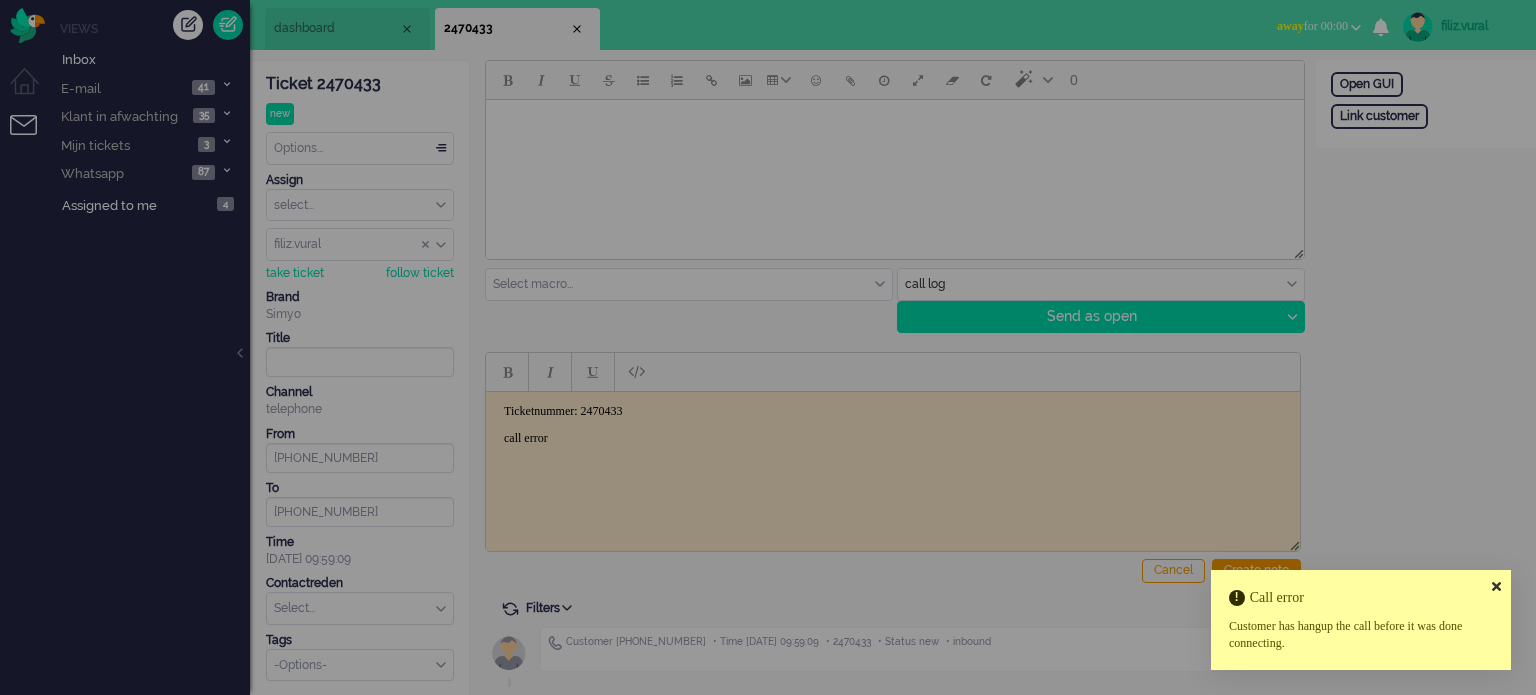 drag, startPoint x: 1500, startPoint y: 590, endPoint x: 1481, endPoint y: 579, distance: 21.954498 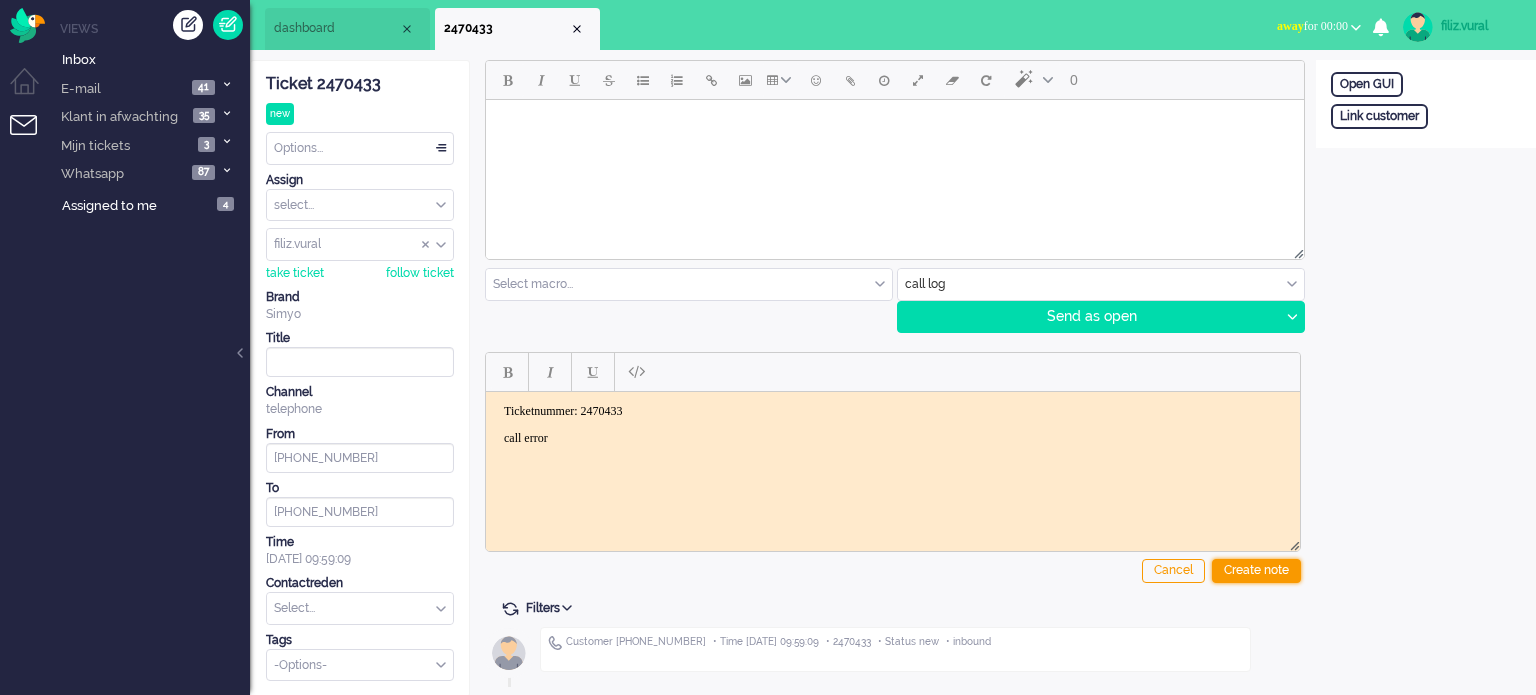 click on "Create note" at bounding box center [1256, 571] 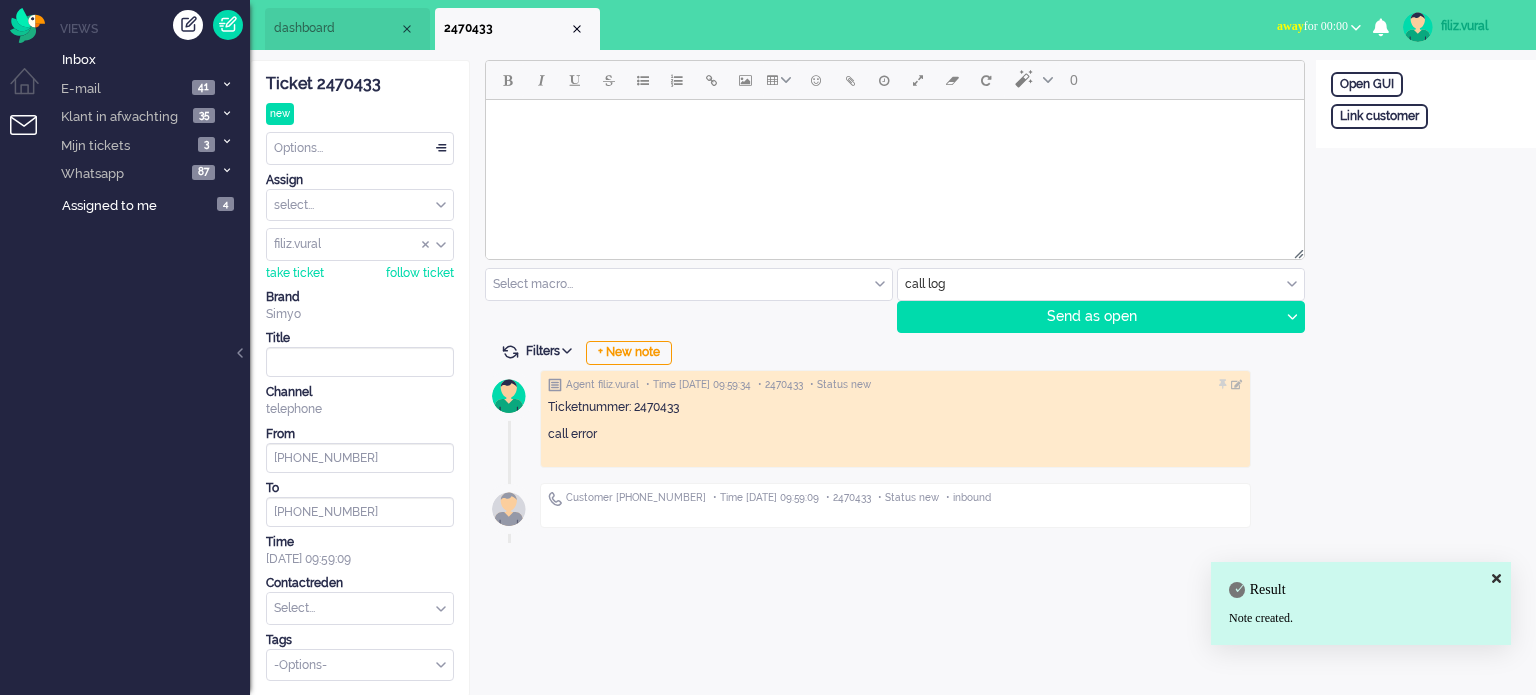 click on "Ticket 2470433 new Watching Options... Set Status Open Pending Holding Solved Set priority Low Medium High Urgent Snooze Duplicate Delete Assign select... Staff Simyo Finance Simyo Klantenservice Simyo Mailteam+ Simyo Porteringen Simyo Webcare Simyo 3rd Party Simyo Operations Team Backoffice Simyo Opzeggingen Team Marcel Bewindvoering Team Sean NPS Detractors Simyo Datacoulance Terugbelafspraak Order goedkeuren Gegevens wijzigen Betalingsregeling Coulances Finance Overig Cadeaubrigade Uitstel van betaling App of Chat escalatie Verzoeken WFT Netwerkklachten Team Social Toestelvragen Test Incasso Vriendendeal nog niet actief Team Privacy Macro aanpassingen unassign group filiz.vural adrian.klazes Alvin amjad amy.wolffgramm anneke.boven arnoud.kaldenbach arvinash.gunputsing arzum.turna ashley.verdies Audrey.Bosson Ayfer.Unal aylin.eceustundag aysegul.berkbulut Bart.vandenBerg bas.deenik bilgehan.yuceer bulent.aydin canan.engin canan.perkgoz cavide.yildirir cendy.thakoer coen.degraaf dana.el-issa derya.arslan To" at bounding box center [360, 371] 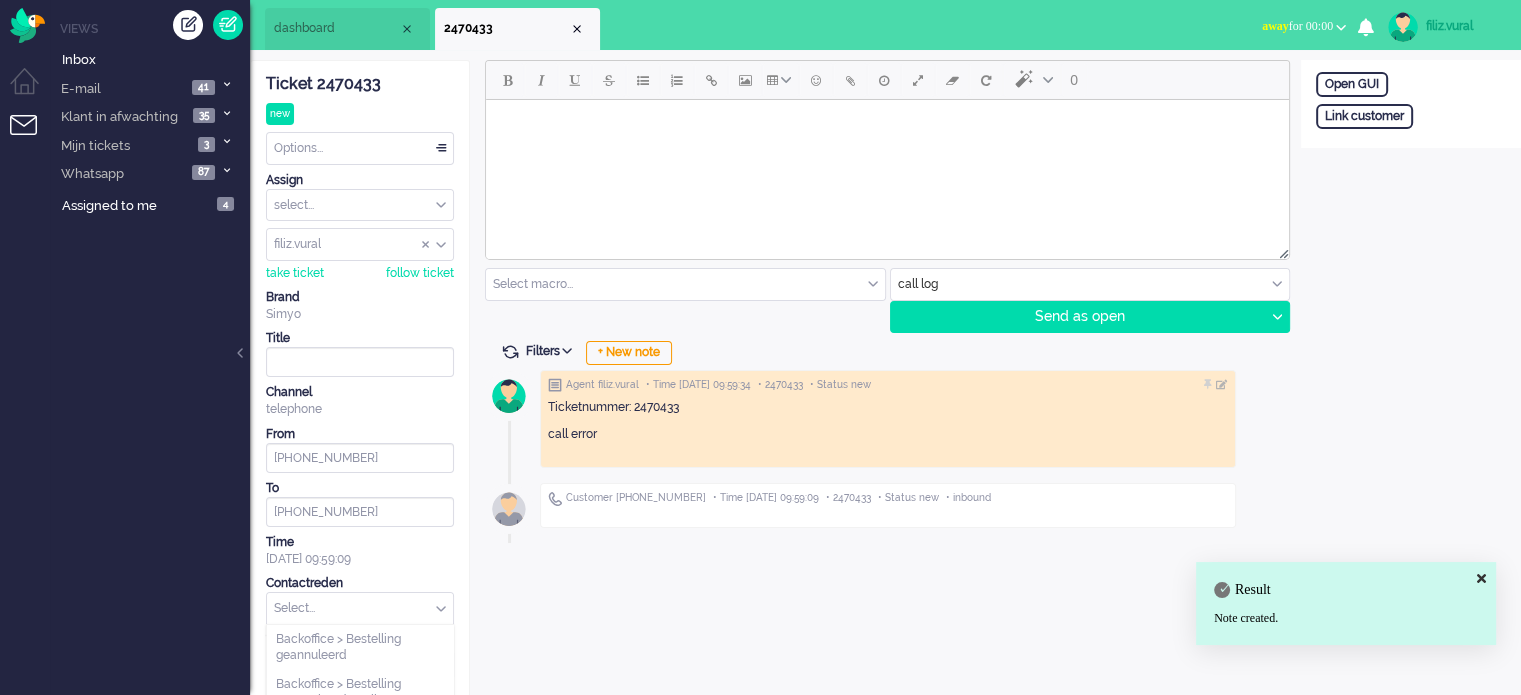 click at bounding box center (360, 608) 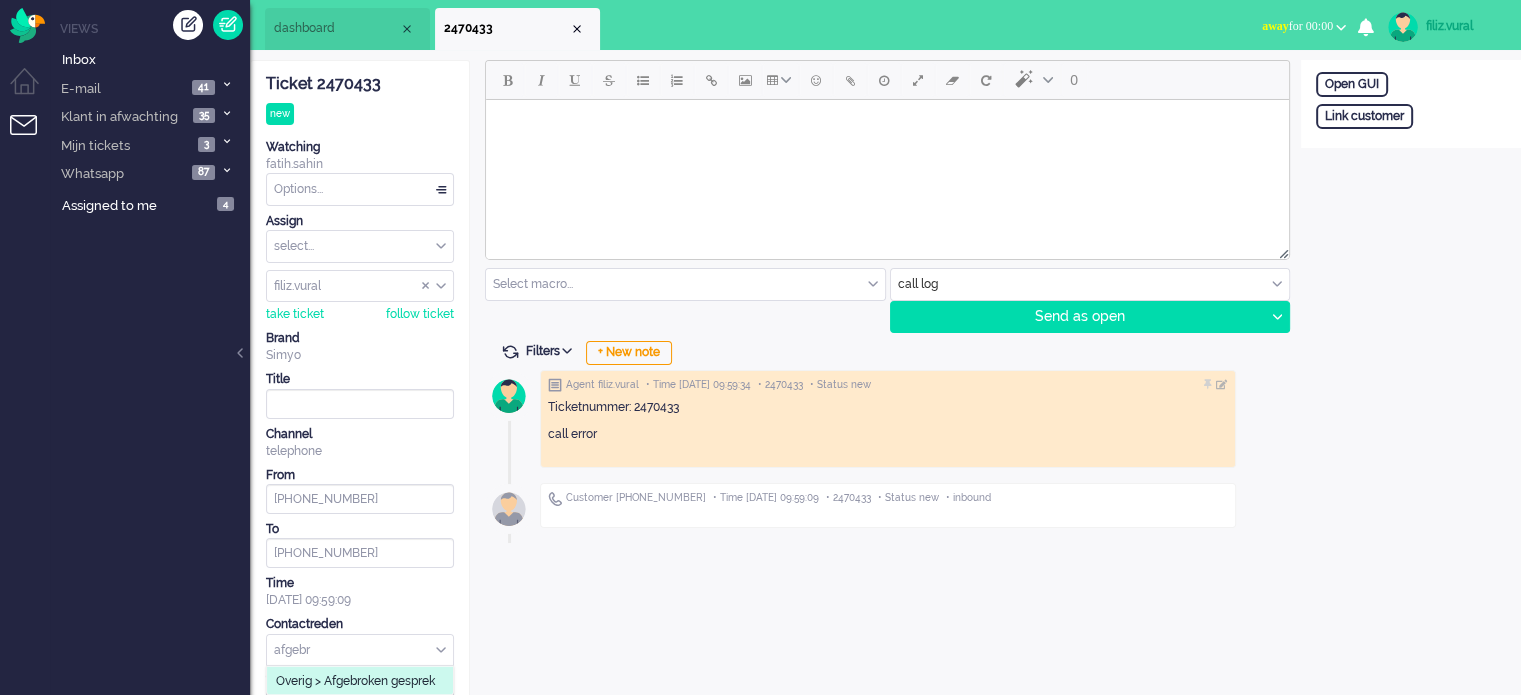 click on "afgebr" at bounding box center [360, 650] 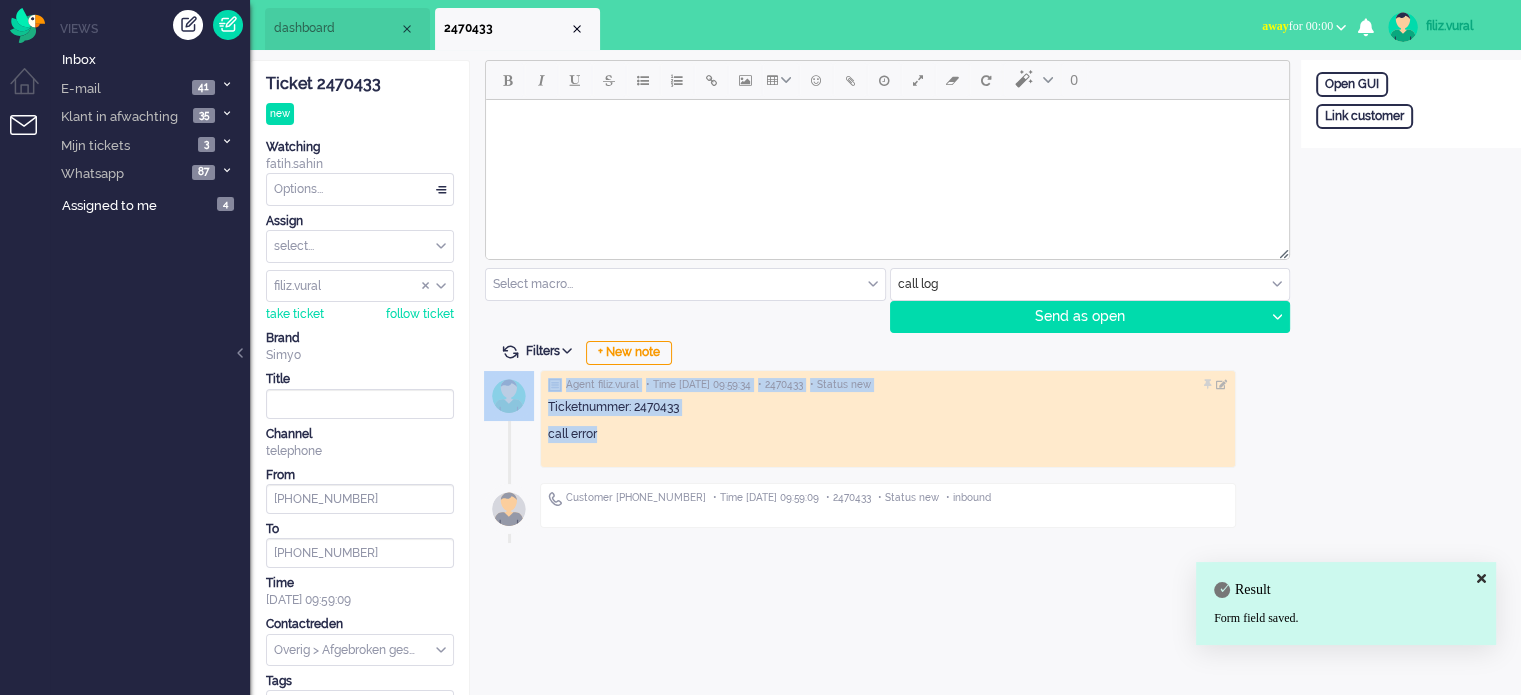 drag, startPoint x: 807, startPoint y: 463, endPoint x: 506, endPoint y: 411, distance: 305.45868 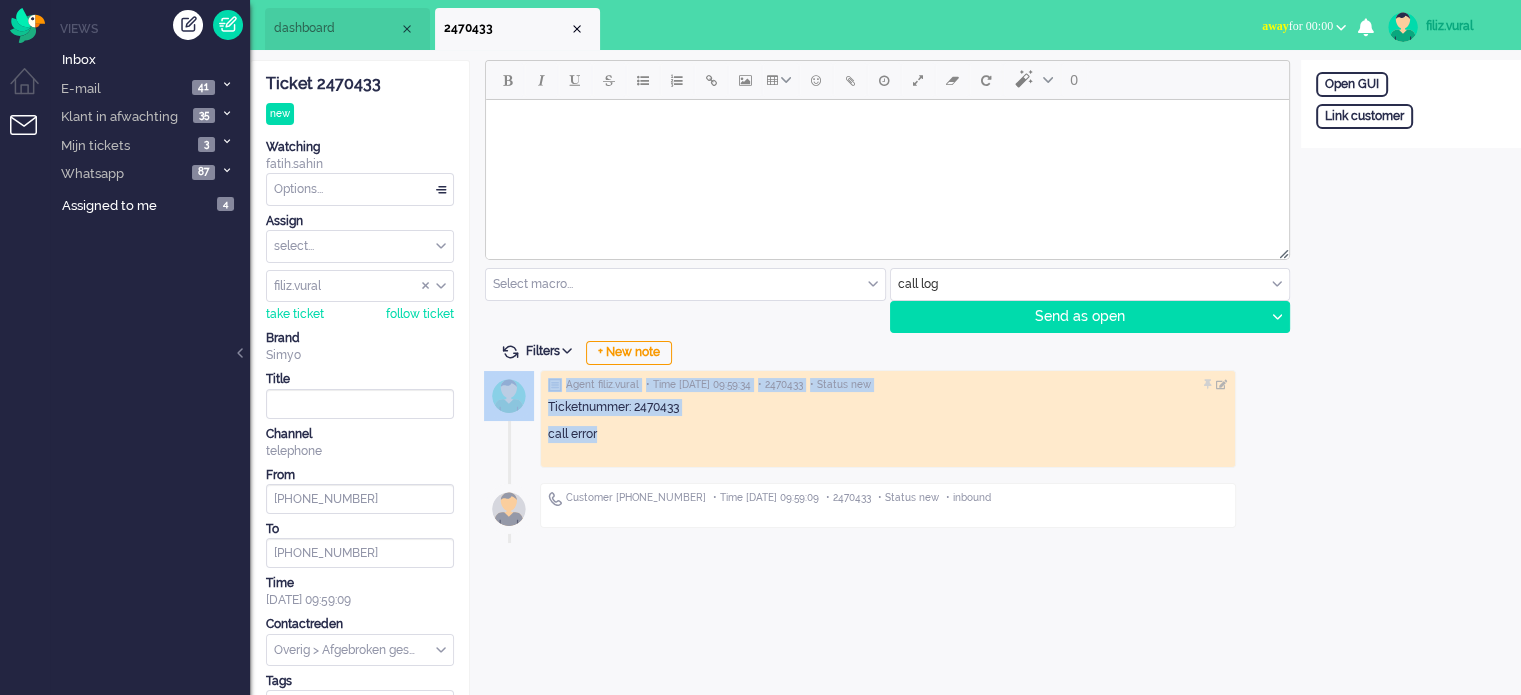 click at bounding box center (577, 29) 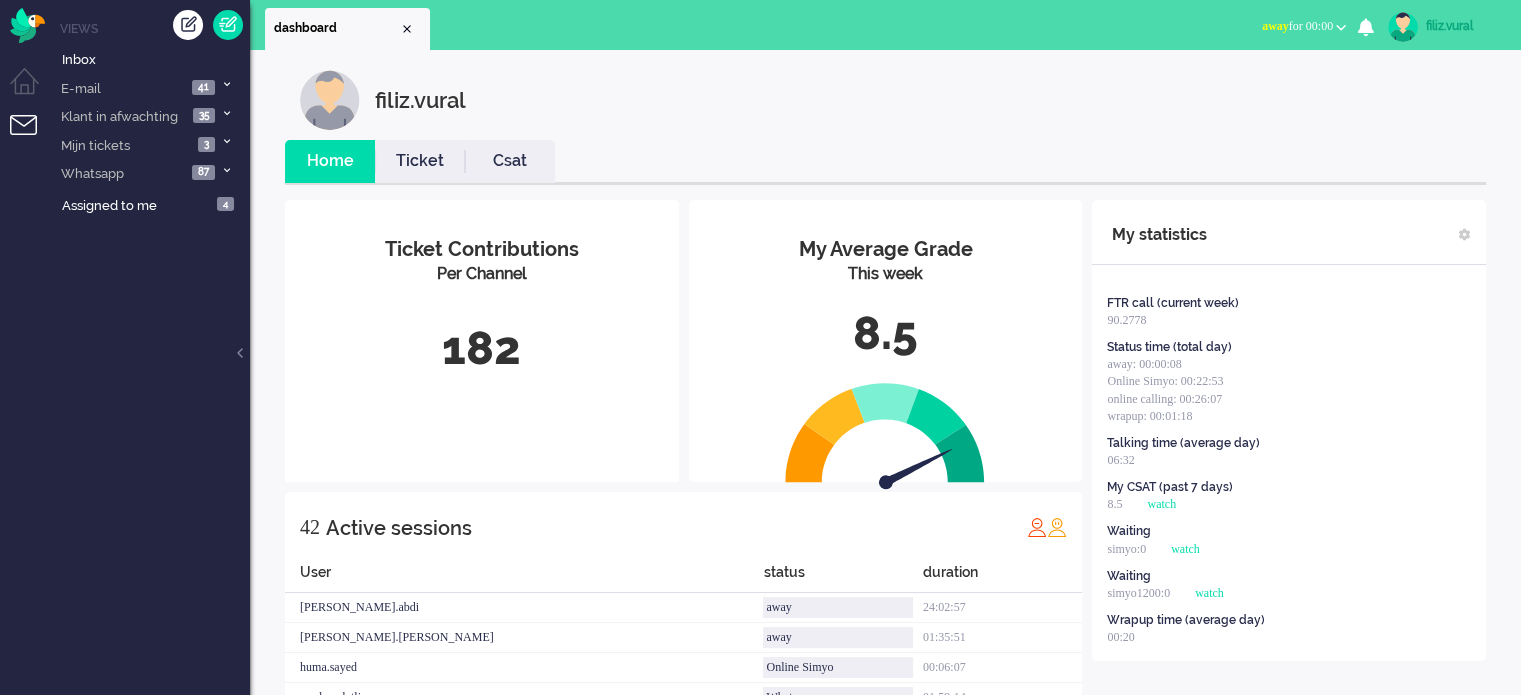 click on "away  for 00:00" at bounding box center (1297, 26) 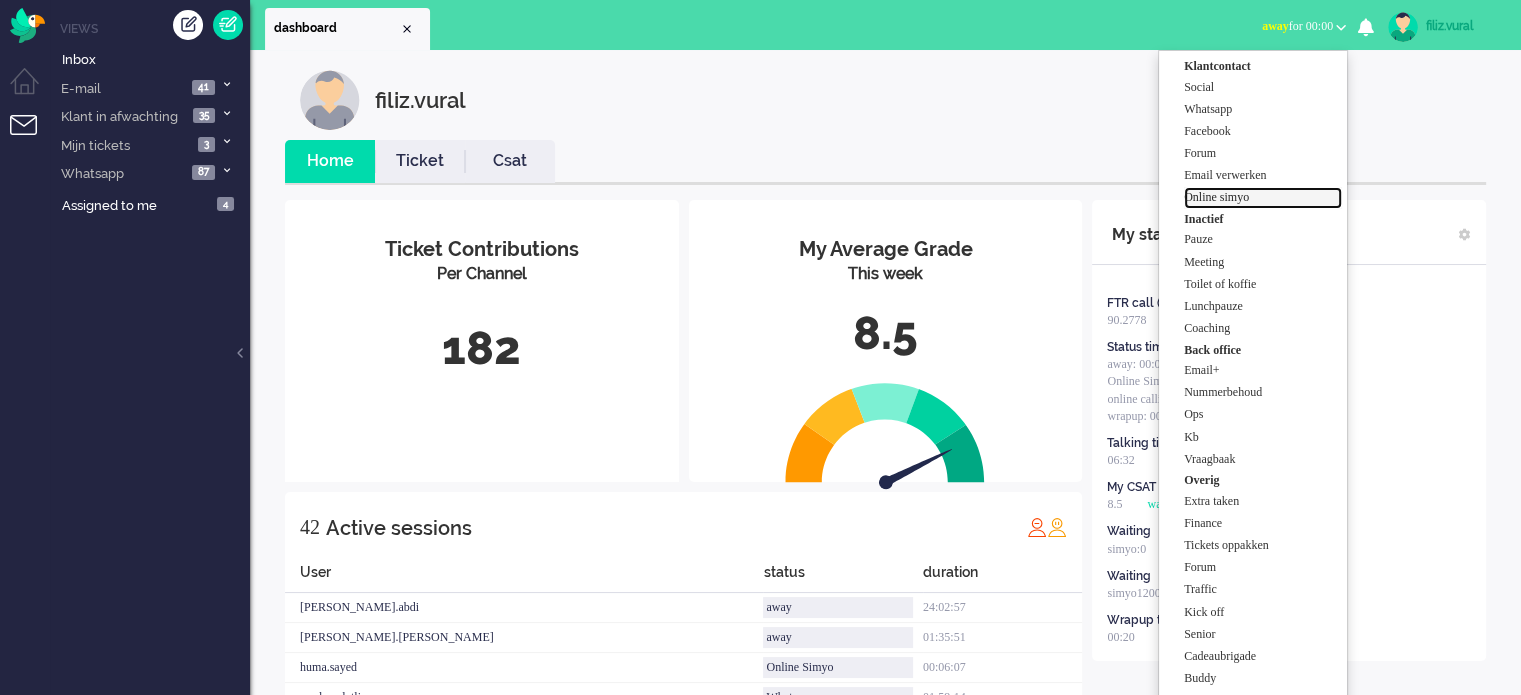 click on "Online simyo" at bounding box center [1263, 197] 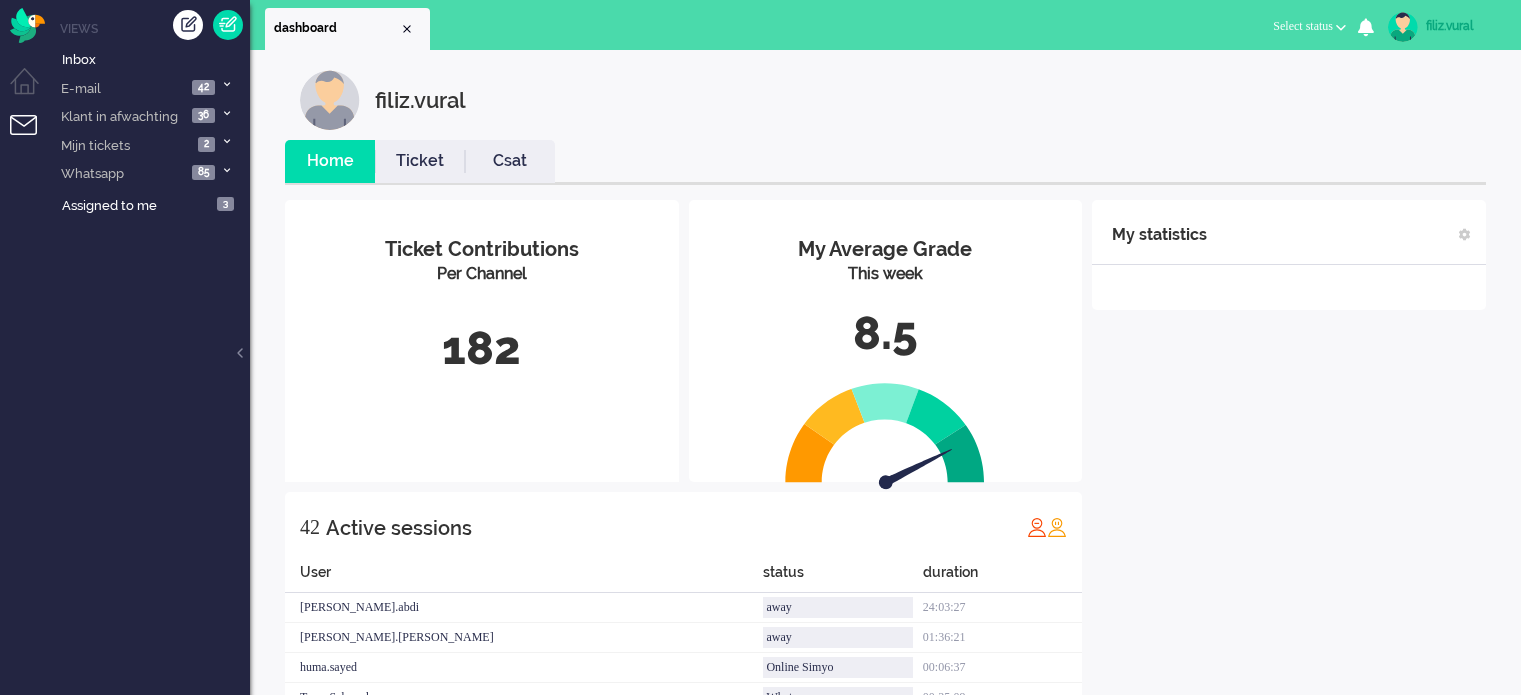 scroll, scrollTop: 0, scrollLeft: 0, axis: both 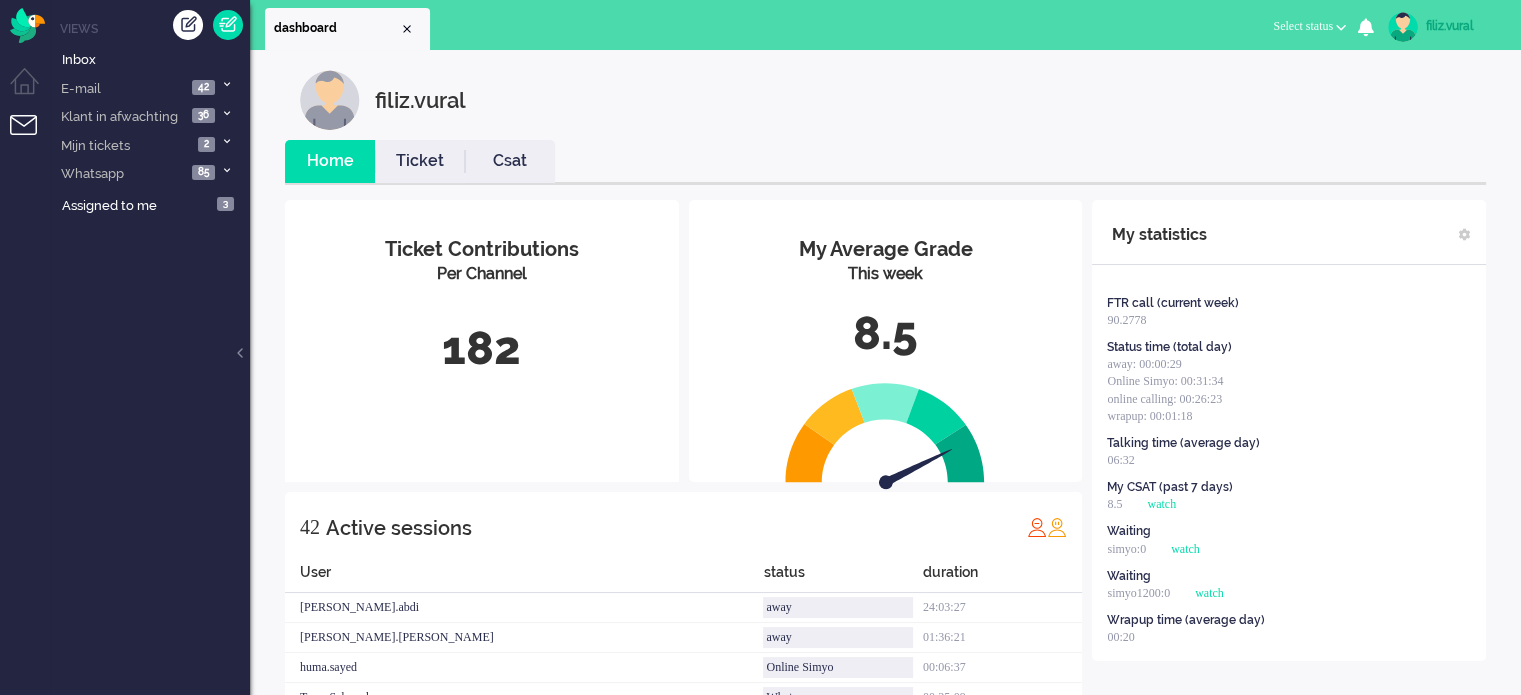 click on "Select status" at bounding box center [1303, 26] 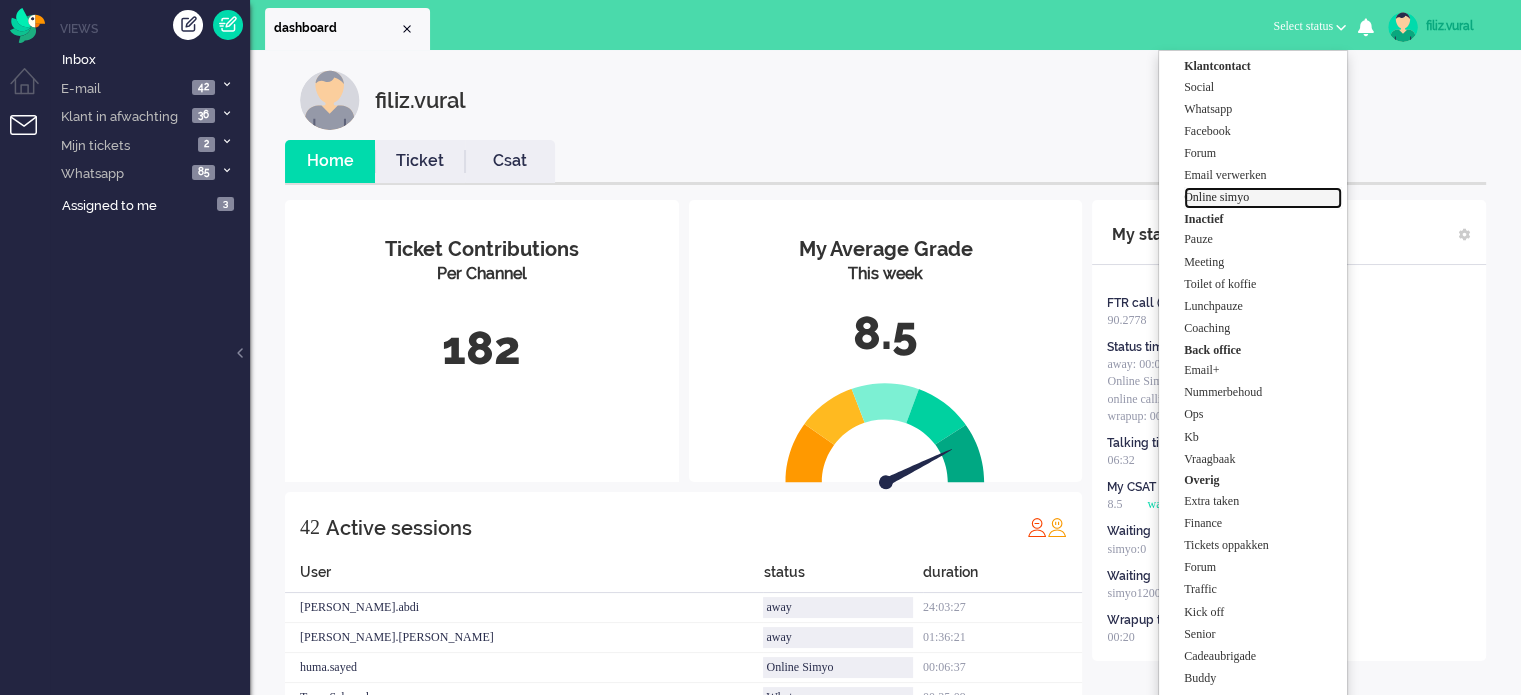 click on "Online simyo" at bounding box center [1263, 197] 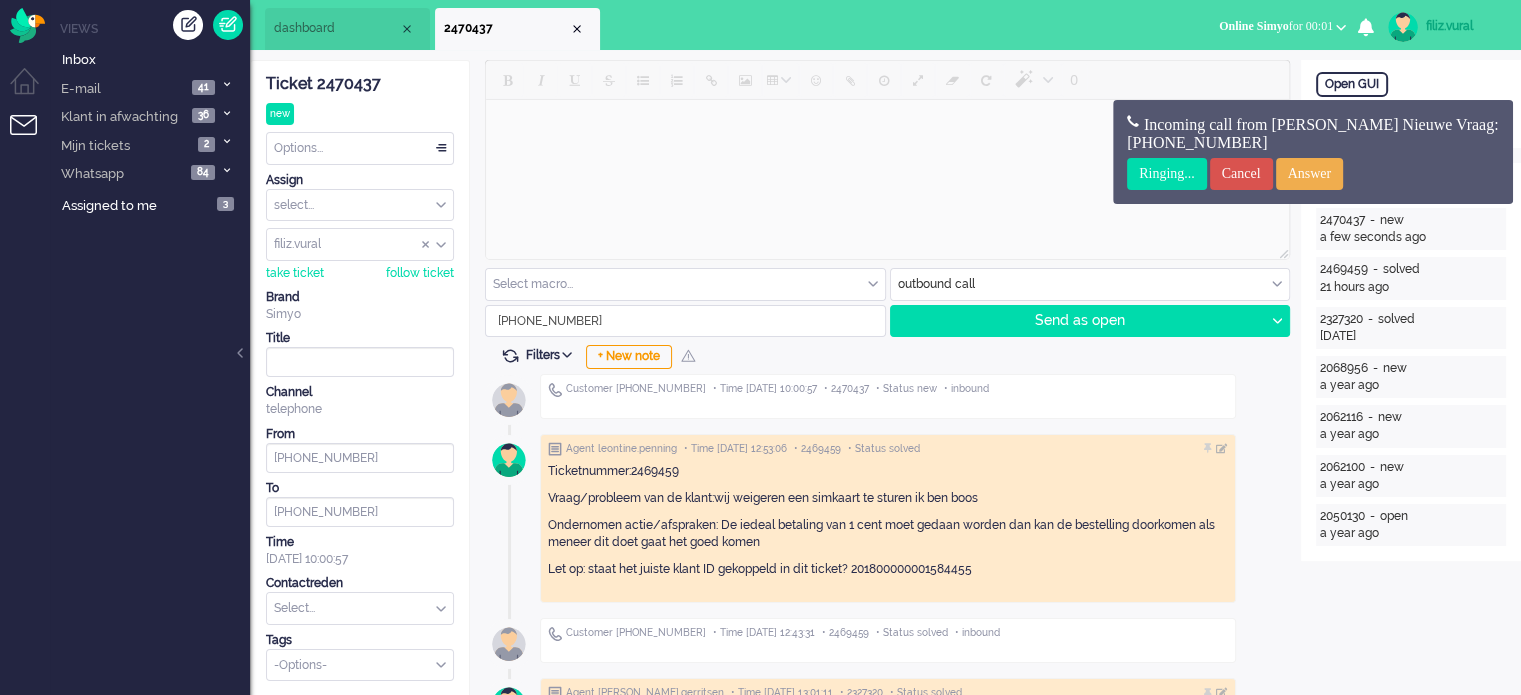 scroll, scrollTop: 0, scrollLeft: 0, axis: both 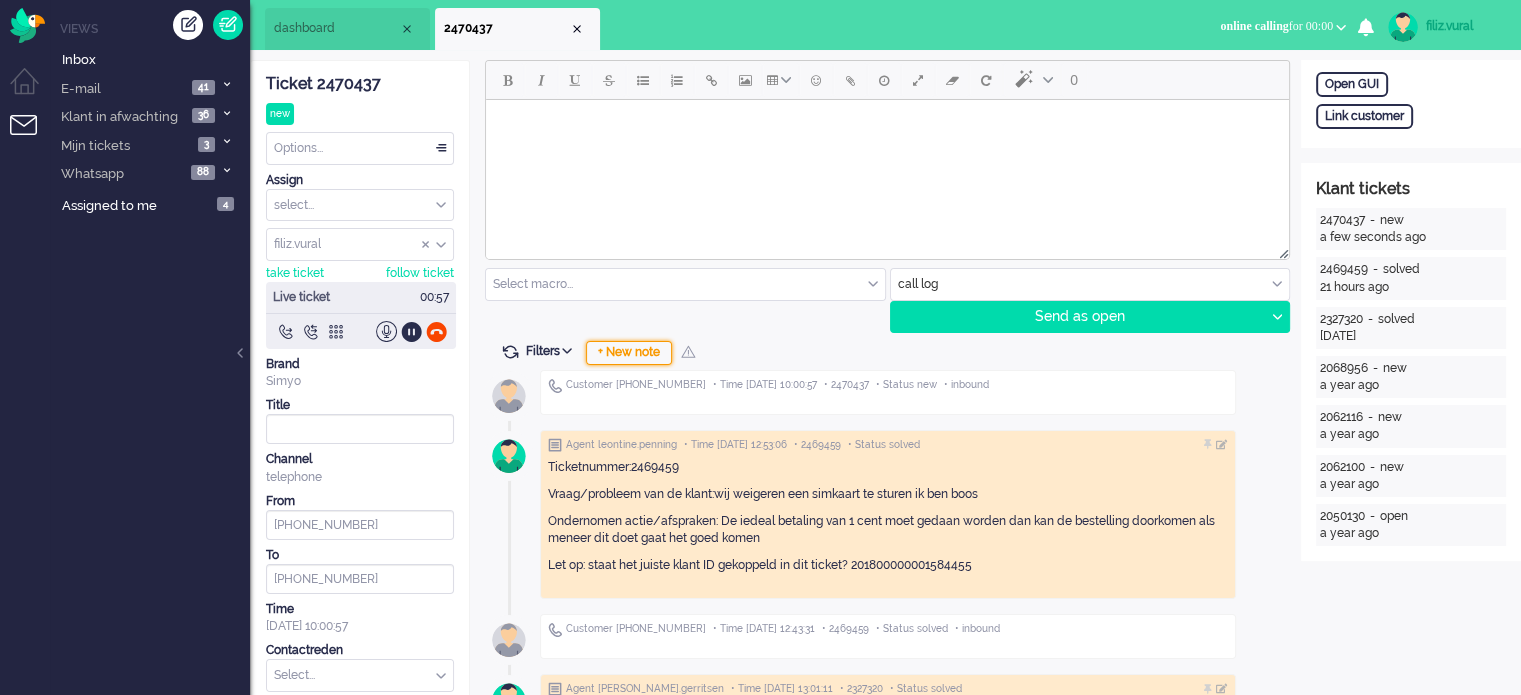 click on "+ New note" at bounding box center (629, 353) 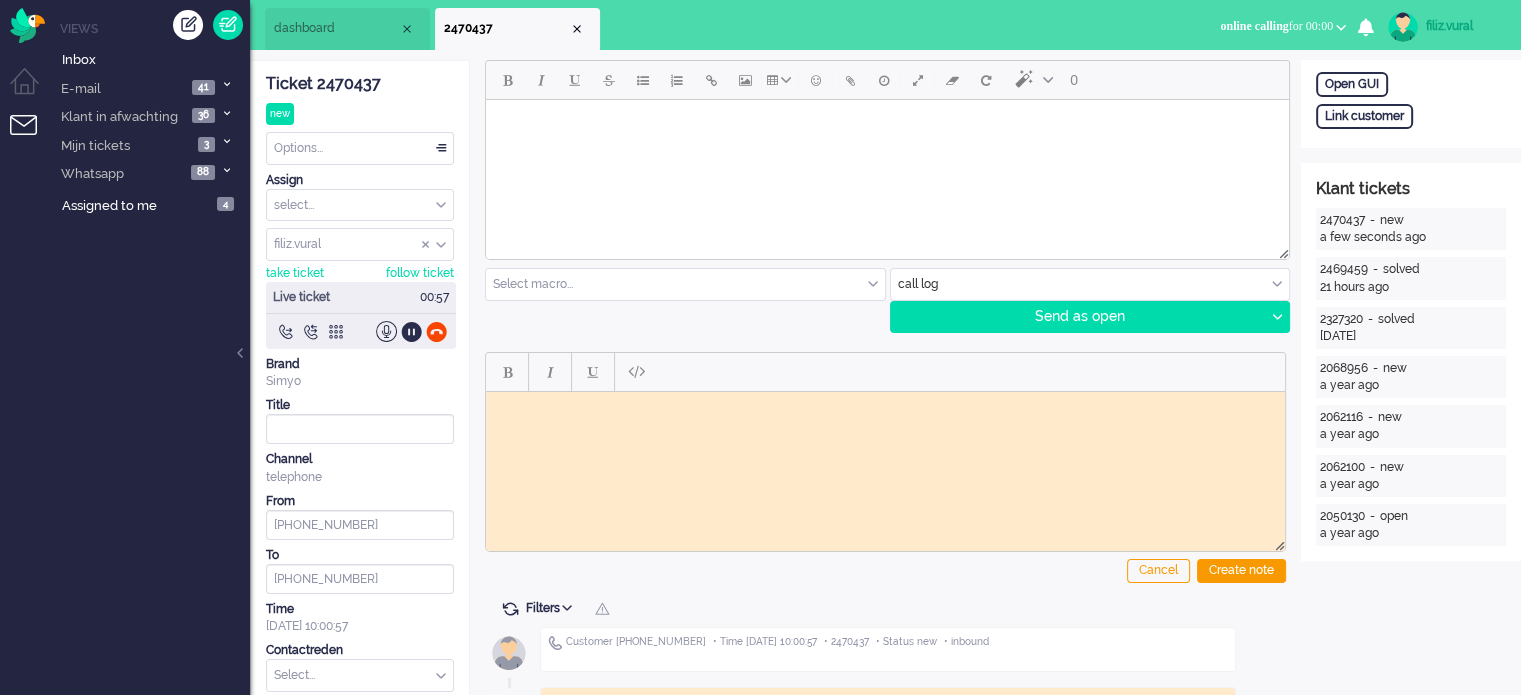 scroll, scrollTop: 0, scrollLeft: 0, axis: both 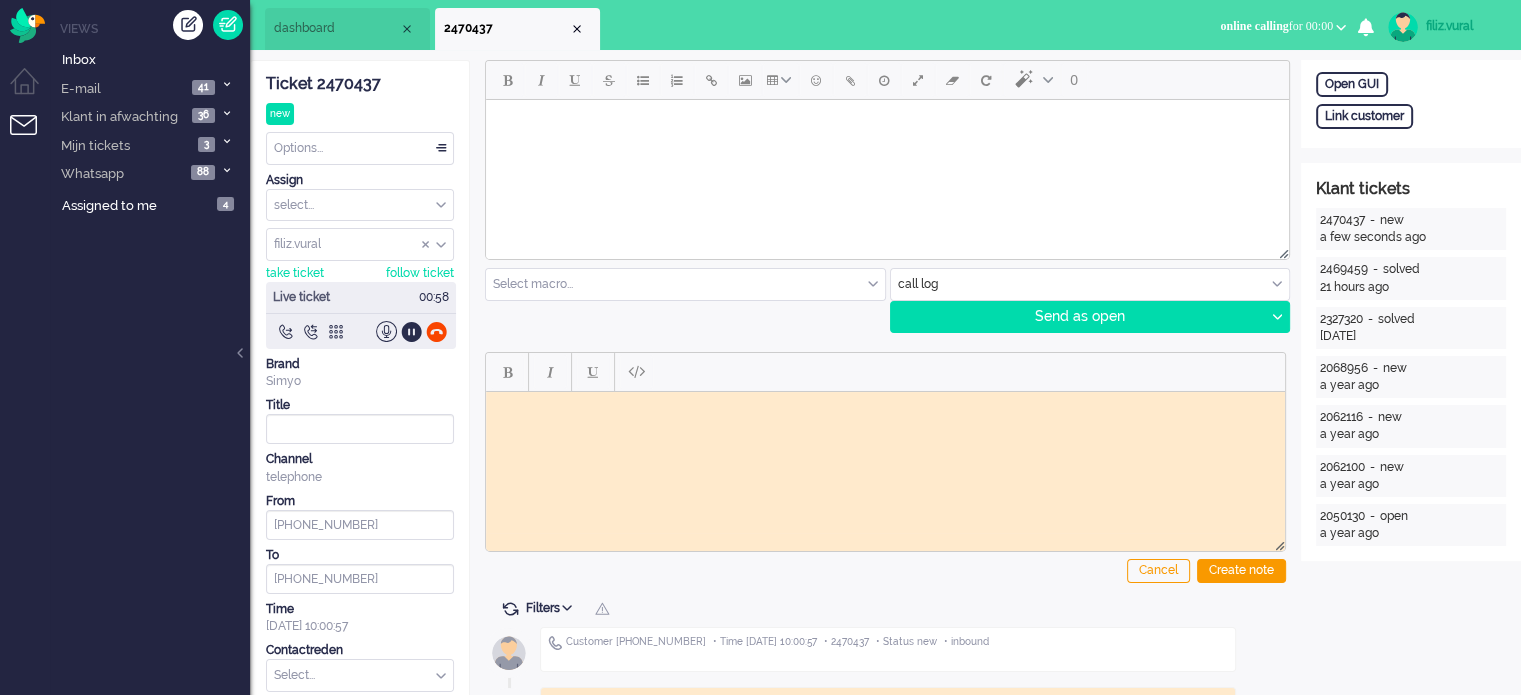 click on "Ticket 2470437" 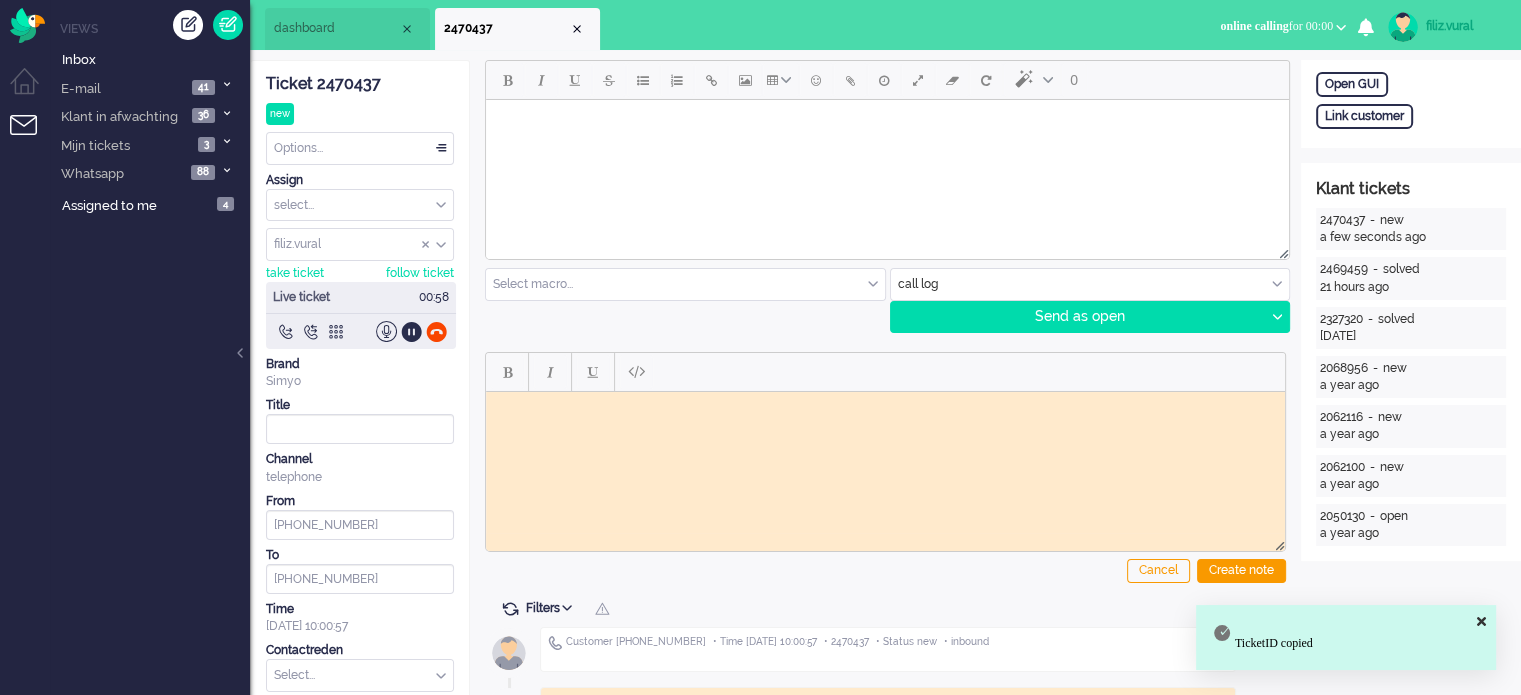 paste 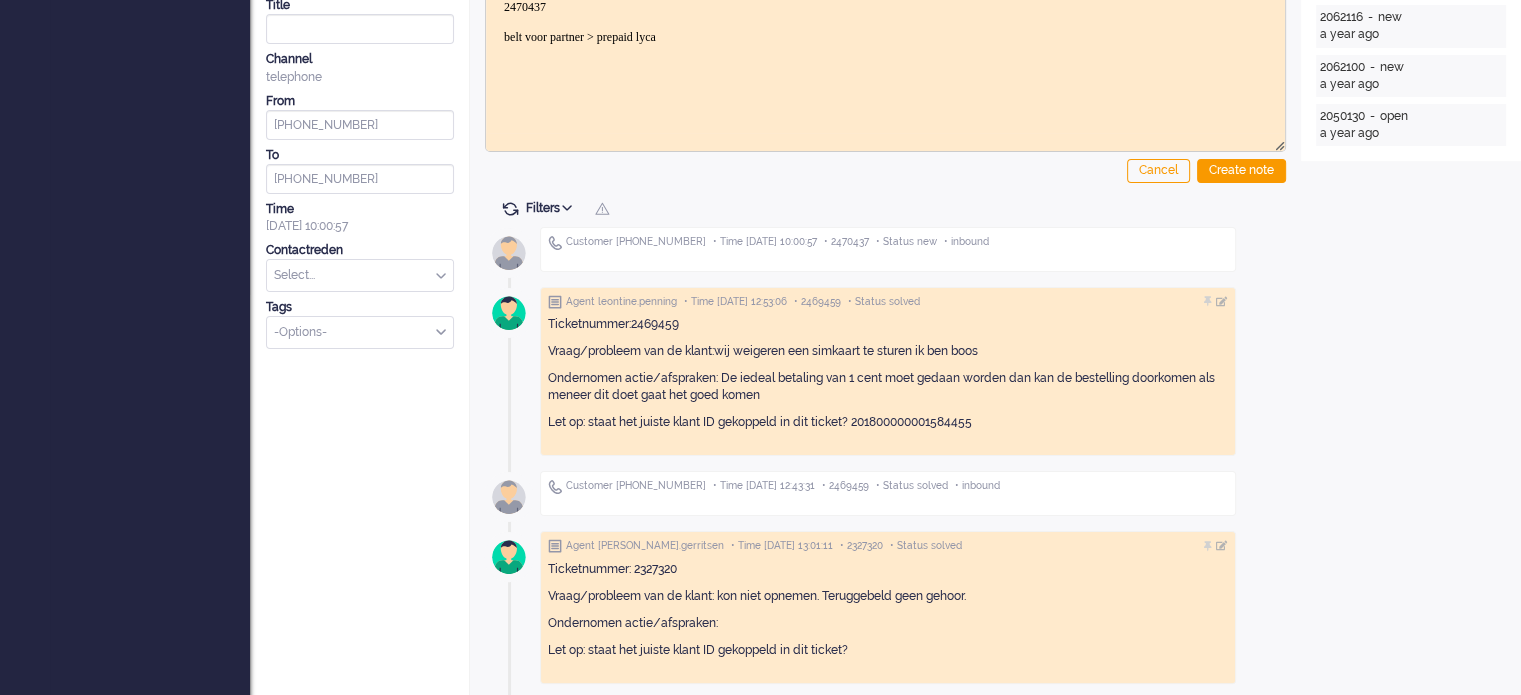 scroll, scrollTop: 0, scrollLeft: 0, axis: both 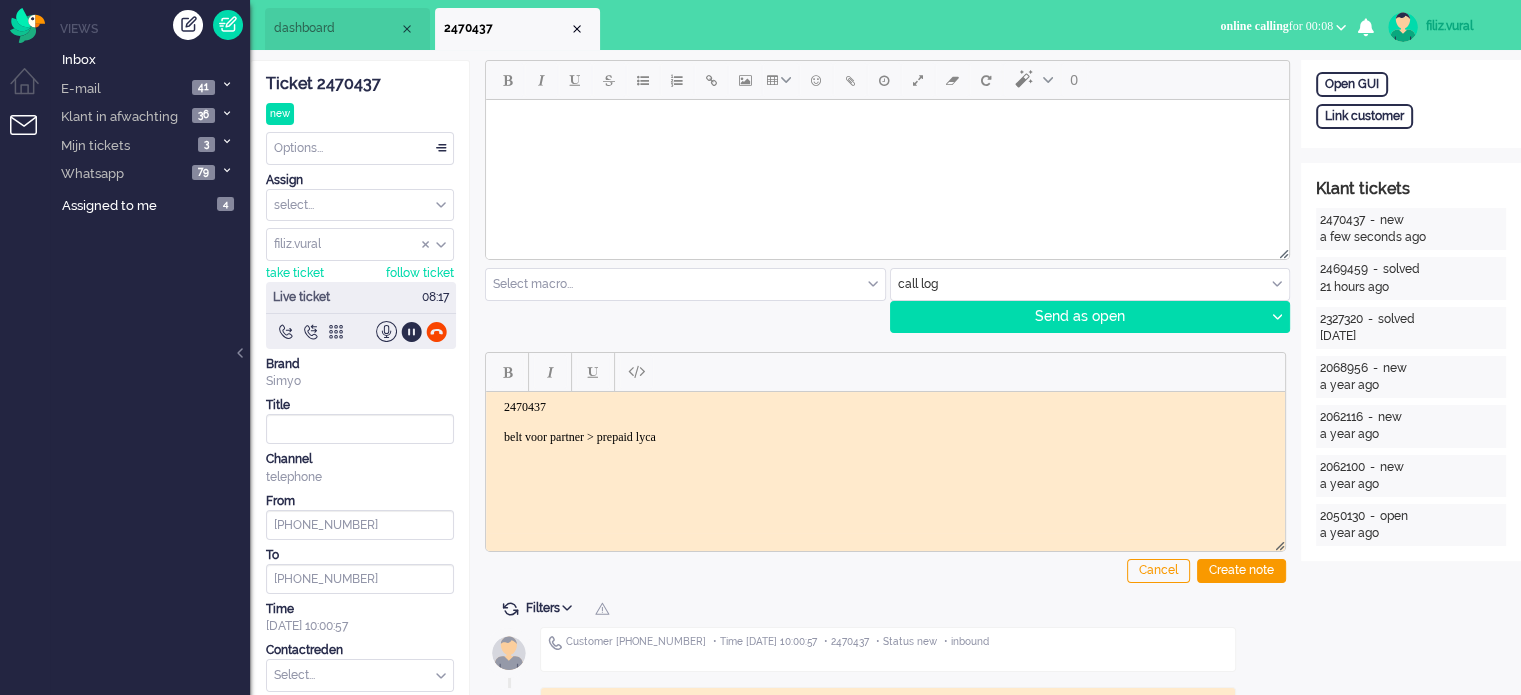 click on "2470437 belt voor partner > prepaid lyca" at bounding box center (885, 421) 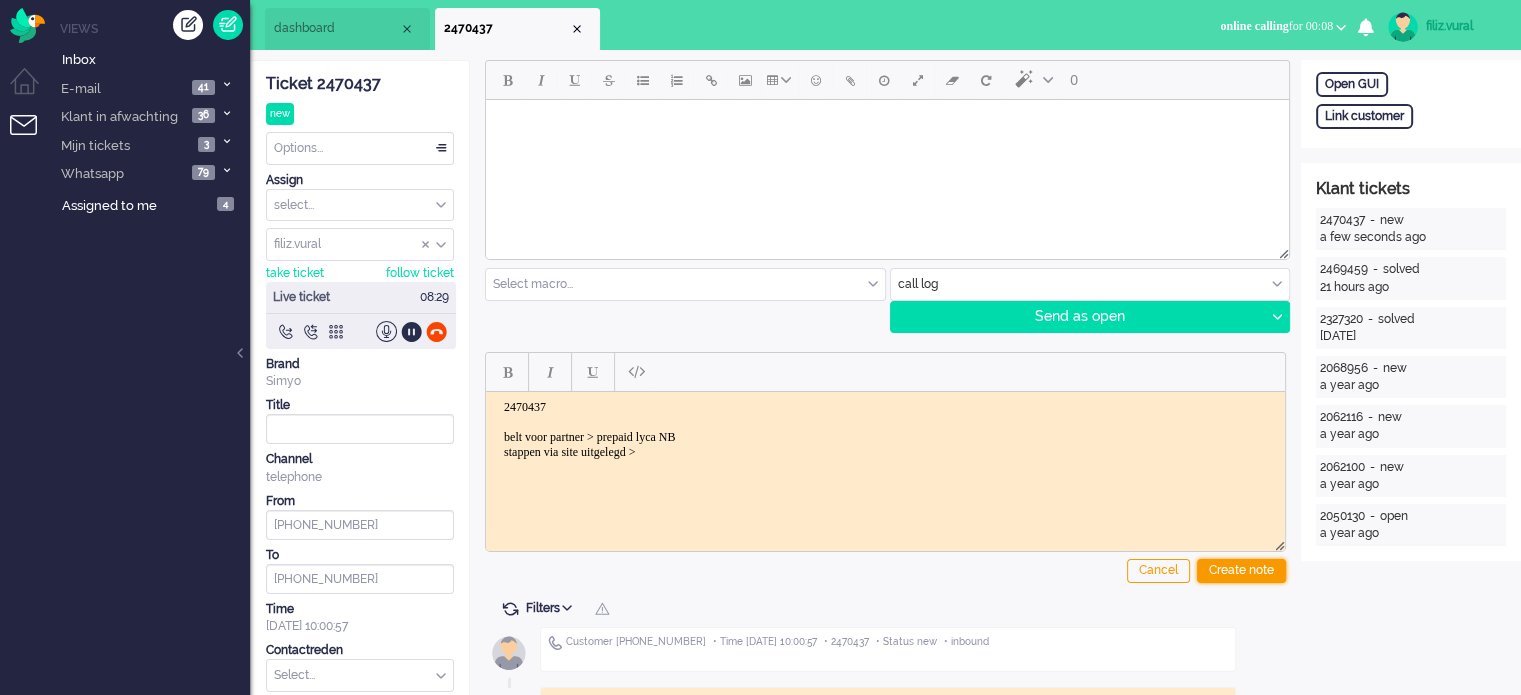 click on "Create note" at bounding box center (1241, 571) 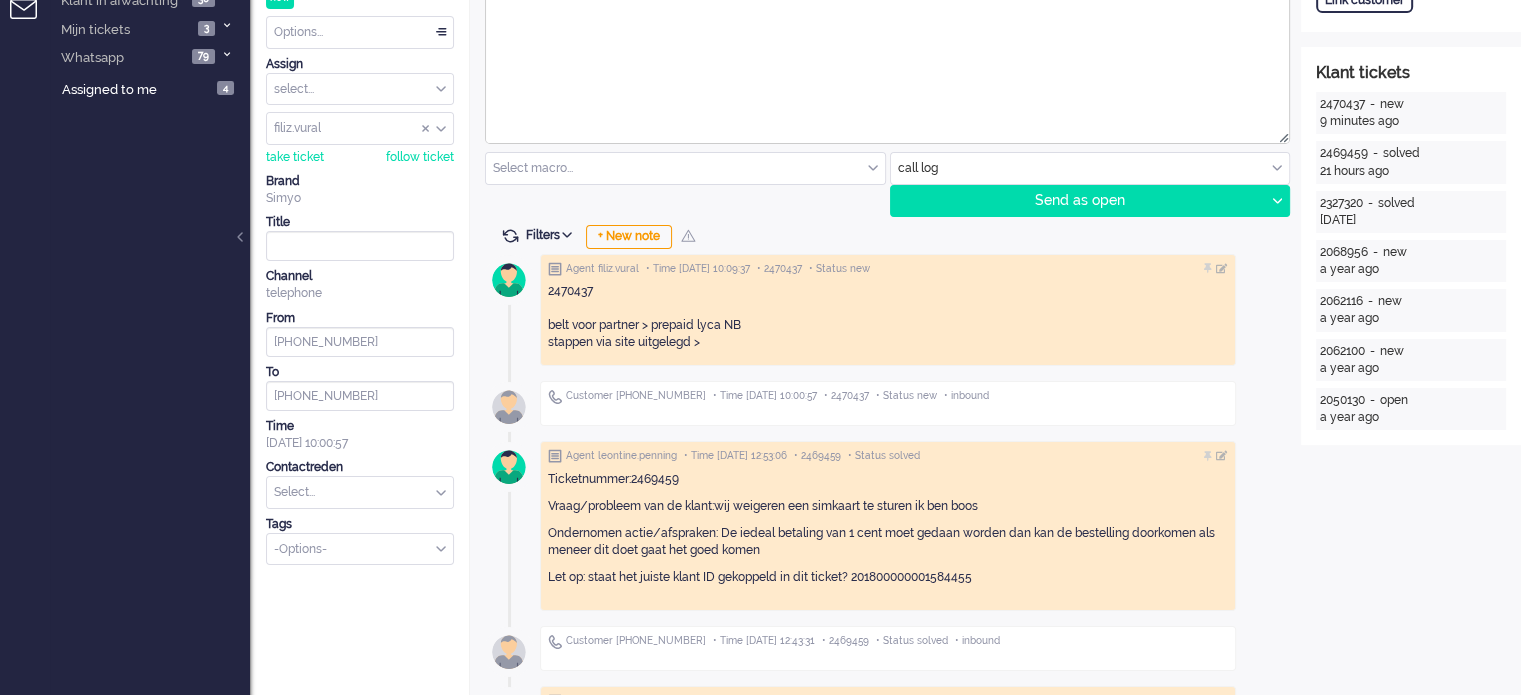 scroll, scrollTop: 0, scrollLeft: 0, axis: both 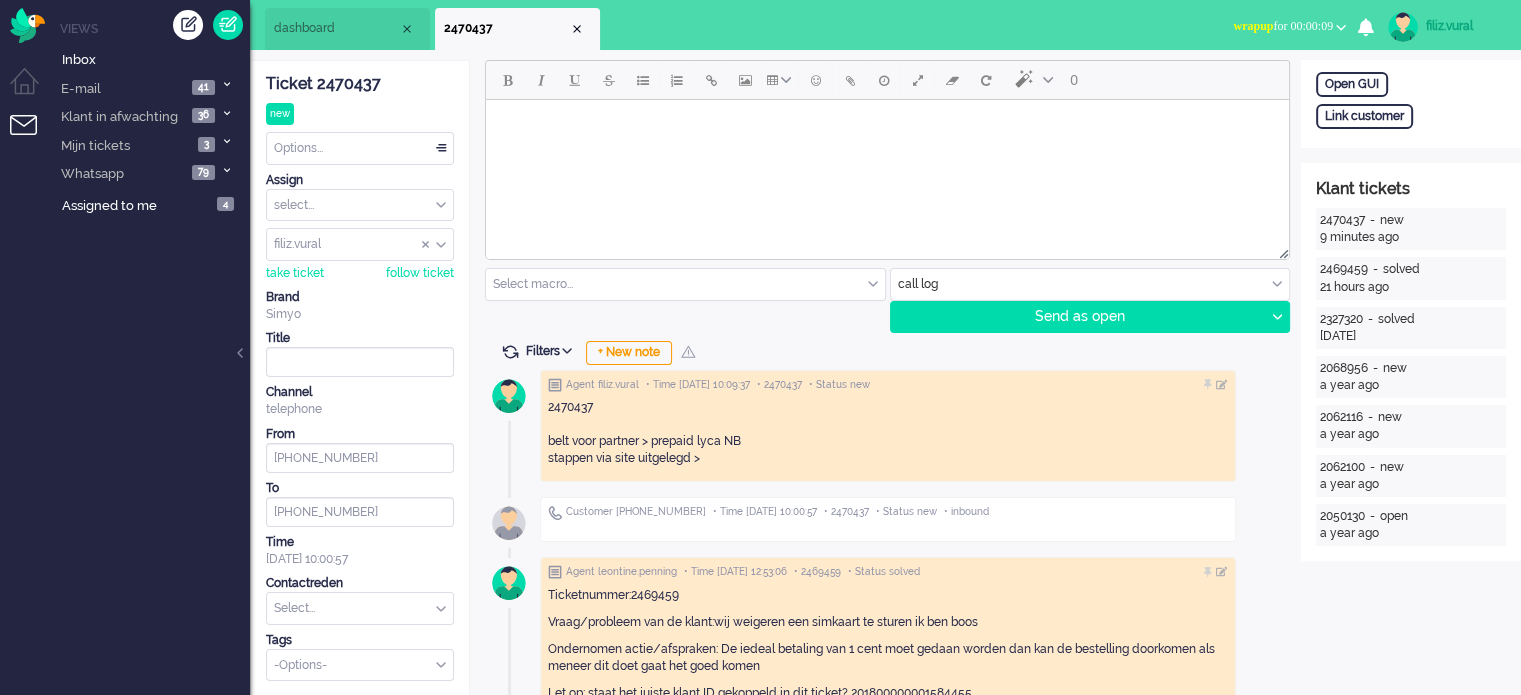 click on "wrapup  for 00:00:09" at bounding box center (1289, 26) 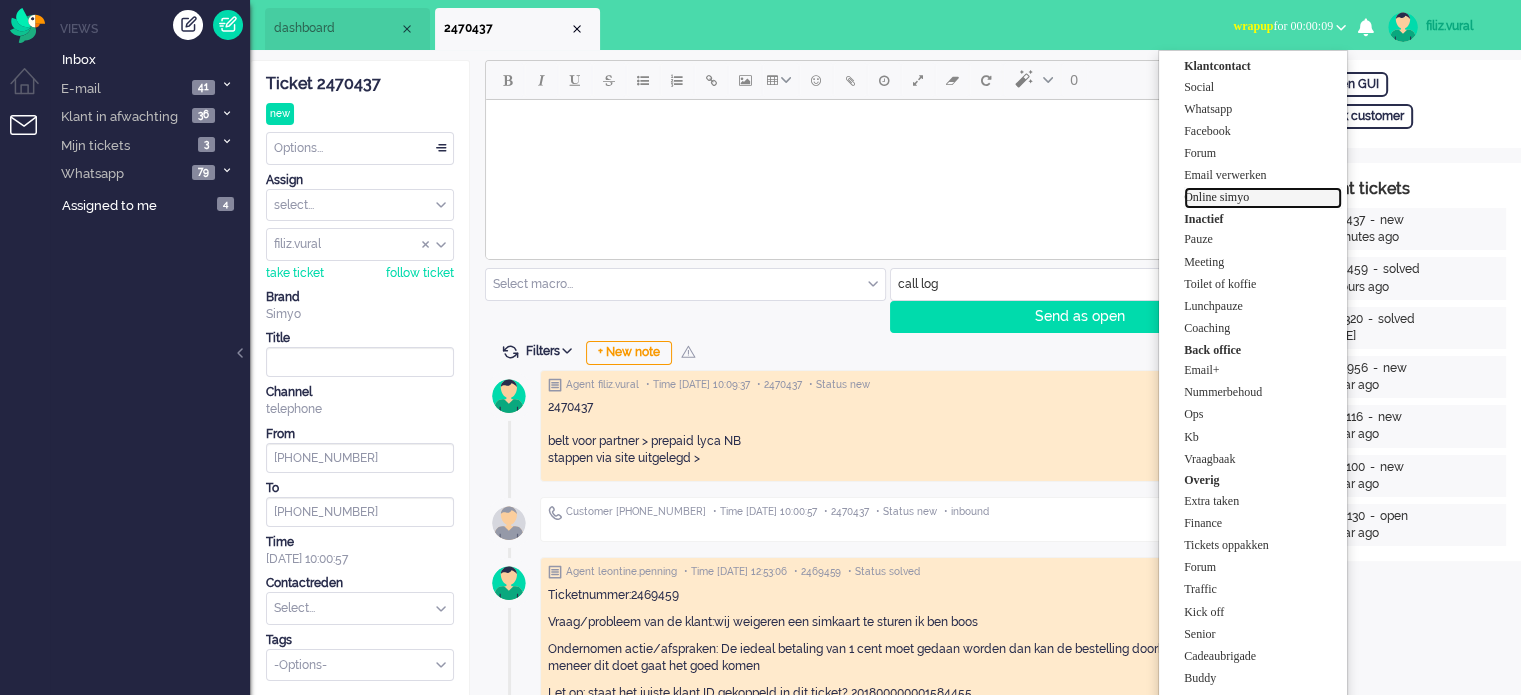 click on "Online simyo" at bounding box center [1263, 197] 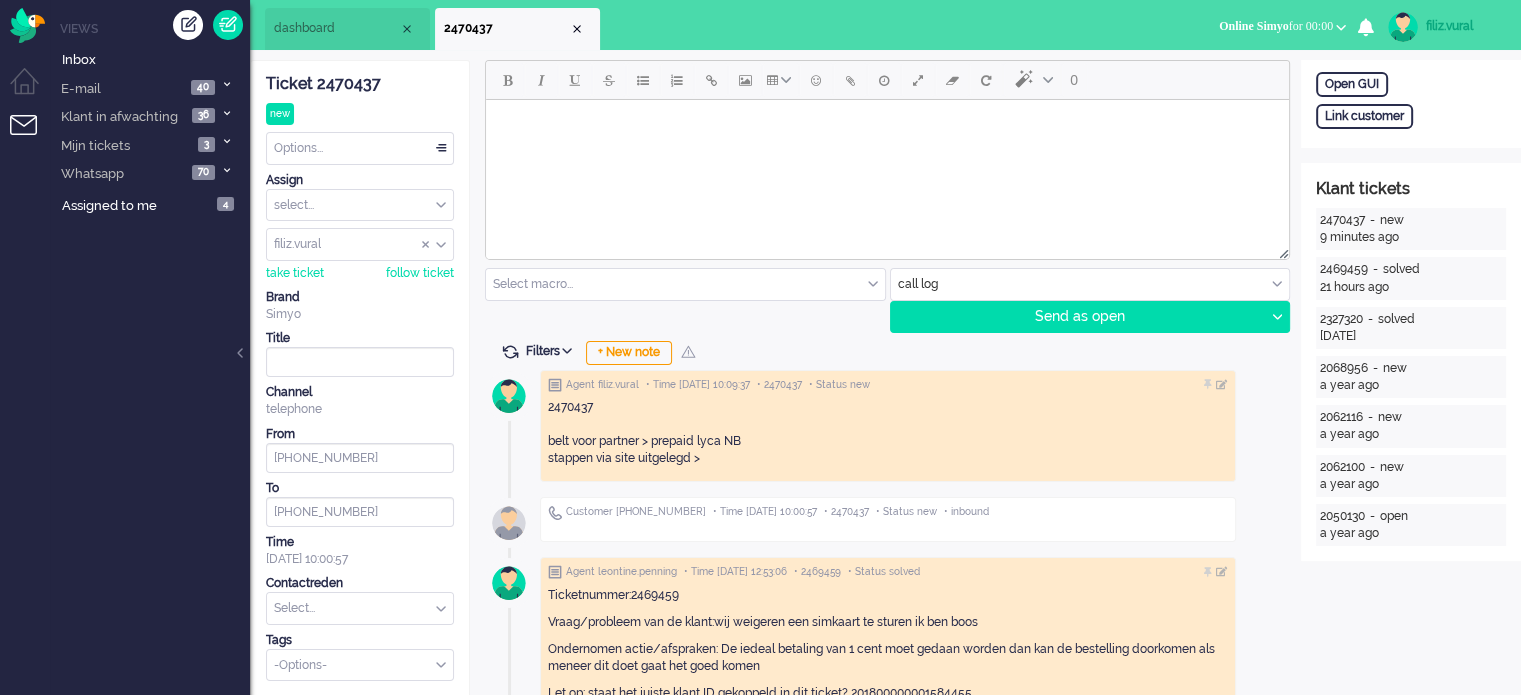 click at bounding box center (360, 608) 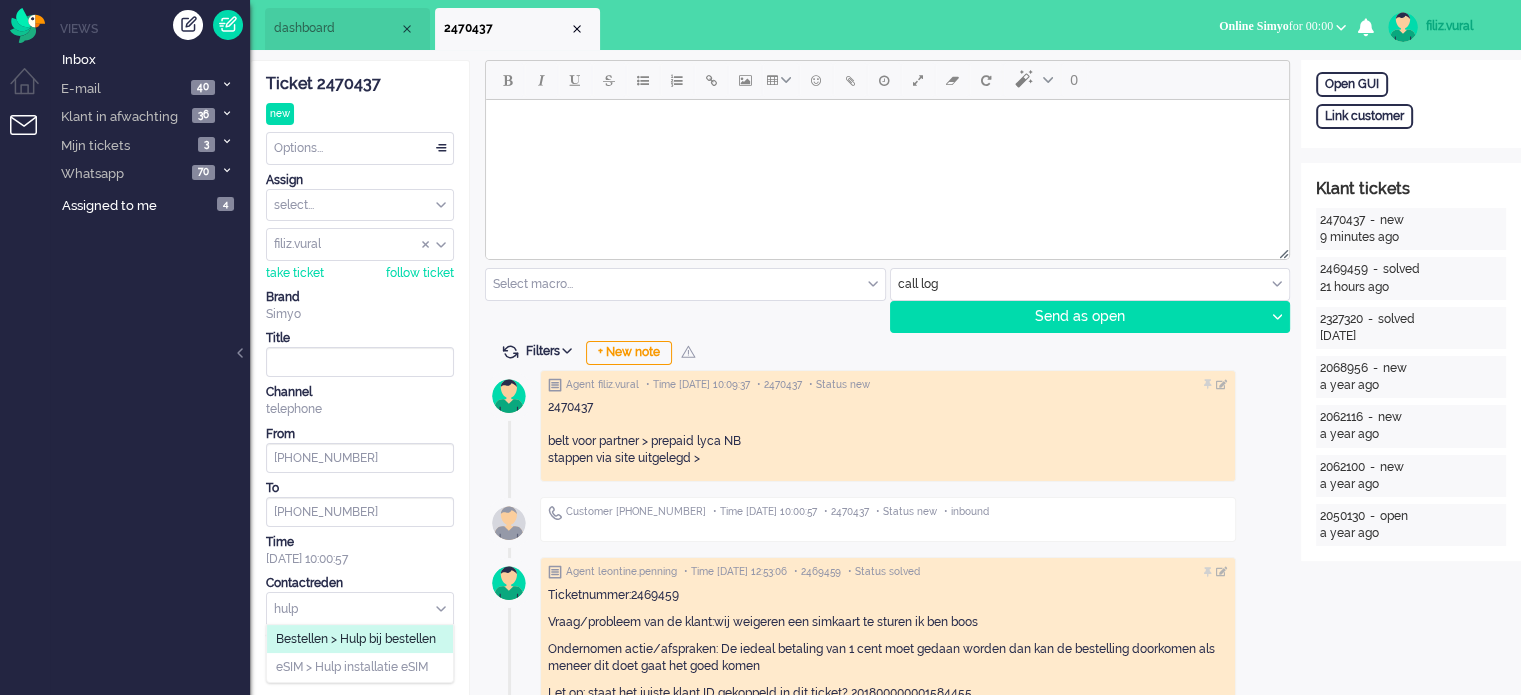 type on "hulp" 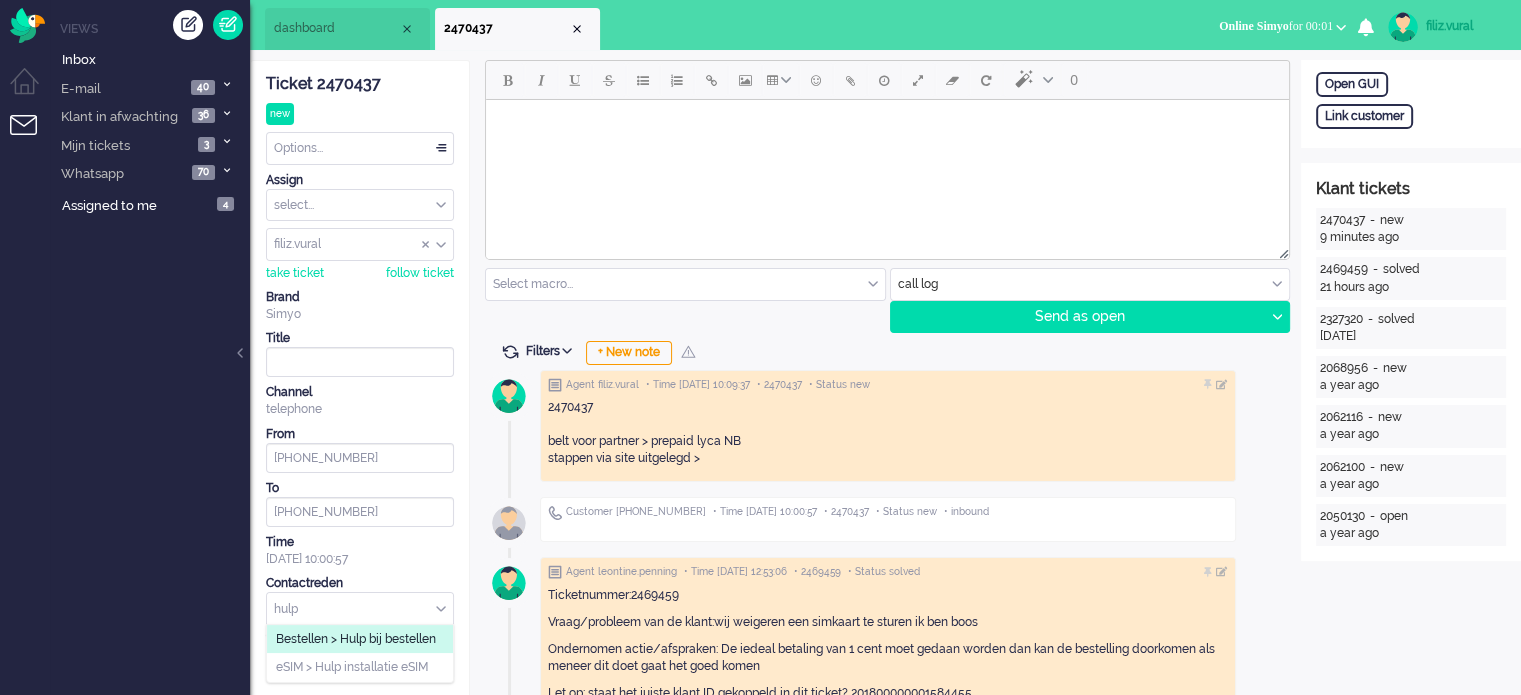 click on "Bestellen > Hulp bij bestellen" 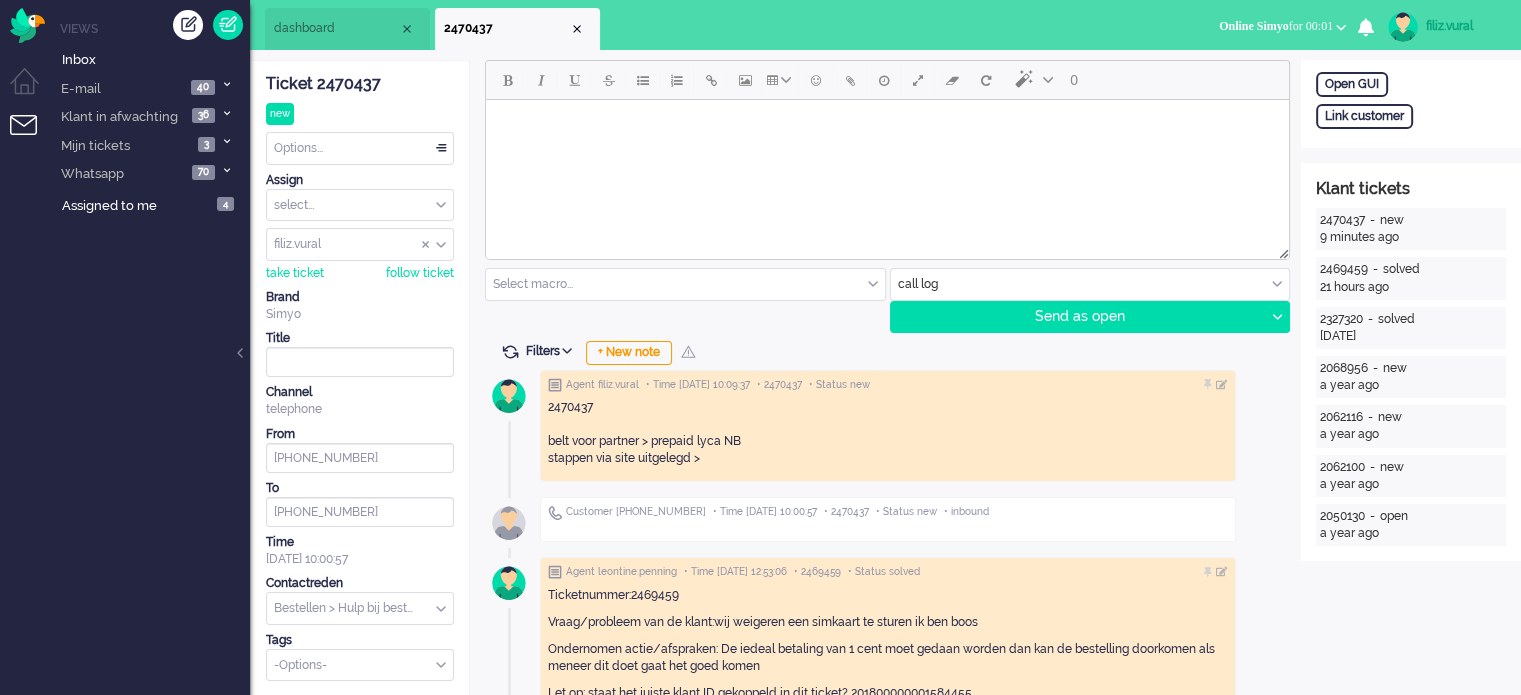 click on "Options..." at bounding box center (360, 148) 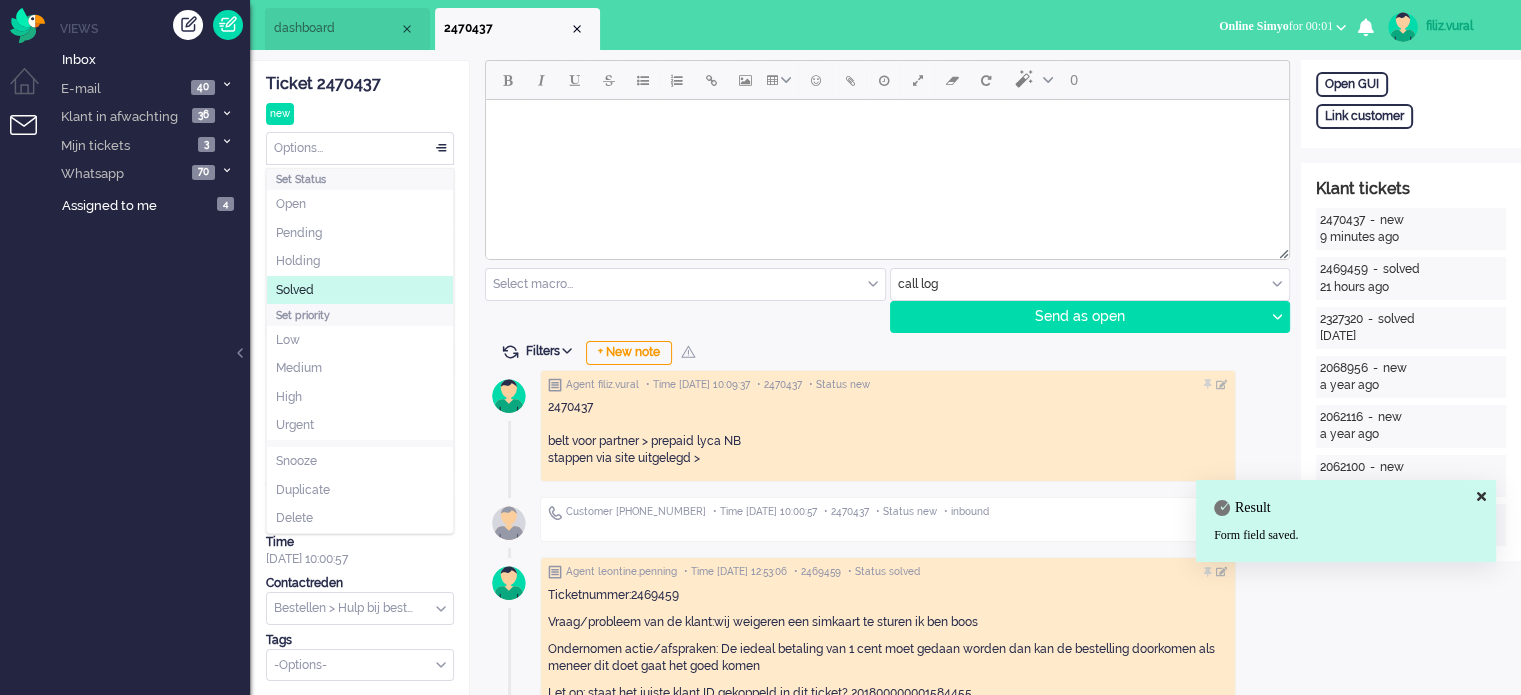 click on "Solved" 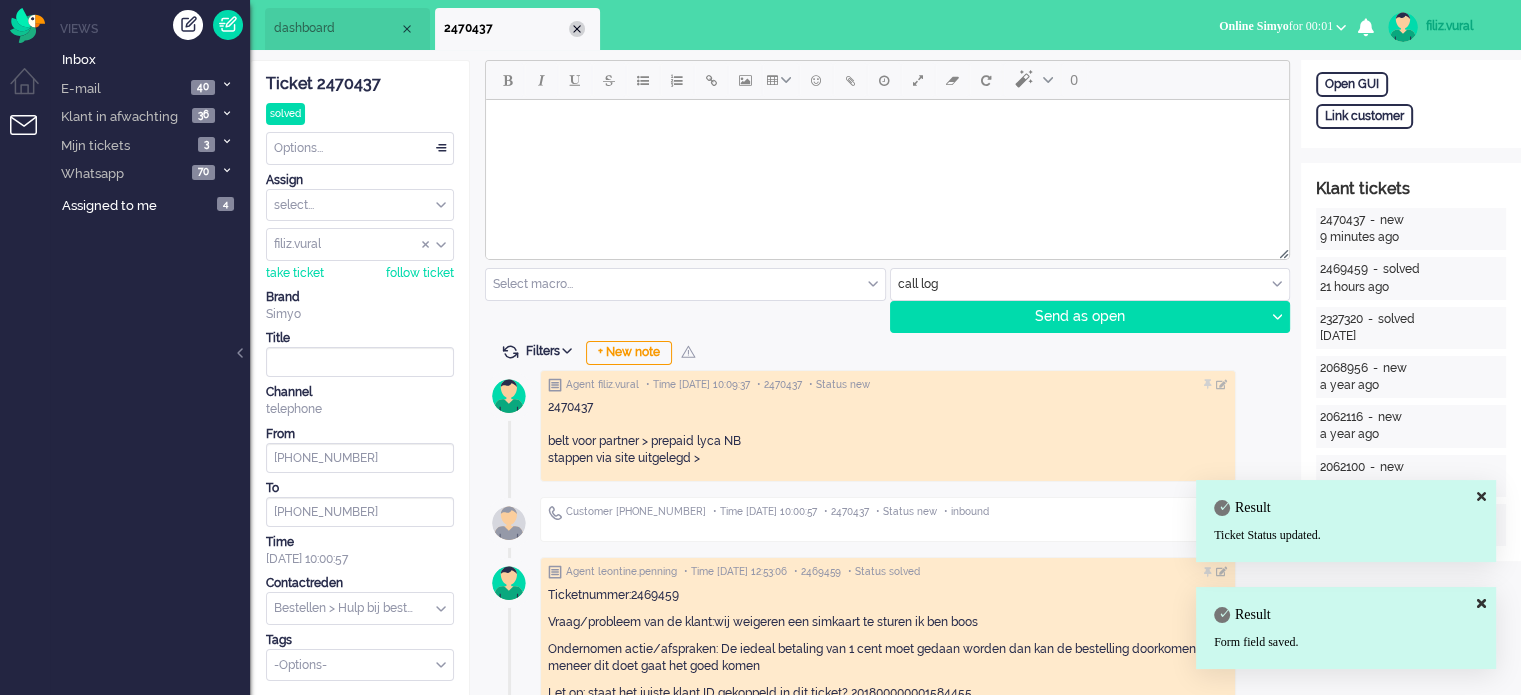 click at bounding box center [577, 29] 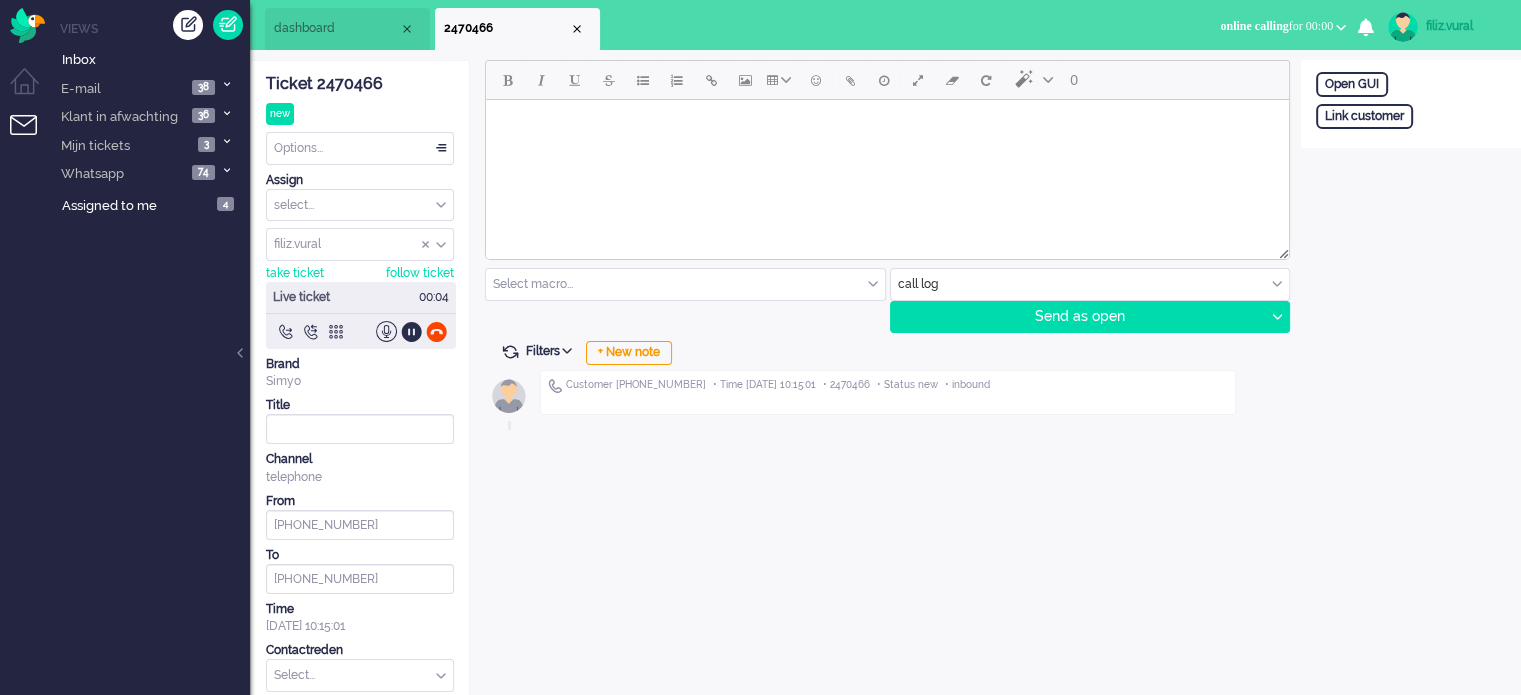 scroll, scrollTop: 0, scrollLeft: 0, axis: both 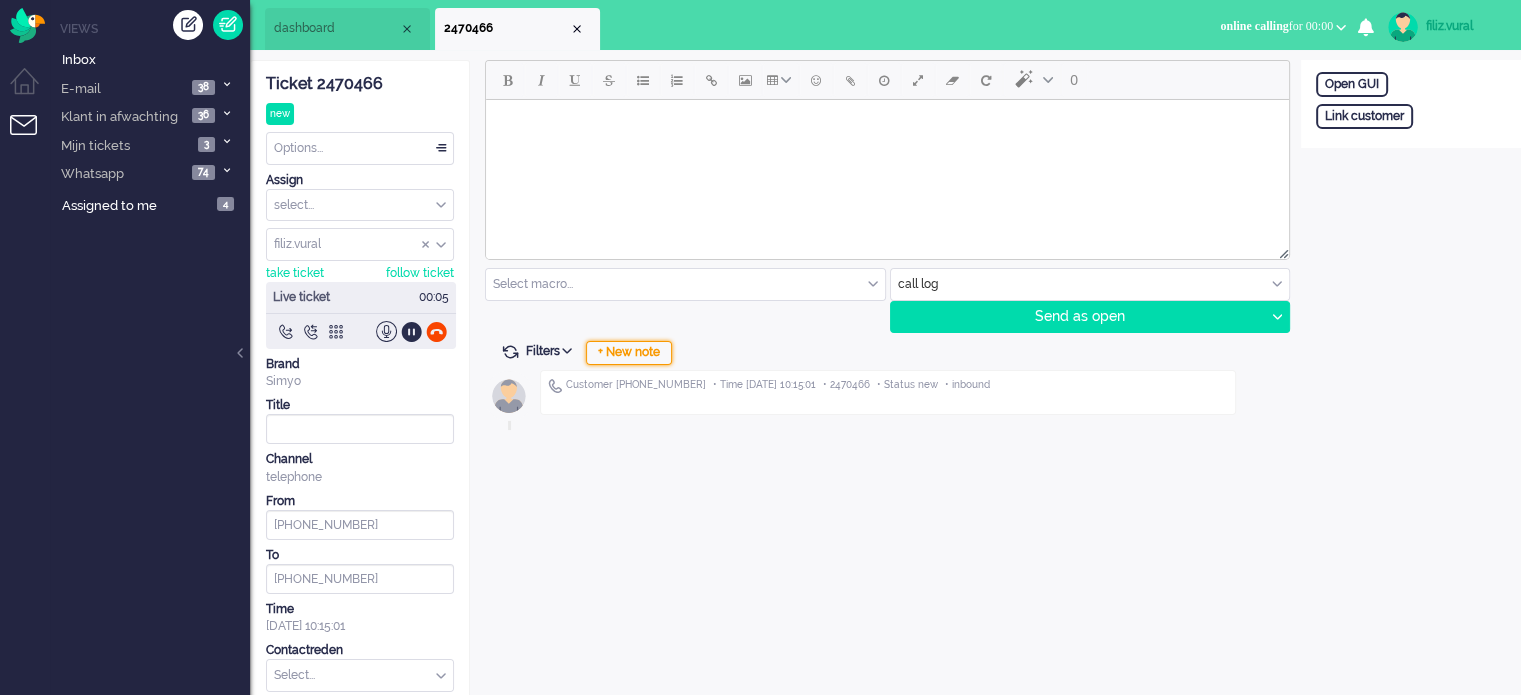 click on "+ New note" at bounding box center [629, 353] 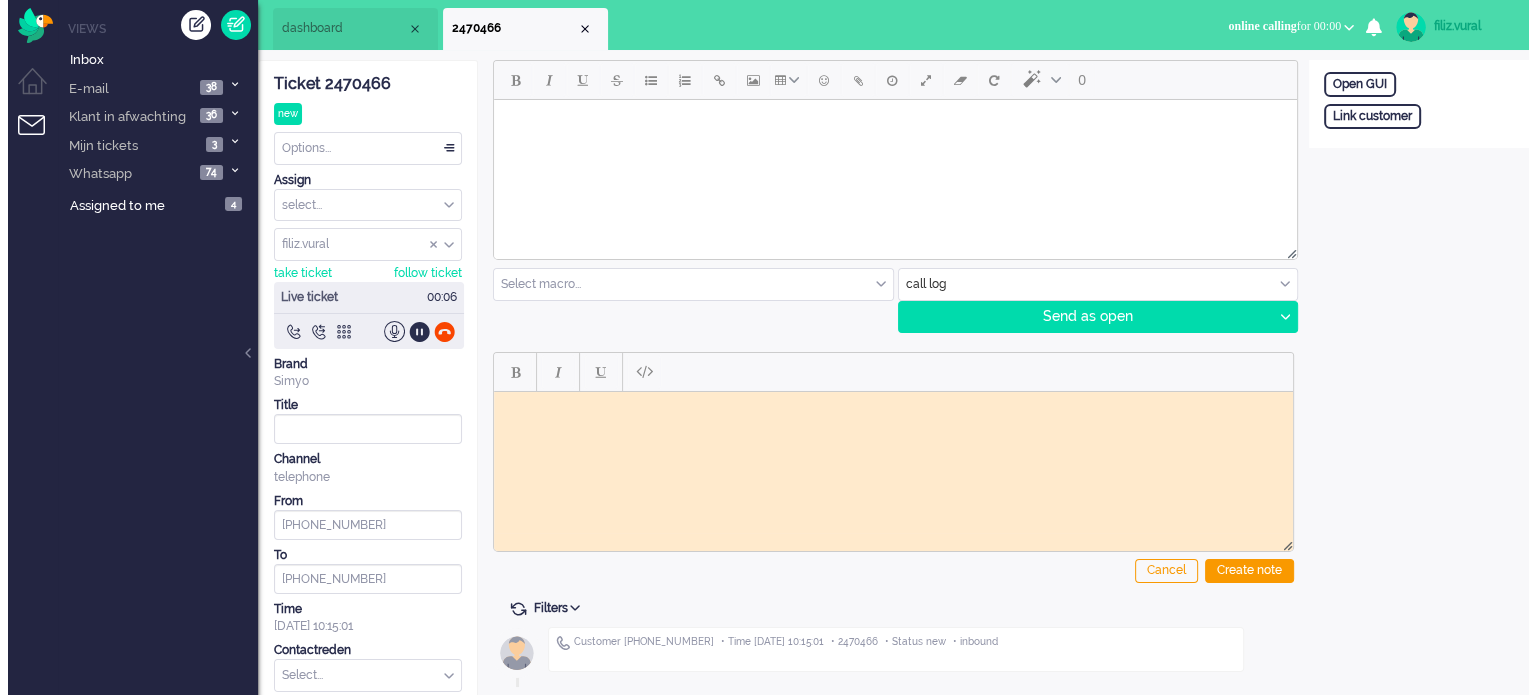 scroll, scrollTop: 0, scrollLeft: 0, axis: both 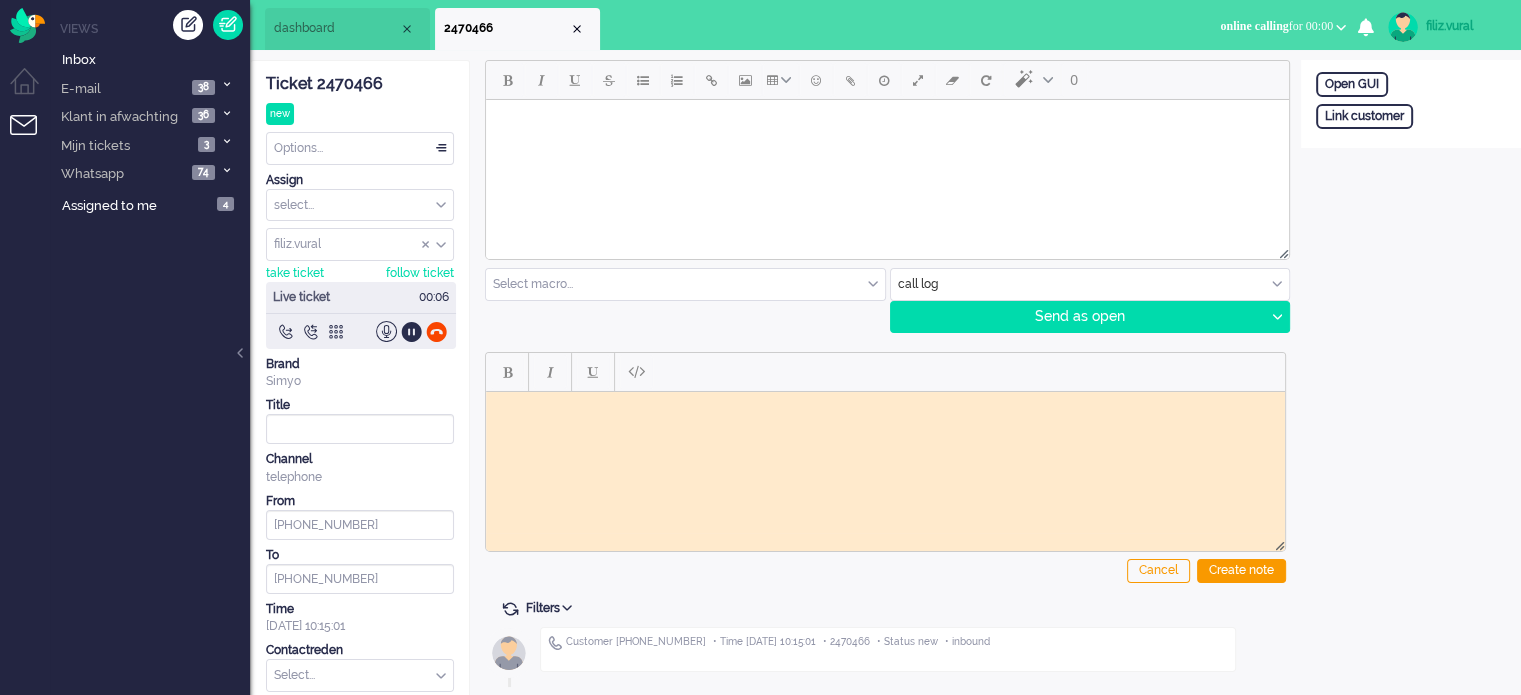 click on "Ticket 2470466" 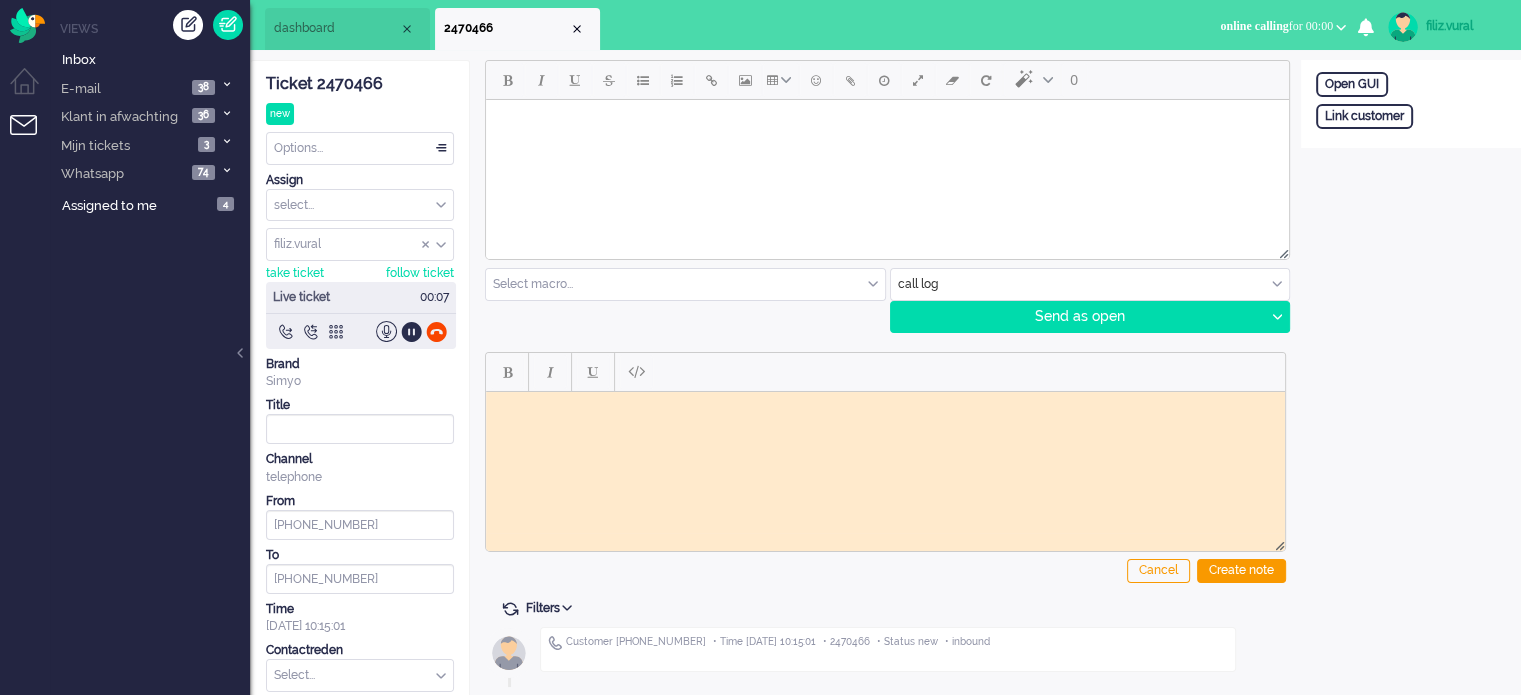 click at bounding box center (885, 406) 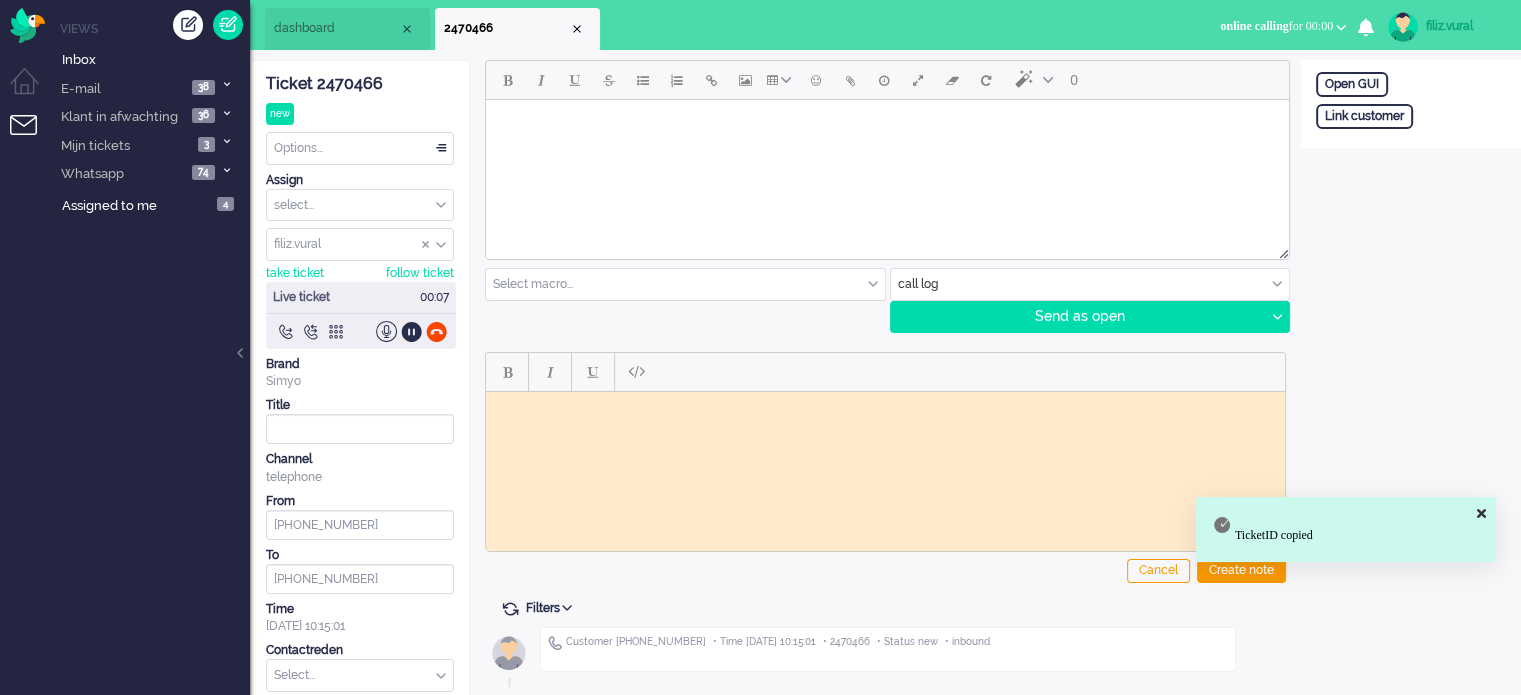 paste 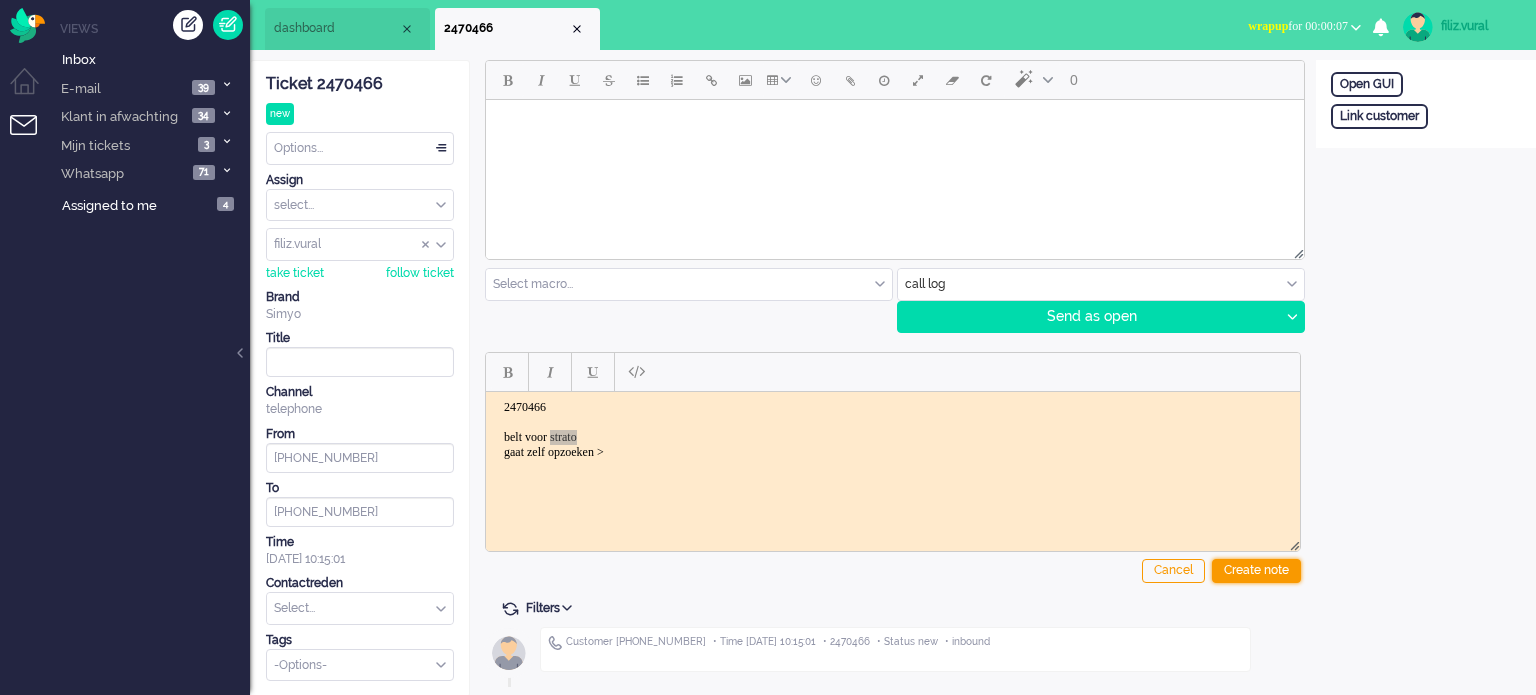 drag, startPoint x: 91, startPoint y: 37, endPoint x: 1234, endPoint y: 567, distance: 1259.9004 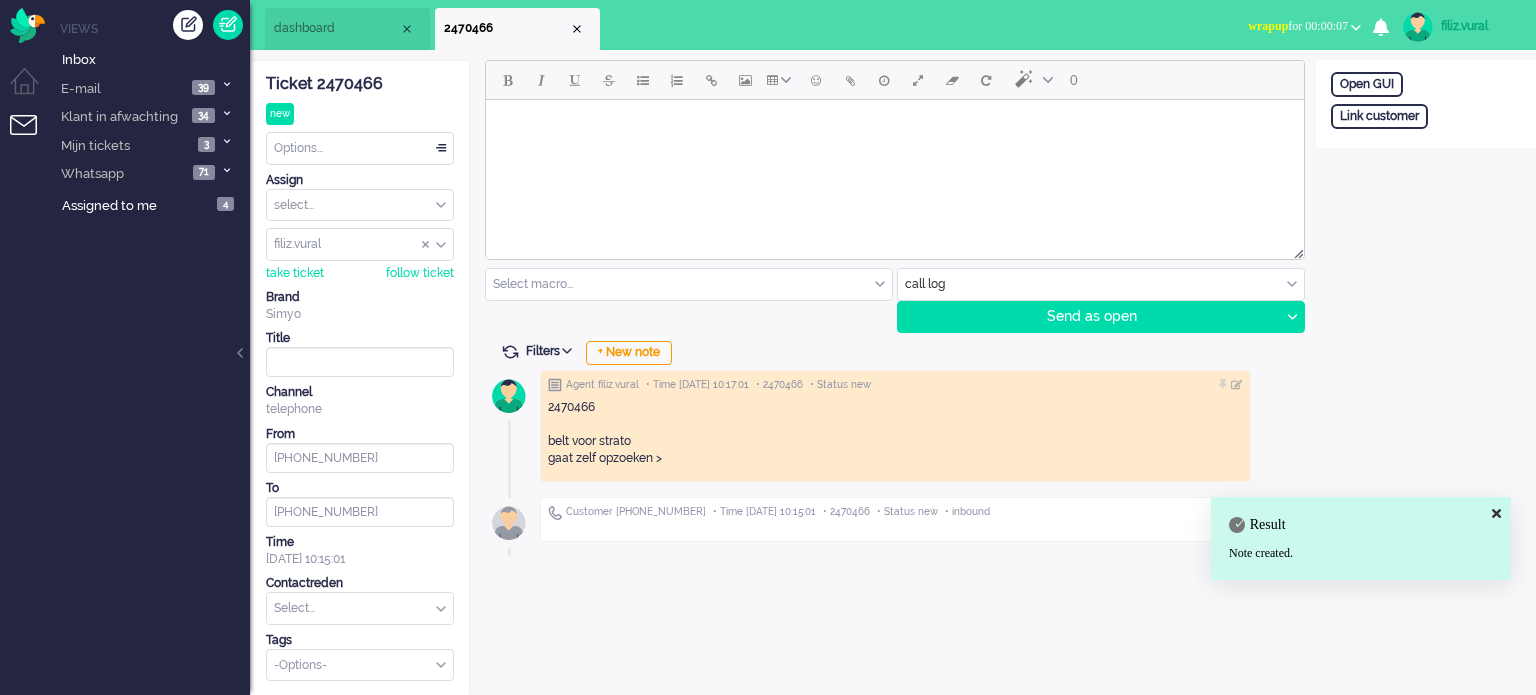 click on "Contactreden Select... Backoffice > Bestelling geannuleerd Backoffice > Bestelling geannuleerd E tailer Bestellen > Afgewezen Bestellen > Annuleren bestelling Bestellen > Annuleren pre2post Bestellen > Annuleren verlenging Bestellen > Black Friday Bestellen > E tailer Bestellen > Hulp bij bestellen Bestellen > Mail niet ontvangen Bestellen > Simyo Compleet Bestellen > Telefoonlening Bestellen > Vriendendeal of Samen Korting Bundels > Compleet activeren Bundels > Compleet afgewezen Bundels > Grotere bundels Bundels > Kleinere bundels Bundels > Onbeperkt internet Bundels > Simyaardag Bundels > Voorwaarden bundels Bundels > Voorwaarden Compleet Contract > Afkoop info Contract > Annulering Contract > Contractdatum Contract > Contractovername Contract > NAW aanpassen Contract > Voorwaarden Postpaid Contract > Wijziging of verlenging Dataplafond - Aan of uitzetten voor klant Dataplafond > Algemene info Dataplafond > klacht of probleem in gebruik eSIM  Info eSIM eSIM > Foutcode 12 eSIM > Hulp installatie eSIM" 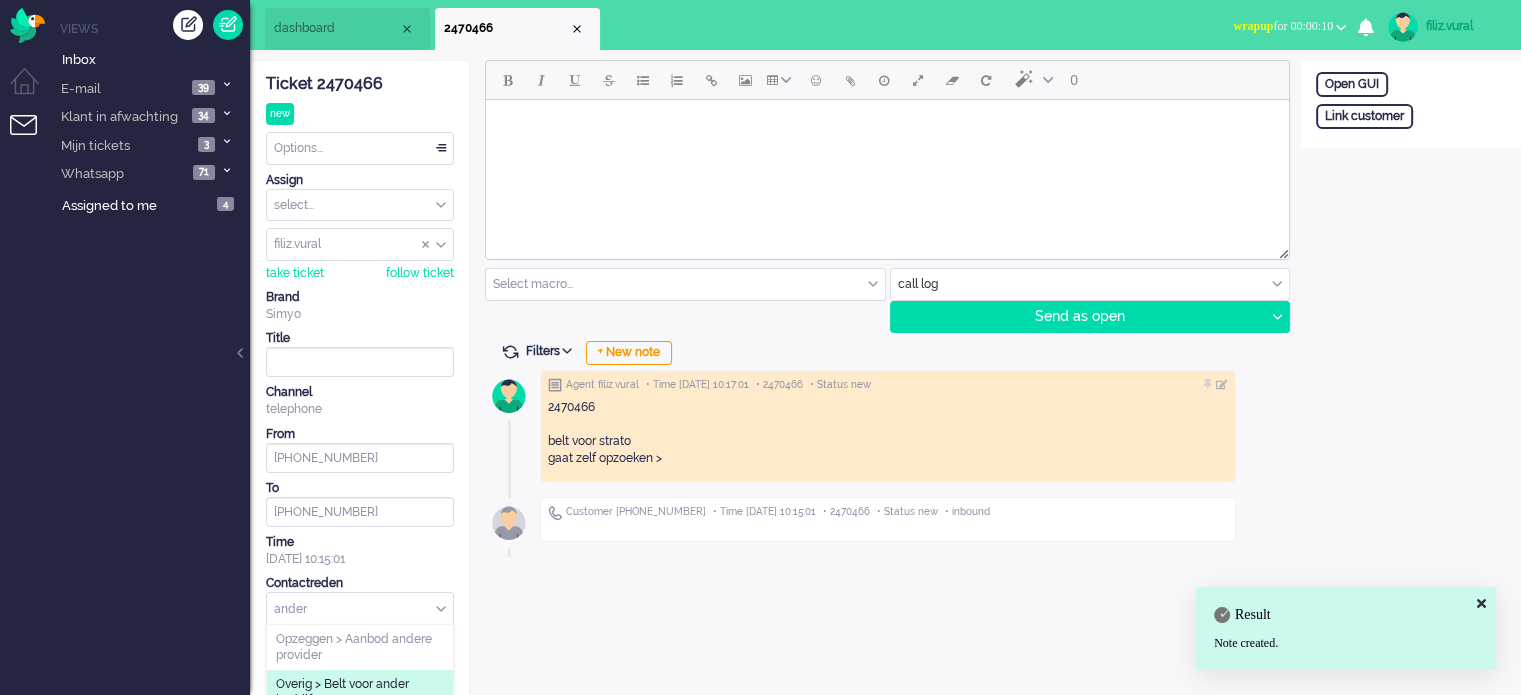type on "ander" 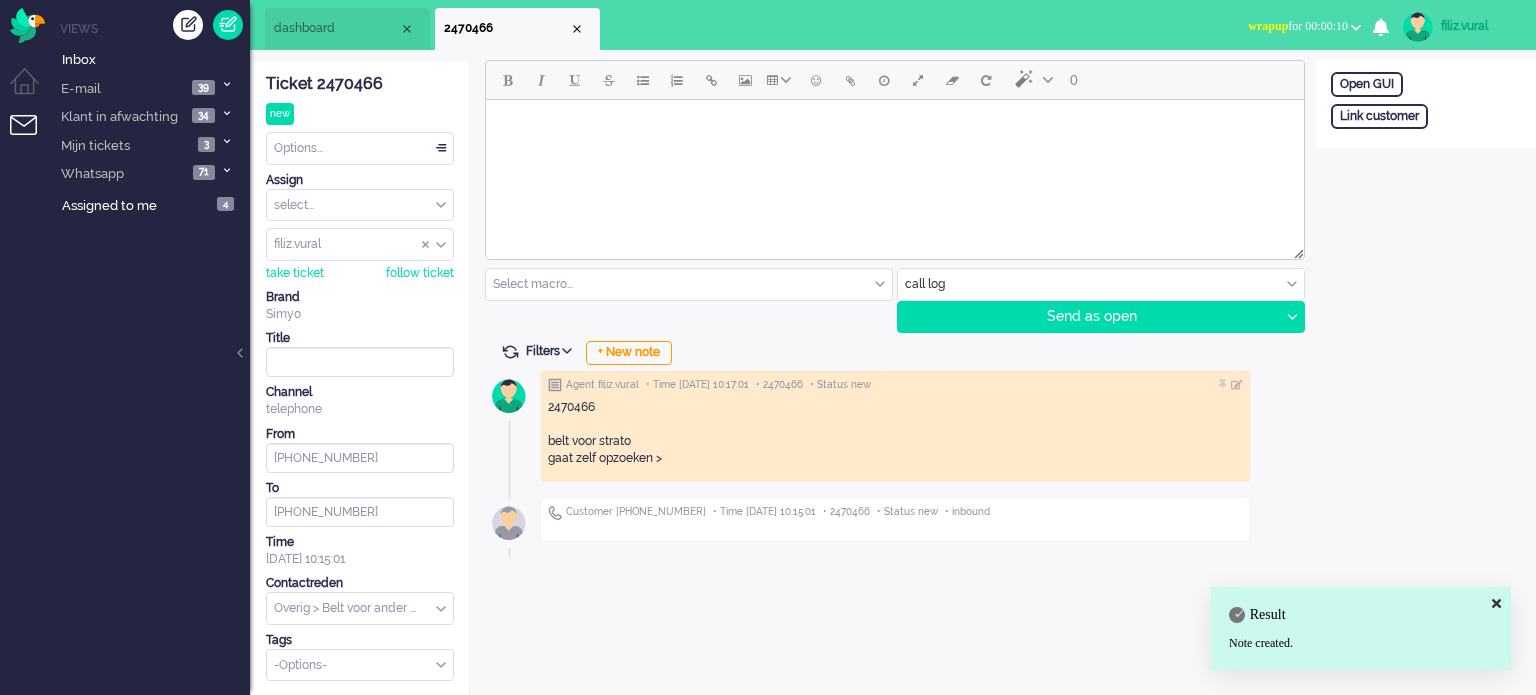 click on "Ticket 2470466 new Watching Options... Set Status Open Pending Holding Solved Set priority Low Medium High Urgent Snooze Duplicate Delete Assign select... Staff Simyo Finance Simyo Klantenservice Simyo Mailteam+ Simyo Porteringen Simyo Webcare Simyo 3rd Party Simyo Operations Team Backoffice Simyo Opzeggingen Team Marcel Bewindvoering Team Sean NPS Detractors Simyo Datacoulance Terugbelafspraak Order goedkeuren Gegevens wijzigen Betalingsregeling Coulances Finance Overig Cadeaubrigade Uitstel van betaling App of Chat escalatie Verzoeken WFT Netwerkklachten Team Social Toestelvragen Test Incasso Vriendendeal nog niet actief Team Privacy Macro aanpassingen unassign group filiz.vural adrian.klazes Alvin amjad amy.wolffgramm anneke.boven arnoud.kaldenbach arvinash.gunputsing arzum.turna ashley.verdies Audrey.Bosson Ayfer.Unal aylin.eceustundag aysegul.berkbulut Bart.vandenBerg bas.deenik bilgehan.yuceer bulent.aydin canan.engin canan.perkgoz cavide.yildirir cendy.thakoer coen.degraaf dana.el-issa derya.arslan To" at bounding box center [360, 371] 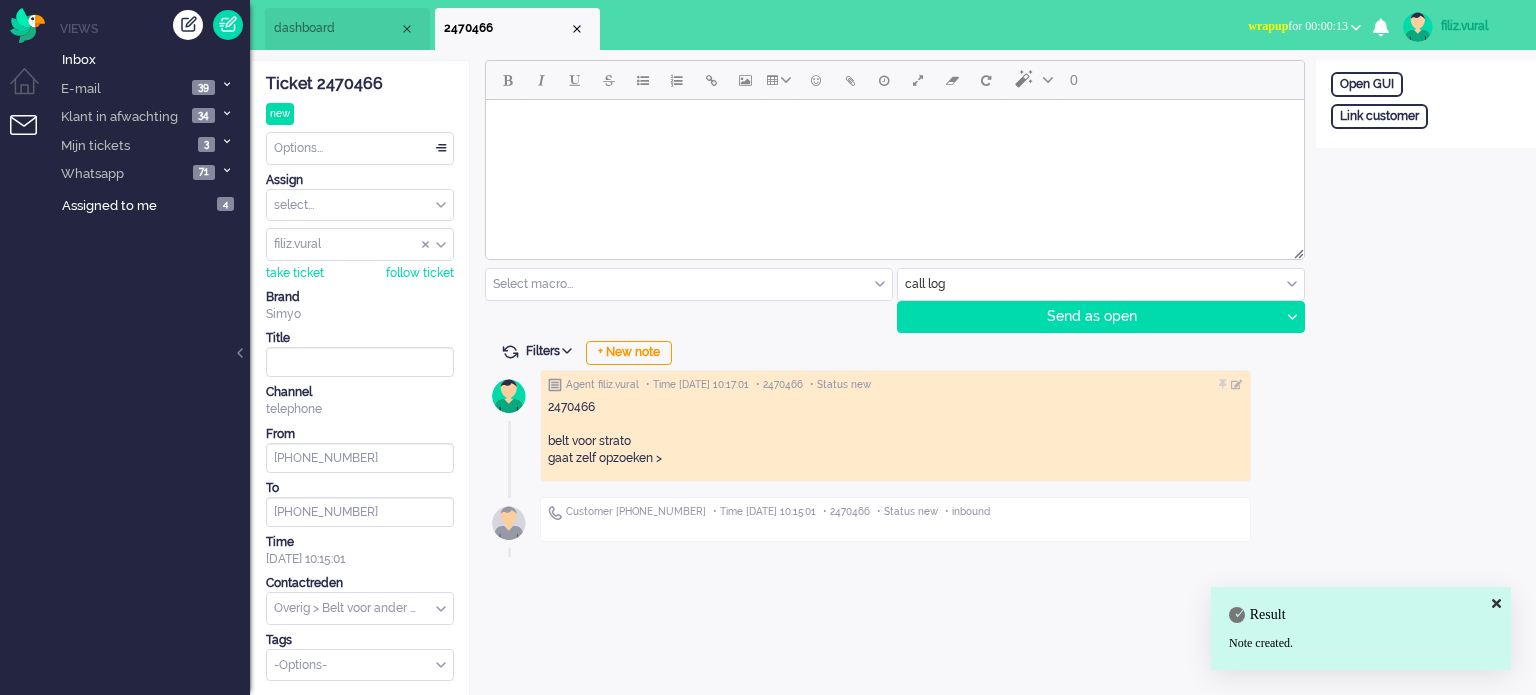 click on "Options..." at bounding box center (360, 148) 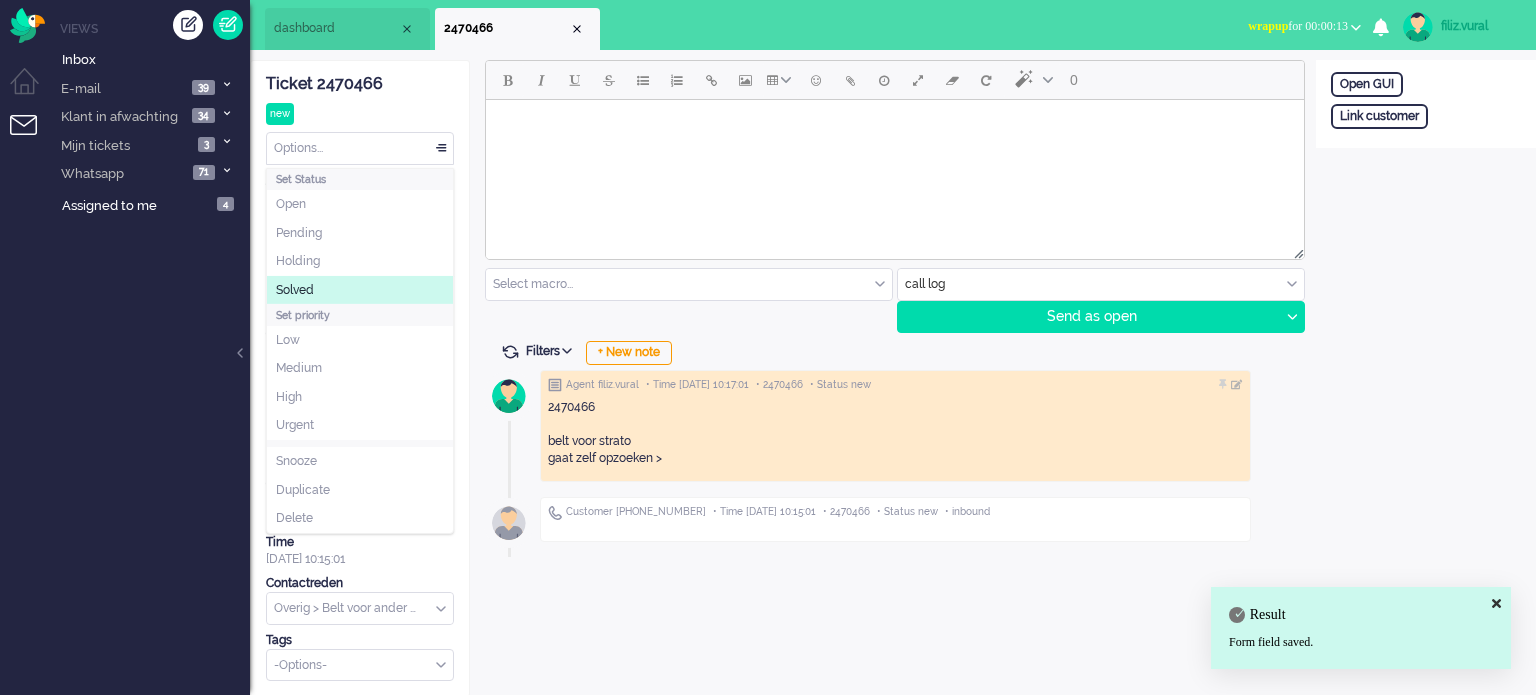 click on "Solved" 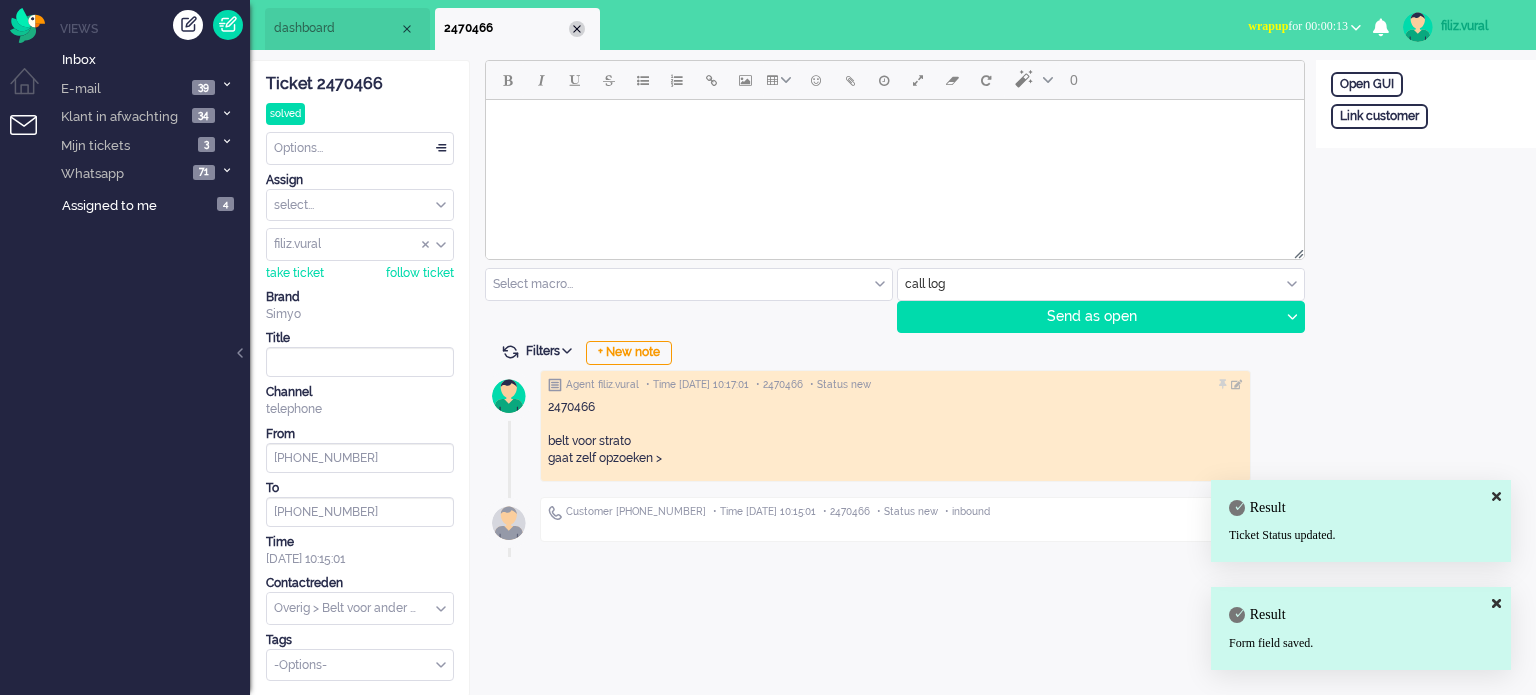 click at bounding box center [577, 29] 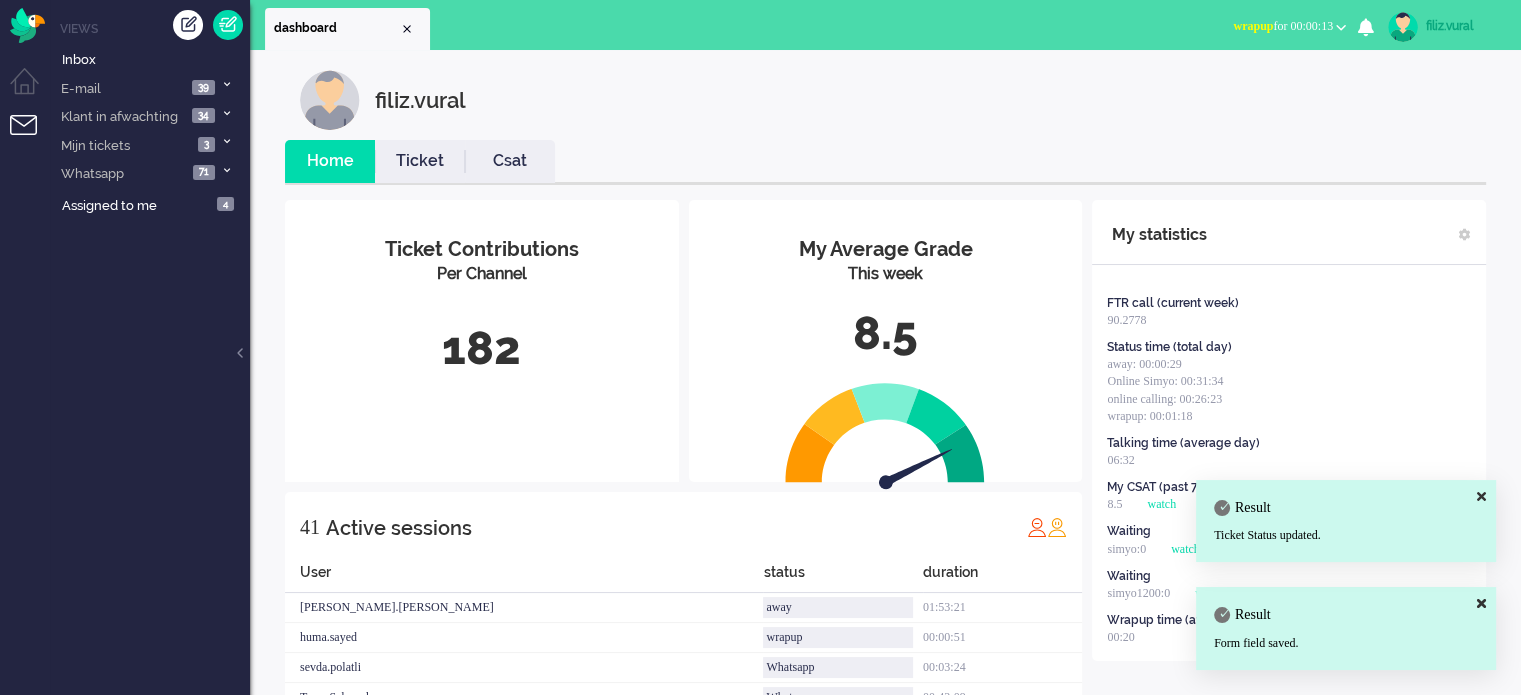 click on "Csat" at bounding box center [510, 161] 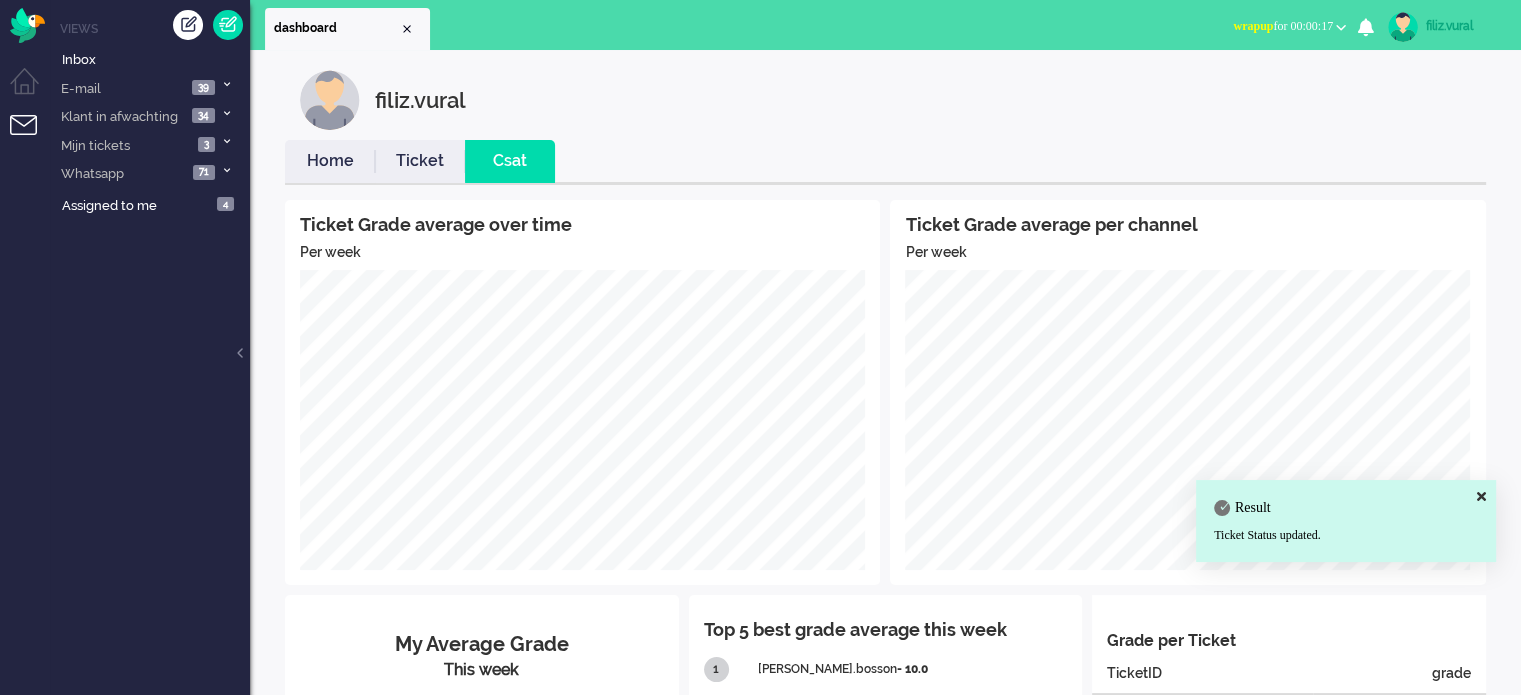 click on "Home" at bounding box center (330, 161) 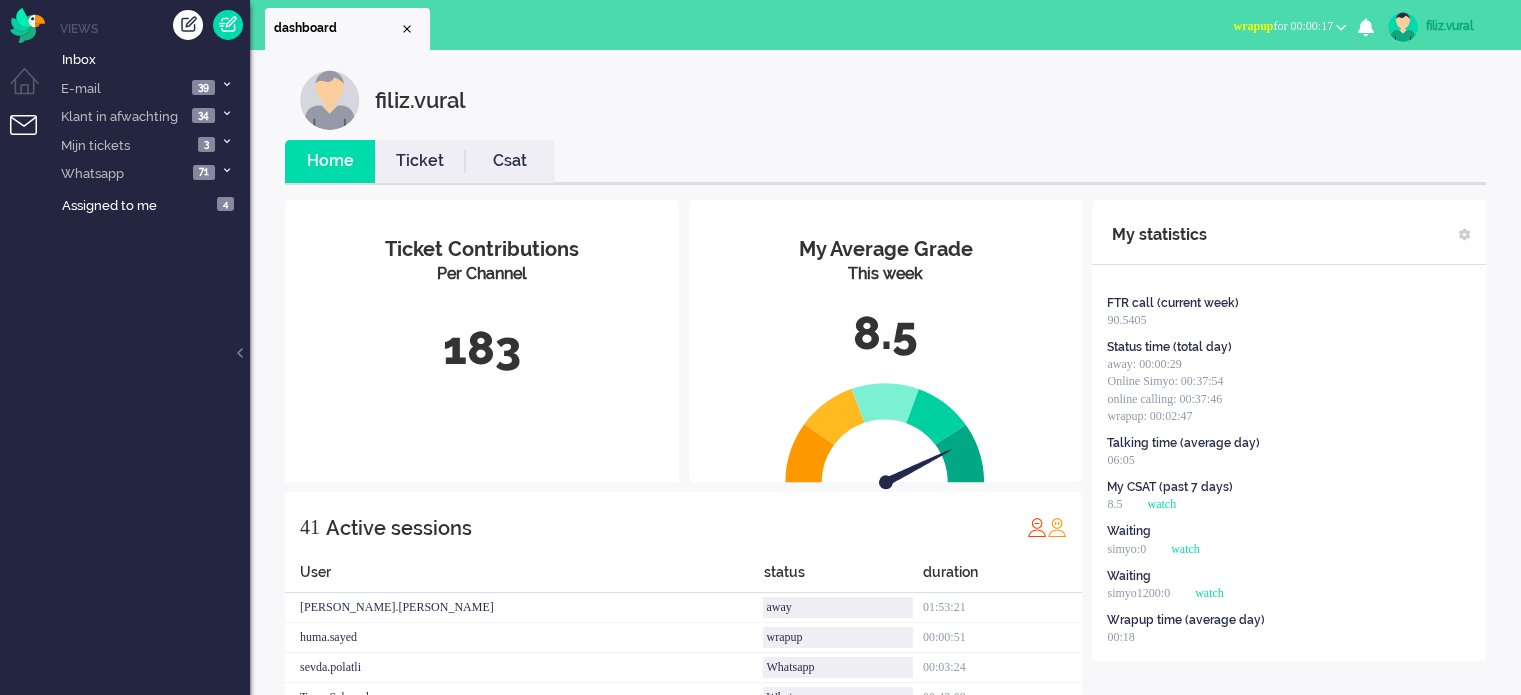 click on "wrapup  for 00:00:17" at bounding box center (1289, 26) 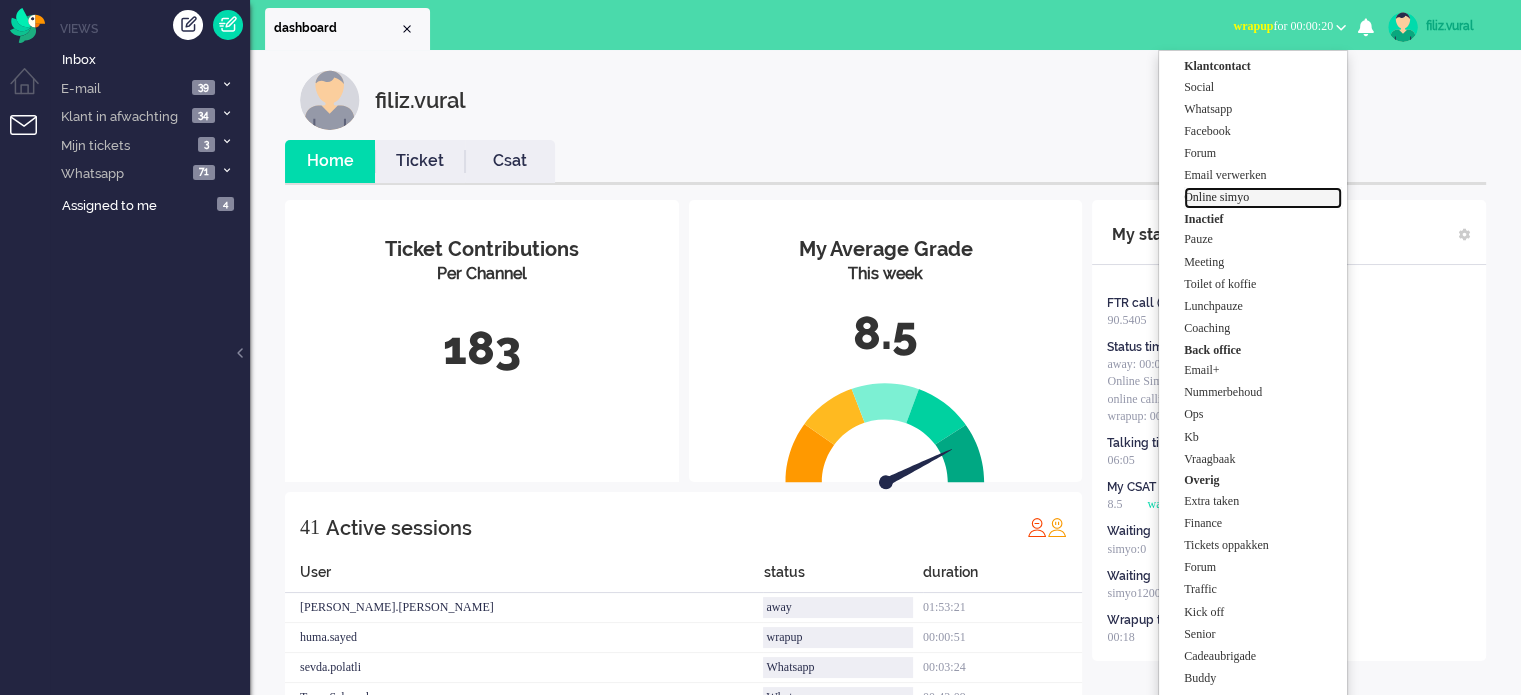 click on "Online simyo" at bounding box center [1263, 197] 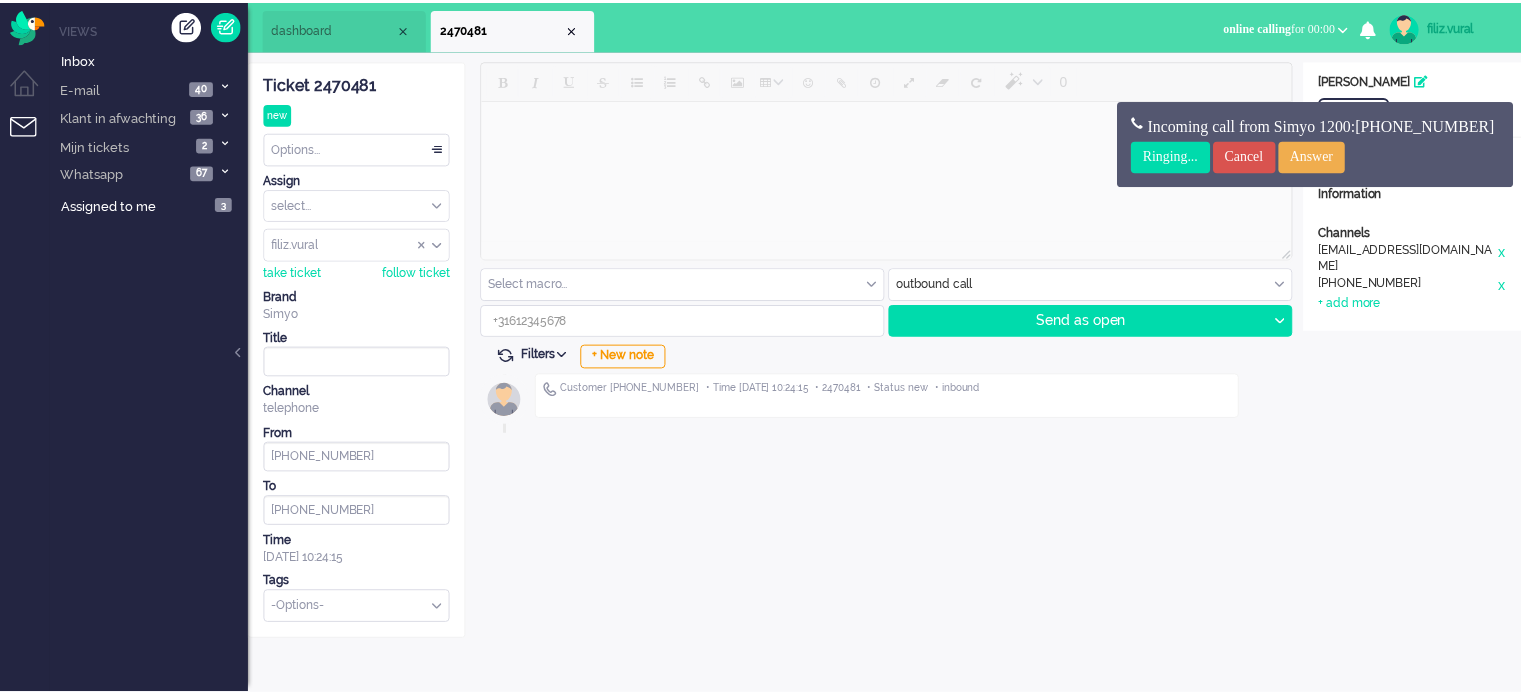 scroll, scrollTop: 0, scrollLeft: 0, axis: both 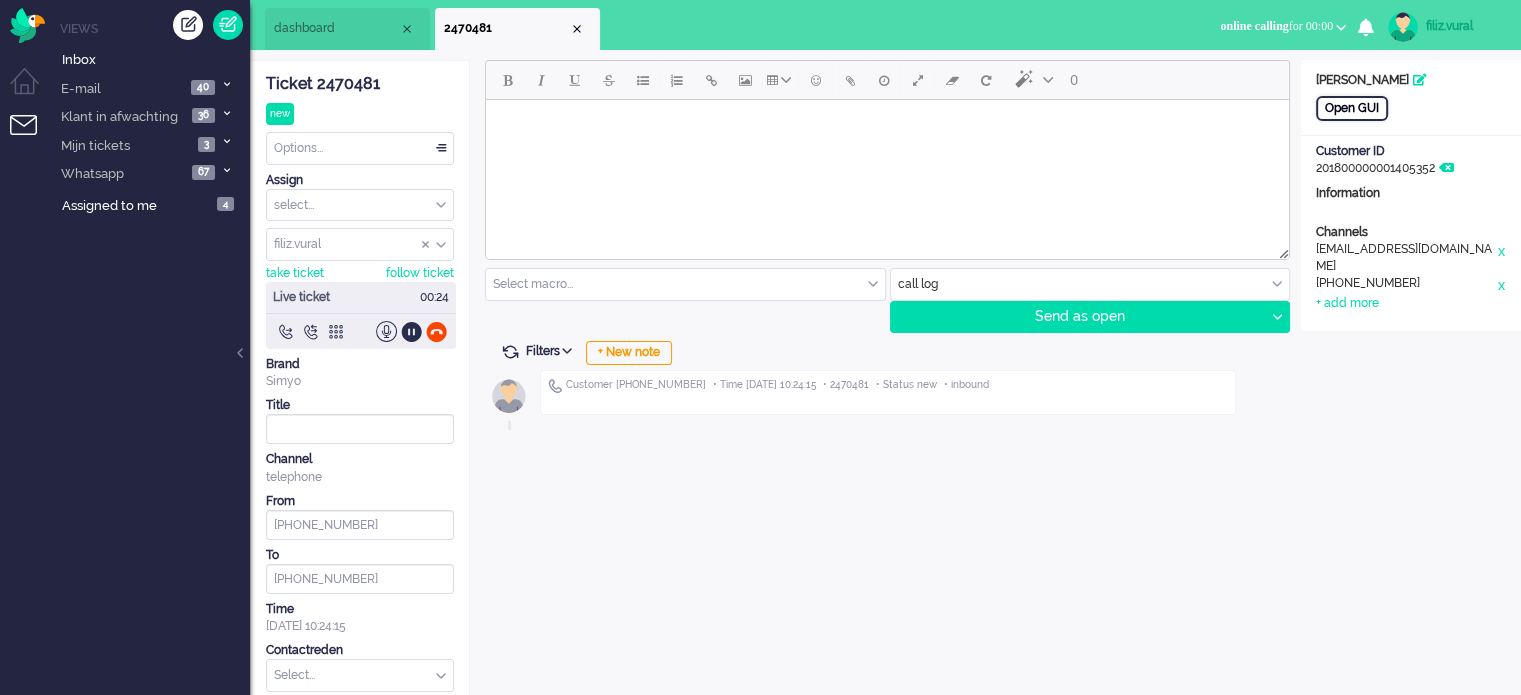 click on "Open GUI" at bounding box center [1352, 108] 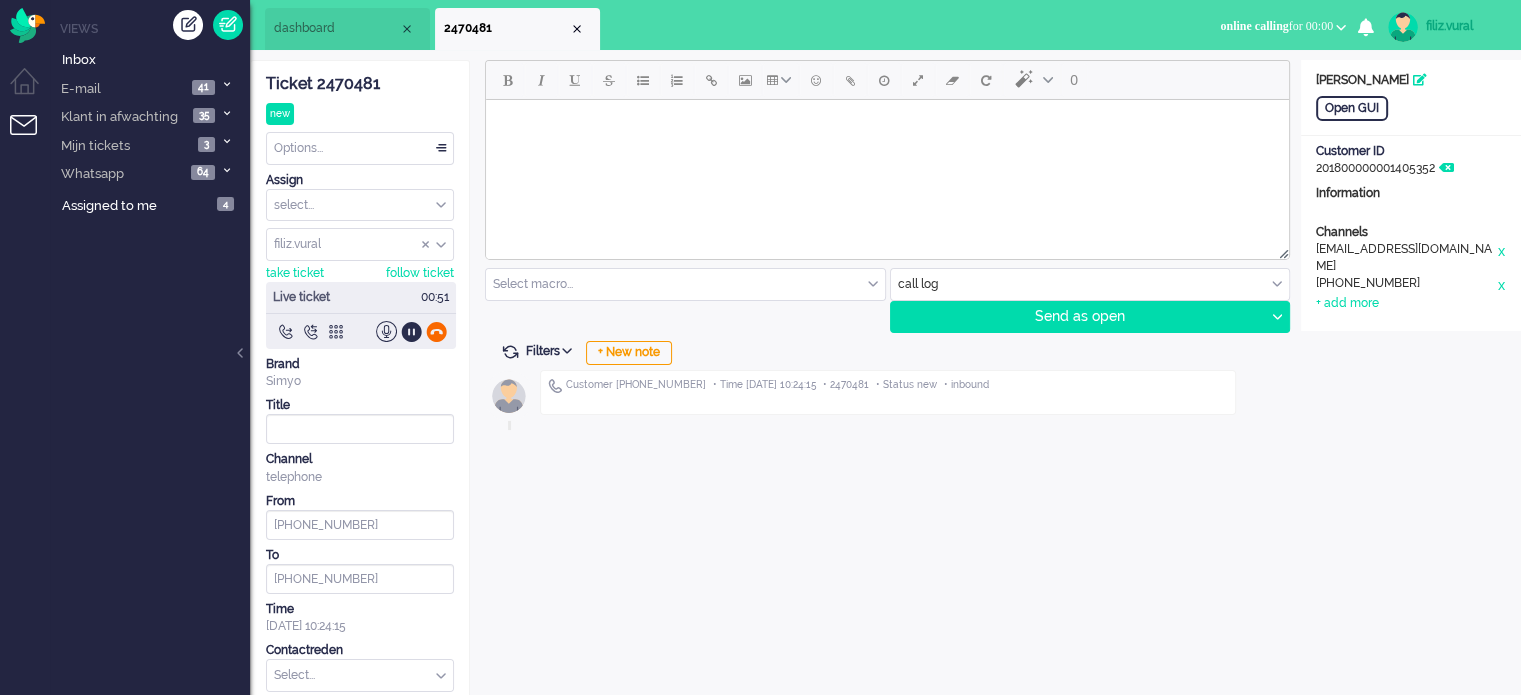 click 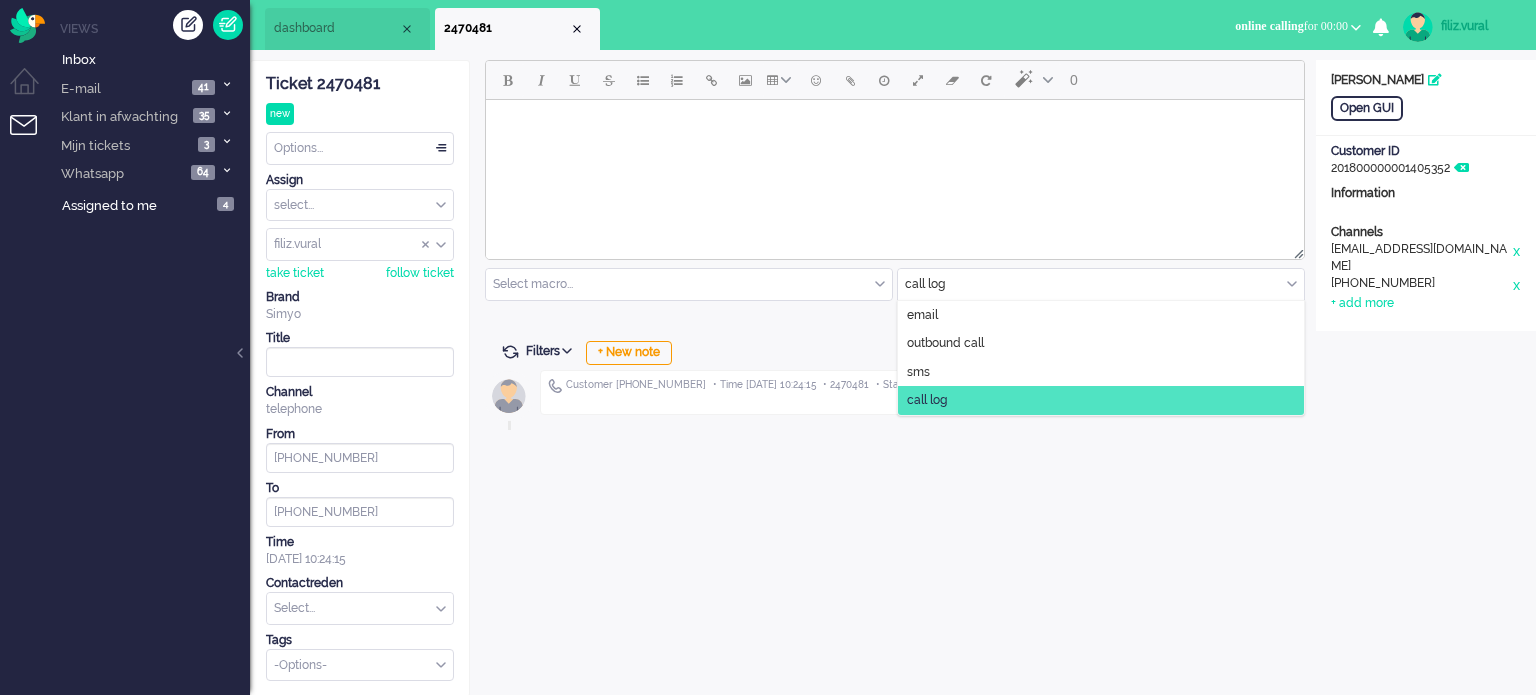 click at bounding box center [1101, 284] 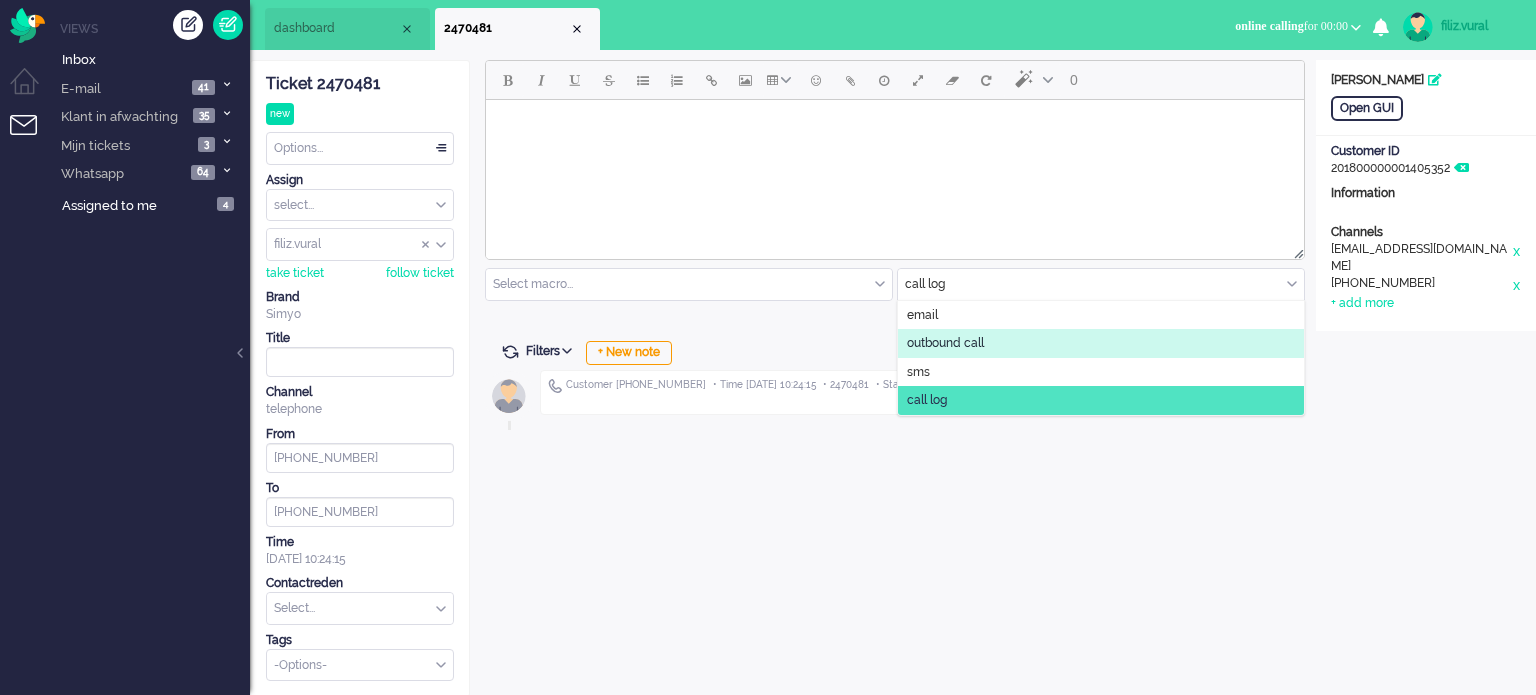 click on "outbound call" 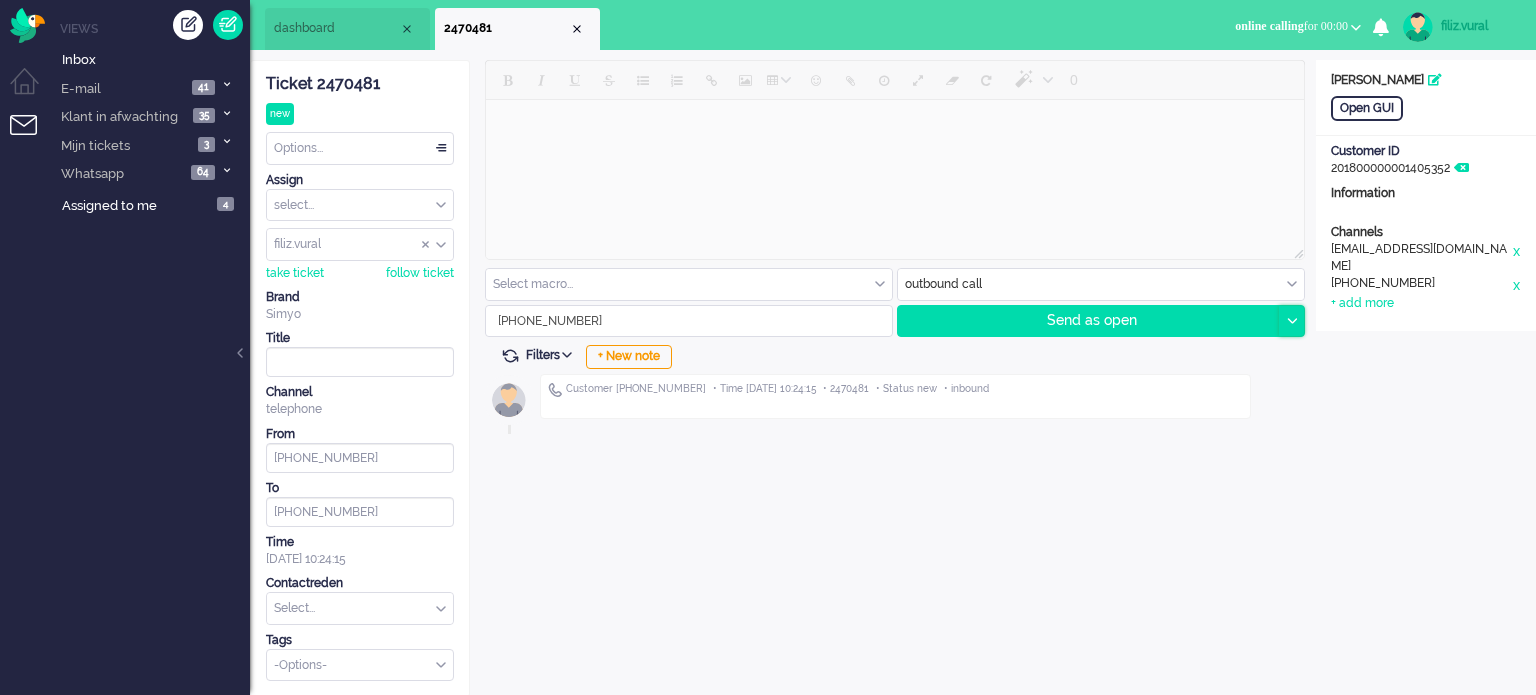 click at bounding box center (1291, 321) 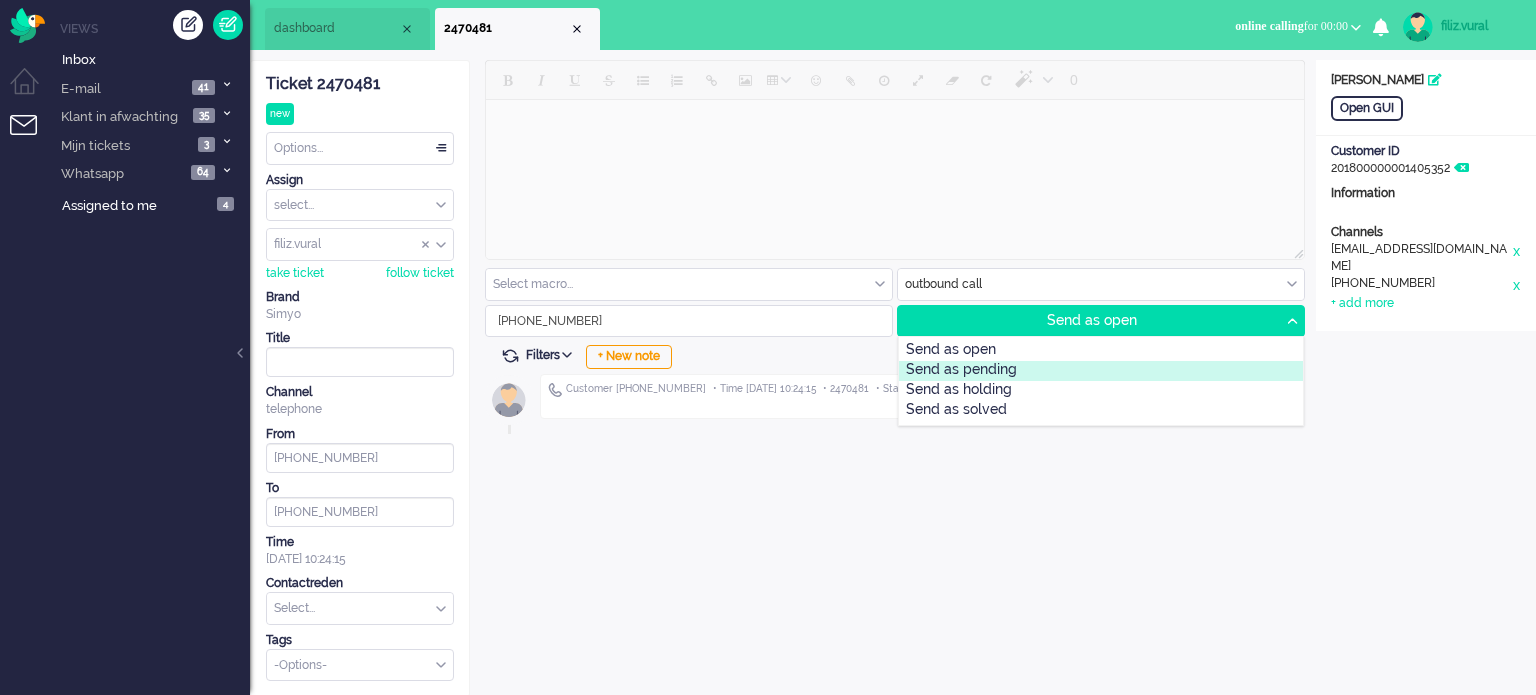 click on "Send as pending" at bounding box center (1101, 371) 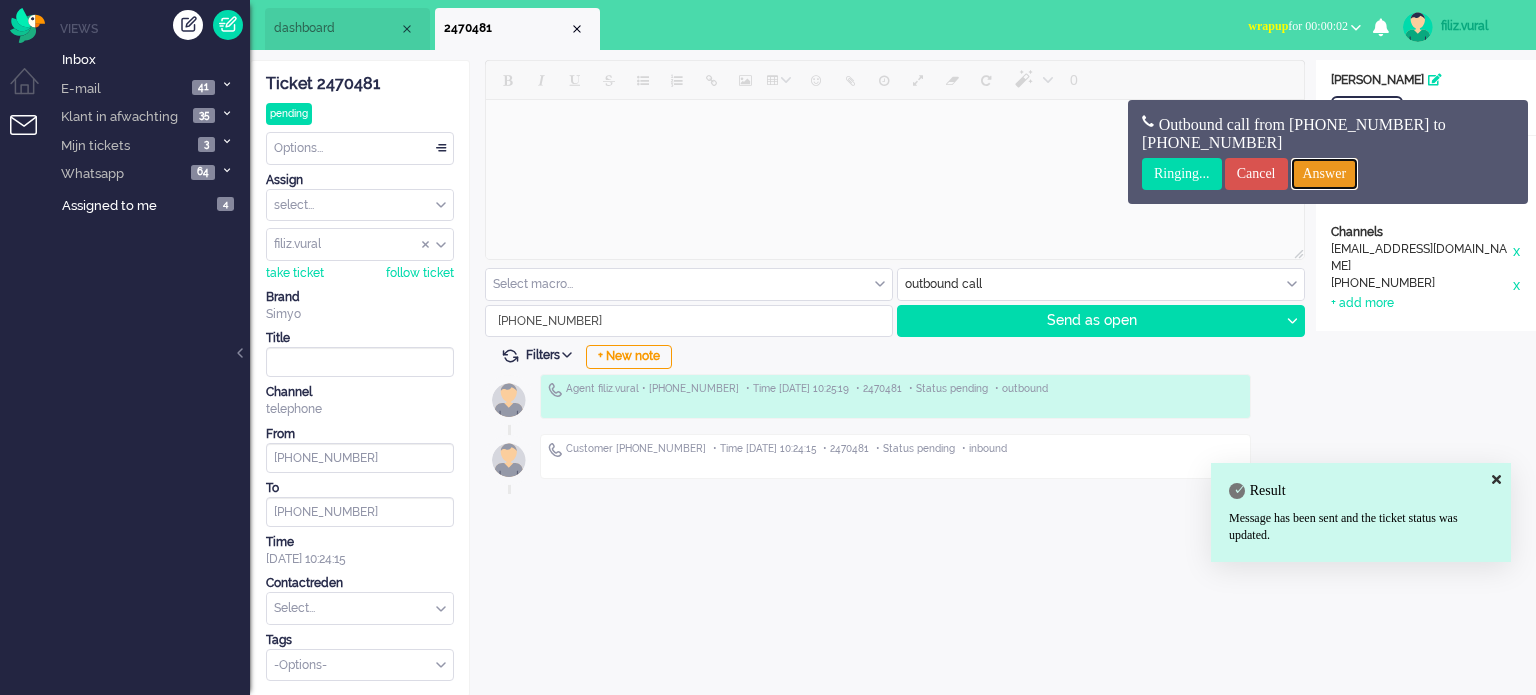 click on "Answer" at bounding box center [1325, 174] 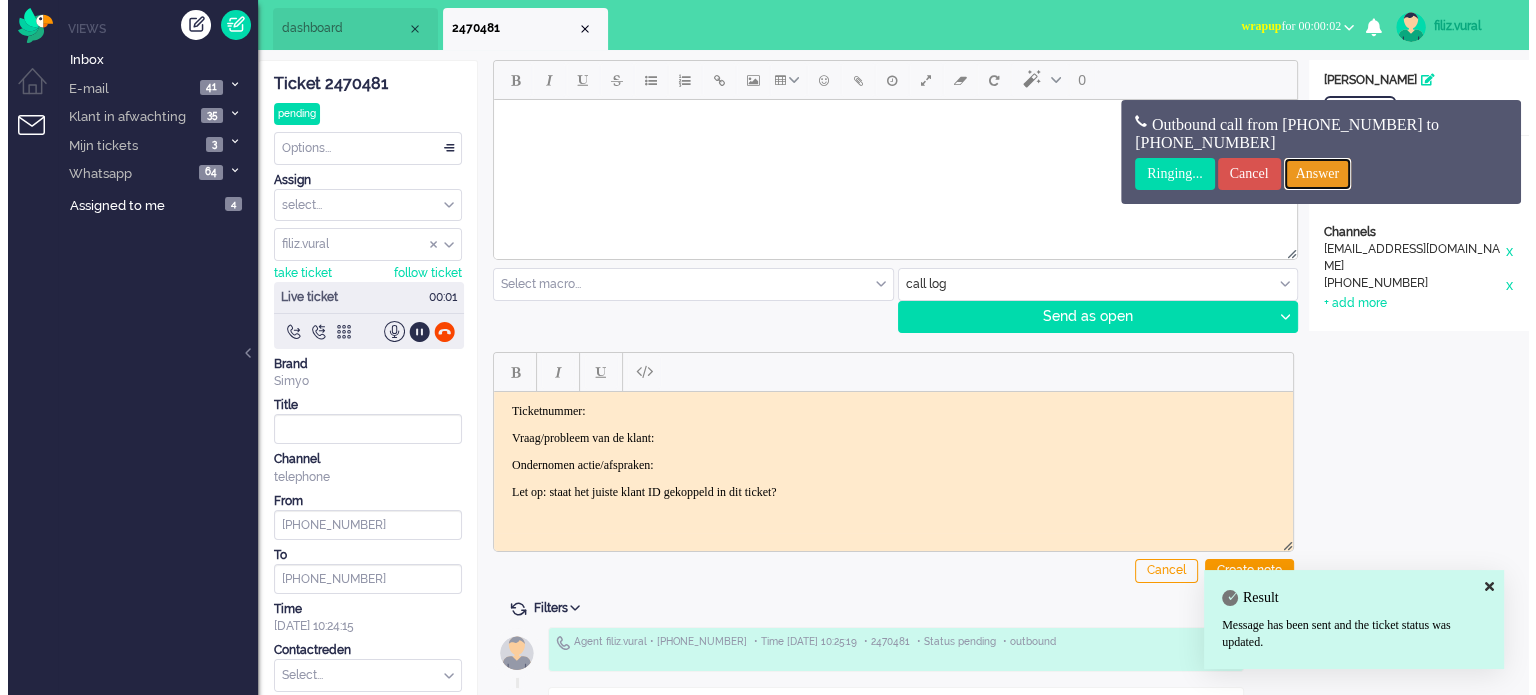 scroll, scrollTop: 0, scrollLeft: 0, axis: both 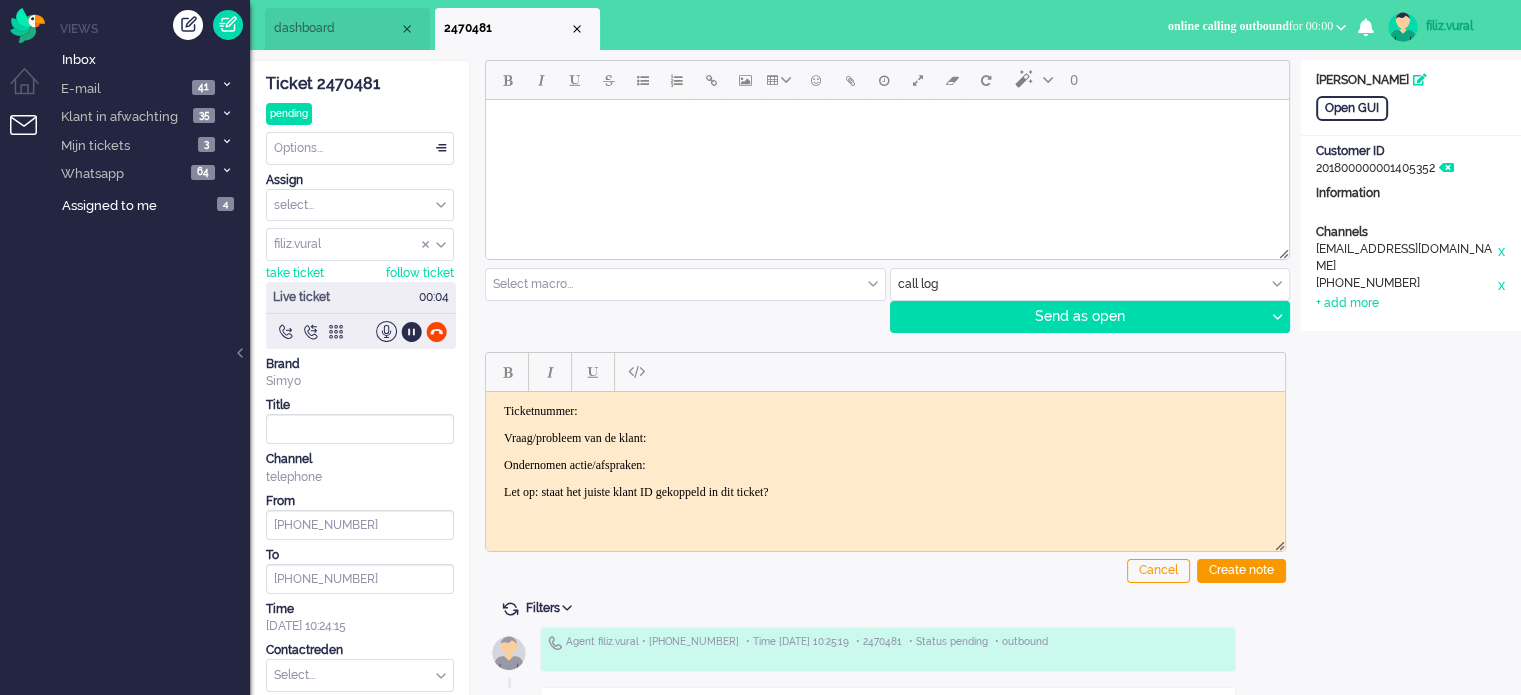 click on "Ticket 2470481" 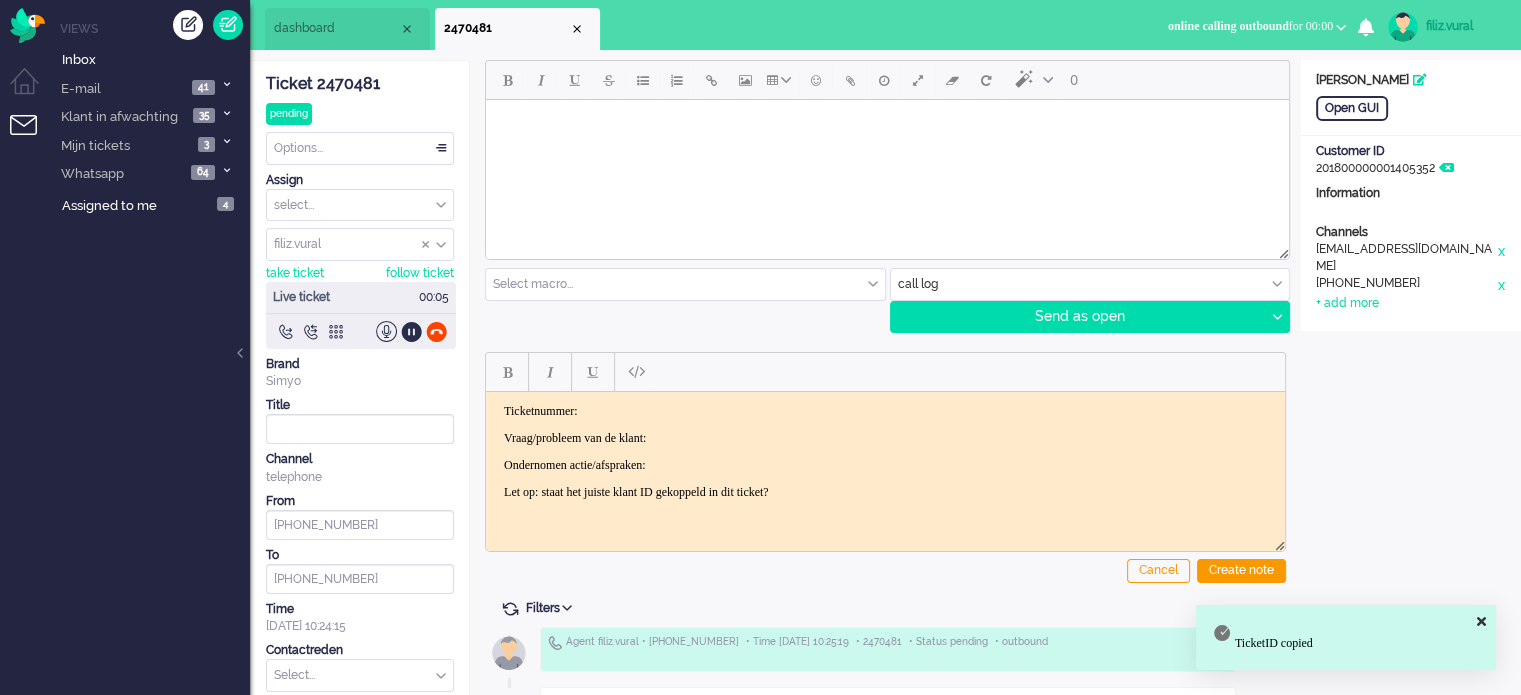click on "Vraag/probleem van de klant:" at bounding box center (885, 437) 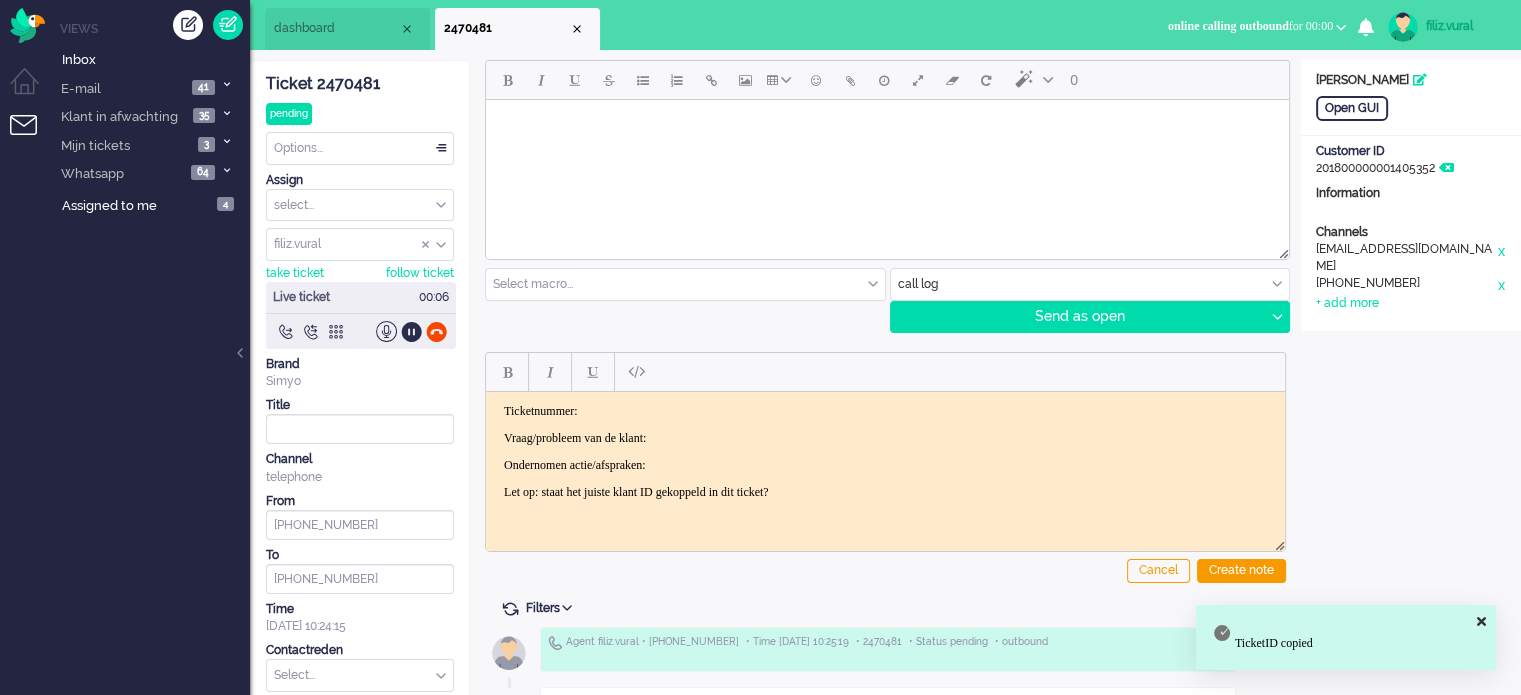 click on "Ticketnummer:" at bounding box center (885, 410) 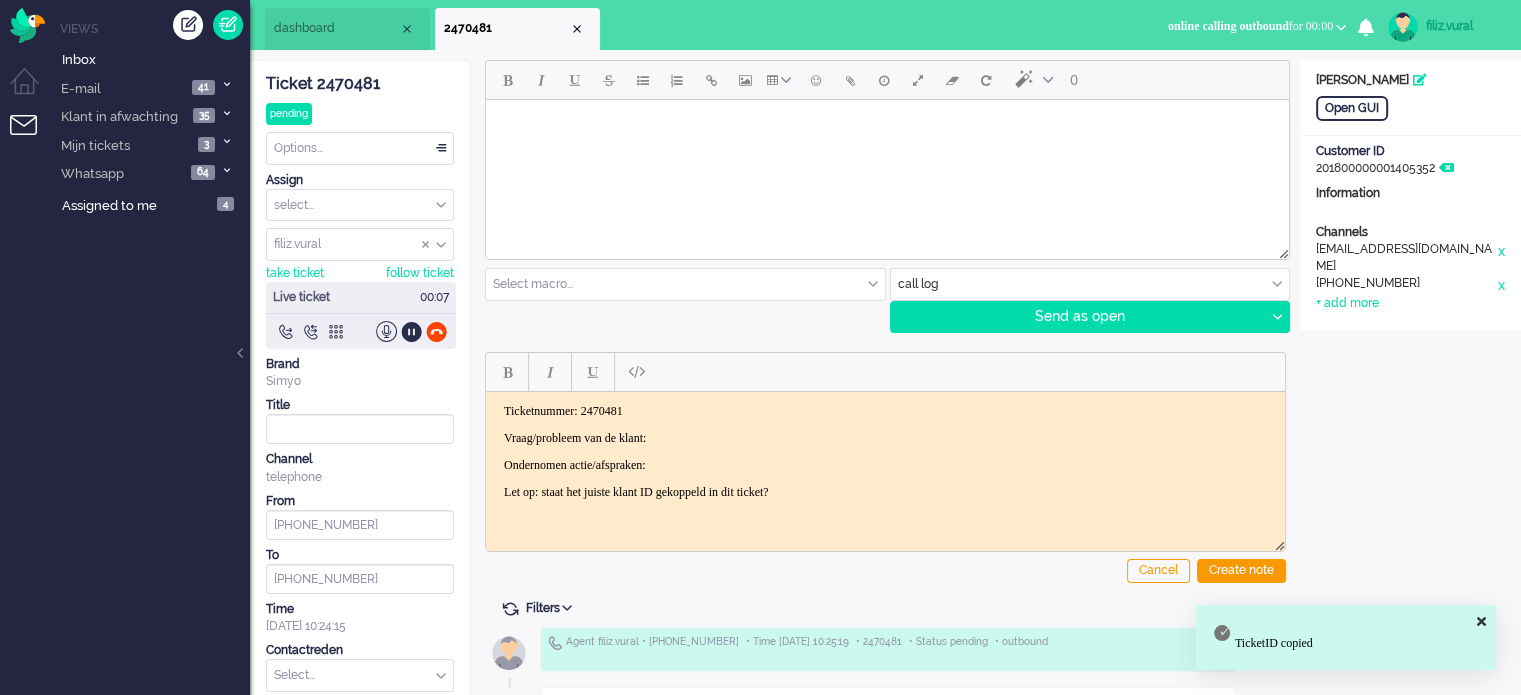click on "Ticketnummer: 2470481 Vraag/probleem van de klant: Ondernomen actie/afspraken:  Let op: staat het juiste klant ID gekoppeld in dit ticket?" at bounding box center [885, 451] 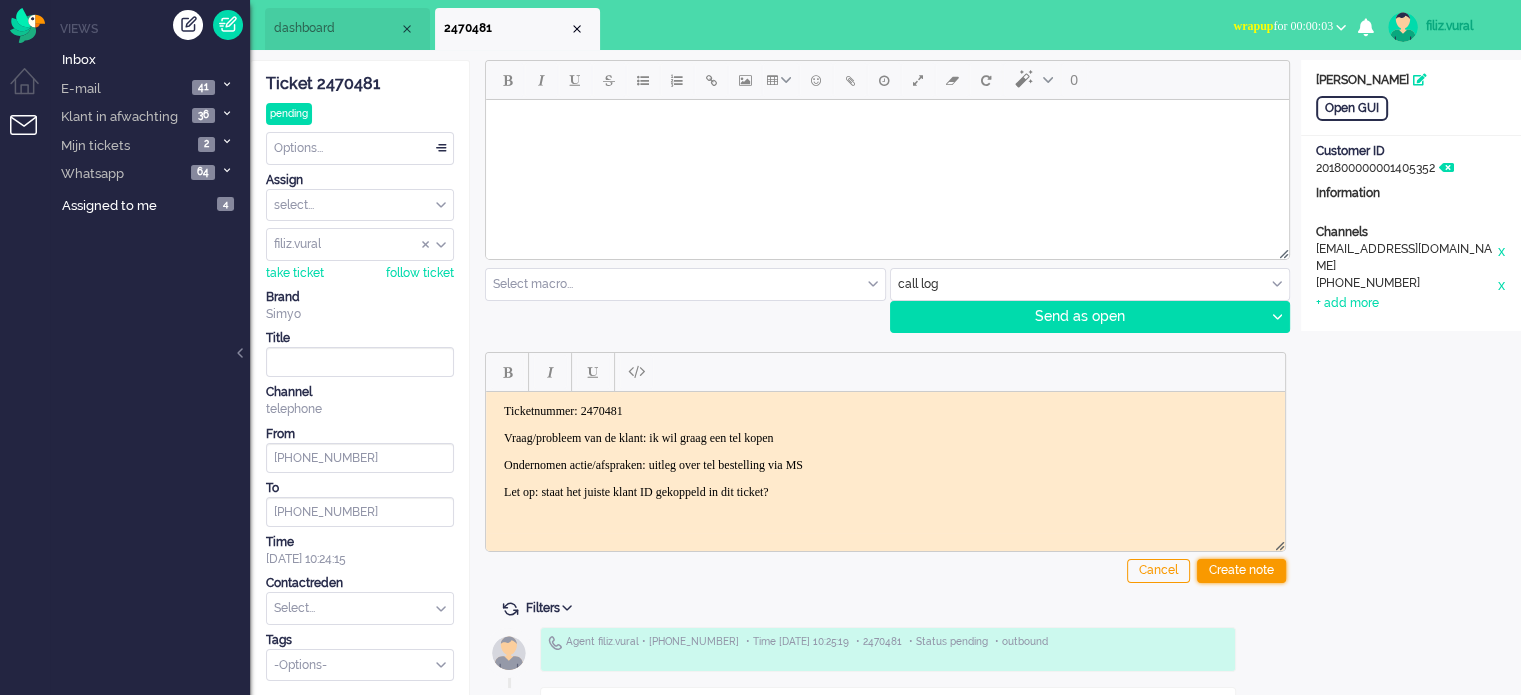 click on "Create note" at bounding box center [1241, 571] 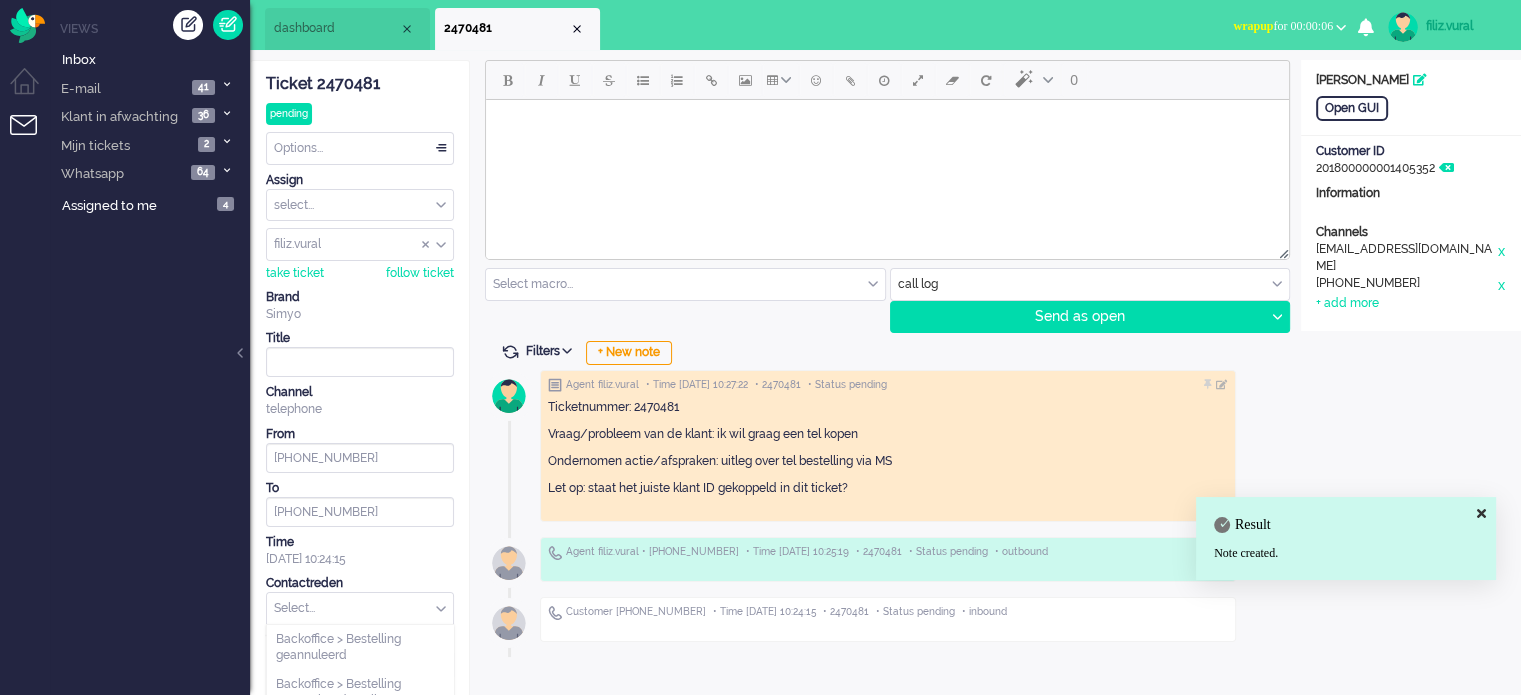 click at bounding box center (360, 608) 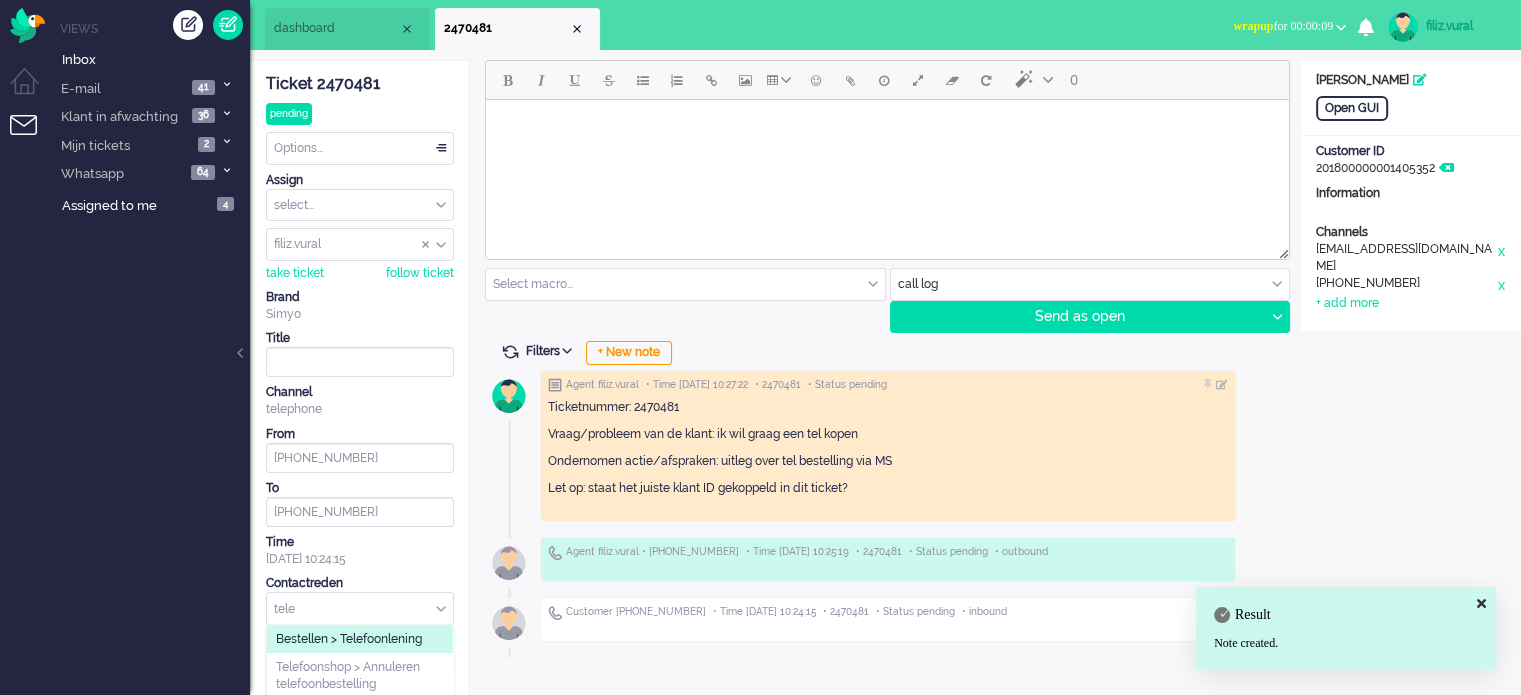 type on "tele" 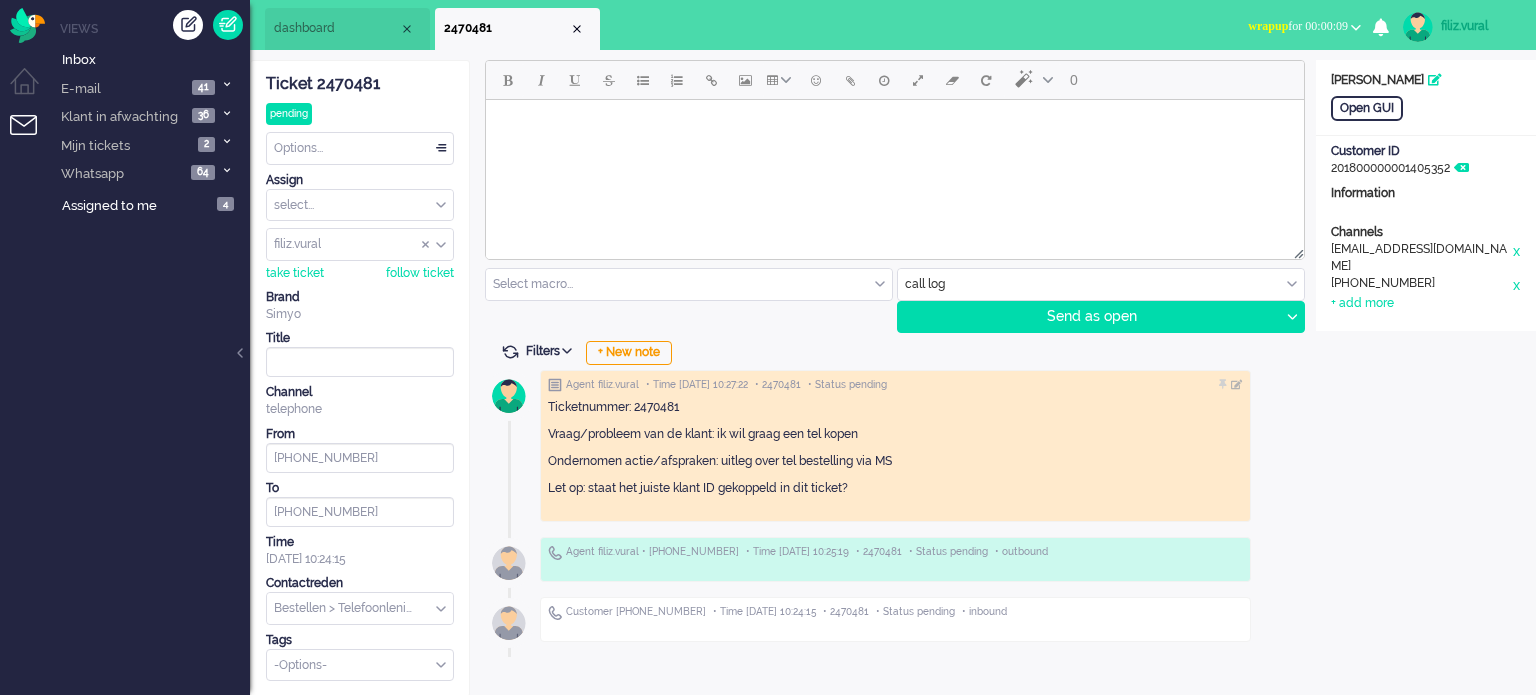 click on "Options..." at bounding box center [360, 148] 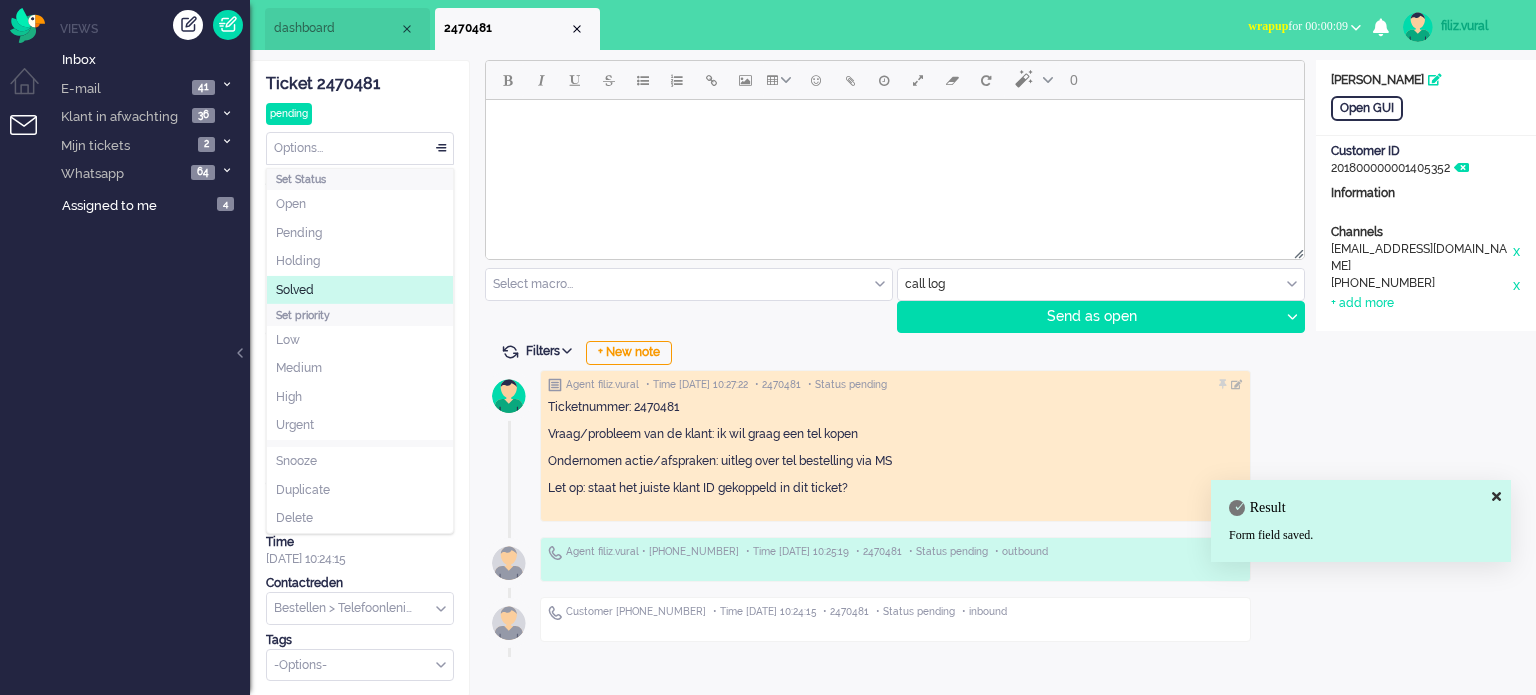 click on "Solved" 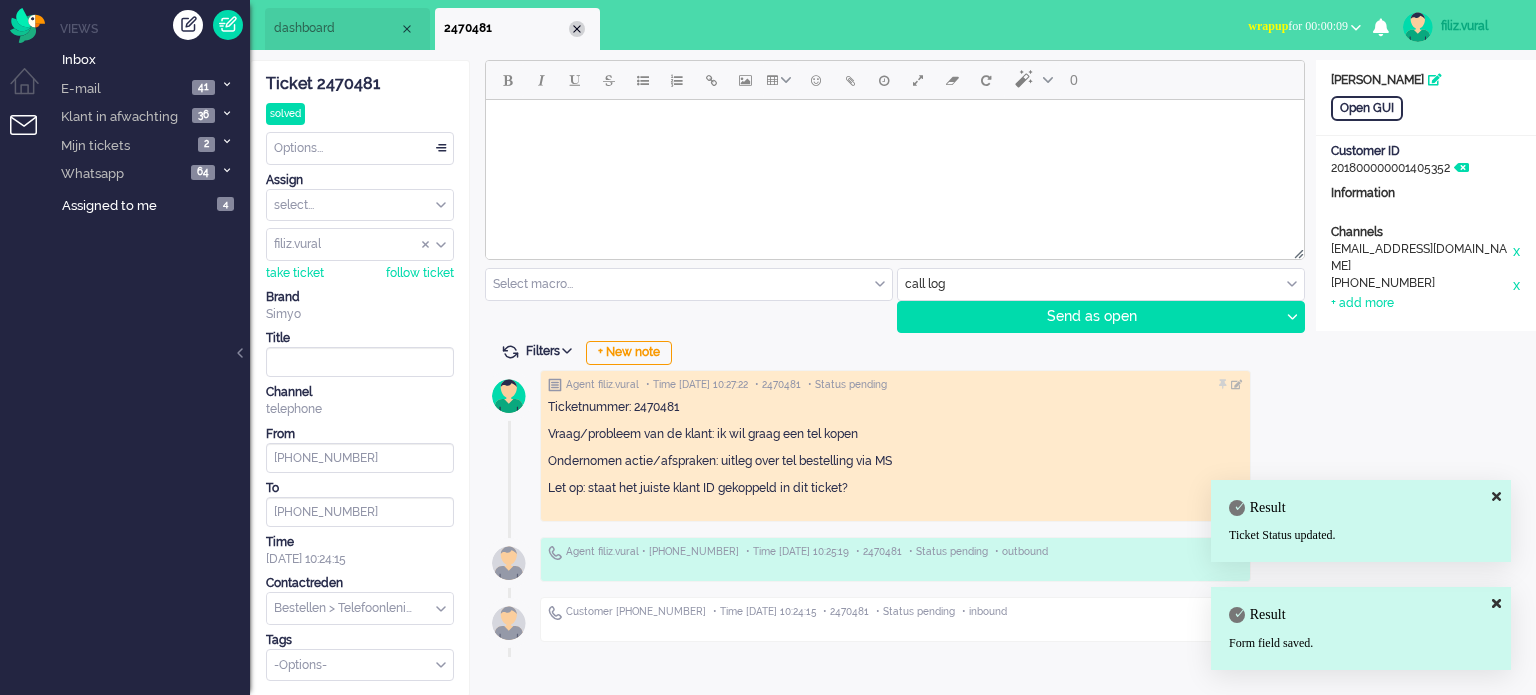 click at bounding box center [577, 29] 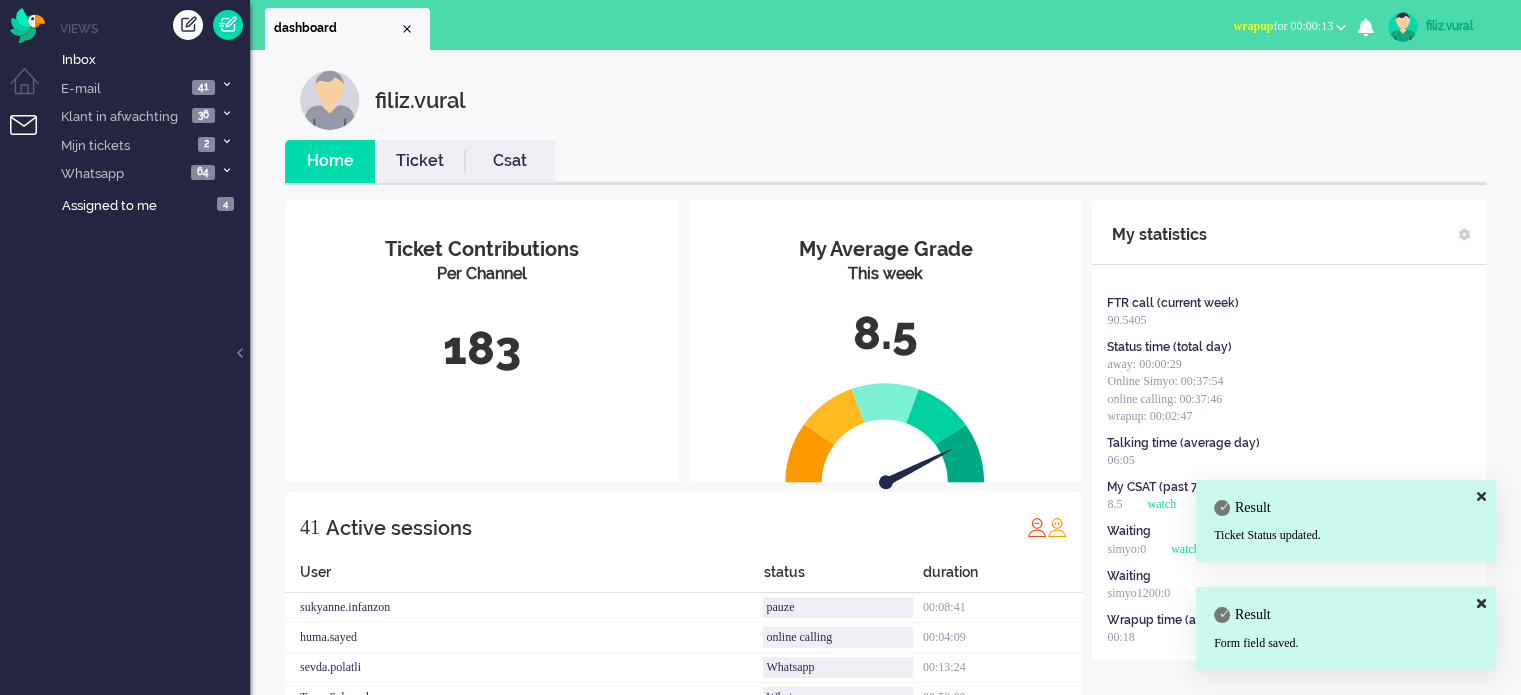 click on "wrapup  for 00:00:13" at bounding box center (1283, 26) 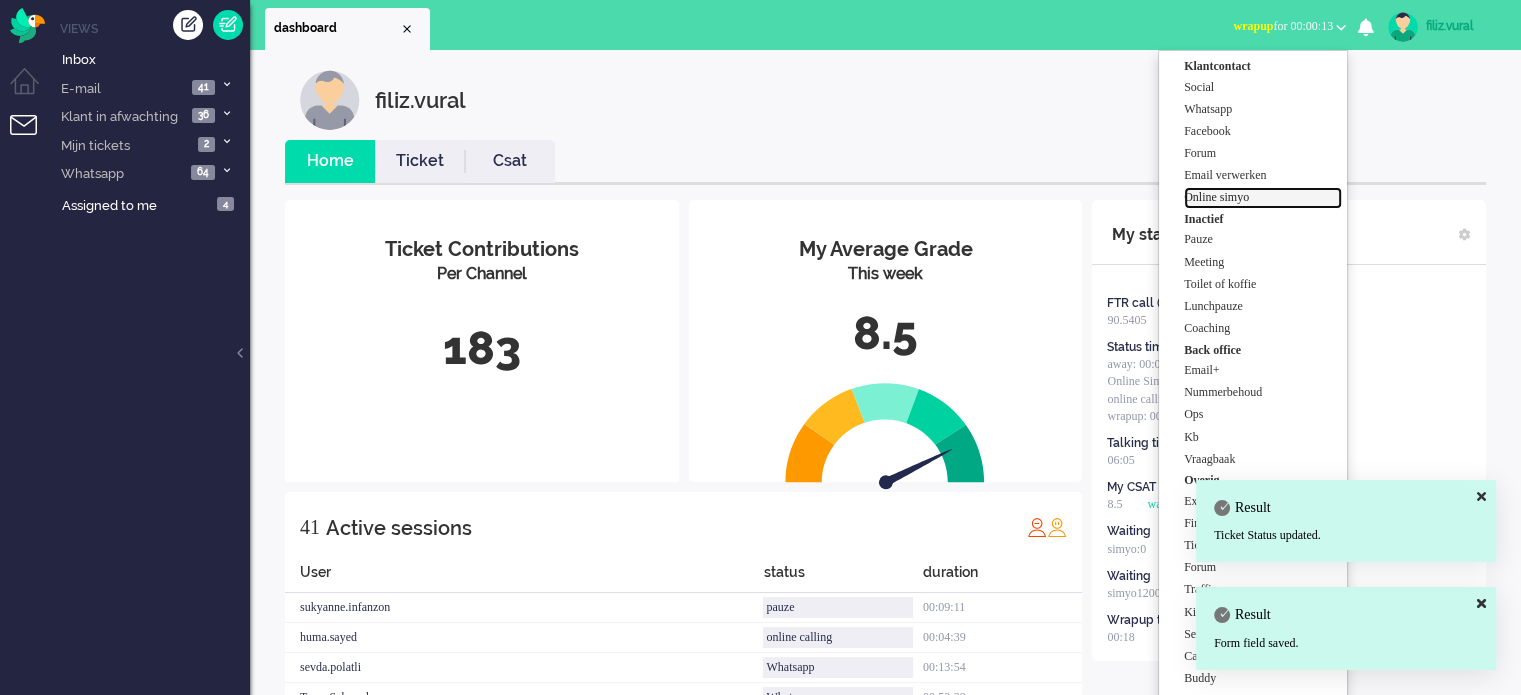 click on "Online simyo" at bounding box center [1263, 197] 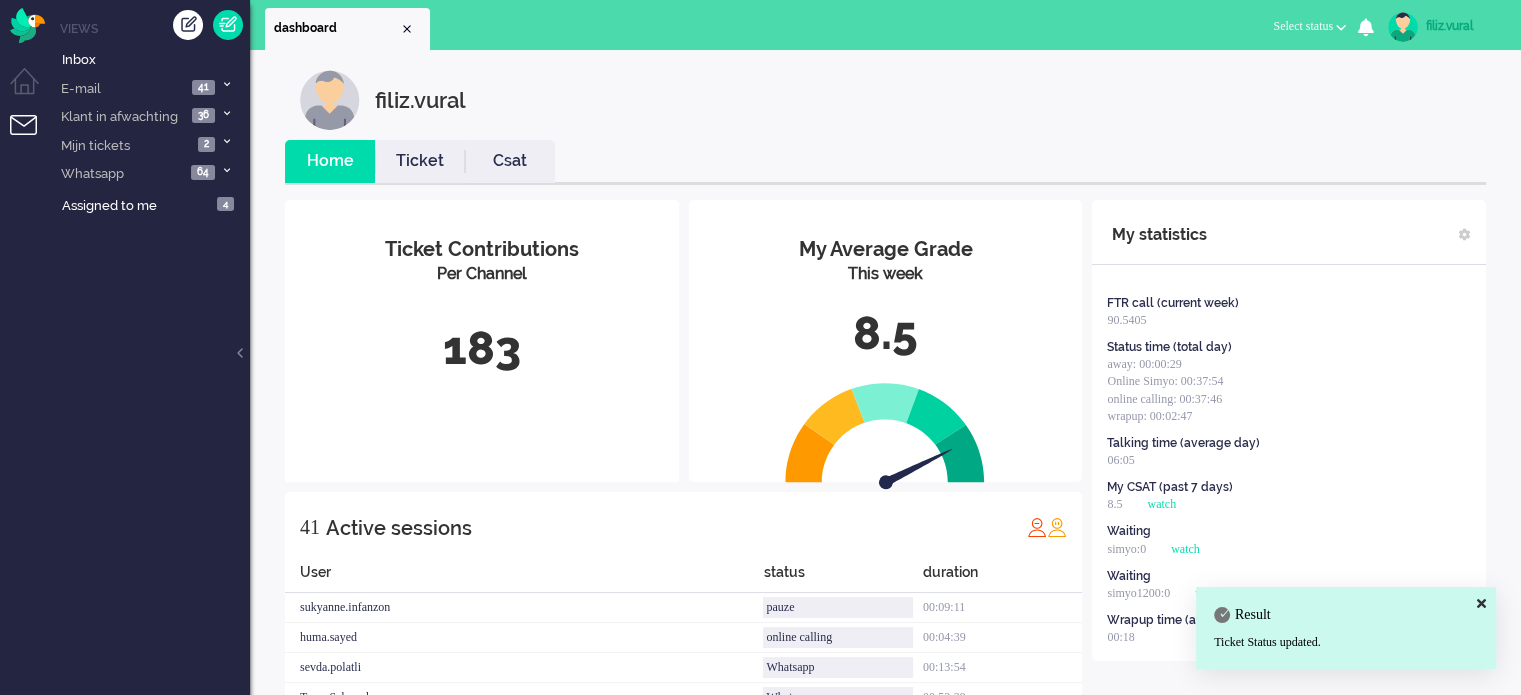 click on "Csat" at bounding box center [510, 161] 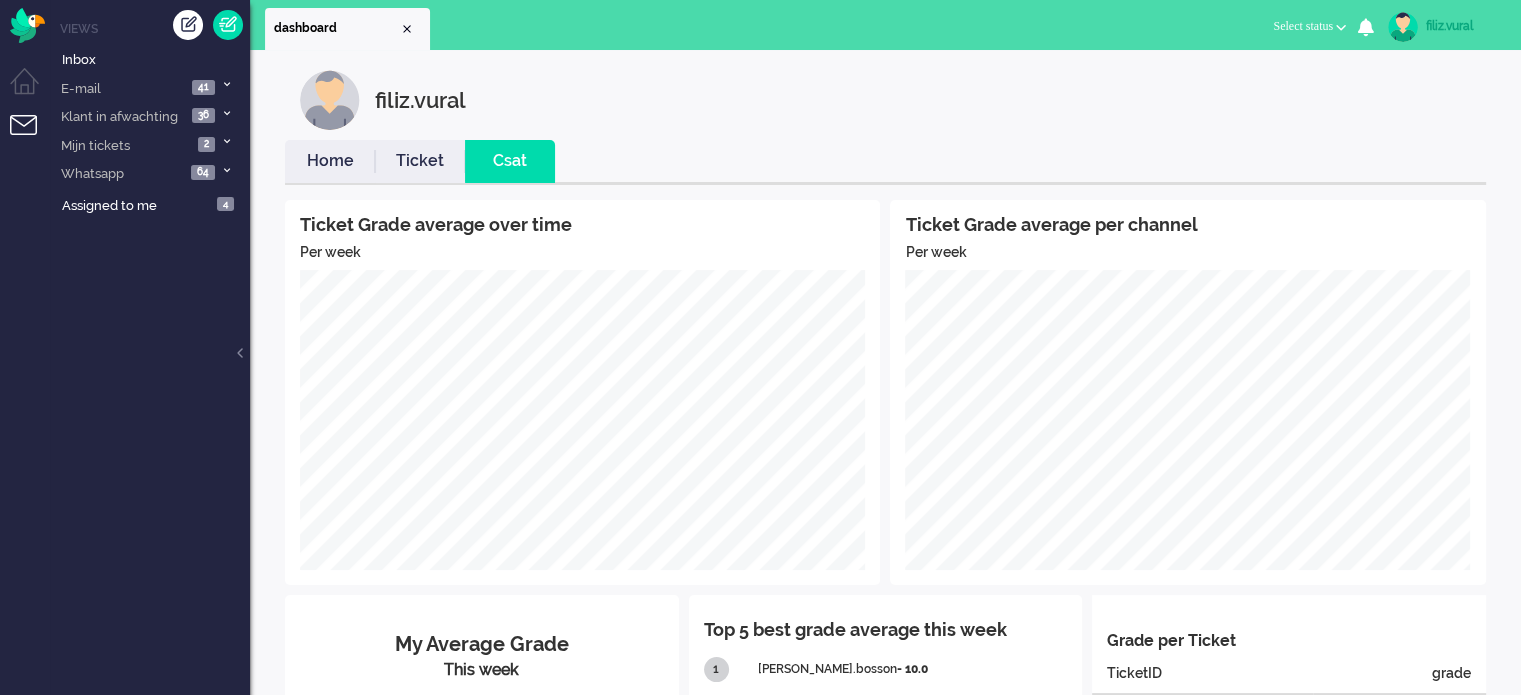 click on "Home" at bounding box center (330, 161) 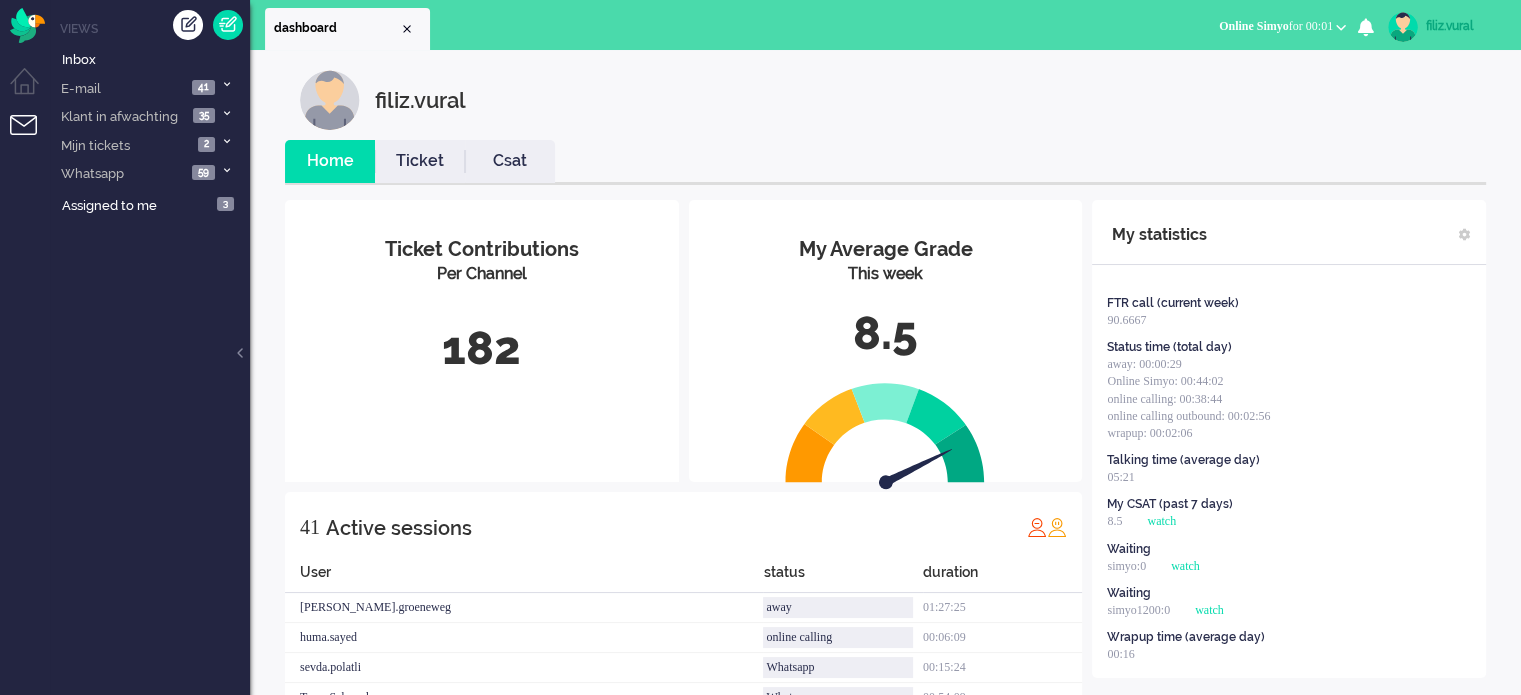click on "Csat" at bounding box center (510, 161) 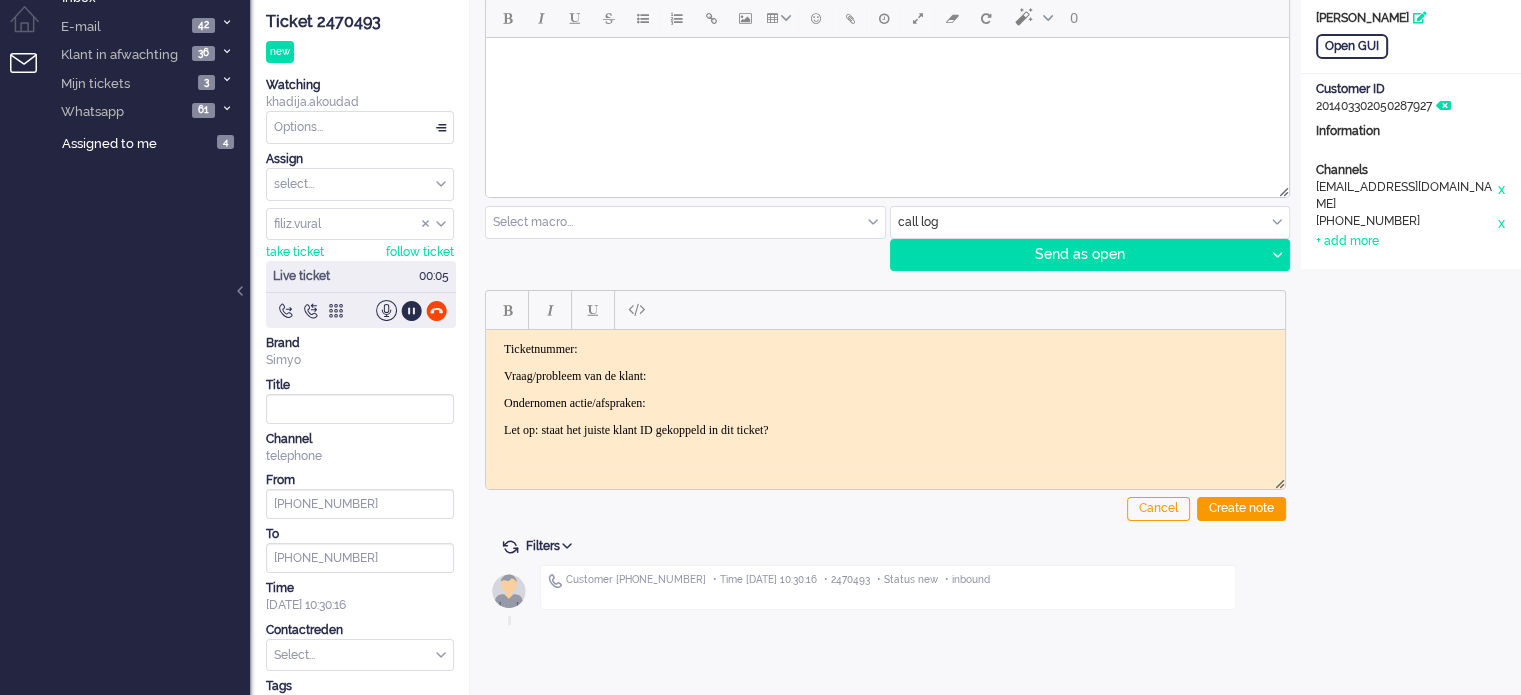 scroll, scrollTop: 0, scrollLeft: 0, axis: both 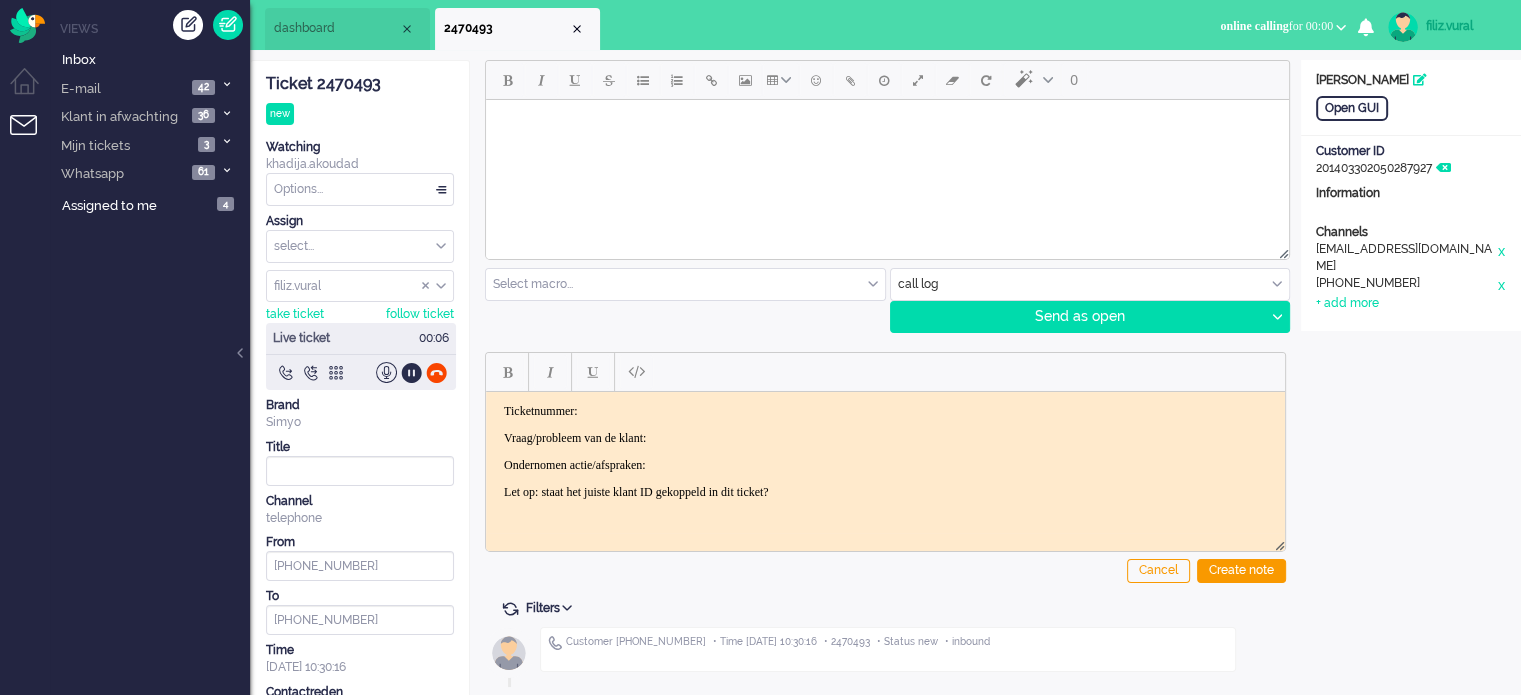 click on "Ticket 2470493" 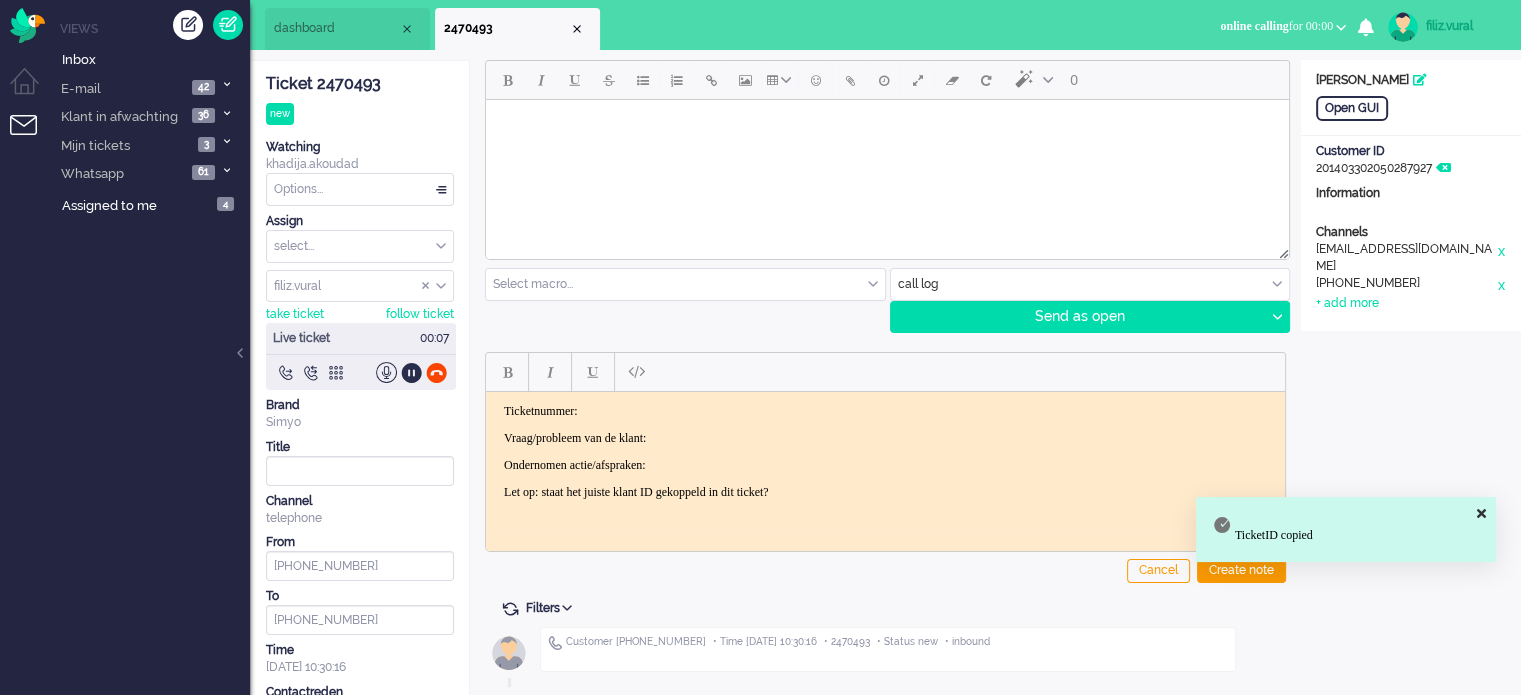 drag, startPoint x: 694, startPoint y: 405, endPoint x: 692, endPoint y: 395, distance: 10.198039 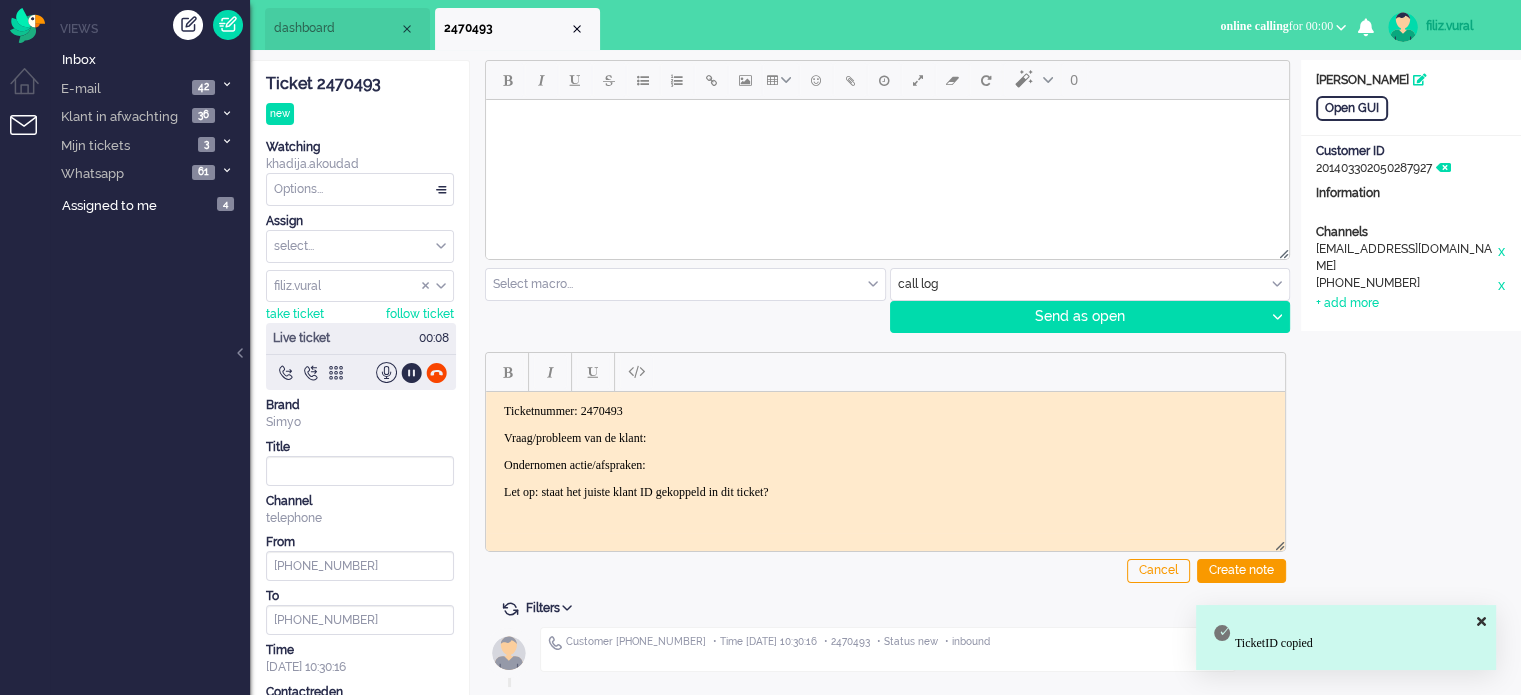 click on "Vraag/probleem van de klant:" at bounding box center (885, 437) 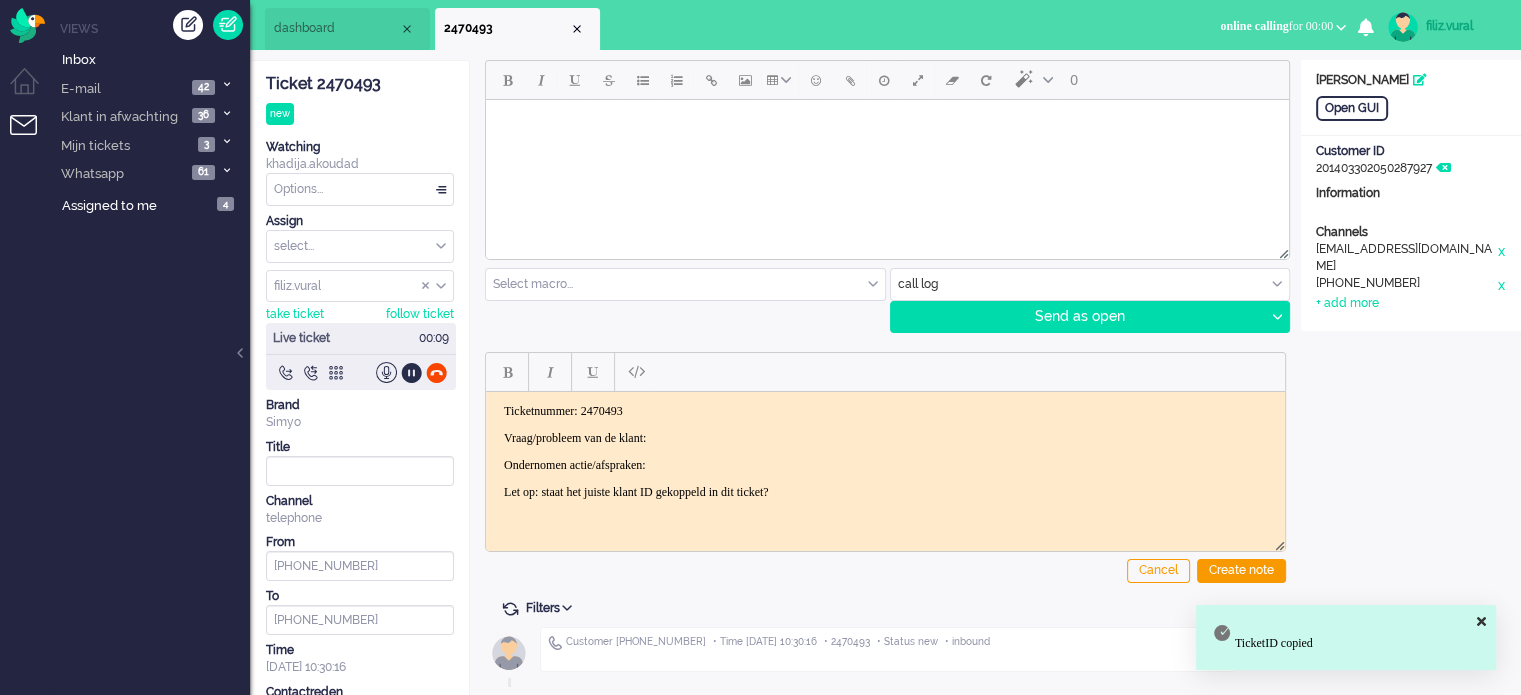 click on "dashboard" at bounding box center (347, 29) 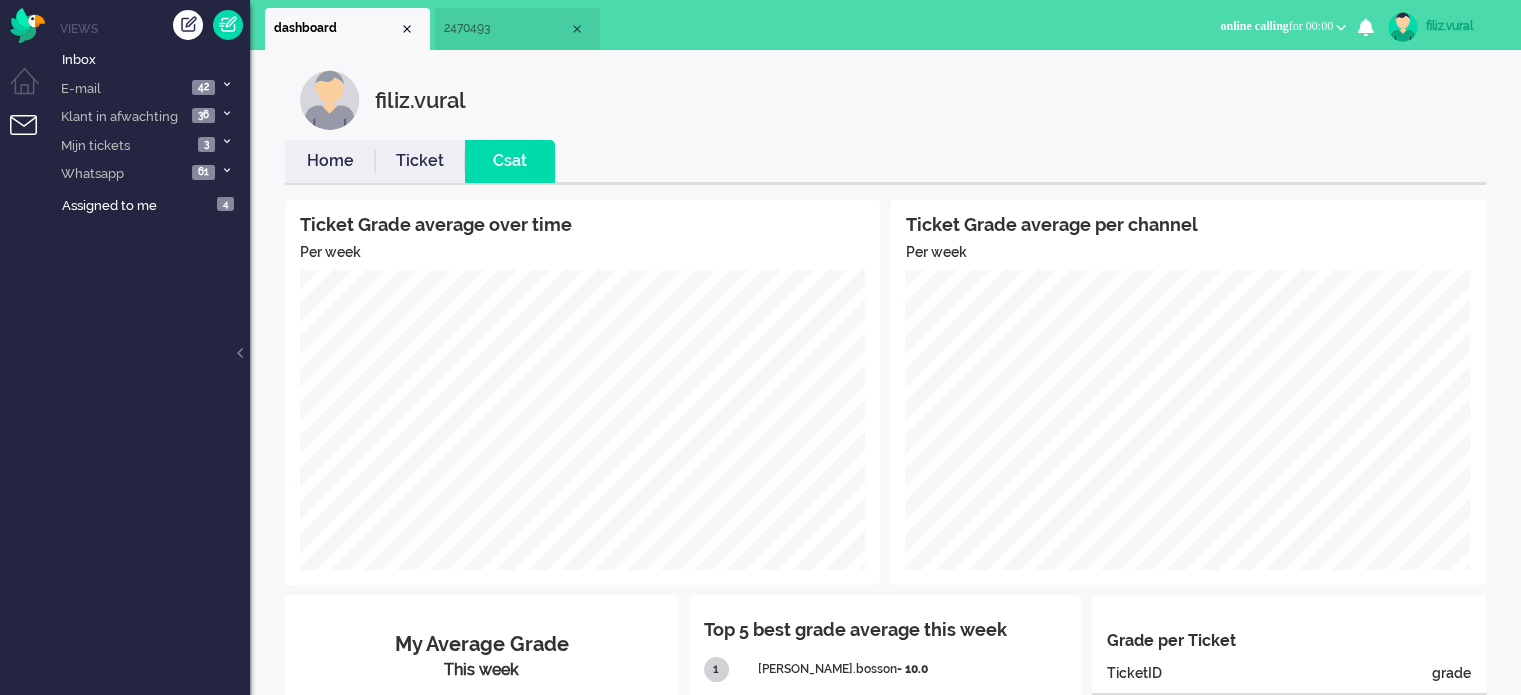 click on "Home" at bounding box center (330, 161) 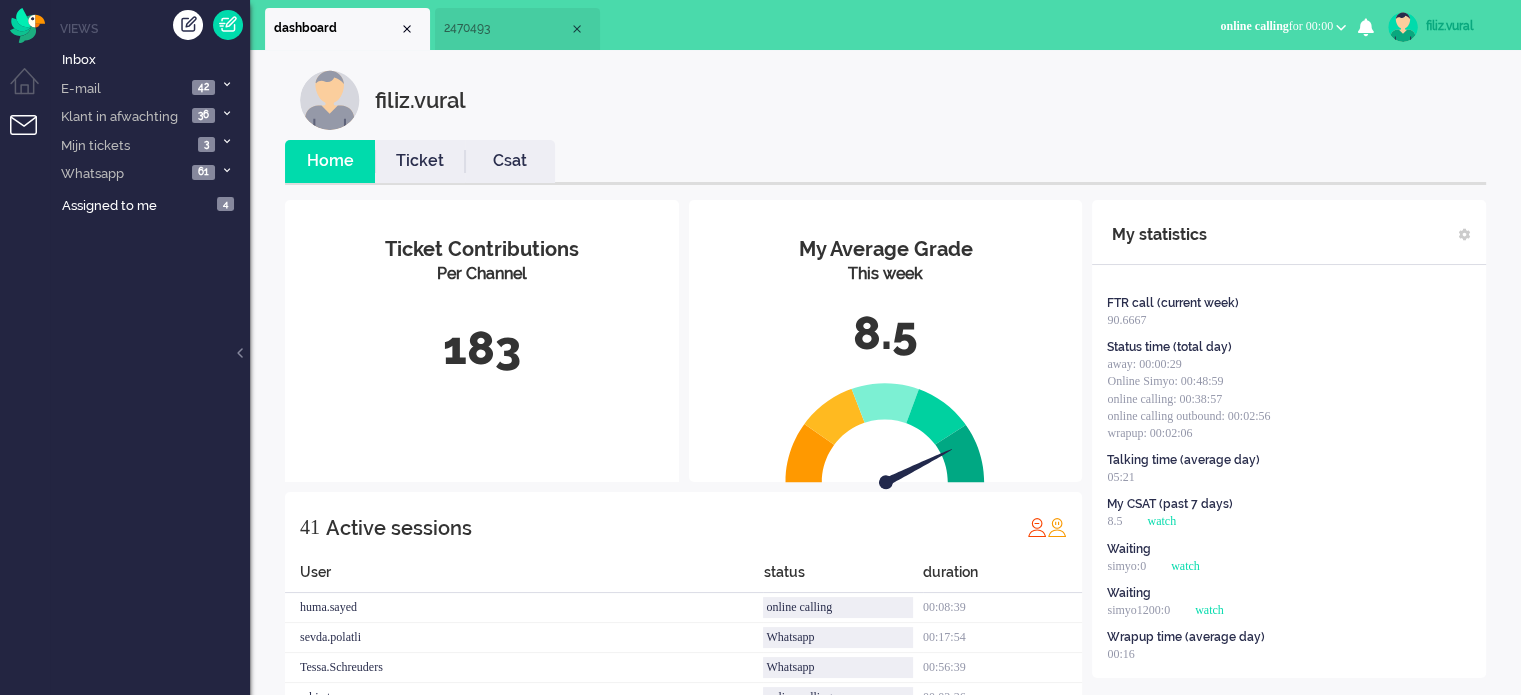 click on "Csat" at bounding box center (510, 161) 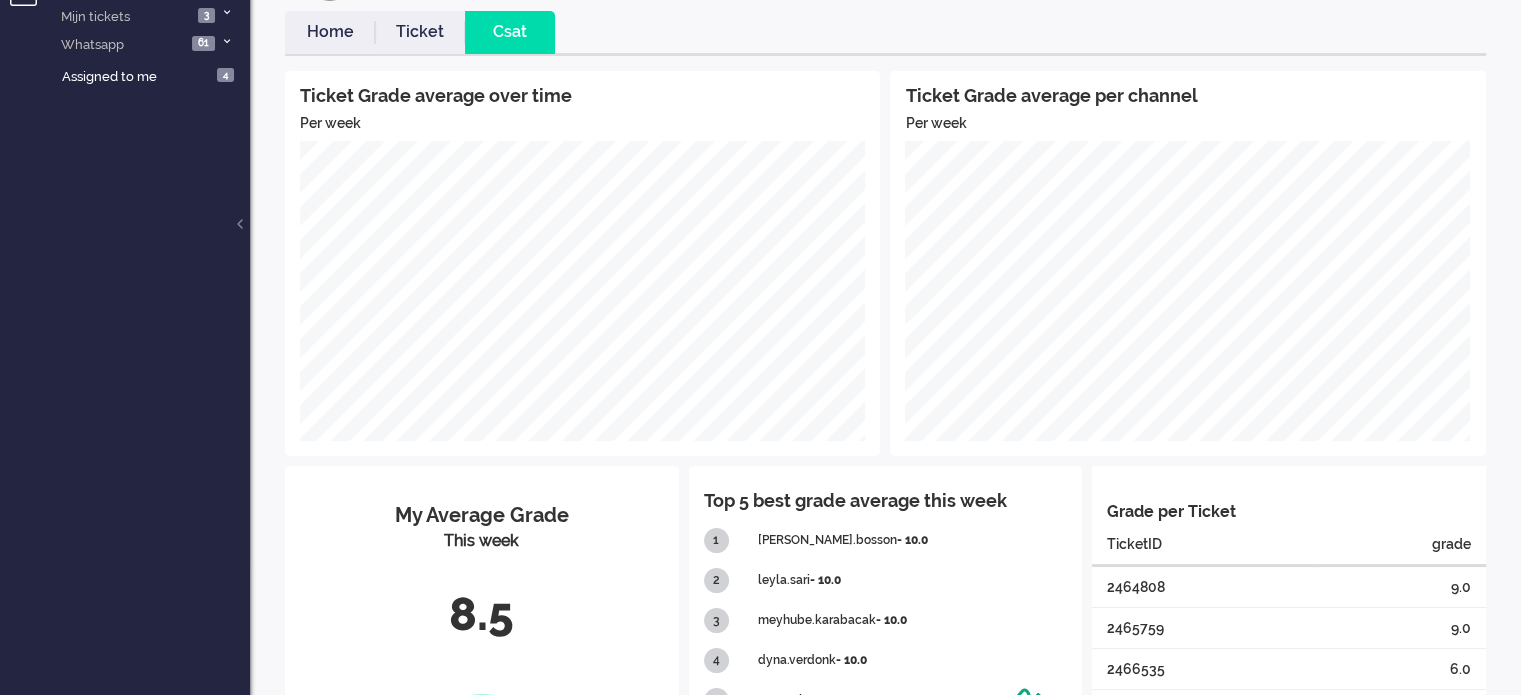scroll, scrollTop: 0, scrollLeft: 0, axis: both 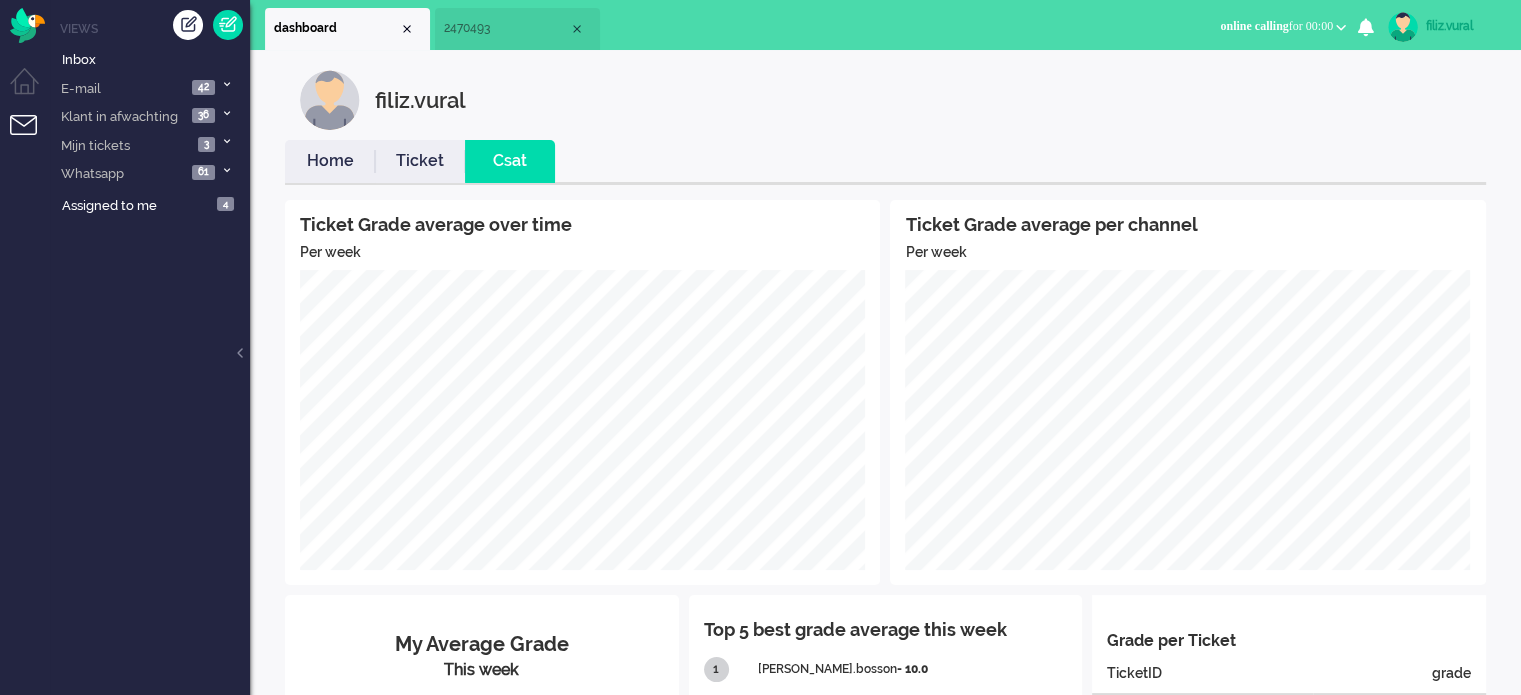 click on "2470493" at bounding box center (506, 28) 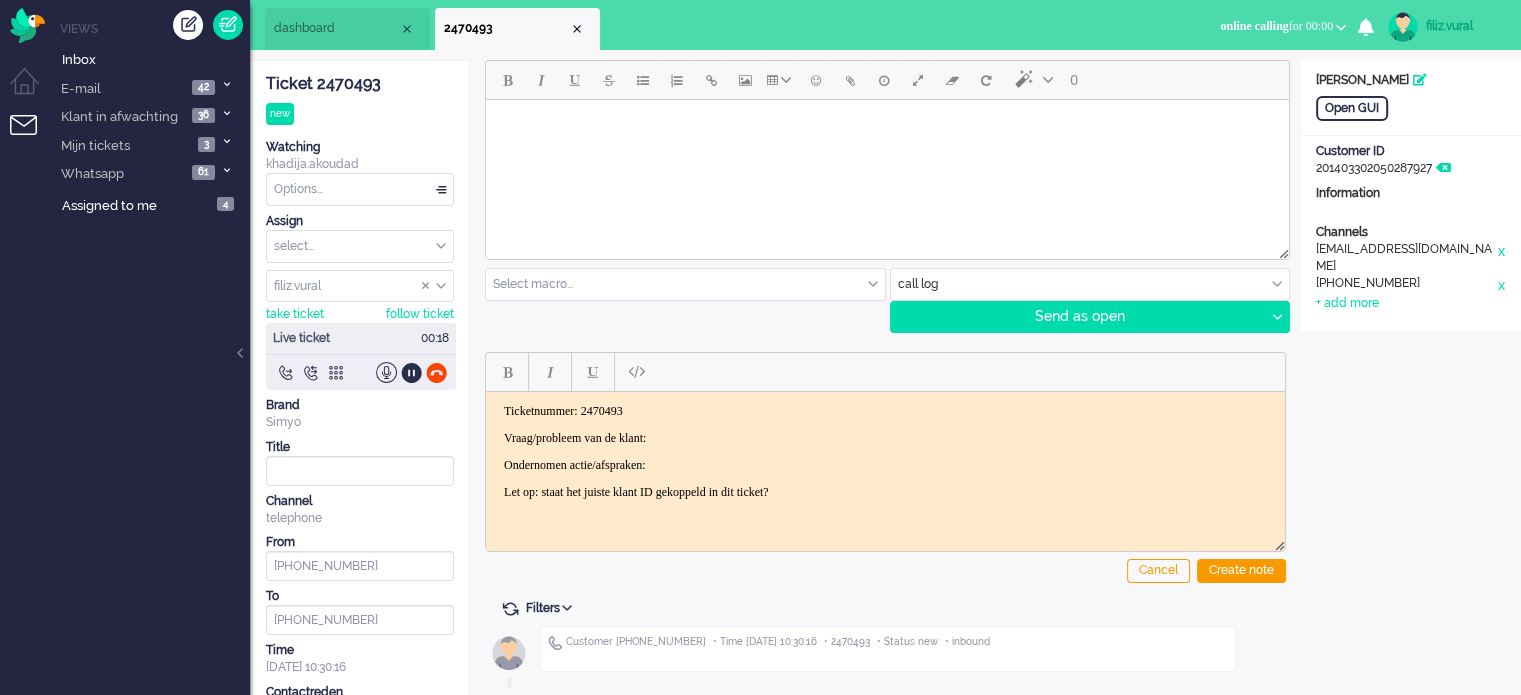 click on "Vraag/probleem van de klant:" at bounding box center [885, 437] 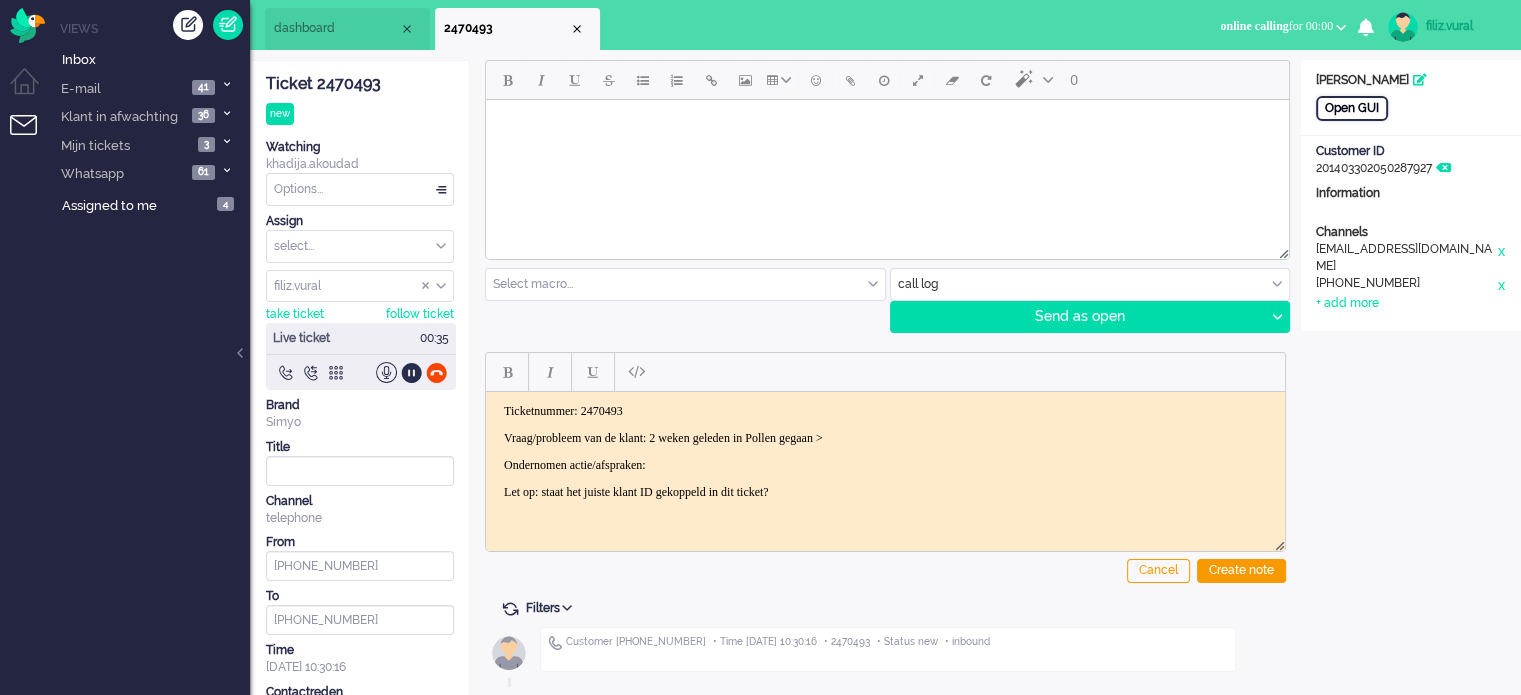 click on "Open GUI" at bounding box center [1352, 108] 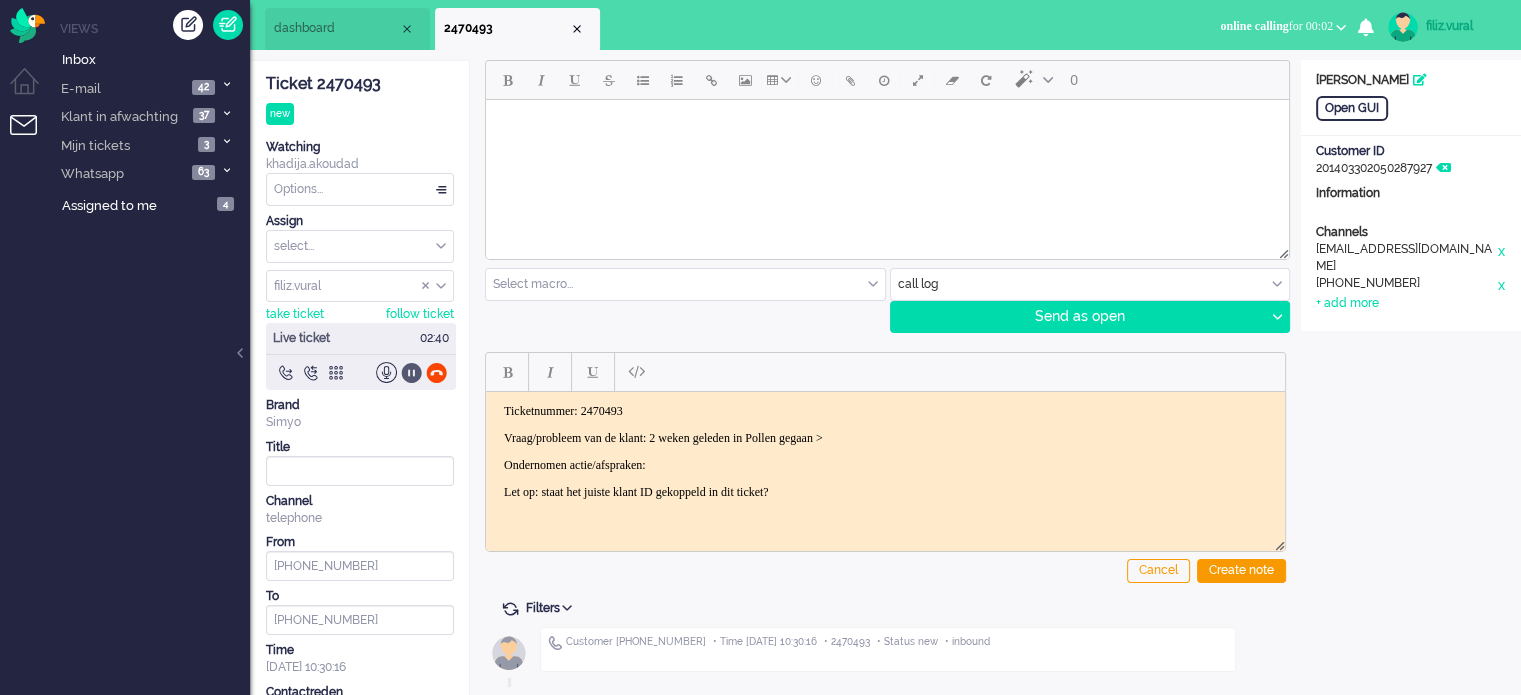 click 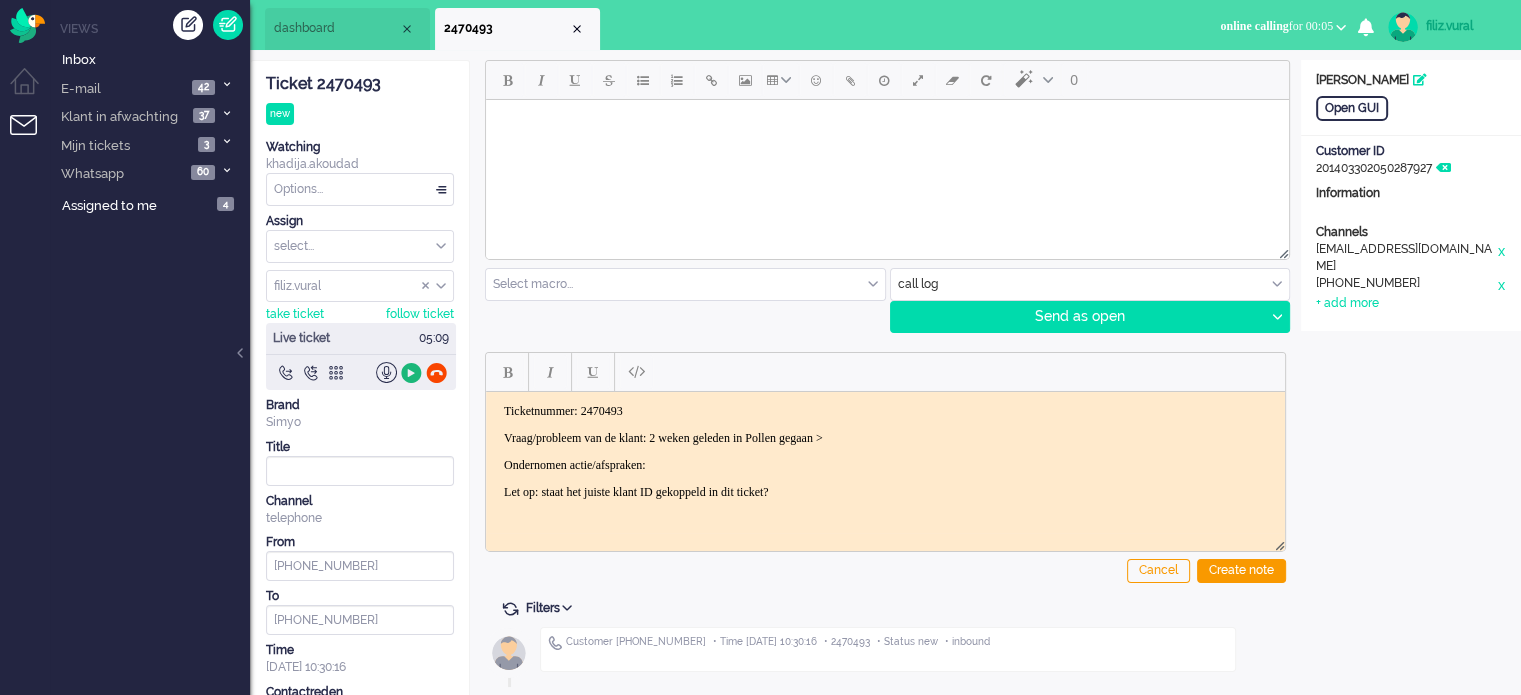 click 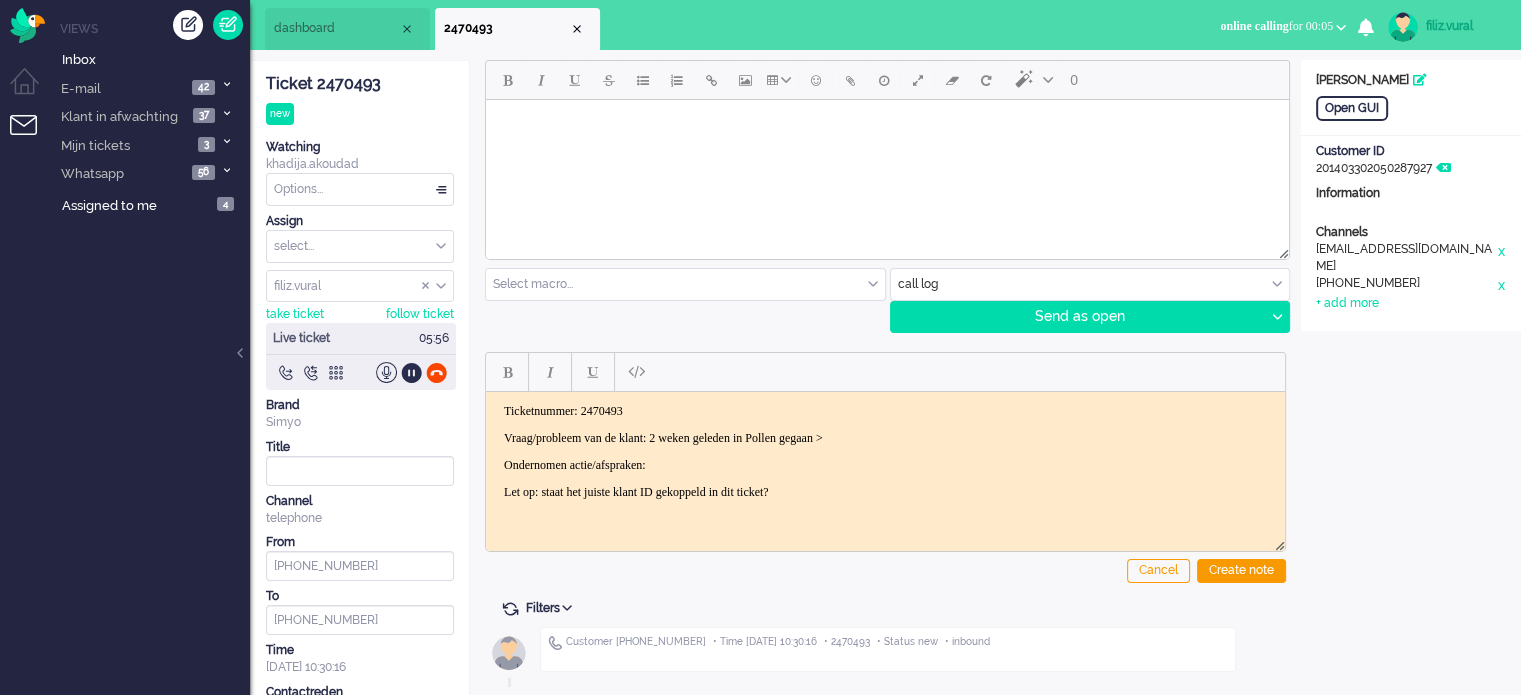 click on "Vraag/probleem van de klant: 2 weken geleden in Pollen gegaan >" at bounding box center (885, 437) 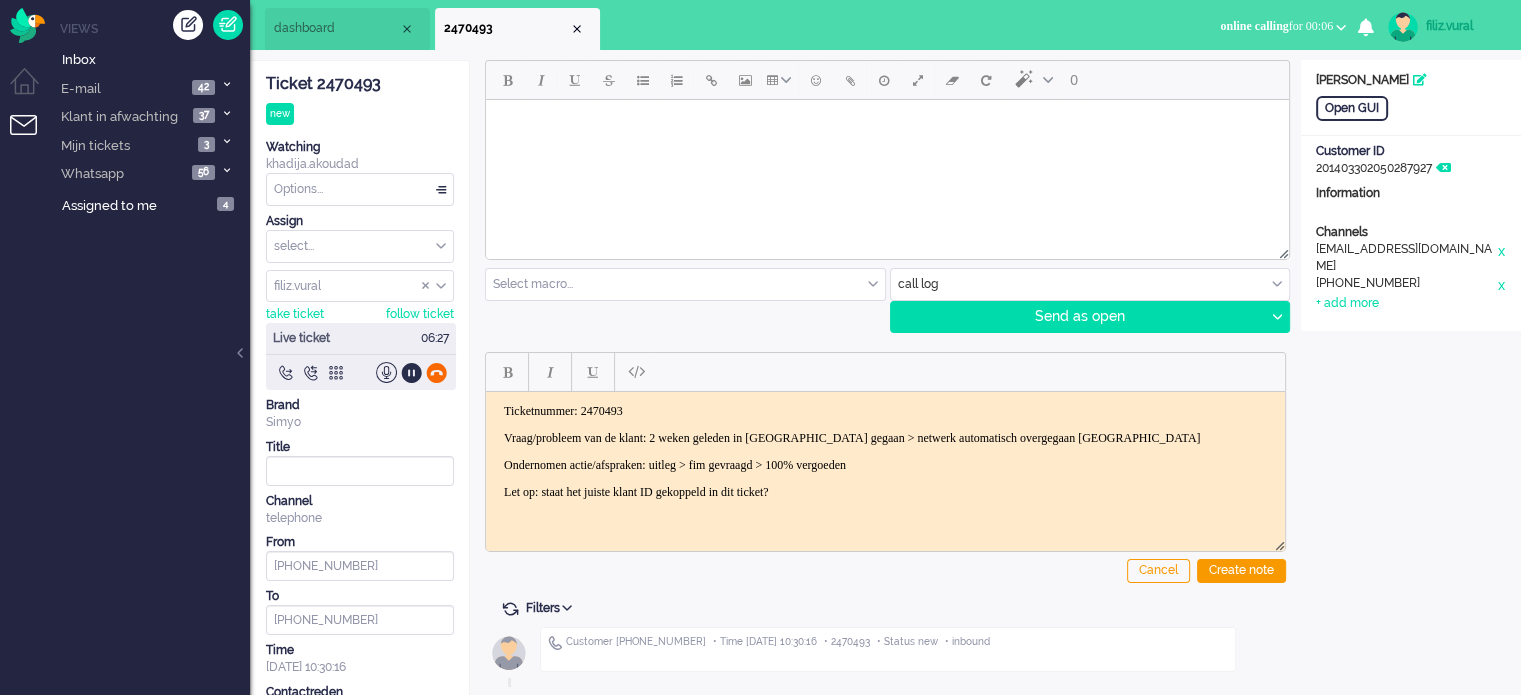 click 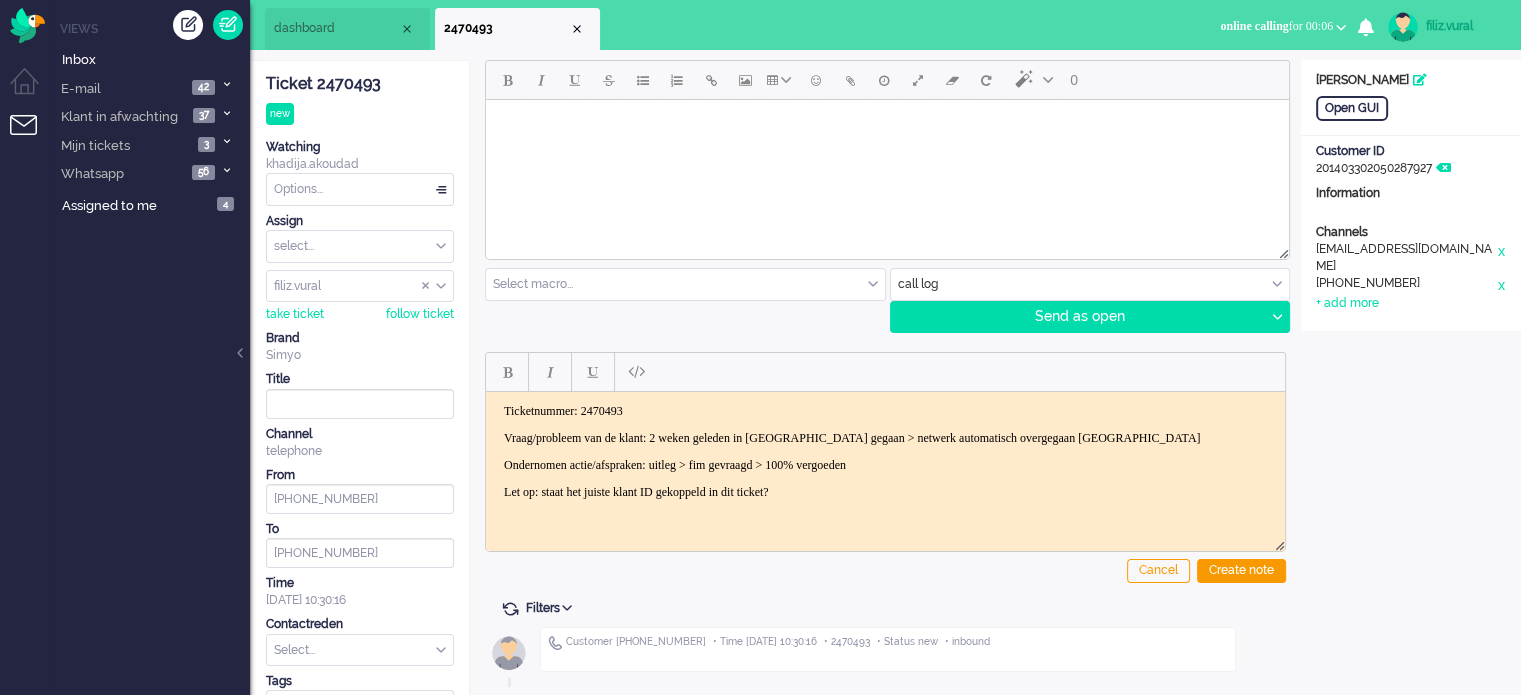 click on "Ondernomen actie/afspraken: uitleg > fim gevraagd > 100% vergoeden" at bounding box center [885, 464] 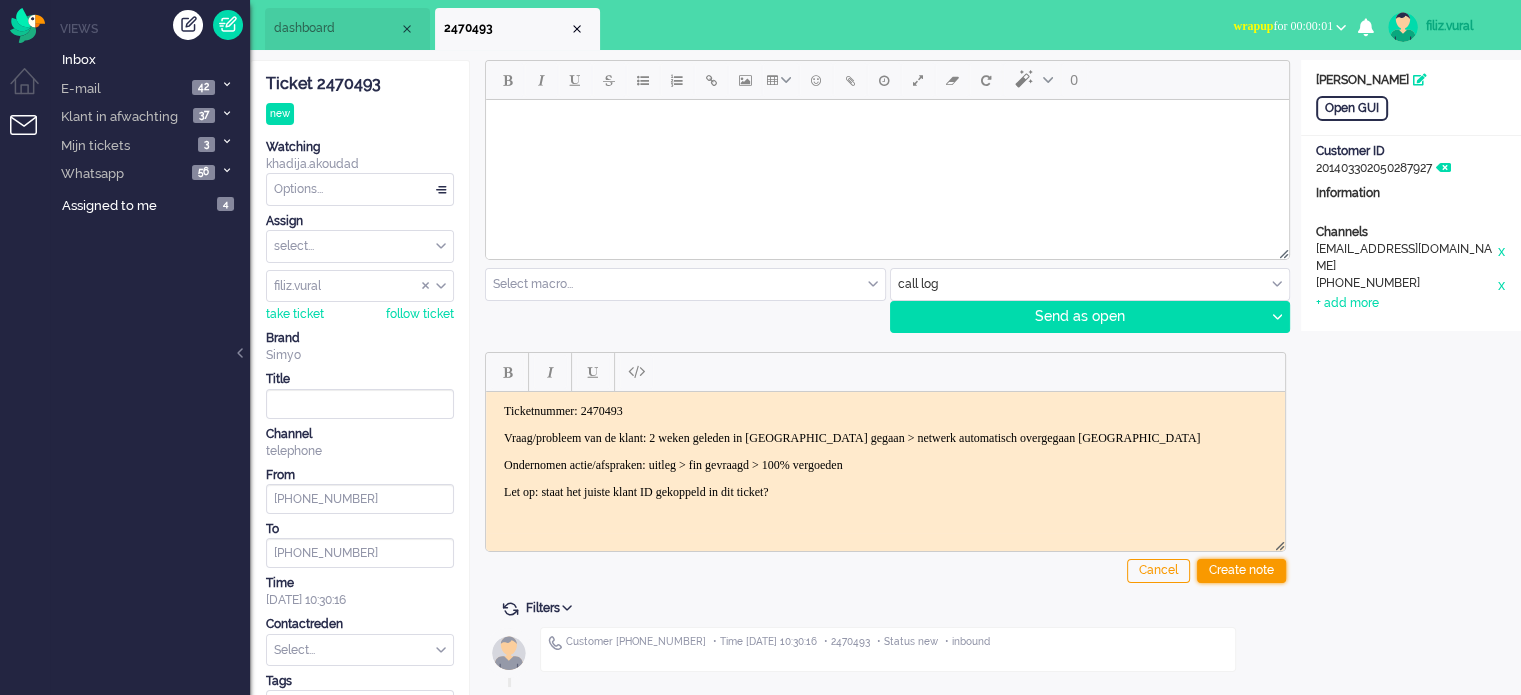 click on "Create note" at bounding box center (1241, 571) 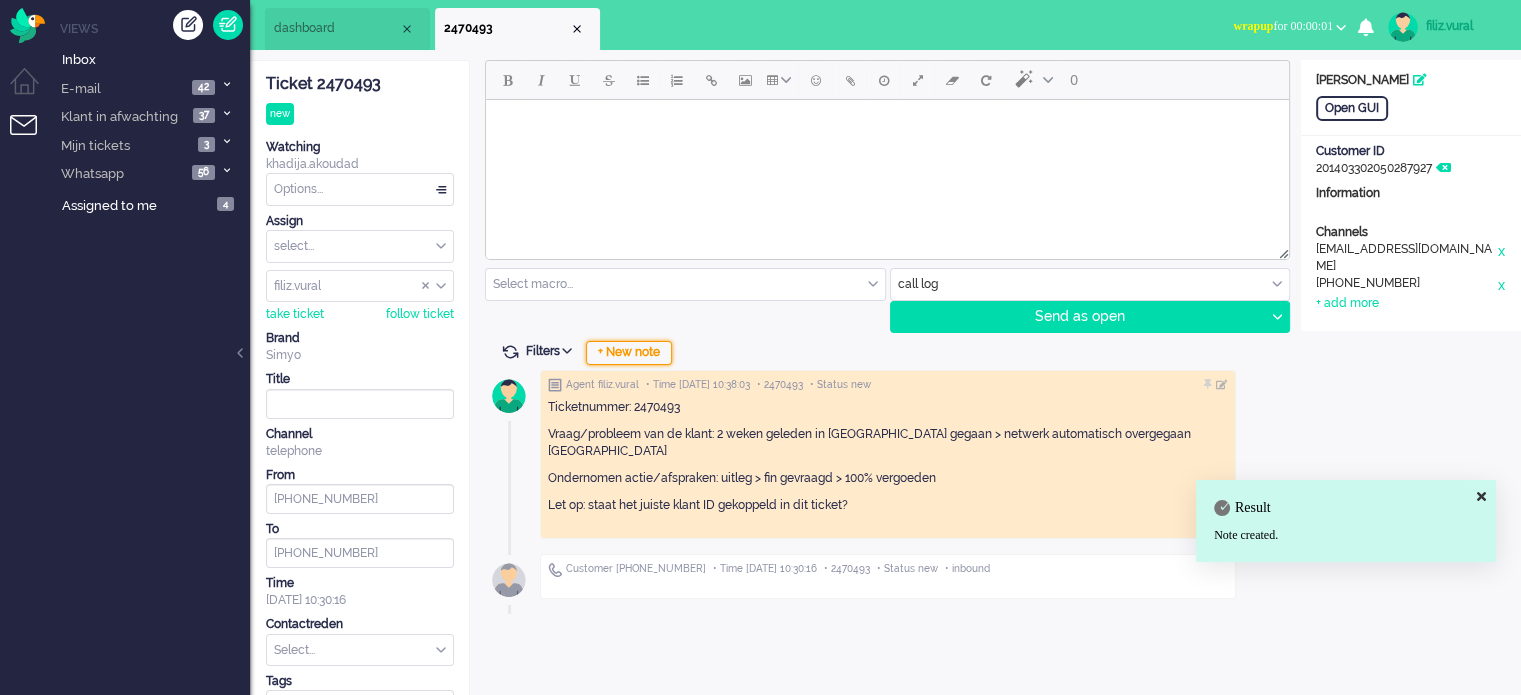click on "Filters   Show events  Only show current ticket  Hide inactive tickets + New note  Agent filiz.vural • Time 2025-07-17 10:38:03 • 2470493 • Status new Ticketnummer: 2470493
Vraag/probleem van de klant: 2 weken geleden in Pollen gegaan > netwerk automatisch overgegaan Rusland
Ondernomen actie/afspraken: uitleg > fin gevraagd > 100% vergoeden
Let op: staat het juiste klant ID gekoppeld in dit ticket?   Customer  +31646135407 • Time 2025-07-17 10:30:16 • 2470493 • Status new • inbound" 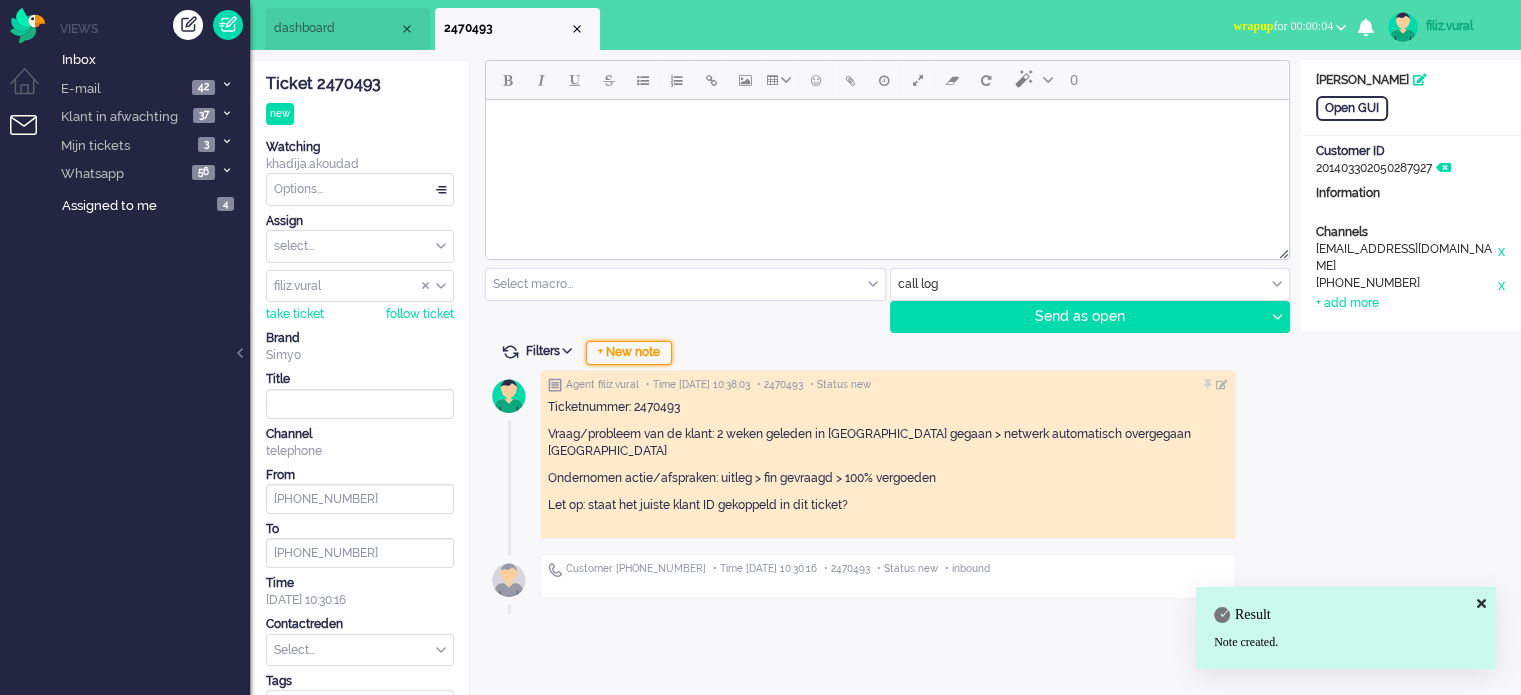 click on "+ New note" at bounding box center (629, 353) 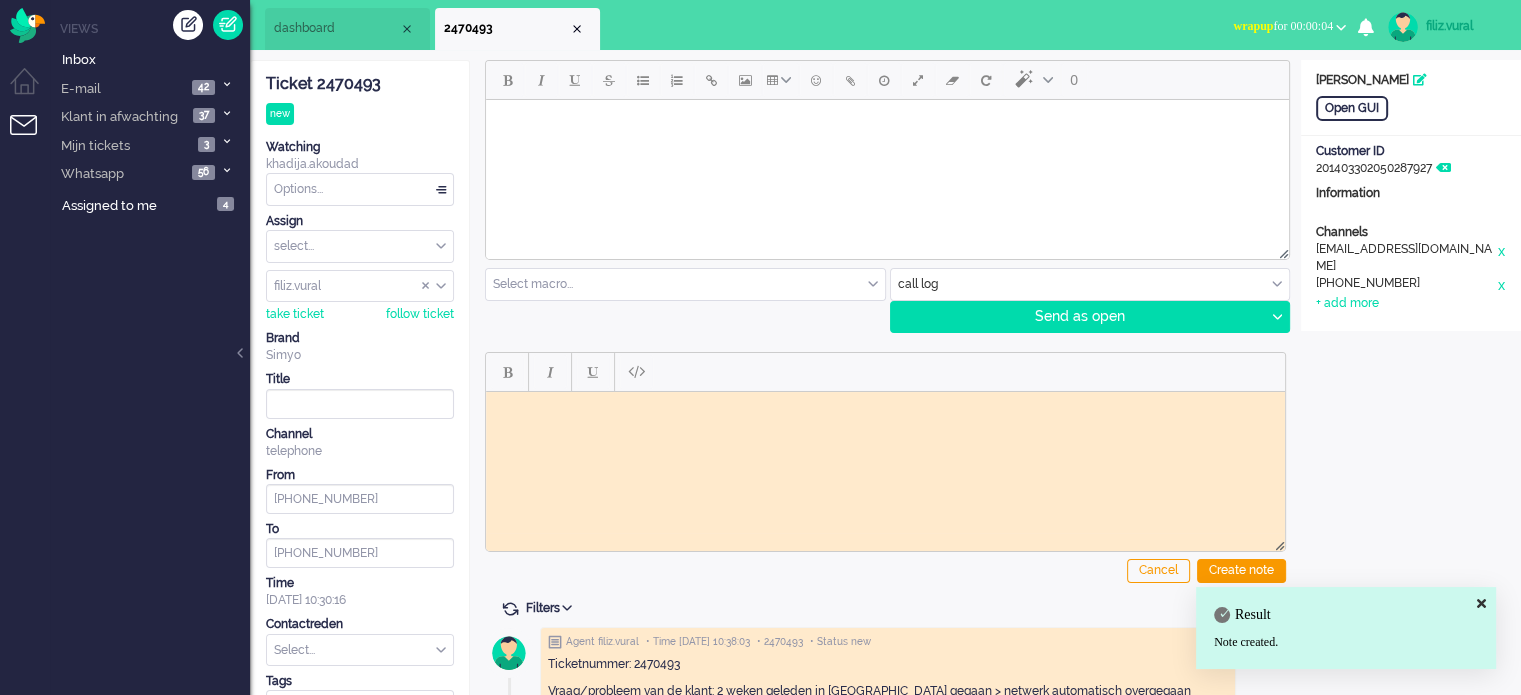 scroll, scrollTop: 0, scrollLeft: 0, axis: both 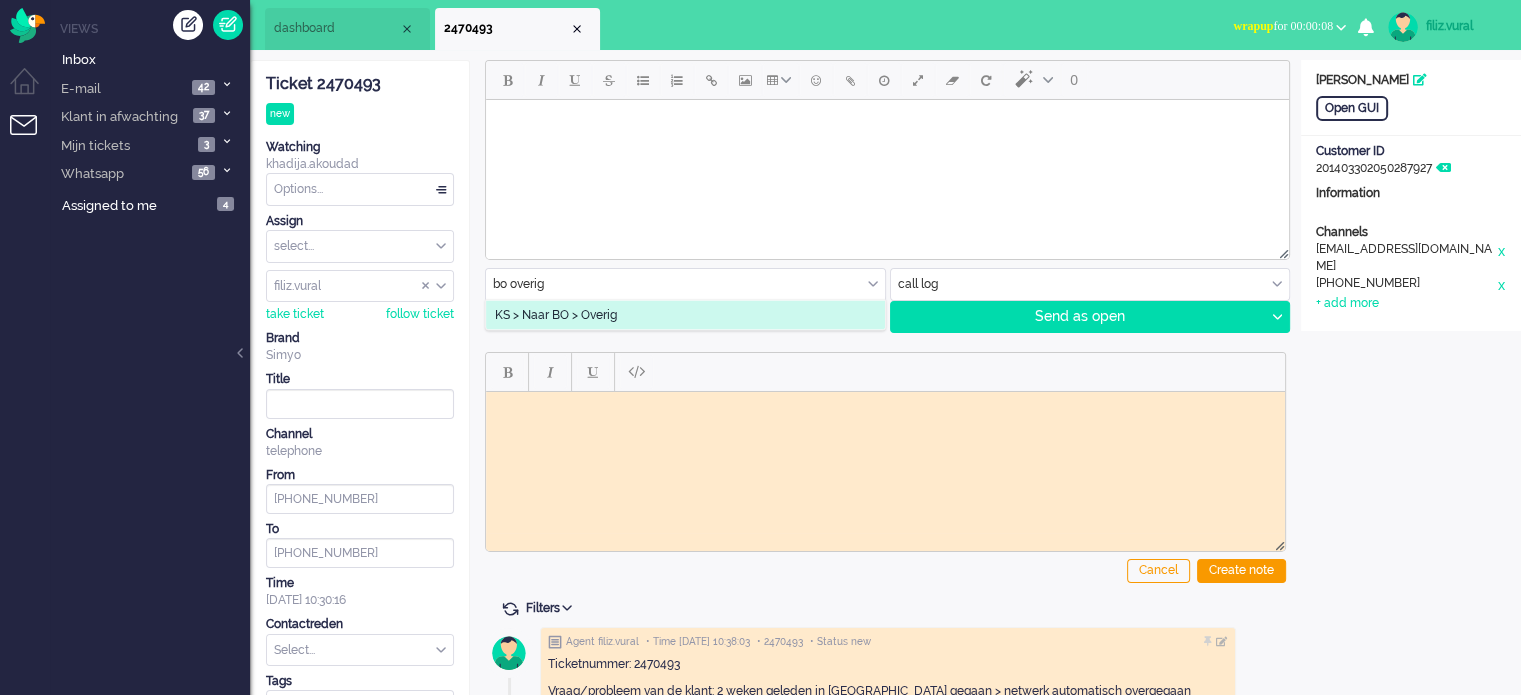 type on "bo overig" 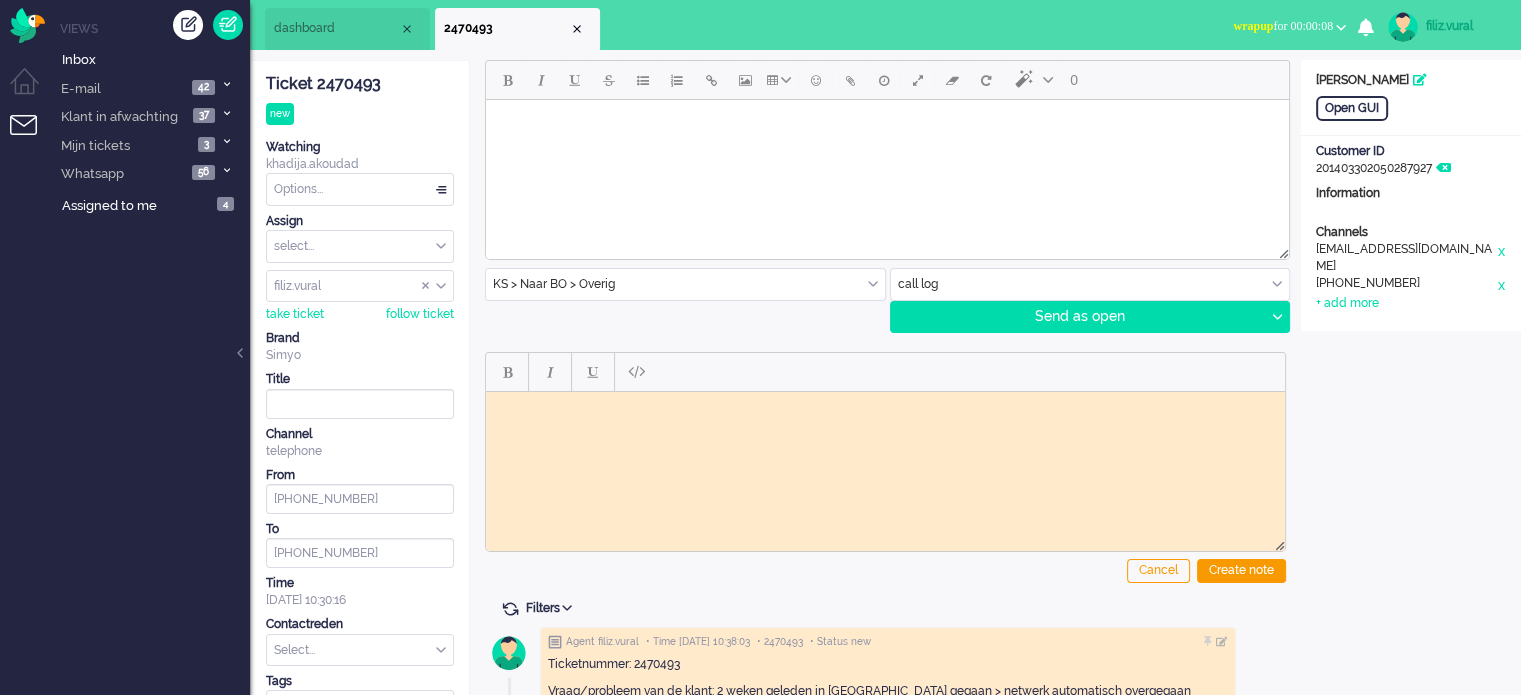 type on "Simyo Aansluiting" 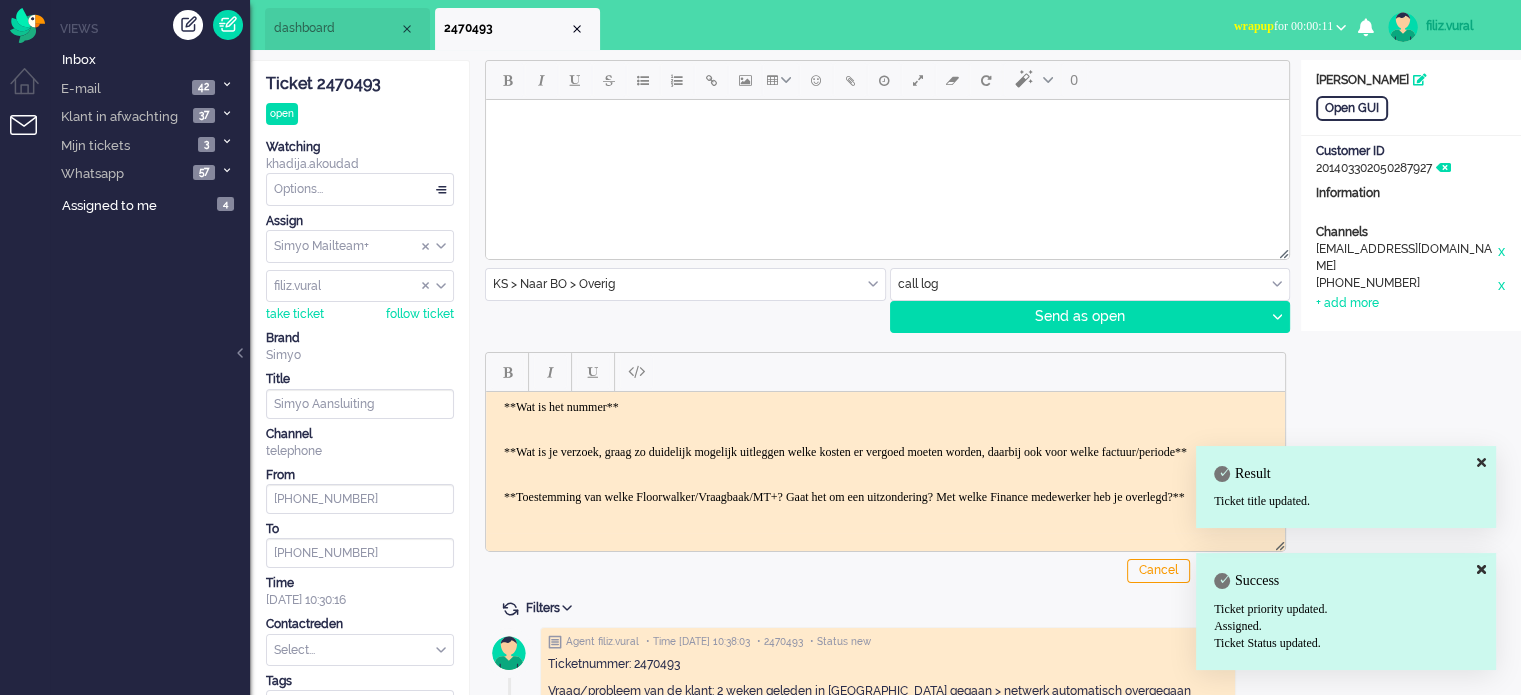 click on "**Wat is het nummer** **Wat is je verzoek, graag zo duidelijk mogelijk uitleggen welke kosten er vergoed moeten worden, daarbij ook voor welke factuur/periode** **Toestemming van welke Floorwalker/Vraagbaak/MT+? Gaat het om een uitzondering? Met welke Finance medewerker heb je overlegd?** **Is de aansluiting actief? (Als de aansluiting geblokkeerd is en geactiveerd moet worden, gebruik dan de macro Deblokkade.)** **Plaats je log hier** ." at bounding box center [885, 511] 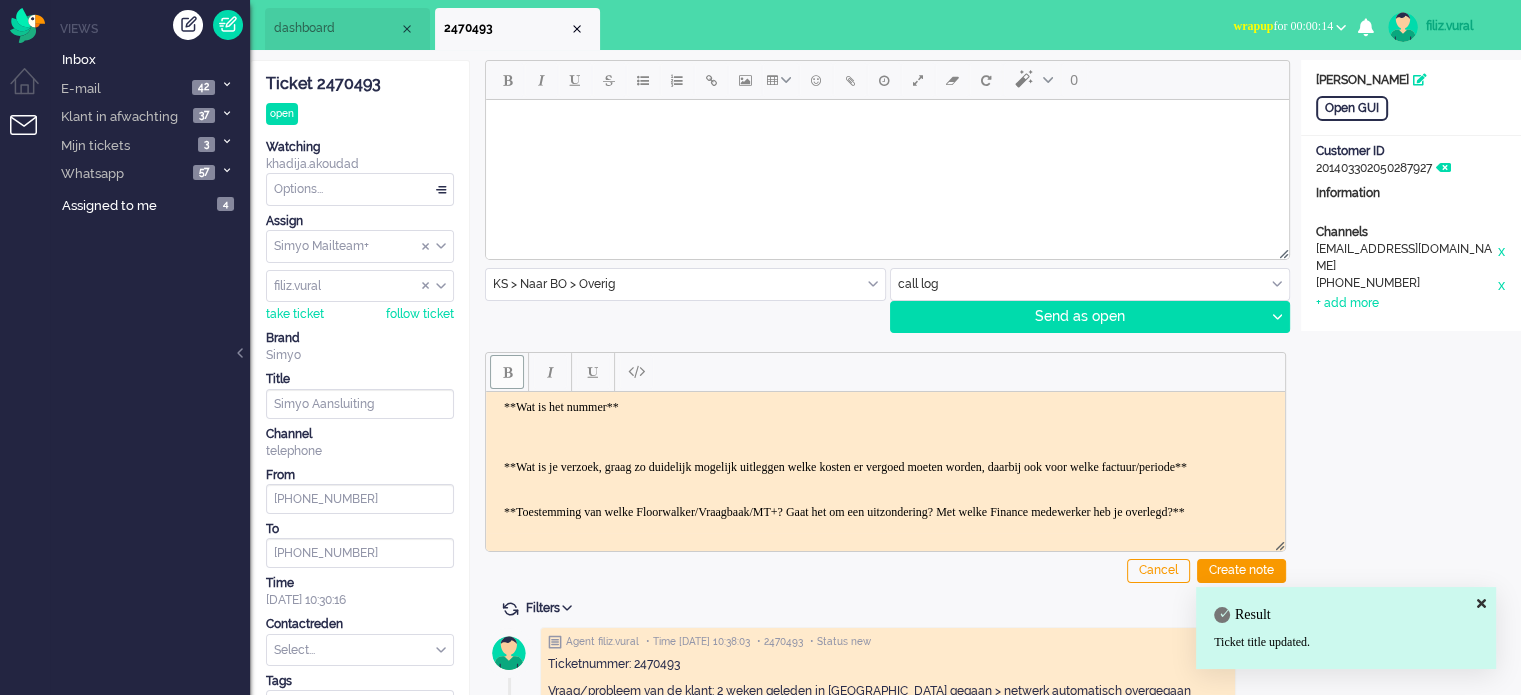 paste 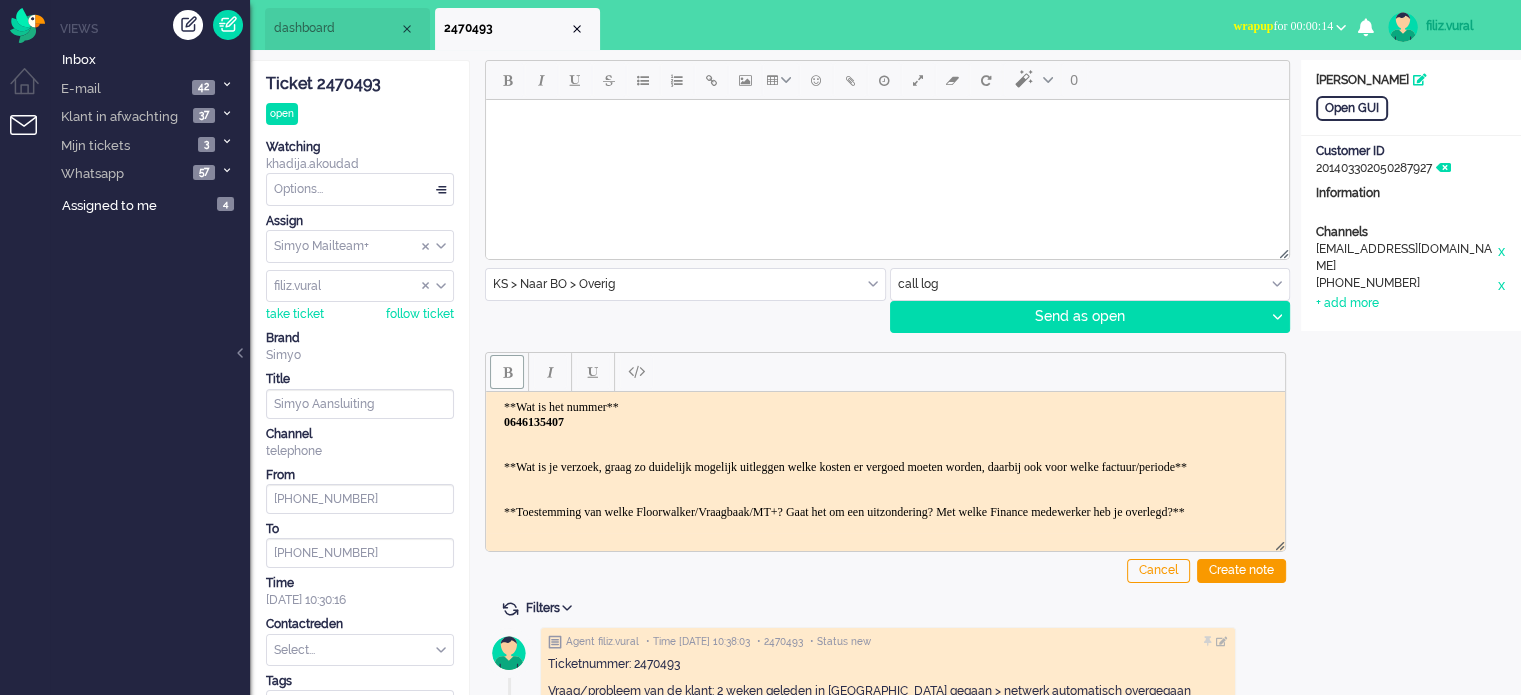 click on "**Wat is het nummer** ﻿0646135407 **Wat is je verzoek, graag zo duidelijk mogelijk uitleggen welke kosten er vergoed moeten worden, daarbij ook voor welke factuur/periode** **Toestemming van welke Floorwalker/Vraagbaak/MT+? Gaat het om een uitzondering? Met welke Finance medewerker heb je overlegd?** **Is de aansluiting actief? (Als de aansluiting geblokkeerd is en geactiveerd moet worden, gebruik dan de macro Deblokkade.)** **Plaats je log hier** ." at bounding box center [885, 519] 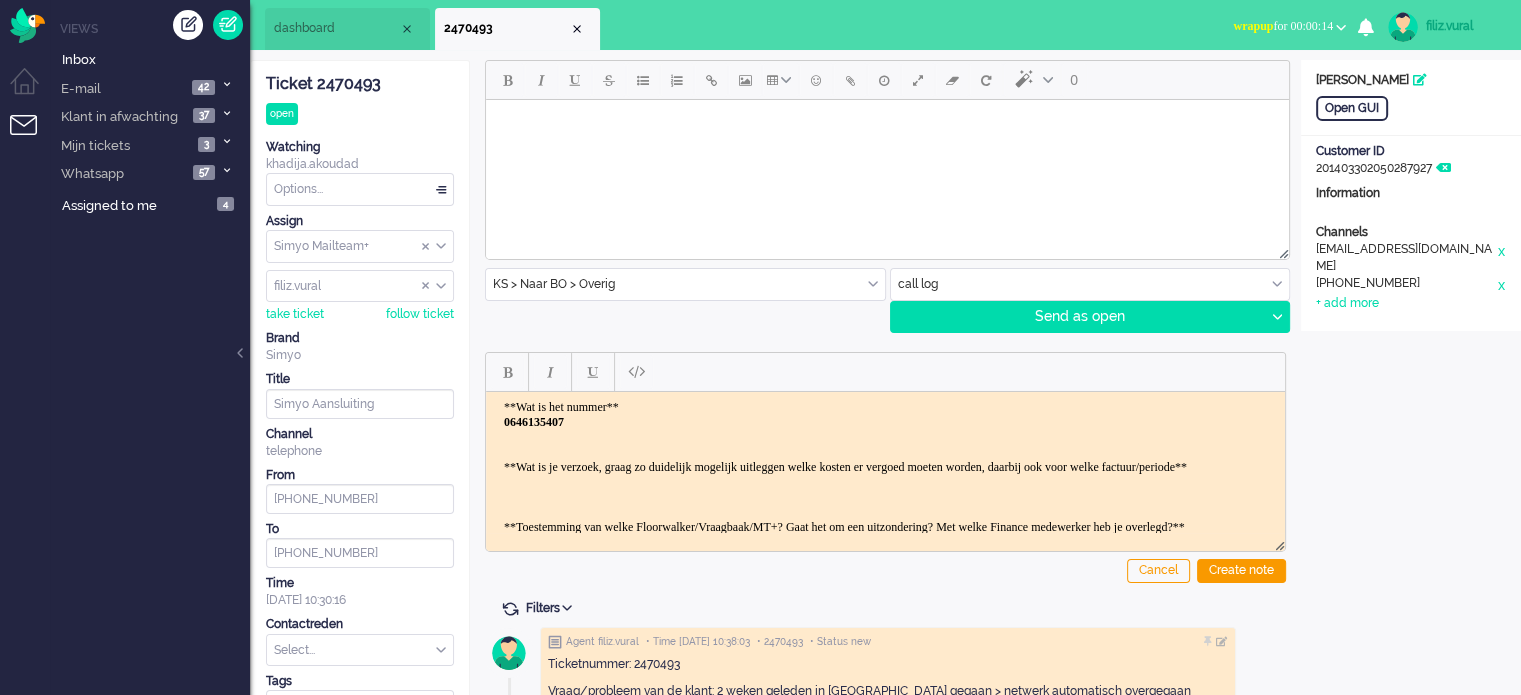 type 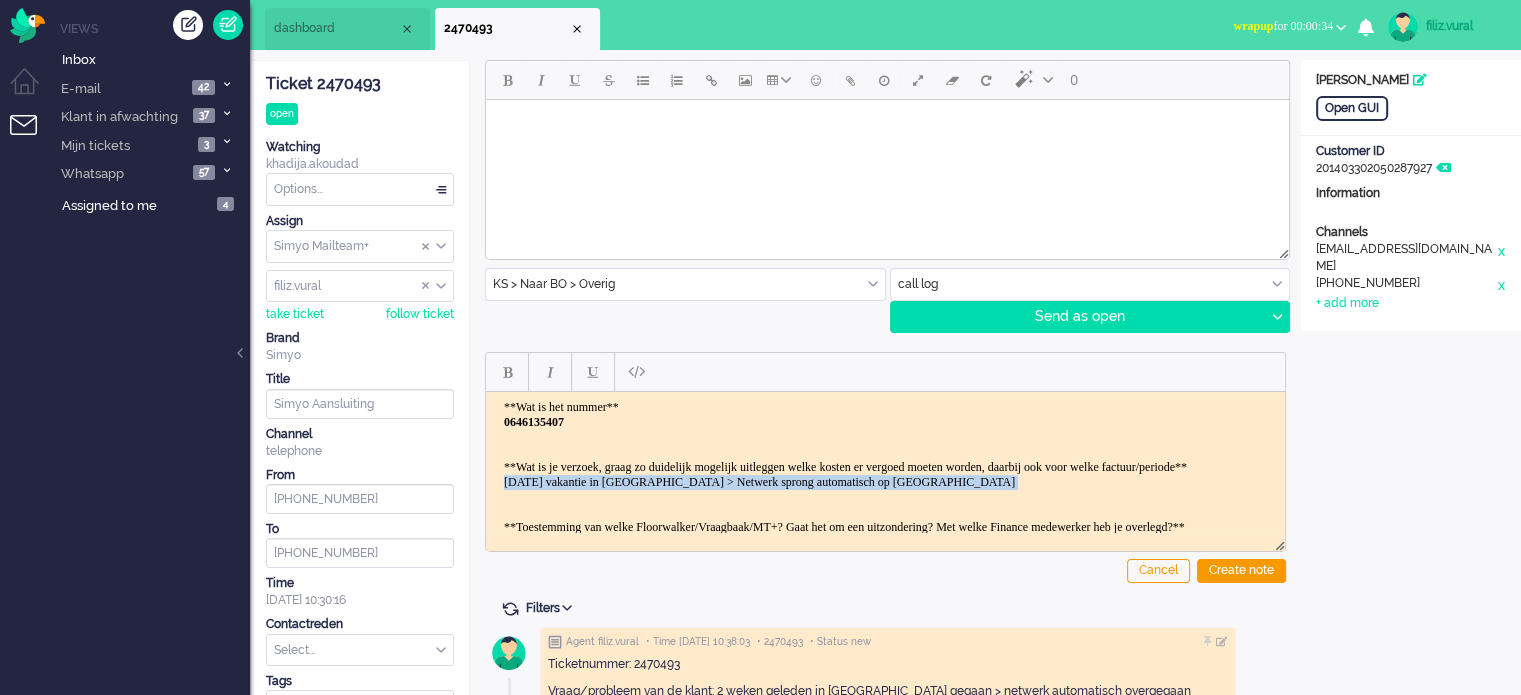 drag, startPoint x: 500, startPoint y: 486, endPoint x: 593, endPoint y: 503, distance: 94.54099 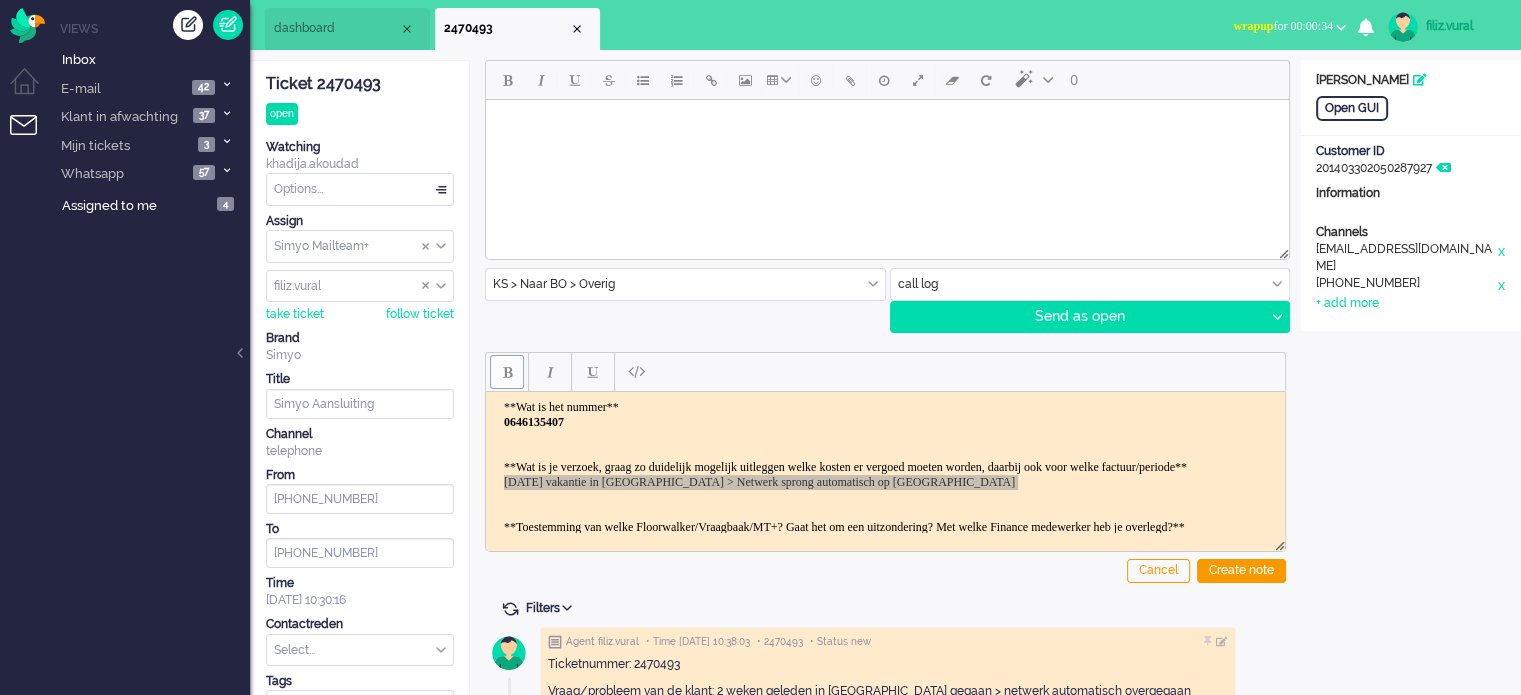 click at bounding box center (507, 372) 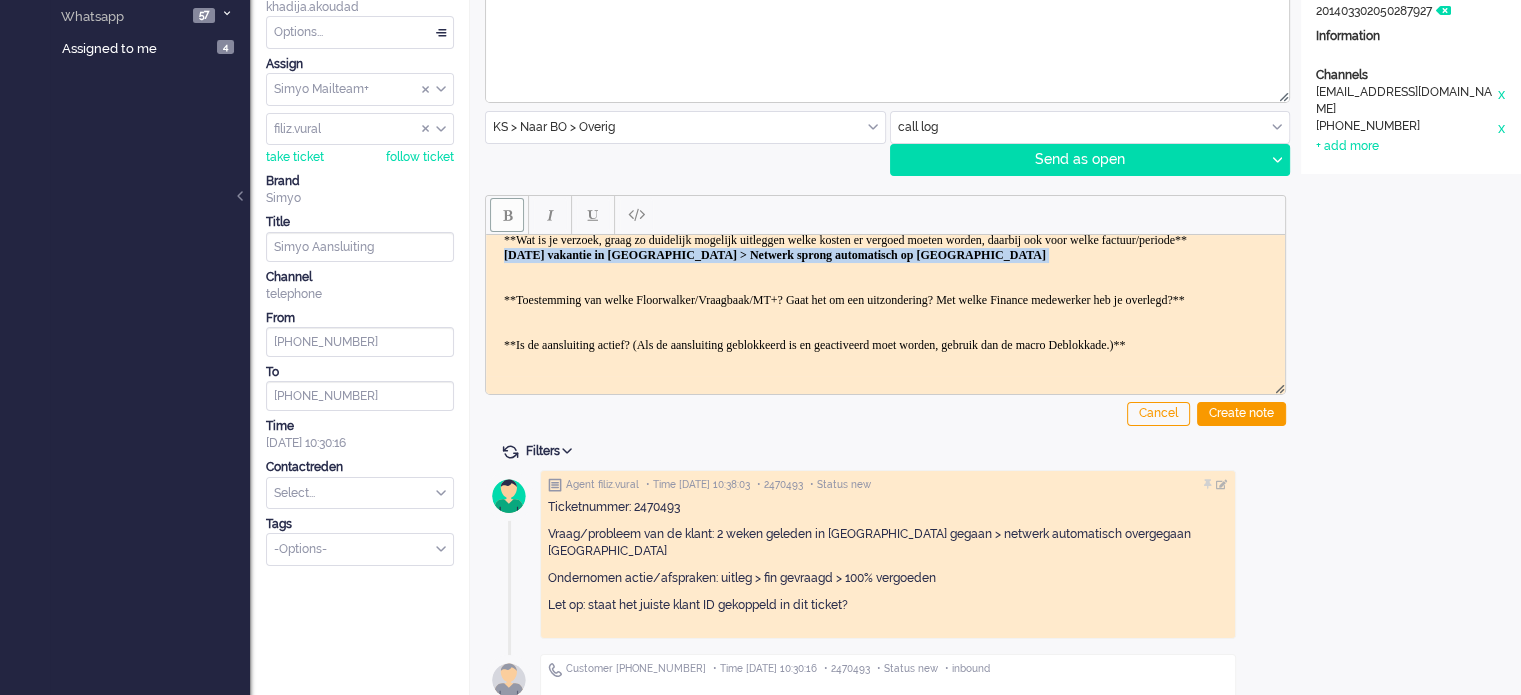 scroll, scrollTop: 100, scrollLeft: 0, axis: vertical 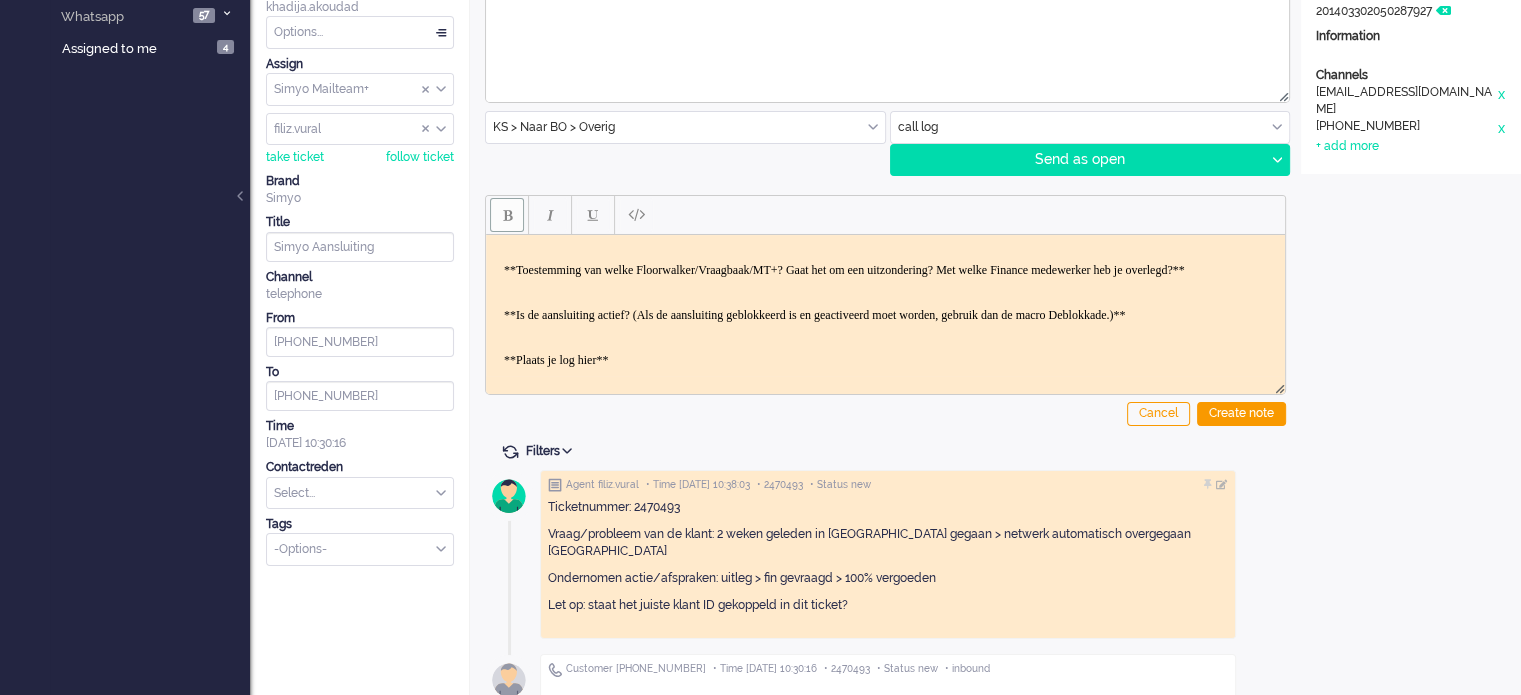click on "**Wat is het nummer** 0646135407 **Wat is je verzoek, graag zo duidelijk mogelijk uitleggen welke kosten er vergoed moeten worden, daarbij ook voor welke factuur/periode** 07-07-2025 vakantie in Polen > Netwerk sprong automatisch op Rusland **Toestemming van welke Floorwalker/Vraagbaak/MT+? Gaat het om een uitzondering? Met welke Finance medewerker heb je overlegd?** **Is de aansluiting actief? (Als de aansluiting geblokkeerd is en geactiveerd moet worden, gebruik dan de macro Deblokkade.)** **Plaats je log hier** ." at bounding box center (885, 269) 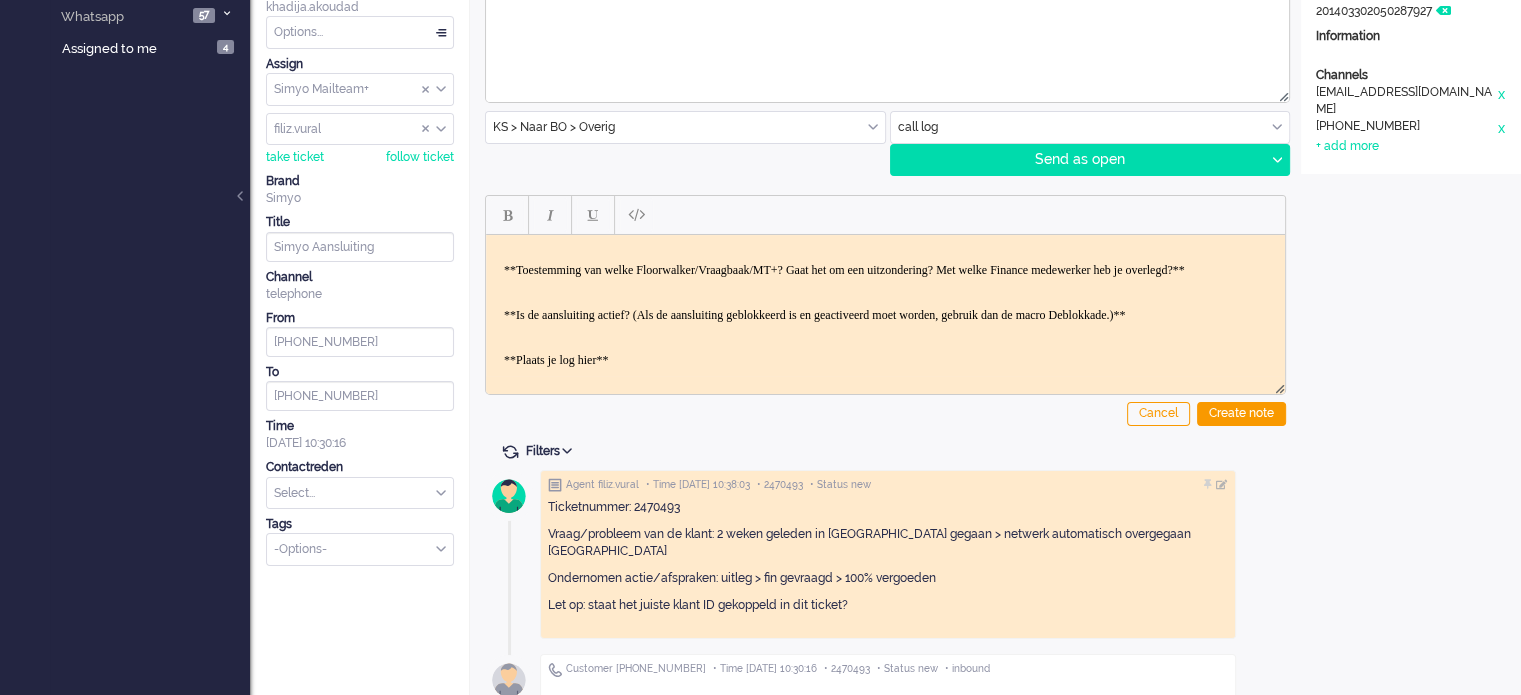 click on "**Wat is het nummer** 0646135407 **Wat is je verzoek, graag zo duidelijk mogelijk uitleggen welke kosten er vergoed moeten worden, daarbij ook voor welke factuur/periode** 07-07-2025 vakantie in Polen > Netwerk sprong automatisch op Rusland **Toestemming van welke Floorwalker/Vraagbaak/MT+? Gaat het om een uitzondering? Met welke Finance medewerker heb je overlegd?** **Is de aansluiting actief? (Als de aansluiting geblokkeerd is en geactiveerd moet worden, gebruik dan de macro Deblokkade.)** **Plaats je log hier** ." at bounding box center (885, 269) 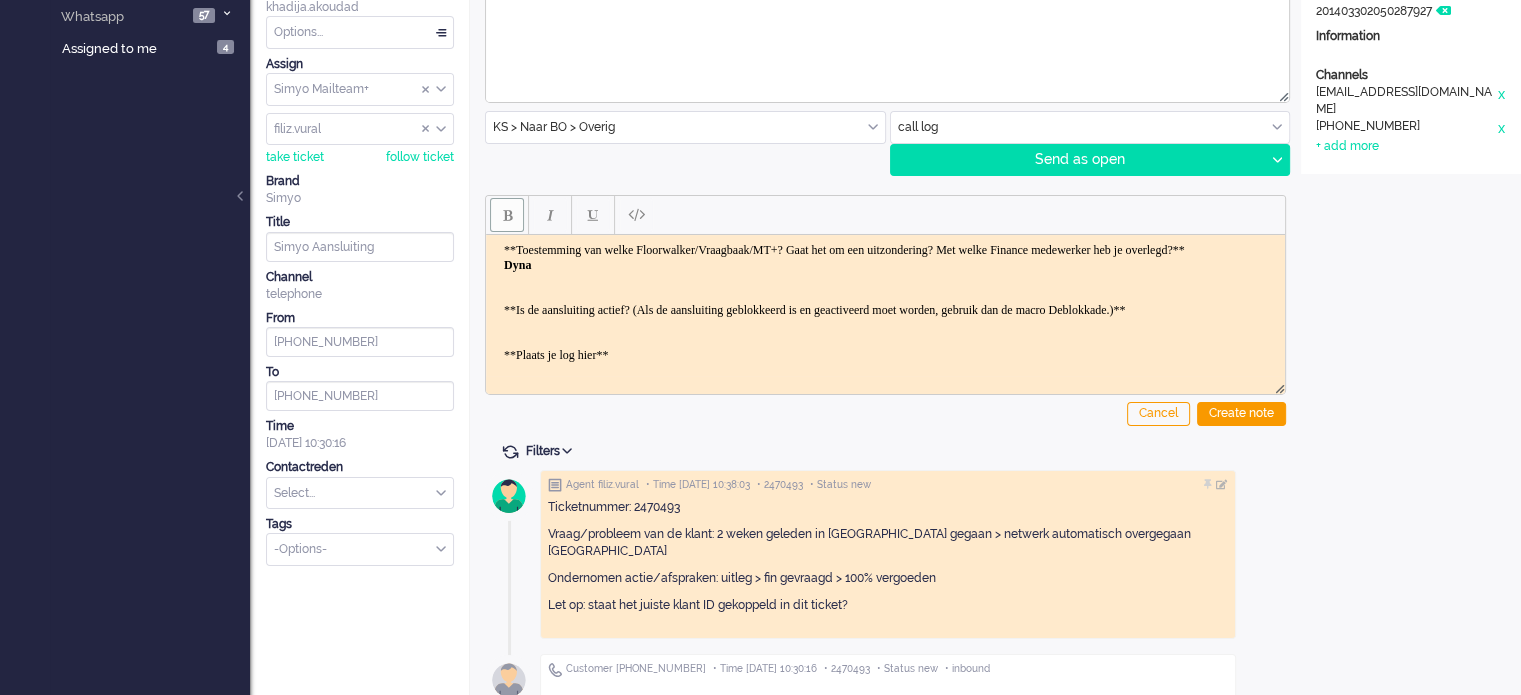 scroll, scrollTop: 176, scrollLeft: 0, axis: vertical 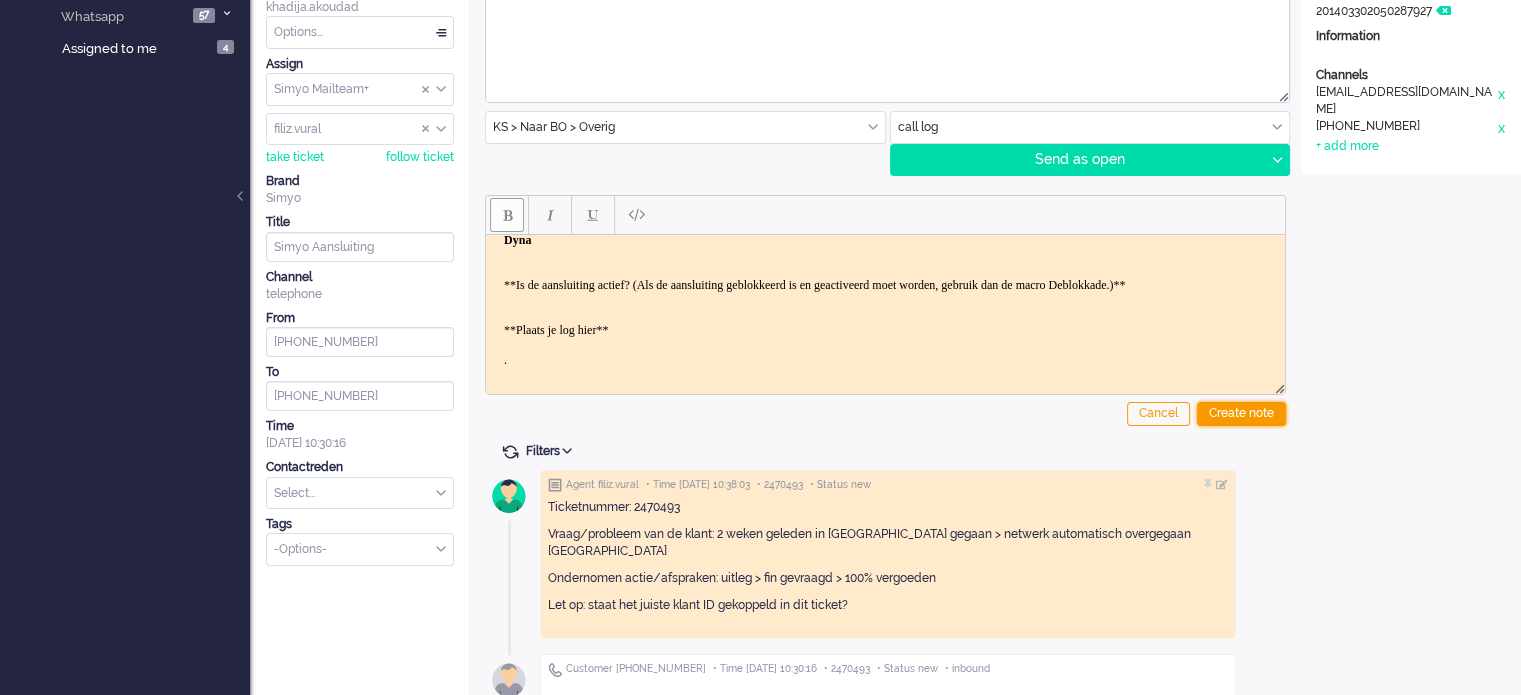 click on "Create note" at bounding box center (1241, 414) 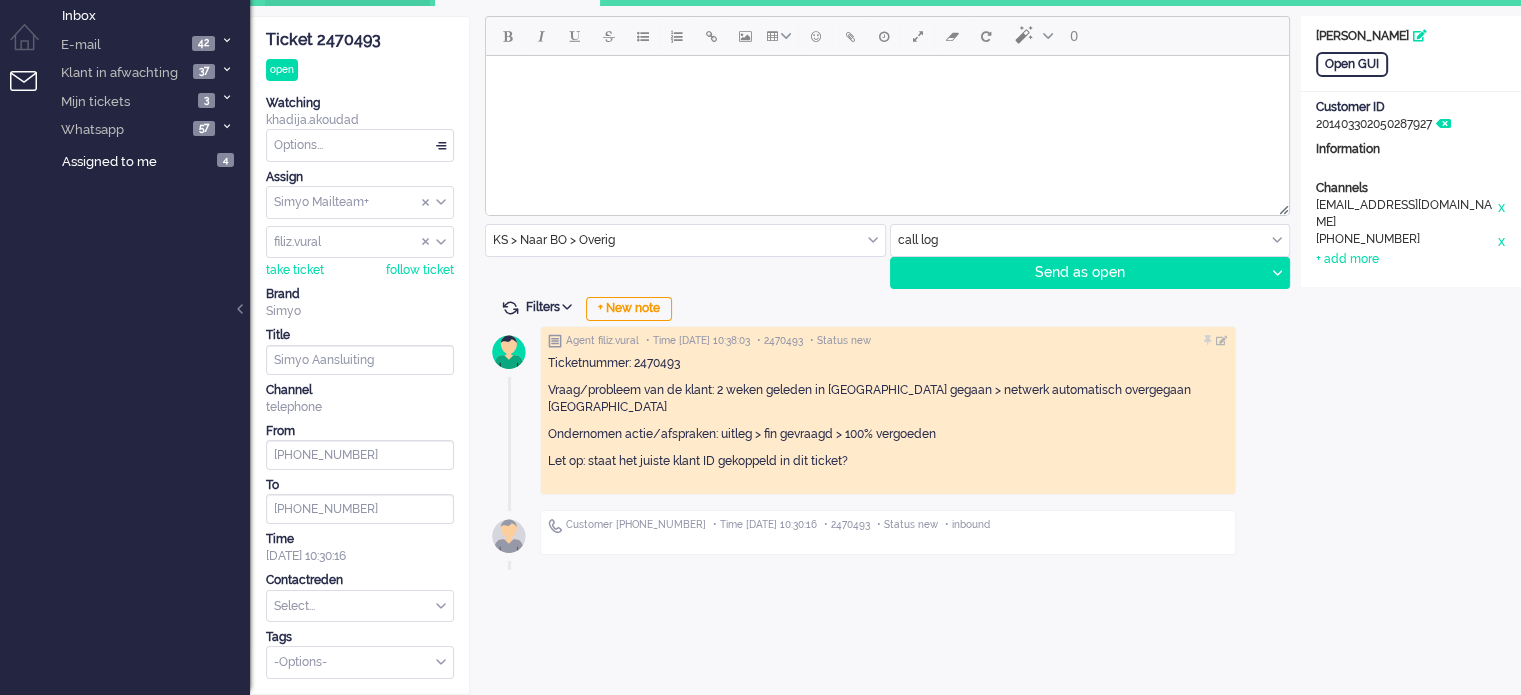 scroll, scrollTop: 157, scrollLeft: 0, axis: vertical 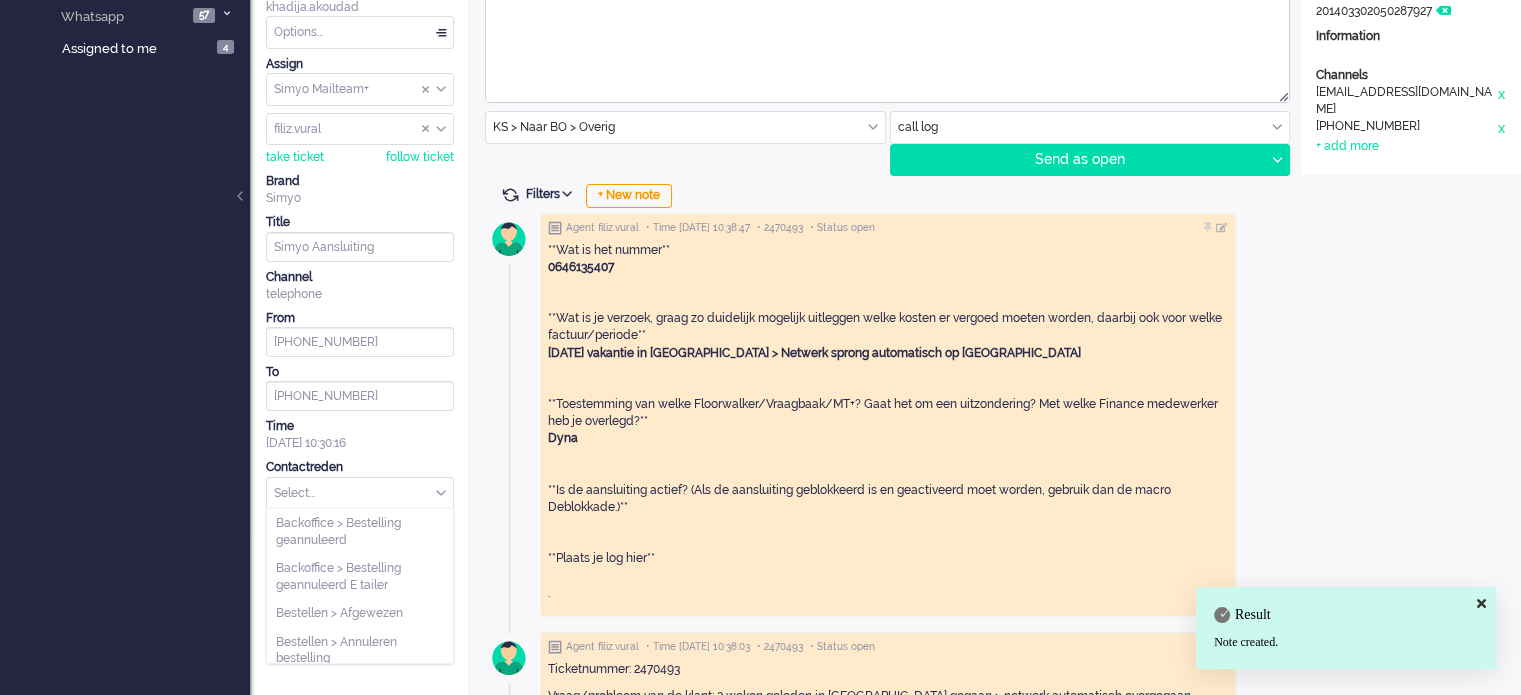 click at bounding box center [360, 493] 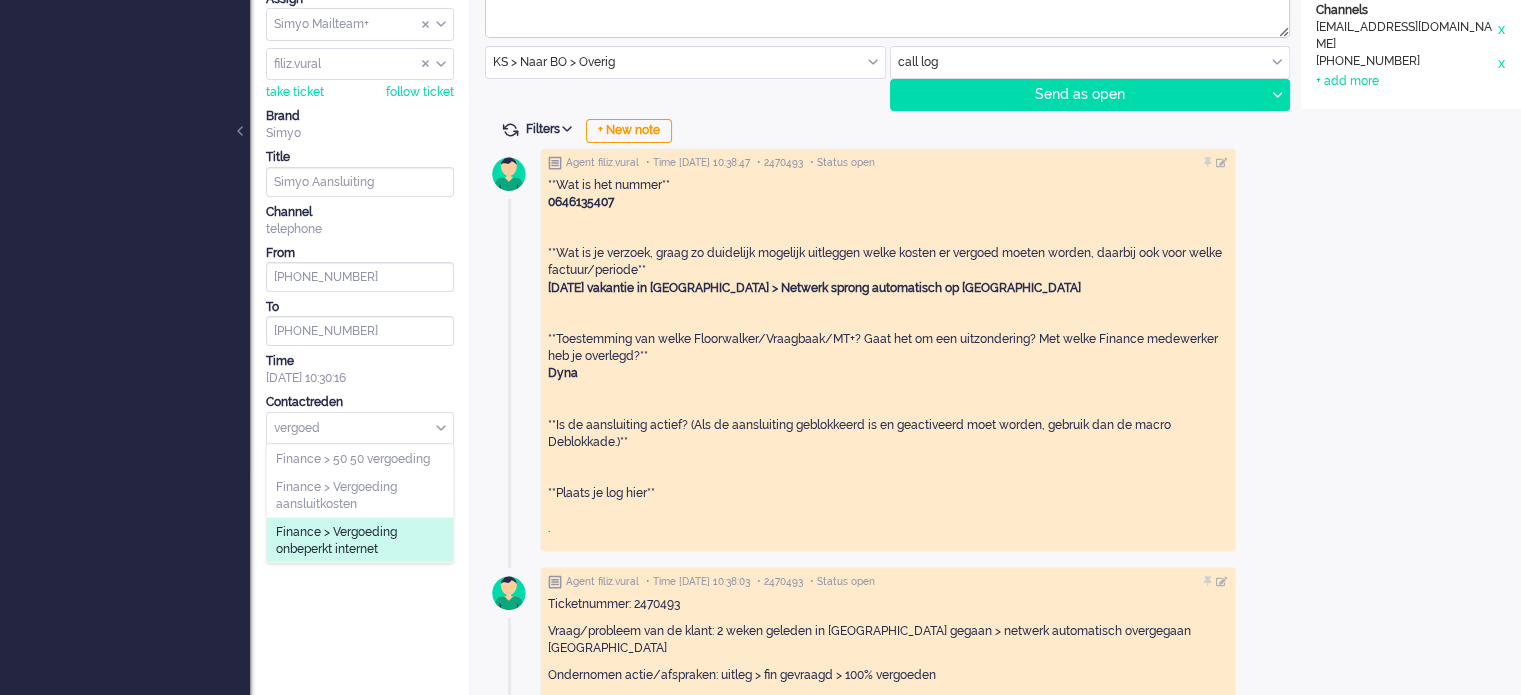 scroll, scrollTop: 257, scrollLeft: 0, axis: vertical 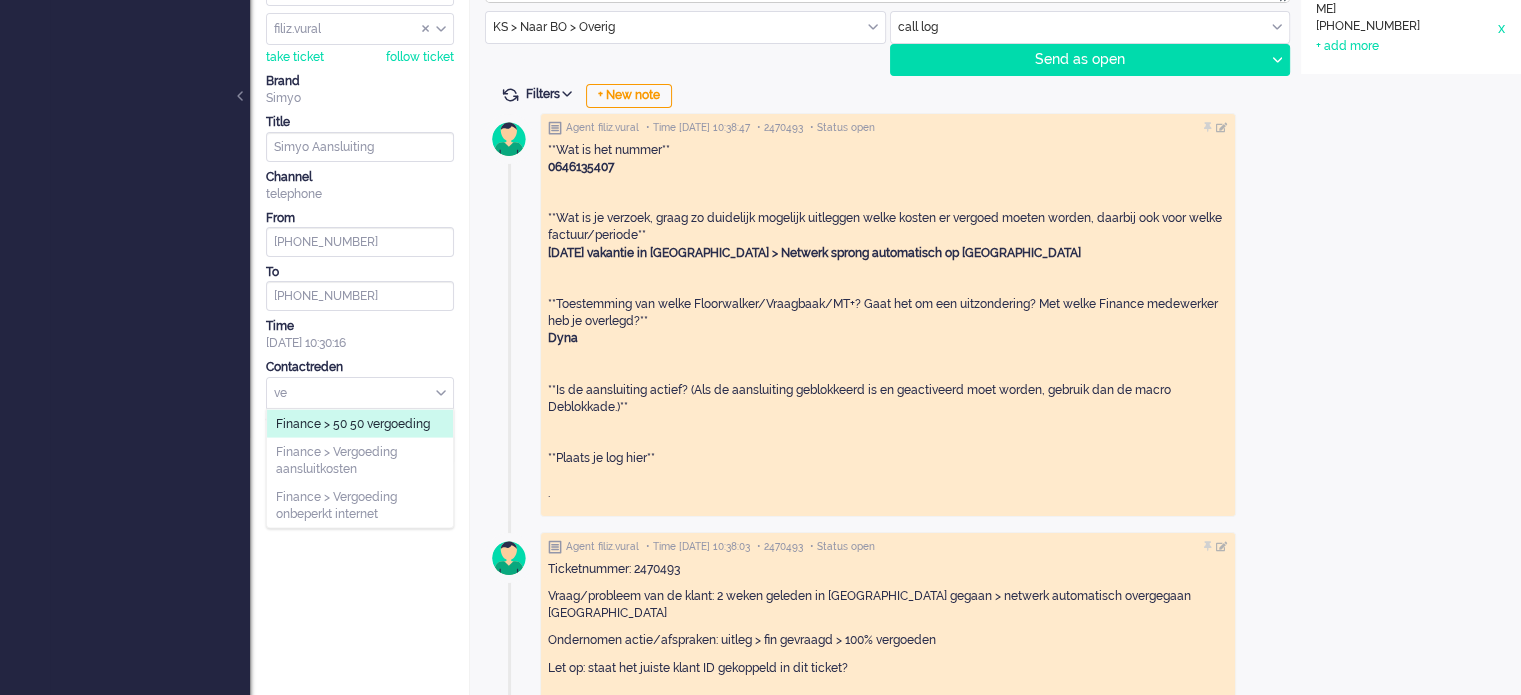 type on "v" 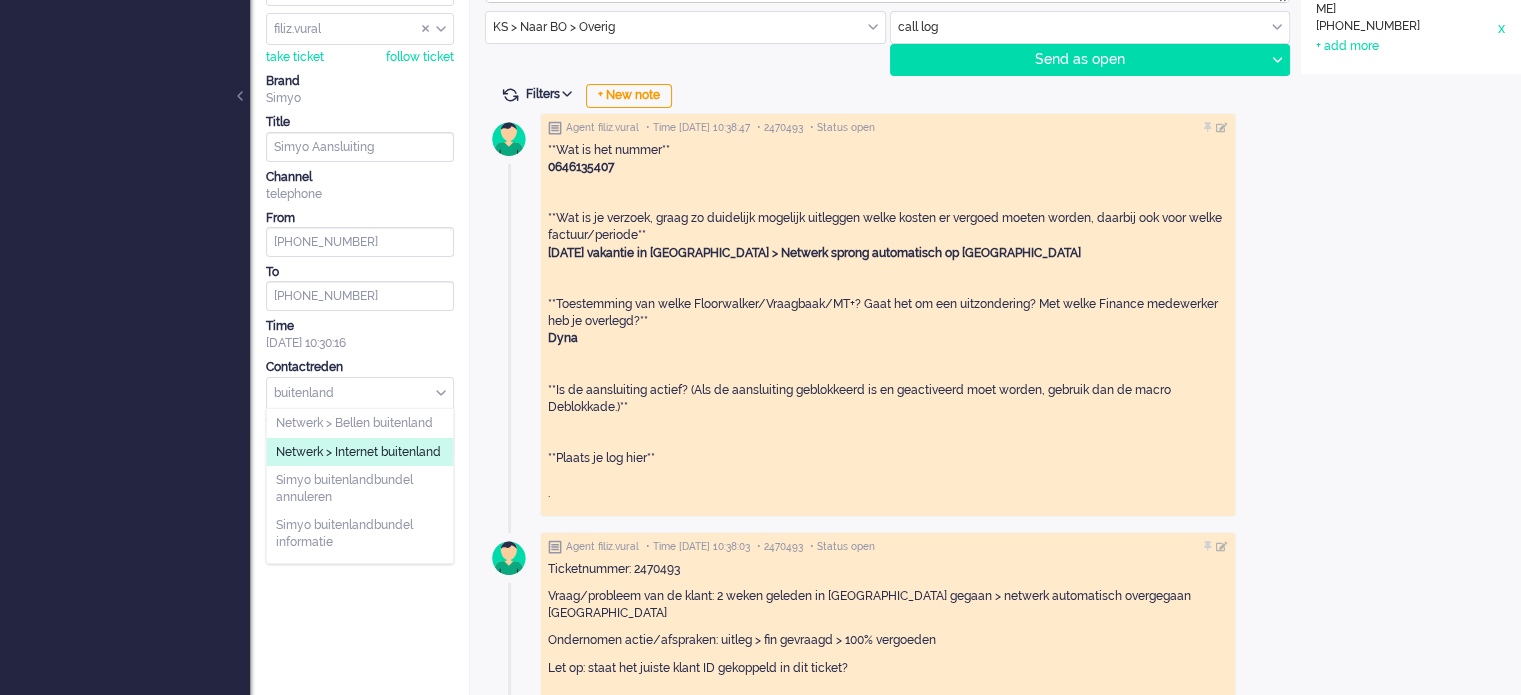 type on "buitenland" 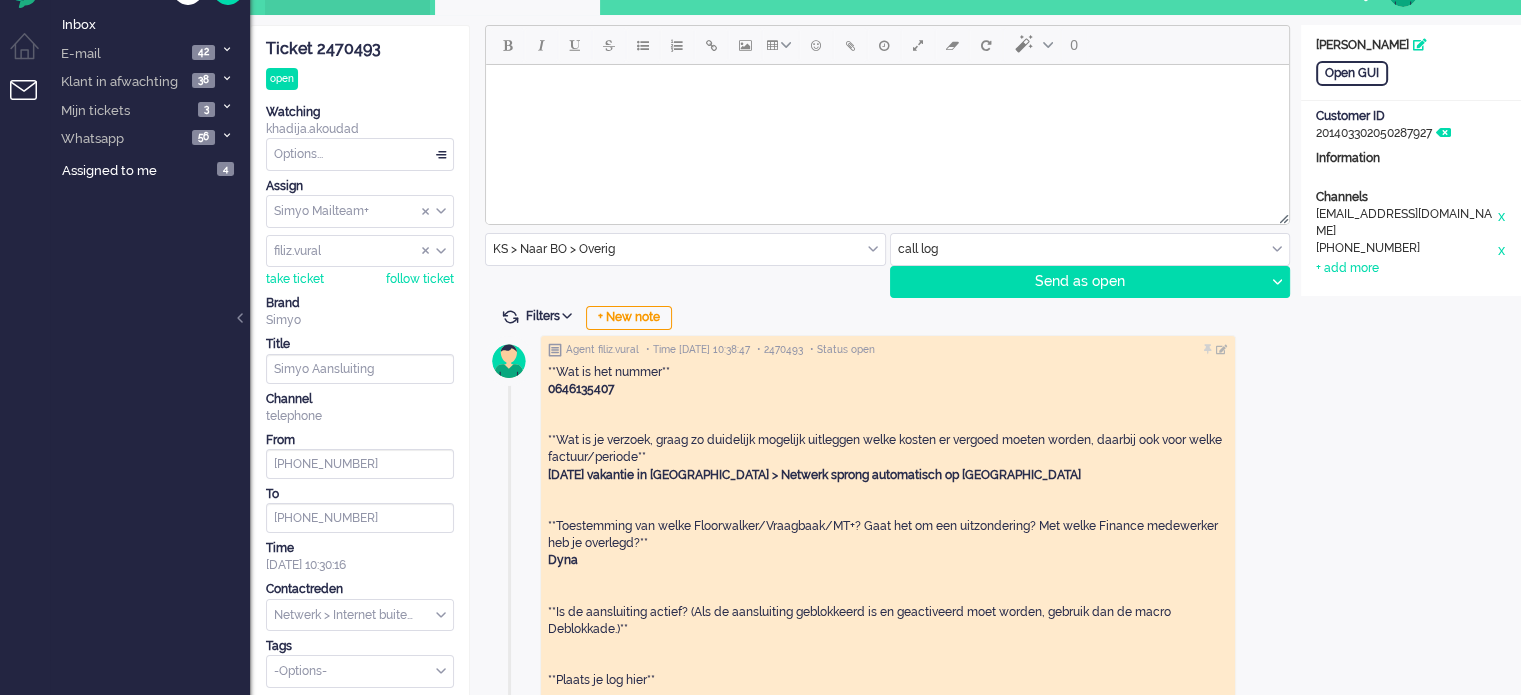 scroll, scrollTop: 0, scrollLeft: 0, axis: both 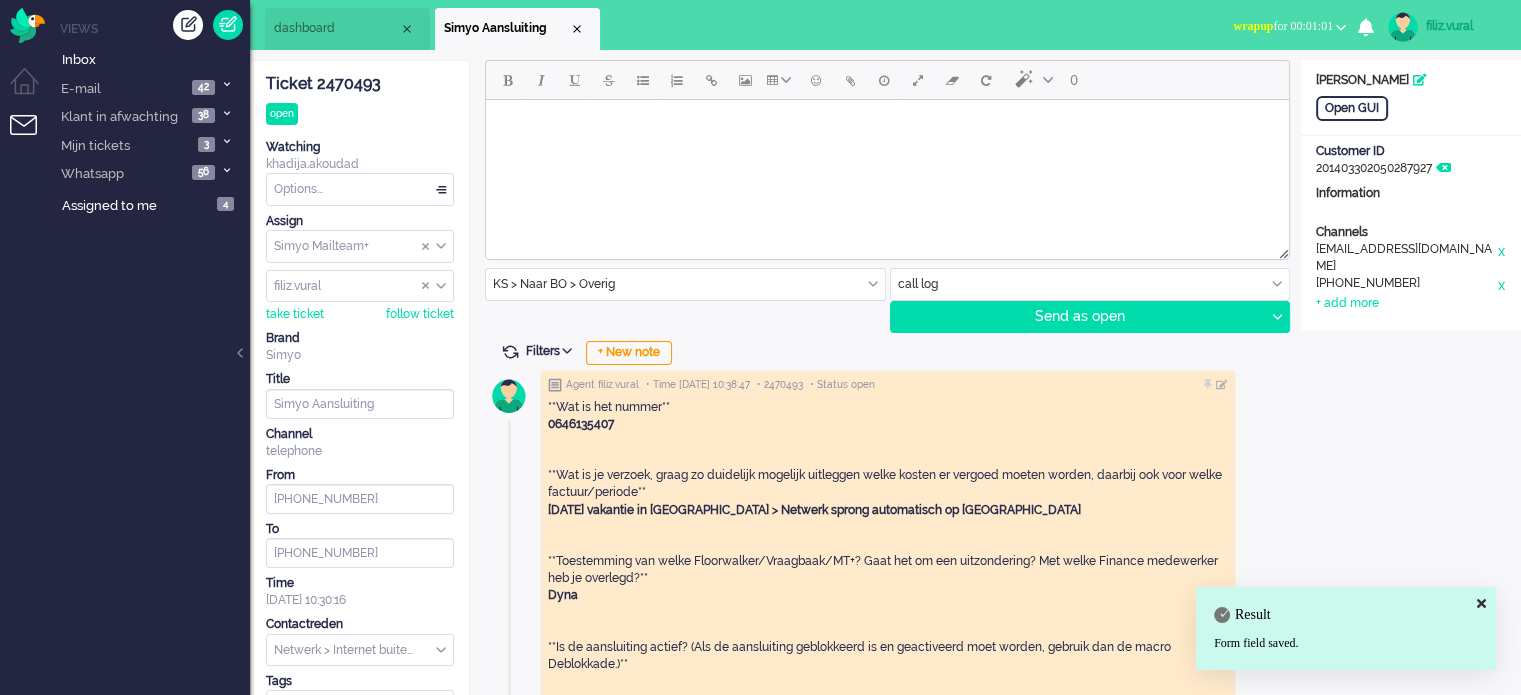 click on "Options..." at bounding box center (360, 189) 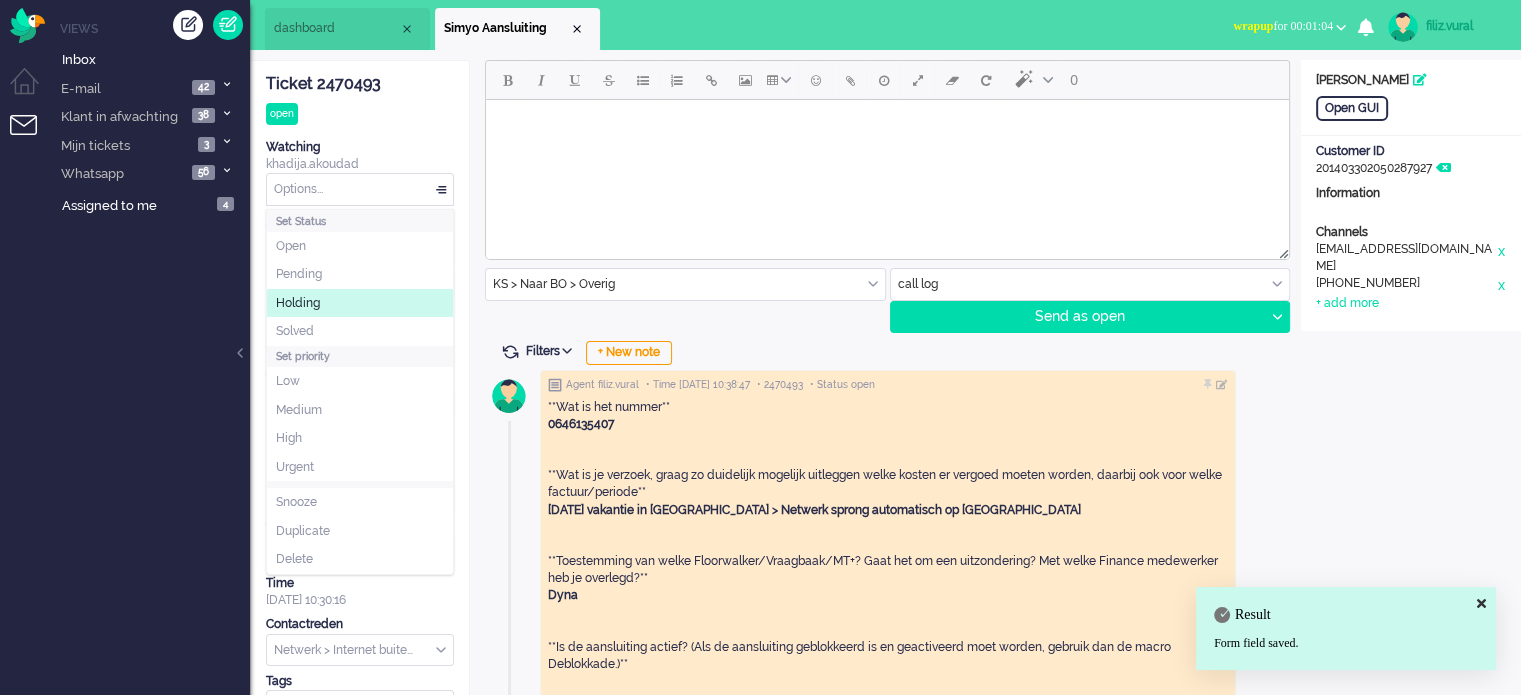 click on "Holding" 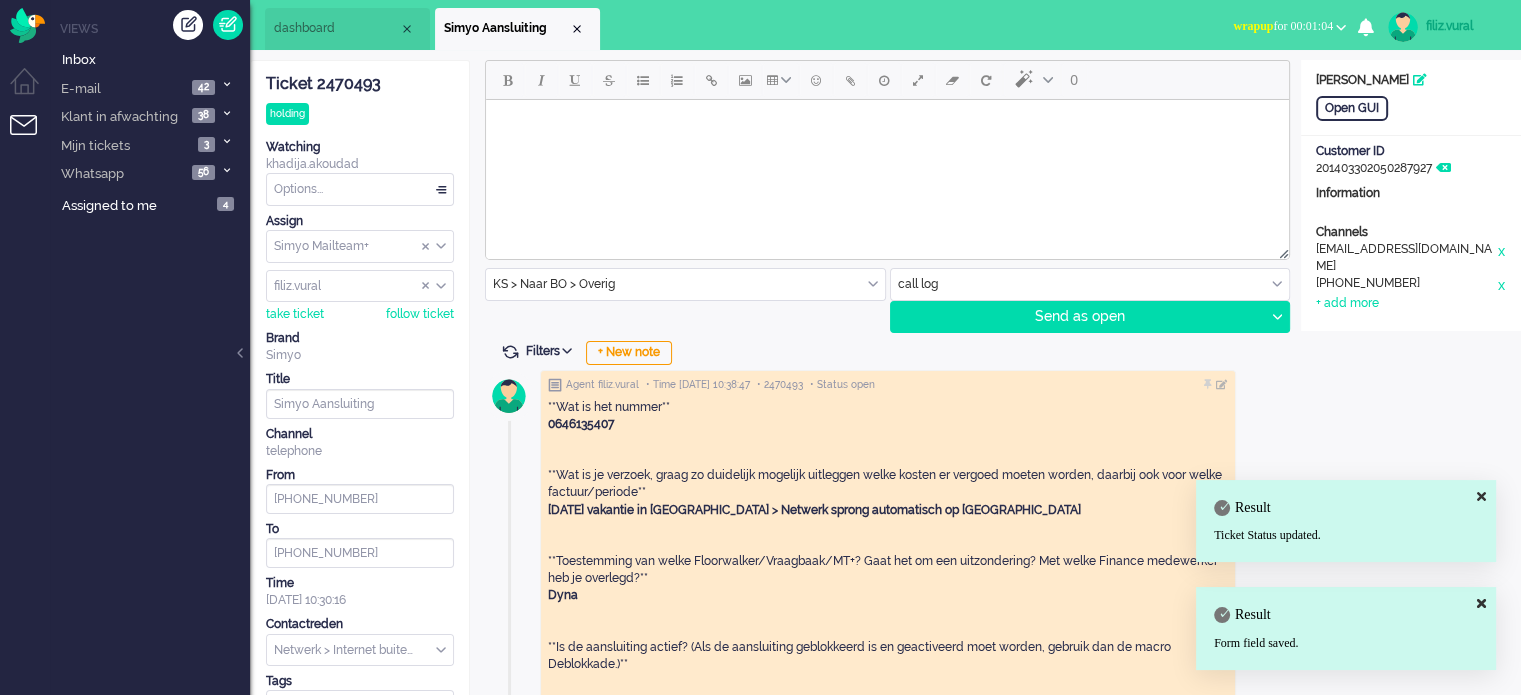 click on "dashboard" at bounding box center (336, 28) 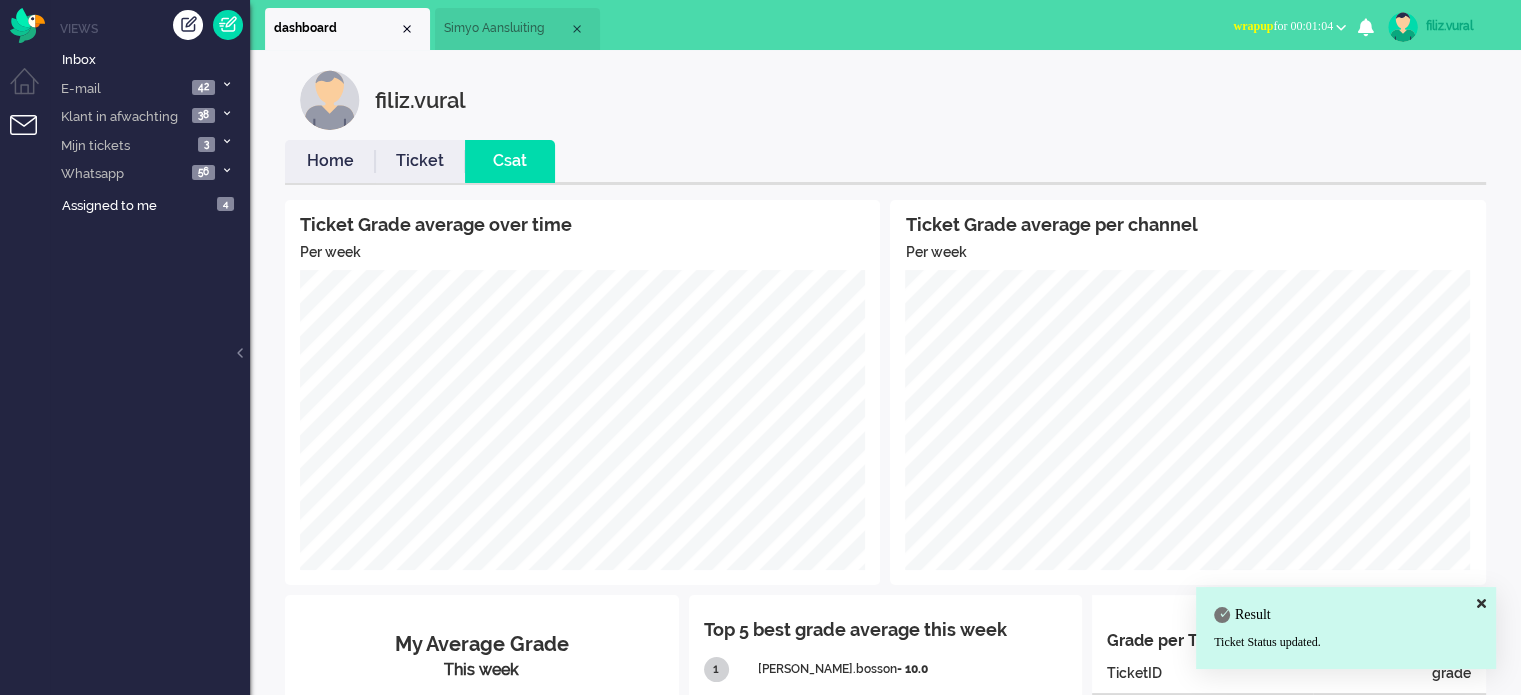 click on "wrapup  for 00:01:04" at bounding box center (1289, 26) 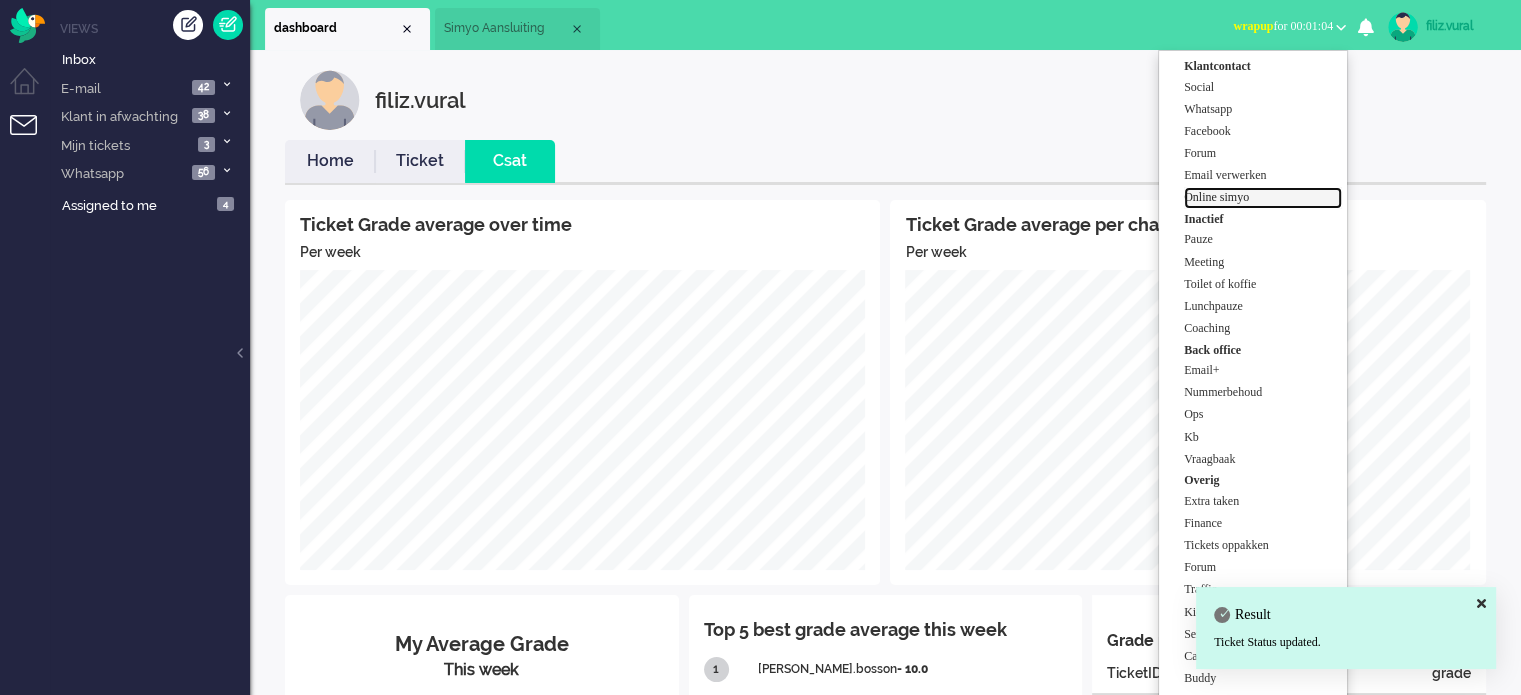 click on "Online simyo" at bounding box center [1263, 197] 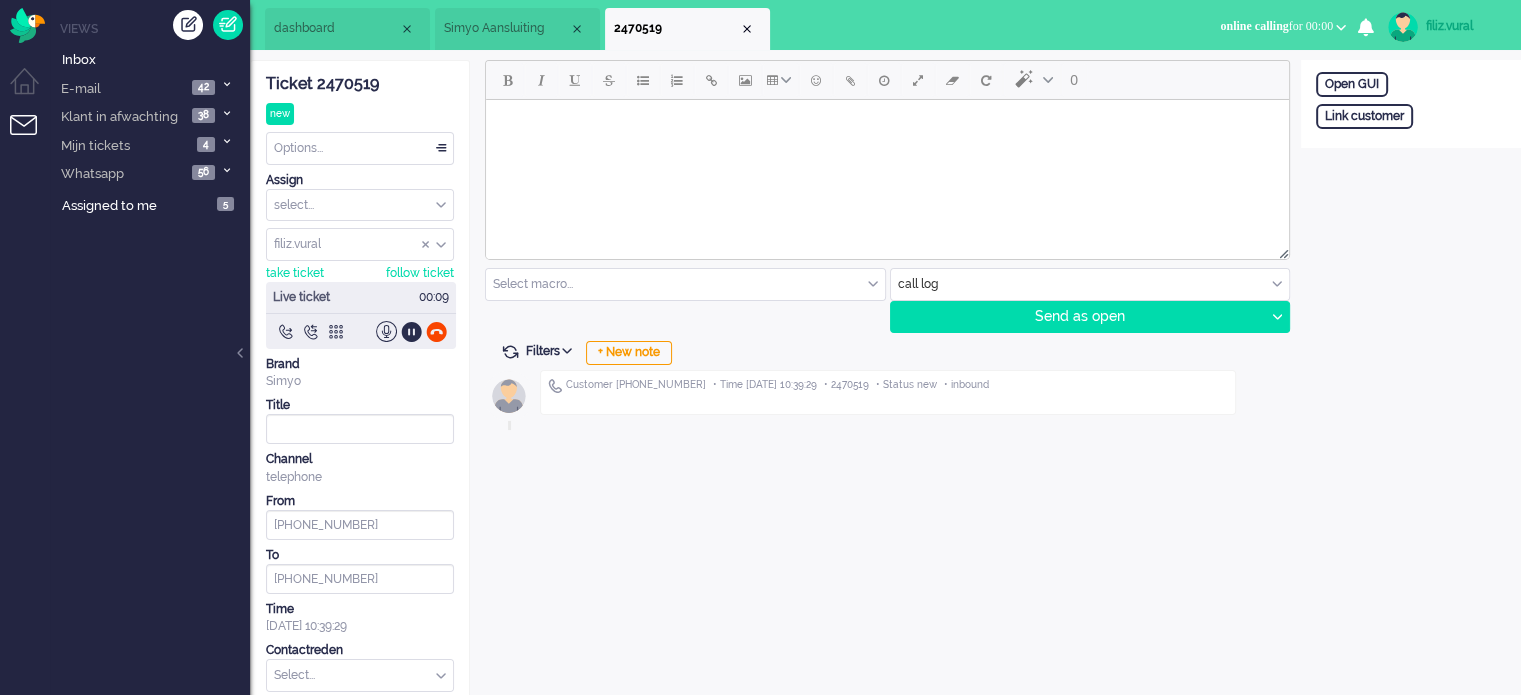 scroll, scrollTop: 0, scrollLeft: 0, axis: both 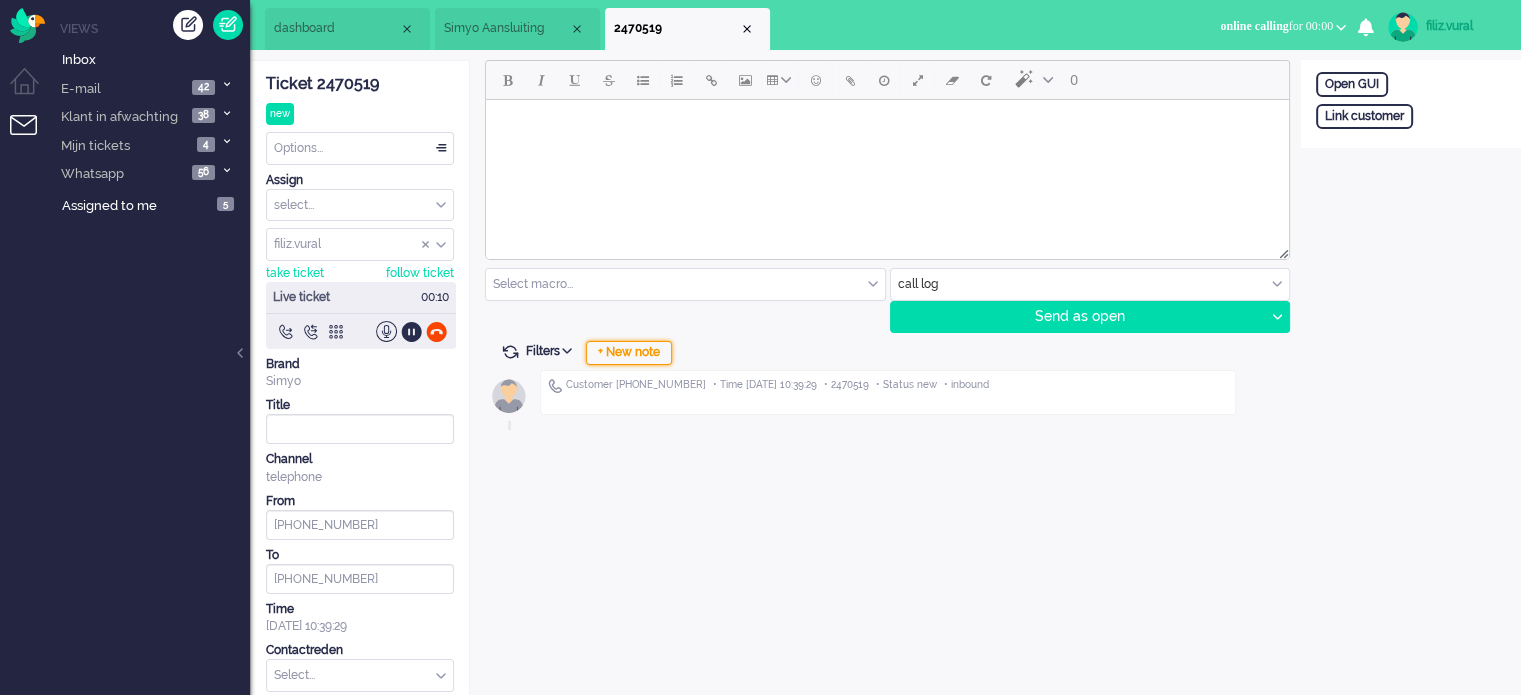 click on "+ New note" at bounding box center [629, 353] 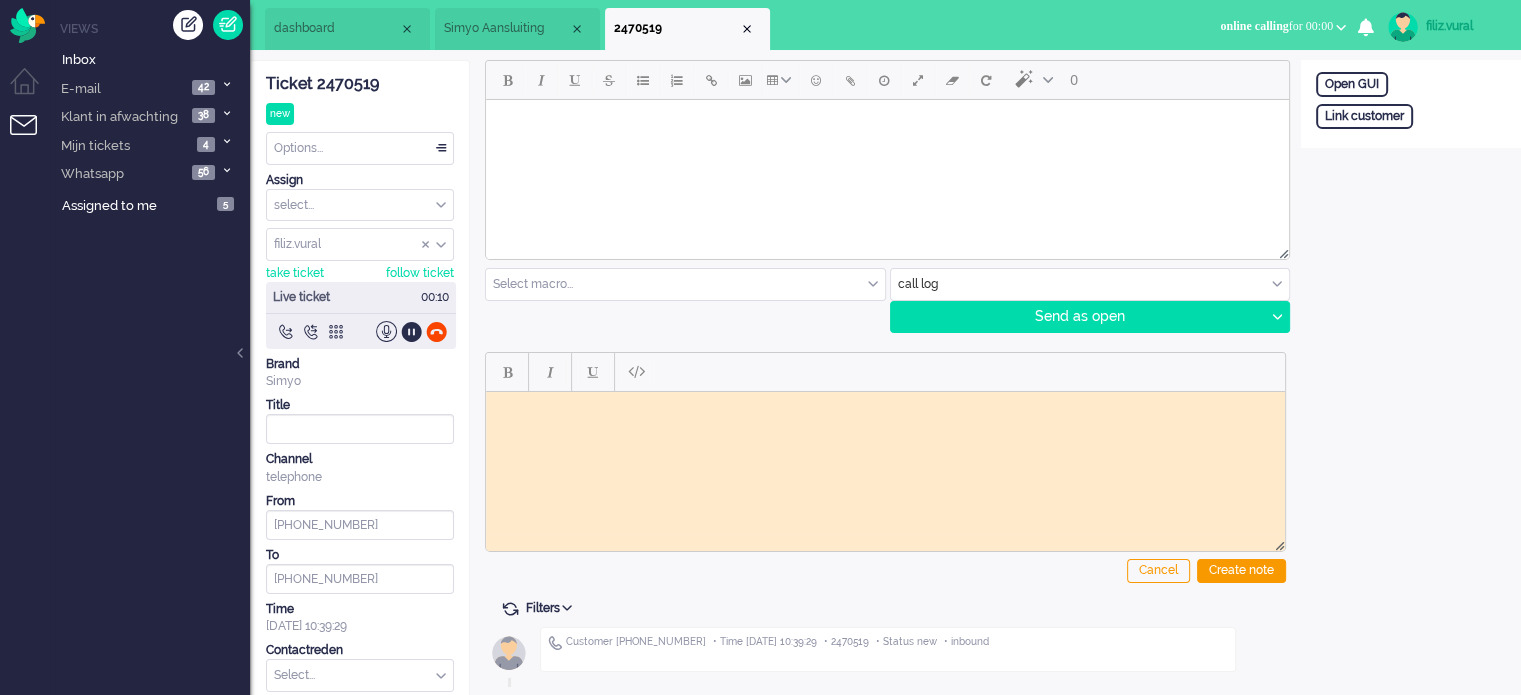 scroll, scrollTop: 0, scrollLeft: 0, axis: both 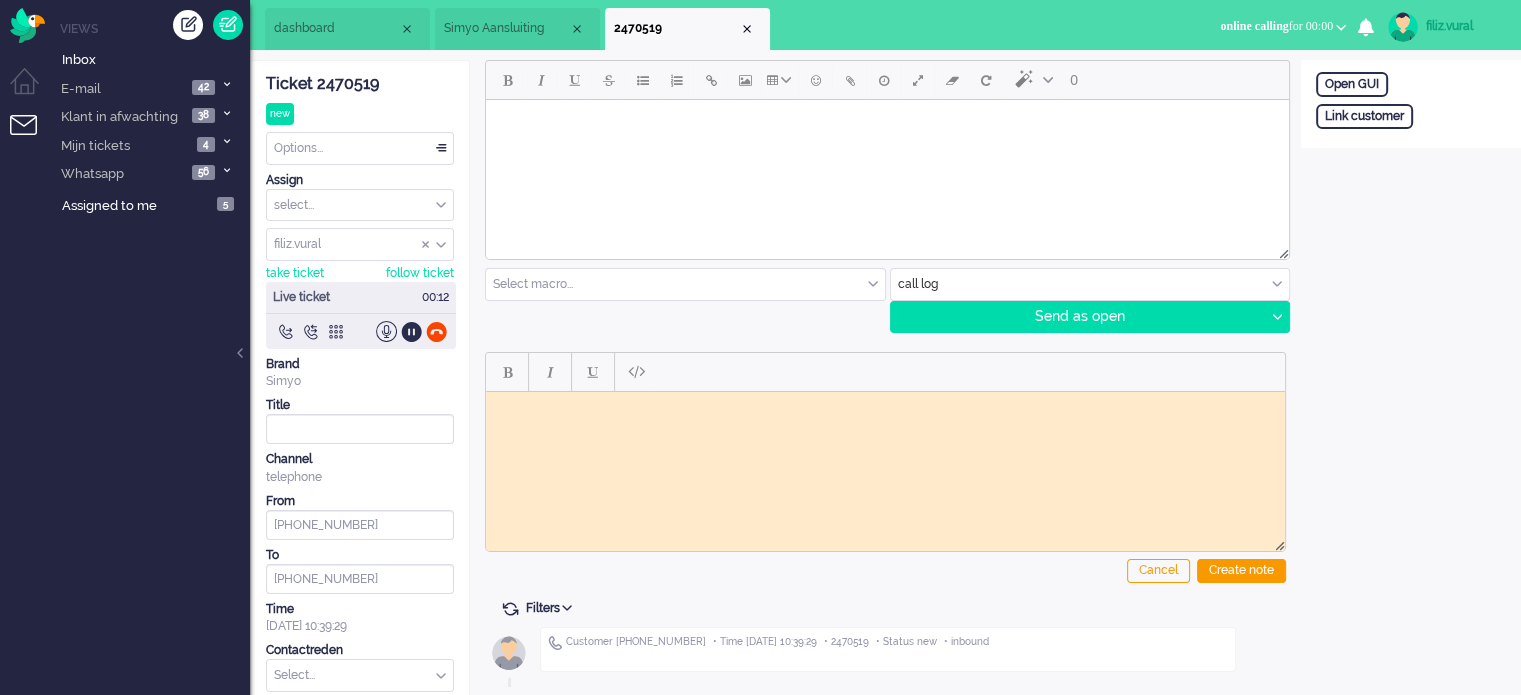 click on "Ticket 2470519" 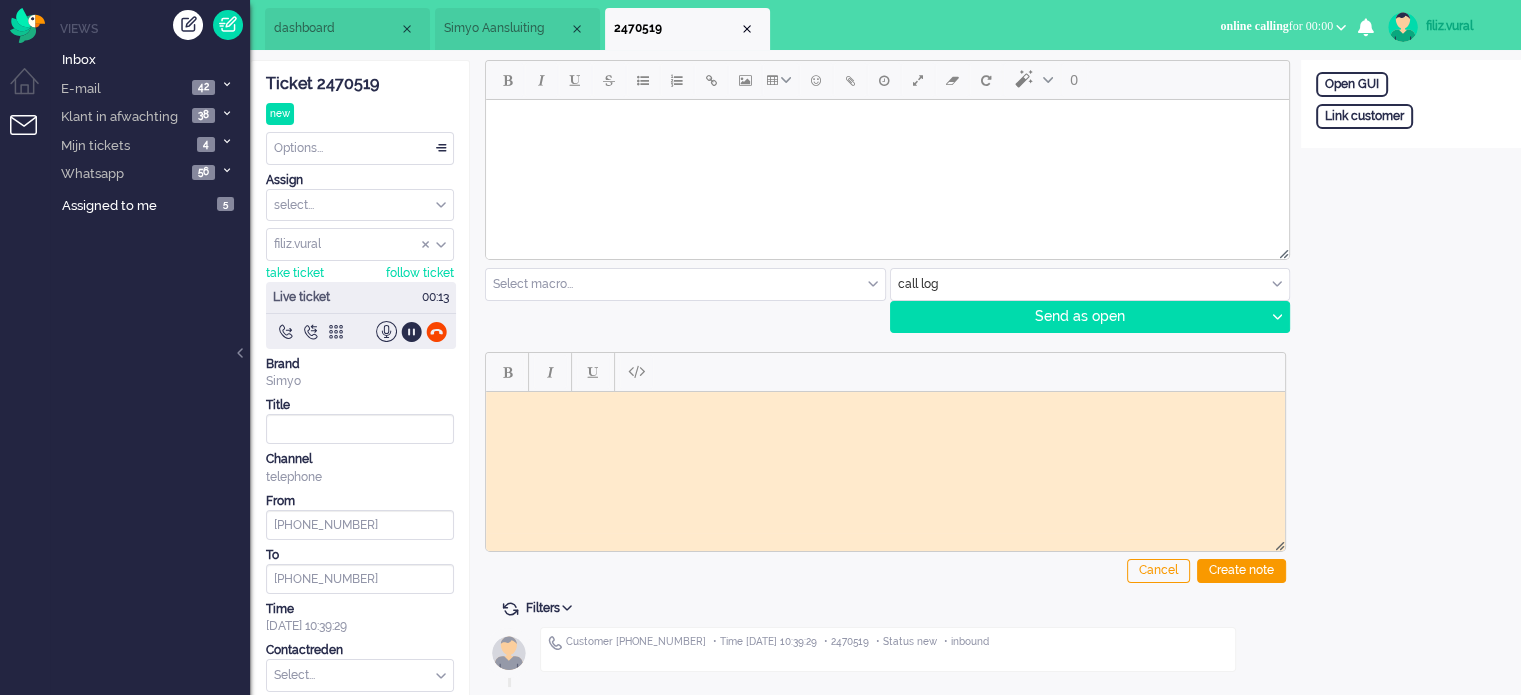 drag, startPoint x: 655, startPoint y: 393, endPoint x: 650, endPoint y: 406, distance: 13.928389 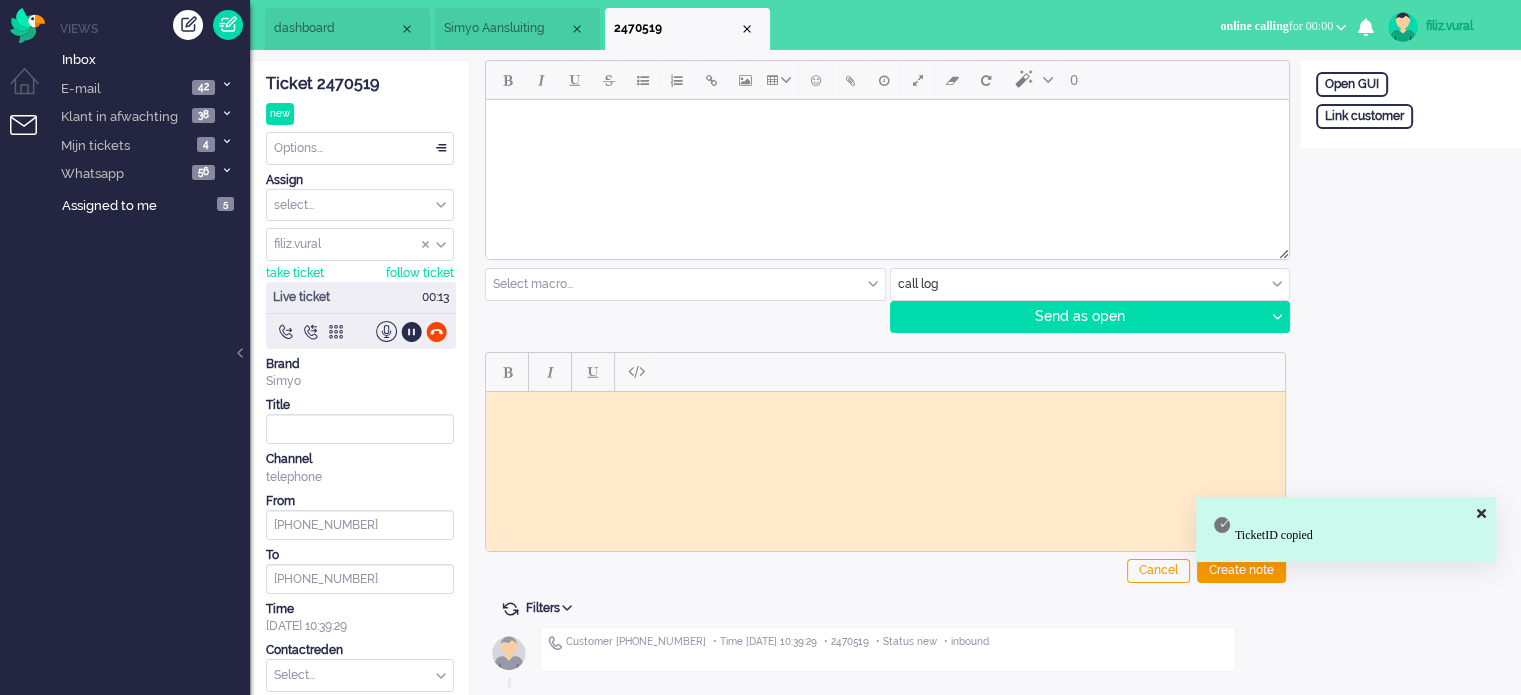 paste 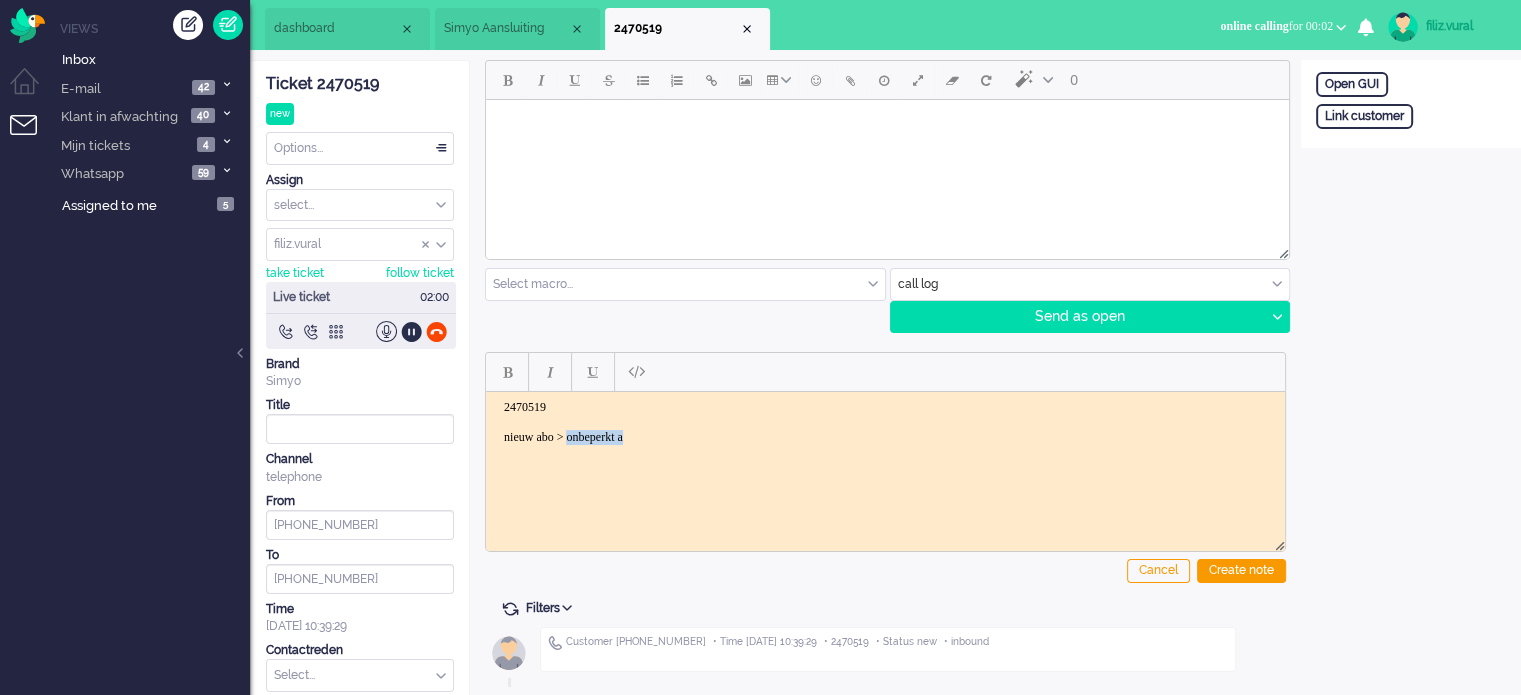 drag, startPoint x: 659, startPoint y: 433, endPoint x: 620, endPoint y: 398, distance: 52.40229 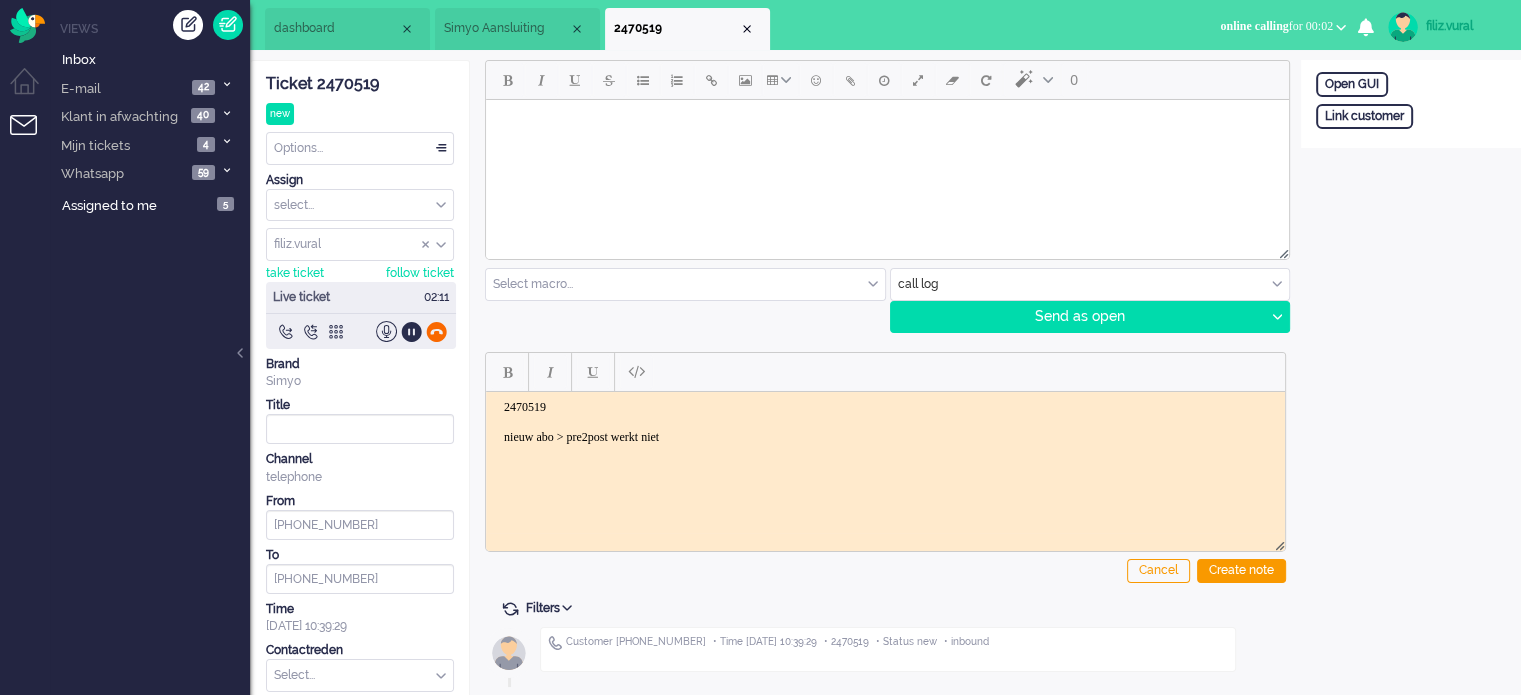 click 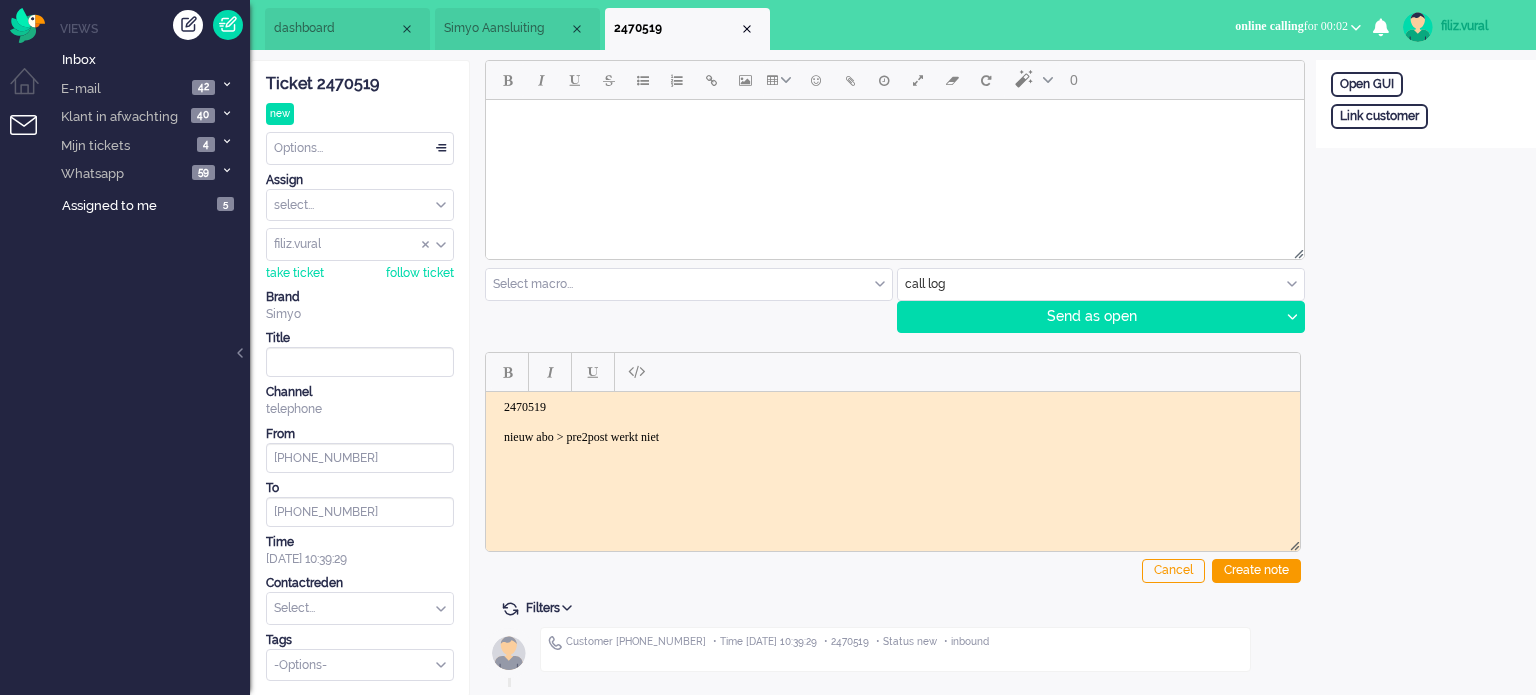 drag, startPoint x: 713, startPoint y: 430, endPoint x: 727, endPoint y: 410, distance: 24.41311 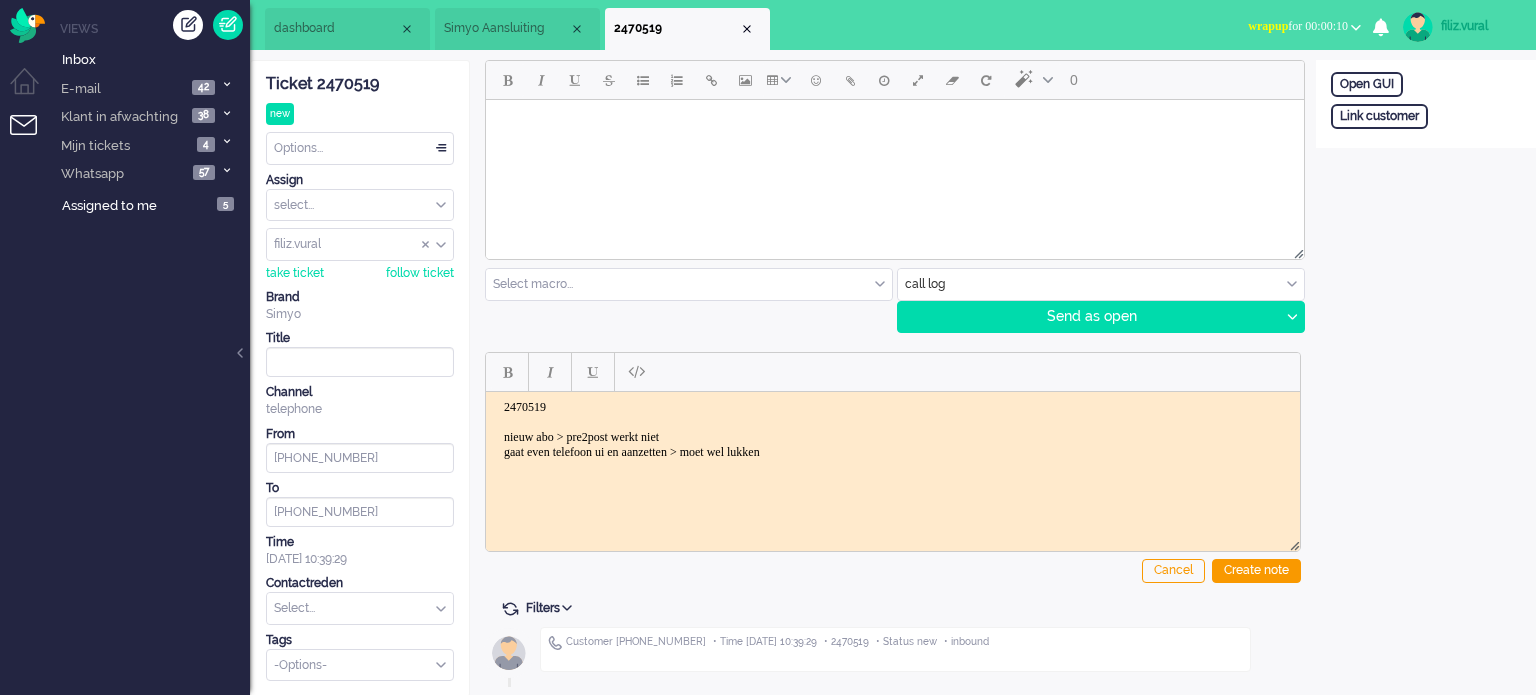 click on "2470519 nieuw abo > pre2post werkt niet gaat even telefoon ui en aanzetten > moet wel lukken" at bounding box center (893, 429) 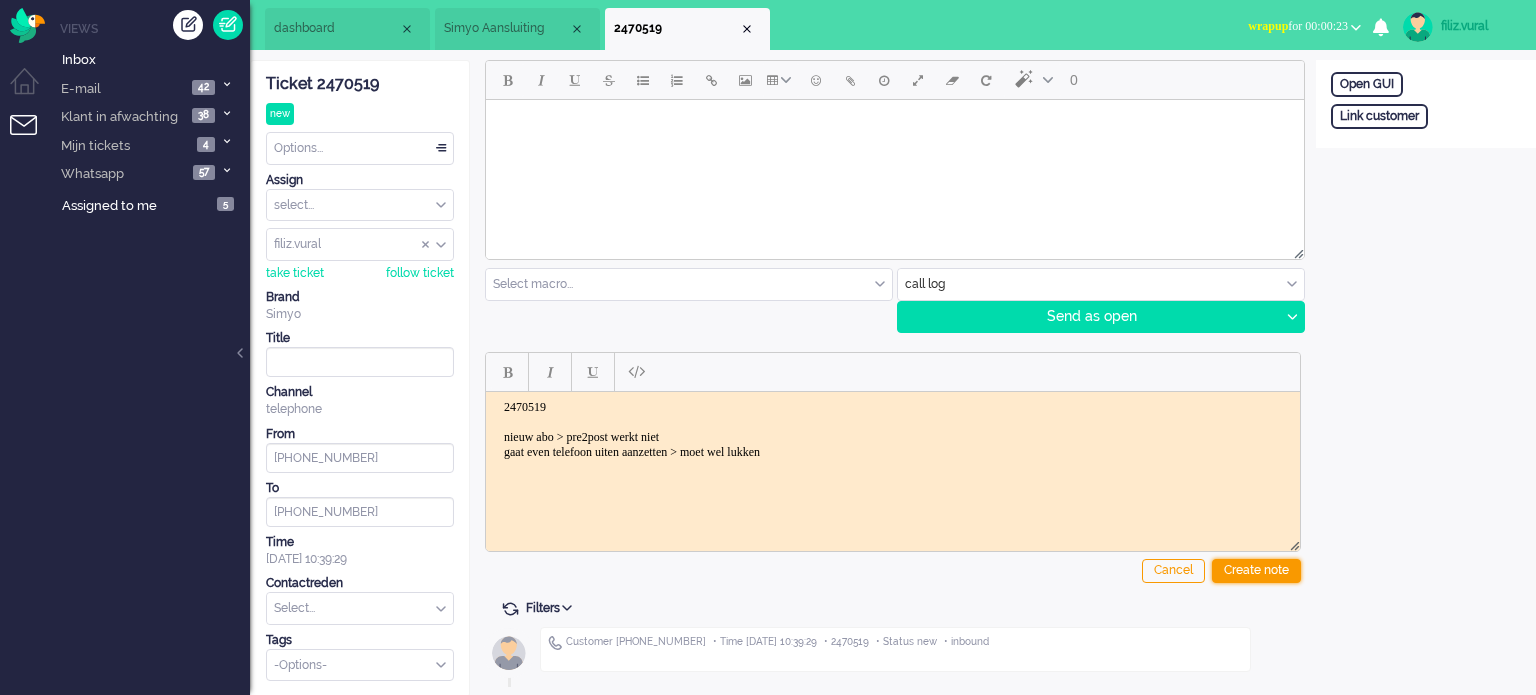 click on "Create note" at bounding box center (1256, 571) 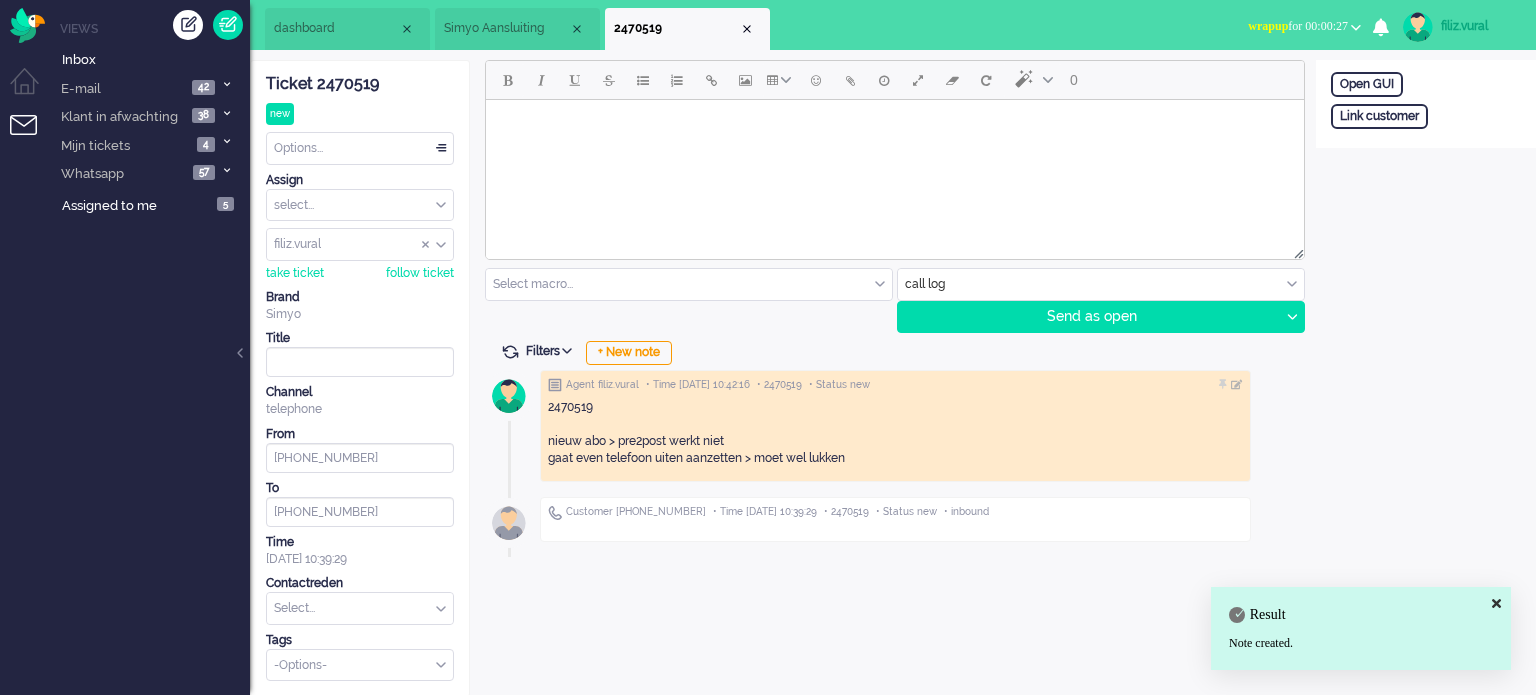 click at bounding box center (360, 608) 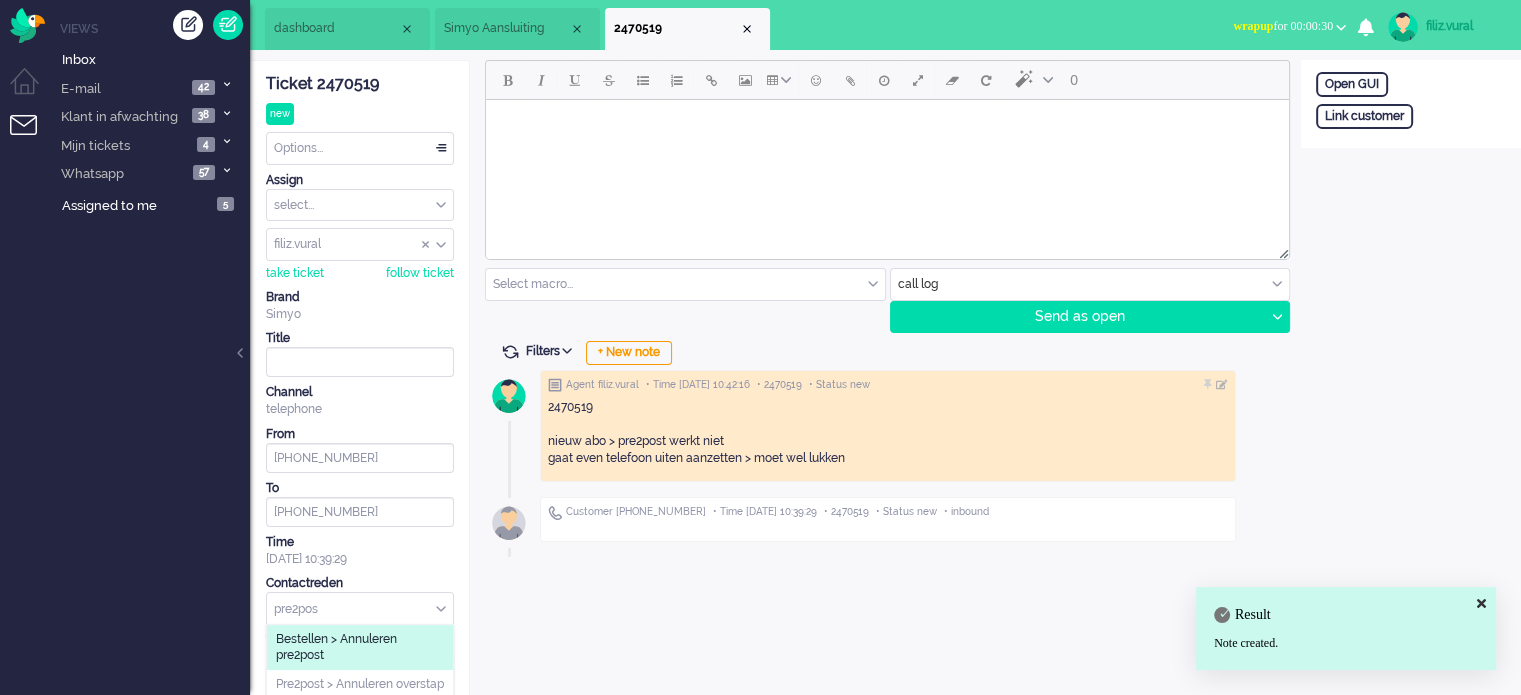 scroll, scrollTop: 8, scrollLeft: 0, axis: vertical 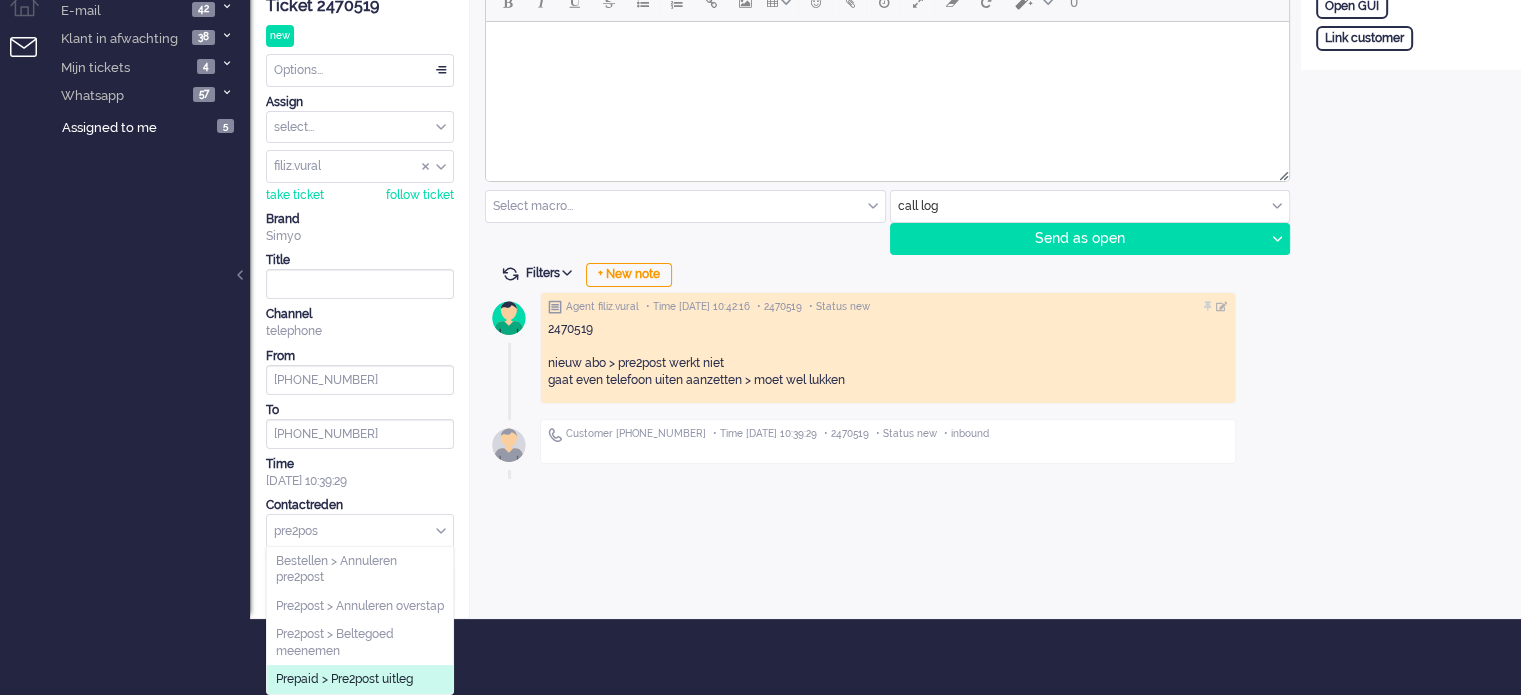 type on "pre2pos" 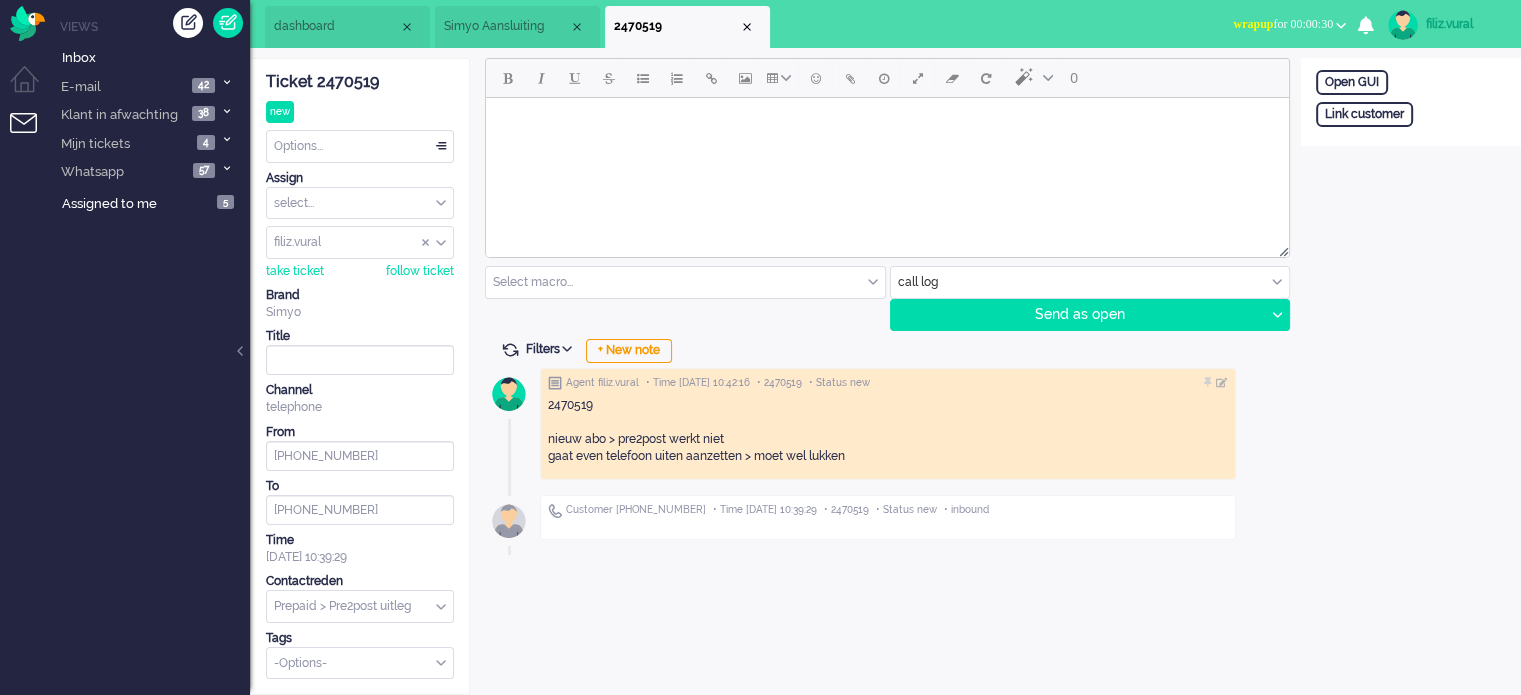 scroll, scrollTop: 0, scrollLeft: 0, axis: both 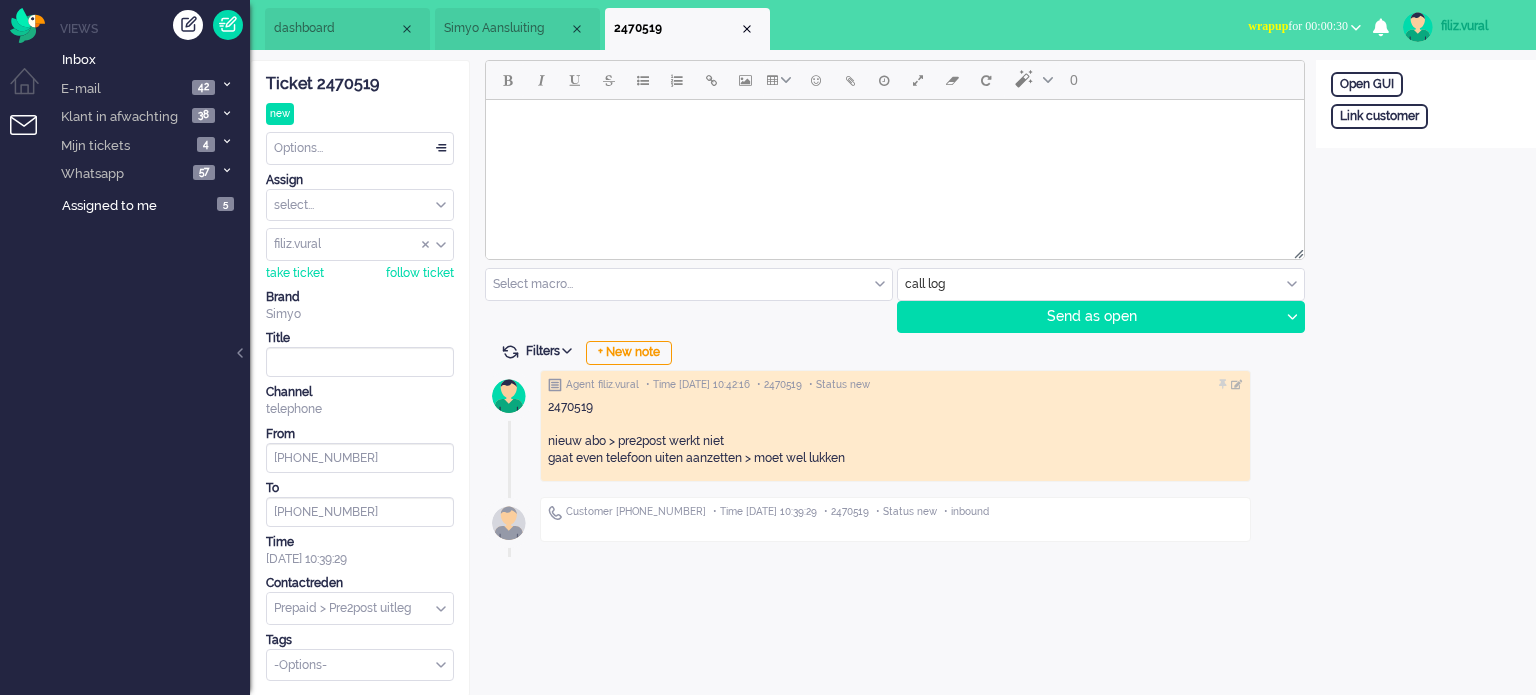 click on "Options..." at bounding box center (360, 148) 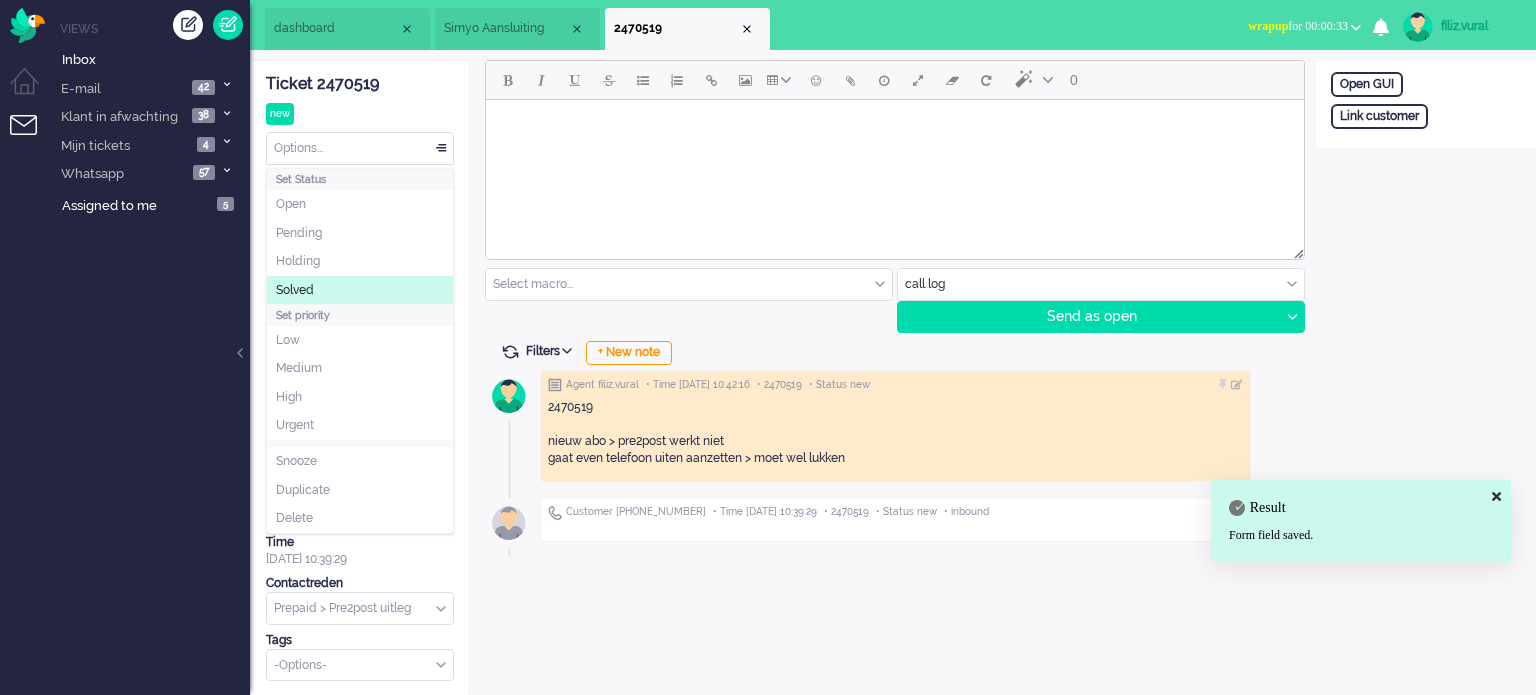 drag, startPoint x: 334, startPoint y: 291, endPoint x: 408, endPoint y: 251, distance: 84.118965 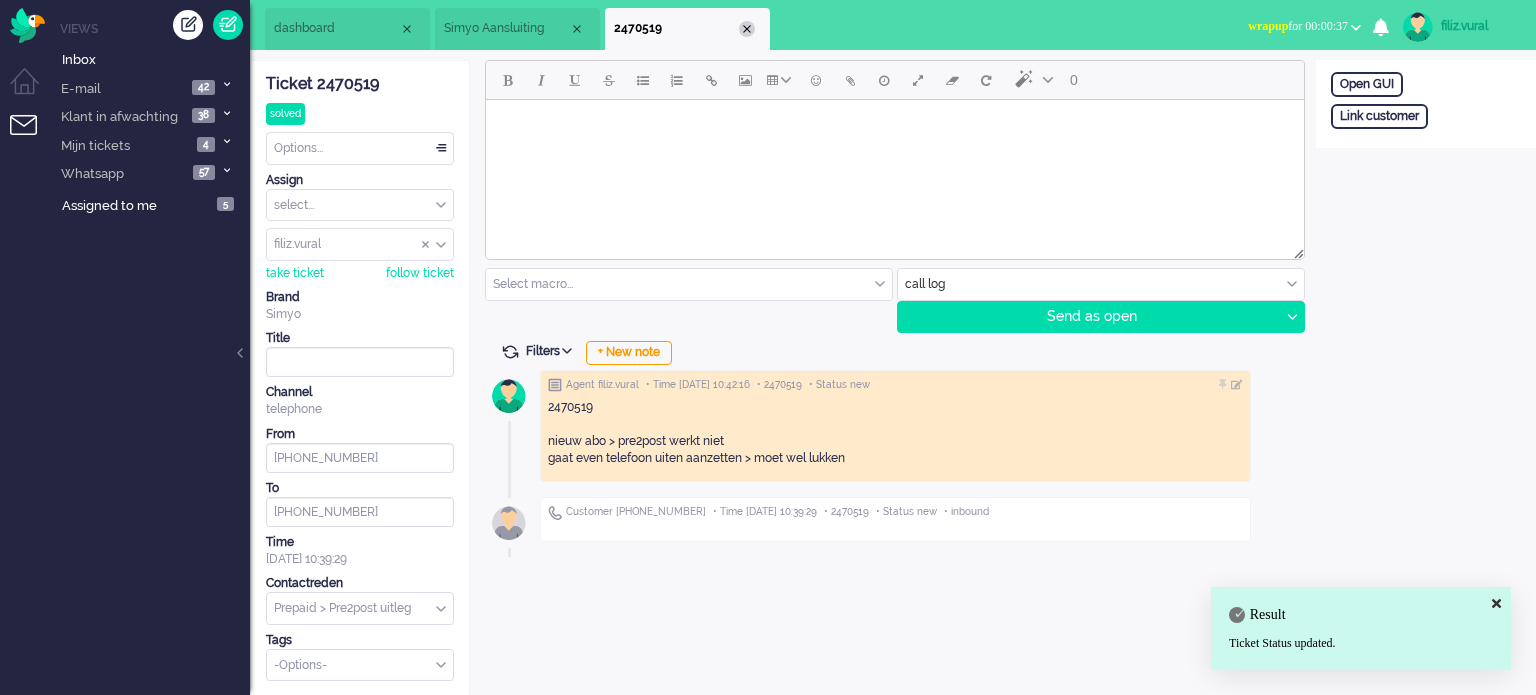 click at bounding box center [747, 29] 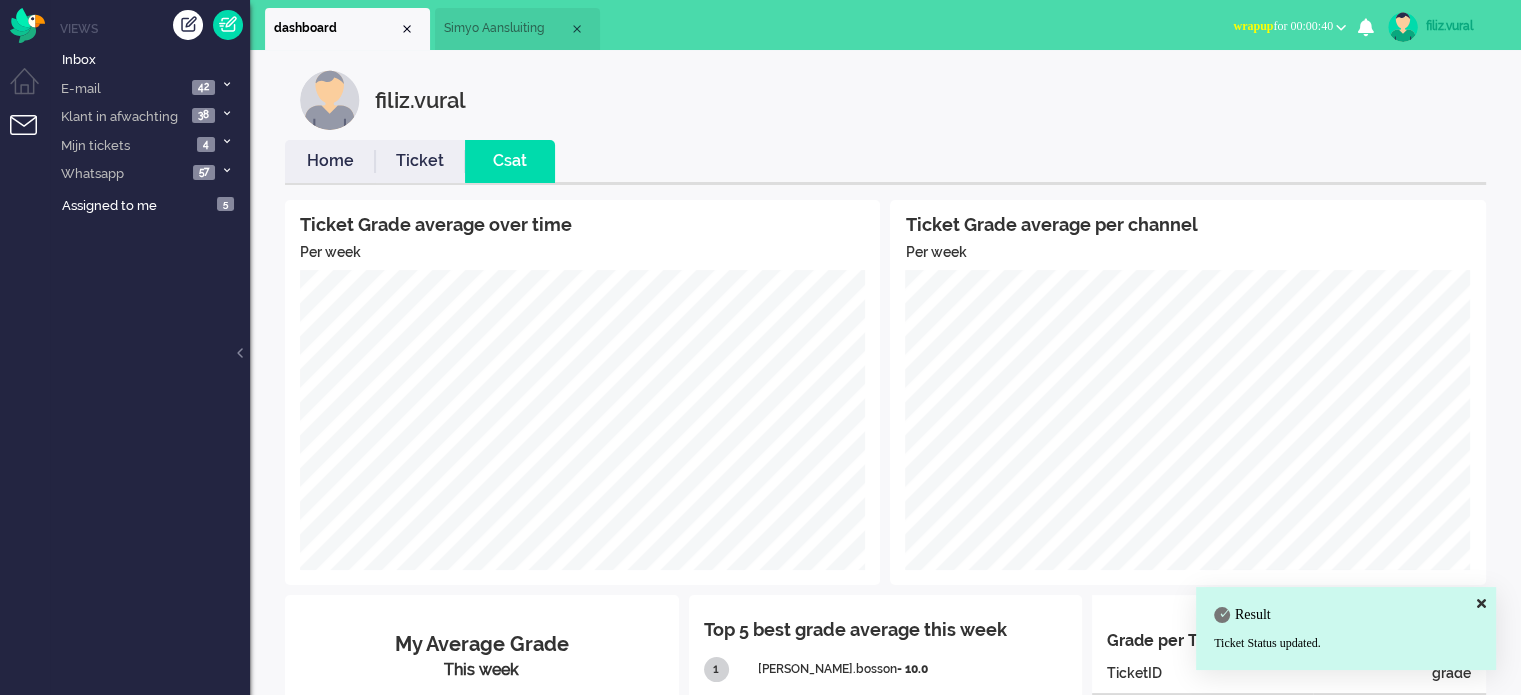 click on "Simyo Aansluiting" at bounding box center (506, 28) 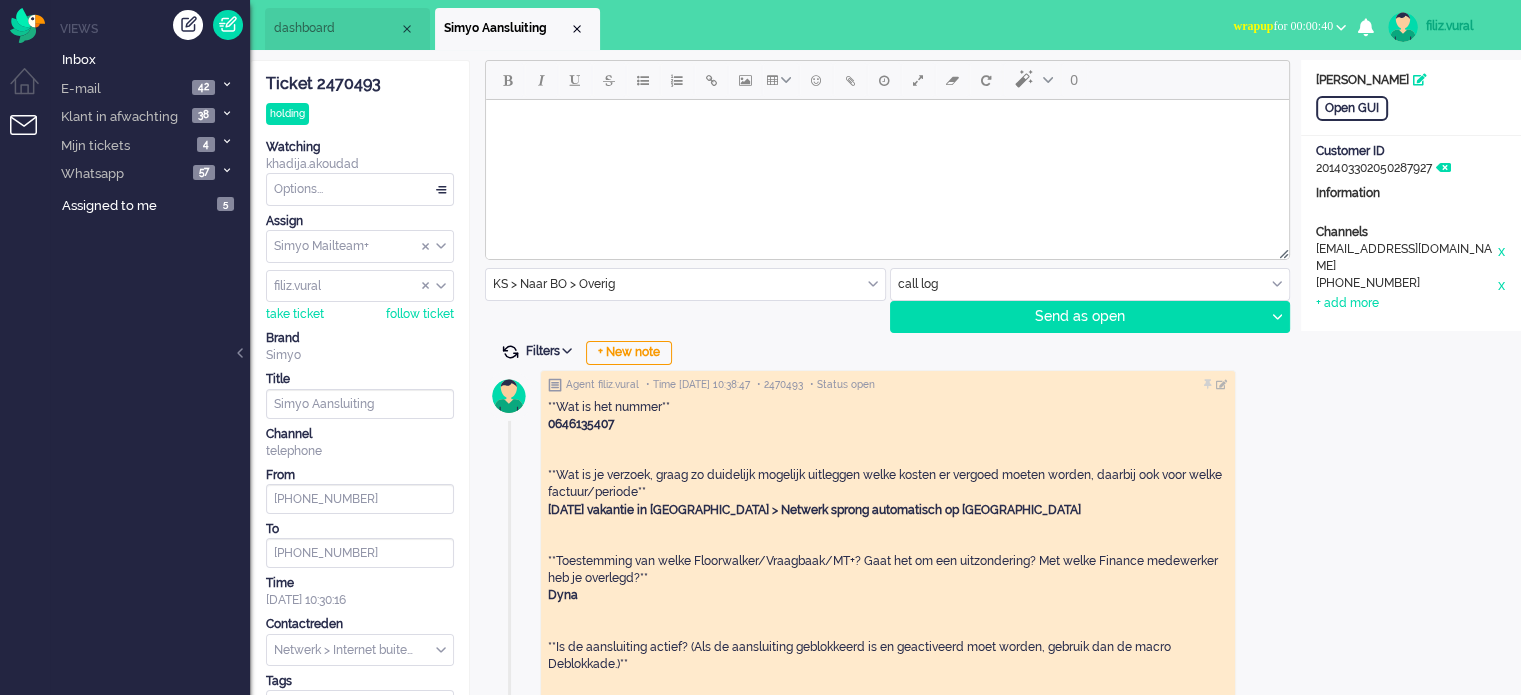 click at bounding box center [510, 352] 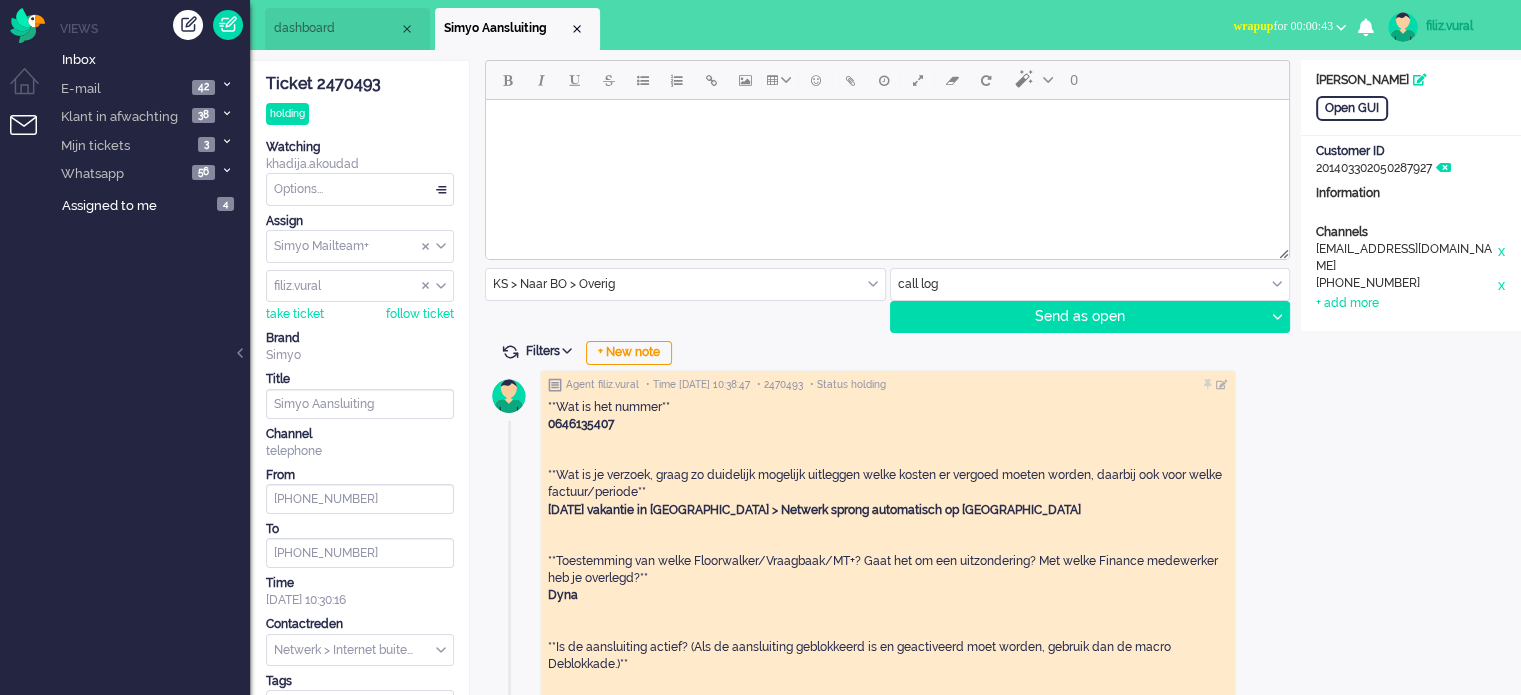 click on "dashboard" at bounding box center (336, 28) 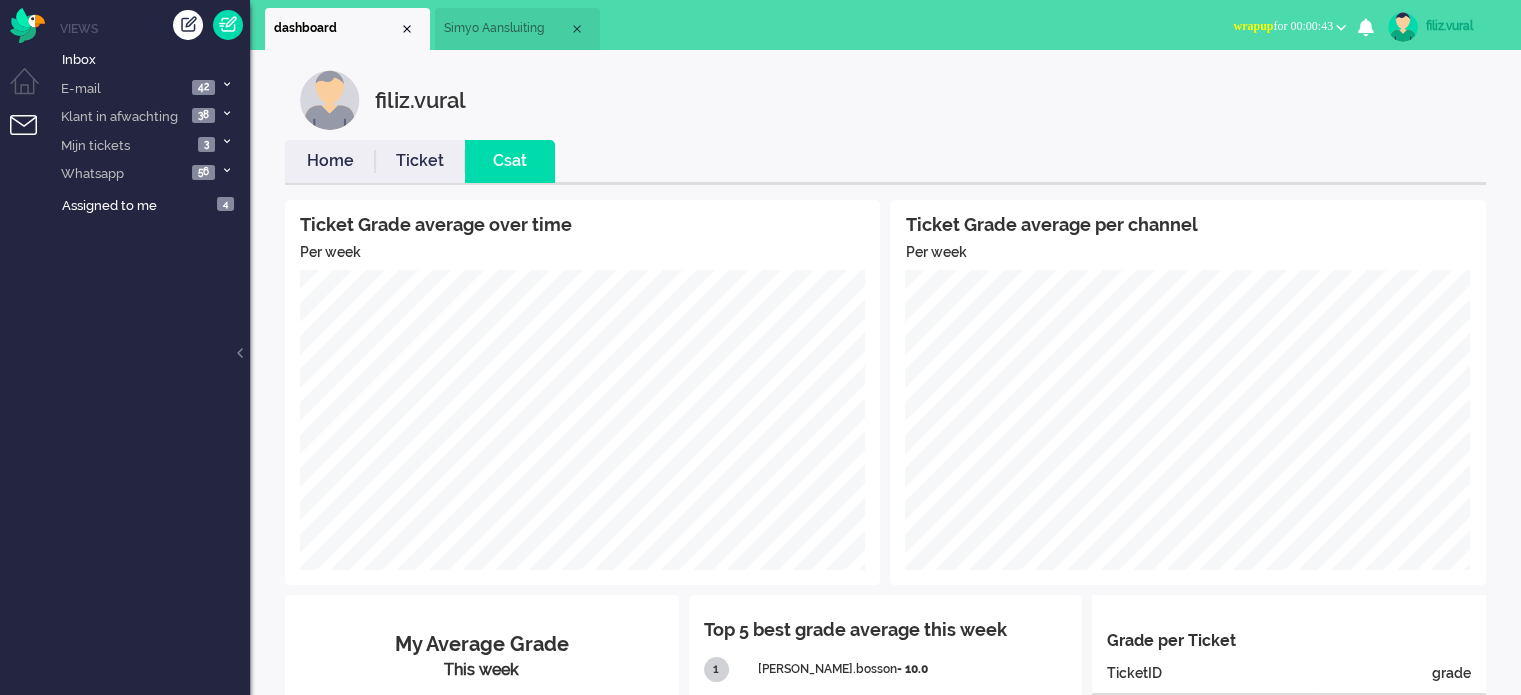 click on "Social
Whatsapp
Facebook
Forum
Email verwerken
Online simyo
Pauze
Meeting
Toilet of koffie
Lunchpauze
Coaching
Email+    Nummerbehoud    Ops Buddy" at bounding box center [1289, 28] 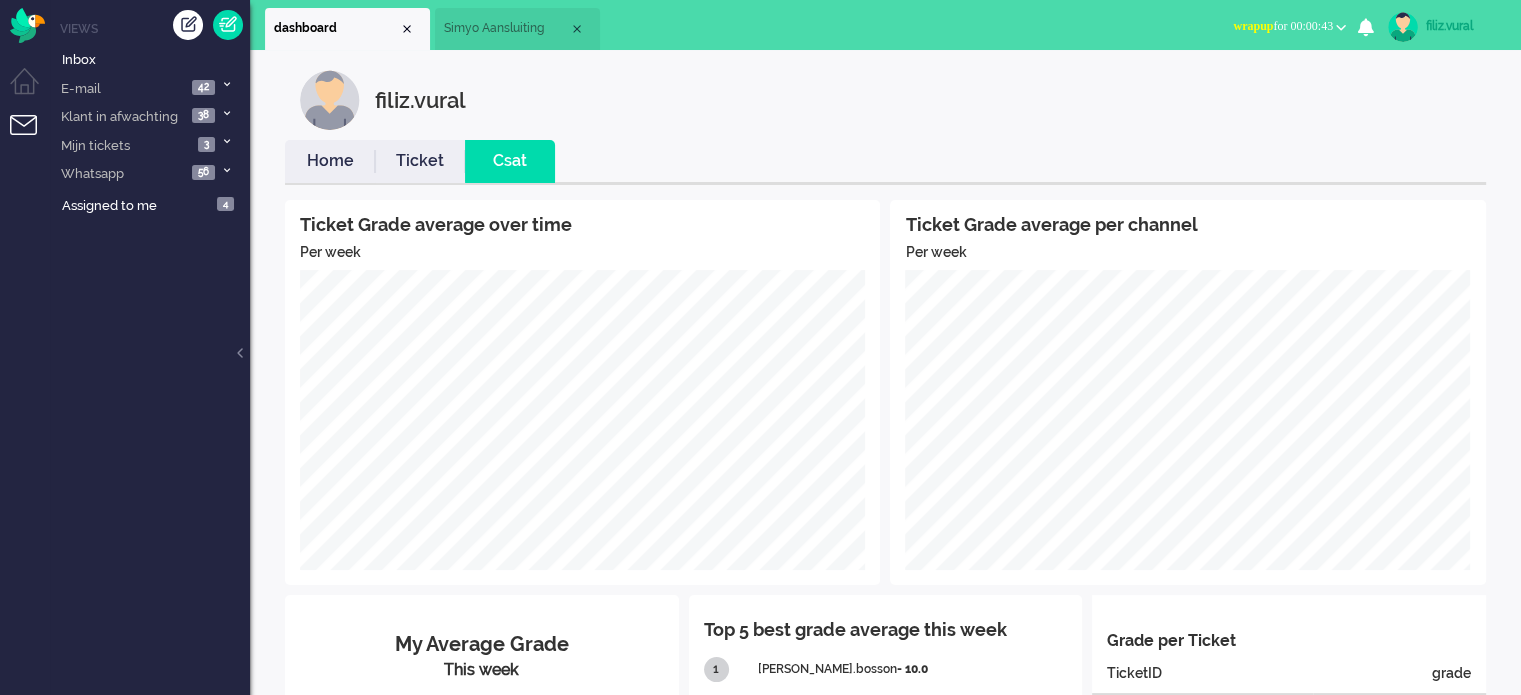 click on "wrapup  for 00:00:43" at bounding box center (1283, 26) 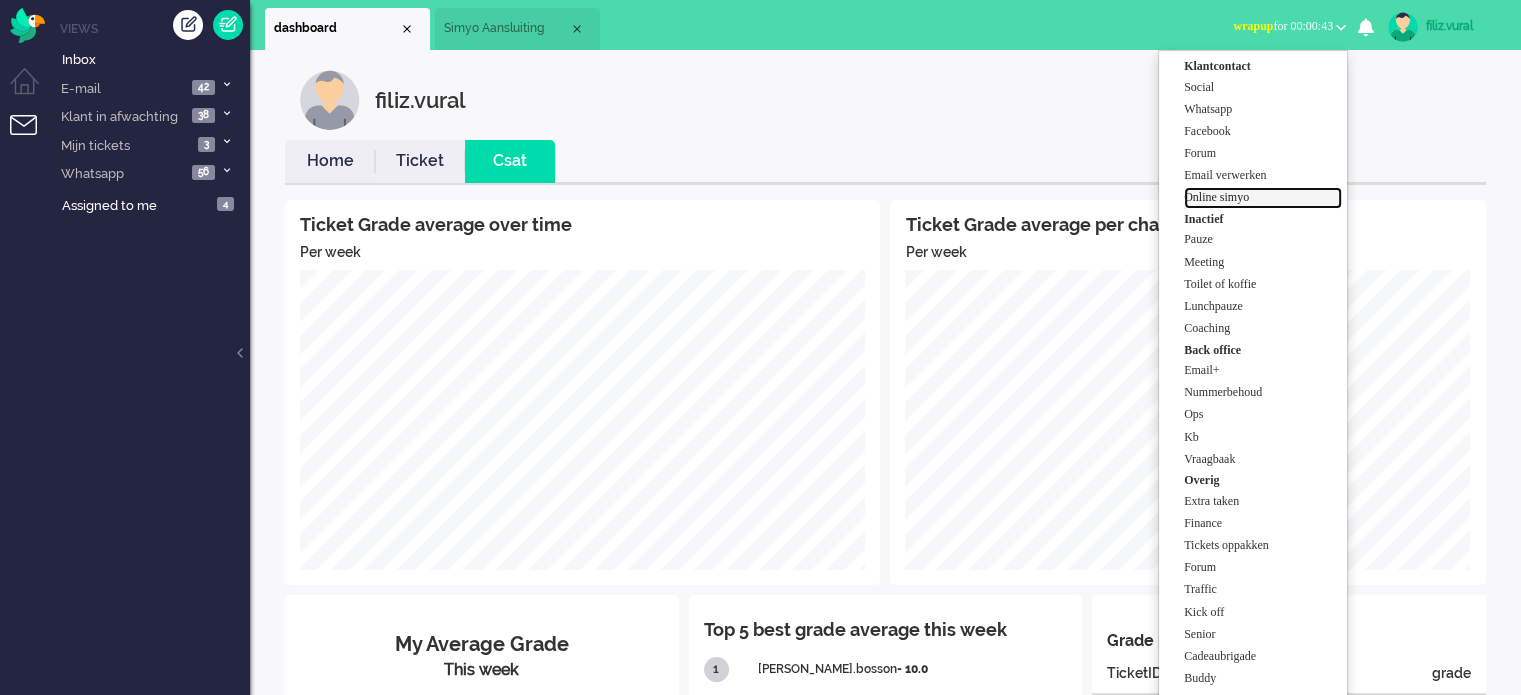 click on "Online simyo" at bounding box center (1263, 197) 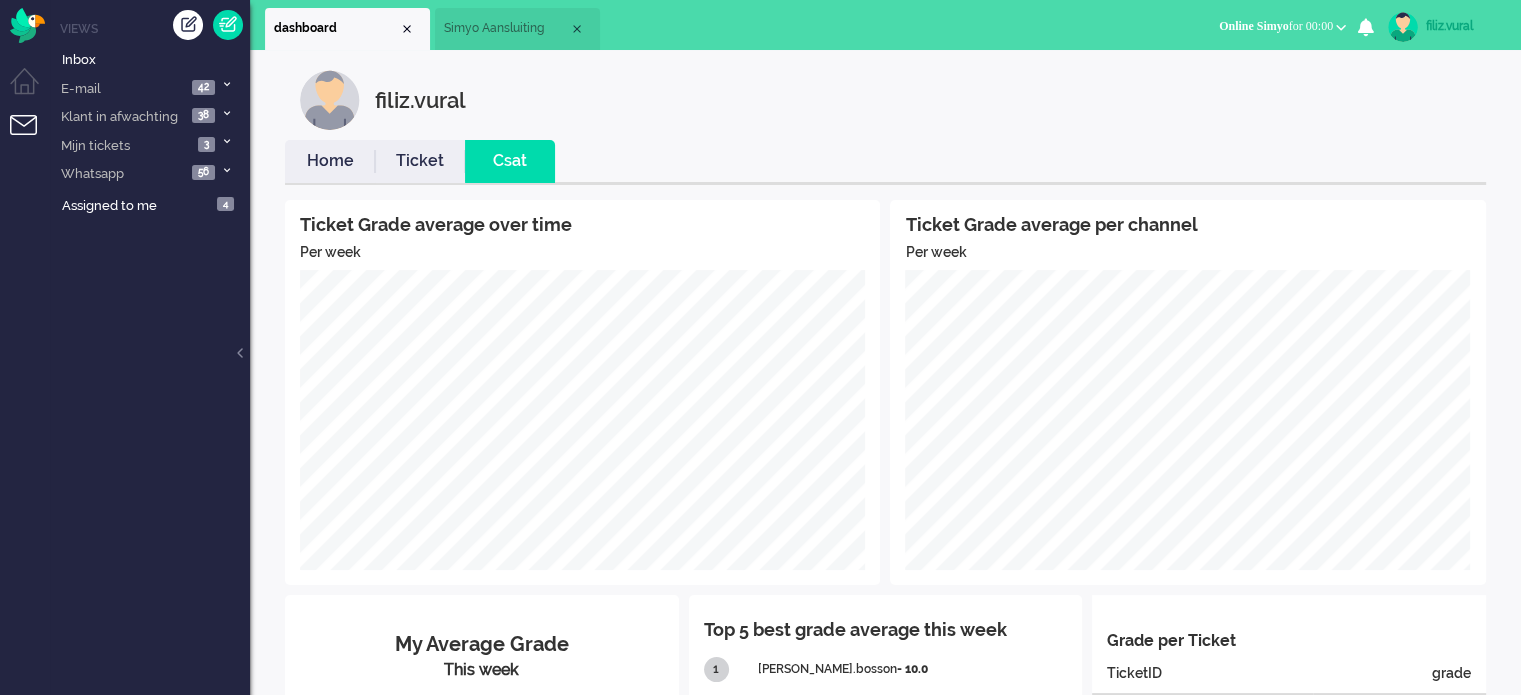 click on "Home" at bounding box center (330, 161) 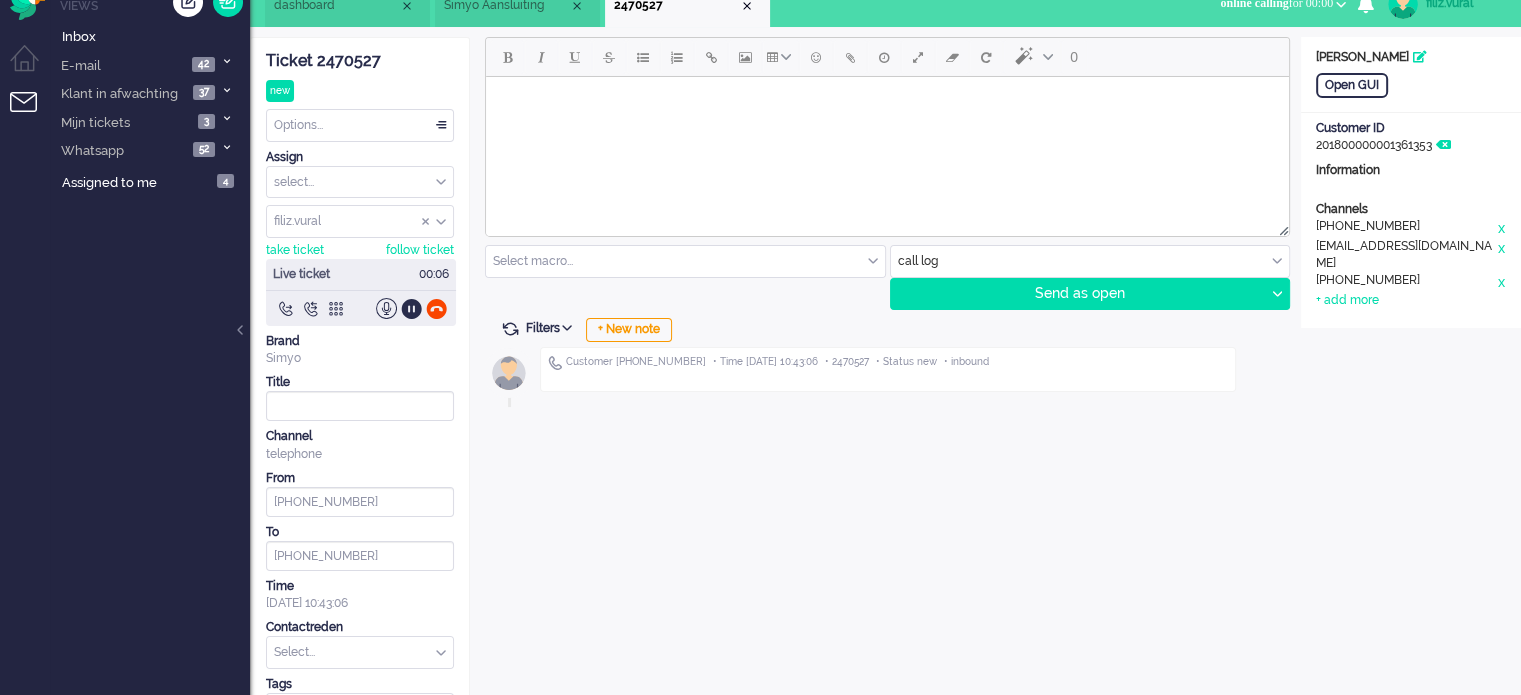 scroll, scrollTop: 0, scrollLeft: 0, axis: both 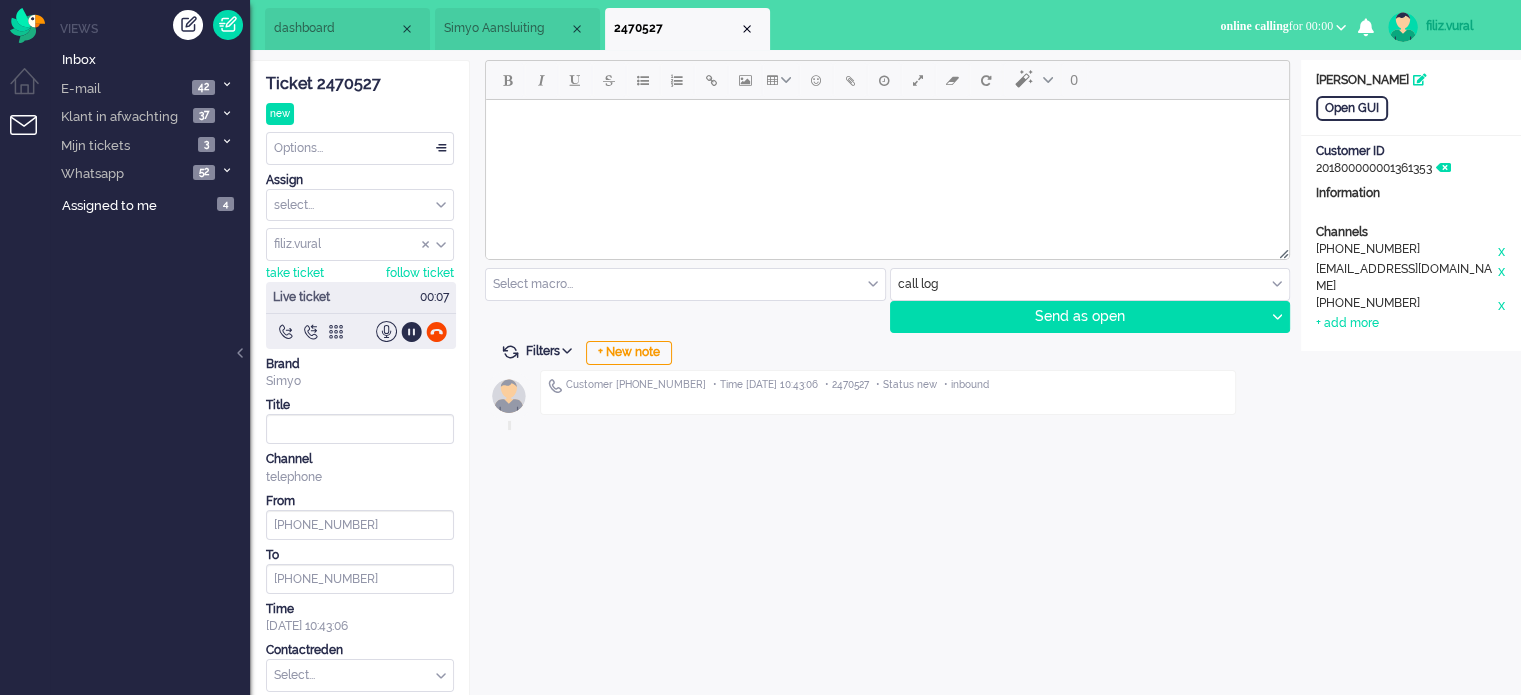 click on "Filters   Show events  Only show current ticket  Hide inactive tickets + New note" at bounding box center [885, 353] 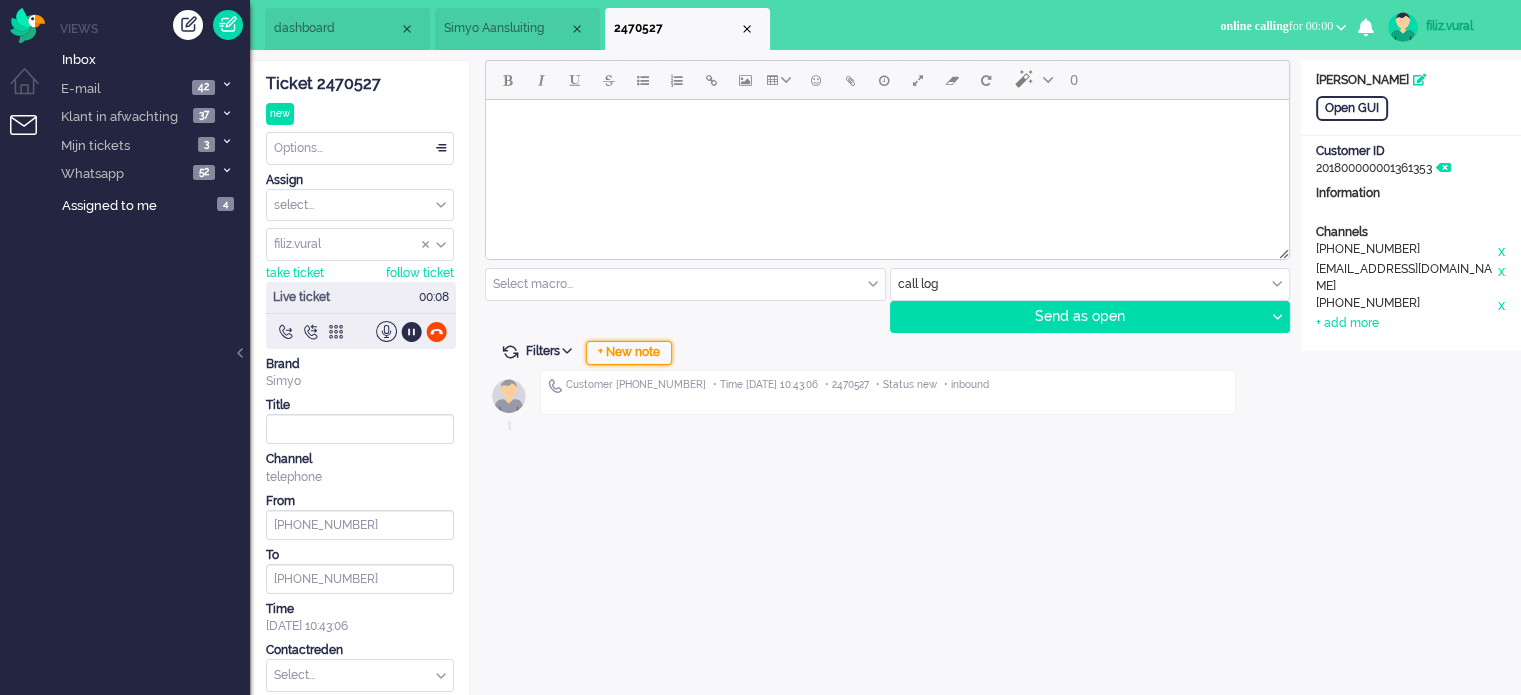 click on "+ New note" at bounding box center (629, 353) 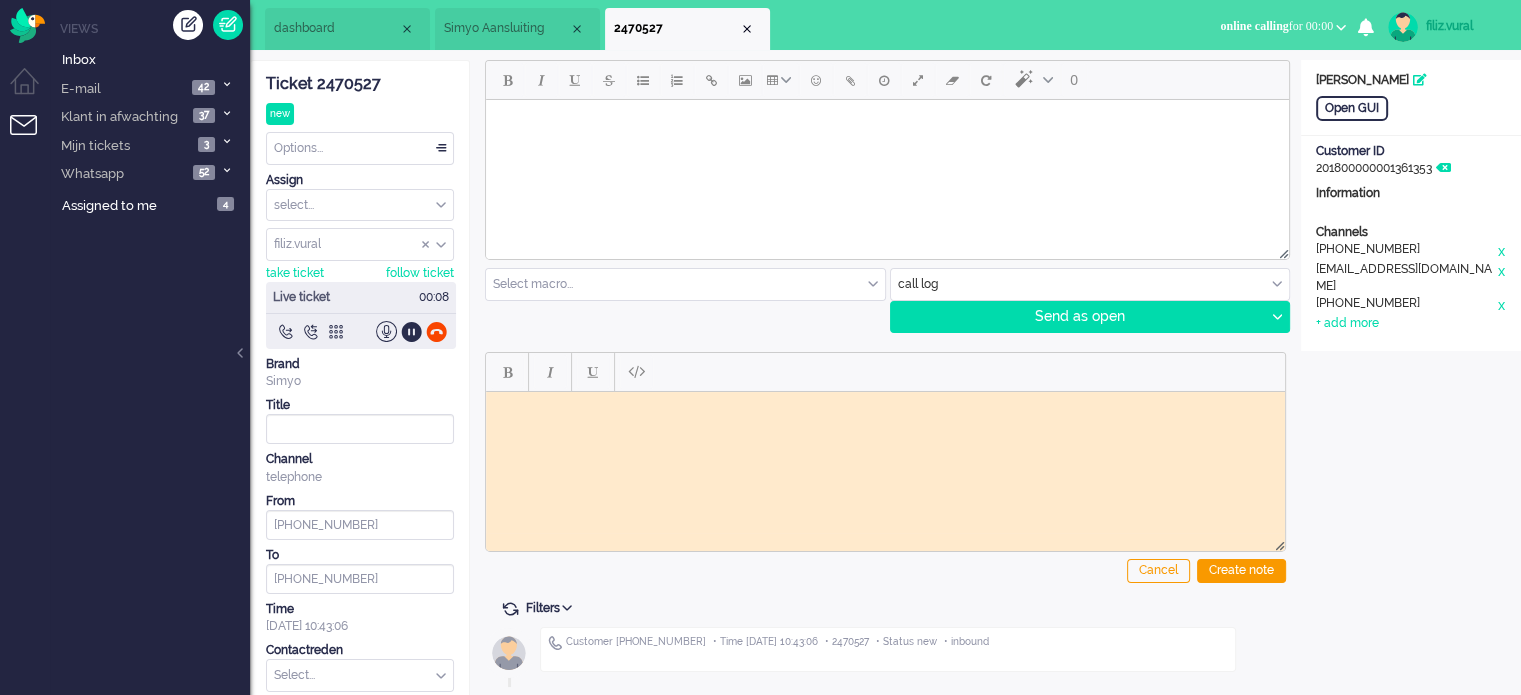 scroll, scrollTop: 0, scrollLeft: 0, axis: both 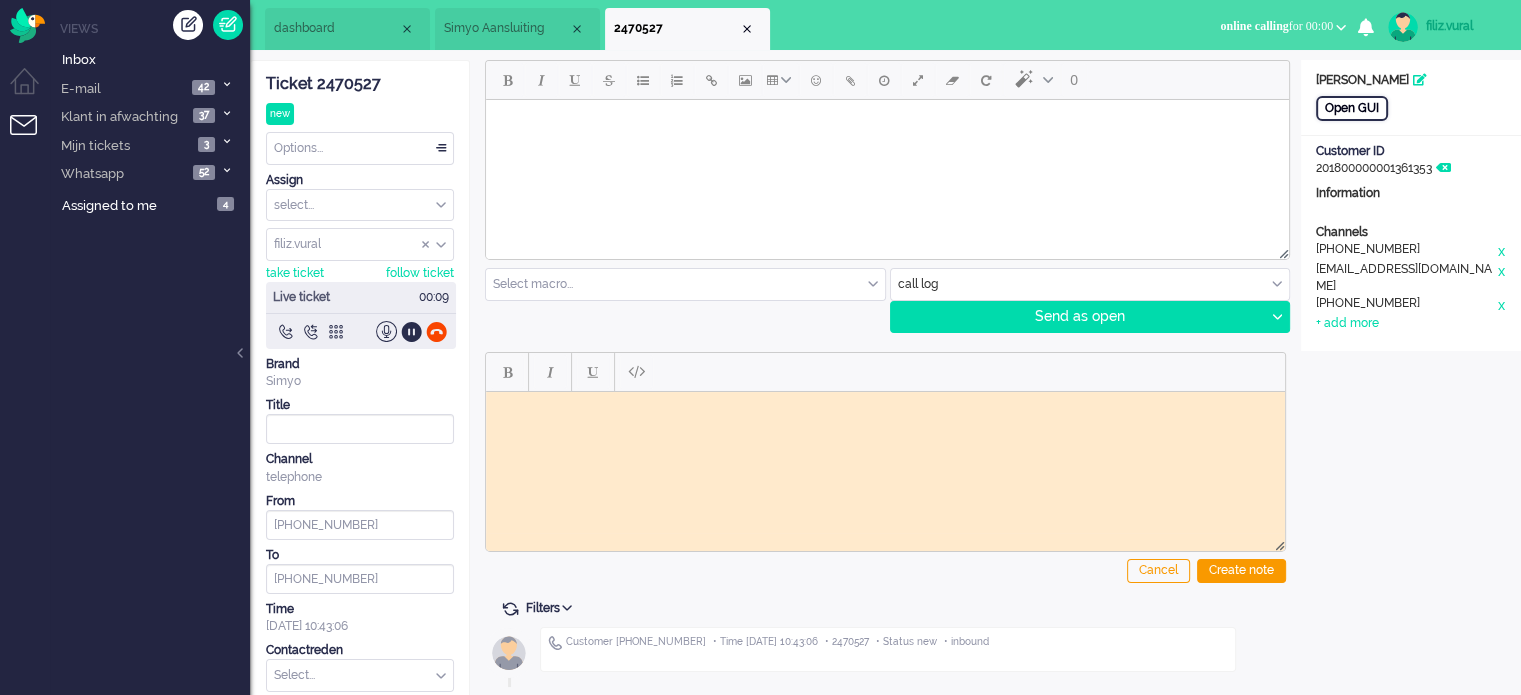 click on "Open GUI" at bounding box center (1352, 108) 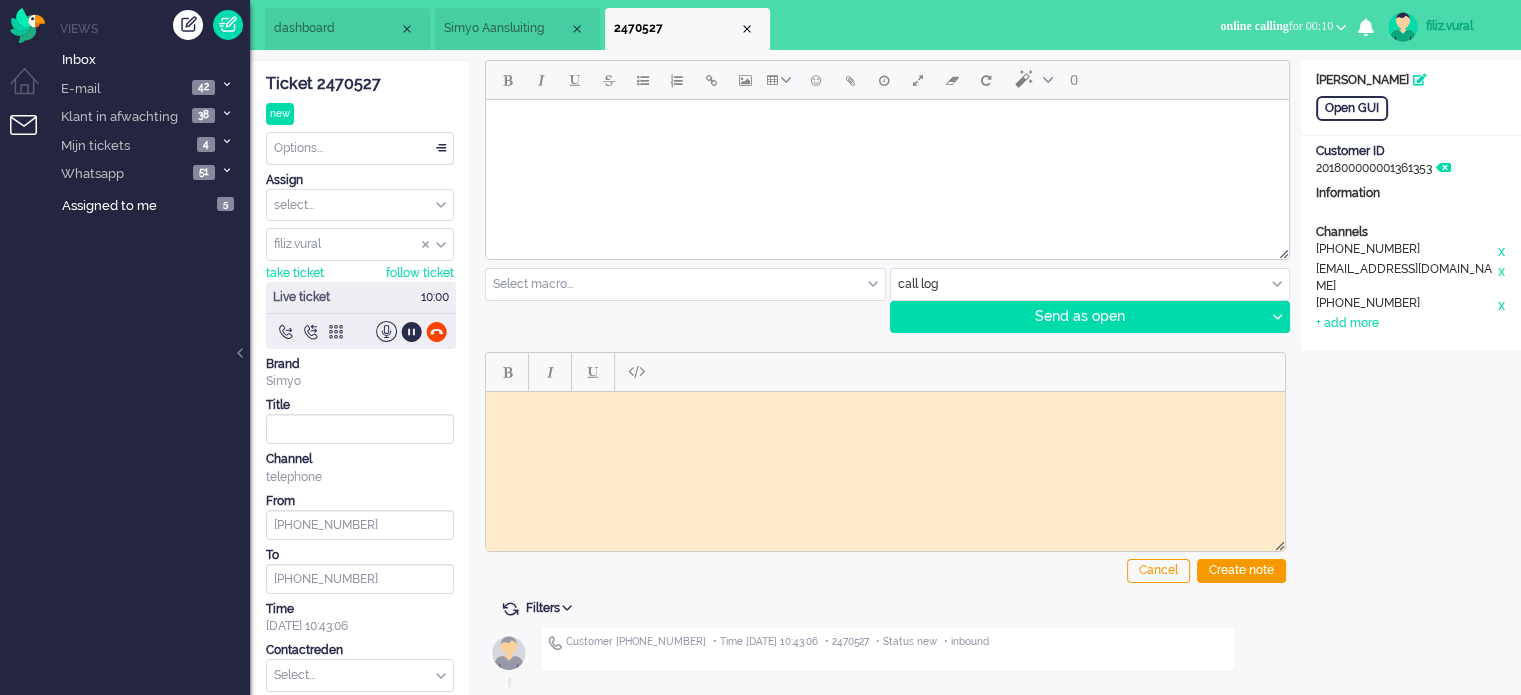 click on "dashboard" at bounding box center [347, 29] 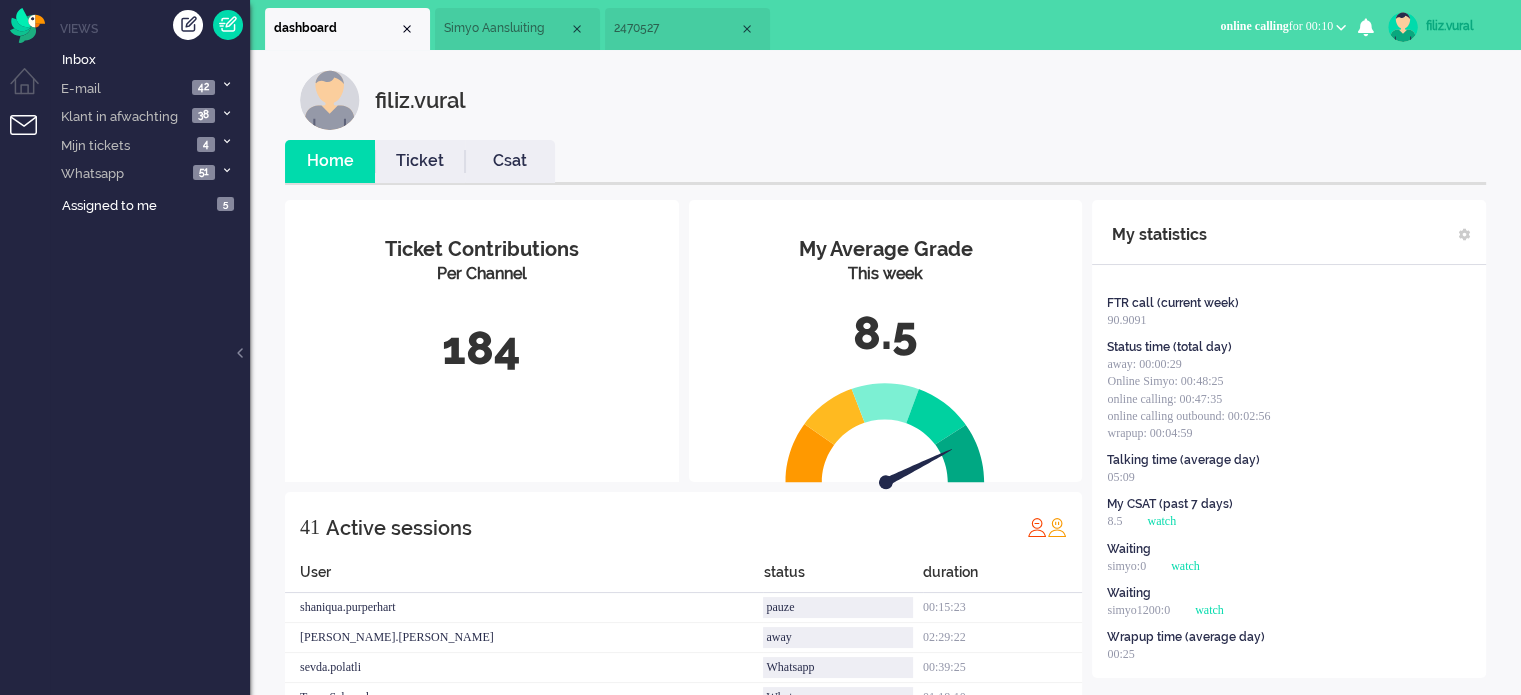 click on "Ticket" at bounding box center [420, 161] 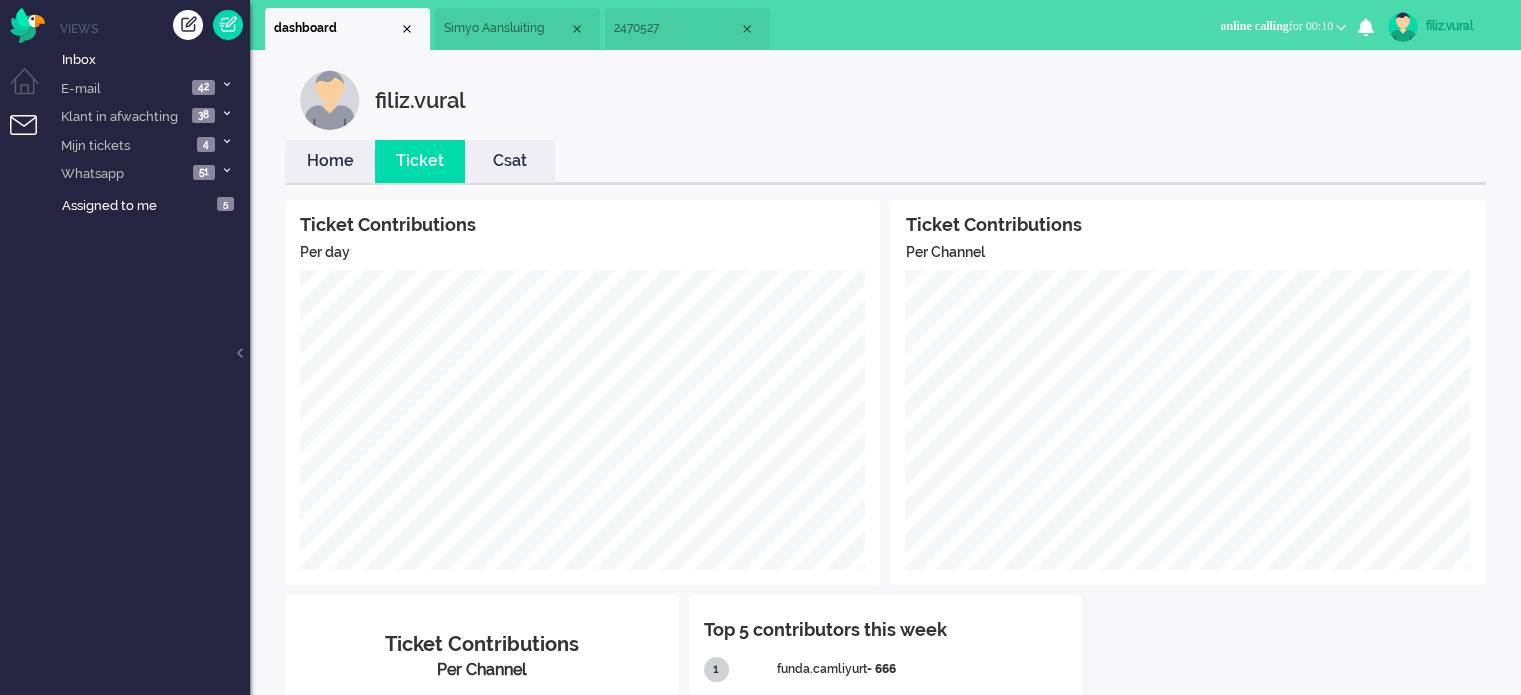 click on "Home" at bounding box center [330, 161] 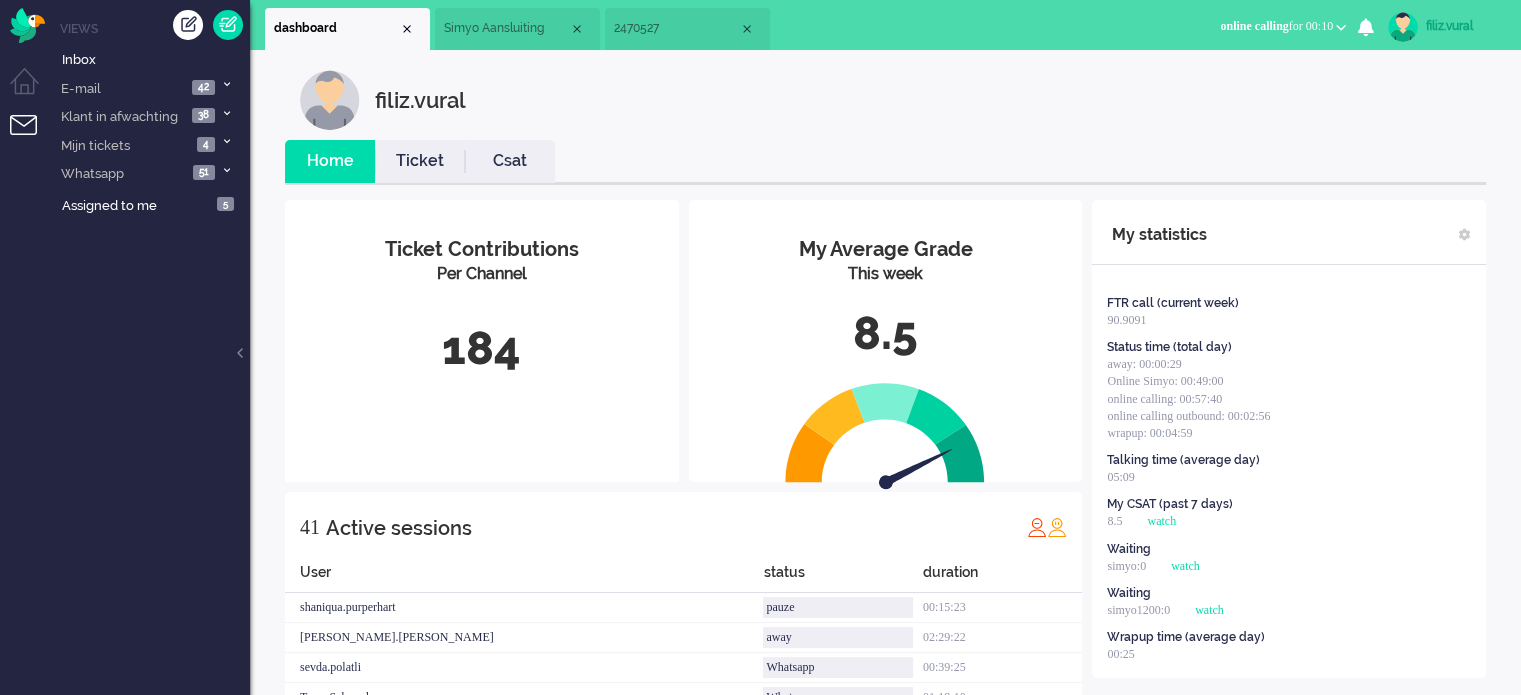click on "Simyo Aansluiting" at bounding box center (517, 29) 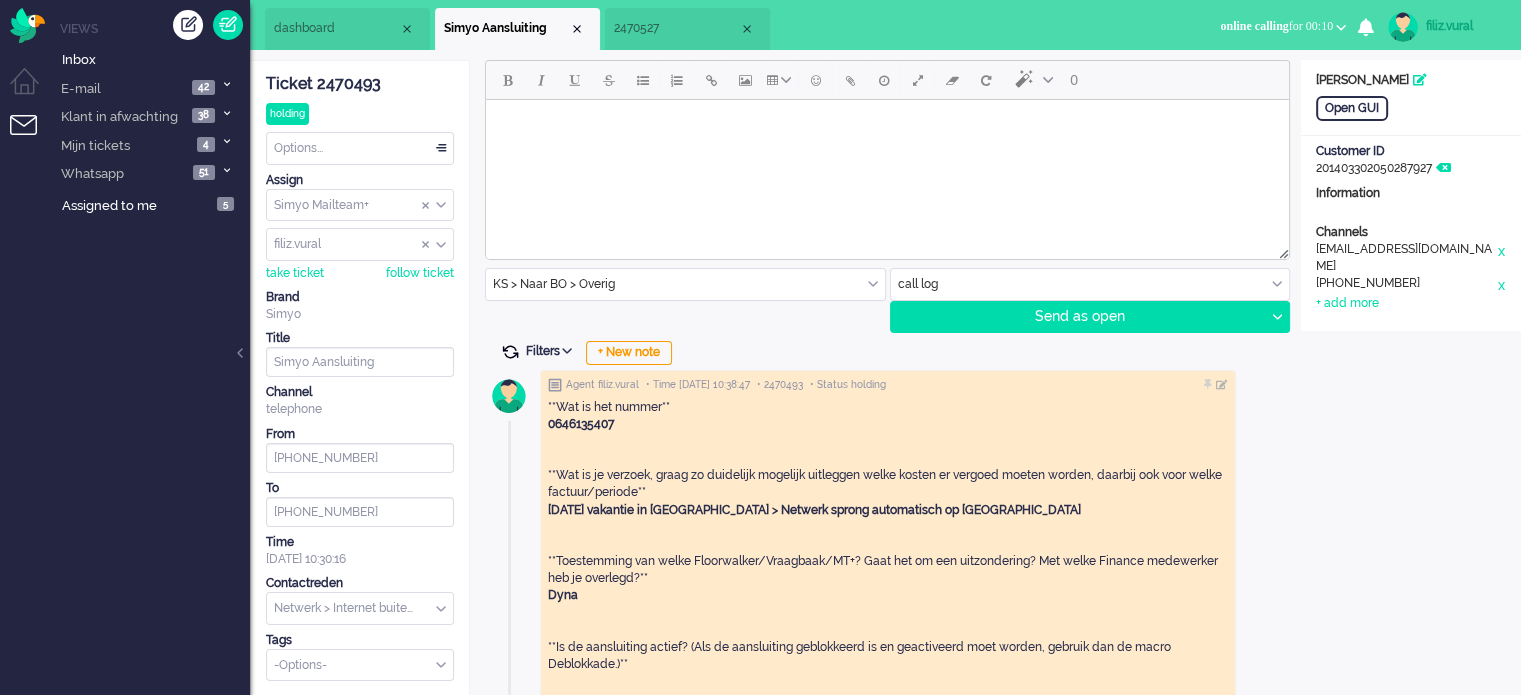 click at bounding box center (510, 352) 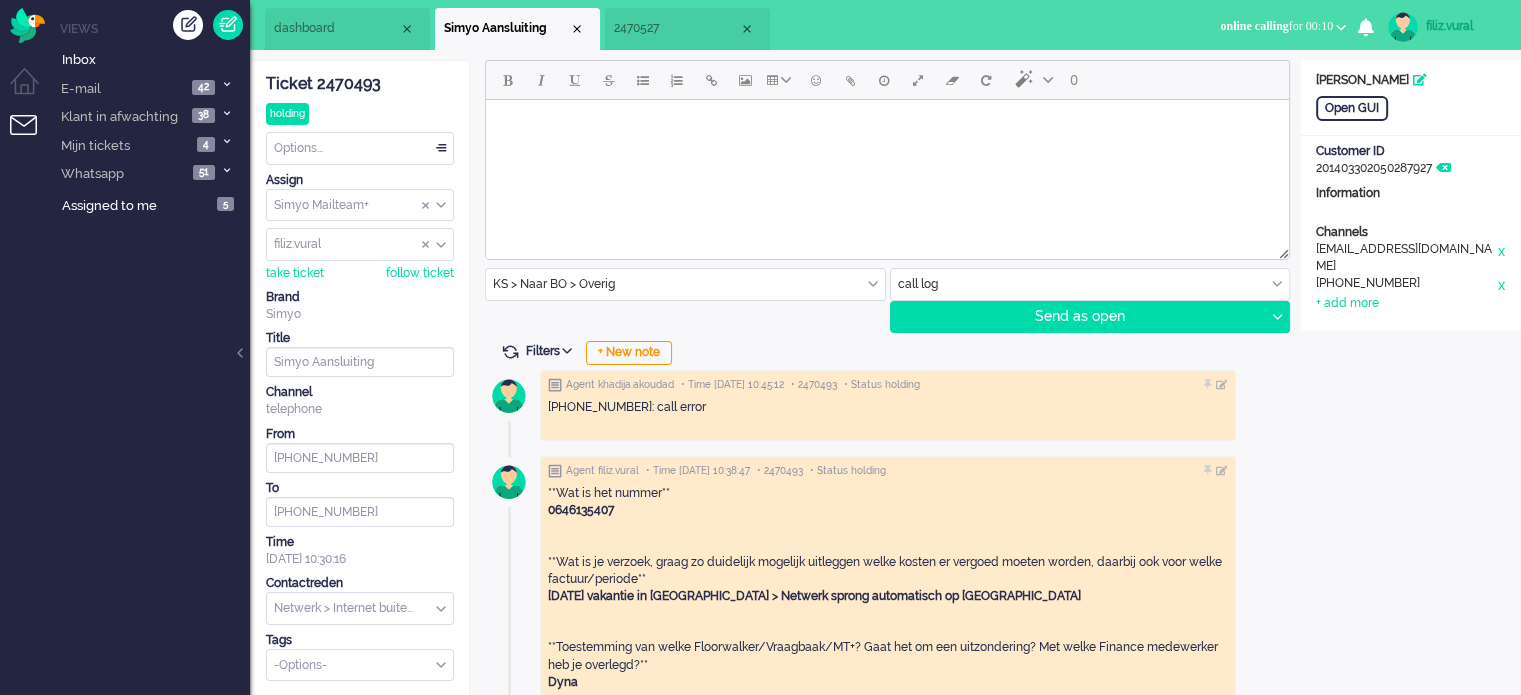 scroll, scrollTop: 0, scrollLeft: 0, axis: both 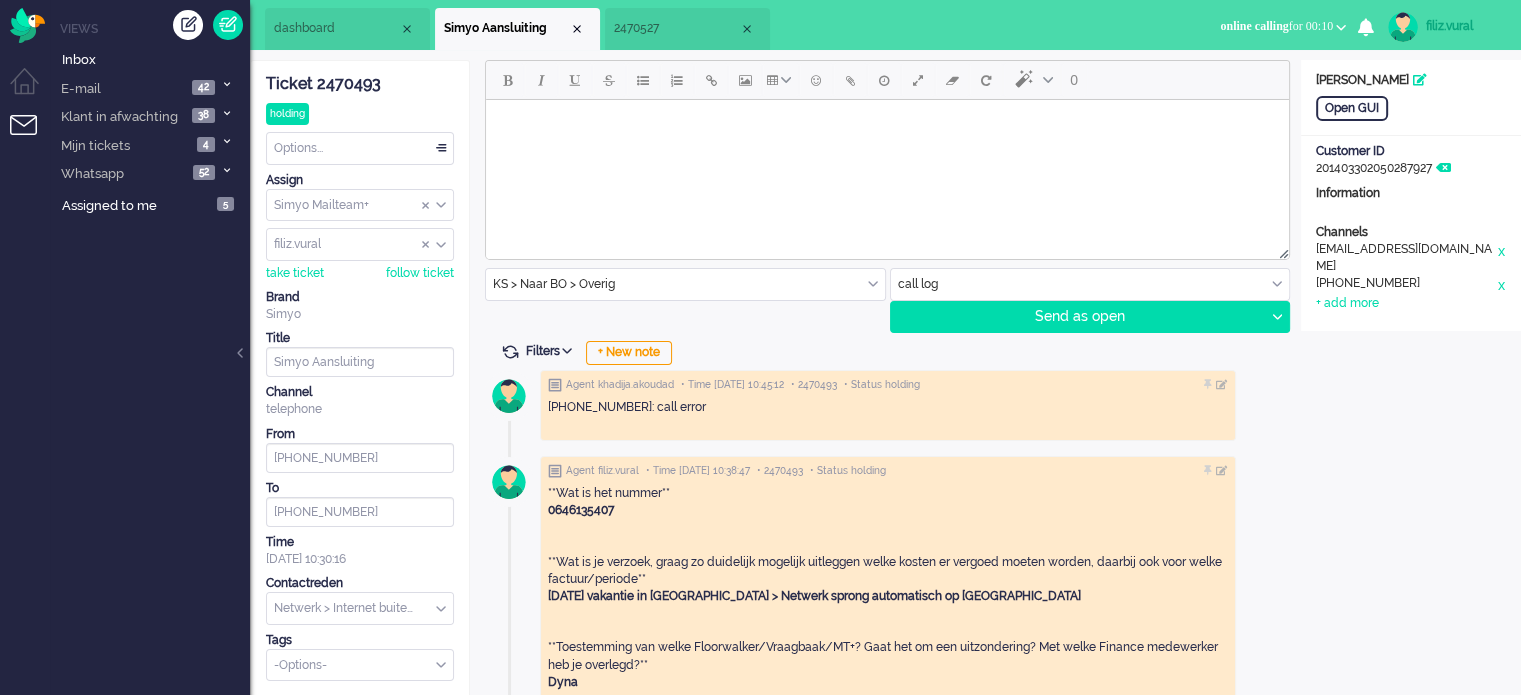 click on "2470527" at bounding box center [676, 28] 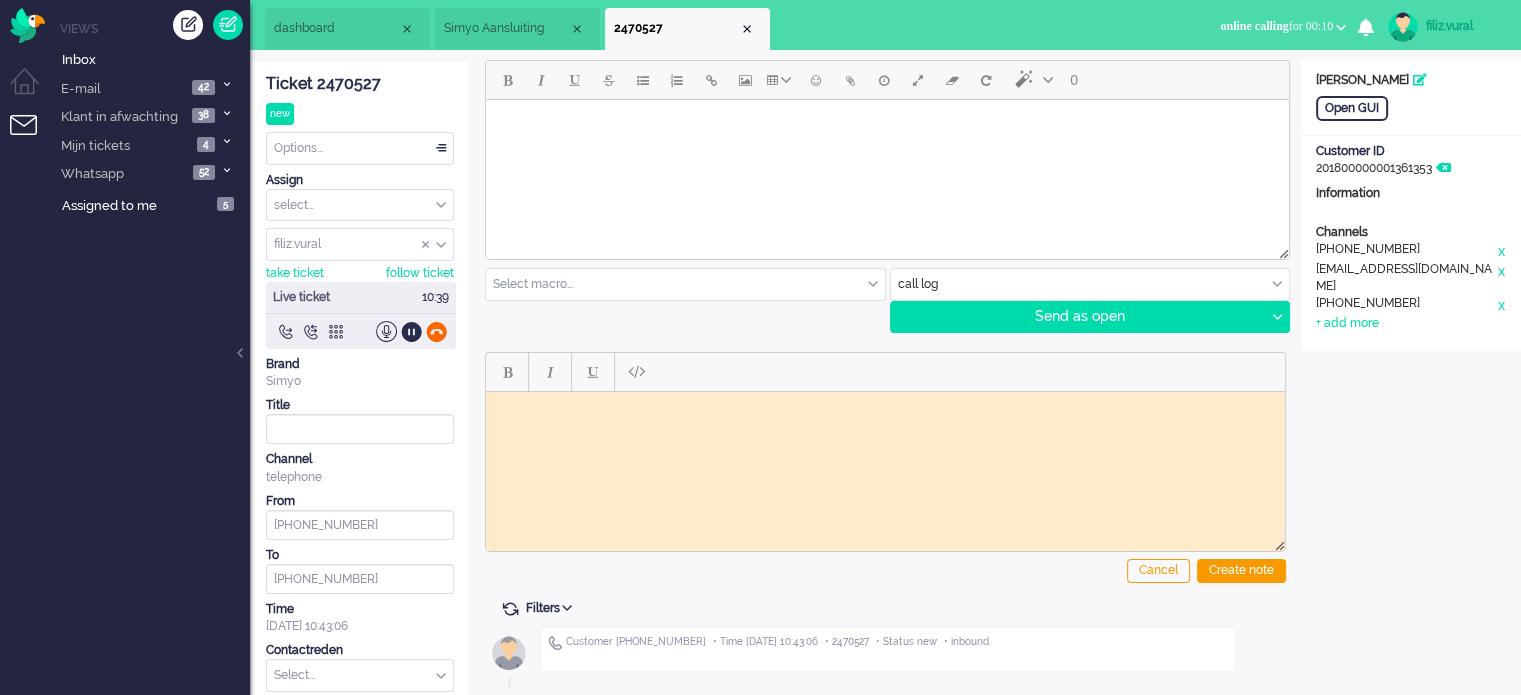 click 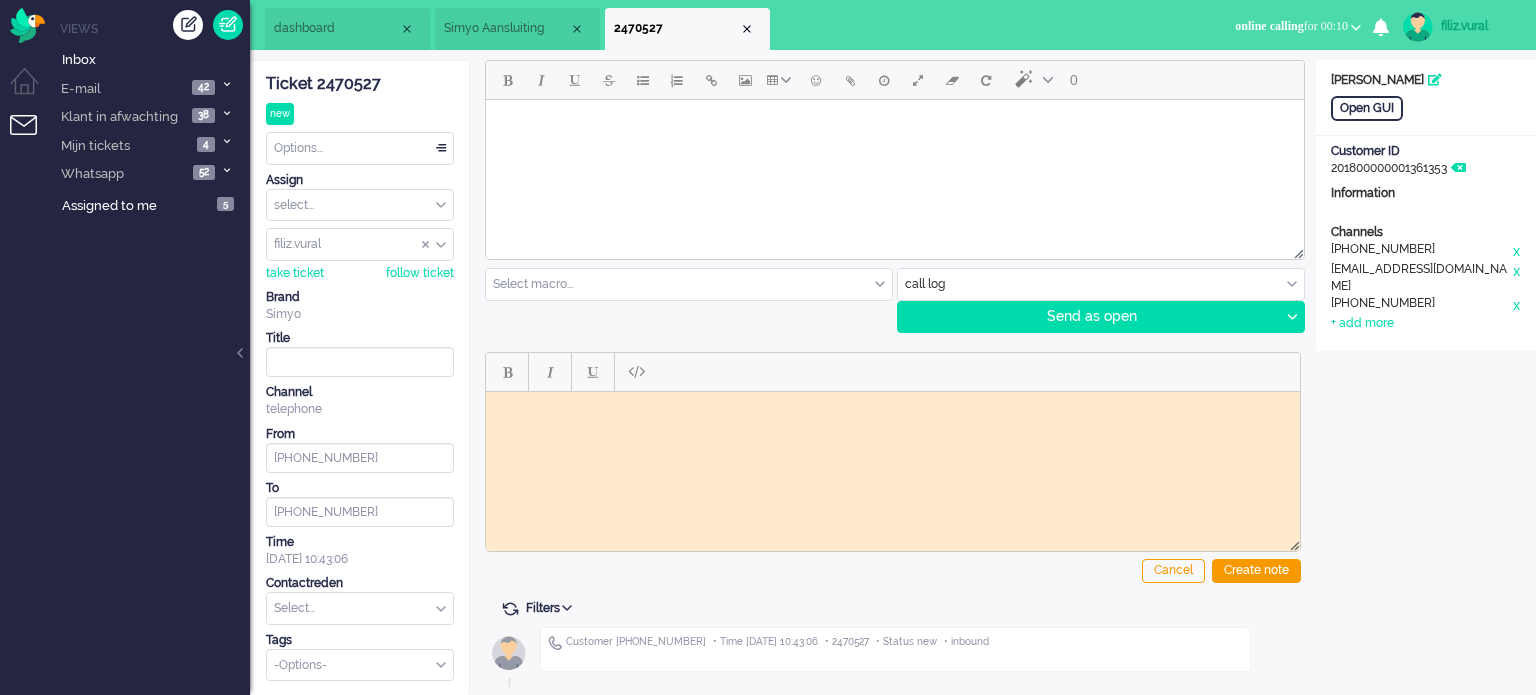 click on "dashboard" at bounding box center [336, 28] 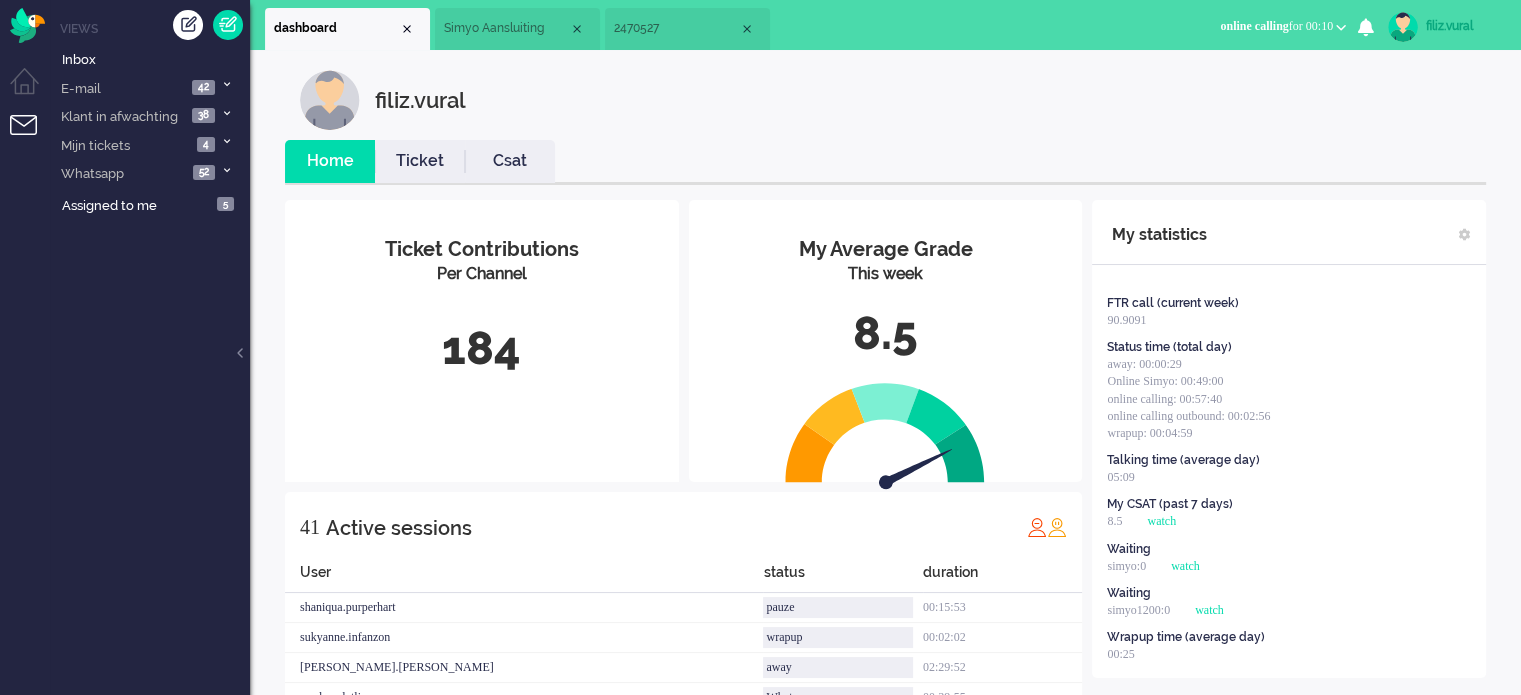 click on "Csat" at bounding box center [510, 161] 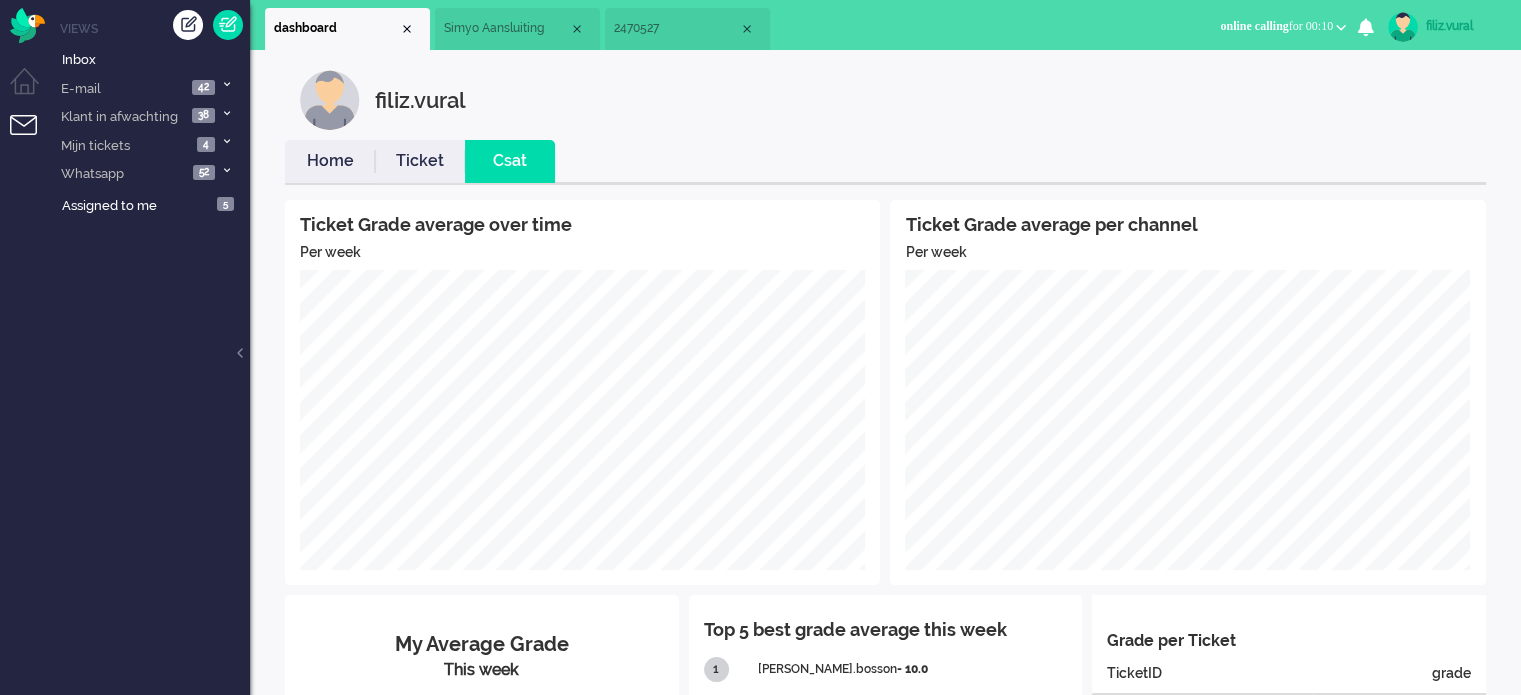 click on "Home" at bounding box center [330, 161] 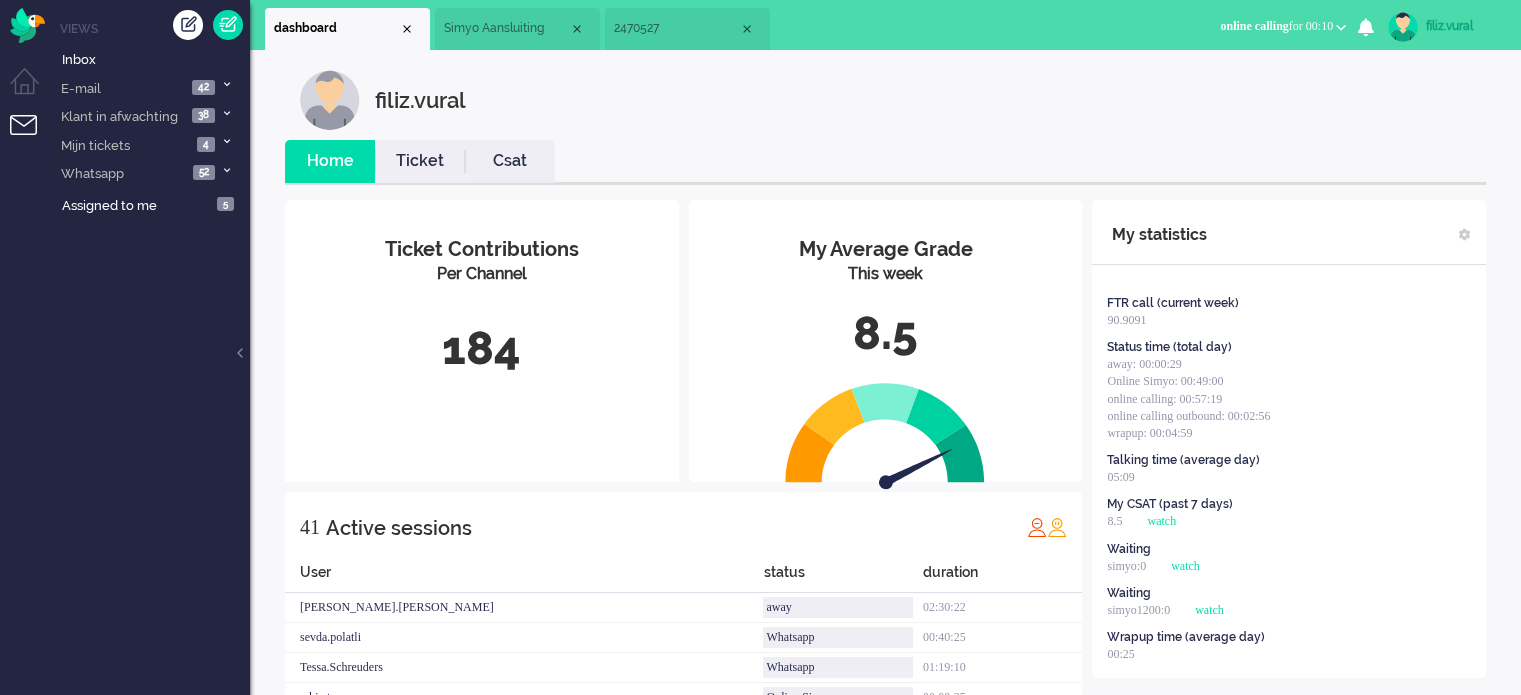 click on "online calling  for 00:10" at bounding box center [1283, 26] 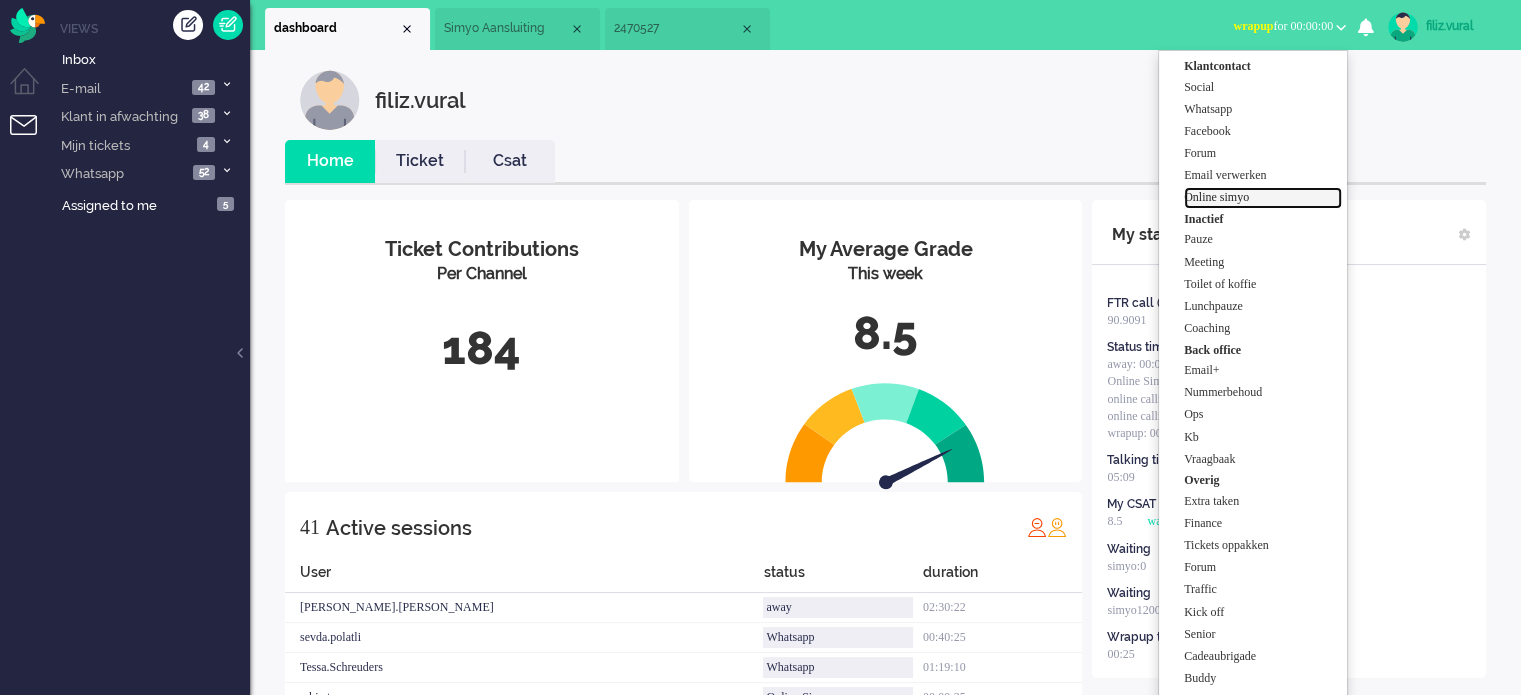 click on "Online simyo" at bounding box center [1263, 197] 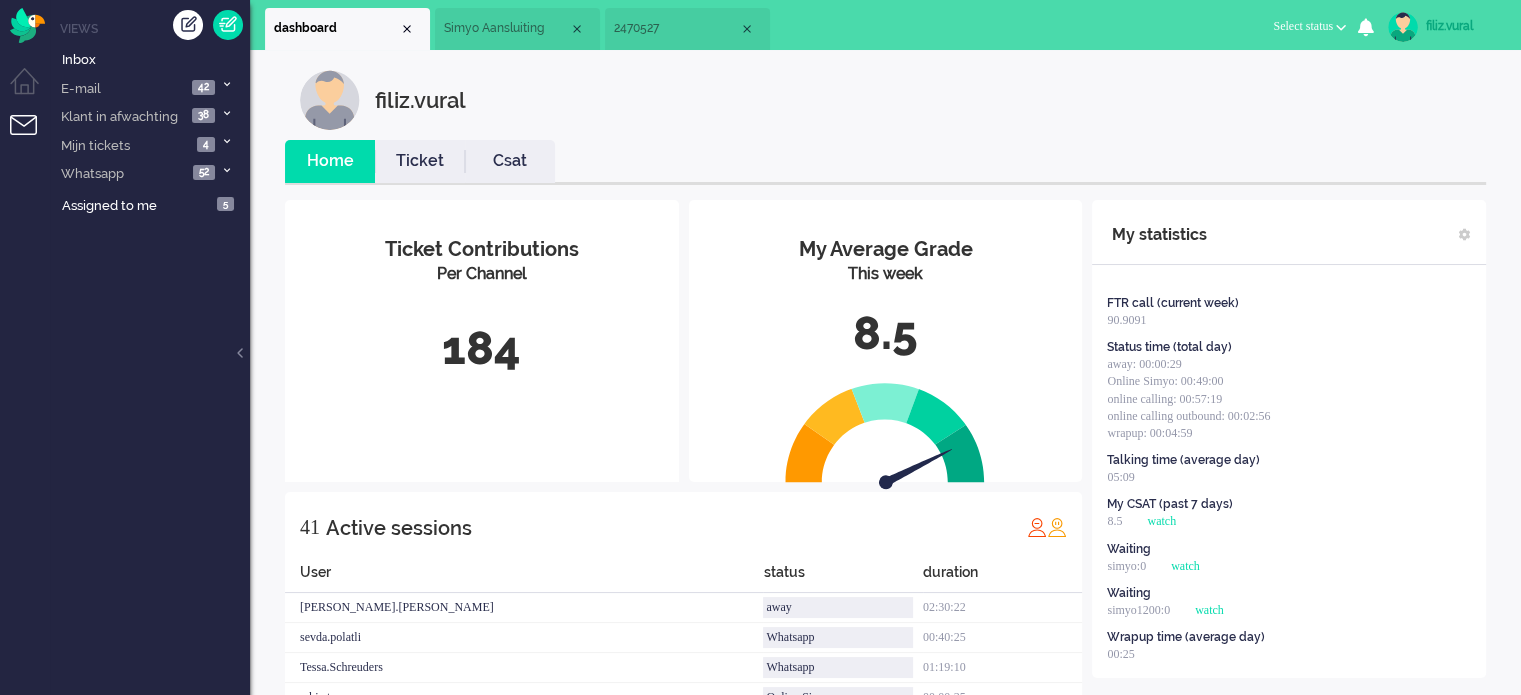 drag, startPoint x: 645, startPoint y: 43, endPoint x: 632, endPoint y: 63, distance: 23.853722 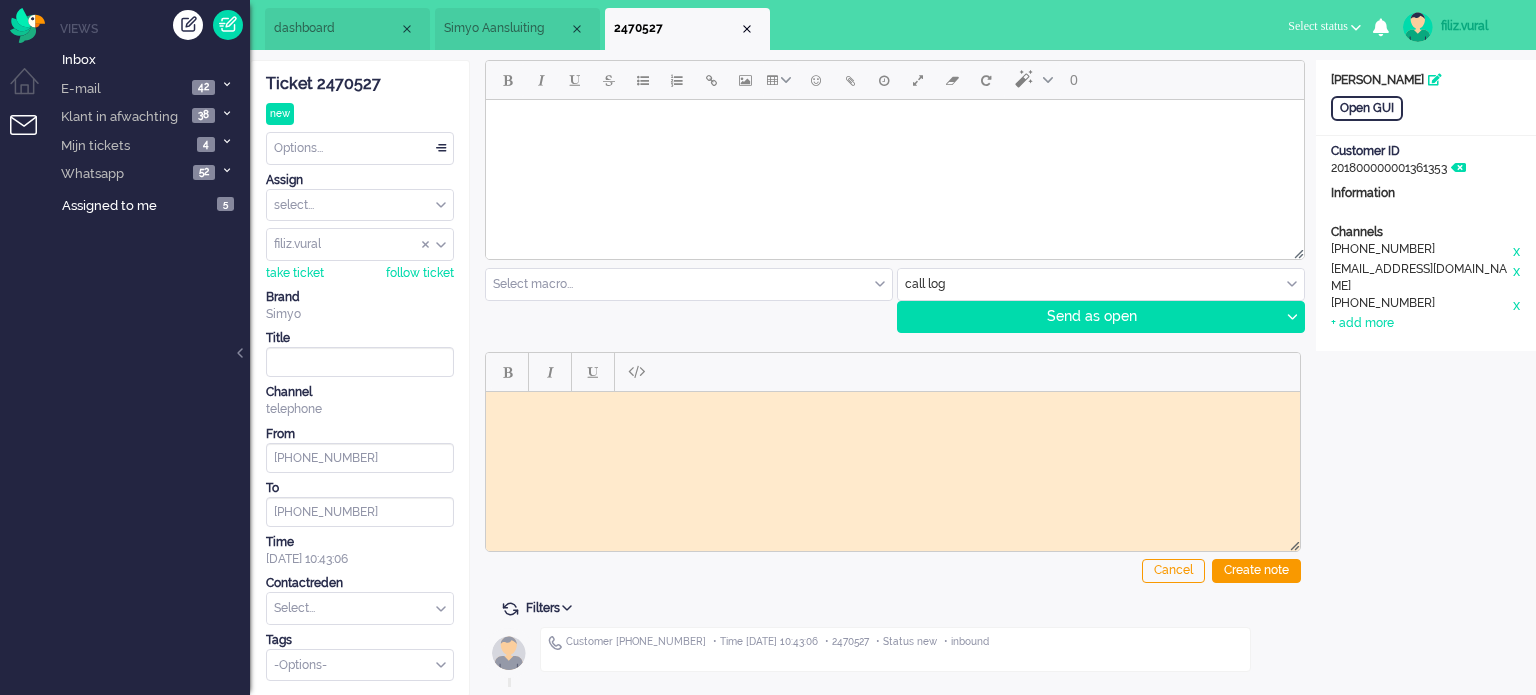 click on "Ticket 2470527 new Watching Options... Set Status Open Pending Holding Solved Set priority Low Medium High Urgent Snooze Duplicate Delete Assign select... Staff Simyo Finance Simyo Klantenservice Simyo Mailteam+ Simyo Porteringen Simyo Webcare Simyo 3rd Party Simyo Operations Team Backoffice Simyo Opzeggingen Team Marcel Bewindvoering Team Sean NPS Detractors Simyo Datacoulance Terugbelafspraak Order goedkeuren Gegevens wijzigen Betalingsregeling Coulances Finance Overig Cadeaubrigade Uitstel van betaling App of Chat escalatie Verzoeken WFT Netwerkklachten Team Social Toestelvragen Test Incasso Vriendendeal nog niet actief Team Privacy Macro aanpassingen unassign group filiz.vural adrian.klazes Alvin amjad amy.wolffgramm anneke.boven arnoud.kaldenbach arvinash.gunputsing arzum.turna ashley.verdies Audrey.Bosson Ayfer.Unal aylin.eceustundag aysegul.berkbulut Bart.vandenBerg bas.deenik bilgehan.yuceer bulent.aydin canan.engin canan.perkgoz cavide.yildirir cendy.thakoer coen.degraaf dana.el-issa derya.arslan To" at bounding box center [360, 371] 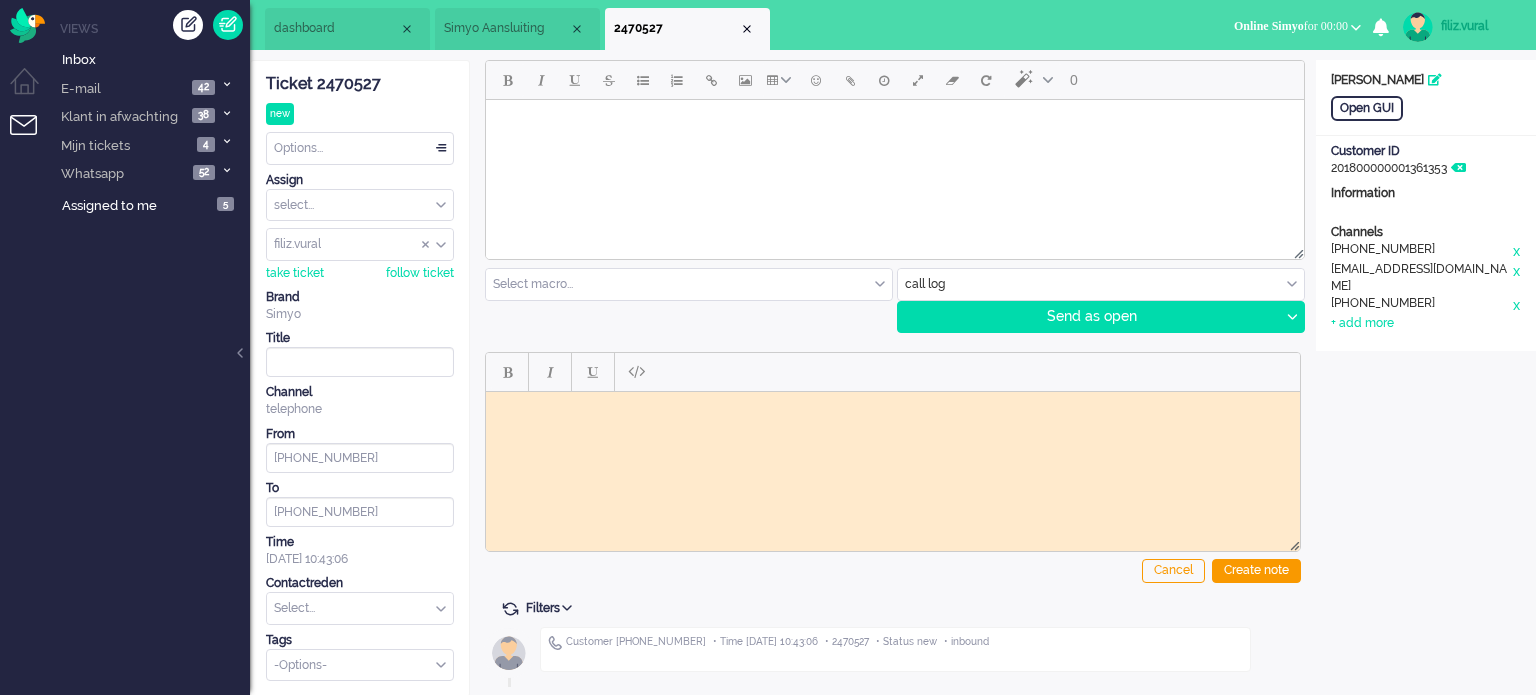 click at bounding box center [893, 406] 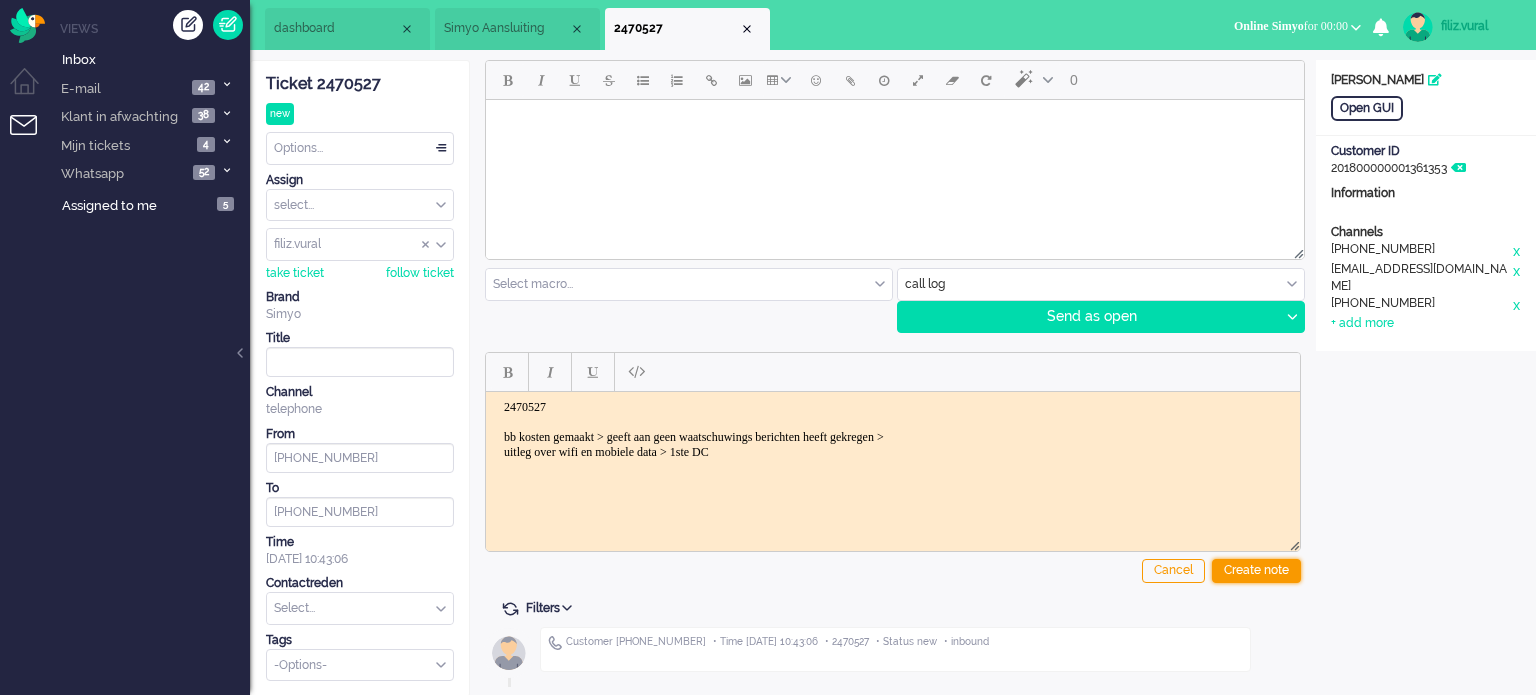 click on "Create note" at bounding box center (1256, 571) 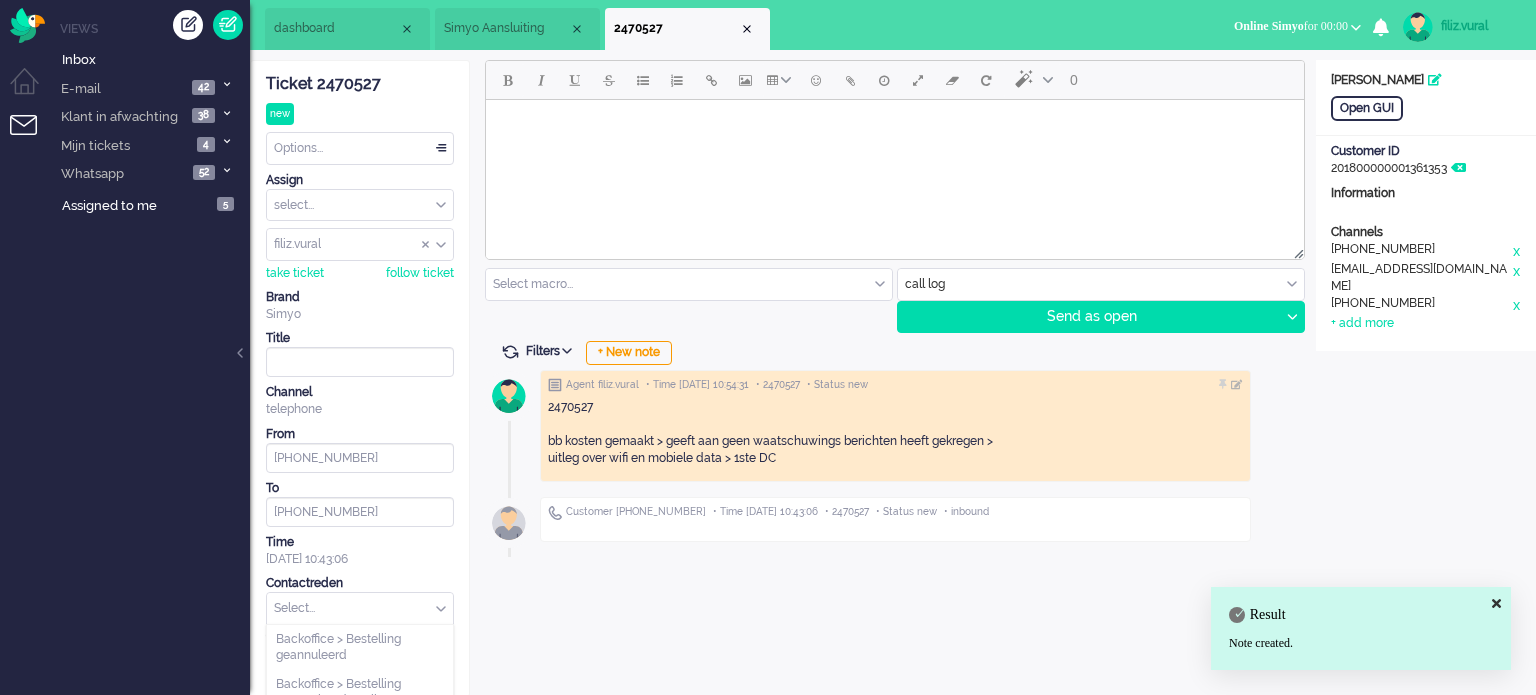 drag, startPoint x: 390, startPoint y: 602, endPoint x: 398, endPoint y: 568, distance: 34.928497 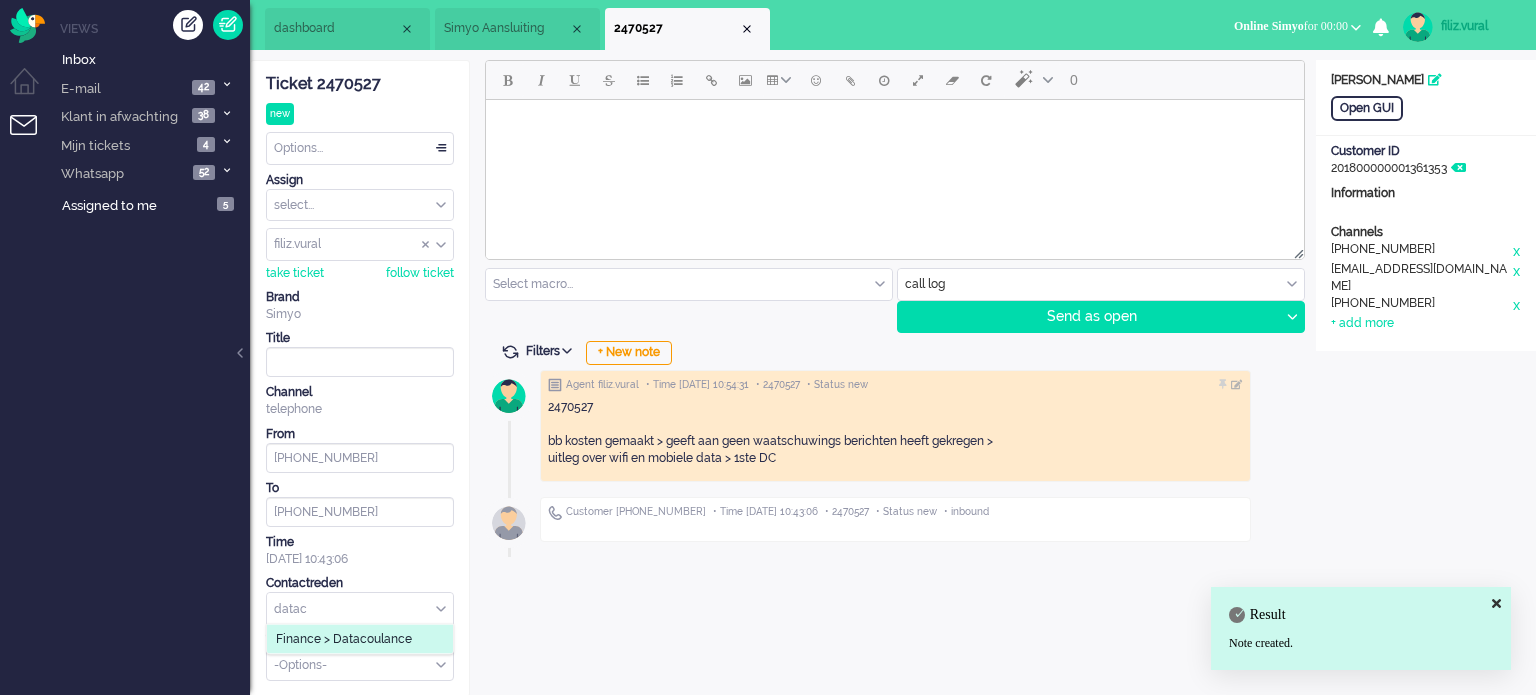 type on "datac" 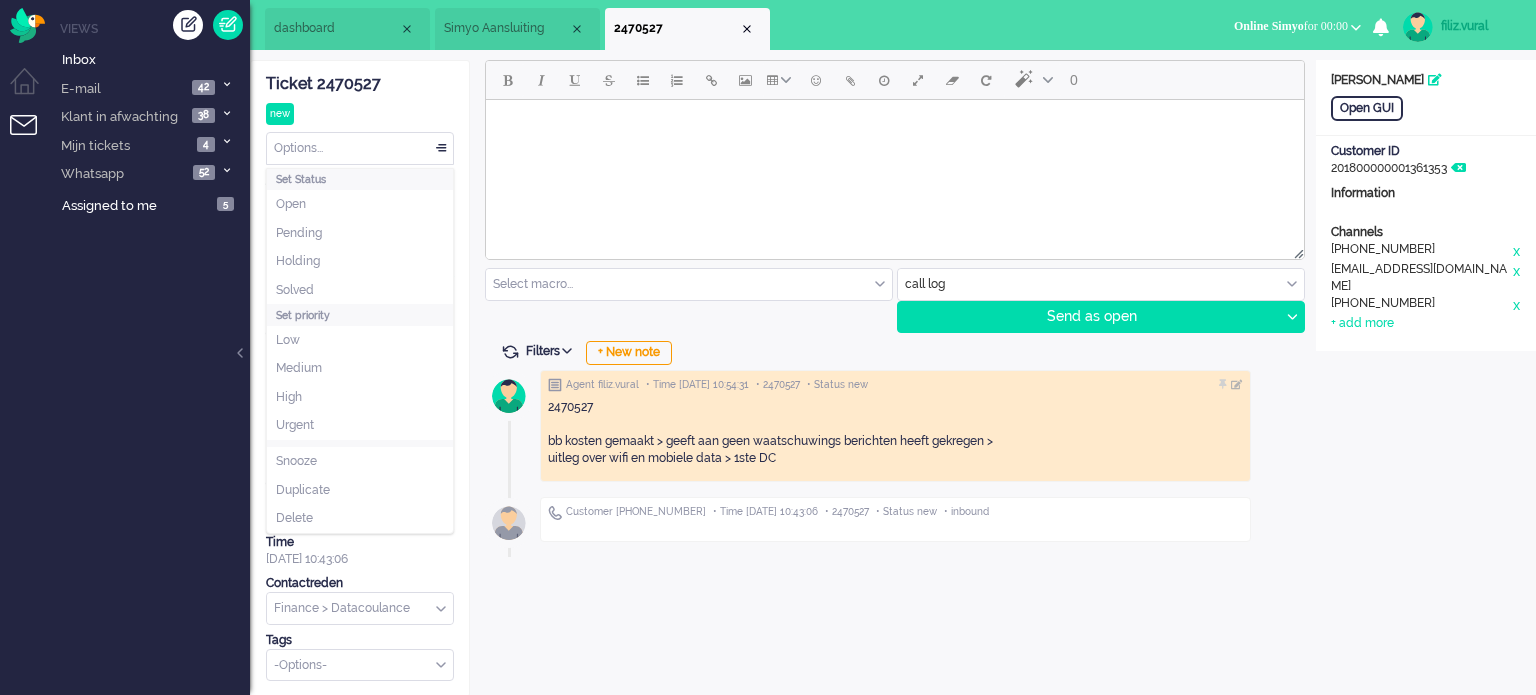 click on "Options..." at bounding box center [360, 148] 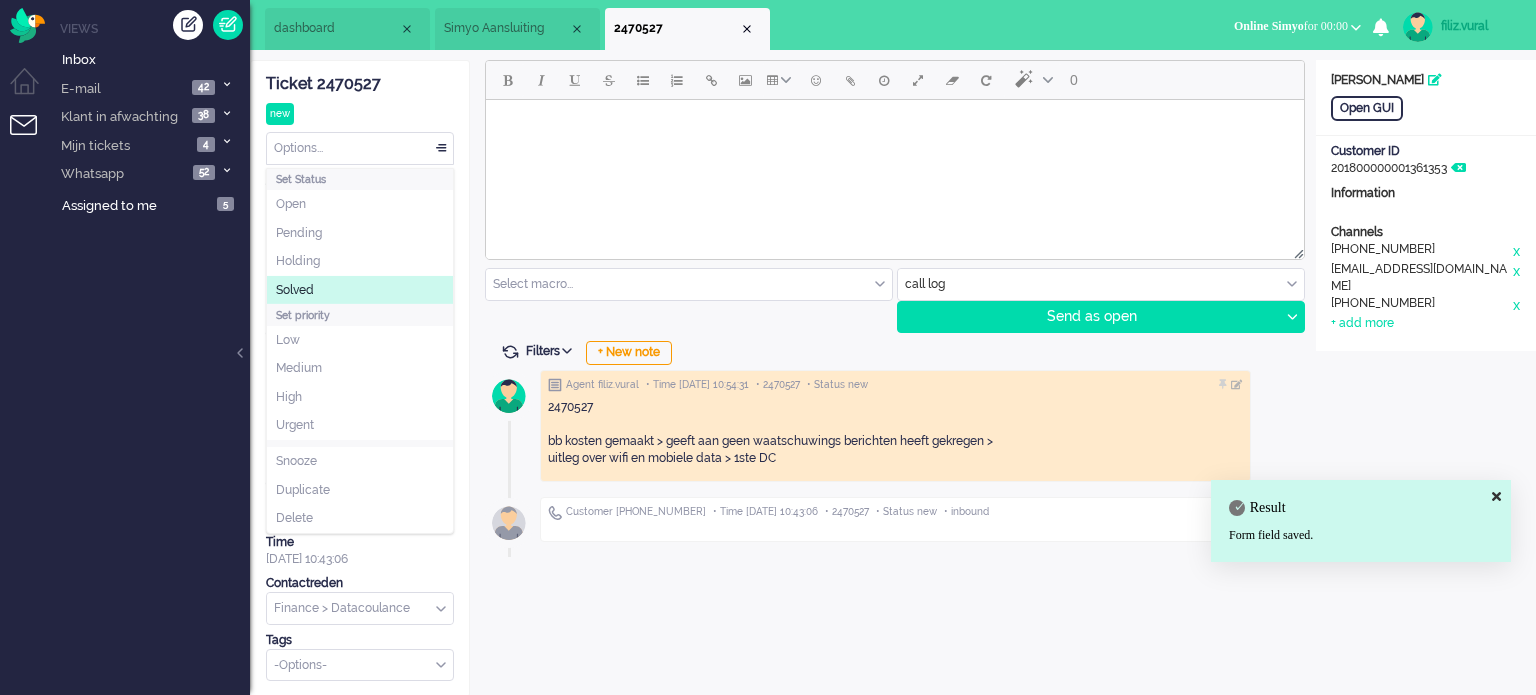 click on "Solved" 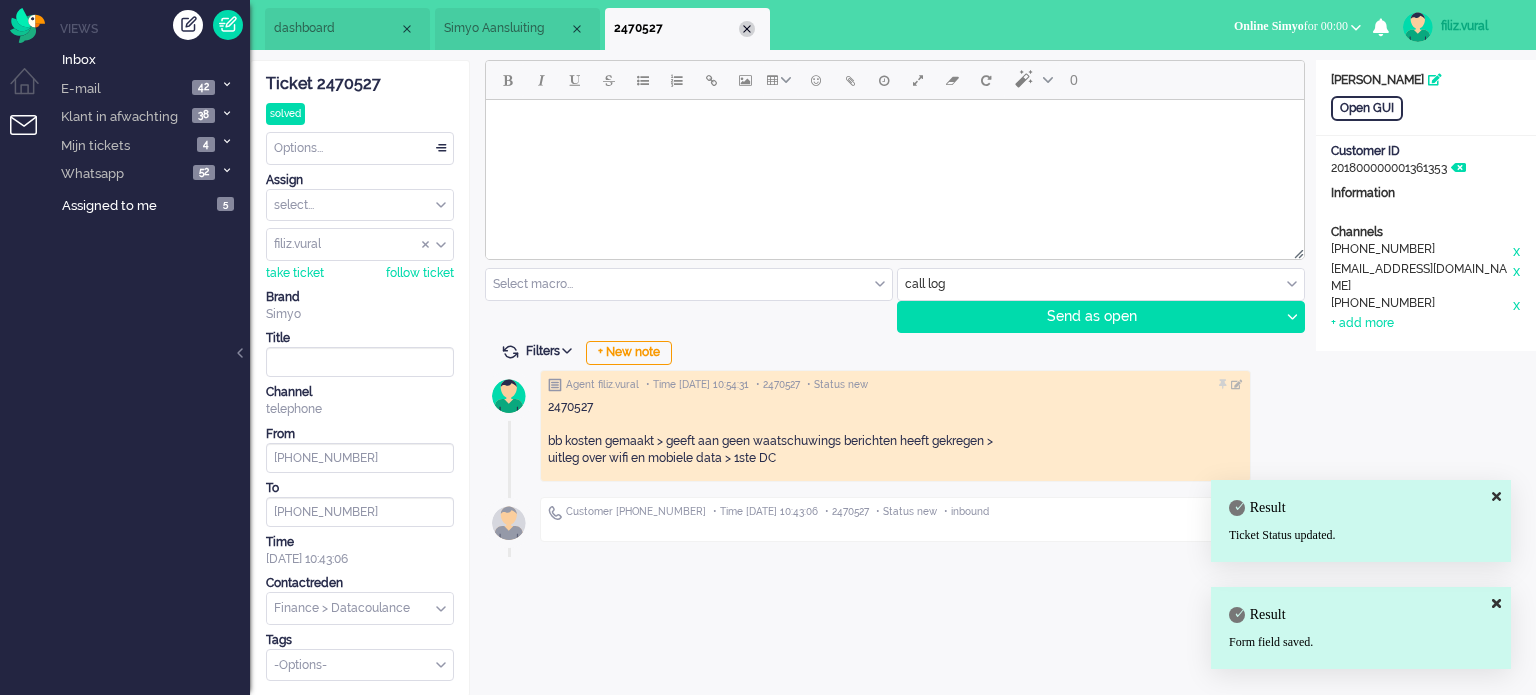 click at bounding box center [747, 29] 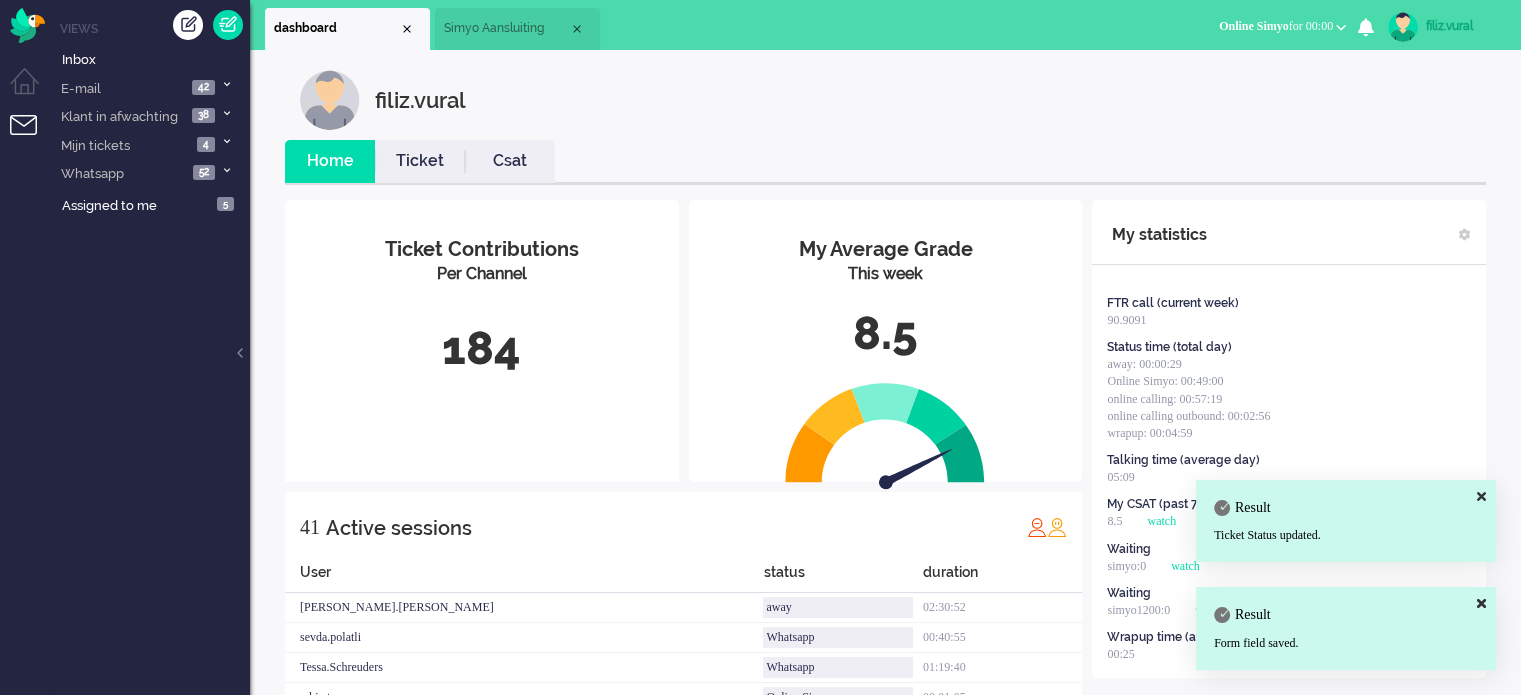 click on "Csat" at bounding box center (510, 161) 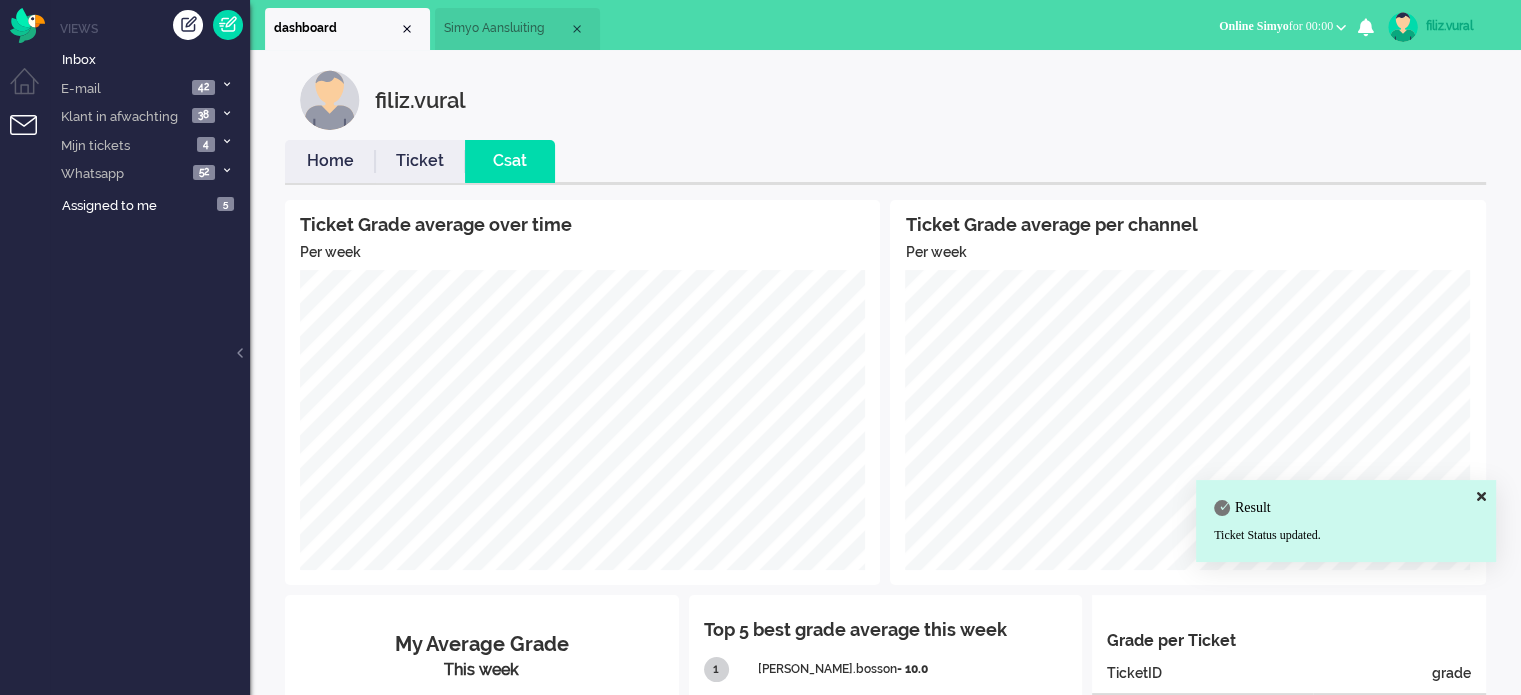 click on "Home" at bounding box center [330, 161] 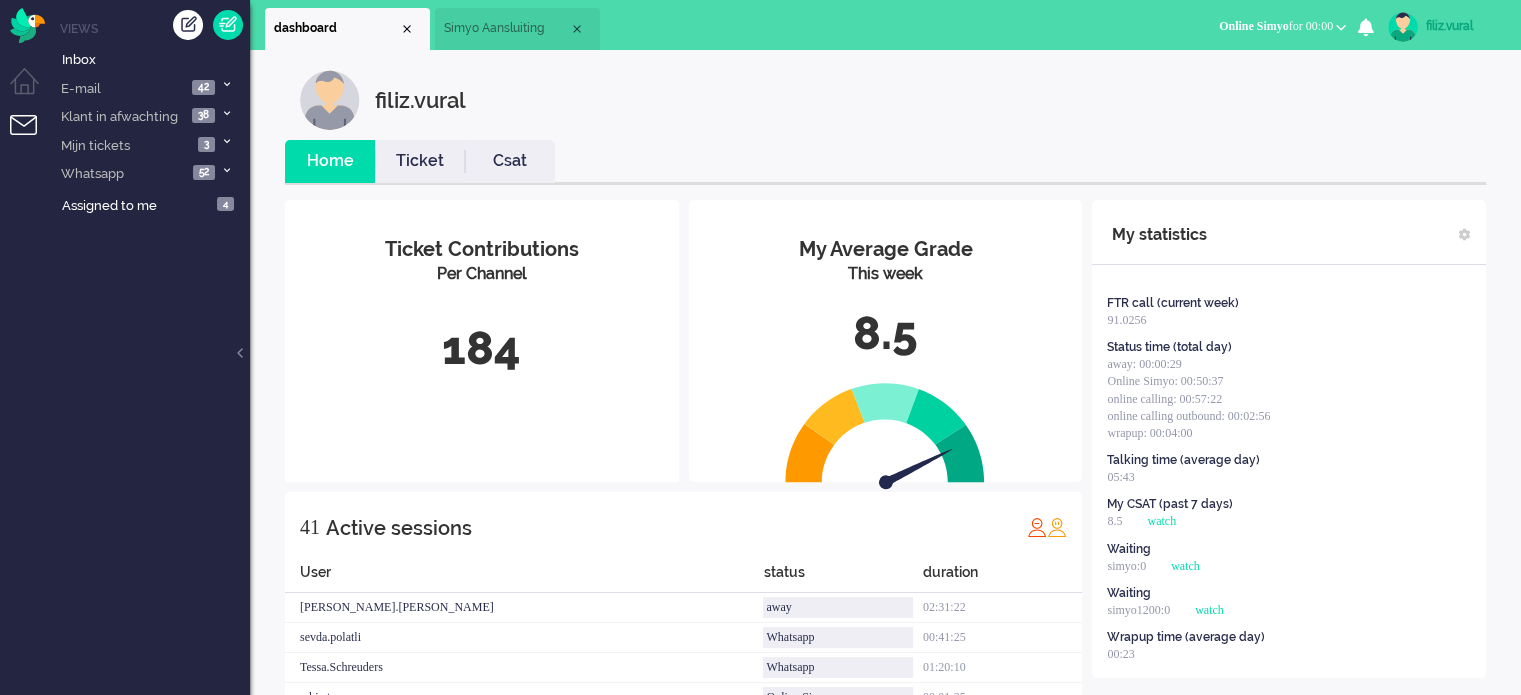click on "Csat" at bounding box center (510, 161) 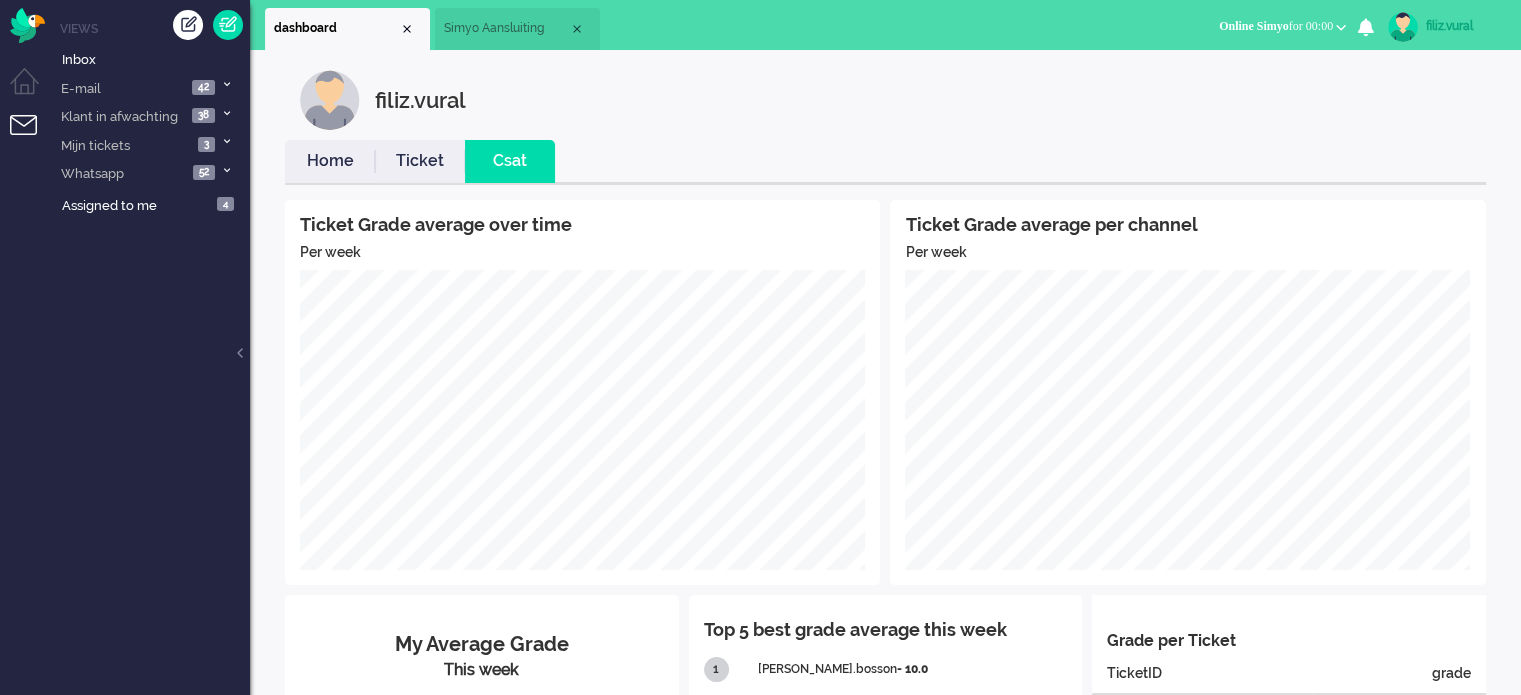 click on "Home" at bounding box center [330, 161] 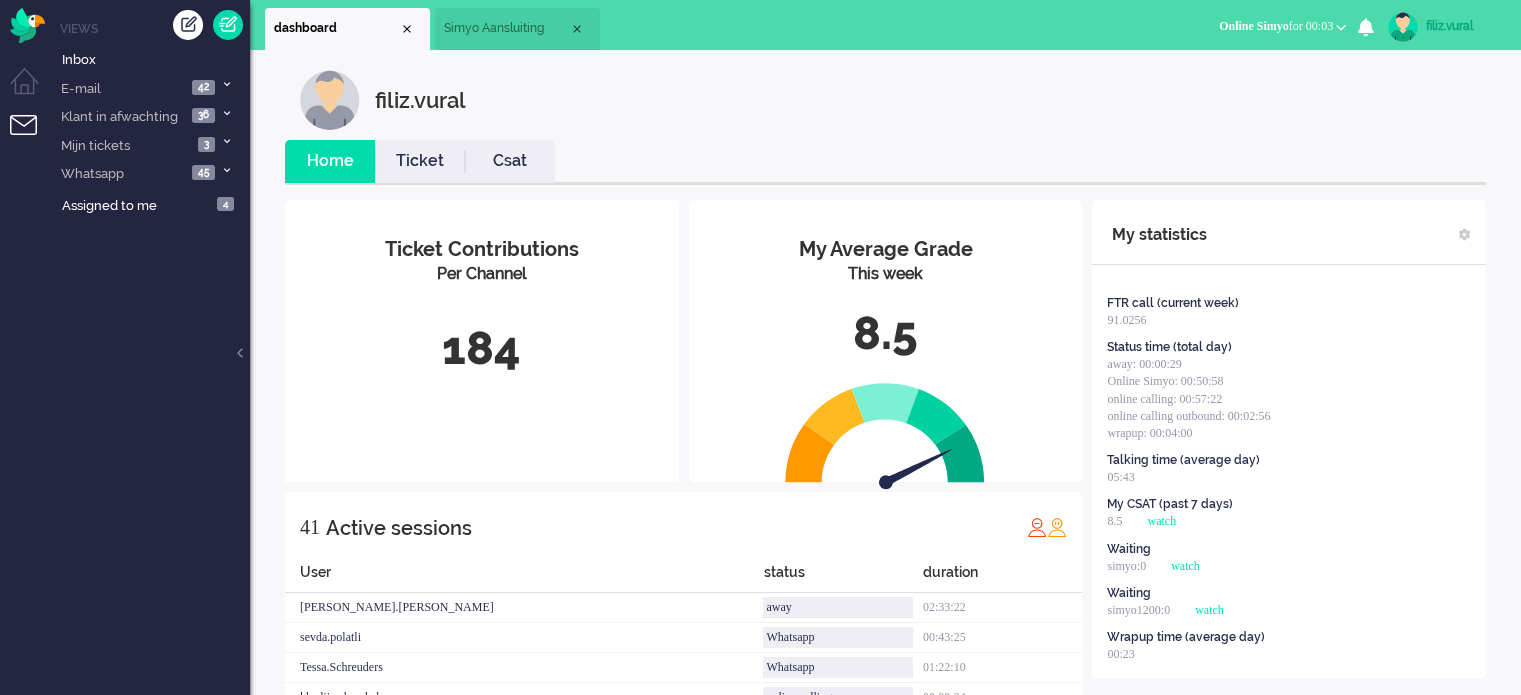 click on "Csat" at bounding box center [510, 161] 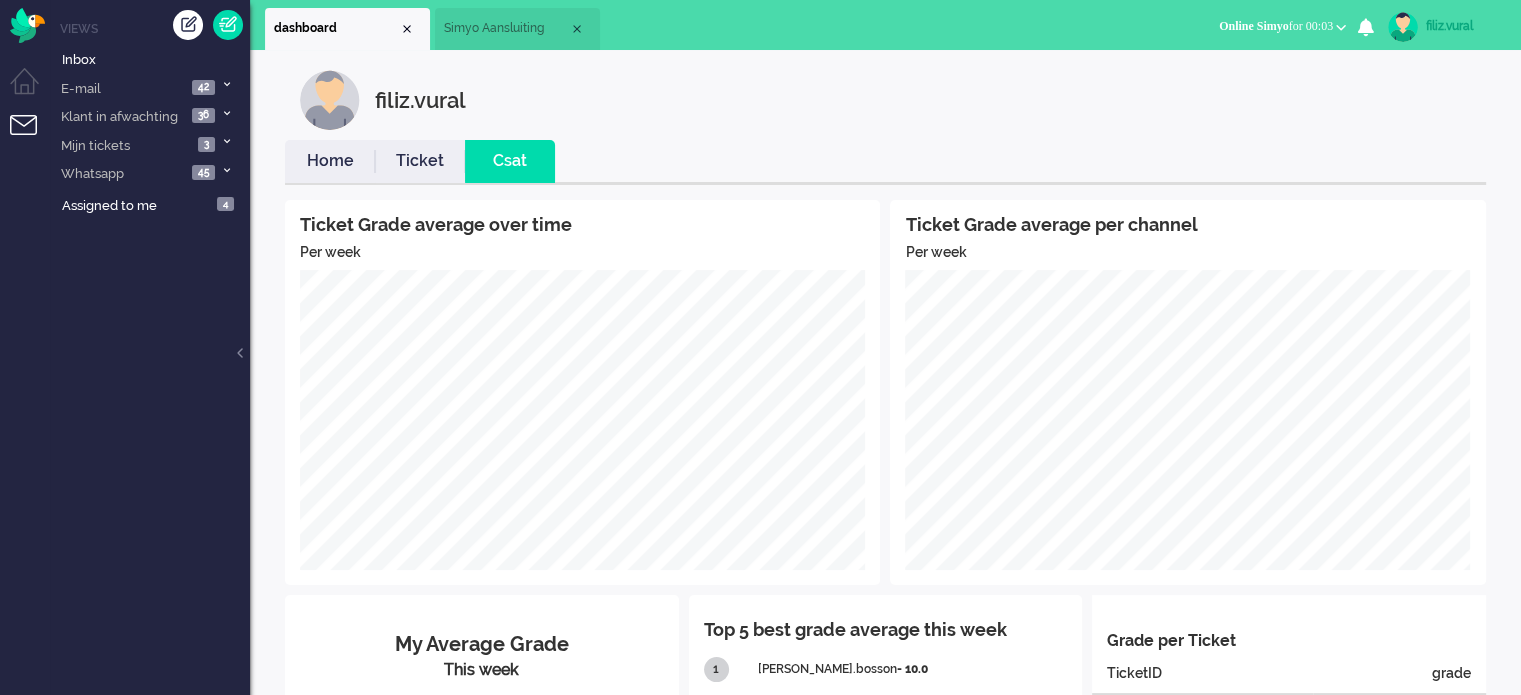 click on "Home" at bounding box center (330, 161) 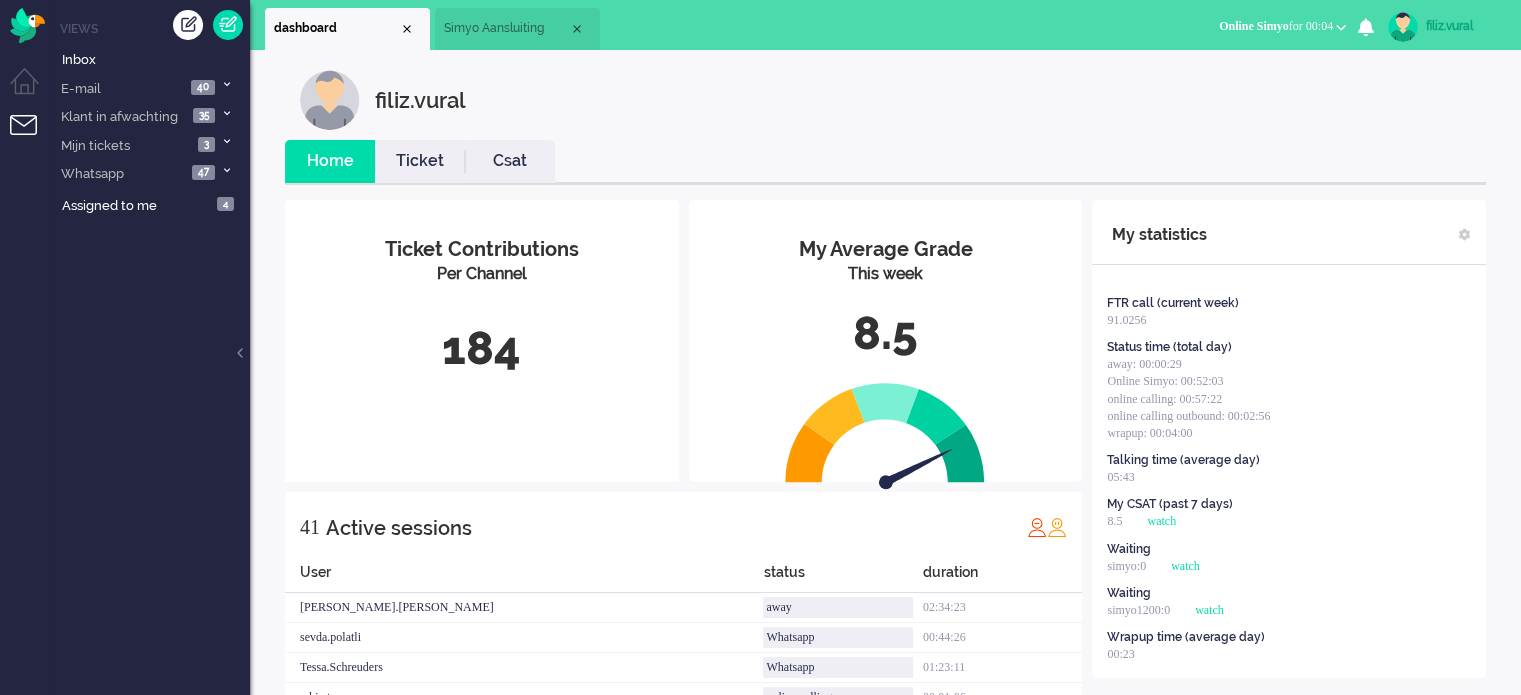 click on "Csat" at bounding box center (510, 161) 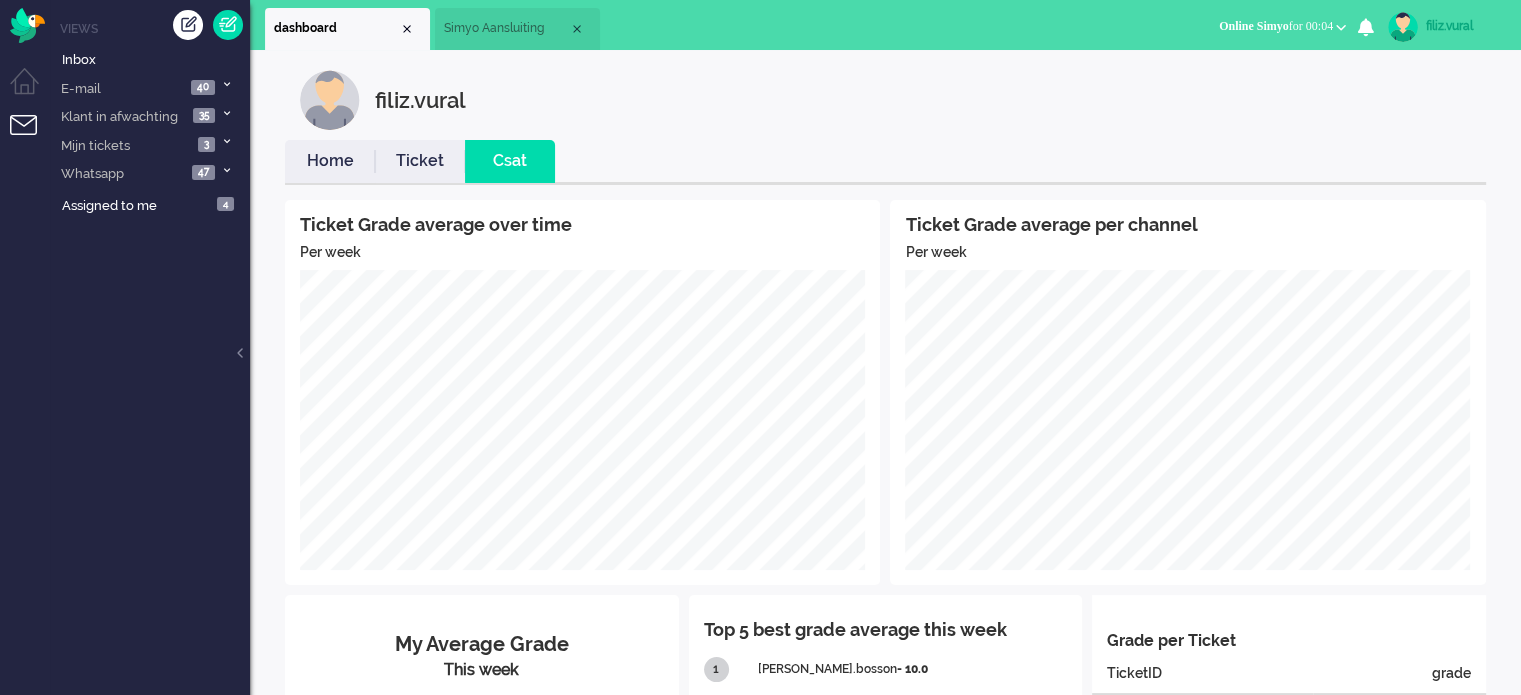 click on "Home" at bounding box center [330, 161] 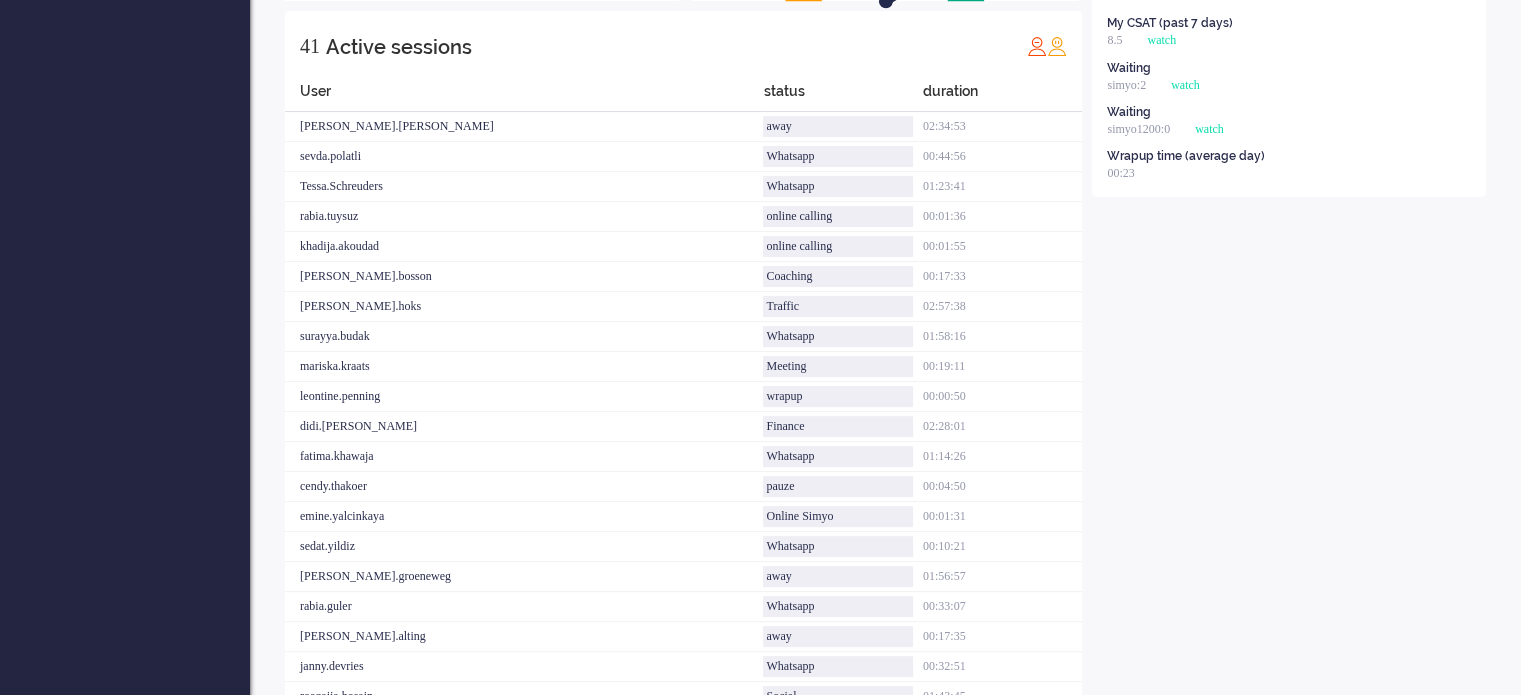 scroll, scrollTop: 0, scrollLeft: 0, axis: both 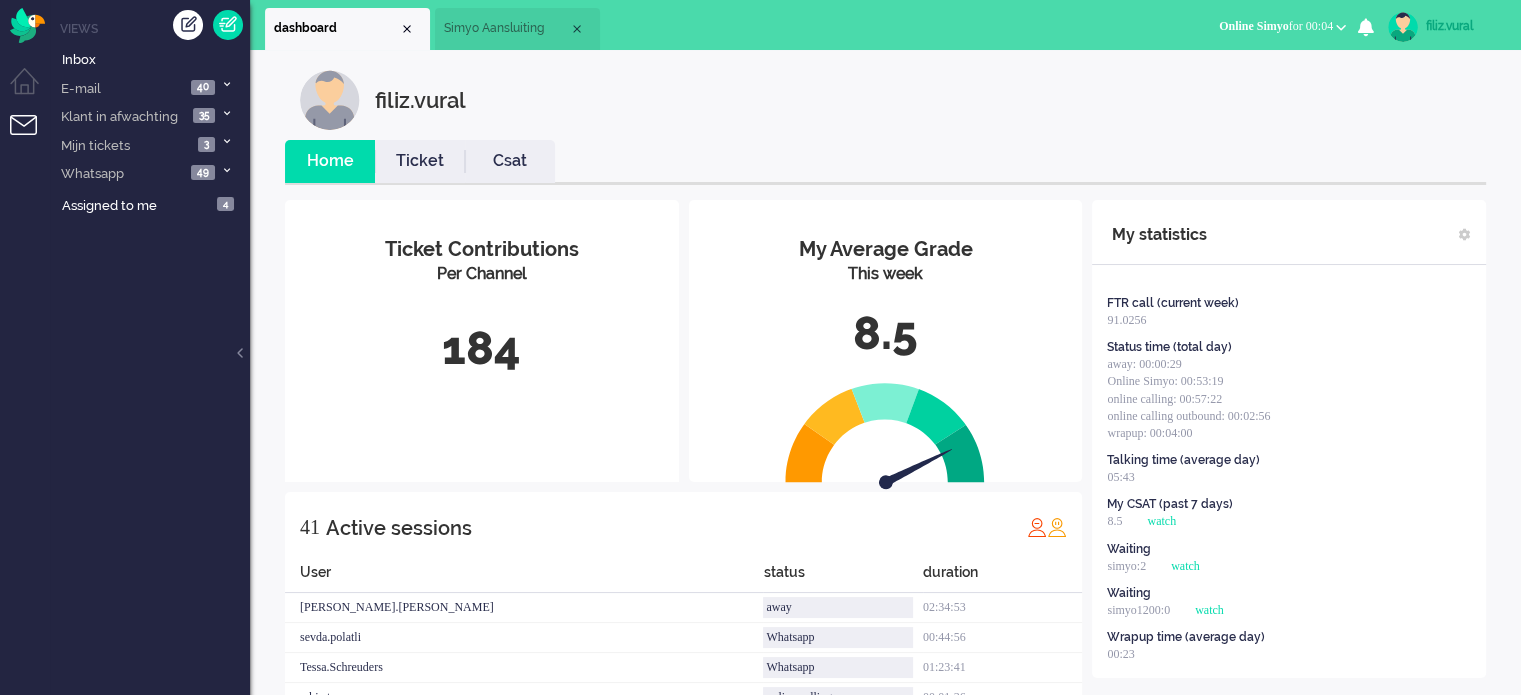 click on "Csat" at bounding box center [510, 161] 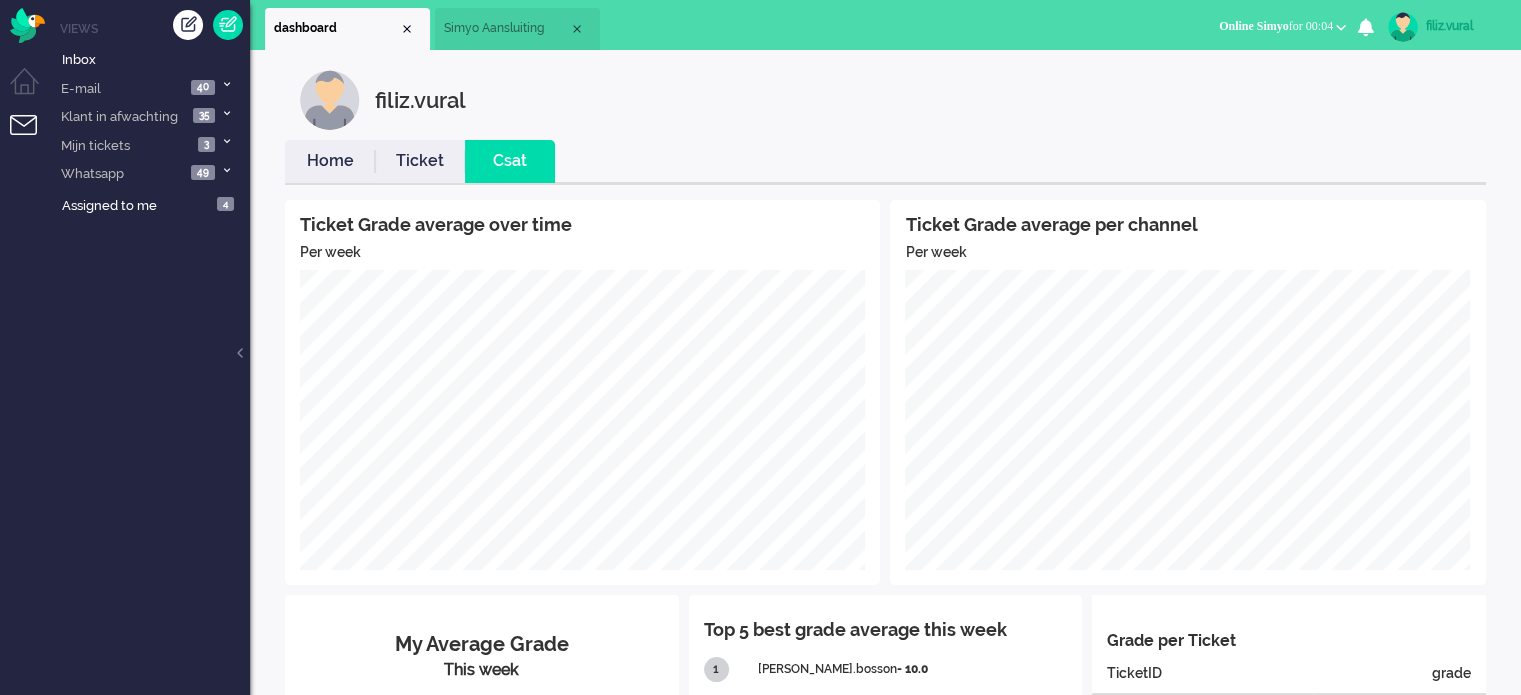 click on "filiz.vural Home Ticket Csat Ticket Grade average over time Per week Ticket Grade average per channel Per week My Average Grade This week 8.5 Top 5 best grade average this week 1 kelly.bosson  - 10.0 2 leyla.sari  - 10.0 3 meyhube.karabacak  - 10.0 4 dyna.verdonk  - 10.0 5 margerie.ost  - 10.0 Grade per Ticket Showing  1  of 1 TicketID grade 2464808 9.0 2465759 9.0 2466535 6.0 2467211 10.0" at bounding box center (885, 508) 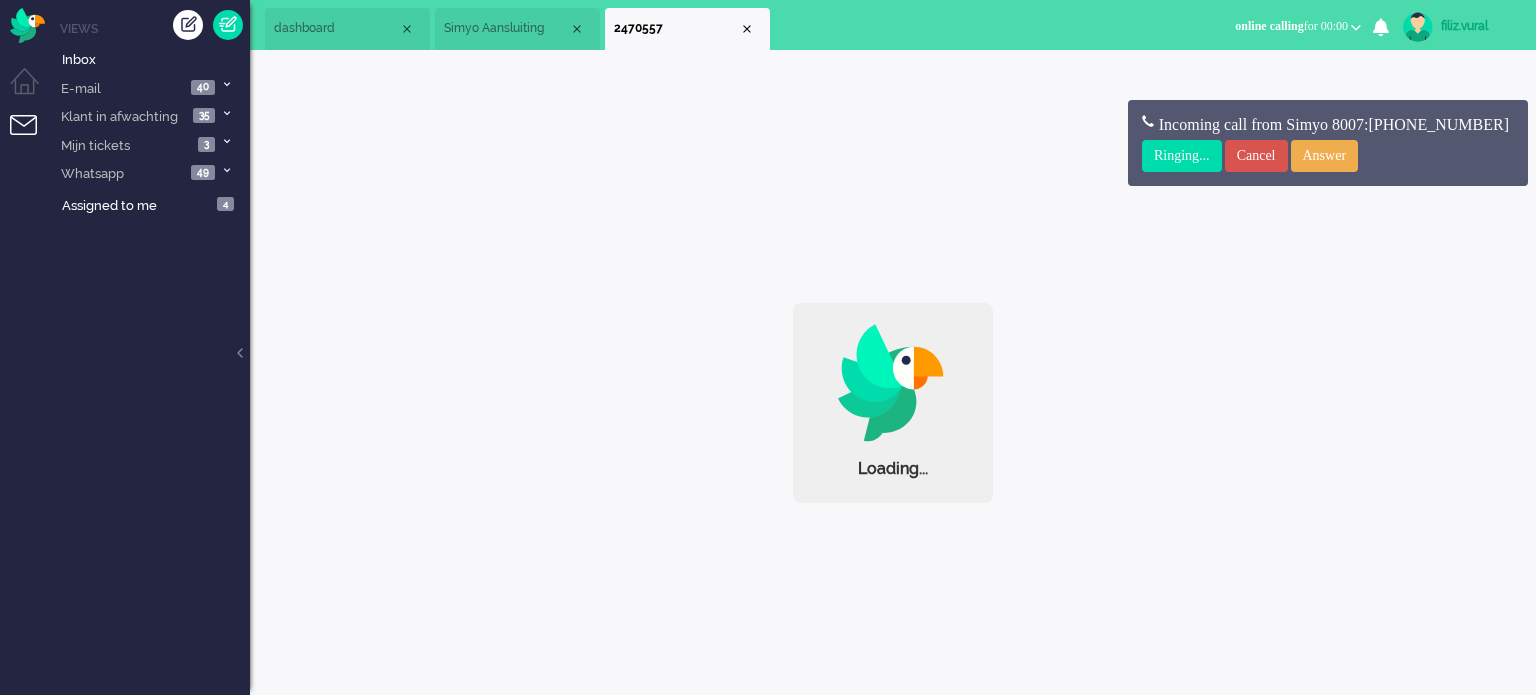 click on "Simyo Aansluiting" at bounding box center [506, 28] 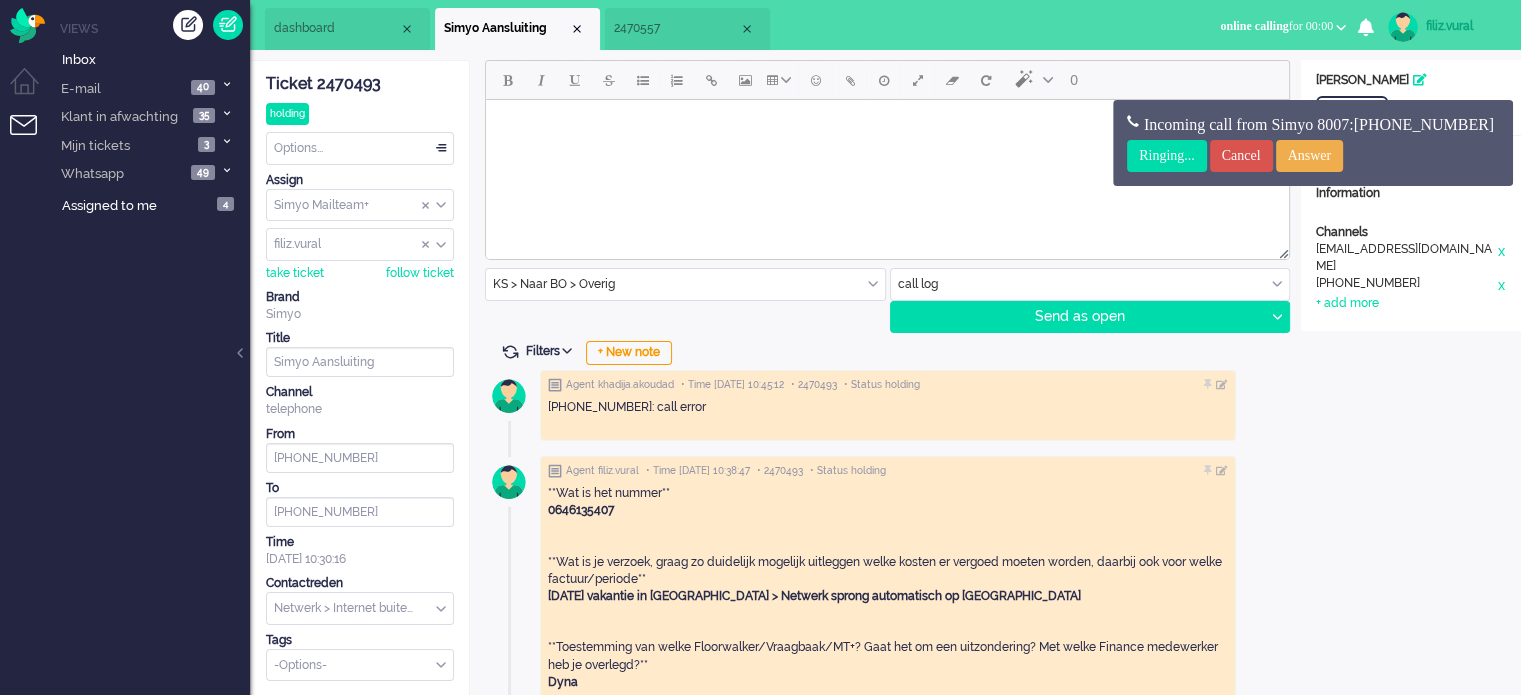 scroll, scrollTop: 0, scrollLeft: 0, axis: both 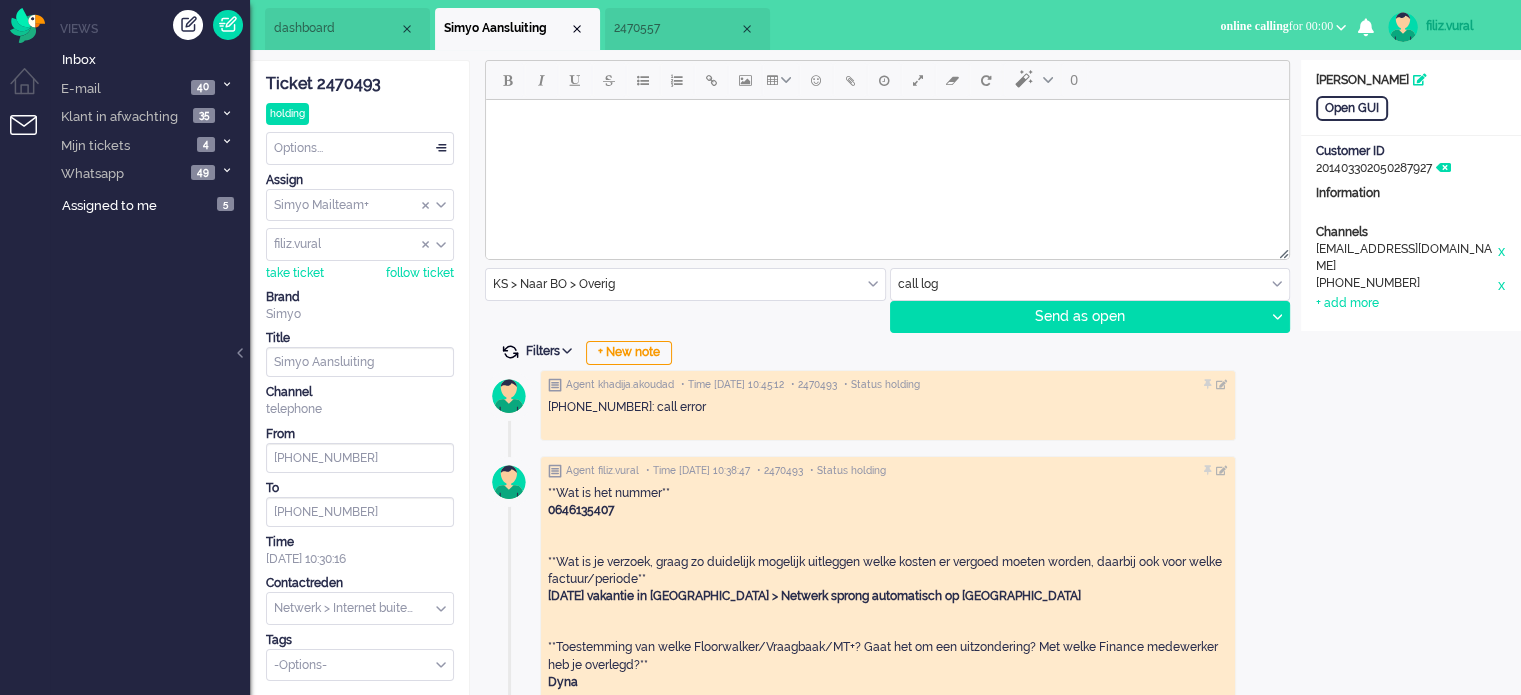 click at bounding box center (510, 352) 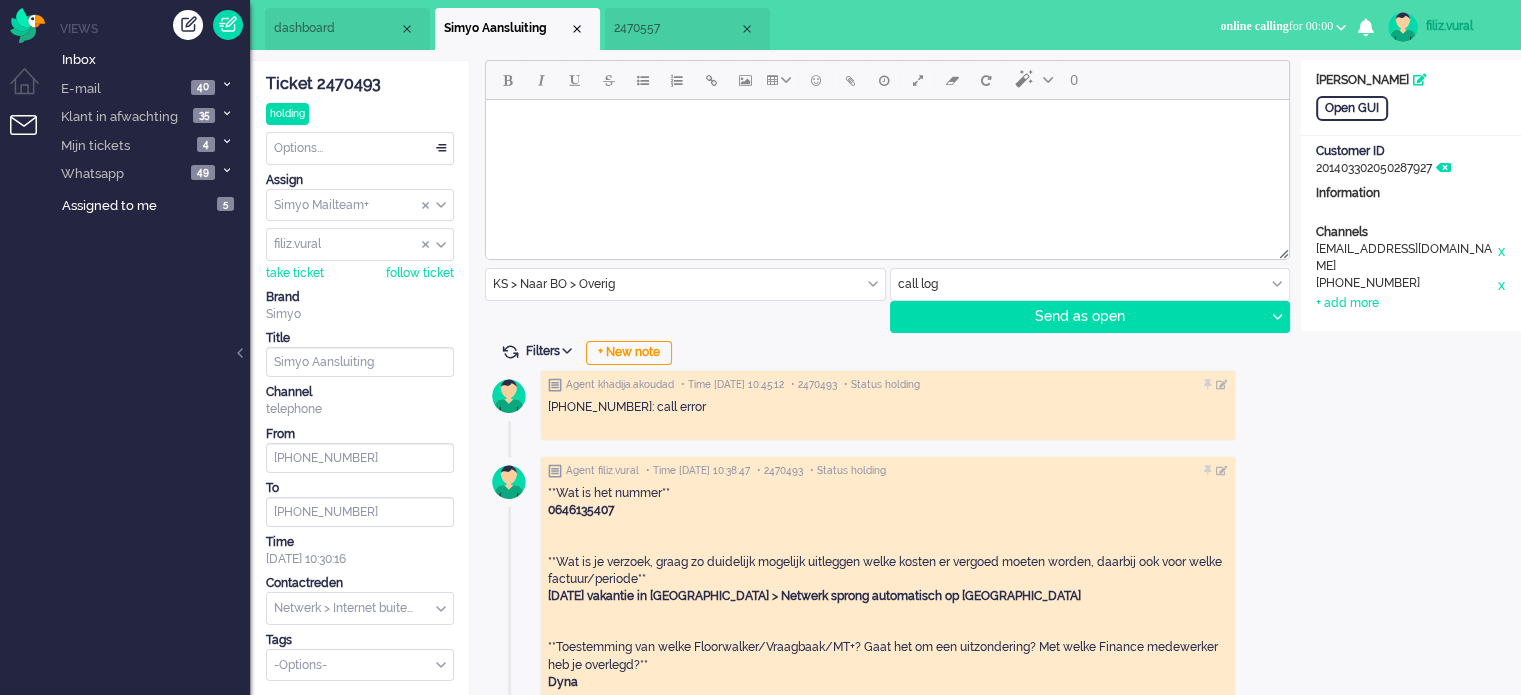 click on "2470557" at bounding box center [687, 29] 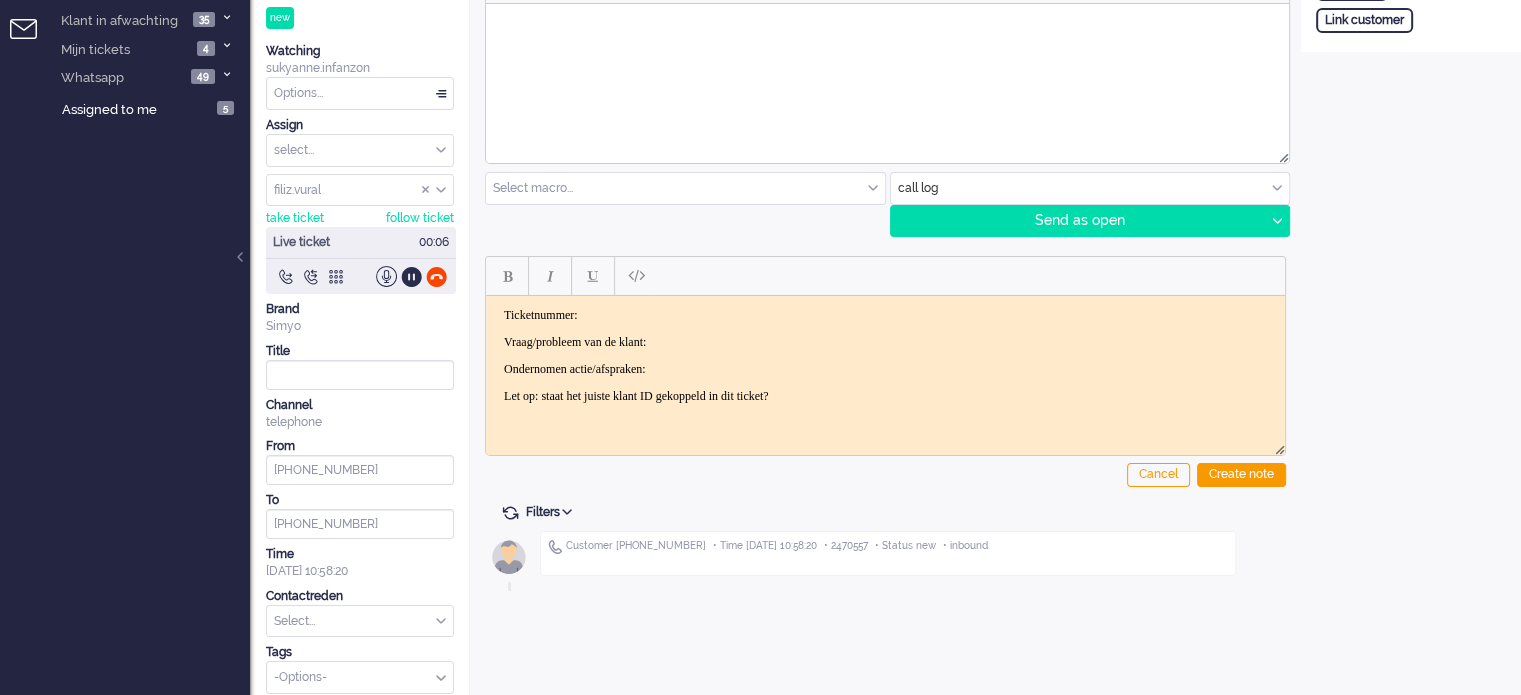 scroll, scrollTop: 0, scrollLeft: 0, axis: both 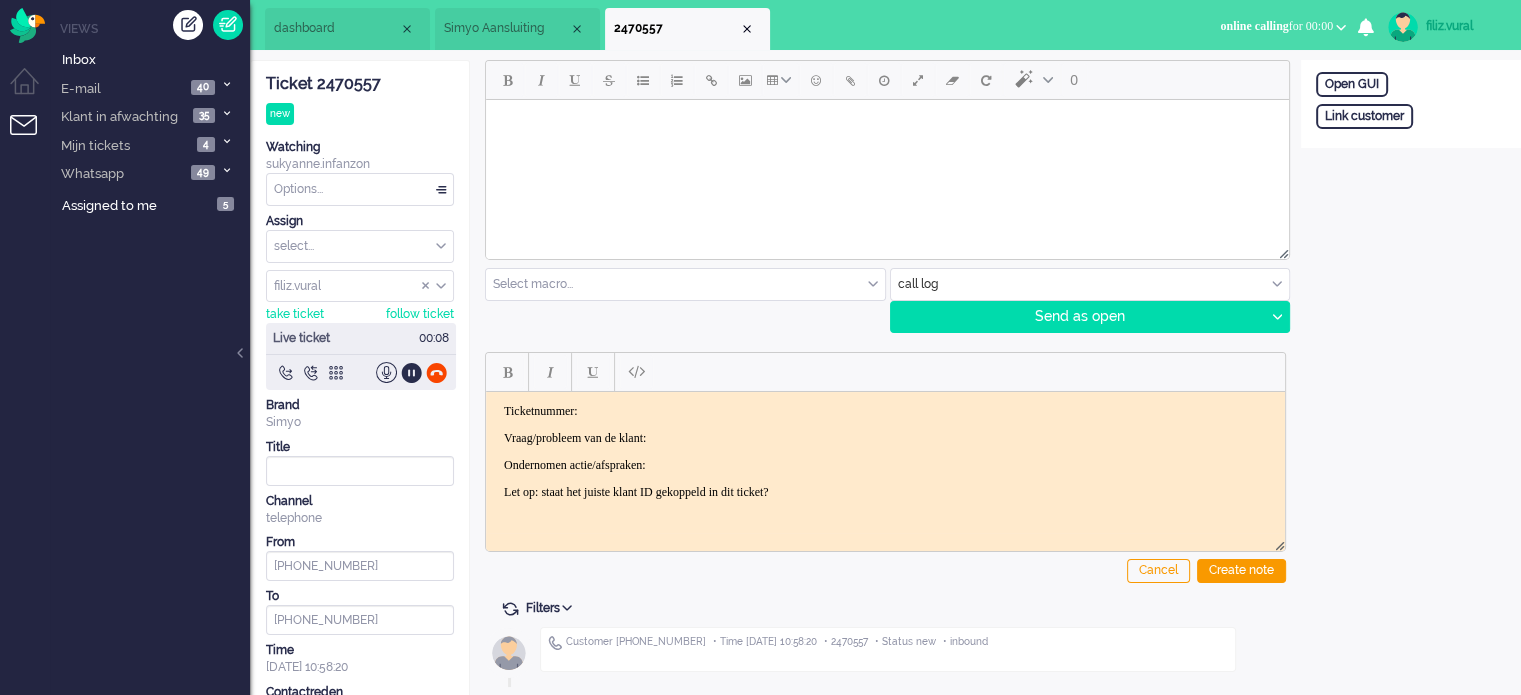 click on "Ticket 2470557" 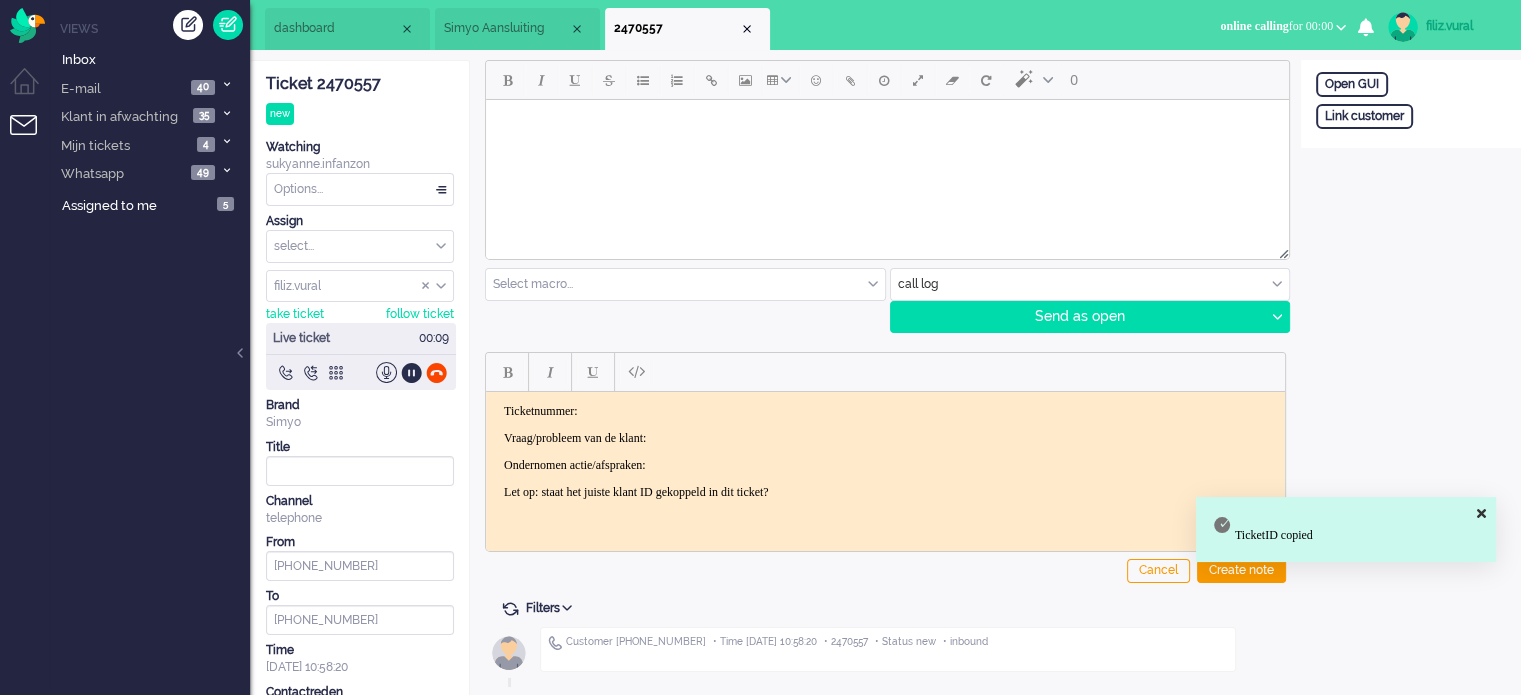 click on "Ticketnummer:" at bounding box center (885, 410) 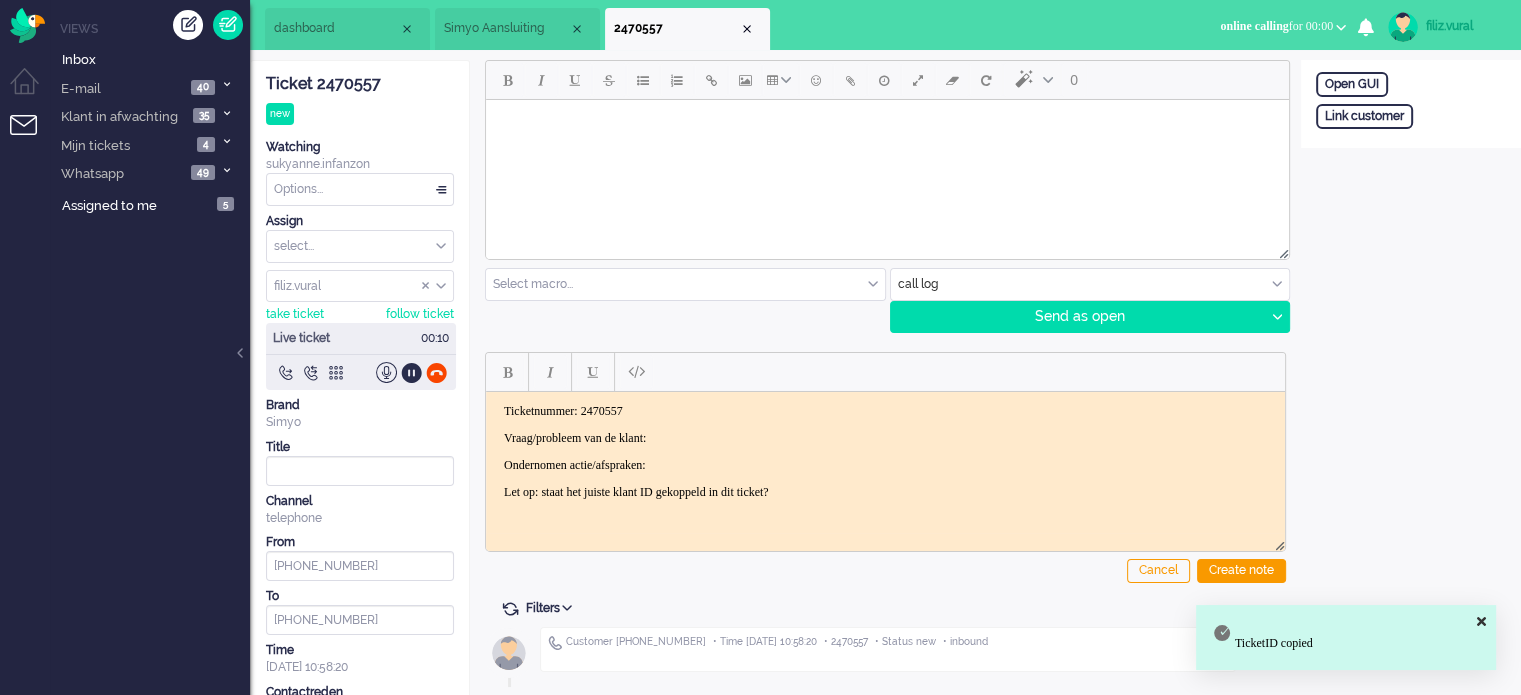 click on "Ticketnummer: 2470557 Vraag/probleem van de klant: Ondernomen actie/afspraken:  Let op: staat het juiste klant ID gekoppeld in dit ticket?" at bounding box center [885, 451] 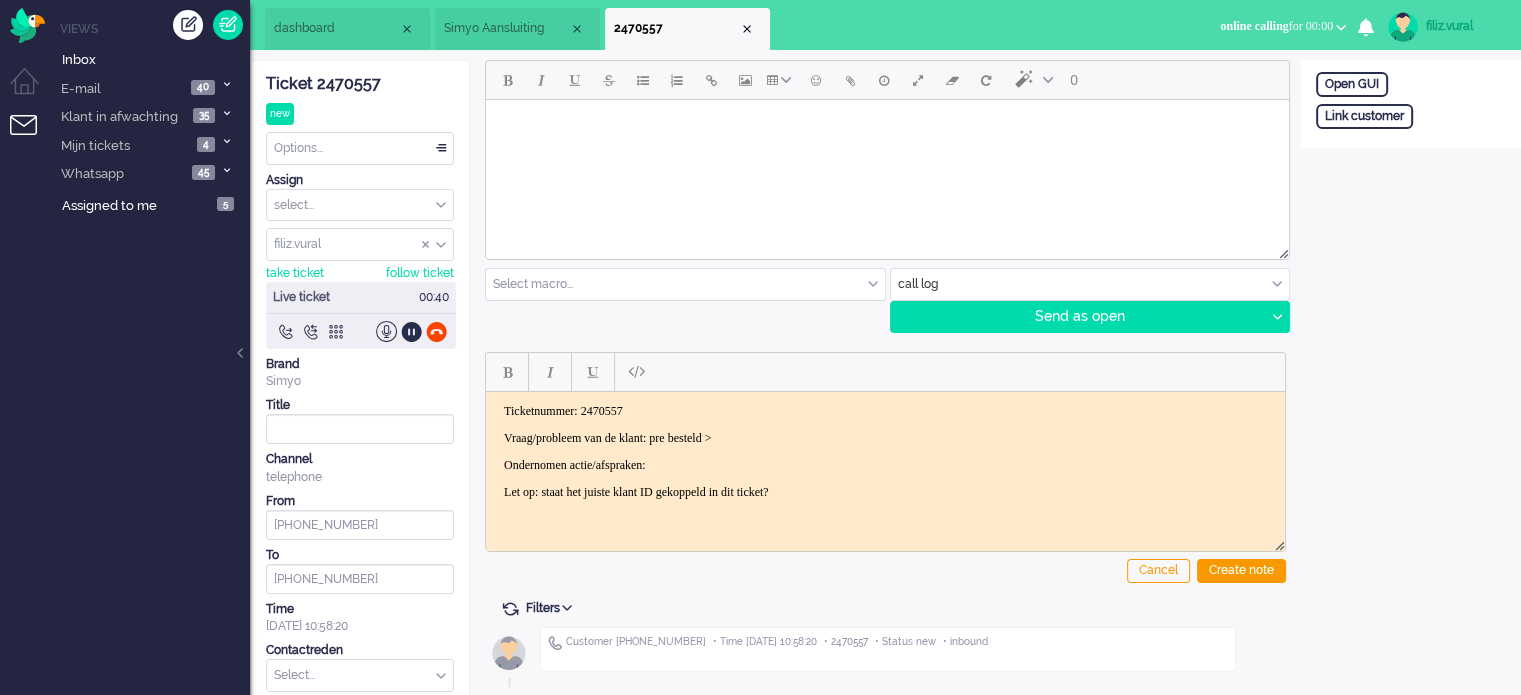 click on "Ticketnummer: 2470557 Vraag/probleem van de klant: pre besteld >  Ondernomen actie/afspraken:  Let op: staat het juiste klant ID gekoppeld in dit ticket?" at bounding box center [885, 451] 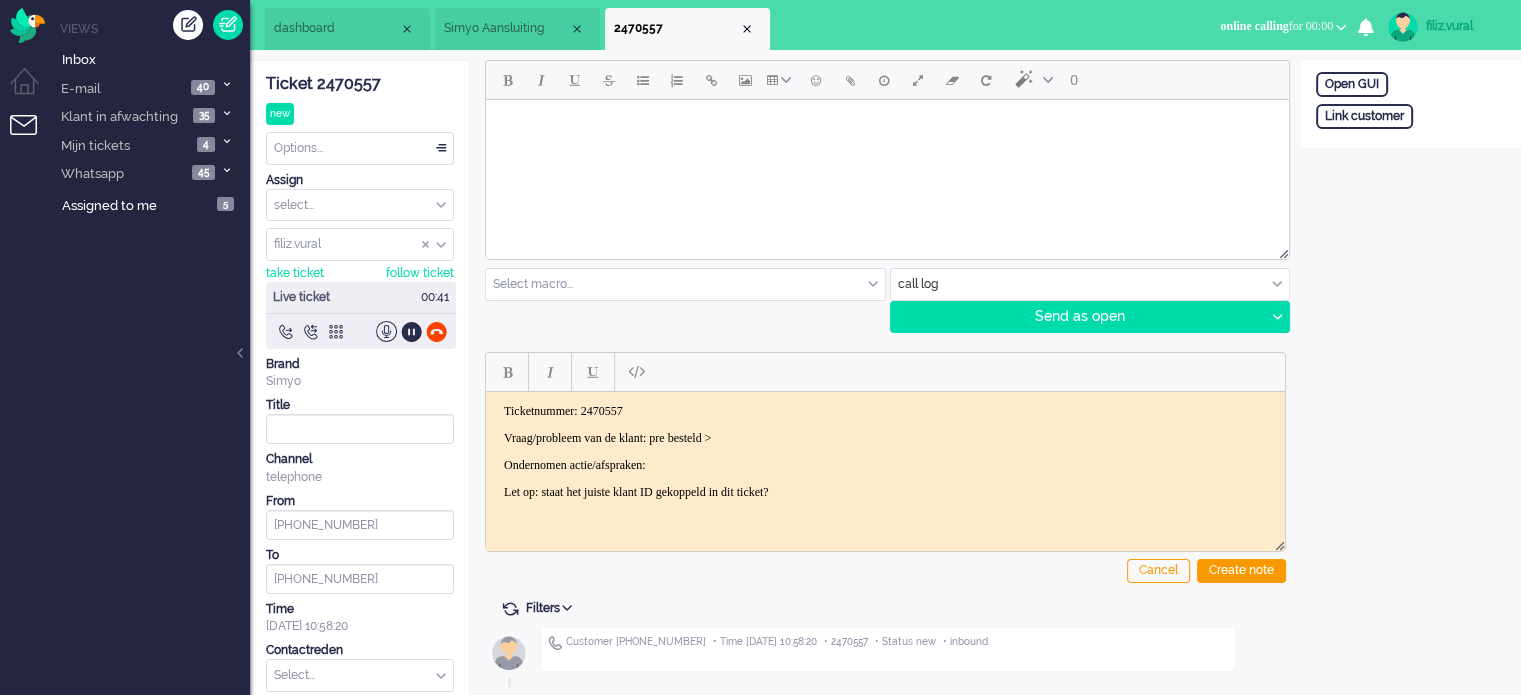 click on "Vraag/probleem van de klant: pre besteld >" at bounding box center [885, 437] 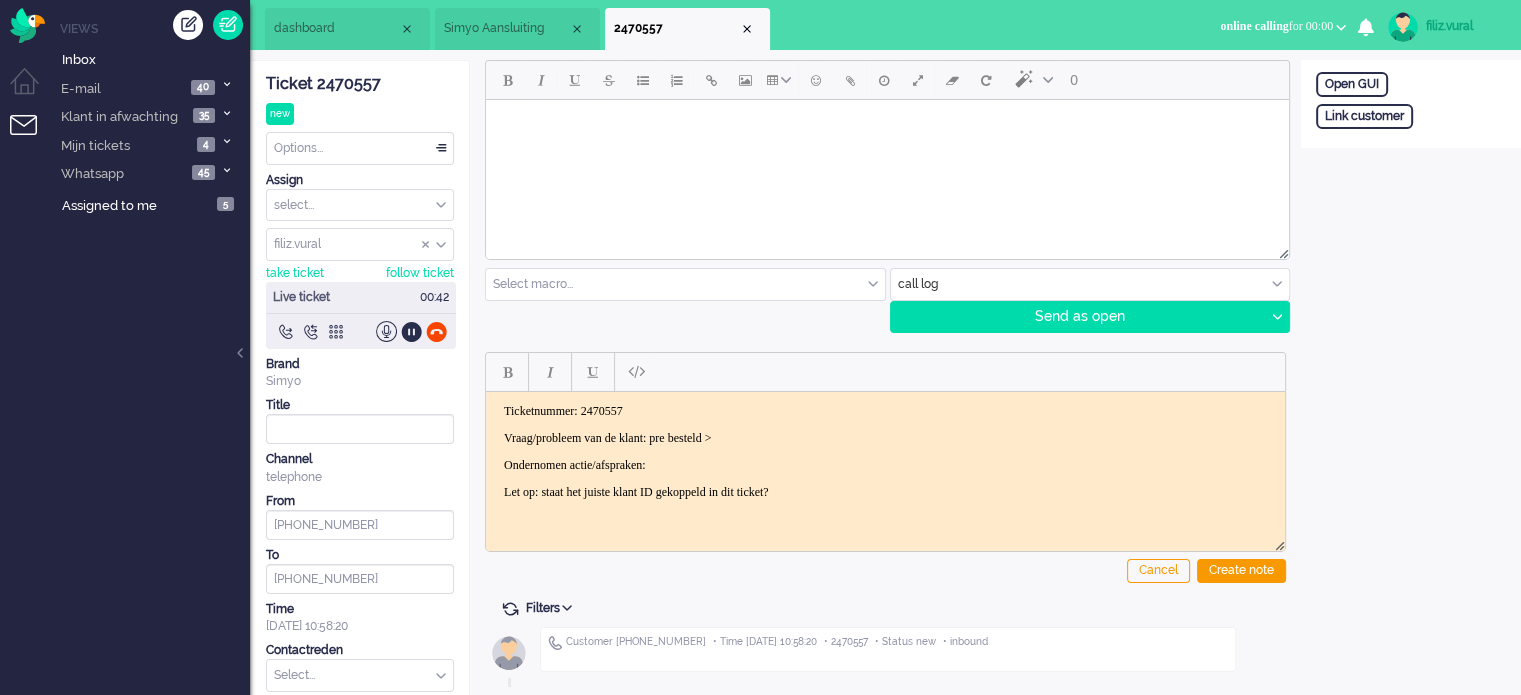 click on "Vraag/probleem van de klant: pre besteld >" at bounding box center (885, 437) 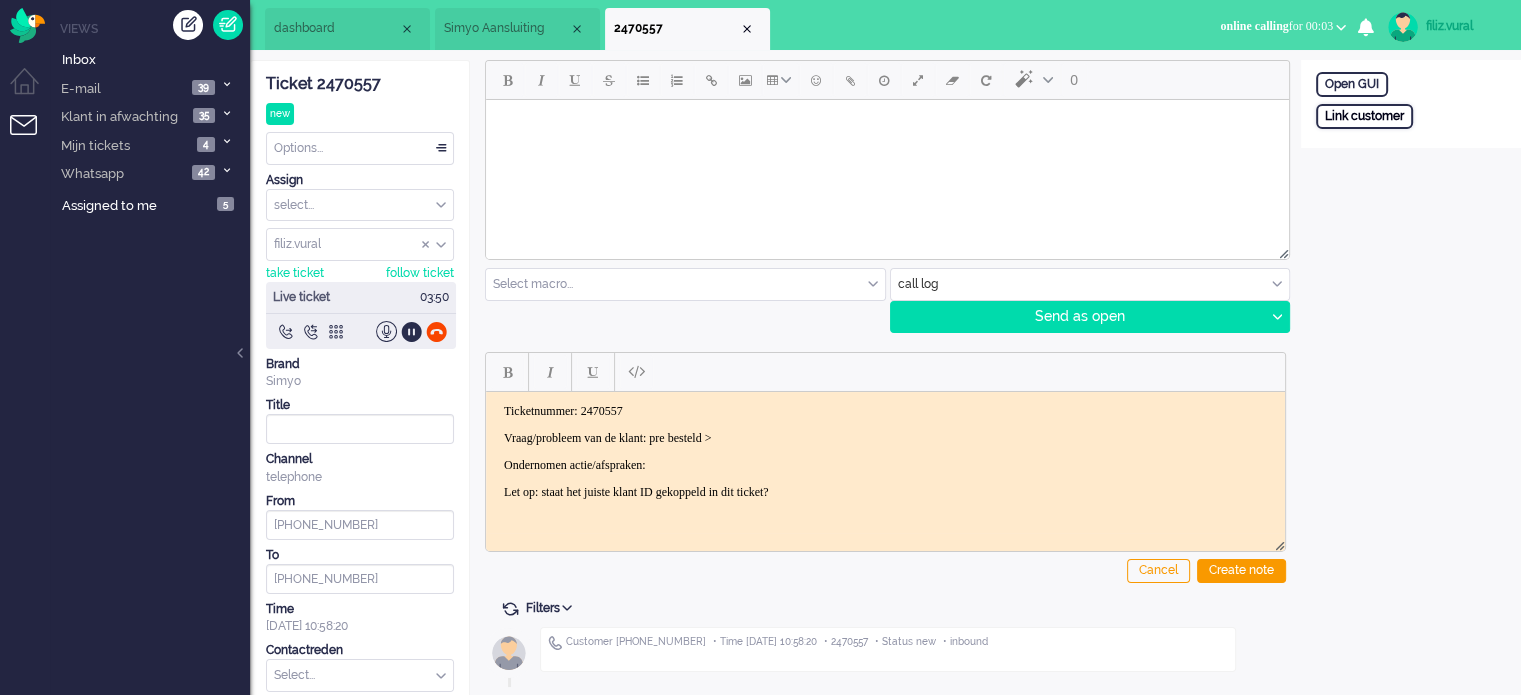 click on "Link customer" at bounding box center [1364, 116] 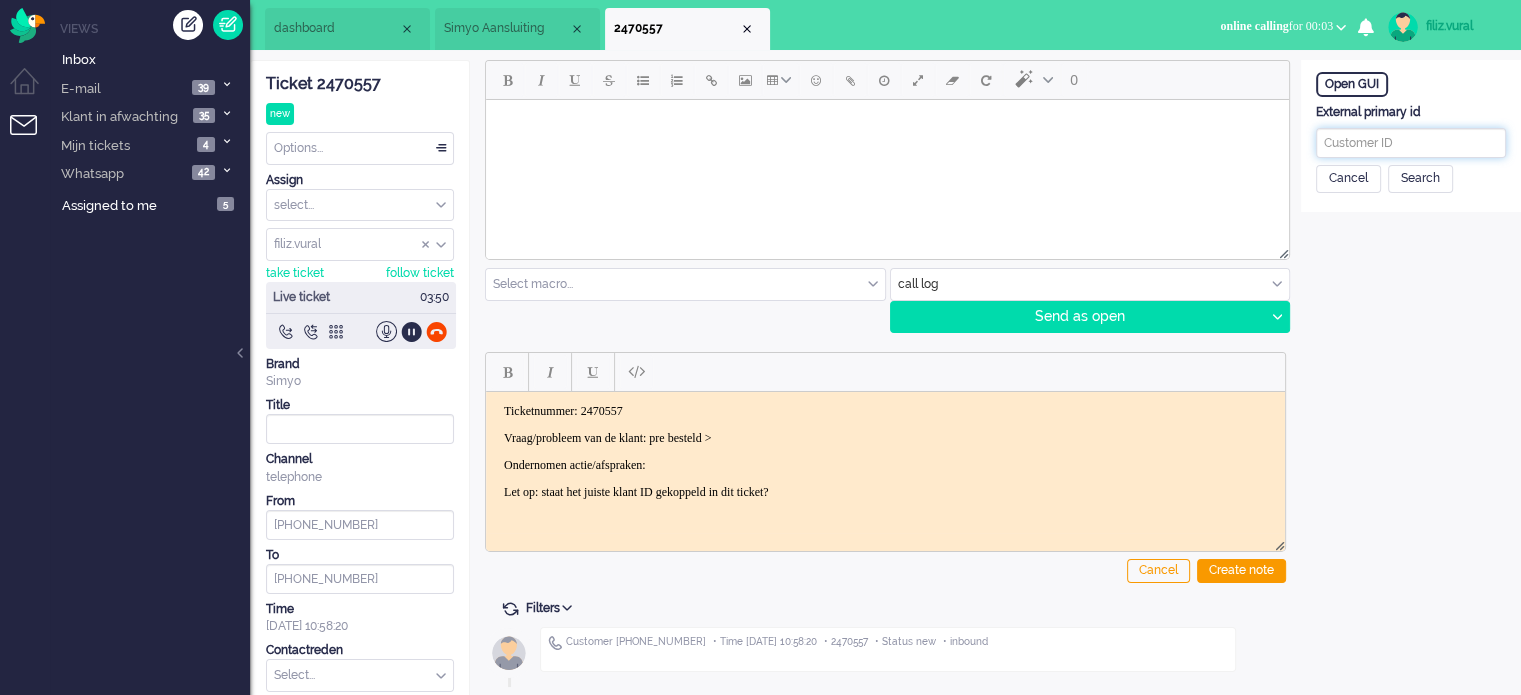 click at bounding box center (1411, 143) 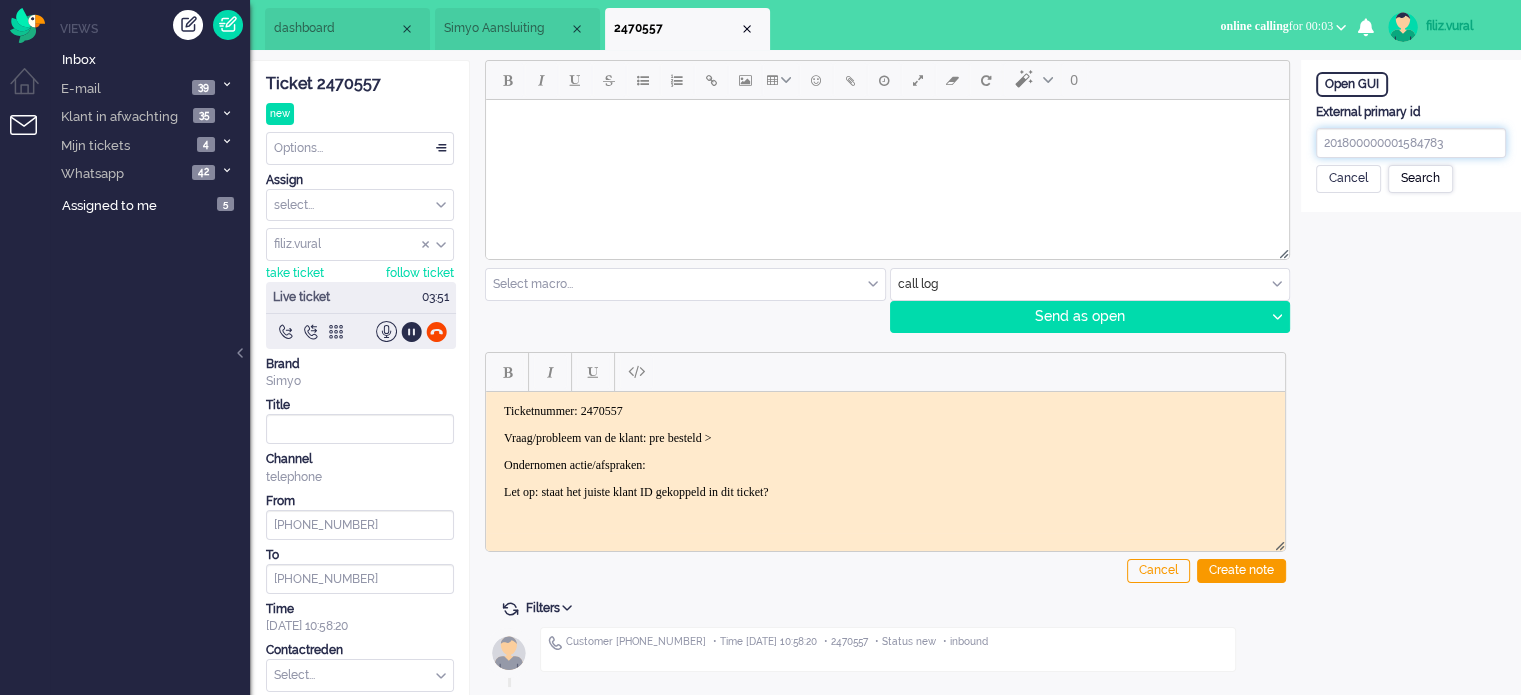 type on "201800000001584783" 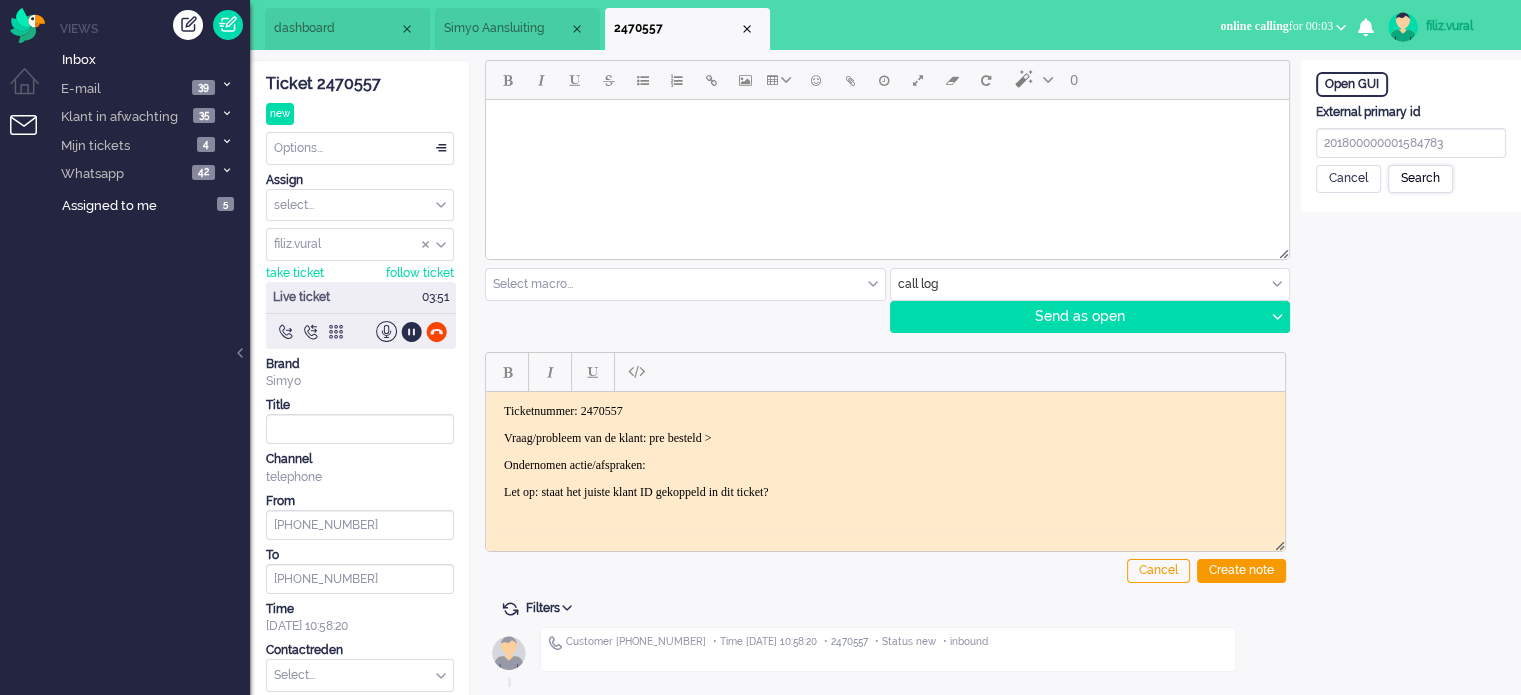 click on "Search" at bounding box center [1420, 179] 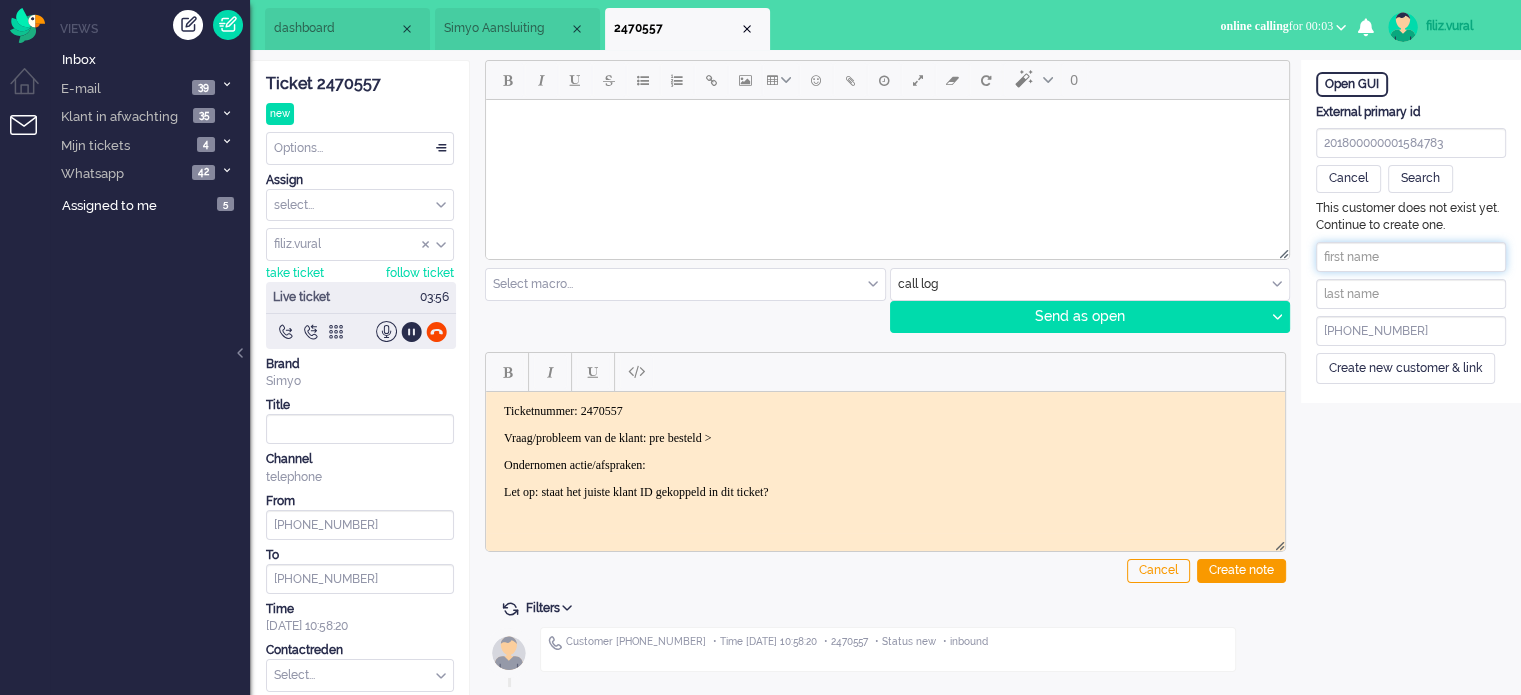click at bounding box center (1411, 257) 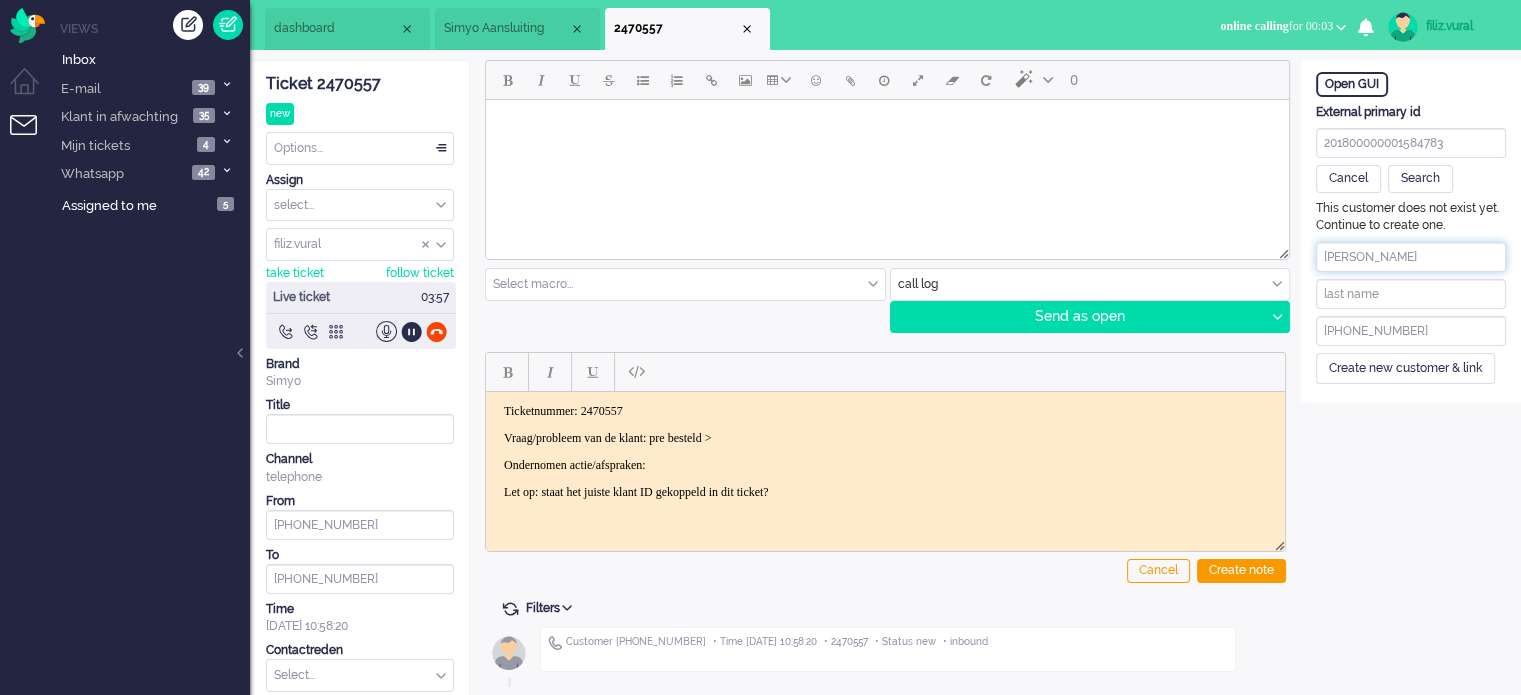 drag, startPoint x: 1359, startPoint y: 252, endPoint x: 1391, endPoint y: 247, distance: 32.38827 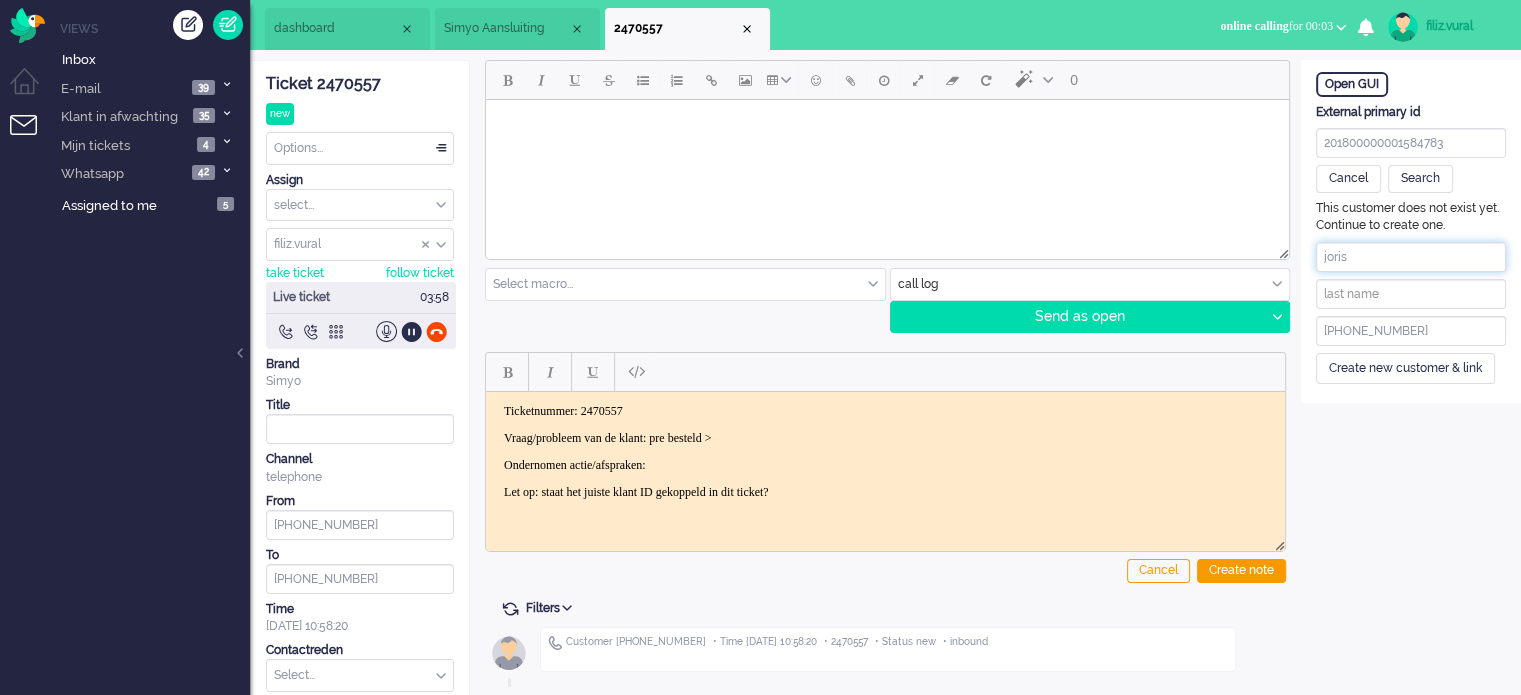 type on "joris" 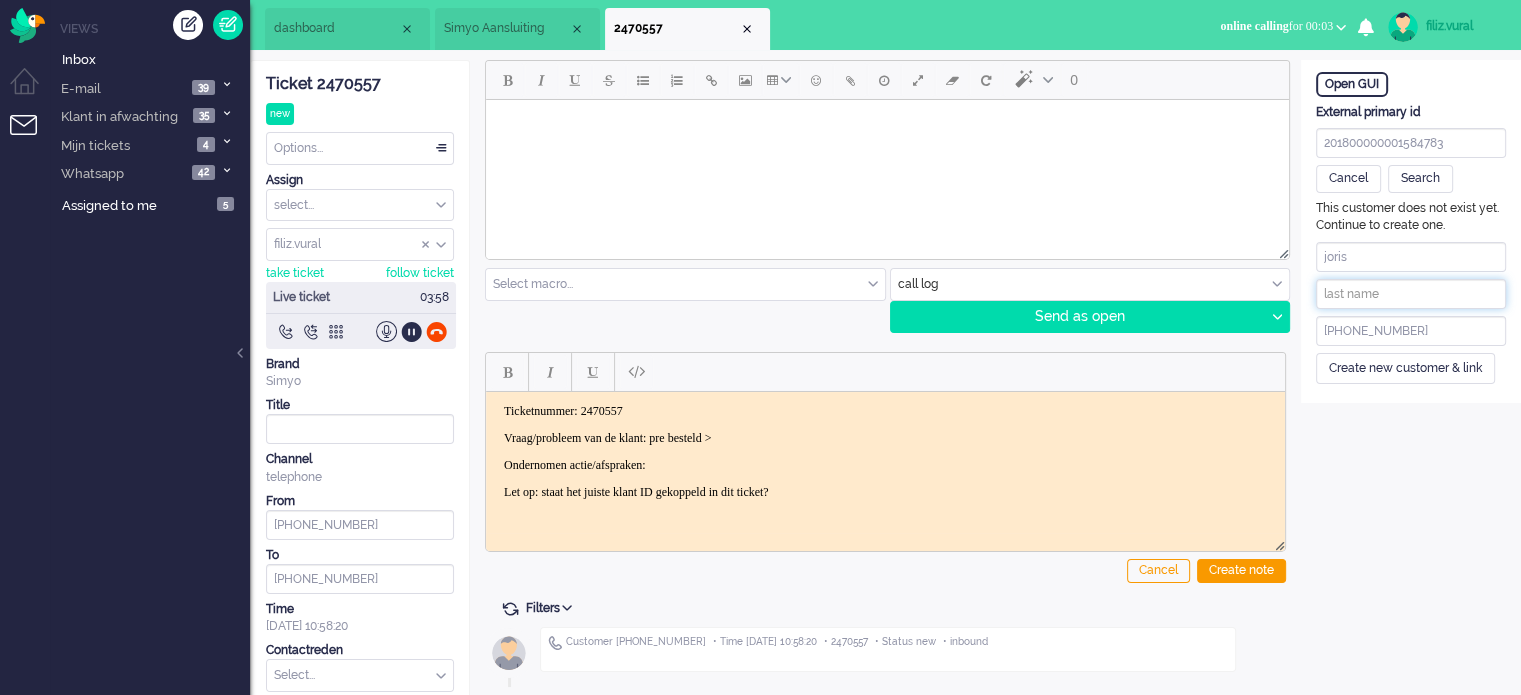 click at bounding box center [1411, 294] 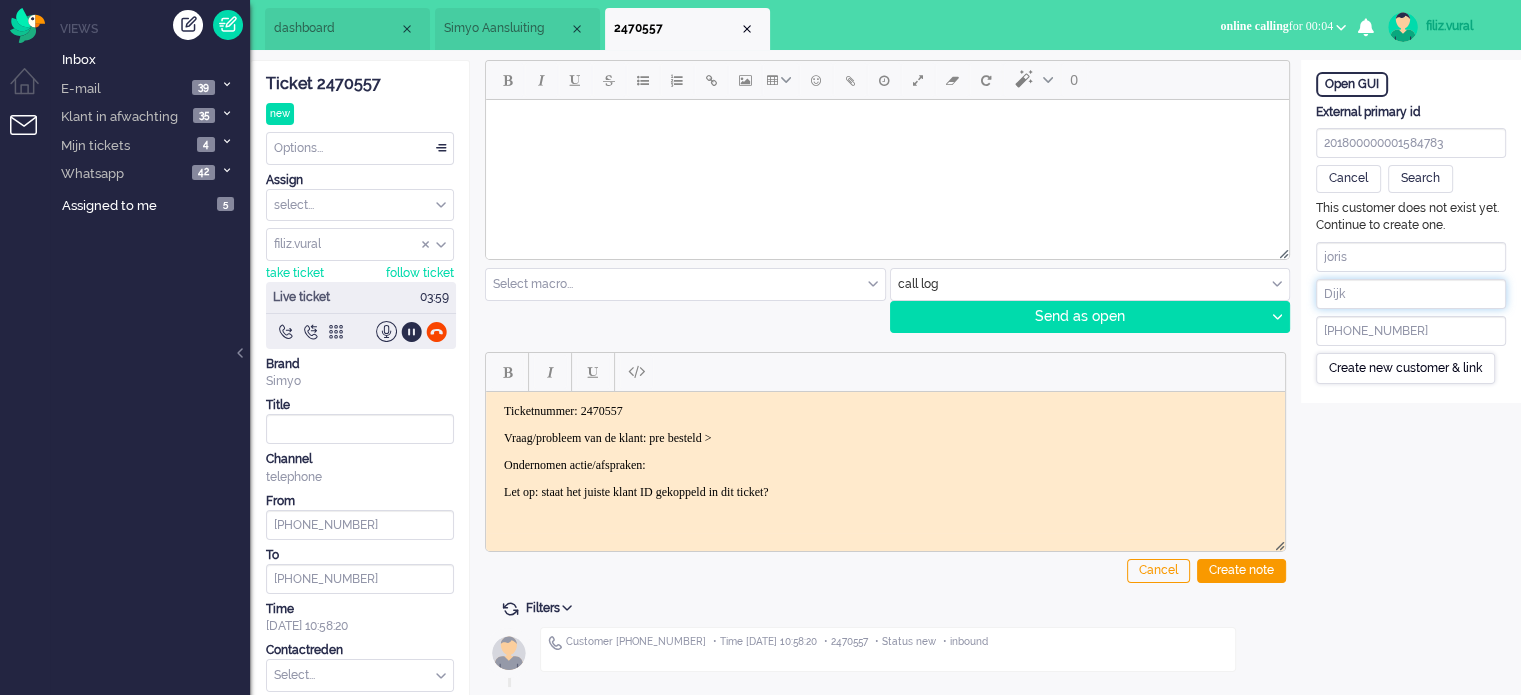 type on "Dijk" 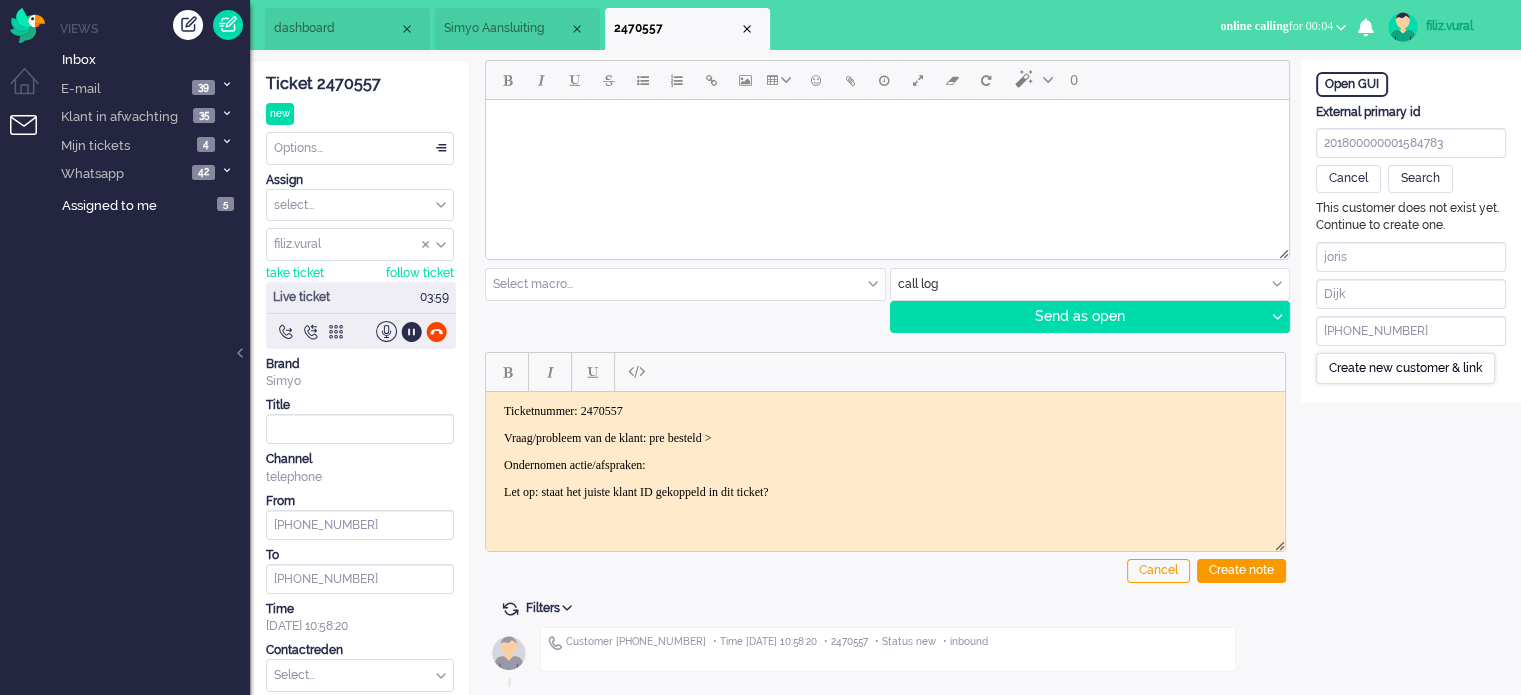 click on "Create new customer & link" at bounding box center [1405, 368] 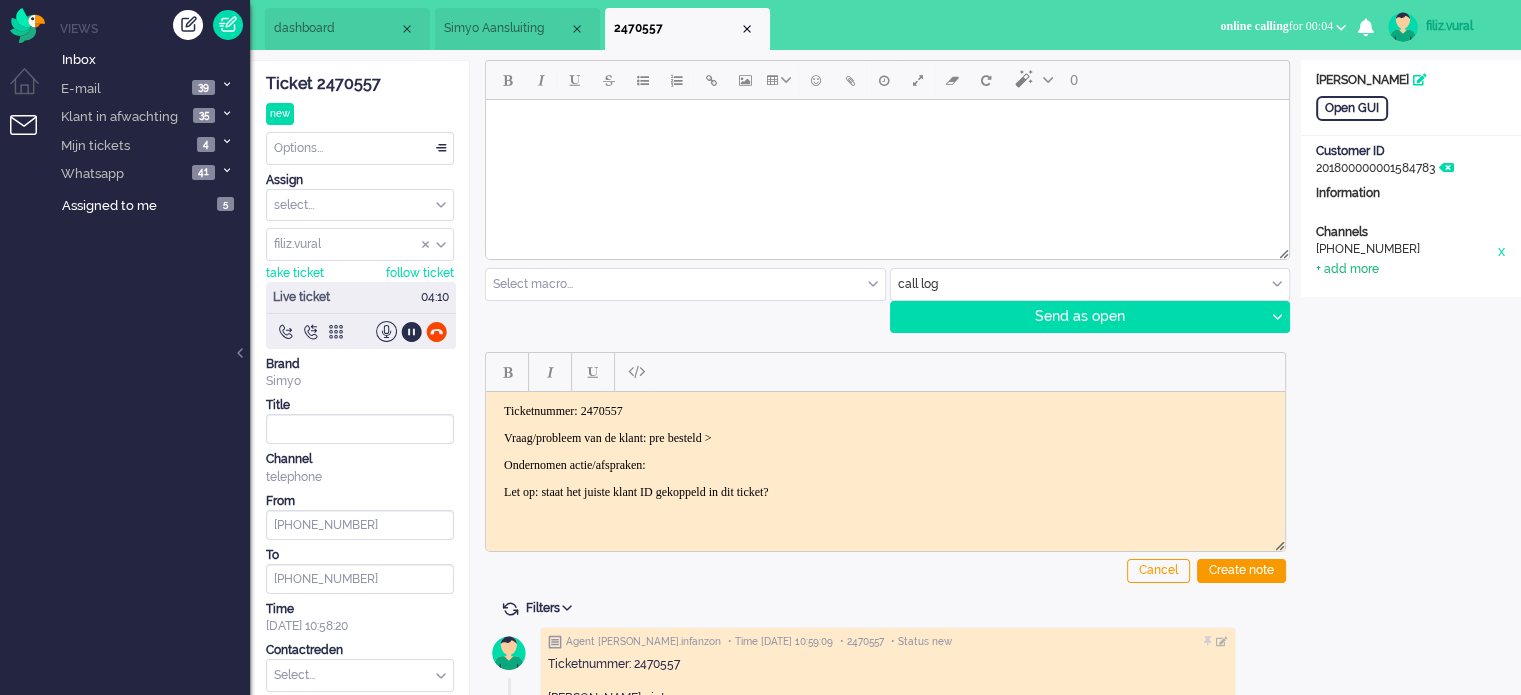 click on "+ add more" 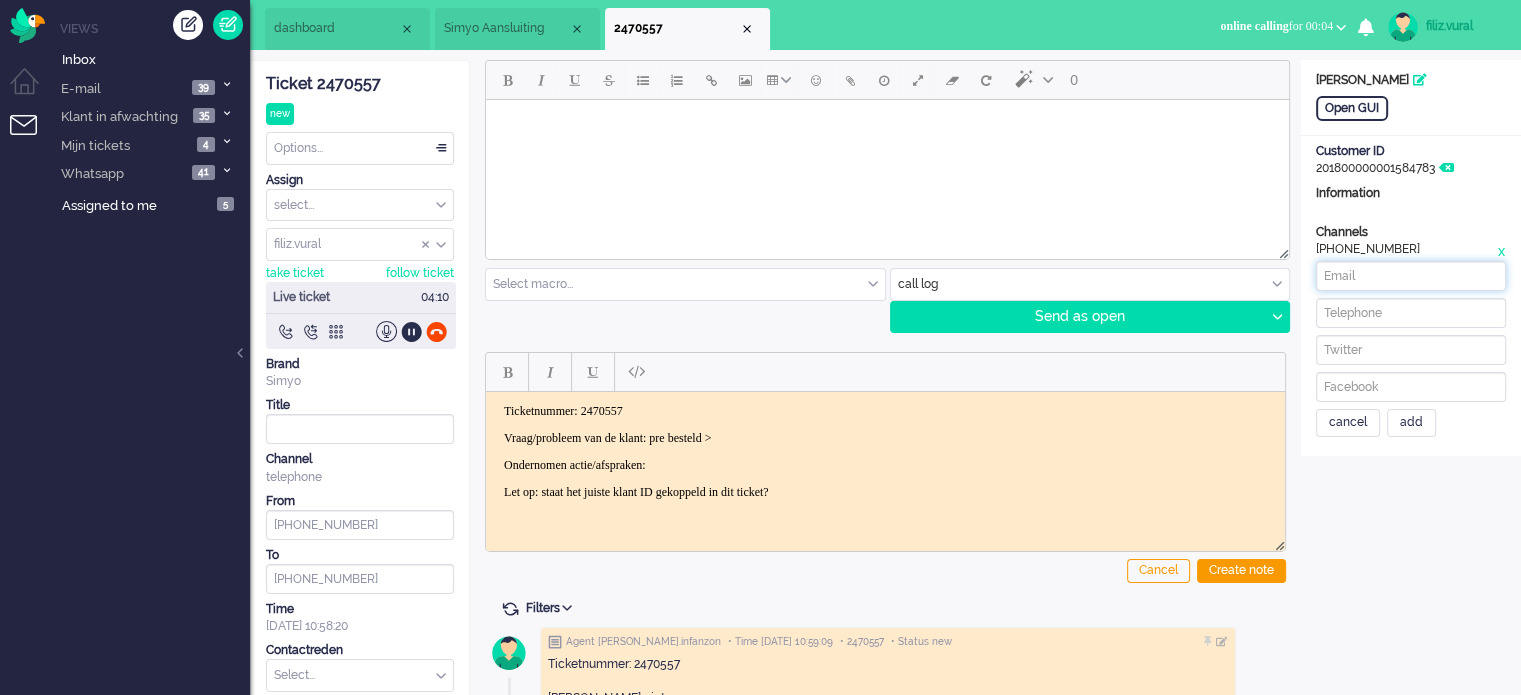 click at bounding box center (1411, 276) 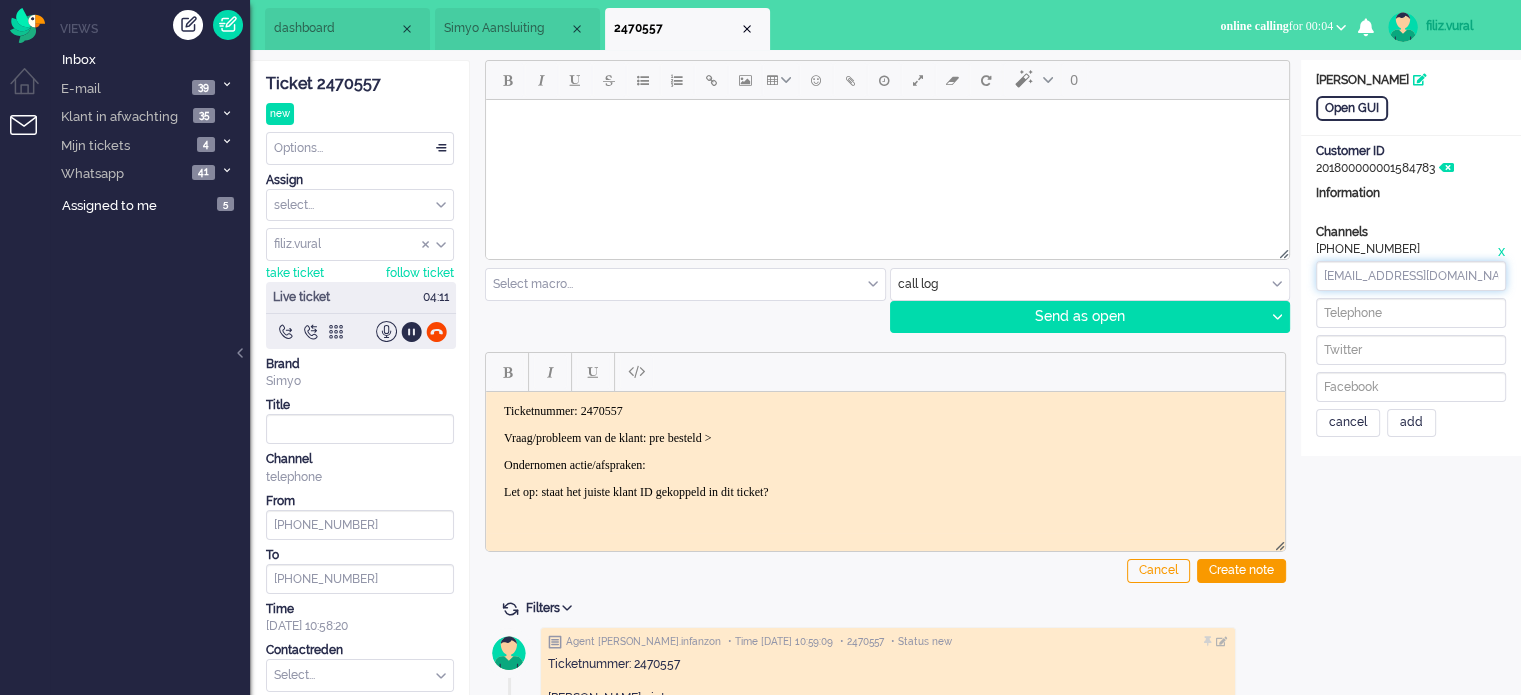 drag, startPoint x: 1397, startPoint y: 274, endPoint x: 1269, endPoint y: 284, distance: 128.39003 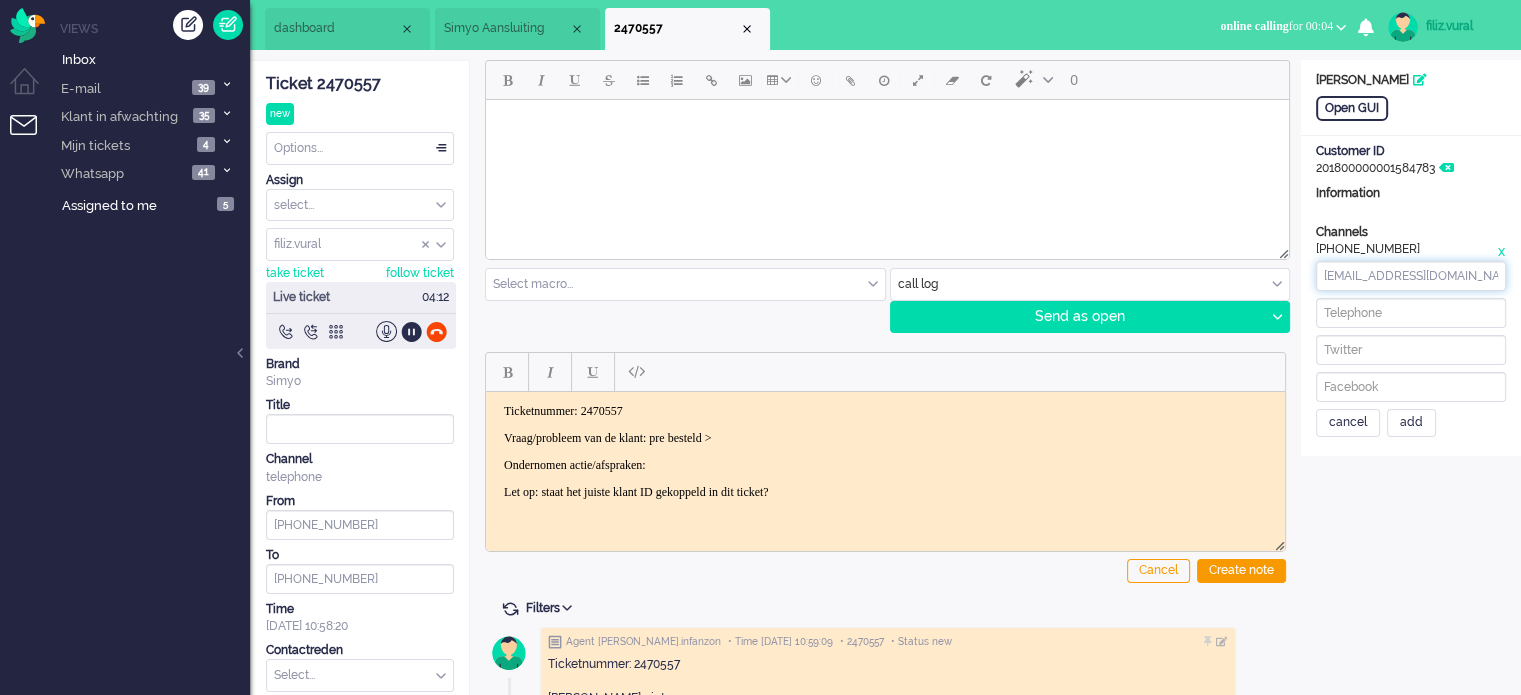type on "greymanethefirst@gmail.com" 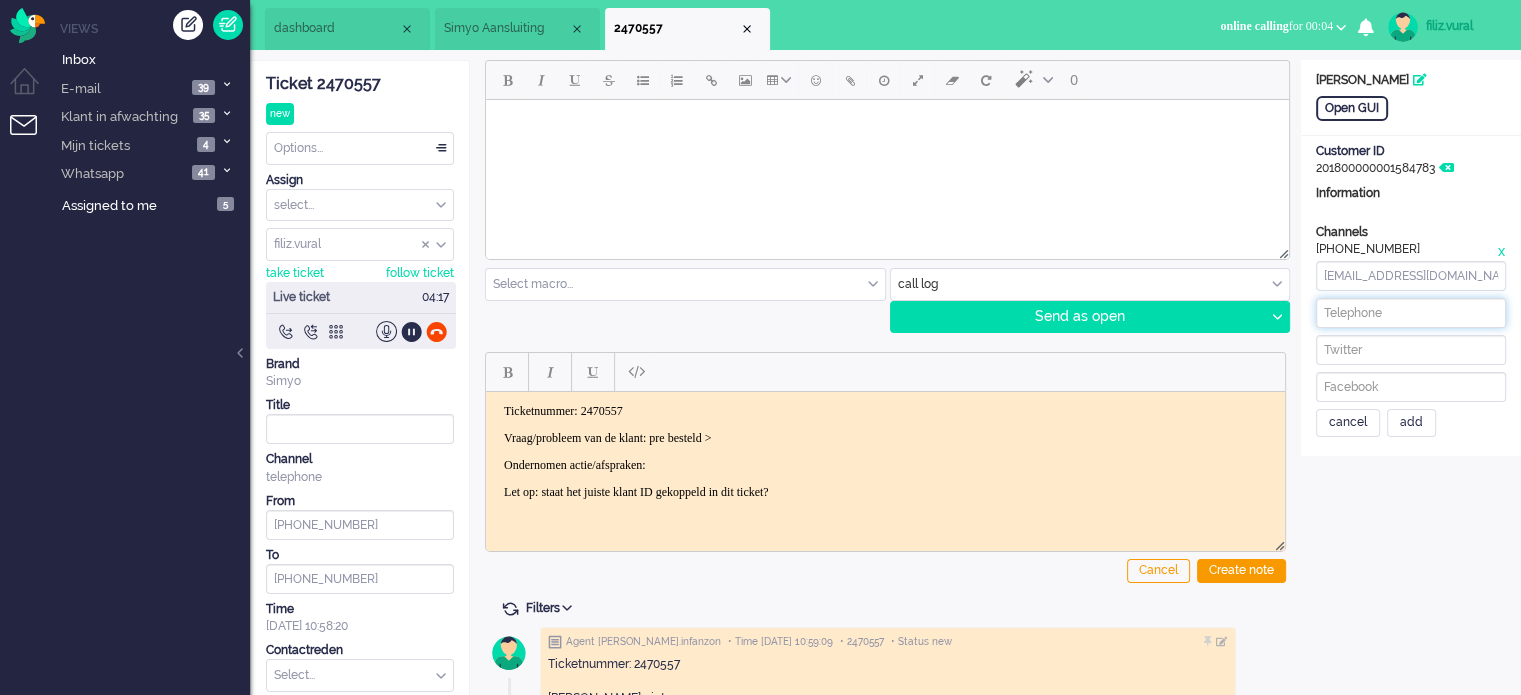 click at bounding box center [1411, 313] 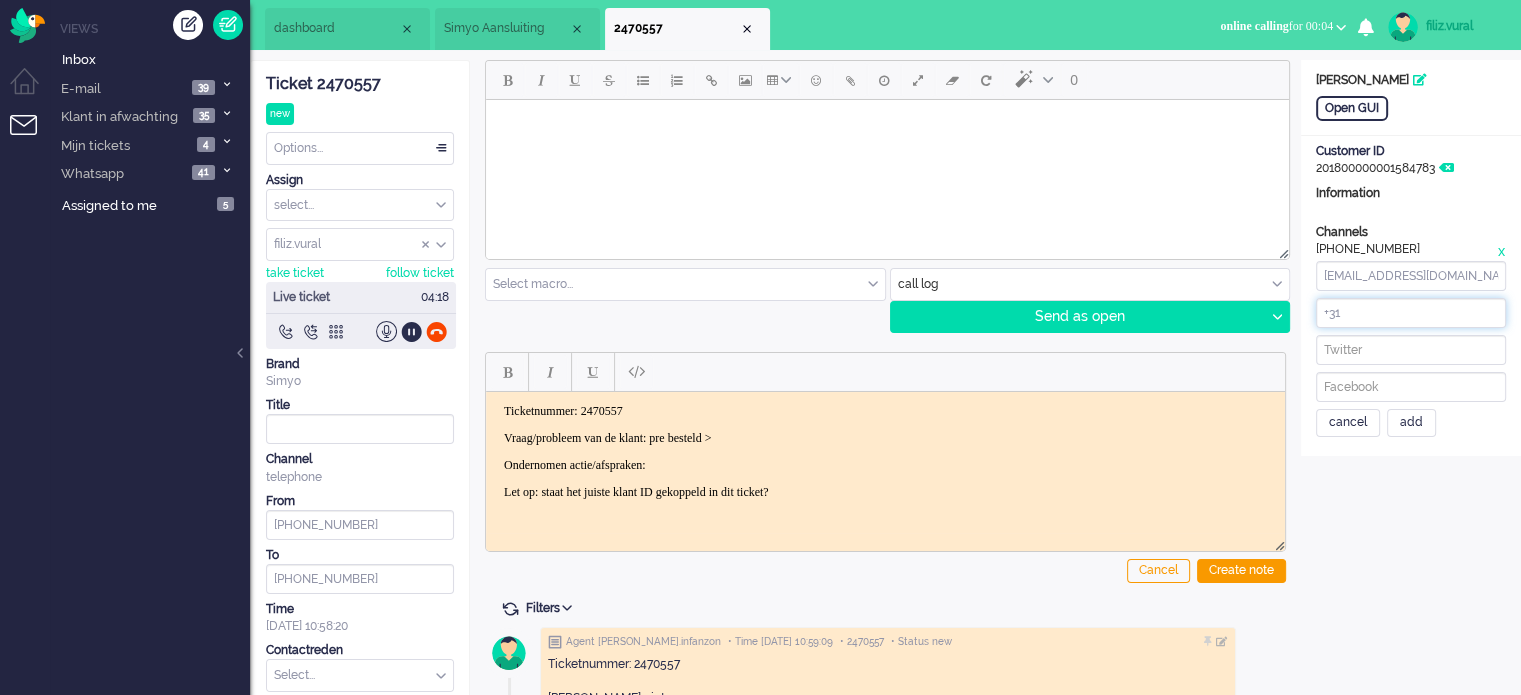paste on "610282621" 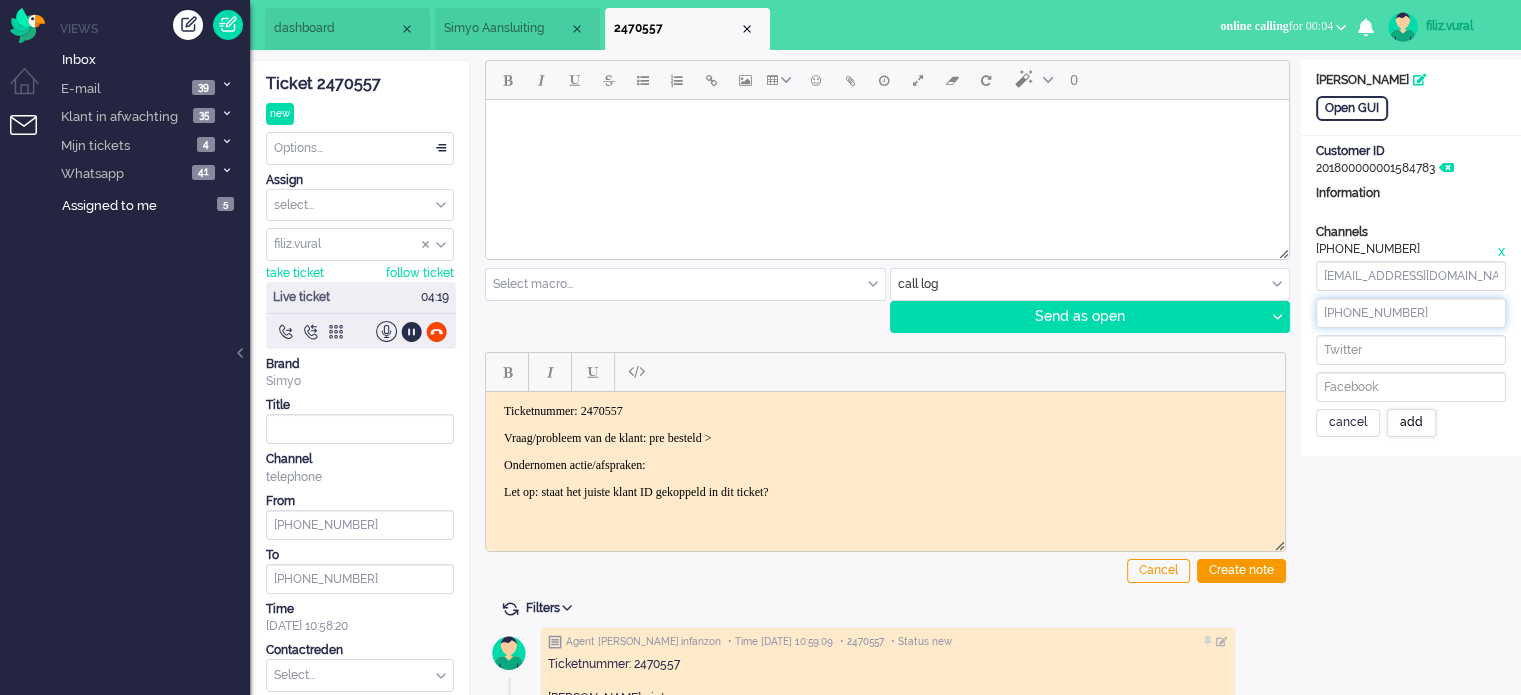 type on "+31610282621" 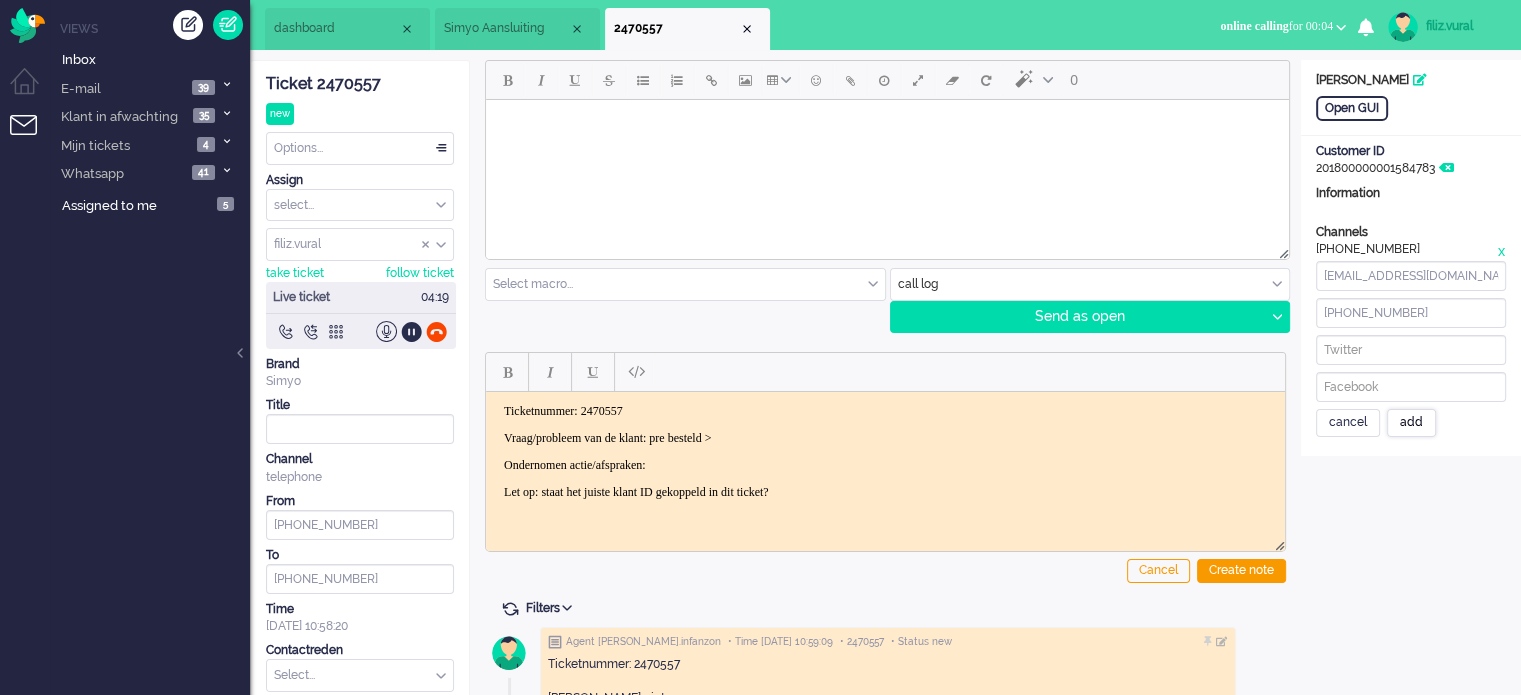 click on "add" at bounding box center (1411, 423) 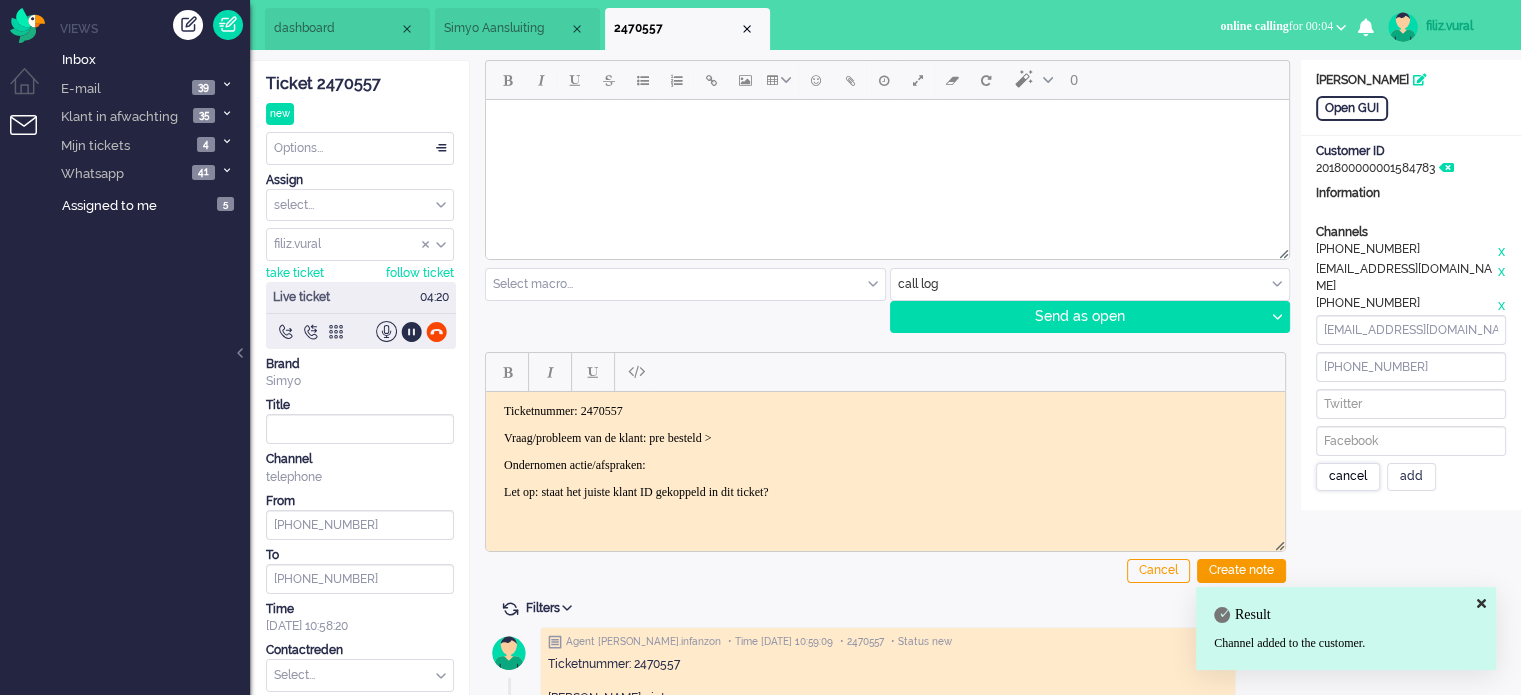click on "cancel" at bounding box center (1348, 477) 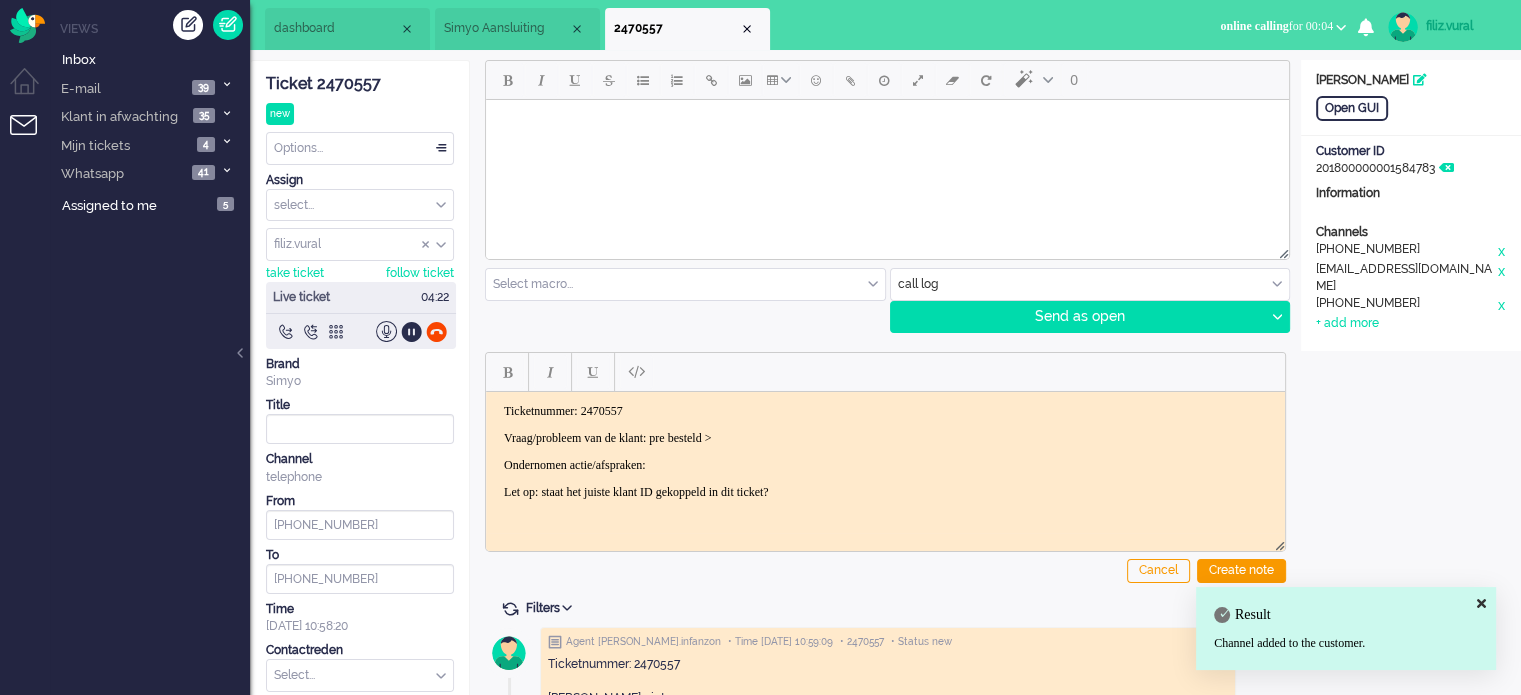 click on "Vraag/probleem van de klant: pre besteld >" at bounding box center [885, 437] 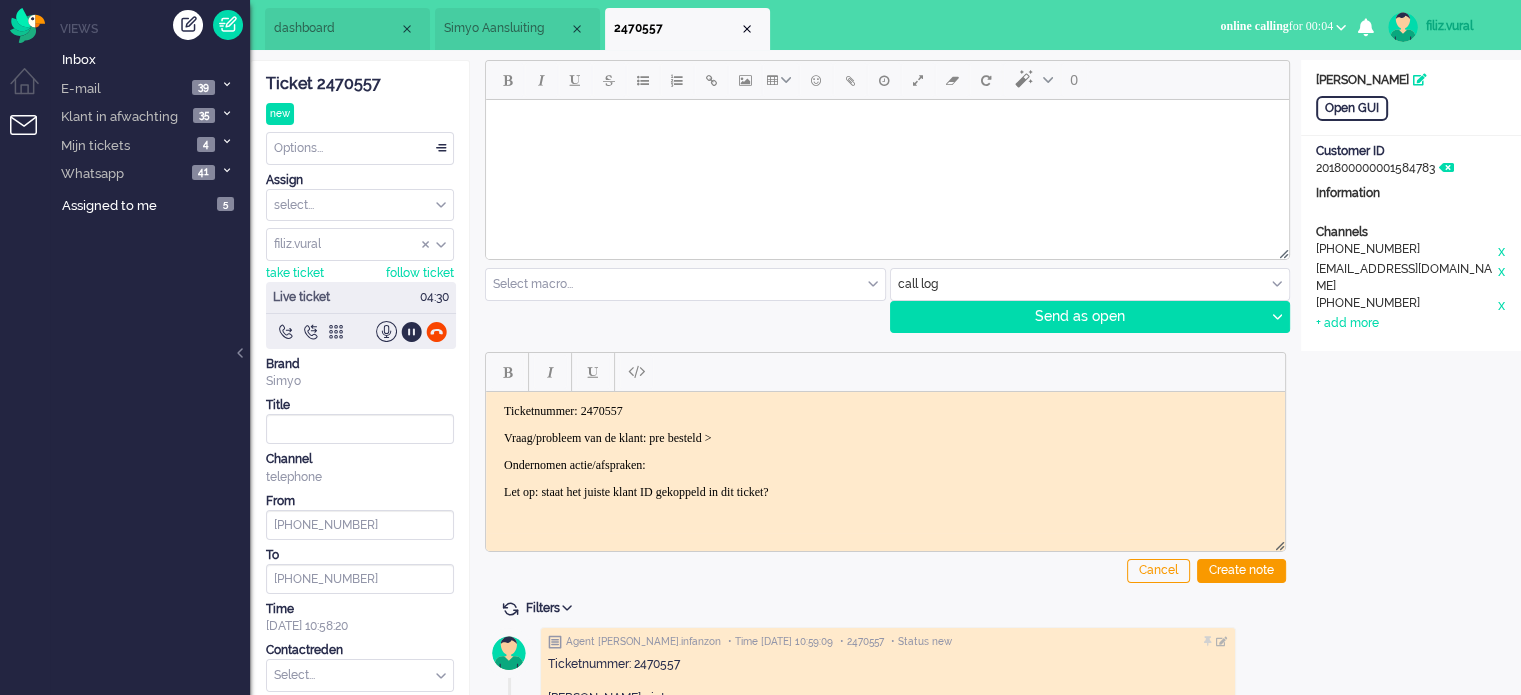 click on "Vraag/probleem van de klant: pre besteld >" at bounding box center (885, 437) 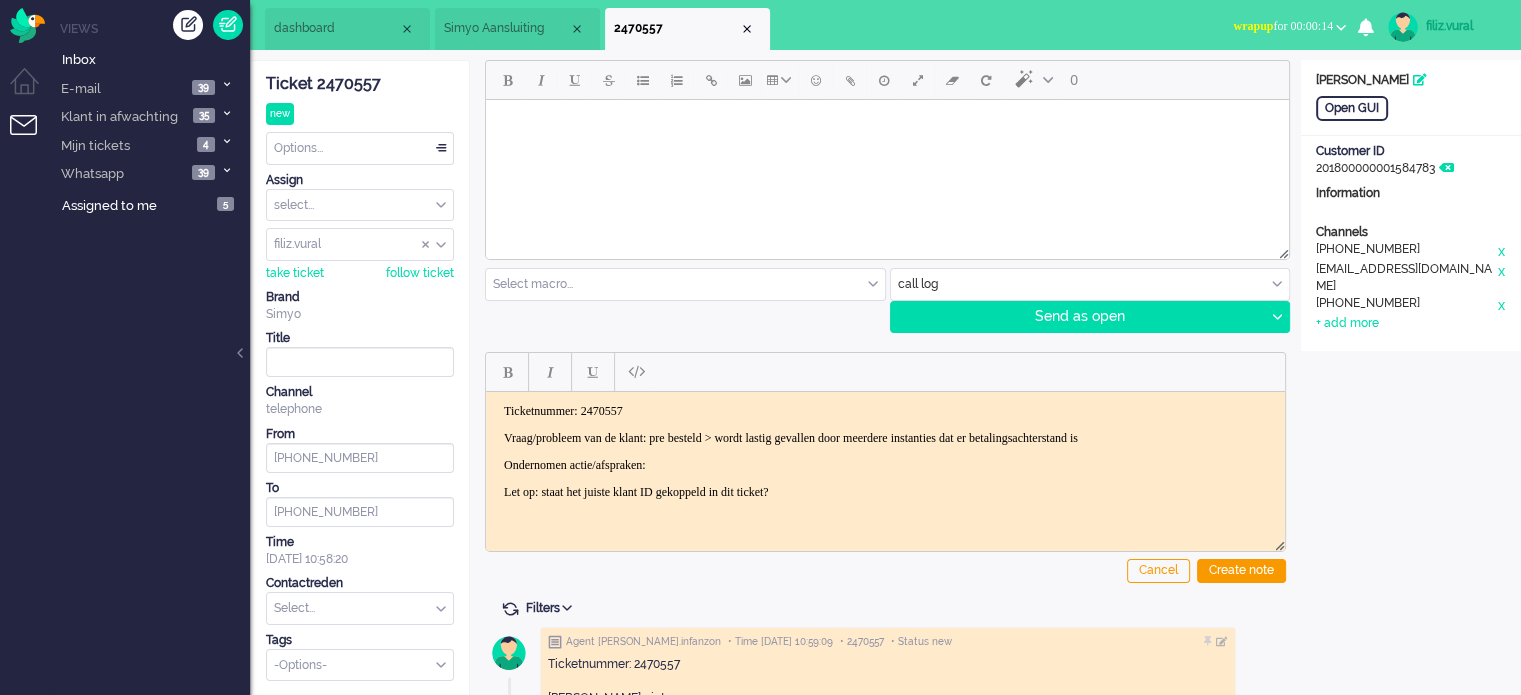 drag, startPoint x: 740, startPoint y: 454, endPoint x: 722, endPoint y: 447, distance: 19.313208 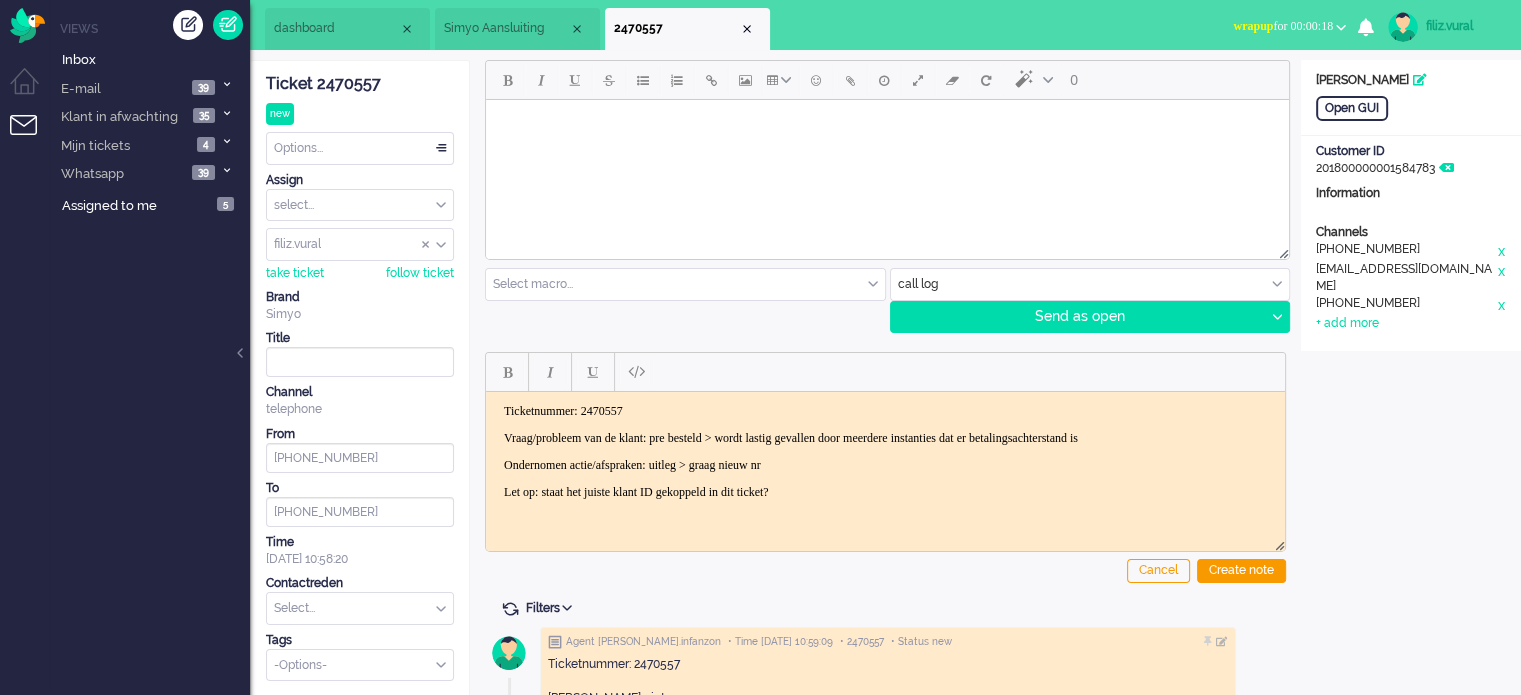click on "Cancel Create note" 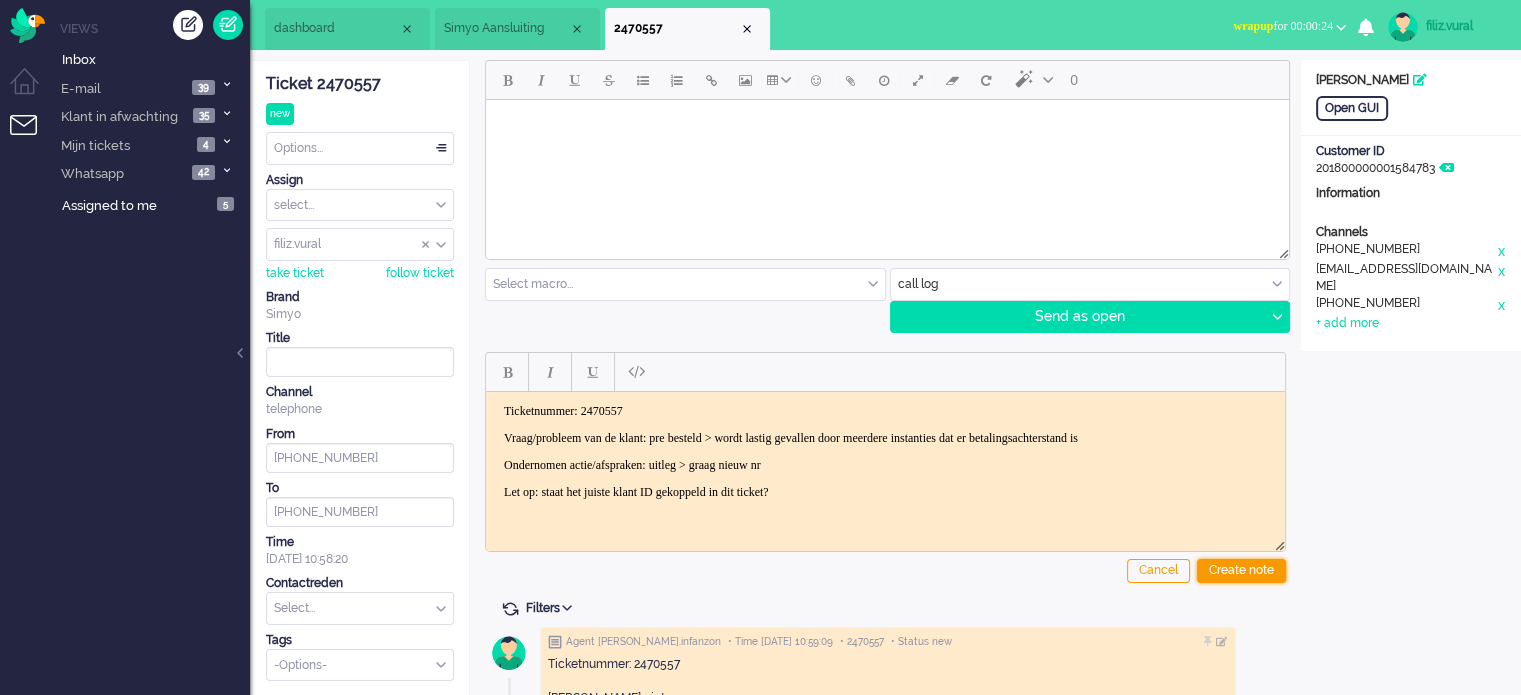 click on "Create note" at bounding box center (1241, 571) 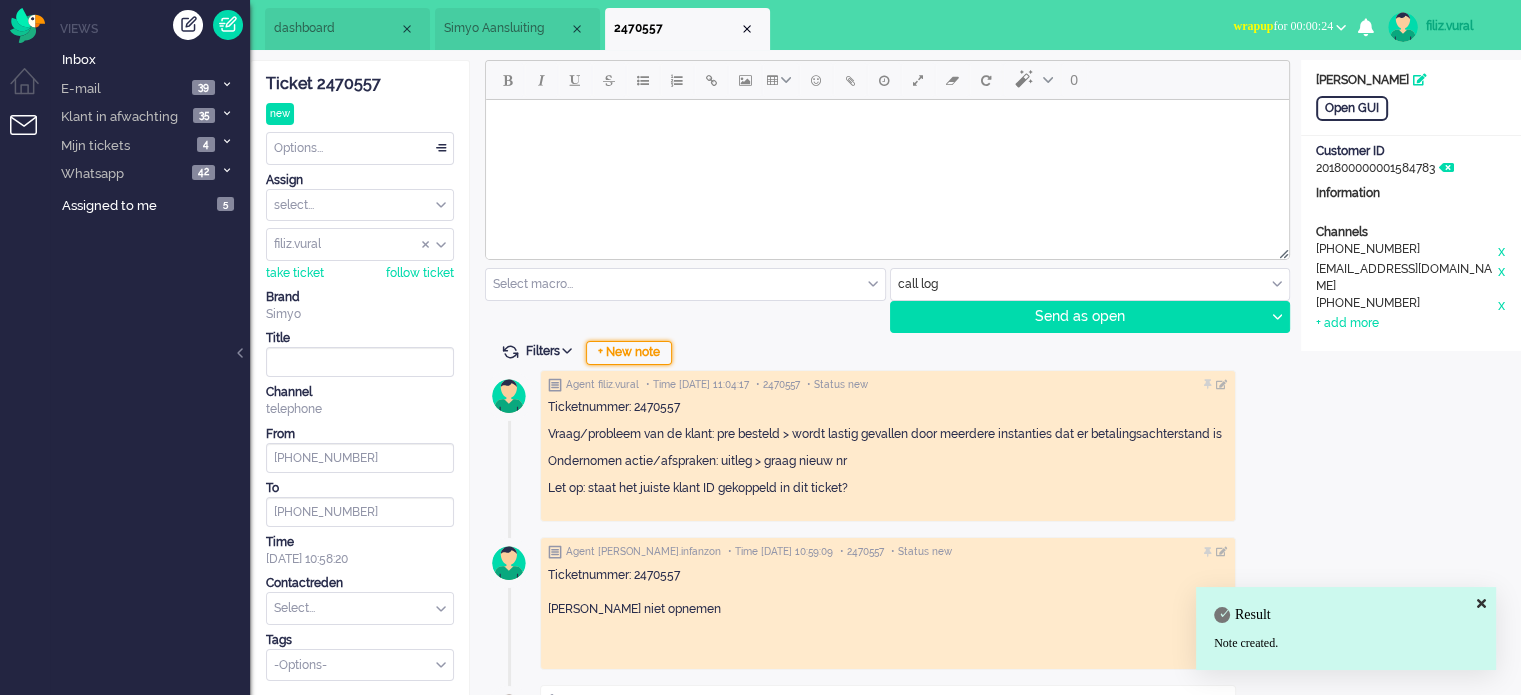 click on "+ New note" at bounding box center [629, 353] 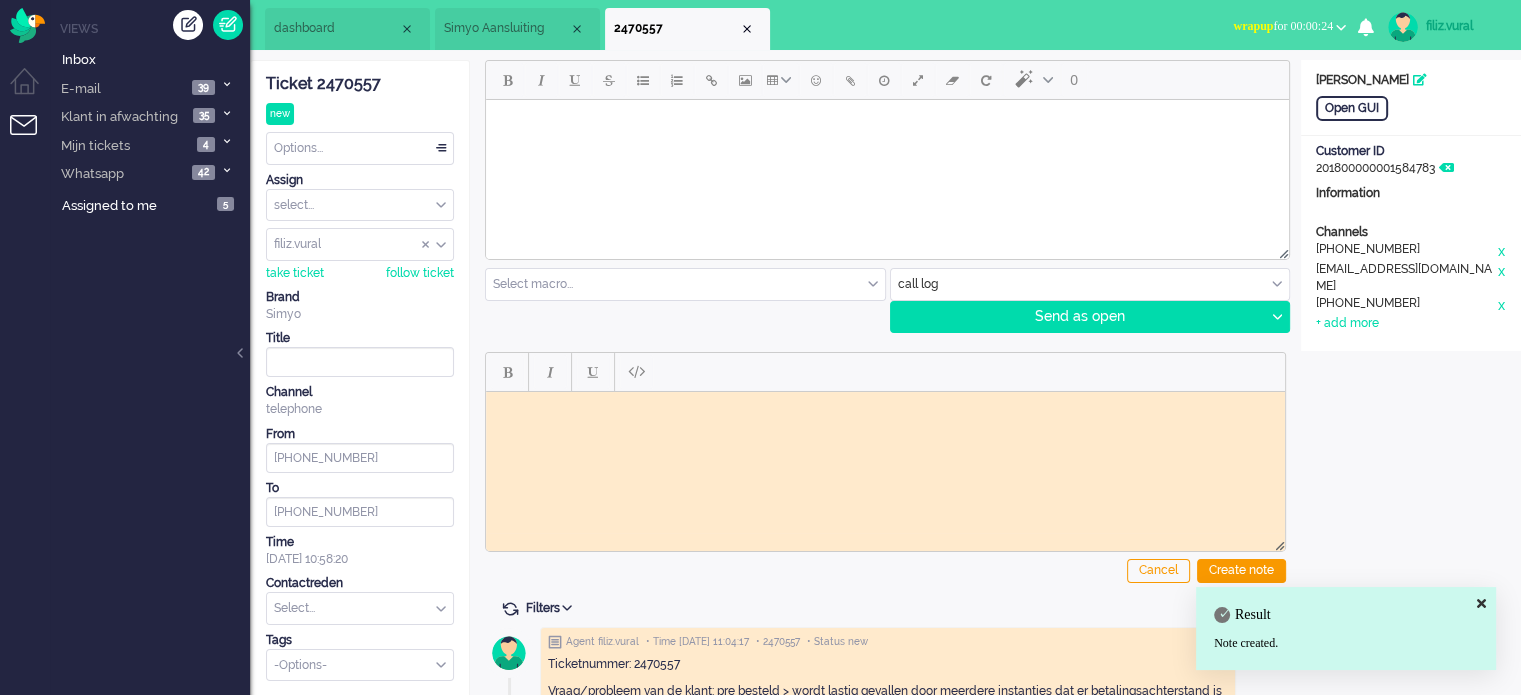 scroll, scrollTop: 0, scrollLeft: 0, axis: both 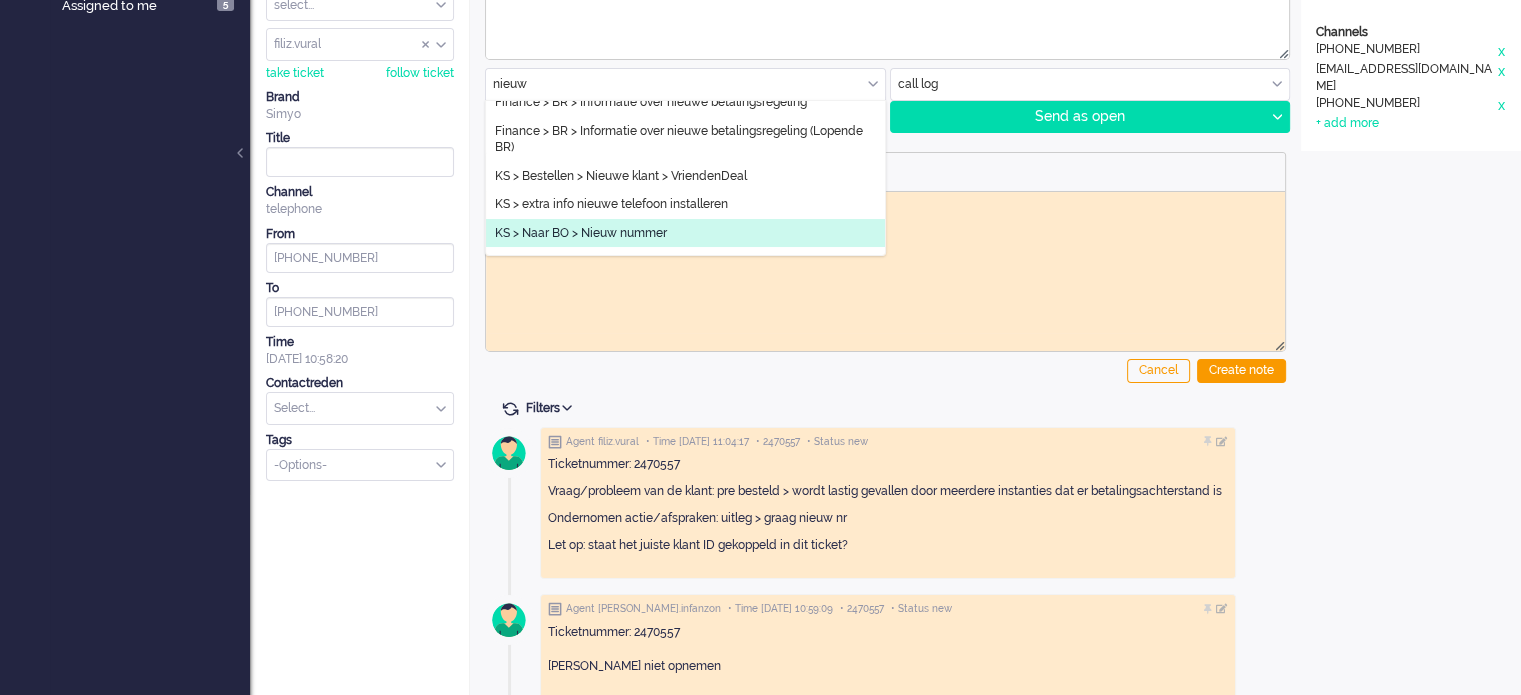 type on "nieuw" 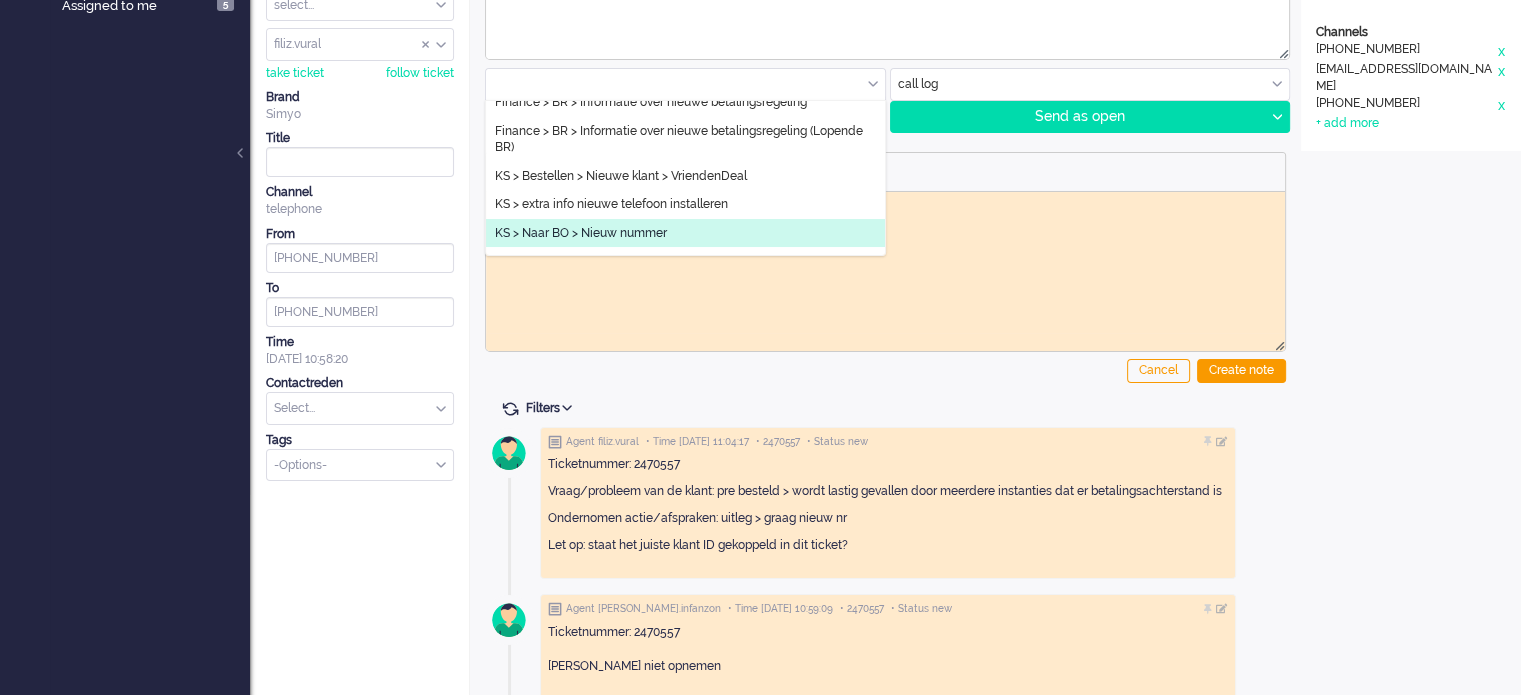 type on "Nieuw nummer" 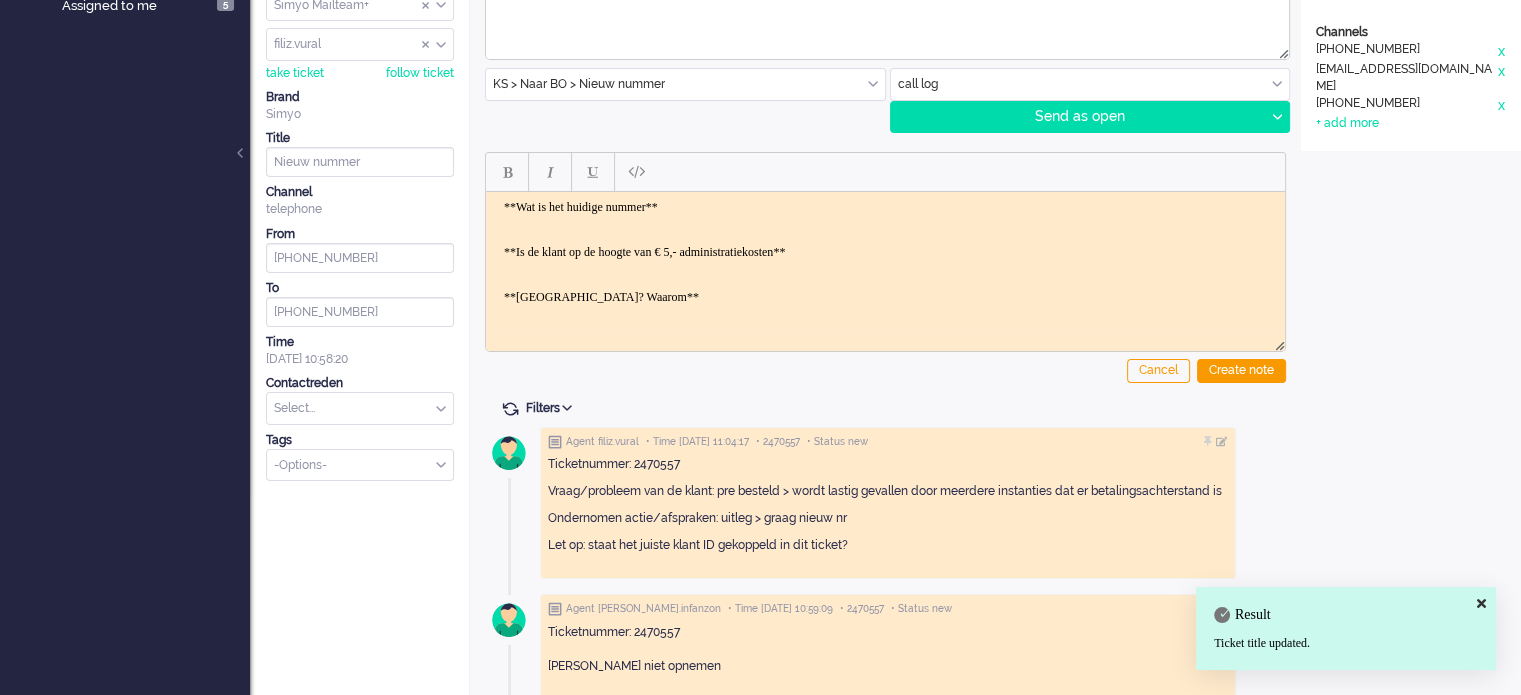 click on "**Wat is het huidige nummer** **Is de klant op de hoogte van € 5,- administratiekosten** **Kosteloos? Waarom** **Plaats je log hier** ." at bounding box center (885, 296) 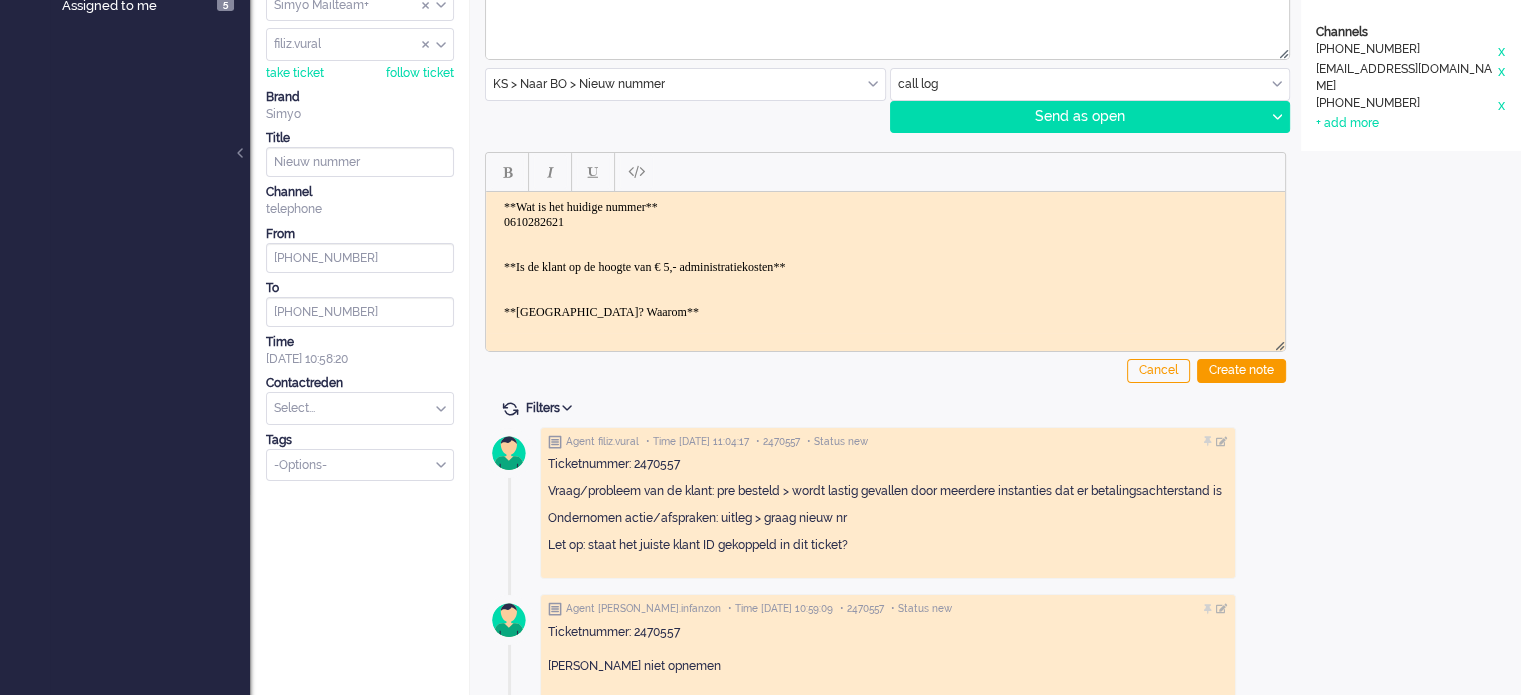 click on "**Wat is het huidige nummer** 0610282621 **Is de klant op de hoogte van € 5,- administratiekosten** **Kosteloos? Waarom** **Plaats je log hier** ." at bounding box center (885, 304) 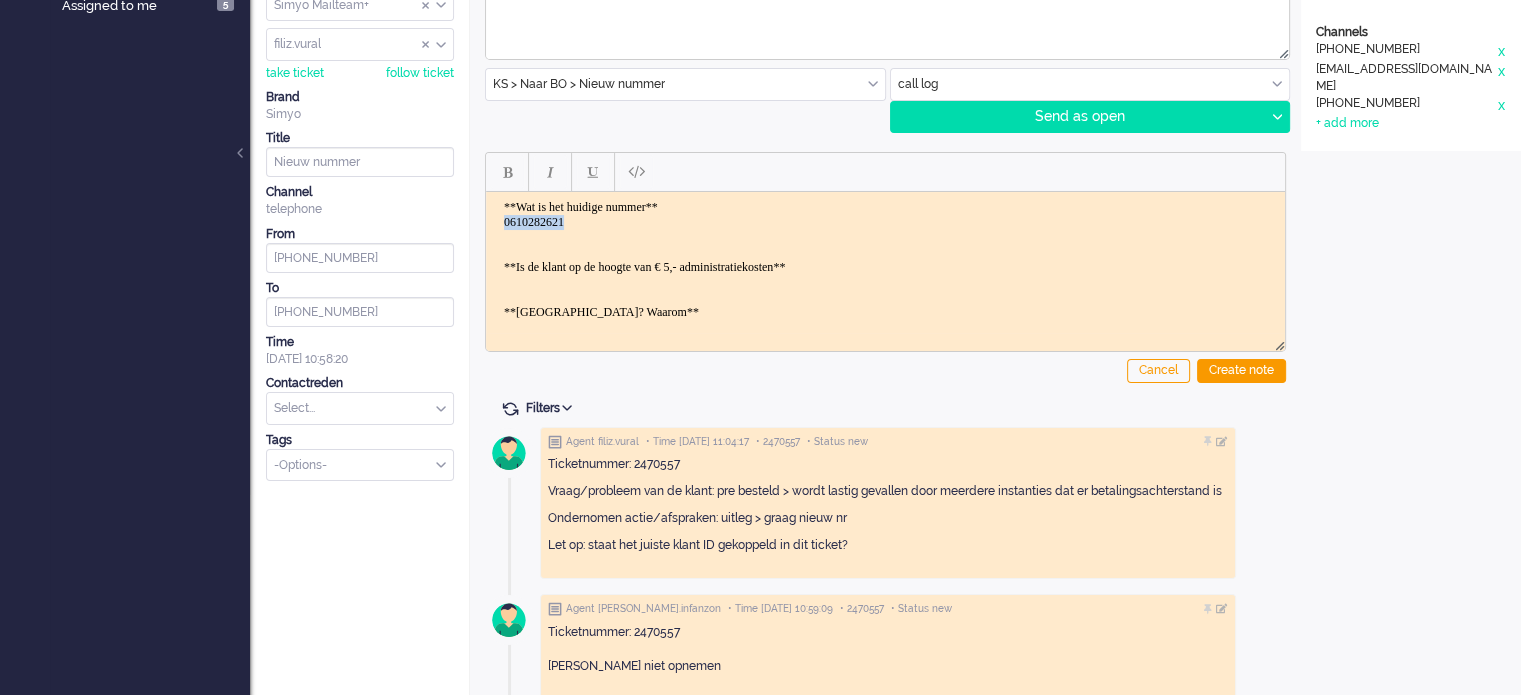 click on "**Wat is het huidige nummer** 0610282621 **Is de klant op de hoogte van € 5,- administratiekosten** **Kosteloos? Waarom** **Plaats je log hier** ." at bounding box center [885, 304] 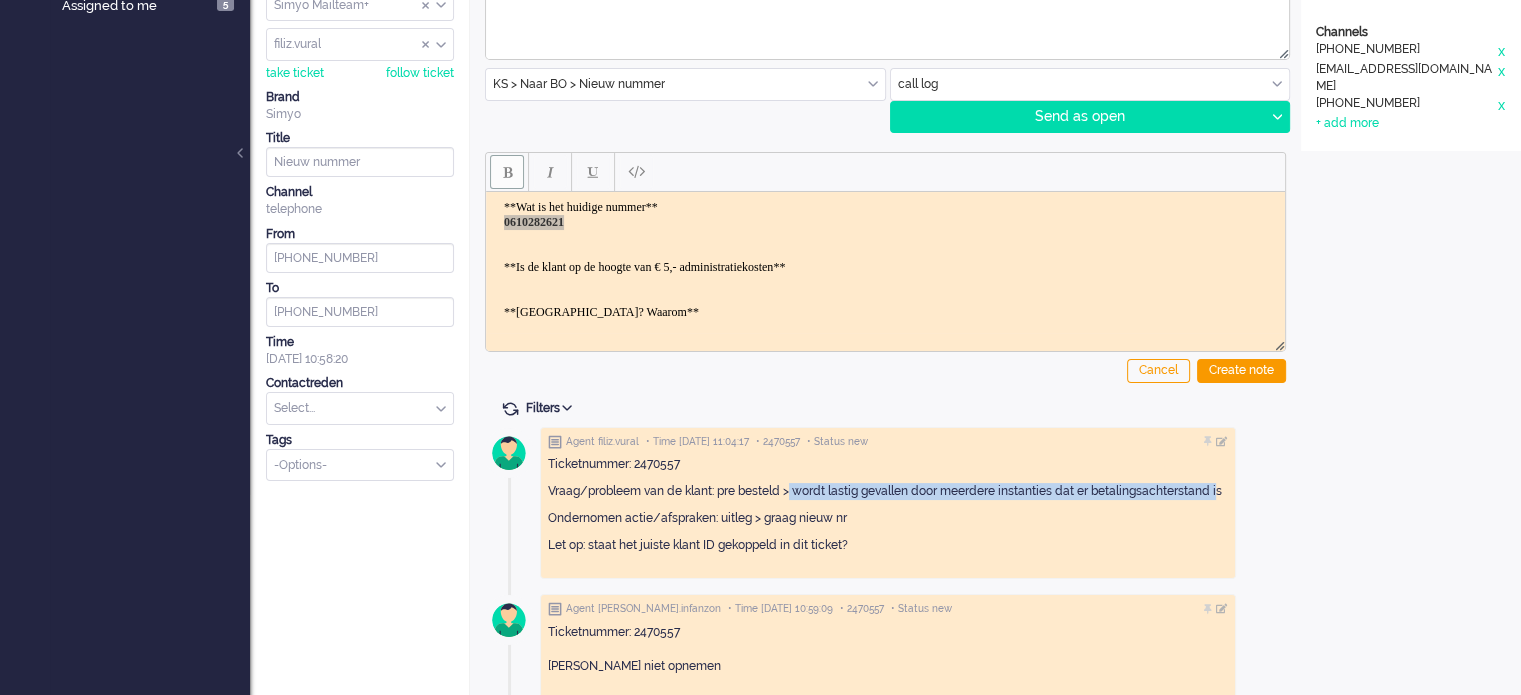 drag, startPoint x: 792, startPoint y: 486, endPoint x: 1224, endPoint y: 490, distance: 432.01852 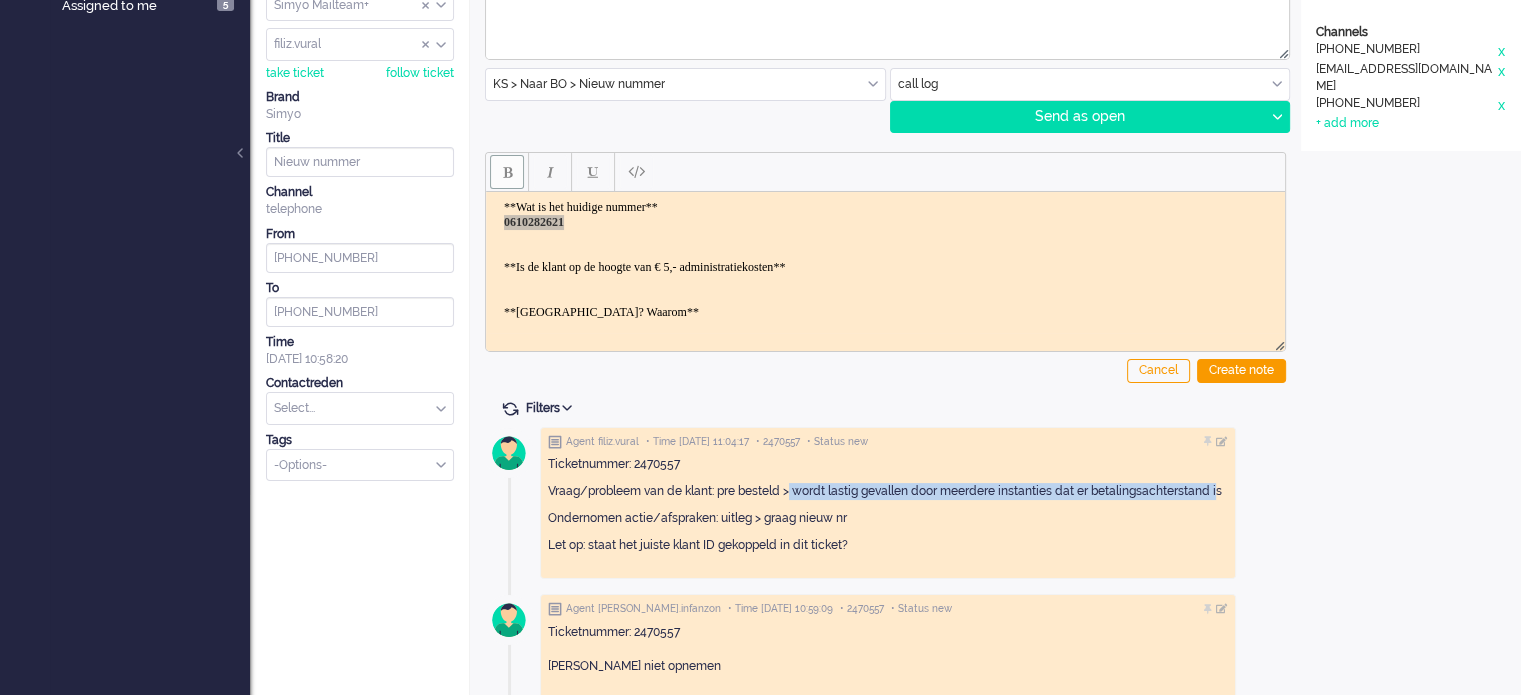 click on "Vraag/probleem van de klant: pre besteld > wordt lastig gevallen door meerdere instanties dat er betalingsachterstand is" at bounding box center (888, 491) 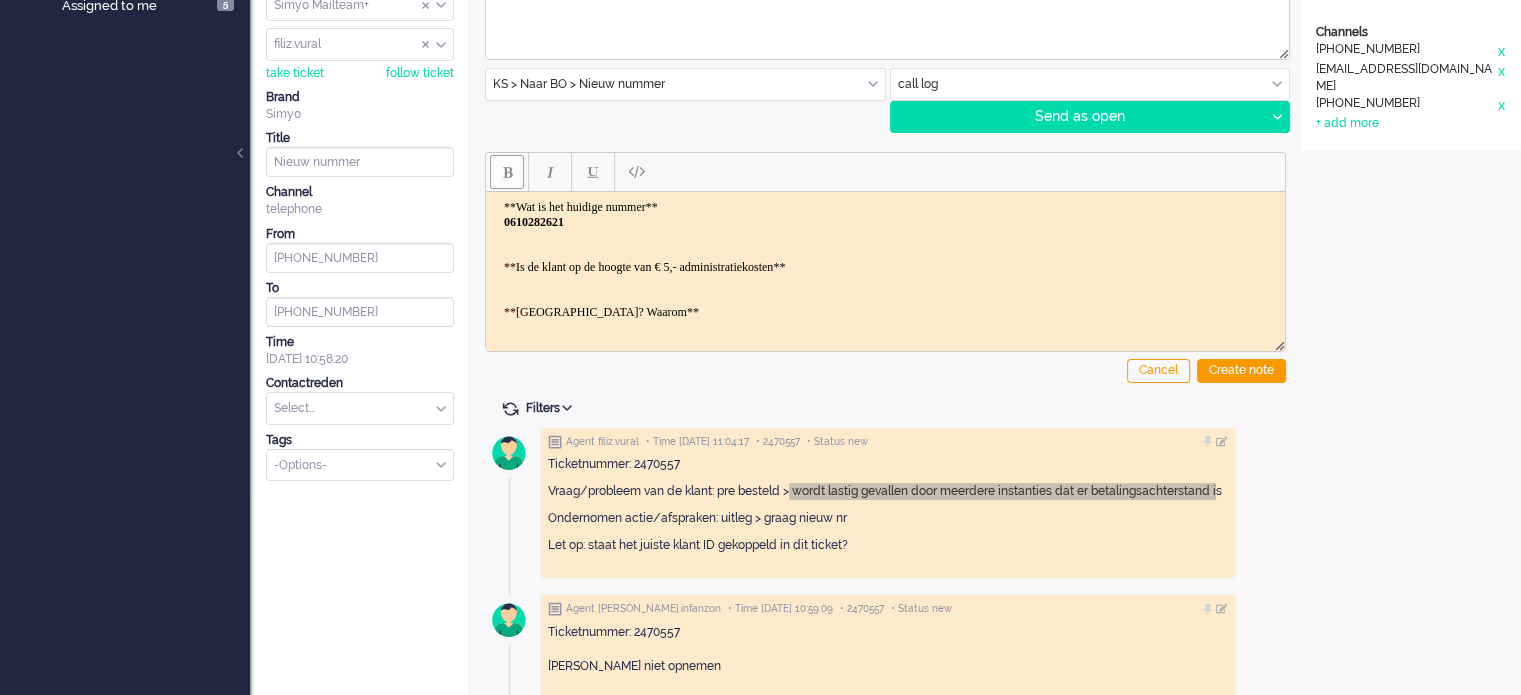 click on "**Wat is het huidige nummer** 0610282621 **Is de klant op de hoogte van € 5,- administratiekosten** **Kosteloos? Waarom** **Plaats je log hier** ." at bounding box center [885, 304] 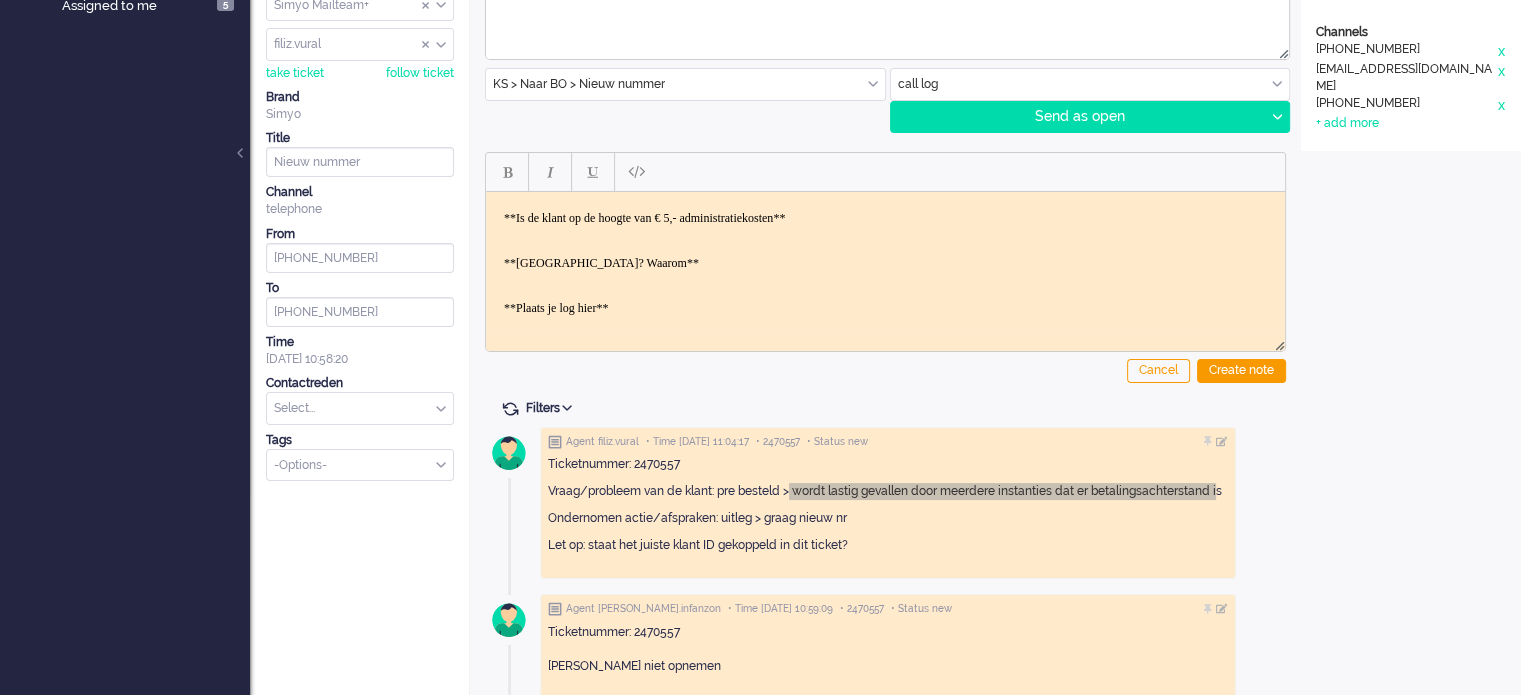 scroll, scrollTop: 76, scrollLeft: 0, axis: vertical 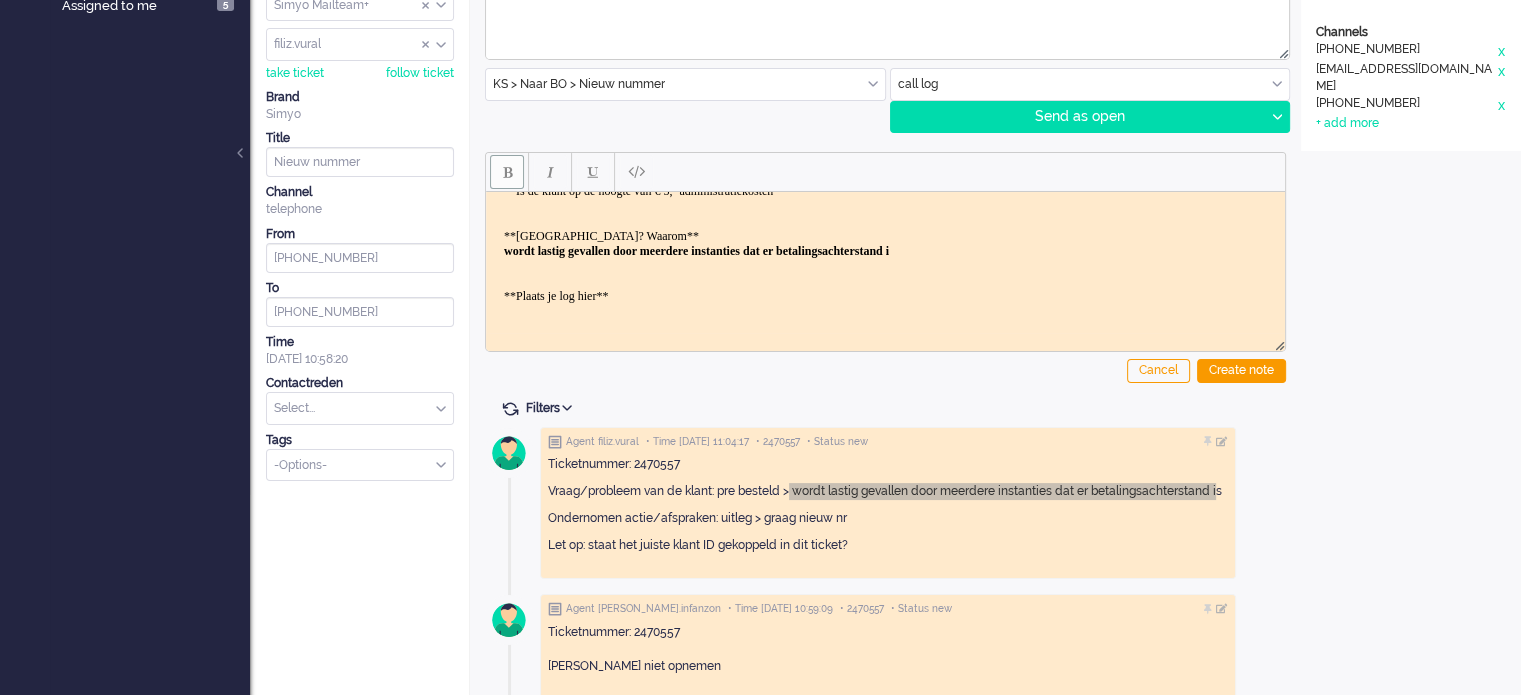 click on "﻿ wordt lastig gevallen door meerdere instanties dat er betalingsachterstand i" at bounding box center [696, 250] 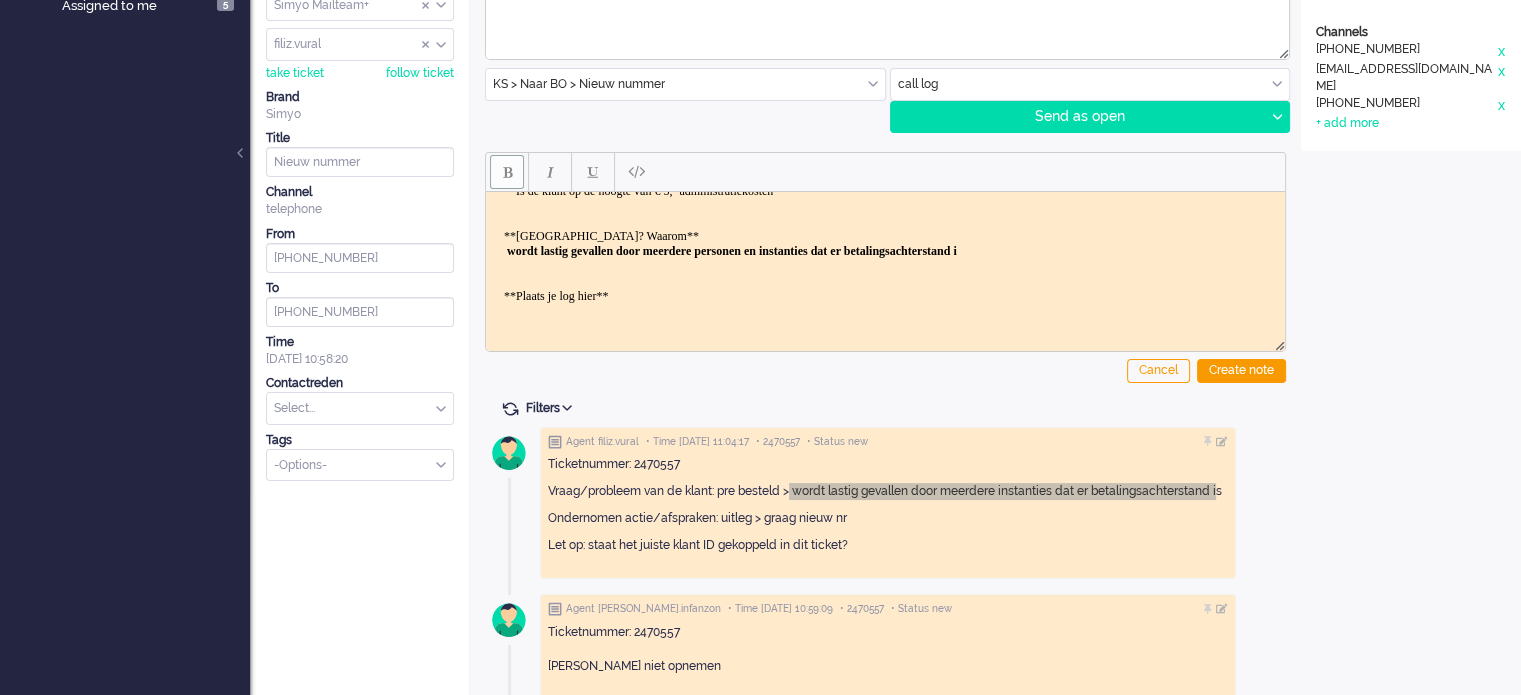 click on "**Wat is het huidige nummer** 0610282621 **Is de klant op de hoogte van € 5,- administratiekosten** **Kosteloos? Waarom** ﻿ wordt lastig gevallen door meerdere personen en instanties dat er betalingsachterstand i **Plaats je log hier** ." at bounding box center [885, 235] 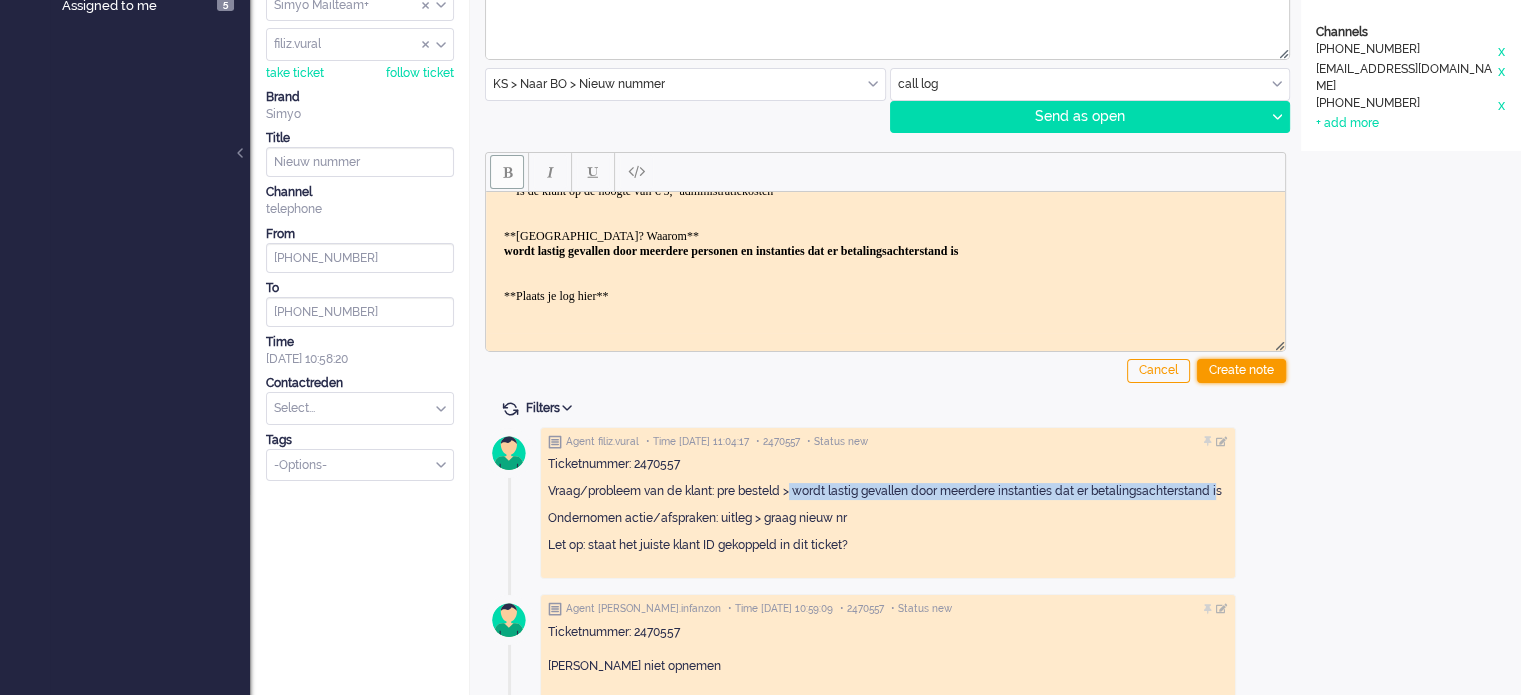 click on "Create note" at bounding box center [1241, 371] 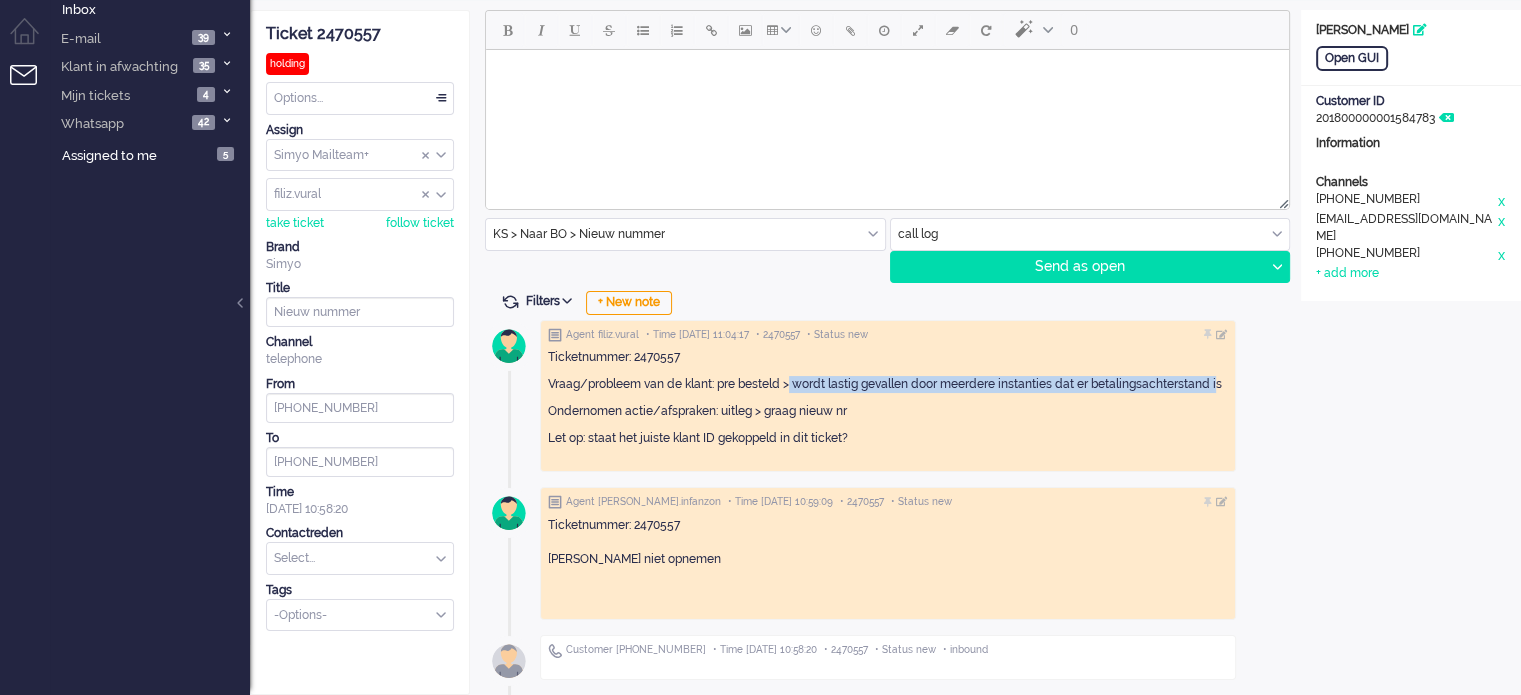 scroll, scrollTop: 200, scrollLeft: 0, axis: vertical 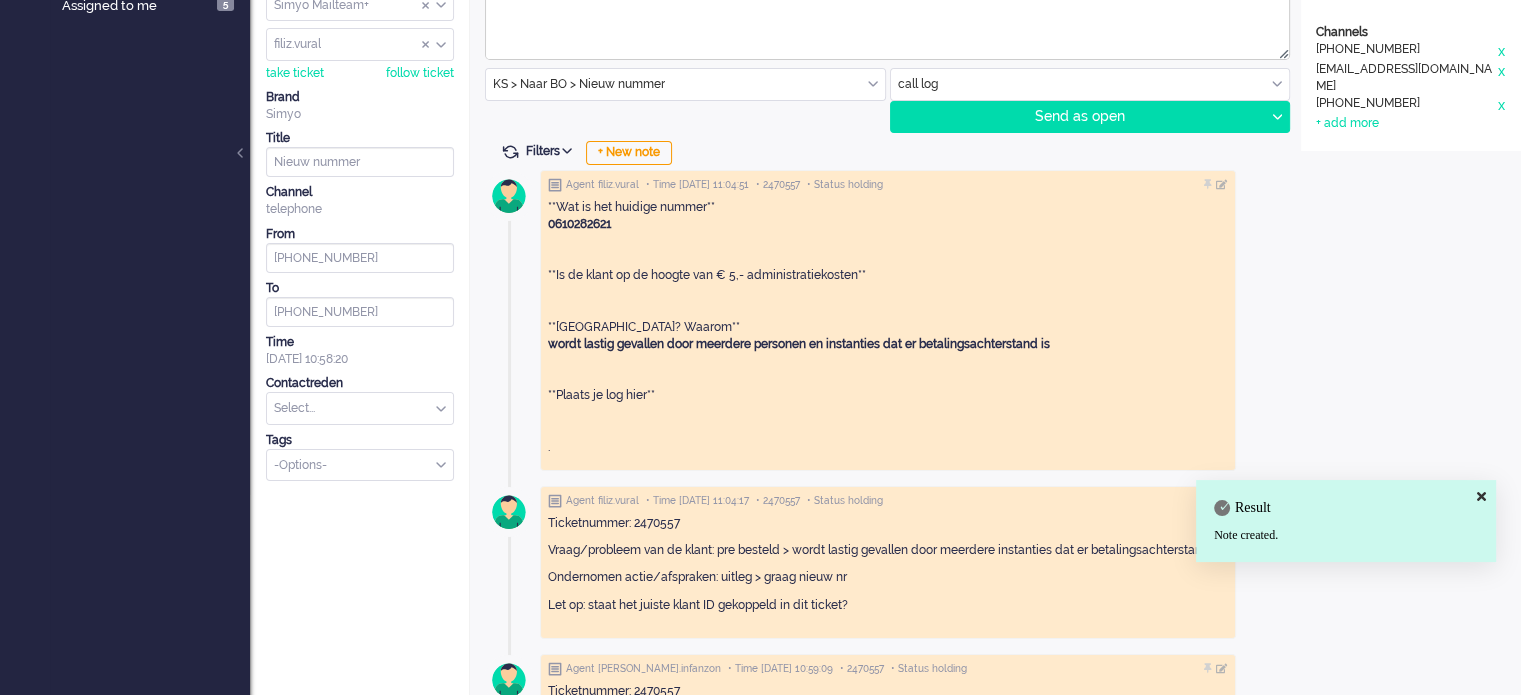 drag, startPoint x: 347, startPoint y: 410, endPoint x: 353, endPoint y: 362, distance: 48.373547 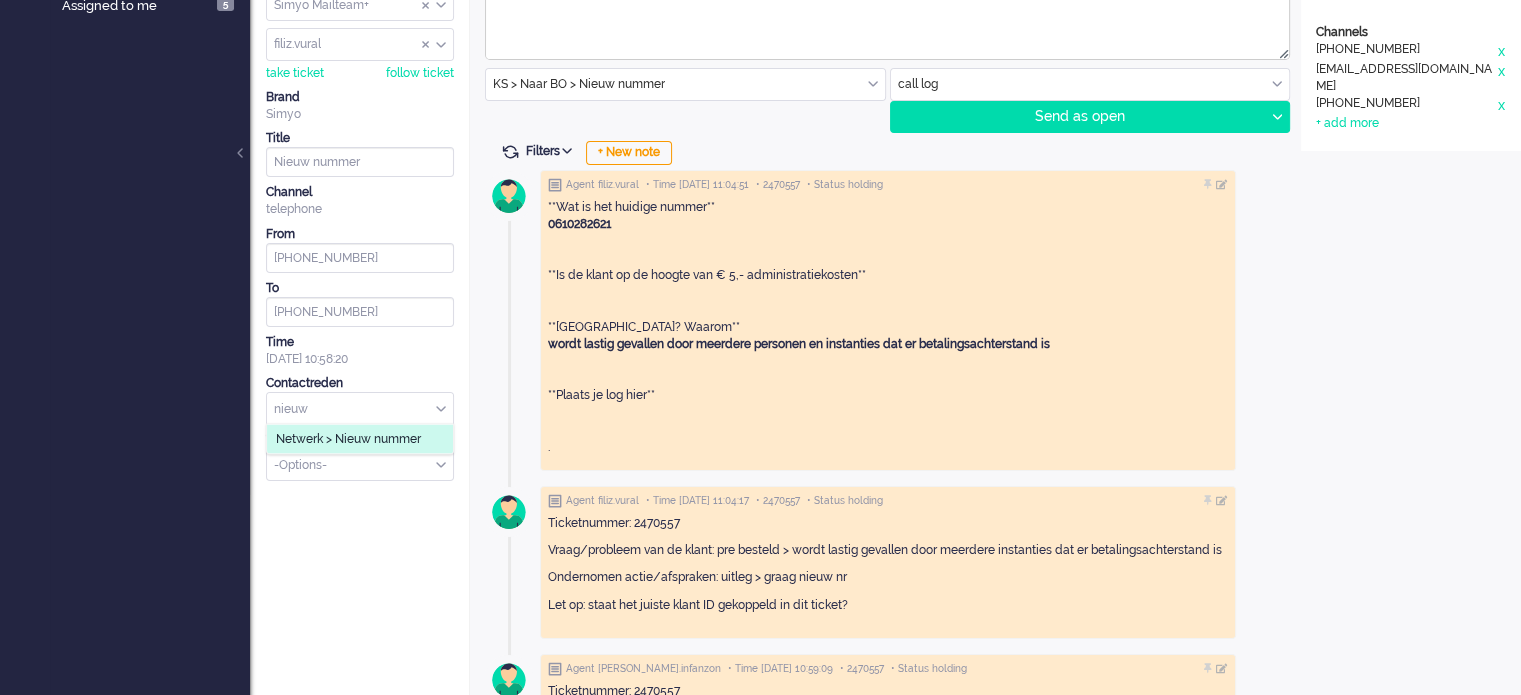 type on "nieuw" 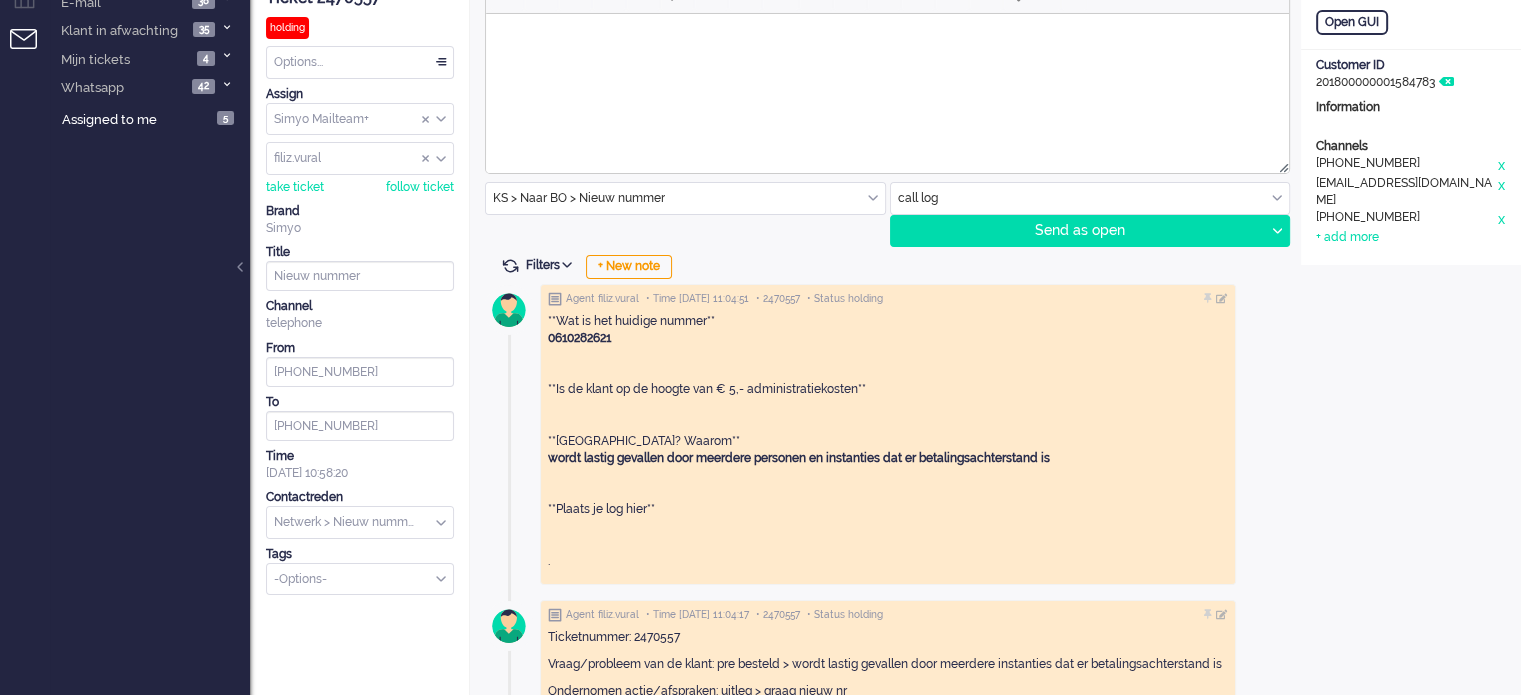 scroll, scrollTop: 0, scrollLeft: 0, axis: both 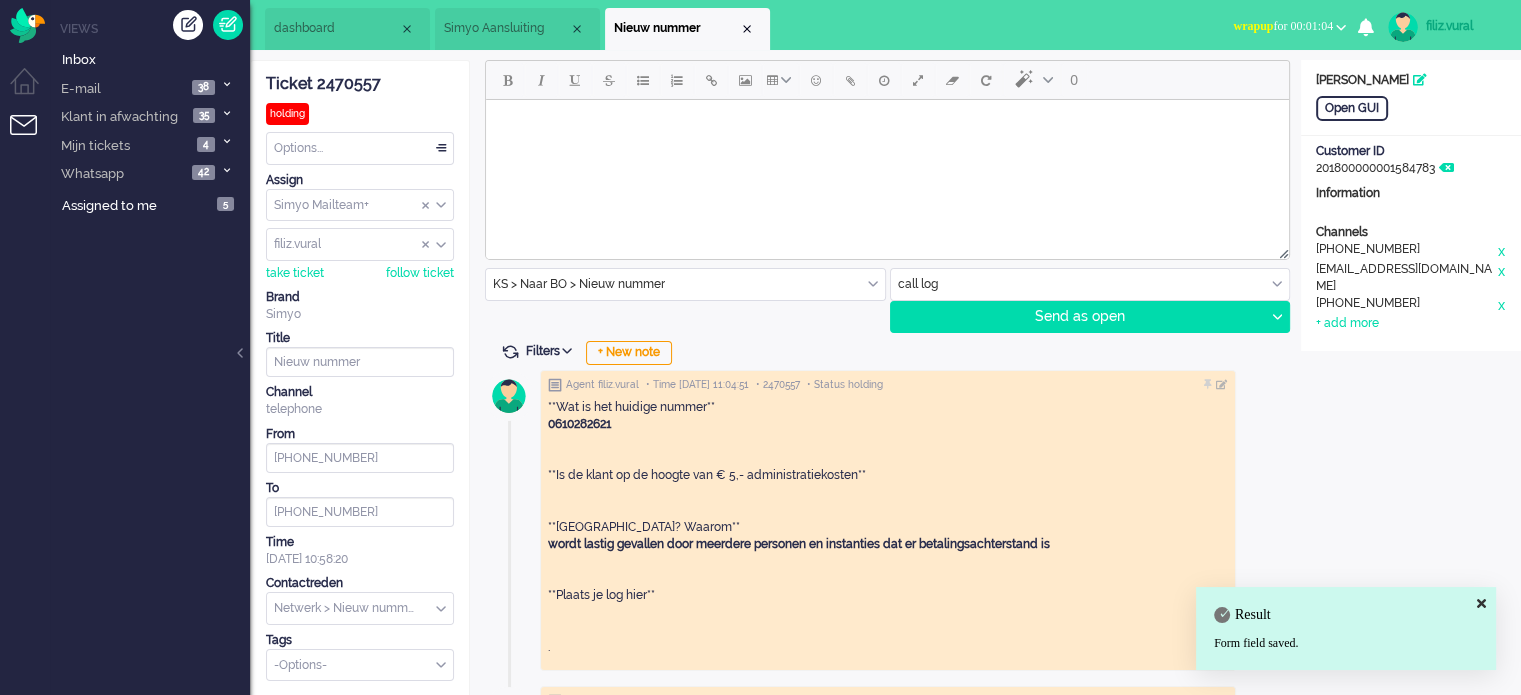 click on "dashboard" at bounding box center (347, 29) 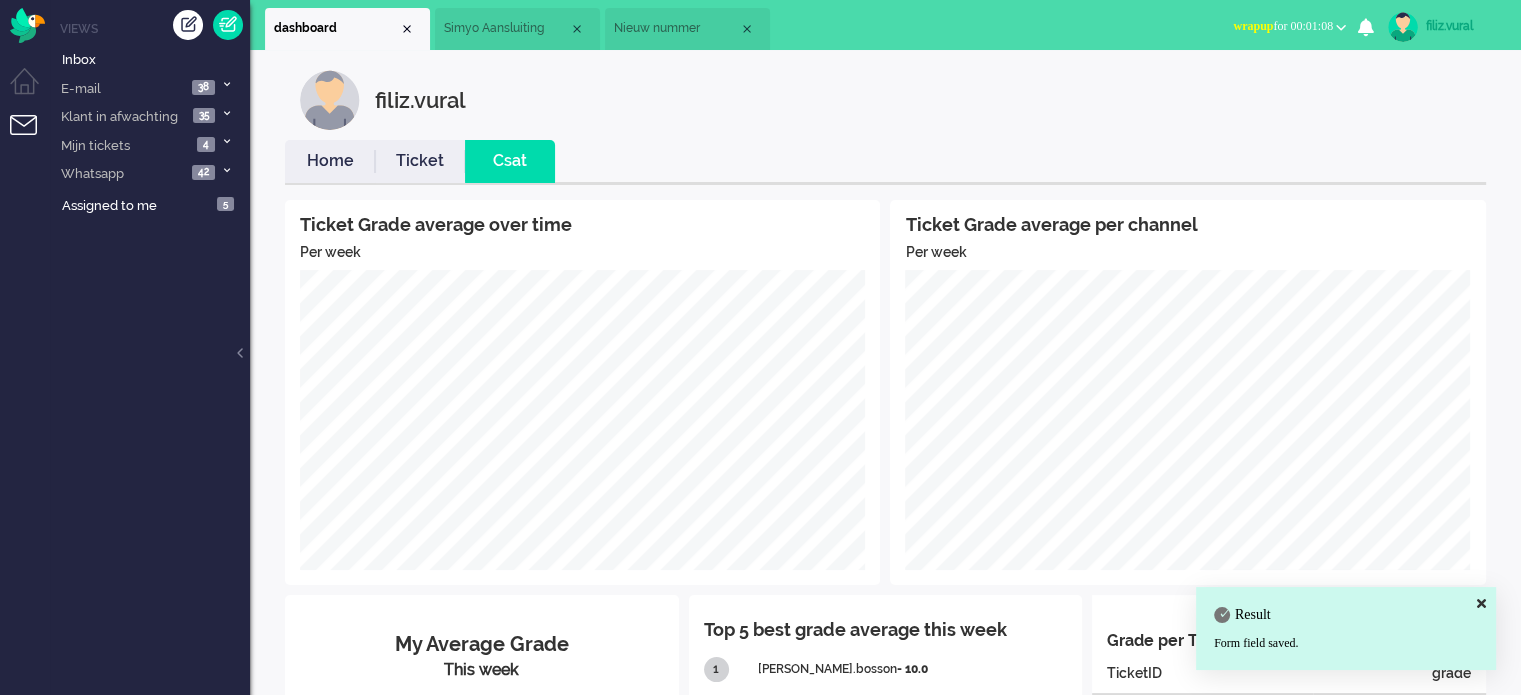 click on "Home" at bounding box center (330, 161) 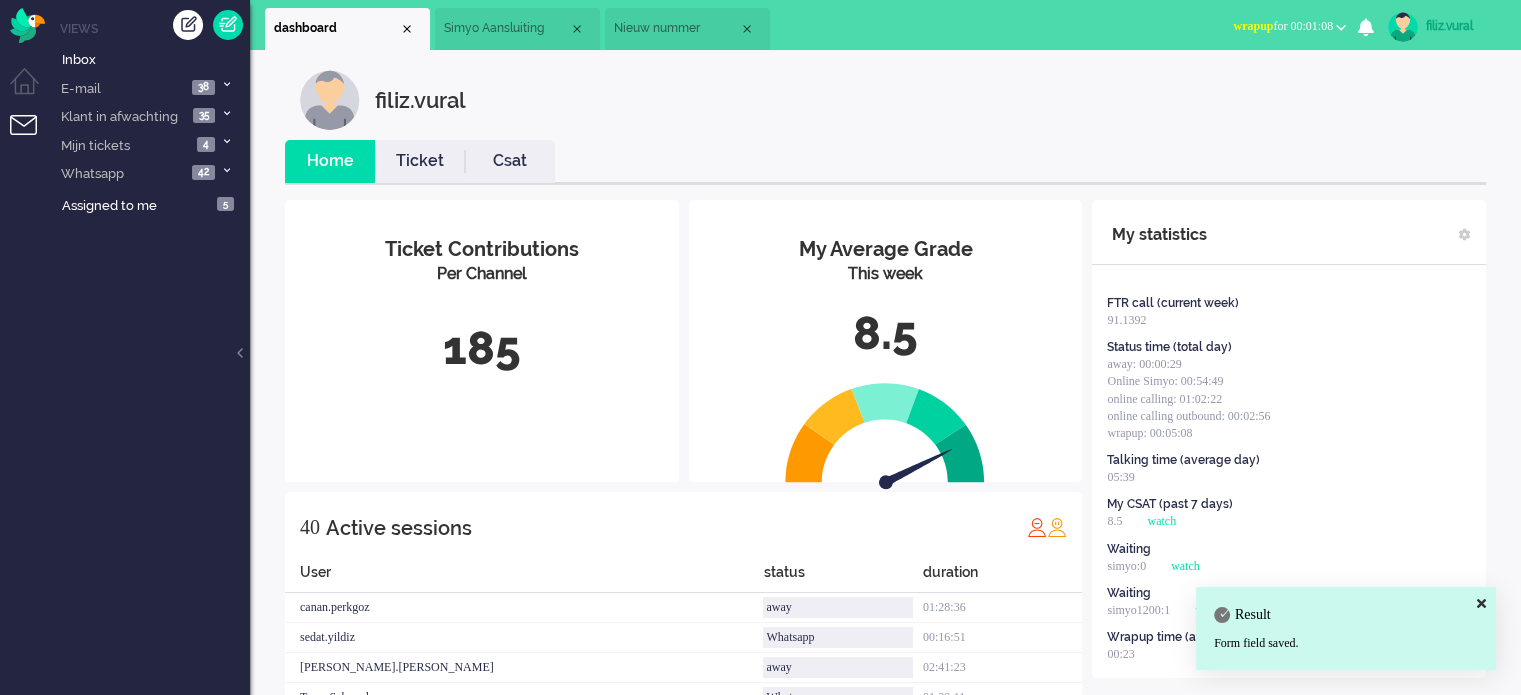 click on "wrapup  for 00:01:08" at bounding box center [1289, 26] 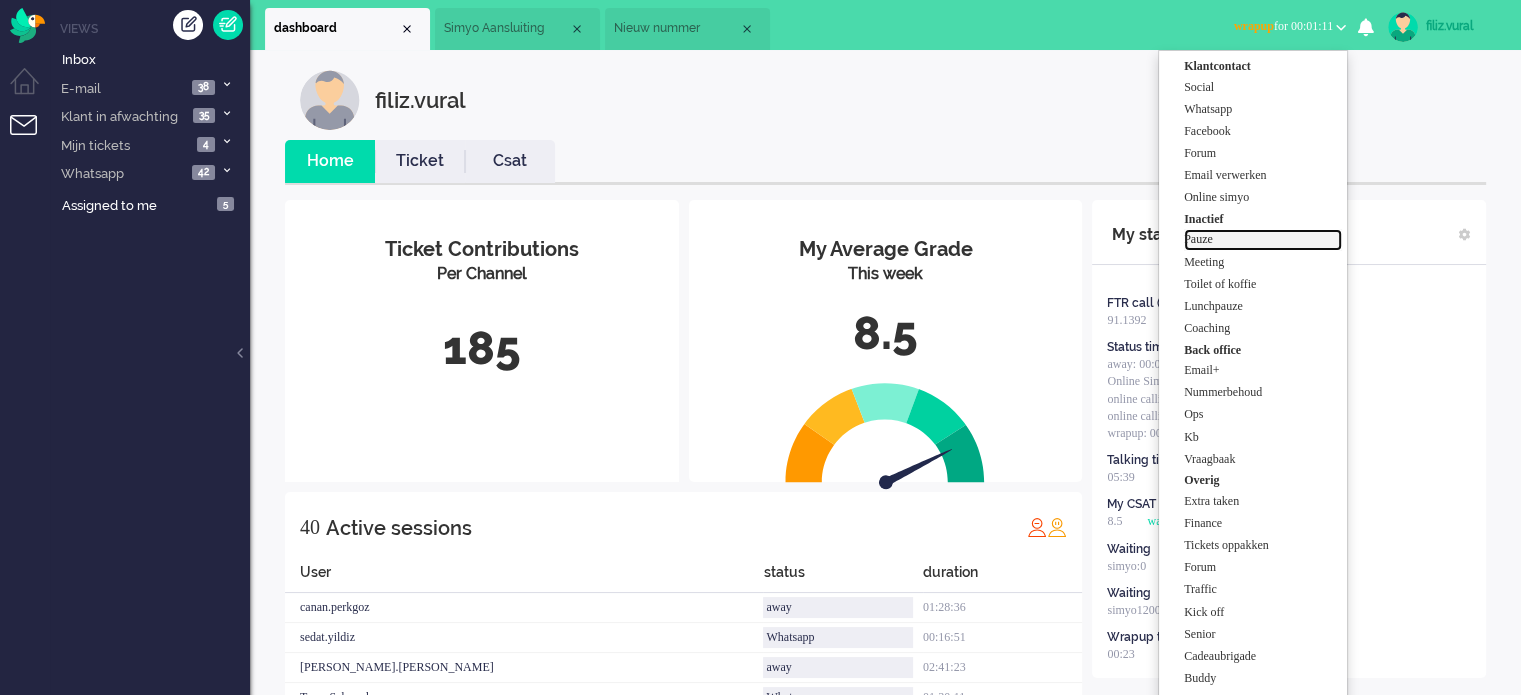click on "Pauze" at bounding box center (1263, 239) 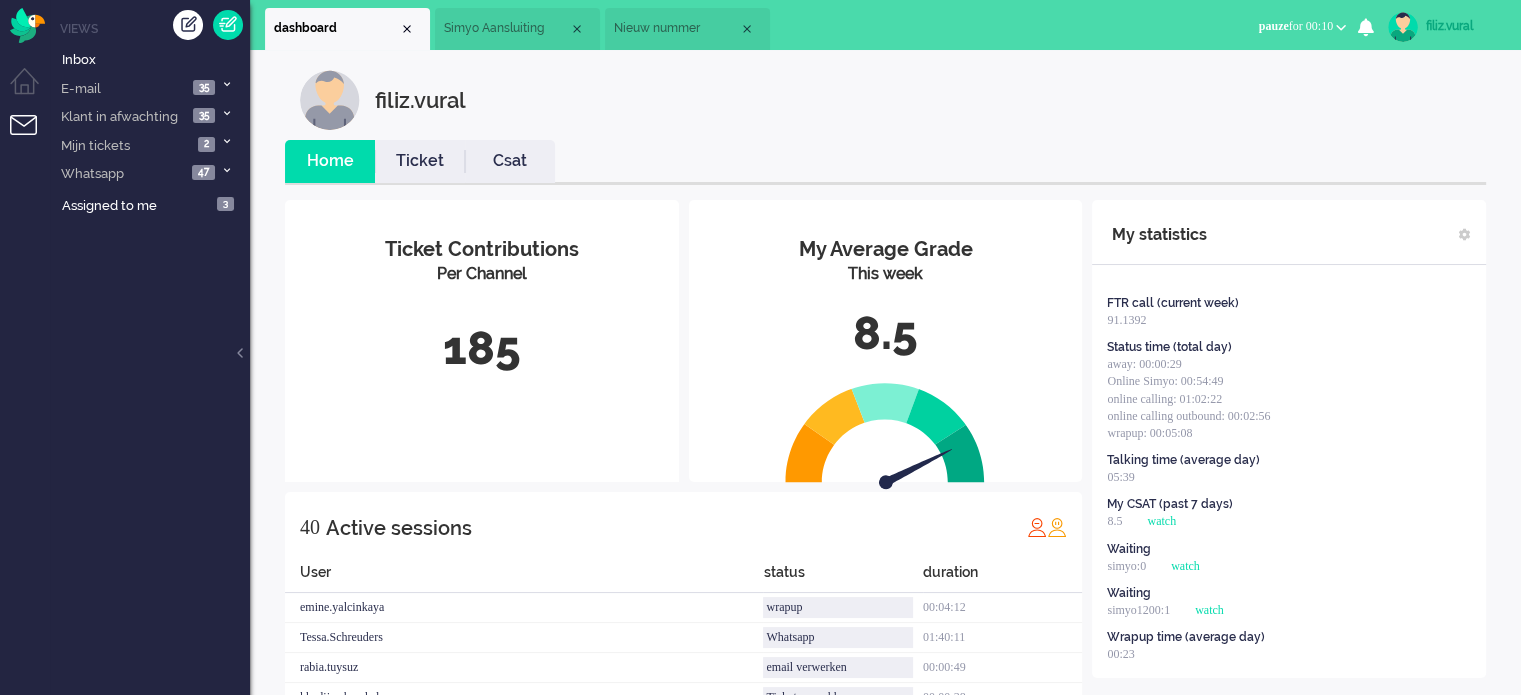 click on "Home Ticket Csat" at bounding box center (885, 162) 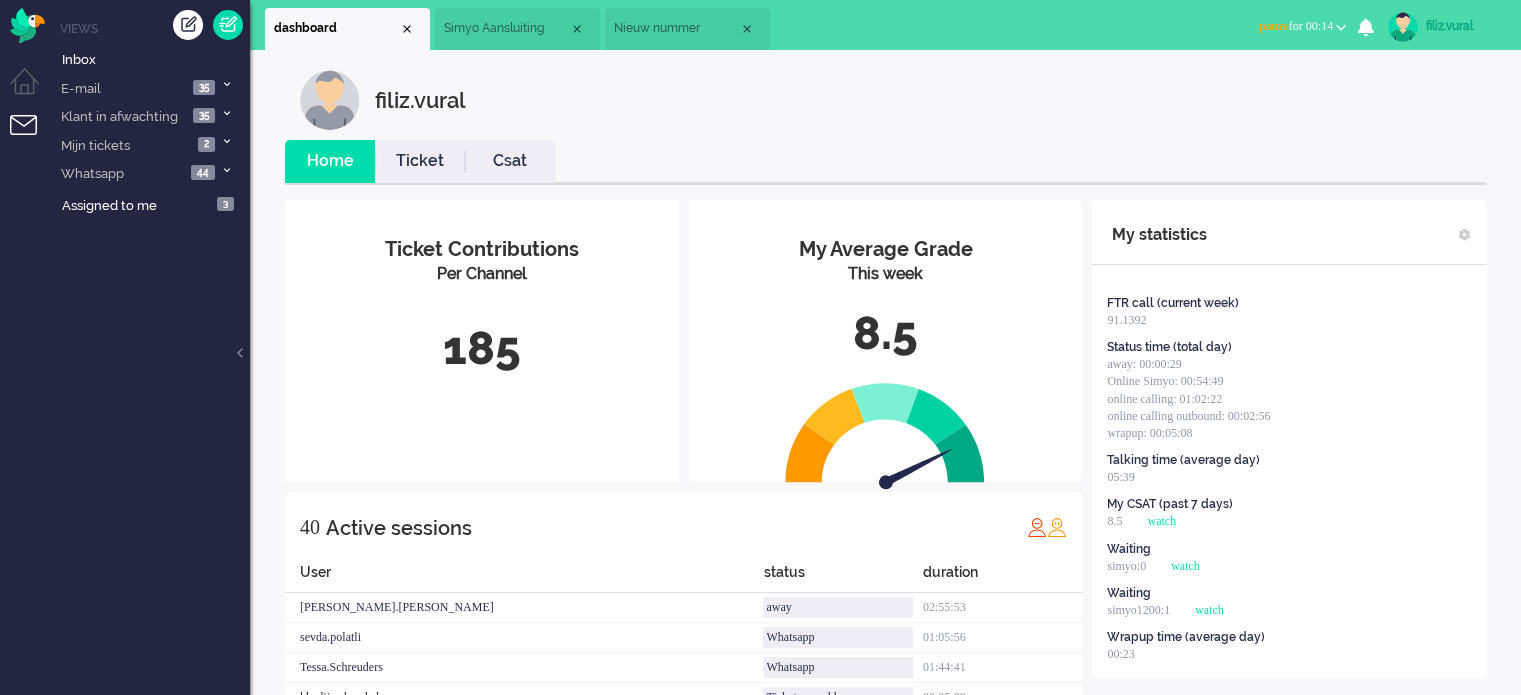 click on "Csat" at bounding box center (510, 161) 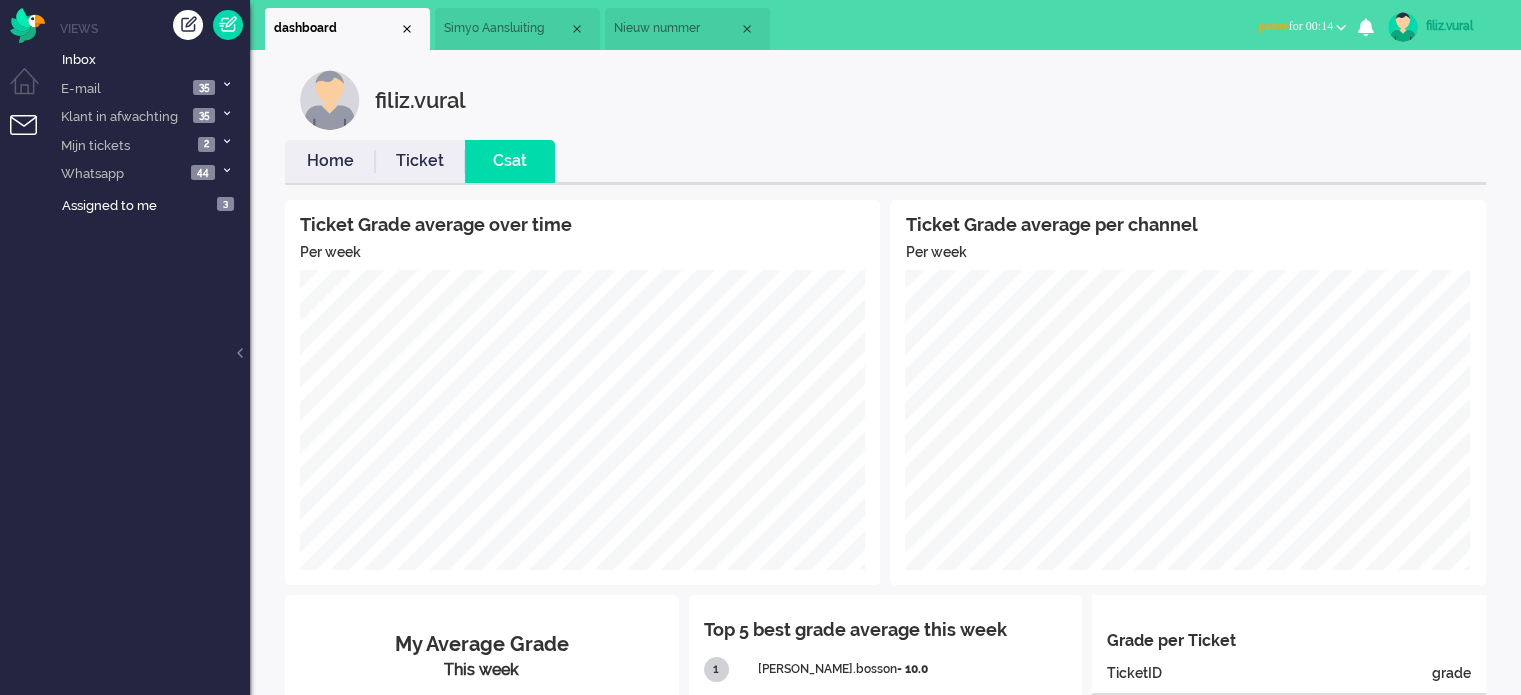 click on "Home" at bounding box center (330, 161) 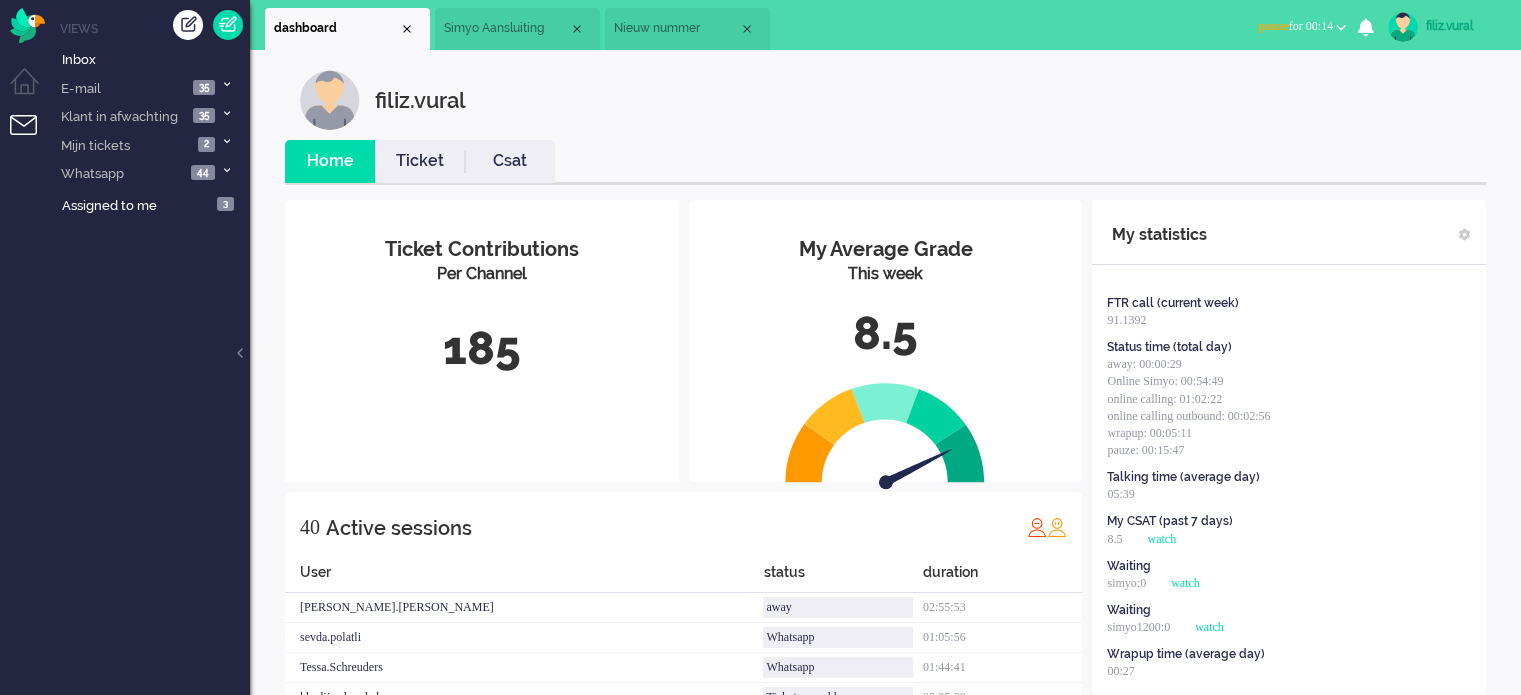 click on "pauze  for 00:14" at bounding box center (1296, 26) 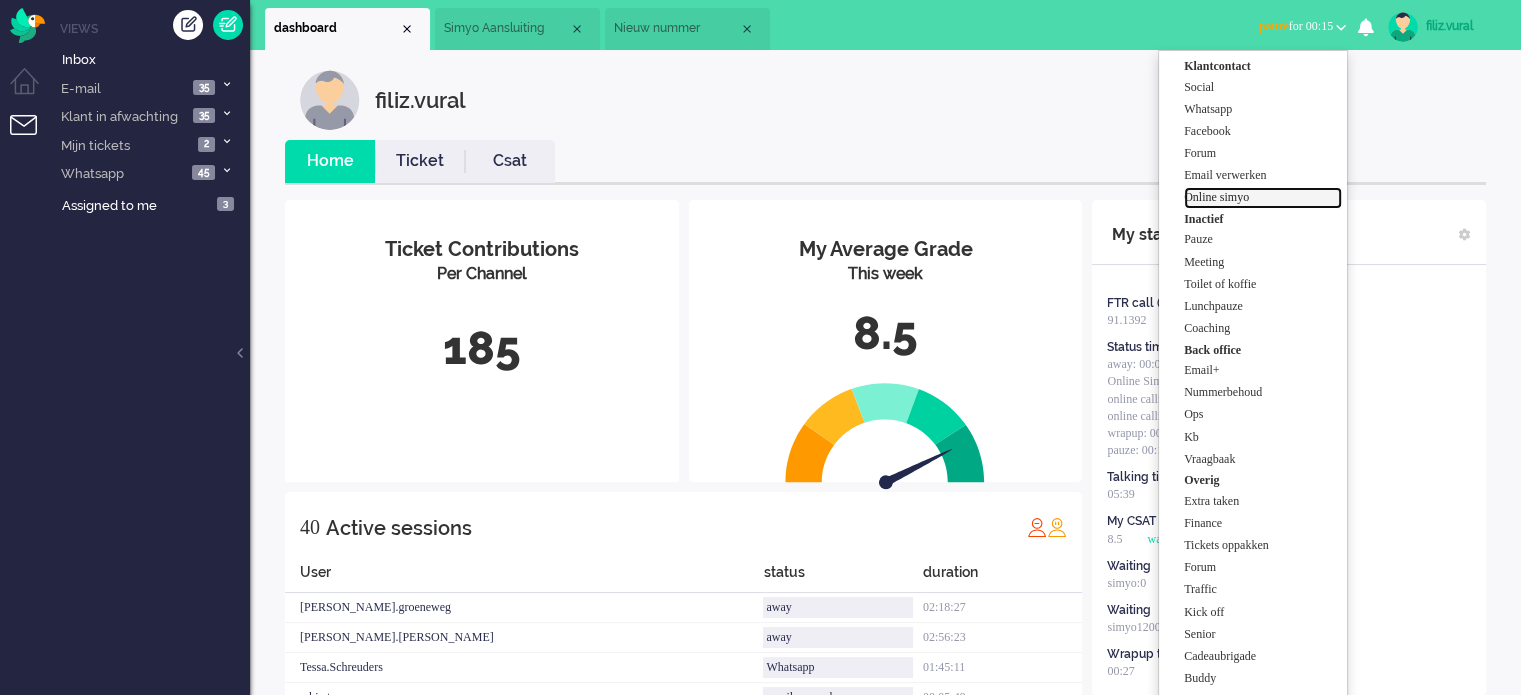 click on "Online simyo" at bounding box center (1263, 197) 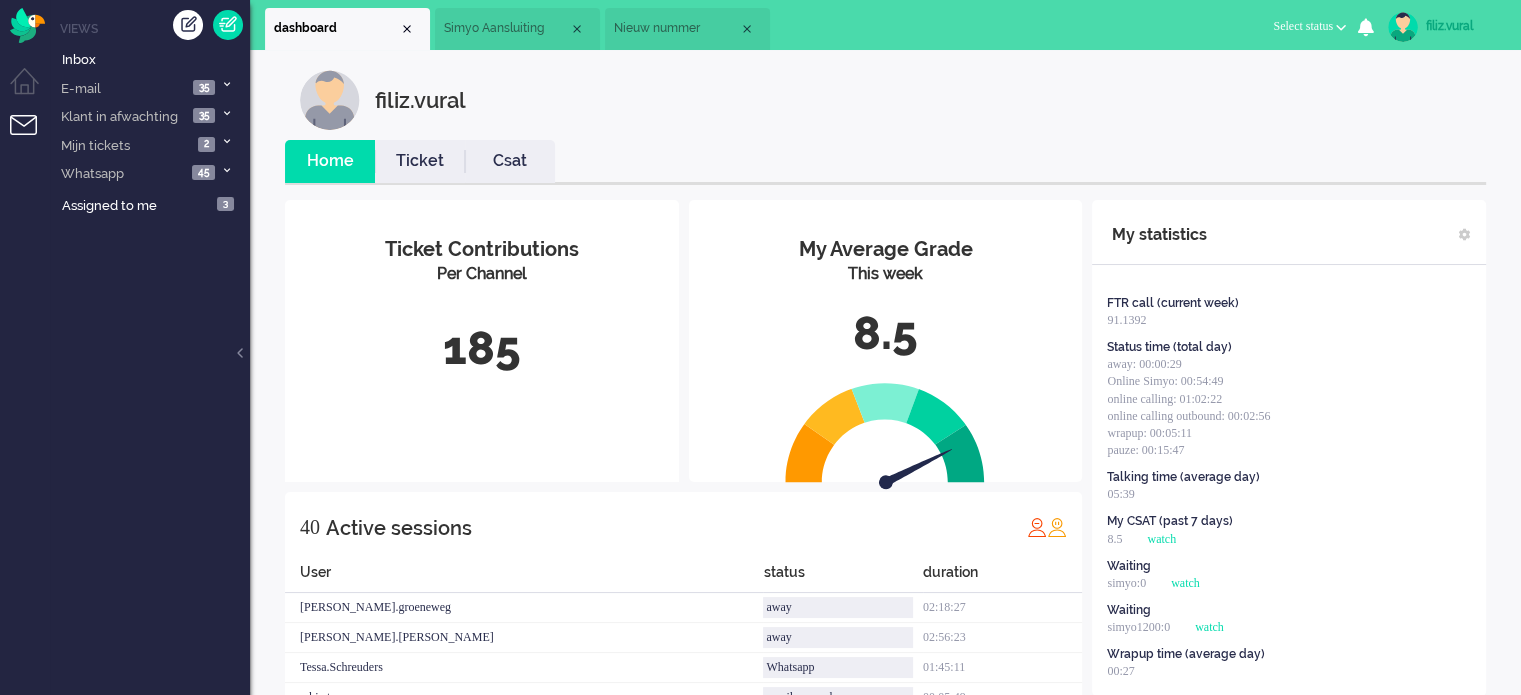 click on "Csat" at bounding box center (510, 161) 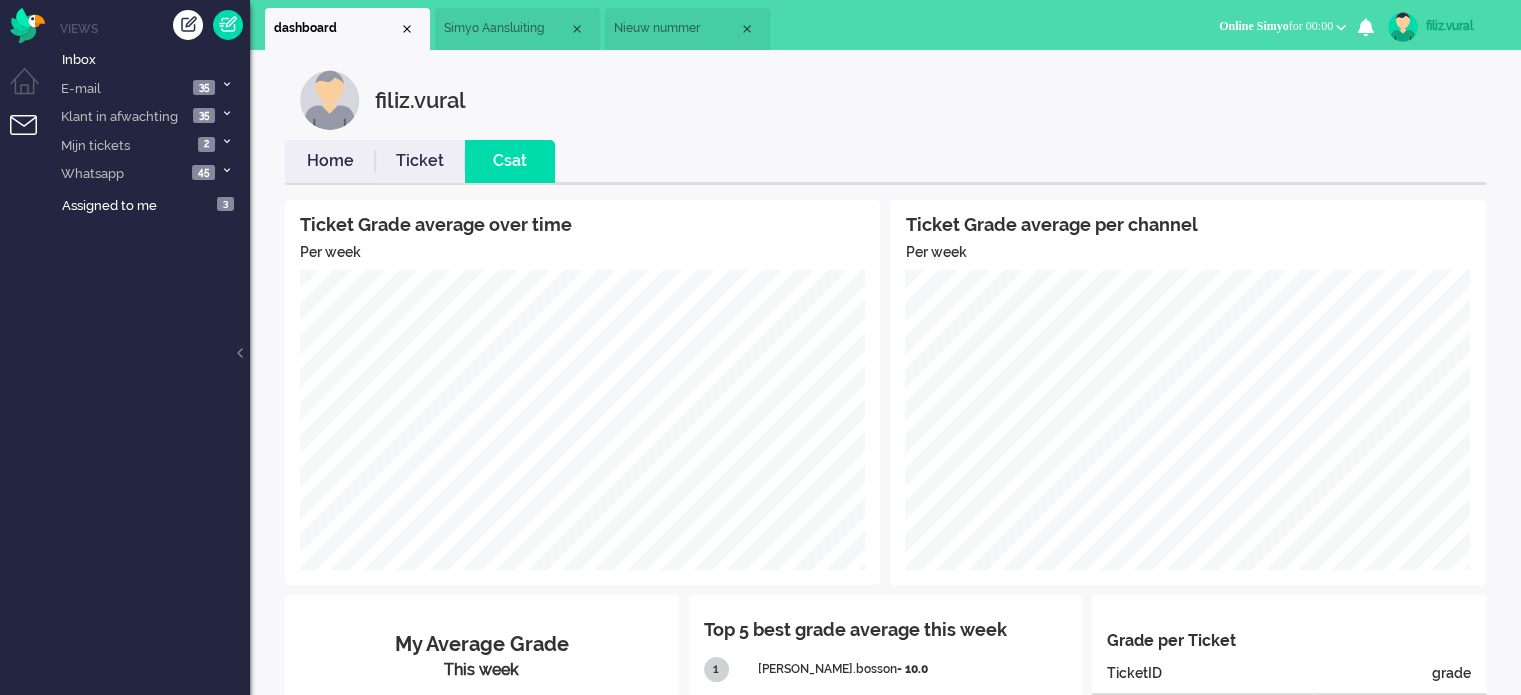 click on "Home" at bounding box center (330, 161) 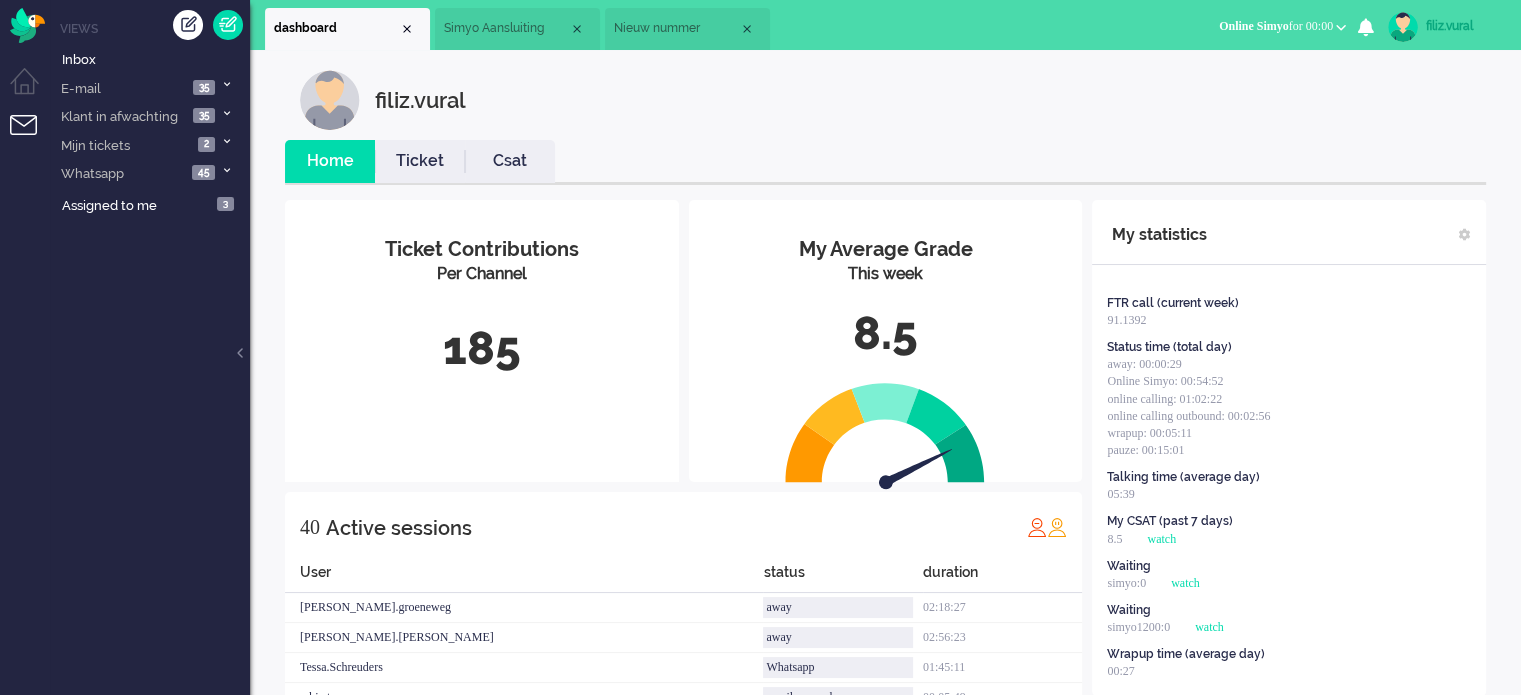 click on "Simyo Aansluiting" at bounding box center (517, 29) 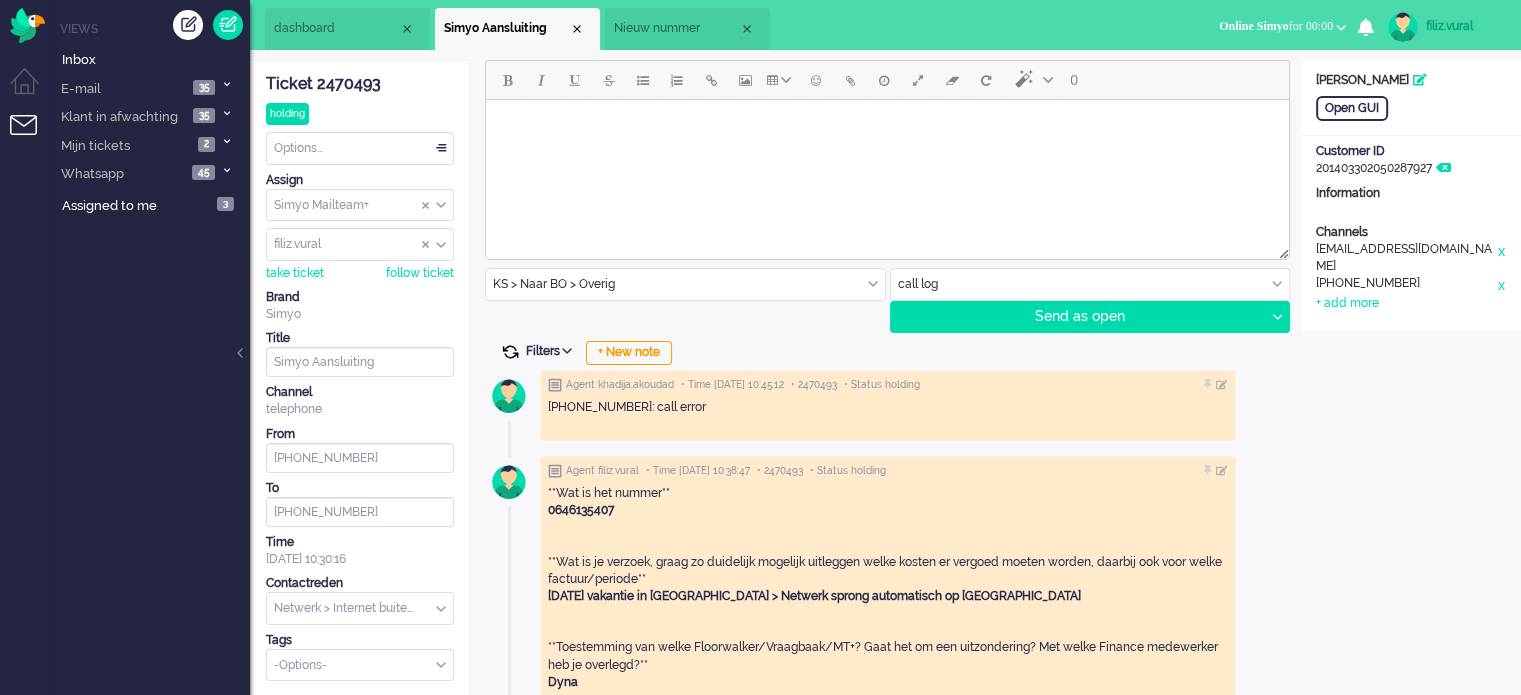 click at bounding box center [510, 352] 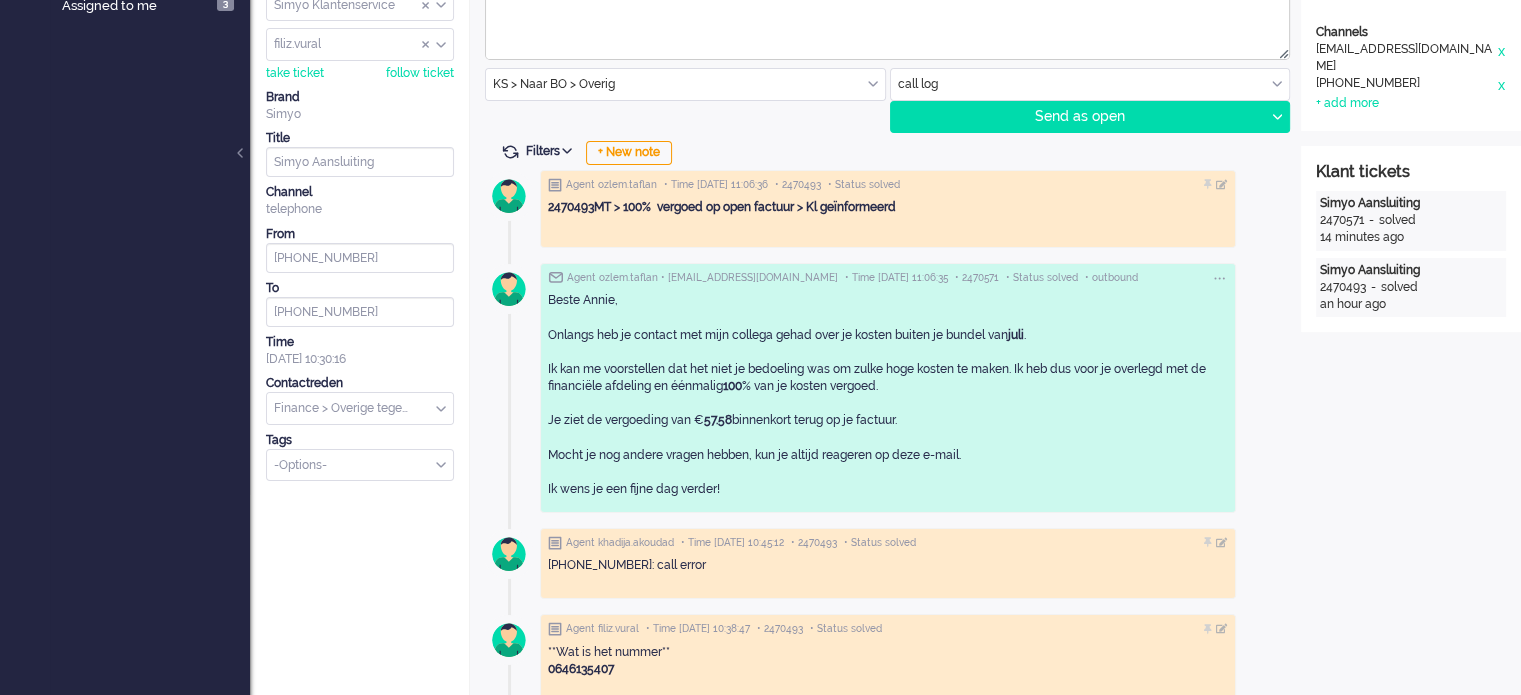 scroll, scrollTop: 0, scrollLeft: 0, axis: both 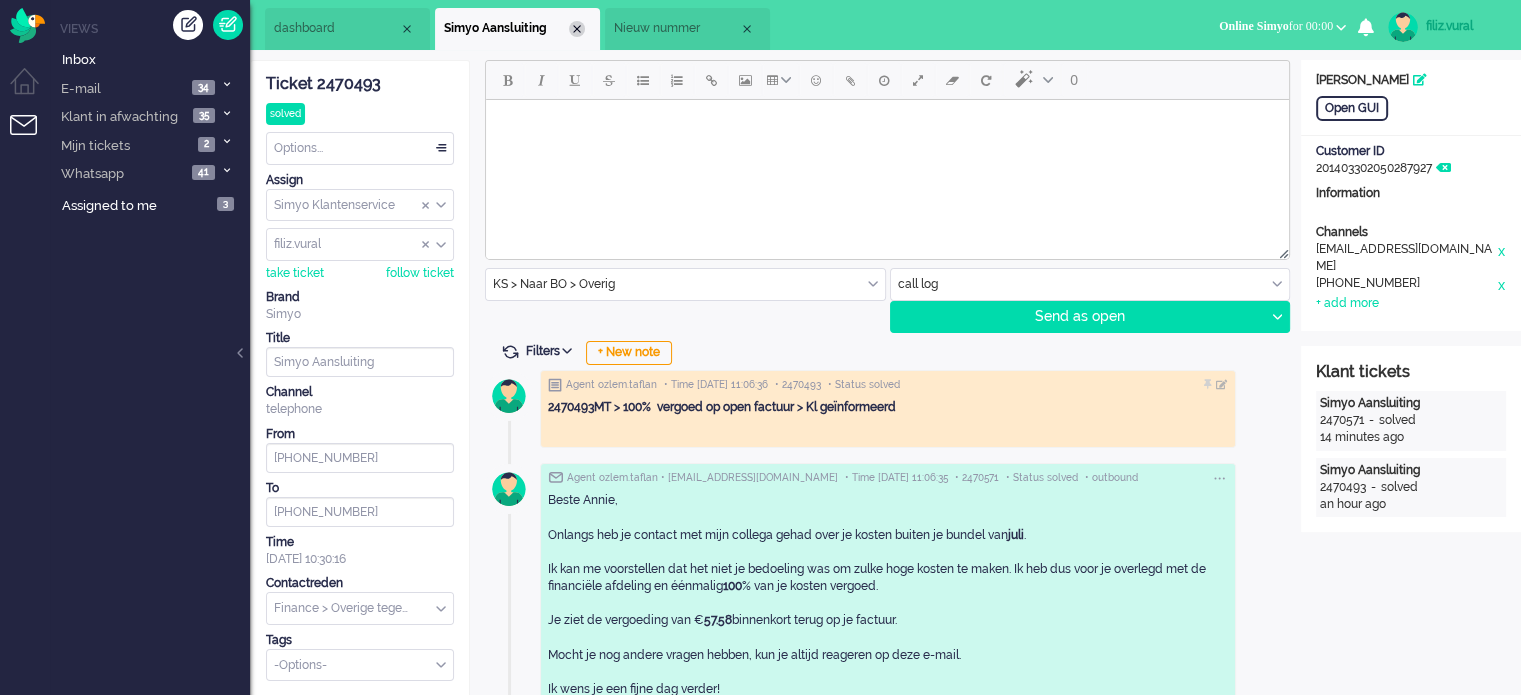 click at bounding box center (577, 29) 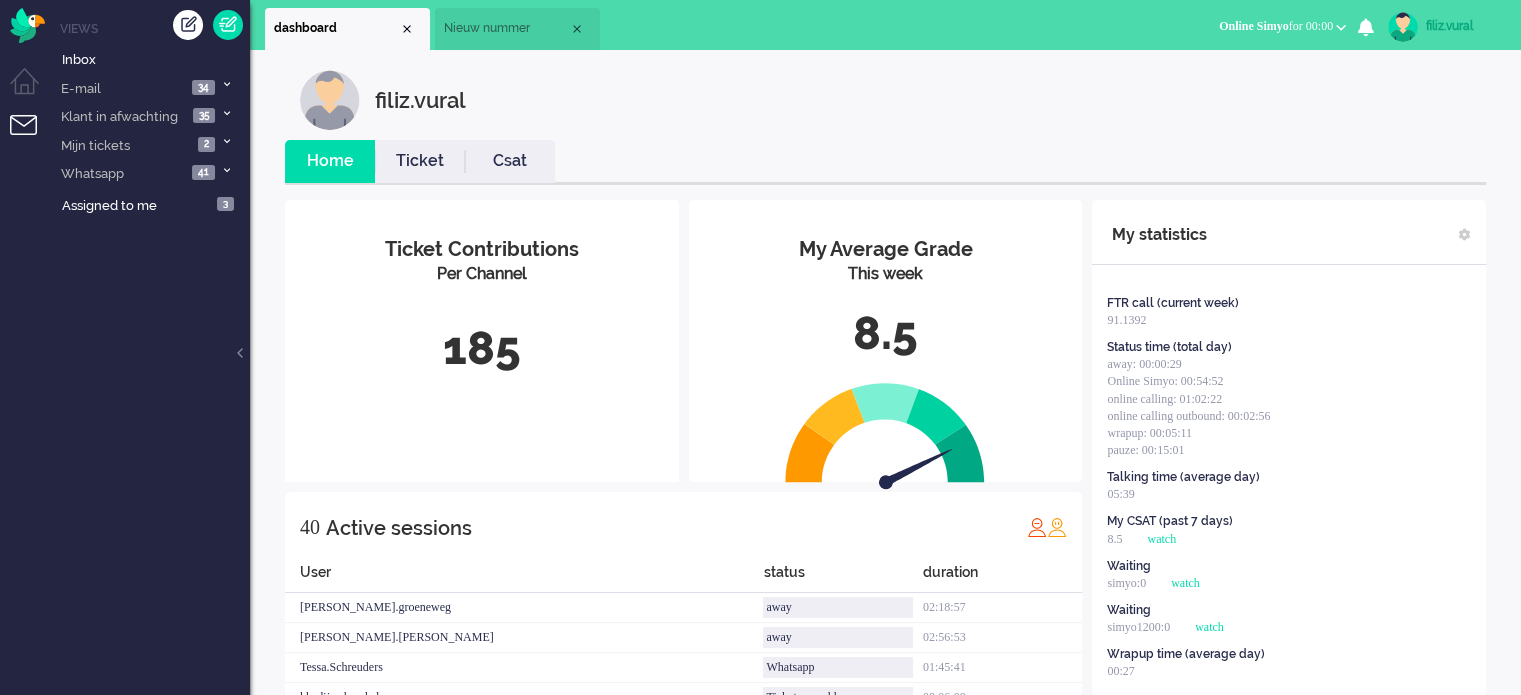 click on "Nieuw nummer" at bounding box center [506, 28] 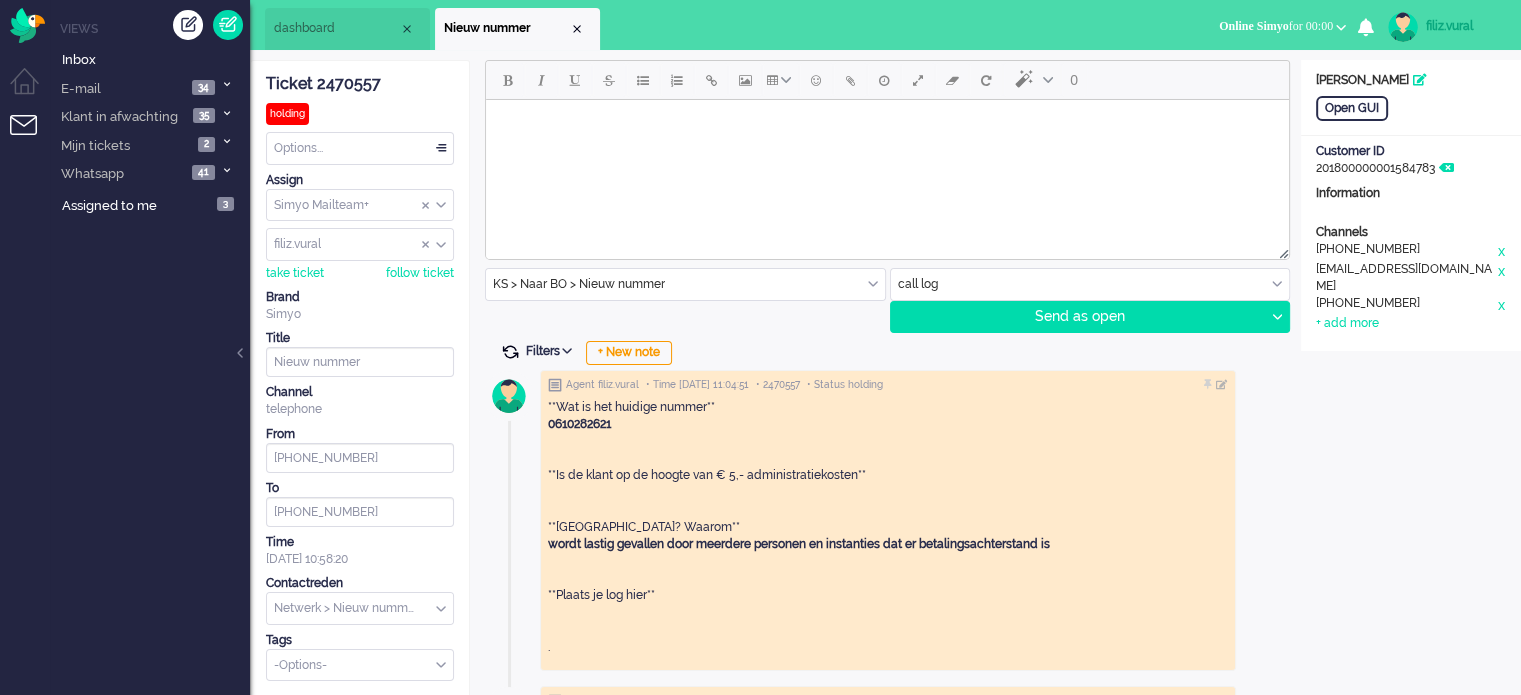 click at bounding box center [510, 352] 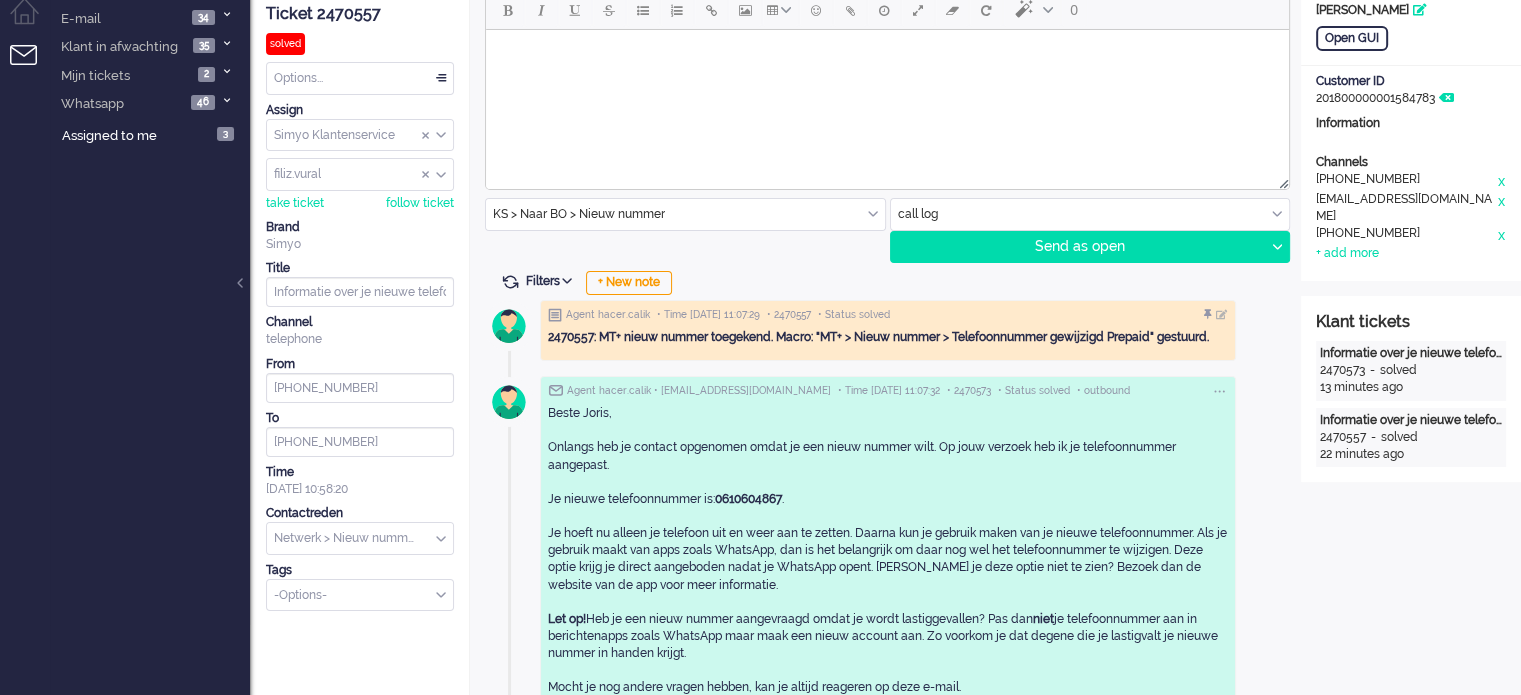 scroll, scrollTop: 0, scrollLeft: 0, axis: both 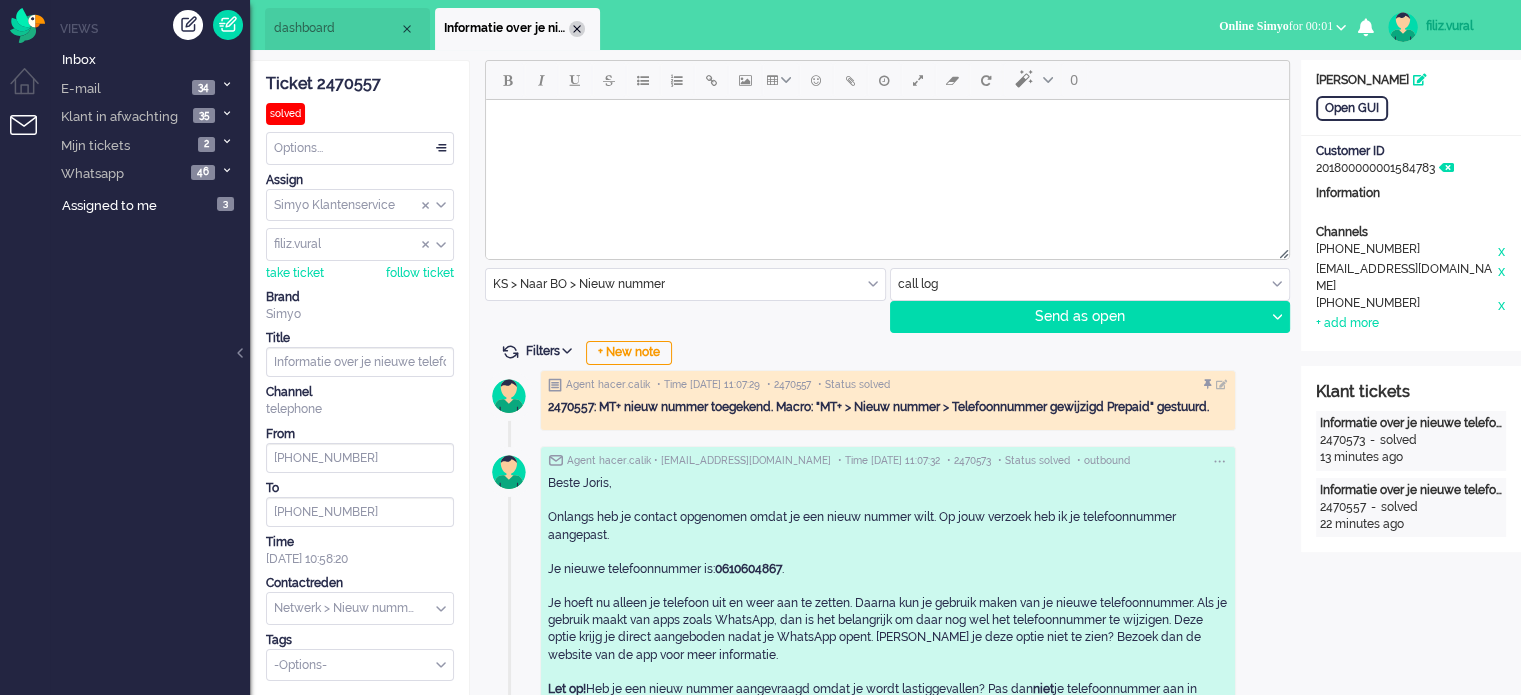 click at bounding box center (577, 29) 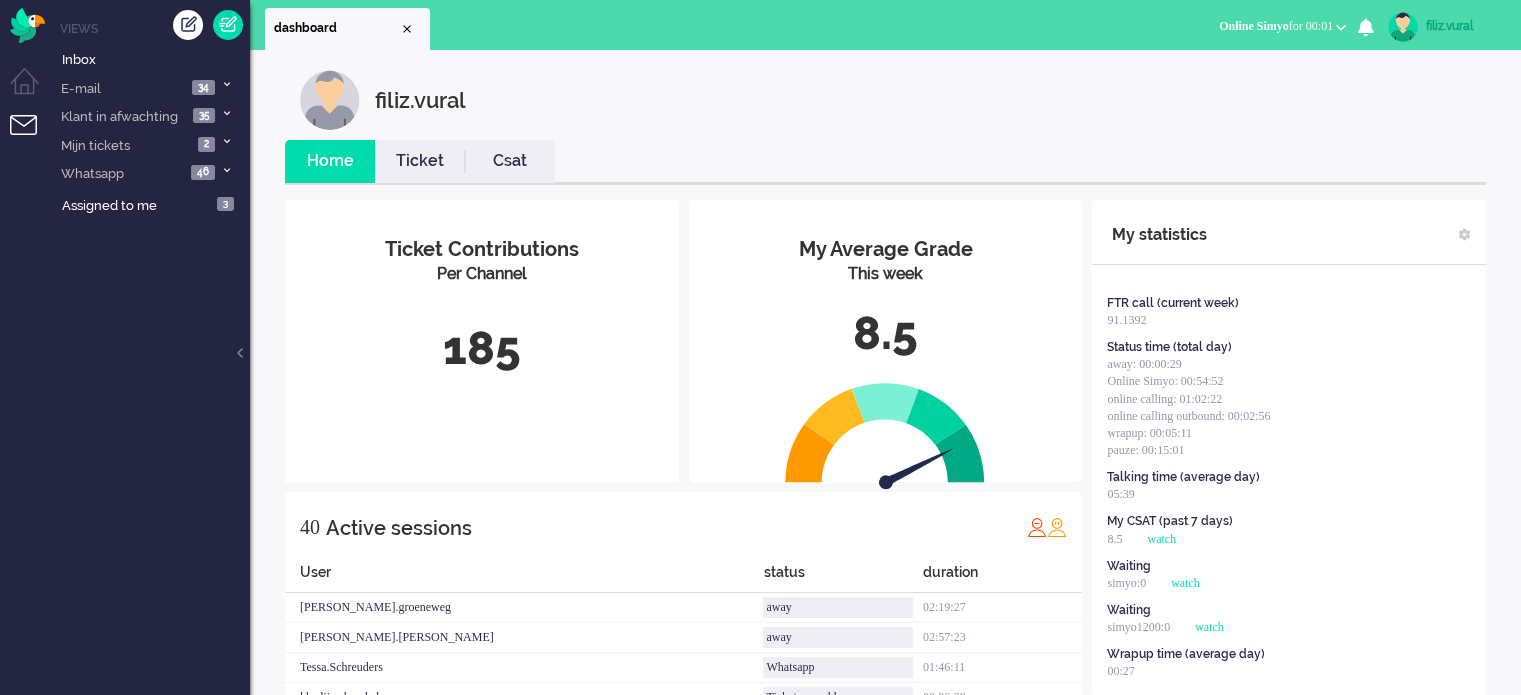 click on "filiz.vural Home Ticket Csat My Average Grade This week 8.5 Ticket Contributions Per Channel 185 40 Active sessions User status duration rick.groeneweg away 02:19:27 adrian.klazes away 02:57:23 Tessa.Schreuders Whatsapp 01:46:11 khadija.akoudad Tickets oppakken 00:06:38 kelly.bosson Coaching 00:40:03 kevin.hoks Traffic 03:20:08 surayya.budak Whatsapp 00:00:13 mariska.kraats Meeting 00:41:41 sukyanne.infanzon Online Simyo 00:00:57 leontine.penning online calling 00:05:36 didi.samuels Finance 02:50:31 fatima.khawaja Whatsapp 01:36:56 cendy.thakoer online calling outbound 00:07:10 sedat.yildiz Whatsapp 00:32:51 filiz.vural Online Simyo 00:00:50 justin.moestadja email verwerken 01:51:42 rabia.guler Whatsapp 00:55:37 tim.alting away 00:40:05 janny.devries Whatsapp 00:55:21 leon.bakuwel away 00:01:04 roeqajja.hosain Social 02:06:15 Jada.Goedhart Whatsapp 00:10:06 ozlem.taflan email+ 00:52:55 natascha.bos online calling 00:01:06 dyna.verdonk Finance 02:32:27 fatih.sahin online calling 00:02:04 hacer.calik Vraagbaak" at bounding box center [885, 959] 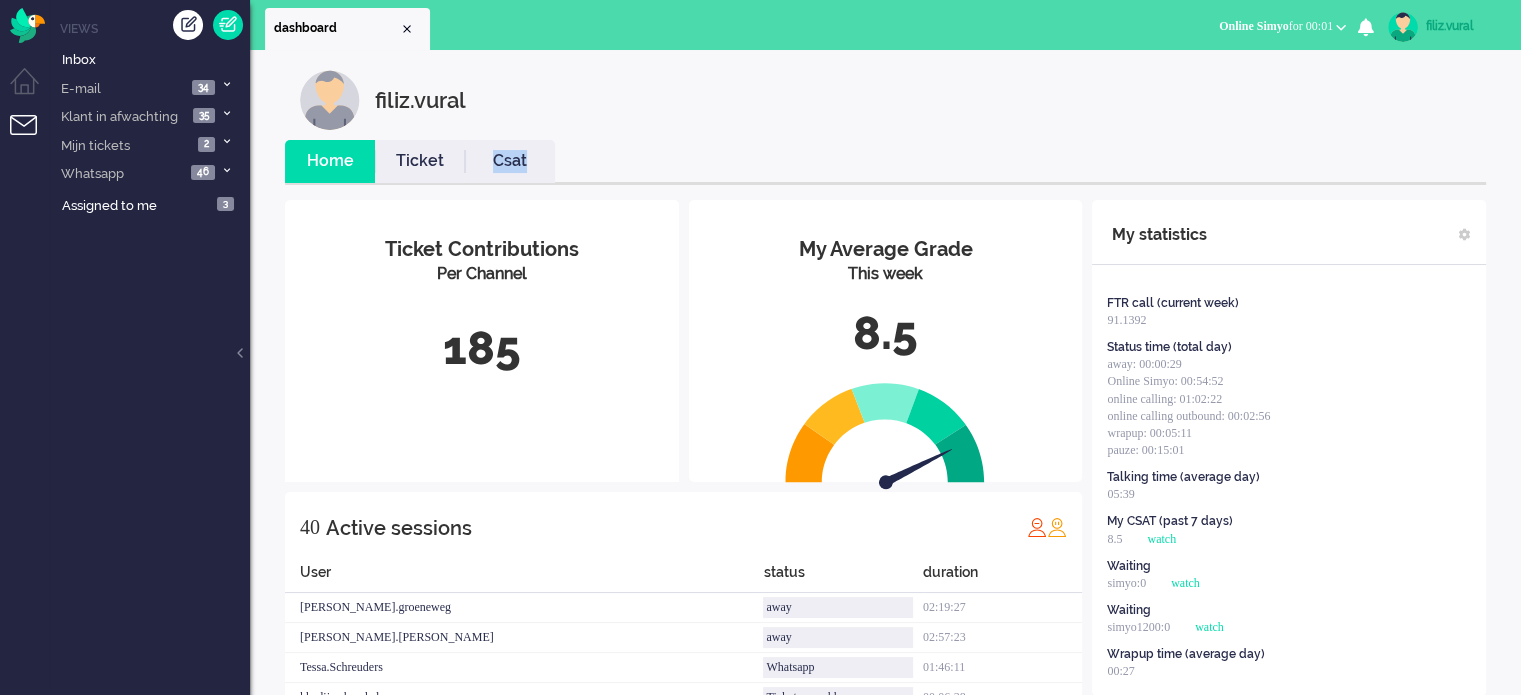 click on "filiz.vural Home Ticket Csat My Average Grade This week 8.5 Ticket Contributions Per Channel 185 40 Active sessions User status duration rick.groeneweg away 02:19:27 adrian.klazes away 02:57:23 Tessa.Schreuders Whatsapp 01:46:11 khadija.akoudad Tickets oppakken 00:06:38 kelly.bosson Coaching 00:40:03 kevin.hoks Traffic 03:20:08 surayya.budak Whatsapp 00:00:13 mariska.kraats Meeting 00:41:41 sukyanne.infanzon Online Simyo 00:00:57 leontine.penning online calling 00:05:36 didi.samuels Finance 02:50:31 fatima.khawaja Whatsapp 01:36:56 cendy.thakoer online calling outbound 00:07:10 sedat.yildiz Whatsapp 00:32:51 filiz.vural Online Simyo 00:00:50 justin.moestadja email verwerken 01:51:42 rabia.guler Whatsapp 00:55:37 tim.alting away 00:40:05 janny.devries Whatsapp 00:55:21 leon.bakuwel away 00:01:04 roeqajja.hosain Social 02:06:15 Jada.Goedhart Whatsapp 00:10:06 ozlem.taflan email+ 00:52:55 natascha.bos online calling 00:01:06 dyna.verdonk Finance 02:32:27 fatih.sahin online calling 00:02:04 hacer.calik Vraagbaak" at bounding box center (885, 959) 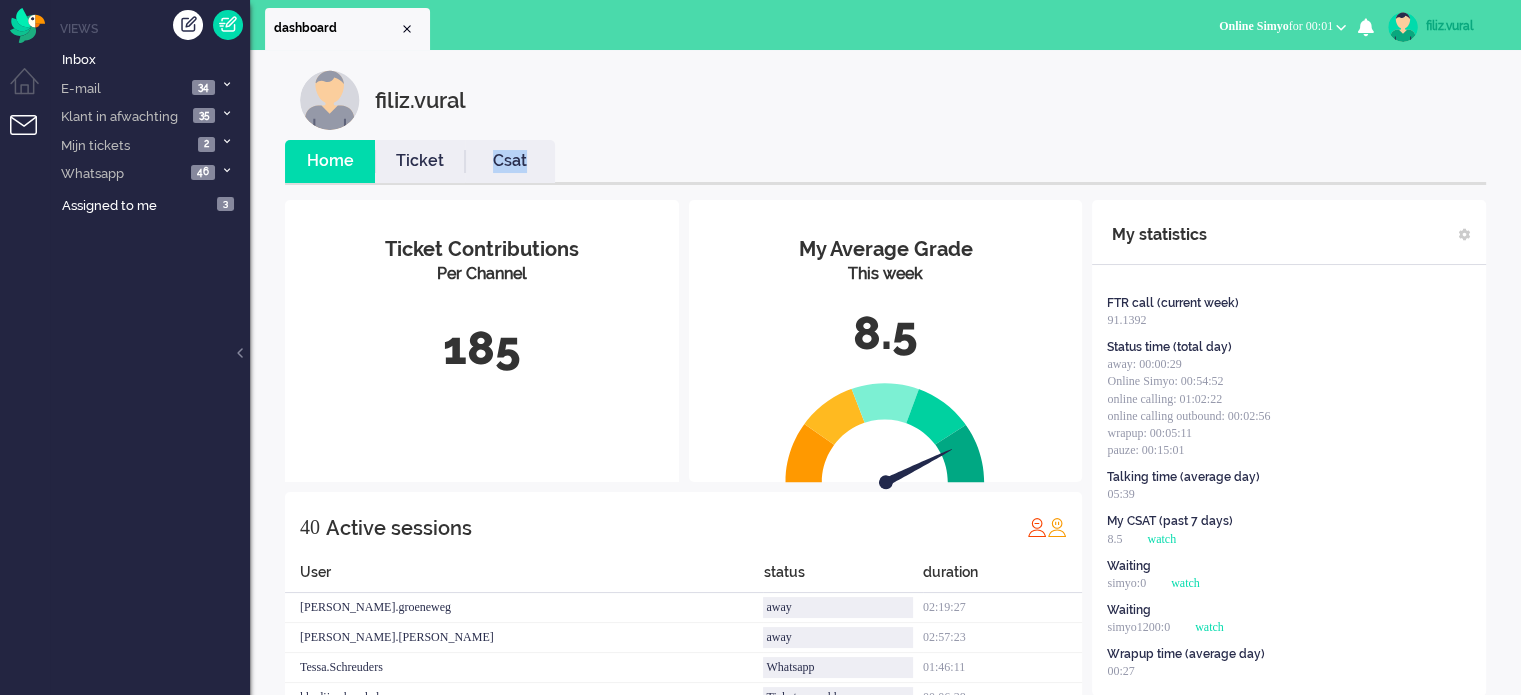 click on "Csat" at bounding box center [510, 161] 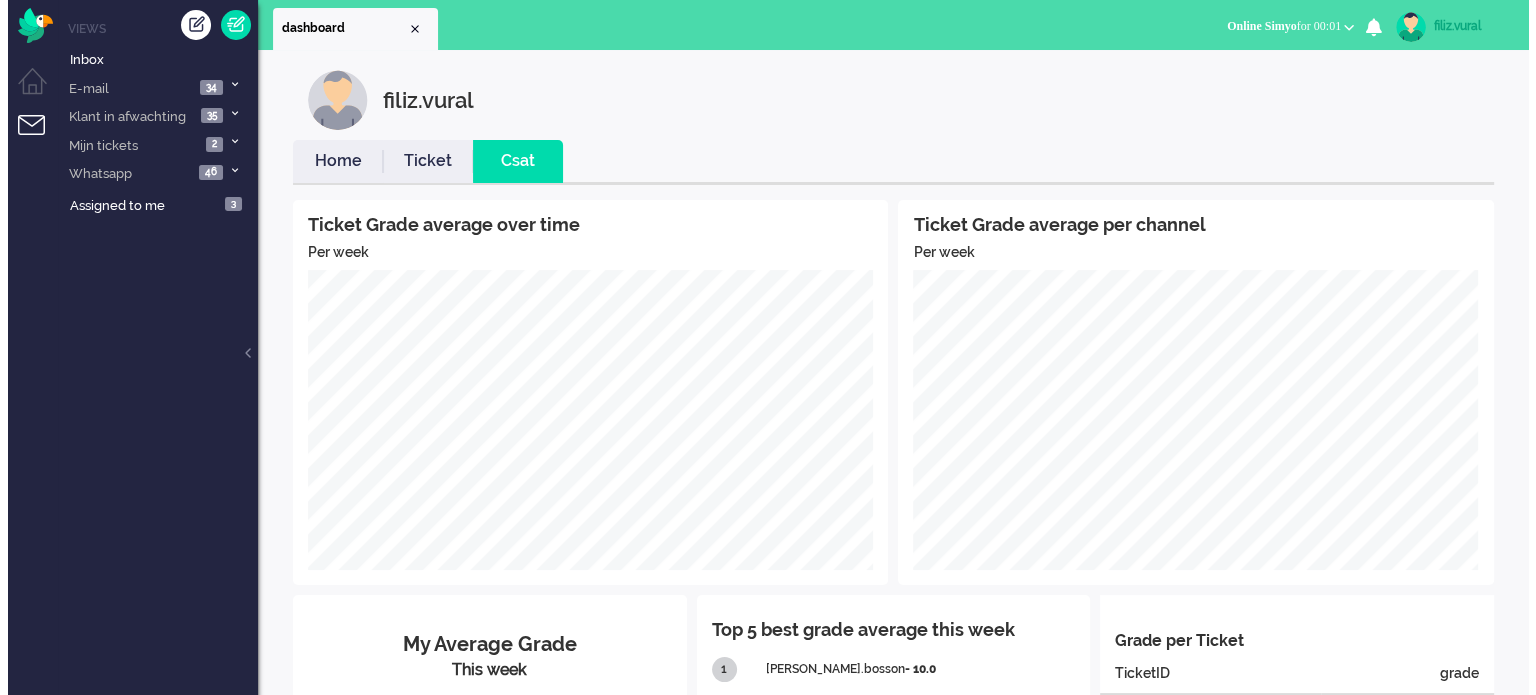 scroll, scrollTop: 0, scrollLeft: 0, axis: both 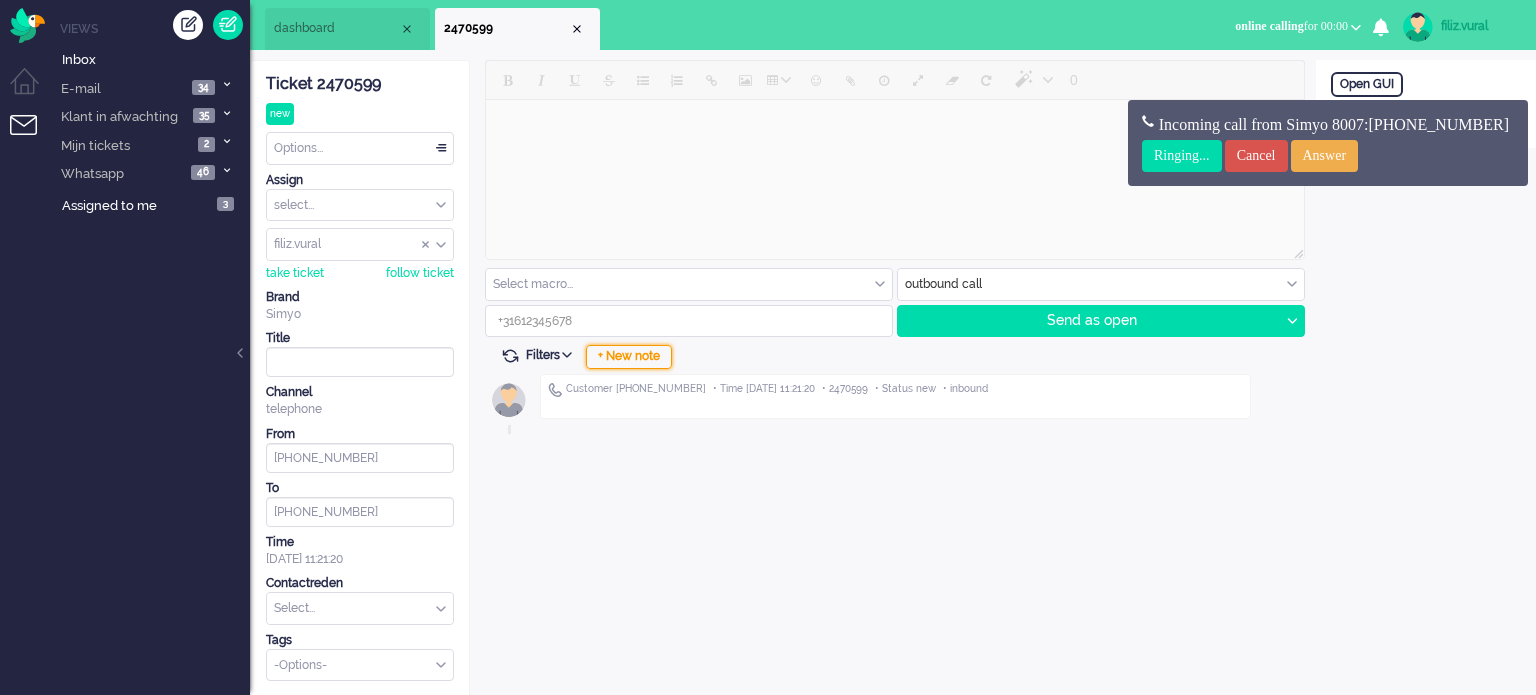 click on "+ New note" at bounding box center (629, 357) 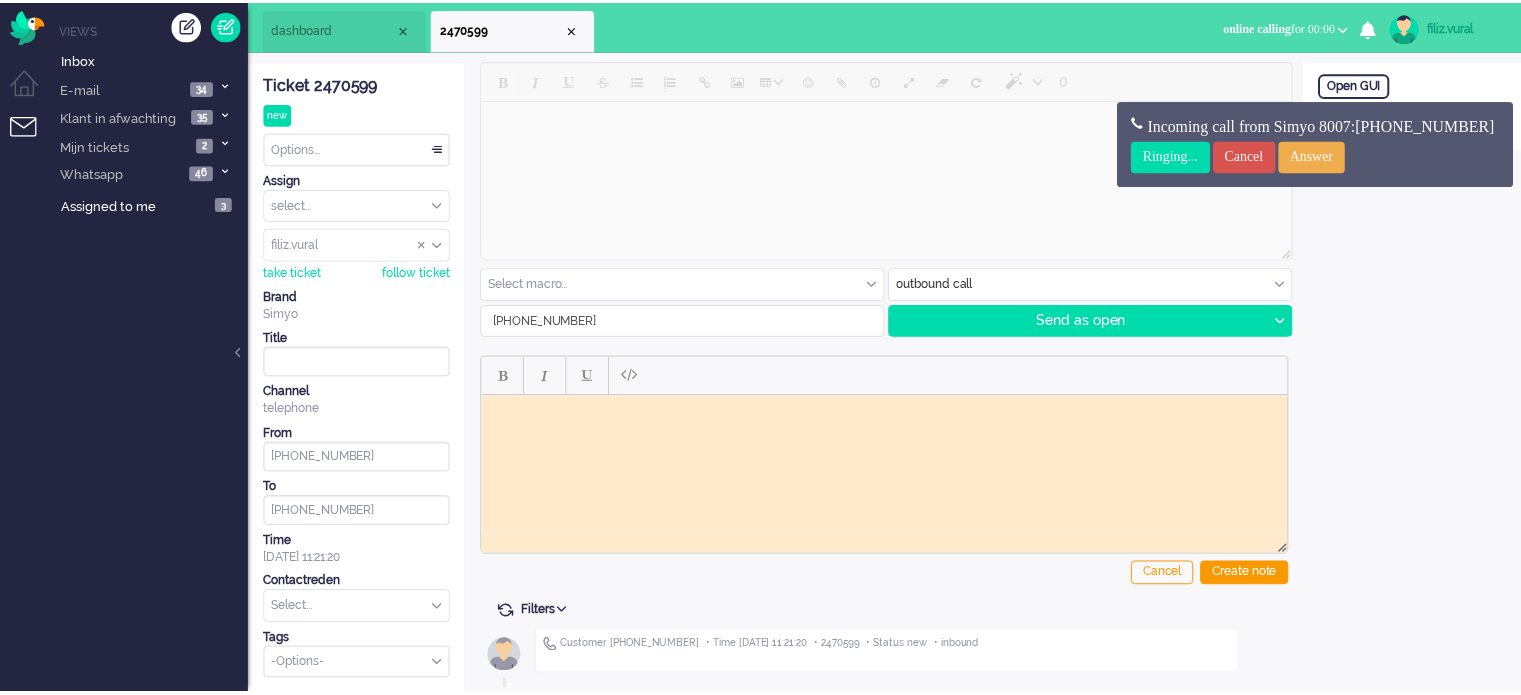 scroll, scrollTop: 0, scrollLeft: 0, axis: both 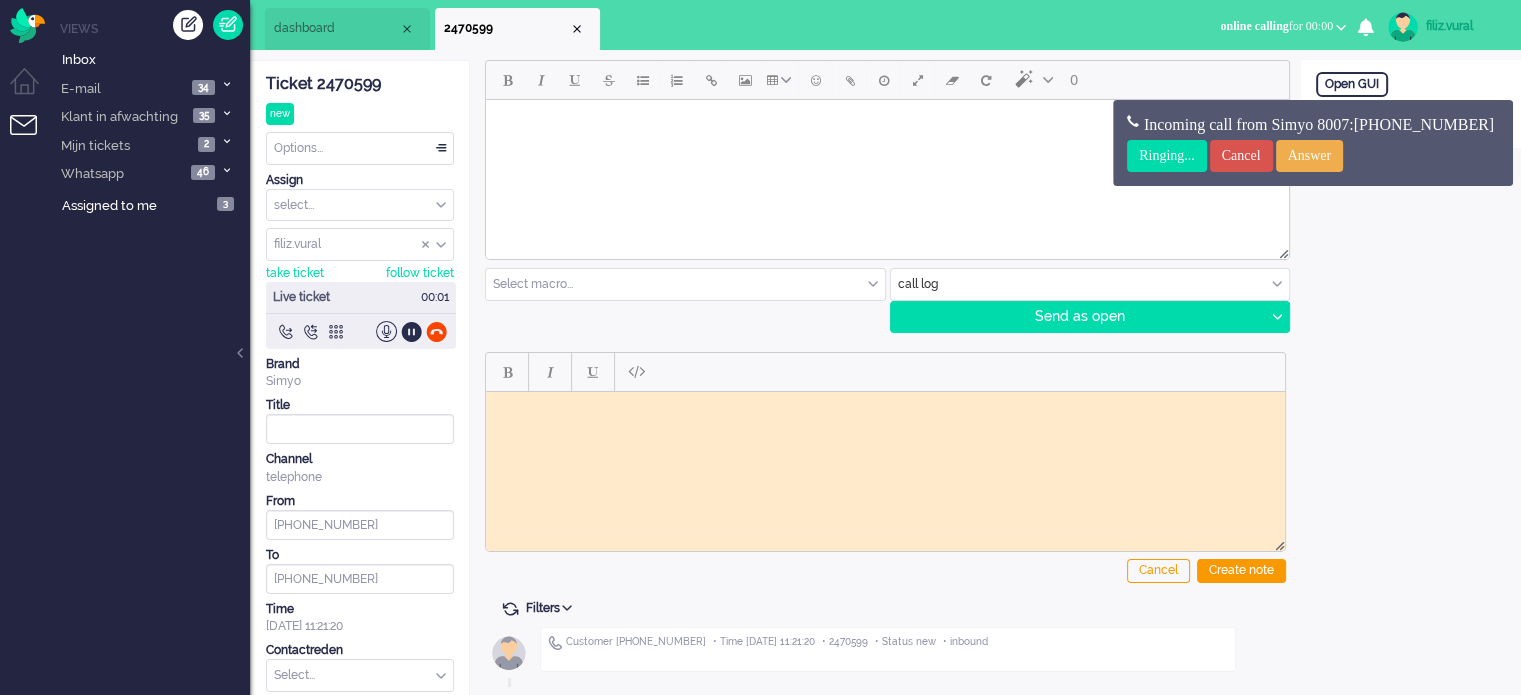 click on "Ticket 2470599" 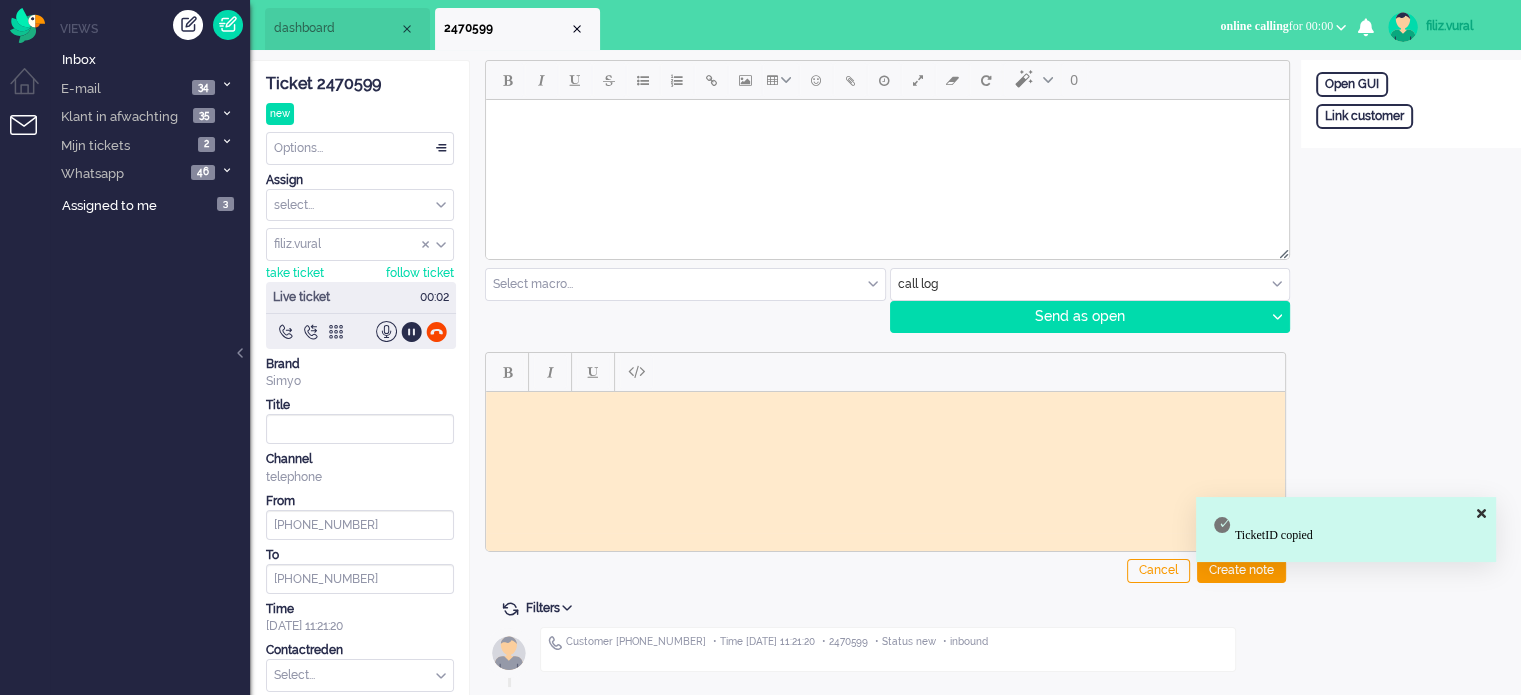 click at bounding box center (885, 406) 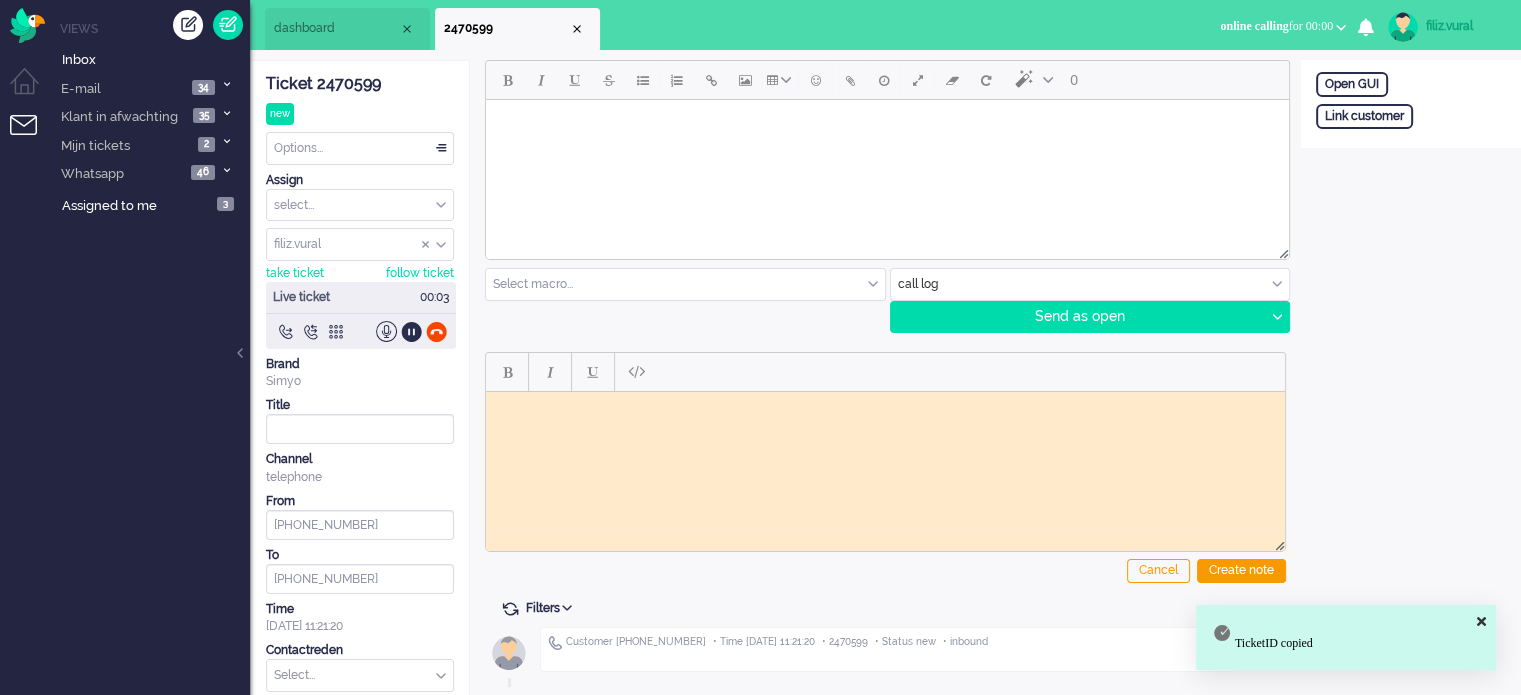 paste 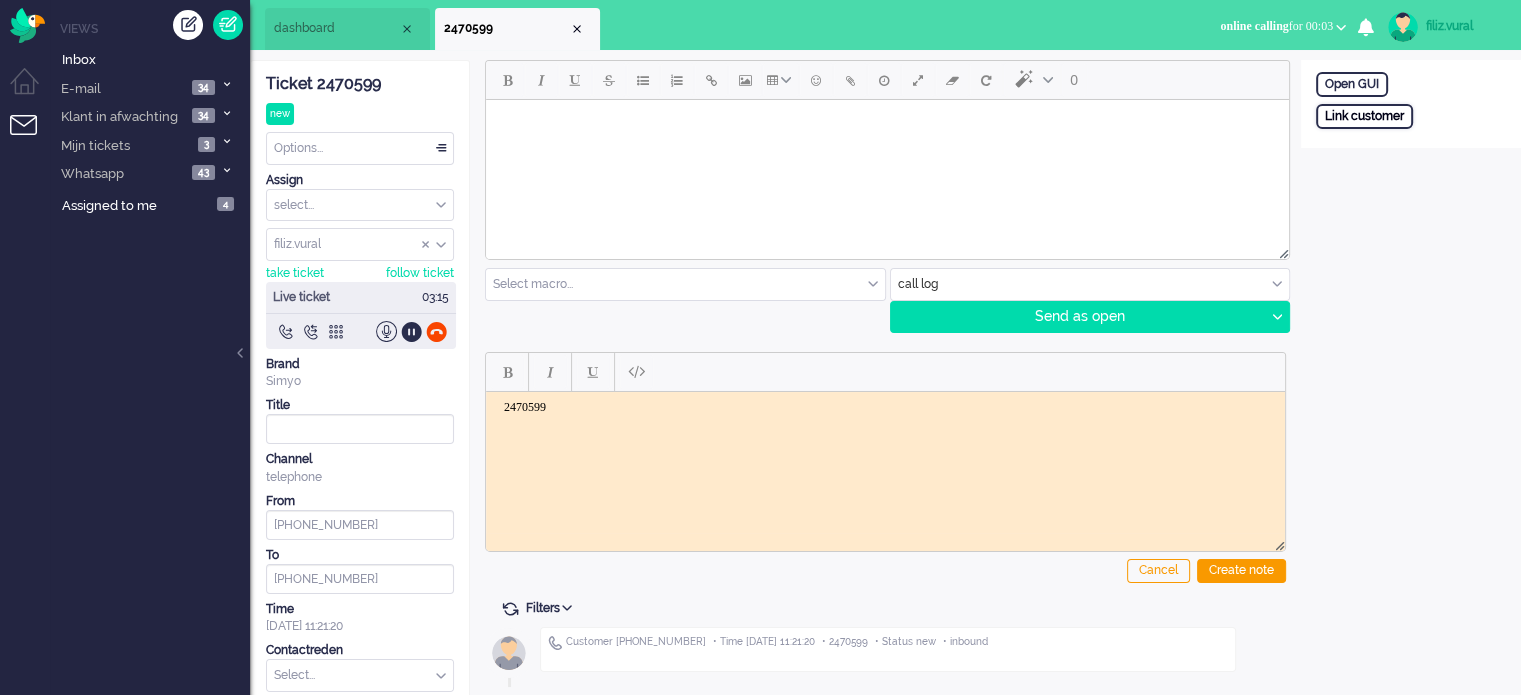 click on "Link customer" at bounding box center [1364, 116] 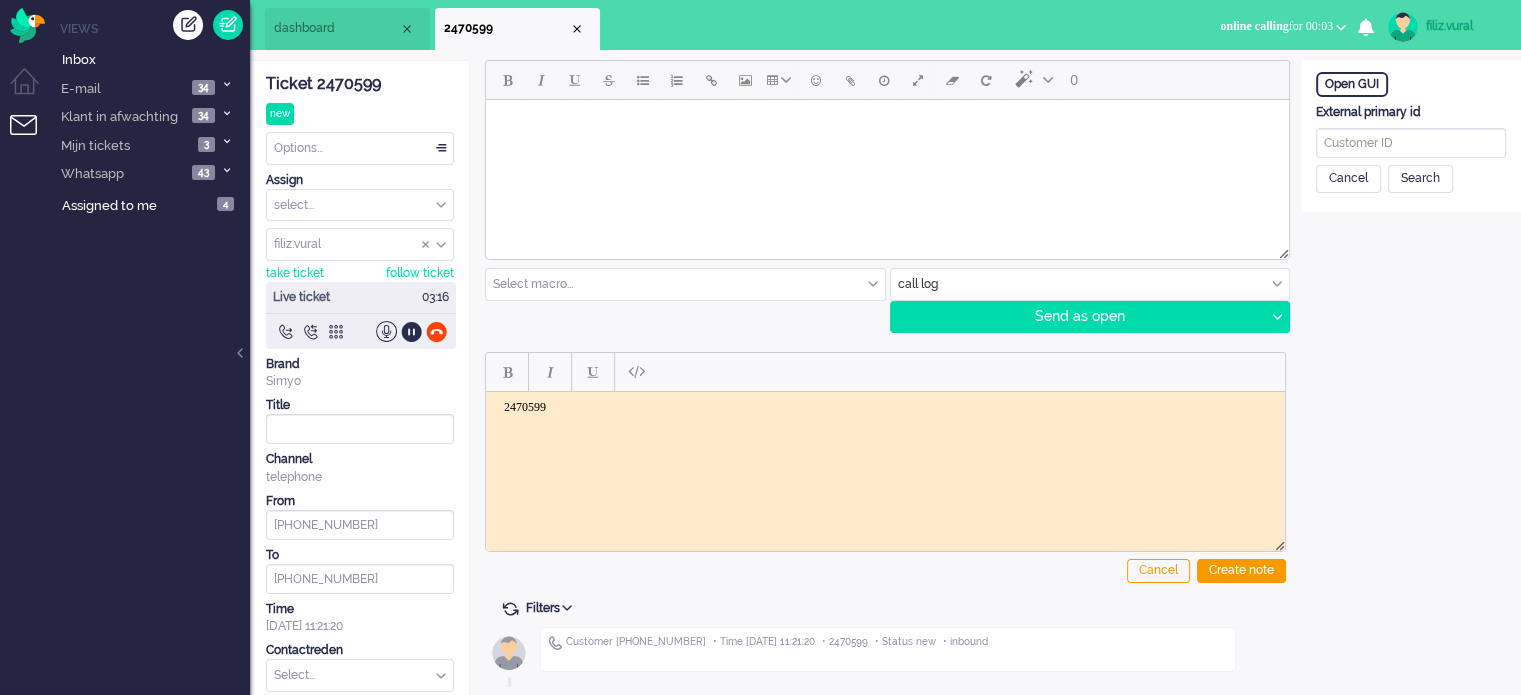 drag, startPoint x: 1380, startPoint y: 162, endPoint x: 1384, endPoint y: 143, distance: 19.416489 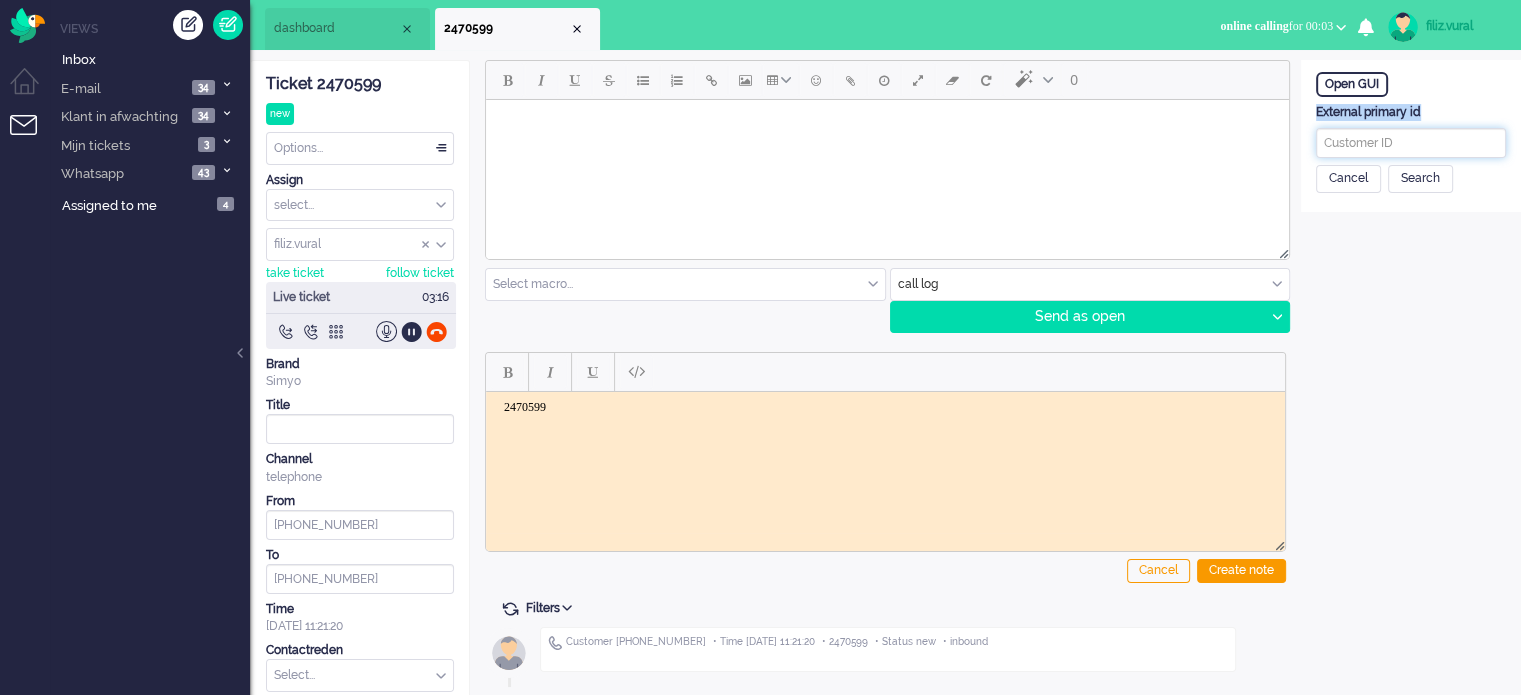 click at bounding box center [1411, 143] 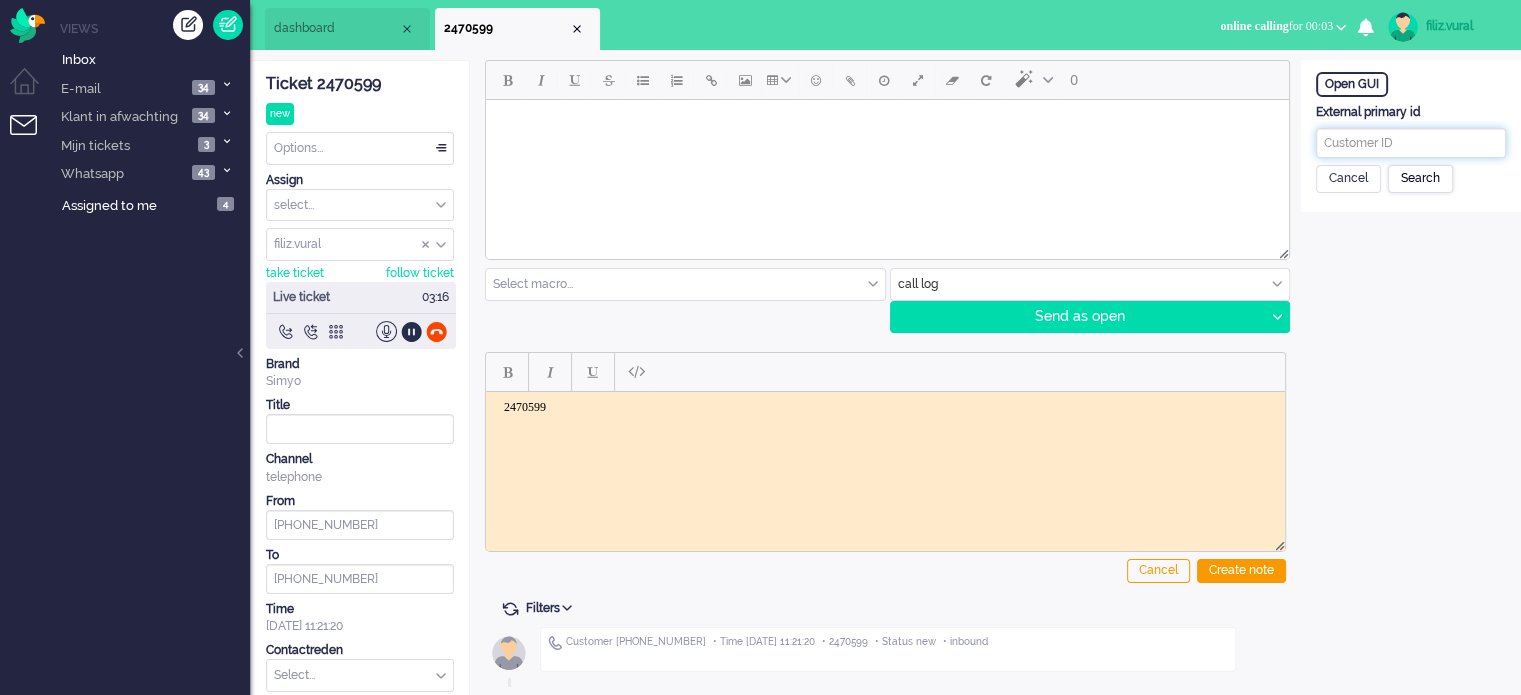 paste on "201800000001585740" 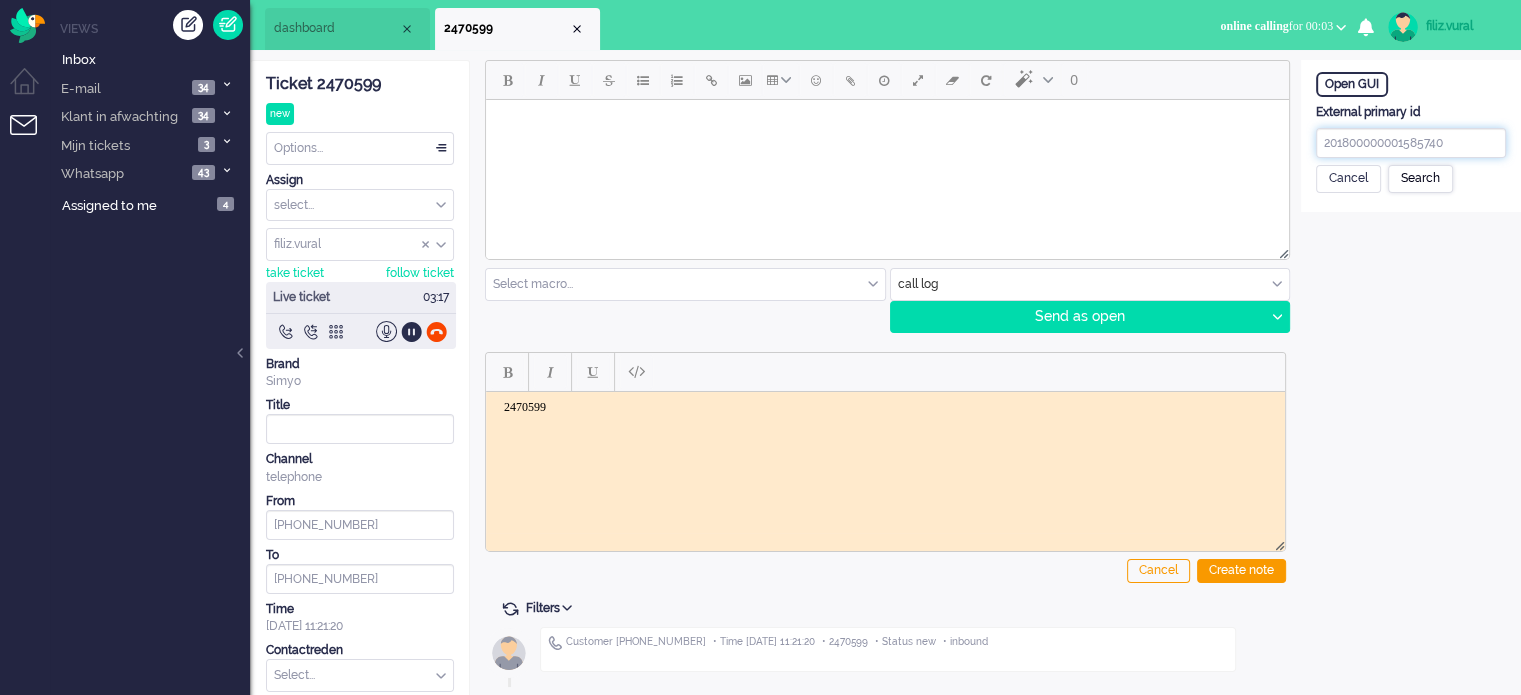 type on "201800000001585740" 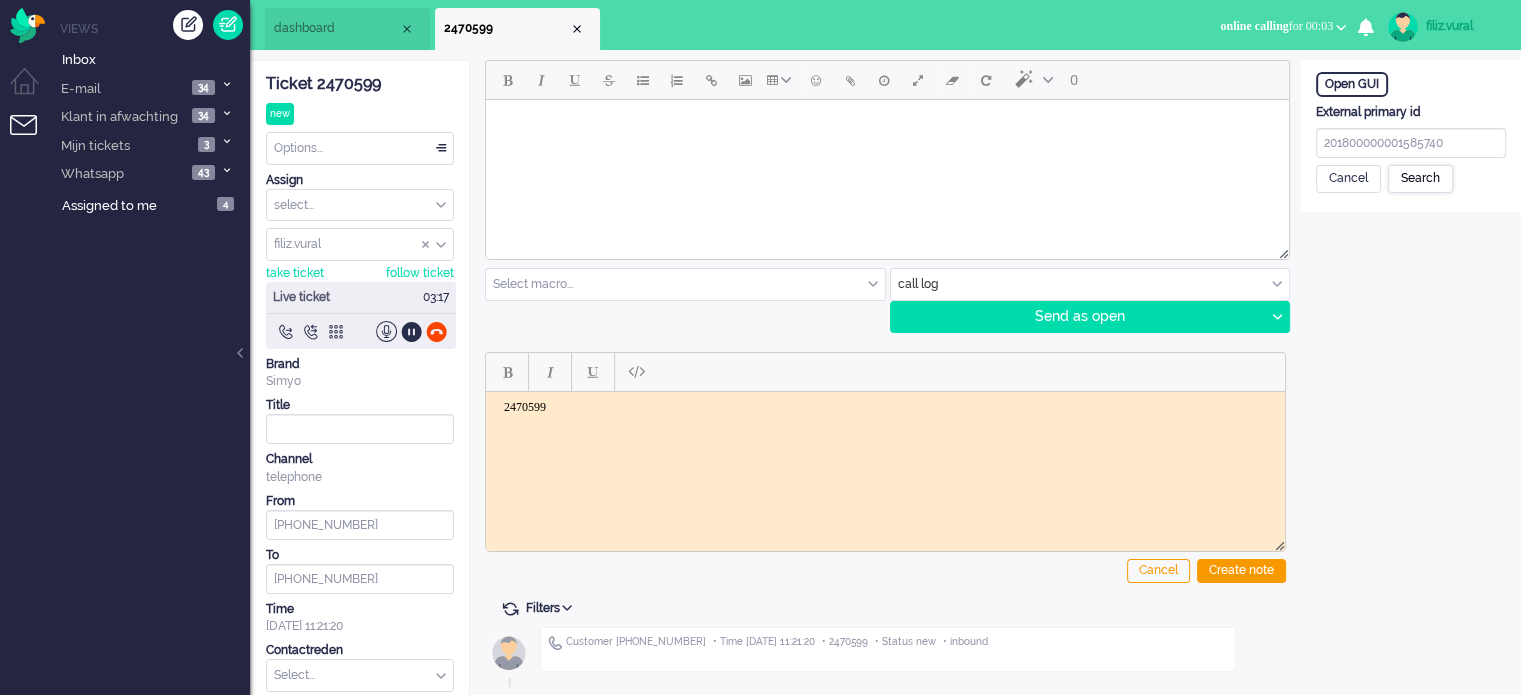 click on "Search" at bounding box center (1420, 179) 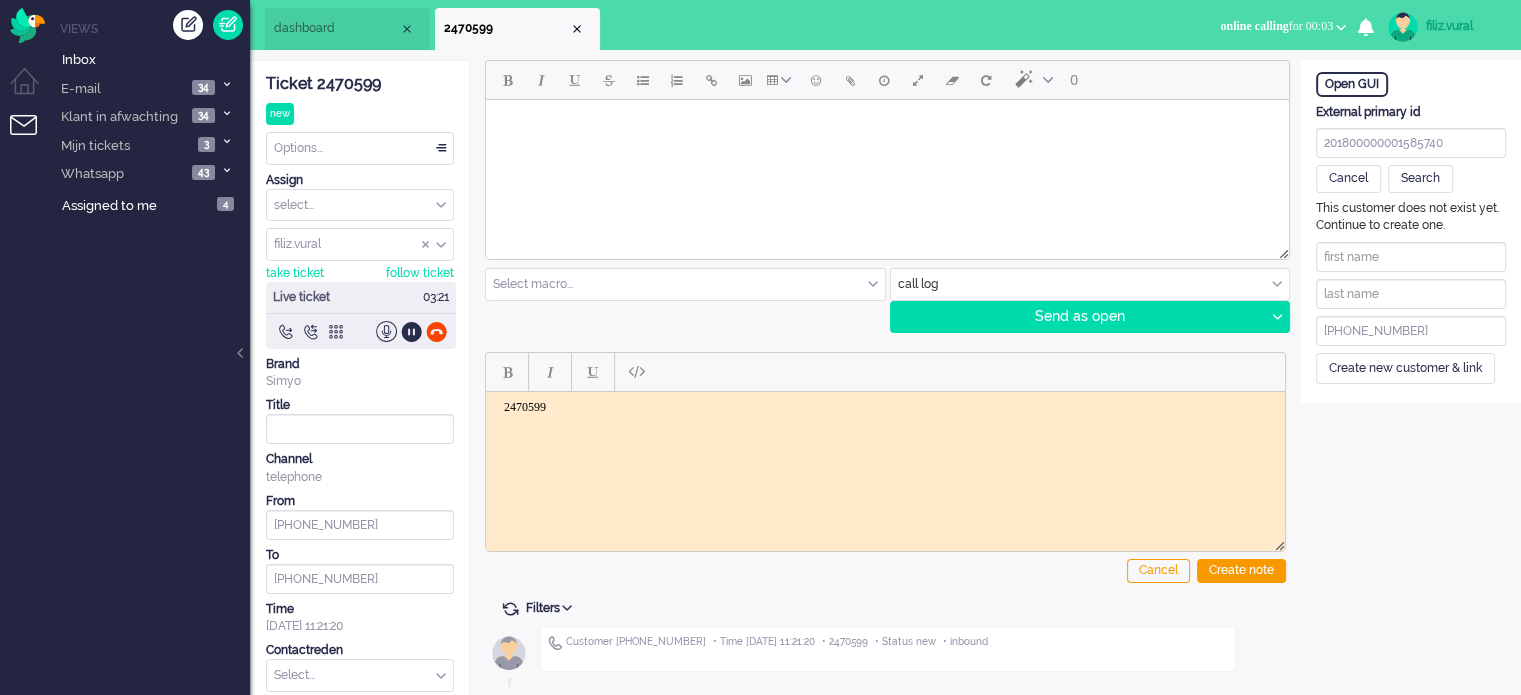 click on "This customer does not exist yet. Continue to create one. +31627272161 Create new customer & link" 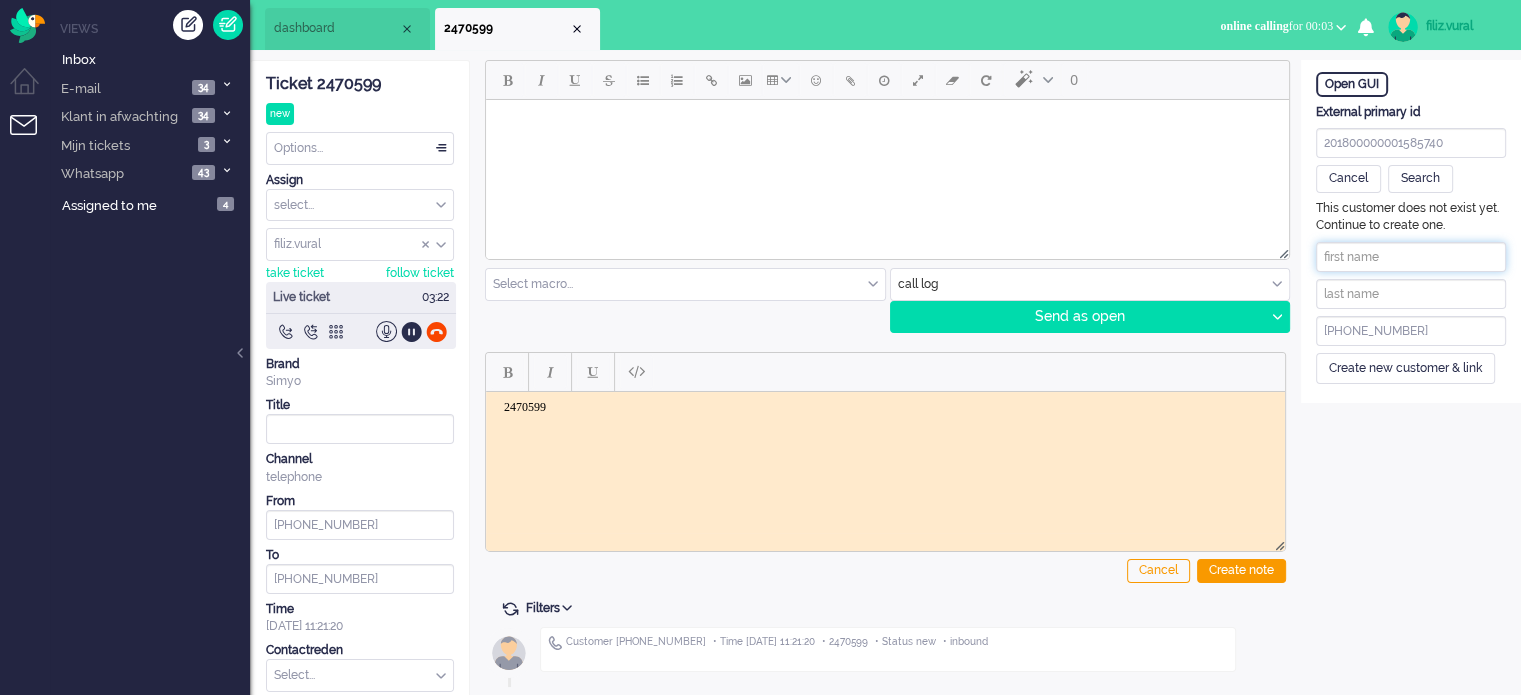 click at bounding box center (1411, 257) 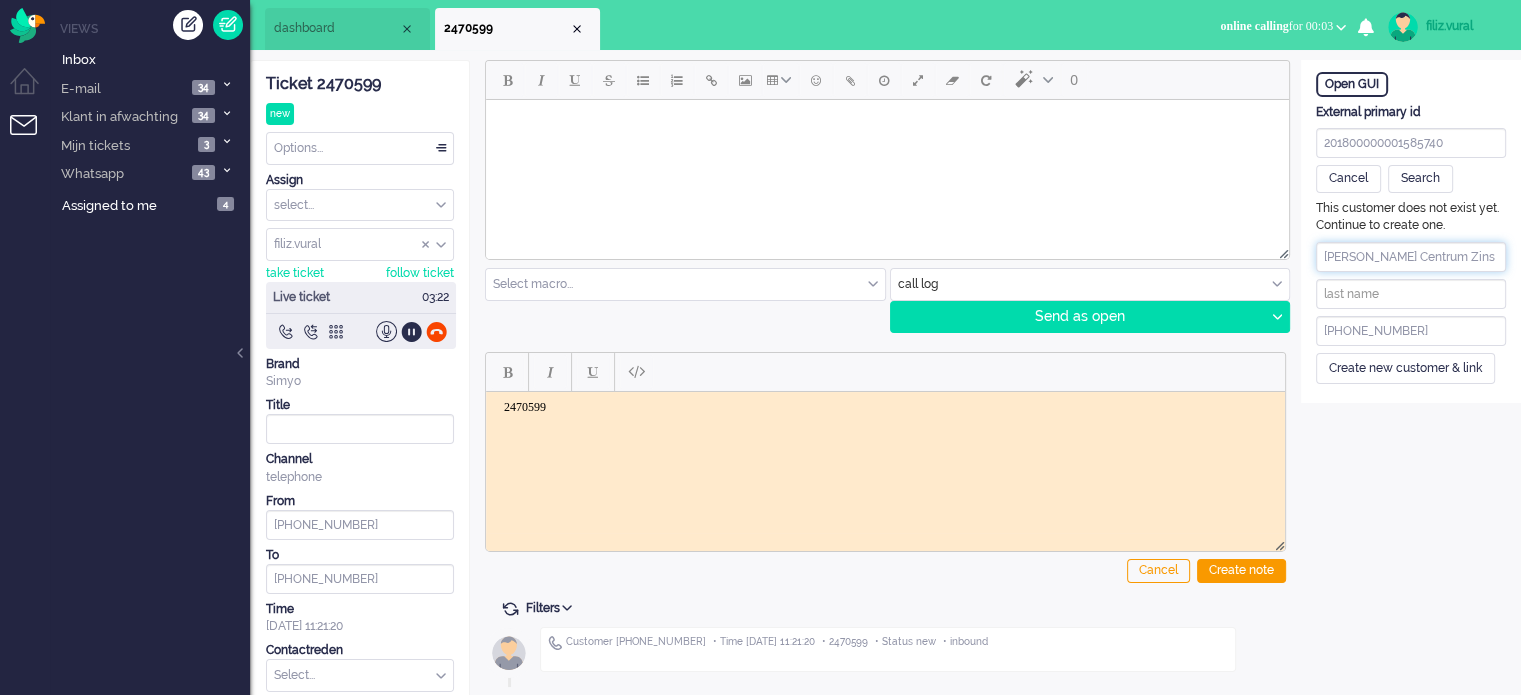 scroll, scrollTop: 0, scrollLeft: 4, axis: horizontal 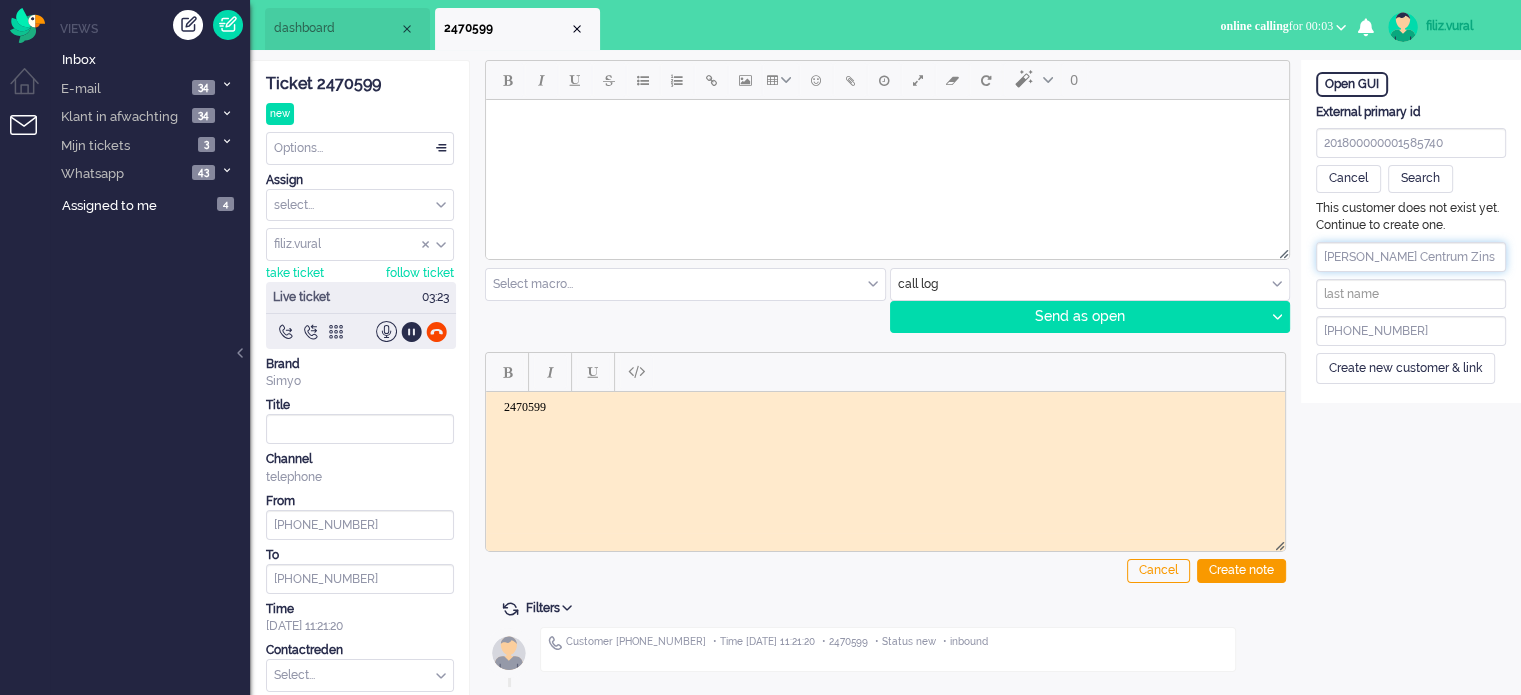 drag, startPoint x: 1407, startPoint y: 266, endPoint x: 1430, endPoint y: 269, distance: 23.194826 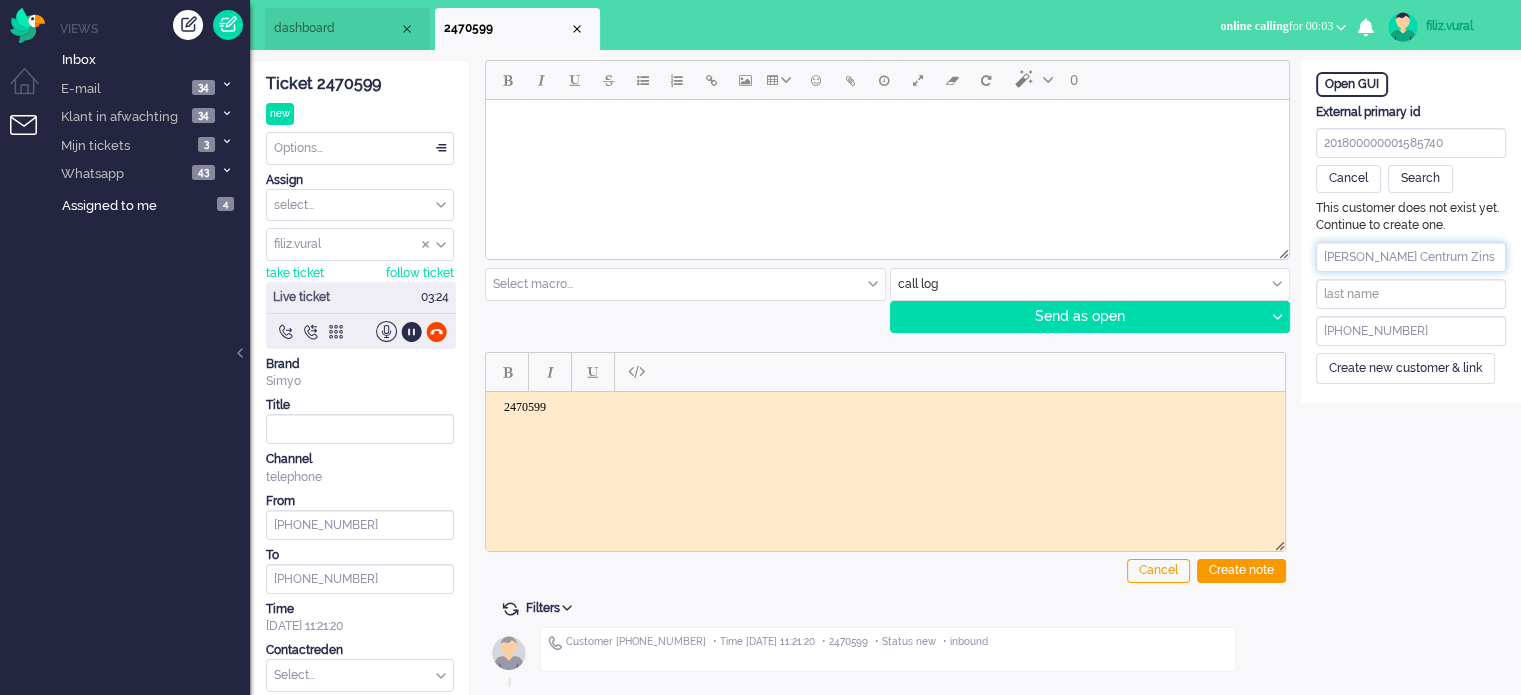click on "marjolein wessels Centrum Zins" at bounding box center (1411, 257) 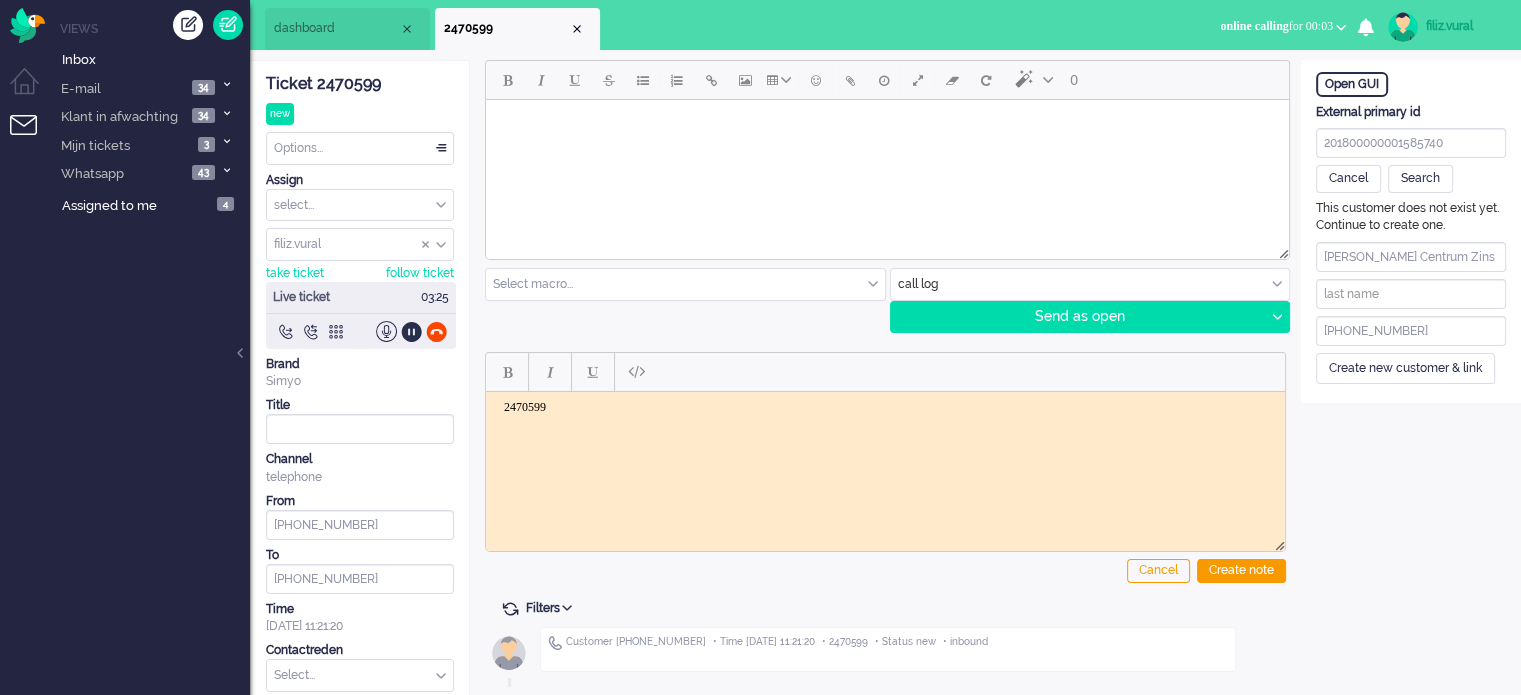 click on "This customer does not exist yet. Continue to create one. marjolein wessels Centrum Zins +31627272161 Create new customer & link" 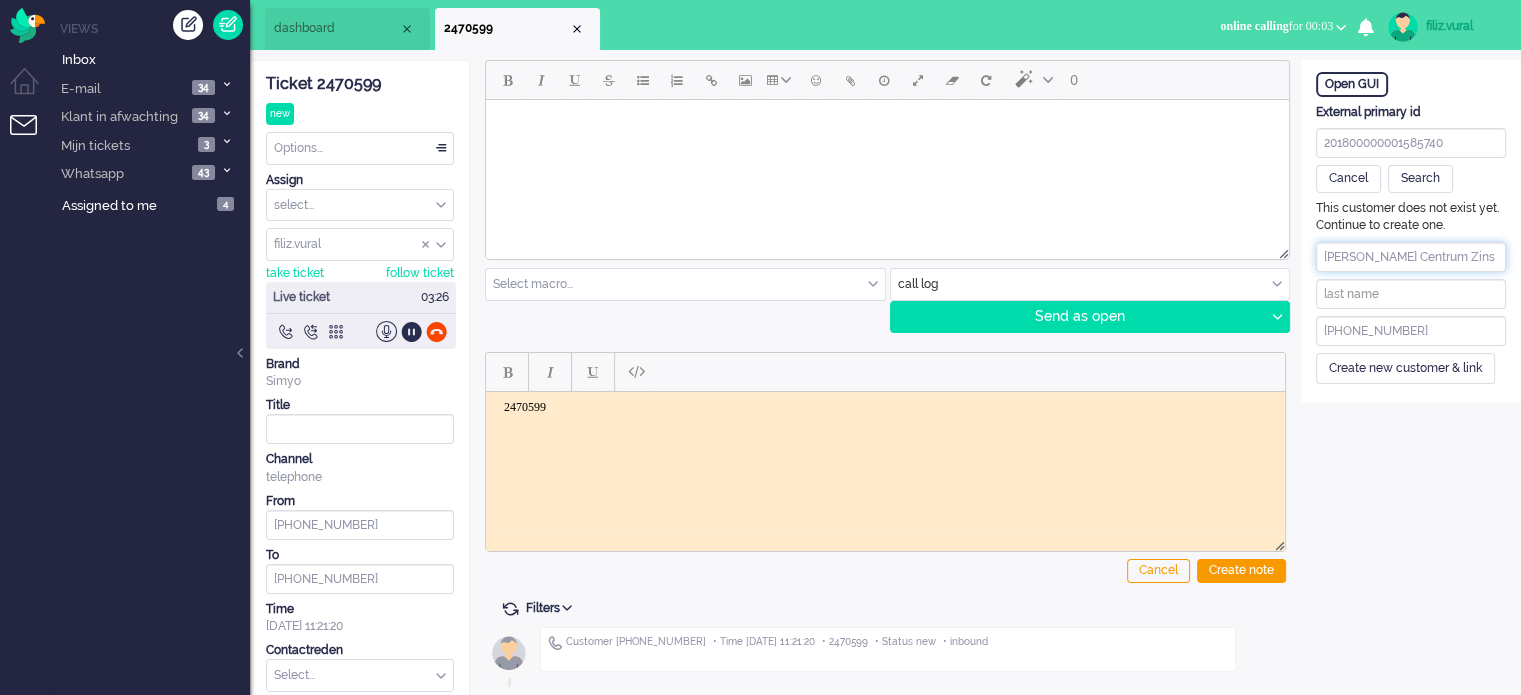 scroll, scrollTop: 0, scrollLeft: 4, axis: horizontal 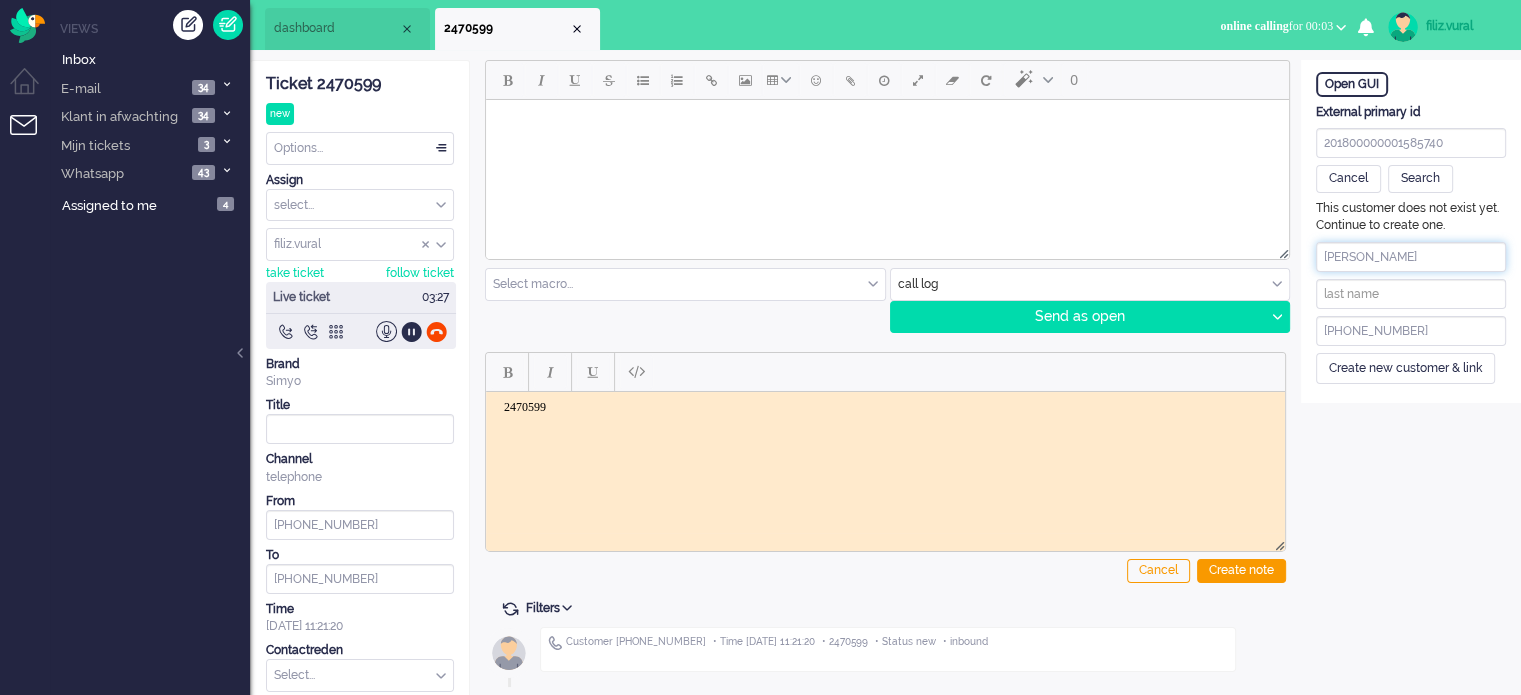 type on "marjolein wessels" 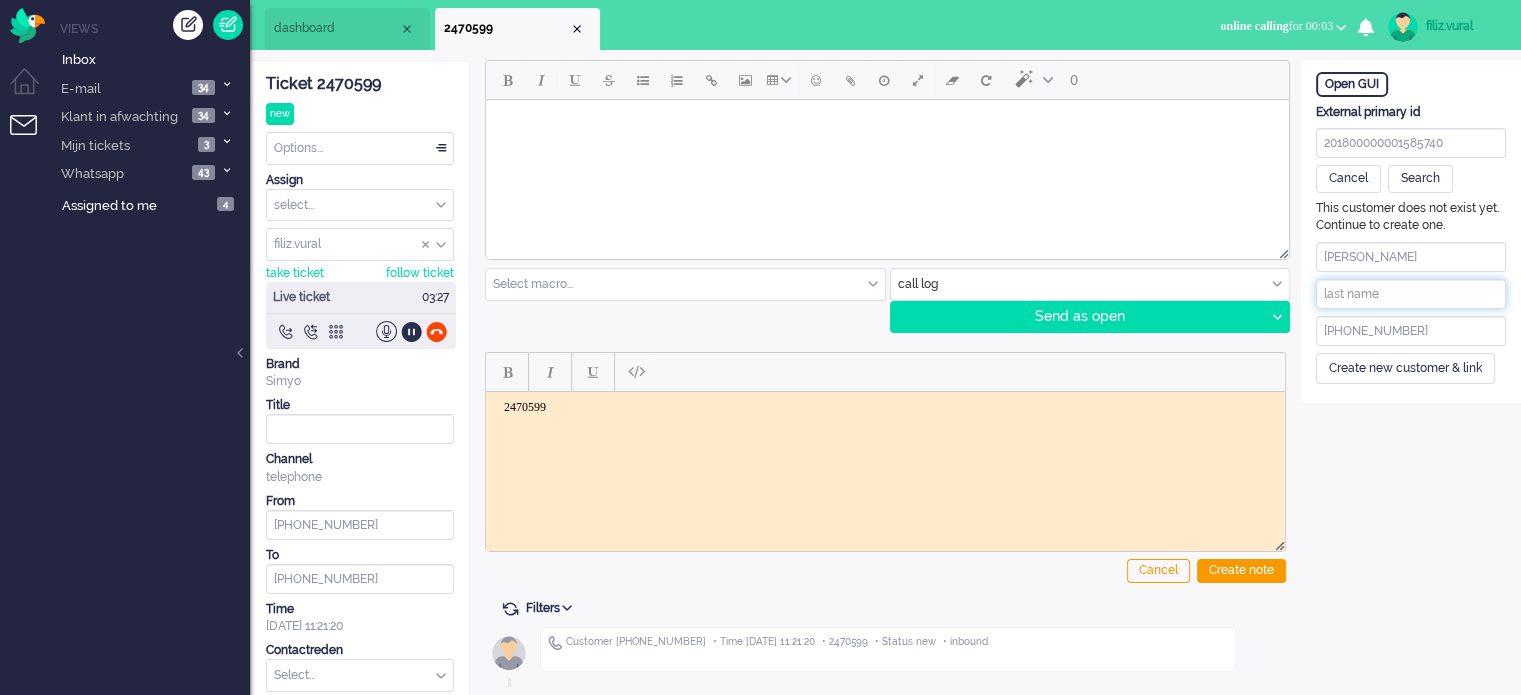 click at bounding box center [1411, 294] 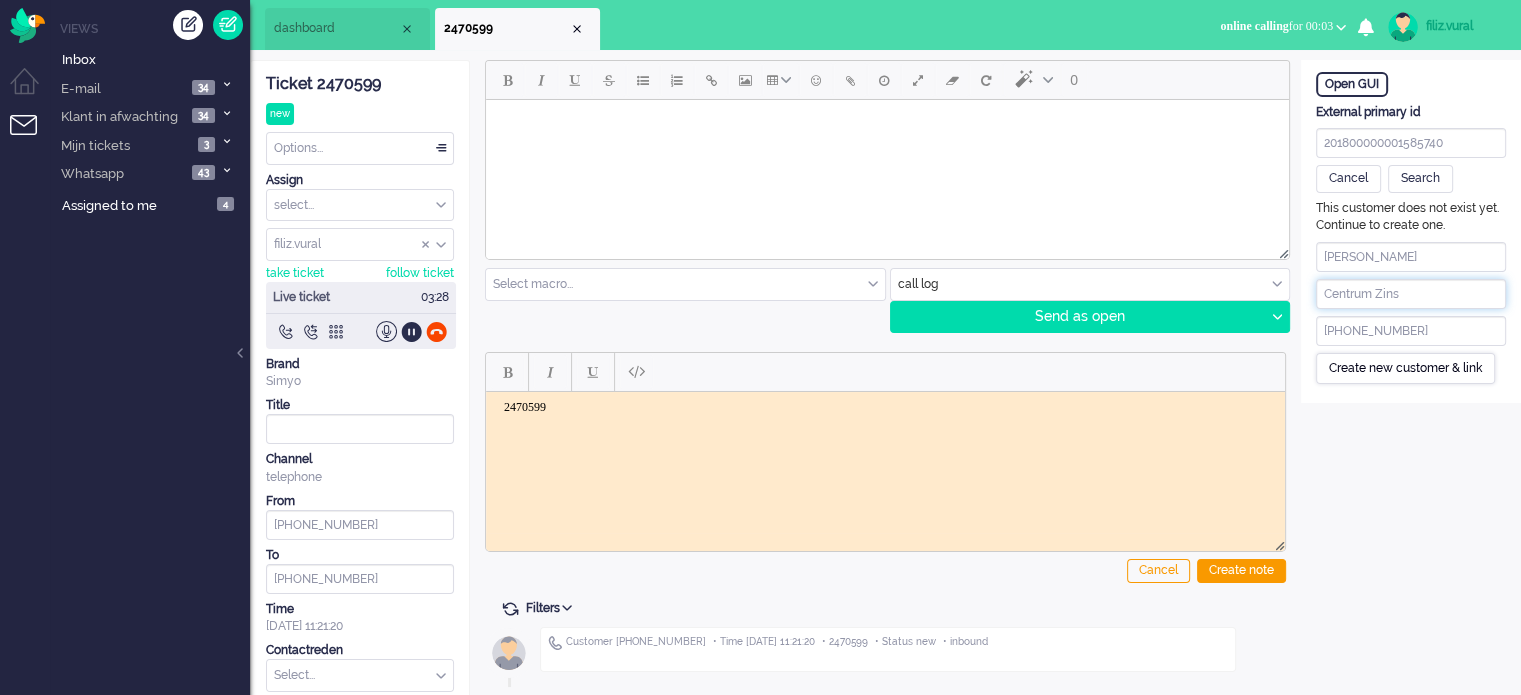 type on "Centrum Zins" 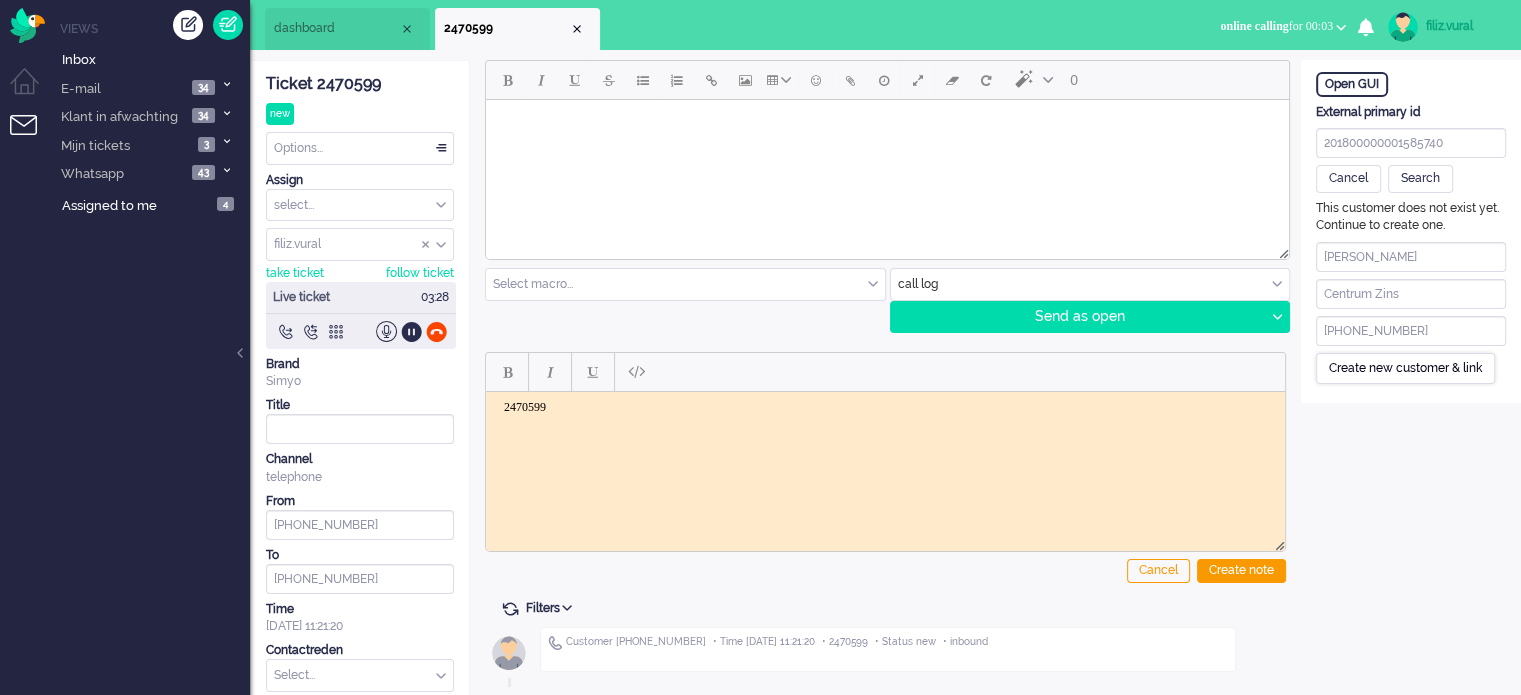 click on "Create new customer & link" at bounding box center (1405, 368) 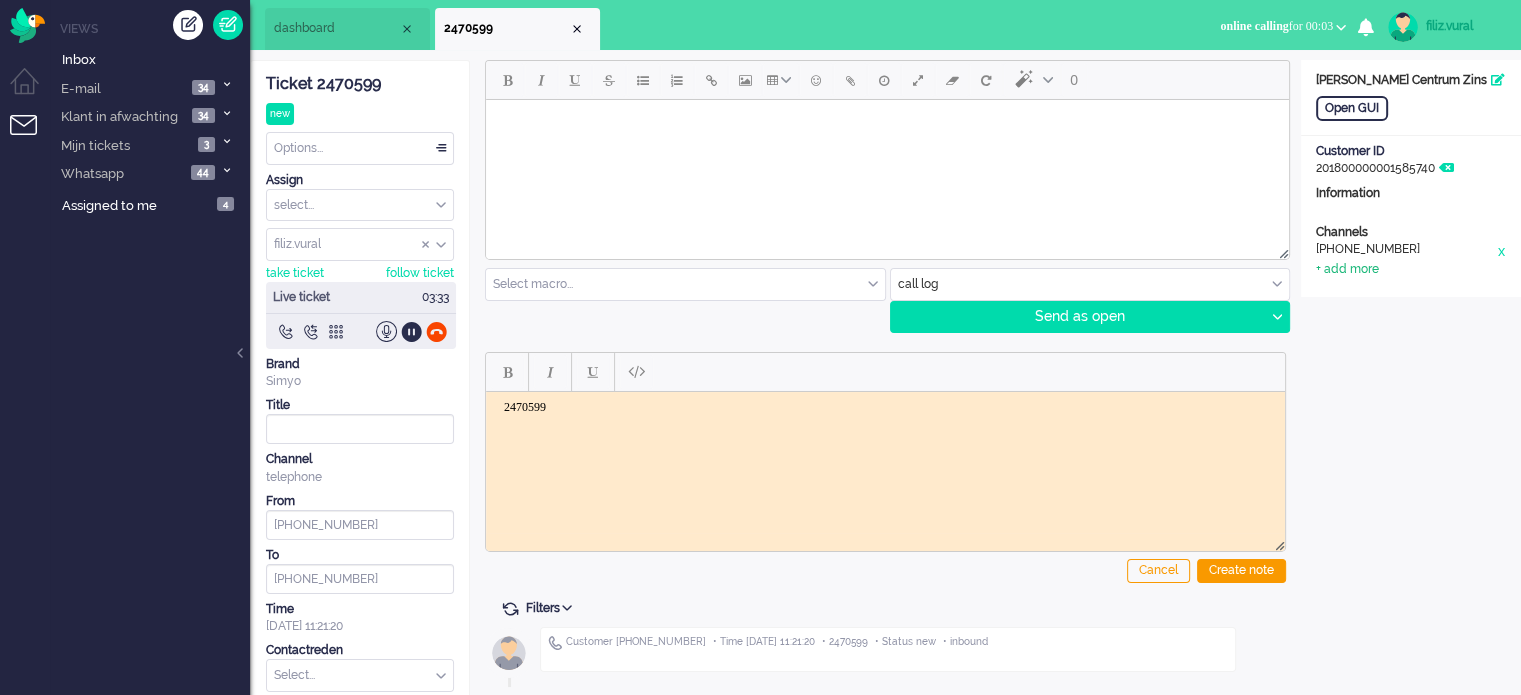 click on "+ add more" 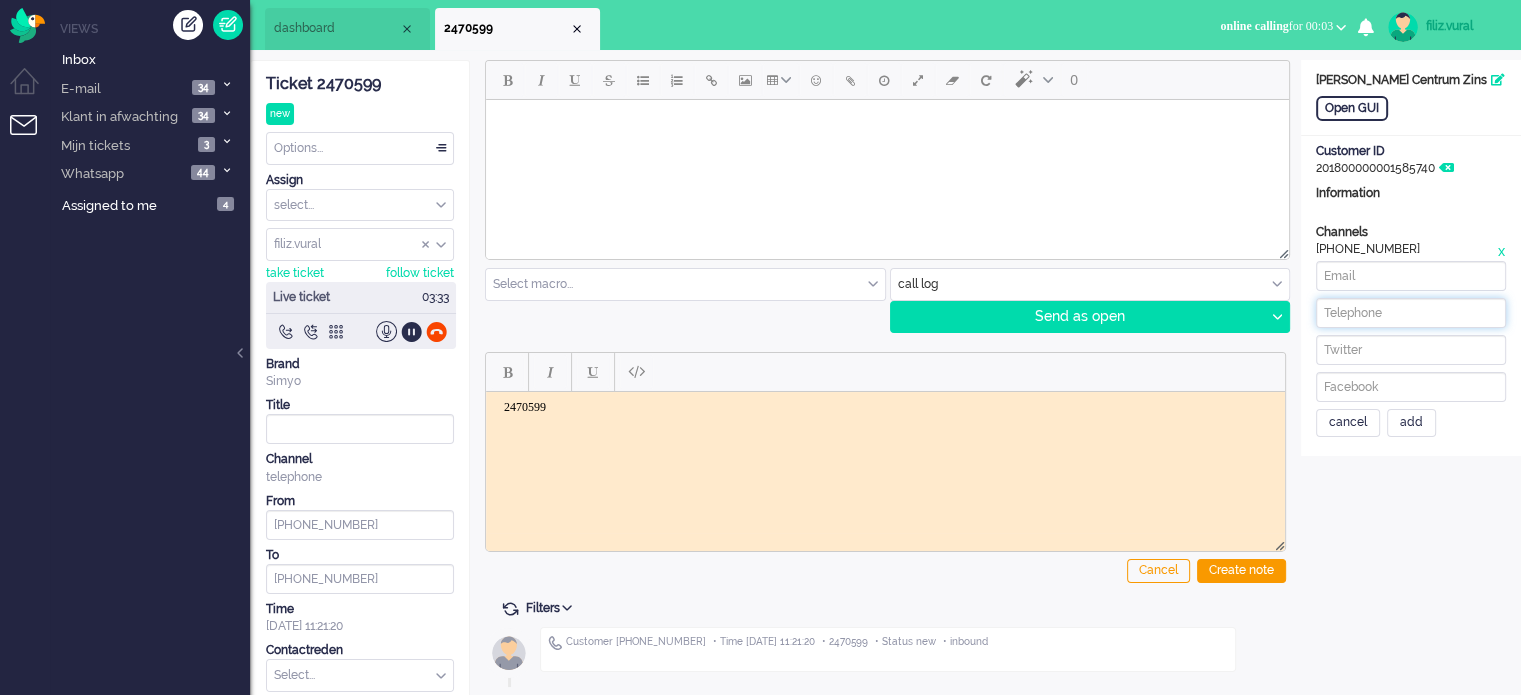drag, startPoint x: 1357, startPoint y: 286, endPoint x: 1371, endPoint y: 319, distance: 35.846897 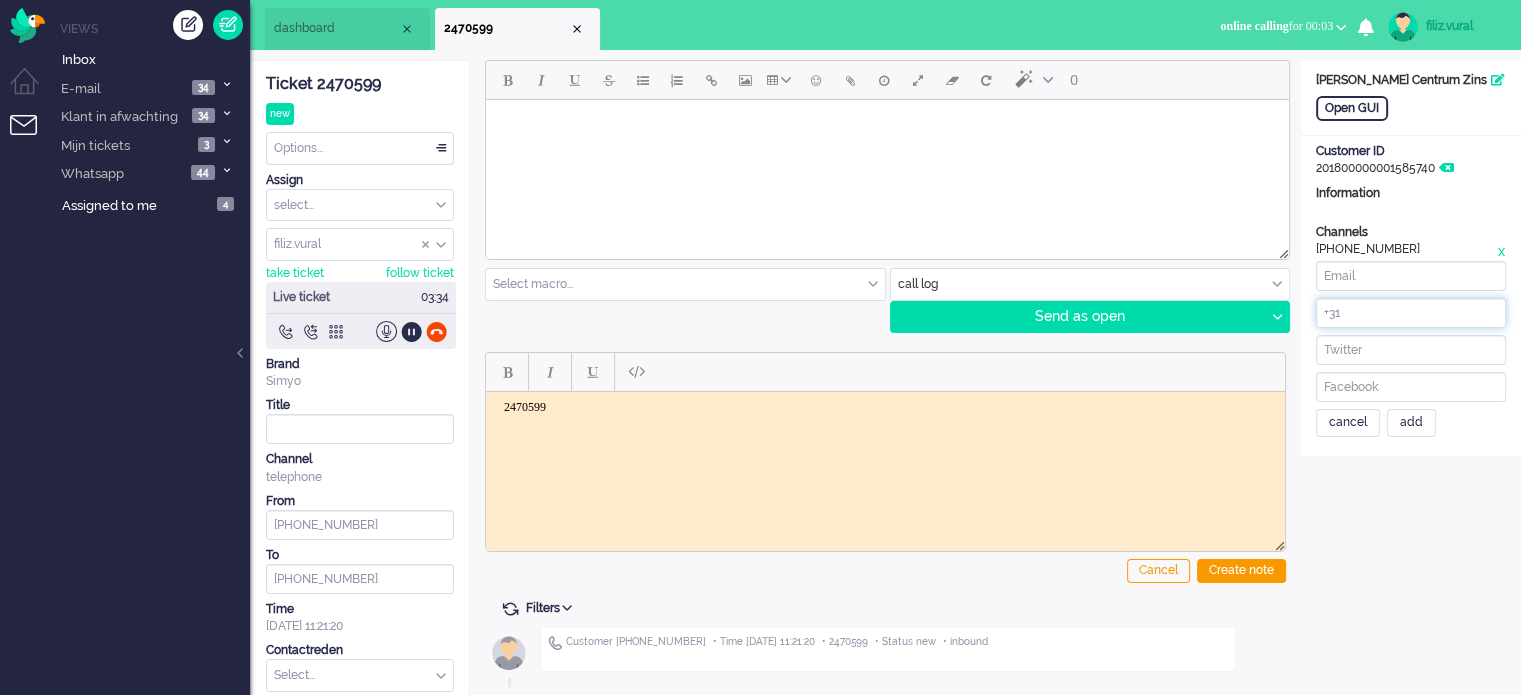 paste on "610624322" 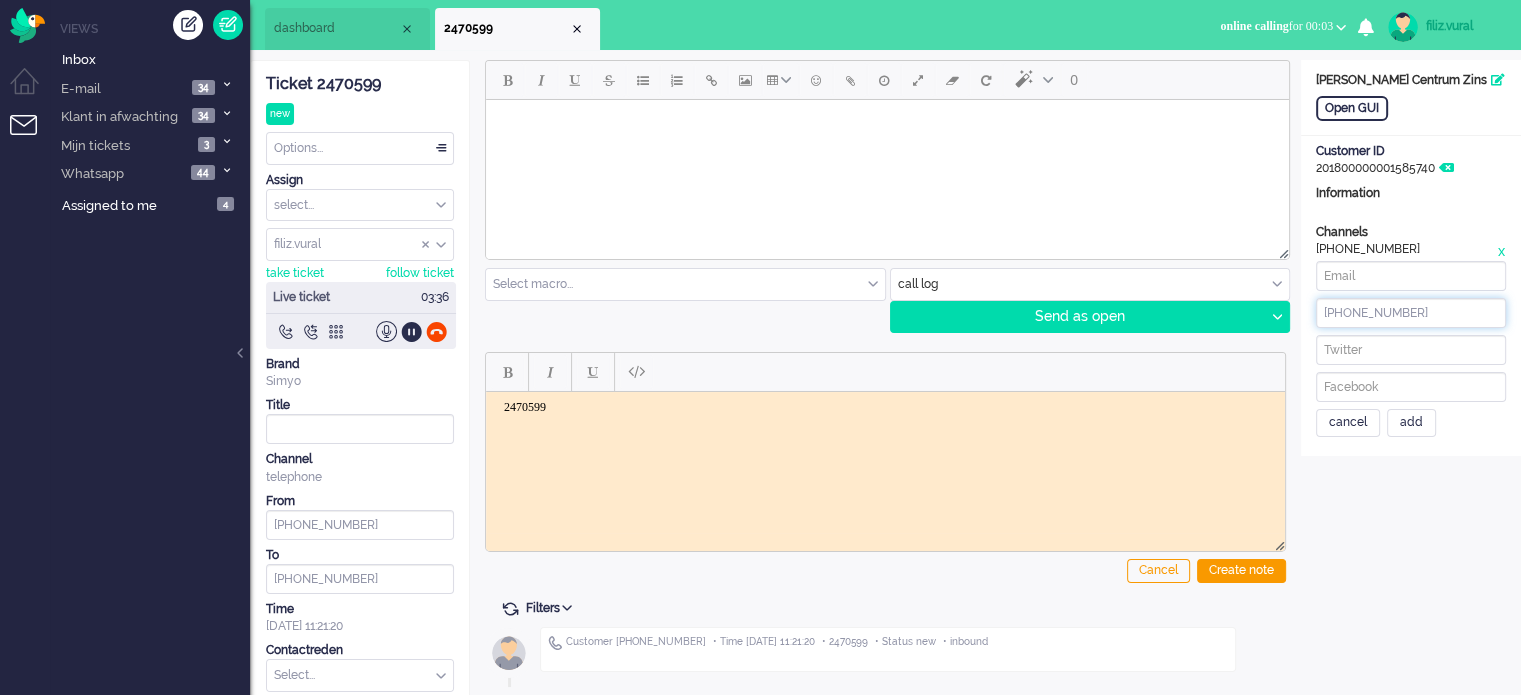 type on "[PHONE_NUMBER]" 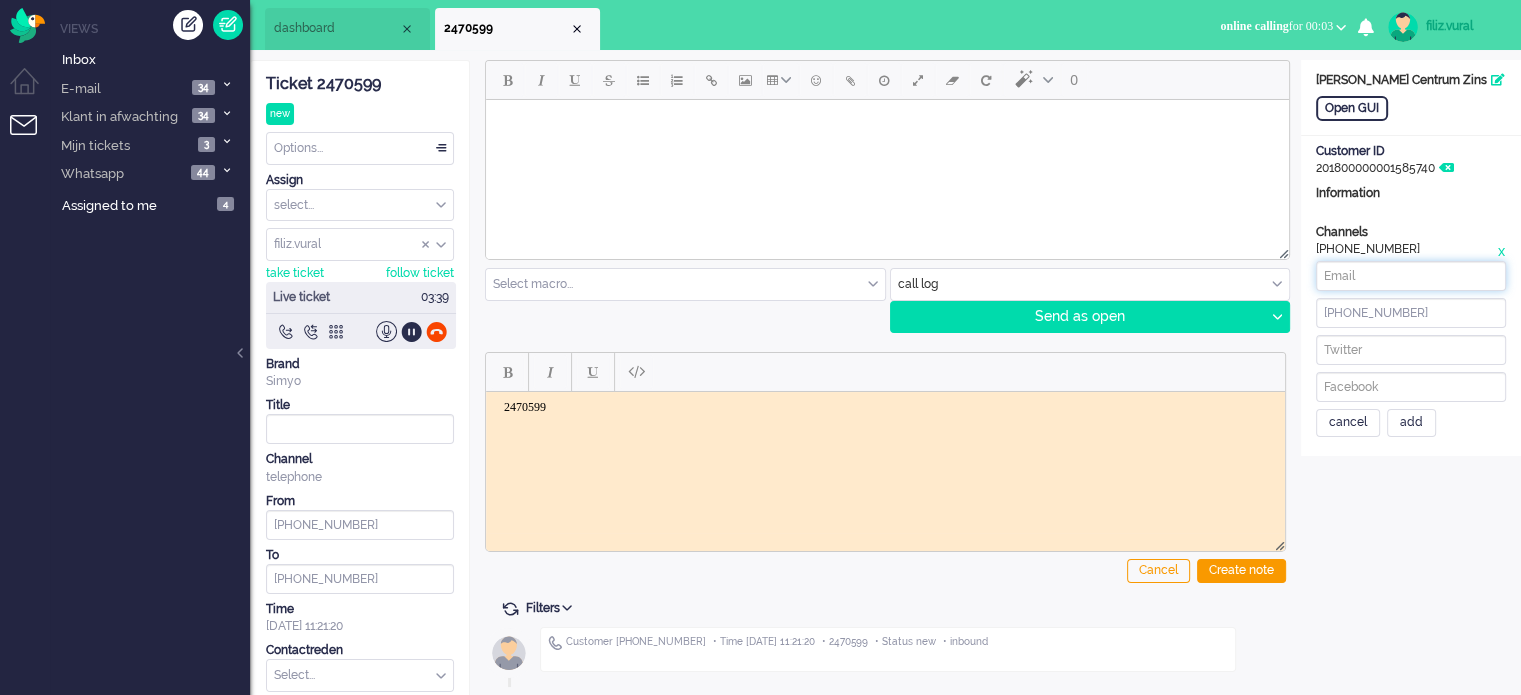 click at bounding box center (1411, 276) 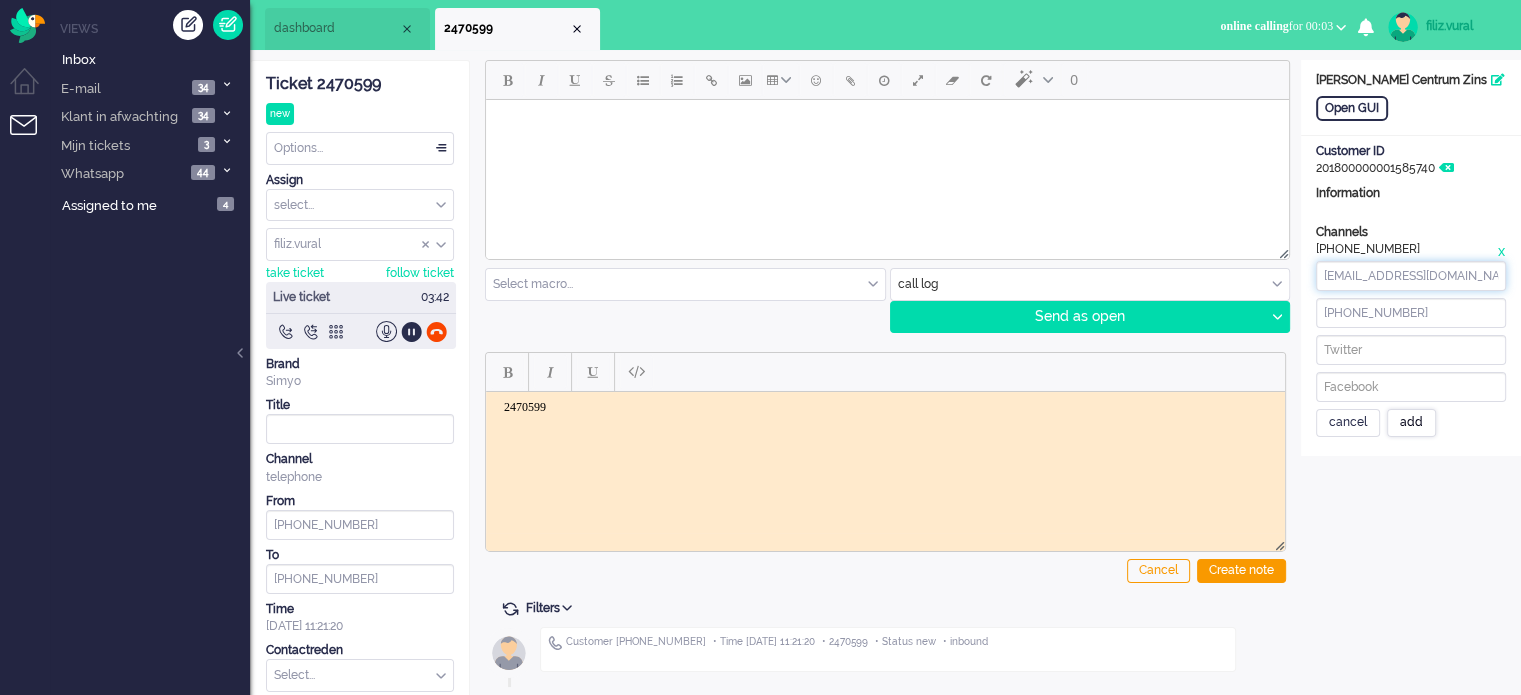 type on "[EMAIL_ADDRESS][DOMAIN_NAME]" 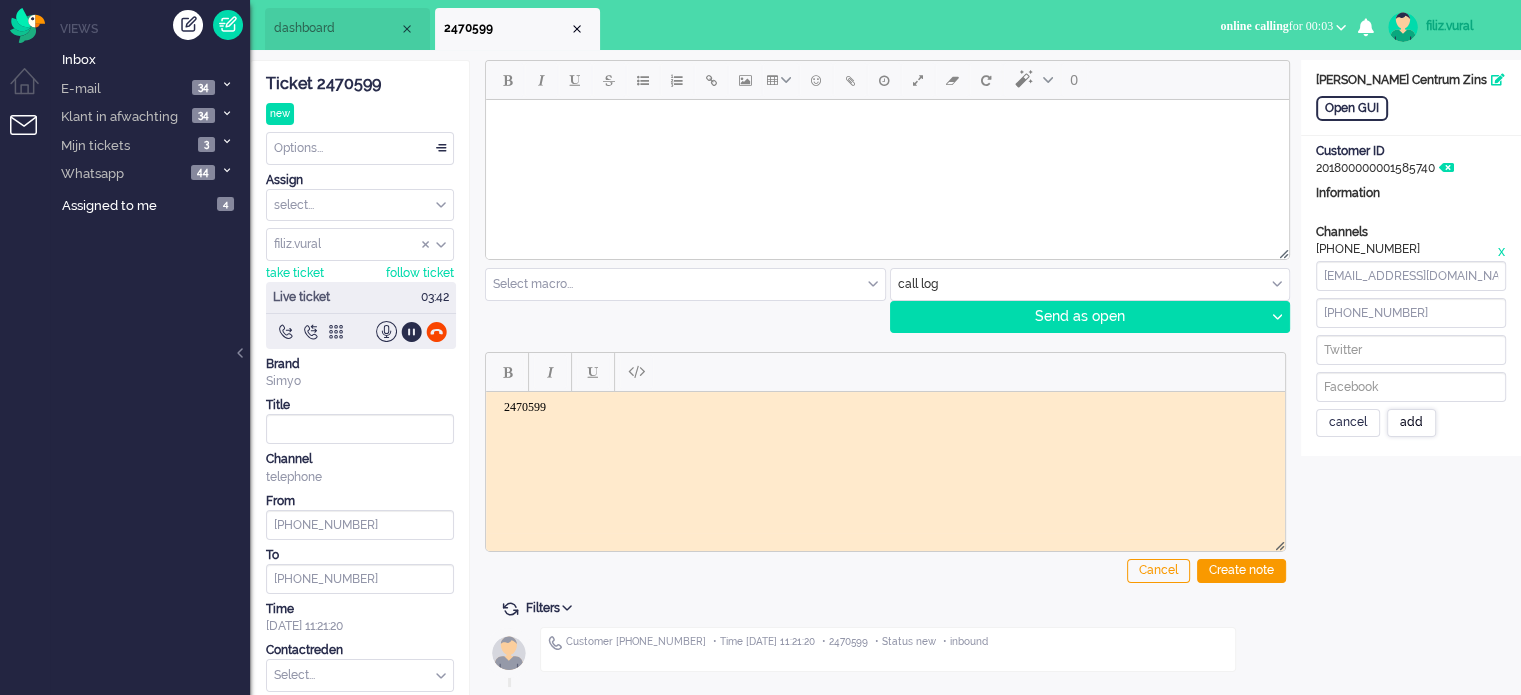 click on "add" at bounding box center [1411, 423] 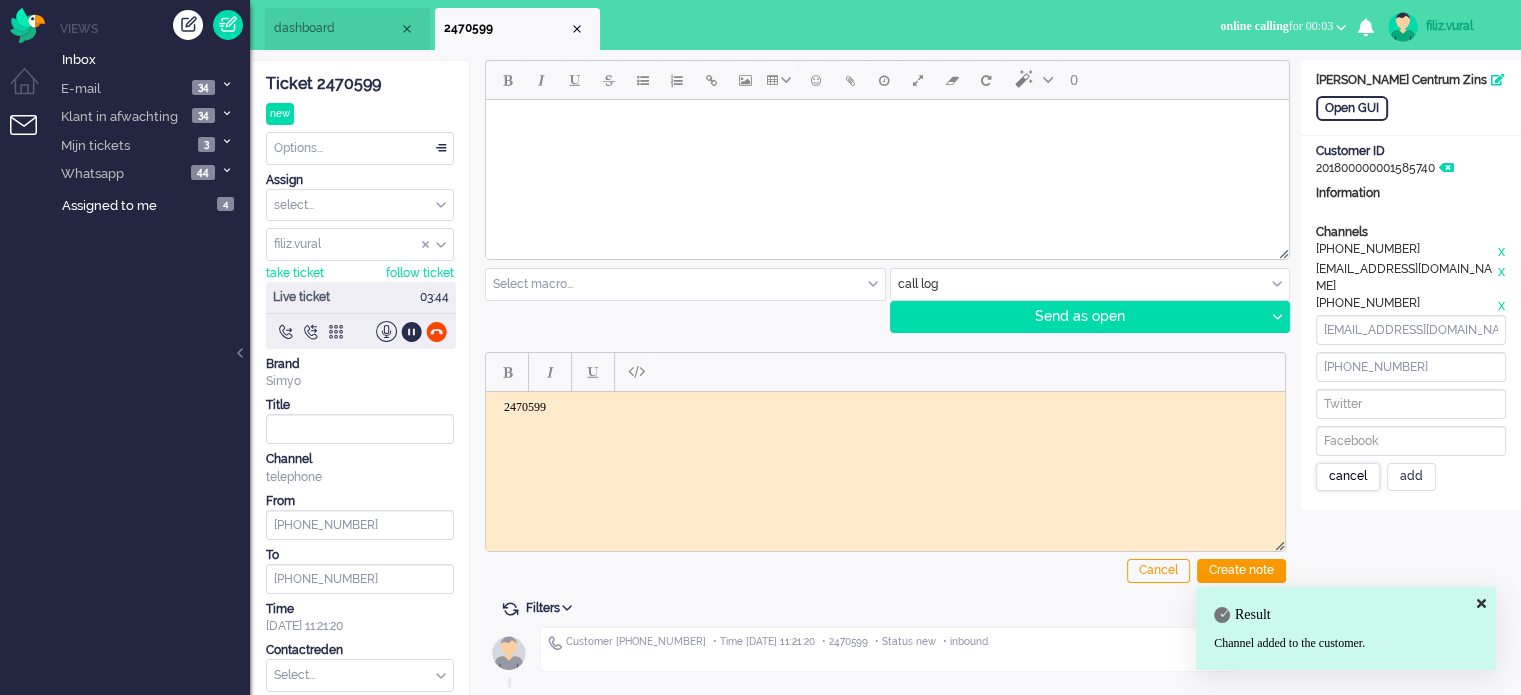 click on "cancel" at bounding box center (1348, 477) 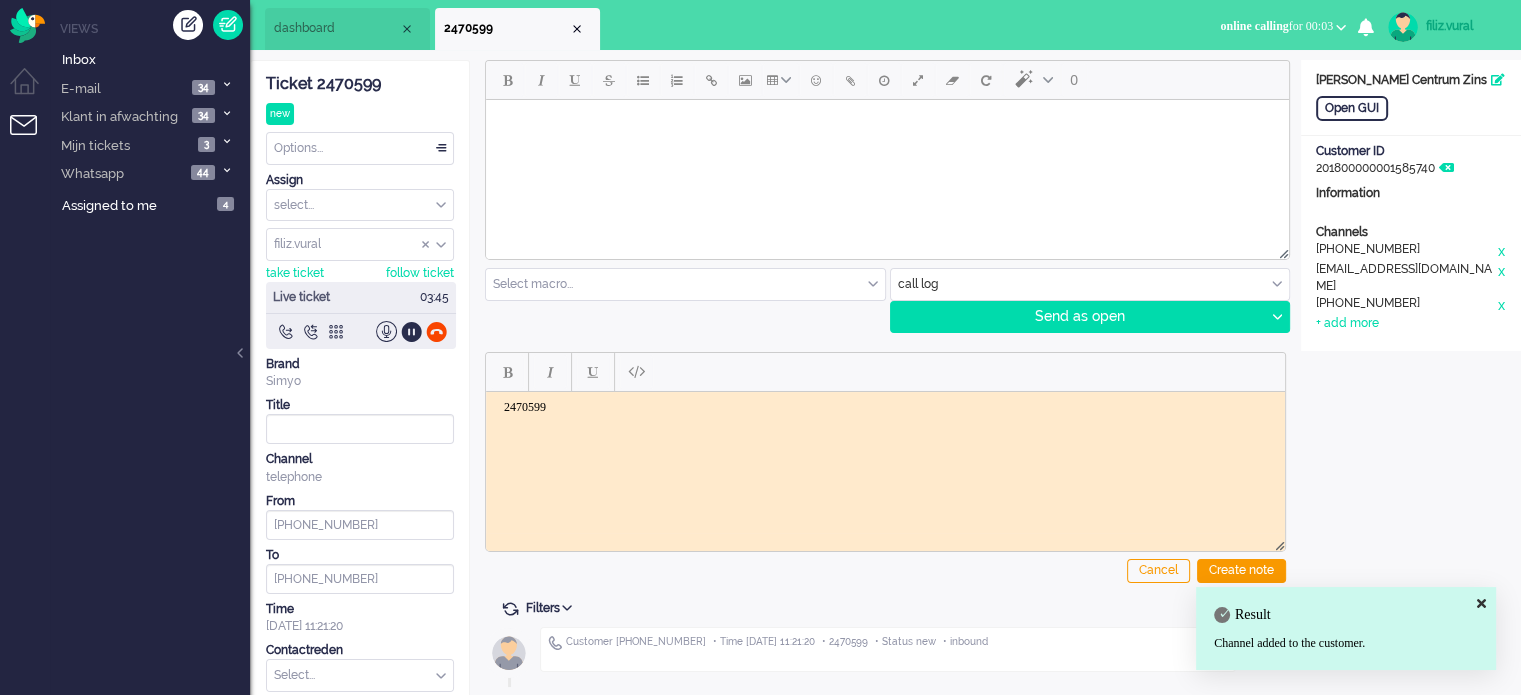click on "2470599" at bounding box center [885, 421] 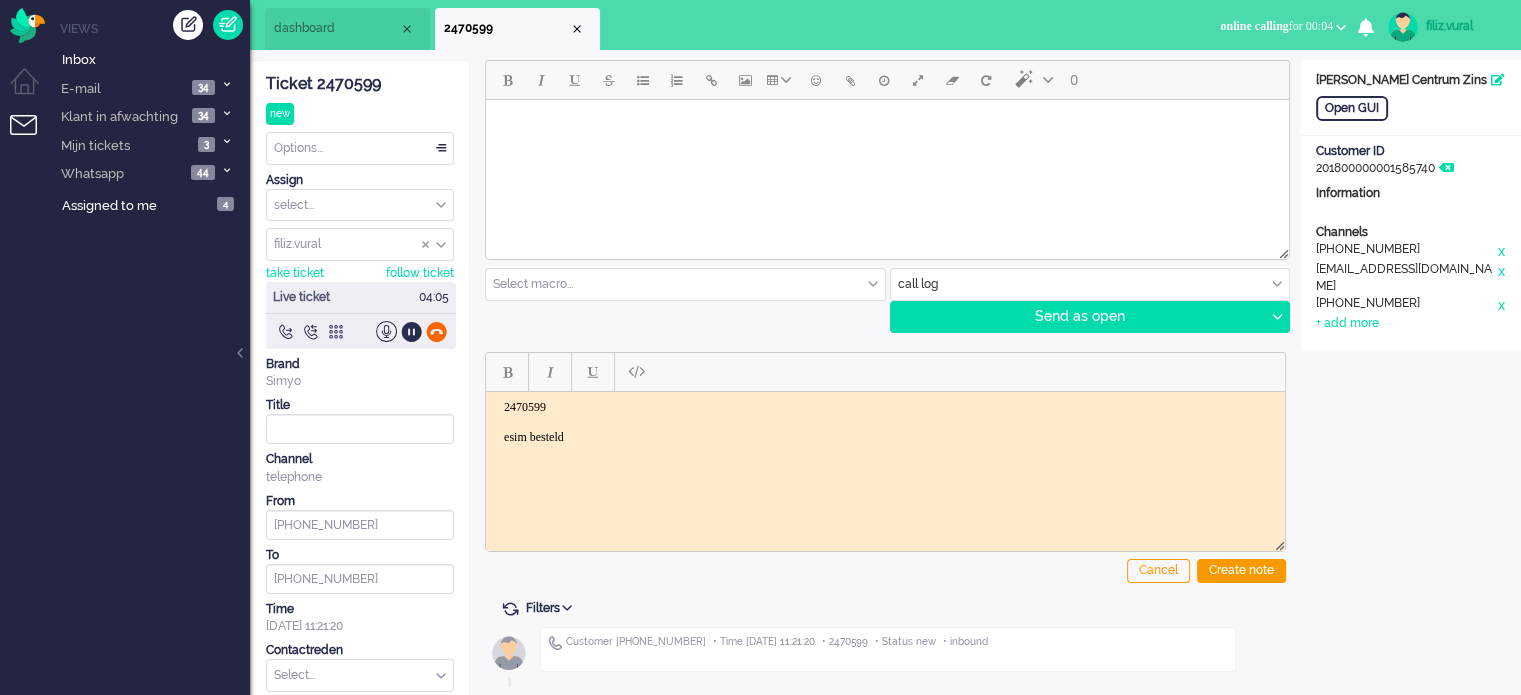 click 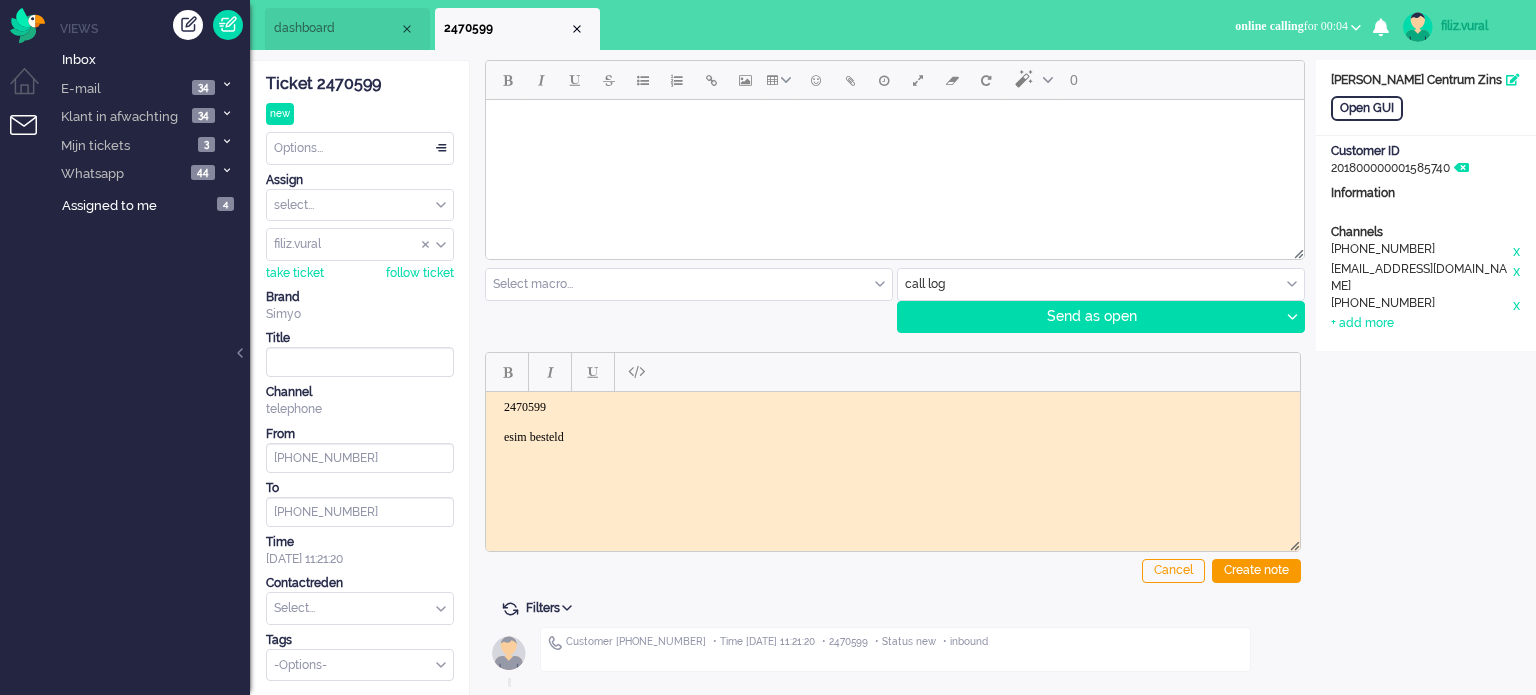 click on "2470599 esim besteld" at bounding box center [893, 429] 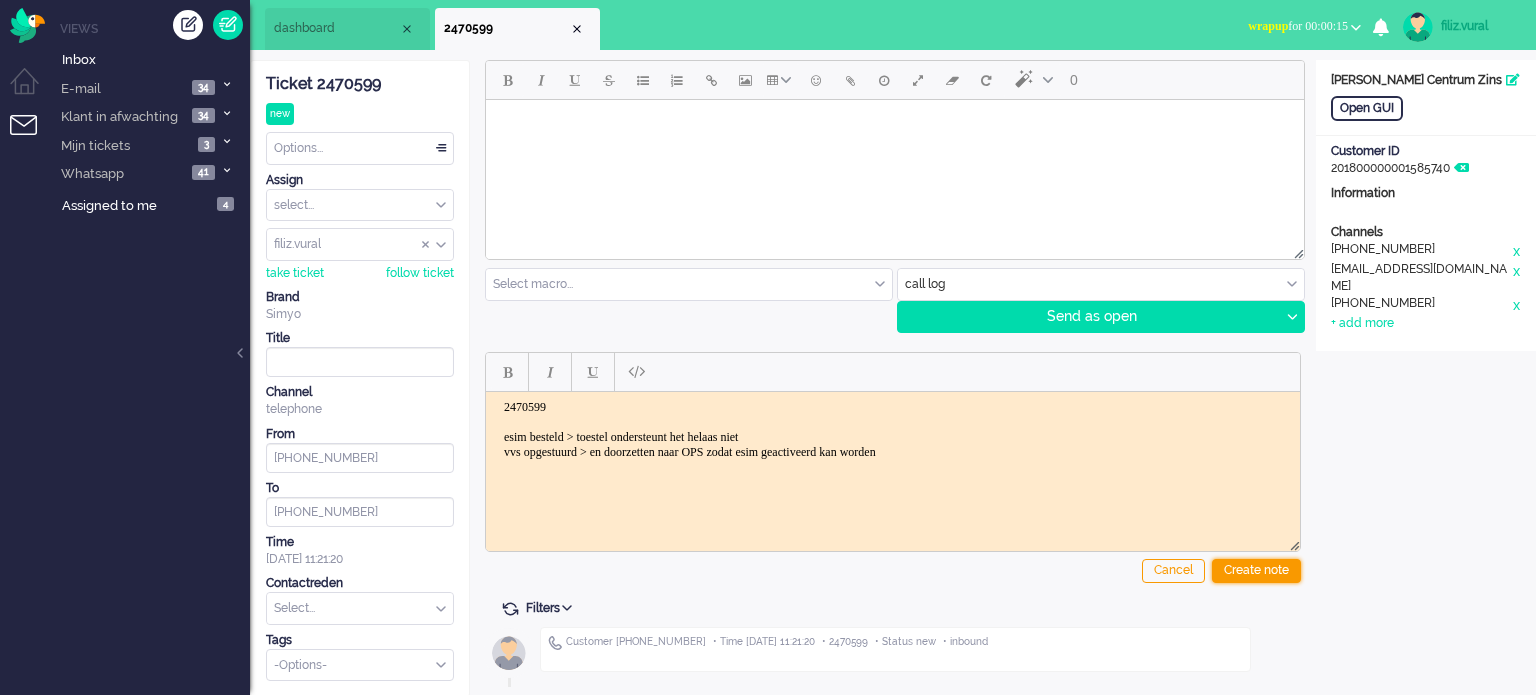click on "Create note" at bounding box center (1256, 571) 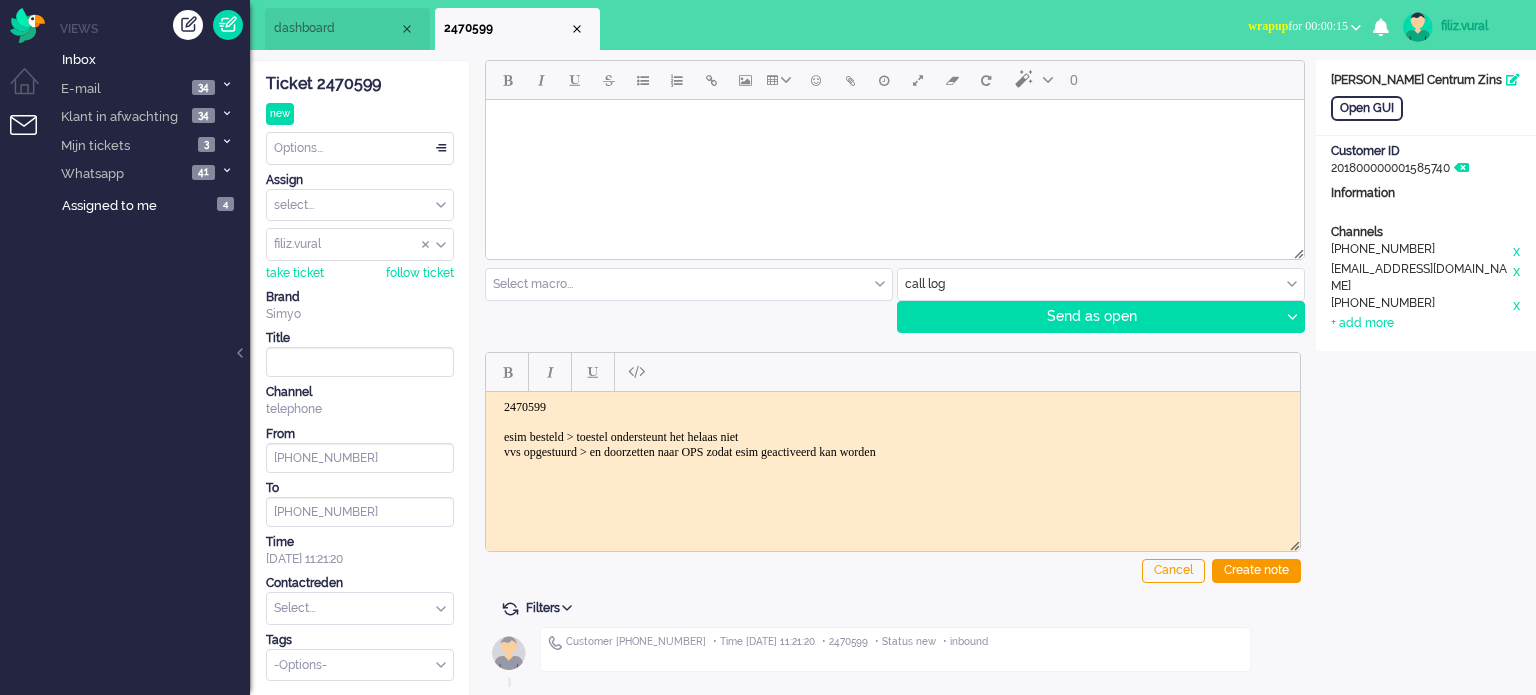click on "wrapup  for 00:00:15" at bounding box center [1298, 26] 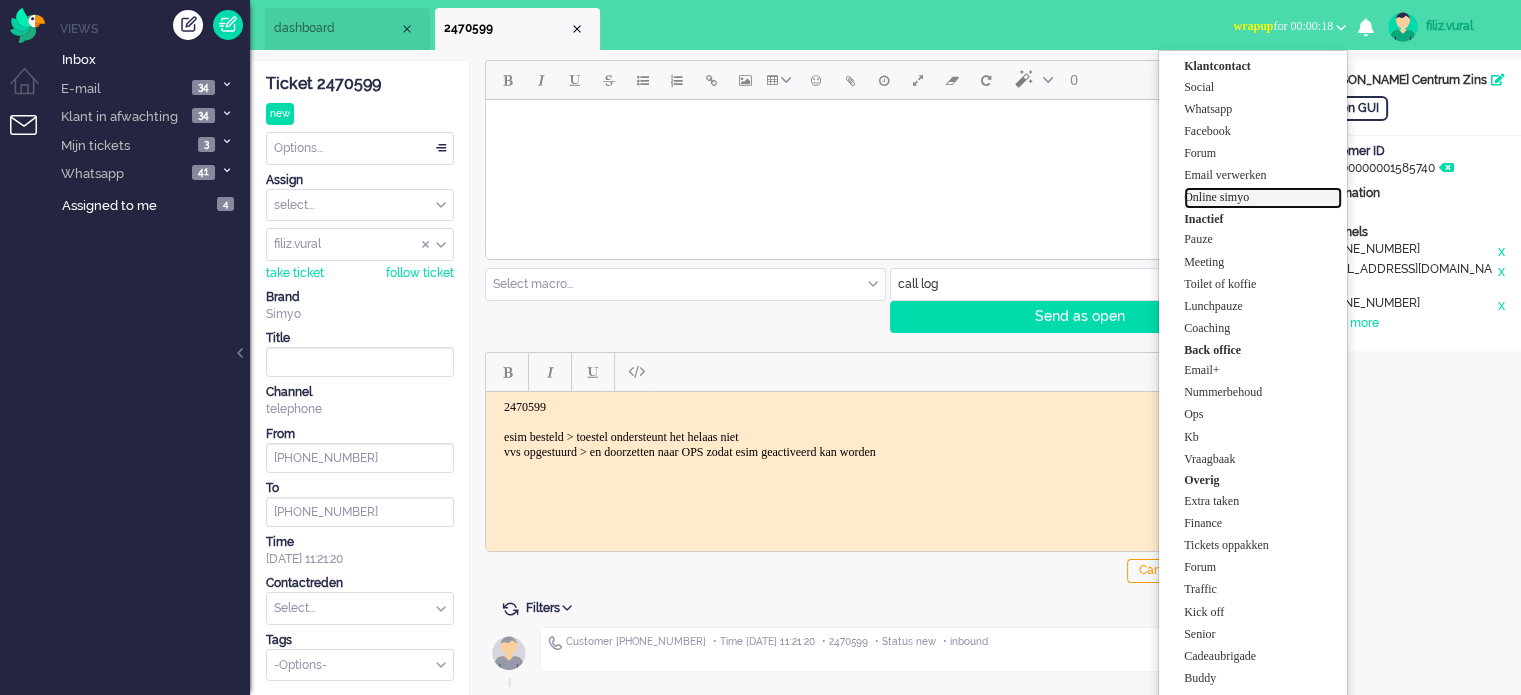 click on "Online simyo" at bounding box center [1263, 197] 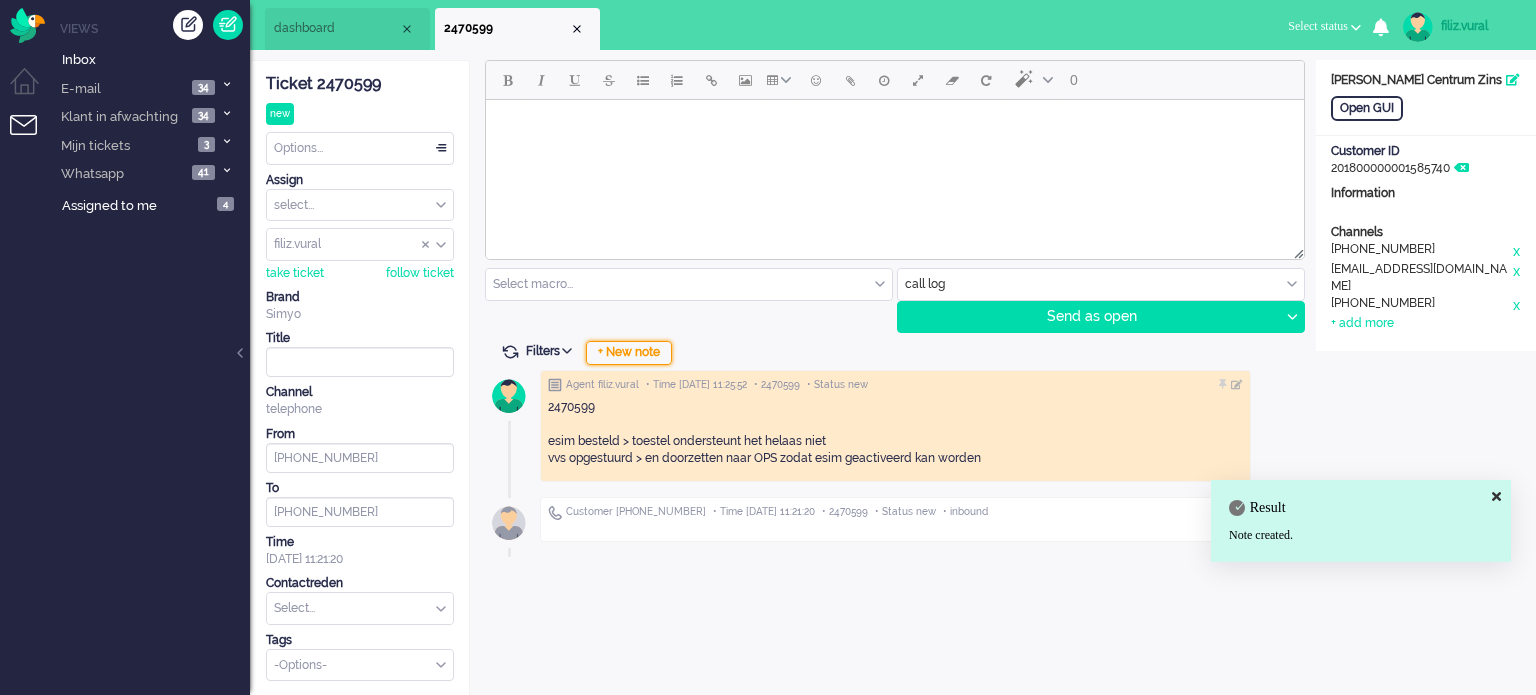 click on "+ New note" at bounding box center (629, 353) 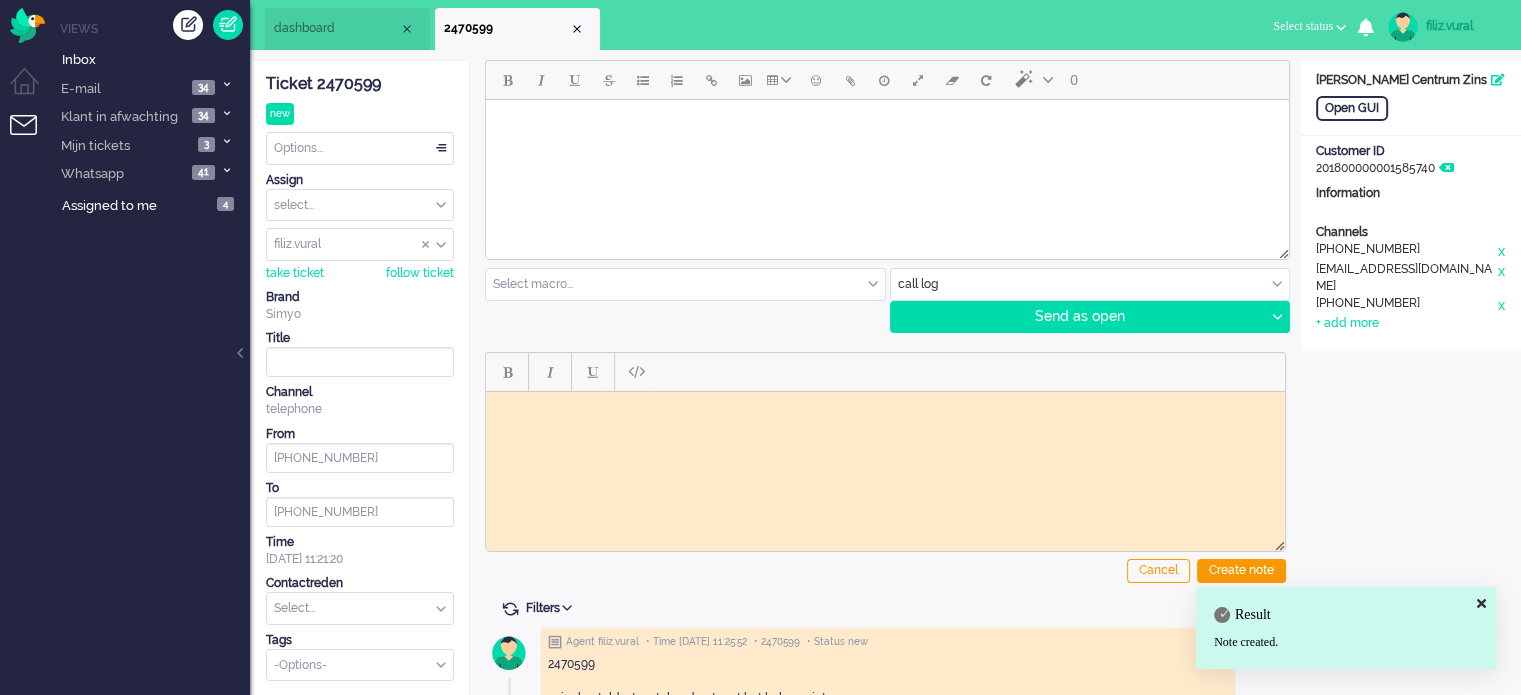 scroll, scrollTop: 0, scrollLeft: 0, axis: both 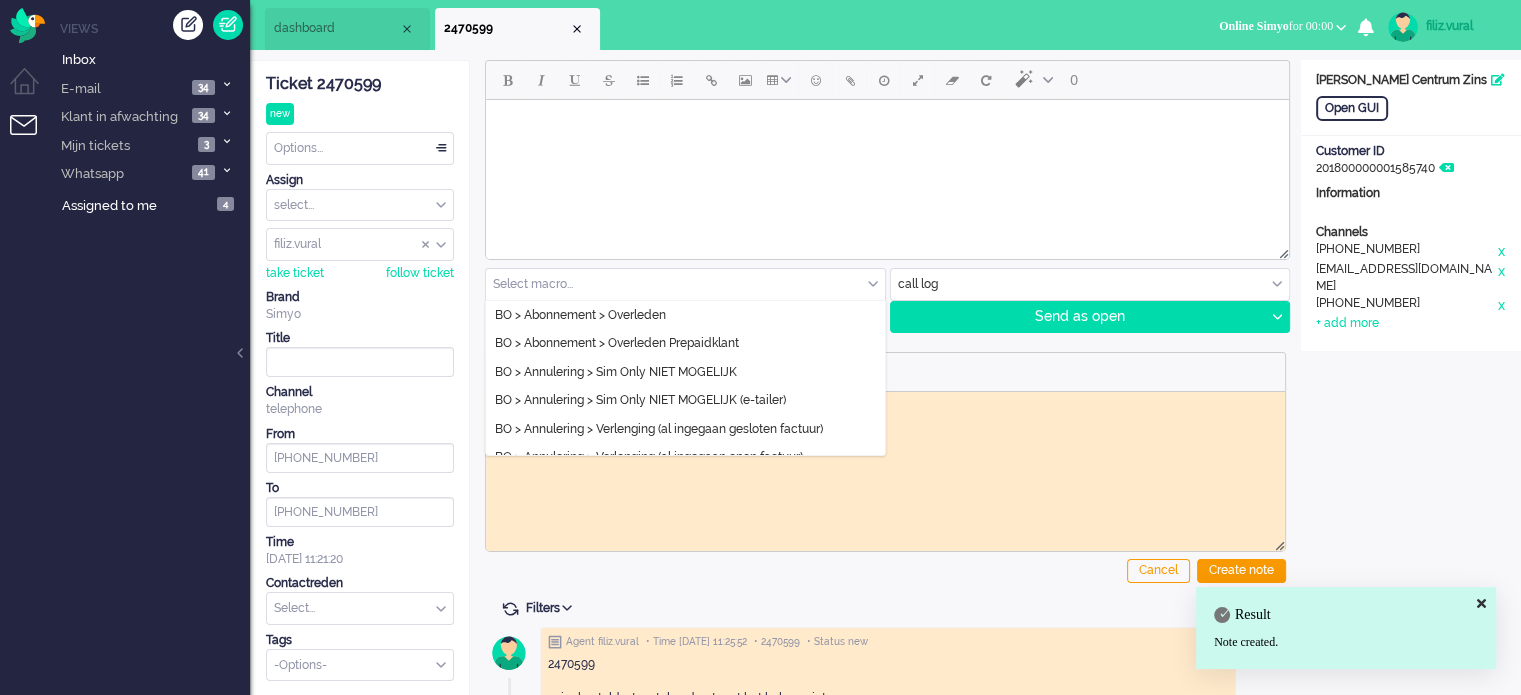 drag, startPoint x: 632, startPoint y: 295, endPoint x: 629, endPoint y: 247, distance: 48.09366 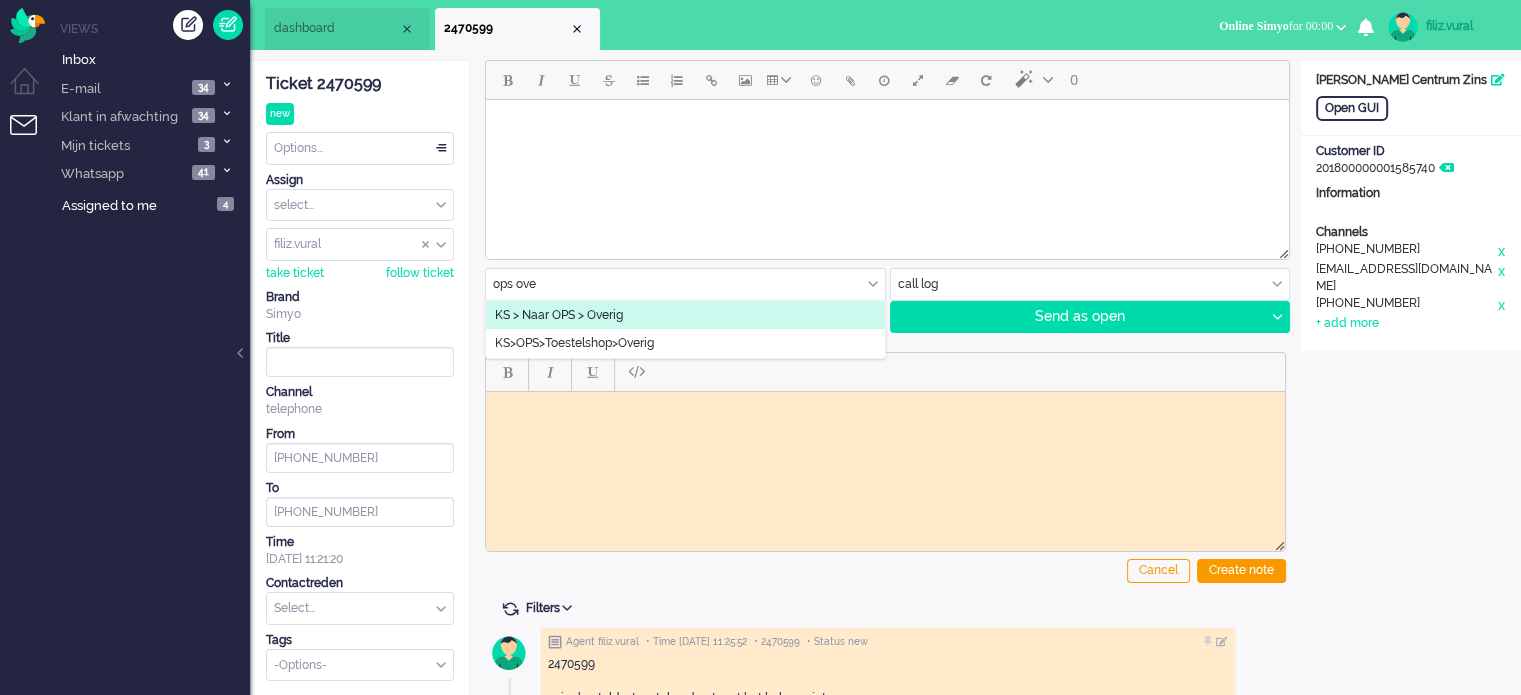 type on "ops ove" 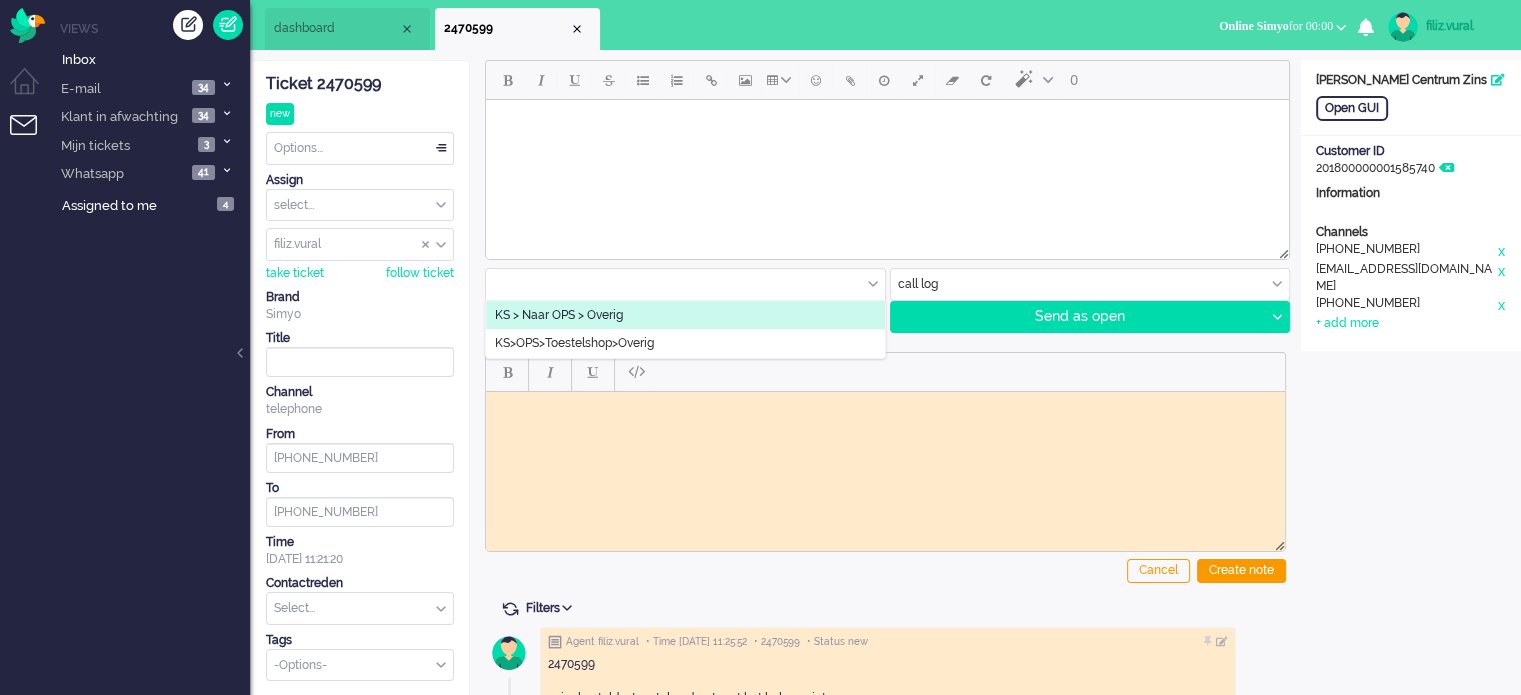 type on "Overig" 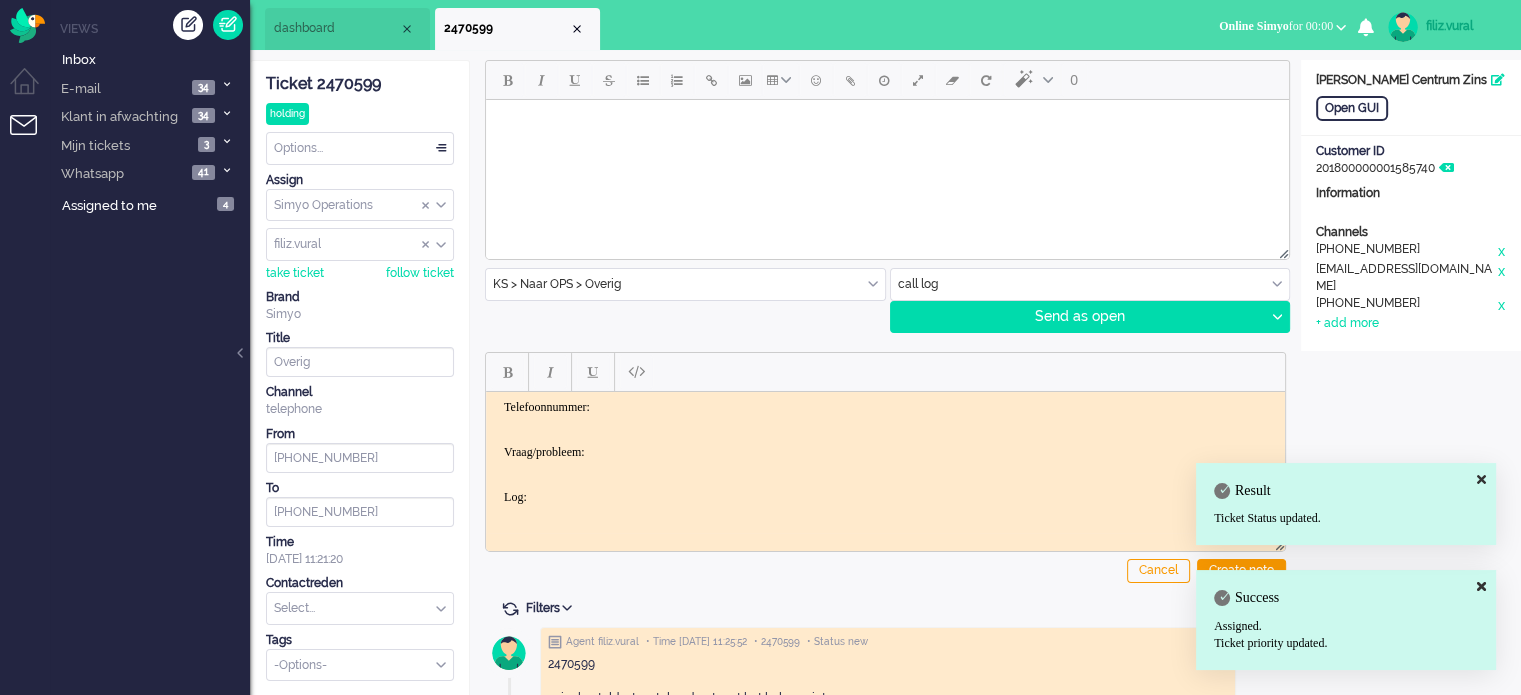 click on "Telefoonnummer: Vraag/probleem: Log:" at bounding box center (885, 451) 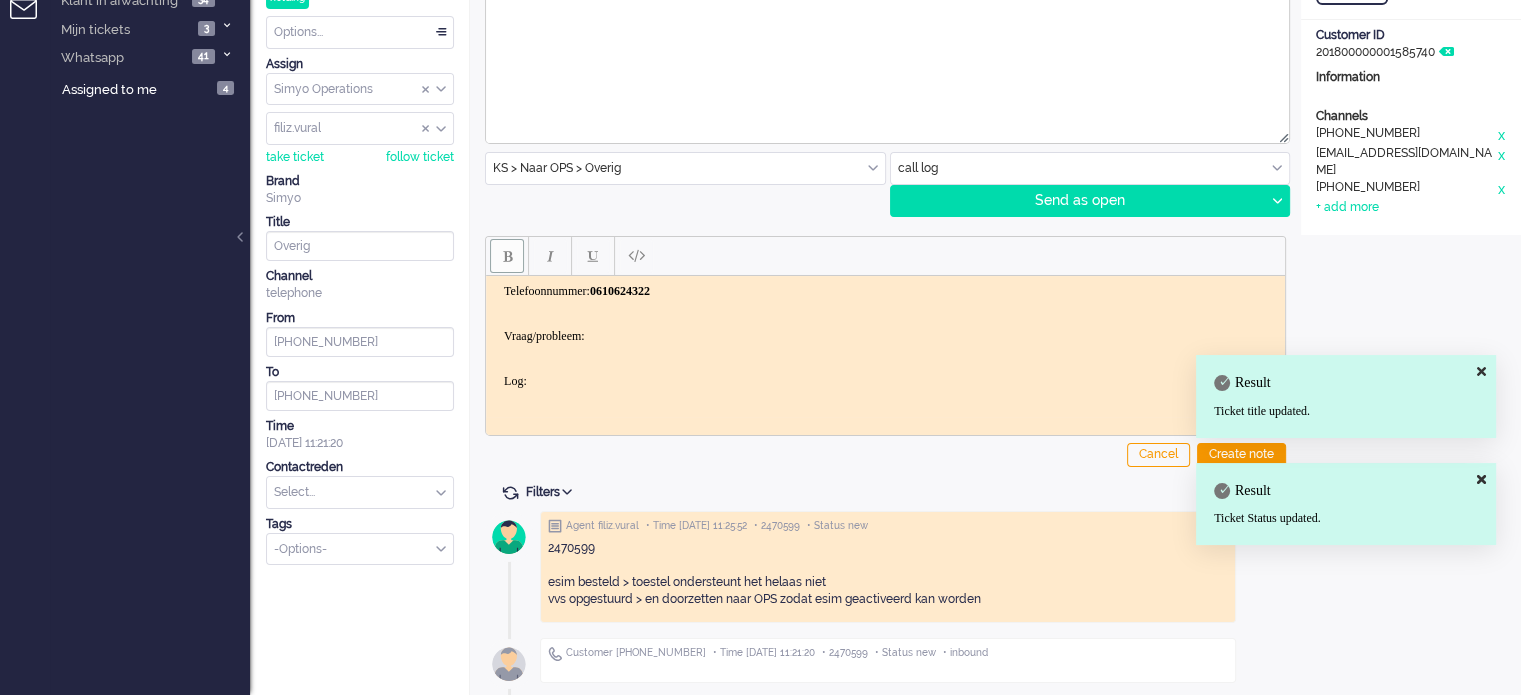 scroll, scrollTop: 117, scrollLeft: 0, axis: vertical 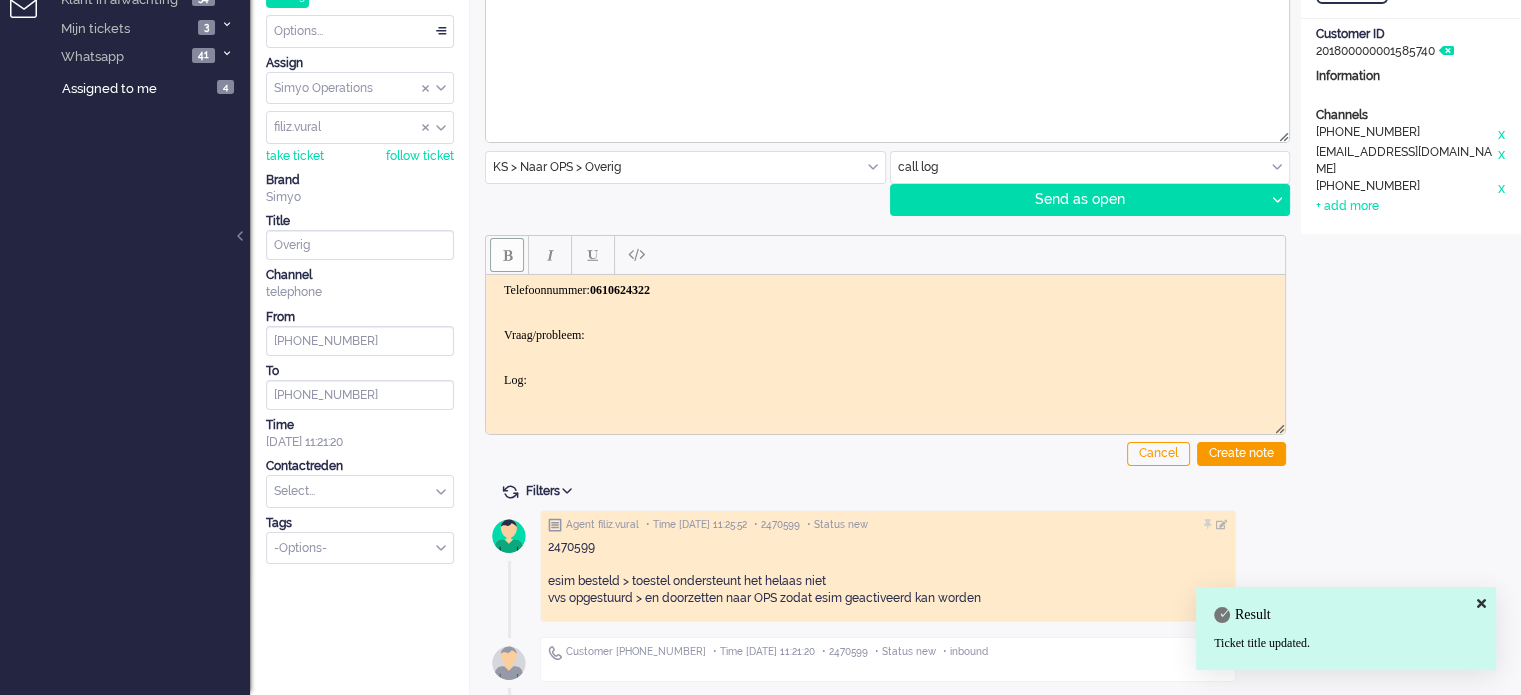drag, startPoint x: 547, startPoint y: 575, endPoint x: 864, endPoint y: 575, distance: 317 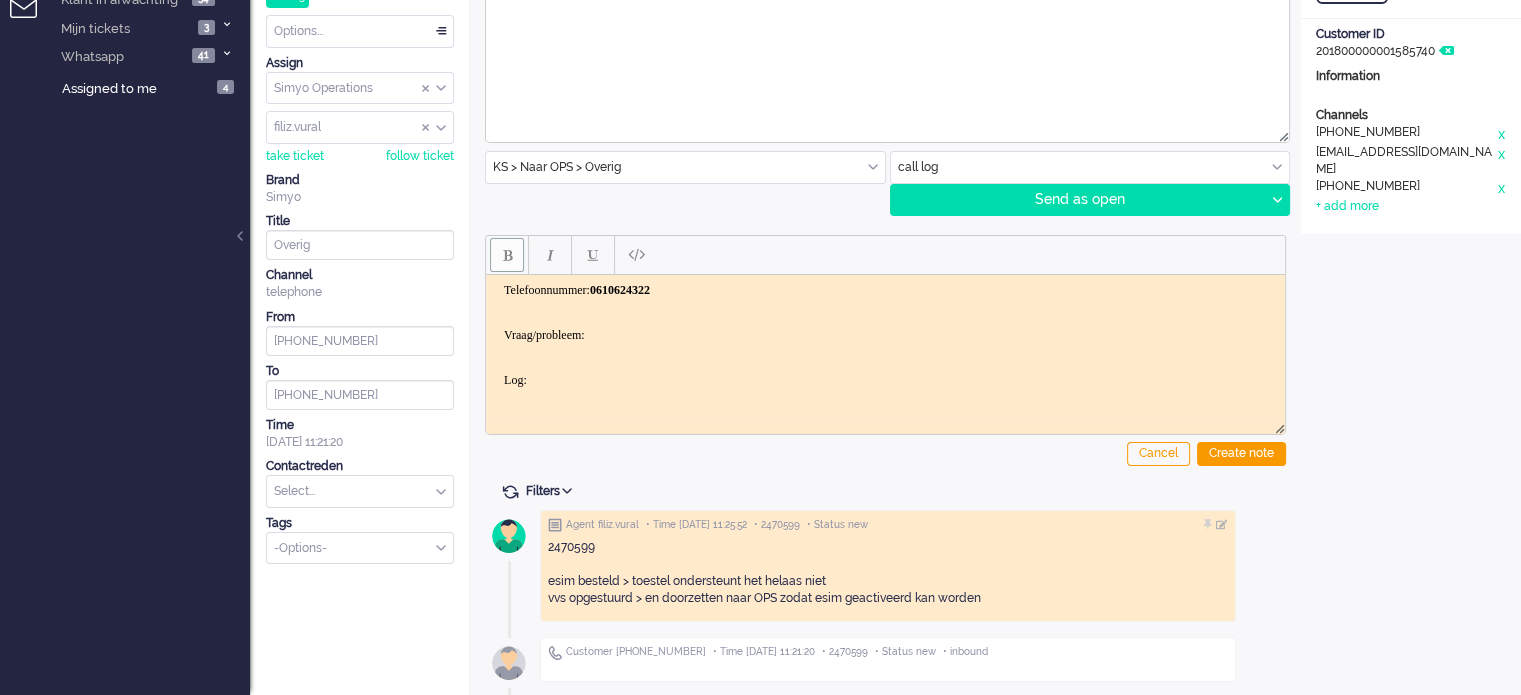 click on "Telefoonnummer:  ﻿0610624322 Vraag/probleem: Log:" at bounding box center (885, 334) 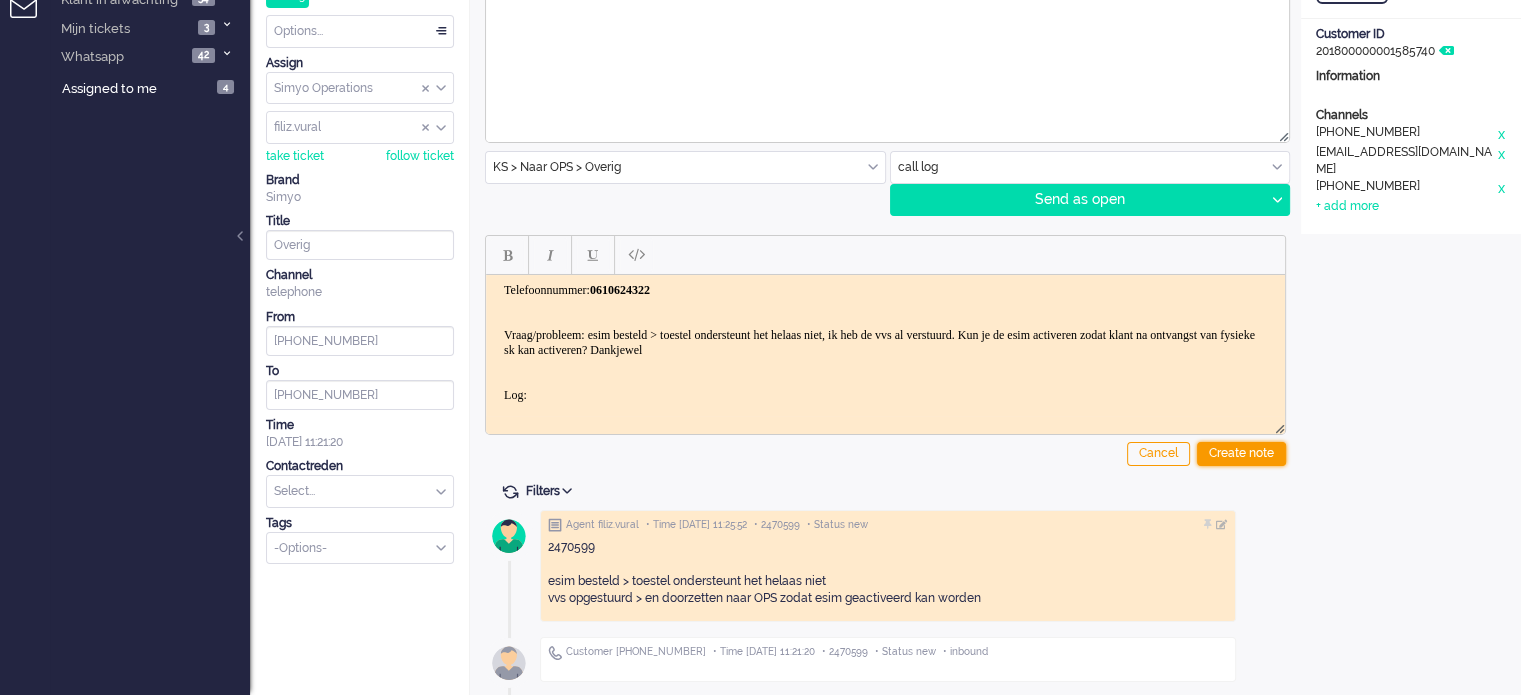 click on "Create note" at bounding box center (1241, 454) 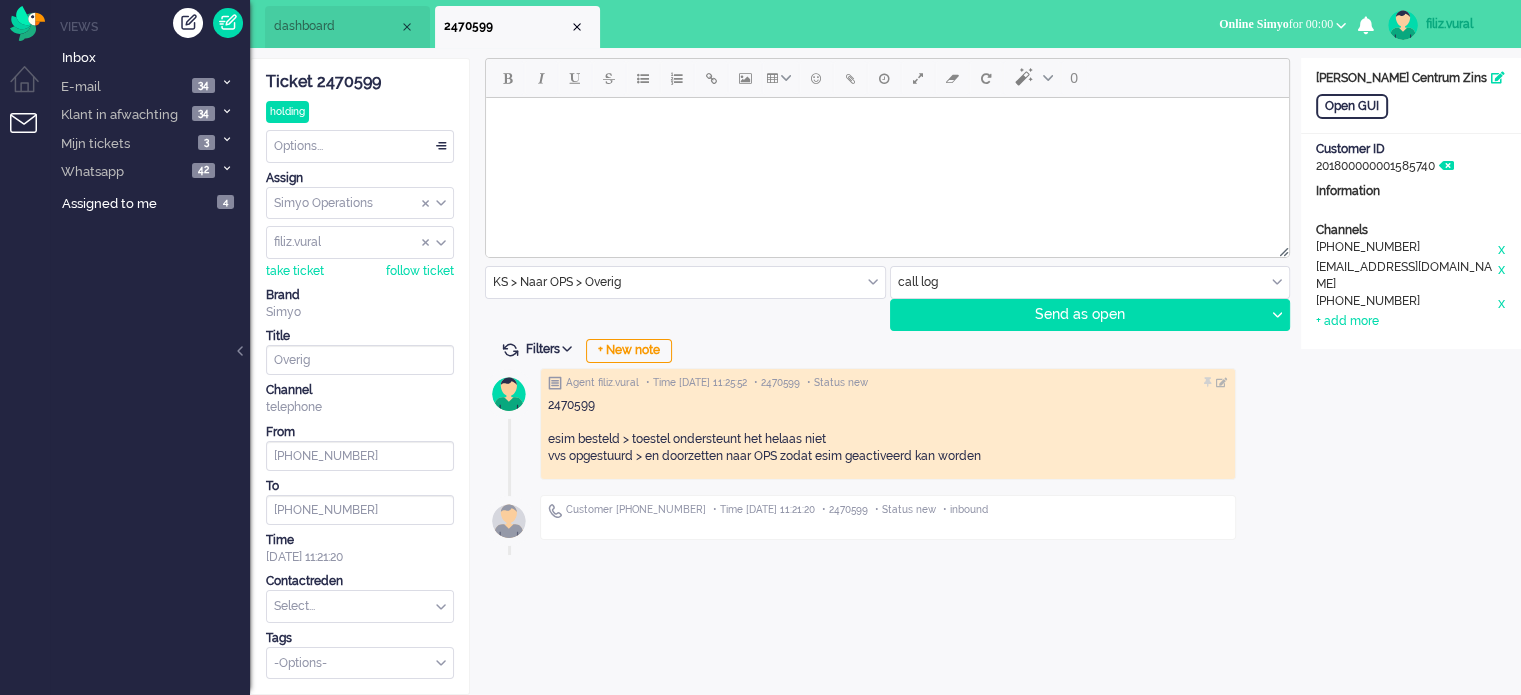 scroll, scrollTop: 0, scrollLeft: 0, axis: both 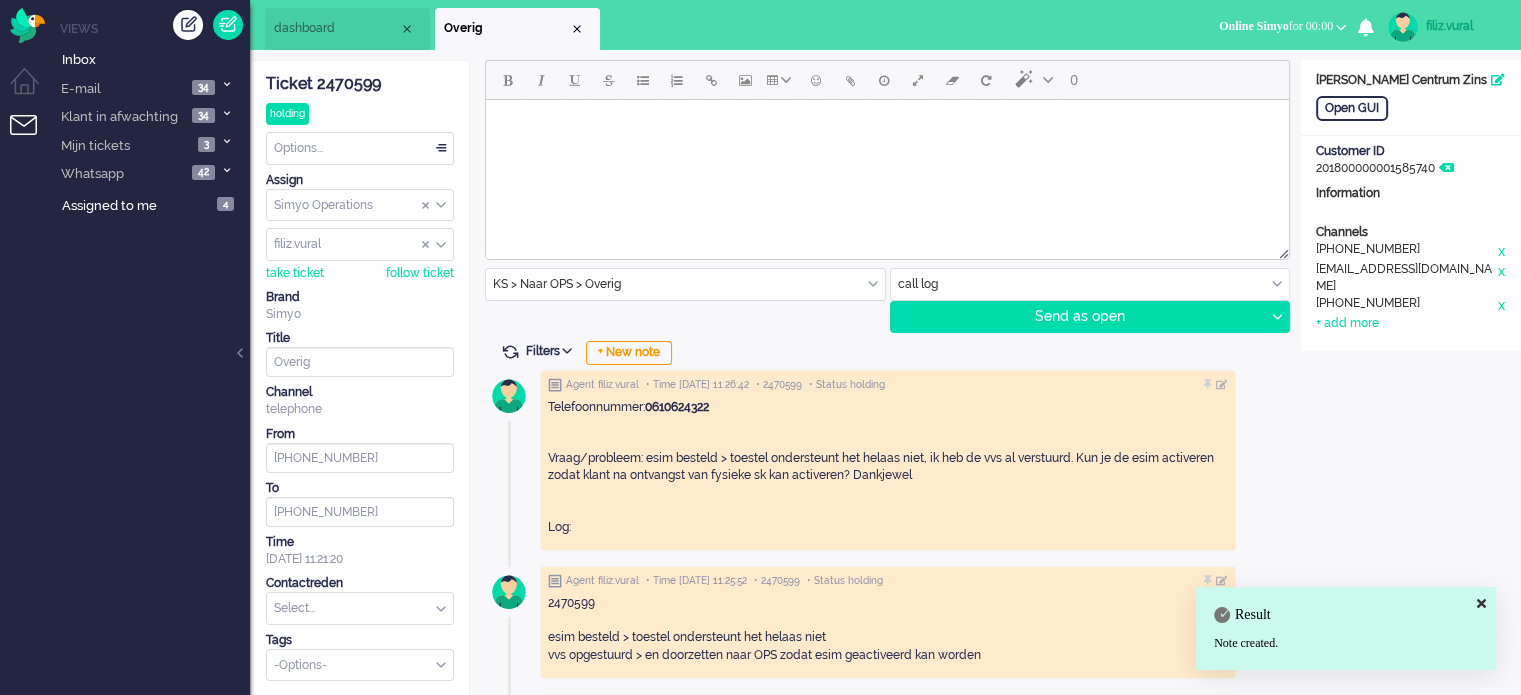 click on "dashboard" at bounding box center [347, 29] 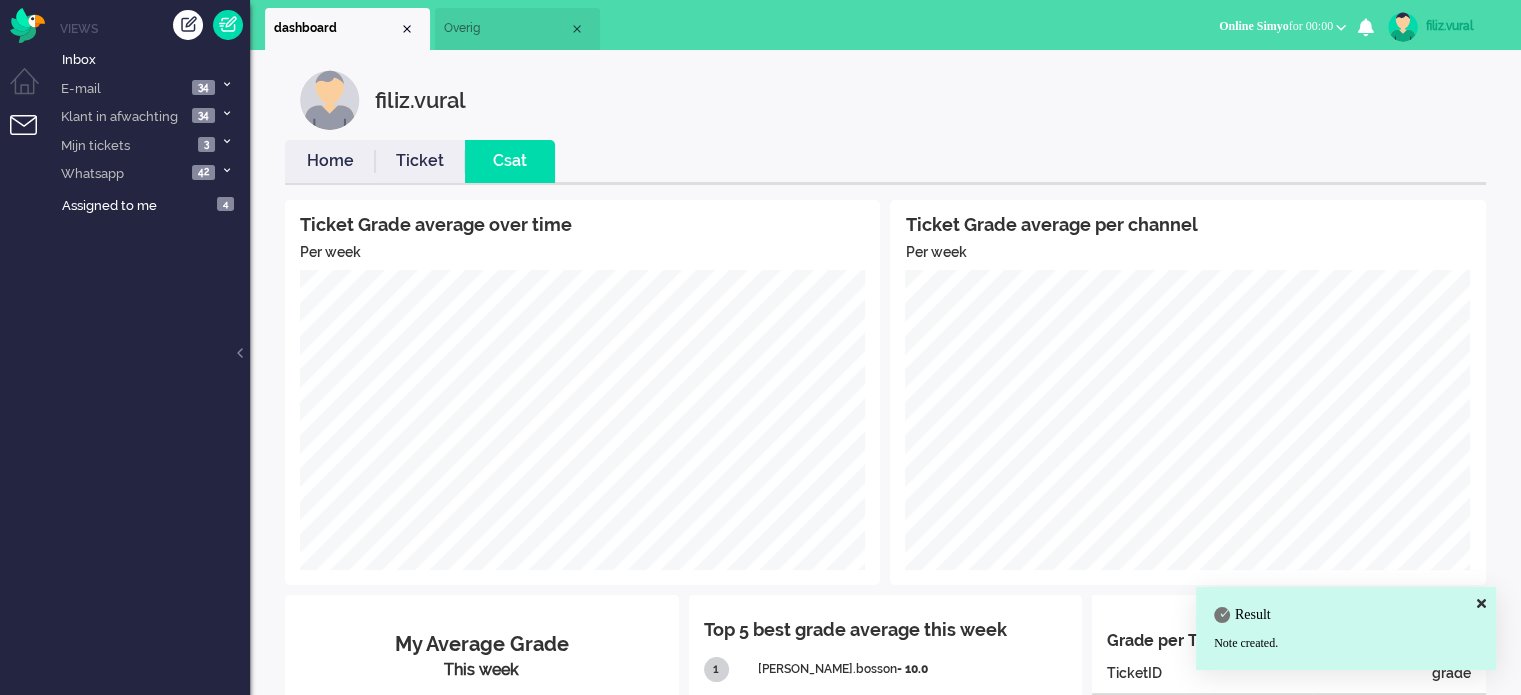 click on "Home" at bounding box center (330, 161) 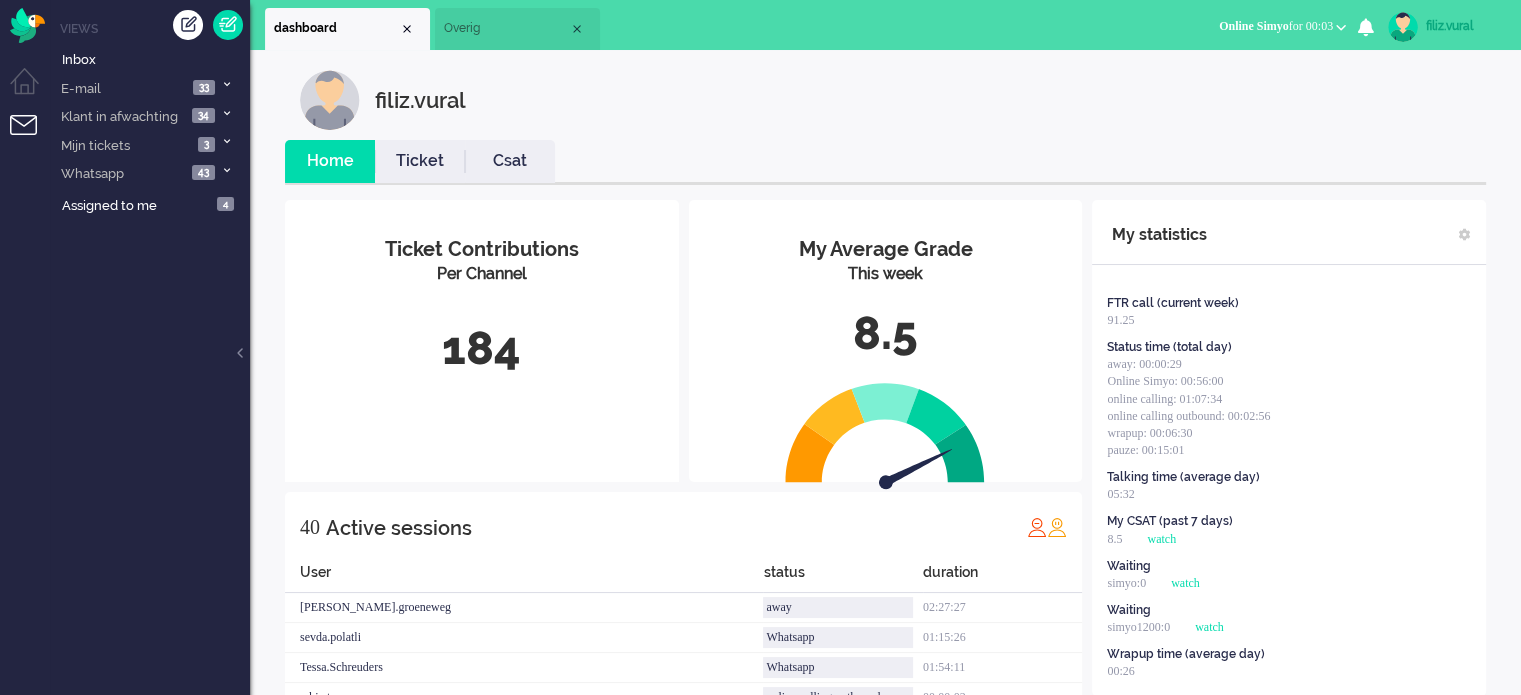 click on "Csat" at bounding box center (510, 161) 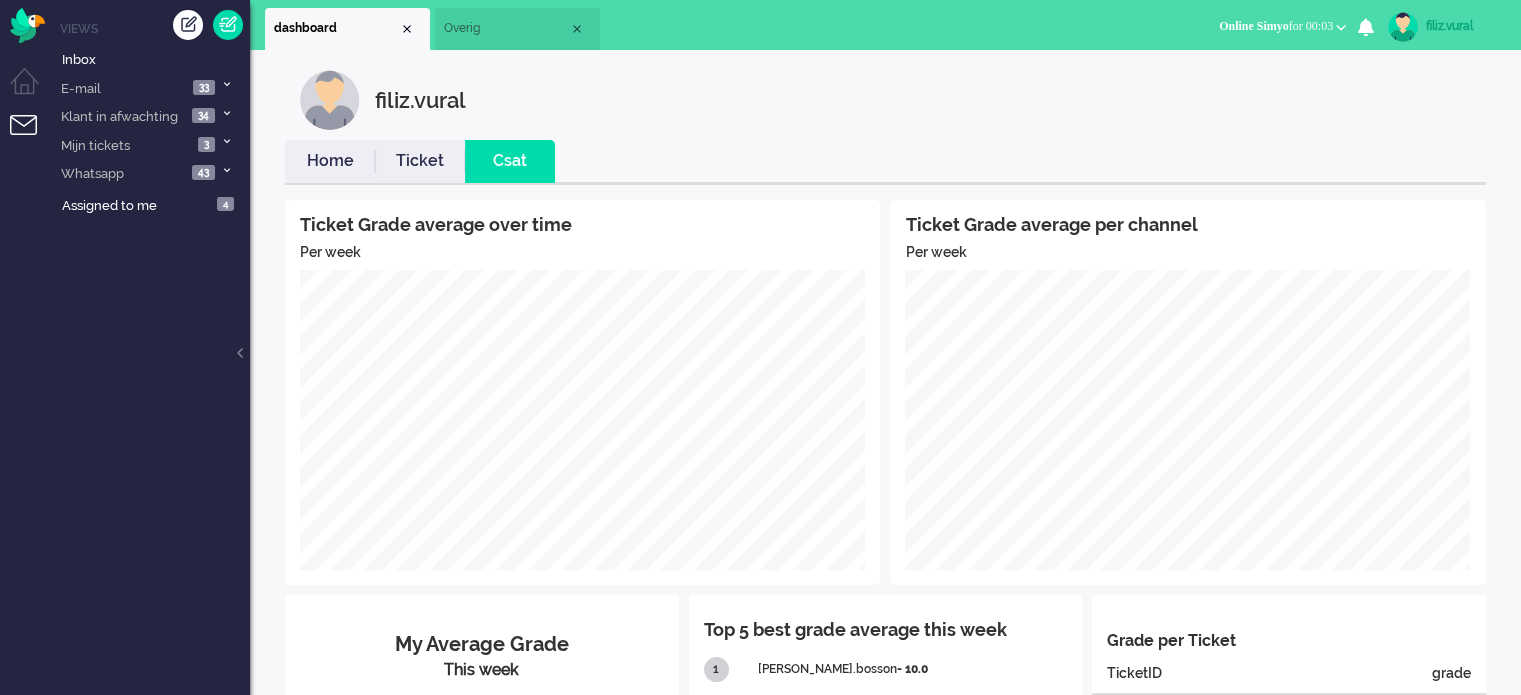 click on "Home" at bounding box center (330, 161) 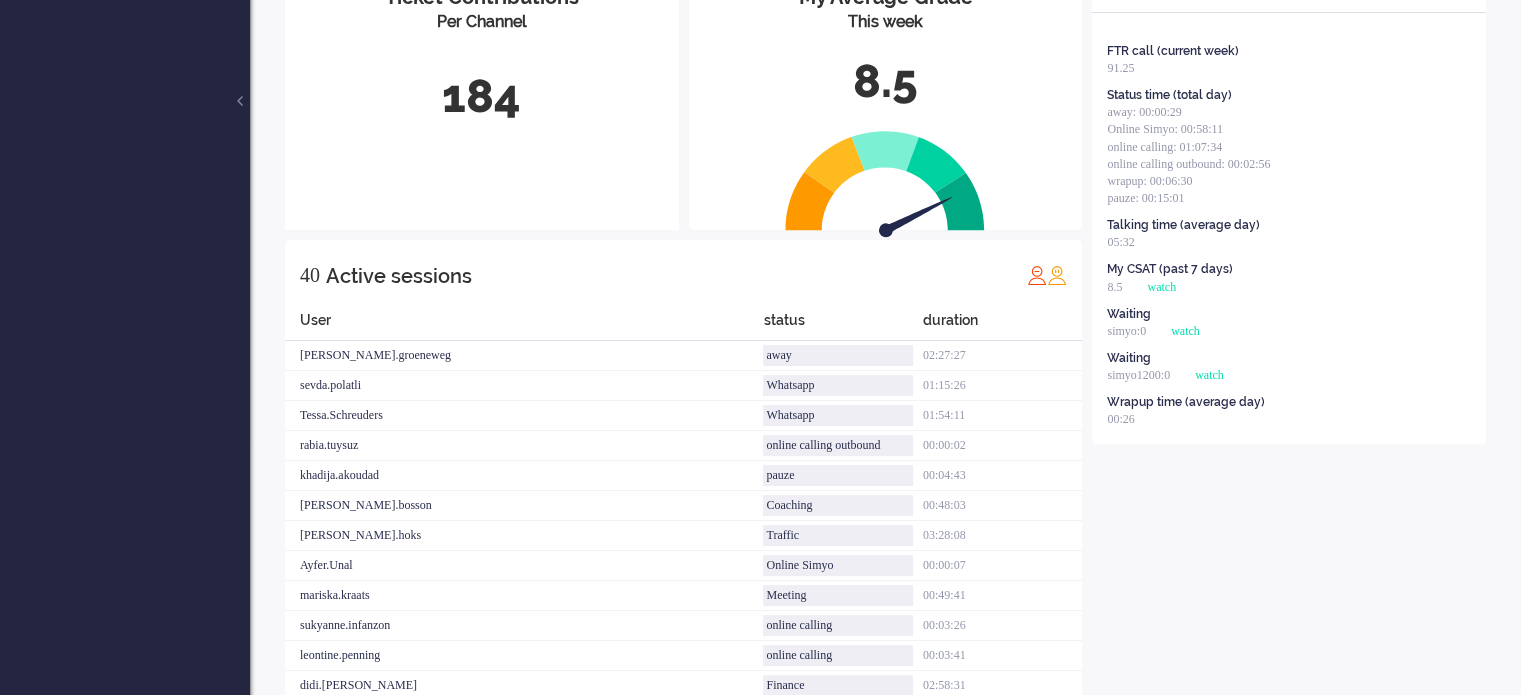 scroll, scrollTop: 0, scrollLeft: 0, axis: both 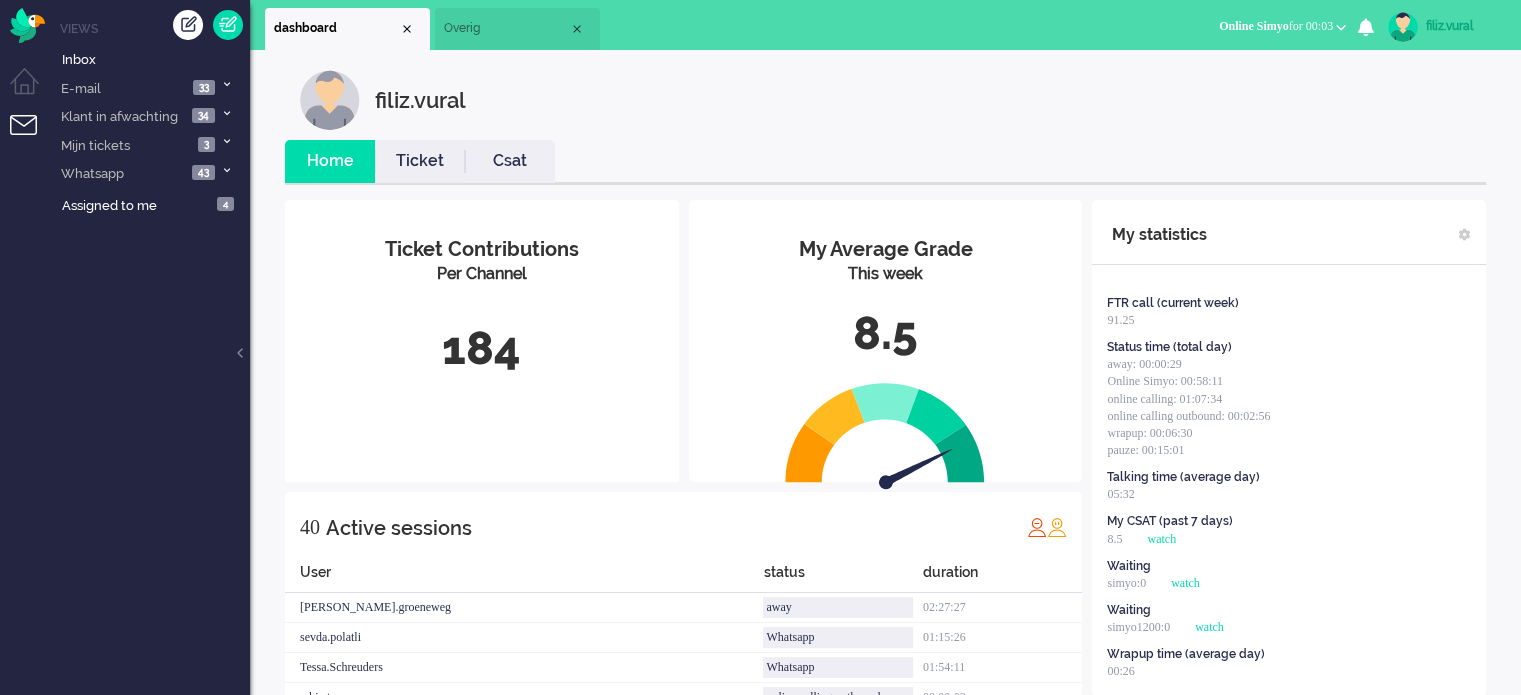 click on "Csat" at bounding box center [510, 161] 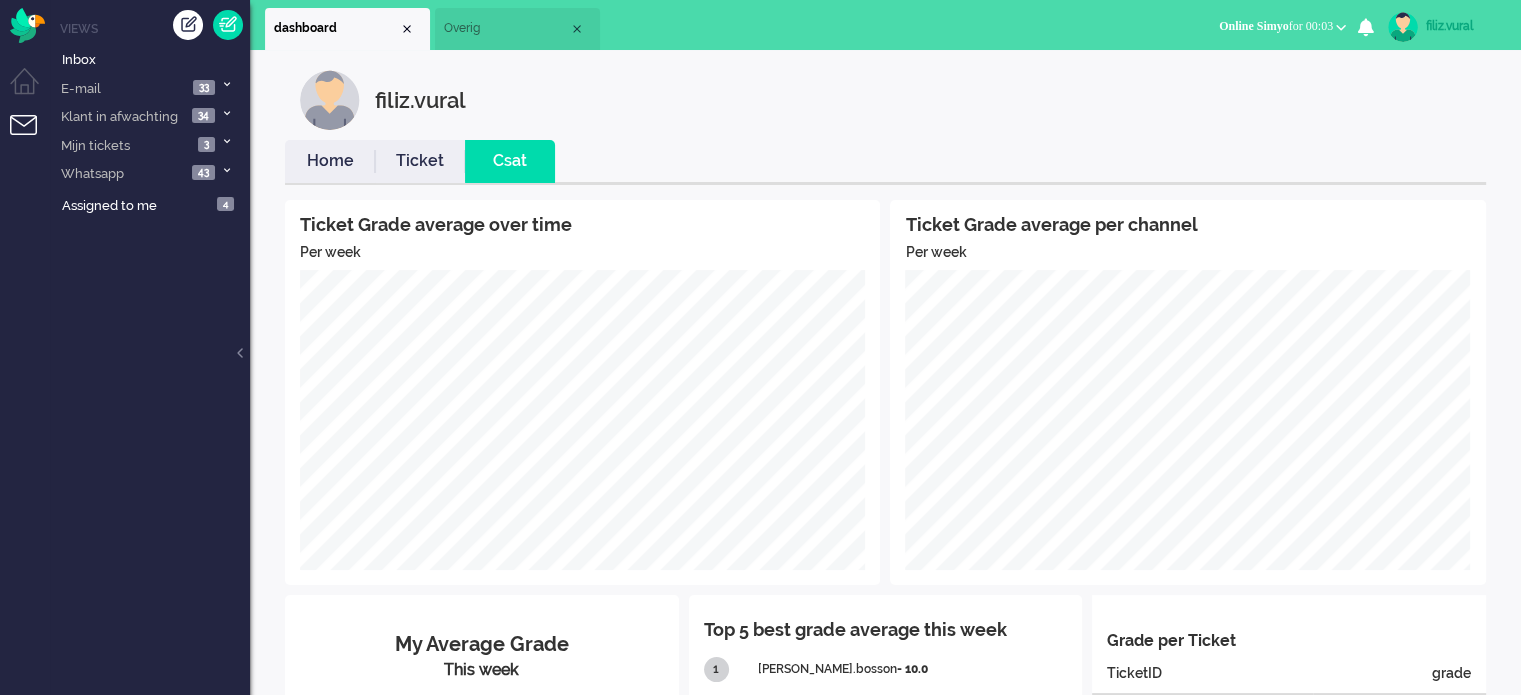 click on "Home" at bounding box center [330, 161] 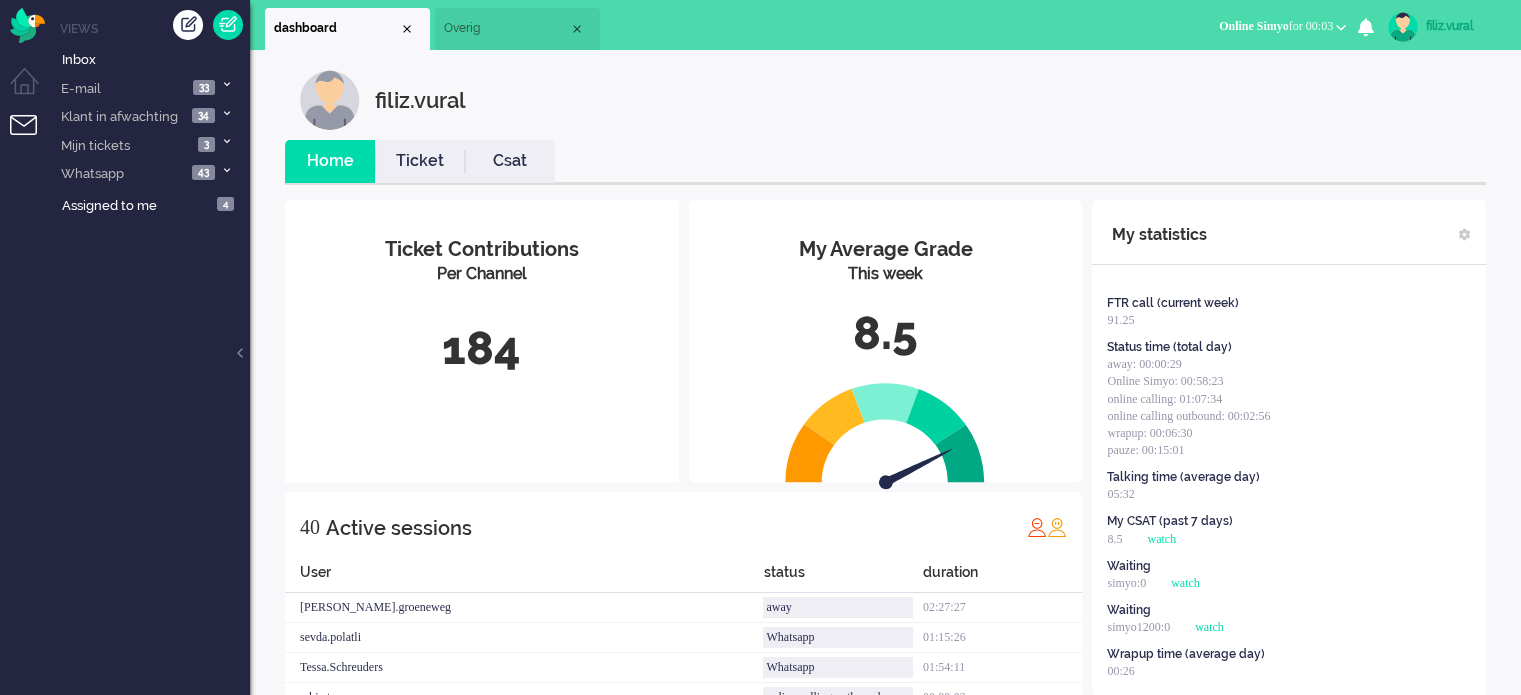 click on "Csat" at bounding box center (510, 161) 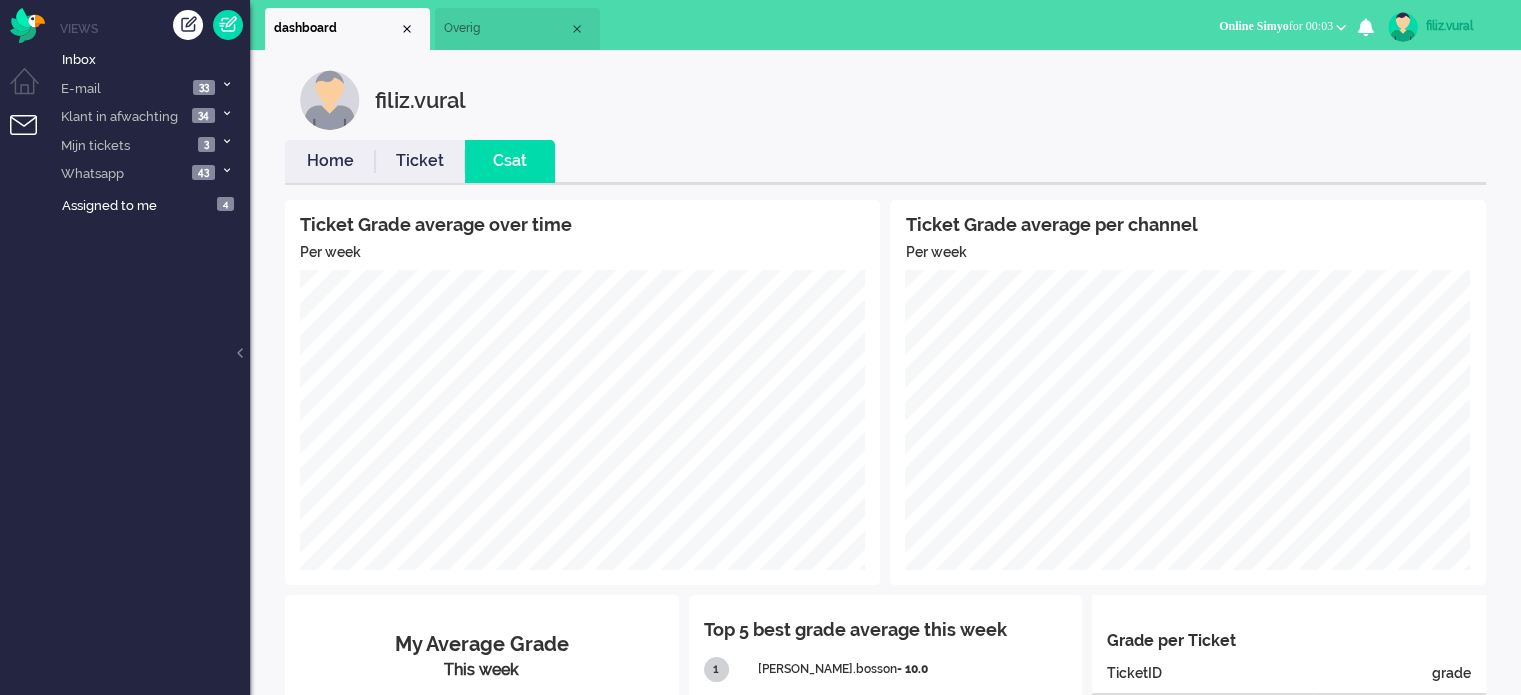 click on "Ticket" at bounding box center (420, 161) 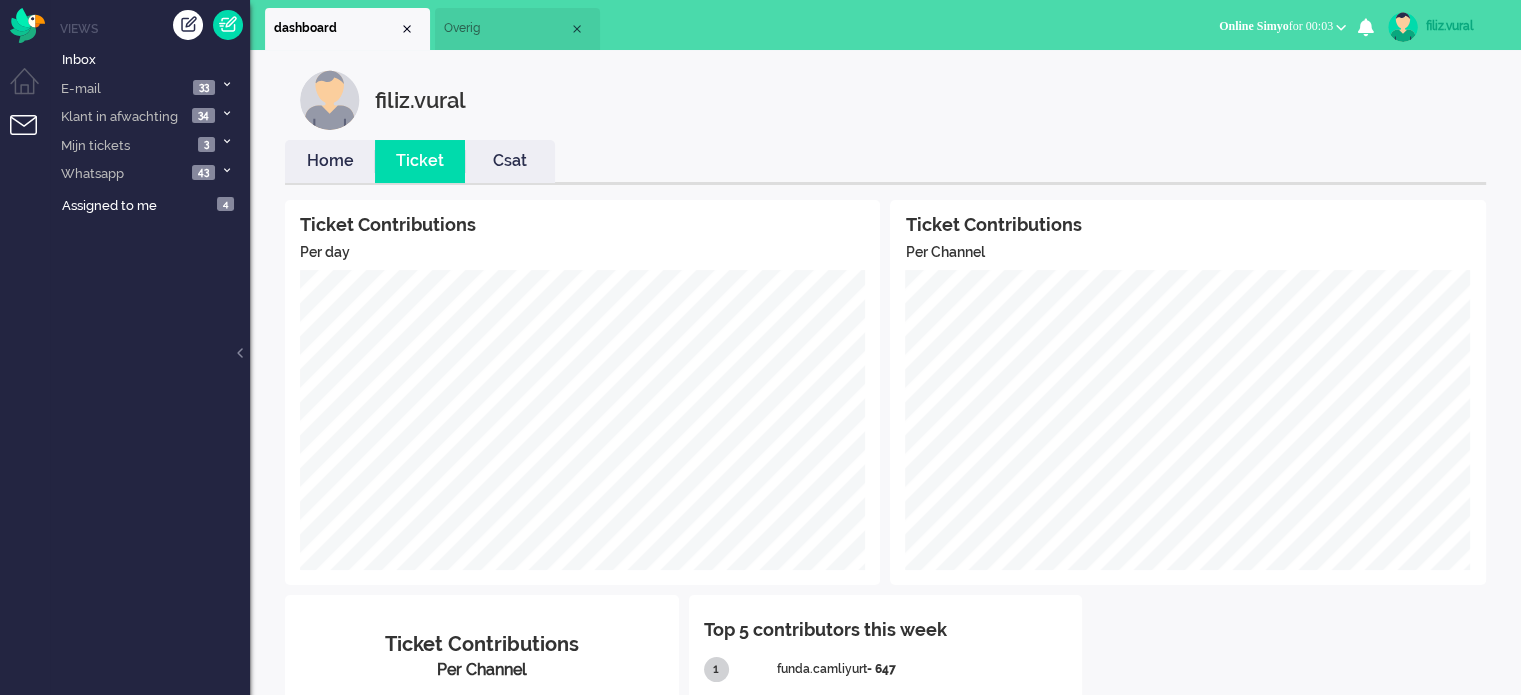 click on "Home" at bounding box center [330, 161] 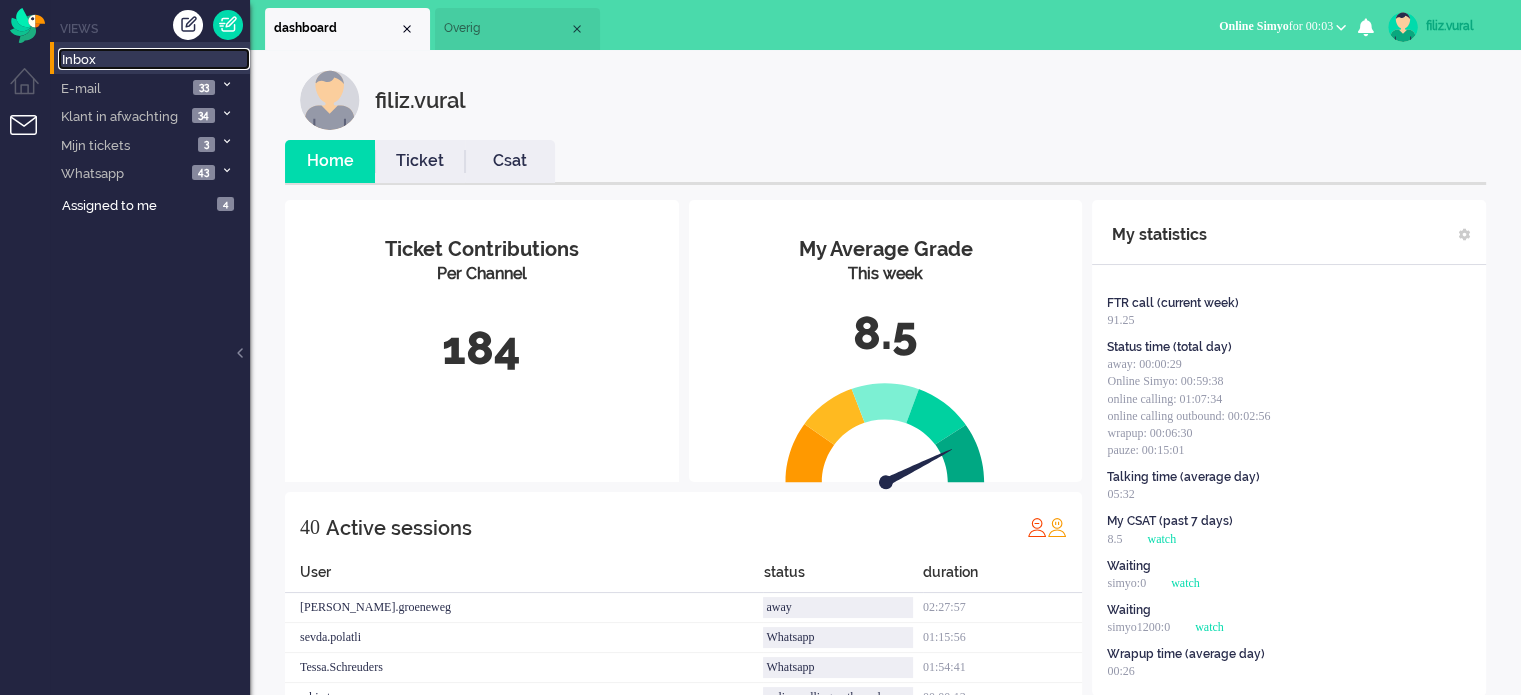 click on "Inbox" at bounding box center (154, 59) 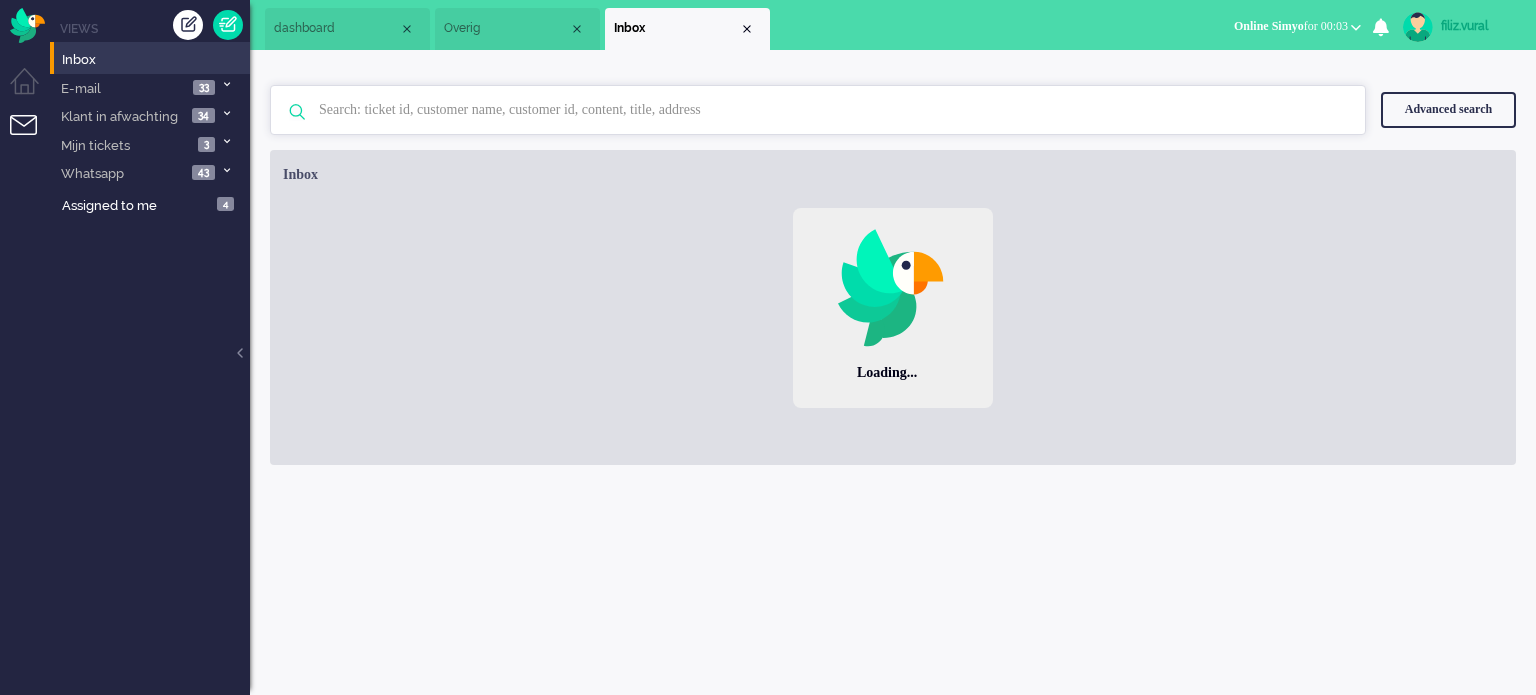 click at bounding box center [821, 110] 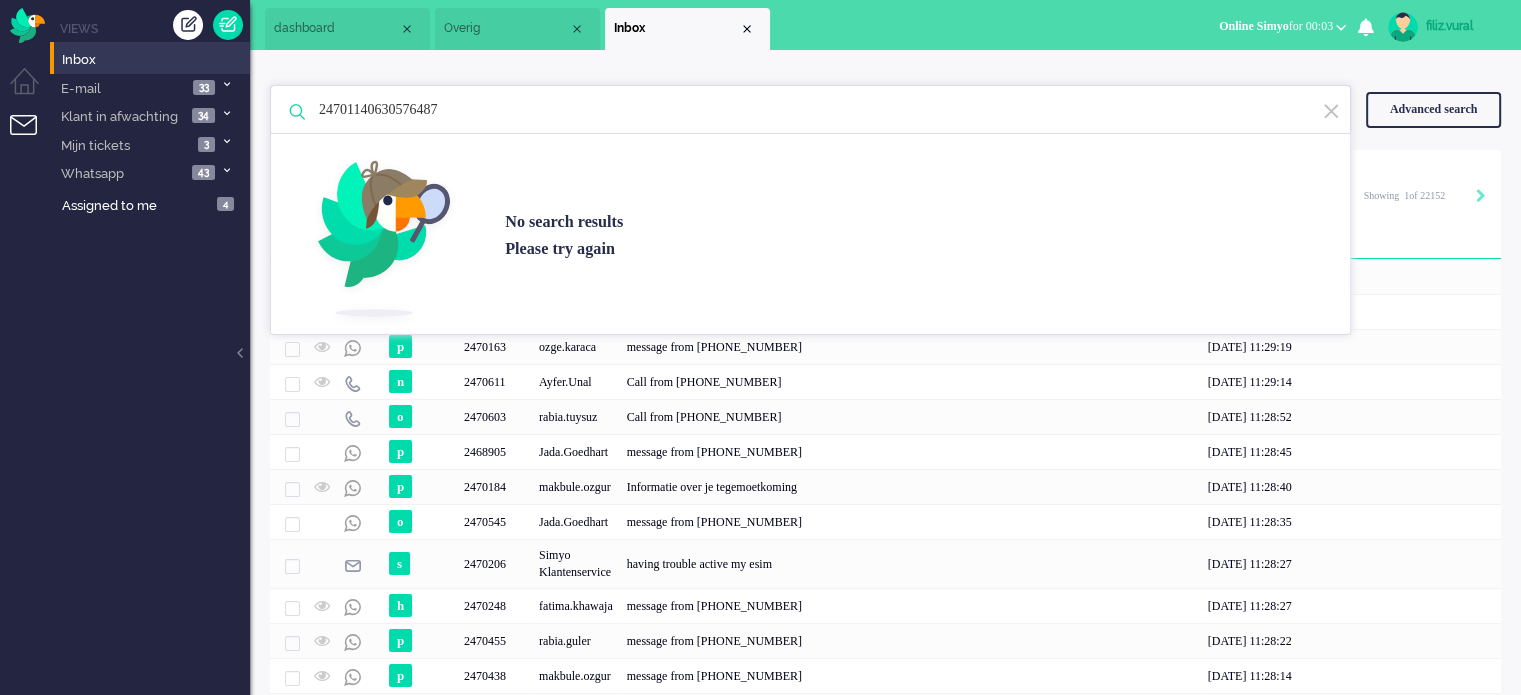 drag, startPoint x: 382, startPoint y: 111, endPoint x: 661, endPoint y: 59, distance: 283.8045 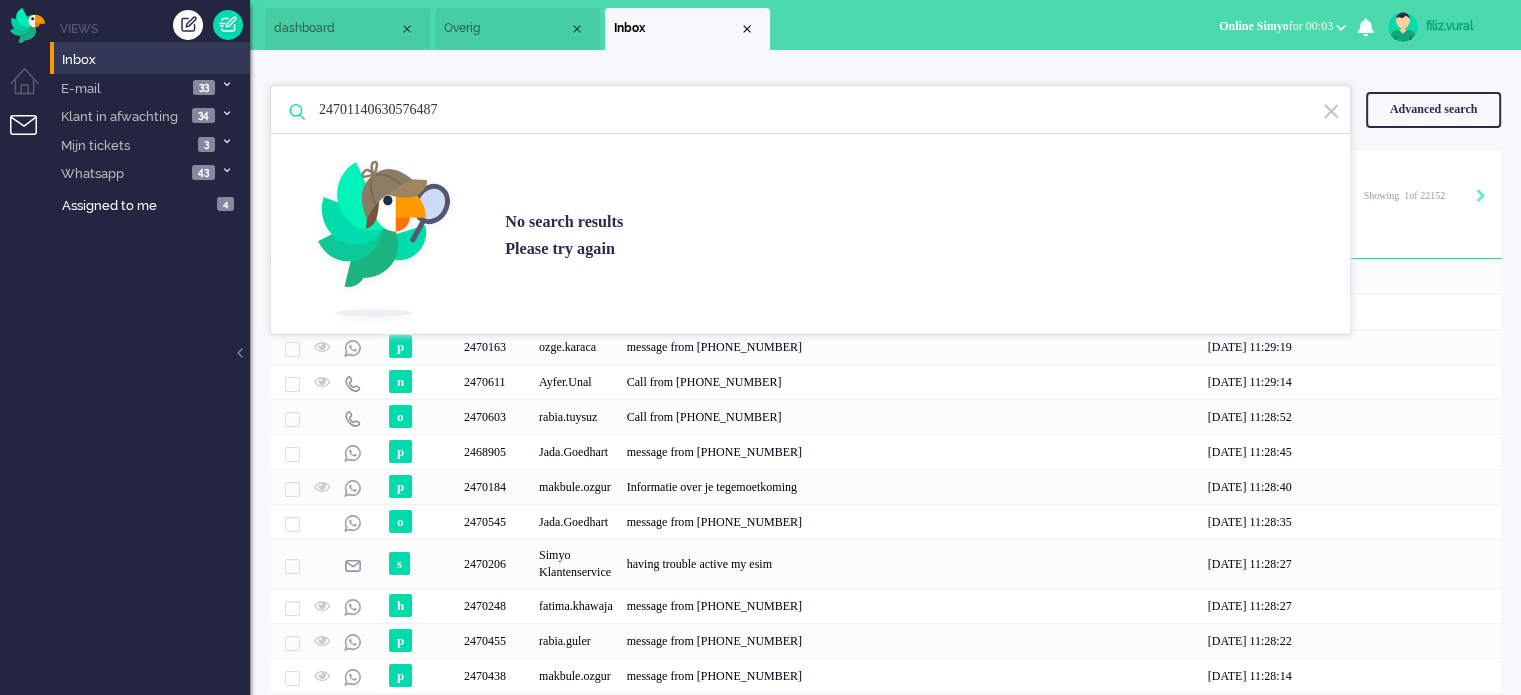 click on "24701140630576487" at bounding box center (813, 110) 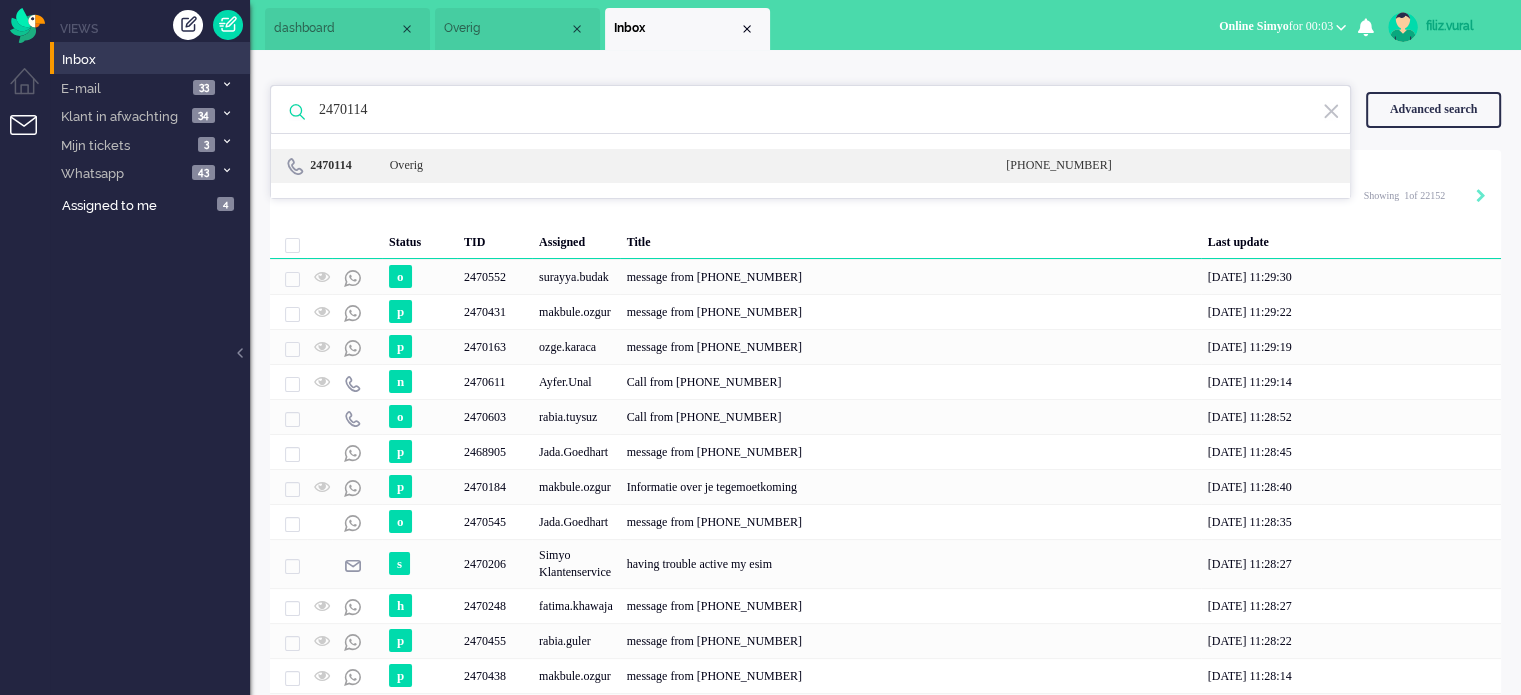type on "2470114" 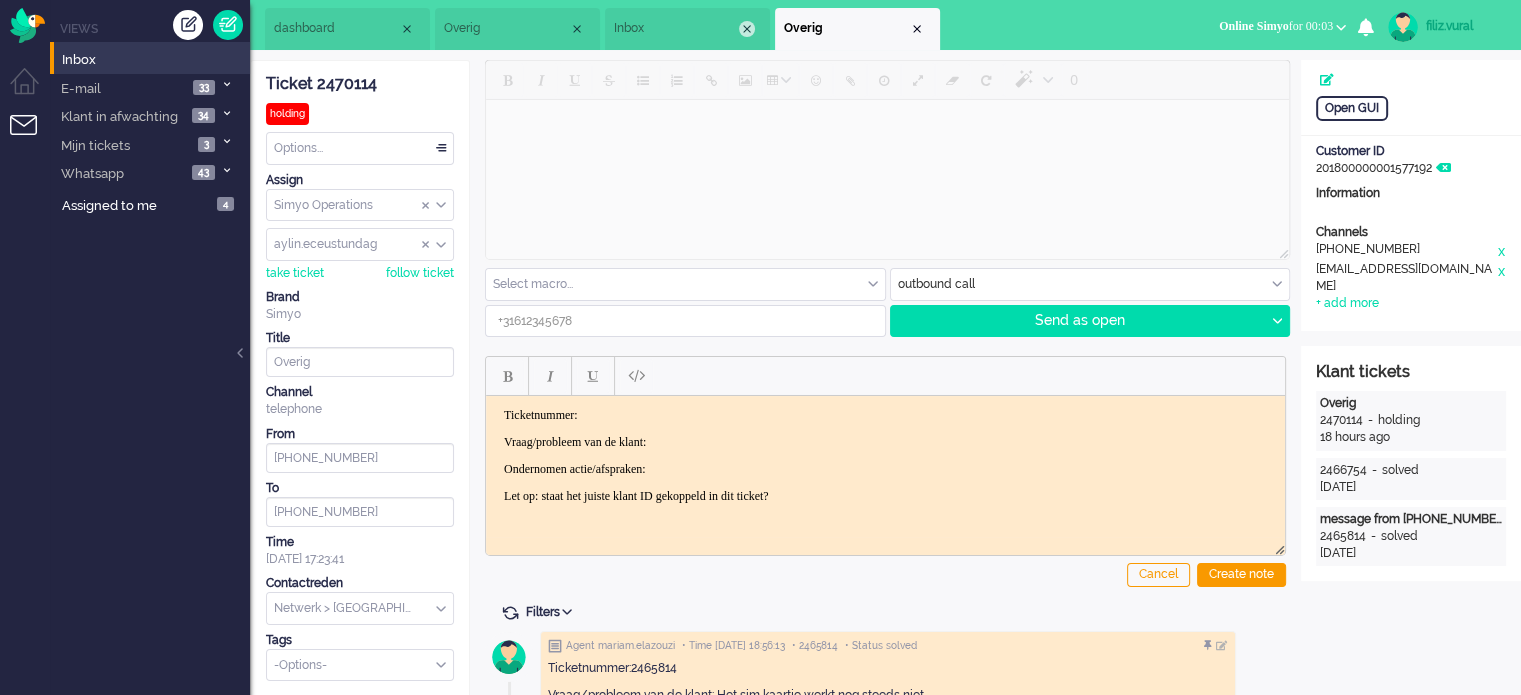 scroll, scrollTop: 0, scrollLeft: 0, axis: both 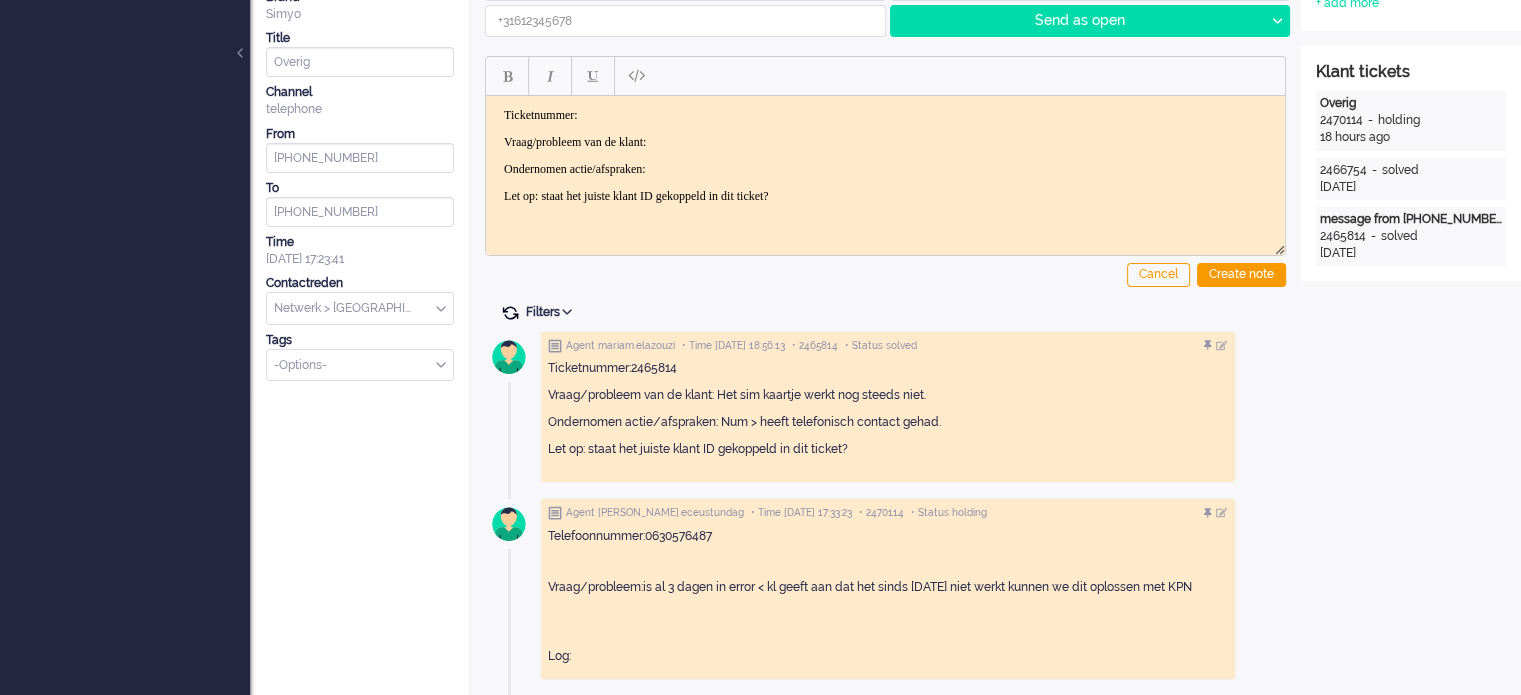 click at bounding box center (510, 313) 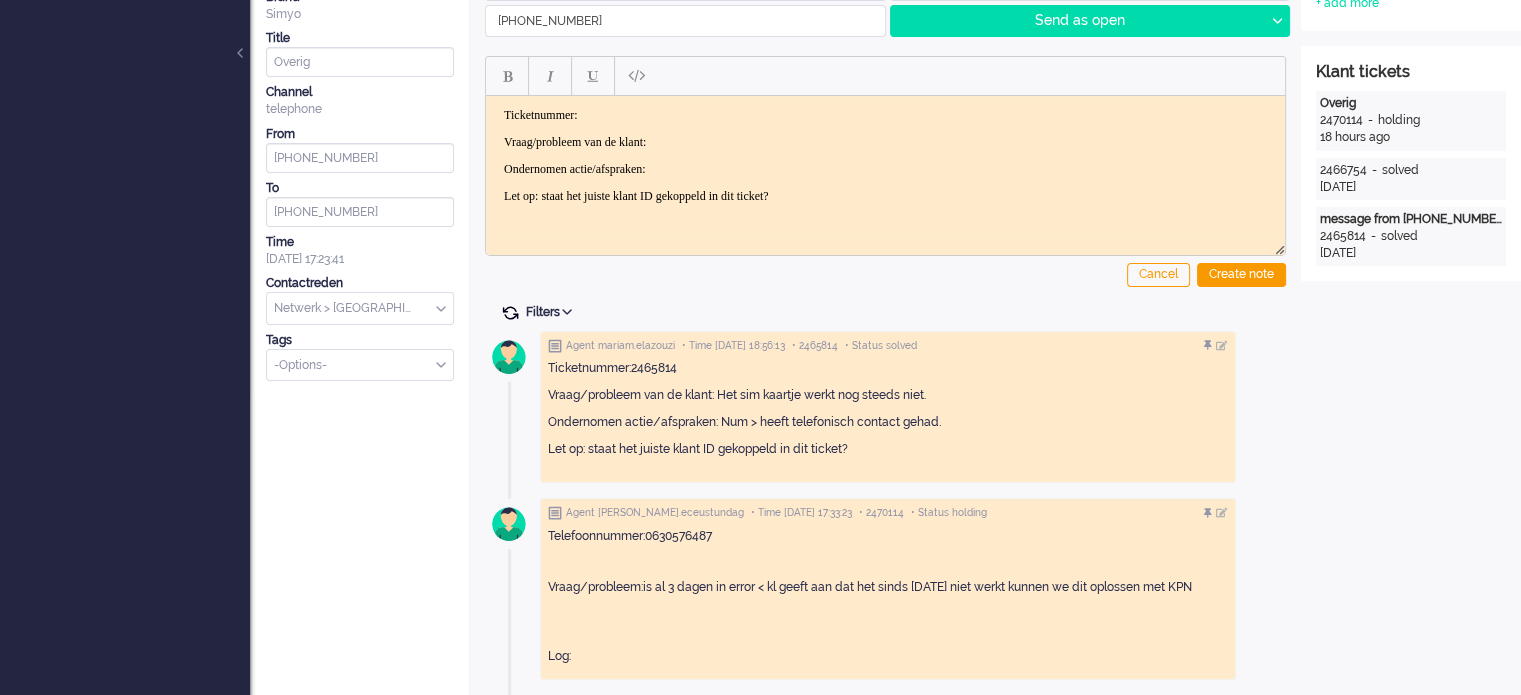 click at bounding box center [510, 313] 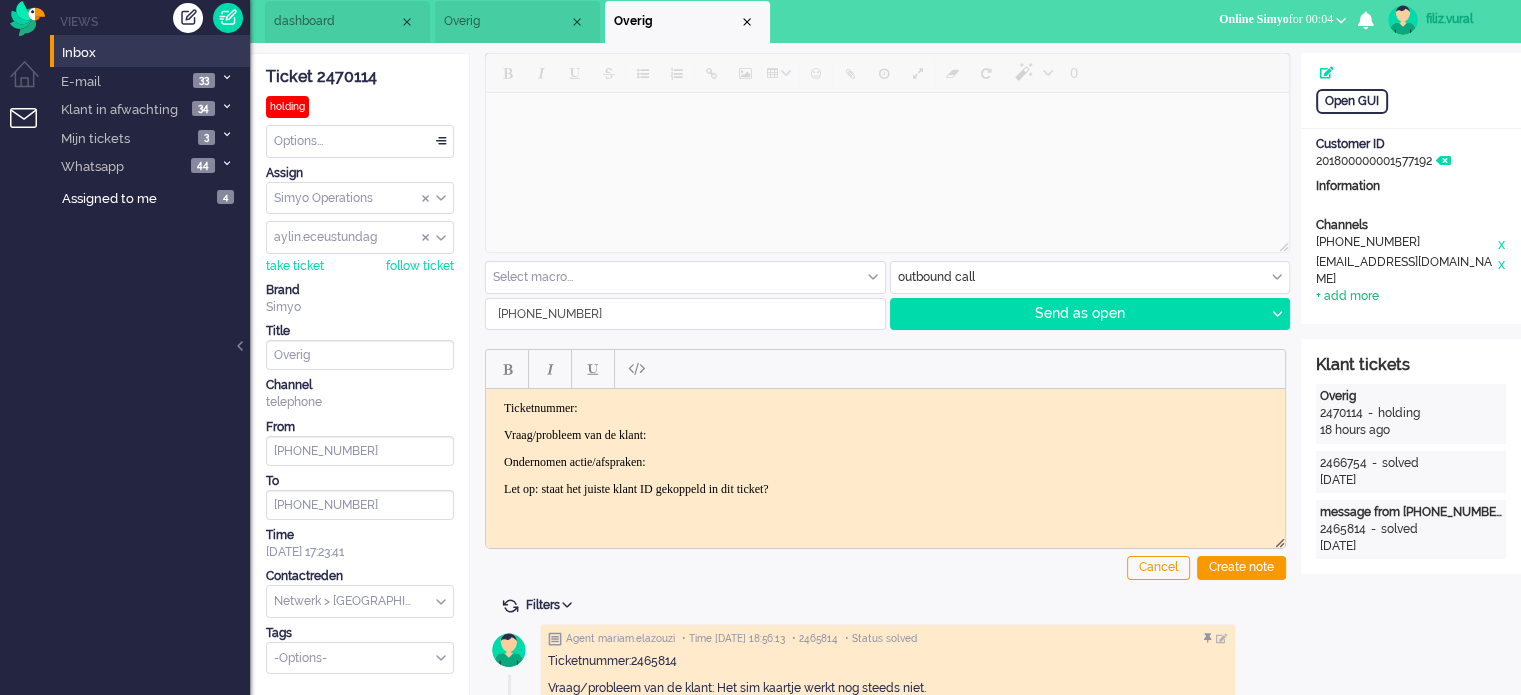 scroll, scrollTop: 0, scrollLeft: 0, axis: both 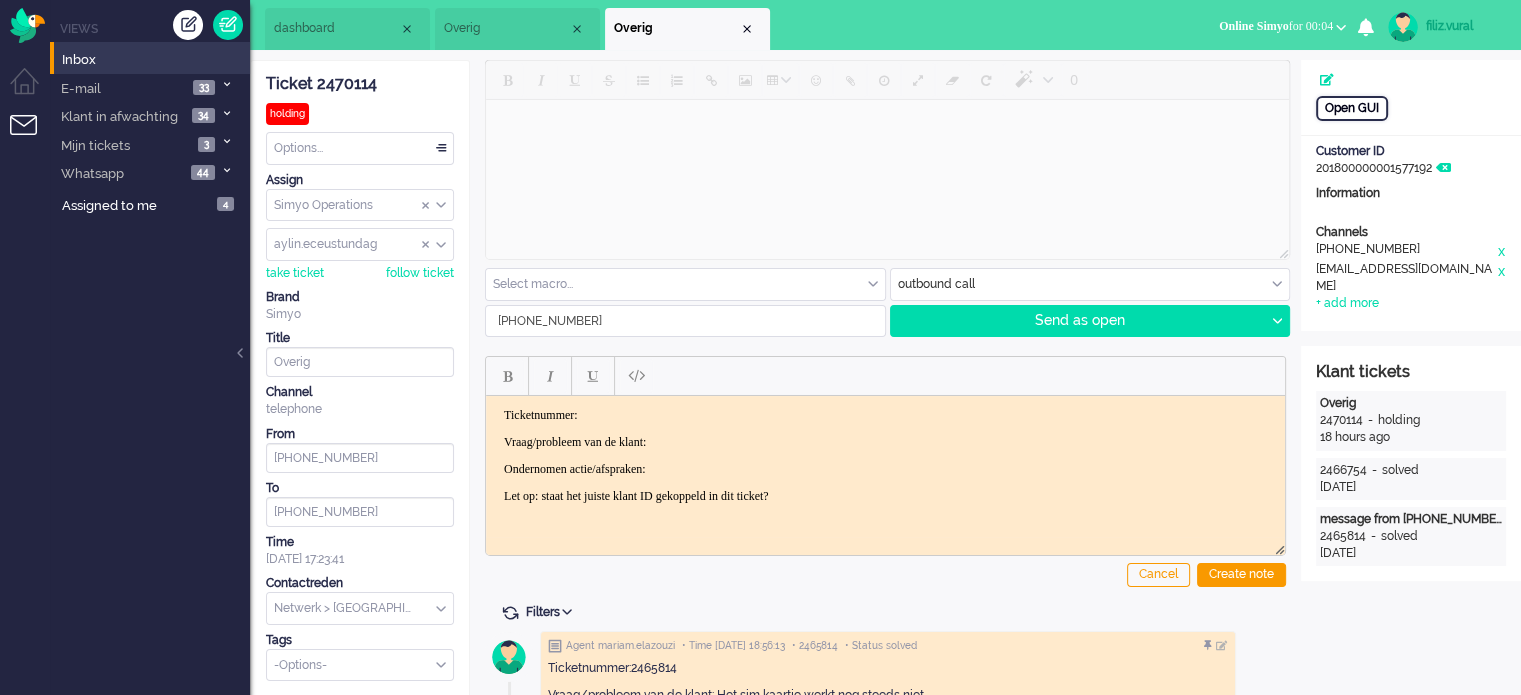 click on "Open GUI" at bounding box center [1352, 108] 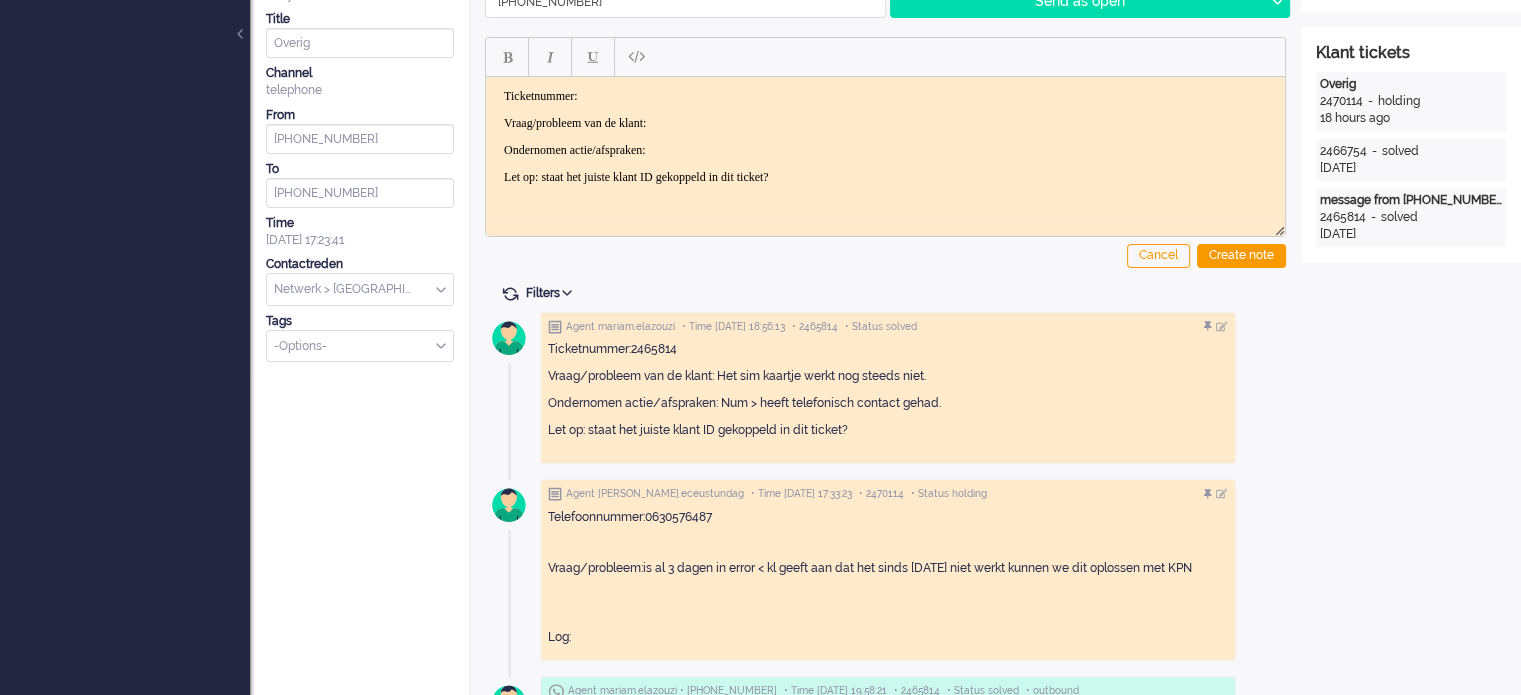scroll, scrollTop: 400, scrollLeft: 0, axis: vertical 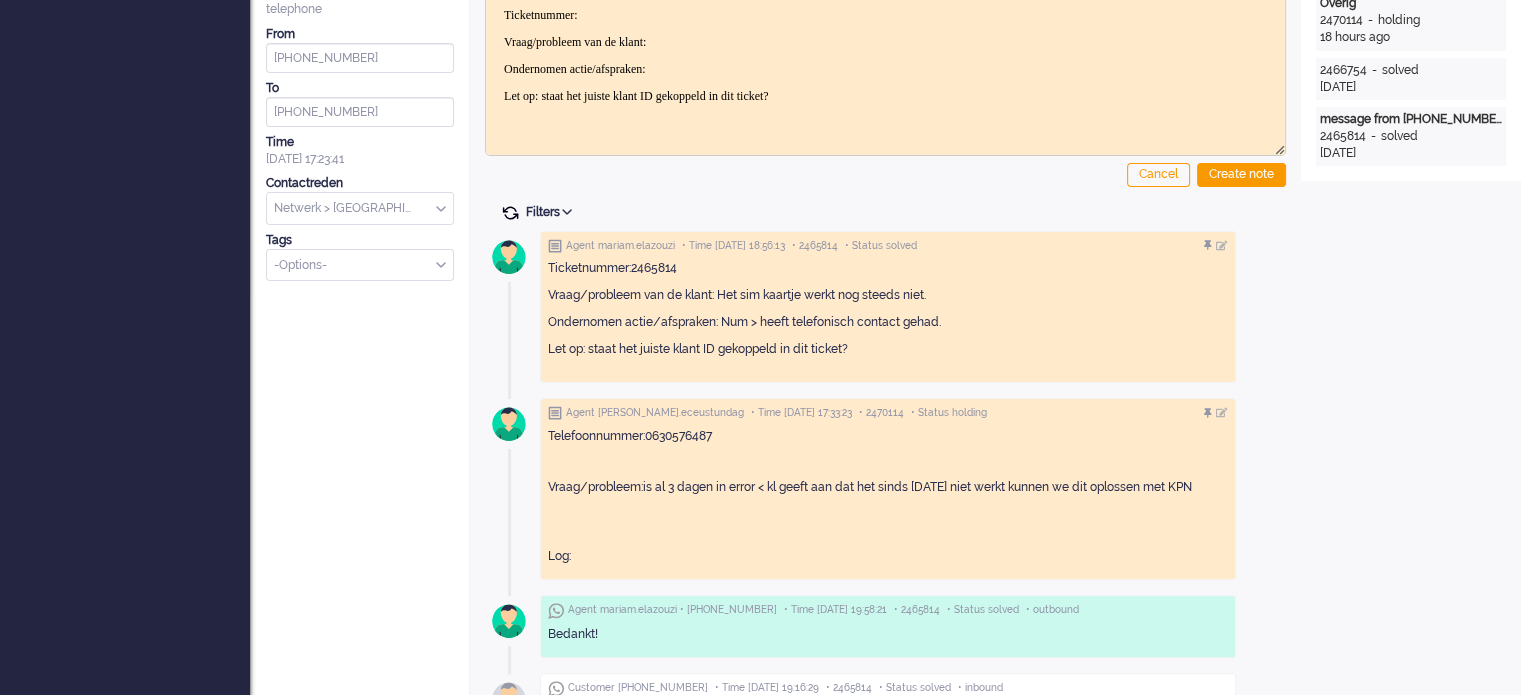 click at bounding box center (510, 213) 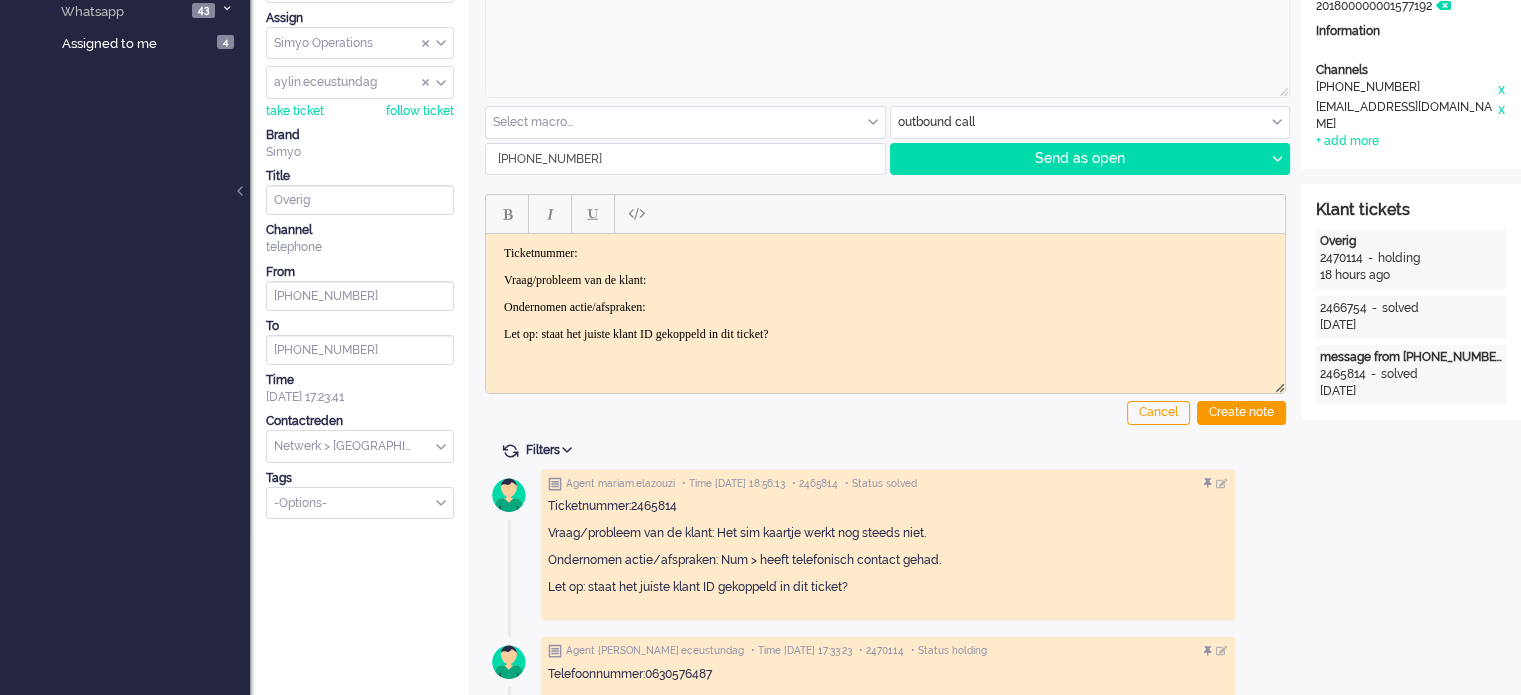 scroll, scrollTop: 0, scrollLeft: 0, axis: both 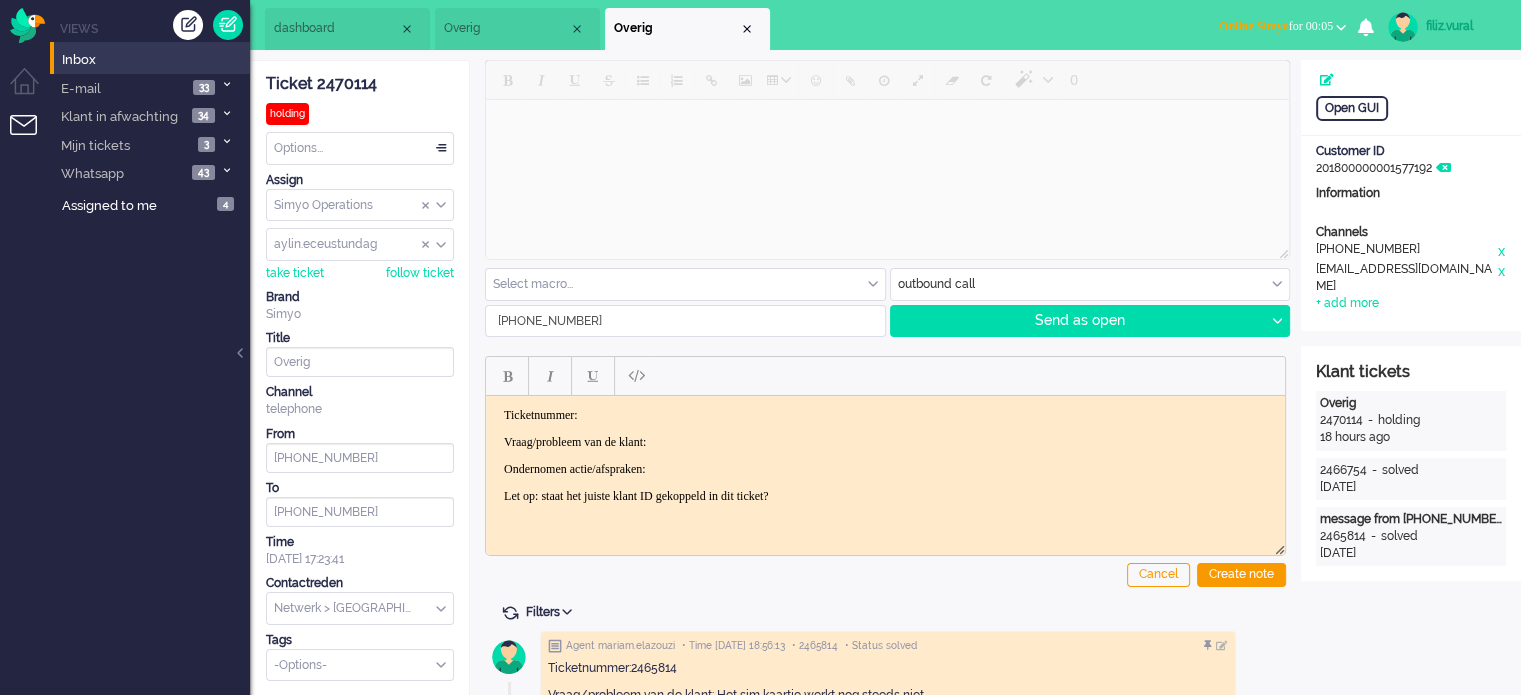 click on "dashboard" at bounding box center [347, 29] 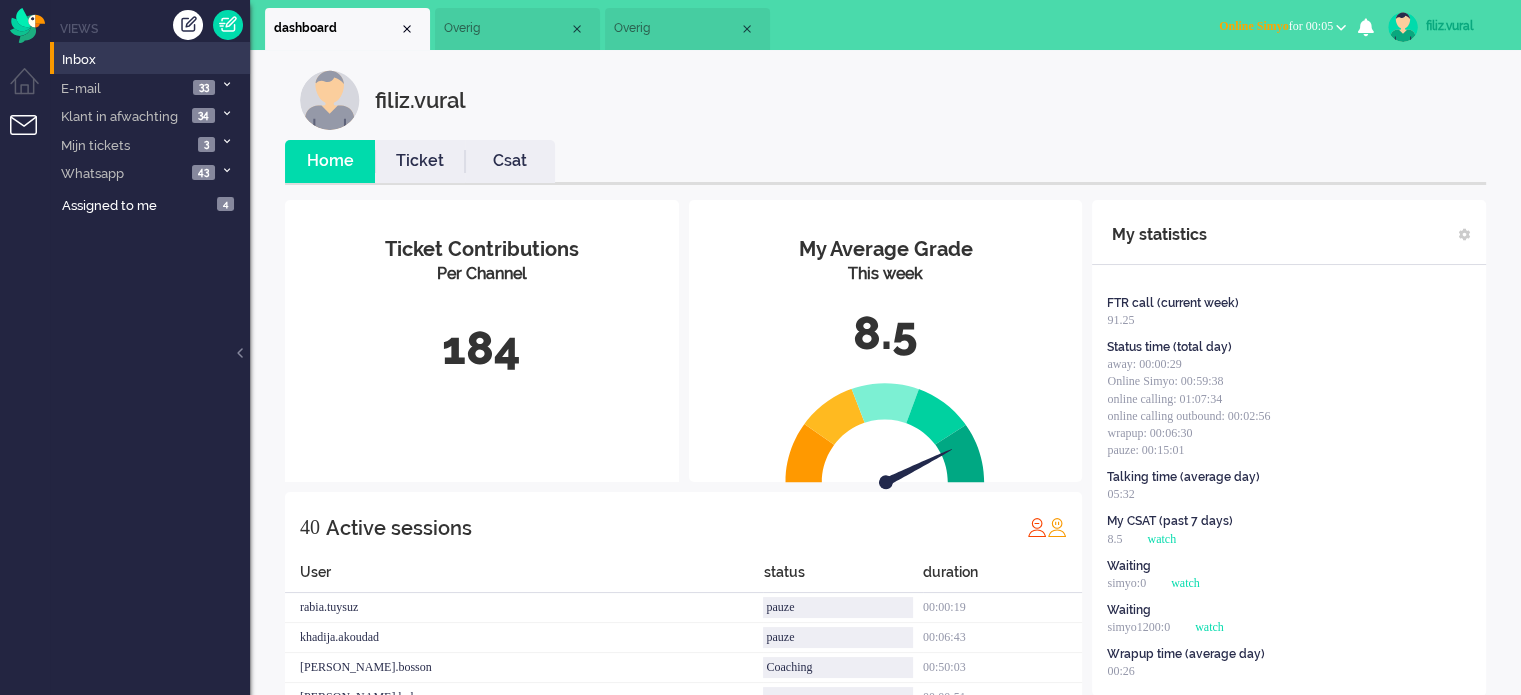click on "Overig" at bounding box center (676, 28) 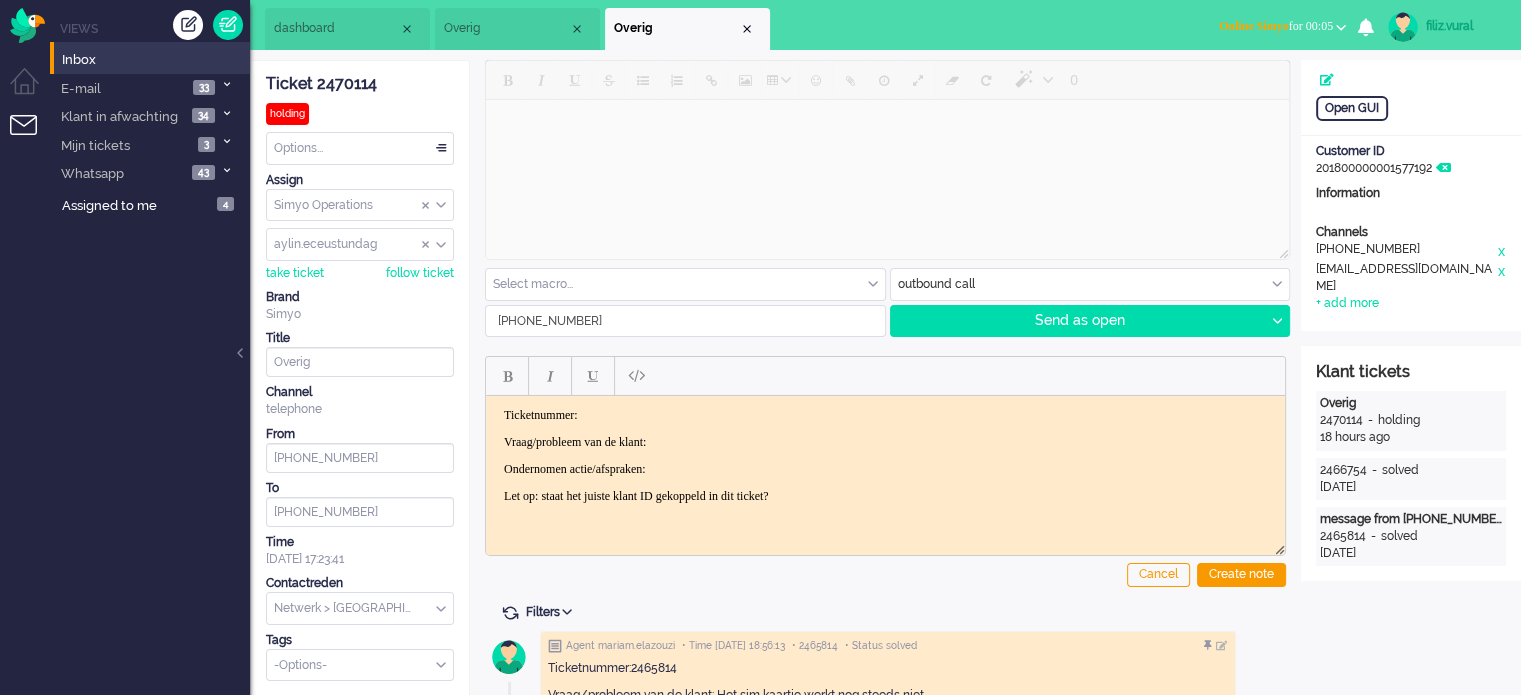 click on "ticket info editor timeline  Ticket 2470114 holding Watching Options... Set Status Open Pending Holding Solved Set priority Low Medium High Urgent Snooze Duplicate Delete Assign Simyo Operations Staff Simyo Finance Simyo Klantenservice Simyo Mailteam+ Simyo Porteringen Simyo Webcare Simyo 3rd Party Simyo Operations Team Backoffice Simyo Opzeggingen Team Marcel Bewindvoering Team Sean NPS Detractors Simyo Datacoulance Terugbelafspraak Order goedkeuren Gegevens wijzigen Betalingsregeling Coulances Finance Overig Cadeaubrigade Uitstel van betaling App of Chat escalatie Verzoeken WFT Netwerkklachten Team Social Toestelvragen Test Incasso Vriendendeal nog niet actief Team Privacy Macro aanpassingen unassign group Simyo Operations aylin.eceustundag adrian.klazes Alvin amjad amy.wolffgramm anneke.boven arnoud.kaldenbach arvinash.gunputsing arzum.turna ashley.verdies Audrey.Bosson Ayfer.Unal aylin.eceustundag aysegul.berkbulut Bart.vandenBerg bas.deenik bilgehan.yuceer bulent.aydin canan.engin canan.perkgoz dyna.krop" at bounding box center (885, 2088) 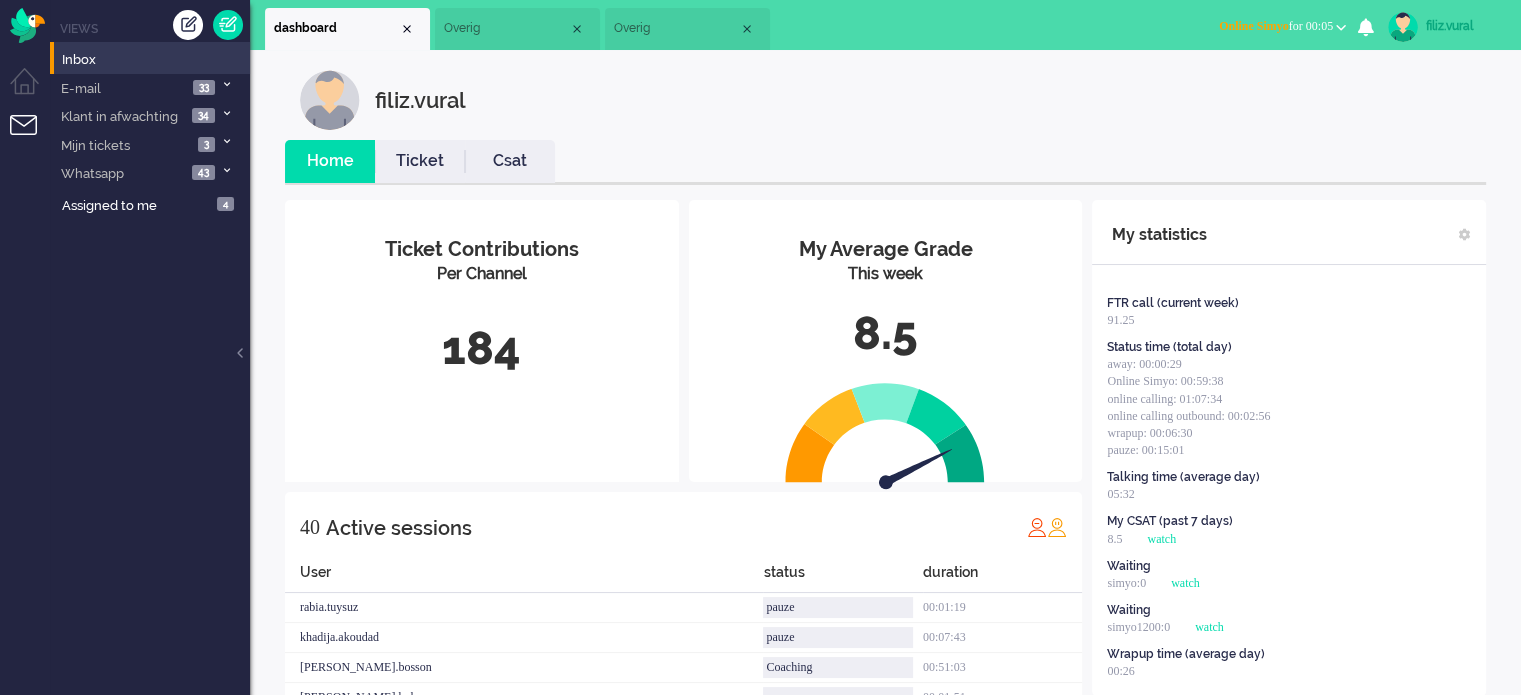 click on "Csat" at bounding box center (510, 161) 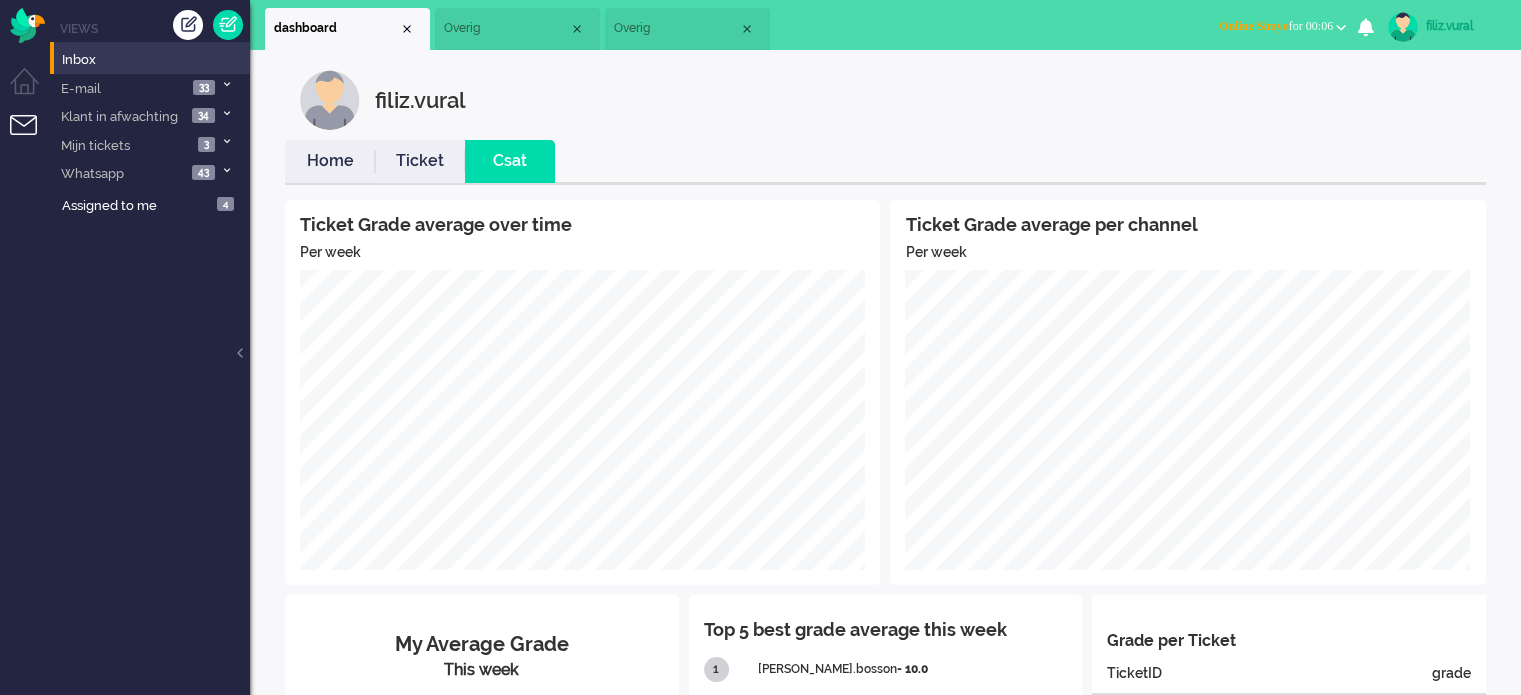 click on "Home" at bounding box center (330, 161) 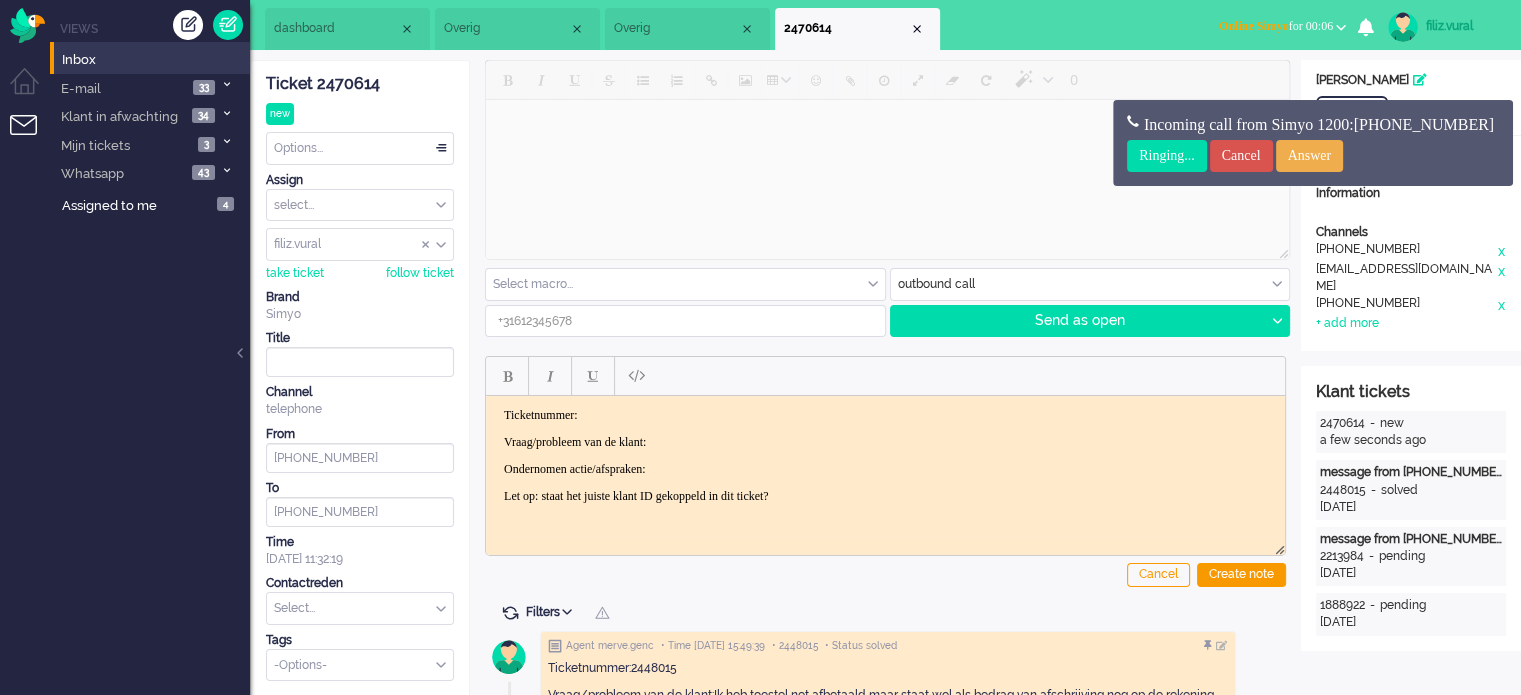 scroll, scrollTop: 0, scrollLeft: 0, axis: both 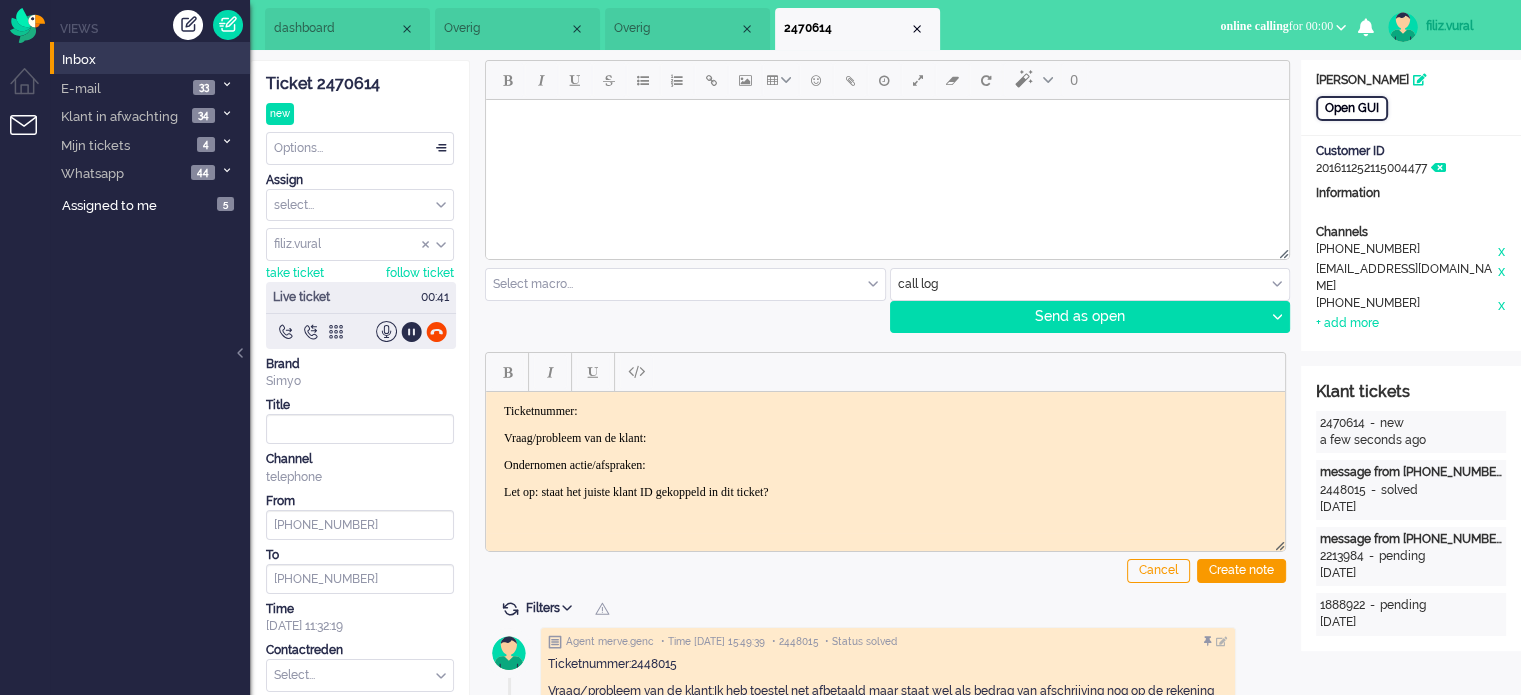 click on "Open GUI" at bounding box center (1352, 108) 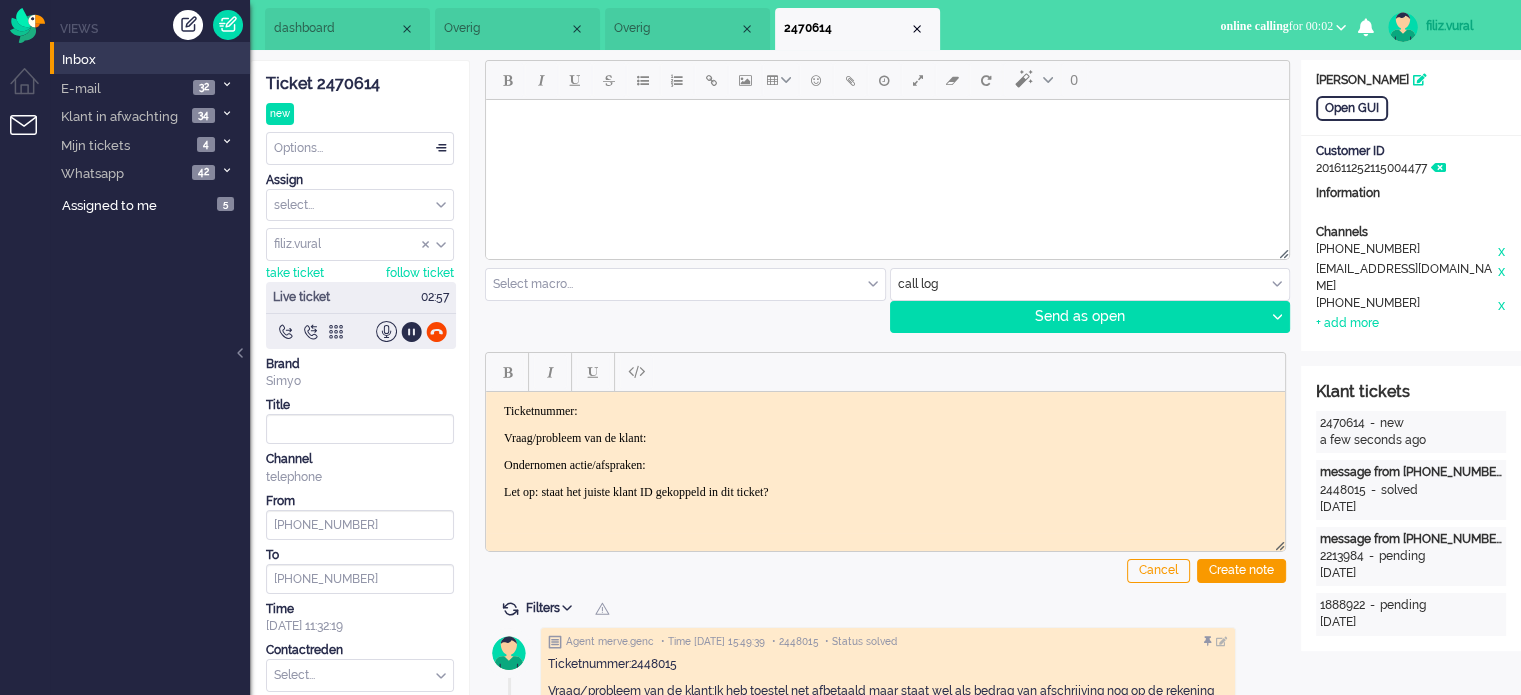 click on "Ticket 2470614" 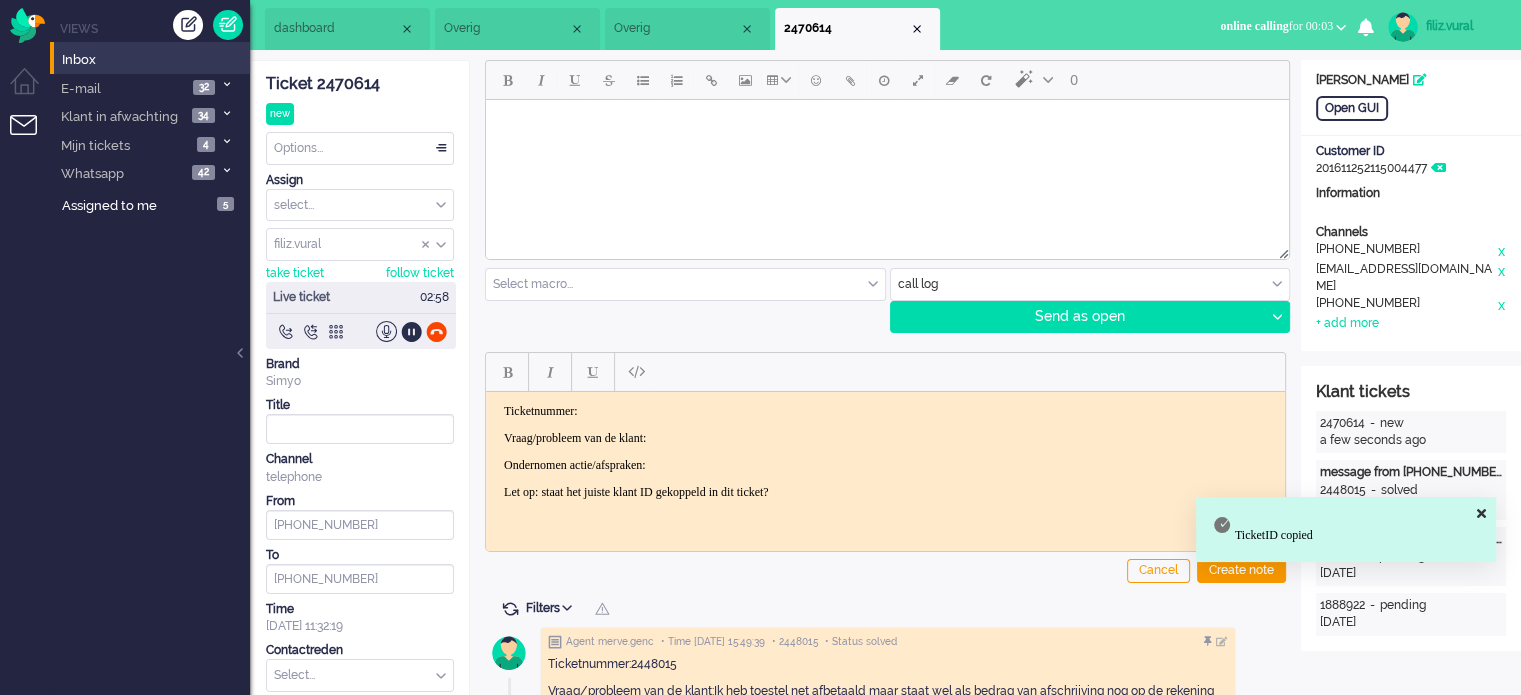 click on "Ticketnummer:" at bounding box center (885, 410) 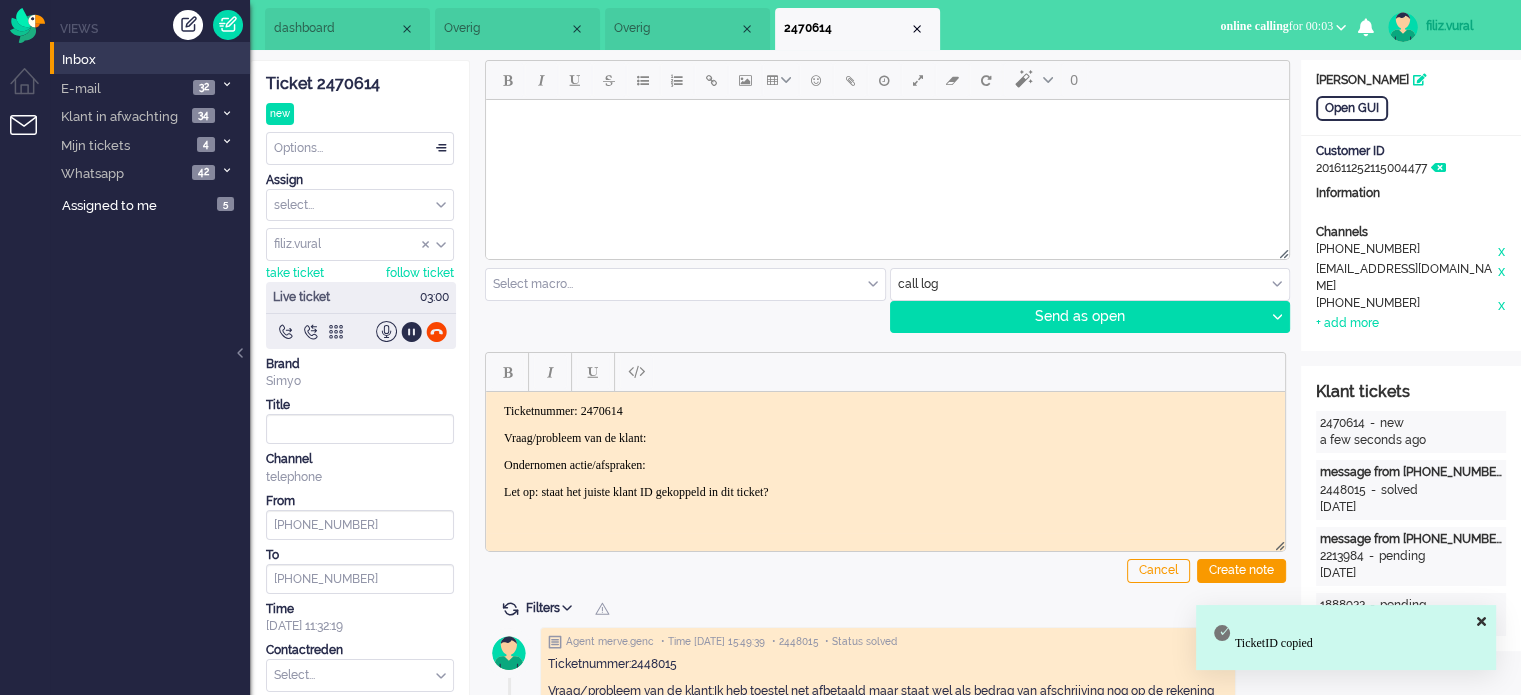 click on "Vraag/probleem van de klant:" at bounding box center (885, 437) 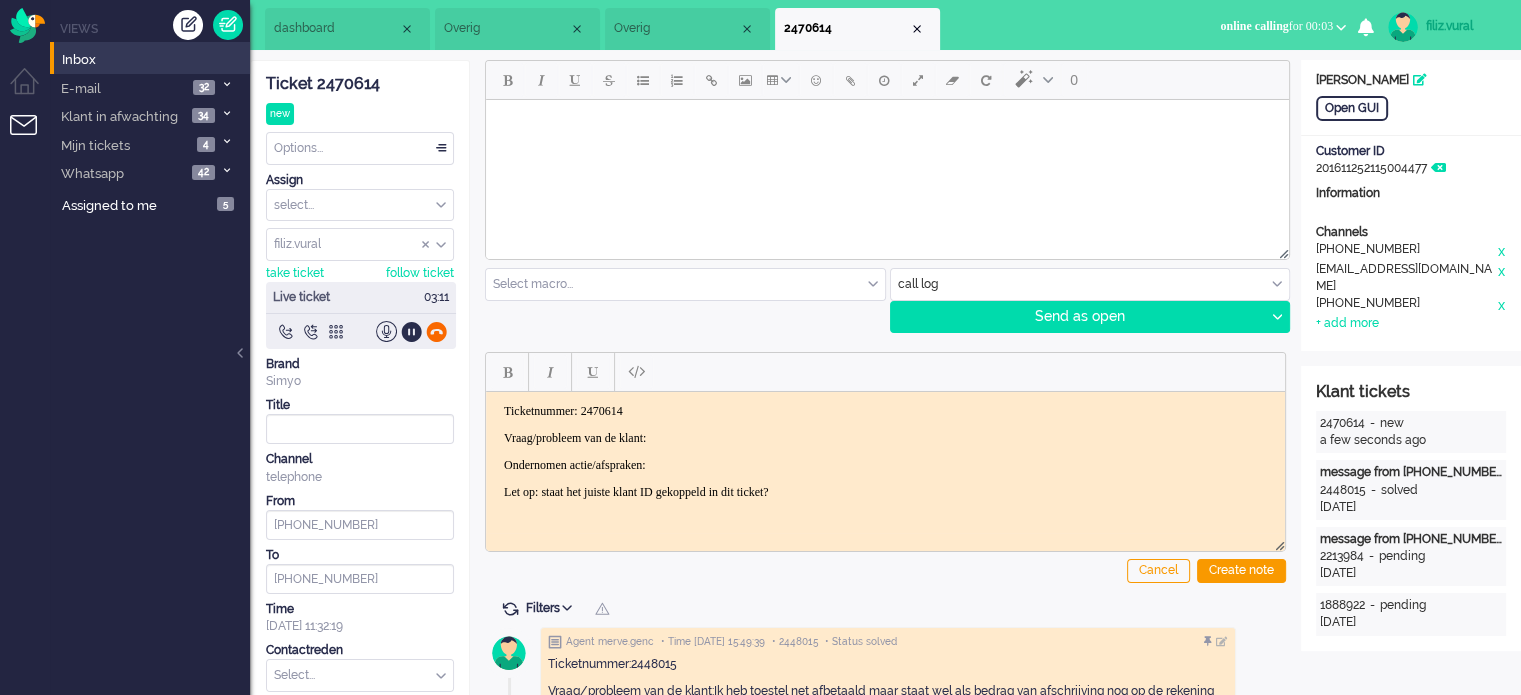 click 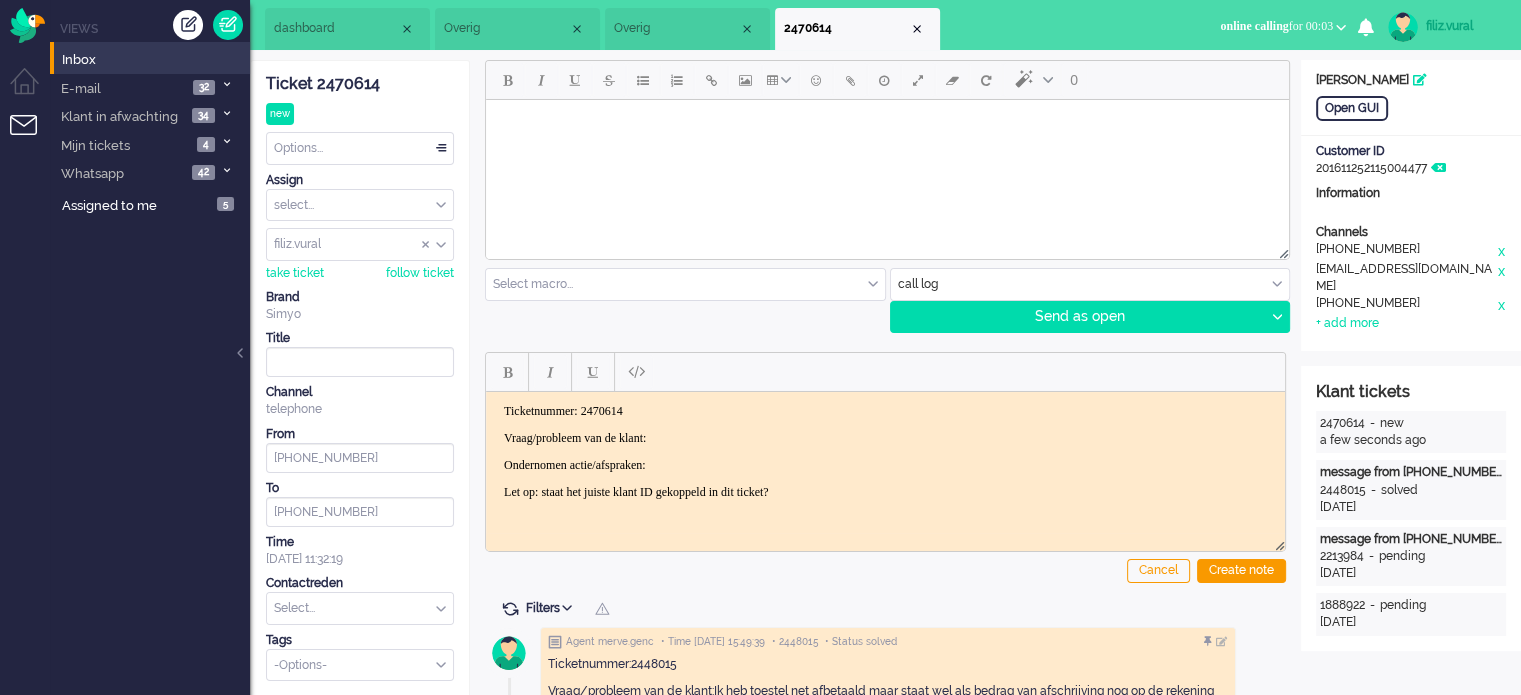 click on "Vraag/probleem van de klant:" at bounding box center [885, 437] 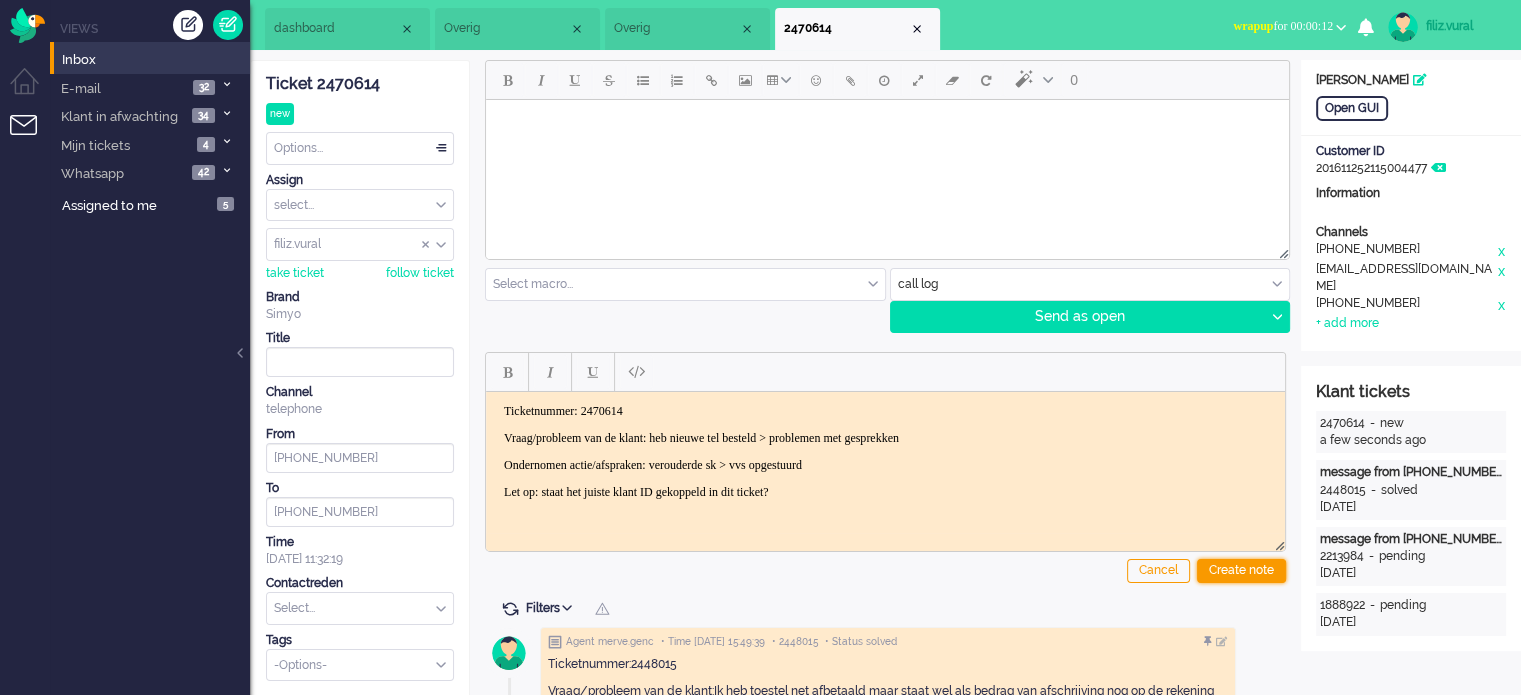 click on "Create note" at bounding box center [1241, 571] 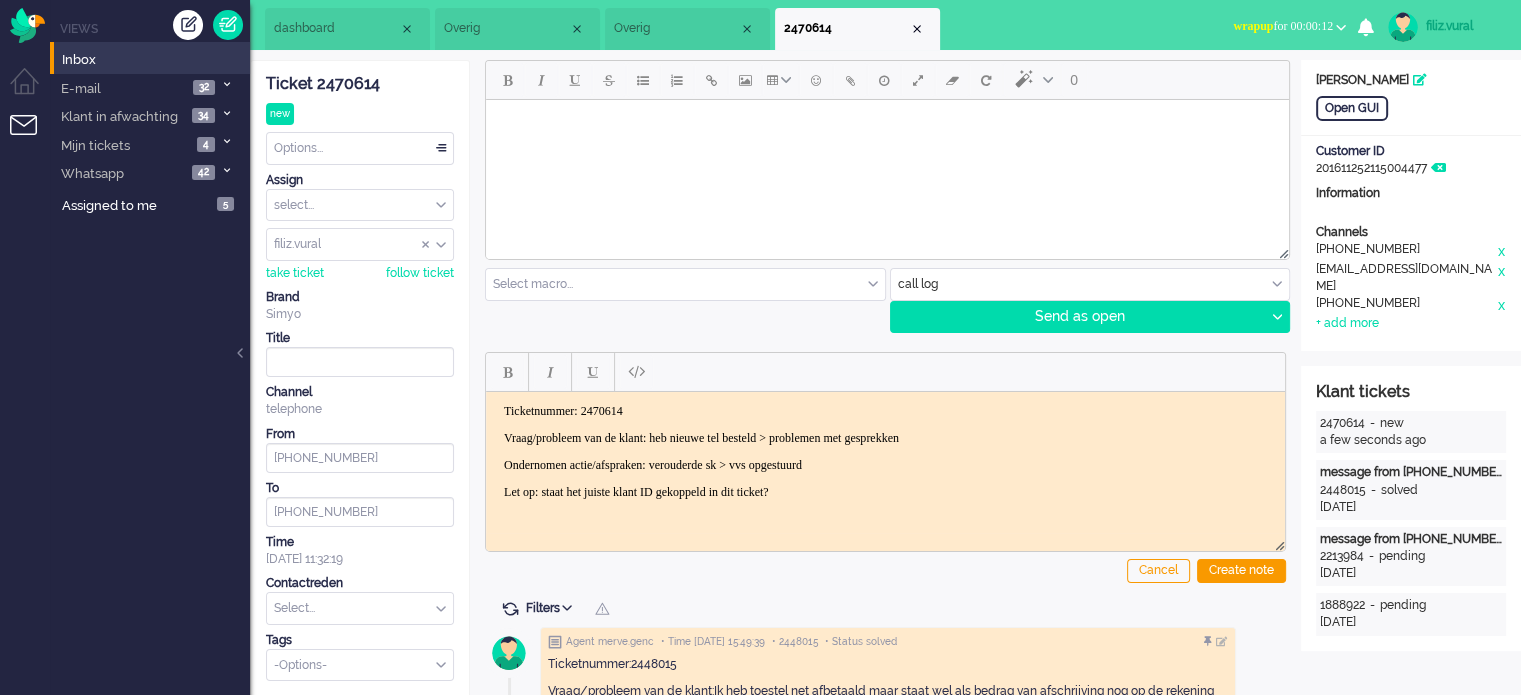 click on "wrapup  for 00:00:12" at bounding box center (1283, 26) 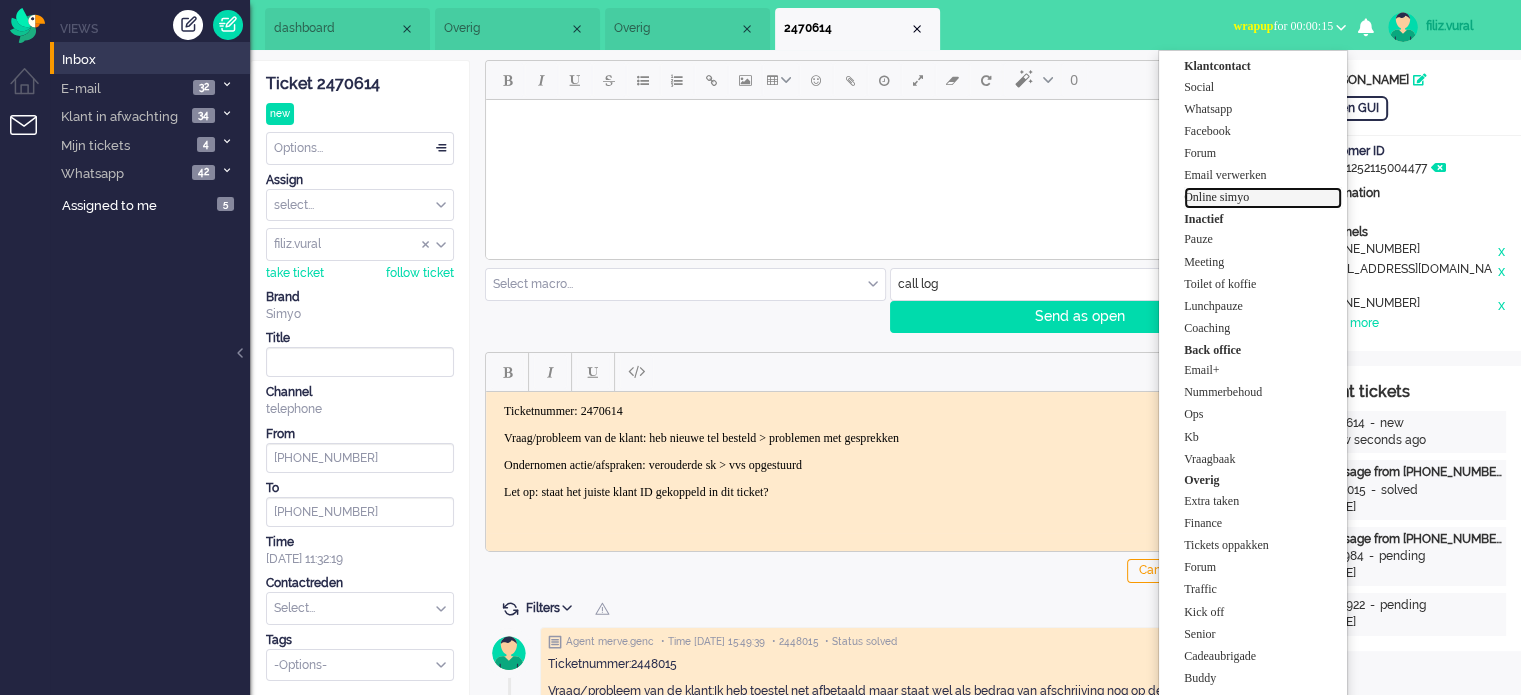 click on "Online simyo" at bounding box center [1263, 197] 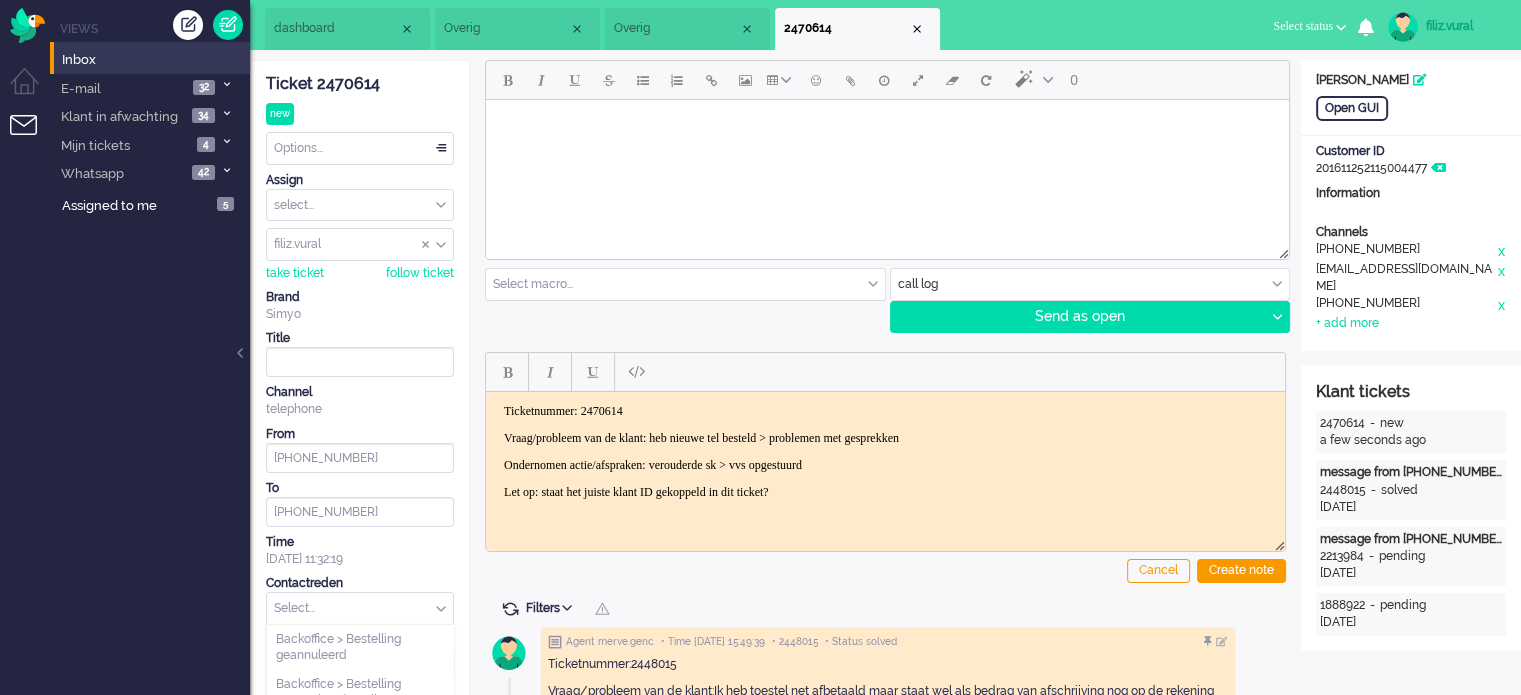 click at bounding box center [360, 608] 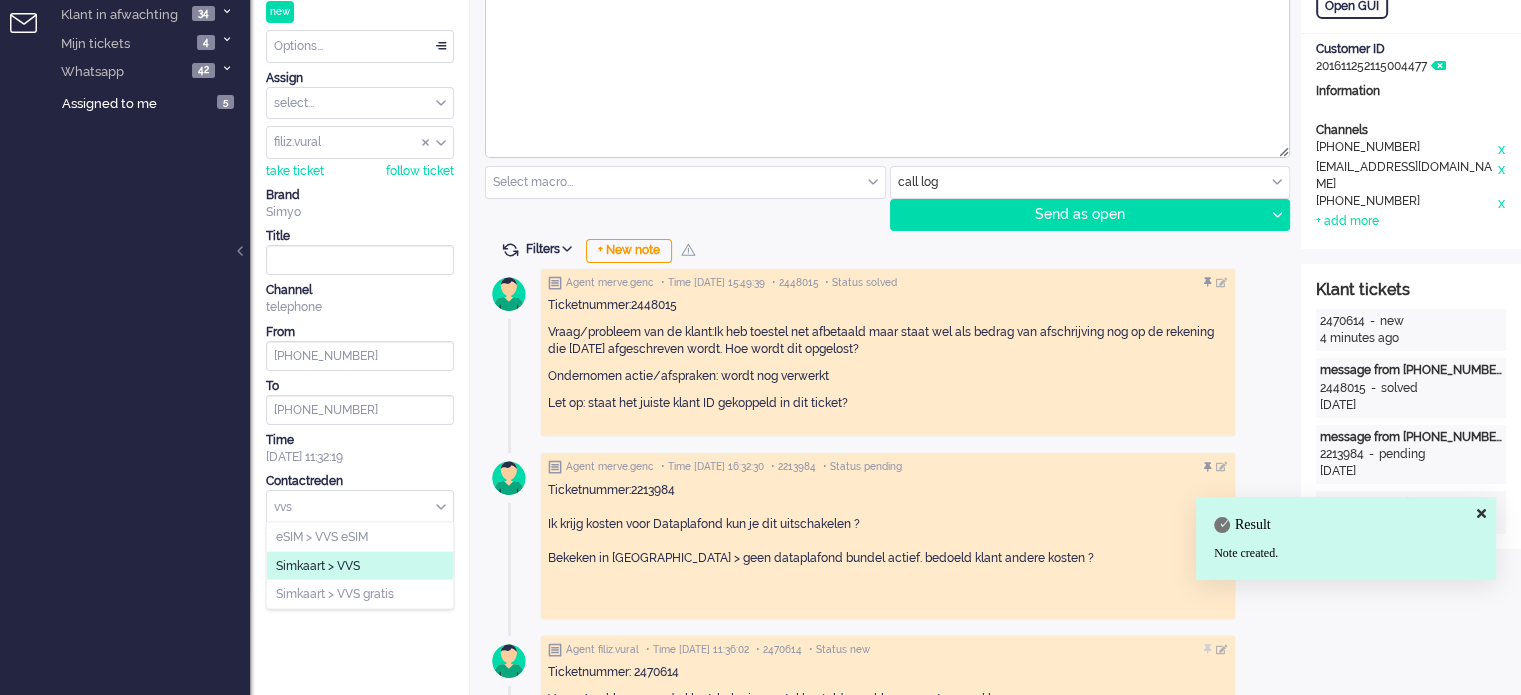 scroll, scrollTop: 300, scrollLeft: 0, axis: vertical 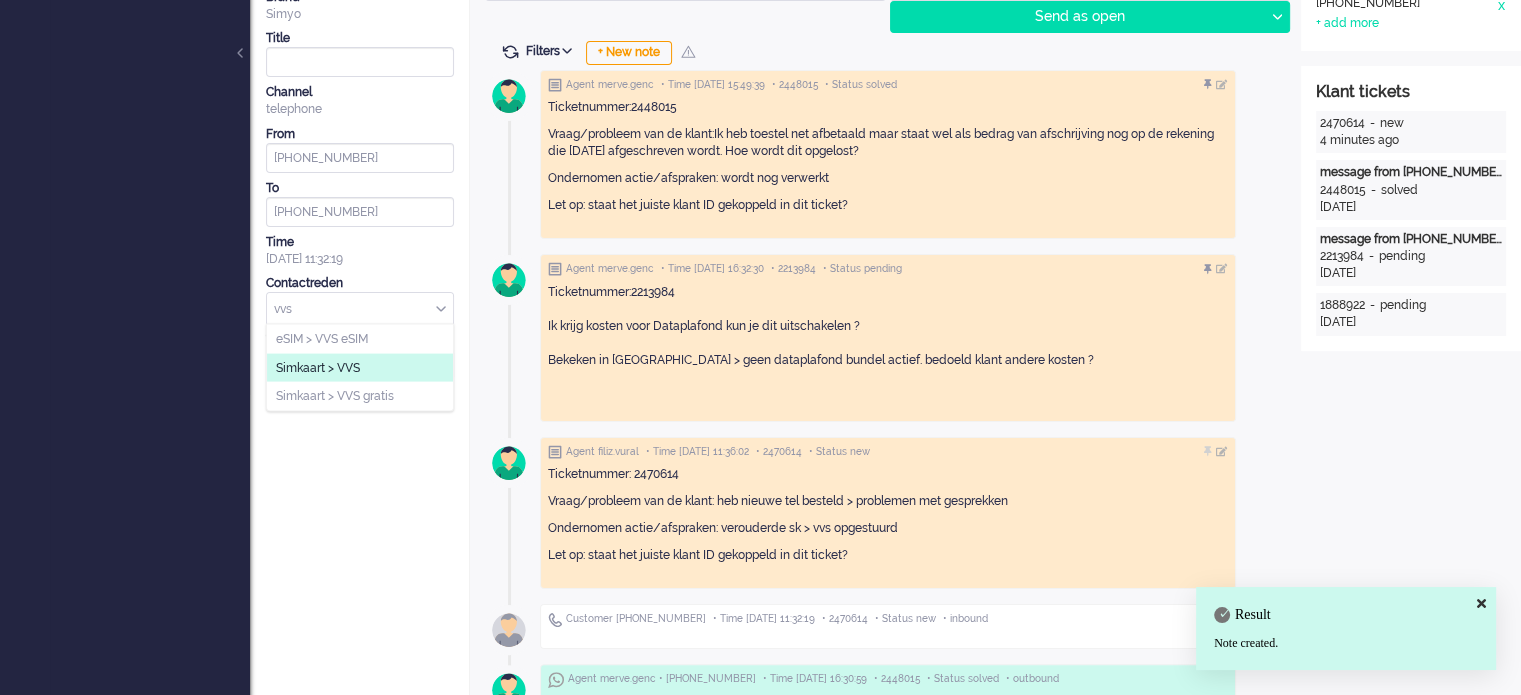 type on "vvs" 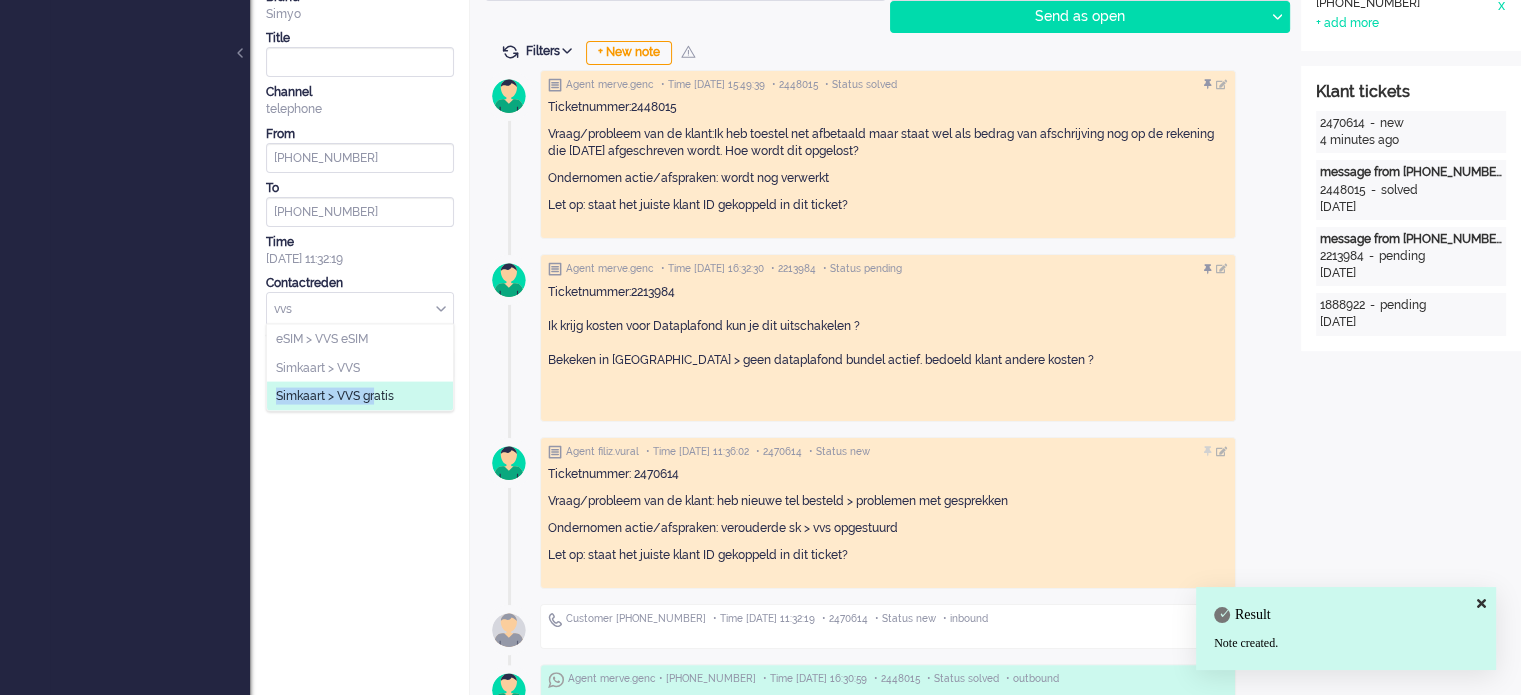 drag, startPoint x: 375, startPoint y: 379, endPoint x: 376, endPoint y: 393, distance: 14.035668 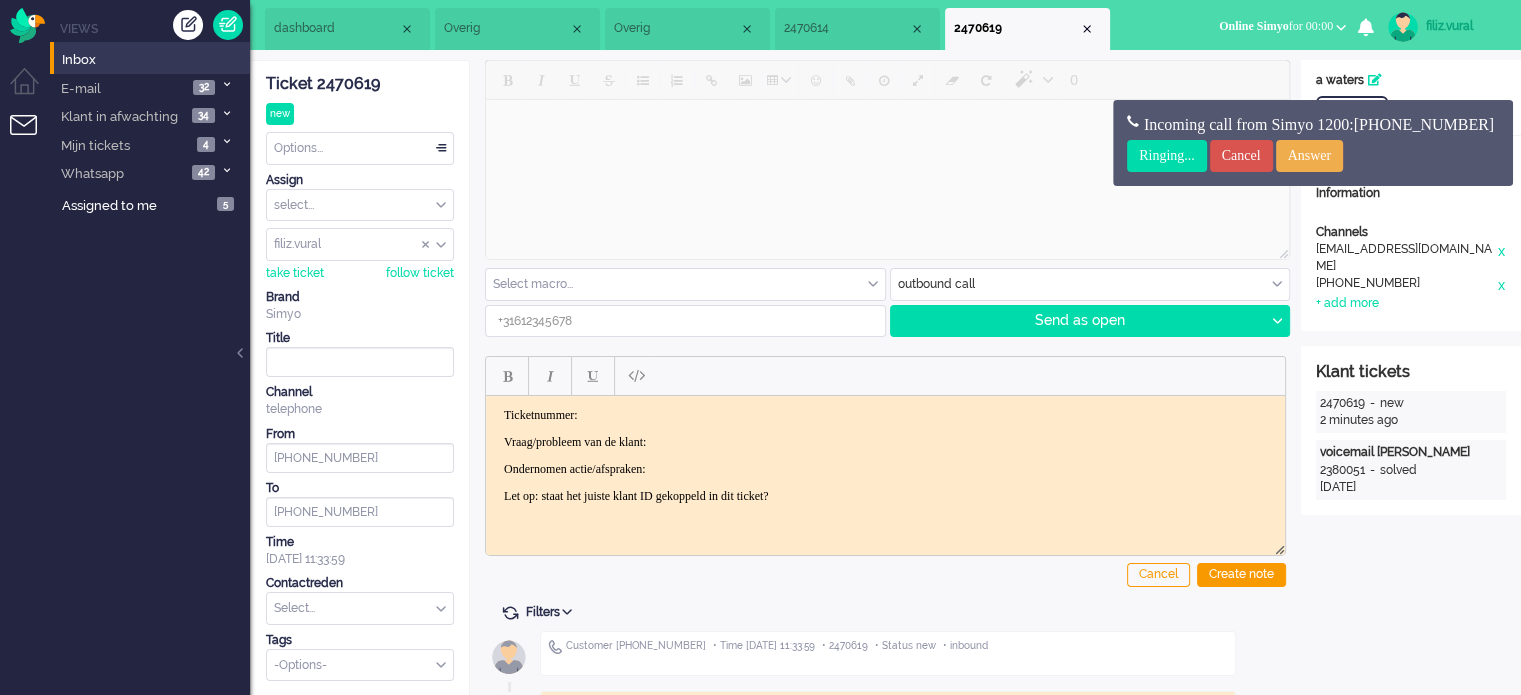 scroll, scrollTop: 0, scrollLeft: 0, axis: both 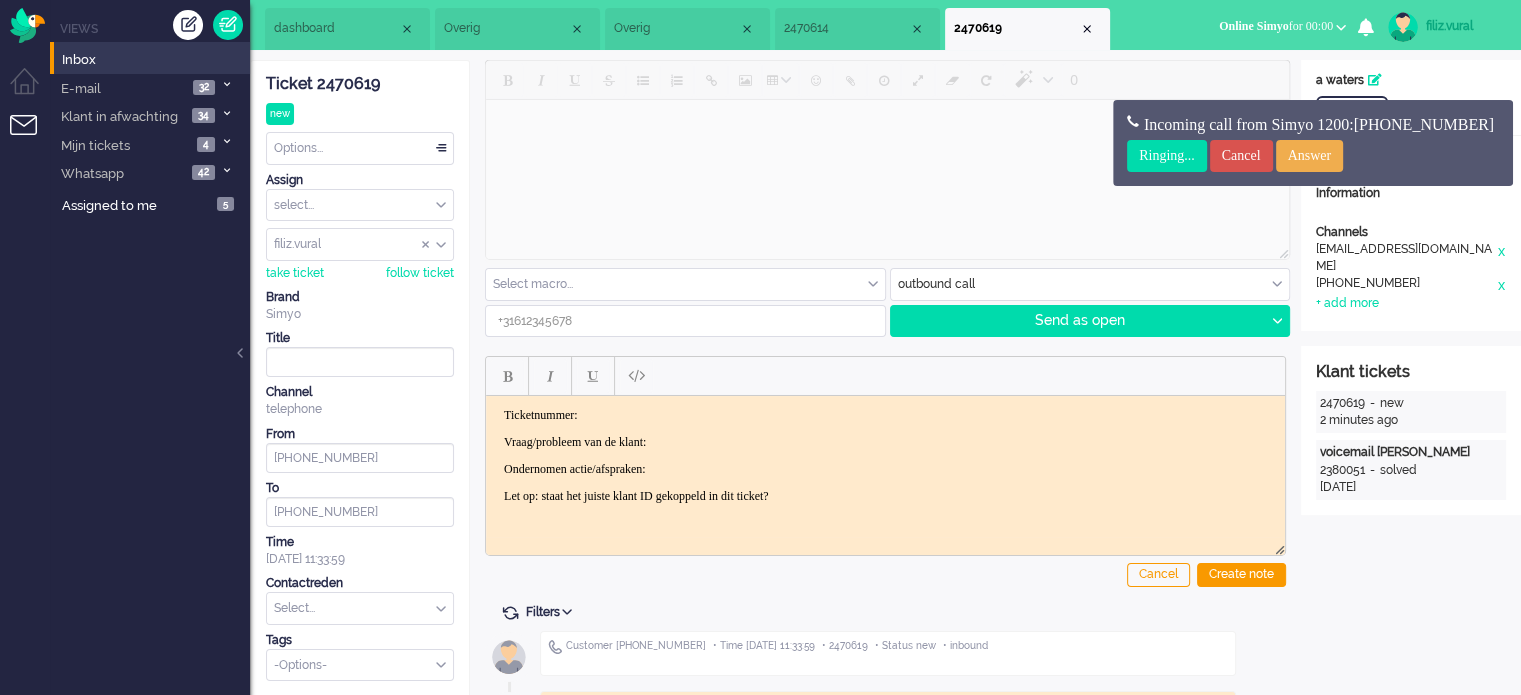 click on "Overig" at bounding box center (687, 29) 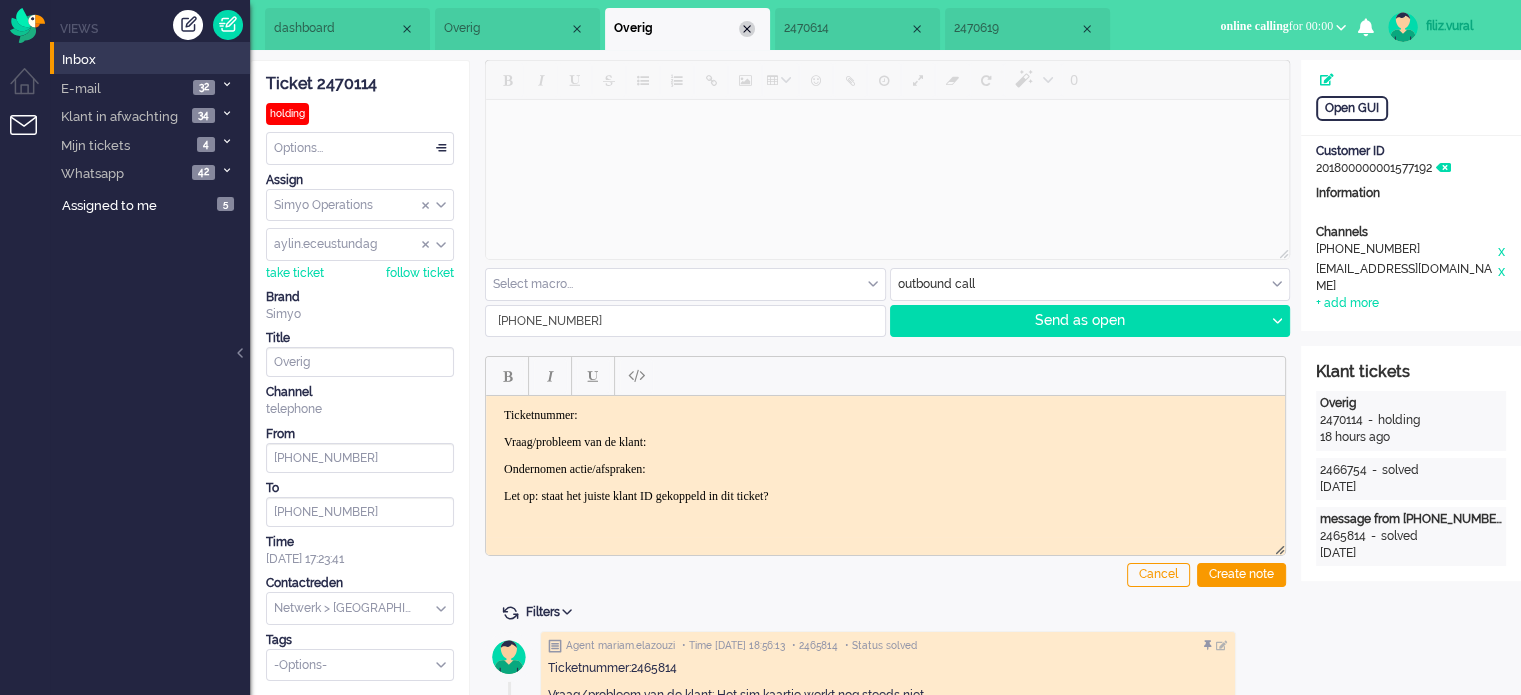 click at bounding box center (747, 29) 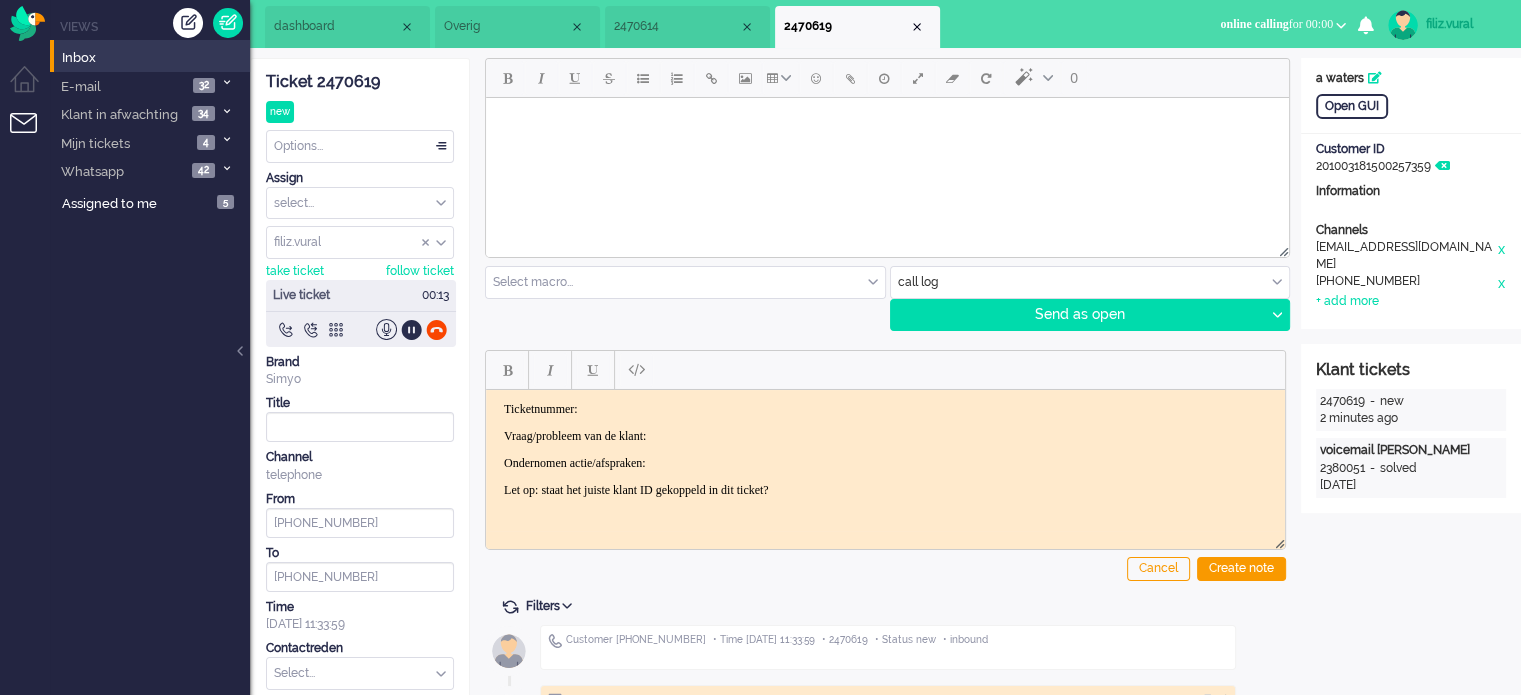 scroll, scrollTop: 0, scrollLeft: 0, axis: both 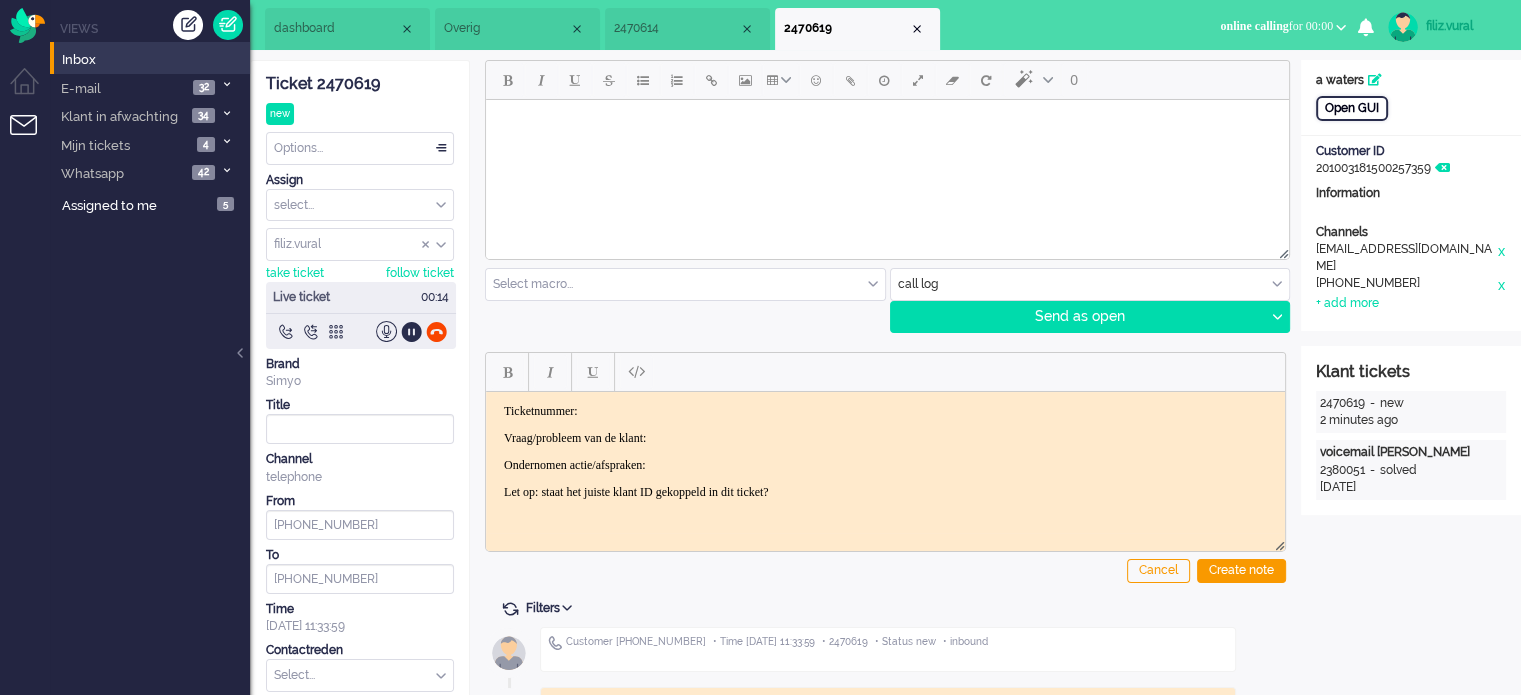 click on "Open GUI" at bounding box center [1352, 108] 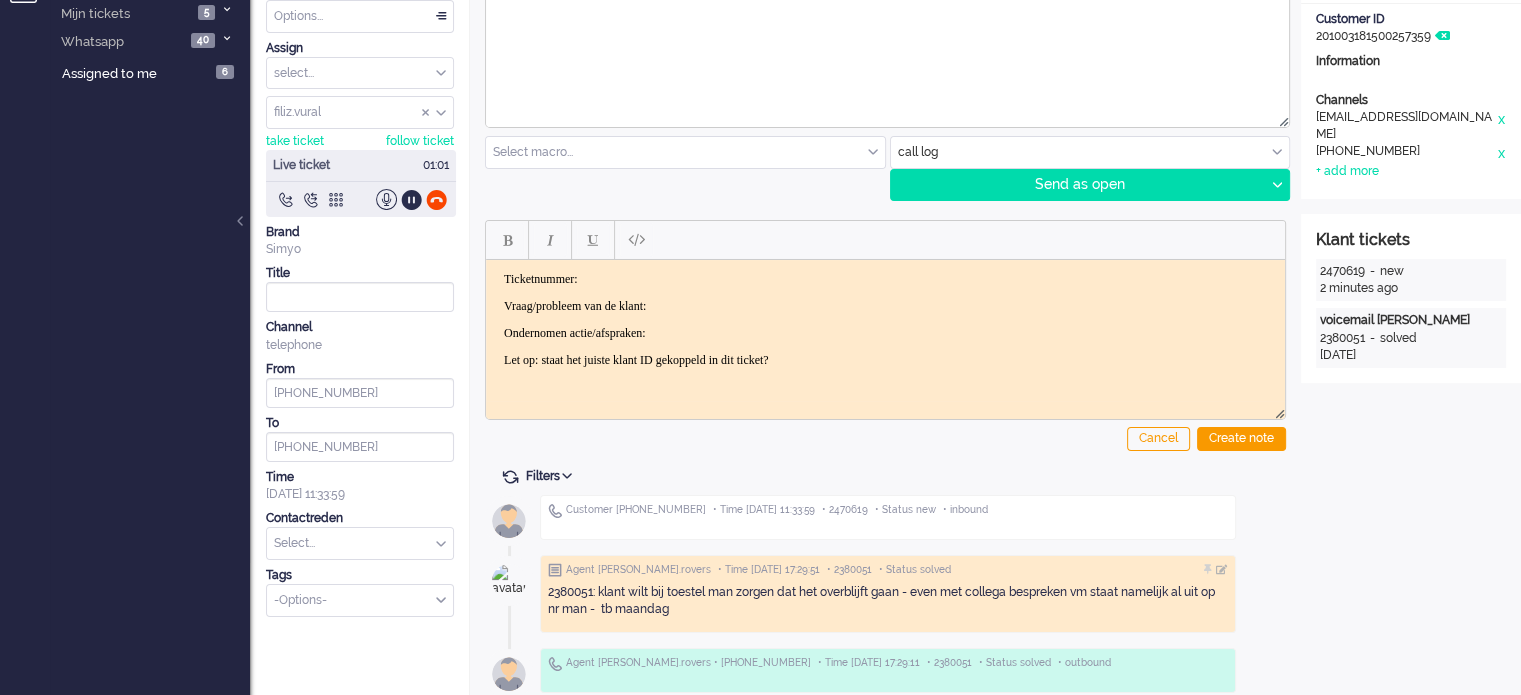 scroll, scrollTop: 103, scrollLeft: 0, axis: vertical 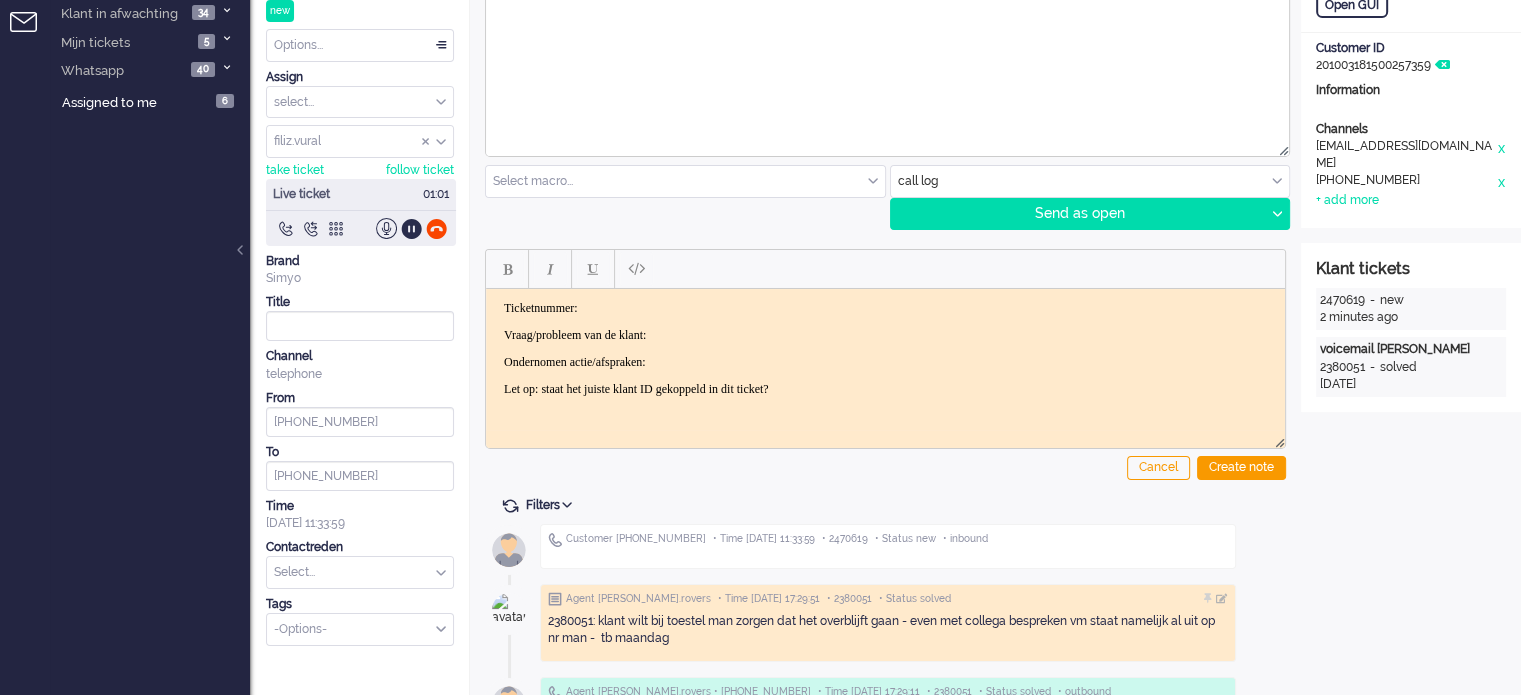 click at bounding box center [885, 439] 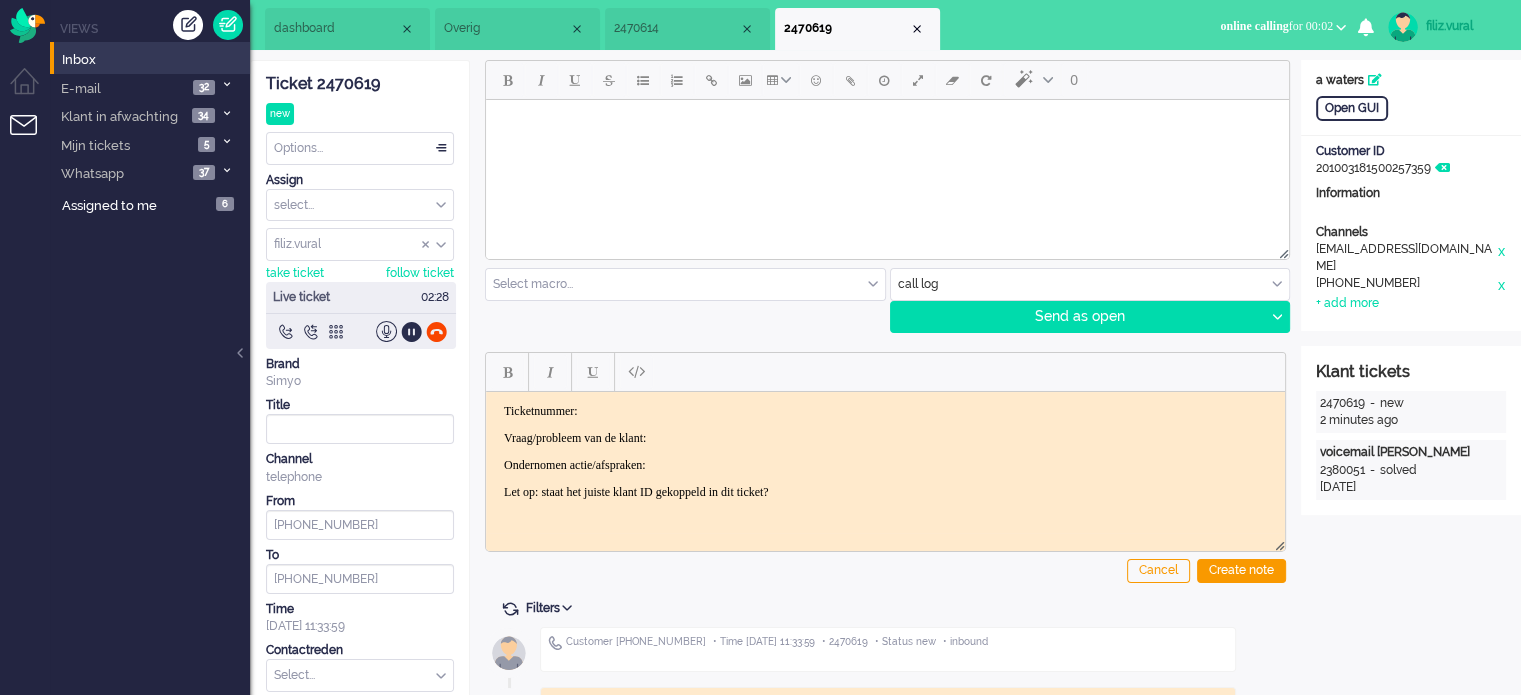 scroll, scrollTop: 0, scrollLeft: 0, axis: both 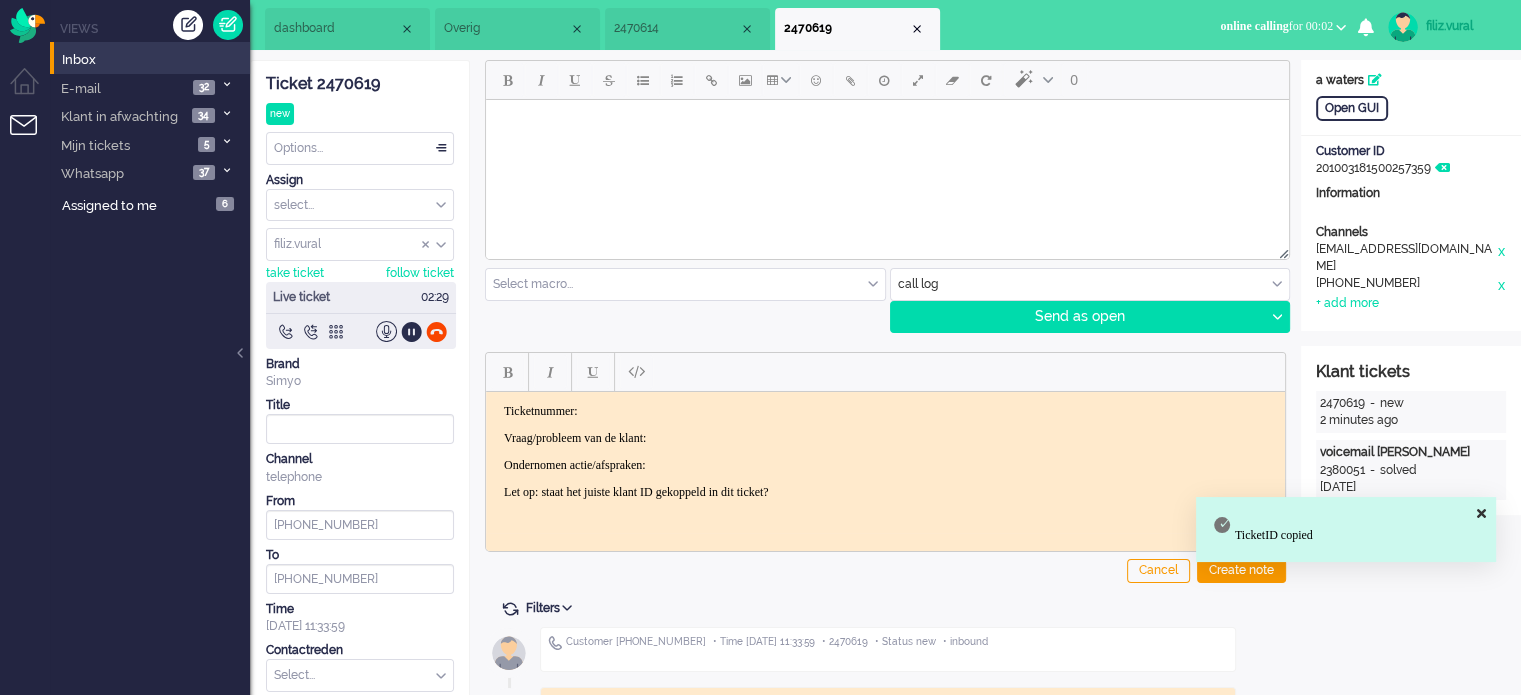 click on "Ticketnummer:" at bounding box center (885, 410) 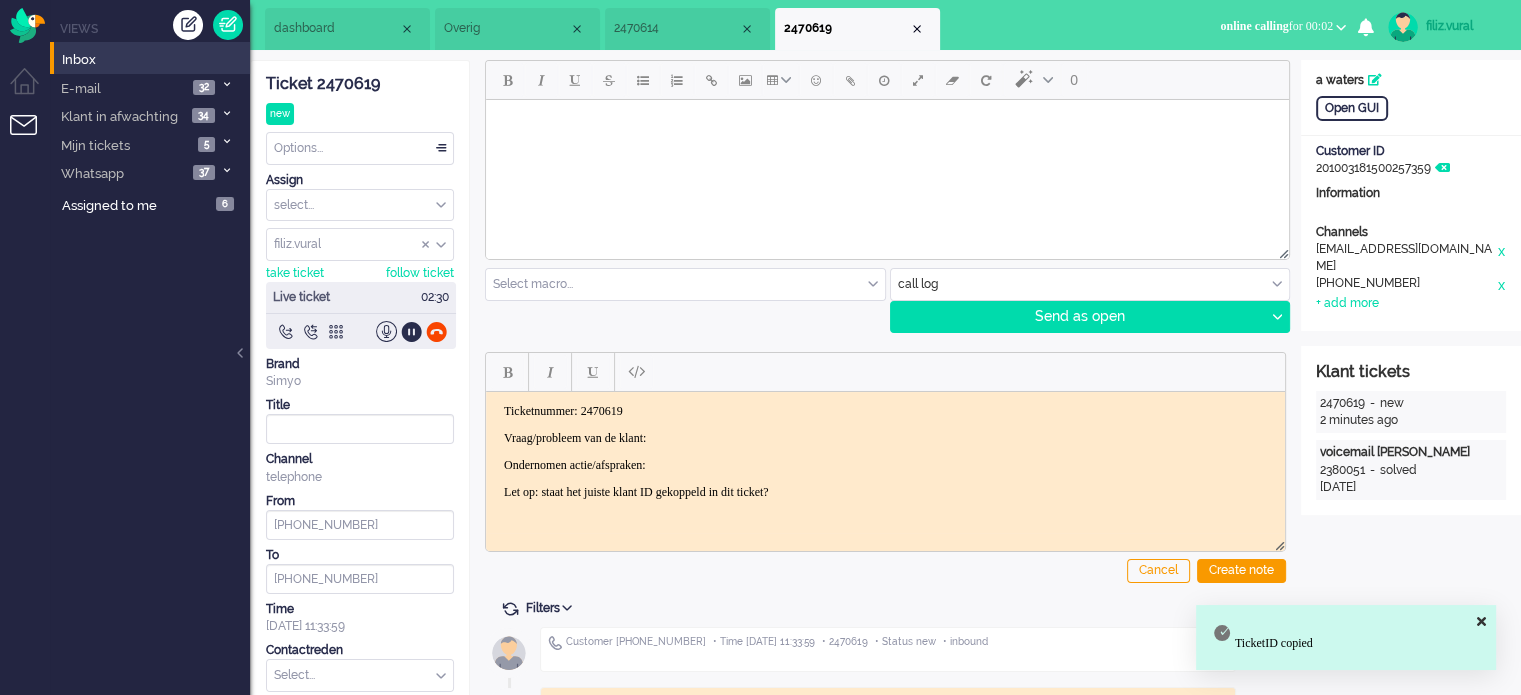 drag, startPoint x: 673, startPoint y: 471, endPoint x: 749, endPoint y: 418, distance: 92.65527 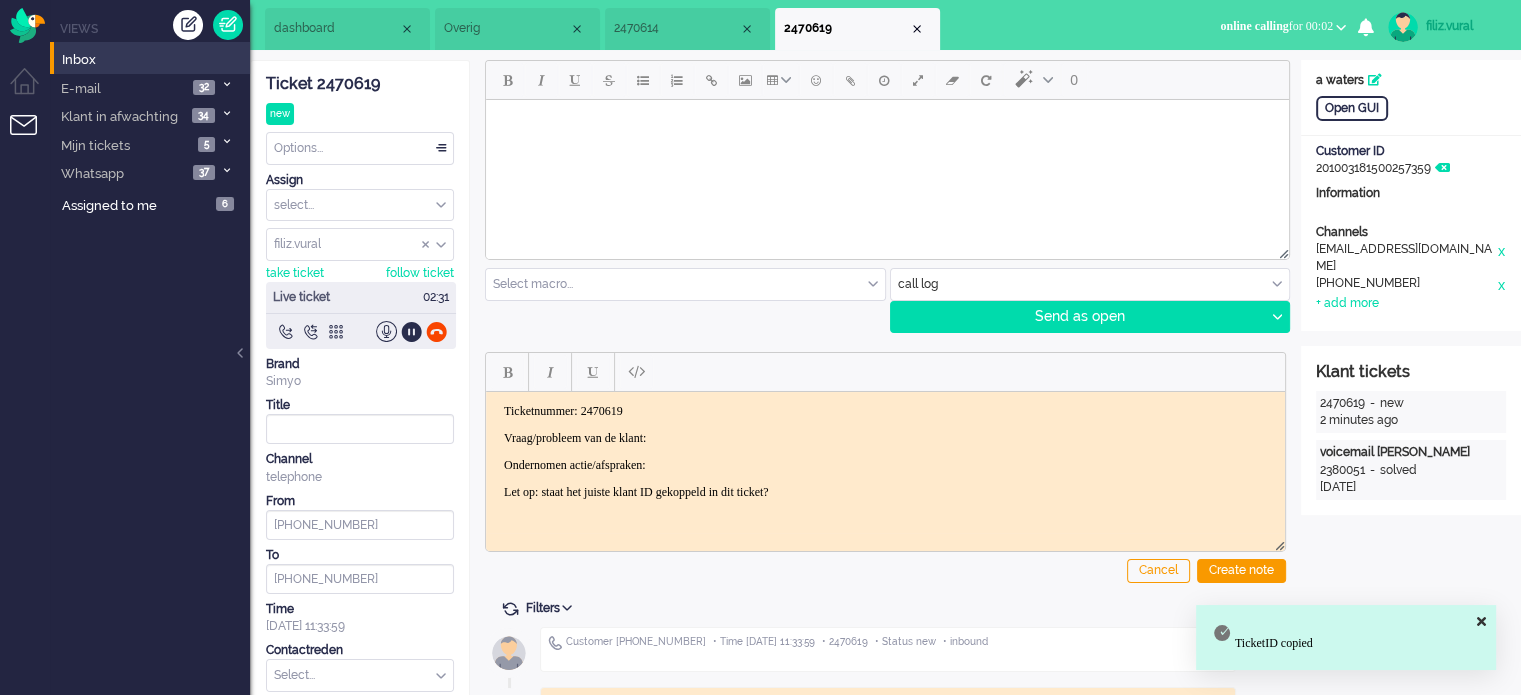click on "Ticketnummer: 2470619 Vraag/probleem van de klant: Ondernomen actie/afspraken:  Let op: staat het juiste klant ID gekoppeld in dit ticket?" at bounding box center [885, 451] 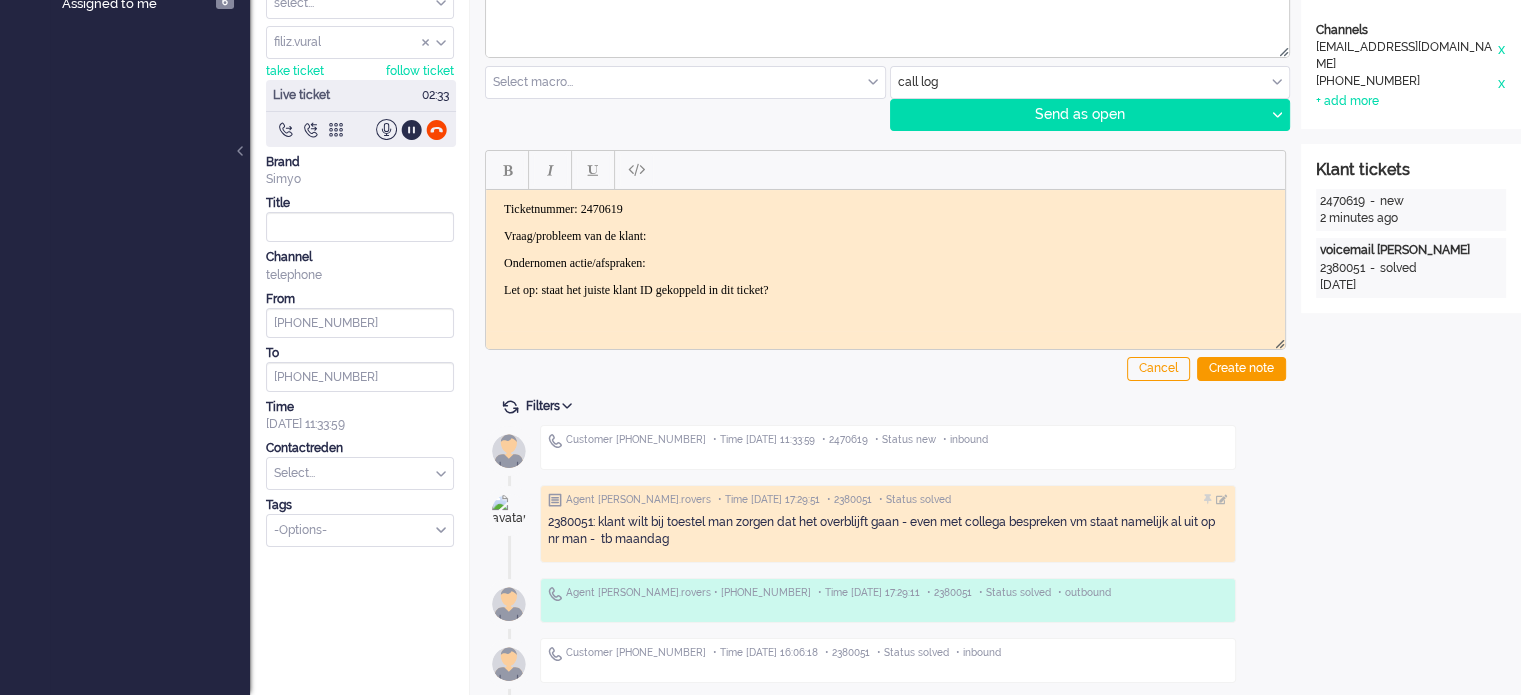 scroll, scrollTop: 203, scrollLeft: 0, axis: vertical 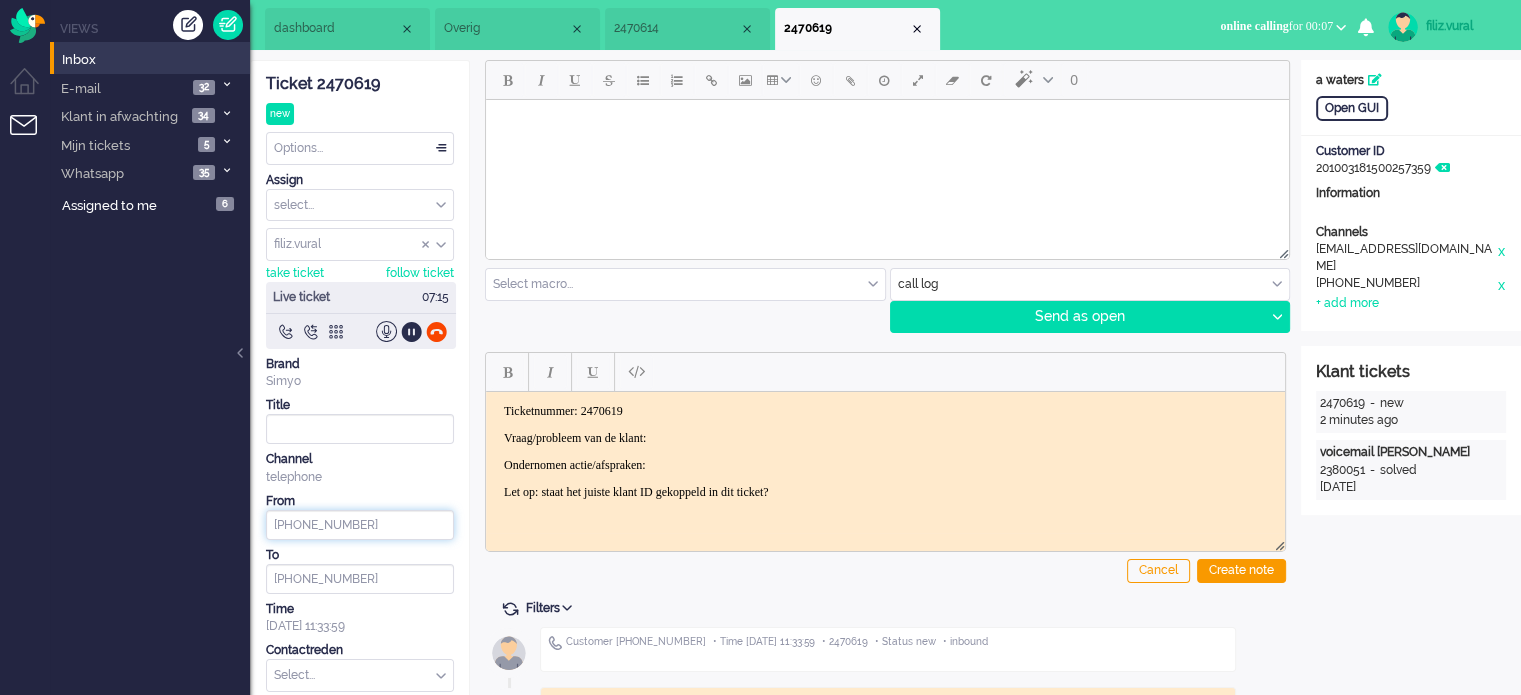 drag, startPoint x: 393, startPoint y: 514, endPoint x: 270, endPoint y: 543, distance: 126.37247 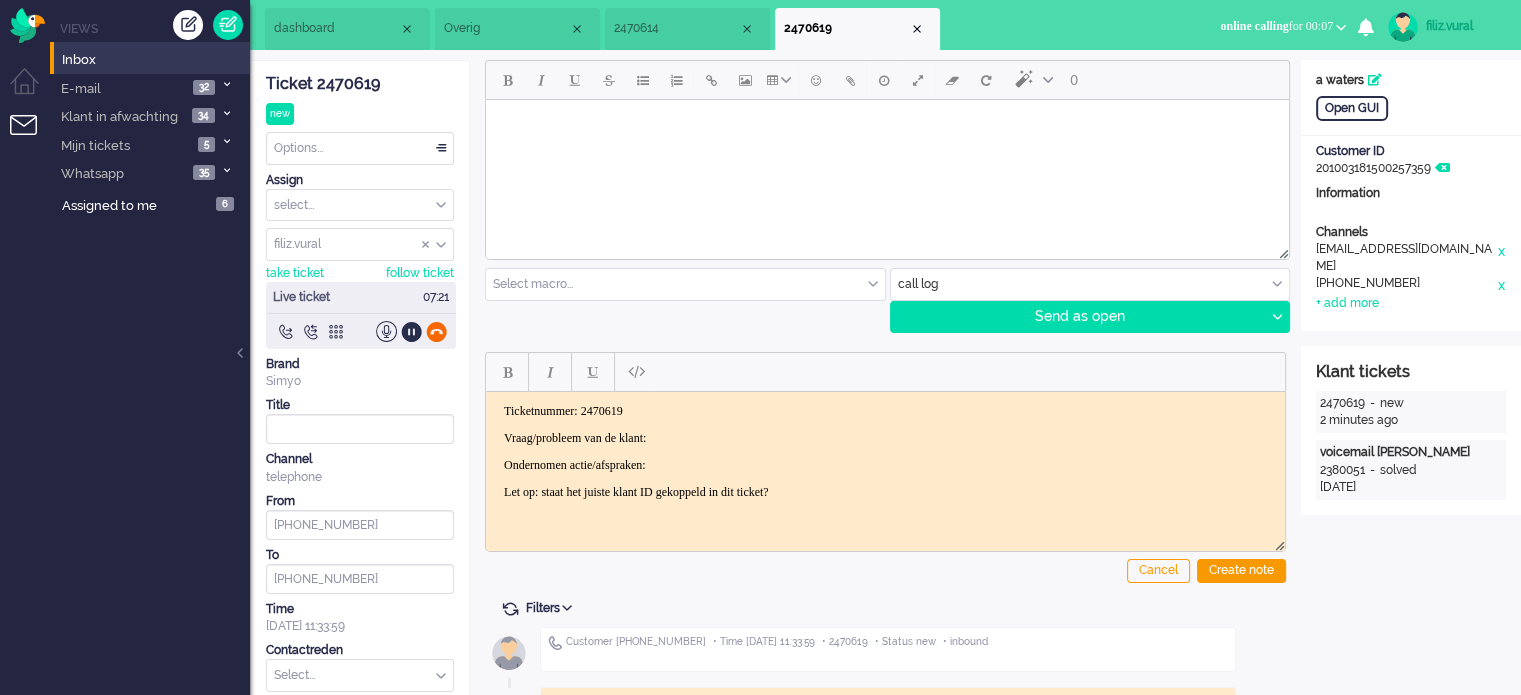 click 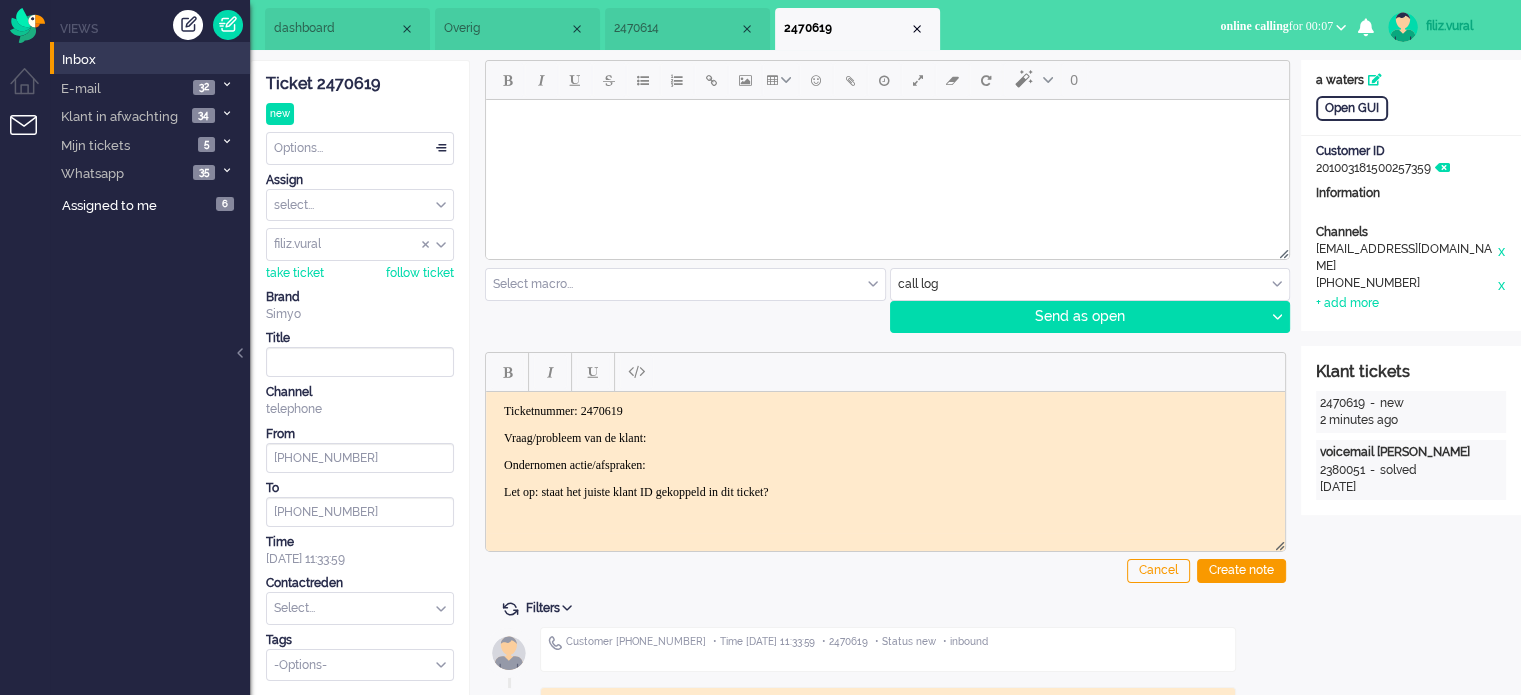 click on "2470614" at bounding box center [687, 29] 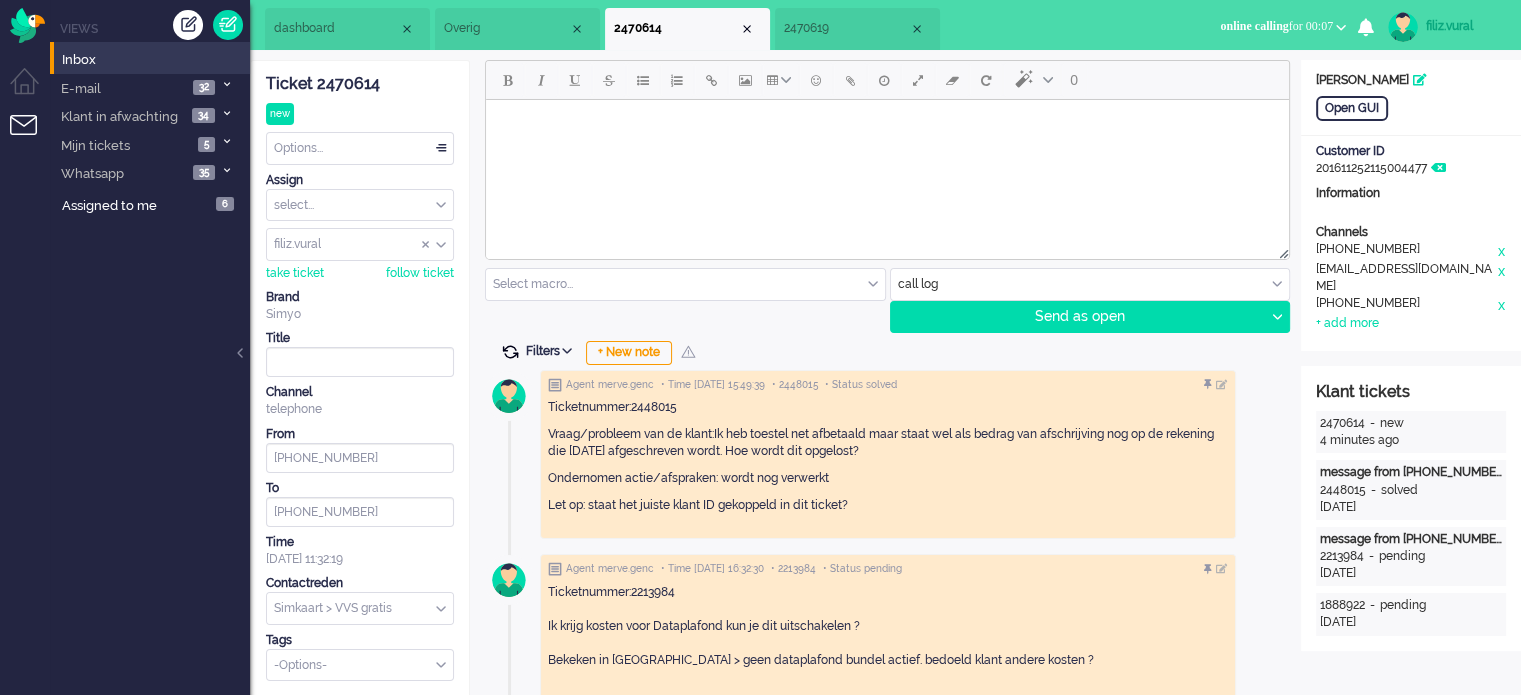 click at bounding box center [510, 352] 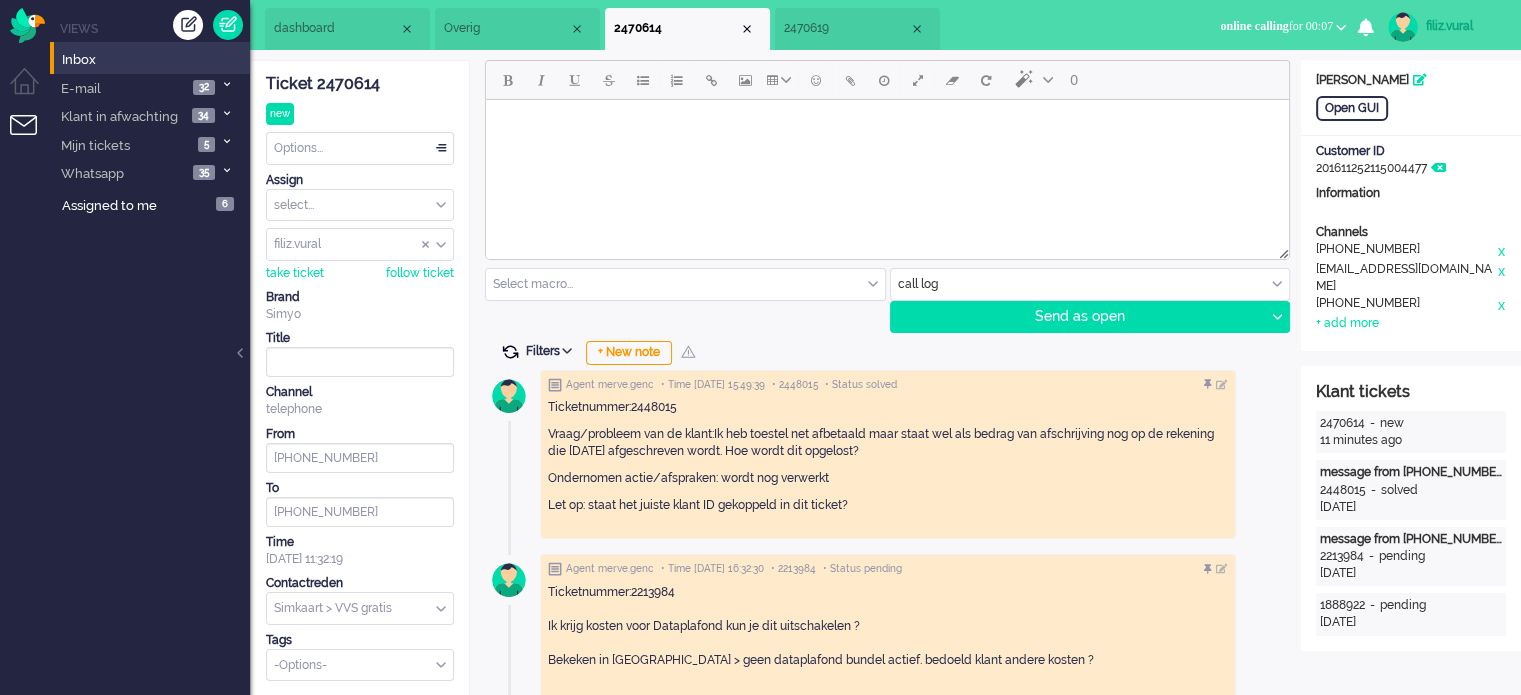 click at bounding box center [510, 352] 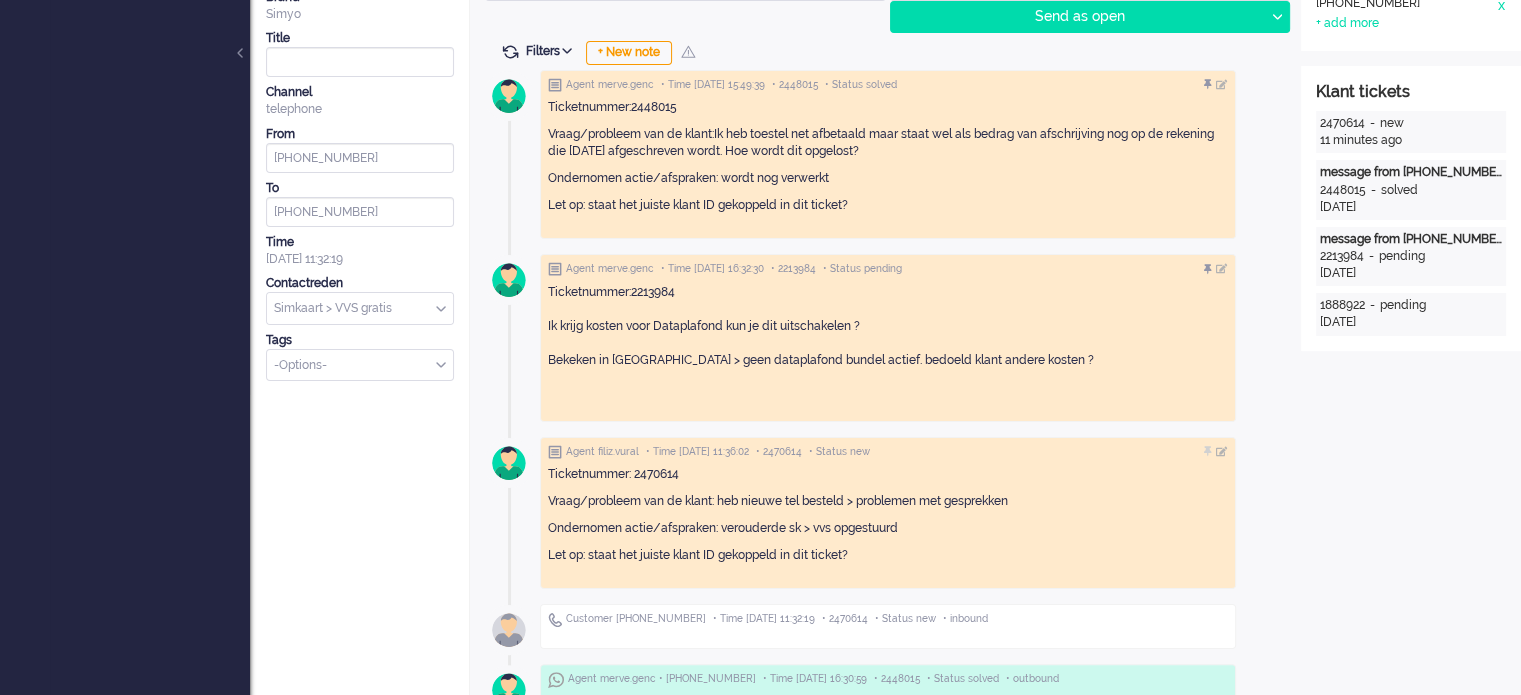 scroll, scrollTop: 0, scrollLeft: 0, axis: both 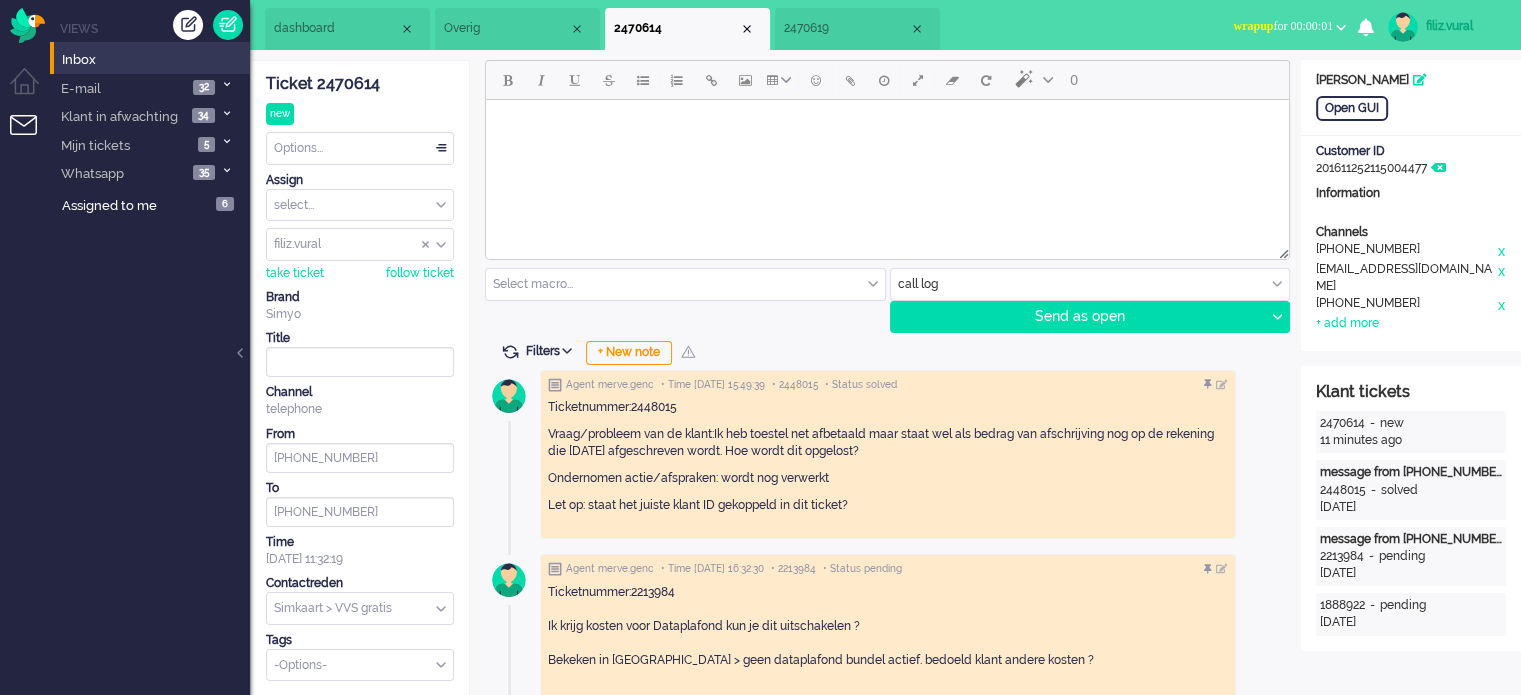 click on "Options... Set Status Open Pending Holding Solved Set priority Low Medium High Urgent Snooze Duplicate Delete" 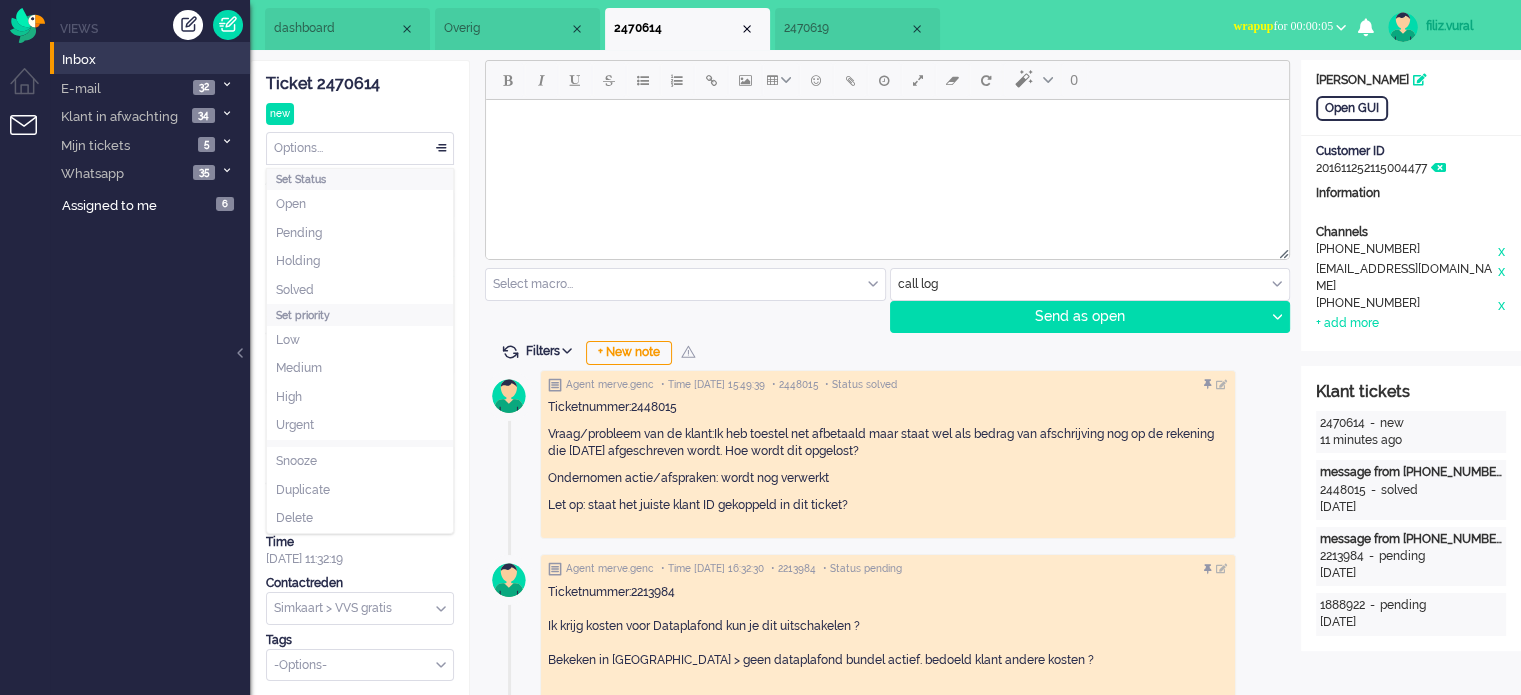 click on "Options..." at bounding box center [360, 148] 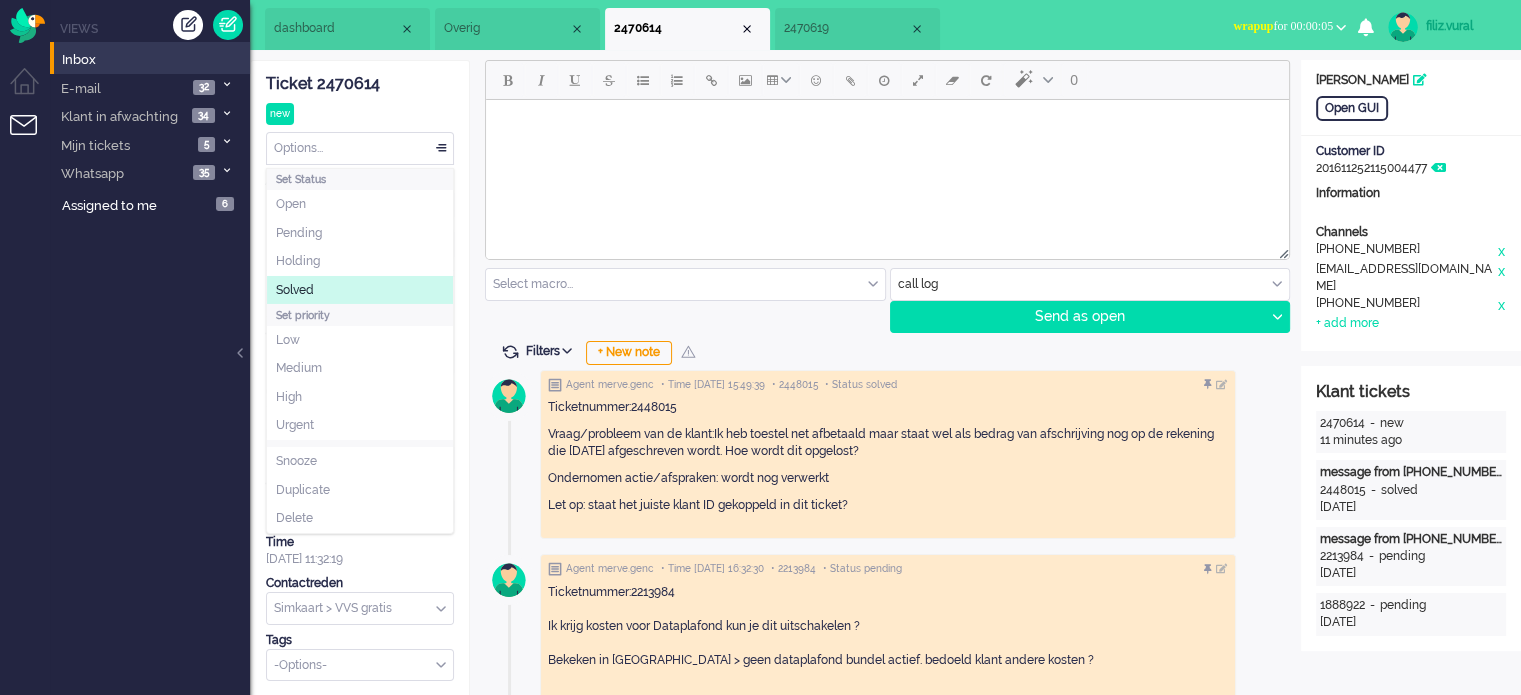 click on "Solved" 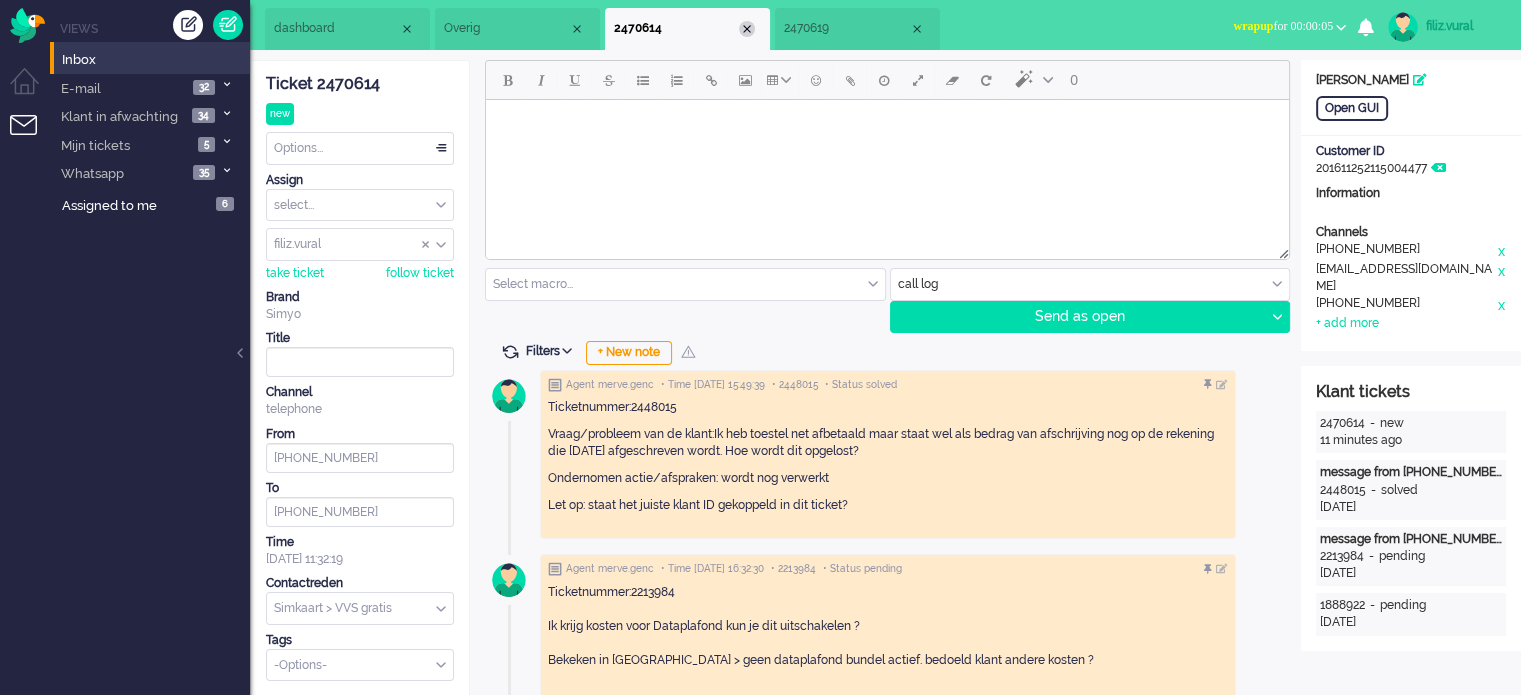 click at bounding box center [747, 29] 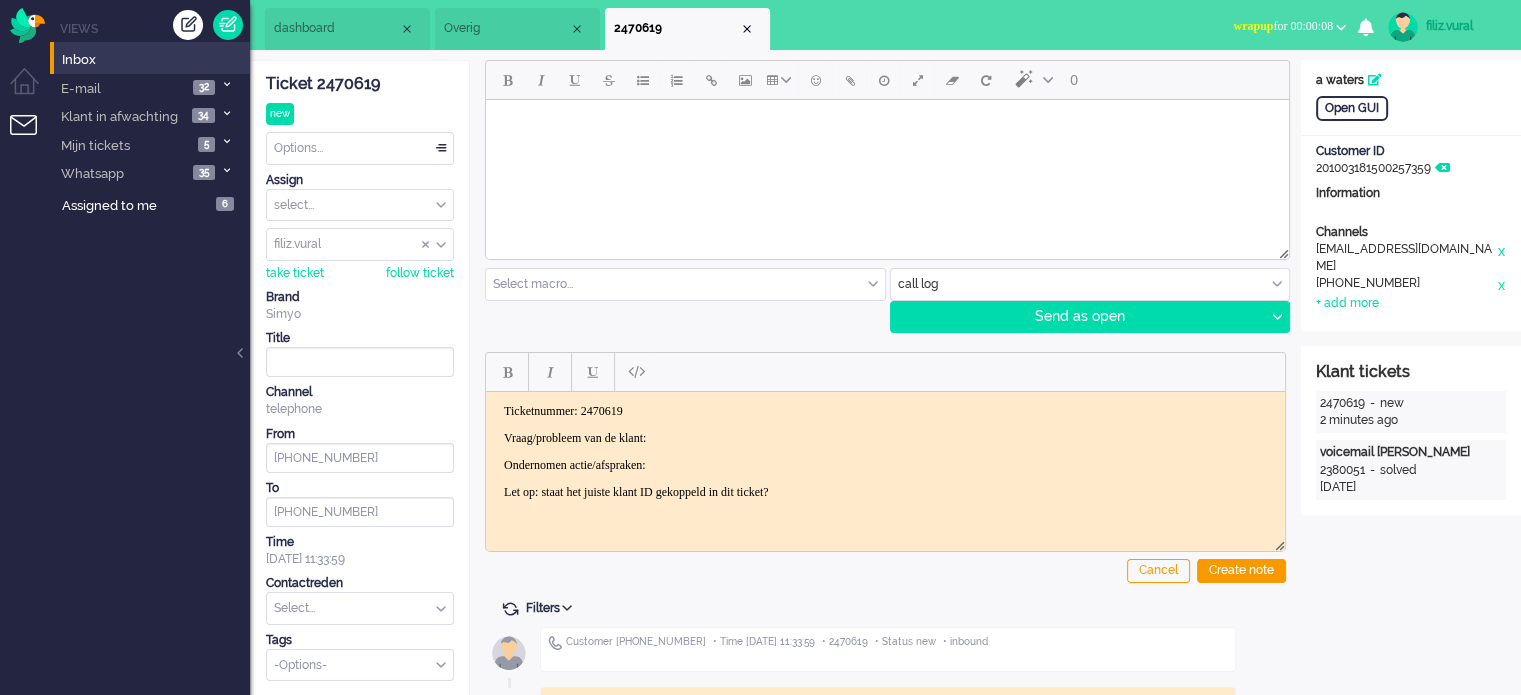 drag, startPoint x: 472, startPoint y: 23, endPoint x: 477, endPoint y: 47, distance: 24.5153 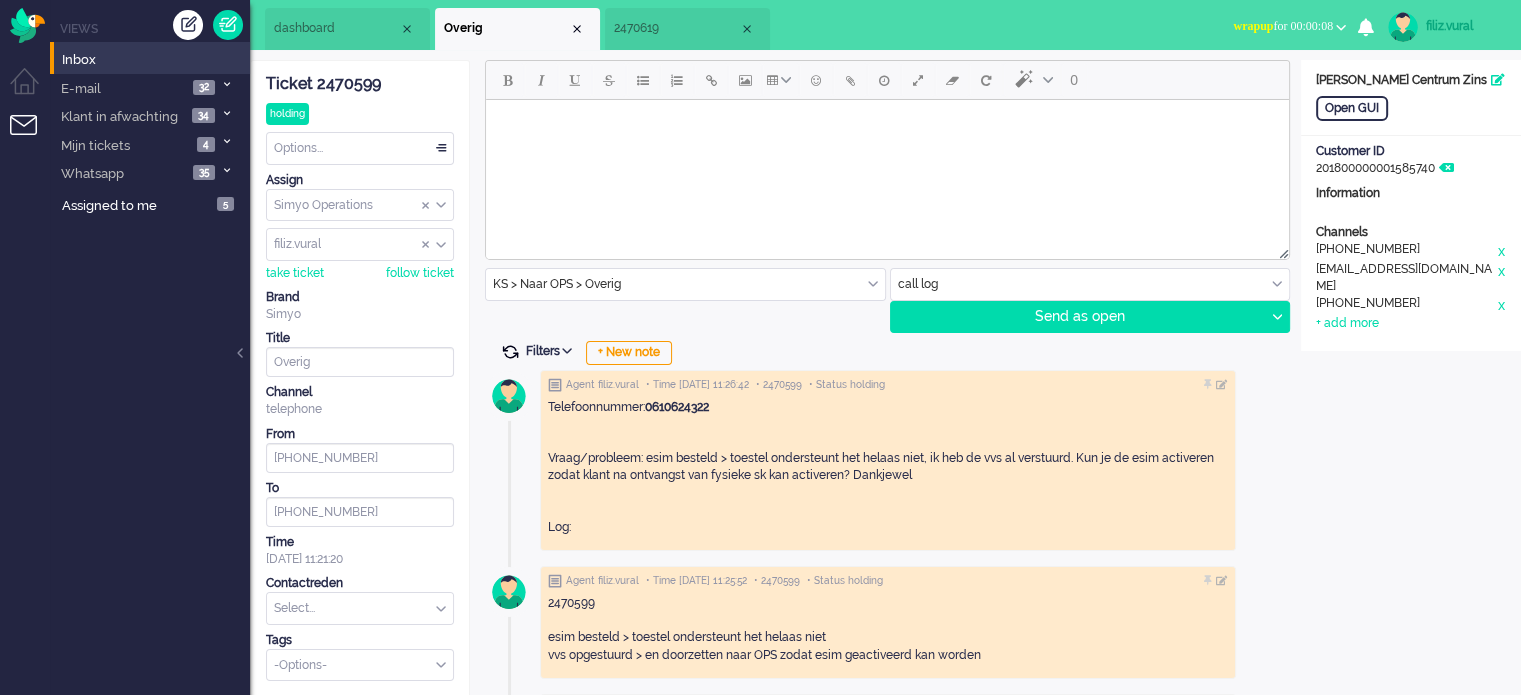 click at bounding box center [510, 352] 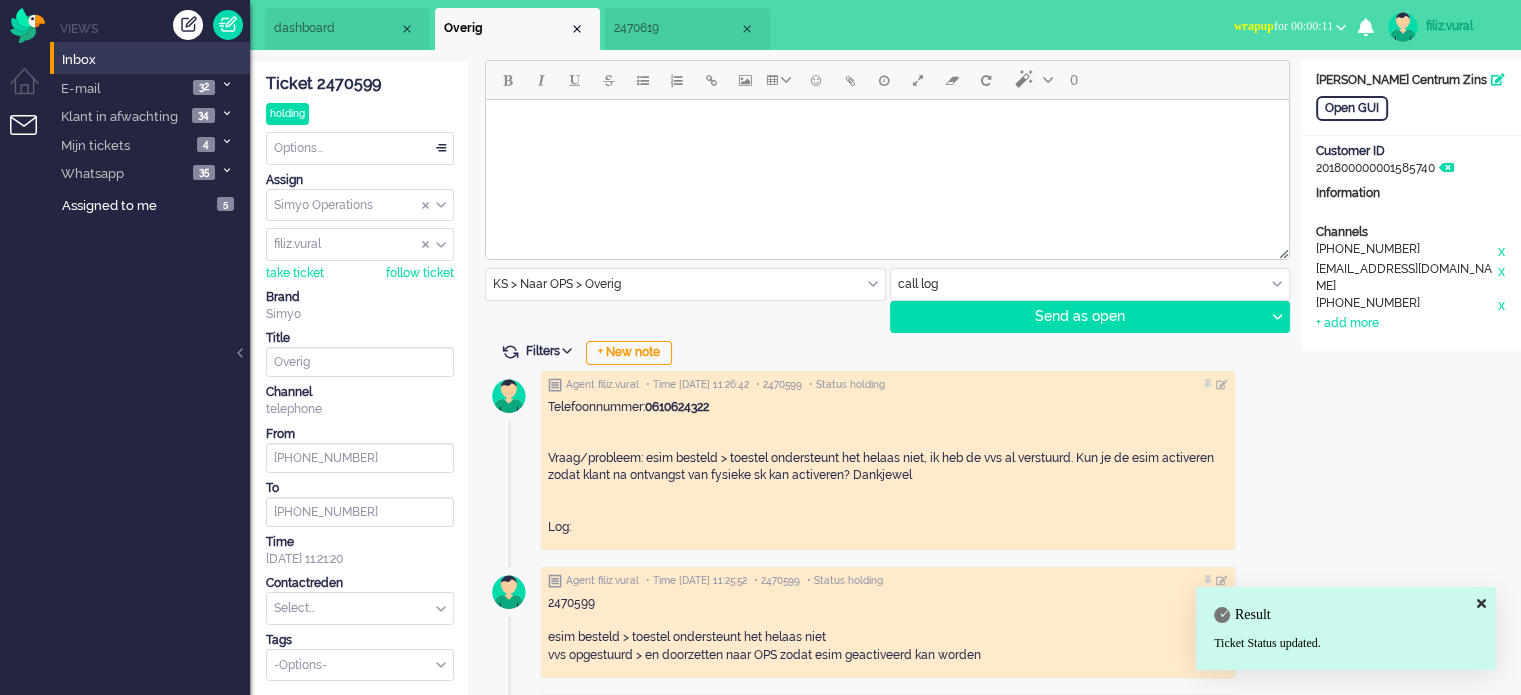 drag, startPoint x: 576, startPoint y: 34, endPoint x: 426, endPoint y: 125, distance: 175.44514 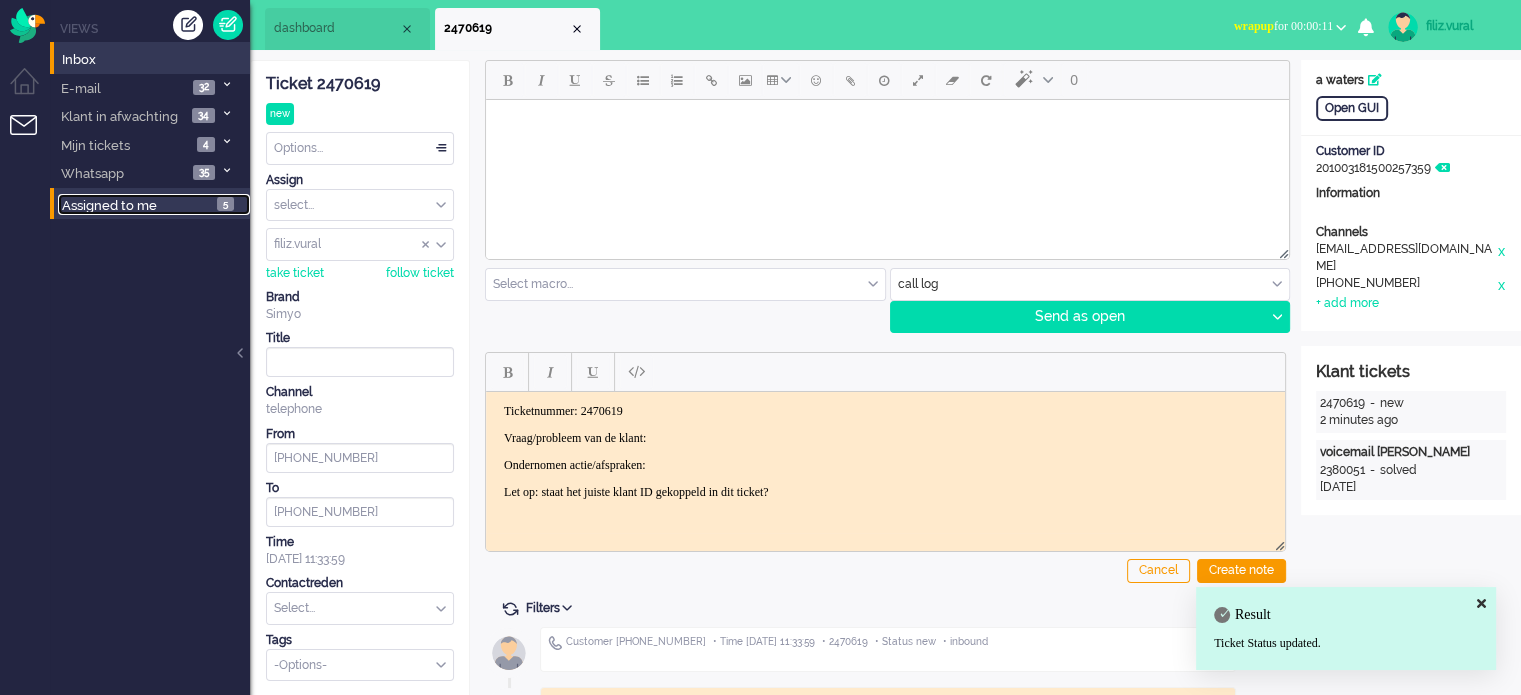 click on "Assigned to me
5" at bounding box center [154, 205] 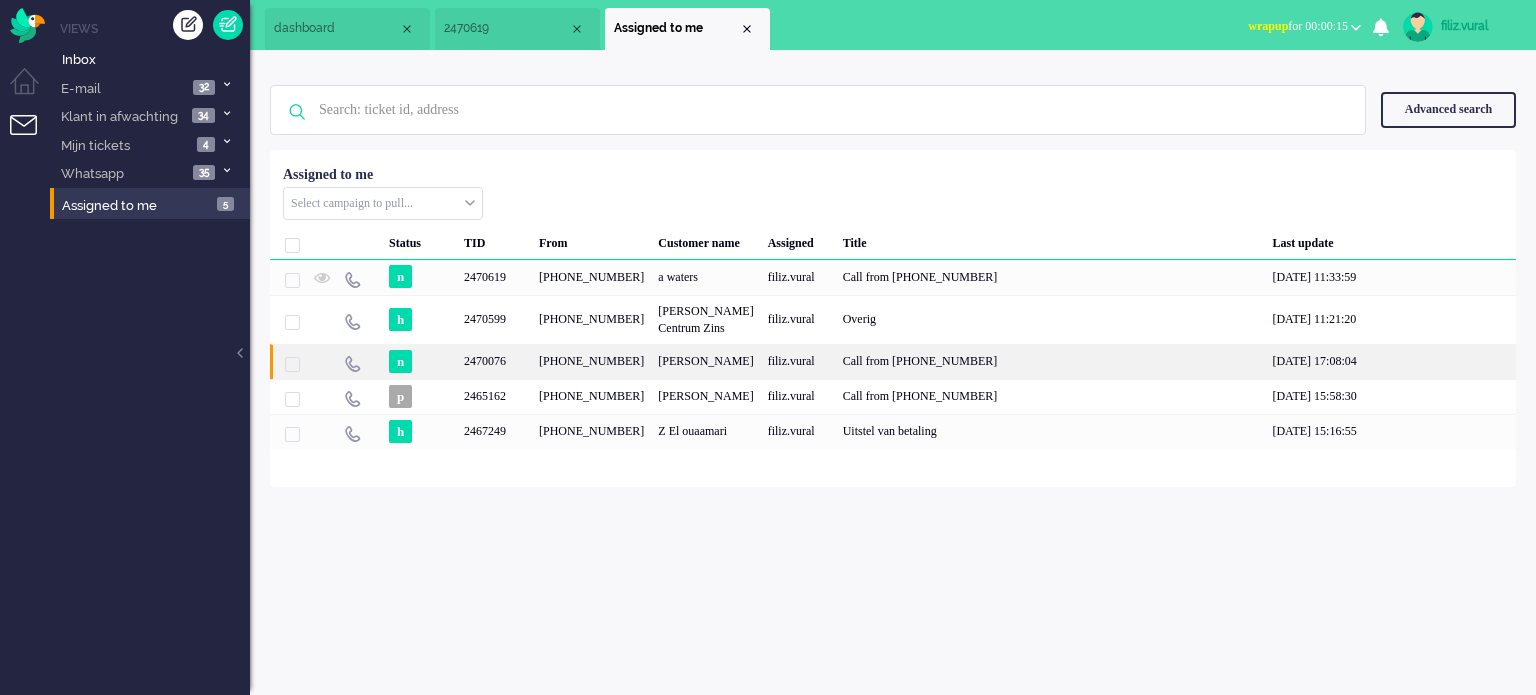 click on "filiz.vural" 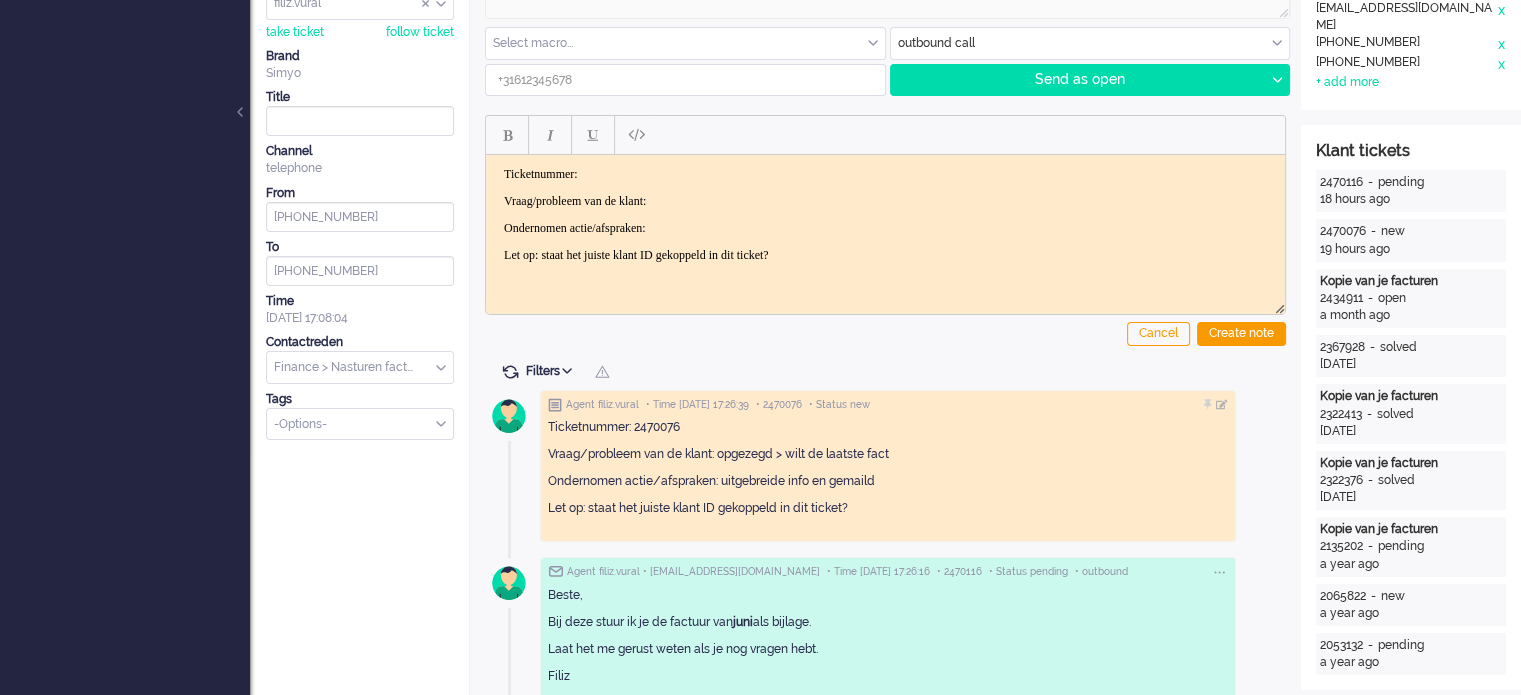 scroll, scrollTop: 0, scrollLeft: 0, axis: both 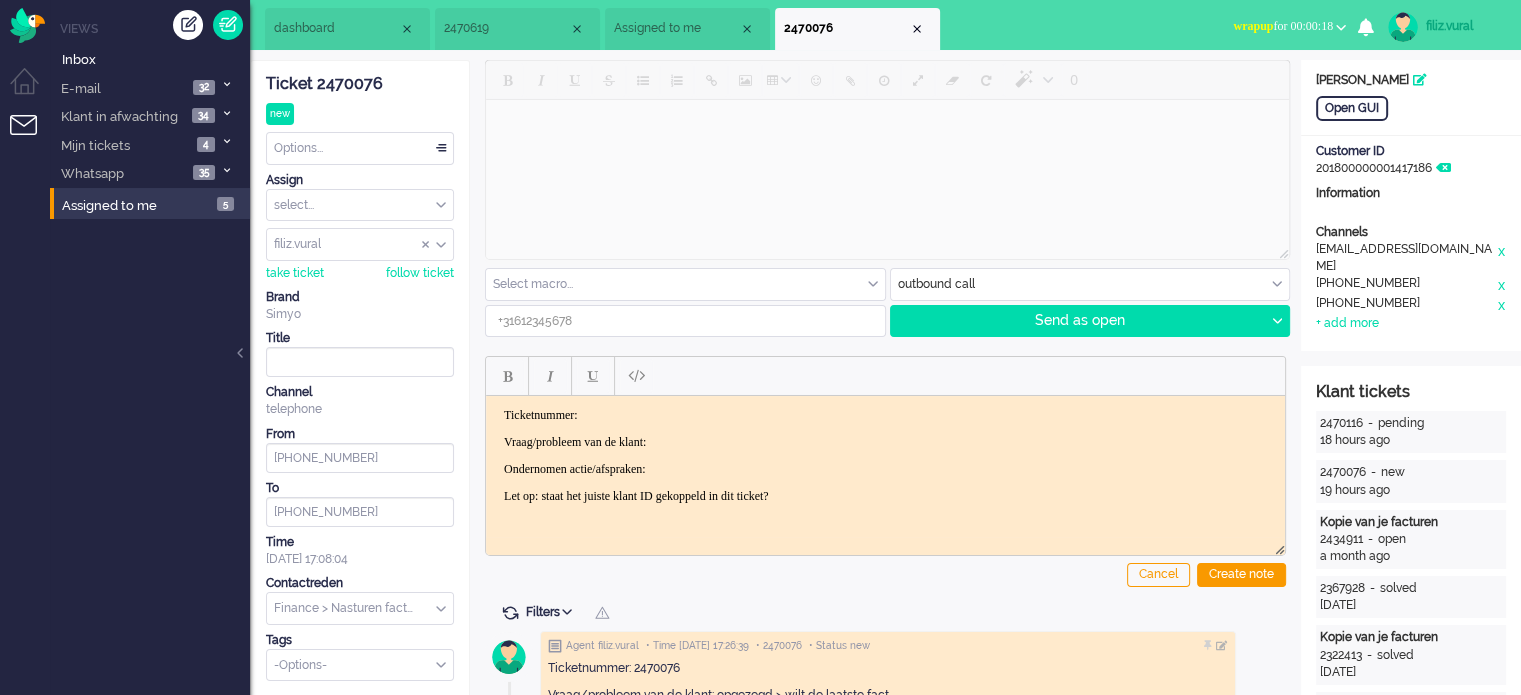 click on "Options..." at bounding box center (360, 148) 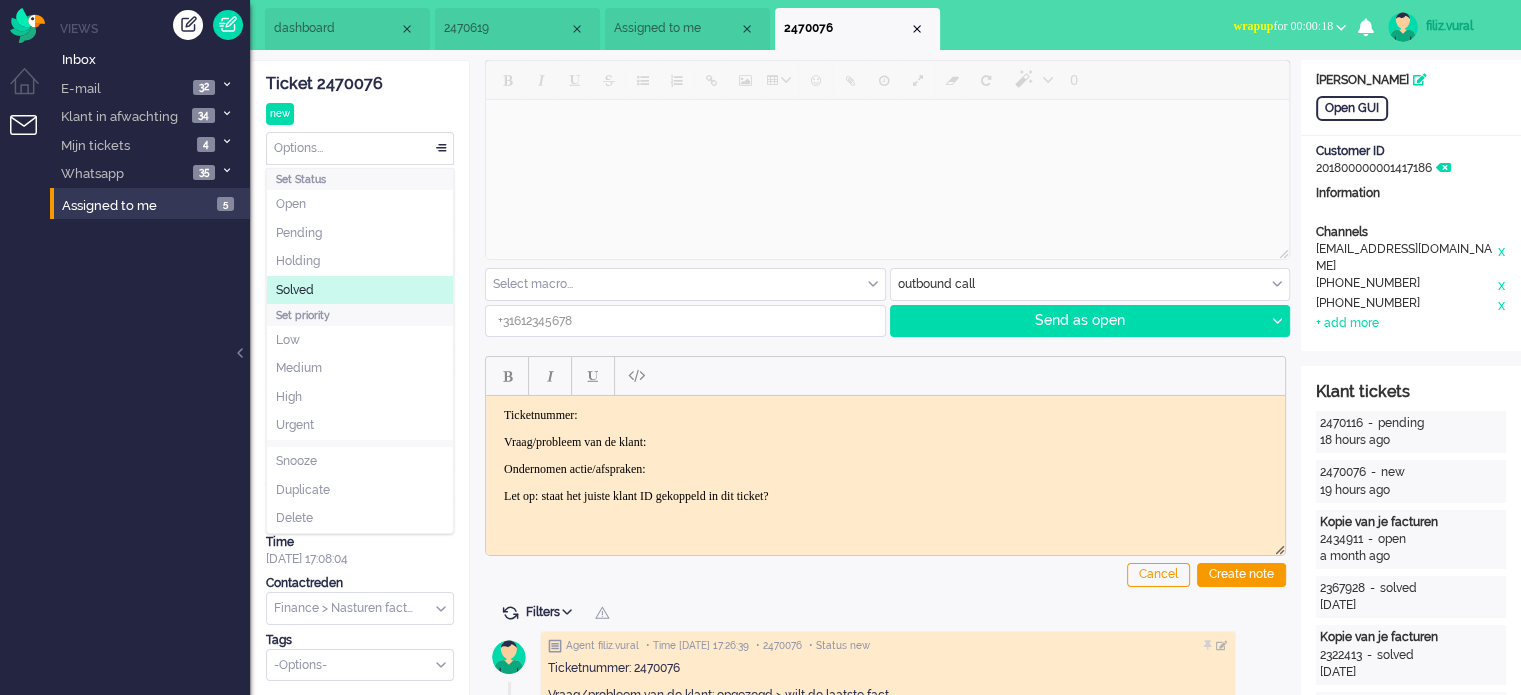 click on "Solved" 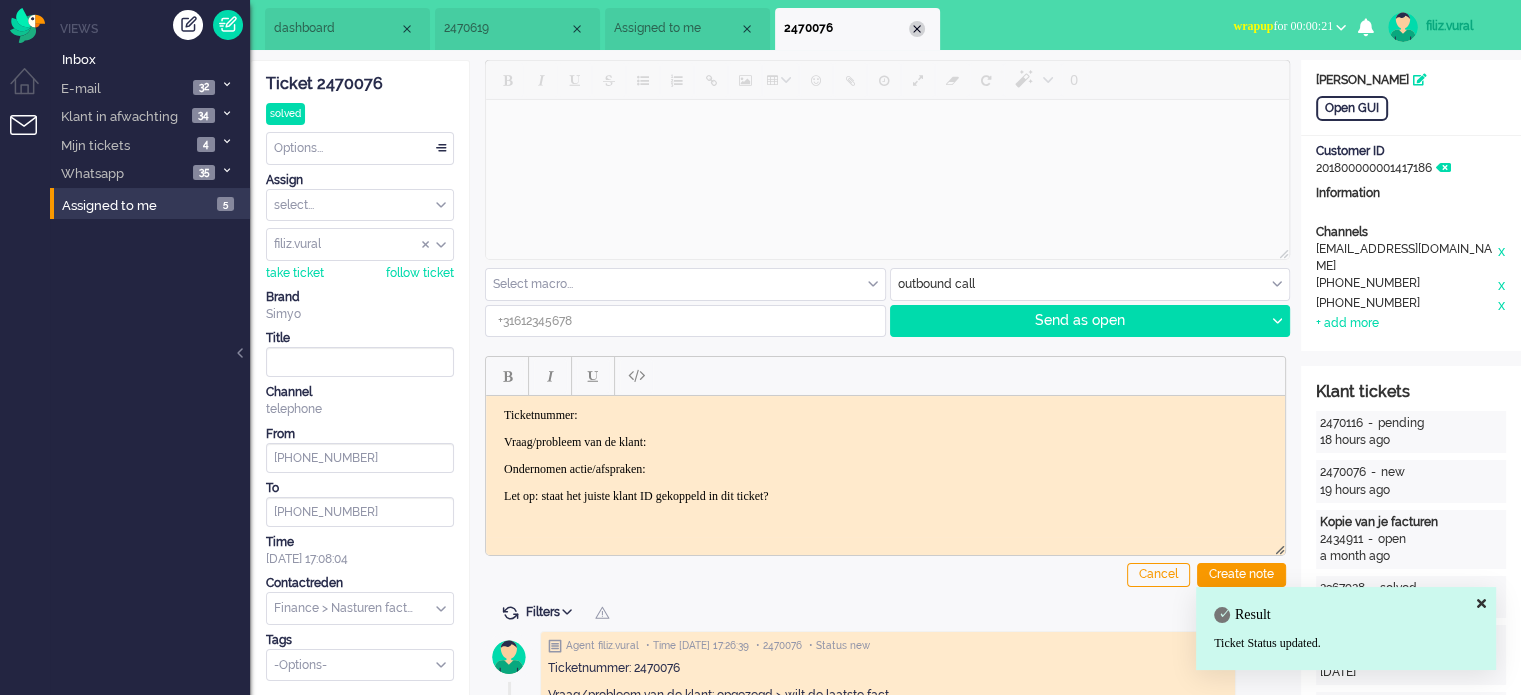 click at bounding box center [917, 29] 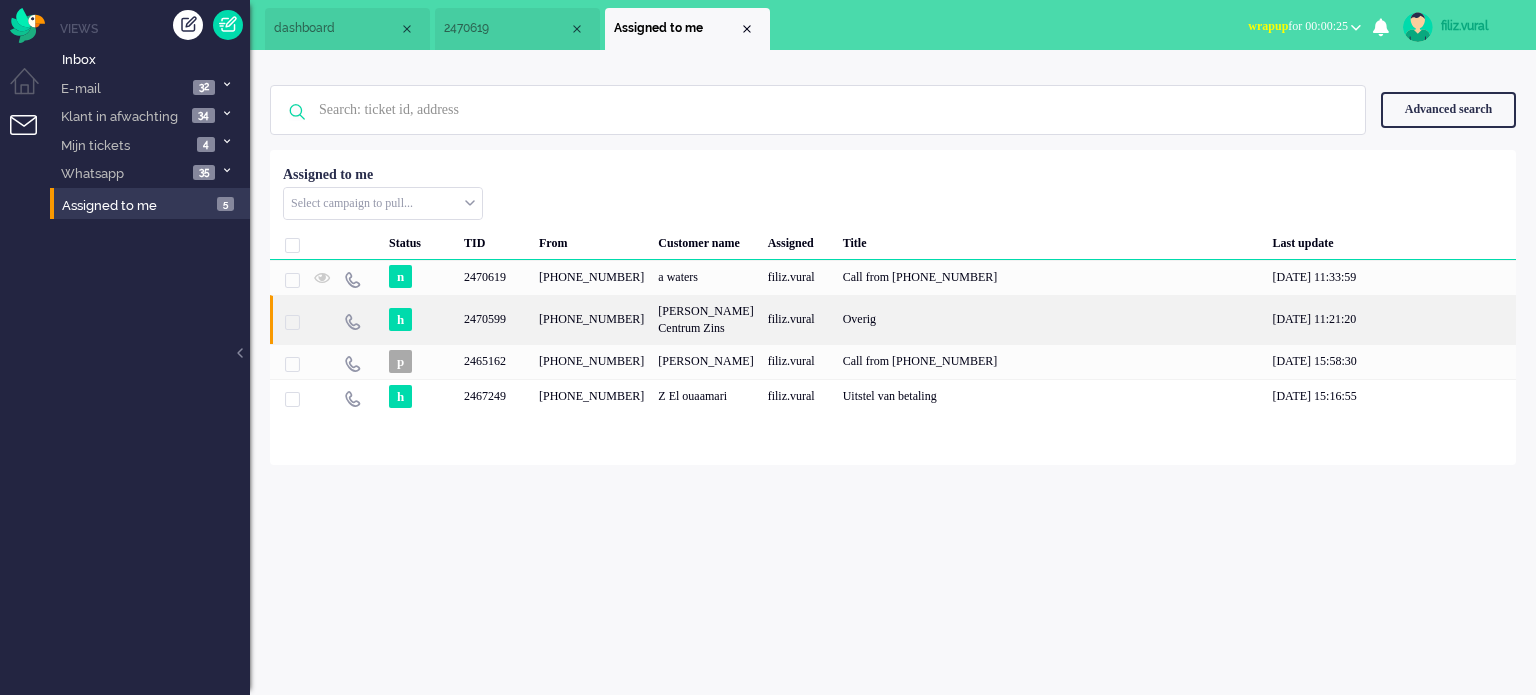 click on "[PERSON_NAME]  Centrum Zins" 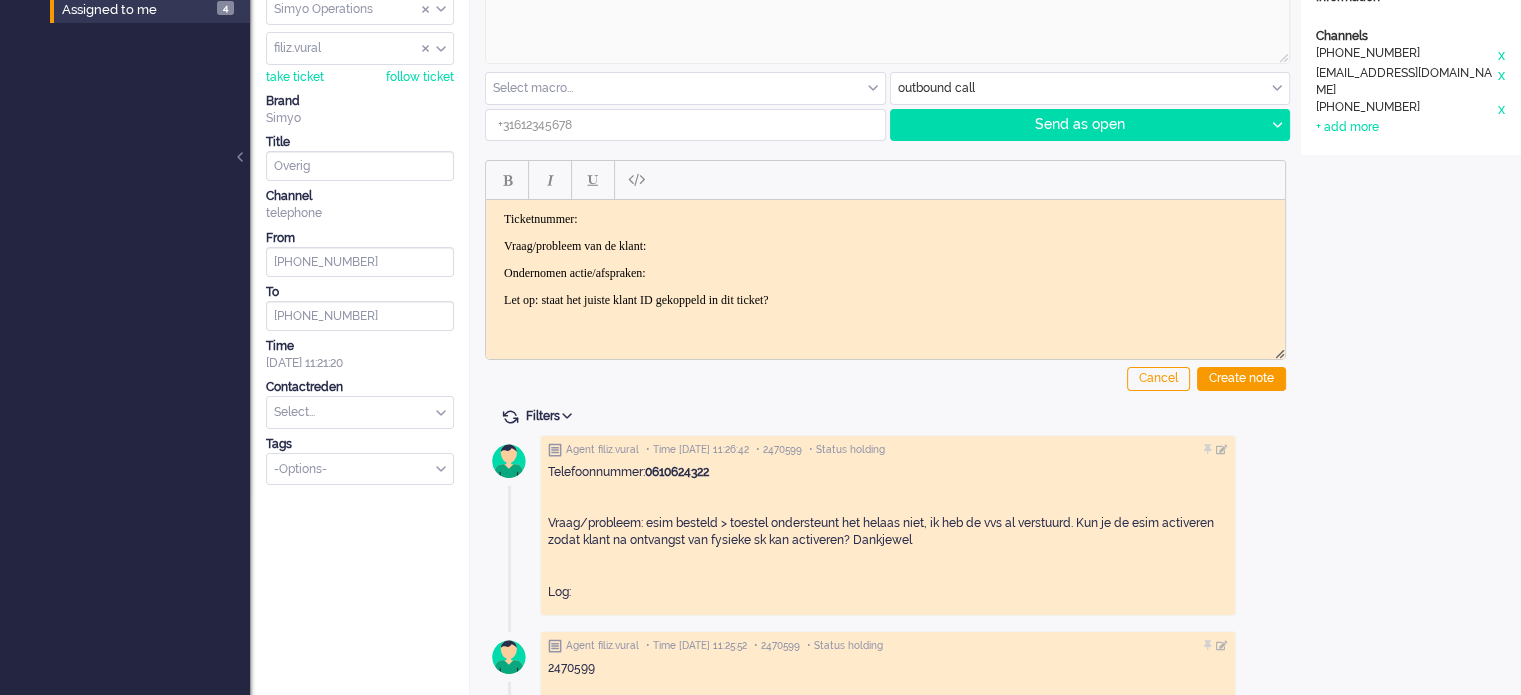 scroll, scrollTop: 0, scrollLeft: 0, axis: both 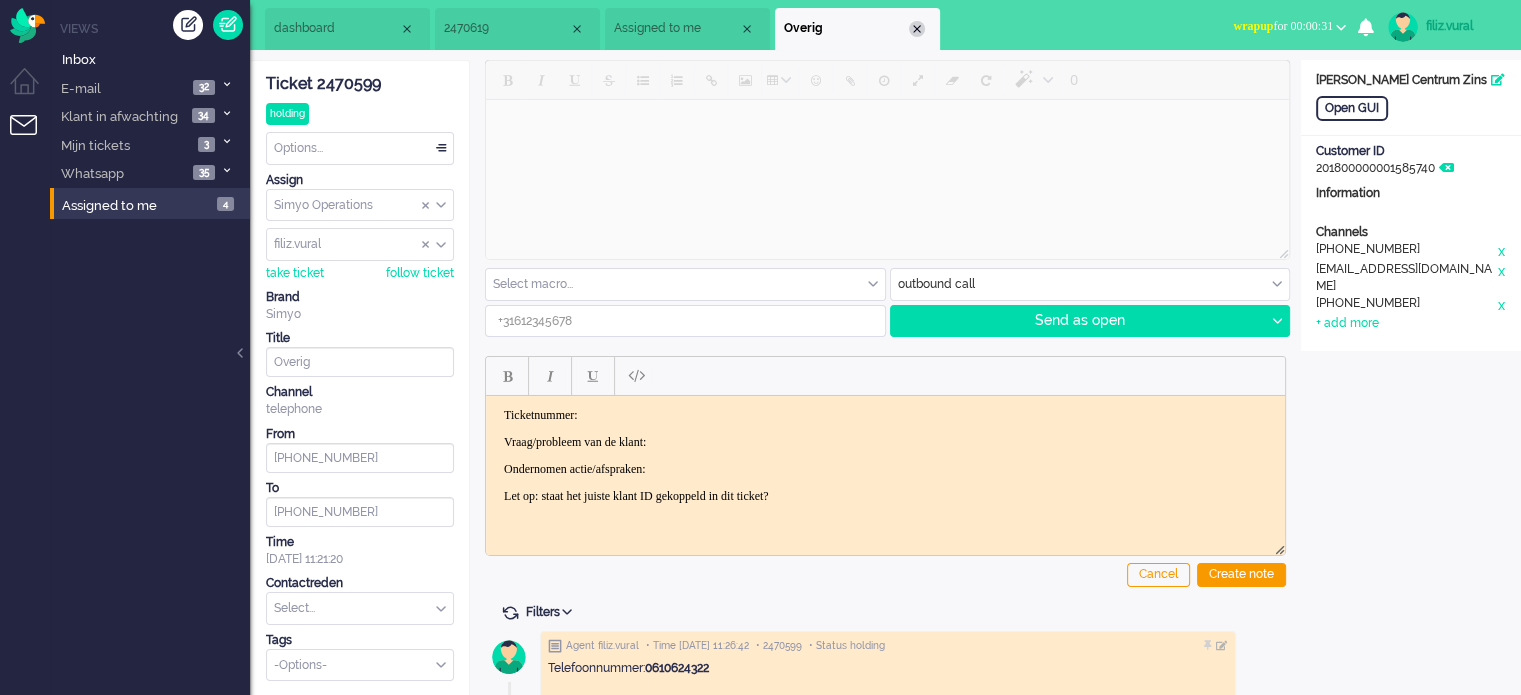 click at bounding box center [917, 29] 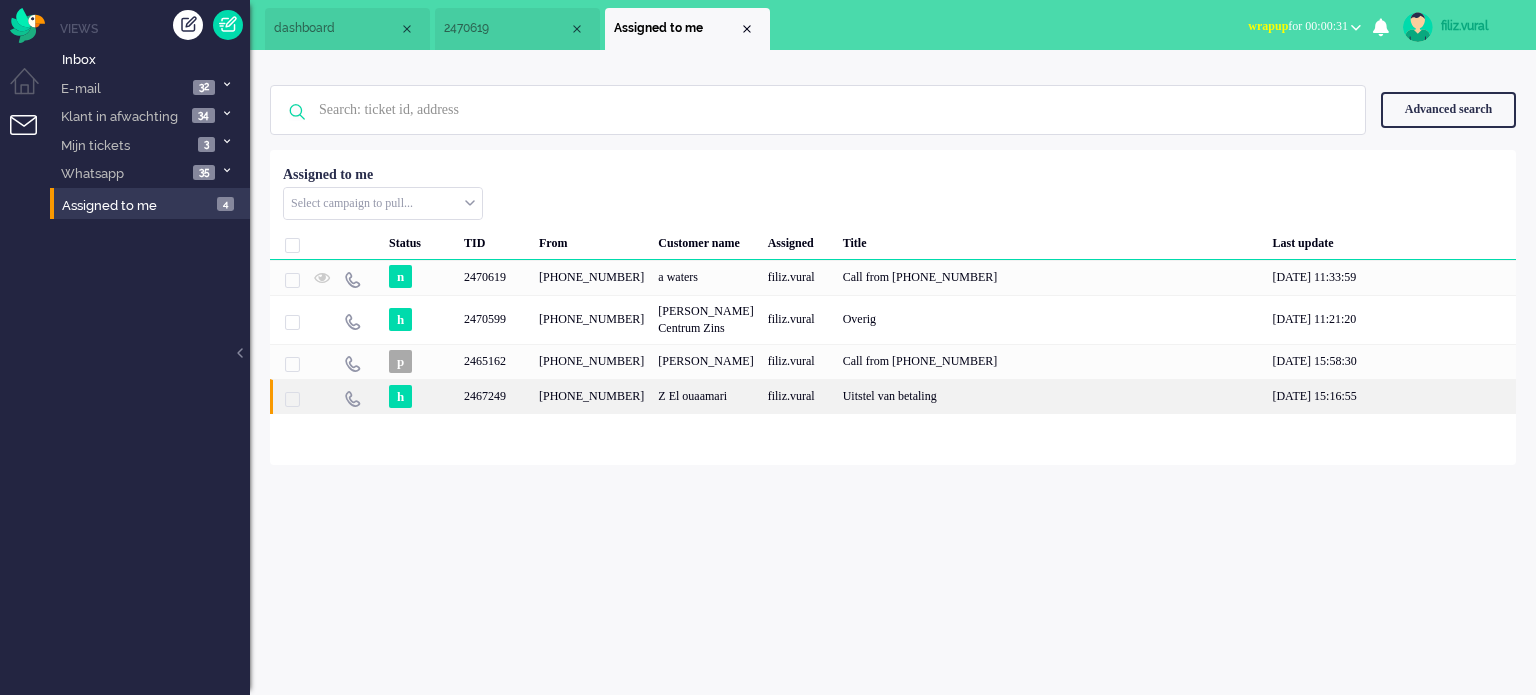 click on "Z El ouaamari" 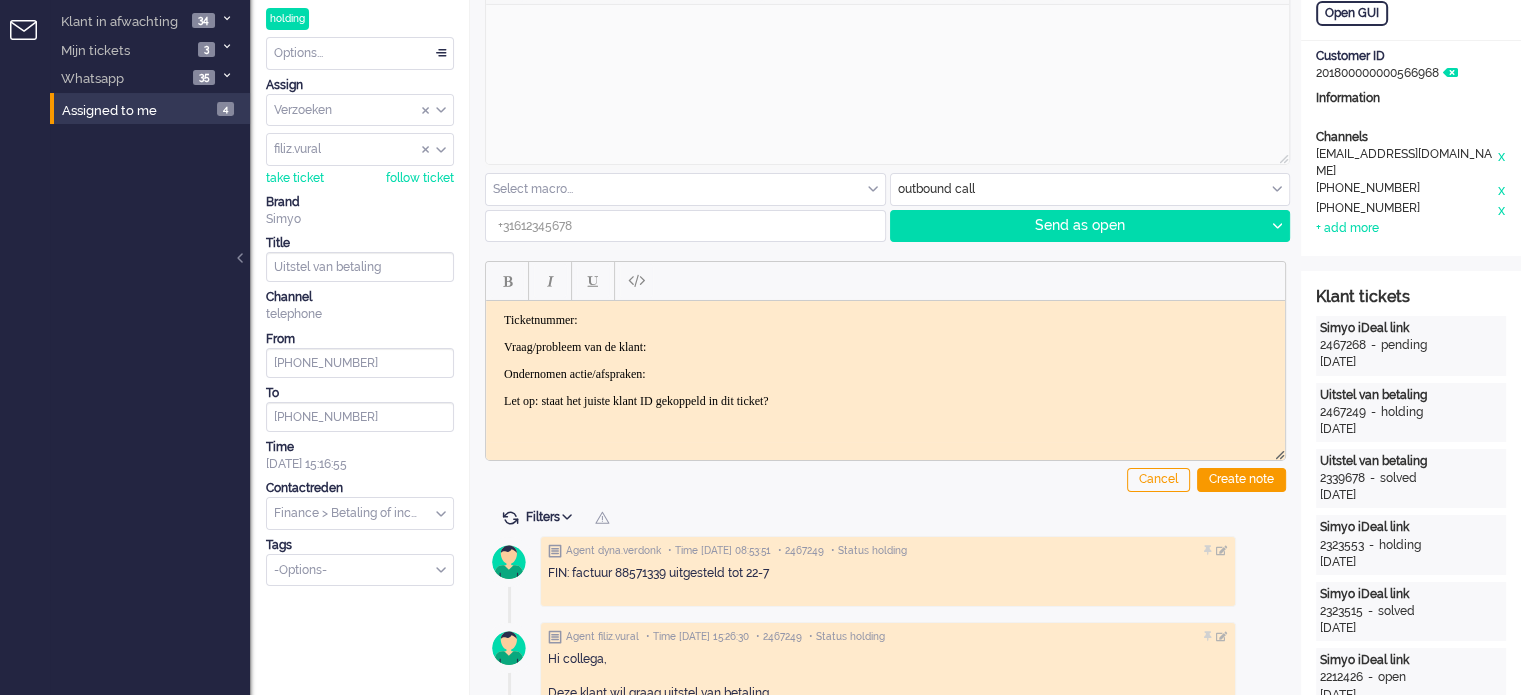scroll, scrollTop: 0, scrollLeft: 0, axis: both 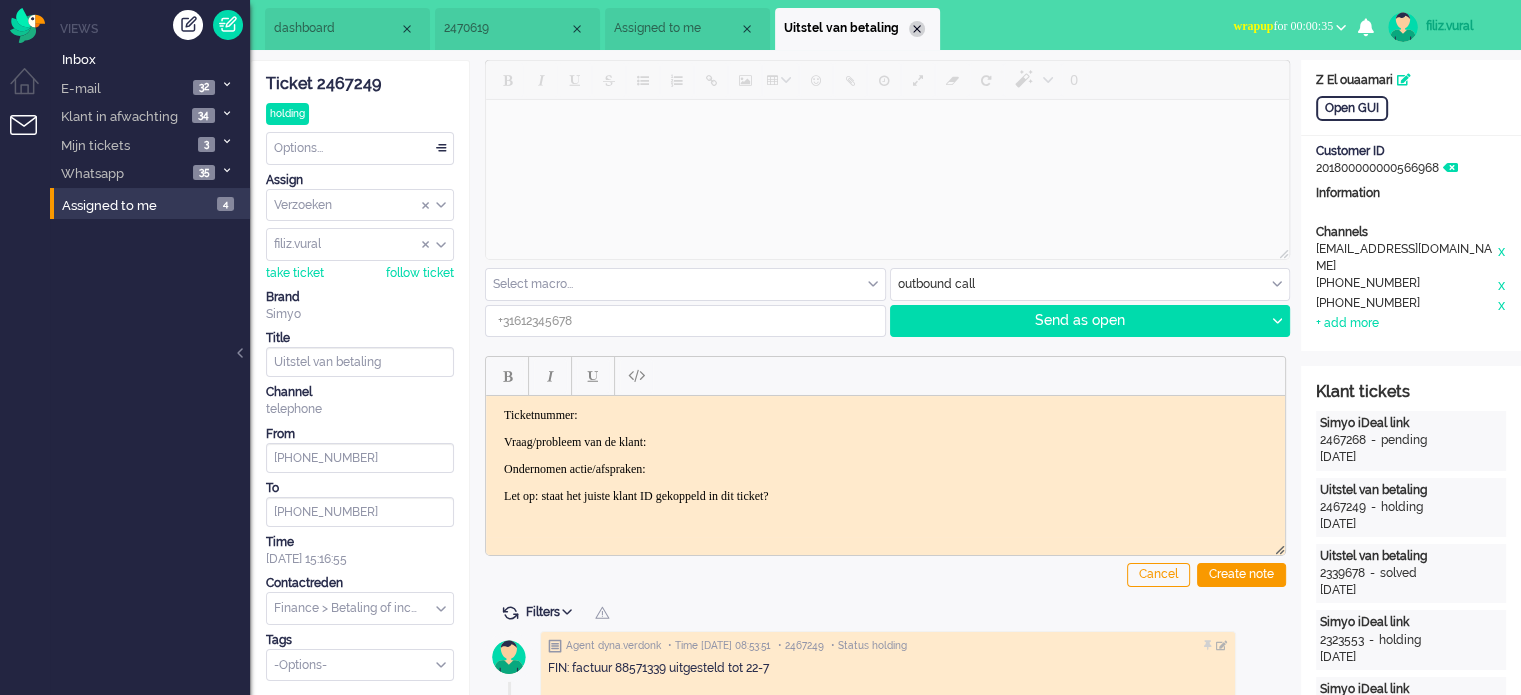 click at bounding box center (917, 29) 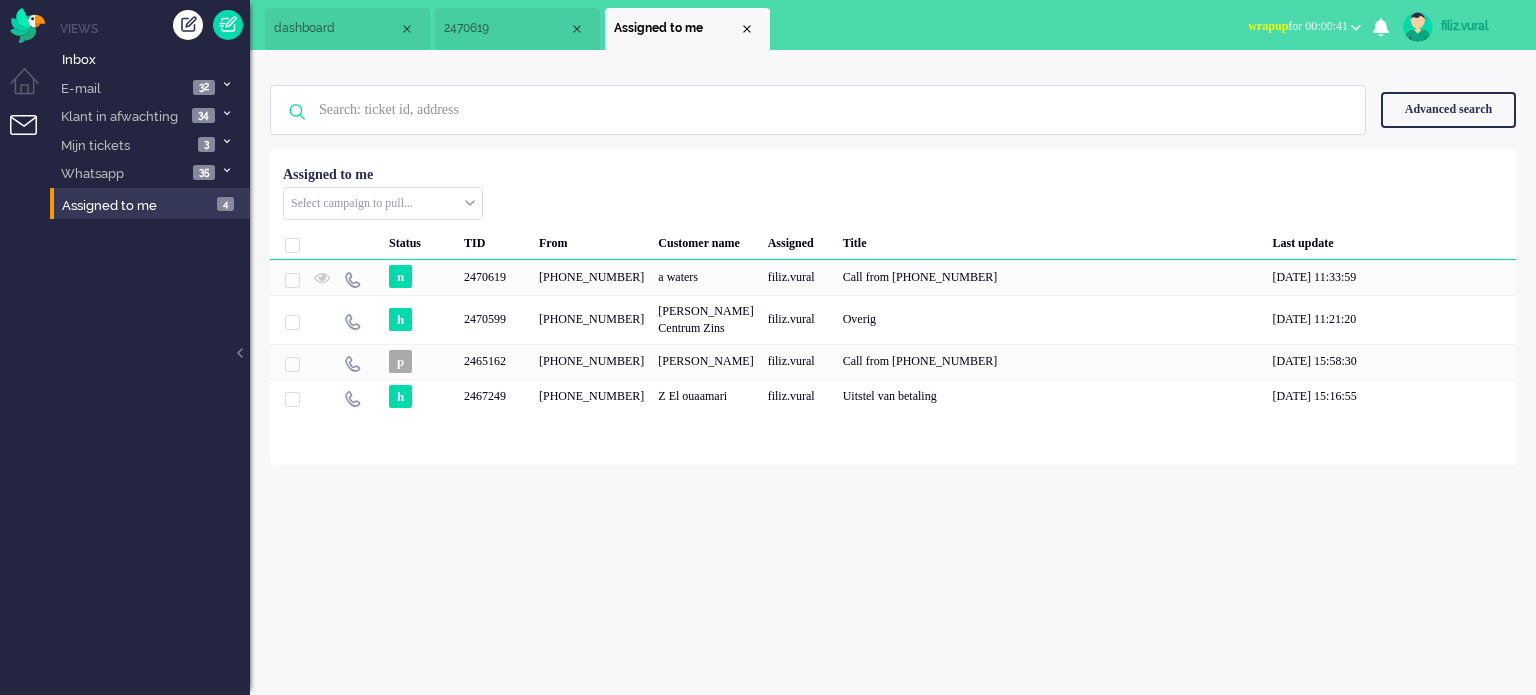 click on "2470619" at bounding box center (506, 28) 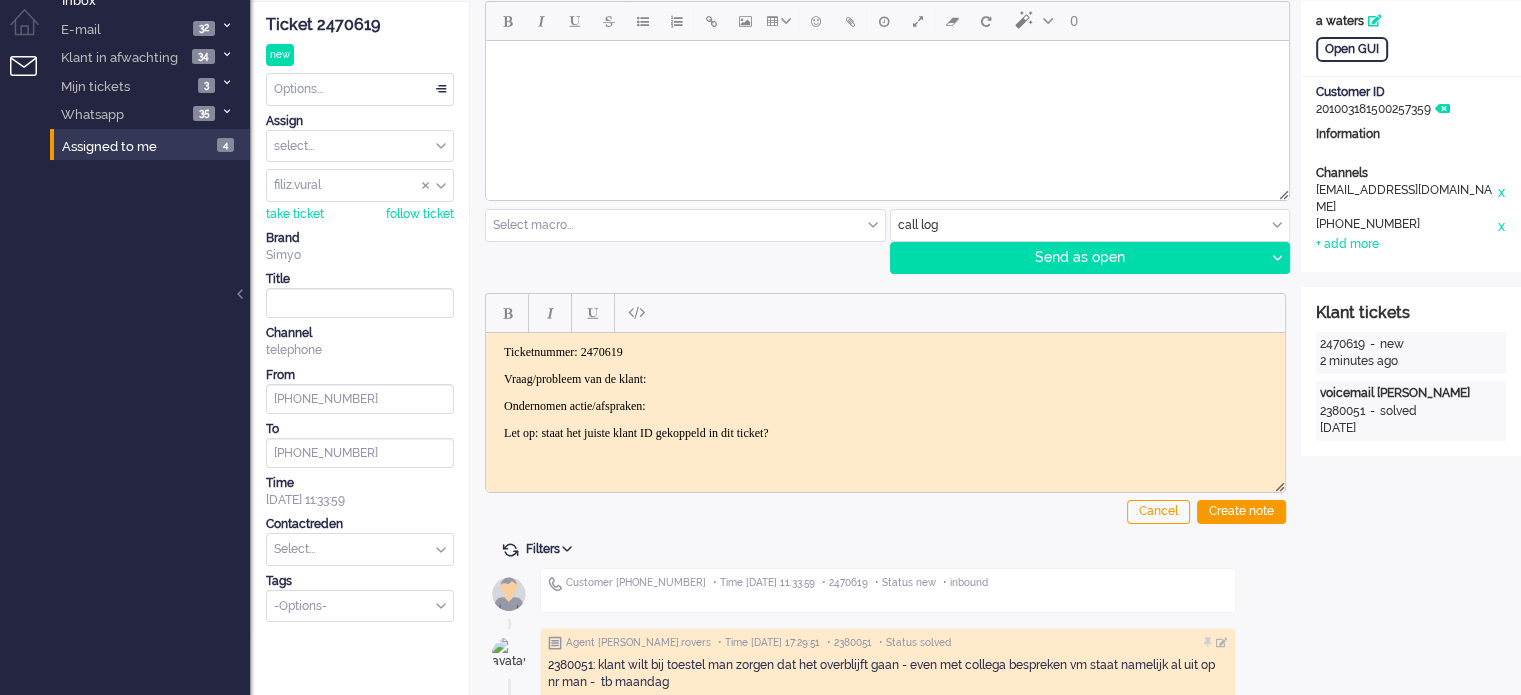 scroll, scrollTop: 0, scrollLeft: 0, axis: both 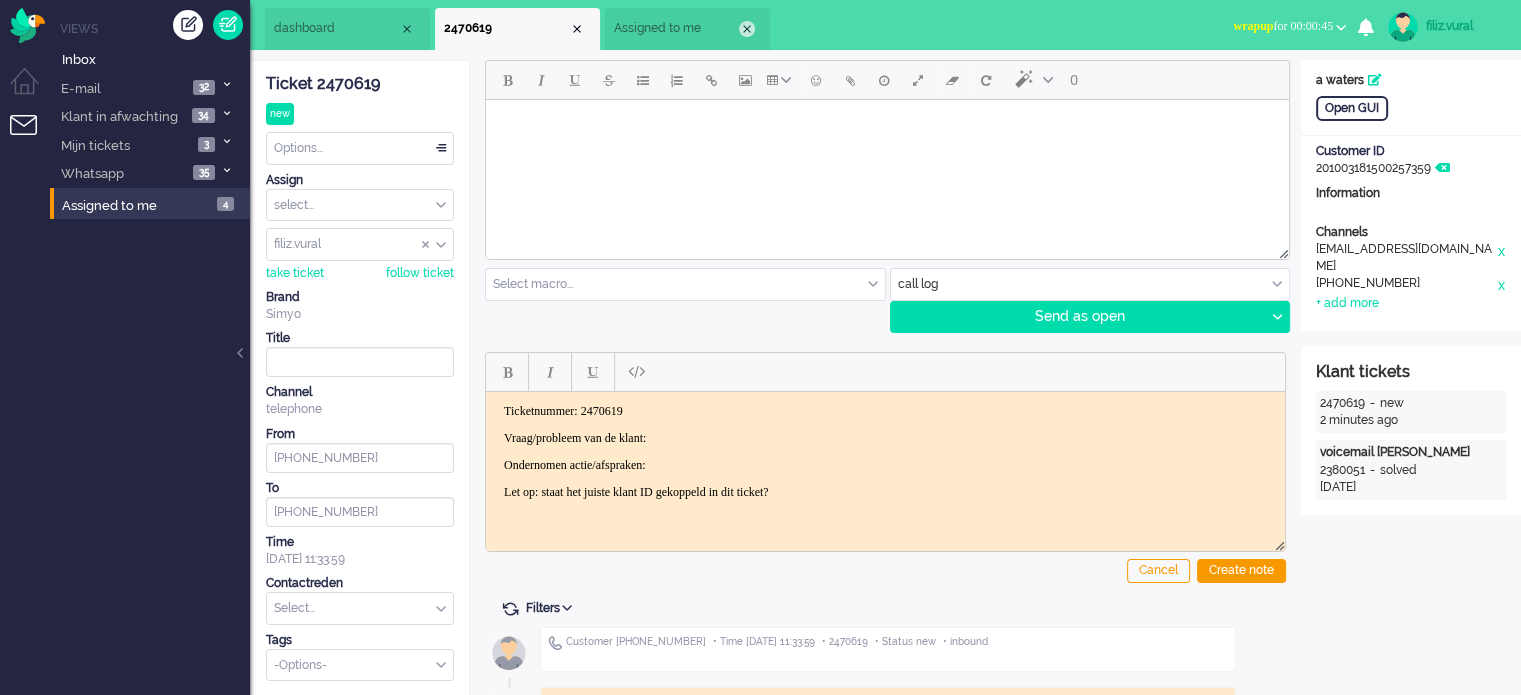 click at bounding box center [747, 29] 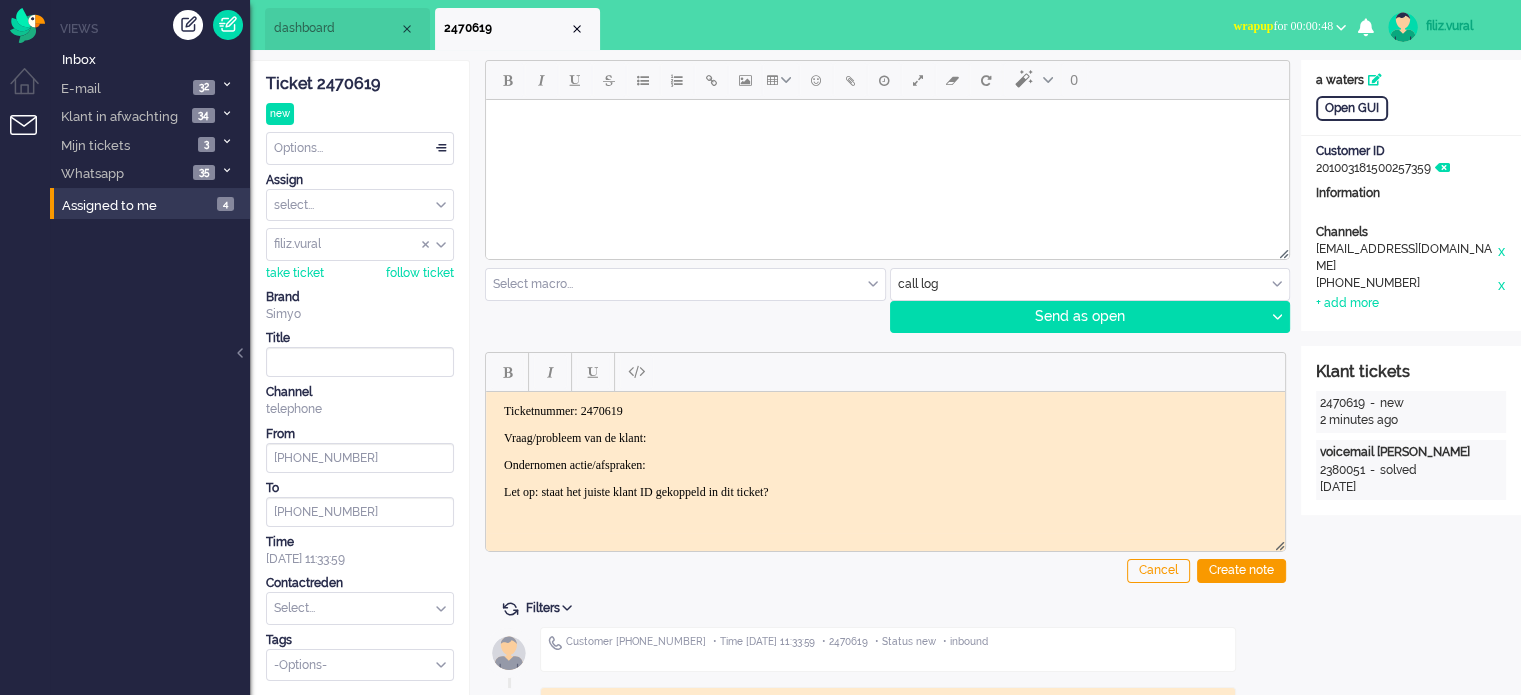 click at bounding box center [1090, 284] 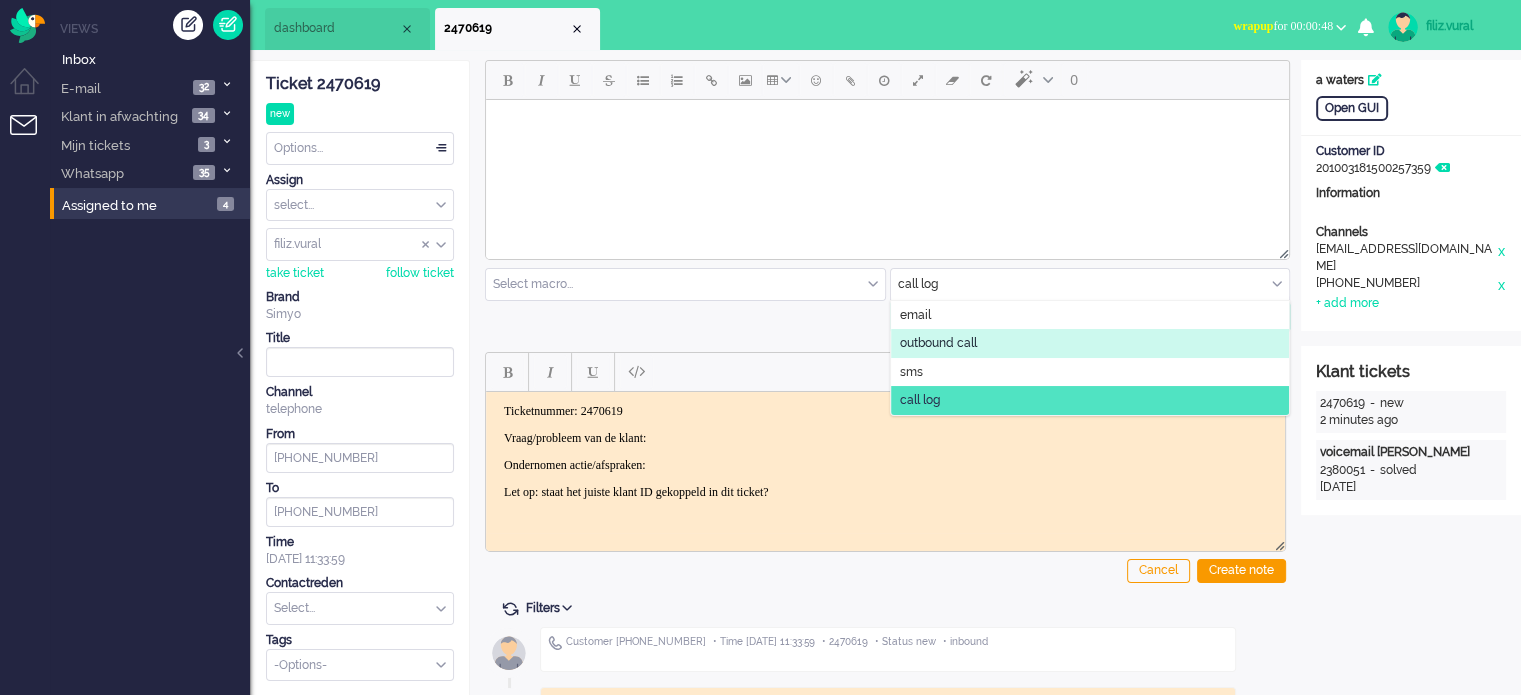 click on "outbound call" 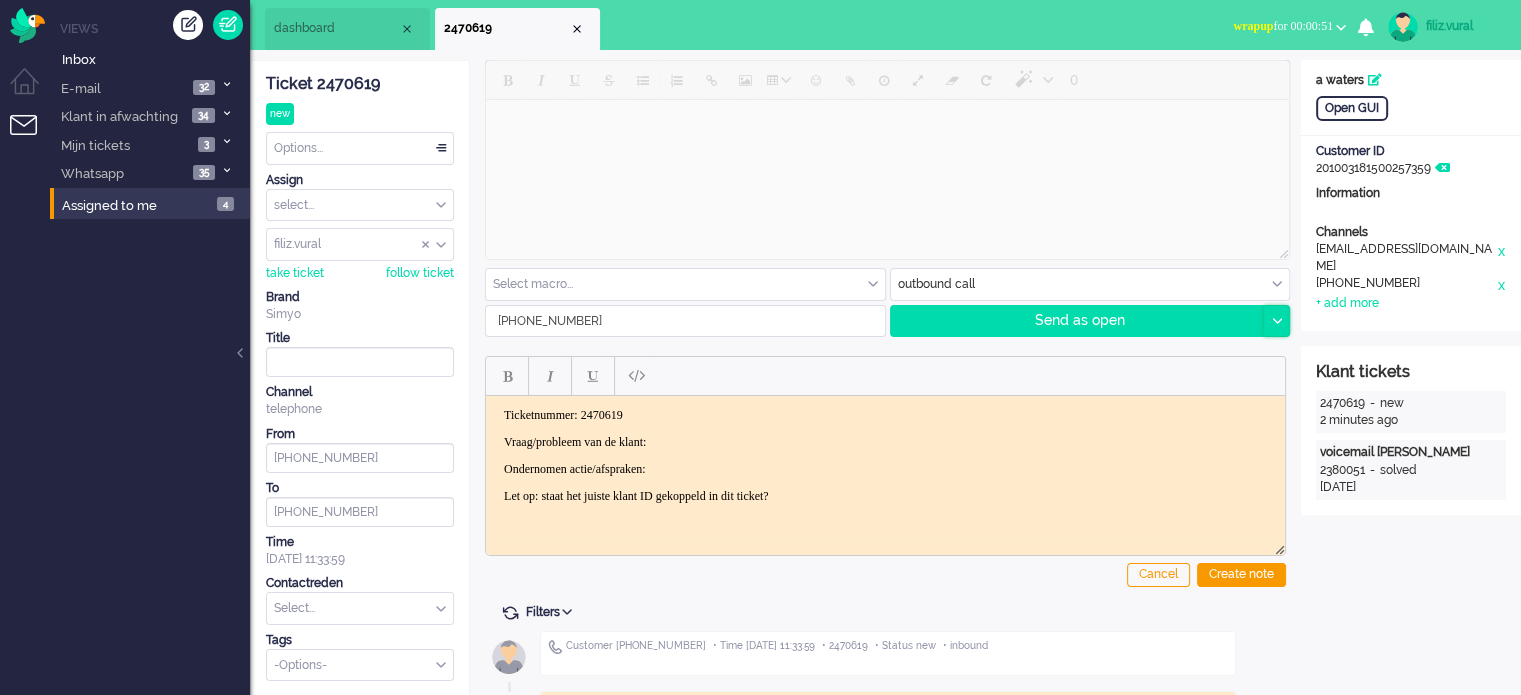 click at bounding box center [1277, 321] 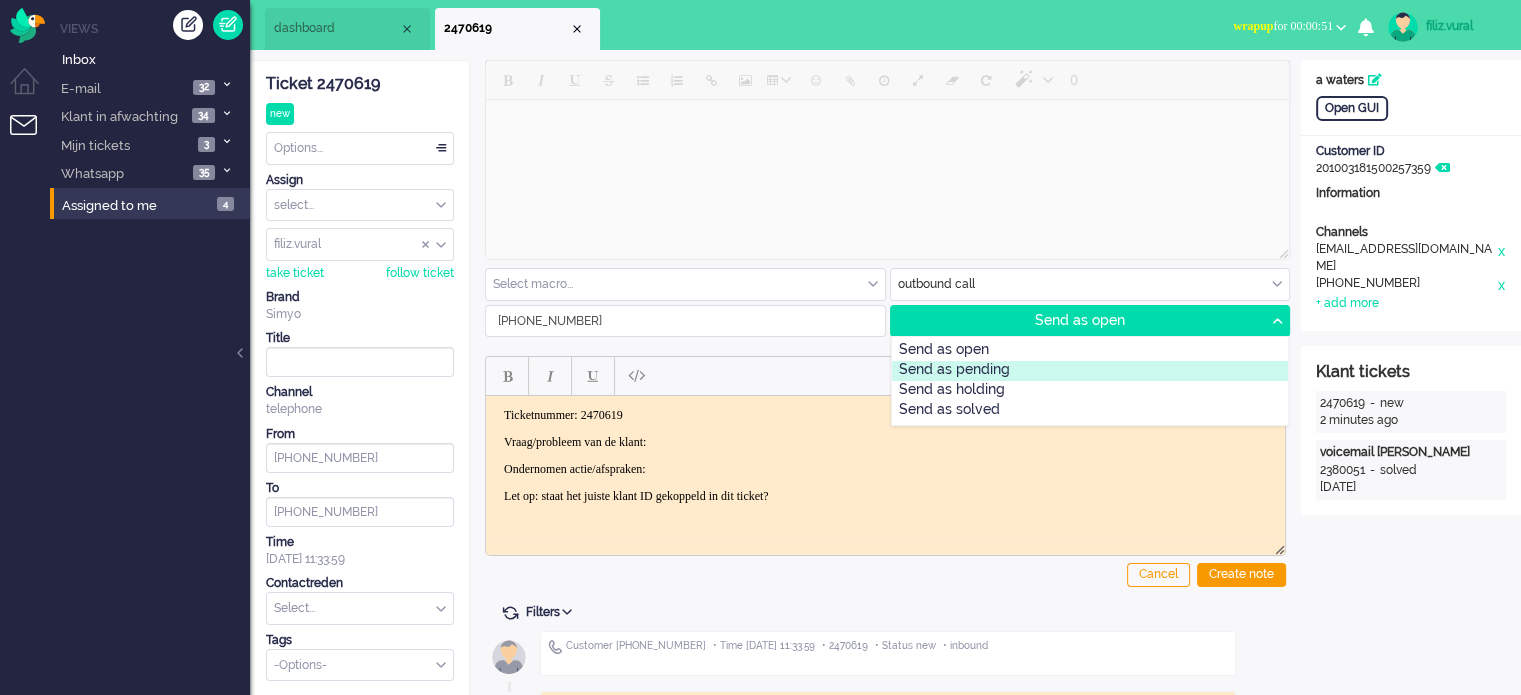 click on "Send as pending" at bounding box center [1090, 371] 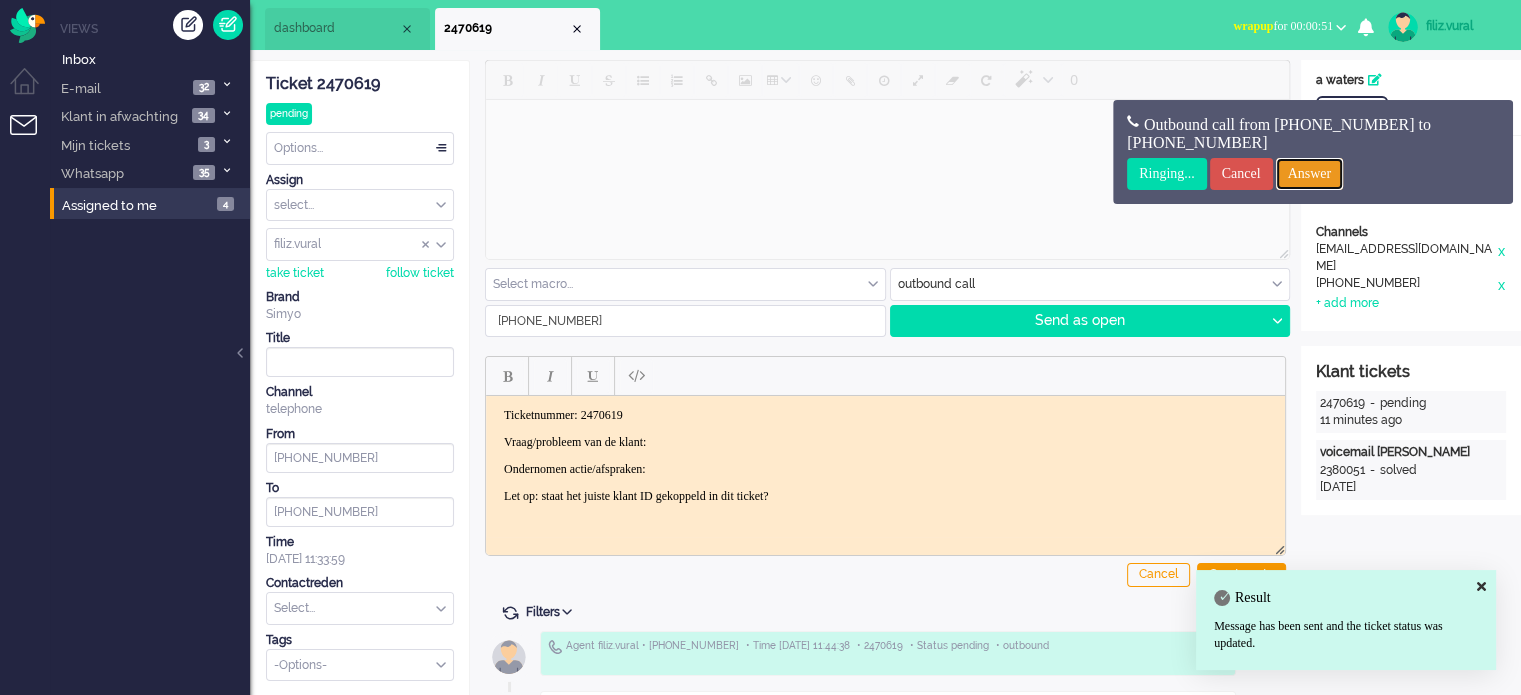 click on "Answer" at bounding box center [1310, 174] 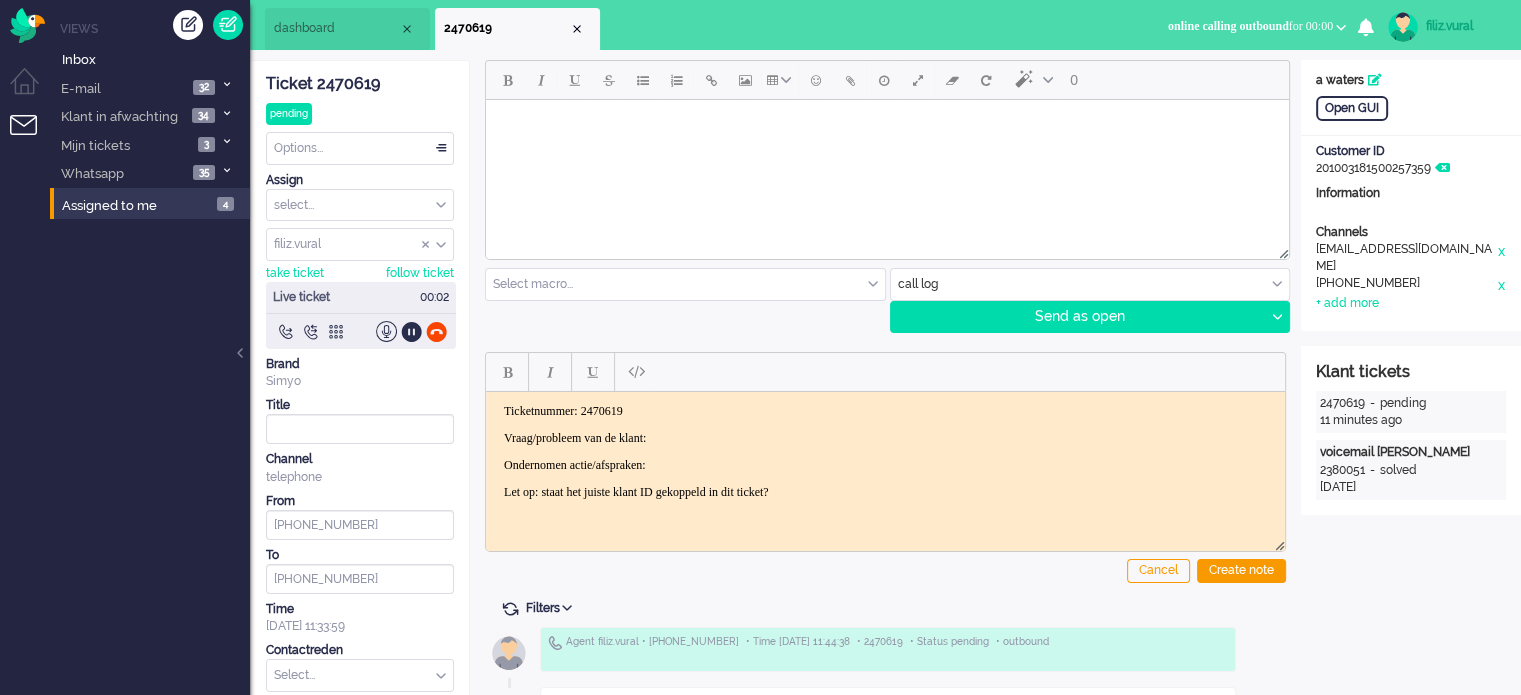 click on "dashboard" at bounding box center [347, 29] 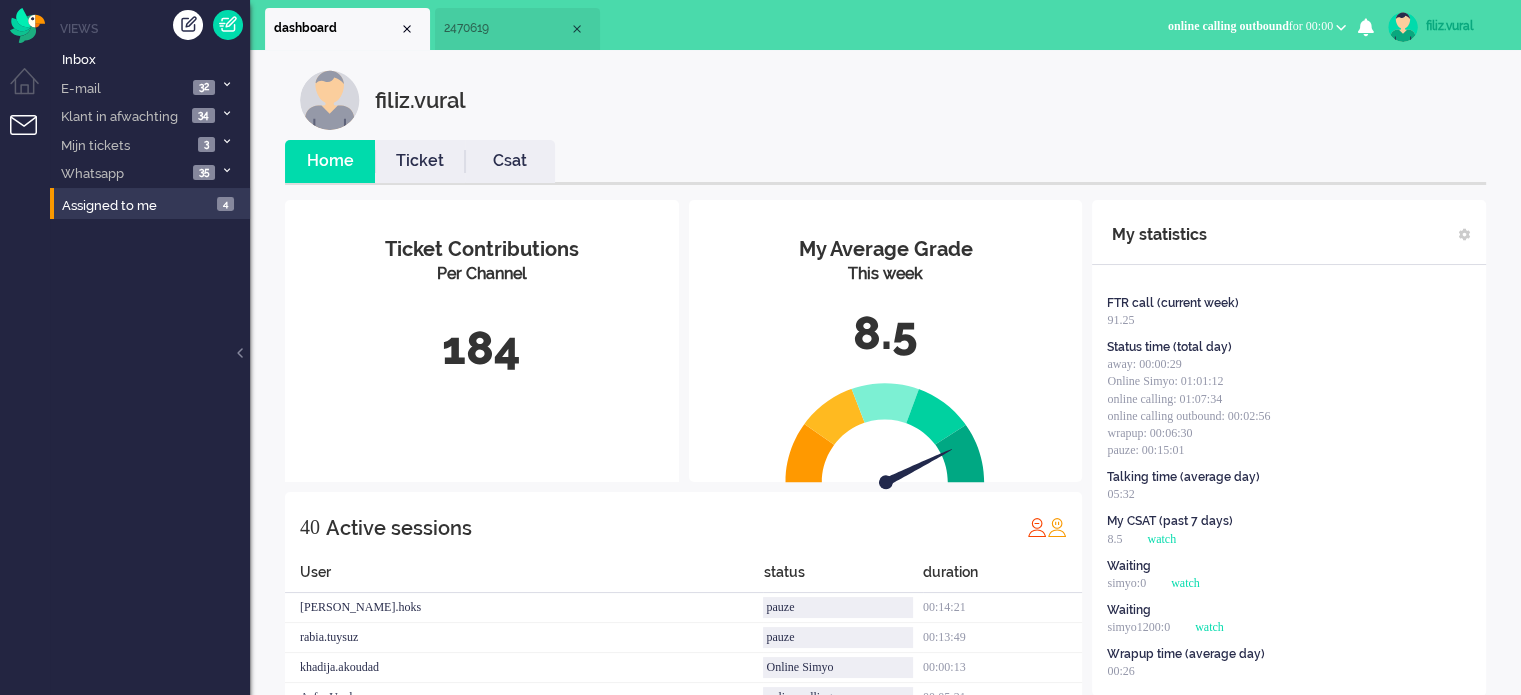 click on "Csat" at bounding box center (510, 161) 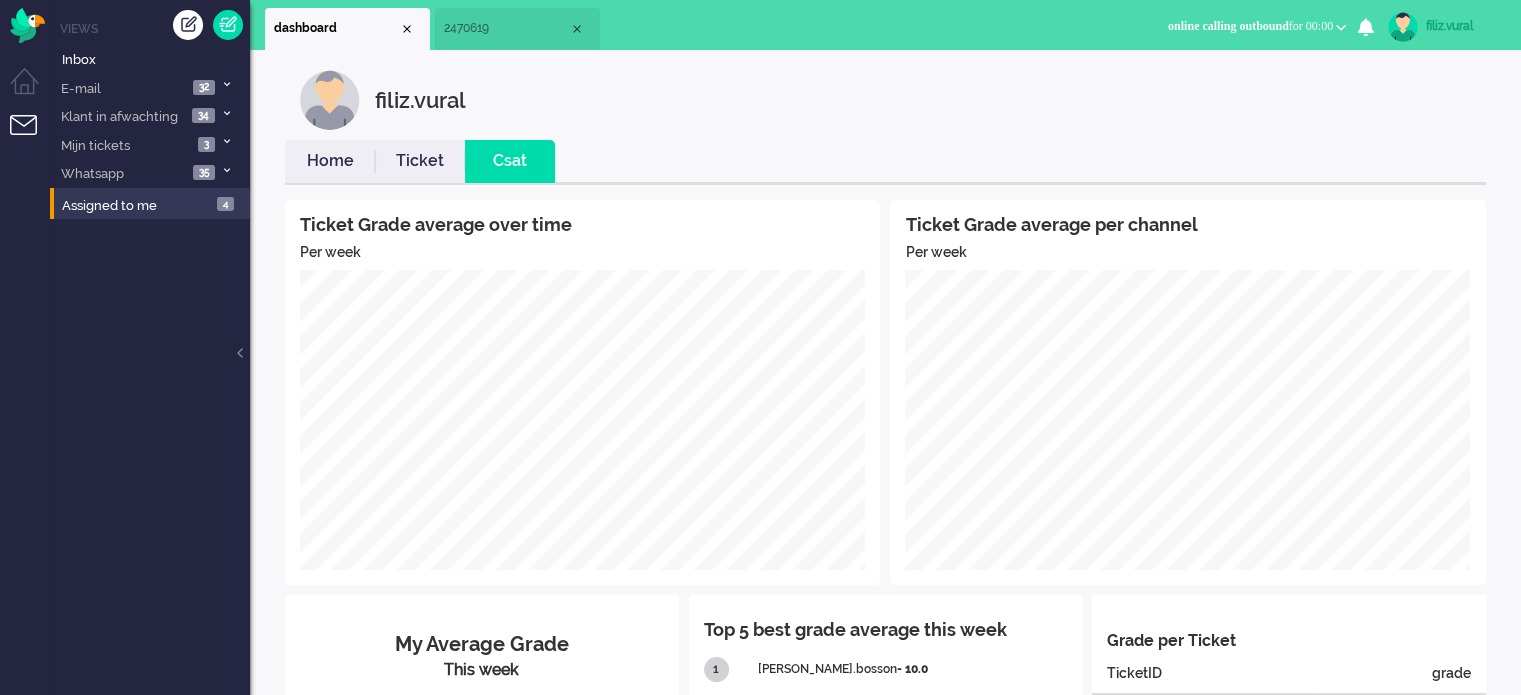 click on "Home" at bounding box center (330, 161) 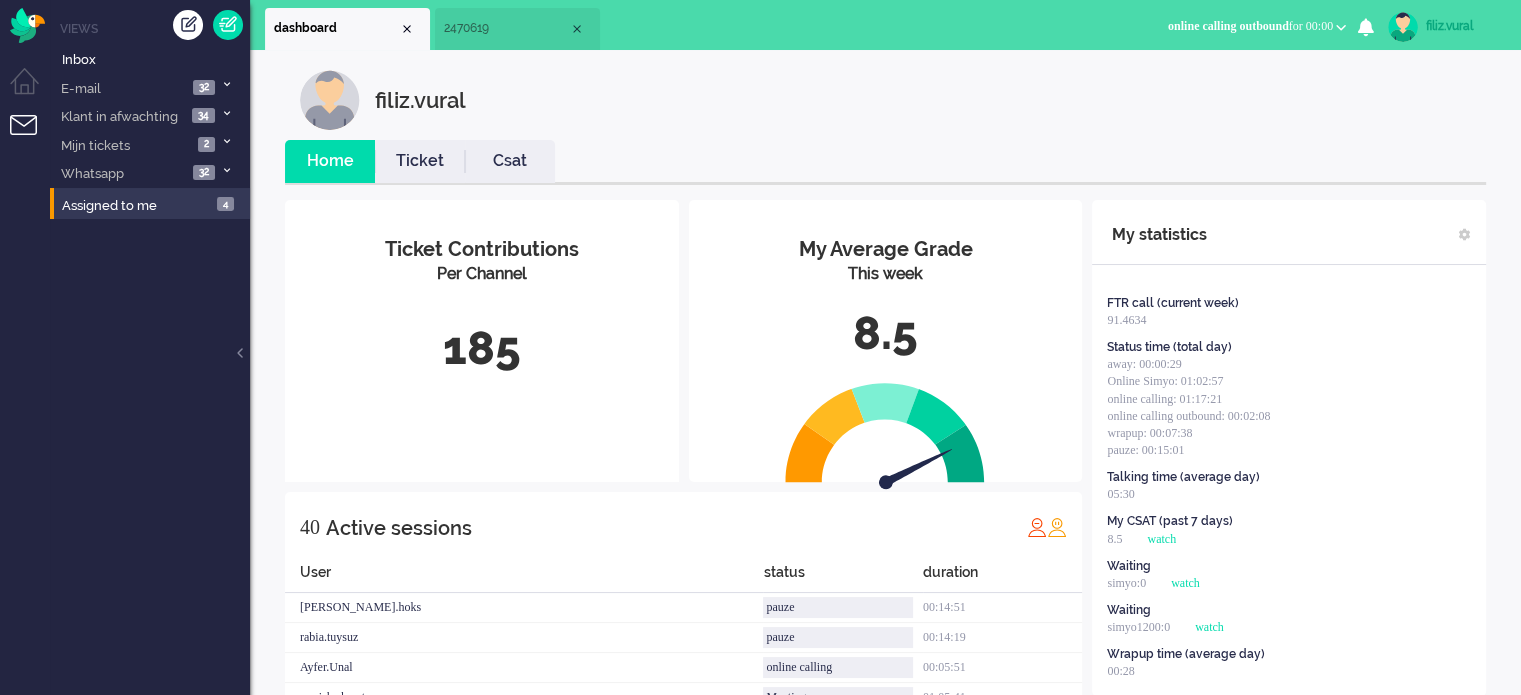 click on "2470619" at bounding box center [517, 29] 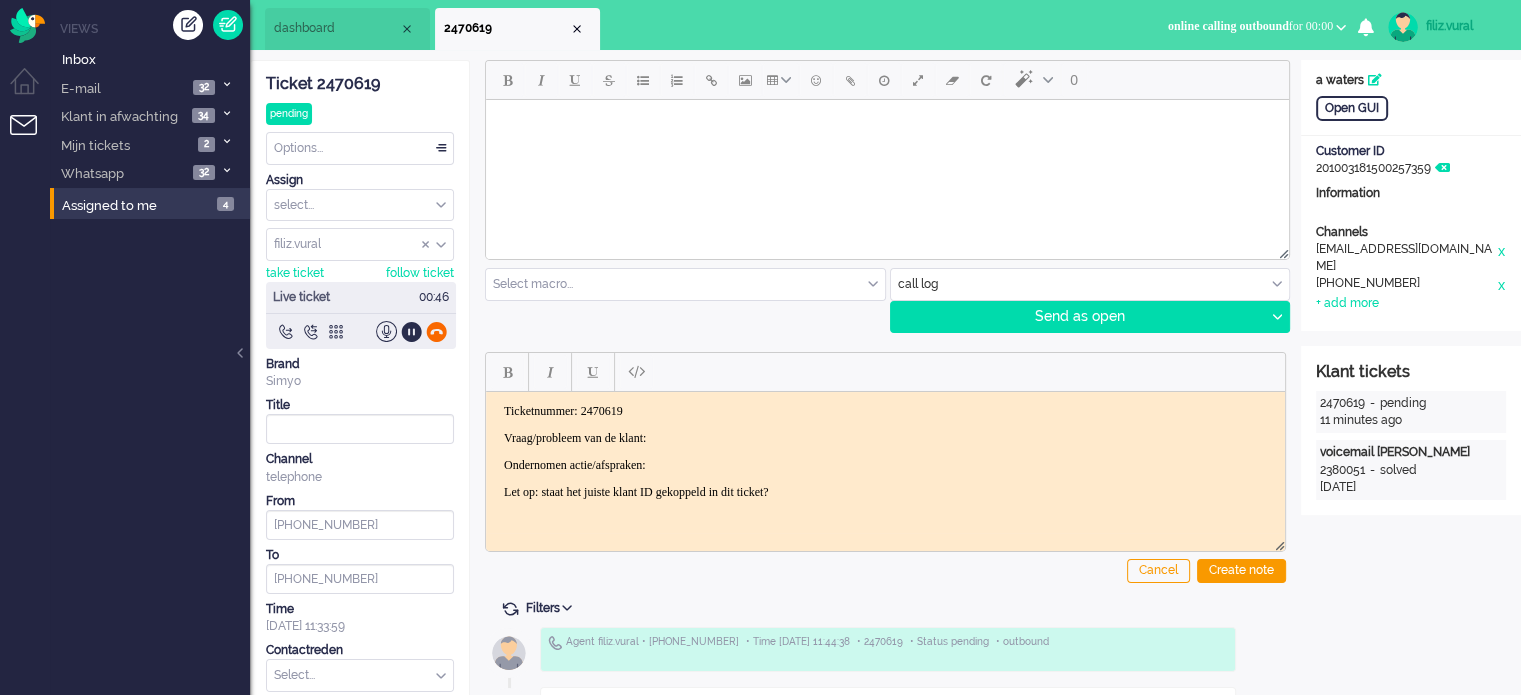 click 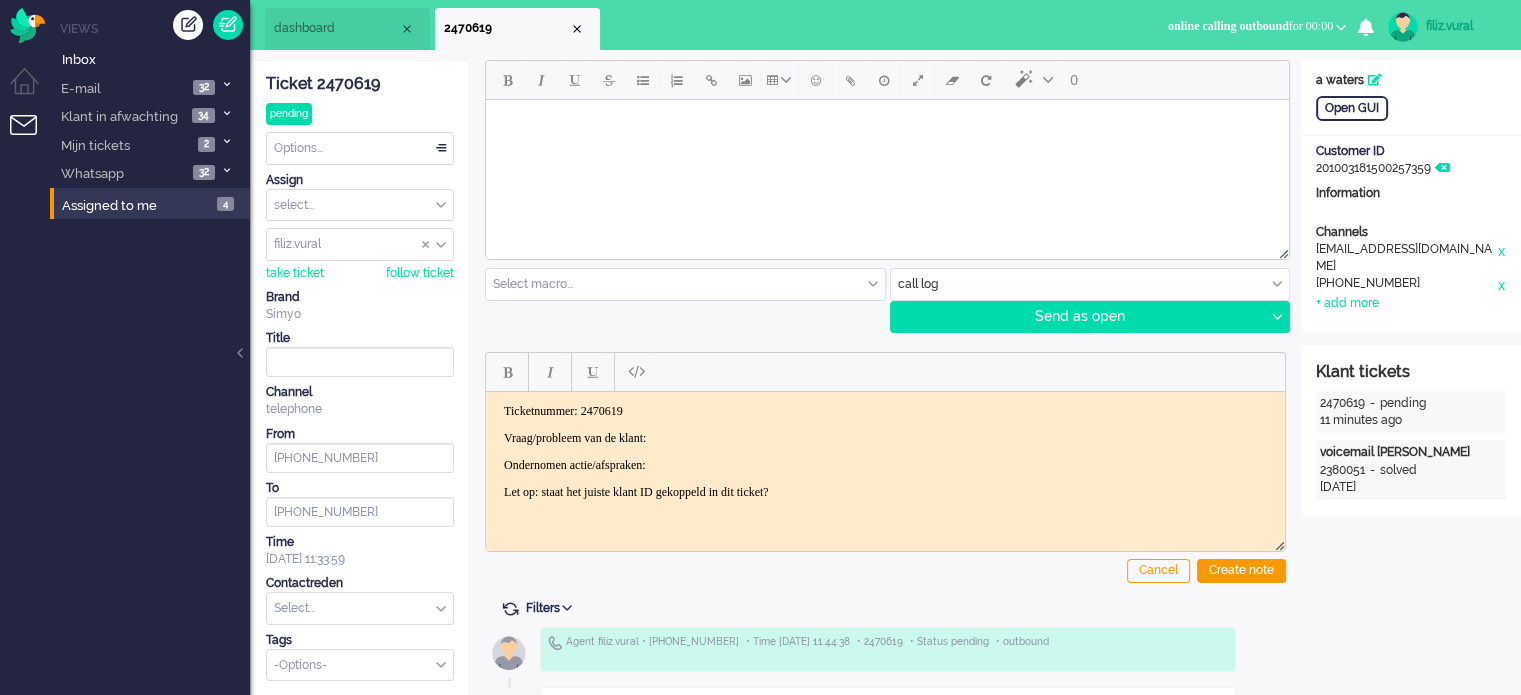 click at bounding box center (1090, 284) 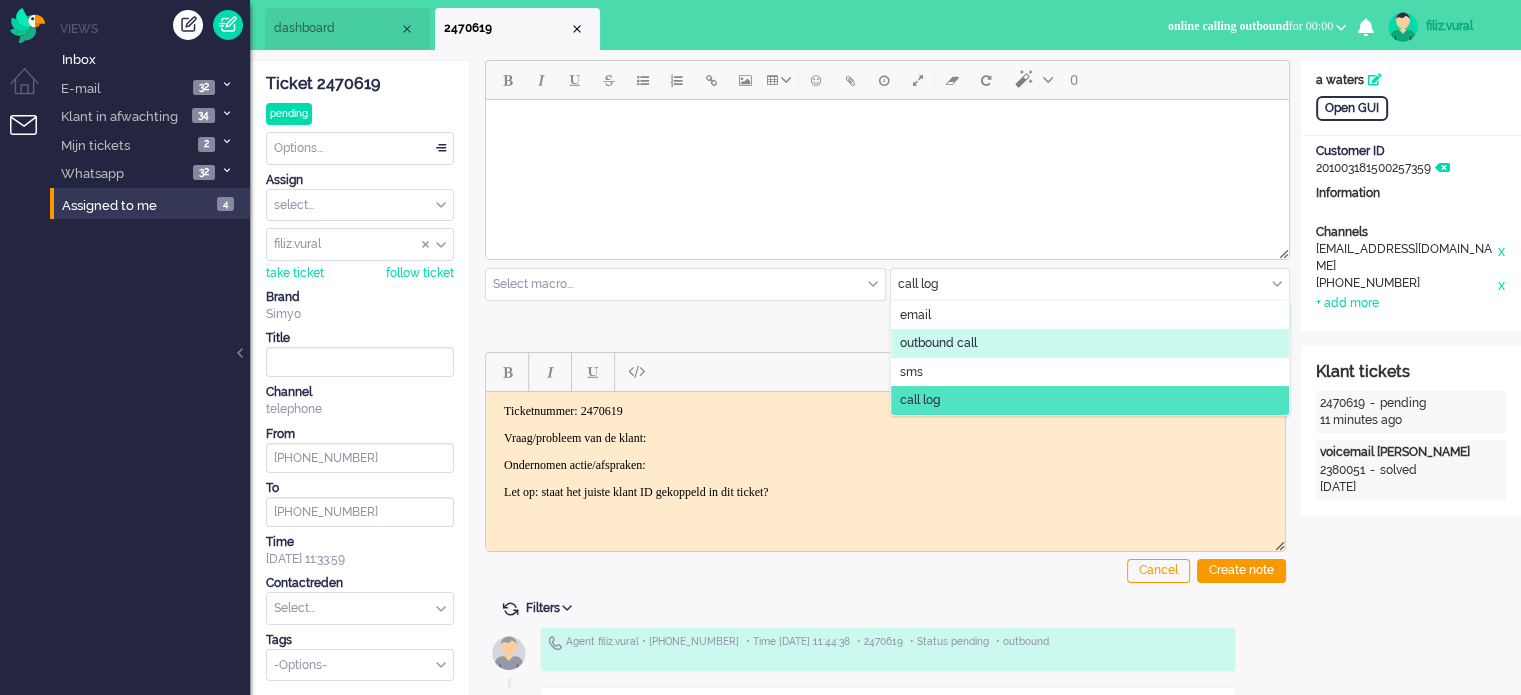 click on "outbound call" 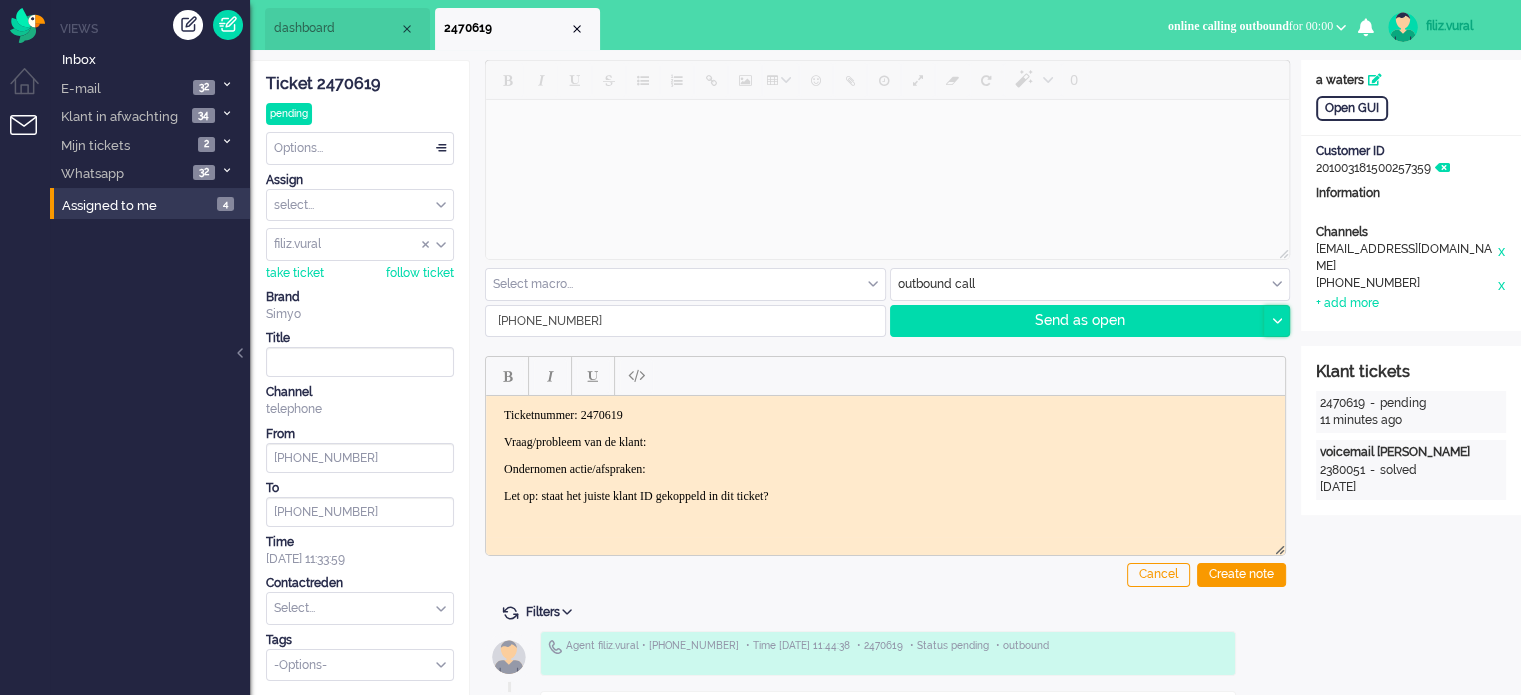 click at bounding box center (1276, 321) 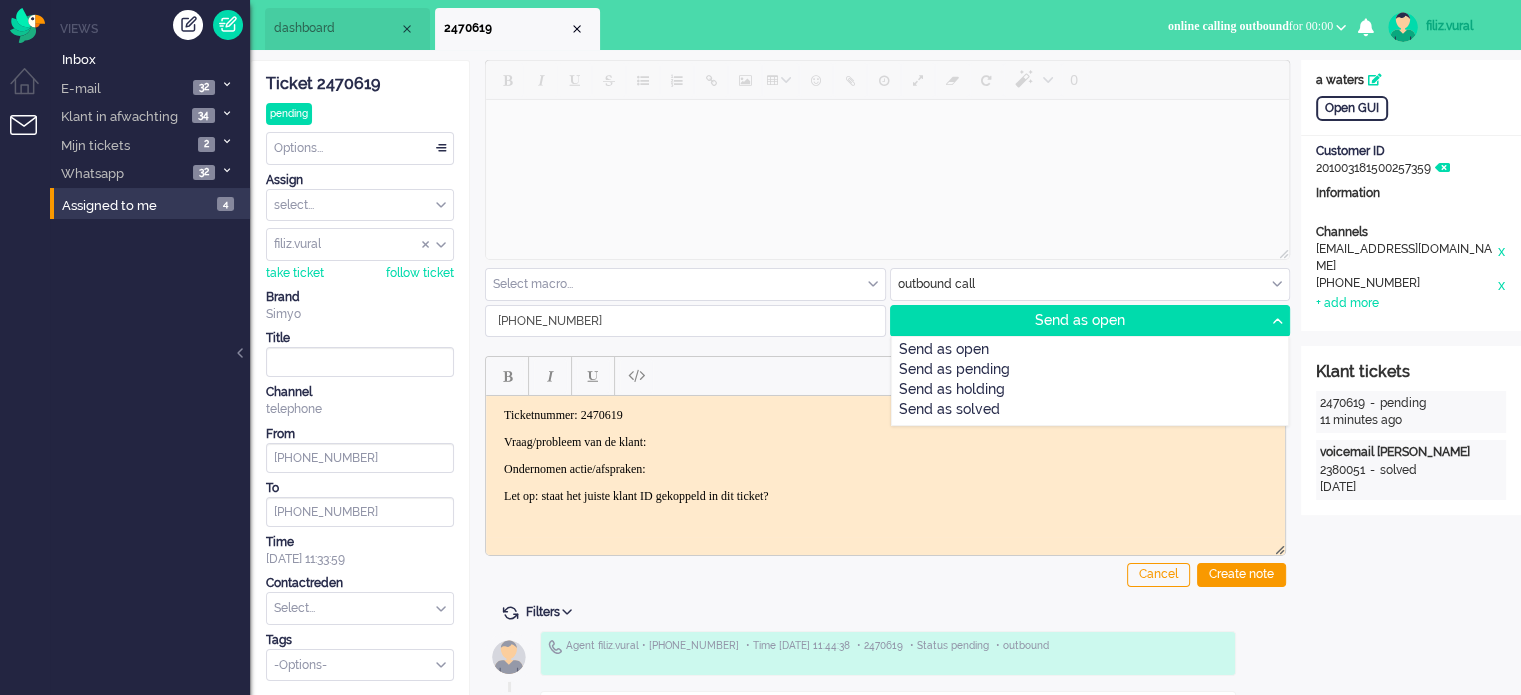 click on "Send as pending" at bounding box center [1090, 371] 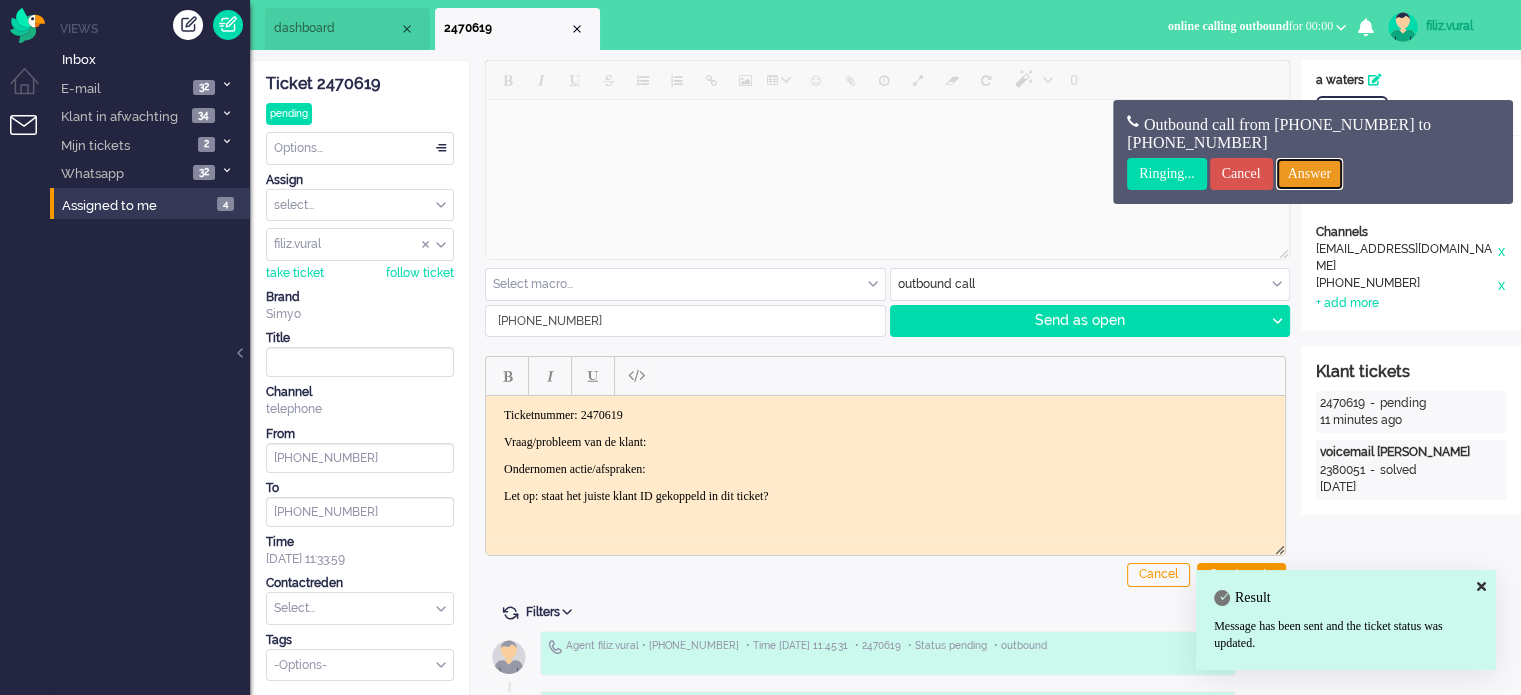 click on "Answer" at bounding box center [1310, 174] 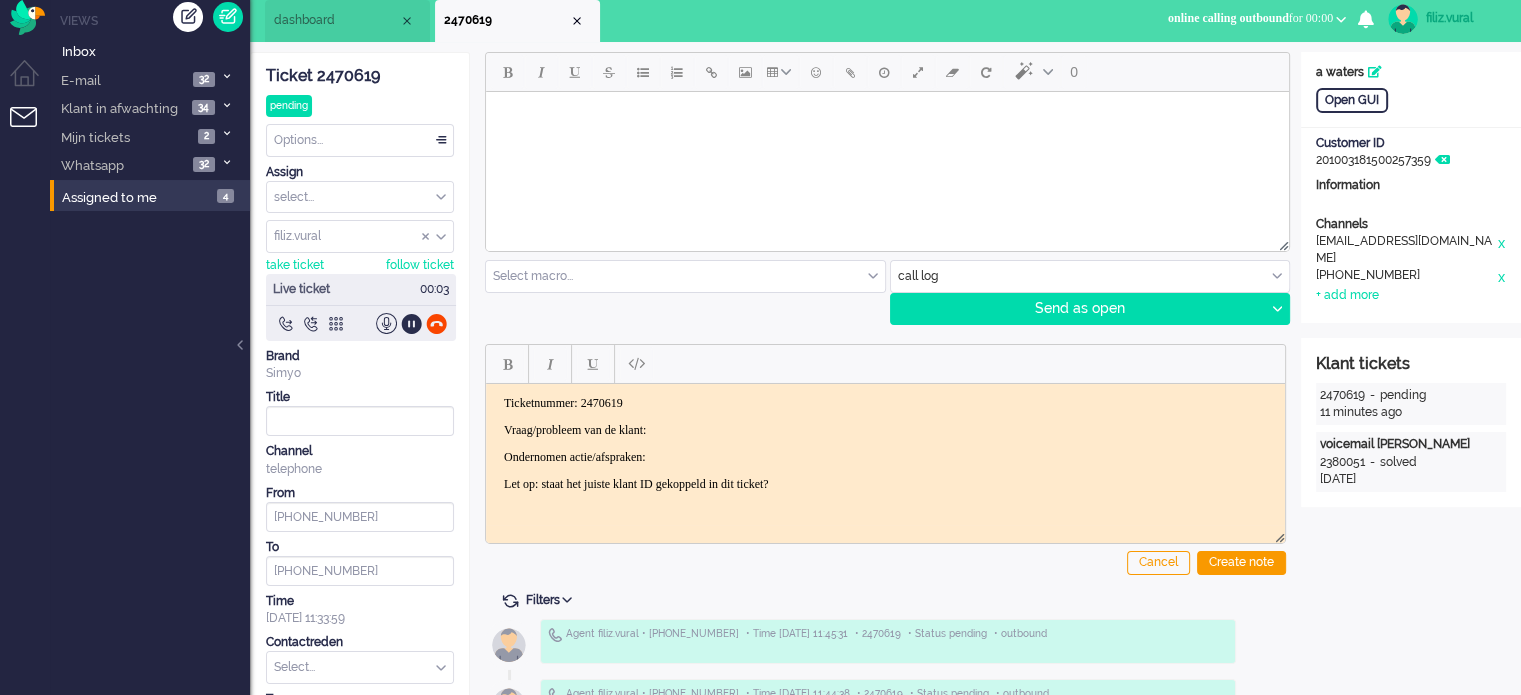 scroll, scrollTop: 0, scrollLeft: 0, axis: both 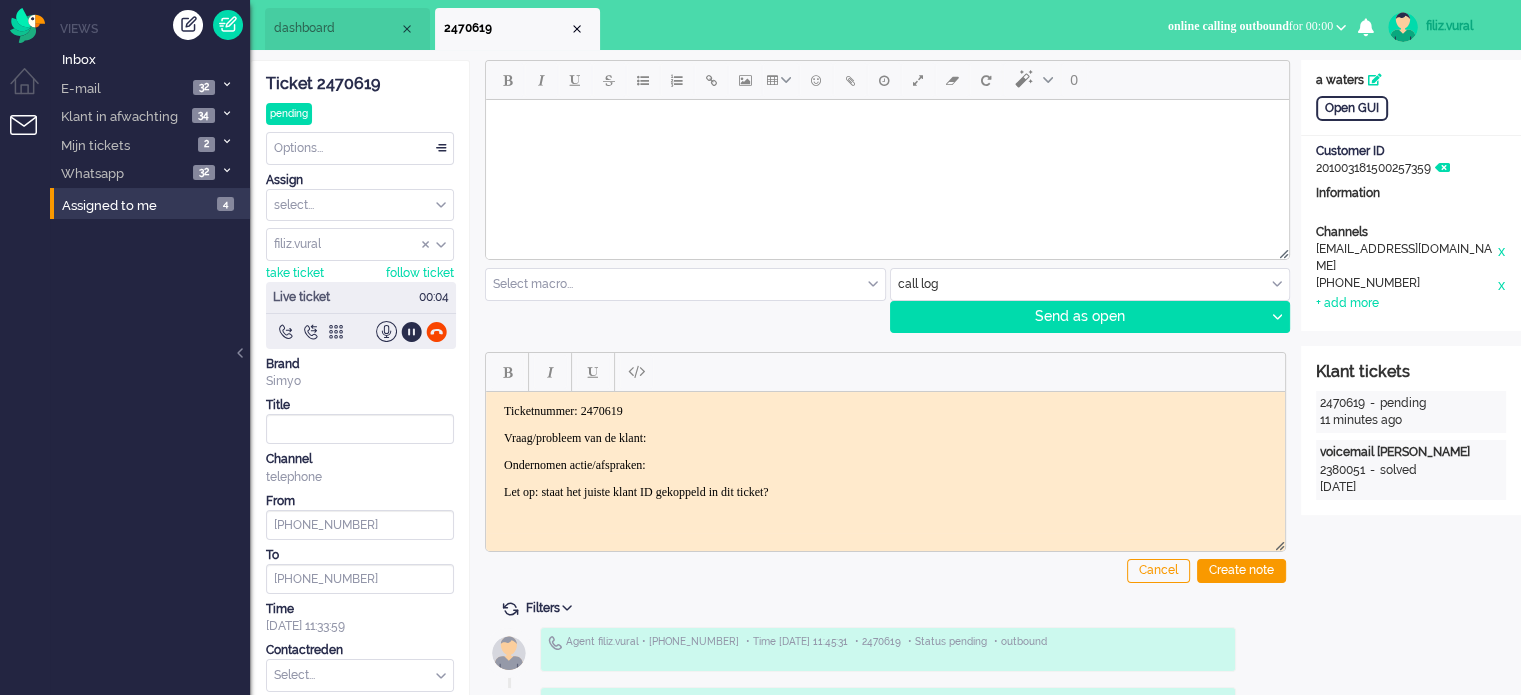 click on "Ticket 2470619" 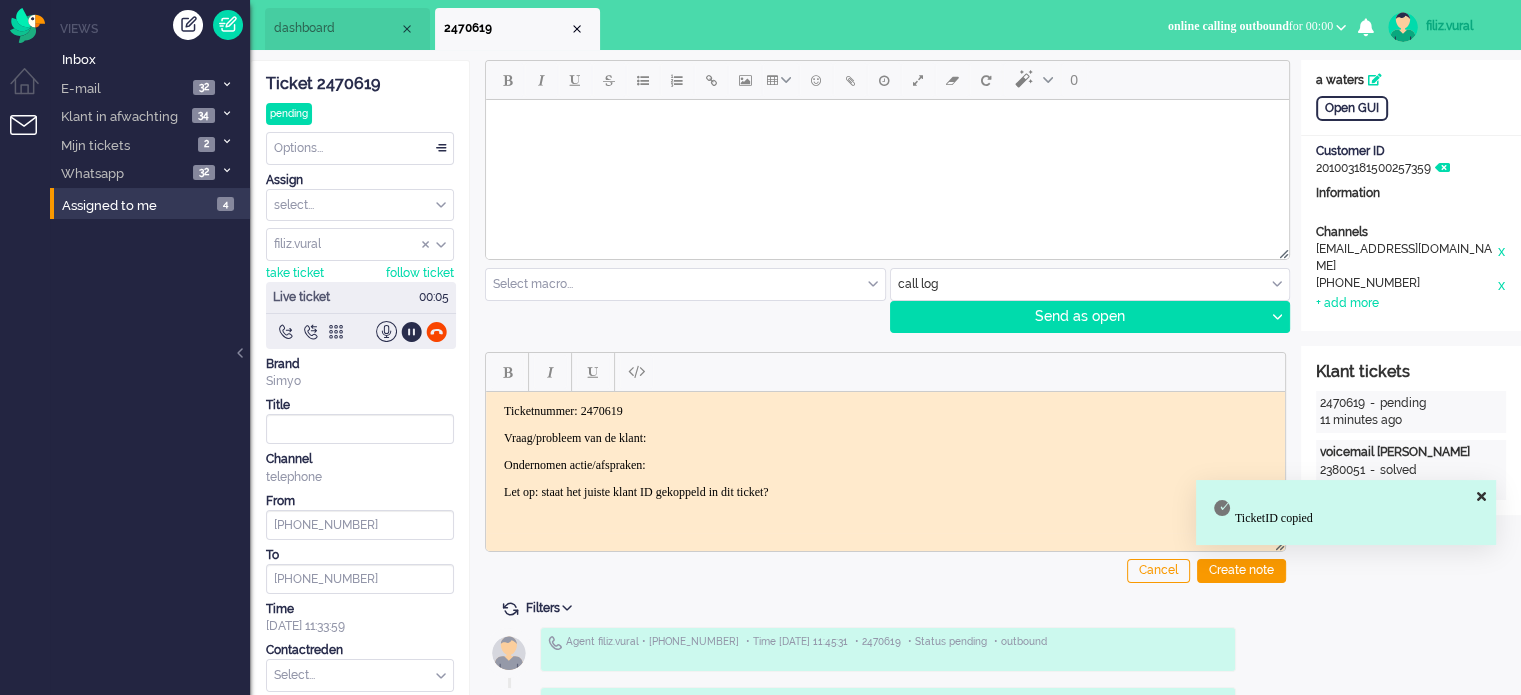 click on "Vraag/probleem van de klant:" at bounding box center (885, 437) 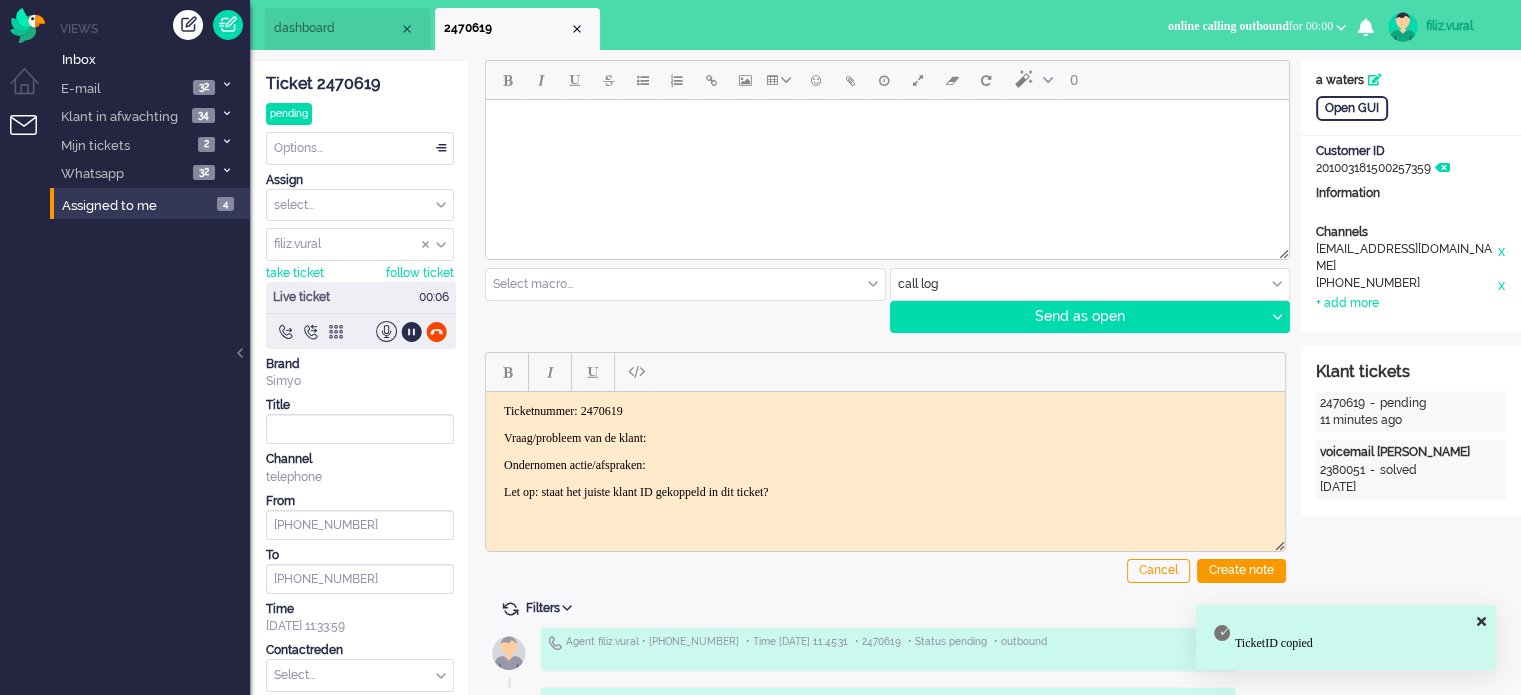 type 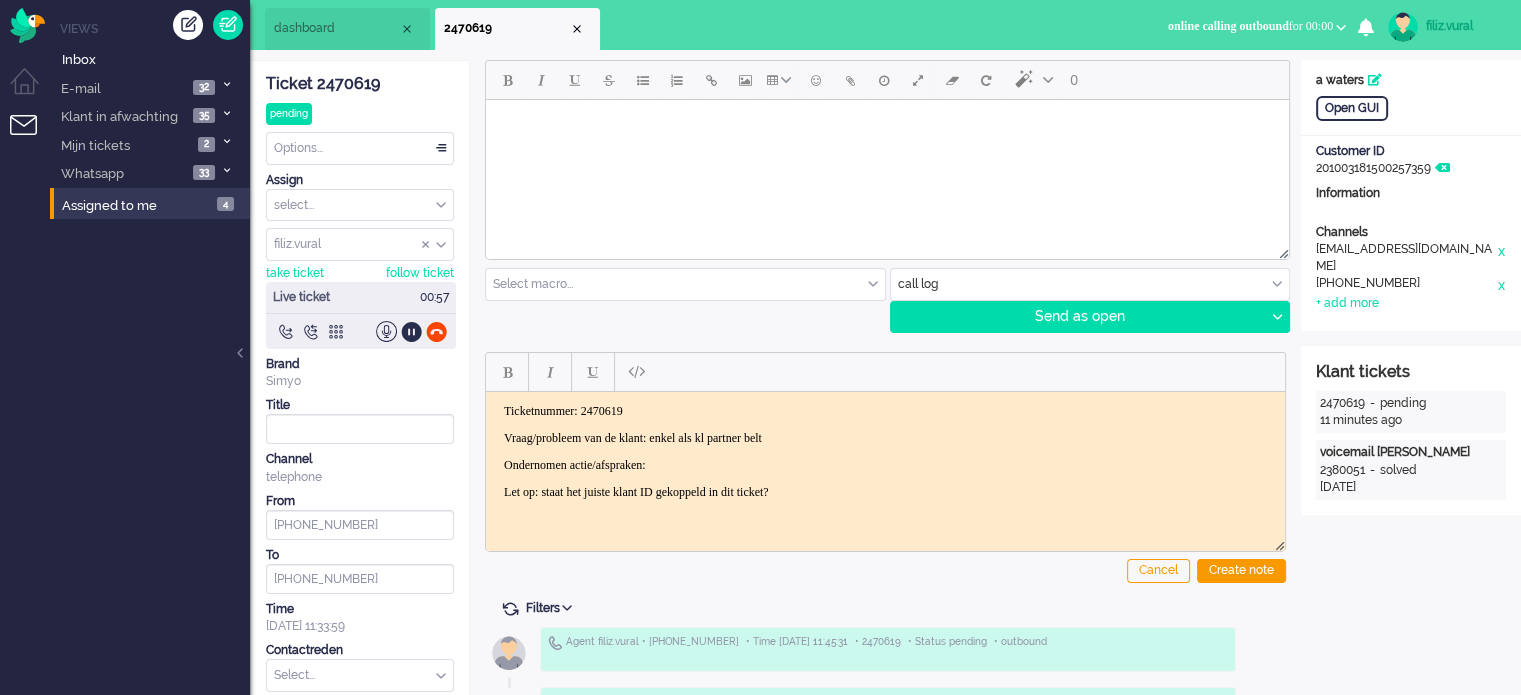click on "Ticketnummer: 2470619 Vraag/probleem van de klant: enkel als kl partner belt  Ondernomen actie/afspraken:  Let op: staat het juiste klant ID gekoppeld in dit ticket?" at bounding box center [885, 451] 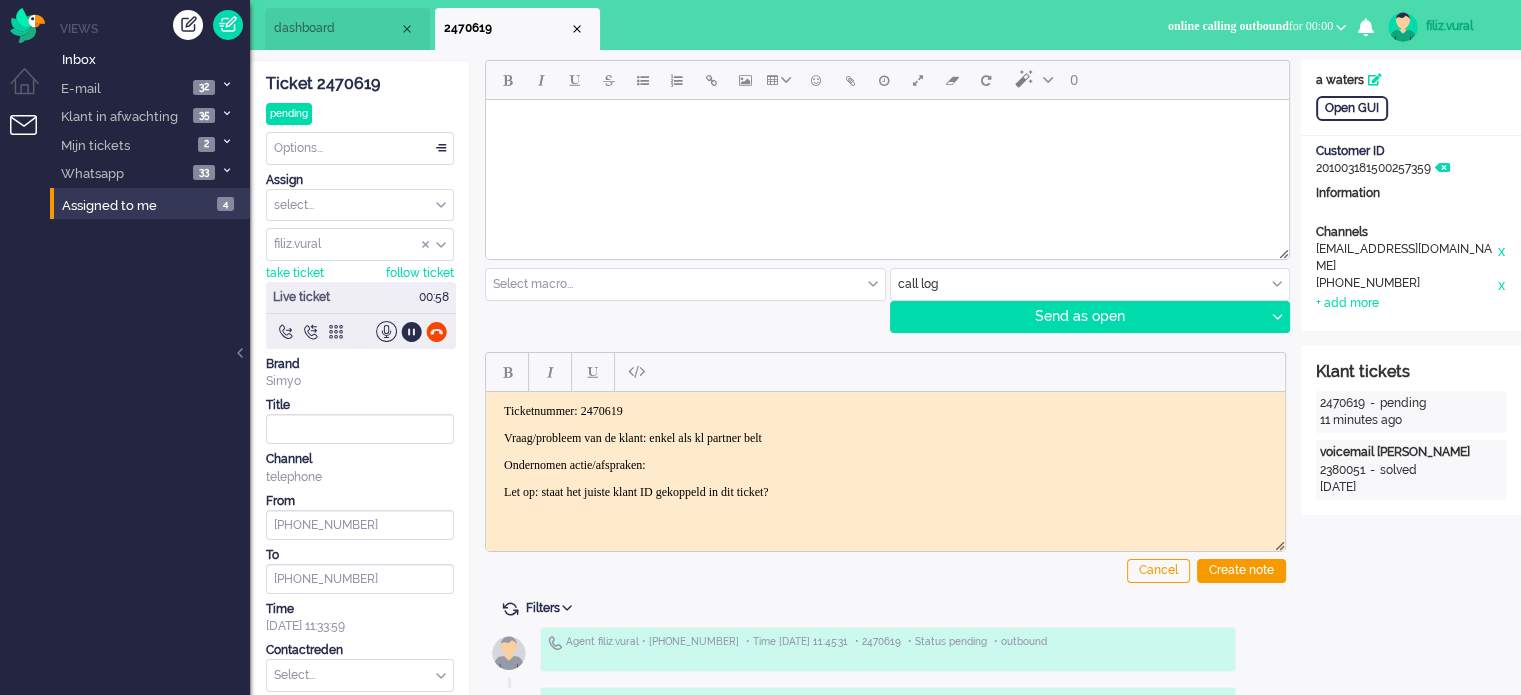 click on "Vraag/probleem van de klant: enkel als kl partner belt" at bounding box center [885, 437] 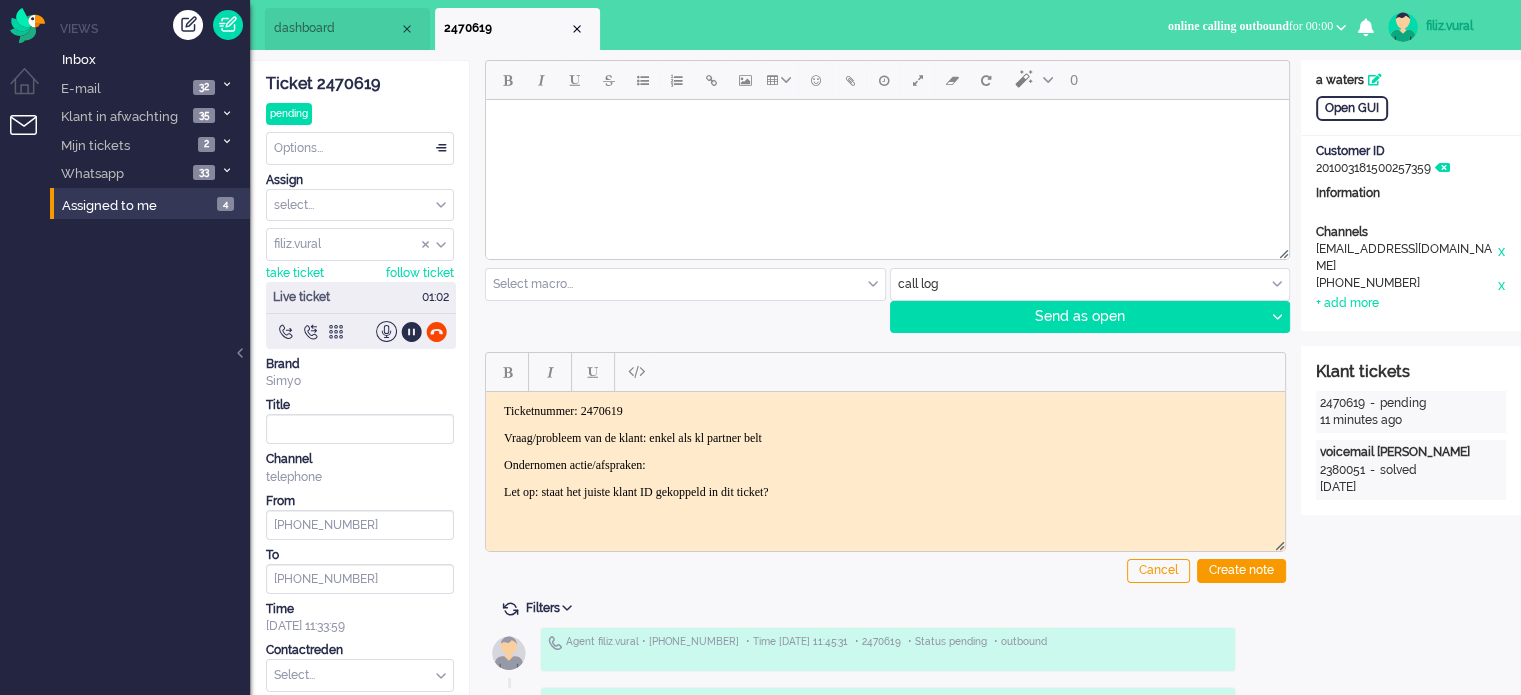 click on "Vraag/probleem van de klant: enkel als kl partner belt" at bounding box center (885, 437) 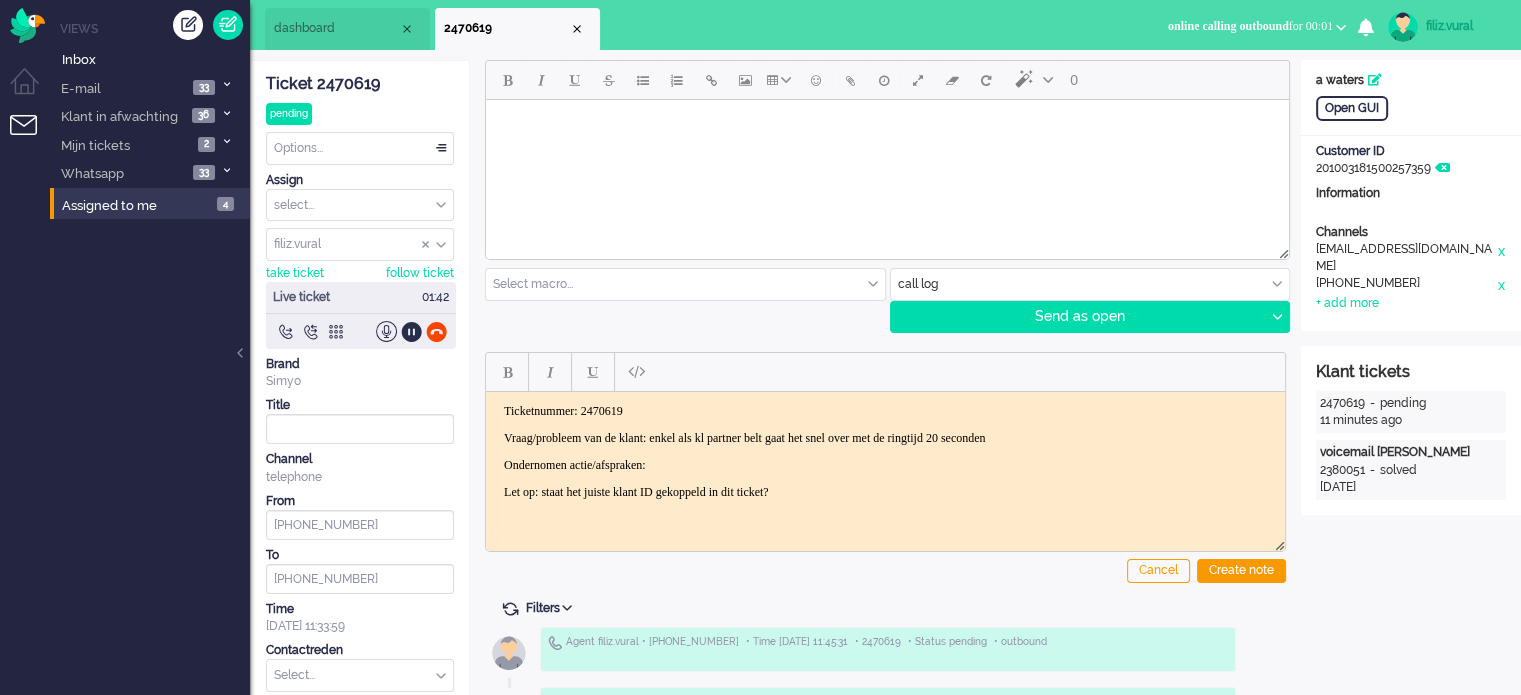 click on "Vraag/probleem van de klant: enkel als kl partner belt gaat het snel over met de ringtijd 20 seconden" at bounding box center (885, 437) 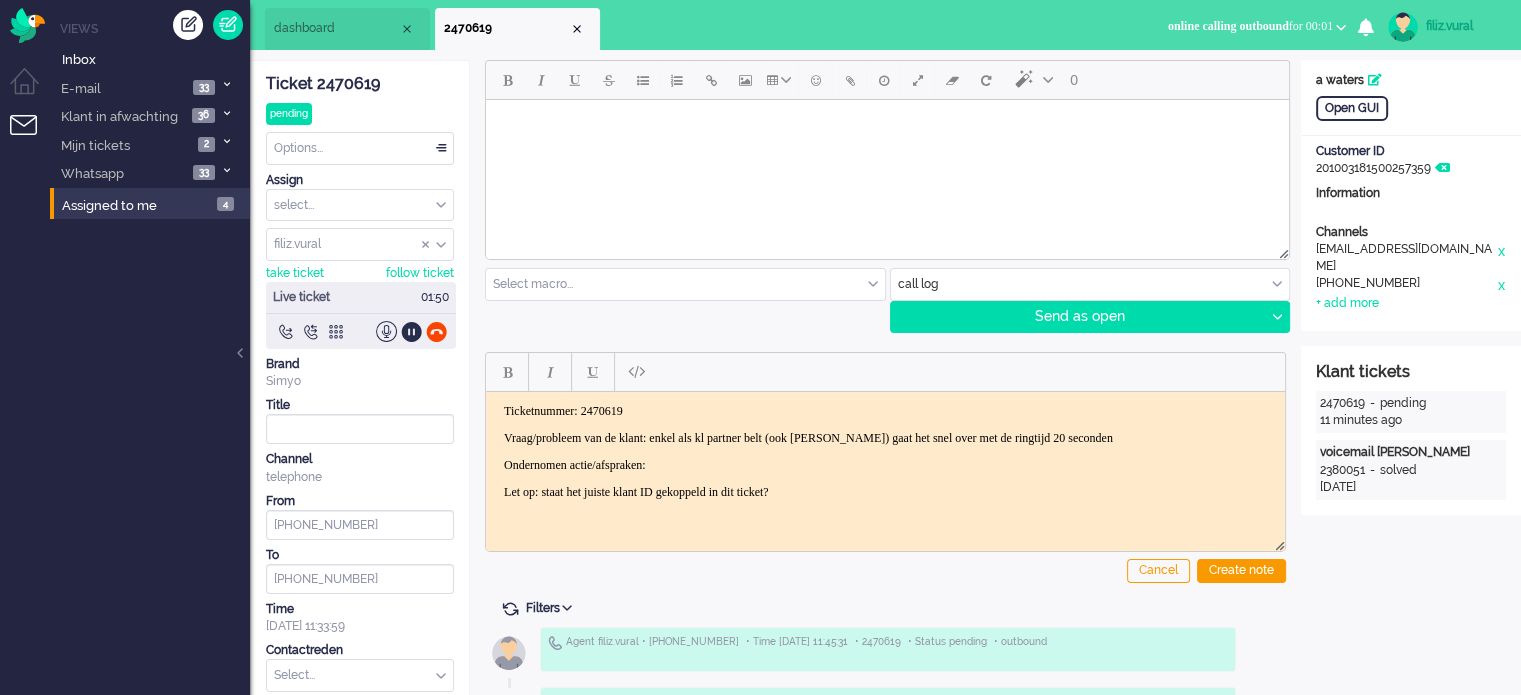 click on "Ticketnummer: 2470619 Vraag/probleem van de klant: enkel als kl partner belt (ook [PERSON_NAME]) gaat het snel over met de ringtijd 20 seconden Ondernomen actie/afspraken:  Let op: staat het juiste klant ID gekoppeld in dit ticket?" at bounding box center [885, 451] 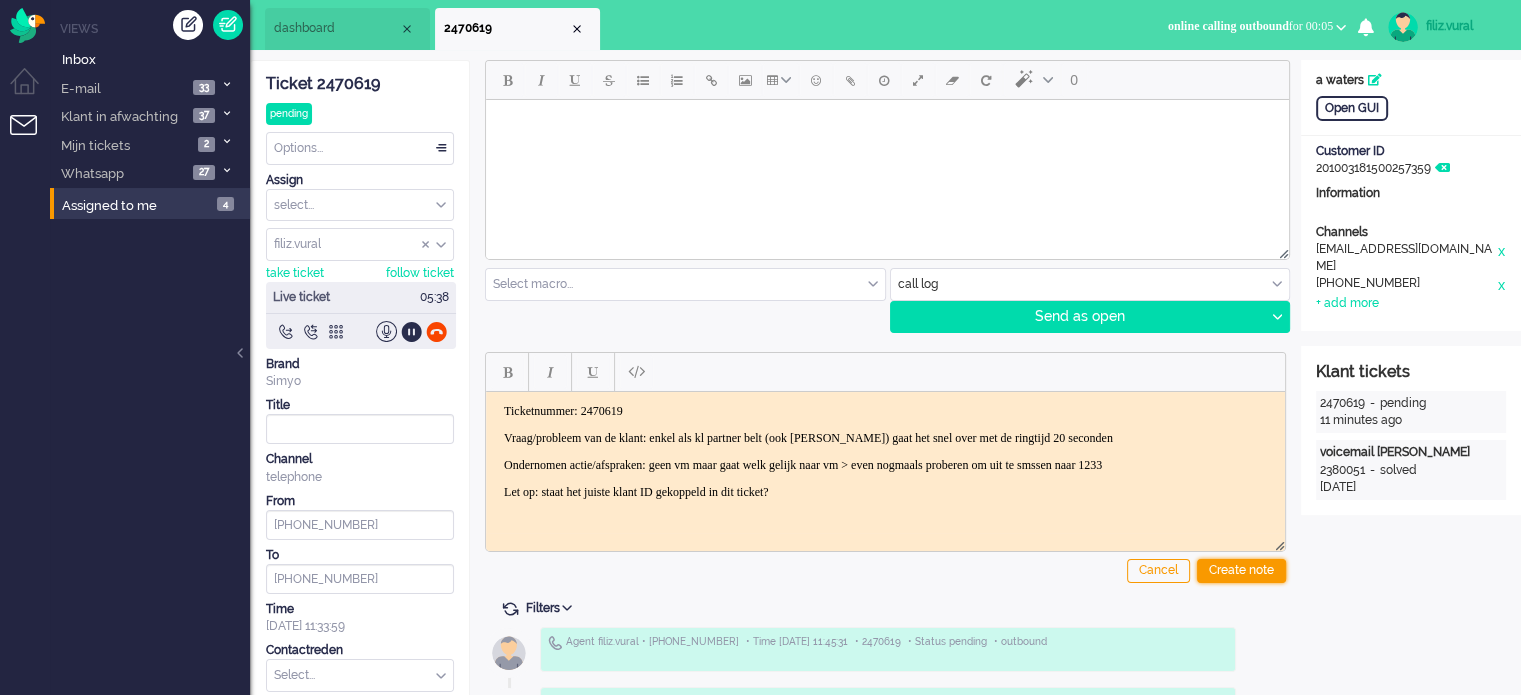 click on "Create note" at bounding box center (1241, 571) 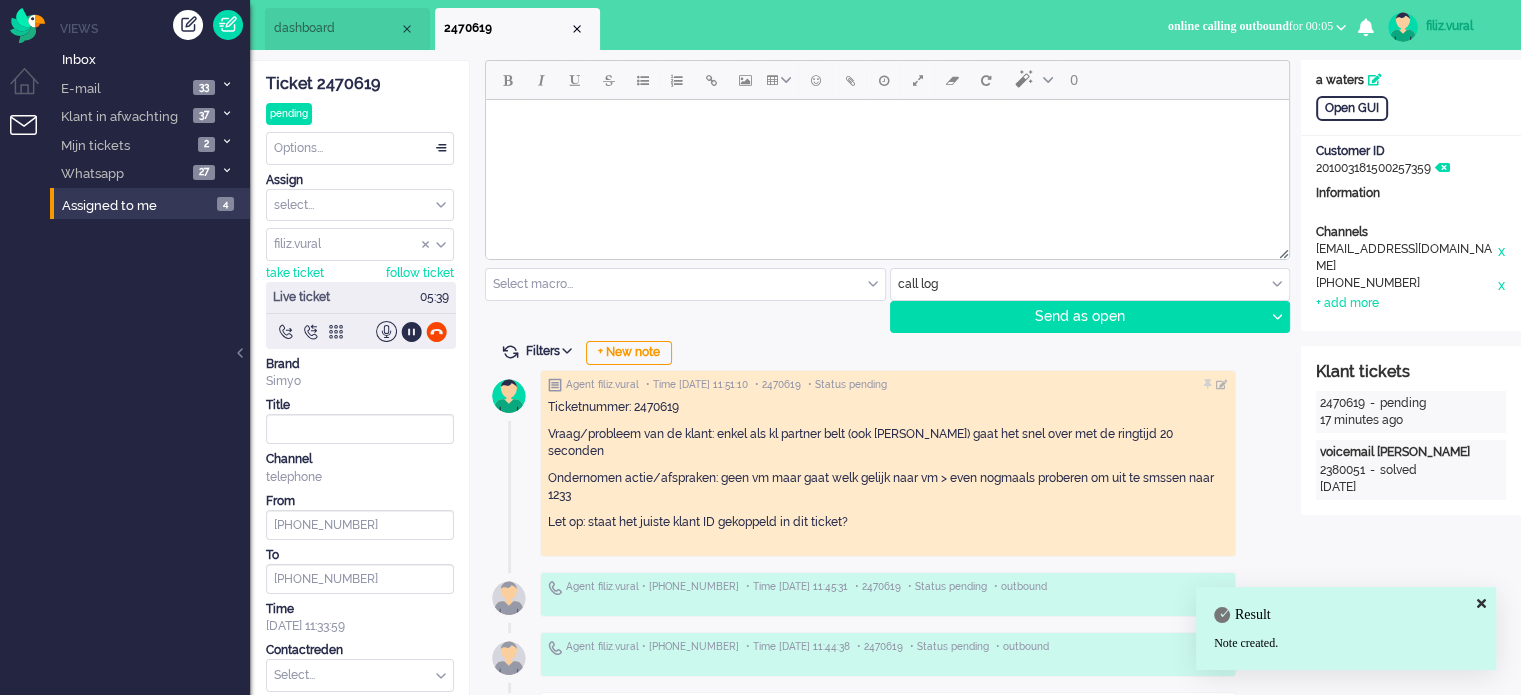 scroll, scrollTop: 249, scrollLeft: 0, axis: vertical 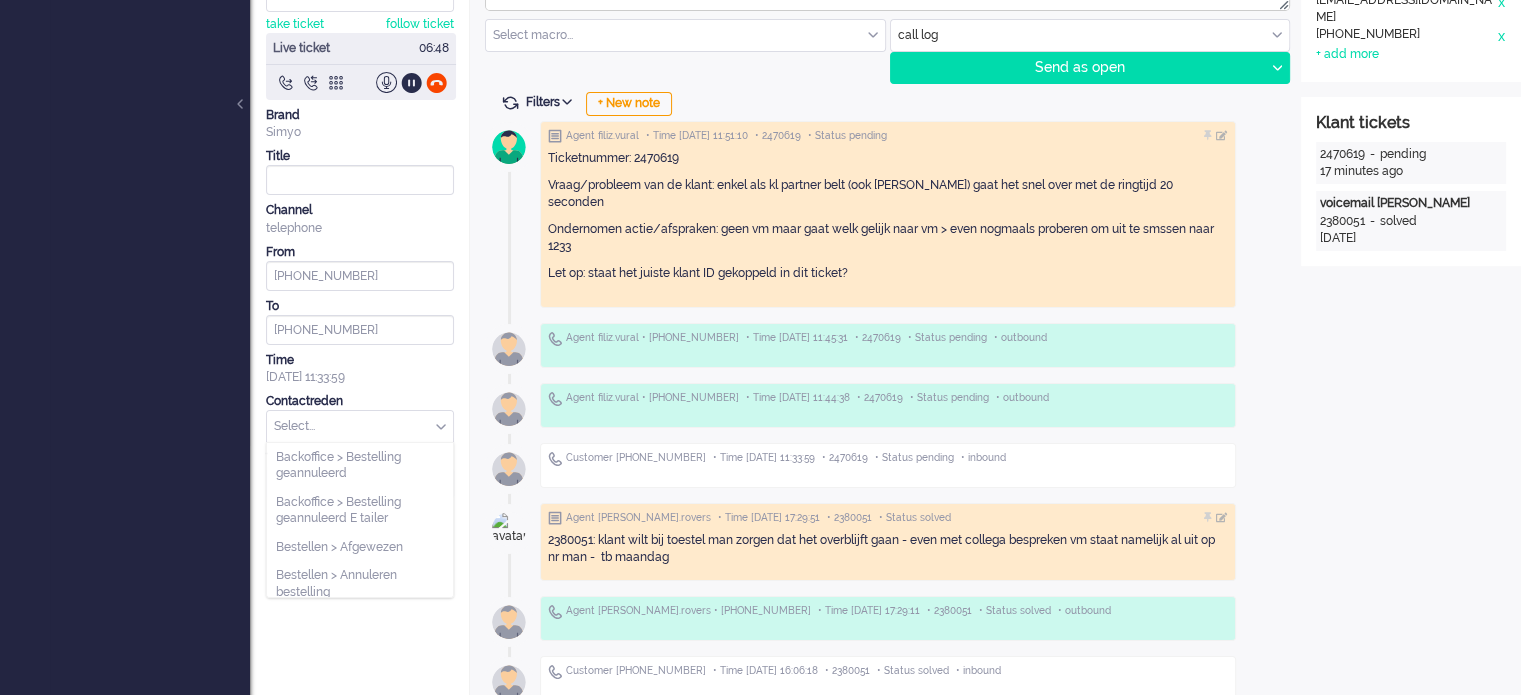 click at bounding box center (360, 426) 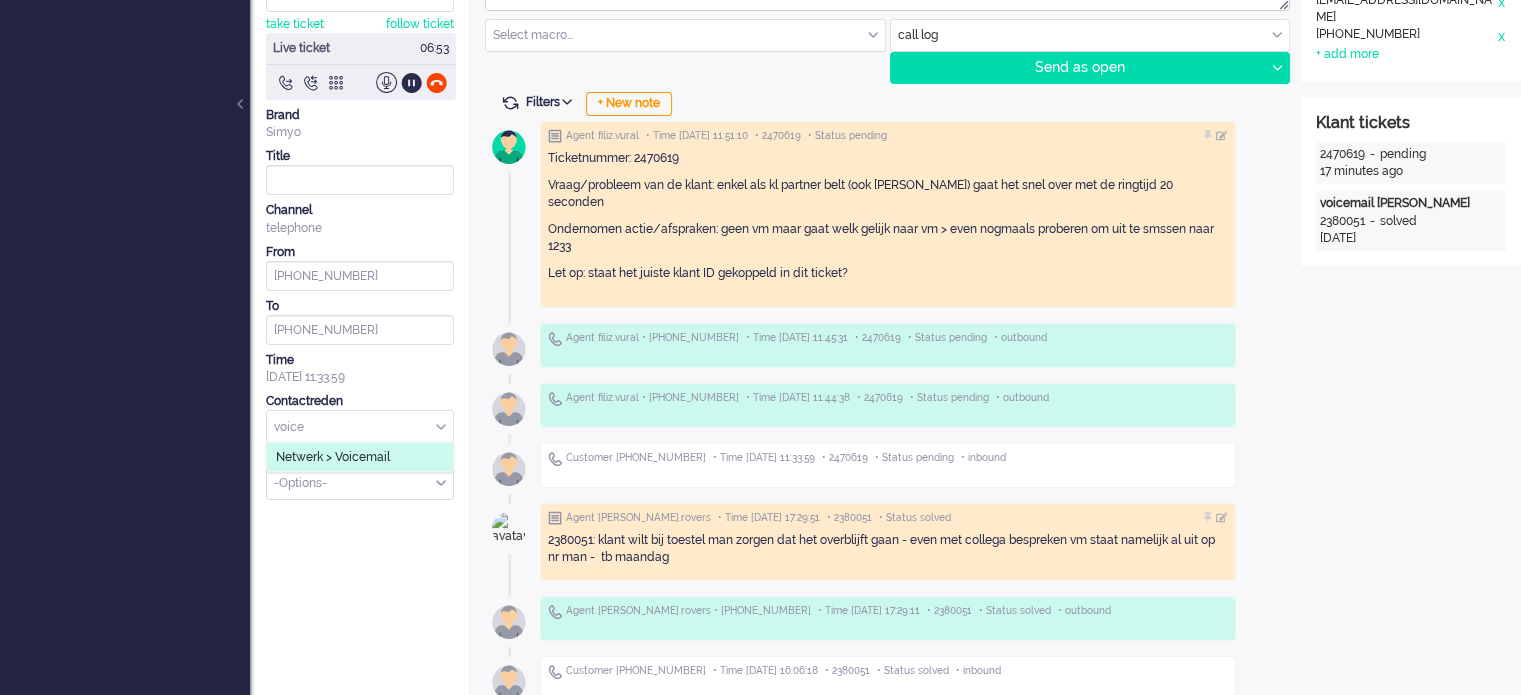 type on "voice" 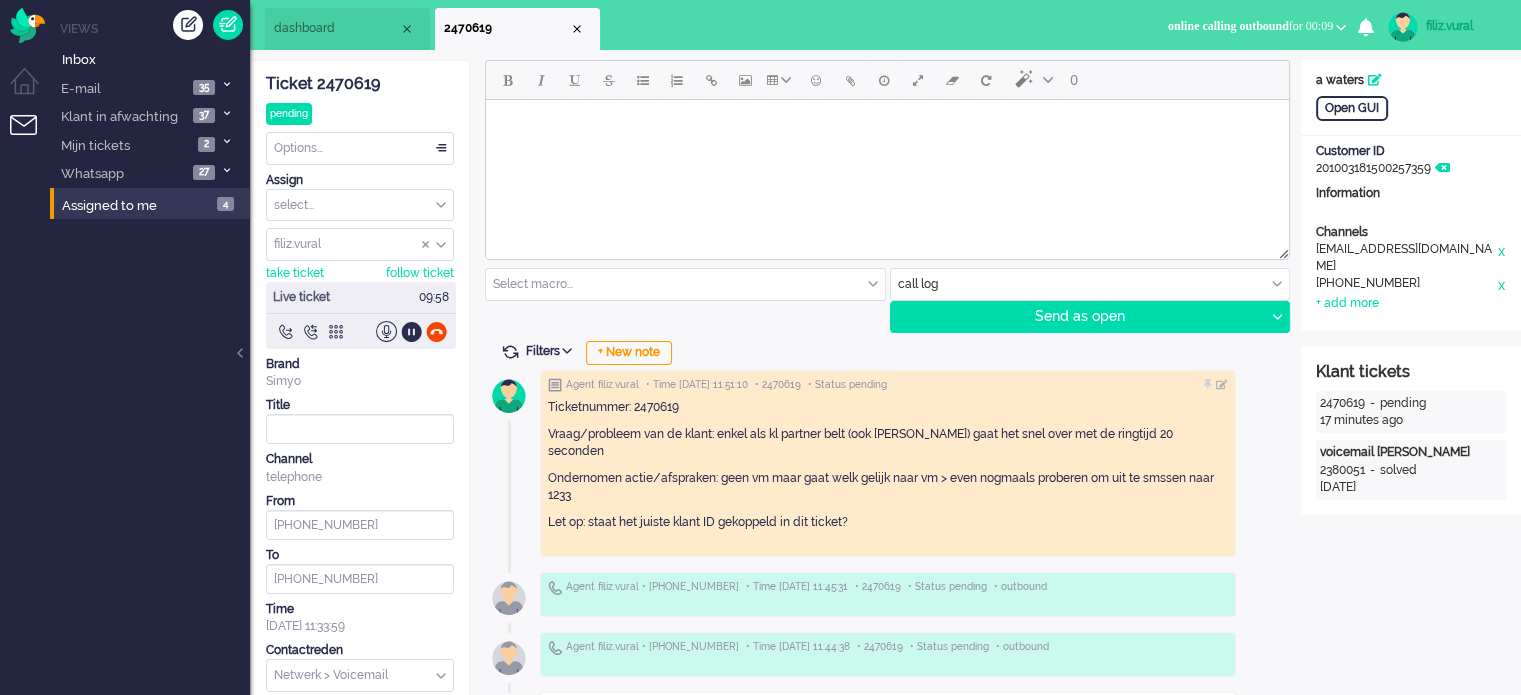 scroll, scrollTop: 0, scrollLeft: 0, axis: both 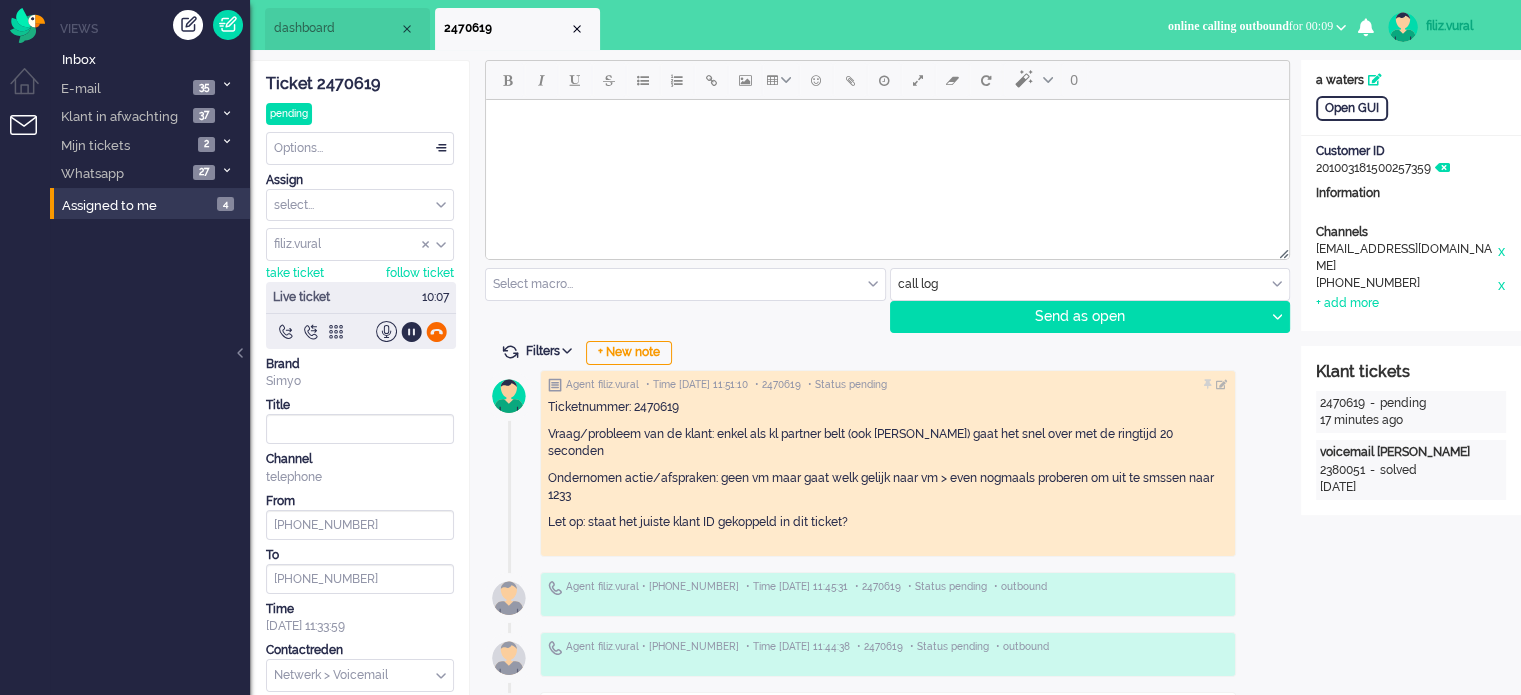 click 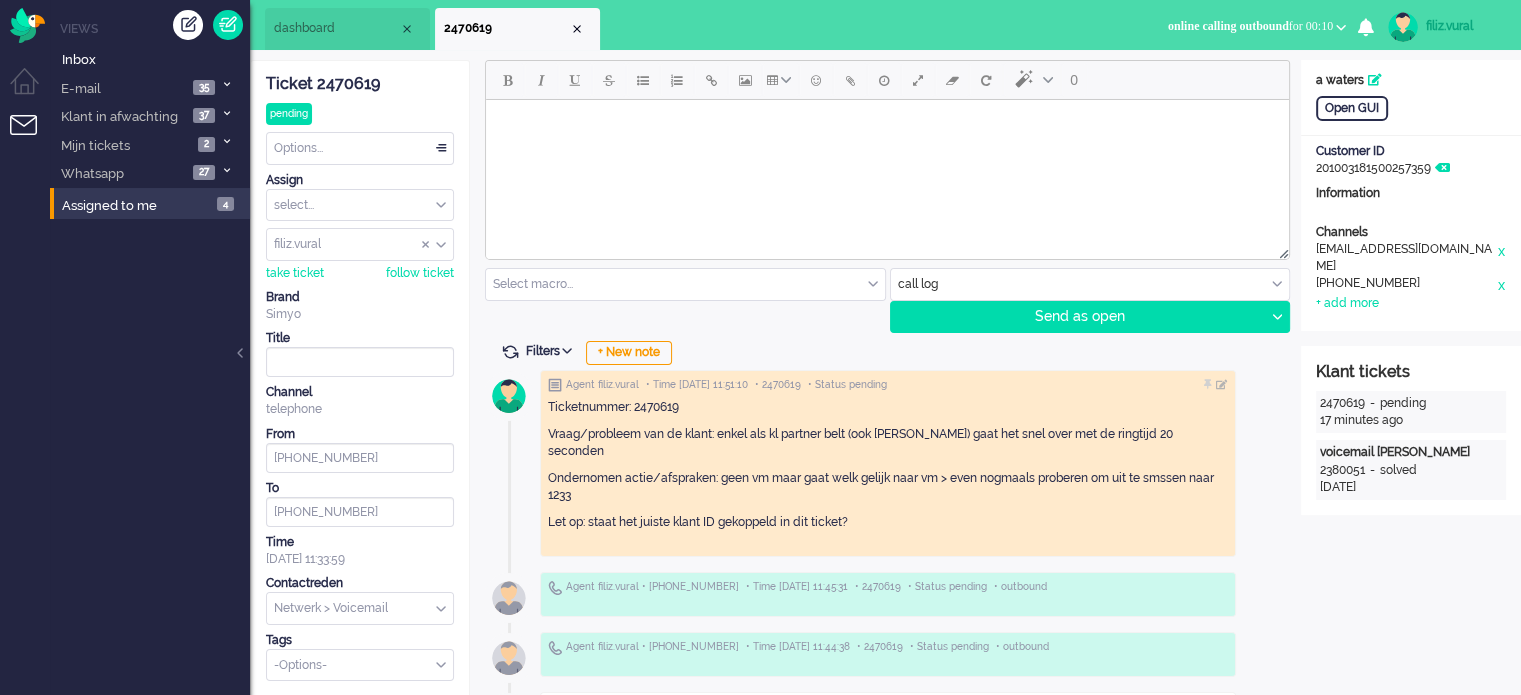 click on "dashboard" at bounding box center [347, 29] 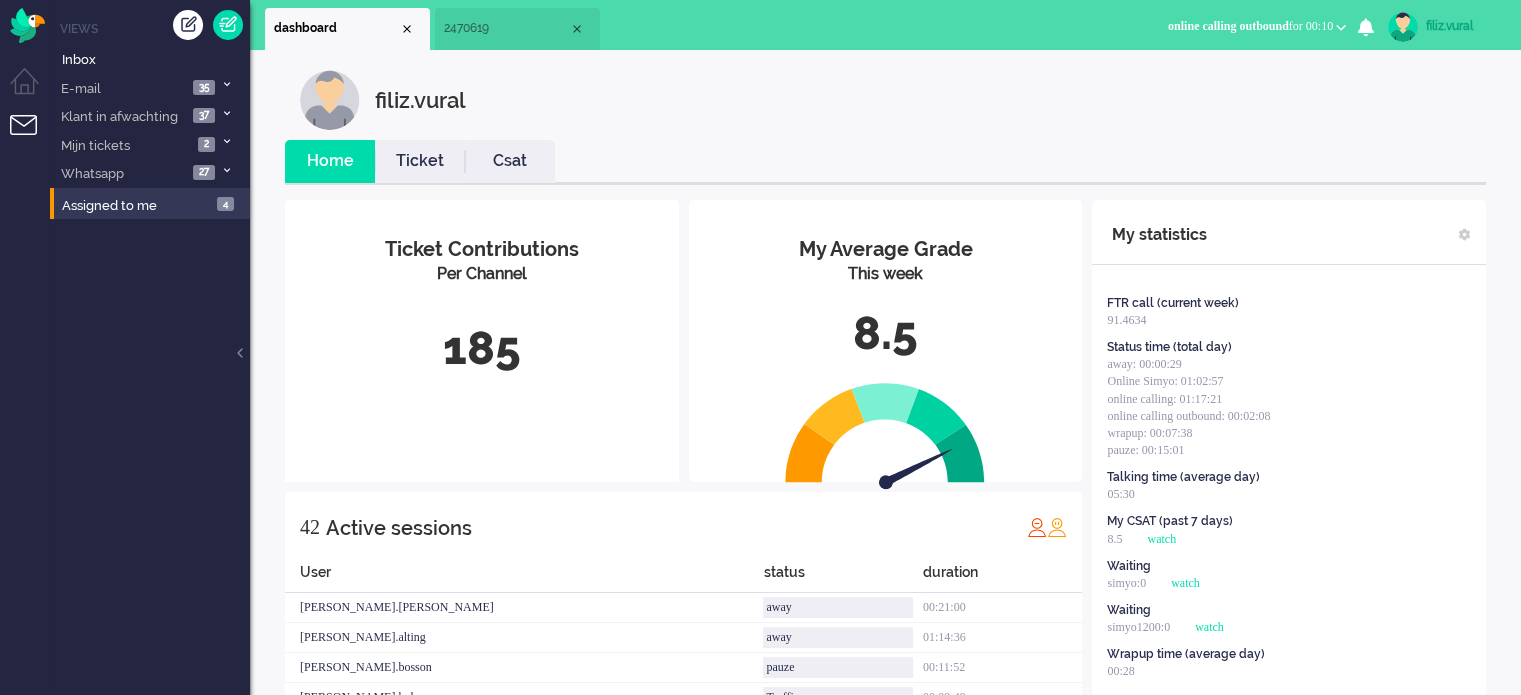 click on "Ticket" at bounding box center [420, 161] 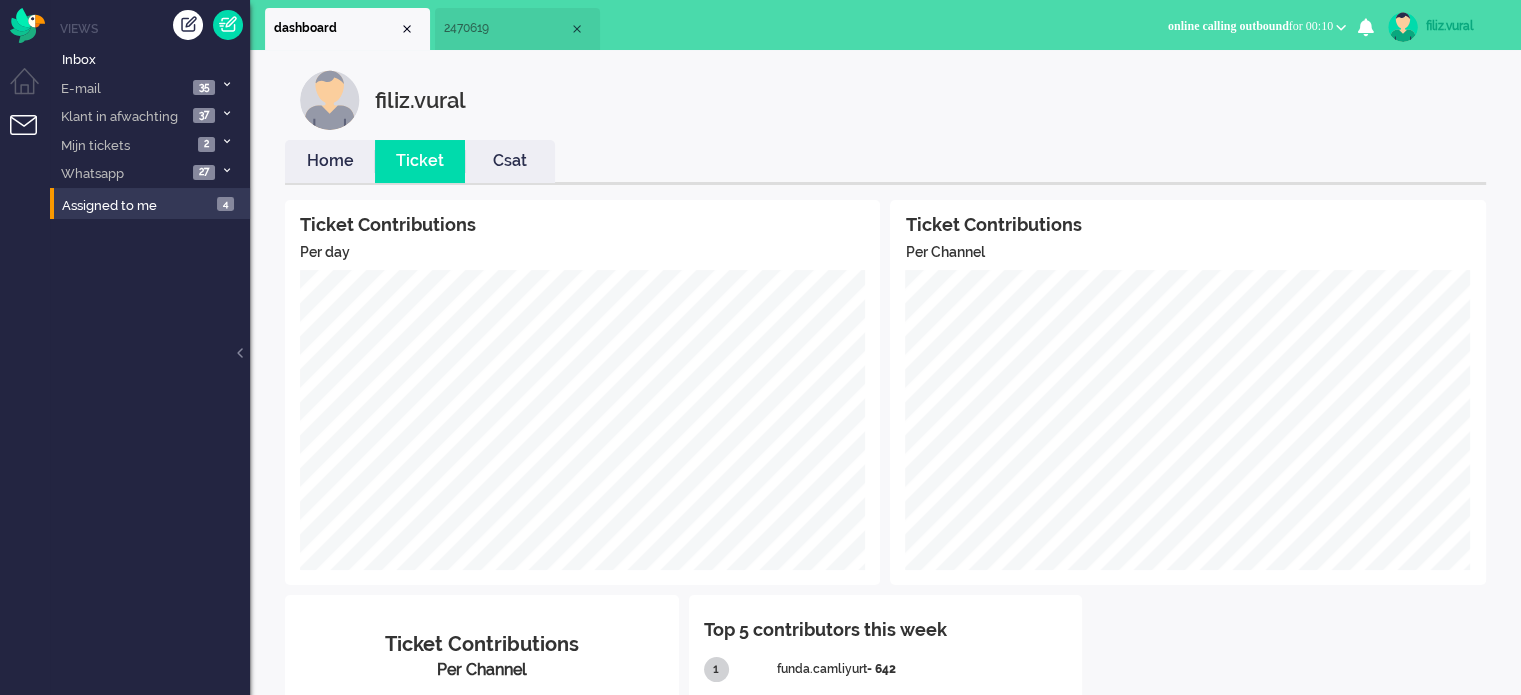 click on "Home" at bounding box center [330, 161] 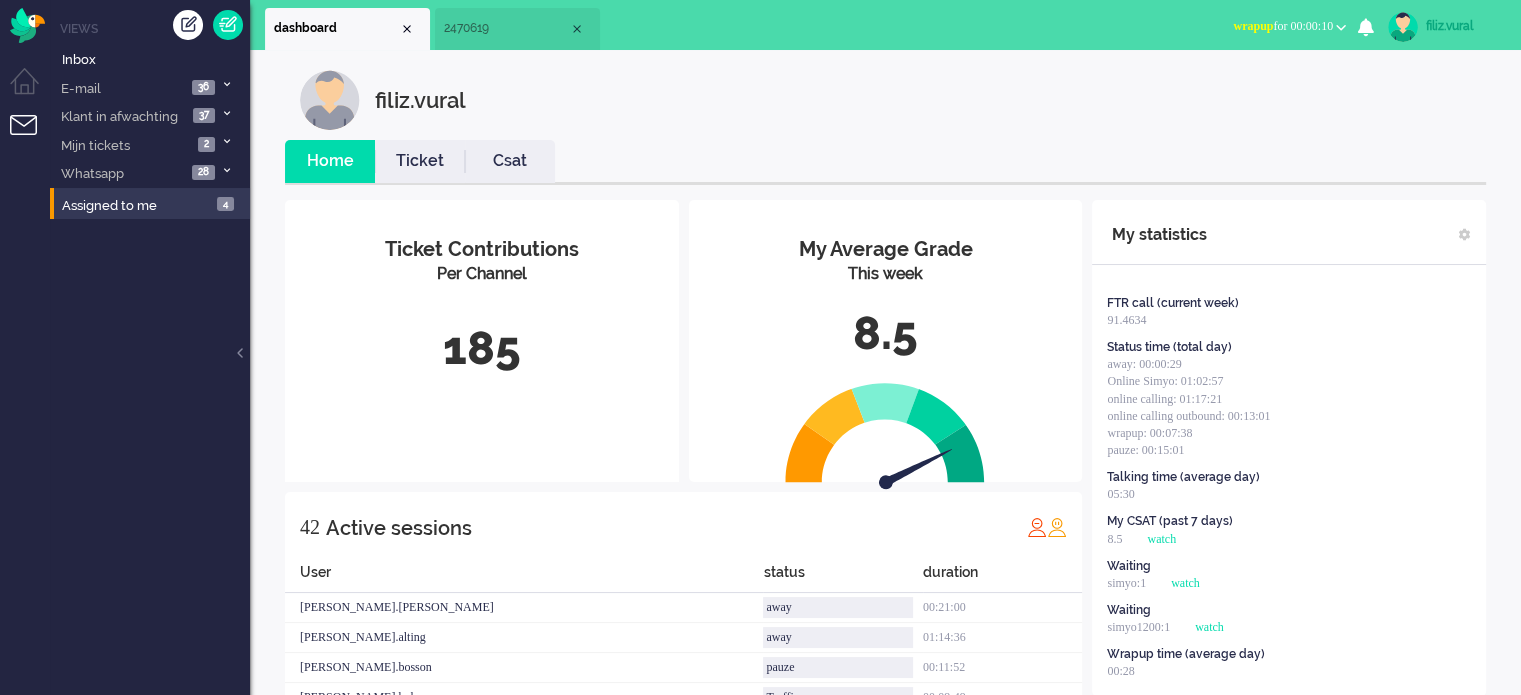click on "wrapup  for 00:00:10" at bounding box center [1283, 26] 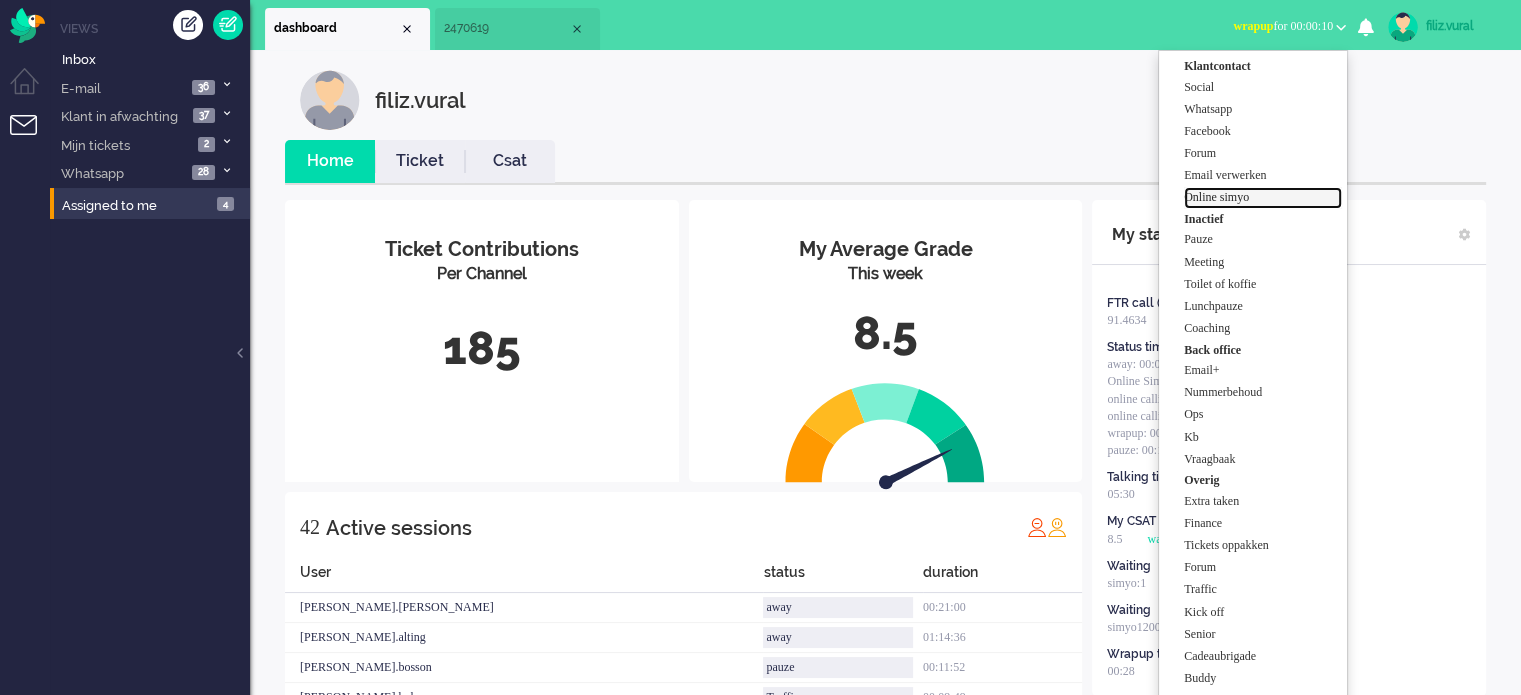 click on "Online simyo" at bounding box center [1263, 197] 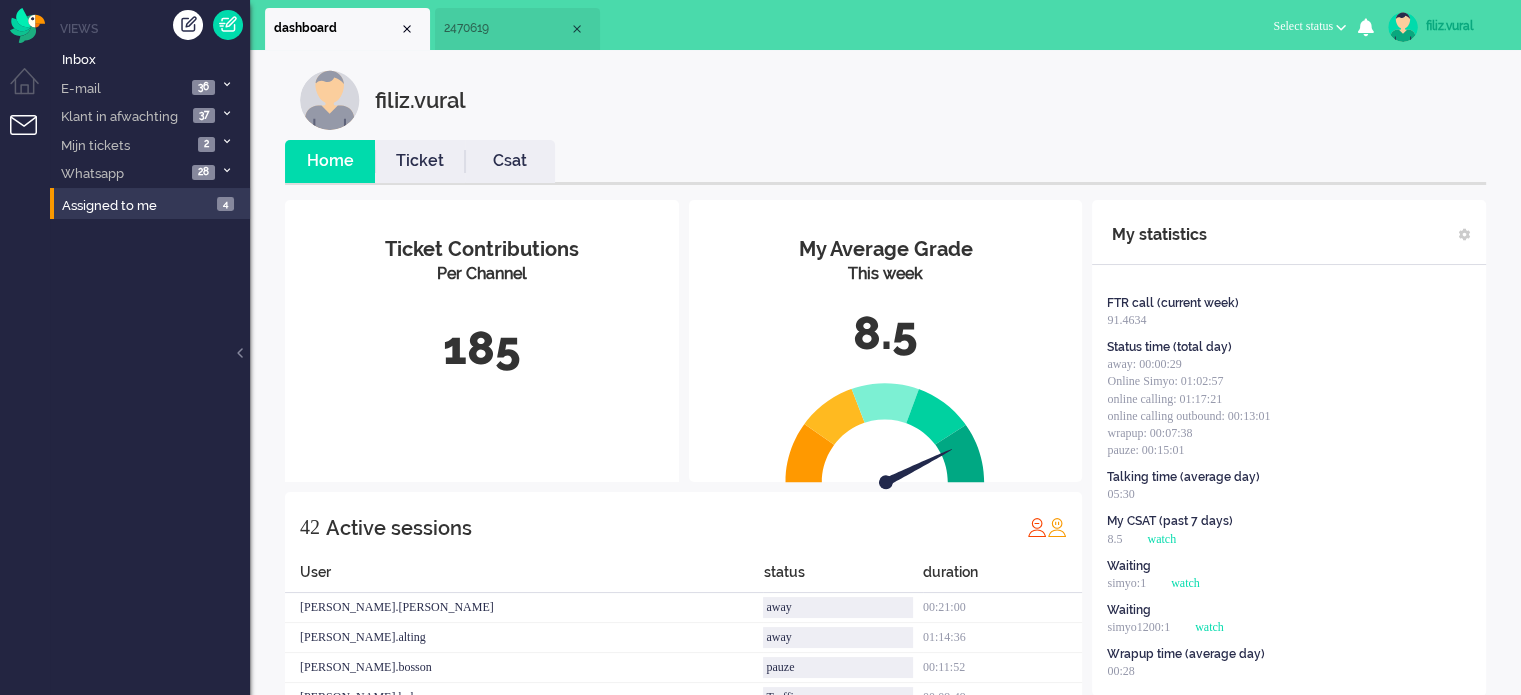 click on "Csat" at bounding box center (510, 161) 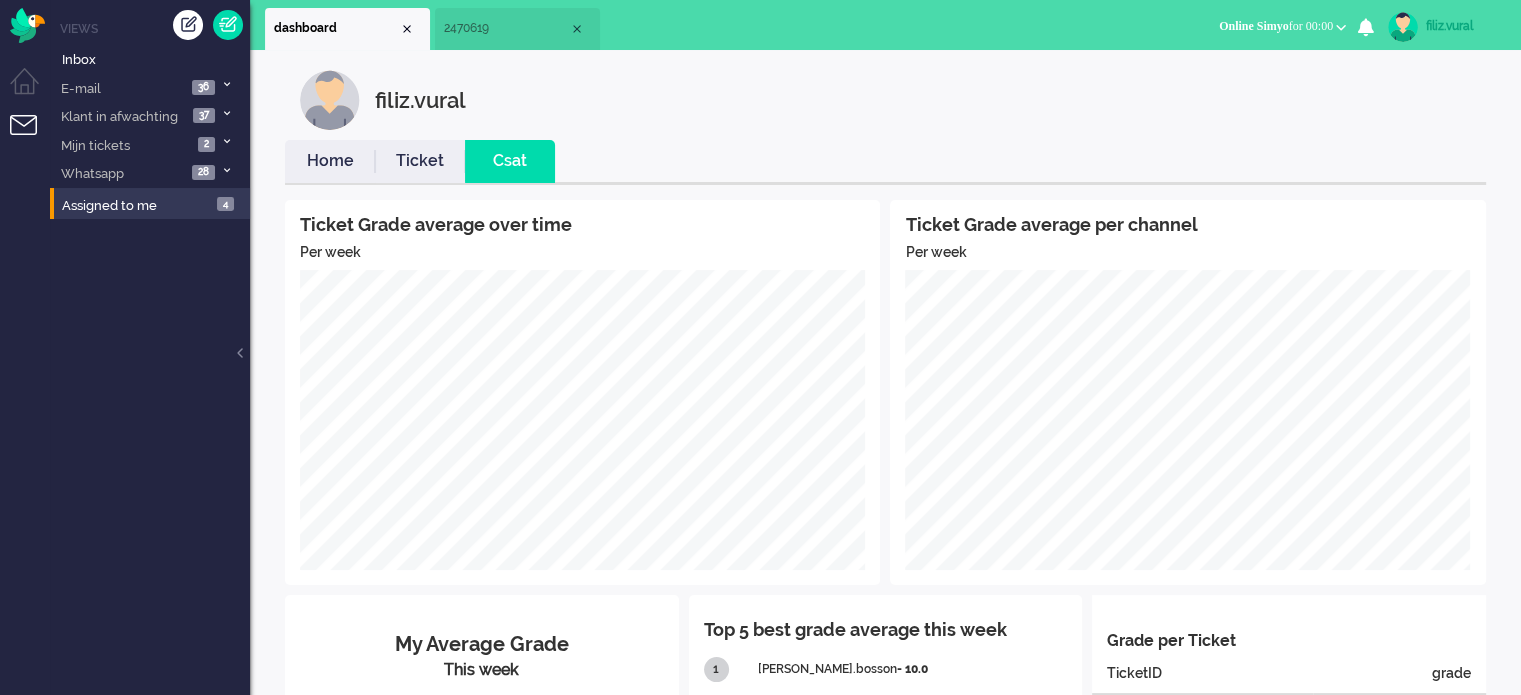 click on "Home" at bounding box center [330, 161] 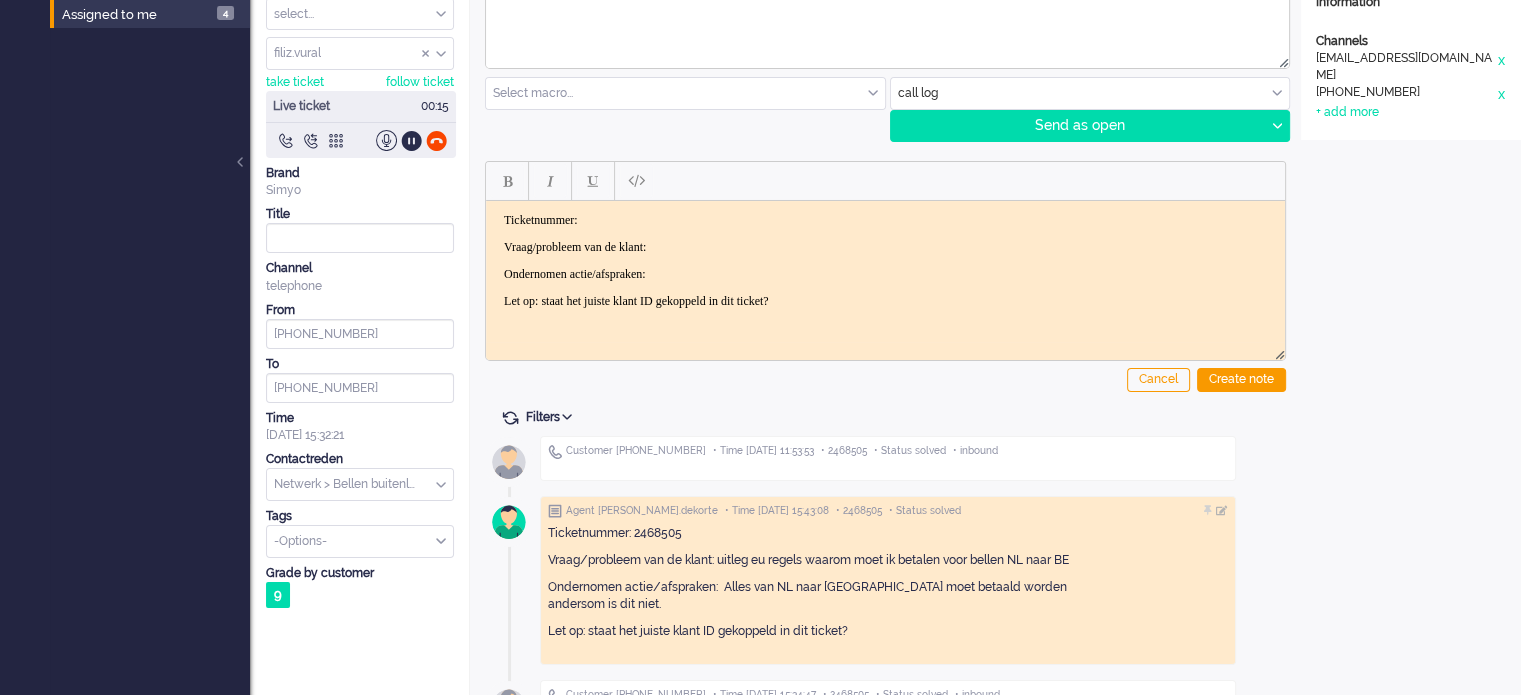 scroll, scrollTop: 0, scrollLeft: 0, axis: both 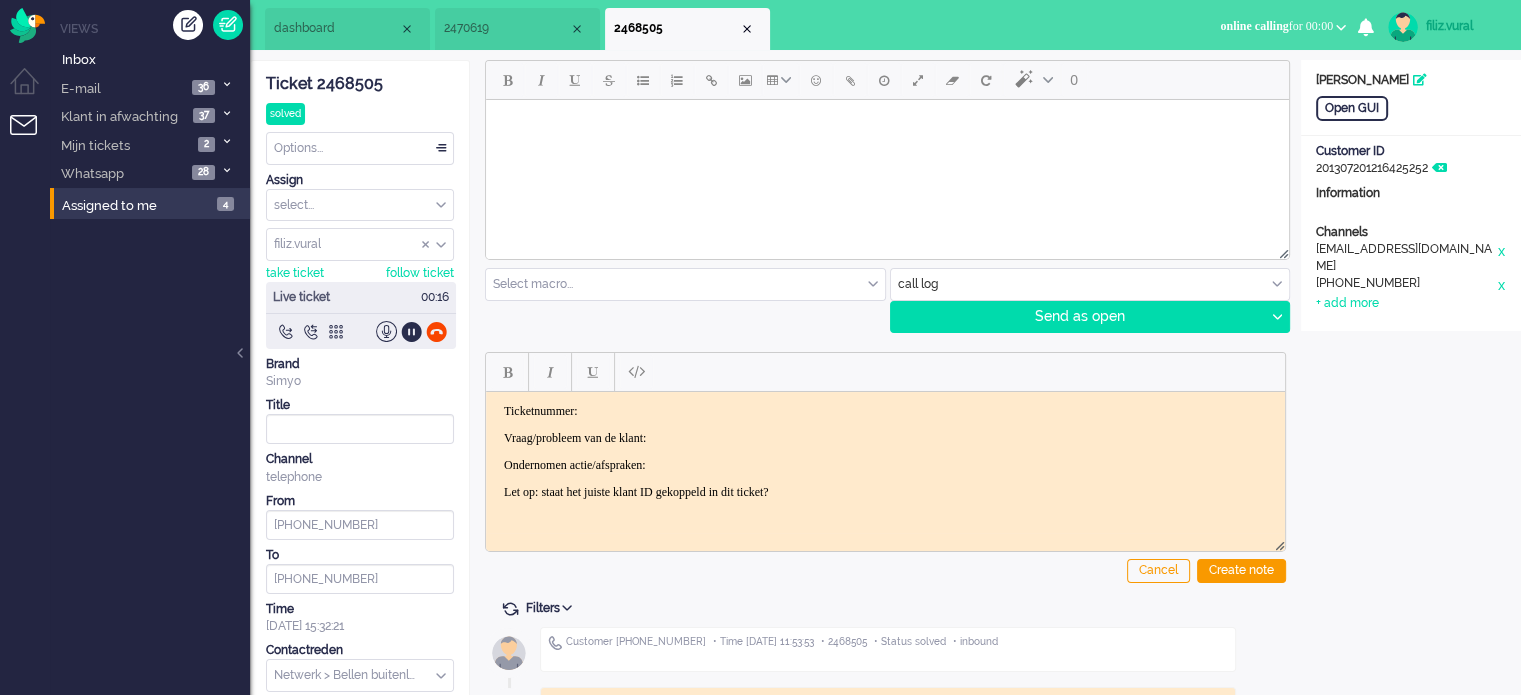 click on "Ticket 2468505" 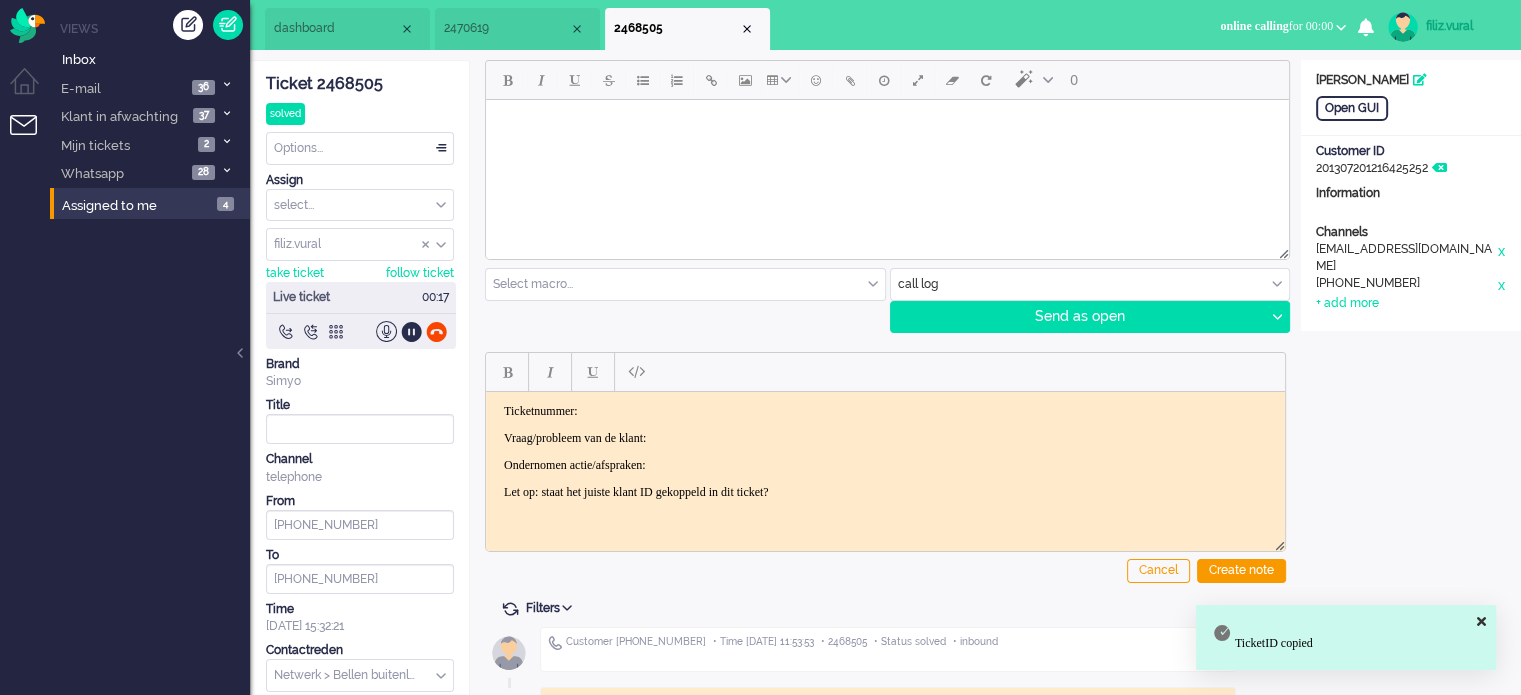 click on "Ticketnummer:" at bounding box center (885, 410) 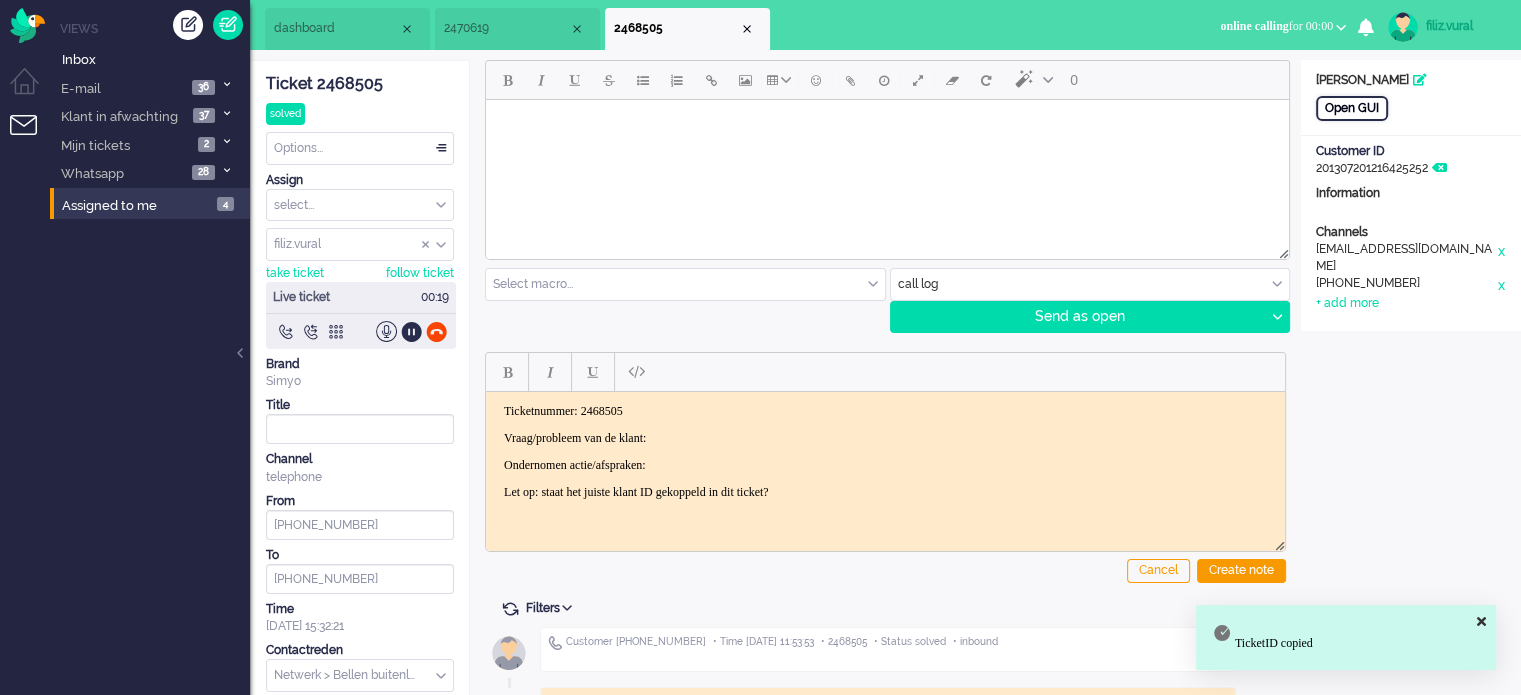 click on "Open GUI" at bounding box center [1352, 108] 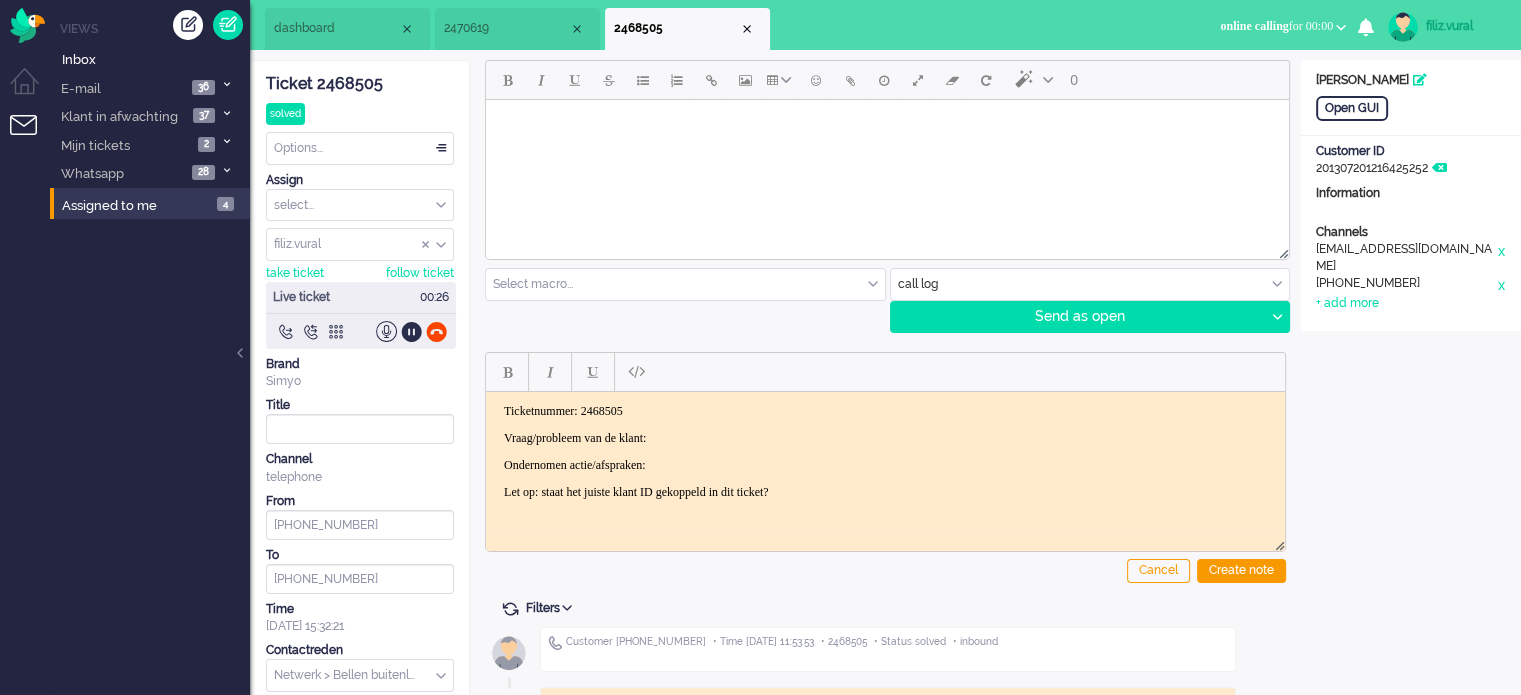 click on "Ticketnummer: 2468505 Vraag/probleem van de klant: Ondernomen actie/afspraken:  Let op: staat het juiste klant ID gekoppeld in dit ticket?" at bounding box center (885, 451) 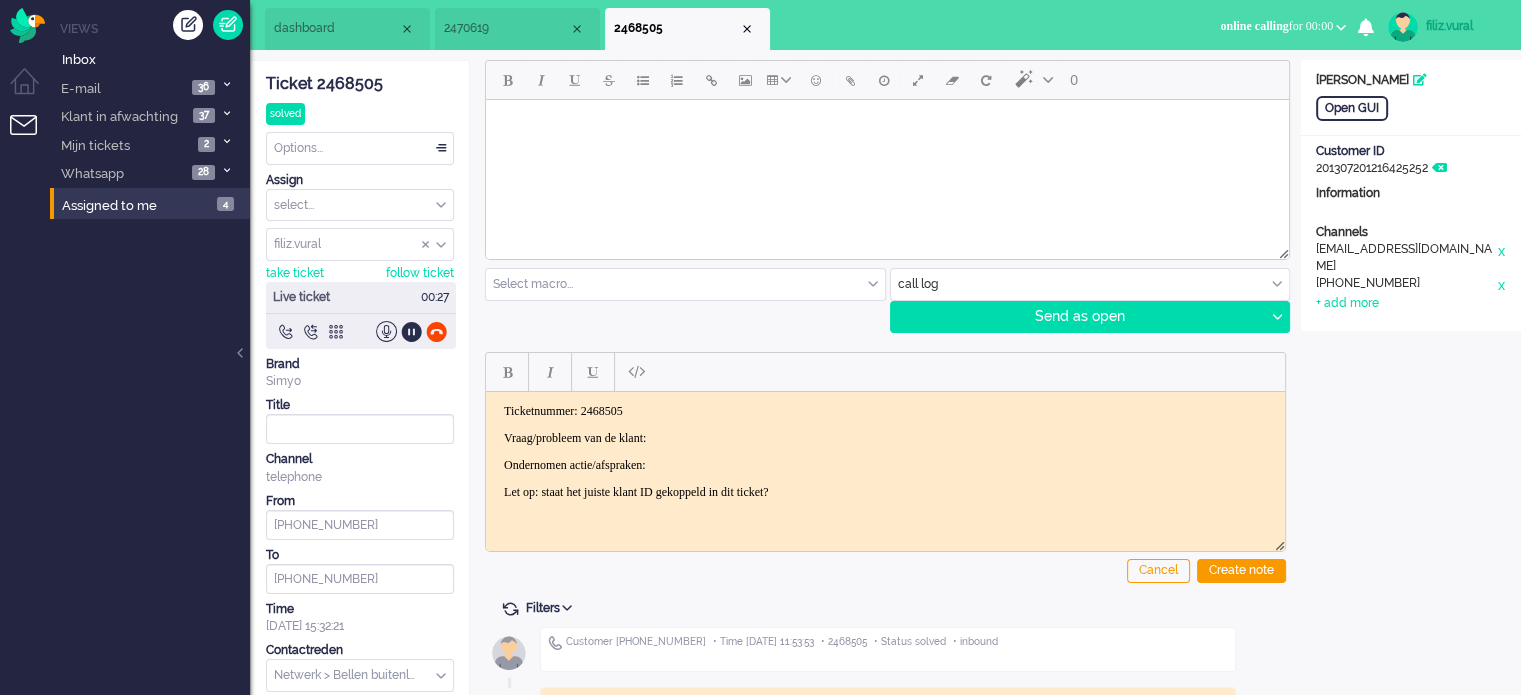 click on "Vraag/probleem van de klant:" at bounding box center [885, 437] 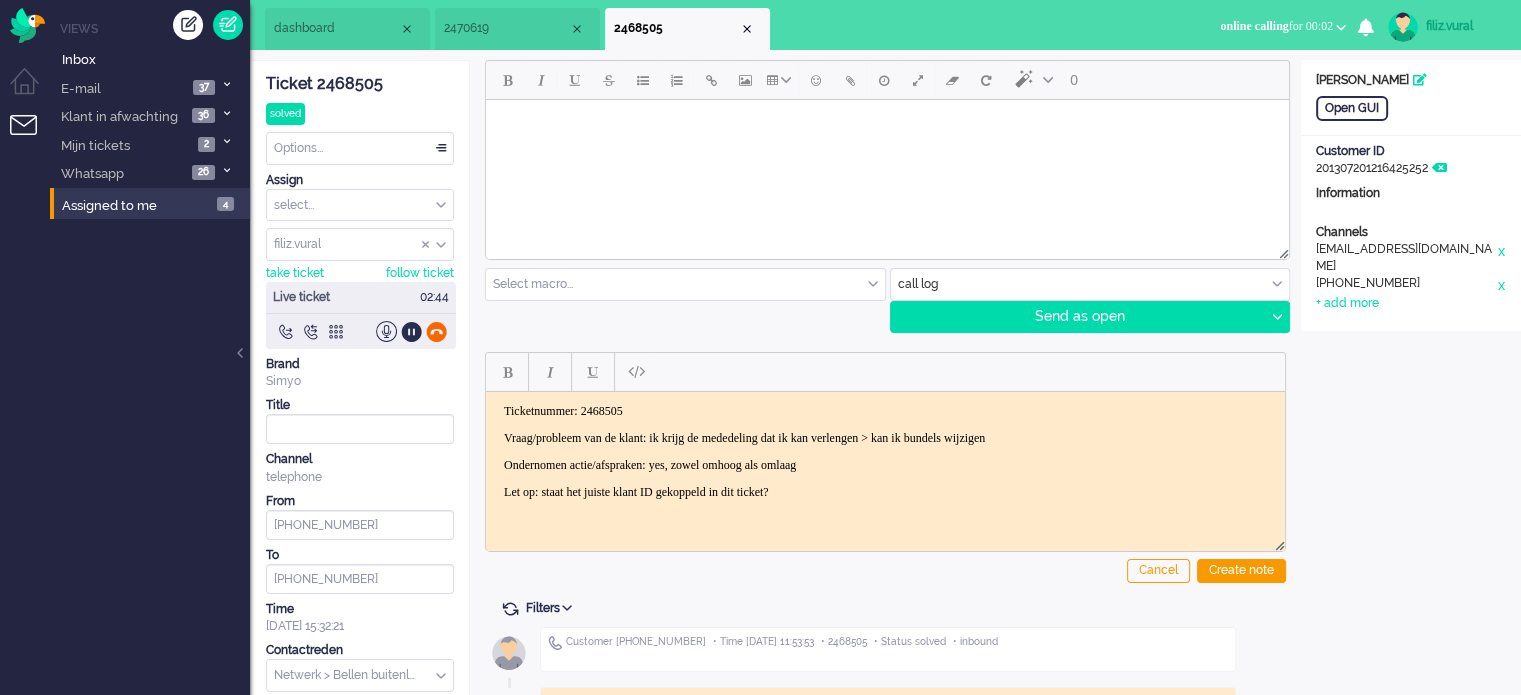click 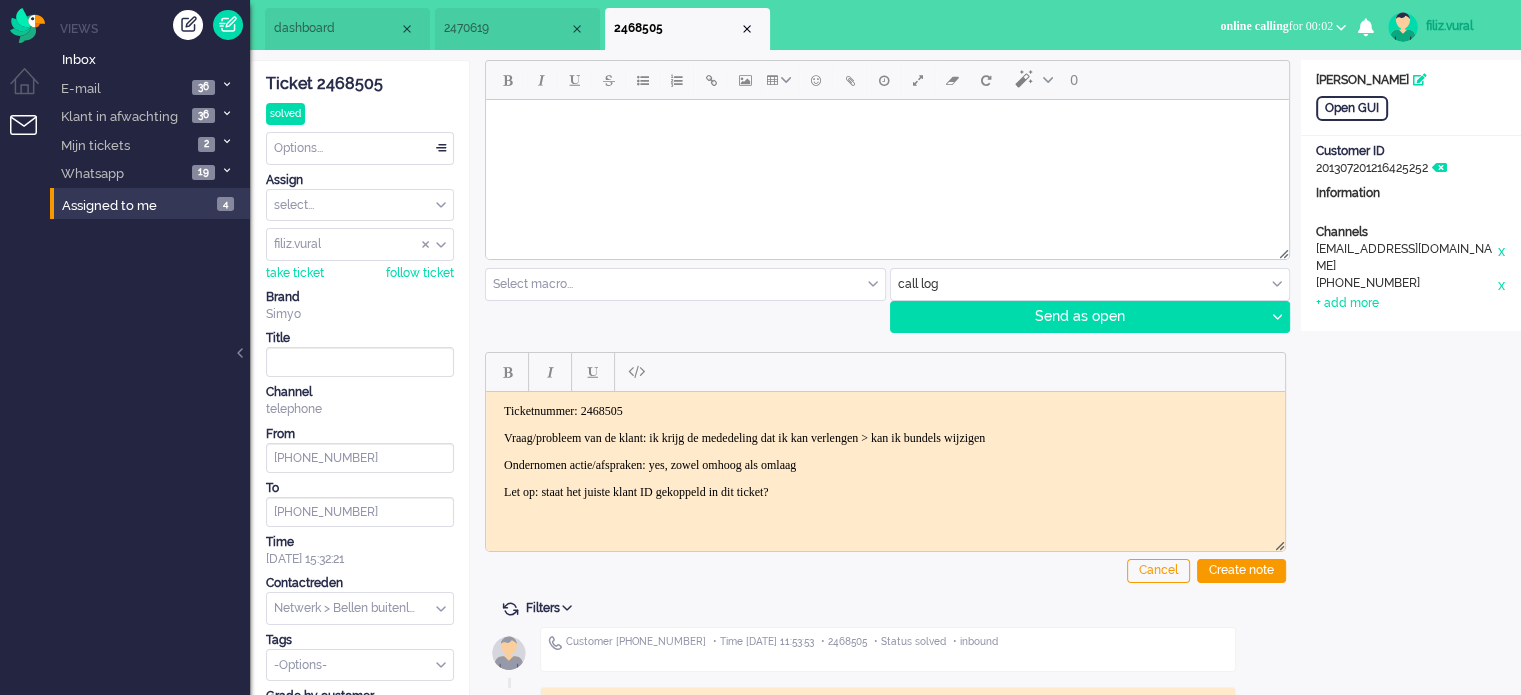 click on "Vraag/probleem van de klant: ik krijg de mededeling dat ik kan verlengen > kan ik bundels wijzigen" at bounding box center (885, 437) 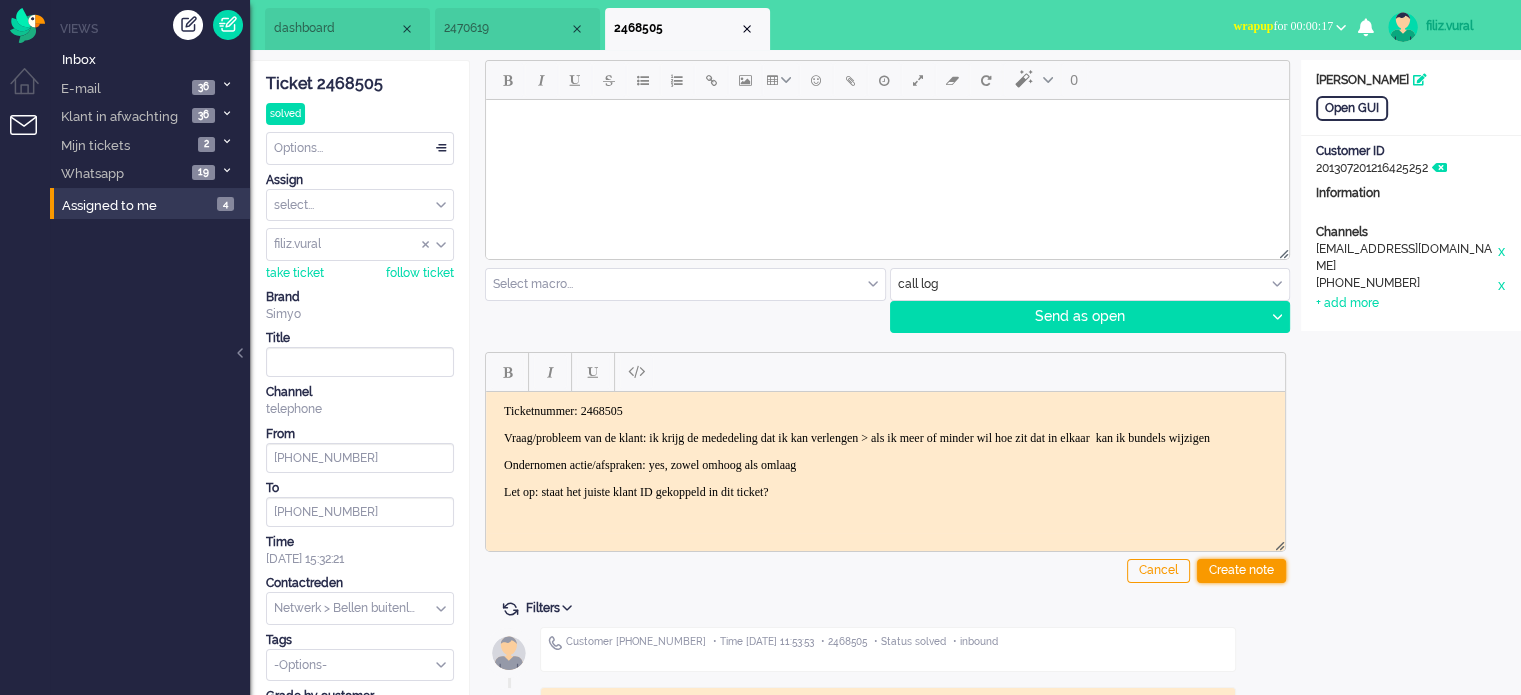 click on "Create note" at bounding box center [1241, 571] 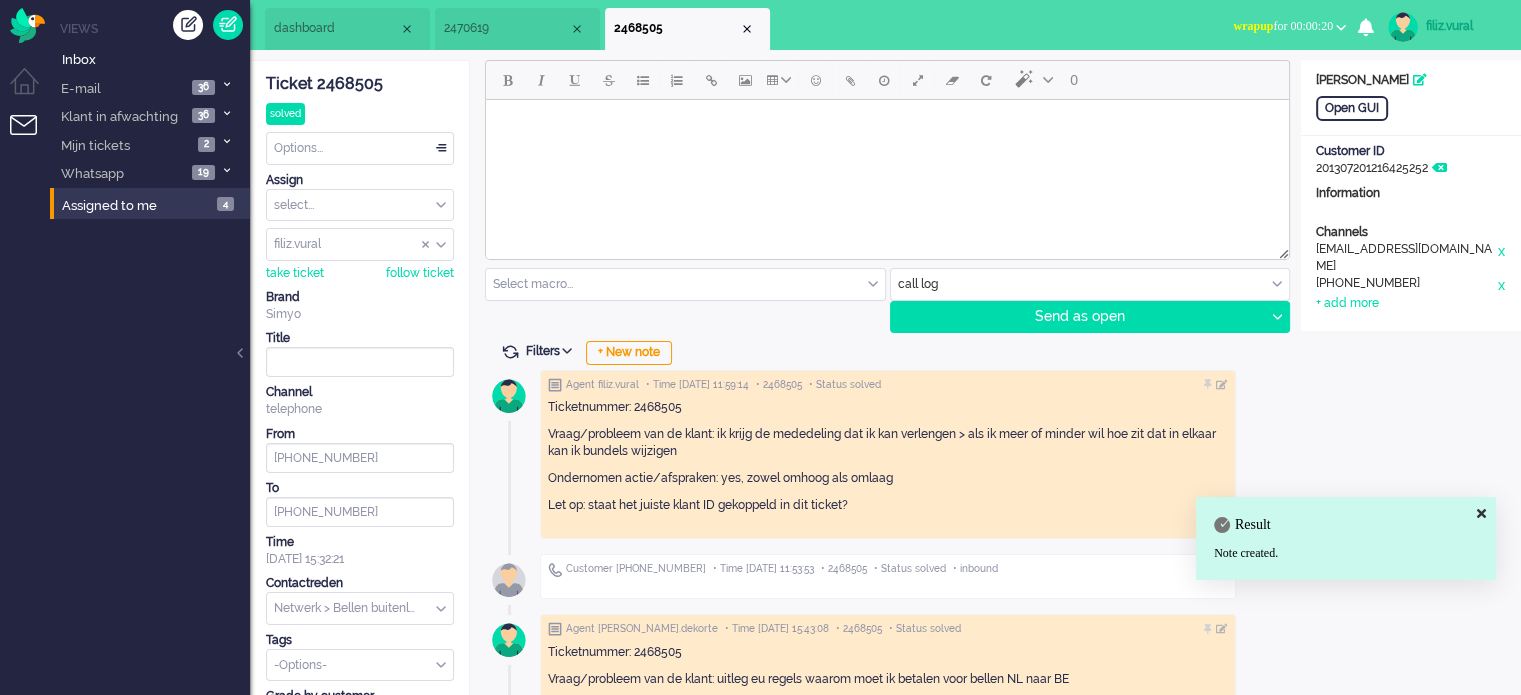 click at bounding box center [360, 608] 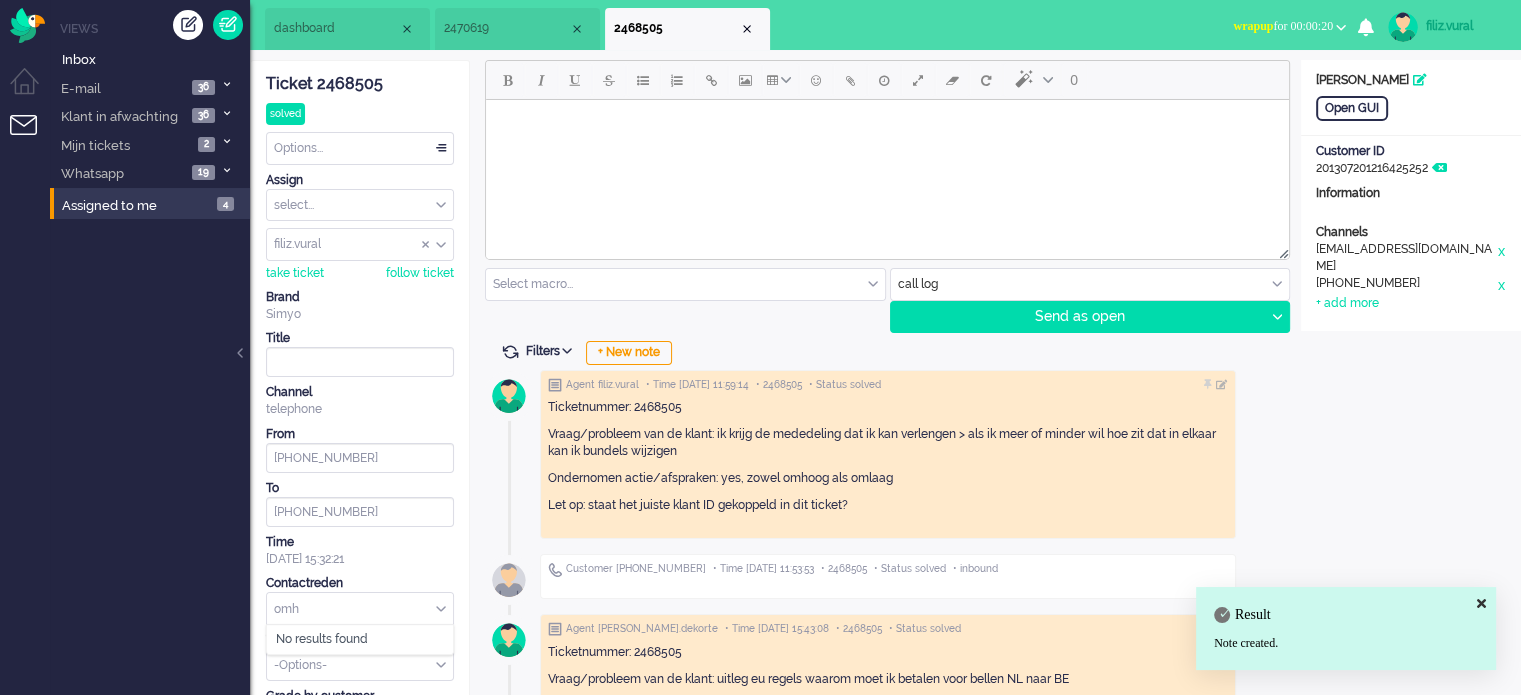 scroll, scrollTop: 0, scrollLeft: 0, axis: both 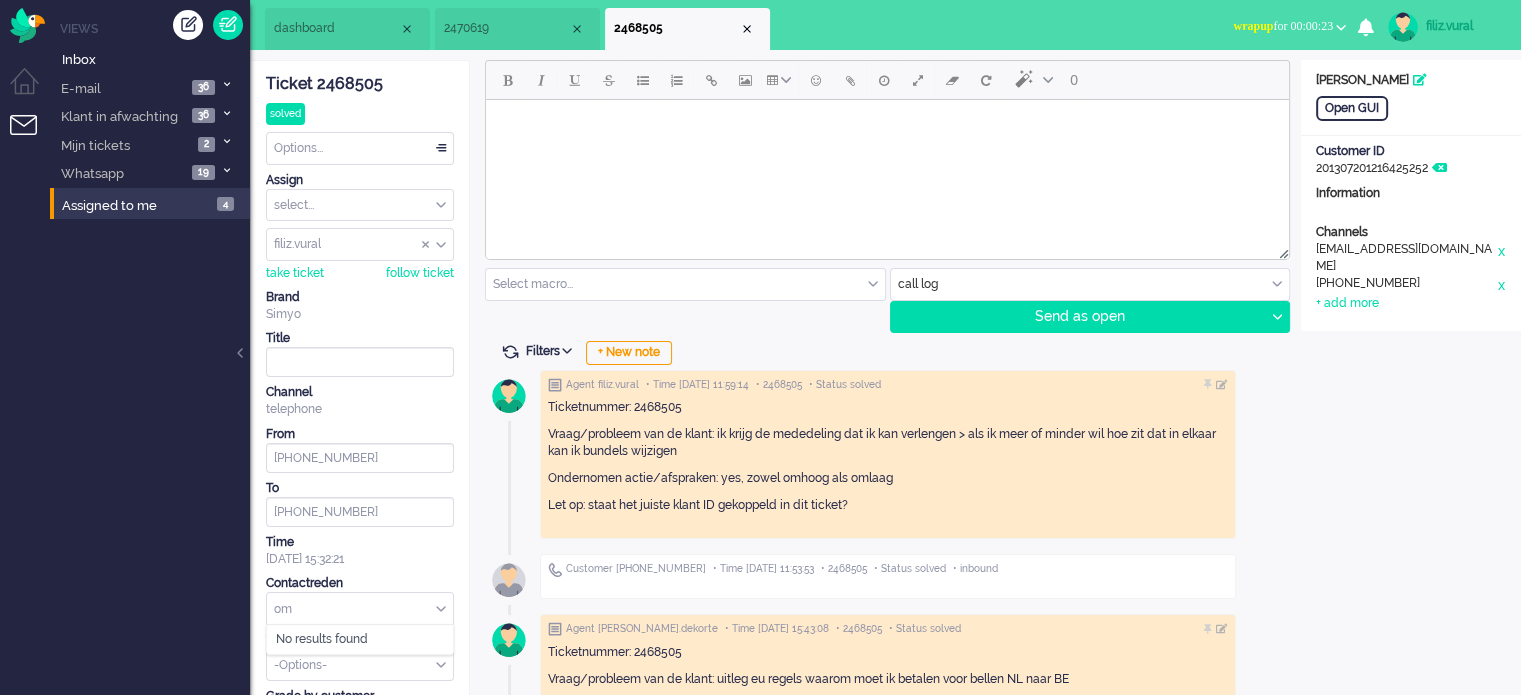 type on "o" 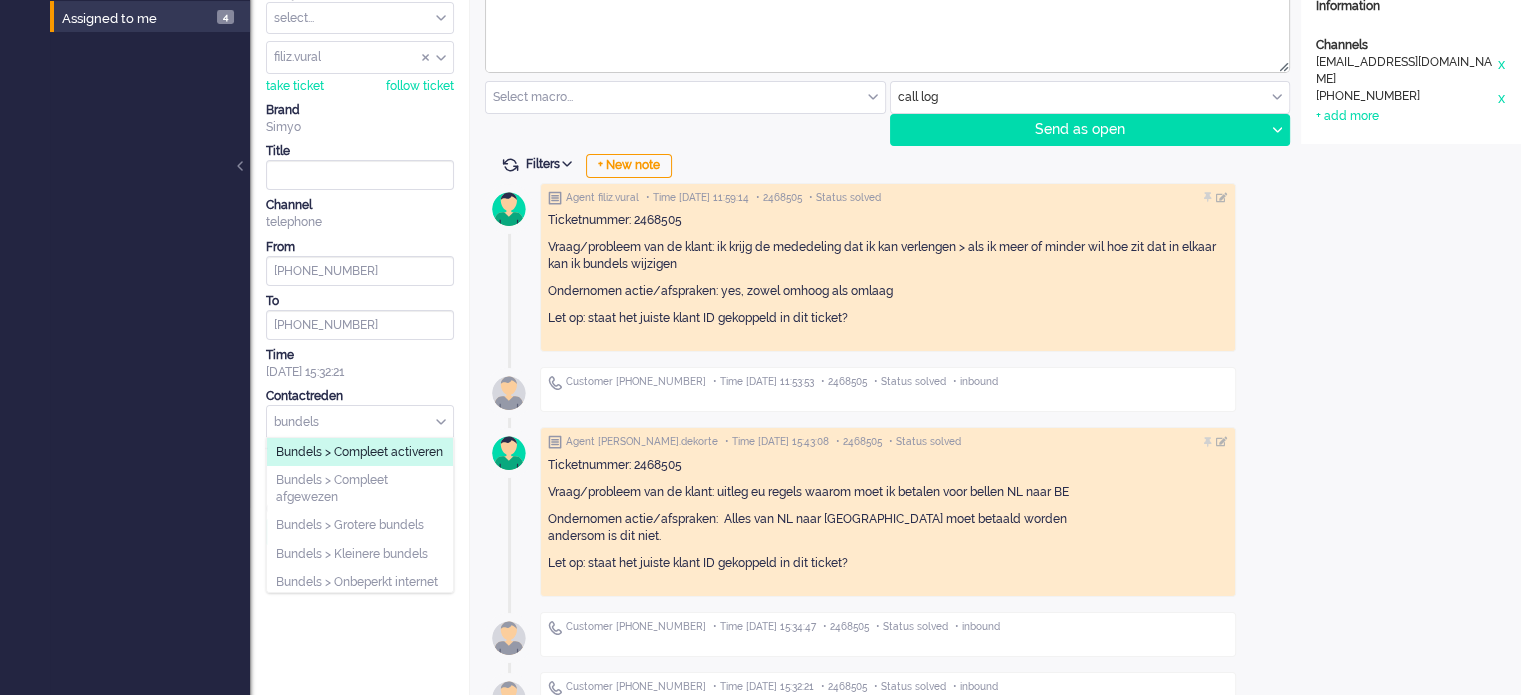 scroll, scrollTop: 200, scrollLeft: 0, axis: vertical 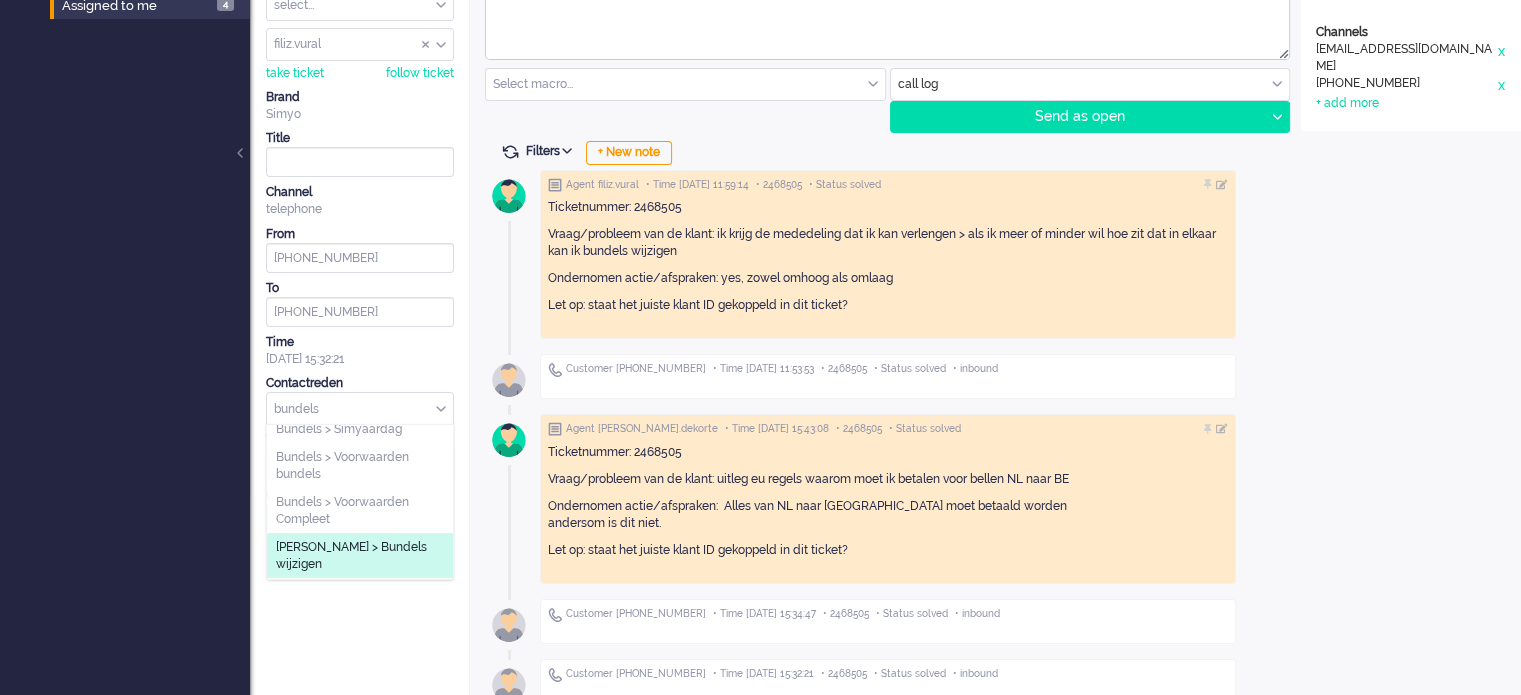 type on "bundels" 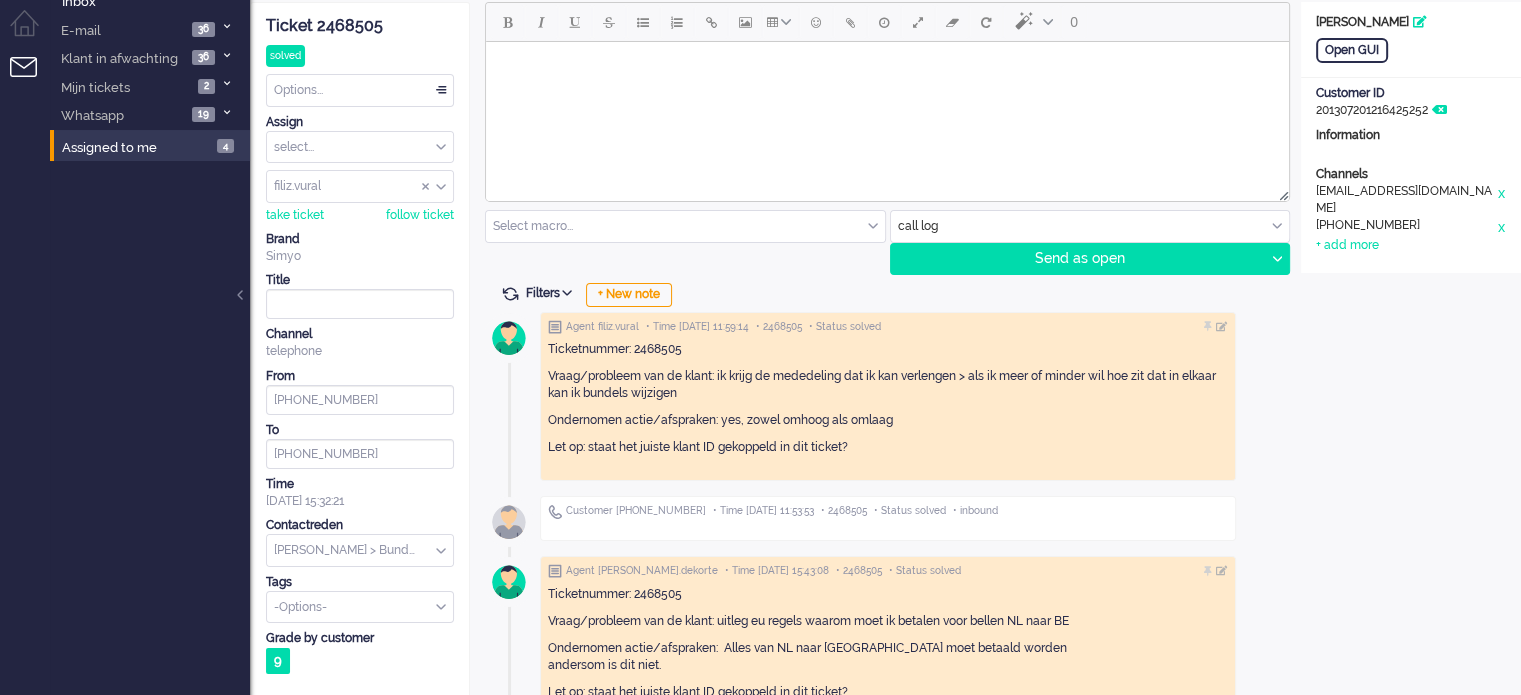scroll, scrollTop: 0, scrollLeft: 0, axis: both 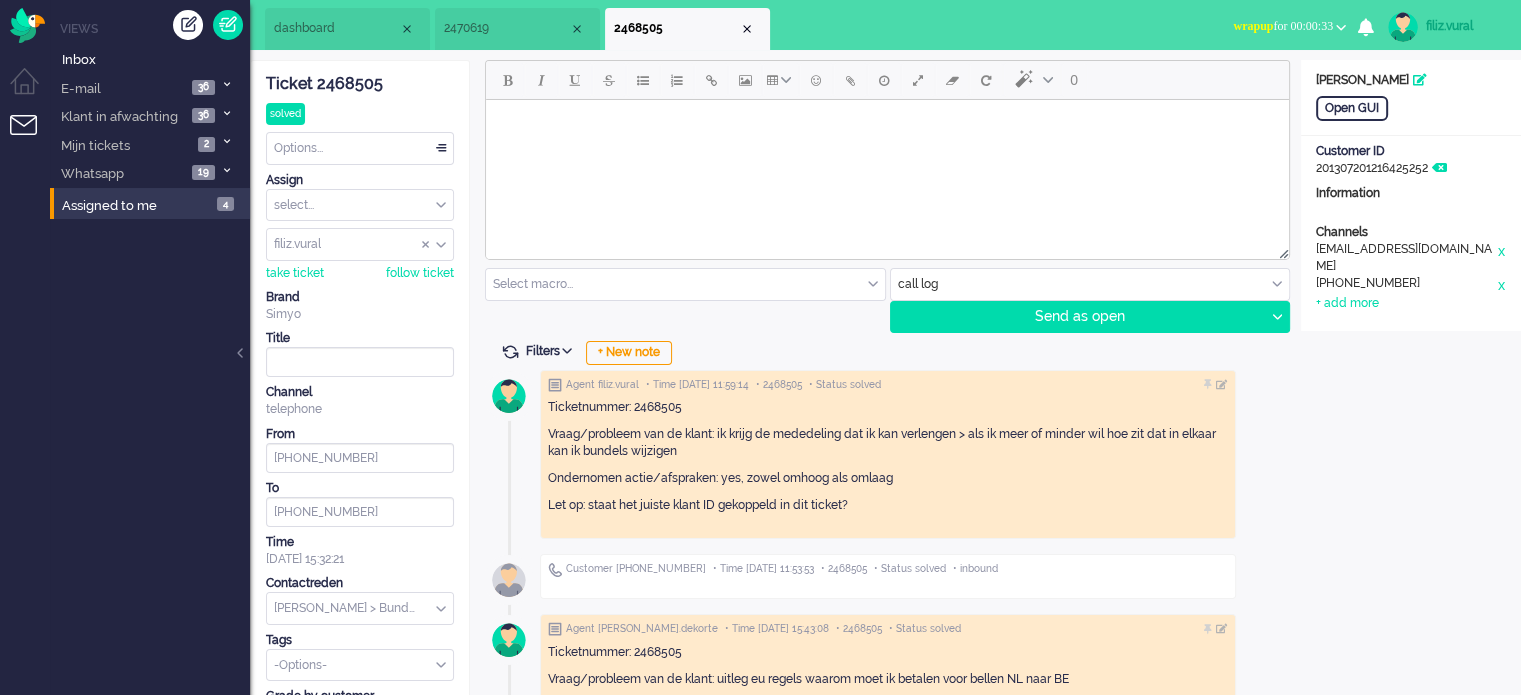 click on "Options..." at bounding box center (360, 148) 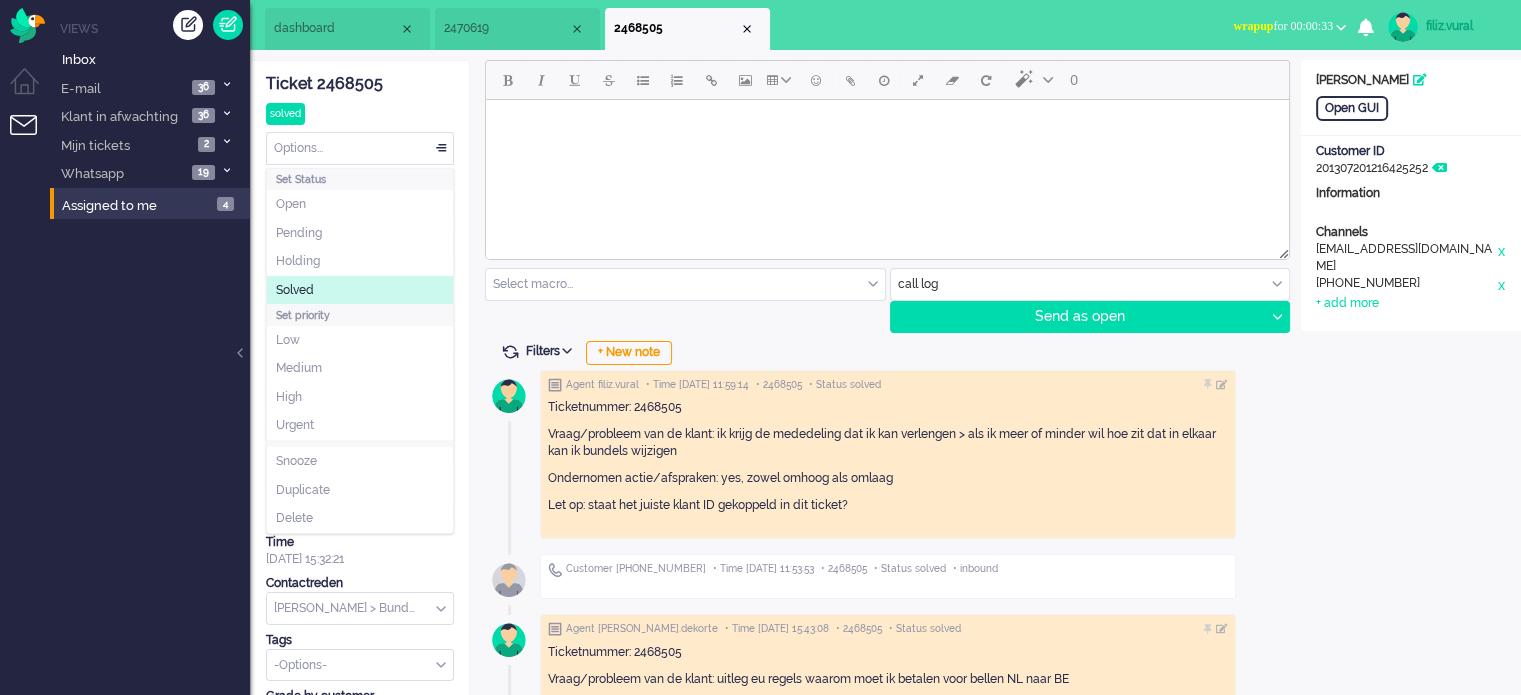 click on "Solved" 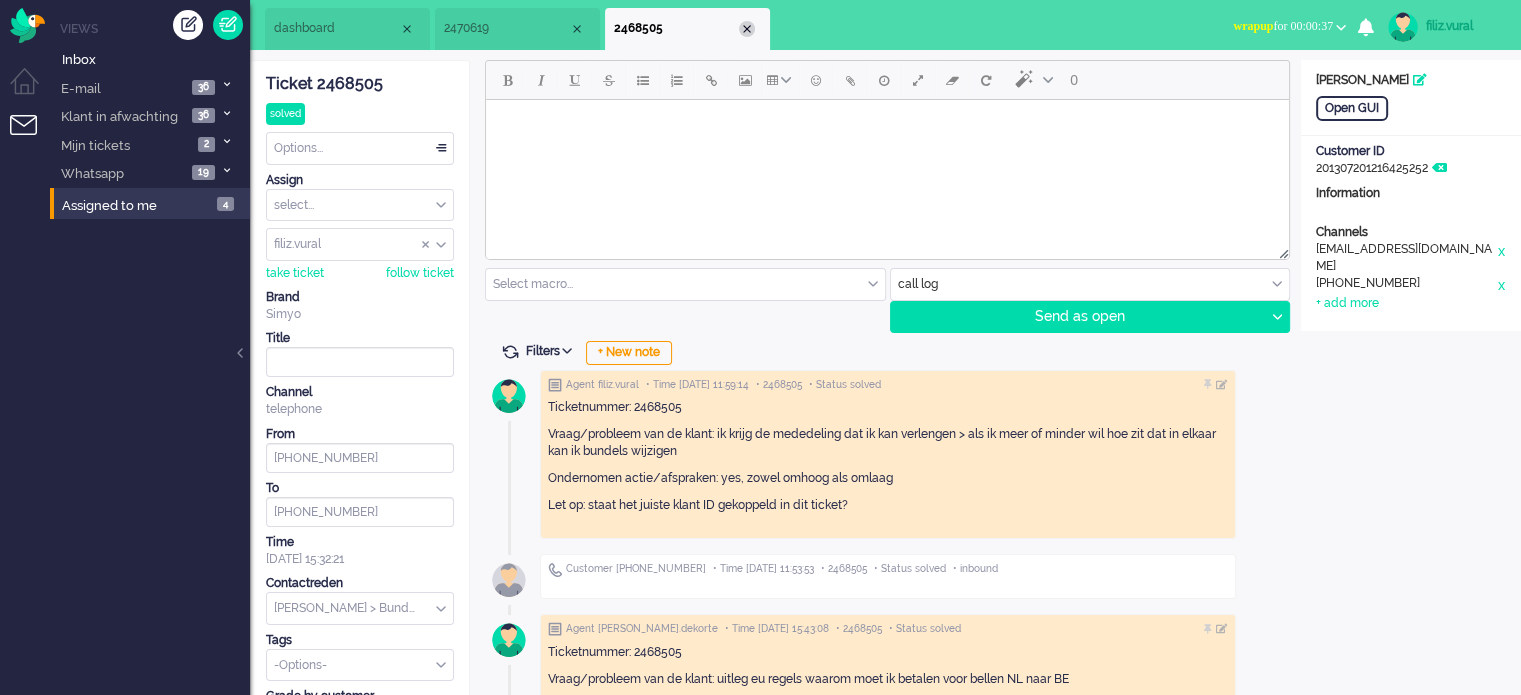 click at bounding box center [747, 29] 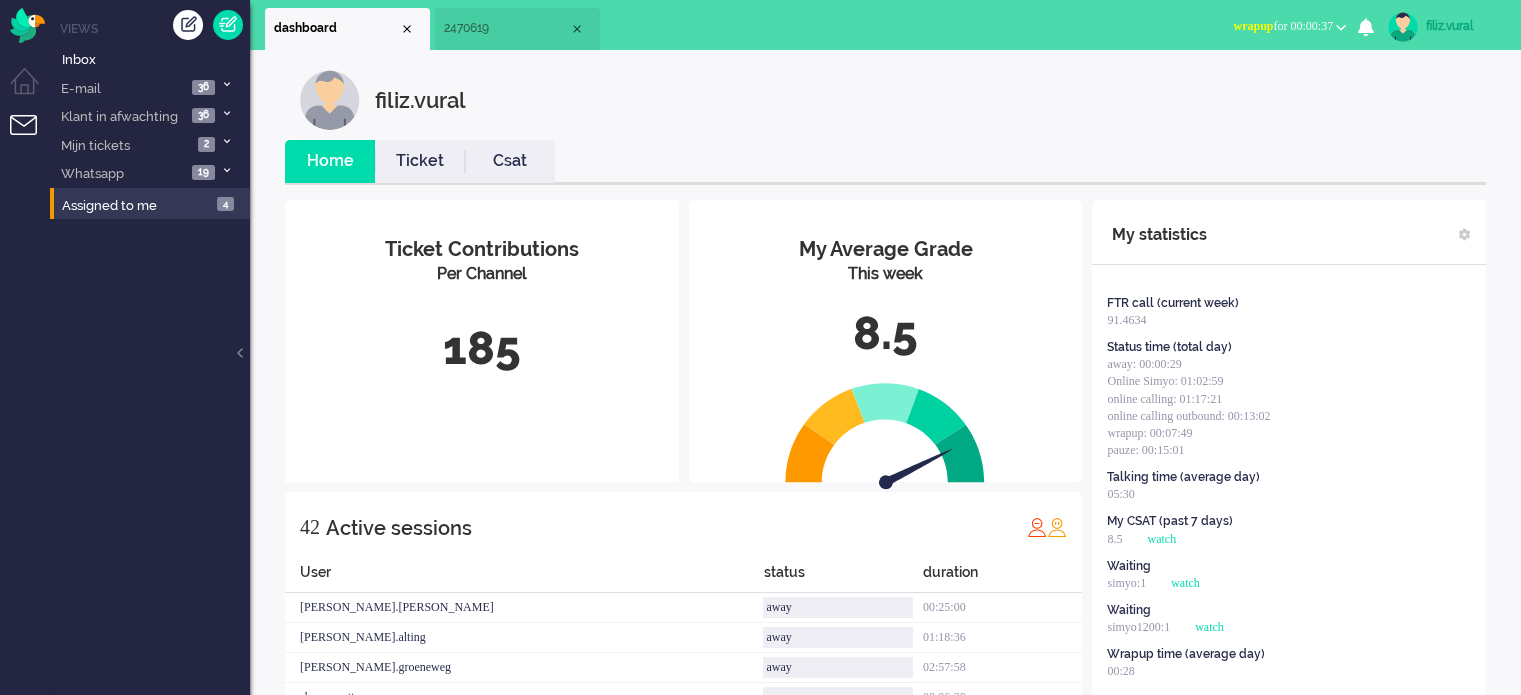 click on "wrapup  for 00:00:37" at bounding box center (1289, 26) 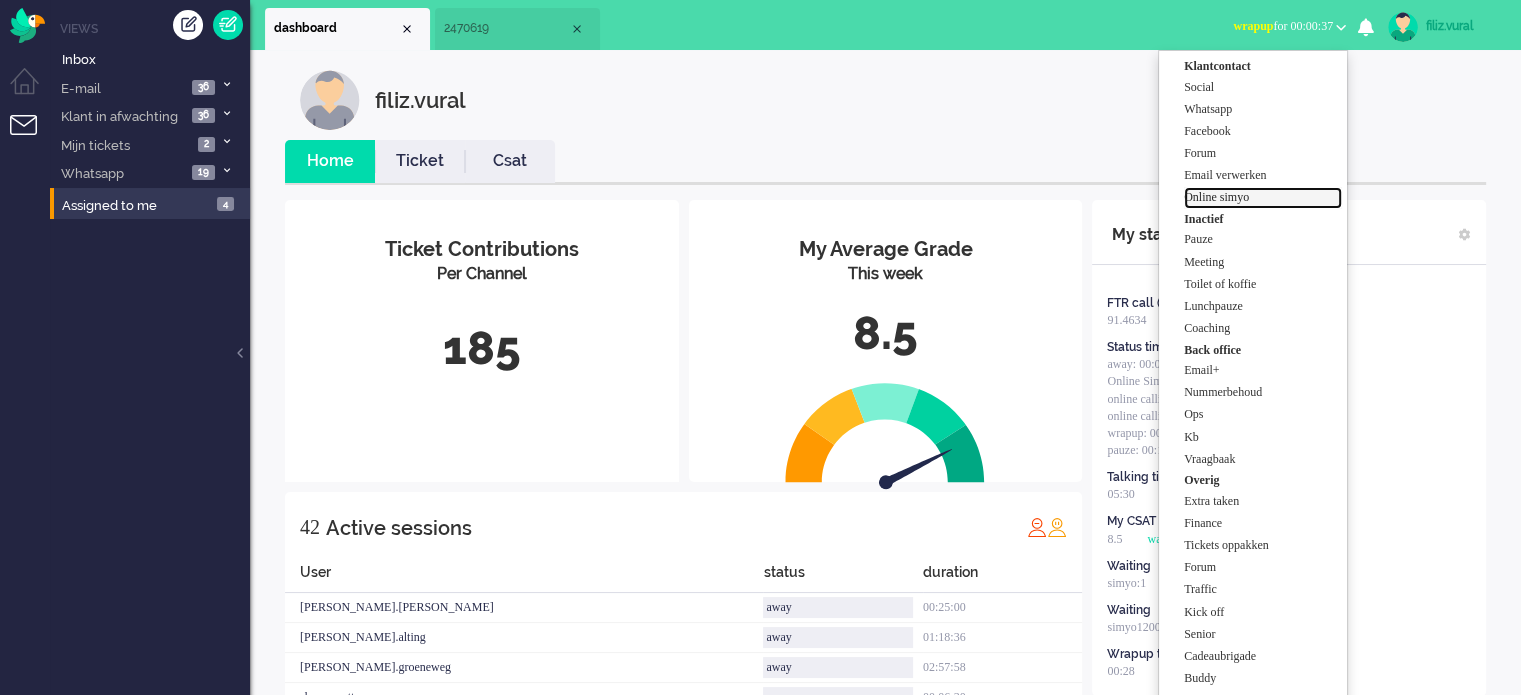 click on "Online simyo" at bounding box center [1263, 197] 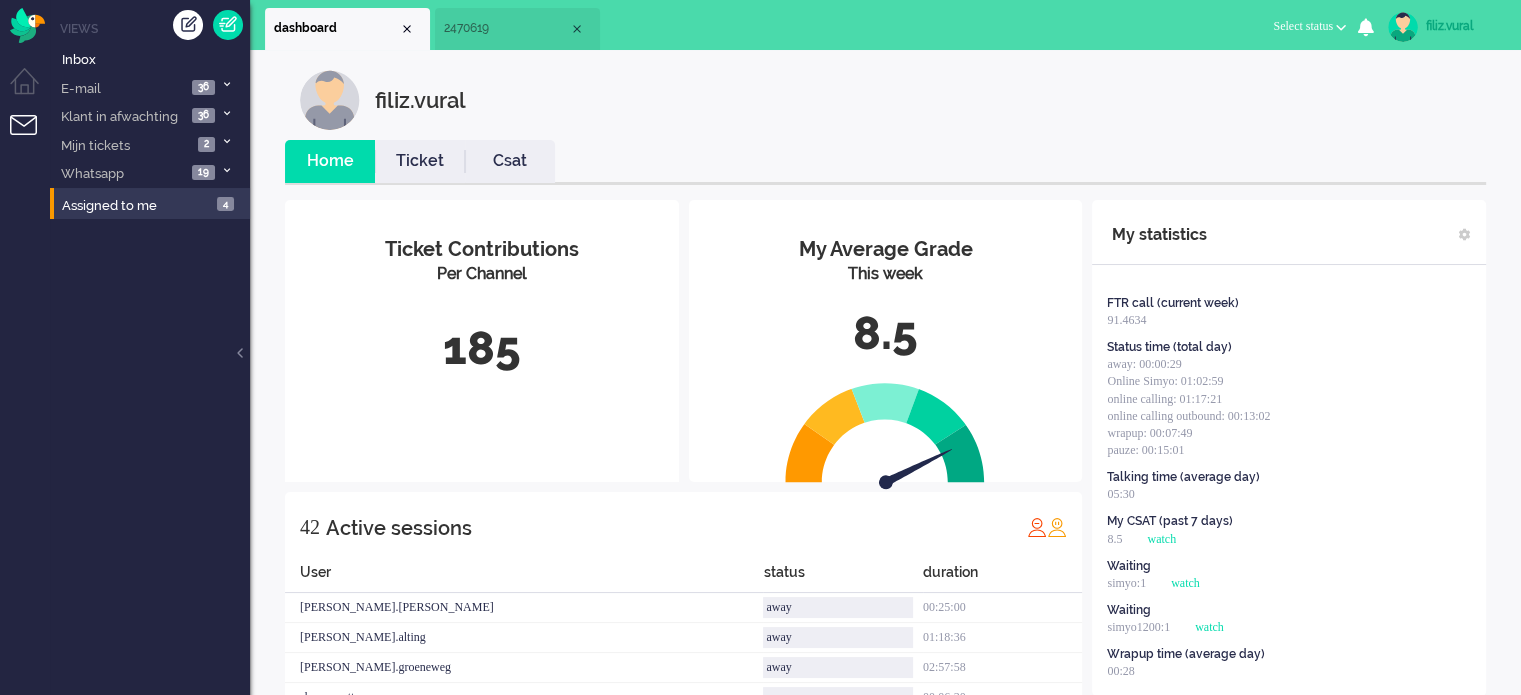 click on "Csat" at bounding box center (510, 161) 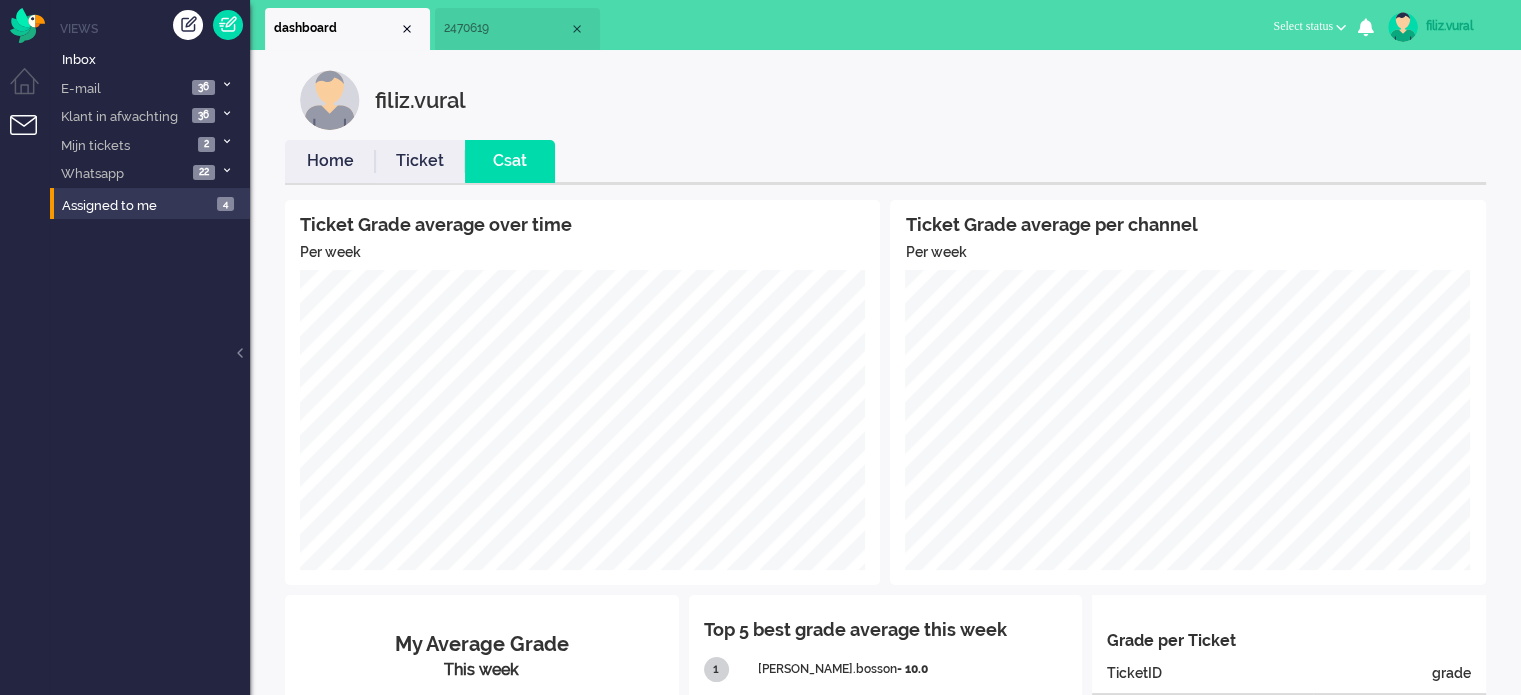 click on "Home" at bounding box center (330, 161) 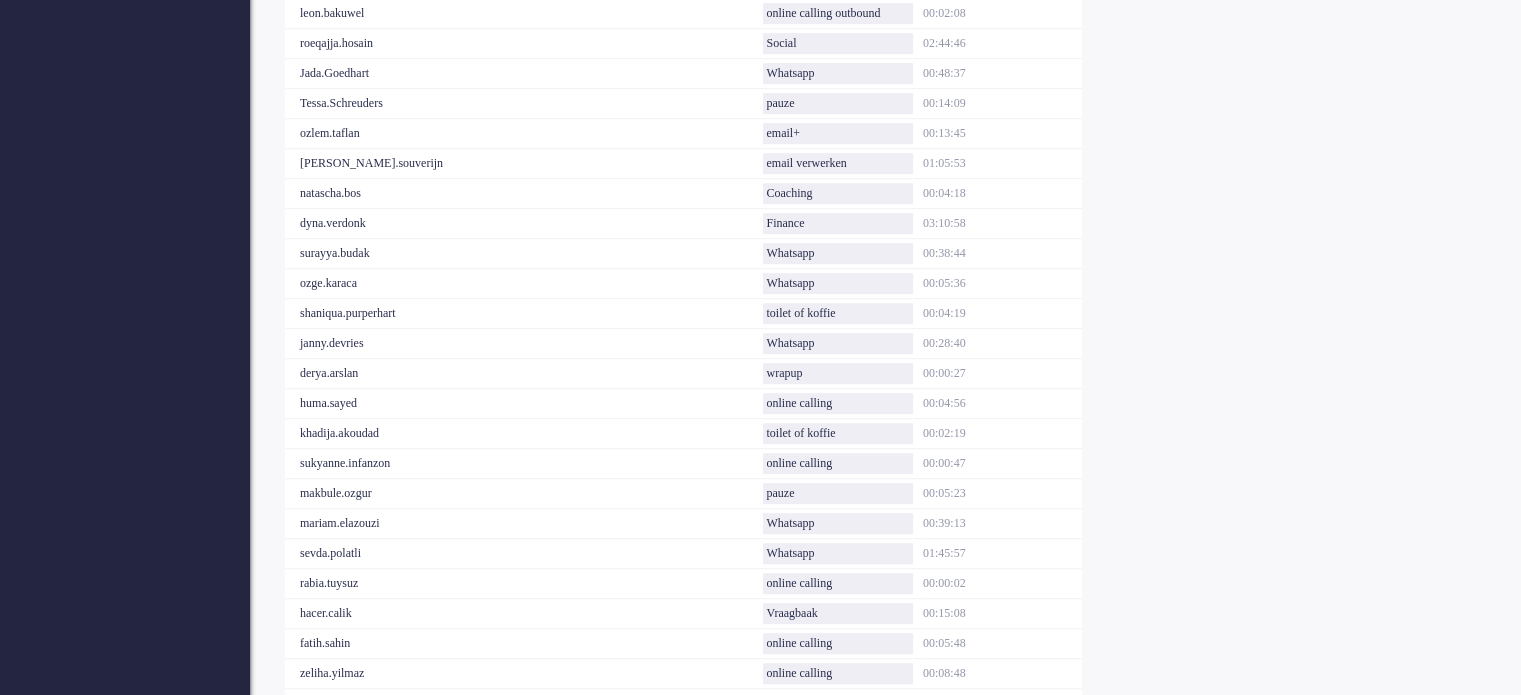 scroll, scrollTop: 1212, scrollLeft: 0, axis: vertical 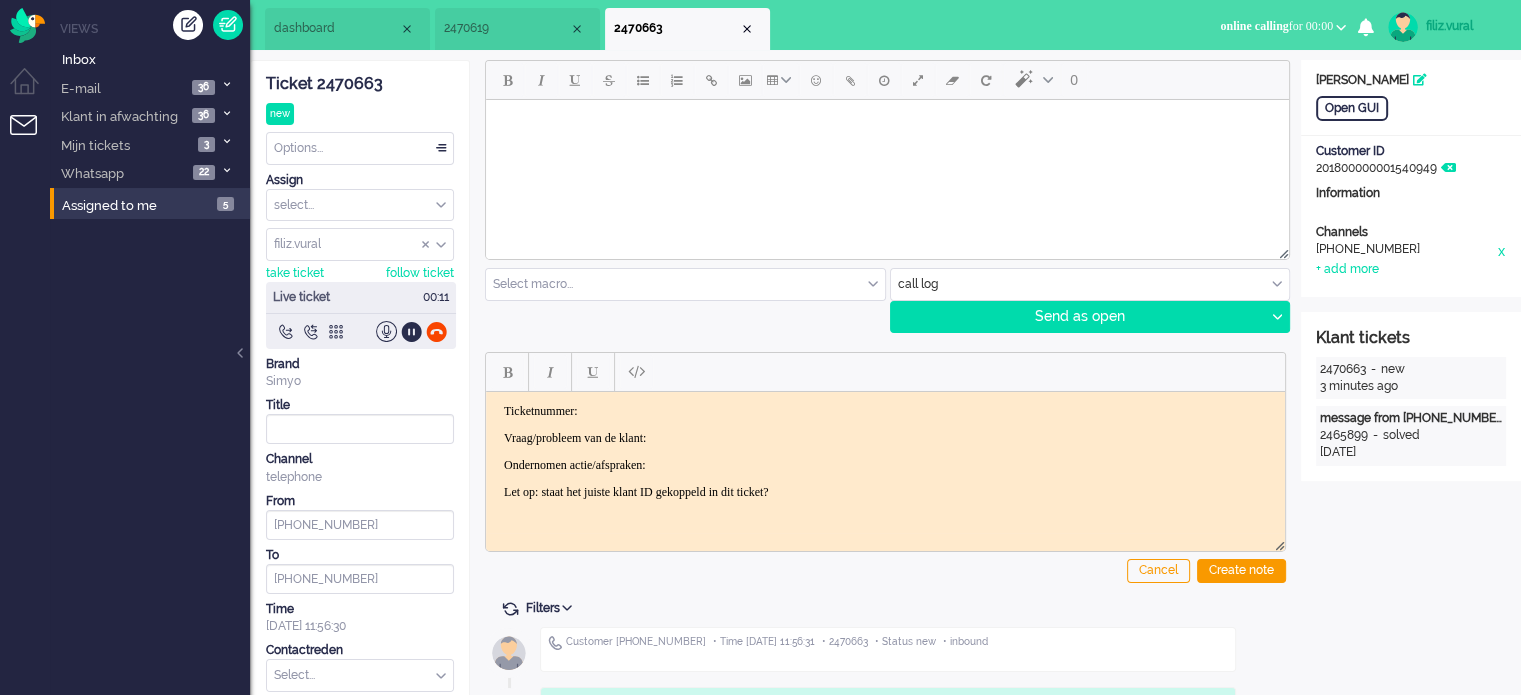 click on "Ticket 2470663" 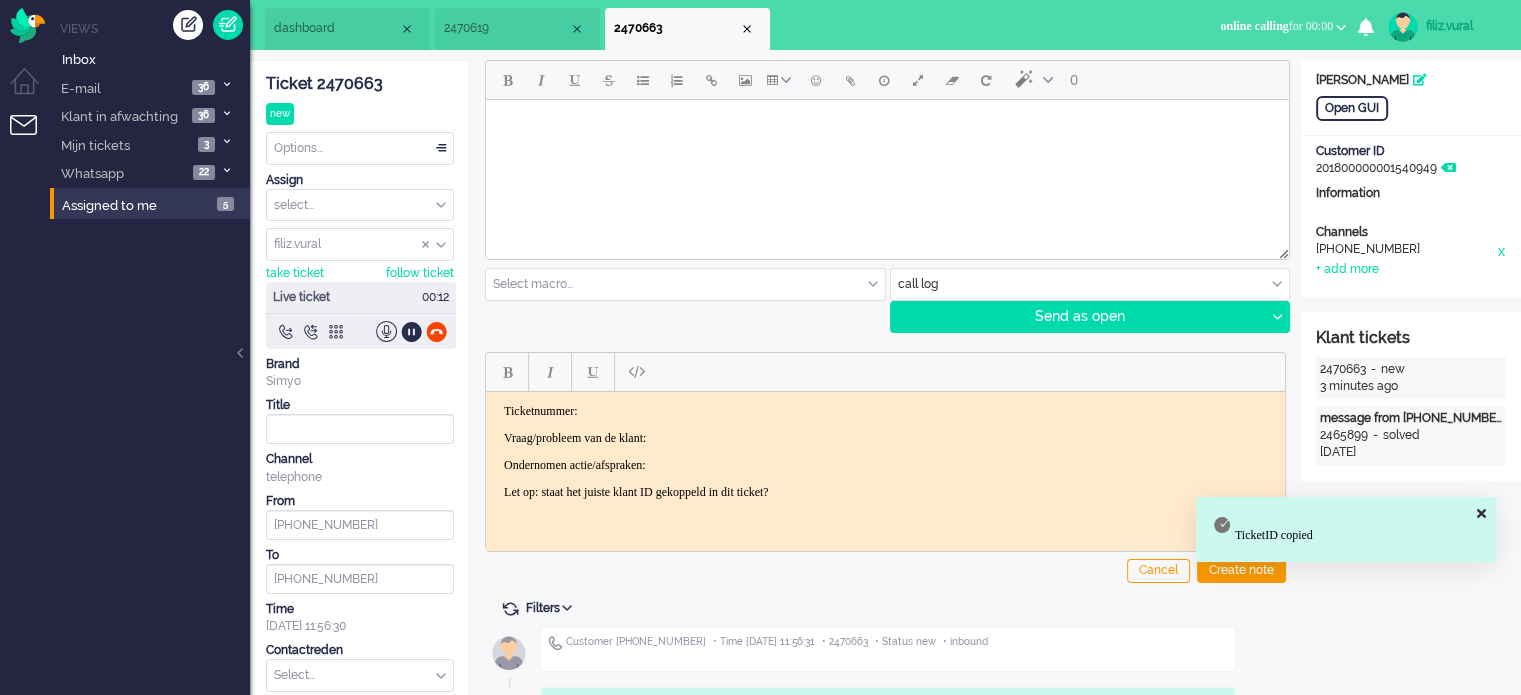 click on "Ticketnummer:" at bounding box center [885, 410] 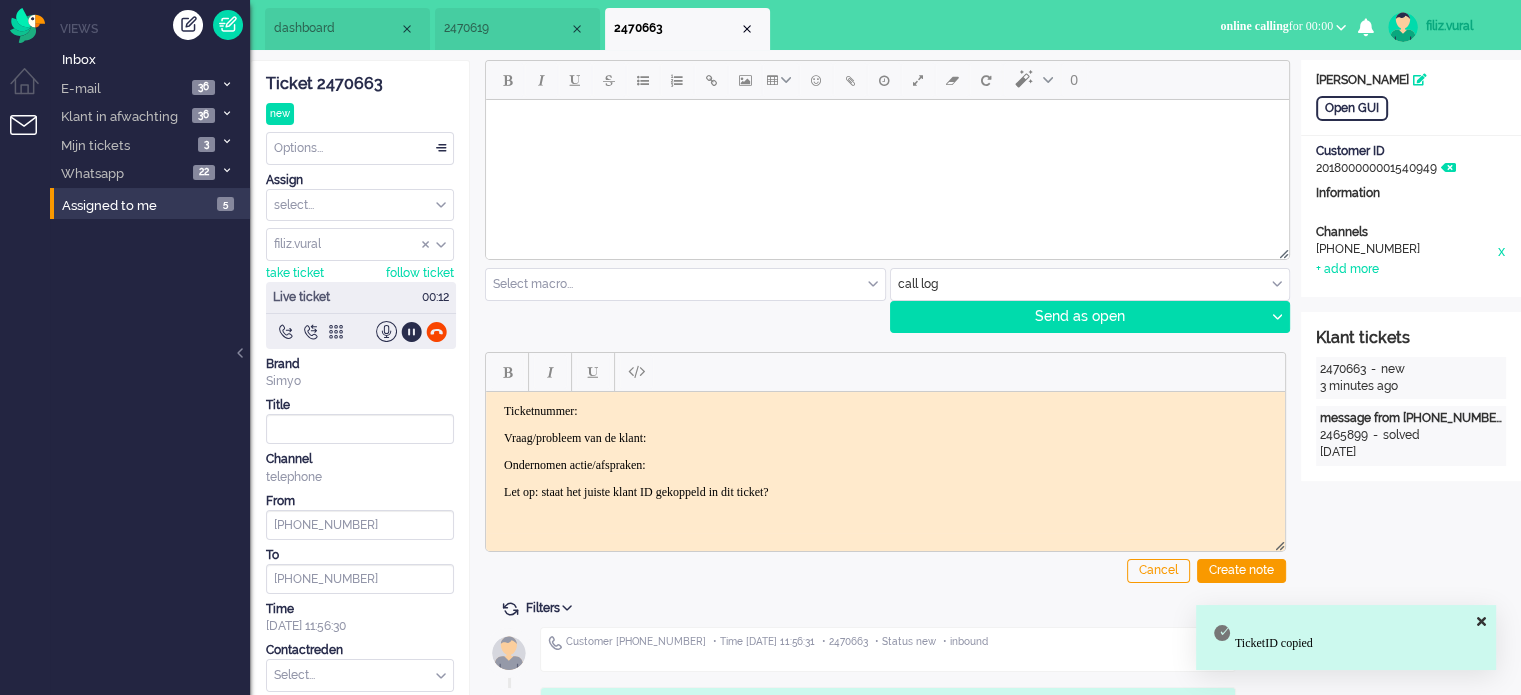 type 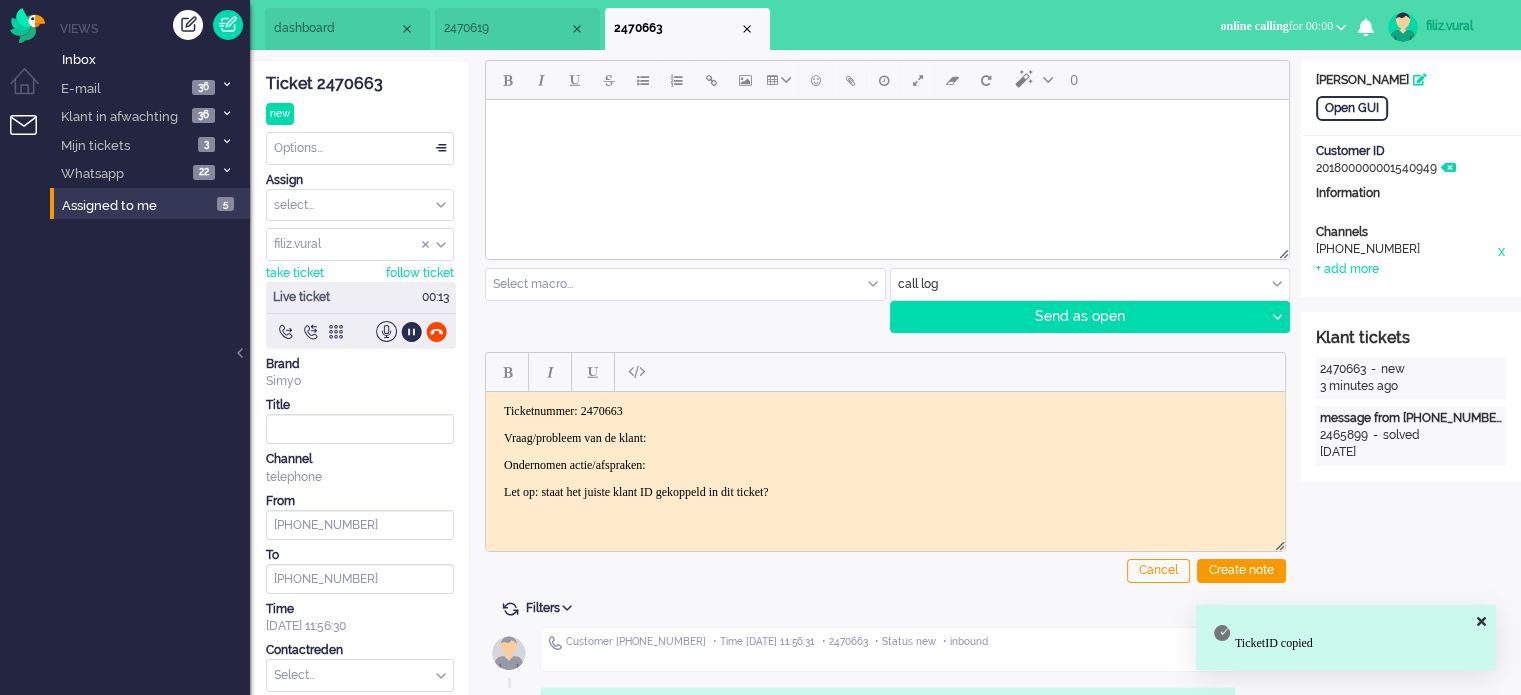 click on "Ticketnummer: 2470663 Vraag/probleem van de klant: Ondernomen actie/afspraken:  Let op: staat het juiste klant ID gekoppeld in dit ticket?" at bounding box center [885, 451] 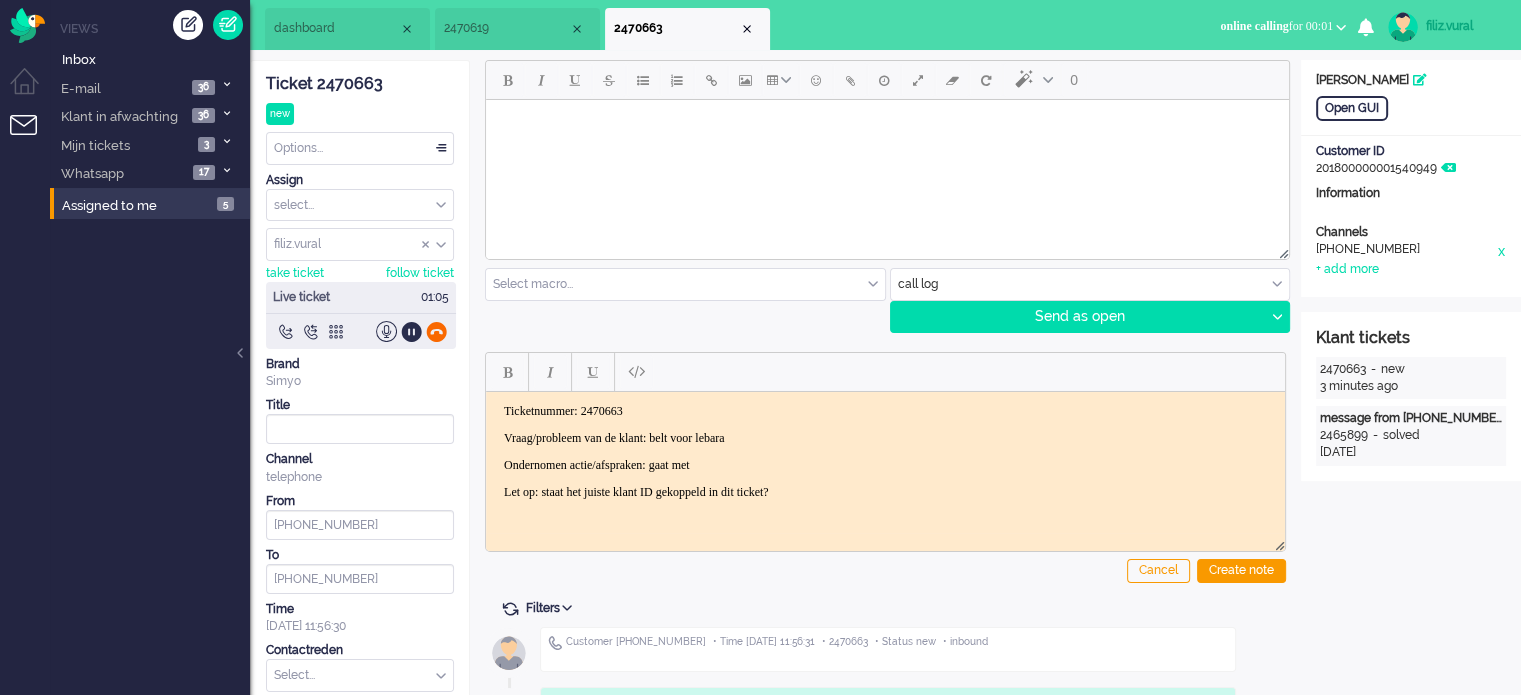 click at bounding box center [361, 331] 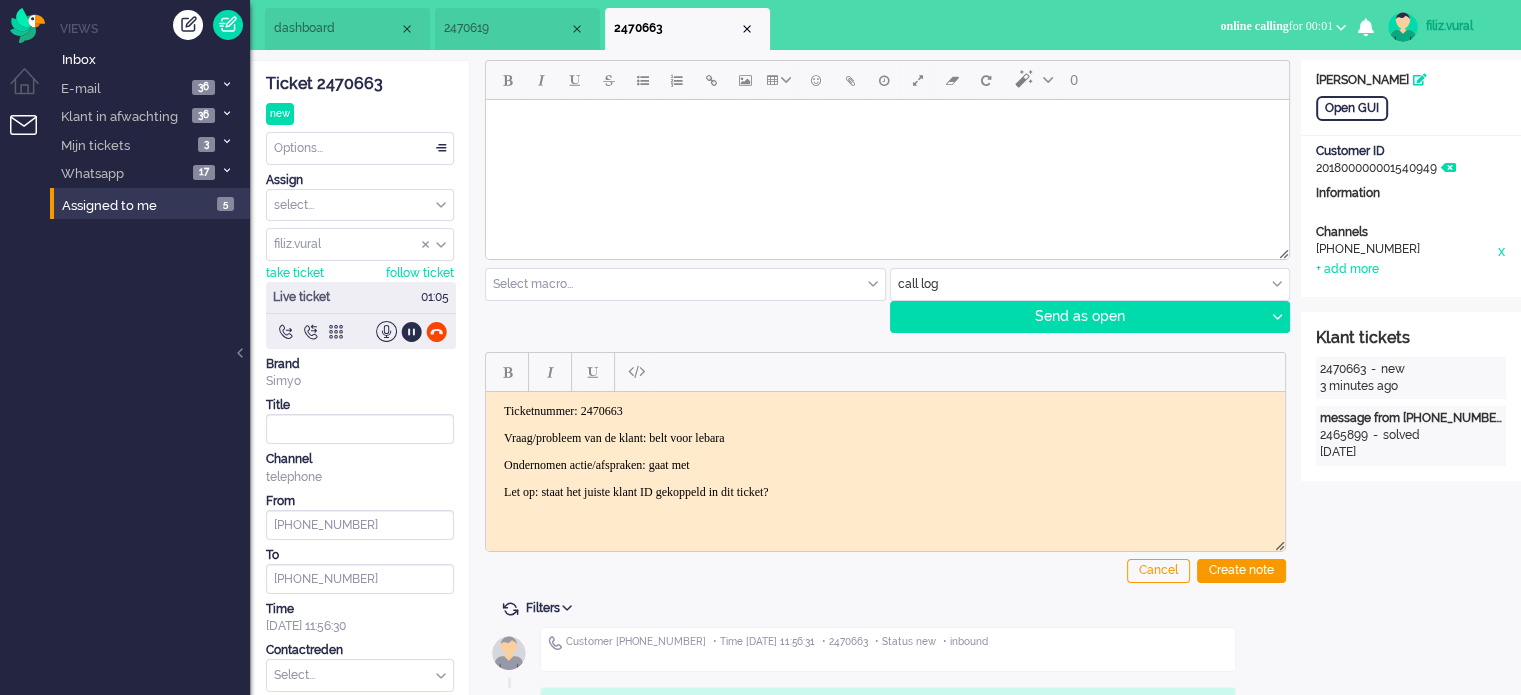 click 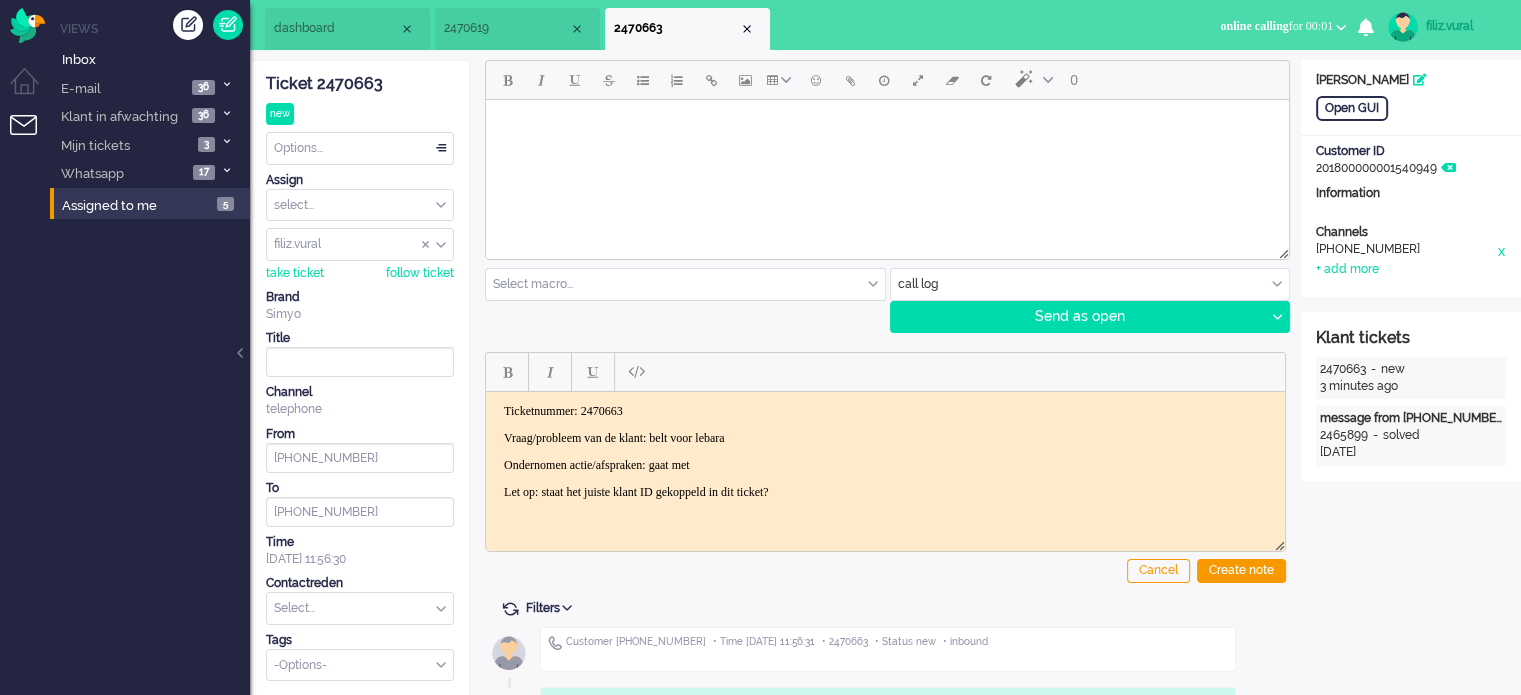 click on "Ondernomen actie/afspraken: gaat met" at bounding box center (885, 464) 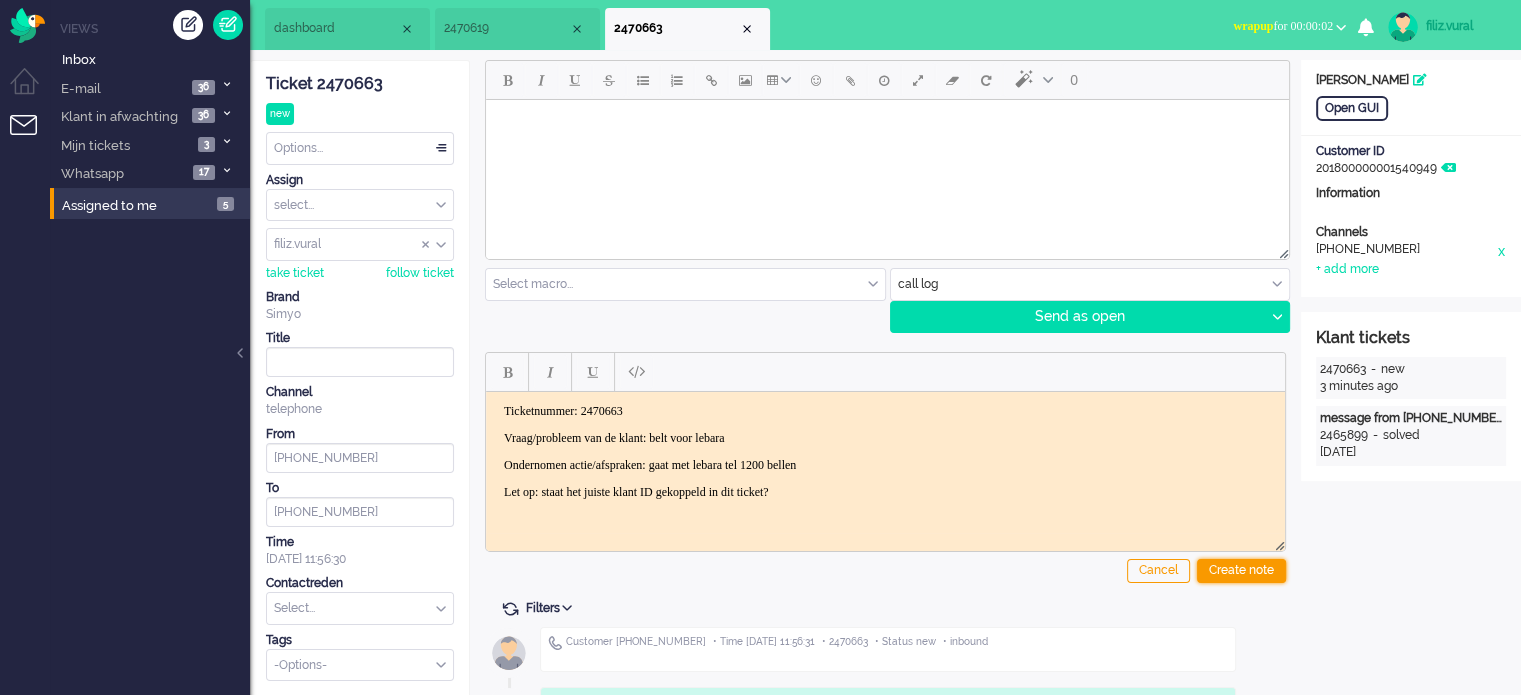 click on "Create note" at bounding box center [1241, 571] 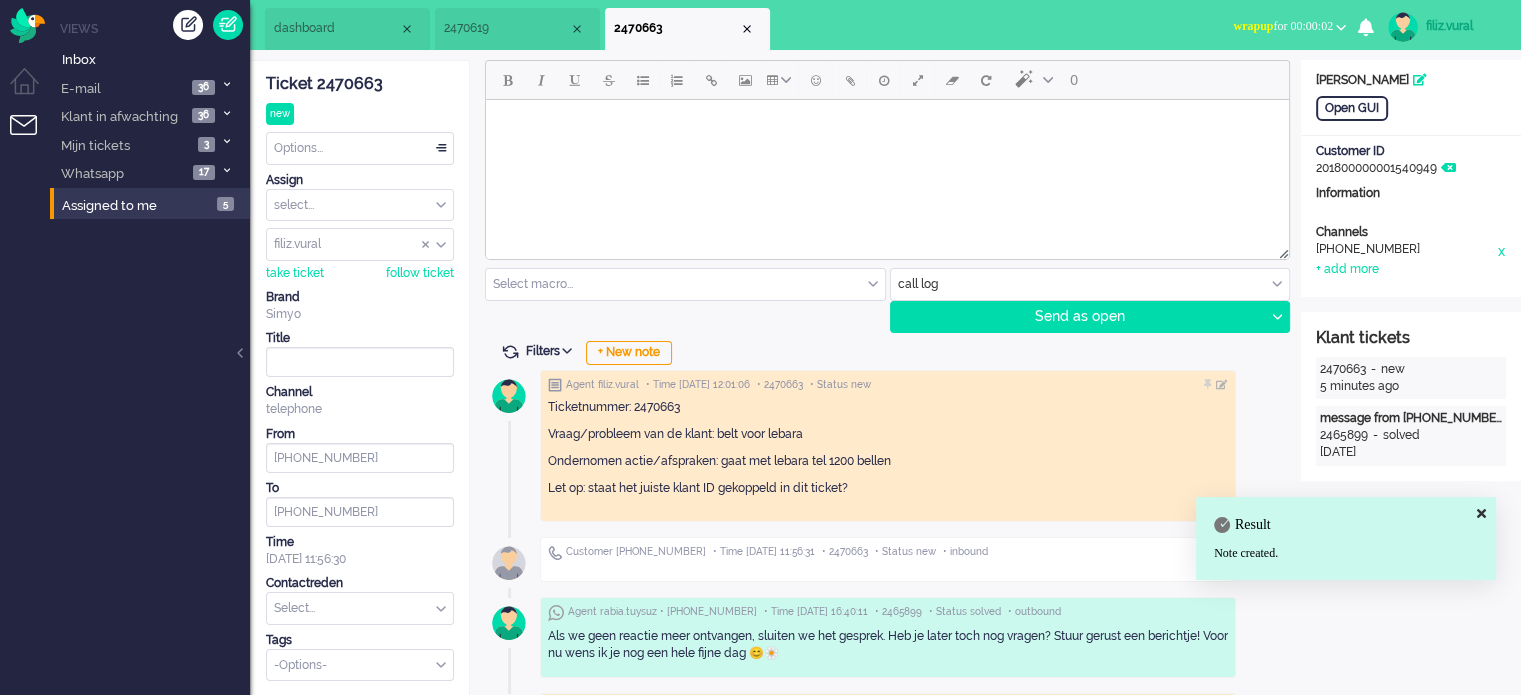 drag, startPoint x: 384, startPoint y: 600, endPoint x: 384, endPoint y: 562, distance: 38 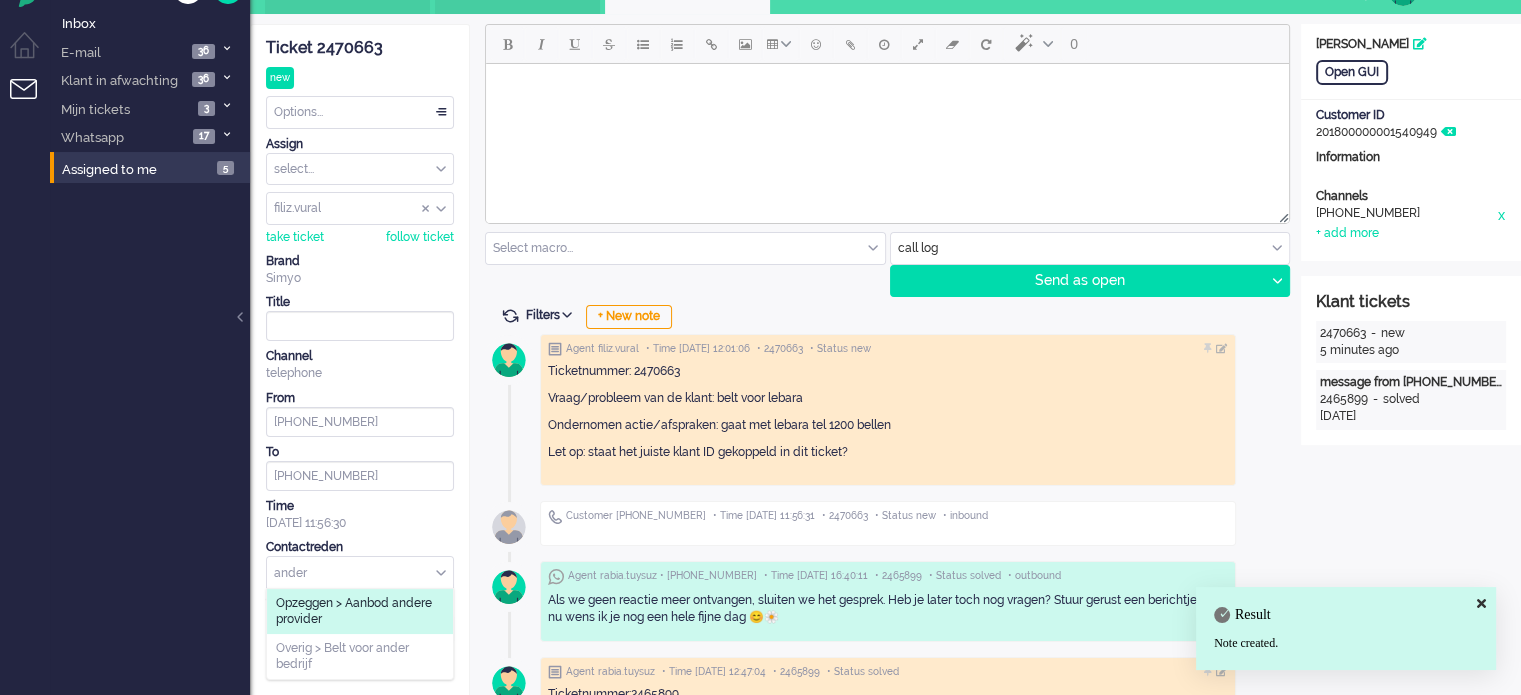 scroll, scrollTop: 100, scrollLeft: 0, axis: vertical 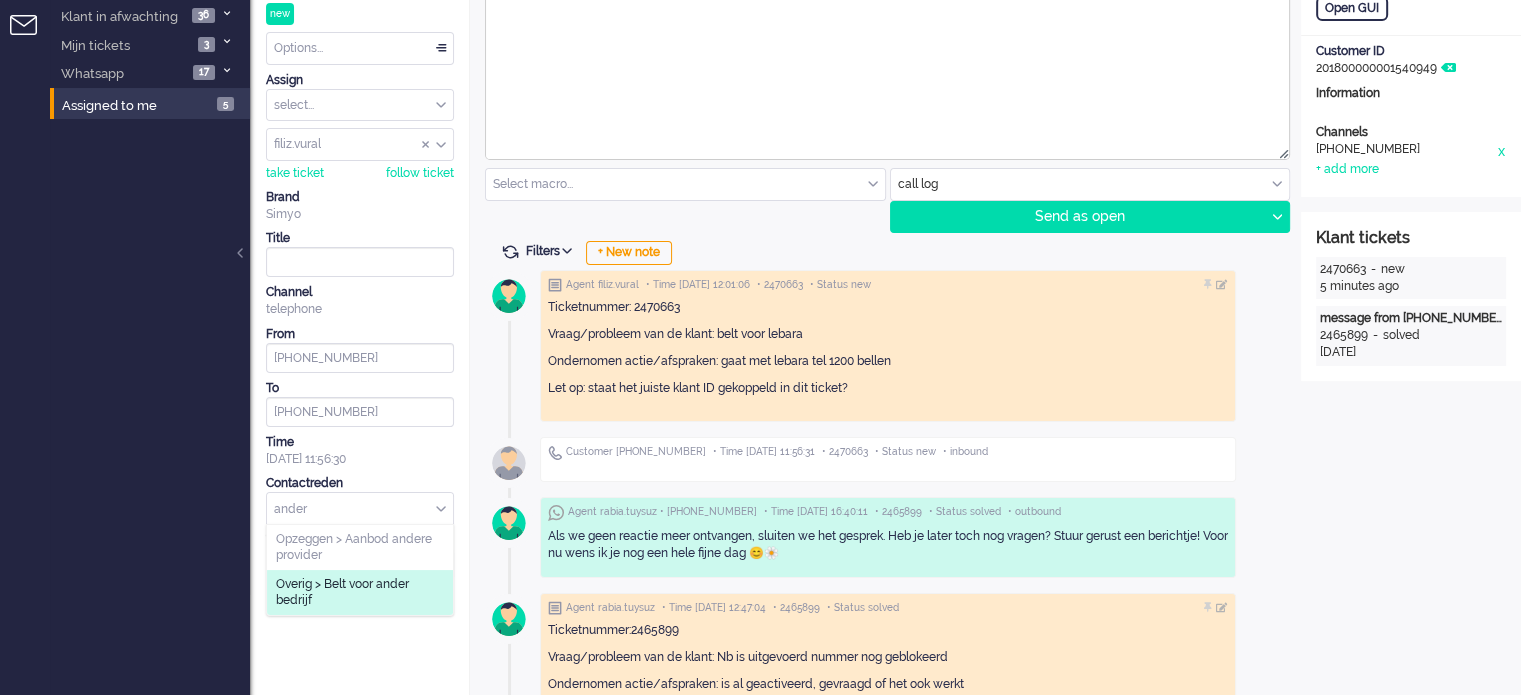 type on "ander" 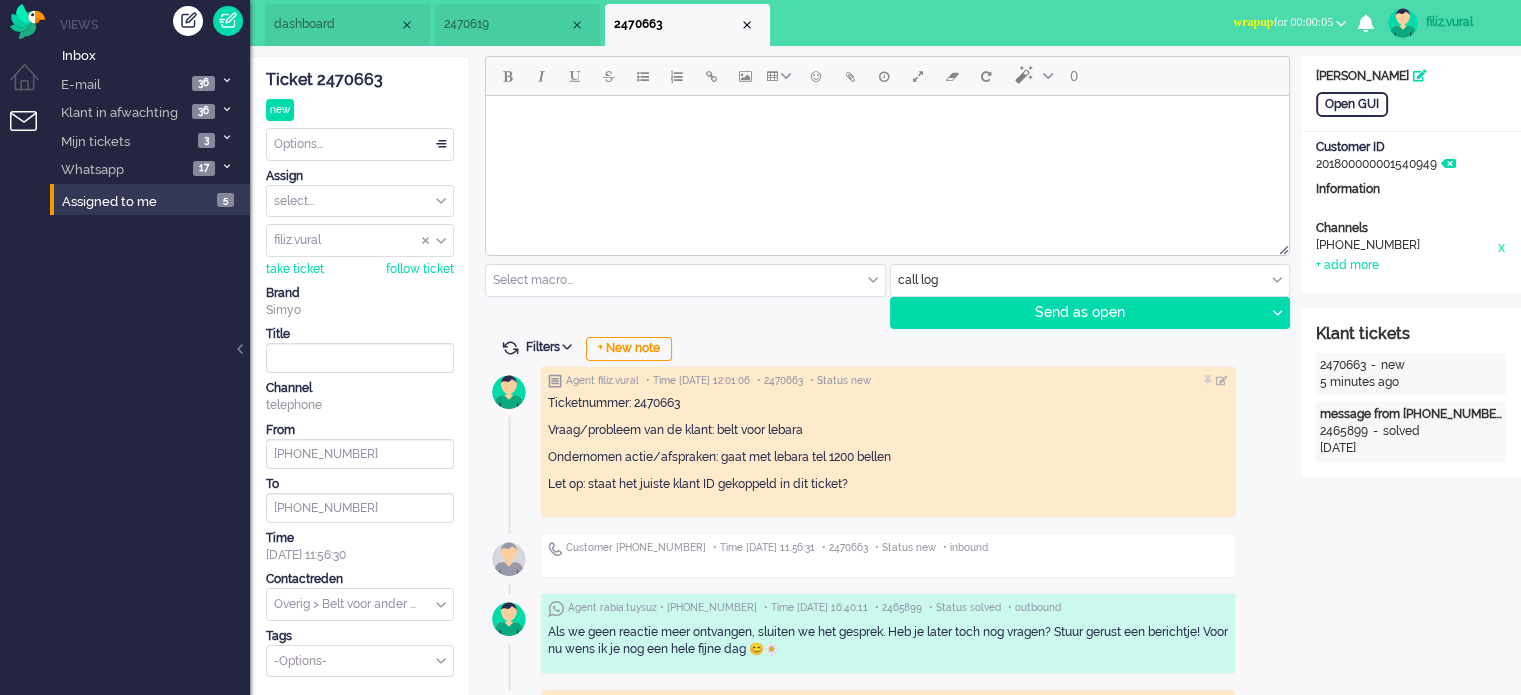 scroll, scrollTop: 0, scrollLeft: 0, axis: both 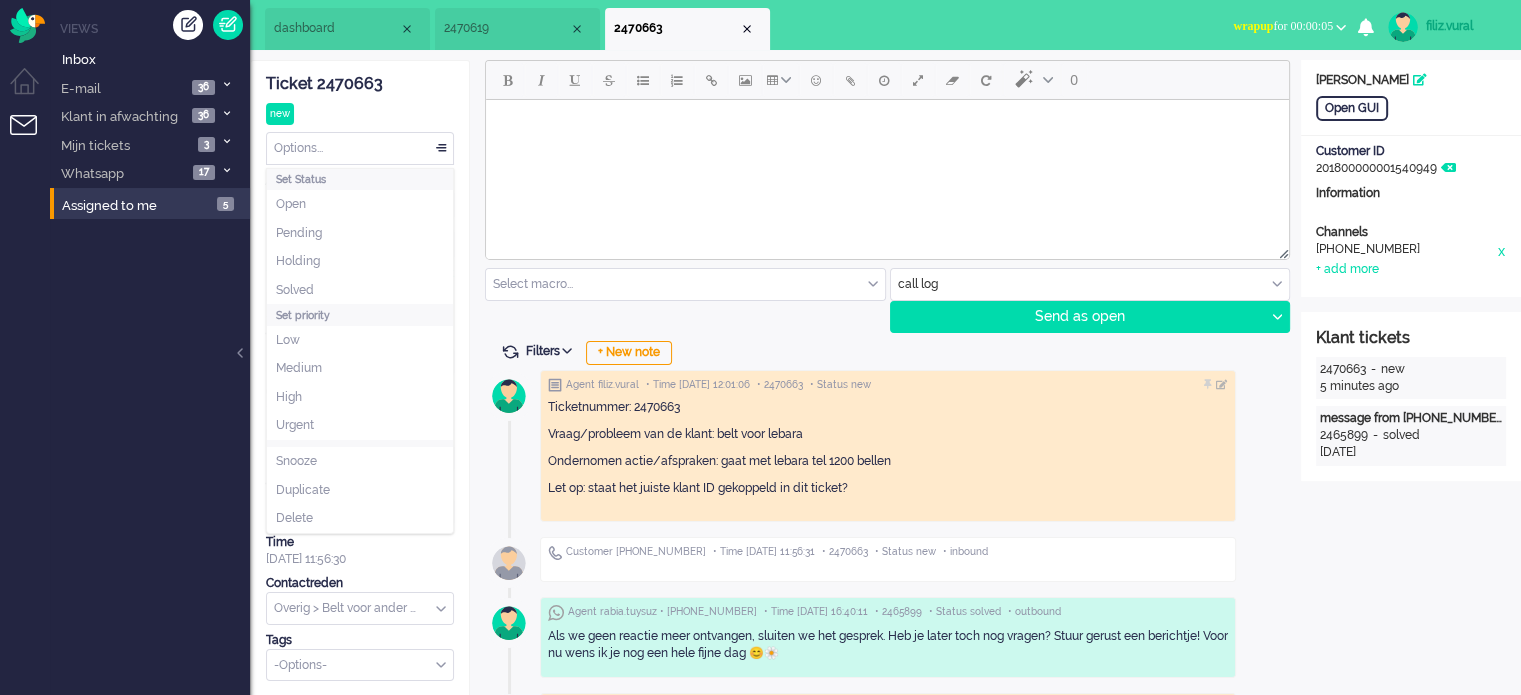 drag, startPoint x: 344, startPoint y: 144, endPoint x: 342, endPoint y: 206, distance: 62.03225 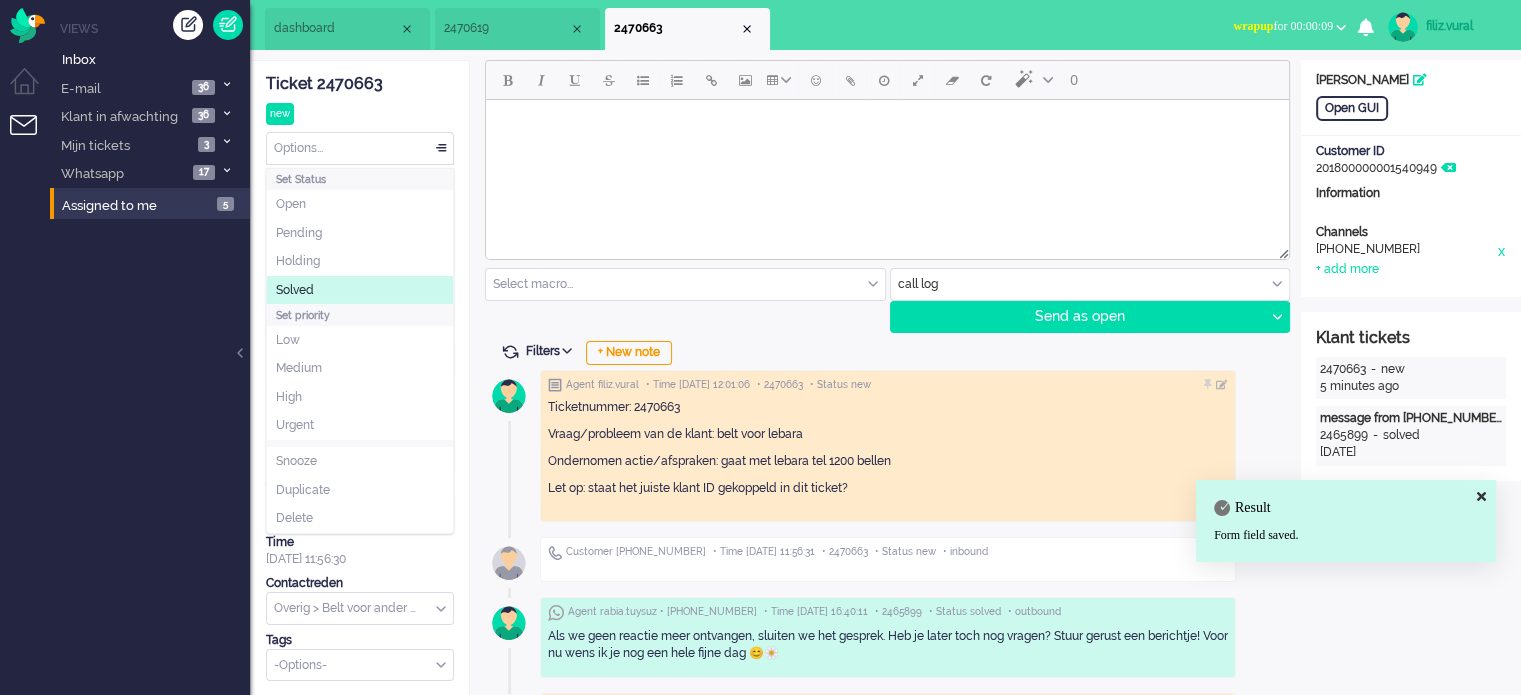 click on "Solved" 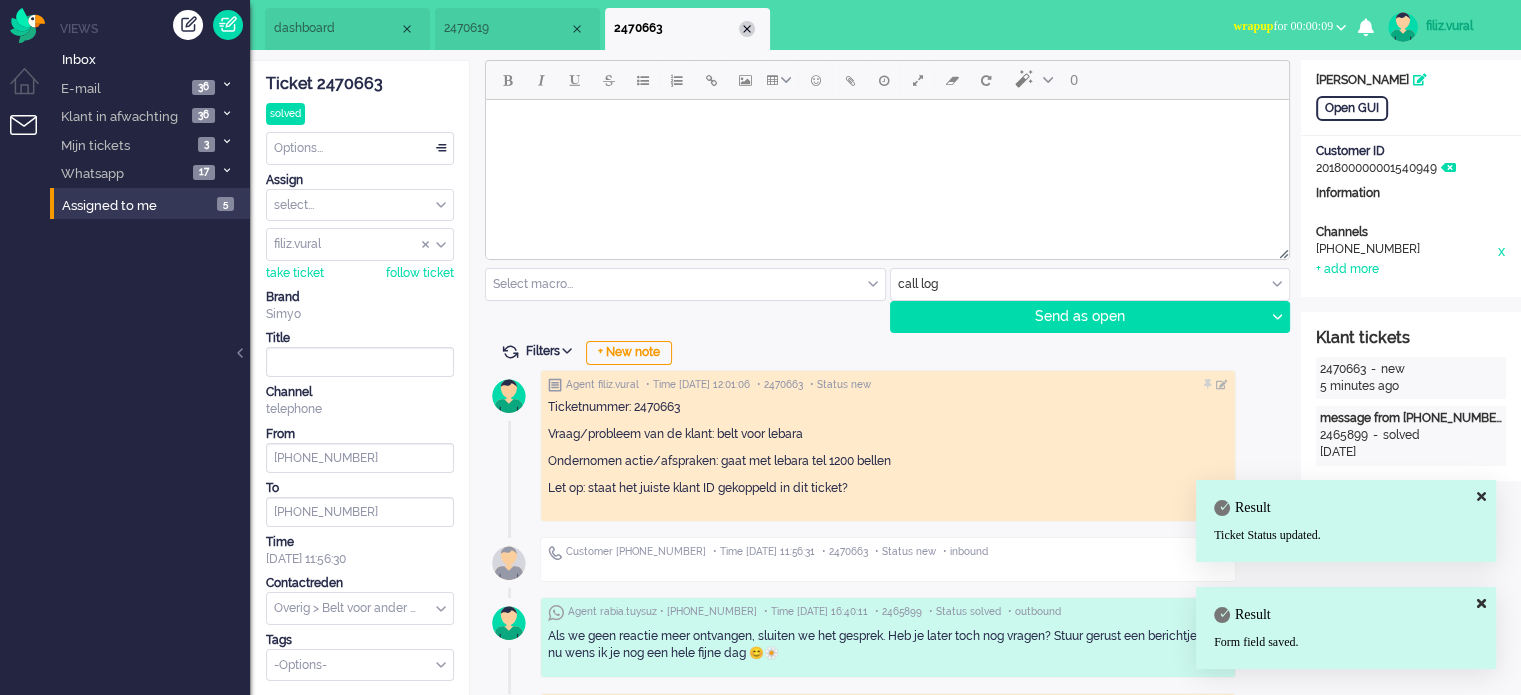 click at bounding box center [747, 29] 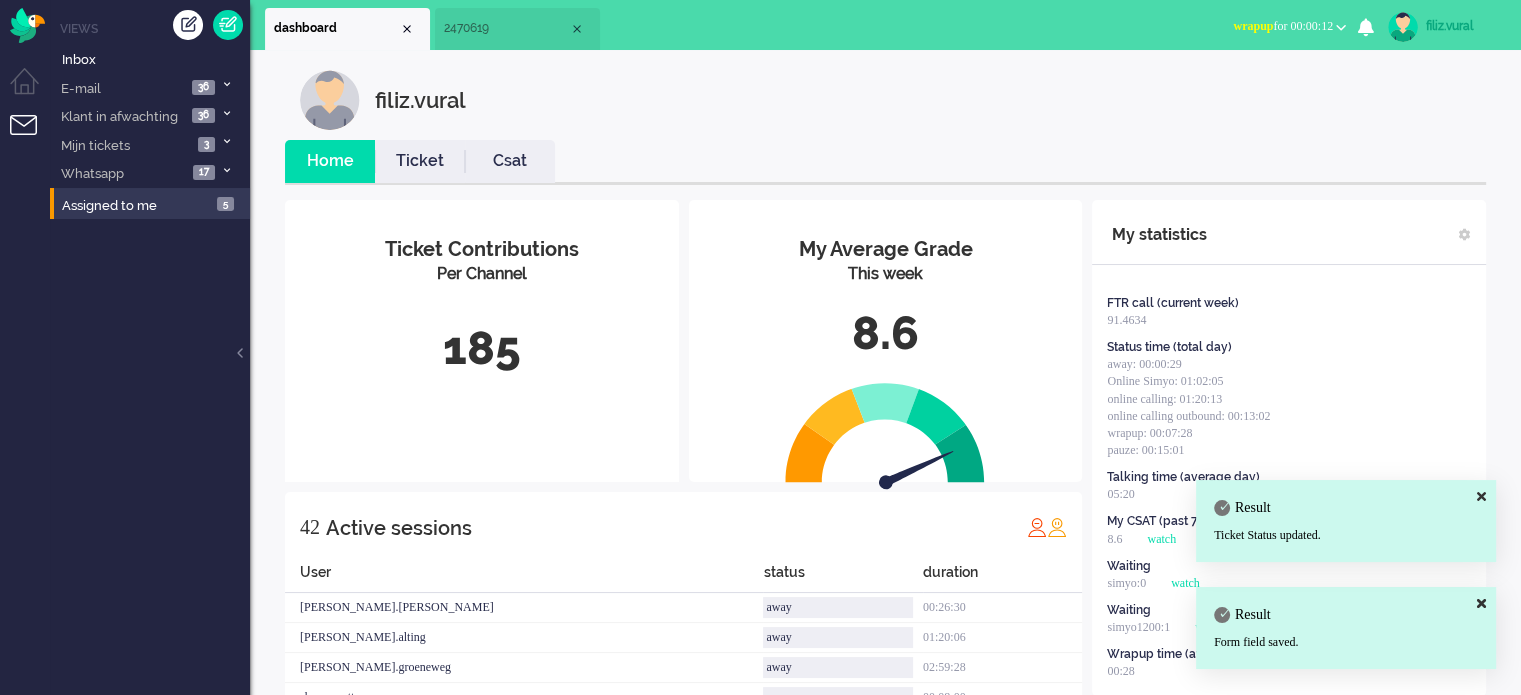 click on "wrapup  for 00:00:12" at bounding box center (1283, 26) 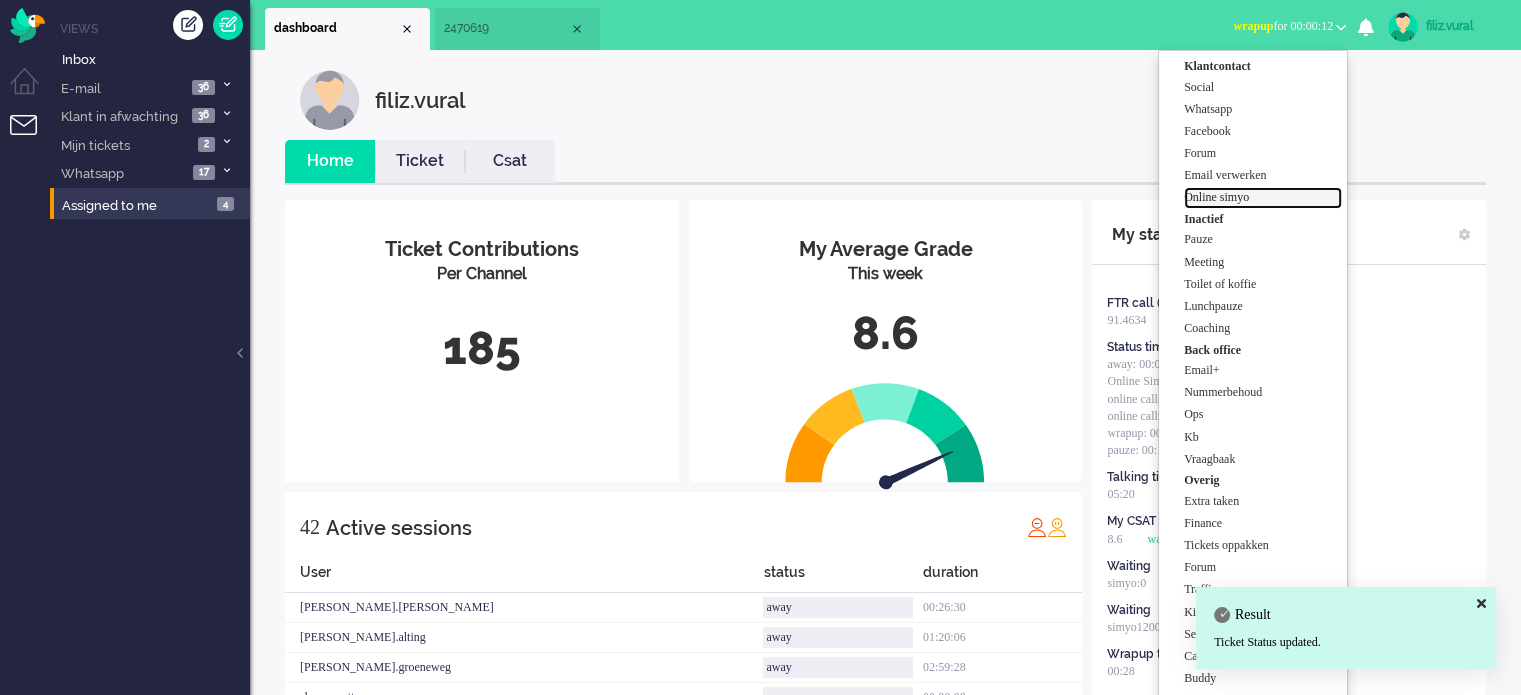 click on "Online simyo" at bounding box center (1263, 197) 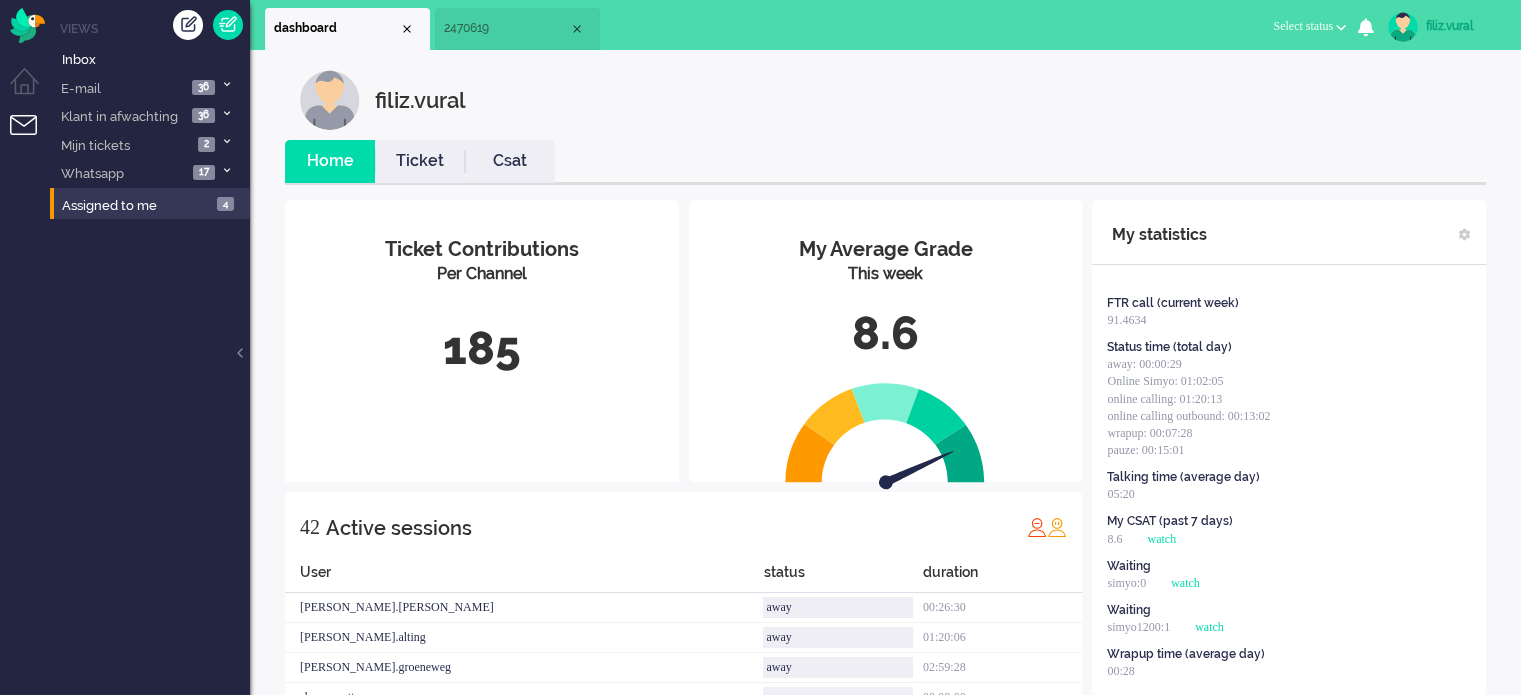 click on "Csat" at bounding box center [510, 161] 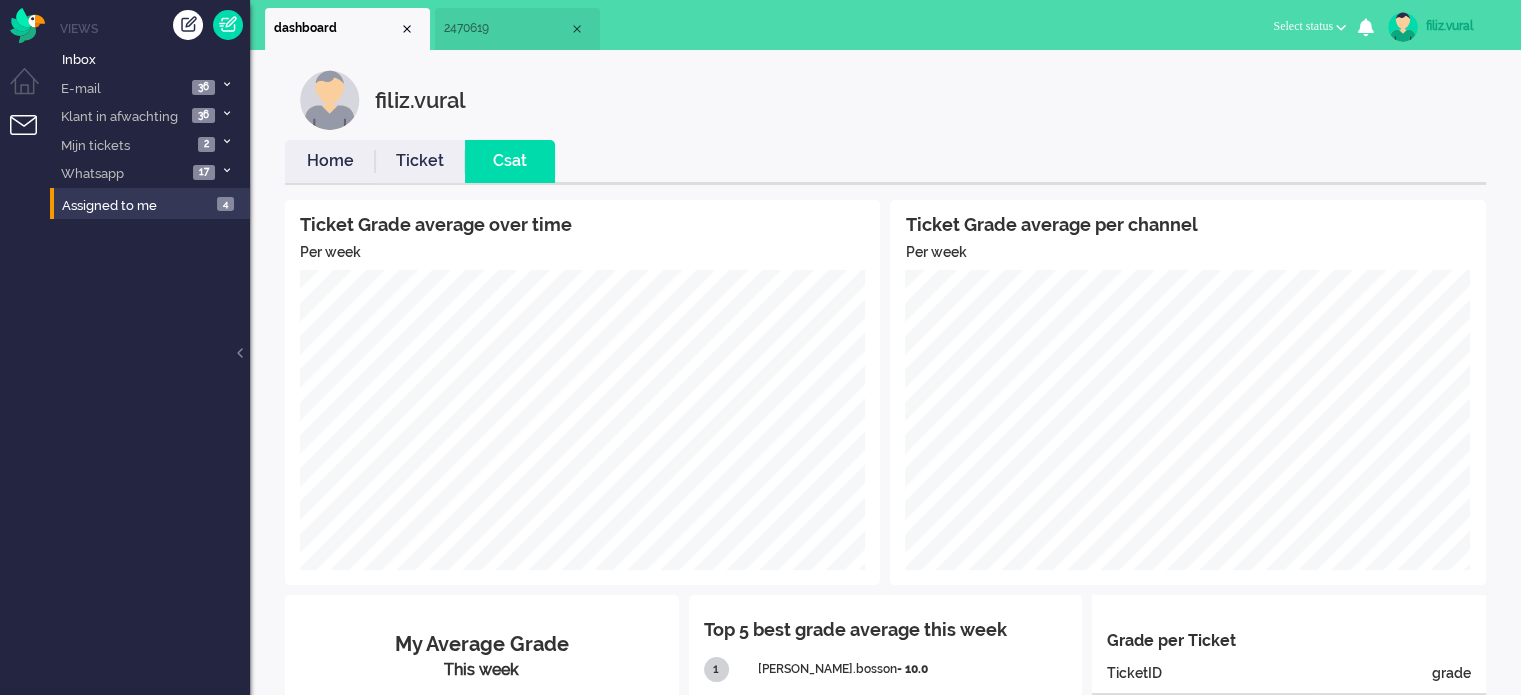 click on "Home" at bounding box center (330, 161) 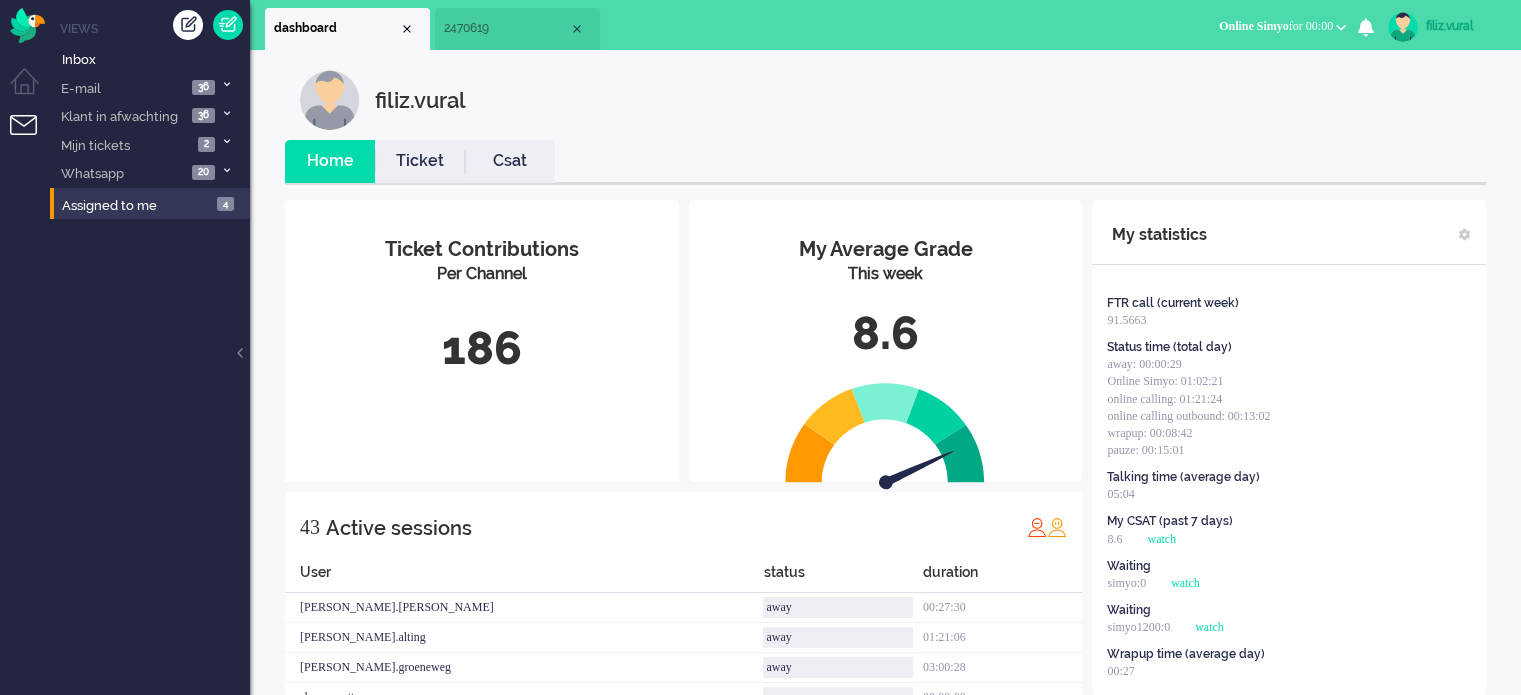 click on "Csat" at bounding box center [510, 161] 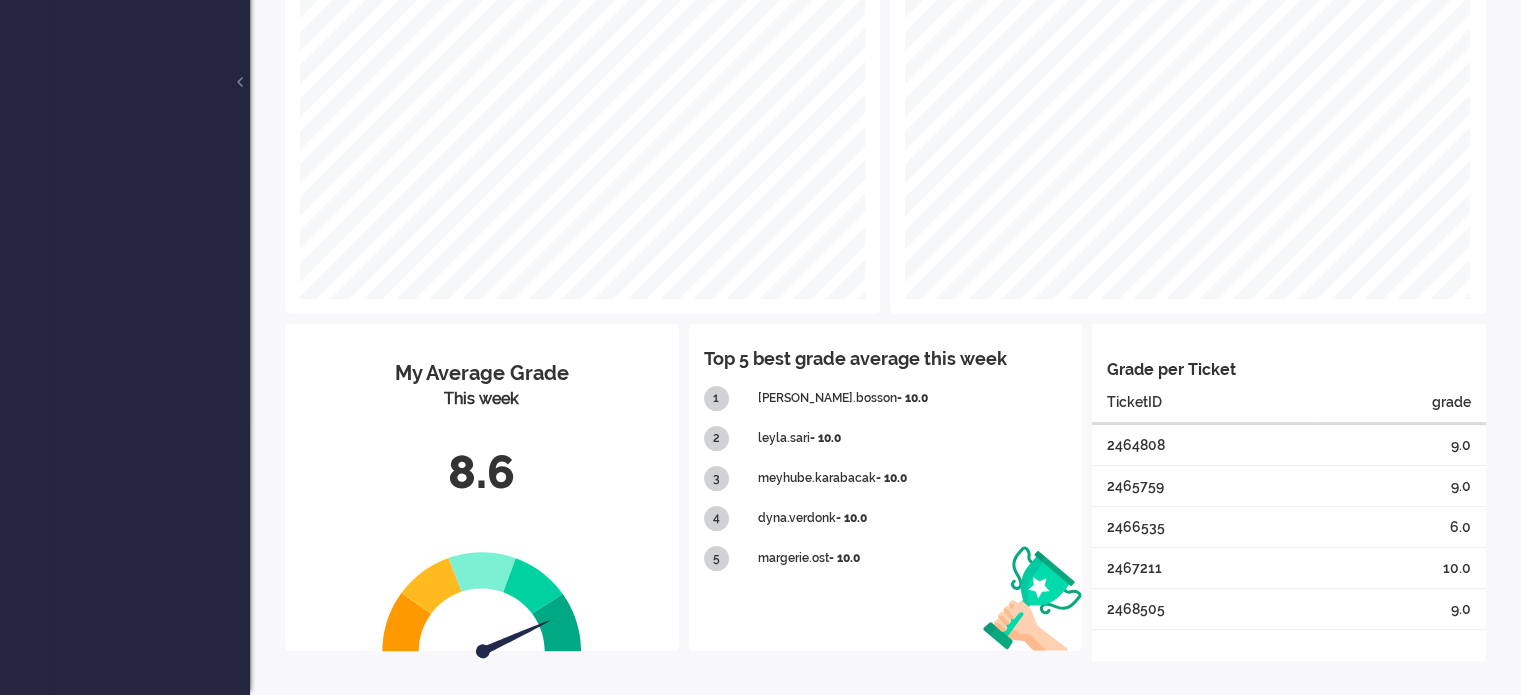 scroll, scrollTop: 0, scrollLeft: 0, axis: both 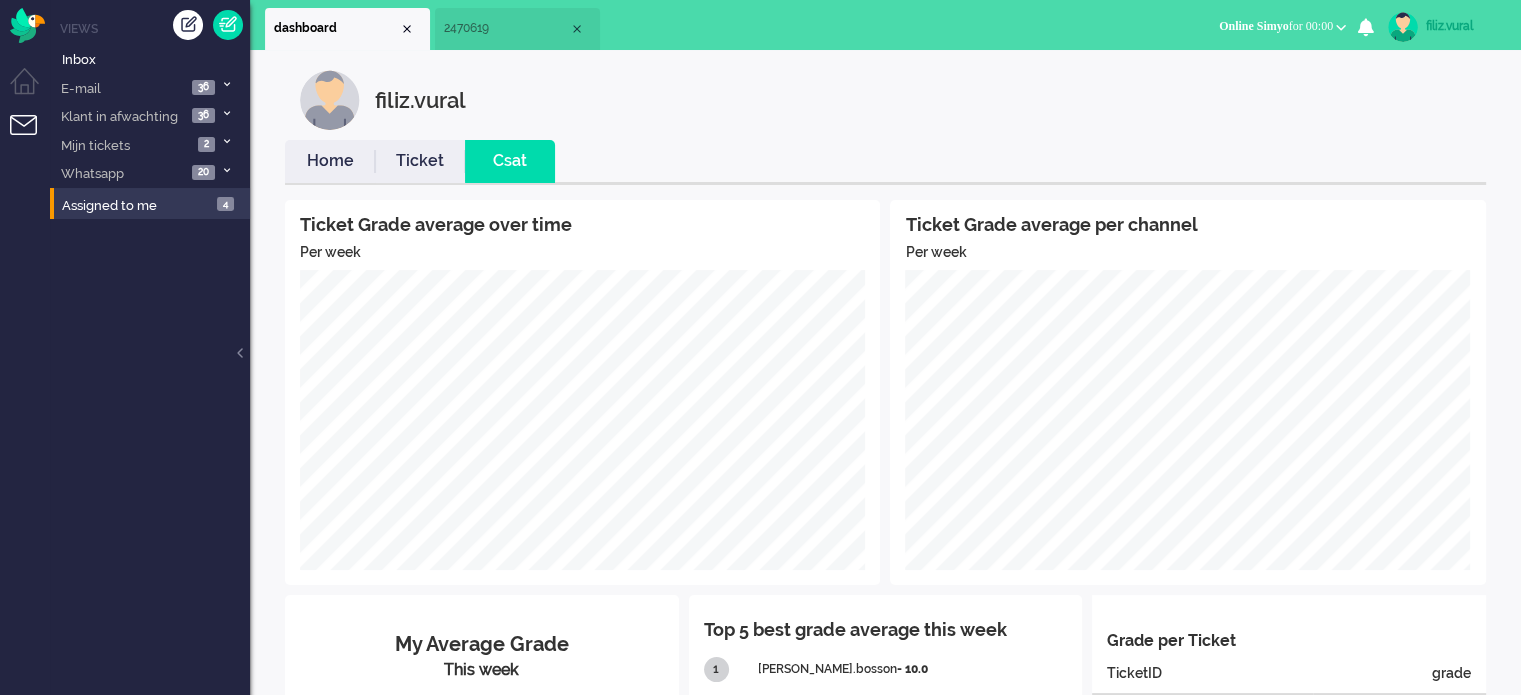 click on "Home" at bounding box center (330, 161) 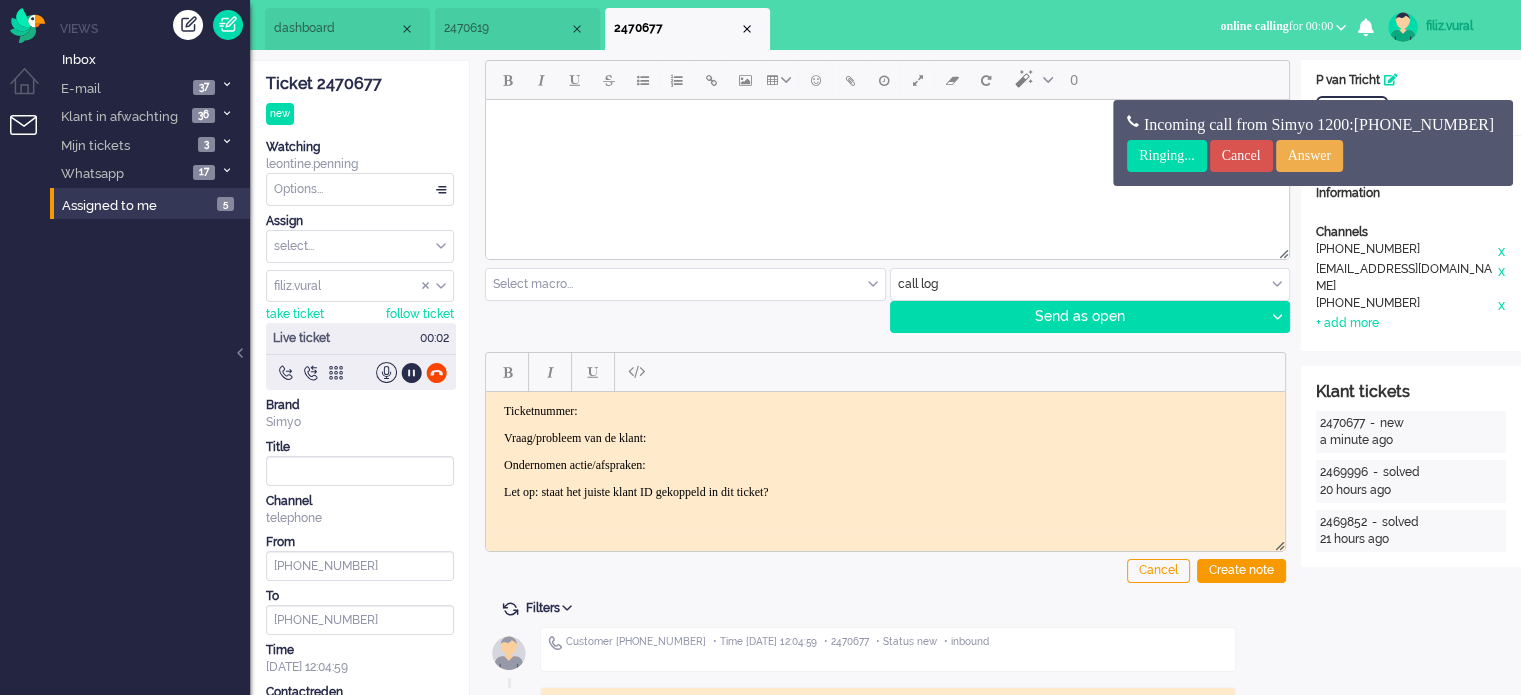 scroll, scrollTop: 0, scrollLeft: 0, axis: both 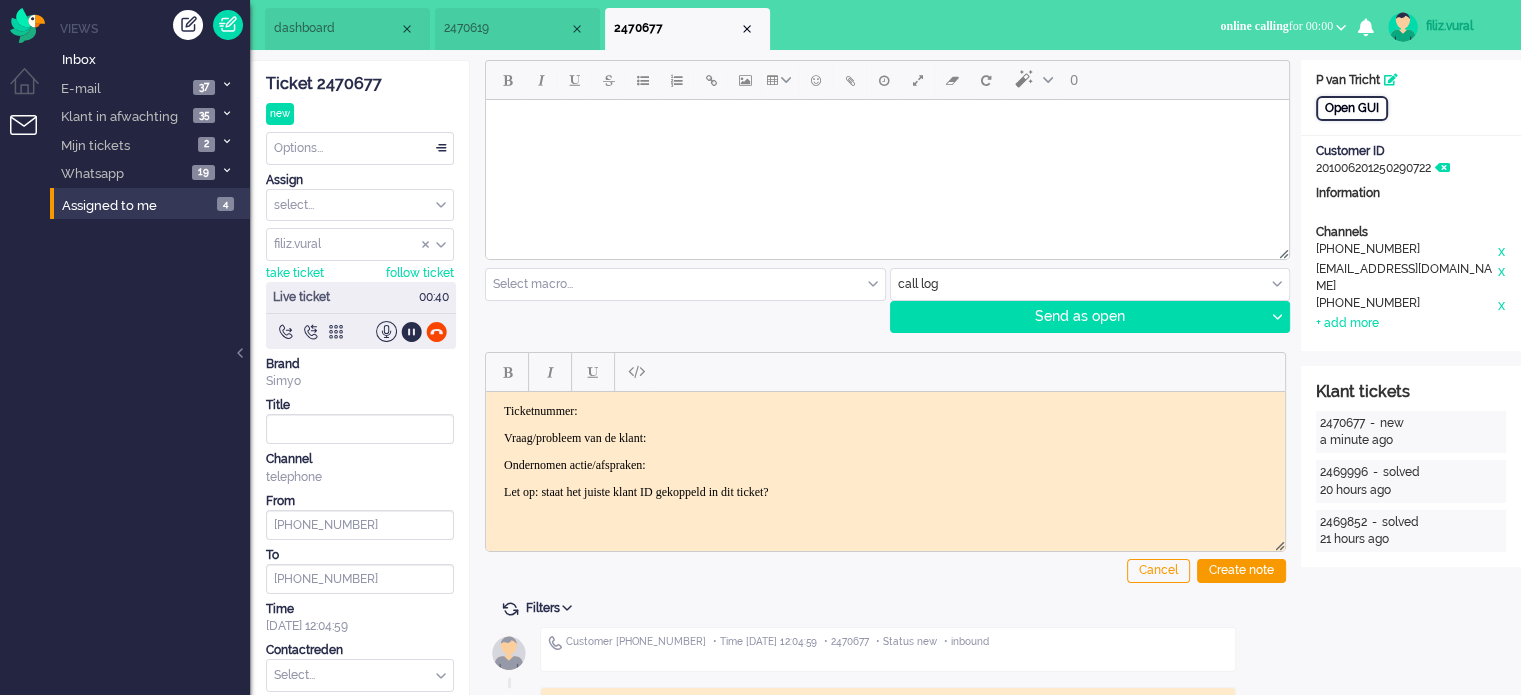 click on "Open GUI" at bounding box center [1352, 108] 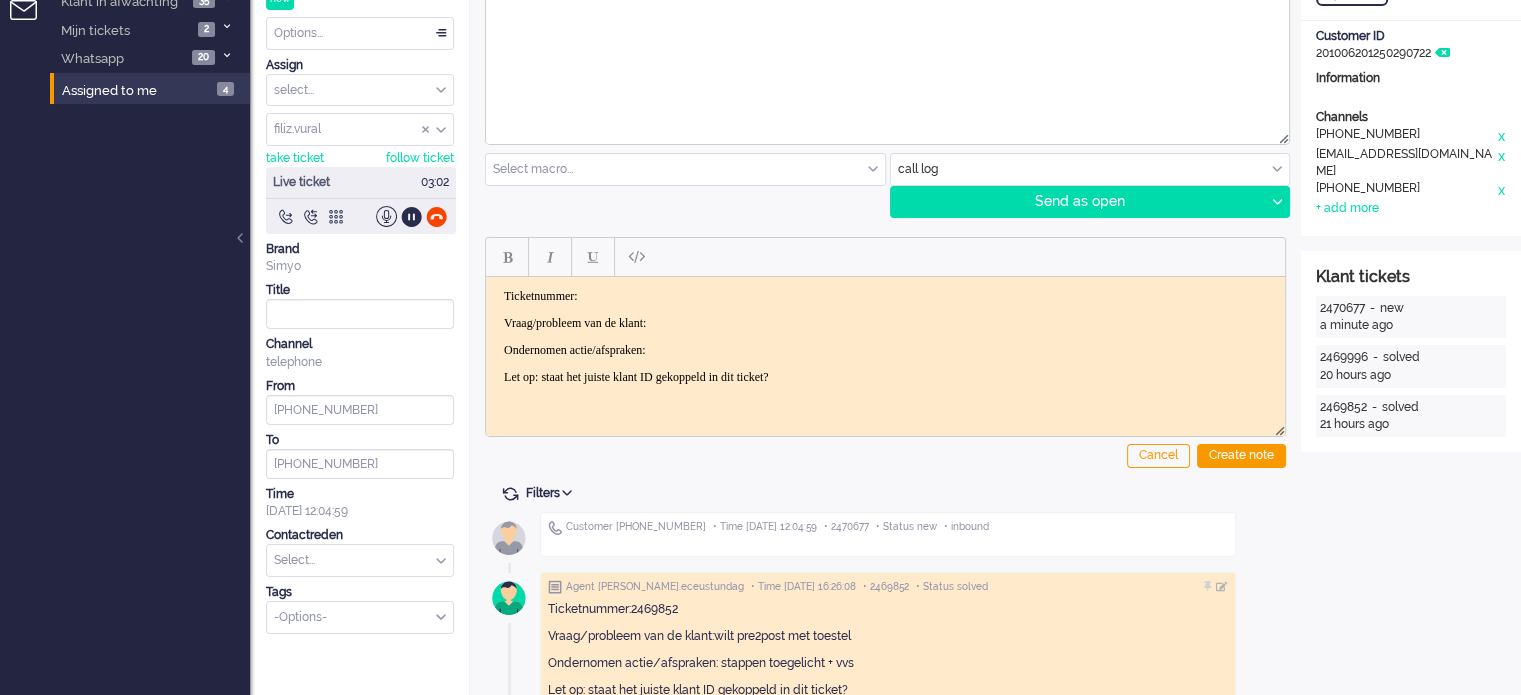 scroll, scrollTop: 0, scrollLeft: 0, axis: both 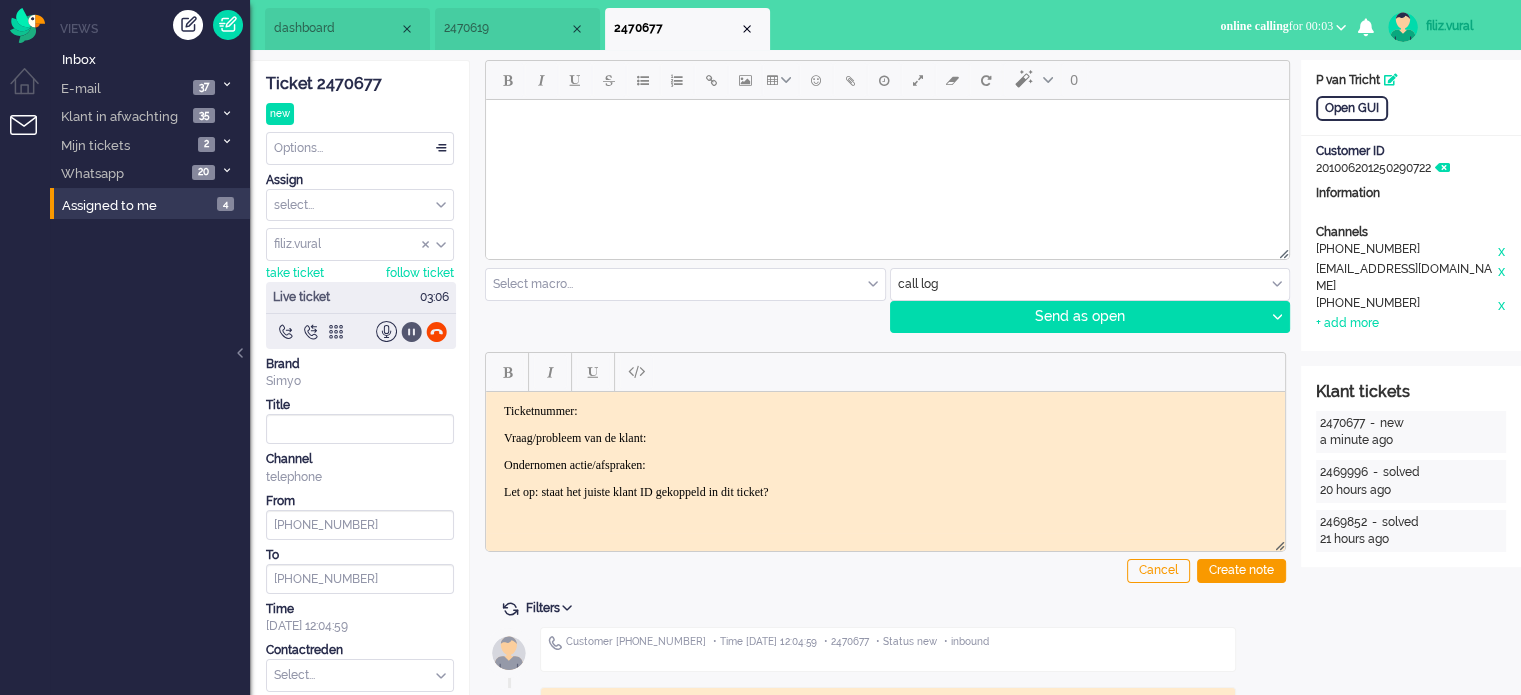 click 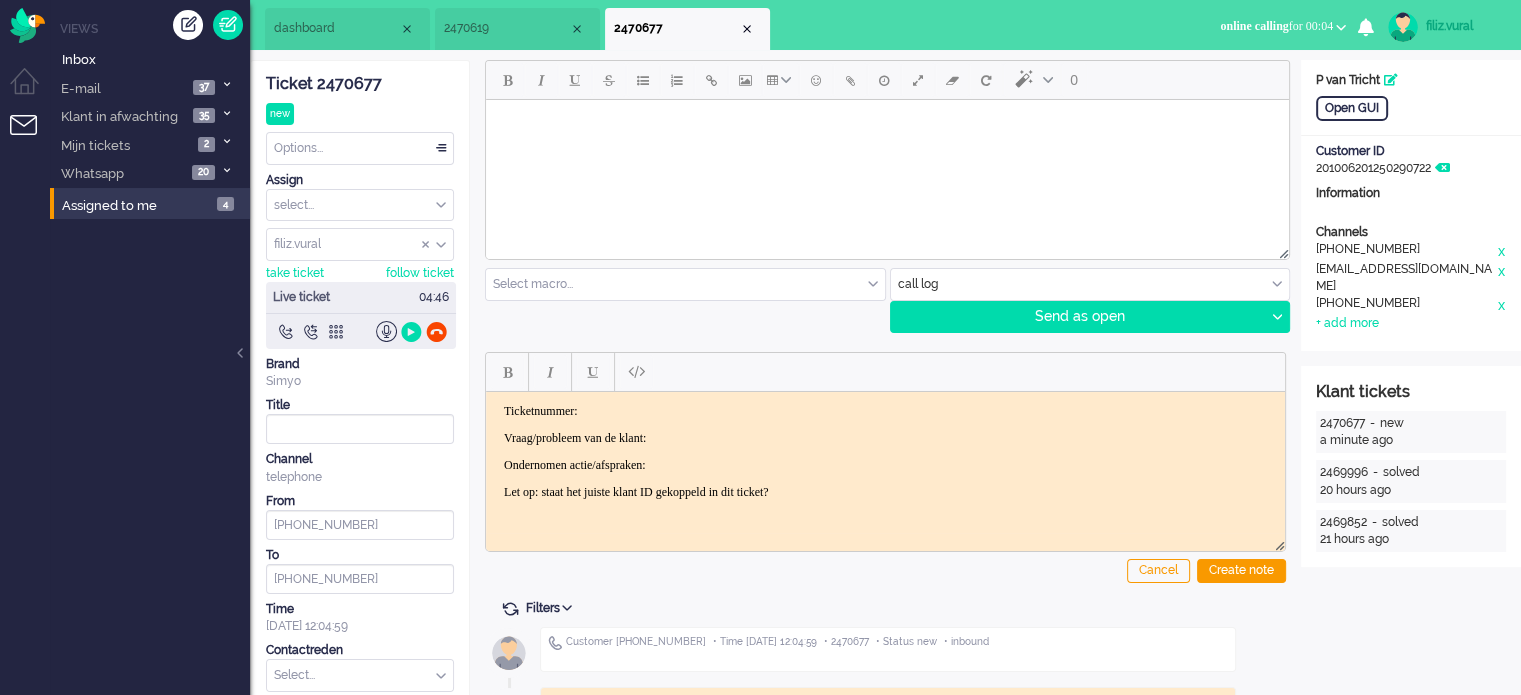 click on "2470619" at bounding box center [506, 28] 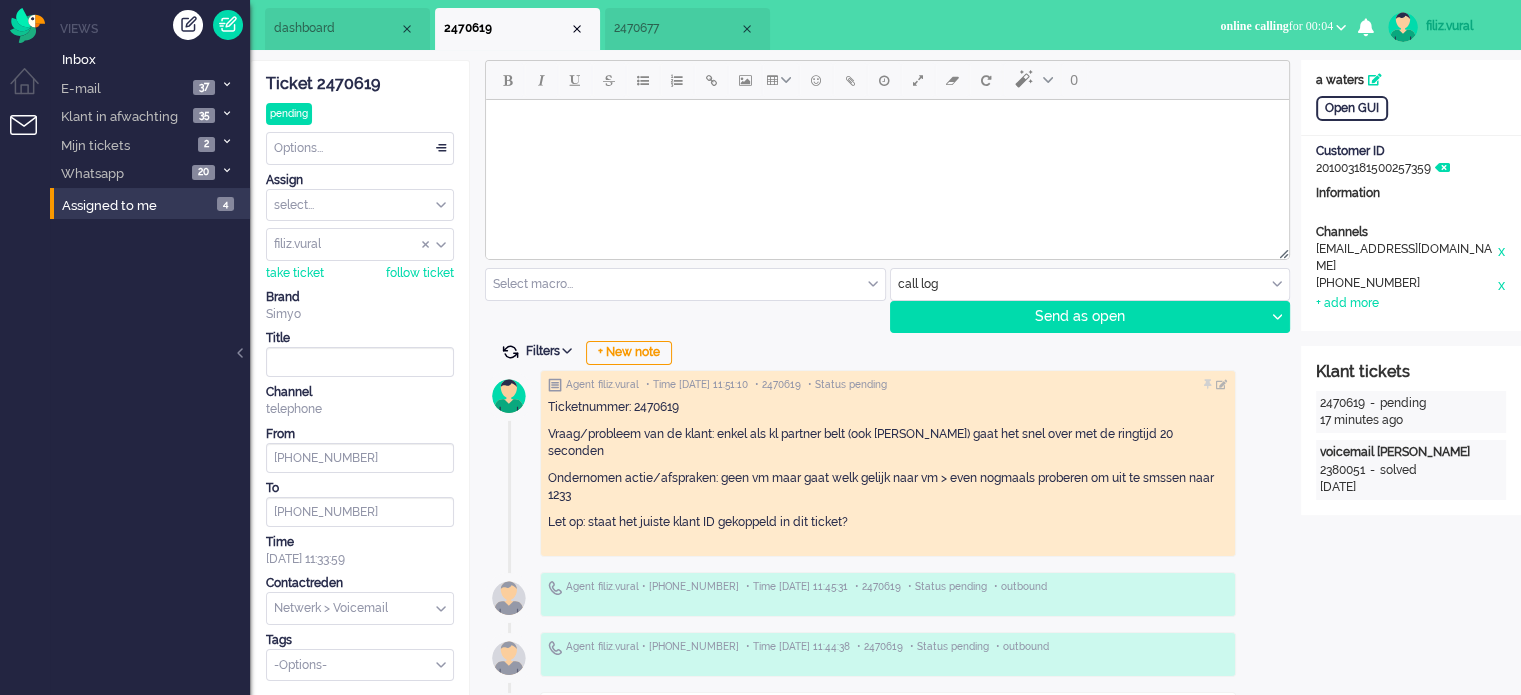 click at bounding box center (510, 352) 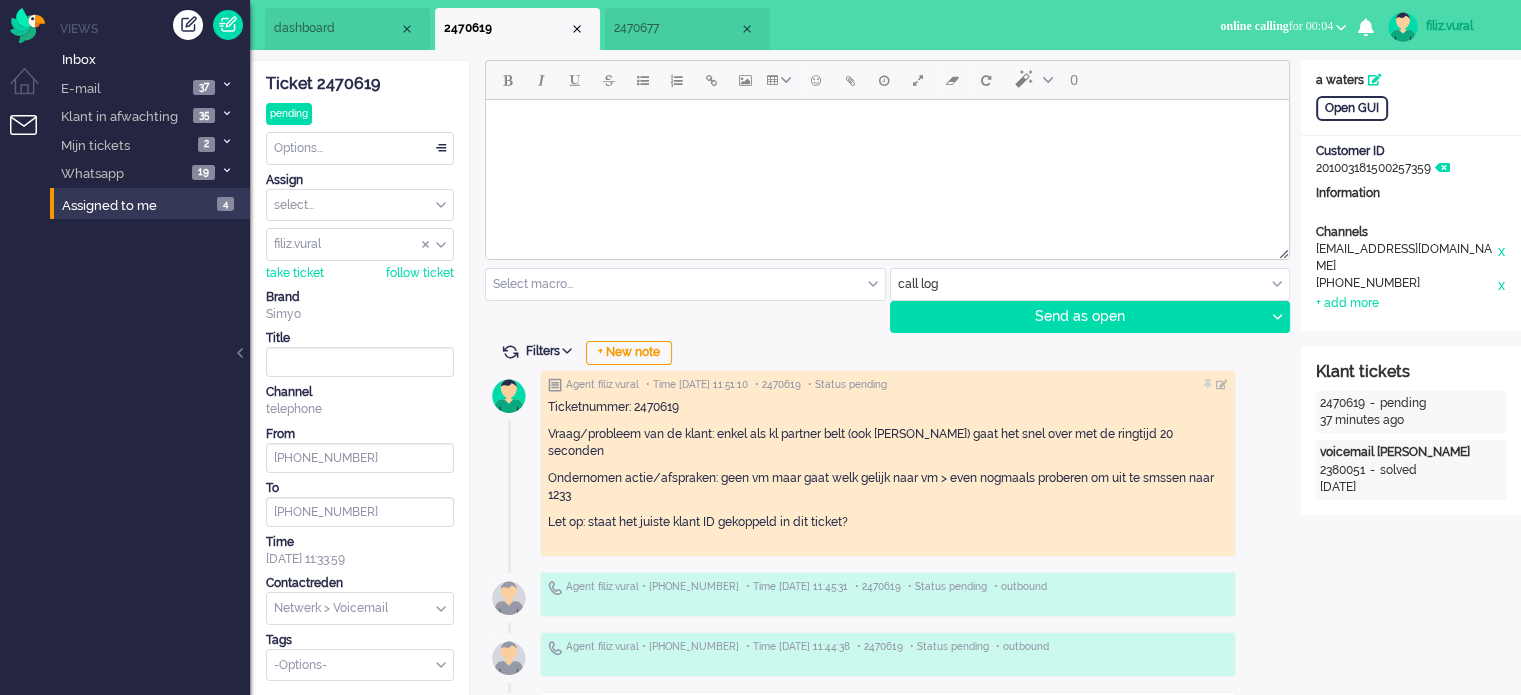 click on "2470677" at bounding box center [676, 28] 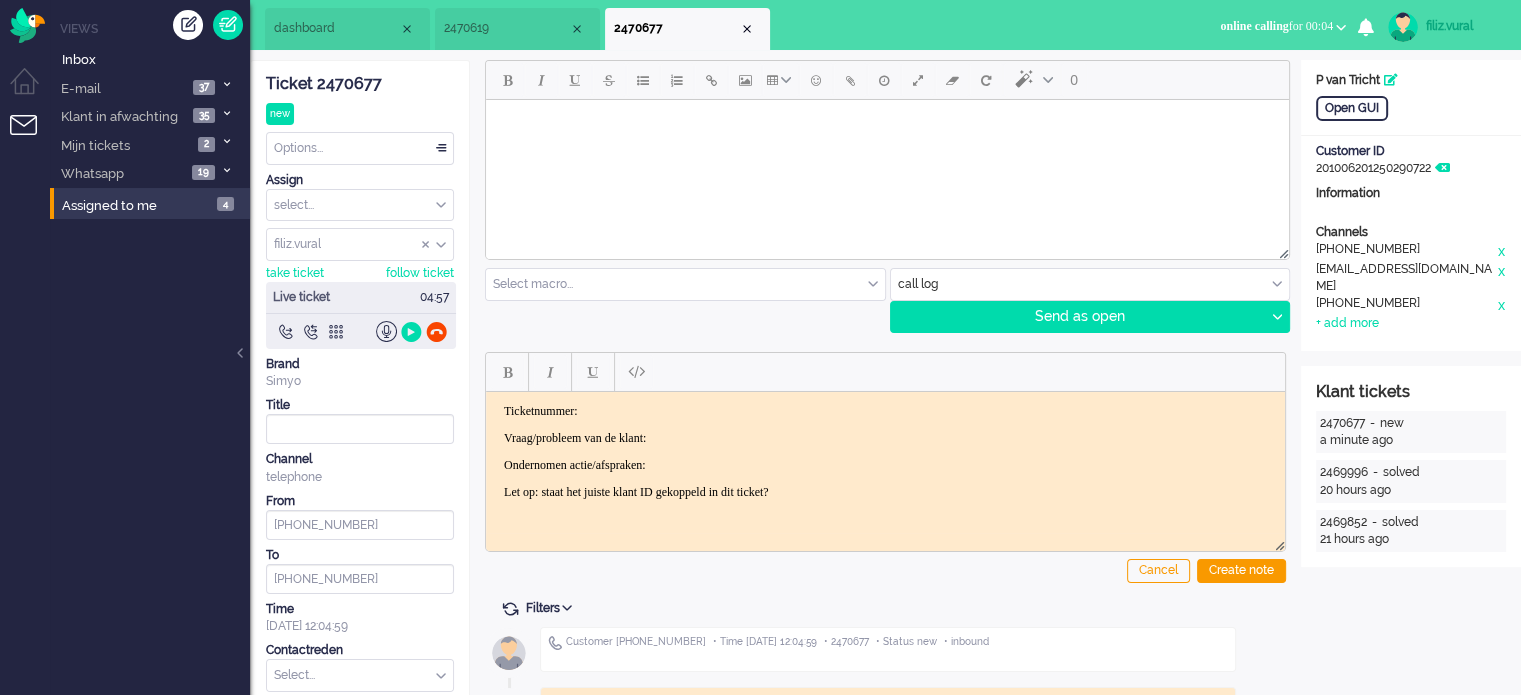 click on "dashboard" at bounding box center (336, 28) 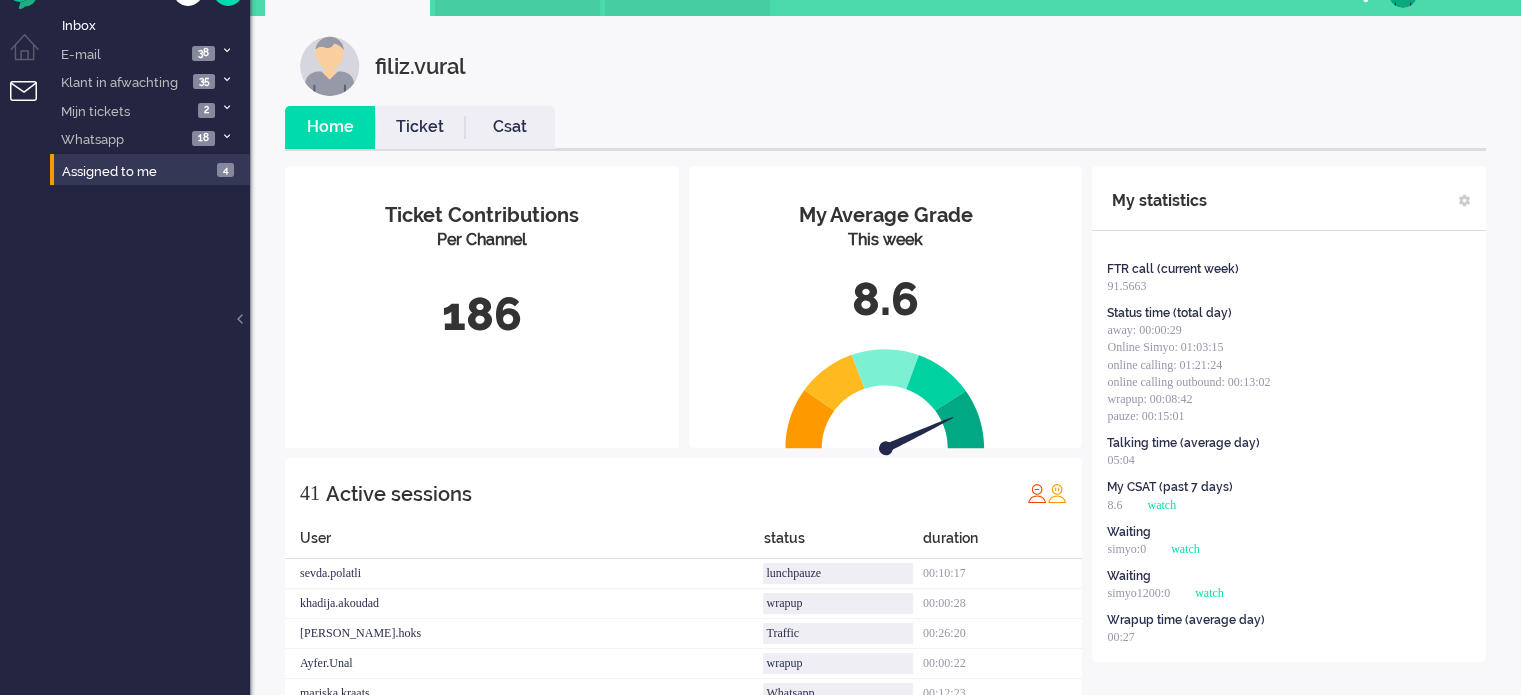 scroll, scrollTop: 0, scrollLeft: 0, axis: both 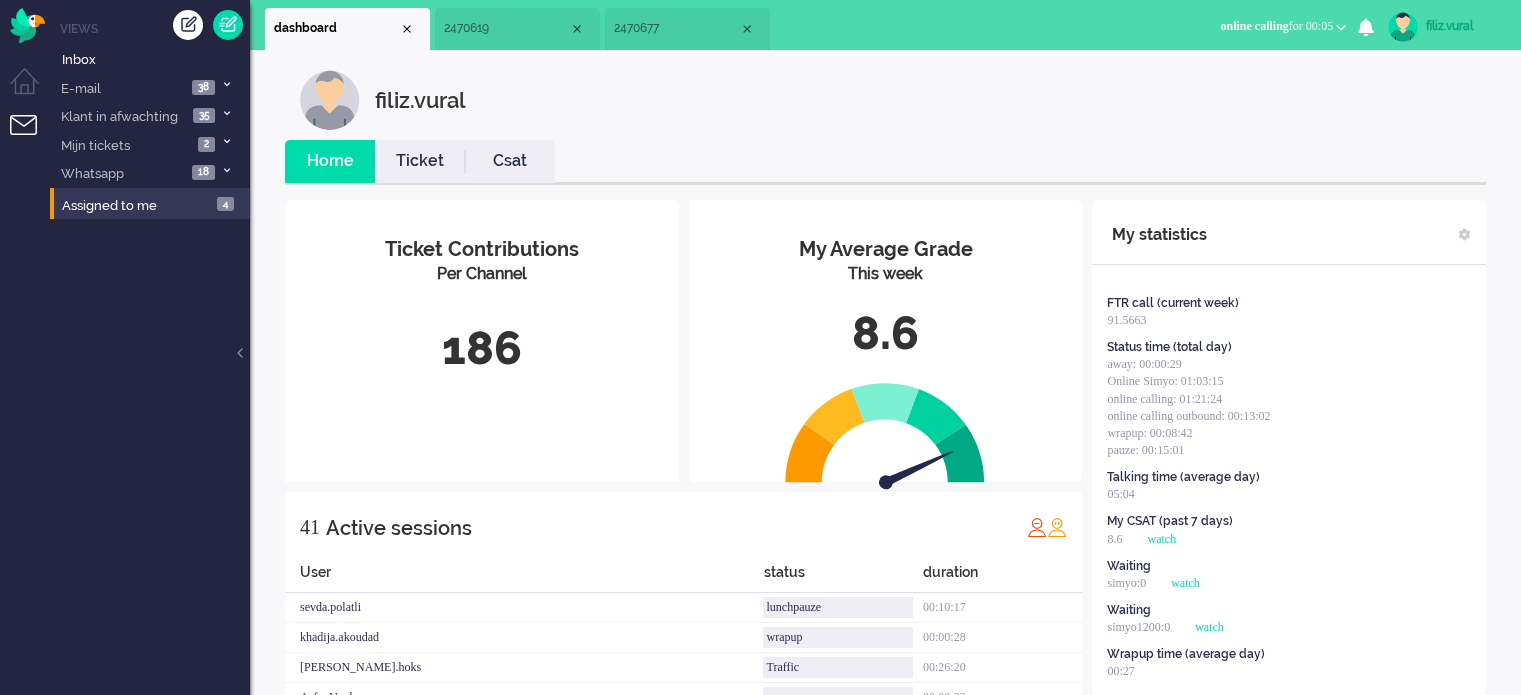 click on "2470677" at bounding box center [687, 29] 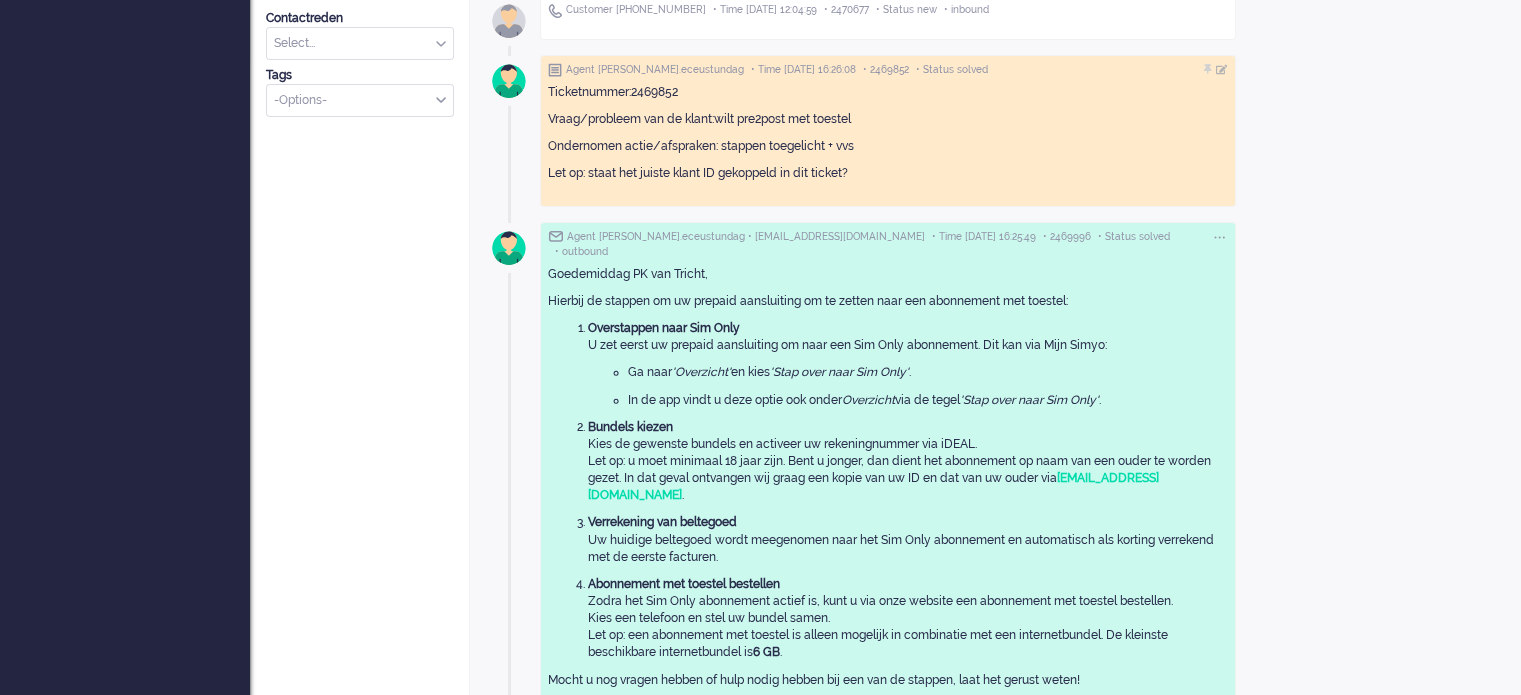 scroll, scrollTop: 252, scrollLeft: 0, axis: vertical 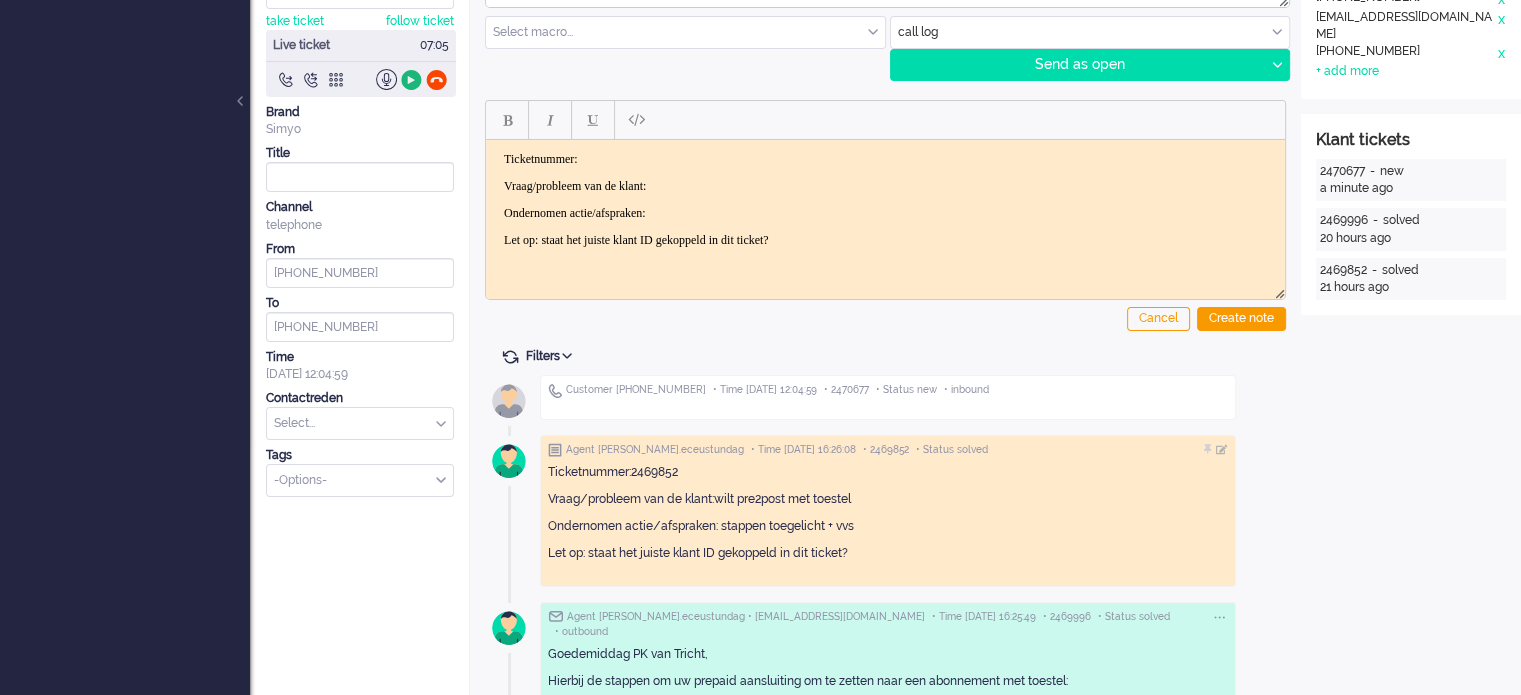 click 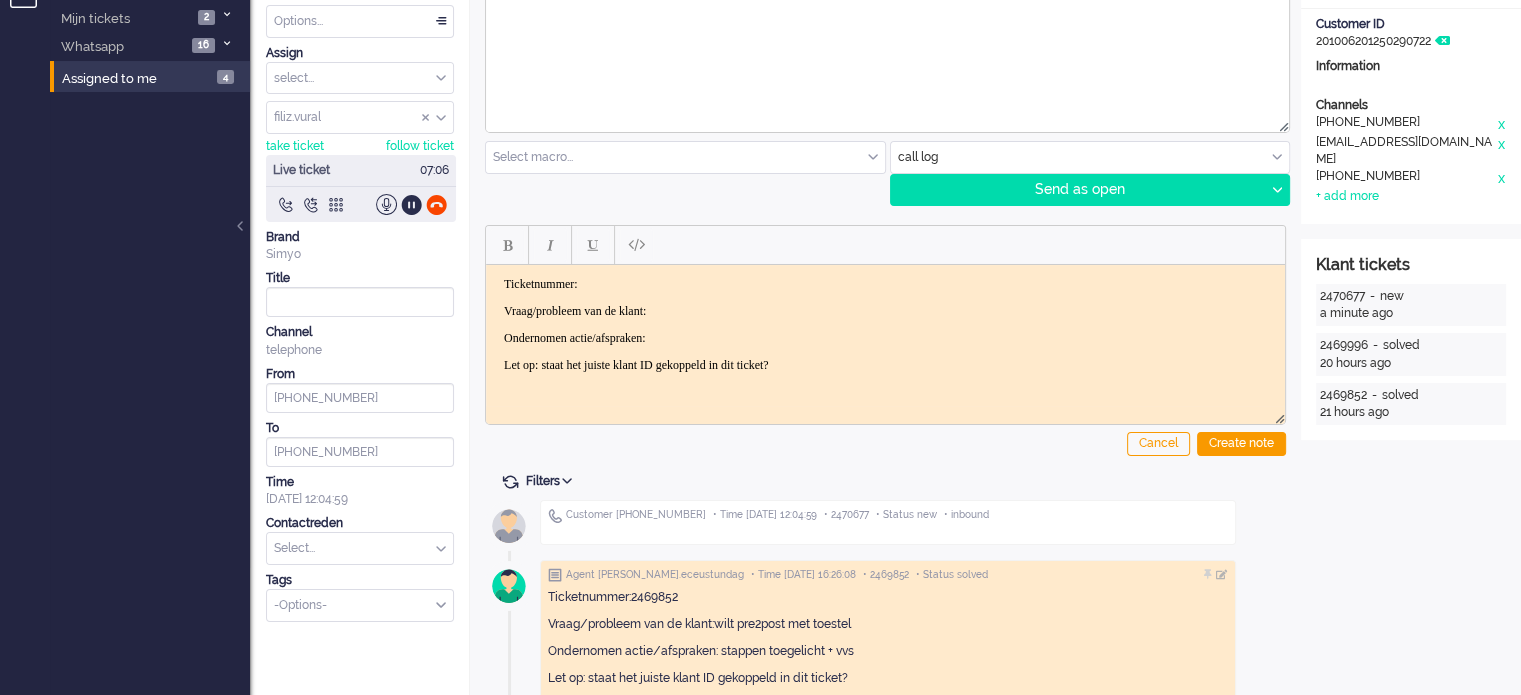 scroll, scrollTop: 0, scrollLeft: 0, axis: both 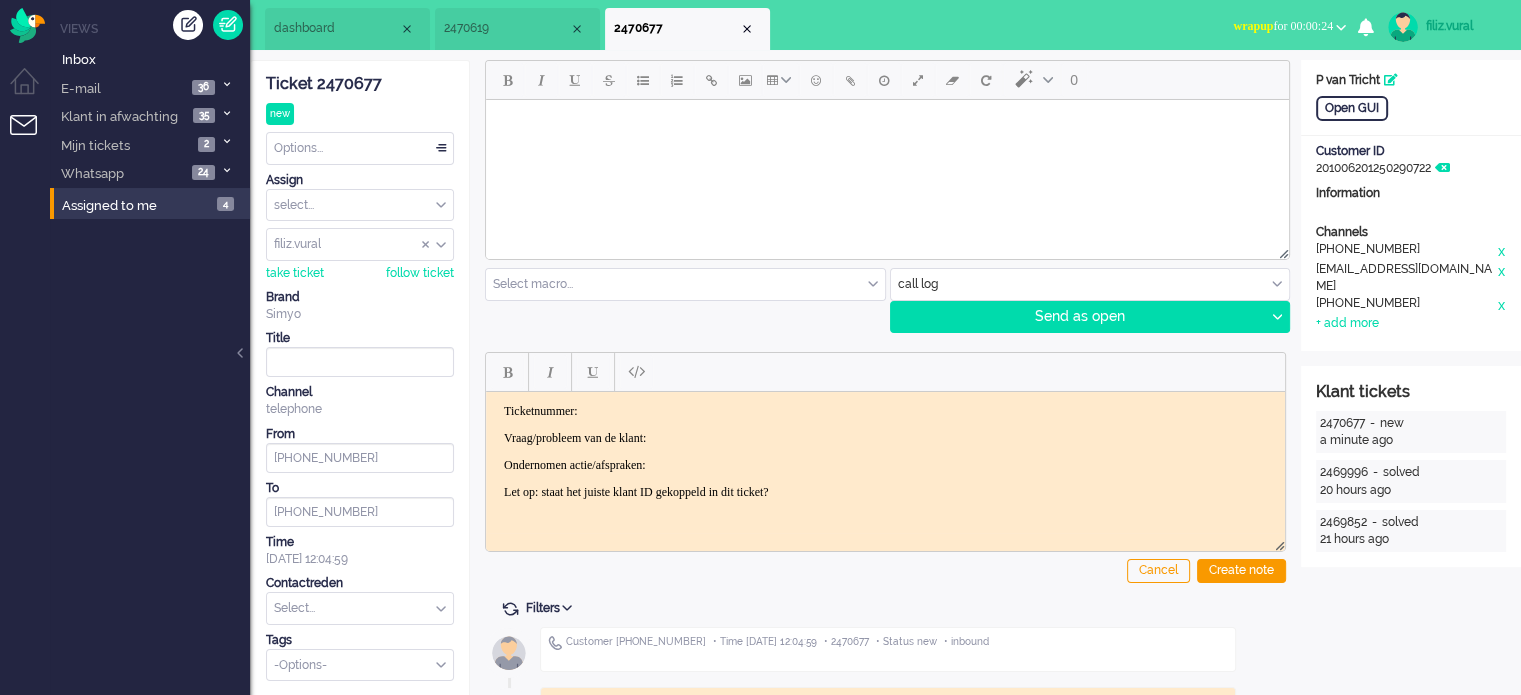 click on "dashboard" at bounding box center [347, 29] 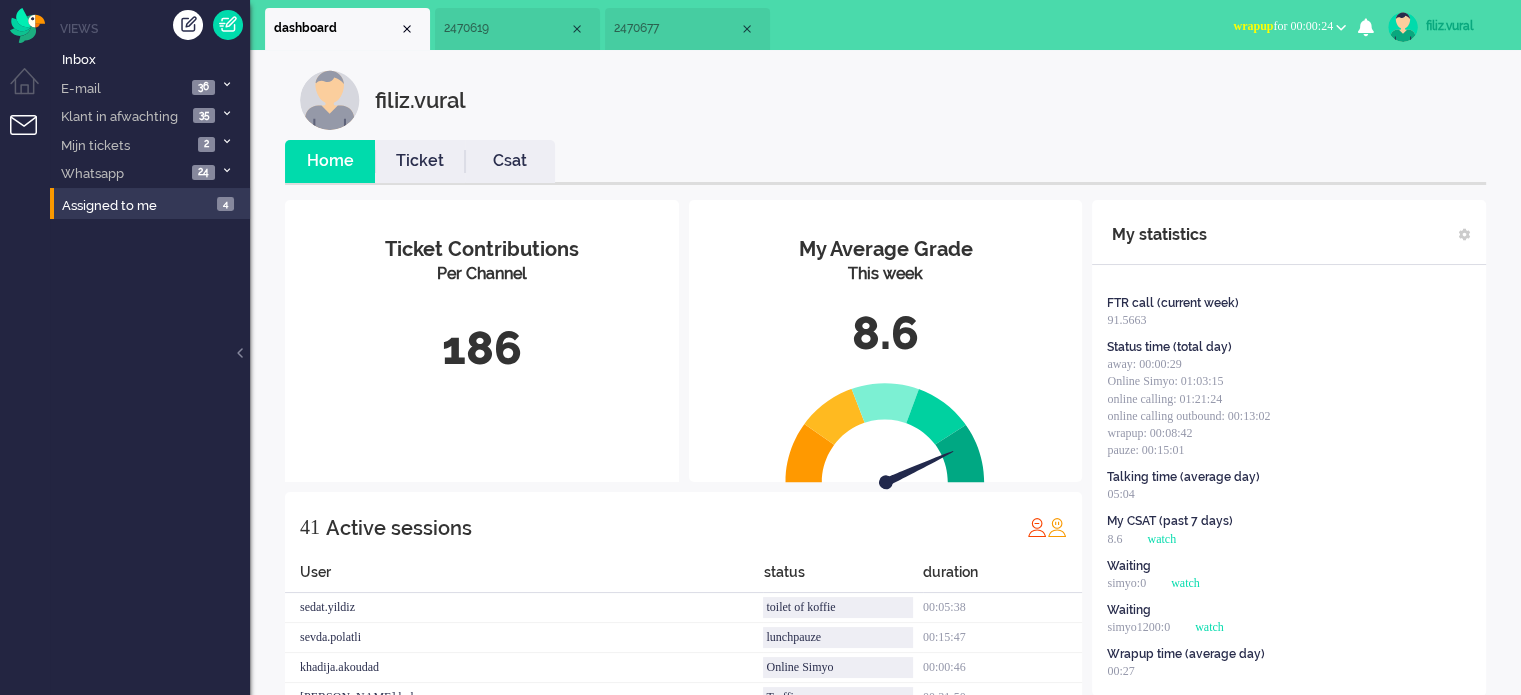 click on "Csat" at bounding box center [510, 161] 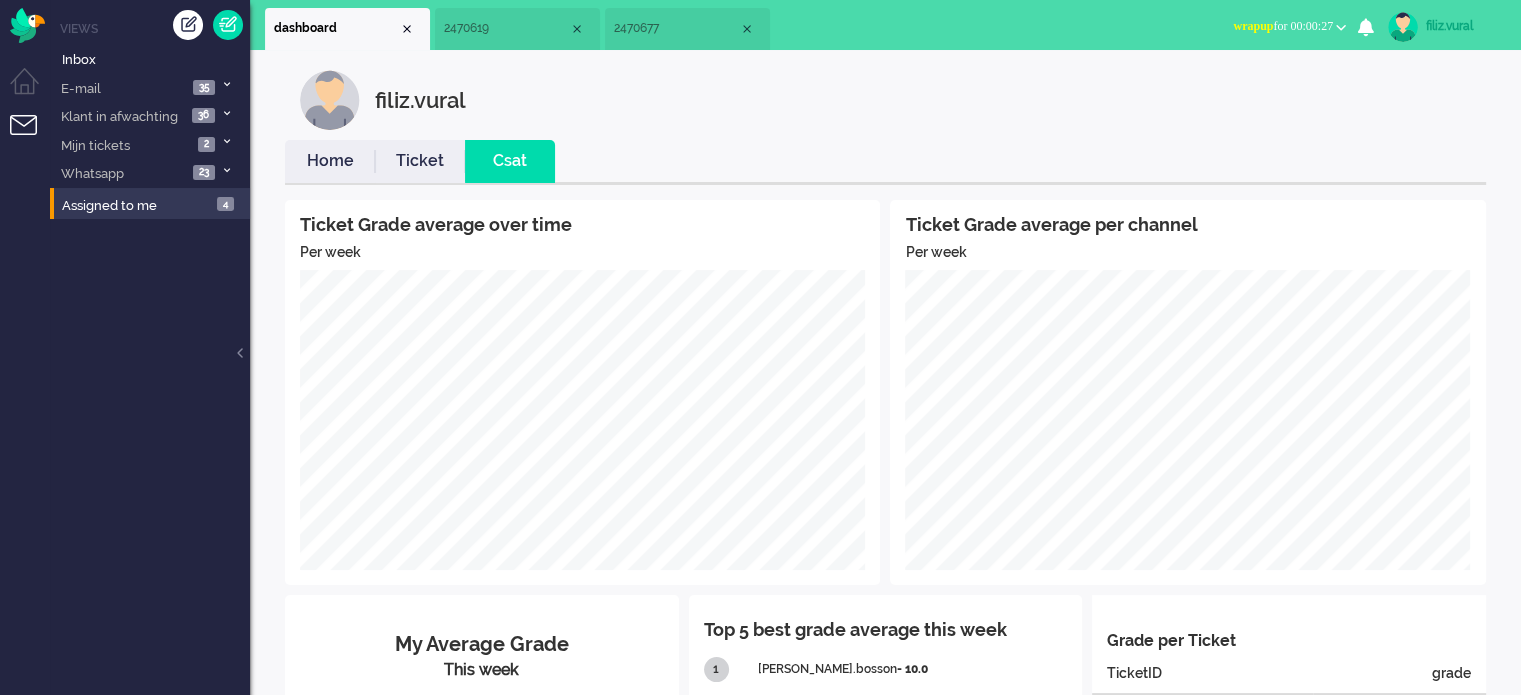 click on "Home" at bounding box center [330, 161] 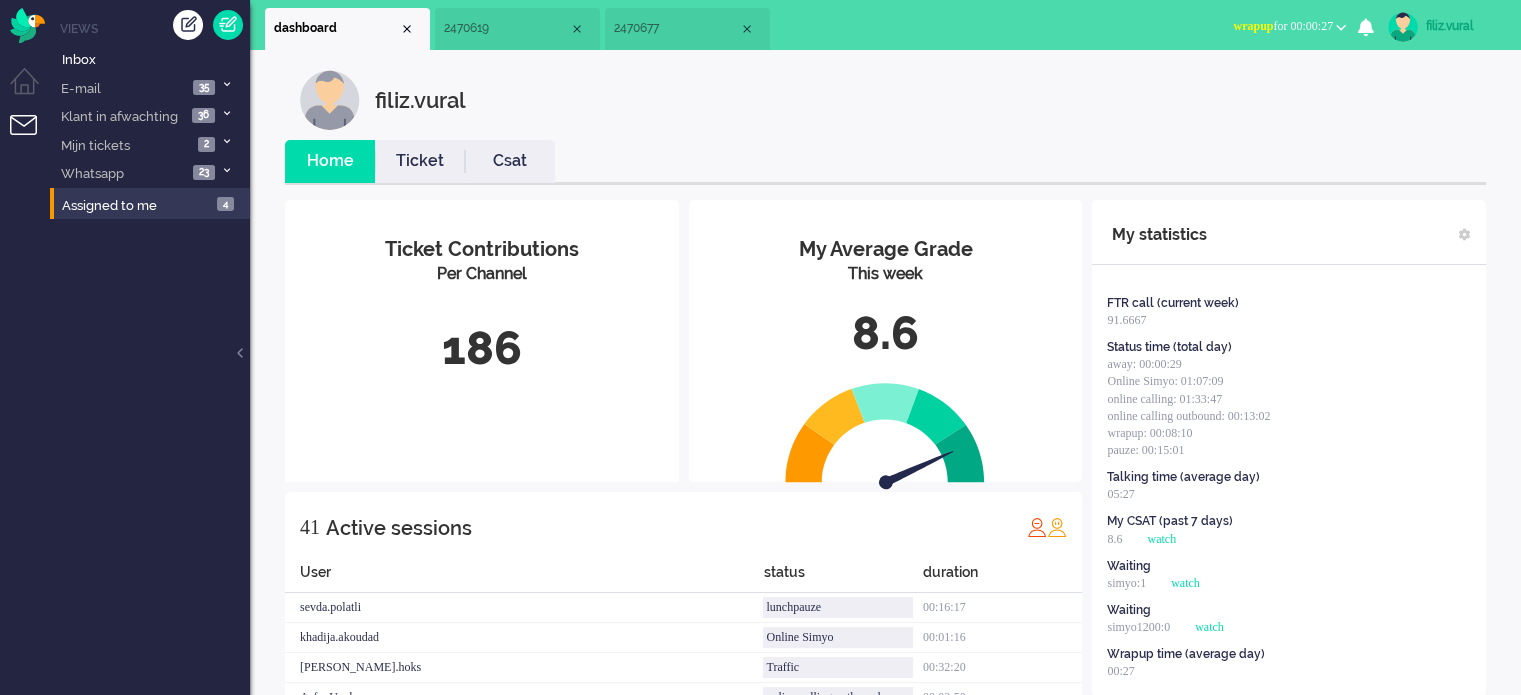click on "2470619" at bounding box center (506, 28) 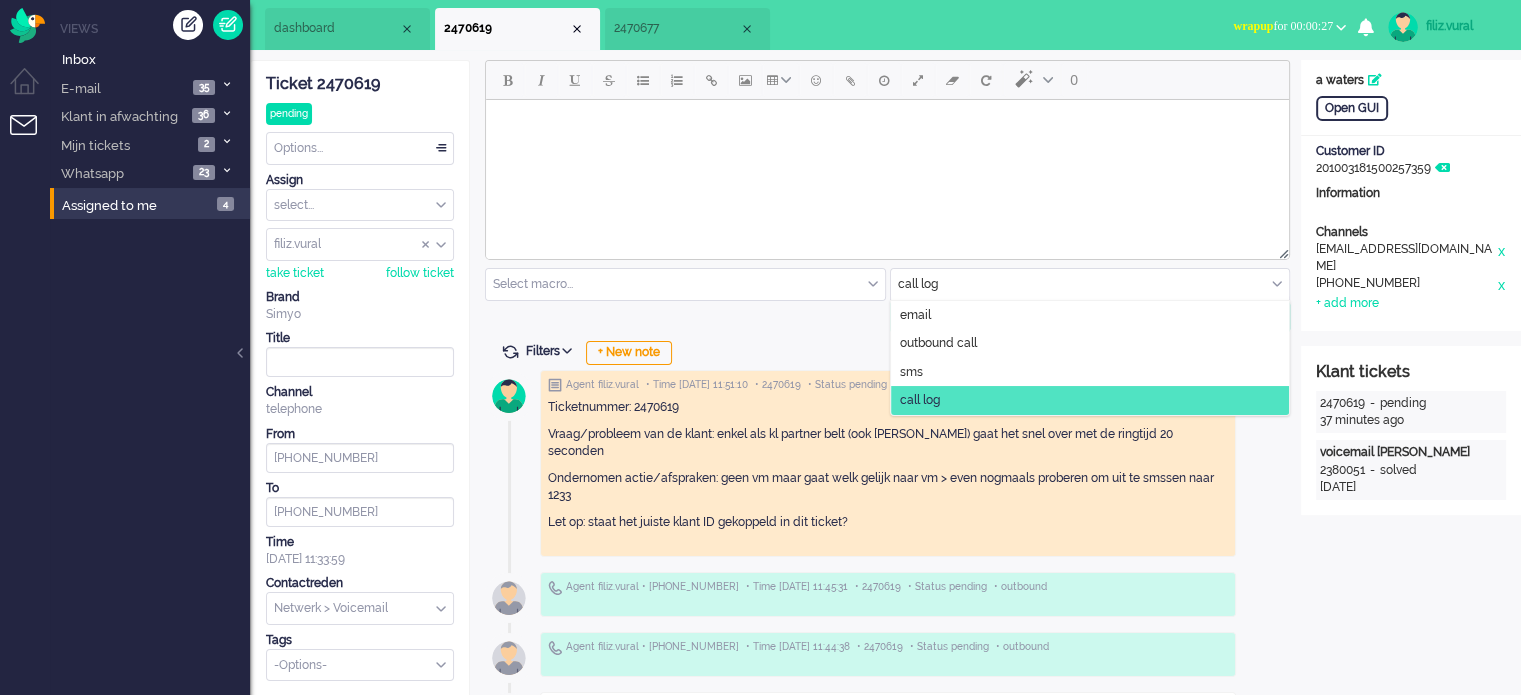 click at bounding box center [1090, 284] 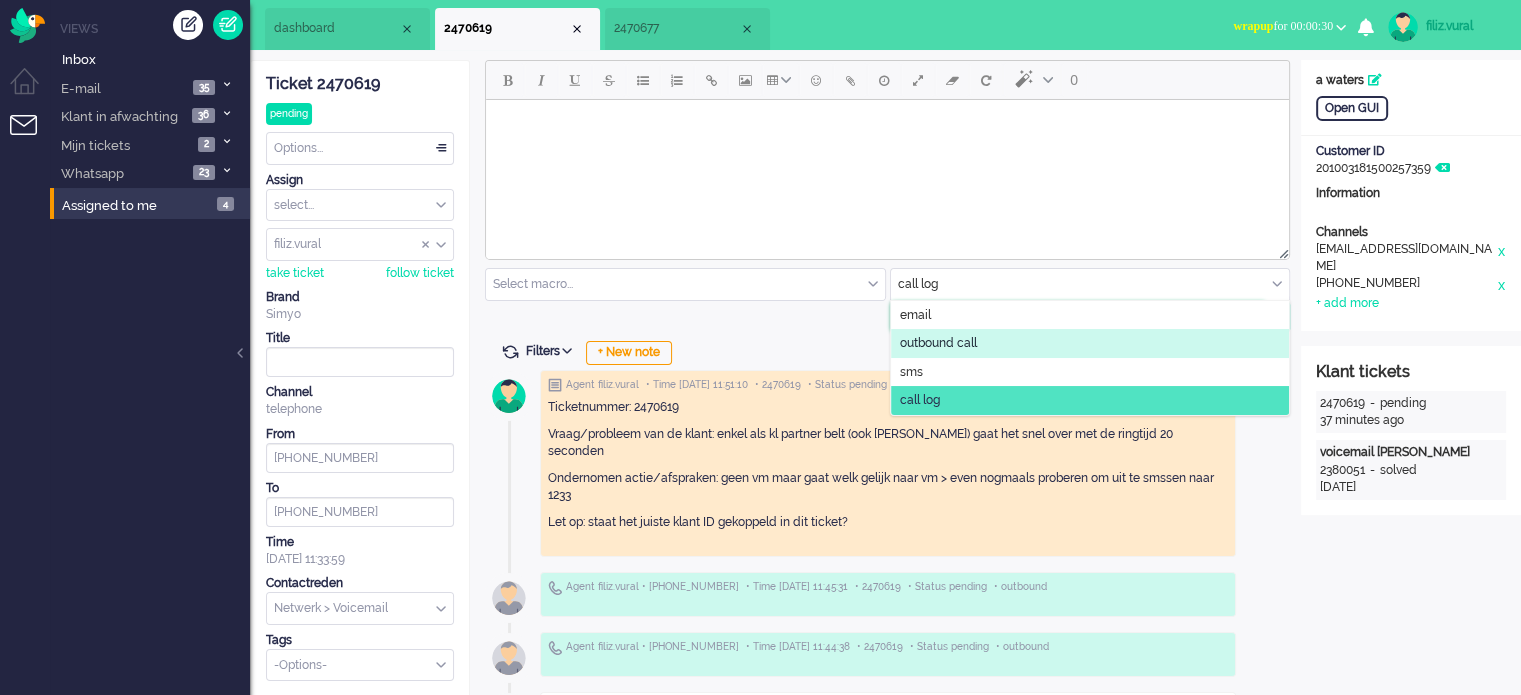 click on "outbound call" 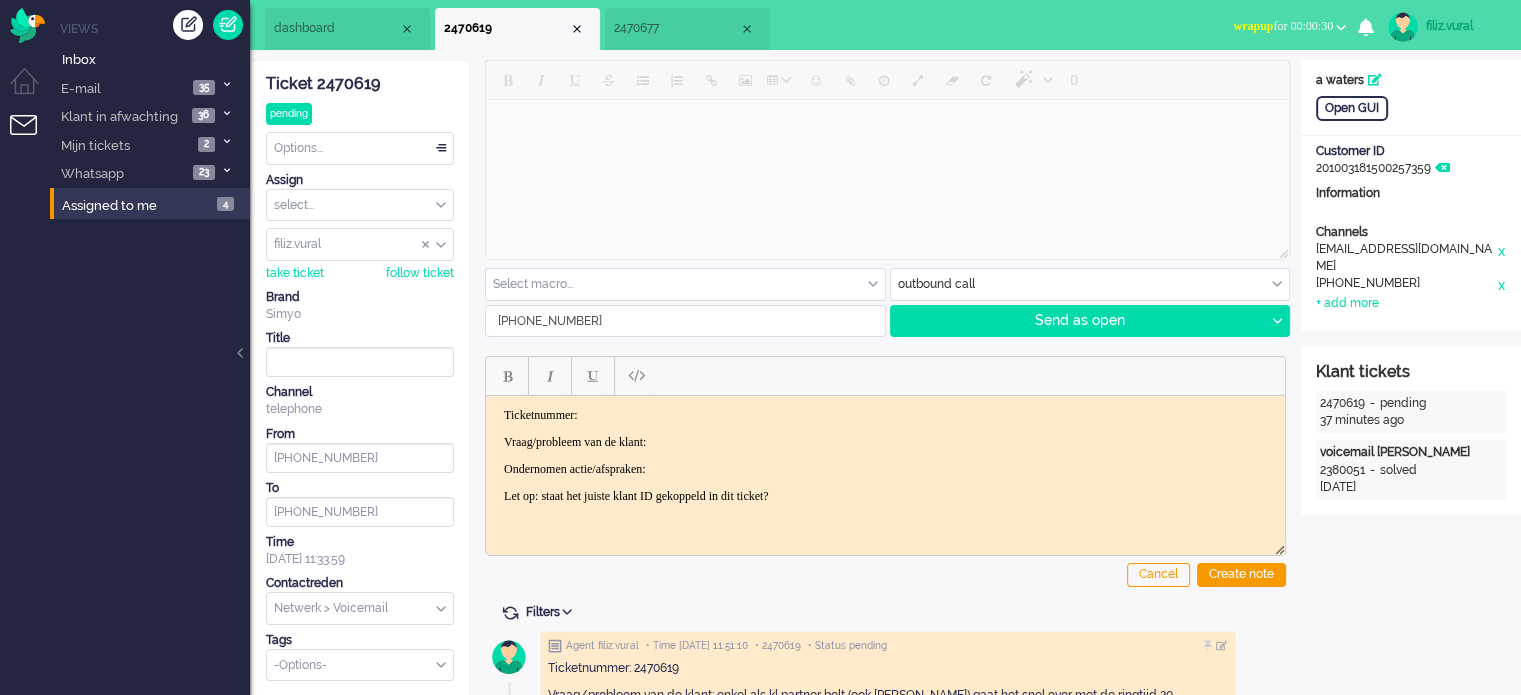 scroll, scrollTop: 0, scrollLeft: 0, axis: both 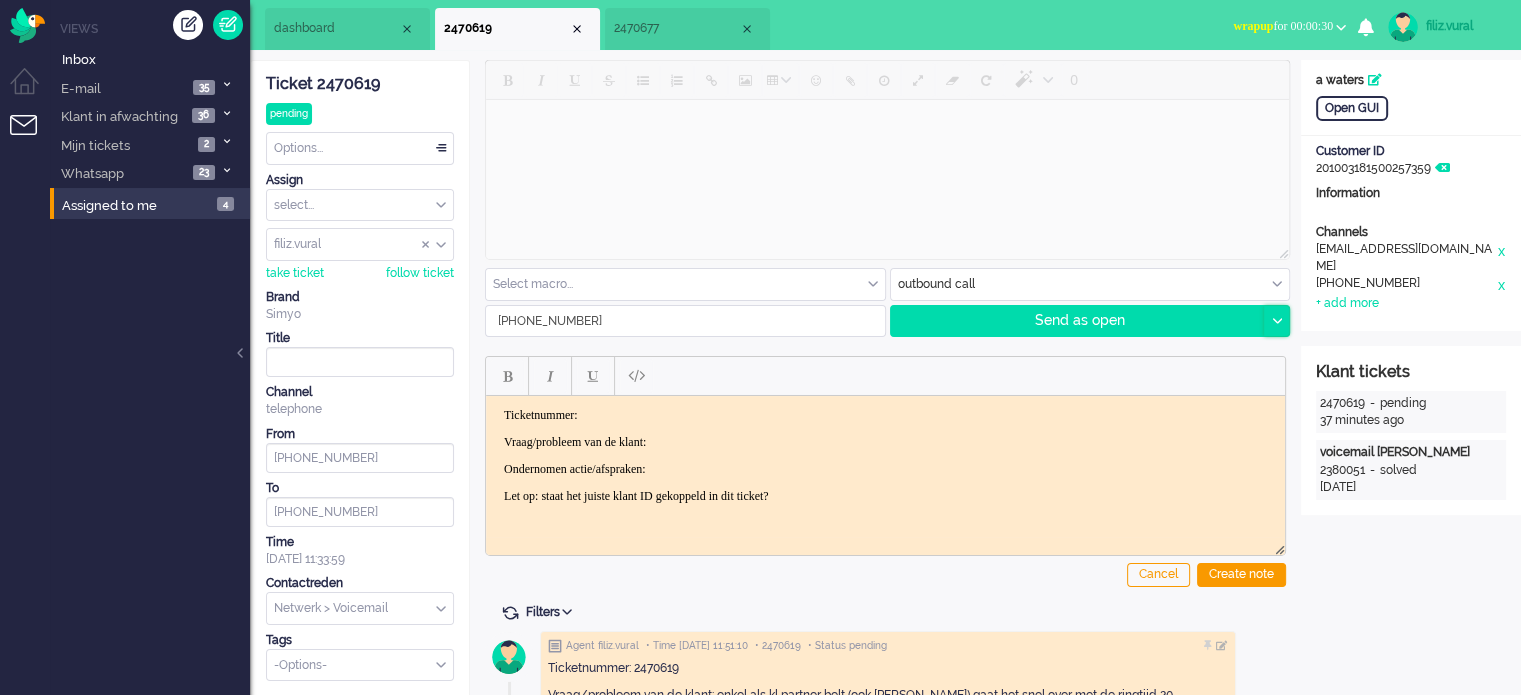 click at bounding box center (1276, 321) 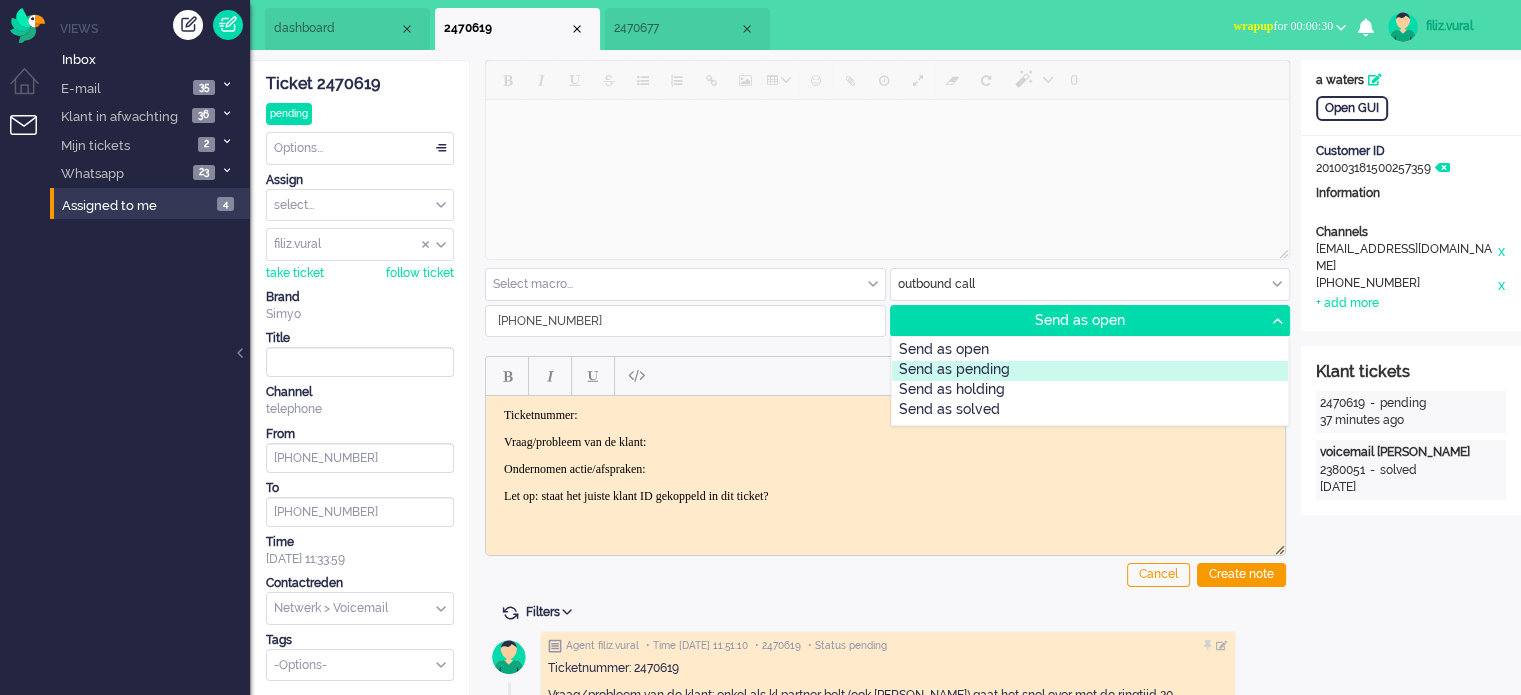 click on "Send as pending" at bounding box center (1090, 371) 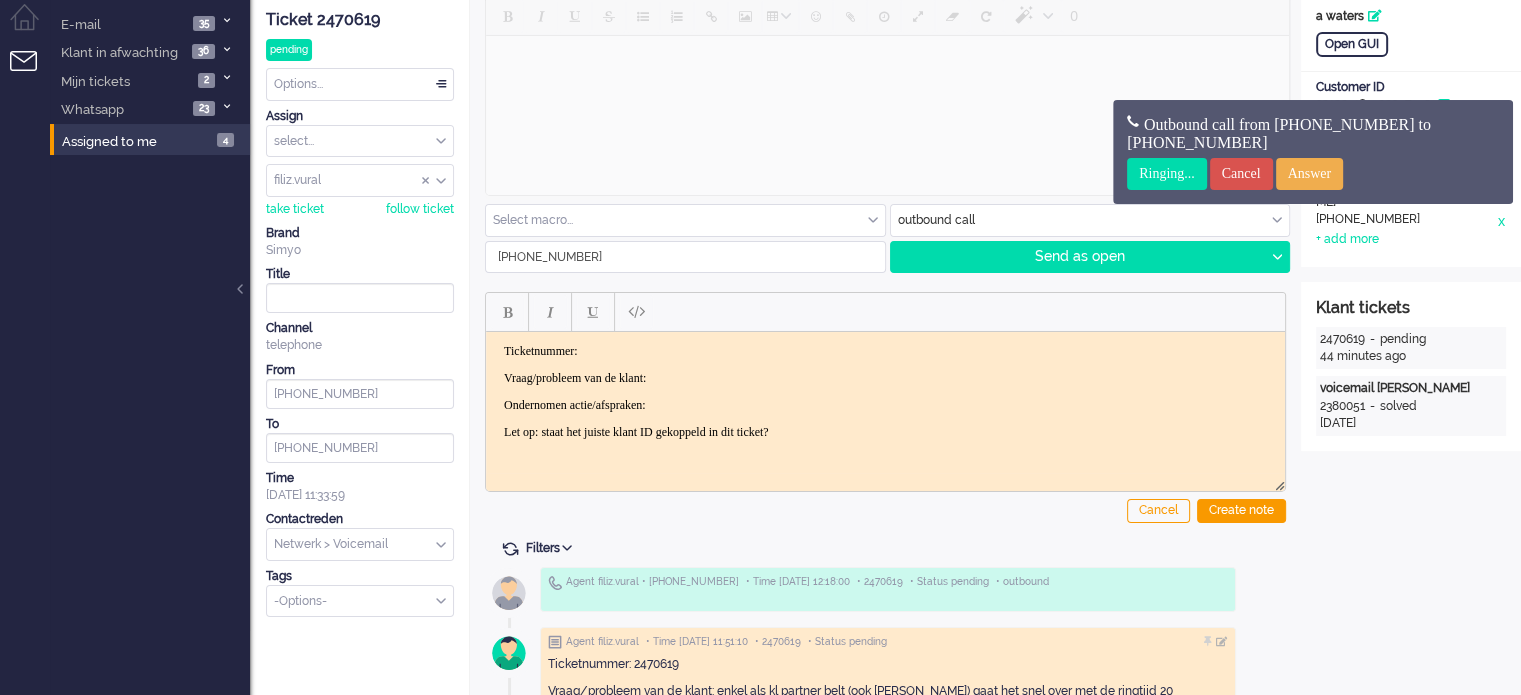 scroll, scrollTop: 100, scrollLeft: 0, axis: vertical 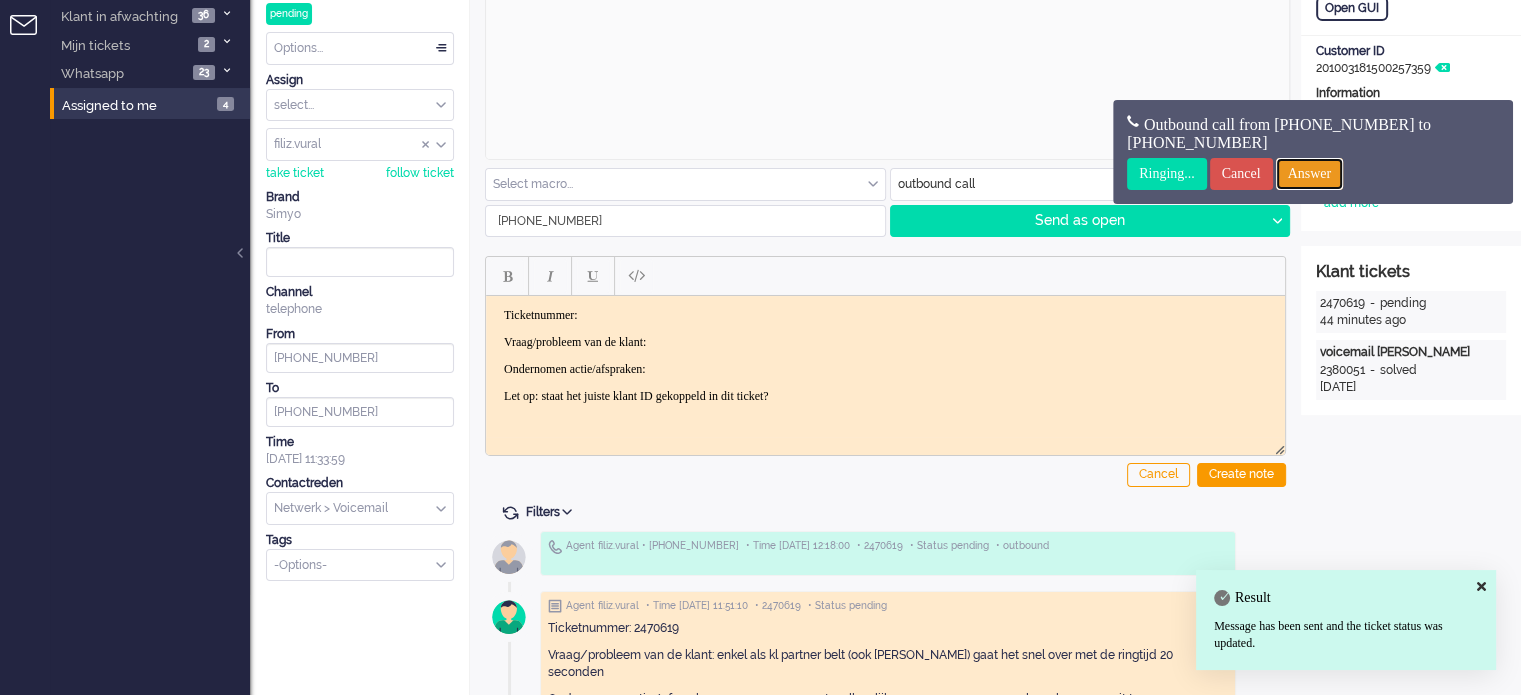 click on "Answer" at bounding box center (1310, 174) 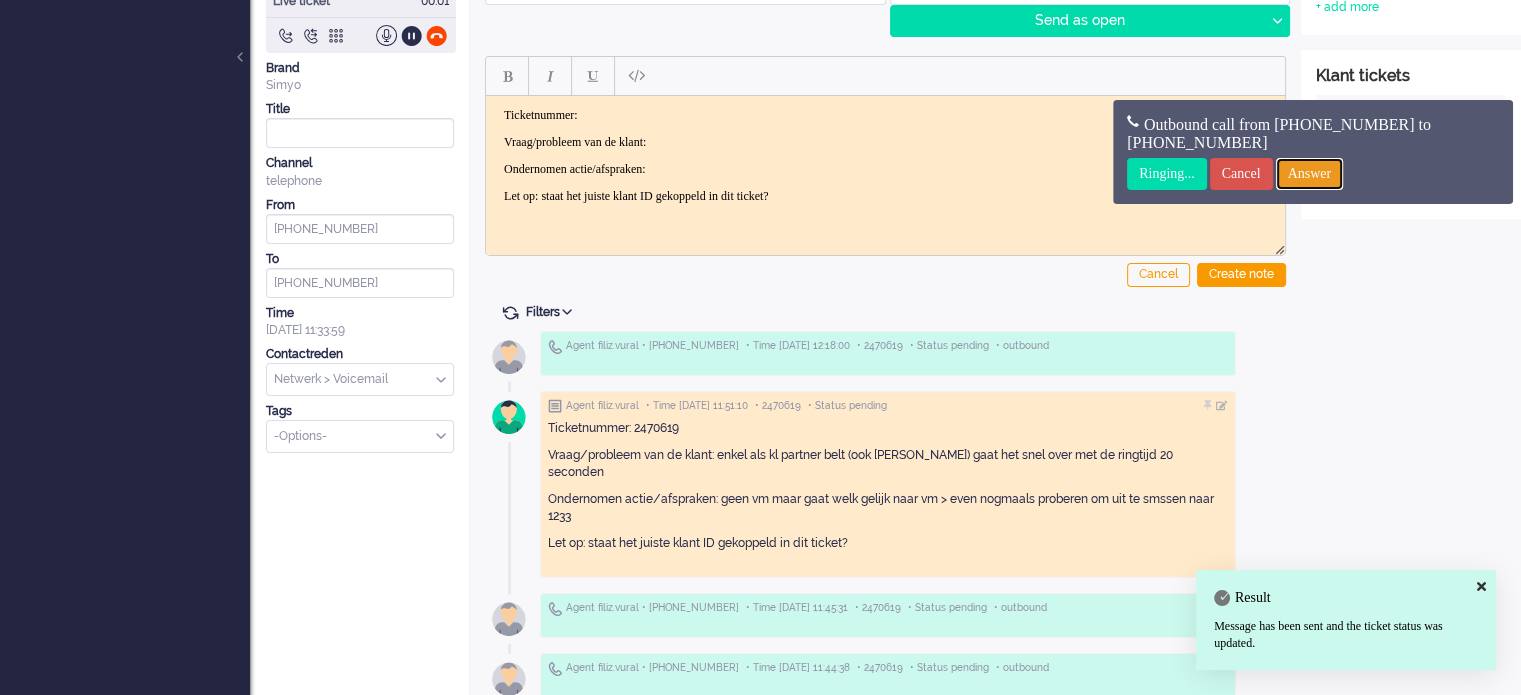 scroll, scrollTop: 300, scrollLeft: 0, axis: vertical 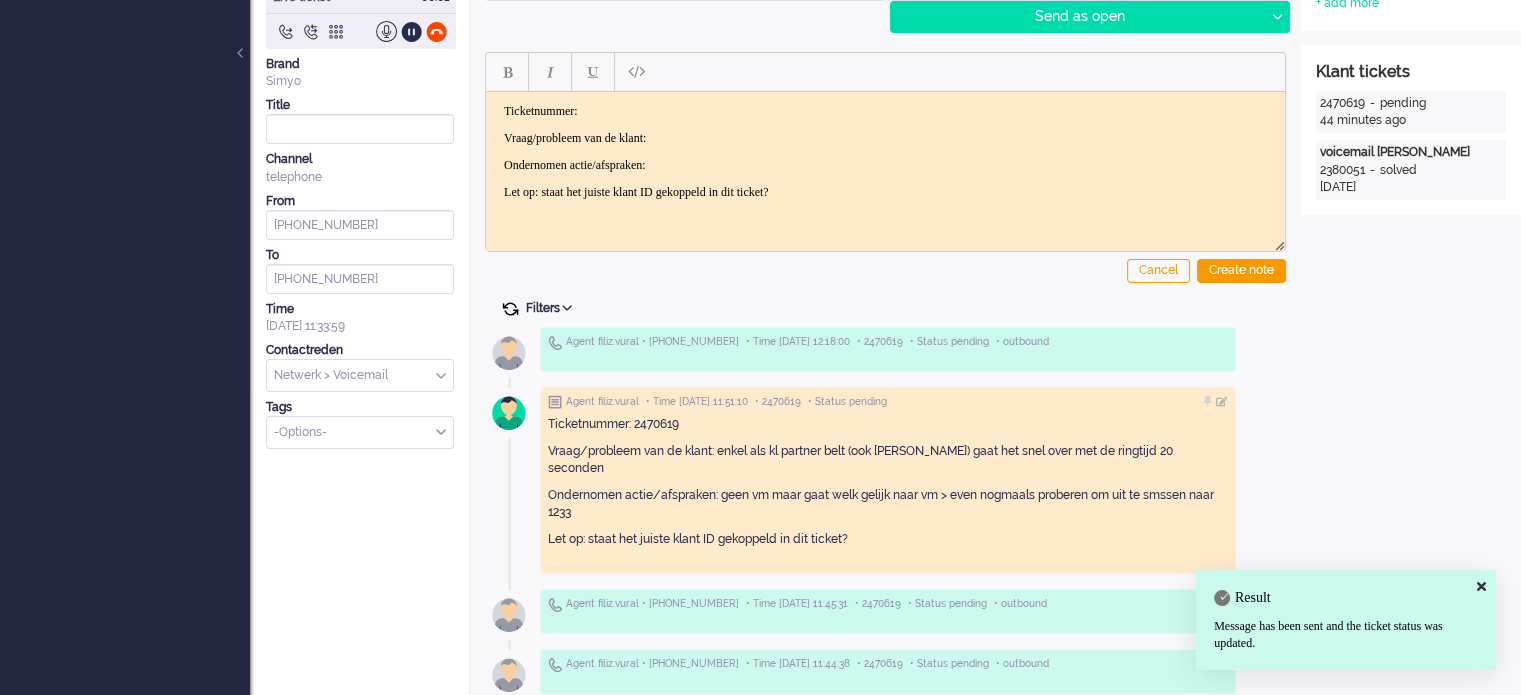 click at bounding box center [510, 309] 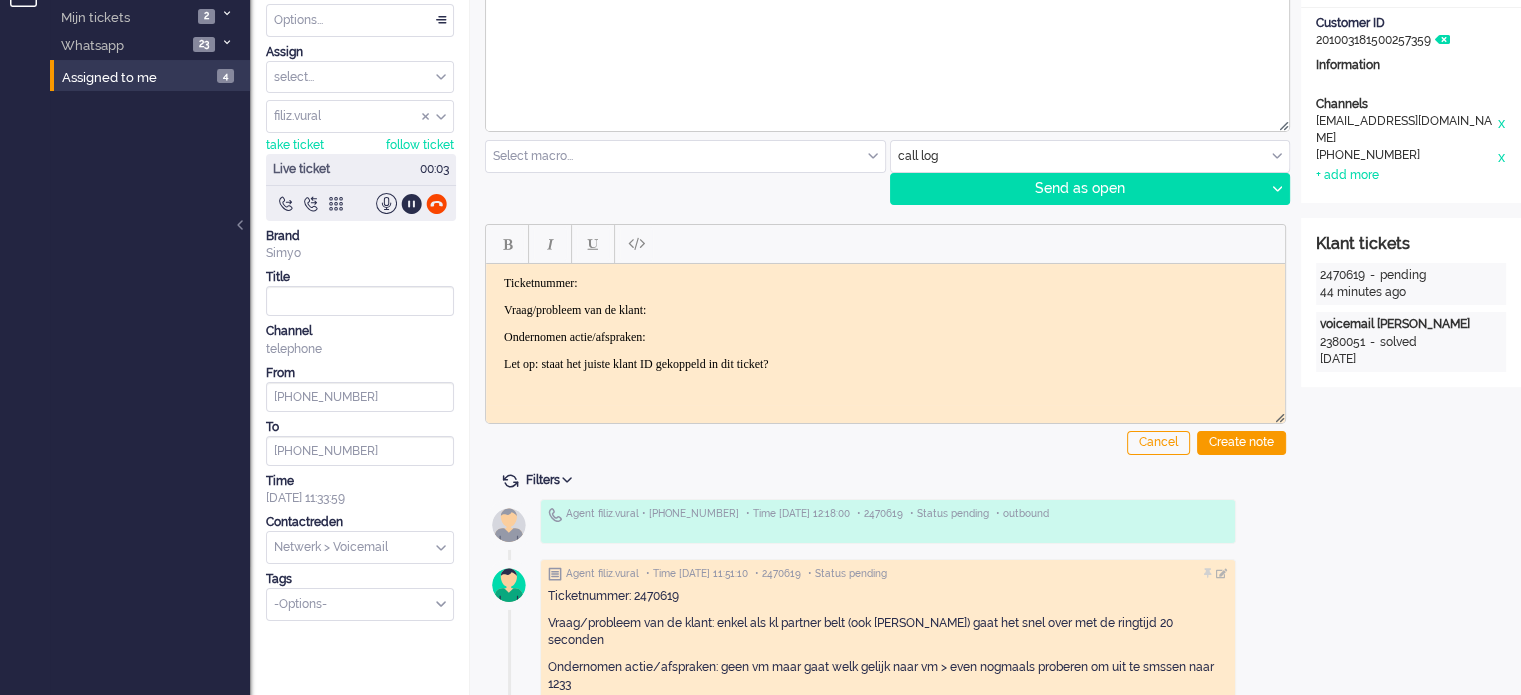scroll, scrollTop: 0, scrollLeft: 0, axis: both 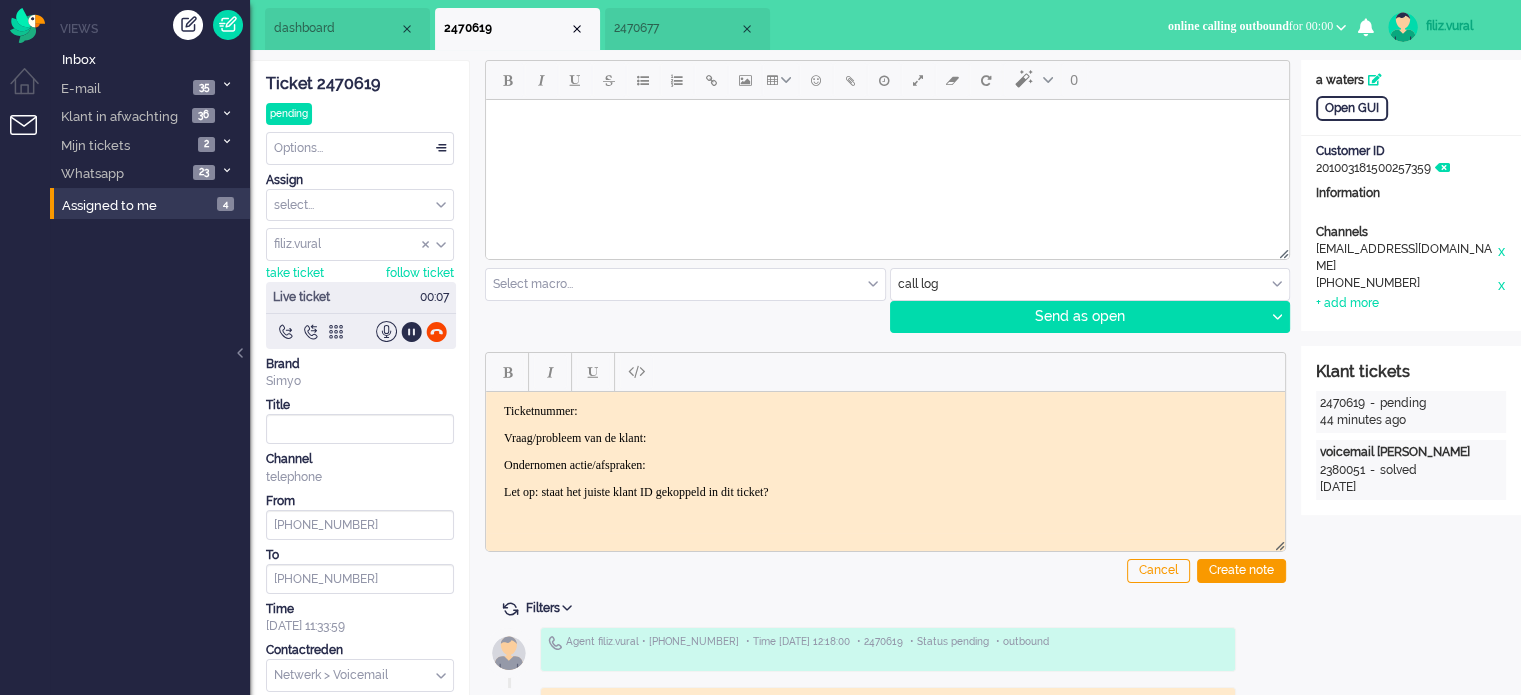 click on "2470677" at bounding box center [676, 28] 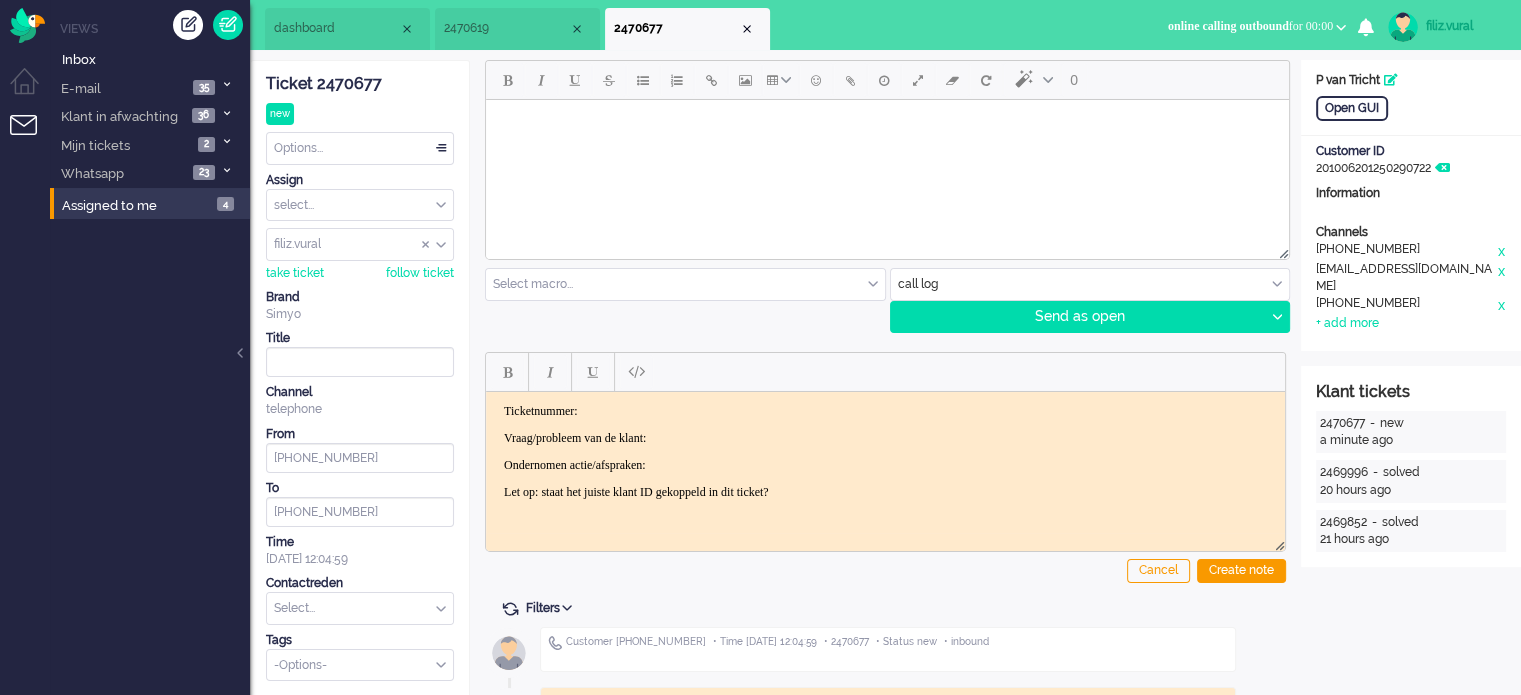 click on "Ticket 2470677" 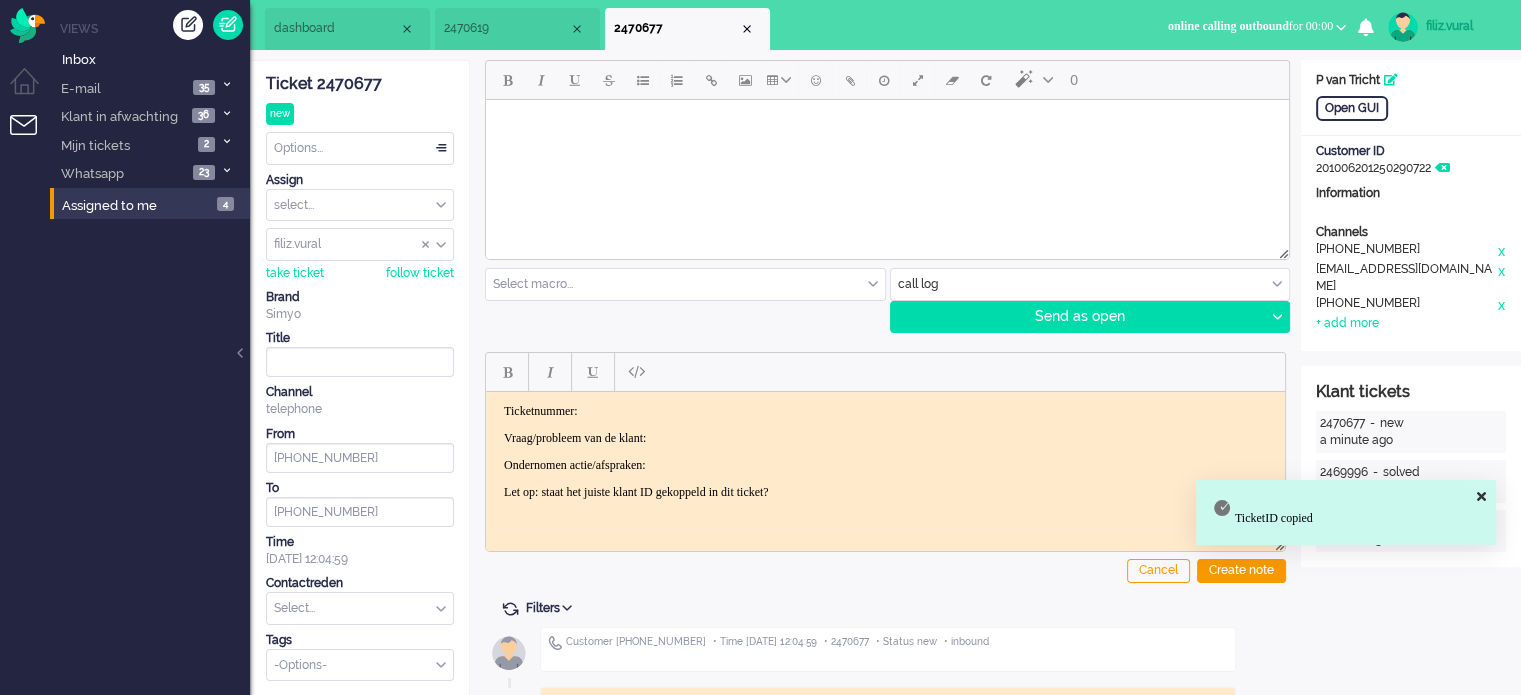 drag, startPoint x: 697, startPoint y: 415, endPoint x: 709, endPoint y: 411, distance: 12.649111 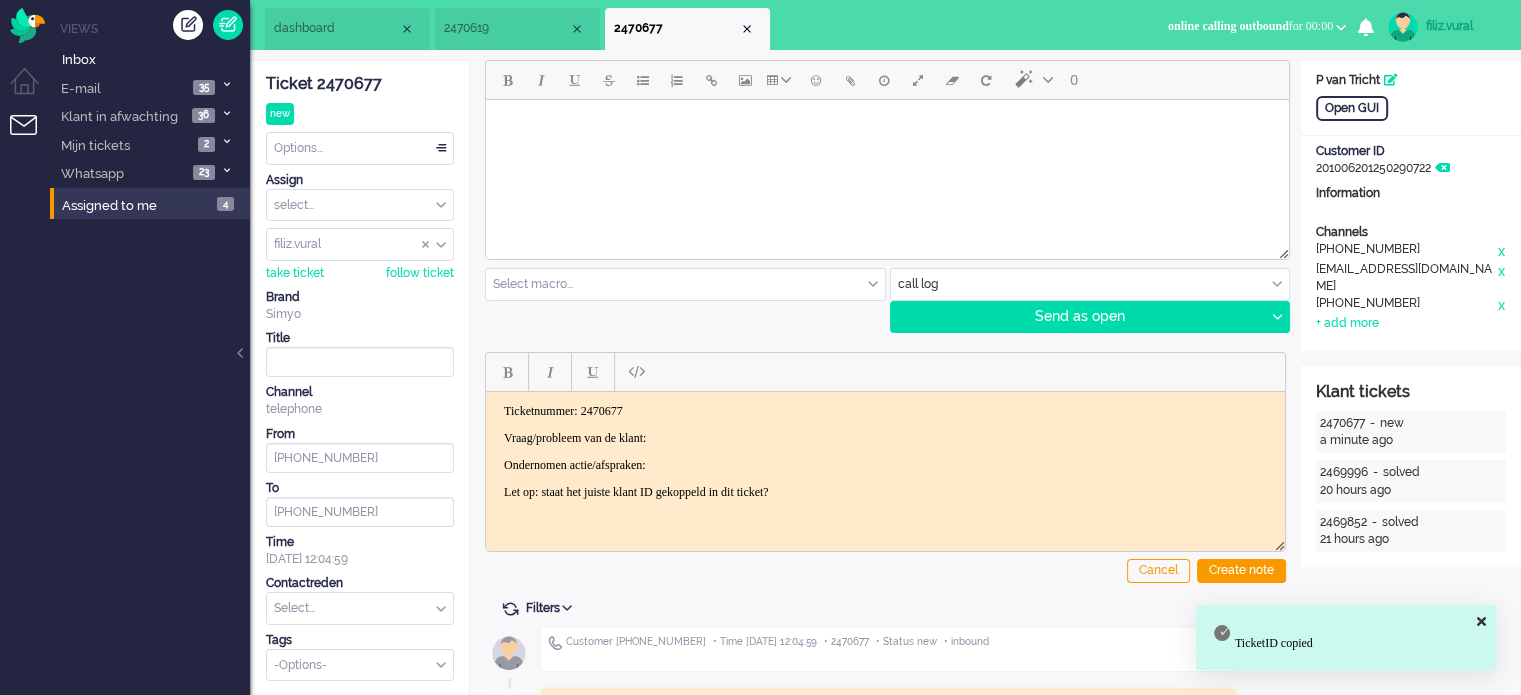 drag, startPoint x: 855, startPoint y: 490, endPoint x: 481, endPoint y: 424, distance: 379.77887 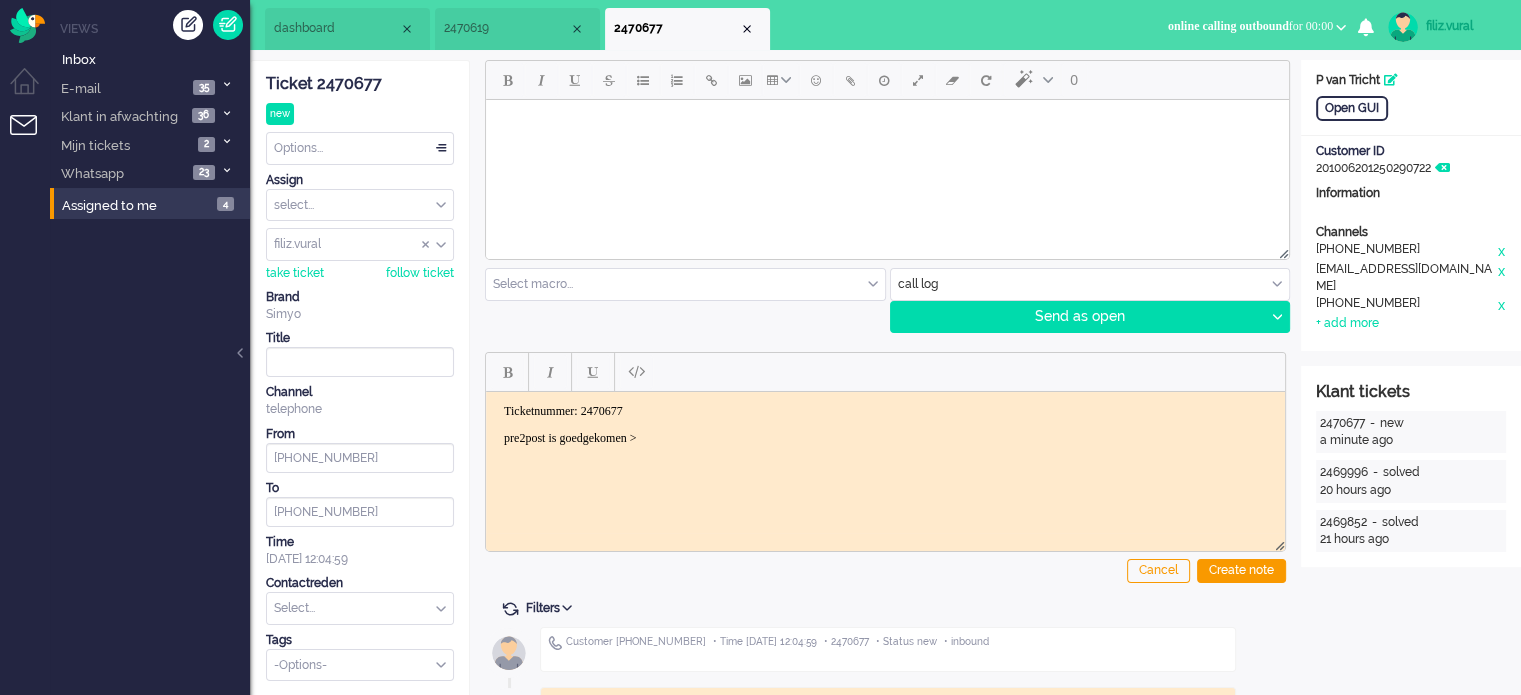 drag, startPoint x: 601, startPoint y: 432, endPoint x: 626, endPoint y: 466, distance: 42.201897 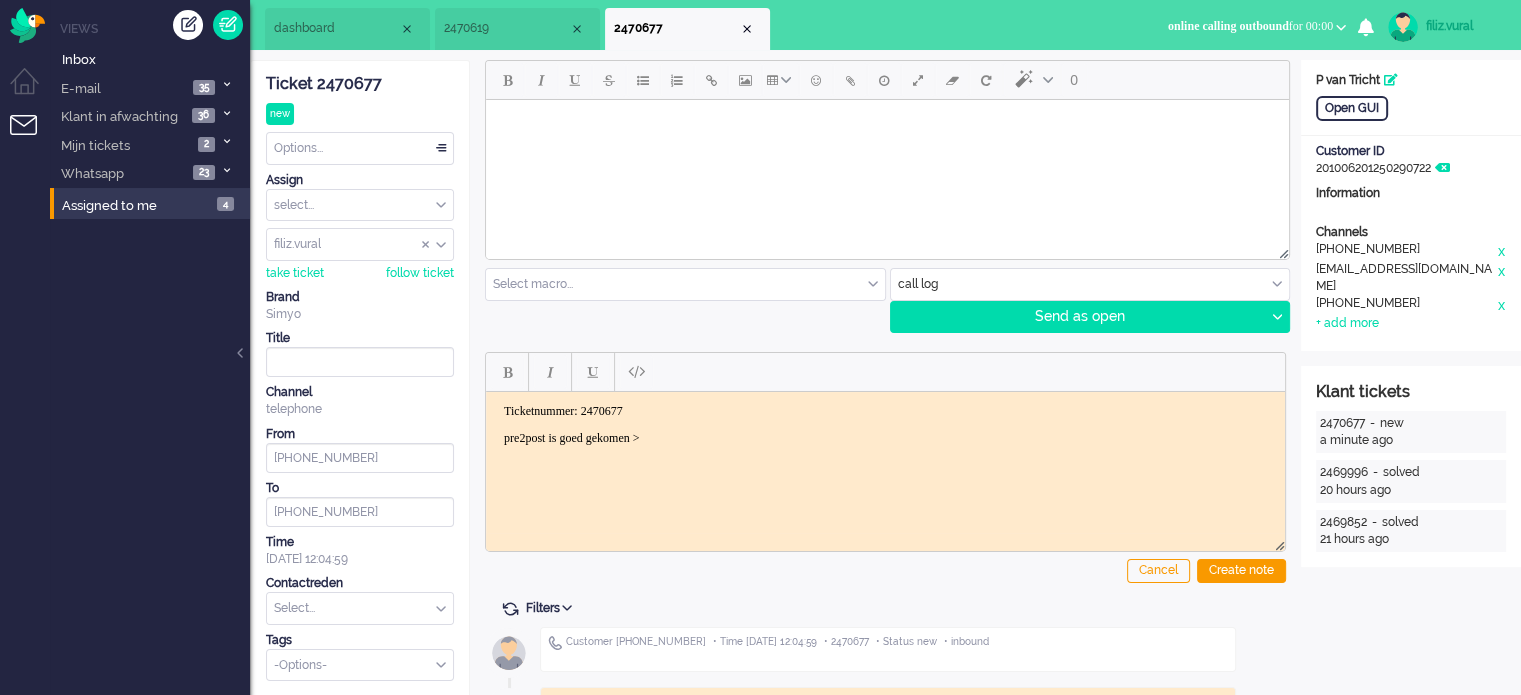click on "pre2post is goed gekomen >" at bounding box center (885, 437) 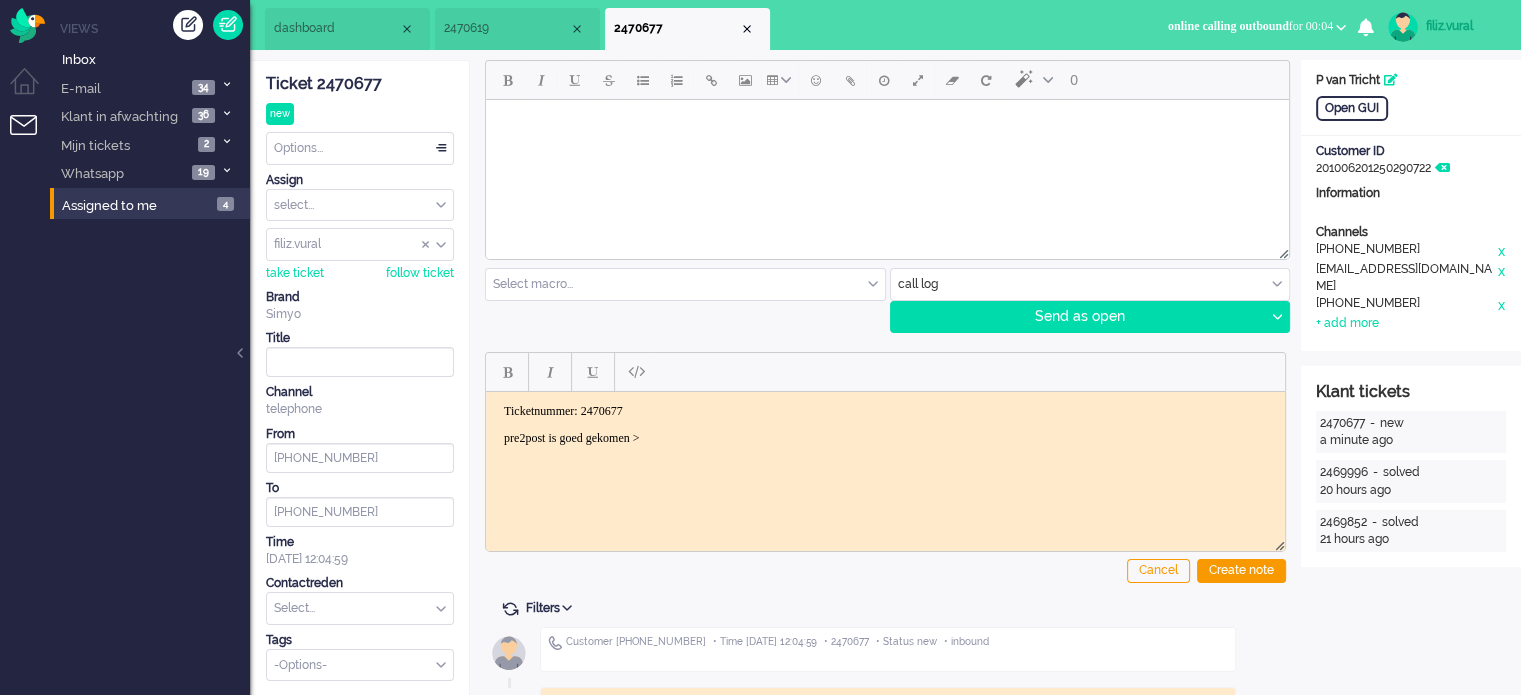click on "dashboard" at bounding box center [347, 29] 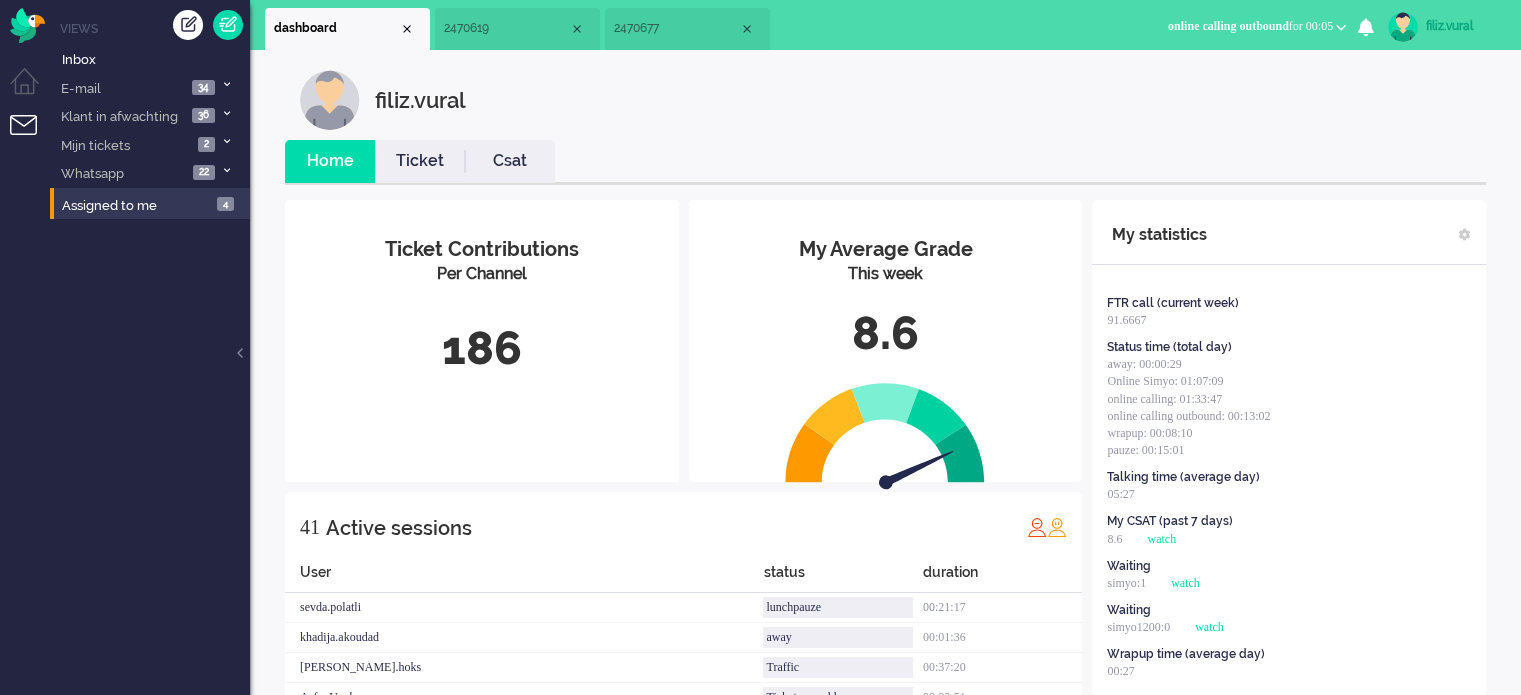 click on "Csat" at bounding box center [510, 161] 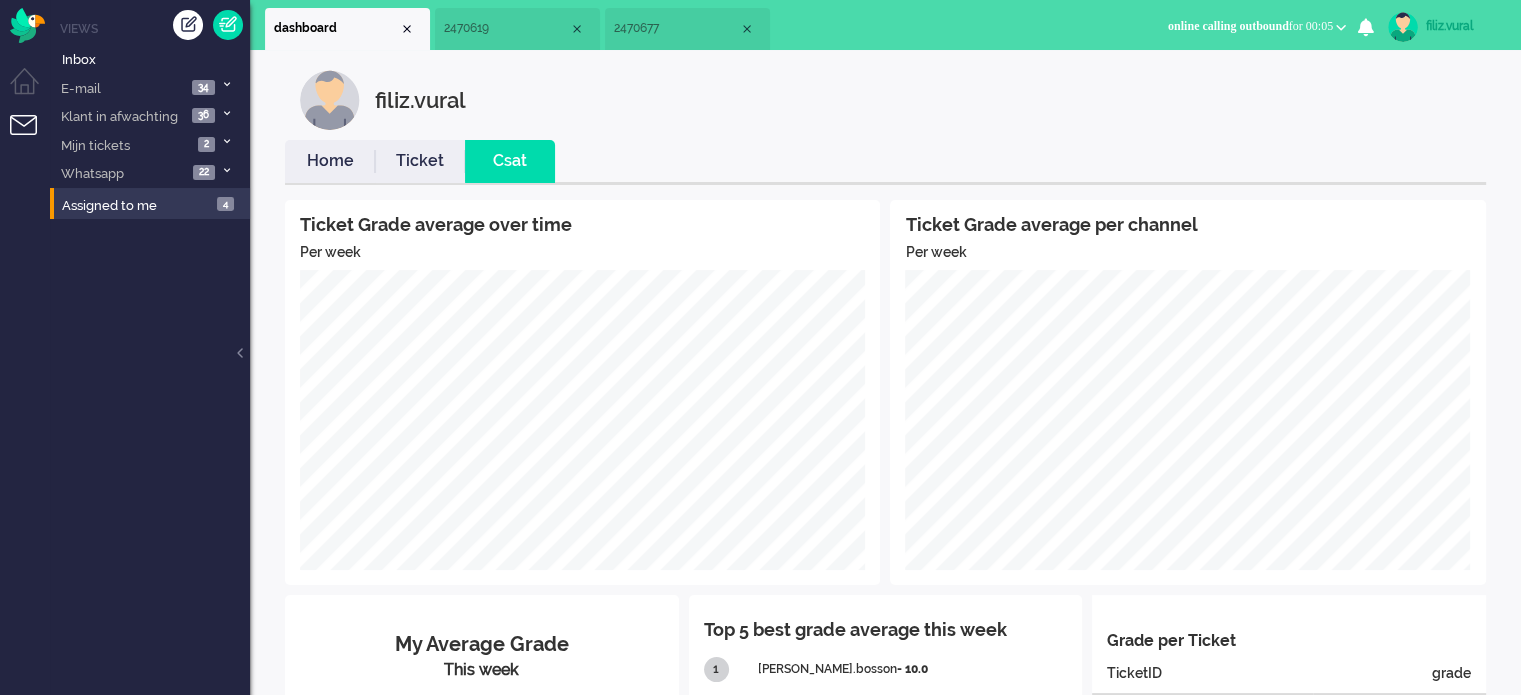 click on "Home" at bounding box center (330, 161) 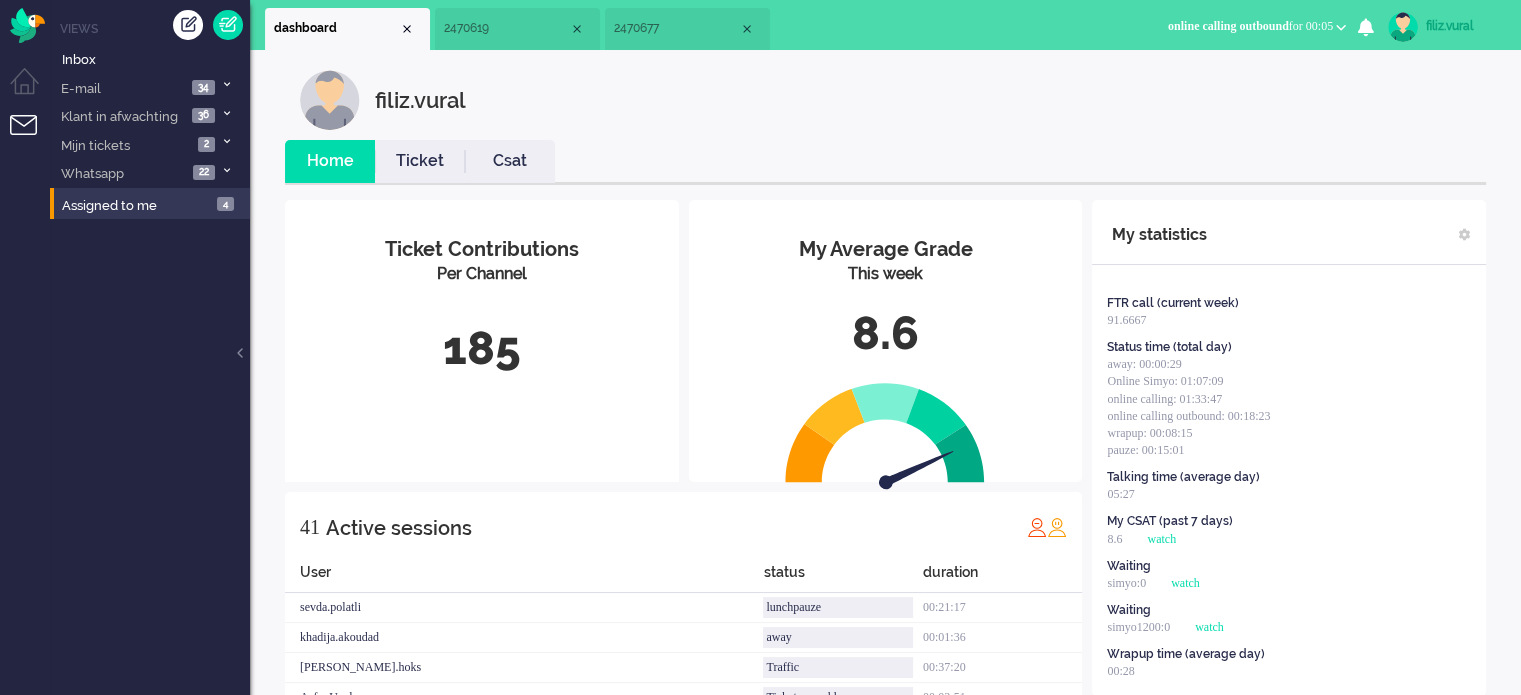 click on "2470619" at bounding box center (517, 29) 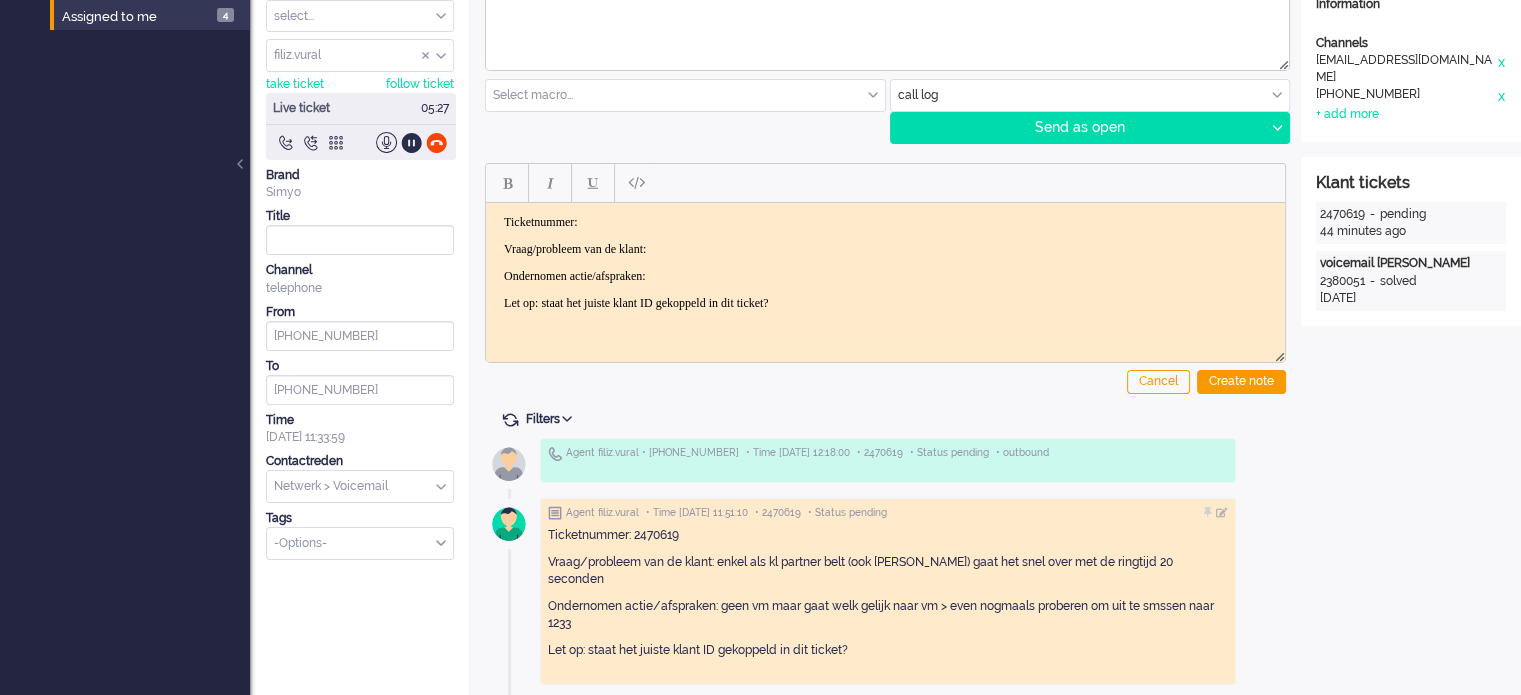 scroll, scrollTop: 300, scrollLeft: 0, axis: vertical 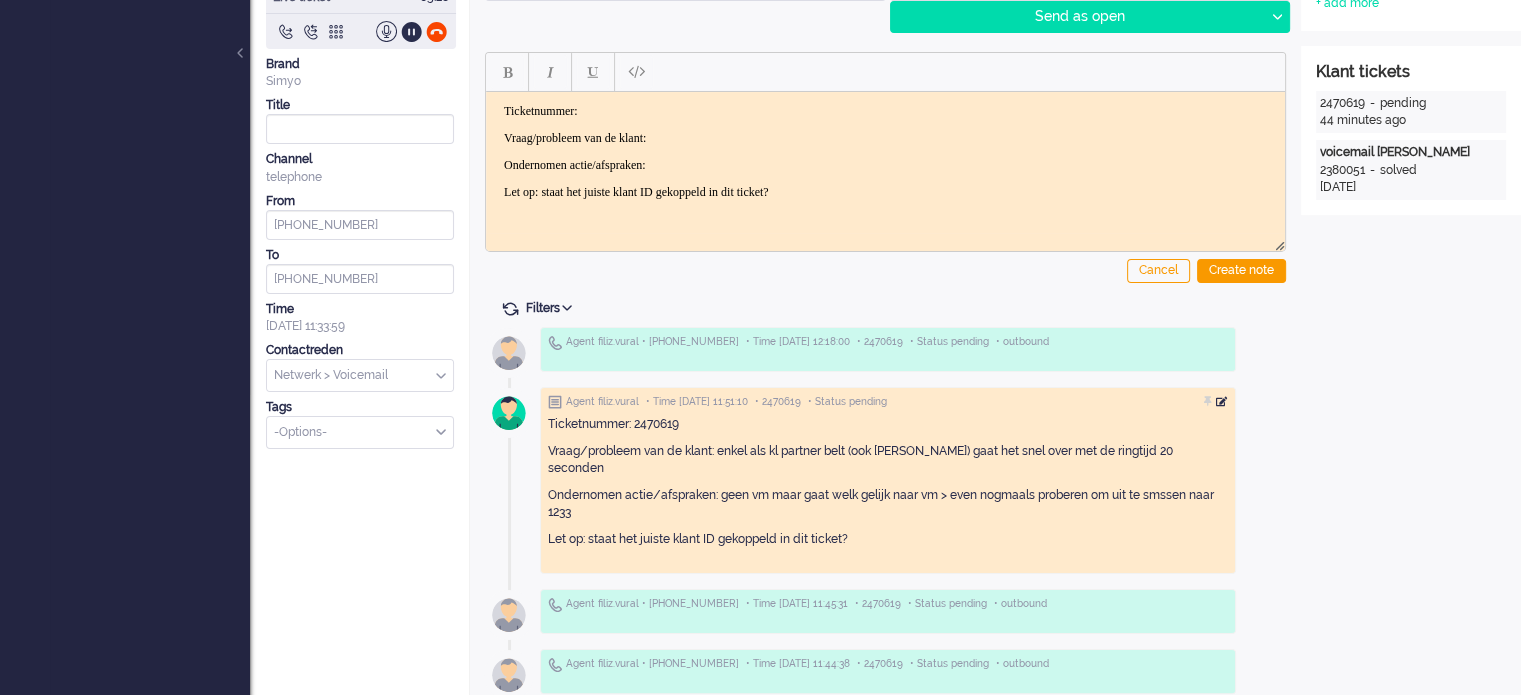 click at bounding box center [1222, 402] 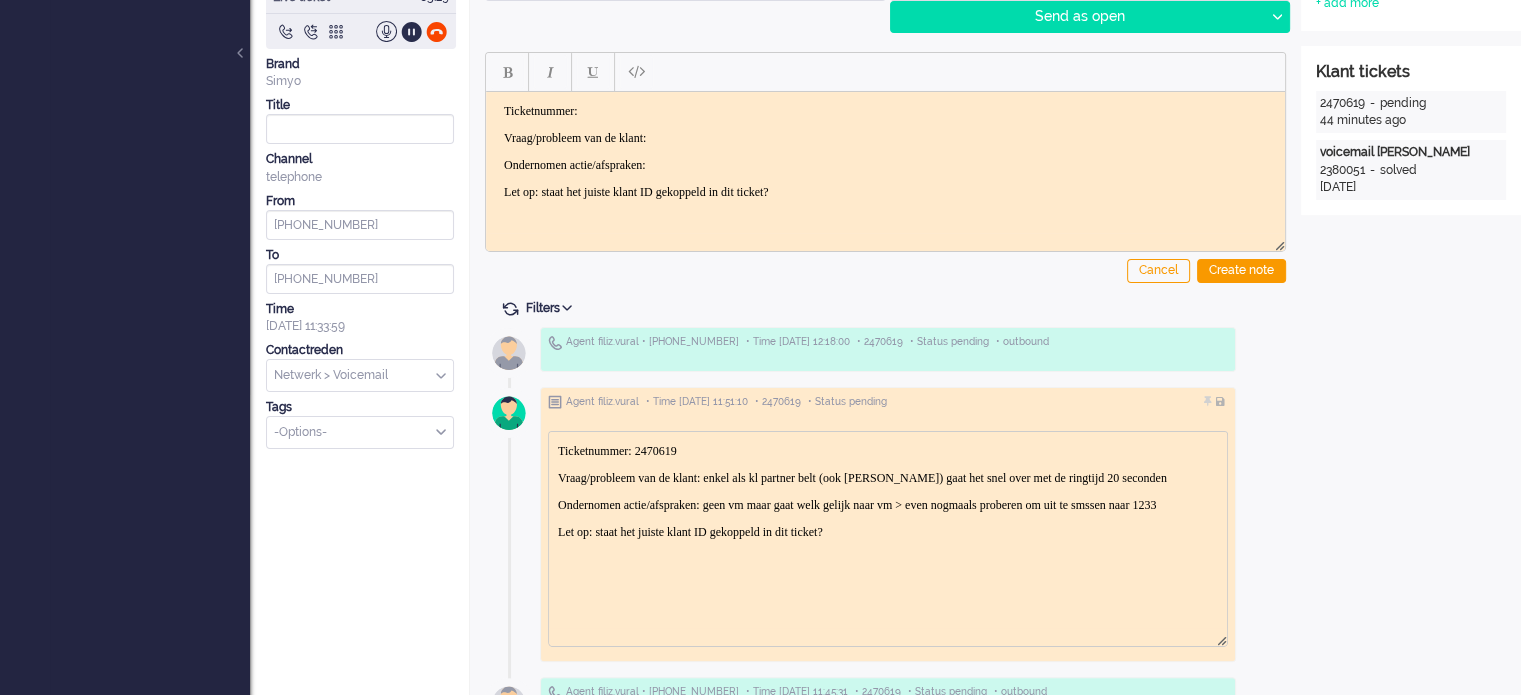 scroll, scrollTop: 0, scrollLeft: 0, axis: both 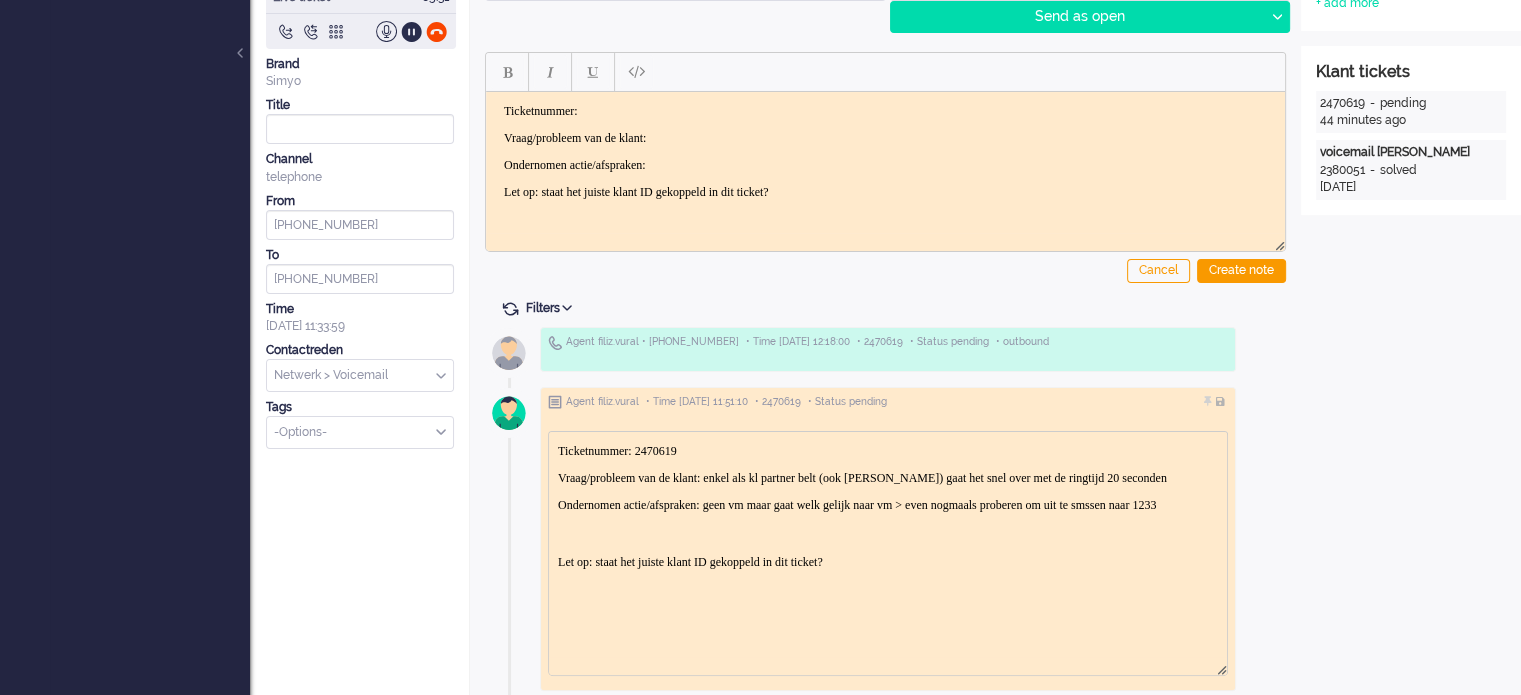 type 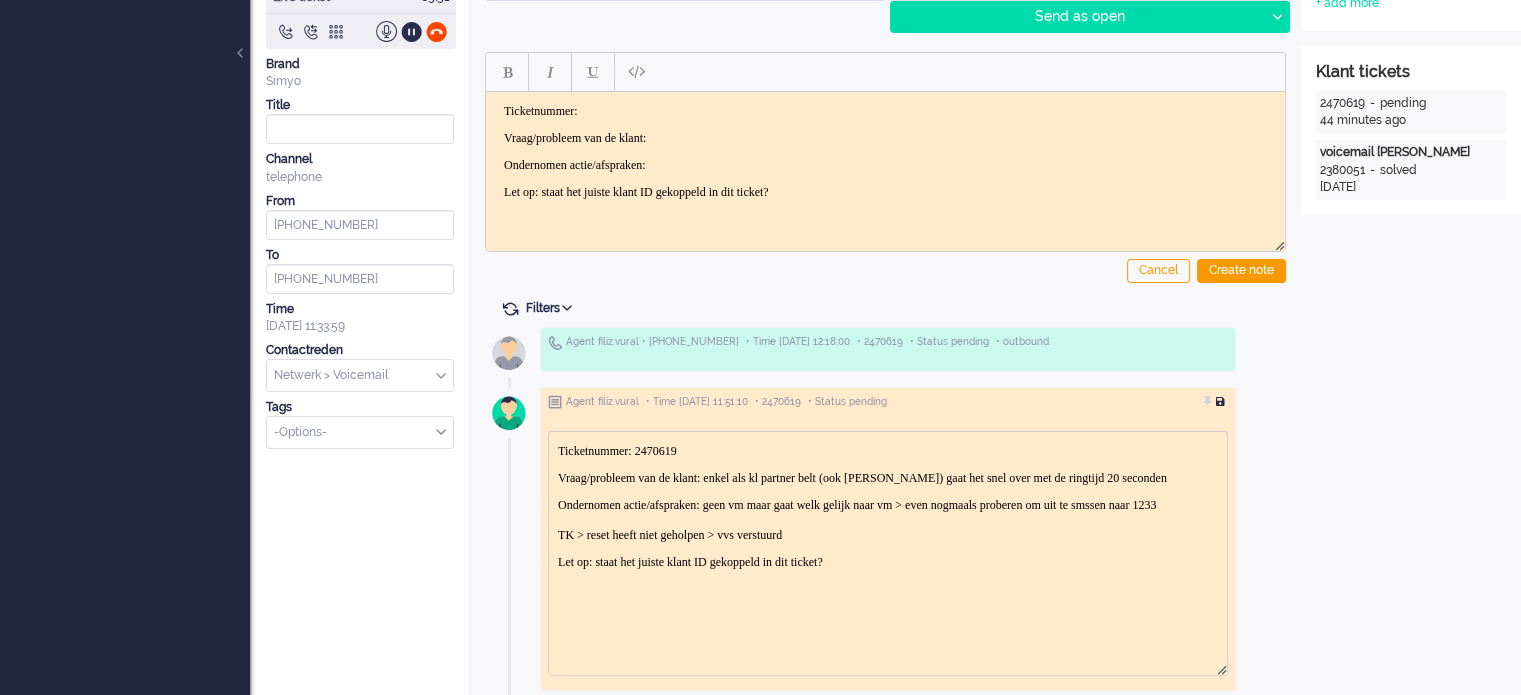 click at bounding box center (1222, 402) 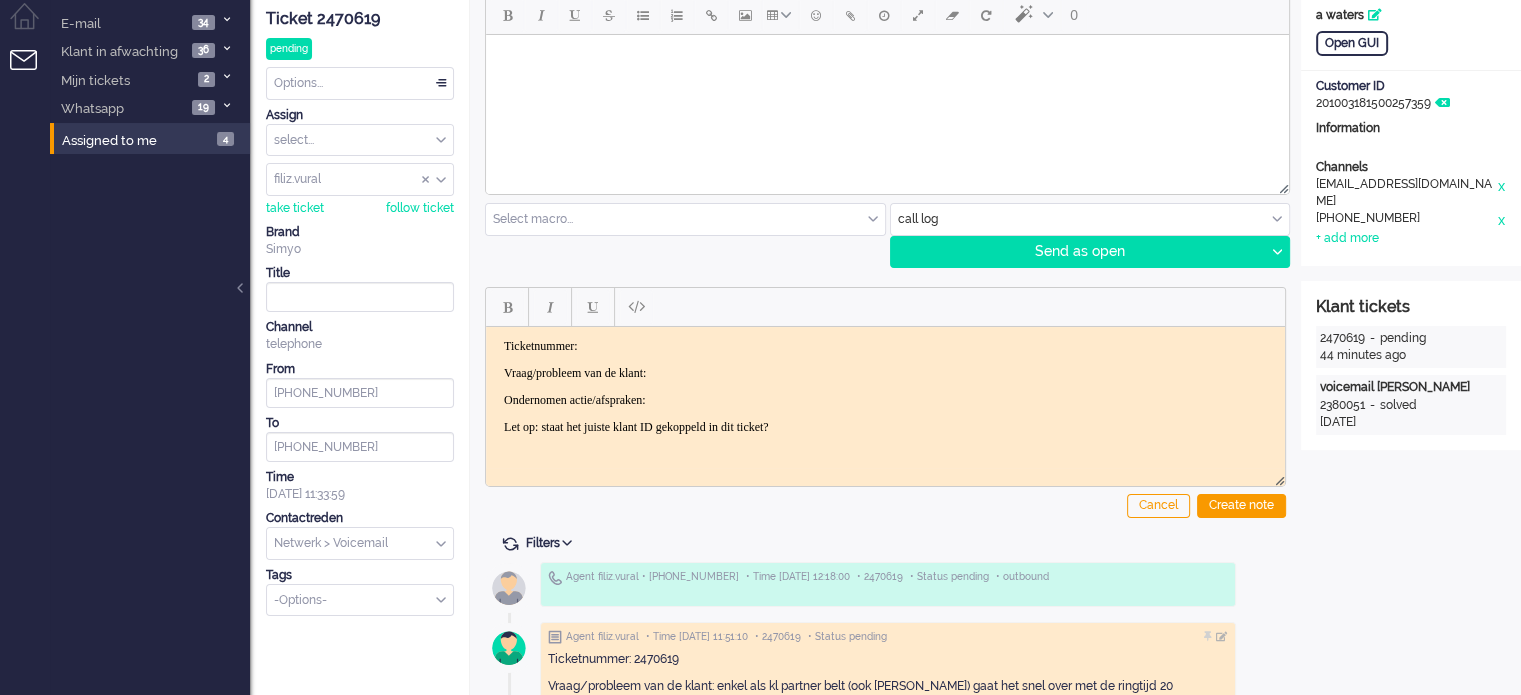 scroll, scrollTop: 0, scrollLeft: 0, axis: both 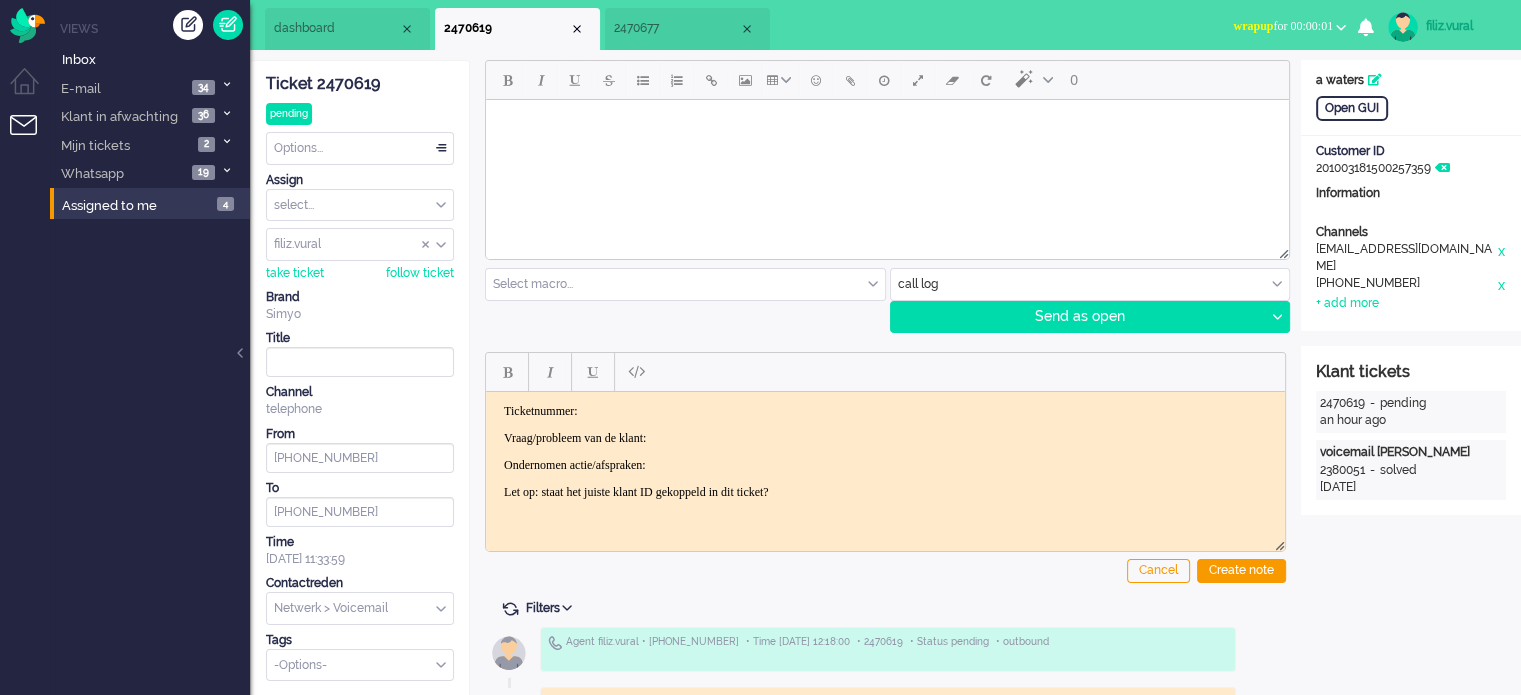 click on "Options..." at bounding box center (360, 148) 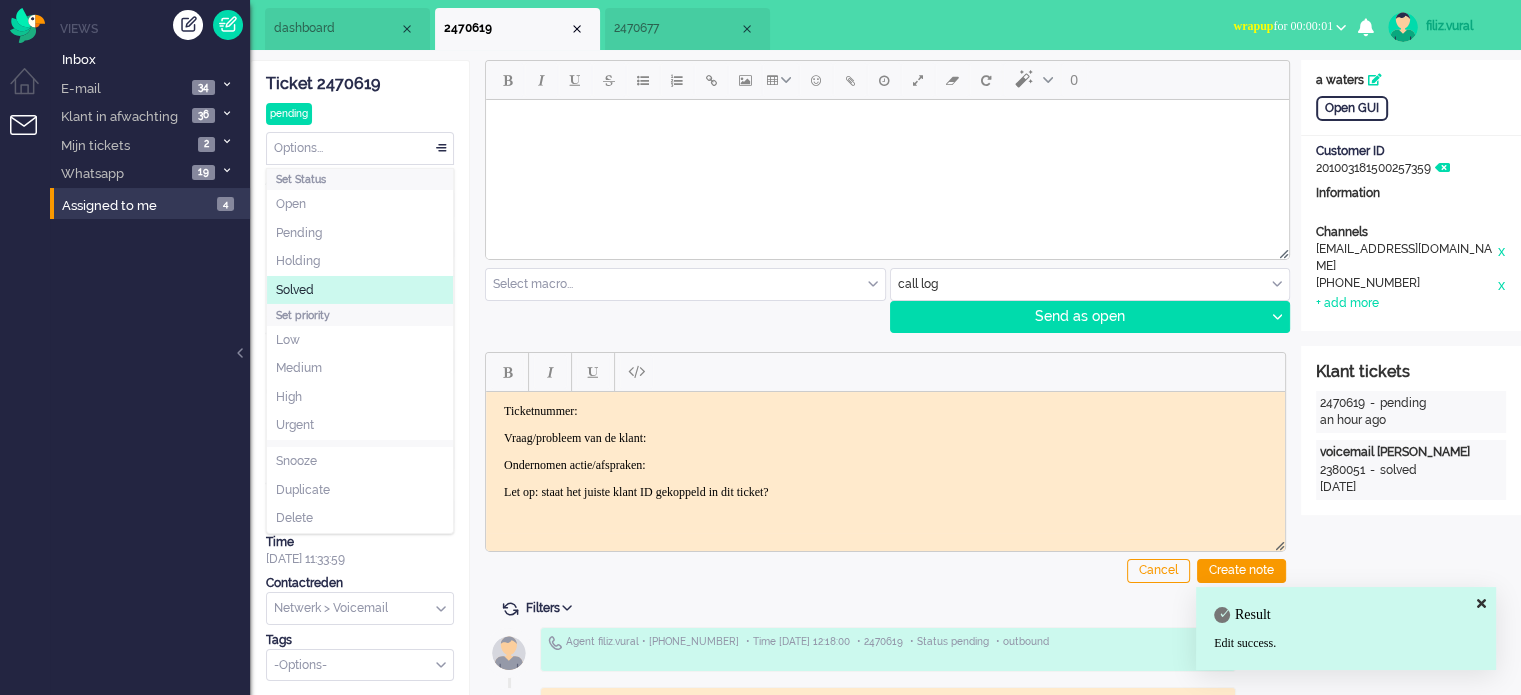 drag, startPoint x: 376, startPoint y: 304, endPoint x: 389, endPoint y: 280, distance: 27.294687 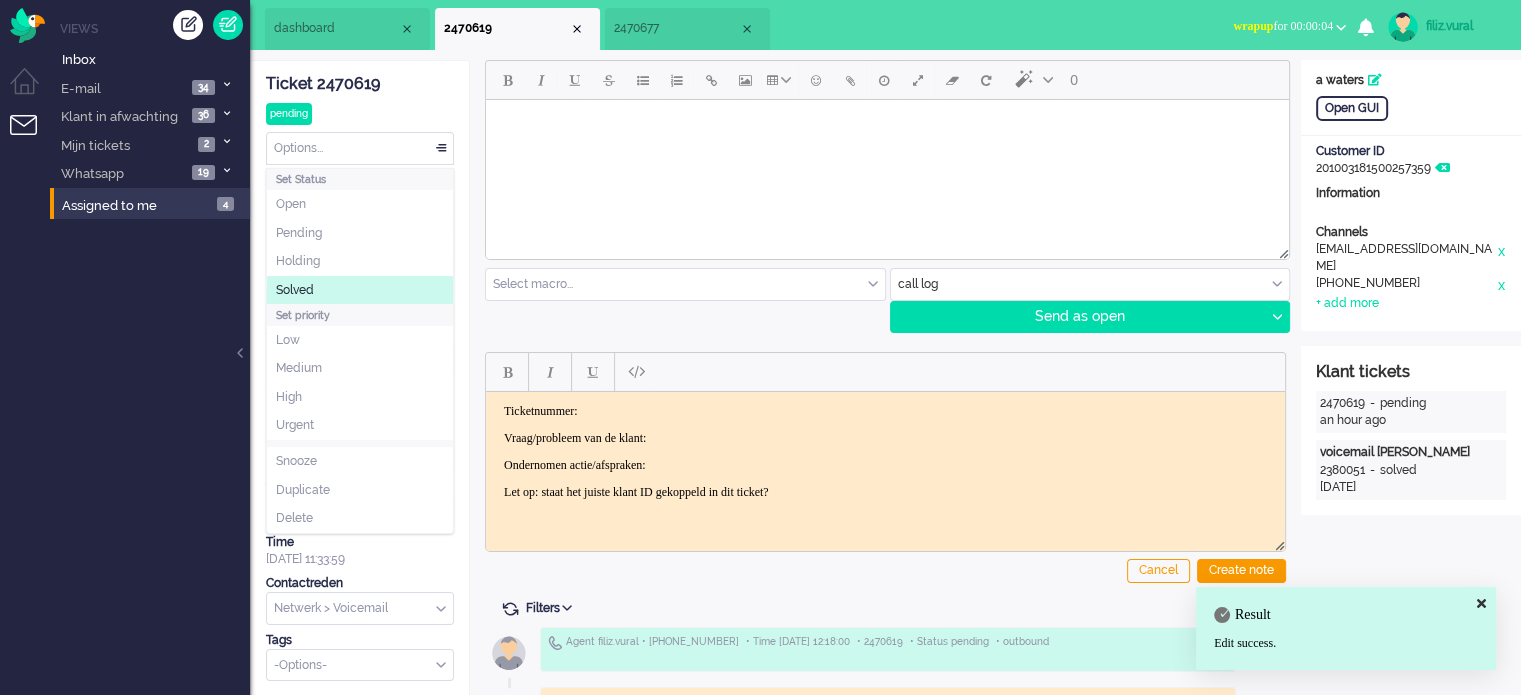click on "Solved" 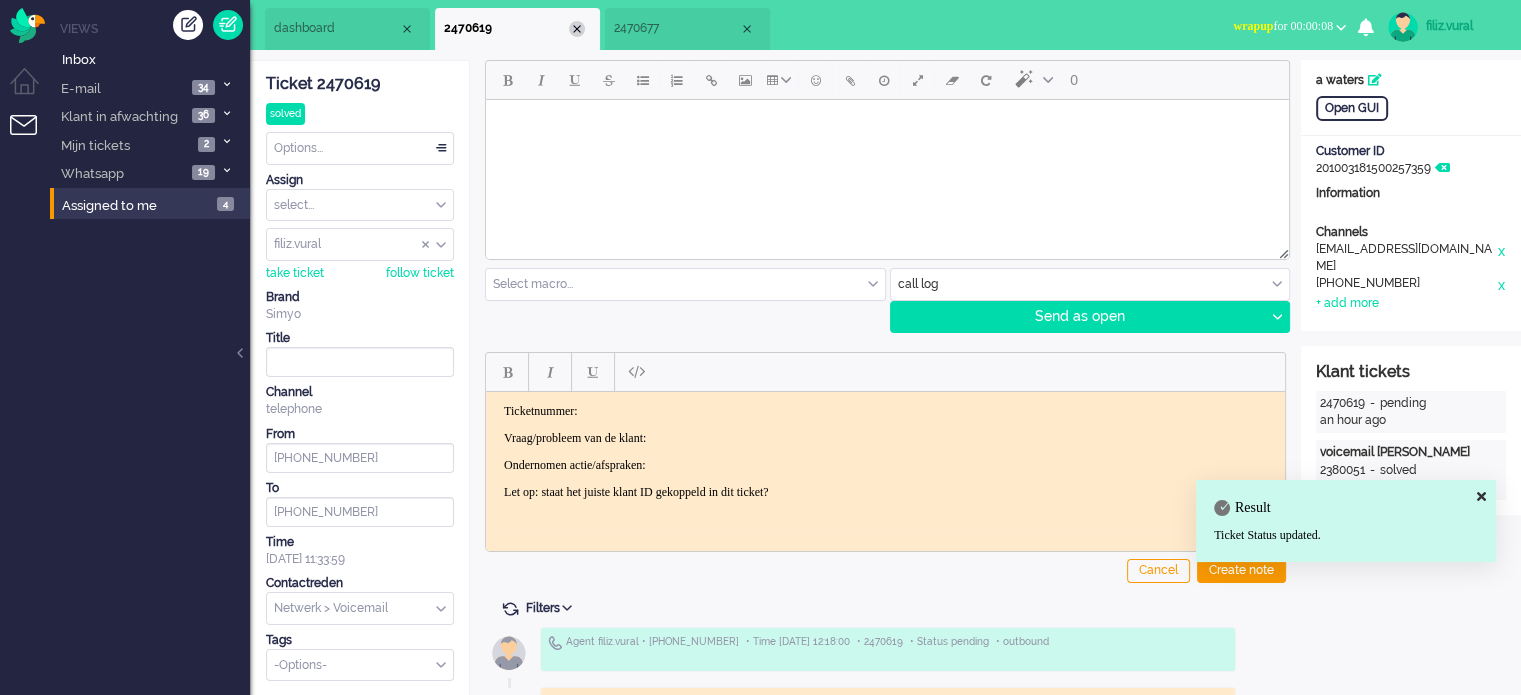 click at bounding box center [577, 29] 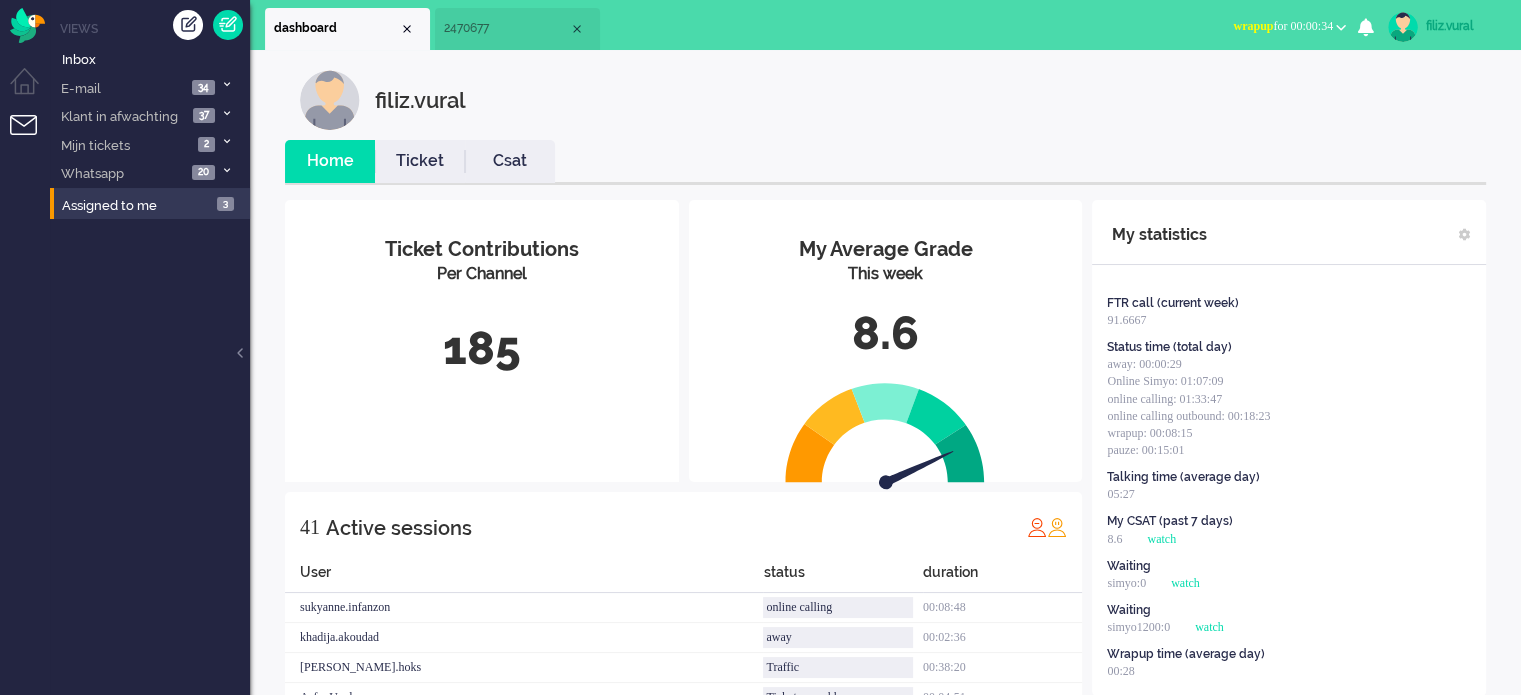 drag, startPoint x: 1271, startPoint y: 17, endPoint x: 1273, endPoint y: 27, distance: 10.198039 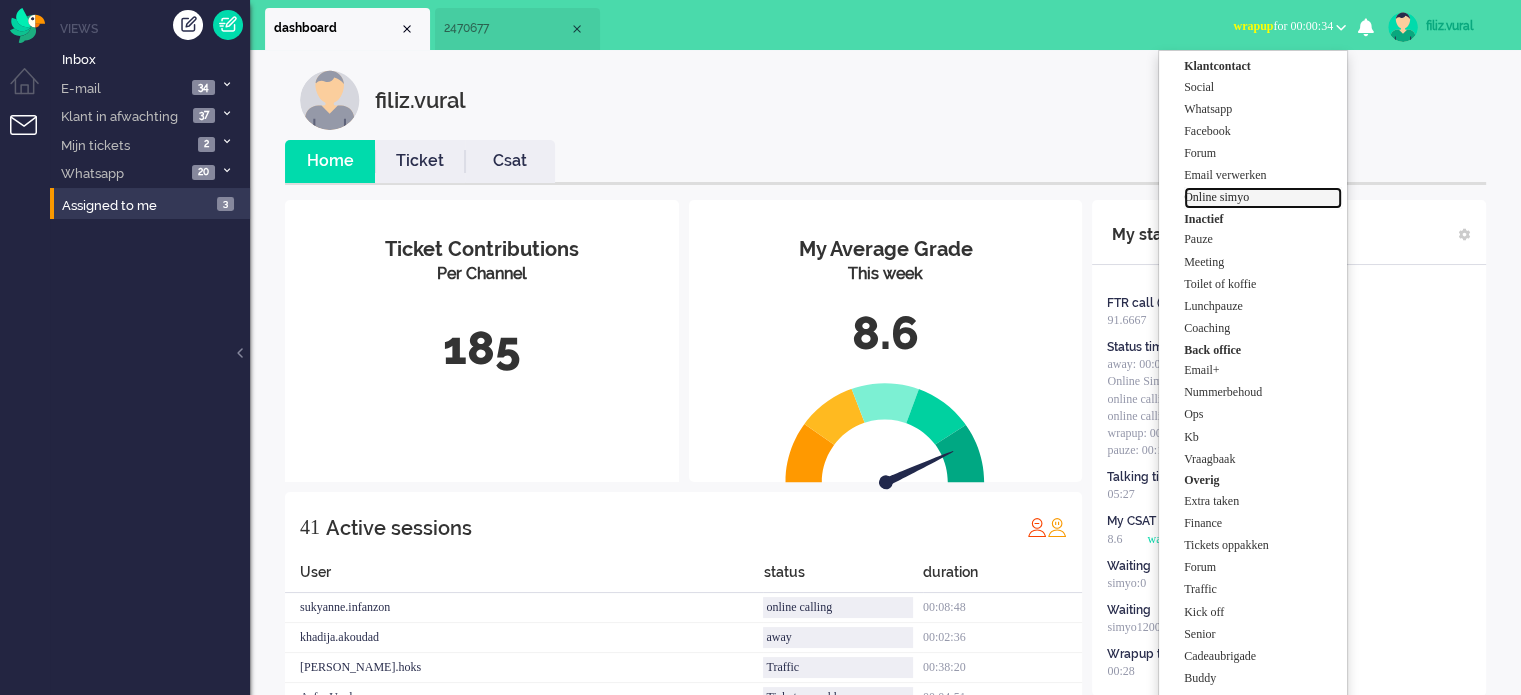 click on "Online simyo" at bounding box center (1263, 197) 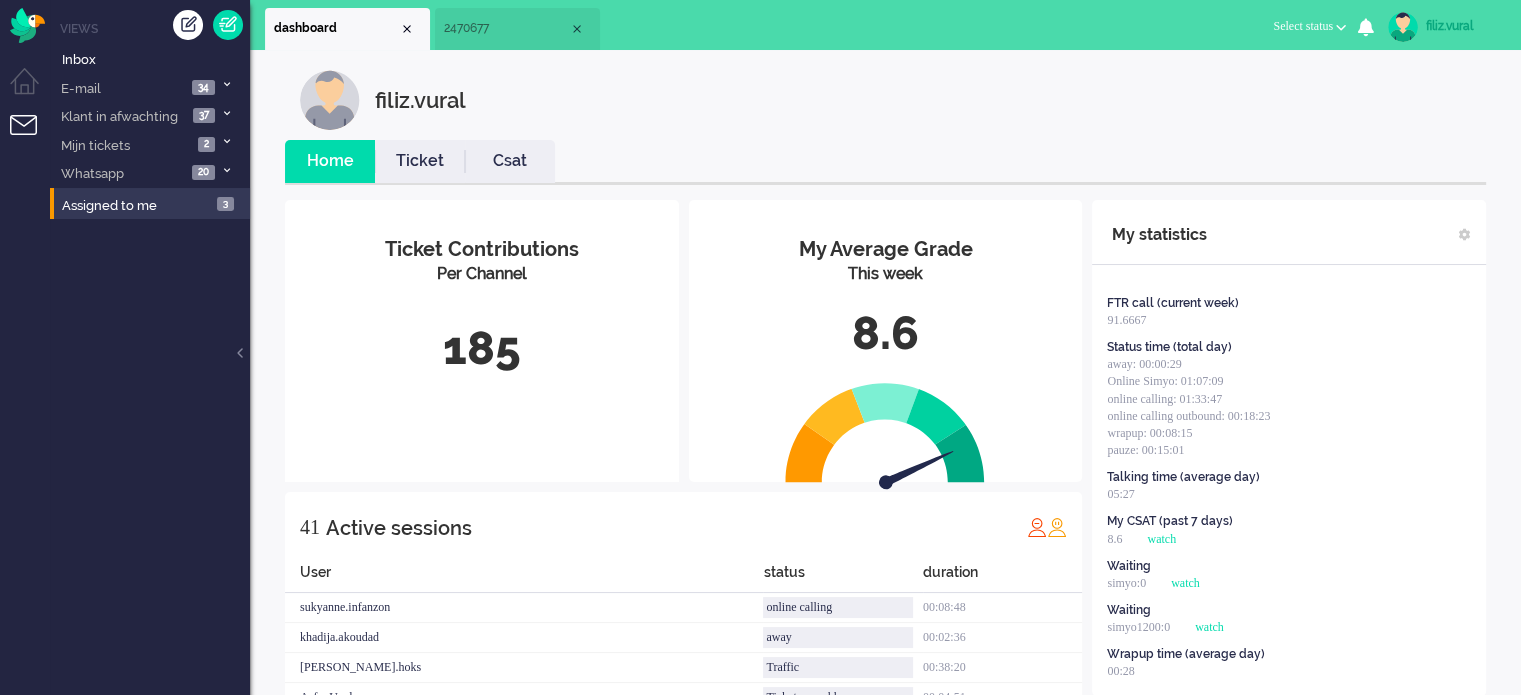 click on "Csat" at bounding box center [510, 161] 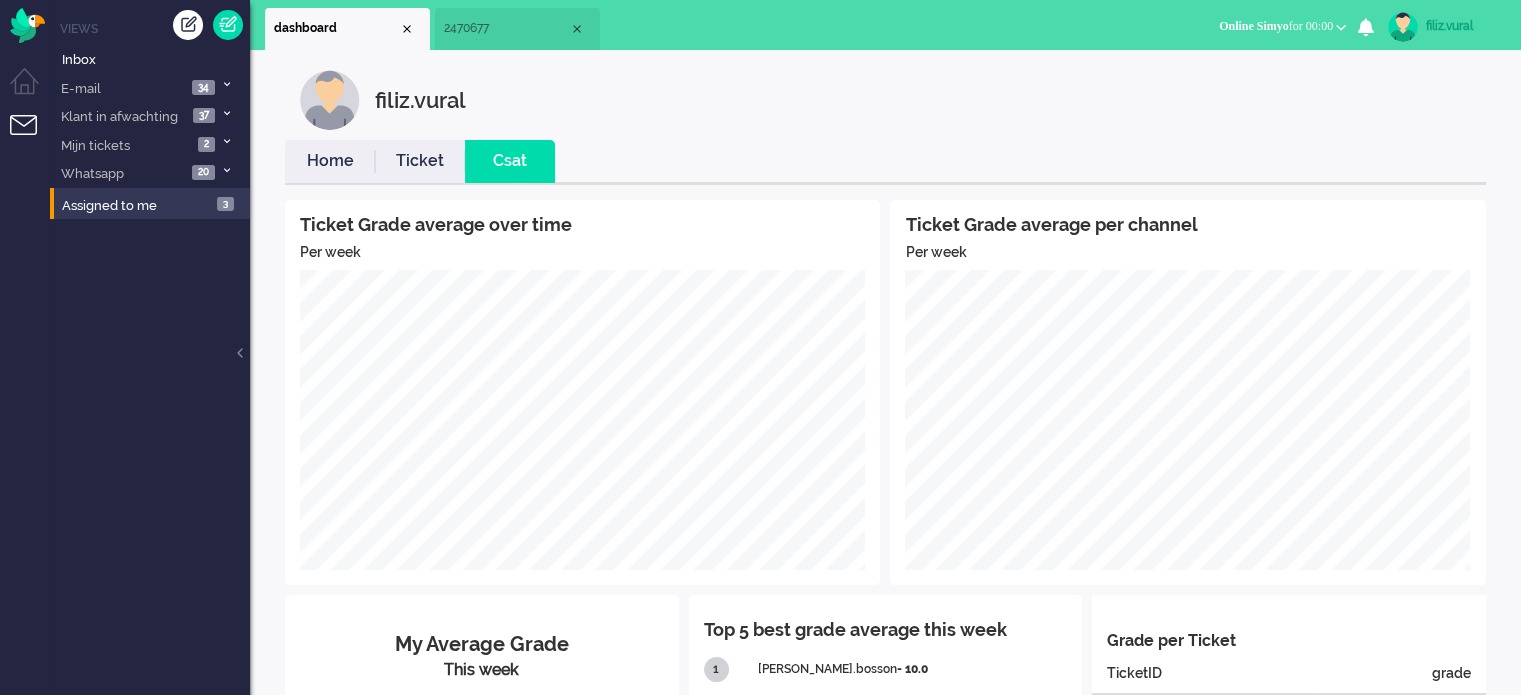 click on "Home" at bounding box center (330, 161) 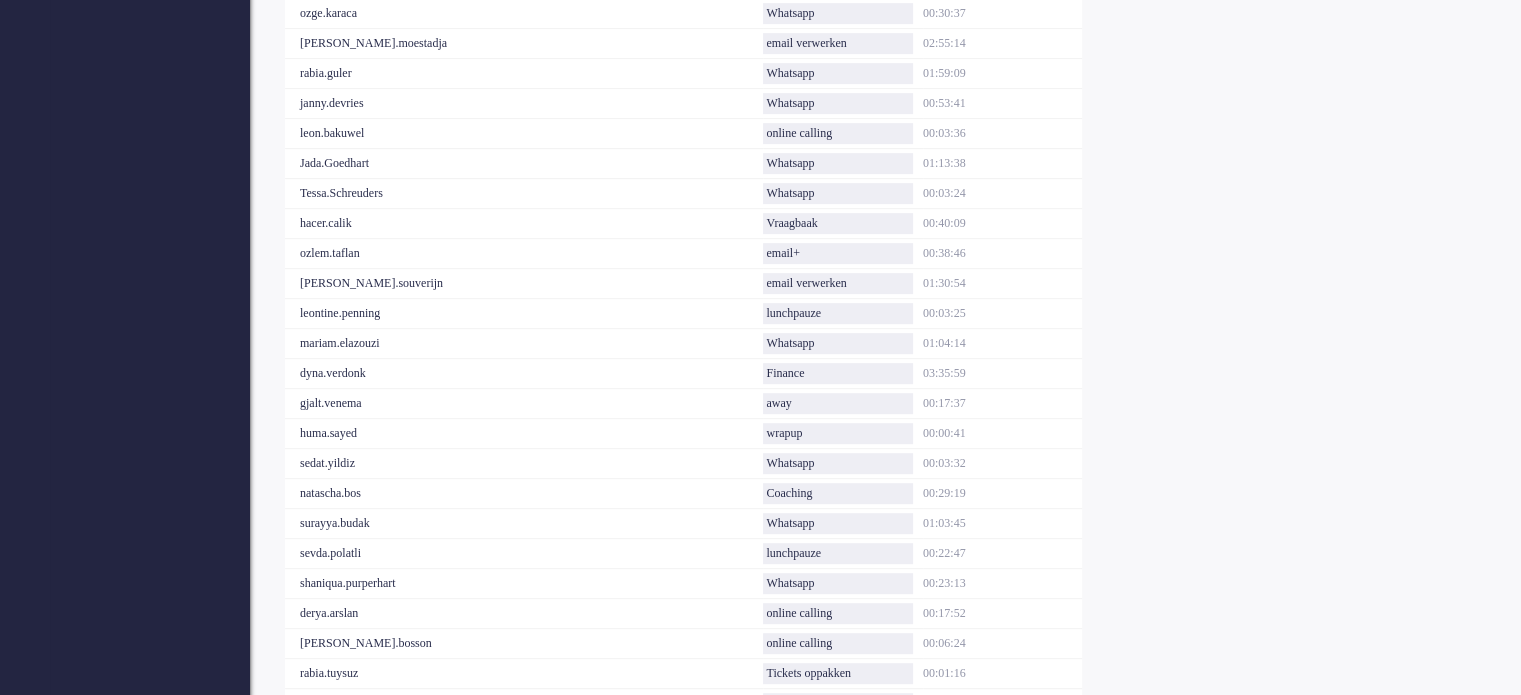 scroll, scrollTop: 1181, scrollLeft: 0, axis: vertical 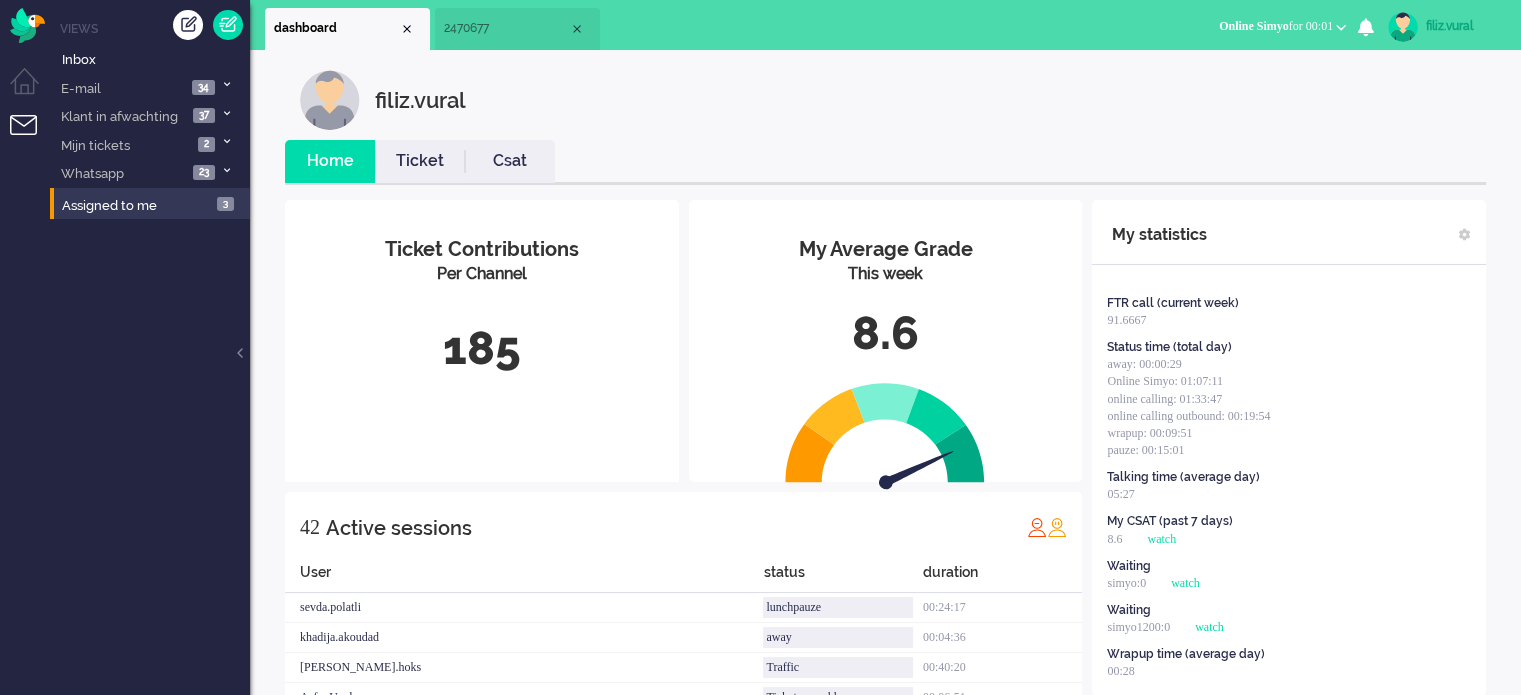click on "Csat" at bounding box center [510, 161] 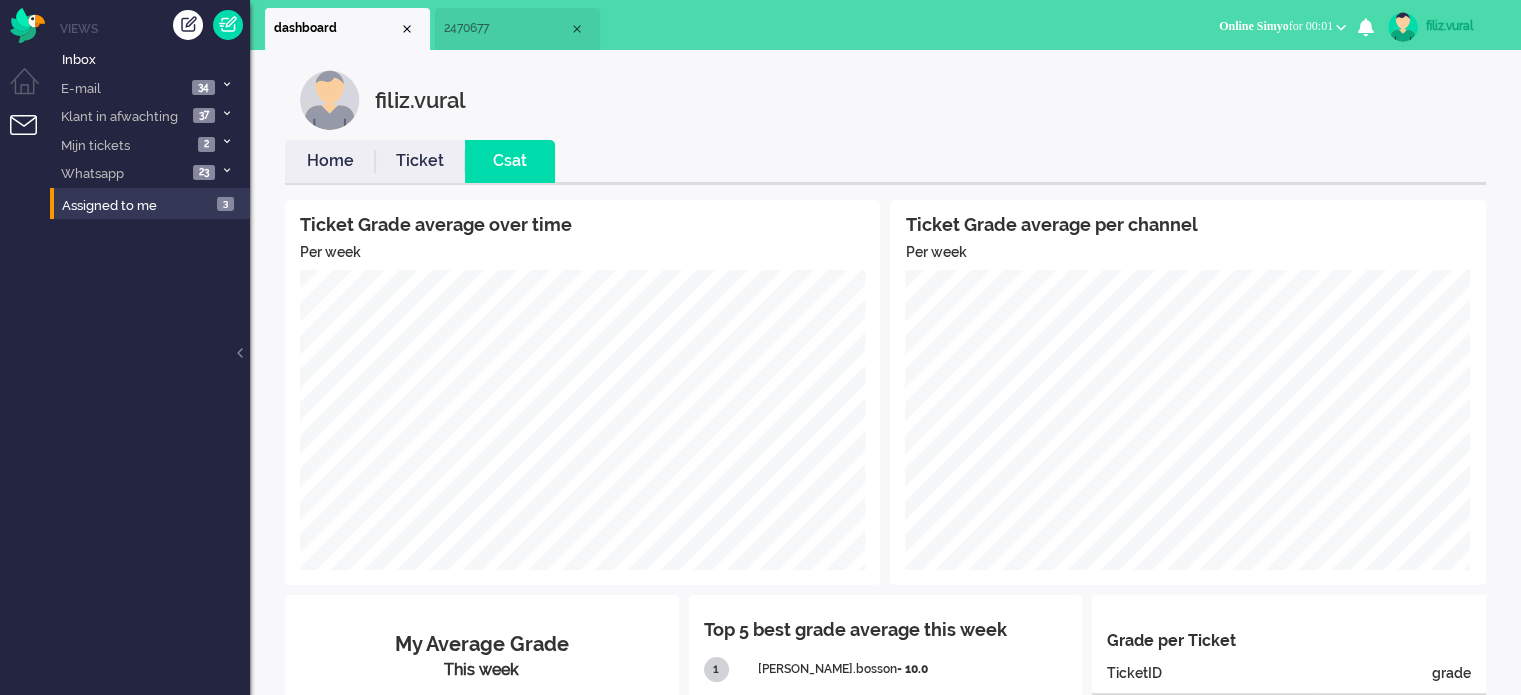 click on "Home" at bounding box center (330, 161) 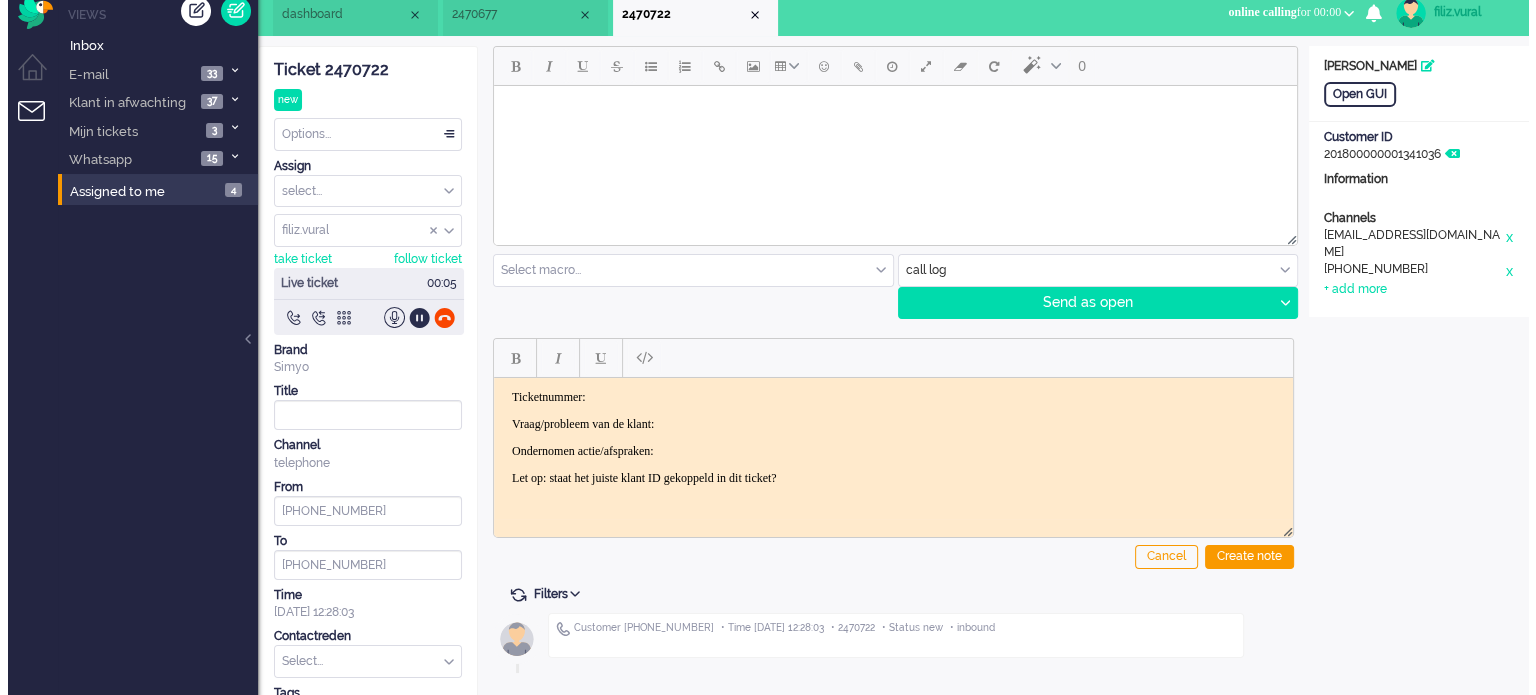 scroll, scrollTop: 0, scrollLeft: 0, axis: both 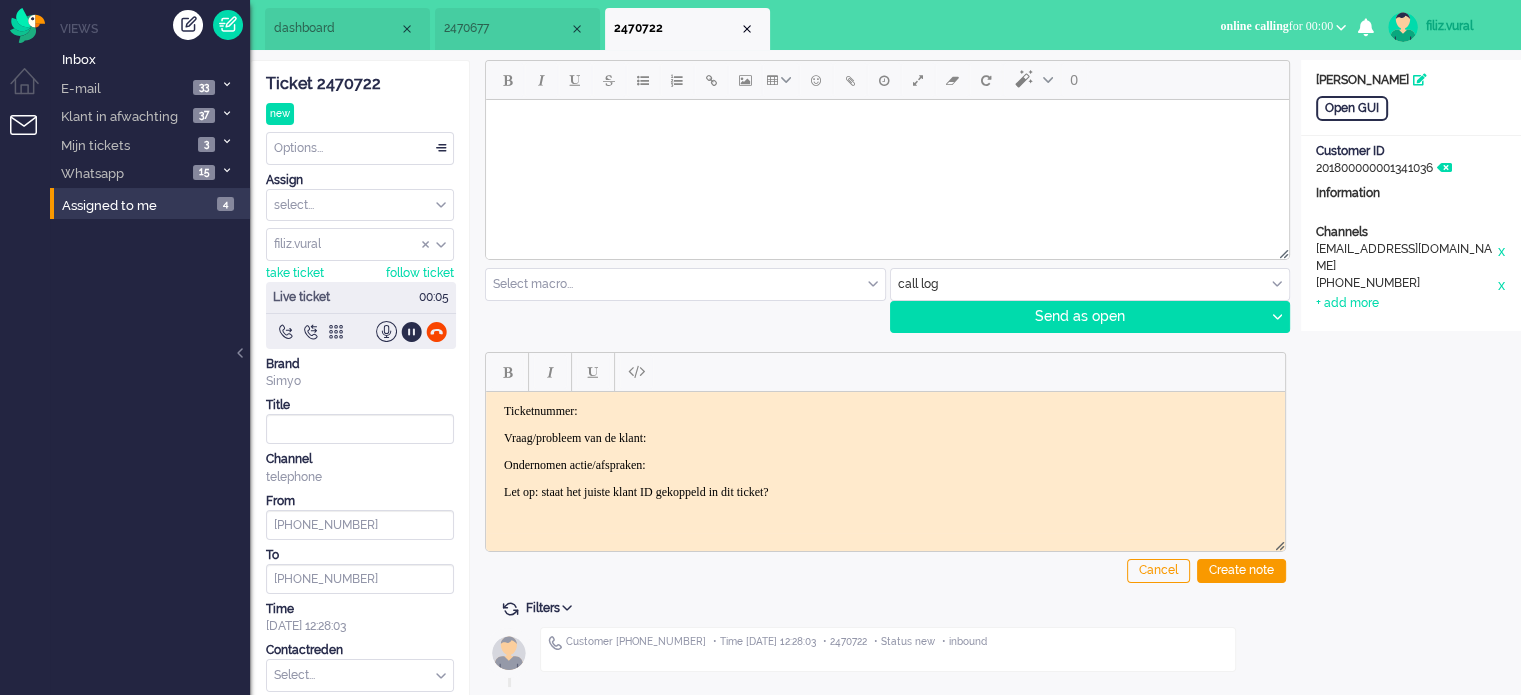 click on "Ticket 2470722" 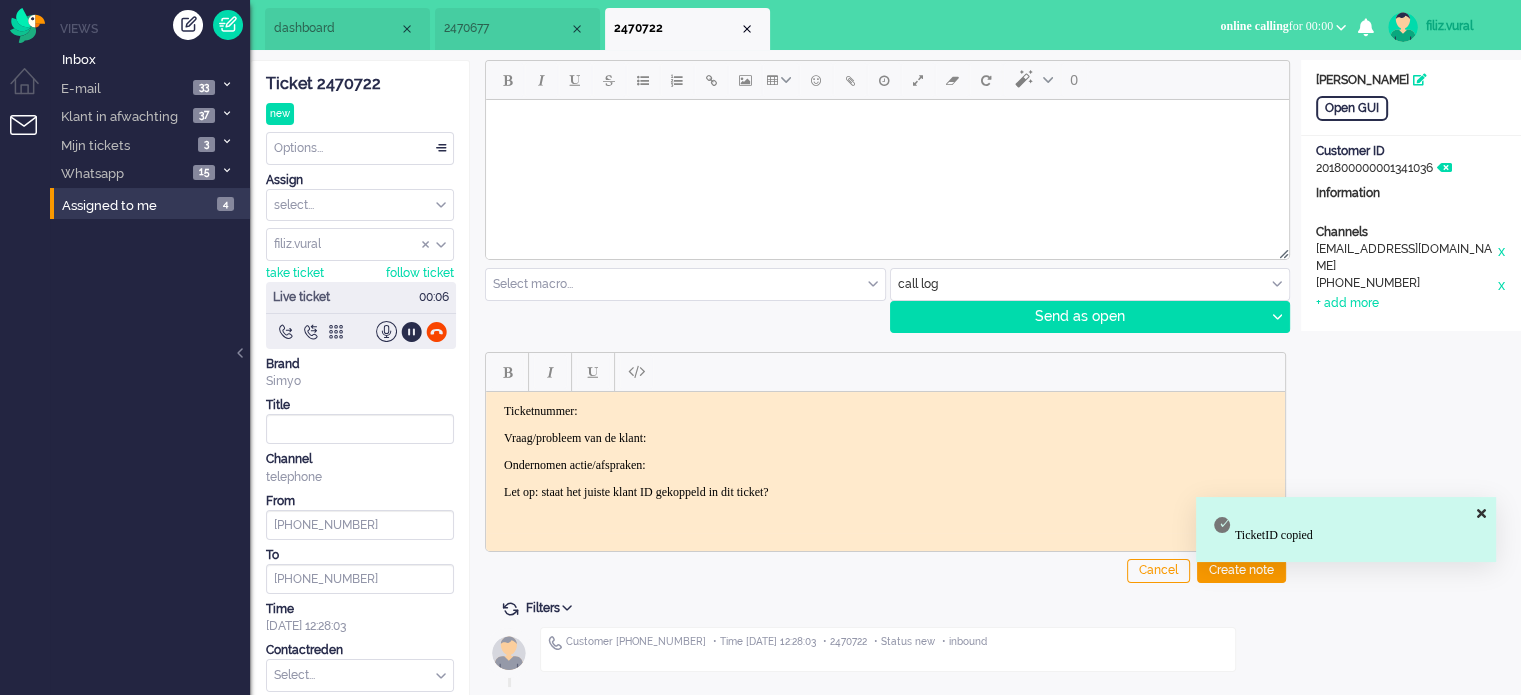click on "Ticketnummer:" at bounding box center (885, 410) 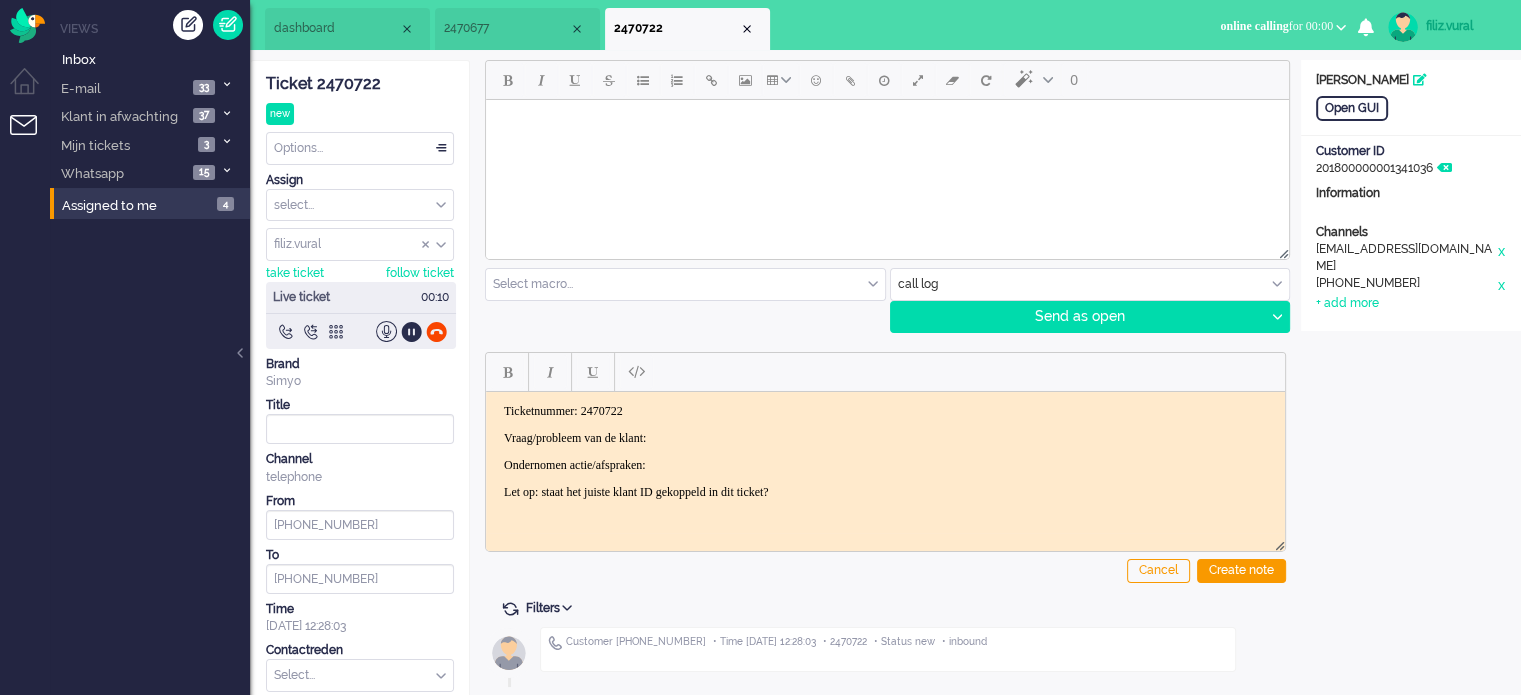 click on "Vraag/probleem van de klant:" at bounding box center (885, 437) 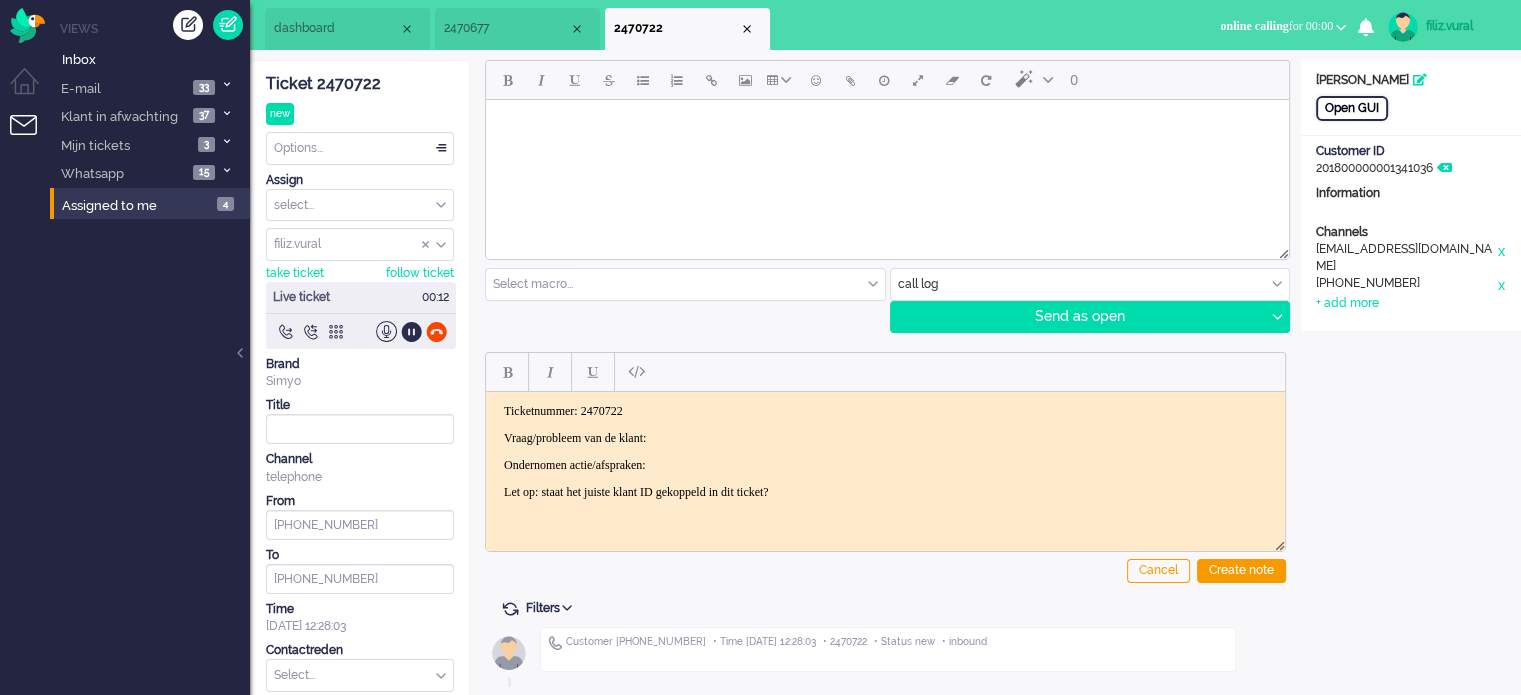 click on "Open GUI" at bounding box center [1352, 108] 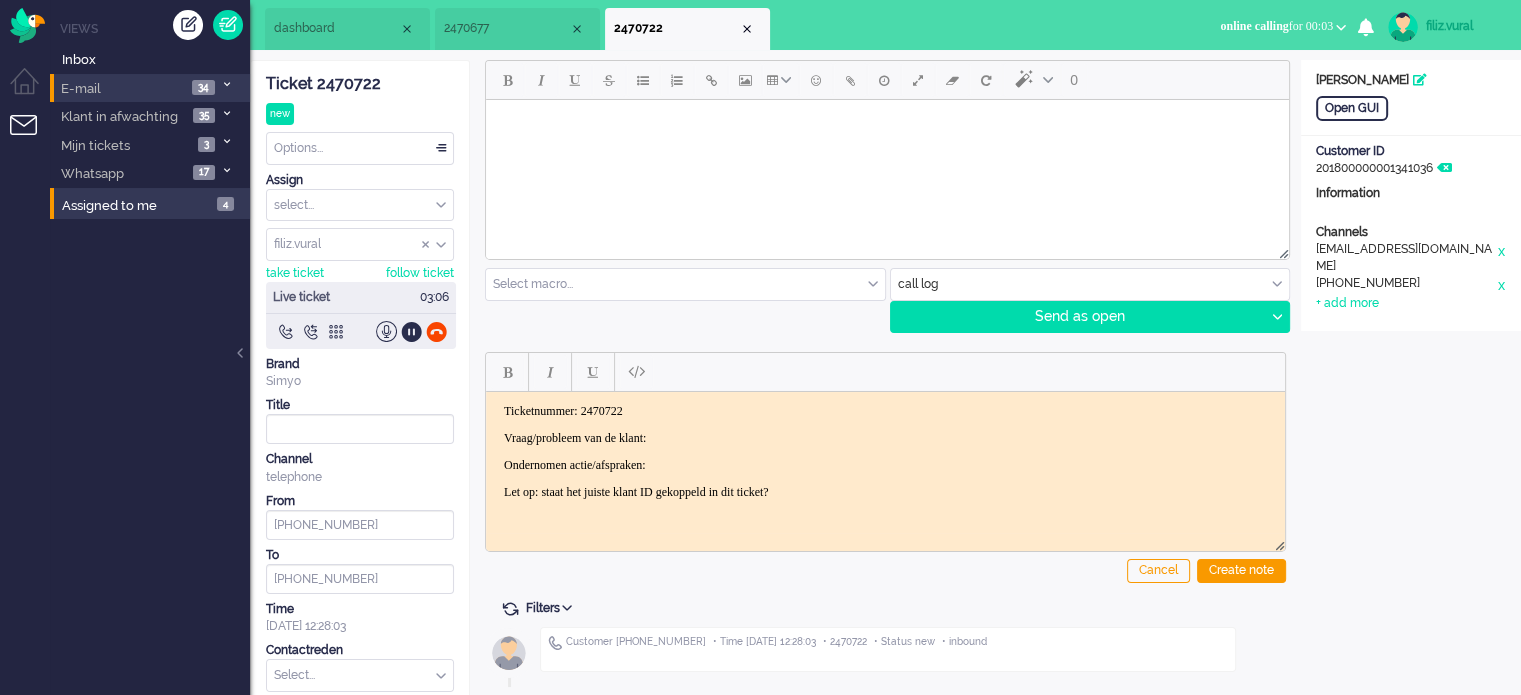 click on "E-mail
34" at bounding box center (150, 88) 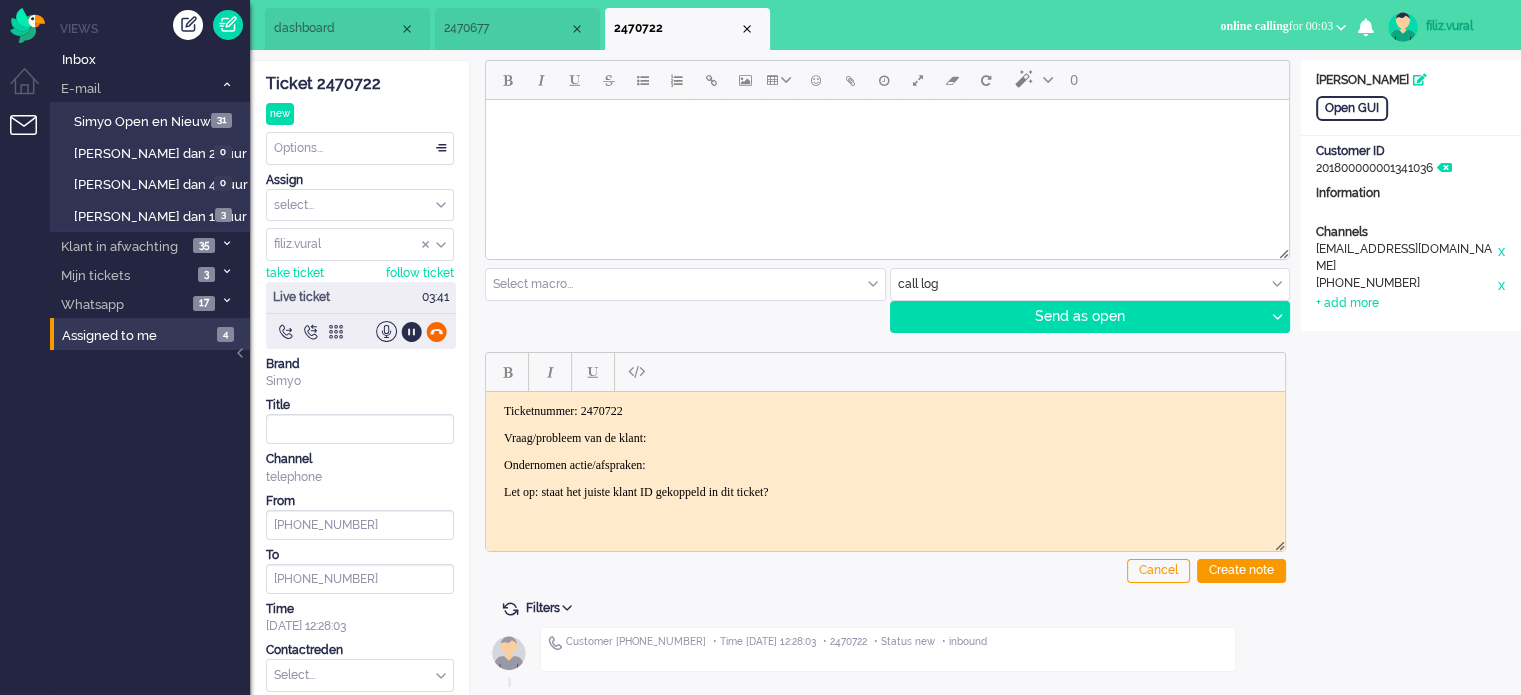 click 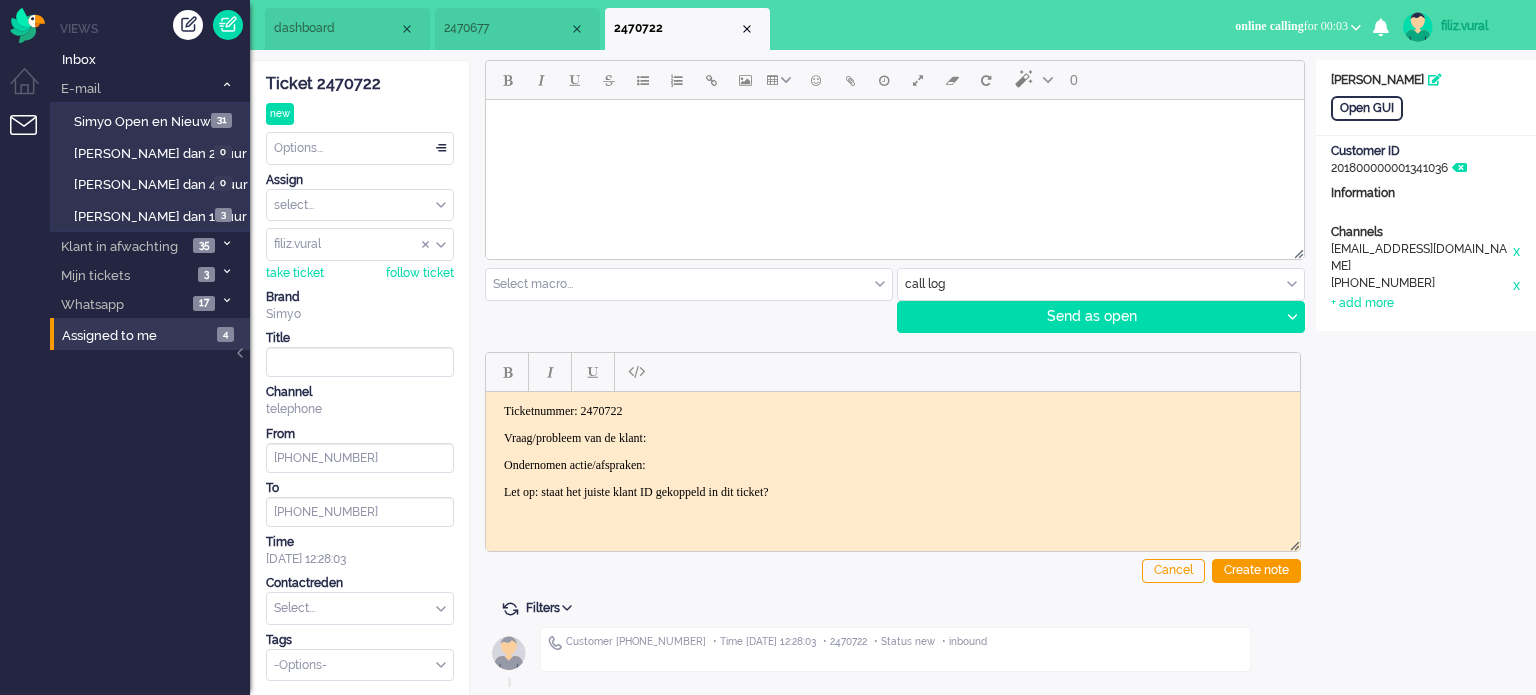 click on "Ticketnummer: 2470722 Vraag/probleem van de klant: Ondernomen actie/afspraken:  Let op: staat het juiste klant ID gekoppeld in dit ticket?" at bounding box center [893, 451] 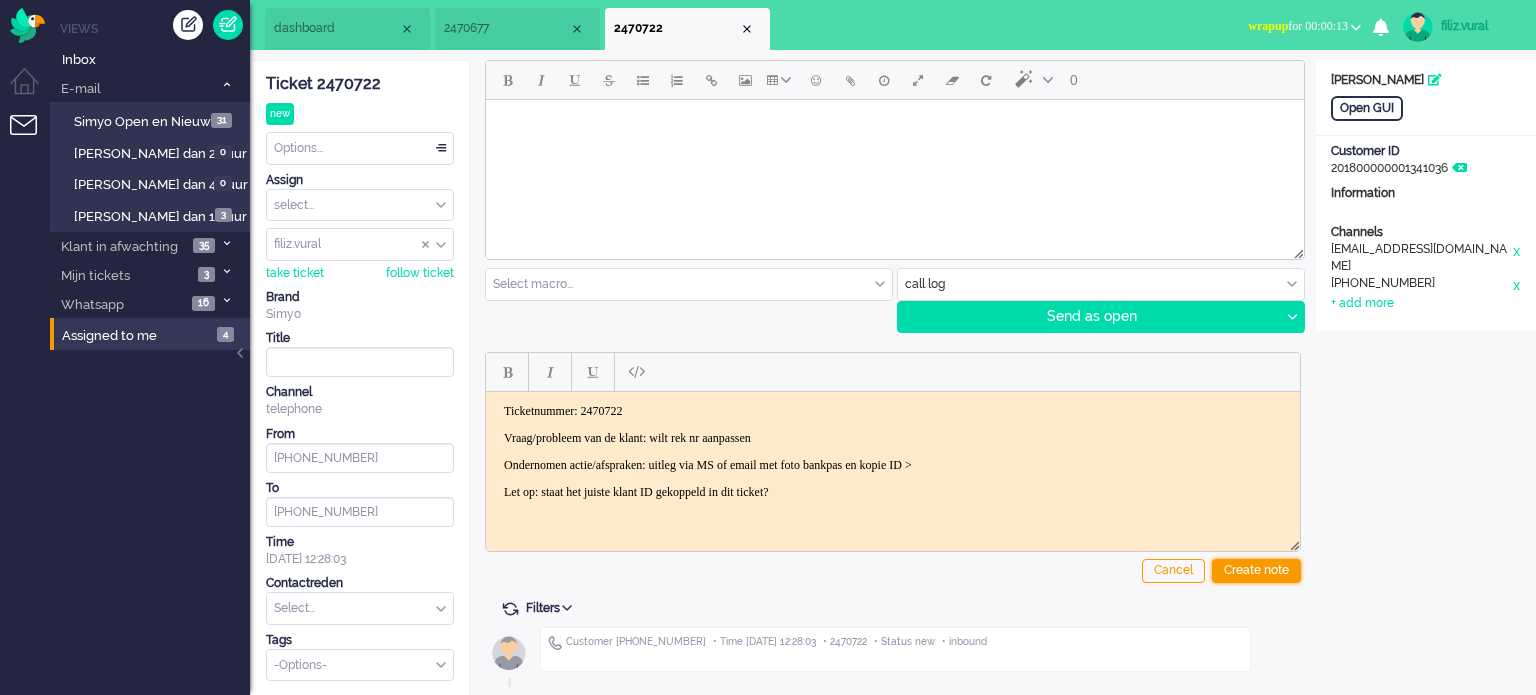 click on "Create note" at bounding box center (1256, 571) 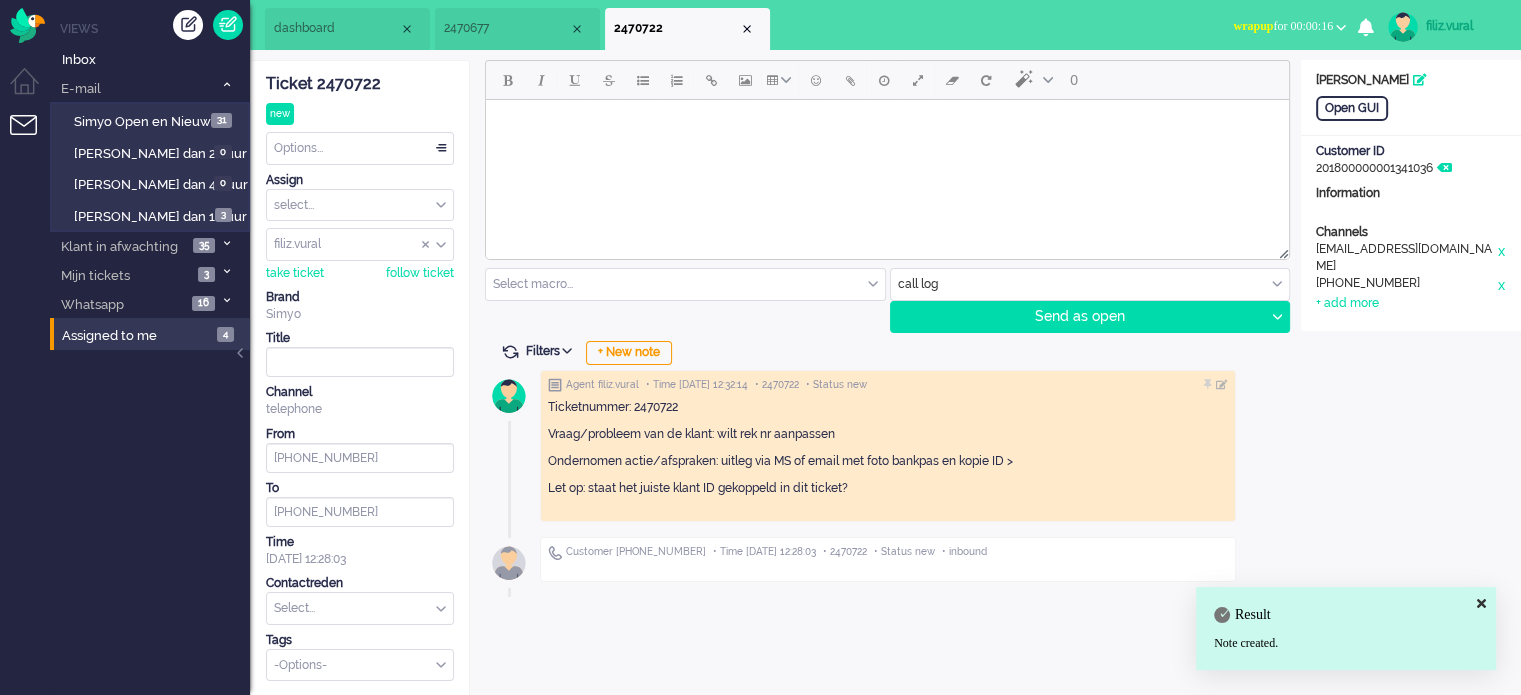 click at bounding box center [360, 608] 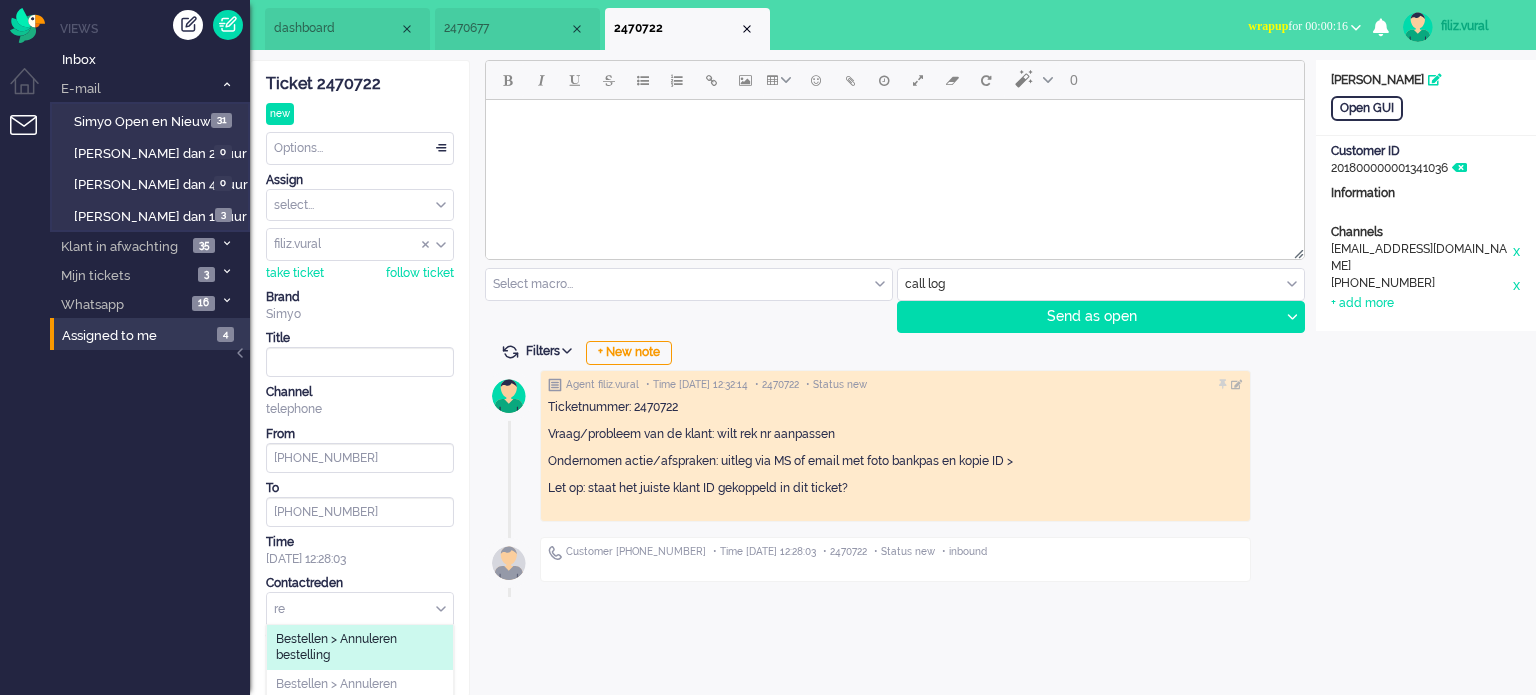 type on "r" 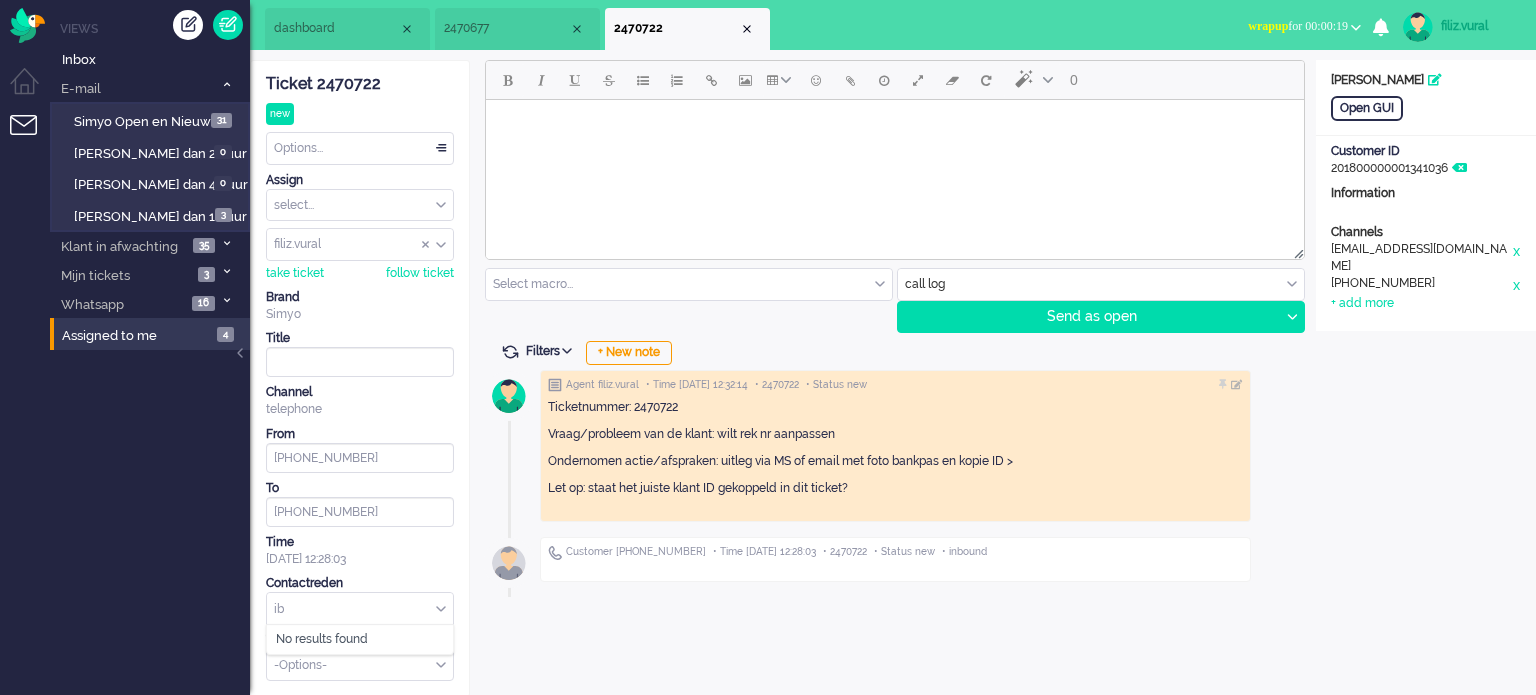 type on "i" 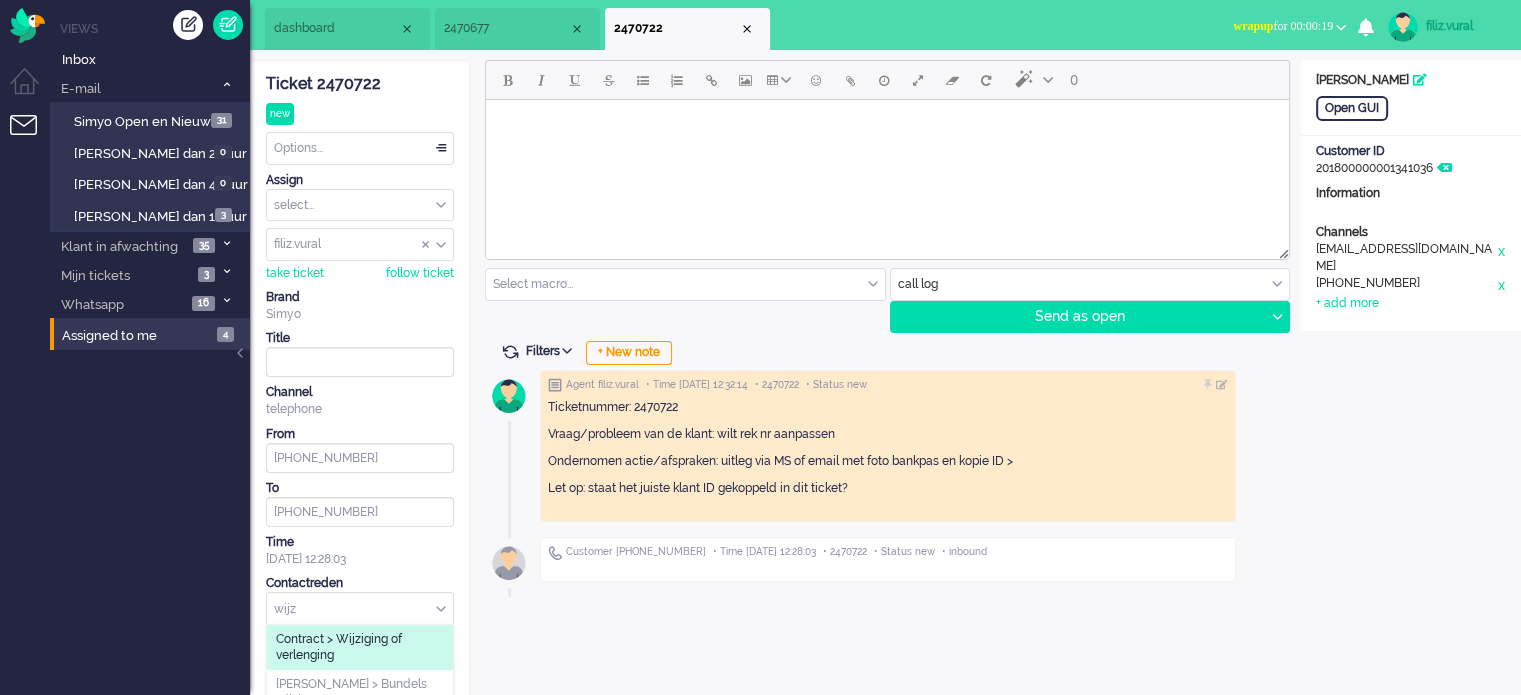 type on "wijz" 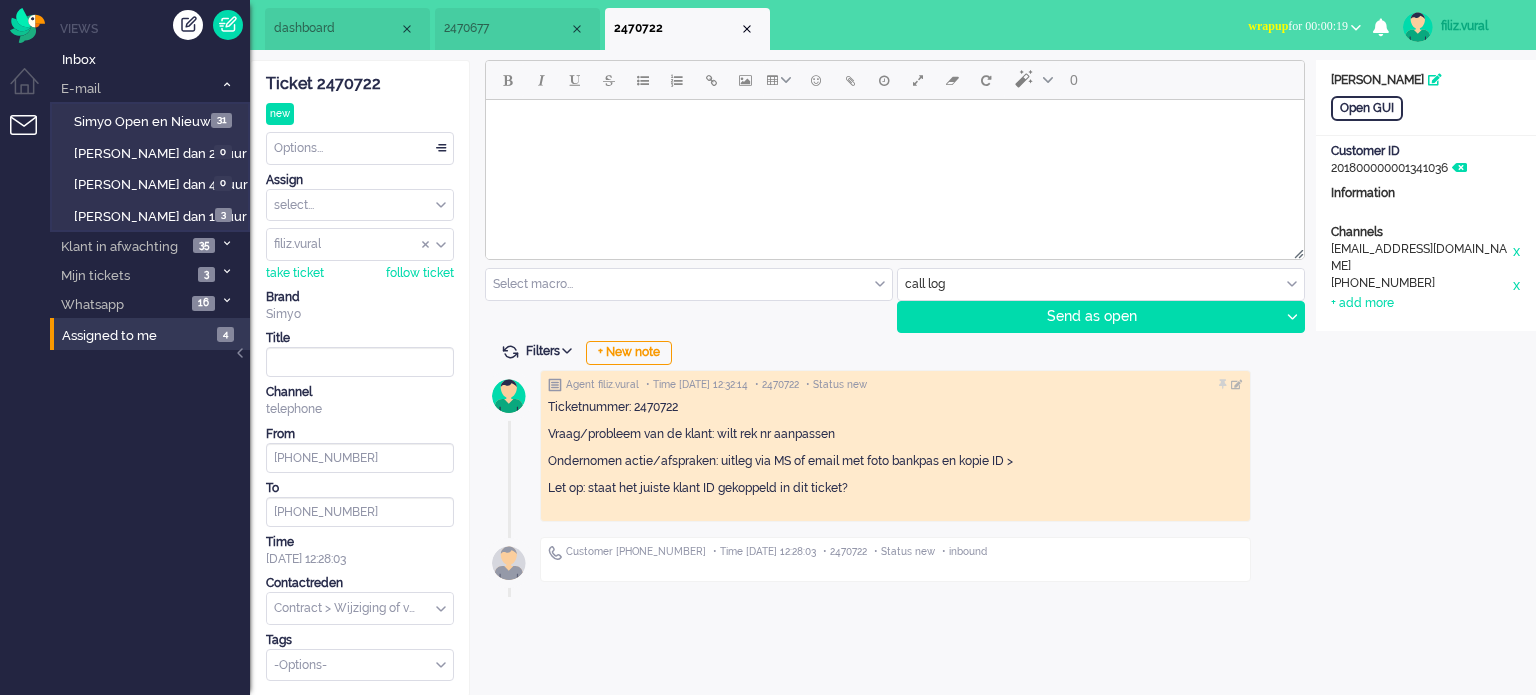 click on "Options..." at bounding box center [360, 148] 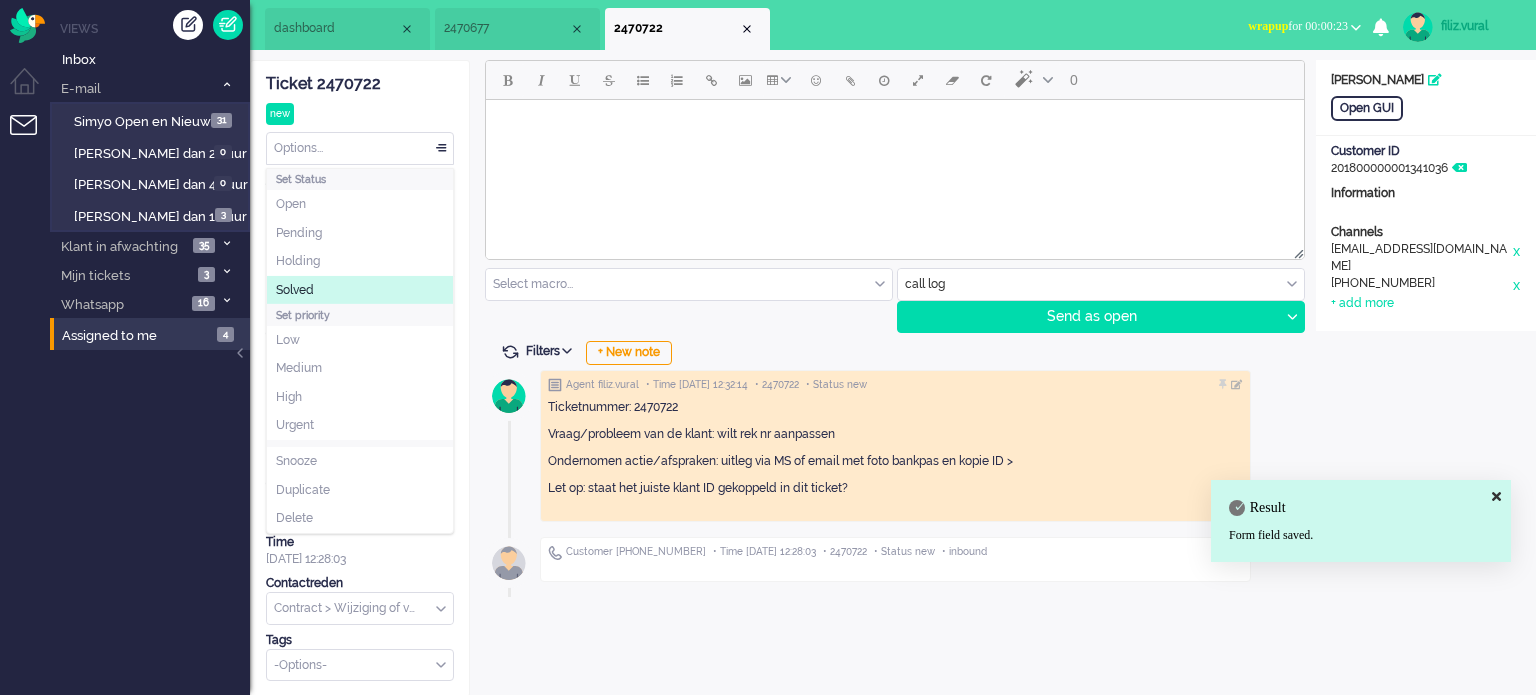 click on "Solved" 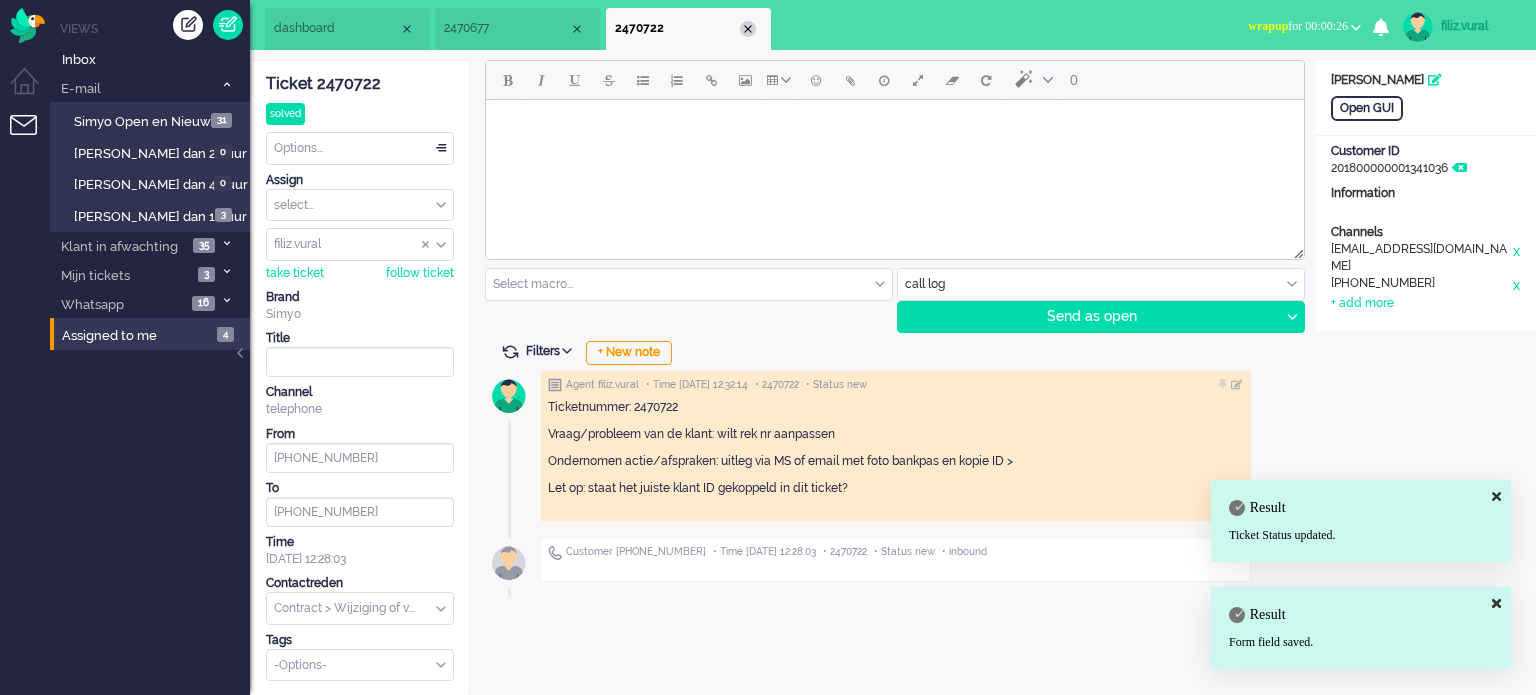 click at bounding box center (748, 29) 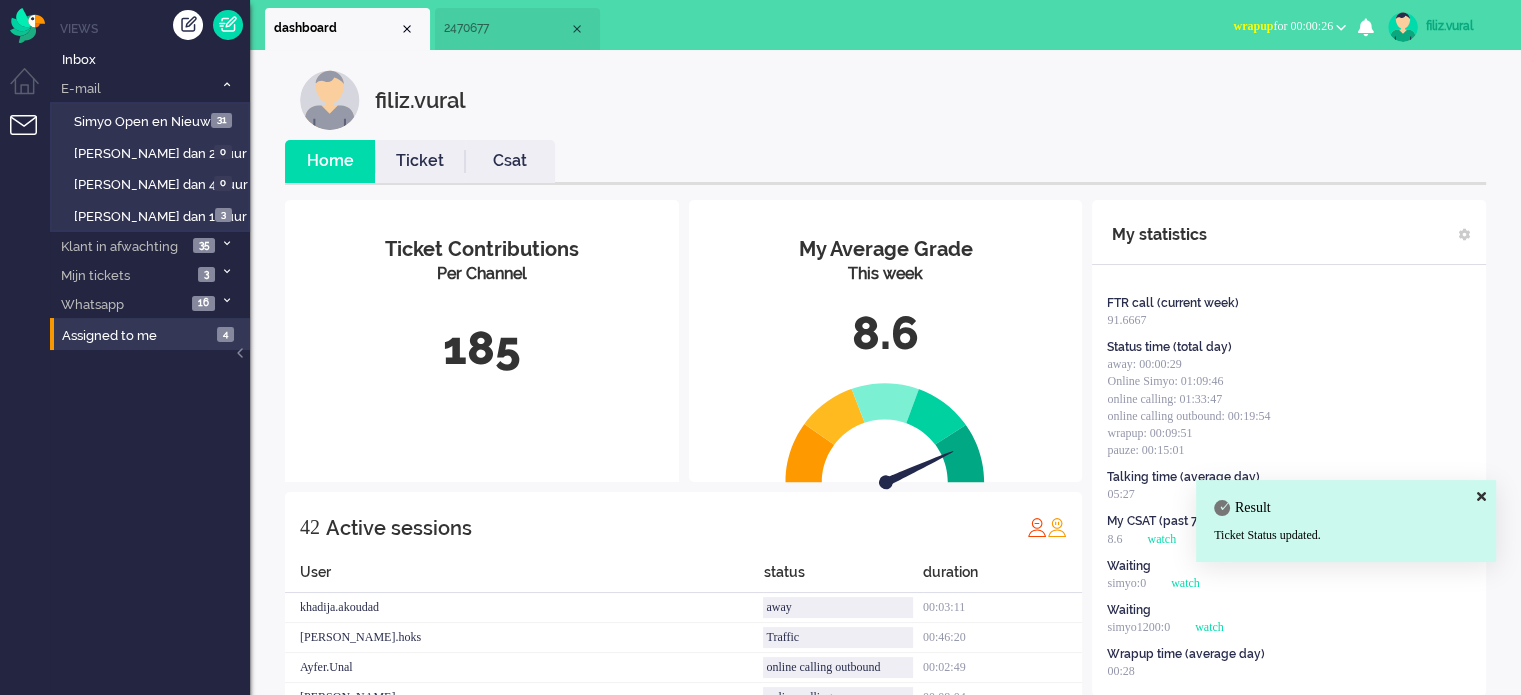 click on "wrapup  for 00:00:26" at bounding box center [1283, 26] 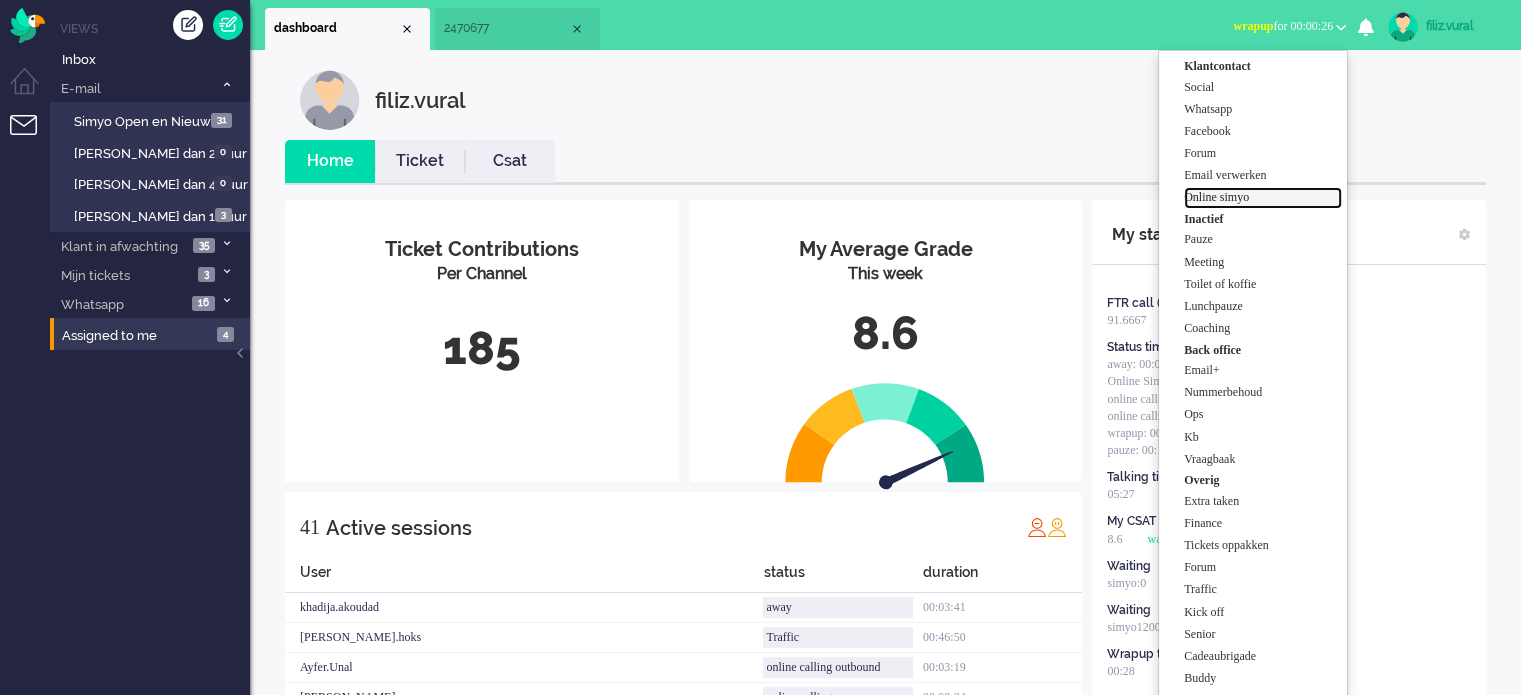 click on "Online simyo" at bounding box center [1263, 197] 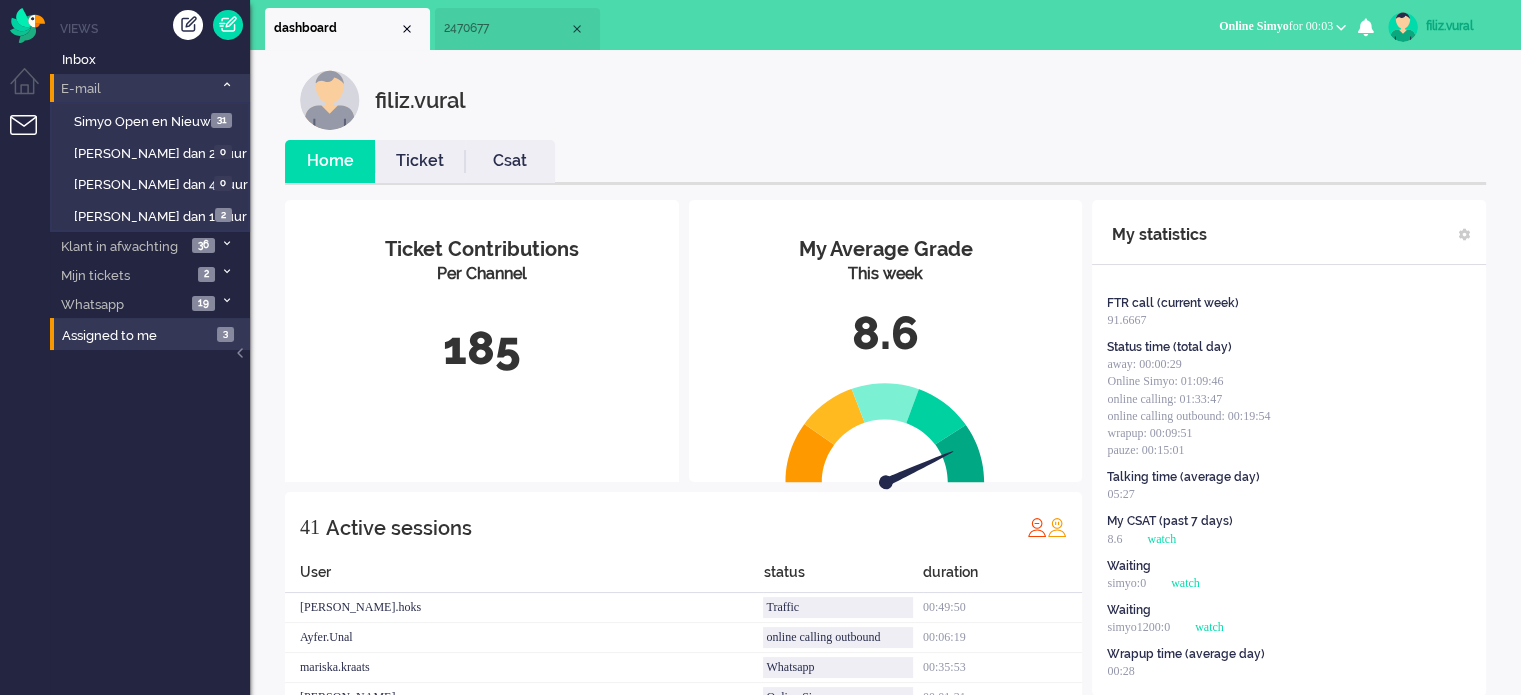 click on "E-mail
33" at bounding box center [150, 88] 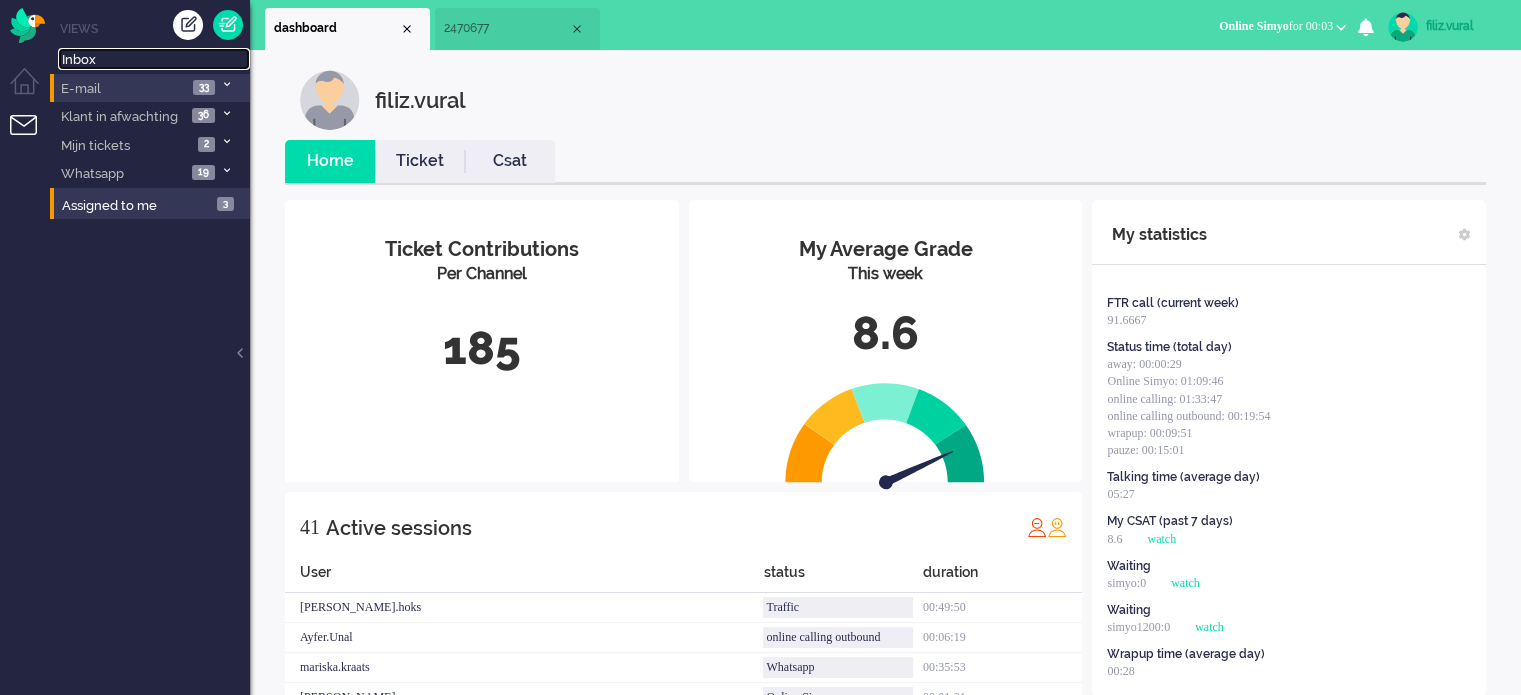 drag, startPoint x: 116, startPoint y: 63, endPoint x: 128, endPoint y: 75, distance: 16.970562 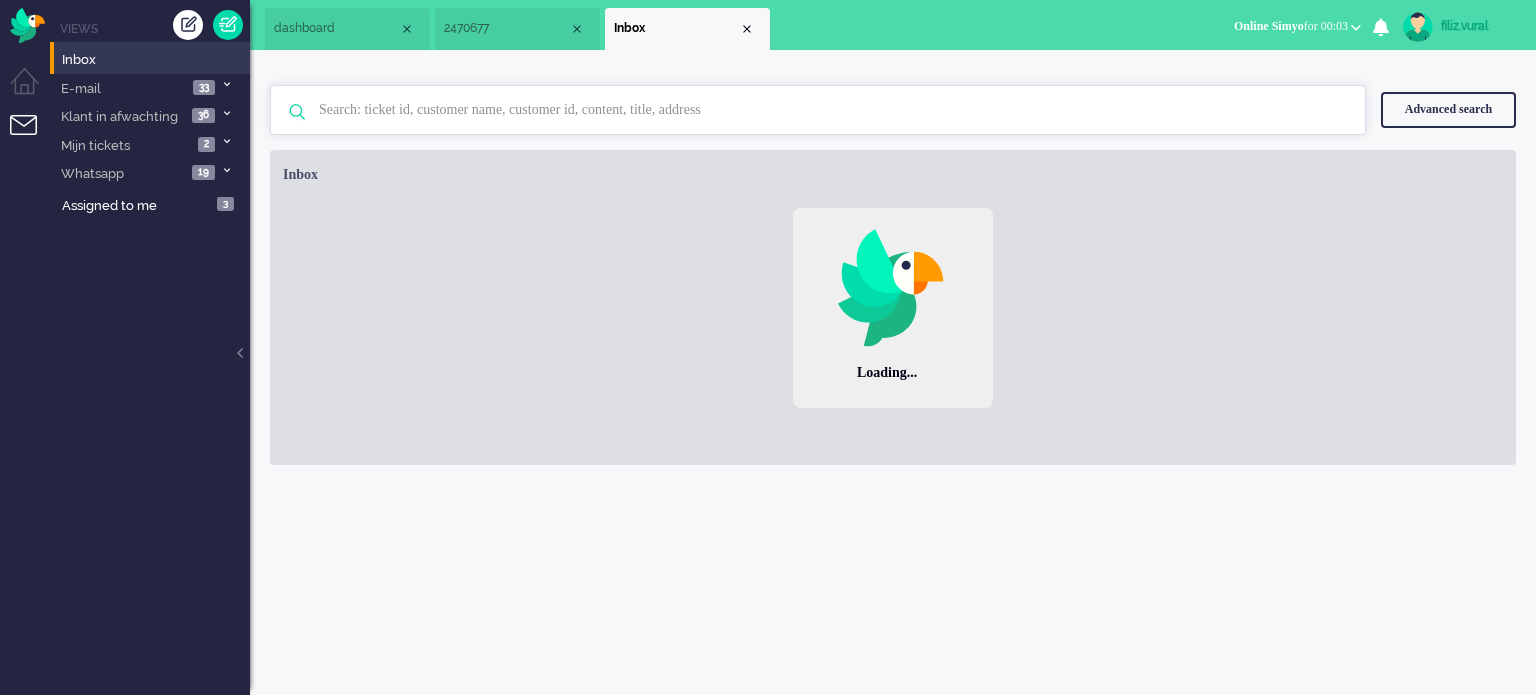 click at bounding box center (821, 110) 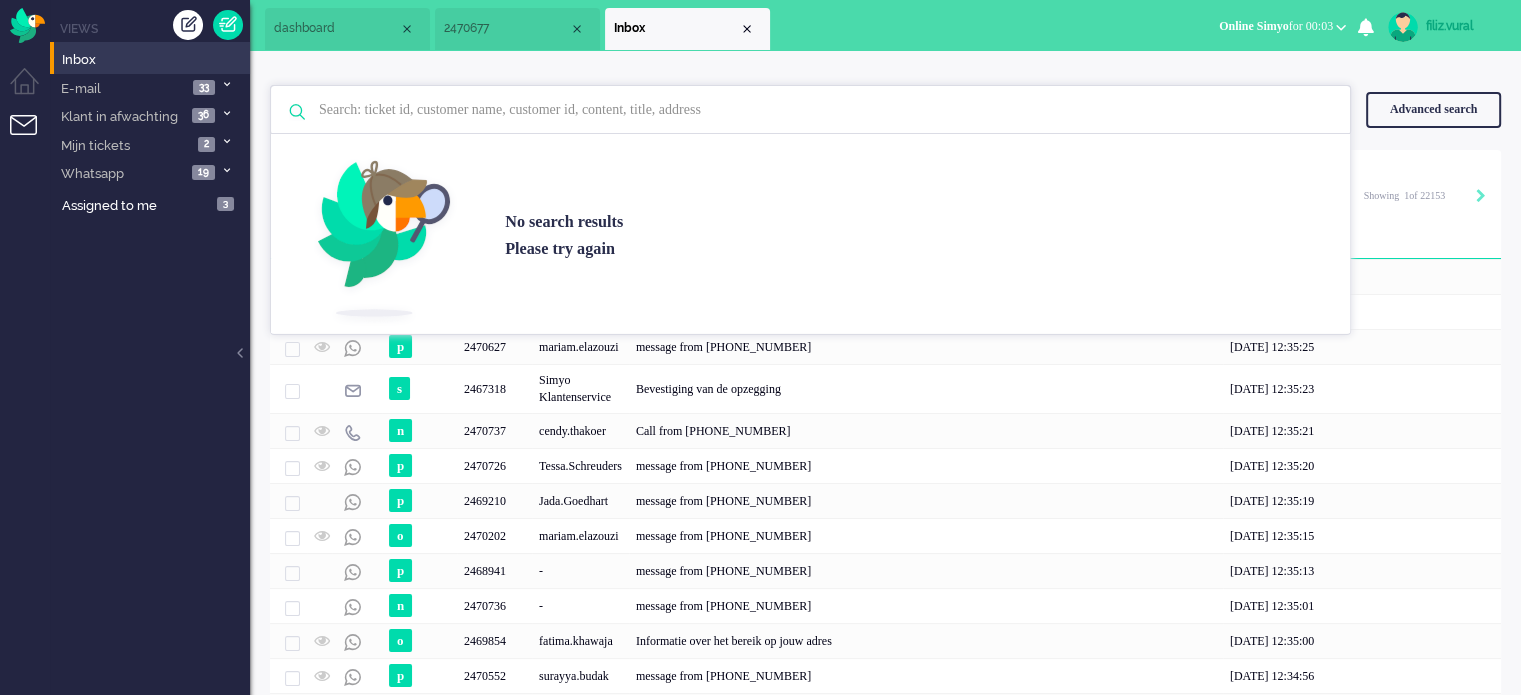 scroll, scrollTop: 0, scrollLeft: 0, axis: both 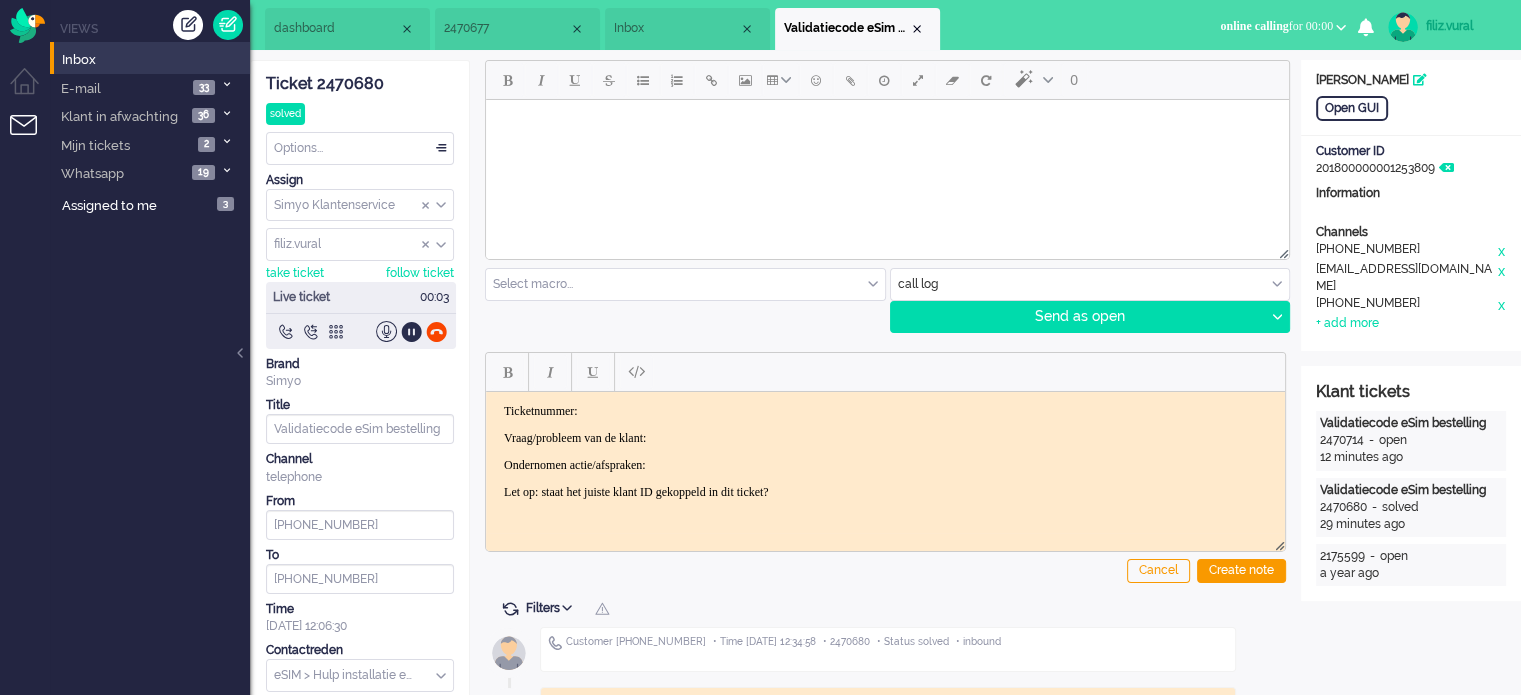 click on "Inbox" at bounding box center (676, 28) 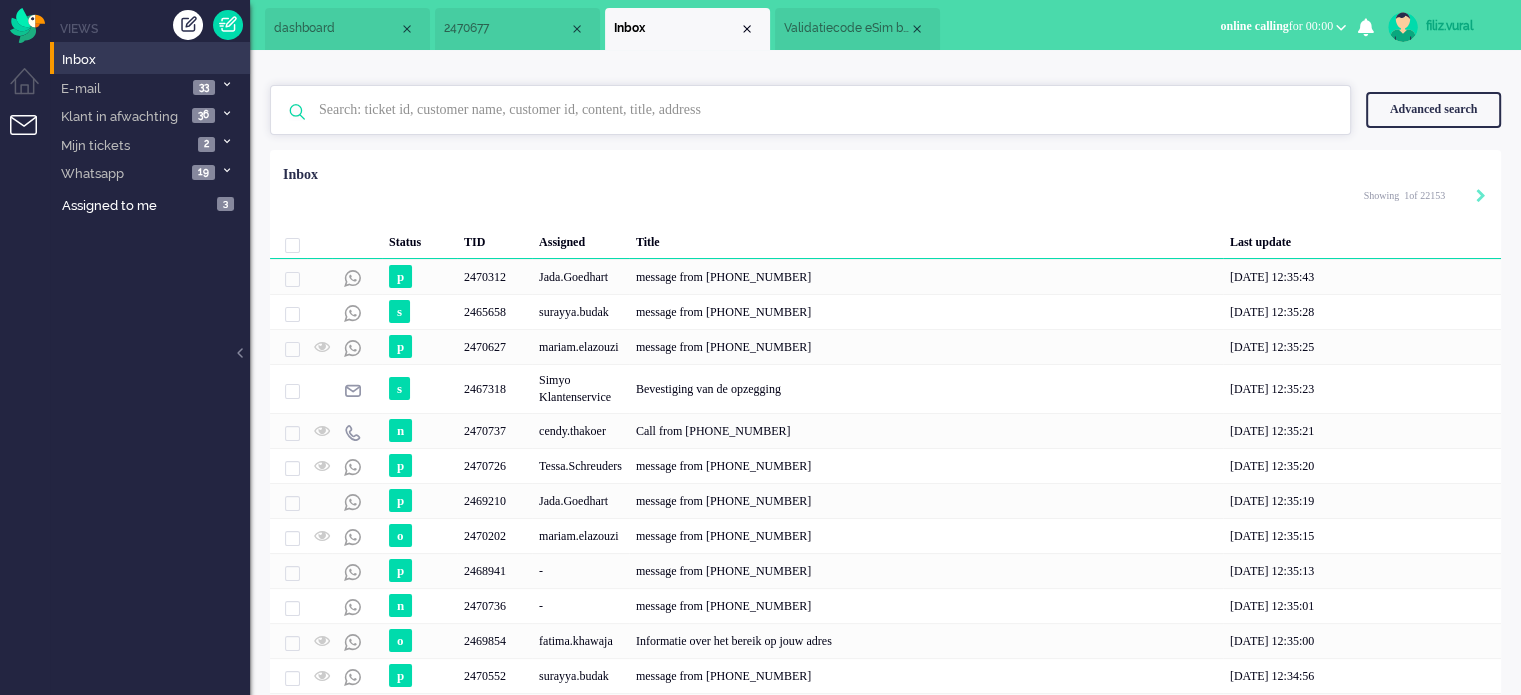 click at bounding box center [813, 110] 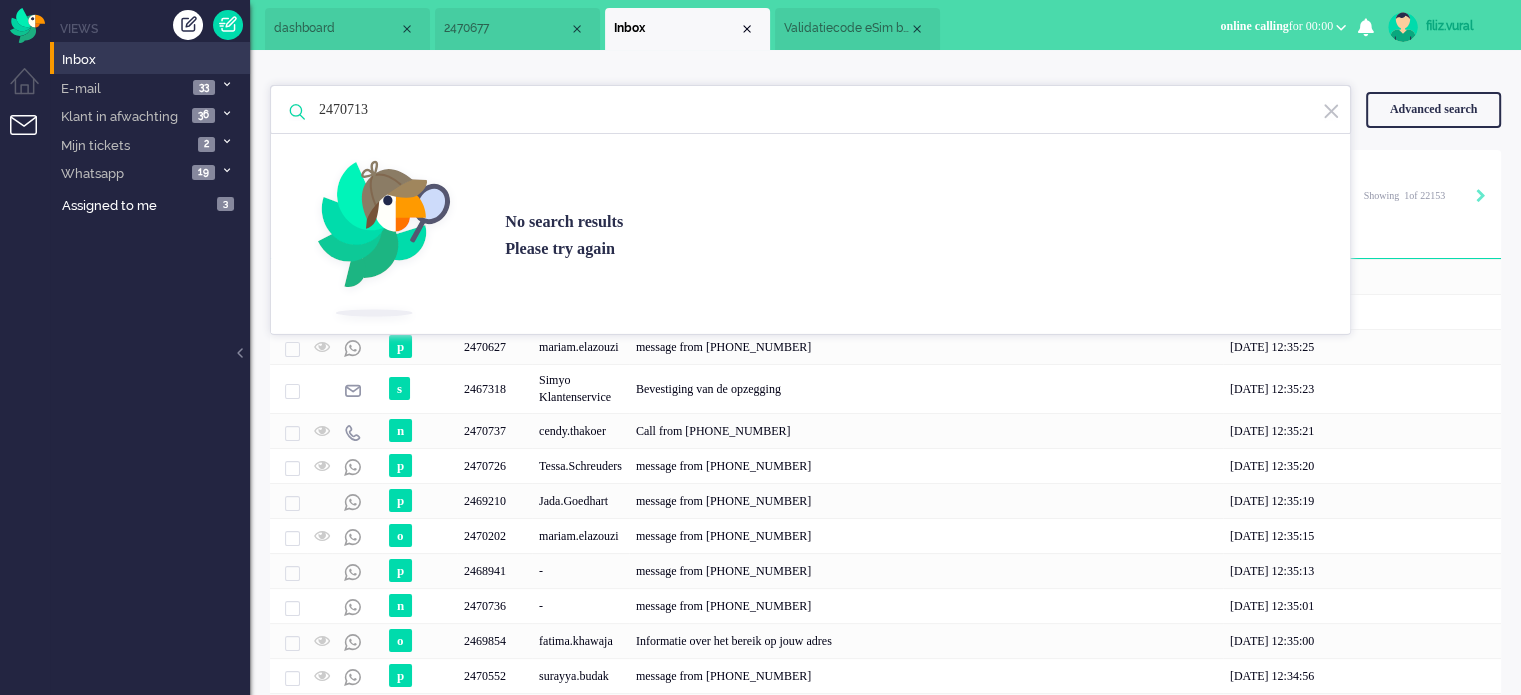 type on "2470713" 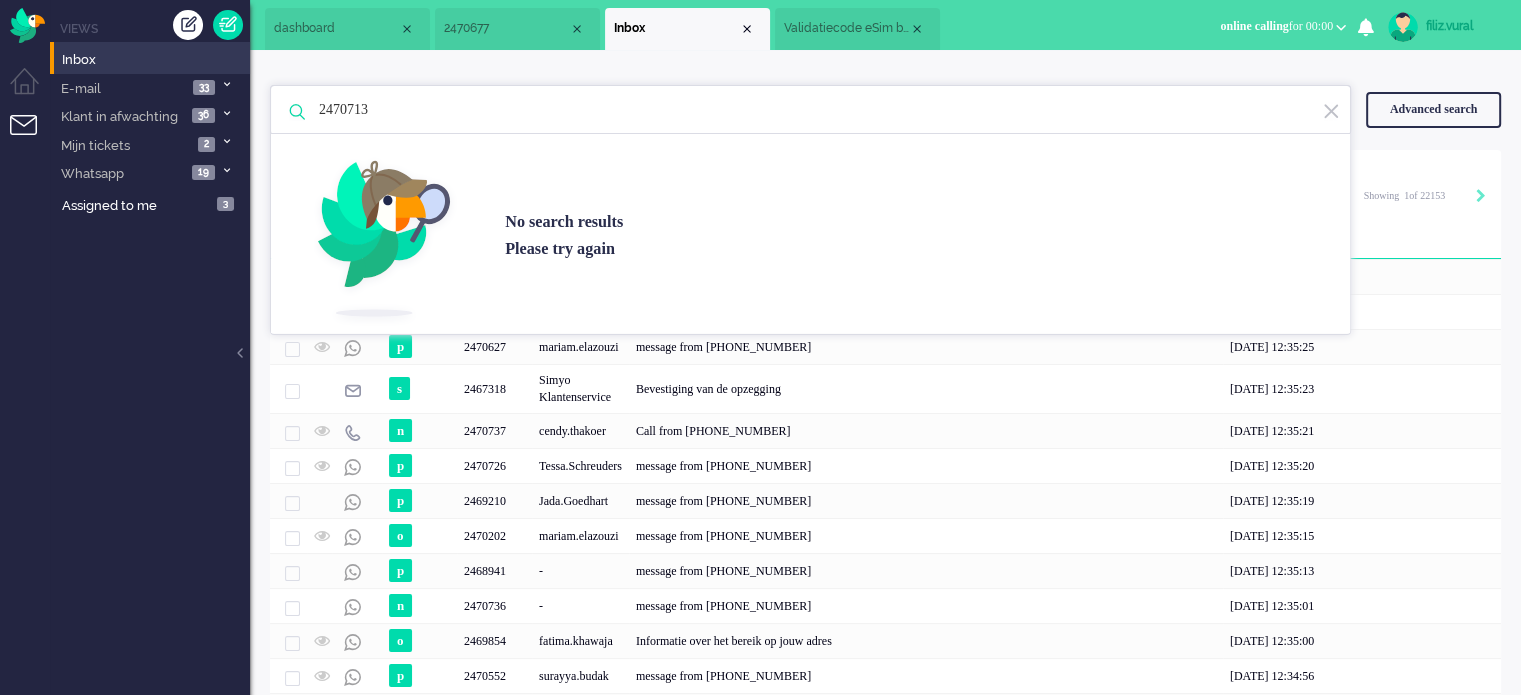 click at bounding box center (1331, 111) 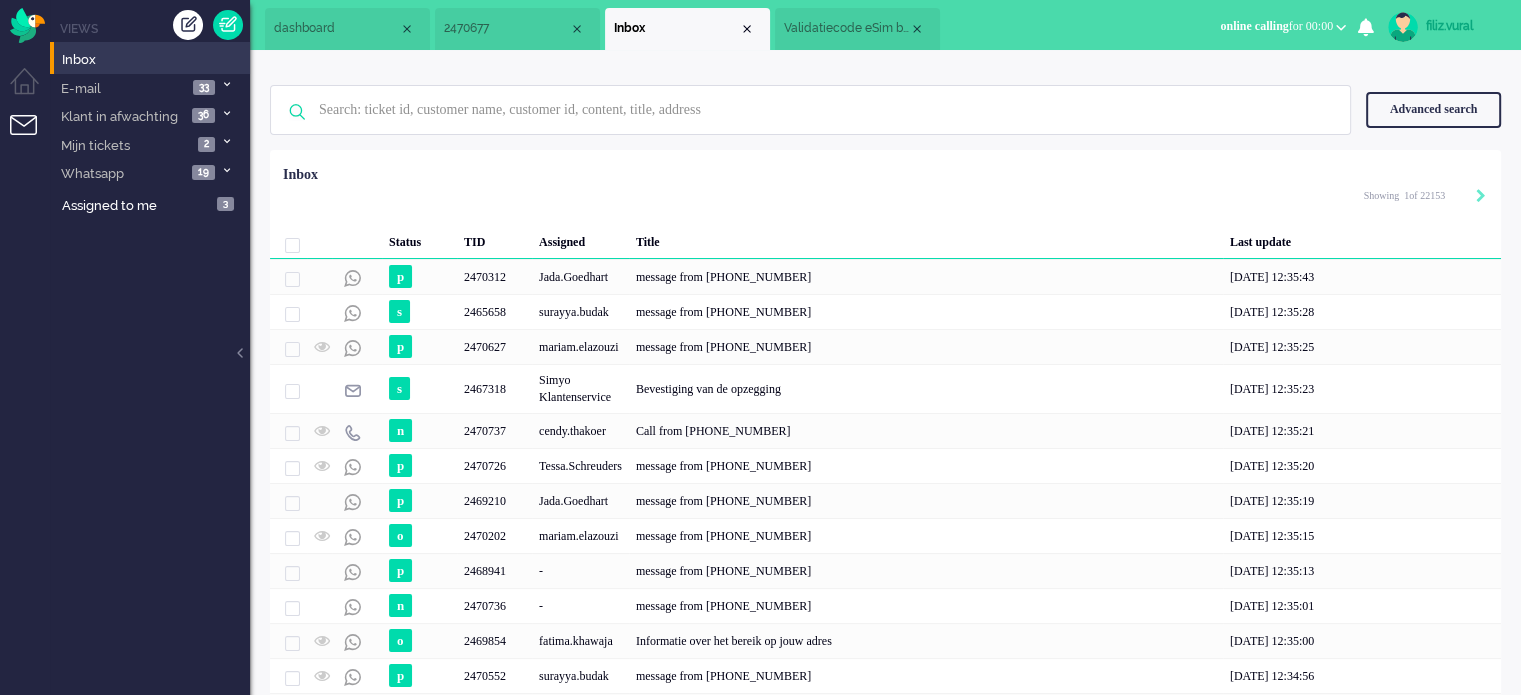 click on "Advanced search" at bounding box center [1433, 109] 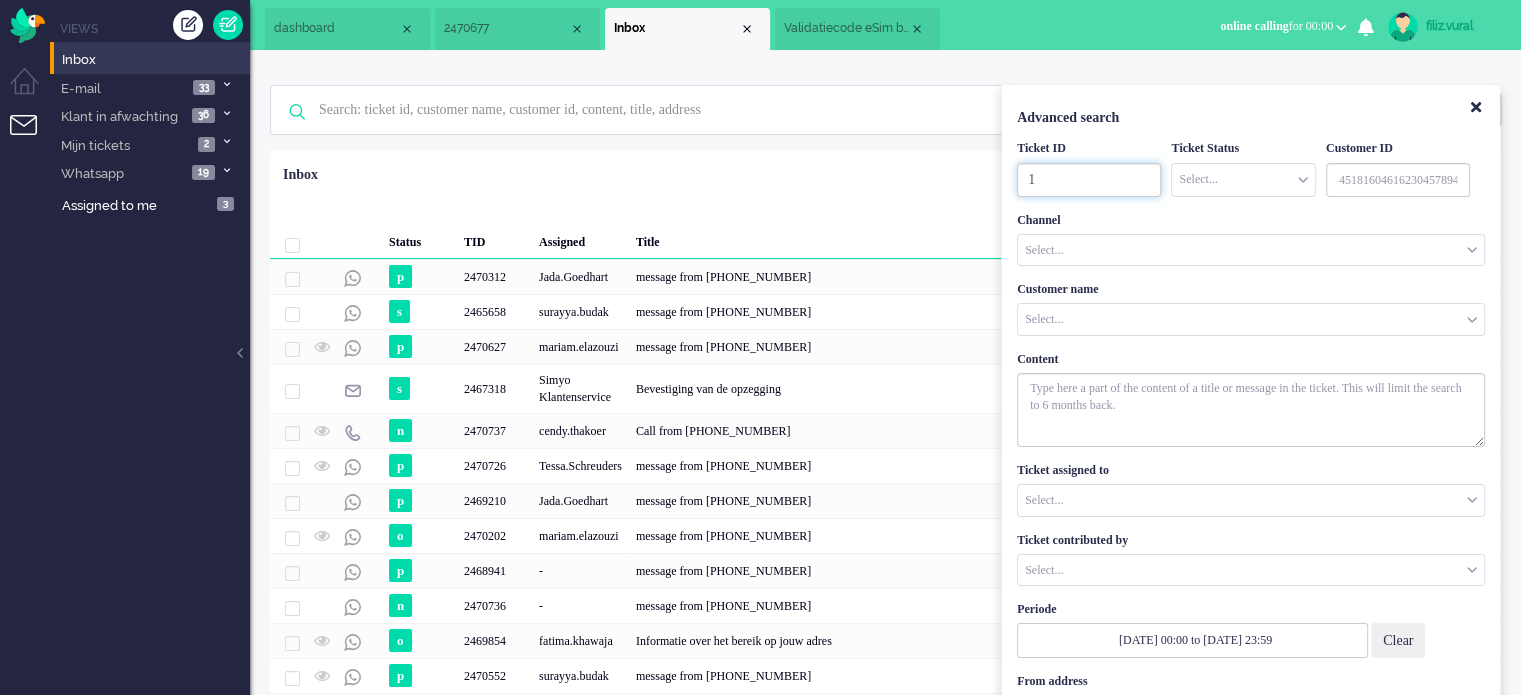 click on "1" at bounding box center [1089, 180] 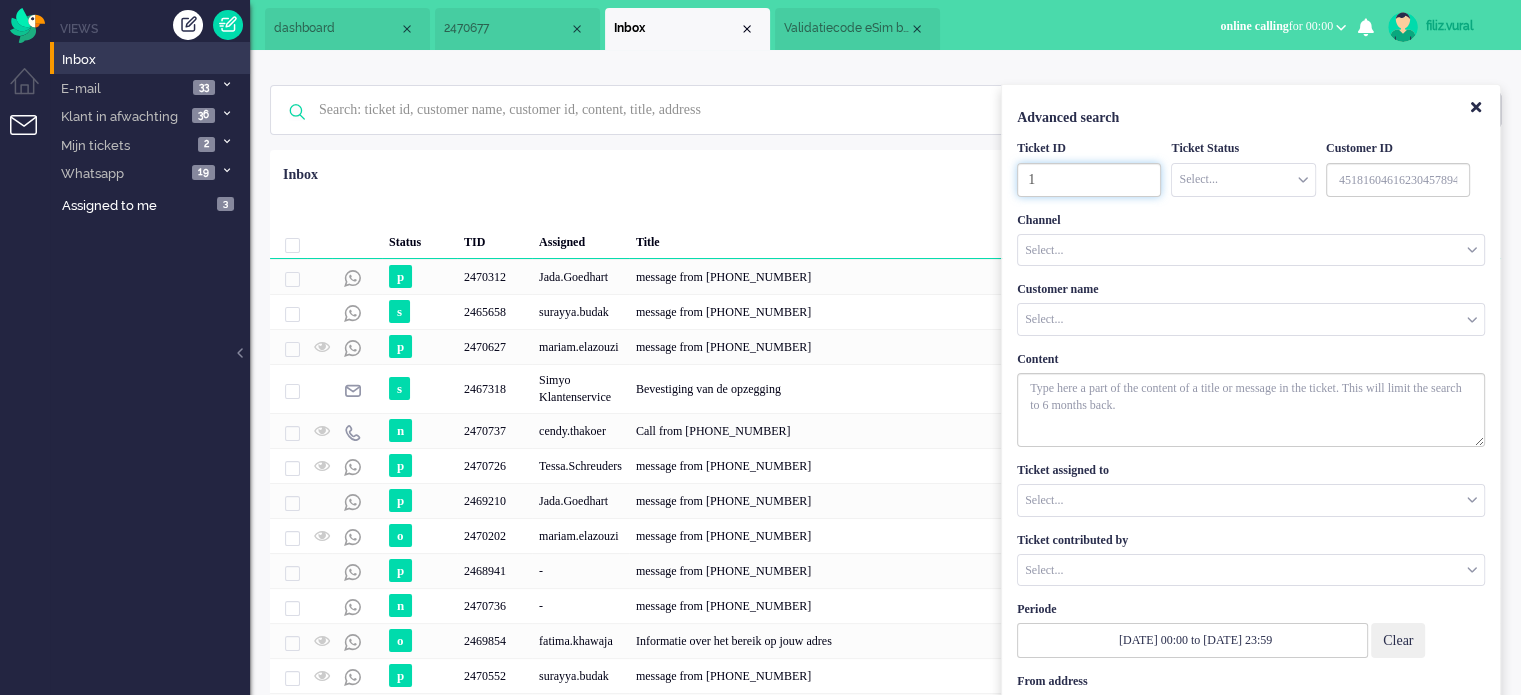 click on "1" at bounding box center (1089, 180) 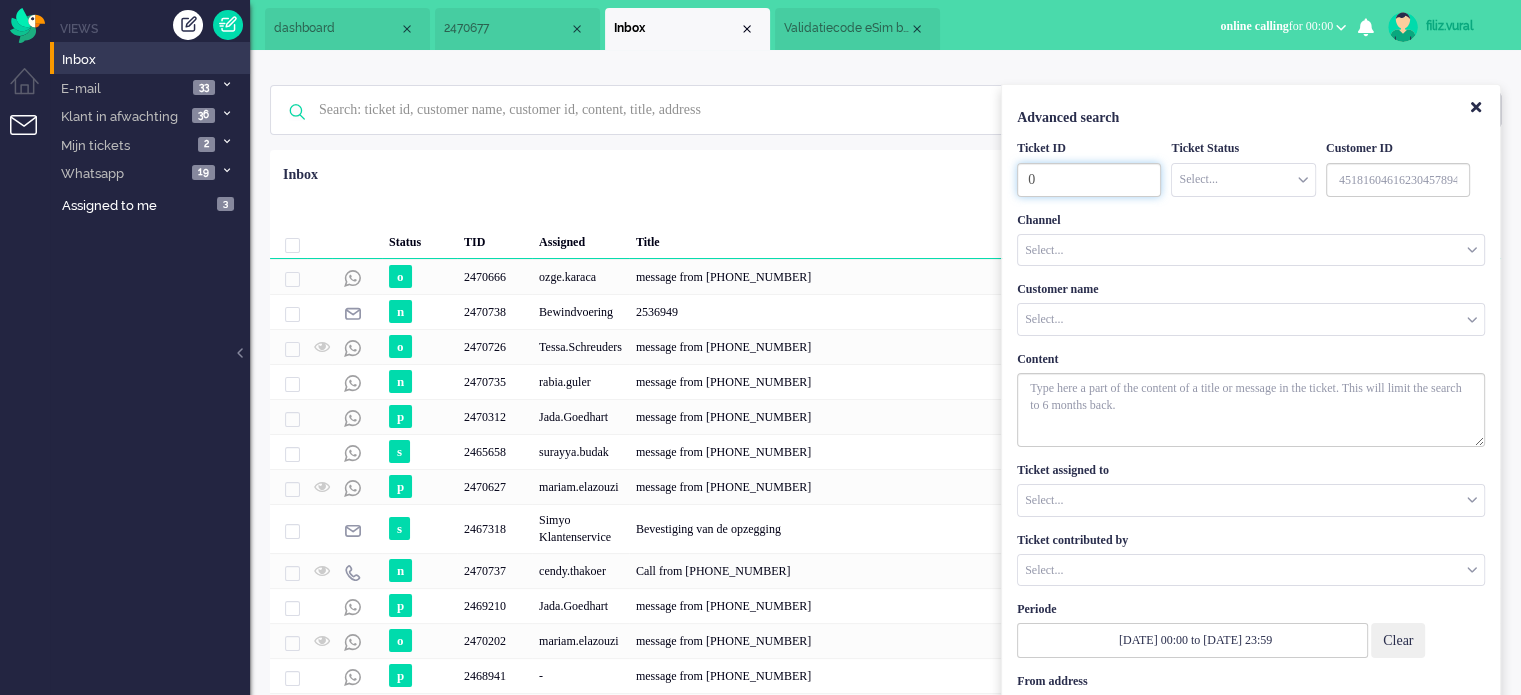 type on "0" 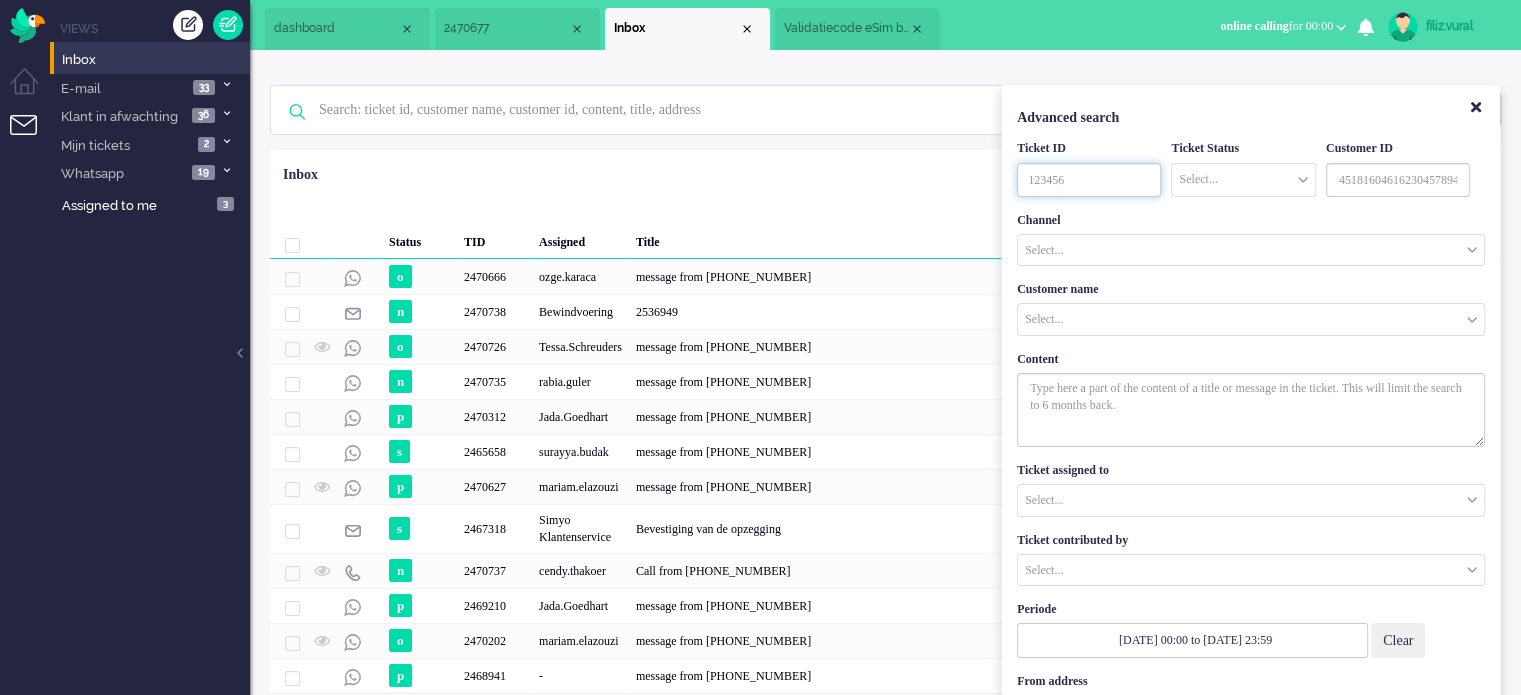 paste on "2470713" 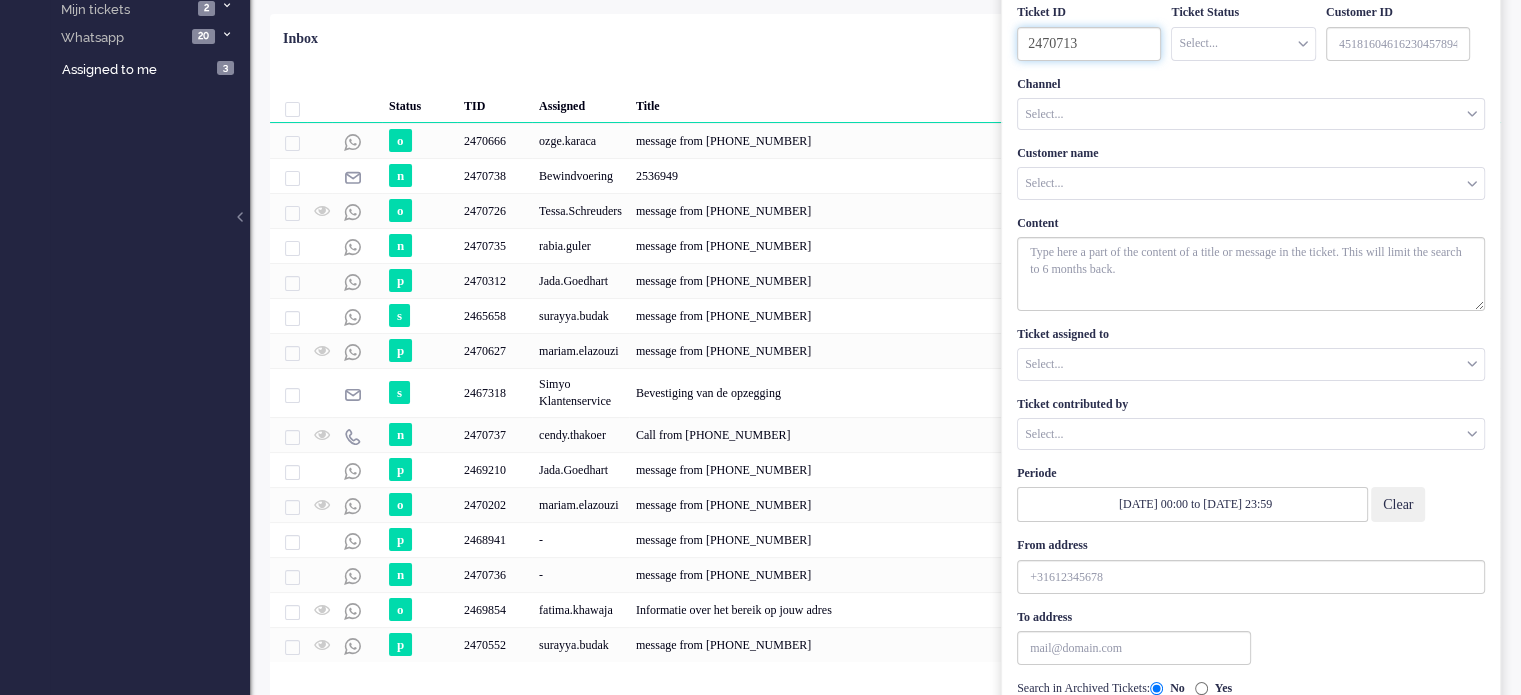 scroll, scrollTop: 200, scrollLeft: 0, axis: vertical 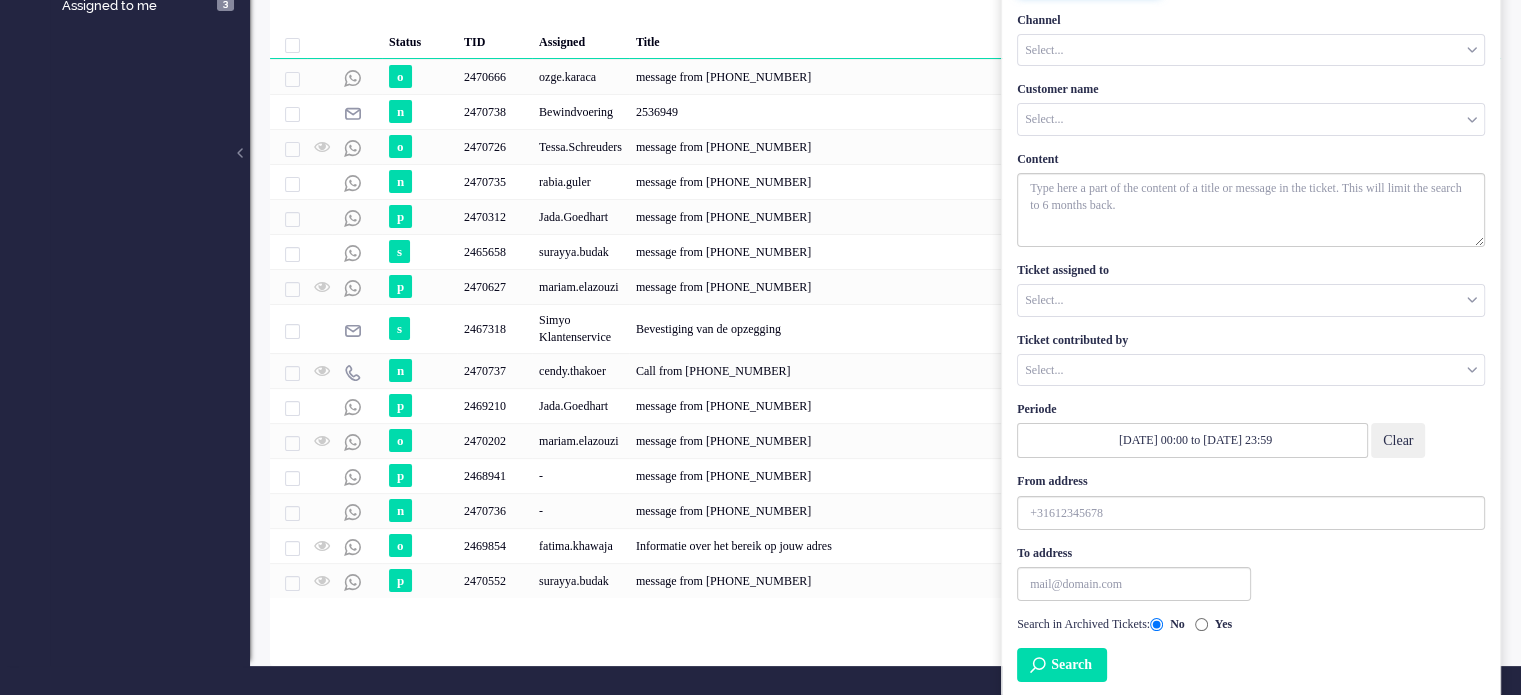 type on "2470713" 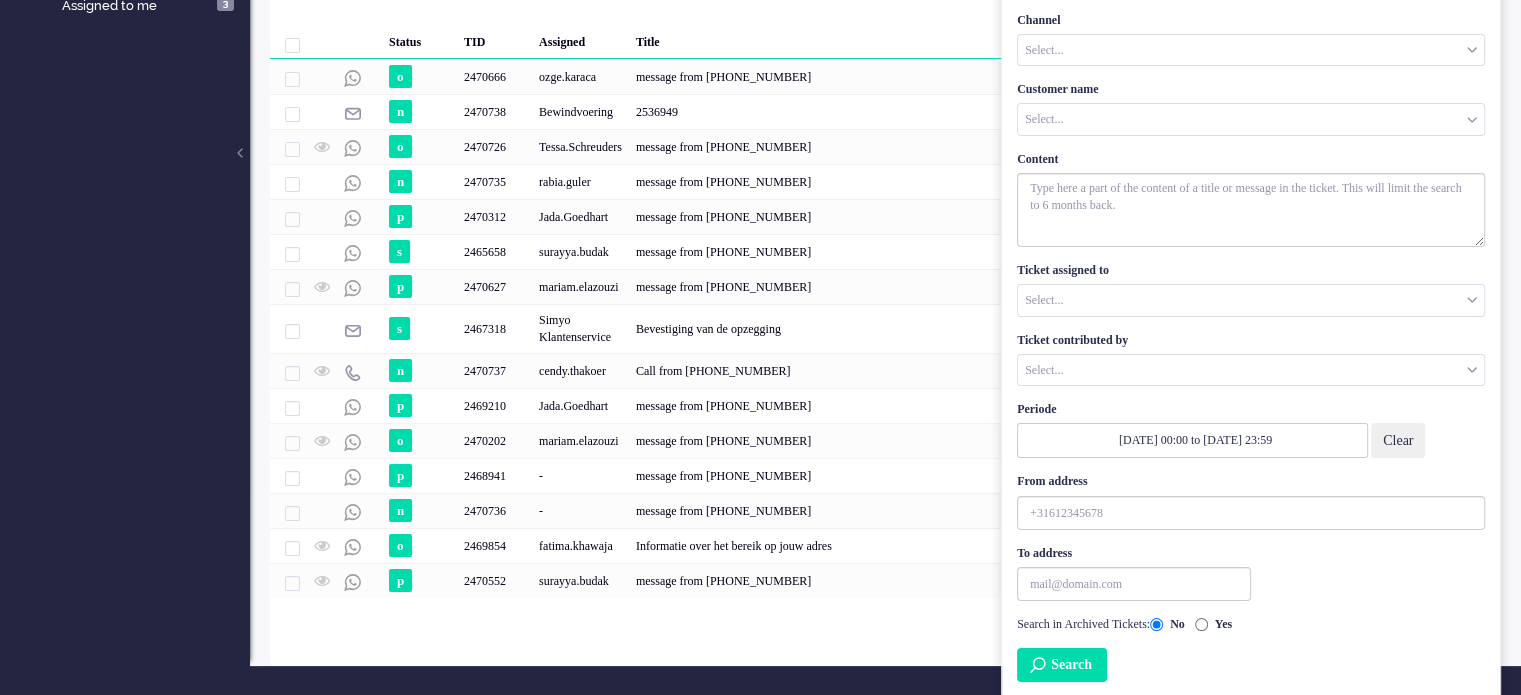 click on "Search" at bounding box center (1062, 665) 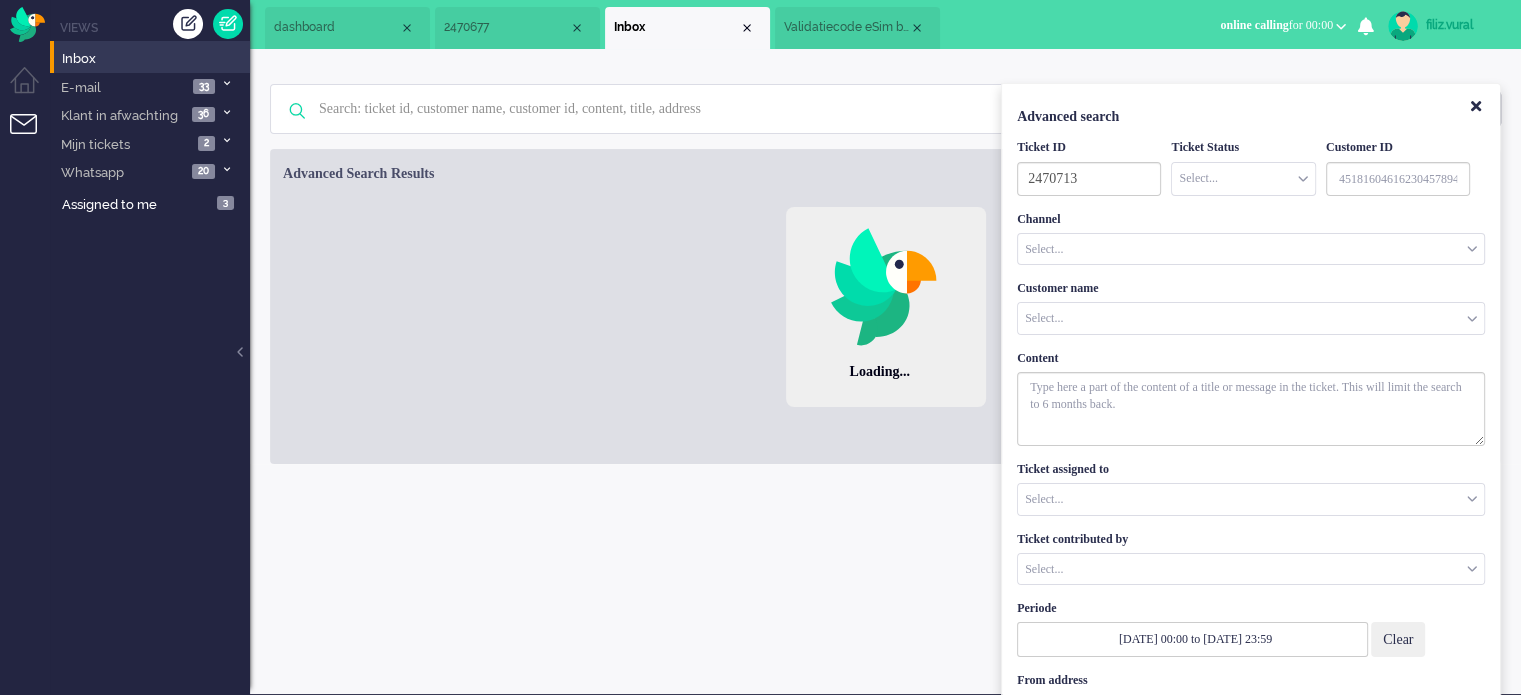 scroll, scrollTop: 0, scrollLeft: 0, axis: both 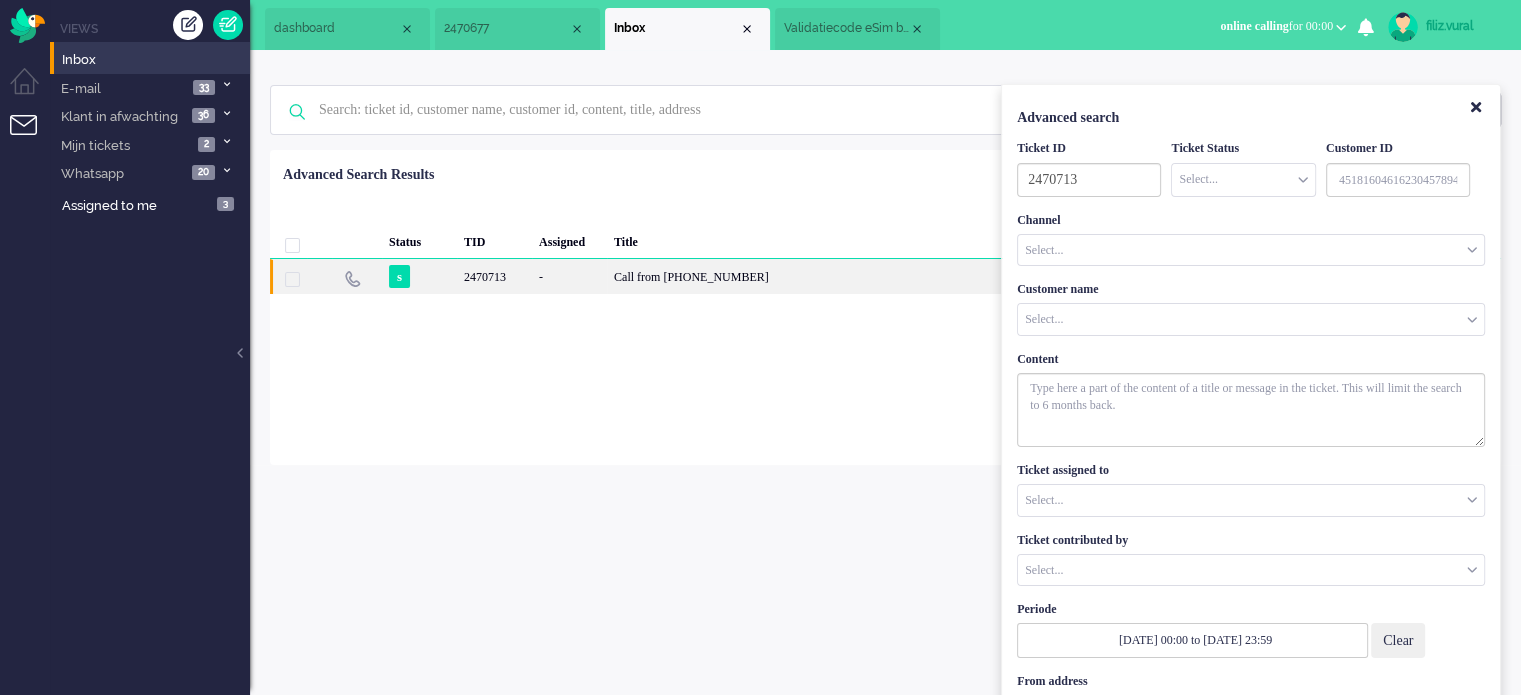 click on "Call from +31620260409" 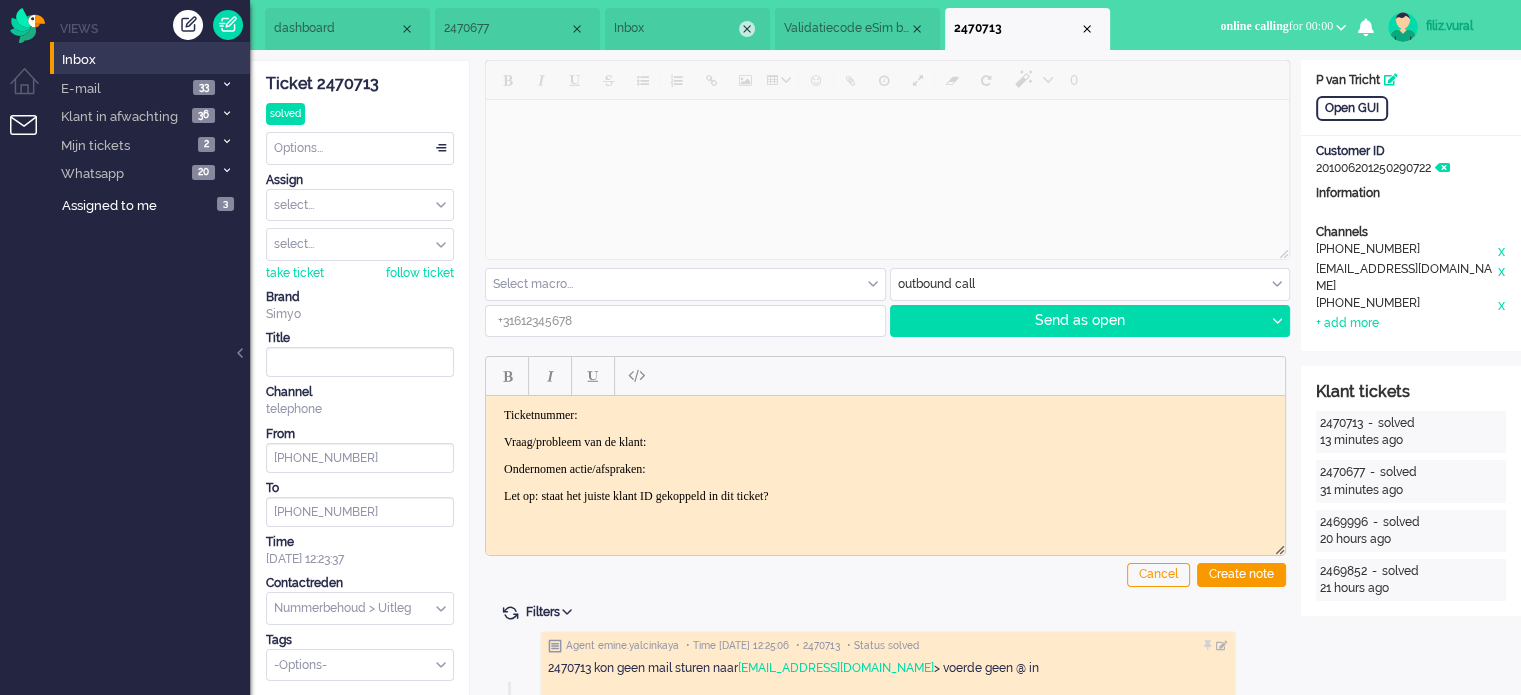 scroll, scrollTop: 0, scrollLeft: 0, axis: both 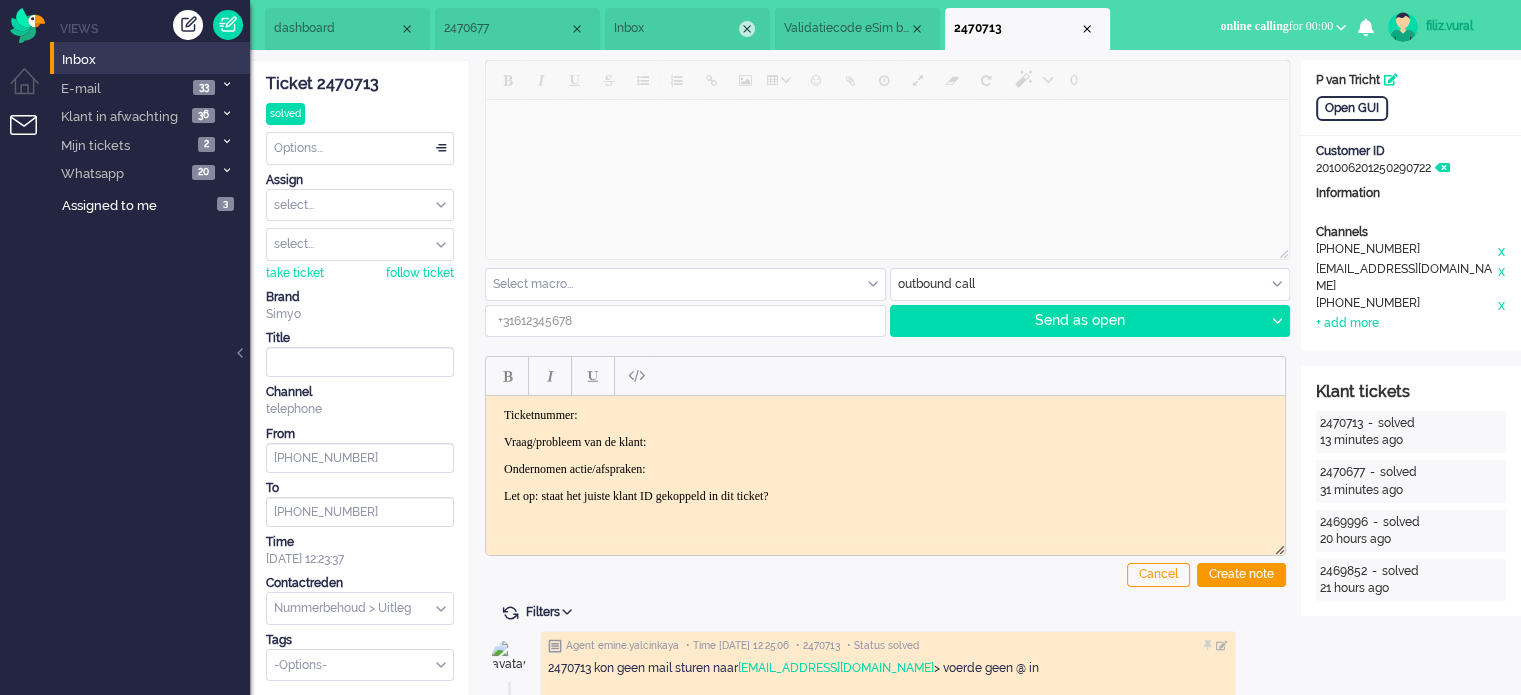 click at bounding box center [747, 29] 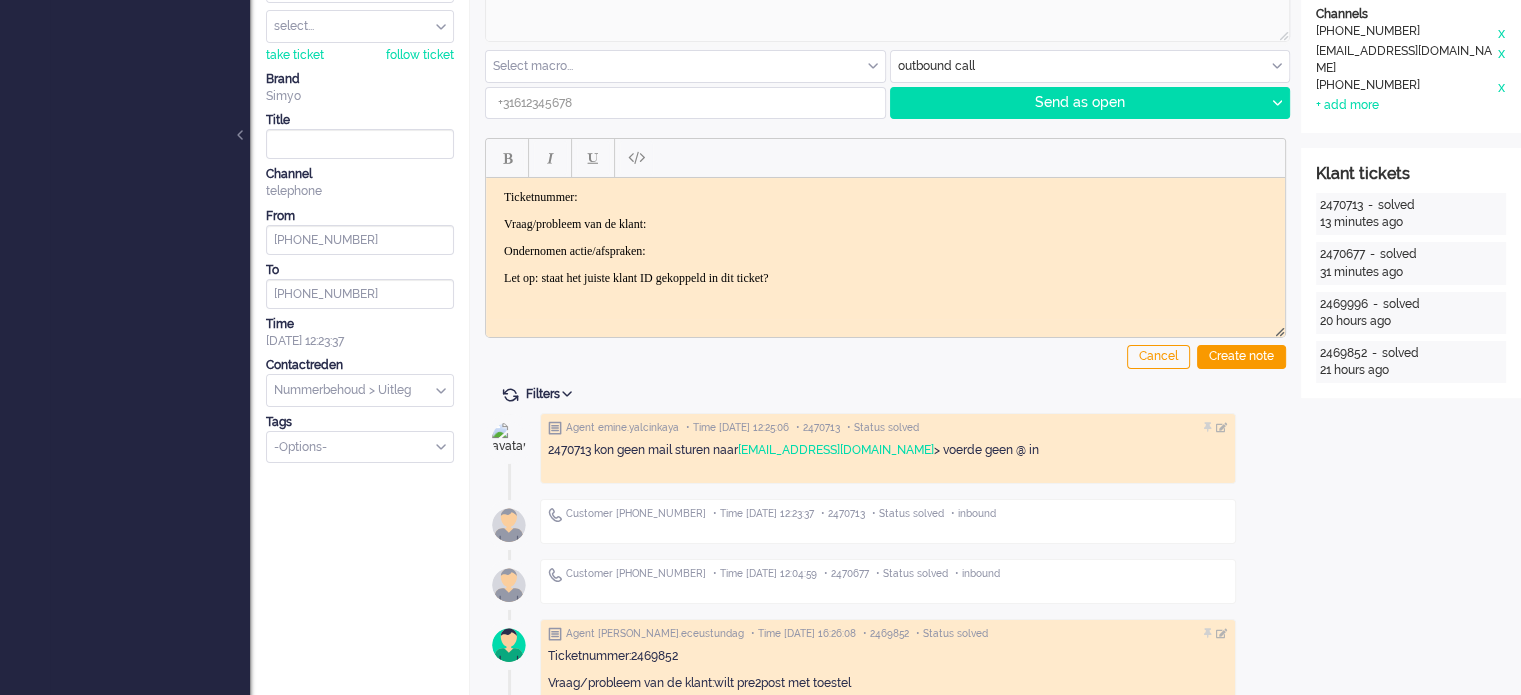scroll, scrollTop: 0, scrollLeft: 0, axis: both 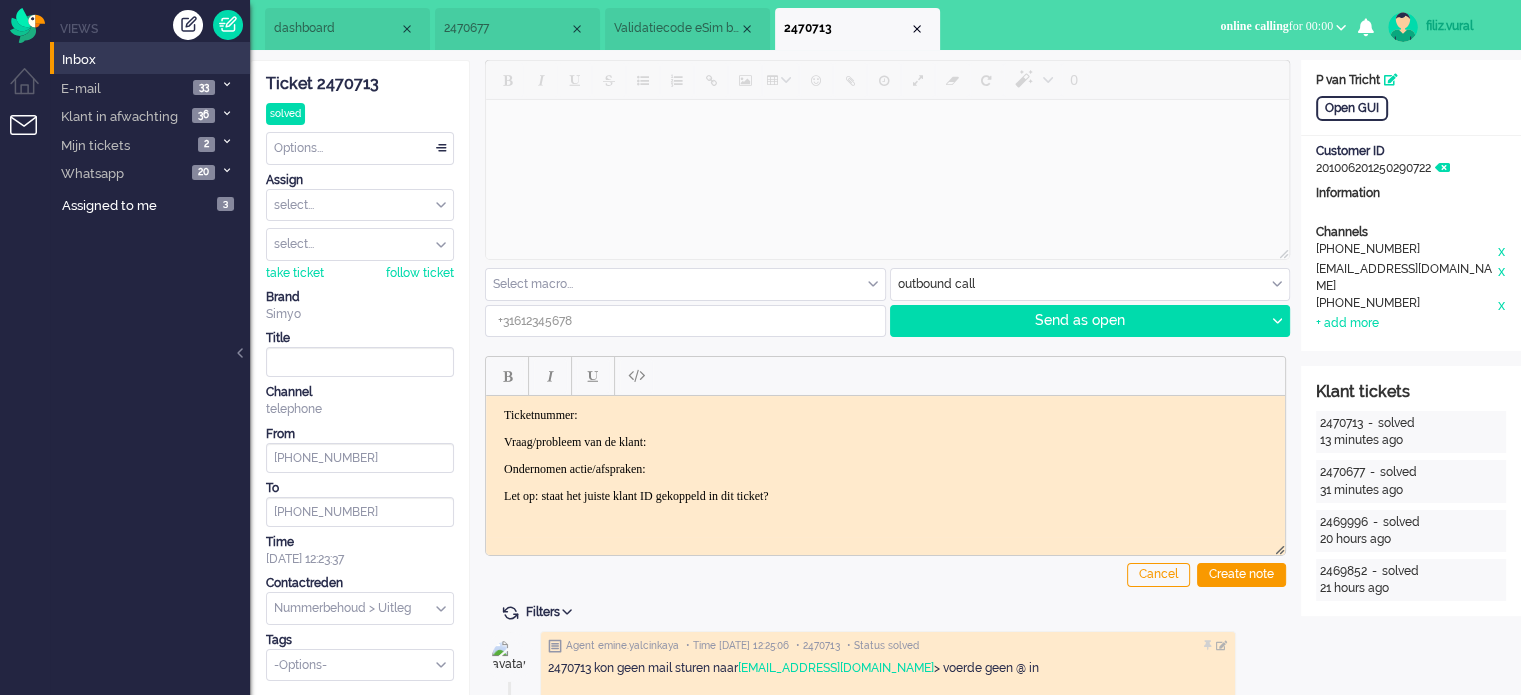 click on "Validatiecode eSim bestelling" at bounding box center (676, 28) 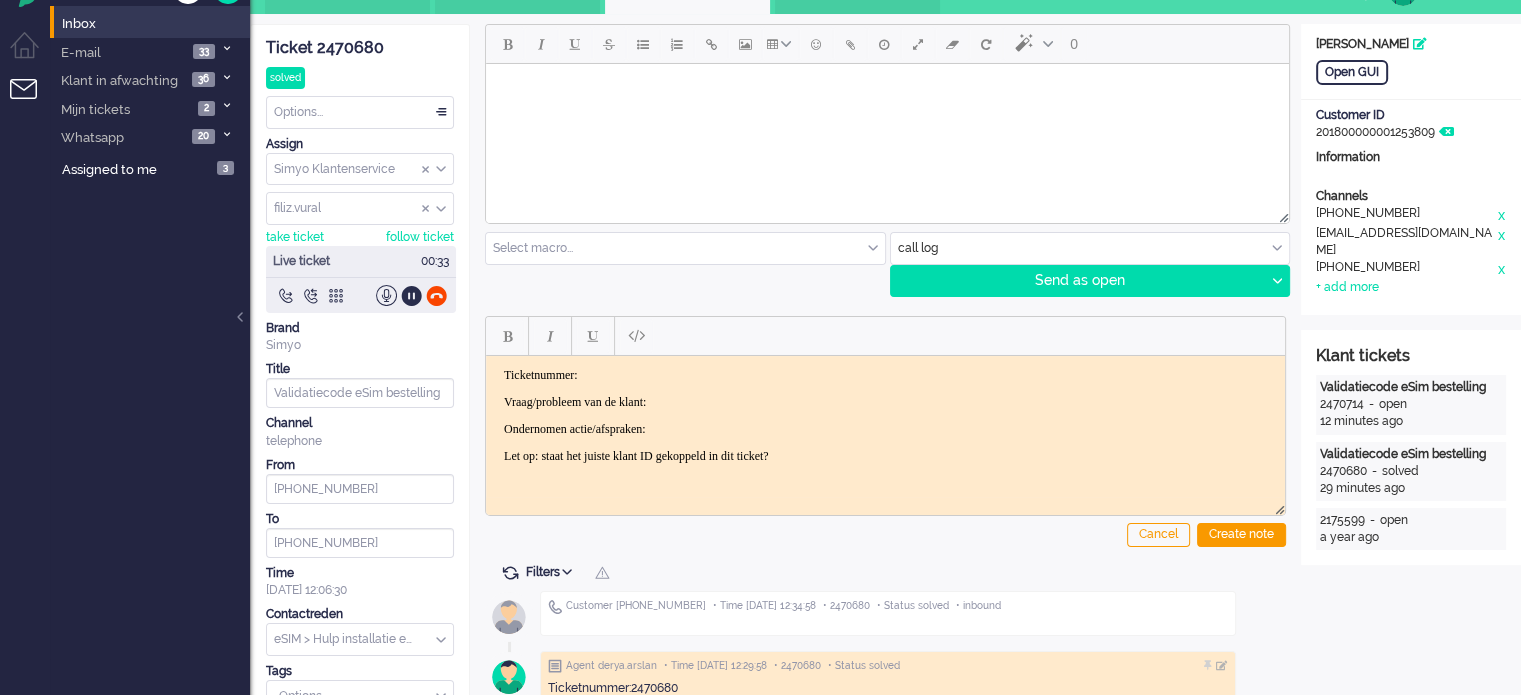 scroll, scrollTop: 0, scrollLeft: 0, axis: both 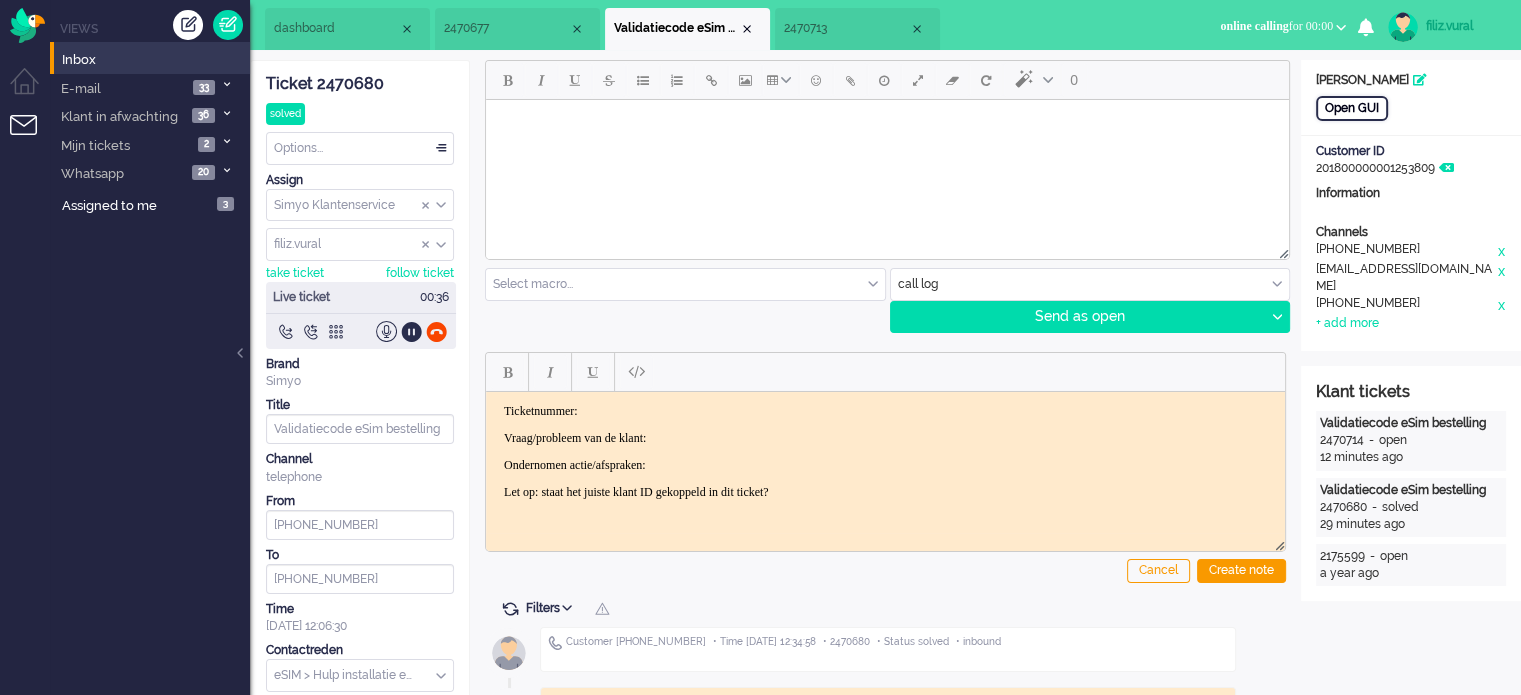 click on "Open GUI" at bounding box center (1352, 108) 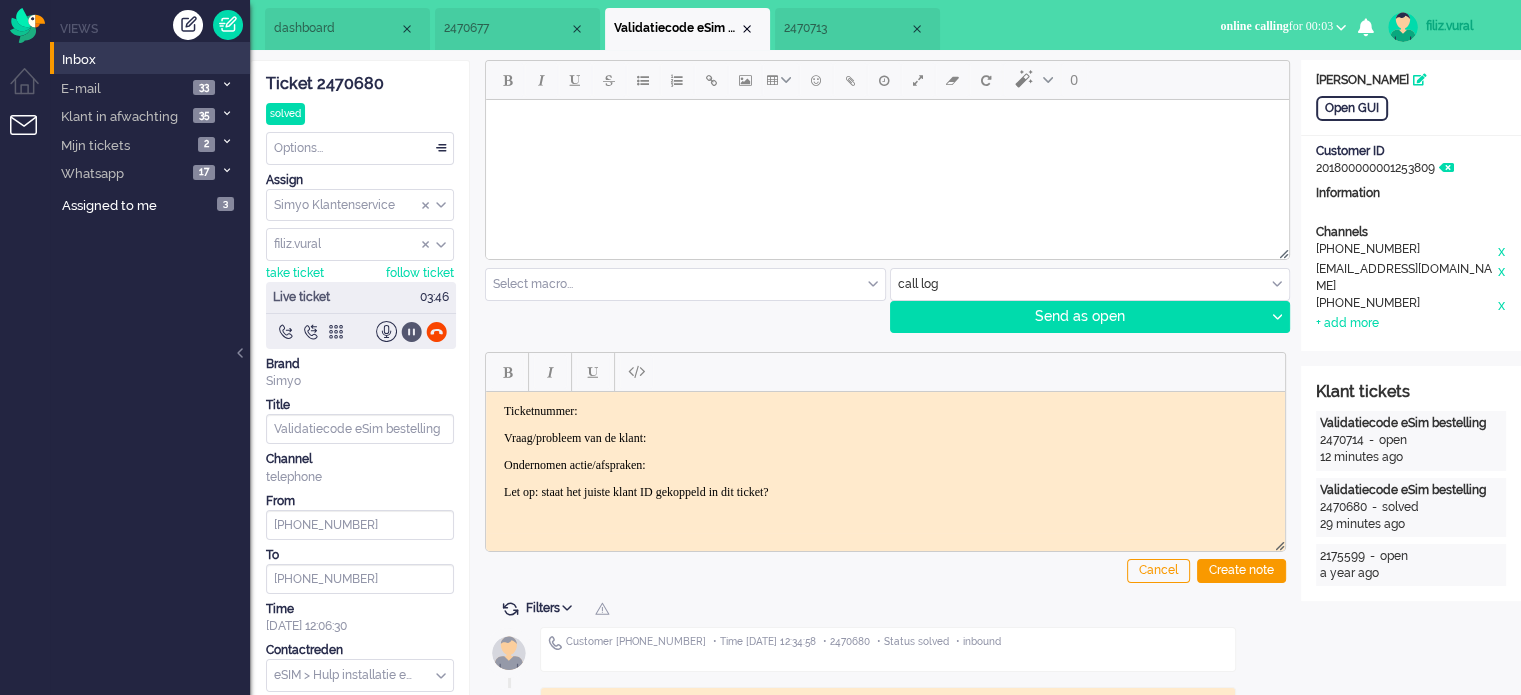 click 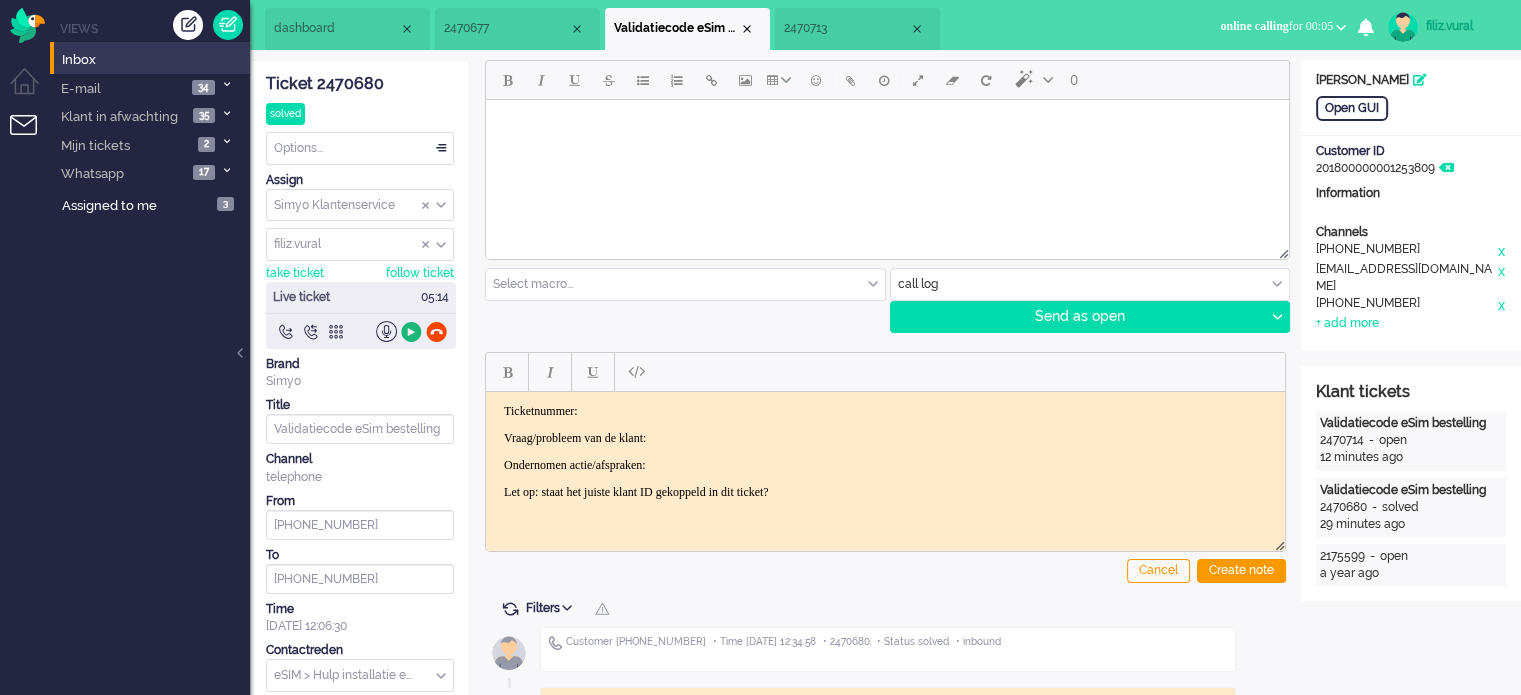 click 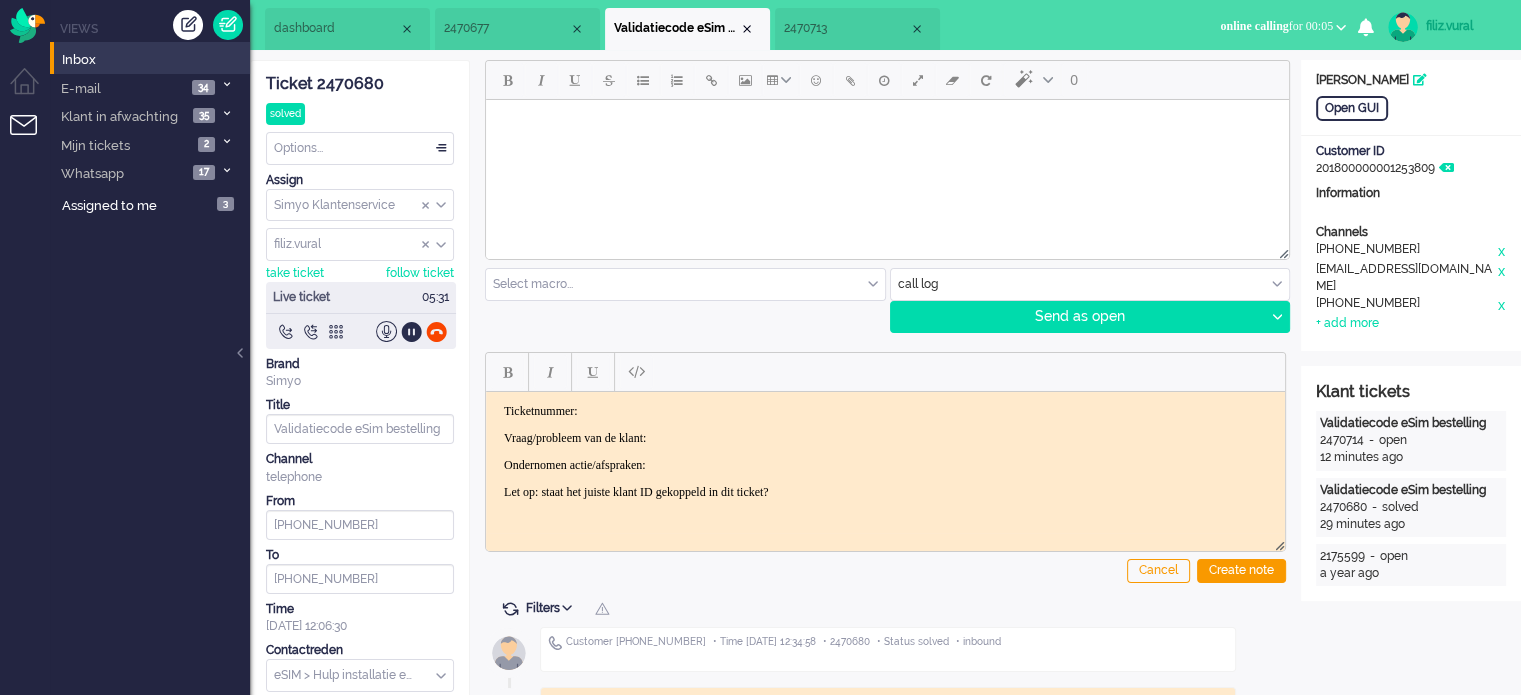 drag, startPoint x: 374, startPoint y: 80, endPoint x: 433, endPoint y: 178, distance: 114.38969 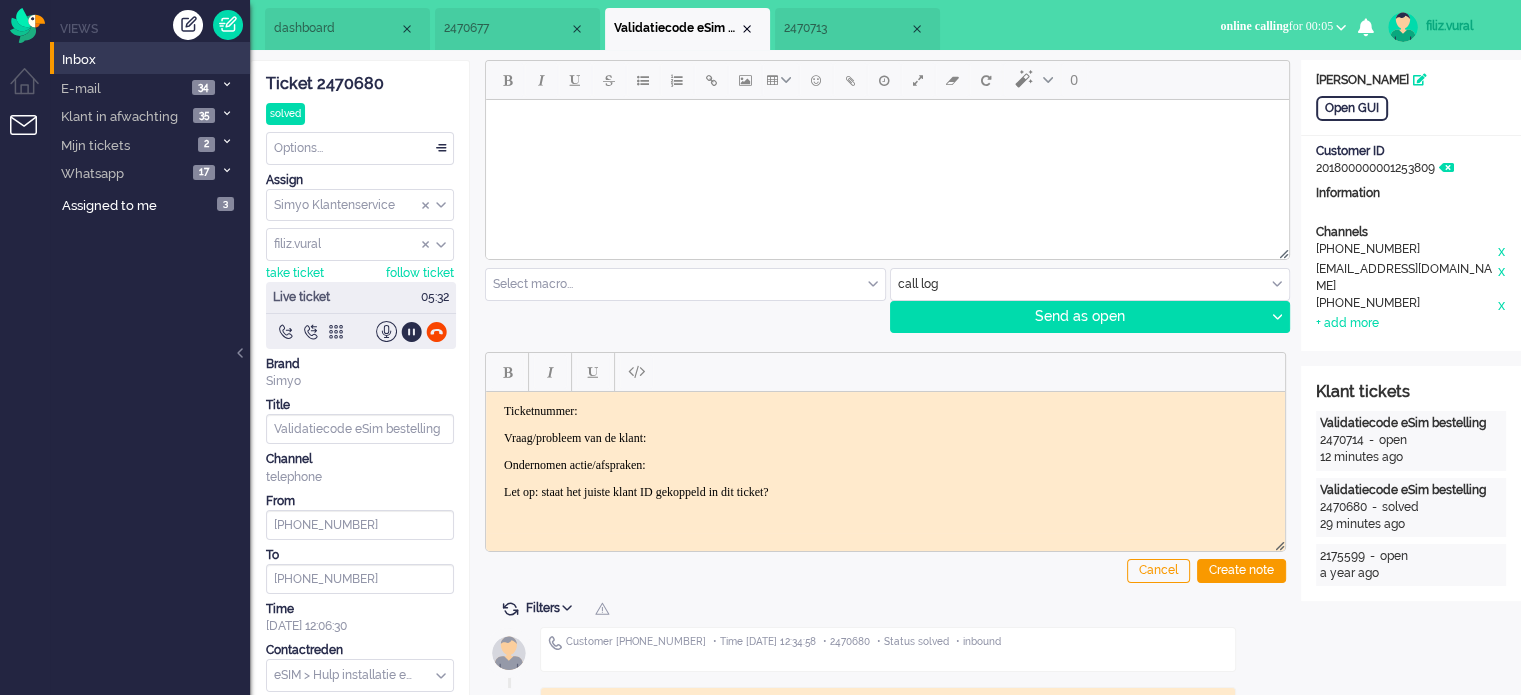 click on "Ticketnummer:" at bounding box center [885, 410] 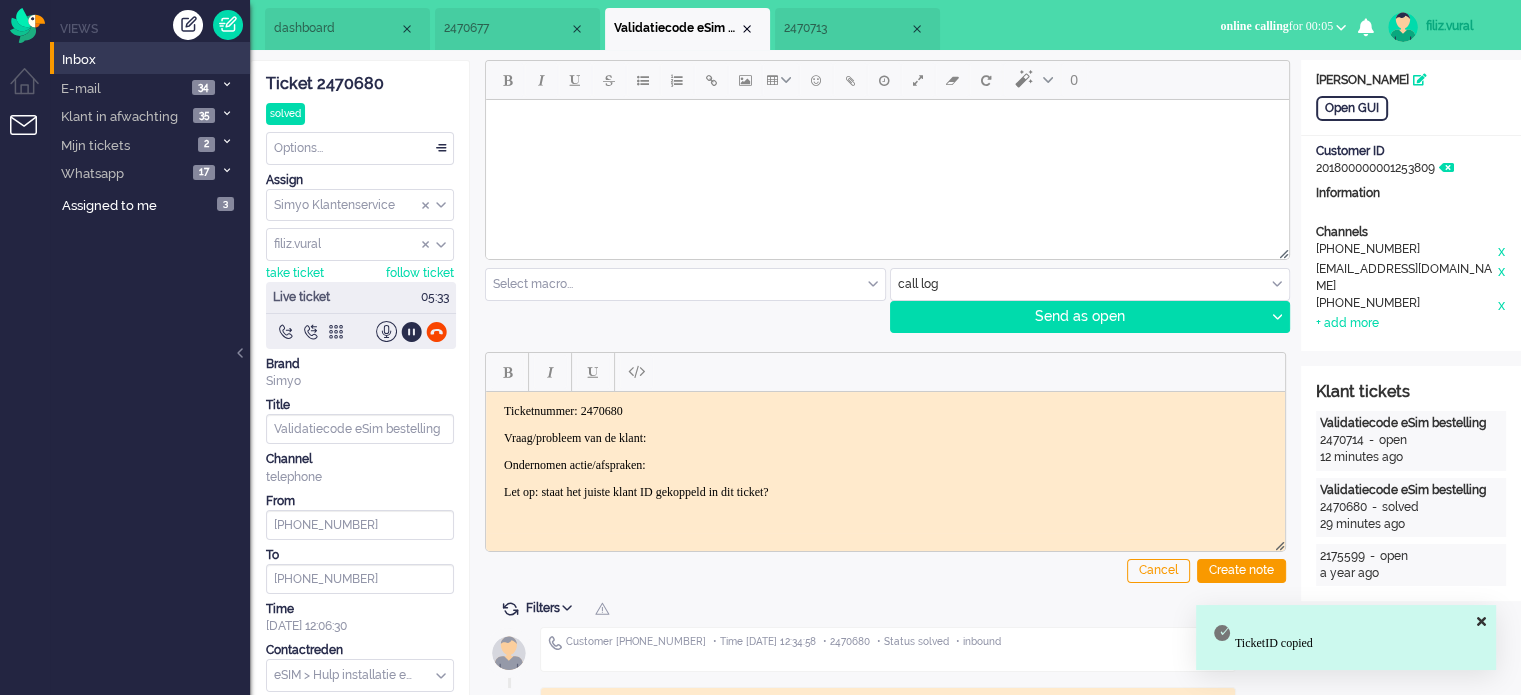 click on "Ticketnummer: 2470680 Vraag/probleem van de klant: Ondernomen actie/afspraken:  Let op: staat het juiste klant ID gekoppeld in dit ticket?" at bounding box center (885, 451) 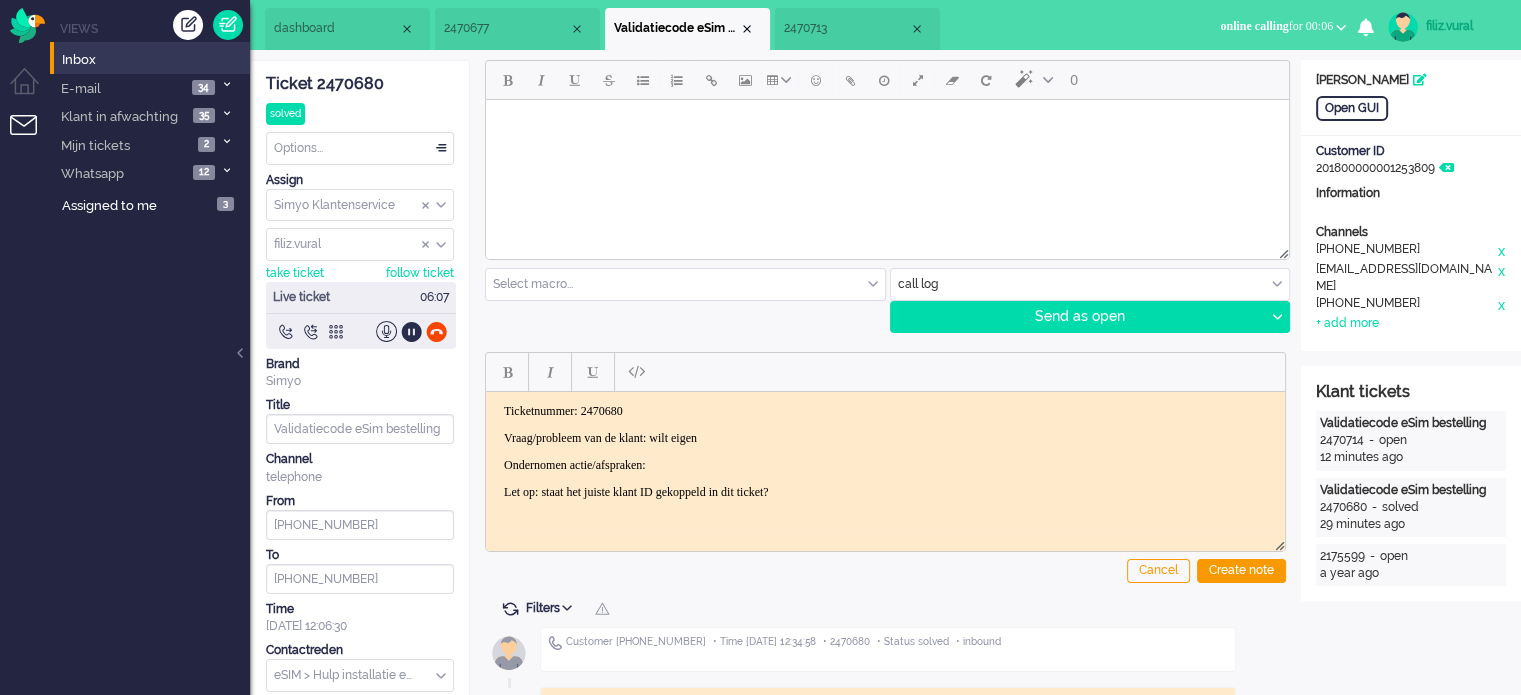 click at bounding box center [361, 331] 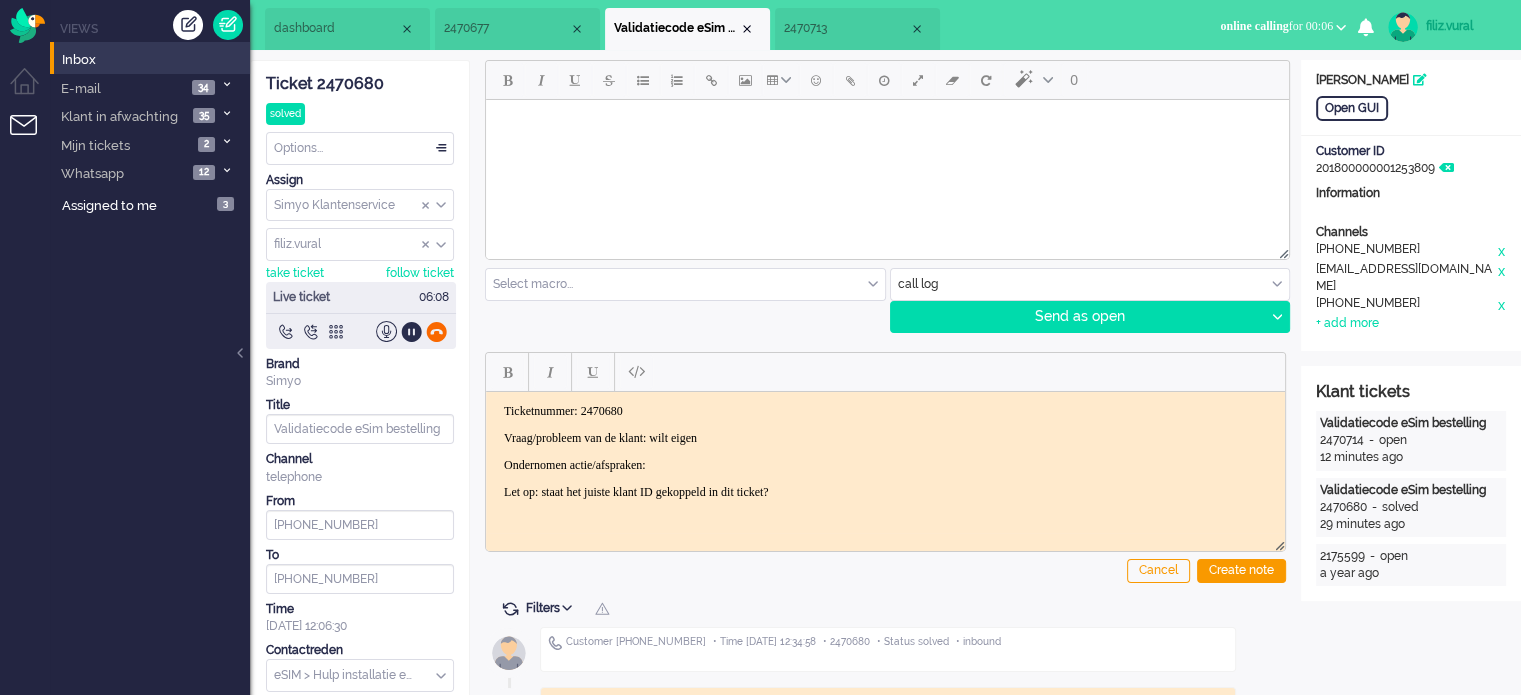 click 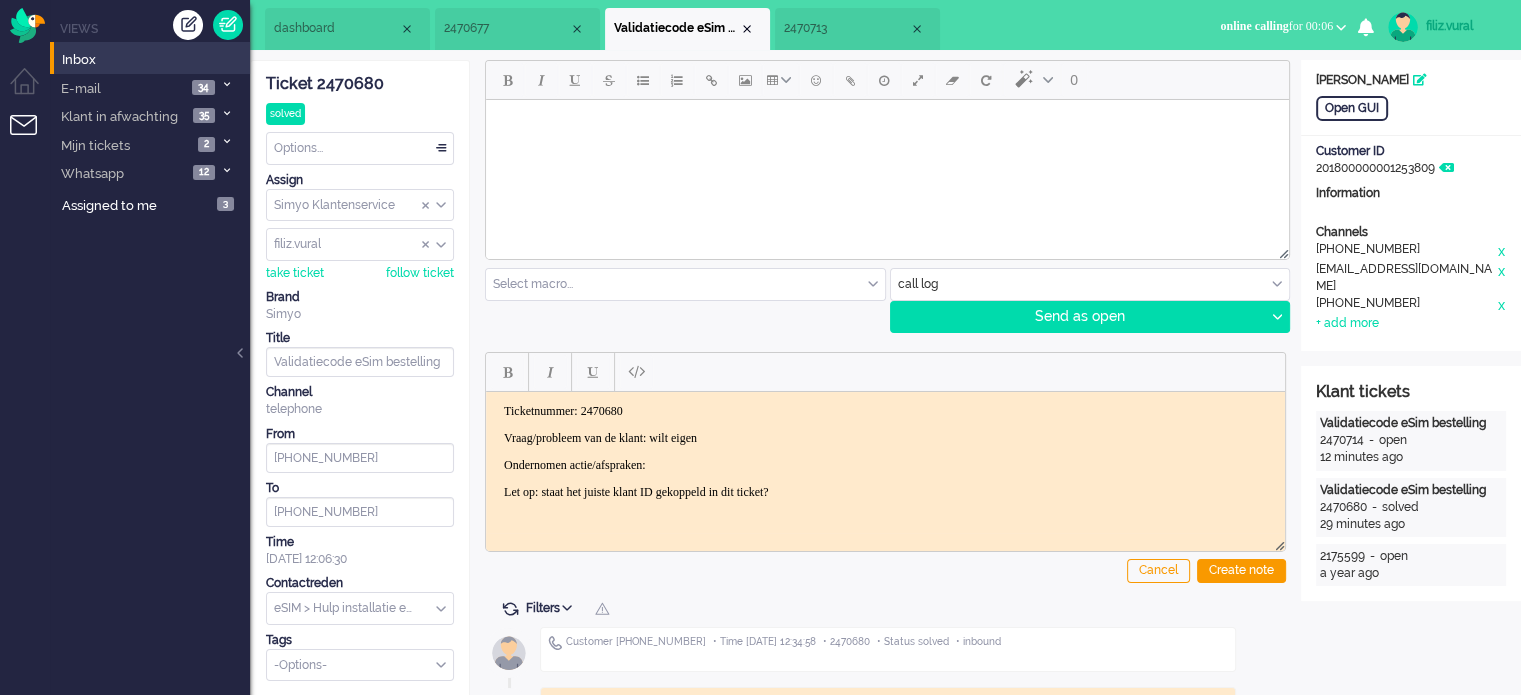 click on "Vraag/probleem van de klant: wilt eigen" at bounding box center [885, 437] 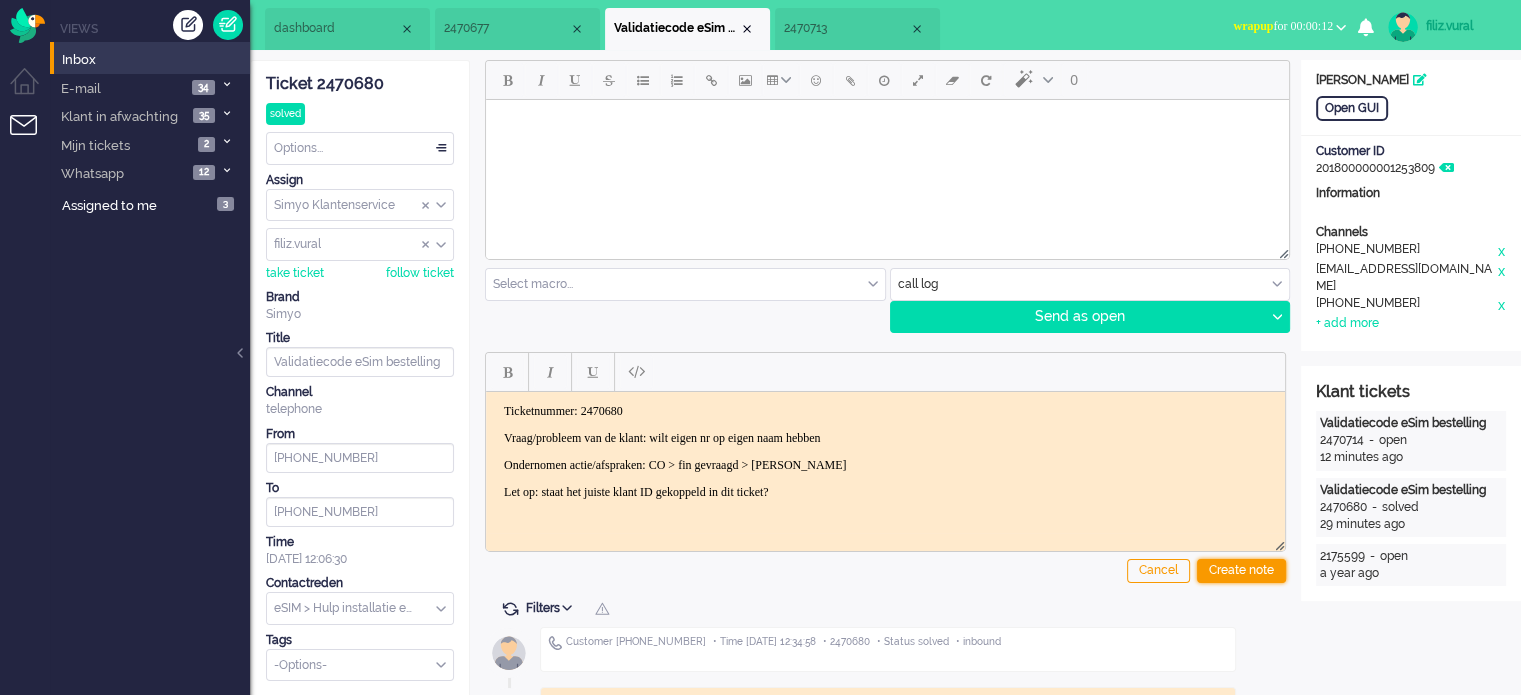 click on "Create note" at bounding box center [1241, 571] 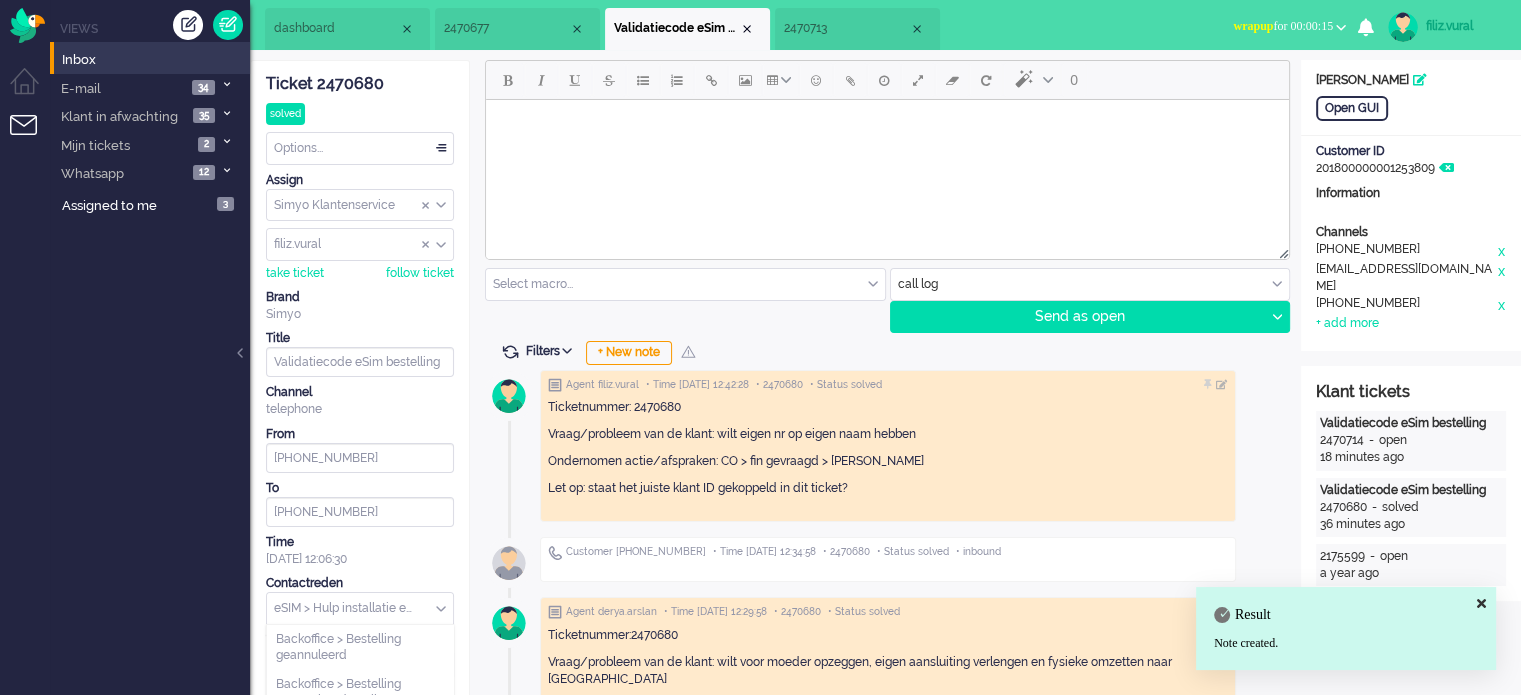 scroll, scrollTop: 1238, scrollLeft: 0, axis: vertical 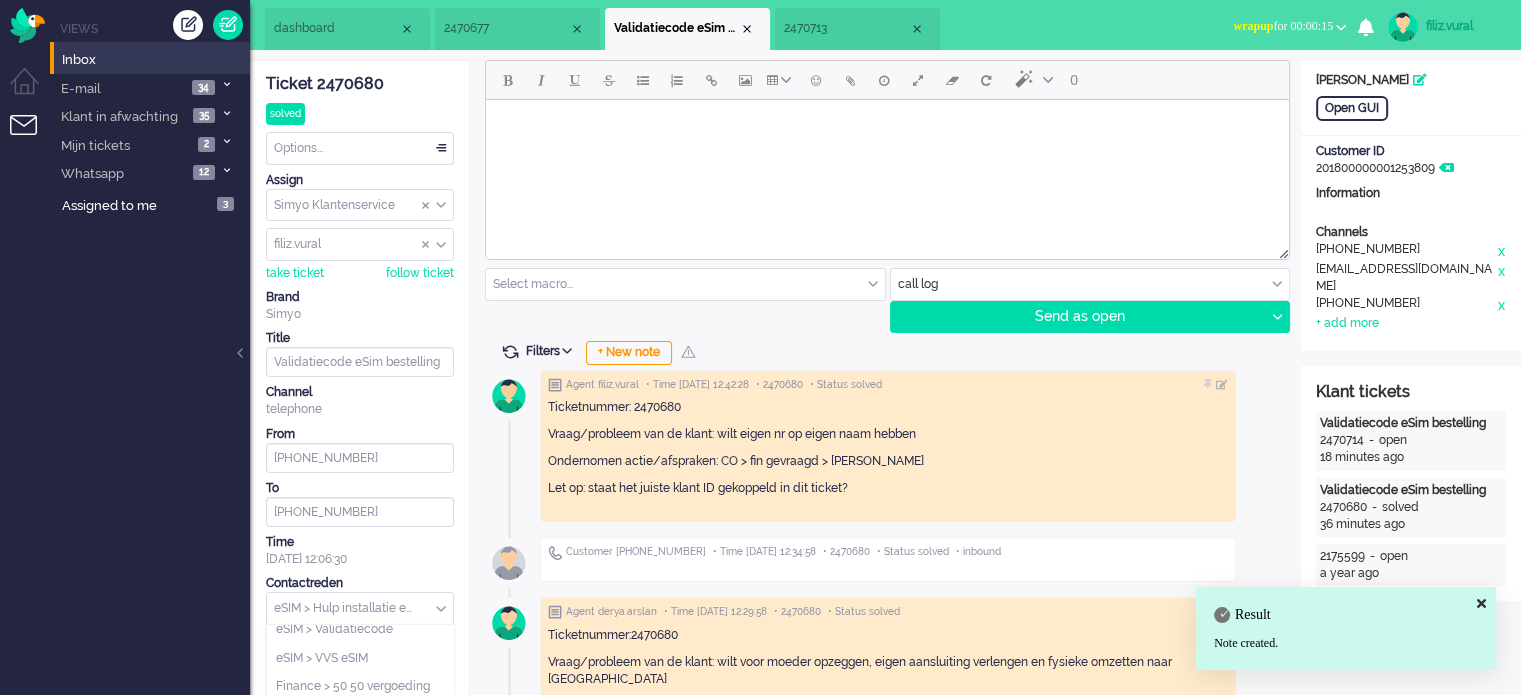 click at bounding box center [360, 608] 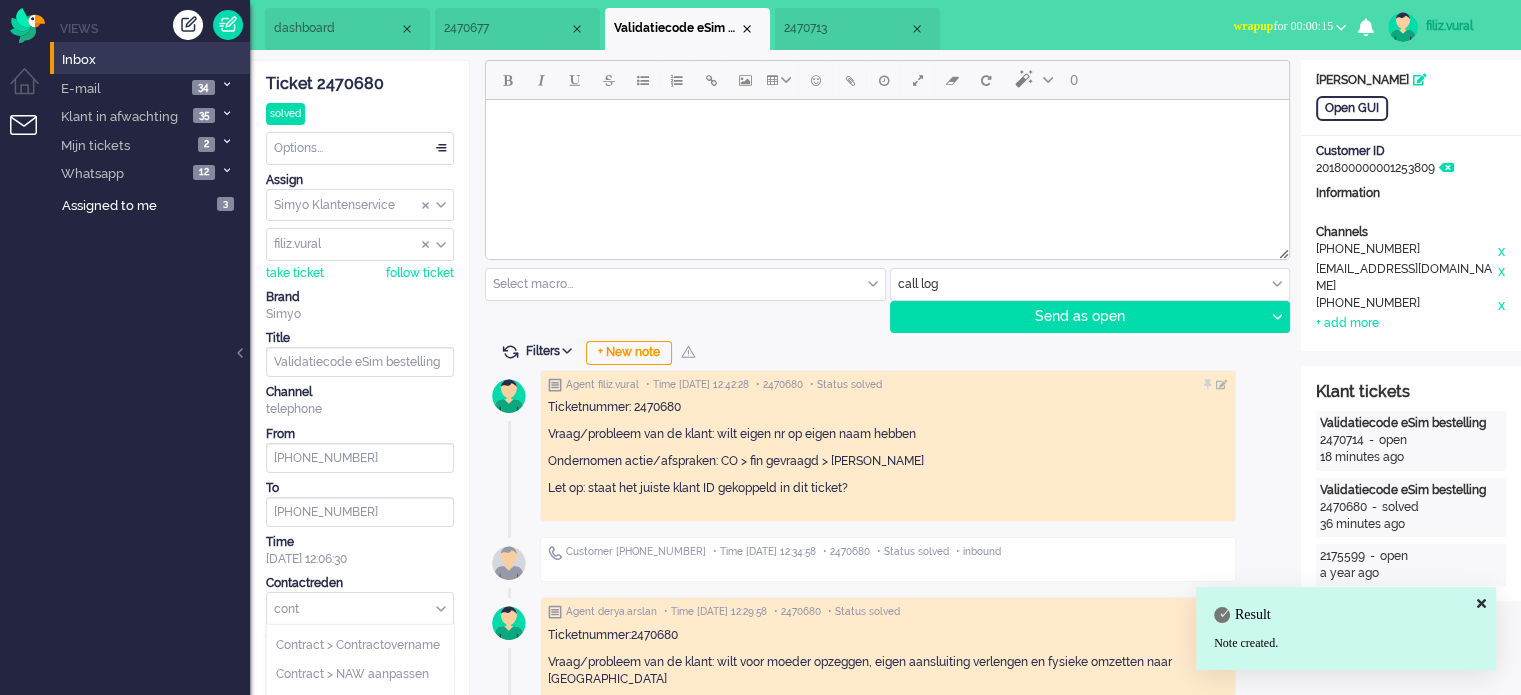 scroll, scrollTop: 94, scrollLeft: 0, axis: vertical 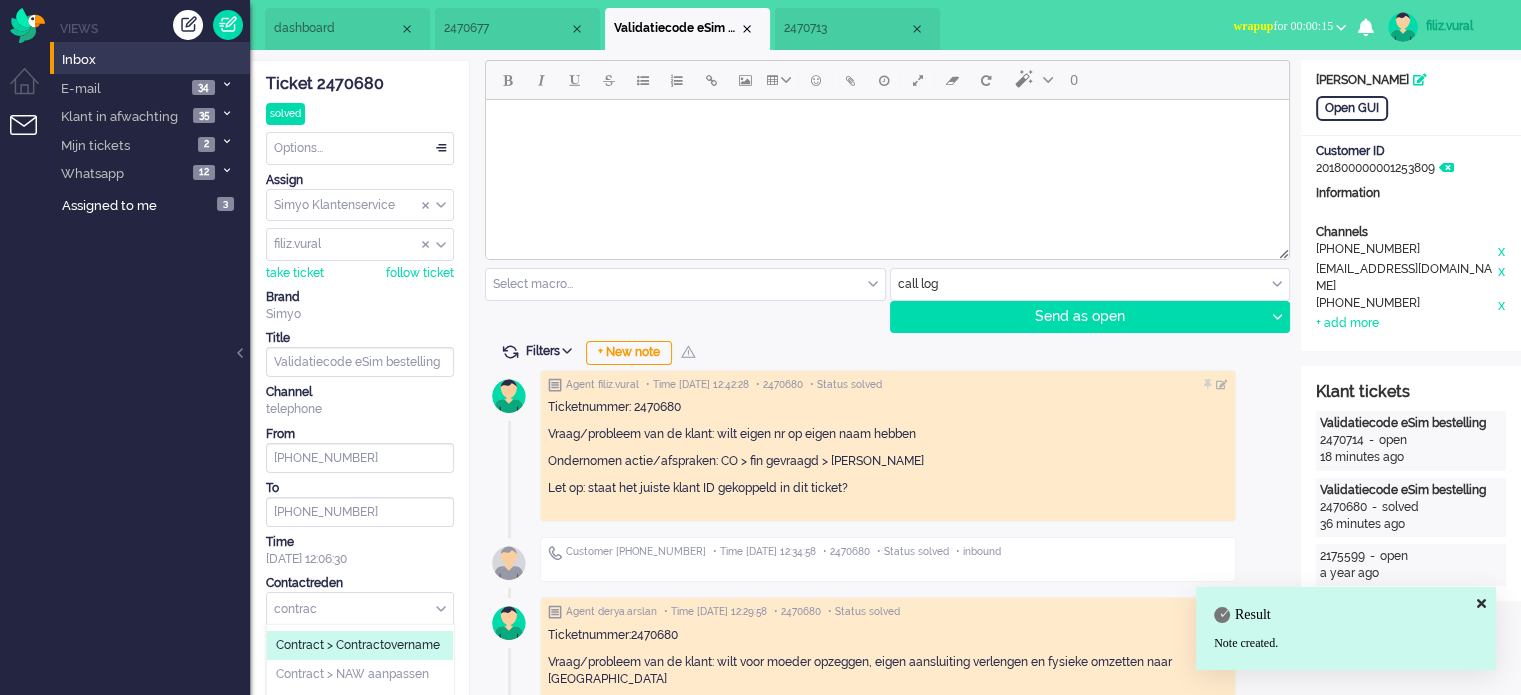 type on "contrac" 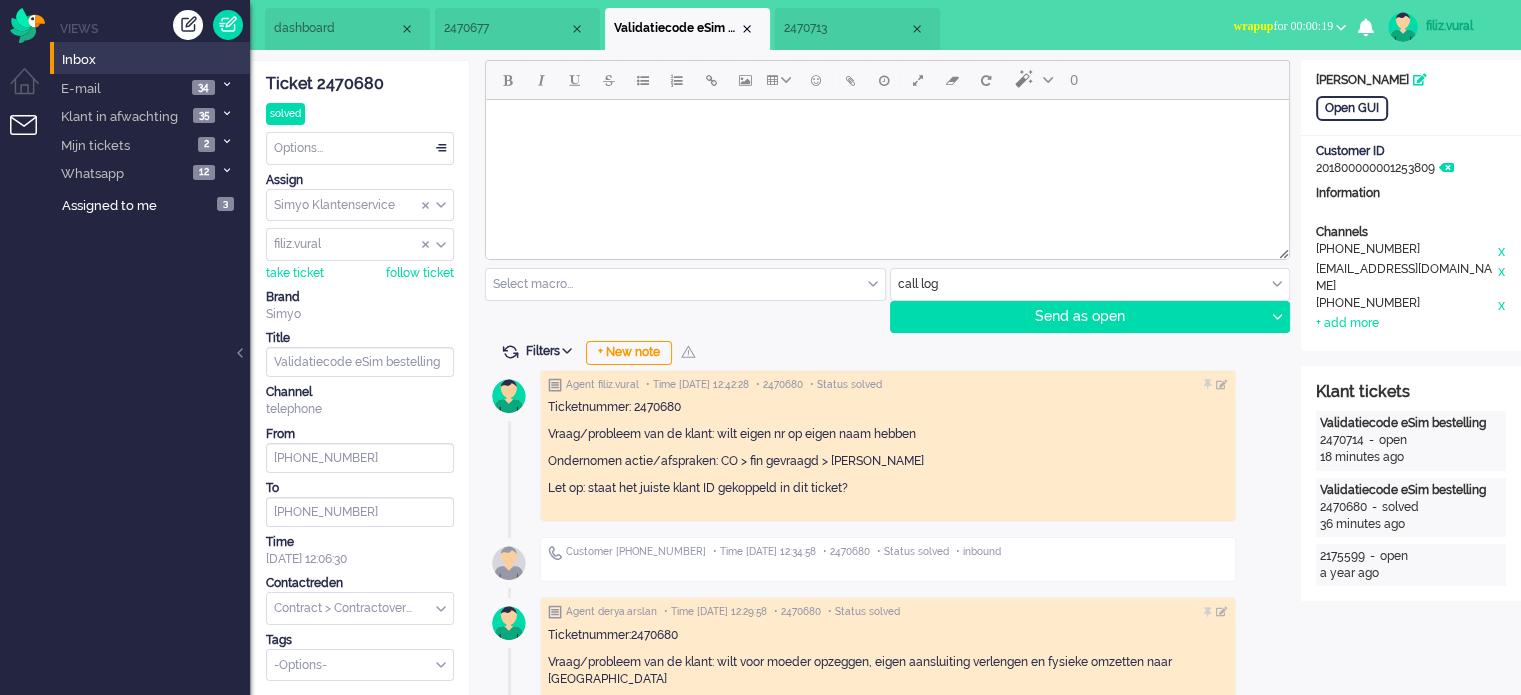 click on "Options..." at bounding box center [360, 148] 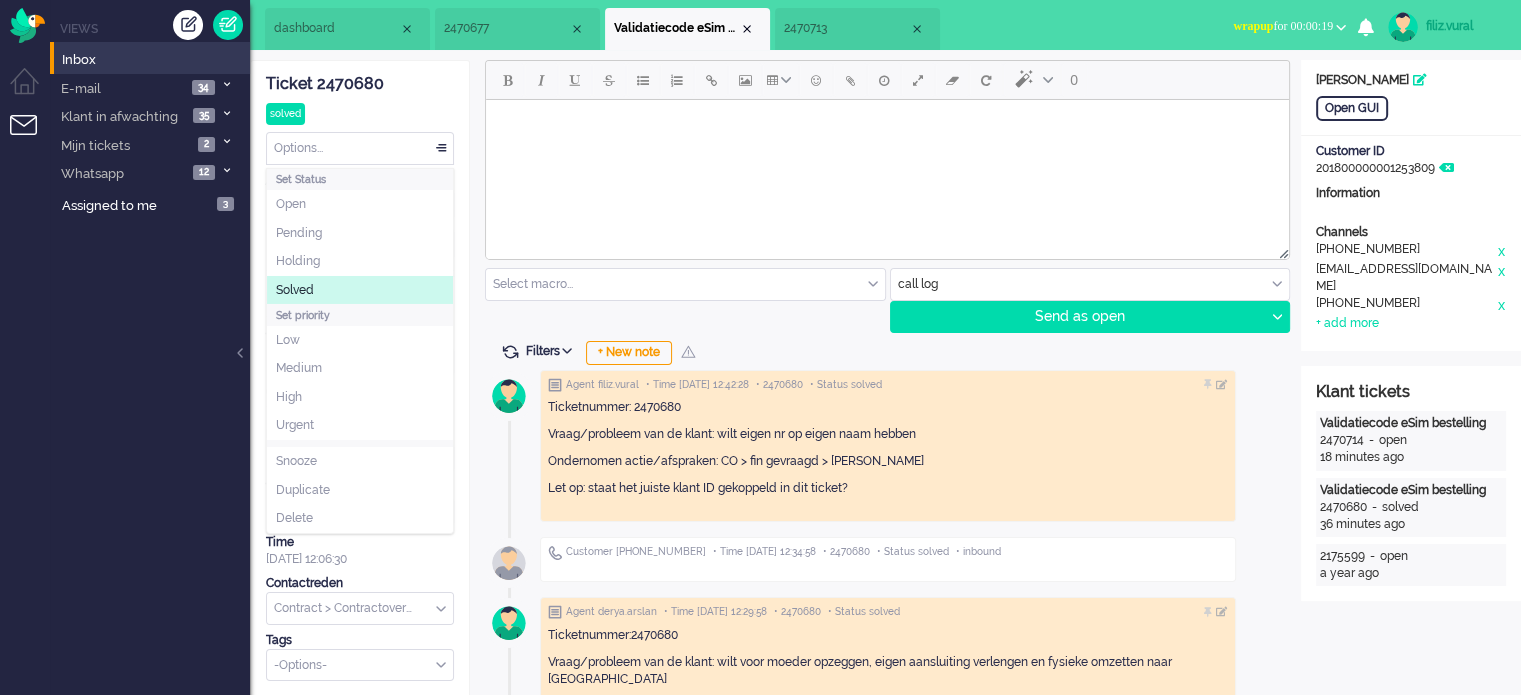 click on "Solved" 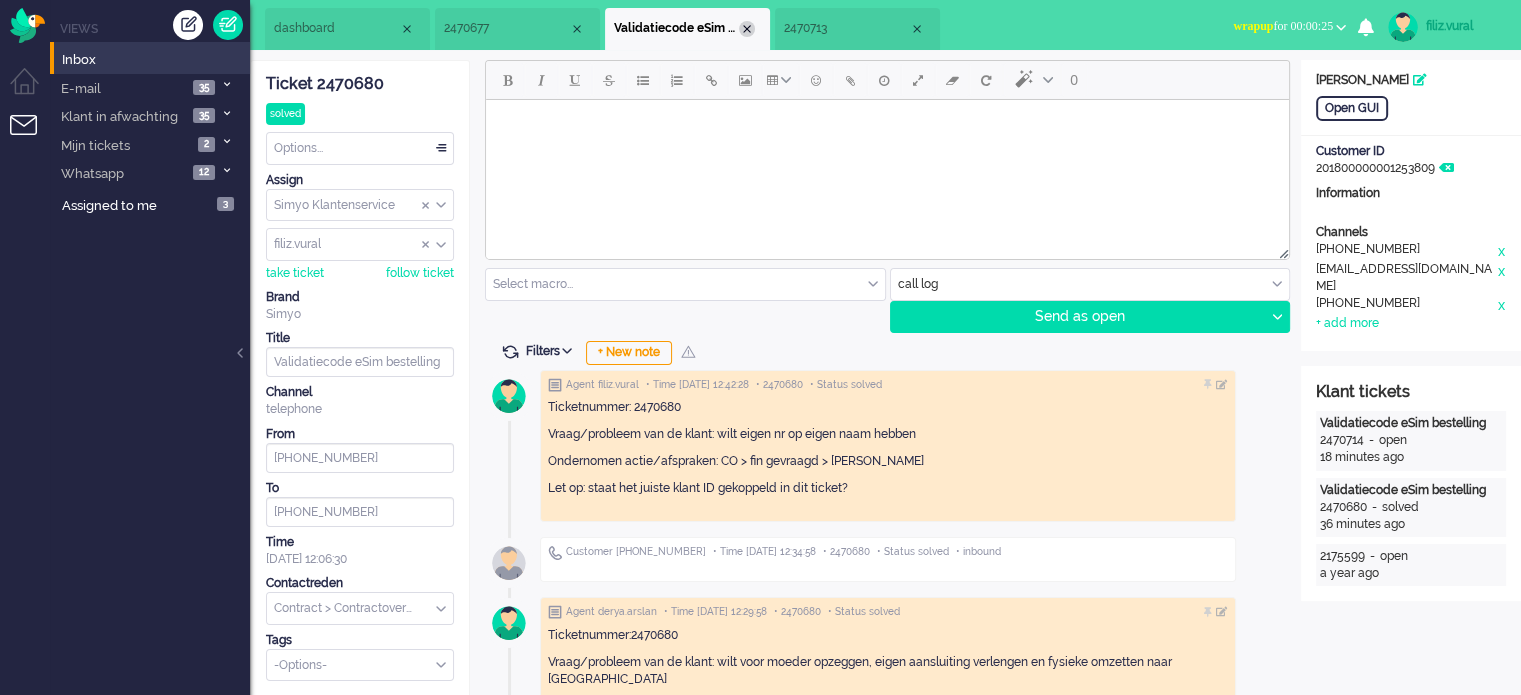 click at bounding box center [747, 29] 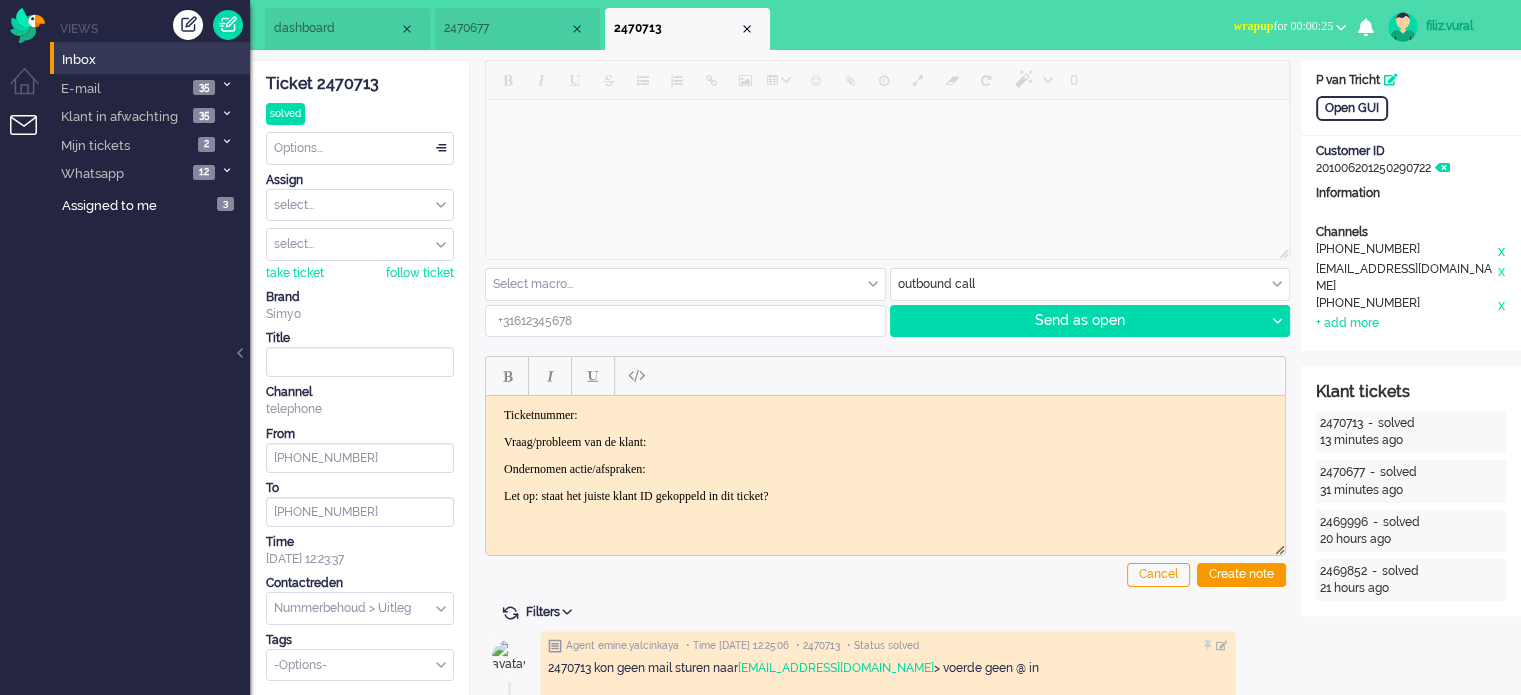 scroll, scrollTop: 200, scrollLeft: 0, axis: vertical 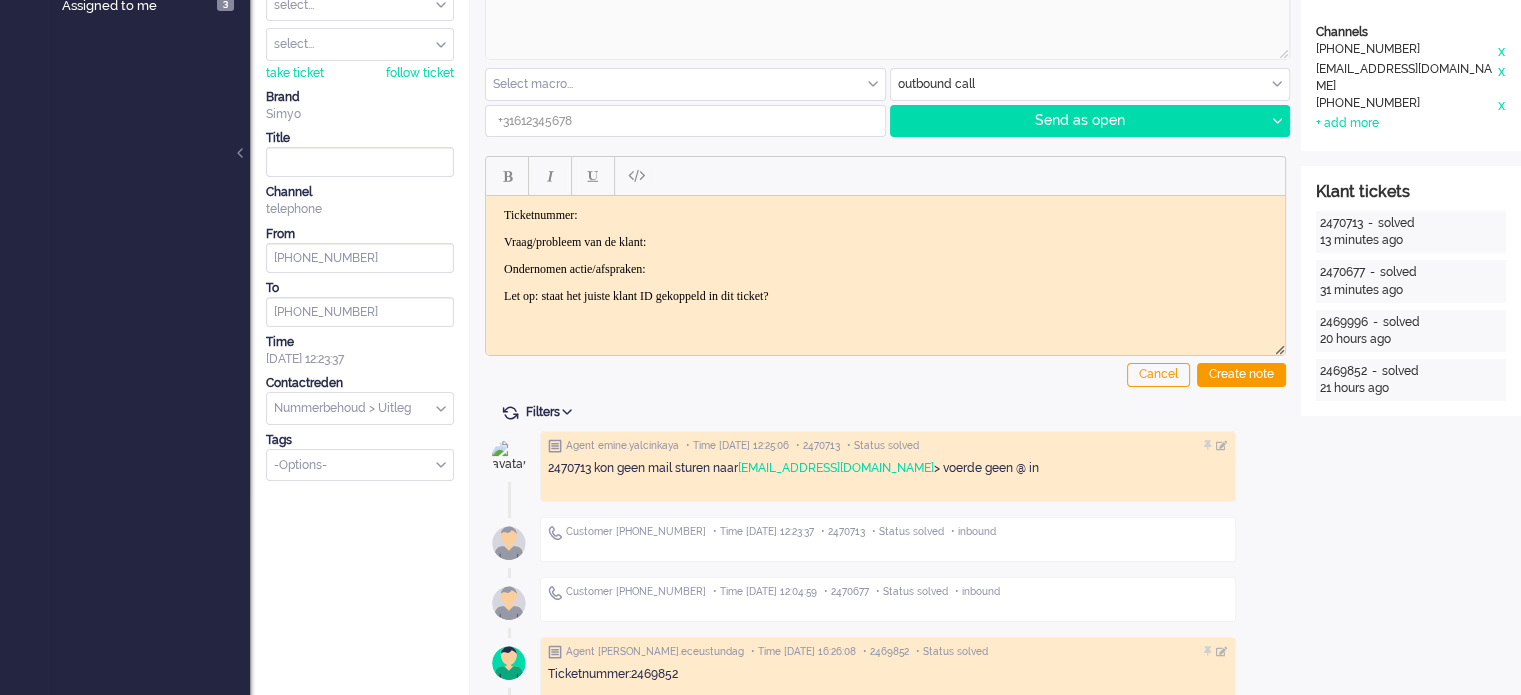 click on "Filters   Show events  Only show current ticket  Hide inactive tickets" at bounding box center [885, 414] 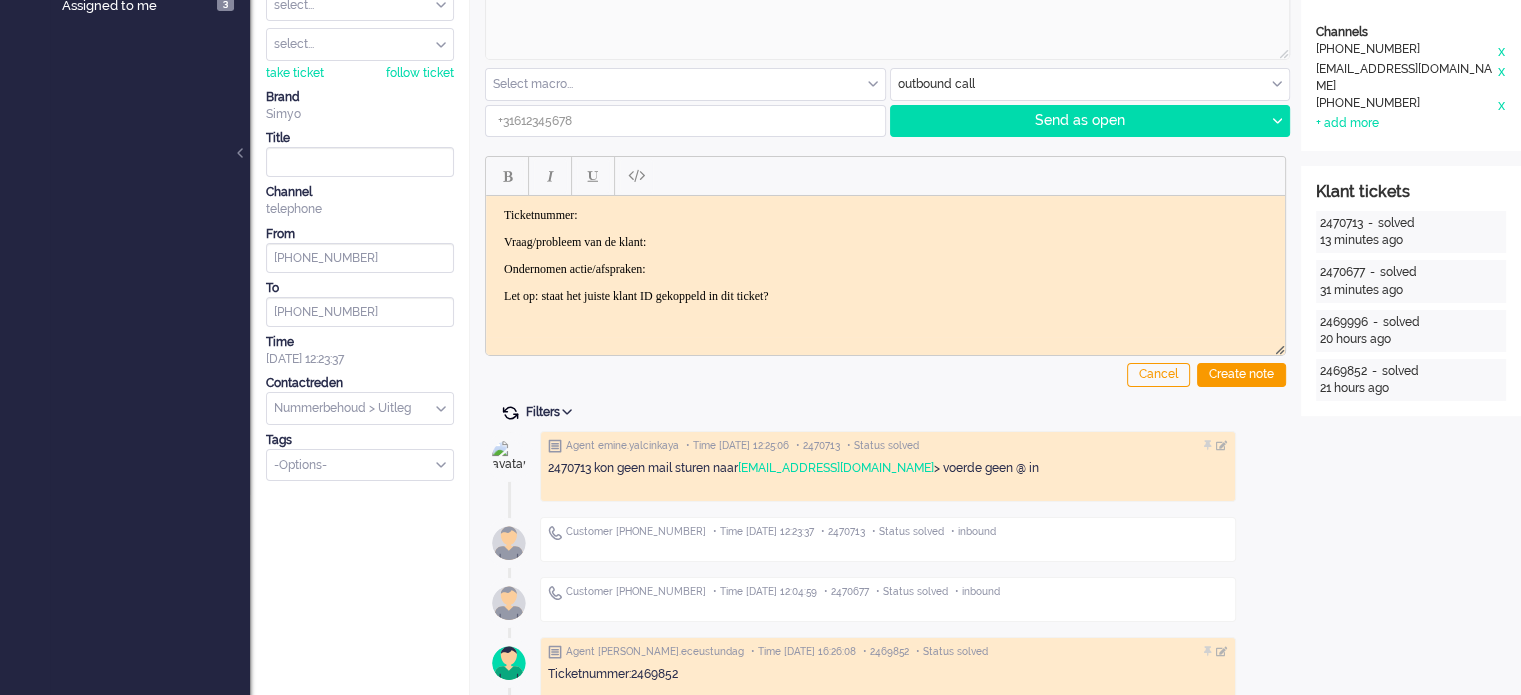 click on "Filters   Show events  Only show current ticket  Hide inactive tickets" at bounding box center [885, 414] 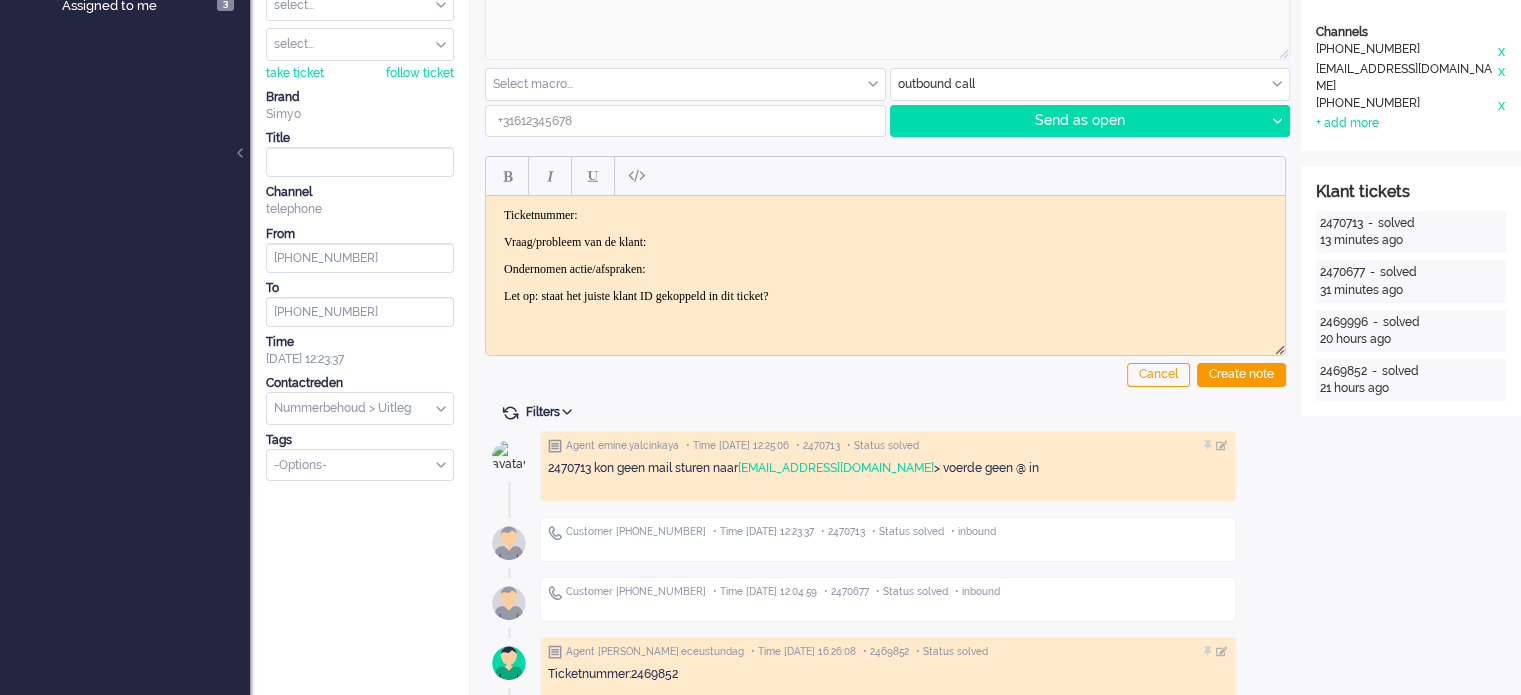 type on "+31620260409" 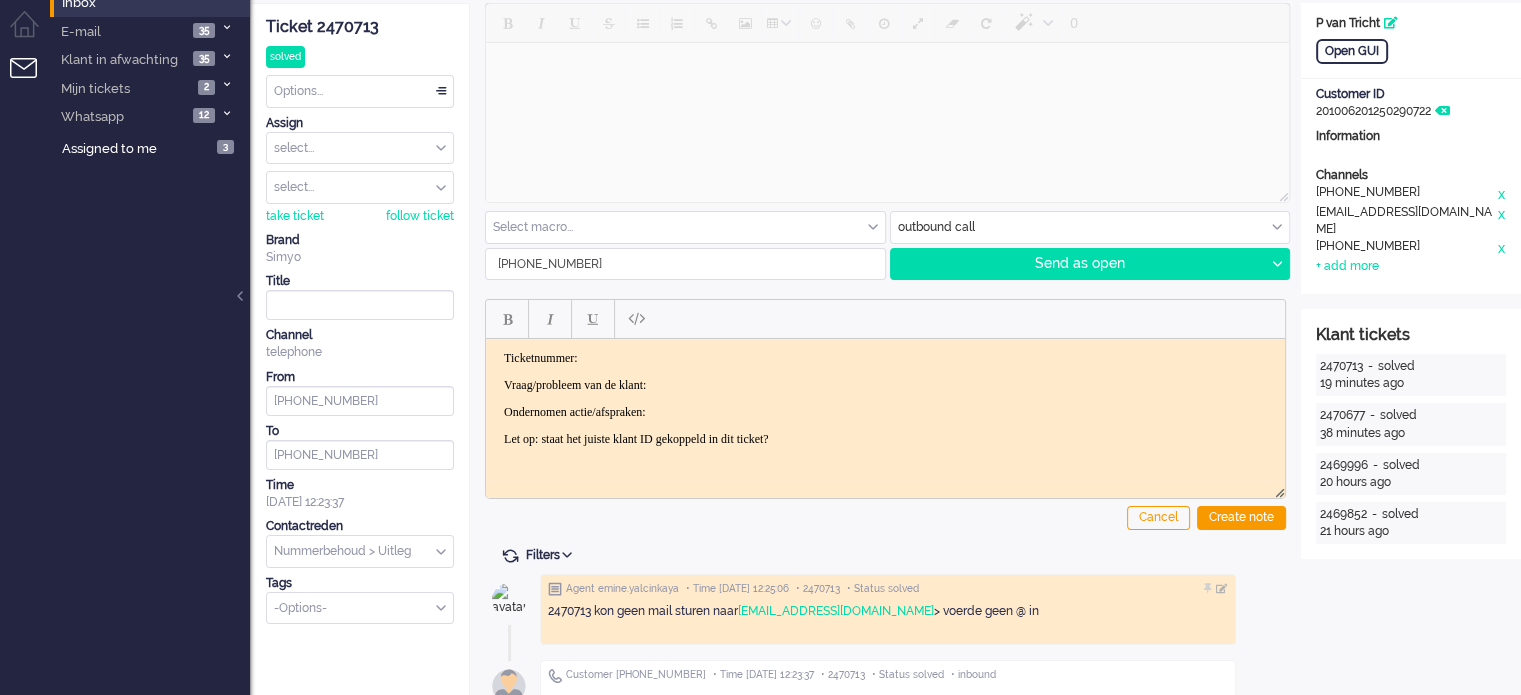 scroll, scrollTop: 0, scrollLeft: 0, axis: both 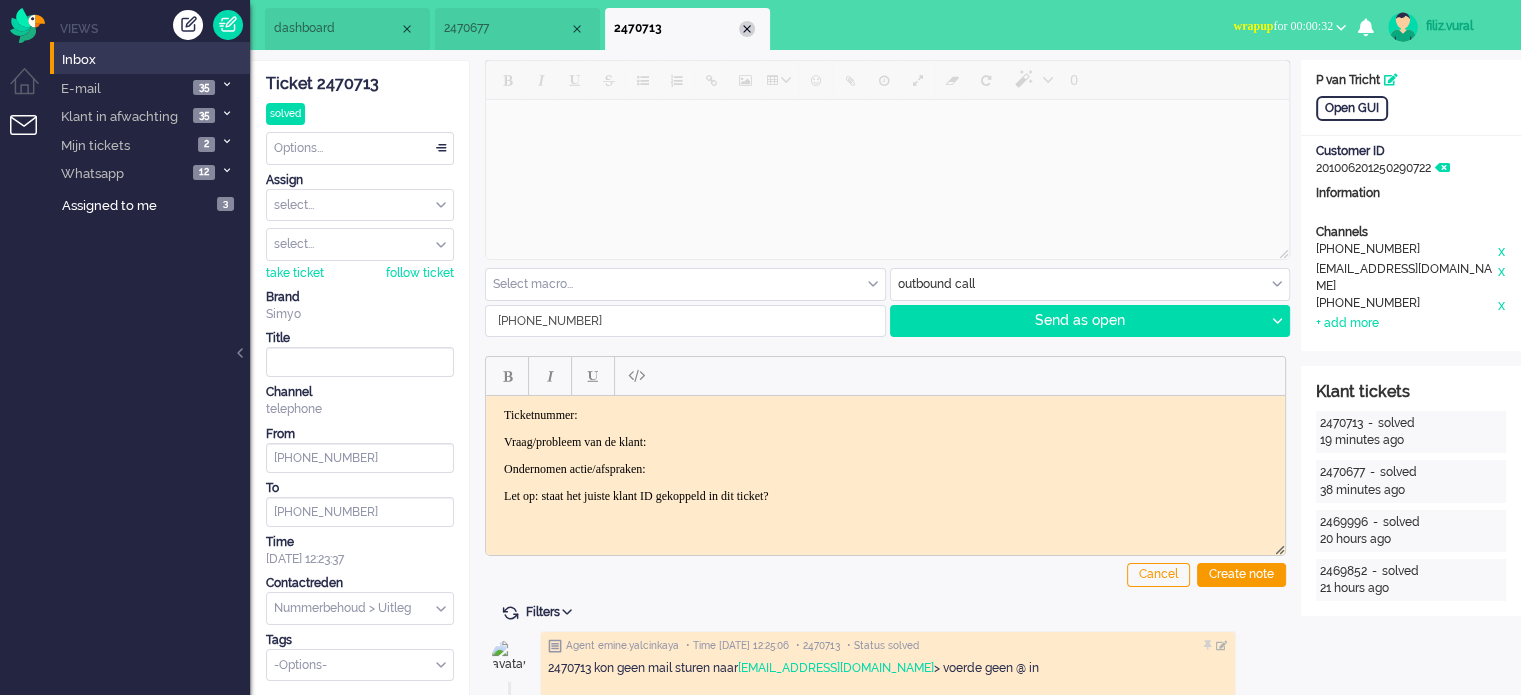 click at bounding box center (747, 29) 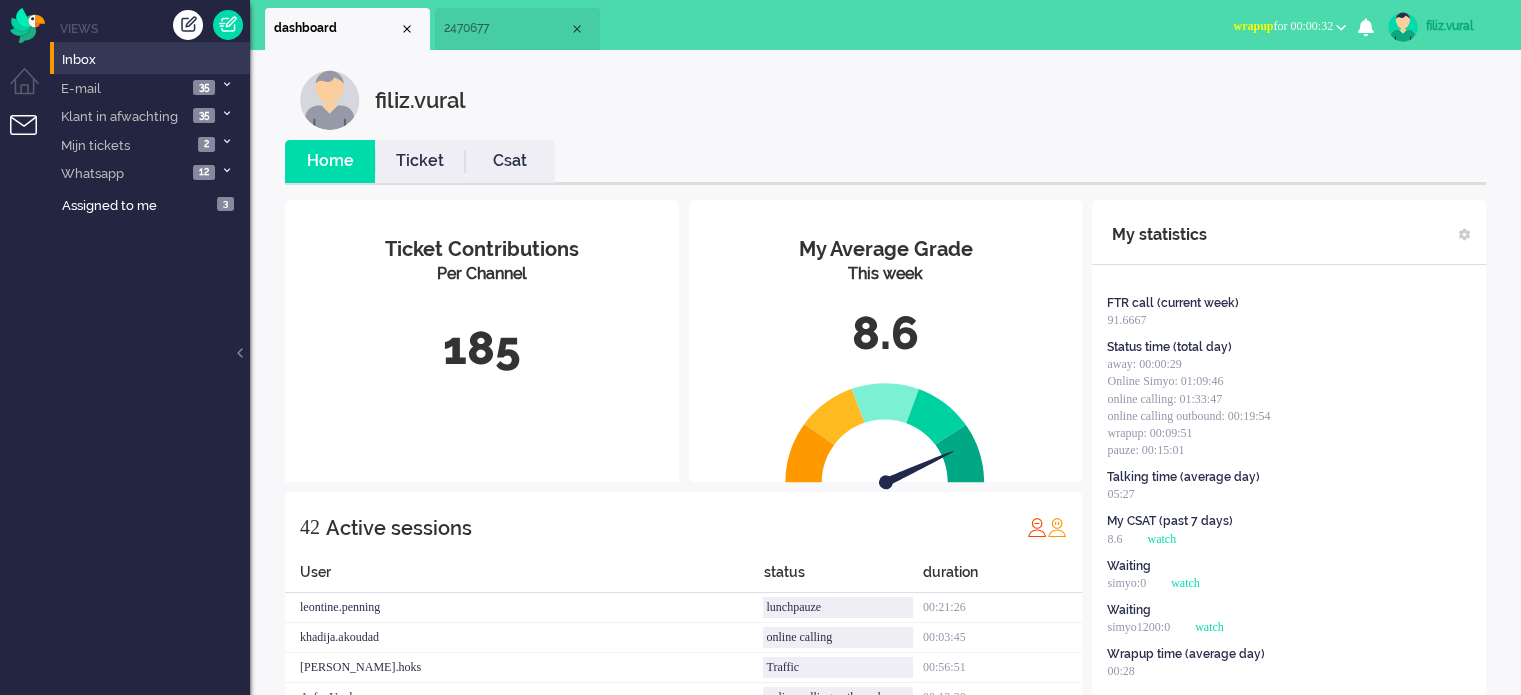 drag, startPoint x: 513, startPoint y: 165, endPoint x: 463, endPoint y: 165, distance: 50 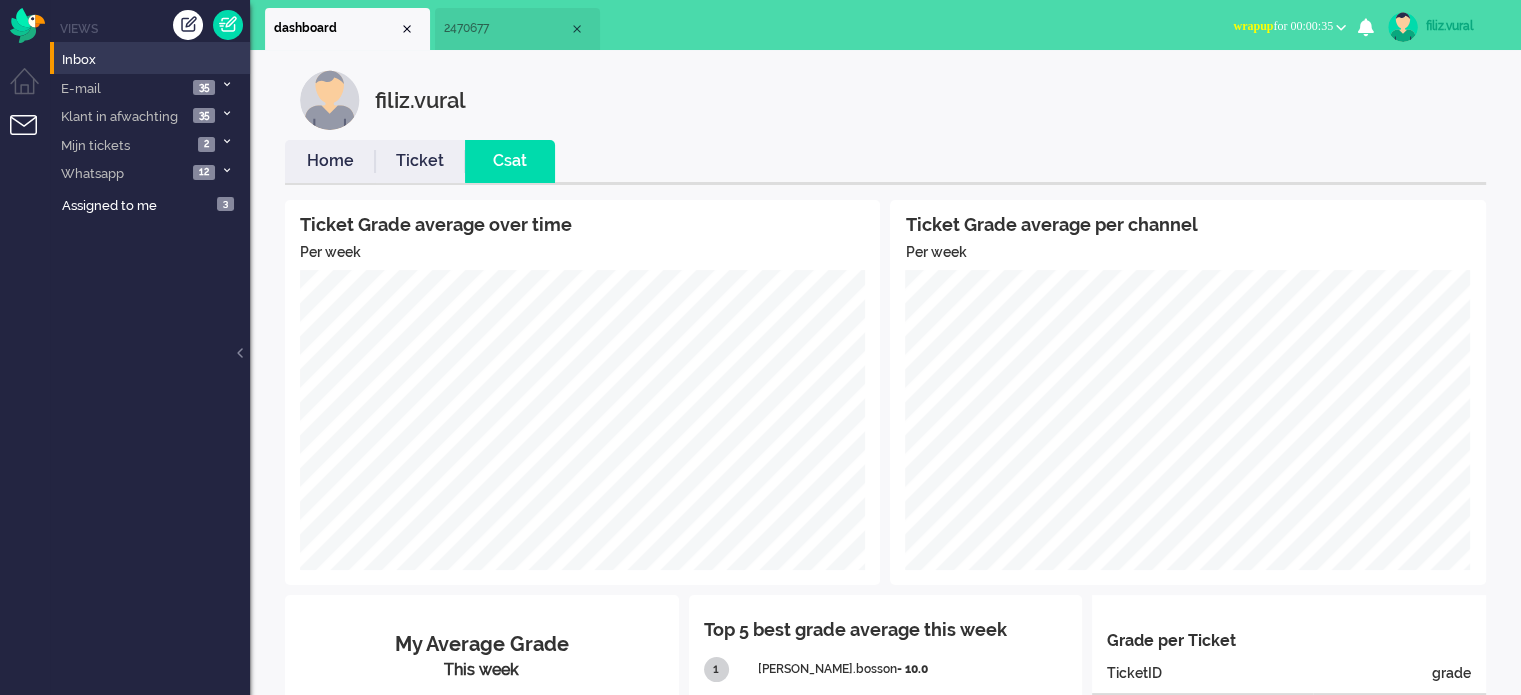 click on "Home" at bounding box center (330, 161) 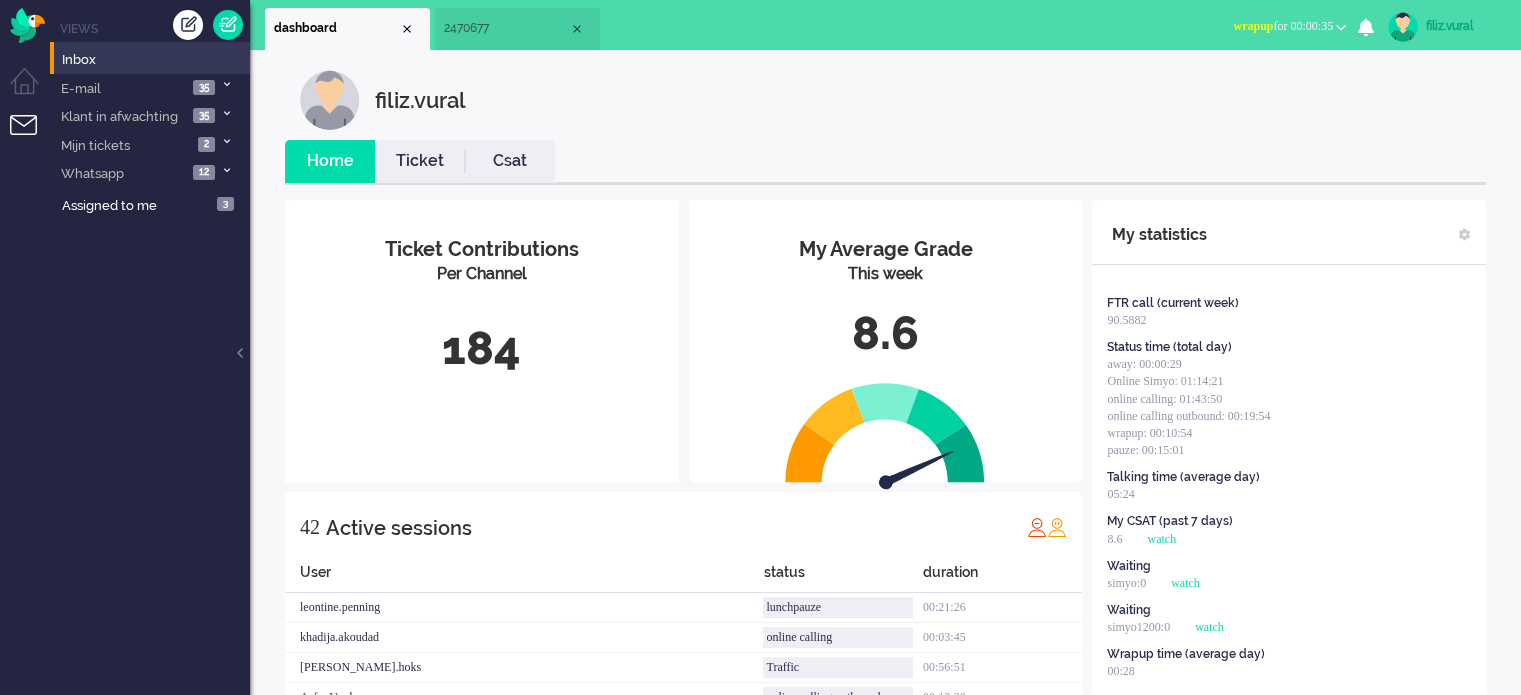 click on "wrapup  for 00:00:35" at bounding box center (1283, 26) 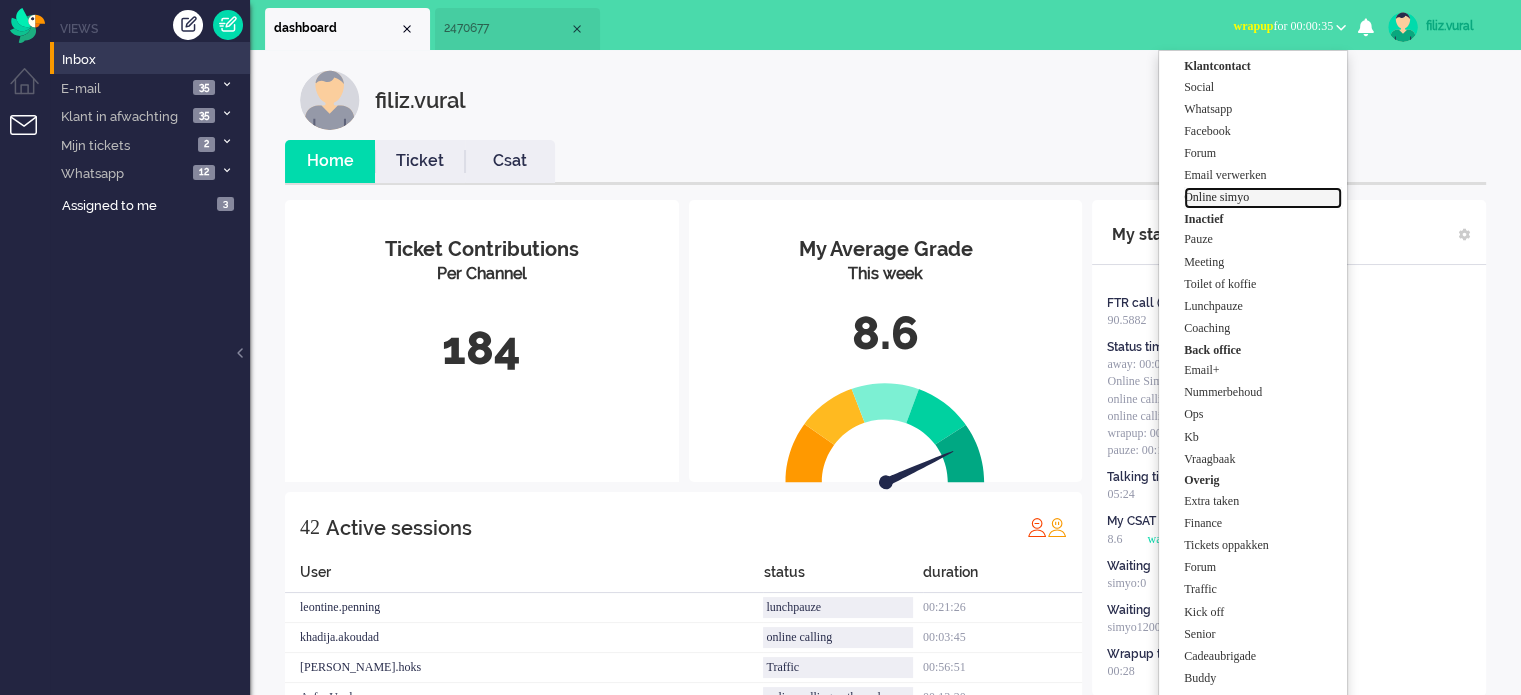 click on "Online simyo" at bounding box center (1263, 197) 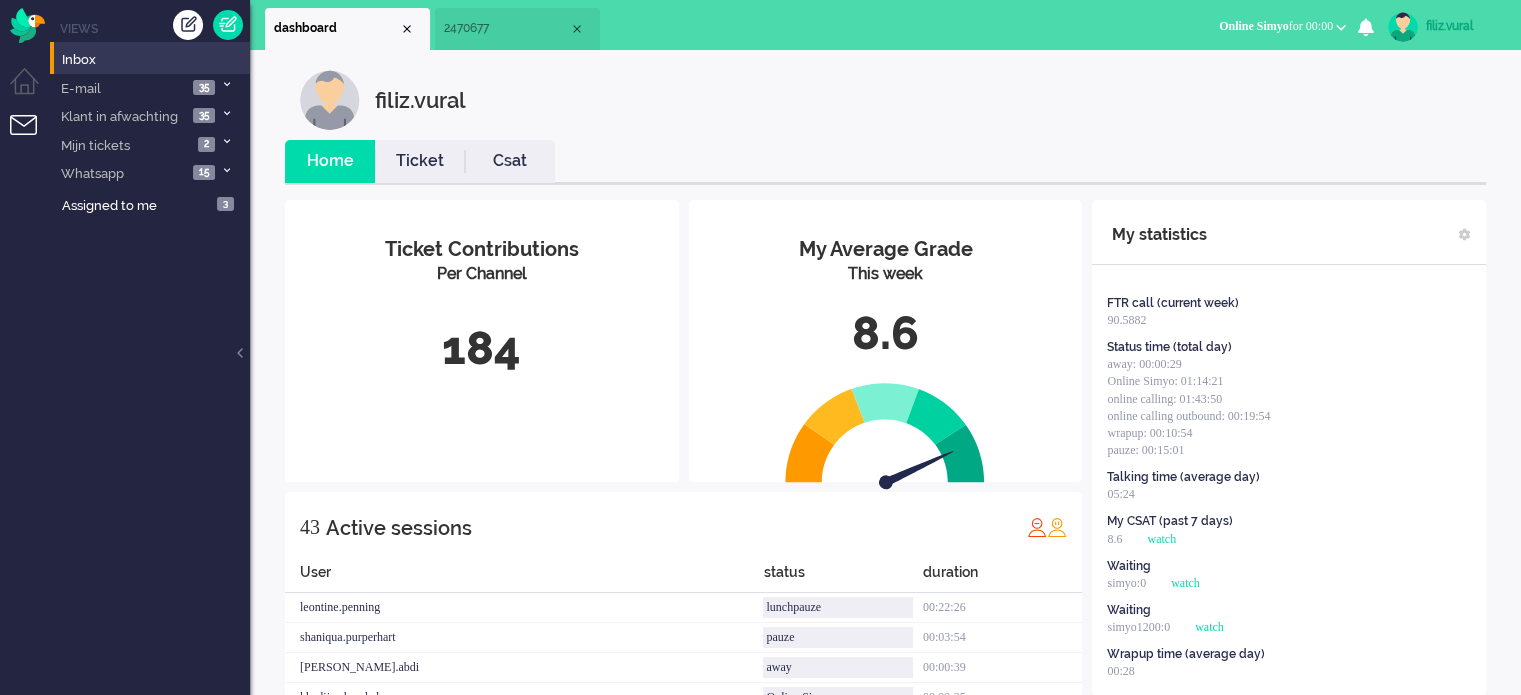 click on "filiz.vural" at bounding box center [900, 100] 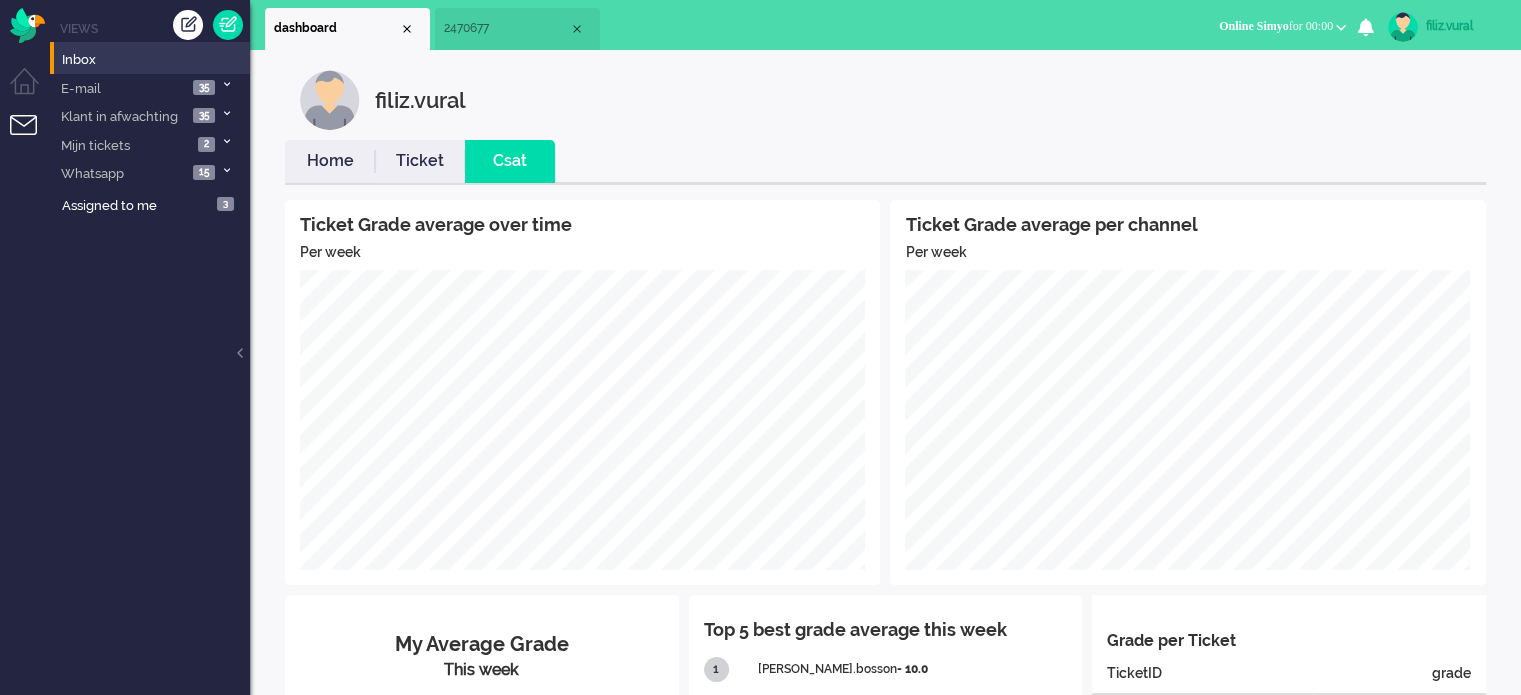 click on "Home" at bounding box center (330, 161) 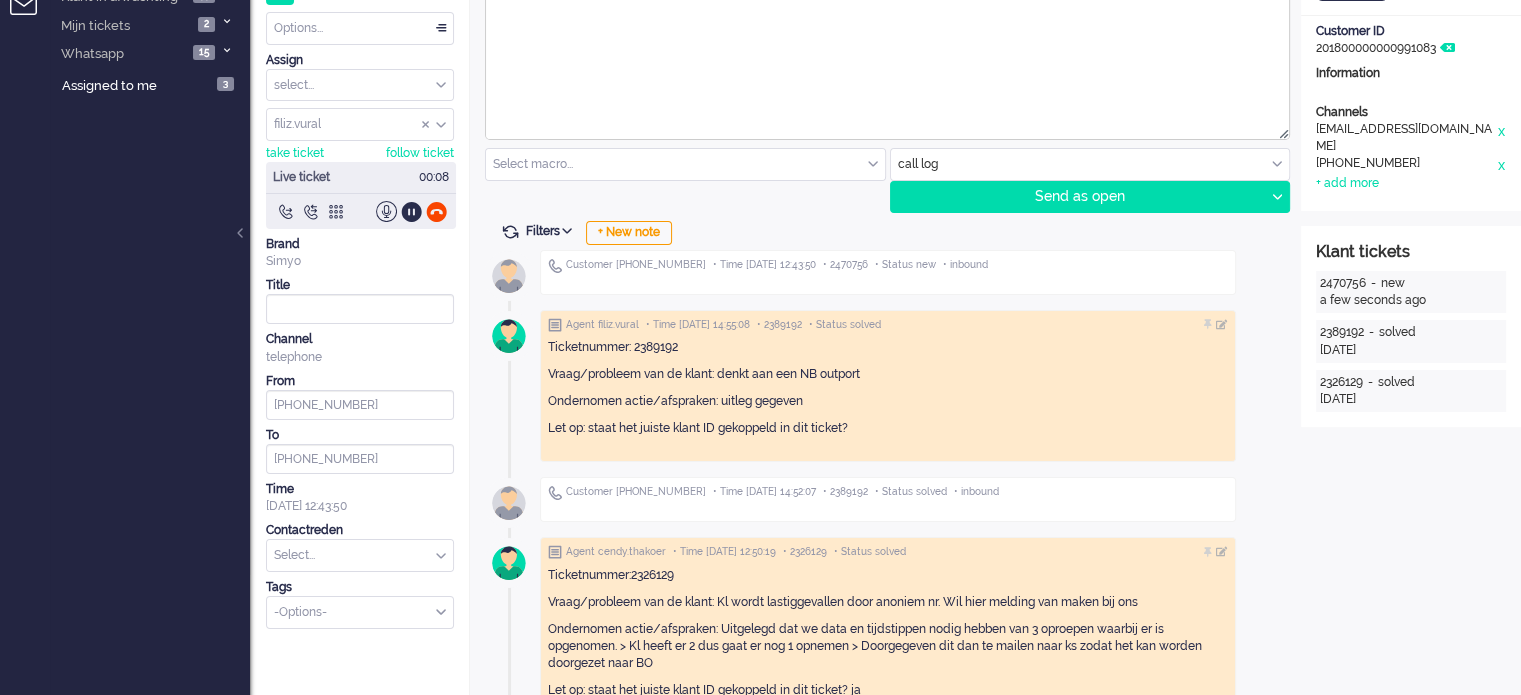 scroll, scrollTop: 4, scrollLeft: 0, axis: vertical 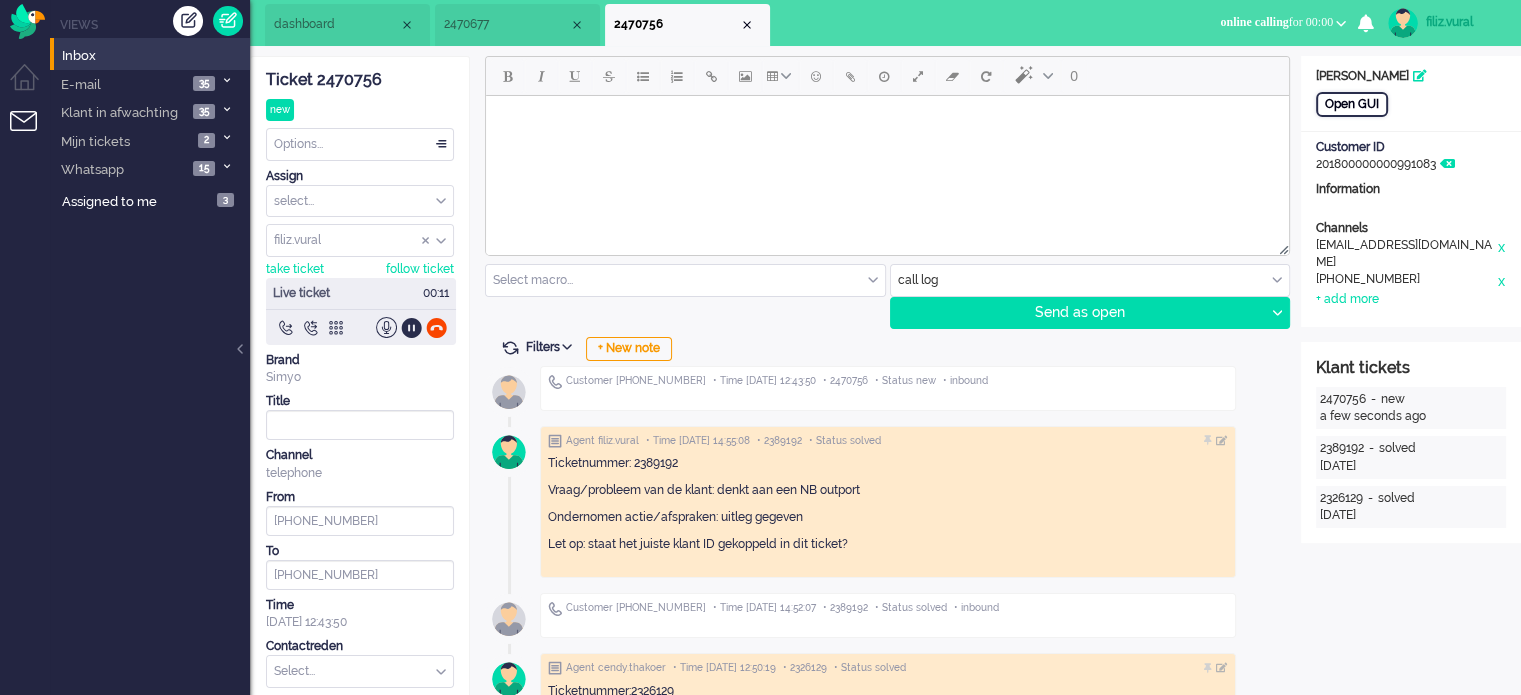 click on "Open GUI" at bounding box center (1352, 104) 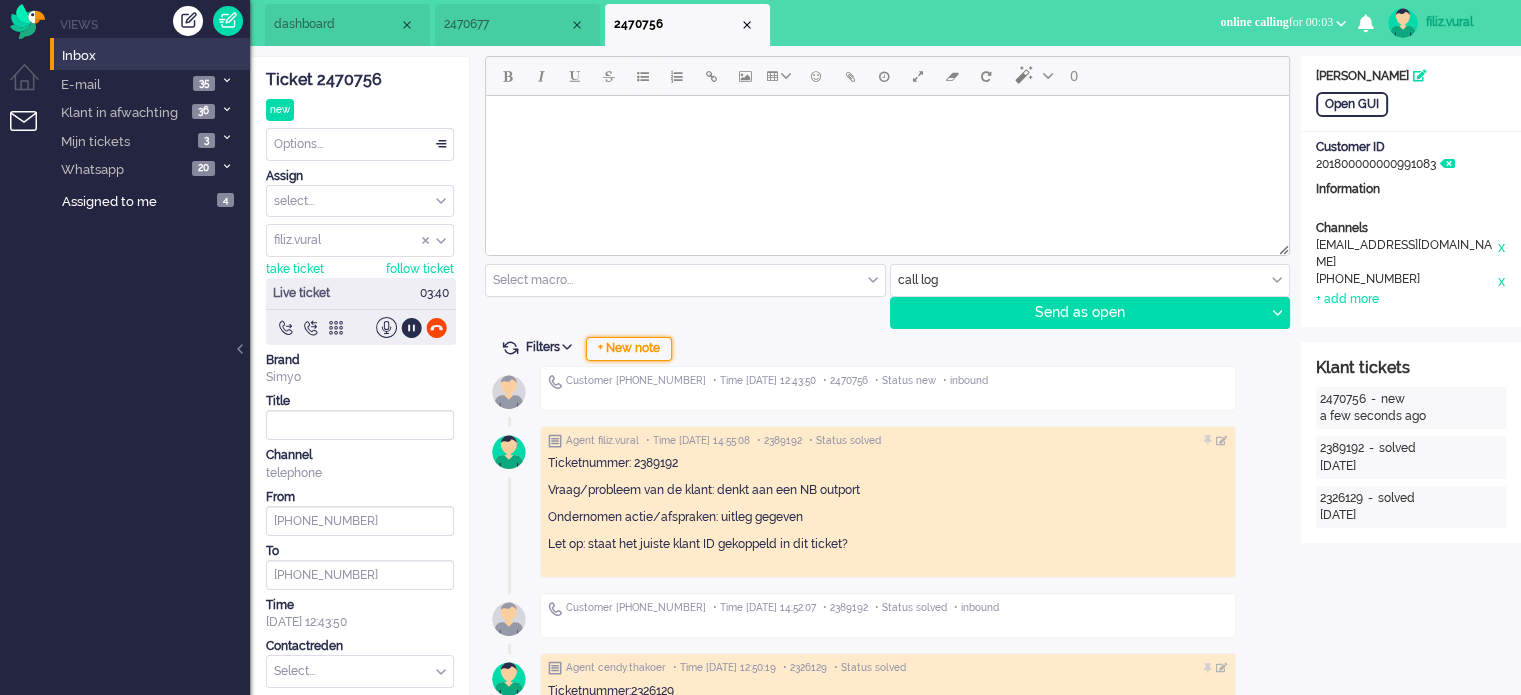 click on "+ New note" at bounding box center (629, 349) 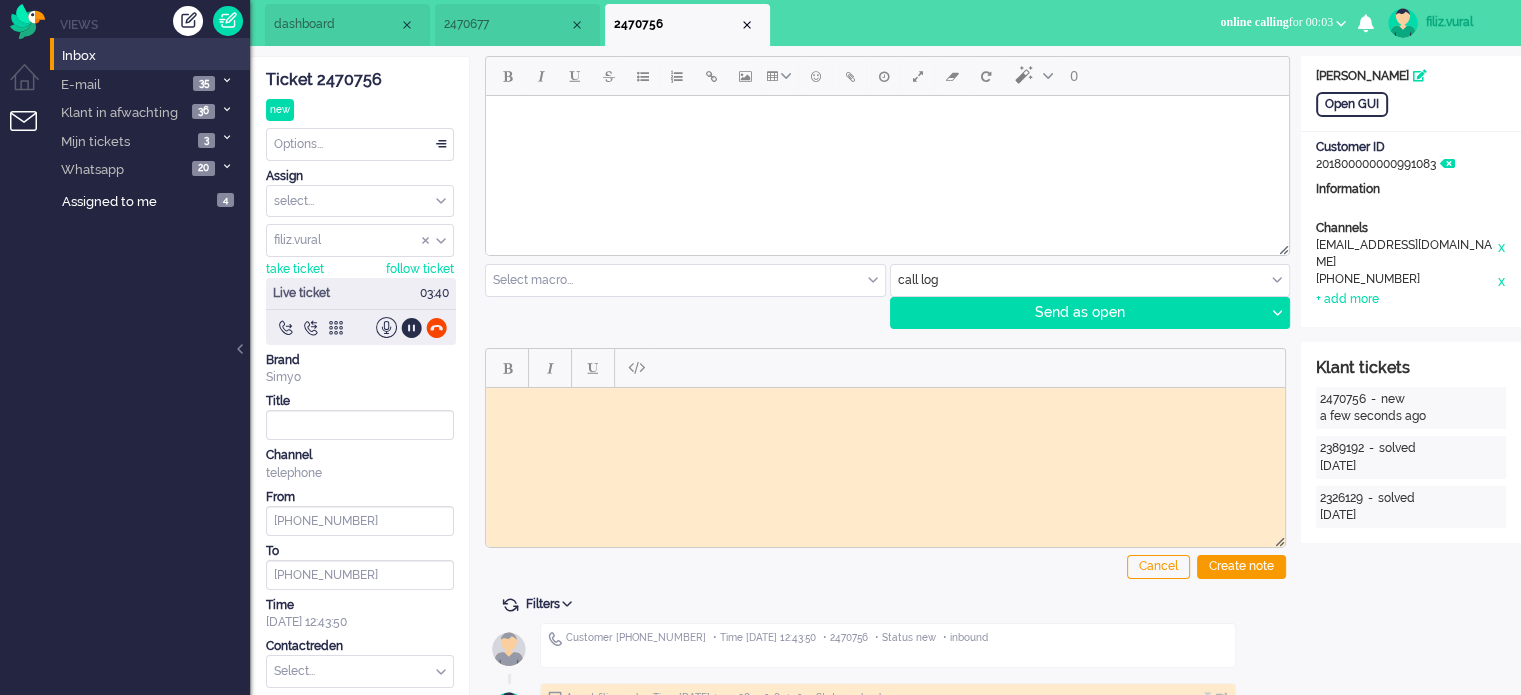 scroll, scrollTop: 0, scrollLeft: 0, axis: both 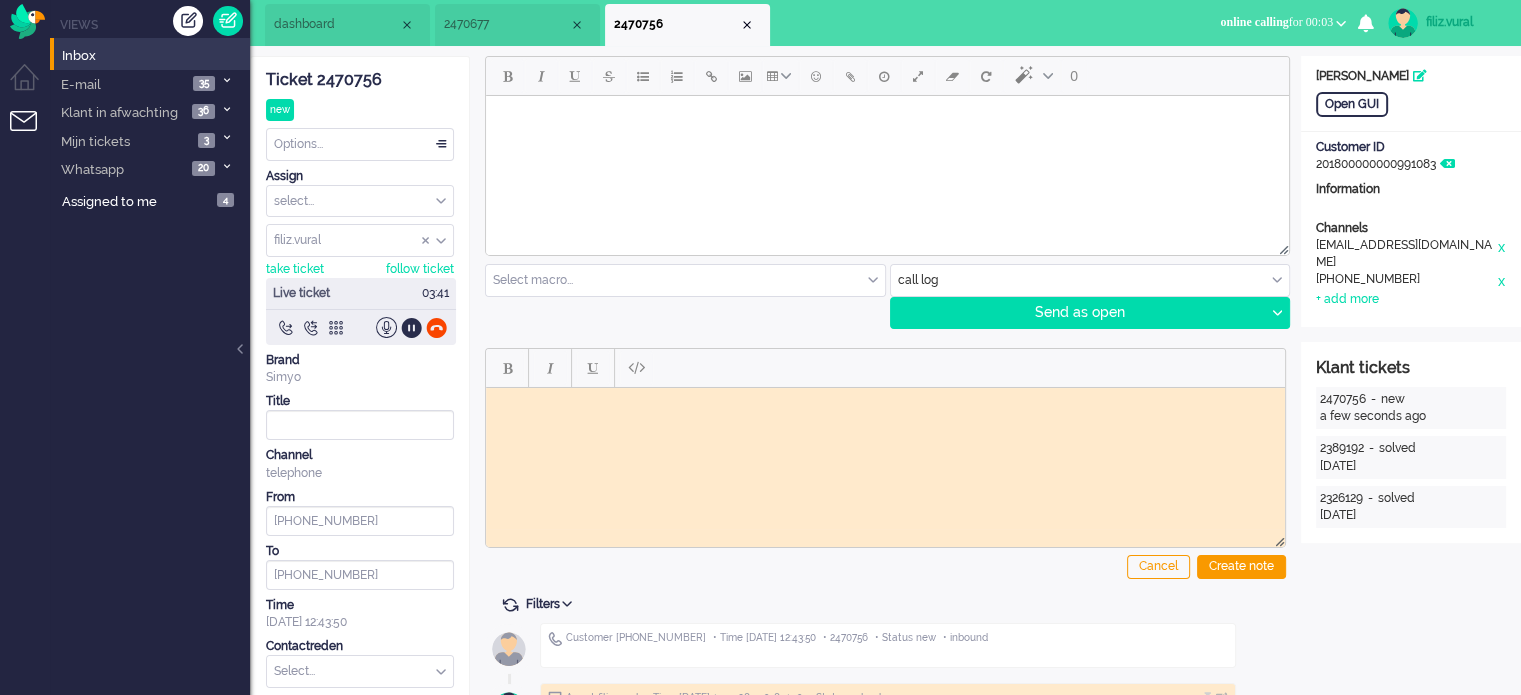 click on "Ticket 2470756" 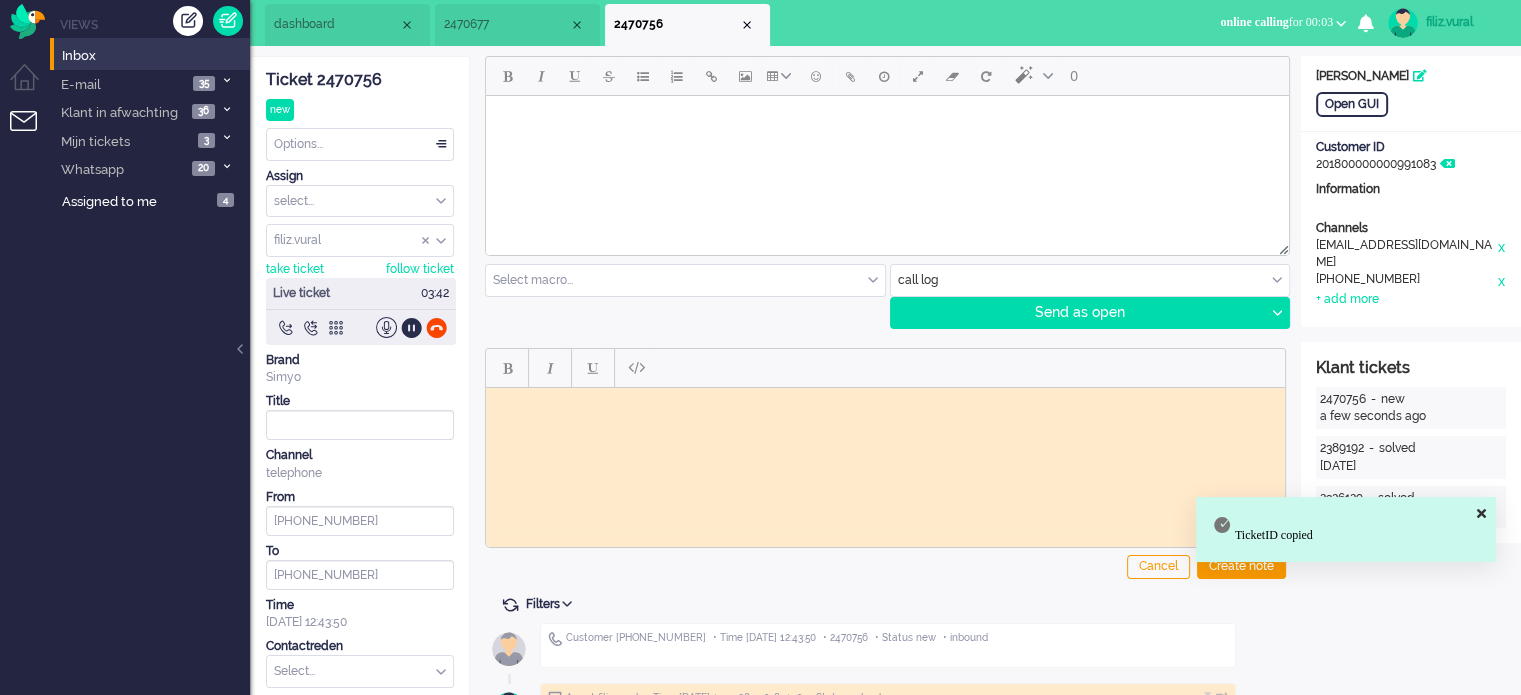 click at bounding box center (885, 402) 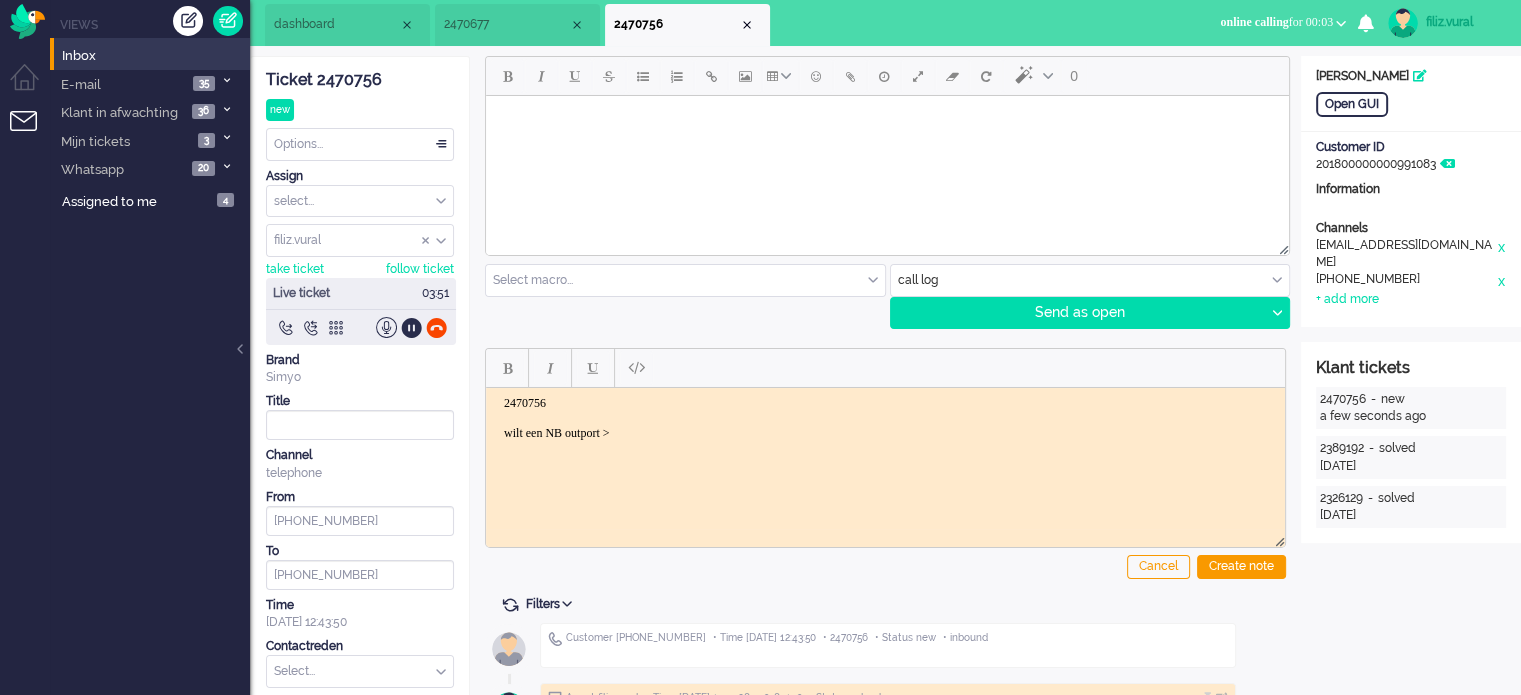 click 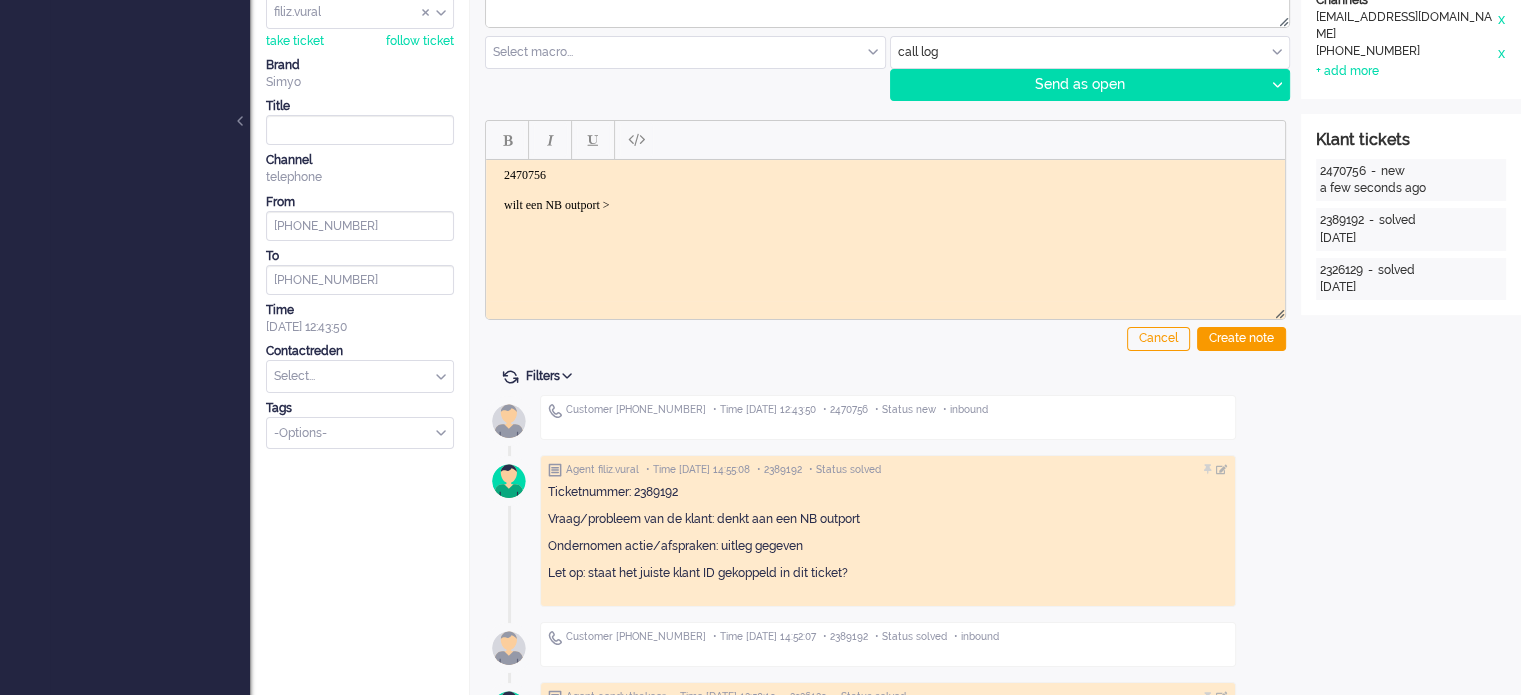 scroll, scrollTop: 304, scrollLeft: 0, axis: vertical 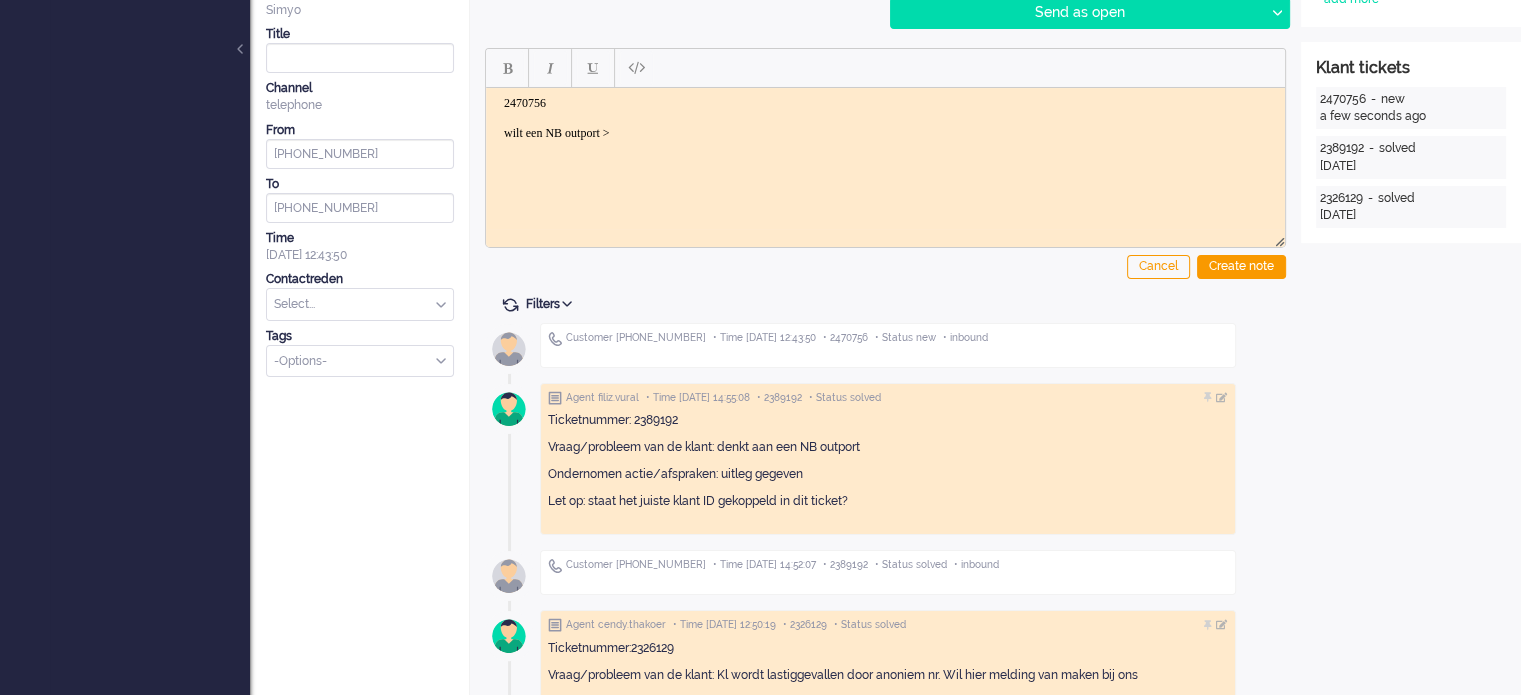 click on "2470756 wilt een NB outport >" at bounding box center (885, 117) 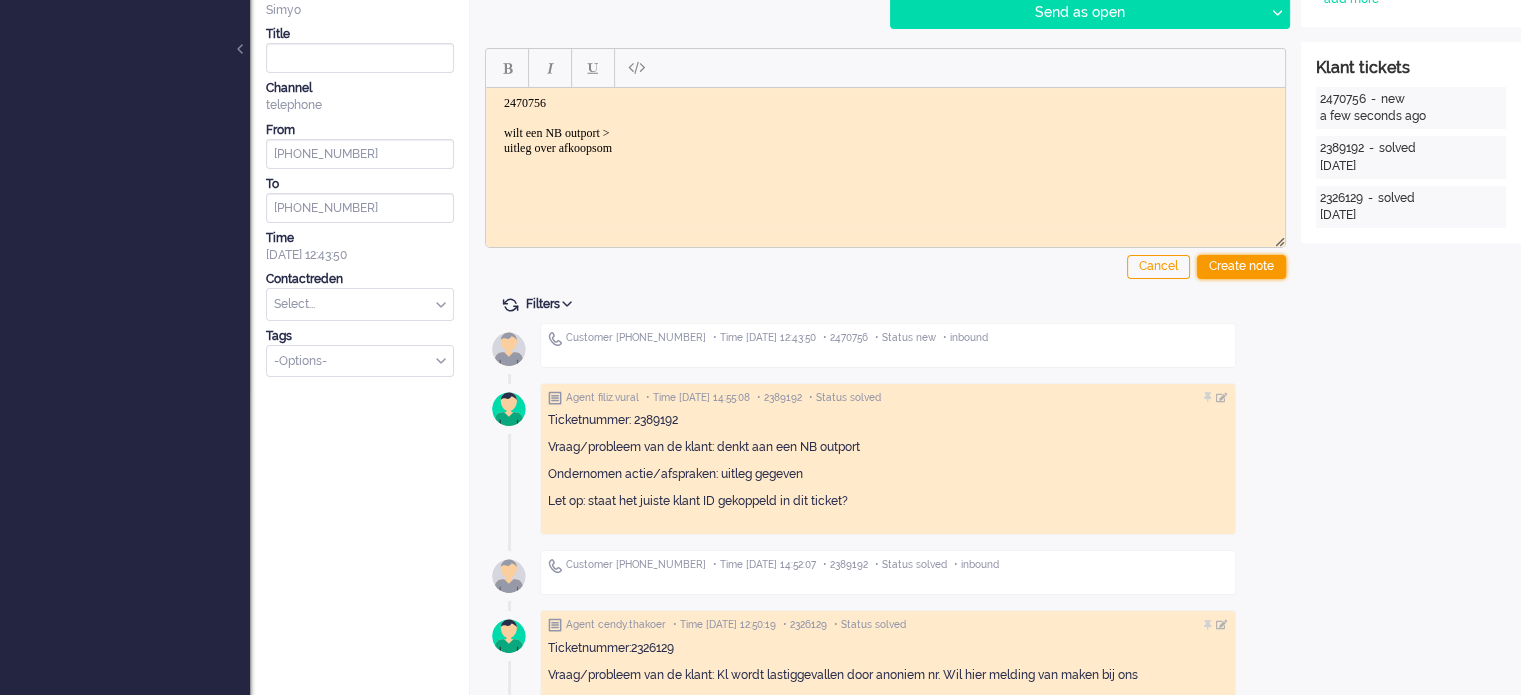click on "Create note" at bounding box center (1241, 267) 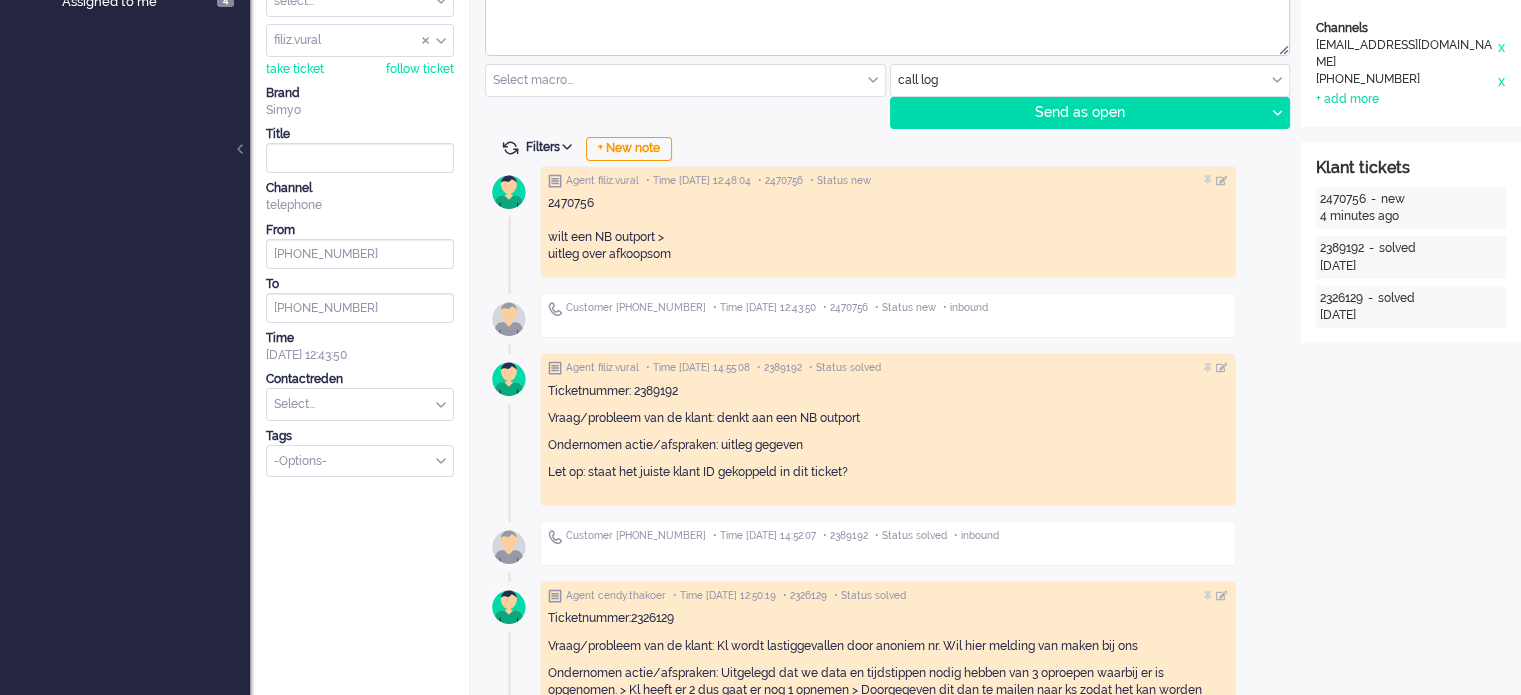 scroll, scrollTop: 304, scrollLeft: 0, axis: vertical 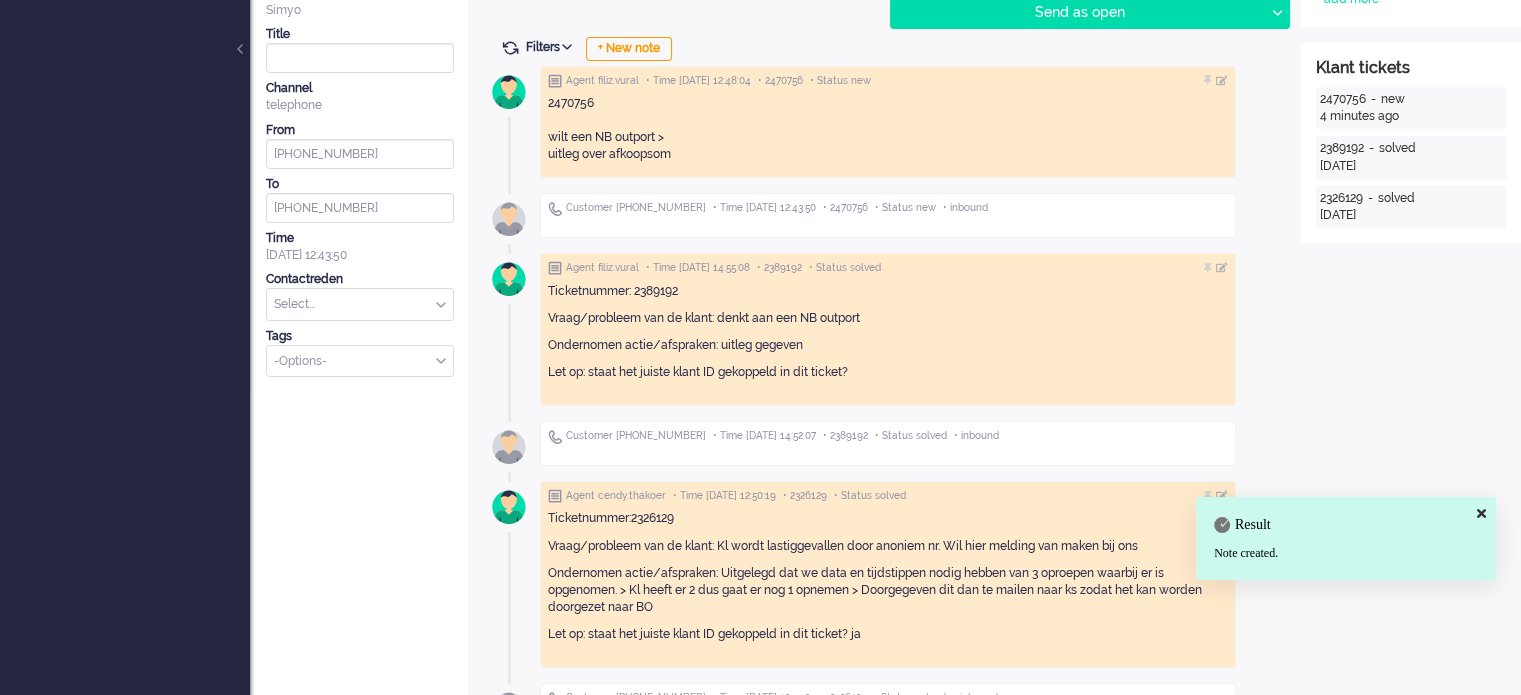 click at bounding box center [360, 304] 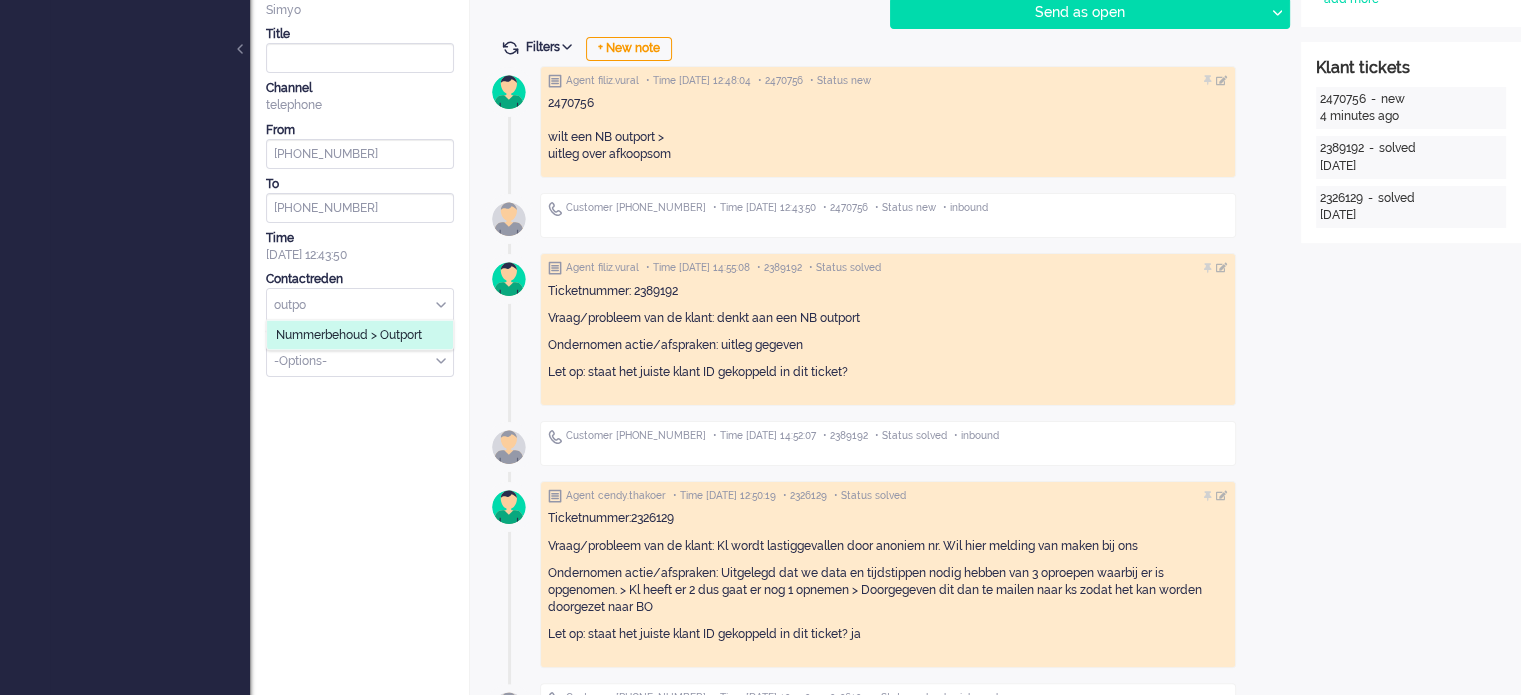 type on "outpo" 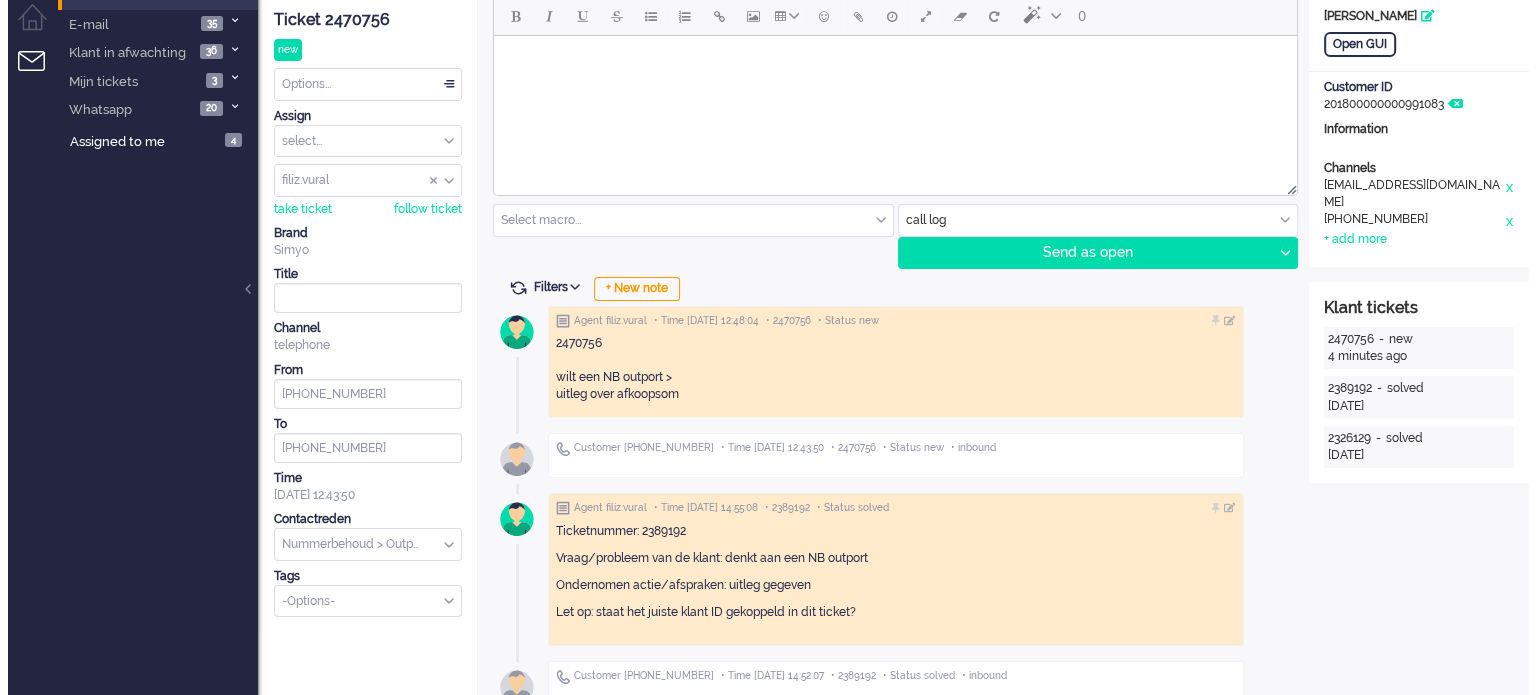 scroll, scrollTop: 0, scrollLeft: 0, axis: both 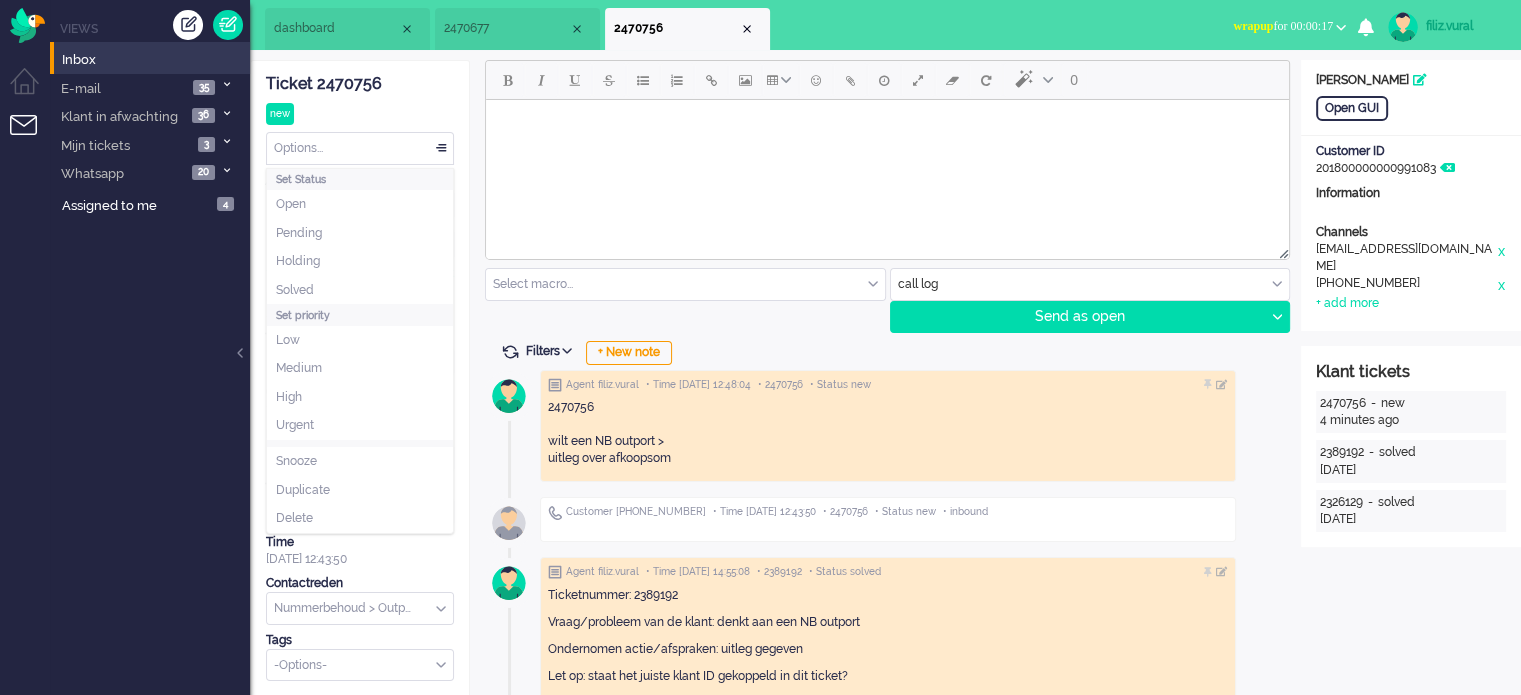 click on "Options..." at bounding box center [360, 148] 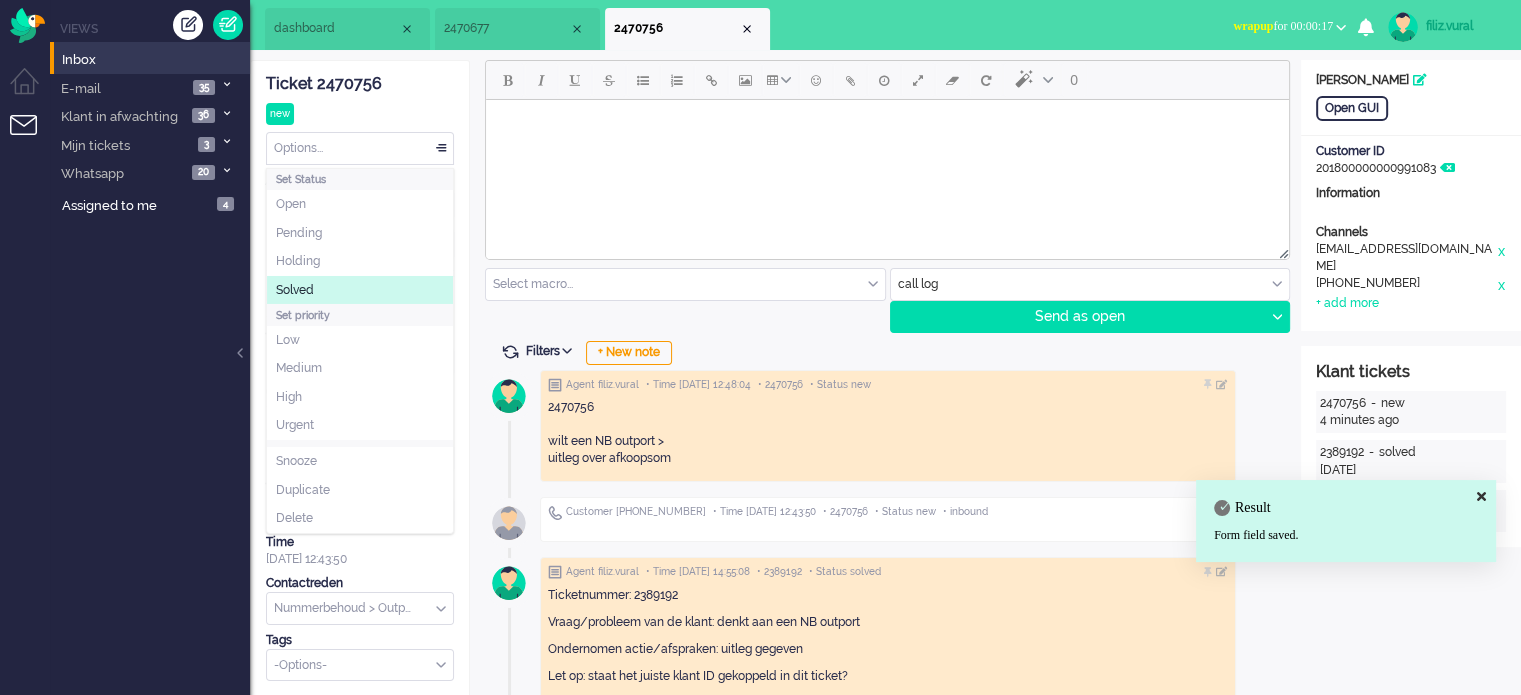 click on "Solved" 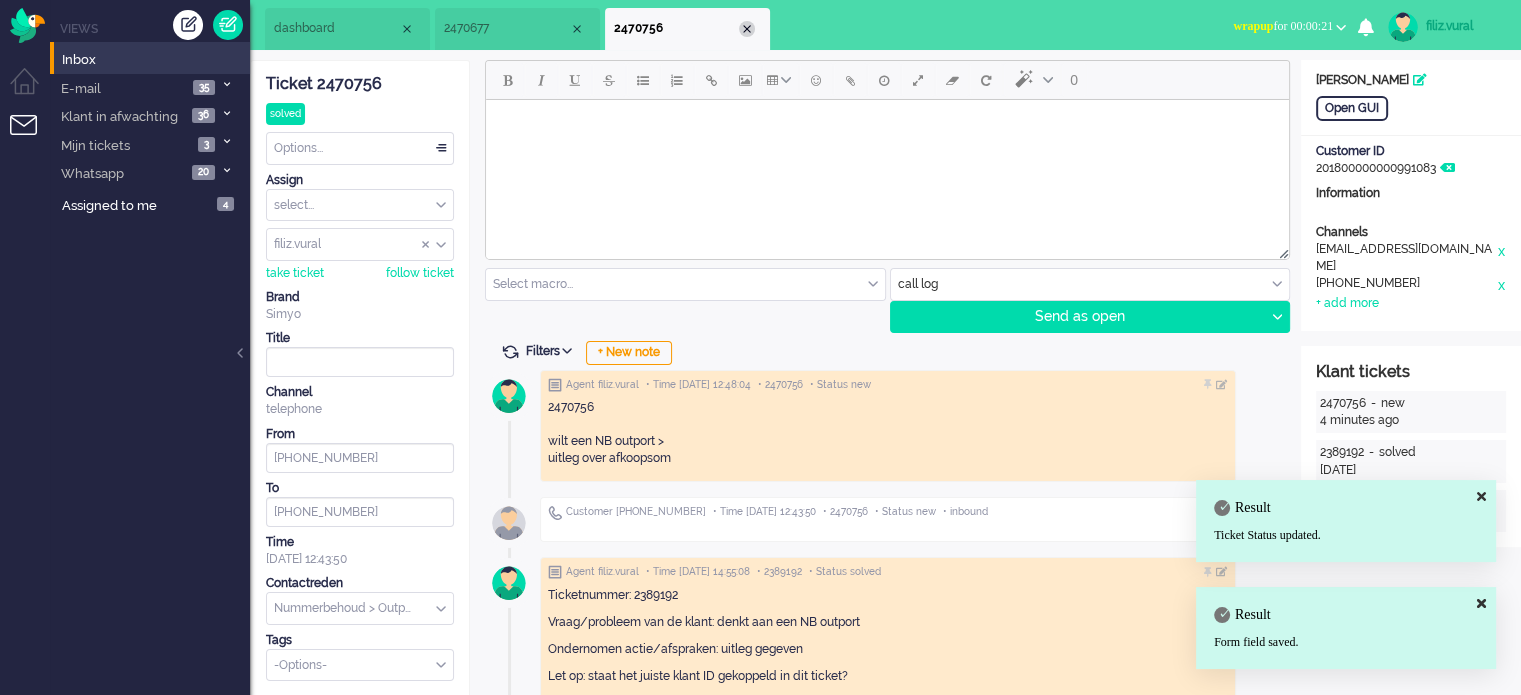 click at bounding box center (747, 29) 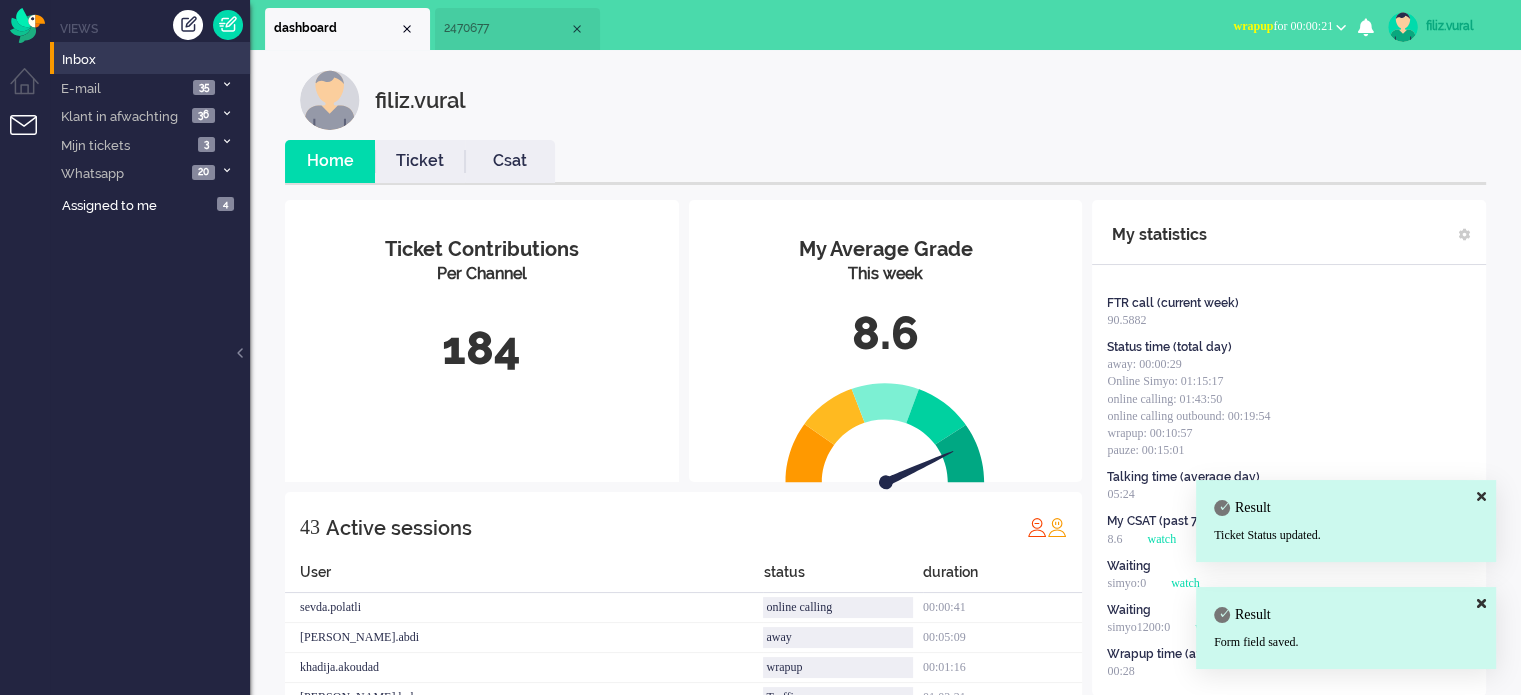 click on "Ticket" at bounding box center [420, 161] 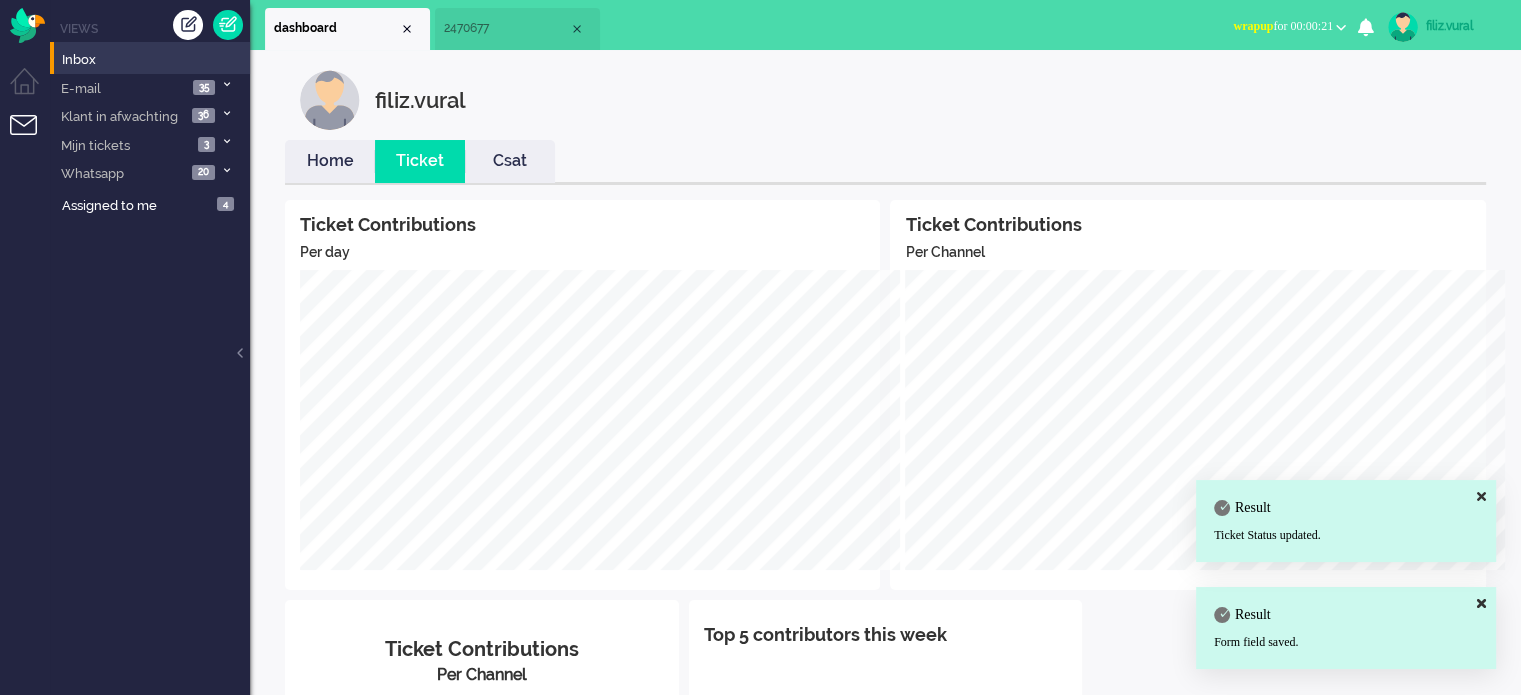 click on "Home" at bounding box center [330, 161] 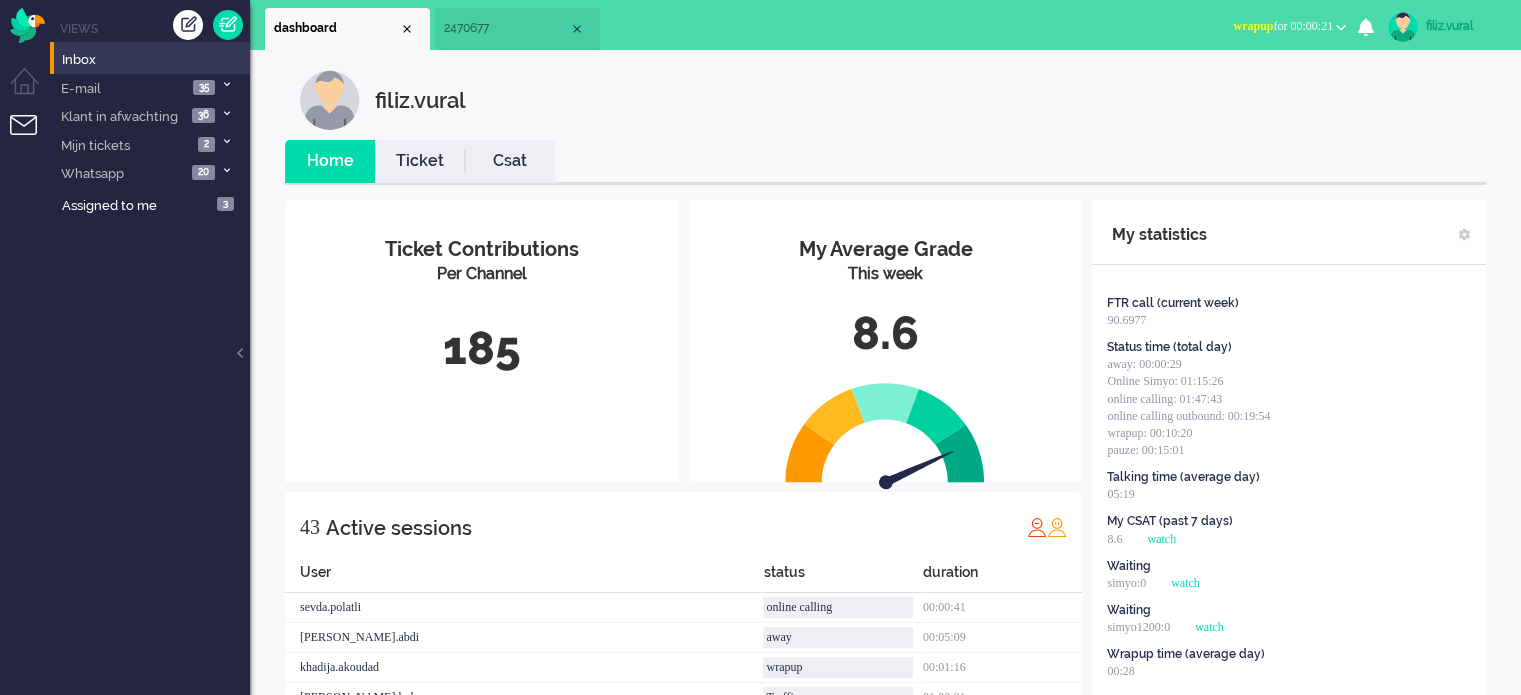 drag, startPoint x: 1278, startPoint y: 16, endPoint x: 1278, endPoint y: 31, distance: 15 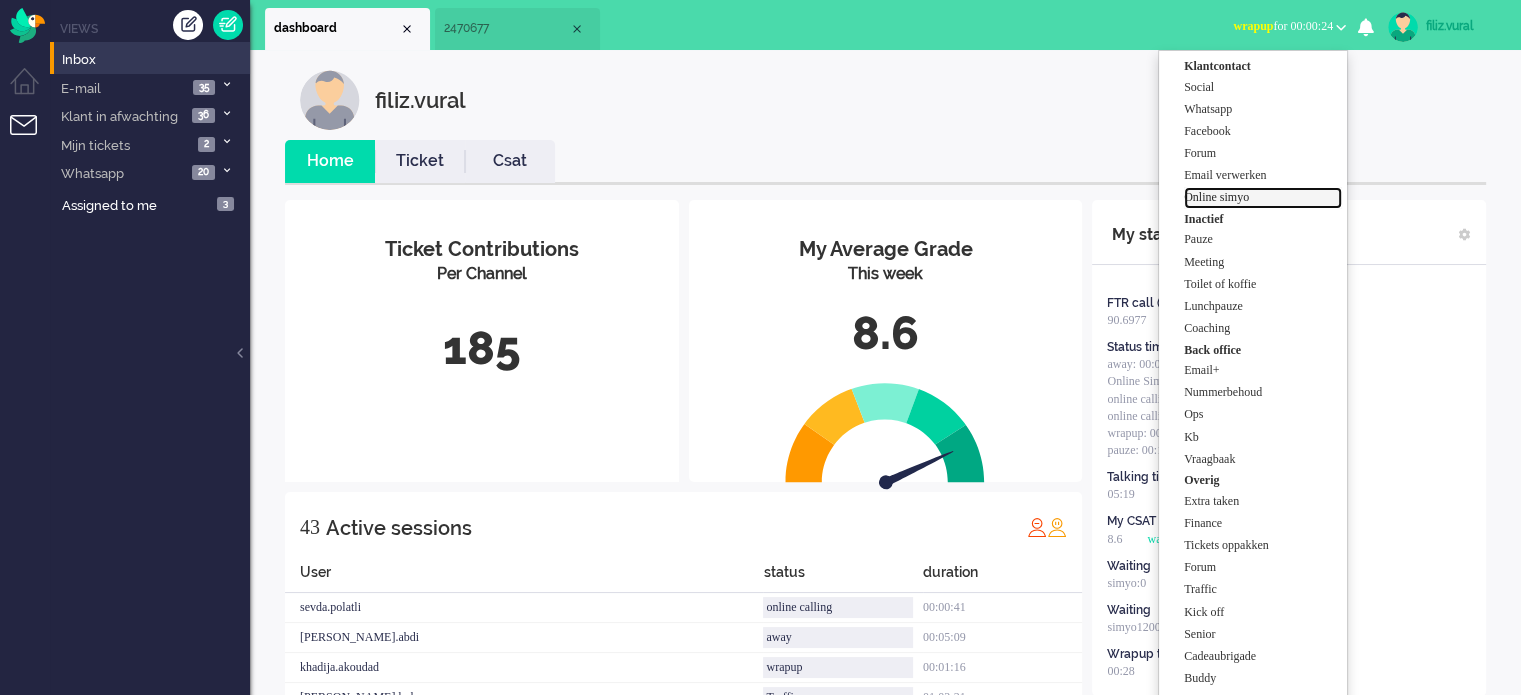 click on "Online simyo" at bounding box center (1263, 197) 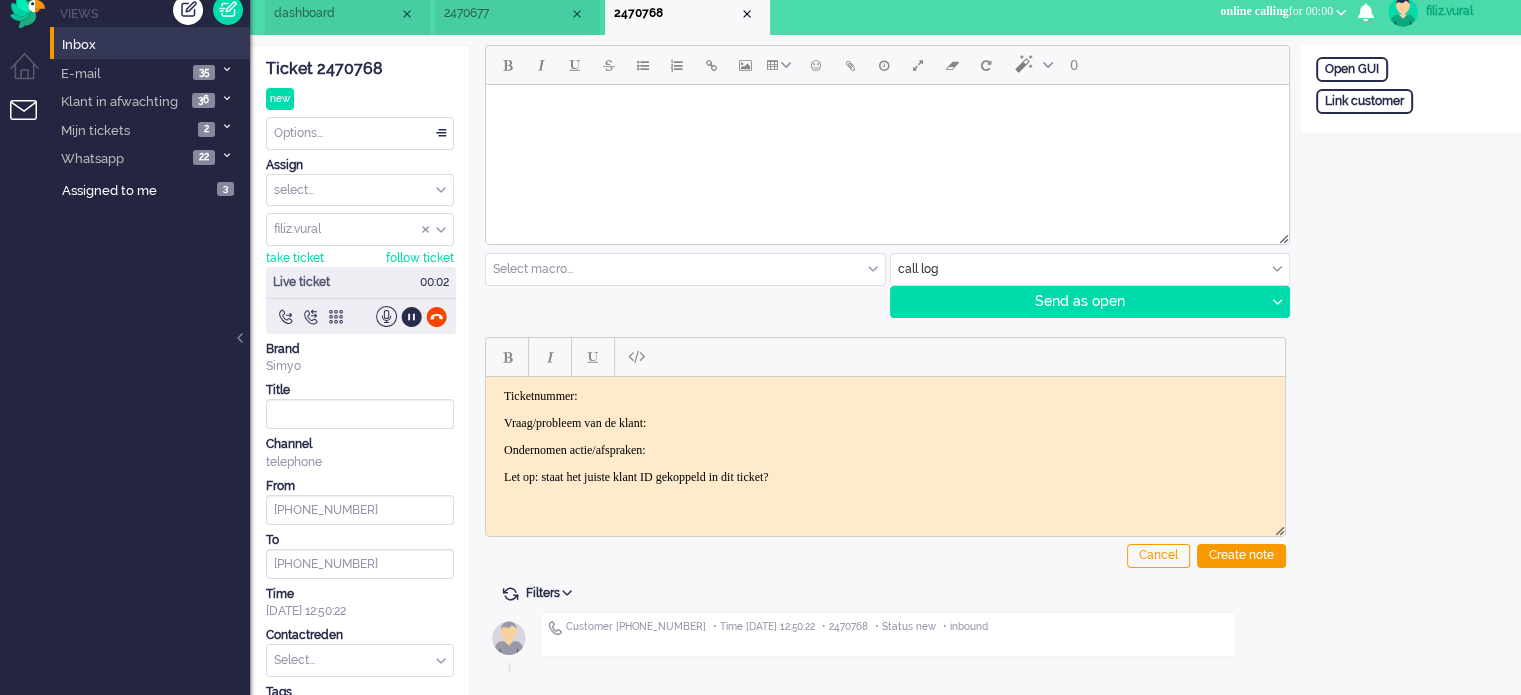 scroll, scrollTop: 0, scrollLeft: 0, axis: both 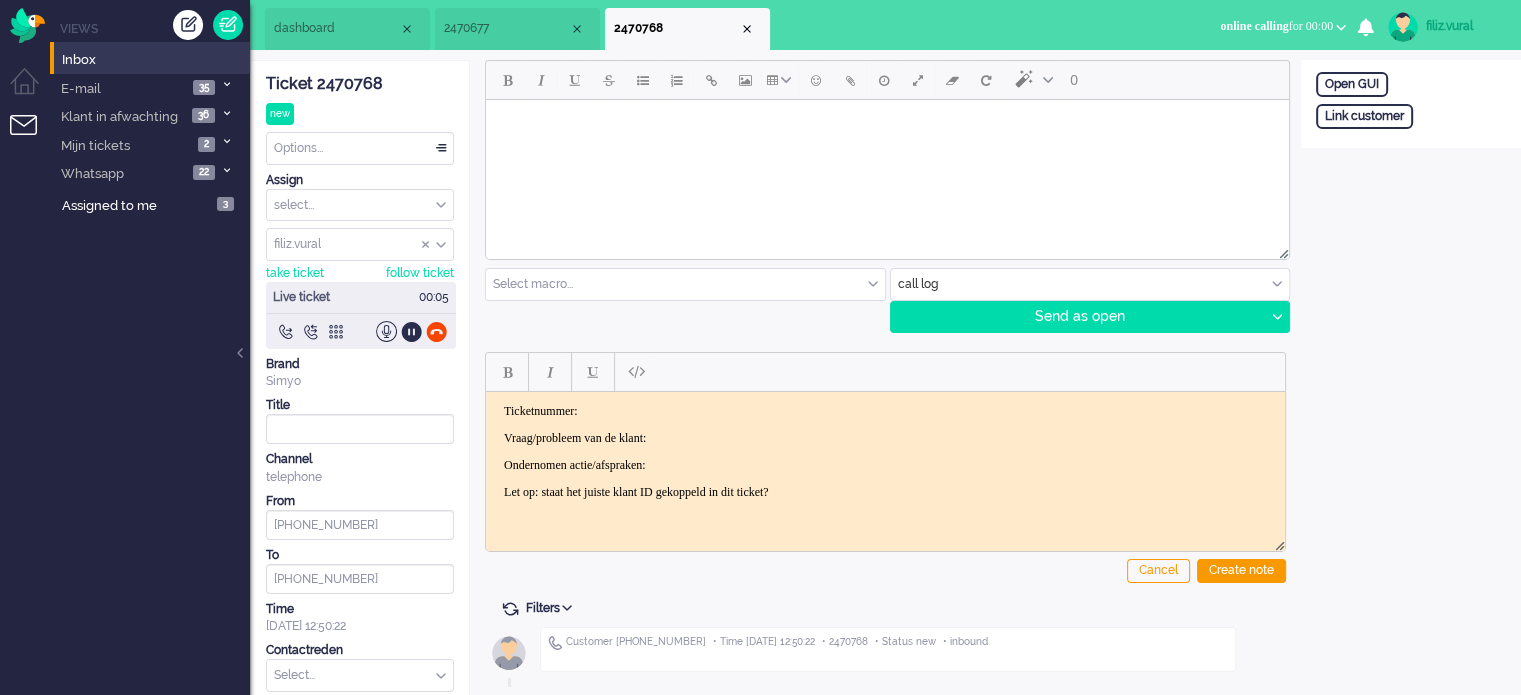 click on "Ticket 2470768 new Watching Options... Set Status Open Pending Holding Solved Set priority Low Medium High Urgent Snooze Duplicate Delete Assign select... Staff Simyo Finance Simyo Klantenservice Simyo Mailteam+ Simyo Porteringen Simyo Webcare Simyo 3rd Party Simyo Operations Team Backoffice Simyo Opzeggingen Team Marcel Bewindvoering Team Sean NPS Detractors Simyo Datacoulance Terugbelafspraak Order goedkeuren Gegevens wijzigen Betalingsregeling Coulances Finance Overig Cadeaubrigade Uitstel van betaling App of Chat escalatie Verzoeken WFT Netwerkklachten Team Social Toestelvragen Test Incasso Vriendendeal nog niet actief Team Privacy Macro aanpassingen unassign group filiz.vural adrian.klazes Alvin amjad amy.wolffgramm anneke.boven arnoud.kaldenbach arvinash.gunputsing arzum.turna ashley.verdies Audrey.Bosson Ayfer.Unal aylin.eceustundag aysegul.berkbulut Bart.vandenBerg bas.deenik bilgehan.yuceer bulent.aydin canan.engin canan.perkgoz cavide.yildirir cendy.thakoer coen.degraaf dana.el-issa derya.arslan To" at bounding box center [360, 405] 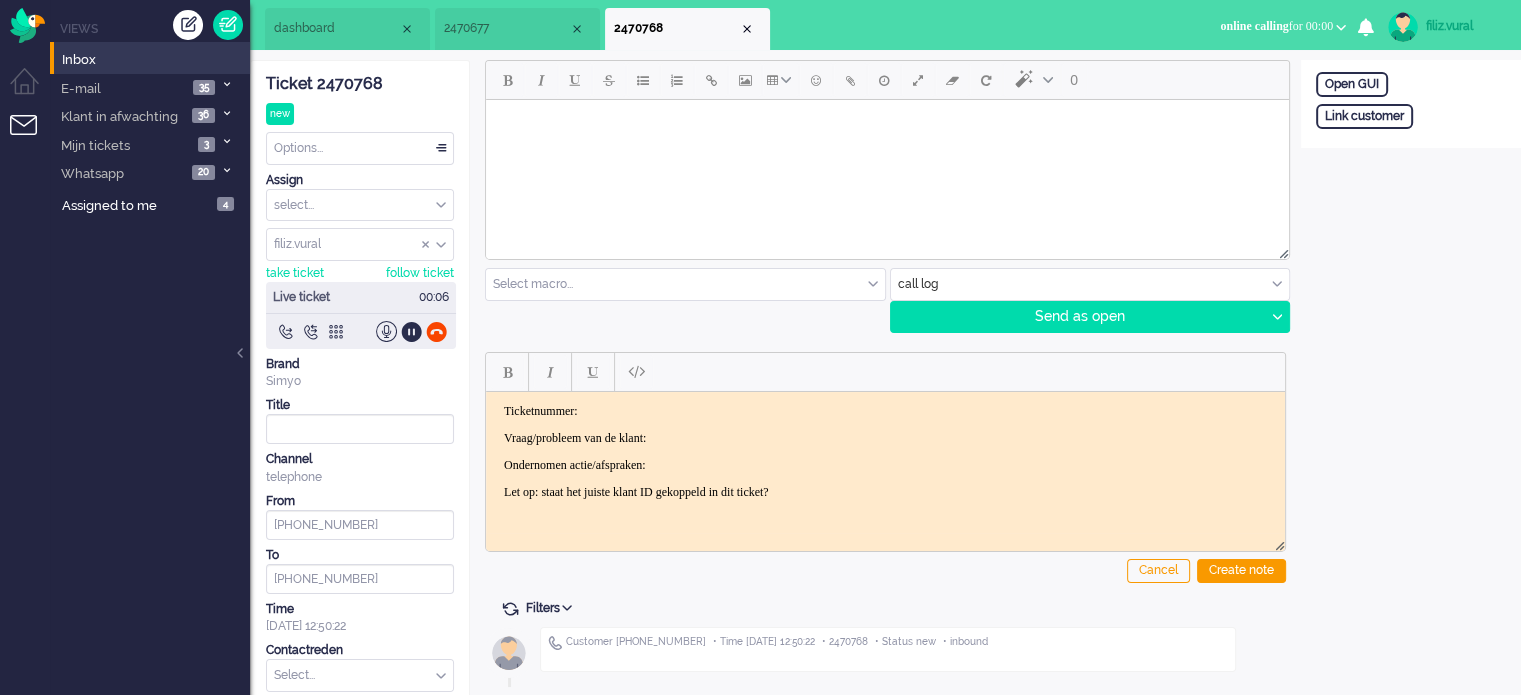 click on "Ticketnummer:" at bounding box center [885, 410] 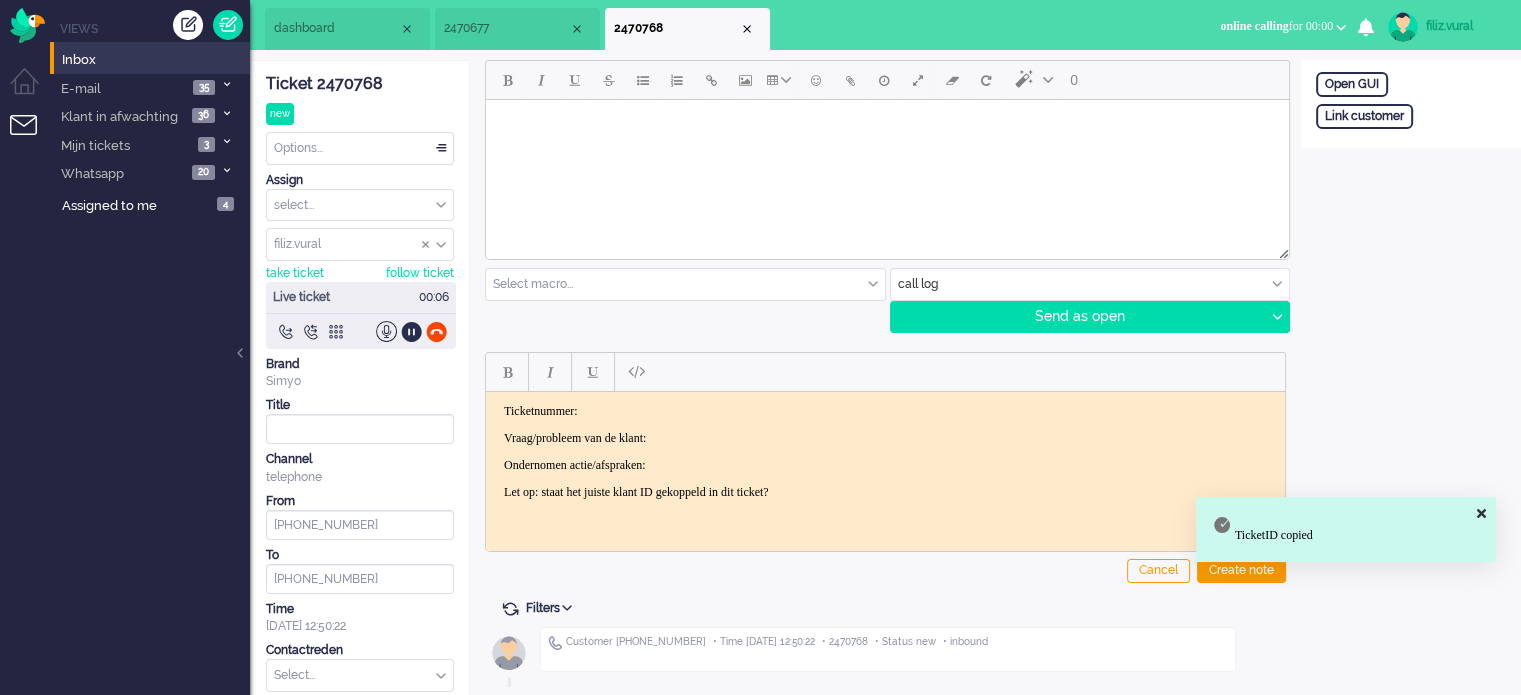 type 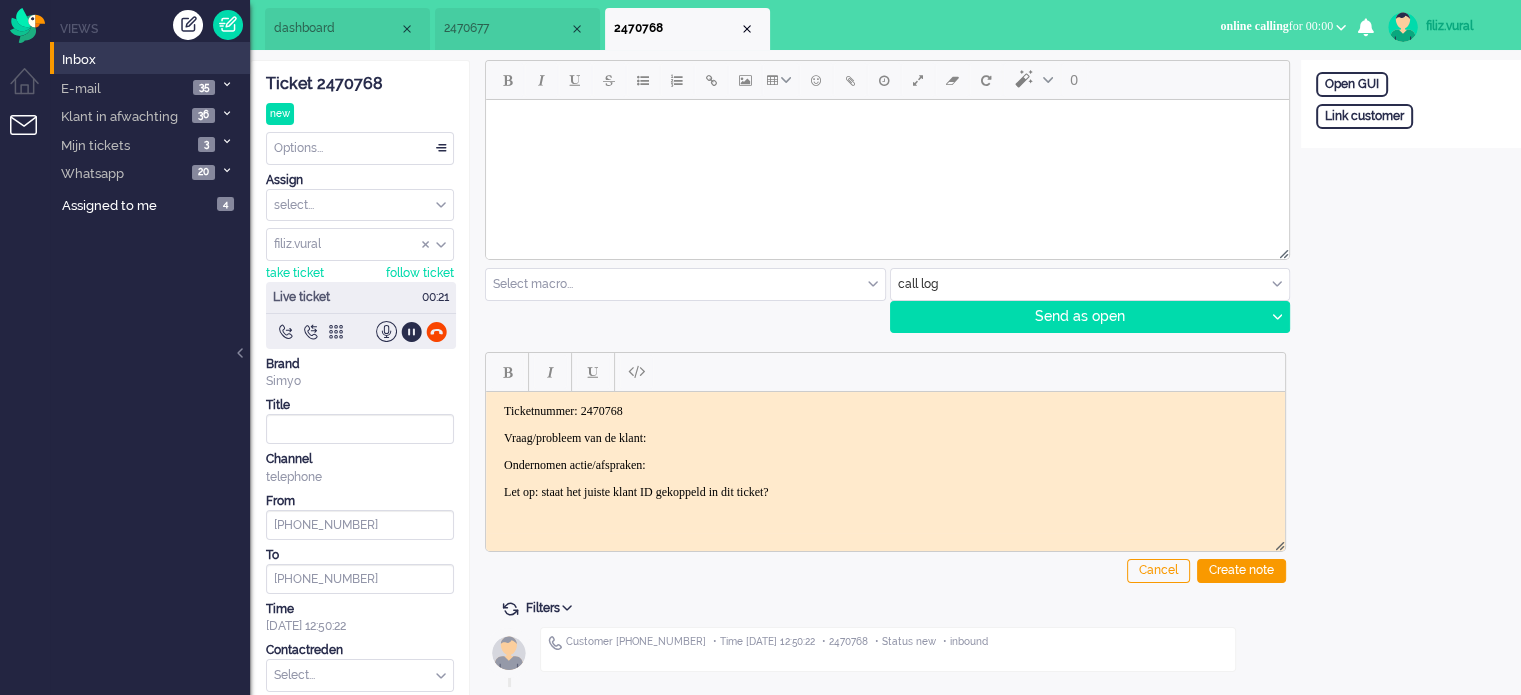 click on "Ticketnummer: 2470768" at bounding box center (885, 410) 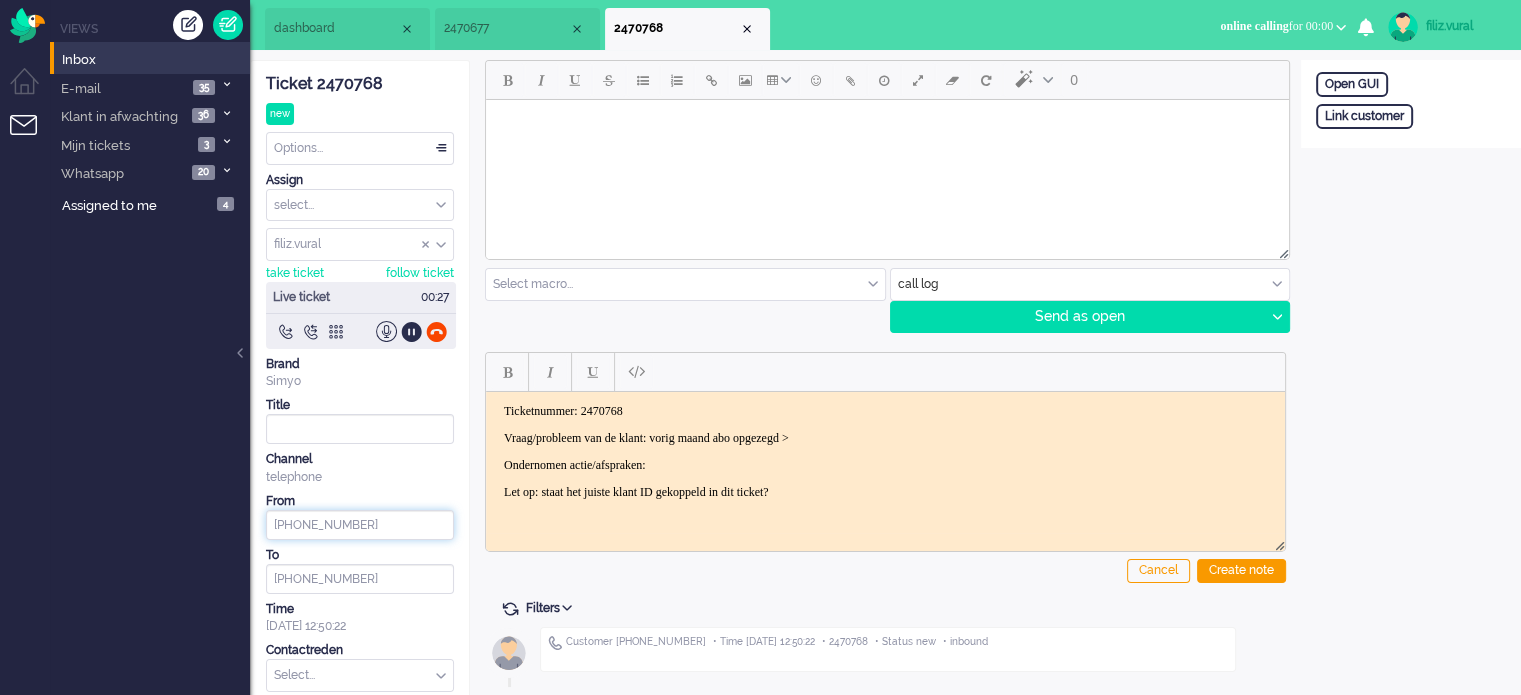 drag, startPoint x: 412, startPoint y: 518, endPoint x: 292, endPoint y: 511, distance: 120.203995 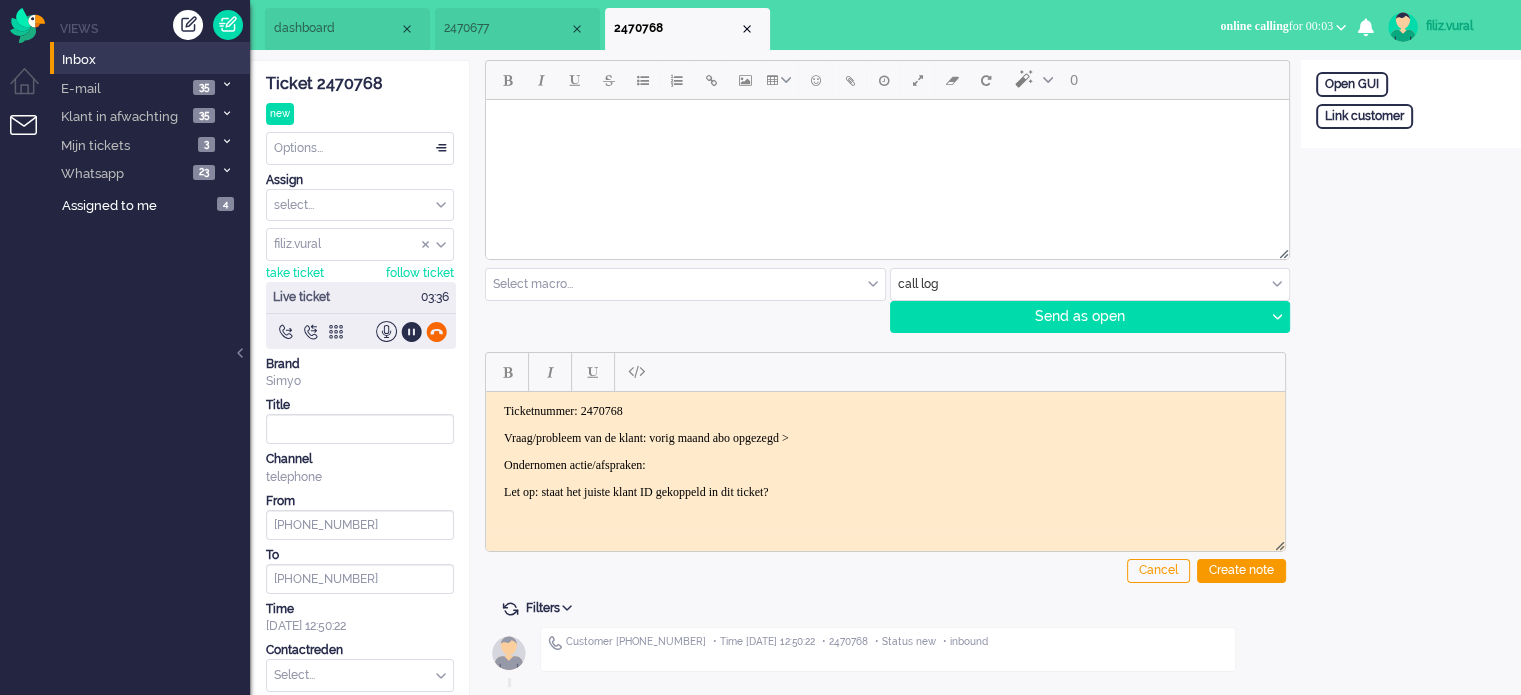 click 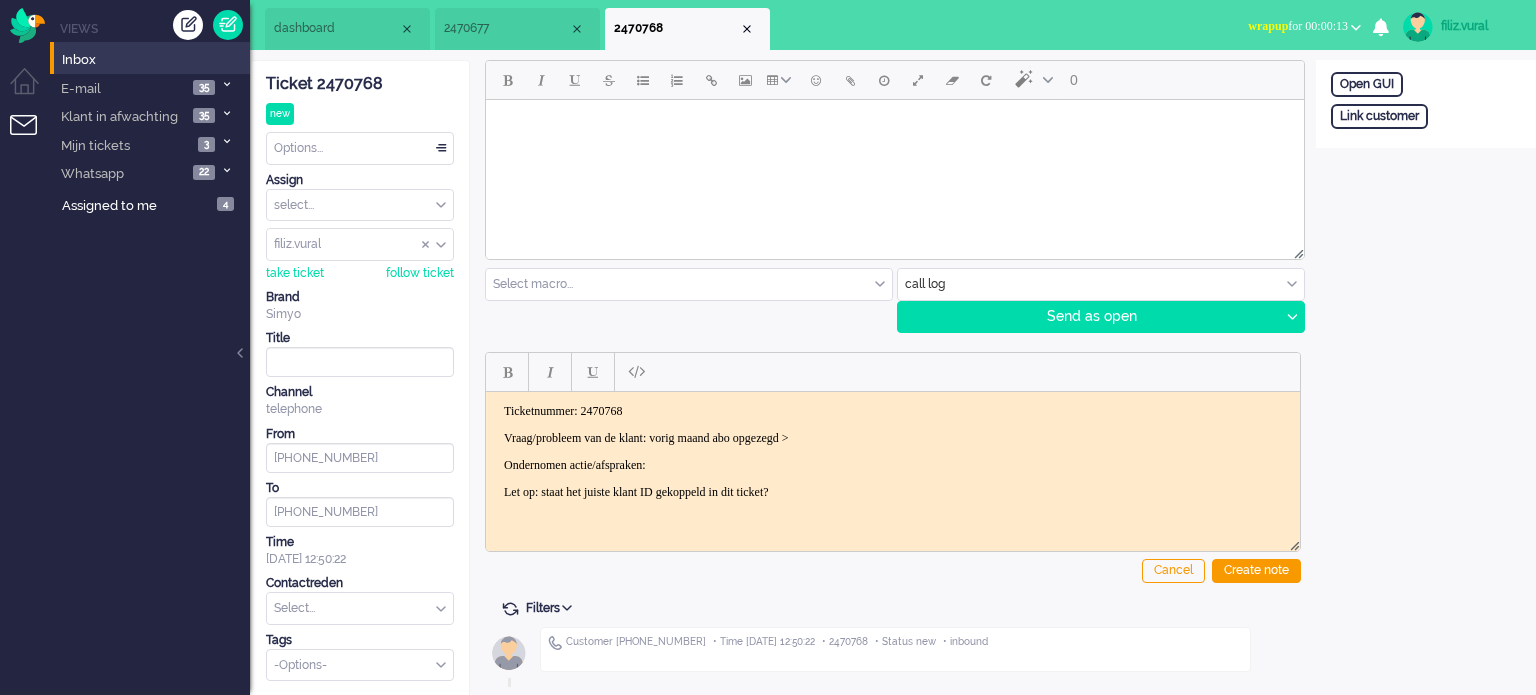 click on "Vraag/probleem van de klant: vorig maand abo opgezegd >" at bounding box center (893, 437) 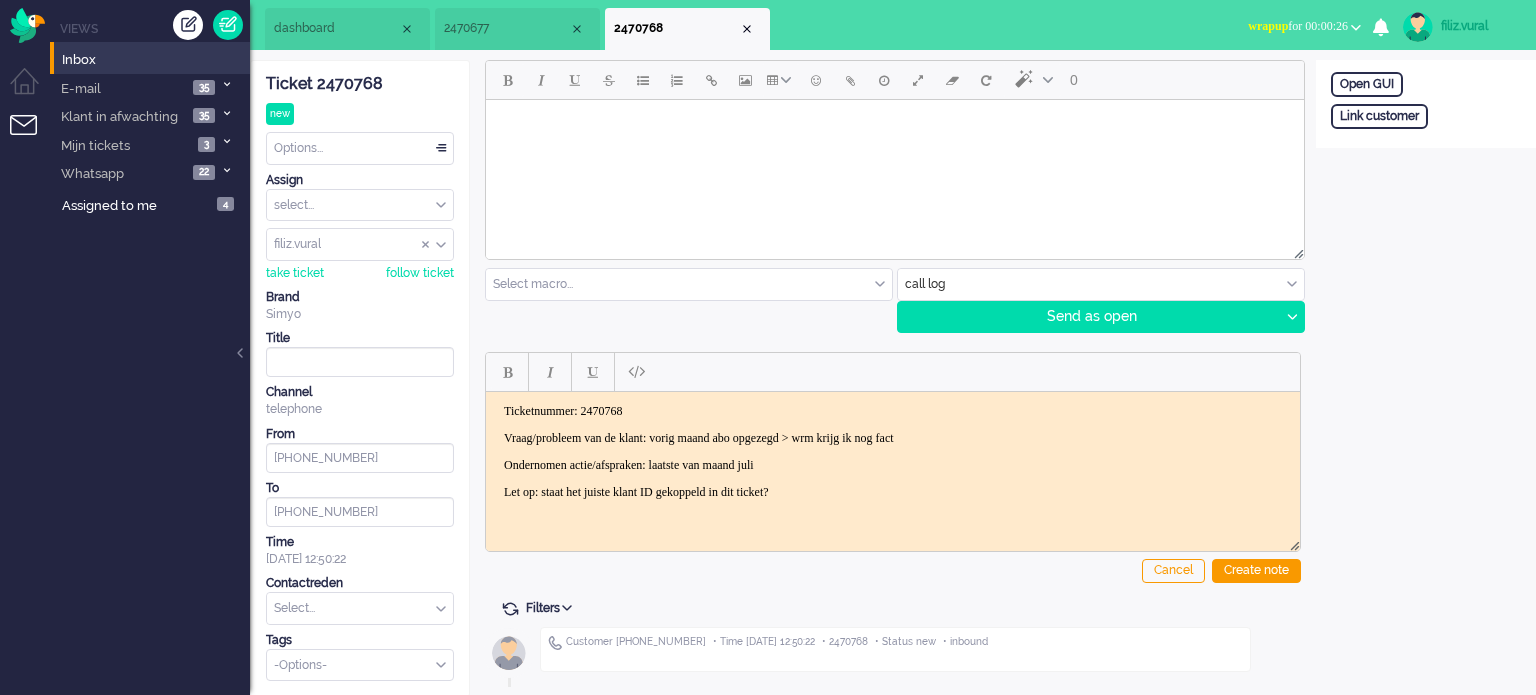 drag, startPoint x: 1249, startPoint y: 576, endPoint x: 968, endPoint y: 553, distance: 281.9397 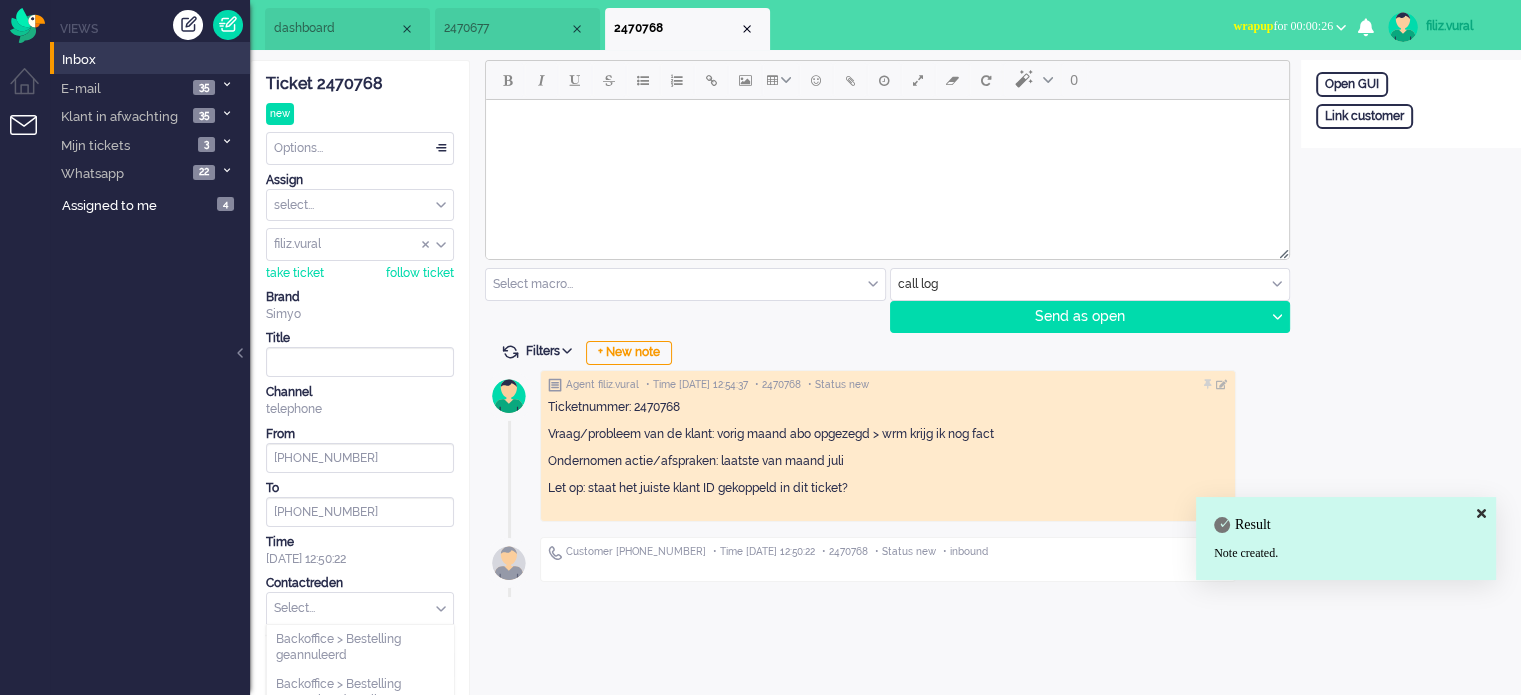 drag, startPoint x: 411, startPoint y: 602, endPoint x: 412, endPoint y: 549, distance: 53.009434 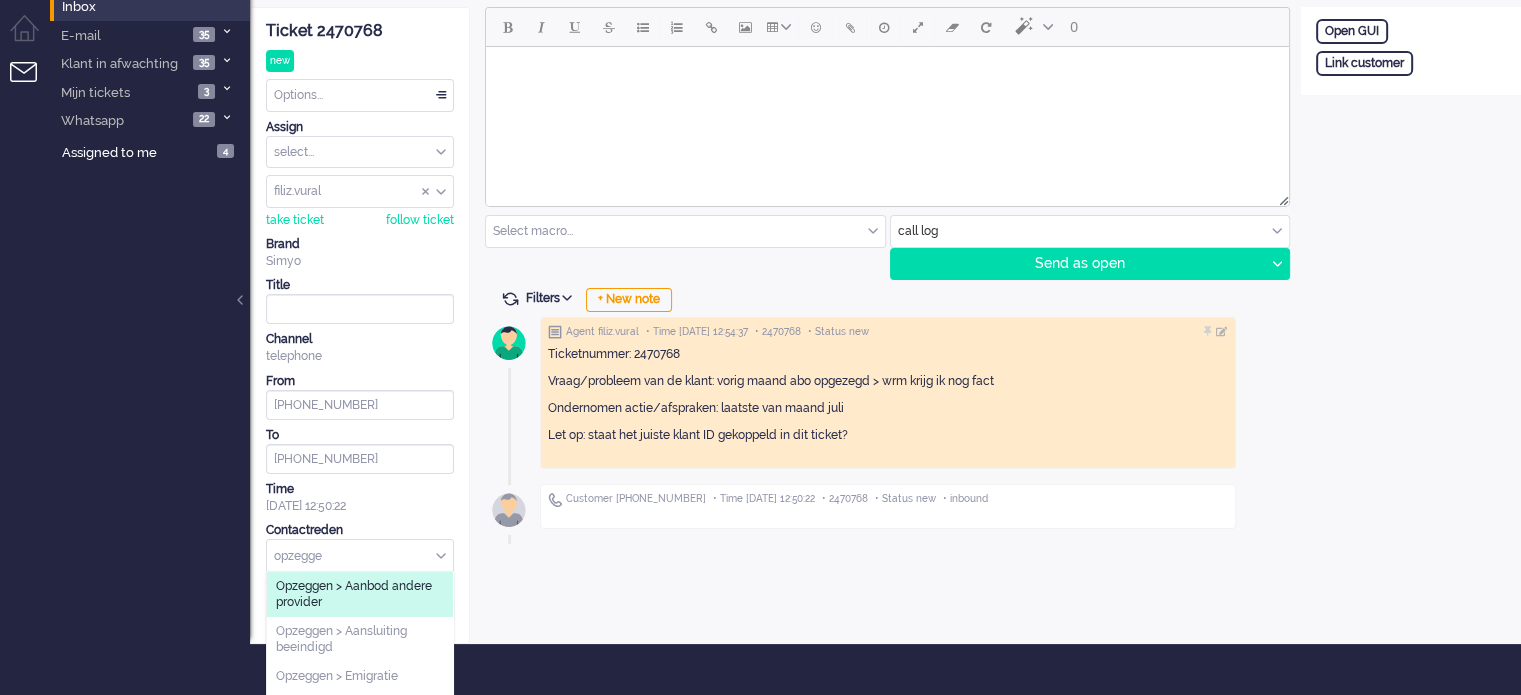 scroll, scrollTop: 83, scrollLeft: 0, axis: vertical 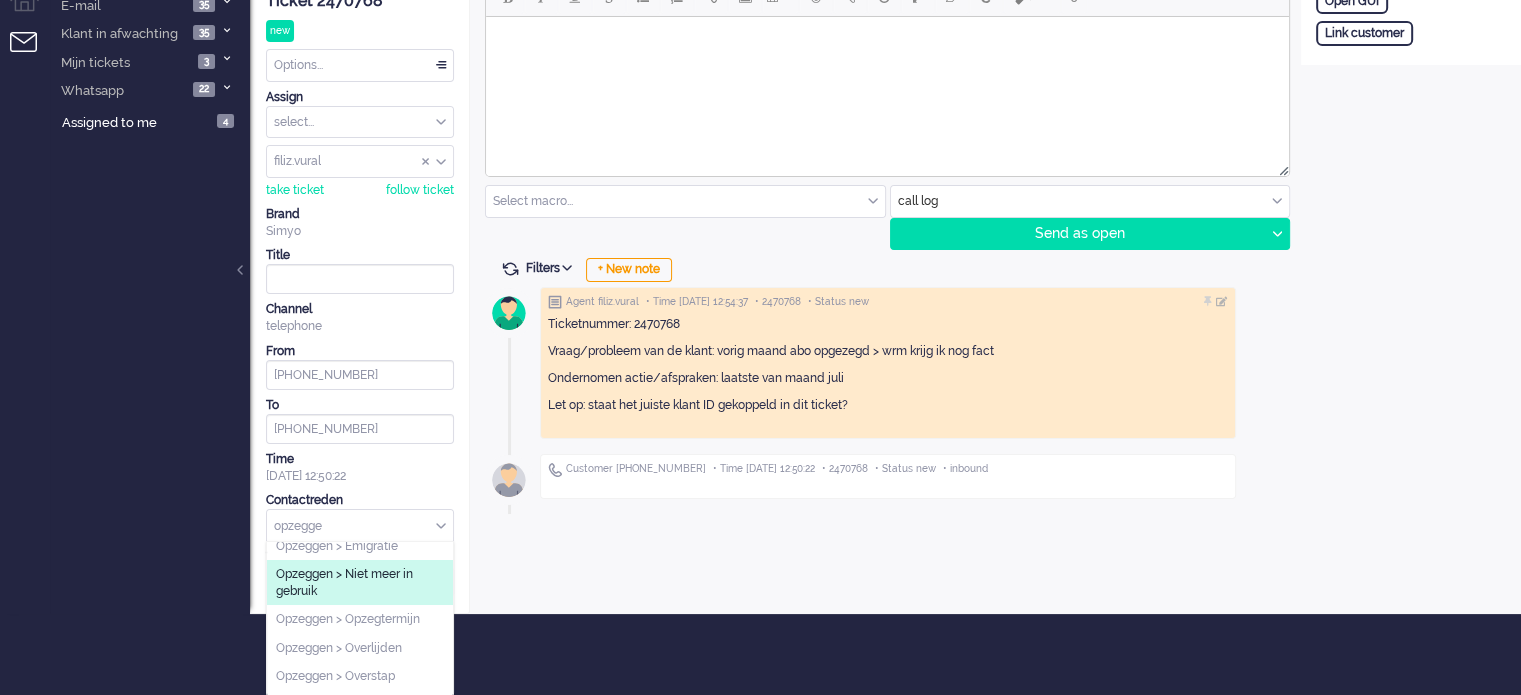 type on "opzegge" 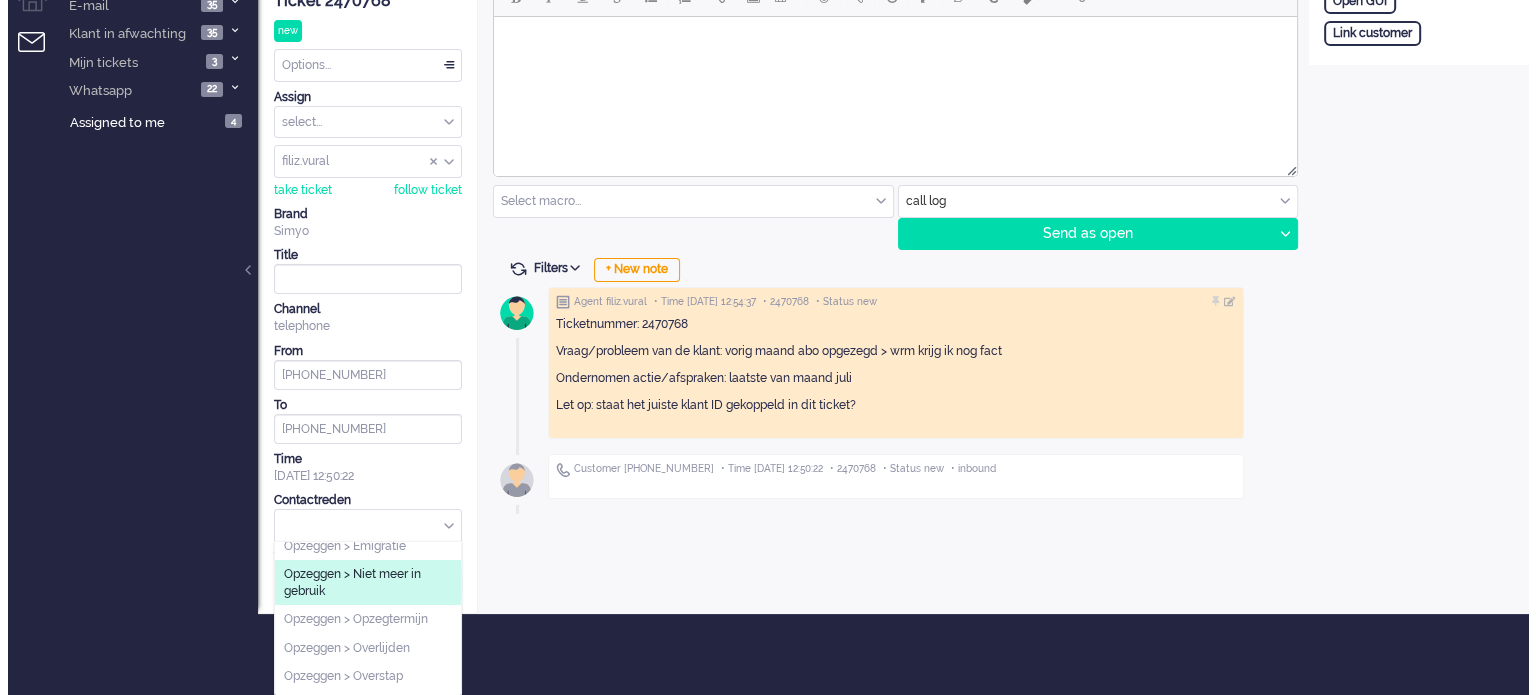 scroll, scrollTop: 0, scrollLeft: 0, axis: both 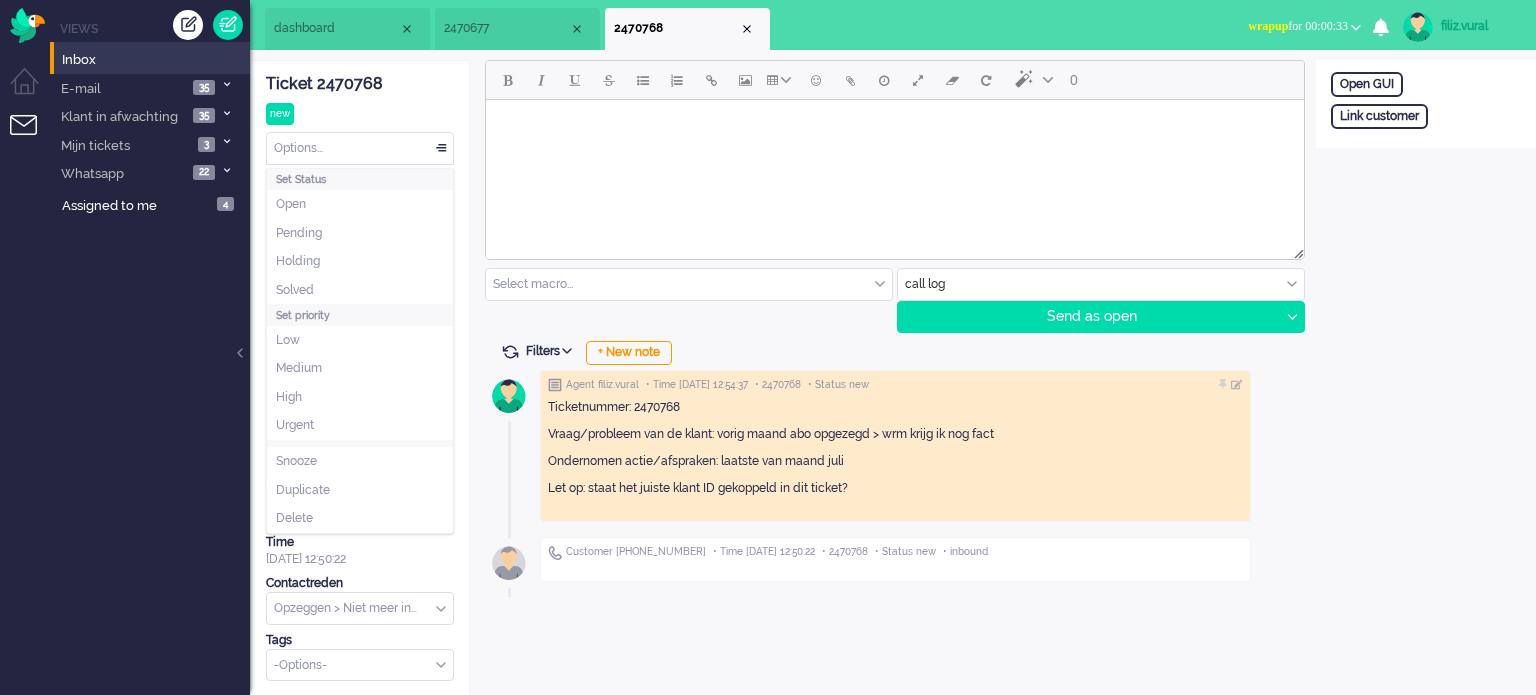 click on "Options..." at bounding box center (360, 148) 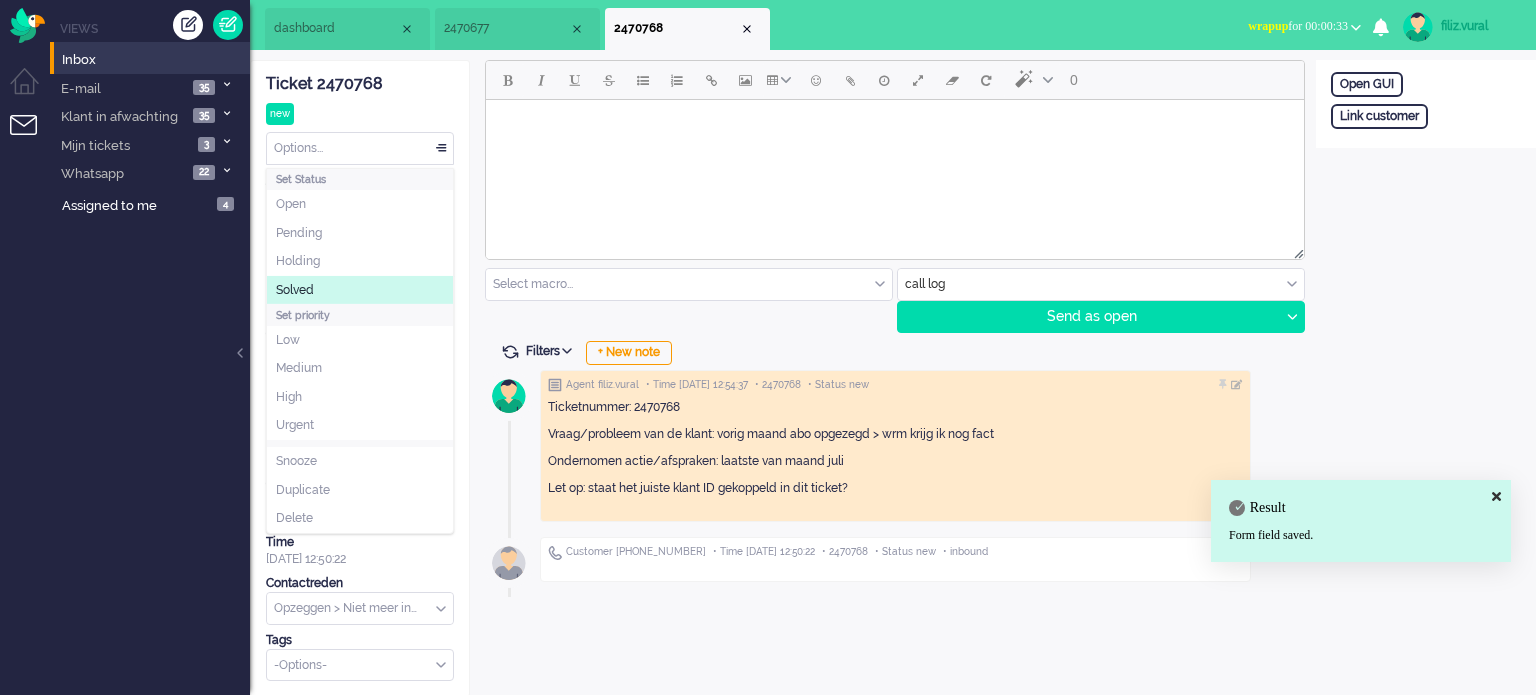 click on "Solved" 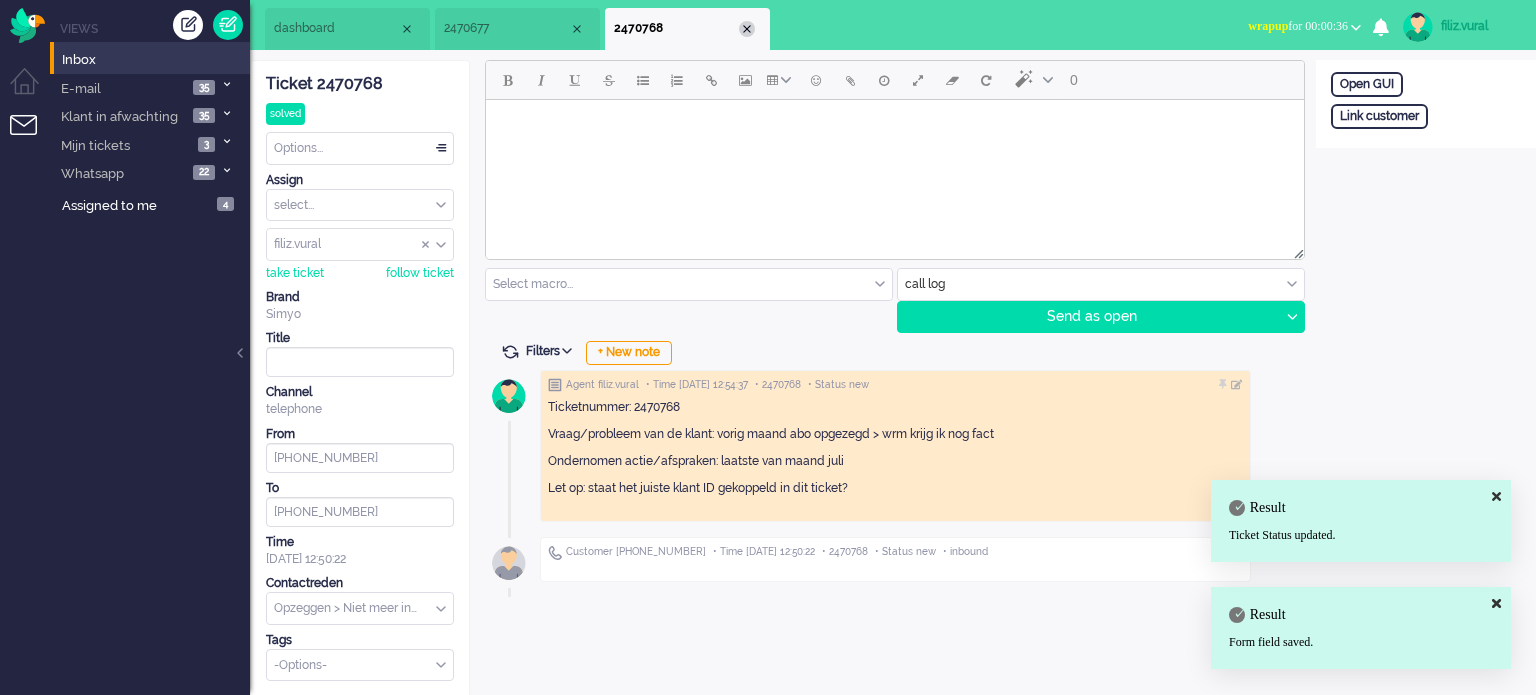 click at bounding box center [747, 29] 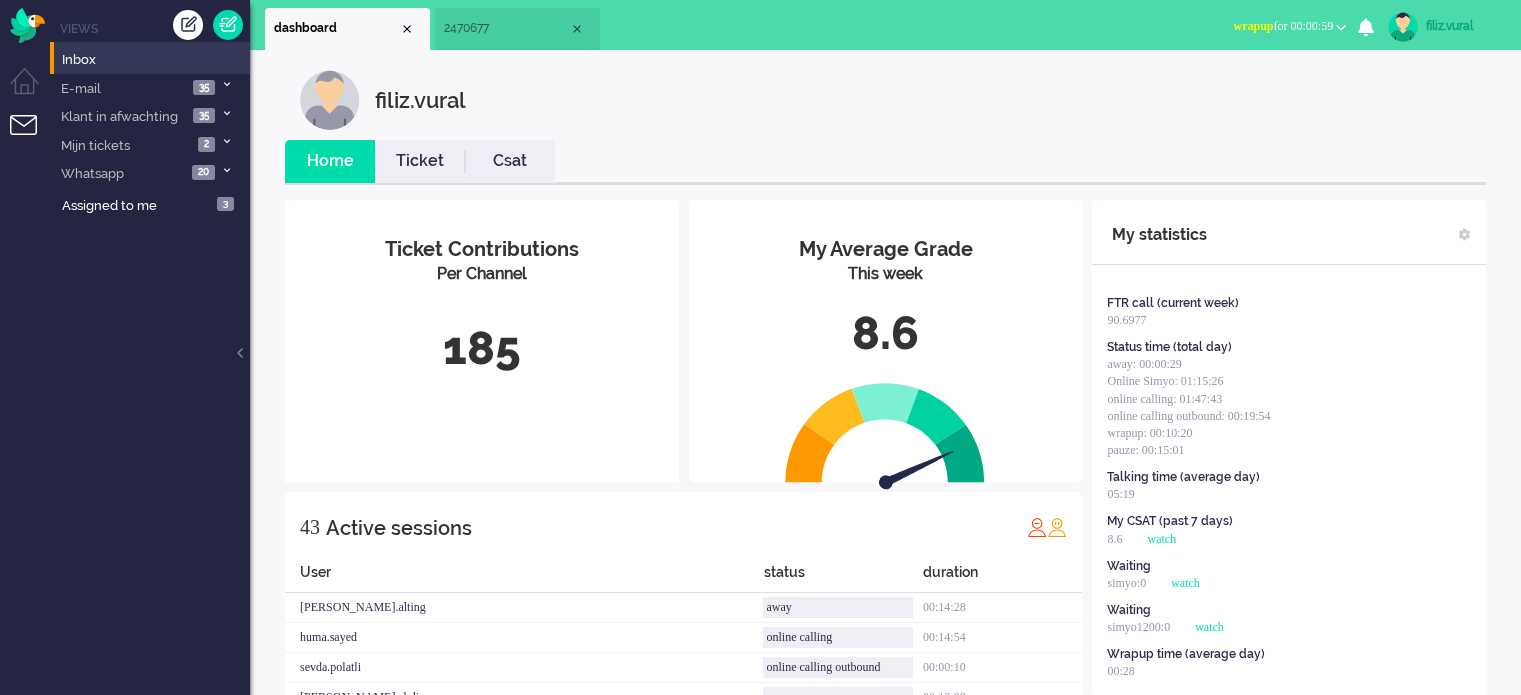 click on "wrapup  for 00:00:59" at bounding box center [1283, 26] 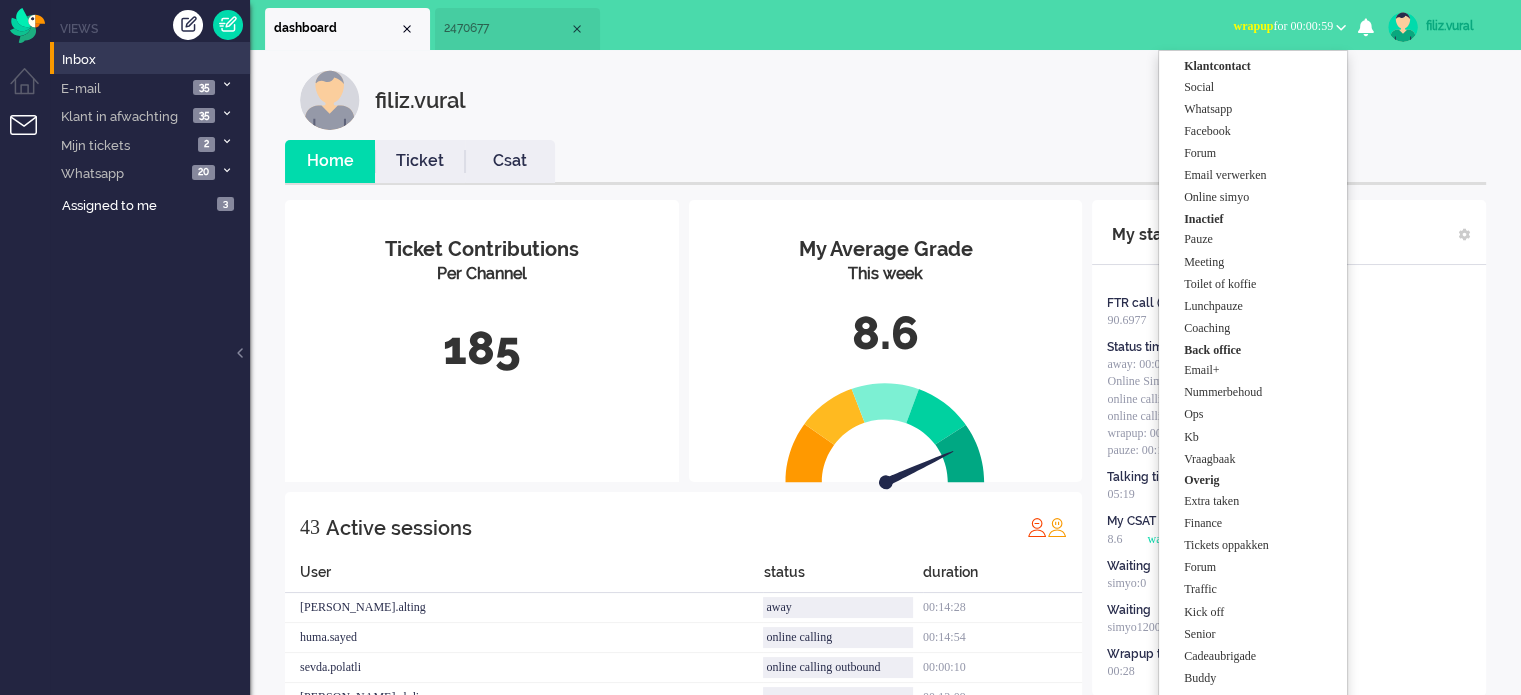 click on "Inactief" at bounding box center [1263, 219] 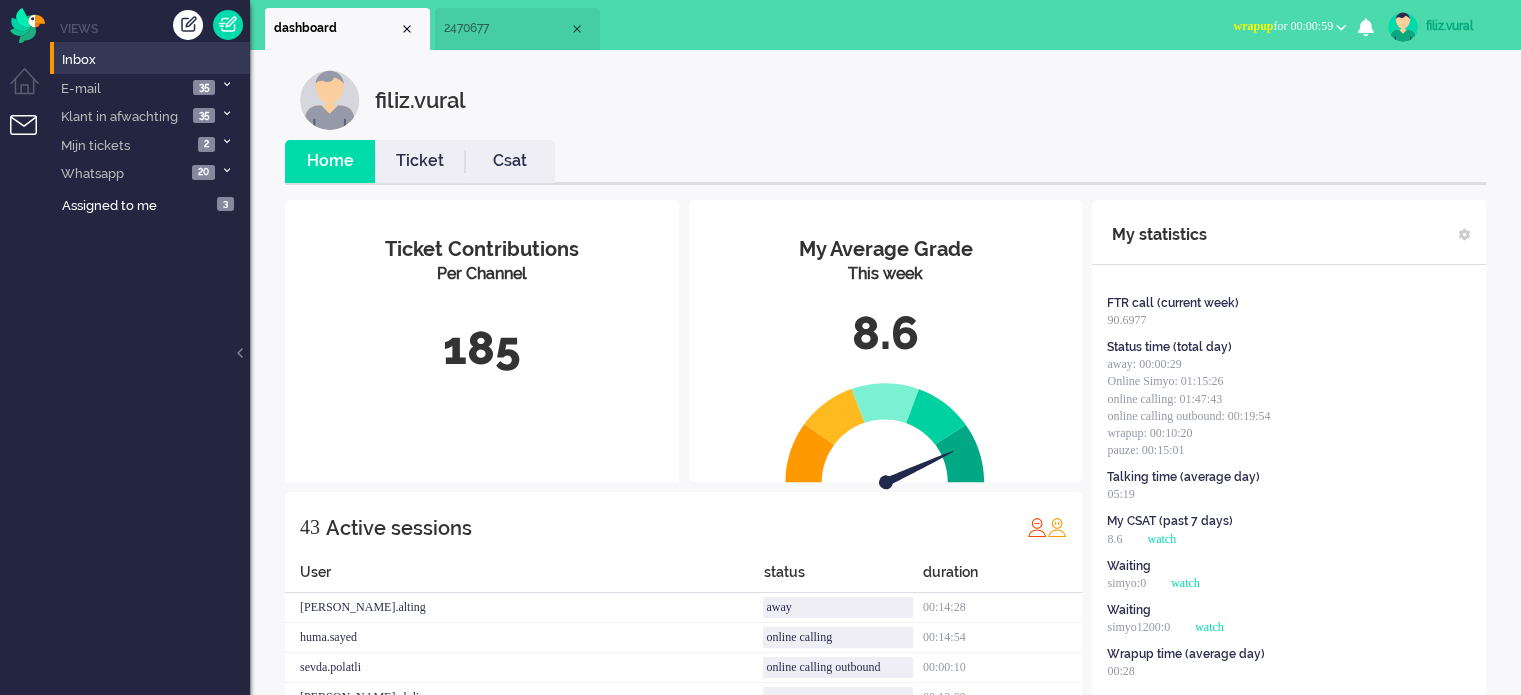 click on "wrapup  for 00:00:59" at bounding box center [1289, 26] 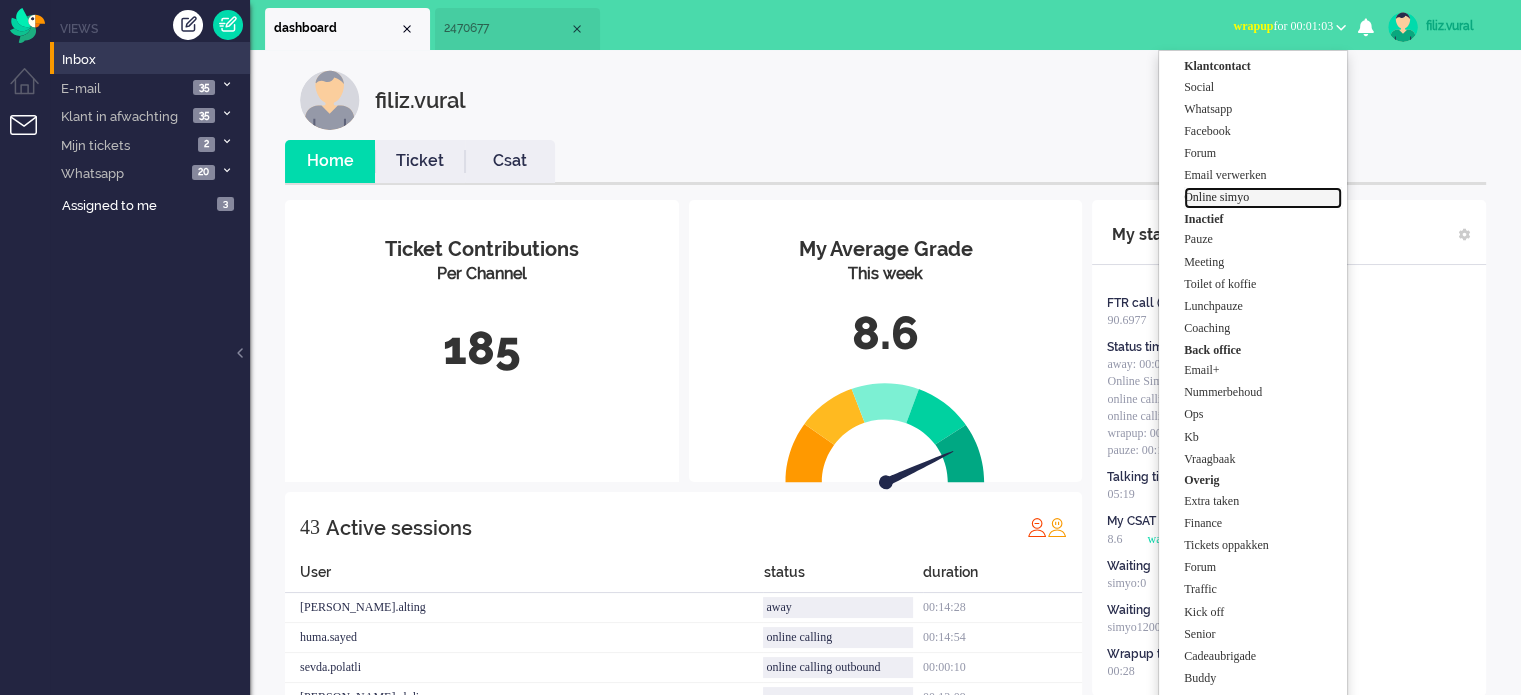 click on "Online simyo" at bounding box center (1263, 197) 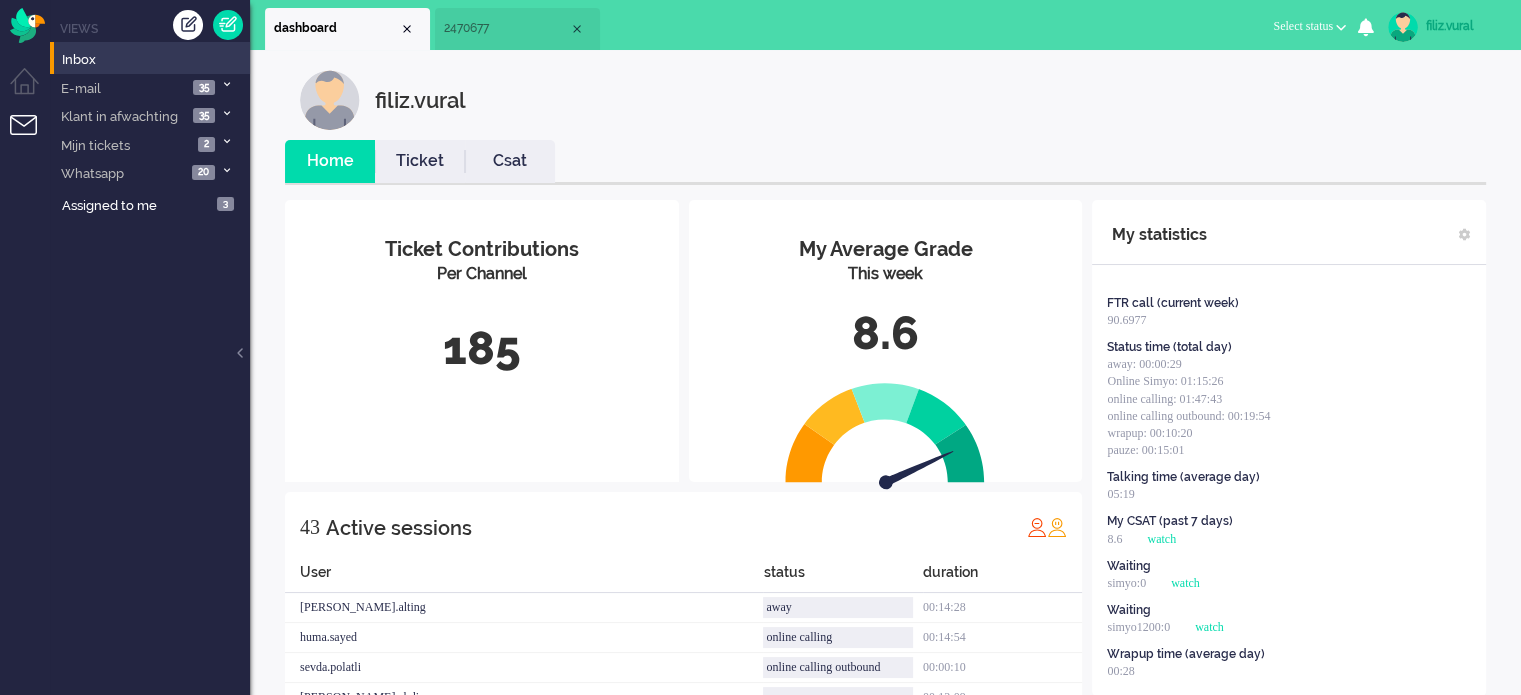 click on "Csat" at bounding box center [510, 161] 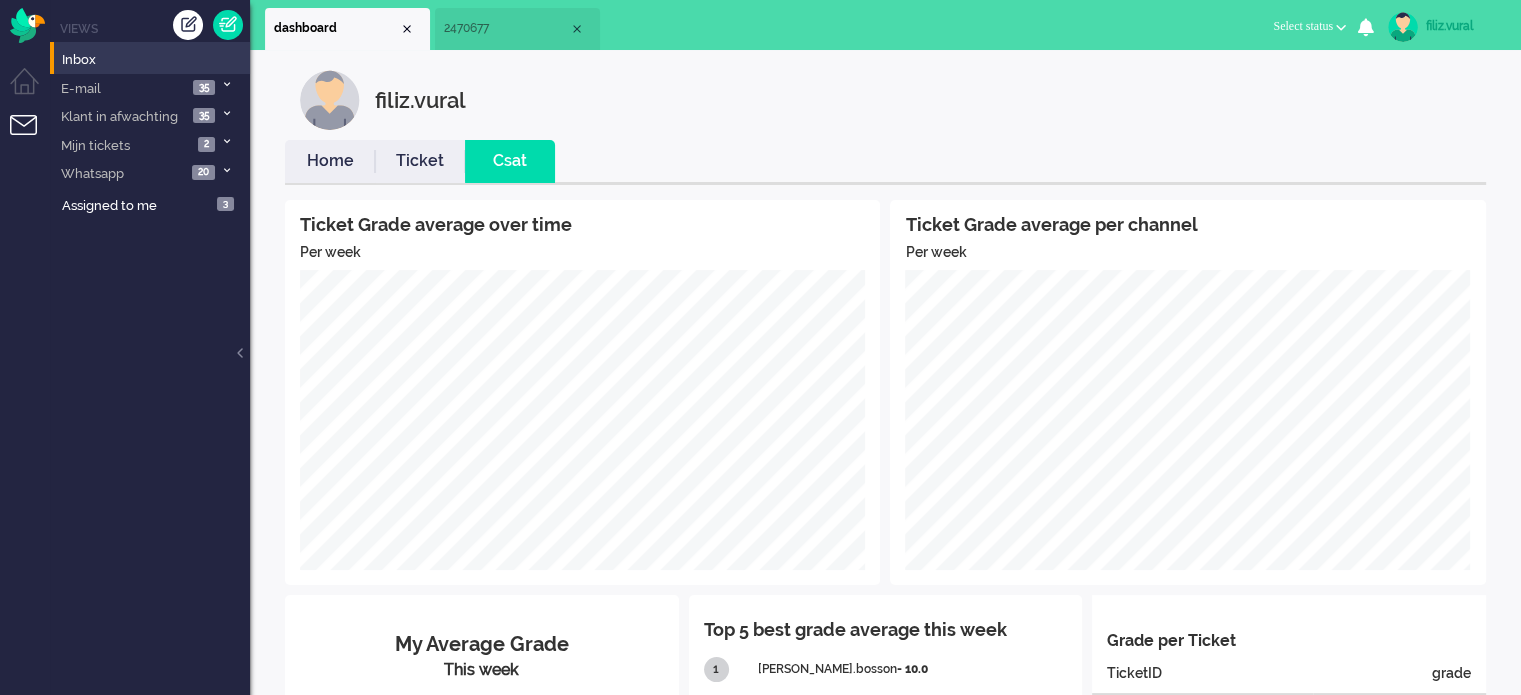 click on "Home" at bounding box center [330, 161] 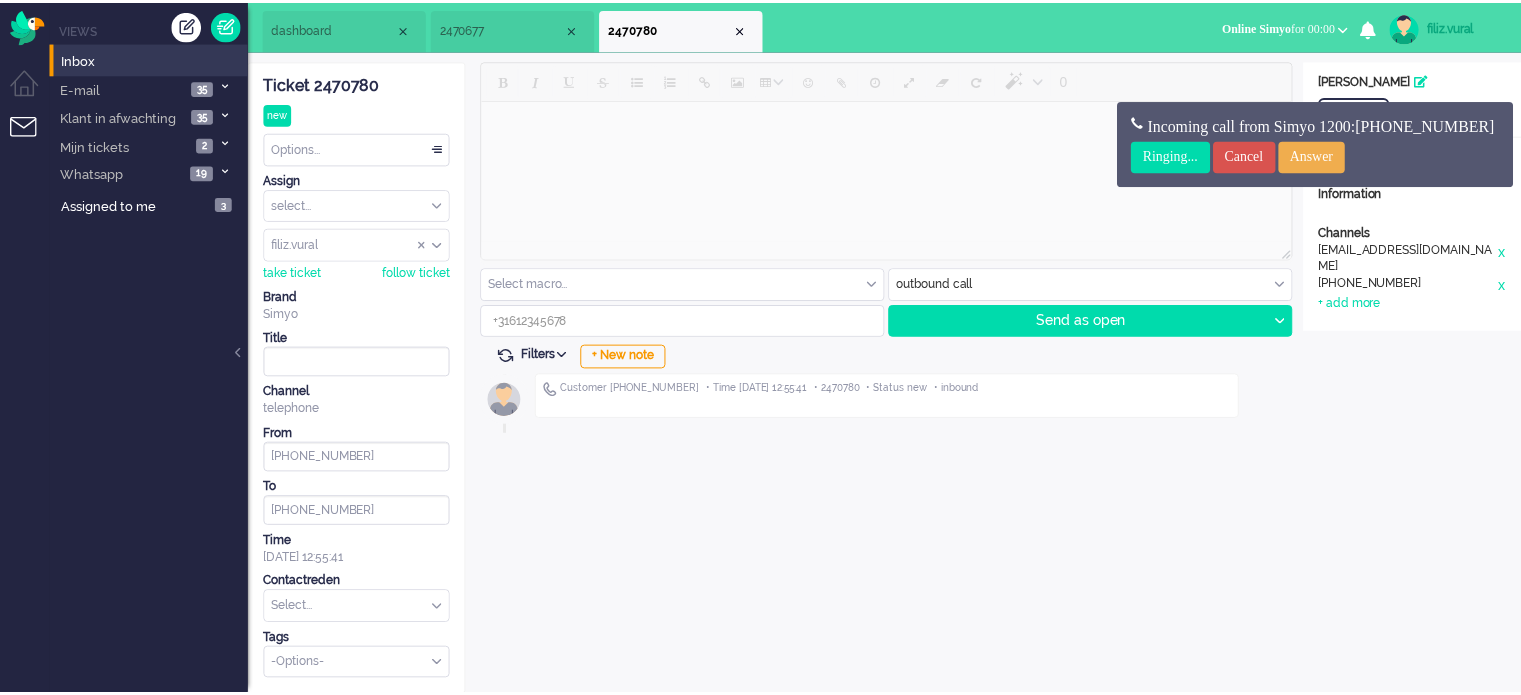 scroll, scrollTop: 0, scrollLeft: 0, axis: both 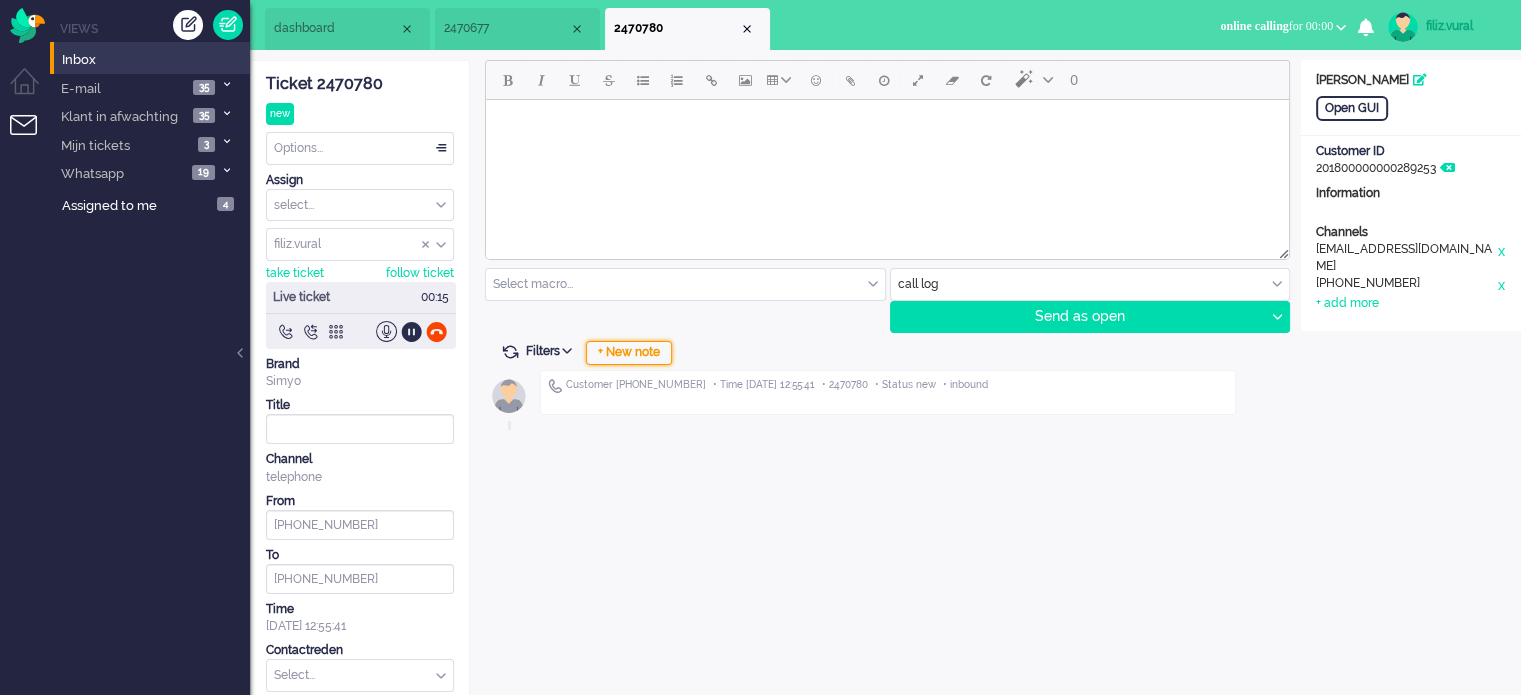 click on "+ New note" at bounding box center [629, 353] 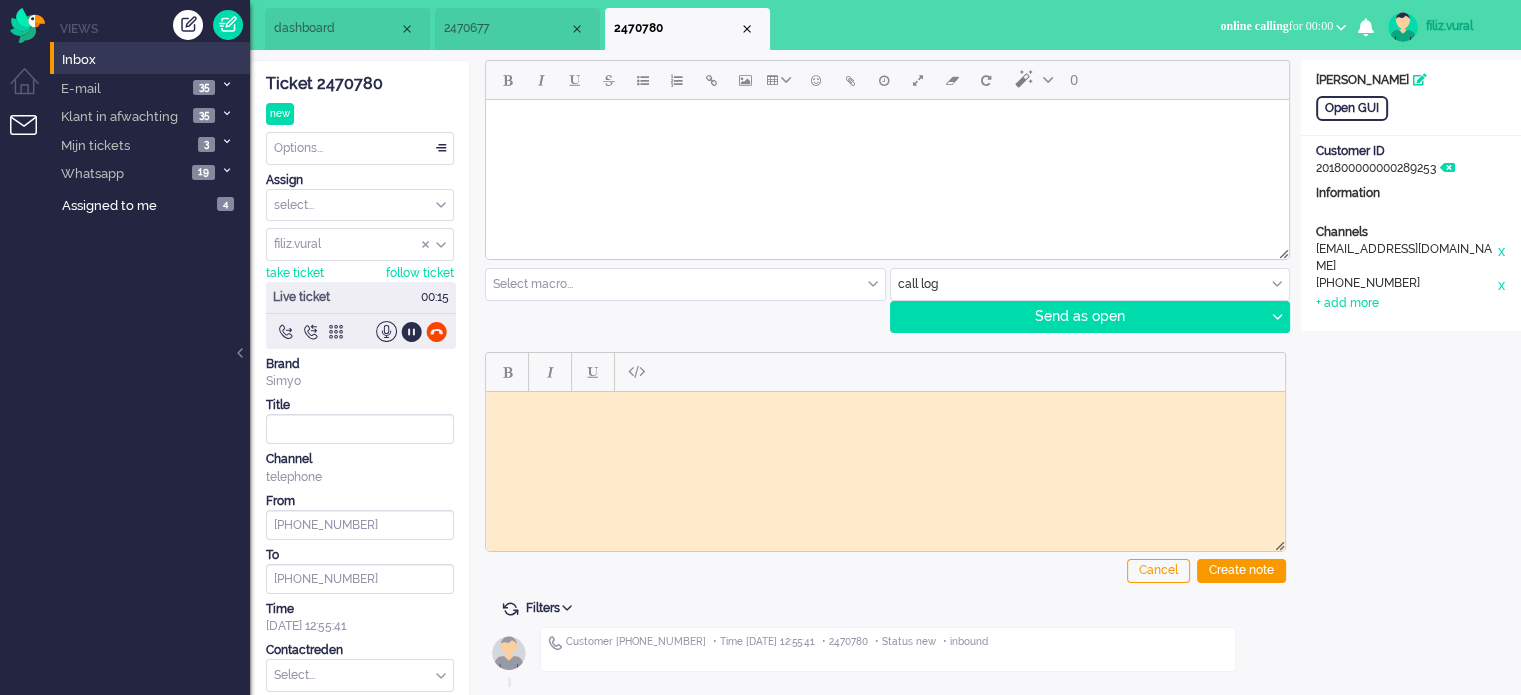 scroll, scrollTop: 0, scrollLeft: 0, axis: both 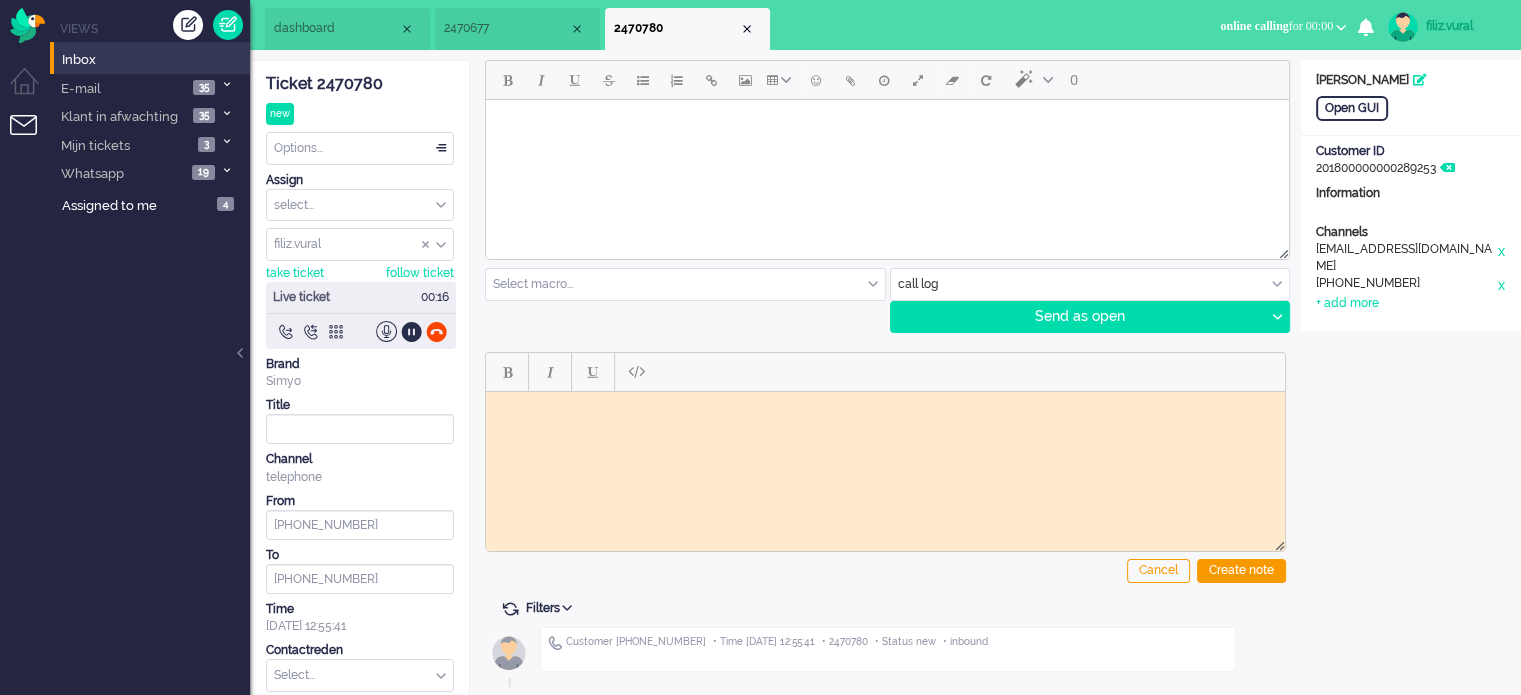 click on "Ticket 2470780" 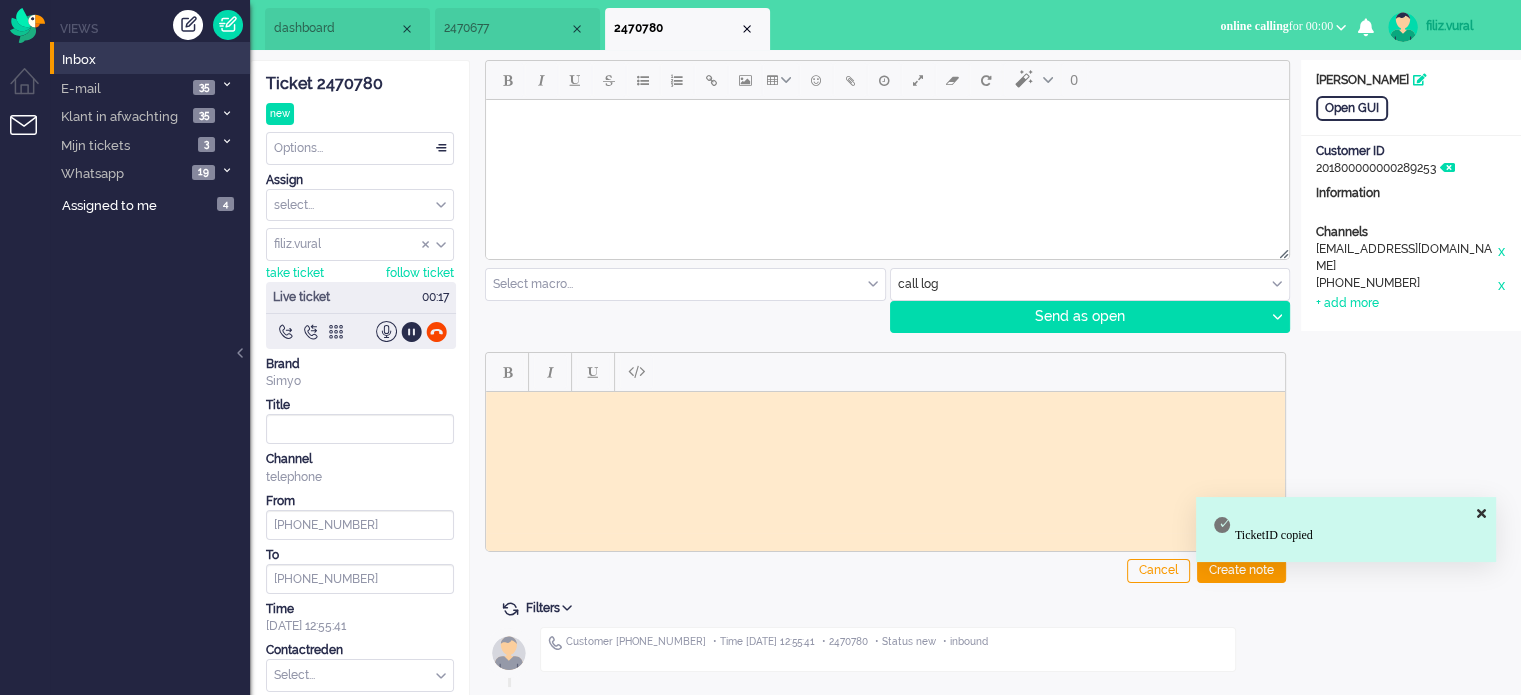 click at bounding box center [885, 406] 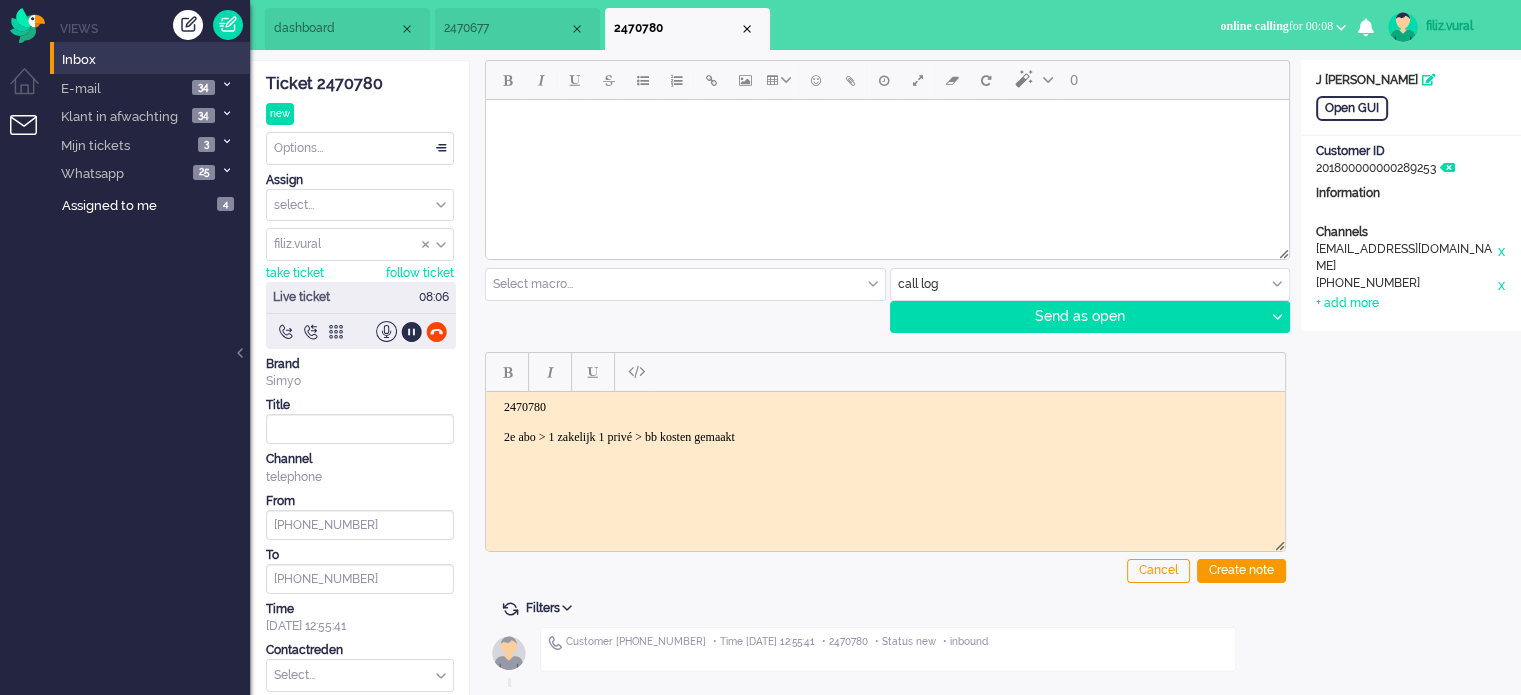 scroll, scrollTop: 0, scrollLeft: 0, axis: both 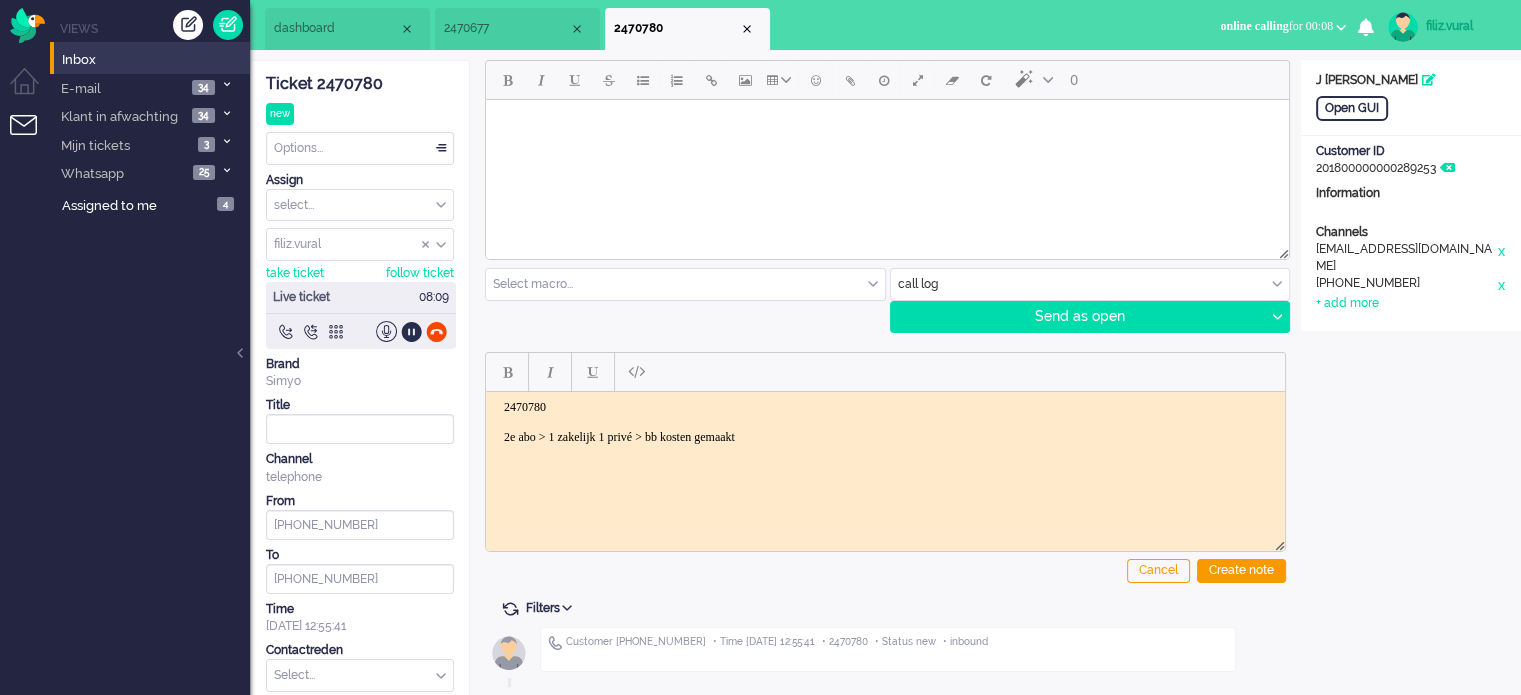 click on "dashboard" at bounding box center [336, 28] 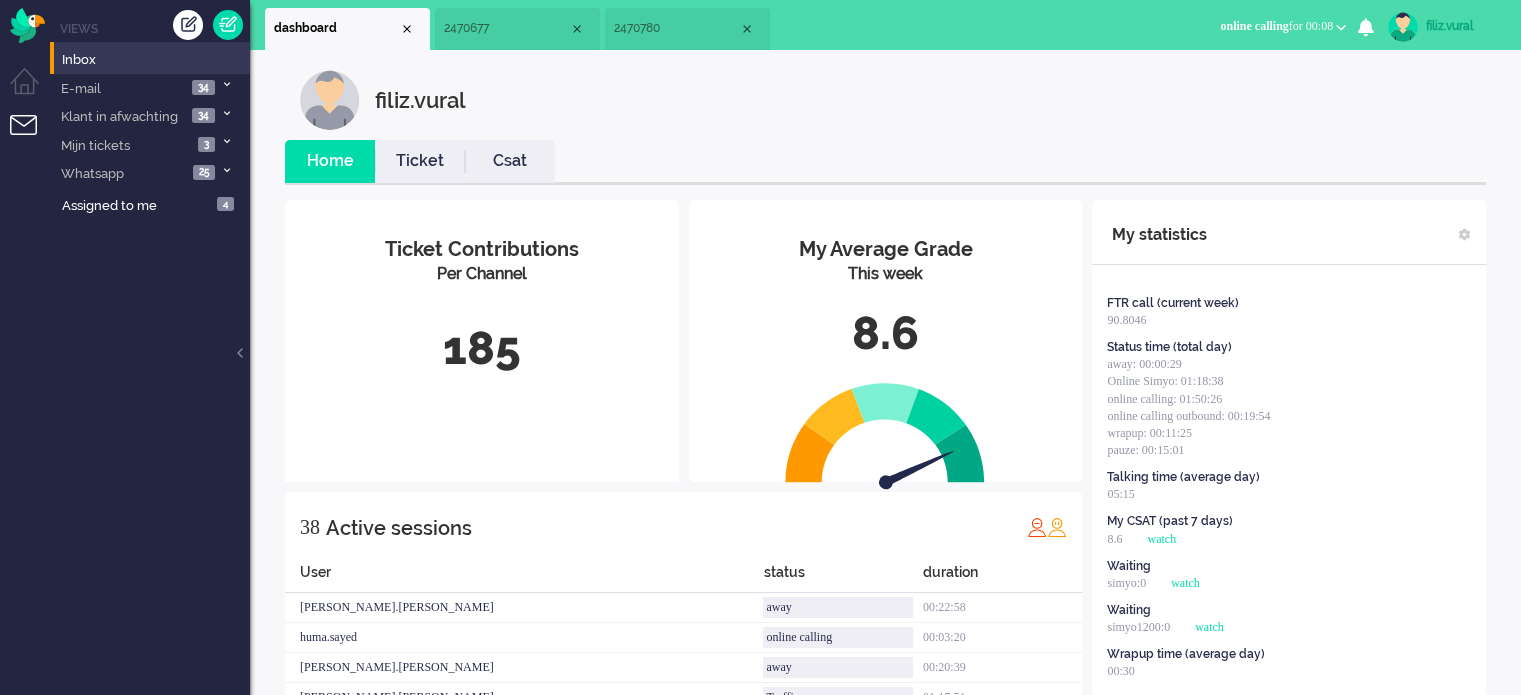 click on "Csat" at bounding box center [510, 161] 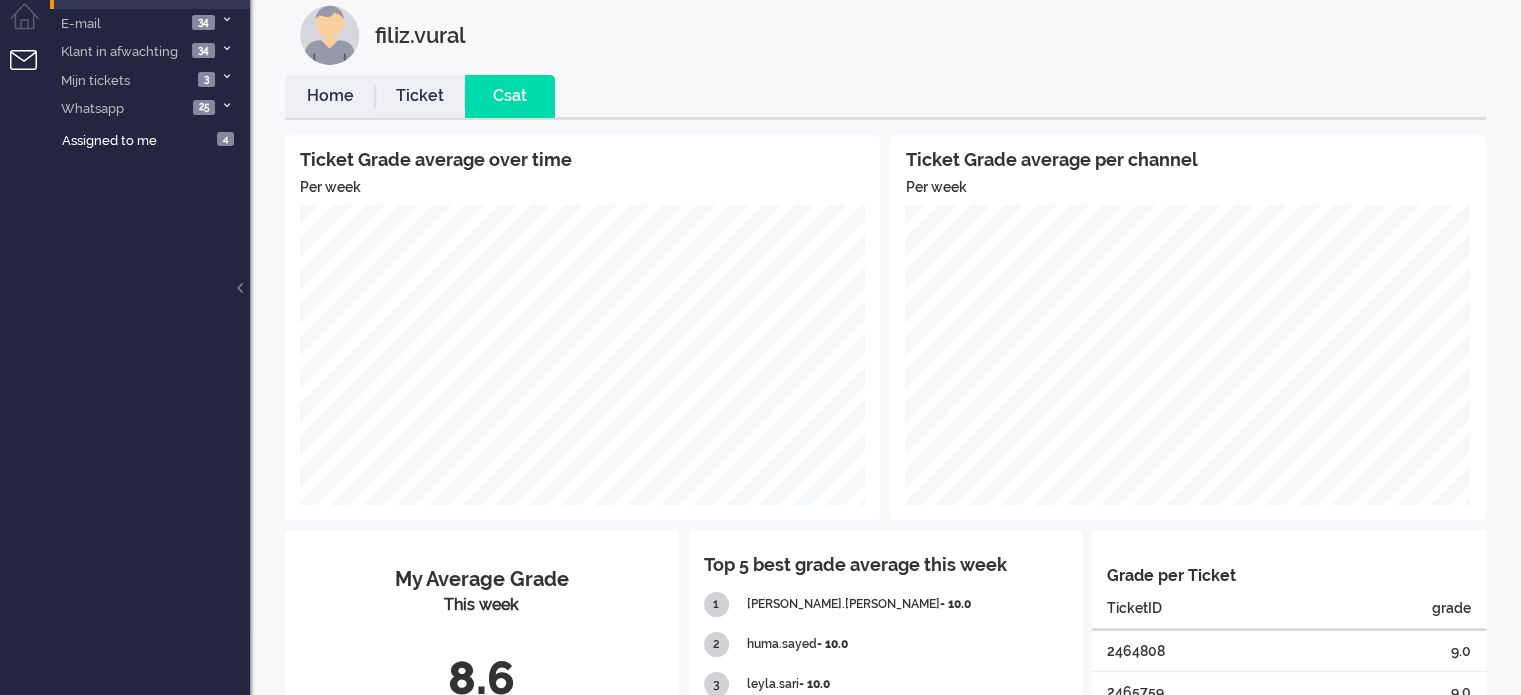 scroll, scrollTop: 0, scrollLeft: 0, axis: both 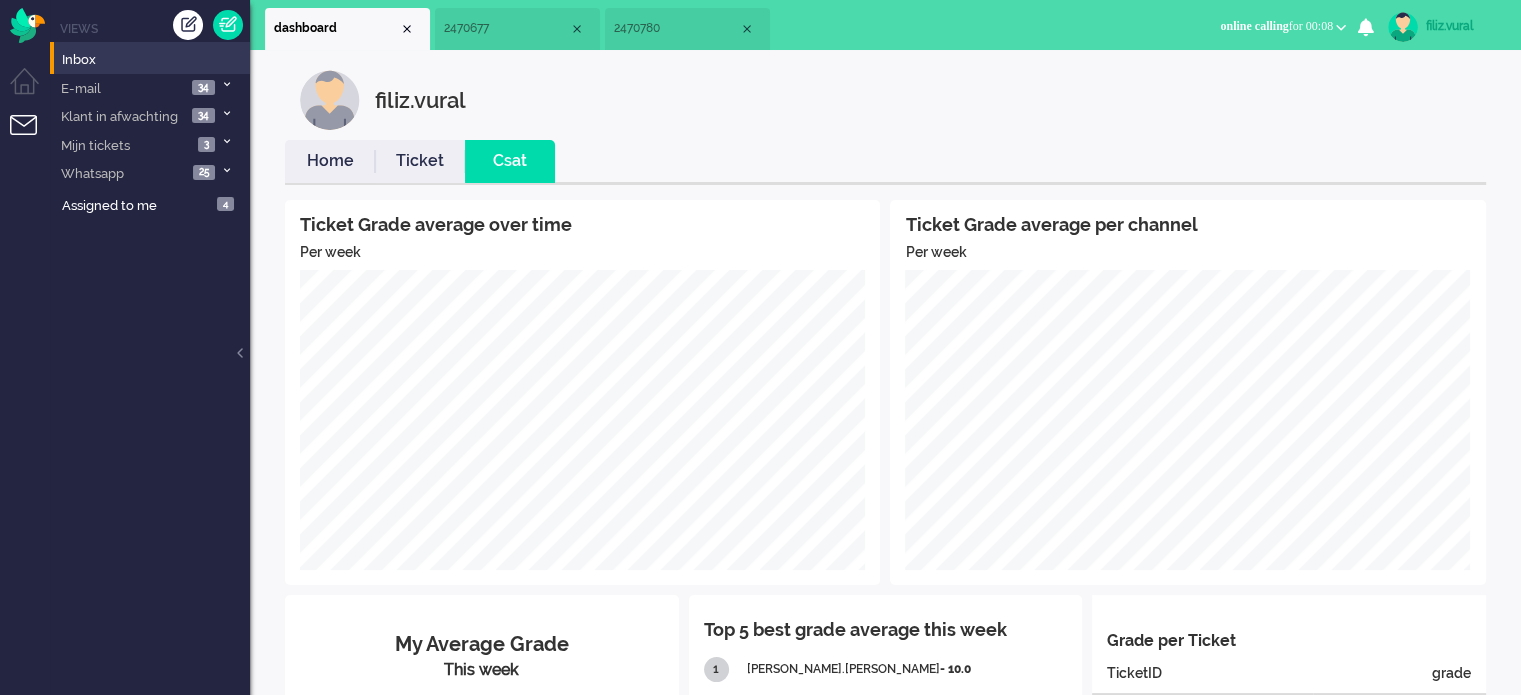 click on "filiz.vural Home Ticket Csat Ticket Grade average over time Per week Ticket Grade average per channel Per week My Average Grade This week 8.6 Top 5 best grade average this week 1 kelly.bosson  - 10.0 2 huma.sayed  - 10.0 3 leyla.sari  - 10.0 4 meyhube.karabacak  - 10.0 5 dyna.verdonk  - 10.0 Grade per Ticket Showing  1  of 1 TicketID grade 2464808 9.0 2465759 9.0 2466535 6.0 2467211 10.0 2468505 9.0" at bounding box center [885, 518] 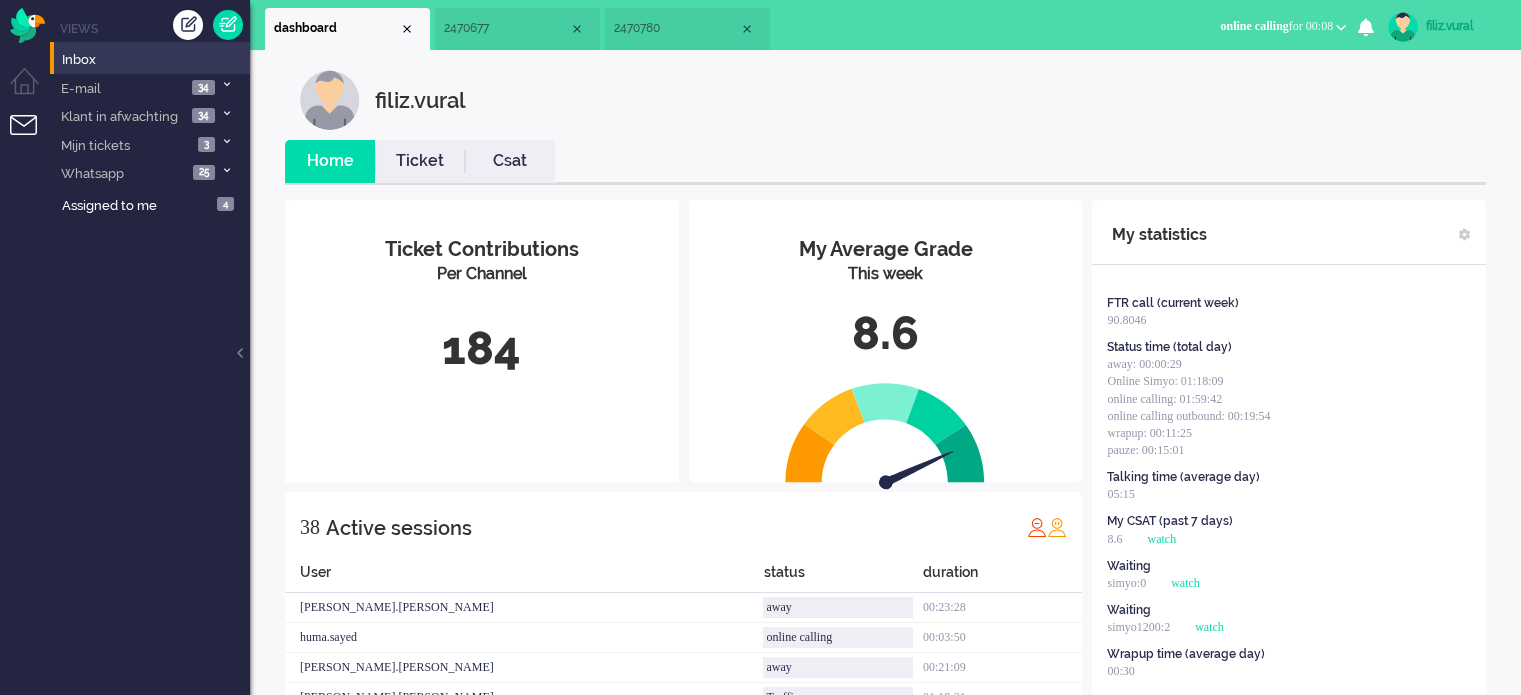 click on "2470780" at bounding box center [676, 28] 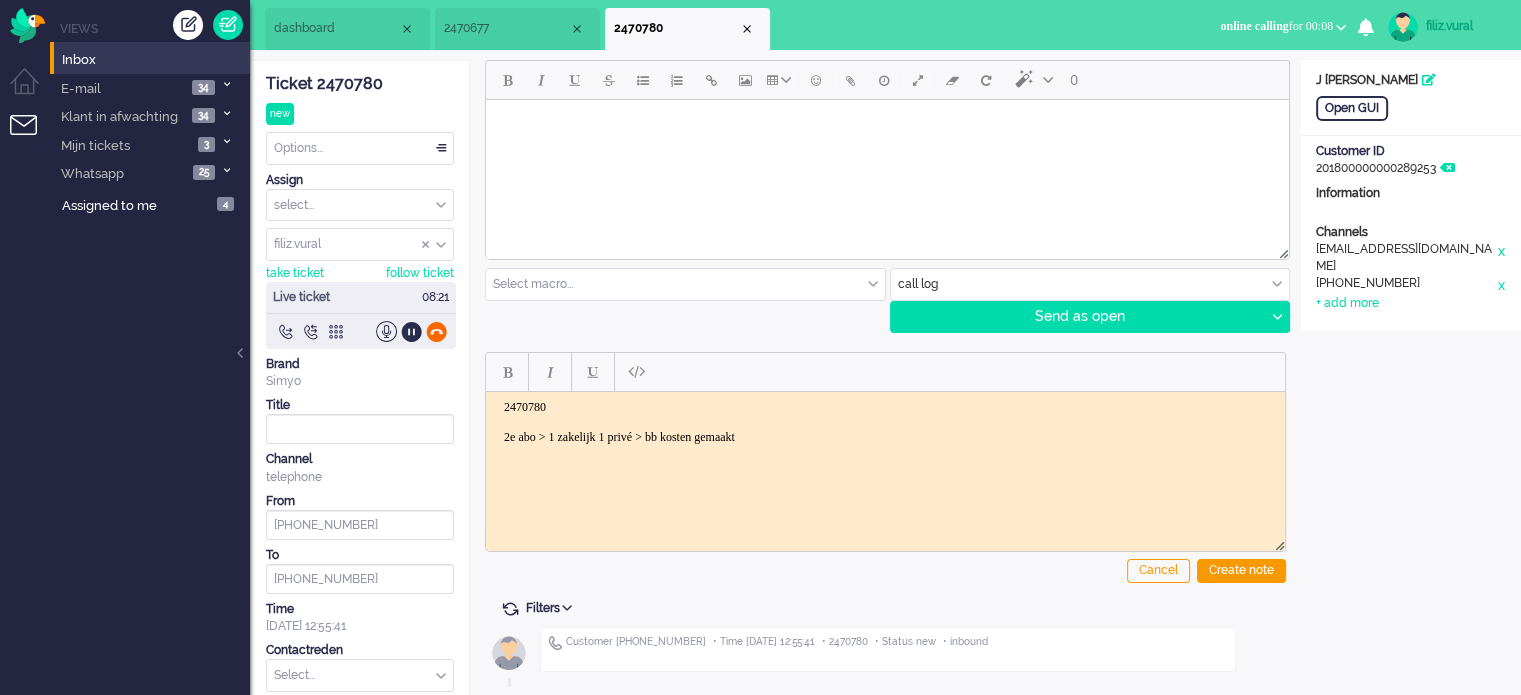 click 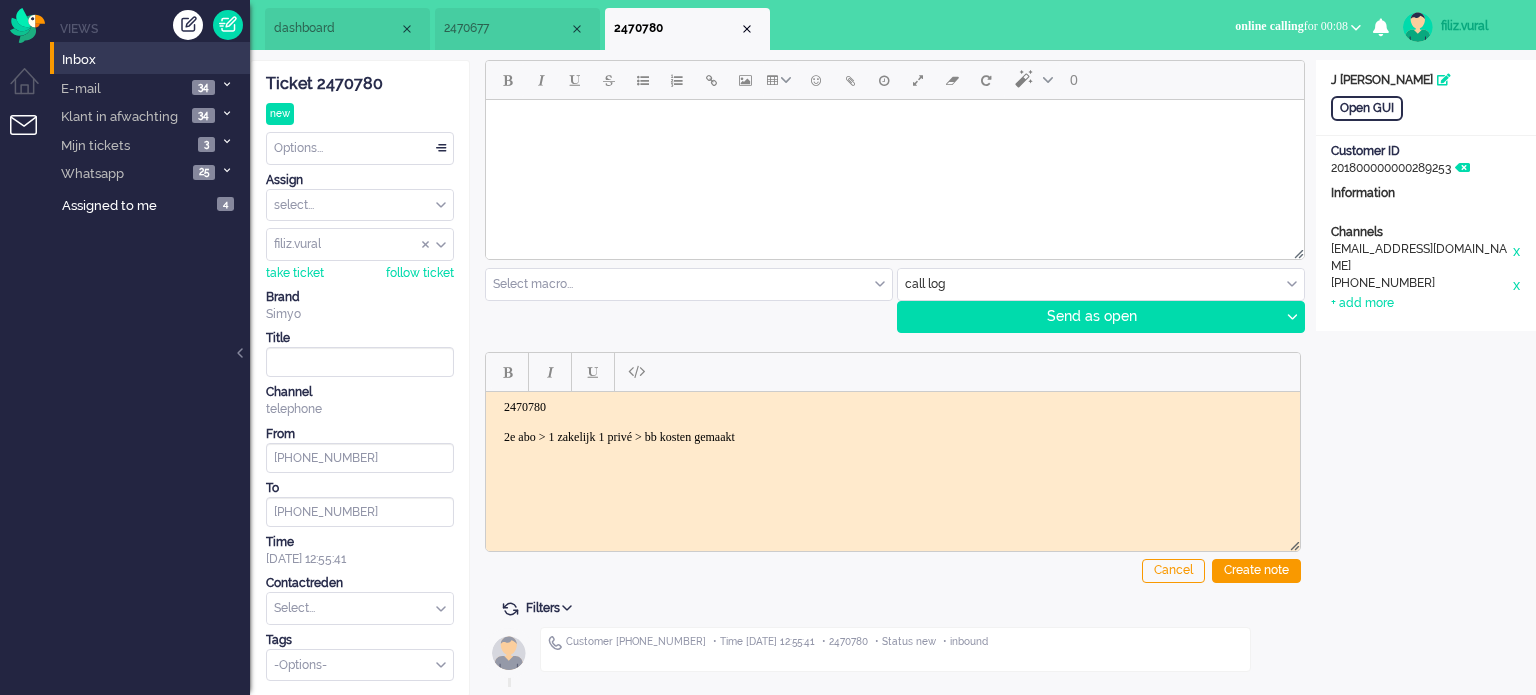 click on "2470780 2e abo > 1 zakelijk 1 privé > bb kosten gemaakt" at bounding box center (893, 421) 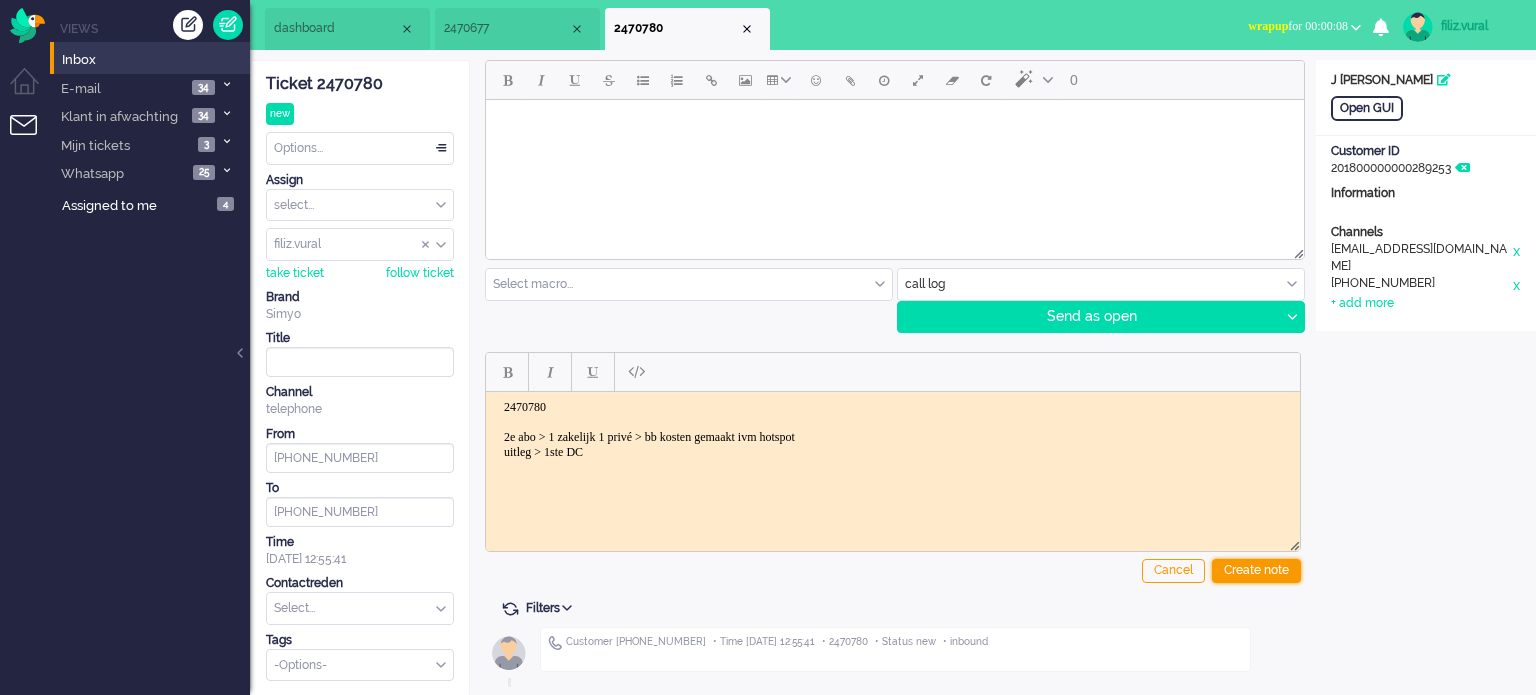 click on "Create note" at bounding box center (1256, 571) 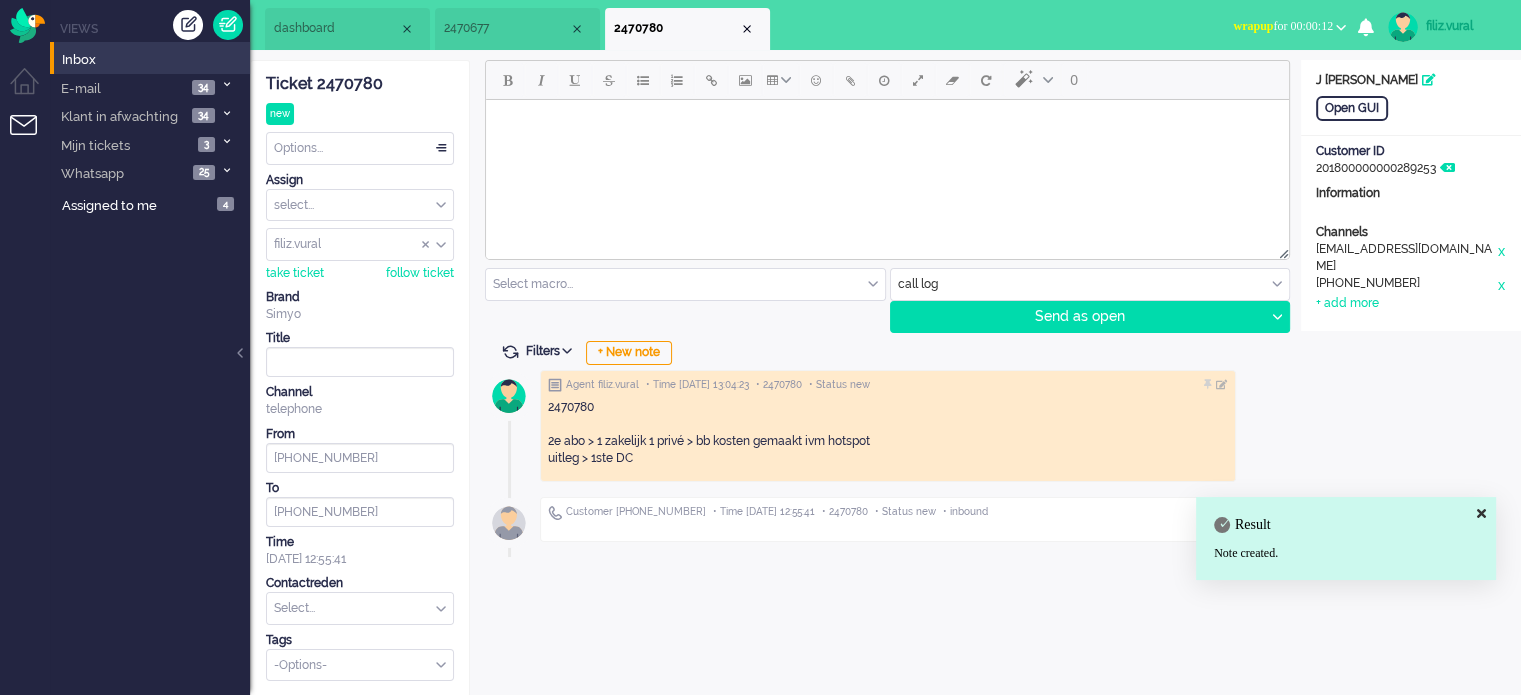 click at bounding box center [360, 608] 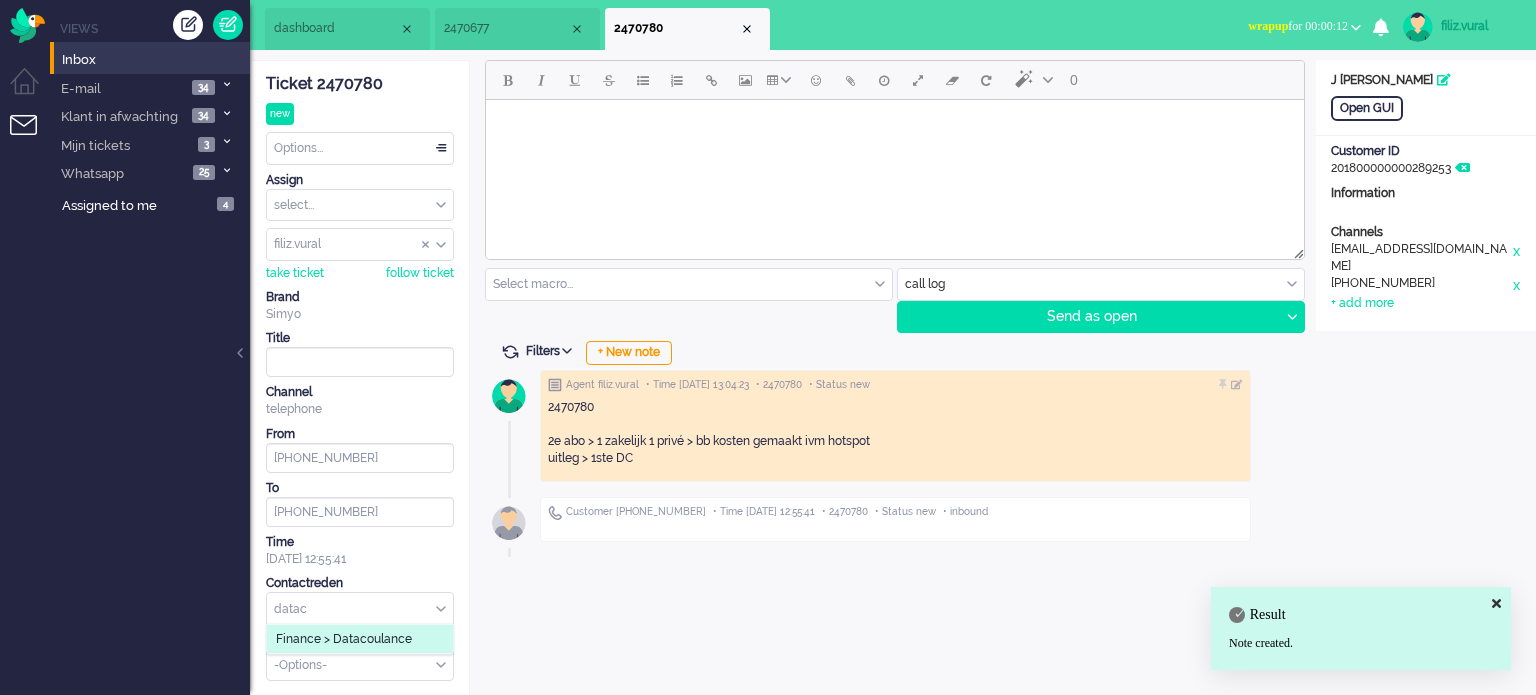 type on "datac" 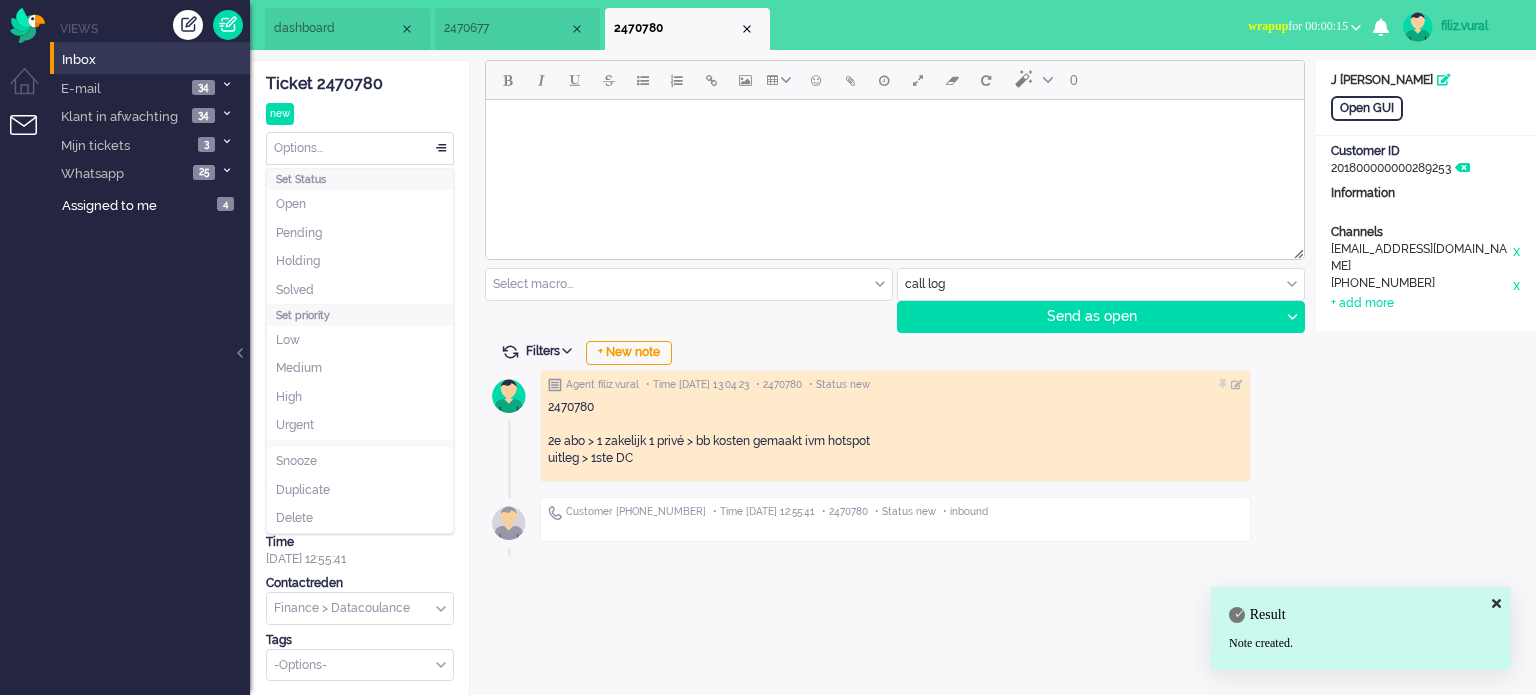 click on "Options..." at bounding box center [360, 148] 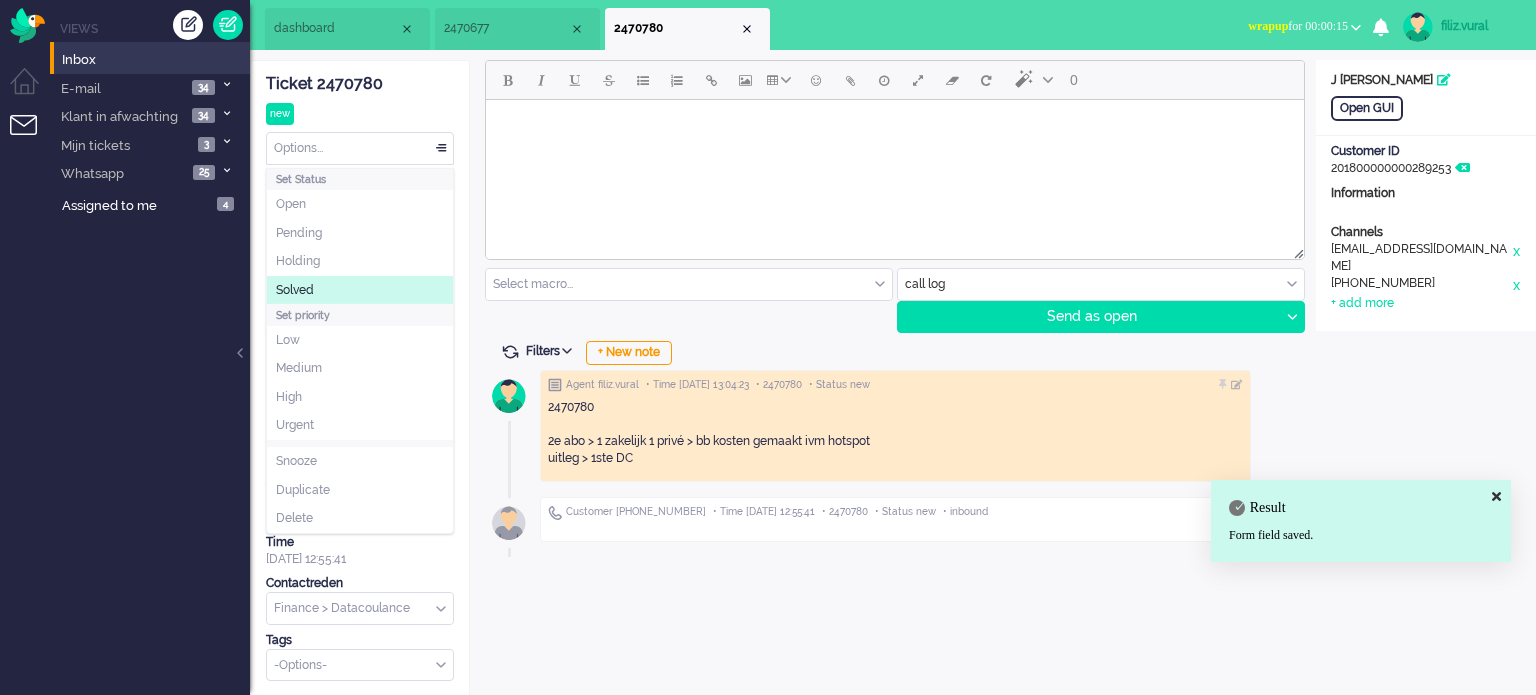 click on "Solved" 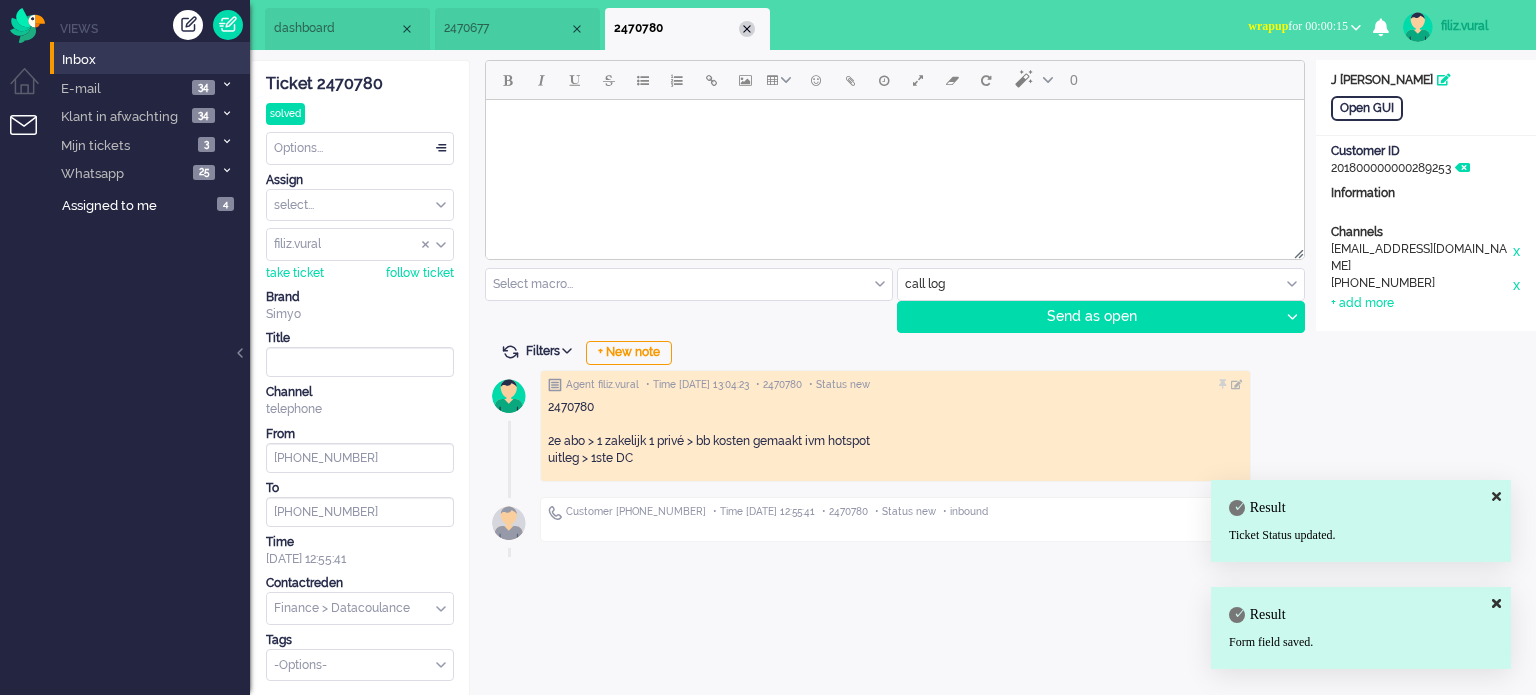 click at bounding box center [747, 29] 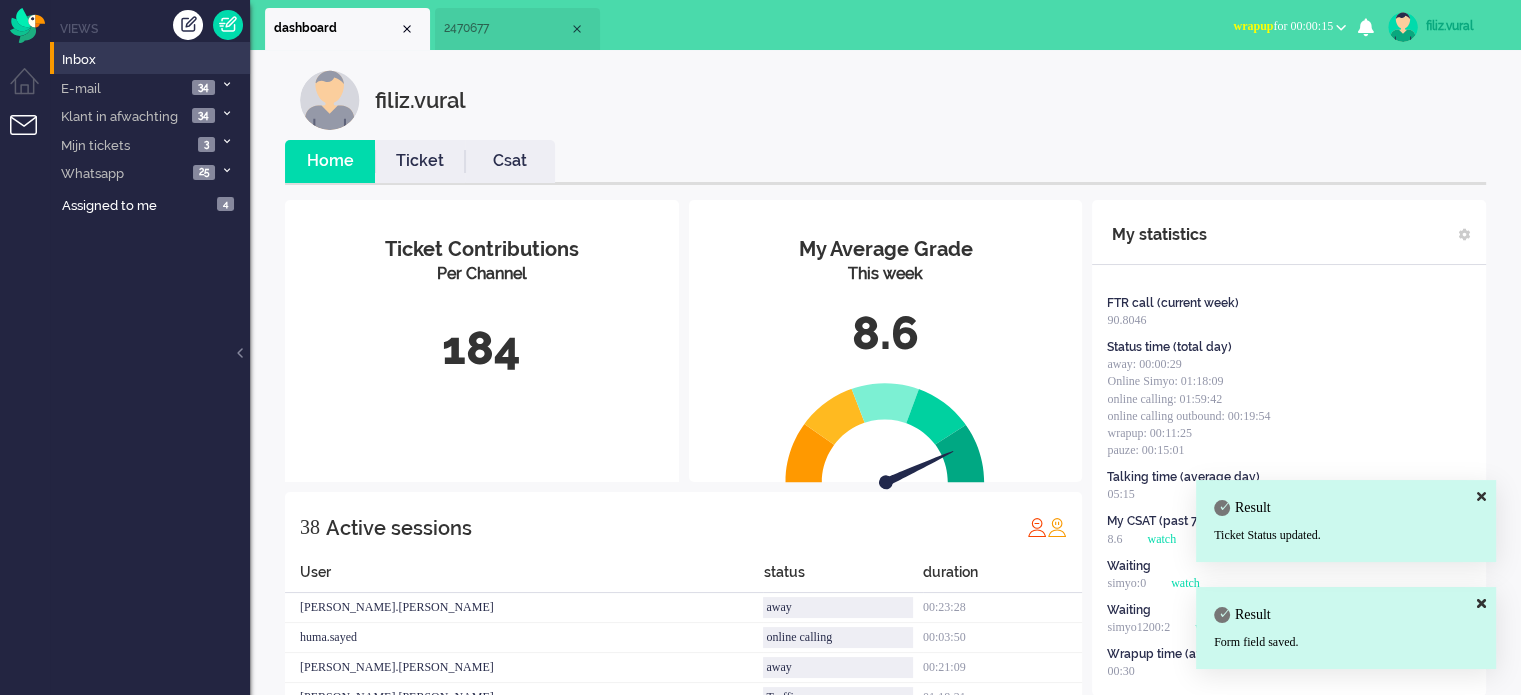 click on "wrapup  for 00:00:15" at bounding box center [1289, 26] 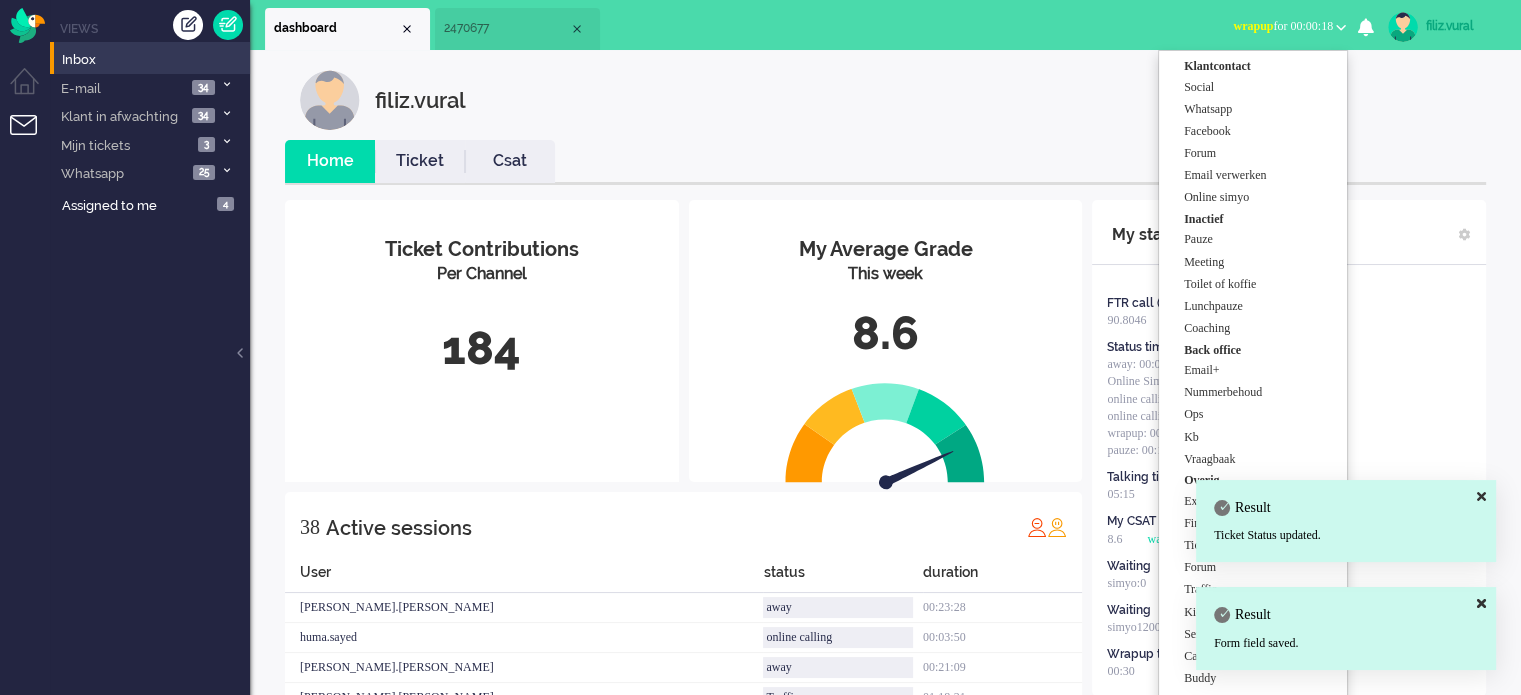 click on "Csat" at bounding box center [510, 161] 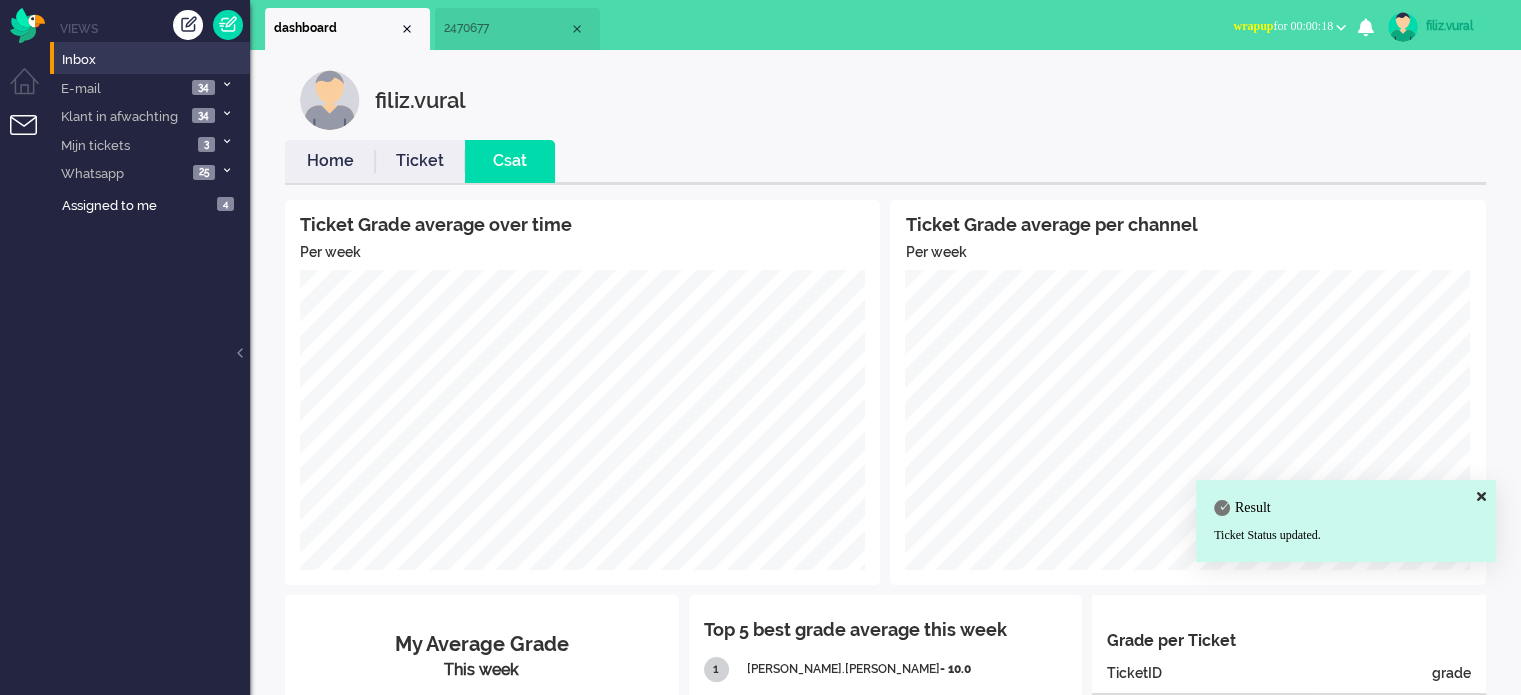 click on "Home" at bounding box center [330, 161] 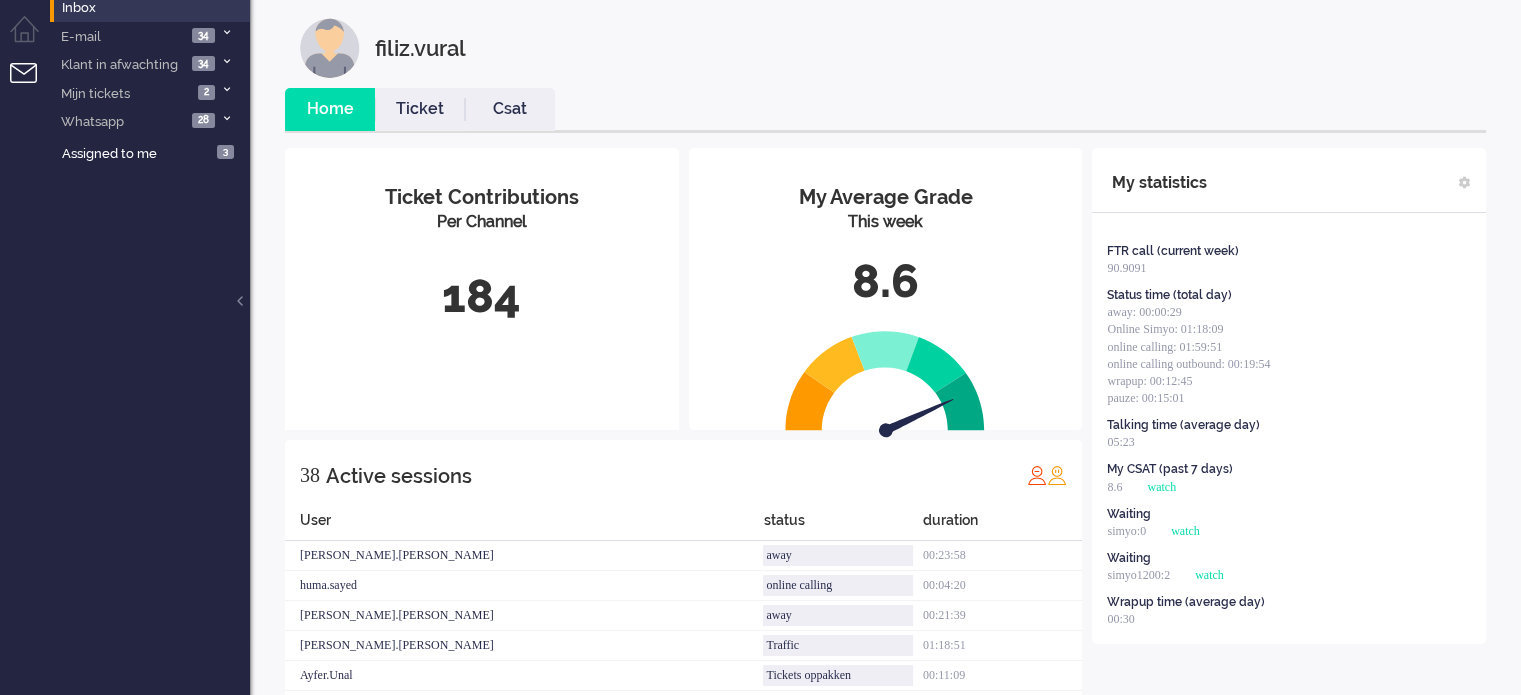 scroll, scrollTop: 0, scrollLeft: 0, axis: both 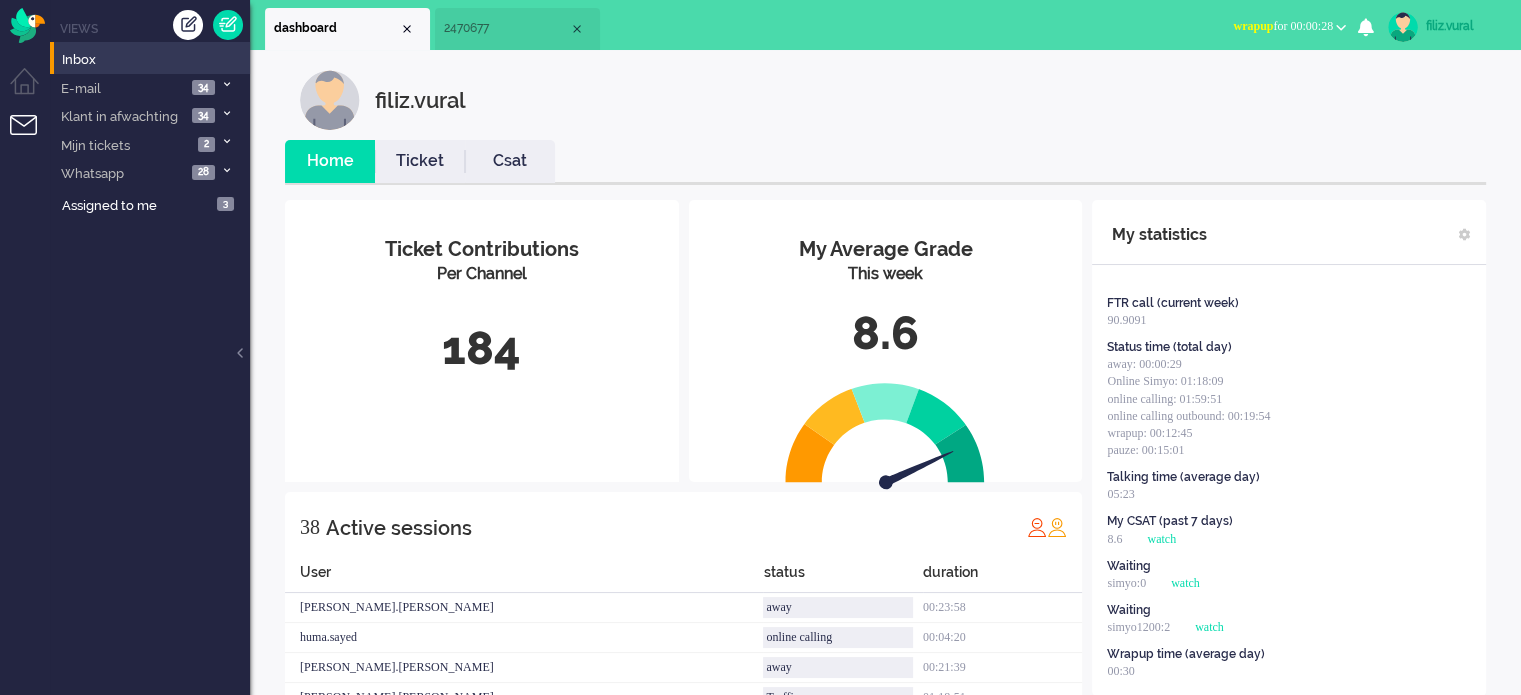 click on "wrapup  for 00:00:28" at bounding box center (1289, 26) 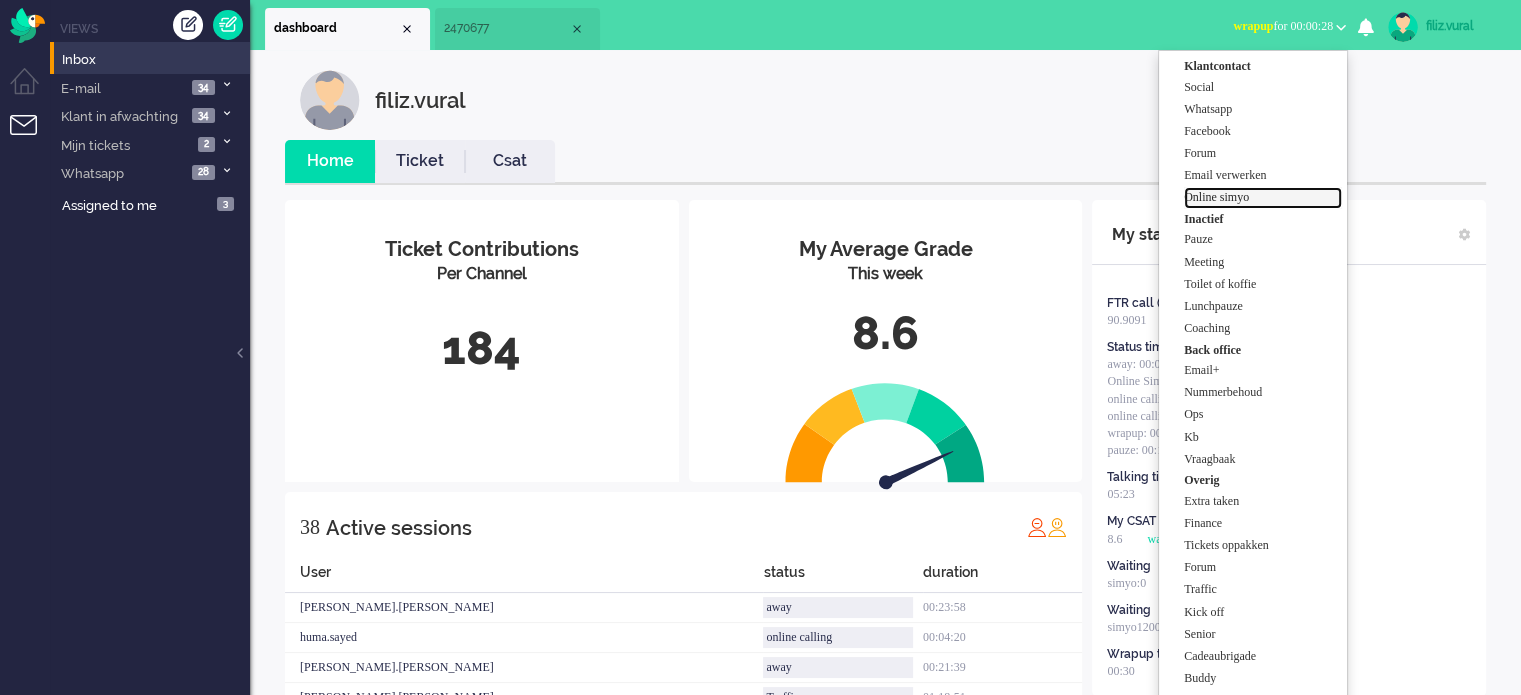 click on "Online simyo" at bounding box center [1263, 197] 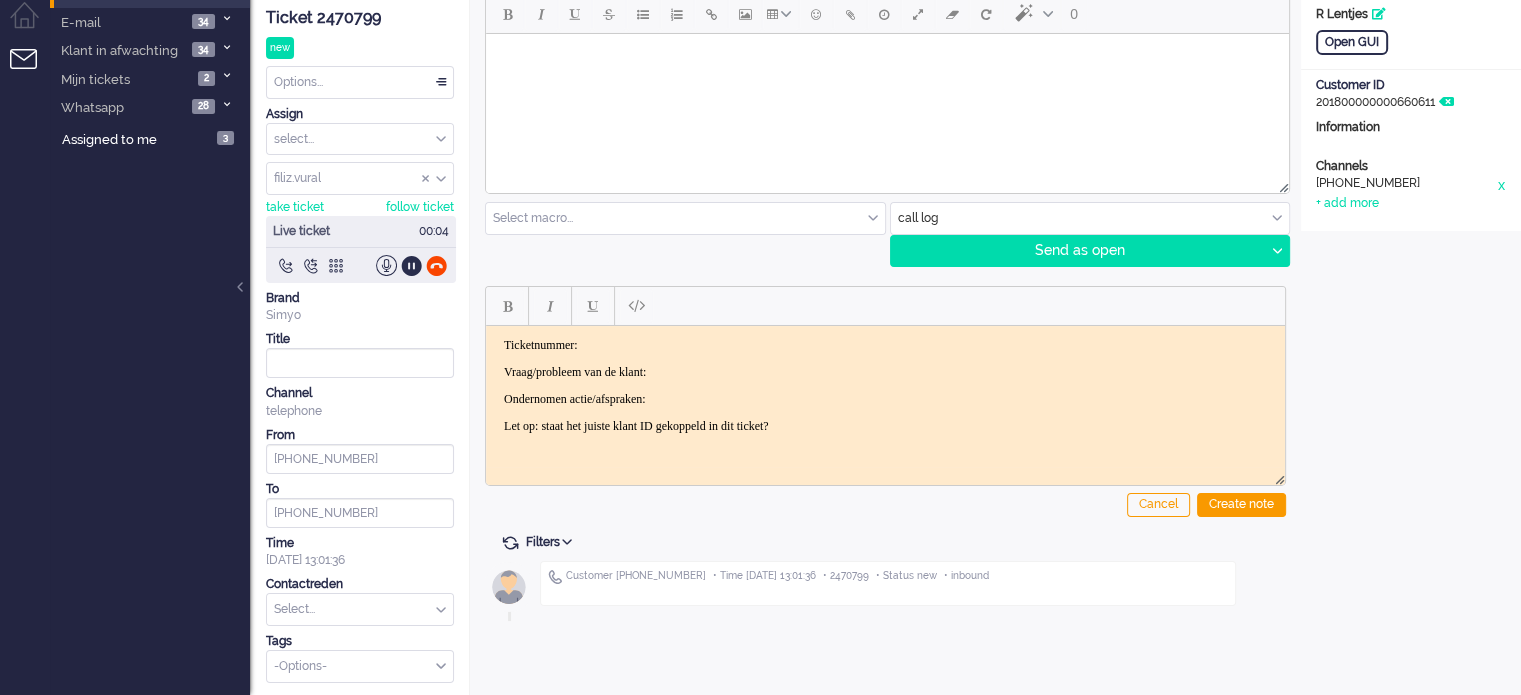 scroll, scrollTop: 0, scrollLeft: 0, axis: both 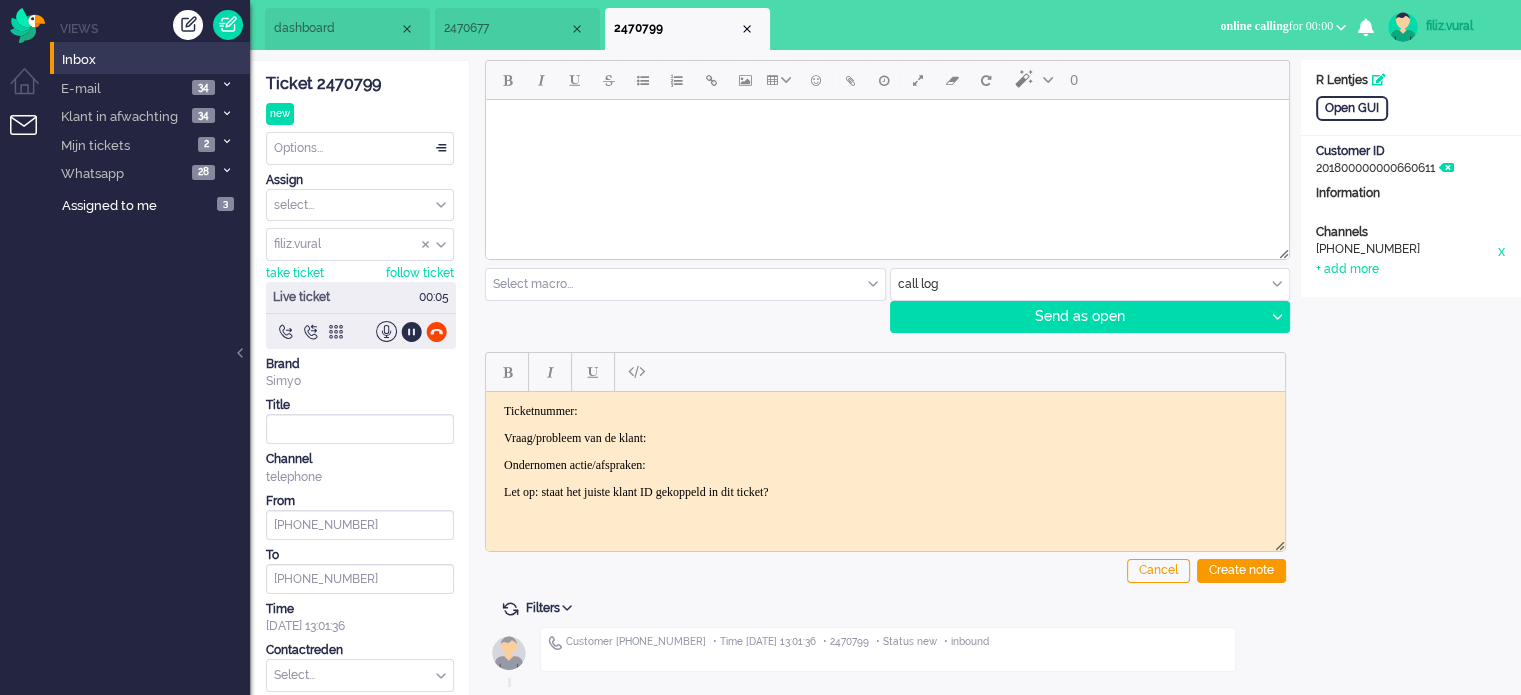 click on "dashboard" at bounding box center [347, 29] 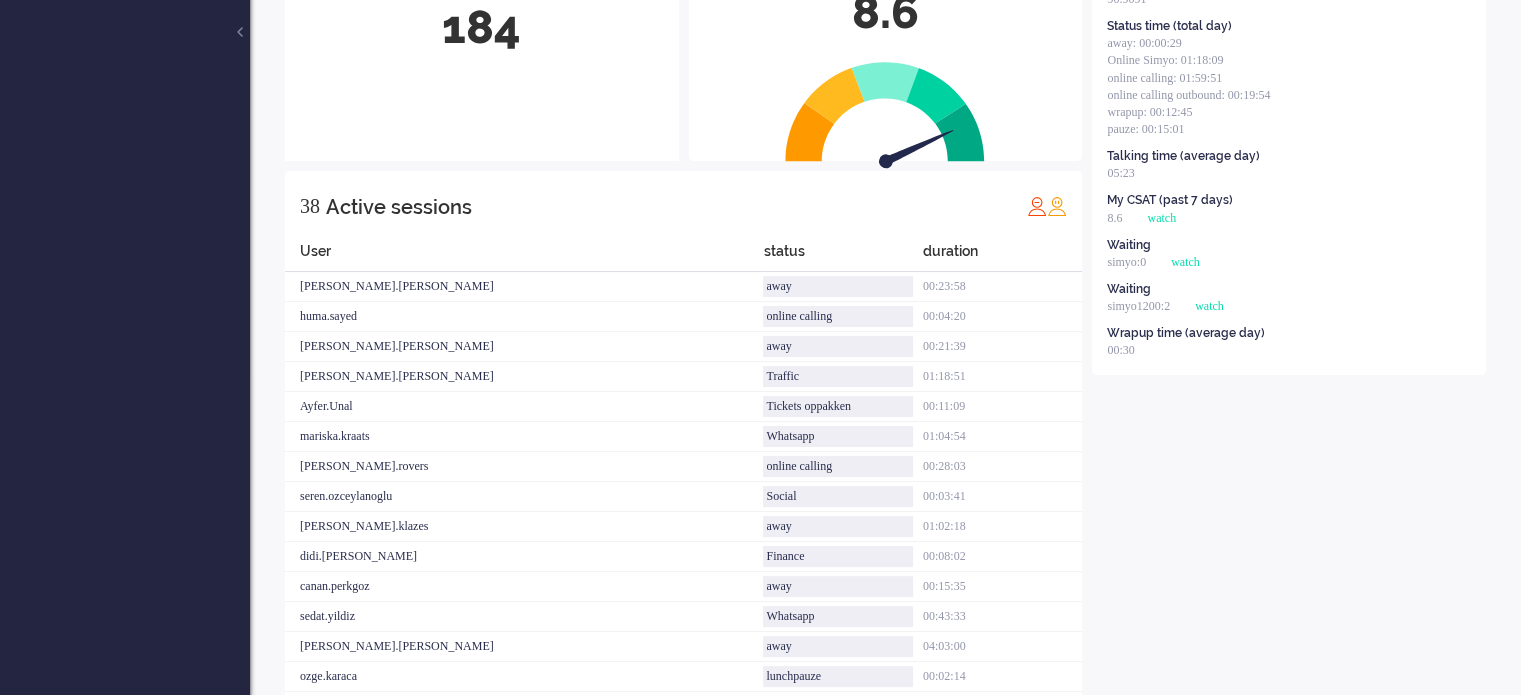 scroll, scrollTop: 92, scrollLeft: 0, axis: vertical 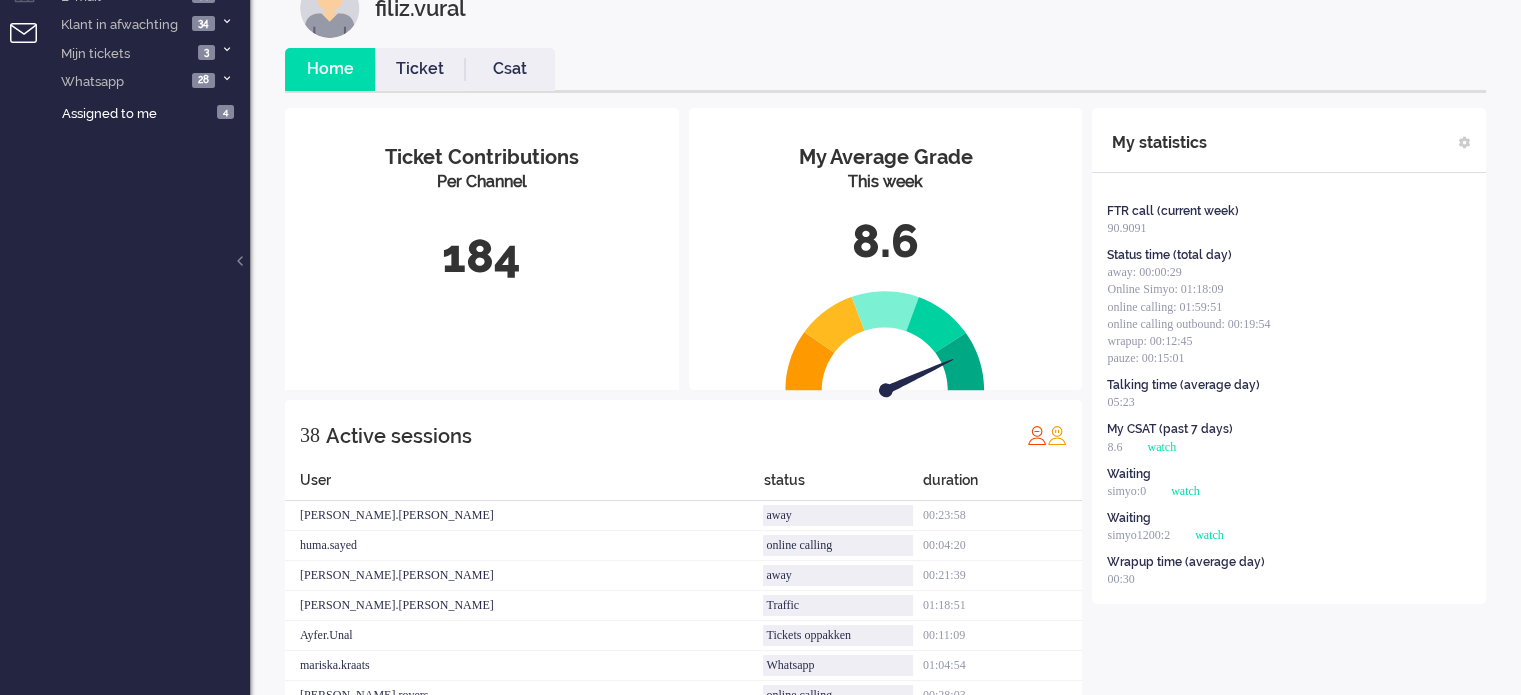 click on "Ticket" at bounding box center (420, 69) 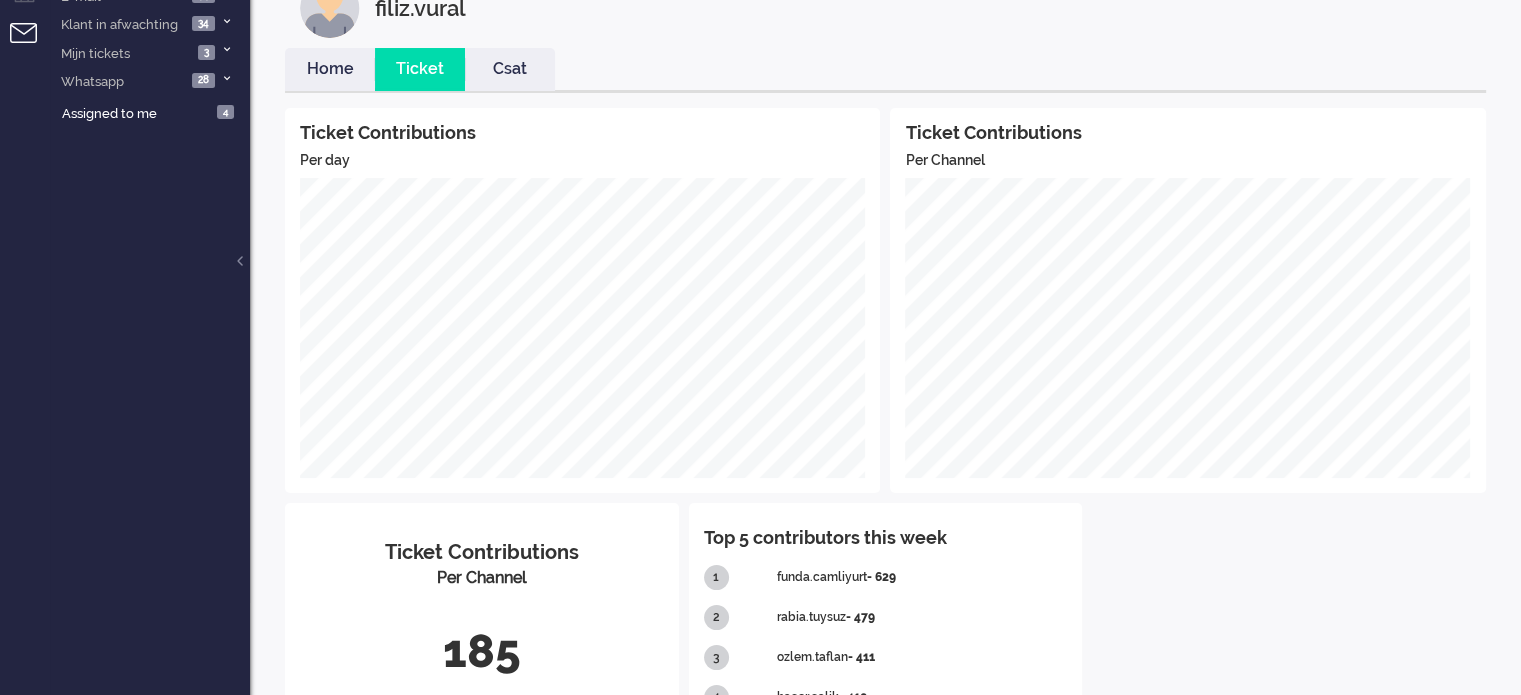 click on "Home" at bounding box center (330, 69) 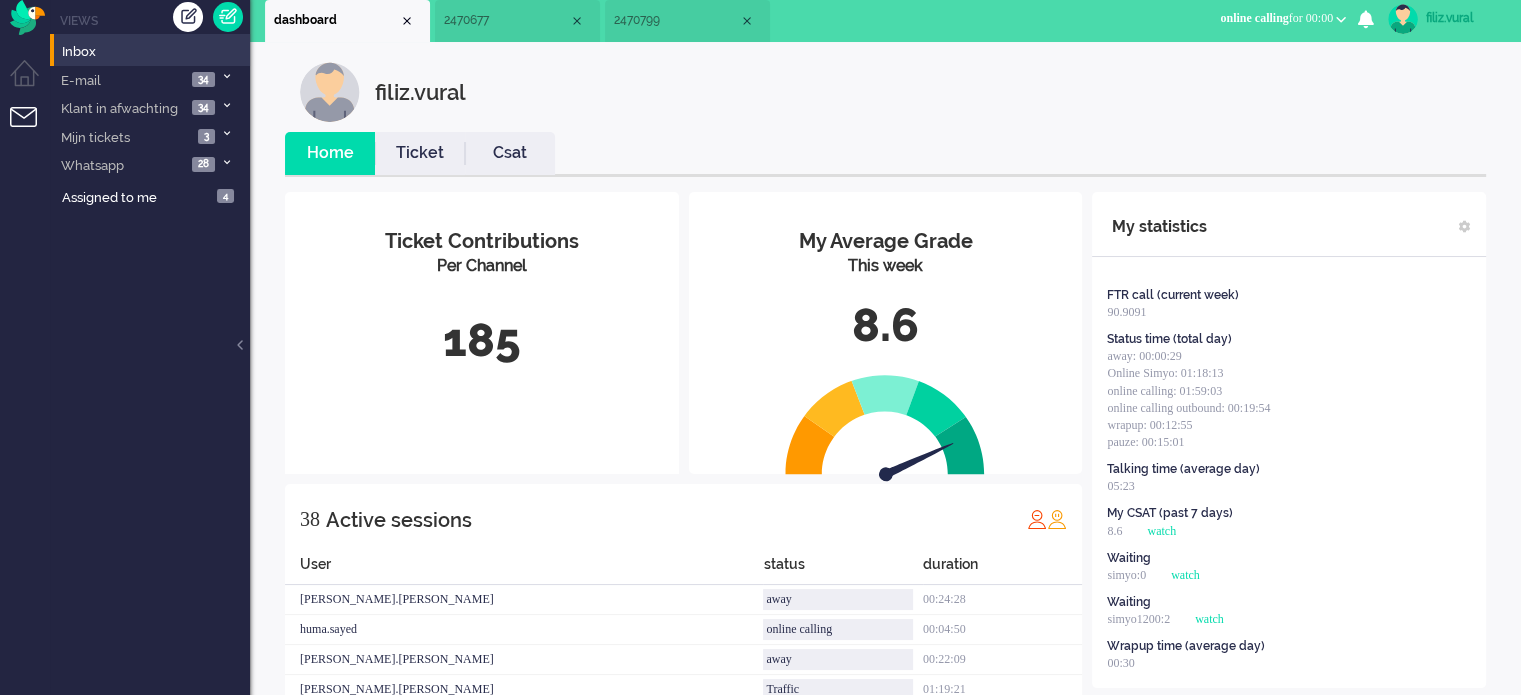 scroll, scrollTop: 0, scrollLeft: 0, axis: both 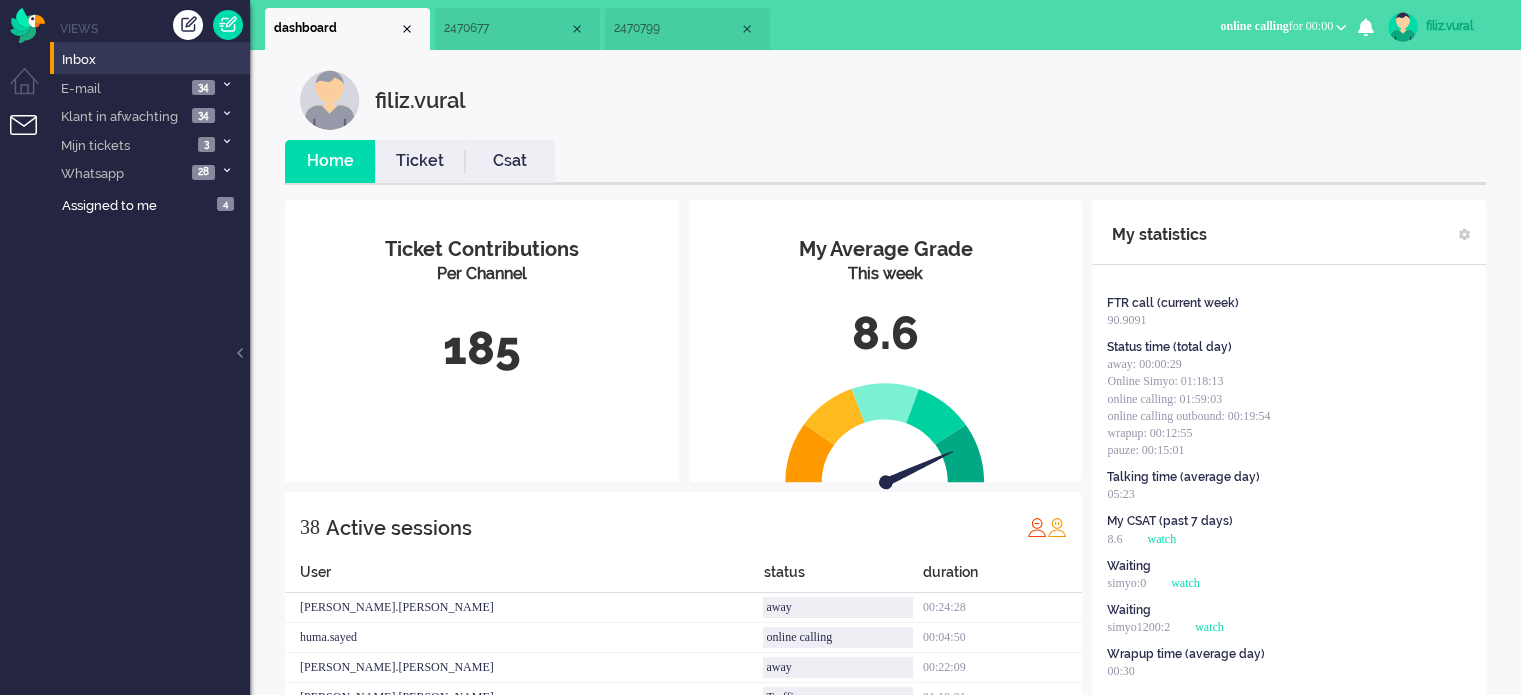 click on "2470799" at bounding box center (687, 29) 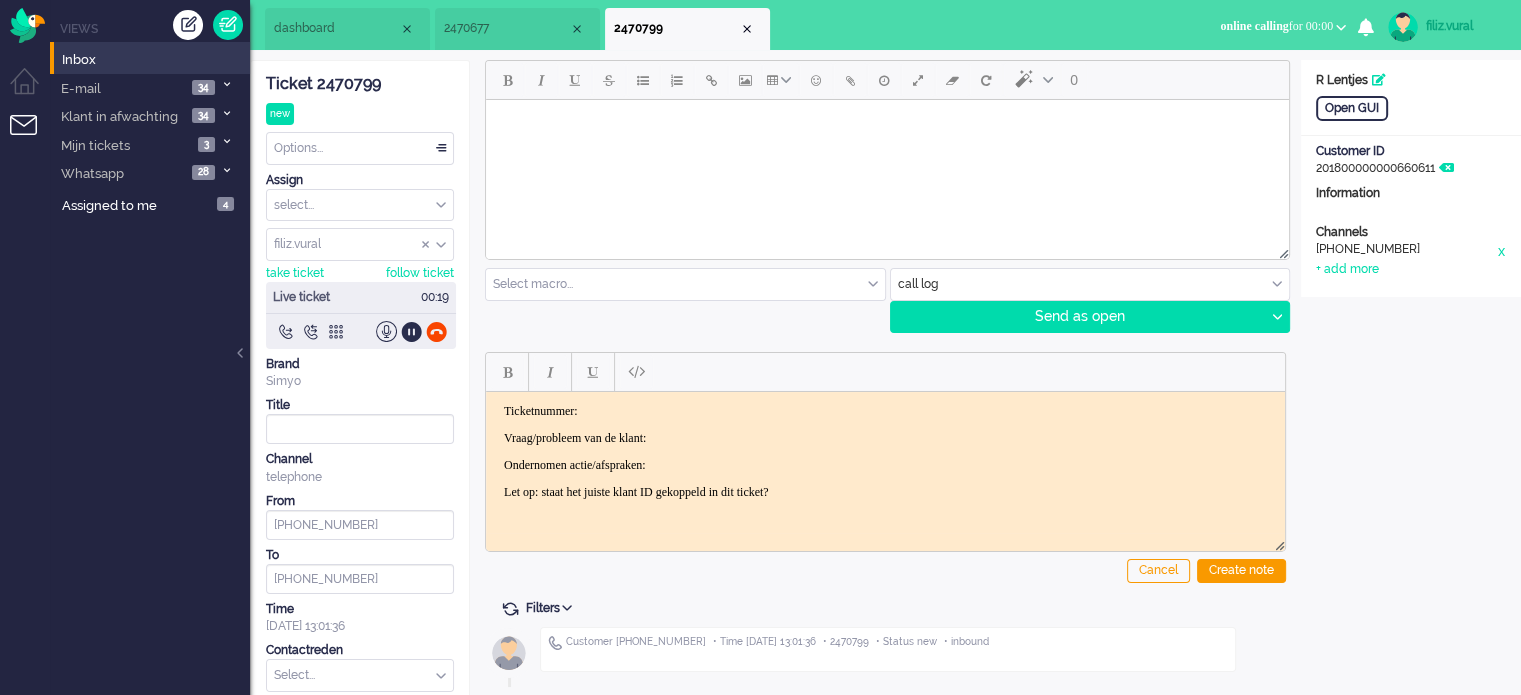 click on "Ticket 2470799" 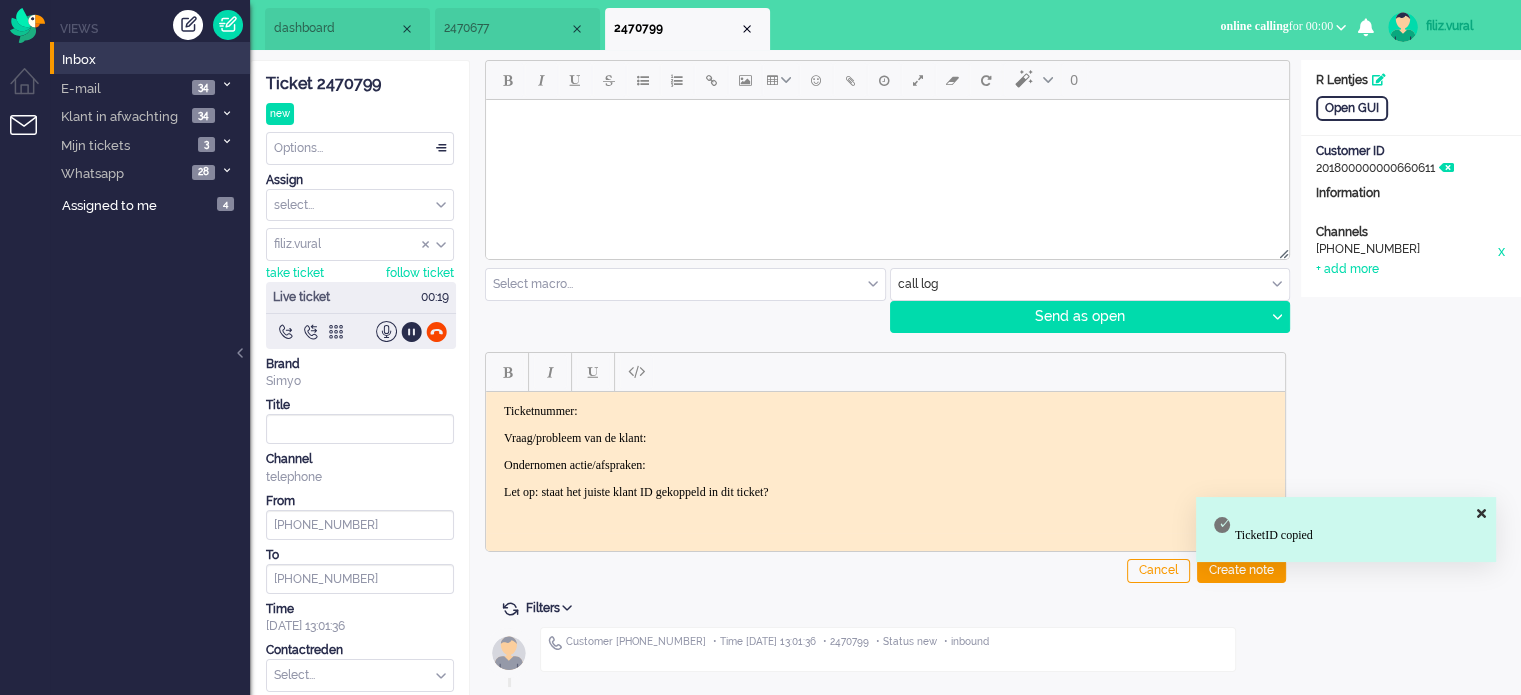click on "Ticketnummer: Vraag/probleem van de klant: Ondernomen actie/afspraken:  Let op: staat het juiste klant ID gekoppeld in dit ticket?" at bounding box center (885, 451) 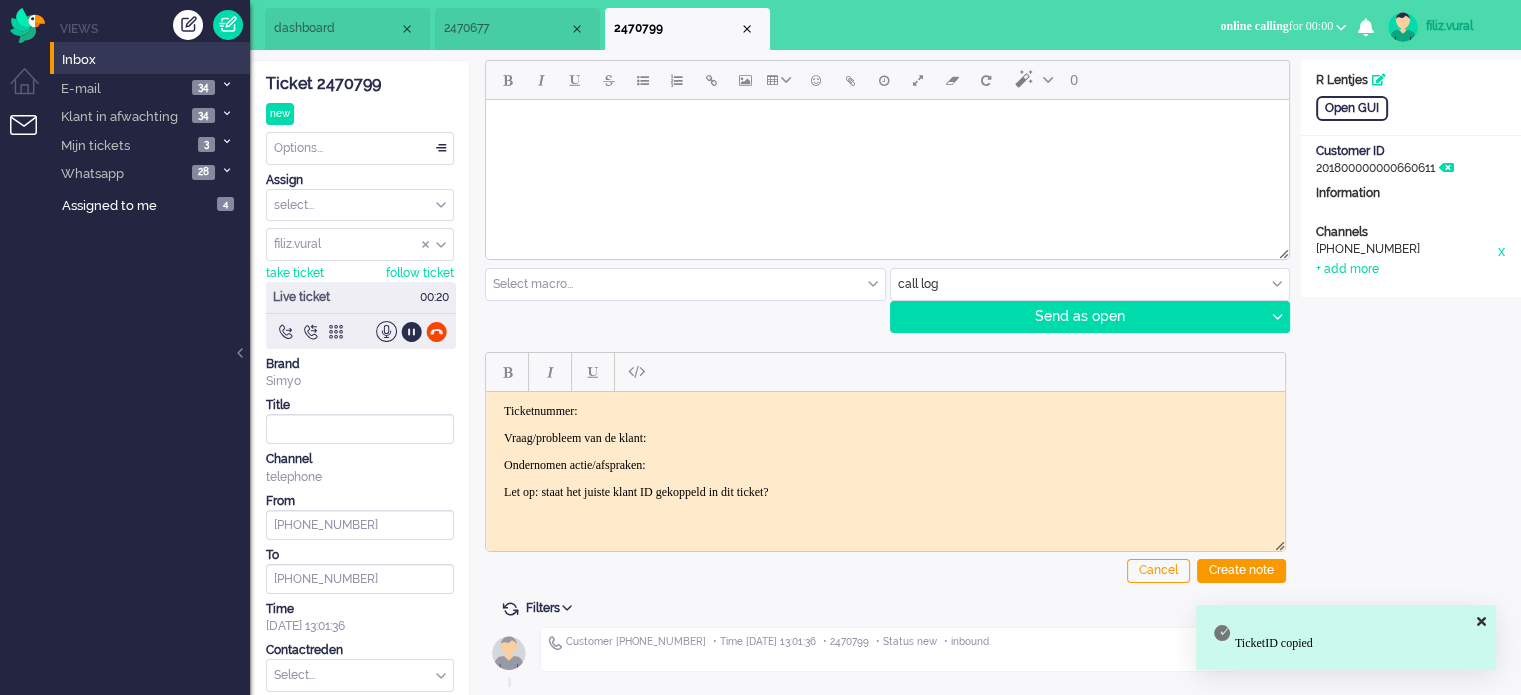 click on "Ticketnummer:" at bounding box center (885, 410) 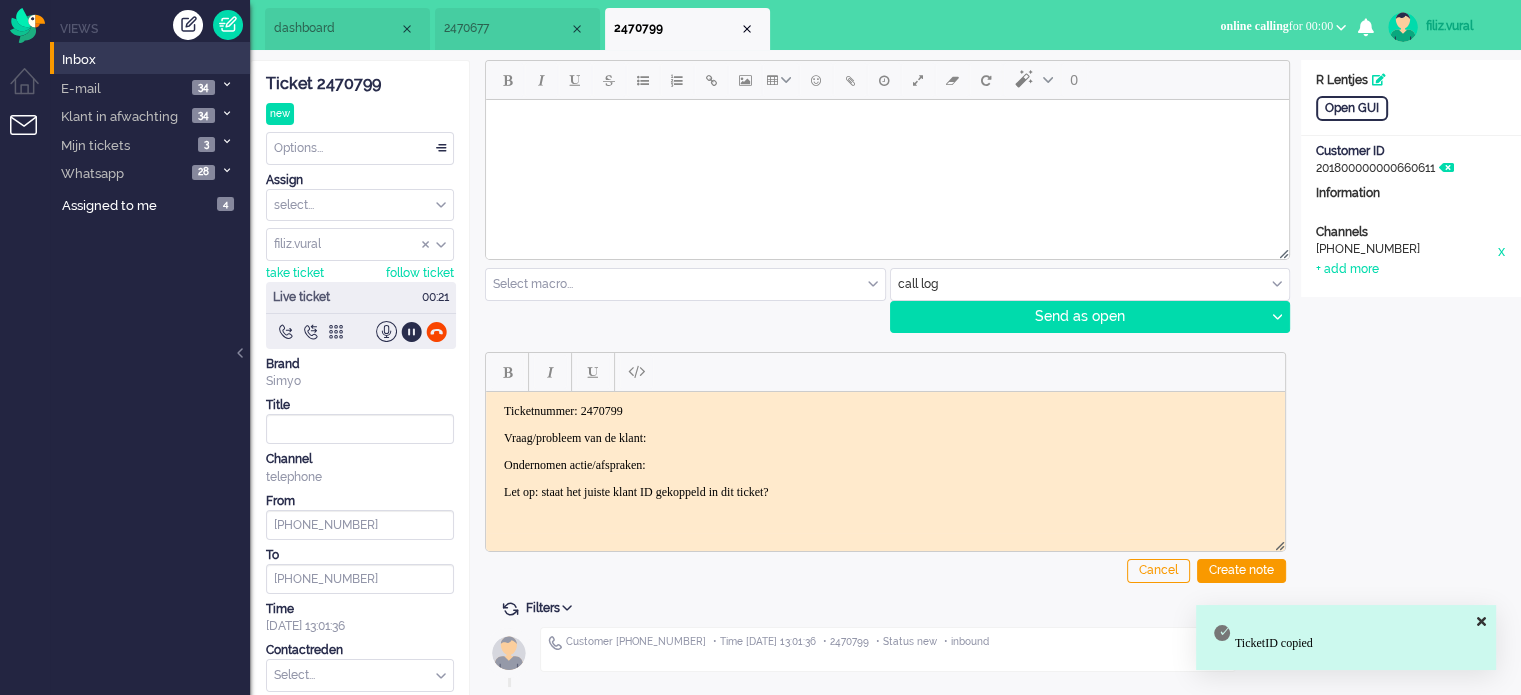 click on "Ticketnummer: 2470799 Vraag/probleem van de klant: Ondernomen actie/afspraken:  Let op: staat het juiste klant ID gekoppeld in dit ticket?" at bounding box center [885, 451] 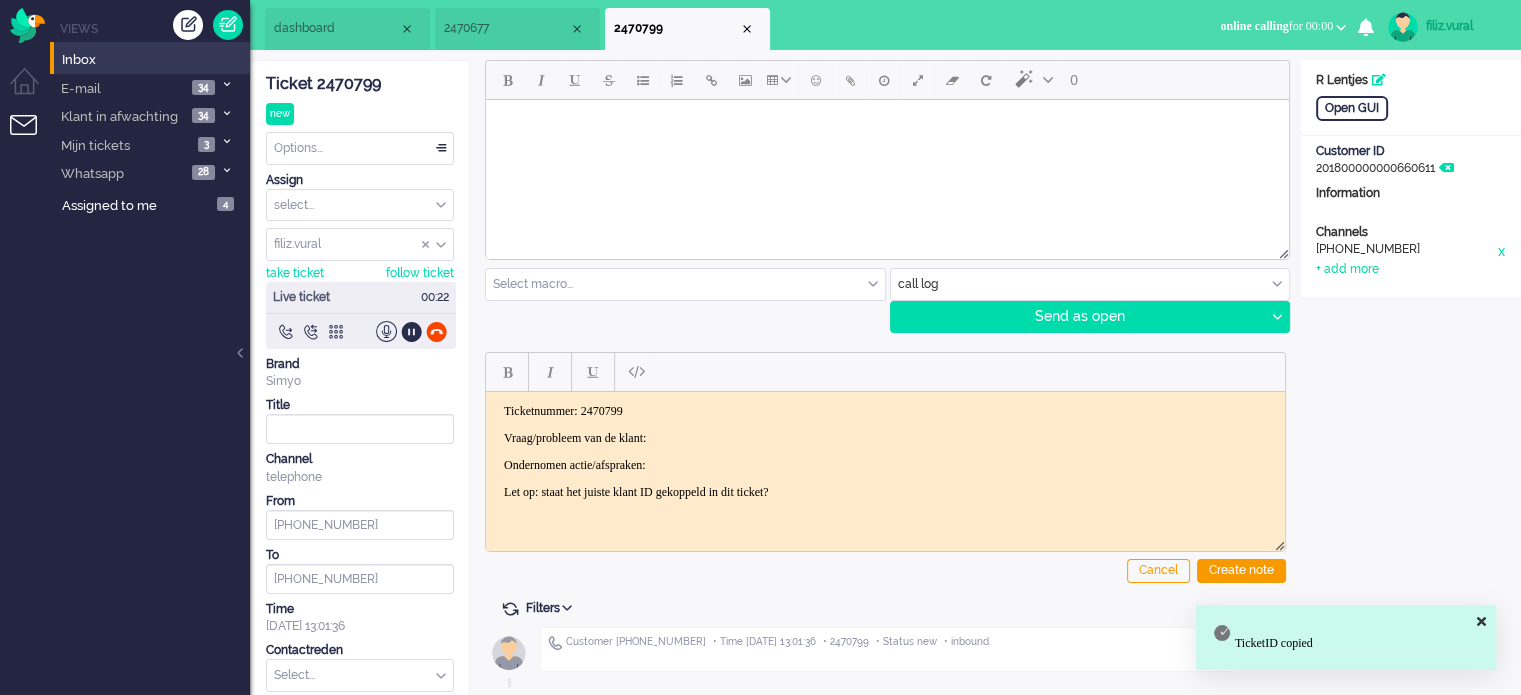 click on "Vraag/probleem van de klant:" at bounding box center [885, 437] 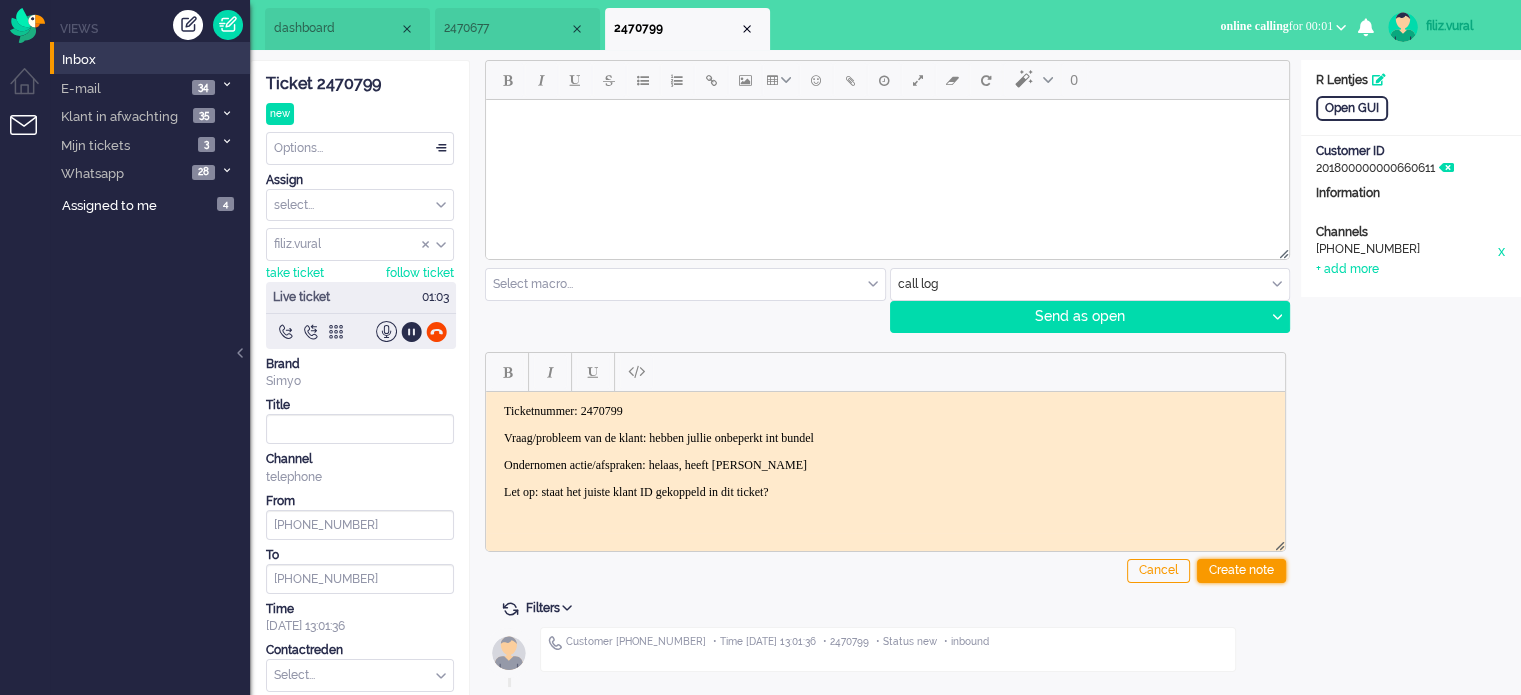 click on "Create note" at bounding box center [1241, 571] 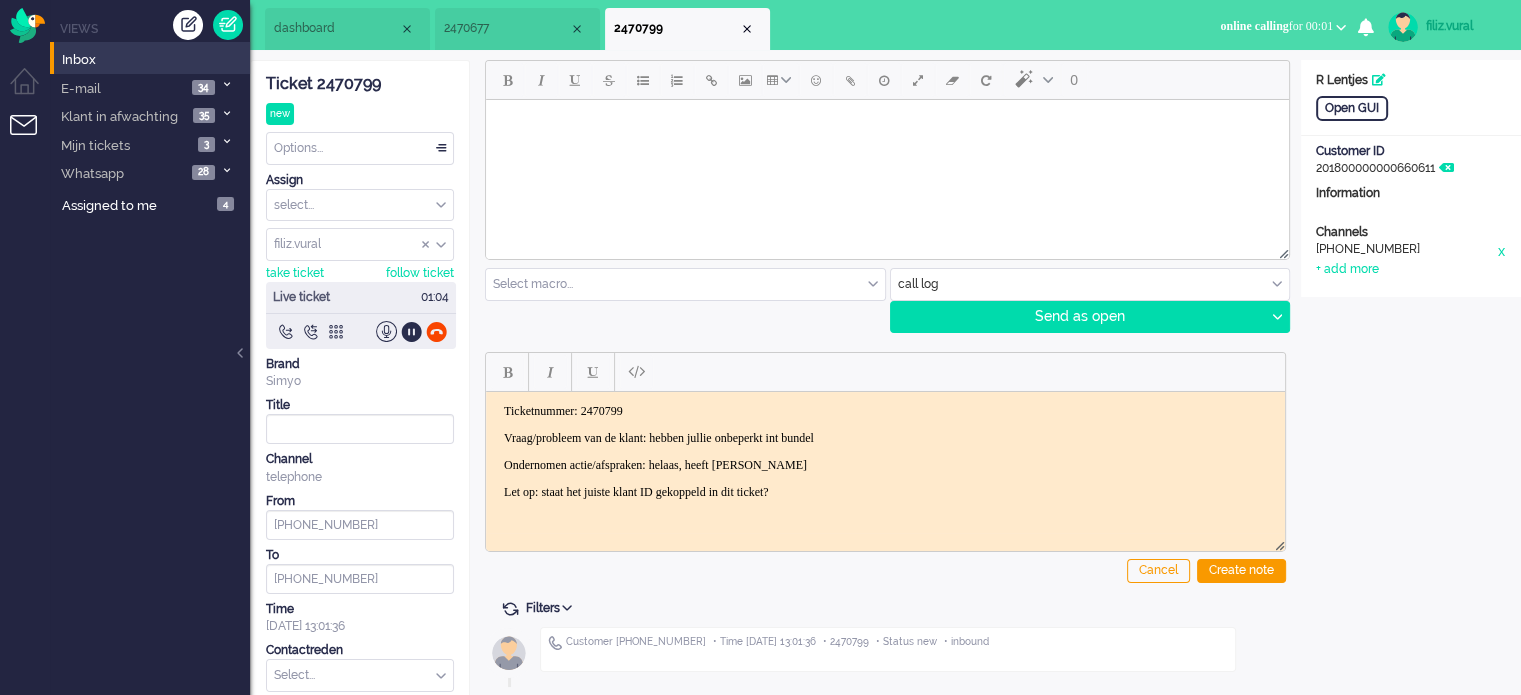 click at bounding box center [360, 675] 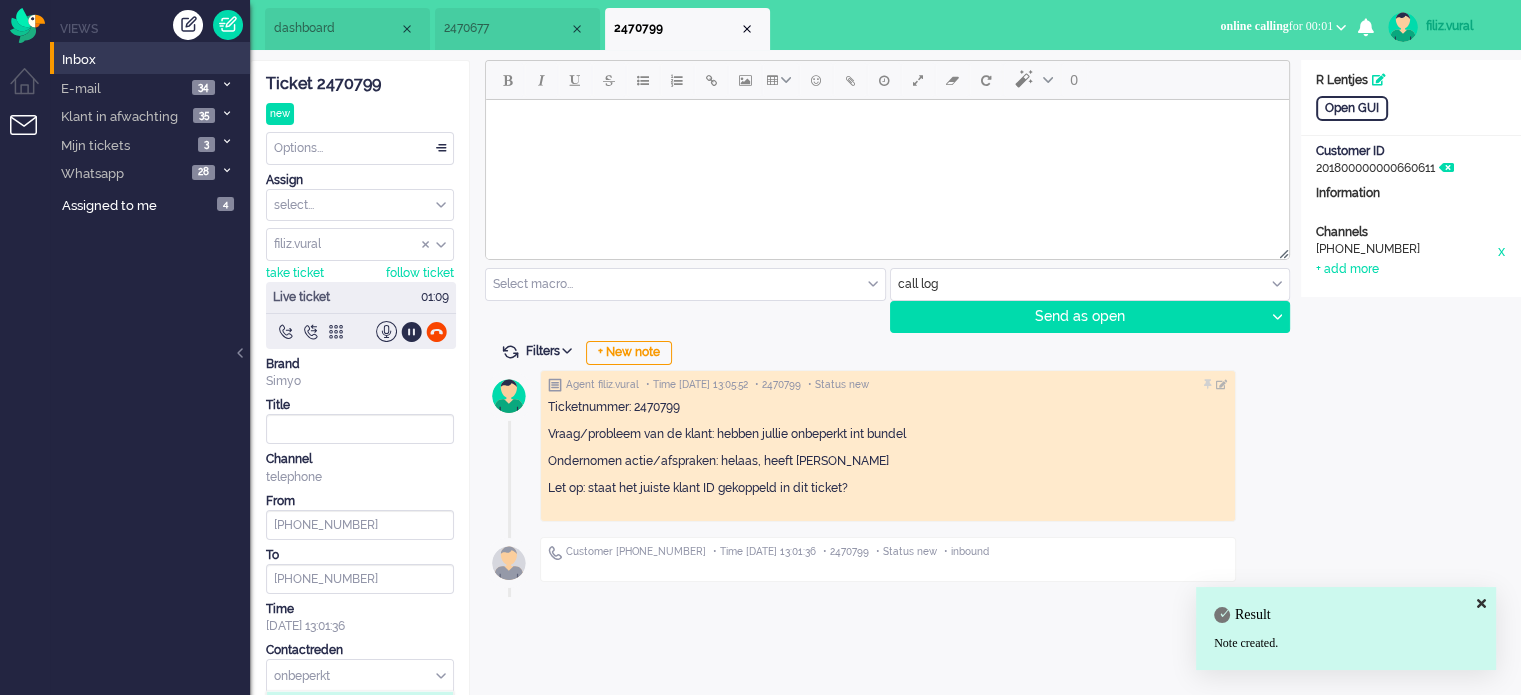 scroll, scrollTop: 68, scrollLeft: 0, axis: vertical 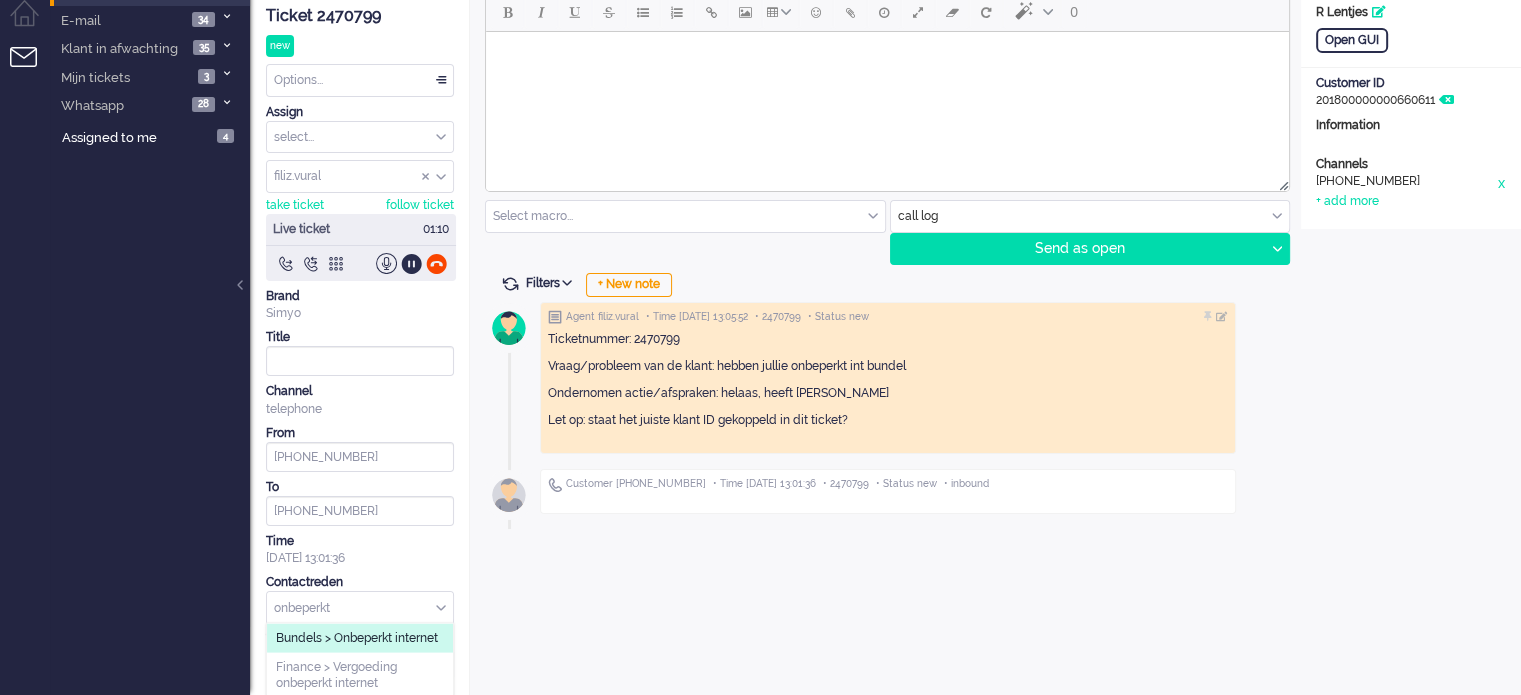 type on "onbeperkt" 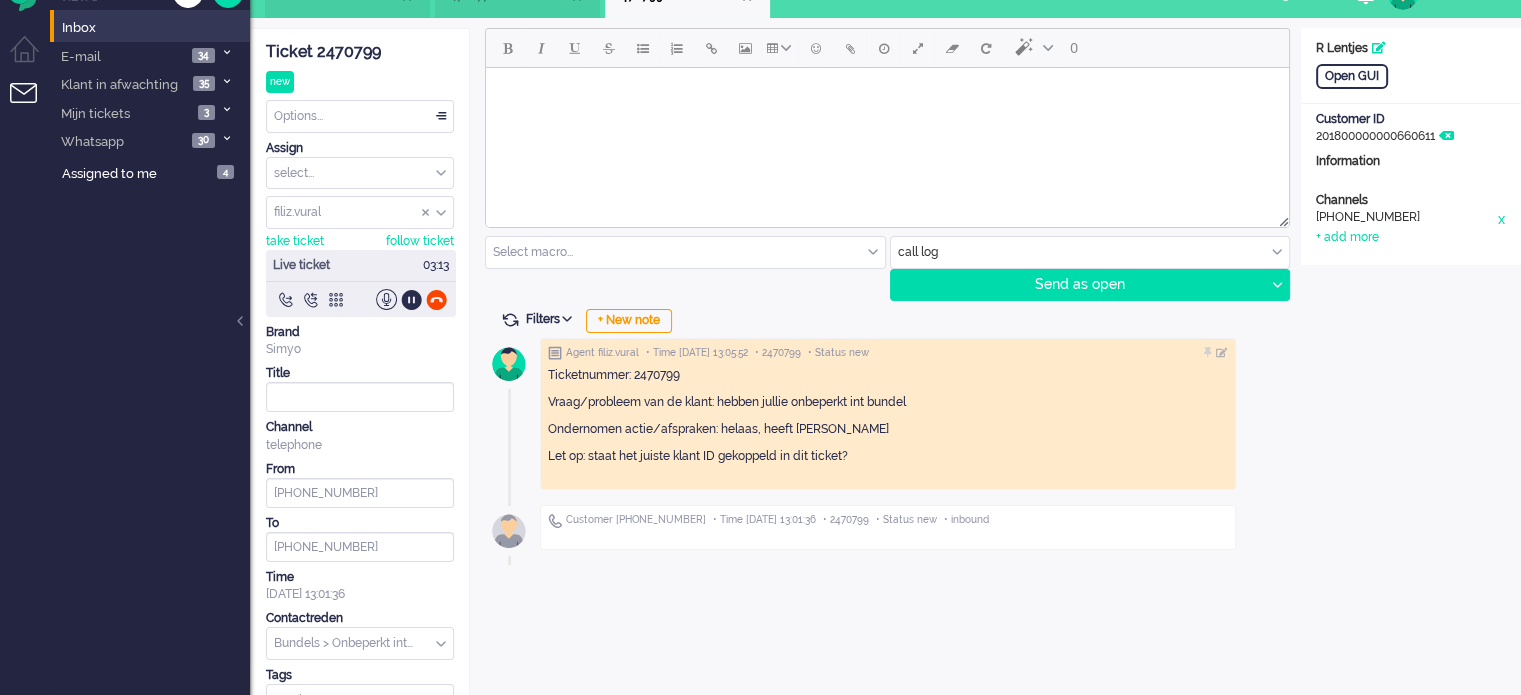 scroll, scrollTop: 0, scrollLeft: 0, axis: both 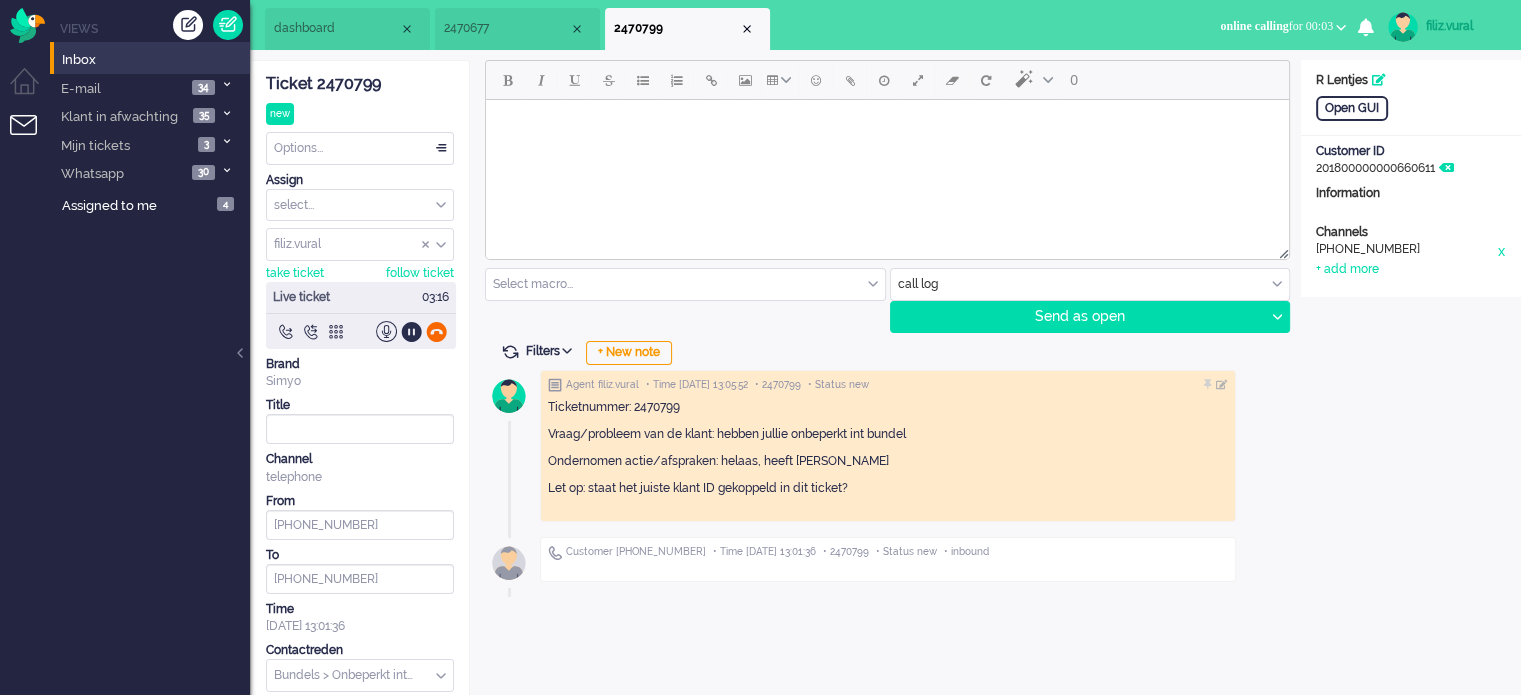 click 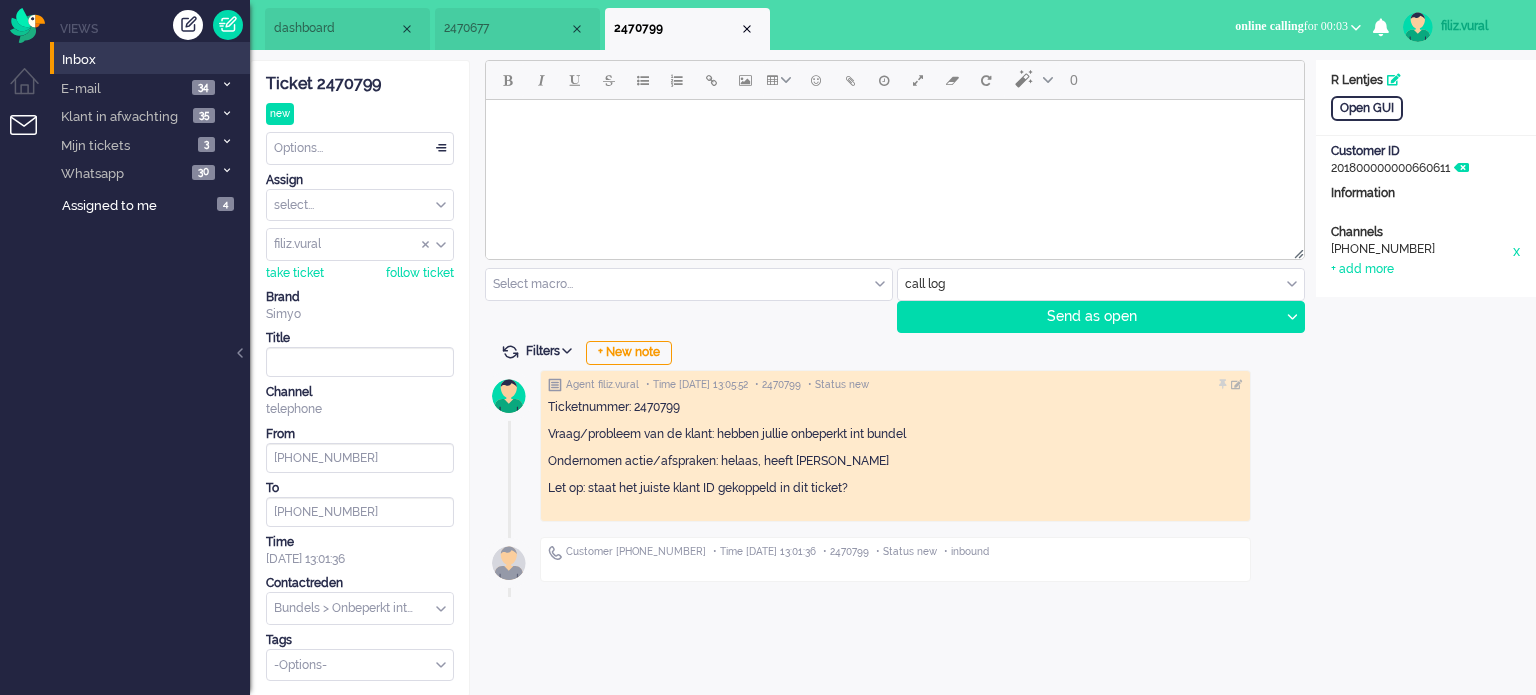 click on "Options..." at bounding box center [360, 148] 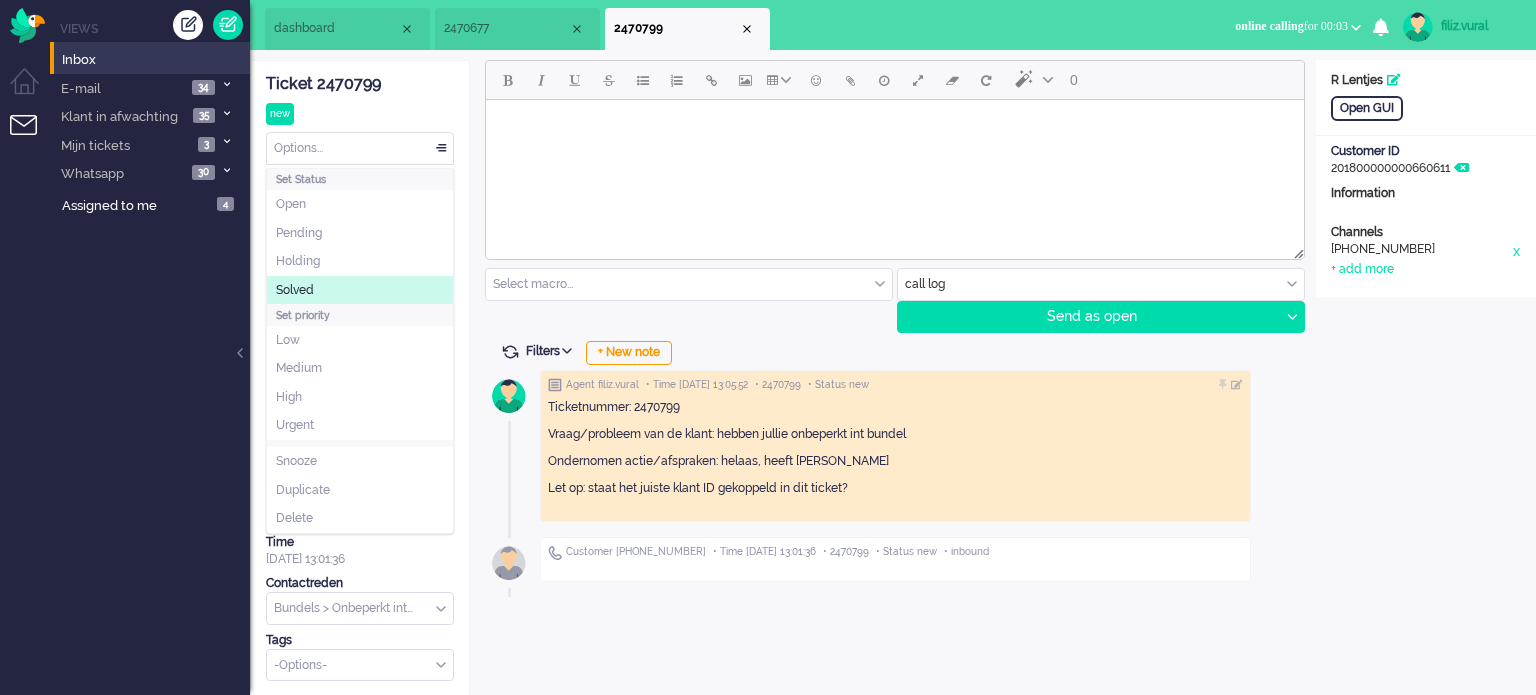 click on "Solved" 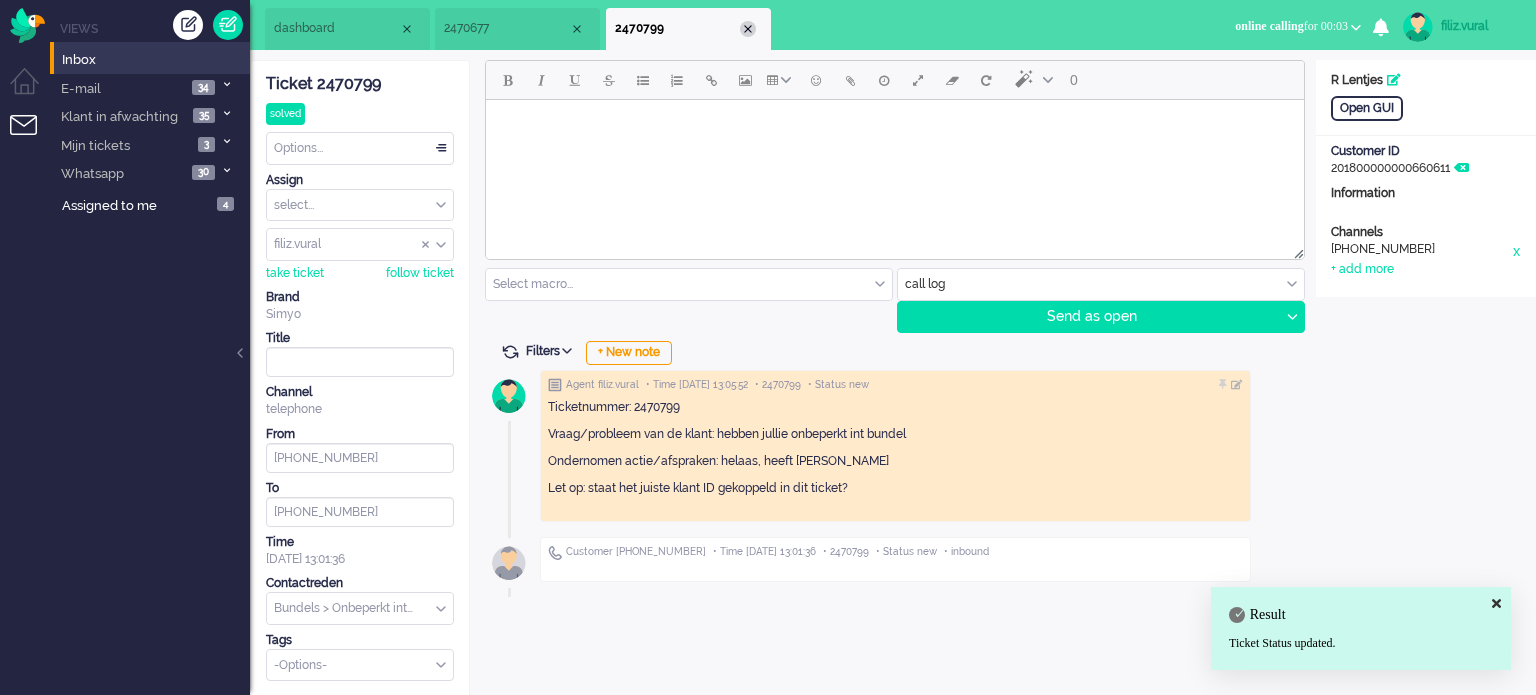 click at bounding box center (748, 29) 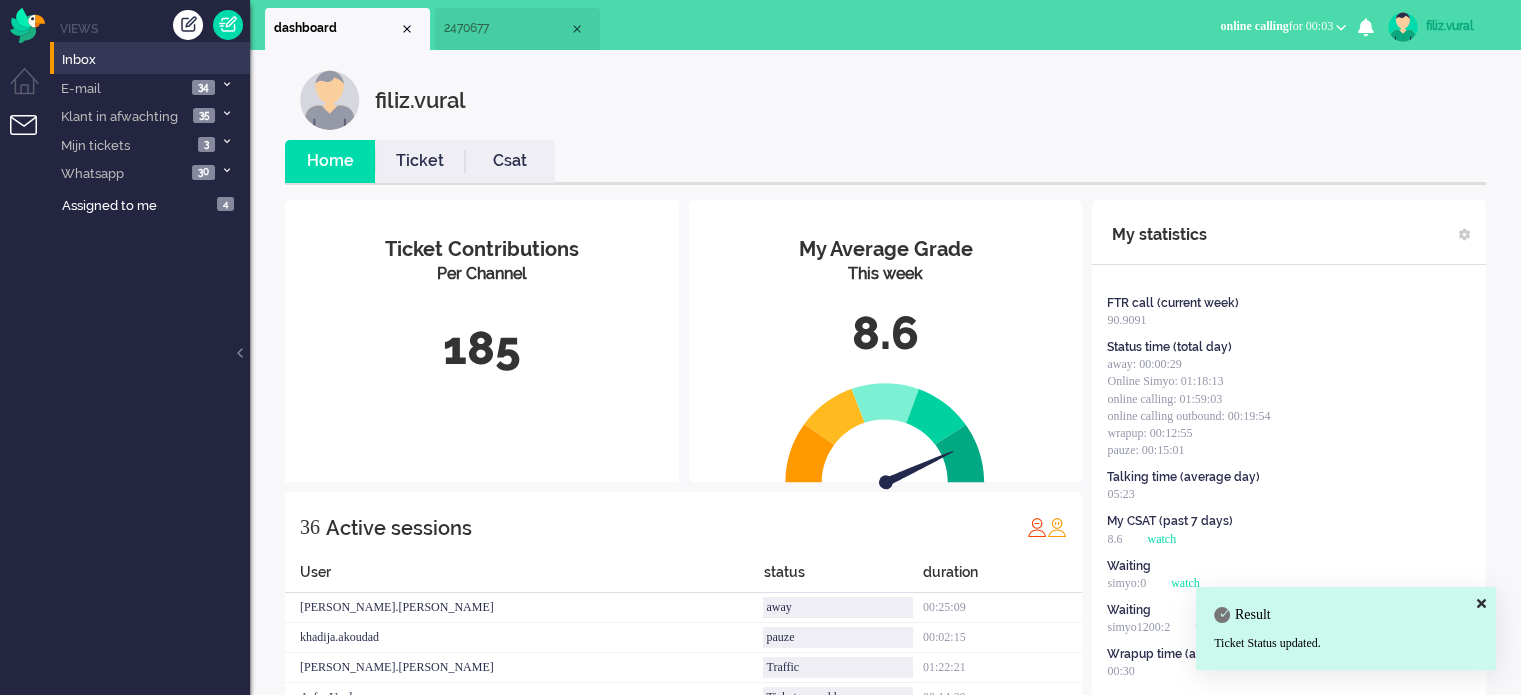 click on "Csat" at bounding box center [510, 161] 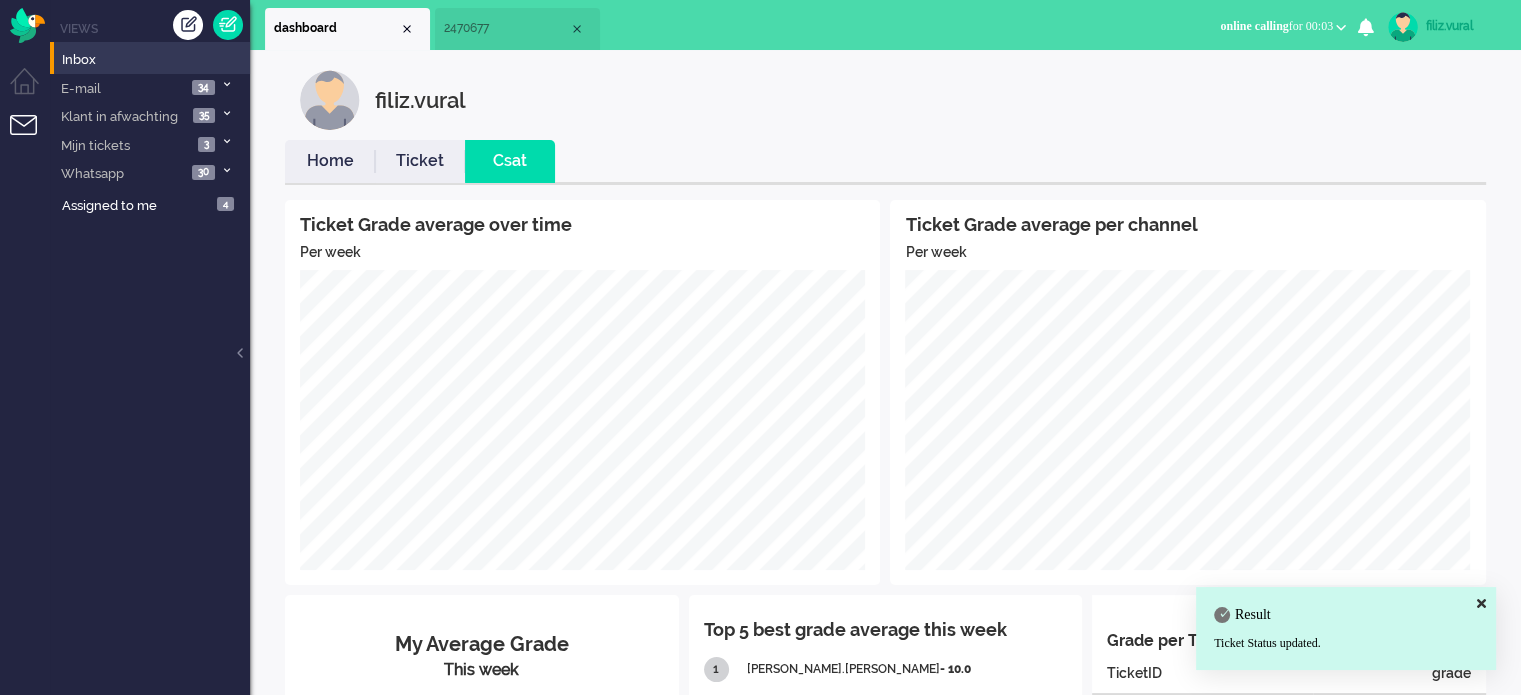 click on "Home" at bounding box center [330, 161] 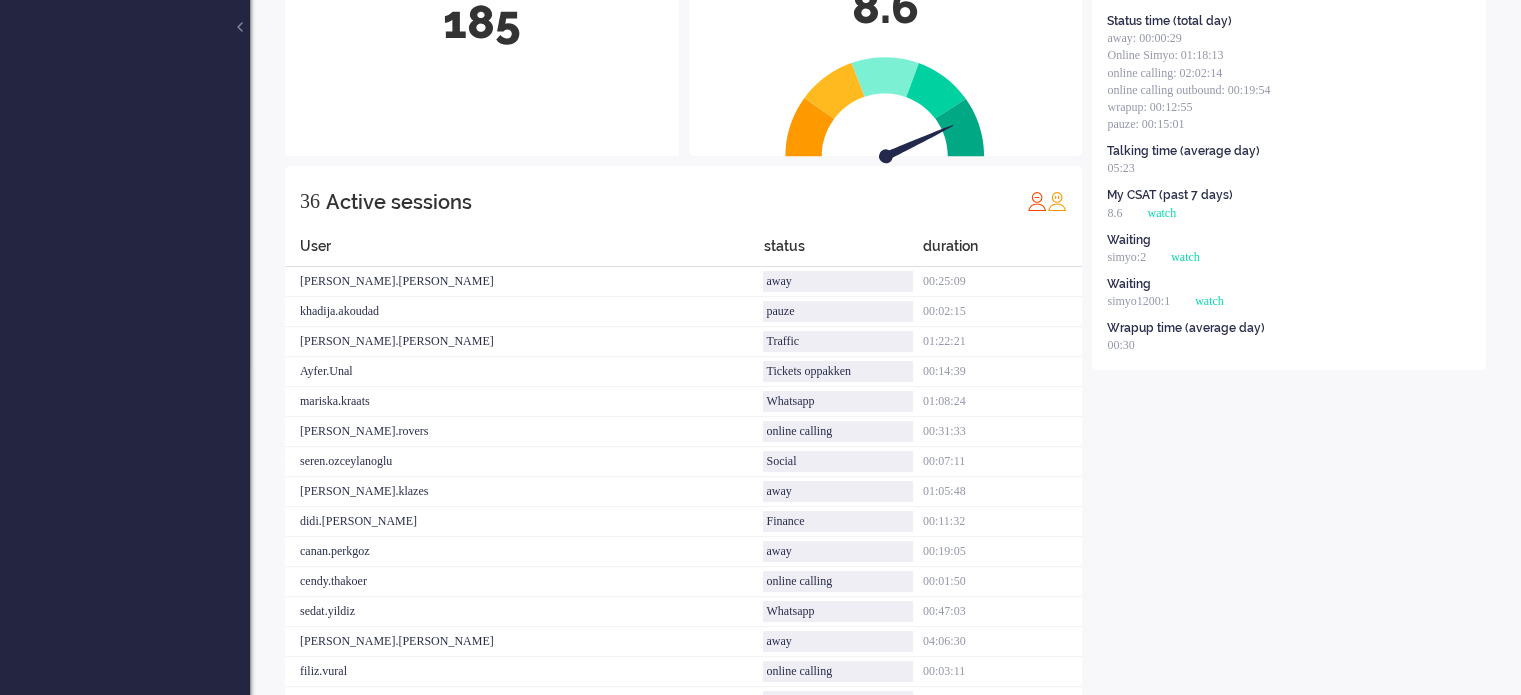 scroll, scrollTop: 0, scrollLeft: 0, axis: both 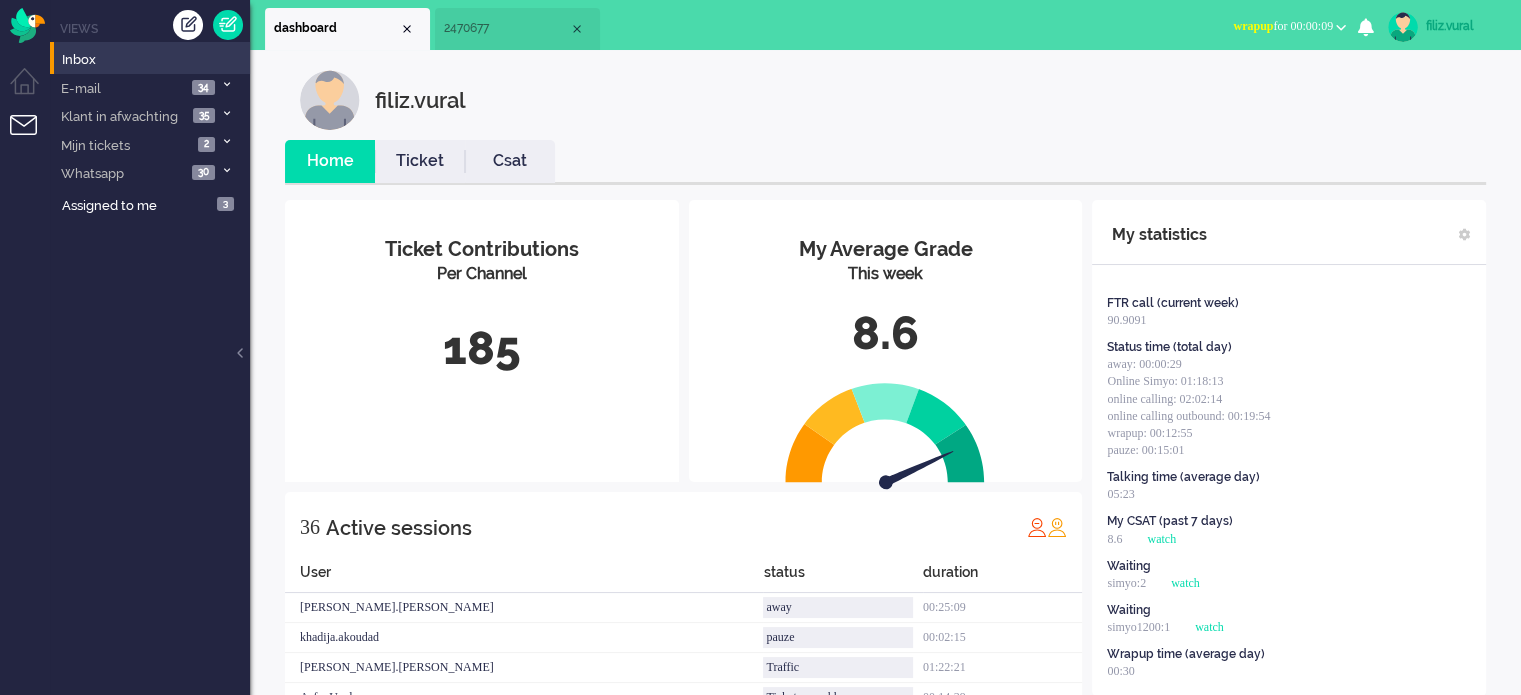 click on "Csat" at bounding box center (510, 161) 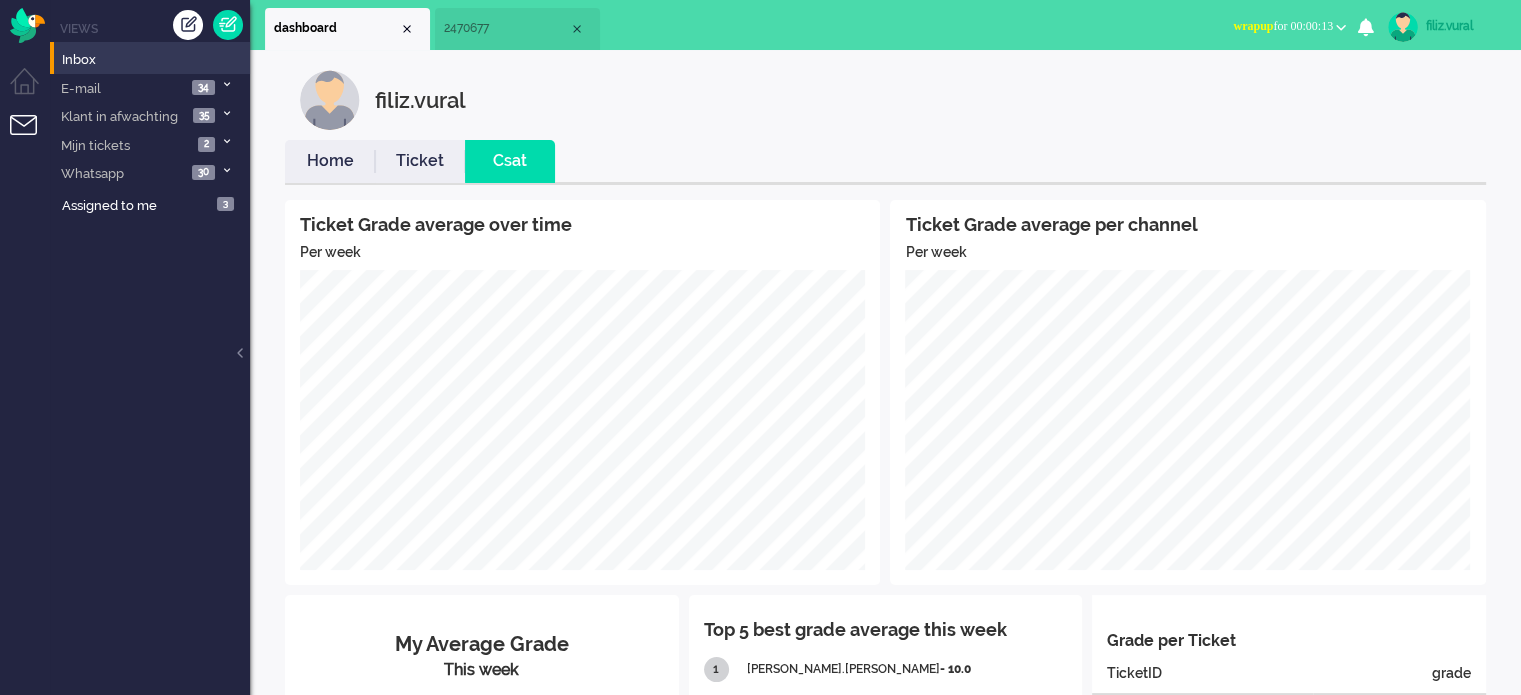 click on "Home" at bounding box center (330, 161) 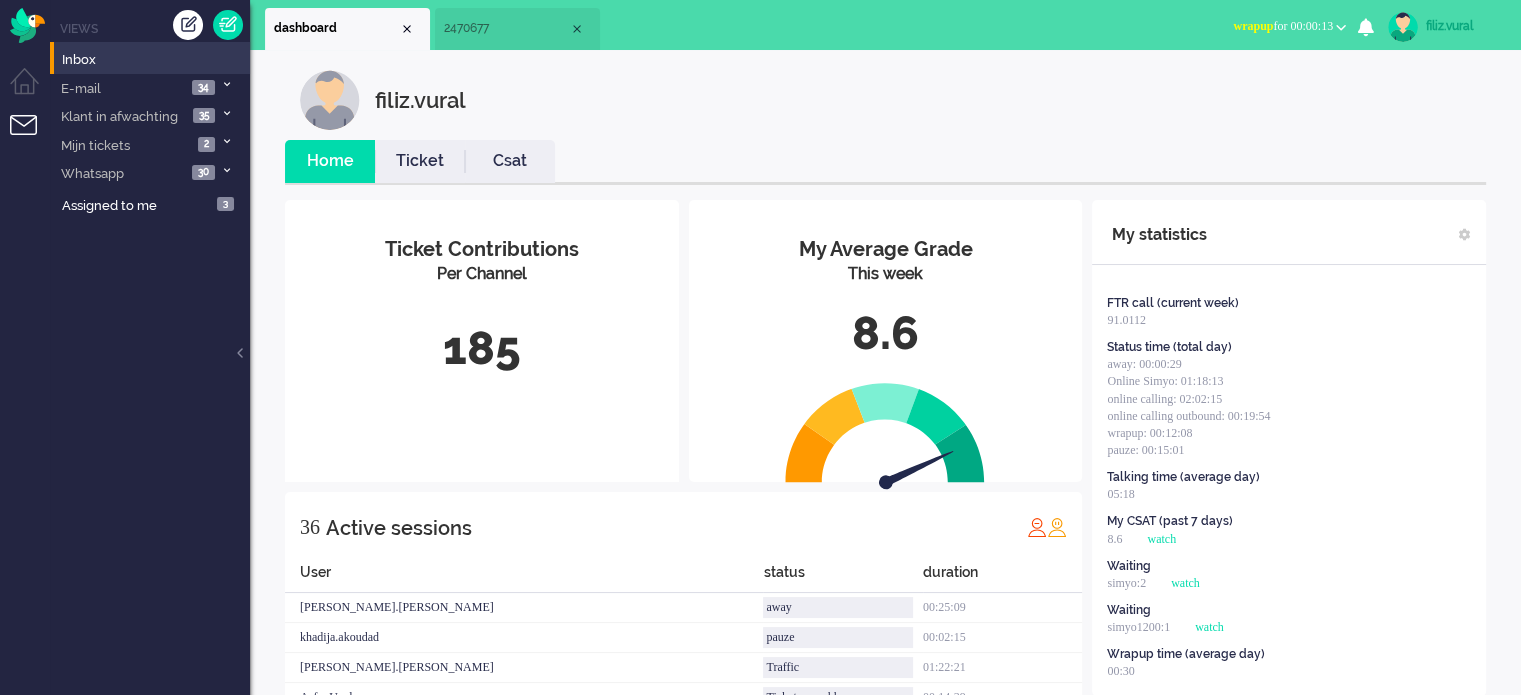 click on "wrapup  for 00:00:13" at bounding box center [1283, 26] 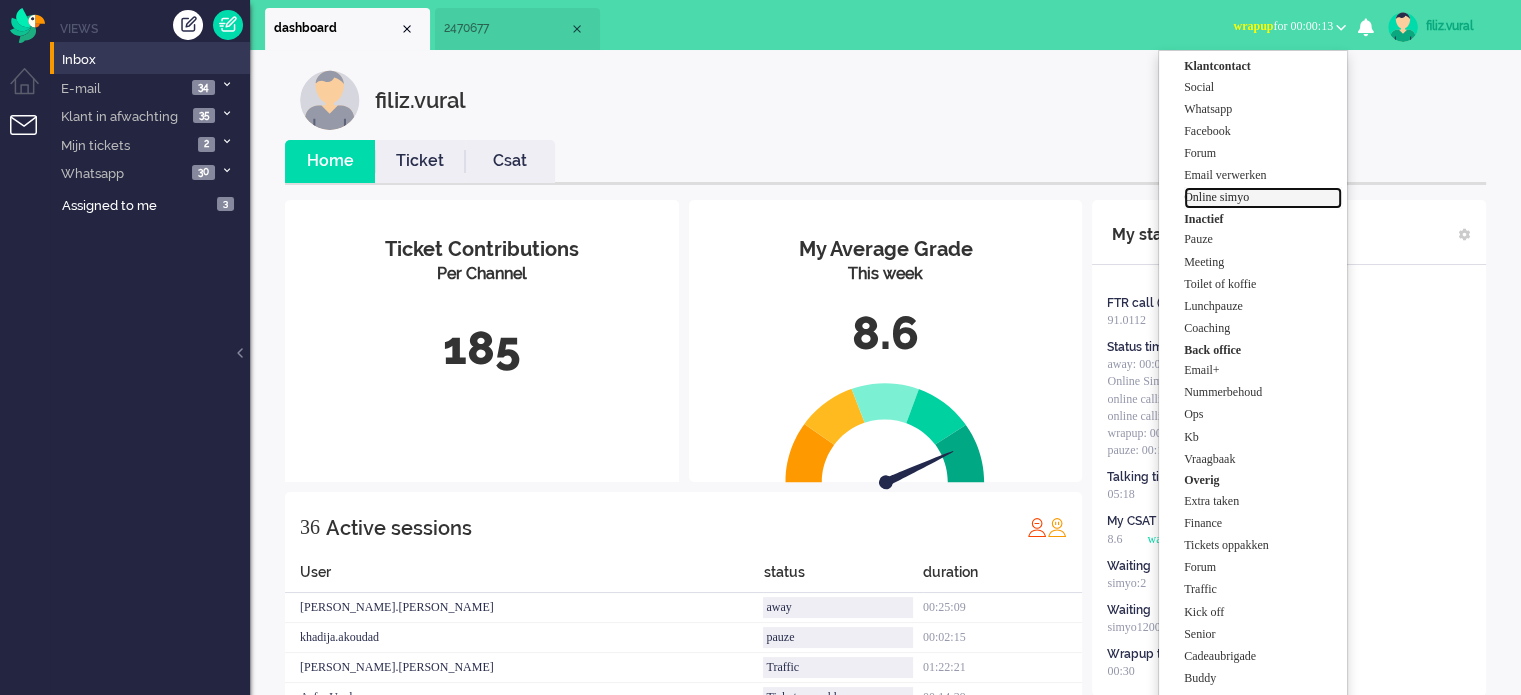 click on "Online simyo" at bounding box center (1263, 197) 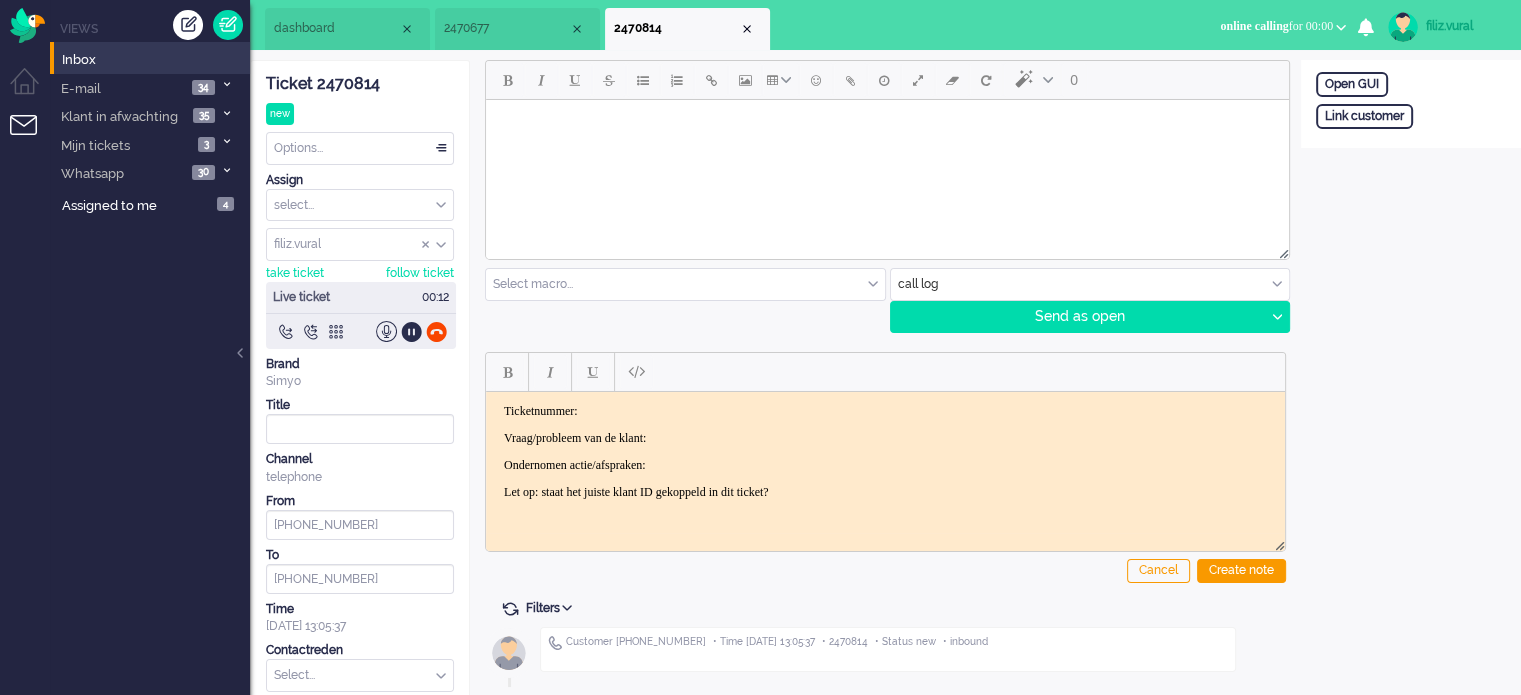scroll, scrollTop: 0, scrollLeft: 0, axis: both 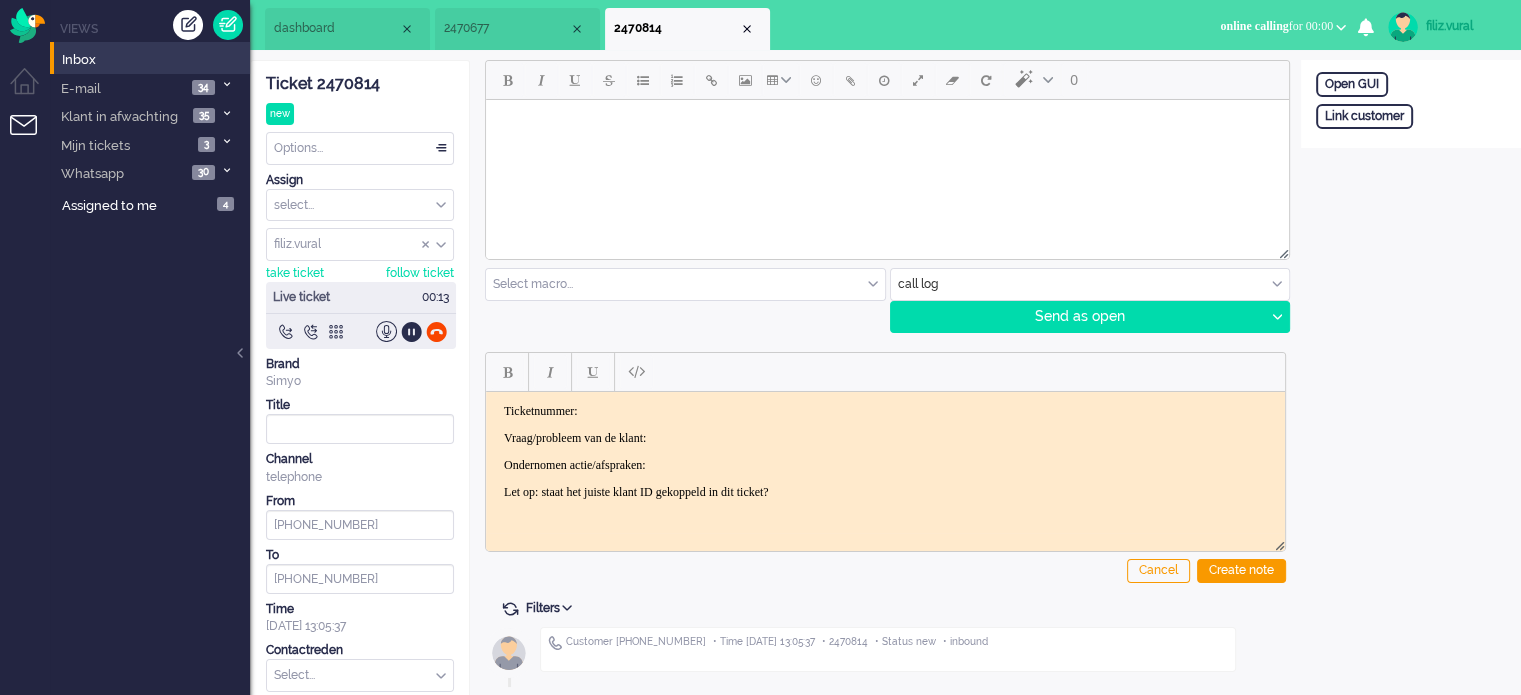 click on "Vraag/probleem van de klant:" at bounding box center (885, 437) 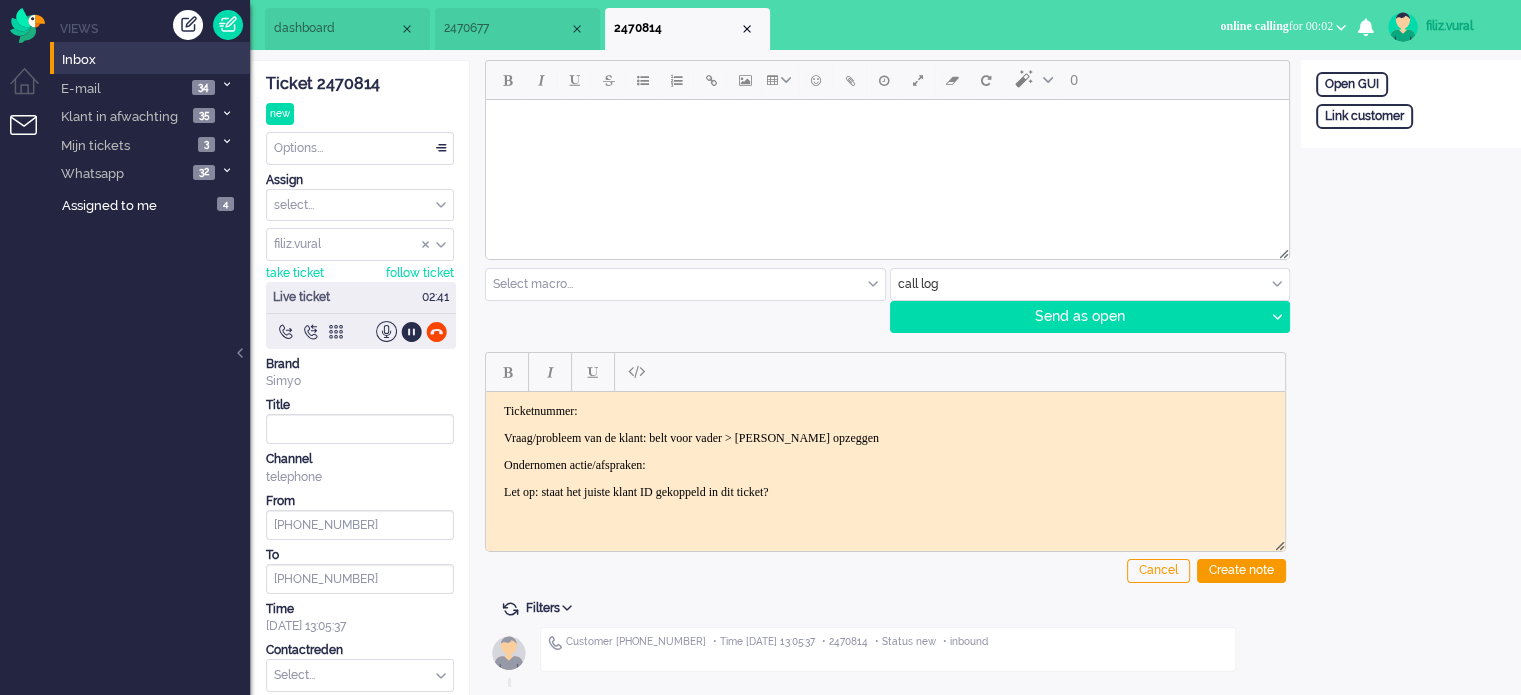 click on "Ticketnummer: Vraag/probleem van de klant: belt voor vader > wilt abo opzeggen  Ondernomen actie/afspraken:  Let op: staat het juiste klant ID gekoppeld in dit ticket?" at bounding box center (885, 451) 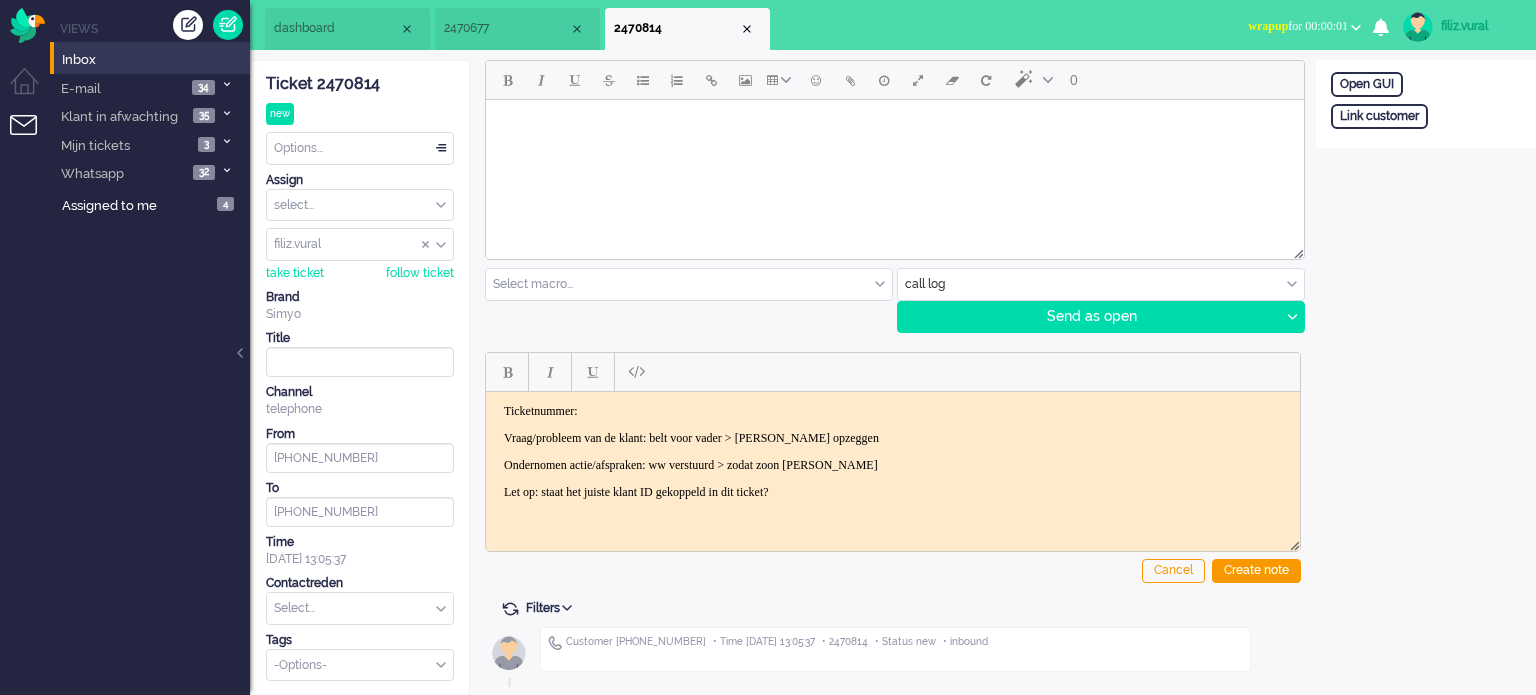 click on "Ondernomen actie/afspraken: ww verstuurd > zodat zoon kan" at bounding box center (893, 464) 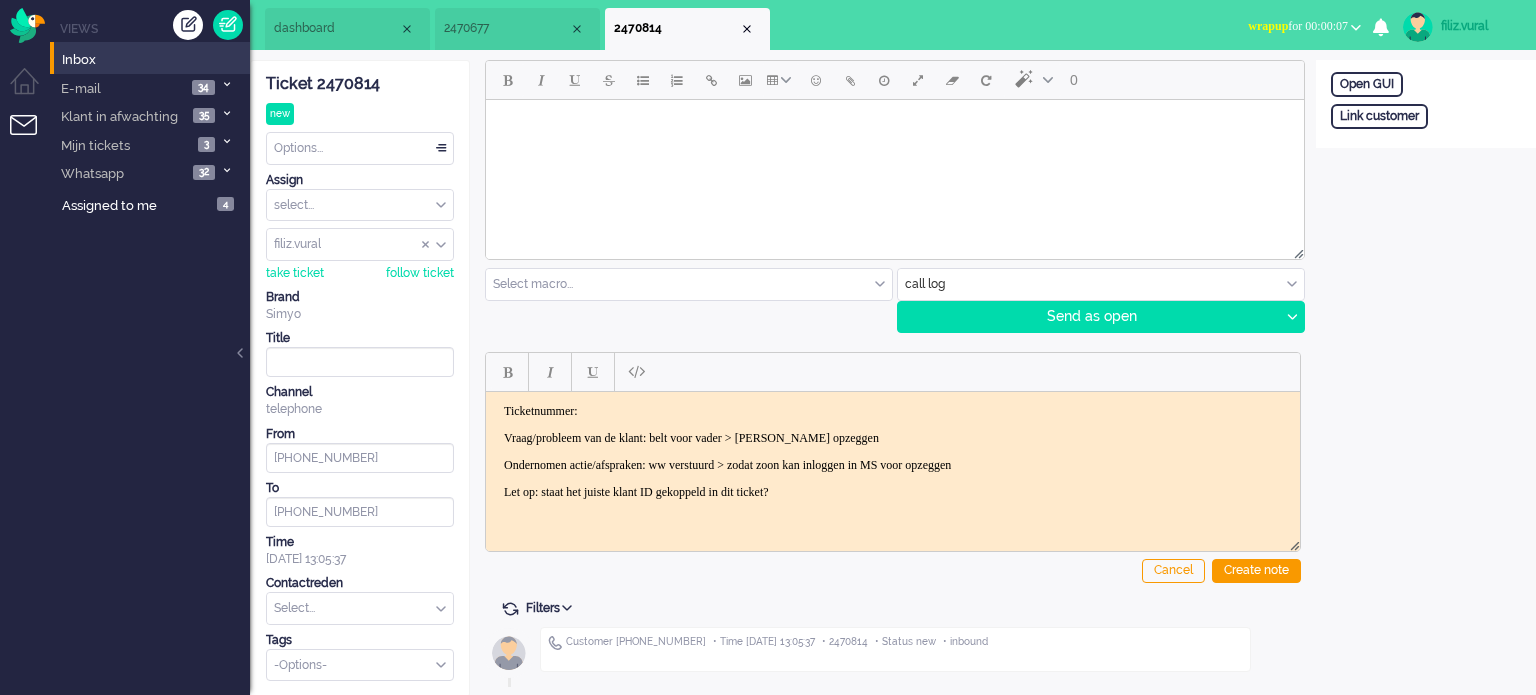 click on "Cancel Create note" 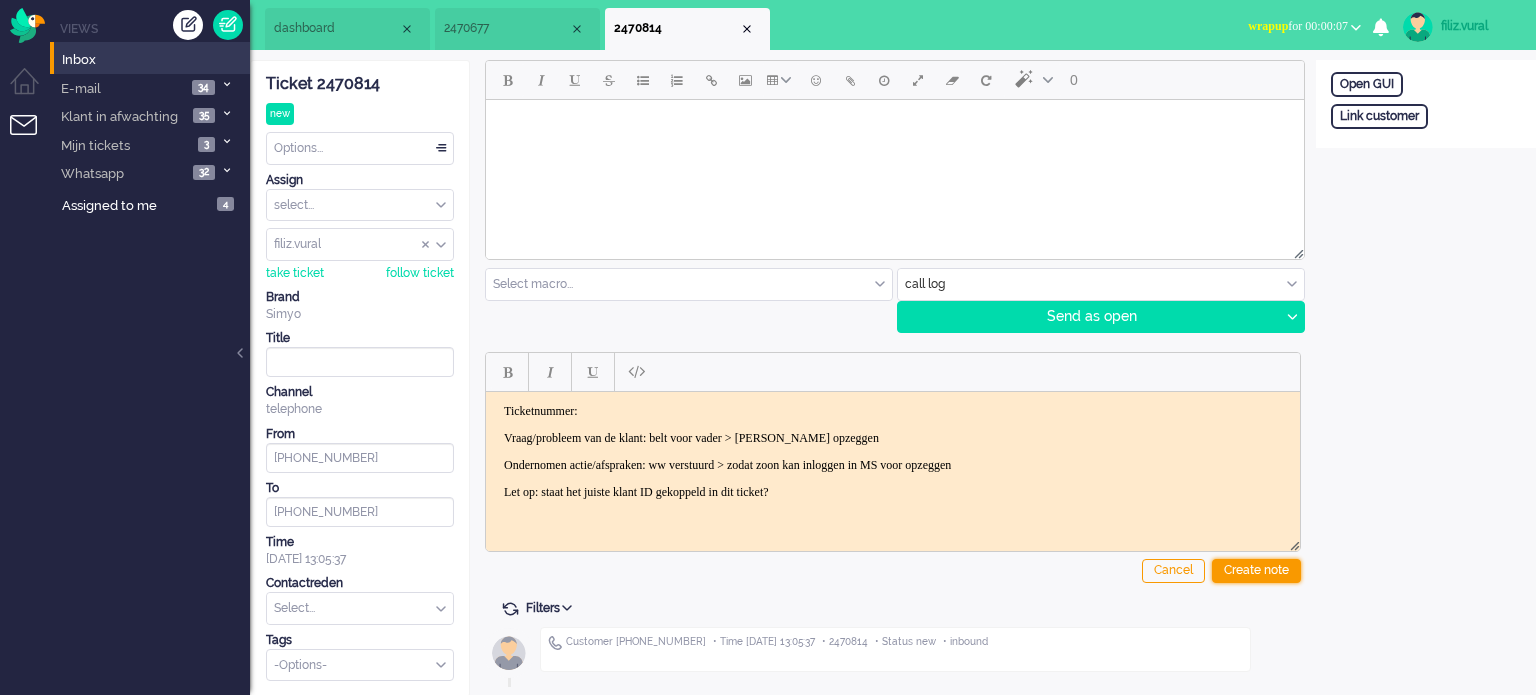 click on "Create note" at bounding box center [1256, 571] 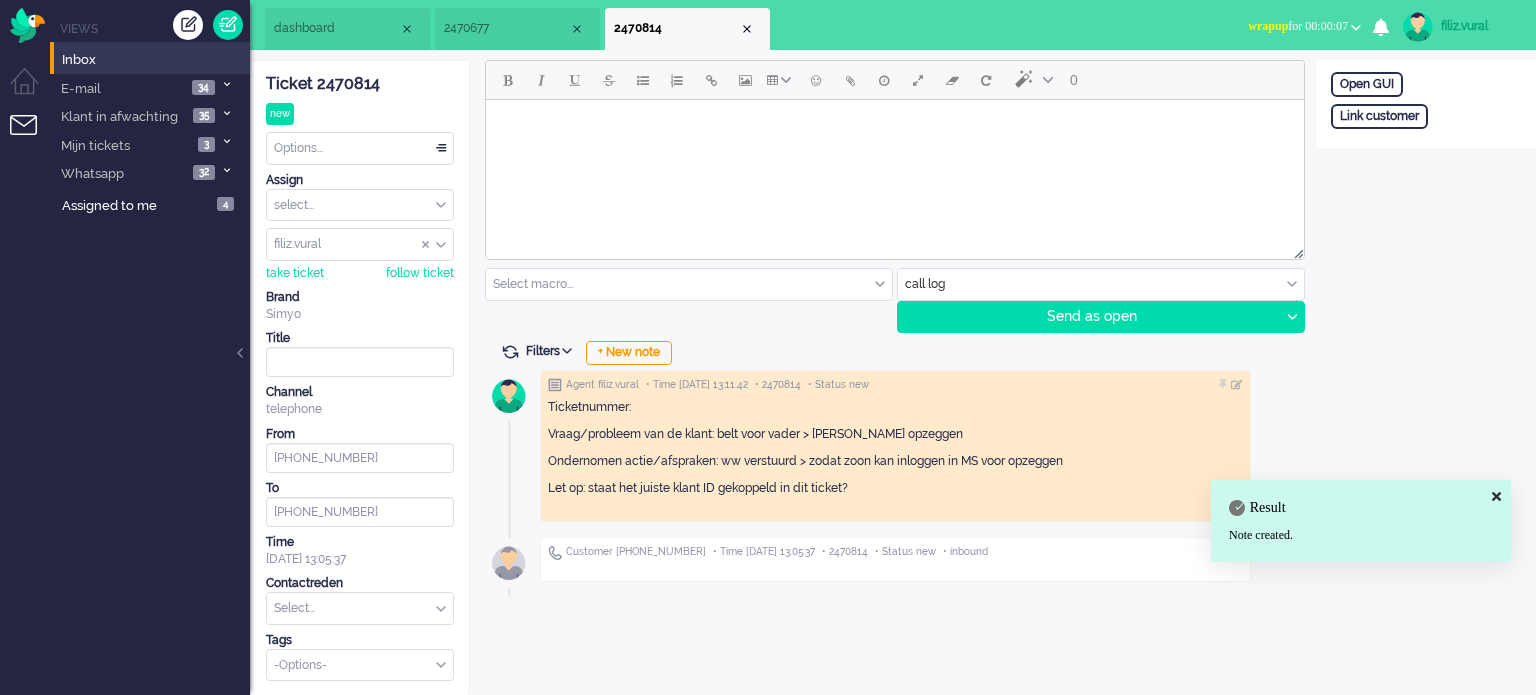 click at bounding box center [360, 608] 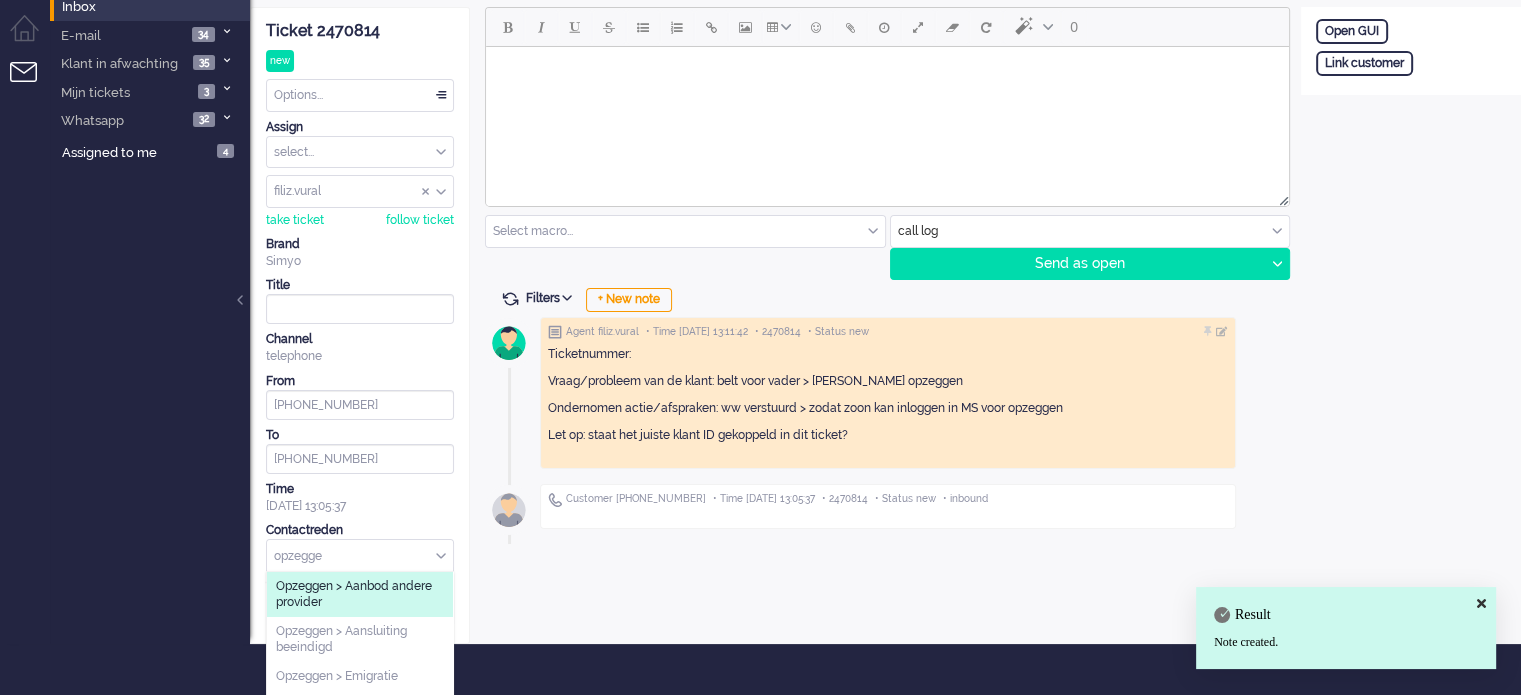 scroll, scrollTop: 83, scrollLeft: 0, axis: vertical 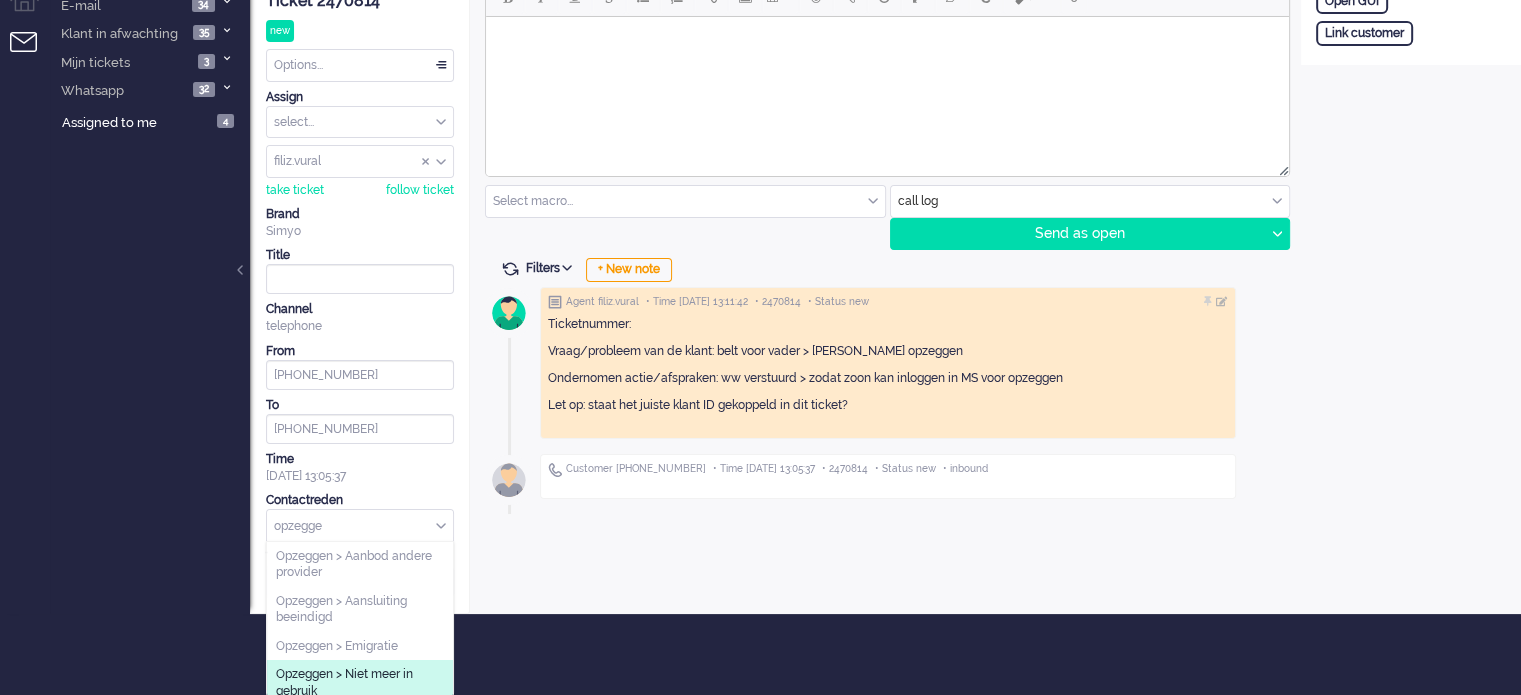 type on "opzegge" 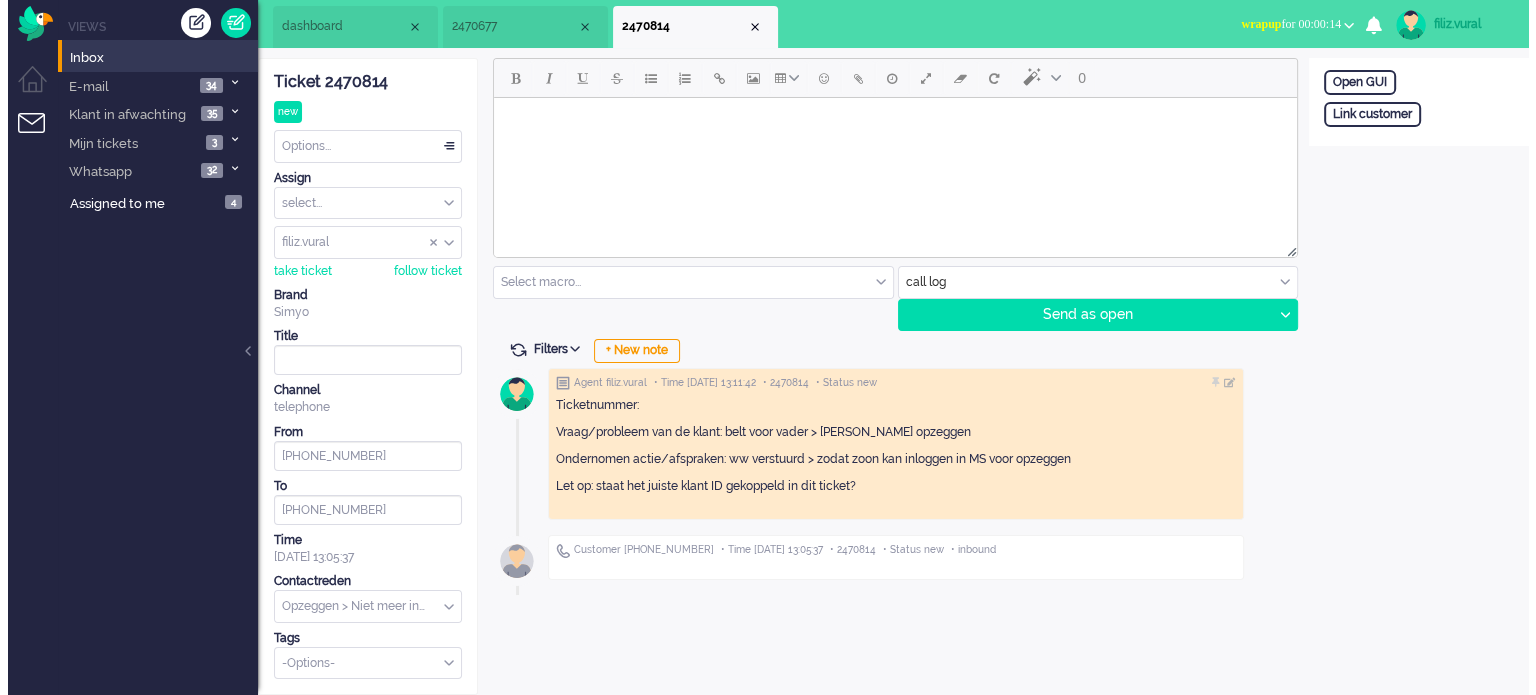 scroll, scrollTop: 0, scrollLeft: 0, axis: both 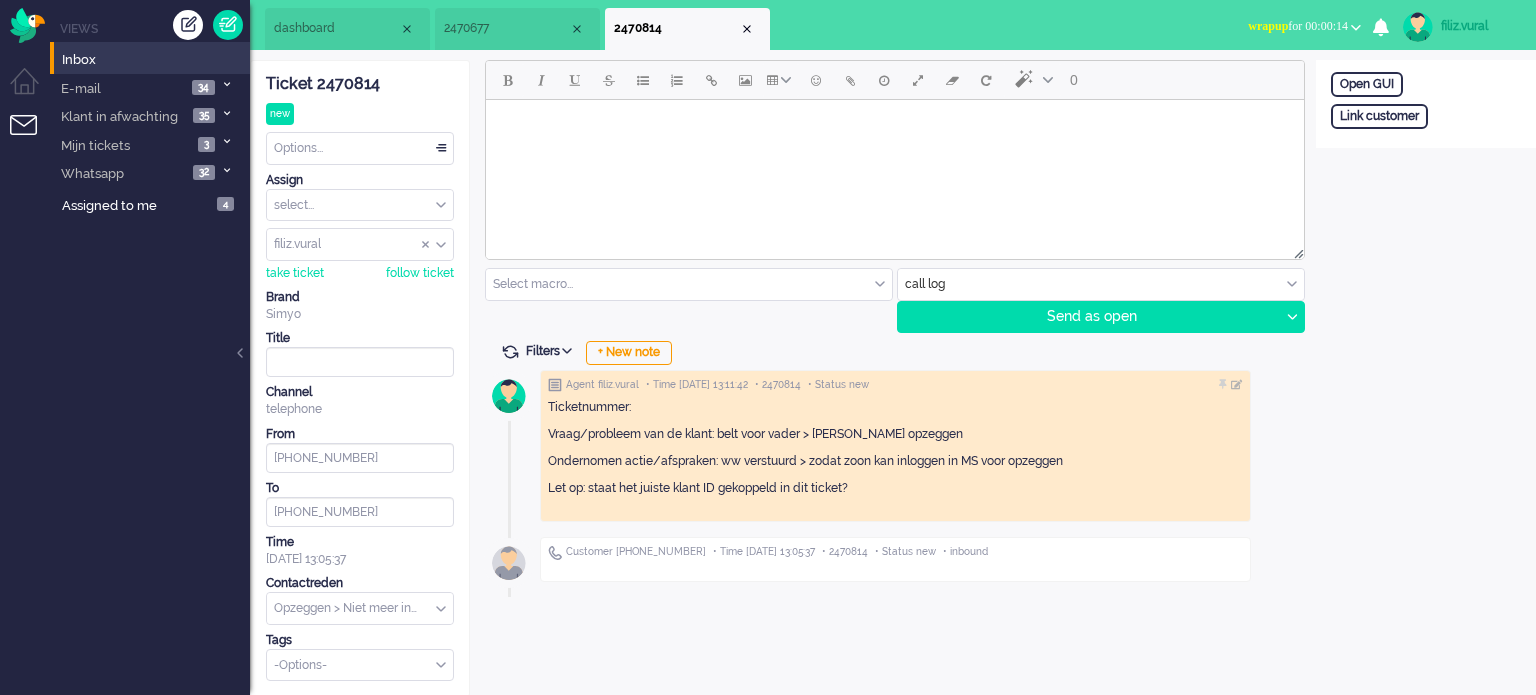 click on "Options..." at bounding box center [360, 148] 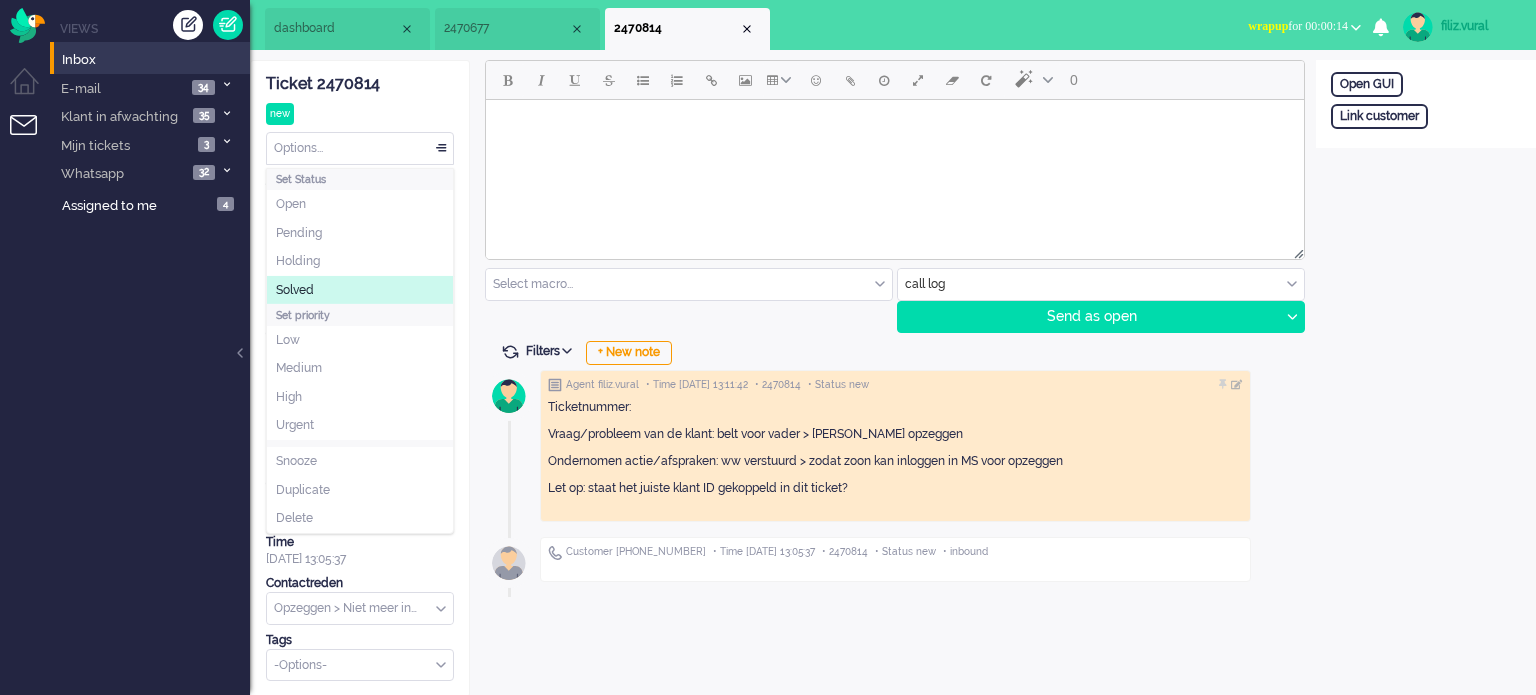 click on "Solved" 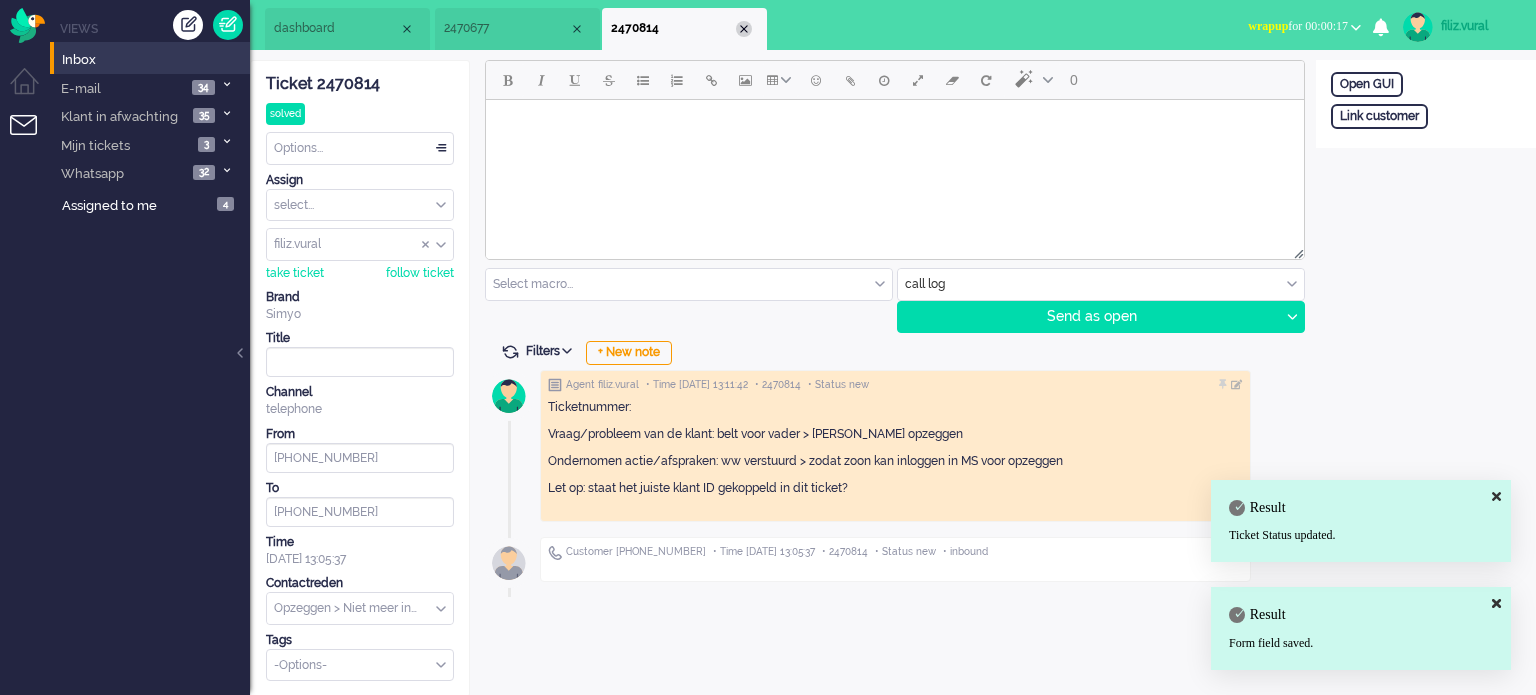 click at bounding box center [744, 29] 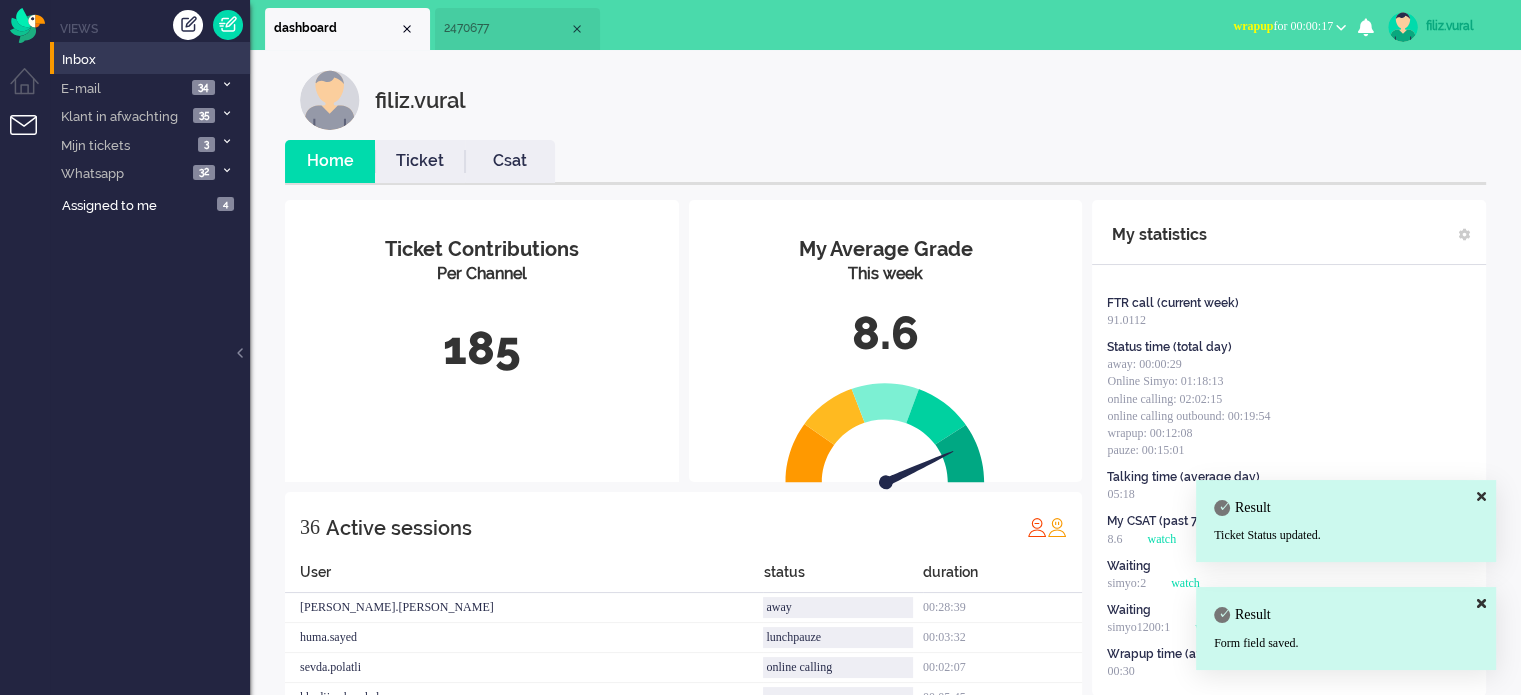 click on "wrapup" at bounding box center [1253, 26] 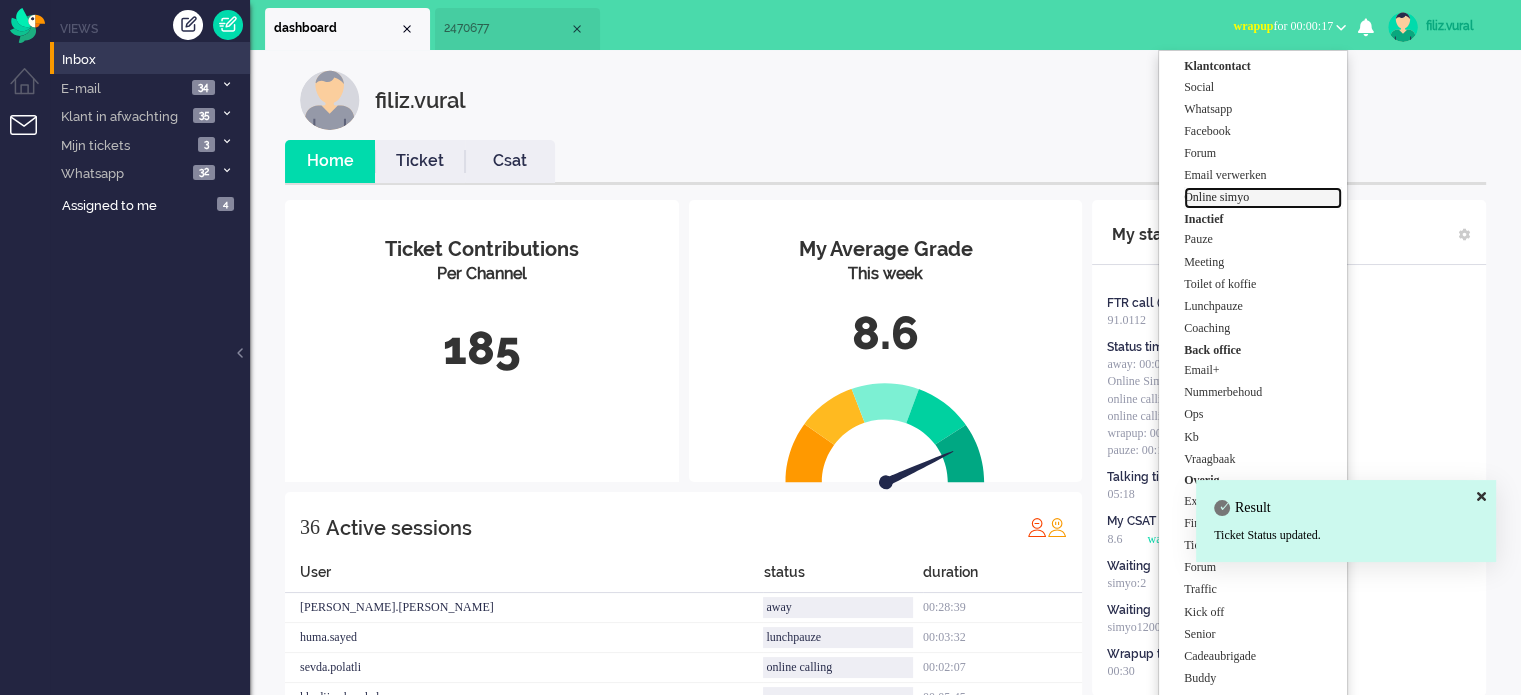 click on "Online simyo" at bounding box center [1263, 197] 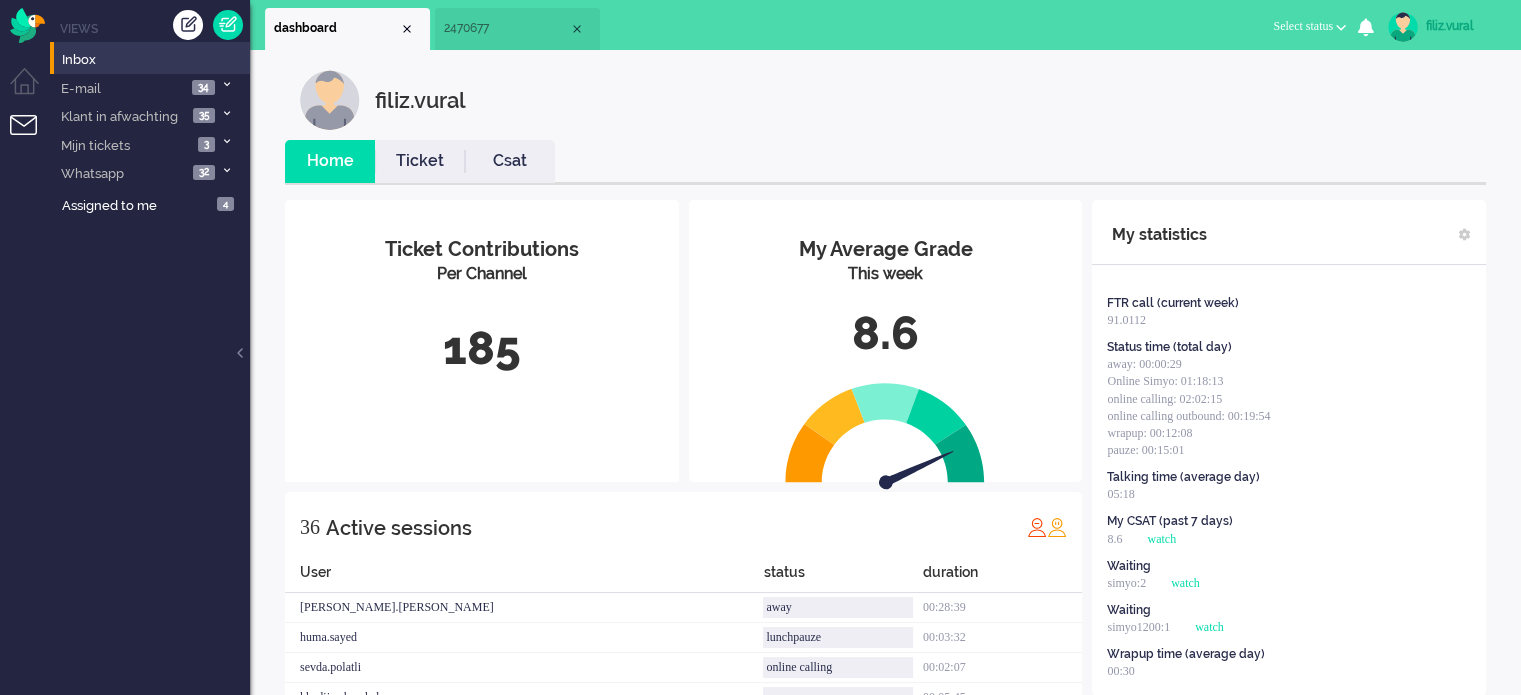 click on "Ticket" at bounding box center [420, 161] 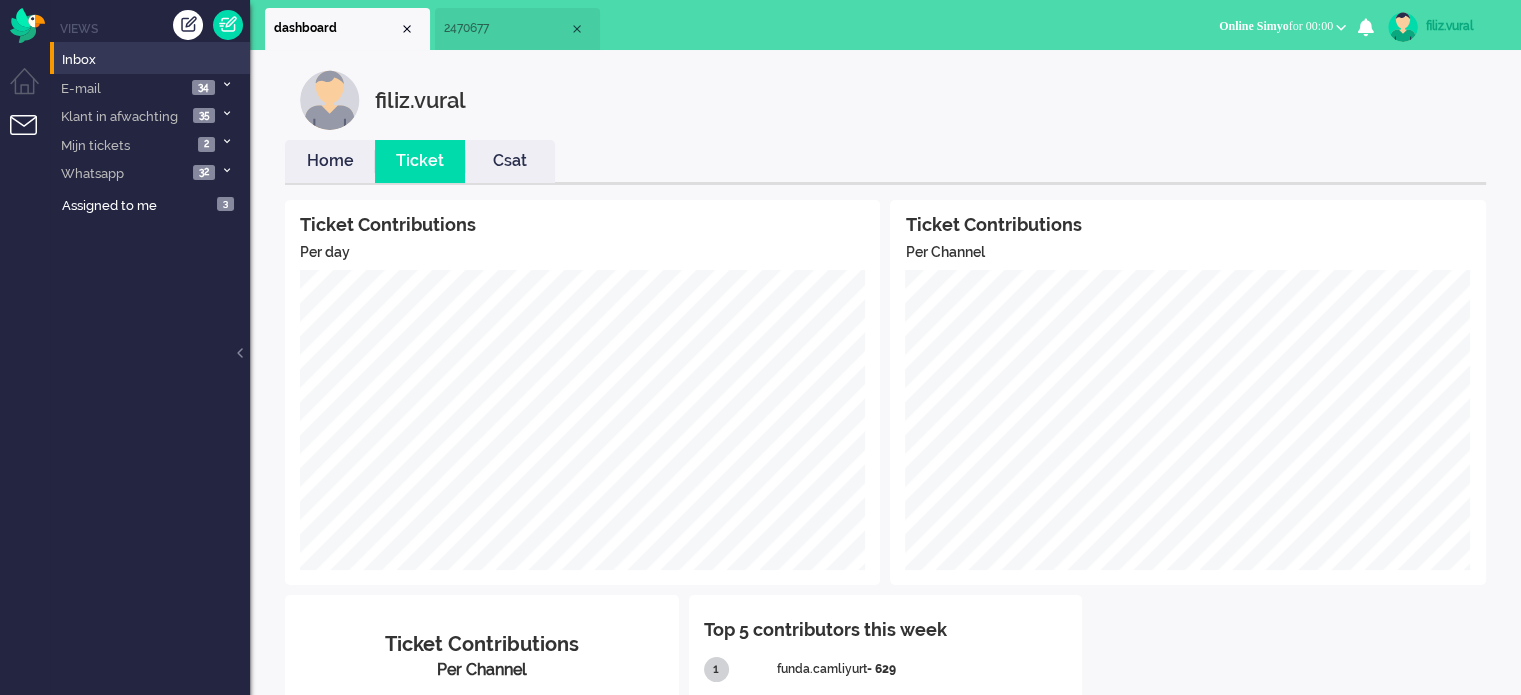 click on "Home" at bounding box center (330, 161) 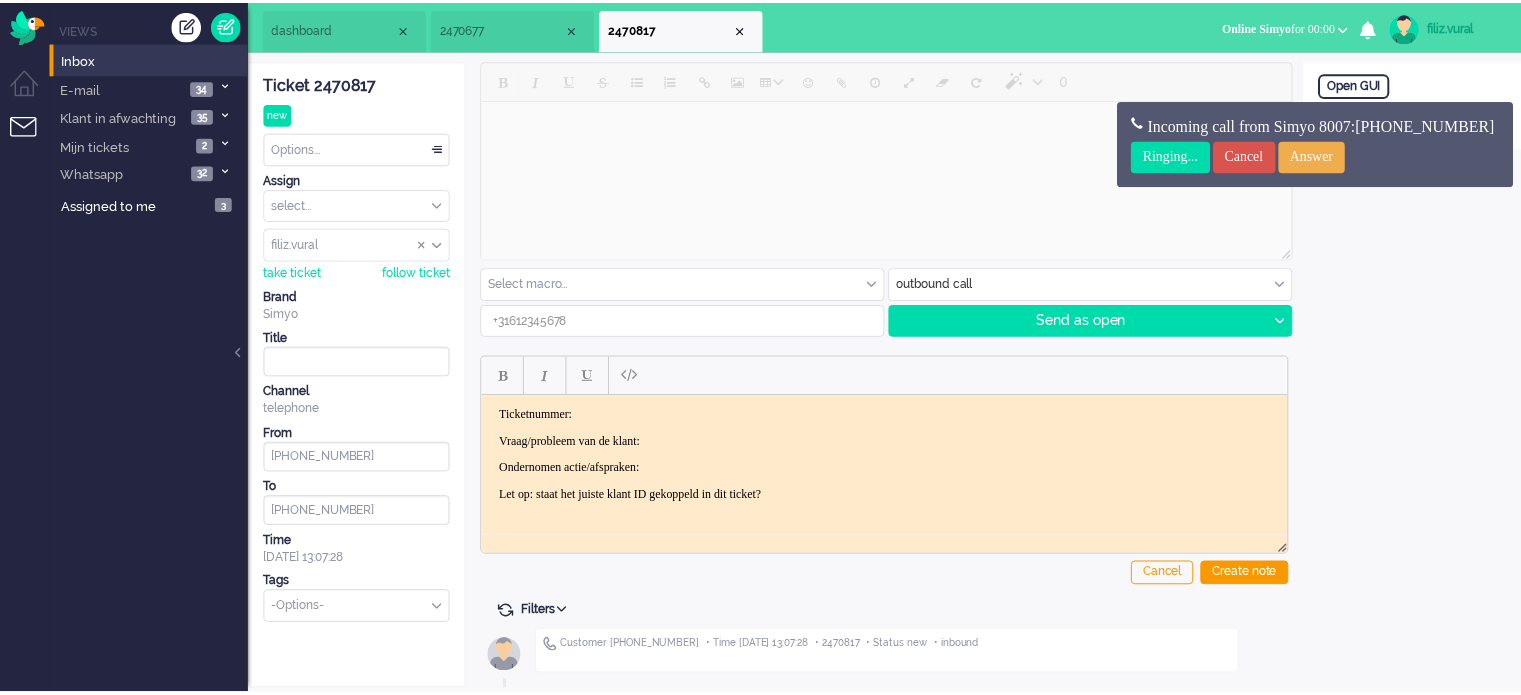 scroll, scrollTop: 0, scrollLeft: 0, axis: both 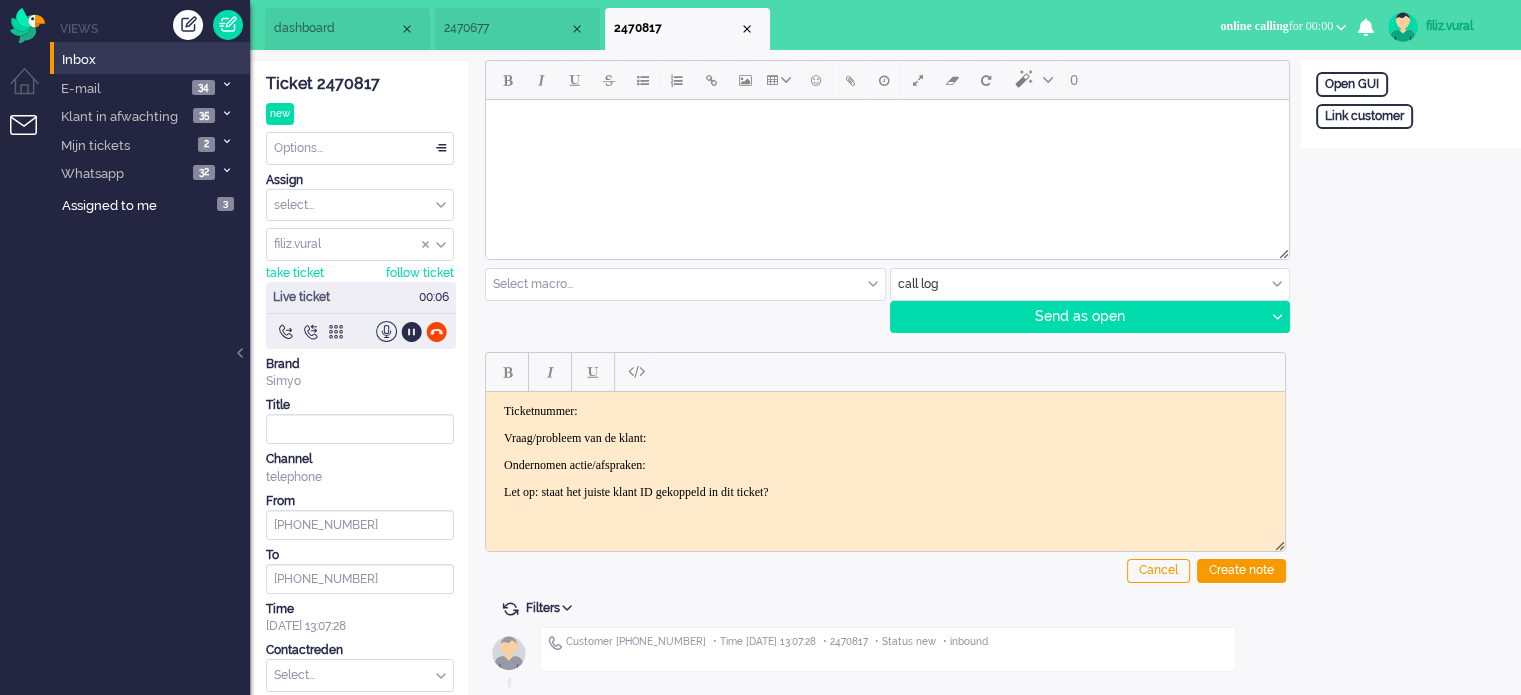 click on "Ticket 2470817" 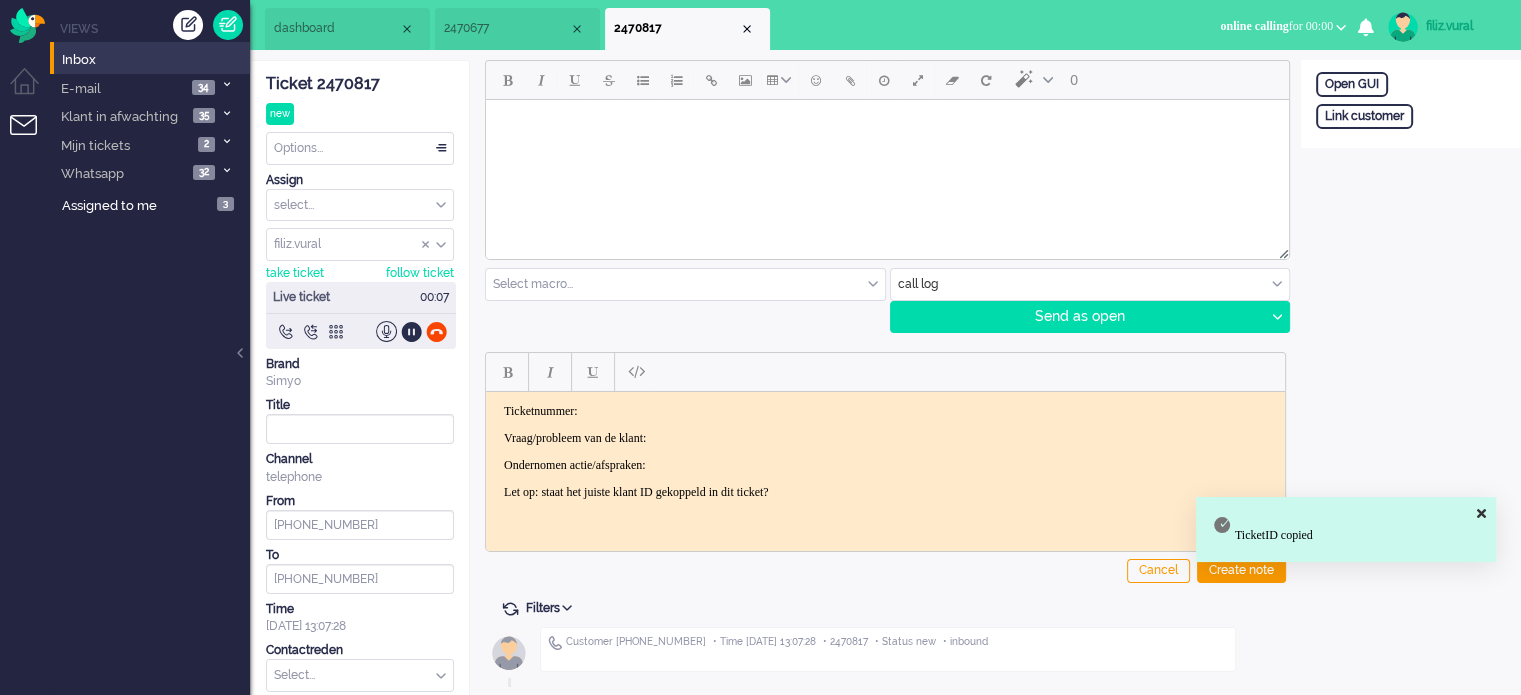 click on "Ticketnummer: Vraag/probleem van de klant: Ondernomen actie/afspraken:  Let op: staat het juiste klant ID gekoppeld in dit ticket?" at bounding box center (885, 451) 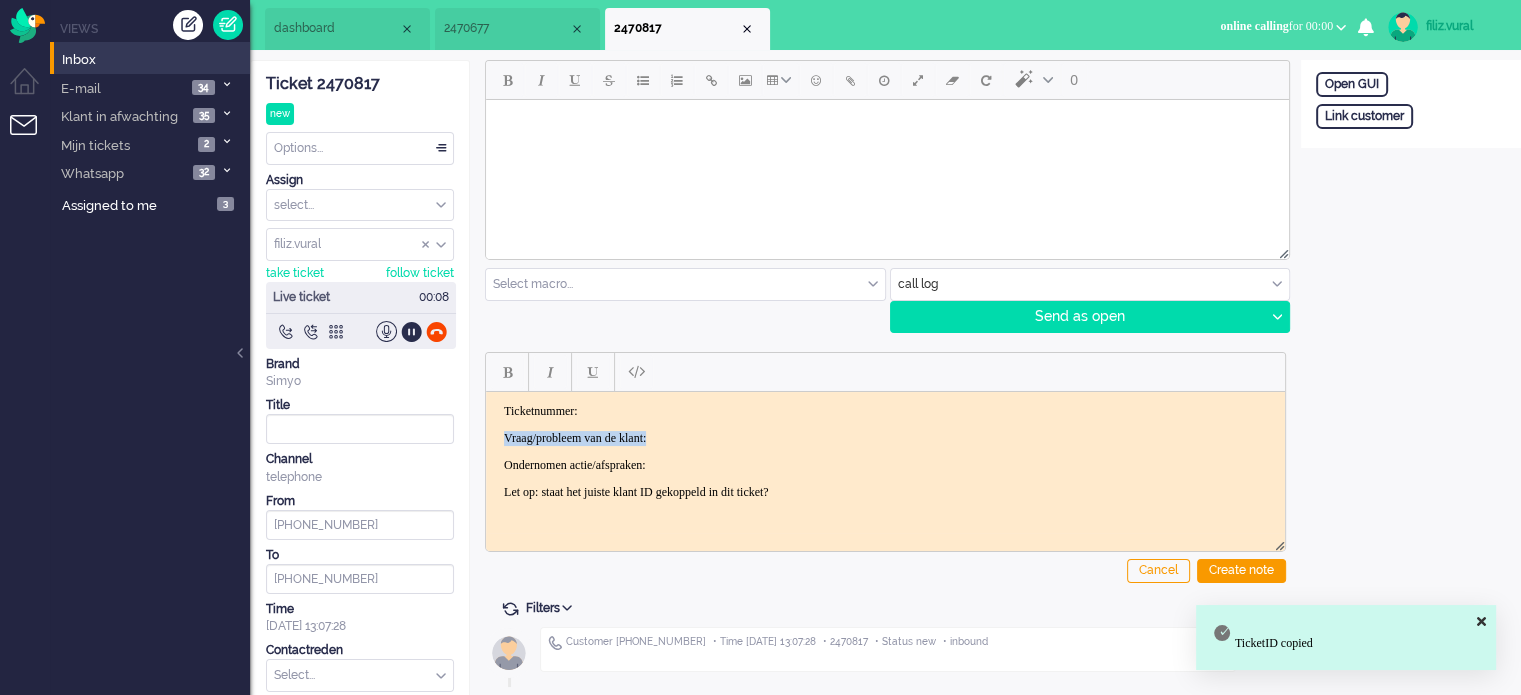 click on "Ticketnummer: Vraag/probleem van de klant: Ondernomen actie/afspraken:  Let op: staat het juiste klant ID gekoppeld in dit ticket?" at bounding box center [885, 451] 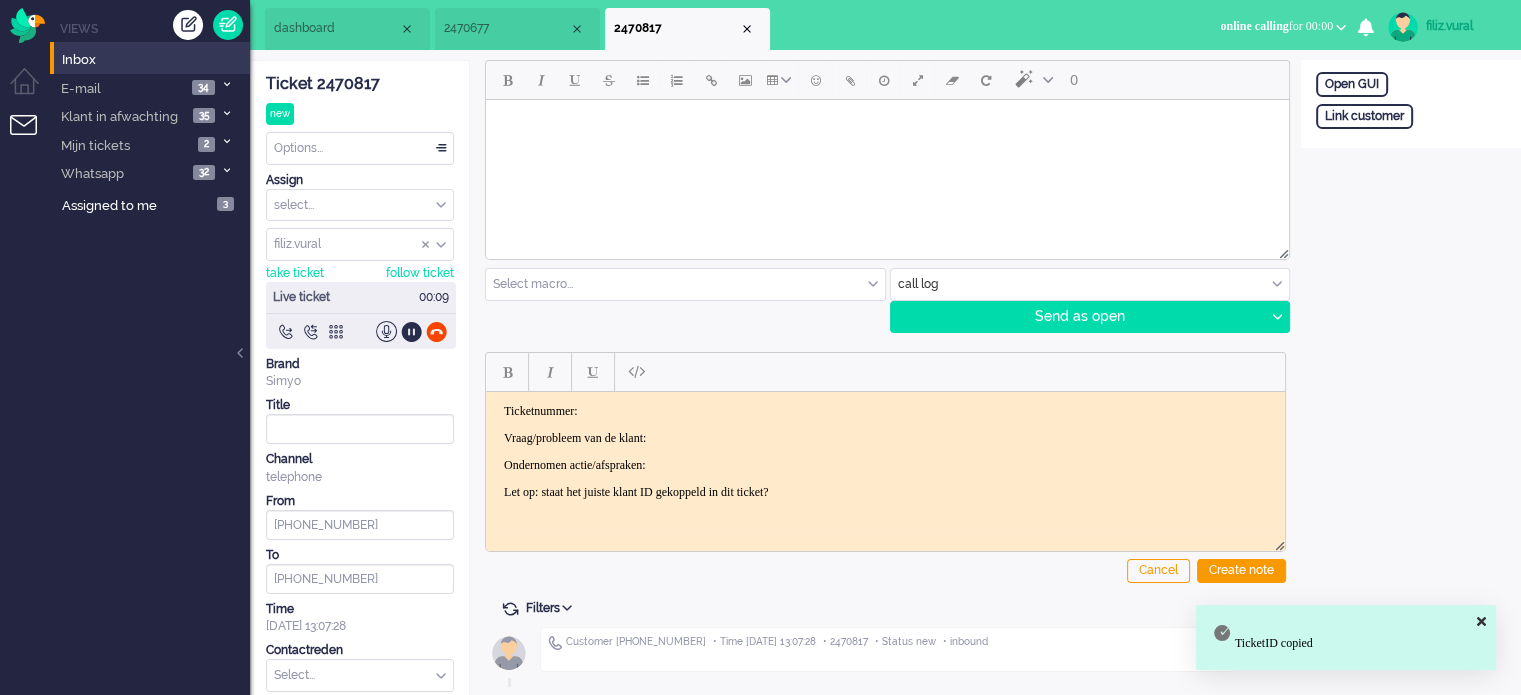 type 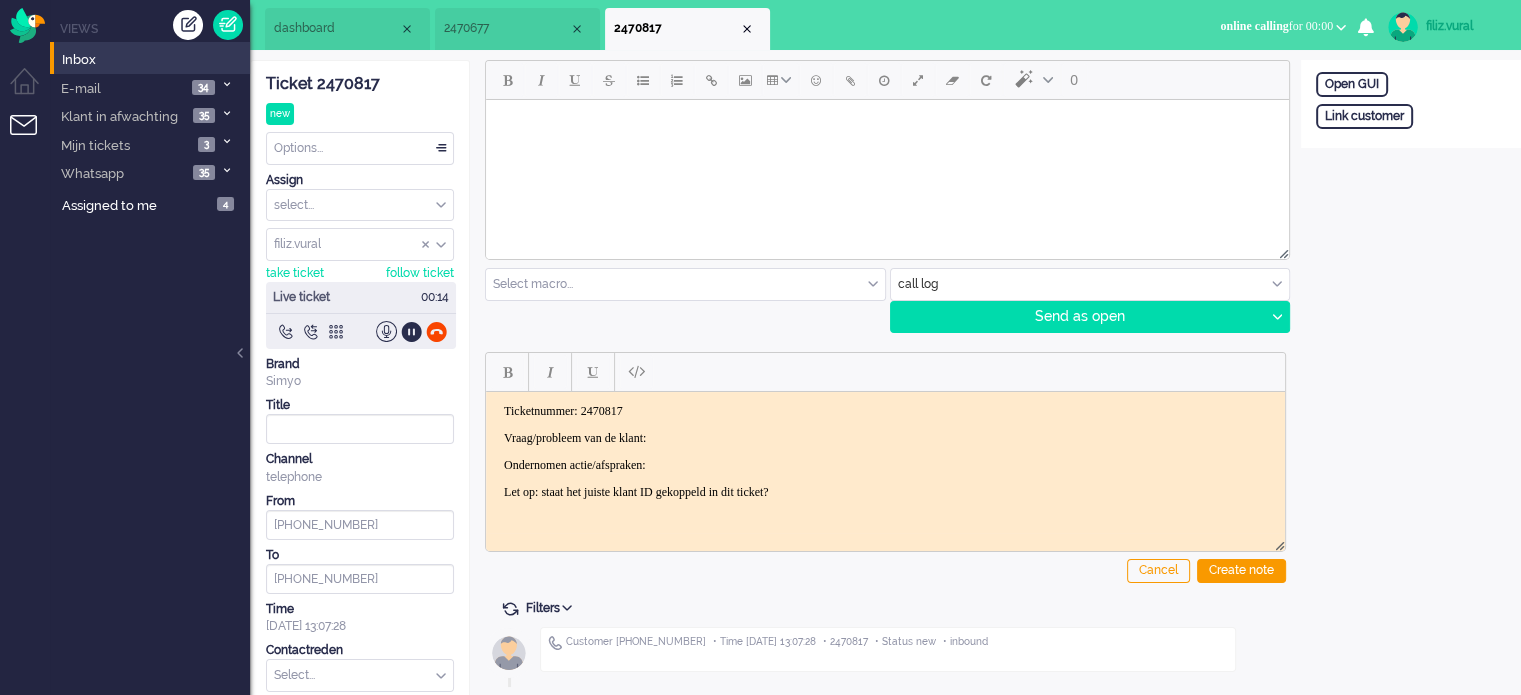 click on "Ticketnummer: 2470817 Vraag/probleem van de klant: Ondernomen actie/afspraken:  Let op: staat het juiste klant ID gekoppeld in dit ticket?" at bounding box center [885, 451] 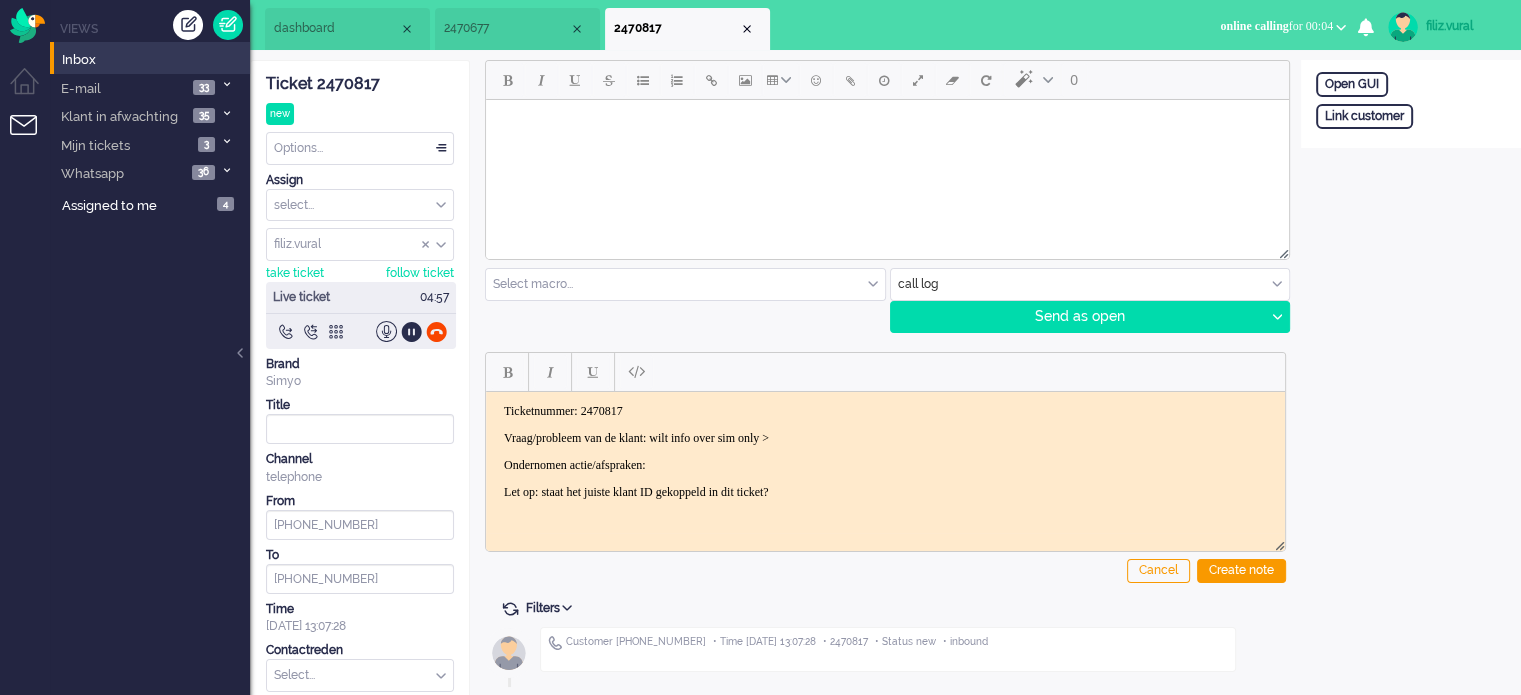 drag, startPoint x: 825, startPoint y: 463, endPoint x: 819, endPoint y: 443, distance: 20.880613 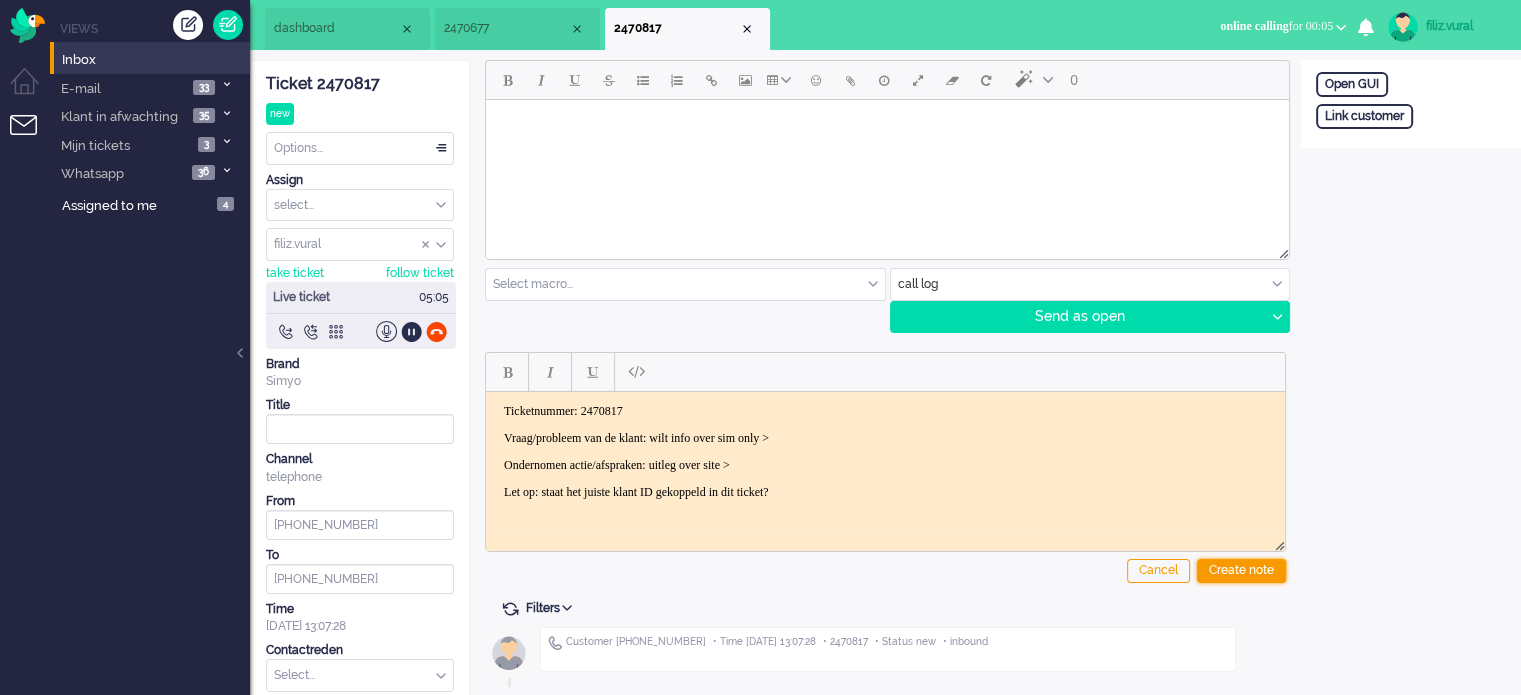 click on "Create note" at bounding box center [1241, 571] 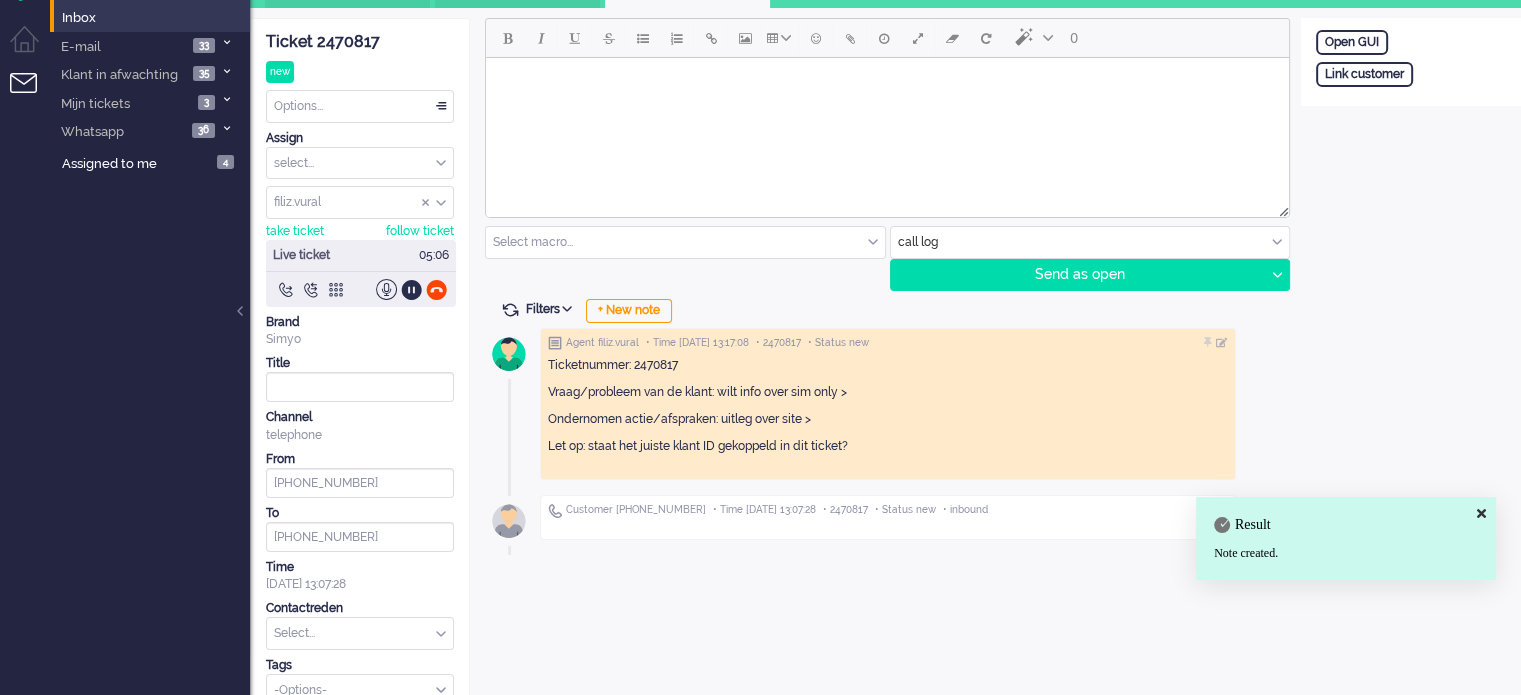 scroll, scrollTop: 66, scrollLeft: 0, axis: vertical 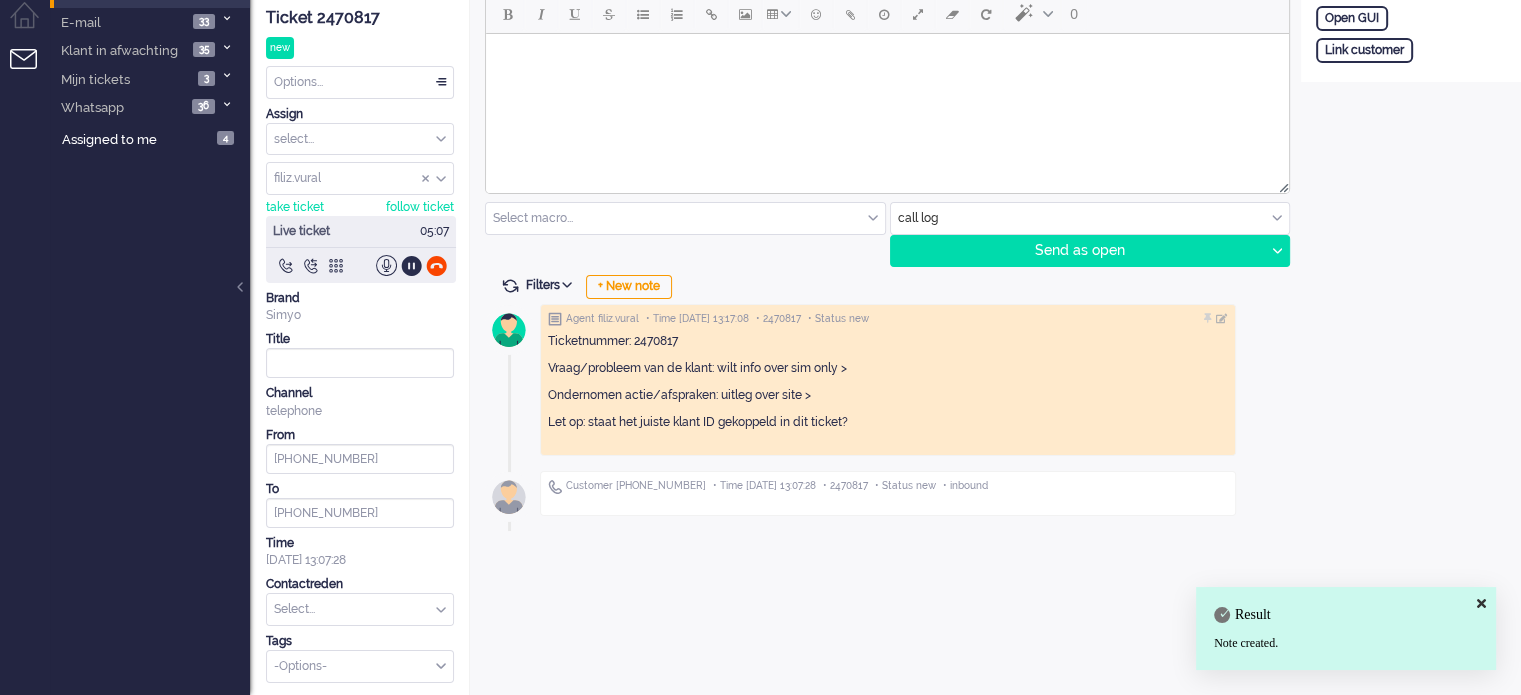 click at bounding box center [360, 609] 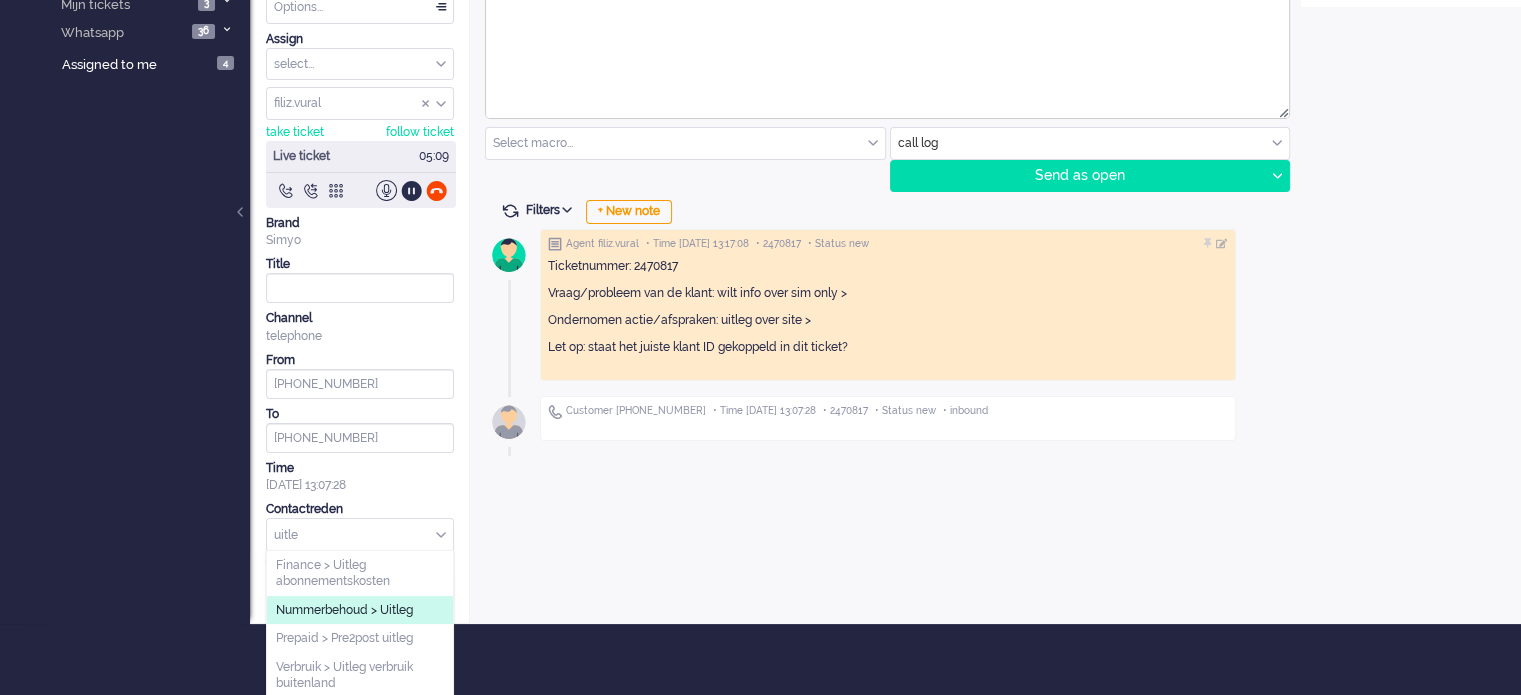 scroll, scrollTop: 142, scrollLeft: 0, axis: vertical 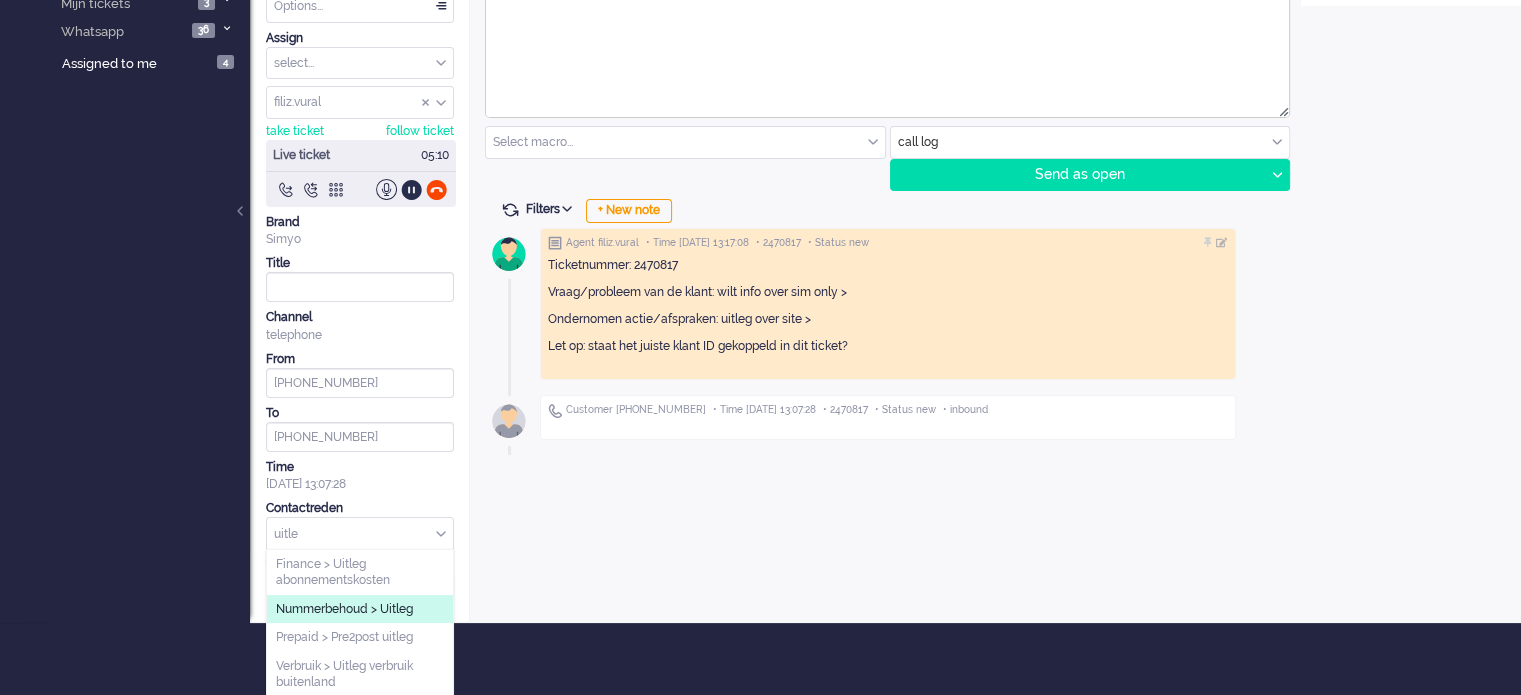 type on "uitle" 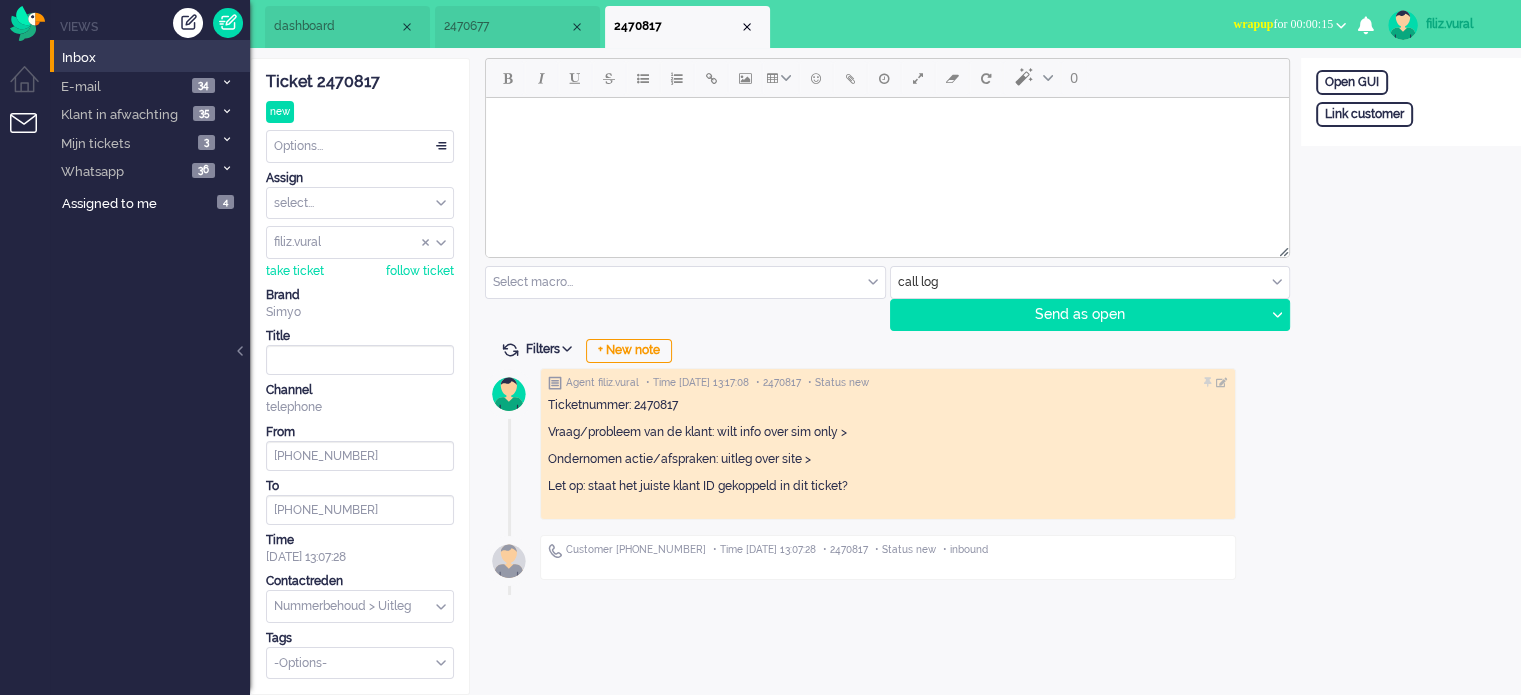 scroll, scrollTop: 0, scrollLeft: 0, axis: both 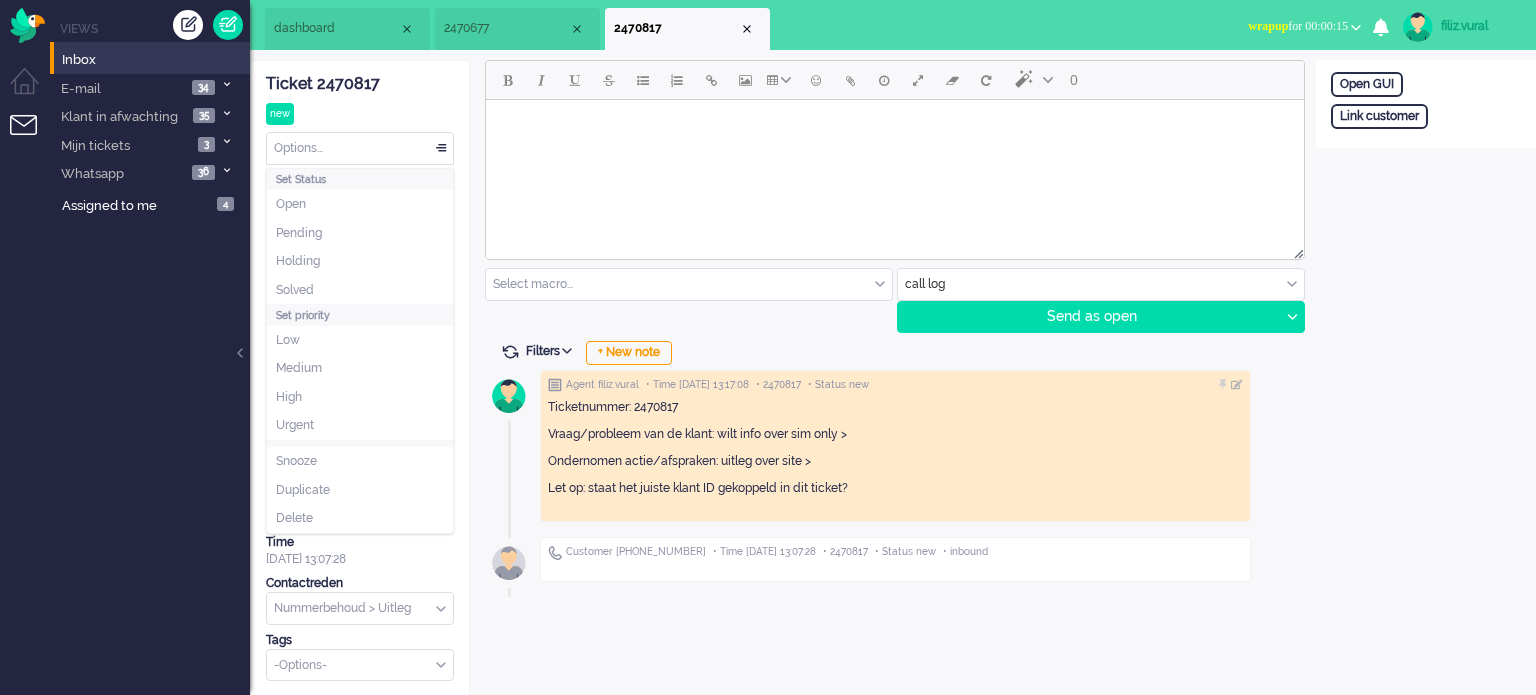 click on "Options..." at bounding box center (360, 148) 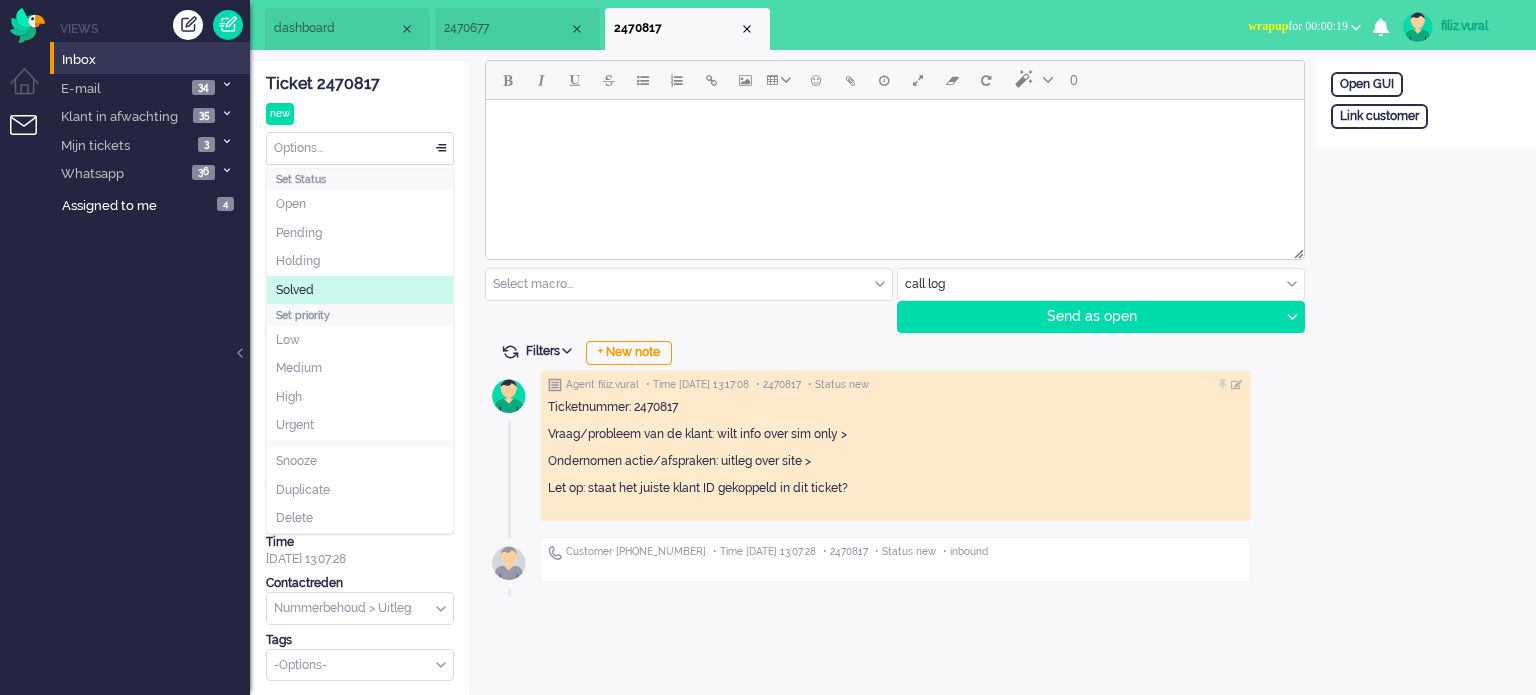 drag, startPoint x: 336, startPoint y: 286, endPoint x: 355, endPoint y: 276, distance: 21.470911 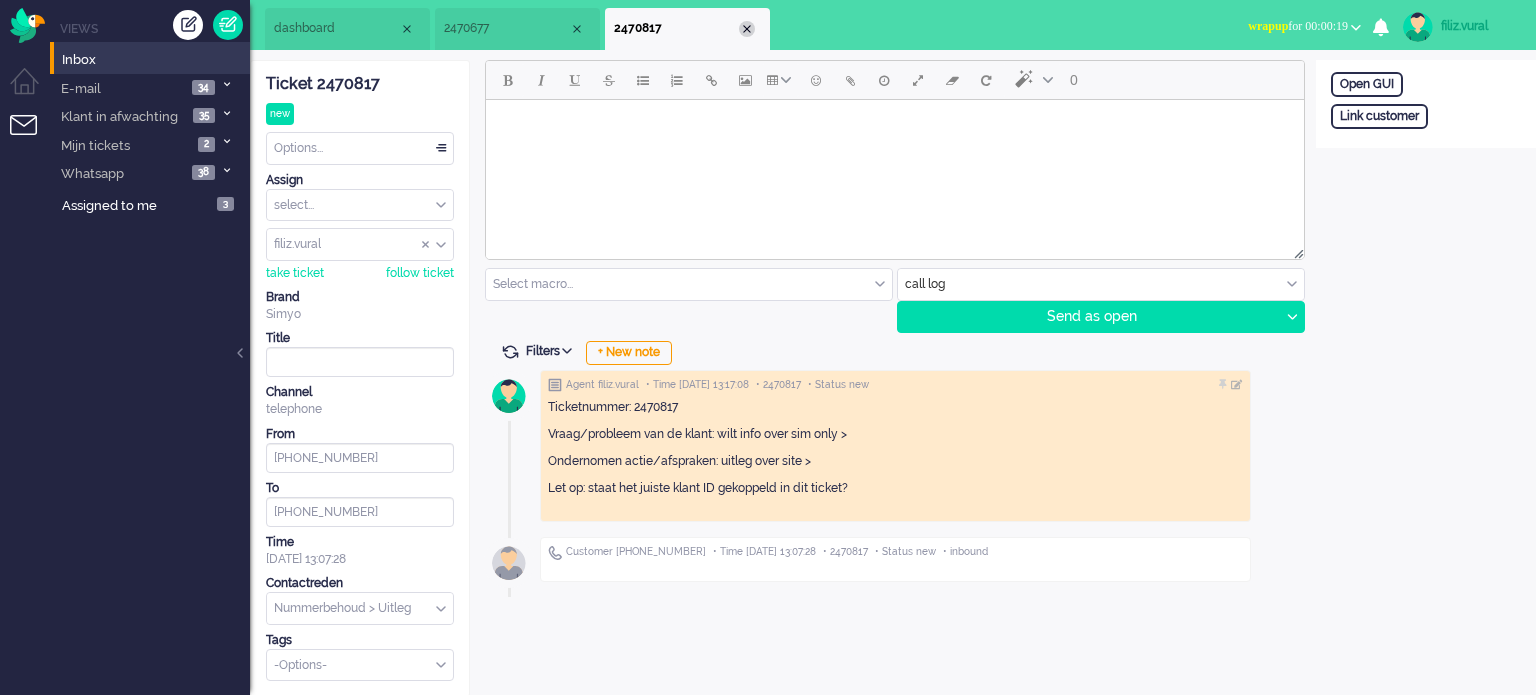 click at bounding box center [747, 29] 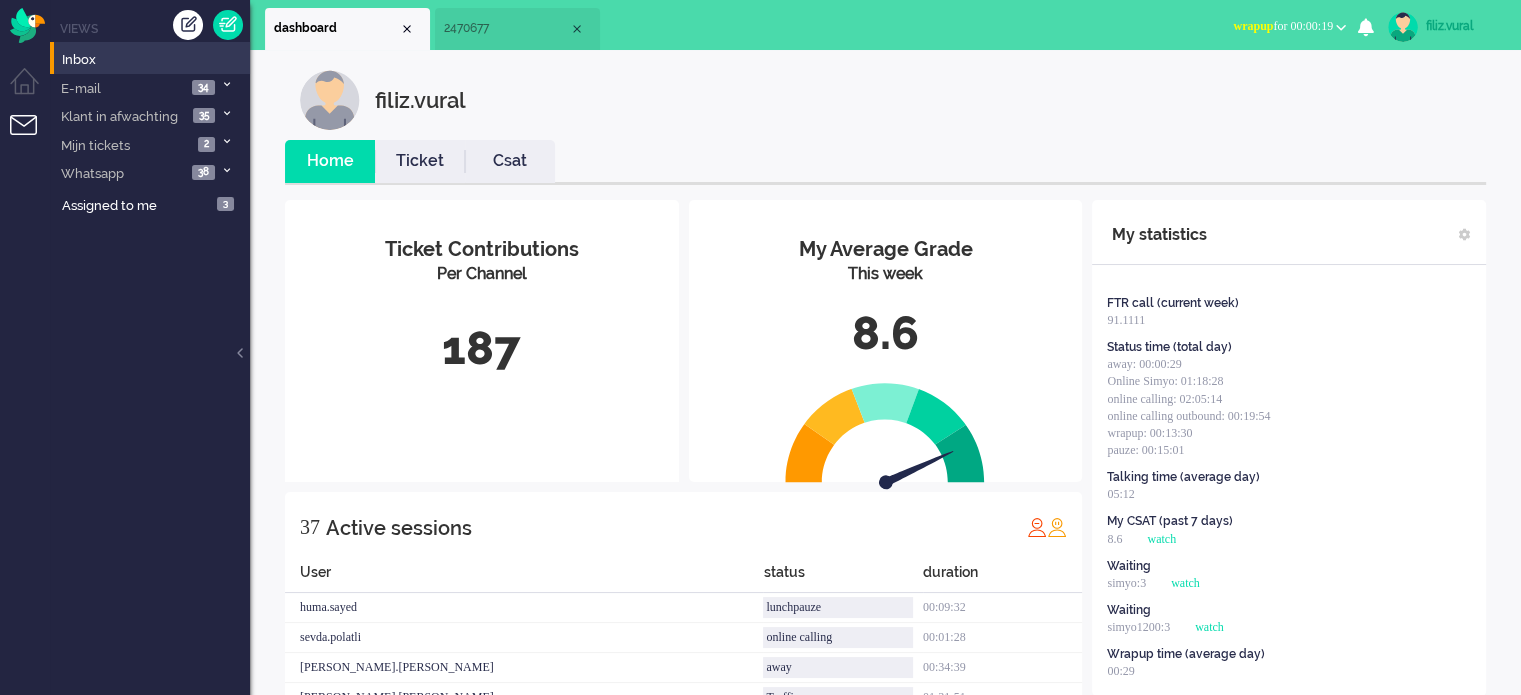 click on "Ticket" at bounding box center [420, 161] 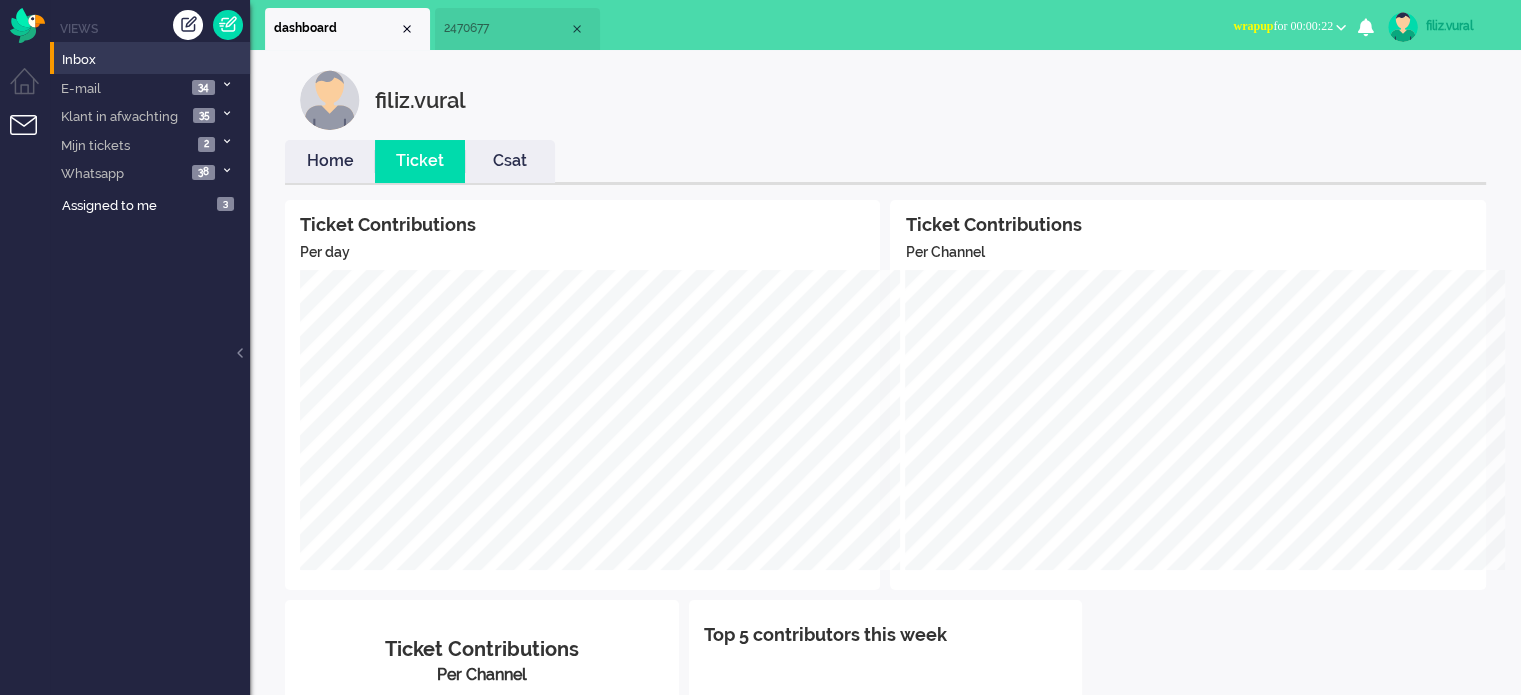 click on "Home" at bounding box center (330, 161) 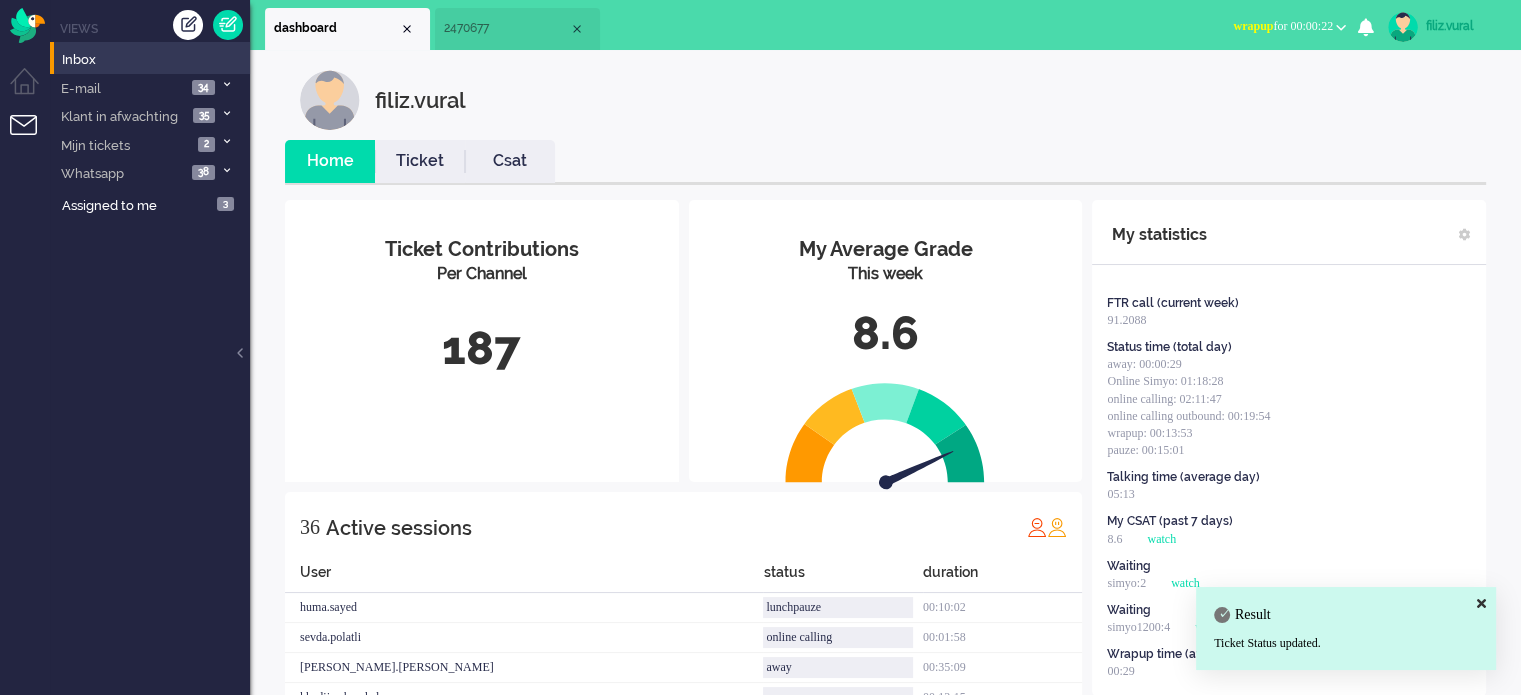 type 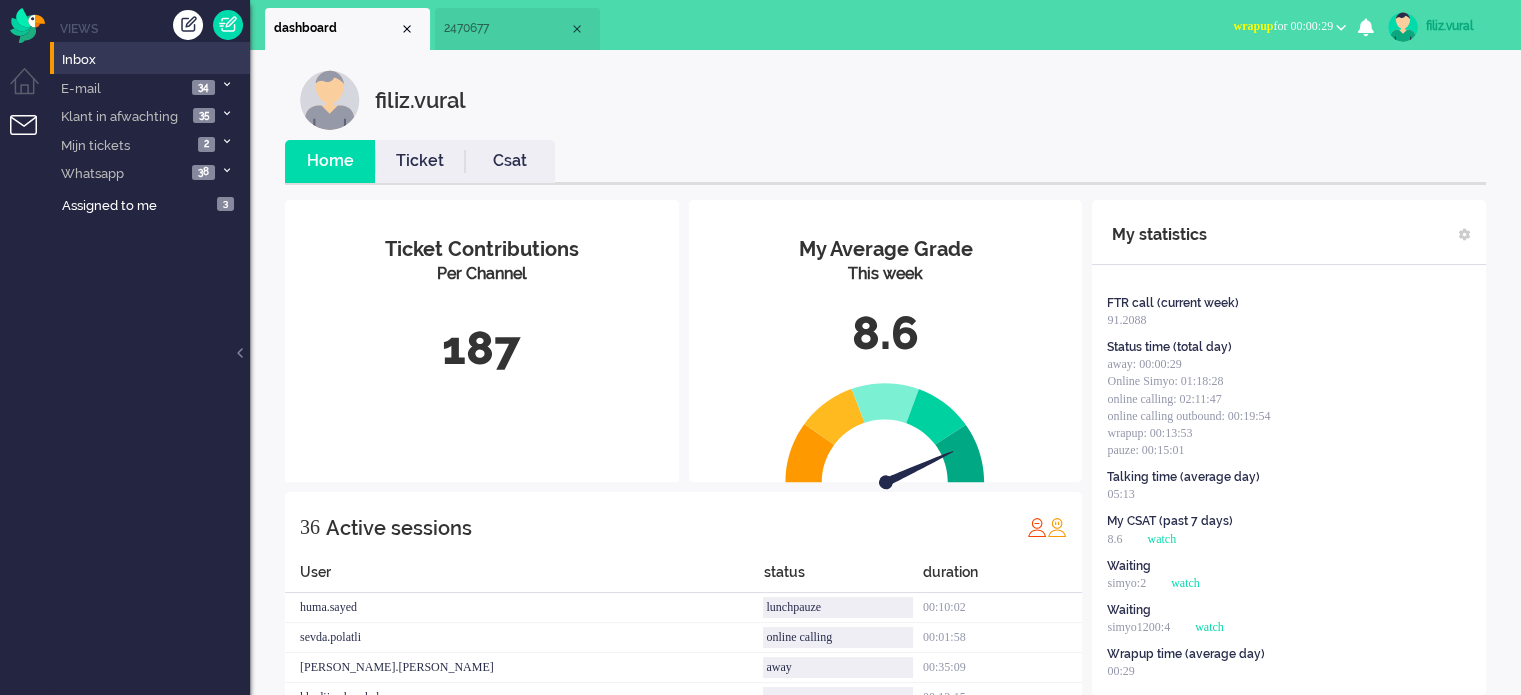 click on "wrapup  for 00:00:29" at bounding box center [1289, 26] 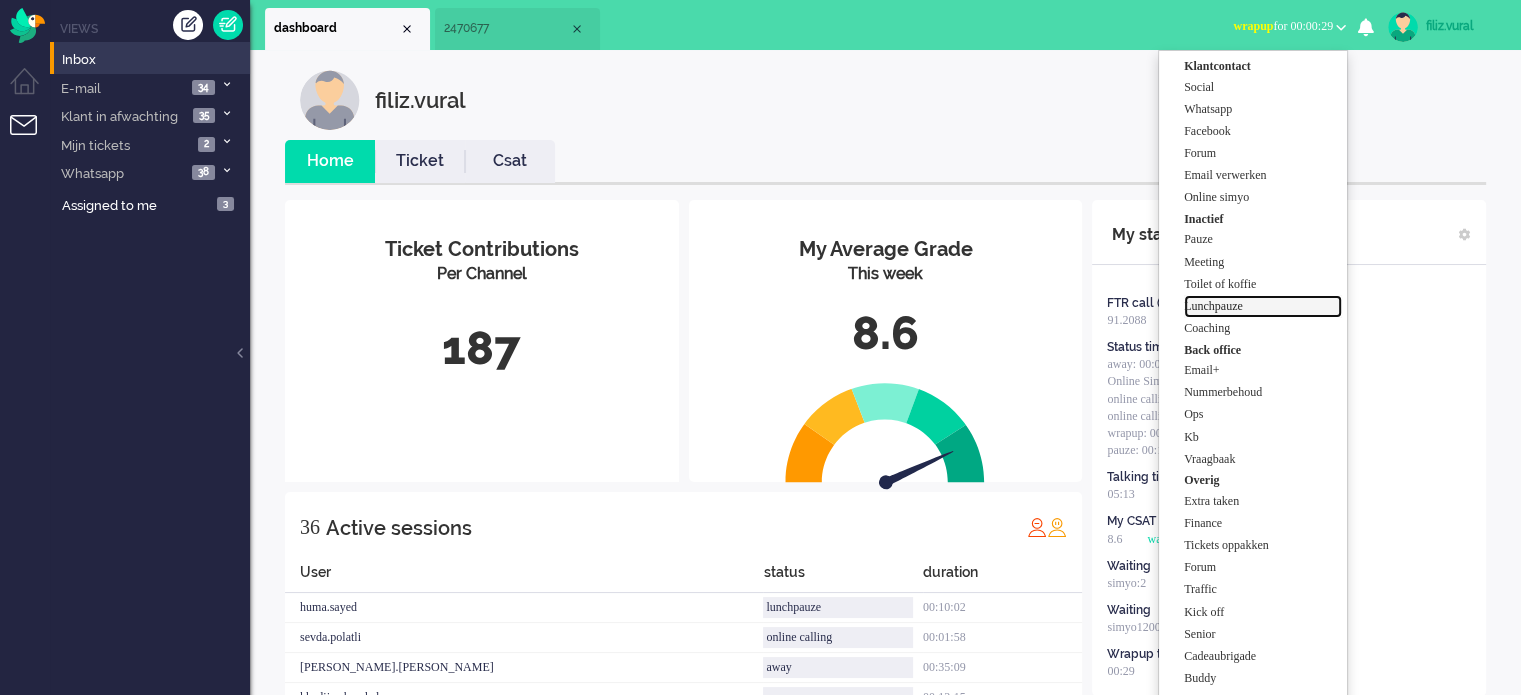 click on "Lunchpauze" at bounding box center (1263, 306) 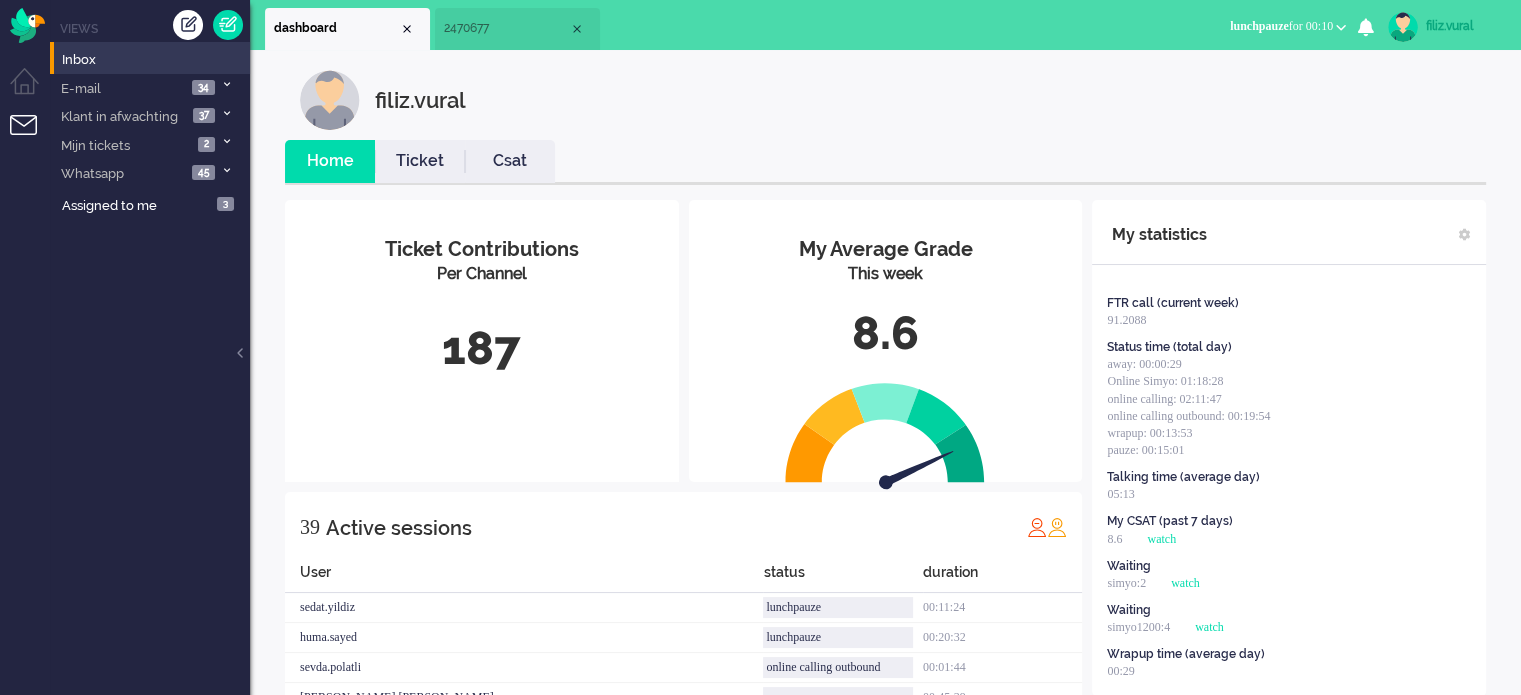 drag, startPoint x: 1142, startPoint y: 142, endPoint x: 1136, endPoint y: 131, distance: 12.529964 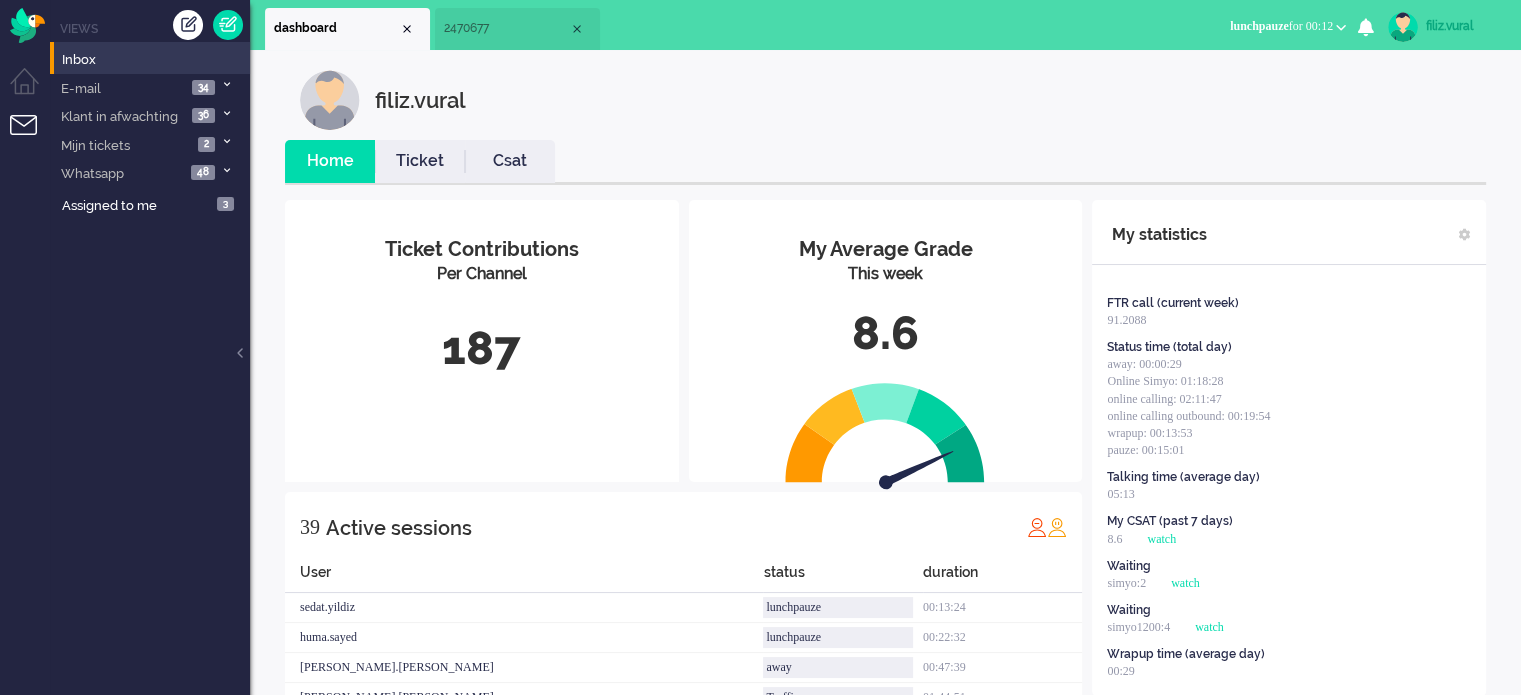 click on "Csat" at bounding box center (510, 161) 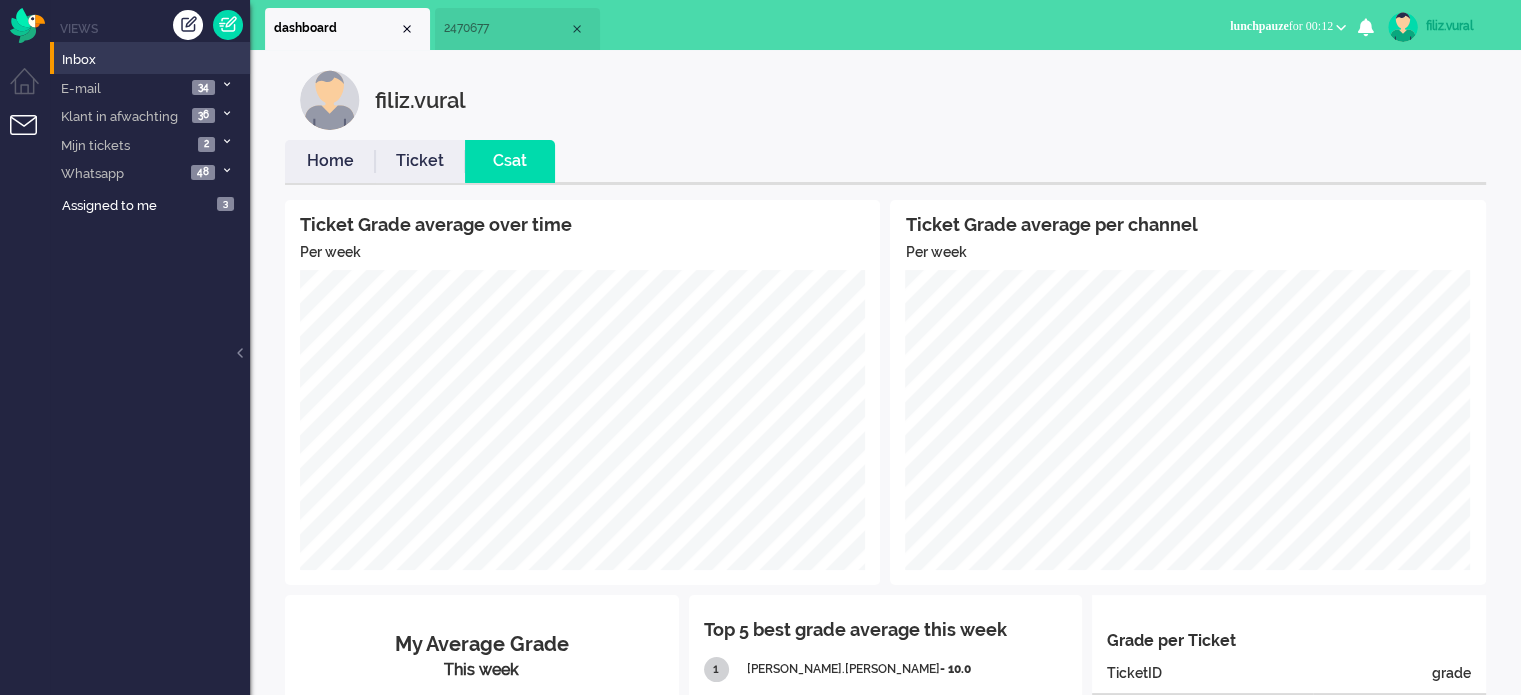click on "Home" at bounding box center (330, 161) 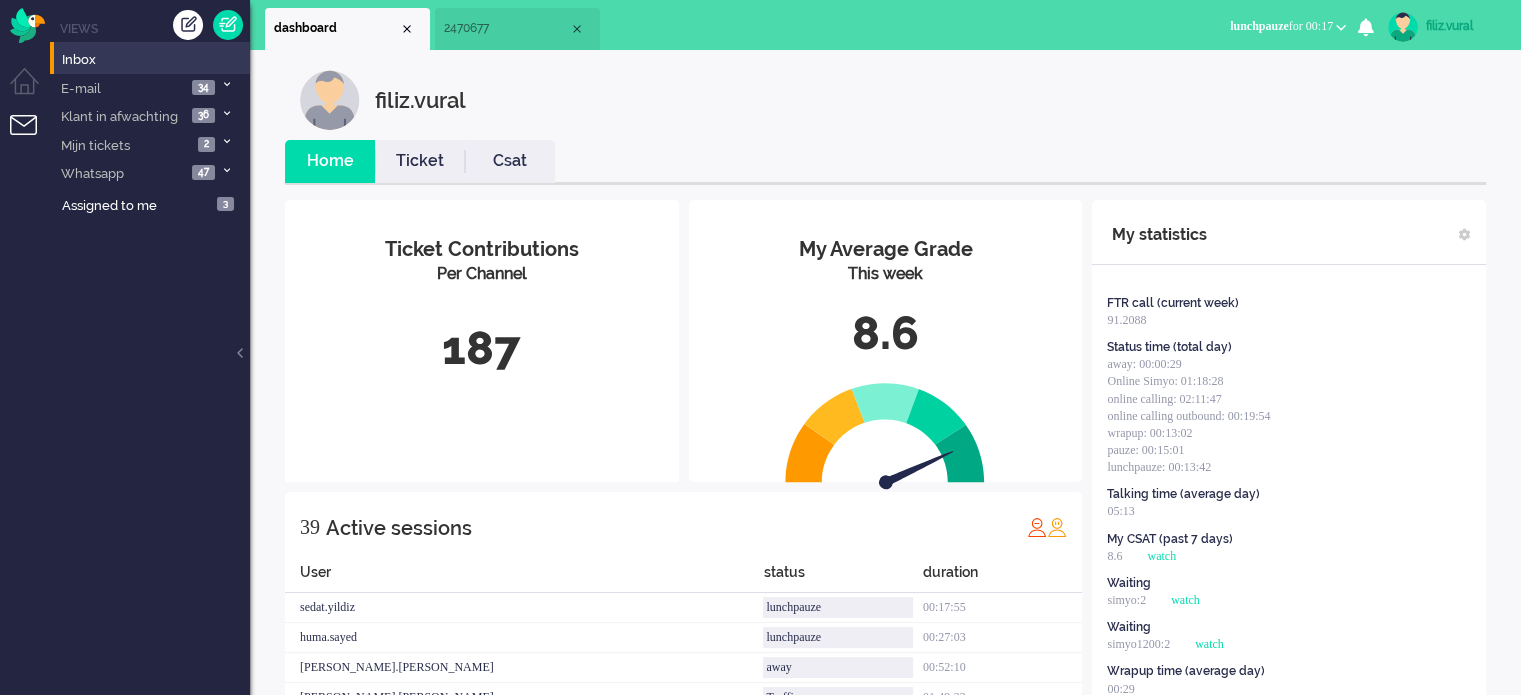 click on "filiz.vural Home Ticket Csat My Average Grade This week 8.6 Ticket Contributions Per Channel 187 39 Active sessions User status duration sedat.yildiz lunchpauze 00:17:55 huma.sayed lunchpauze 00:27:03 mohamed.abdi away 00:52:10 kevin.hoks Traffic 01:49:22 surayya.budak lunchpauze 00:09:19 mariska.kraats lunchpauze 00:26:11 samantha.rovers online calling 00:02:52 emine.yalcinkaya online calling 00:01:45 tim.alting away 00:20:24 seren.ozceylanoglu Social 00:34:12 adrian.klazes away 01:32:49 sean.vanstenis away 00:07:17 didi.samuels Finance 00:38:33 canan.perkgoz away 00:46:06 rick.groeneweg away 04:33:31 filiz.vural lunchpauze 00:16:52 huriye.hatipoglu online calling 00:08:25 ozge.karaca Whatsapp 00:01:49 justin.moestadja email verwerken 04:05:46 rabia.guler Whatsapp 00:14:30 roeqajja.hosain Social 04:20:19 Jada.Goedhart Whatsapp 00:48:08 Tessa.Schreuders Whatsapp 01:13:56 hacer.calik Vraagbaak 01:50:41 ozlem.taflan email+ 00:36:04 leontine.penning online calling 00:05:48 mariam.elazouzi lunchpauze 00:03:01 8.6" at bounding box center [885, 944] 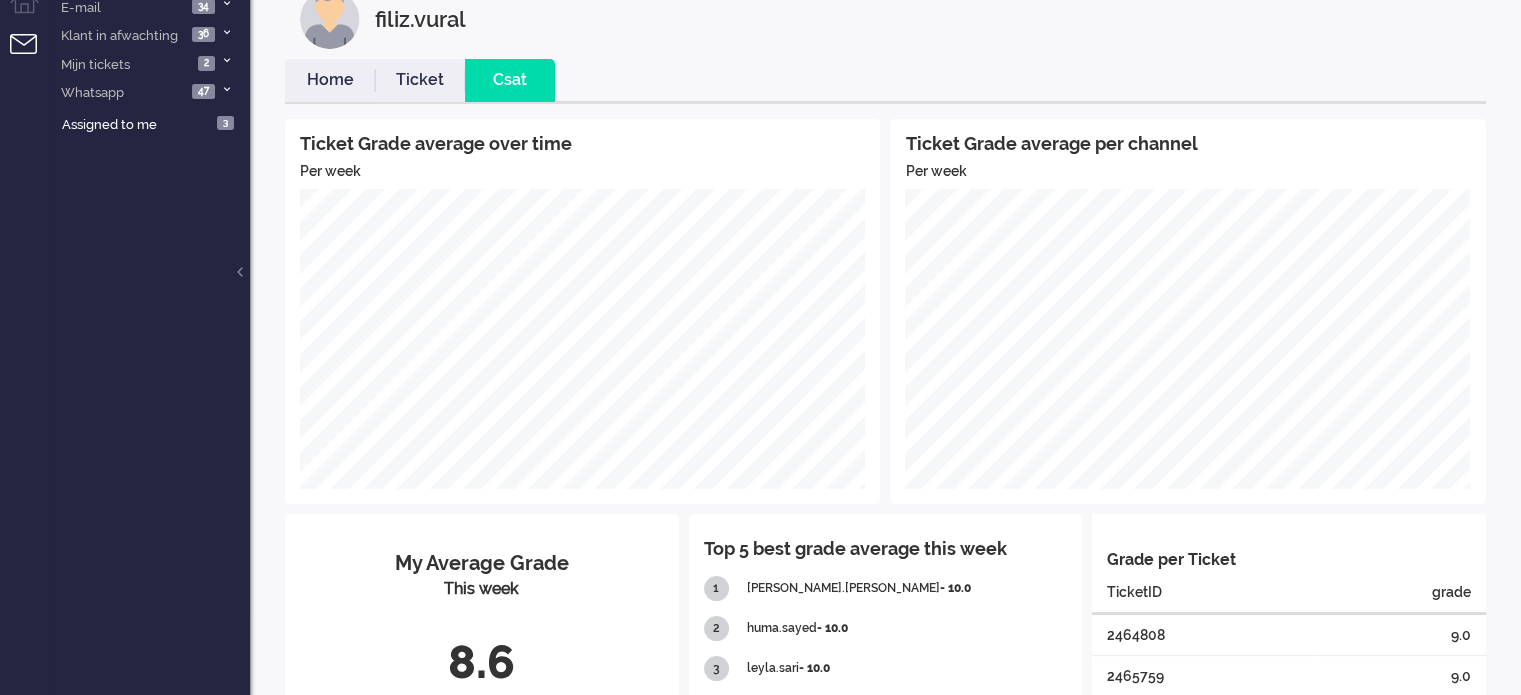 scroll, scrollTop: 0, scrollLeft: 0, axis: both 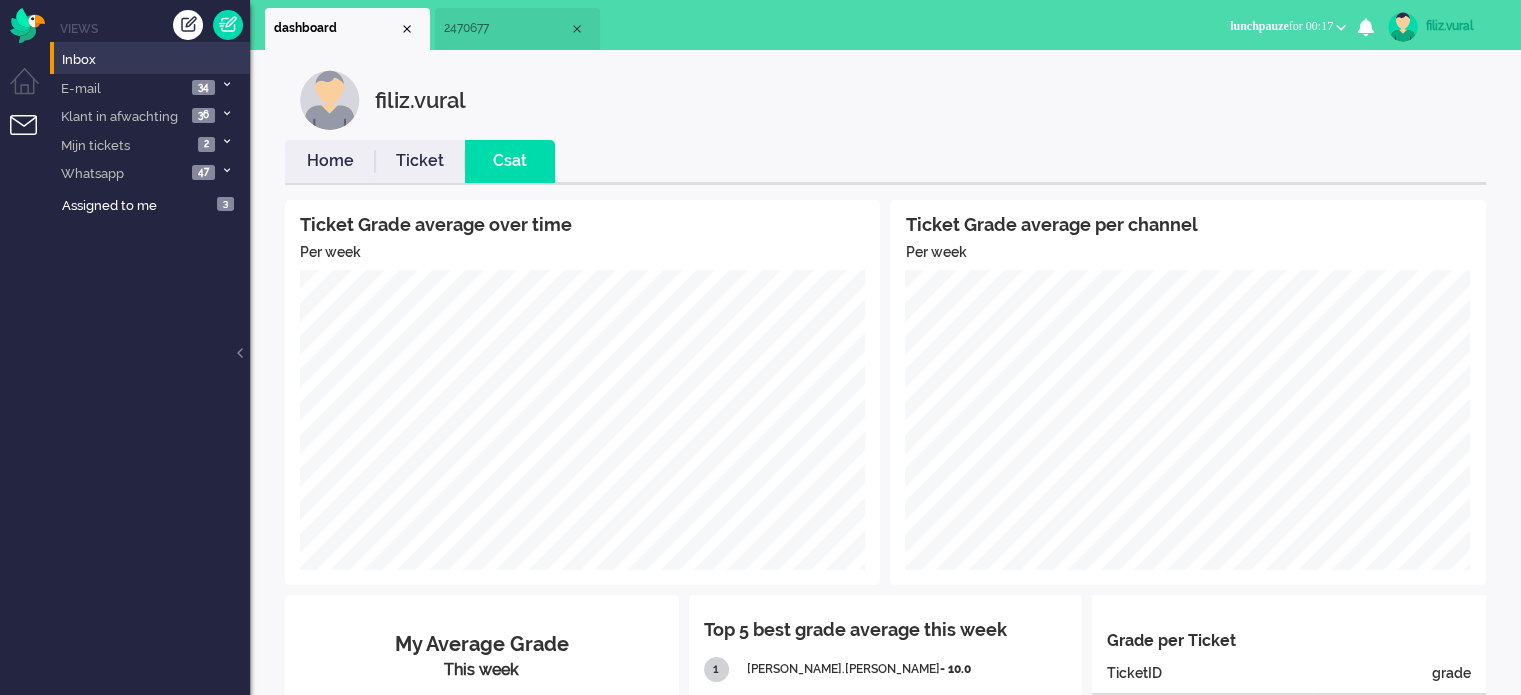click on "Home" at bounding box center (330, 161) 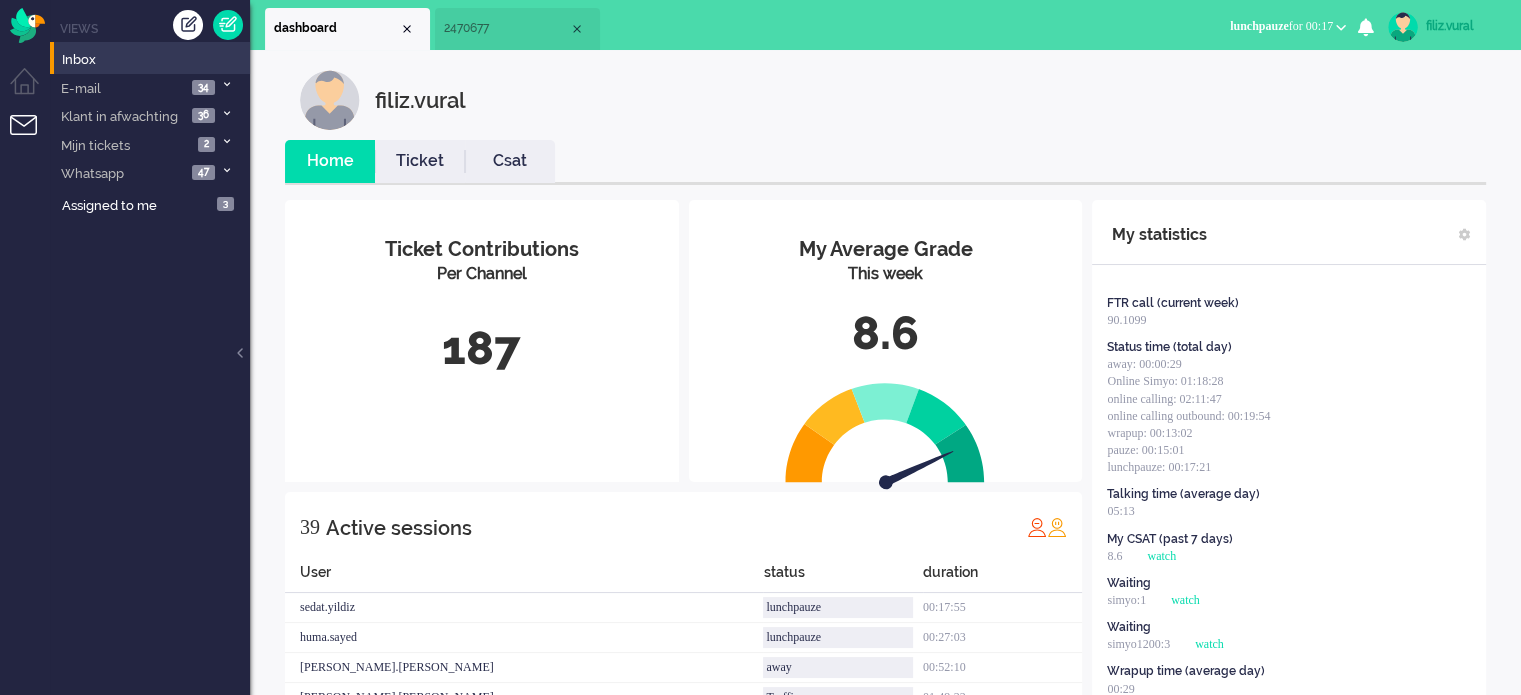 click on "Home Ticket Csat" at bounding box center [885, 162] 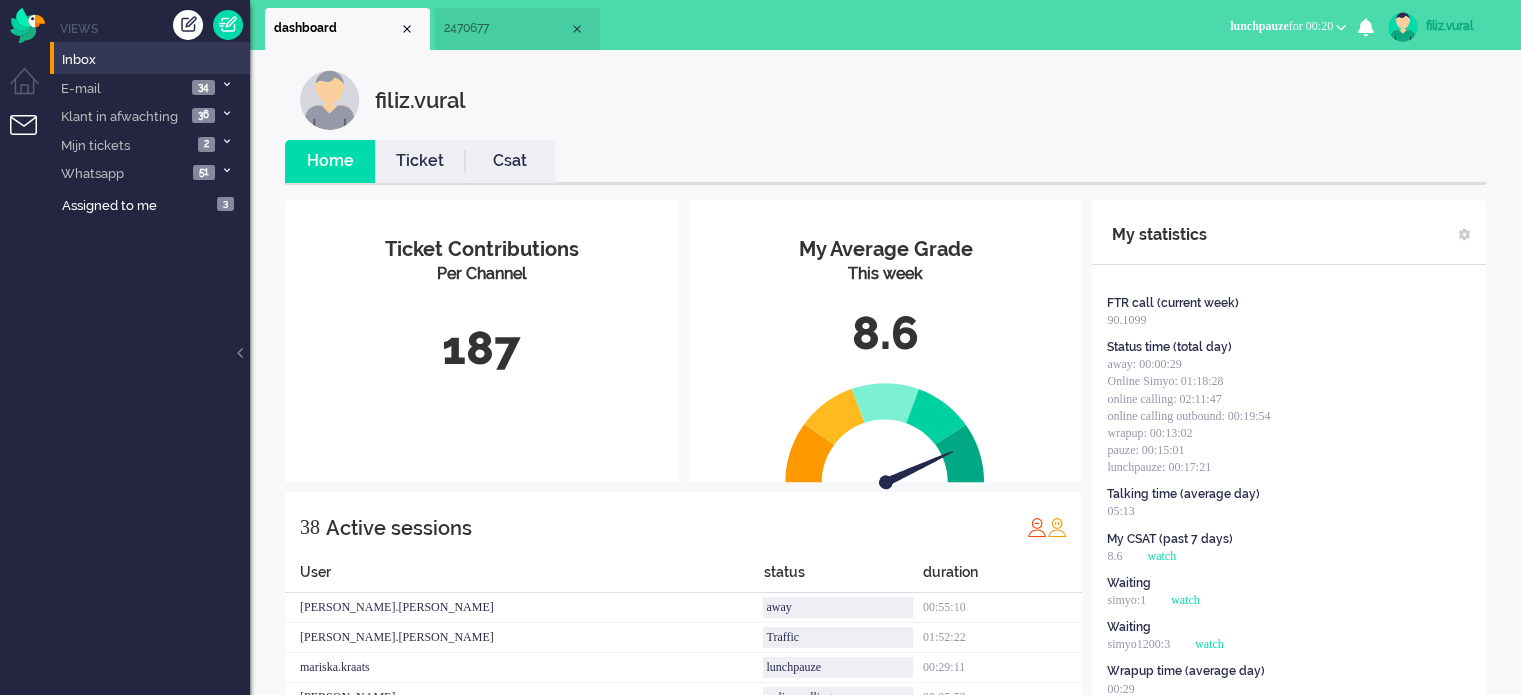 click on "Csat" at bounding box center (510, 161) 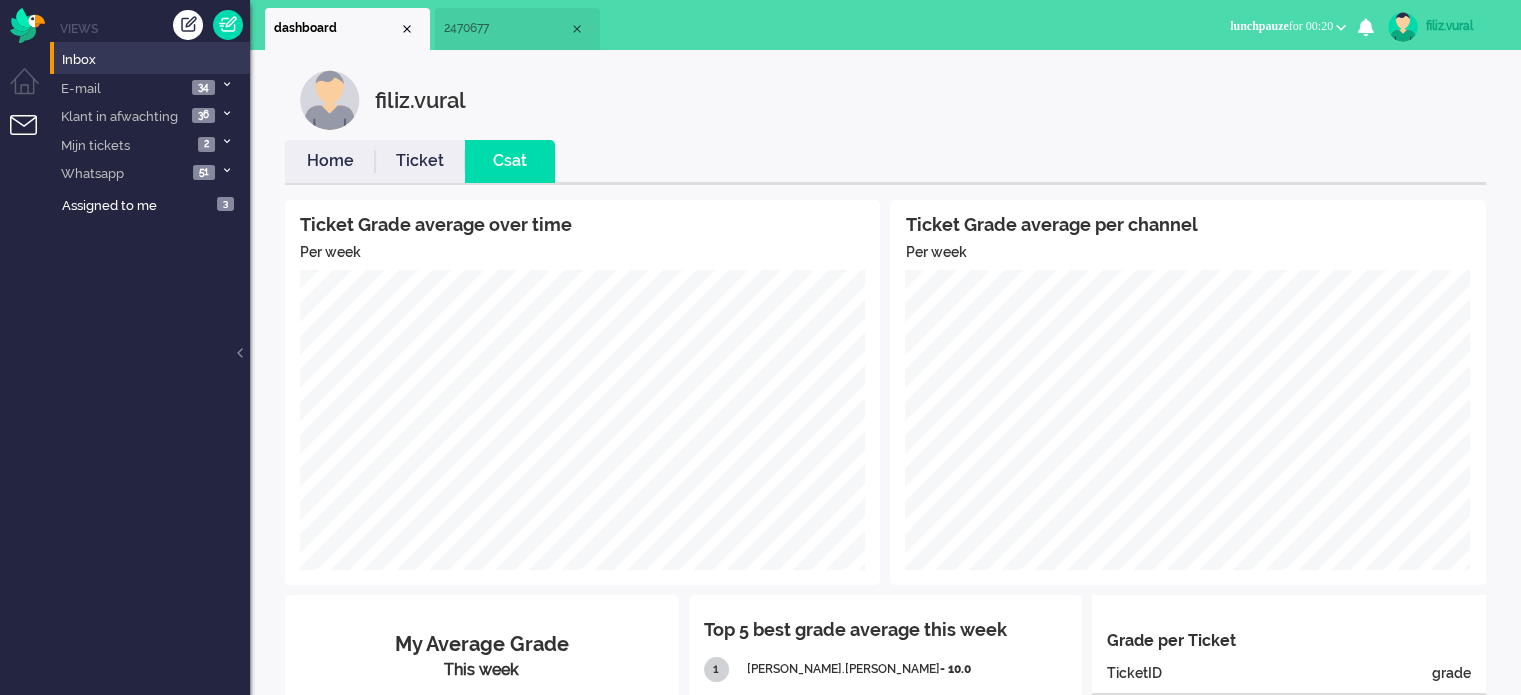 click on "Home" at bounding box center (330, 161) 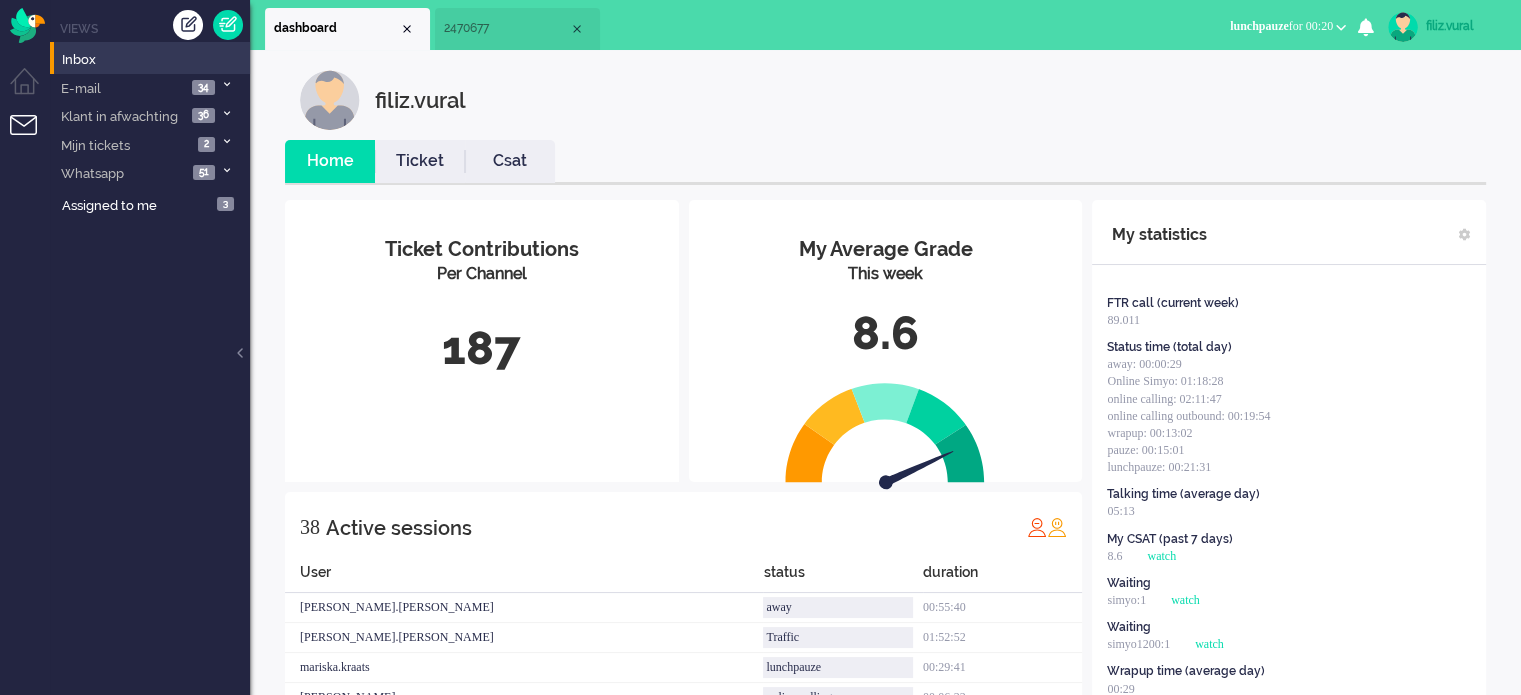 click on "2470677" at bounding box center (517, 29) 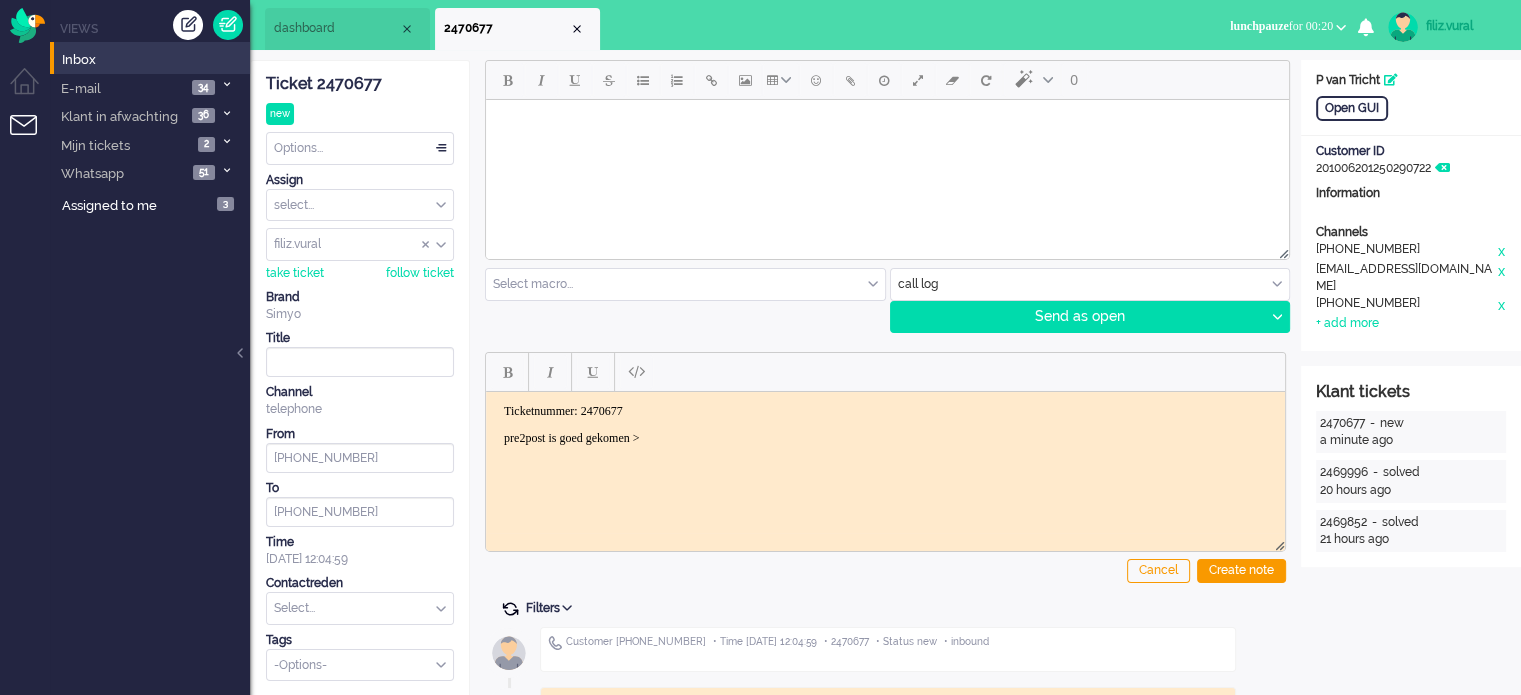 click at bounding box center [510, 609] 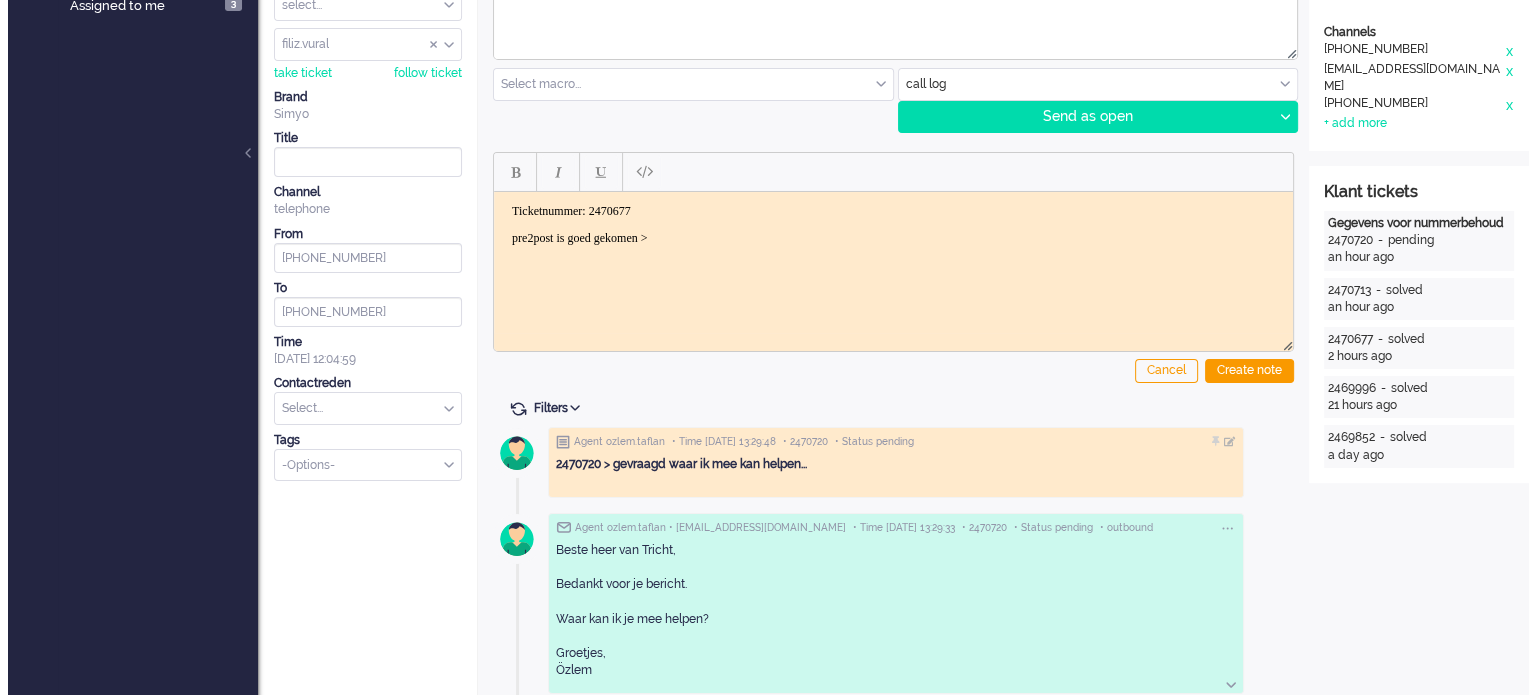 scroll, scrollTop: 0, scrollLeft: 0, axis: both 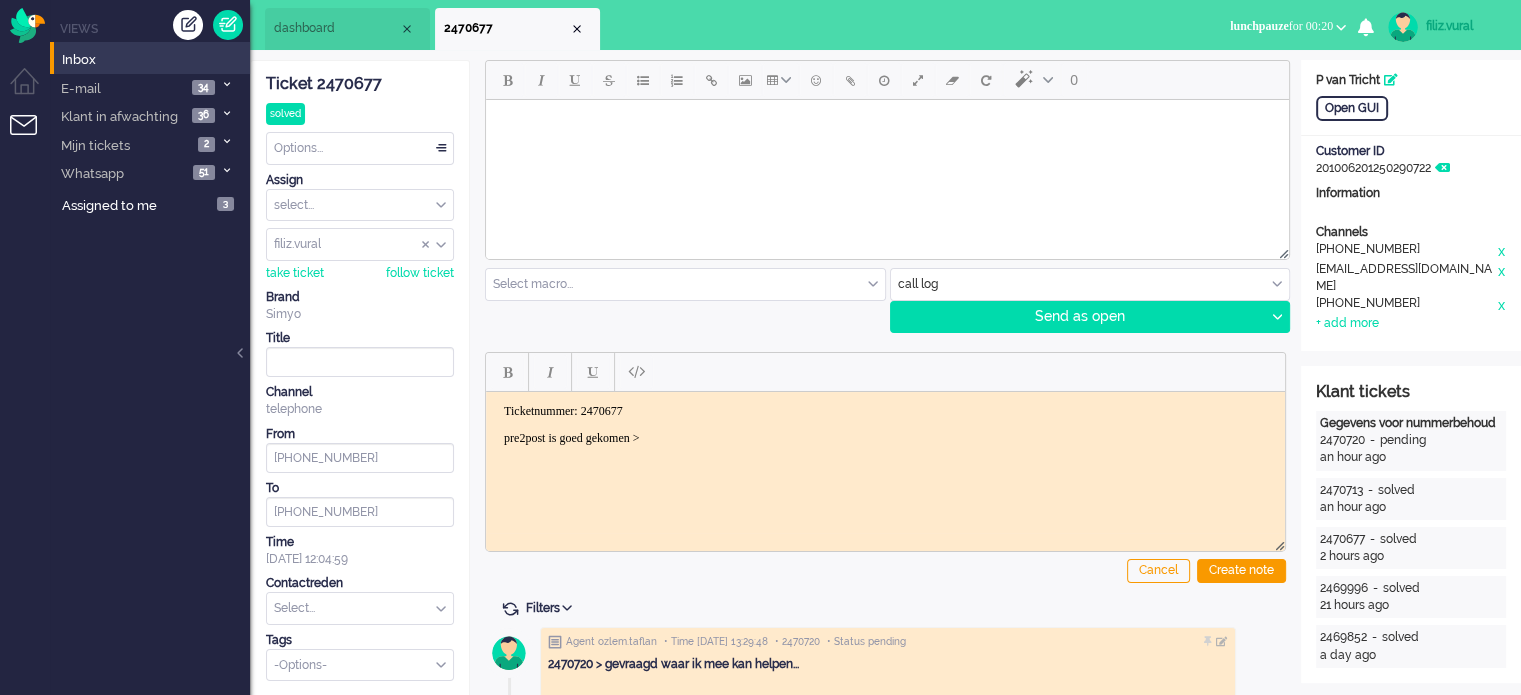 click on "dashboard" at bounding box center (336, 28) 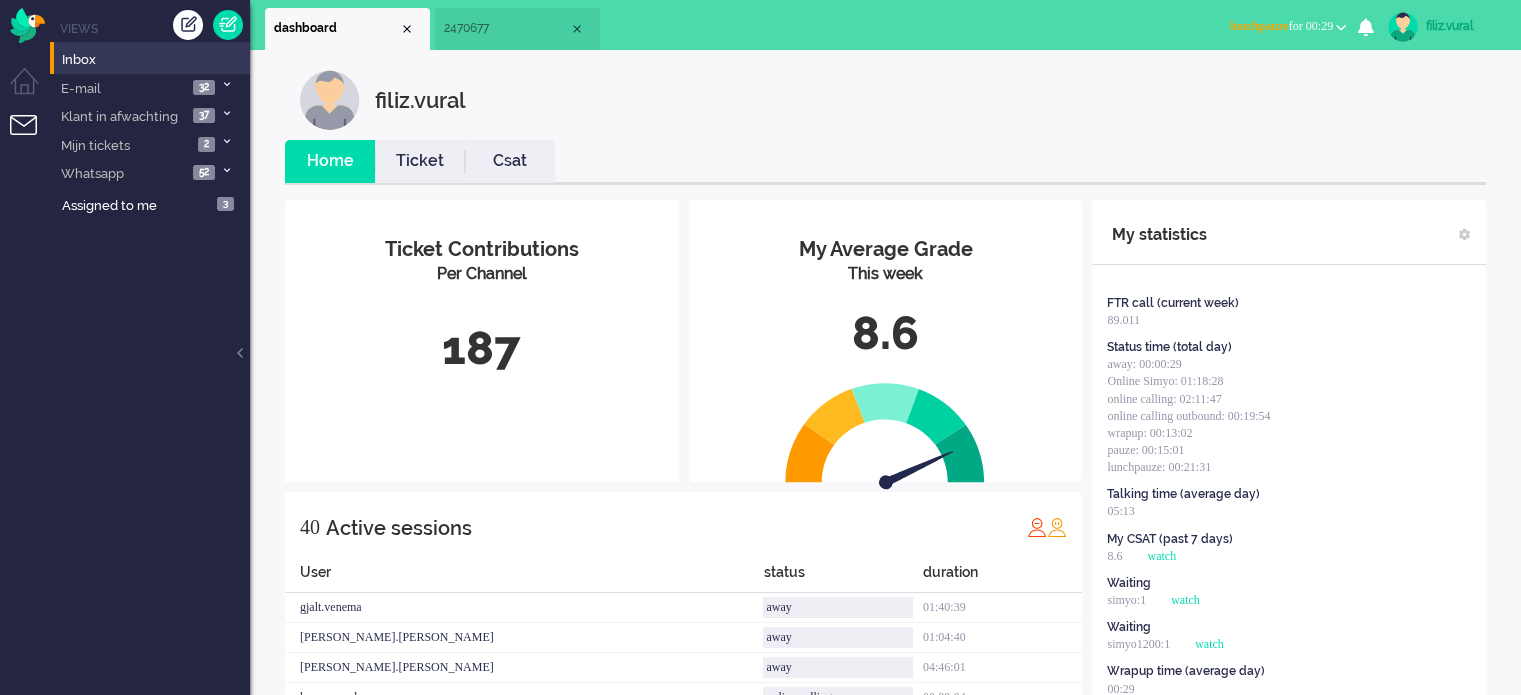 click on "lunchpauze  for 00:29" at bounding box center [1288, 26] 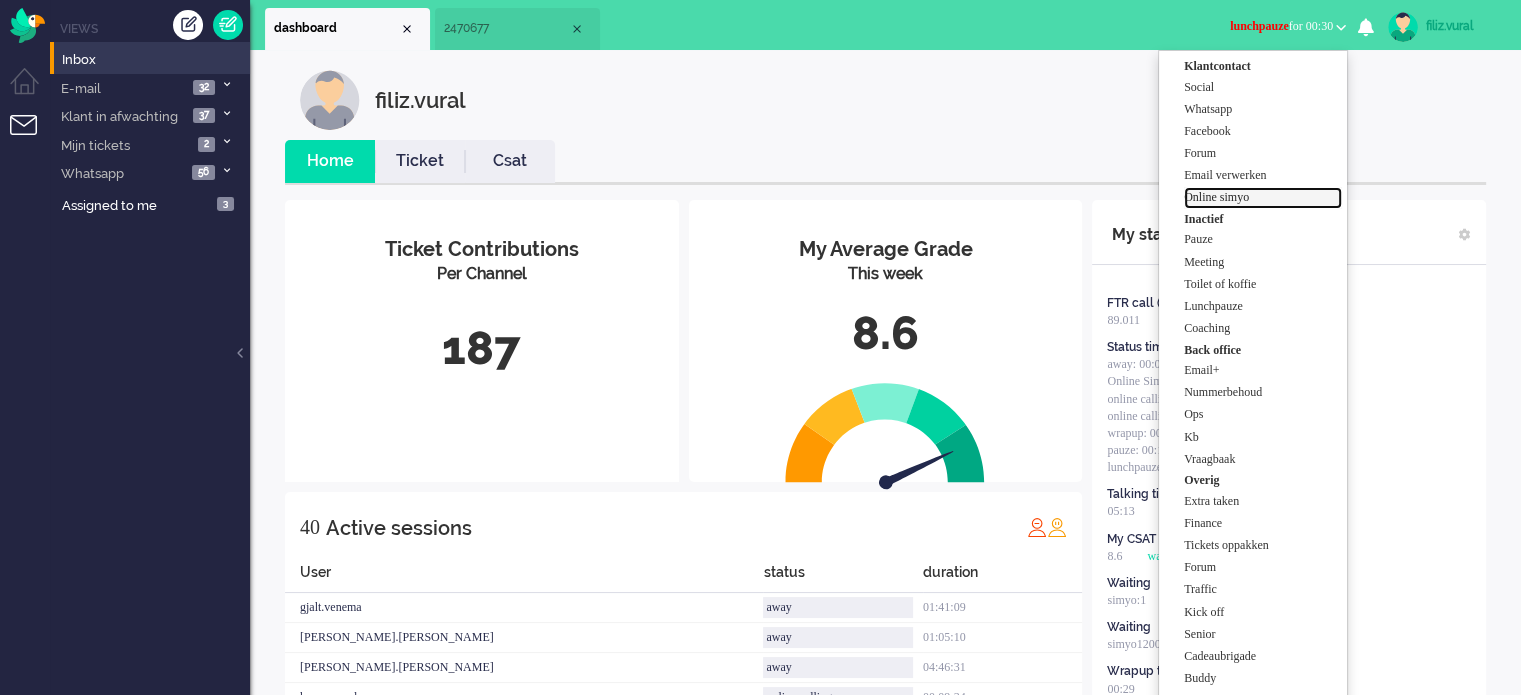 click on "Online simyo" at bounding box center (1263, 197) 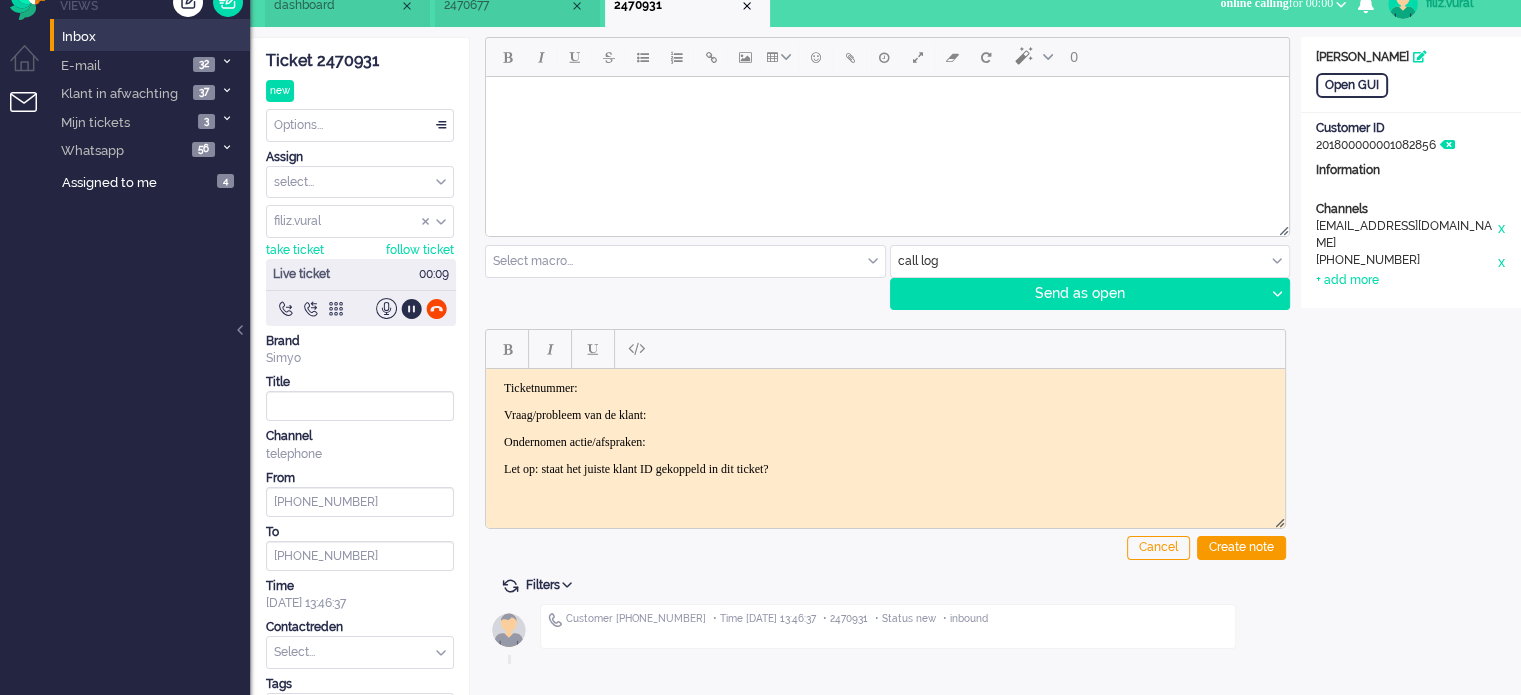 scroll, scrollTop: 0, scrollLeft: 0, axis: both 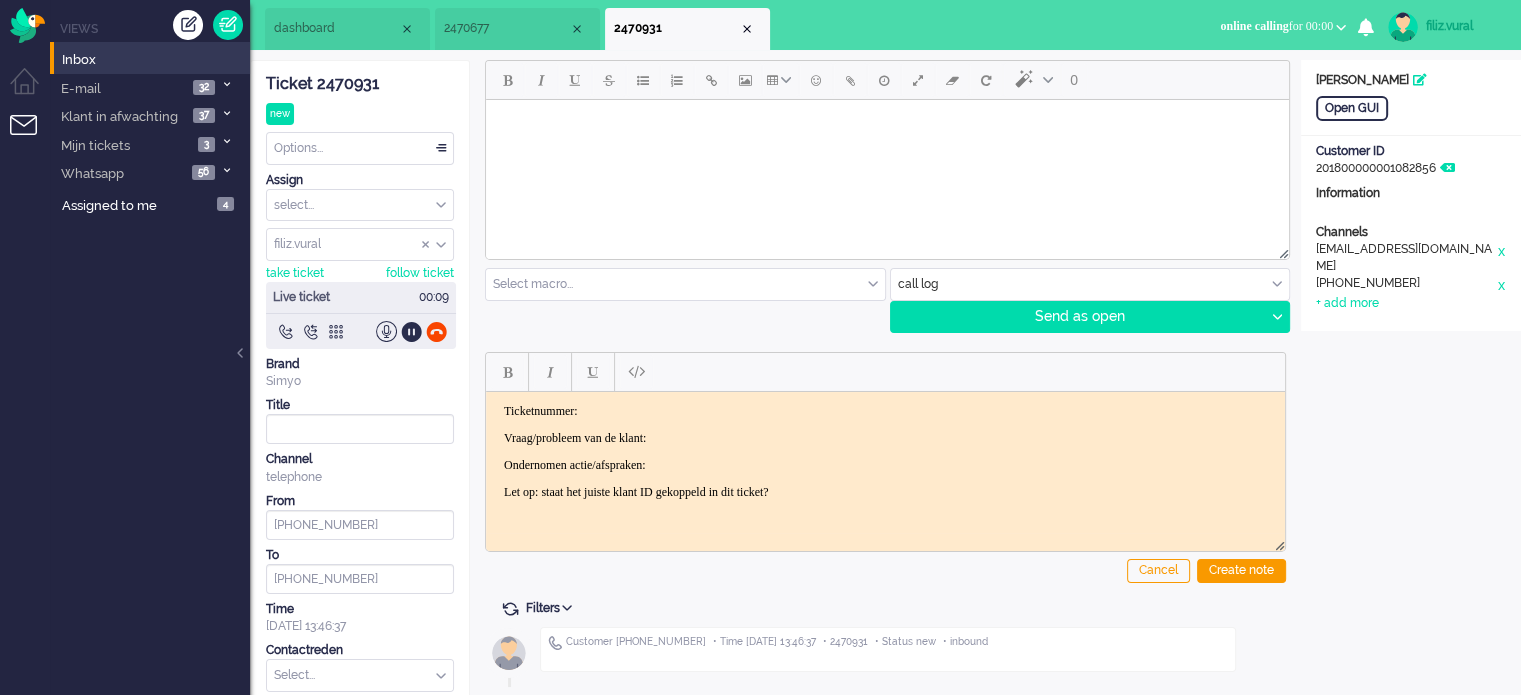 click on "Ticket 2470931" 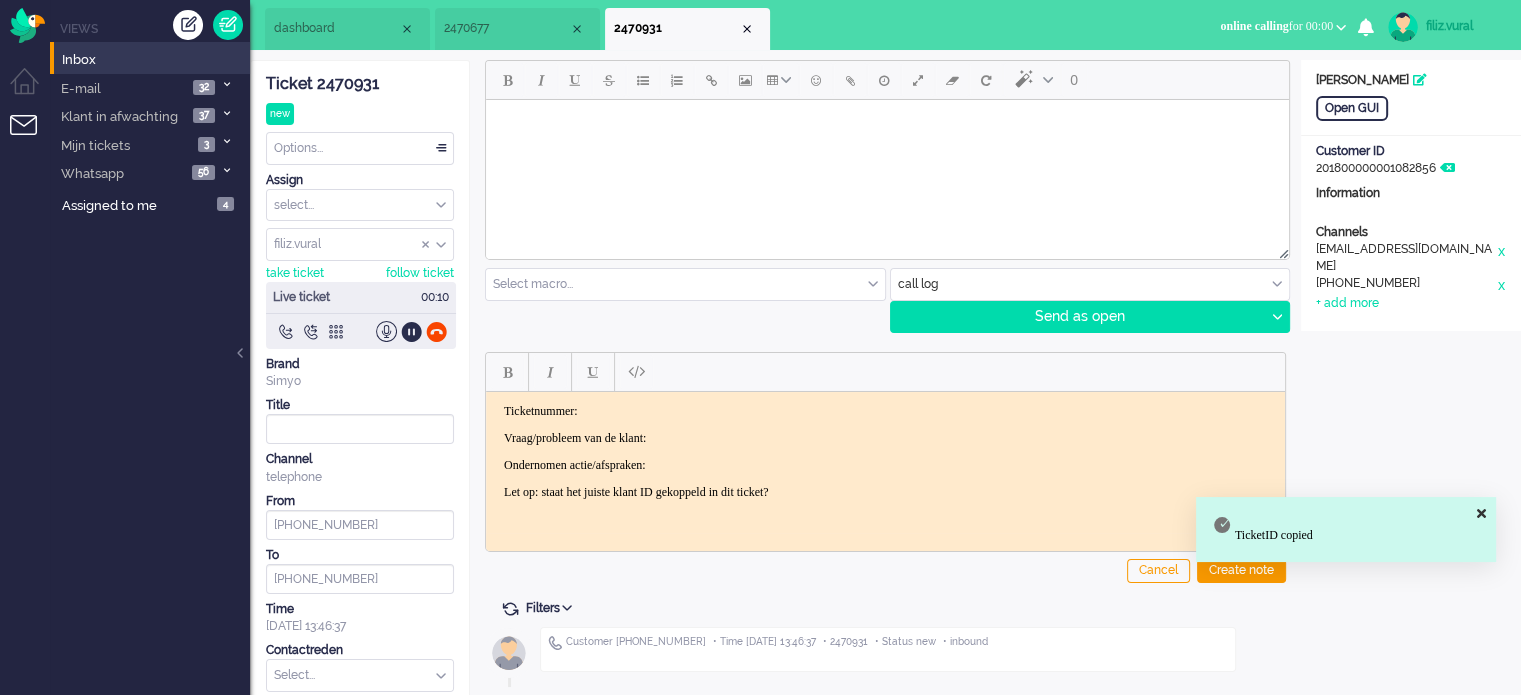 click on "Ticketnummer:" at bounding box center (885, 410) 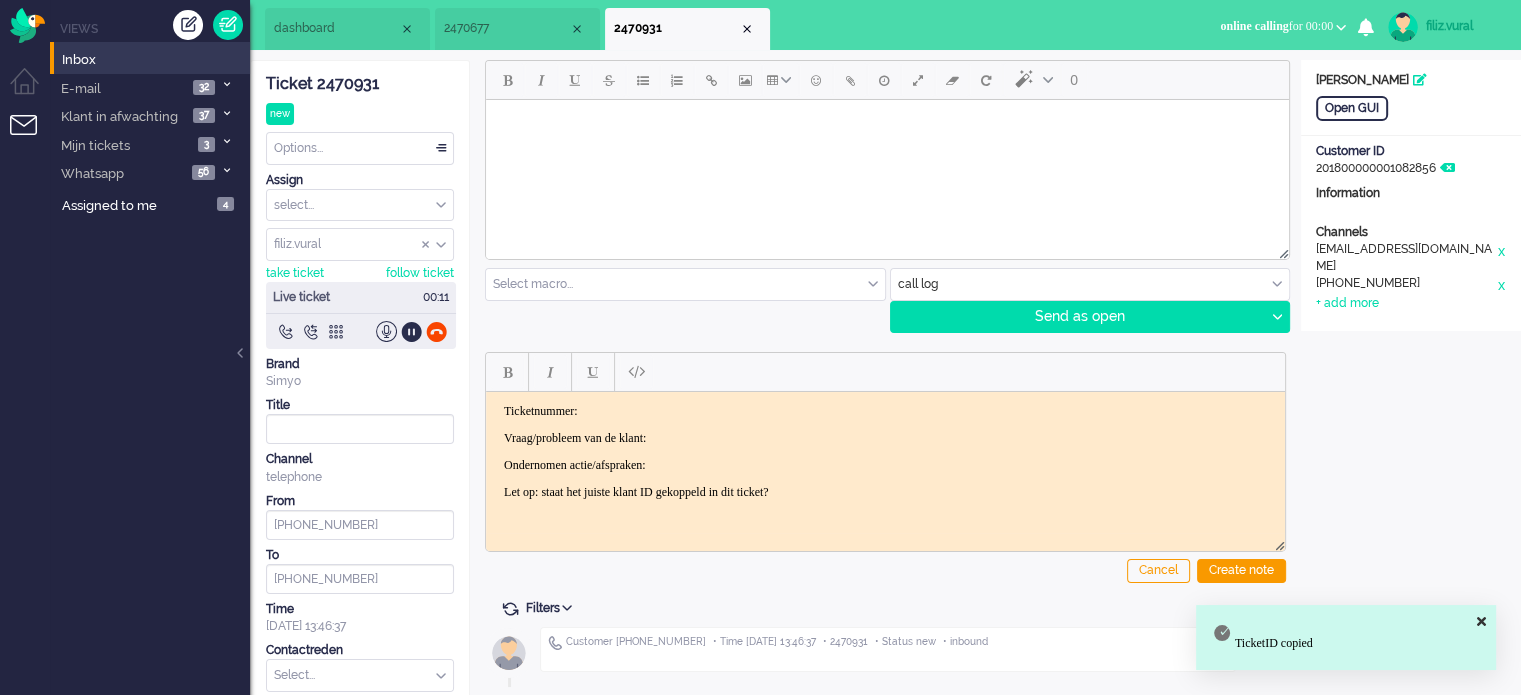 type 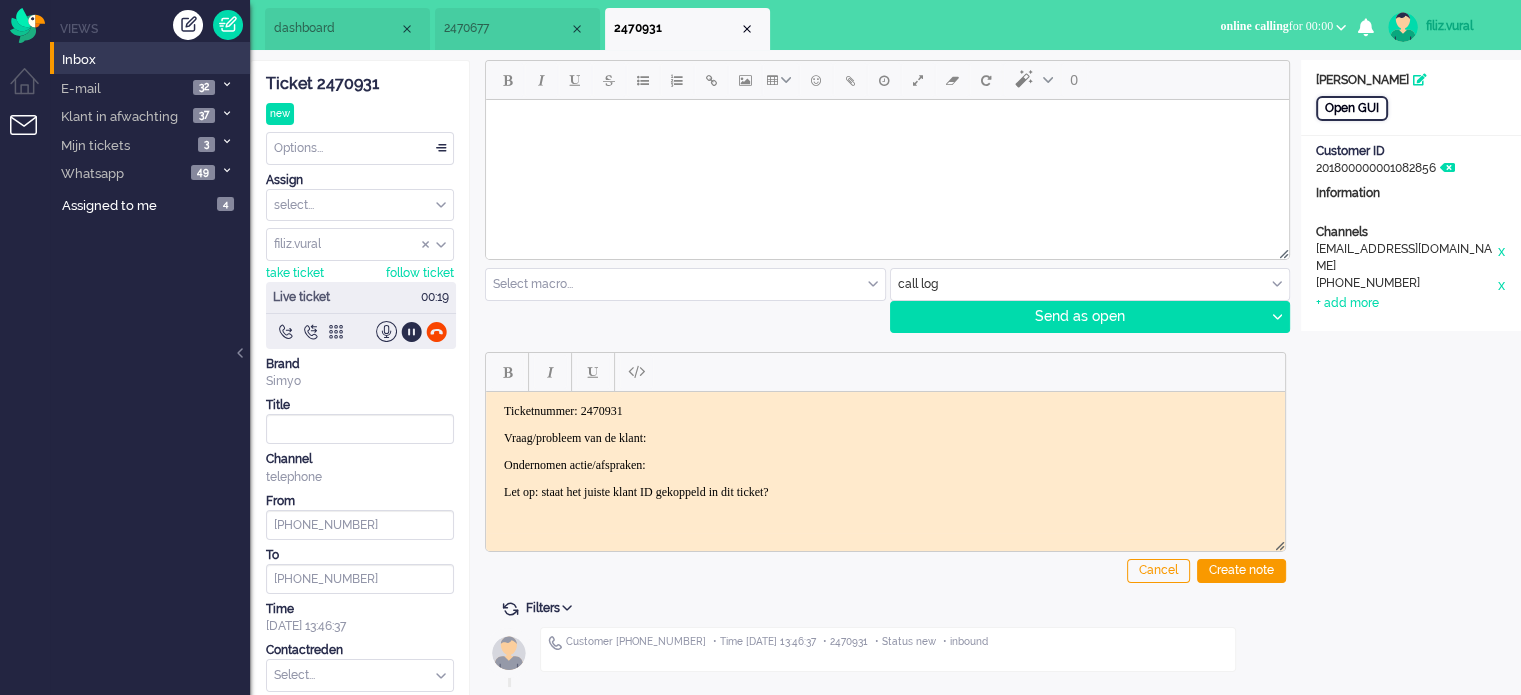 click on "Open GUI" at bounding box center (1352, 108) 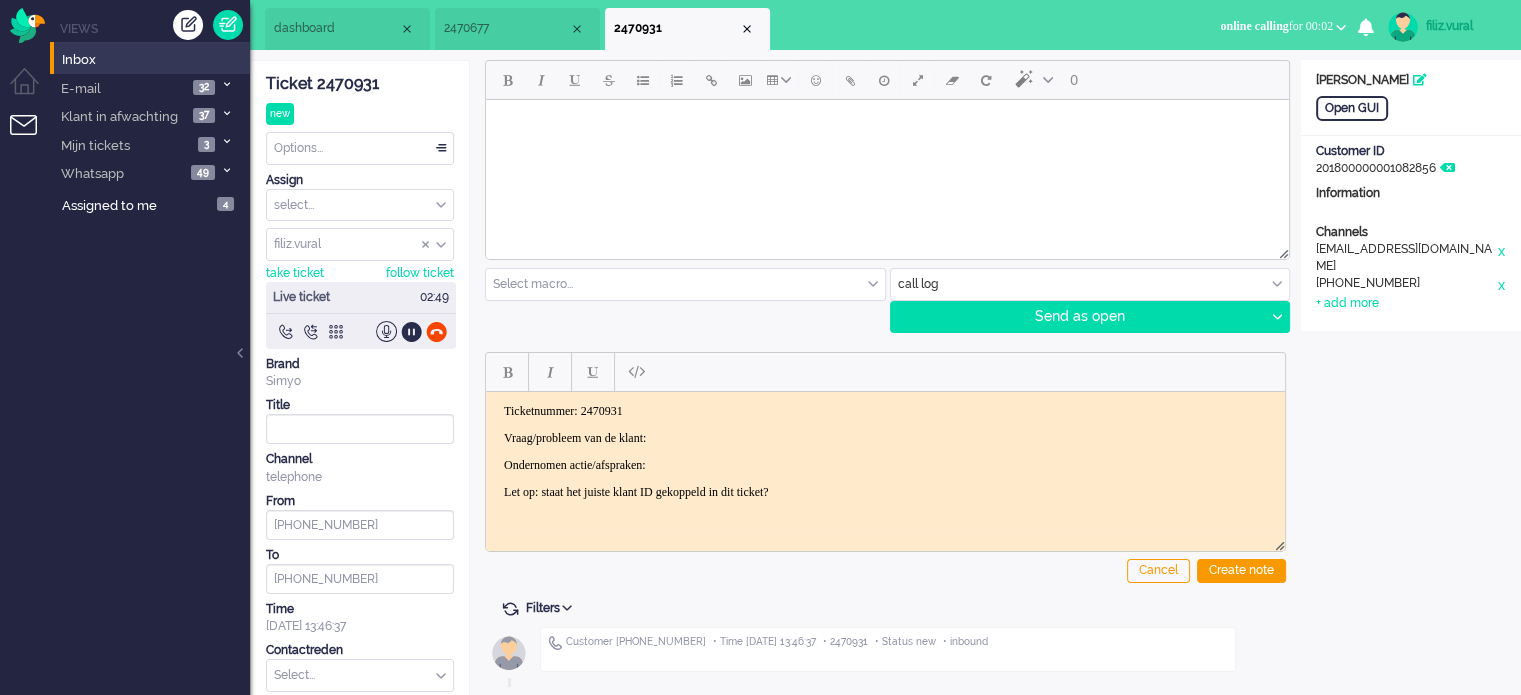 click on "dashboard" at bounding box center (347, 29) 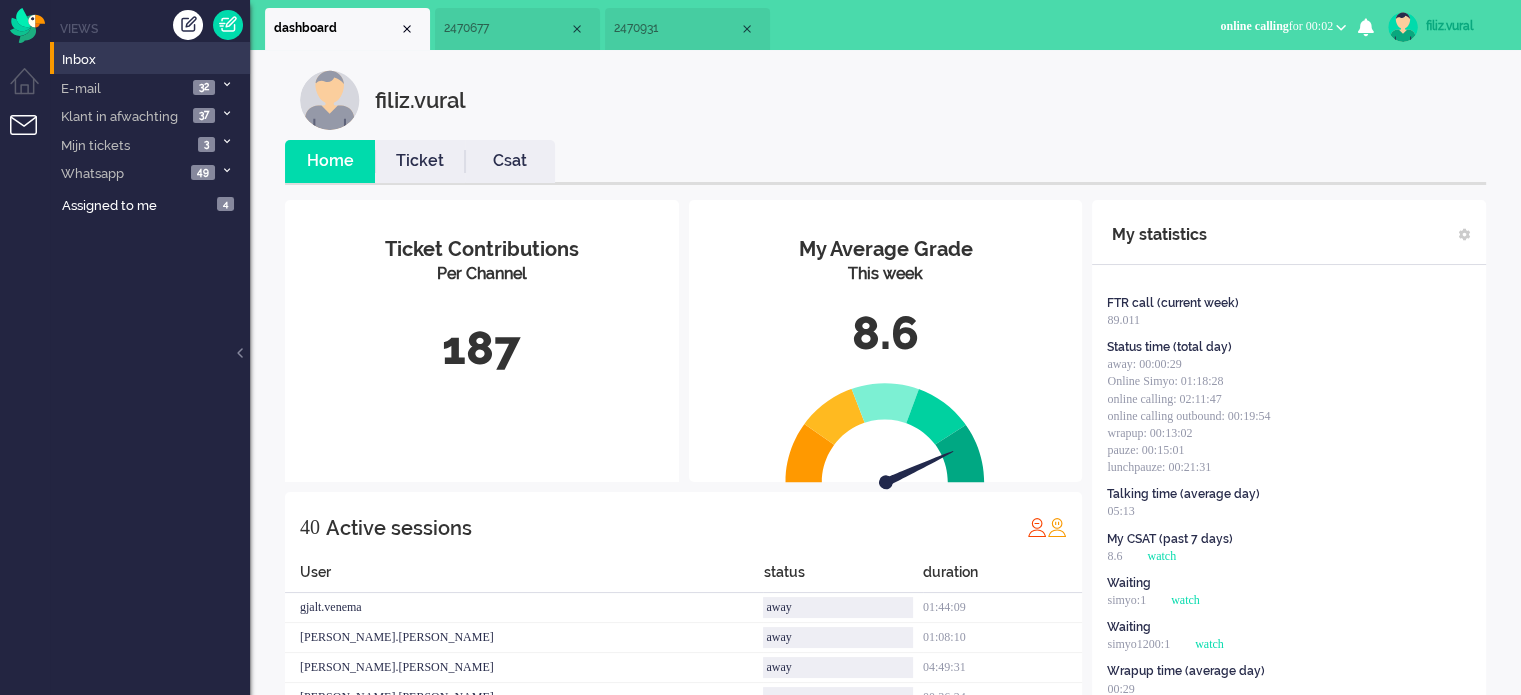 click on "Csat" at bounding box center (510, 161) 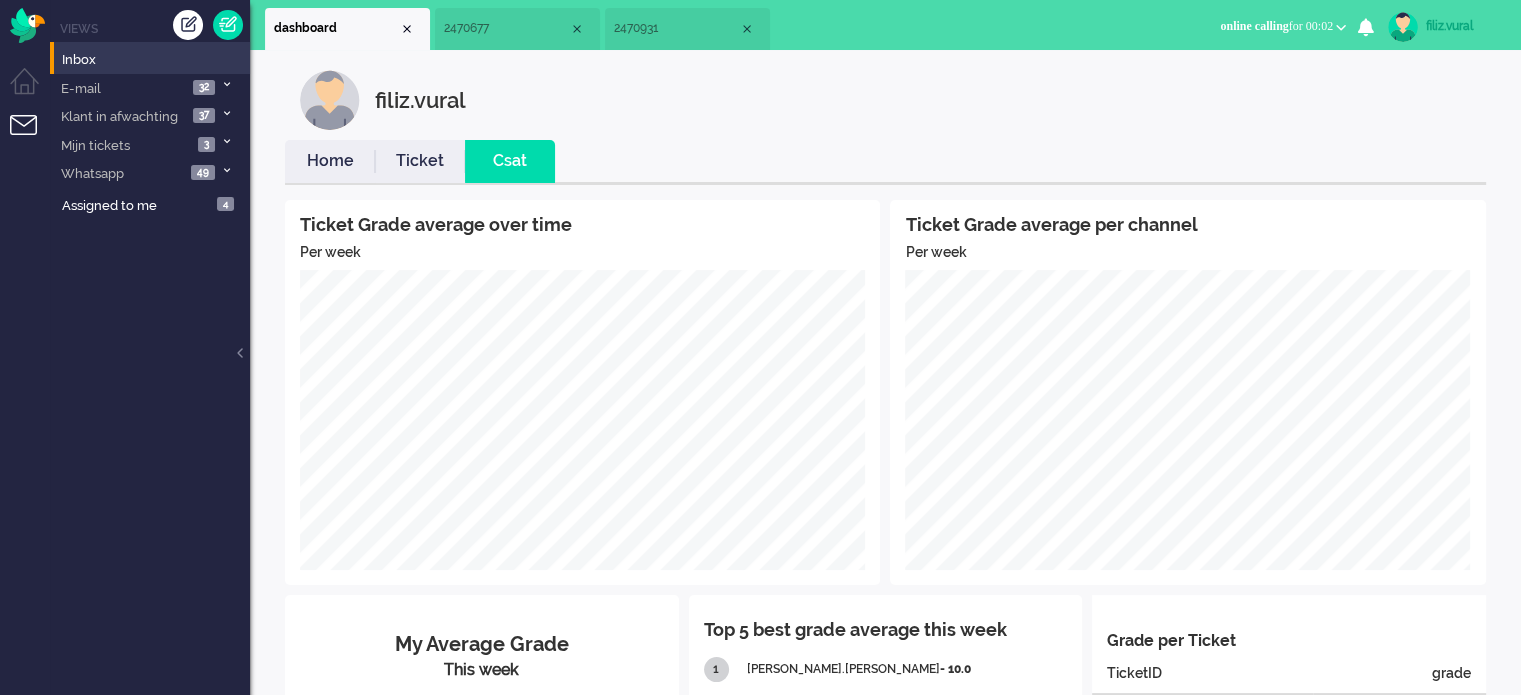 click on "Home" at bounding box center (330, 161) 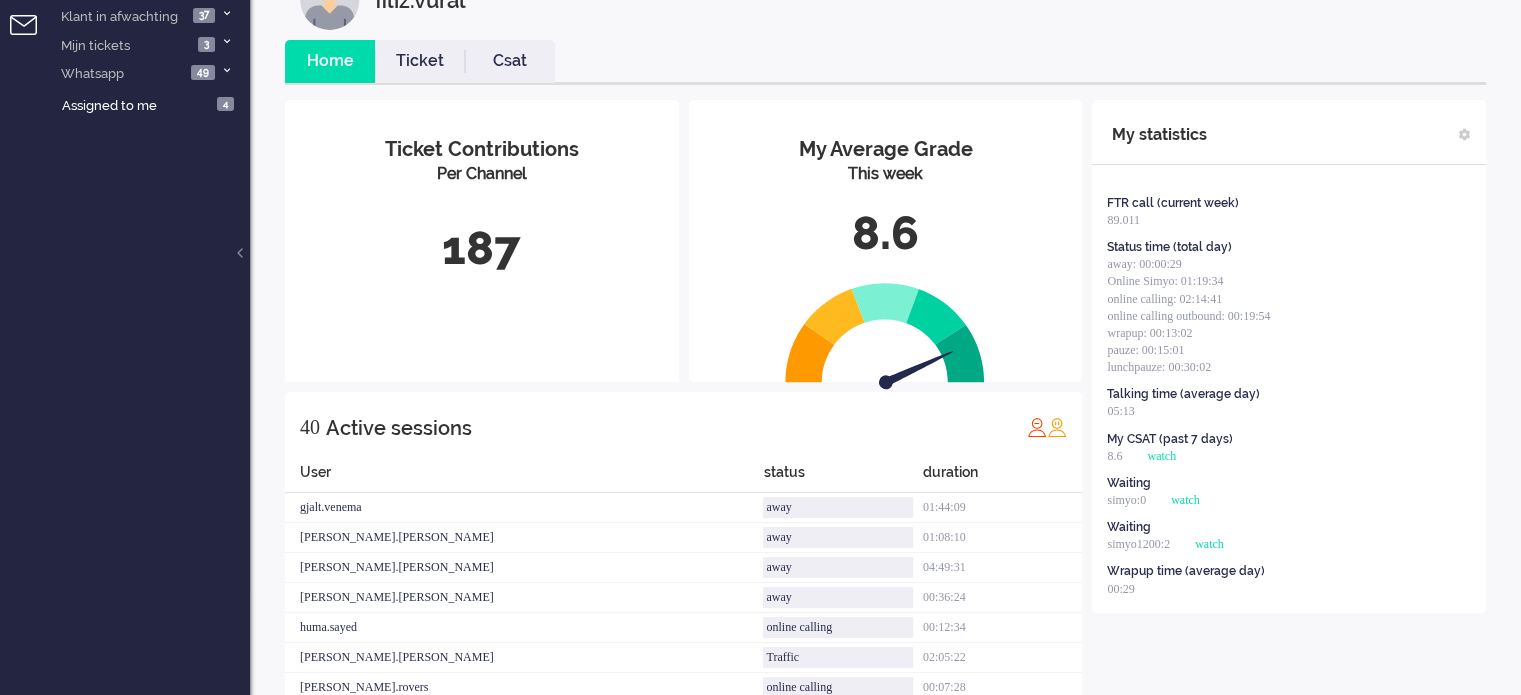 scroll, scrollTop: 0, scrollLeft: 0, axis: both 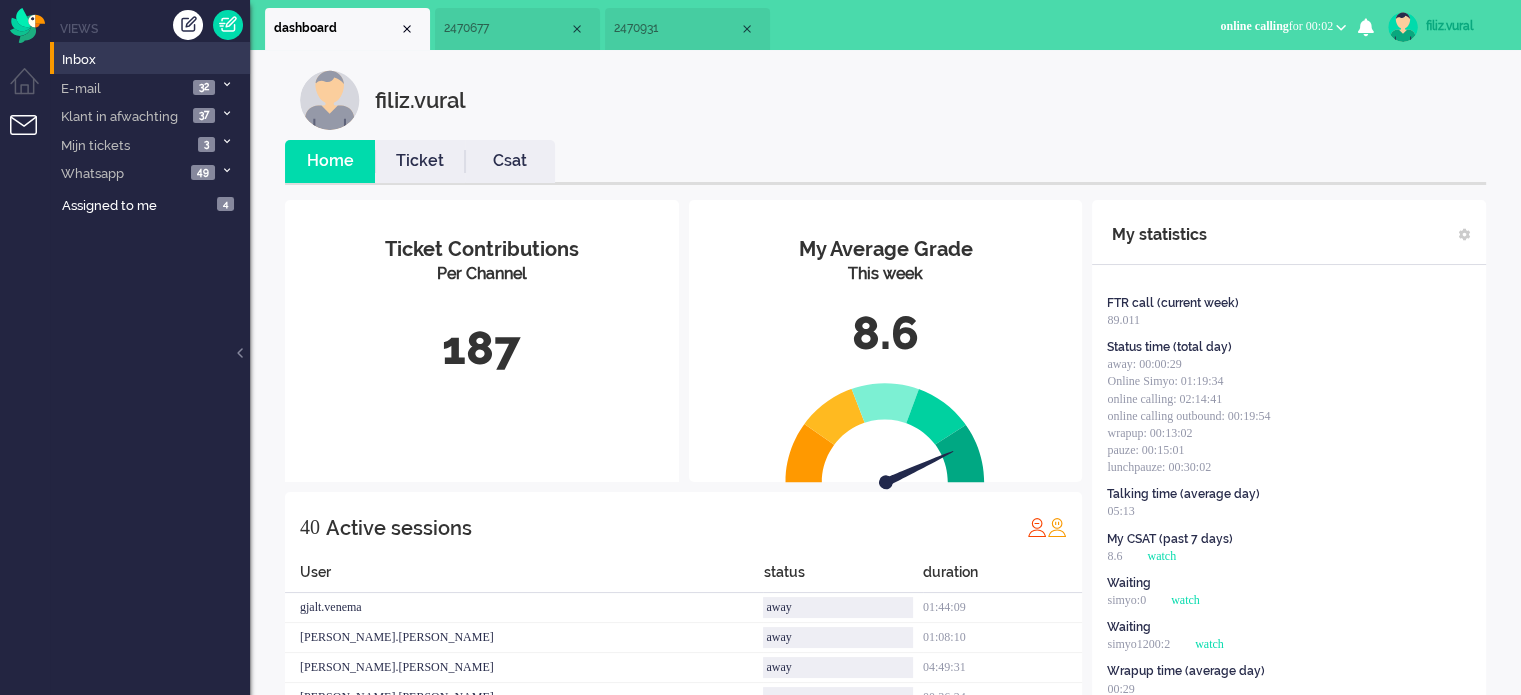 click on "2470931" at bounding box center [687, 29] 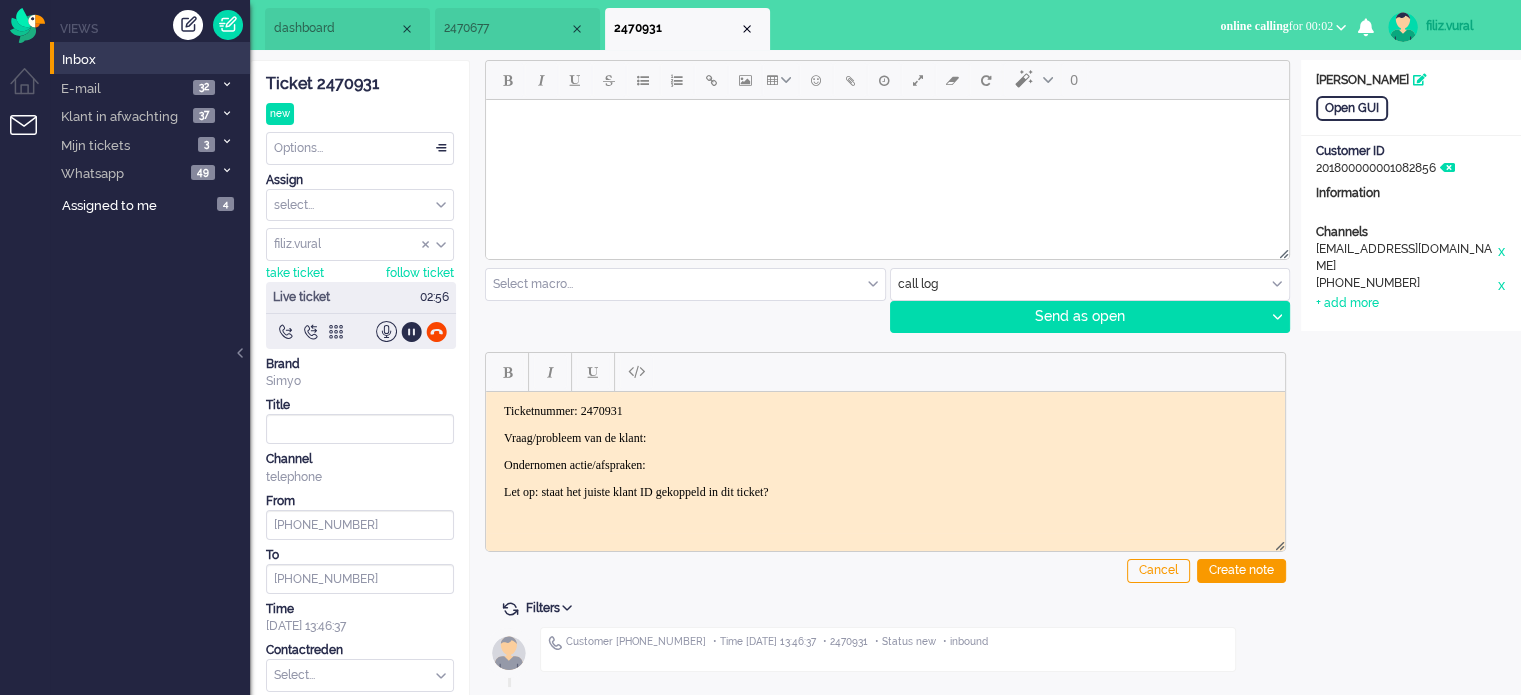 click on "Ticketnummer: 2470931 Vraag/probleem van de klant: Ondernomen actie/afspraken:  Let op: staat het juiste klant ID gekoppeld in dit ticket?" at bounding box center [885, 451] 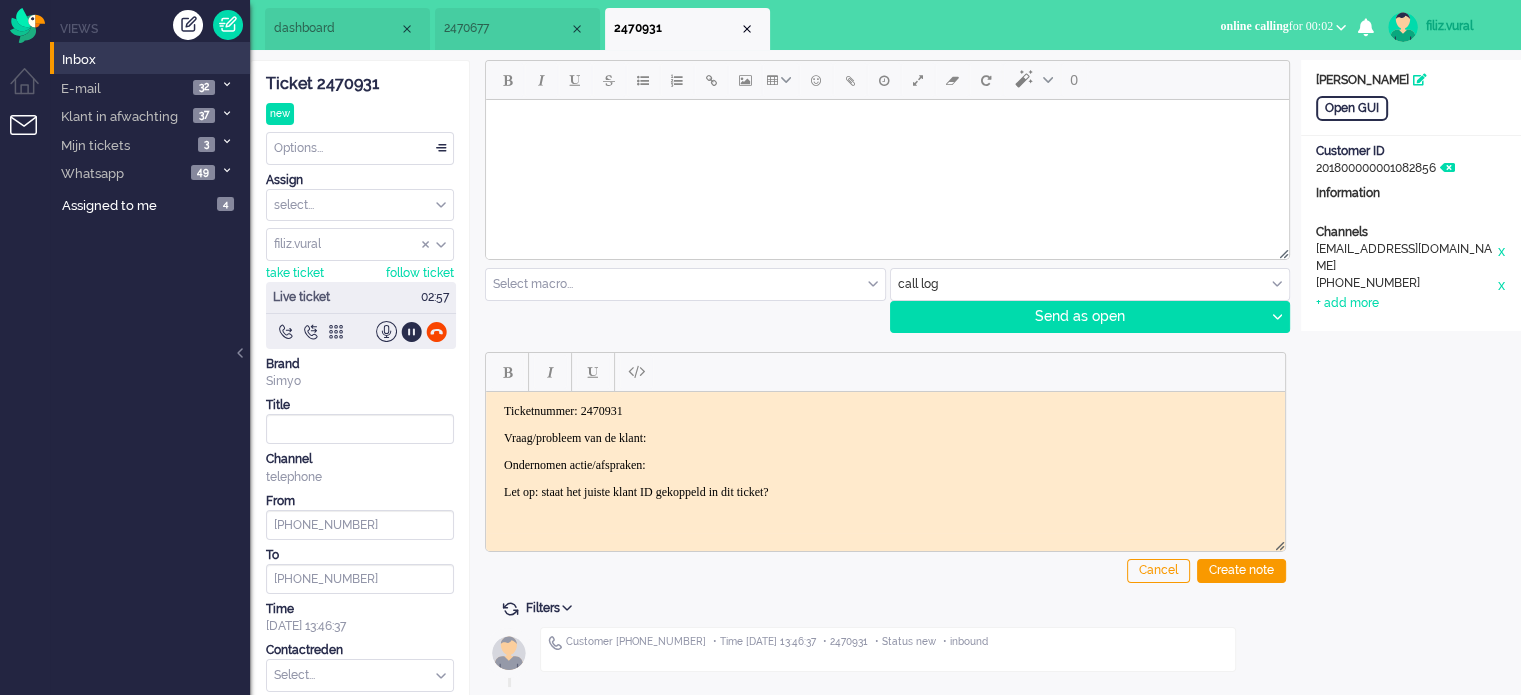 click on "Vraag/probleem van de klant:" at bounding box center (885, 437) 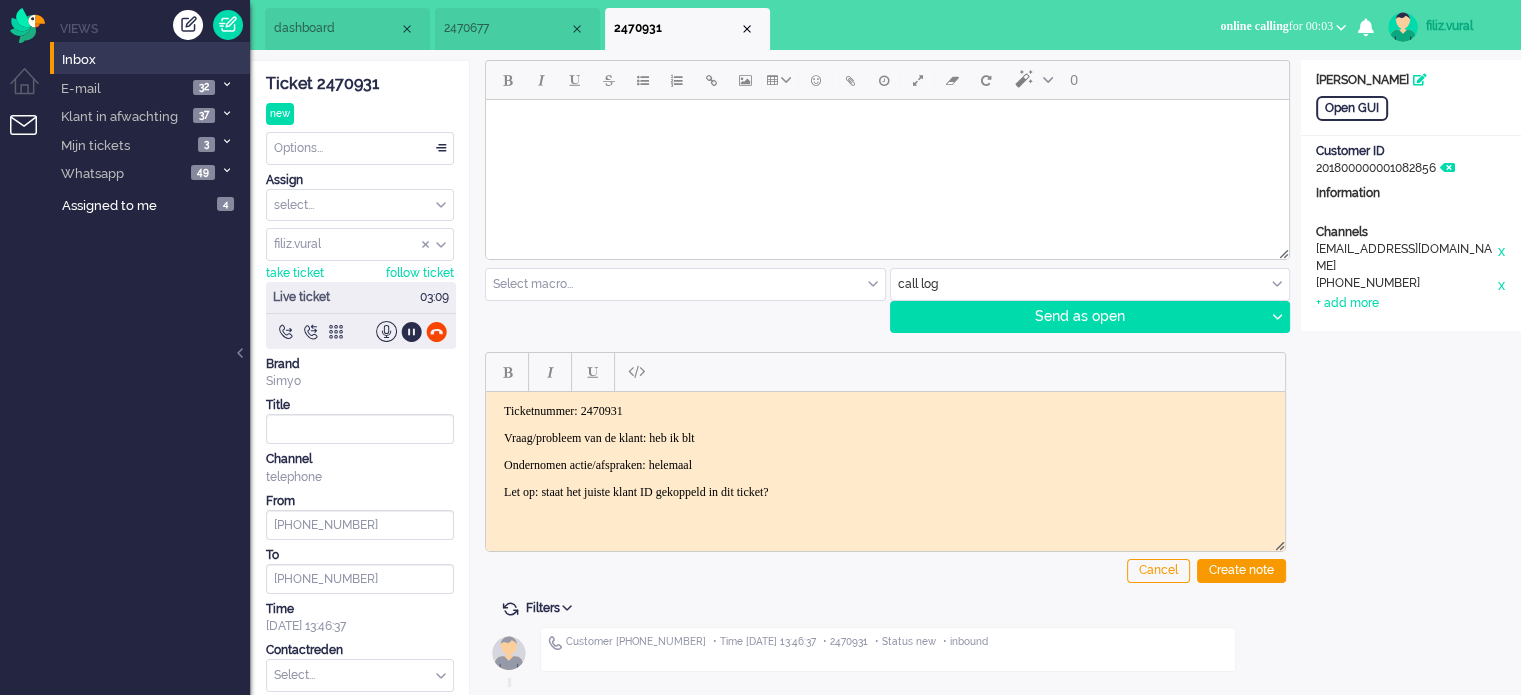 click 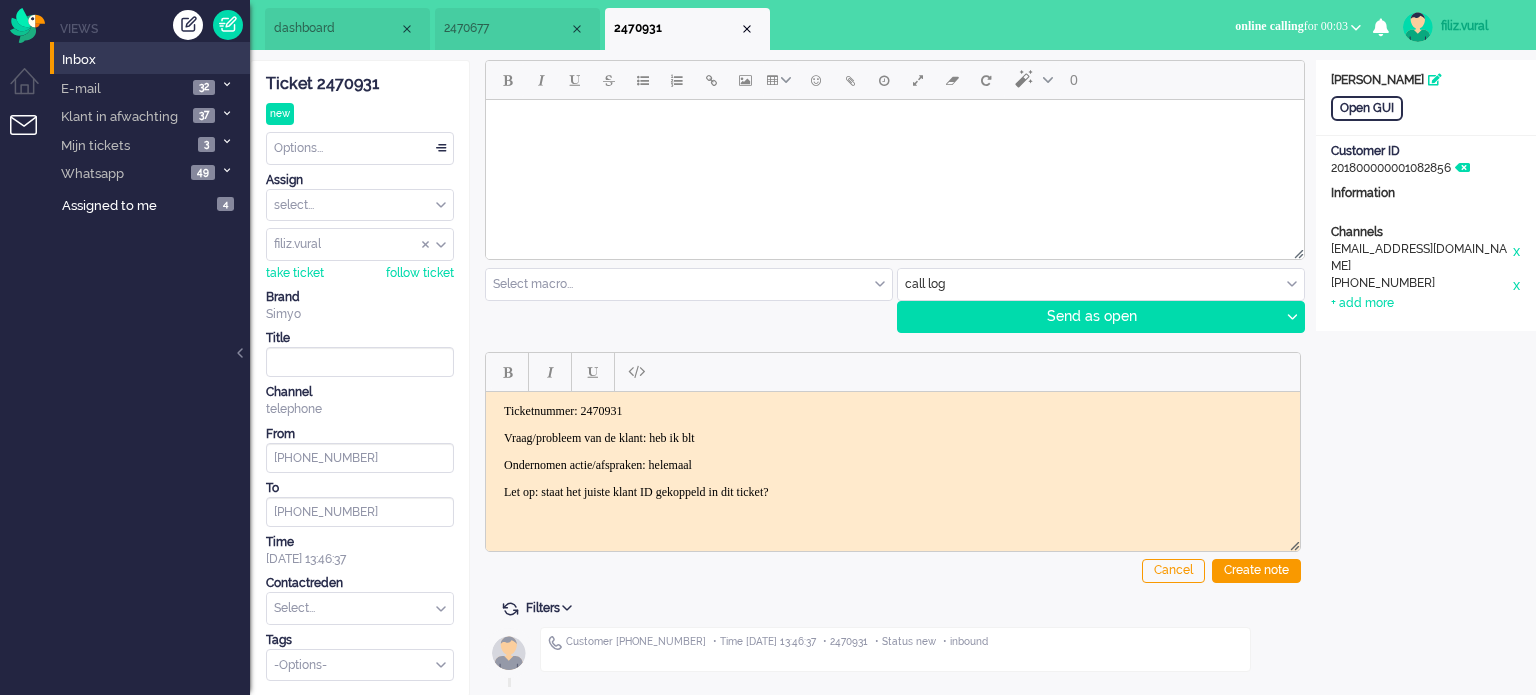 click on "Vraag/probleem van de klant: heb ik blt" at bounding box center [893, 437] 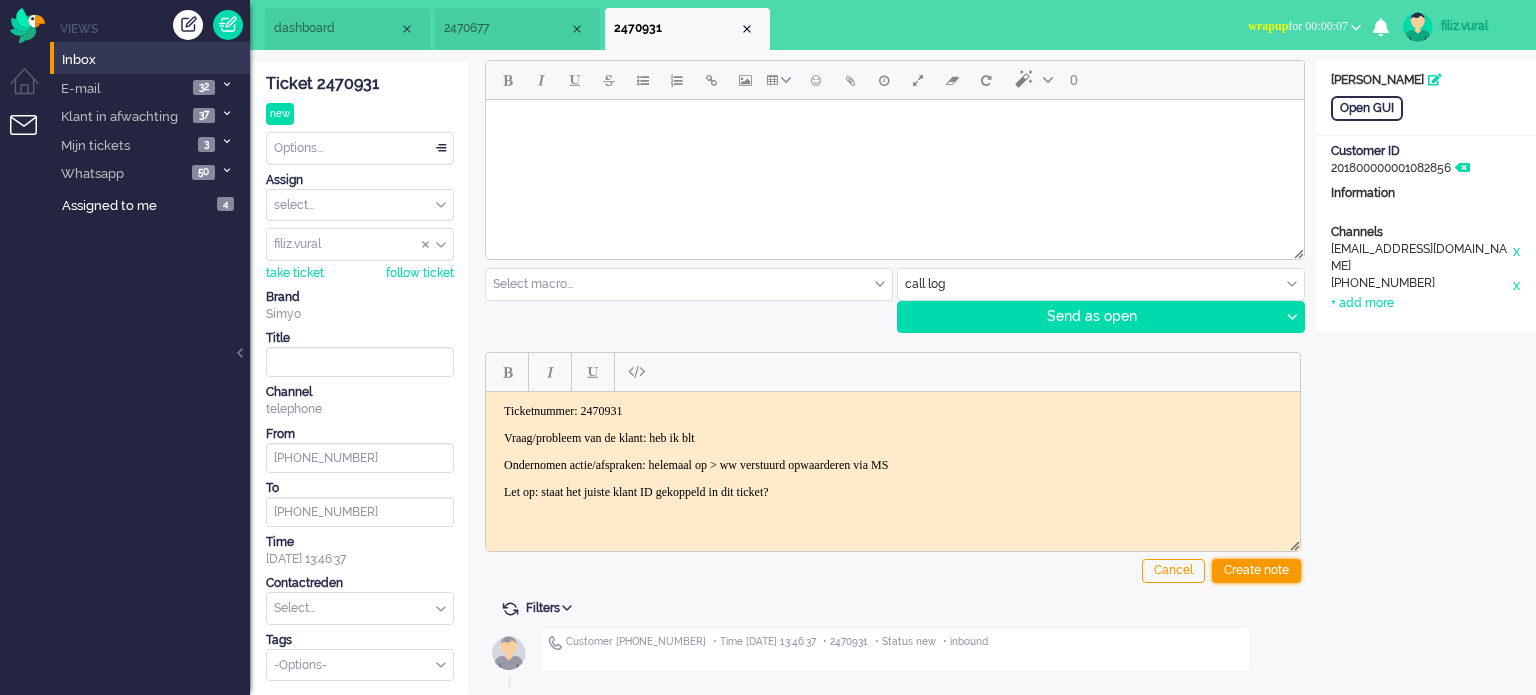 click on "Create note" at bounding box center (1256, 571) 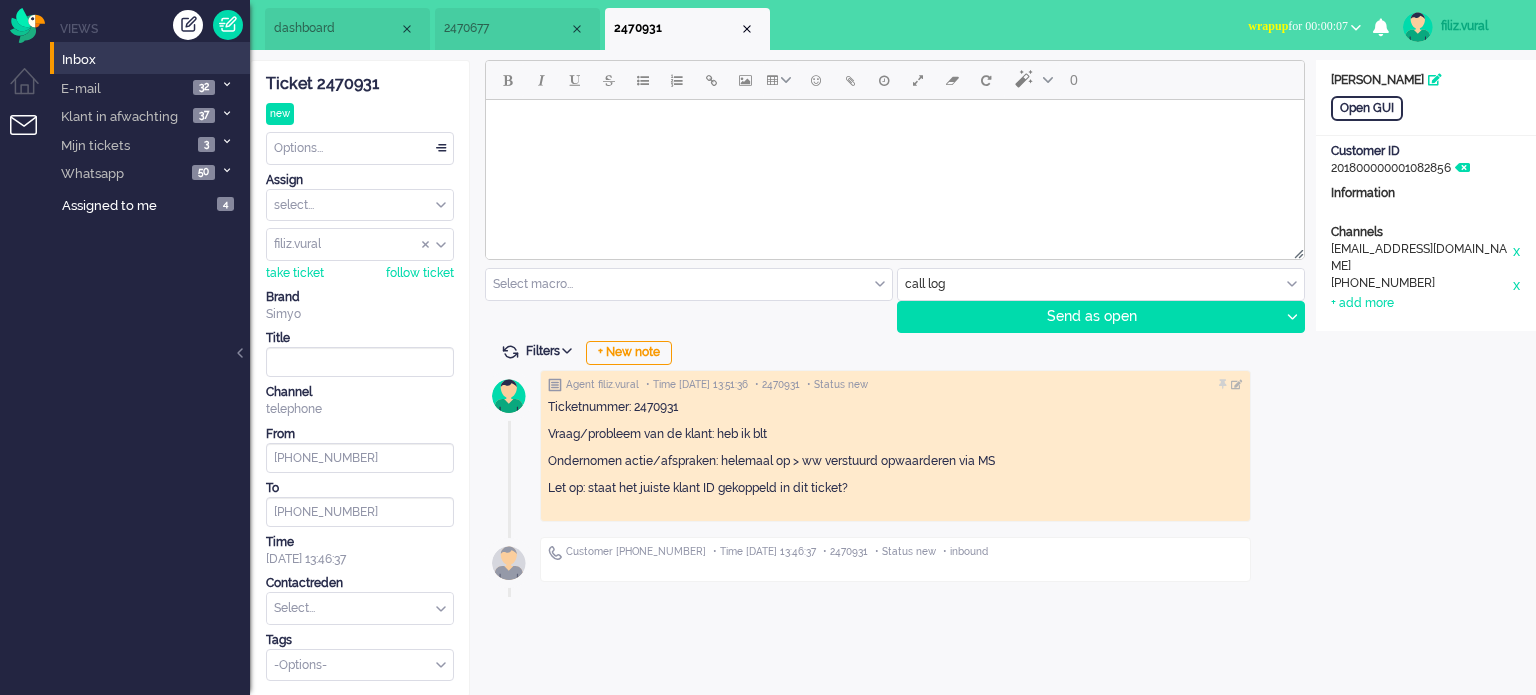click on "wrapup  for 00:00:07" at bounding box center (1298, 26) 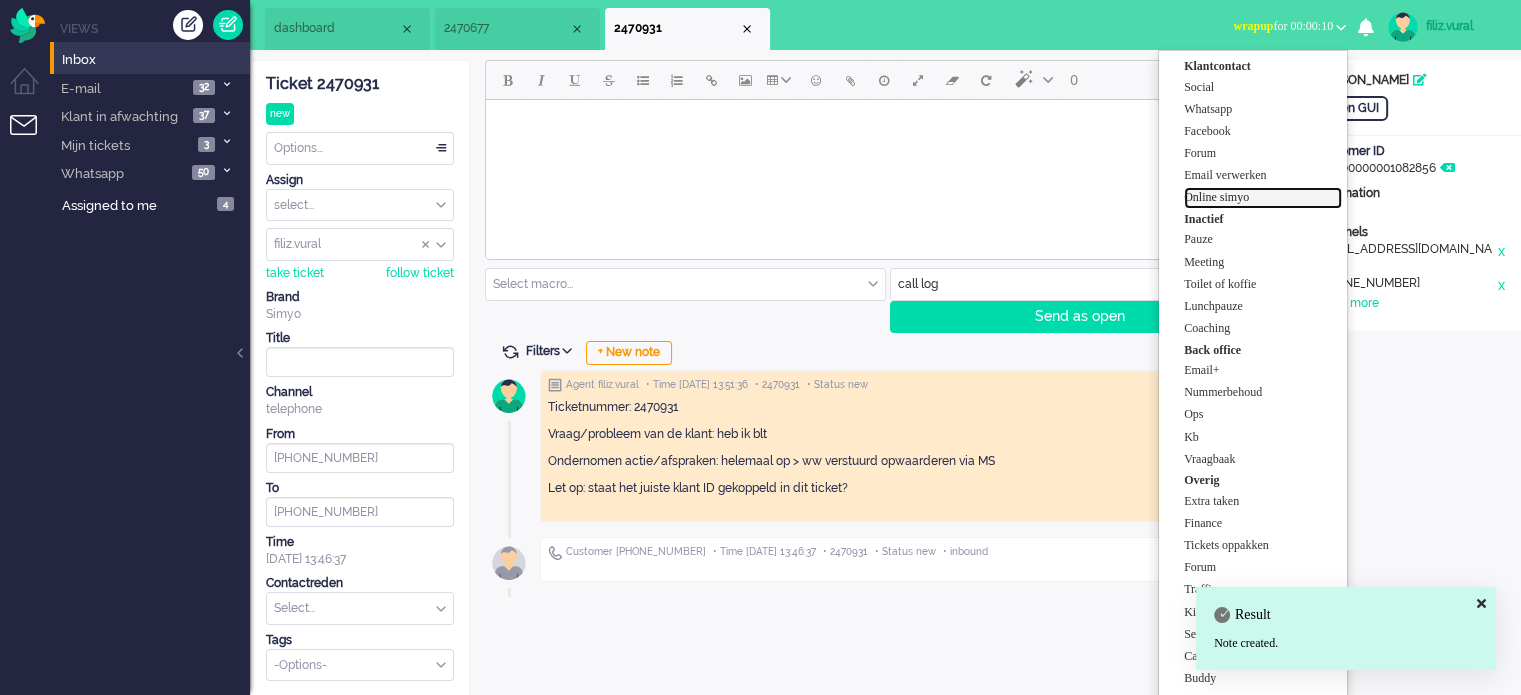 click on "Online simyo" at bounding box center [1263, 197] 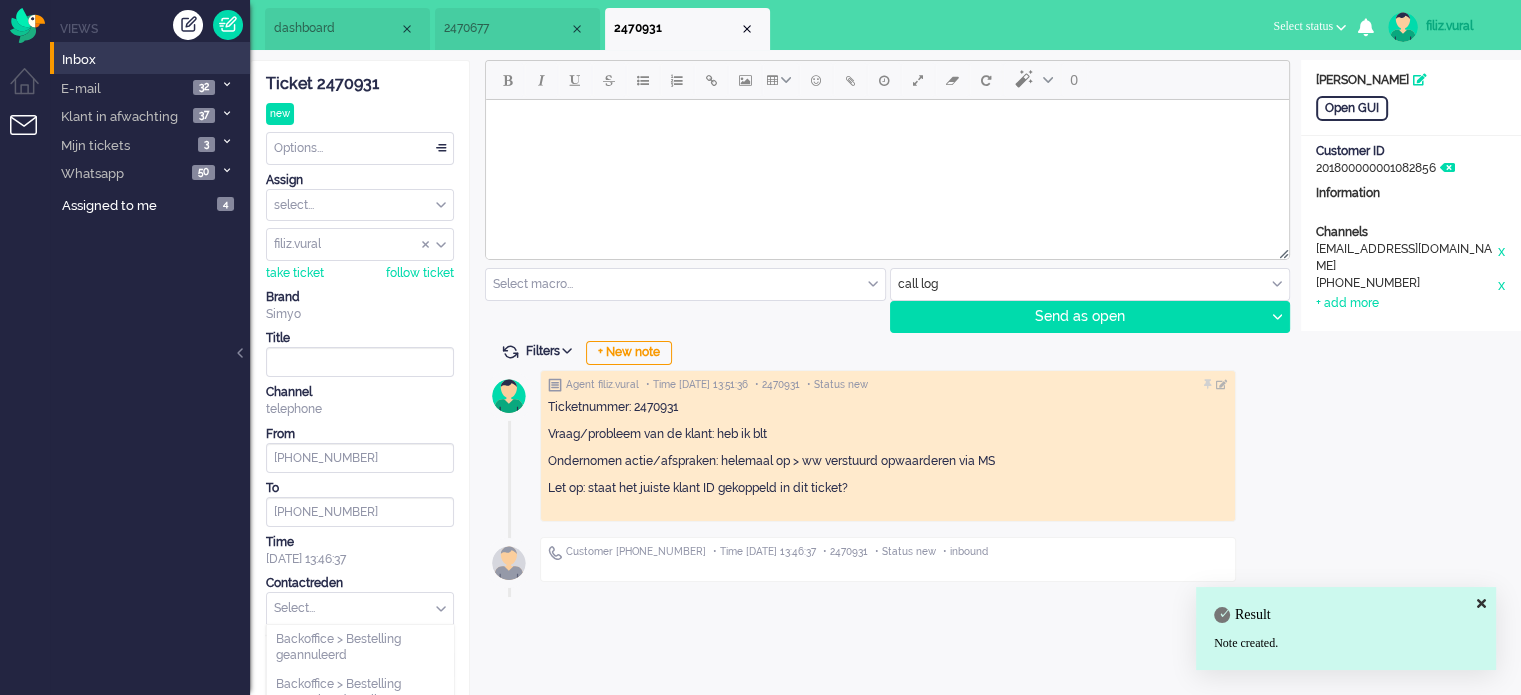 click at bounding box center [360, 608] 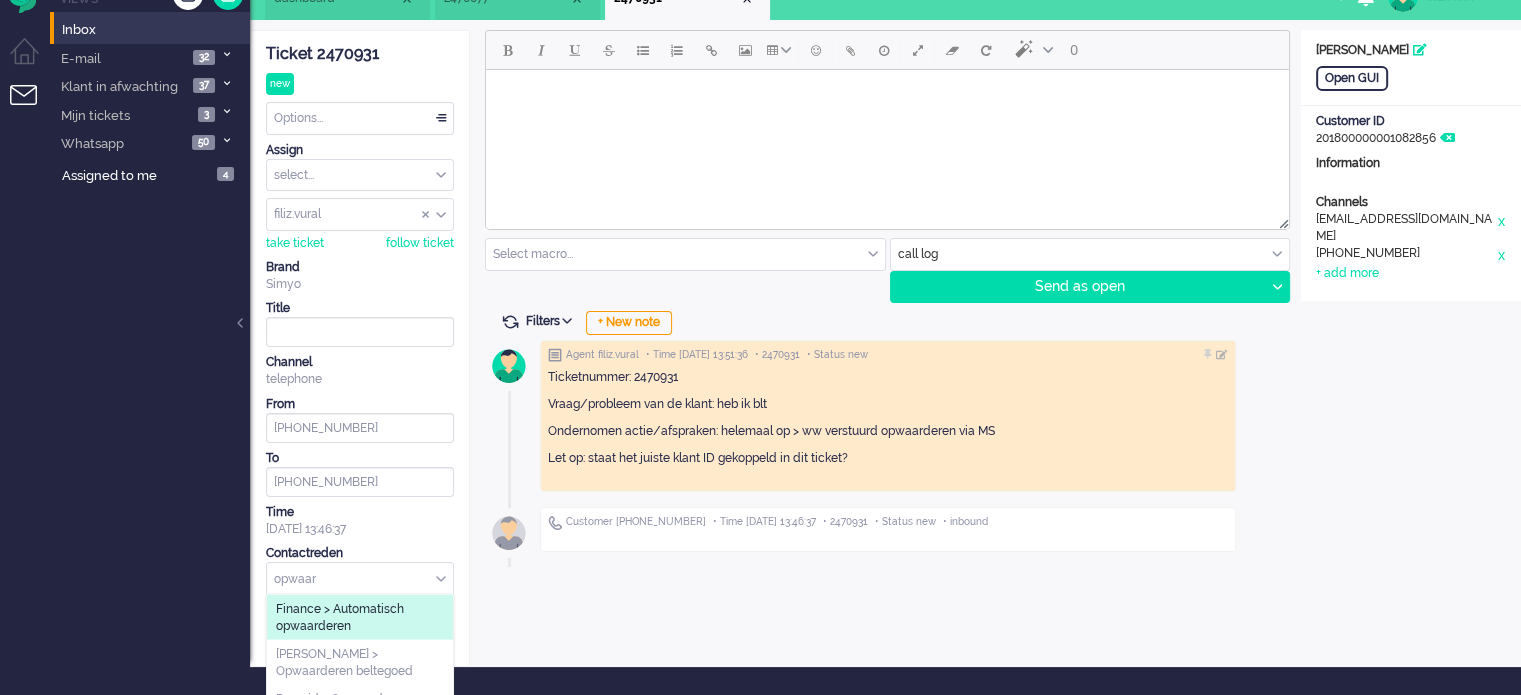 scroll, scrollTop: 47, scrollLeft: 0, axis: vertical 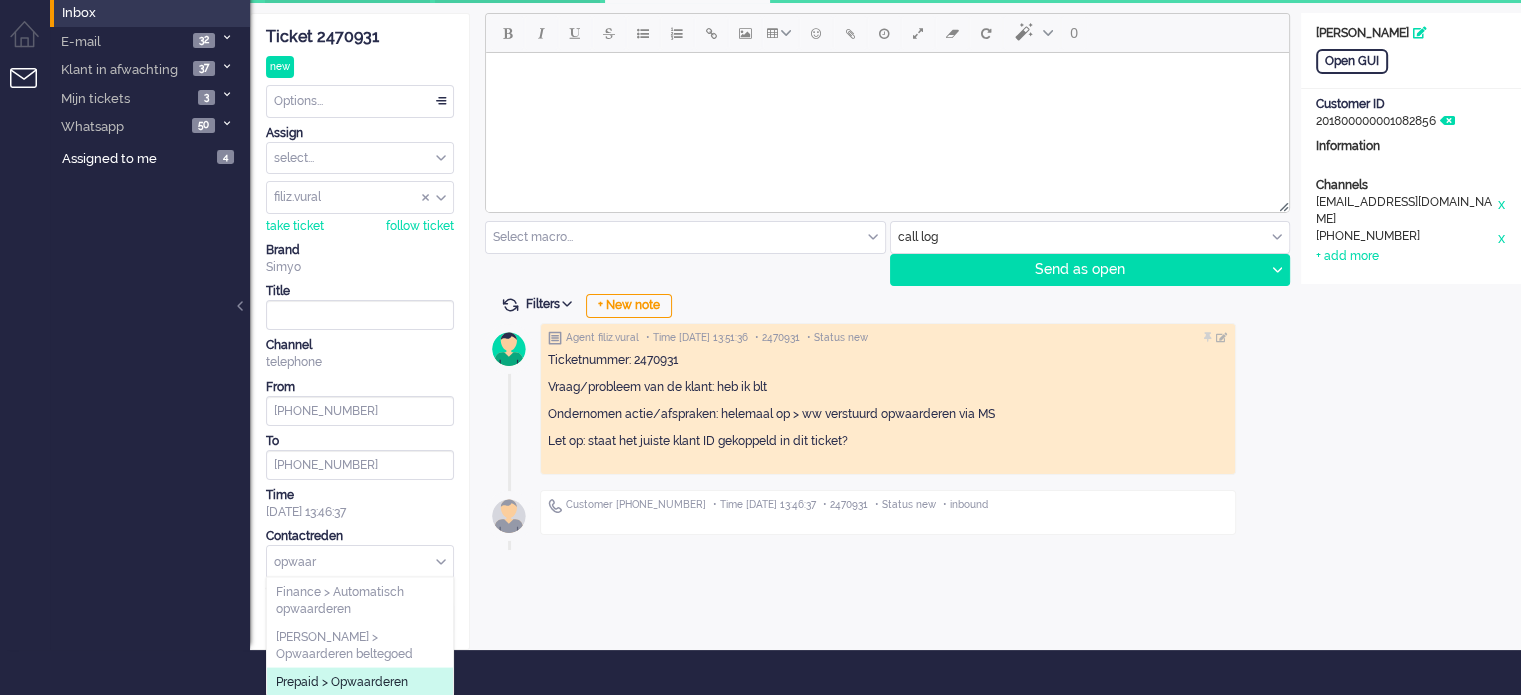 type on "opwaar" 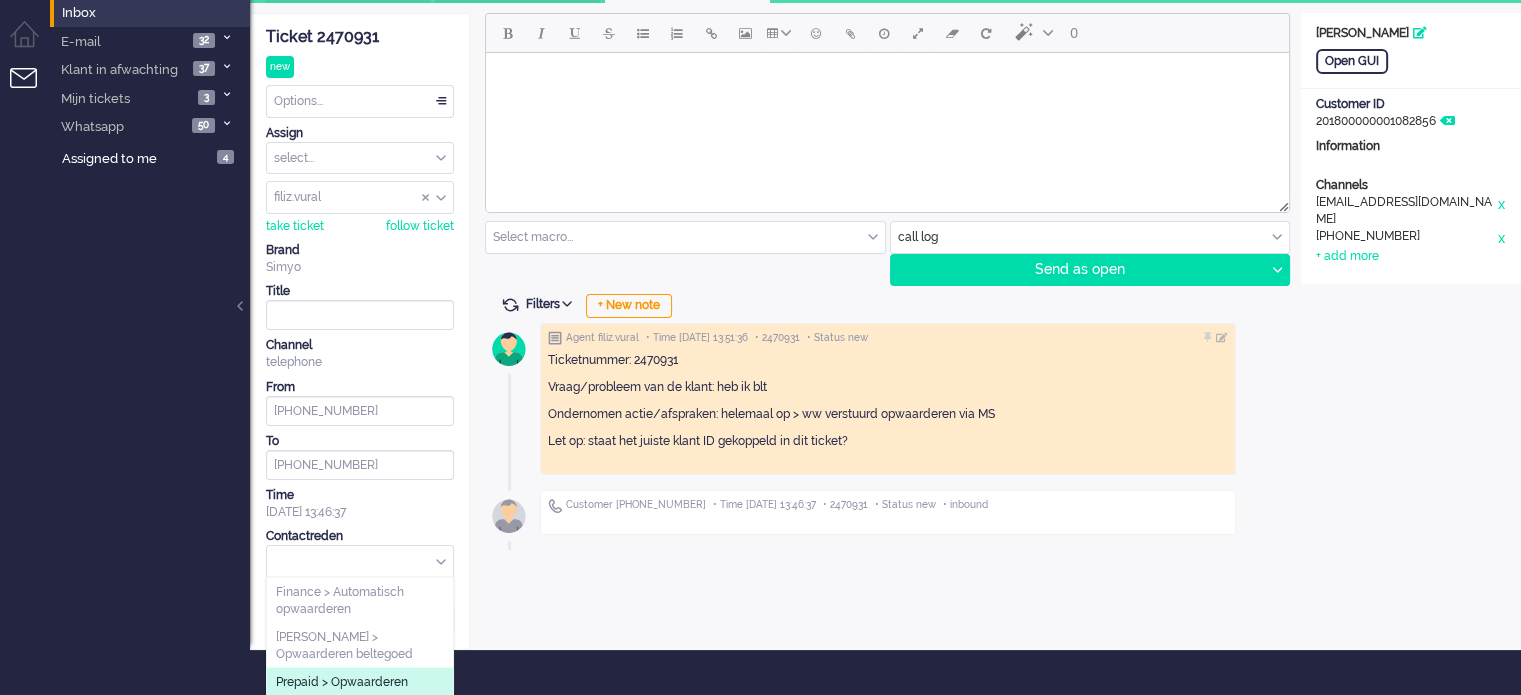 scroll, scrollTop: 0, scrollLeft: 0, axis: both 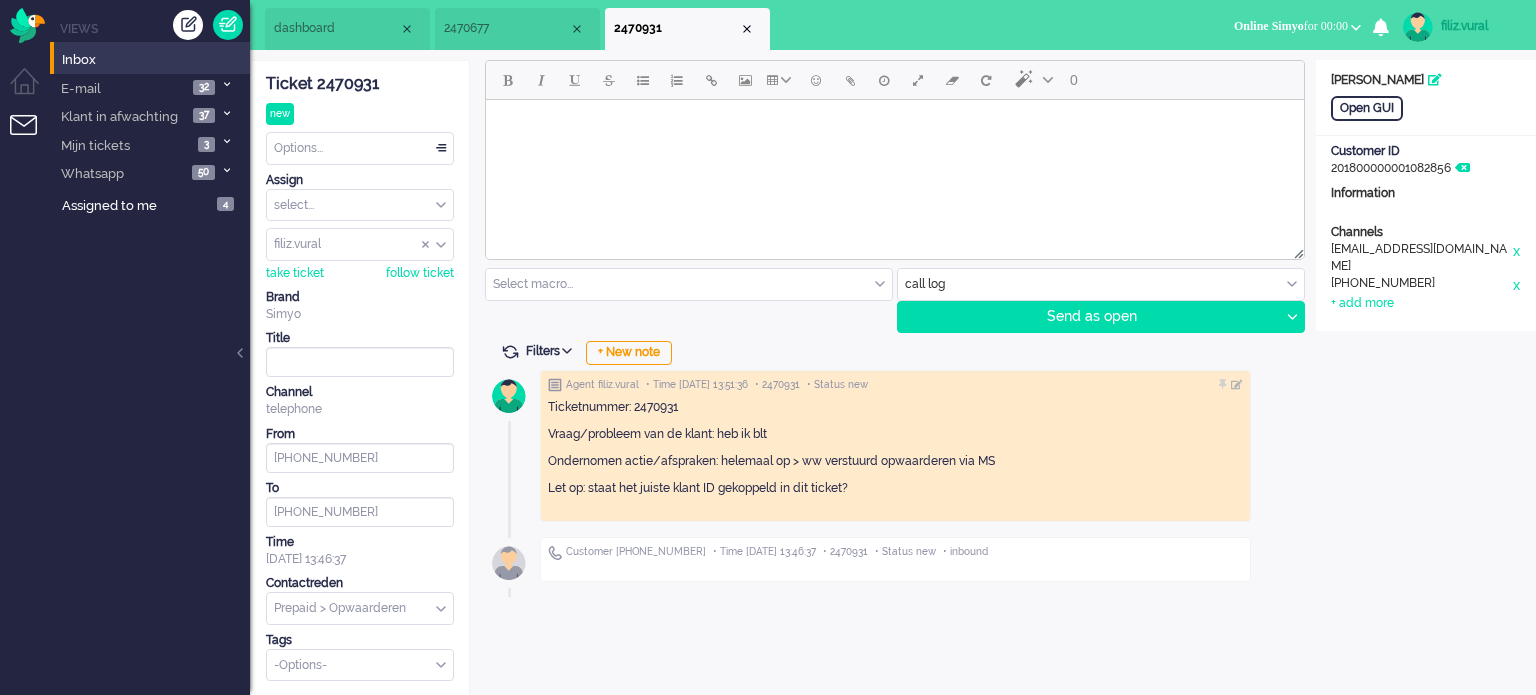 click on "Options..." at bounding box center [360, 148] 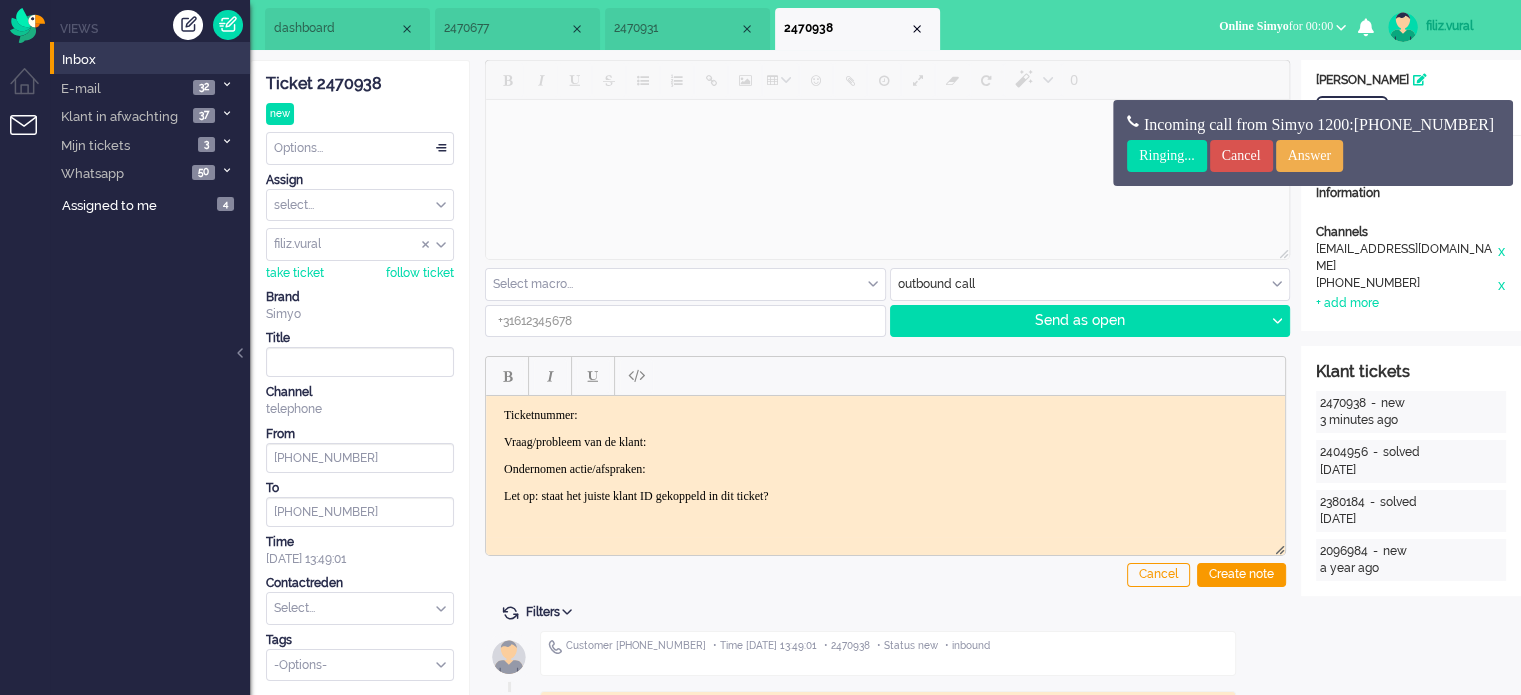 scroll, scrollTop: 0, scrollLeft: 0, axis: both 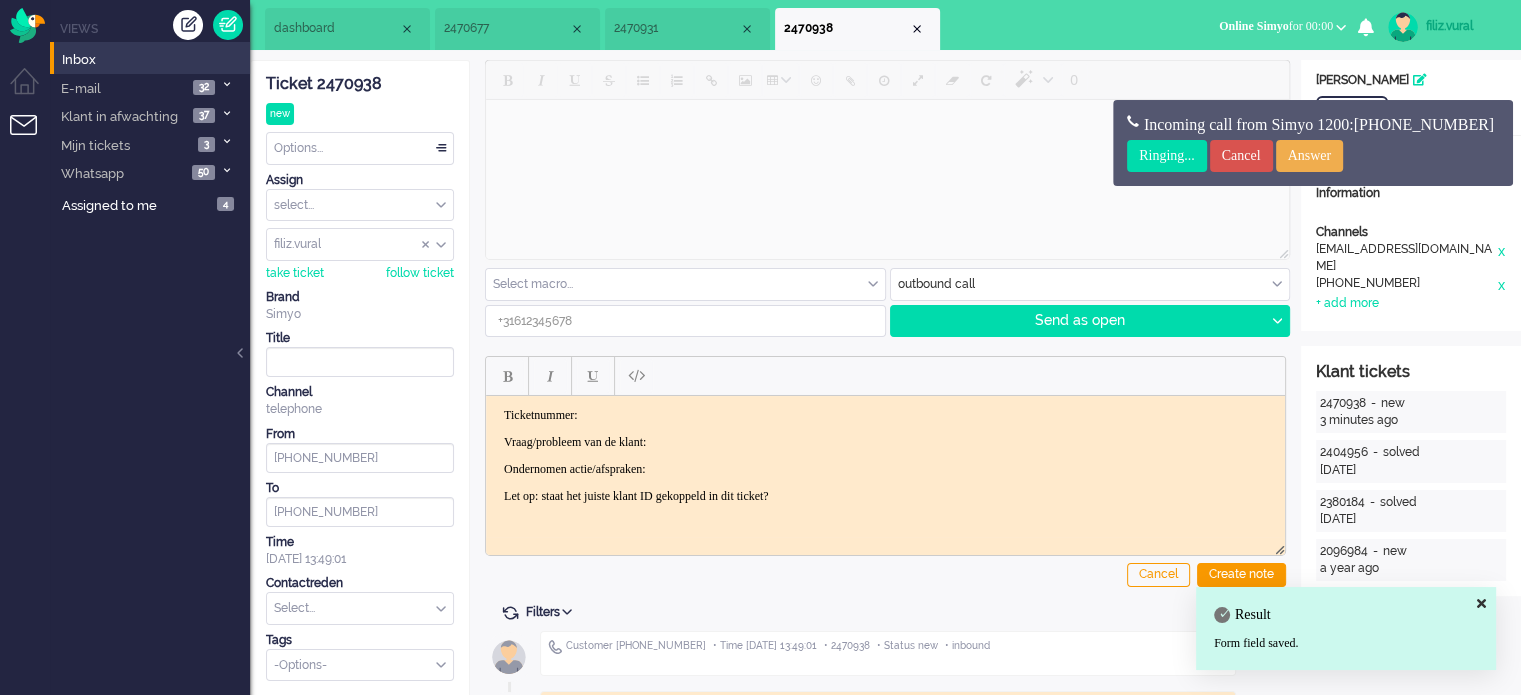 click on "2470931" at bounding box center [676, 28] 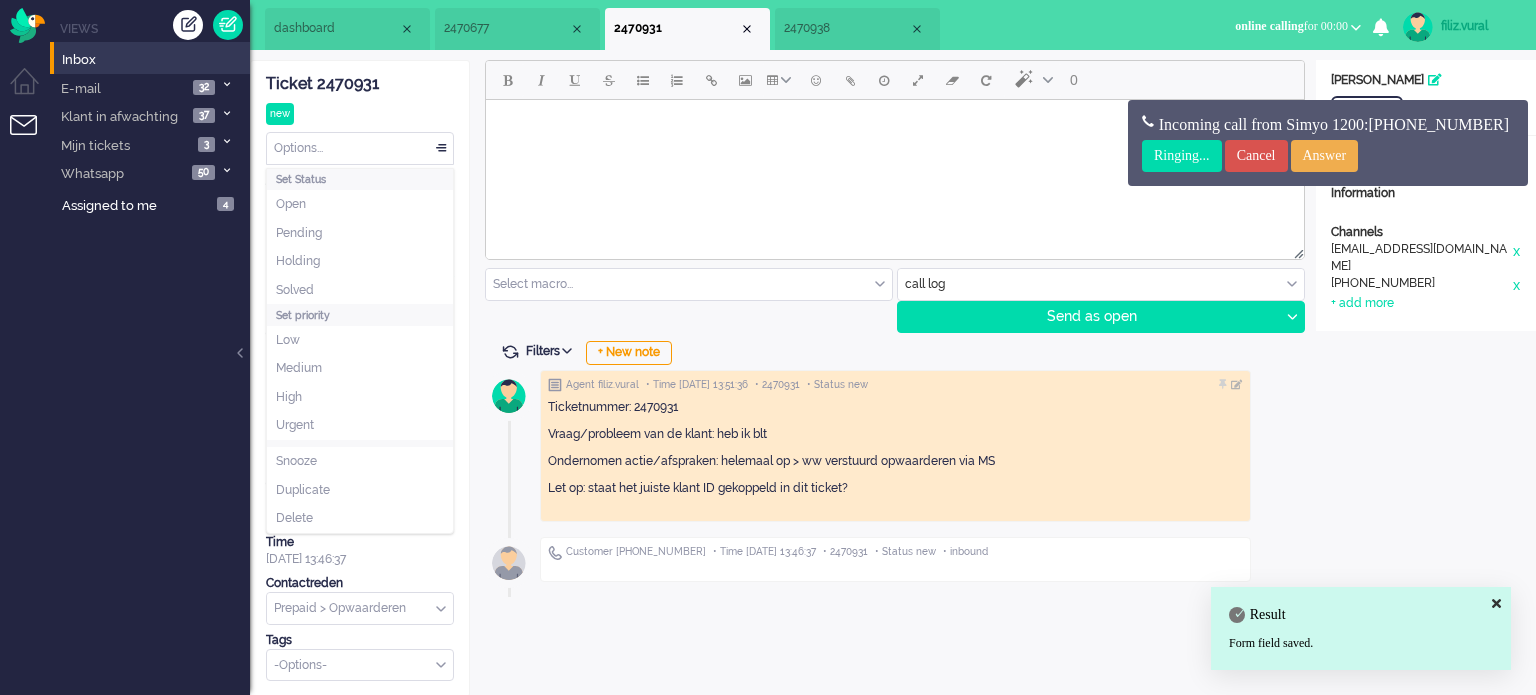 drag, startPoint x: 367, startPoint y: 156, endPoint x: 334, endPoint y: 246, distance: 95.85927 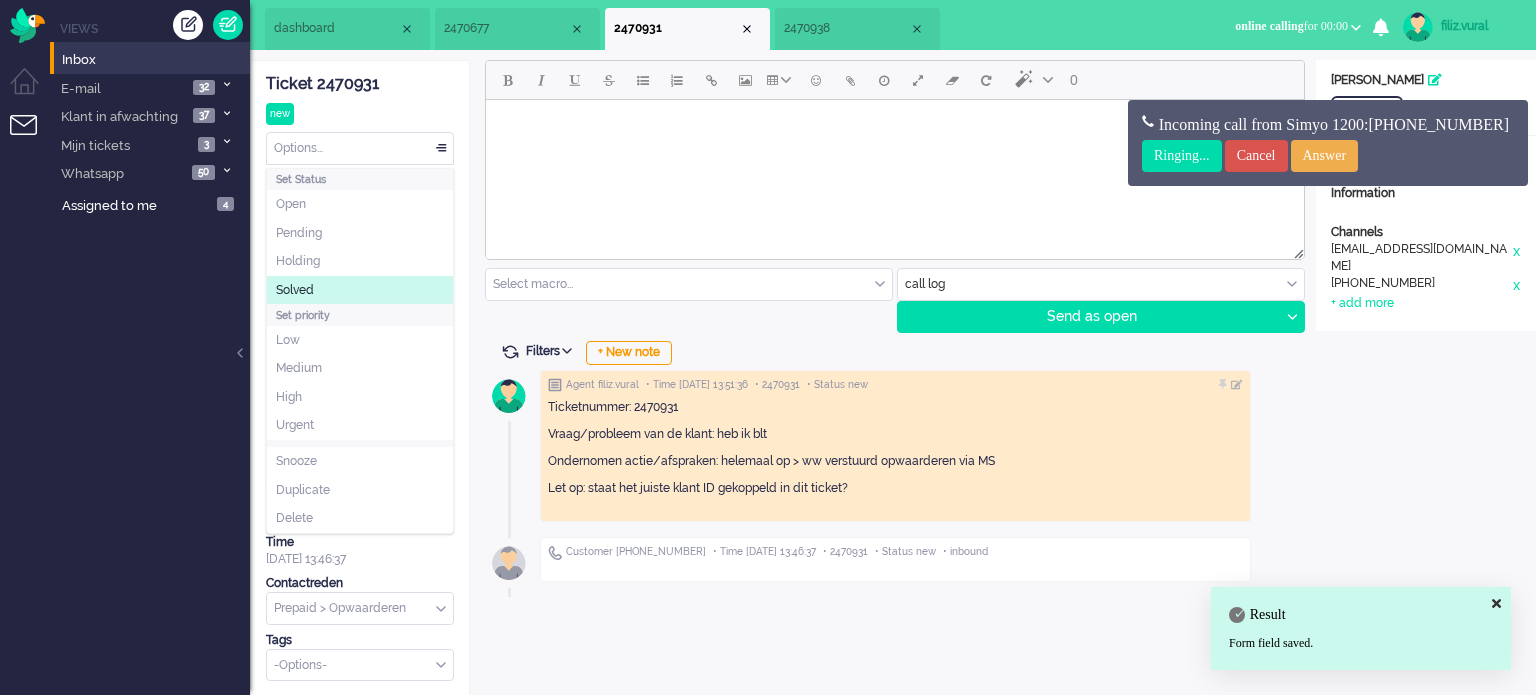 click on "Solved" 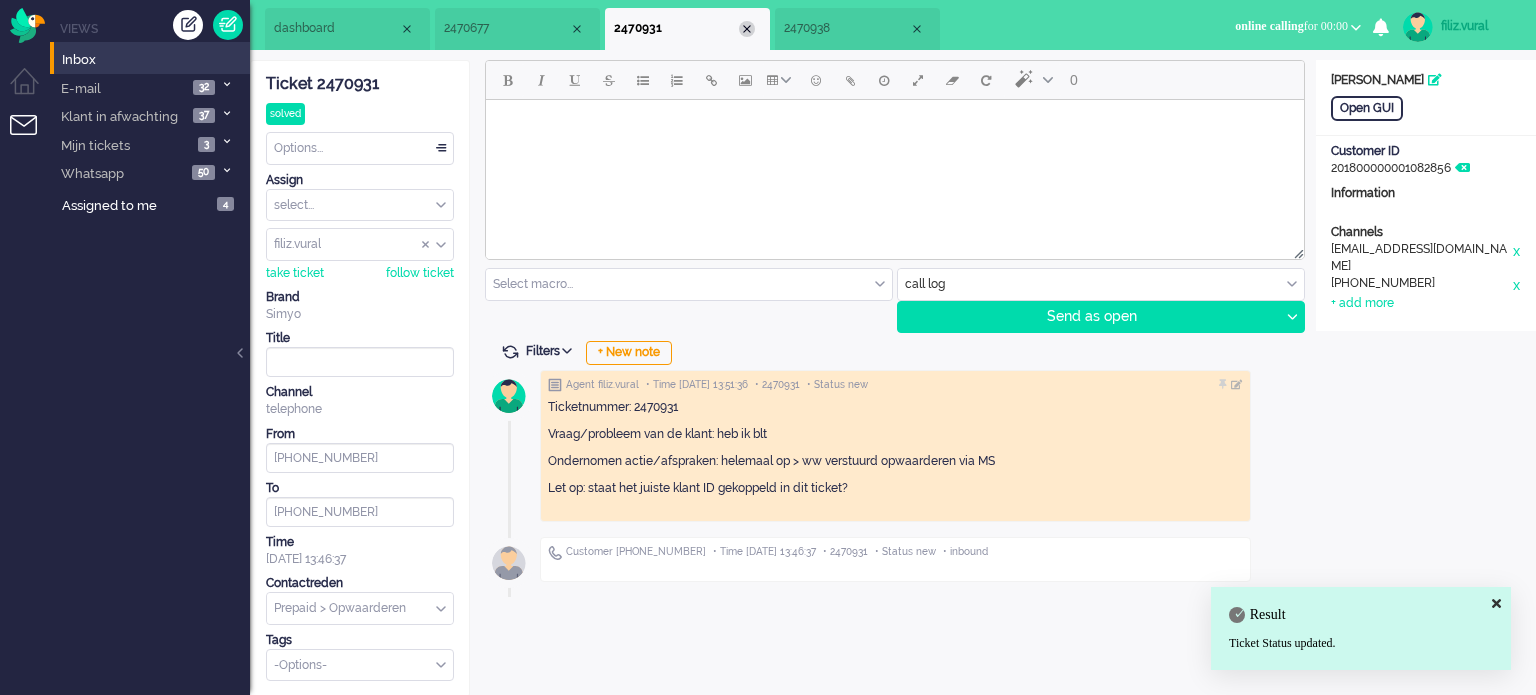 click at bounding box center [747, 29] 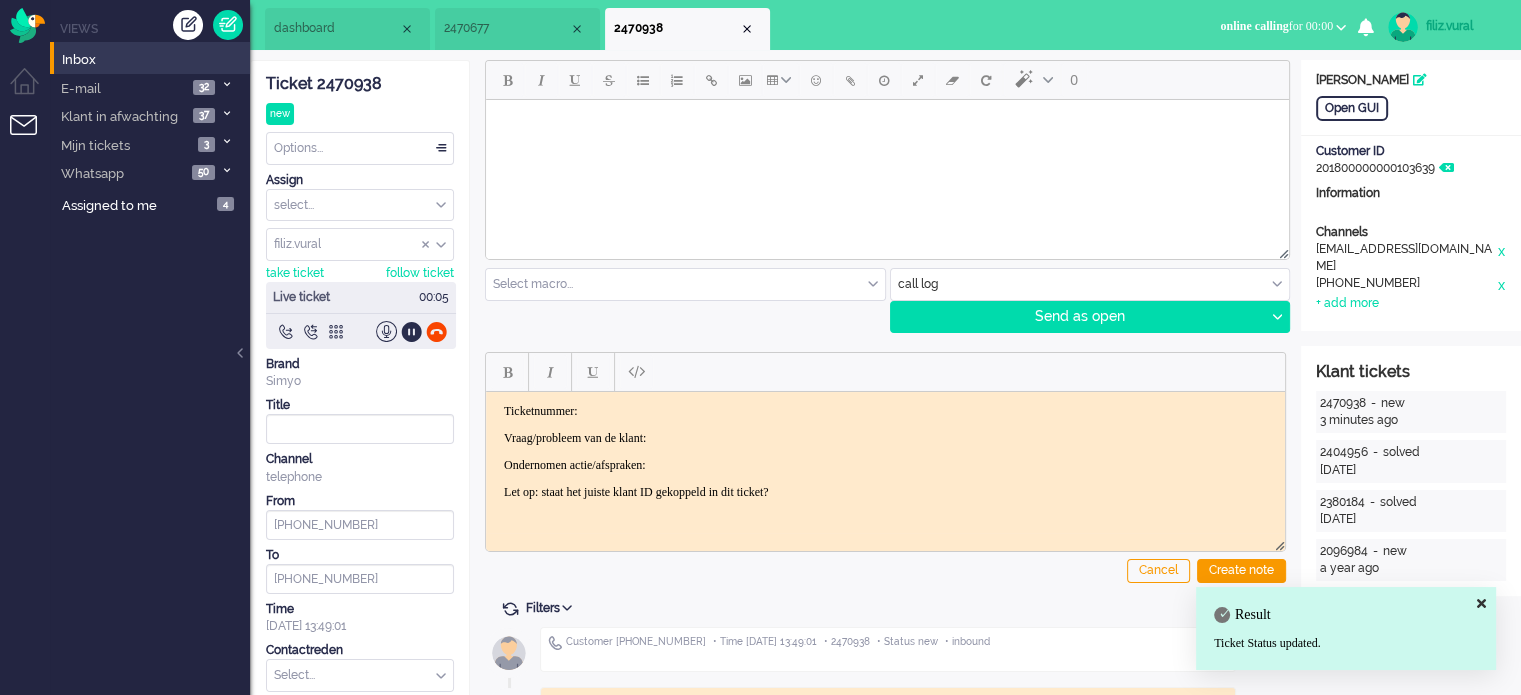 click on "Ticket 2470938" 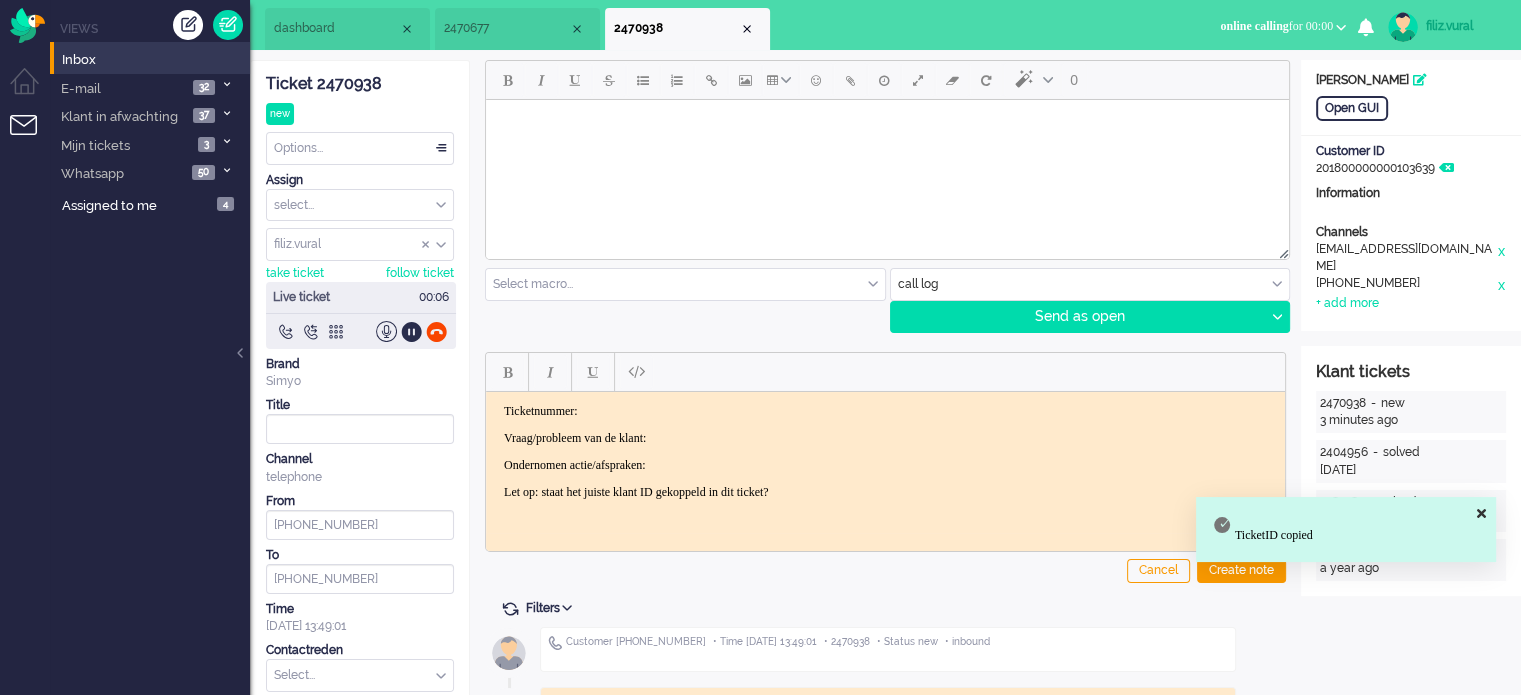click on "Ticketnummer:" at bounding box center [885, 410] 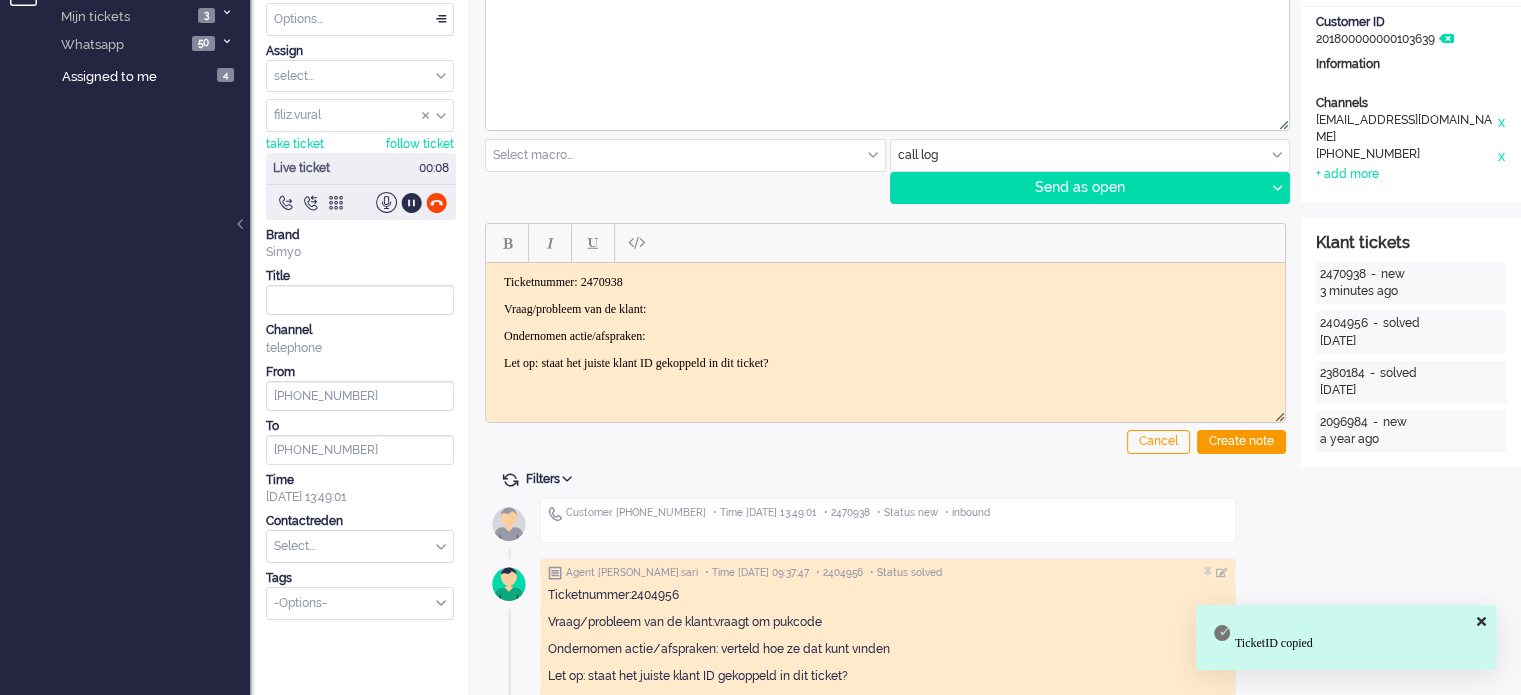 scroll, scrollTop: 0, scrollLeft: 0, axis: both 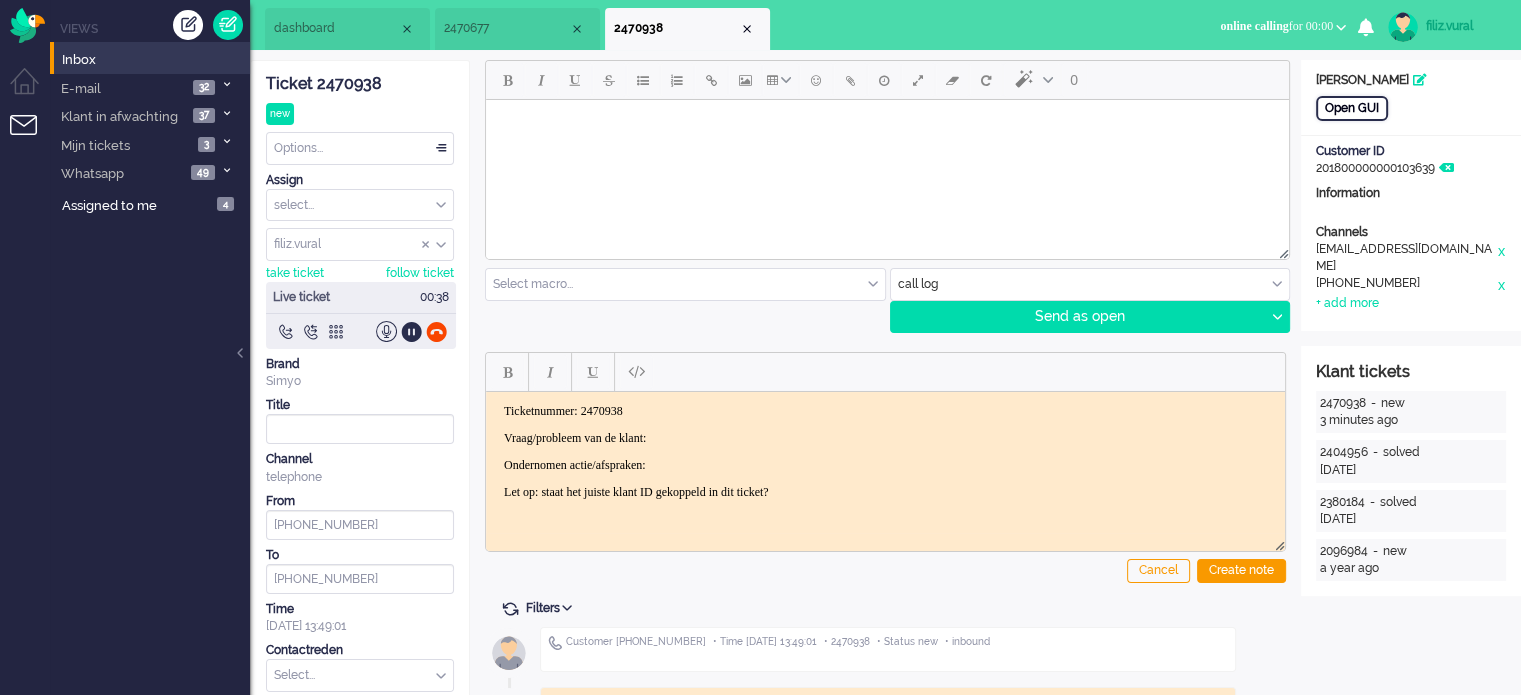 click on "Open GUI" at bounding box center (1352, 108) 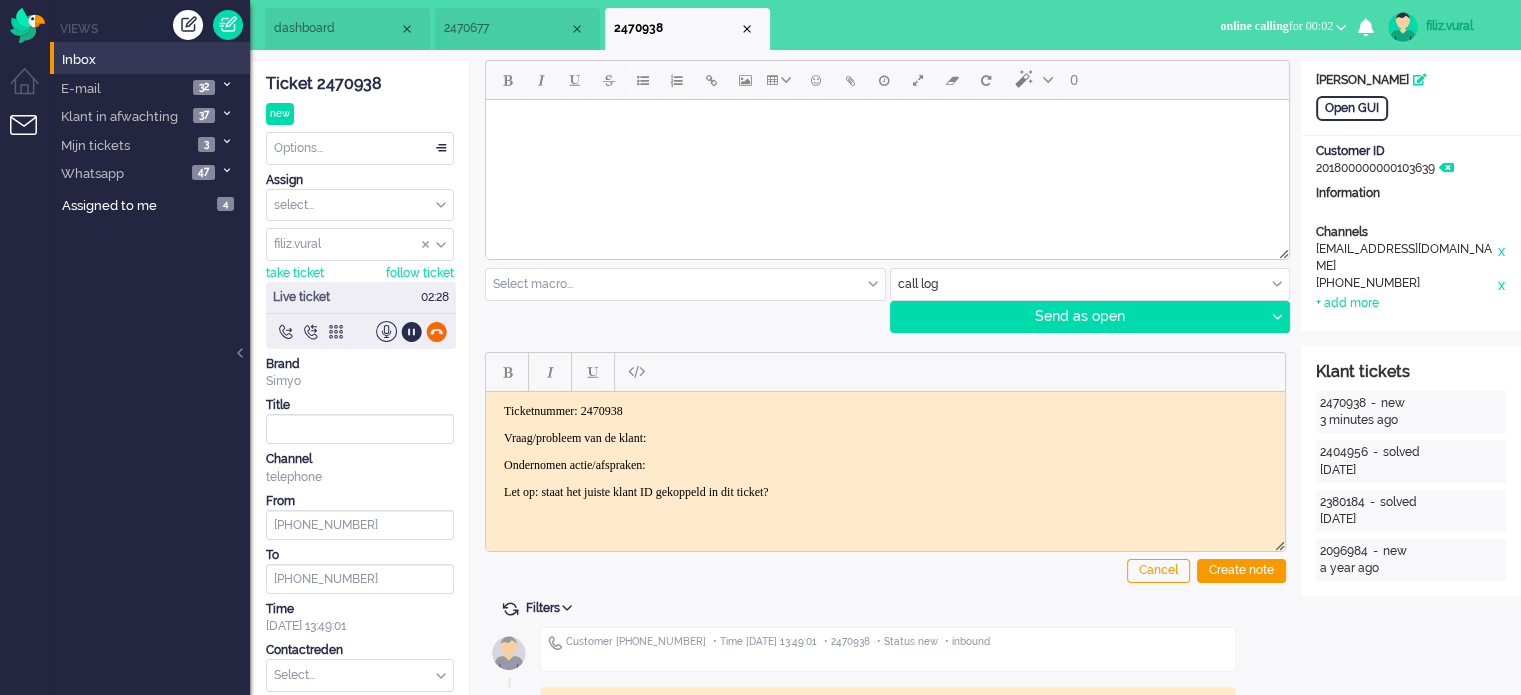 click 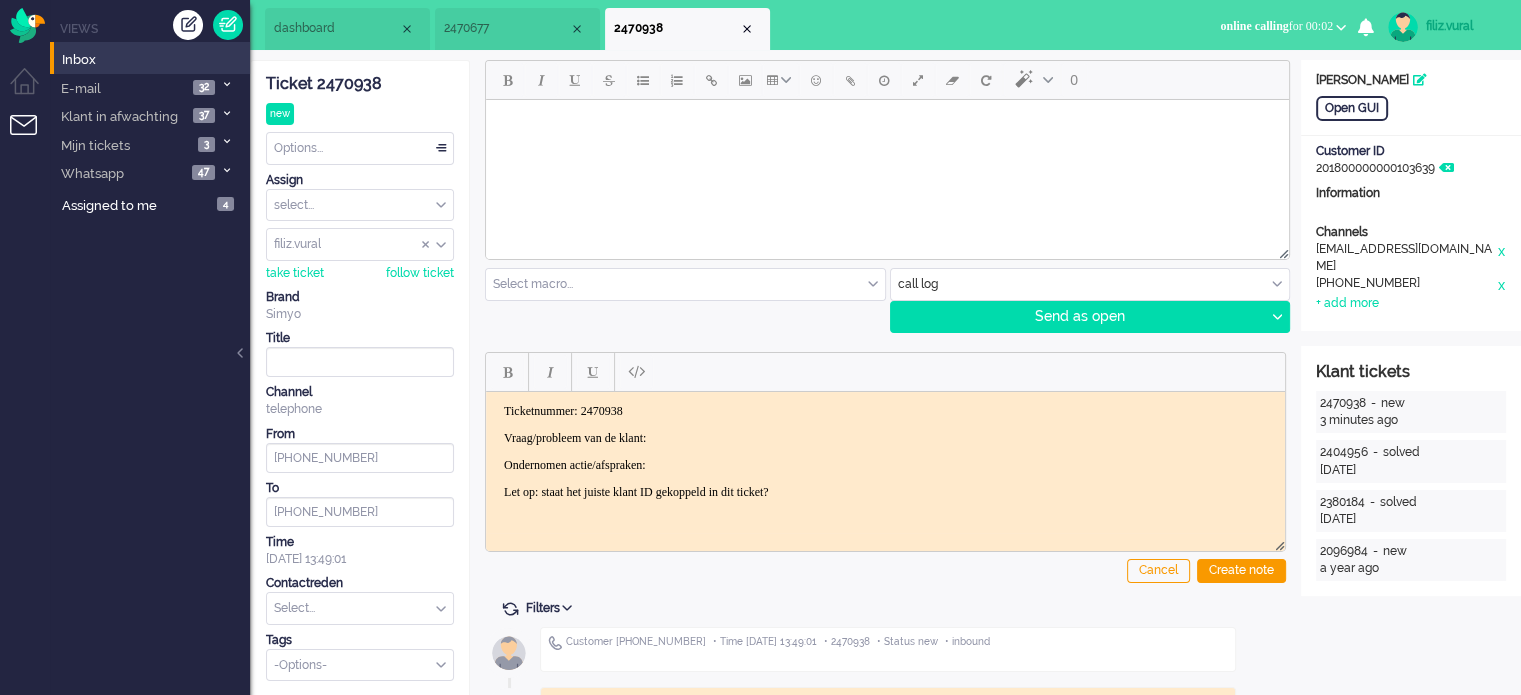 click on "Ticketnummer: 2470938 Vraag/probleem van de klant: Ondernomen actie/afspraken:  Let op: staat het juiste klant ID gekoppeld in dit ticket?" at bounding box center [885, 451] 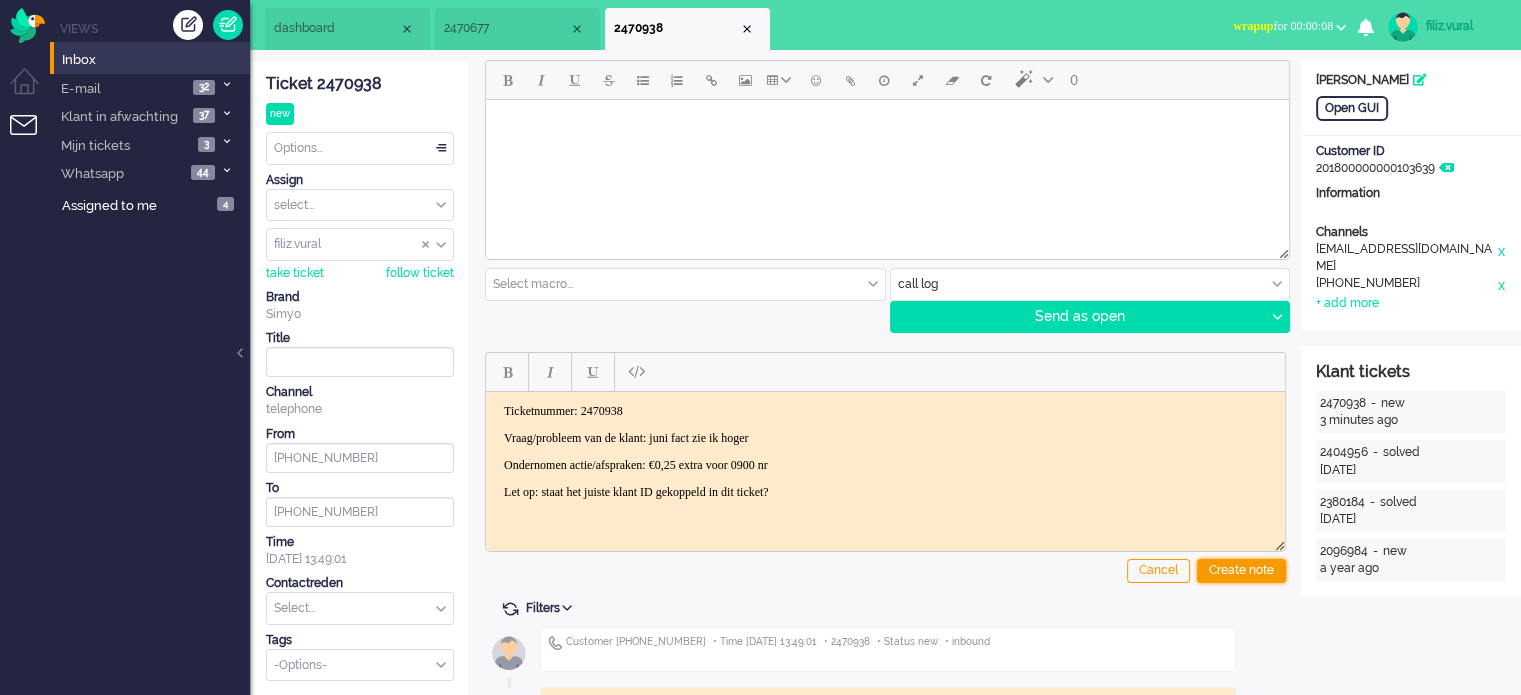 click on "Create note" at bounding box center [1241, 571] 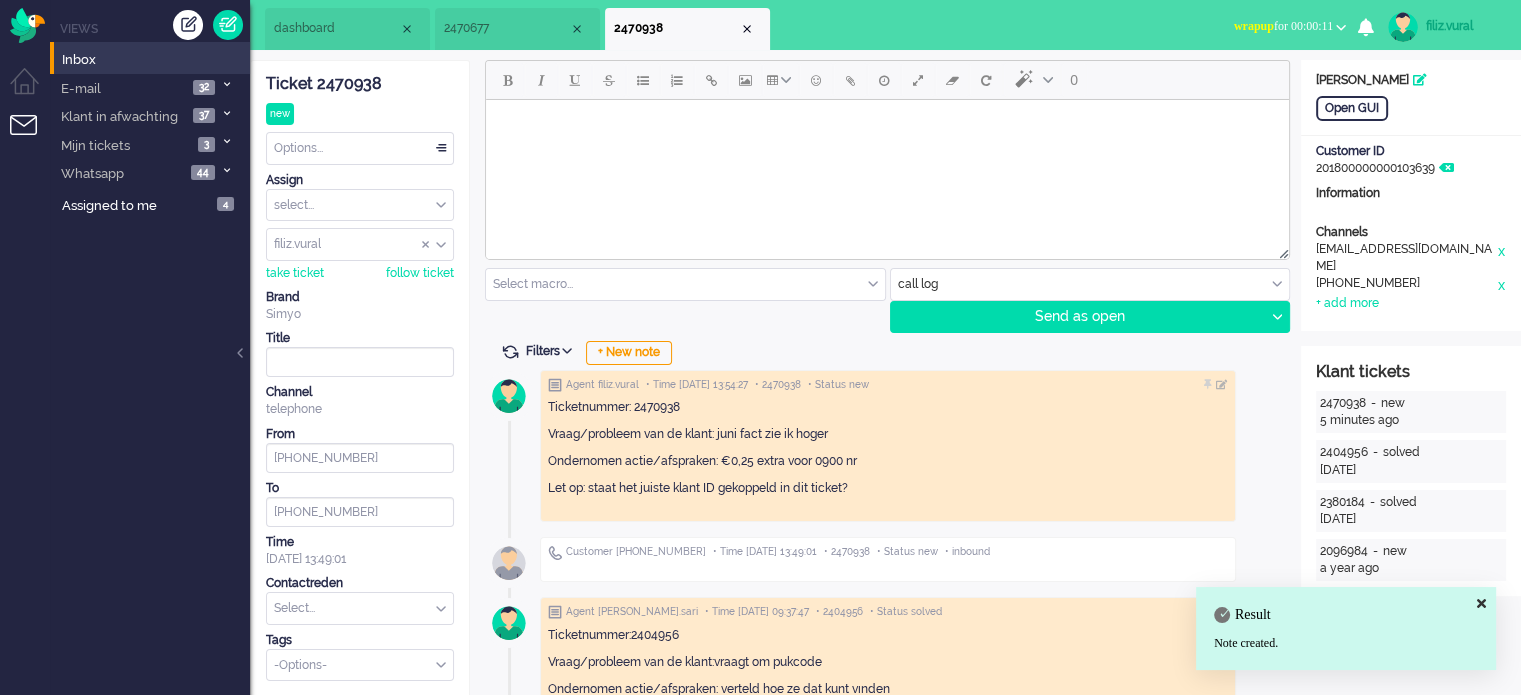 click on "Contactreden" at bounding box center [360, 583] 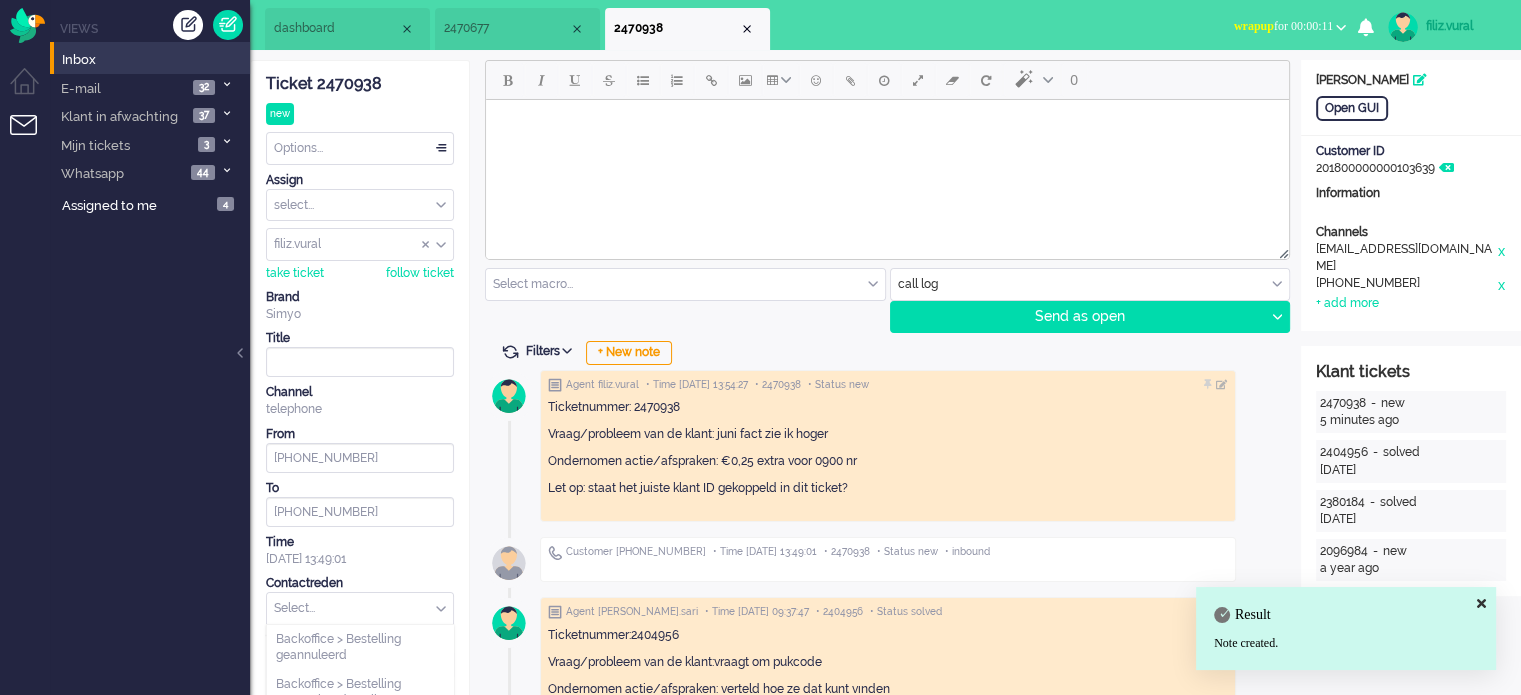 click at bounding box center (360, 608) 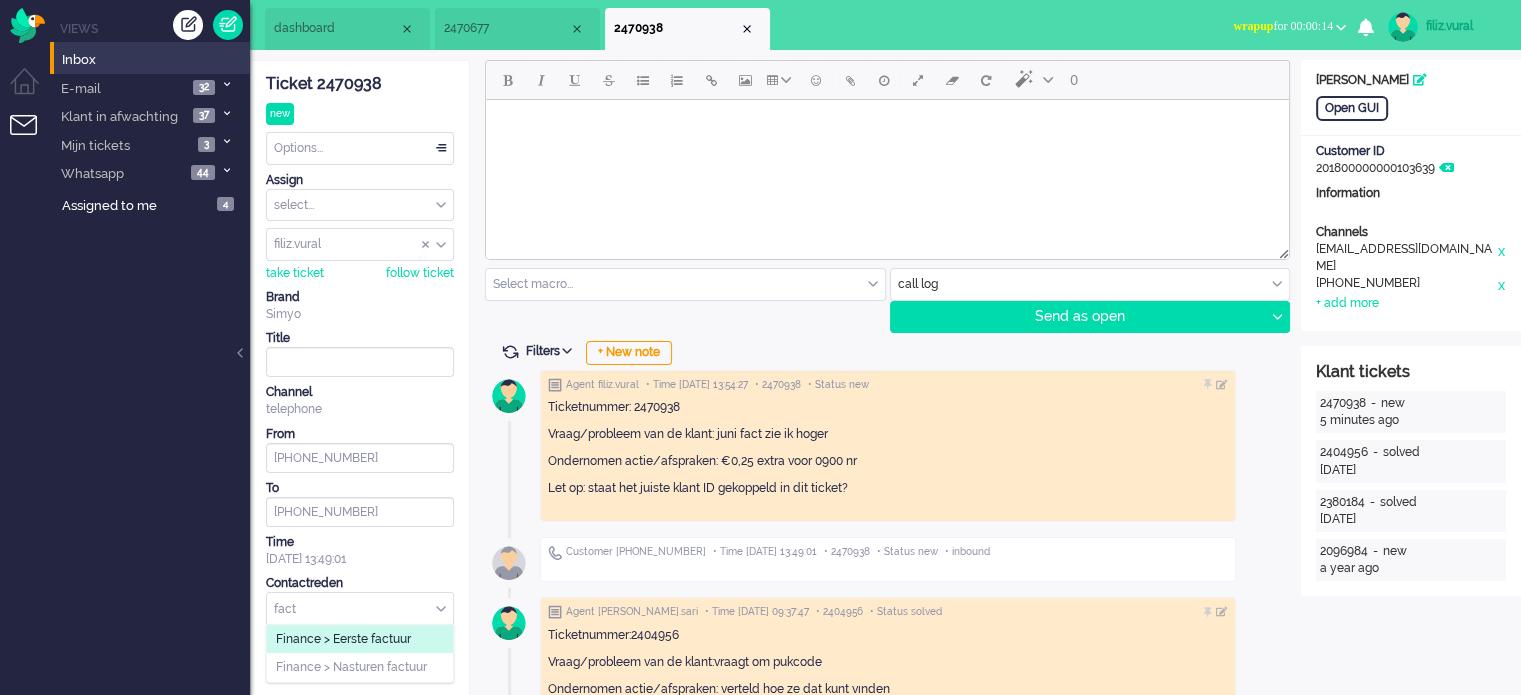 scroll, scrollTop: 200, scrollLeft: 0, axis: vertical 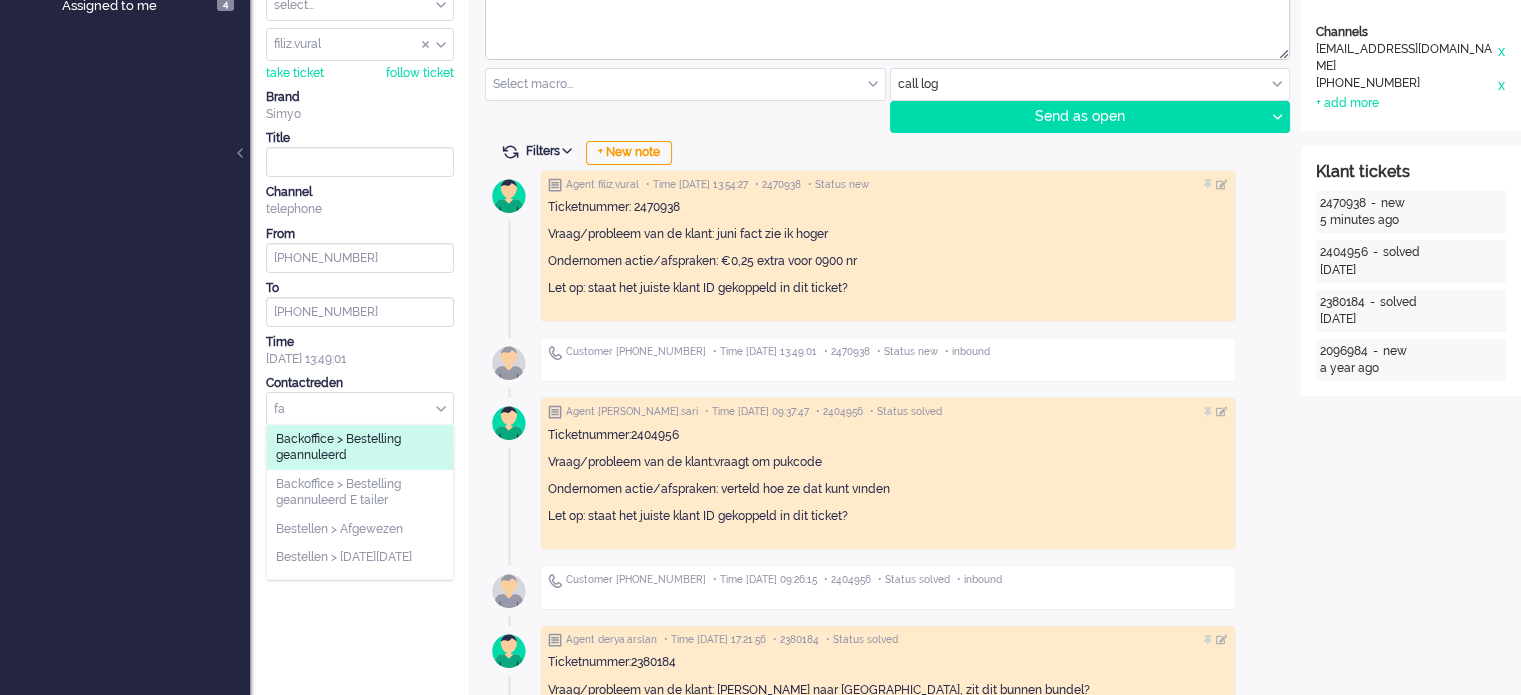 type on "f" 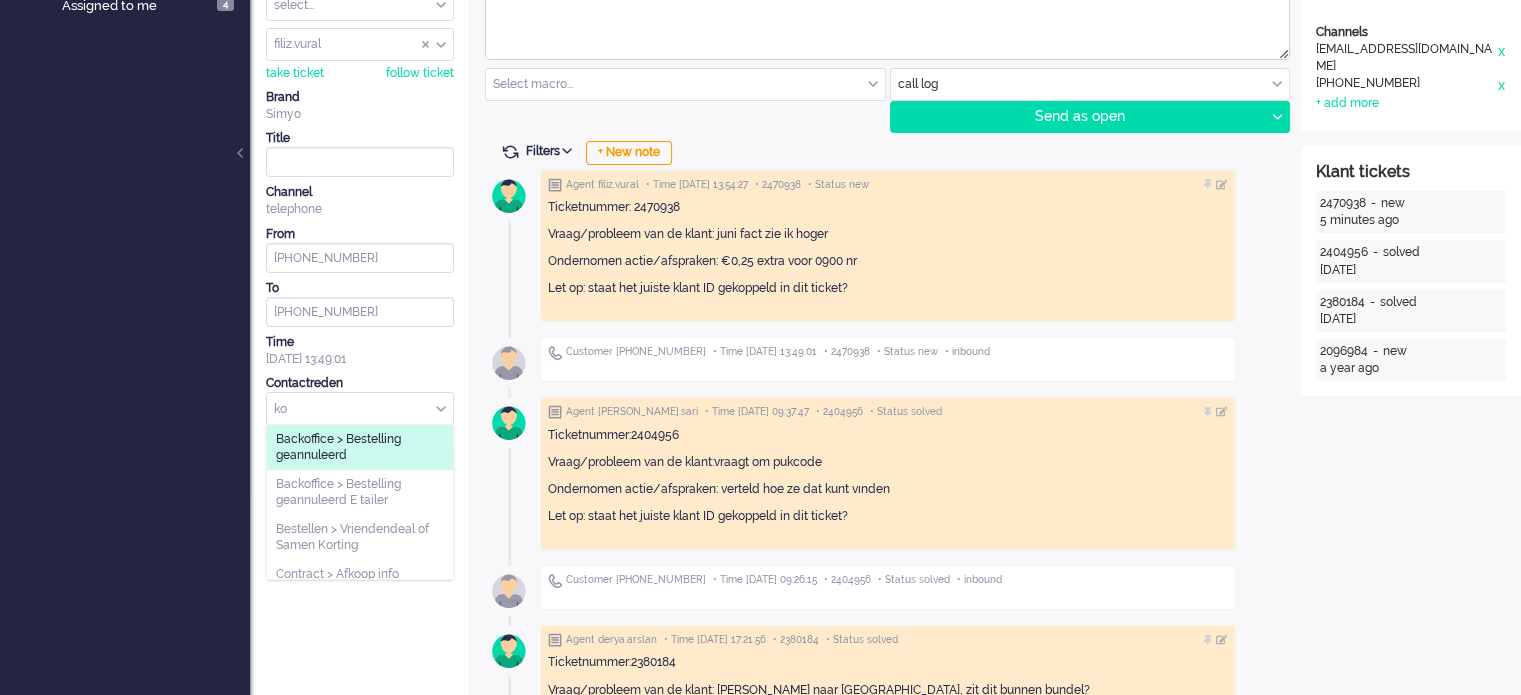 type on "k" 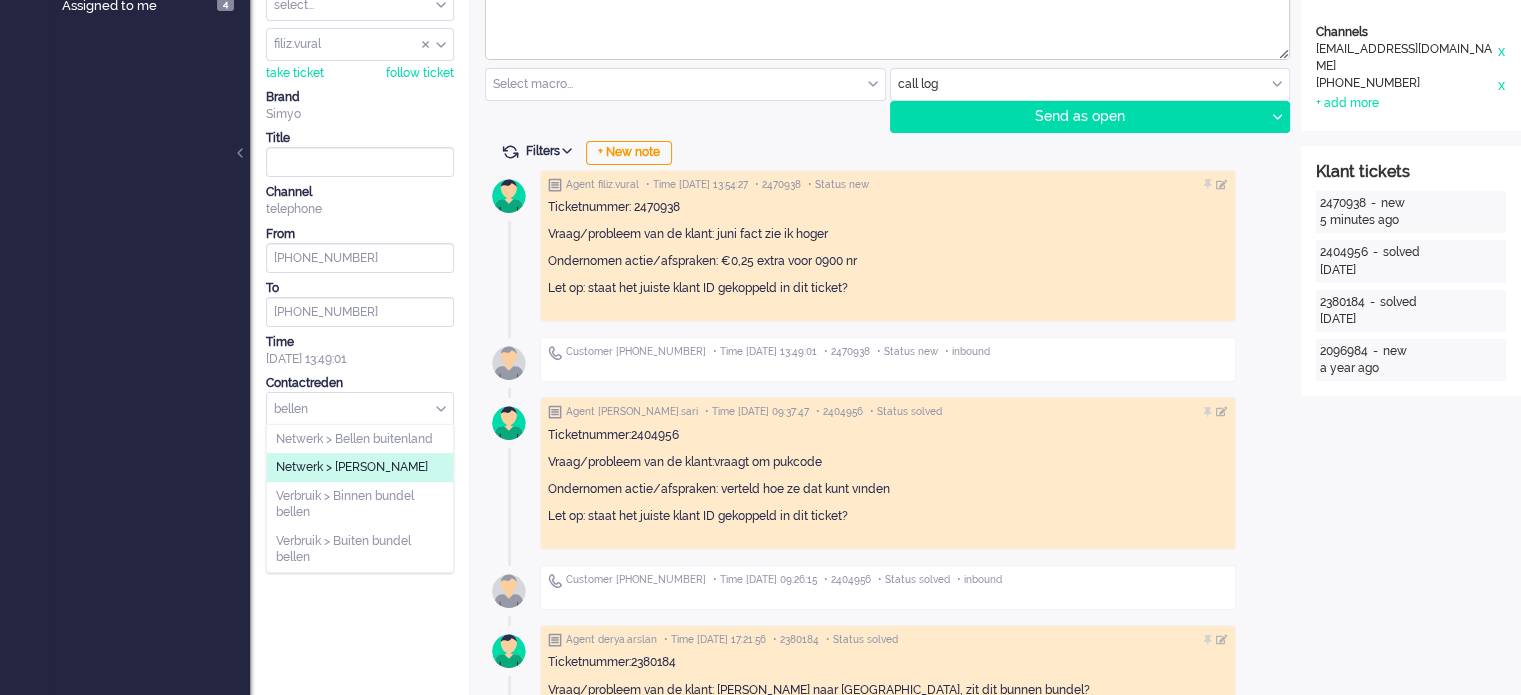 type on "bellen" 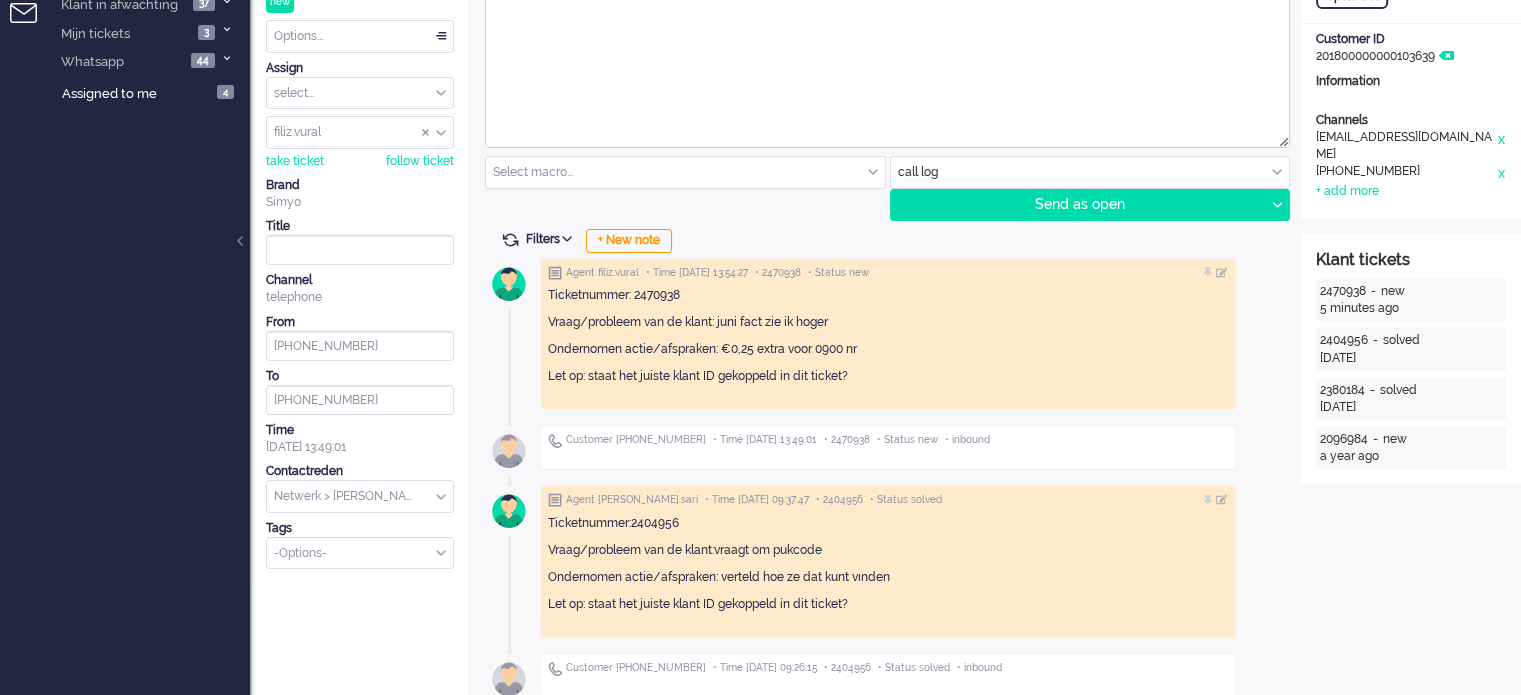 scroll, scrollTop: 0, scrollLeft: 0, axis: both 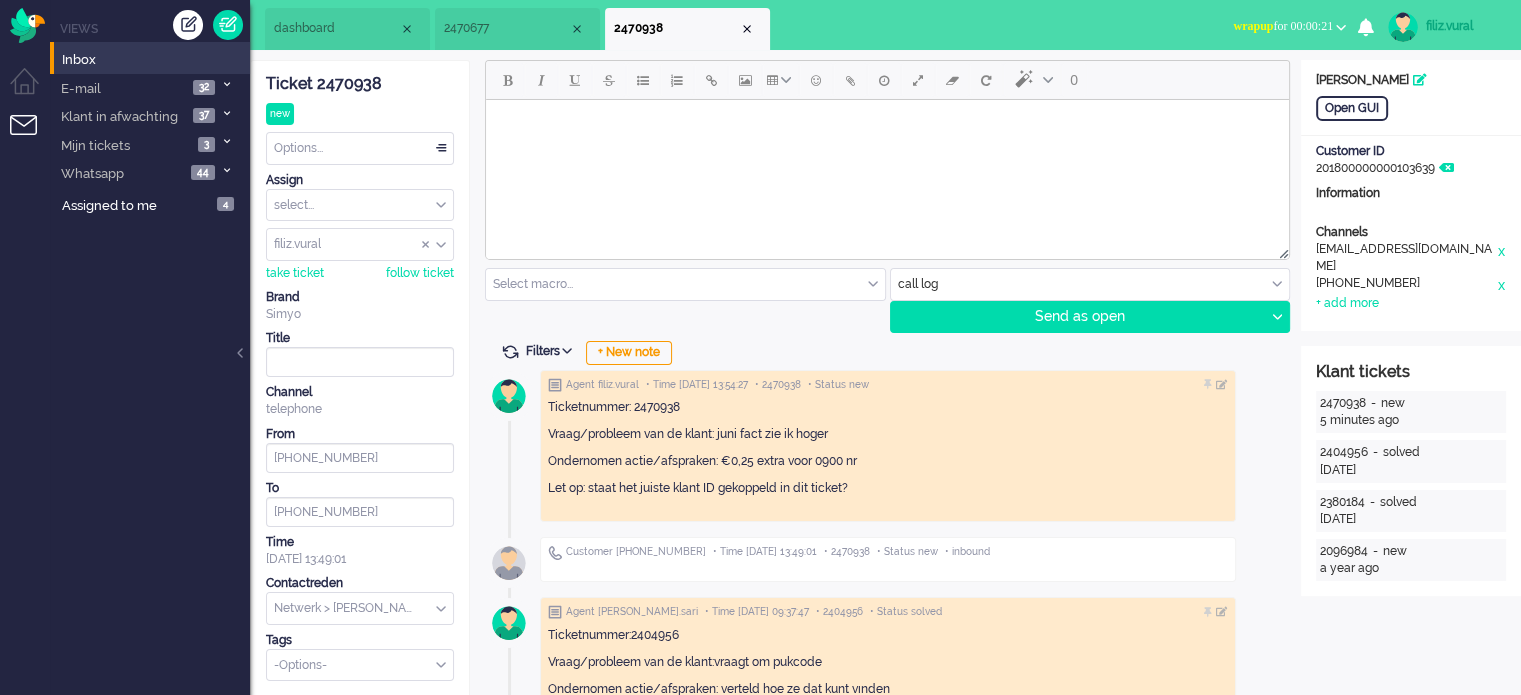 click on "Options..." at bounding box center [360, 148] 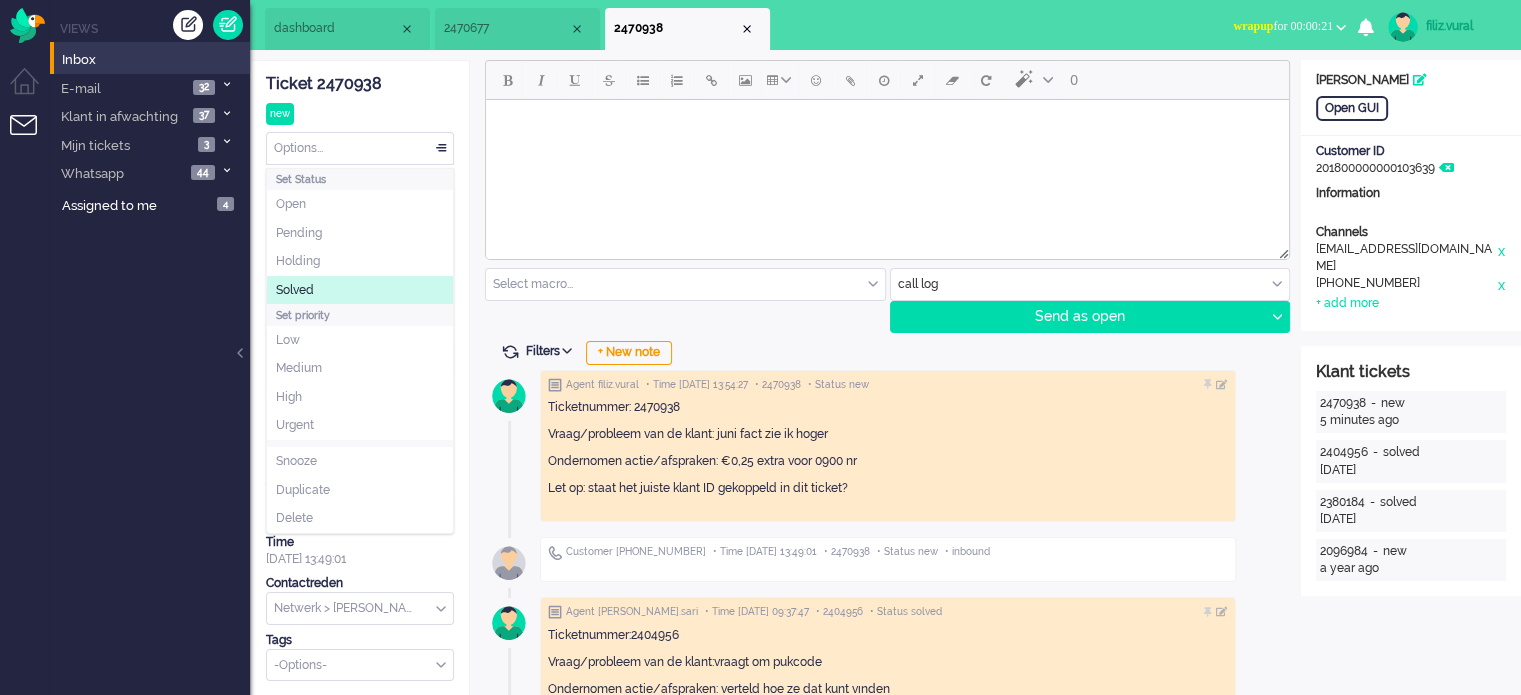 click on "Solved" 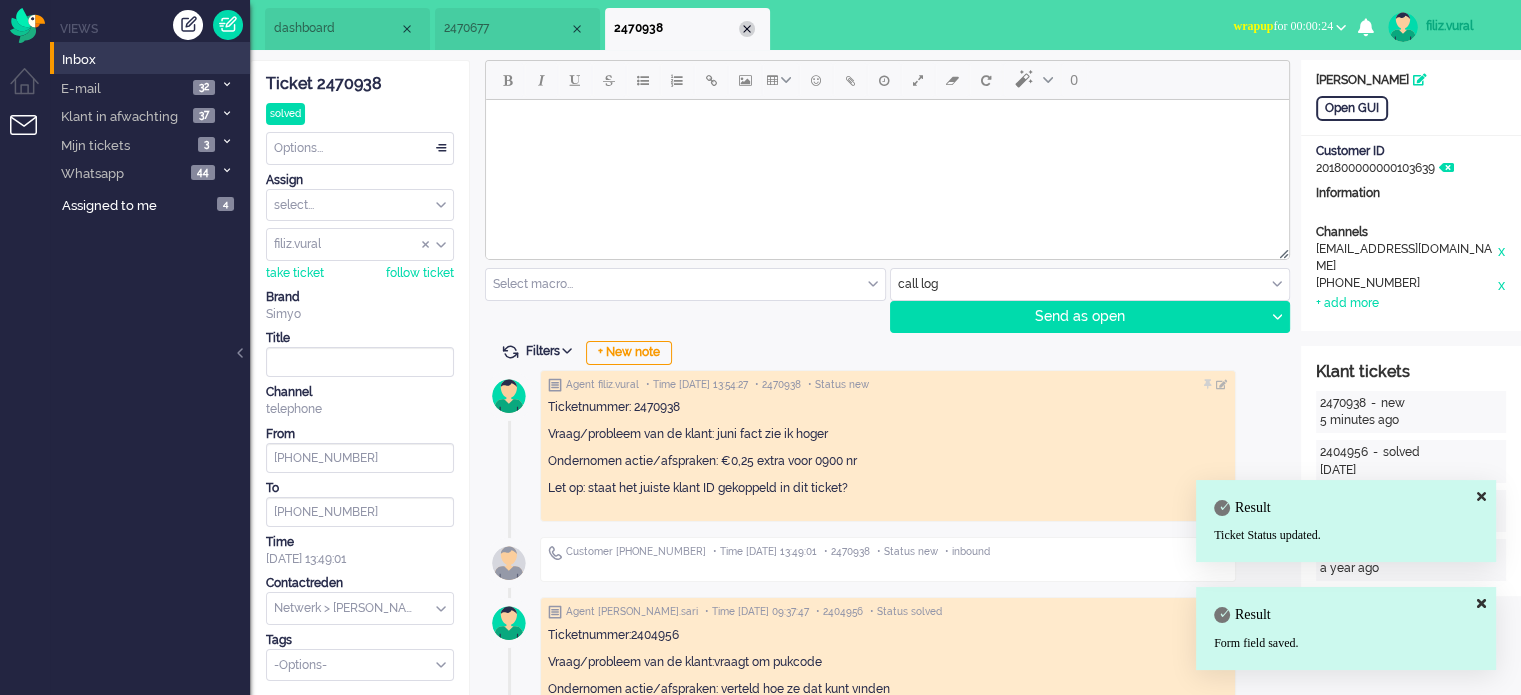 click at bounding box center [747, 29] 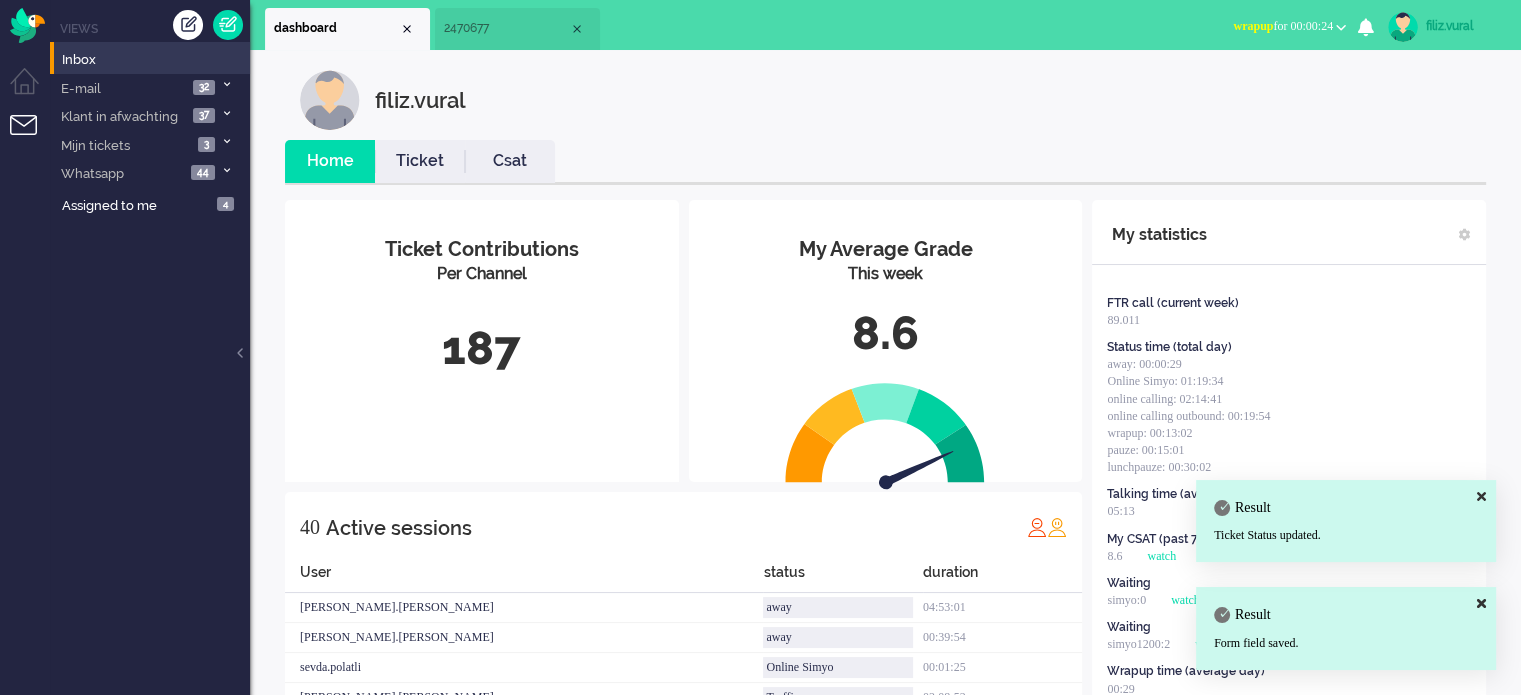 click on "wrapup" at bounding box center [1253, 26] 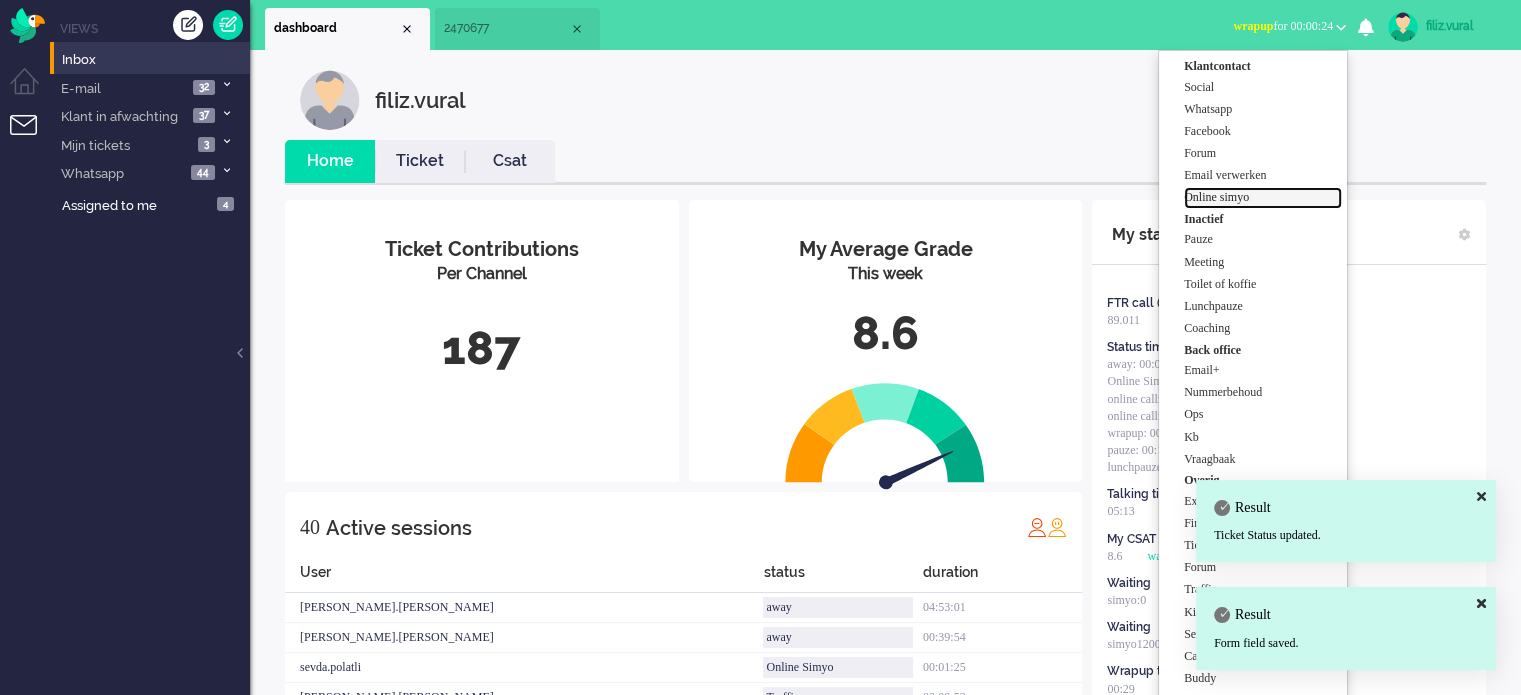 click on "Online simyo" at bounding box center (1263, 197) 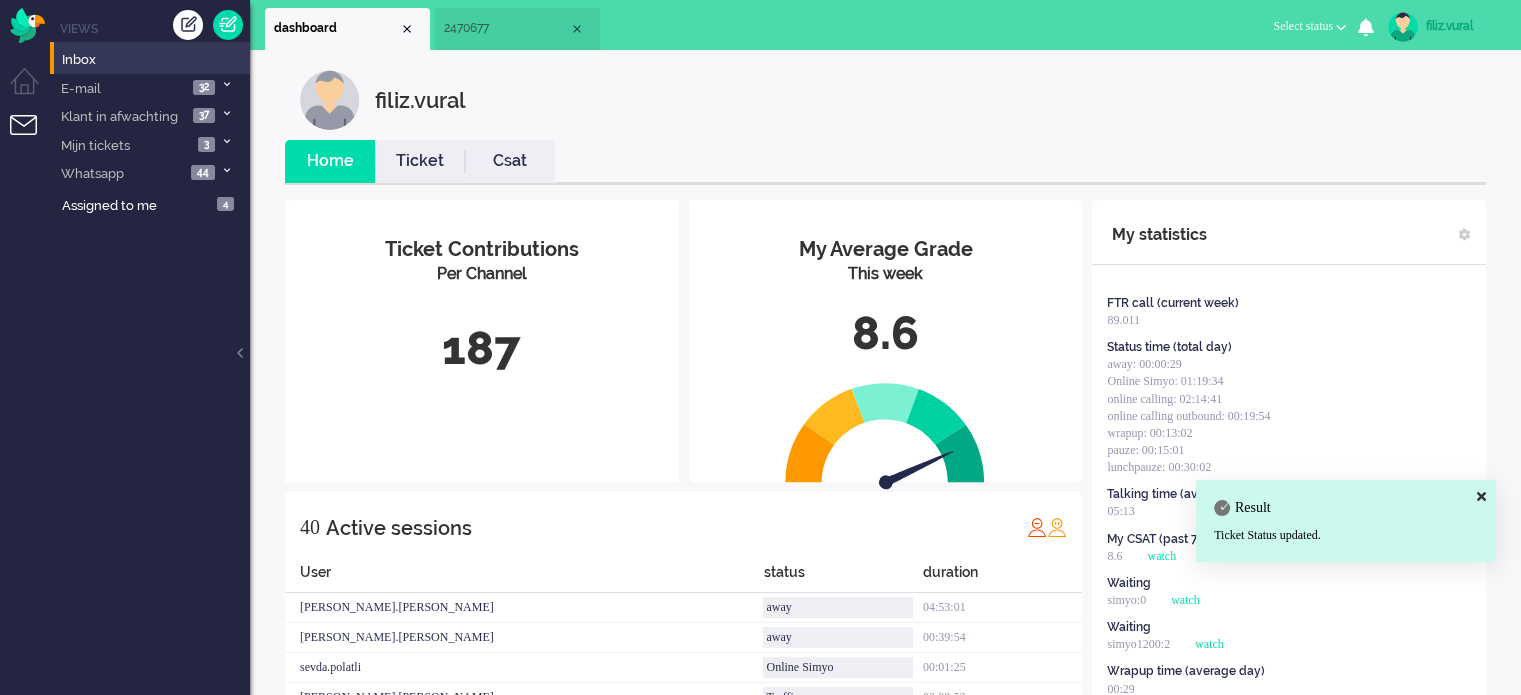 click on "Ticket" at bounding box center (420, 161) 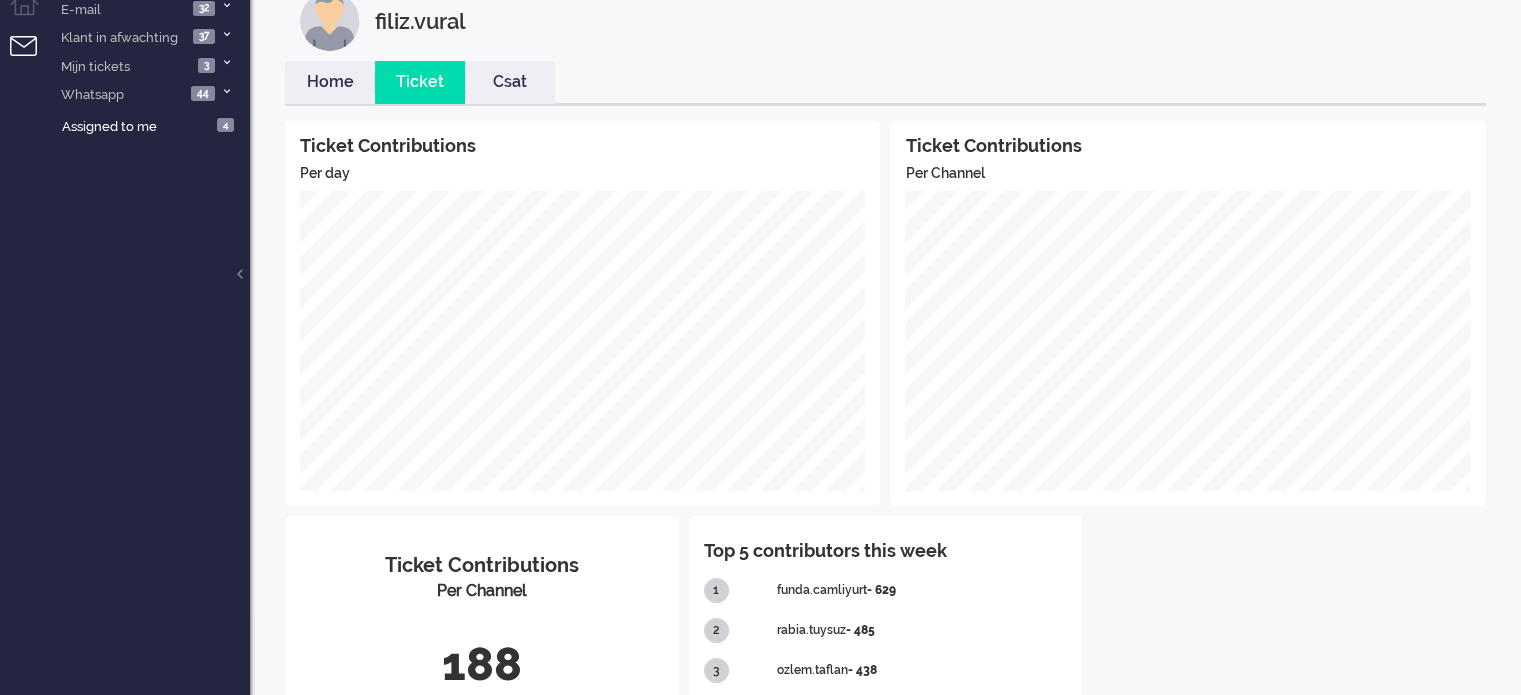 scroll, scrollTop: 0, scrollLeft: 0, axis: both 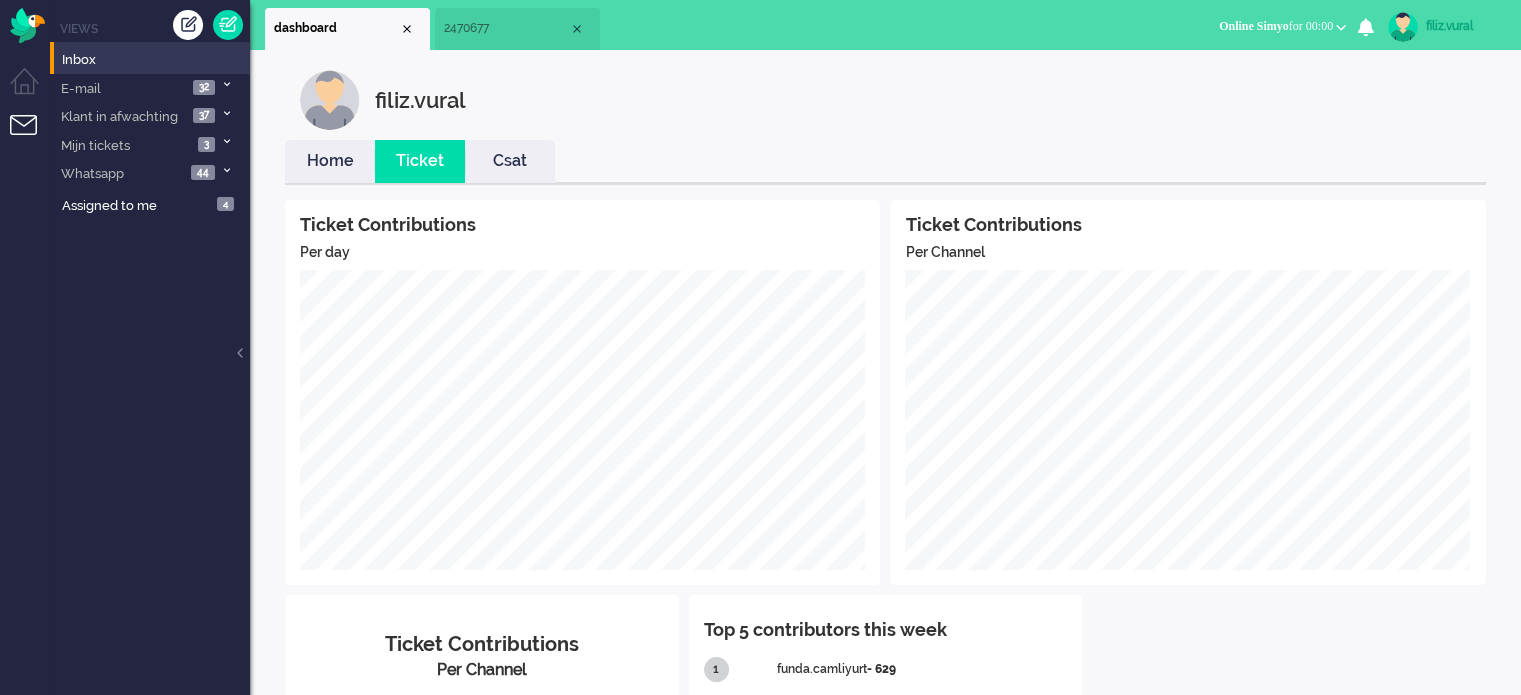click on "Home" at bounding box center [330, 161] 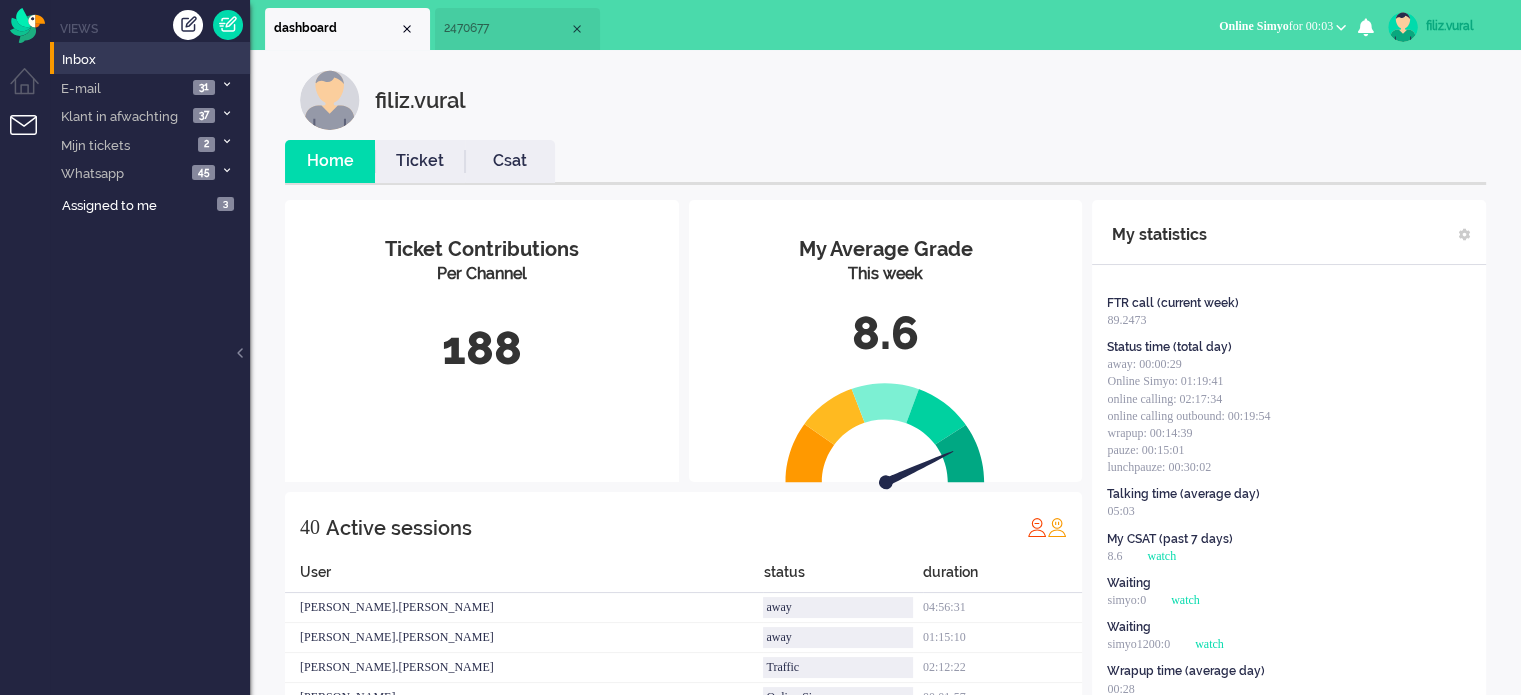 click on "Csat" at bounding box center [510, 161] 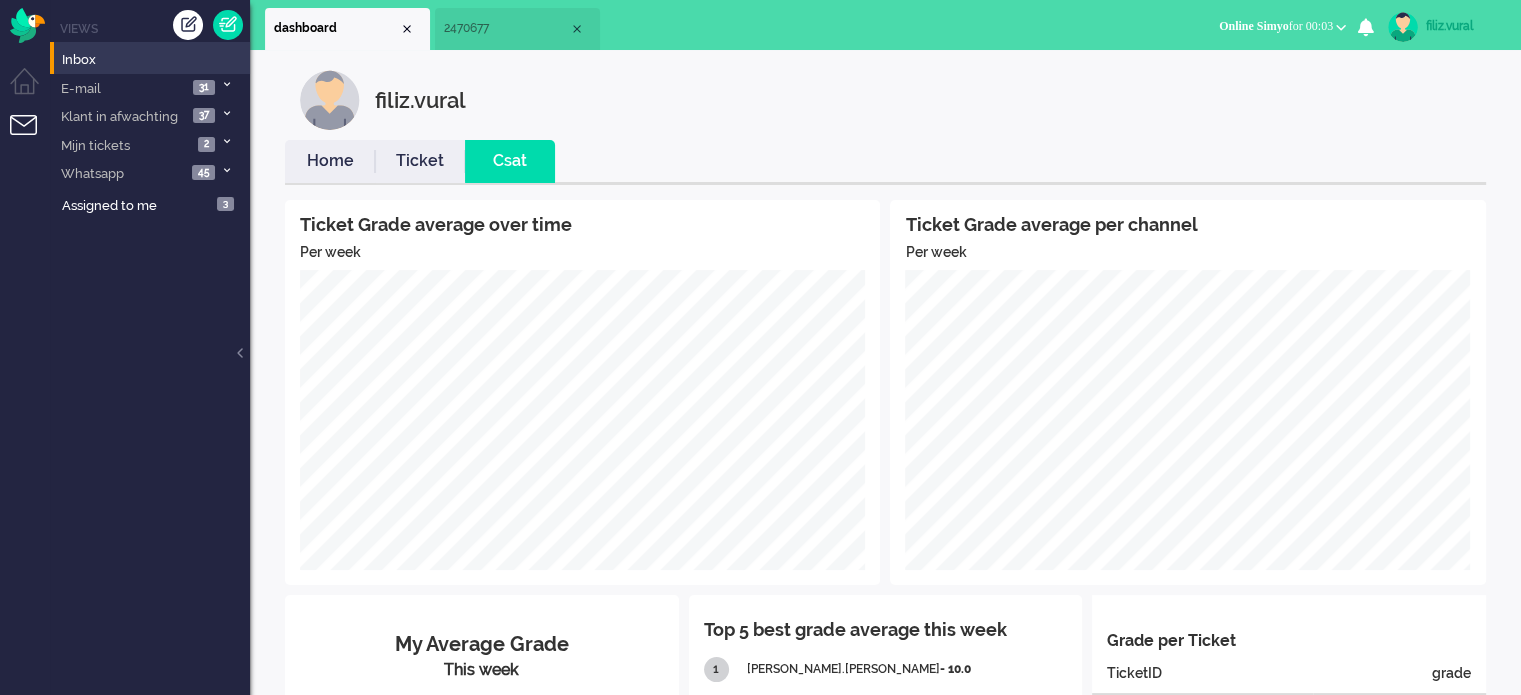 click on "Home" at bounding box center (330, 161) 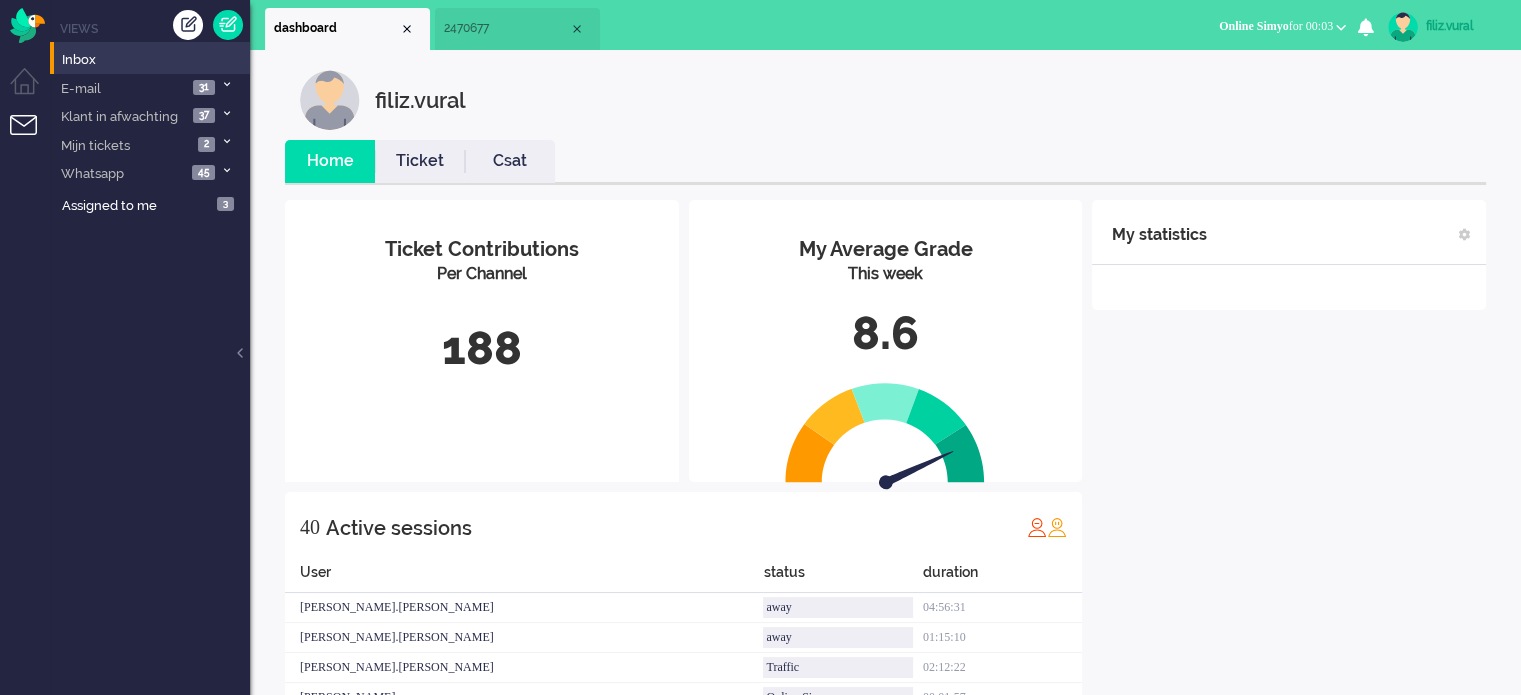 click on "2470677" at bounding box center (517, 29) 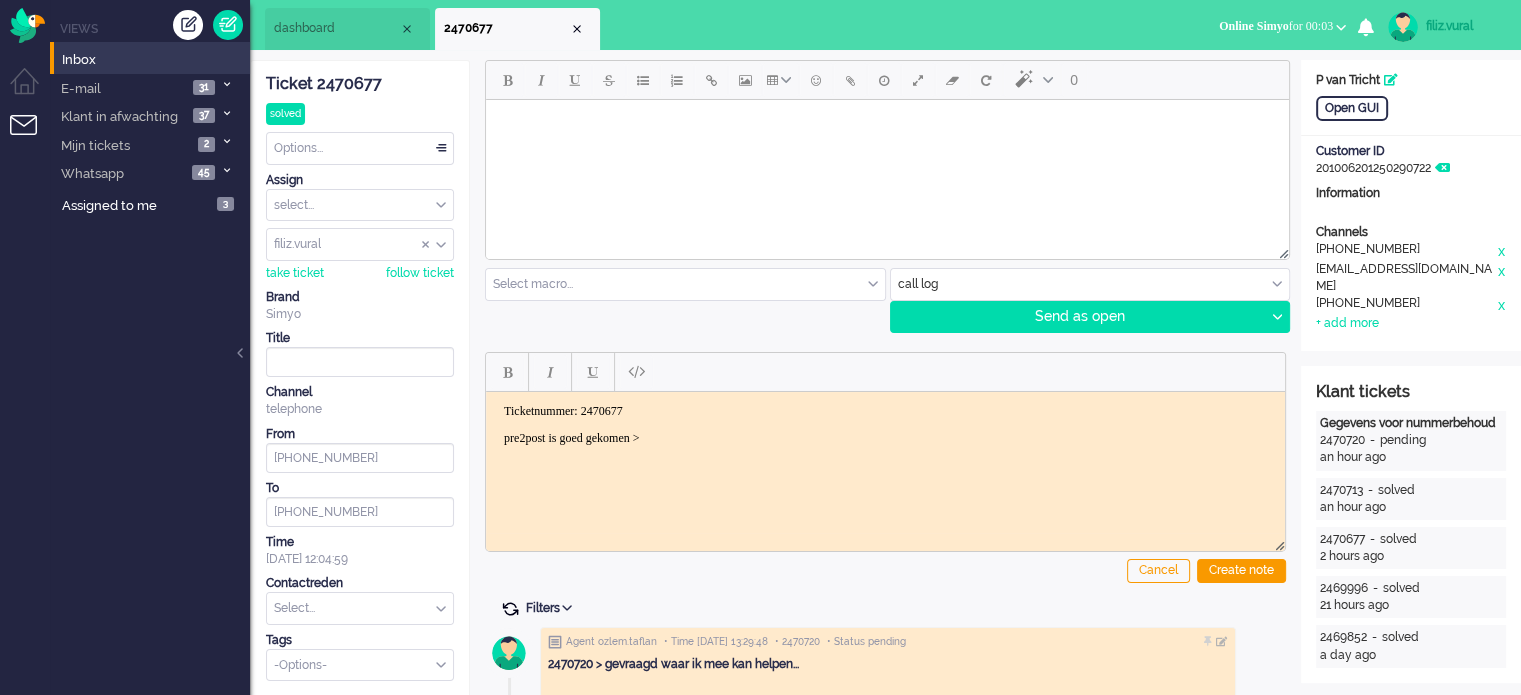 click at bounding box center (510, 609) 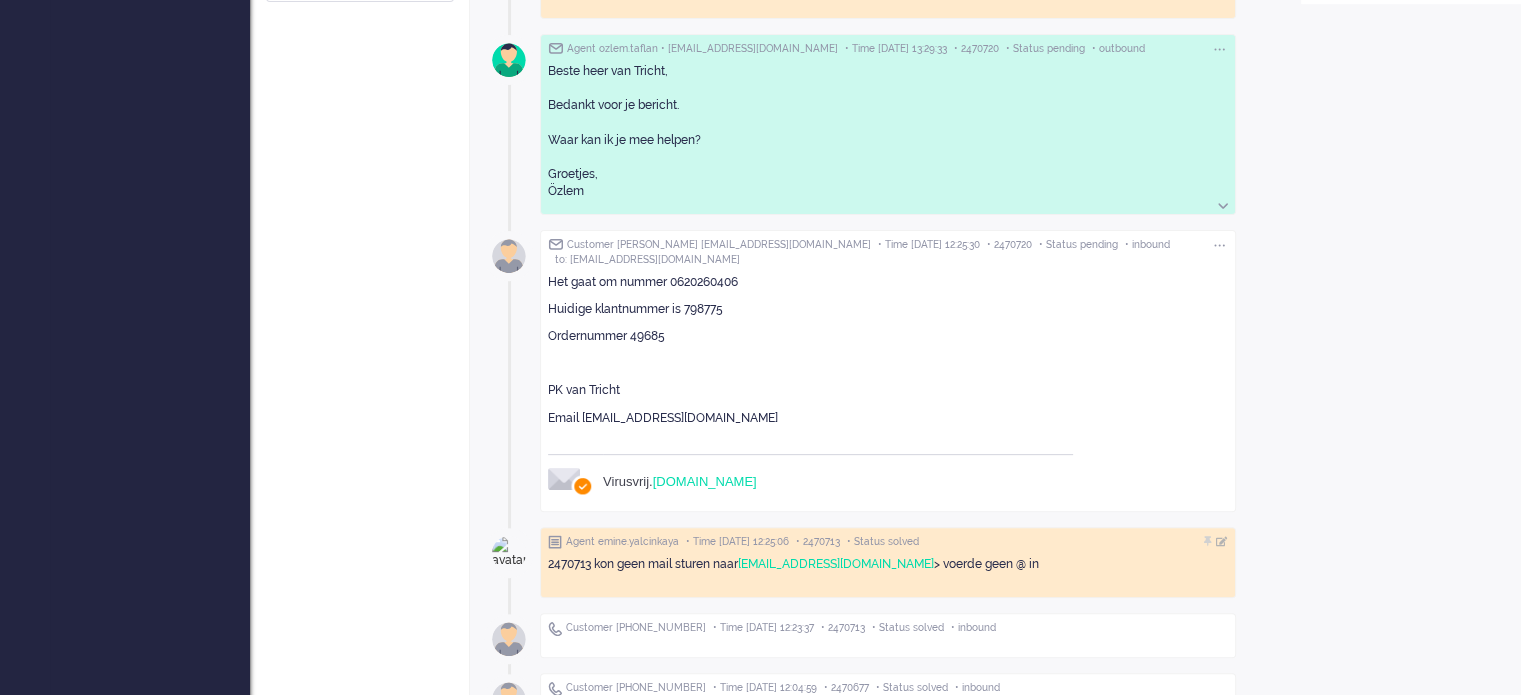 scroll, scrollTop: 700, scrollLeft: 0, axis: vertical 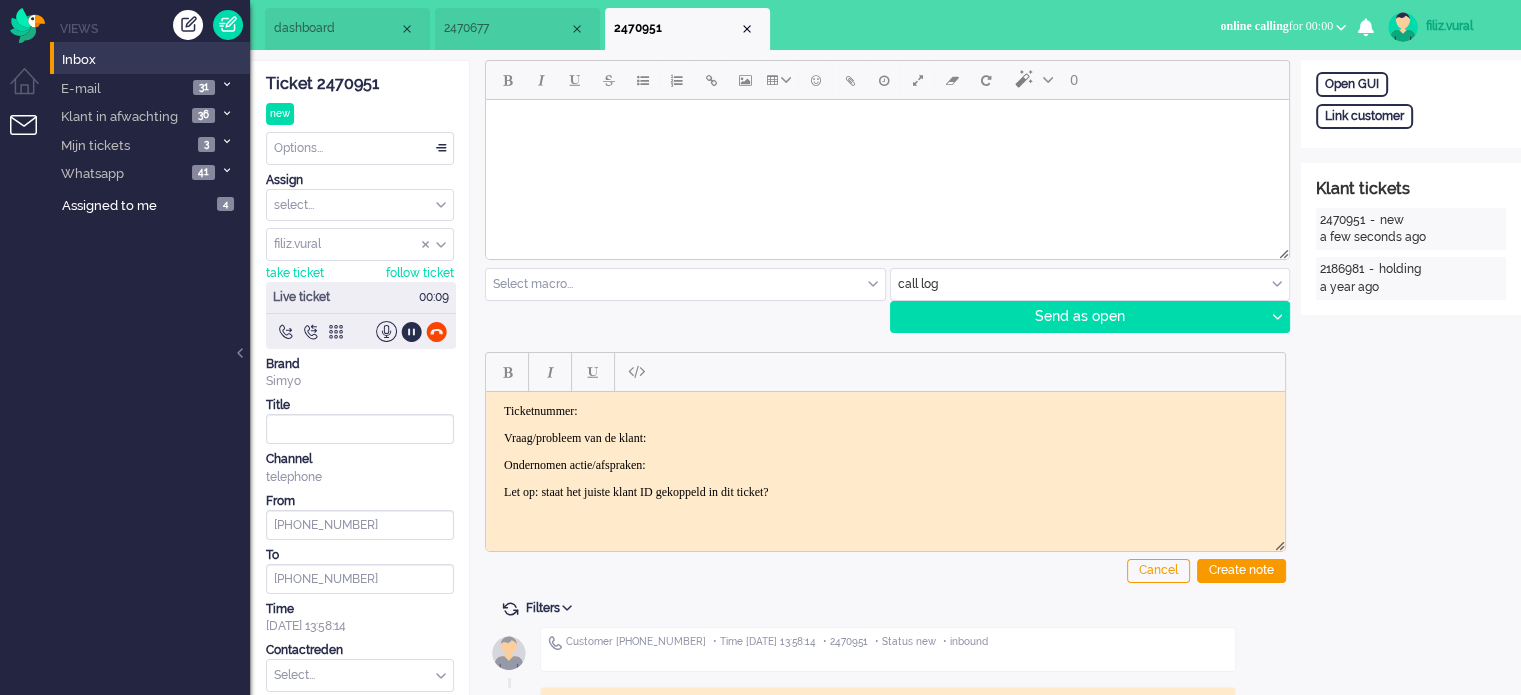 click on "Ticket 2470951" 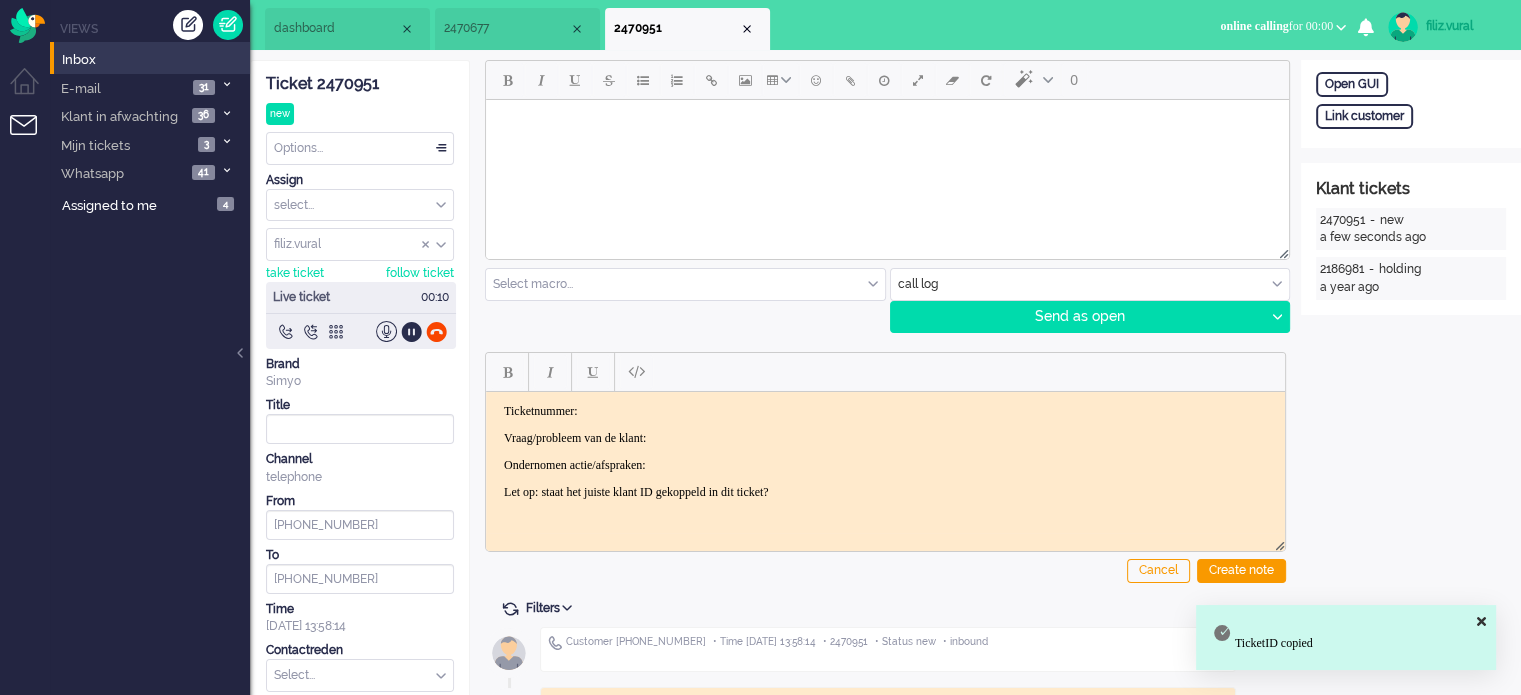 click on "Ticketnummer:" at bounding box center [885, 410] 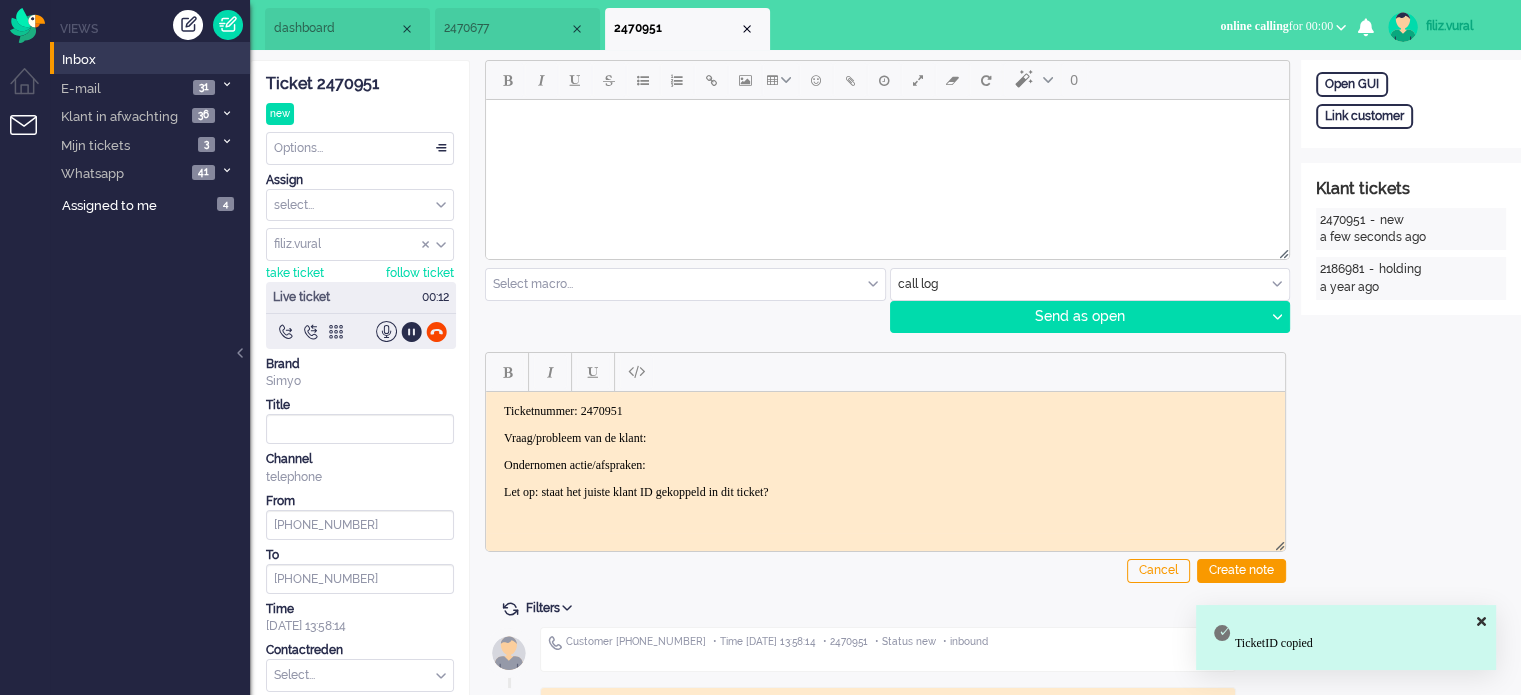 click on "Ticketnummer: 2470951 Vraag/probleem van de klant: Ondernomen actie/afspraken:  Let op: staat het juiste klant ID gekoppeld in dit ticket?" at bounding box center (885, 451) 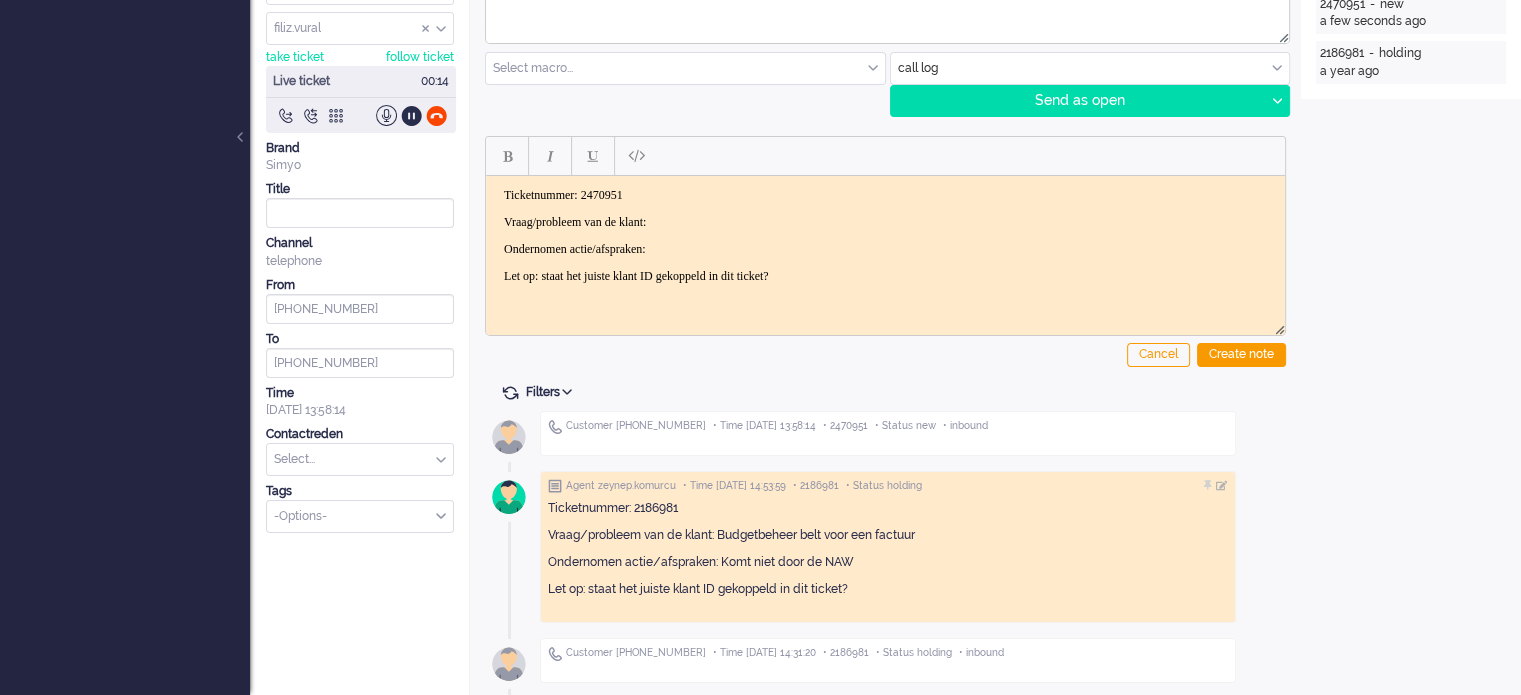 scroll, scrollTop: 217, scrollLeft: 0, axis: vertical 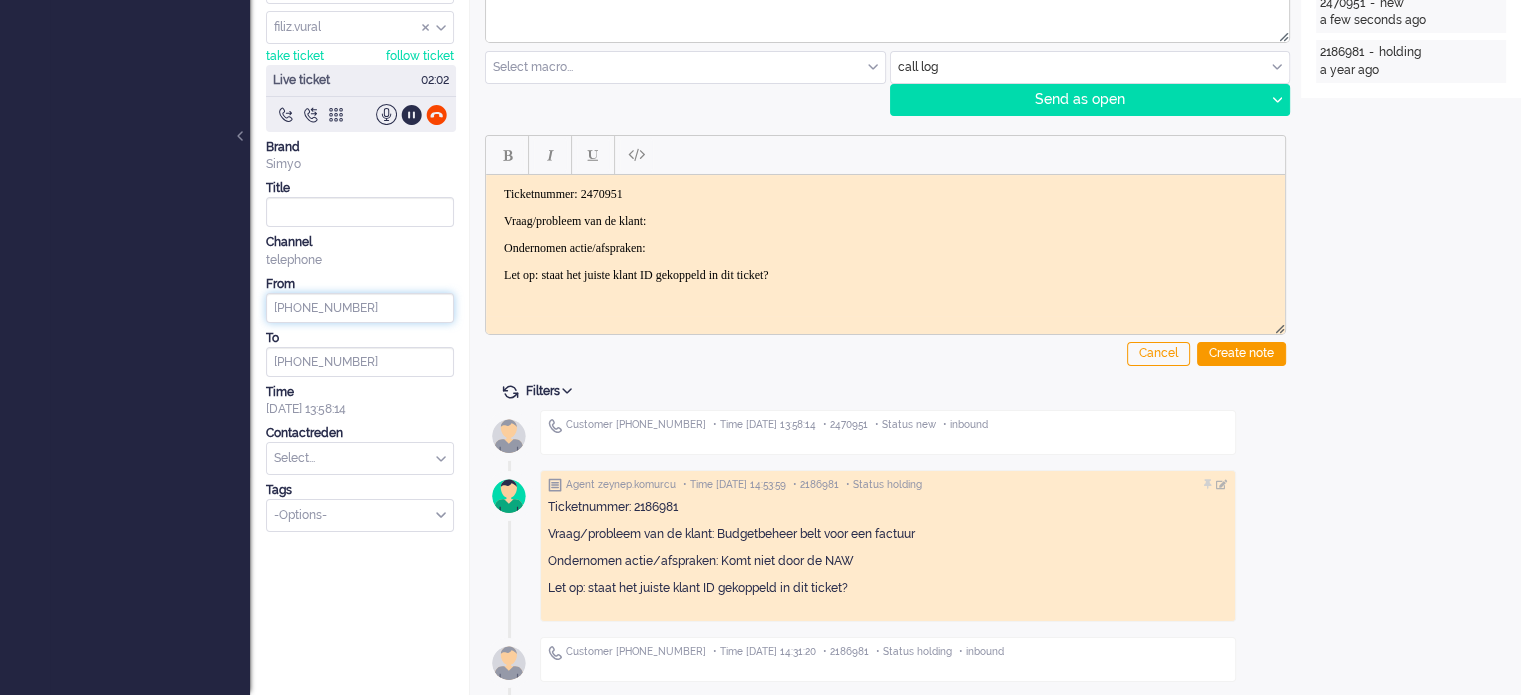 drag, startPoint x: 380, startPoint y: 307, endPoint x: 265, endPoint y: 304, distance: 115.03912 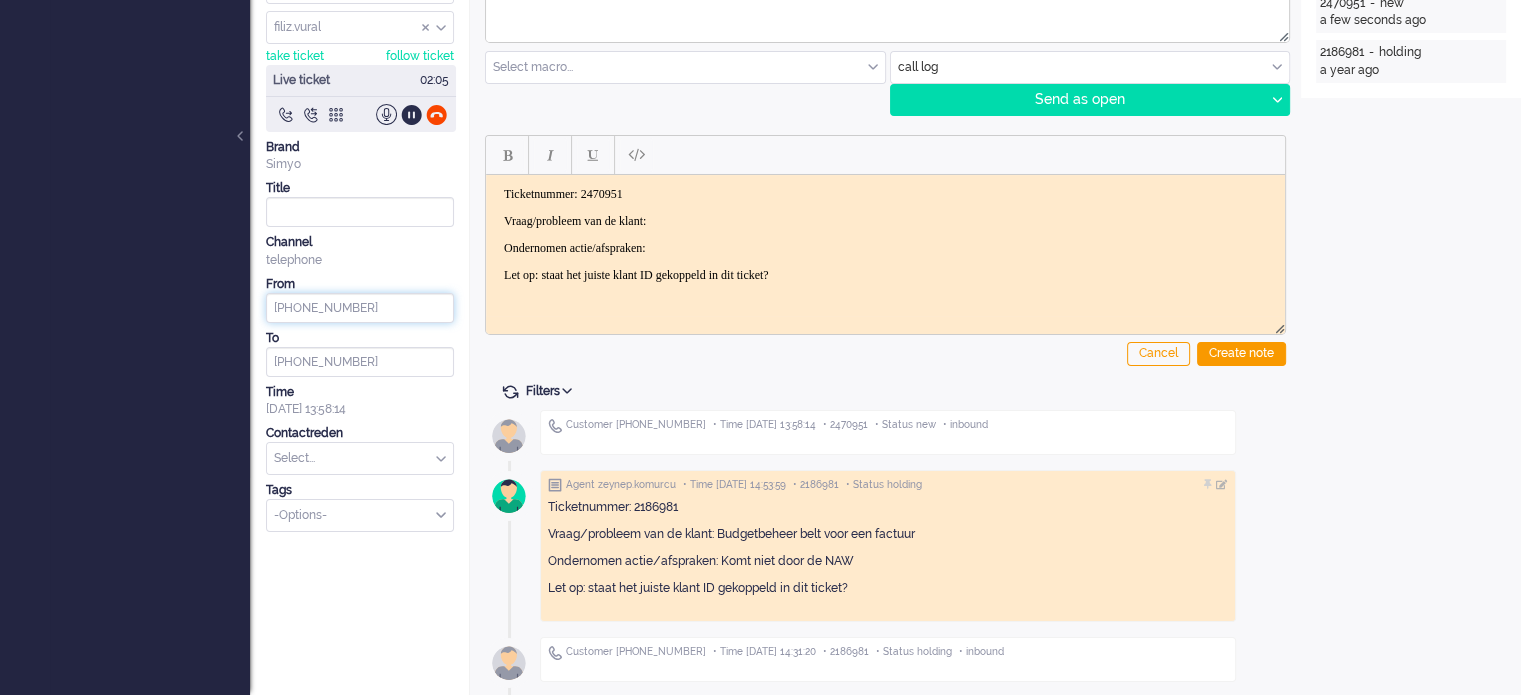click on "+31345620080" 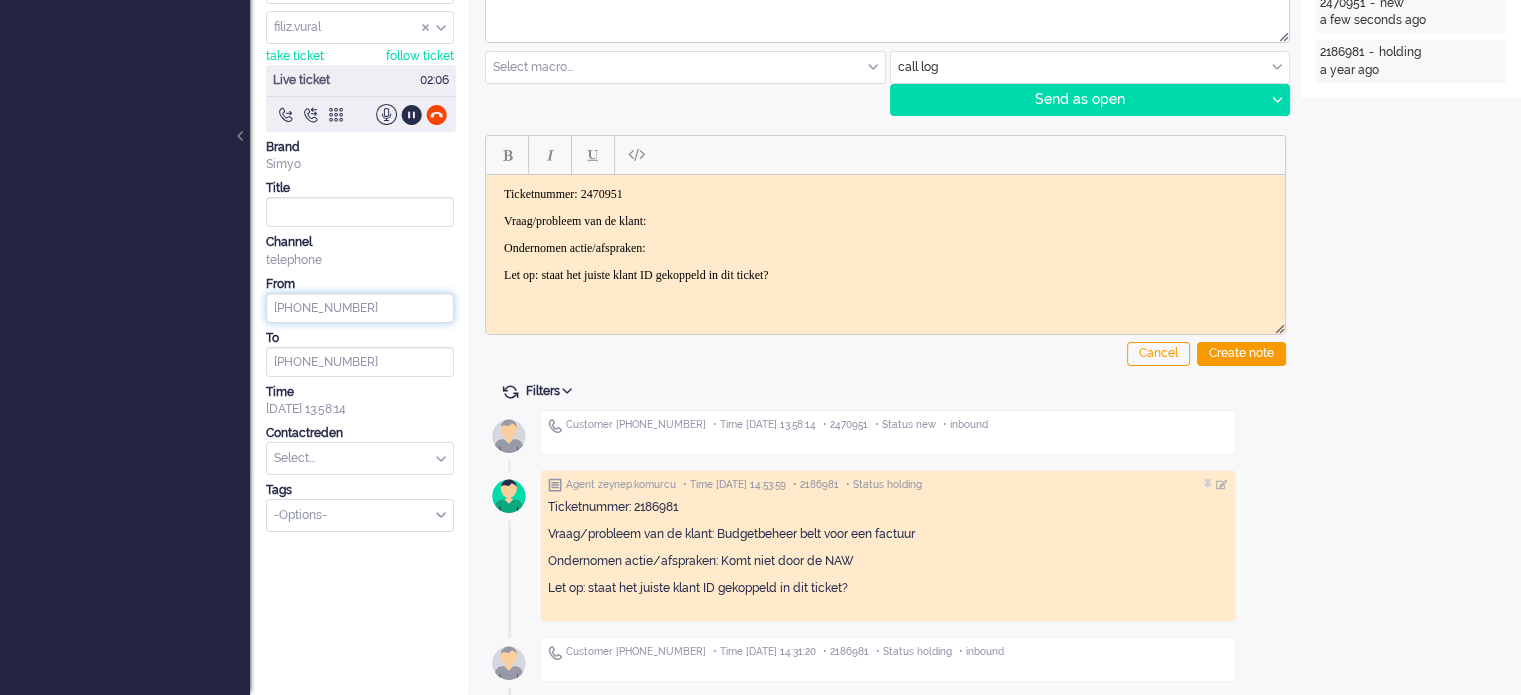 click on "+31345620080" 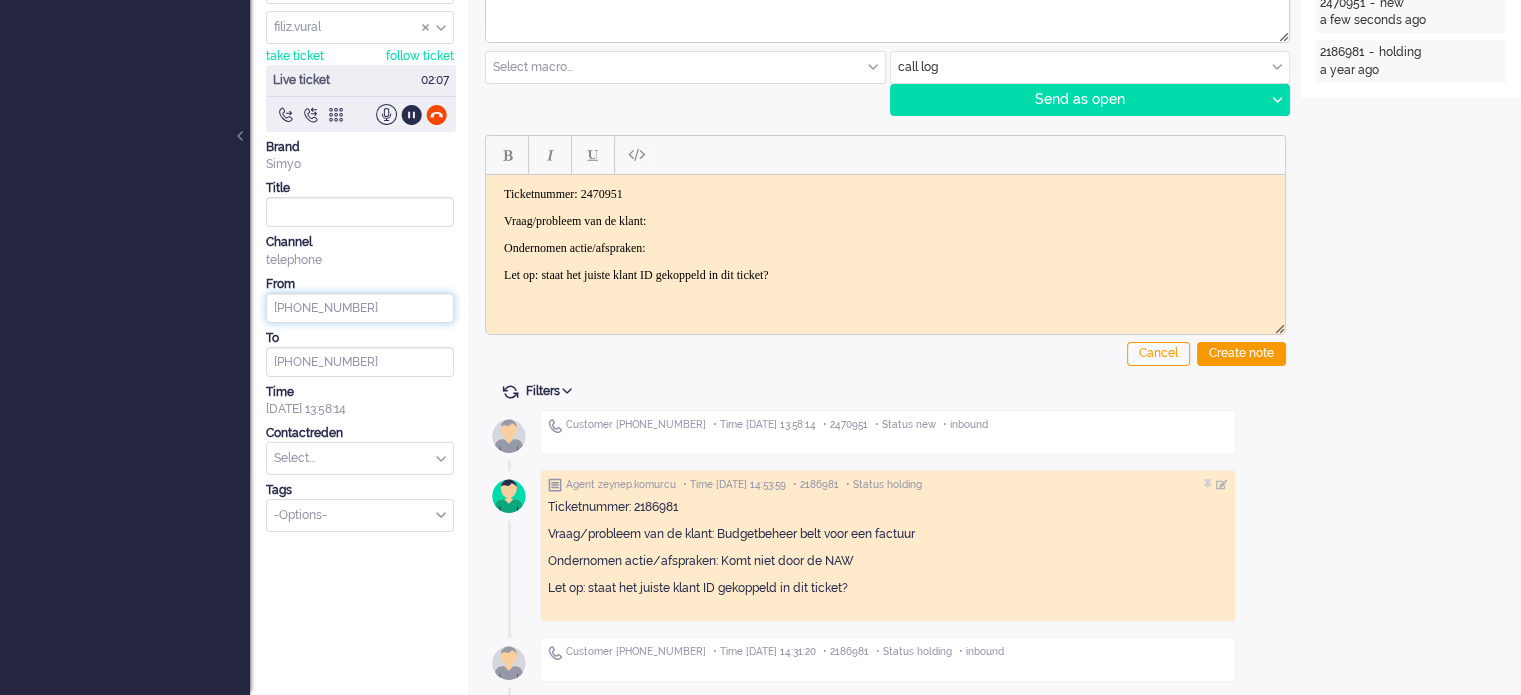 drag, startPoint x: 290, startPoint y: 299, endPoint x: 373, endPoint y: 311, distance: 83.86298 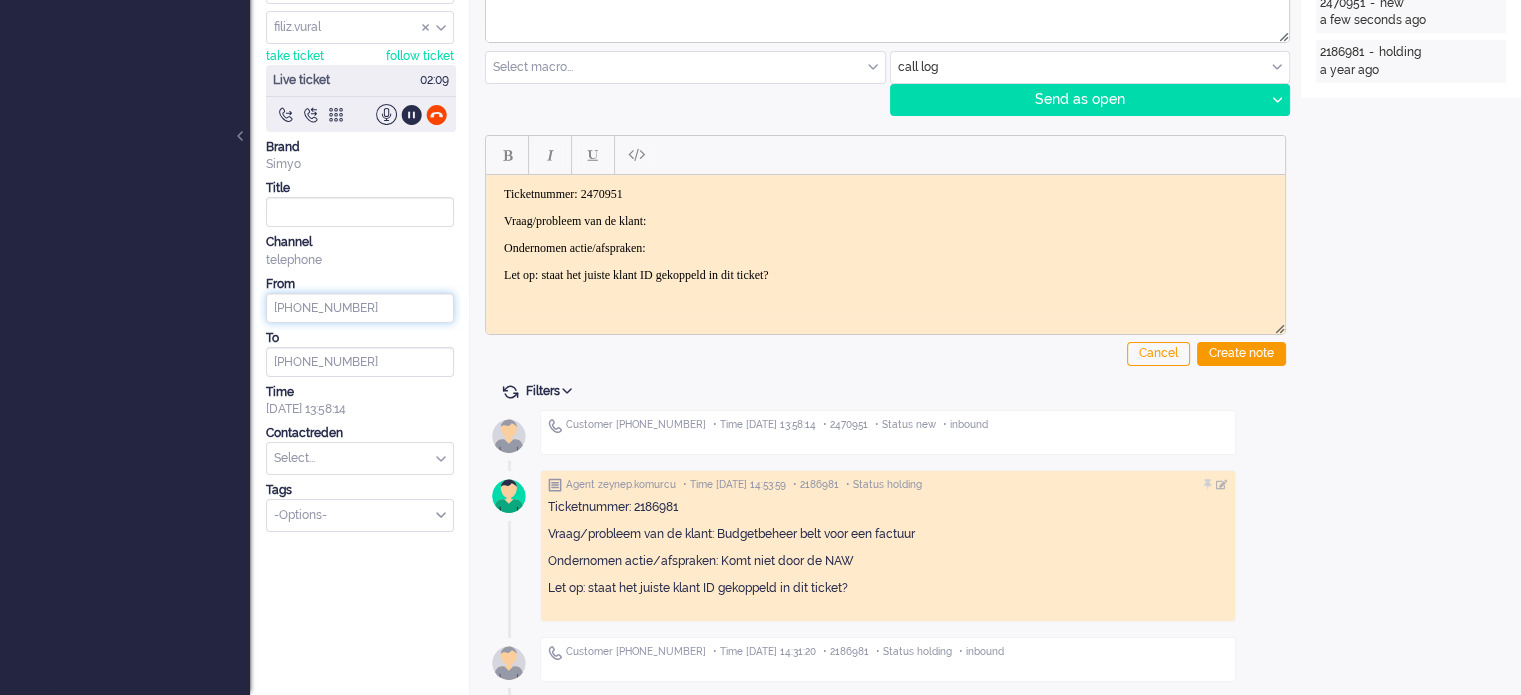 drag, startPoint x: 306, startPoint y: 309, endPoint x: 410, endPoint y: 309, distance: 104 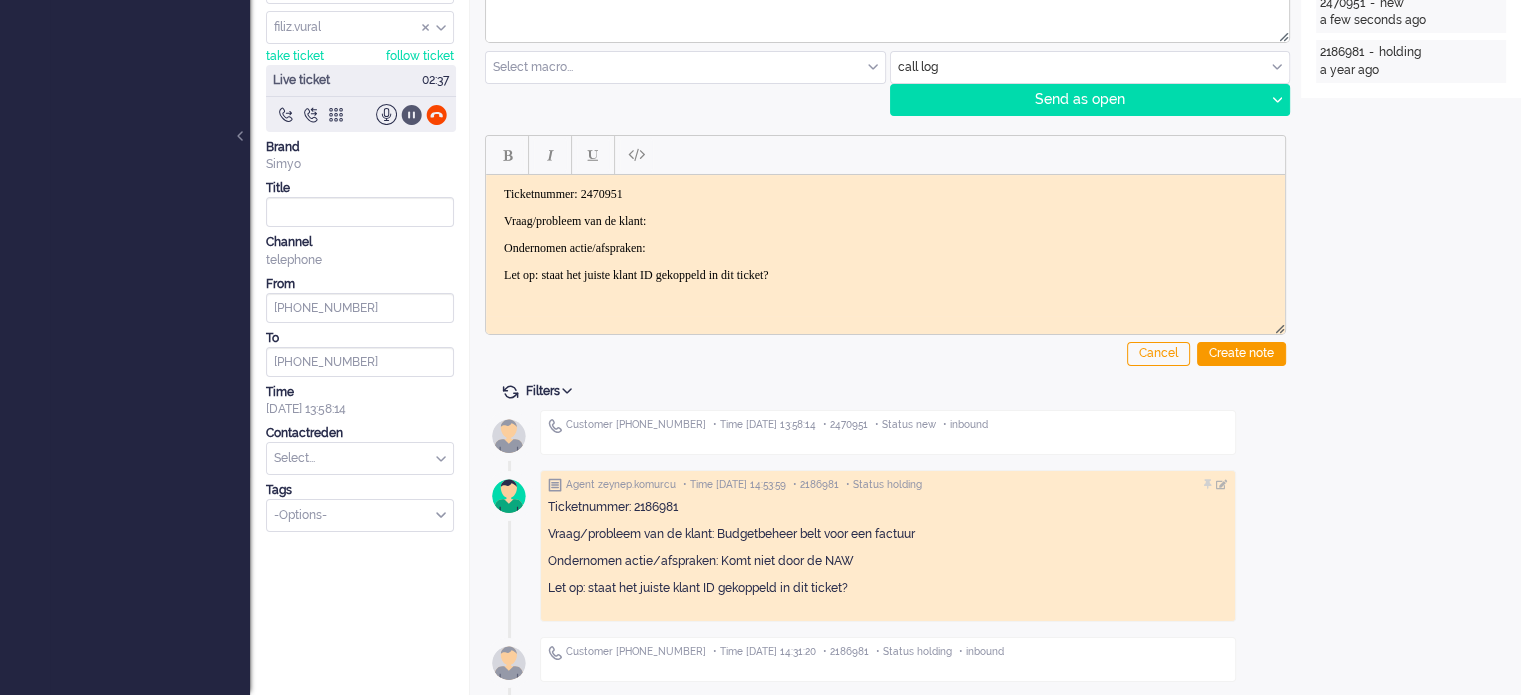 click 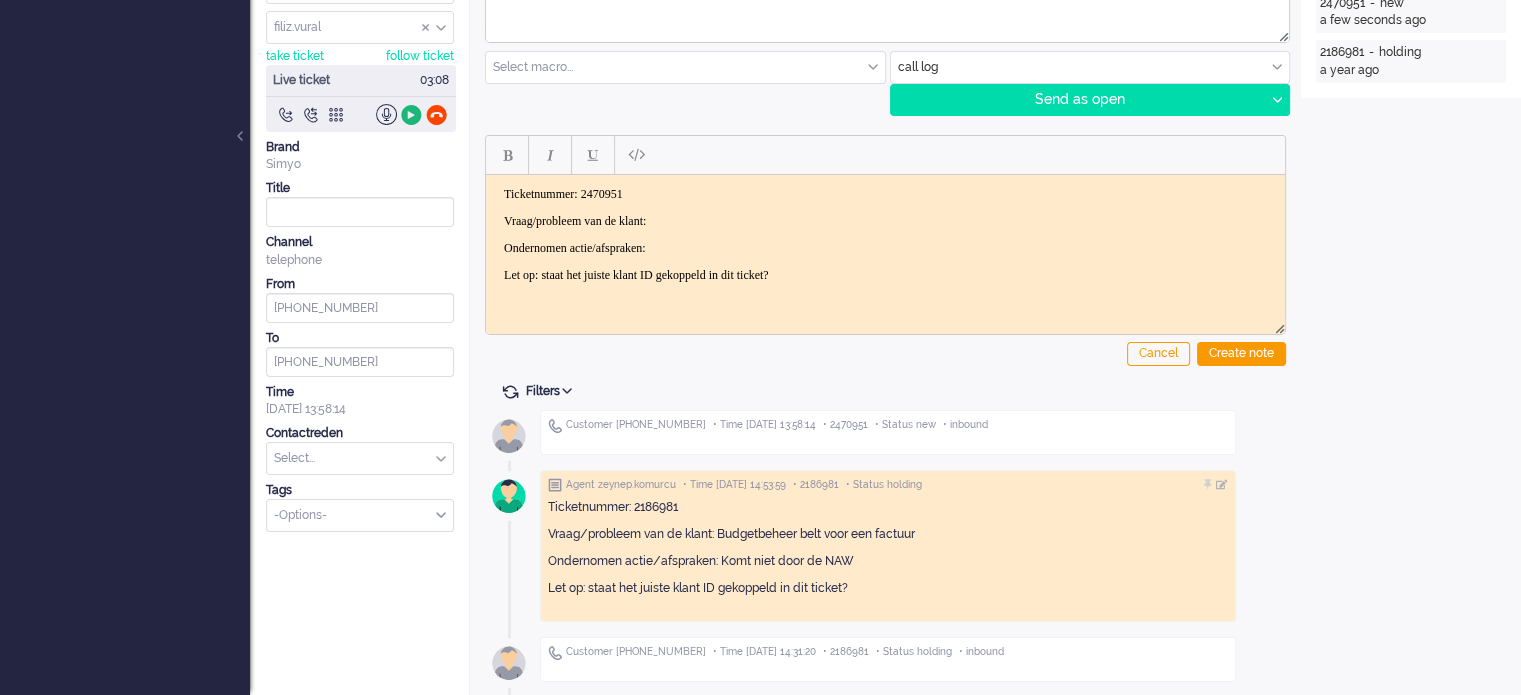 click 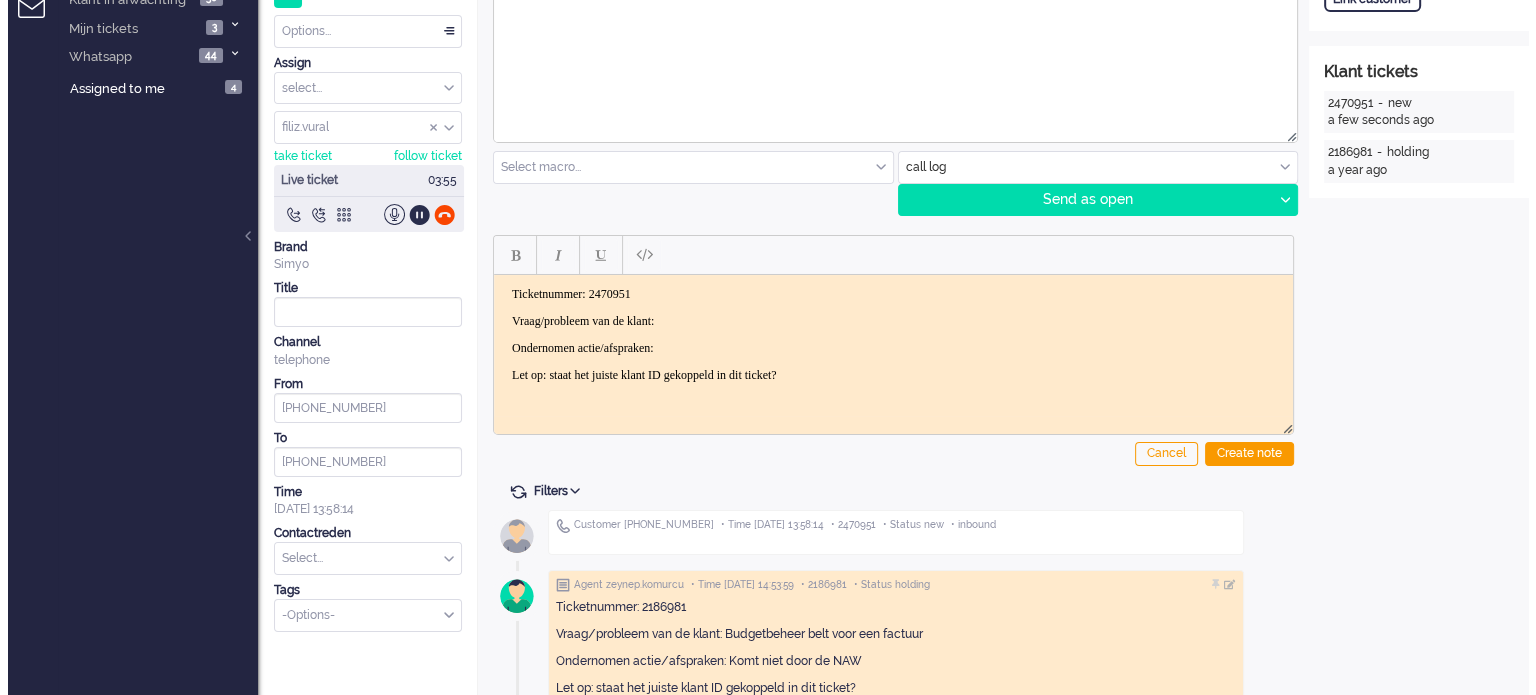 scroll, scrollTop: 0, scrollLeft: 0, axis: both 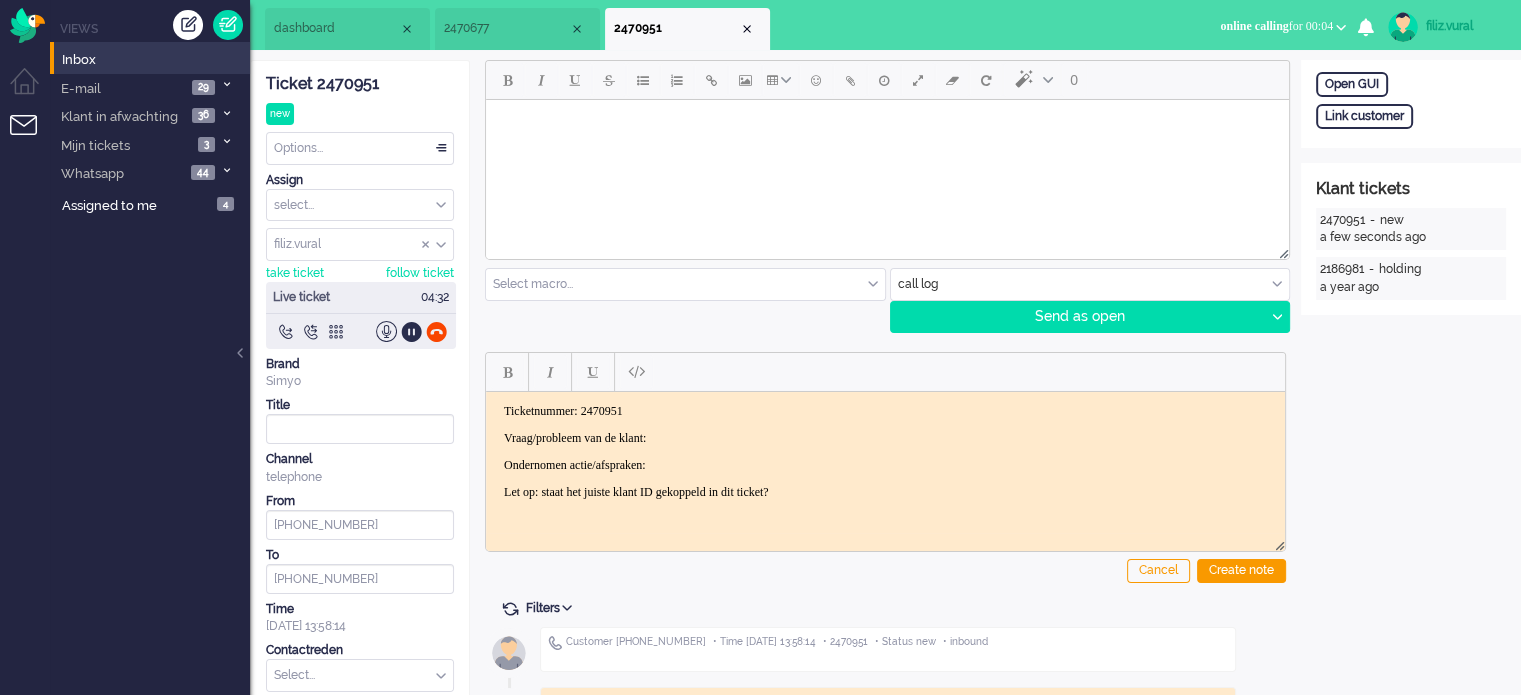click 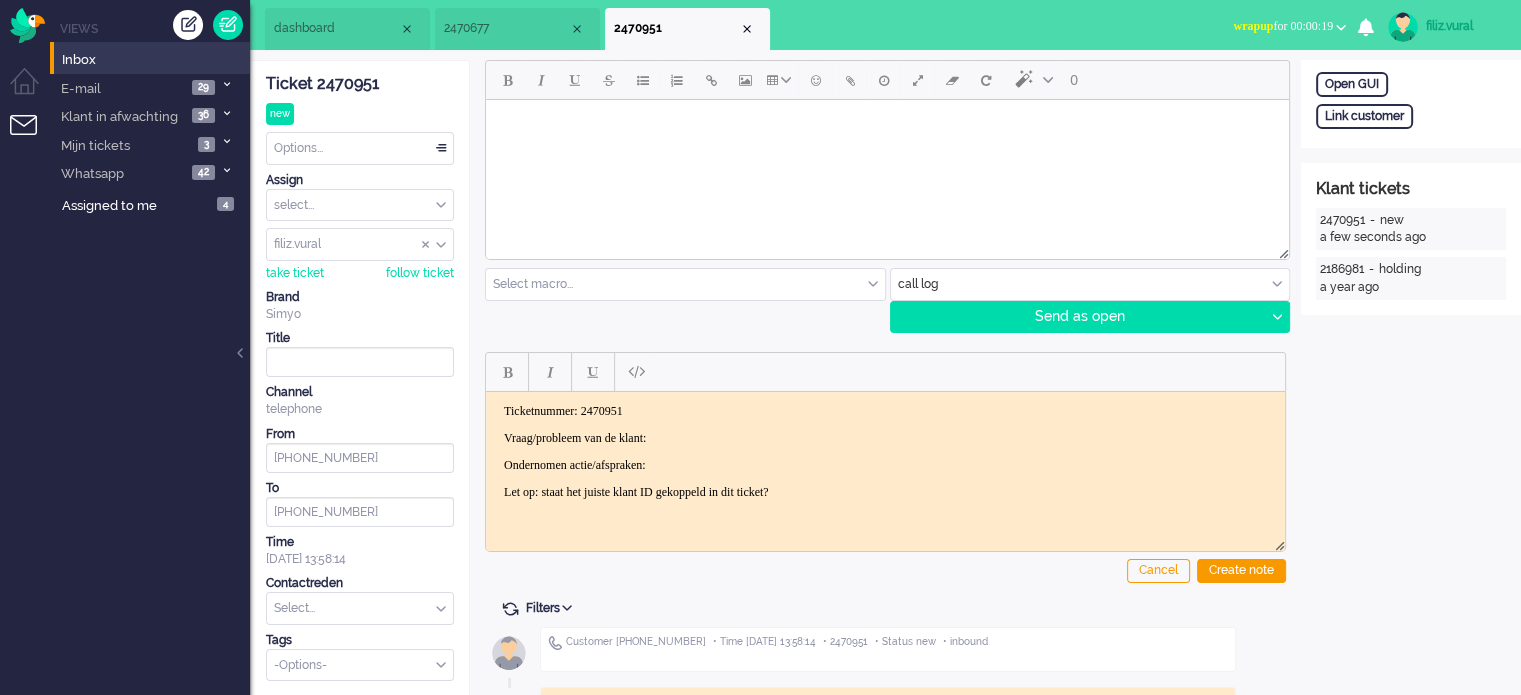 click on "wrapup  for 00:00:19" at bounding box center (1289, 26) 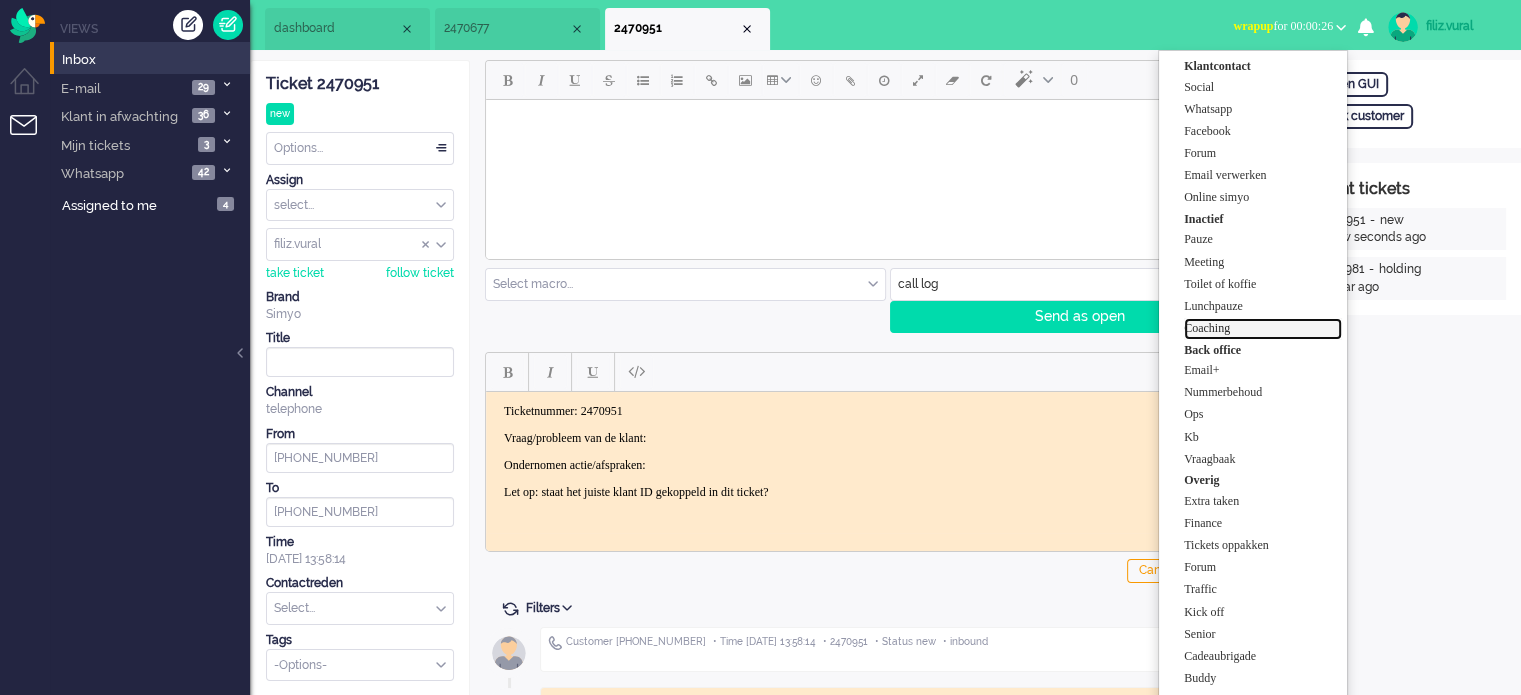 click on "Coaching" at bounding box center [1263, 328] 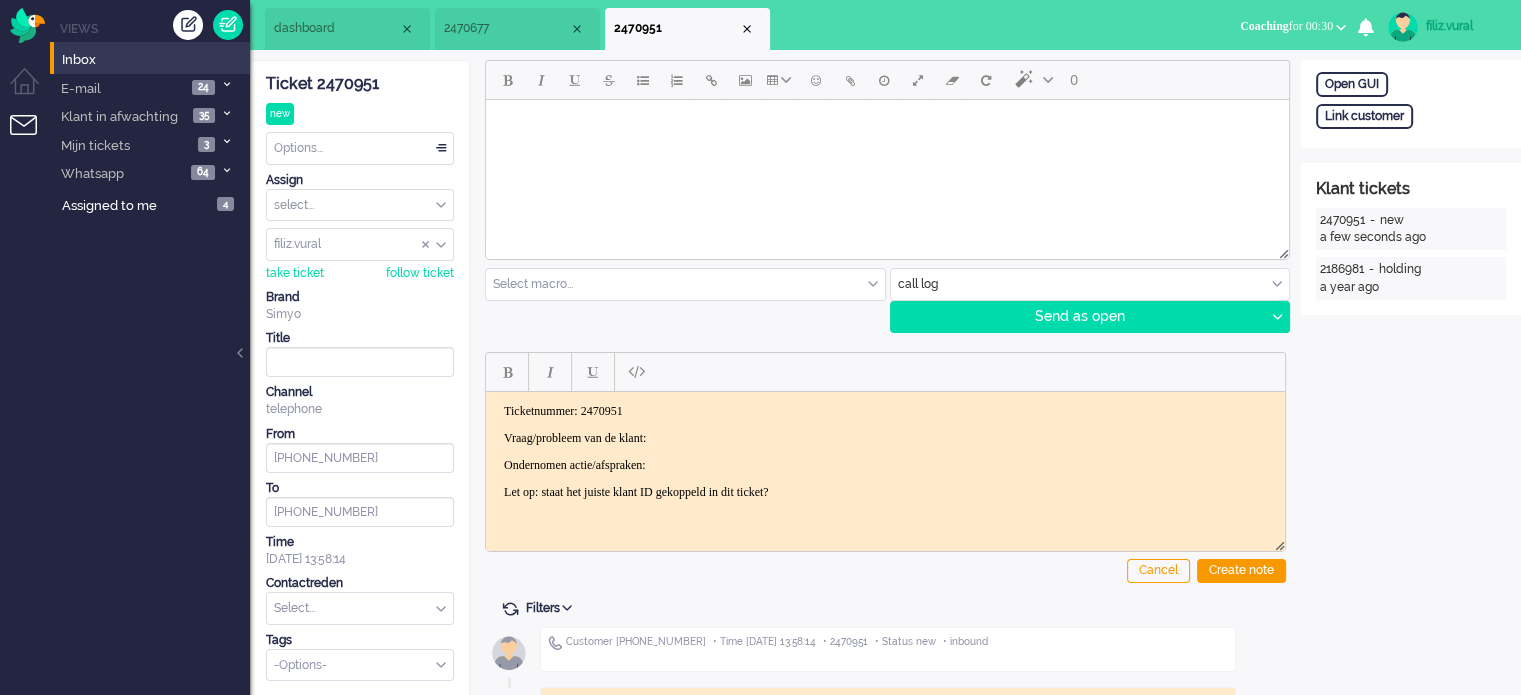 click on "dashboard" at bounding box center [347, 29] 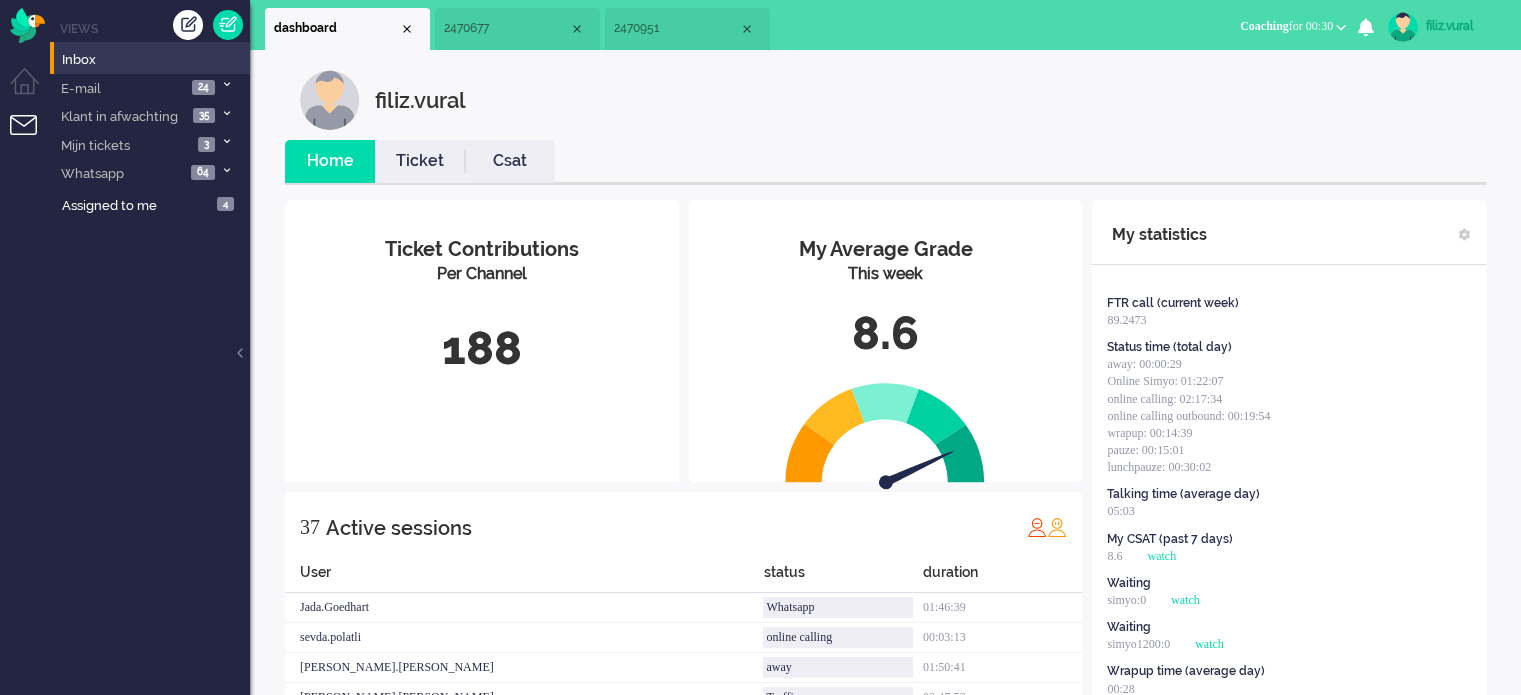 click on "Ticket" at bounding box center (420, 161) 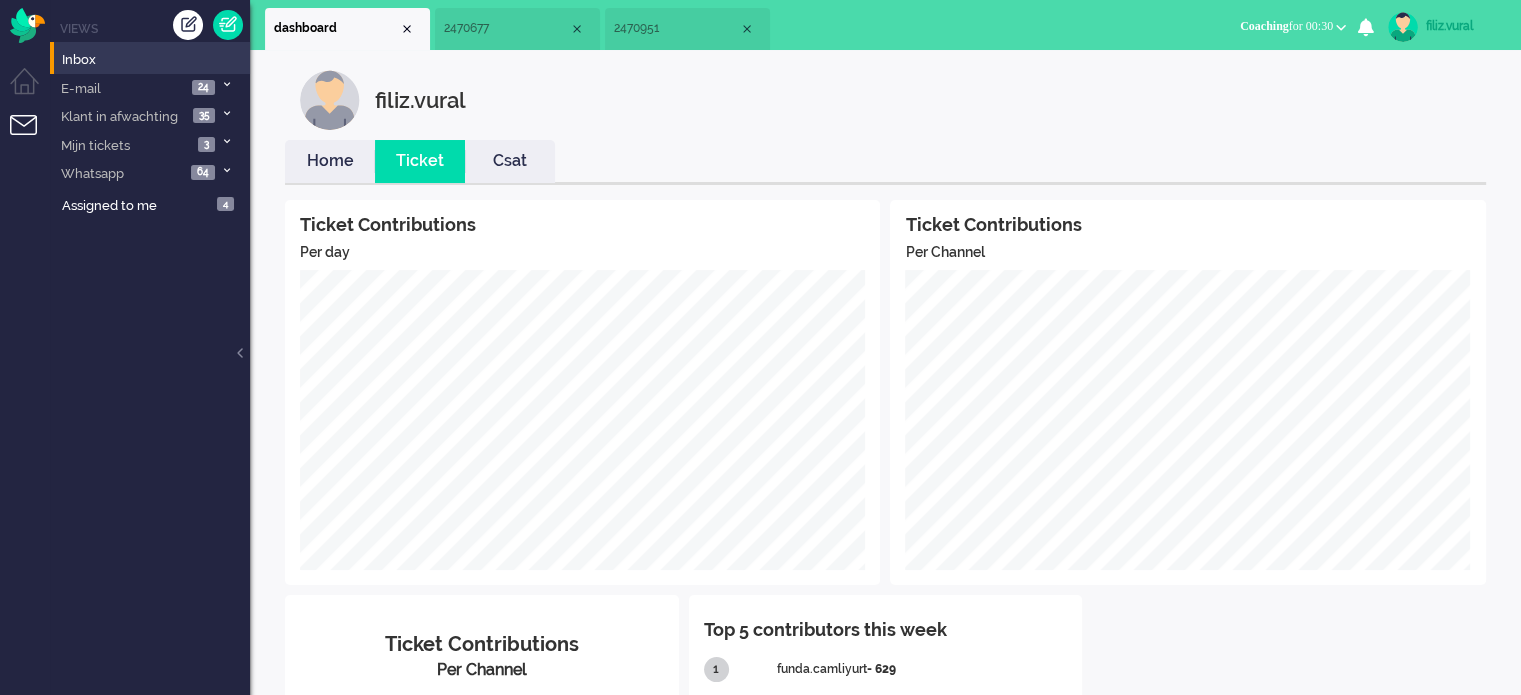 click on "Home" at bounding box center [330, 161] 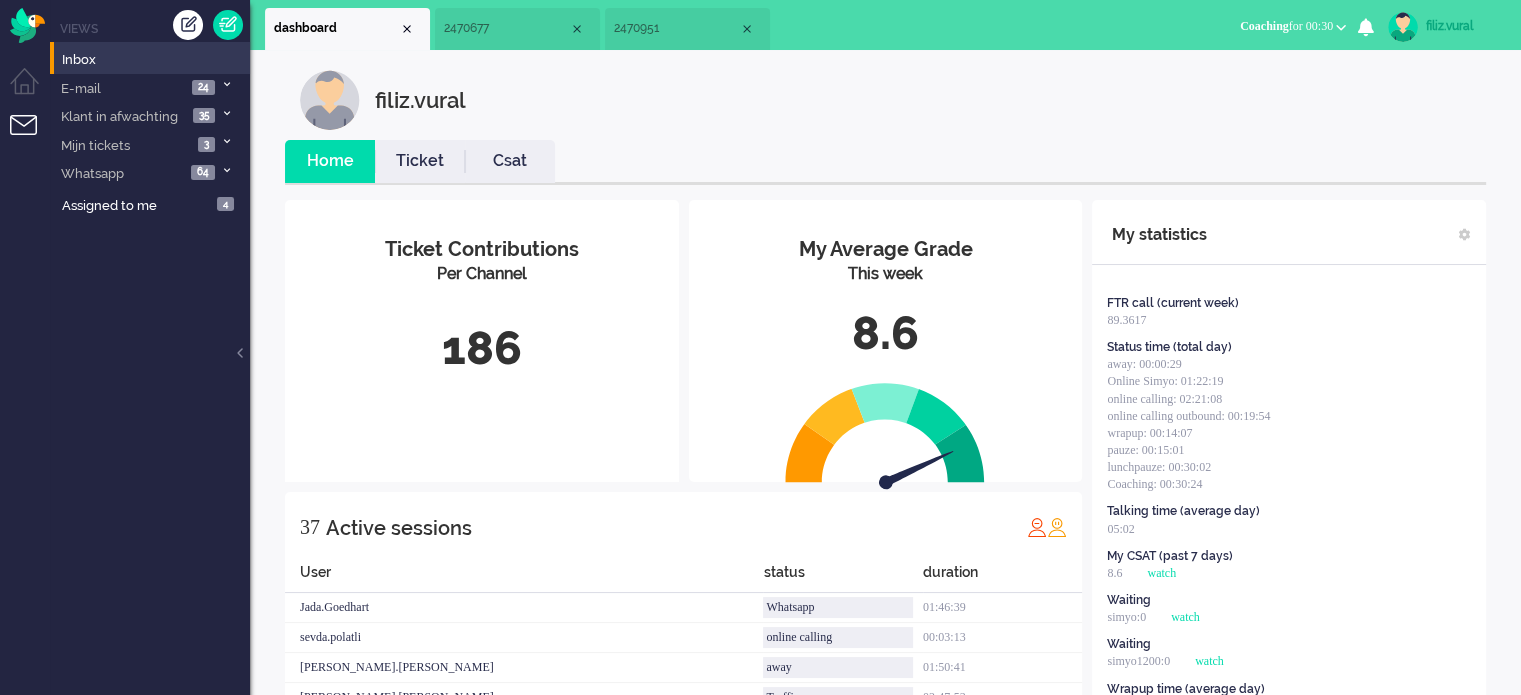 click on "Coaching  for 00:30" at bounding box center (1286, 26) 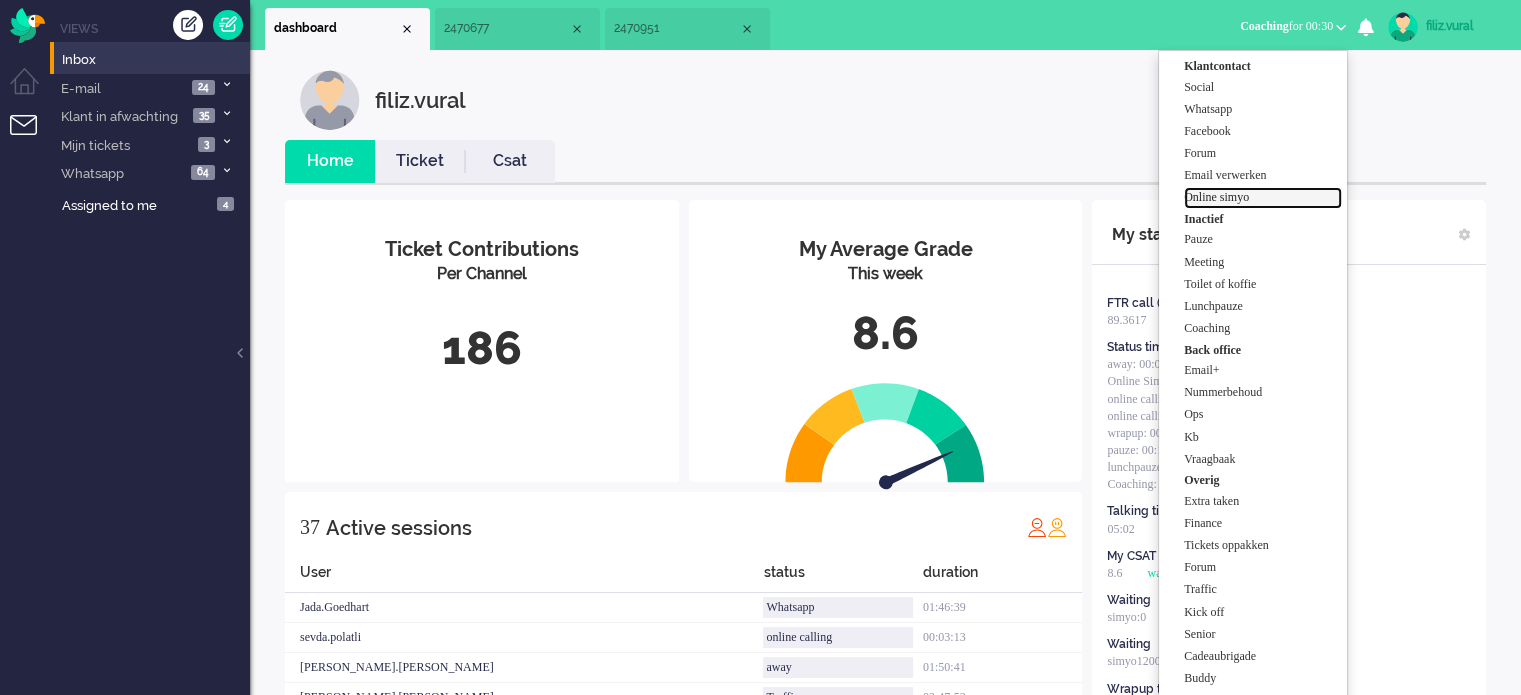 click on "Online simyo" at bounding box center [1263, 197] 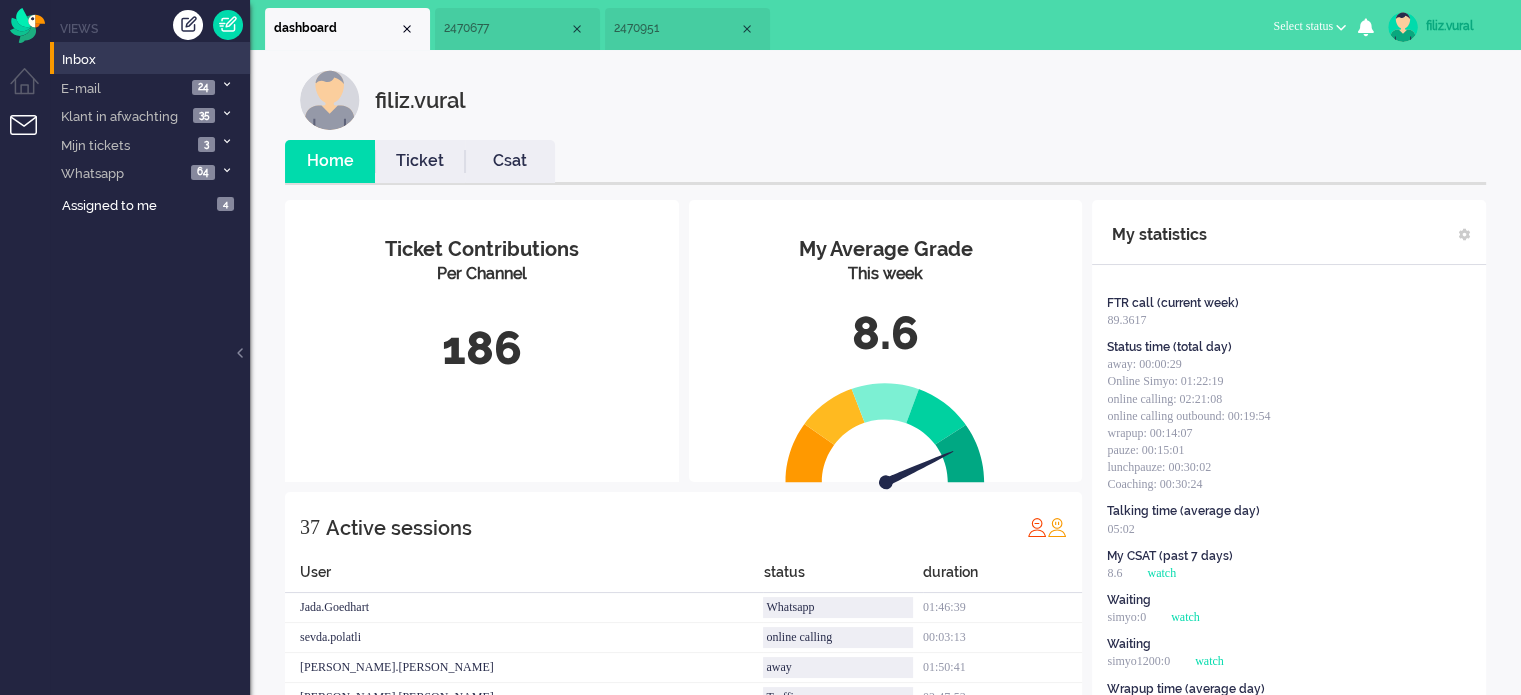 click on "2470951" at bounding box center [687, 29] 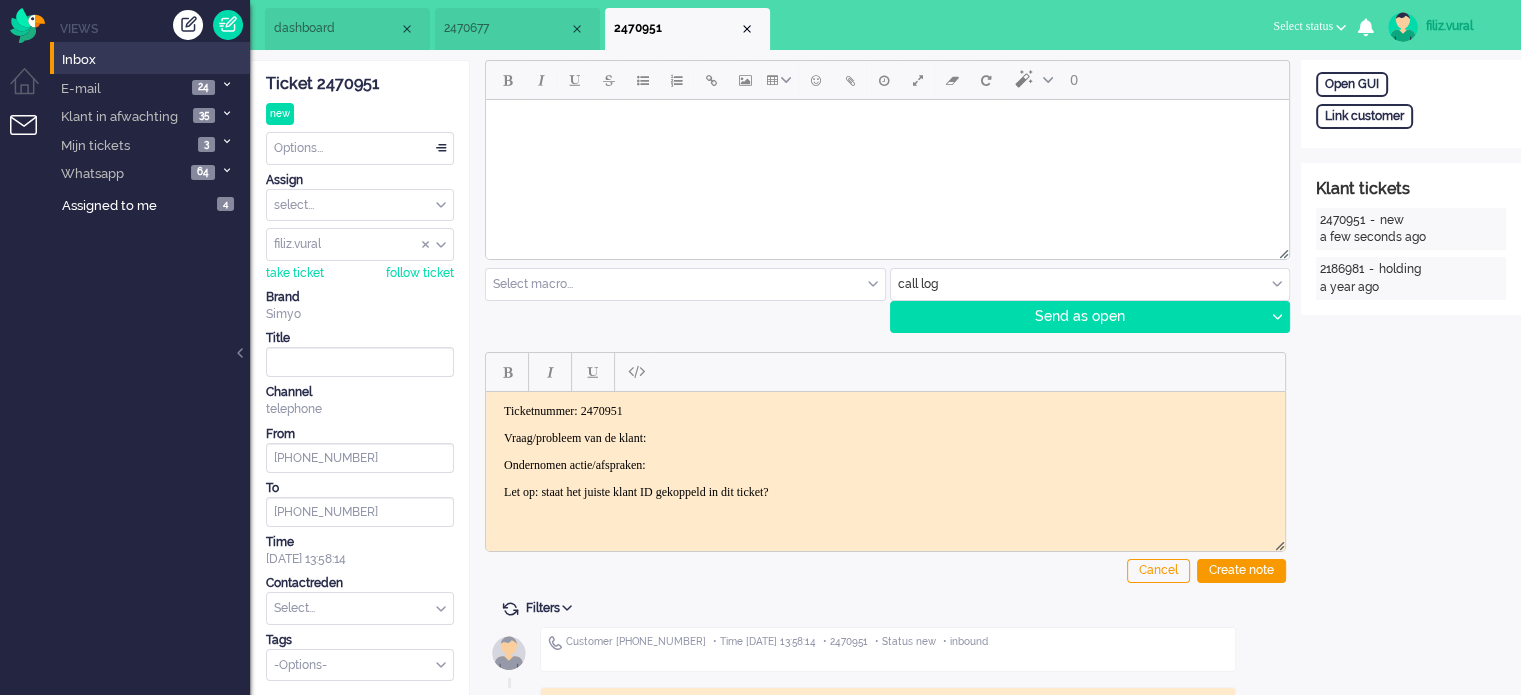 drag, startPoint x: 728, startPoint y: 432, endPoint x: 720, endPoint y: 424, distance: 11.313708 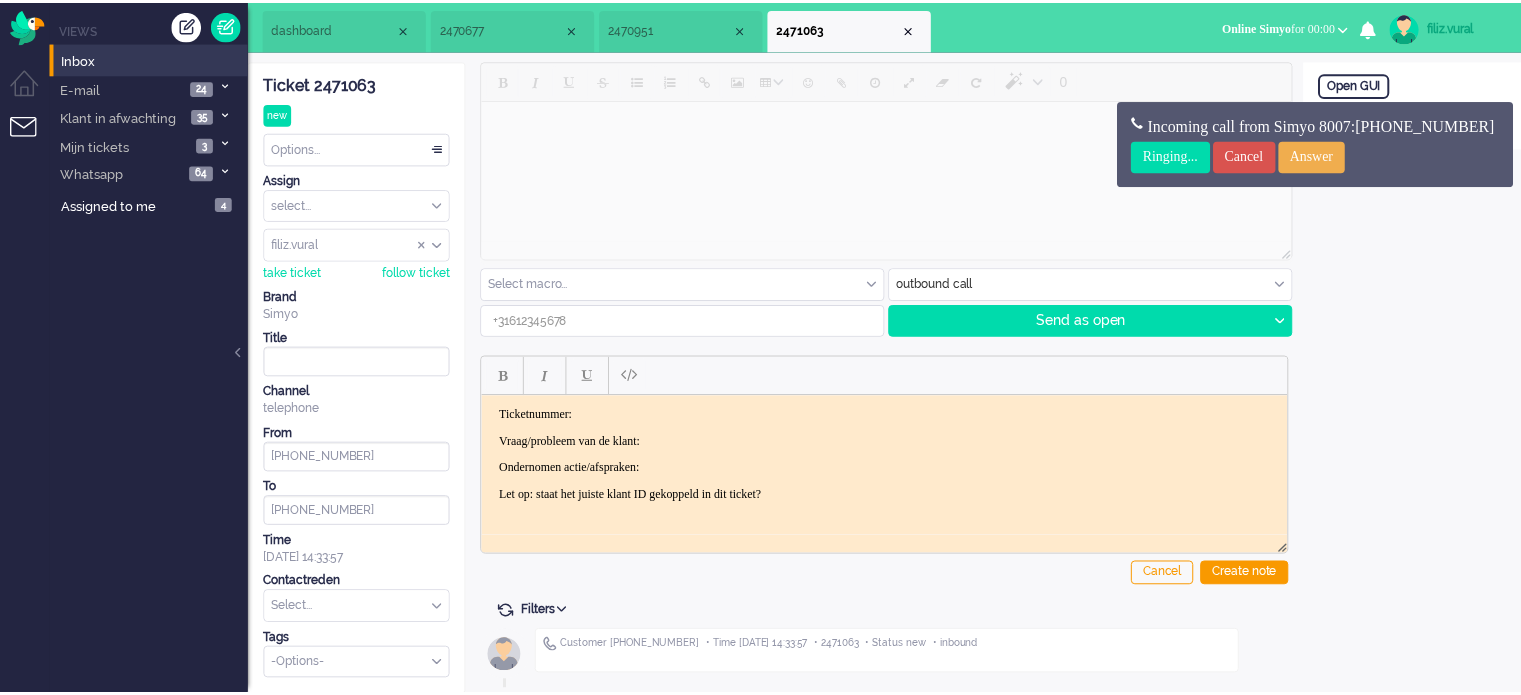 scroll, scrollTop: 0, scrollLeft: 0, axis: both 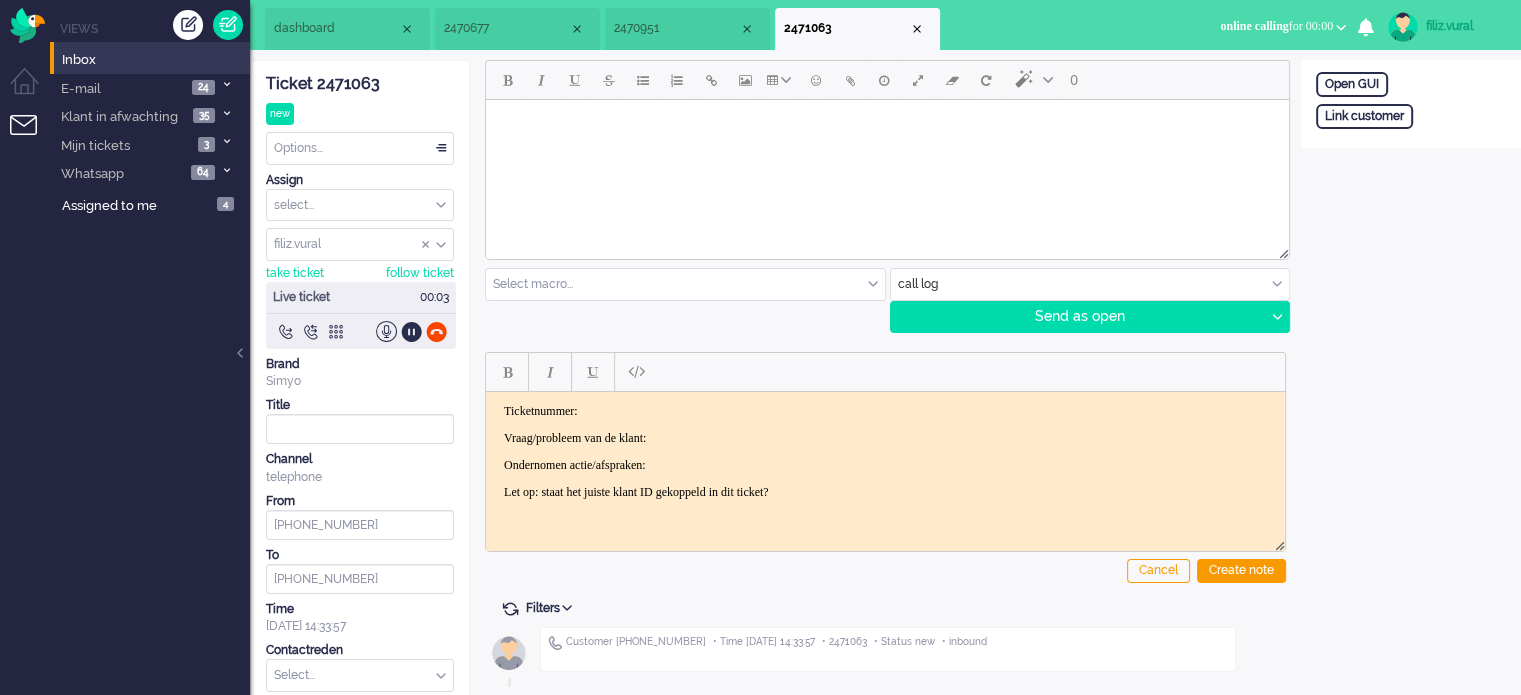 click on "2470951" at bounding box center [676, 28] 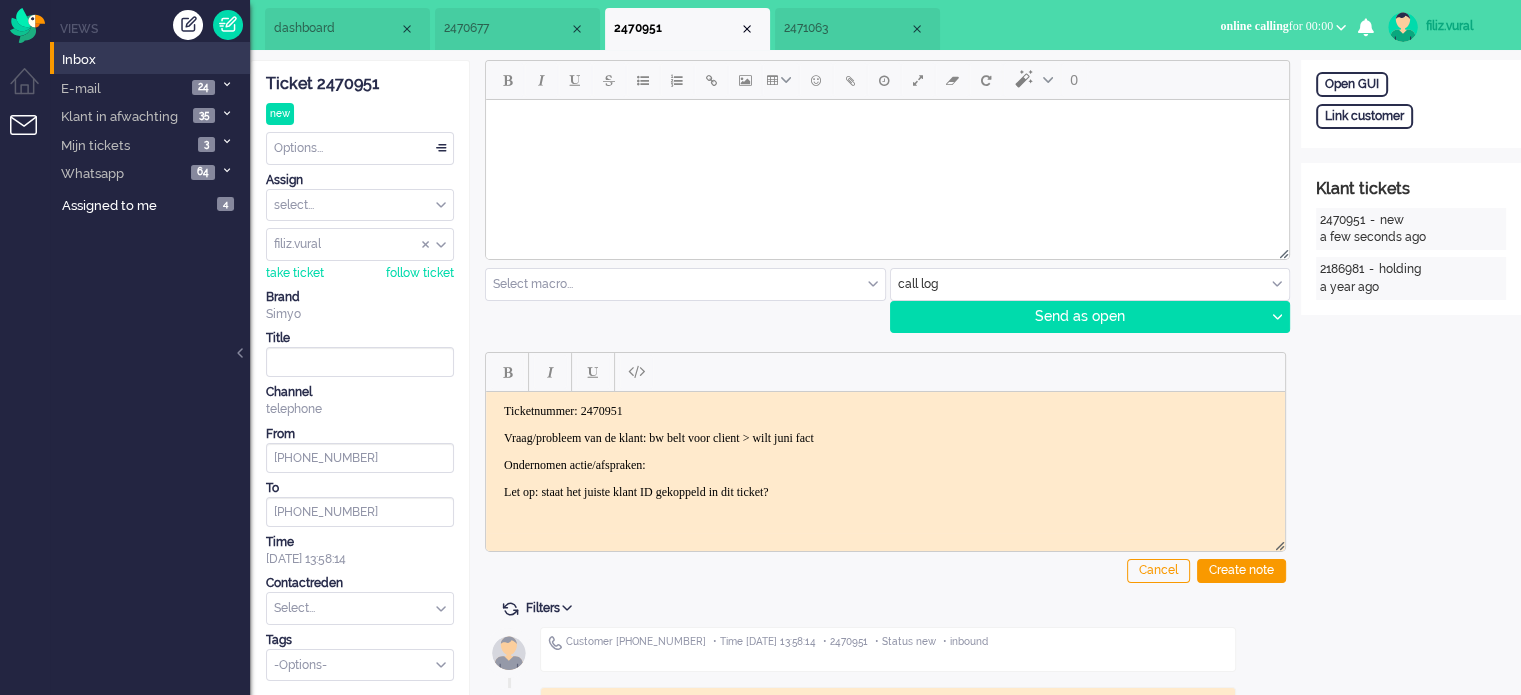 click on "Vraag/probleem van de klant: bw belt voor client > wilt juni fact" at bounding box center [885, 437] 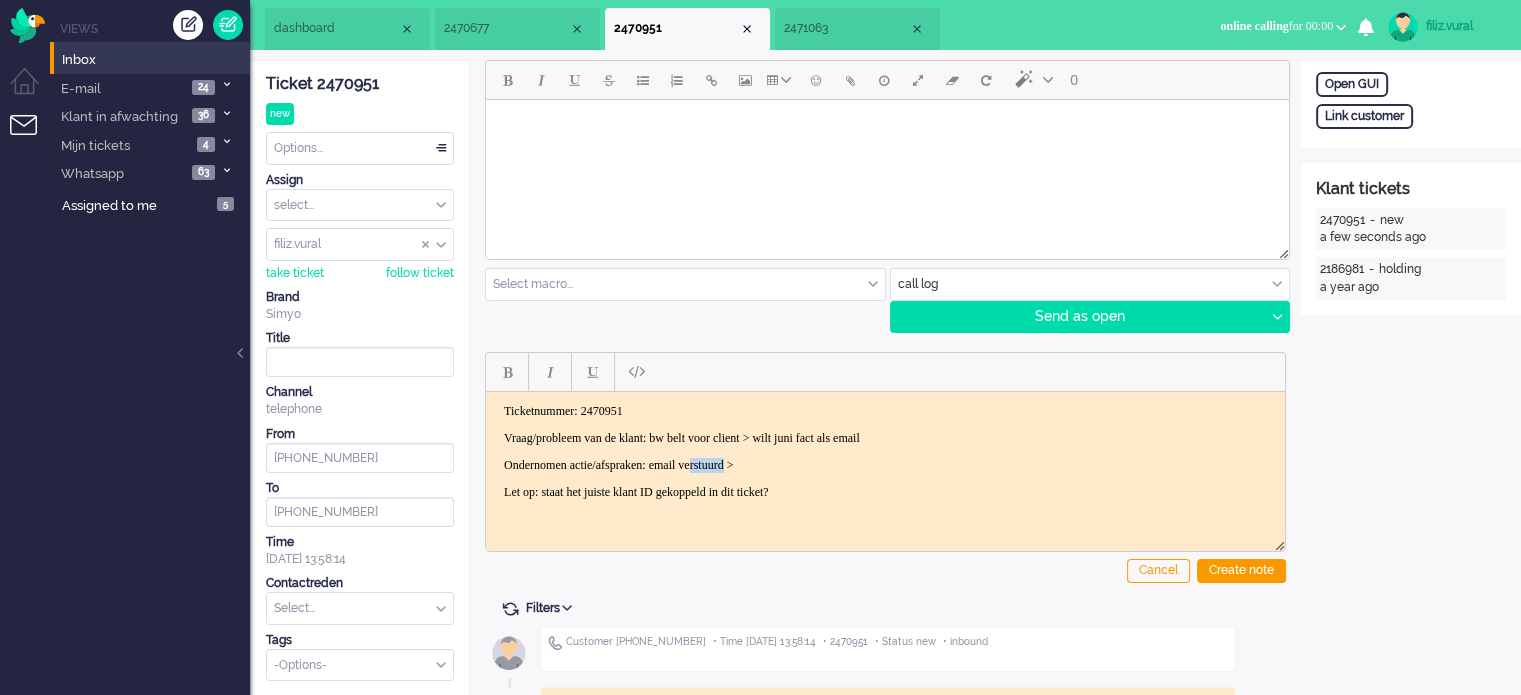 drag, startPoint x: 785, startPoint y: 459, endPoint x: 731, endPoint y: 399, distance: 80.72174 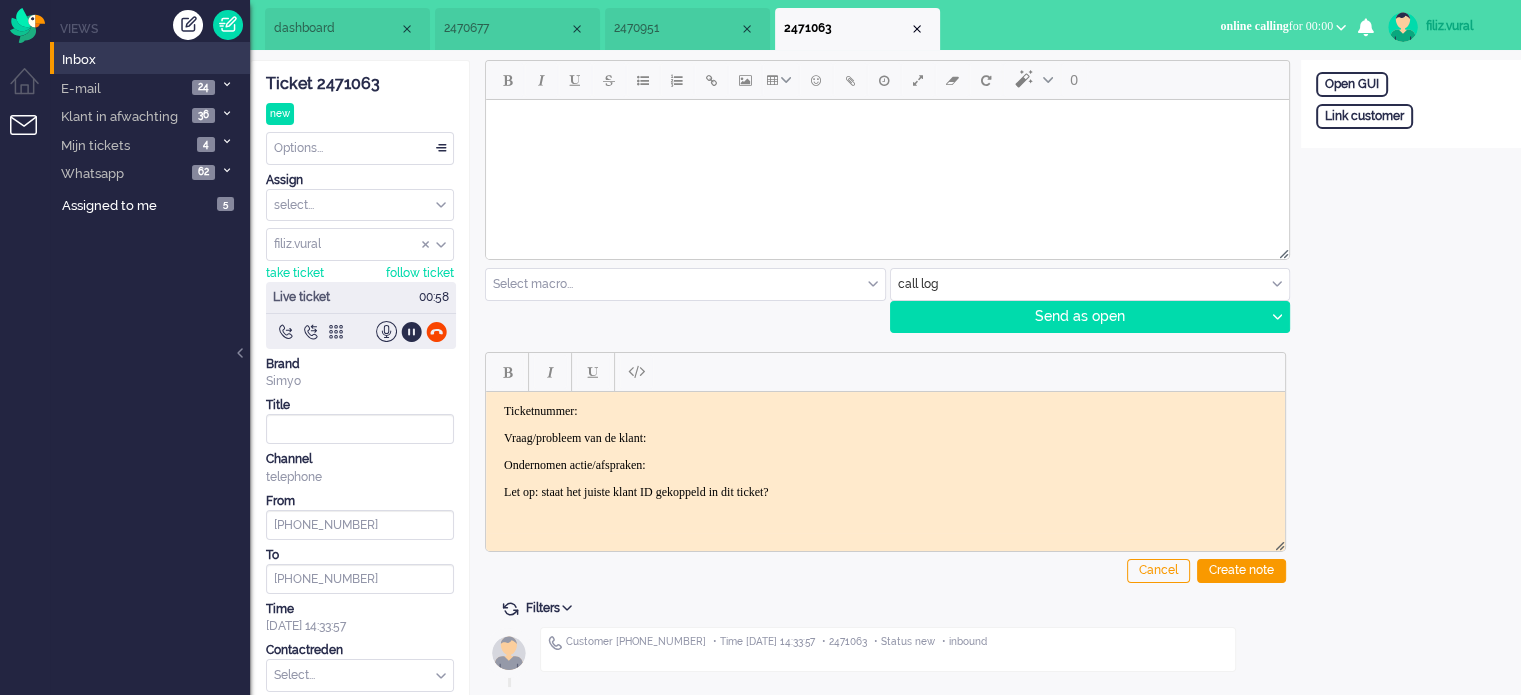 click on "2470951" at bounding box center (676, 28) 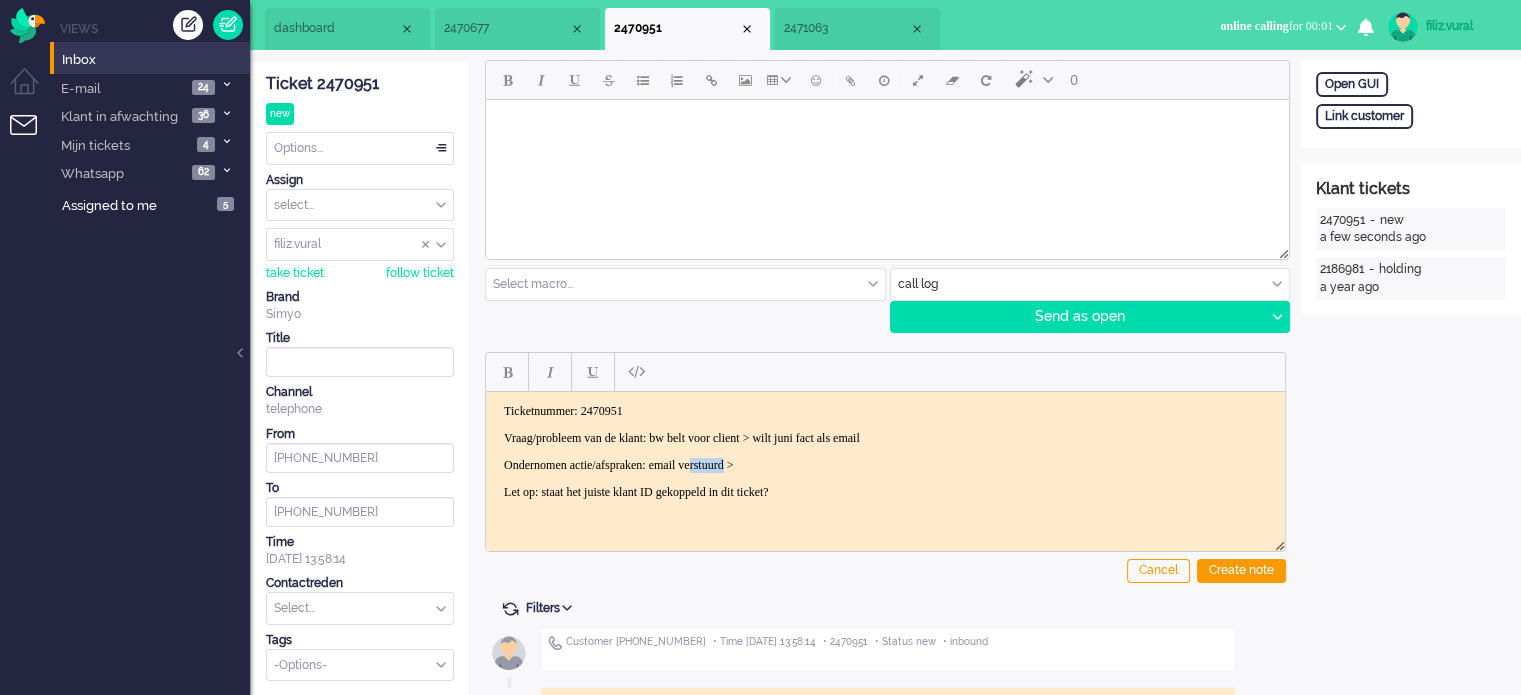 click on "Ondernomen actie/afspraken: email verstuurd >" at bounding box center (885, 464) 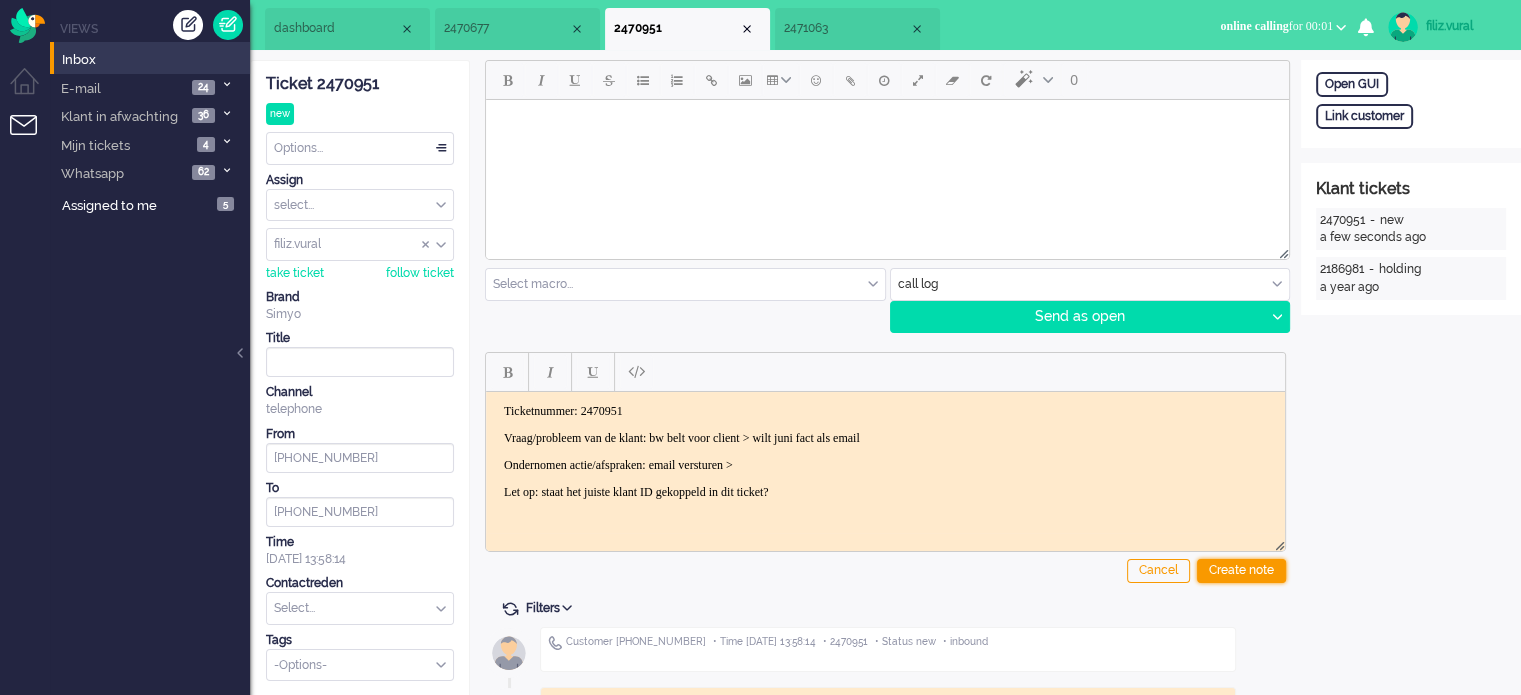 click on "Create note" at bounding box center [1241, 571] 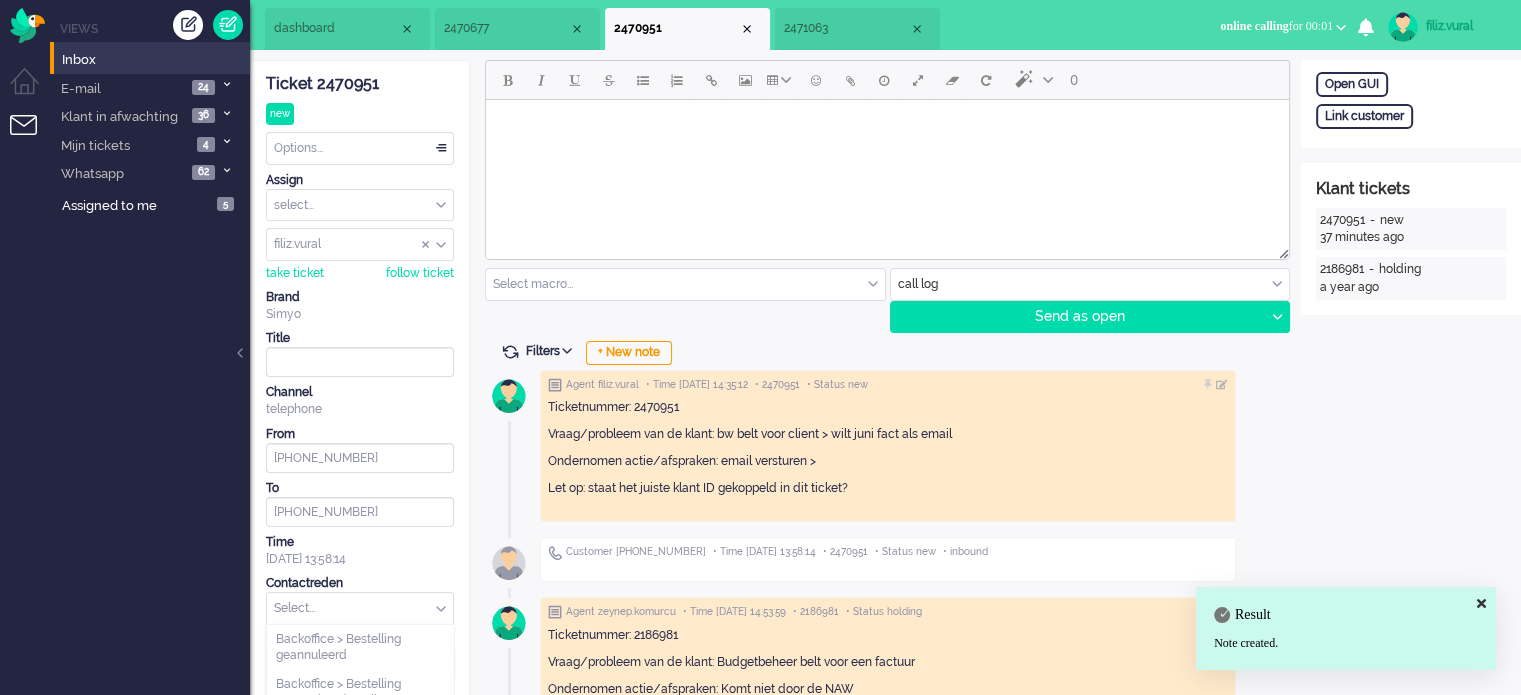 click at bounding box center (360, 608) 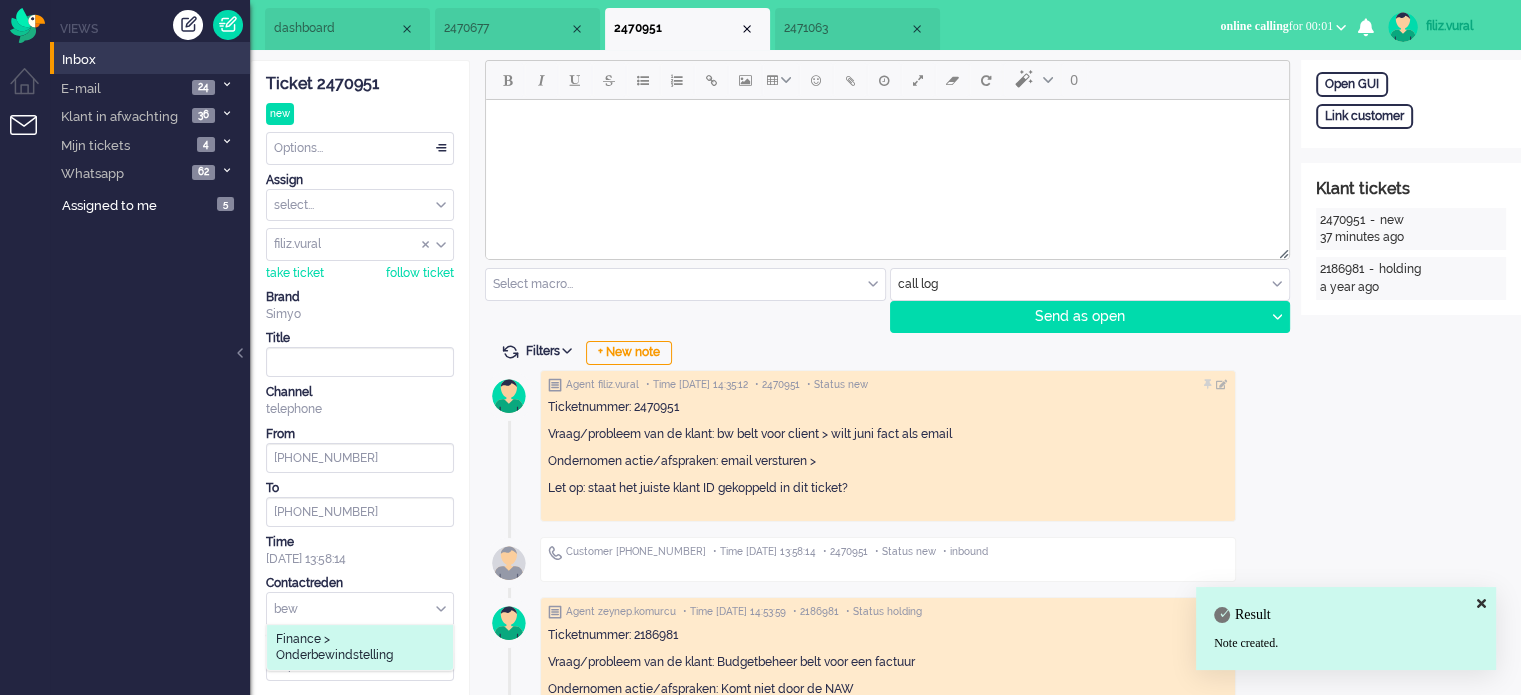 type on "bew" 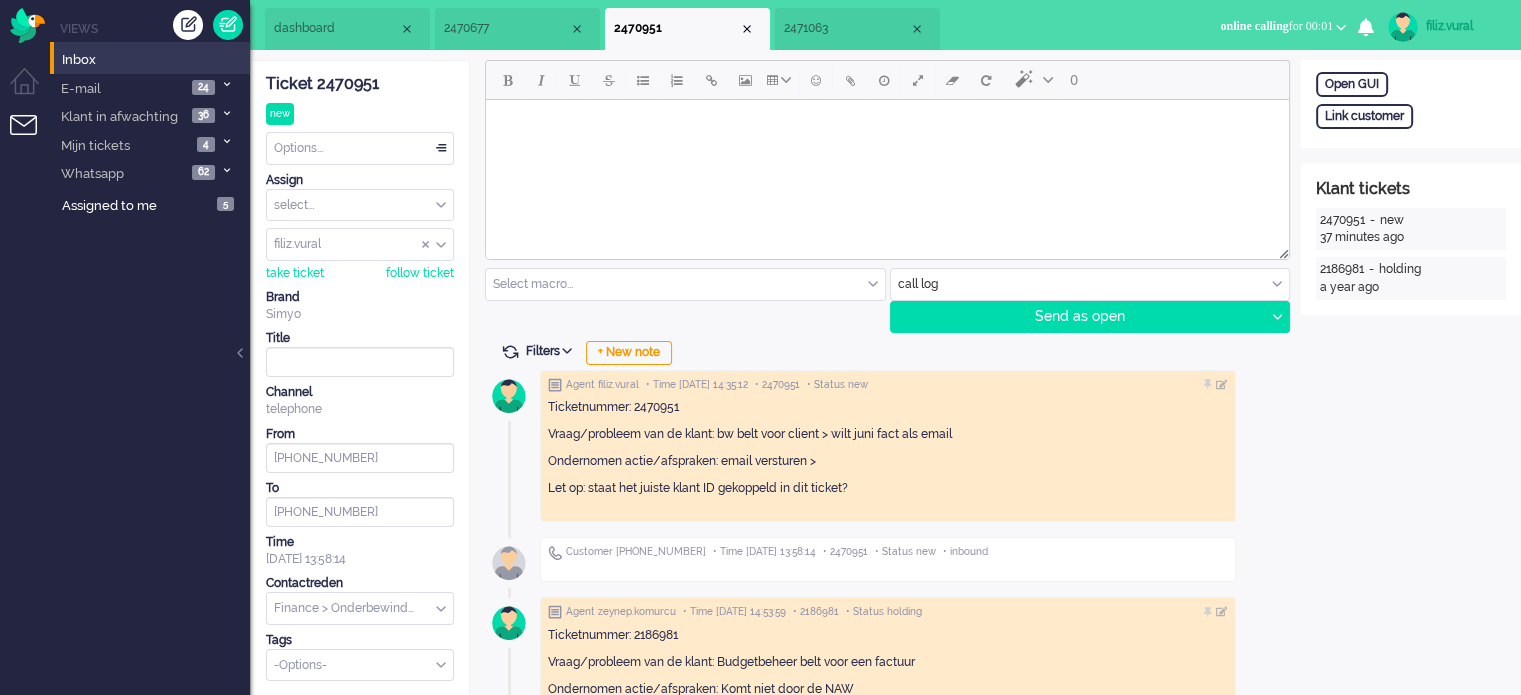 click on "Ticket 2470951 new Watching Options... Set Status Open Pending Holding Solved Set priority Low Medium High Urgent Snooze Duplicate Delete Assign select... Staff Simyo Finance Simyo Klantenservice Simyo Mailteam+ Simyo Porteringen Simyo Webcare Simyo 3rd Party Simyo Operations Team Backoffice Simyo Opzeggingen Team Marcel Bewindvoering Team Sean NPS Detractors Simyo Datacoulance Terugbelafspraak Order goedkeuren Gegevens wijzigen Betalingsregeling Coulances Finance Overig Cadeaubrigade Uitstel van betaling App of Chat escalatie Verzoeken WFT Netwerkklachten Team Social Toestelvragen Test Incasso Vriendendeal nog niet actief Team Privacy Macro aanpassingen unassign group filiz.vural adrian.klazes Alvin amjad amy.wolffgramm anneke.boven arnoud.kaldenbach arvinash.gunputsing arzum.turna ashley.verdies Audrey.Bosson Ayfer.Unal aylin.eceustundag aysegul.berkbulut Bart.vandenBerg bas.deenik bilgehan.yuceer bulent.aydin canan.engin canan.perkgoz cavide.yildirir cendy.thakoer coen.degraaf dana.el-issa derya.arslan To" at bounding box center (360, 371) 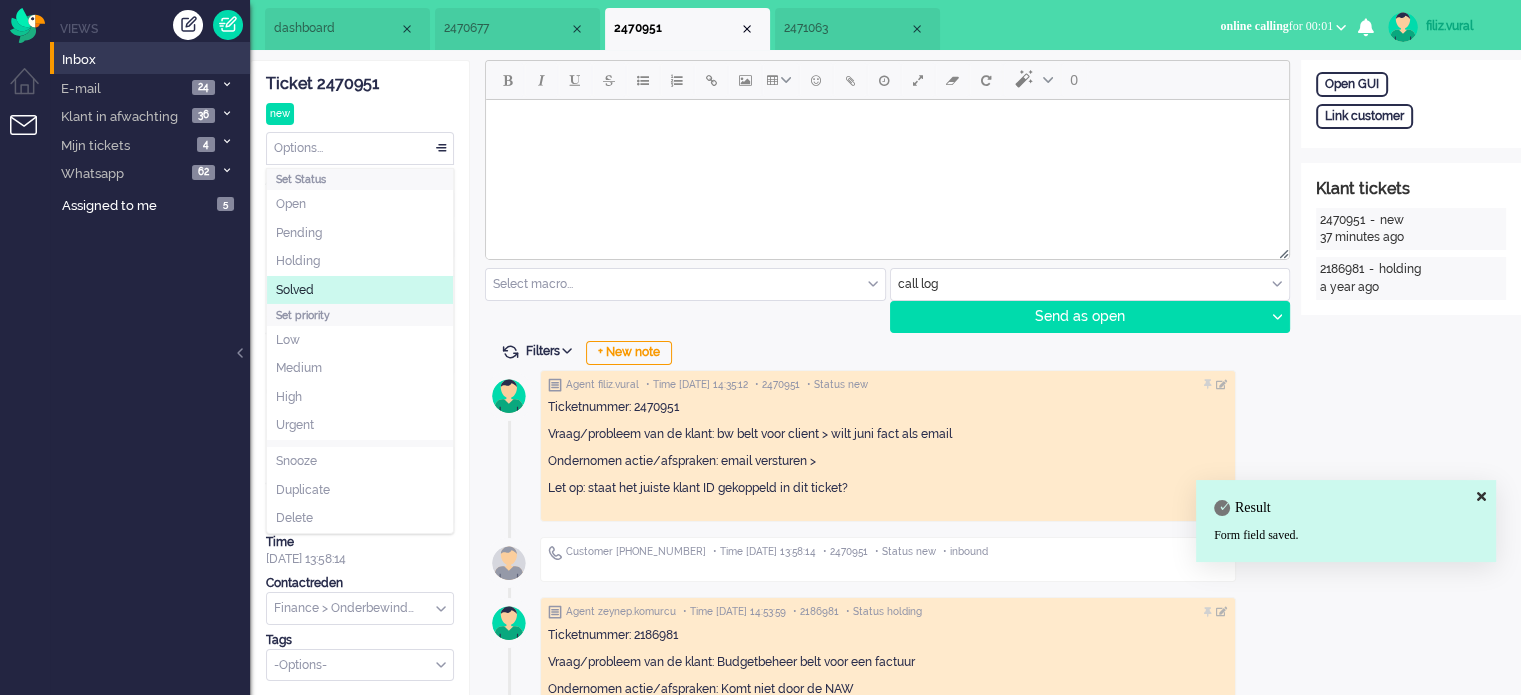 click on "Solved" 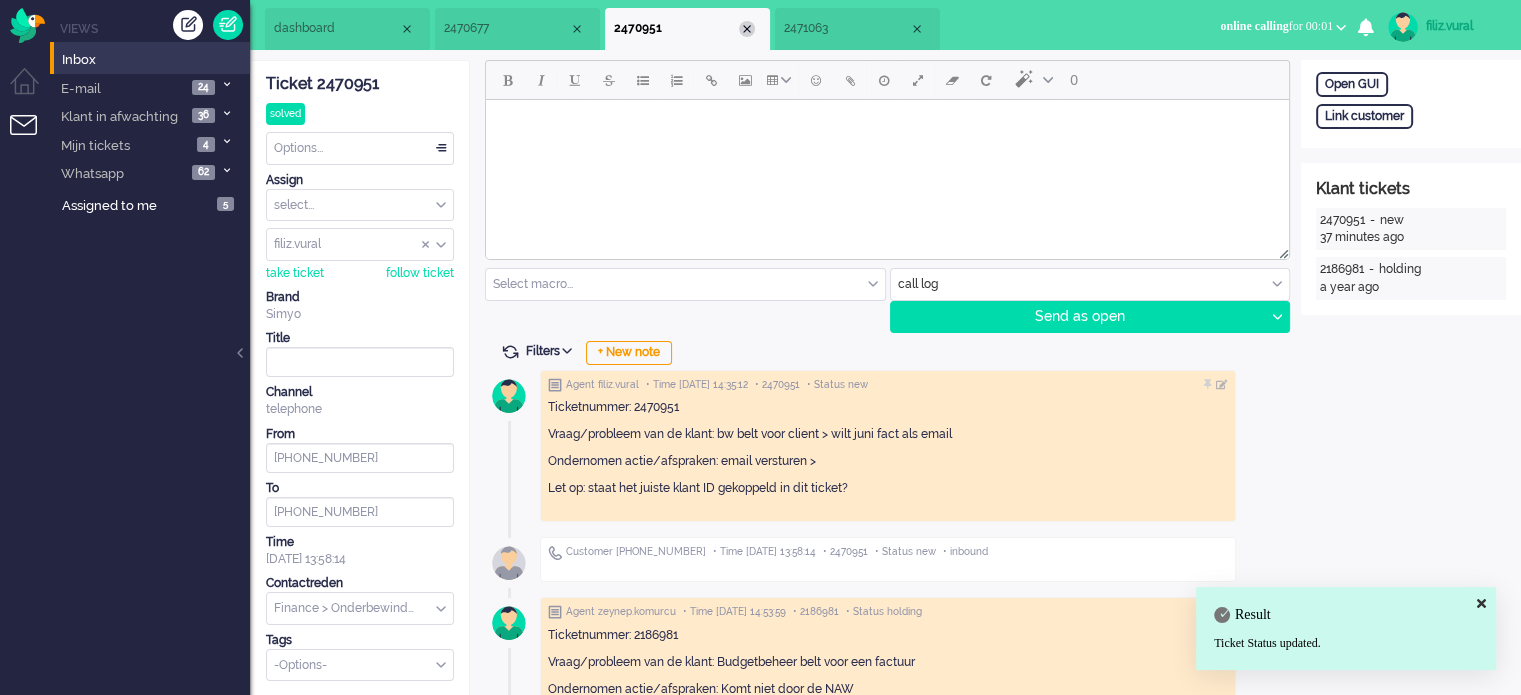 click at bounding box center (747, 29) 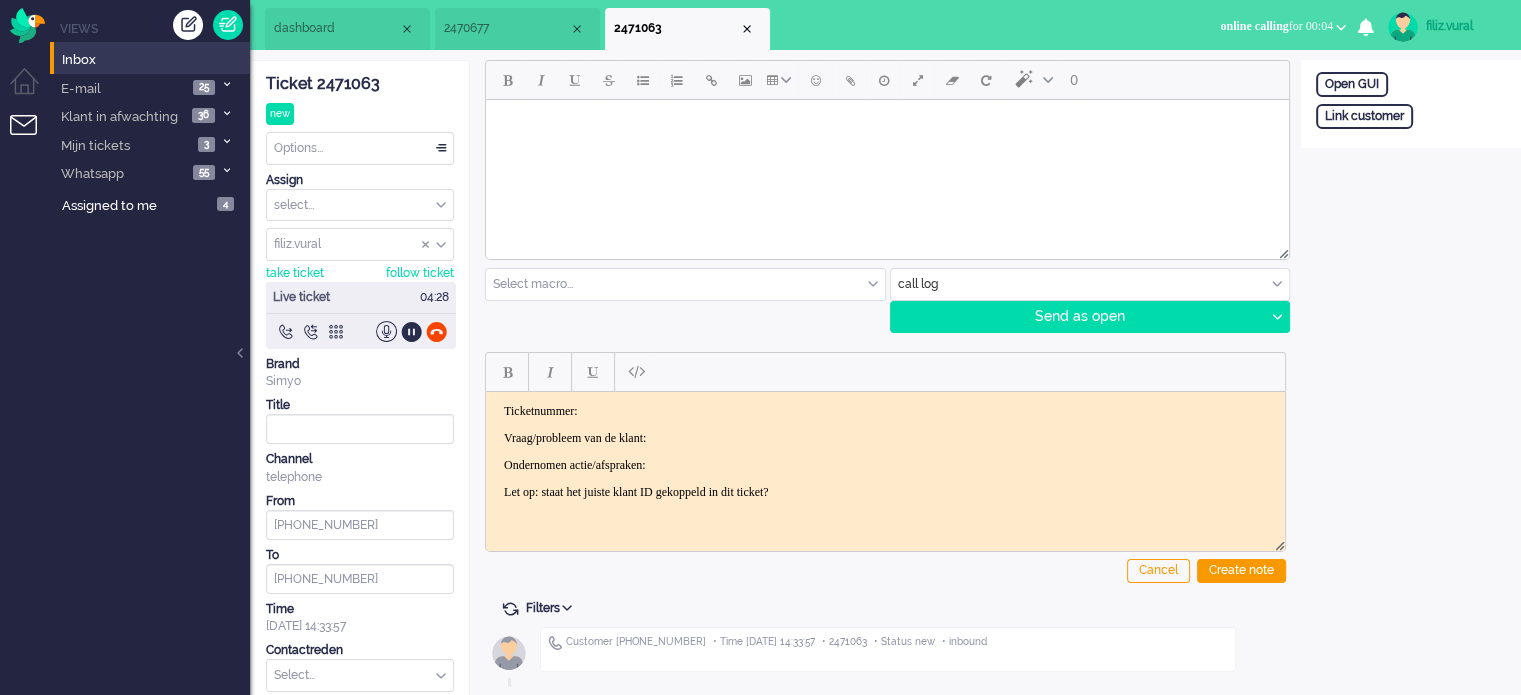 click on "Ticket 2471063" 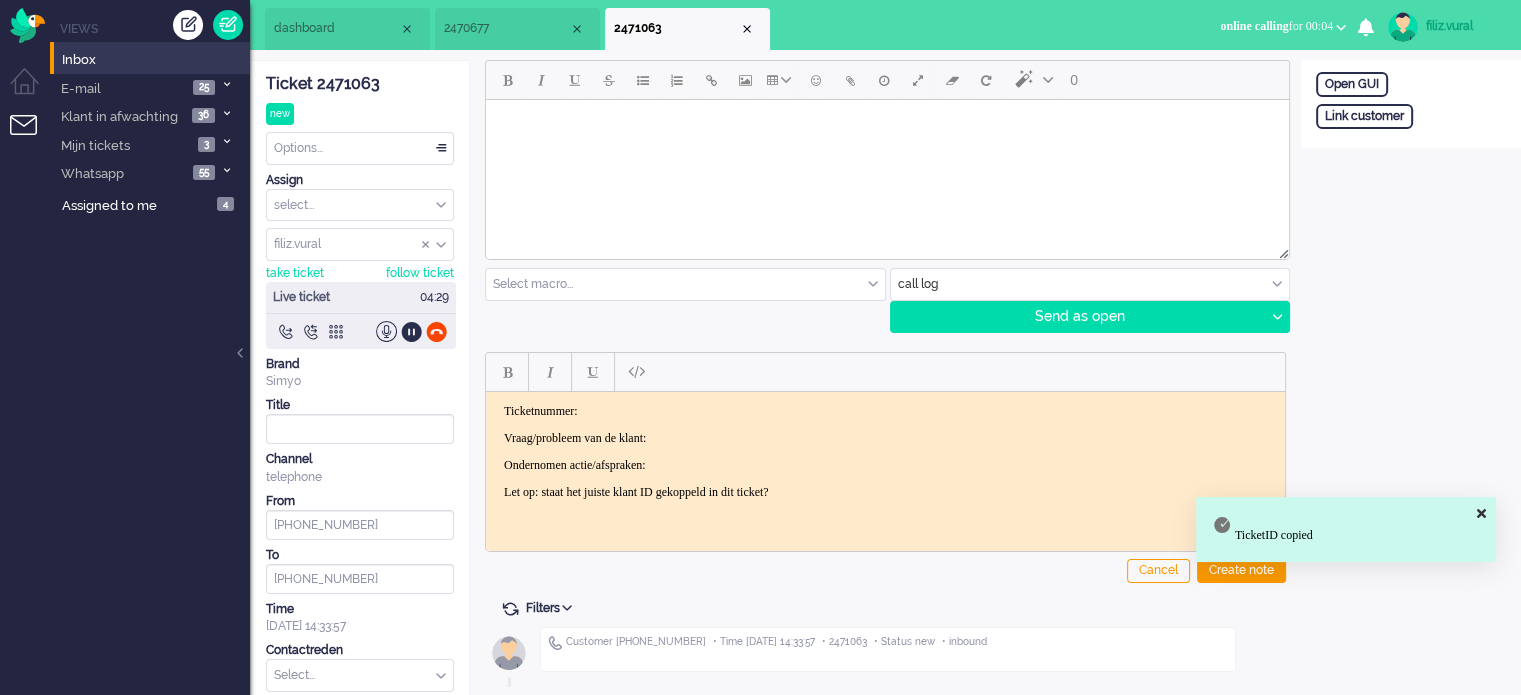 click on "Ticketnummer:" at bounding box center (885, 410) 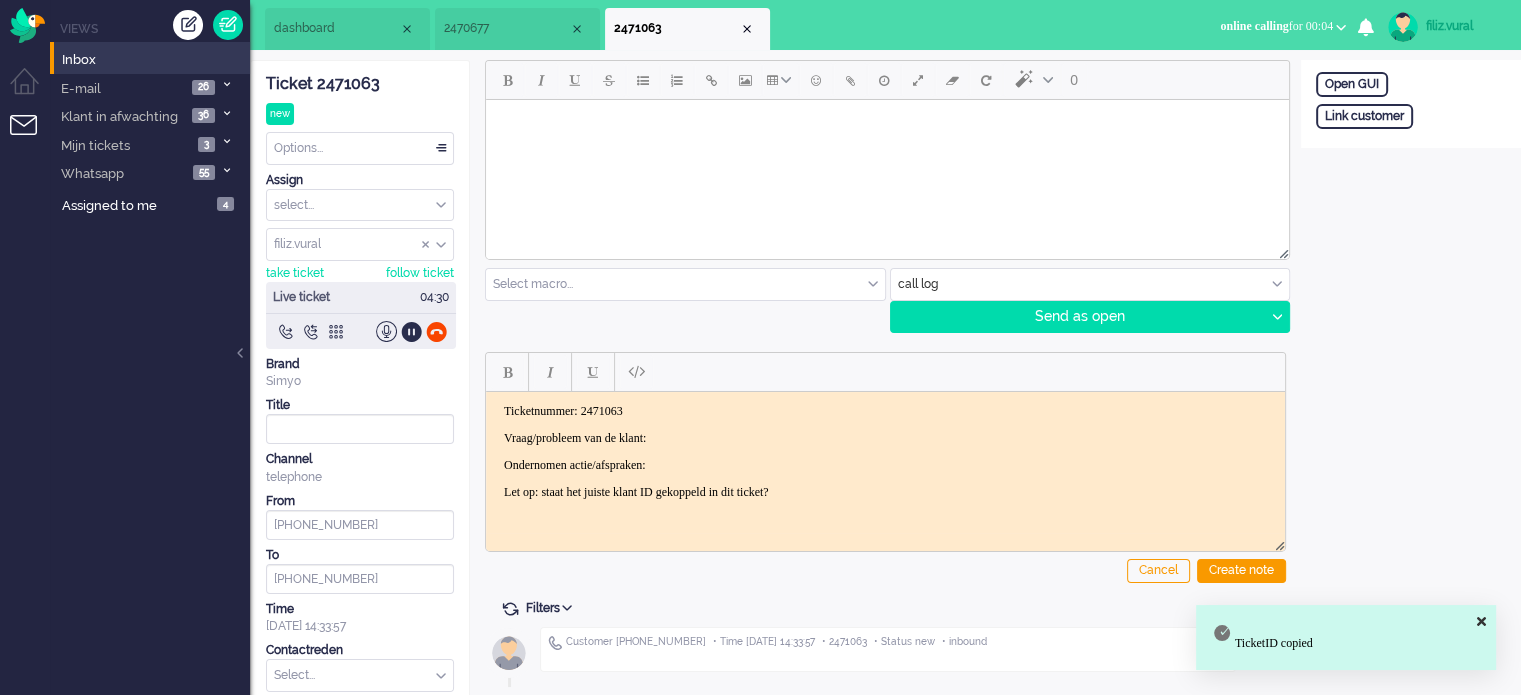 click on "Vraag/probleem van de klant:" at bounding box center (885, 437) 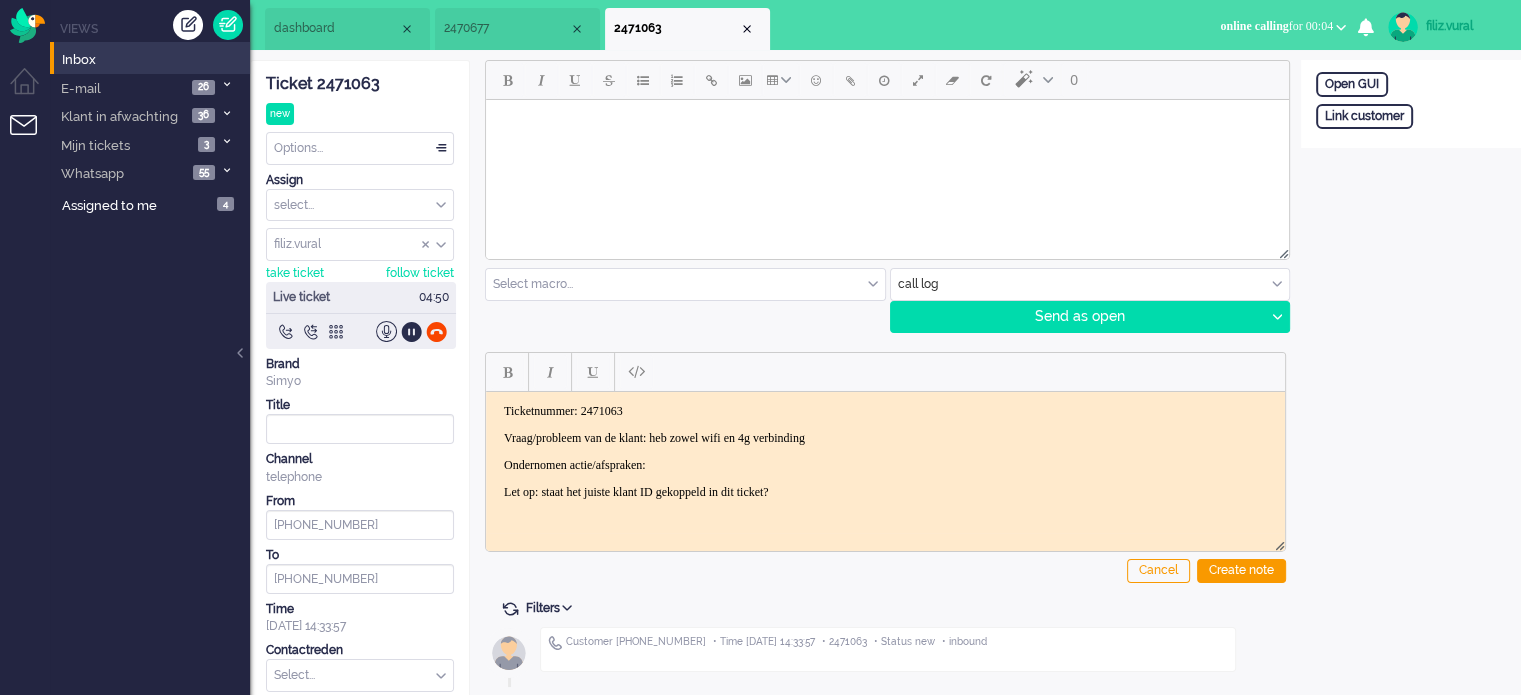 click on "Vraag/probleem van de klant: heb zowel wifi en 4g verbinding" at bounding box center (885, 437) 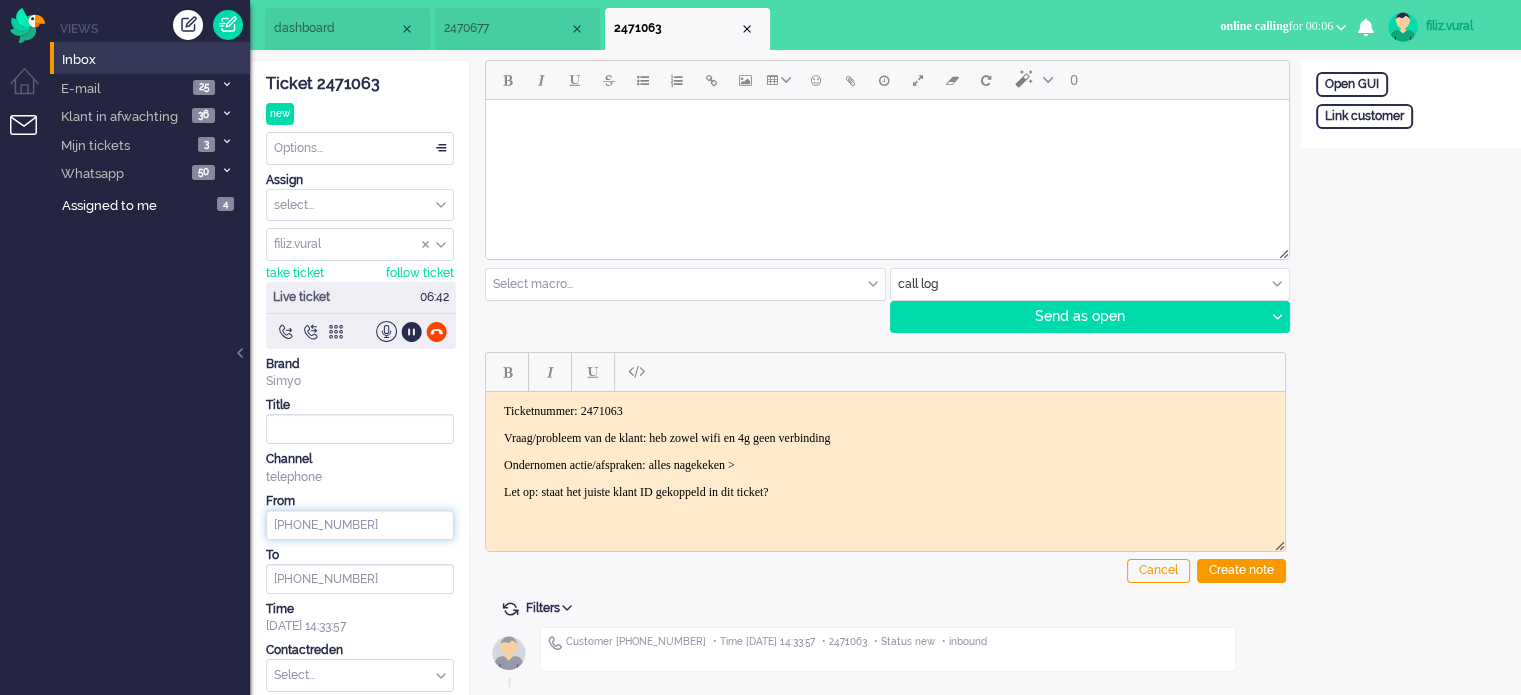 drag, startPoint x: 939, startPoint y: 902, endPoint x: 912, endPoint y: 423, distance: 479.76035 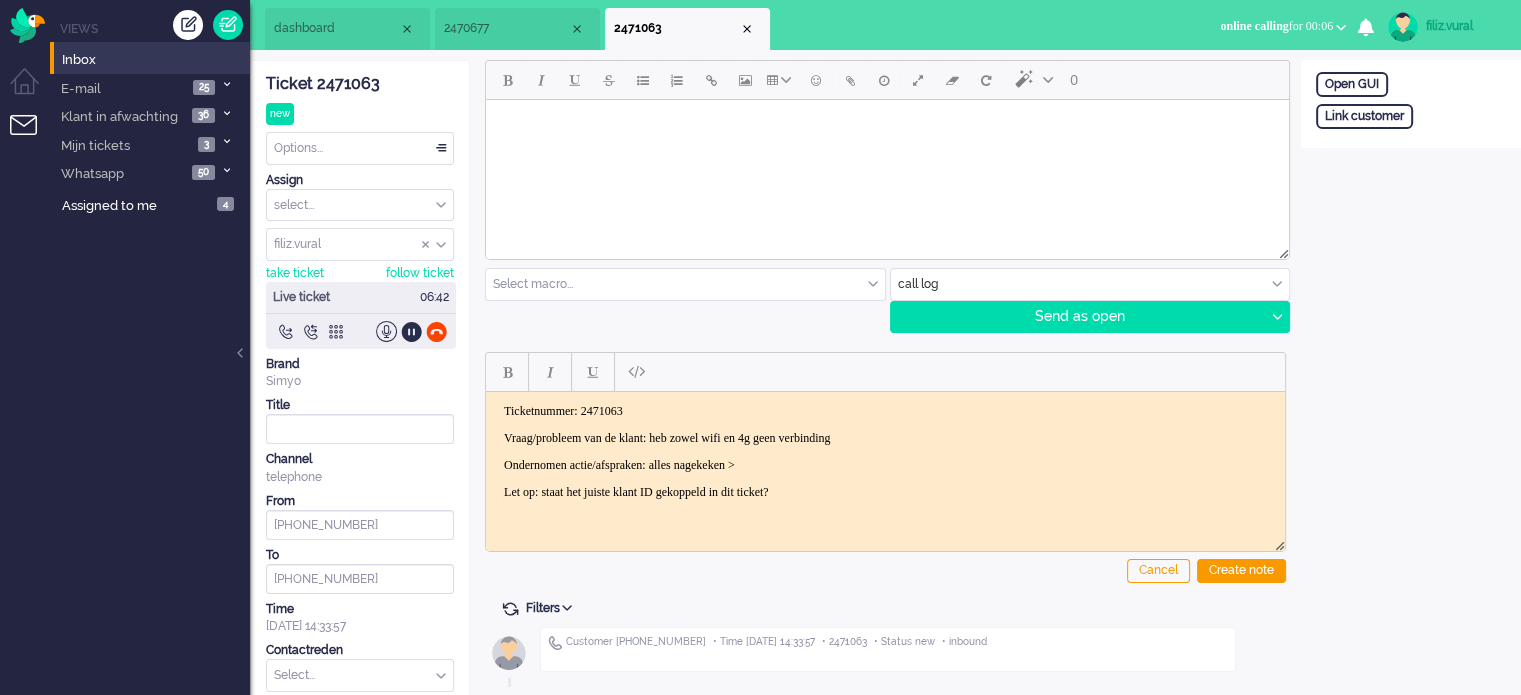 click on "Ticketnummer: 2471063 Vraag/probleem van de klant: heb zowel wifi en 4g geen verbinding  Ondernomen actie/afspraken: alles nagekeken >  Let op: staat het juiste klant ID gekoppeld in dit ticket?" at bounding box center [885, 451] 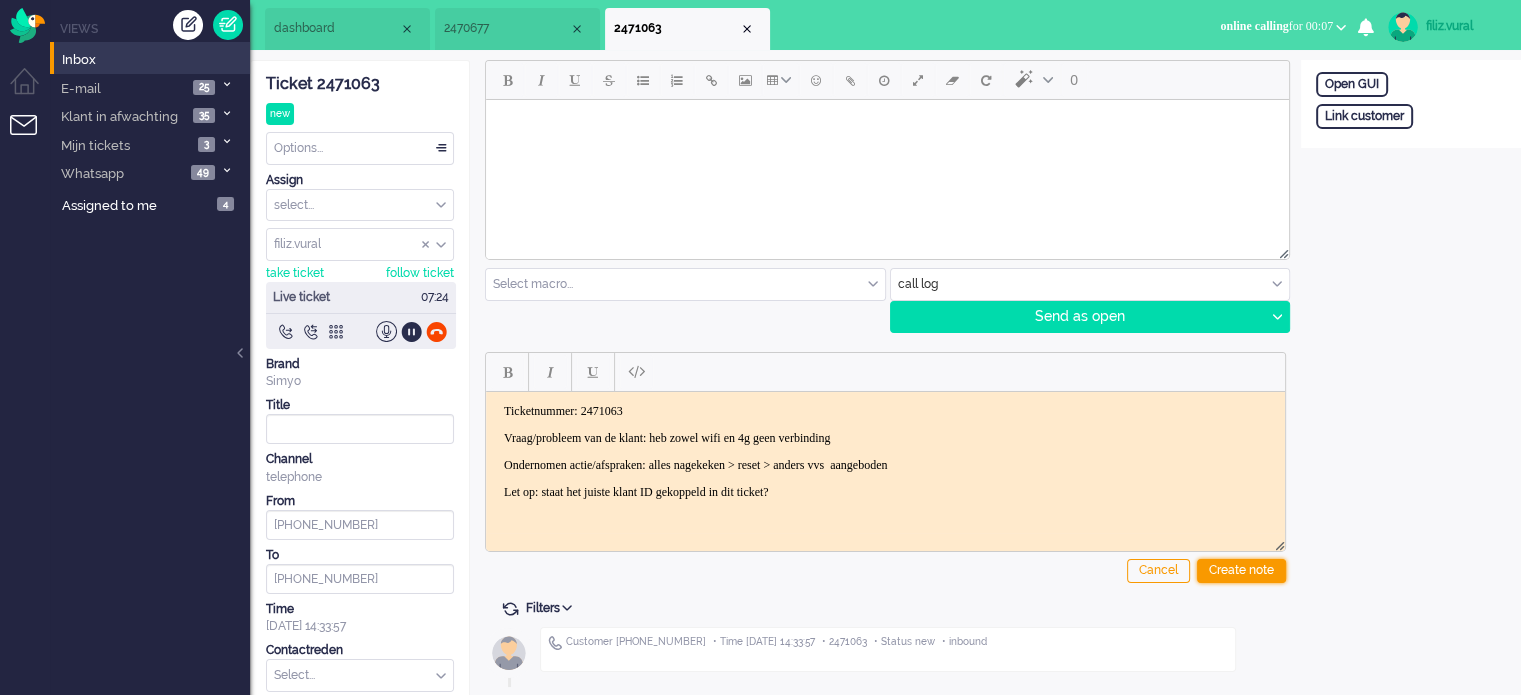 click on "Create note" at bounding box center (1241, 571) 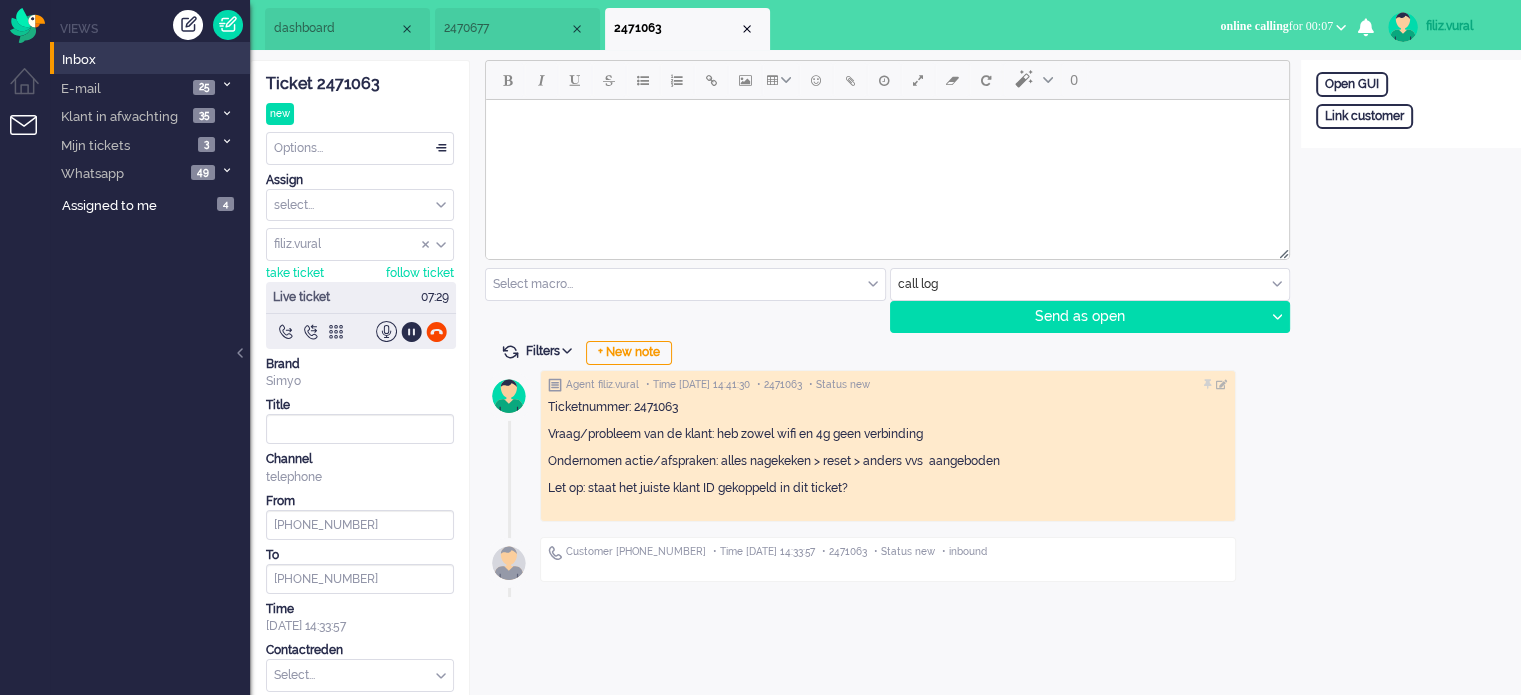 click at bounding box center (360, 675) 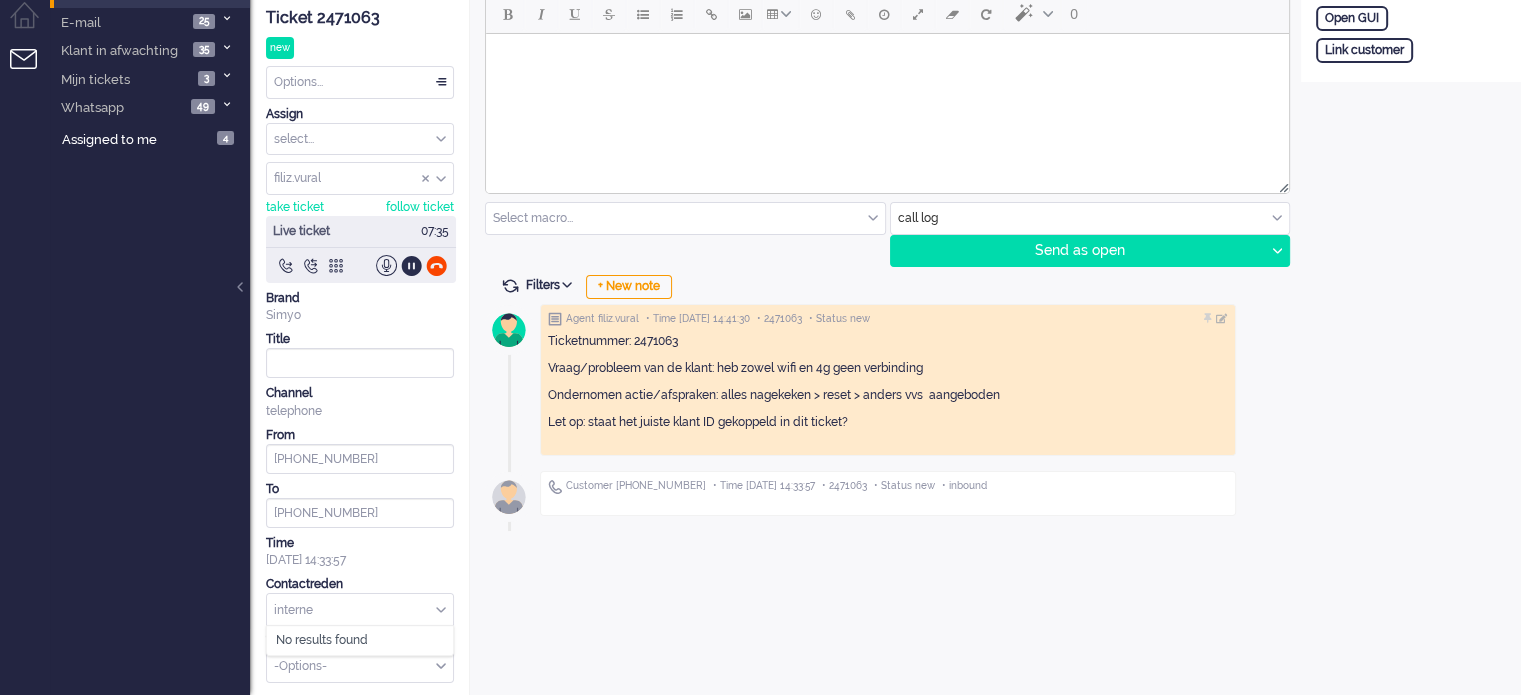 scroll, scrollTop: 100, scrollLeft: 0, axis: vertical 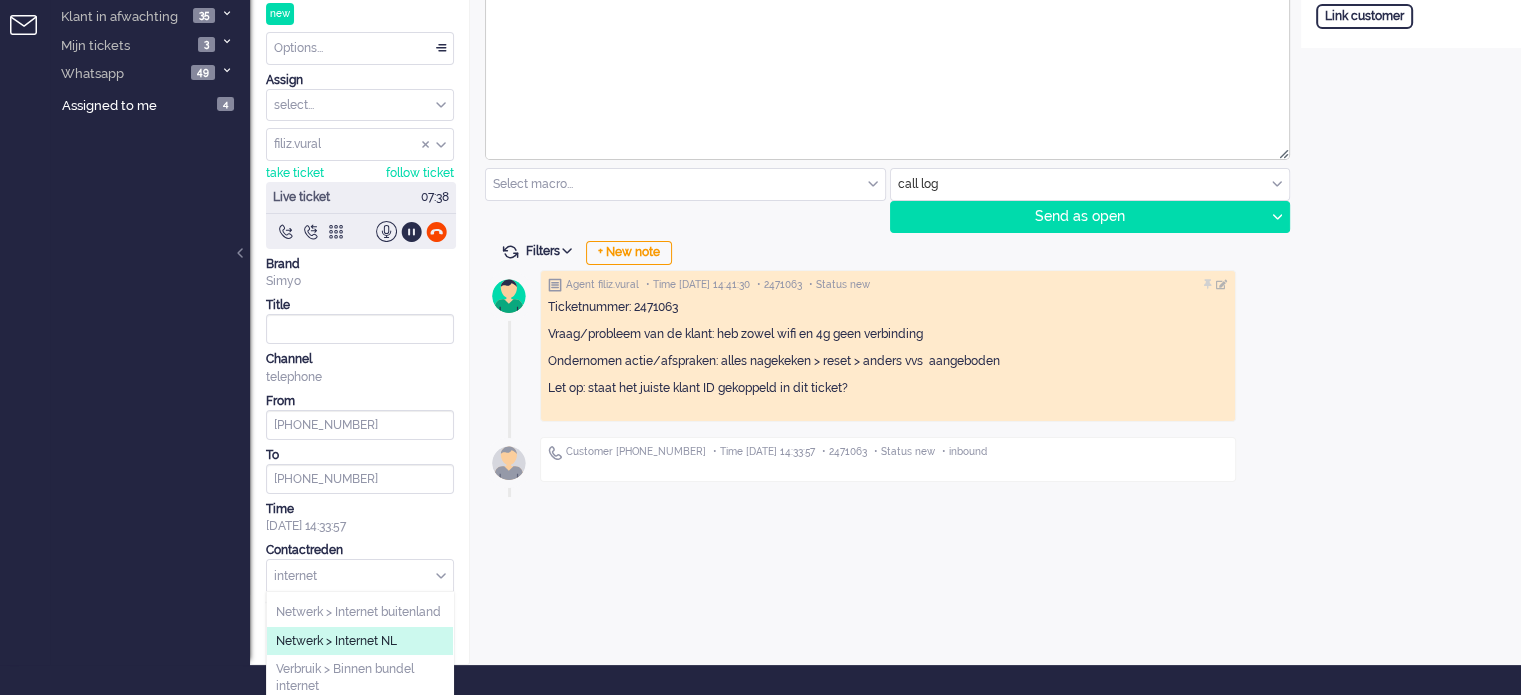 type on "internet" 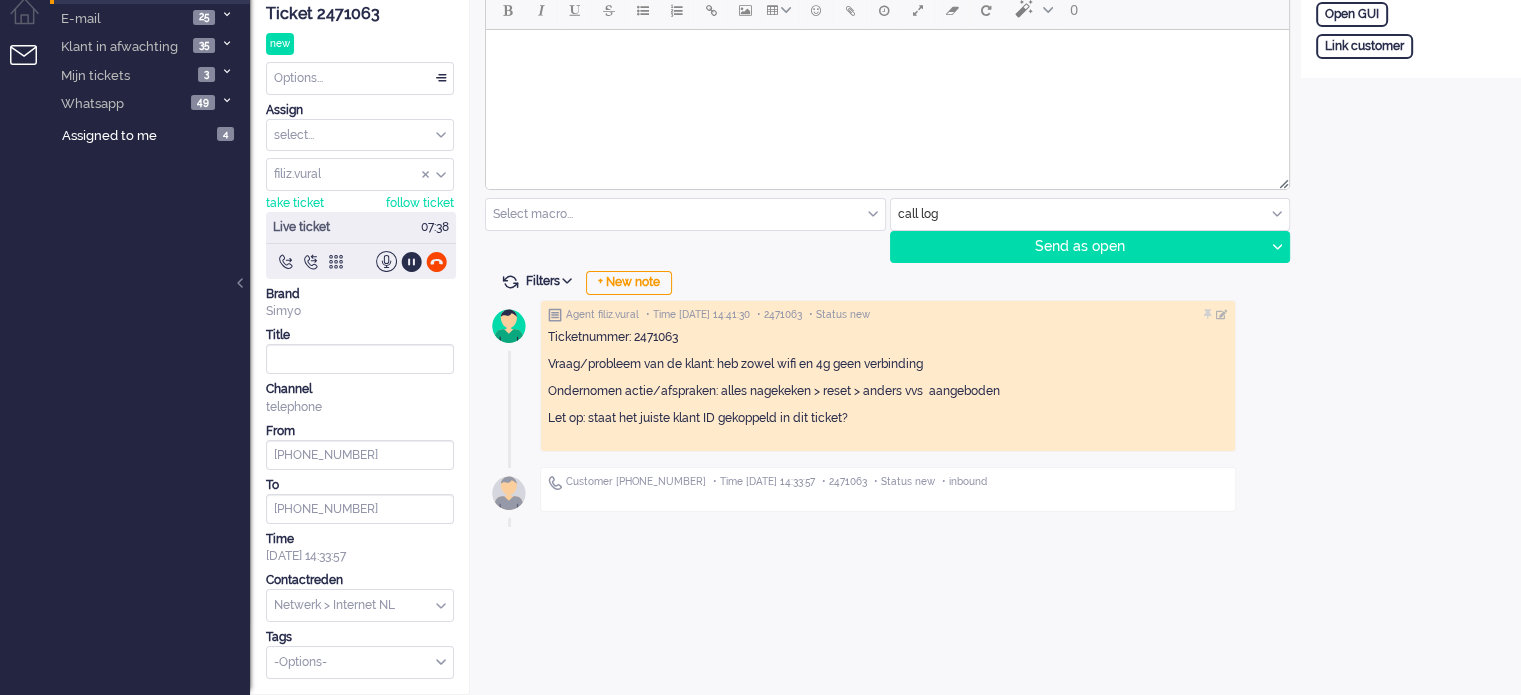 scroll, scrollTop: 66, scrollLeft: 0, axis: vertical 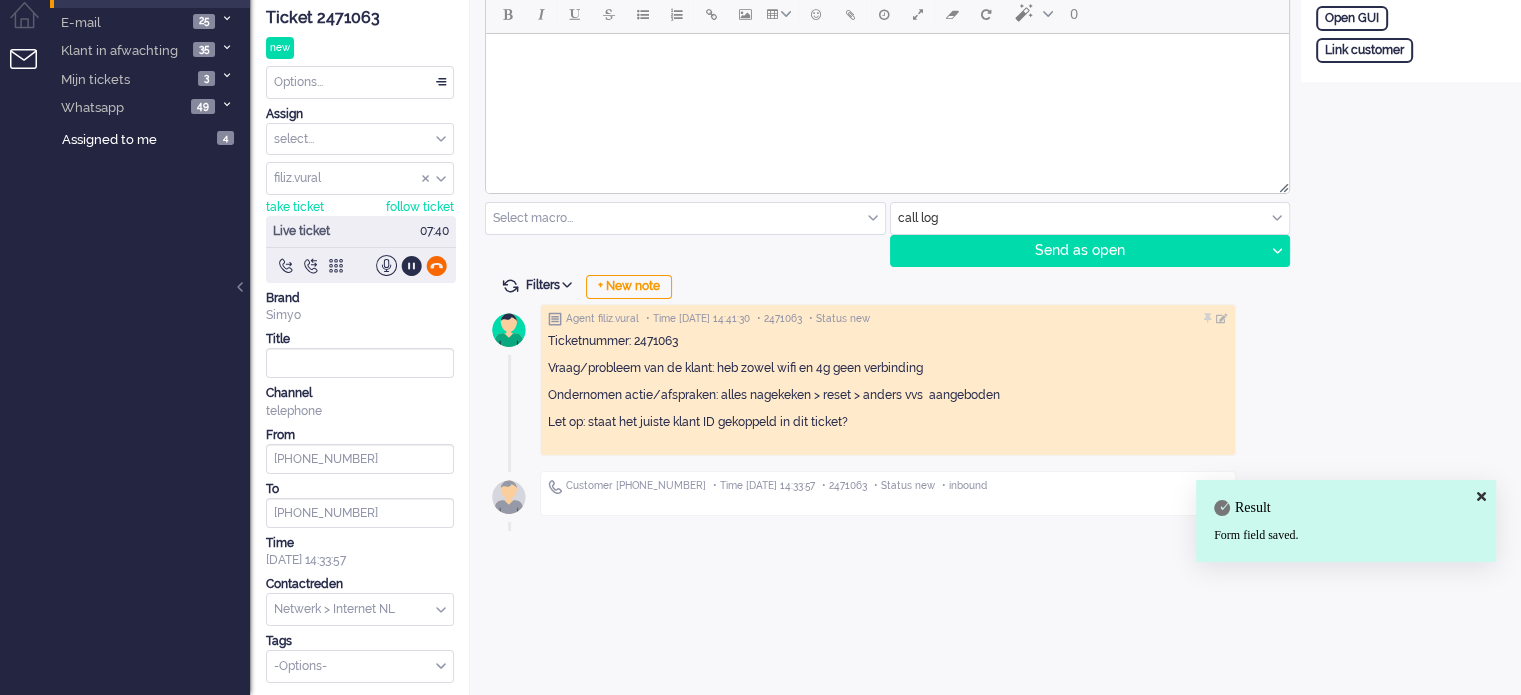 click 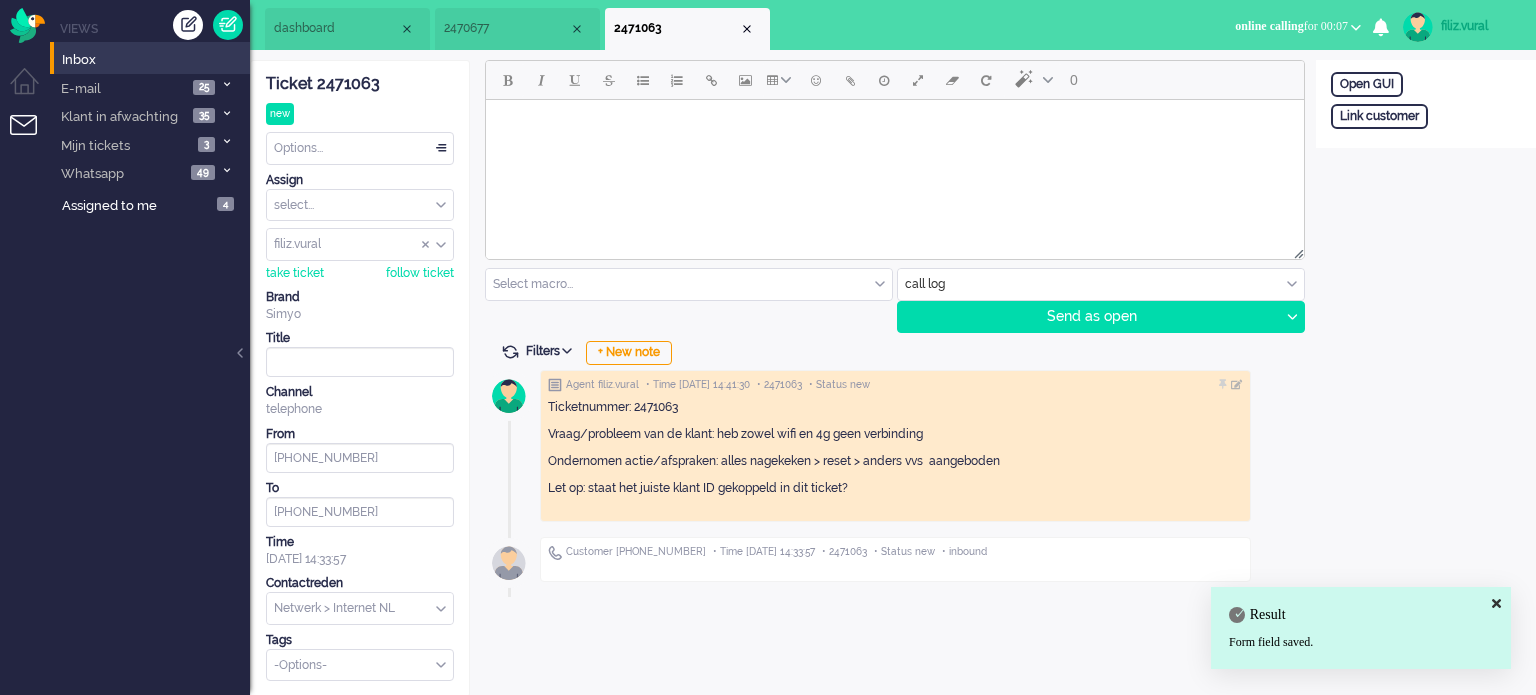 click on "dashboard" at bounding box center [336, 28] 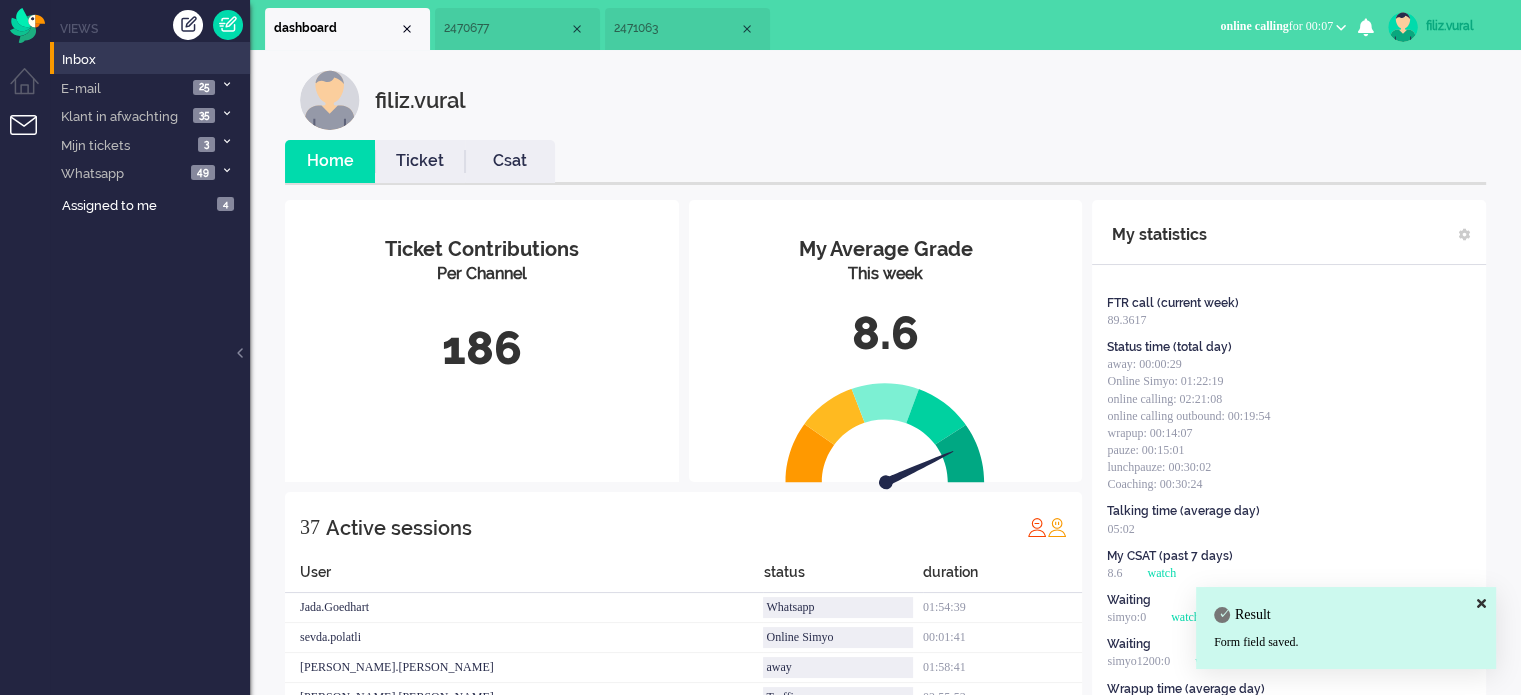 click on "Home" at bounding box center (330, 161) 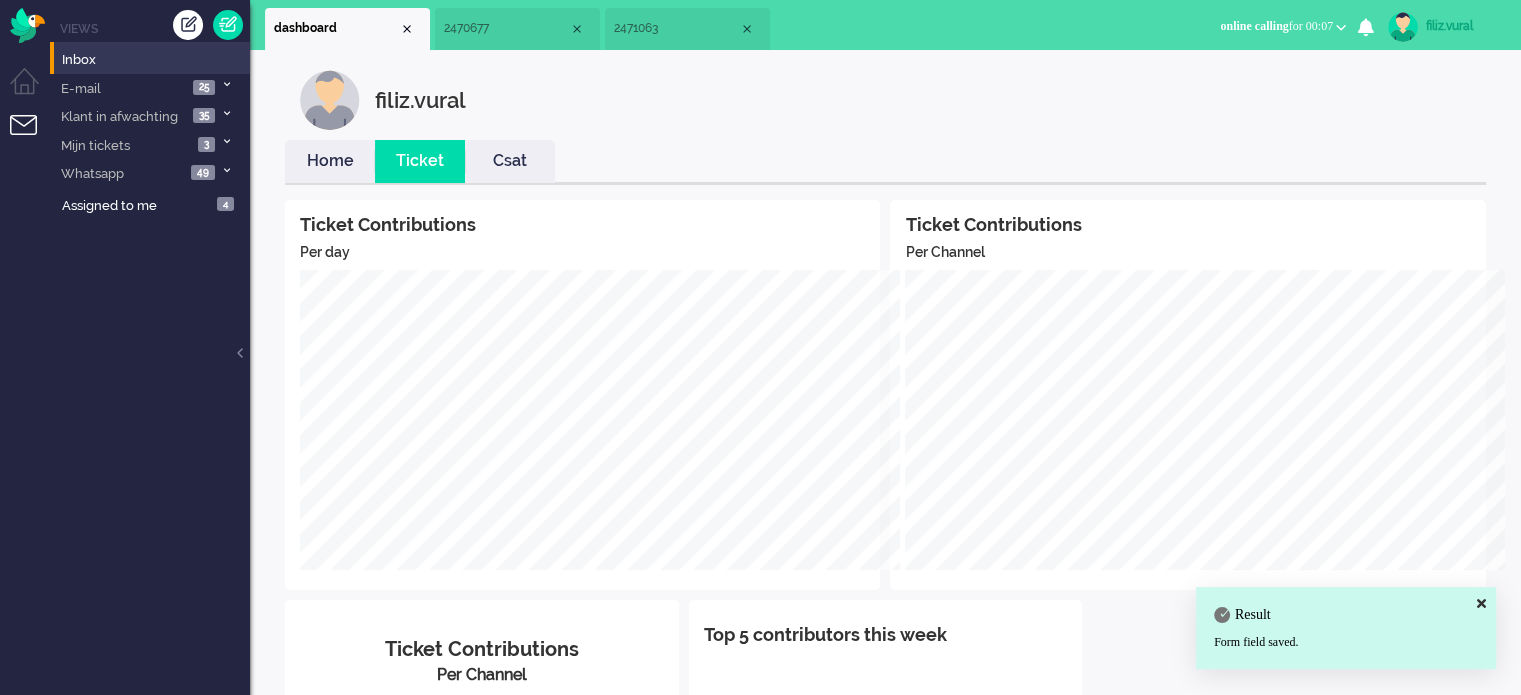 click on "Home" at bounding box center (330, 161) 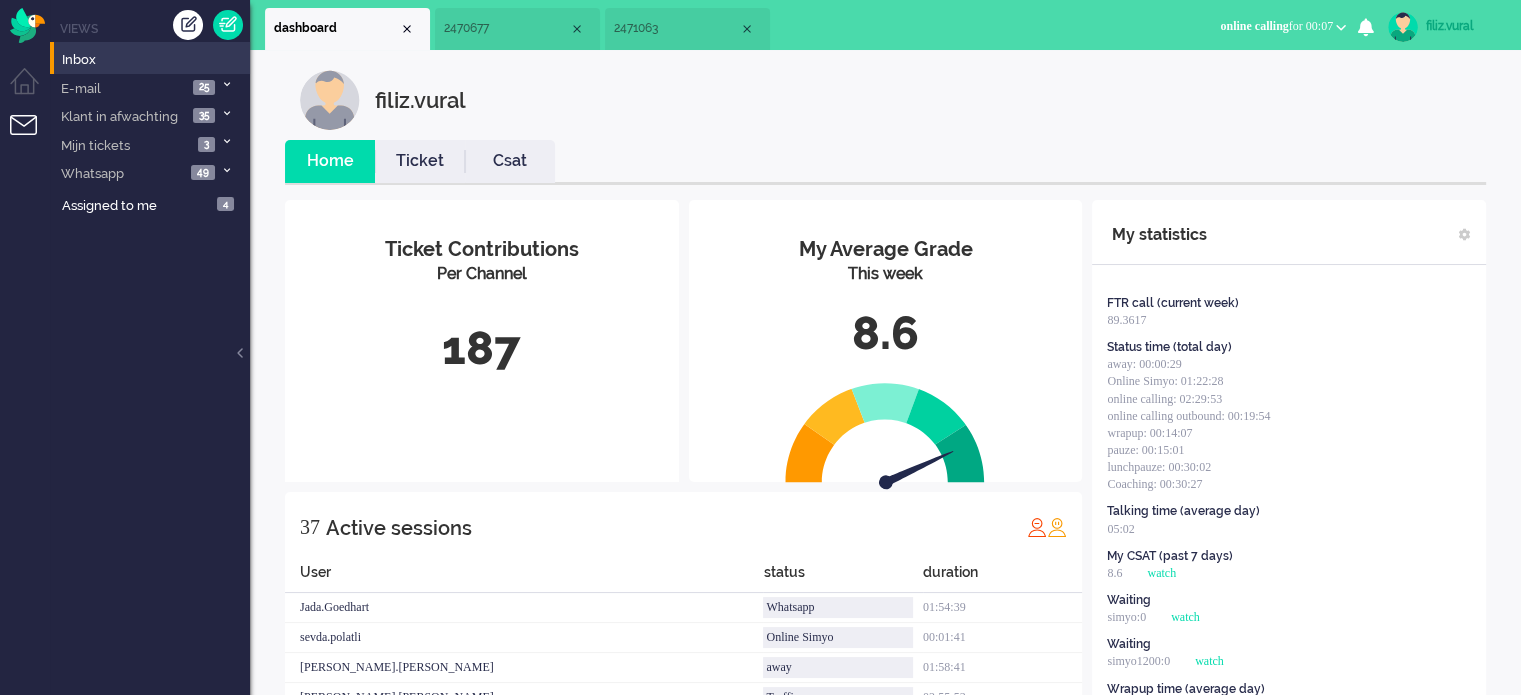 click on "online calling  for 00:07" at bounding box center [1283, 26] 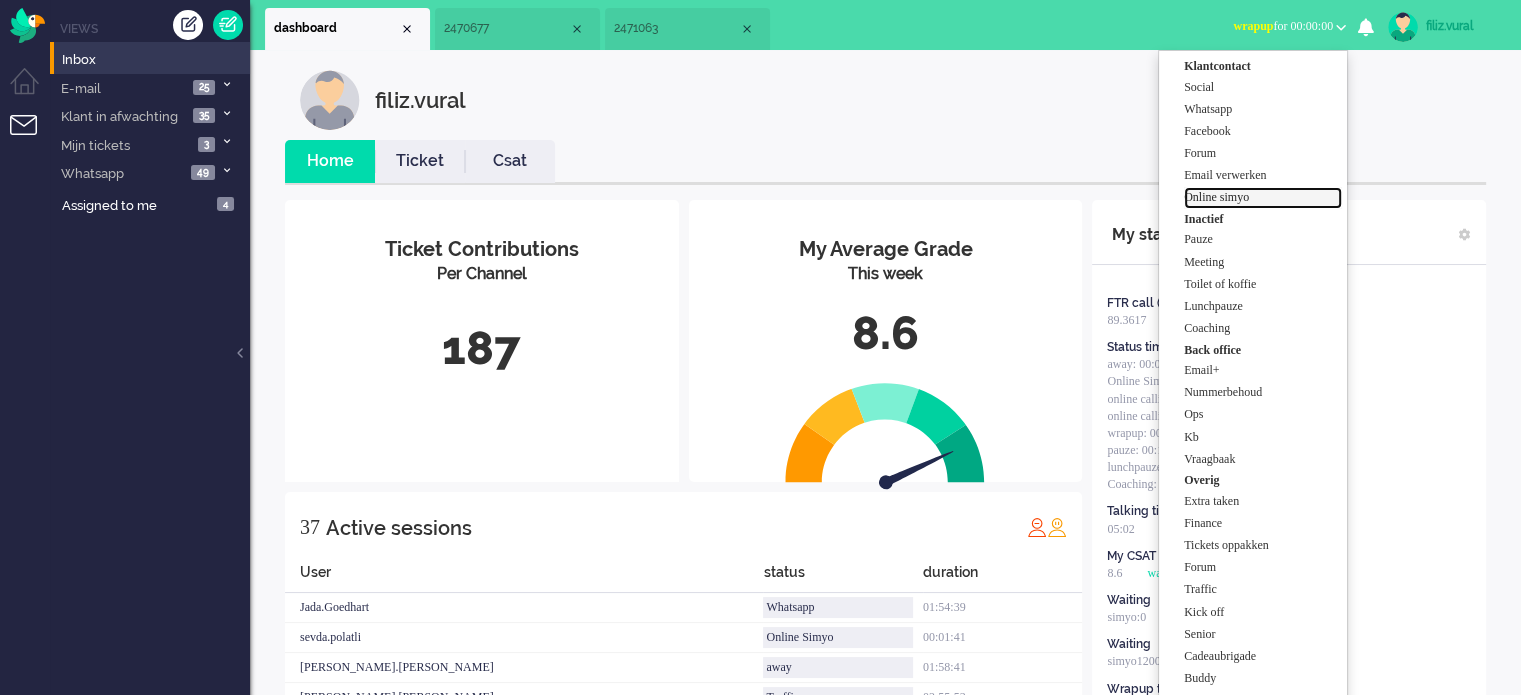click on "Online simyo" at bounding box center [1263, 197] 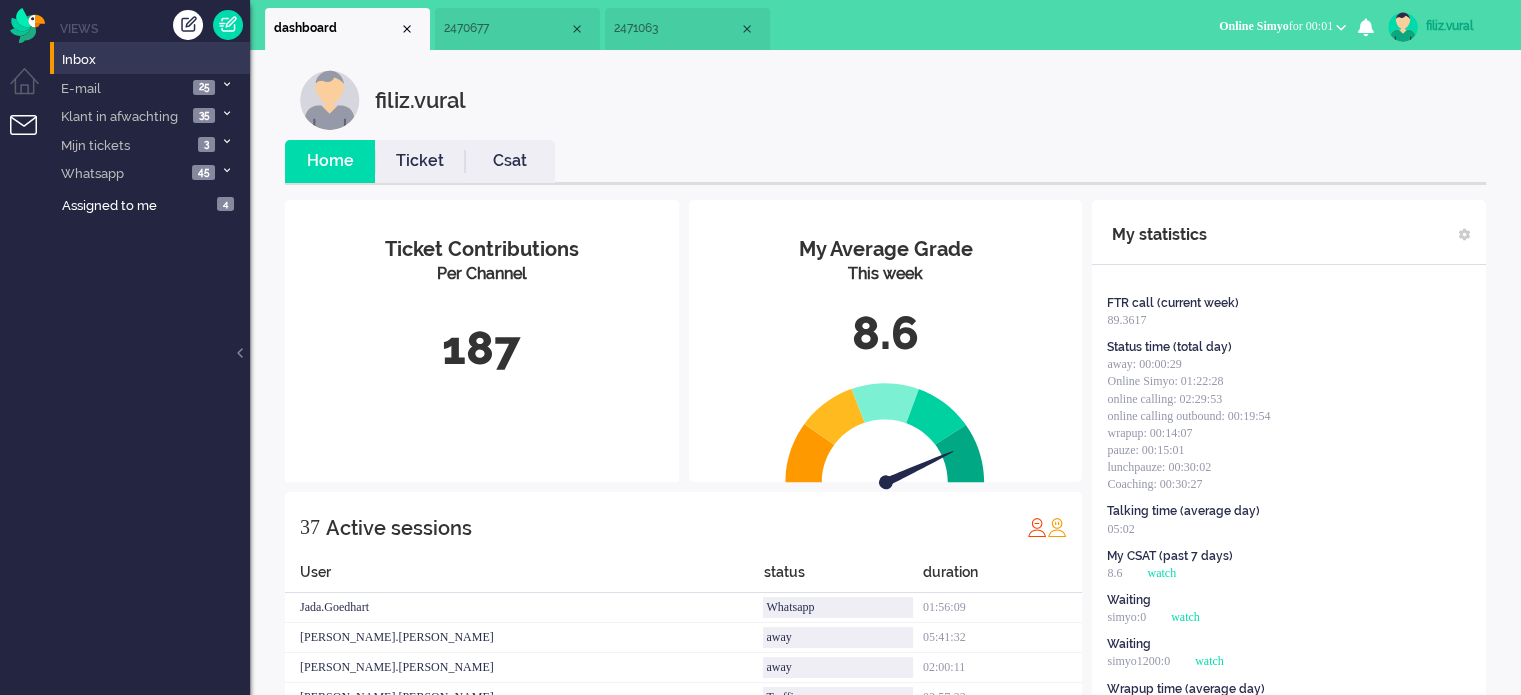click on "Csat" at bounding box center (510, 161) 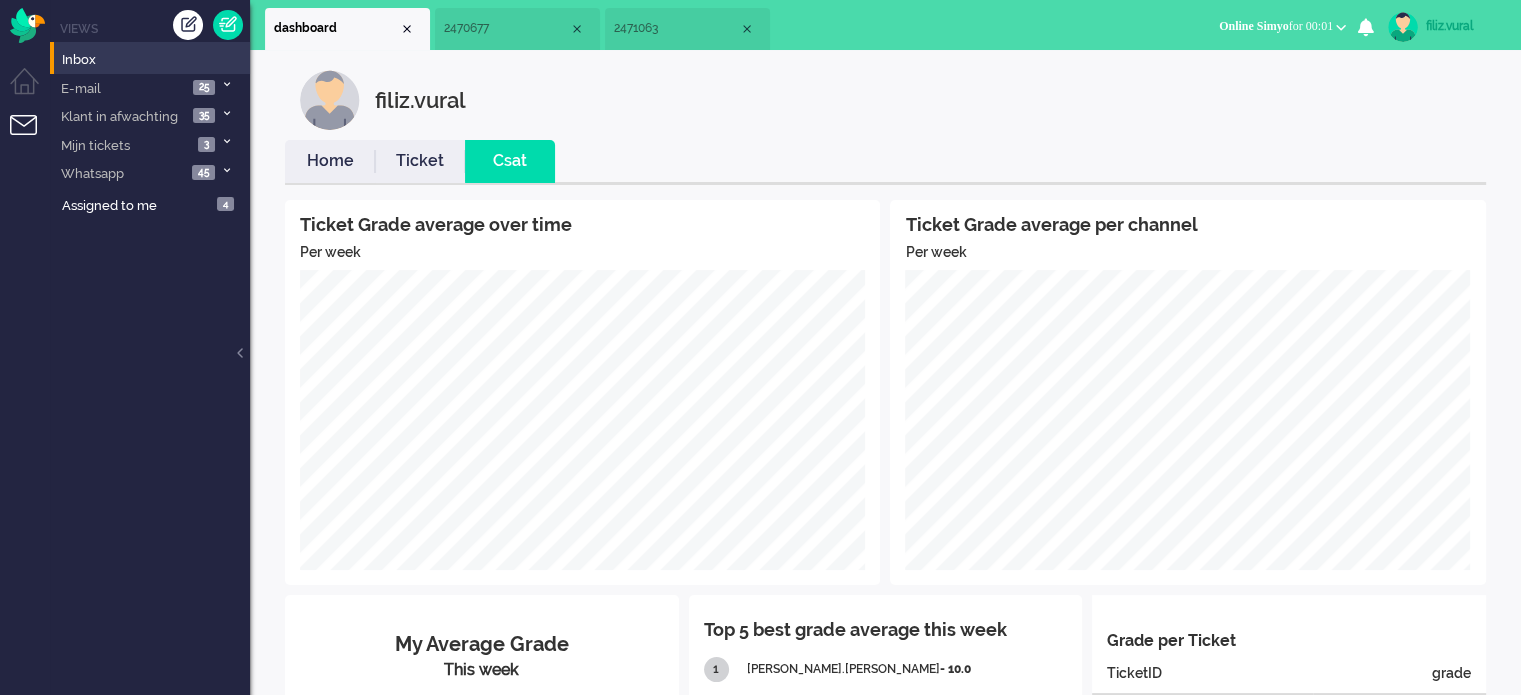 click on "Home" at bounding box center (330, 161) 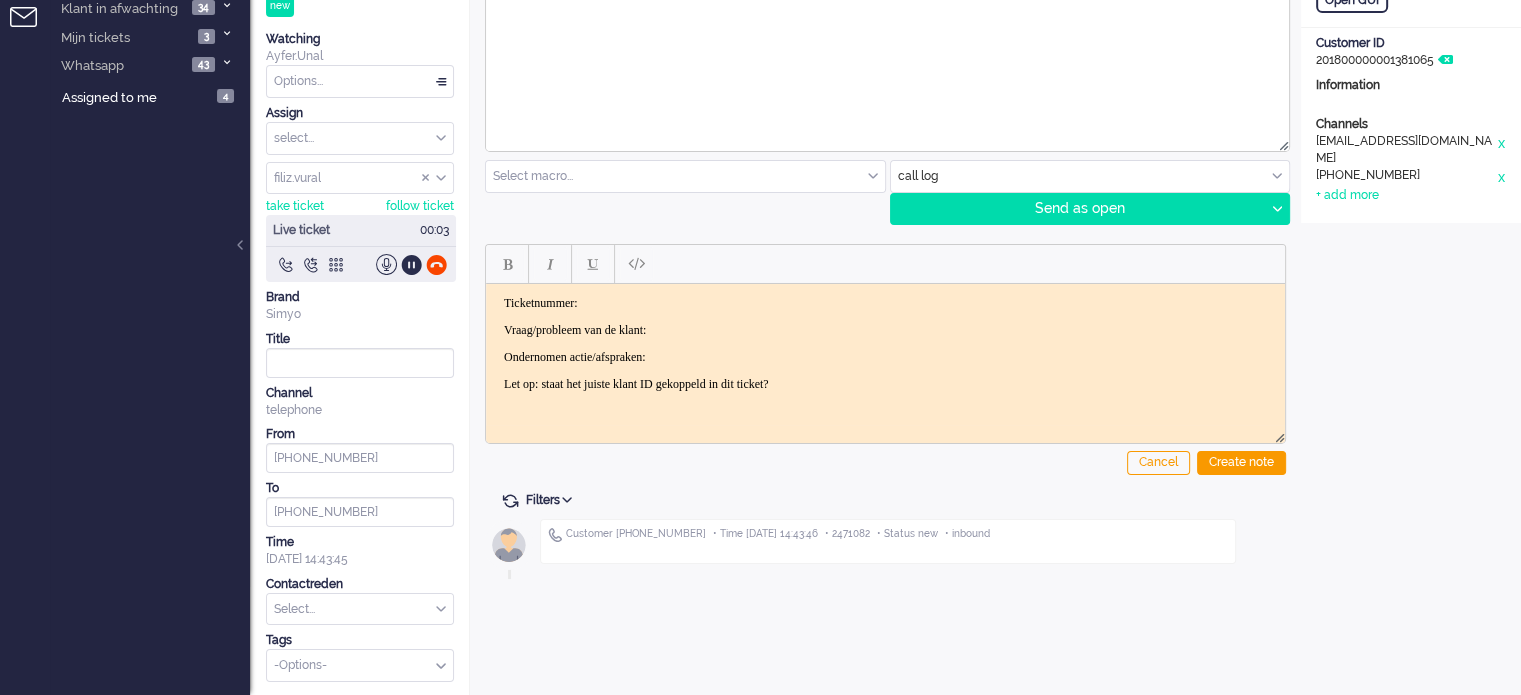 scroll, scrollTop: 0, scrollLeft: 0, axis: both 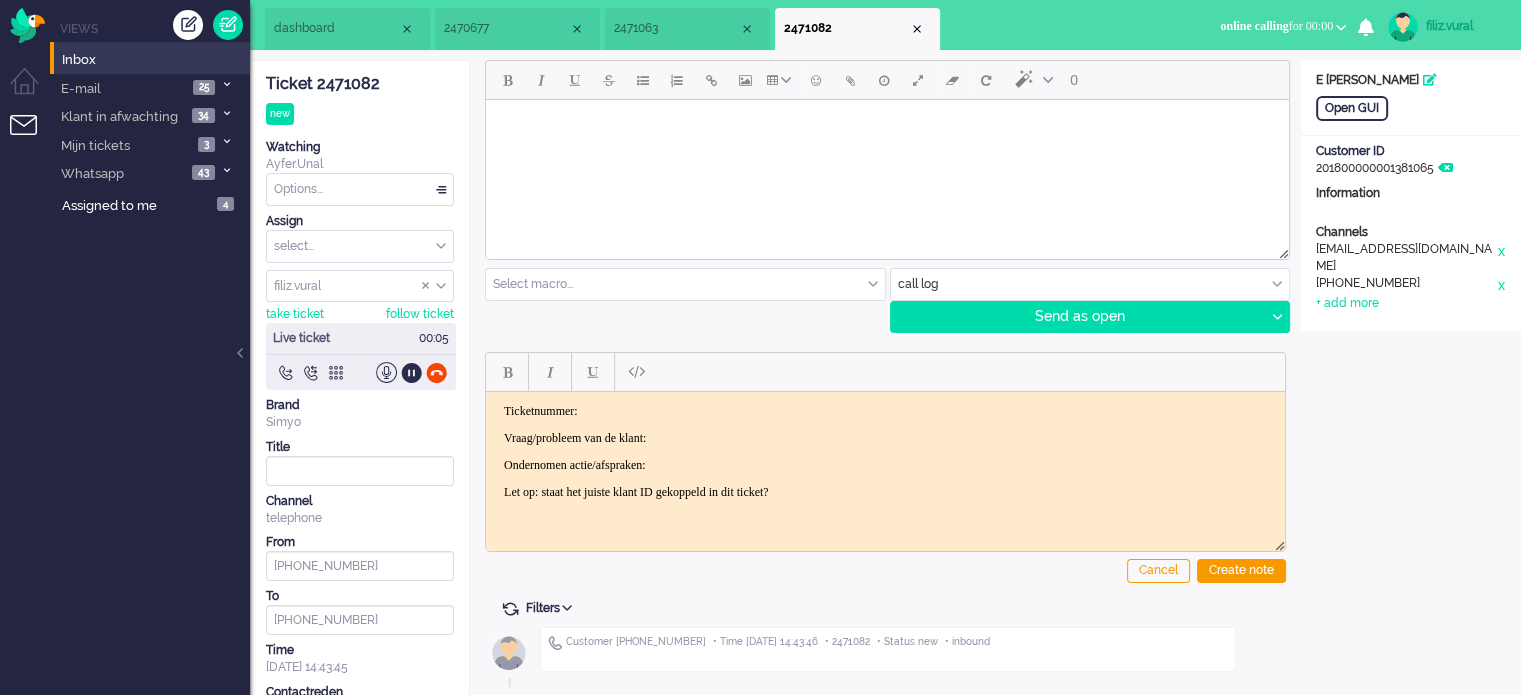 click on "Ticket 2471082" 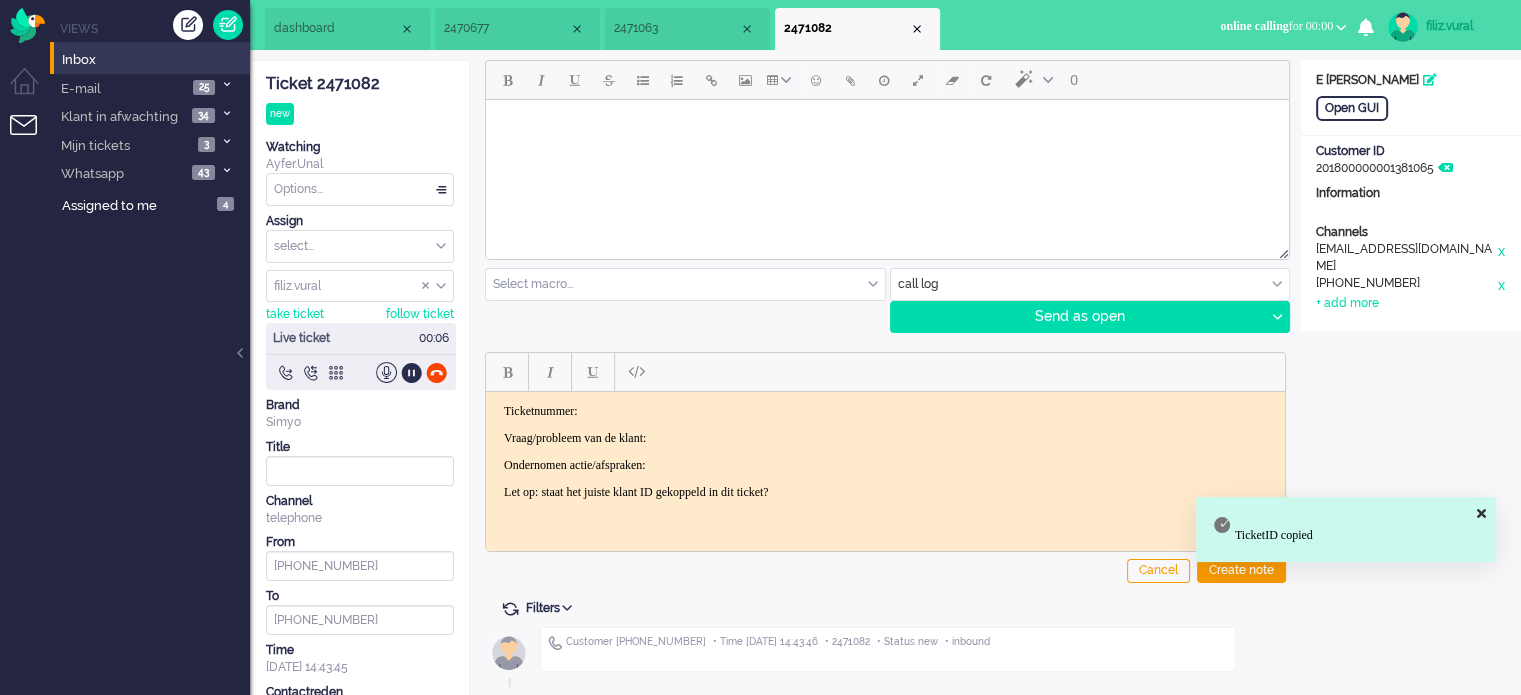 click on "Ticketnummer:" at bounding box center (885, 410) 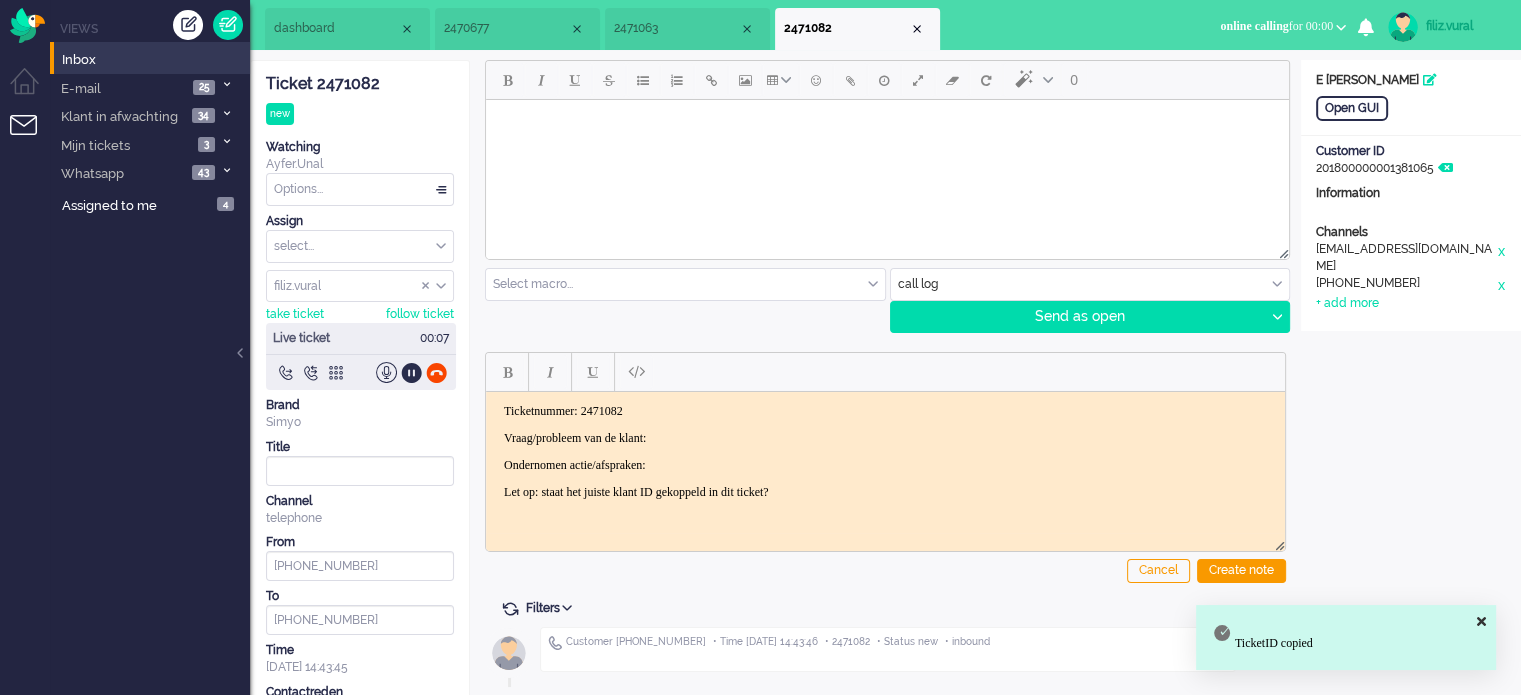 click on "Vraag/probleem van de klant:" at bounding box center (885, 437) 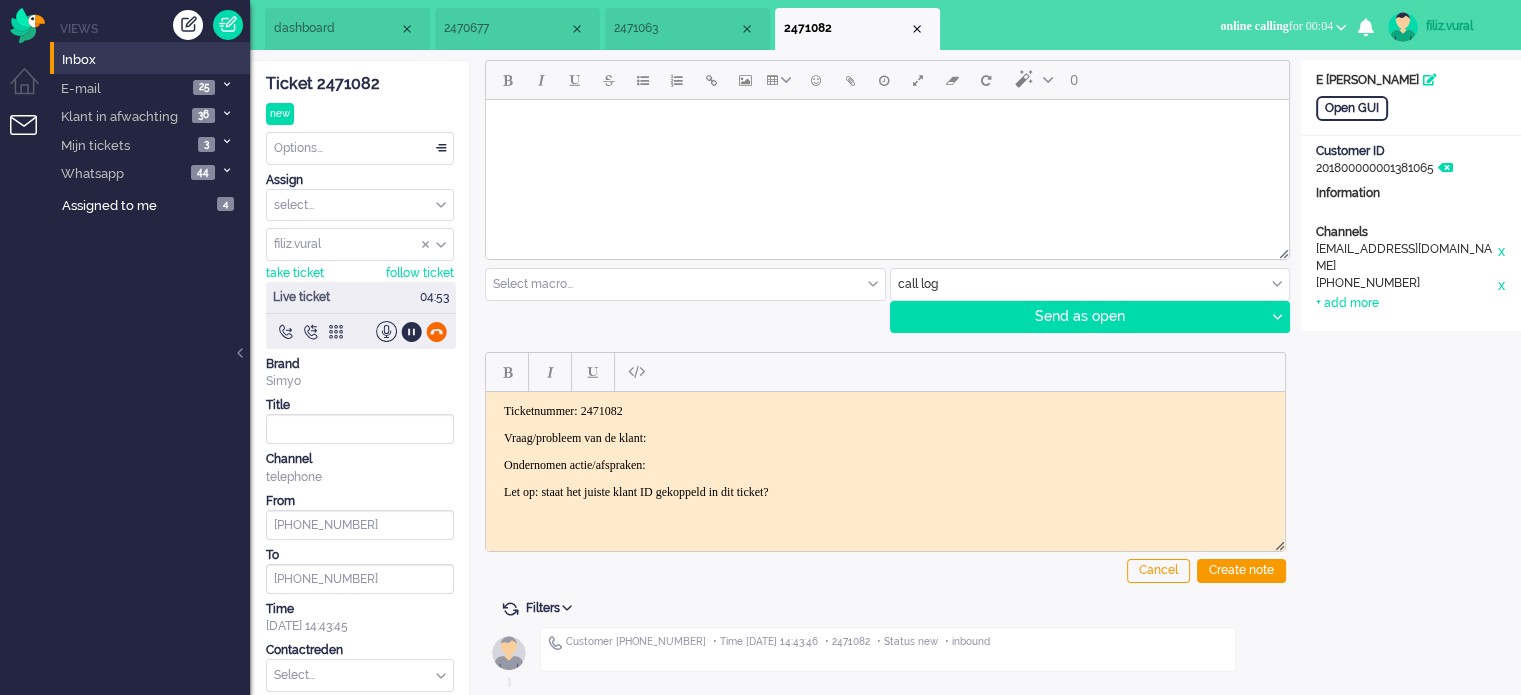 click 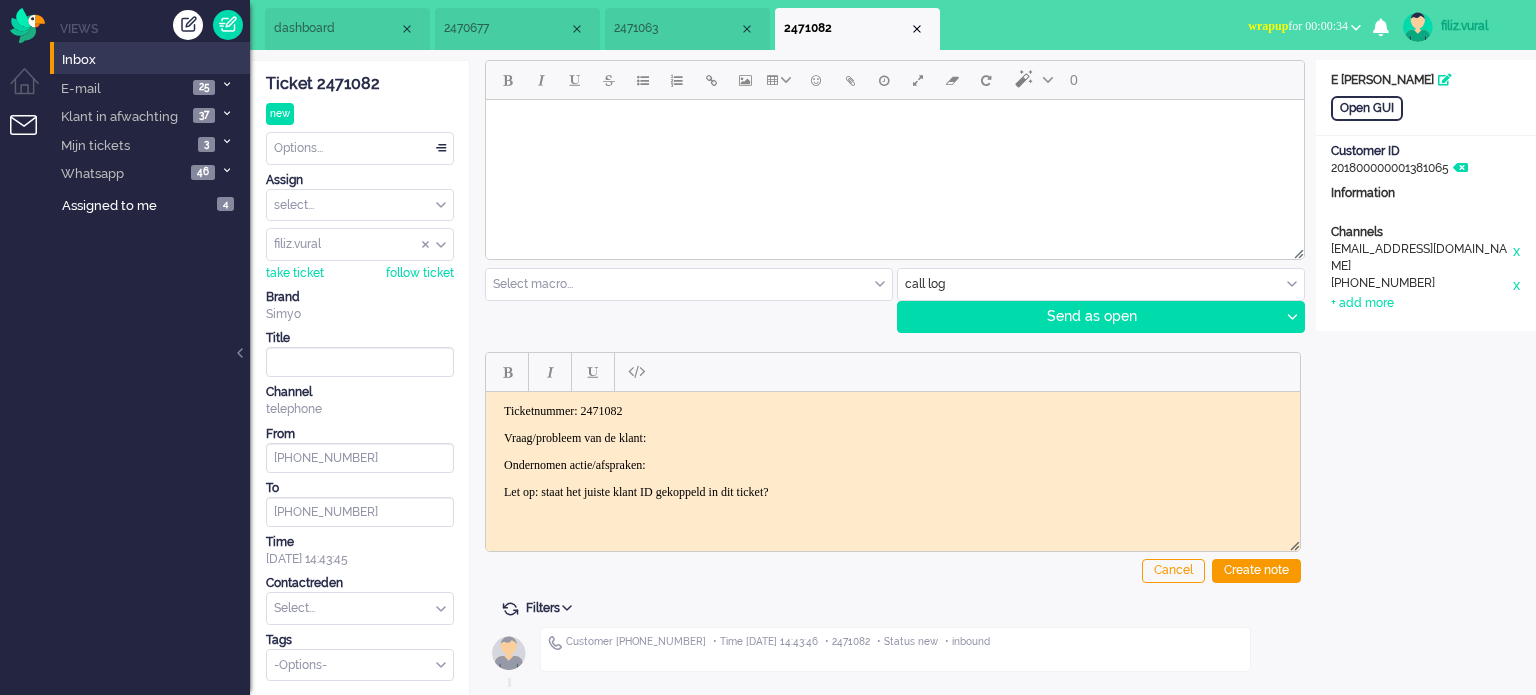 click on "wrapup  for 00:00:34" at bounding box center [1298, 26] 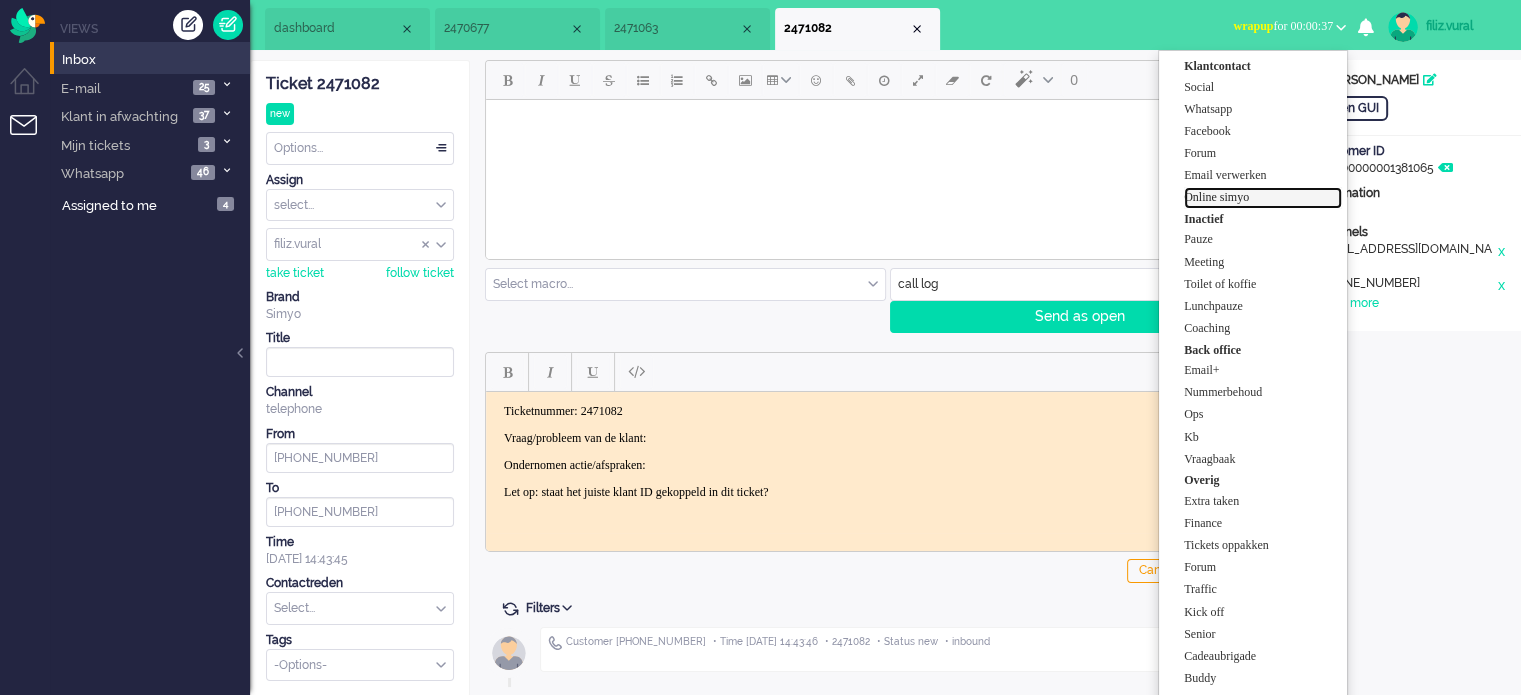 drag, startPoint x: 1248, startPoint y: 197, endPoint x: 759, endPoint y: 101, distance: 498.33423 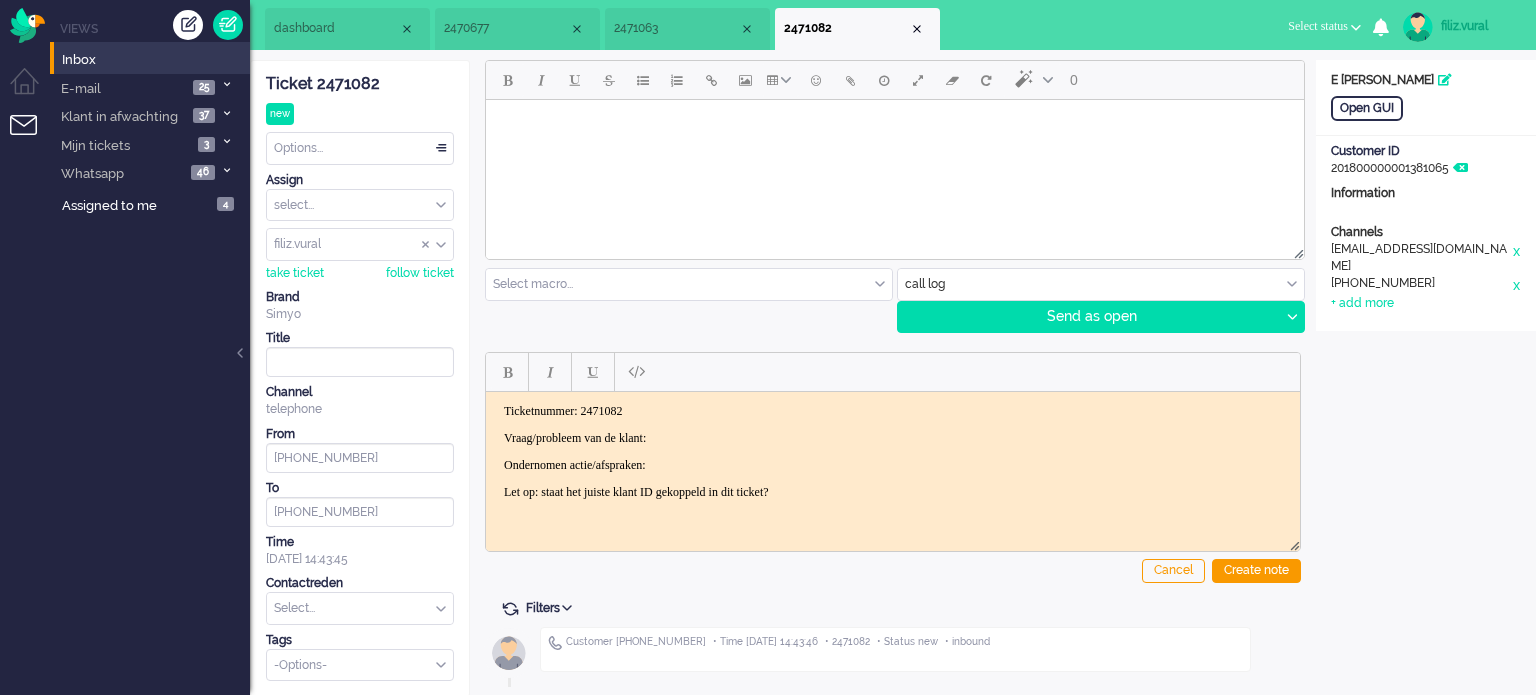 click on "Vraag/probleem van de klant:" at bounding box center (893, 437) 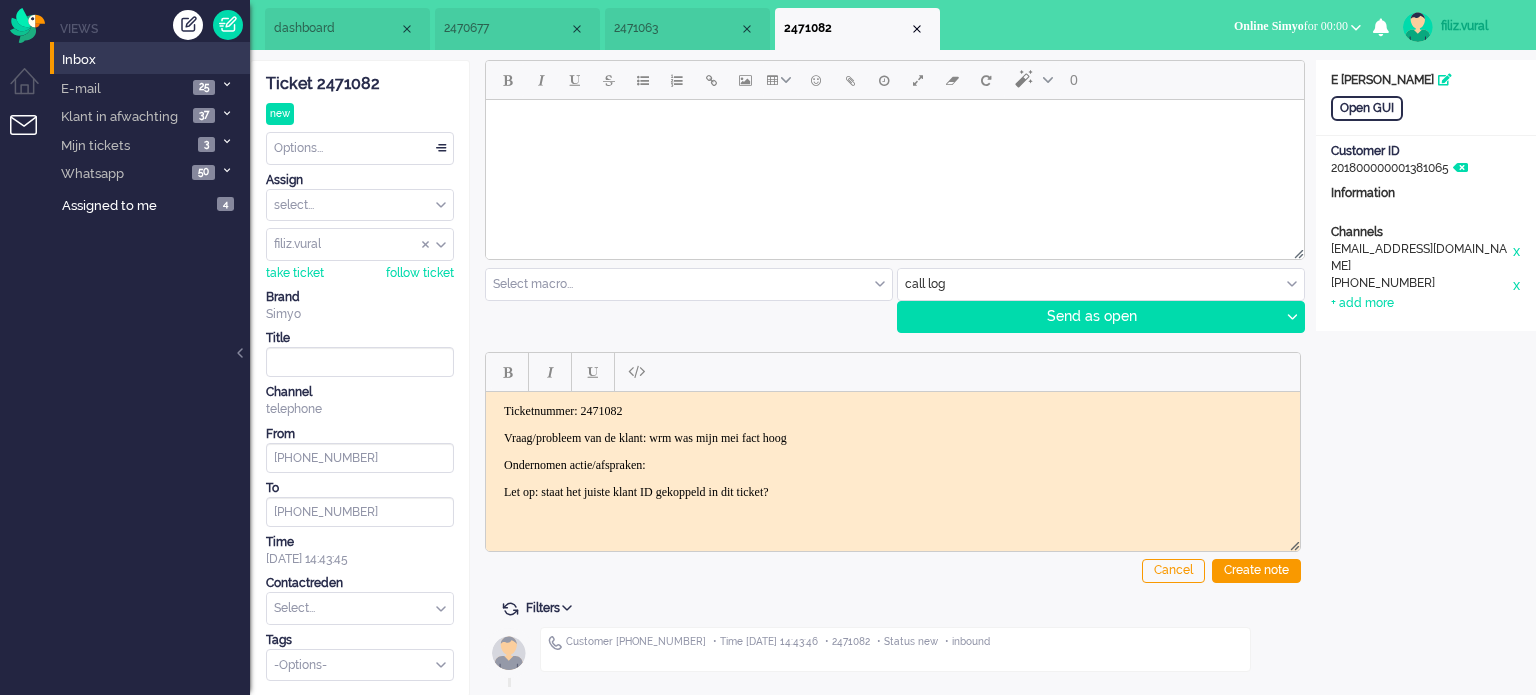 click on "Vraag/probleem van de klant: wrm was mijn mei fact hoog" at bounding box center [893, 437] 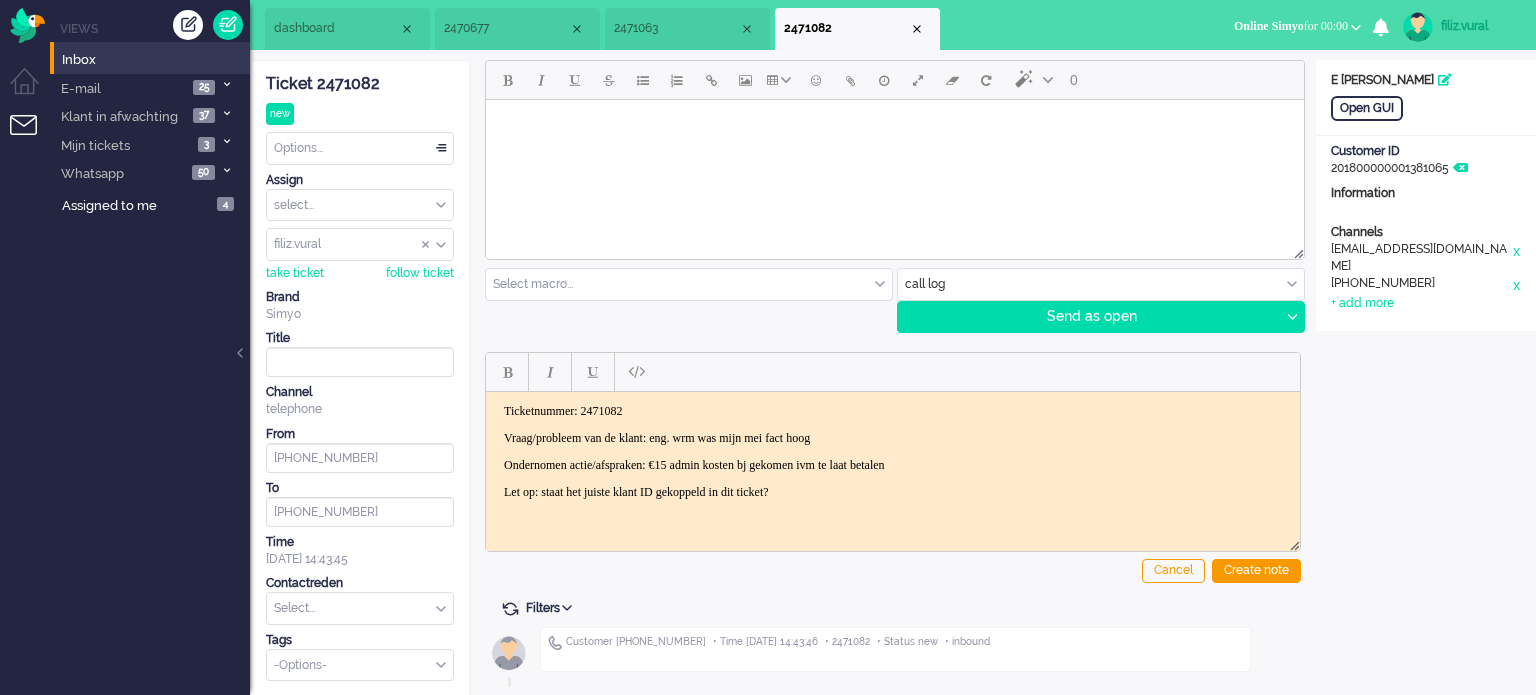 click on "Ondernomen actie/afspraken: €15 admin kosten bj gekomen ivm te laat betalen" at bounding box center [893, 464] 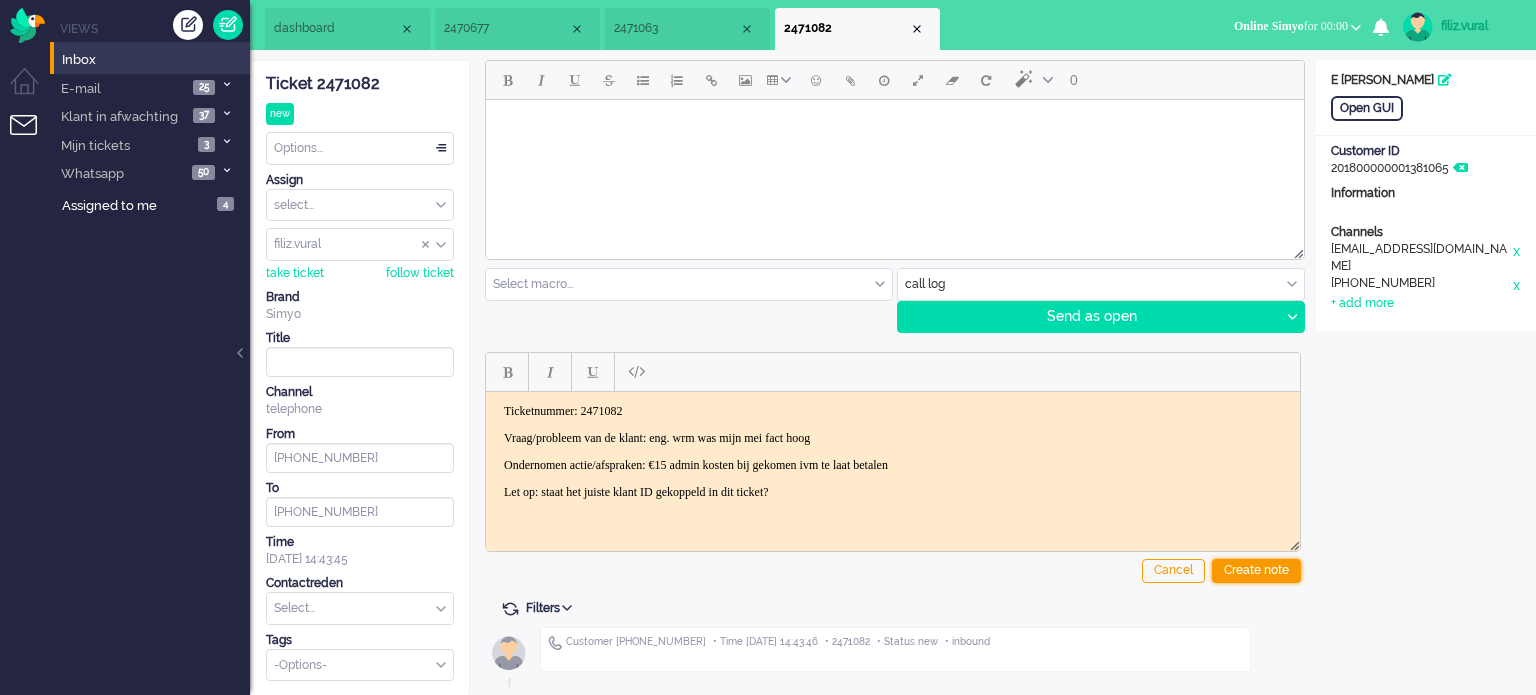 click on "Create note" at bounding box center (1256, 571) 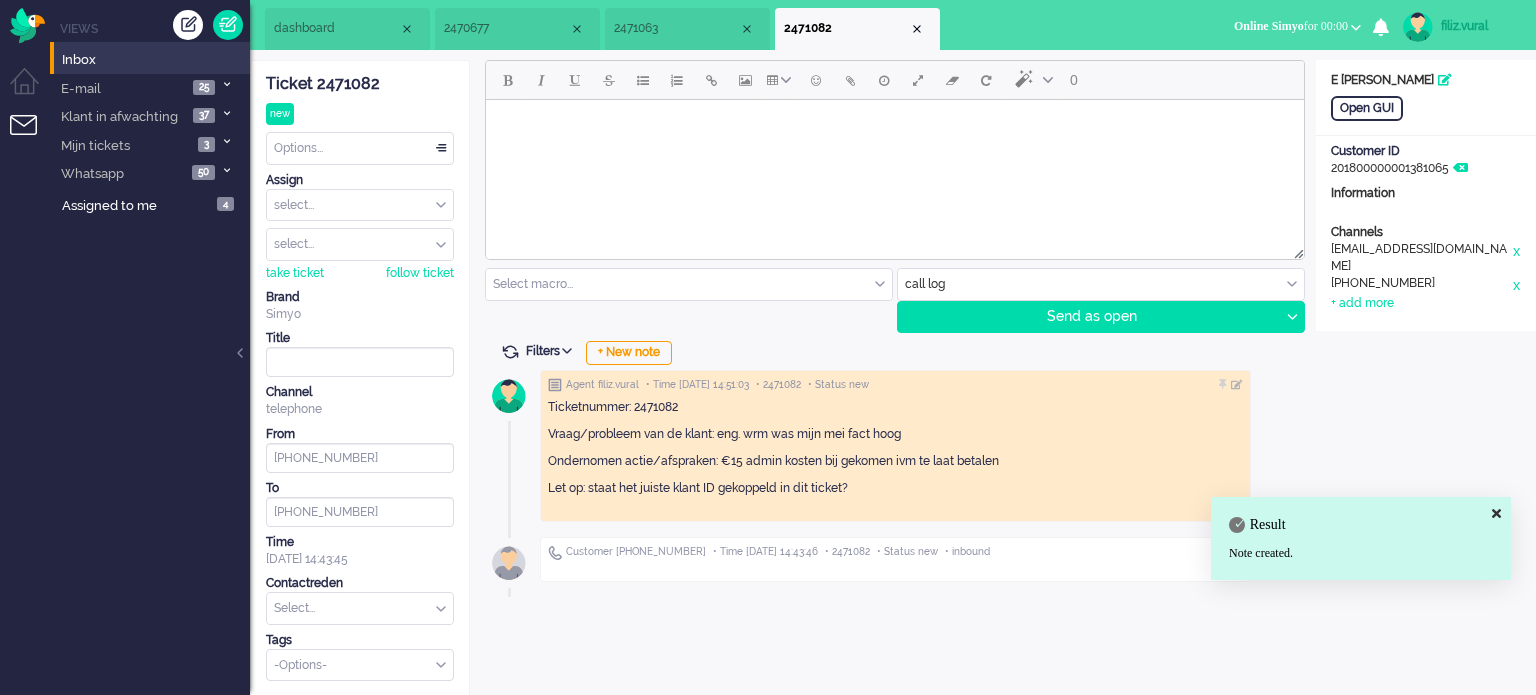 click on "Contactreden Select... Backoffice > Bestelling geannuleerd Backoffice > Bestelling geannuleerd E tailer Bestellen > Afgewezen Bestellen > Annuleren bestelling Bestellen > Annuleren pre2post Bestellen > Annuleren verlenging Bestellen > [DATE][DATE] Bestellen > E tailer Bestellen > Hulp bij bestellen Bestellen > Mail niet ontvangen Bestellen > Simyo Compleet Bestellen > Telefoonlening Bestellen > Vriendendeal of Samen Korting Bundels > Compleet activeren Bundels > Compleet afgewezen Bundels > Grotere bundels Bundels > Kleinere bundels Bundels > Onbeperkt internet Bundels > Simyaardag Bundels > Voorwaarden bundels Bundels > Voorwaarden Compleet Contract > Afkoop info Contract > Annulering Contract > Contractdatum Contract > Contractovername Contract > NAW aanpassen Contract > Voorwaarden Postpaid Contract > Wijziging of verlenging Dataplafond - Aan of uitzetten voor klant Dataplafond > Algemene info Dataplafond > klacht of probleem in gebruik eSIM  Info eSIM eSIM > Foutcode 12 eSIM > Hulp installatie eSIM" 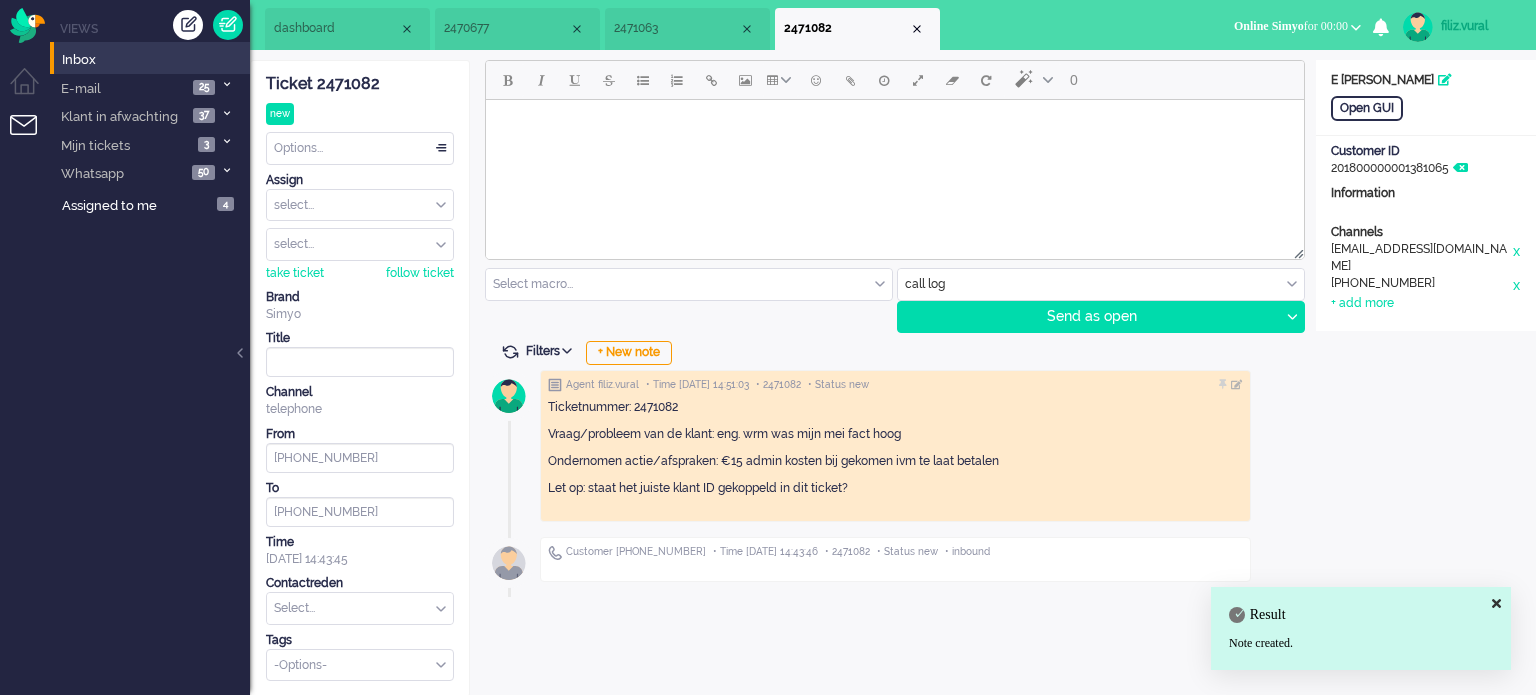 drag, startPoint x: 379, startPoint y: 611, endPoint x: 386, endPoint y: 584, distance: 27.89265 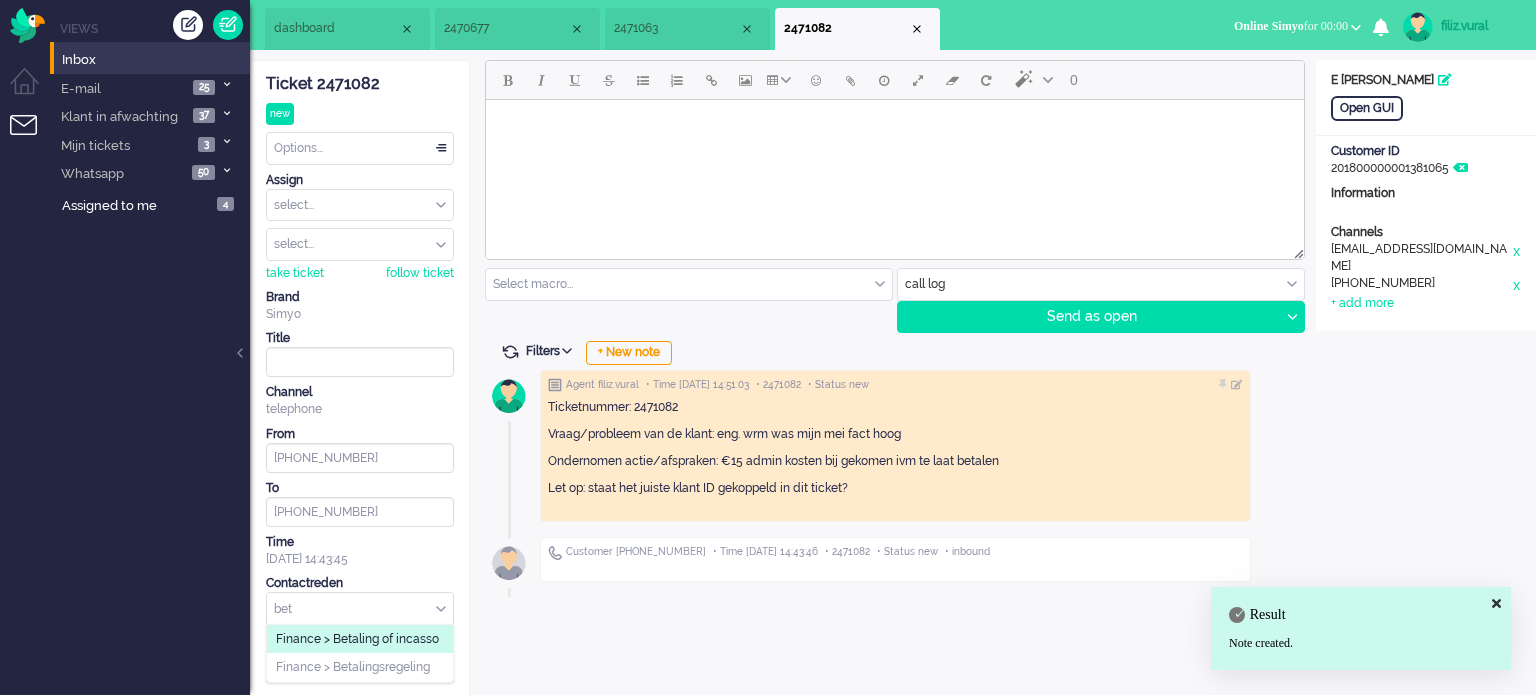 type on "bet" 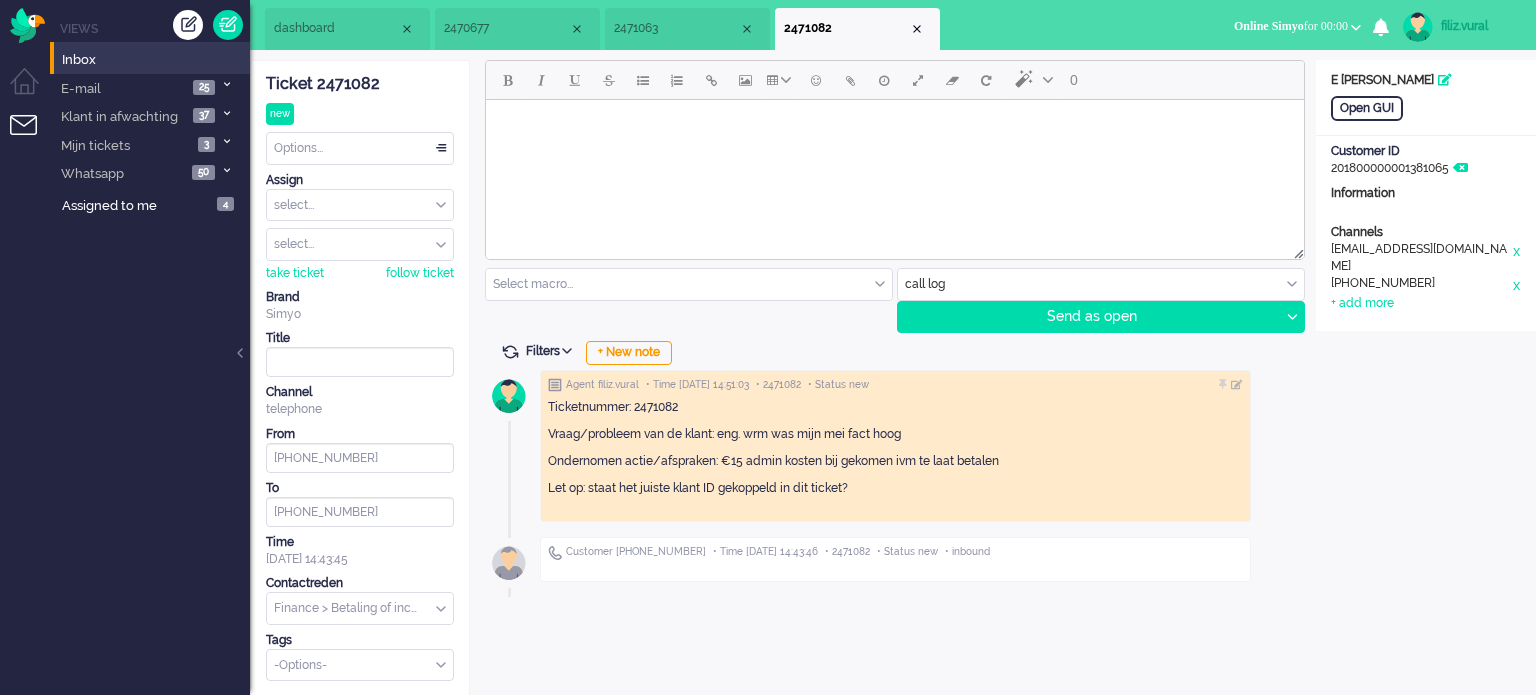 click on "Options..." at bounding box center (360, 148) 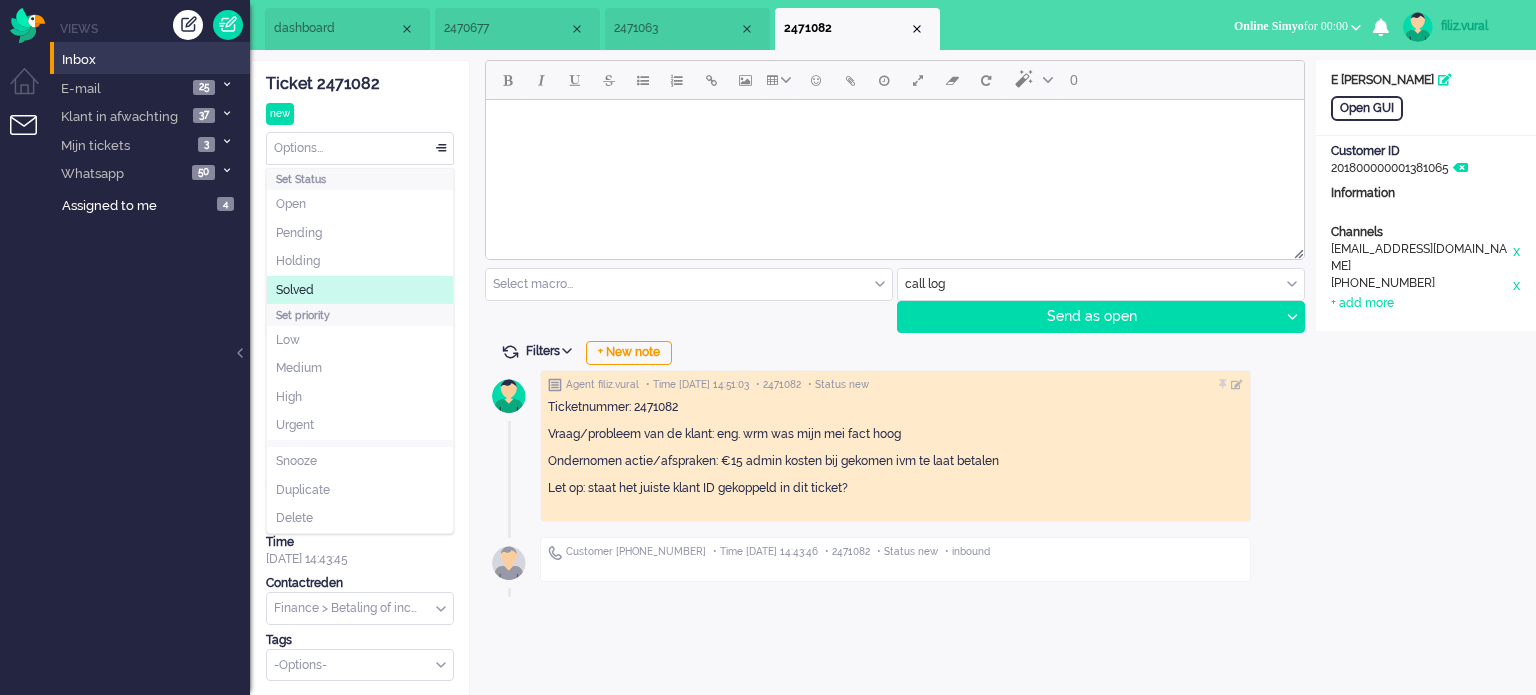 click on "Solved" 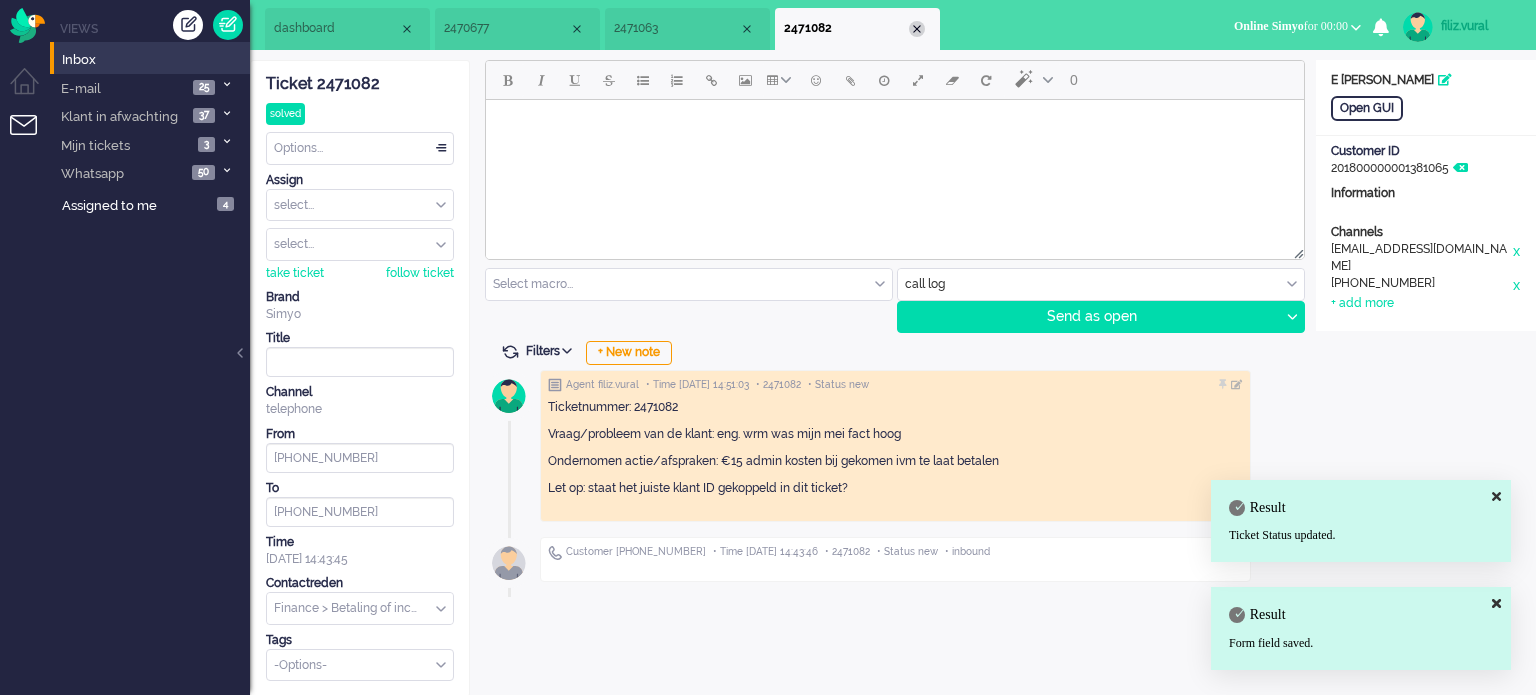 click at bounding box center (917, 29) 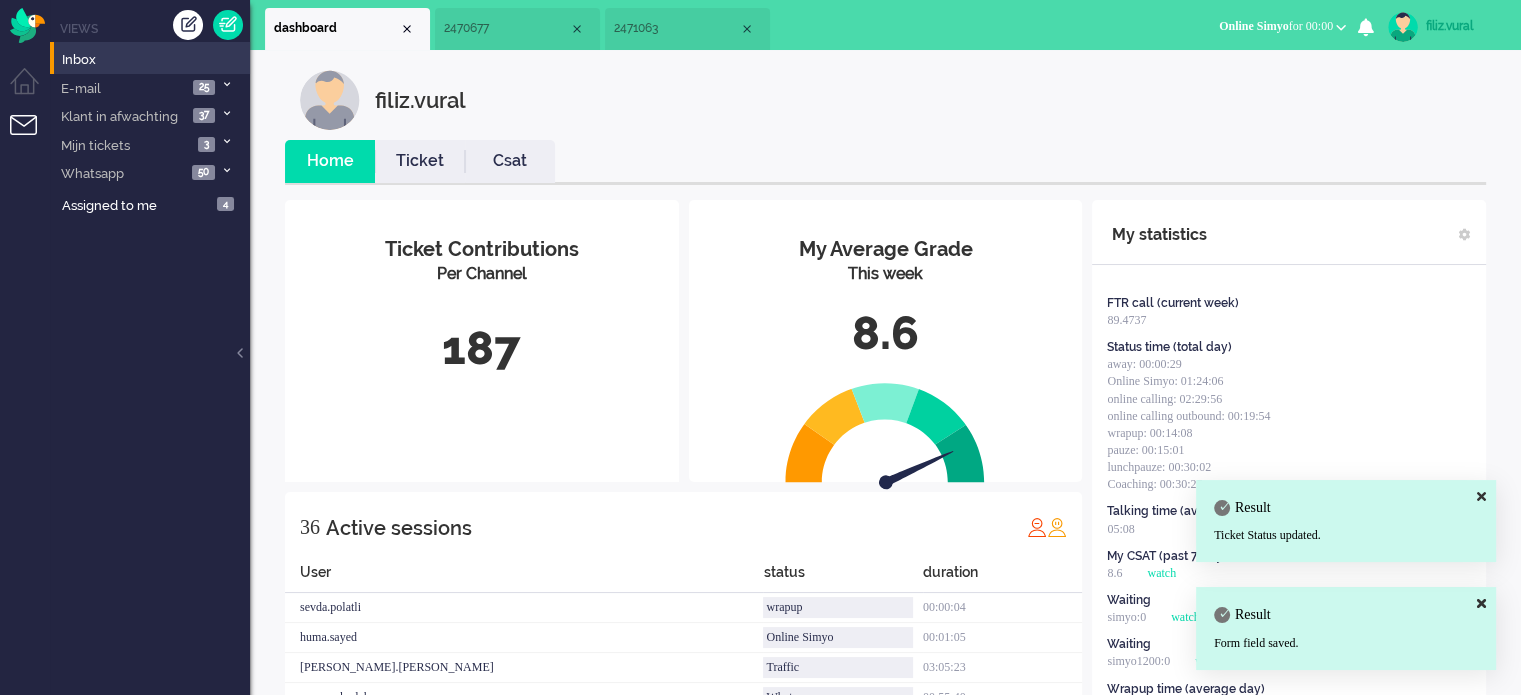 click on "Csat" at bounding box center [510, 161] 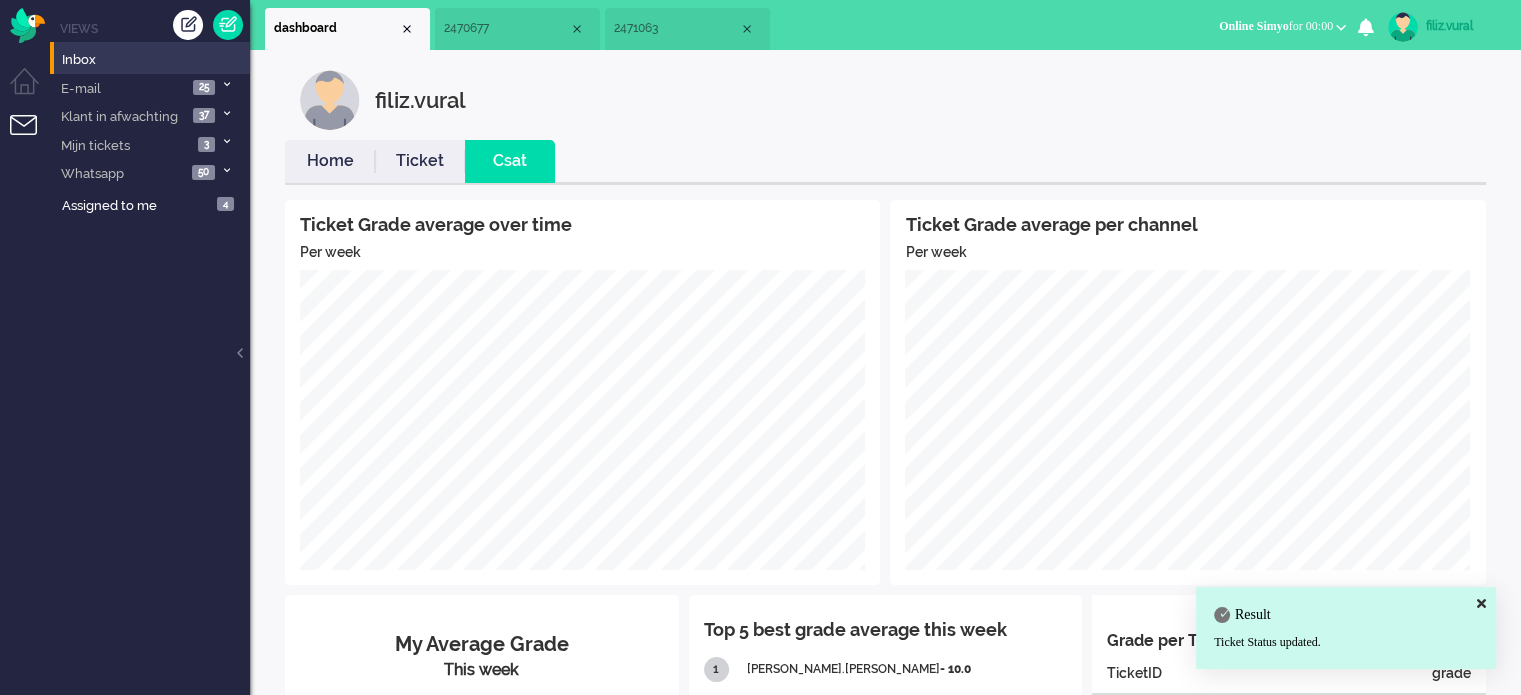 click on "Home" at bounding box center [330, 161] 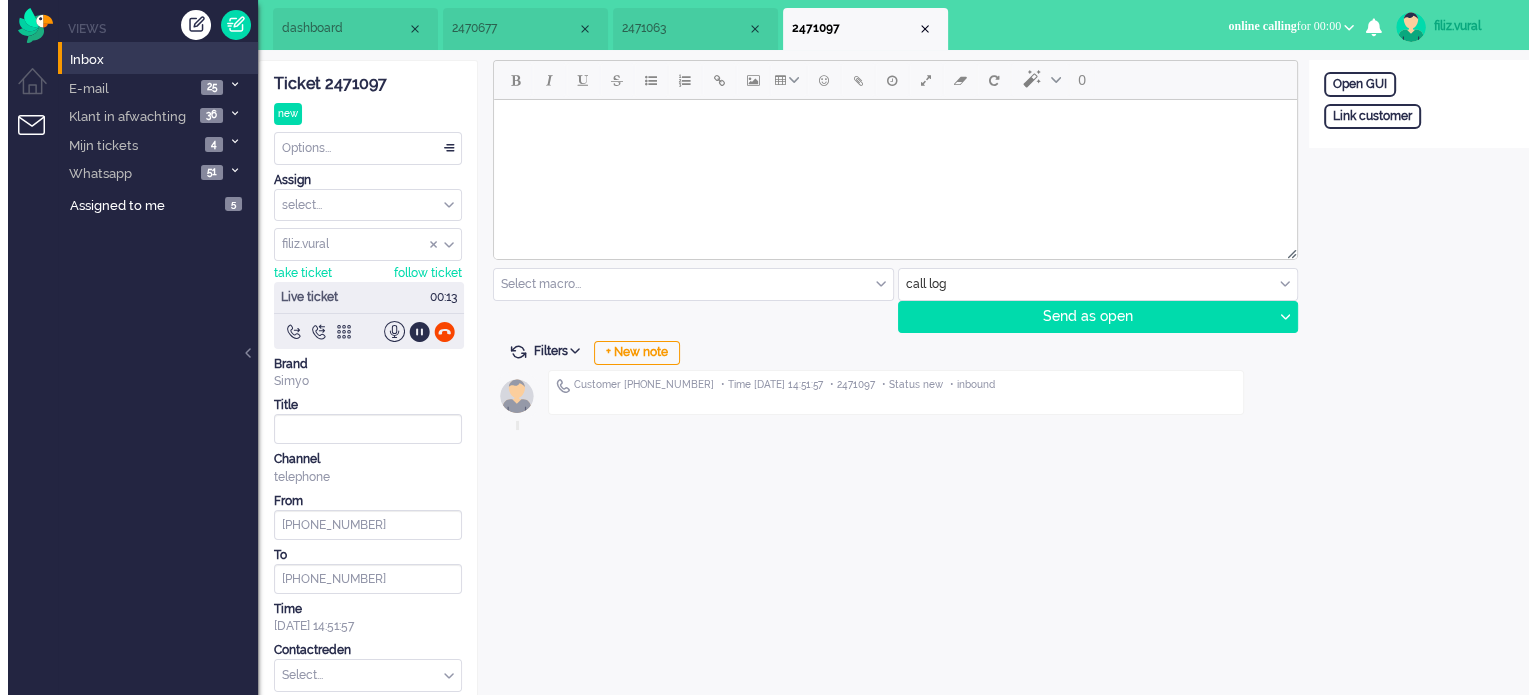 scroll, scrollTop: 0, scrollLeft: 0, axis: both 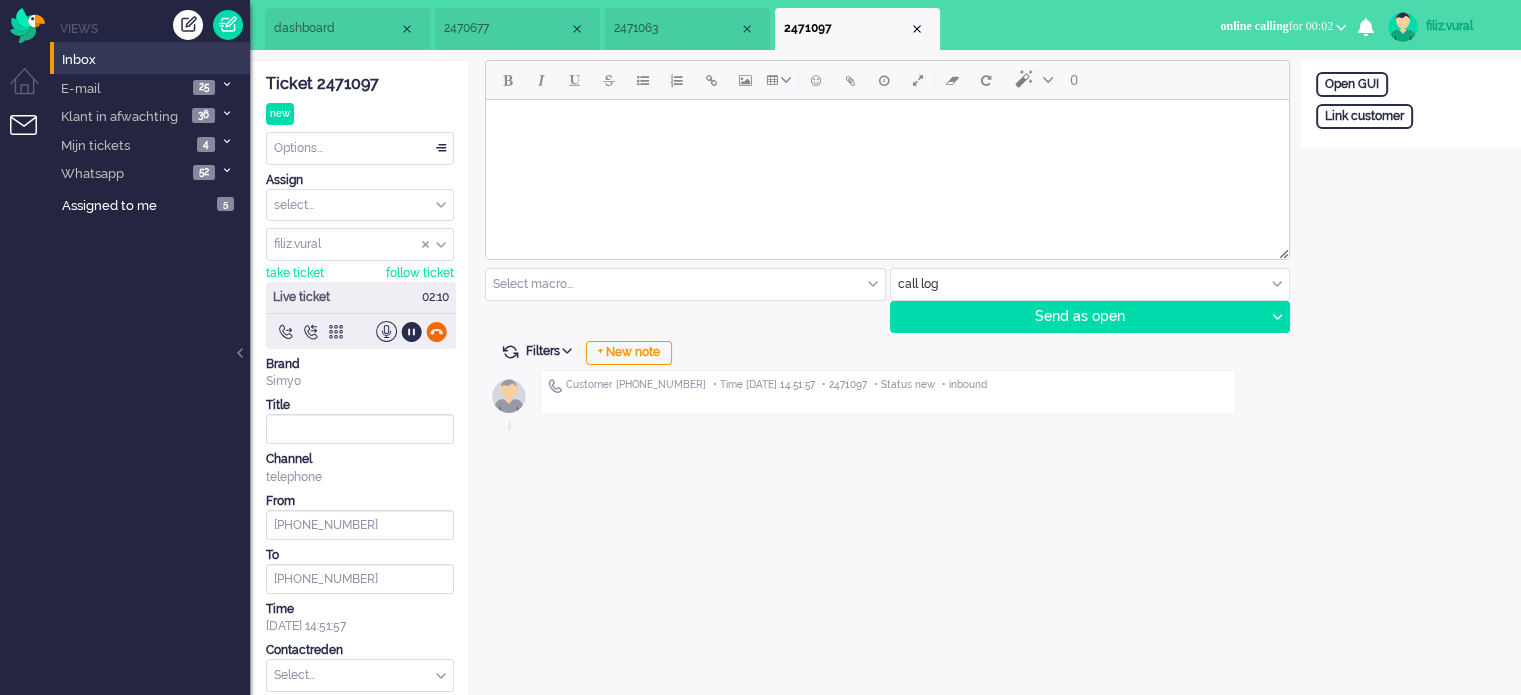 click 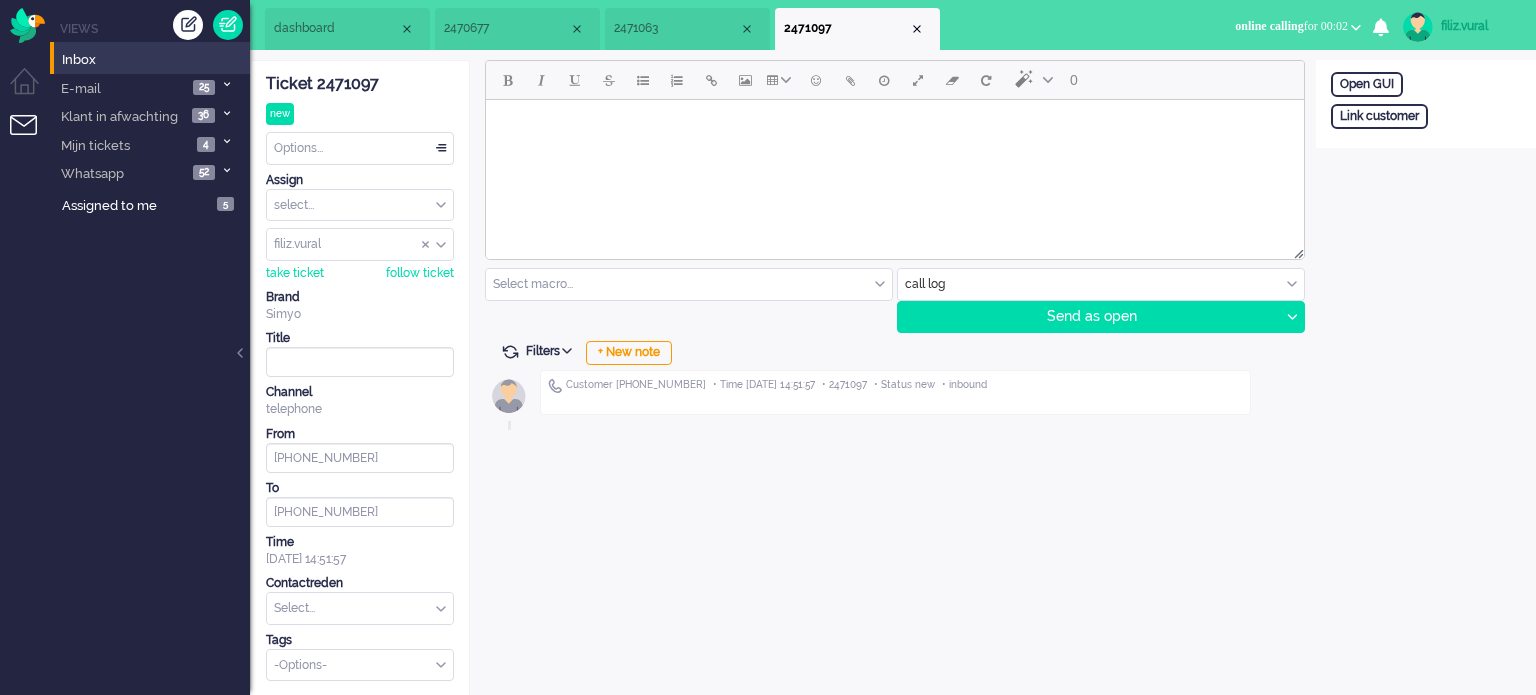 click on "Ticket 2471097" 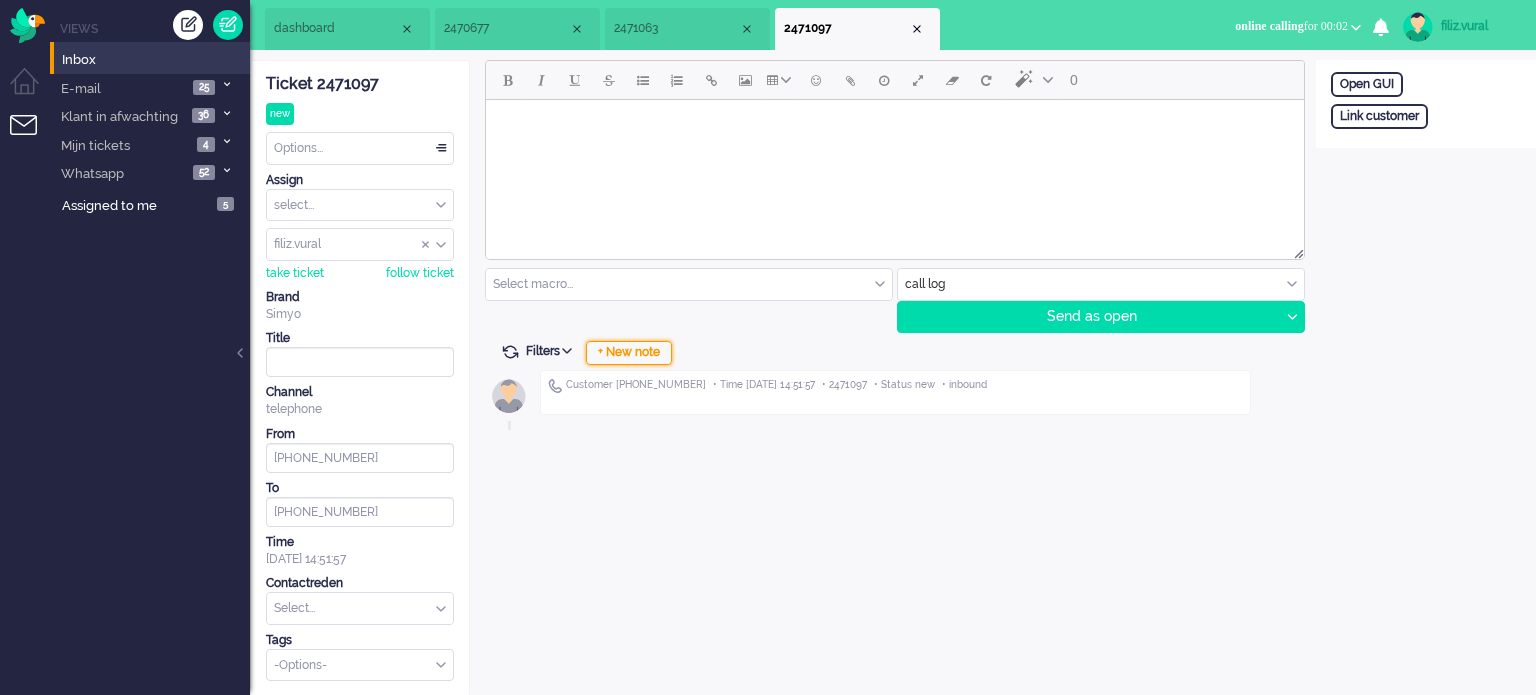 click on "+ New note" at bounding box center (629, 353) 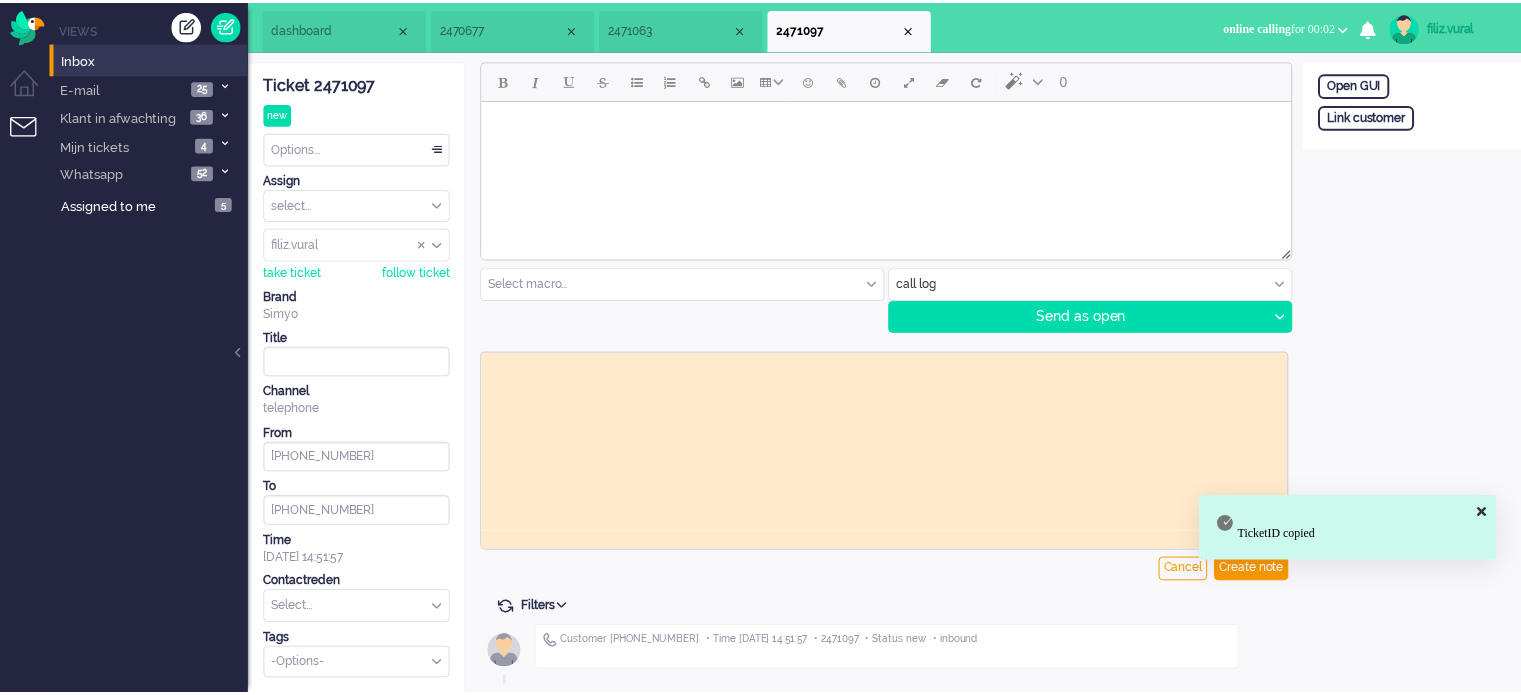 scroll, scrollTop: 0, scrollLeft: 0, axis: both 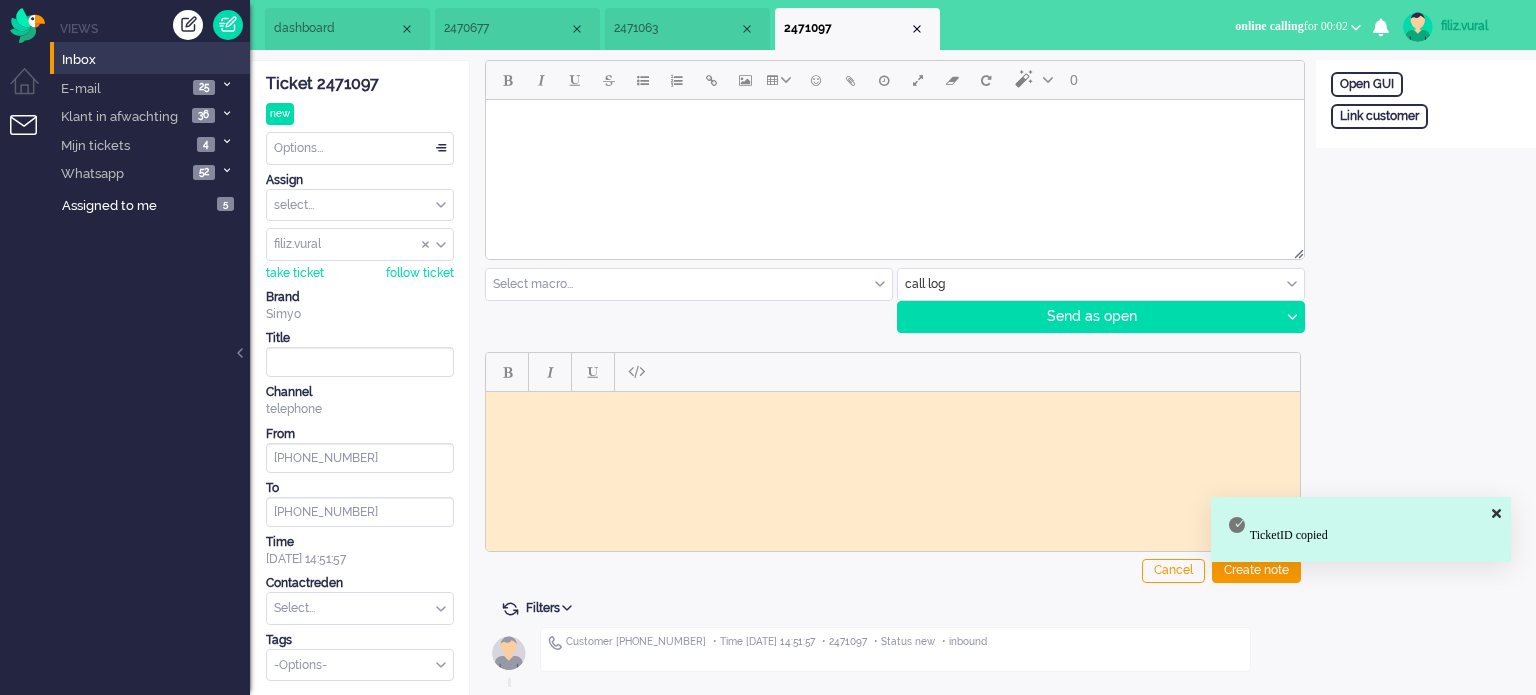click at bounding box center (893, 406) 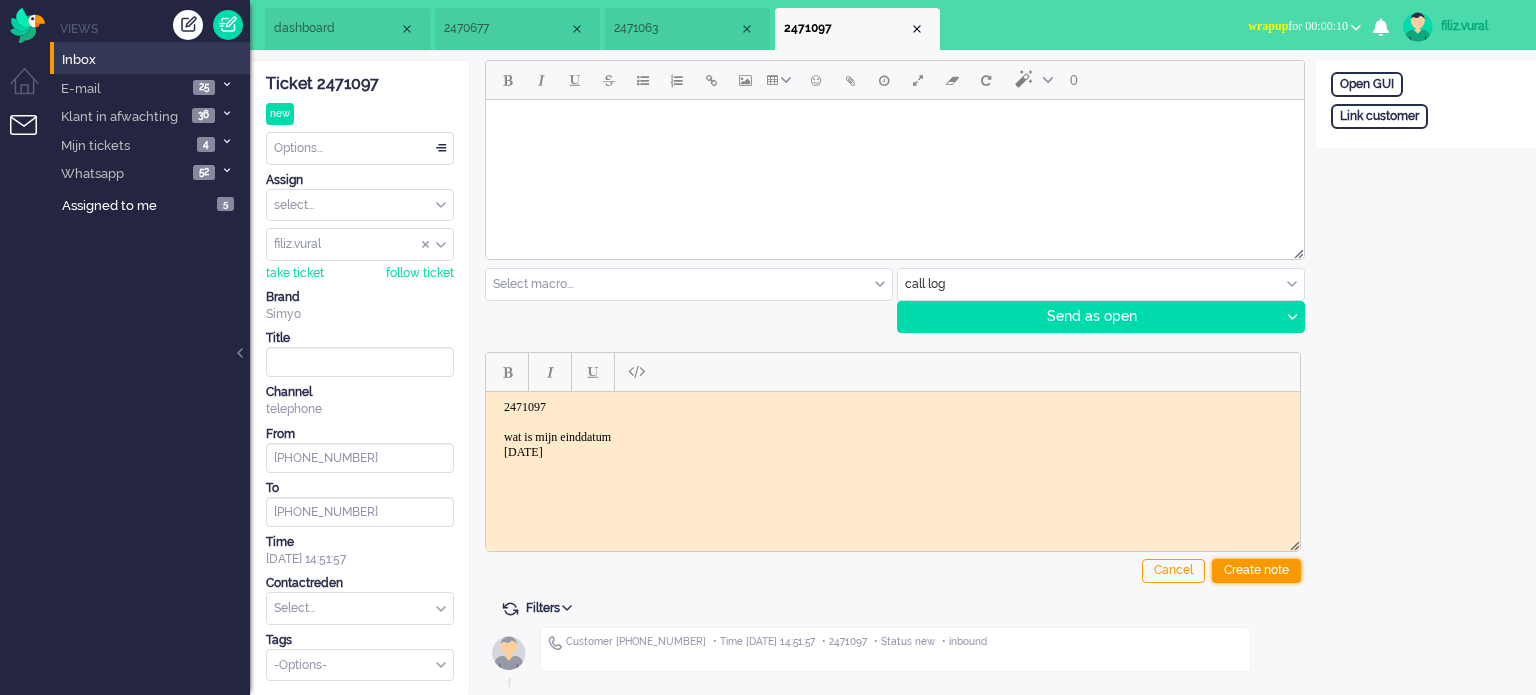 click on "Create note" at bounding box center (1256, 571) 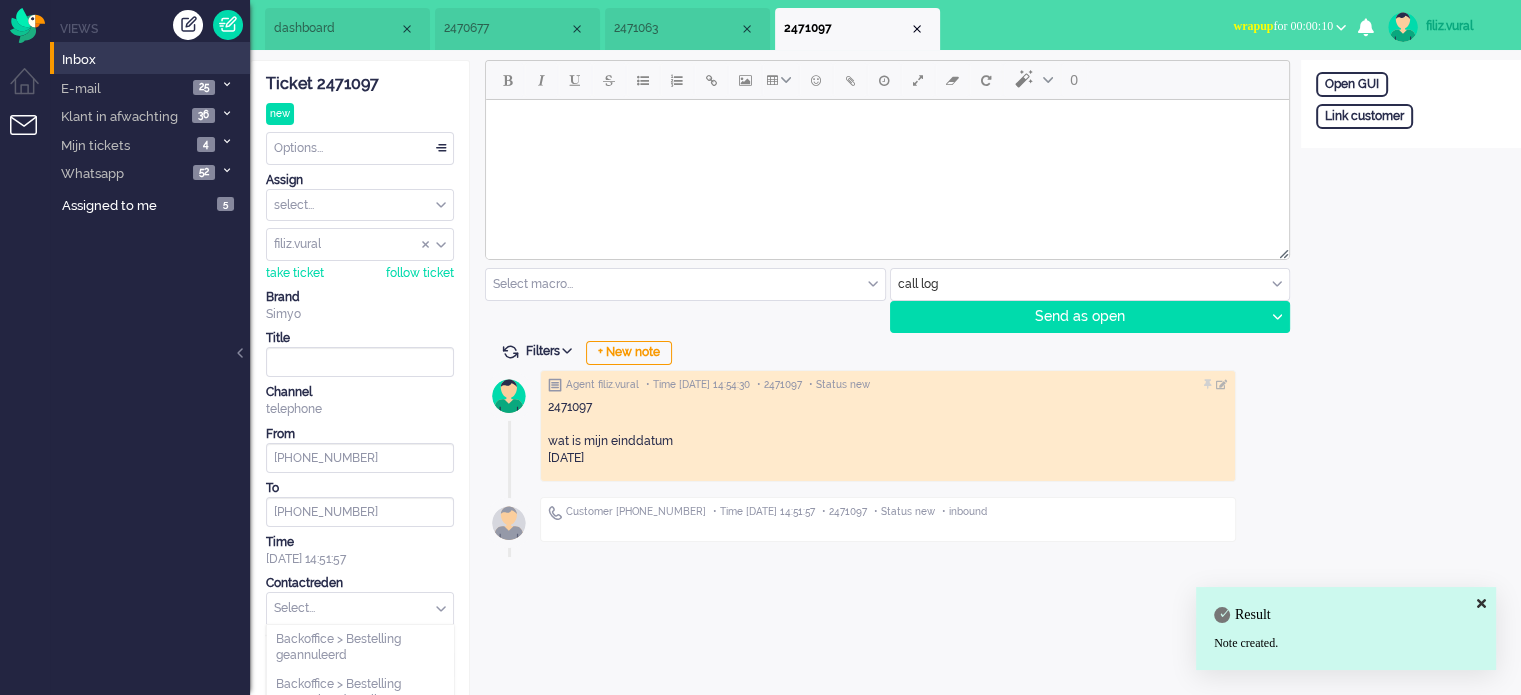 click at bounding box center (360, 608) 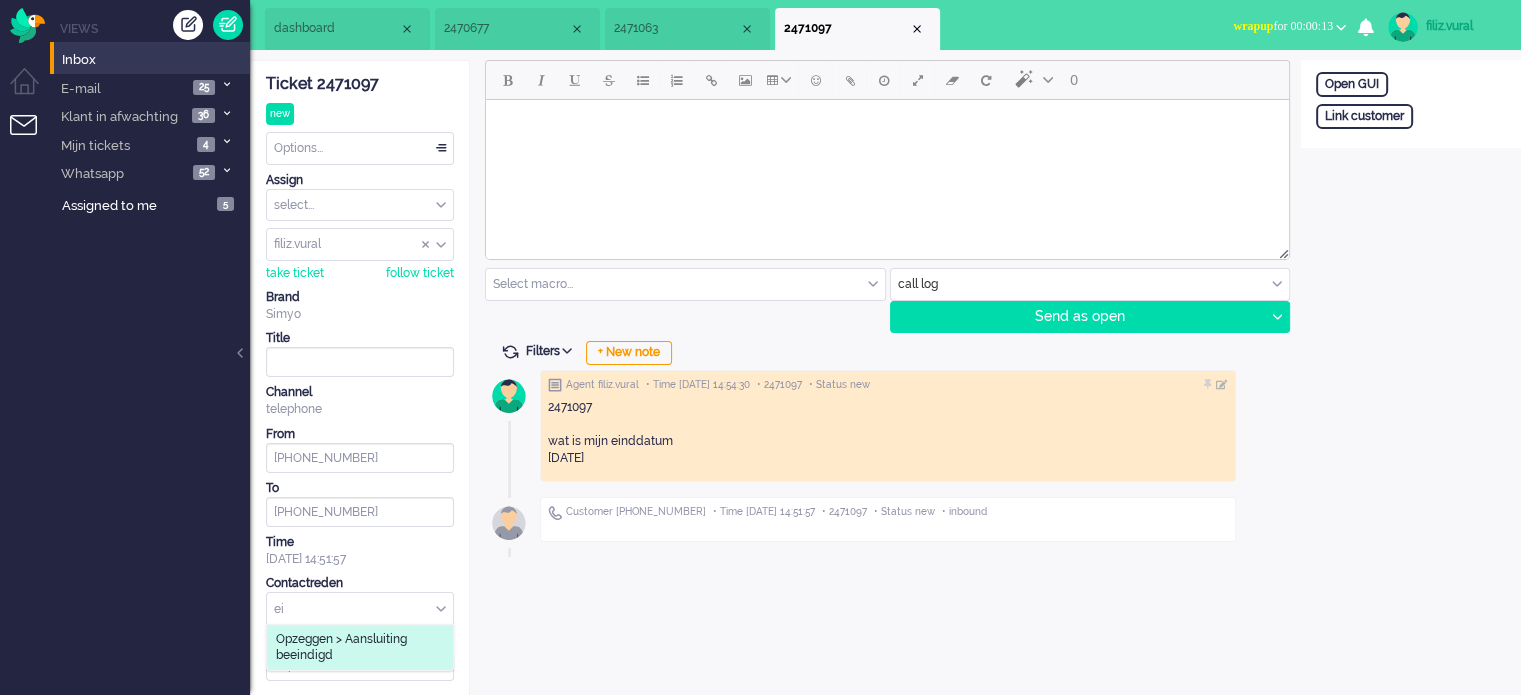 type on "e" 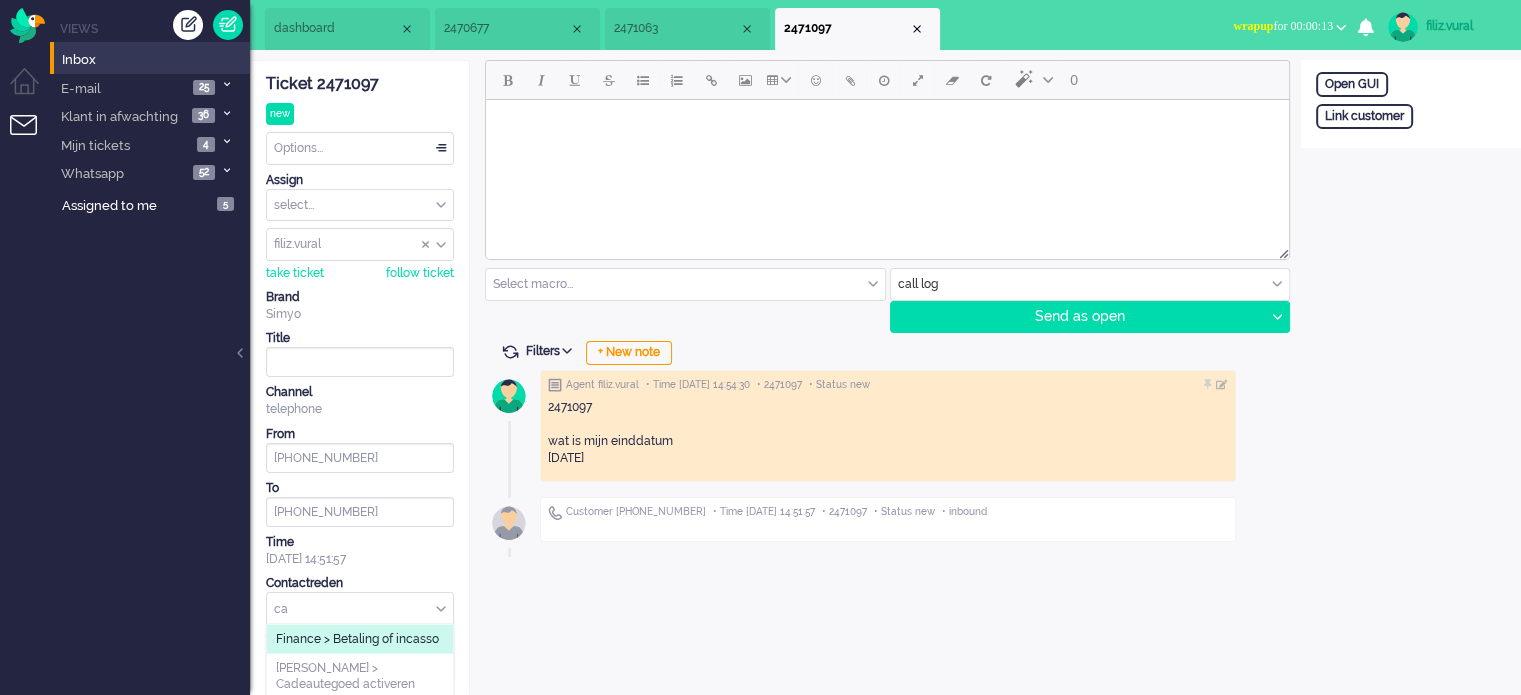 type on "c" 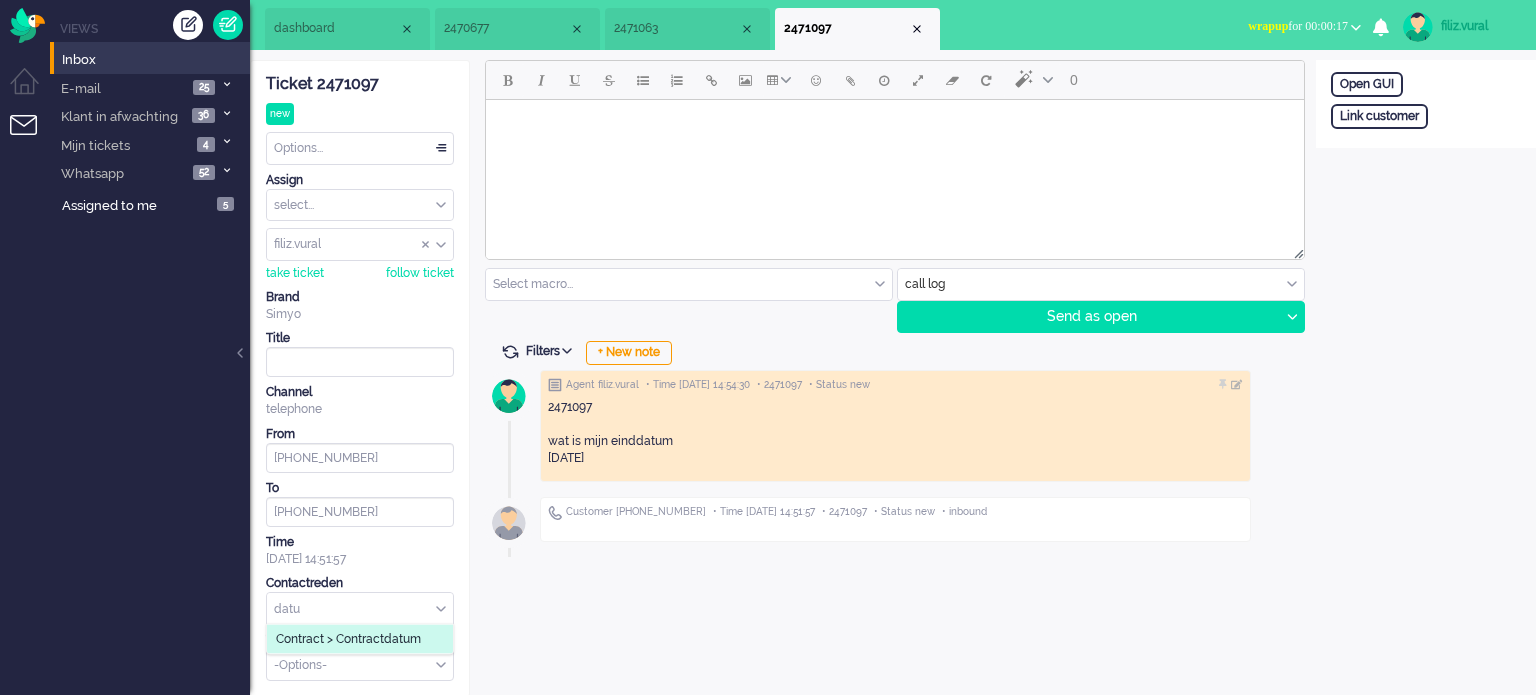 type on "datu" 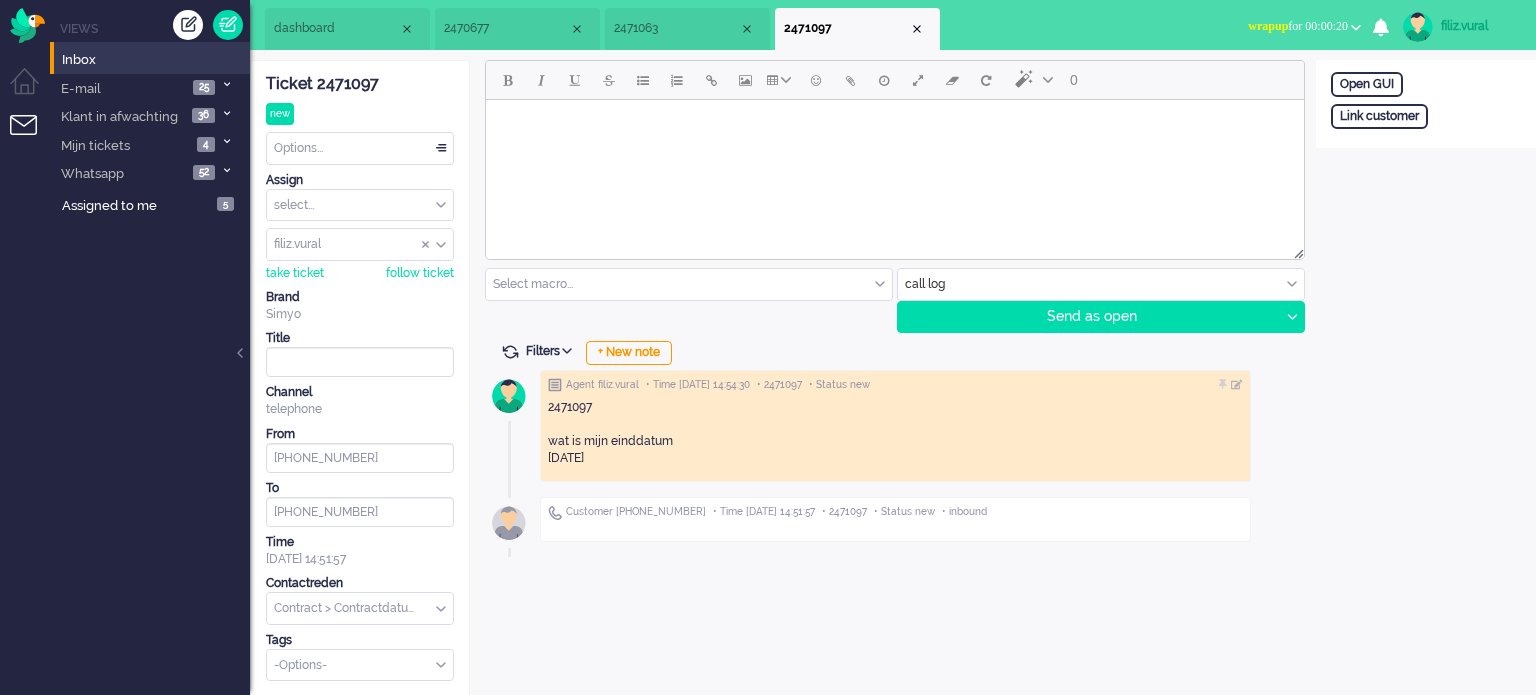 click on "Options..." at bounding box center [360, 148] 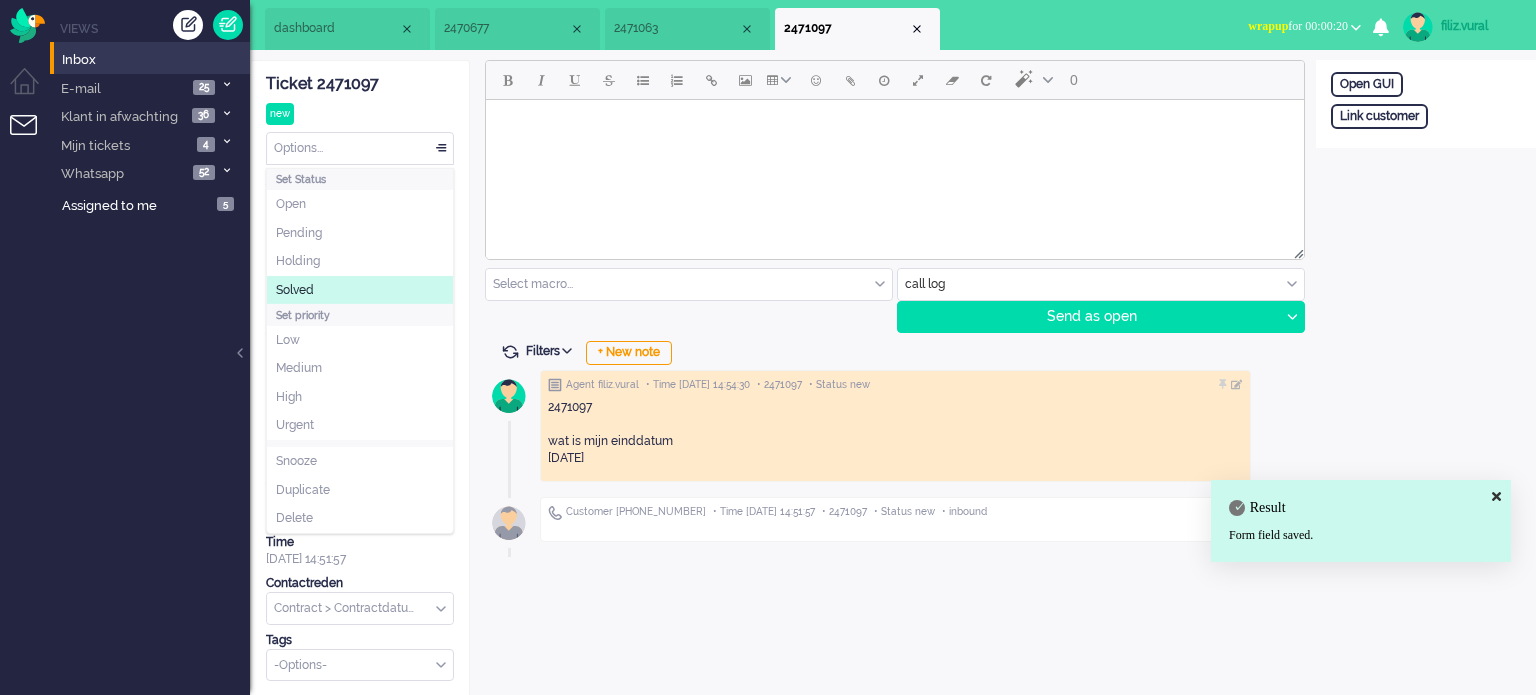 click on "Solved" 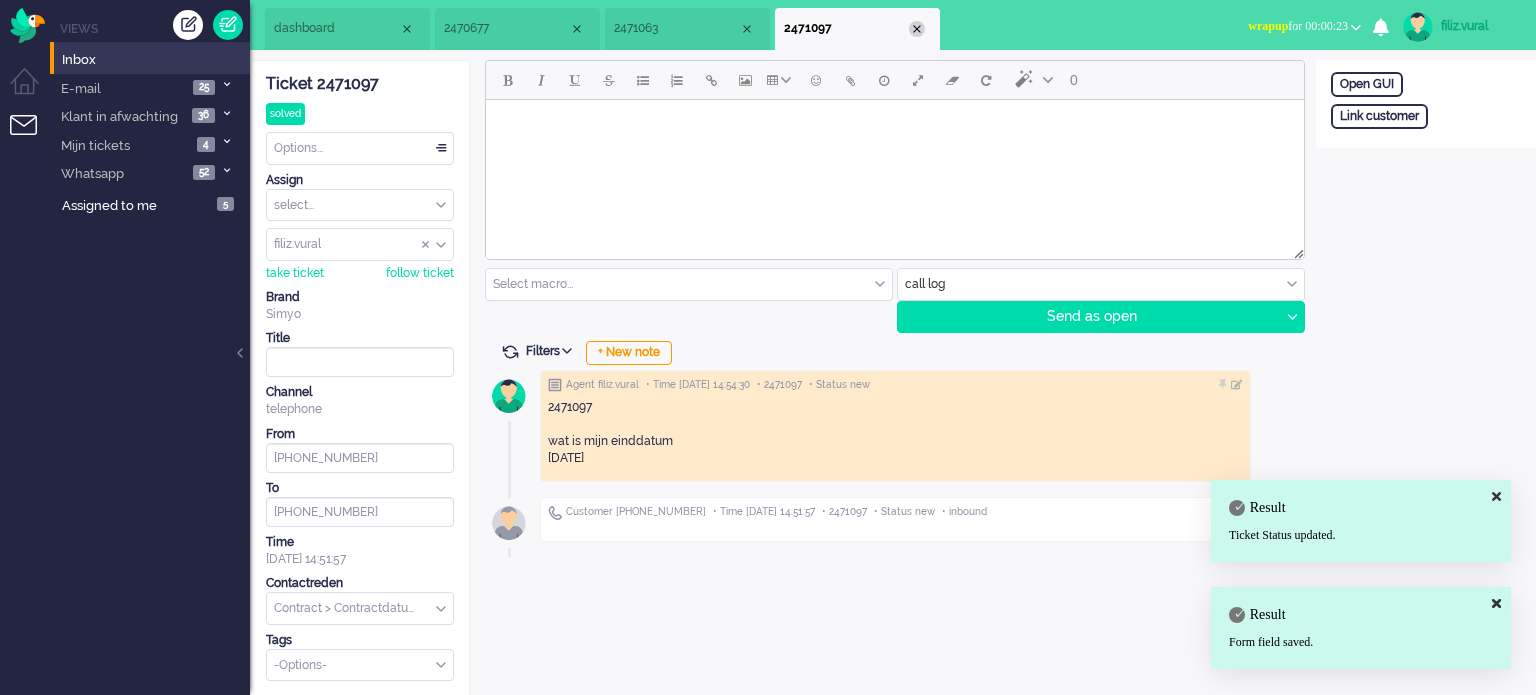 click at bounding box center (917, 29) 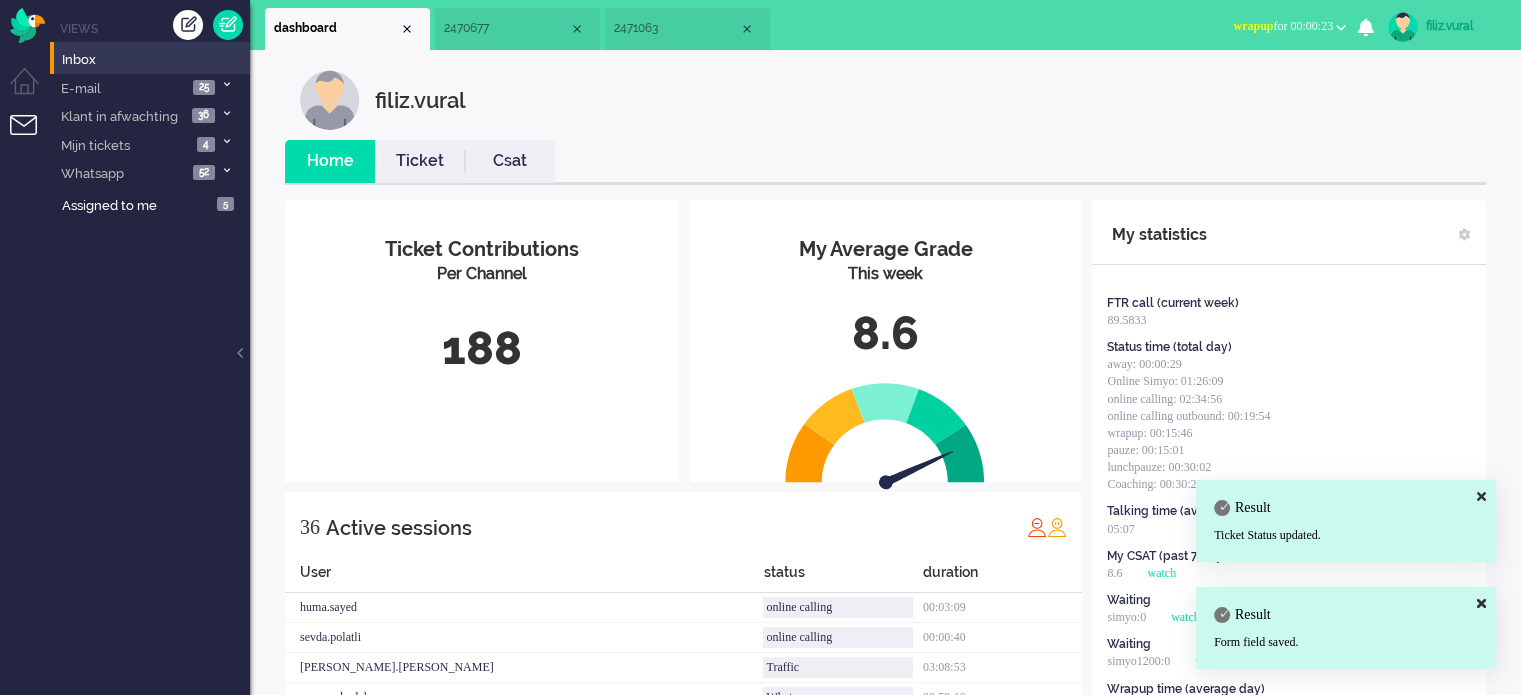 drag, startPoint x: 1114, startPoint y: 26, endPoint x: 1257, endPoint y: 30, distance: 143.05594 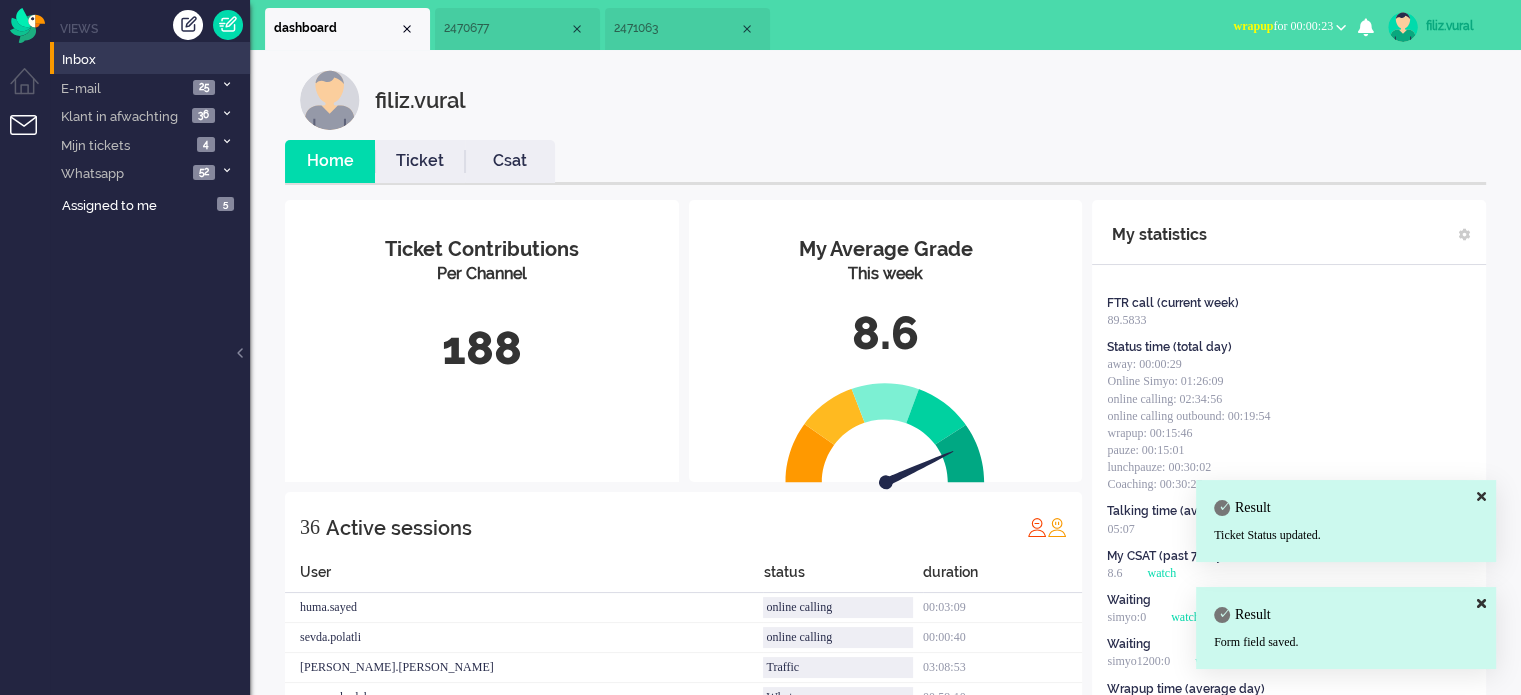 click on "wrapup  for 00:00:23" at bounding box center [1283, 26] 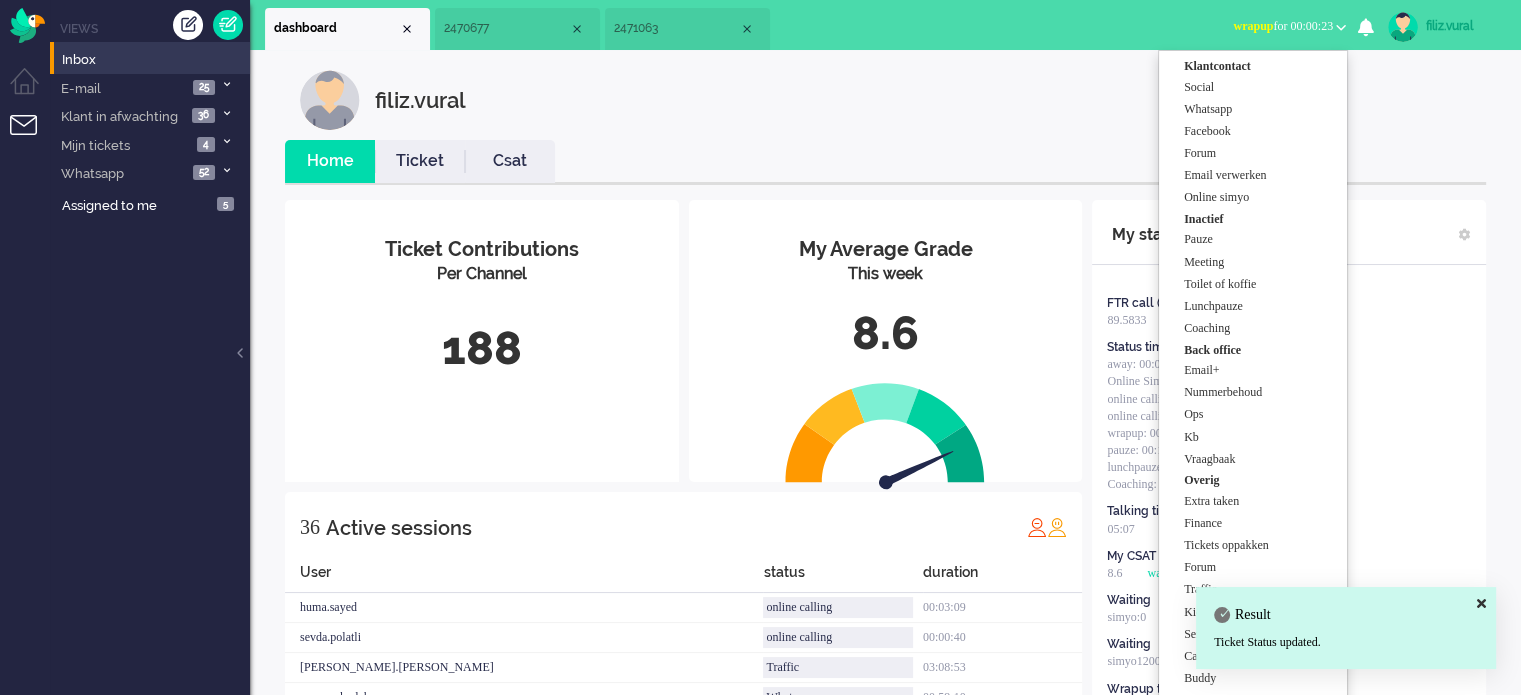 click on "Home Ticket Csat" at bounding box center (885, 162) 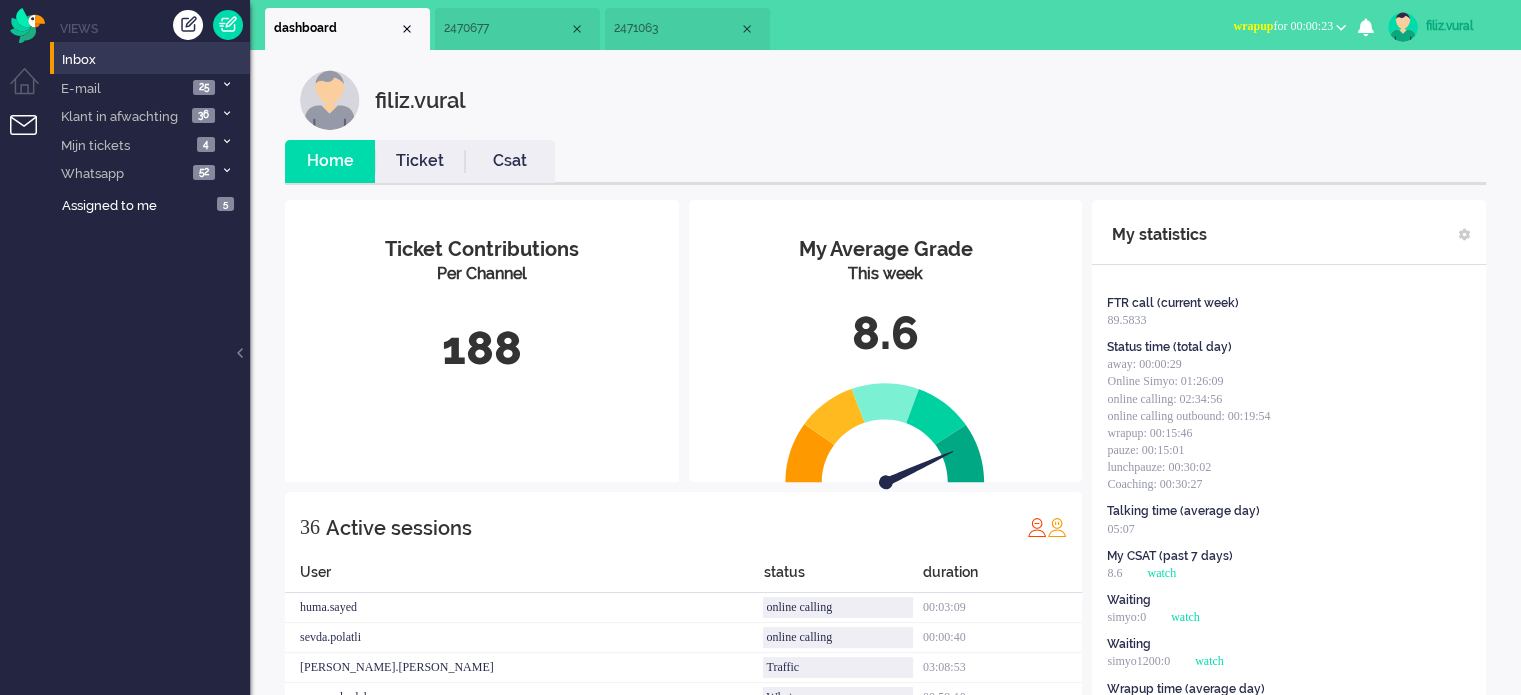 click on "wrapup  for 00:00:23" at bounding box center [1283, 26] 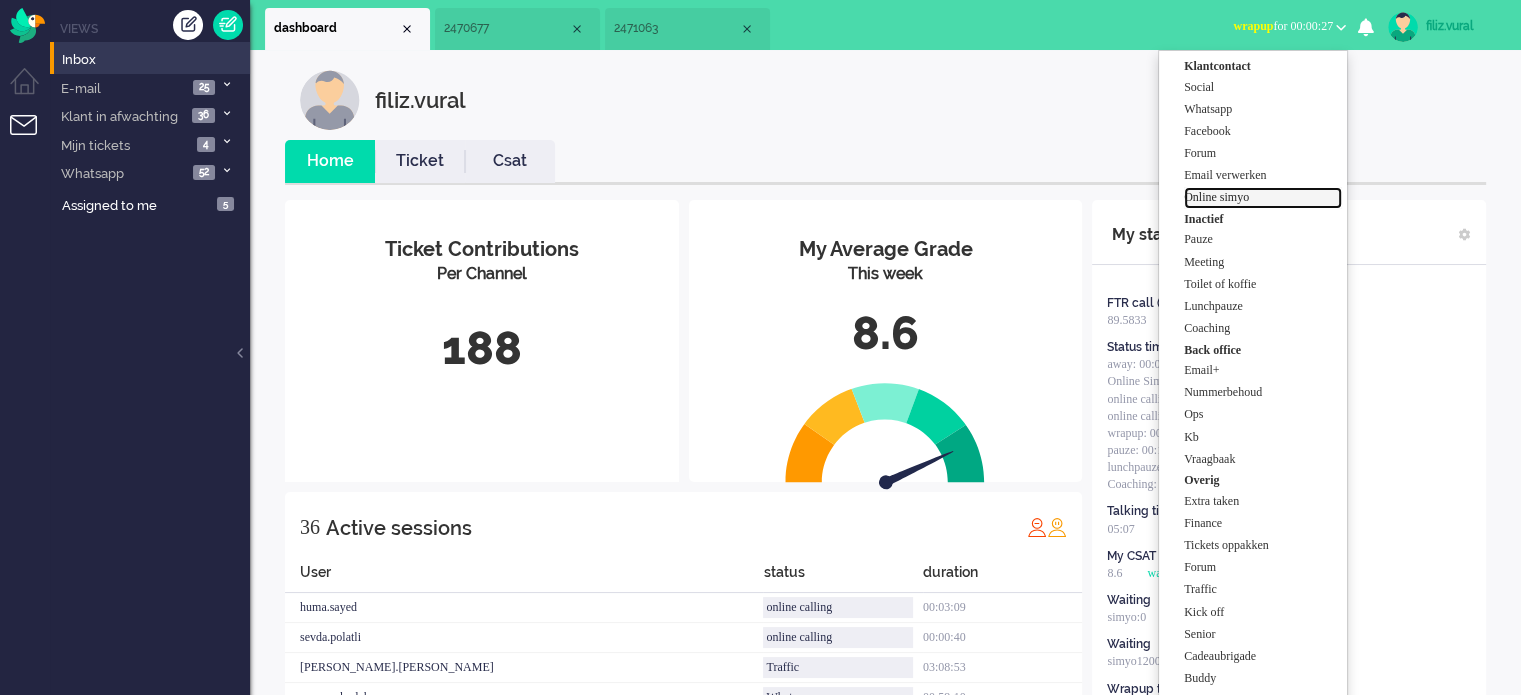 click on "Online simyo" at bounding box center [1263, 197] 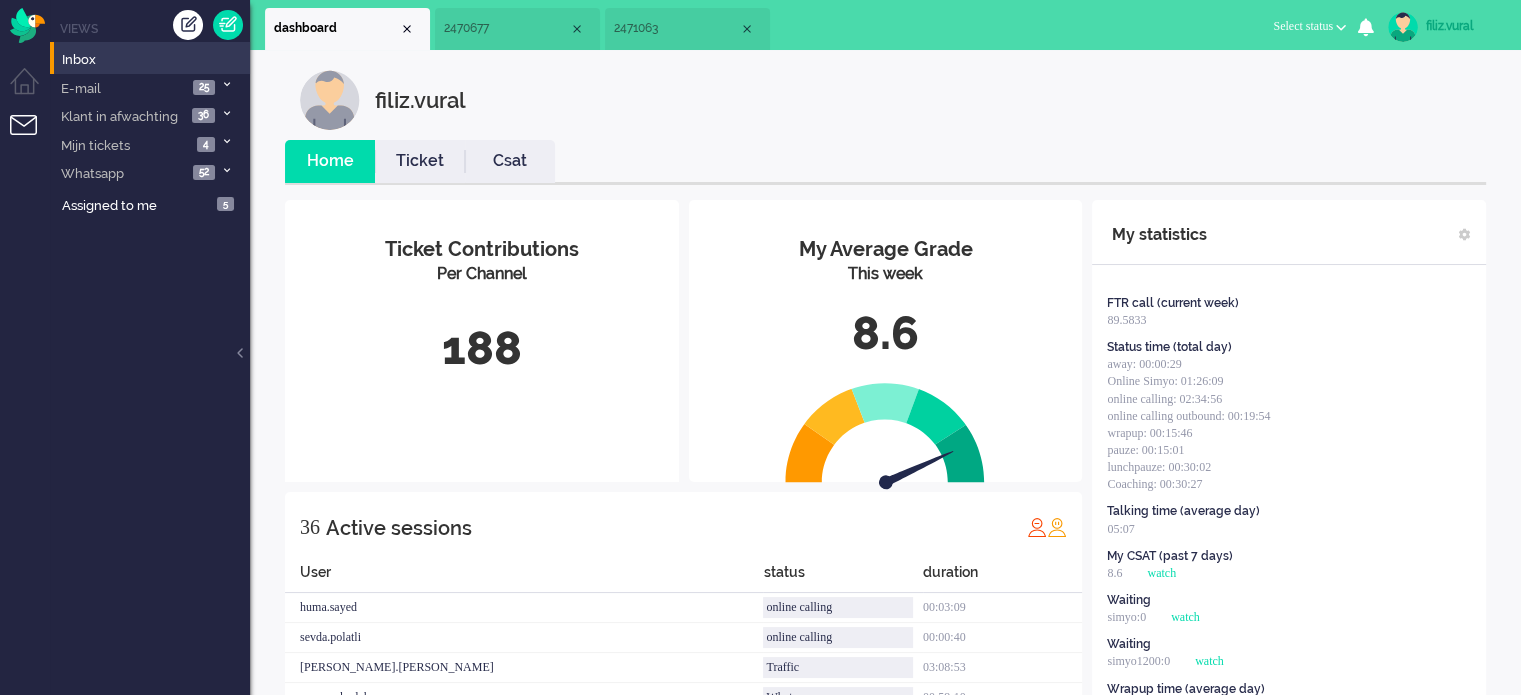 click on "2471063" at bounding box center (687, 29) 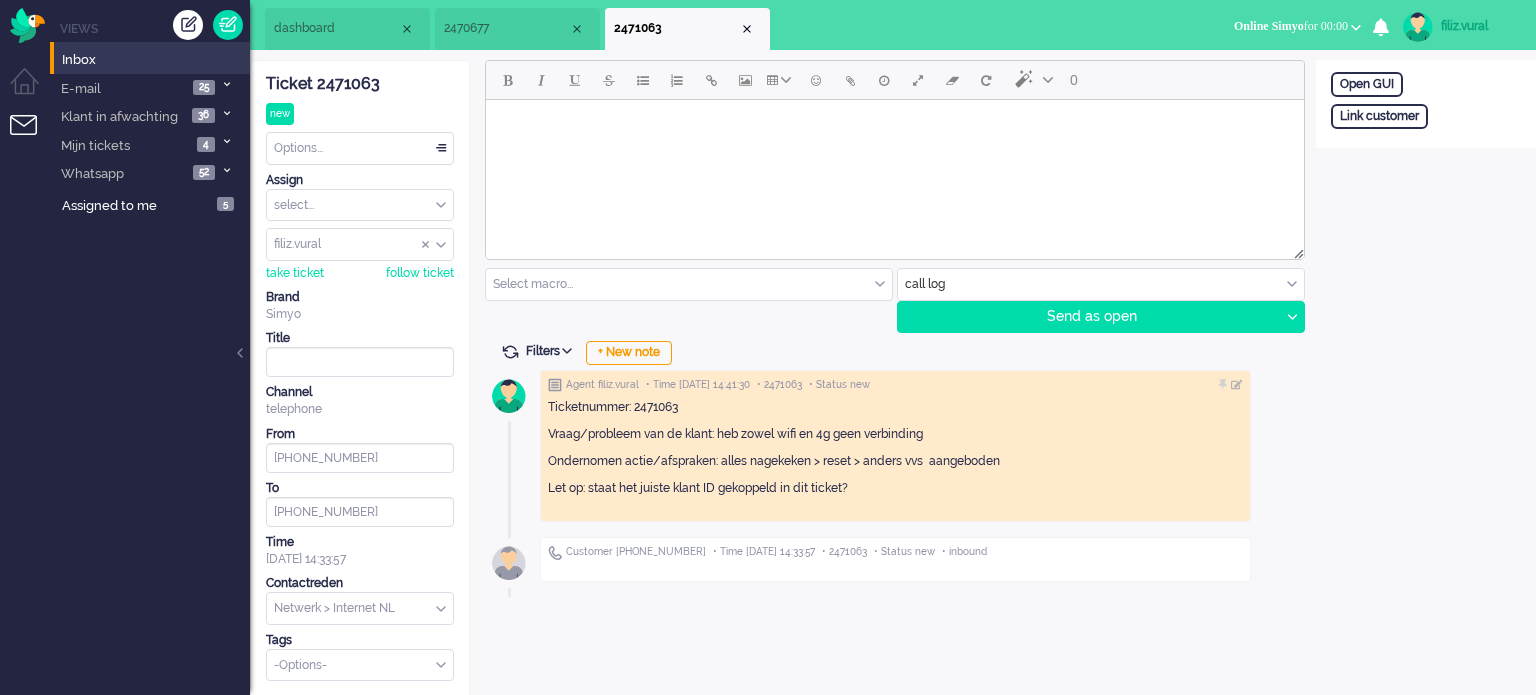 click on "2470677" at bounding box center (517, 29) 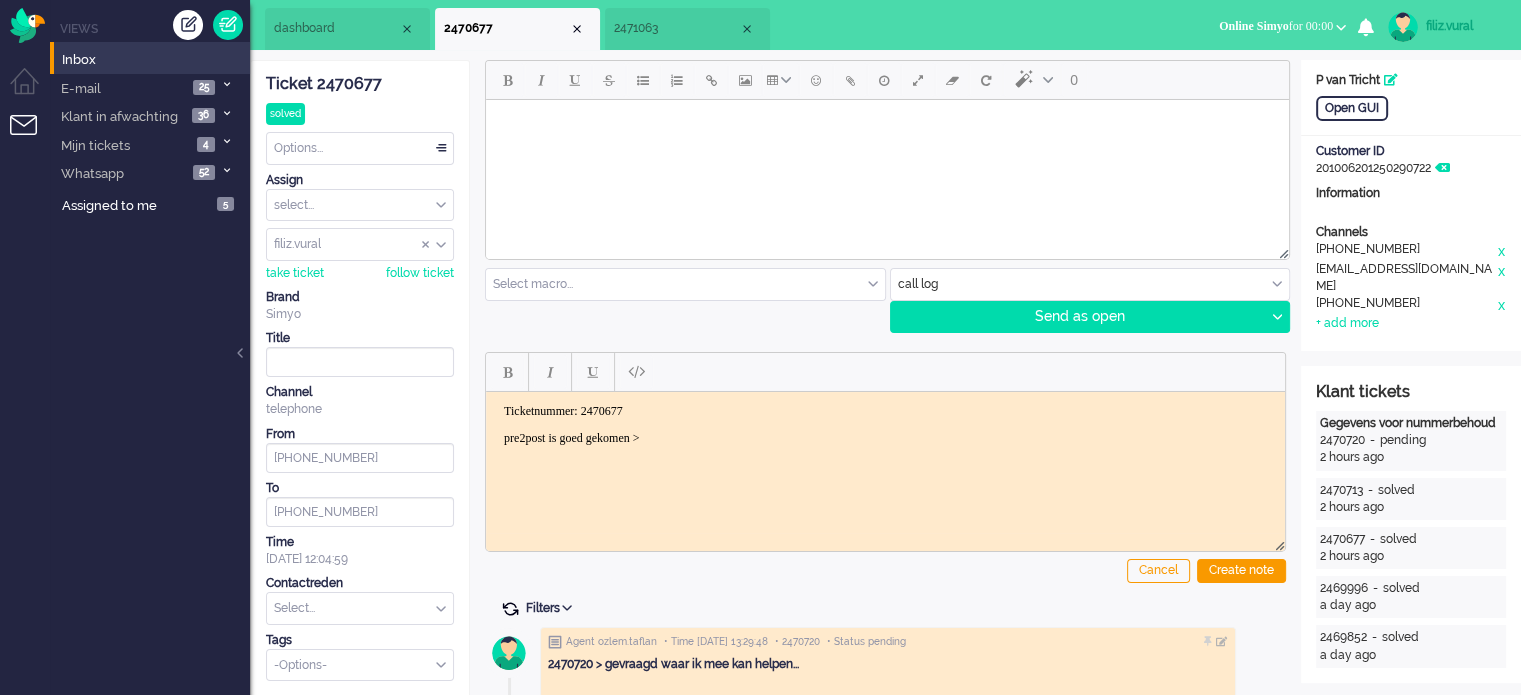click at bounding box center [510, 609] 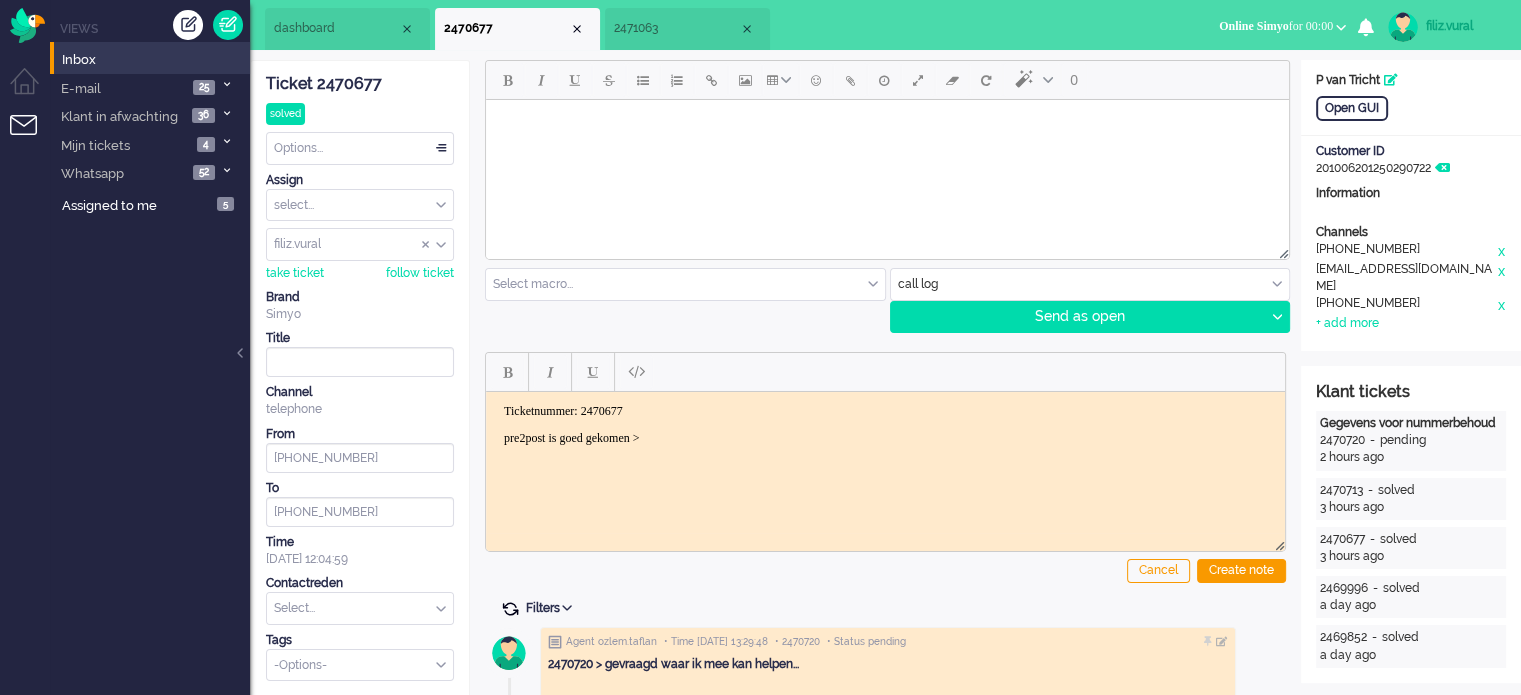 click at bounding box center [510, 609] 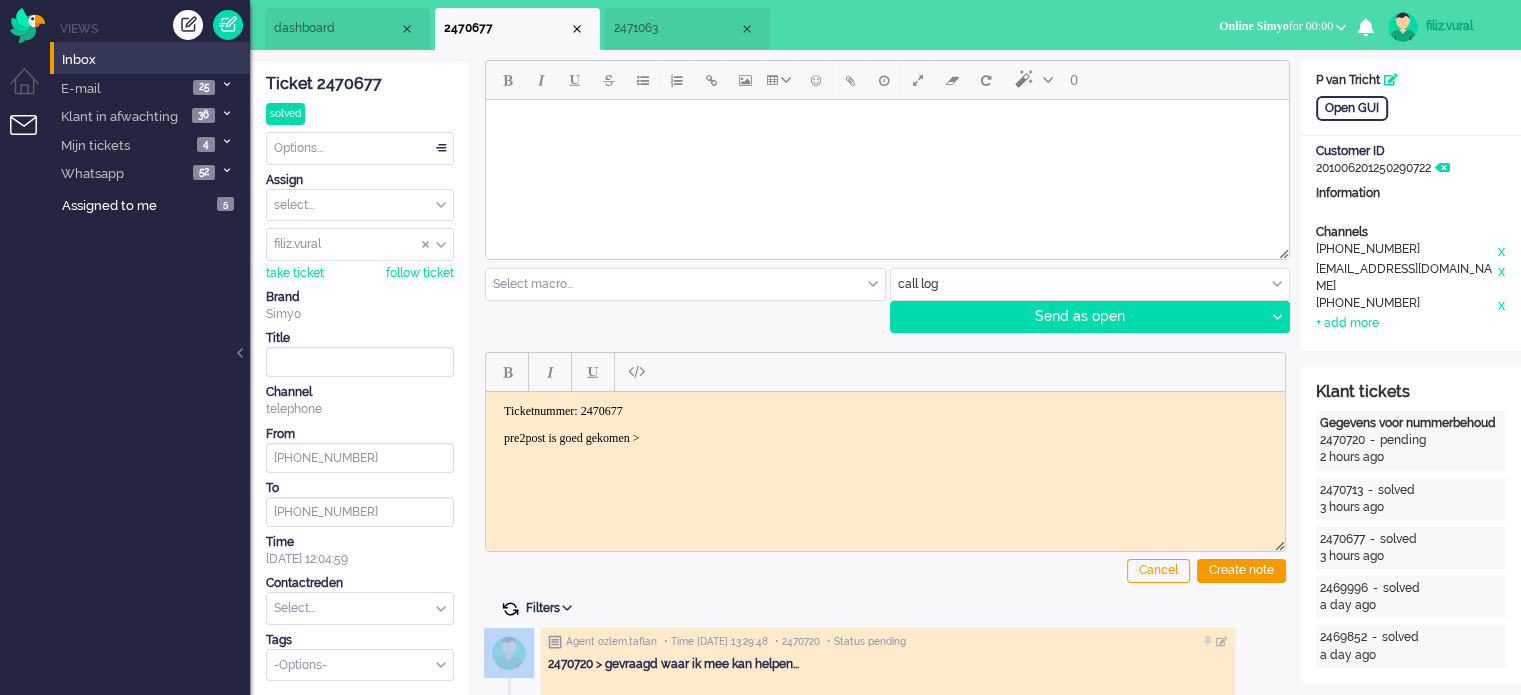 click at bounding box center (510, 609) 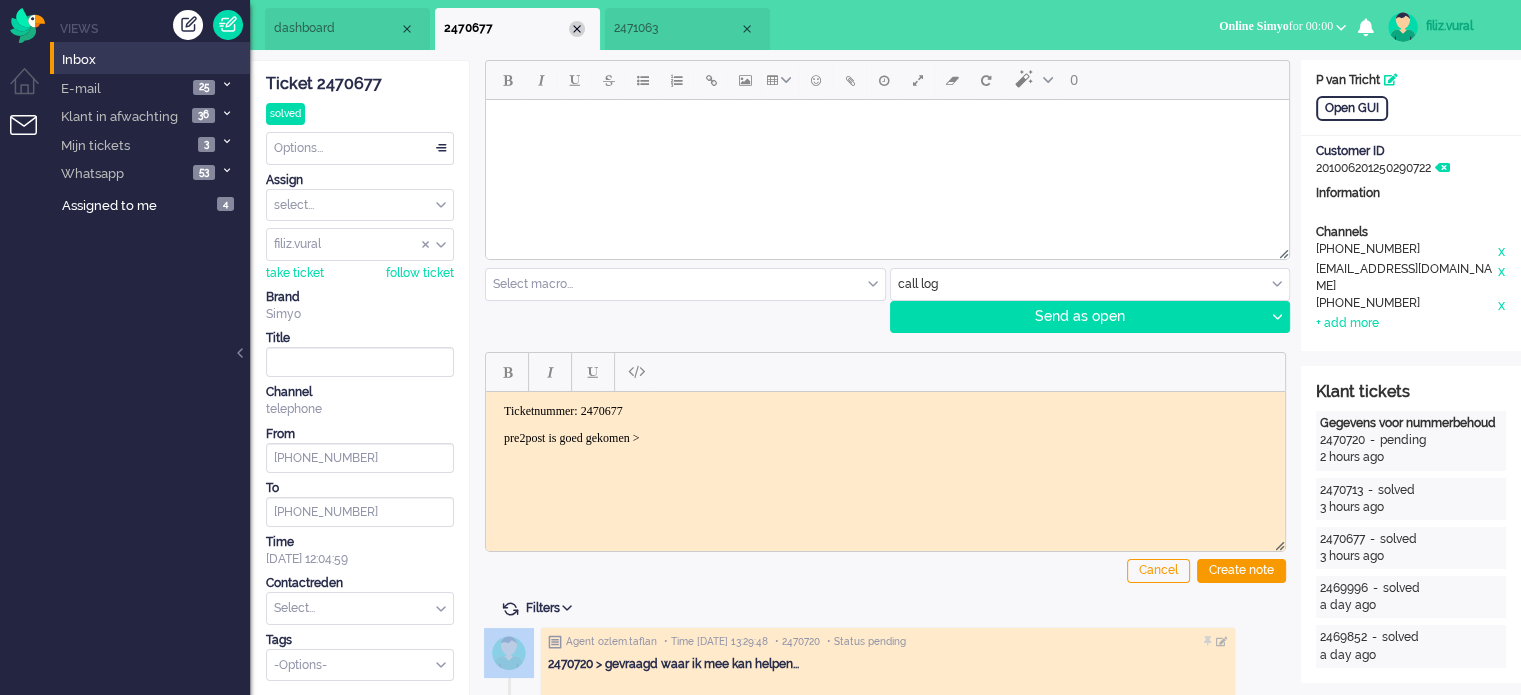 click at bounding box center (577, 29) 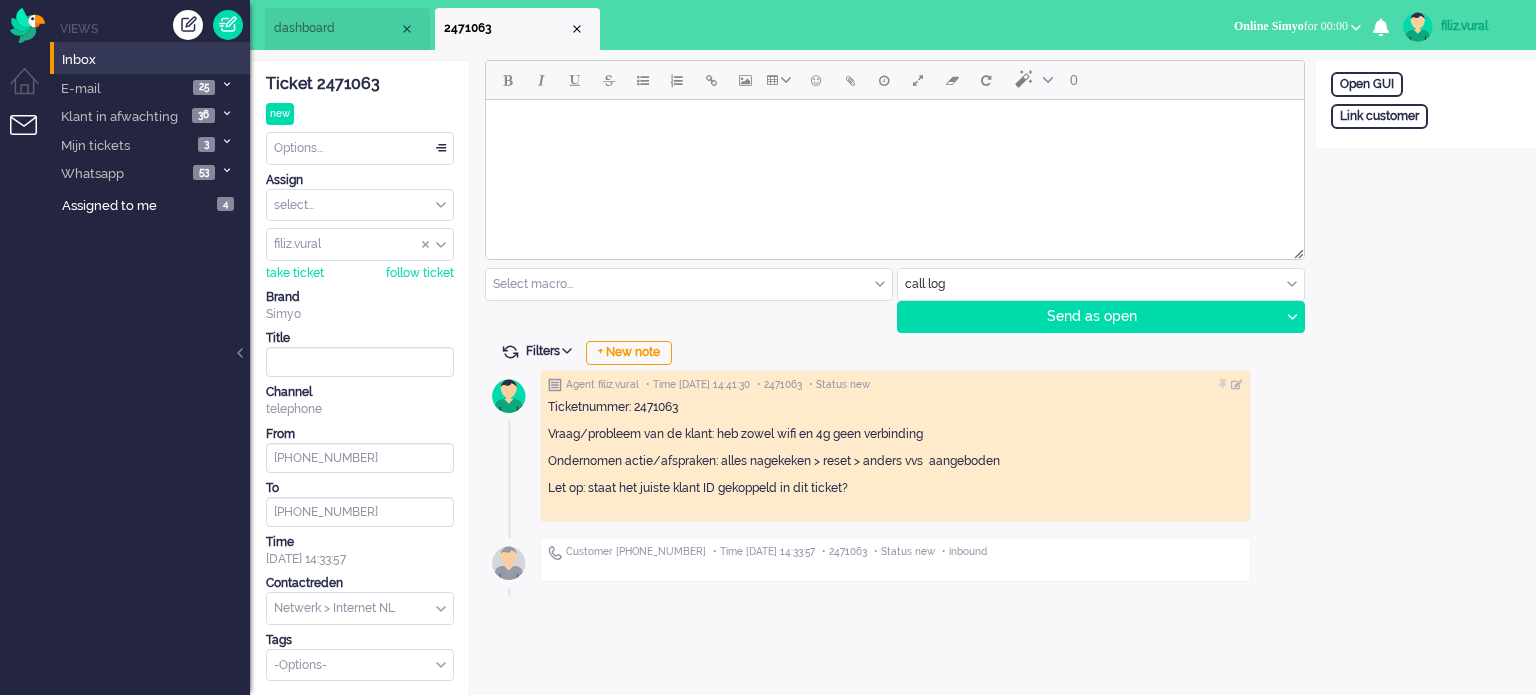 click on "dashboard" at bounding box center (347, 29) 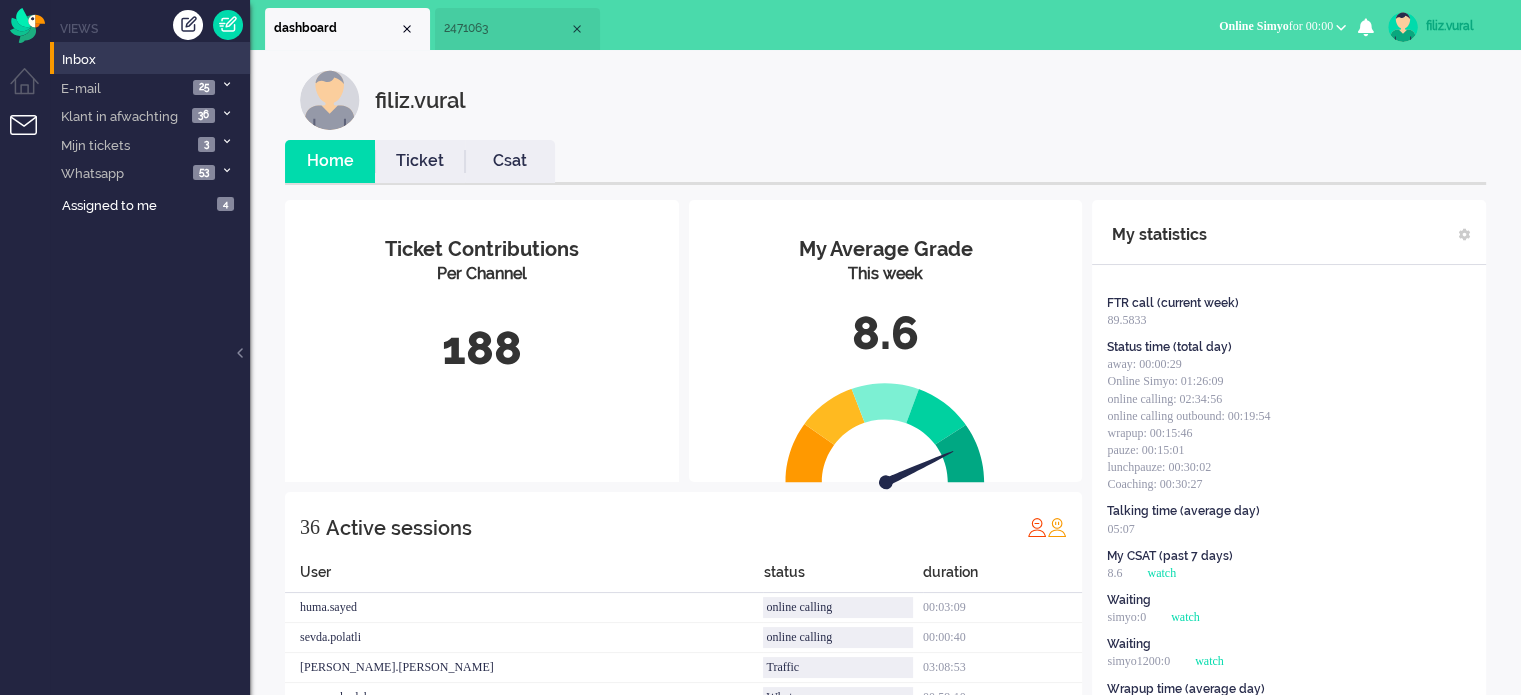 click on "Ticket" at bounding box center [420, 161] 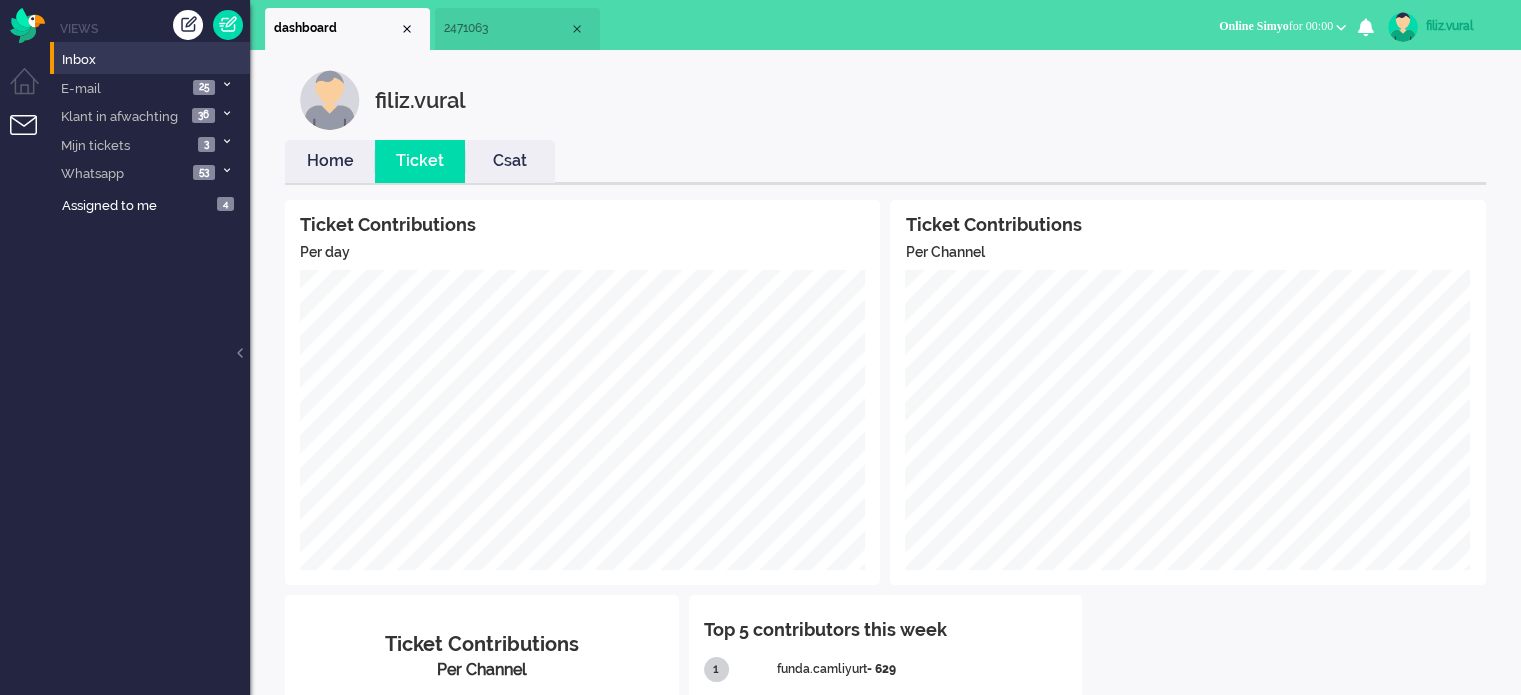 click on "Home" at bounding box center [330, 161] 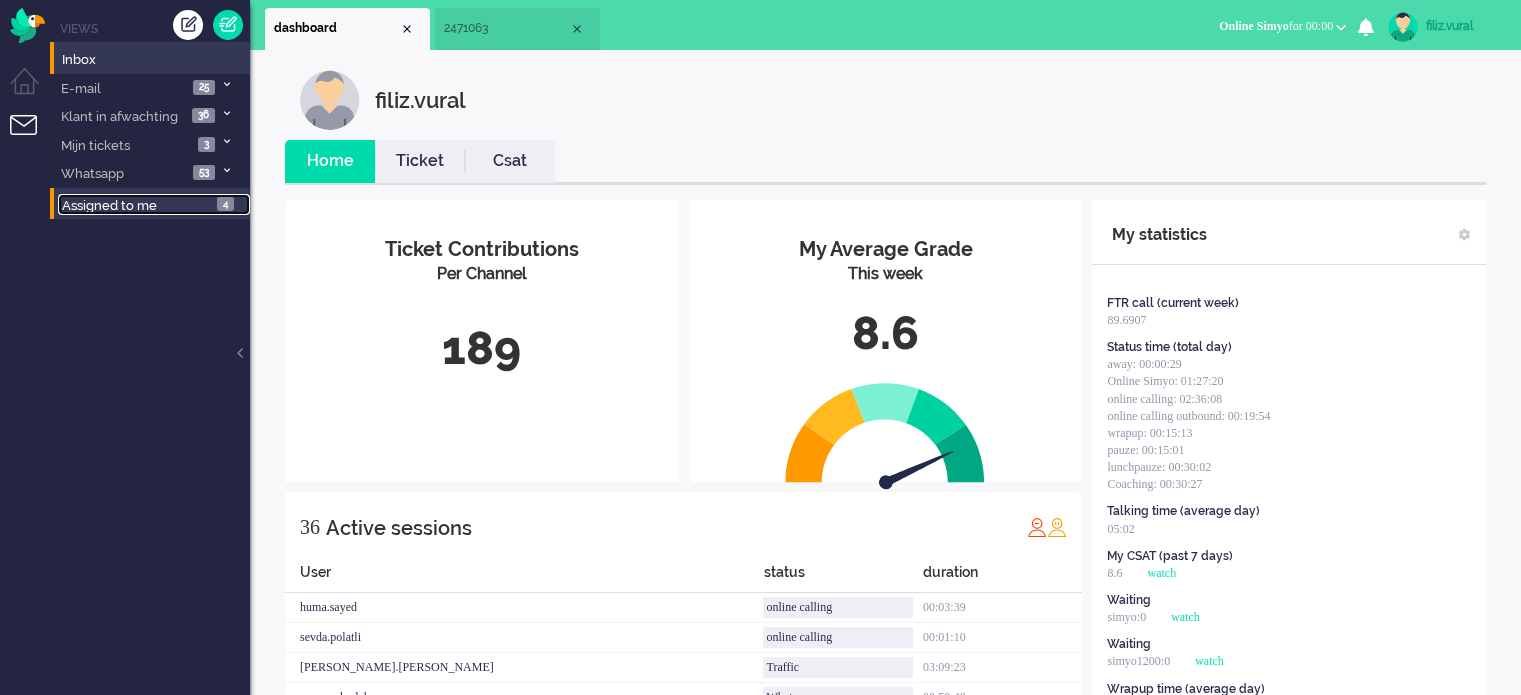 click on "Assigned to me
4" at bounding box center (154, 205) 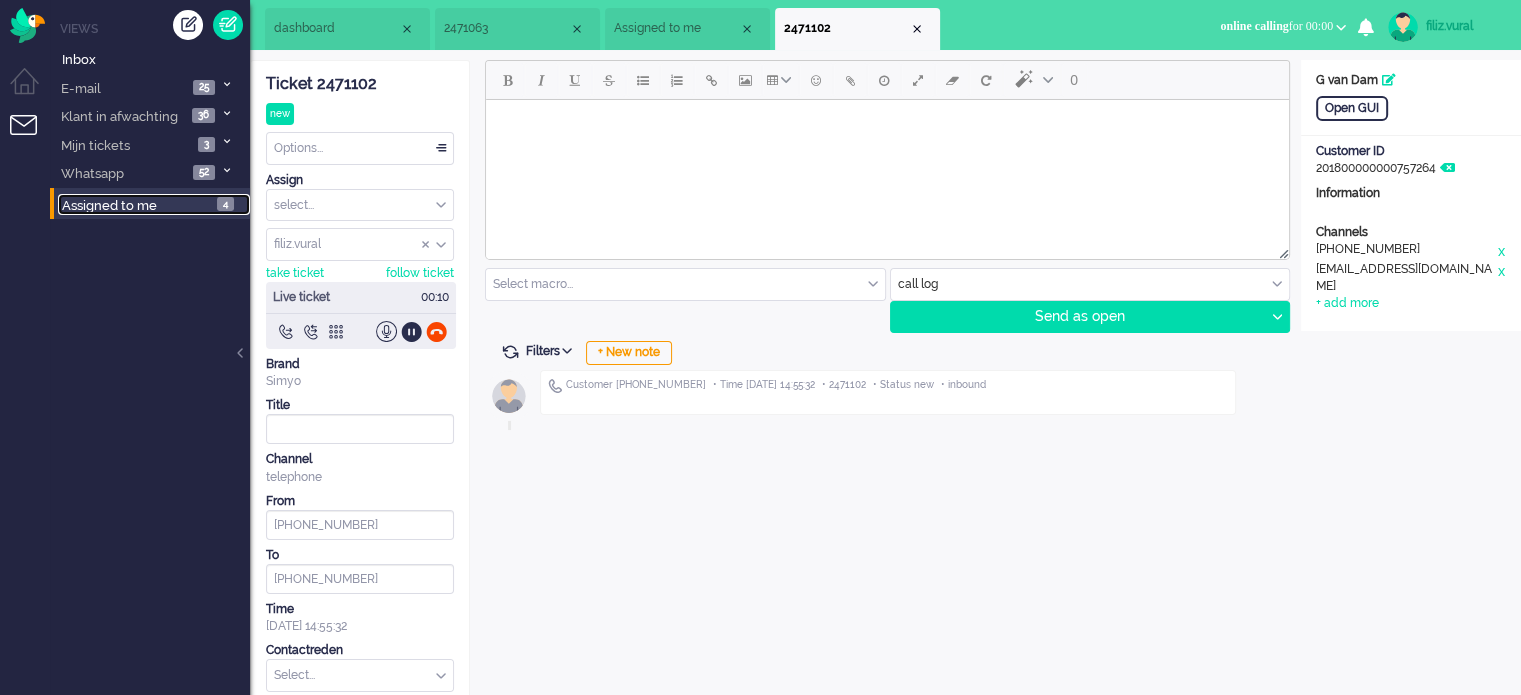 scroll, scrollTop: 0, scrollLeft: 0, axis: both 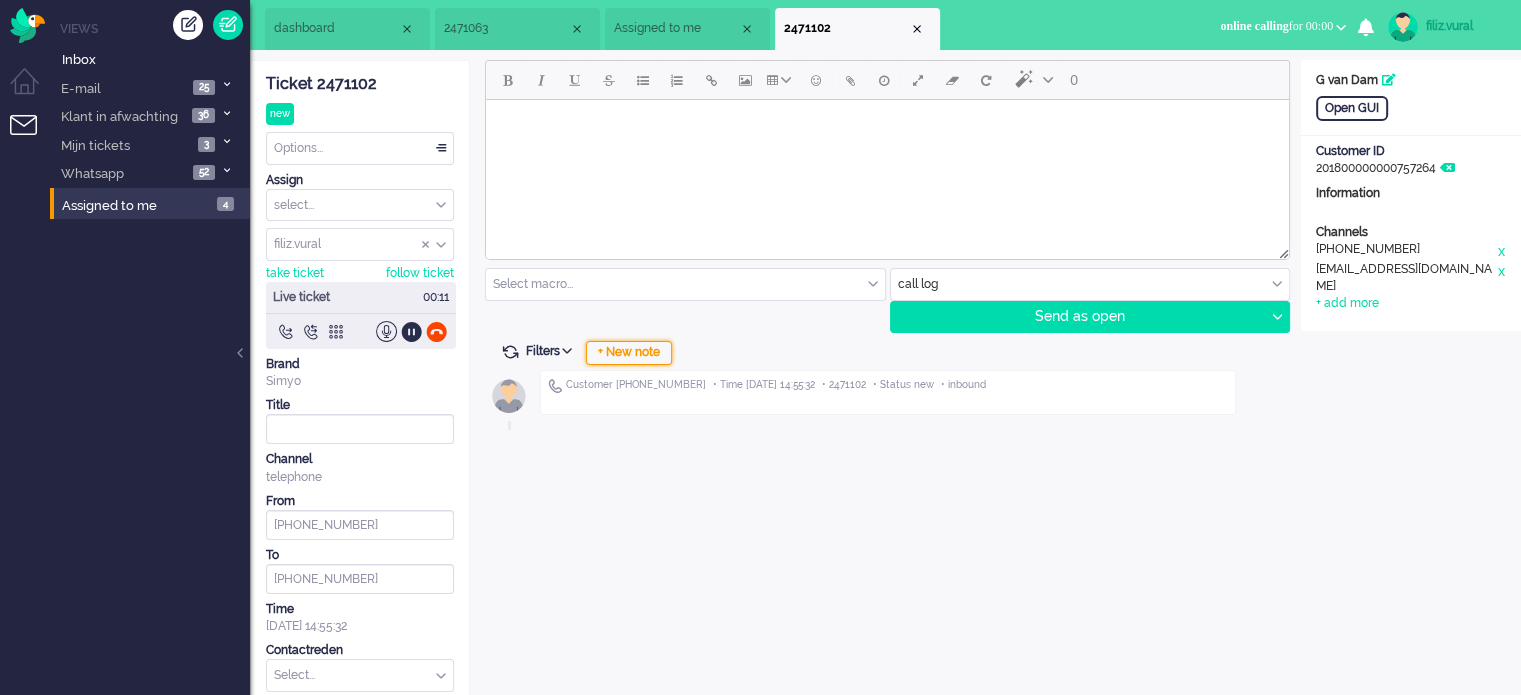 click on "+ New note" at bounding box center [629, 353] 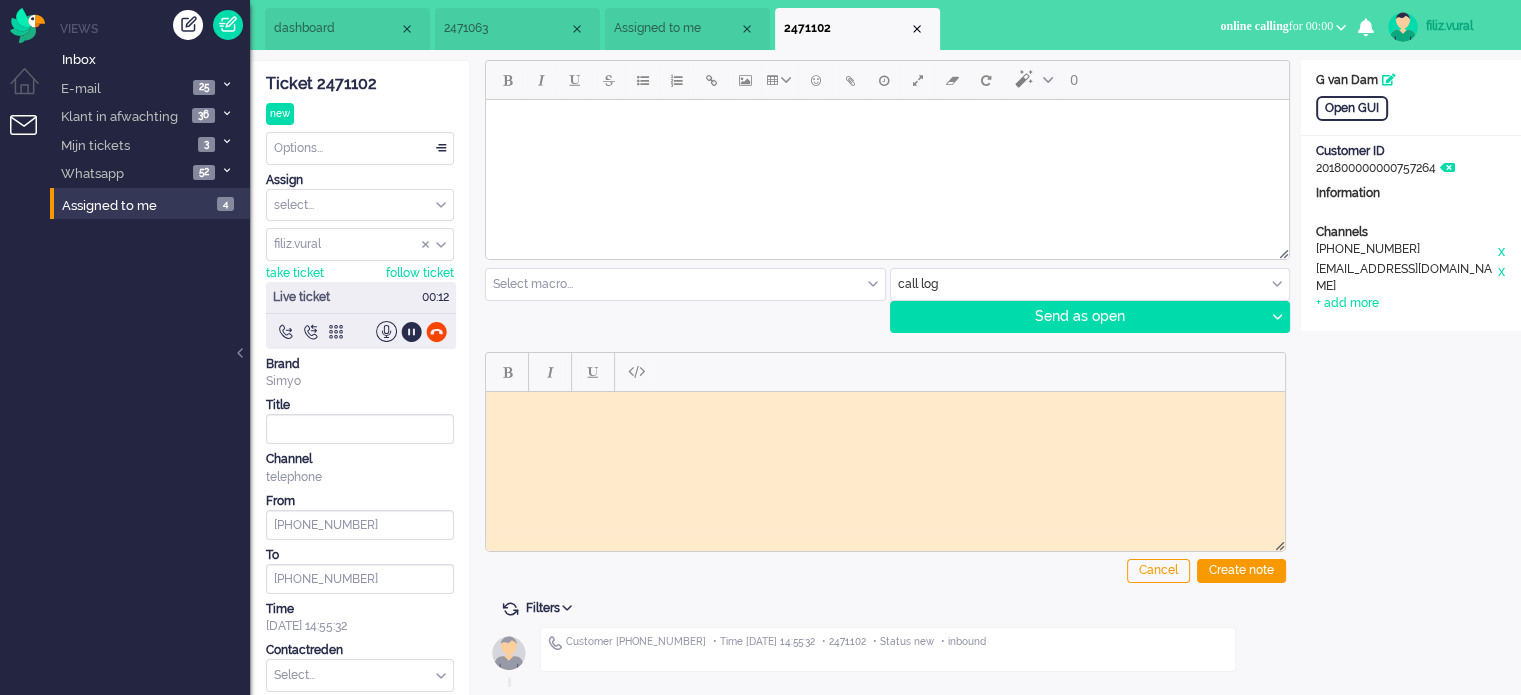 scroll, scrollTop: 0, scrollLeft: 0, axis: both 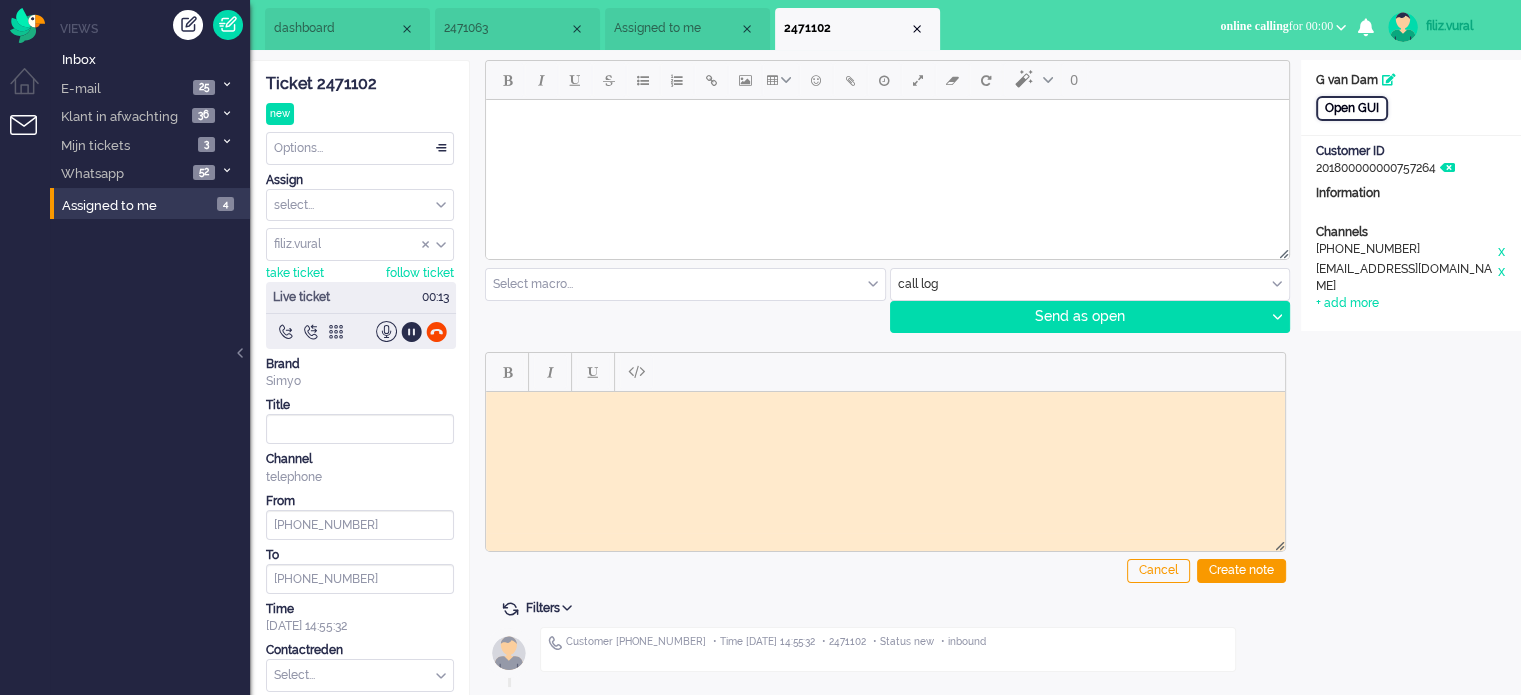 click on "Open GUI" at bounding box center (1352, 108) 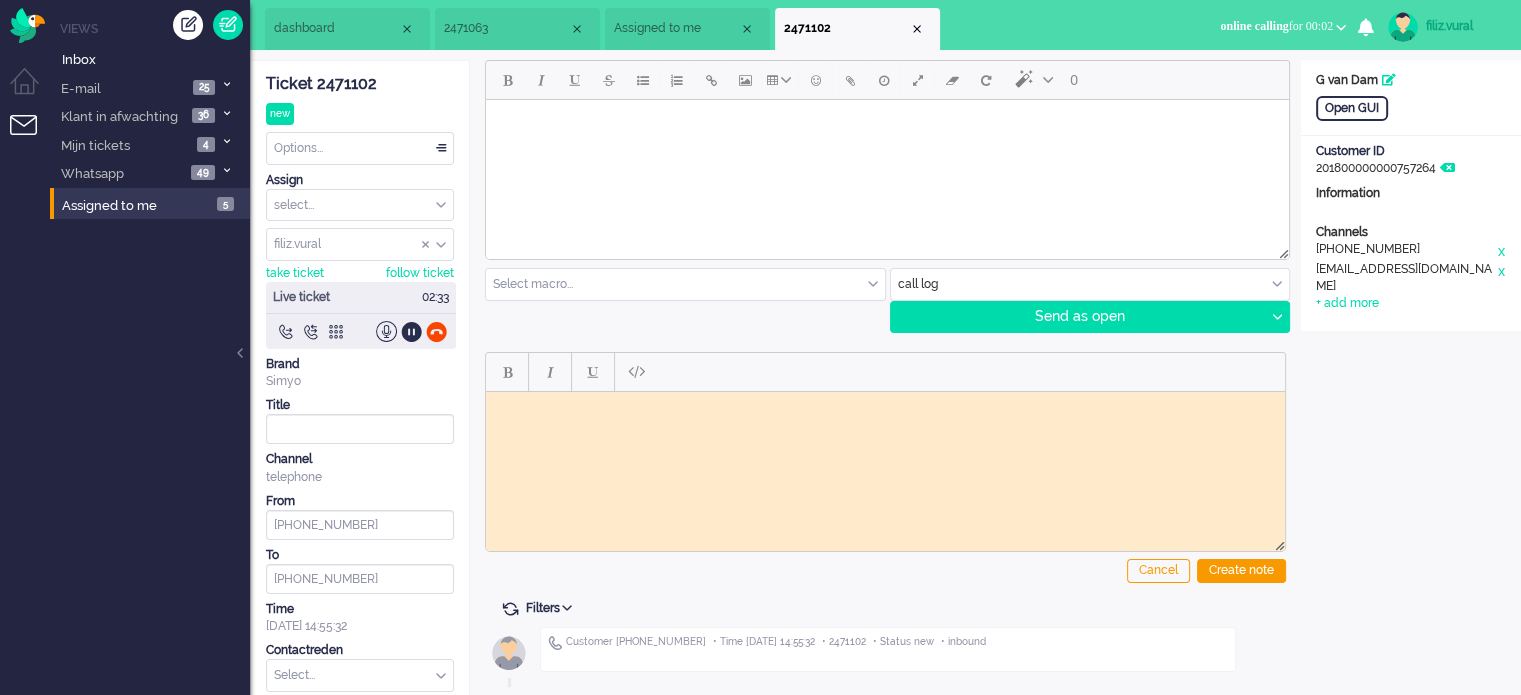 click on "Ticket 2471102" 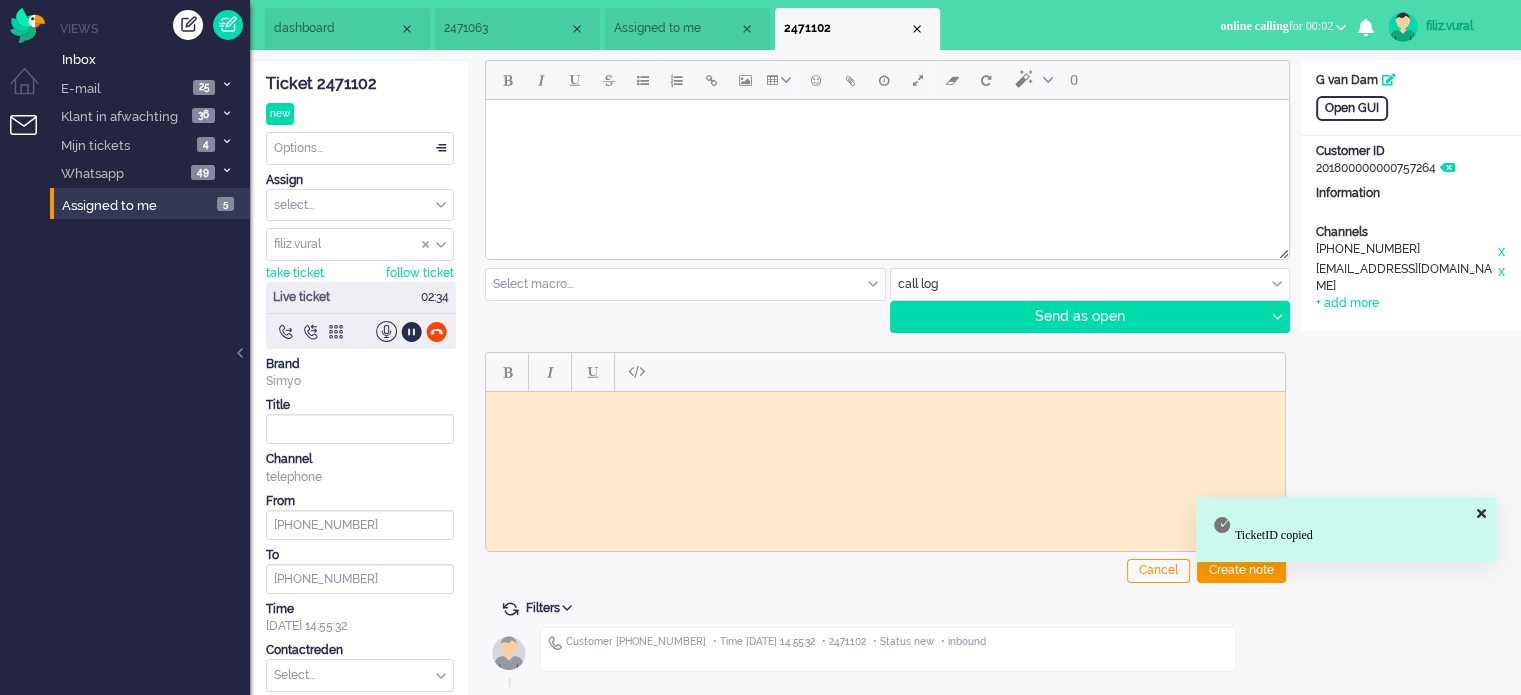 click at bounding box center [885, 406] 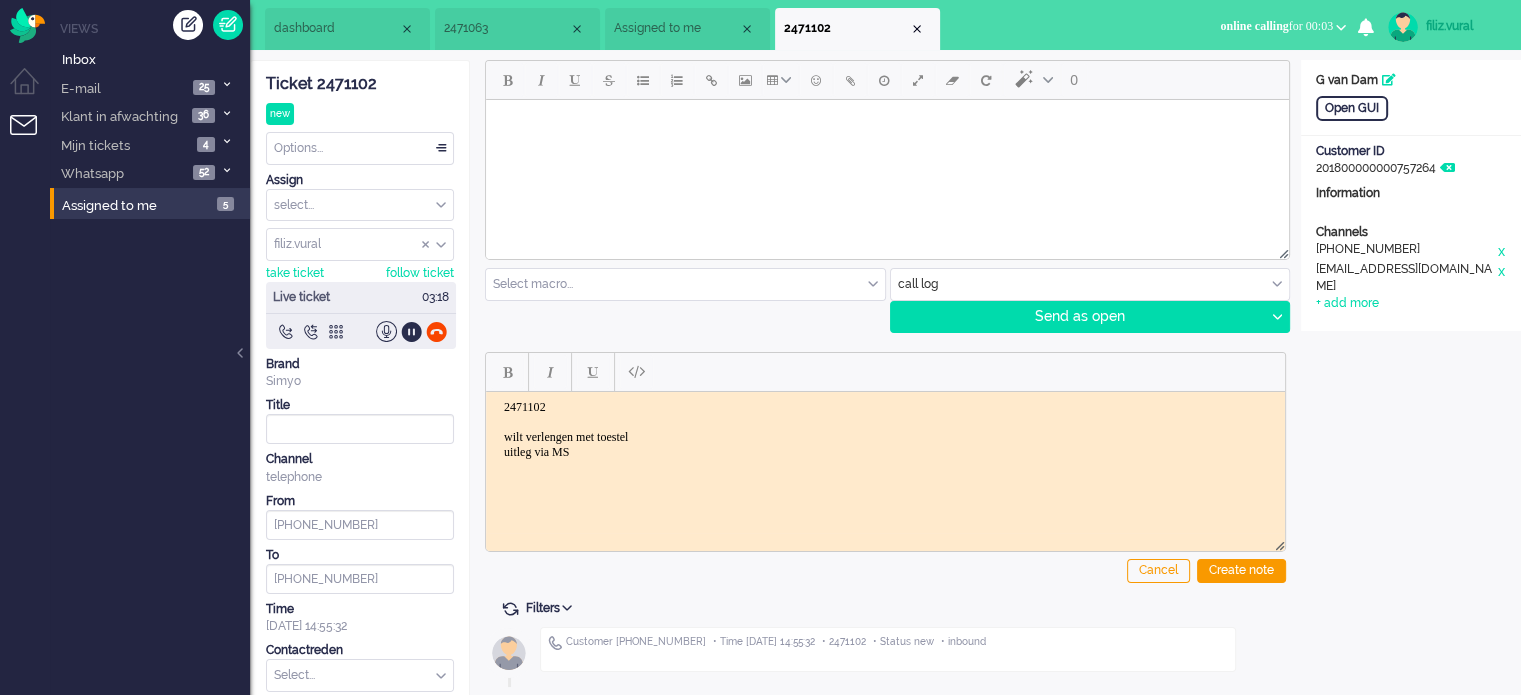 drag, startPoint x: 1251, startPoint y: 559, endPoint x: 939, endPoint y: 617, distance: 317.34525 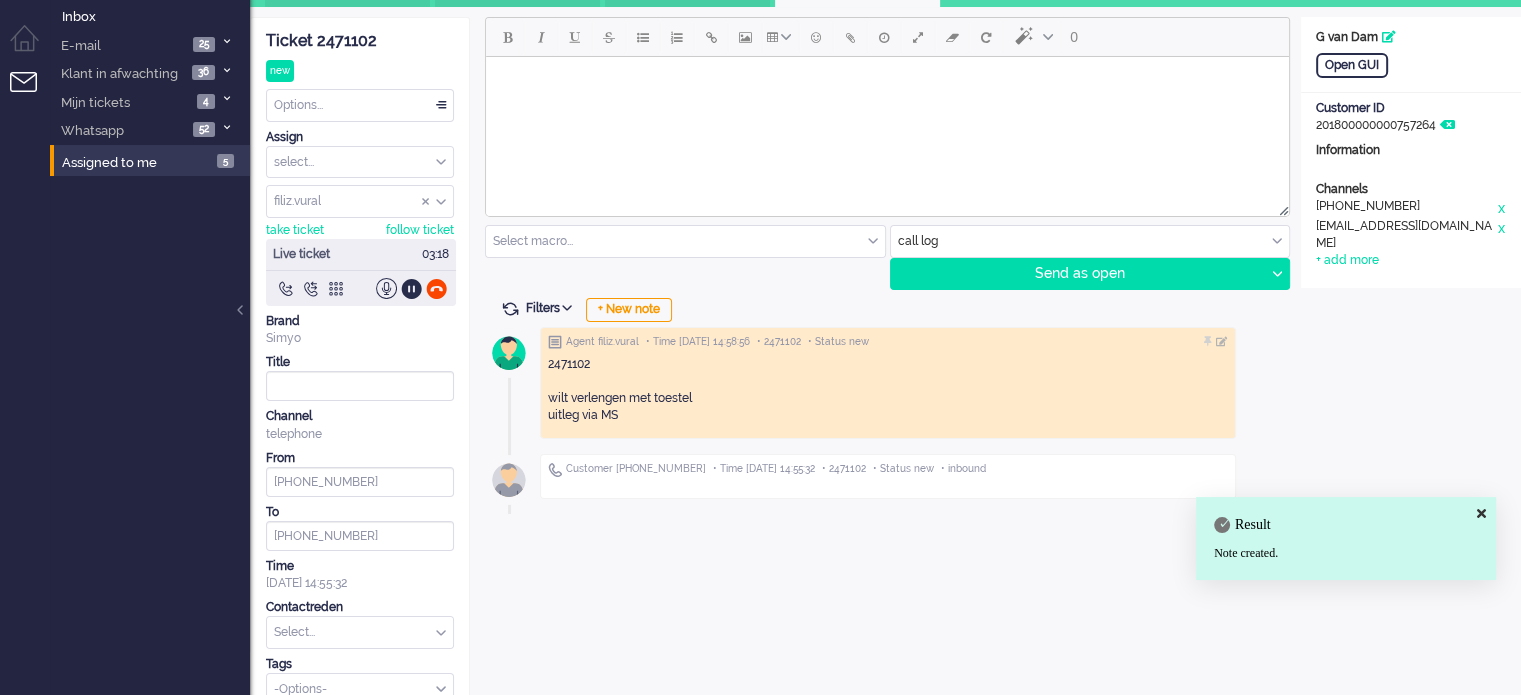 scroll, scrollTop: 66, scrollLeft: 0, axis: vertical 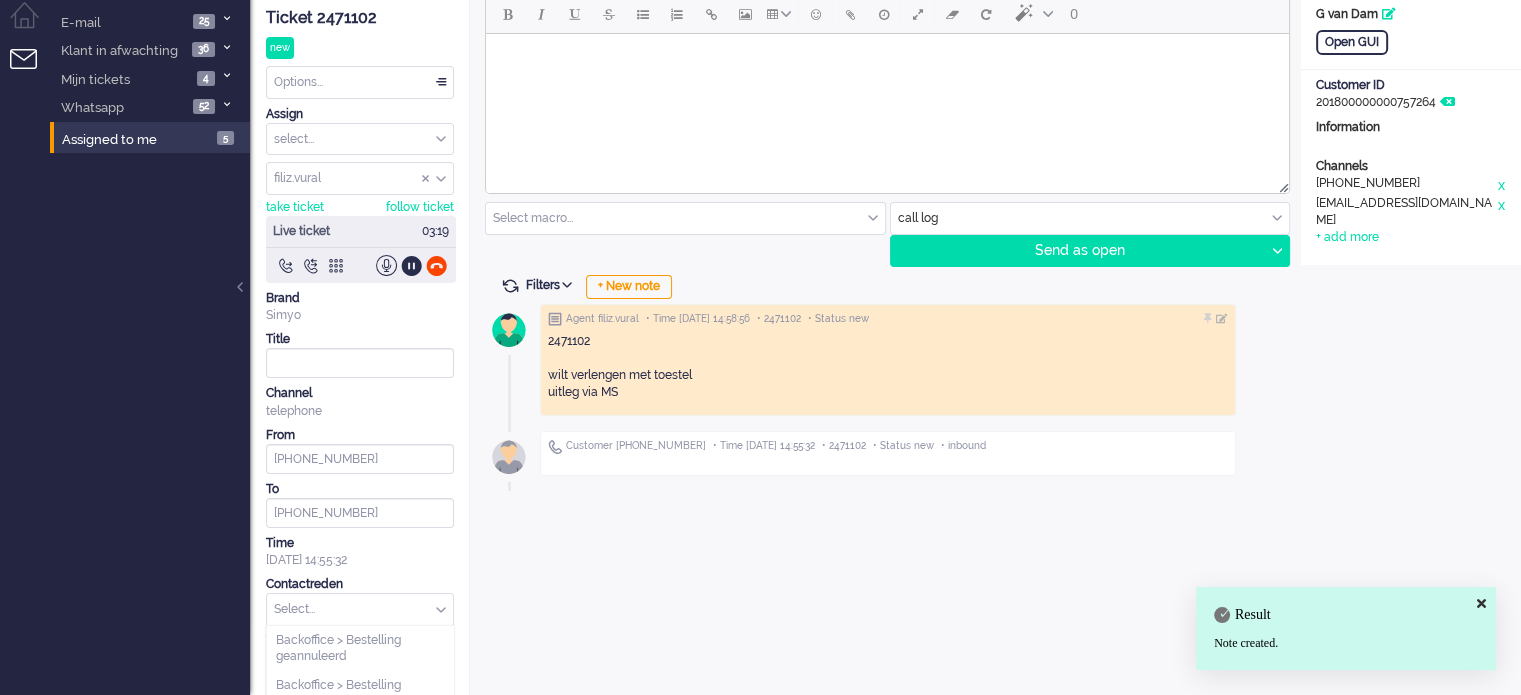 drag, startPoint x: 343, startPoint y: 611, endPoint x: 328, endPoint y: 583, distance: 31.764761 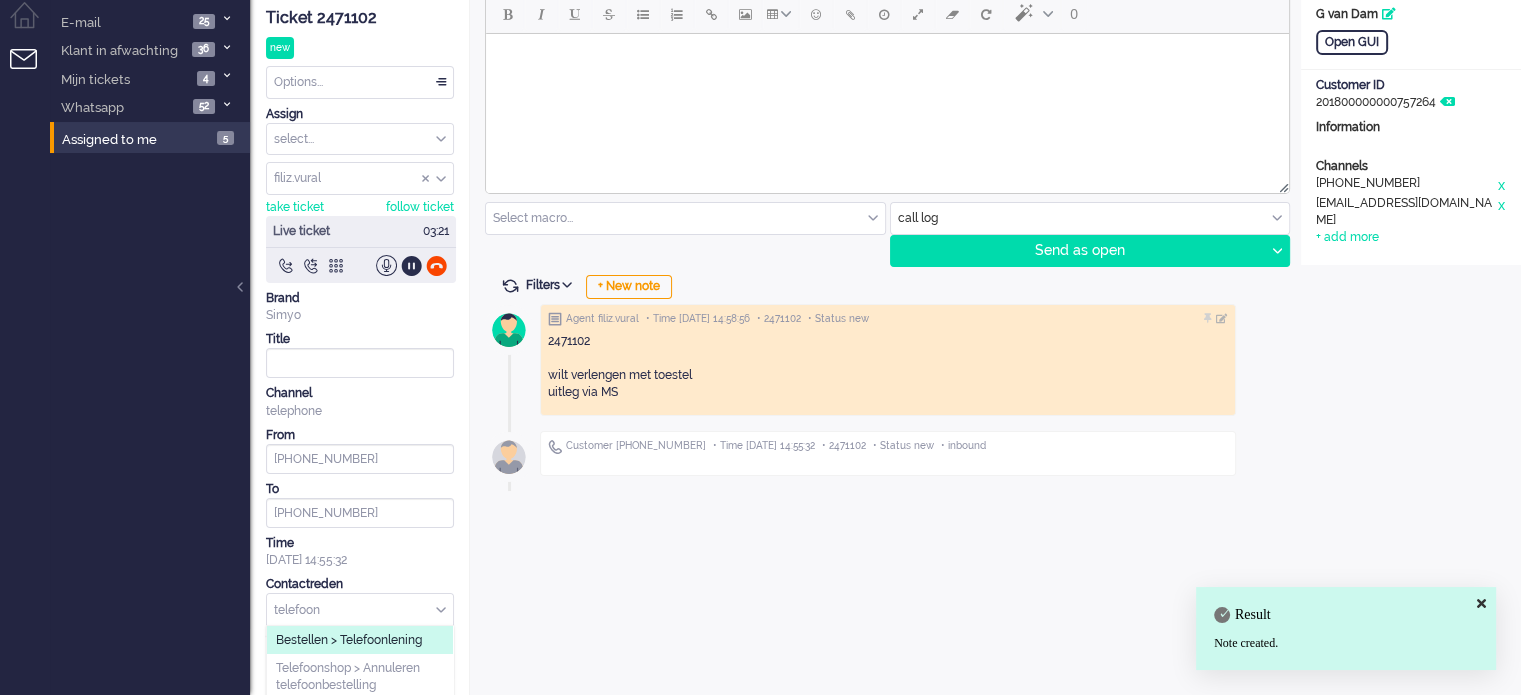 type on "telefoon" 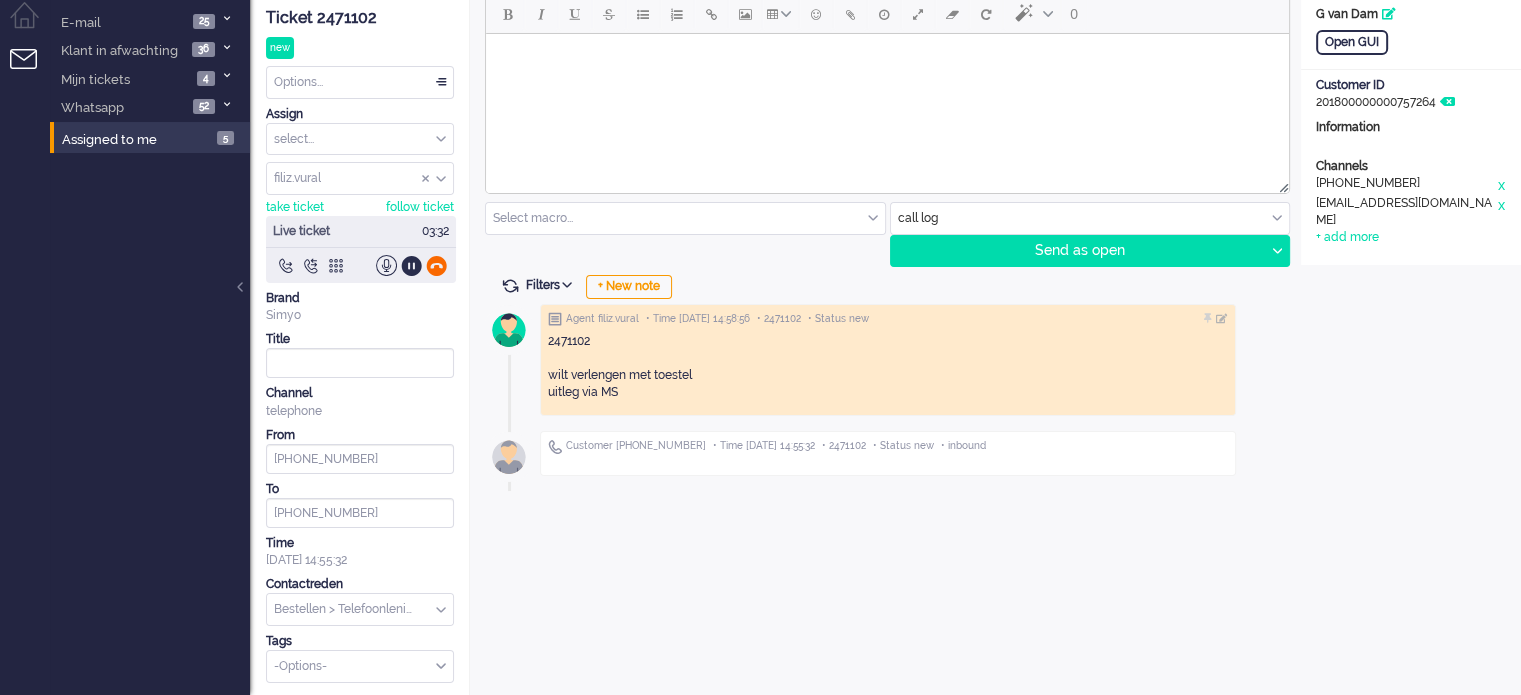 click 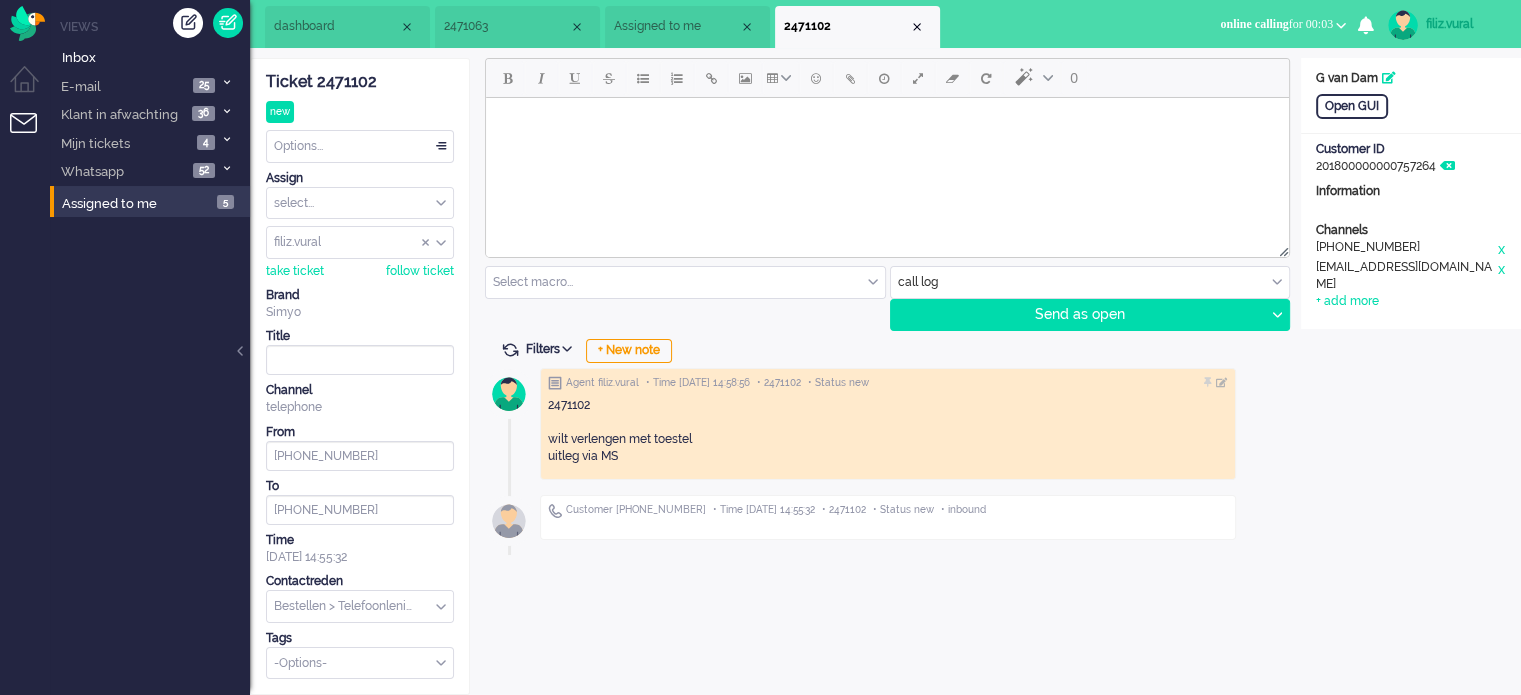 scroll, scrollTop: 0, scrollLeft: 0, axis: both 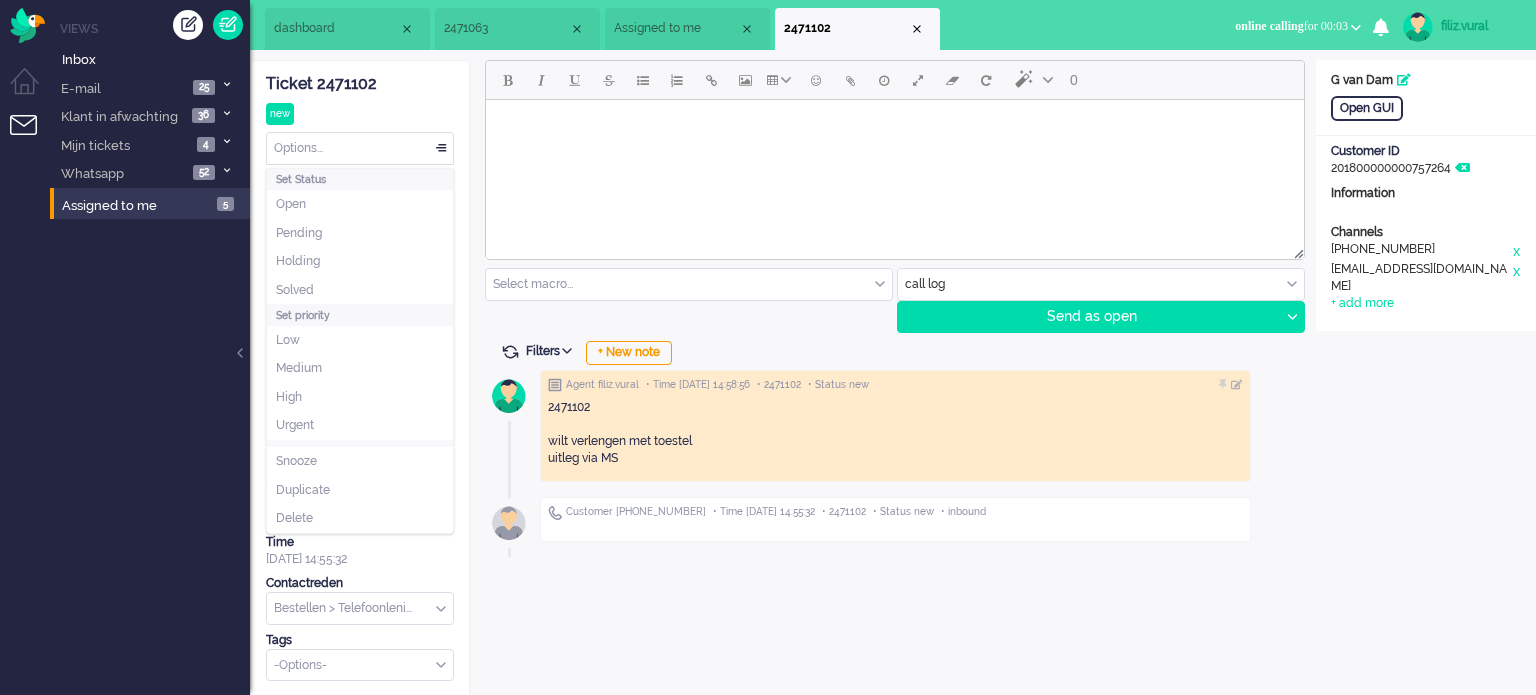 click on "Options..." at bounding box center [360, 148] 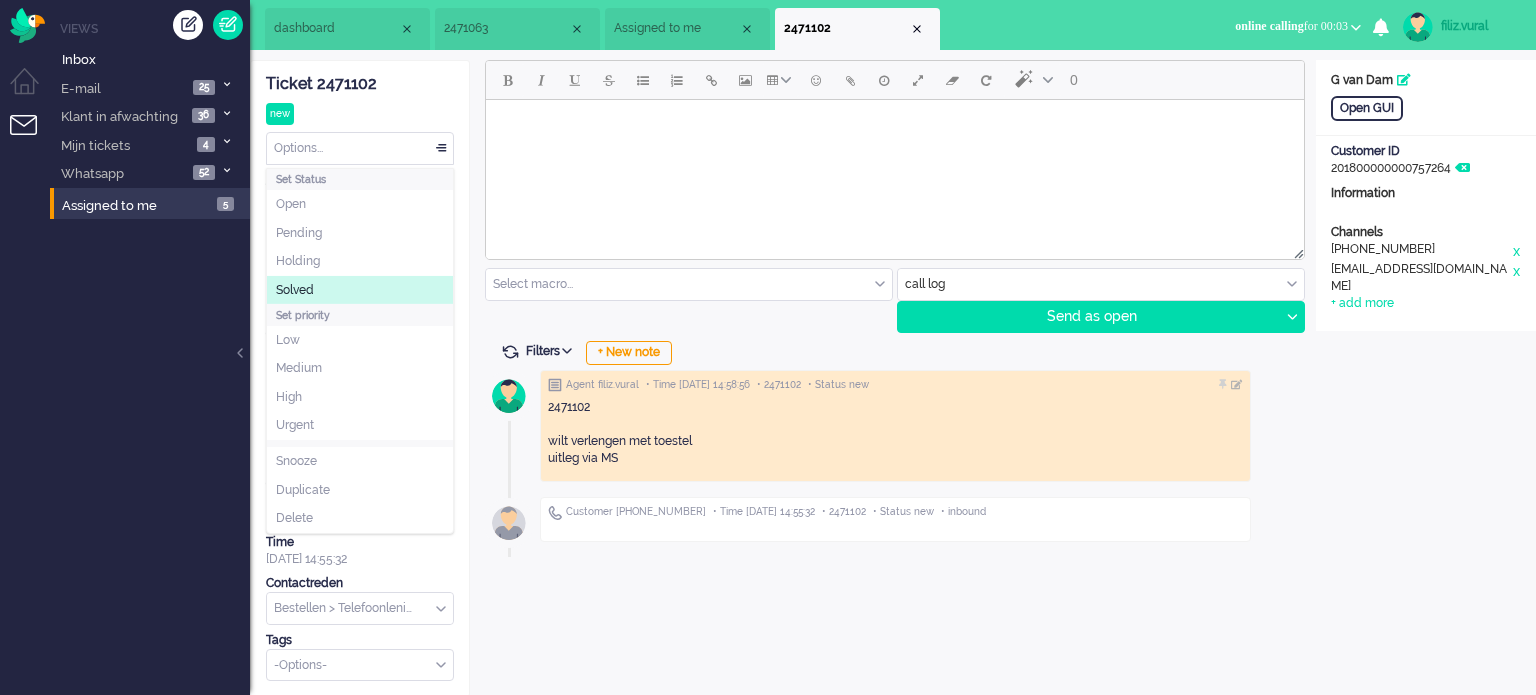click on "Solved" 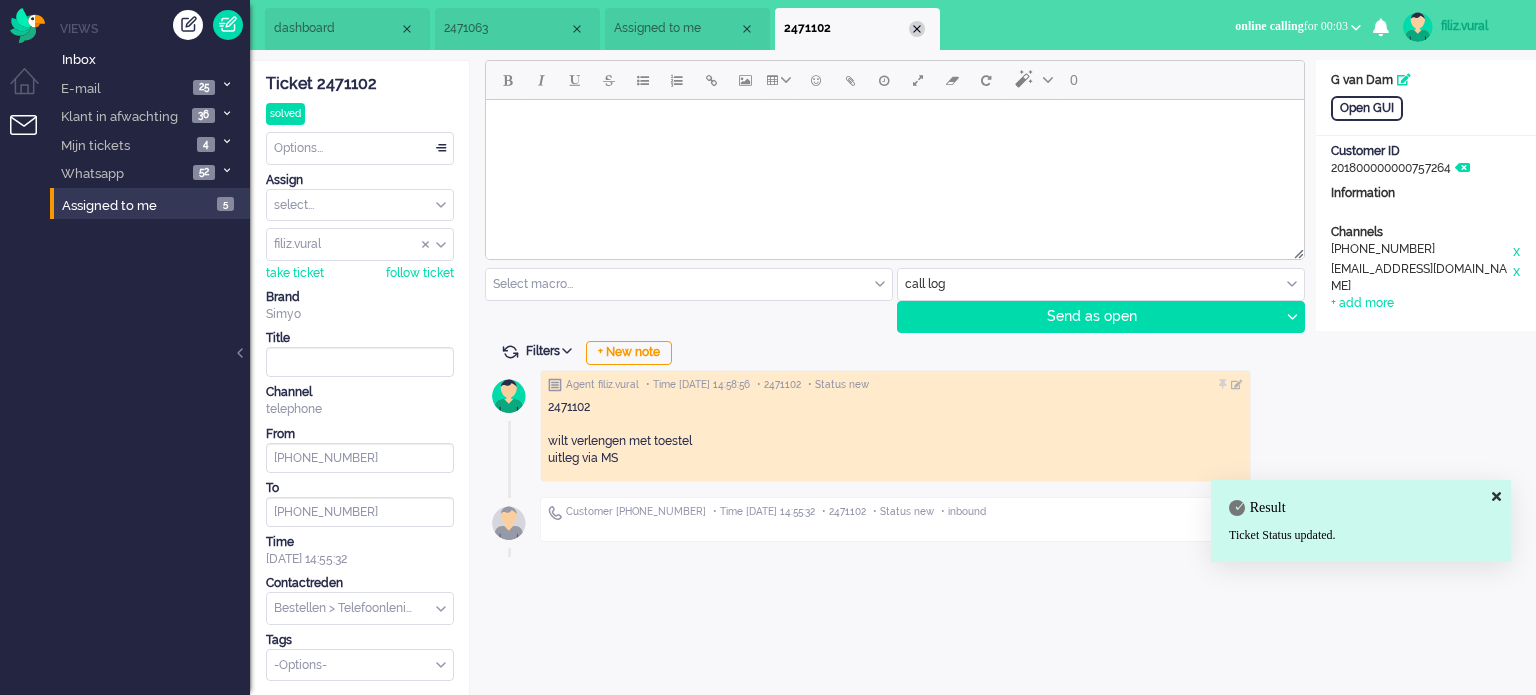 click at bounding box center [917, 29] 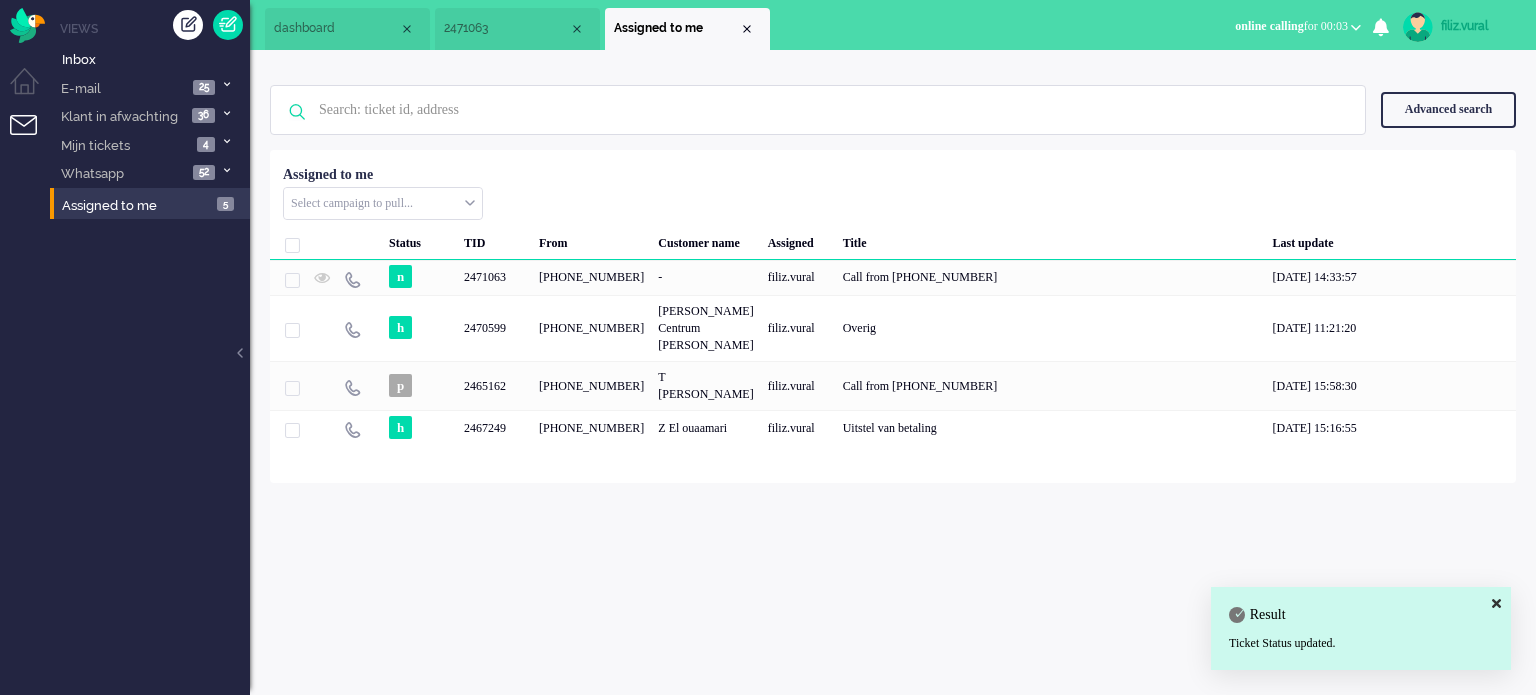 click on "dashboard" at bounding box center [347, 29] 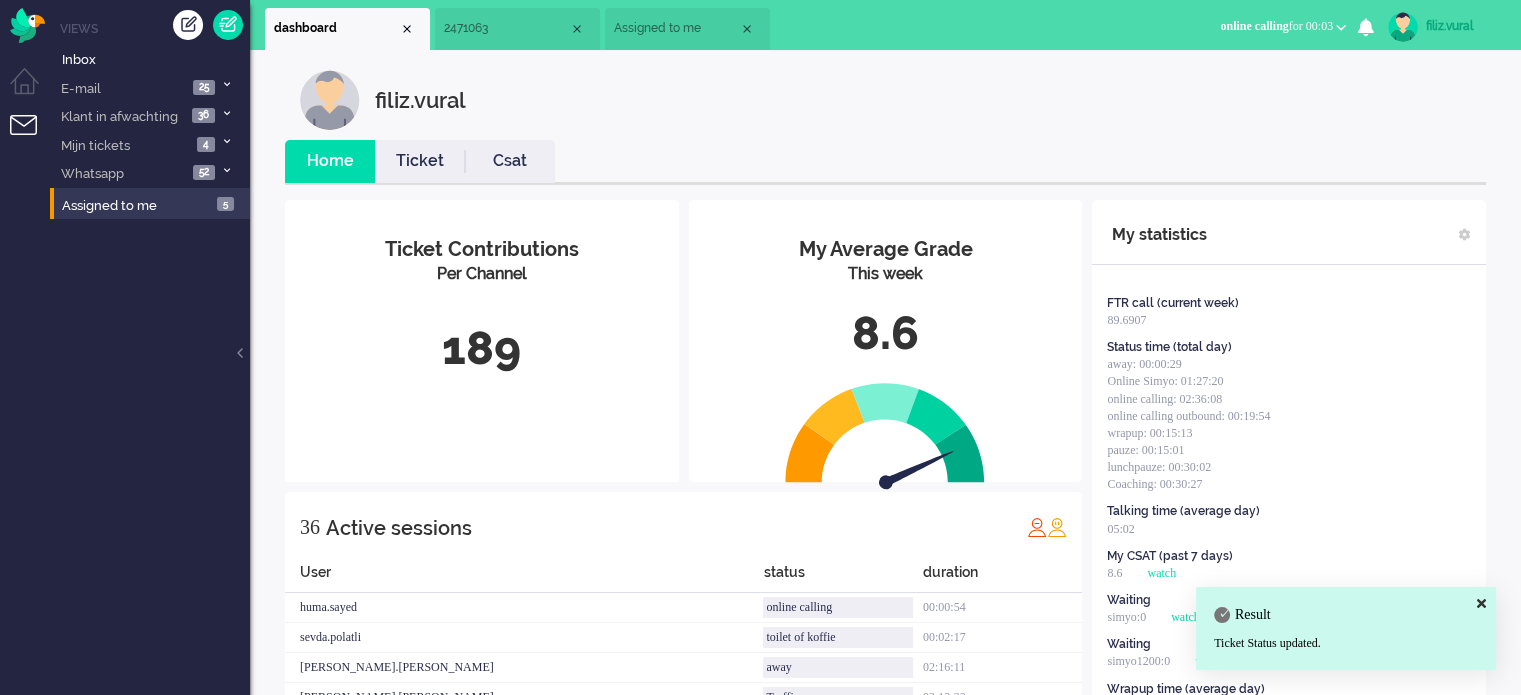 click on "Ticket" at bounding box center (420, 161) 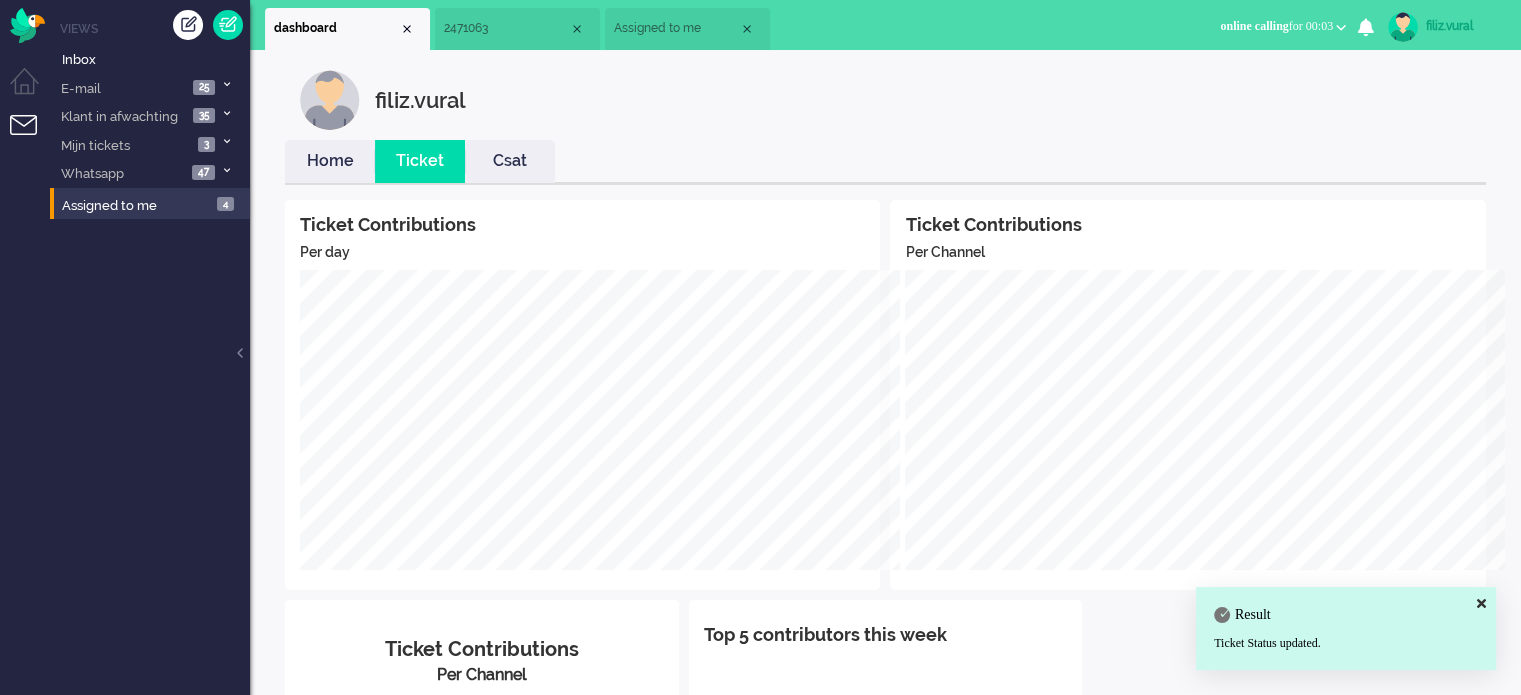 click on "Home" at bounding box center (330, 161) 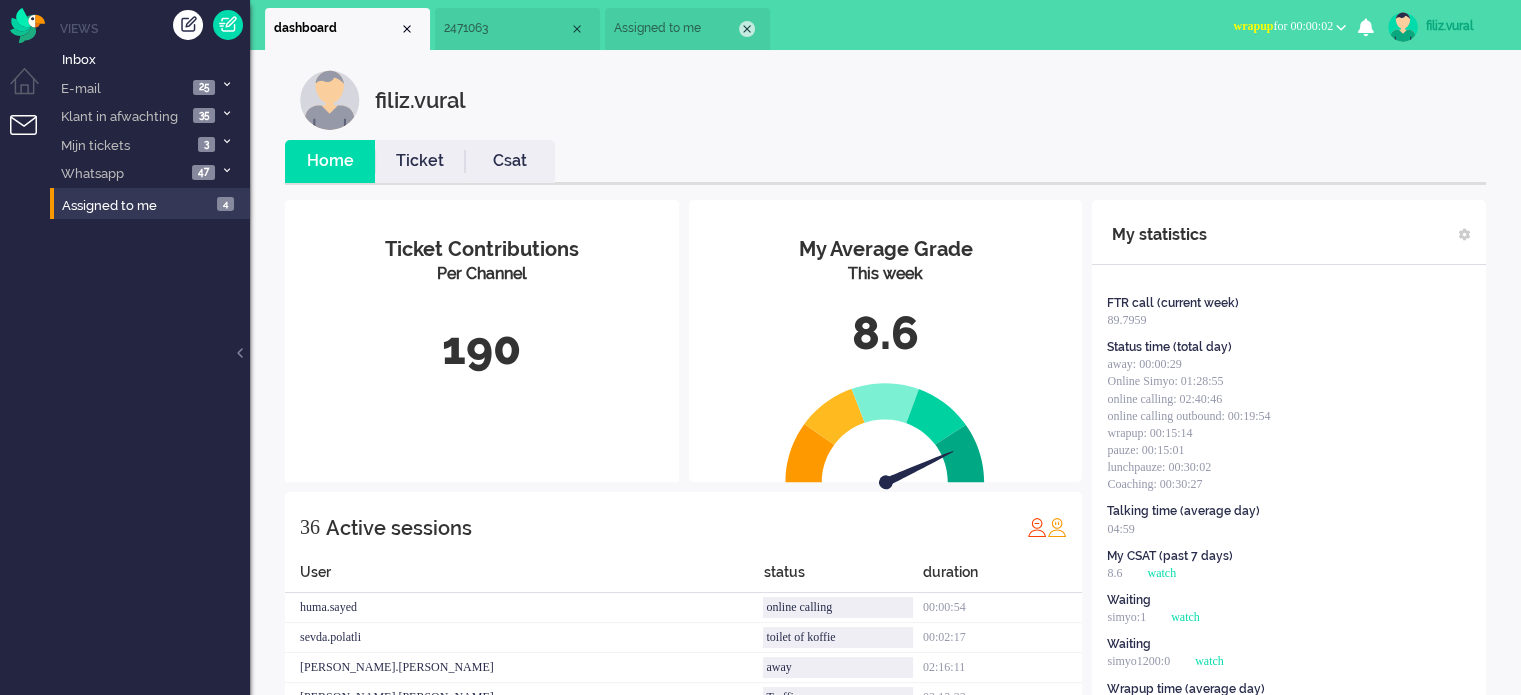 click at bounding box center [747, 29] 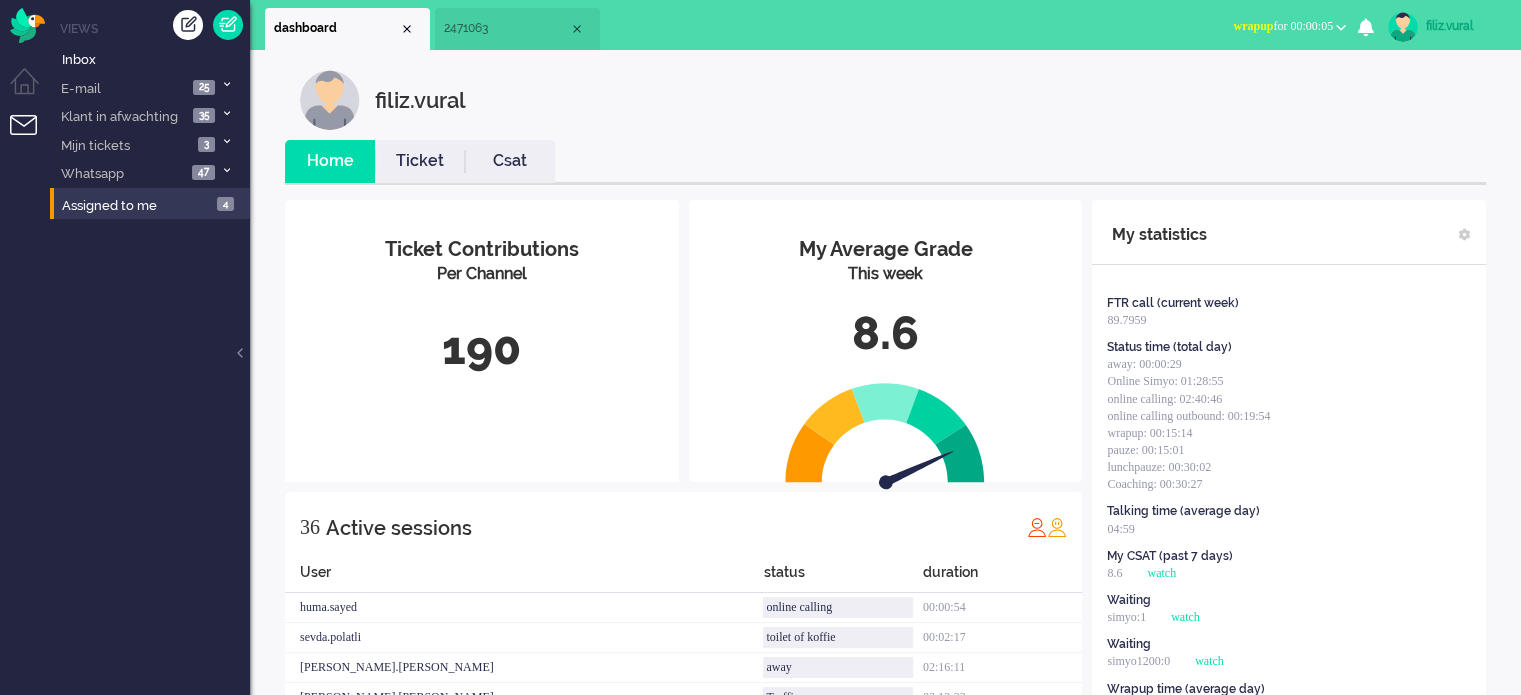 click on "wrapup  for 00:00:05" at bounding box center [1283, 26] 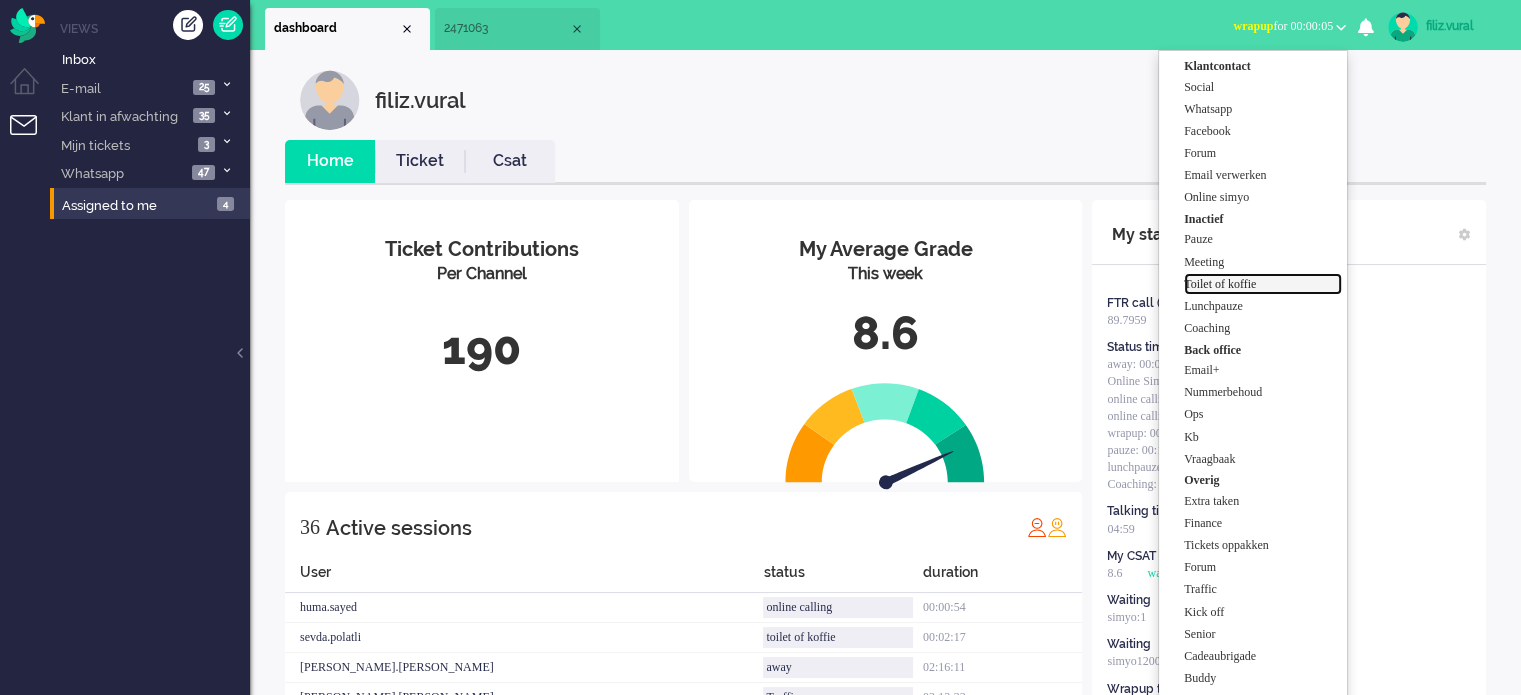 click on "Toilet of koffie" at bounding box center (1263, 284) 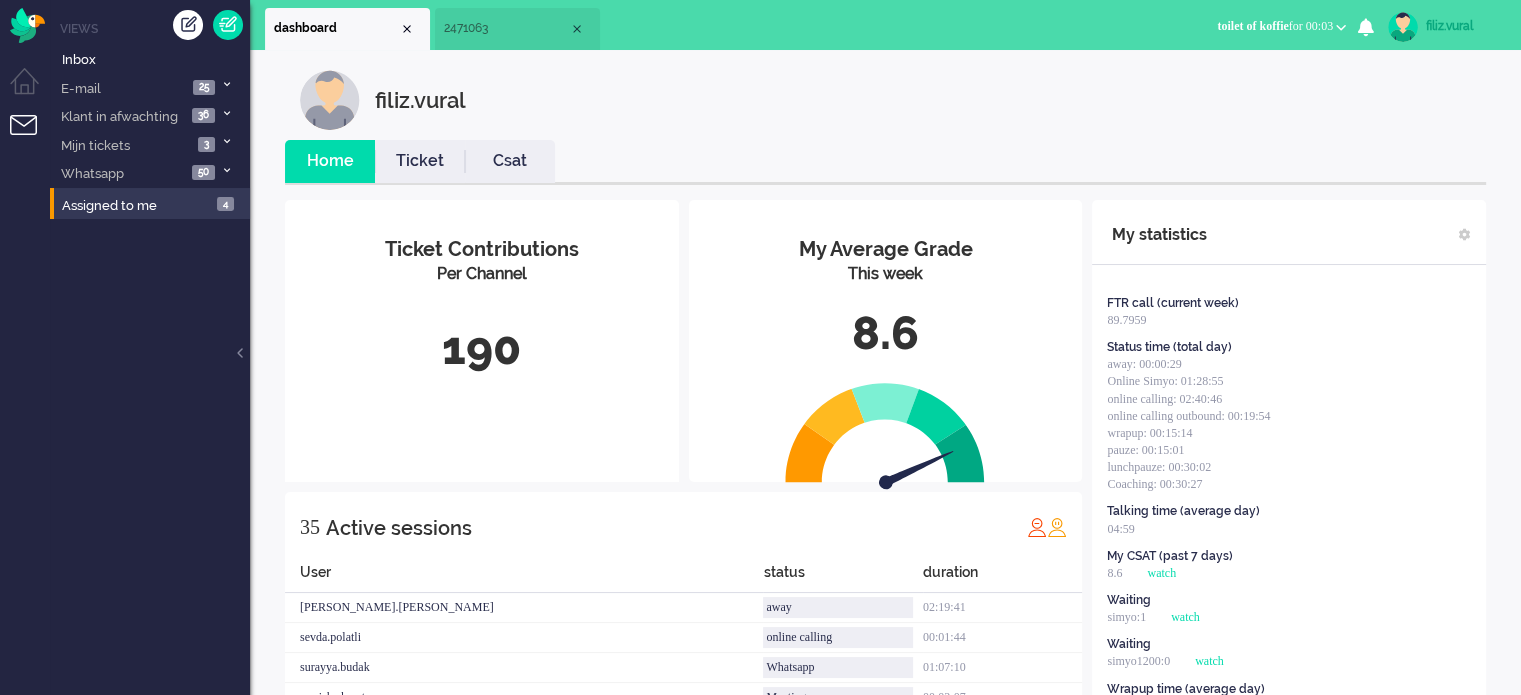 click on "Csat" at bounding box center [510, 161] 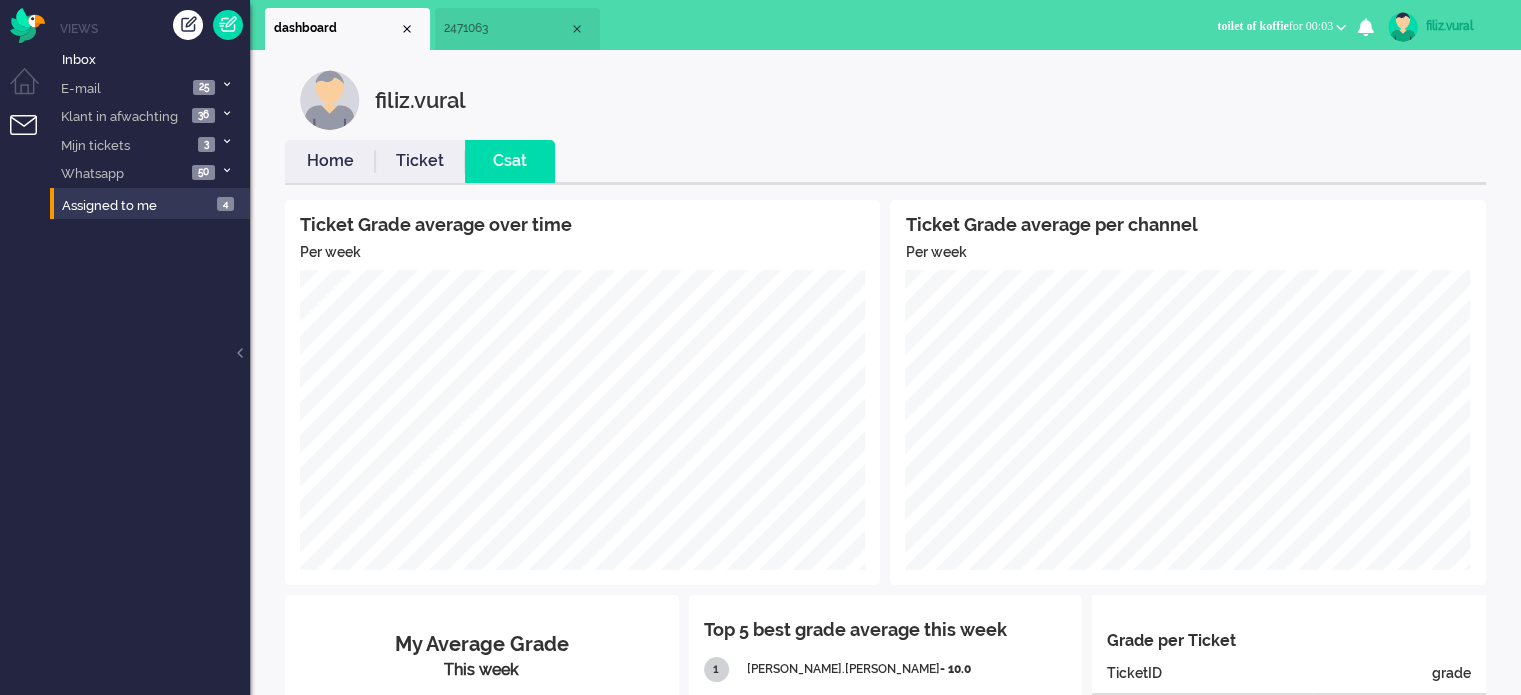 click on "Home" at bounding box center [330, 161] 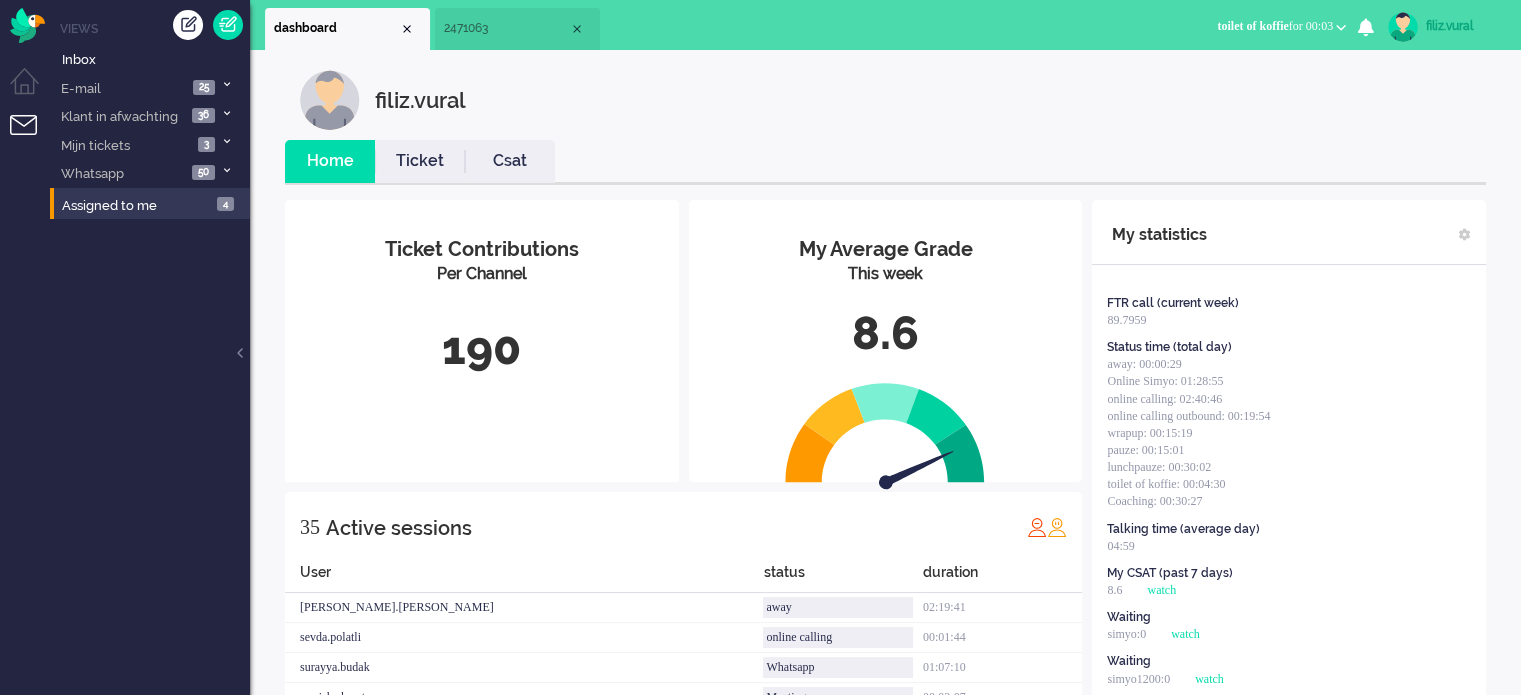 click on "toilet of koffie  for 00:03" at bounding box center (1275, 26) 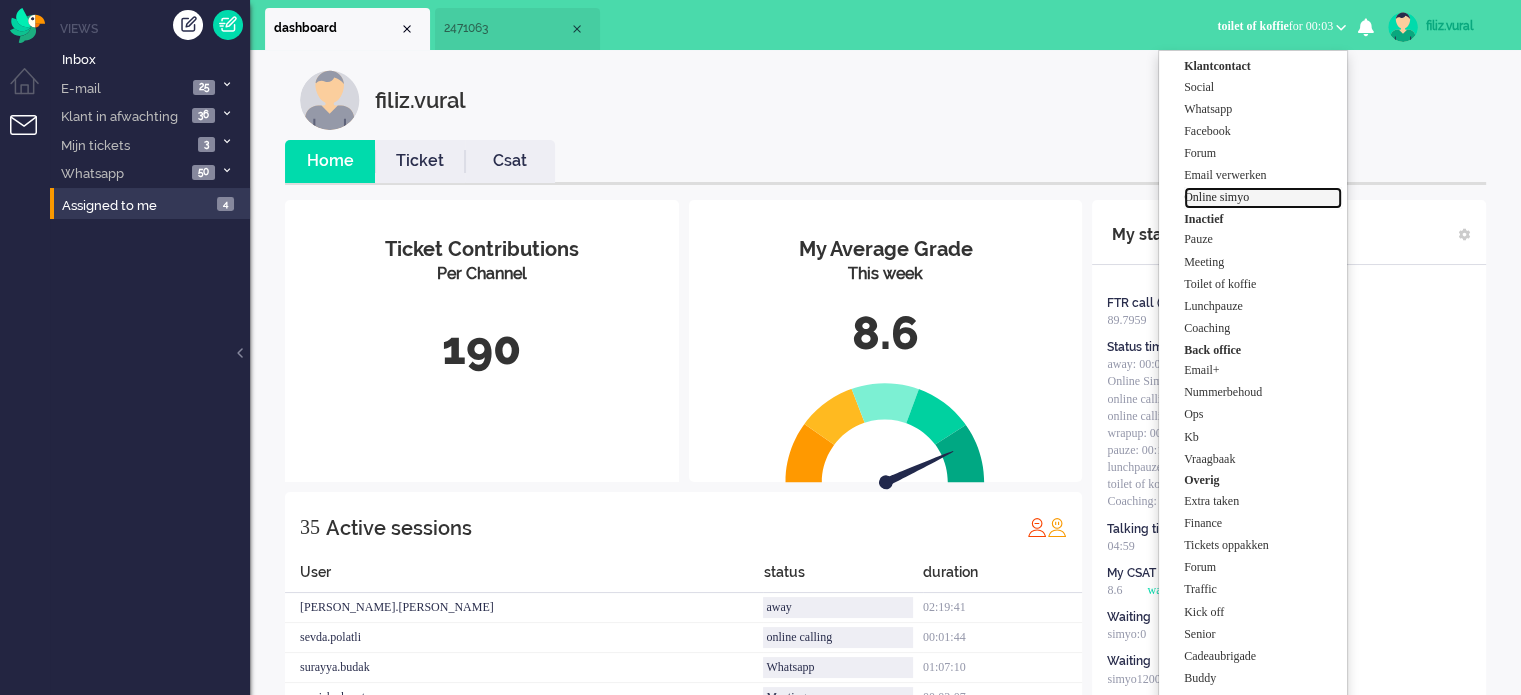 click on "Online simyo" at bounding box center [1263, 197] 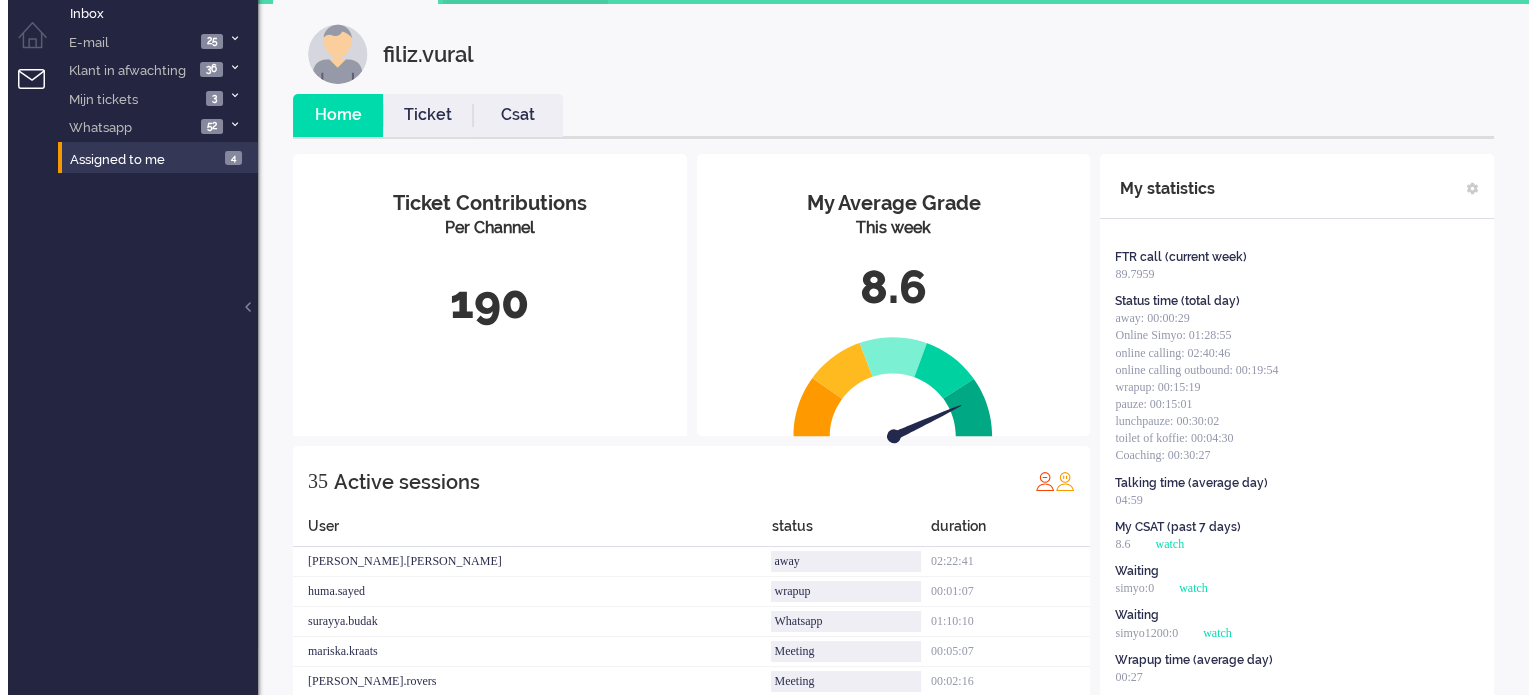 scroll, scrollTop: 0, scrollLeft: 0, axis: both 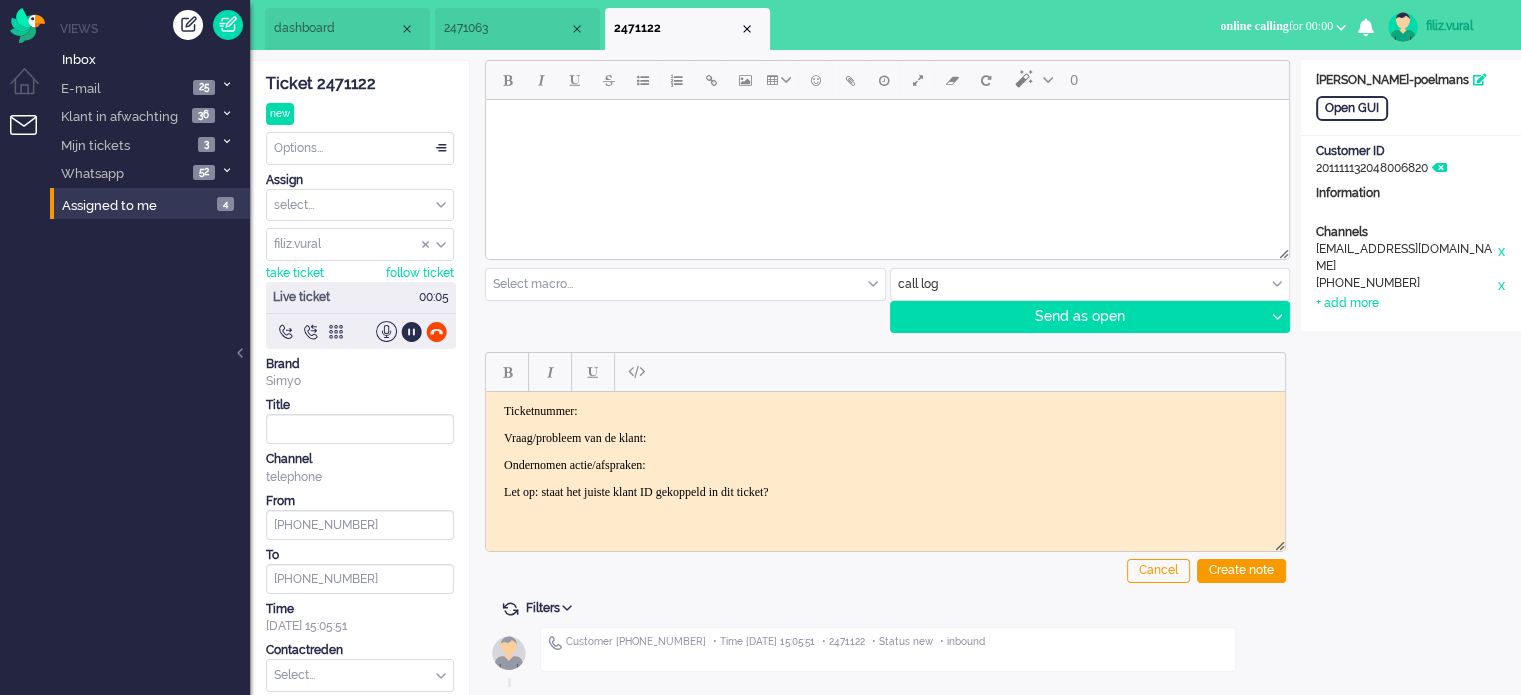 click on "Ticket 2471122" 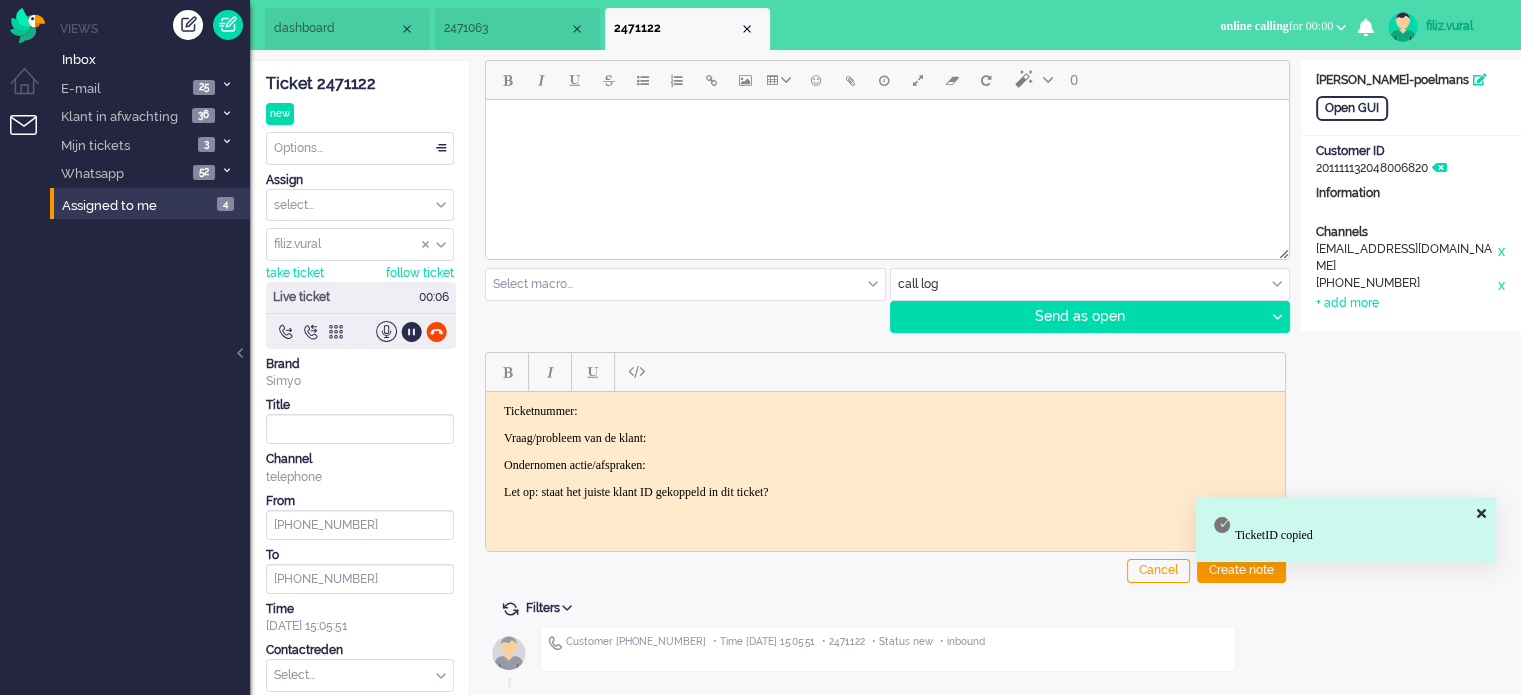 click on "Ticketnummer:" at bounding box center (885, 410) 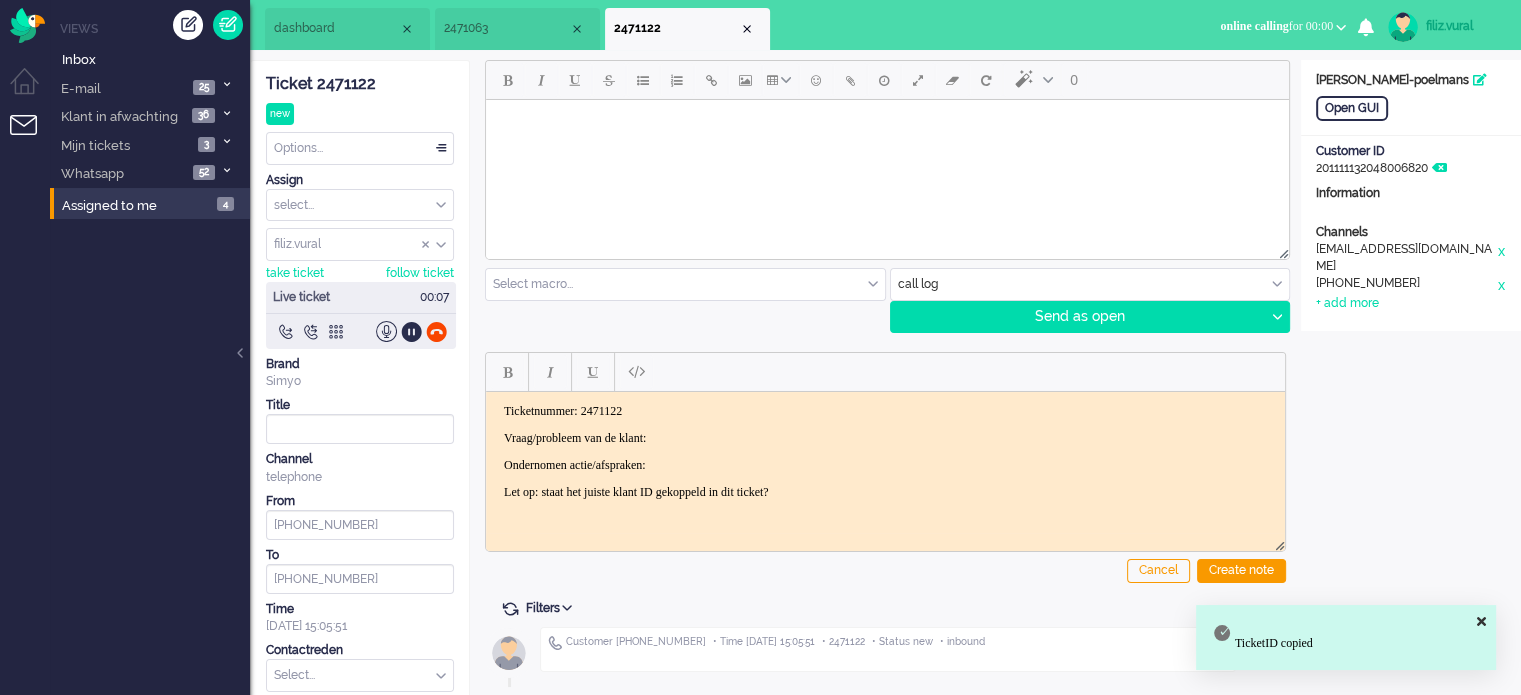 click on "dashboard" at bounding box center (347, 29) 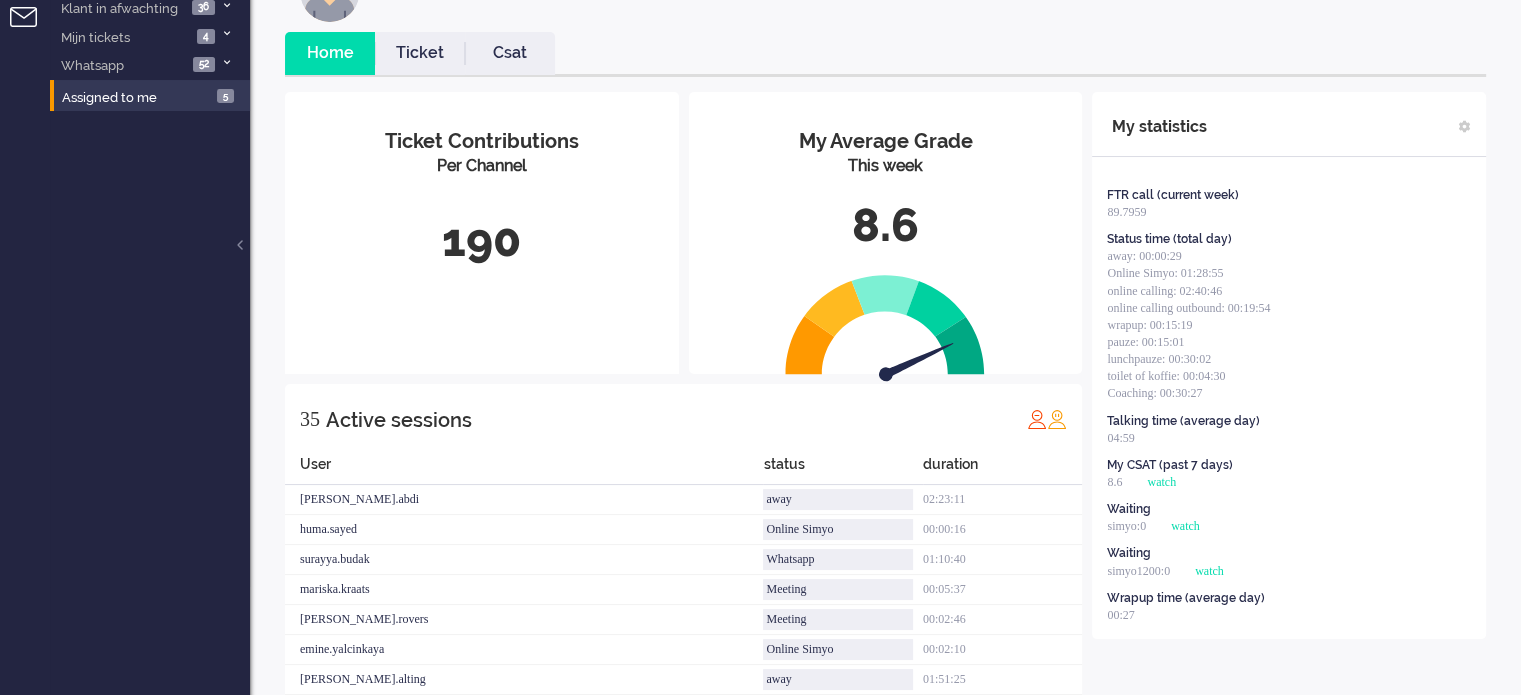 scroll, scrollTop: 0, scrollLeft: 0, axis: both 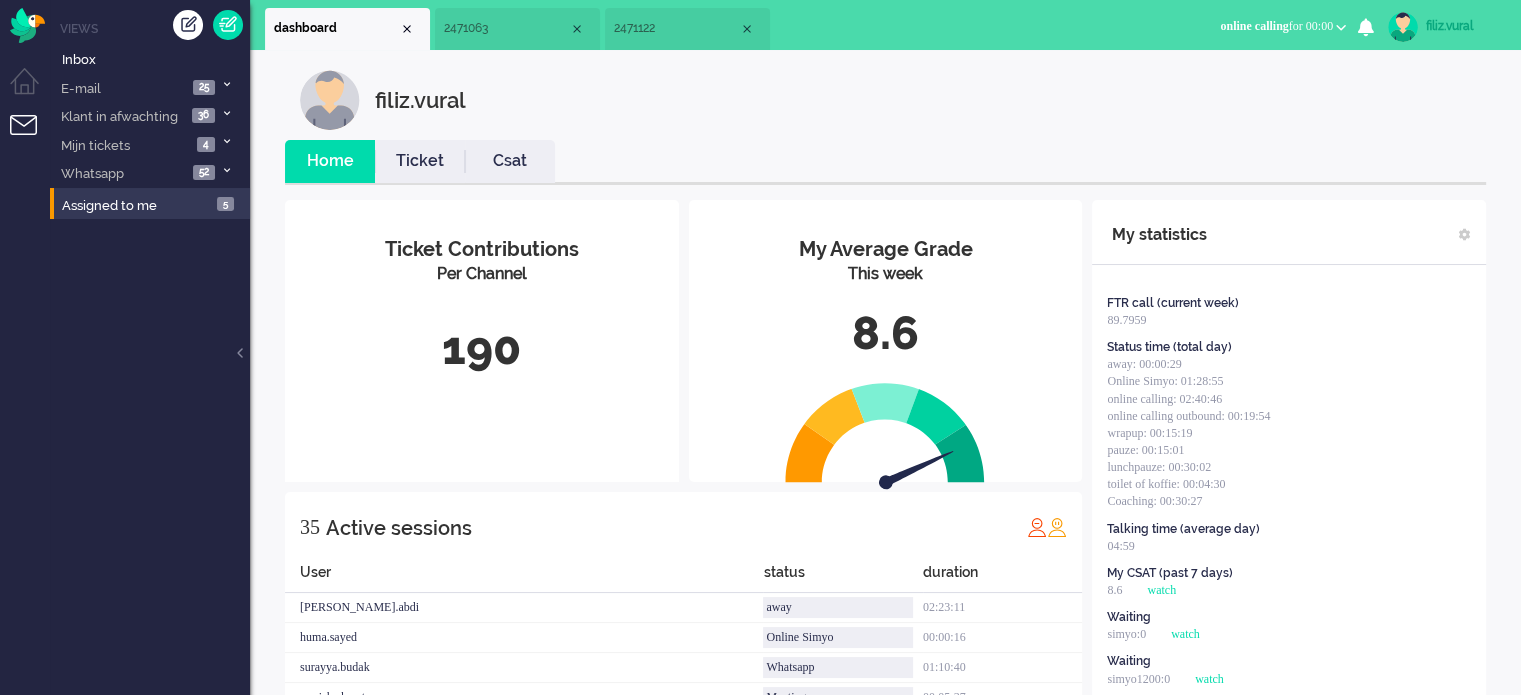click on "2471122" at bounding box center [676, 28] 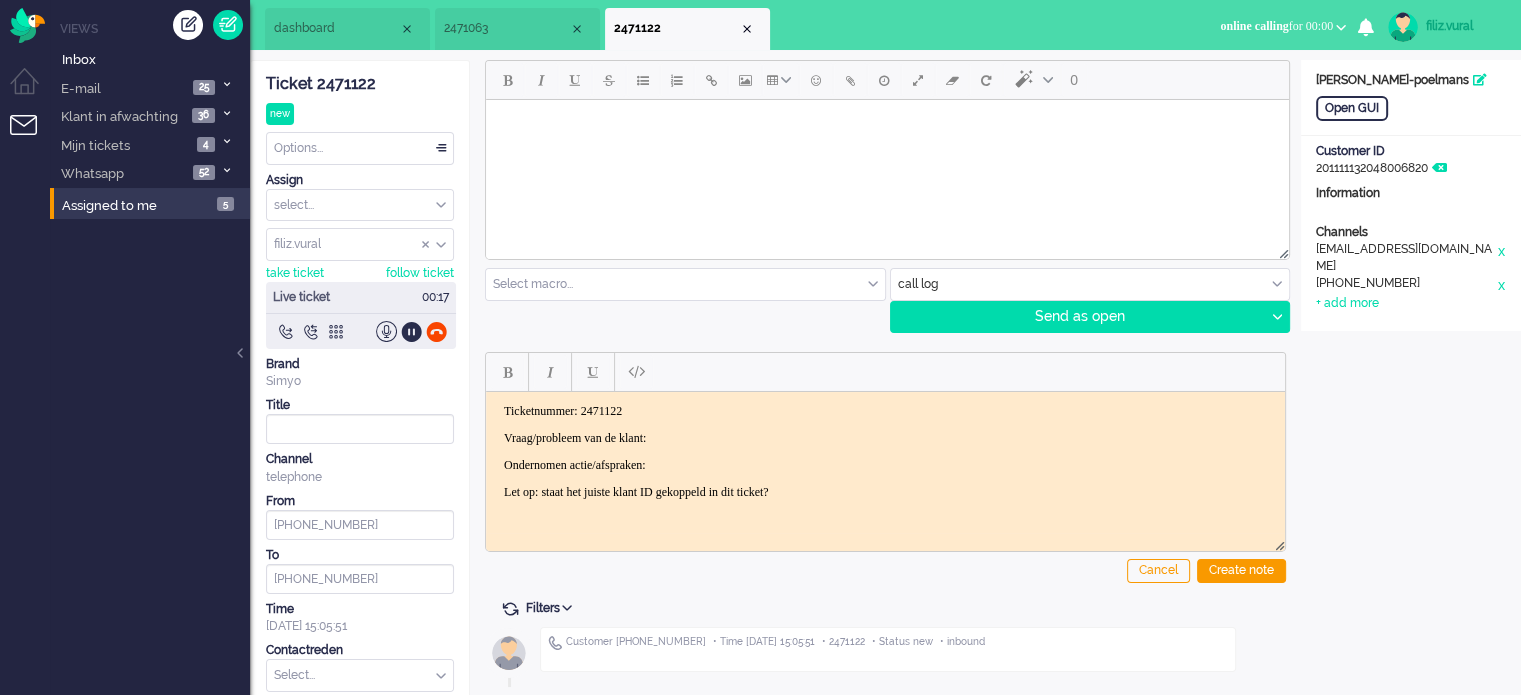 click on "Ticketnummer: 2471122 Vraag/probleem van de klant: Ondernomen actie/afspraken:  Let op: staat het juiste klant ID gekoppeld in dit ticket?" at bounding box center (885, 451) 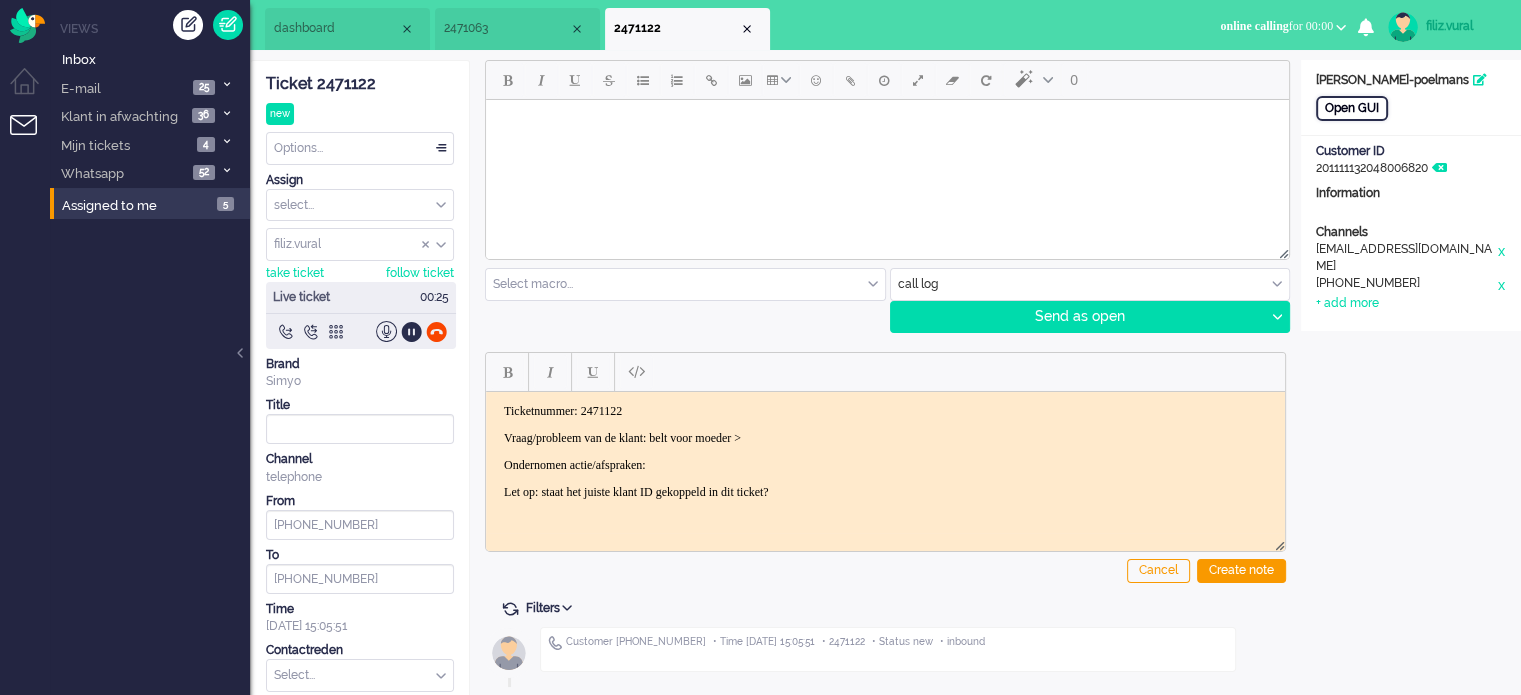 click on "Open GUI" at bounding box center (1352, 108) 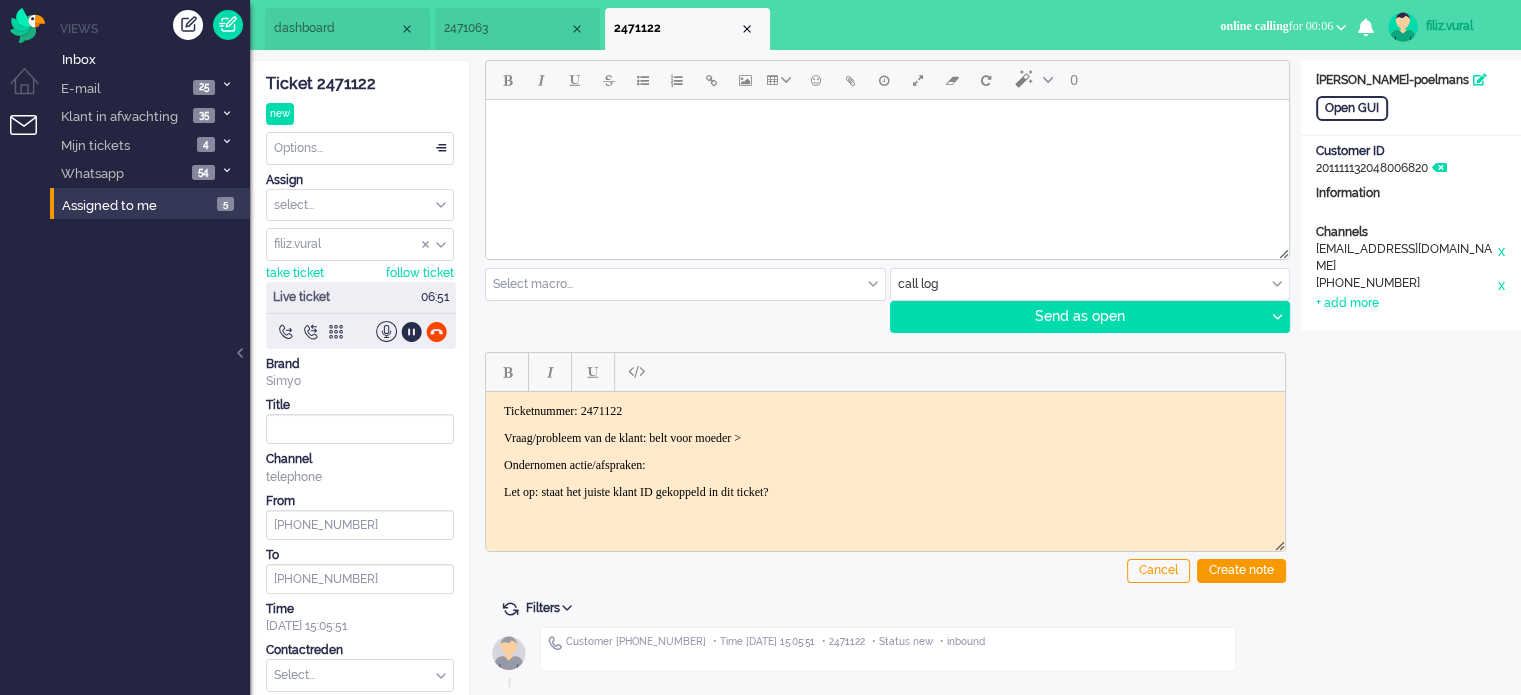 click on "Ticketnummer: 2471122 Vraag/probleem van de klant: belt voor moeder >  Ondernomen actie/afspraken:  Let op: staat het juiste klant ID gekoppeld in dit ticket?" at bounding box center (885, 451) 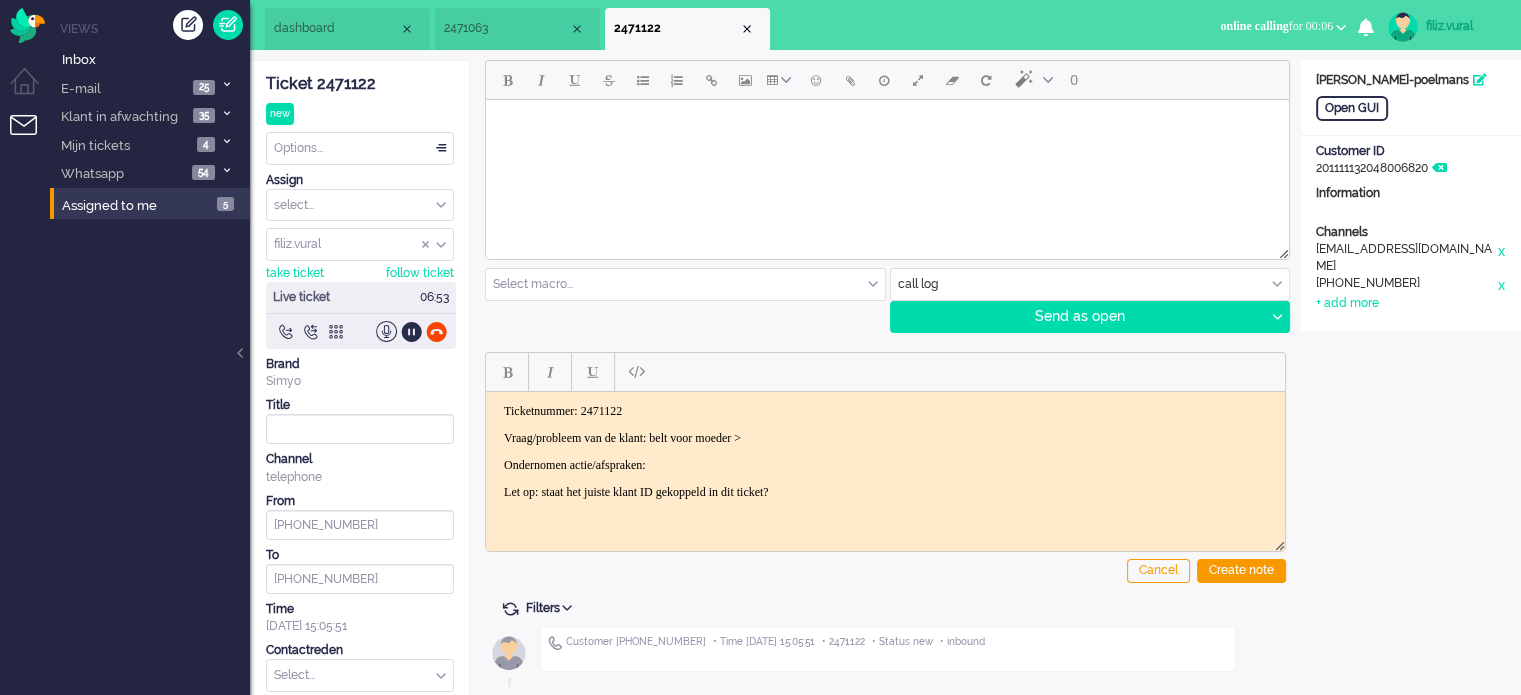 click on "Vraag/probleem van de klant: belt voor moeder >" at bounding box center (885, 437) 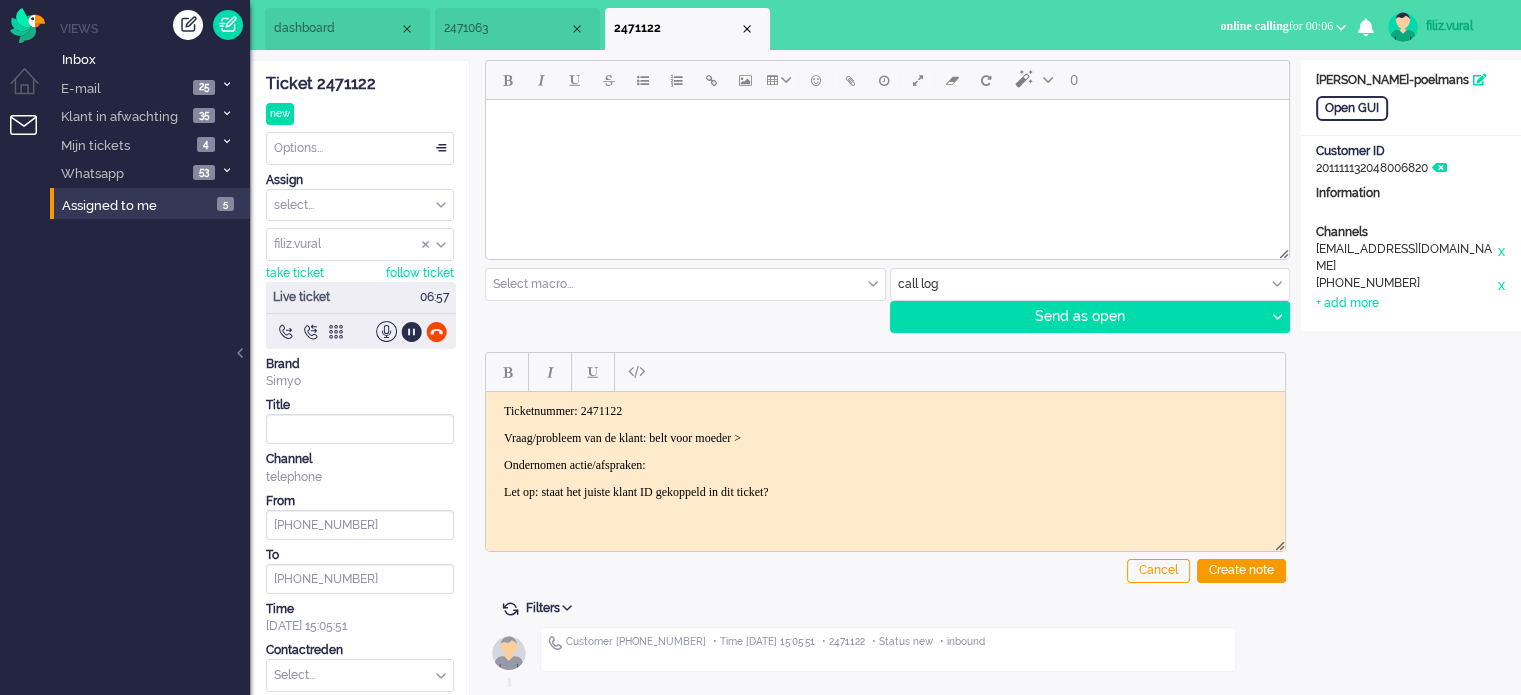 click on "2471063" at bounding box center (506, 28) 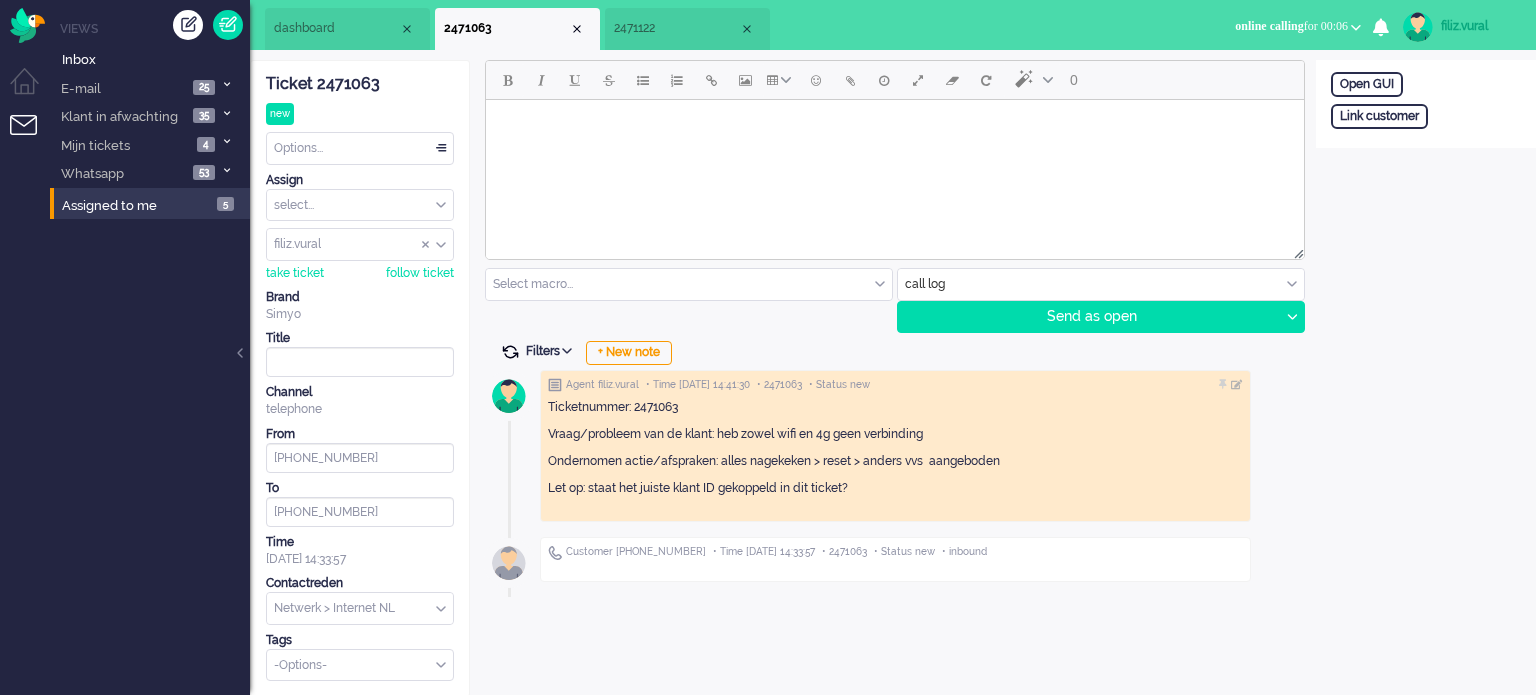 drag, startPoint x: 510, startPoint y: 339, endPoint x: 509, endPoint y: 350, distance: 11.045361 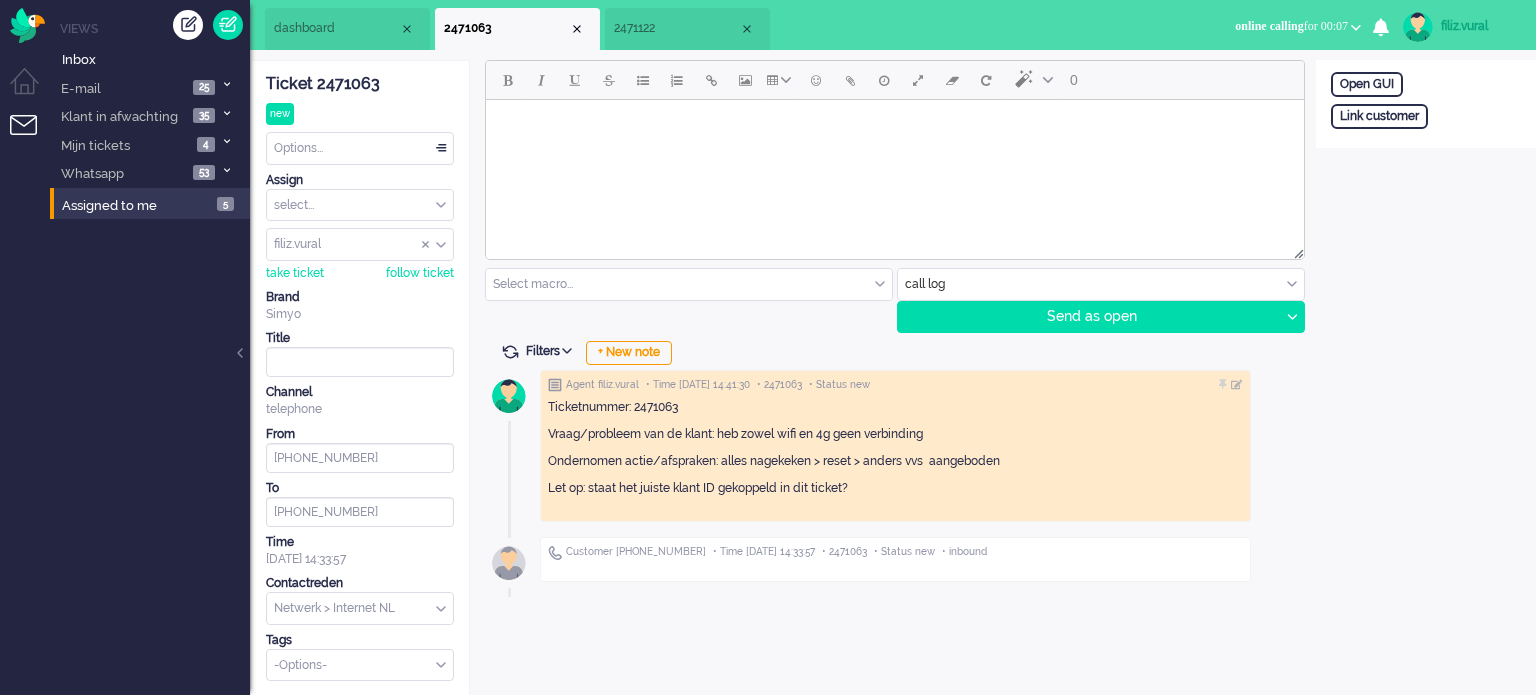 drag, startPoint x: 672, startPoint y: 37, endPoint x: 520, endPoint y: 266, distance: 274.8545 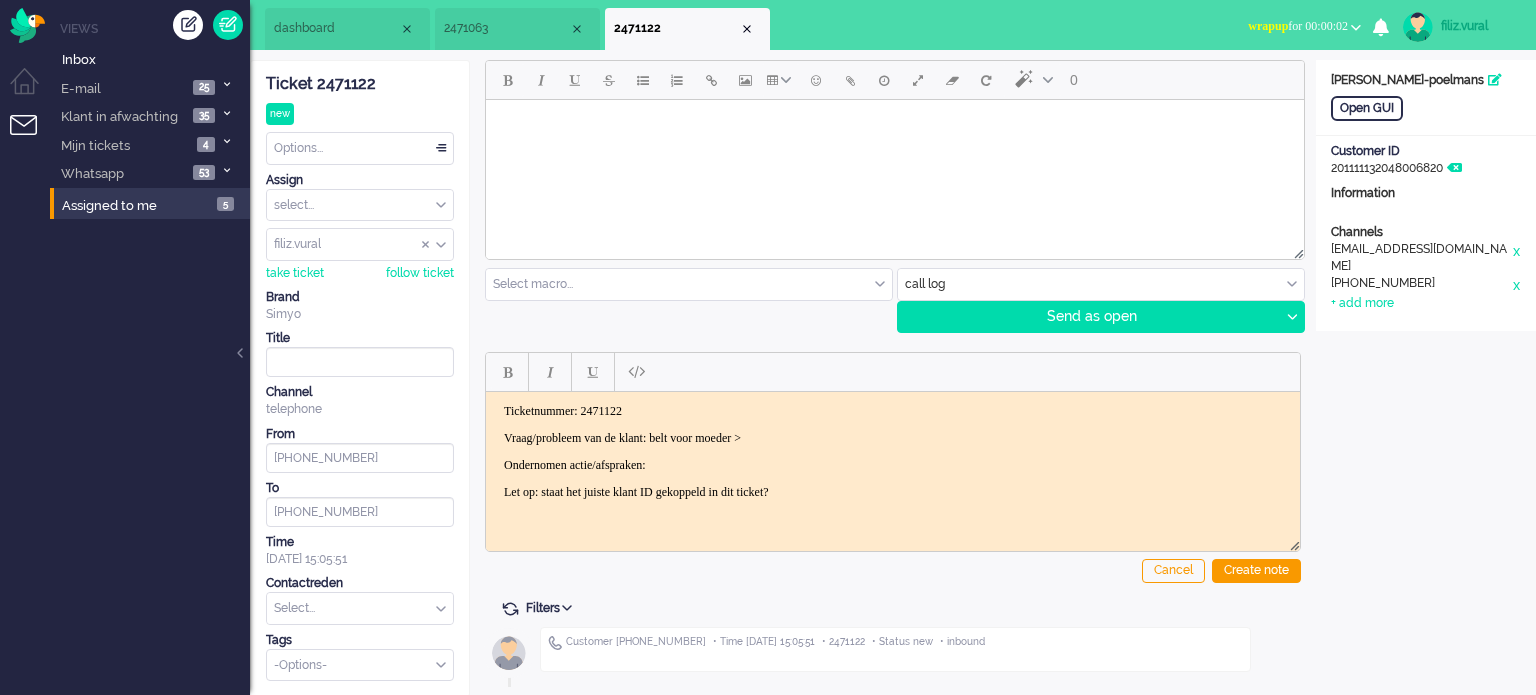 click on "2471063" at bounding box center [506, 28] 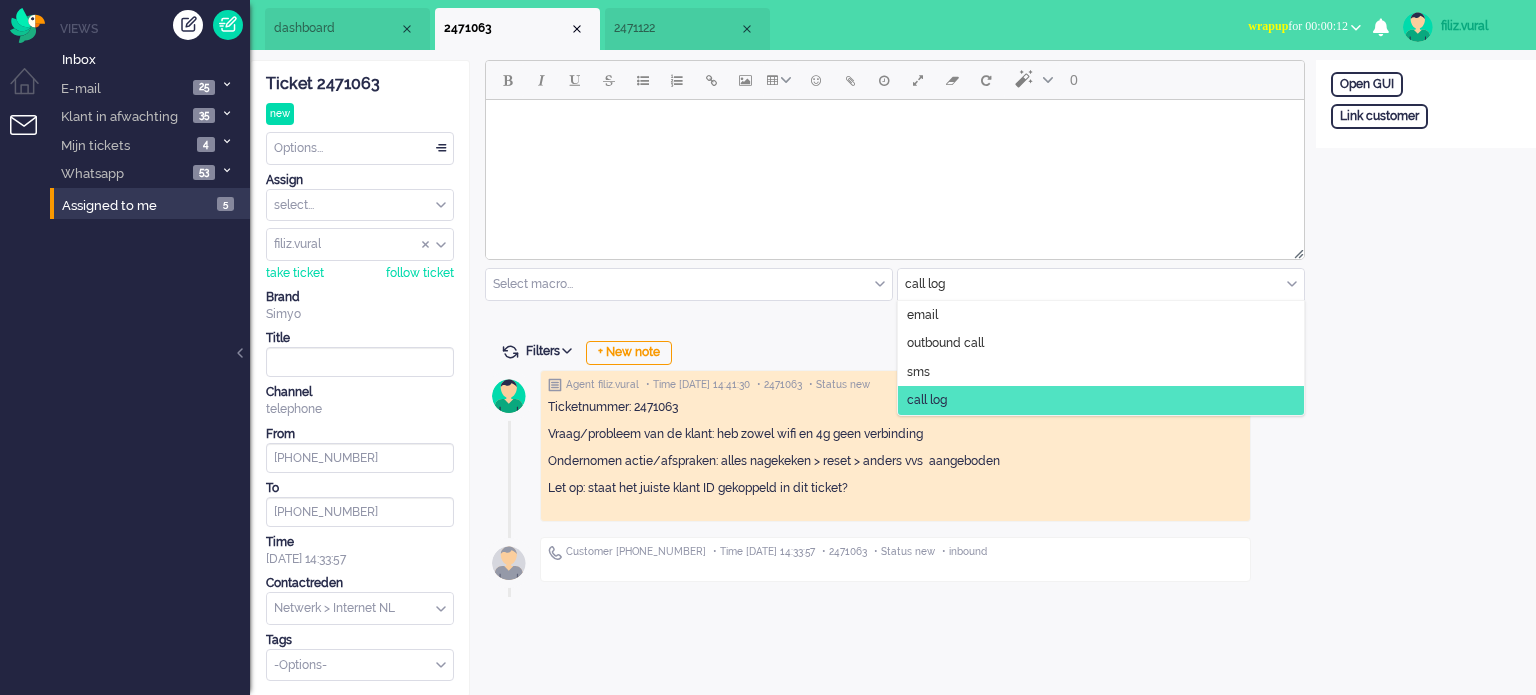click at bounding box center (1101, 284) 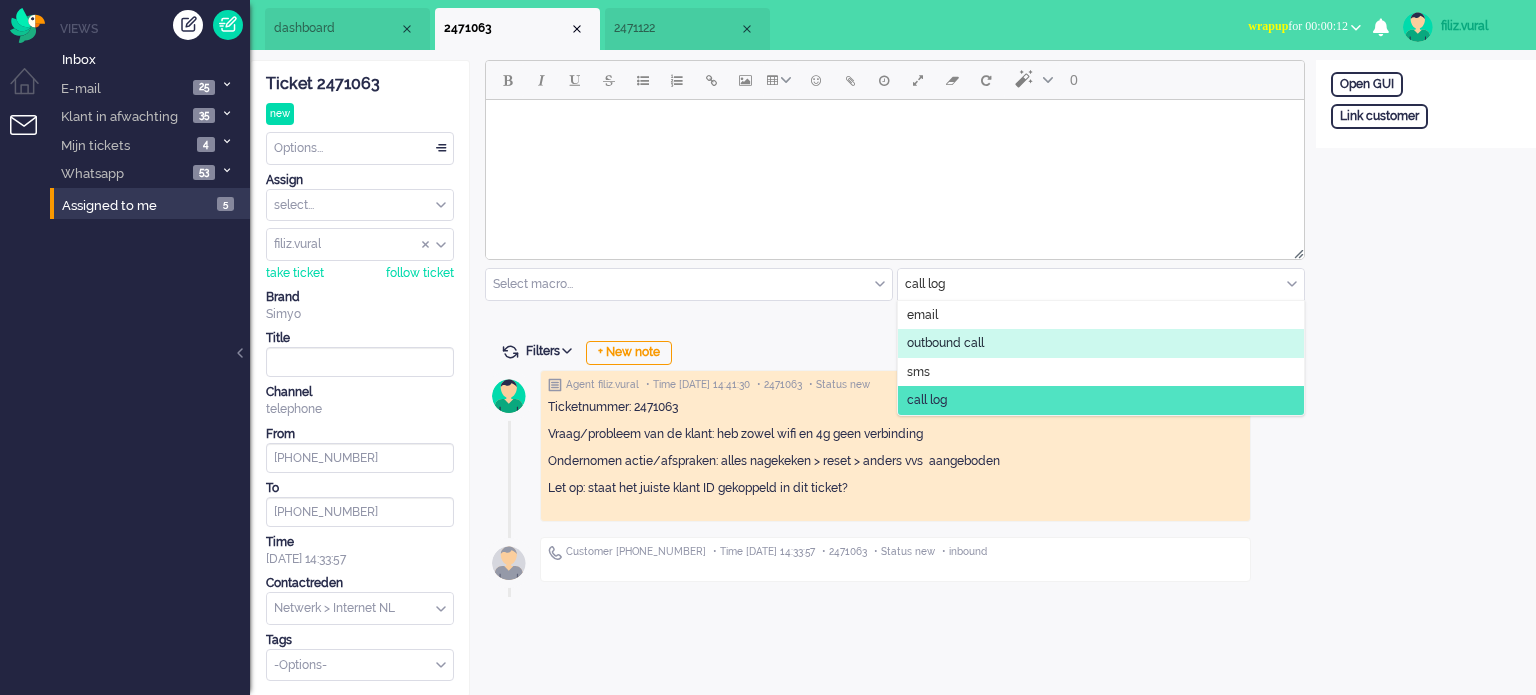 click on "outbound call" 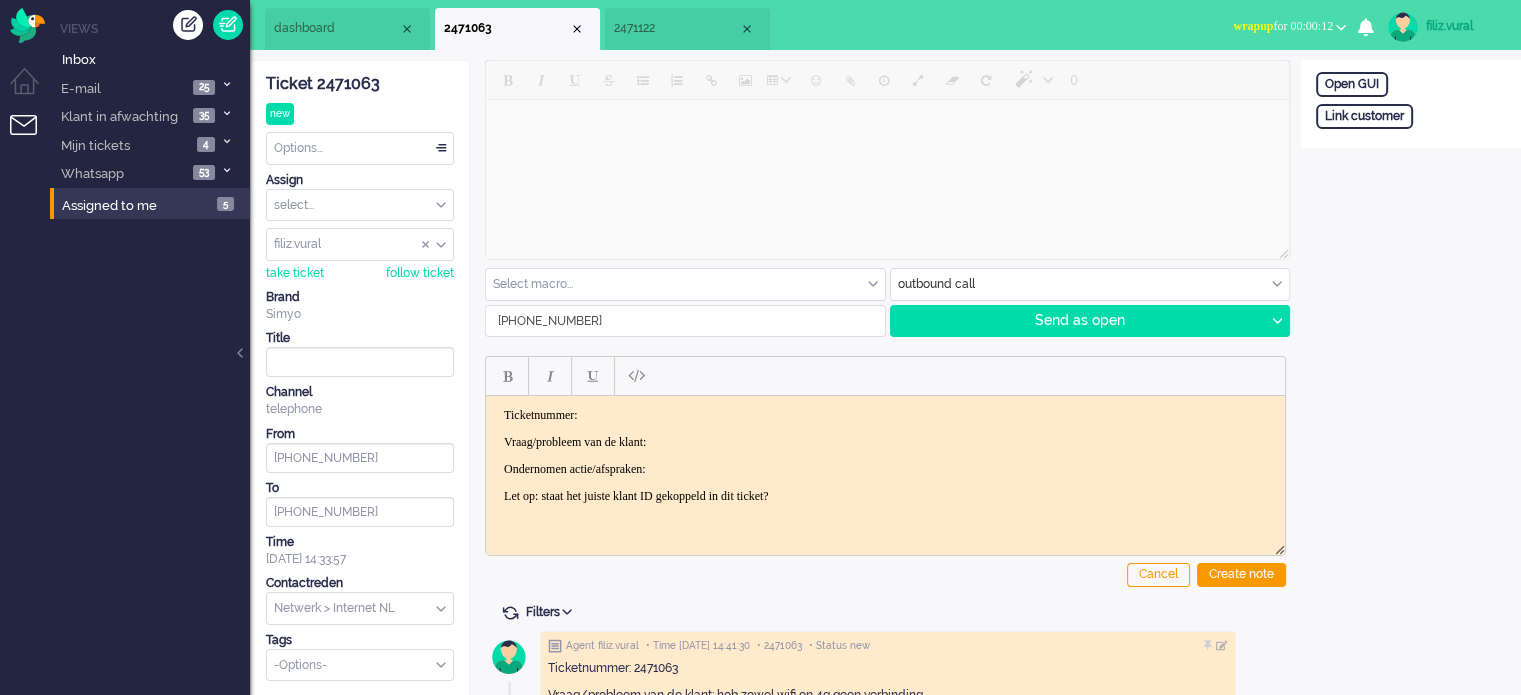 scroll, scrollTop: 0, scrollLeft: 0, axis: both 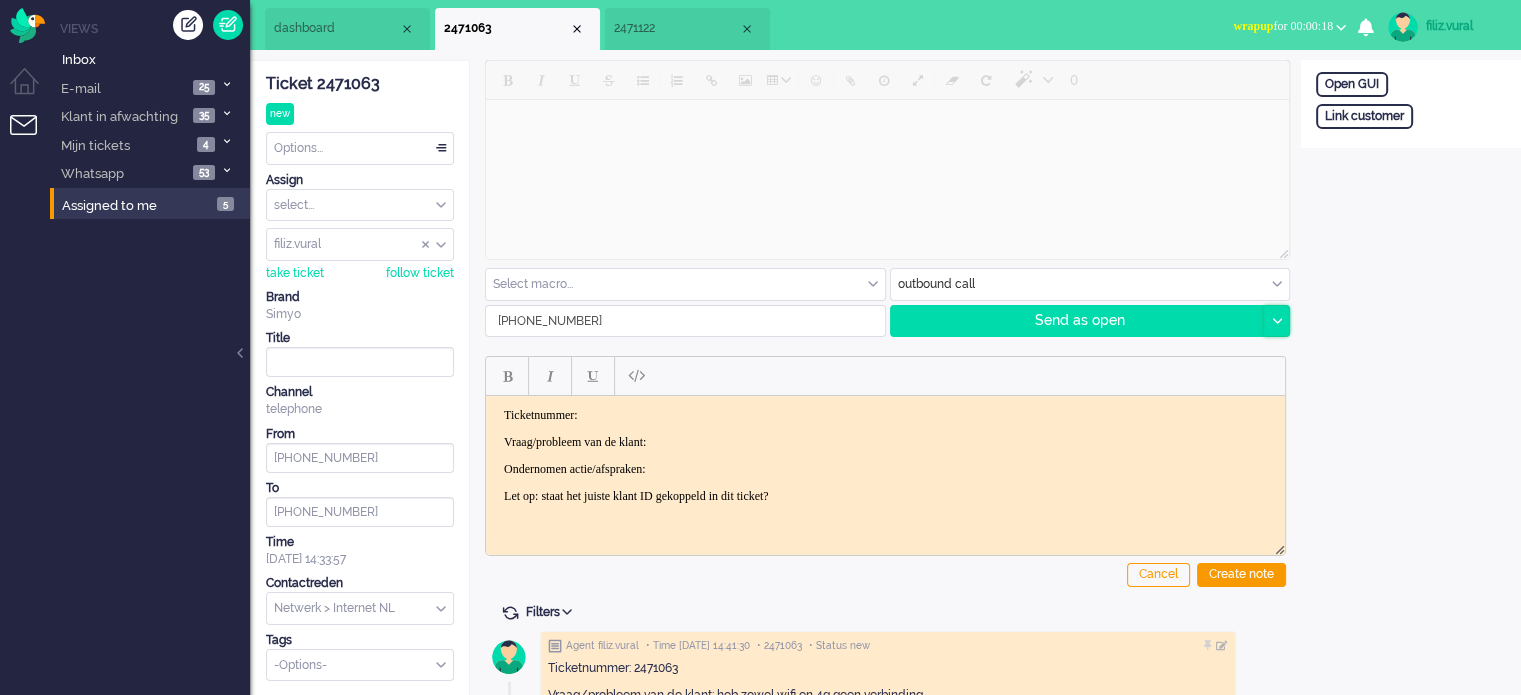 click at bounding box center [1276, 321] 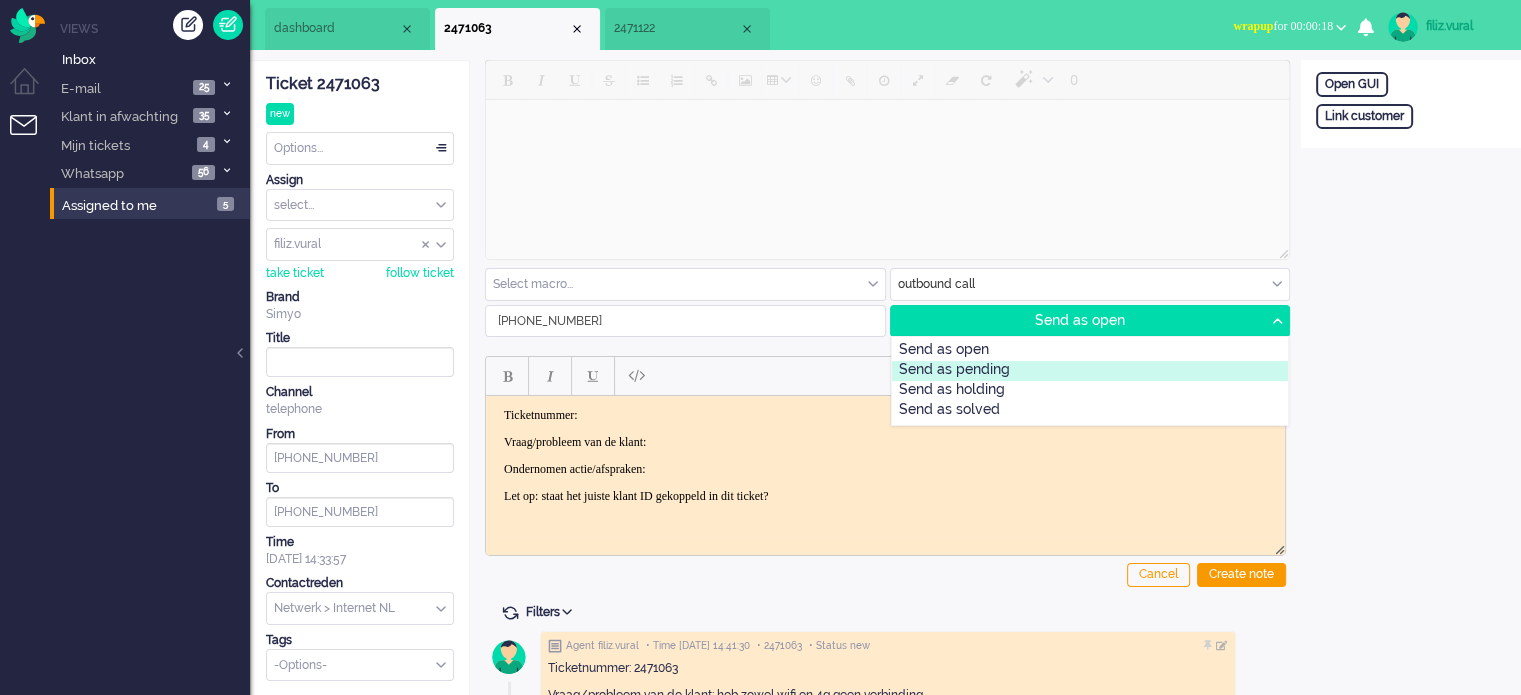 click on "Send as pending" at bounding box center (1090, 371) 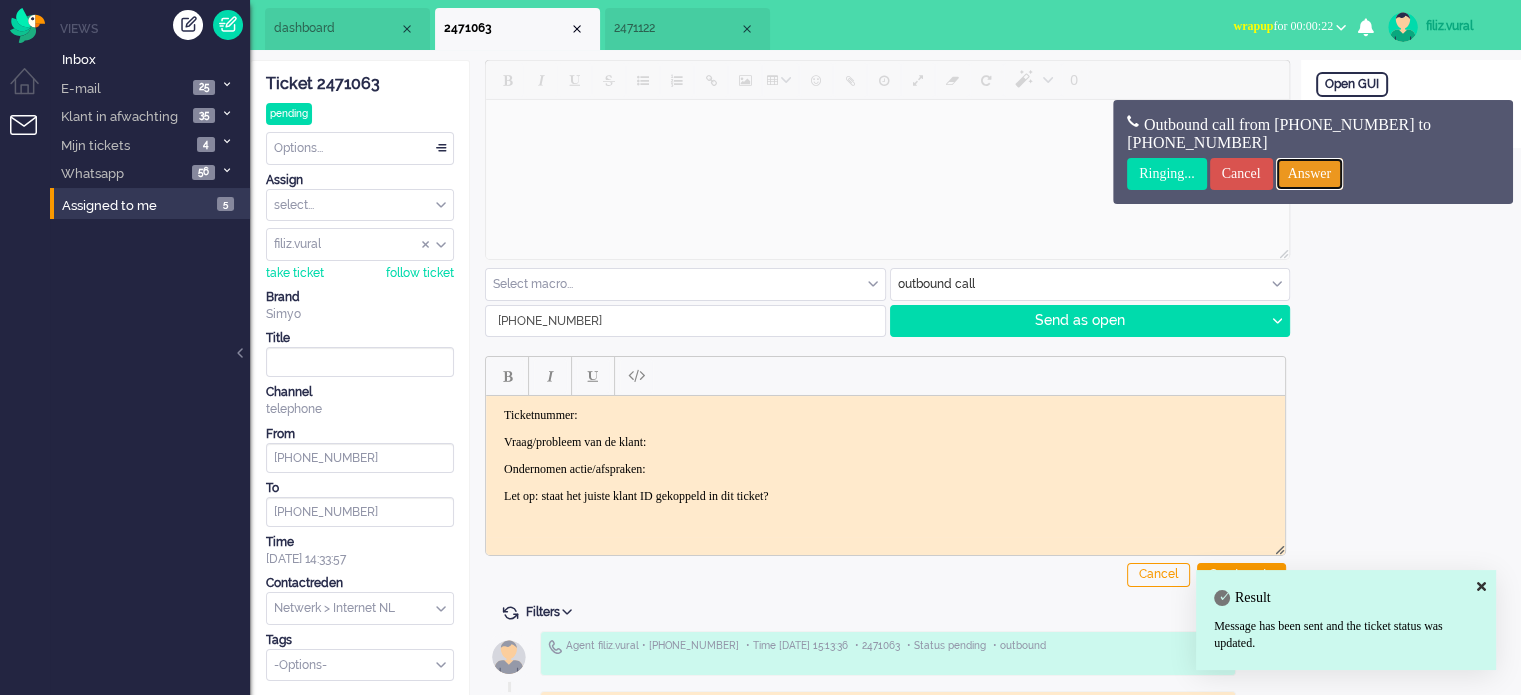 click on "Answer" at bounding box center (1310, 174) 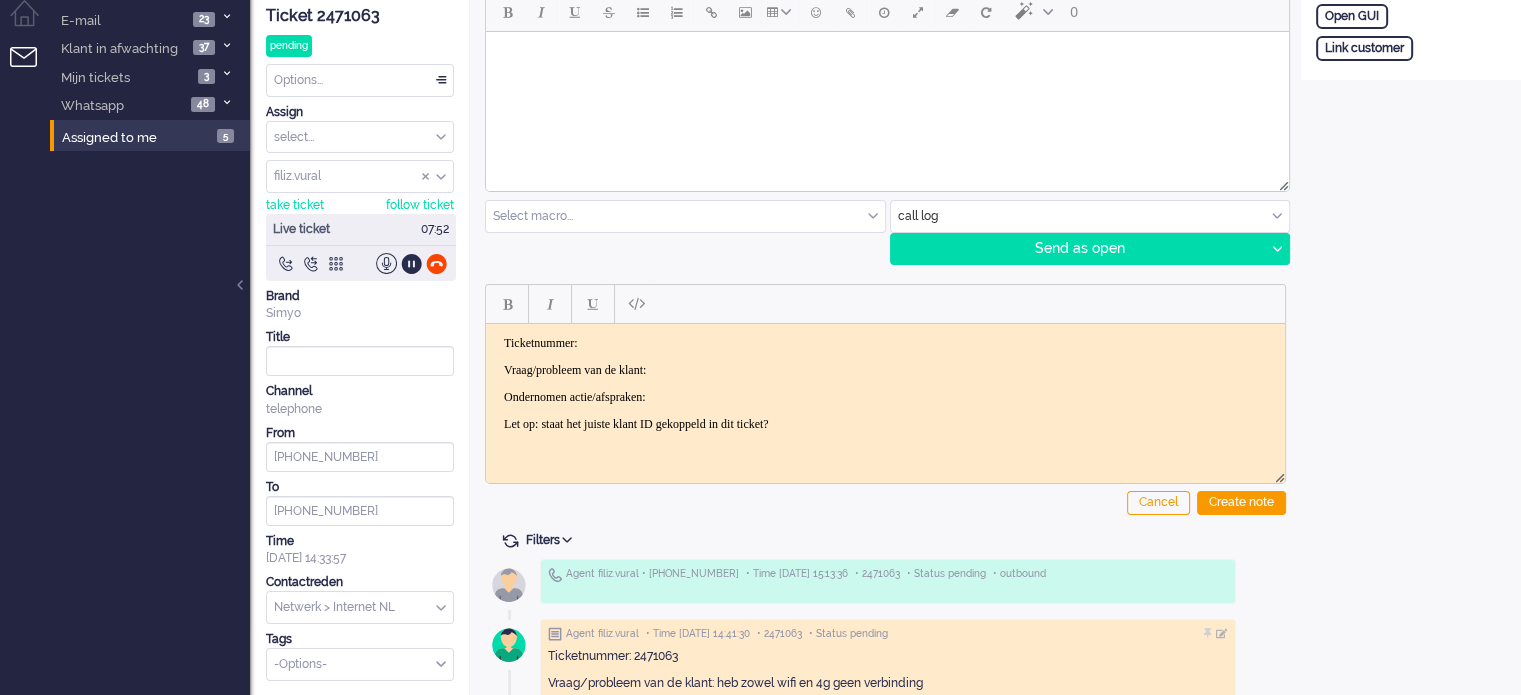 scroll, scrollTop: 0, scrollLeft: 0, axis: both 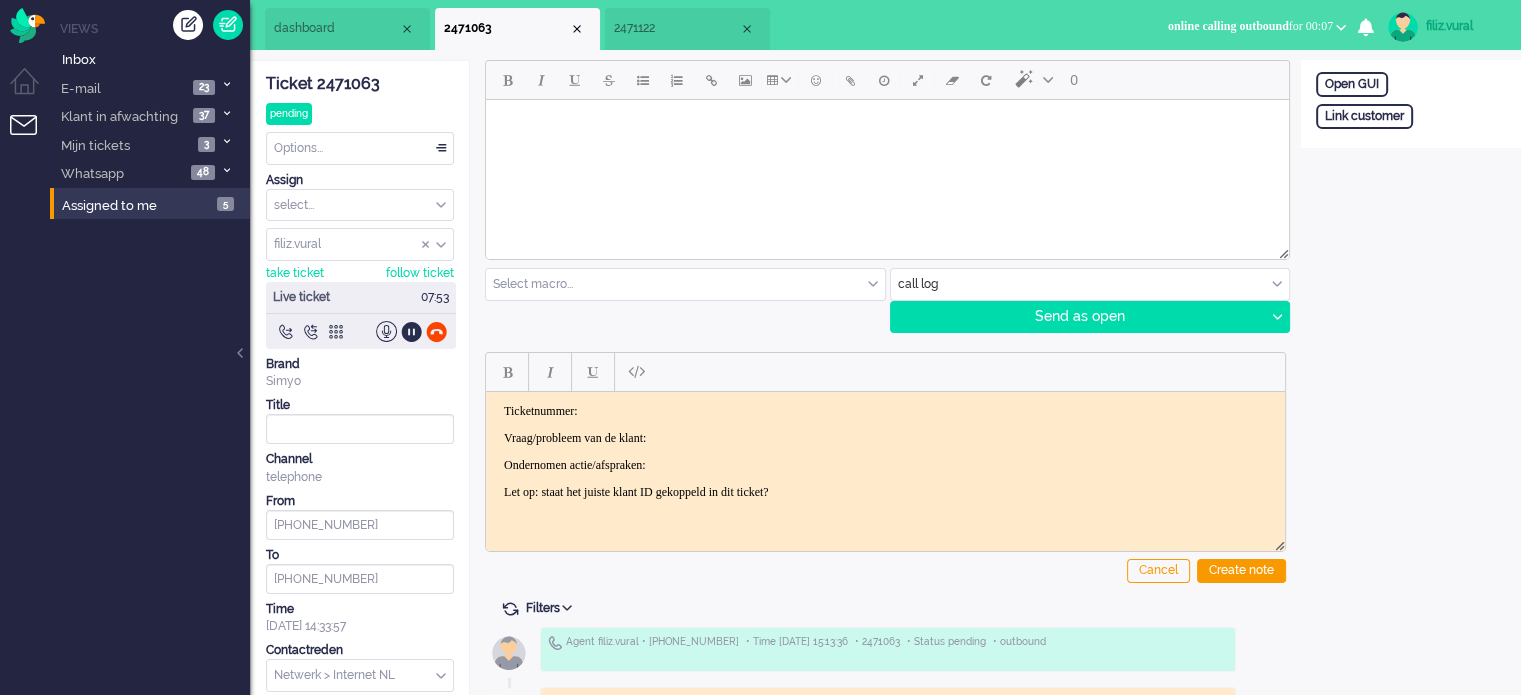 click on "dashboard" at bounding box center (336, 28) 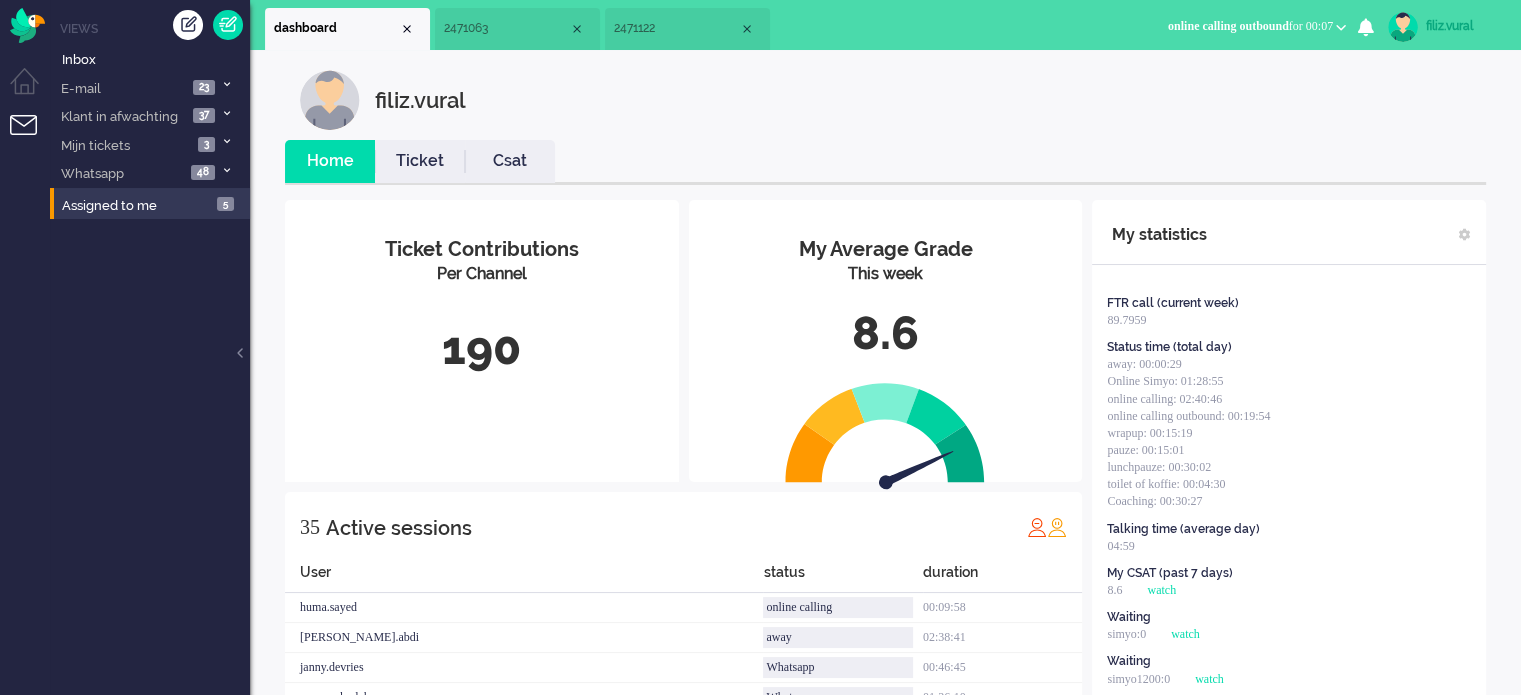 scroll, scrollTop: 0, scrollLeft: 0, axis: both 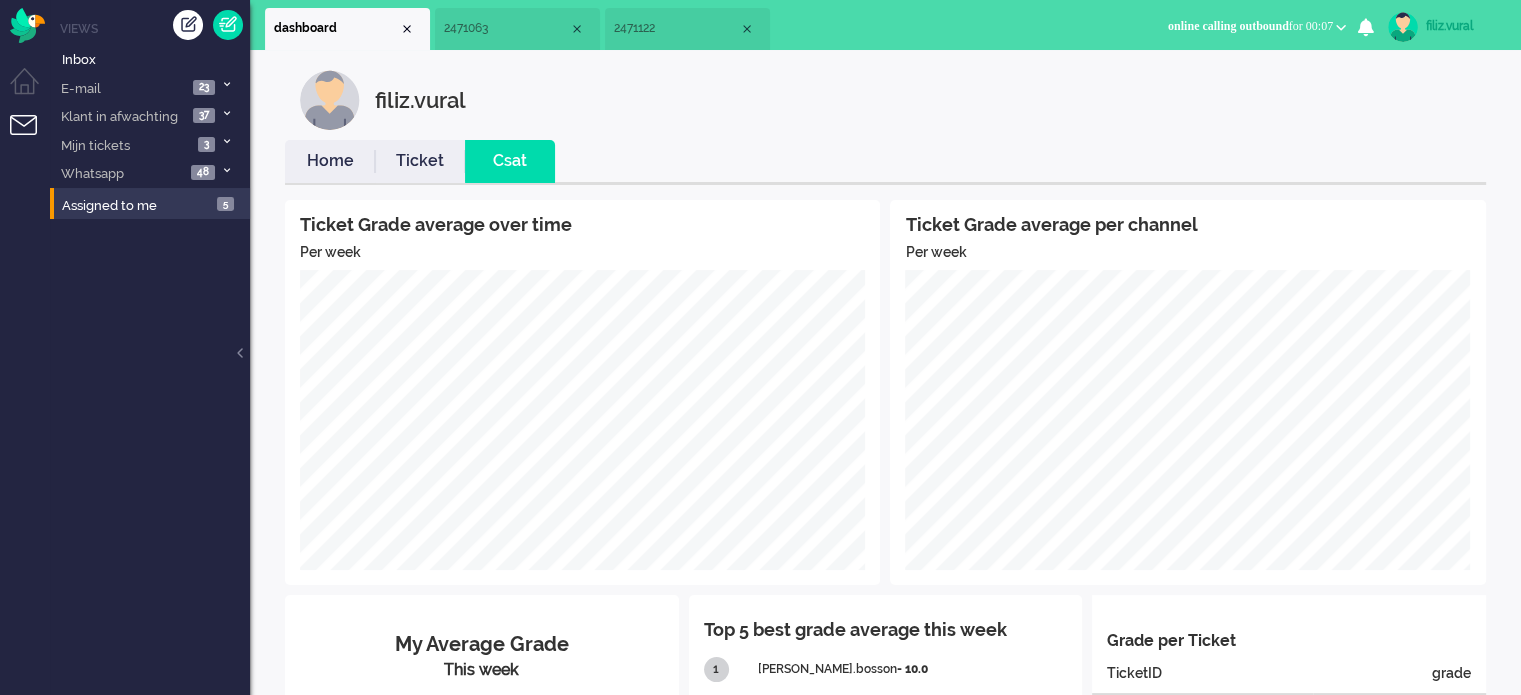 click on "Home" at bounding box center [330, 161] 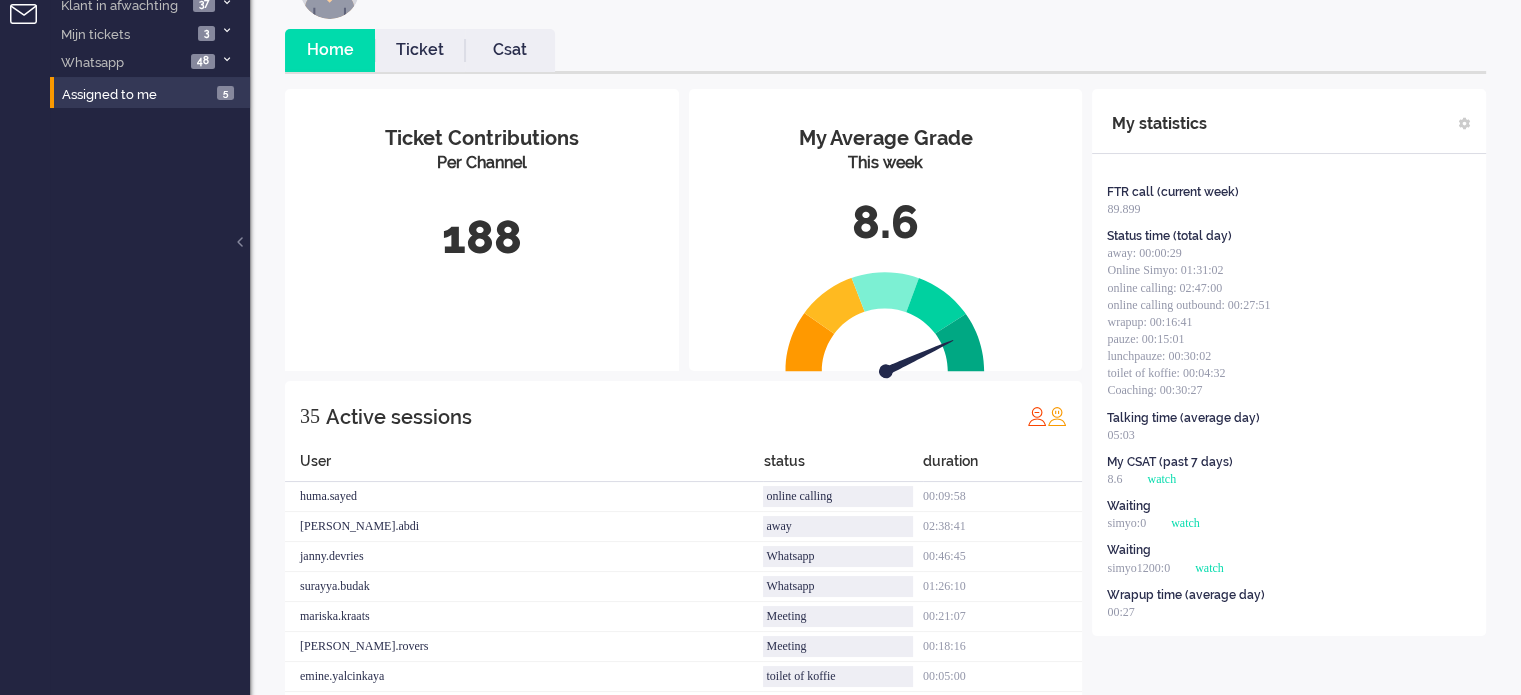 scroll, scrollTop: 0, scrollLeft: 0, axis: both 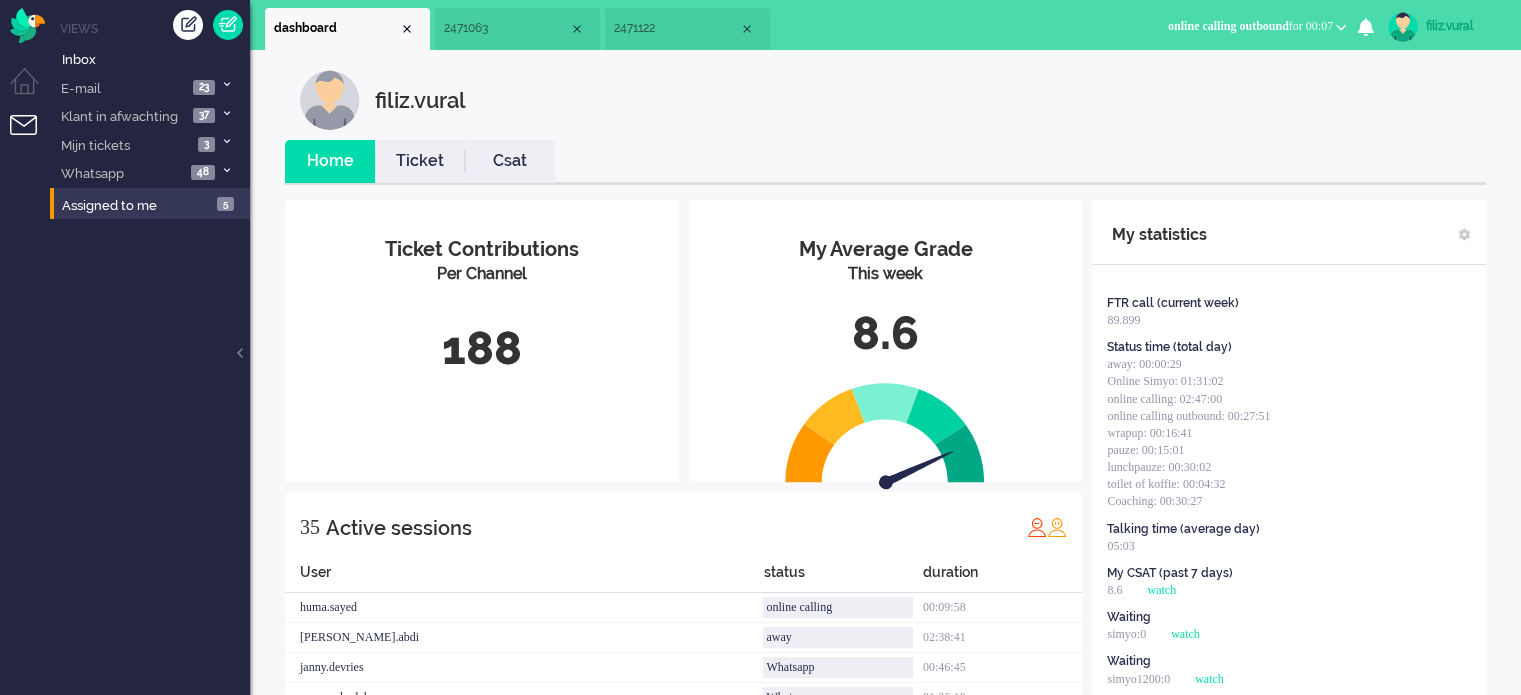 click on "2471063" at bounding box center [506, 28] 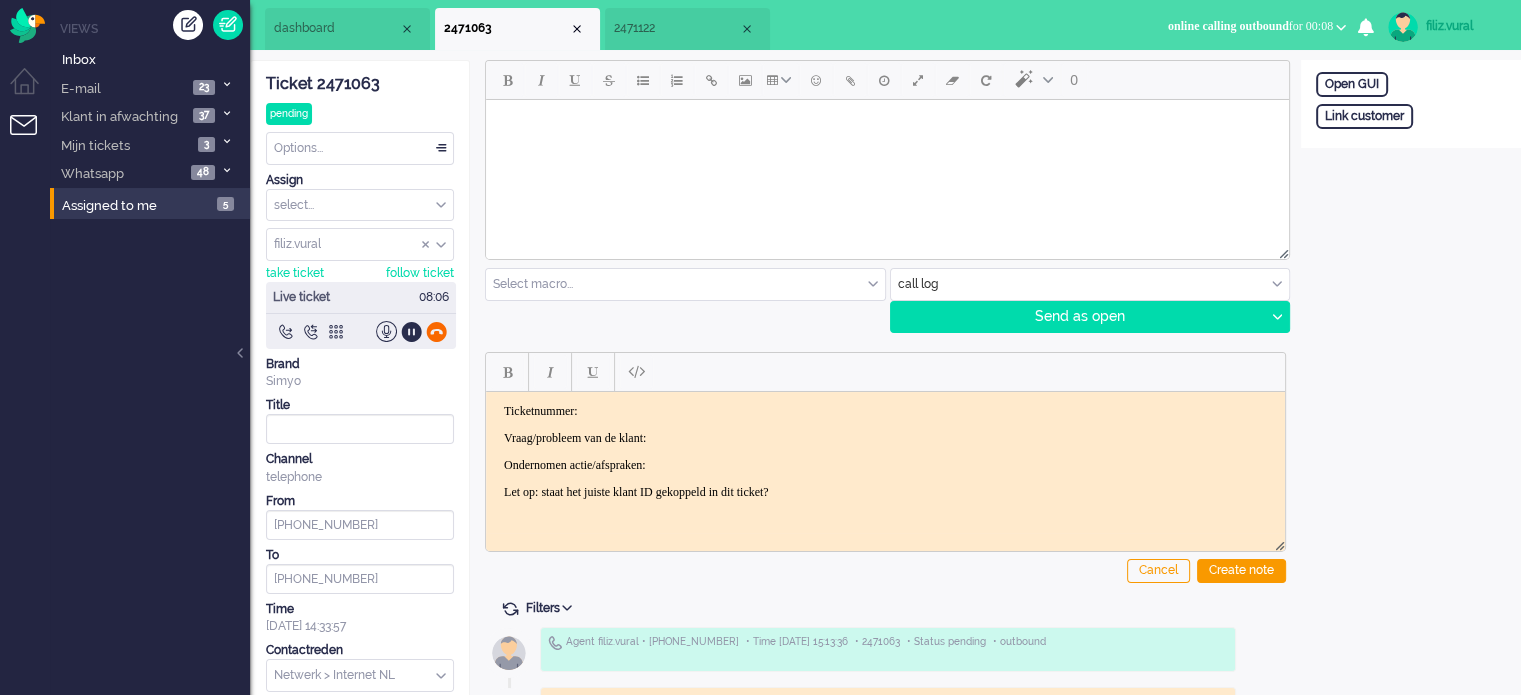 click 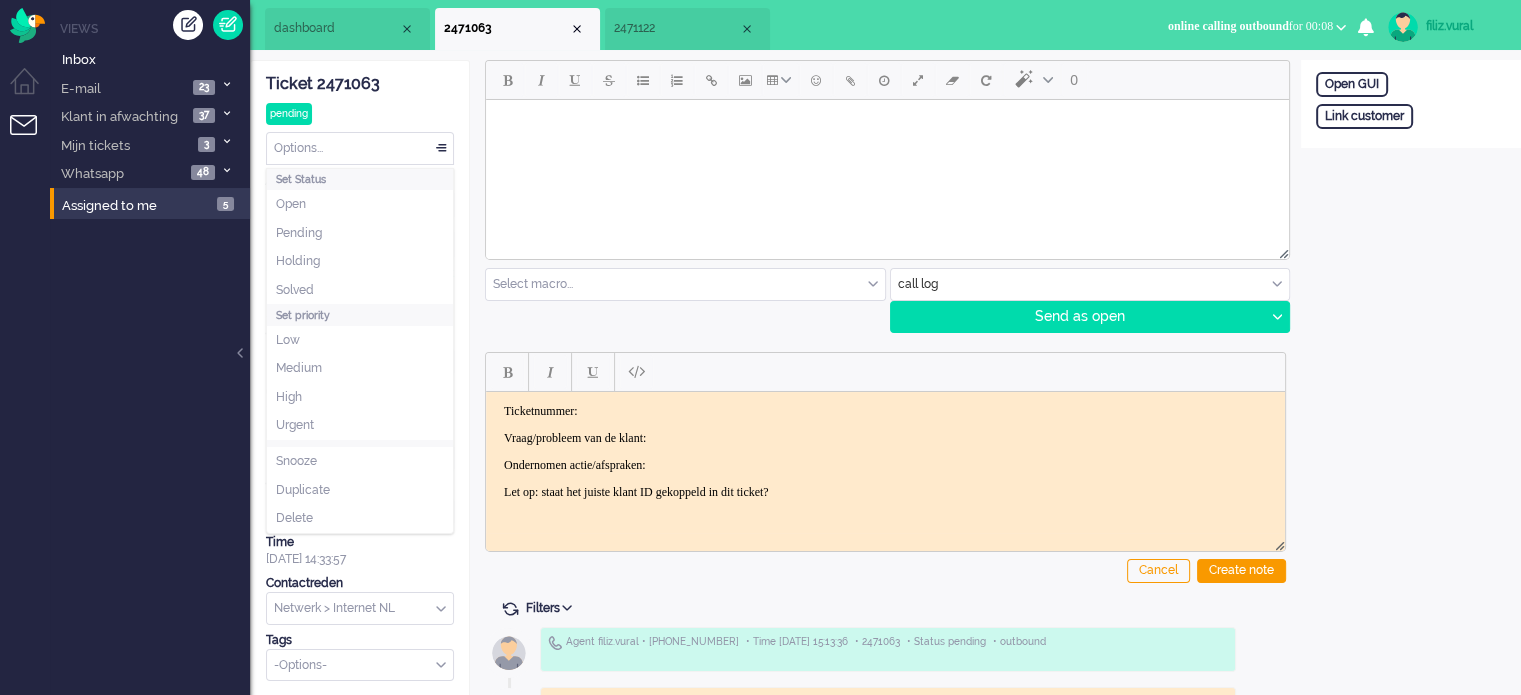 click on "Options..." at bounding box center [360, 148] 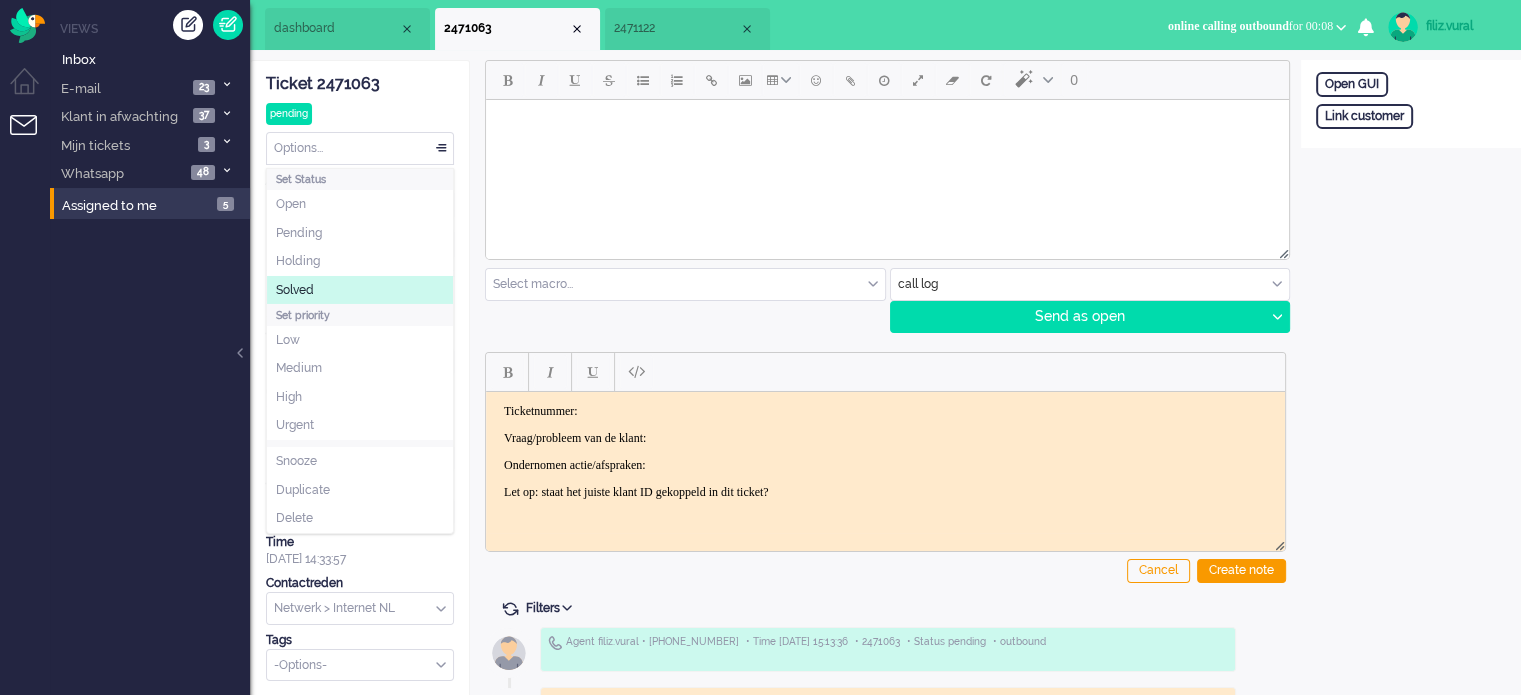 click on "Solved" 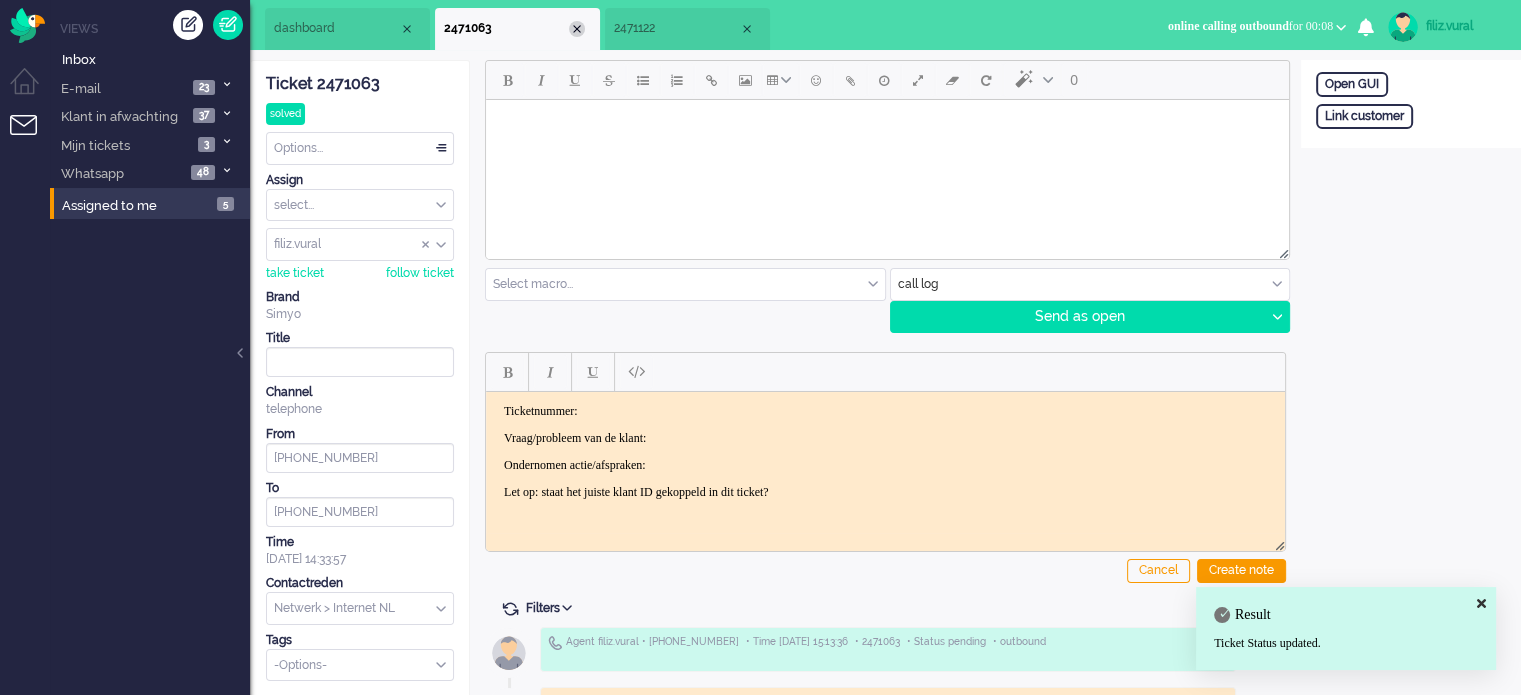 click at bounding box center (577, 29) 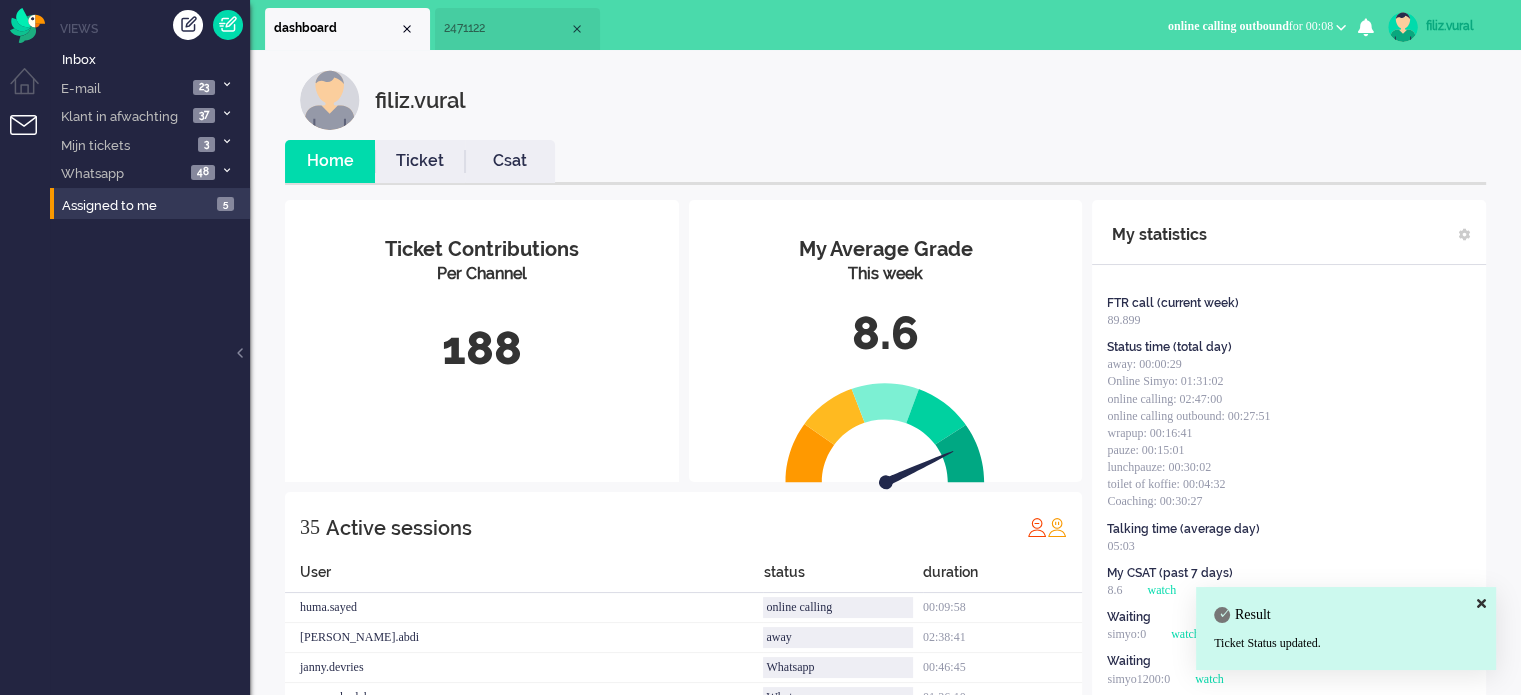 click on "2471122" at bounding box center [517, 29] 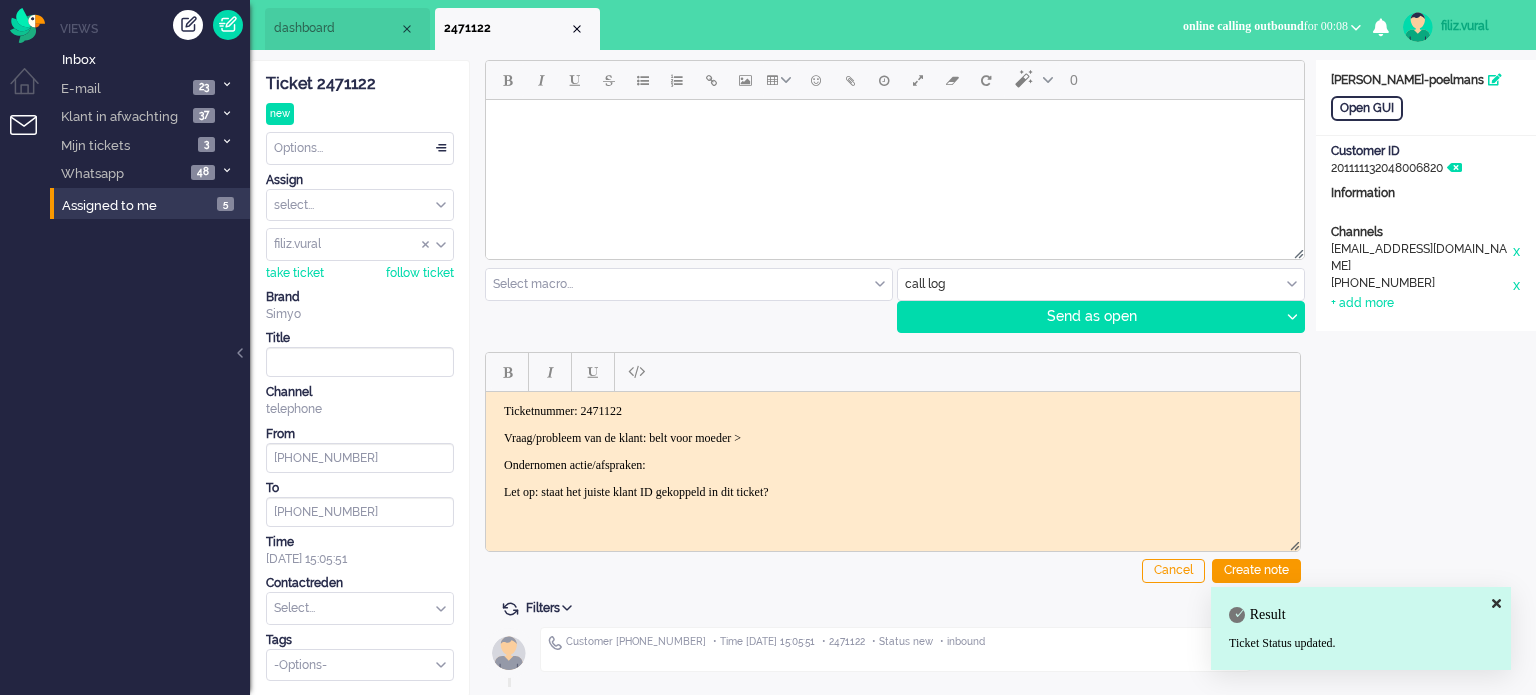 click on "Vraag/probleem van de klant: belt voor moeder >" at bounding box center [893, 437] 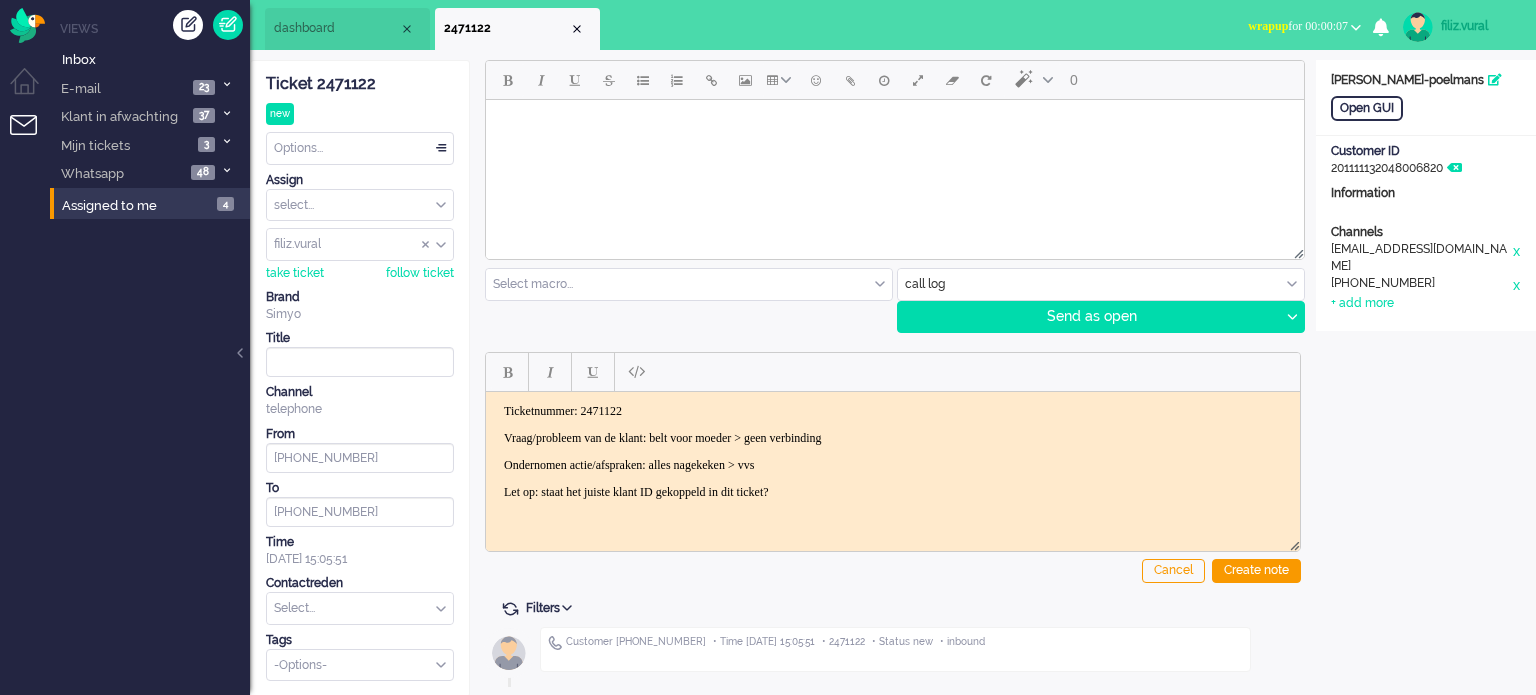 drag, startPoint x: 1260, startPoint y: 576, endPoint x: 1240, endPoint y: 555, distance: 29 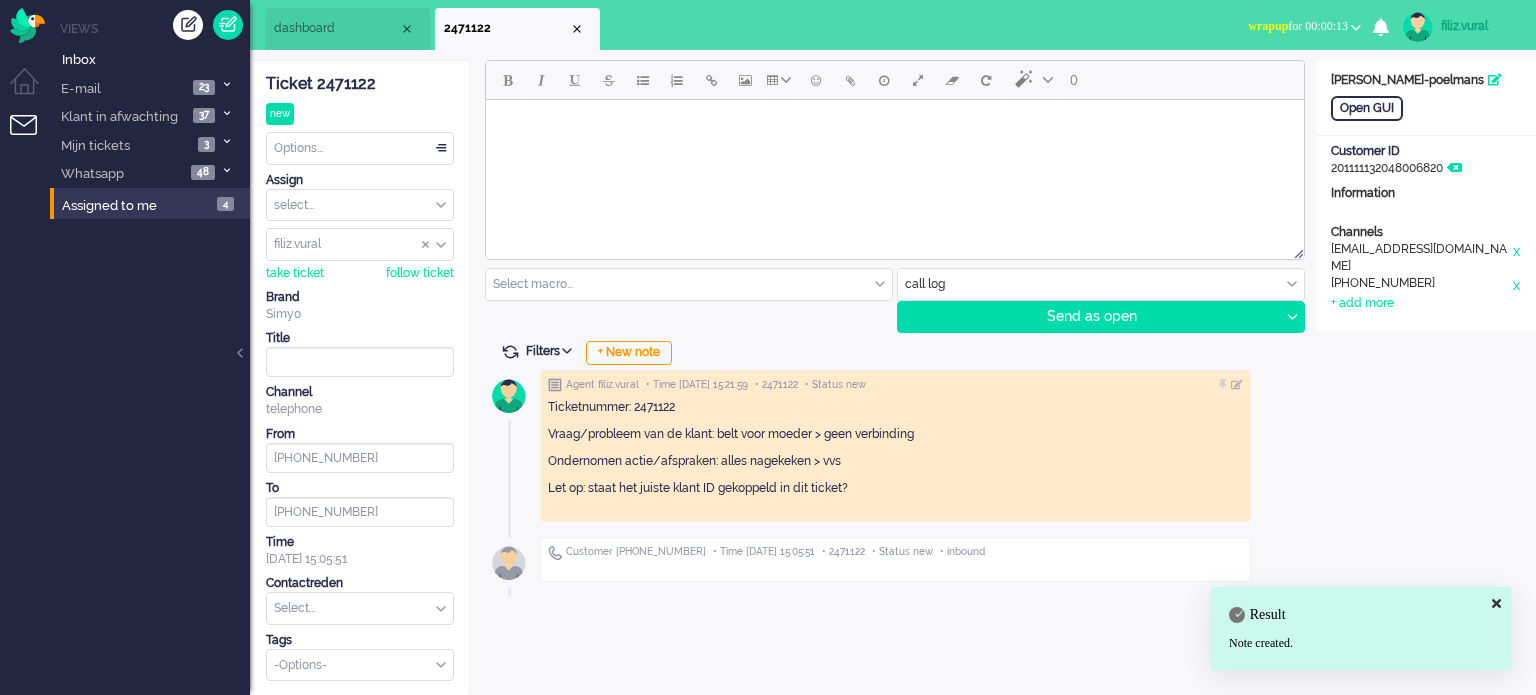 click on "wrapup  for 00:00:13" at bounding box center [1298, 26] 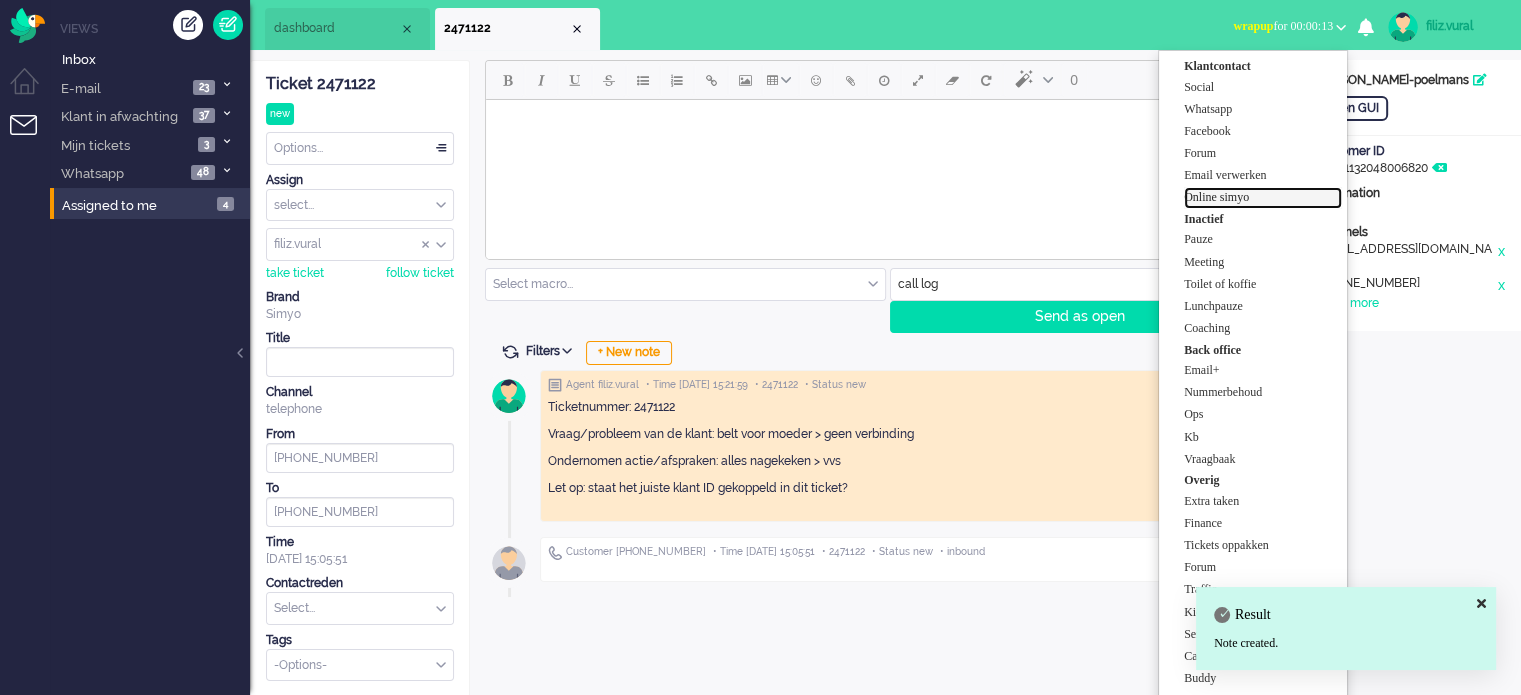 click on "Online simyo" at bounding box center (1263, 197) 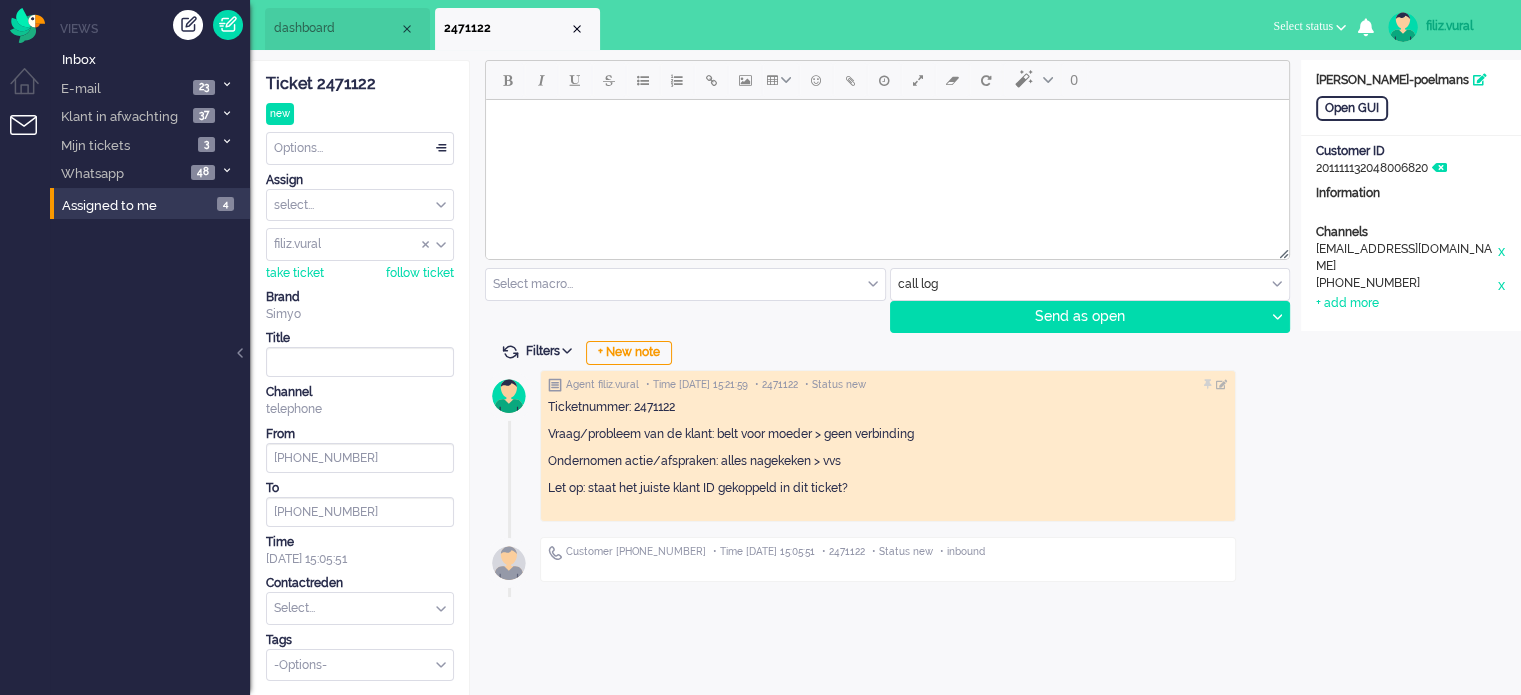 click at bounding box center (360, 608) 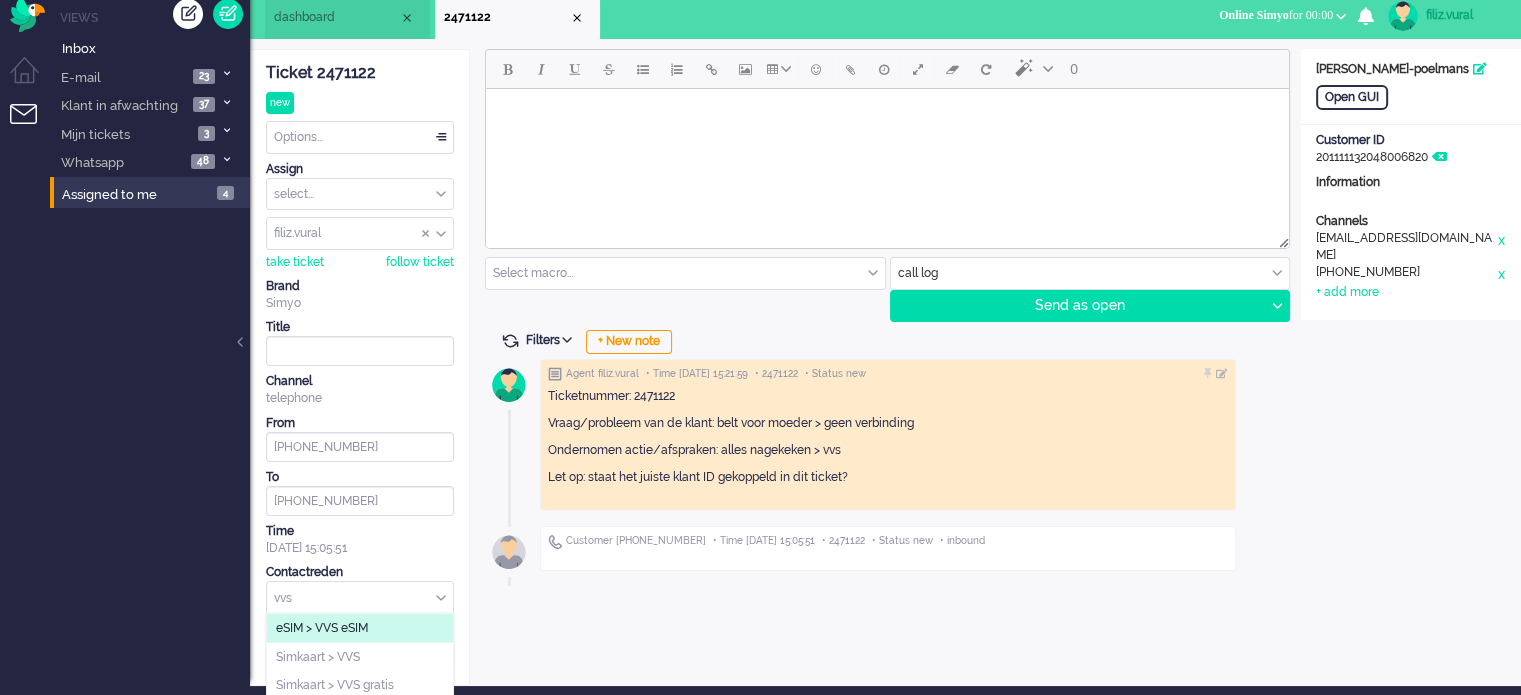 scroll, scrollTop: 14, scrollLeft: 0, axis: vertical 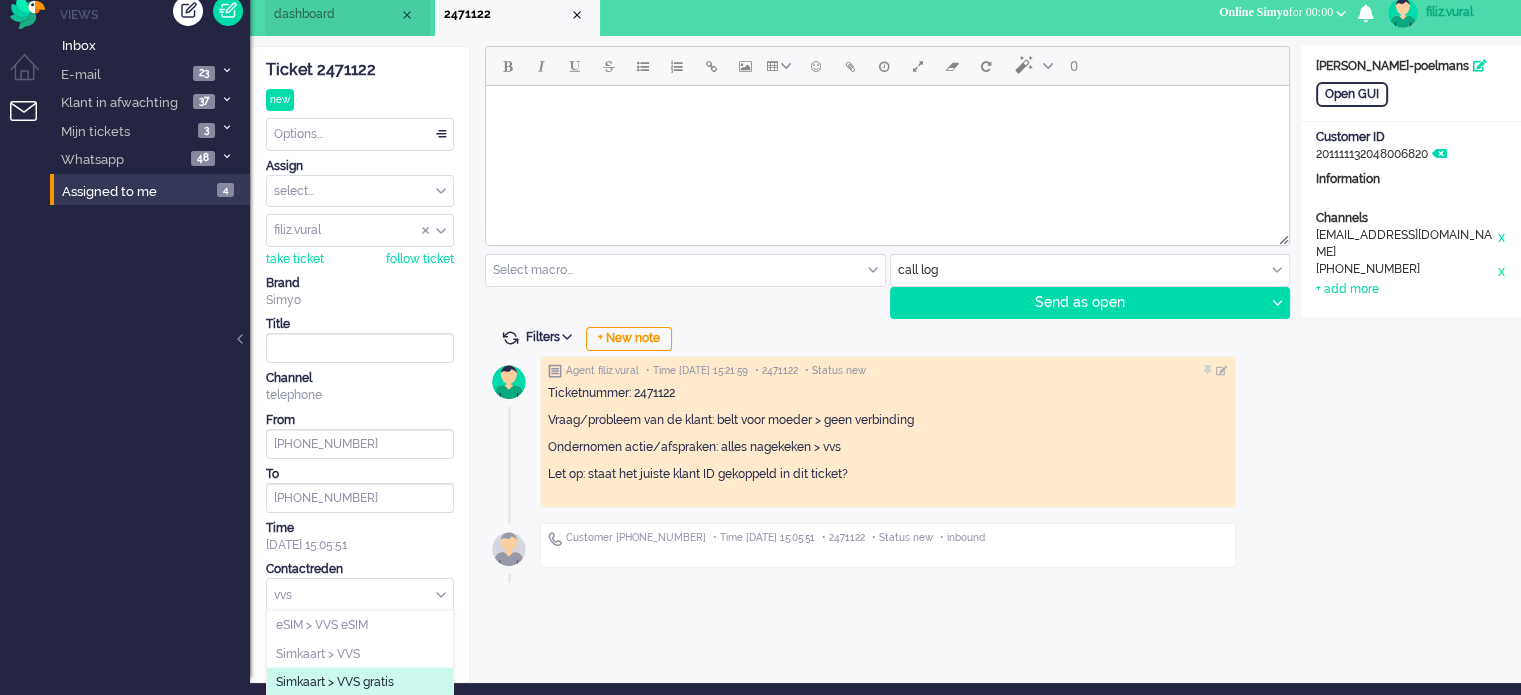 type on "vvs" 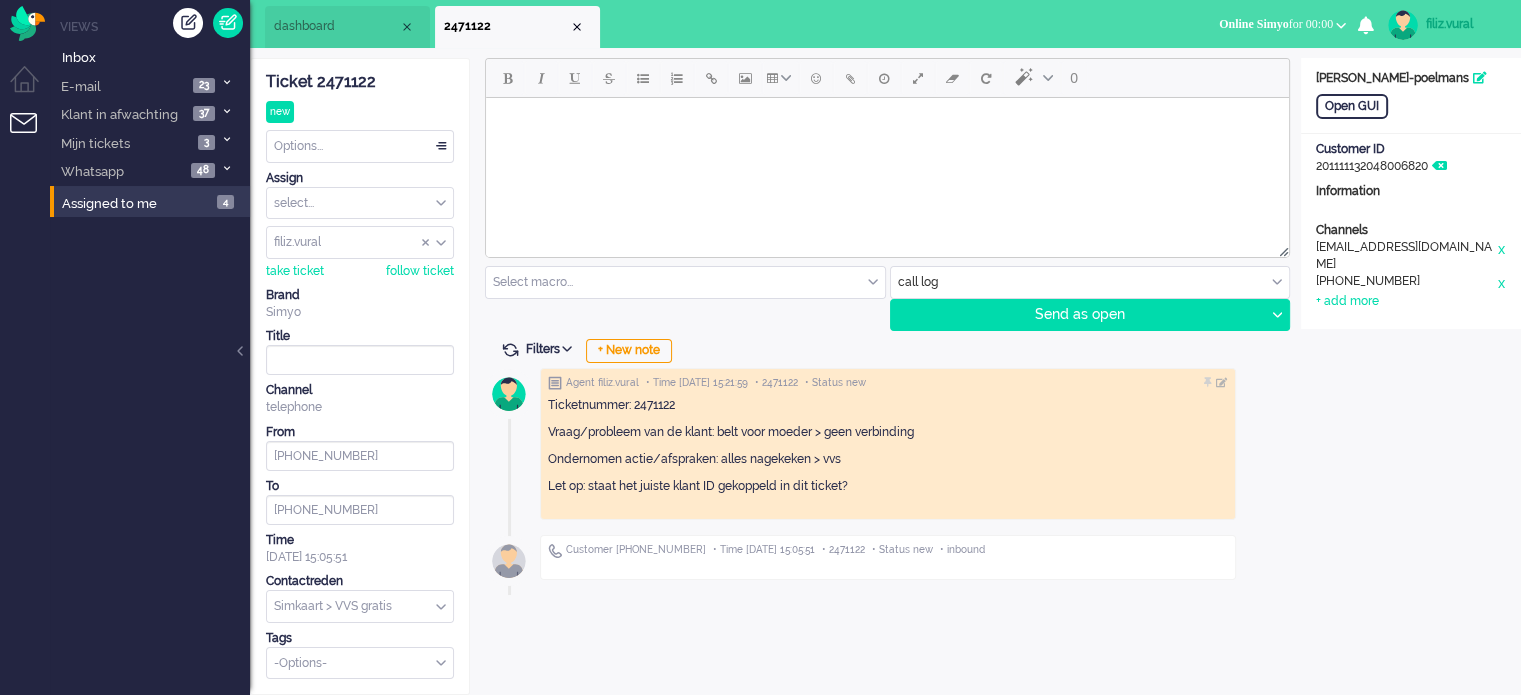 scroll, scrollTop: 0, scrollLeft: 0, axis: both 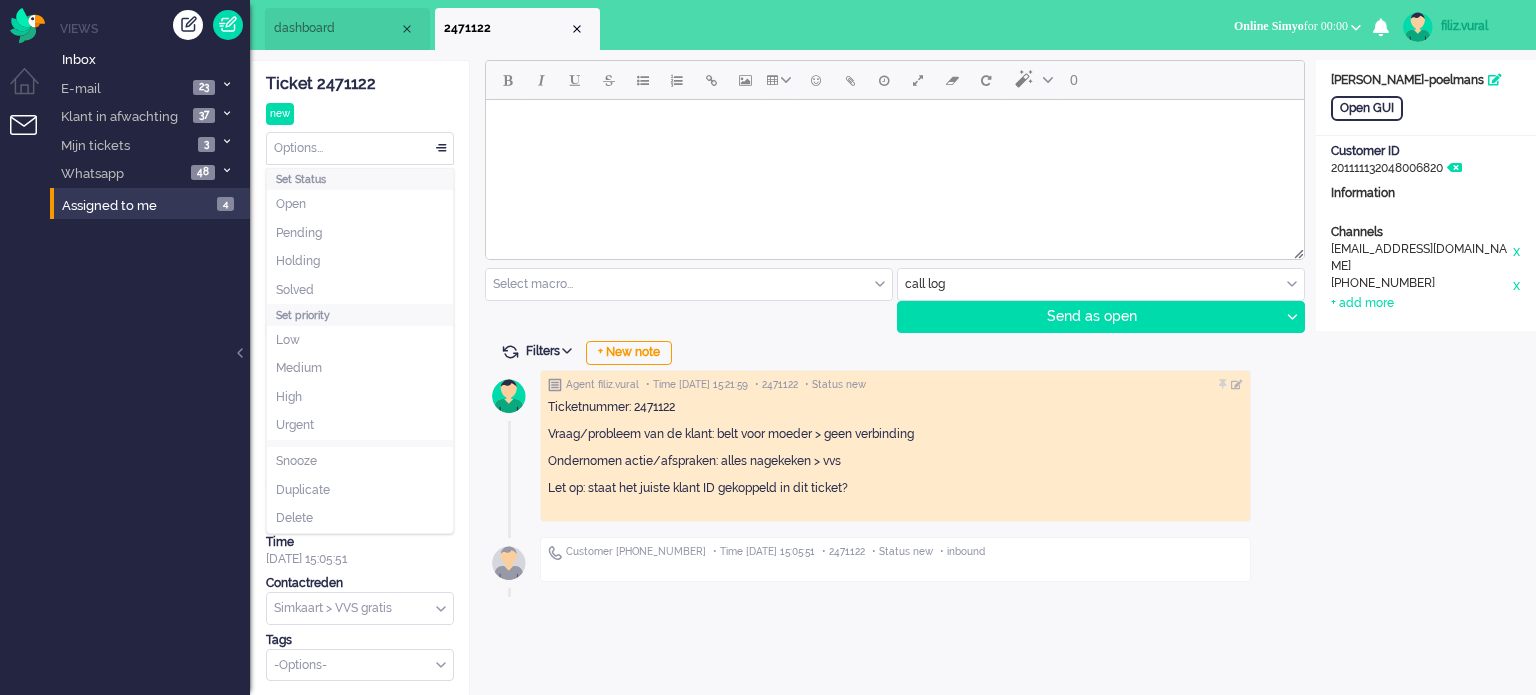 click on "Options..." at bounding box center [360, 148] 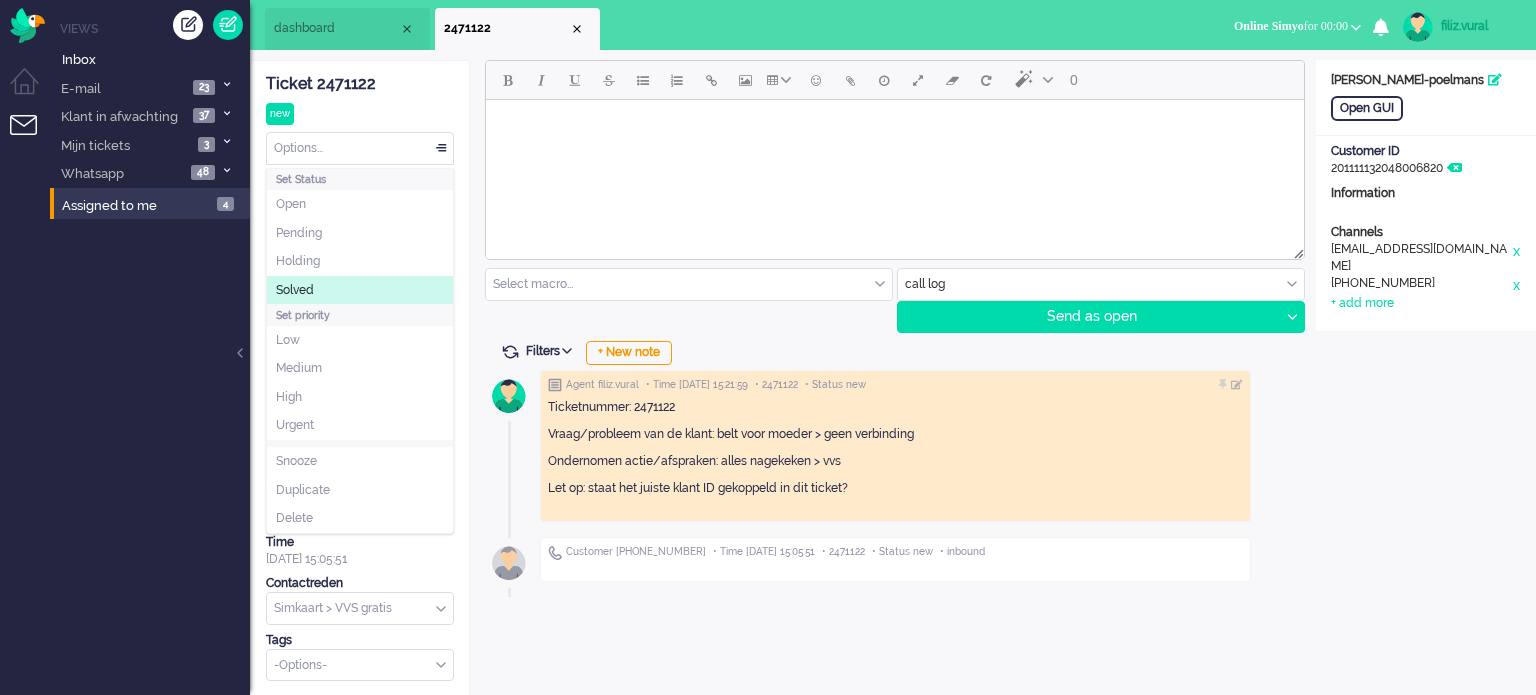 click on "Solved" 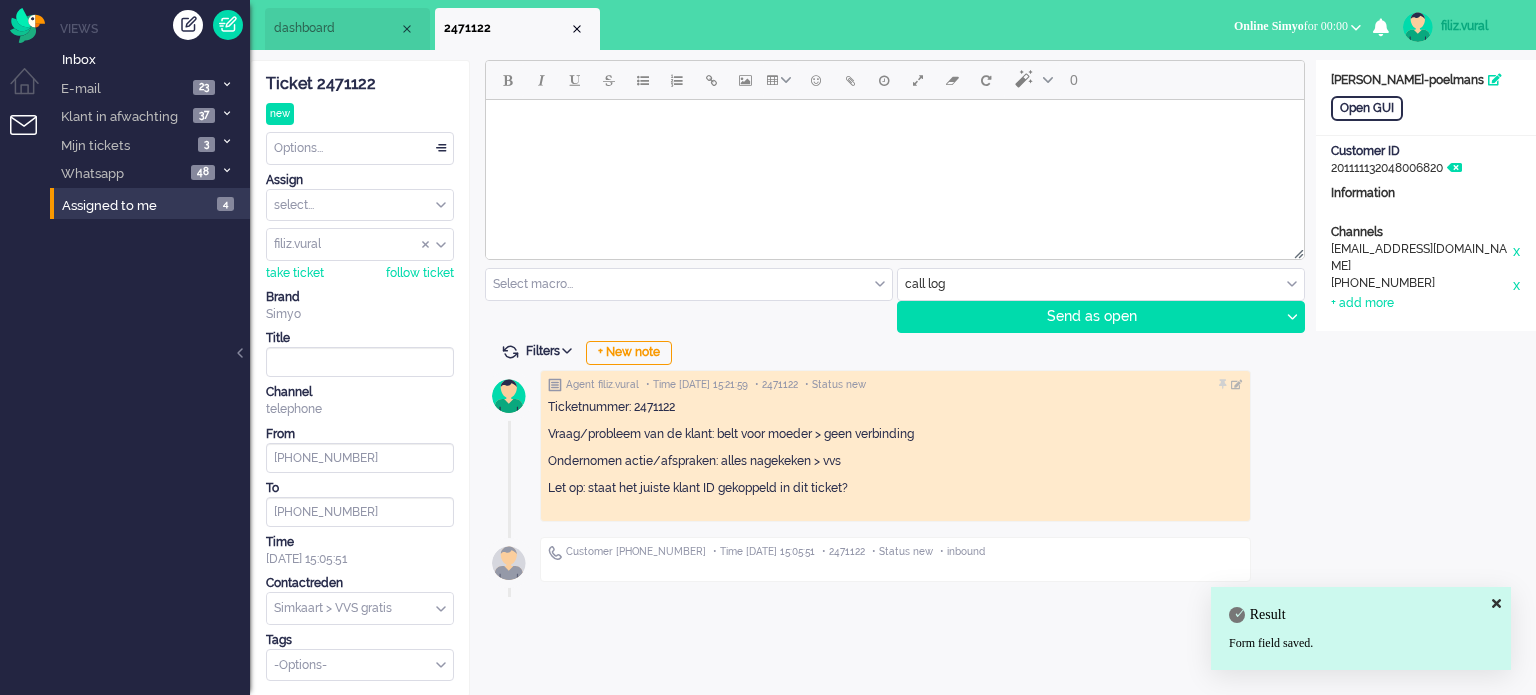 click at bounding box center [577, 29] 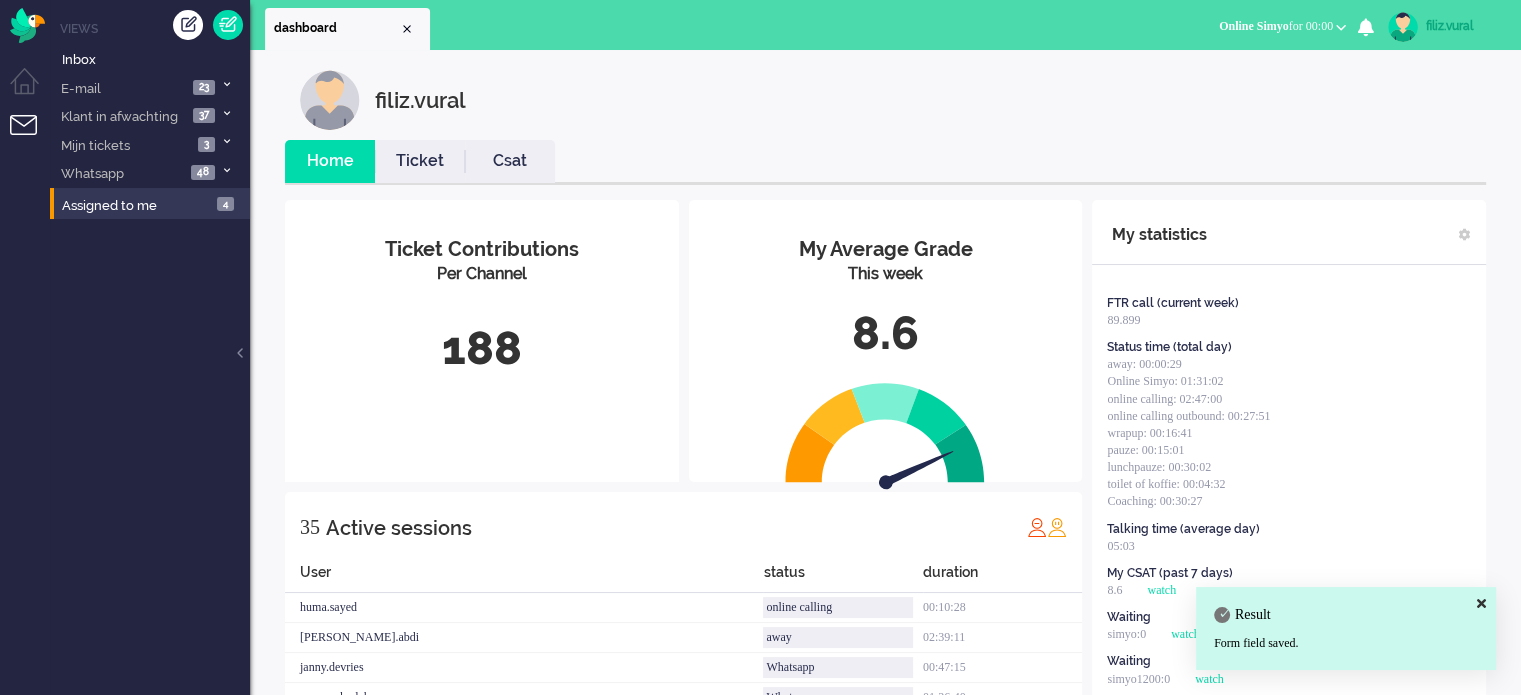 click on "Ticket" at bounding box center [420, 161] 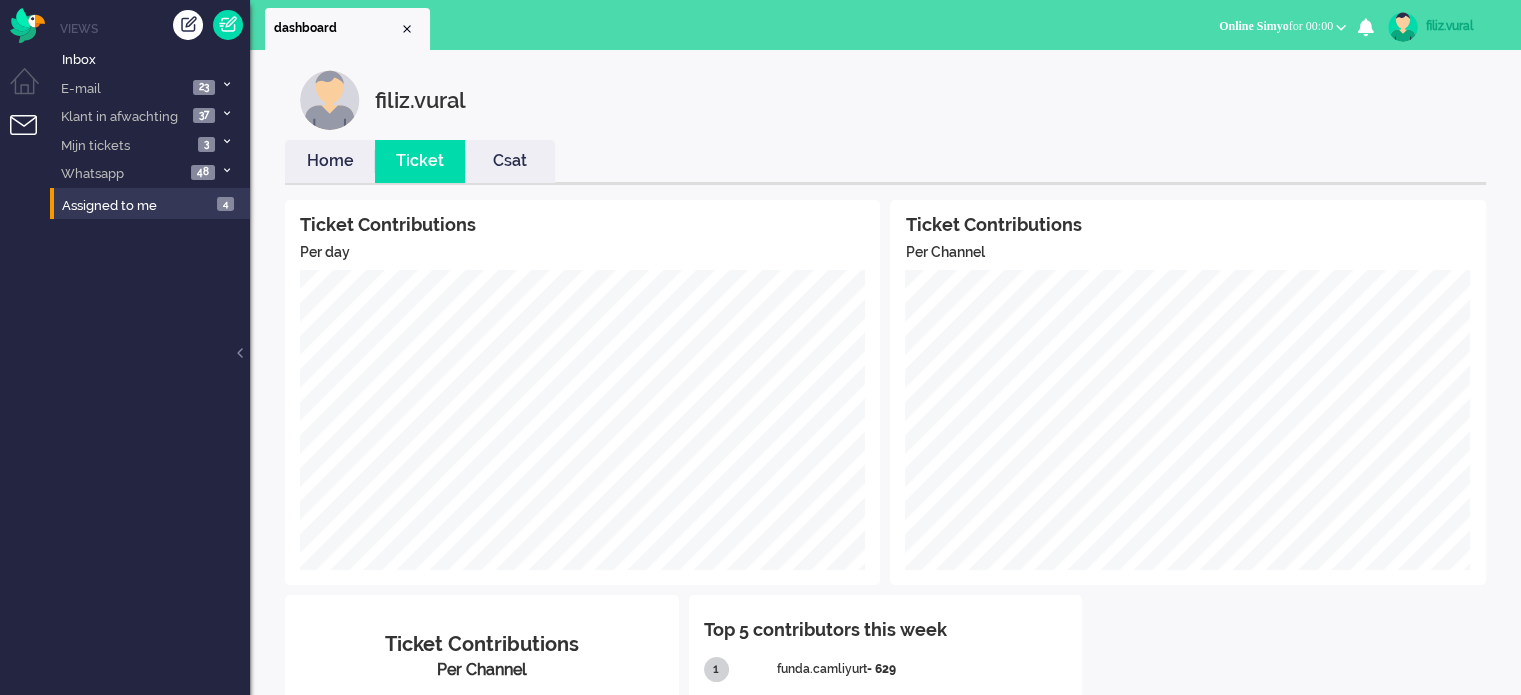 click on "Home" at bounding box center [330, 161] 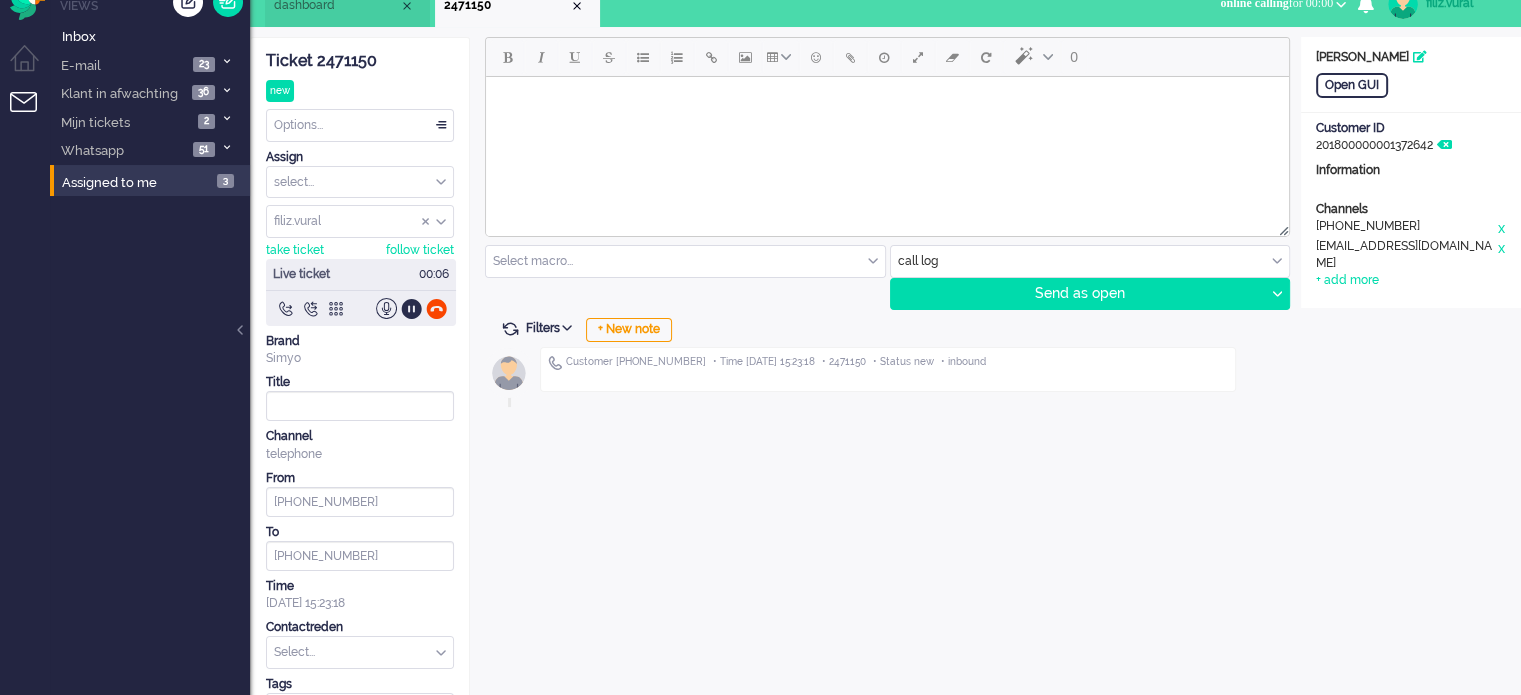 scroll, scrollTop: 0, scrollLeft: 0, axis: both 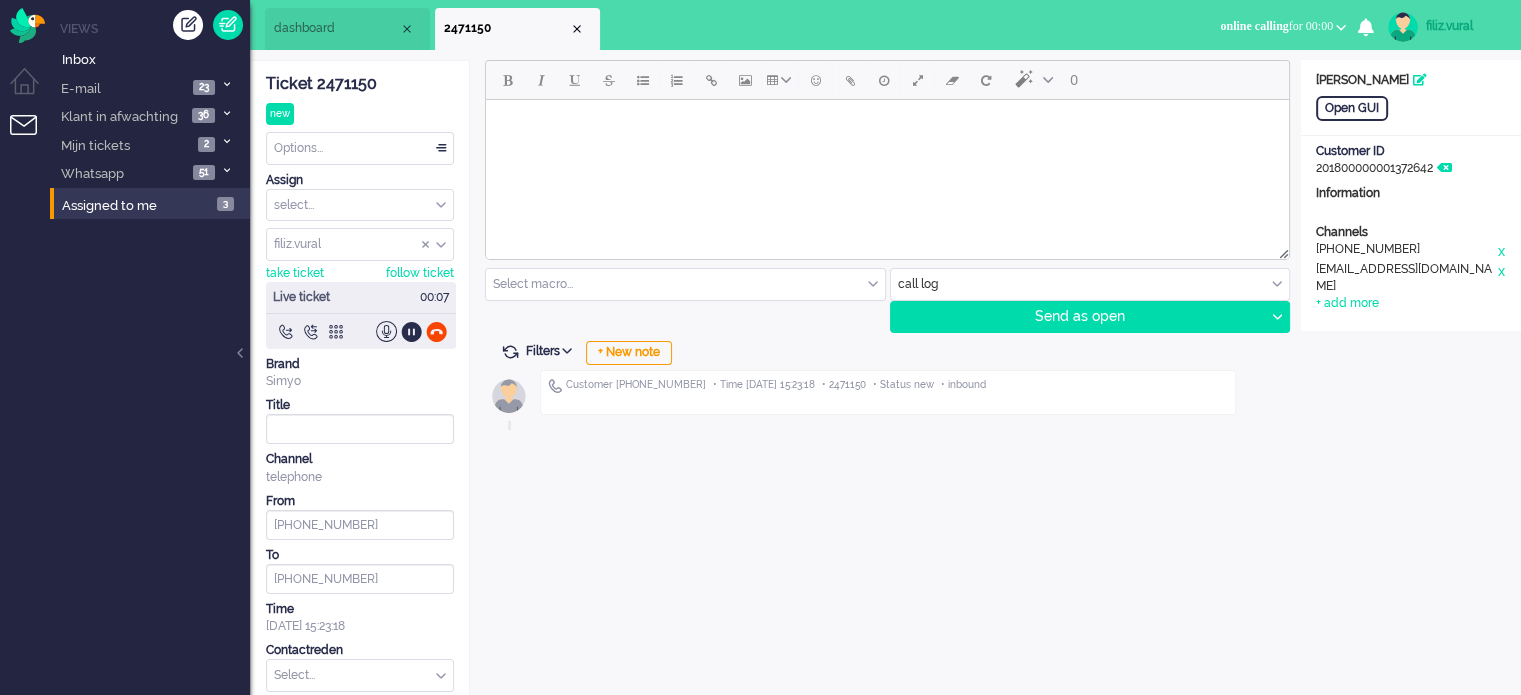 click on "Customer  [PHONE_NUMBER] • Time [DATE] 15:23:18 • 2471150 • Status new • inbound" at bounding box center (885, 396) 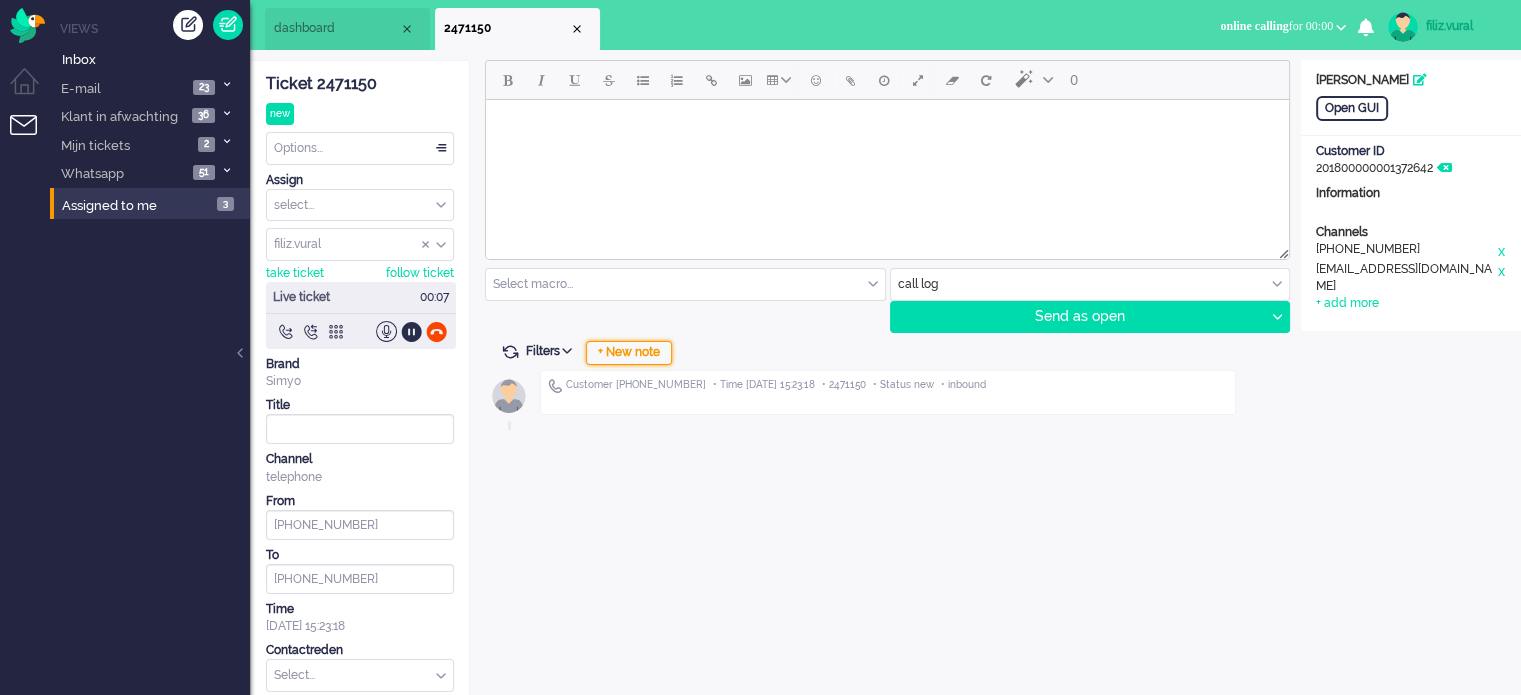 click on "+ New note" at bounding box center [629, 353] 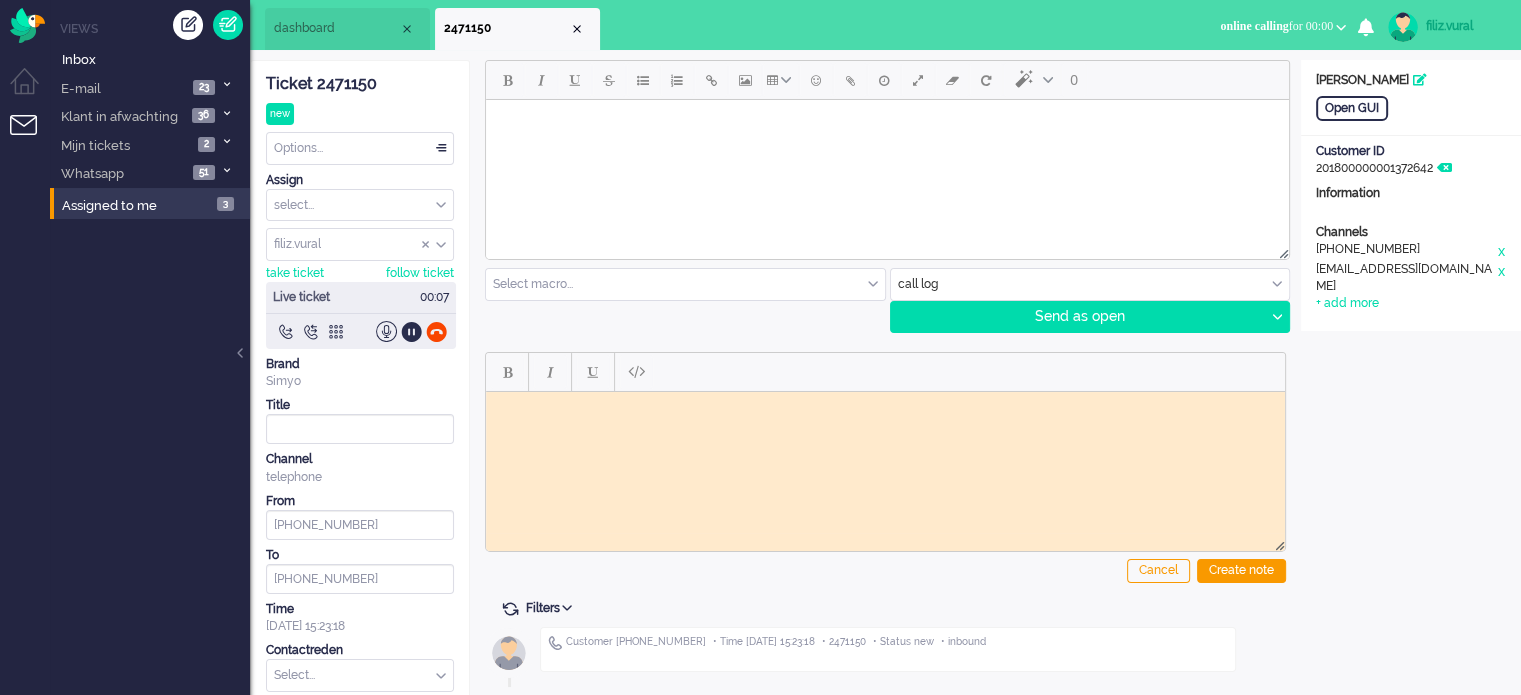 scroll, scrollTop: 0, scrollLeft: 0, axis: both 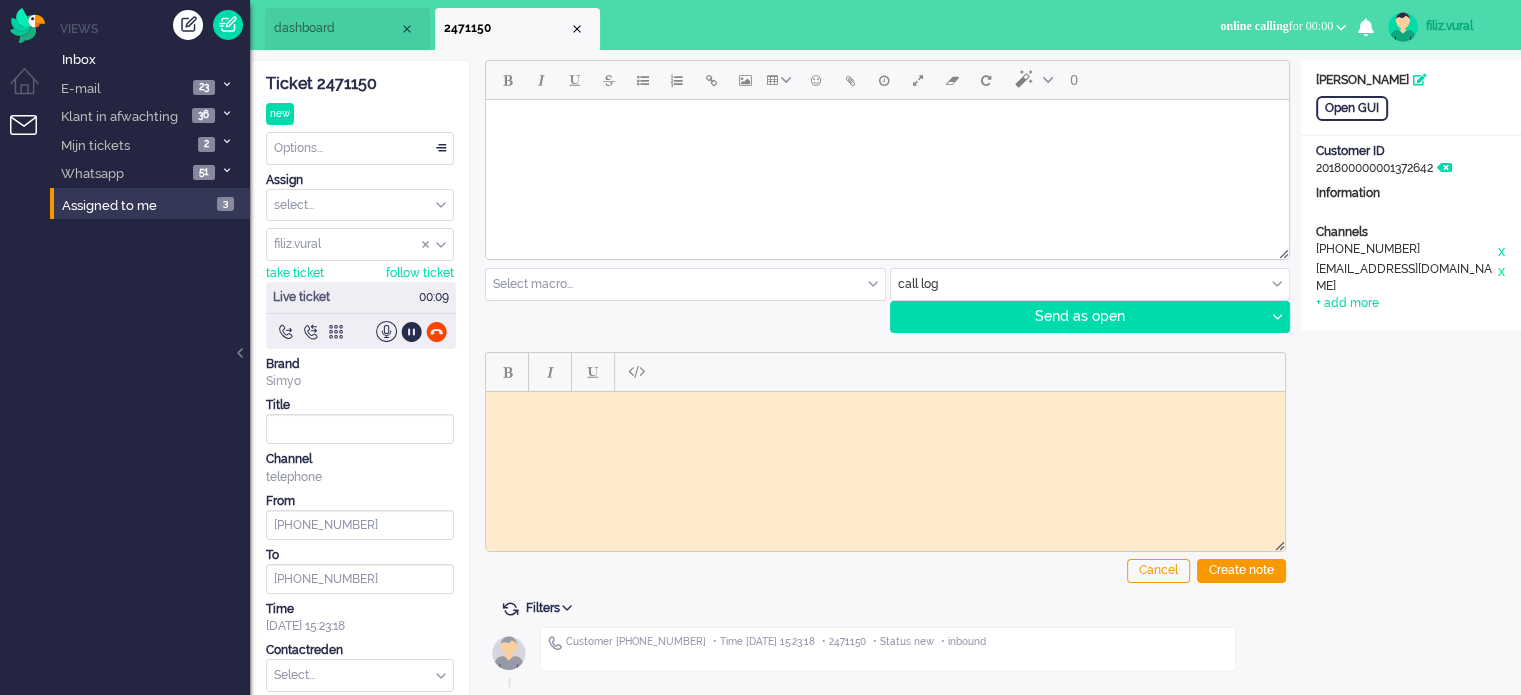 click on "Ticket 2471150" 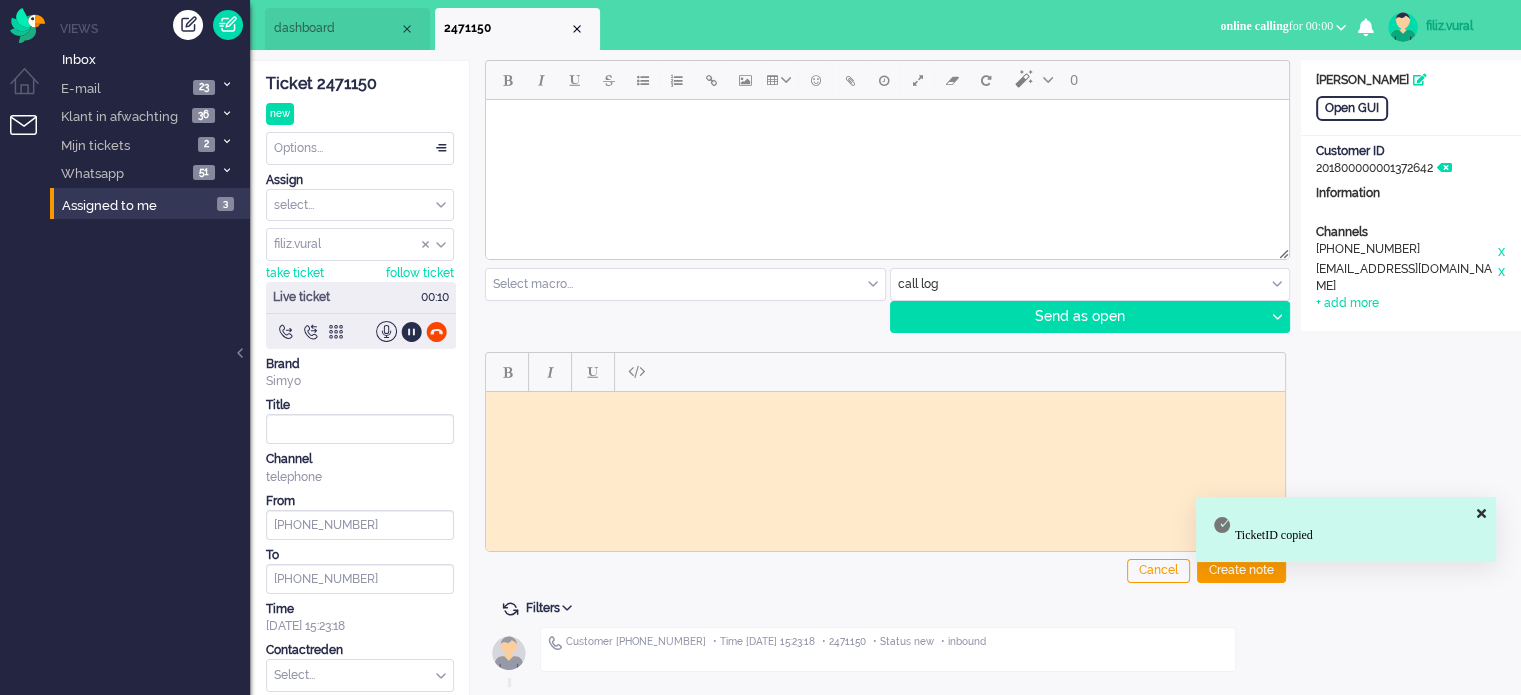 paste 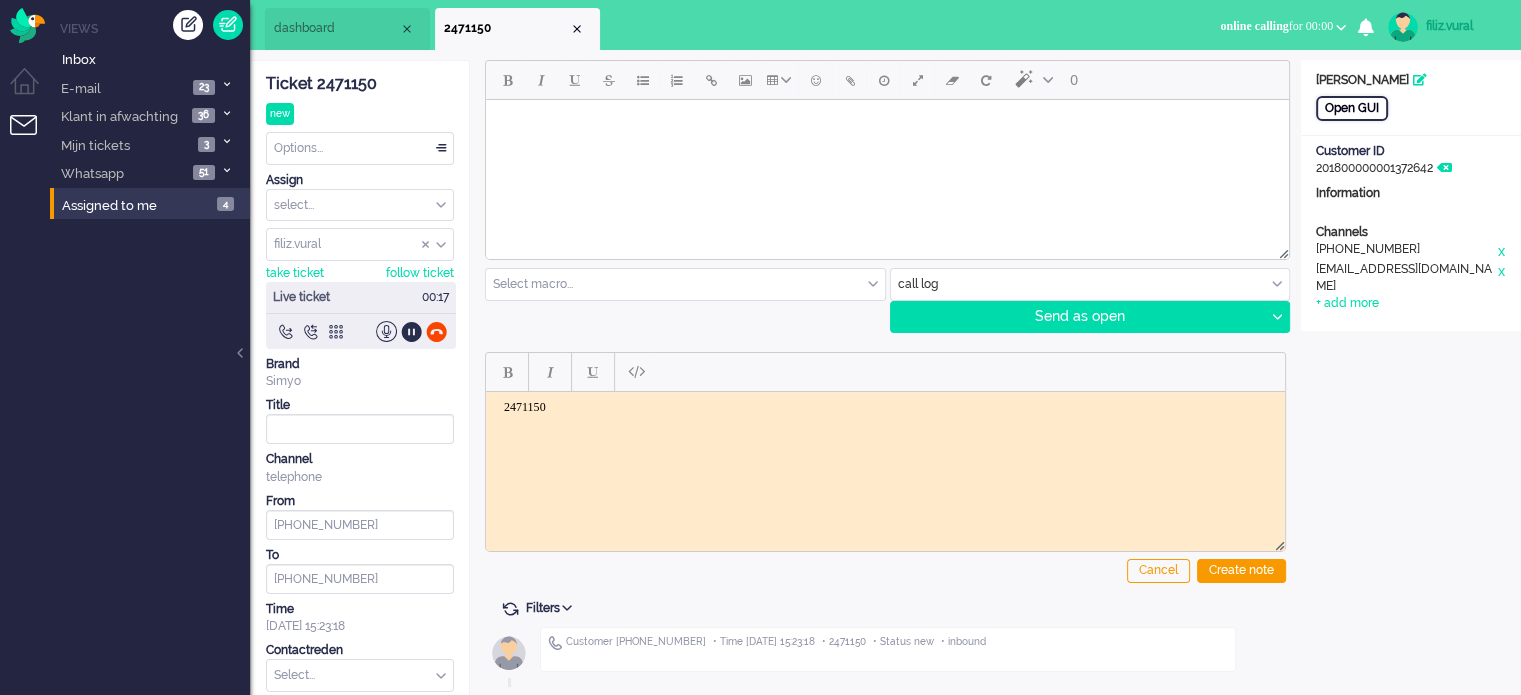 click on "Open GUI" at bounding box center [1352, 108] 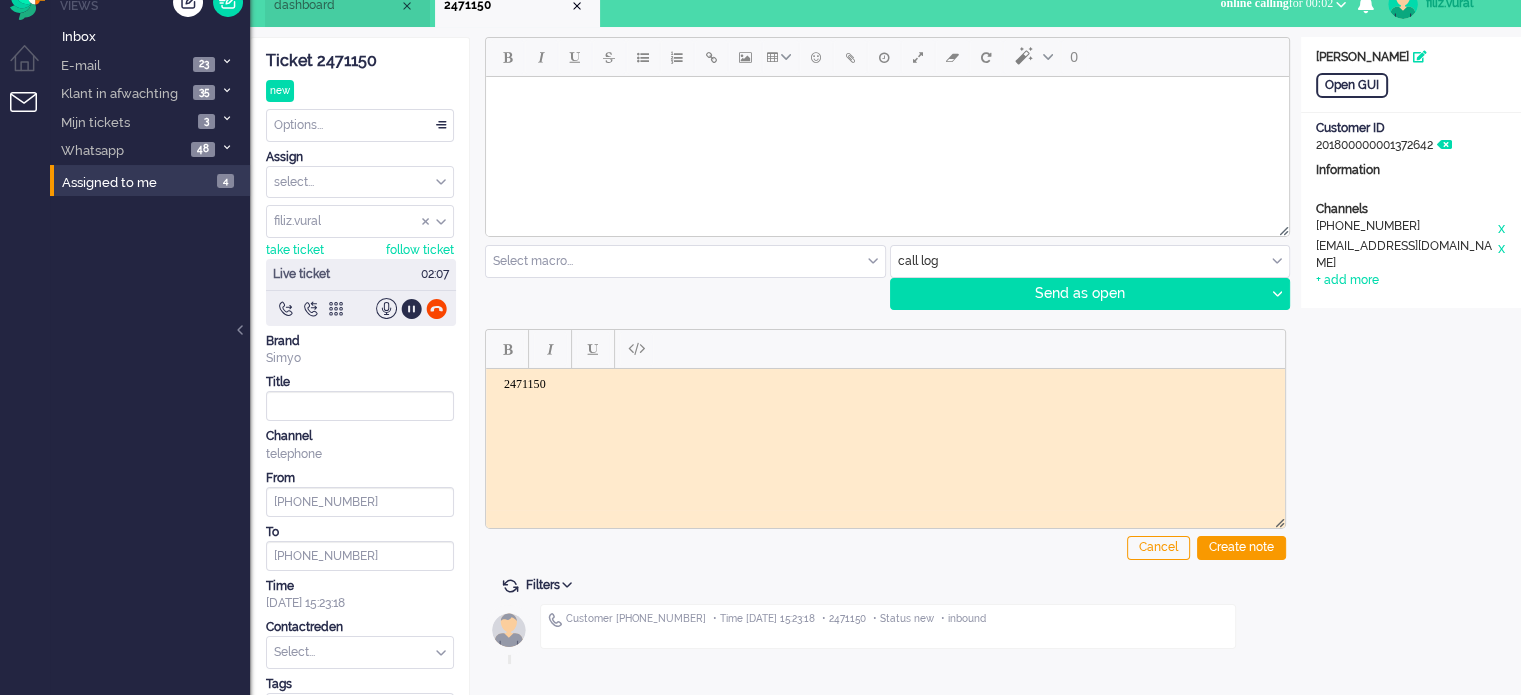 scroll, scrollTop: 0, scrollLeft: 0, axis: both 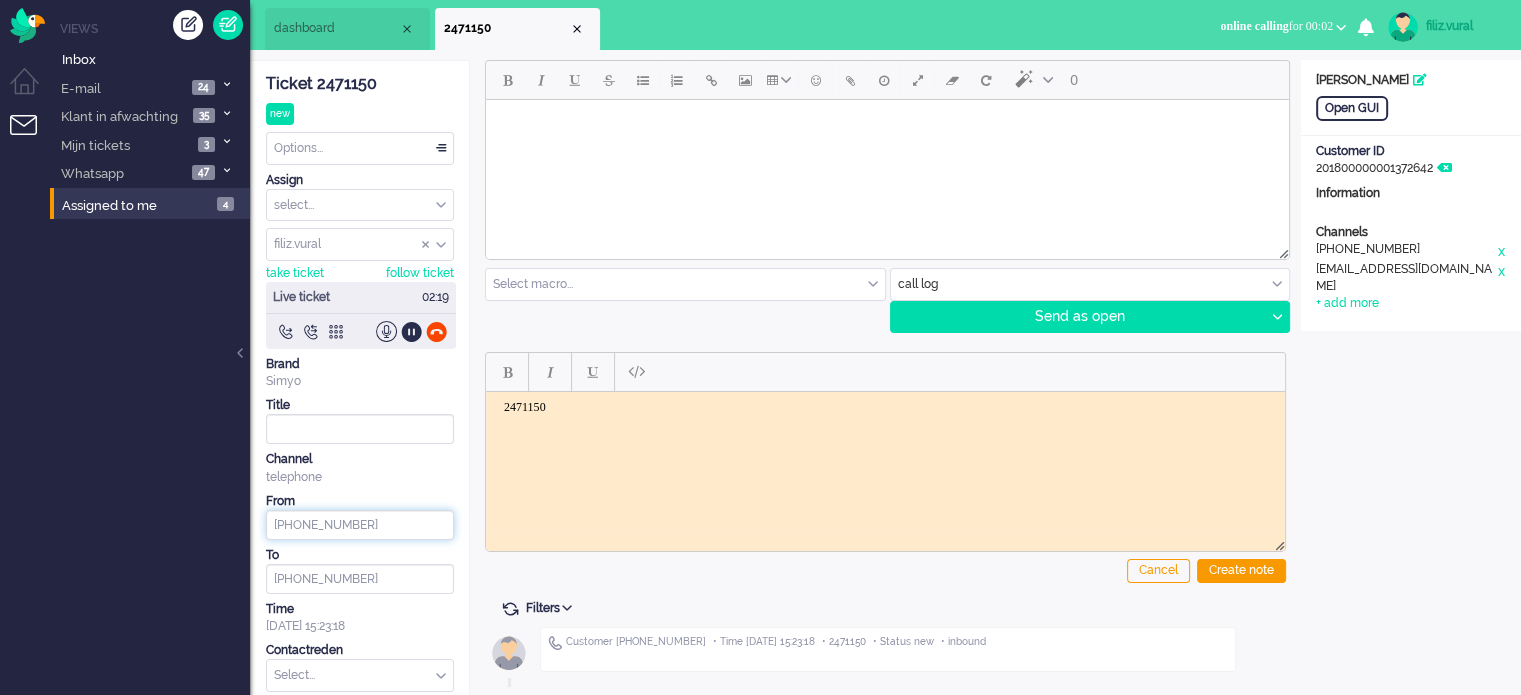 drag, startPoint x: 376, startPoint y: 517, endPoint x: 265, endPoint y: 512, distance: 111.11256 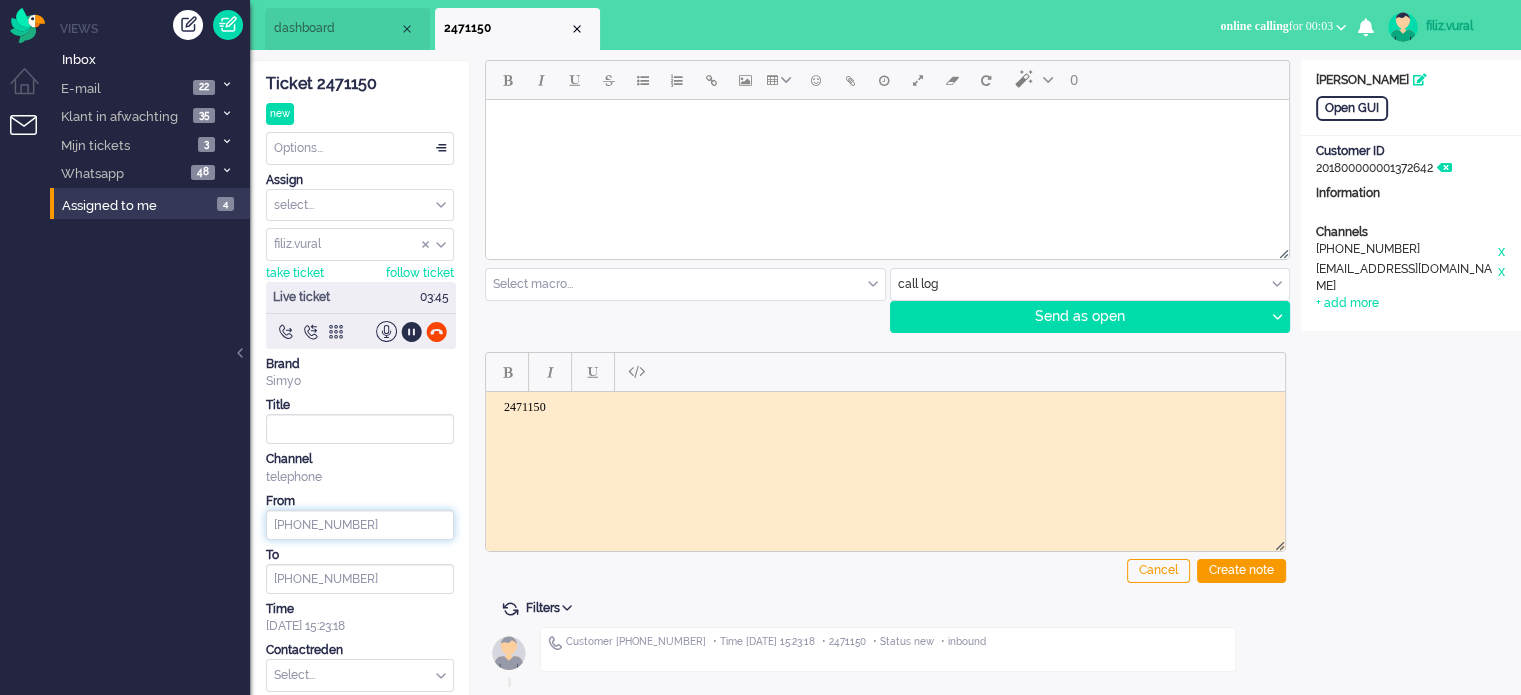 click on "[PHONE_NUMBER]" 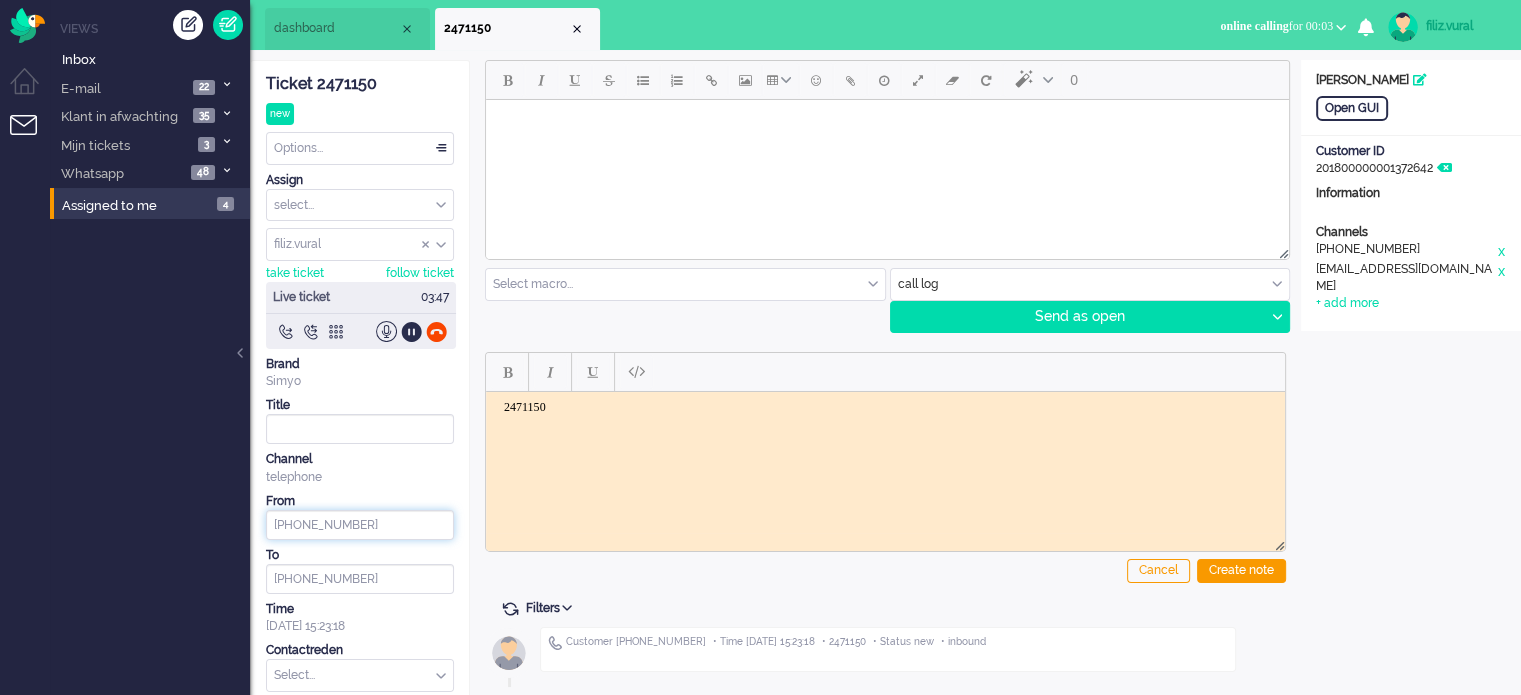 drag, startPoint x: 376, startPoint y: 519, endPoint x: 178, endPoint y: 537, distance: 198.8165 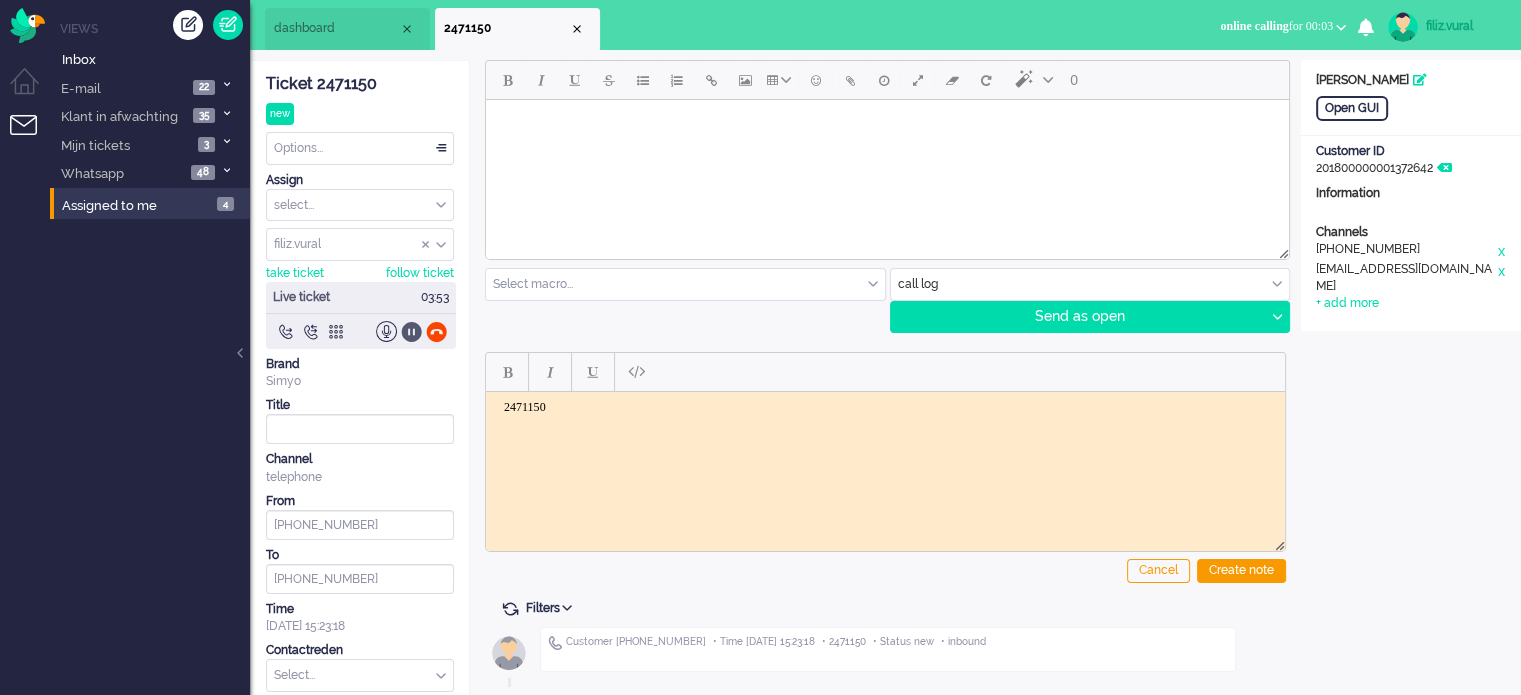 click 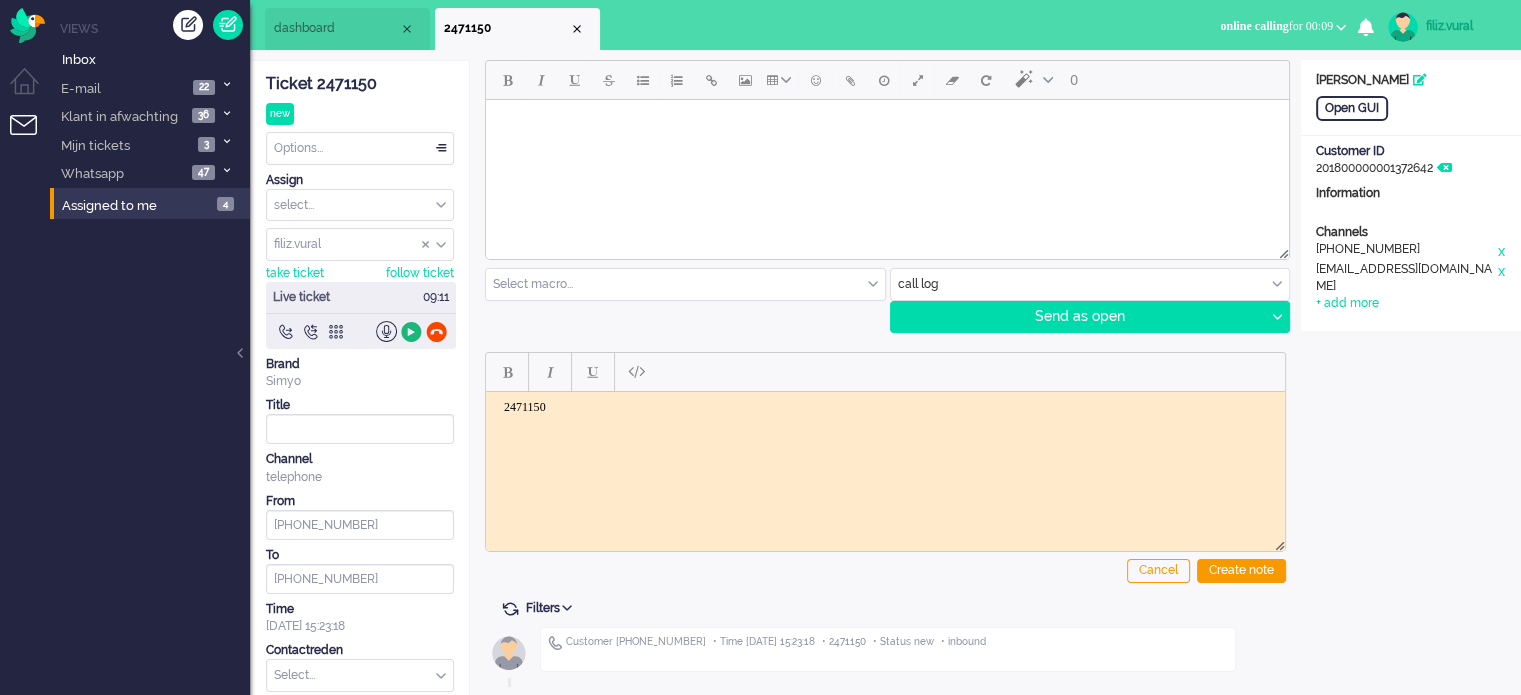click 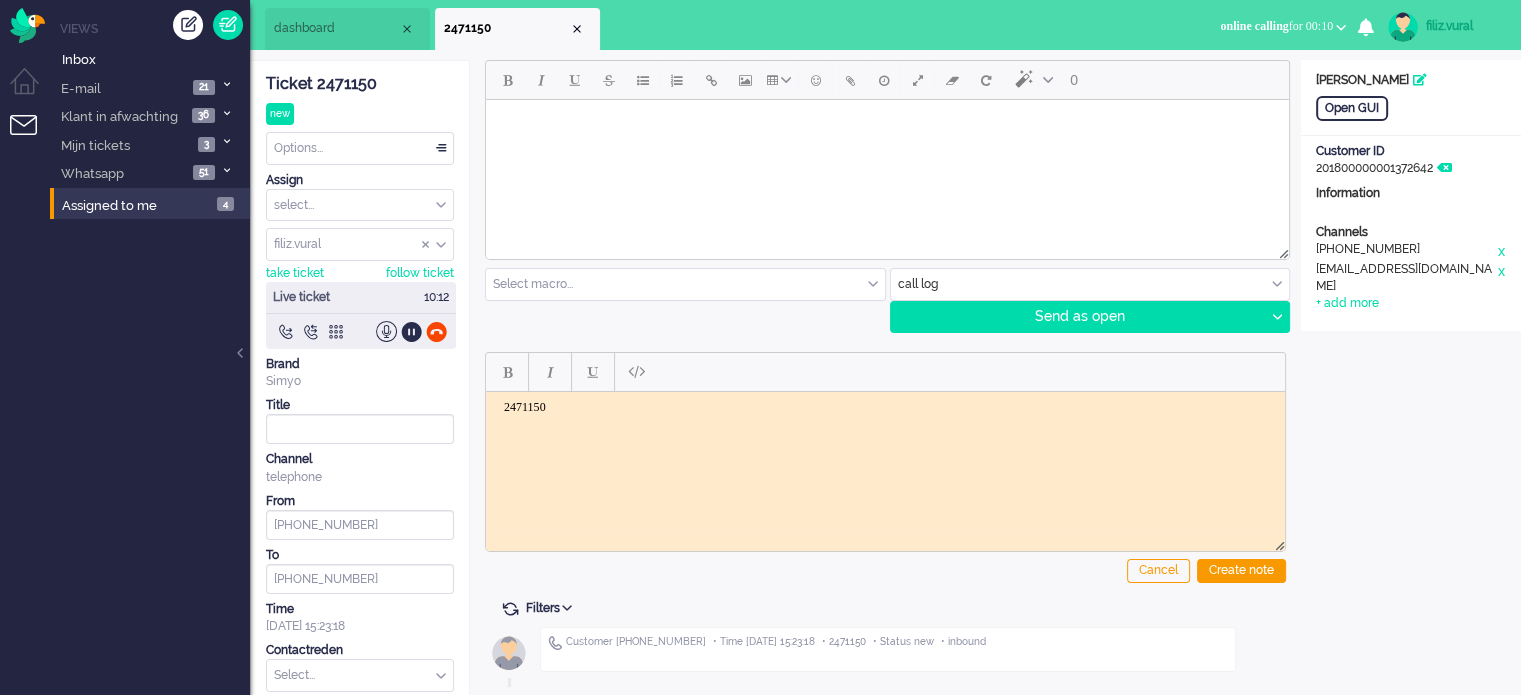 click on "2471150" at bounding box center (885, 421) 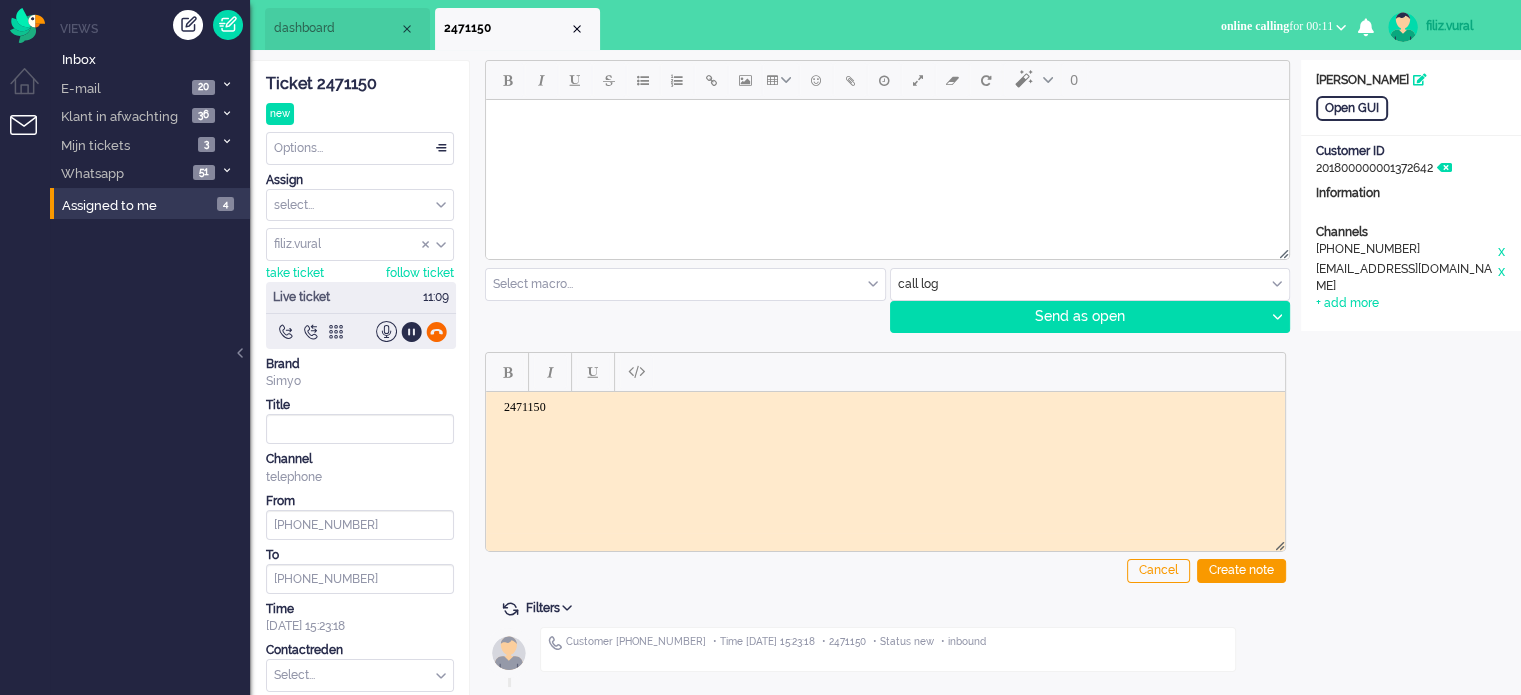 click 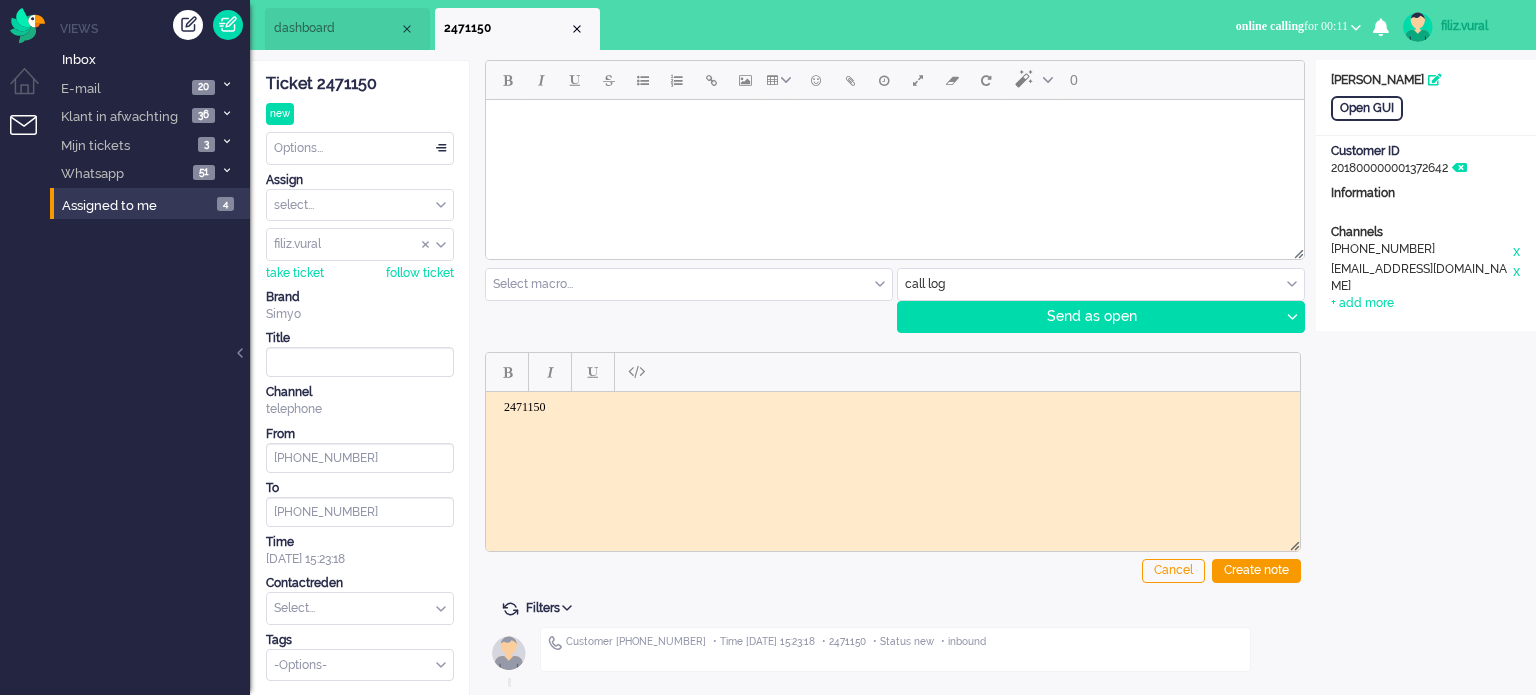 click on "2471150" at bounding box center (893, 421) 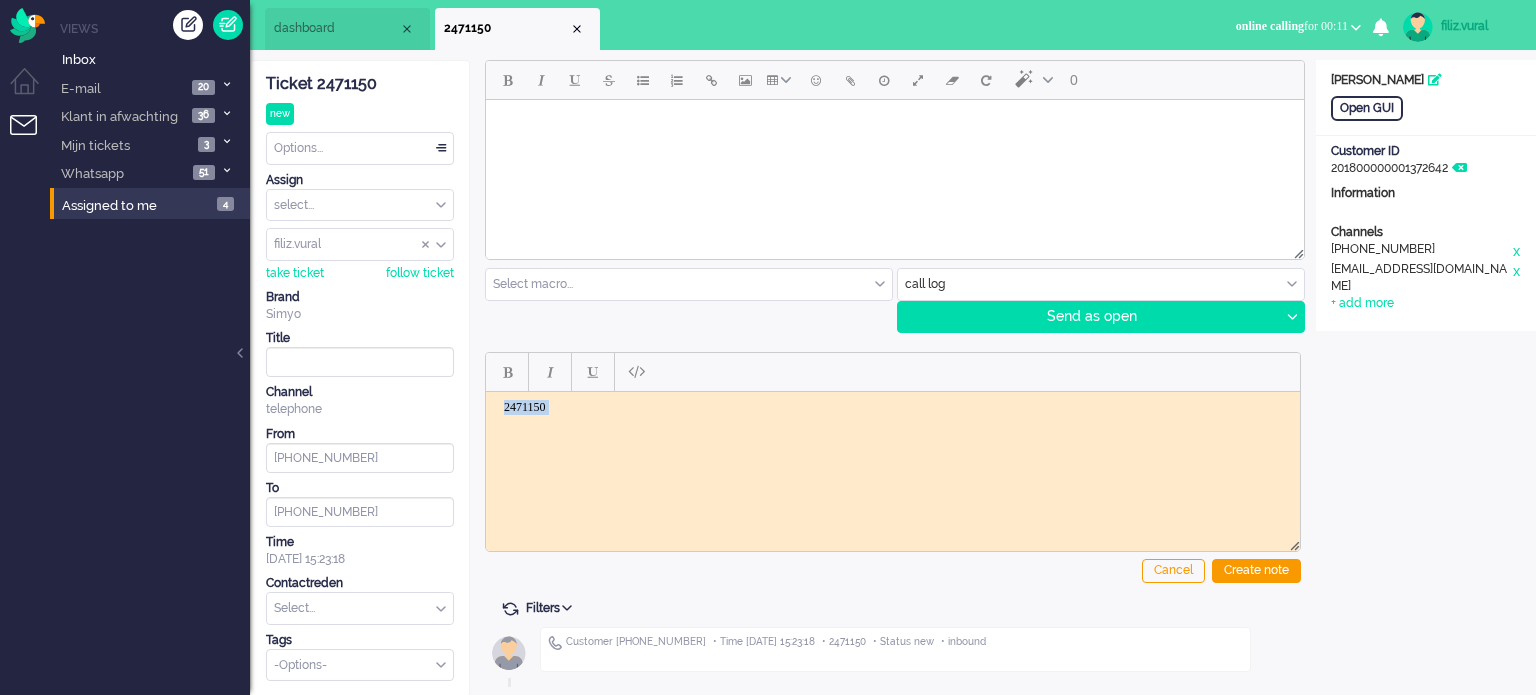 drag, startPoint x: 588, startPoint y: 427, endPoint x: 1030, endPoint y: 779, distance: 565.038 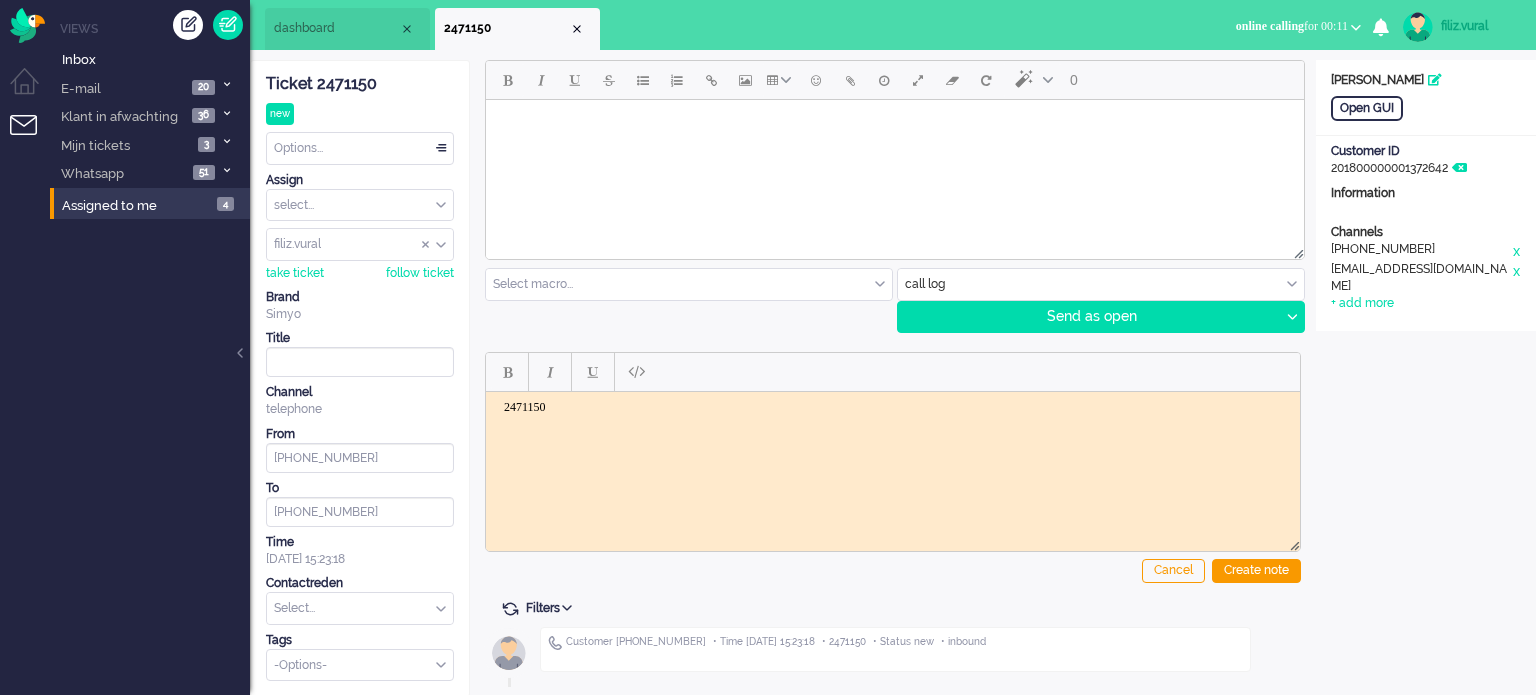 click on "dashboard" at bounding box center [347, 29] 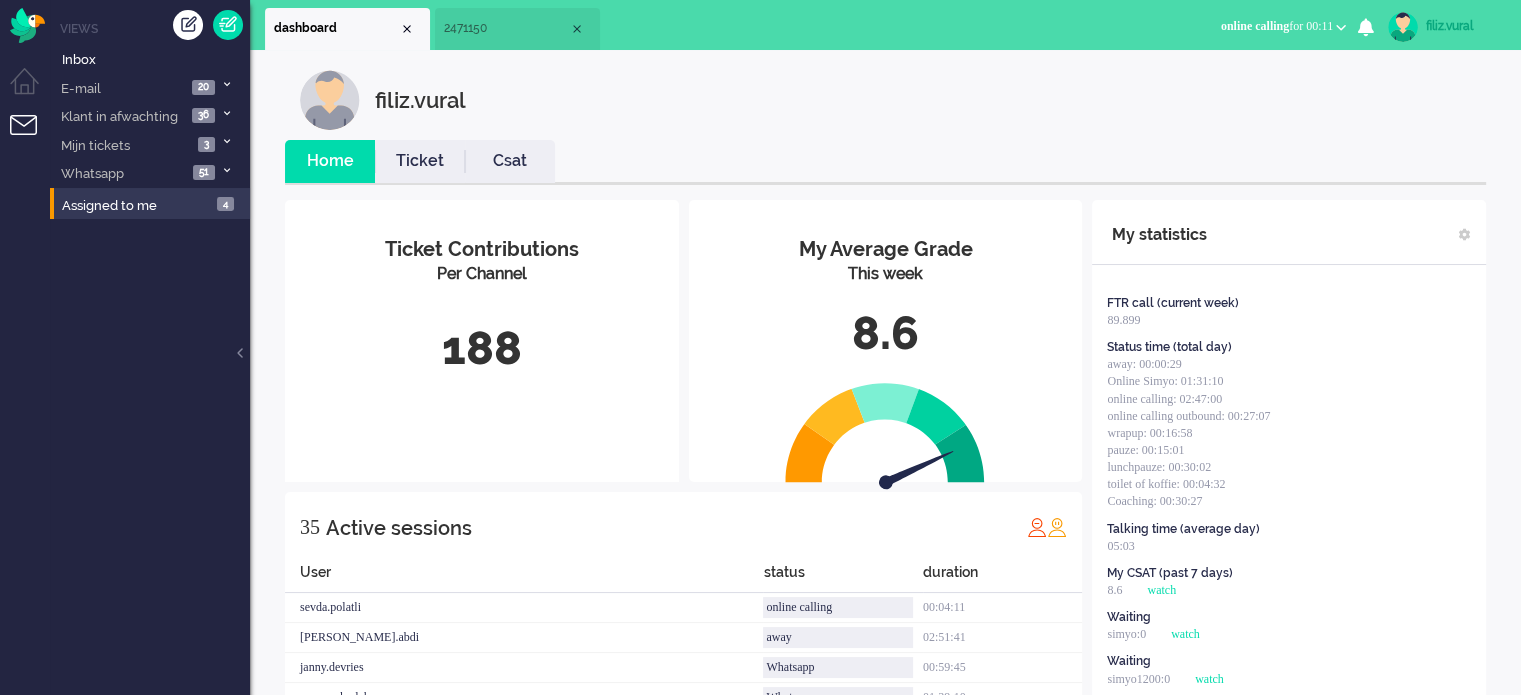 click on "Ticket" at bounding box center (420, 161) 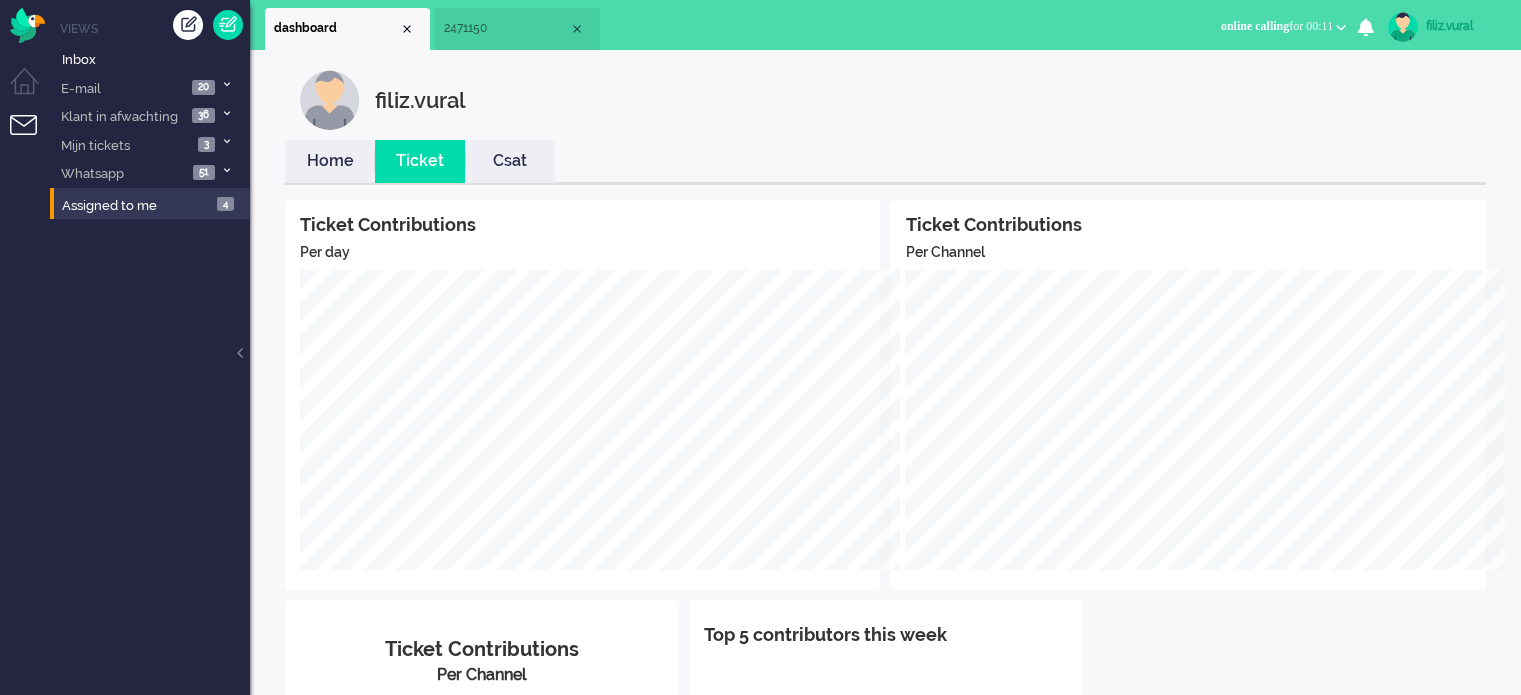 click on "Home" at bounding box center (330, 161) 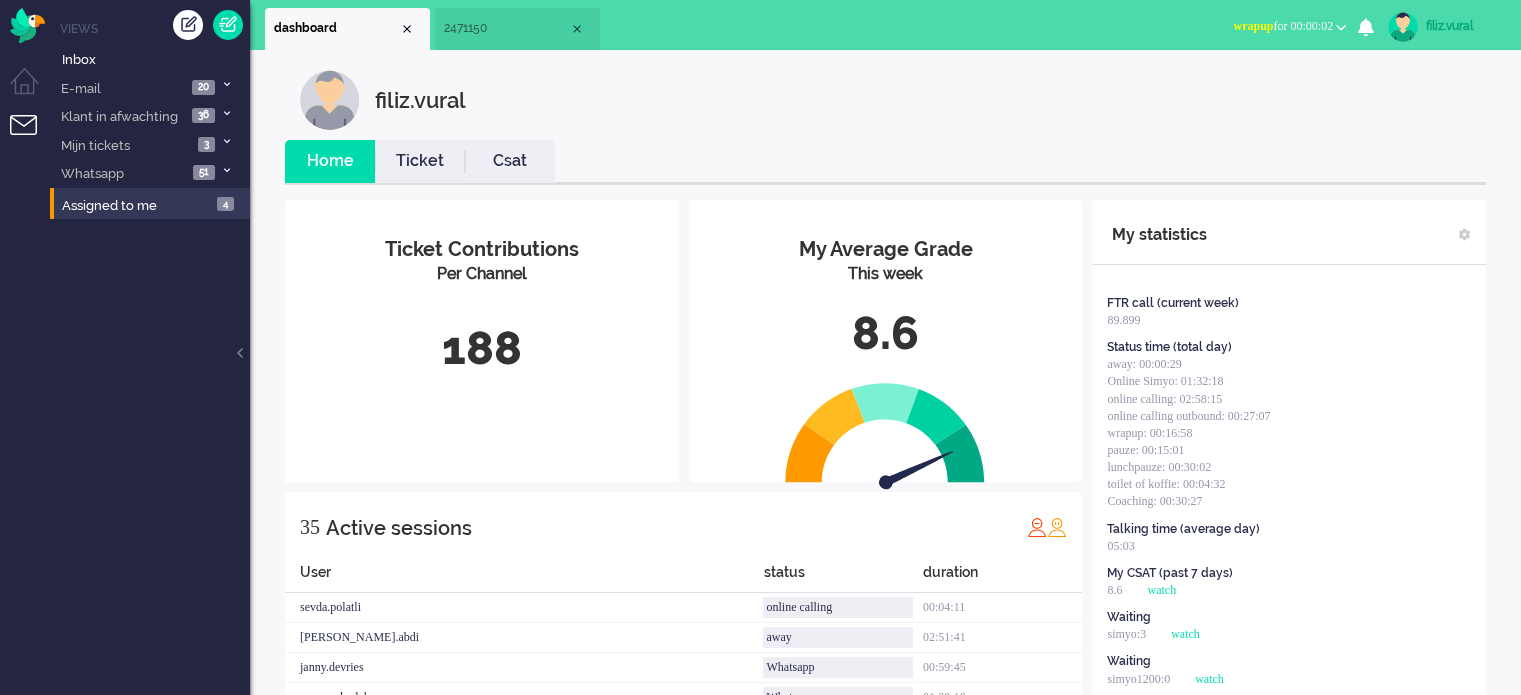 click on "wrapup" at bounding box center (1253, 26) 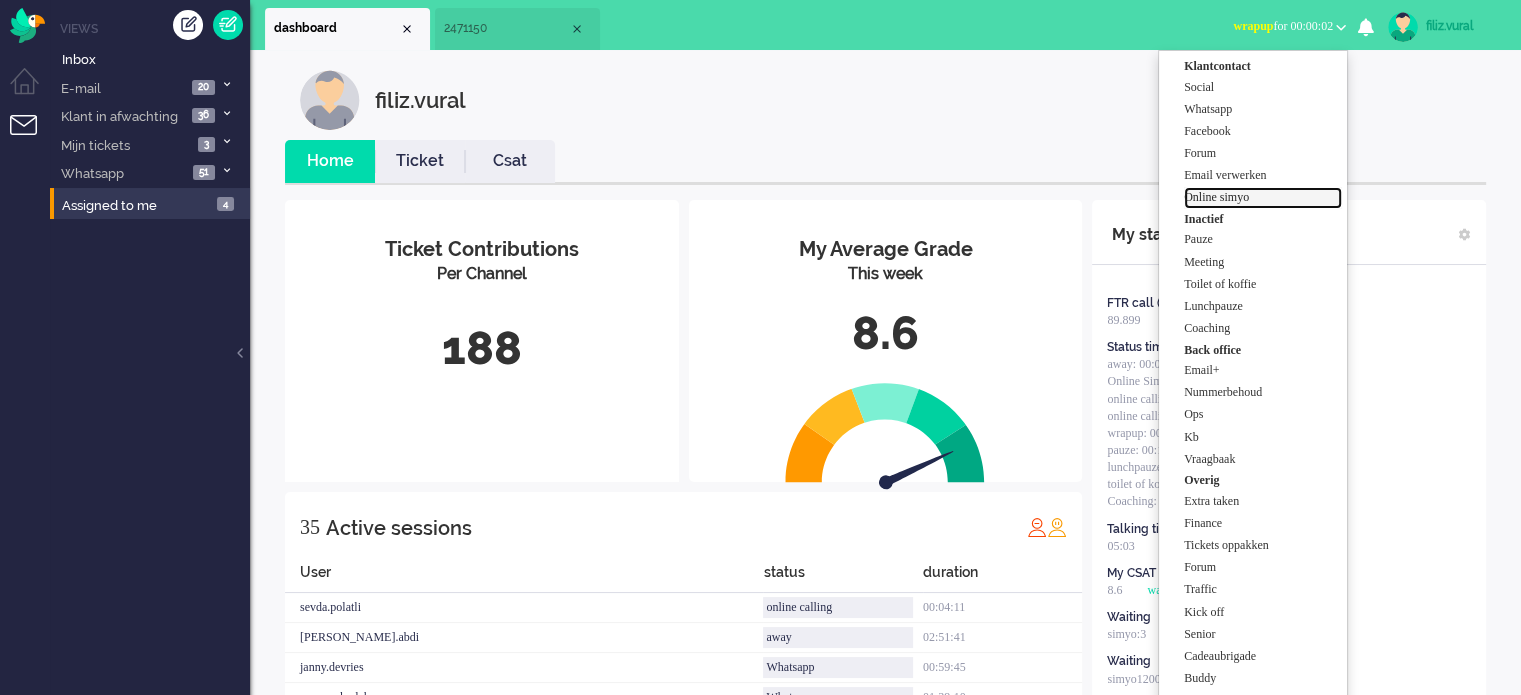 click on "Online simyo" at bounding box center [1263, 197] 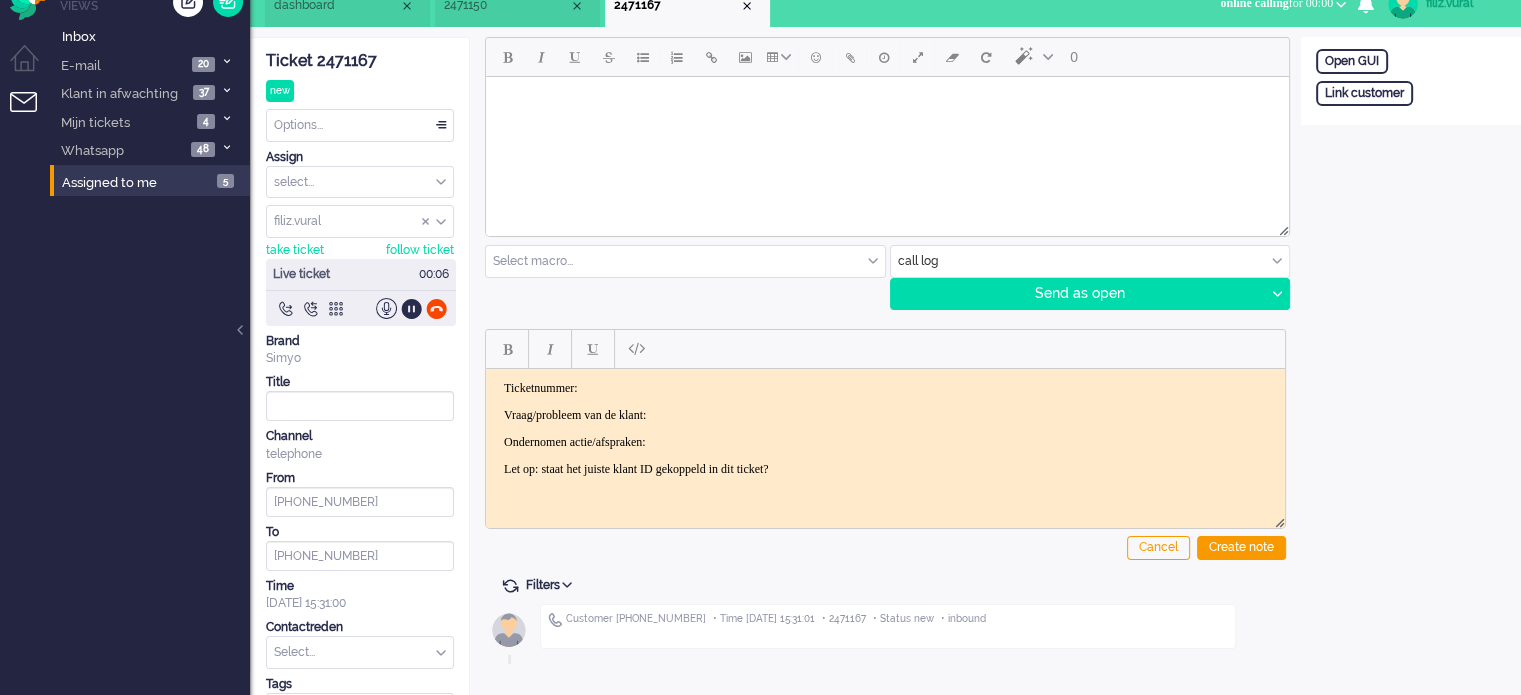 scroll, scrollTop: 0, scrollLeft: 0, axis: both 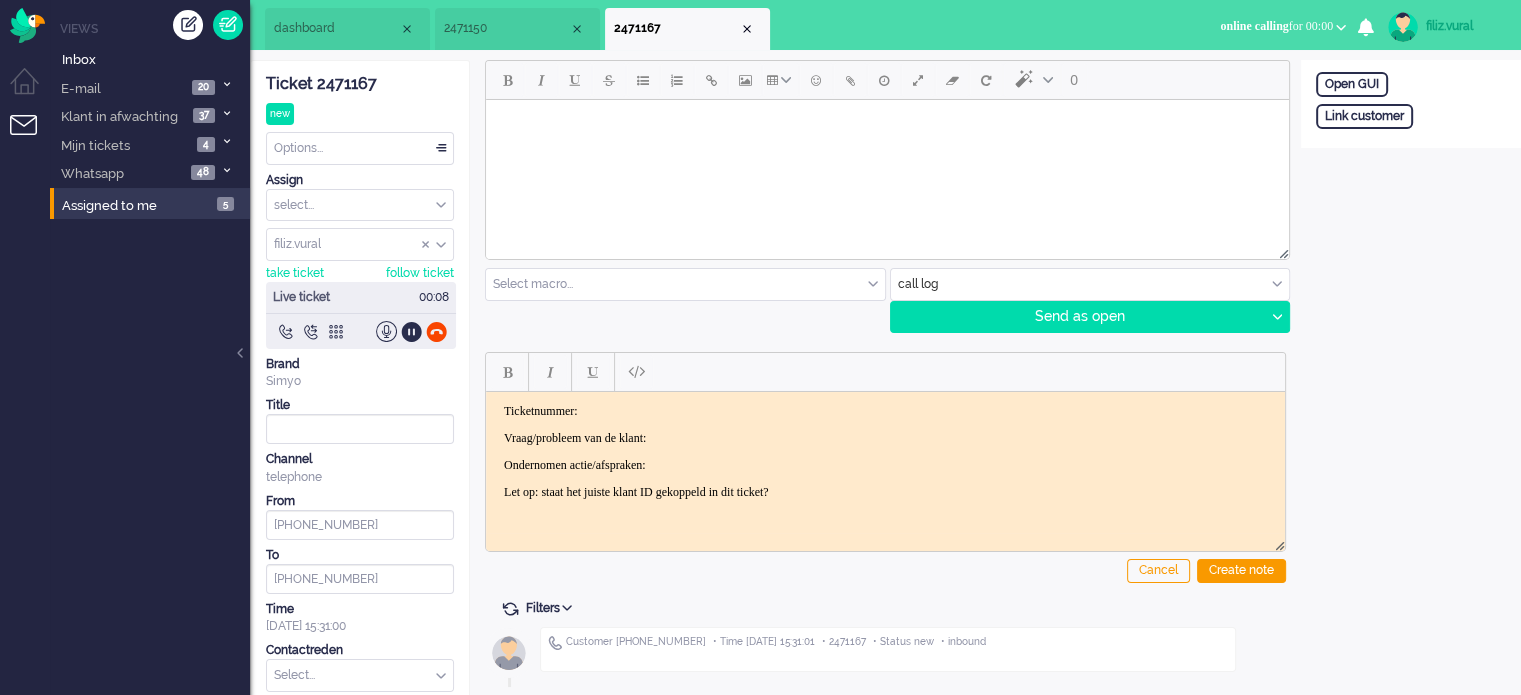 click on "Ticket 2471167" 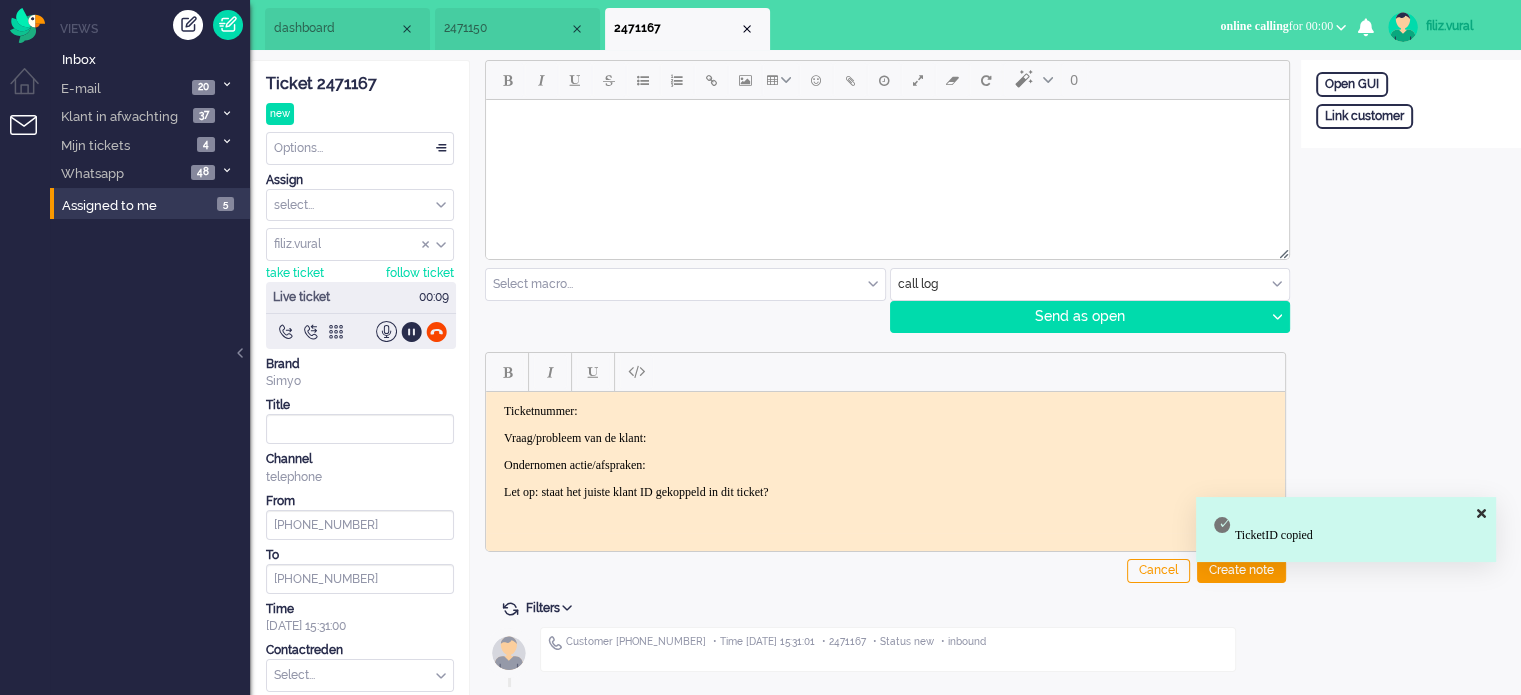 click on "Ticketnummer: Vraag/probleem van de klant: Ondernomen actie/afspraken:  Let op: staat het juiste klant ID gekoppeld in dit ticket?" at bounding box center (885, 451) 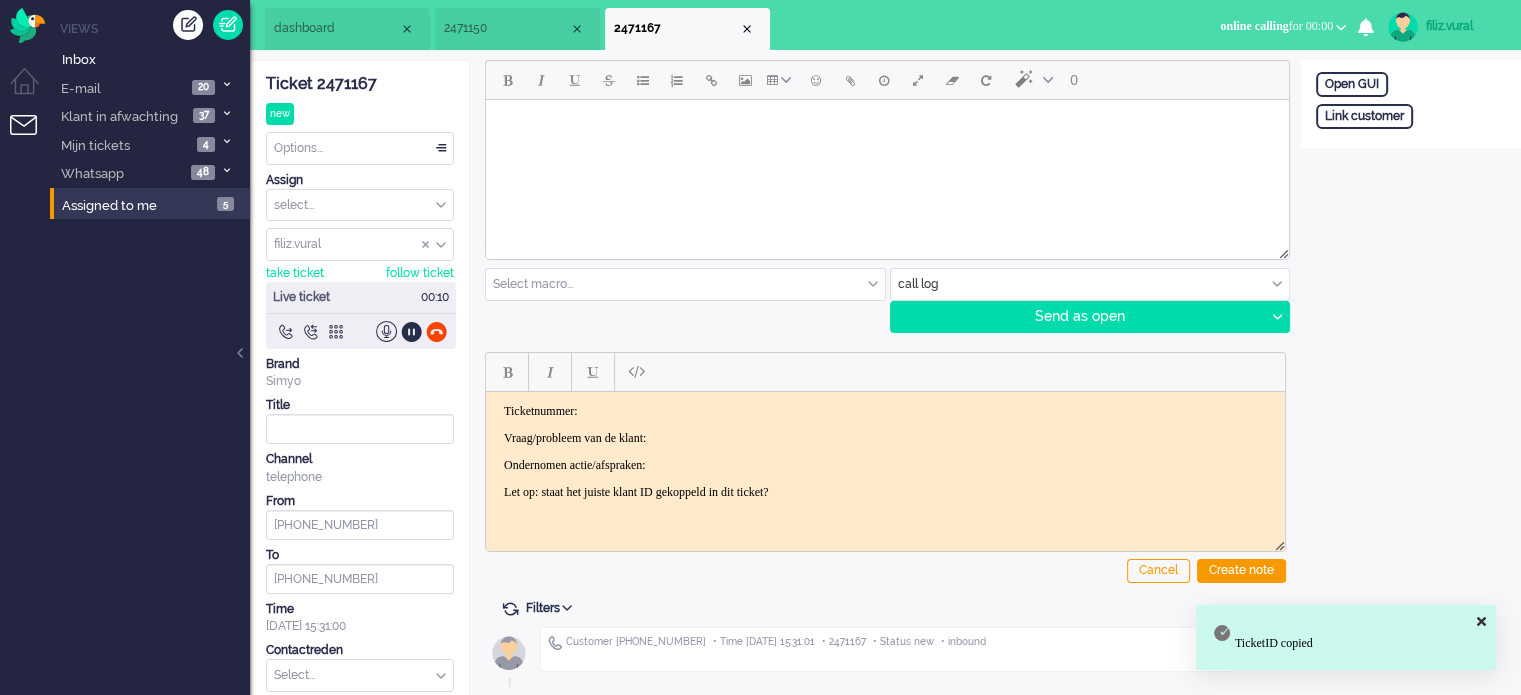 drag, startPoint x: 713, startPoint y: 404, endPoint x: 1204, endPoint y: 781, distance: 619.03955 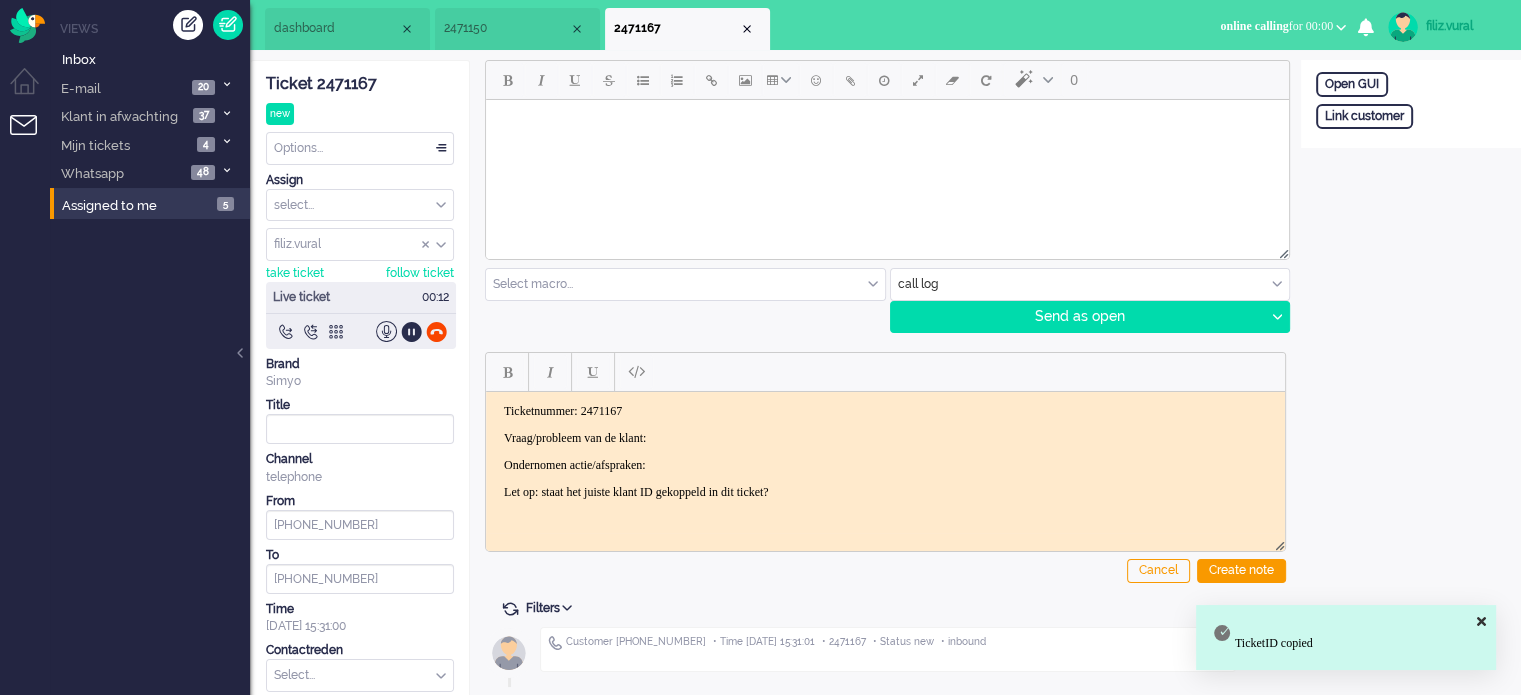 click on "Vraag/probleem van de klant:" at bounding box center (885, 437) 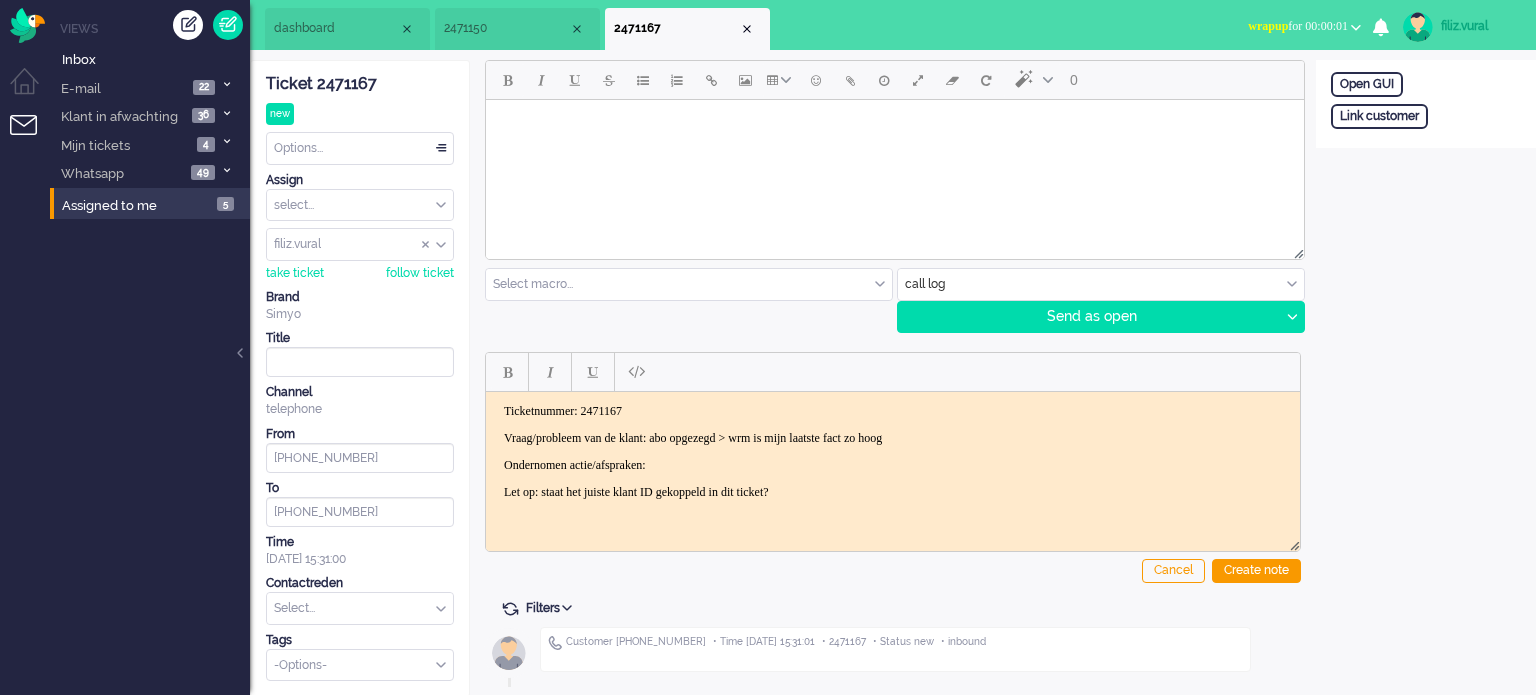 click on "Ondernomen actie/afspraken:" at bounding box center (893, 464) 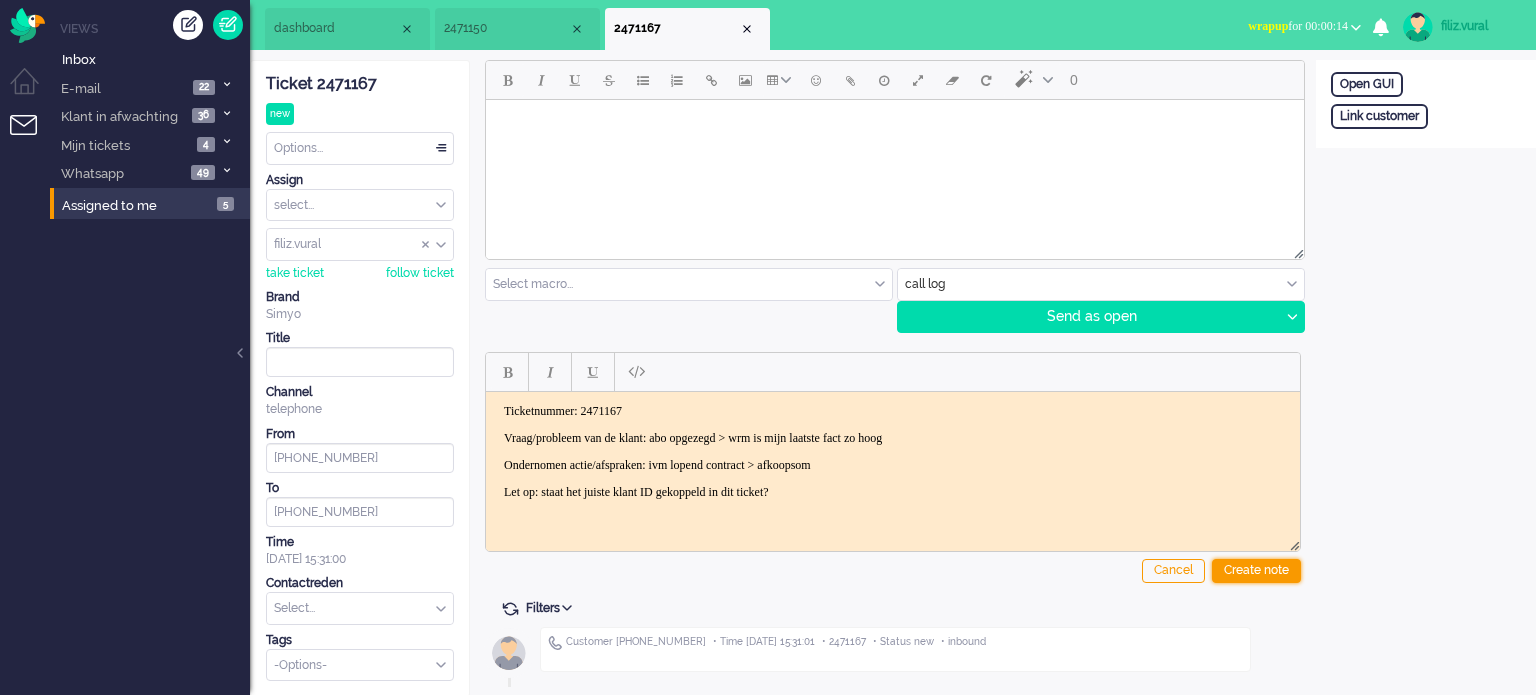 click on "Create note" at bounding box center [1256, 571] 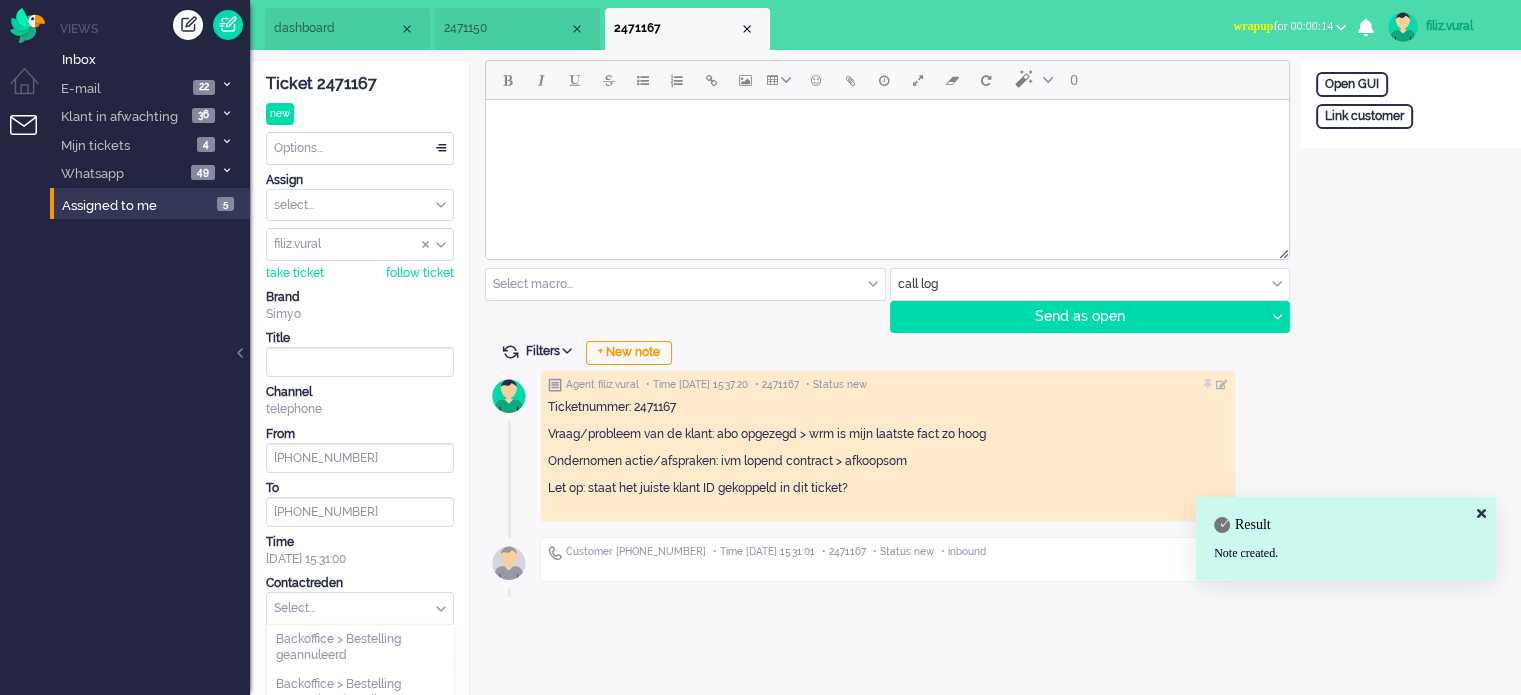 click at bounding box center (360, 608) 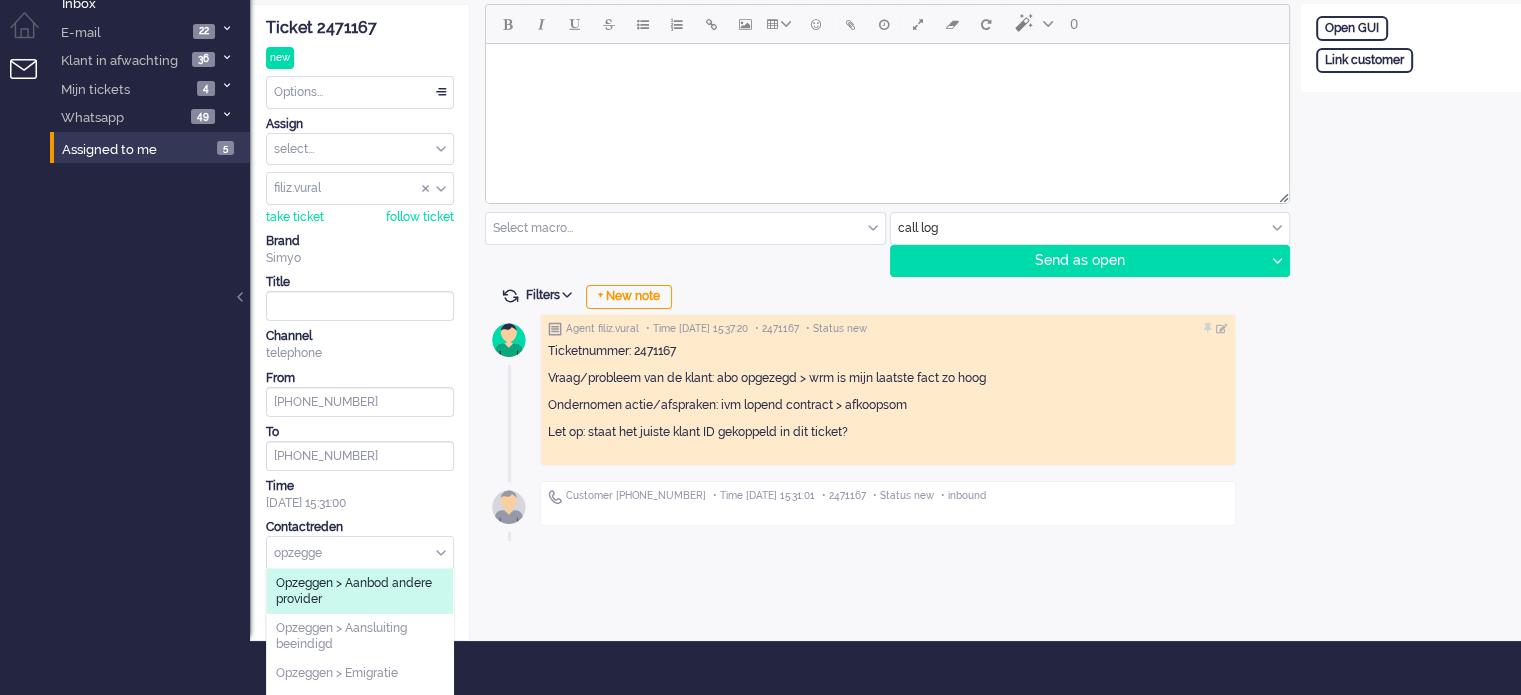 scroll, scrollTop: 83, scrollLeft: 0, axis: vertical 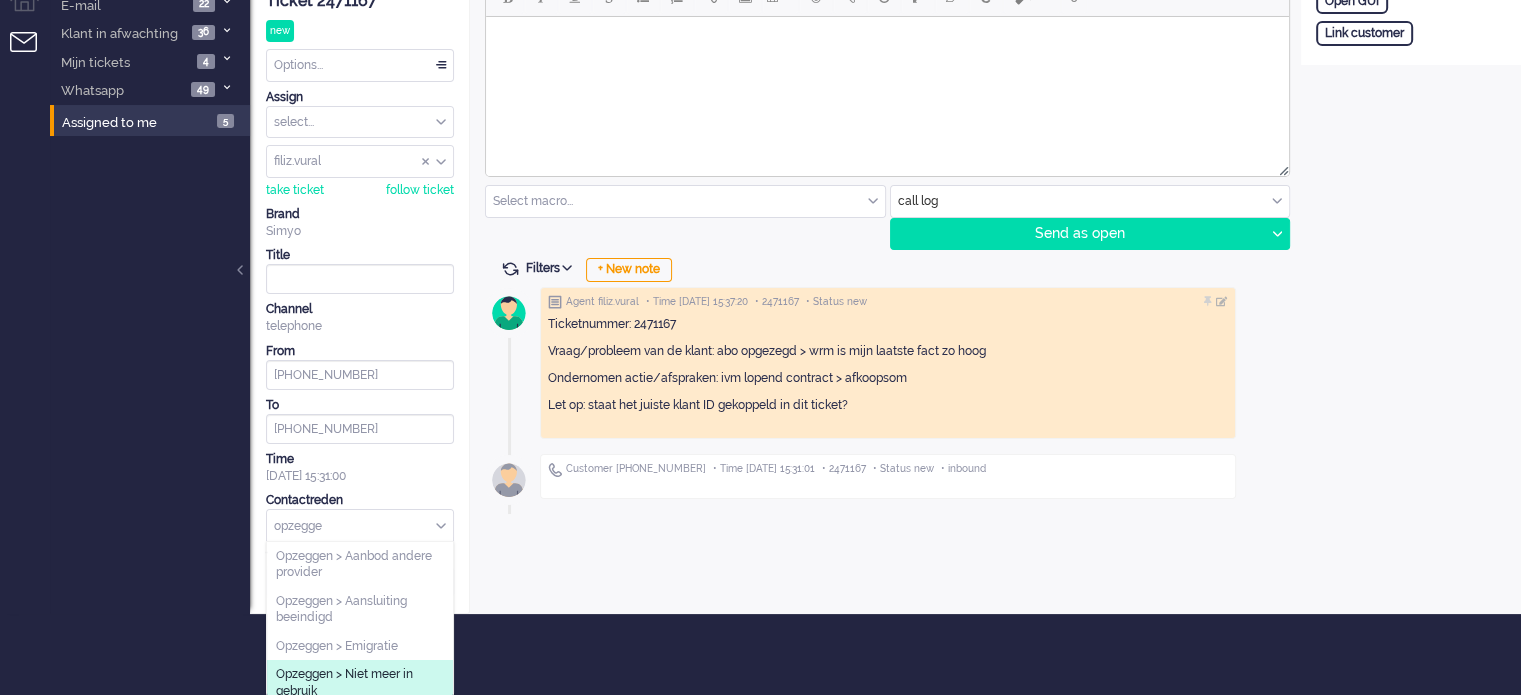type on "opzegge" 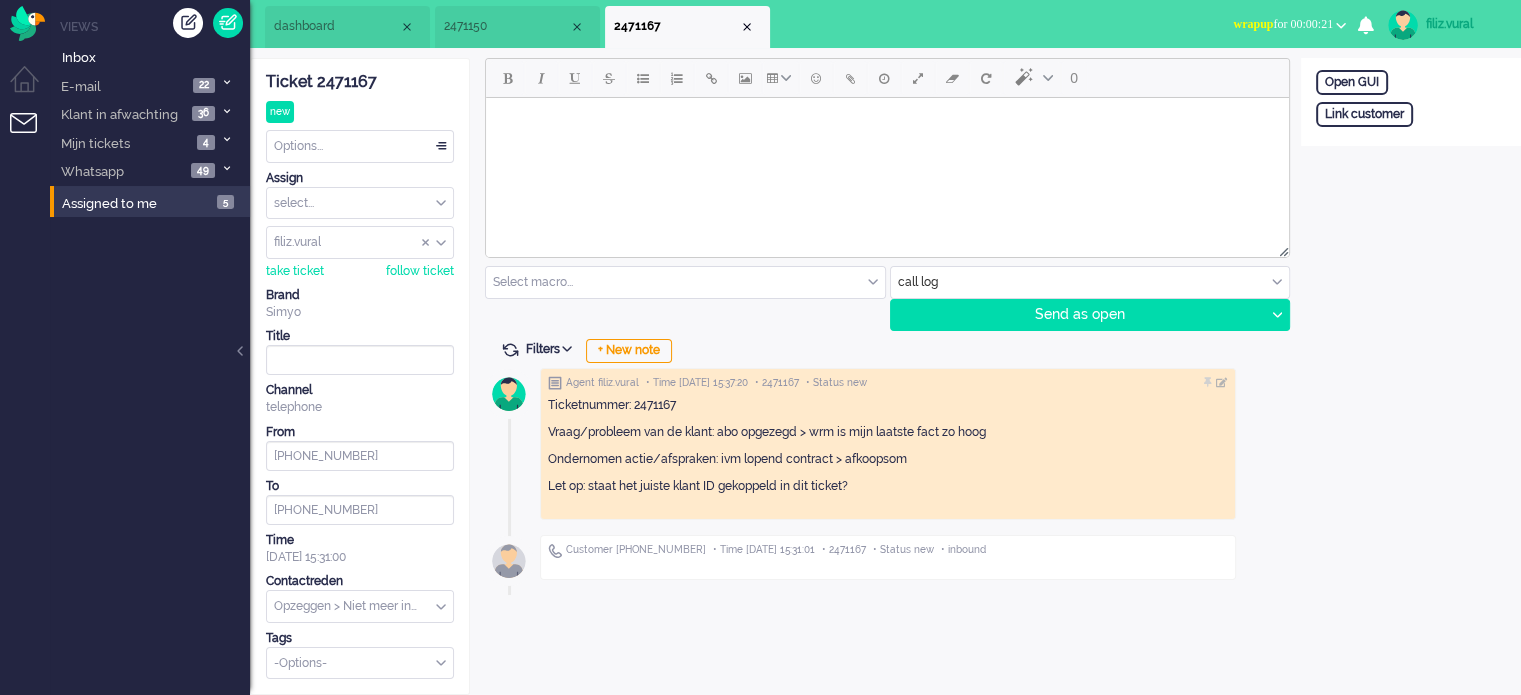 scroll, scrollTop: 0, scrollLeft: 0, axis: both 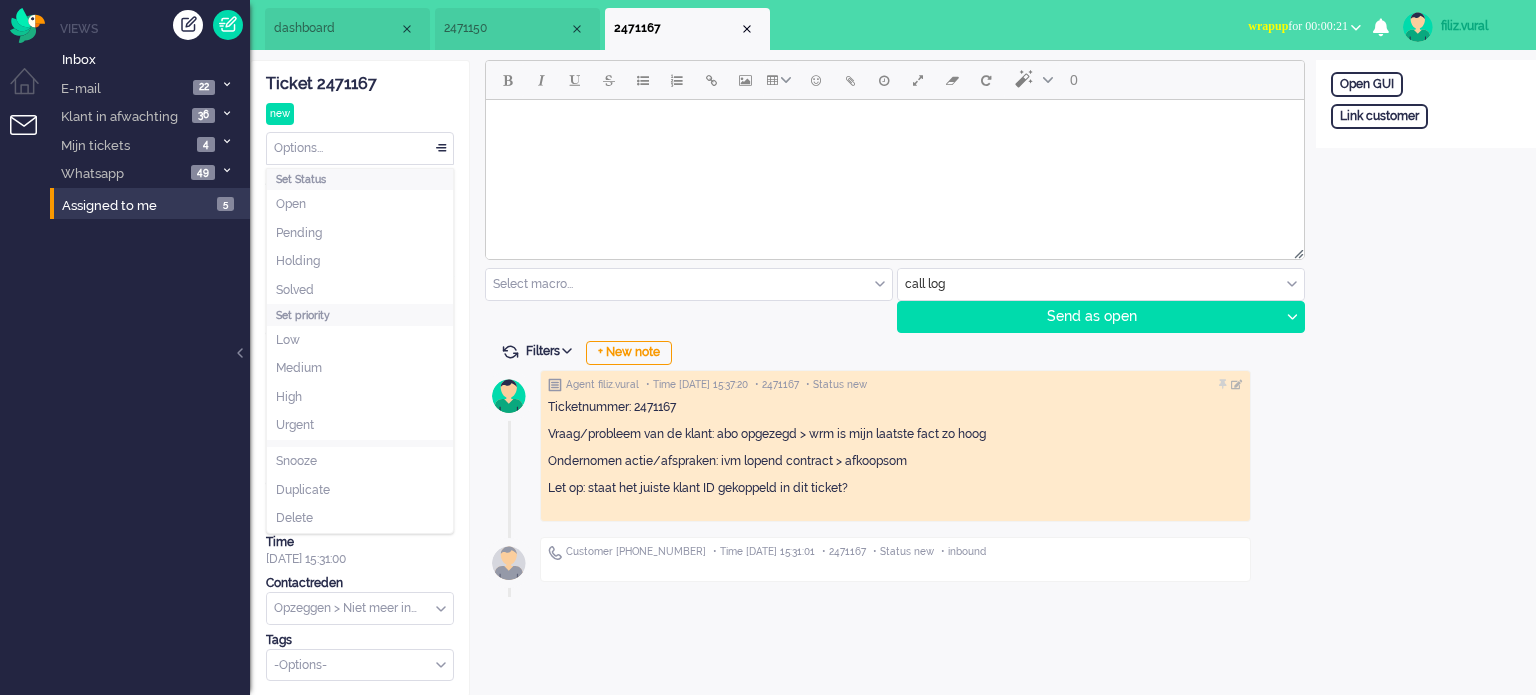 click on "Options..." at bounding box center [360, 148] 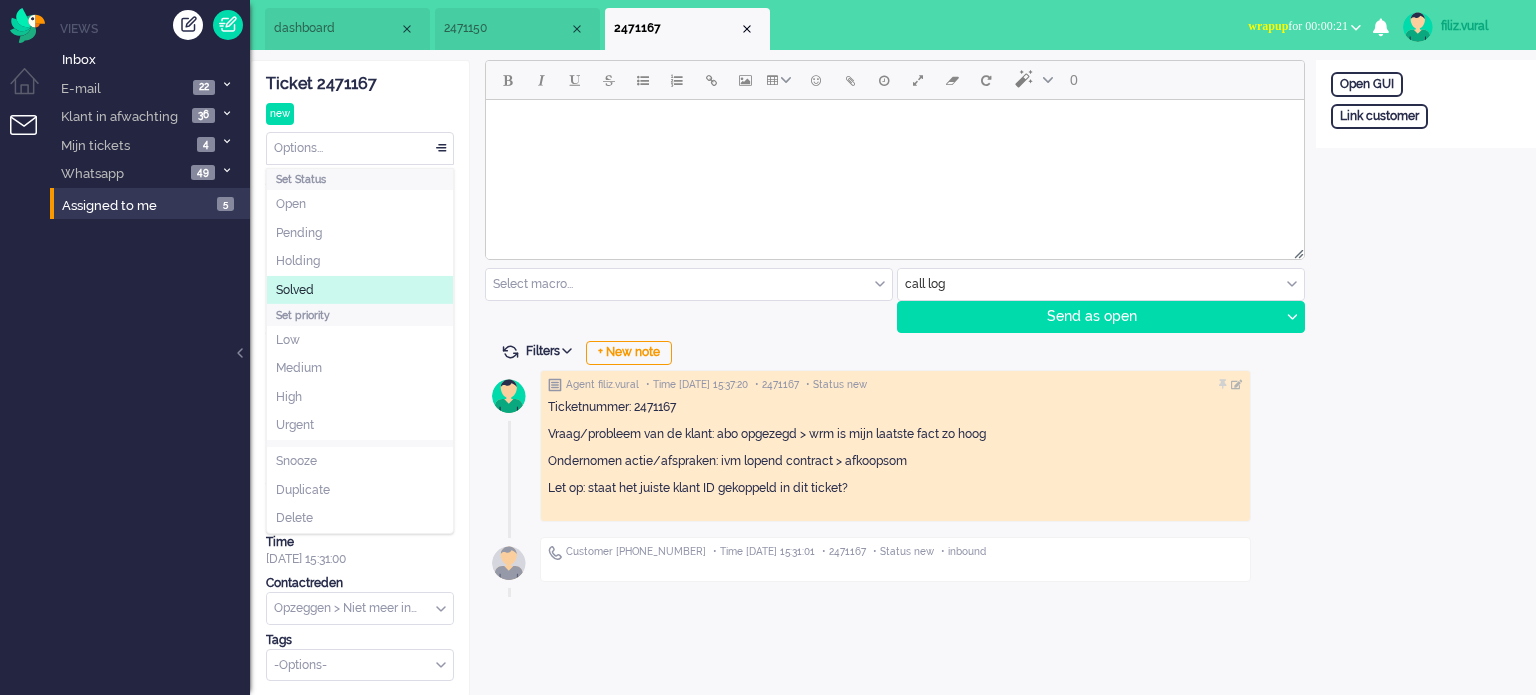 click on "Solved" 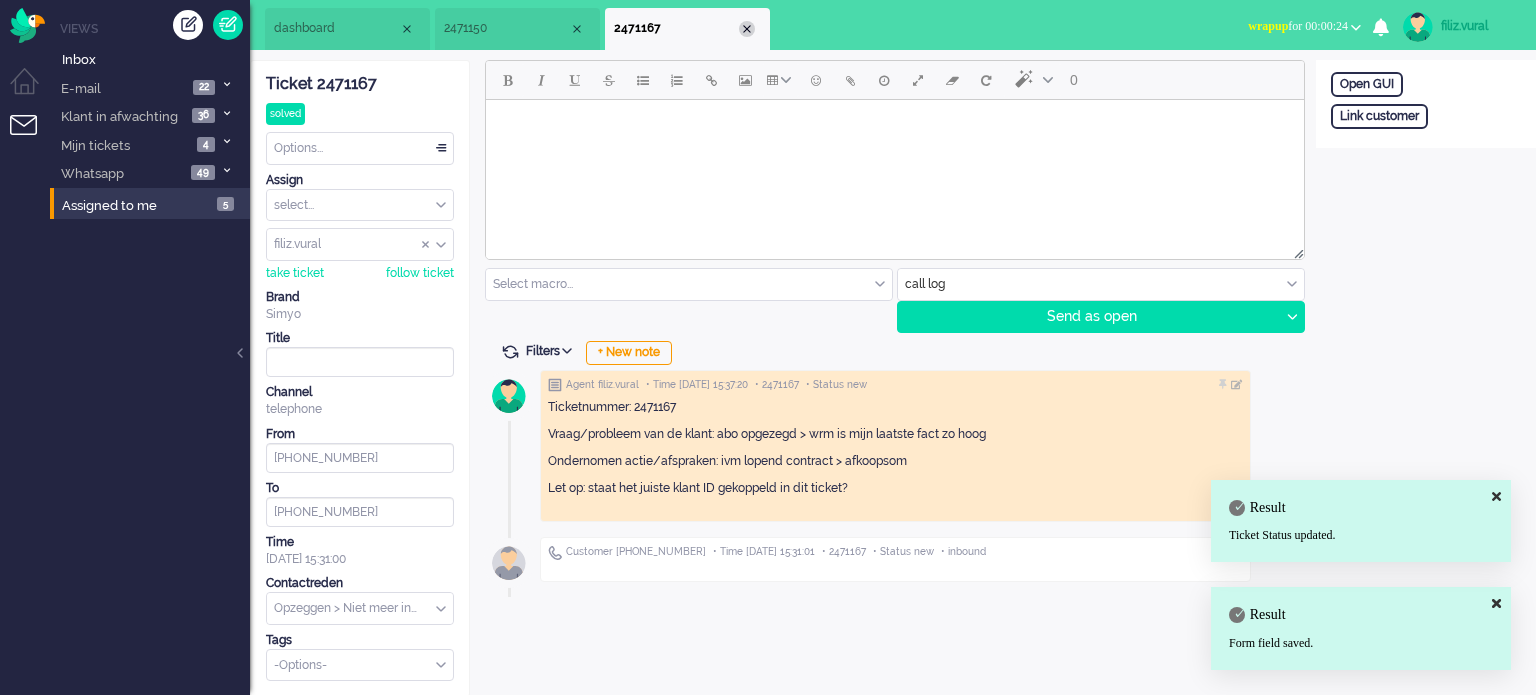 click at bounding box center (747, 29) 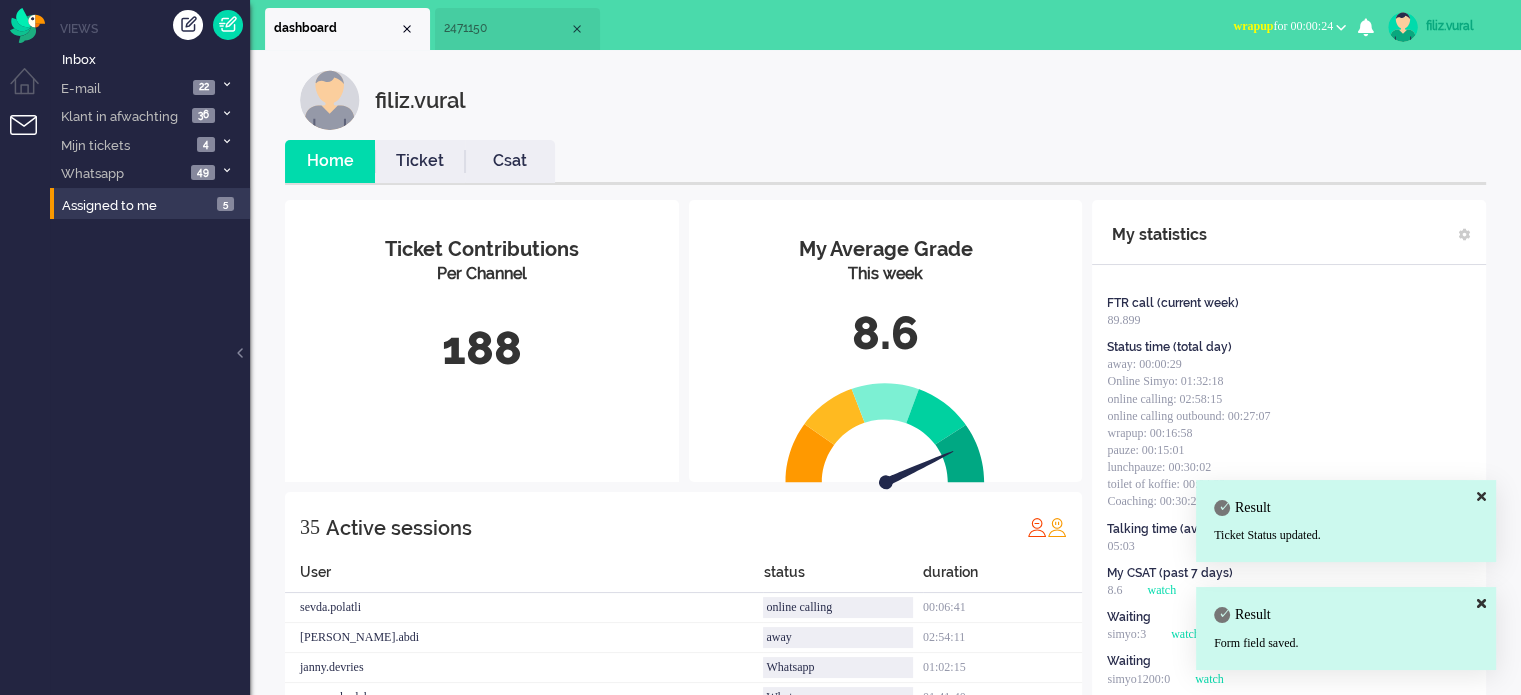 click on "wrapup  for 00:00:24" at bounding box center (1283, 26) 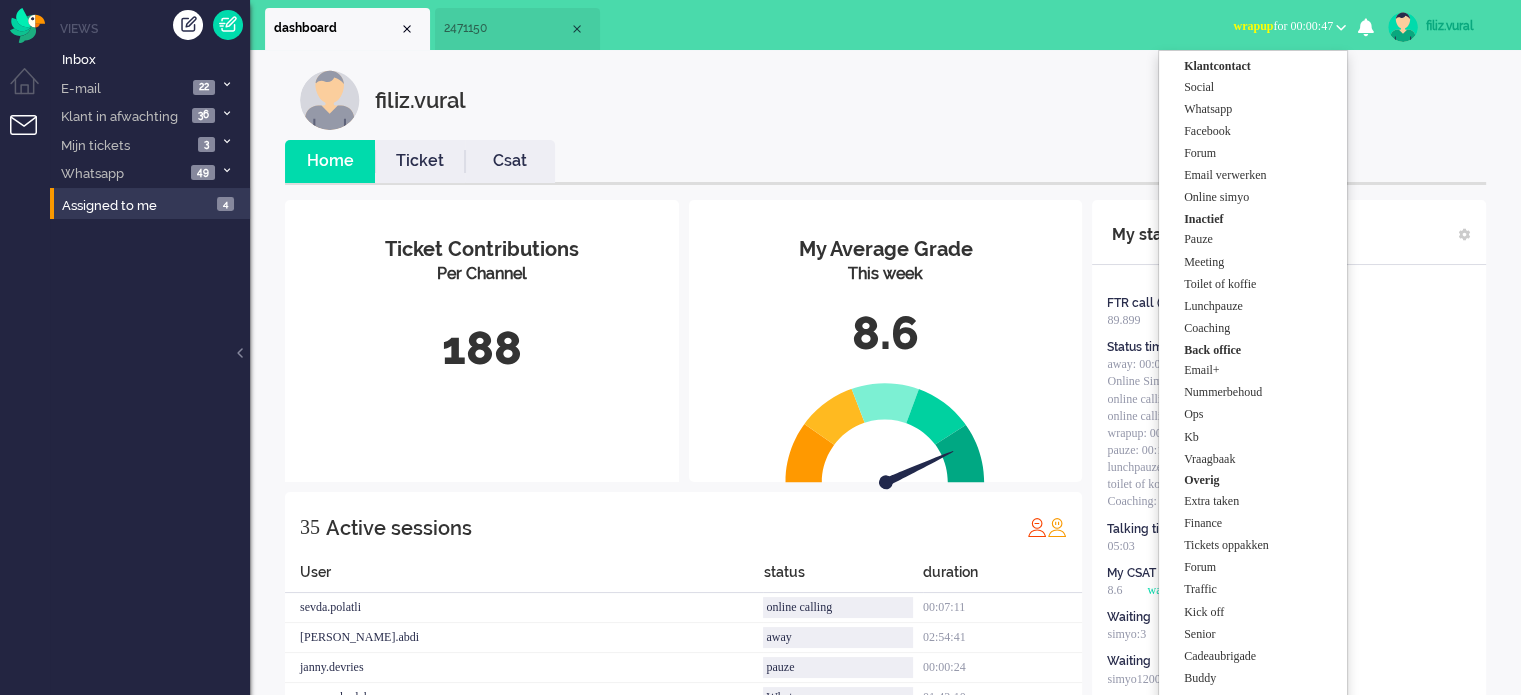 click on "Csat" at bounding box center (510, 161) 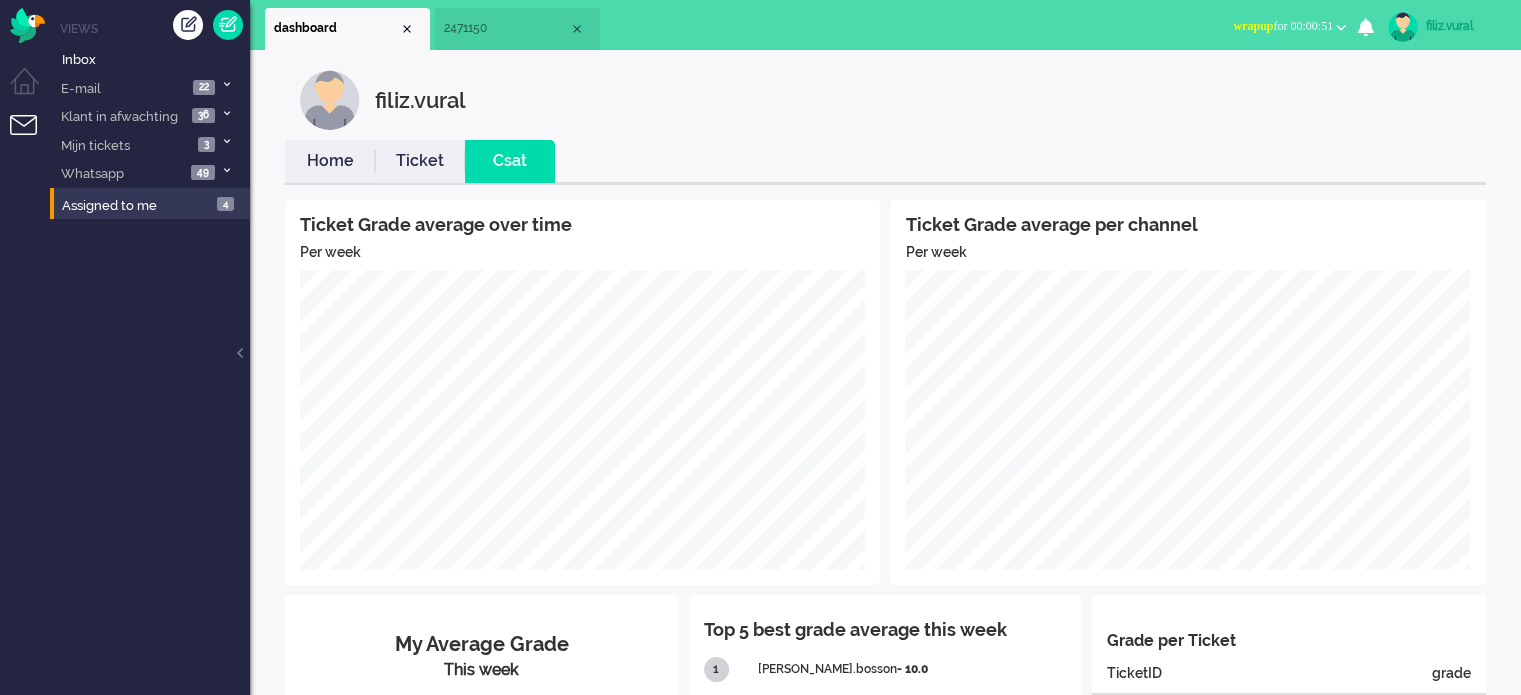 click on "Home" at bounding box center (330, 161) 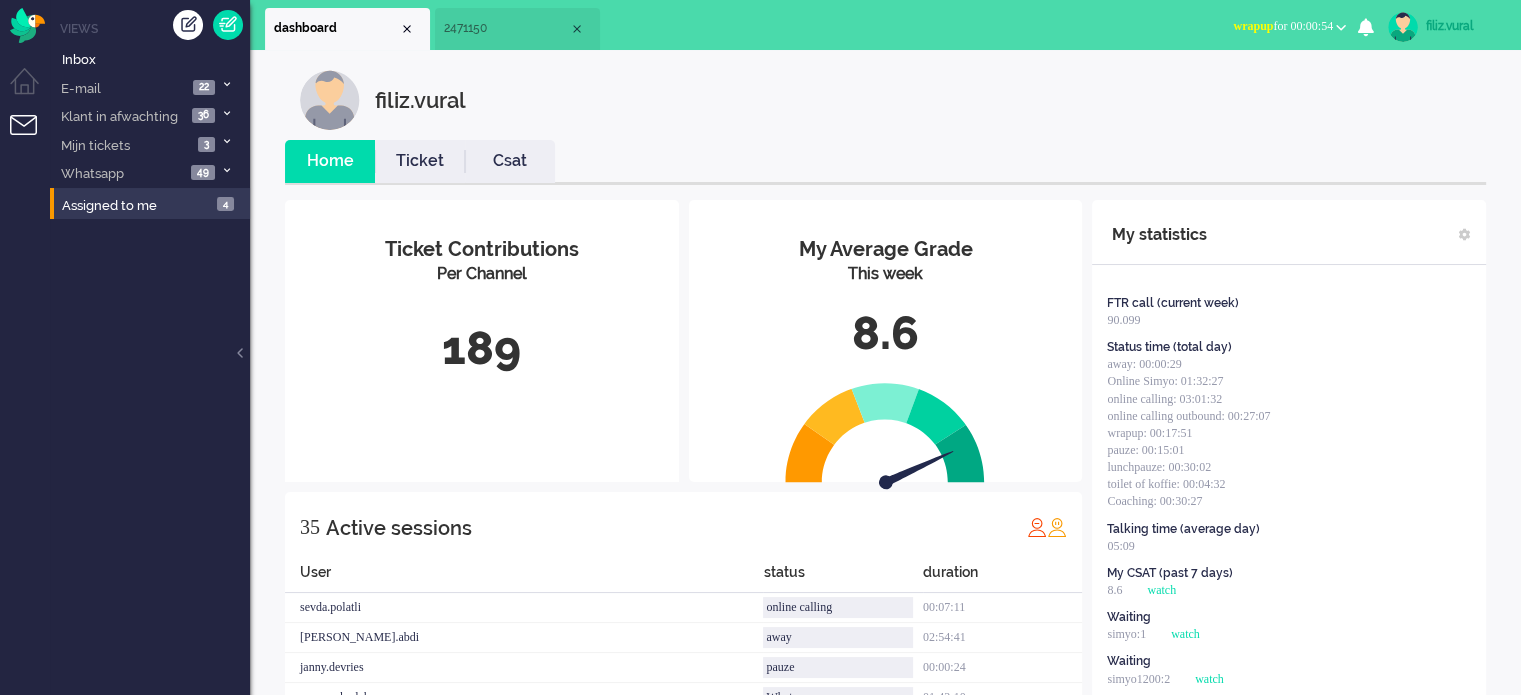 click on "wrapup  for 00:00:54" at bounding box center [1283, 26] 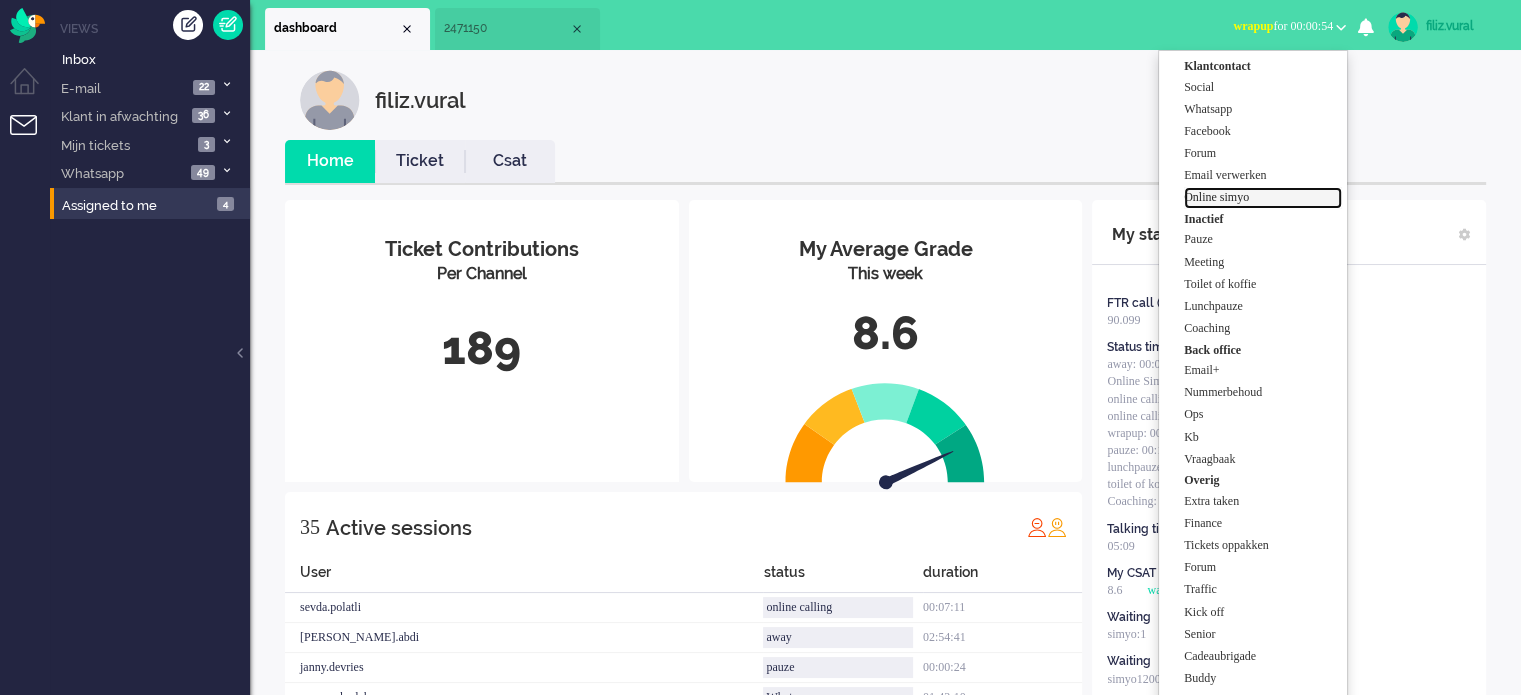 click on "Online simyo" at bounding box center (1263, 197) 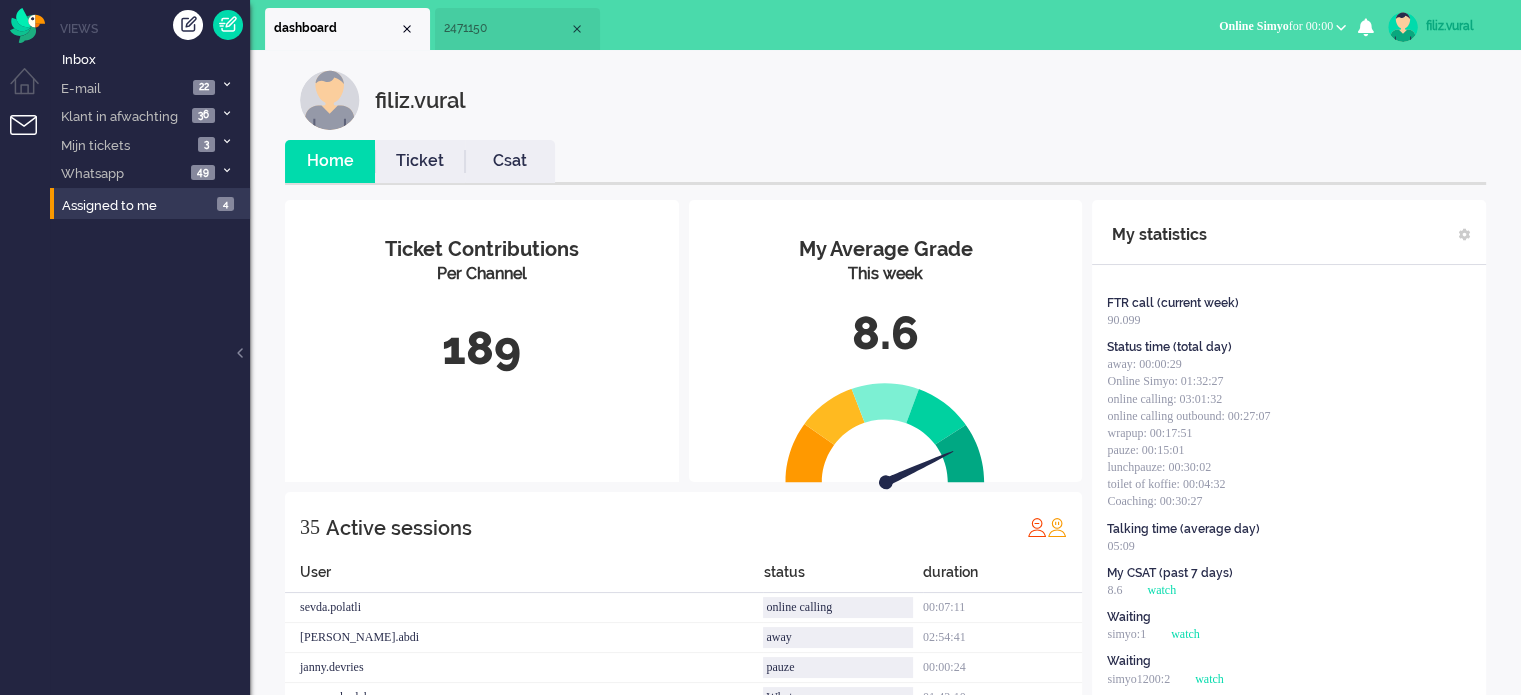 drag, startPoint x: 507, startPoint y: 34, endPoint x: 47, endPoint y: 36, distance: 460.00433 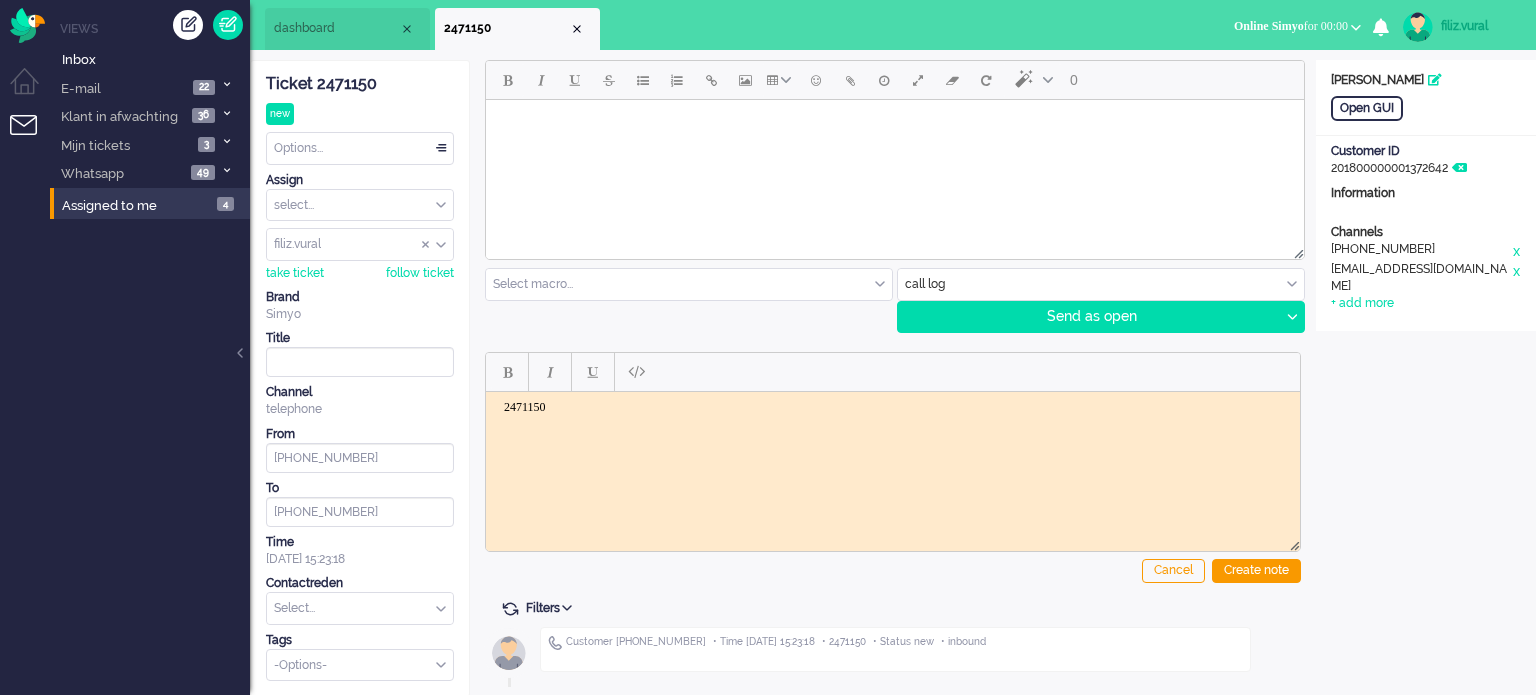 click on "2471150" at bounding box center [893, 421] 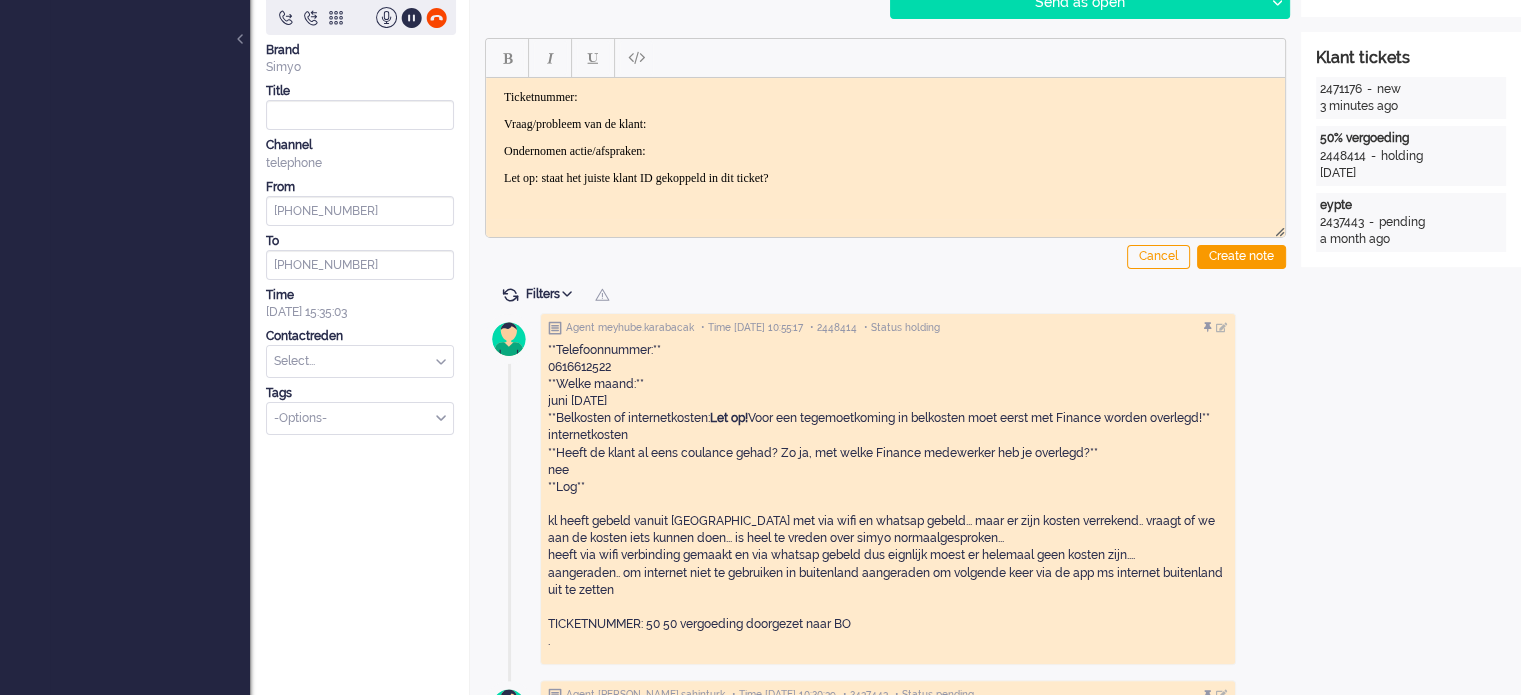 scroll, scrollTop: 300, scrollLeft: 0, axis: vertical 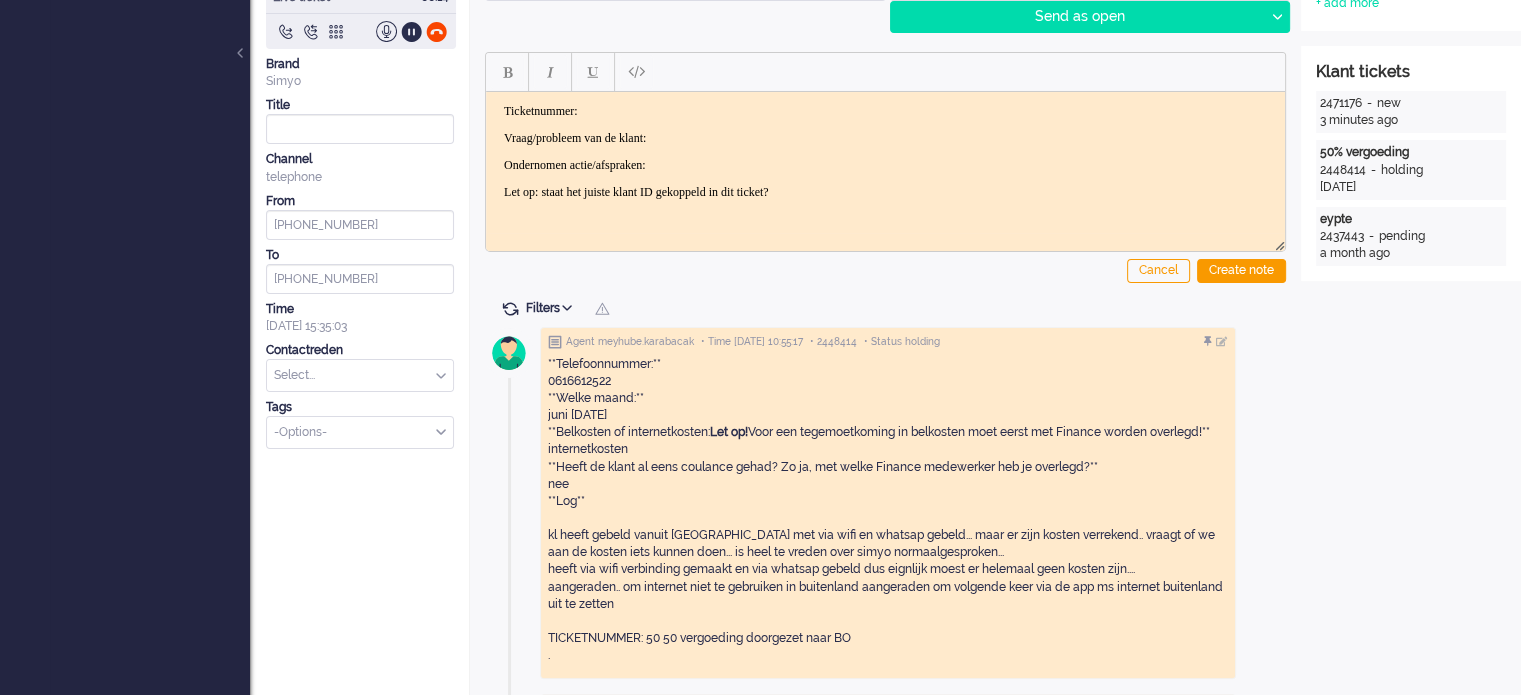 click on "**Telefoonnummer:** 0616612522  **Welke maand:** juni [DATE] **Belkosten of internetkosten:  Let op!  Voor een tegemoetkoming in belkosten moet eerst met Finance worden overlegd!** internetkosten **Heeft de klant al eens coulance gehad? Zo ja, met welke Finance medewerker heb je overlegd?** nee **Log** kl heeft gebeld vanuit [GEOGRAPHIC_DATA] met via wifi en whatsap gebeld... maar er zijn kosten verrekend.. vraagt of we aan de kosten iets kunnen doen... is heel te vreden over simyo normaalgesproken...  heeft via wifi verbinding gemaakt en via whatsap gebeld dus eignlijk moest er helemaal geen kosten zijn....  aangeraden.. om internet niet te gebruiken in buitenland aangeraden om volgende keer via de app ms internet buitenland uit te zetten TICKETNUMMER: 50 50 vergoeding doorgezet naar BO ." 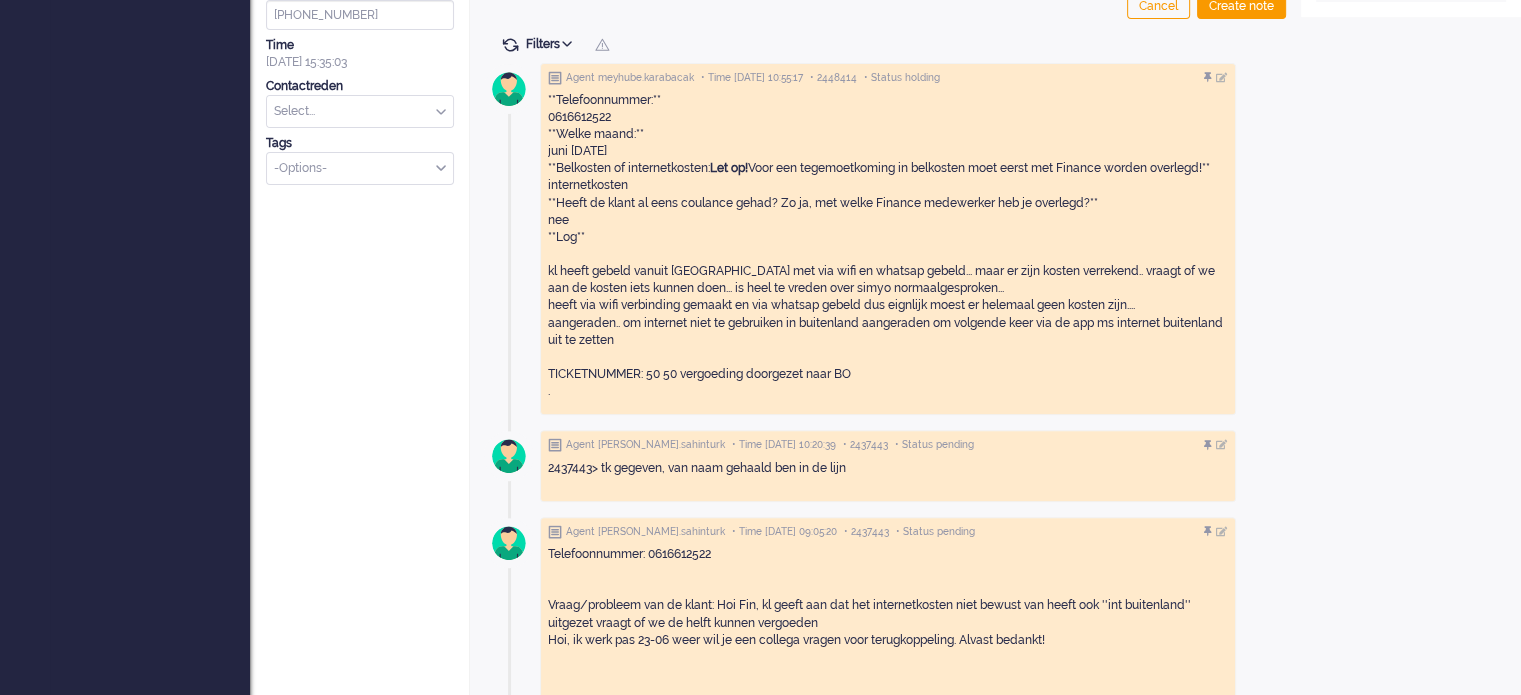 scroll, scrollTop: 464, scrollLeft: 0, axis: vertical 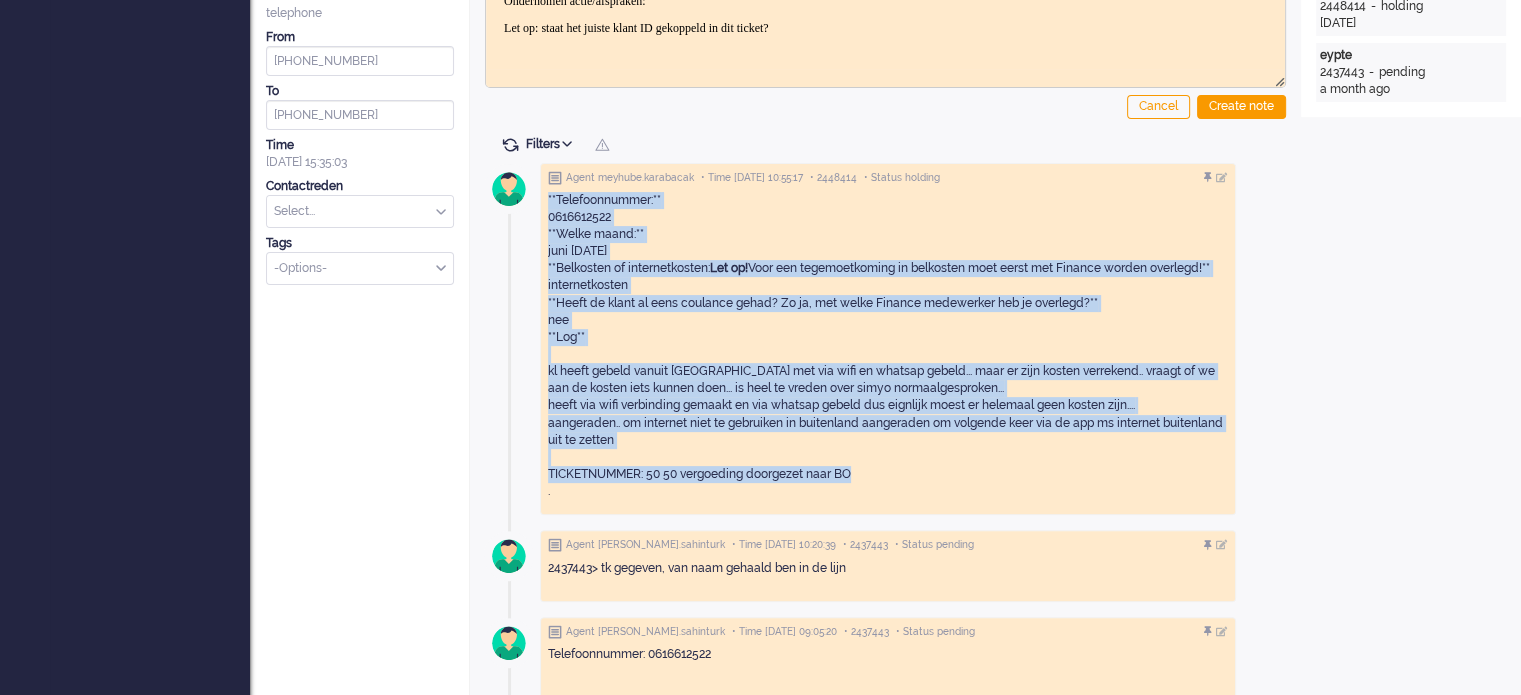 drag, startPoint x: 876, startPoint y: 473, endPoint x: 548, endPoint y: 195, distance: 429.9628 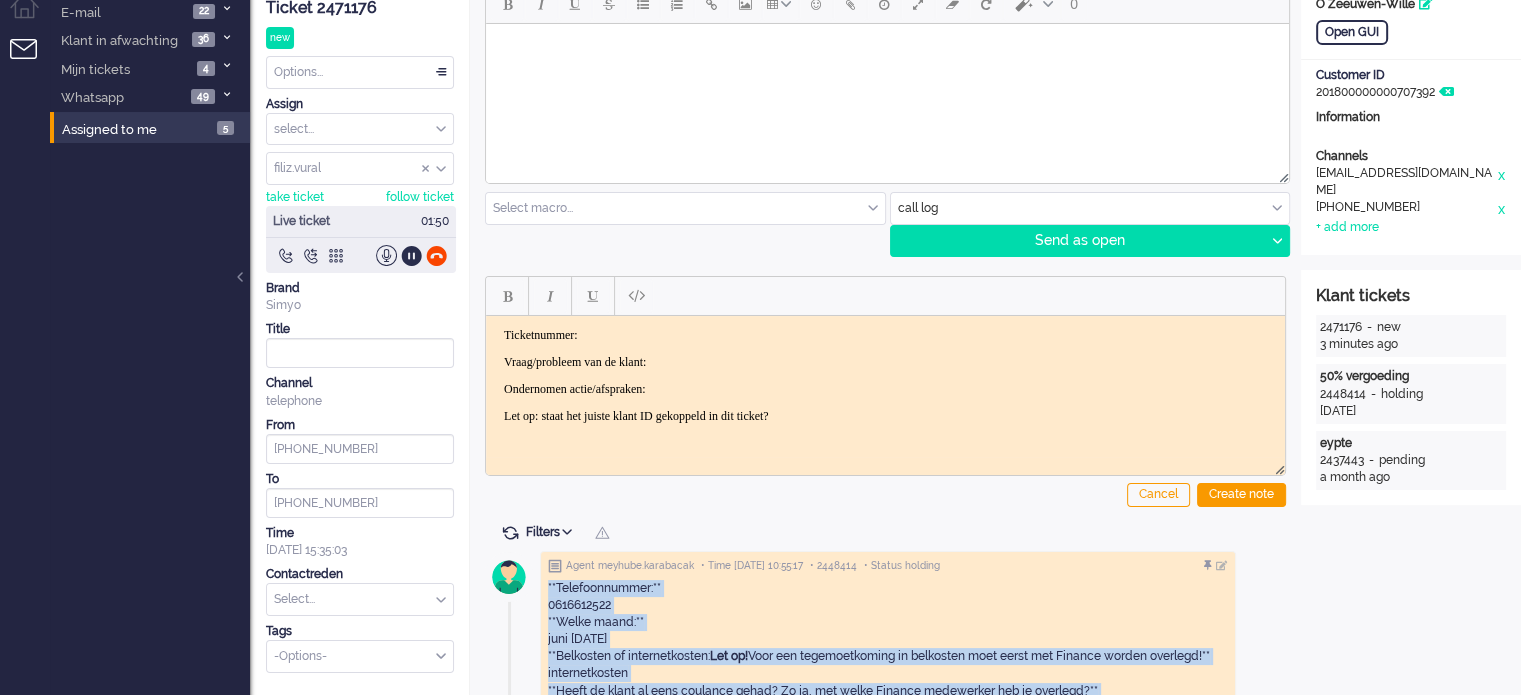 scroll, scrollTop: 64, scrollLeft: 0, axis: vertical 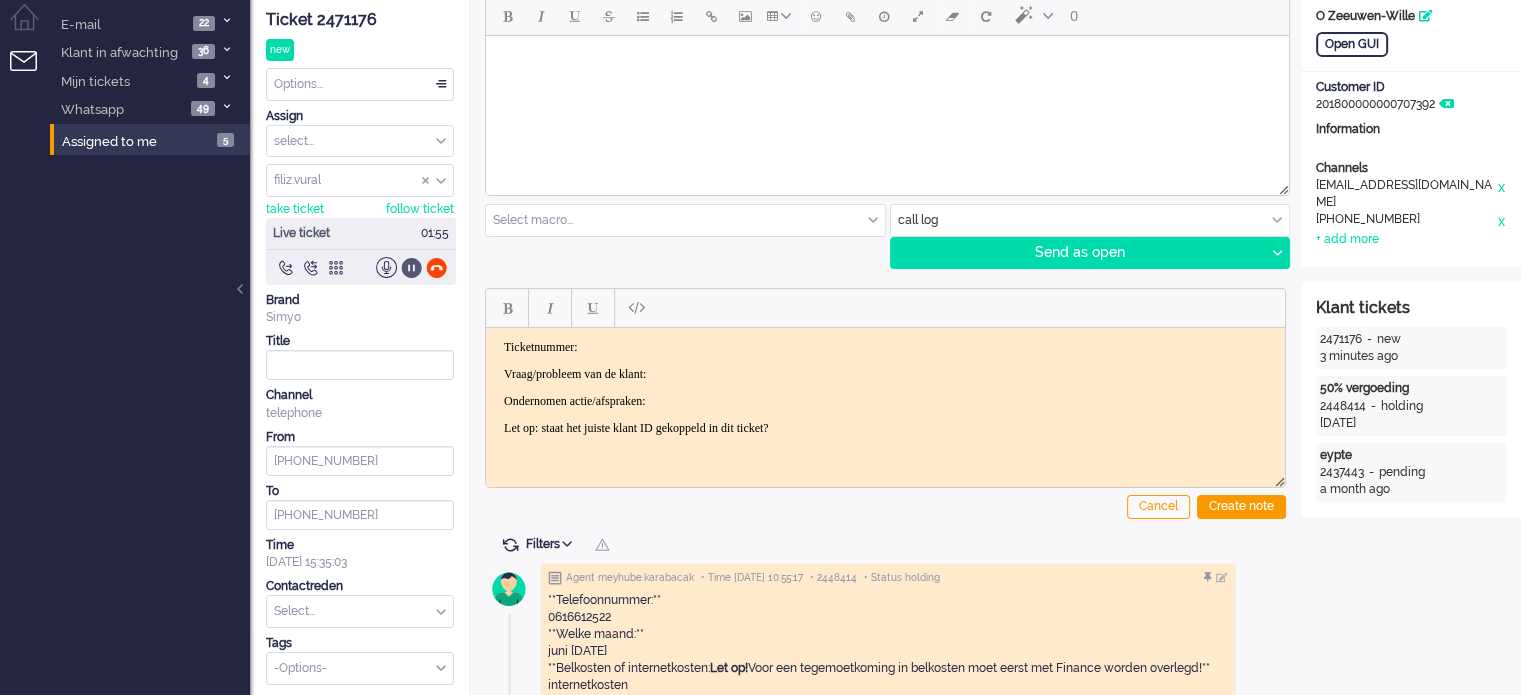 click 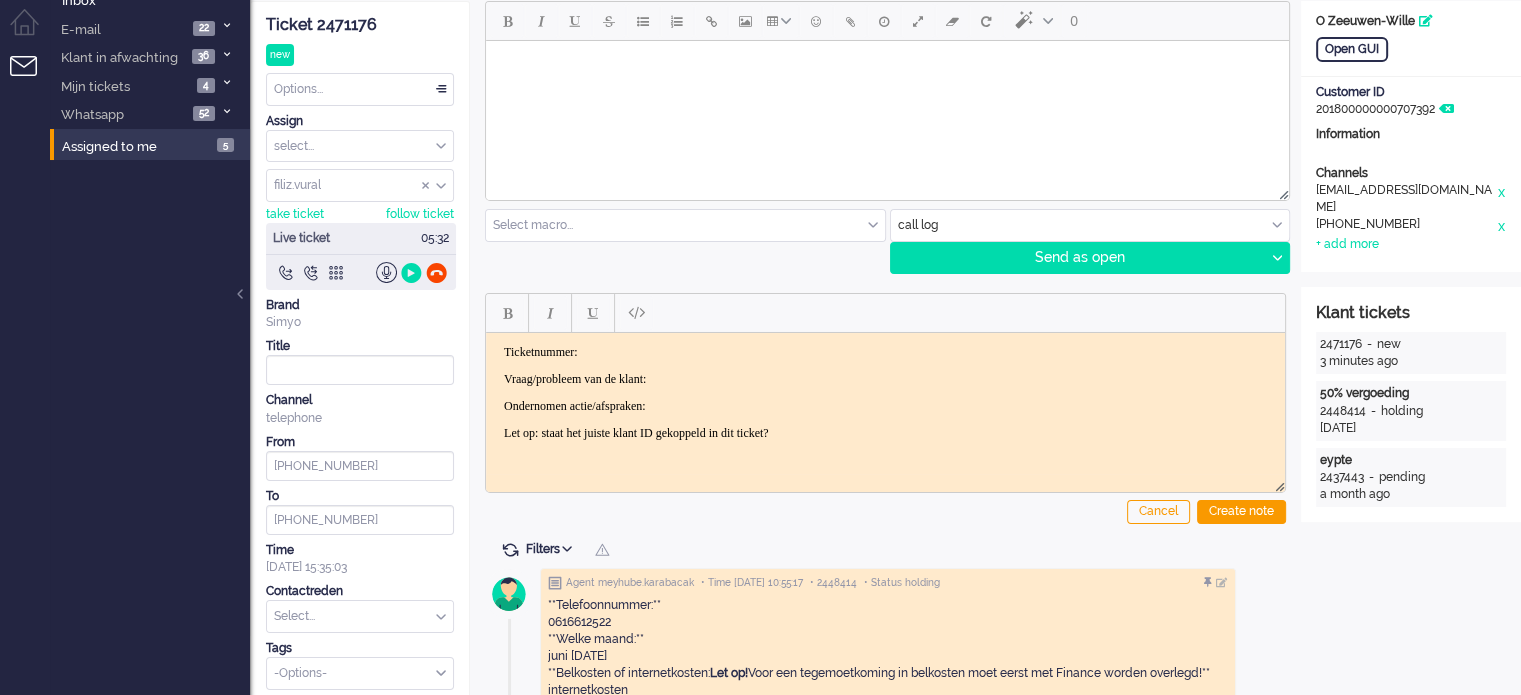 scroll, scrollTop: 0, scrollLeft: 0, axis: both 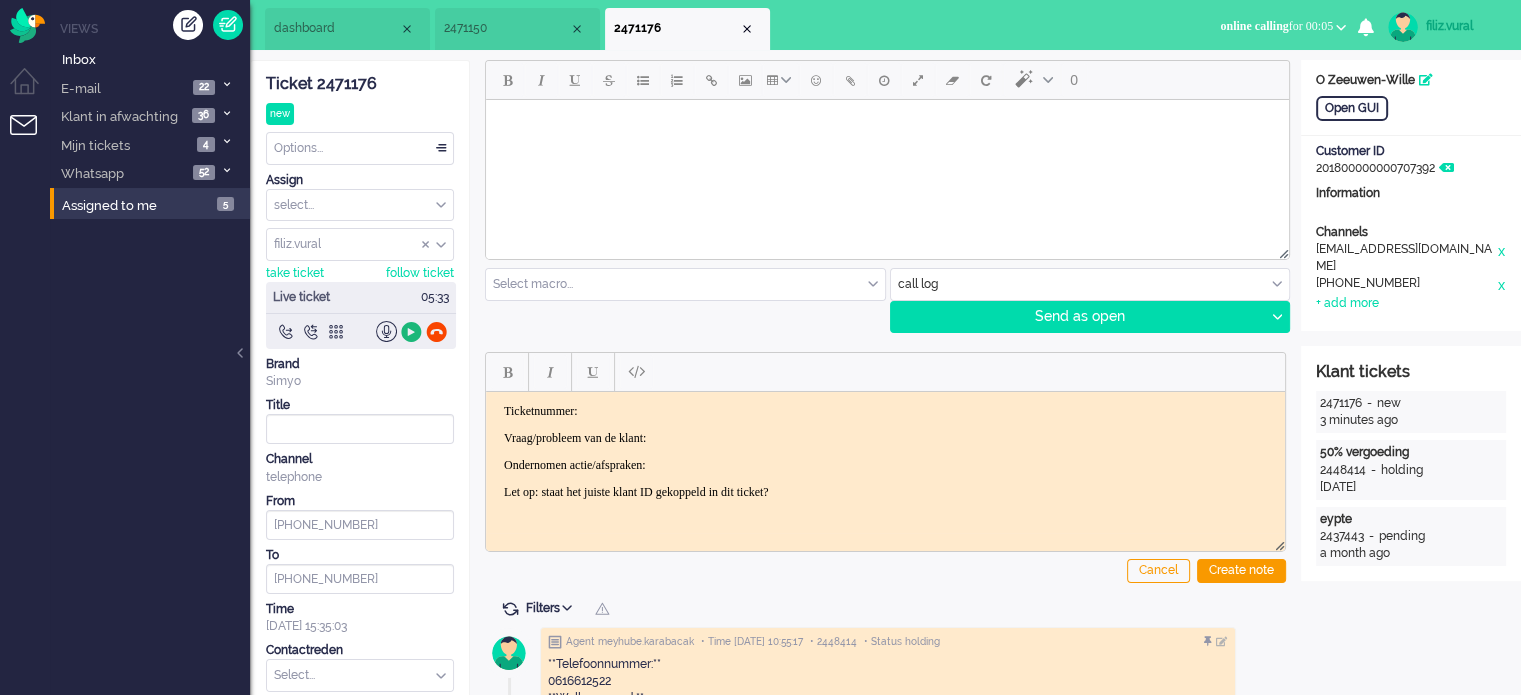 drag, startPoint x: 408, startPoint y: 321, endPoint x: 417, endPoint y: 335, distance: 16.643316 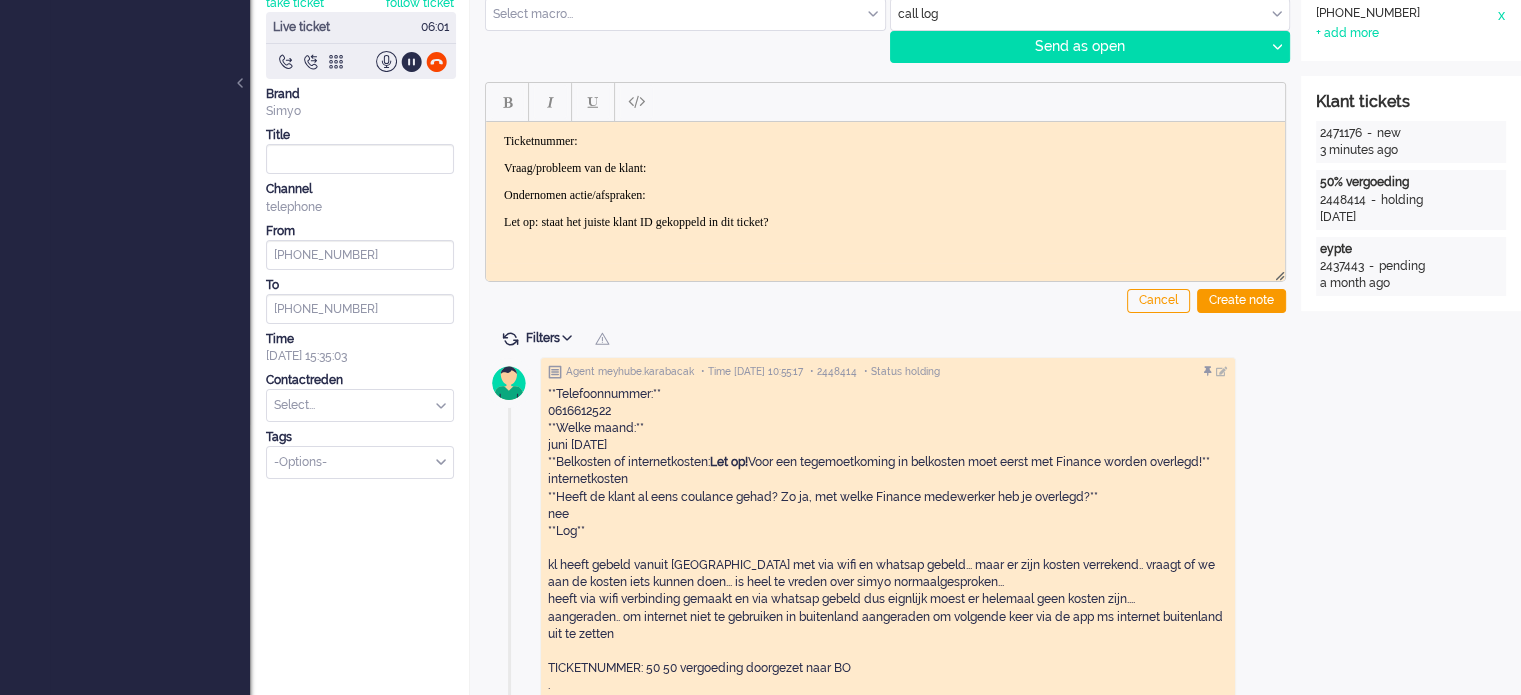 scroll, scrollTop: 500, scrollLeft: 0, axis: vertical 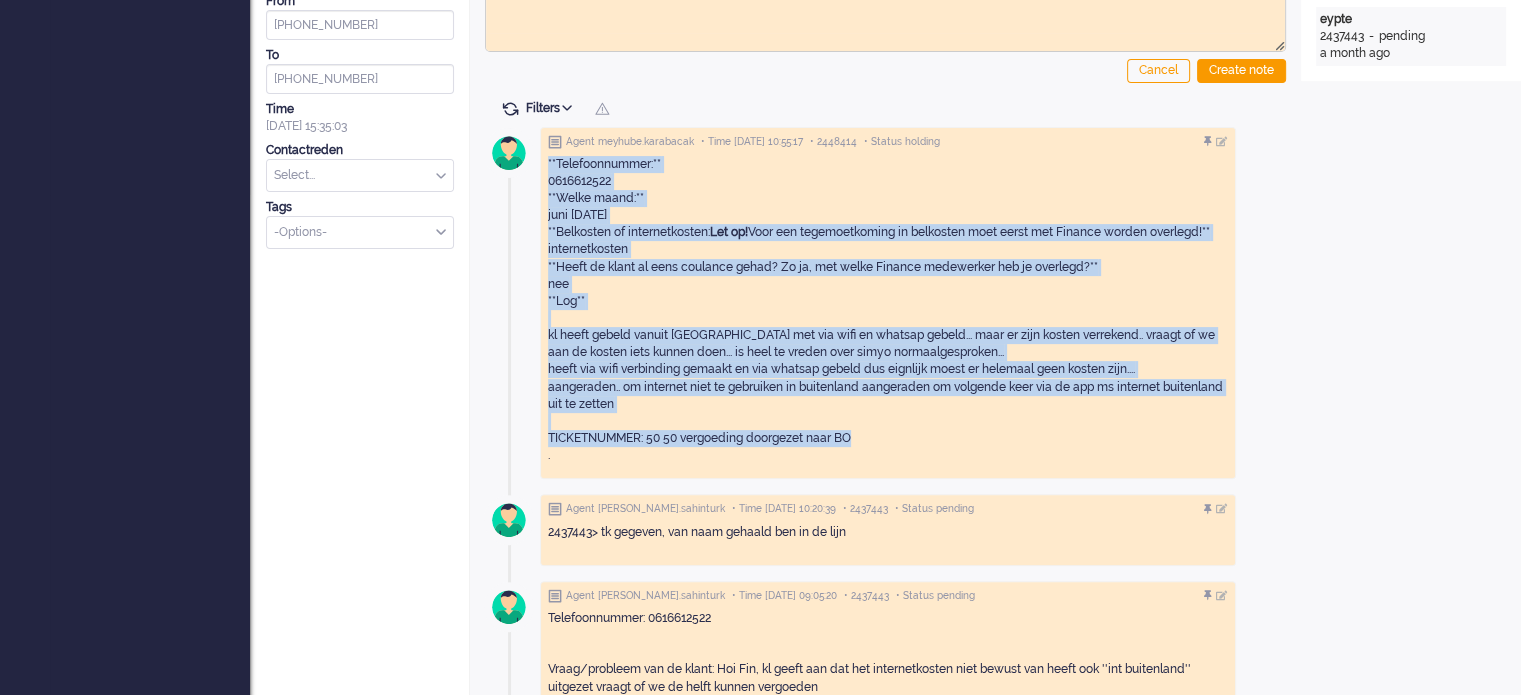 drag, startPoint x: 875, startPoint y: 439, endPoint x: 542, endPoint y: 159, distance: 435.07355 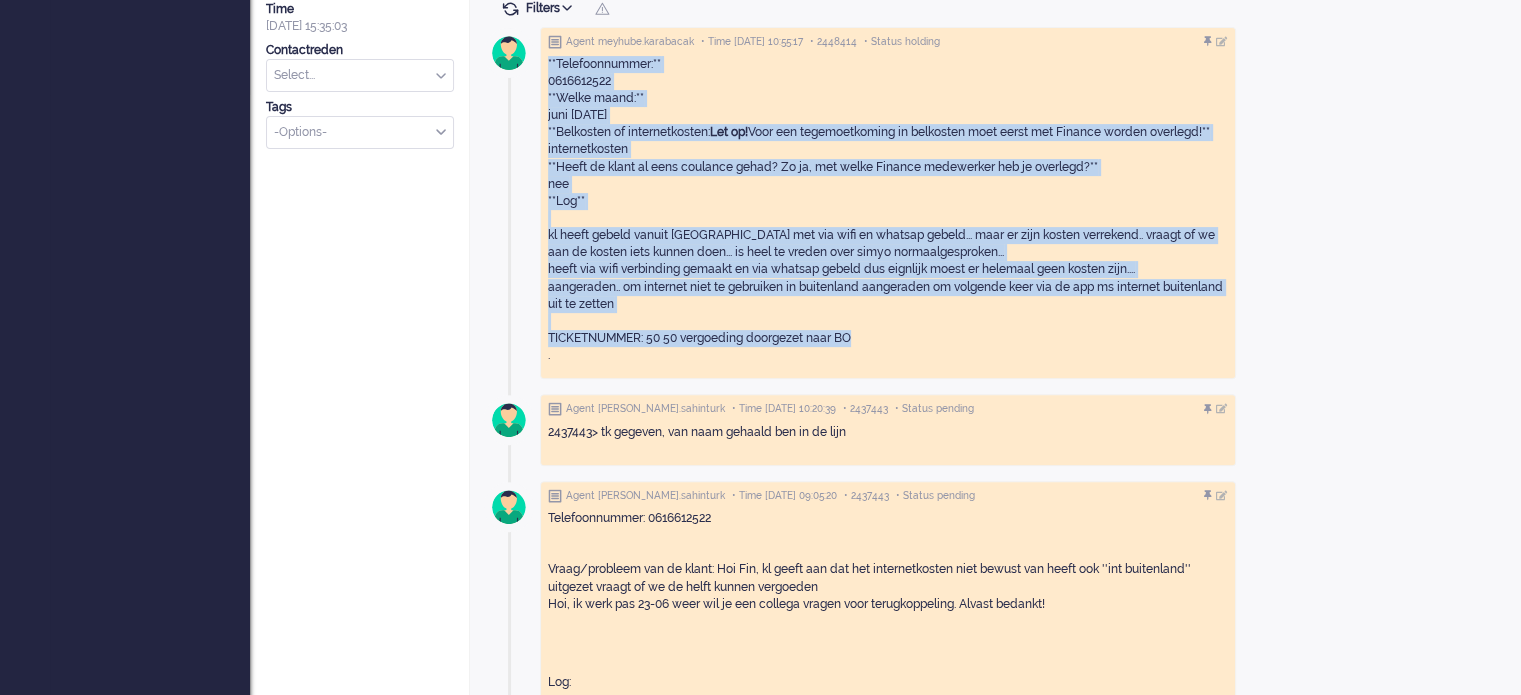 scroll, scrollTop: 0, scrollLeft: 0, axis: both 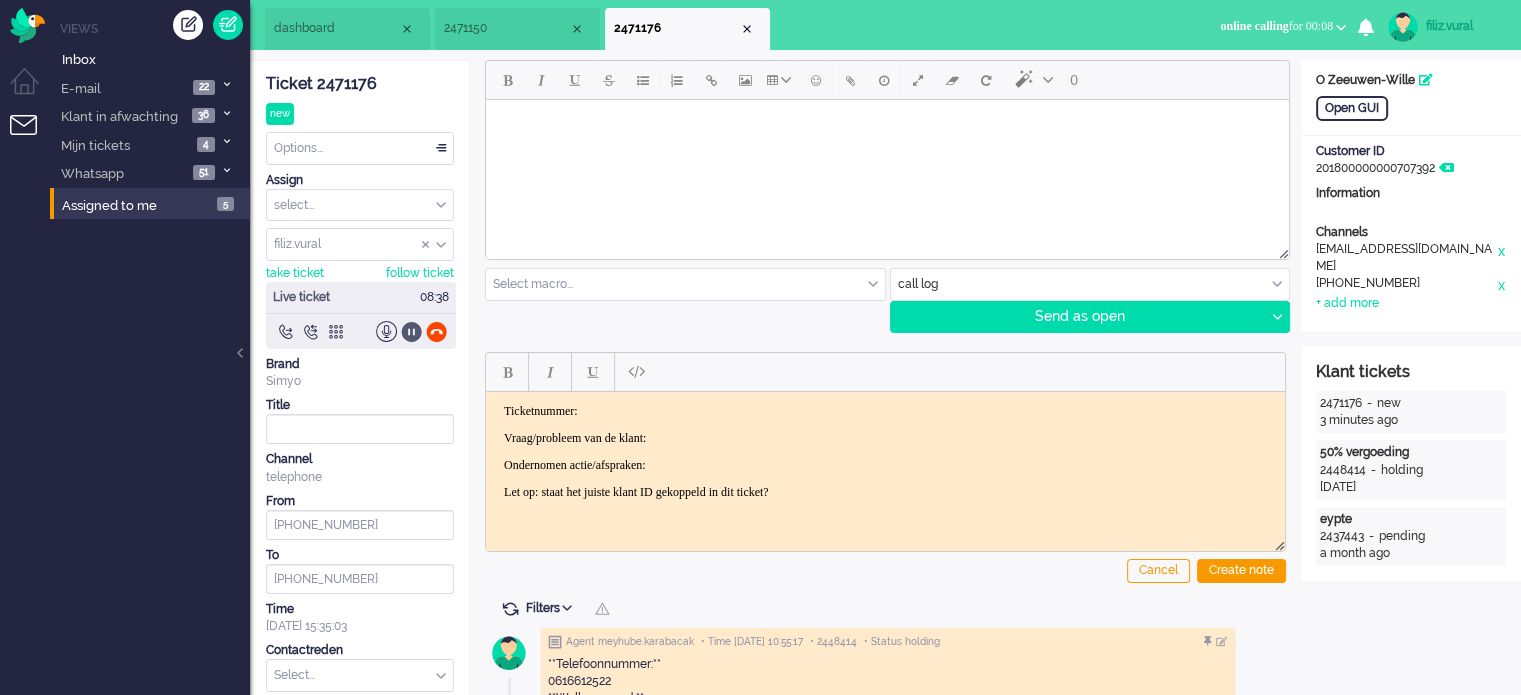 click 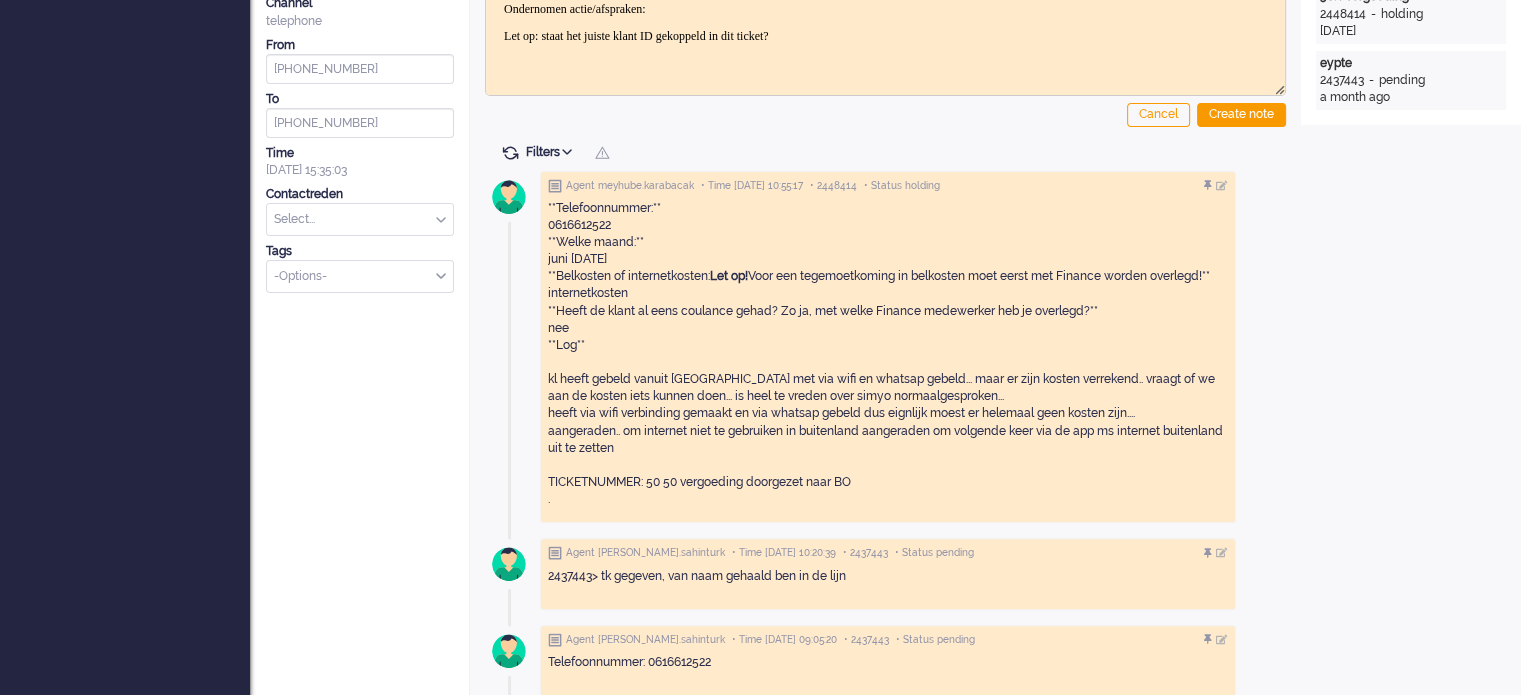 scroll, scrollTop: 200, scrollLeft: 0, axis: vertical 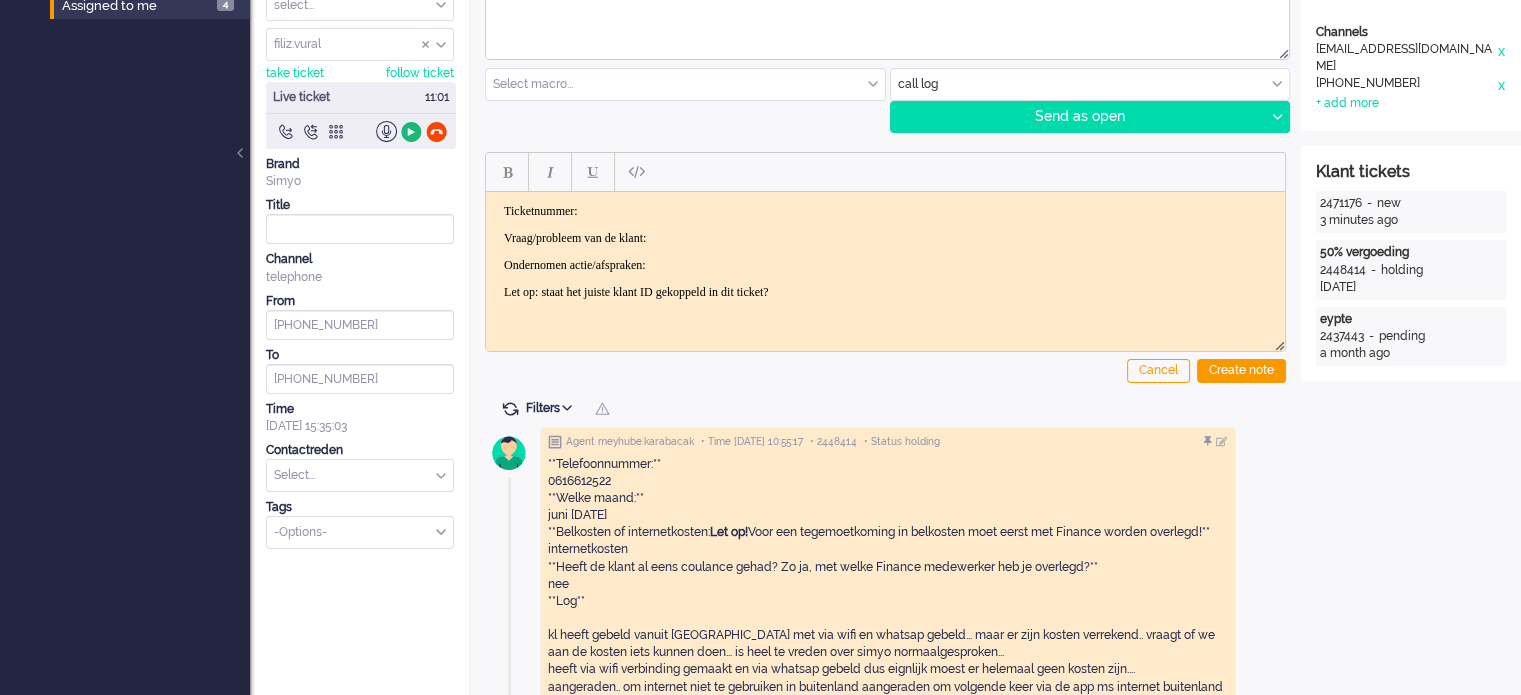 click 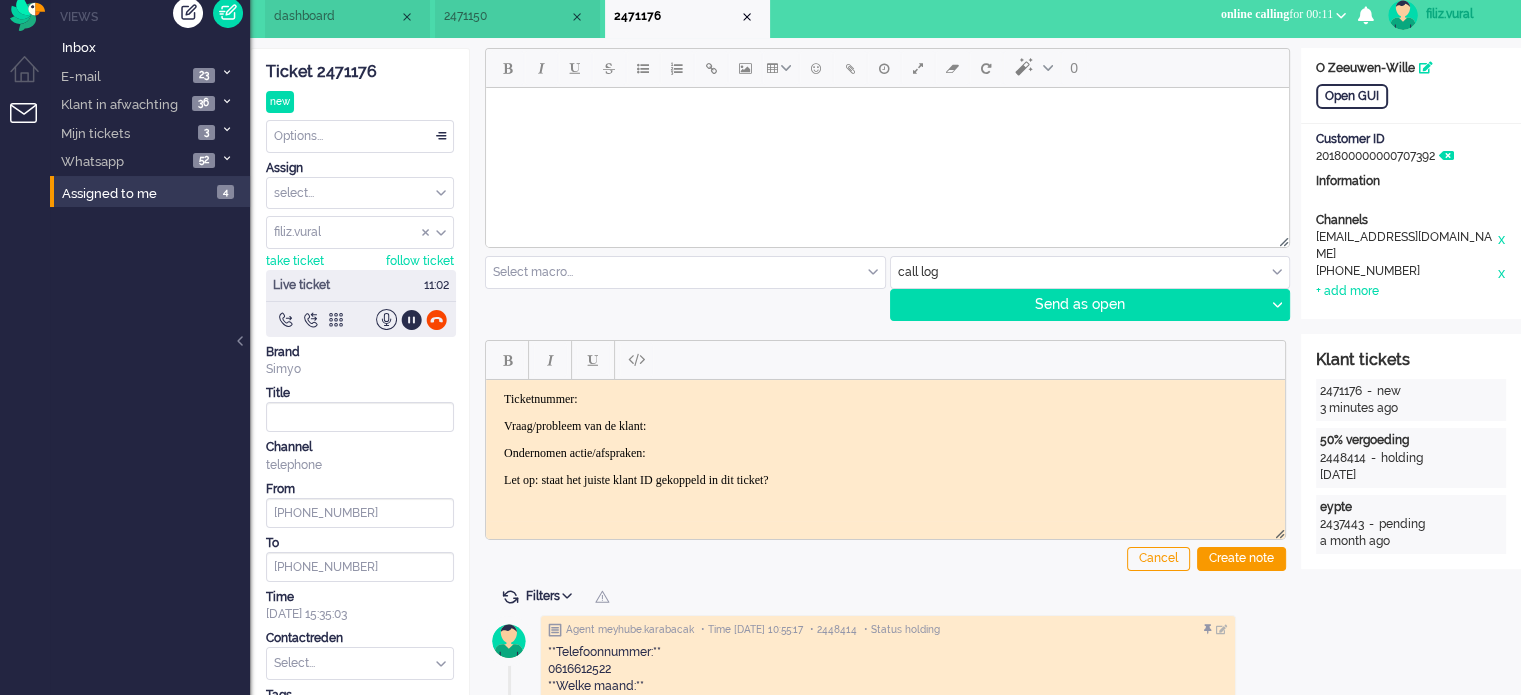 scroll, scrollTop: 0, scrollLeft: 0, axis: both 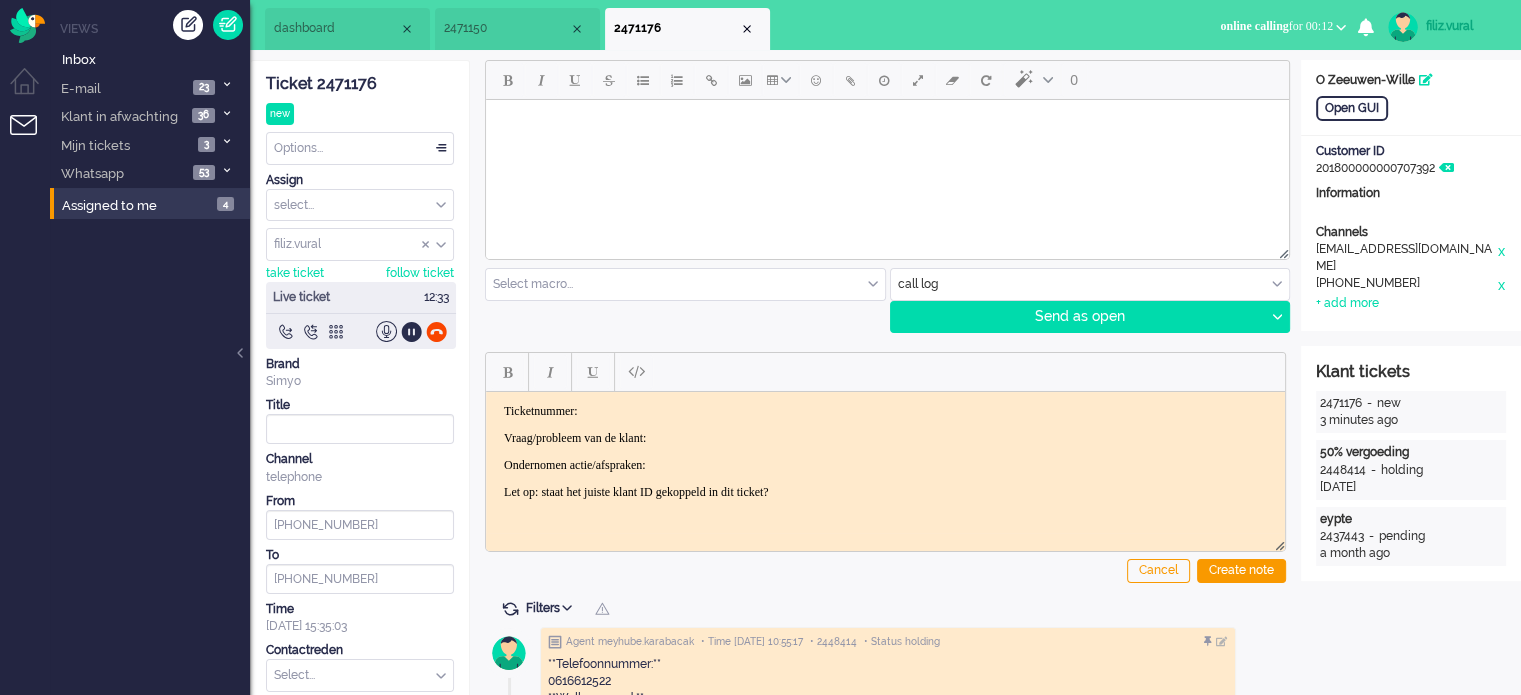 click on "Ticket 2471176" 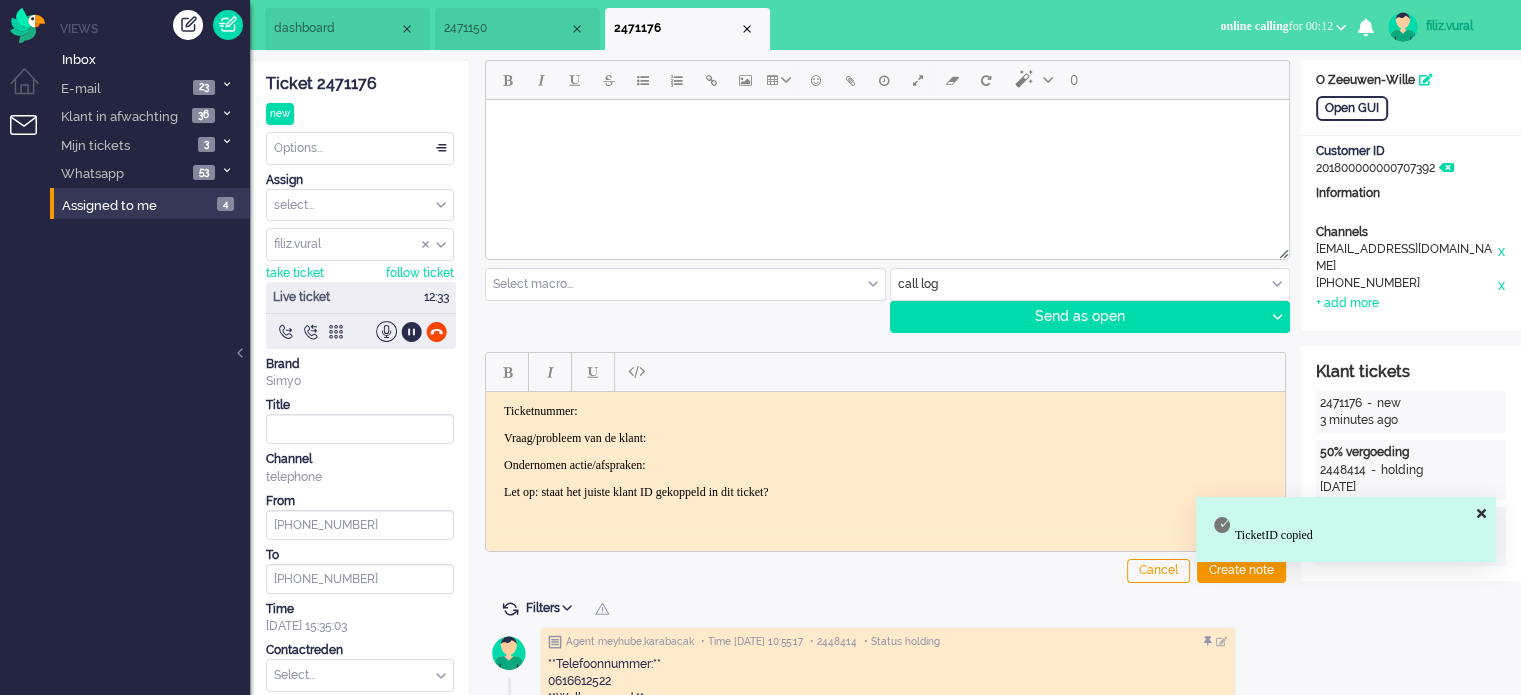 type 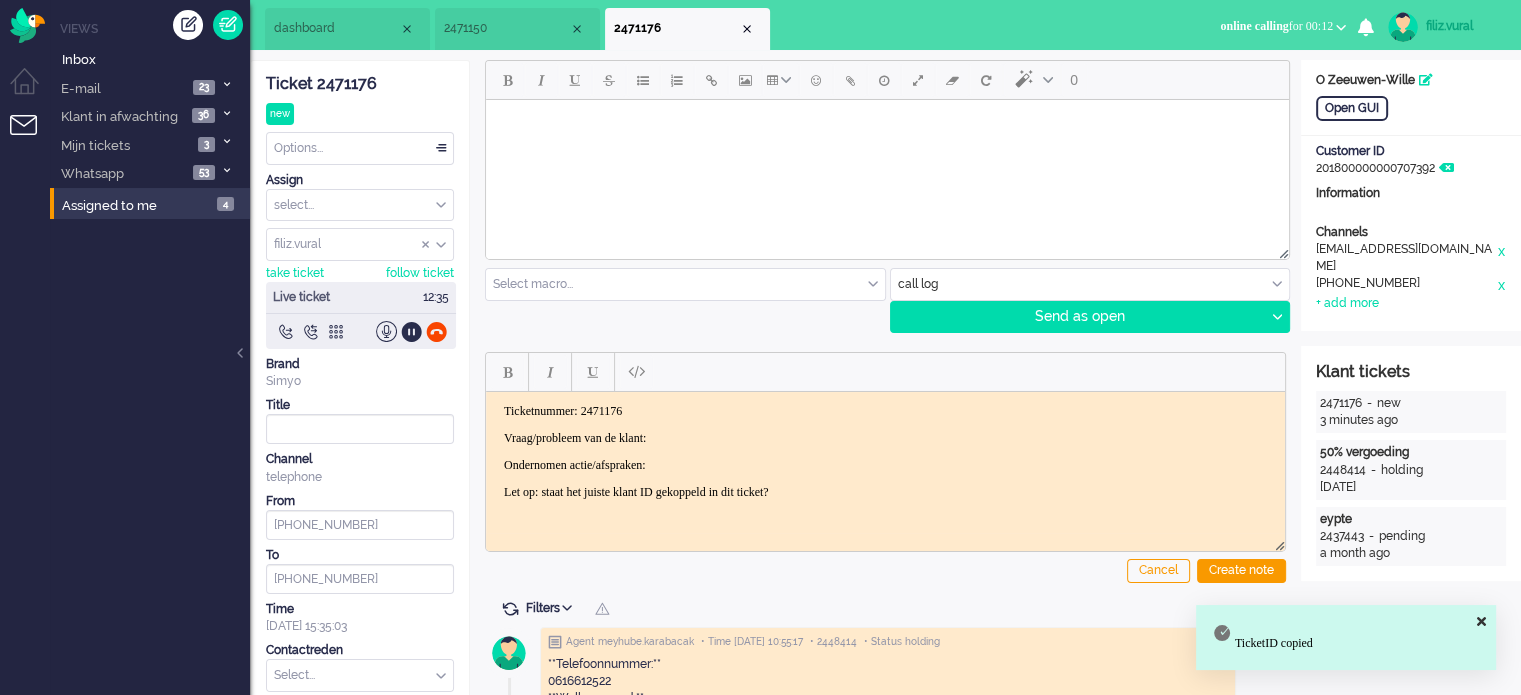 click on "Vraag/probleem van de klant:" at bounding box center (885, 437) 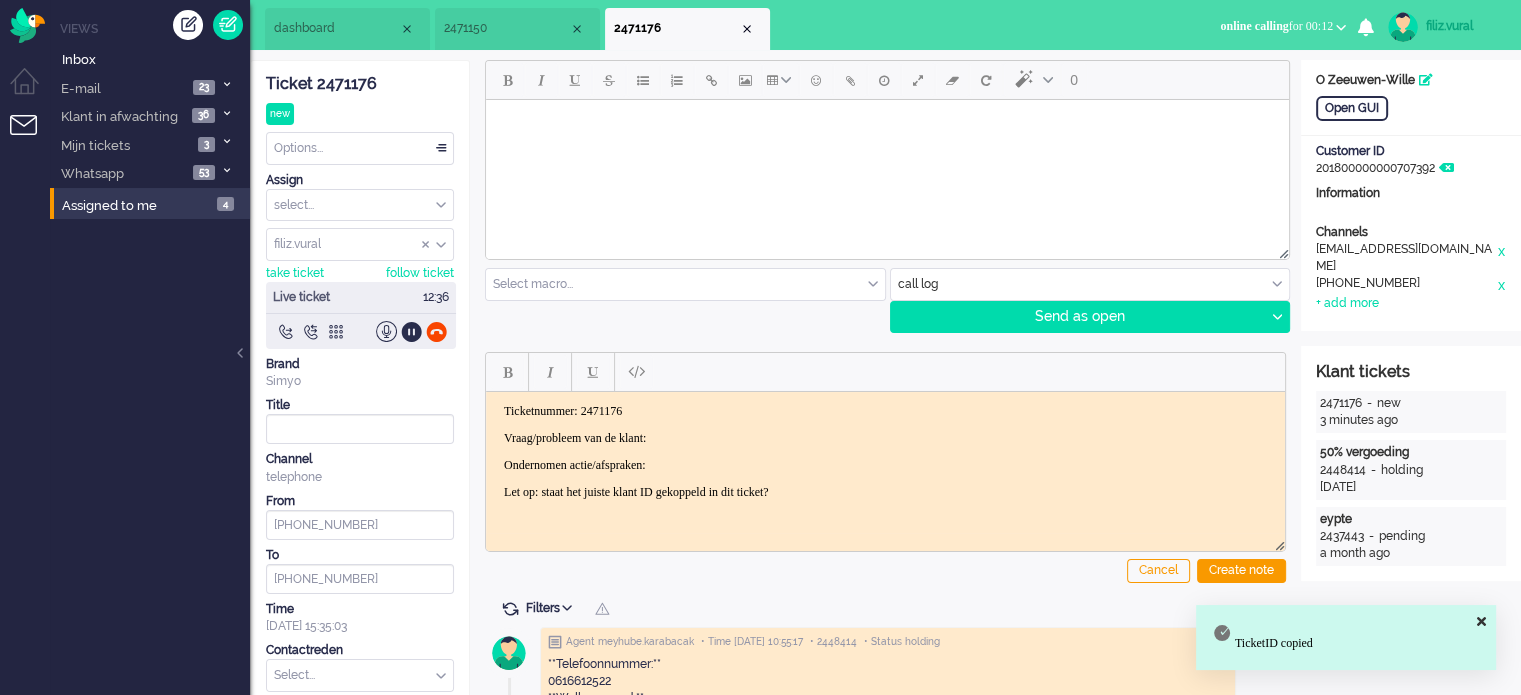 click on "Ticketnummer: 2471176" at bounding box center (885, 410) 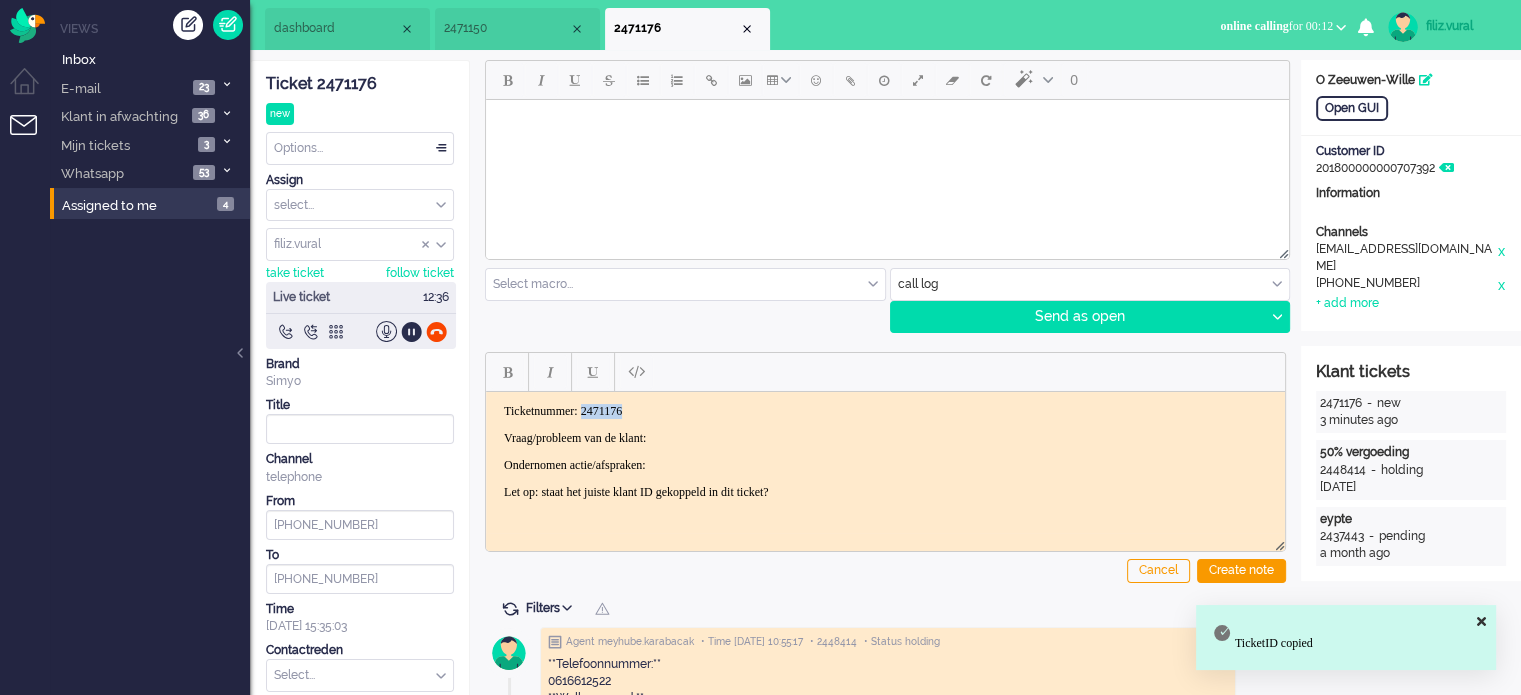 click on "Ticketnummer: 2471176" at bounding box center (885, 410) 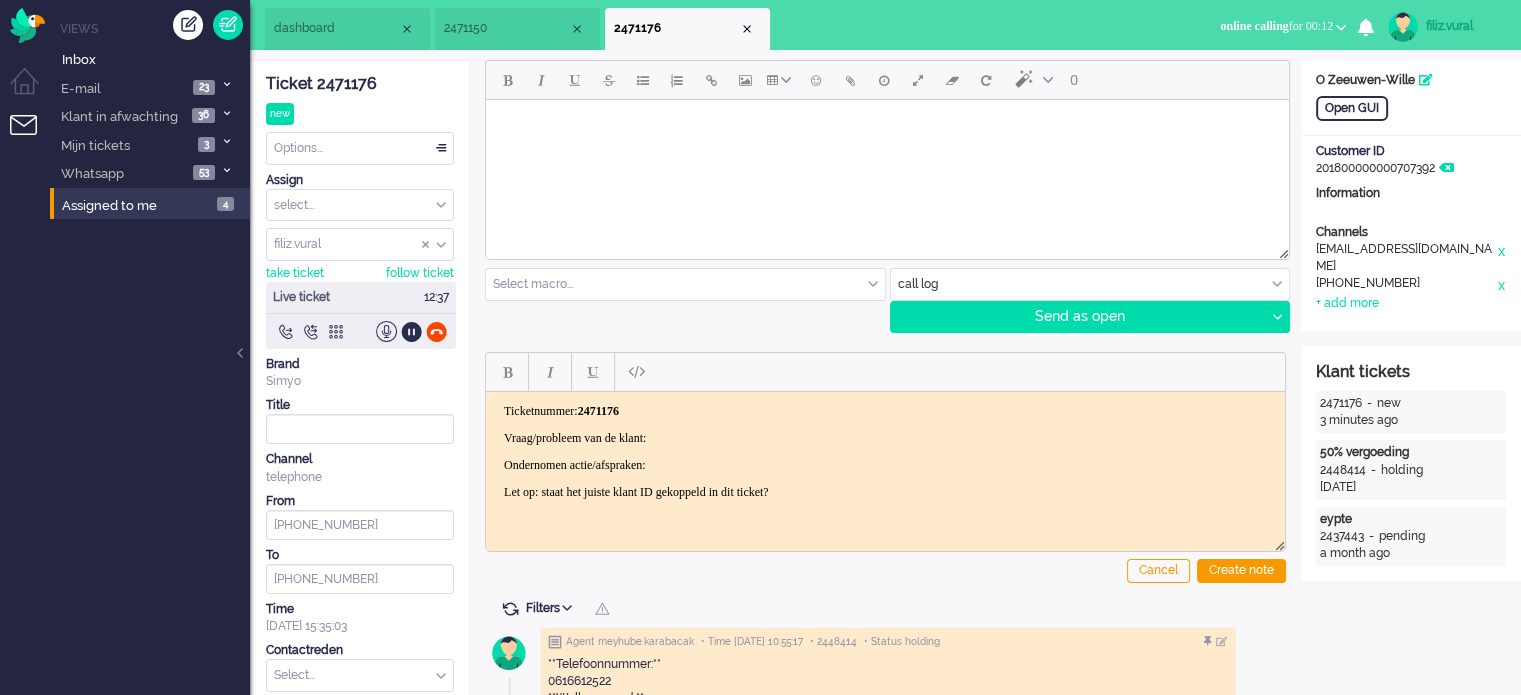 click on "Vraag/probleem van de klant:" at bounding box center [885, 437] 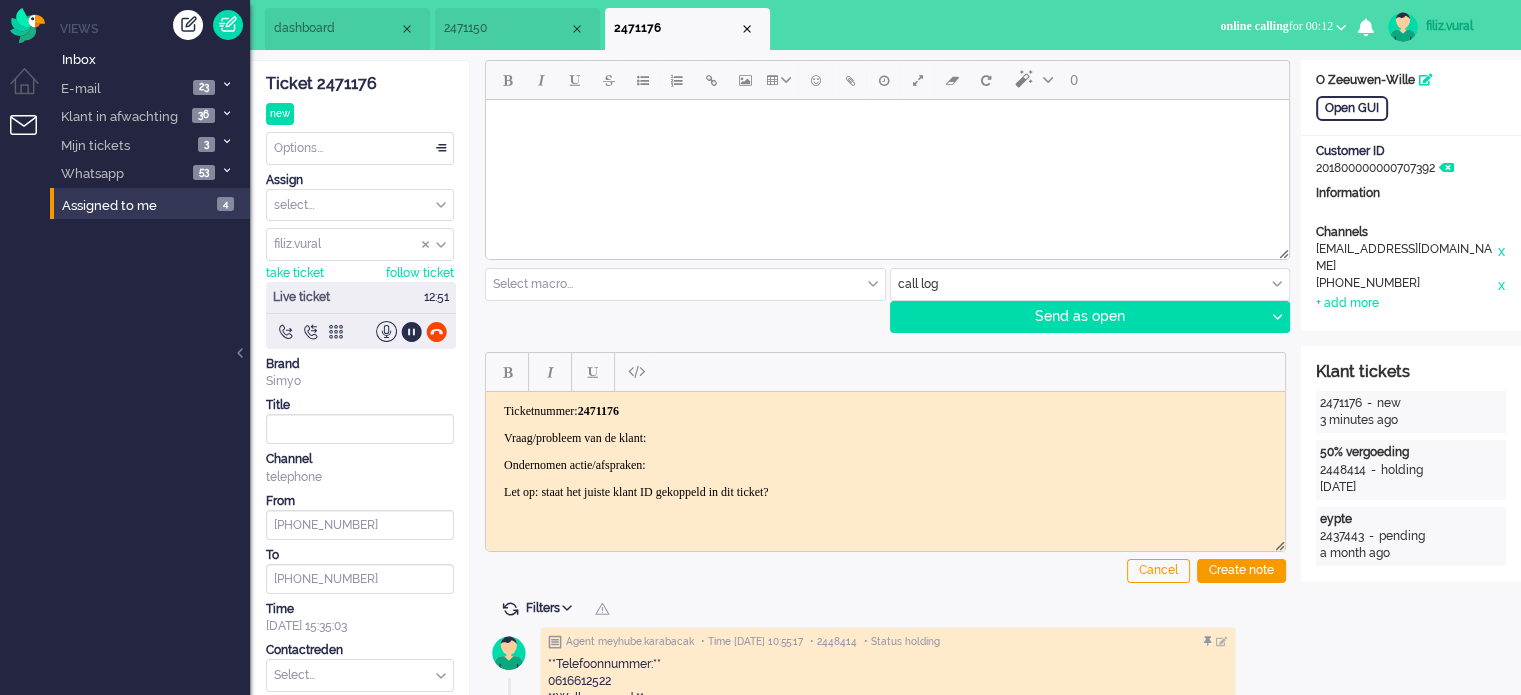 click on "Vraag/probleem van de klant:" at bounding box center [885, 437] 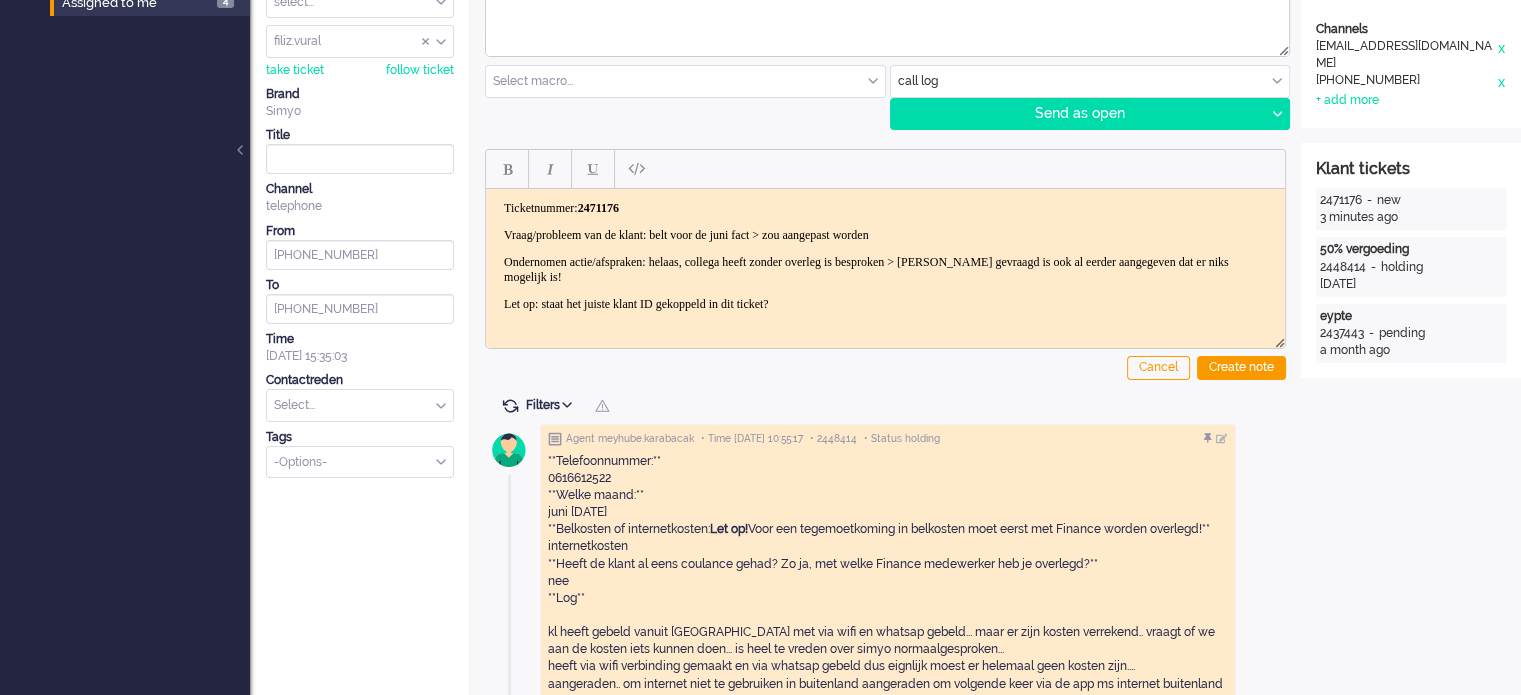 scroll, scrollTop: 300, scrollLeft: 0, axis: vertical 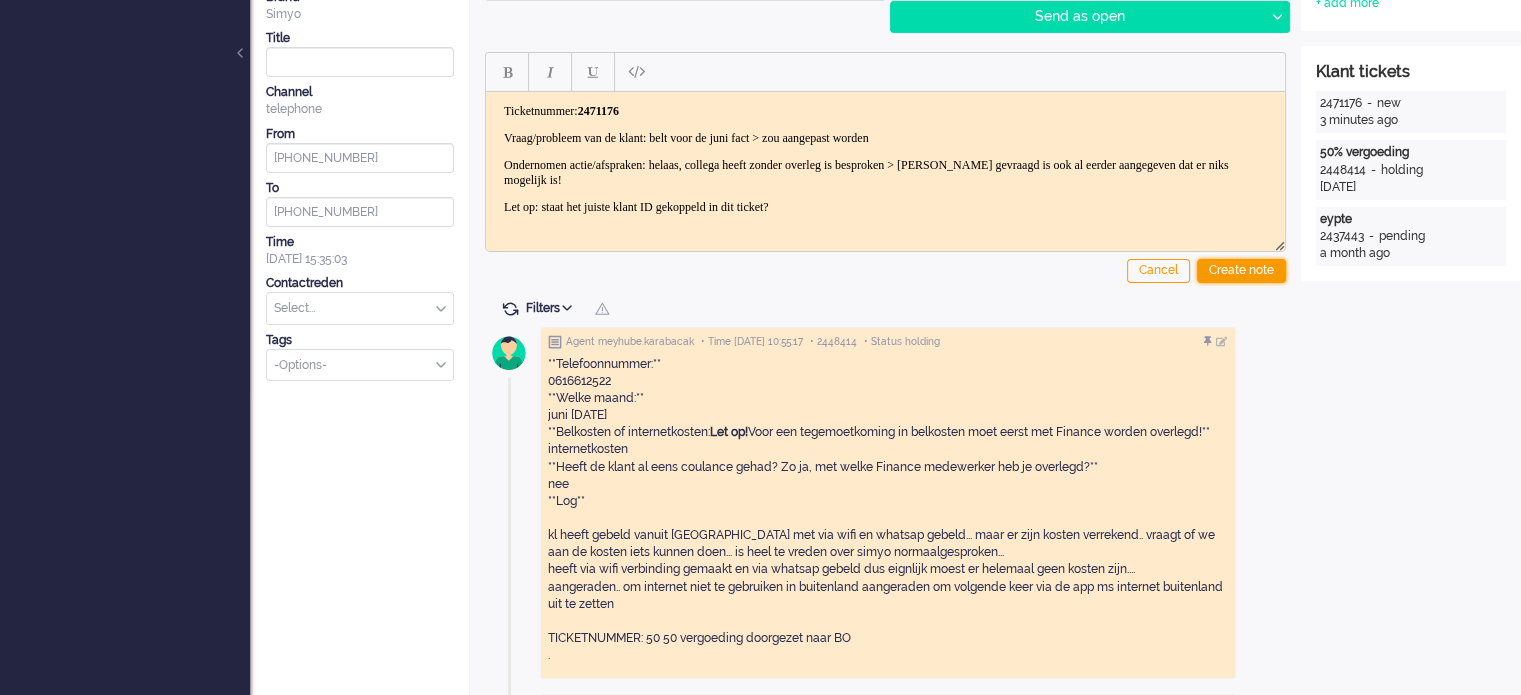 click on "Create note" at bounding box center (1241, 271) 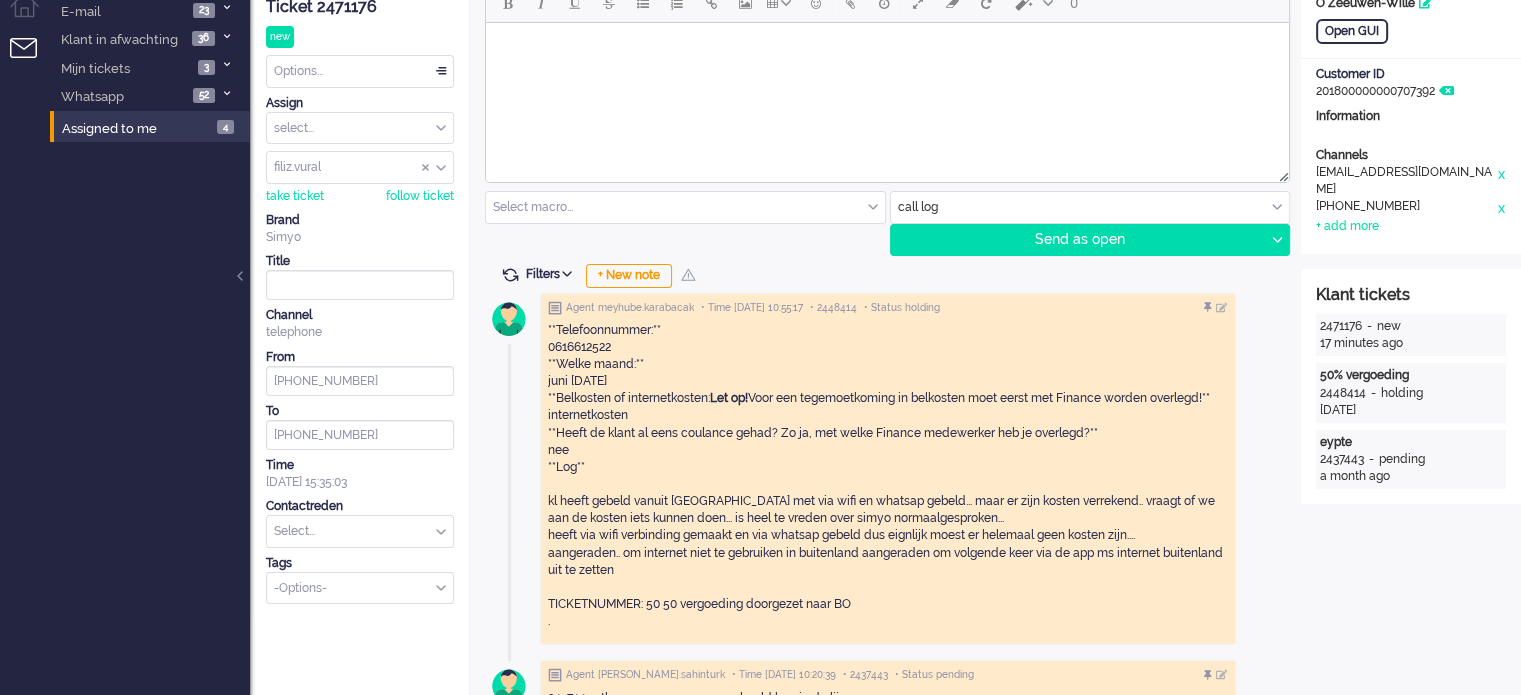 scroll, scrollTop: 0, scrollLeft: 0, axis: both 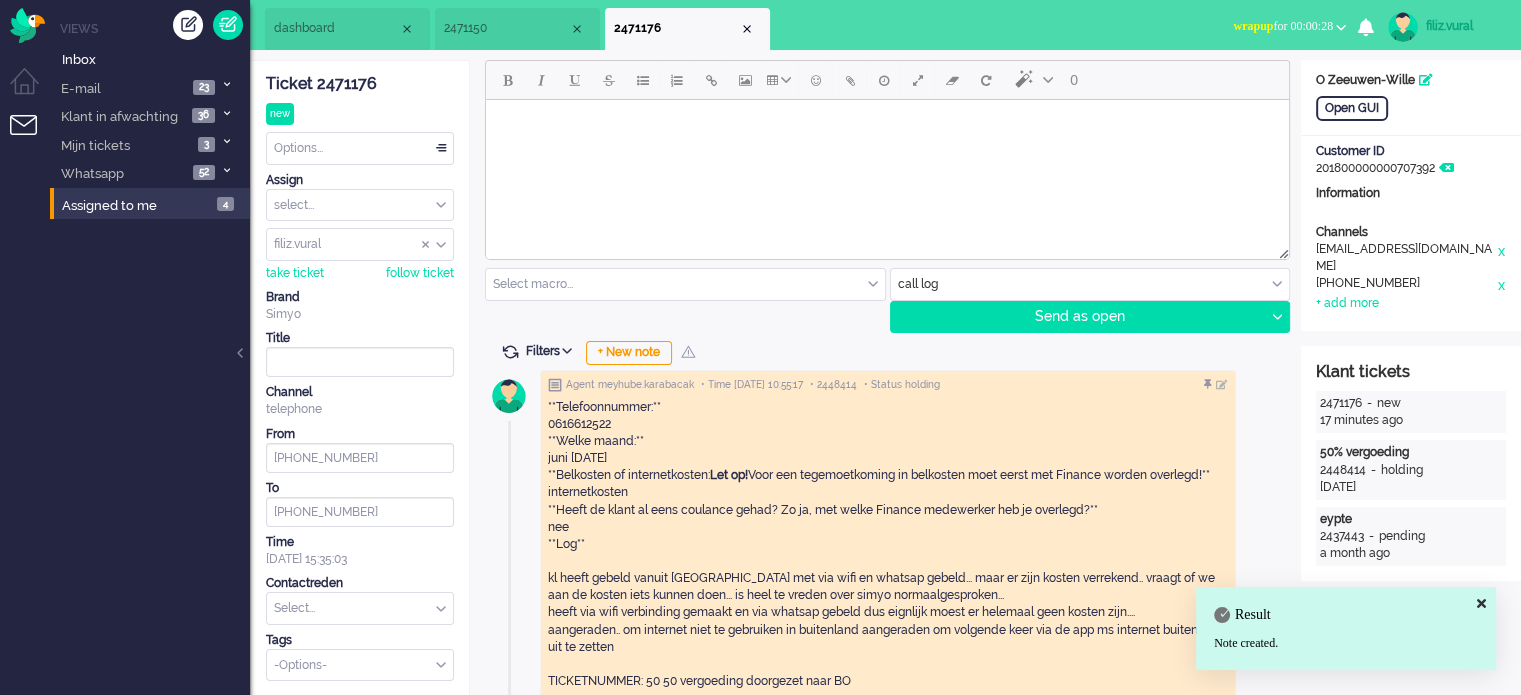 click on "wrapup  for 00:00:28" at bounding box center [1283, 26] 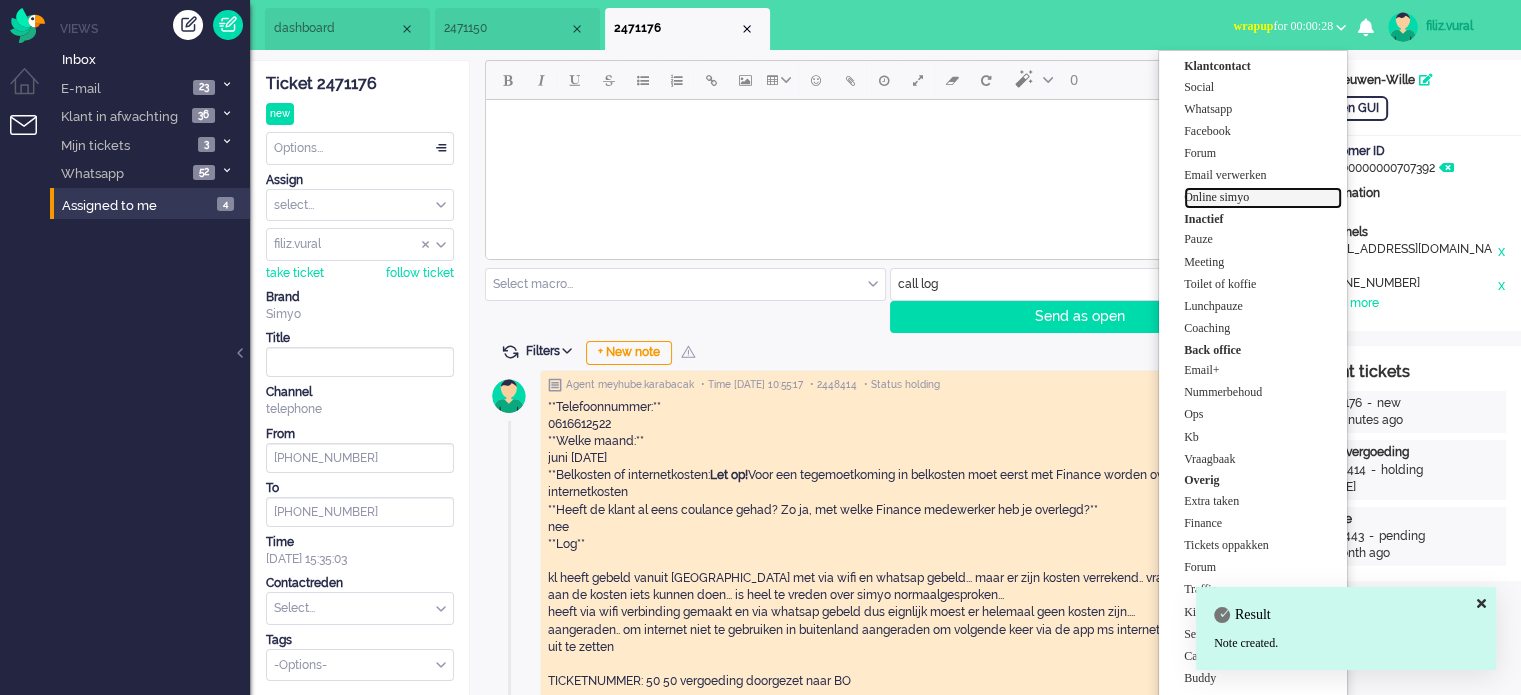 click on "Online simyo" at bounding box center [1263, 197] 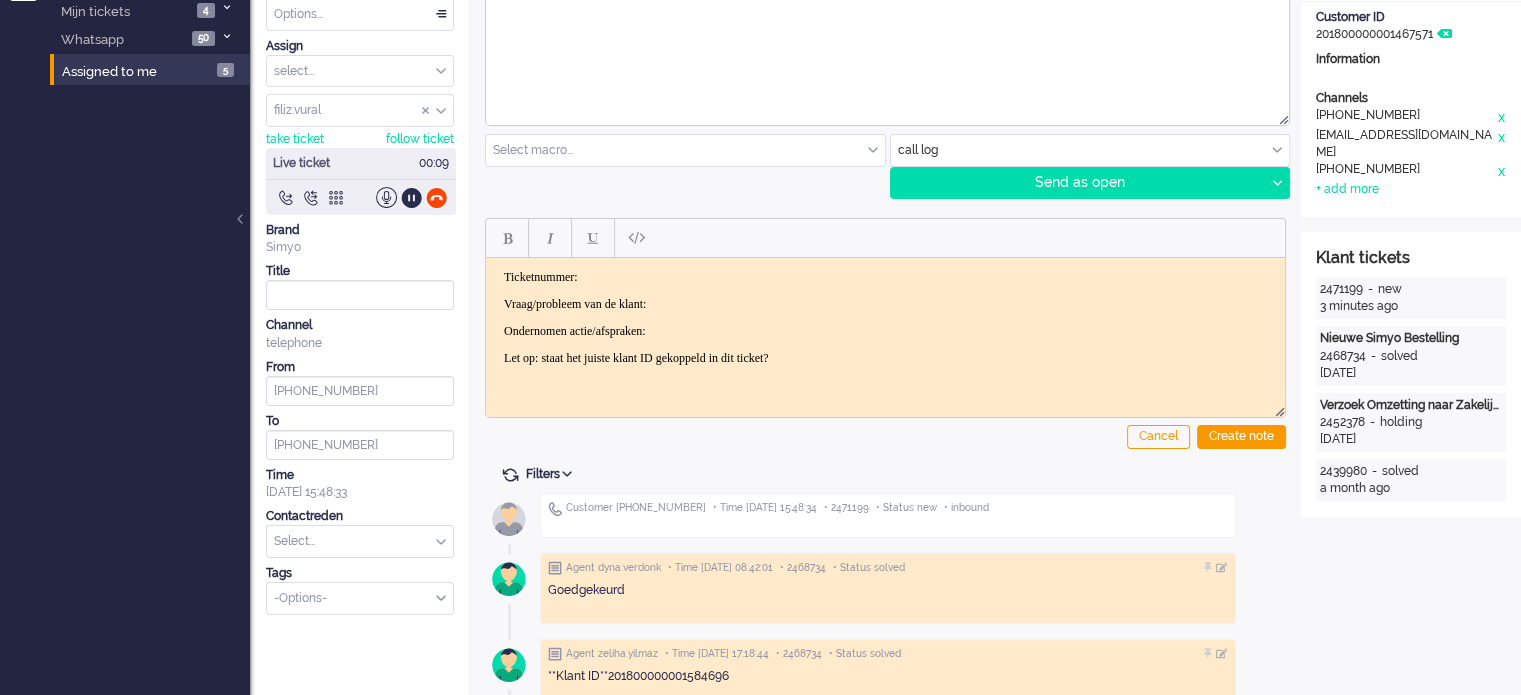 scroll, scrollTop: 400, scrollLeft: 0, axis: vertical 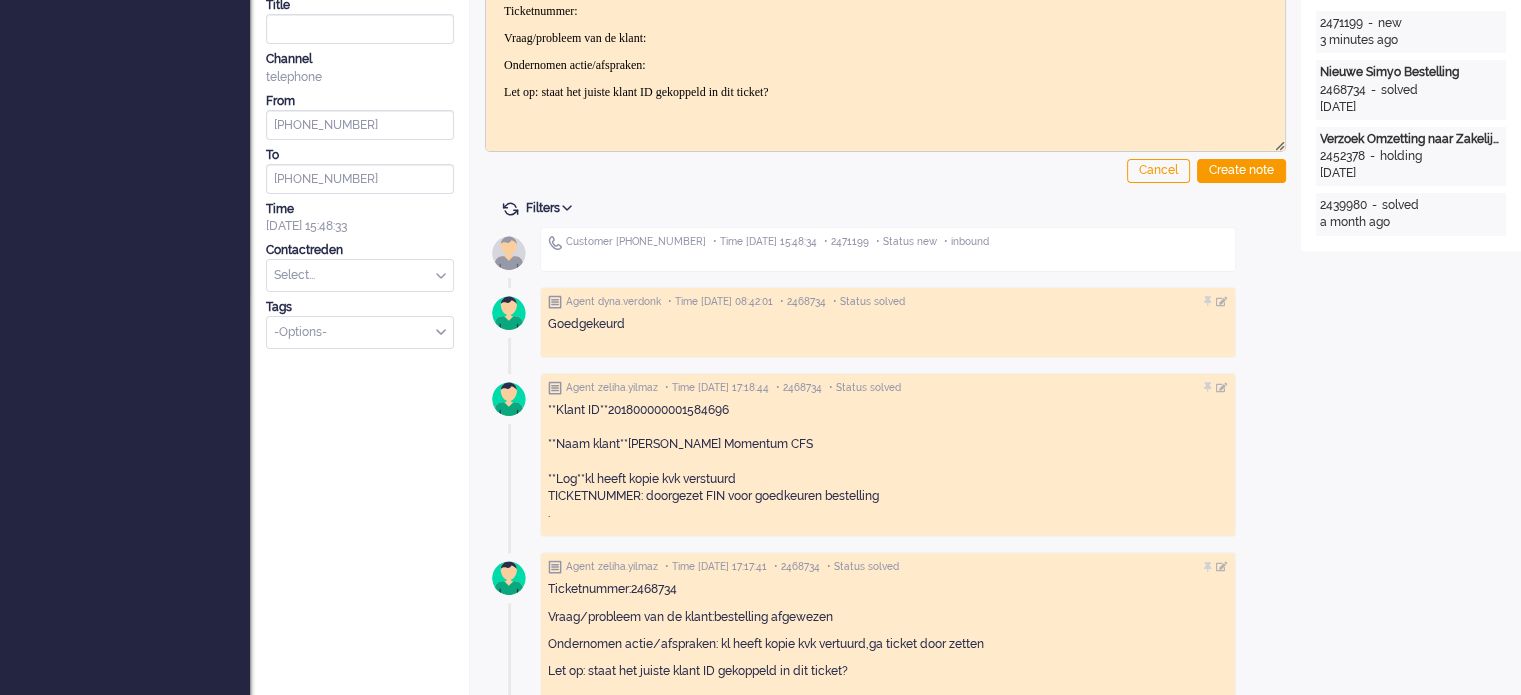 click on "**Klant ID**201800000001584696 **Naam klant**[PERSON_NAME] Momentum CFS **Log**kl heeft kopie kvk verstuurd TICKETNUMMER: doorgezet FIN voor goedkeuren bestelling ." 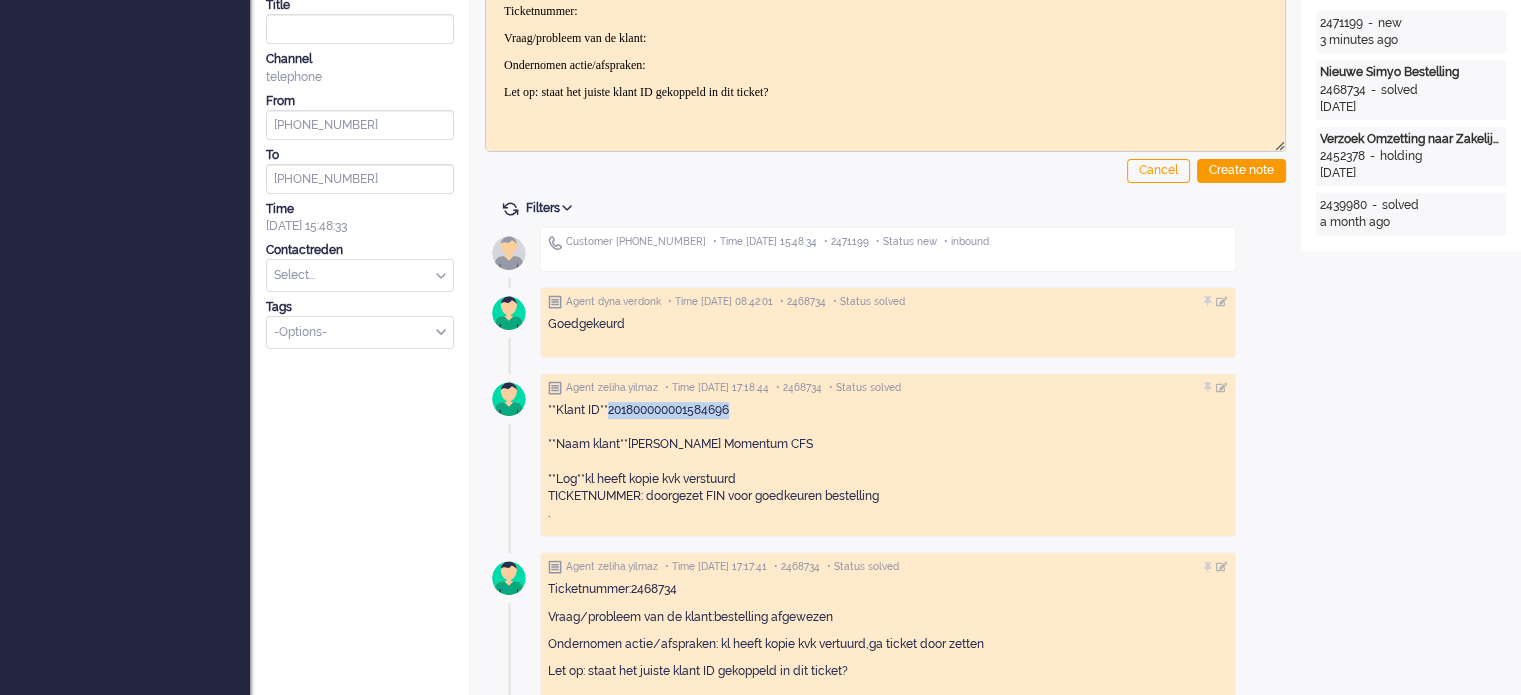 click on "**Klant ID**201800000001584696 **Naam klant**[PERSON_NAME] Momentum CFS **Log**kl heeft kopie kvk verstuurd TICKETNUMMER: doorgezet FIN voor goedkeuren bestelling ." 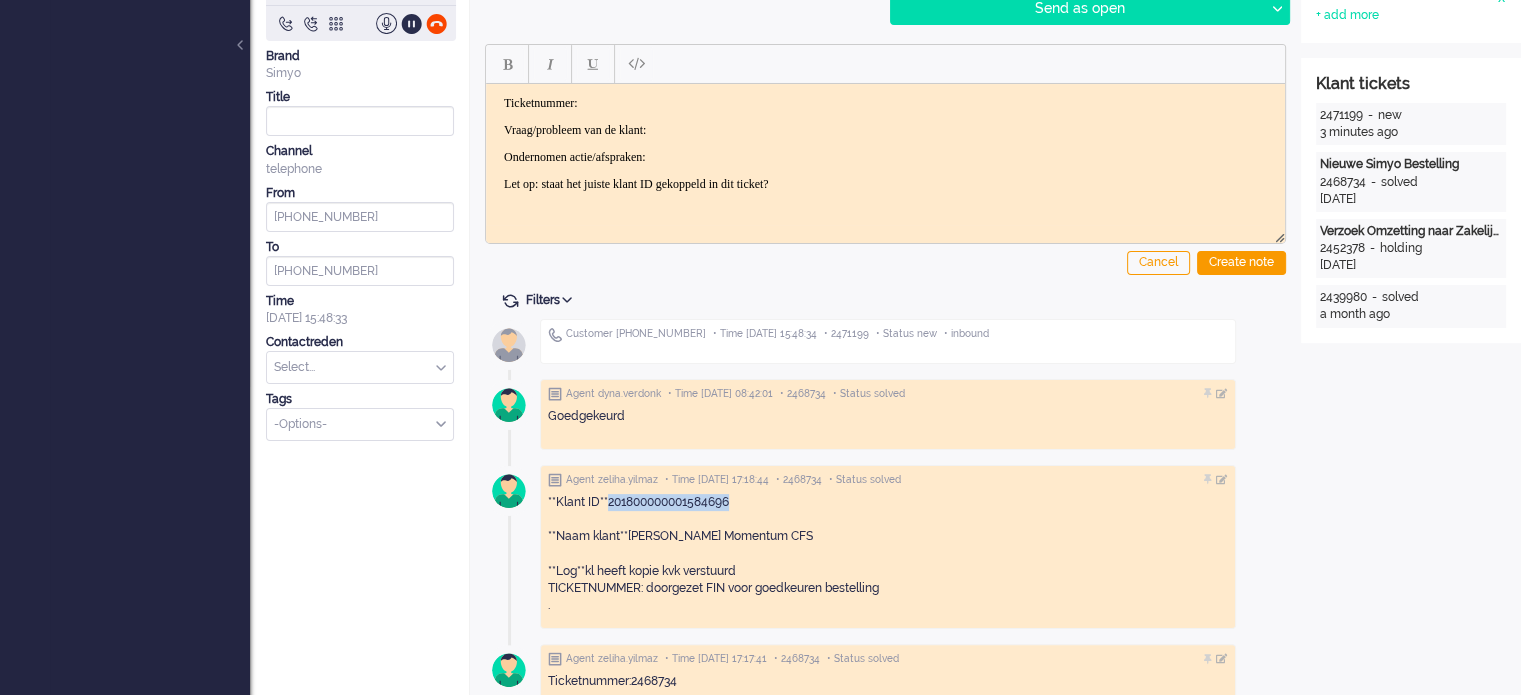 scroll, scrollTop: 0, scrollLeft: 0, axis: both 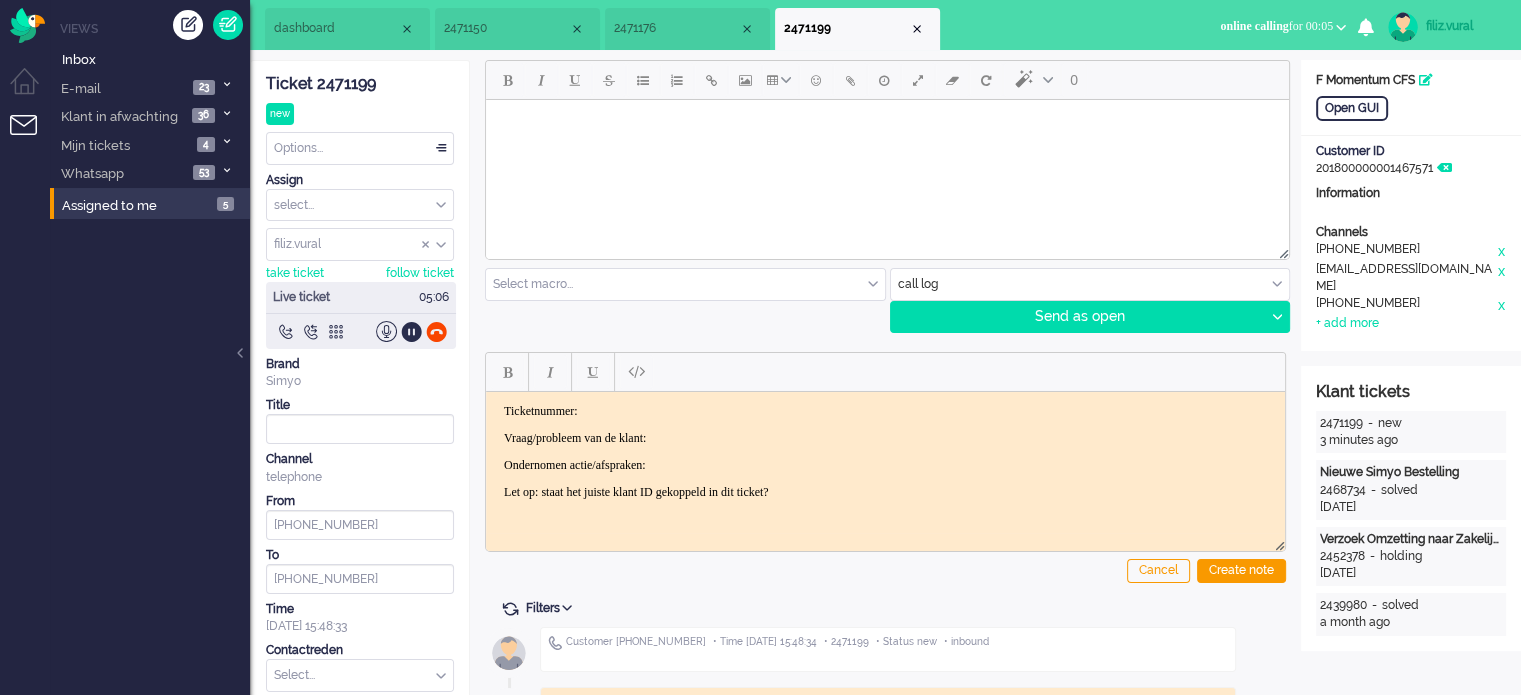 click on "Ticket 2471199" 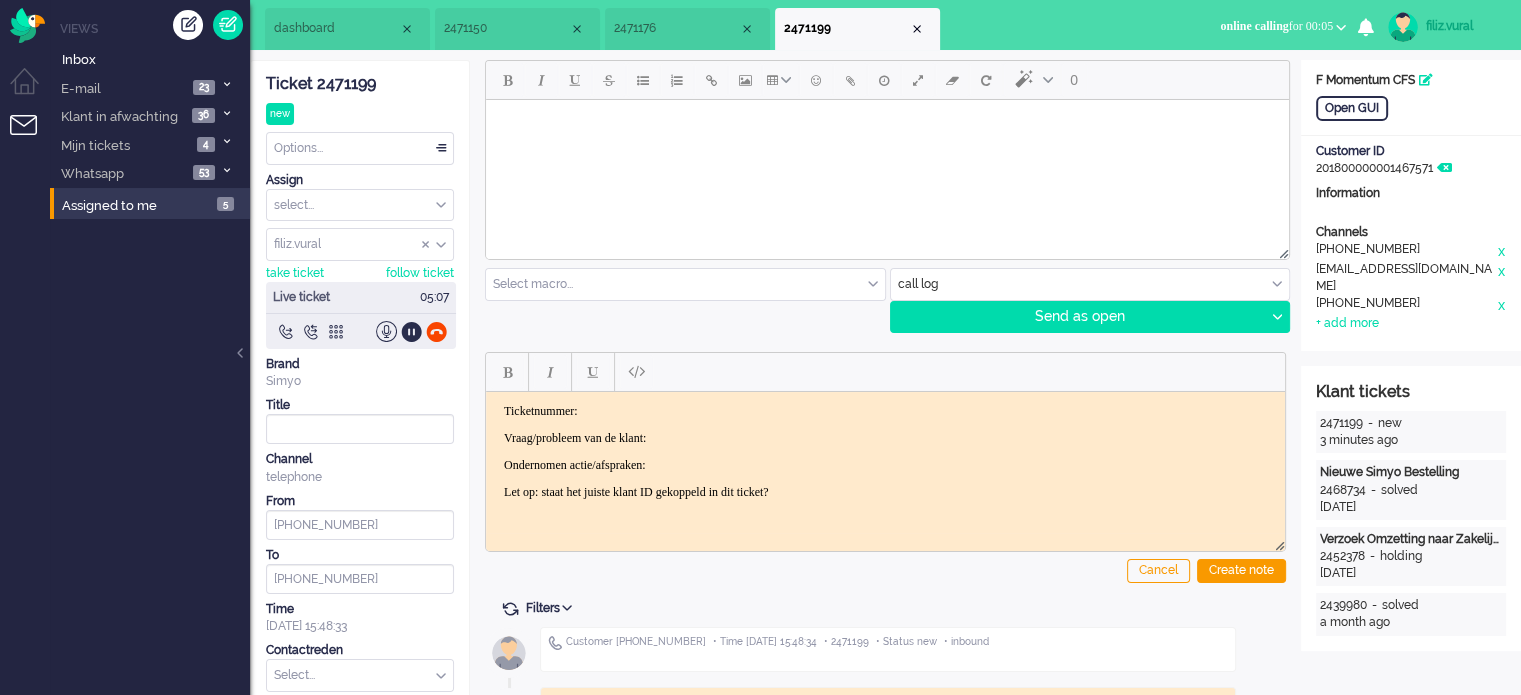 click on "Ticketnummer: Vraag/probleem van de klant: Ondernomen actie/afspraken:  Let op: staat het juiste klant ID gekoppeld in dit ticket?" at bounding box center (885, 451) 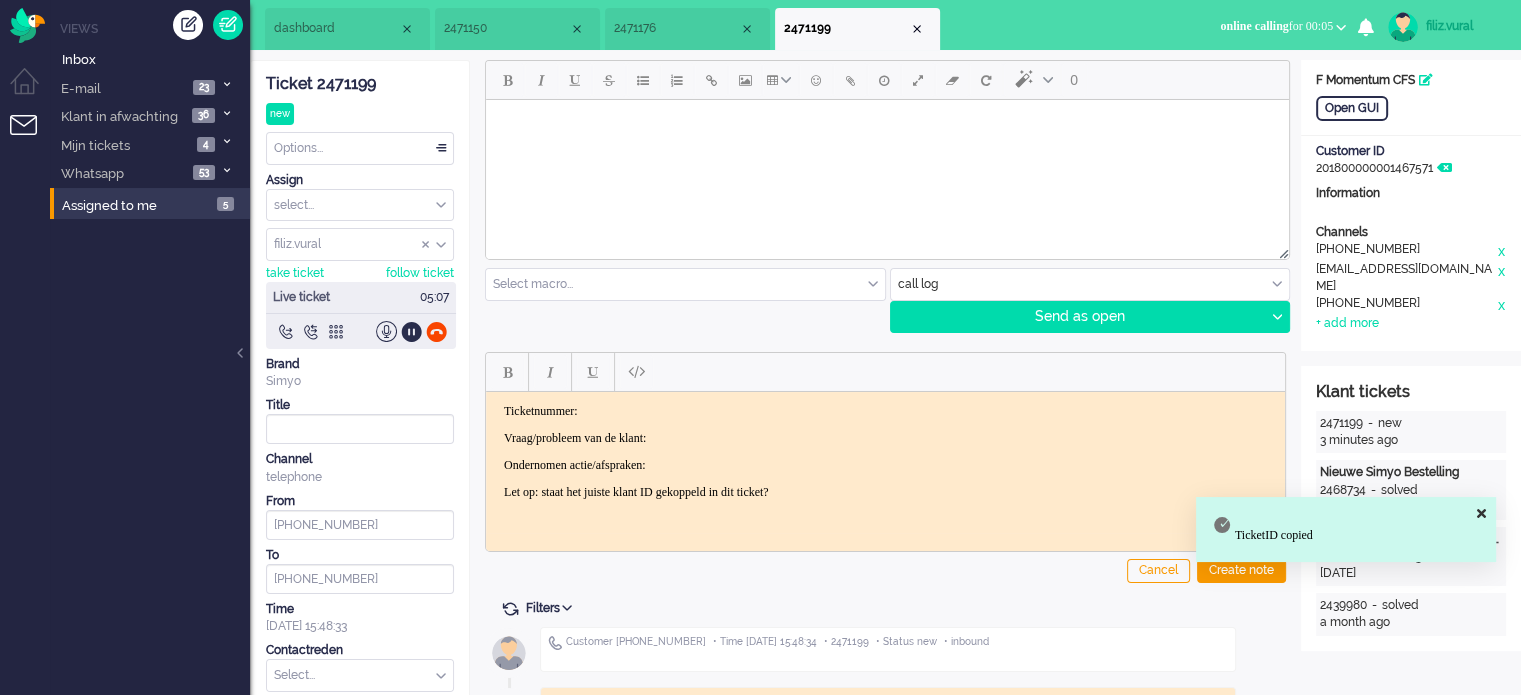 type 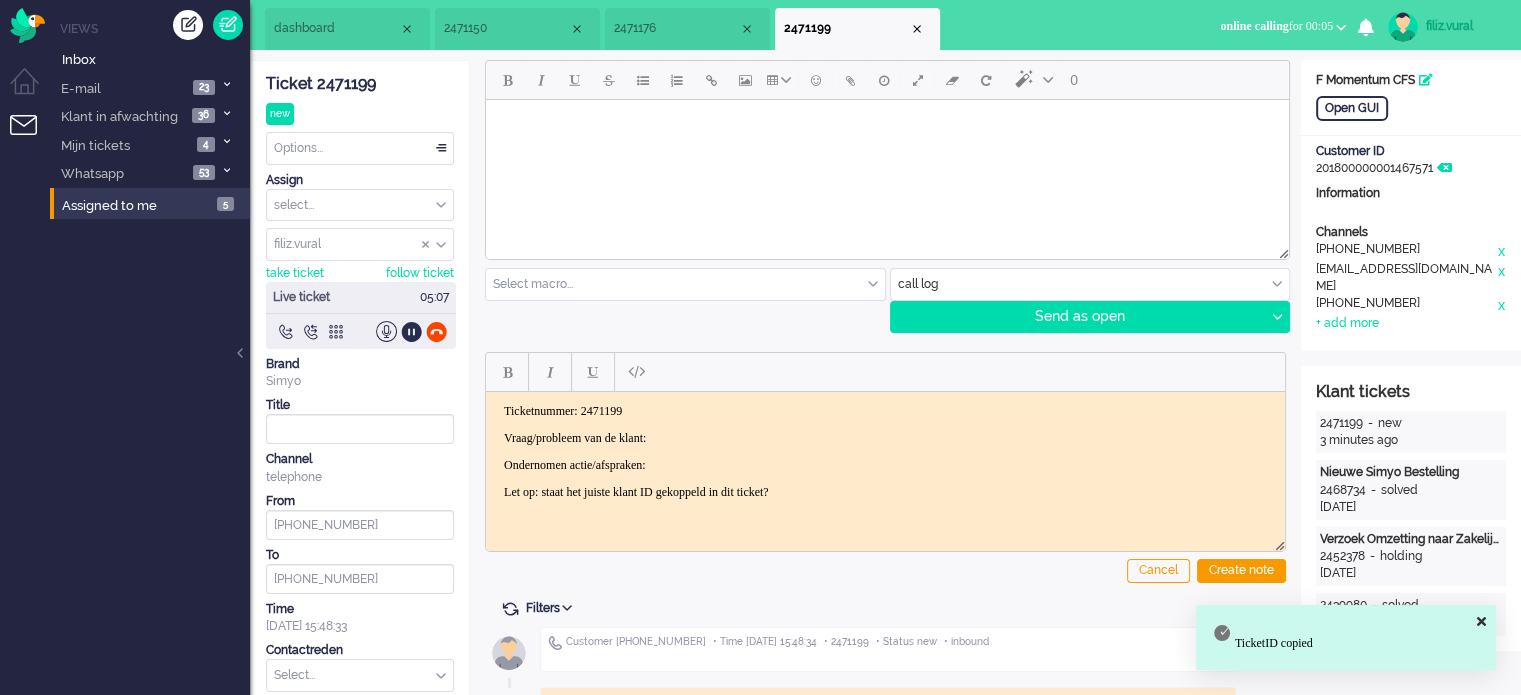 click on "Vraag/probleem van de klant:" at bounding box center (885, 437) 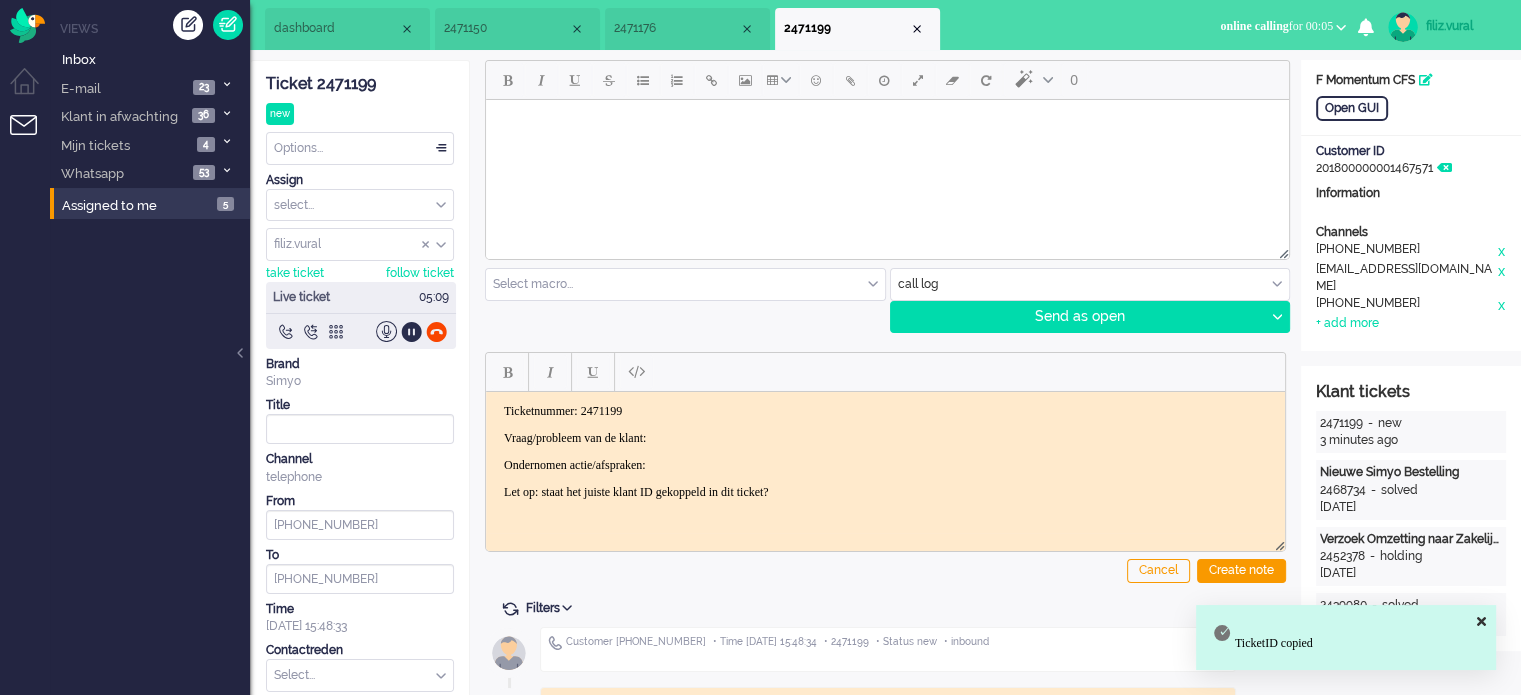 drag, startPoint x: 877, startPoint y: 494, endPoint x: 934, endPoint y: 827, distance: 337.84317 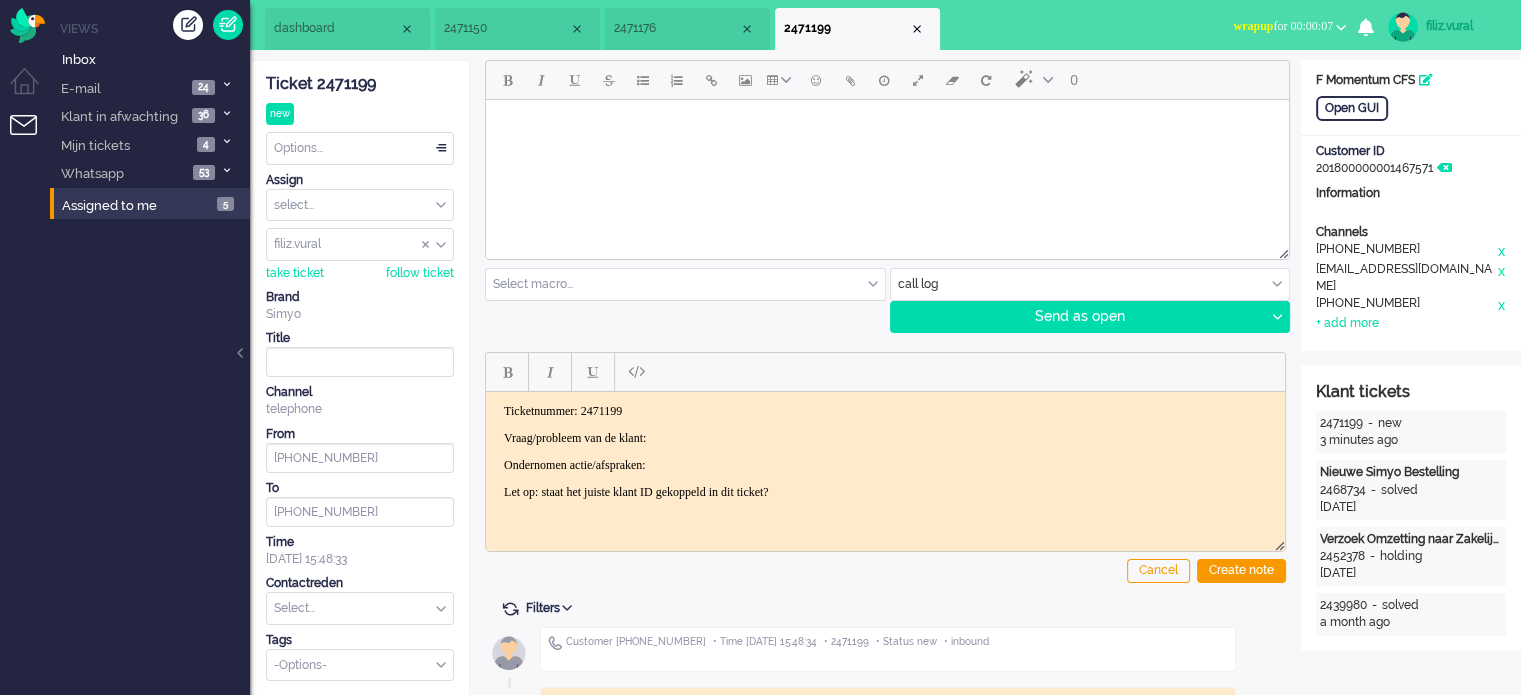 click on "wrapup  for 00:00:07" at bounding box center [1283, 26] 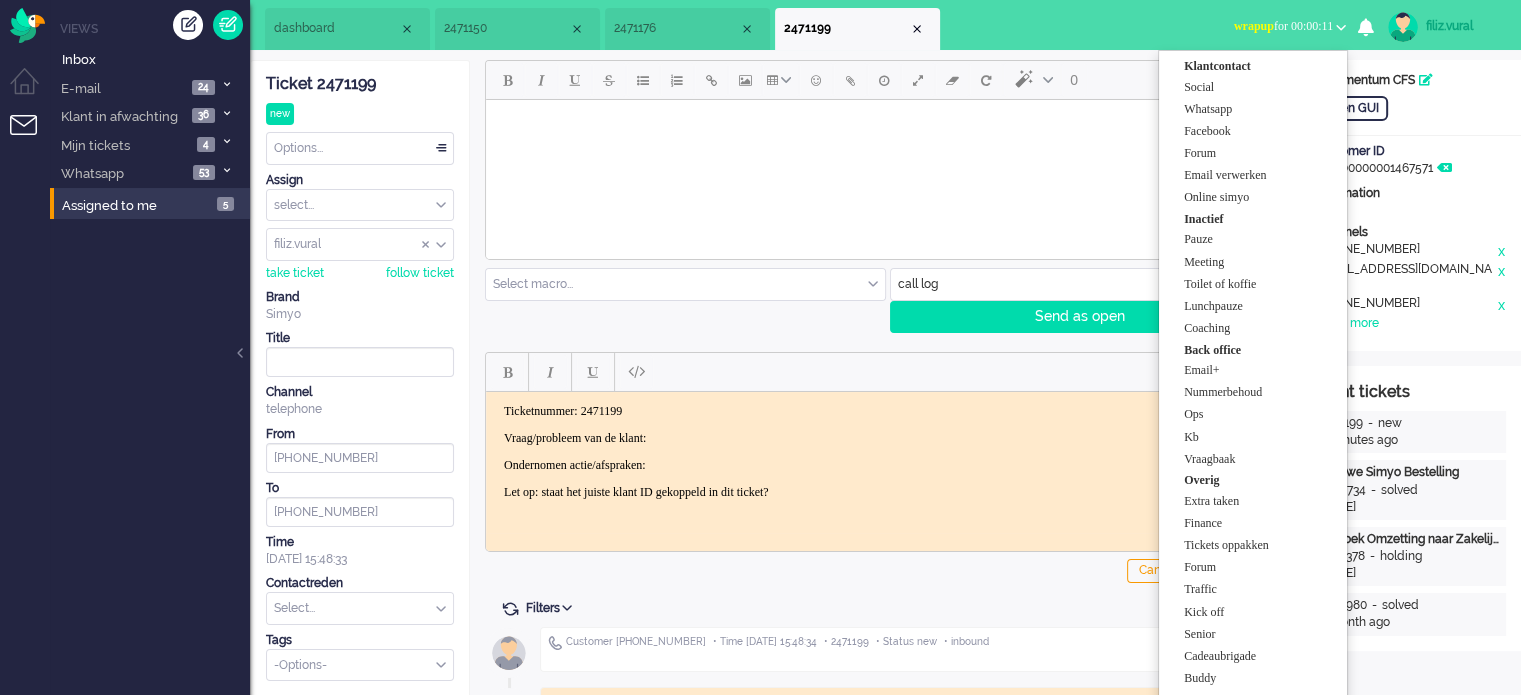 click on "dashboard" at bounding box center (336, 28) 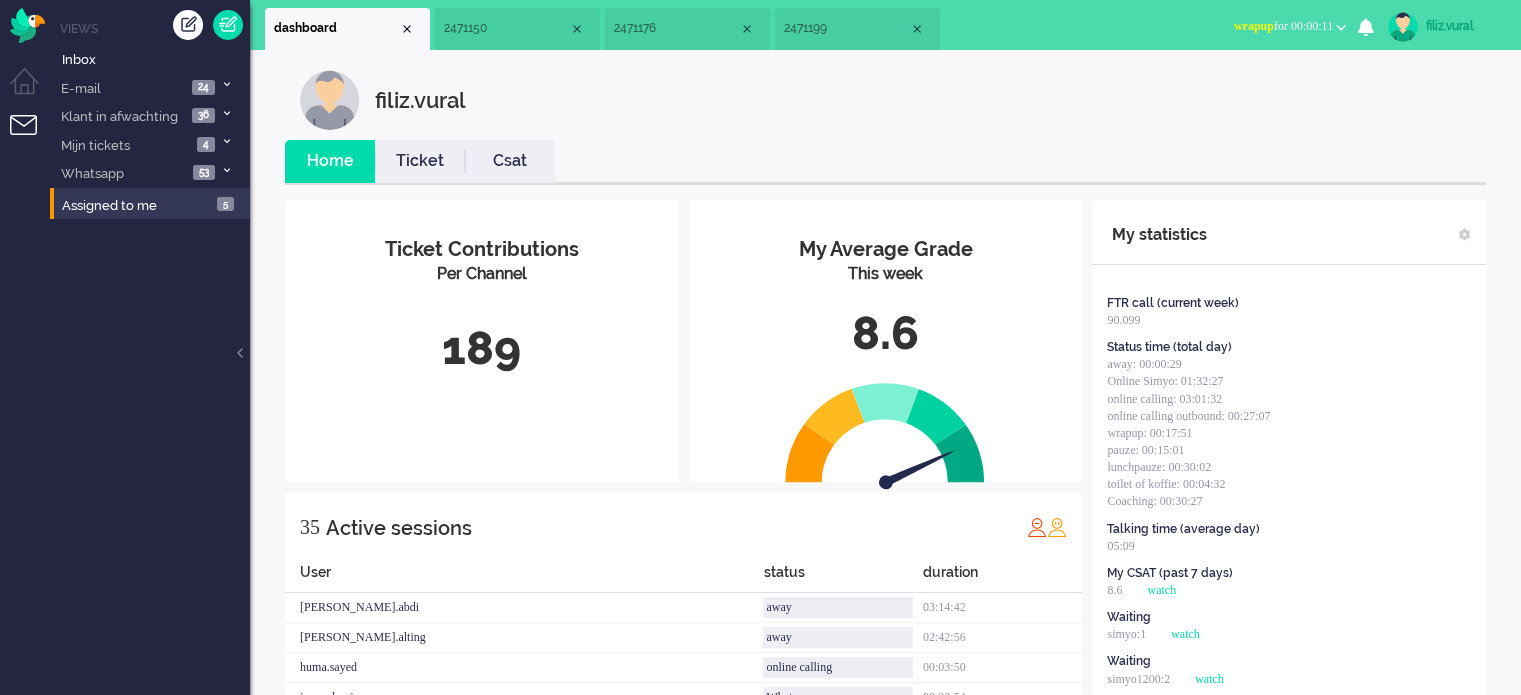 click on "Ticket" at bounding box center [420, 161] 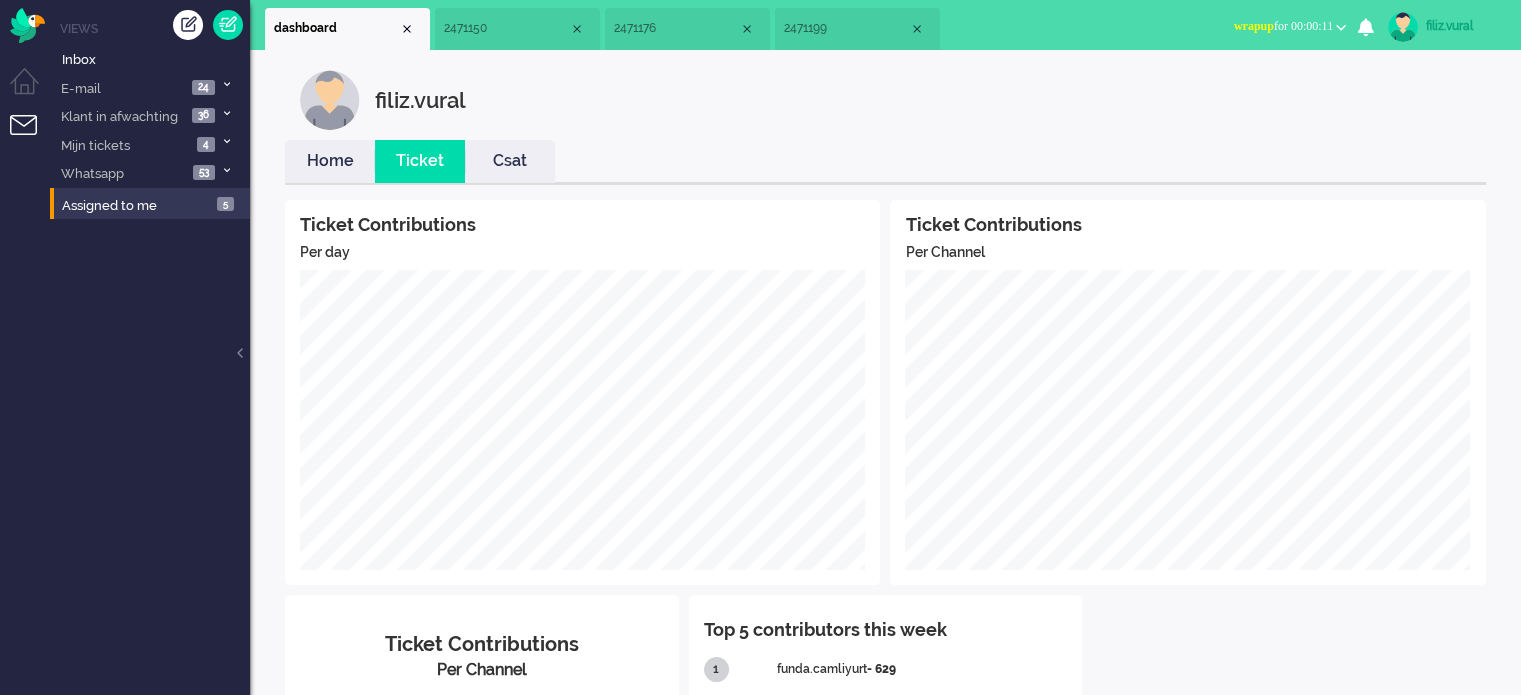 click on "Home" at bounding box center [330, 161] 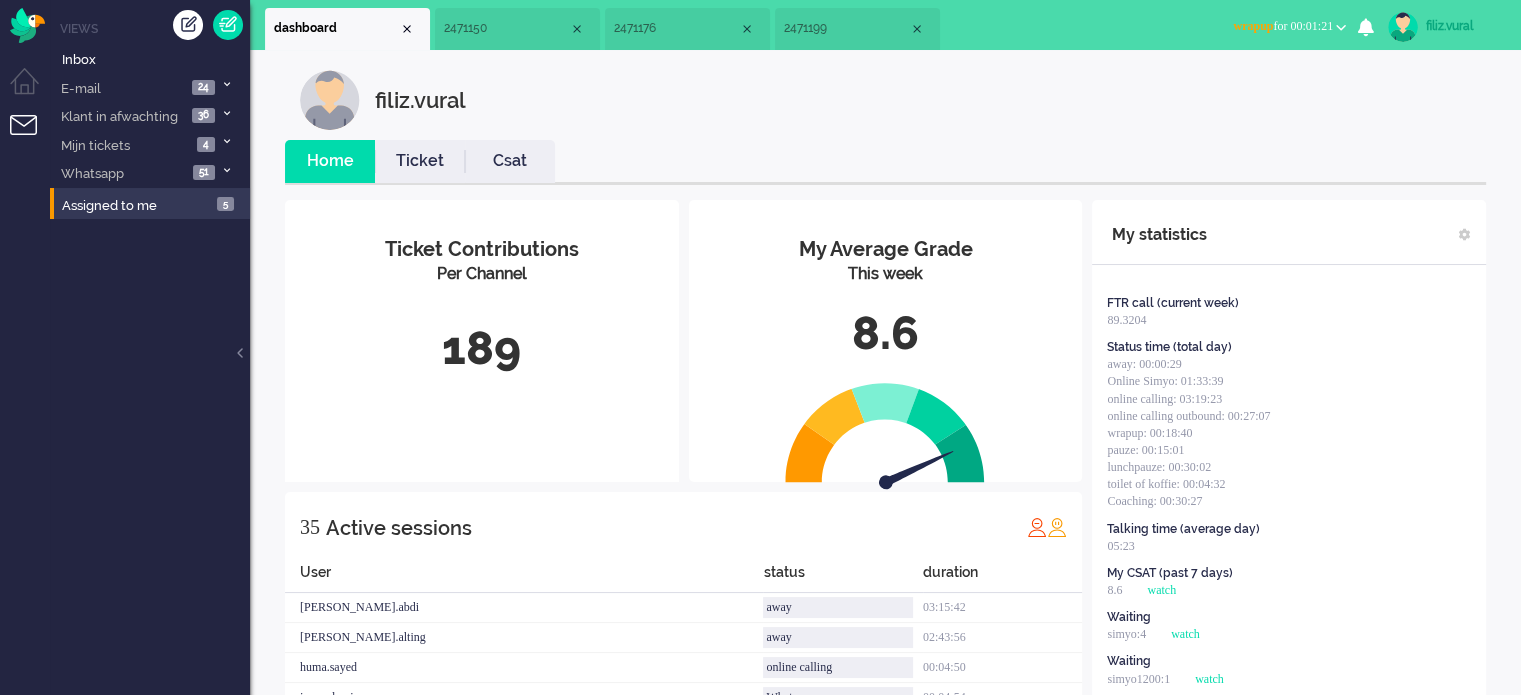 click on "wrapup  for 00:01:21" at bounding box center (1289, 26) 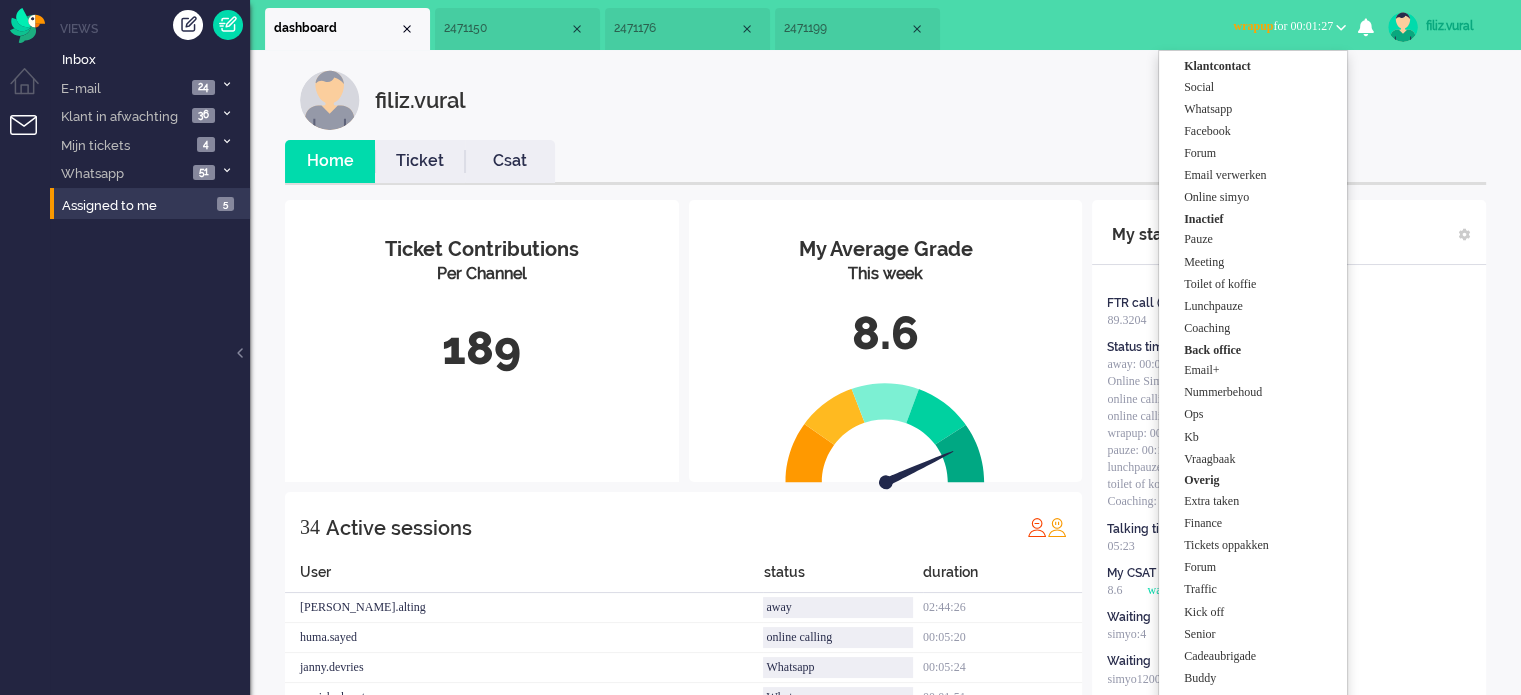 click on "My Average Grade This week 8.6" at bounding box center (886, 298) 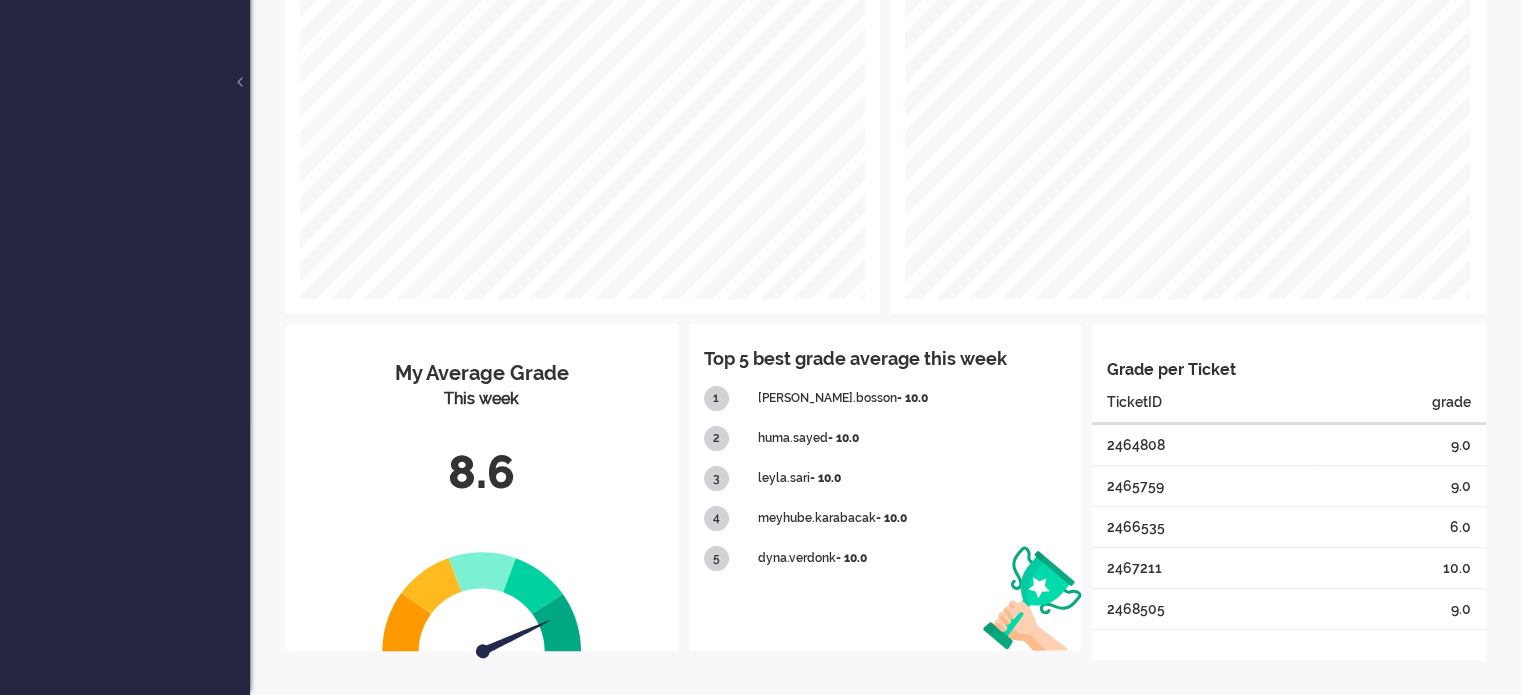 scroll, scrollTop: 71, scrollLeft: 0, axis: vertical 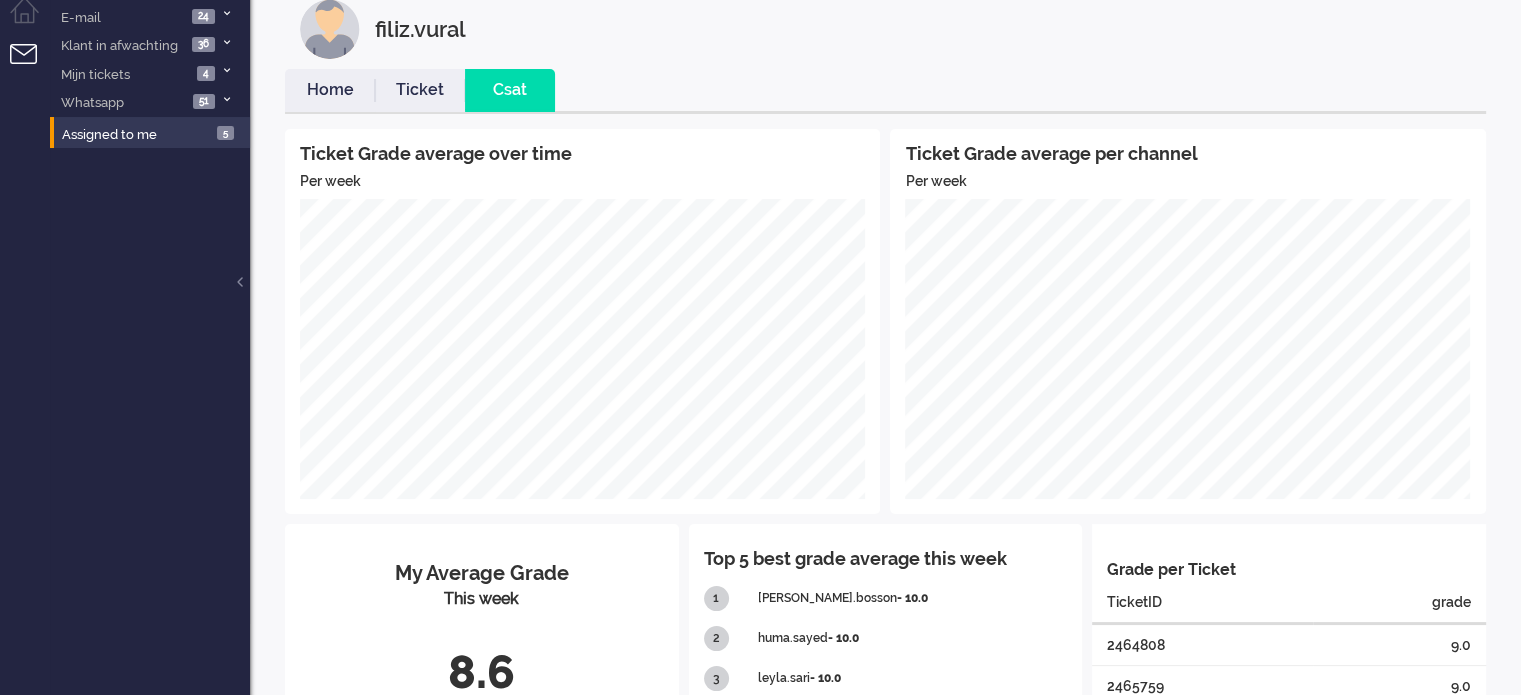click on "Home" at bounding box center (330, 90) 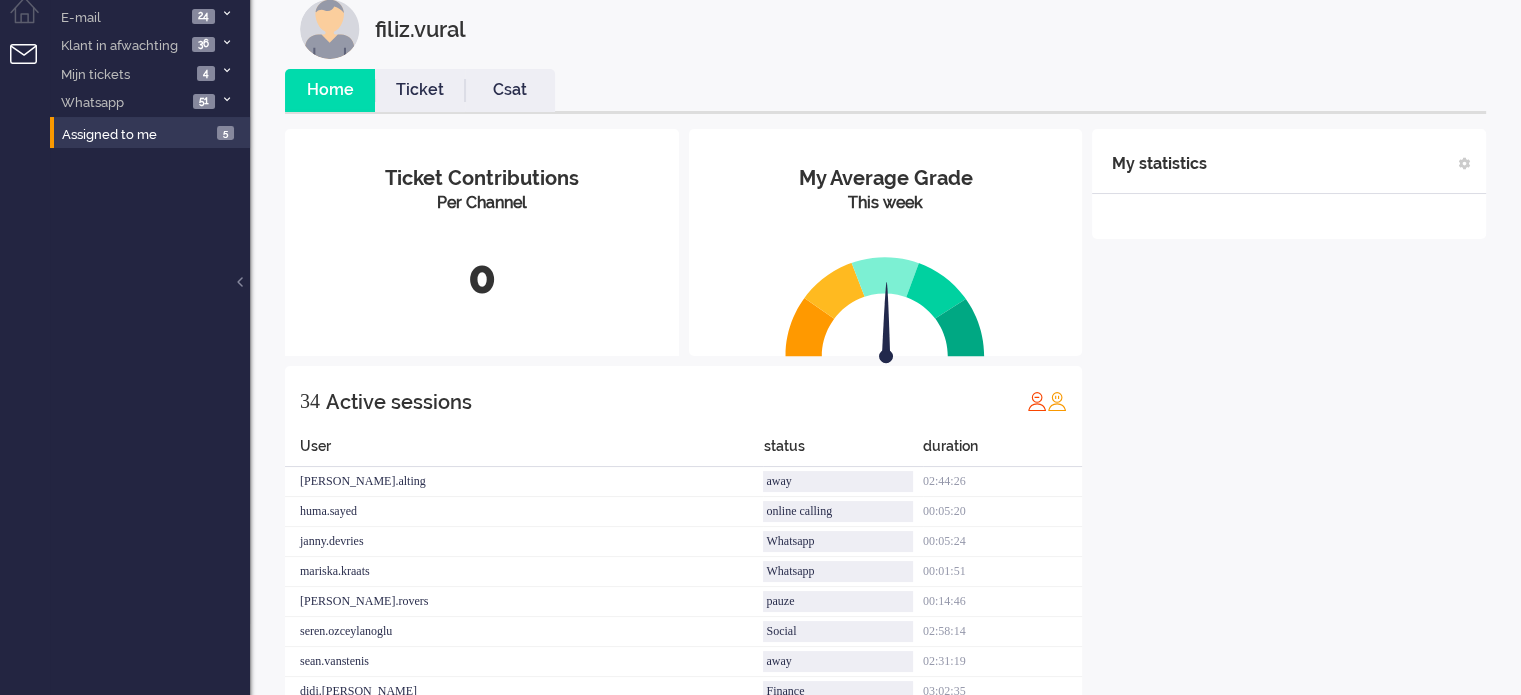 scroll, scrollTop: 0, scrollLeft: 0, axis: both 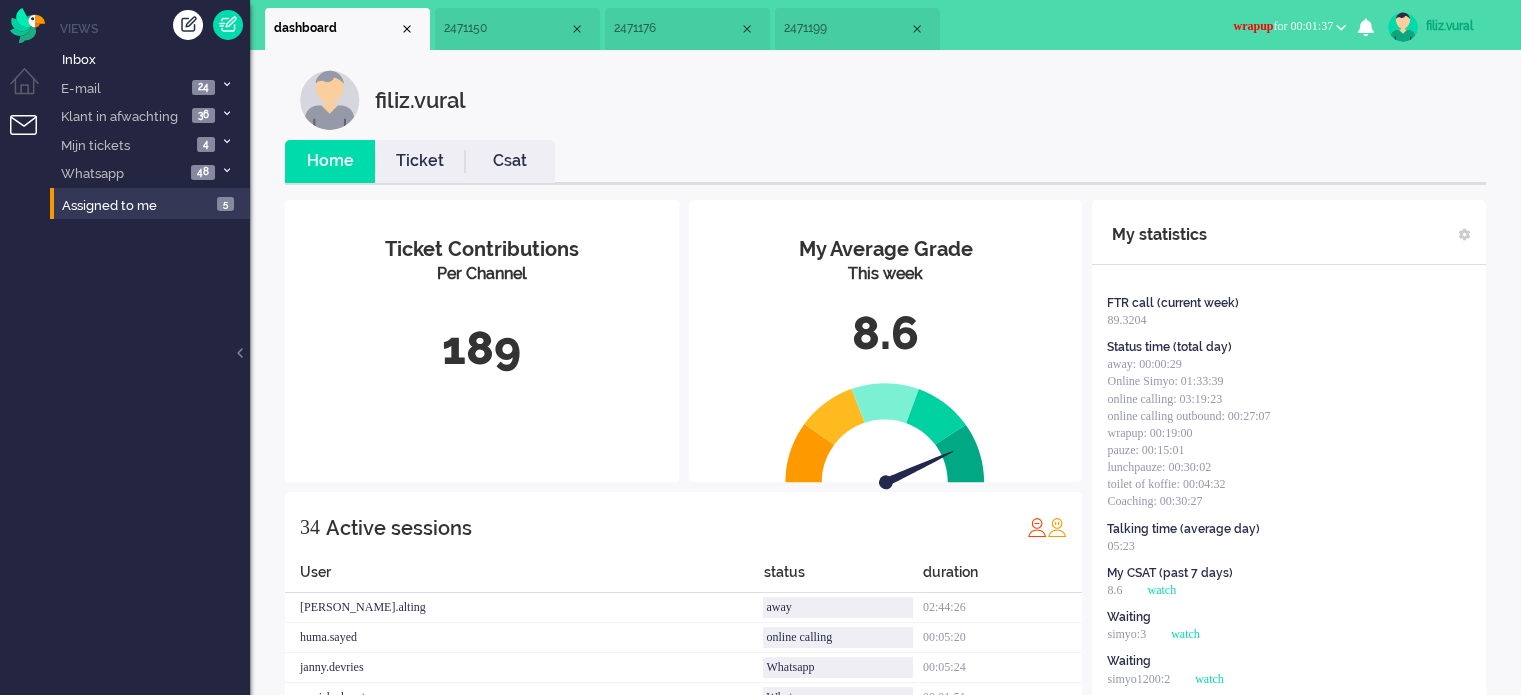 click on "2471150" at bounding box center (517, 29) 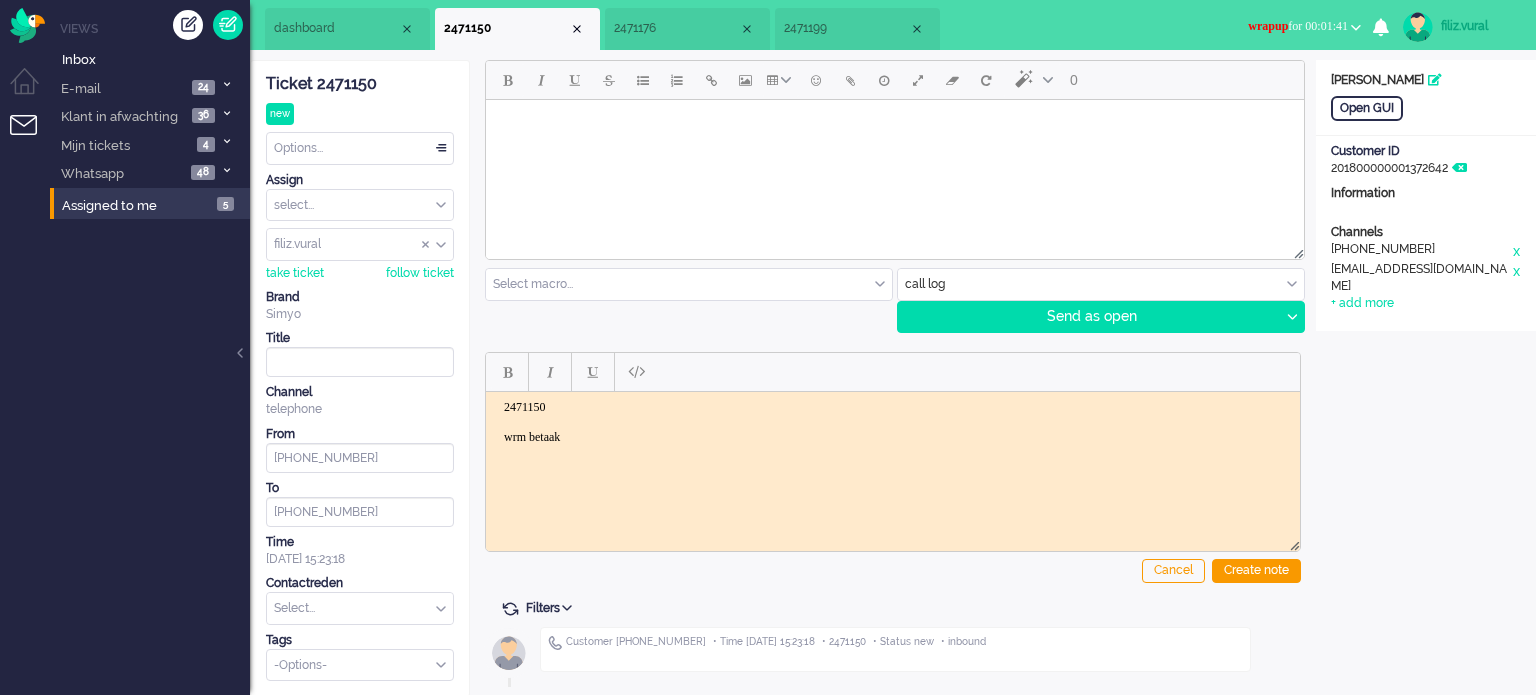 click on "2471150 wrm betaak" at bounding box center [893, 421] 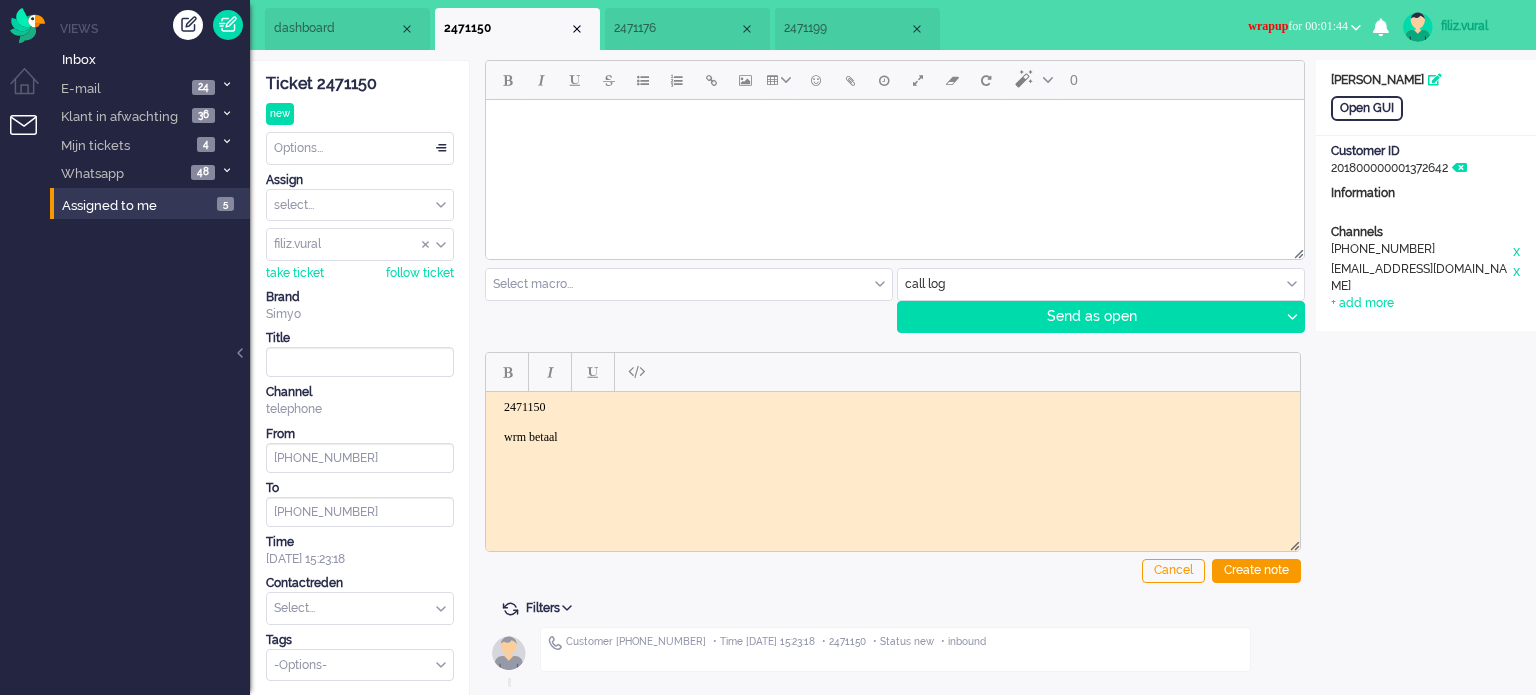 click on "2471176" at bounding box center (676, 28) 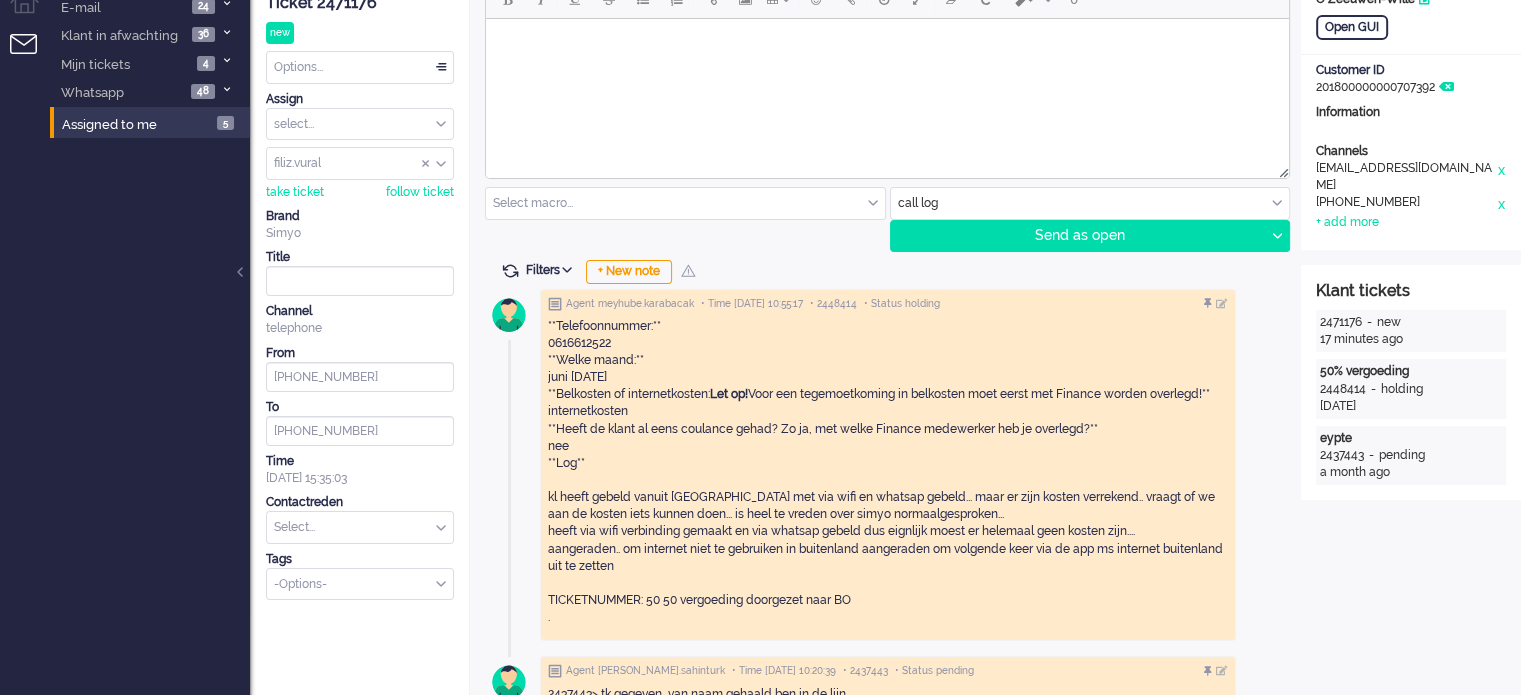 scroll, scrollTop: 0, scrollLeft: 0, axis: both 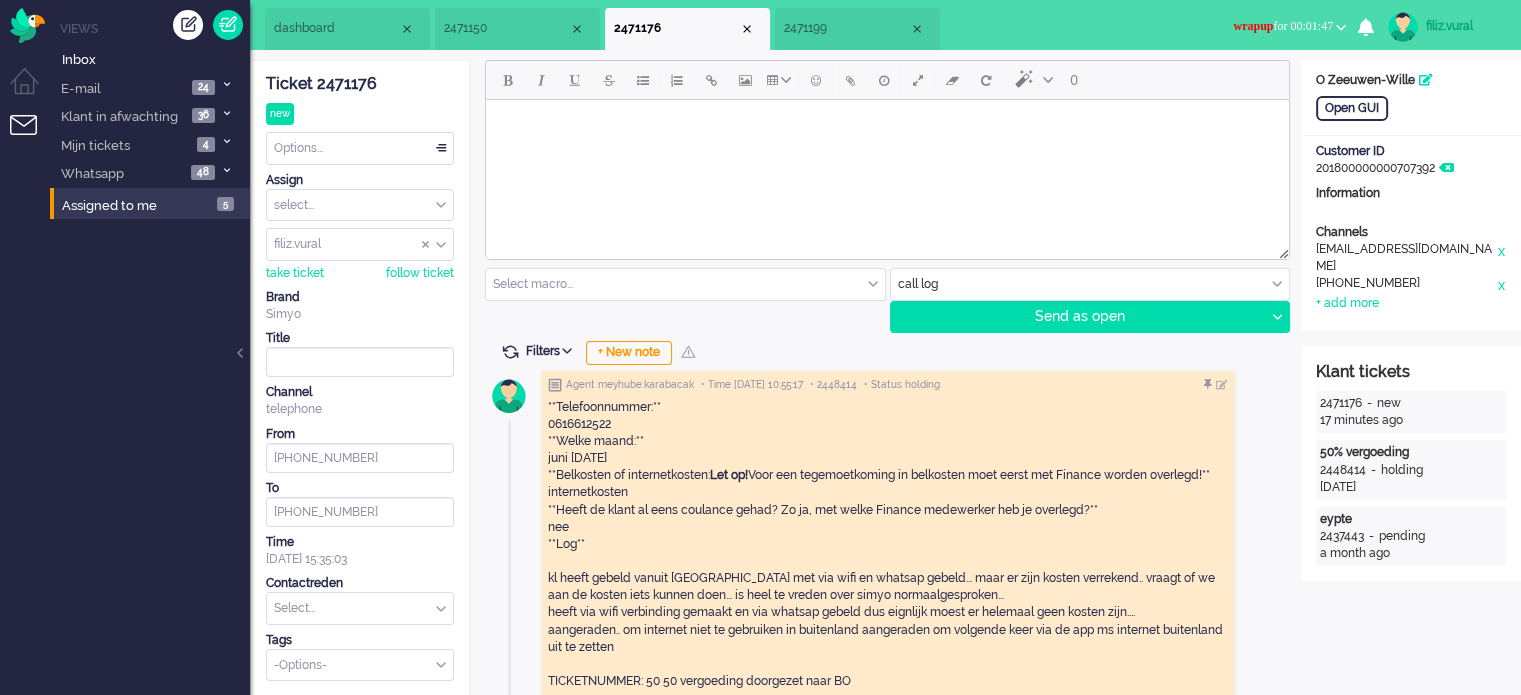 click on "wrapup  for 00:01:47" at bounding box center (1289, 26) 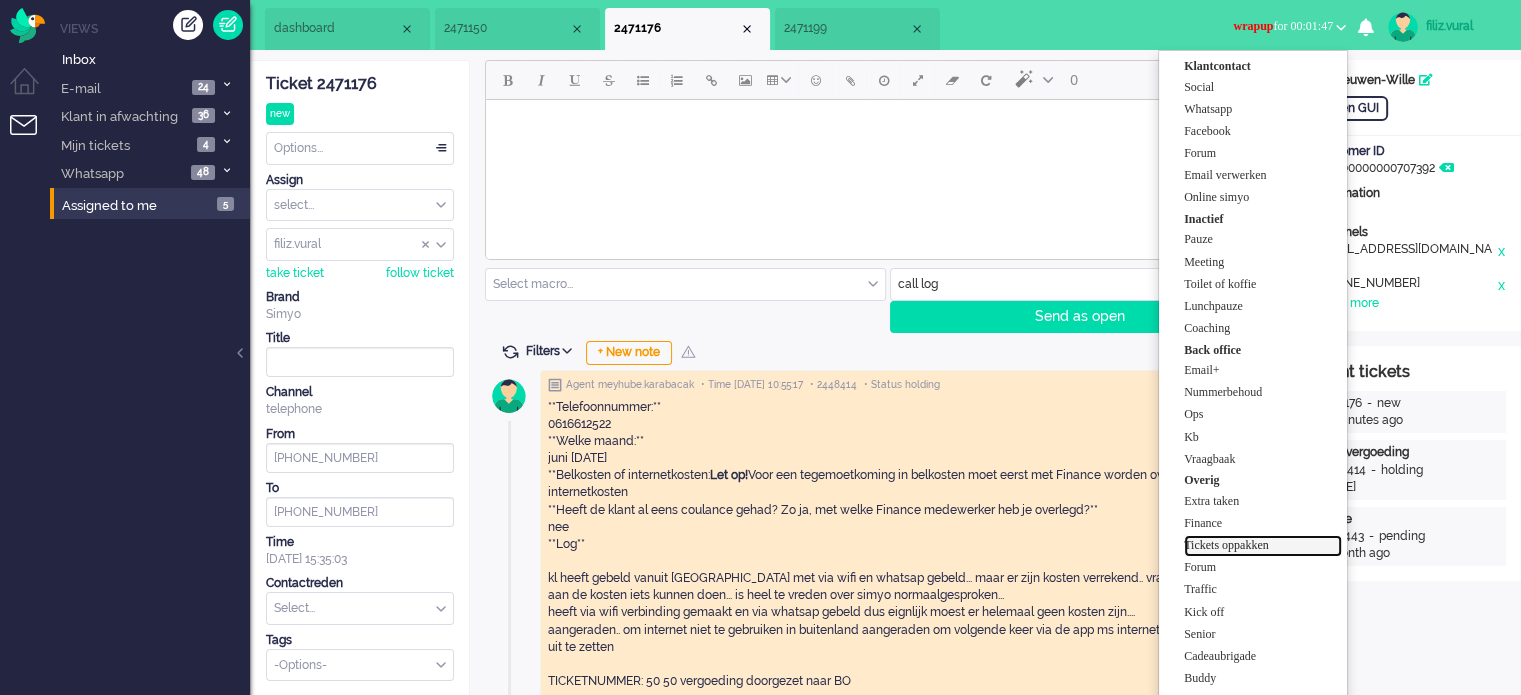 click on "Tickets oppakken" at bounding box center (1263, 545) 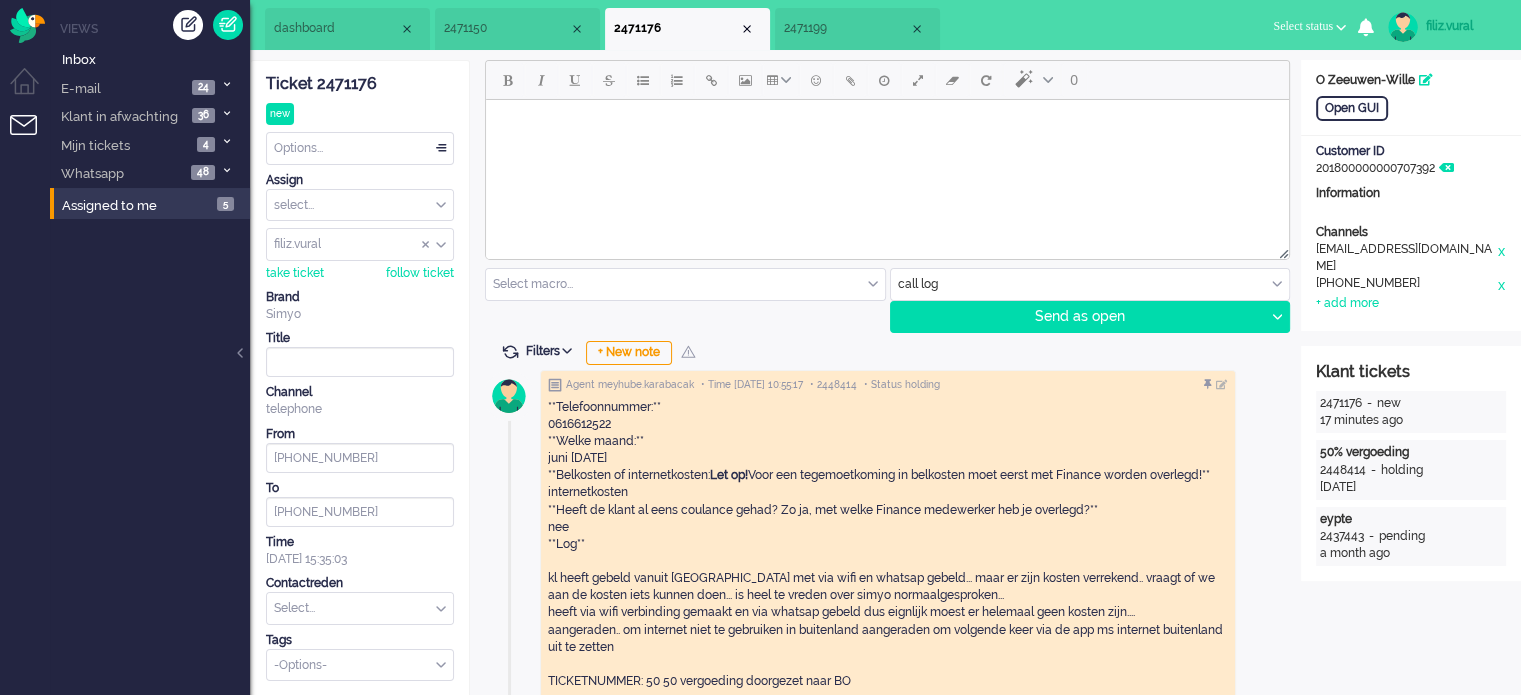 drag, startPoint x: 812, startPoint y: 26, endPoint x: 280, endPoint y: 41, distance: 532.2114 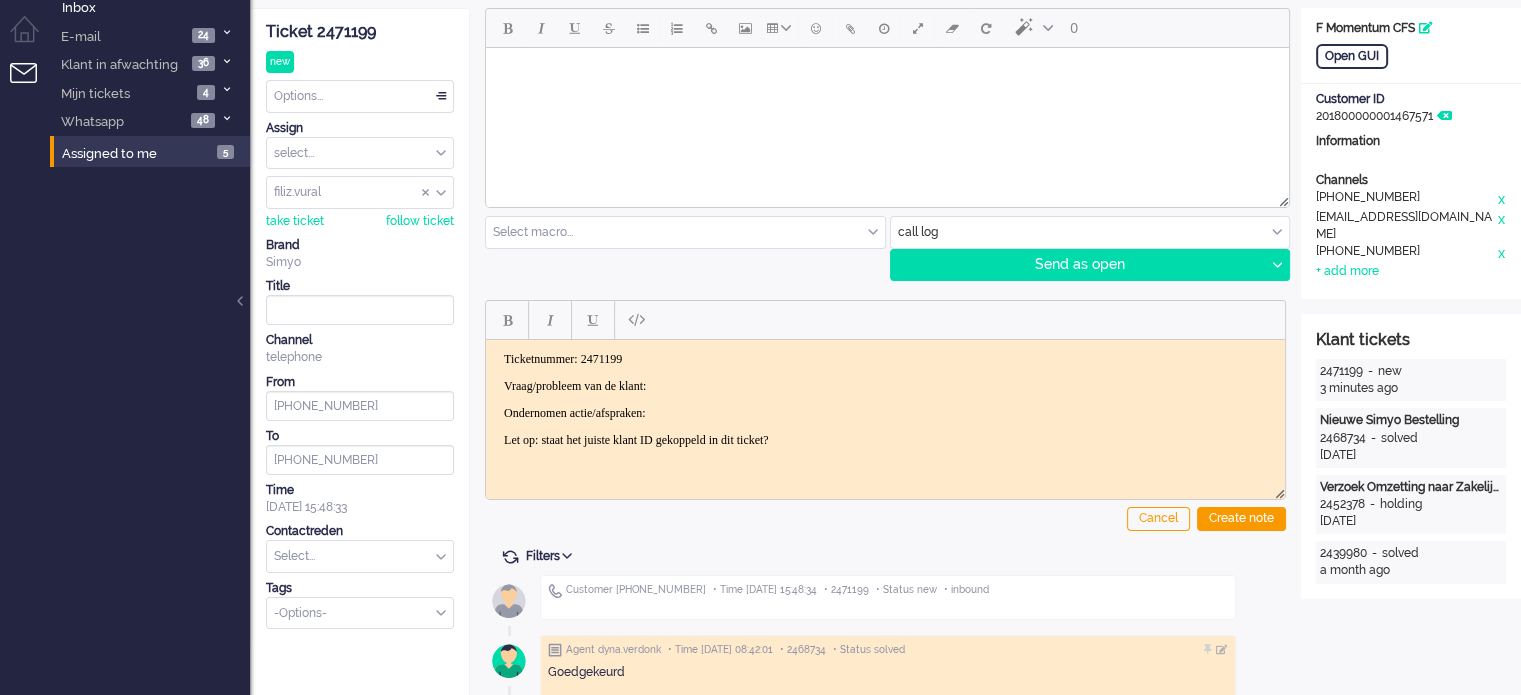 scroll, scrollTop: 100, scrollLeft: 0, axis: vertical 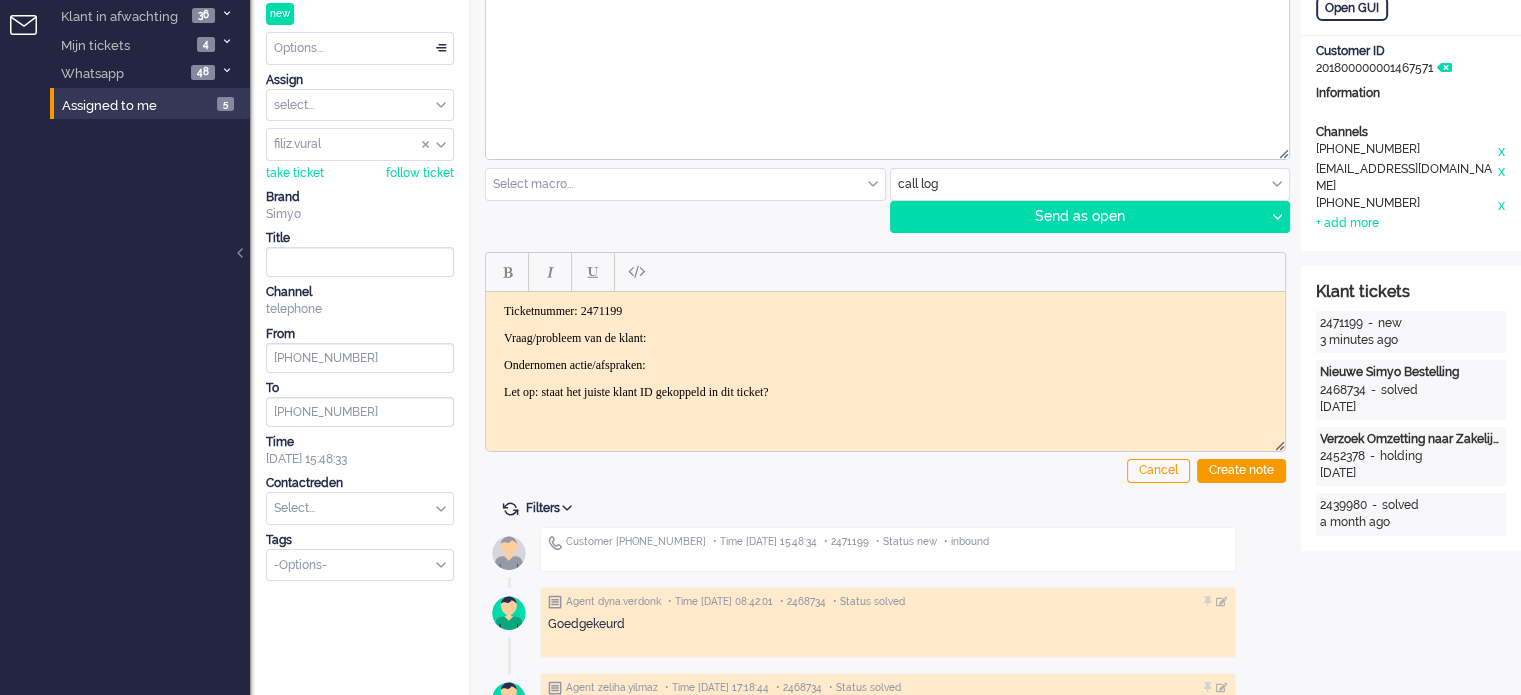 click on "Ticketnummer: 2471199 Vraag/probleem van de klant: Ondernomen actie/afspraken:  Let op: staat het juiste klant ID gekoppeld in dit ticket?" at bounding box center [885, 351] 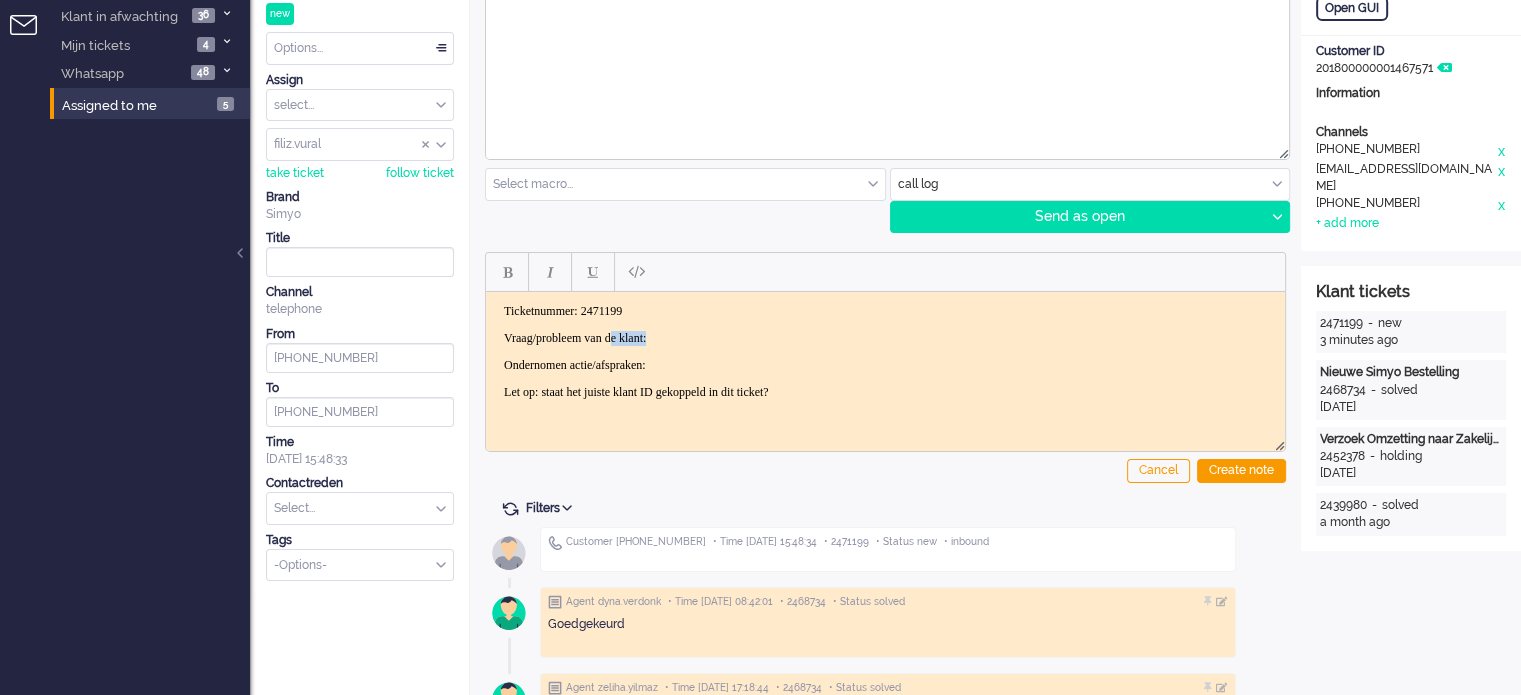 drag, startPoint x: 504, startPoint y: 331, endPoint x: 1169, endPoint y: 323, distance: 665.0481 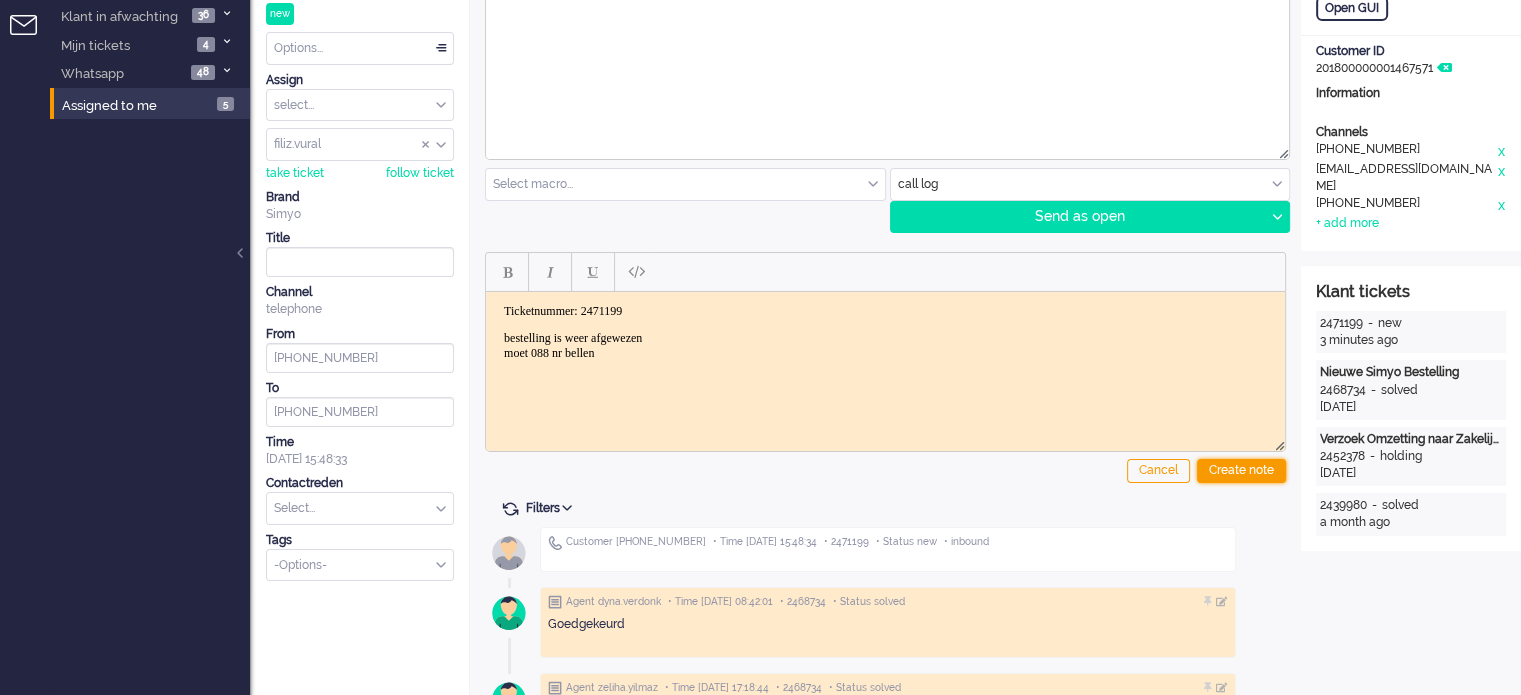 click on "Create note" at bounding box center [1241, 471] 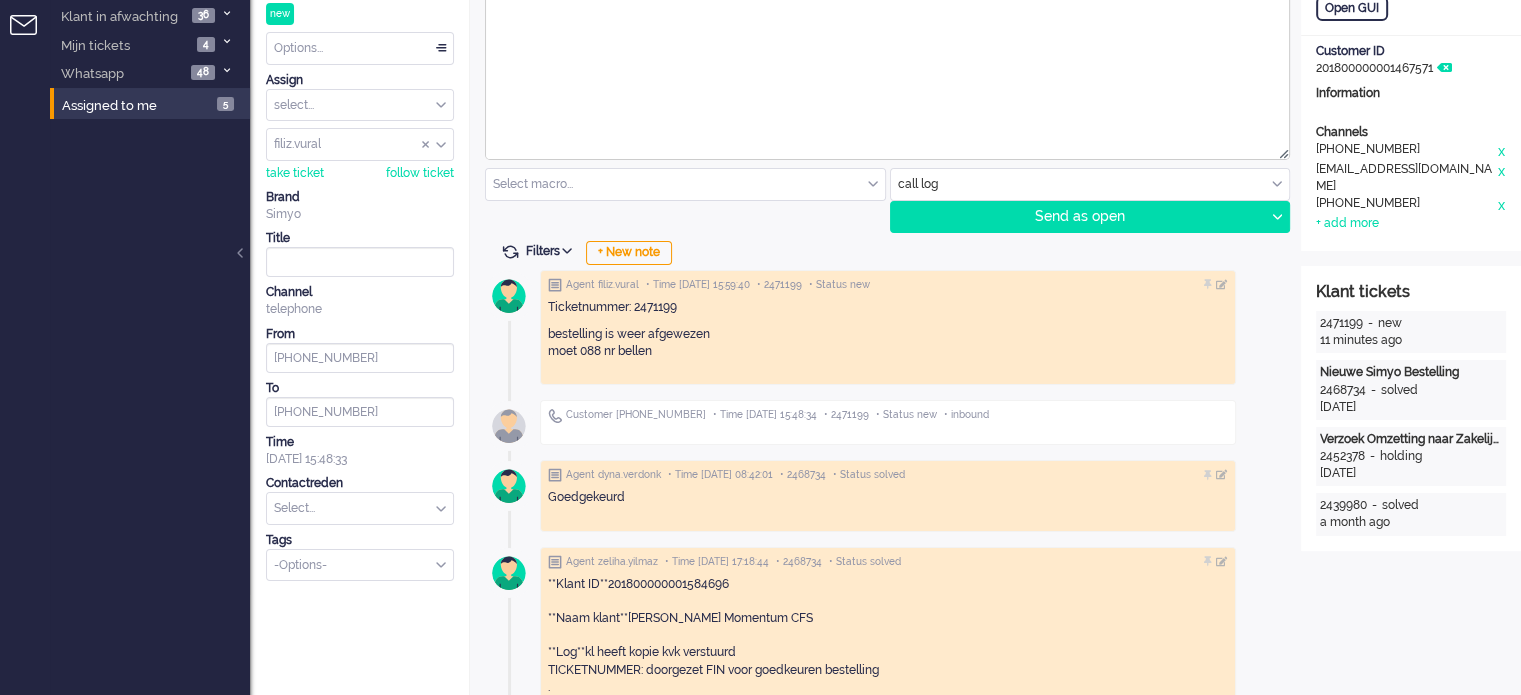 click at bounding box center [360, 508] 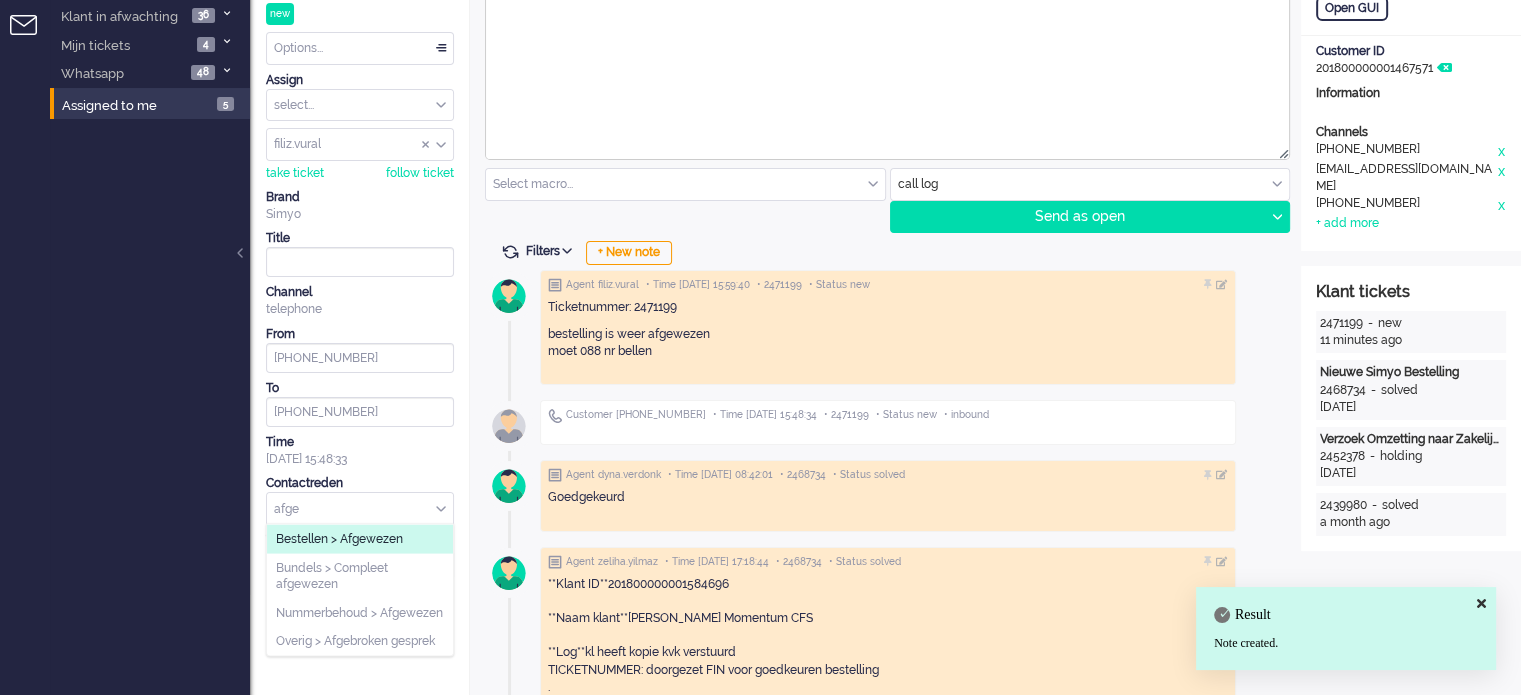 type on "afge" 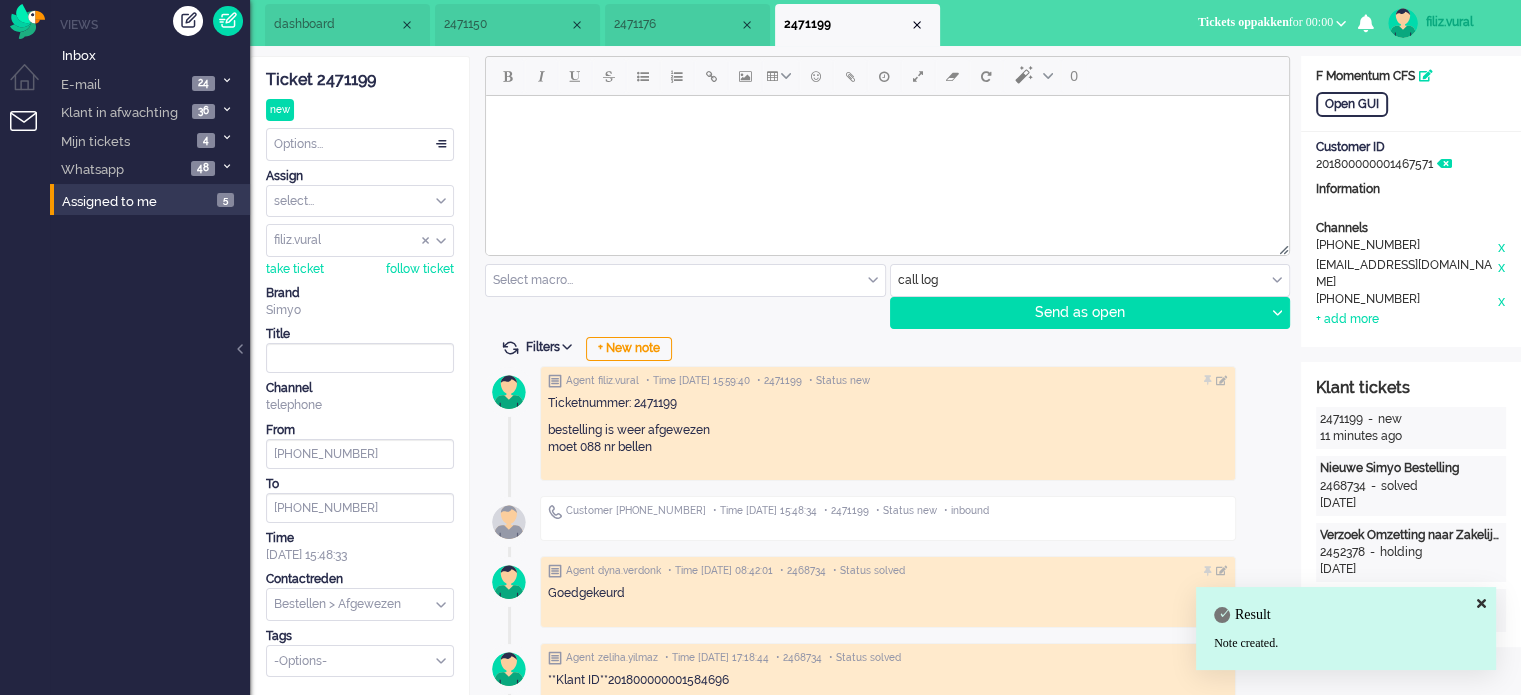 scroll, scrollTop: 0, scrollLeft: 0, axis: both 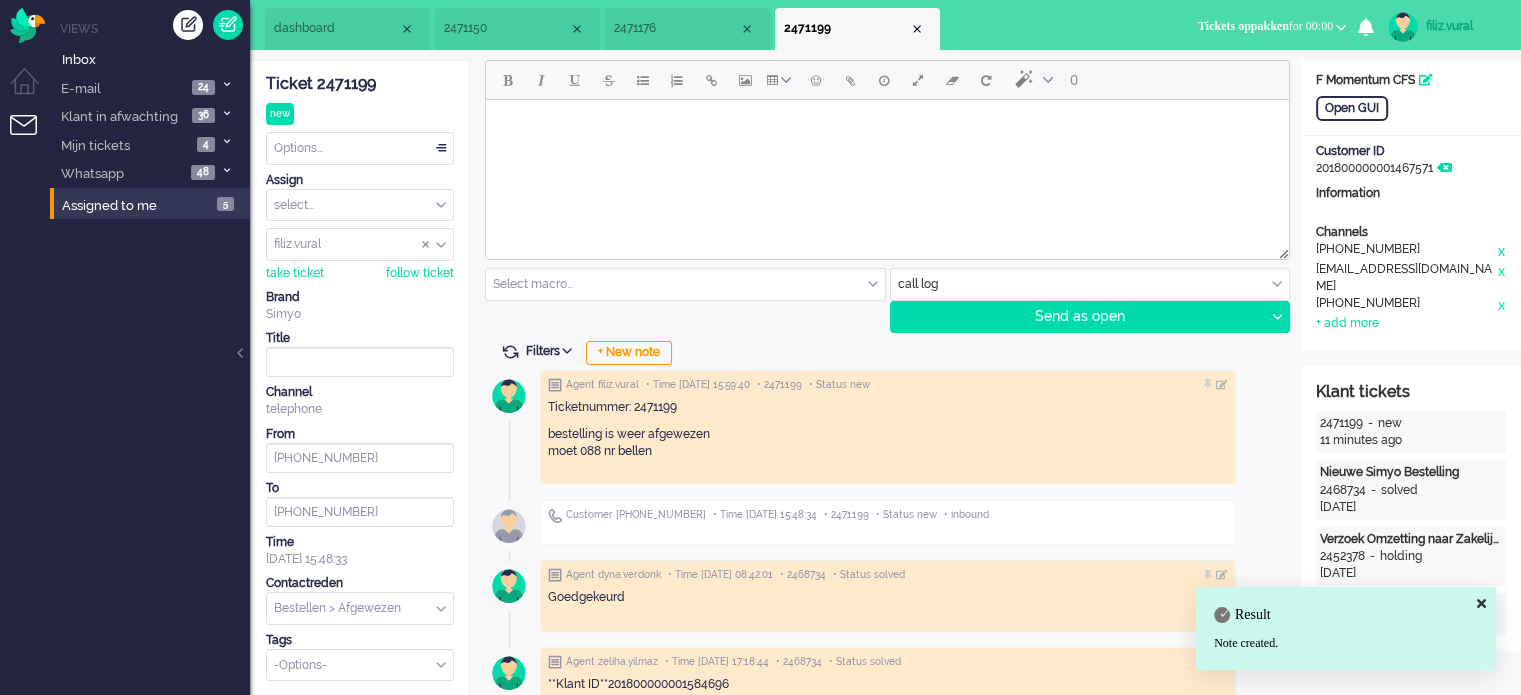 click on "Options..." at bounding box center [360, 148] 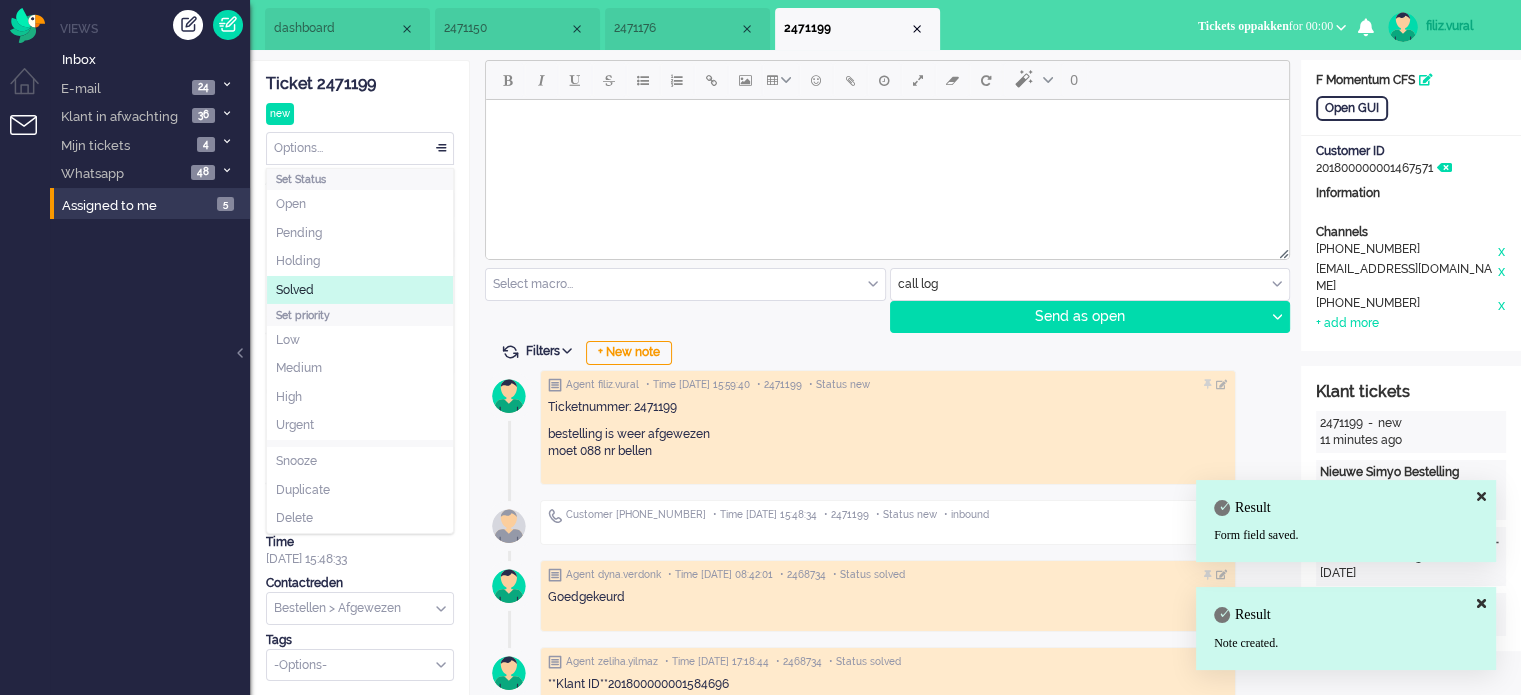 click on "Solved" 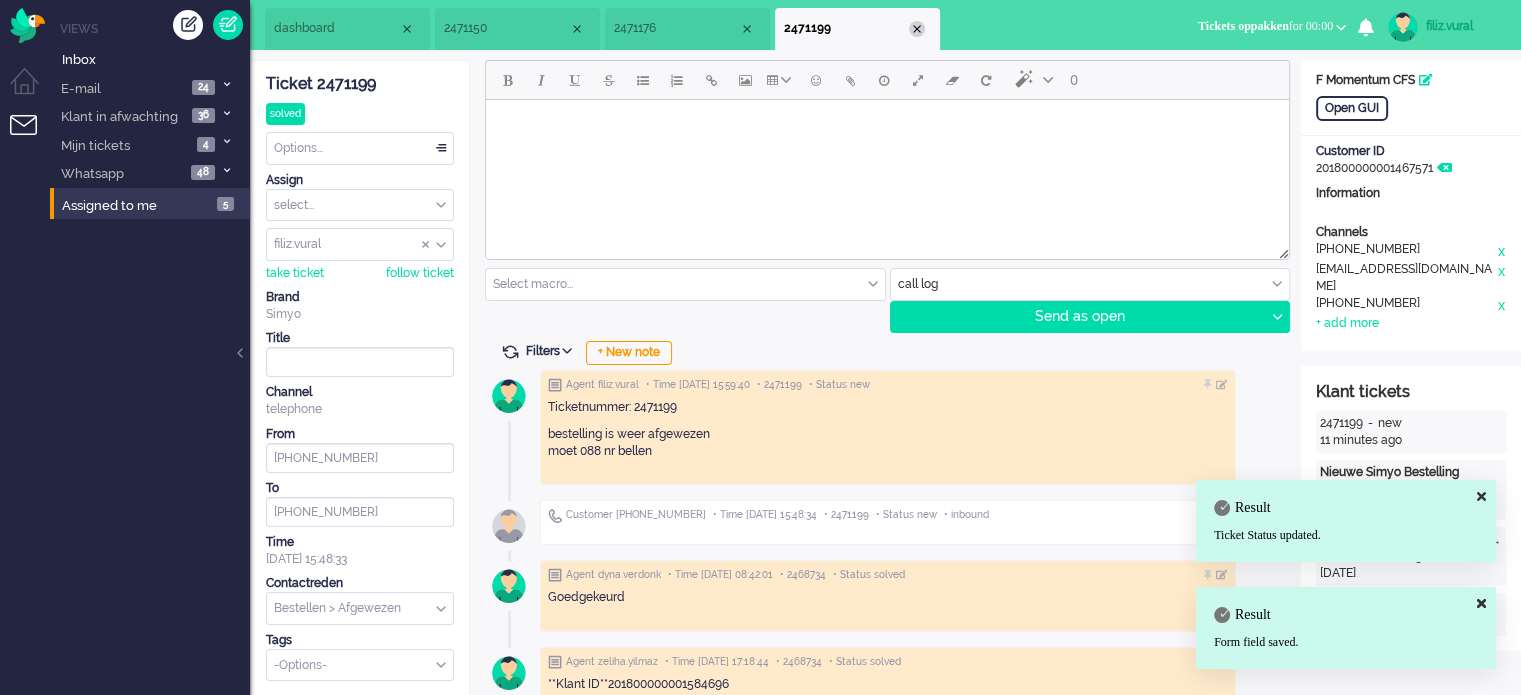click at bounding box center (917, 29) 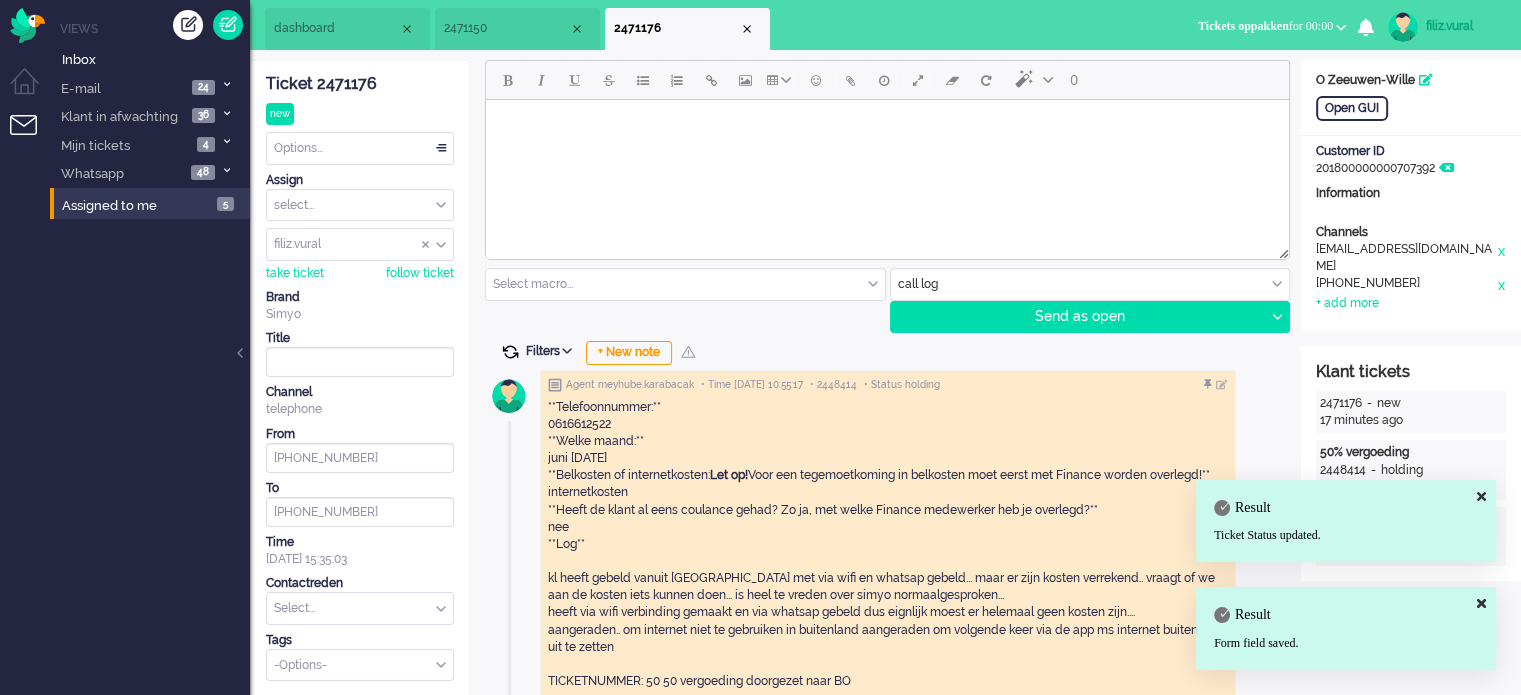 click at bounding box center (510, 352) 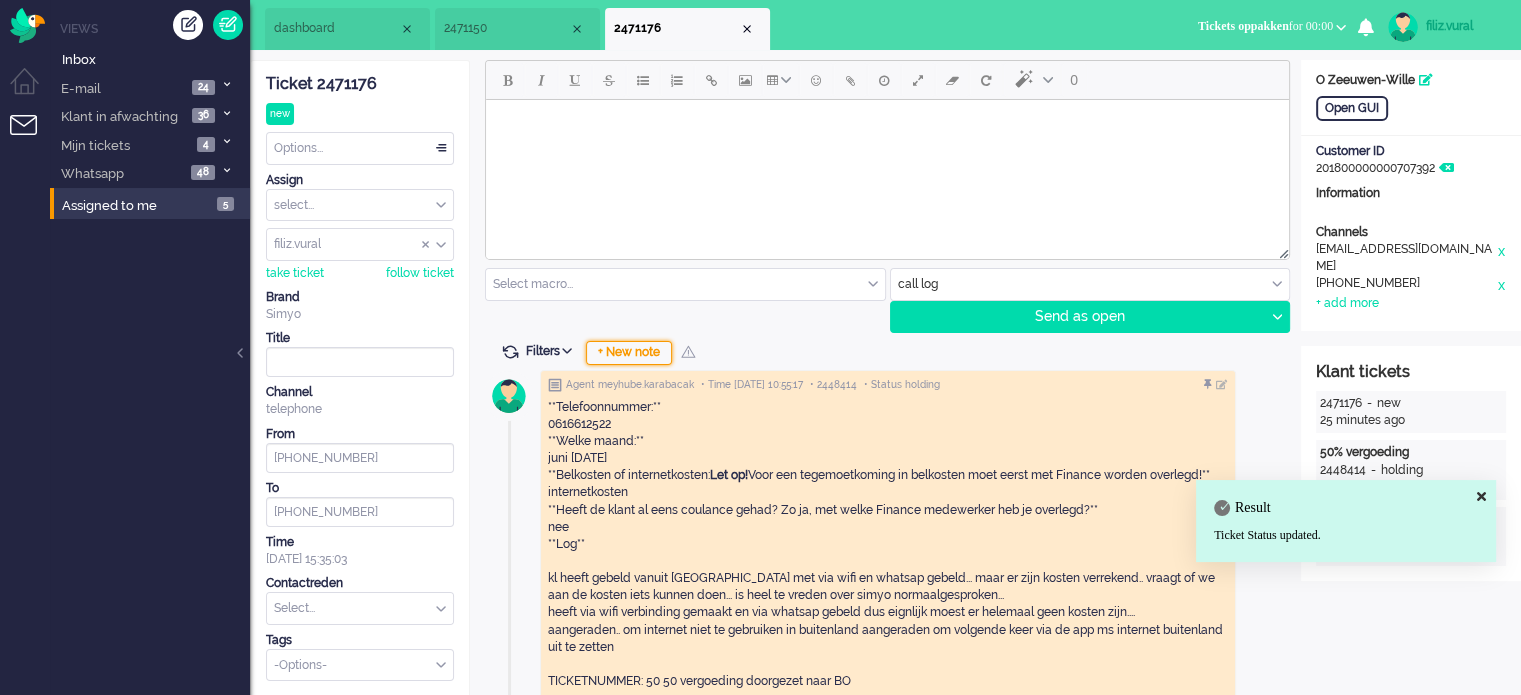 click on "+ New note" at bounding box center [629, 353] 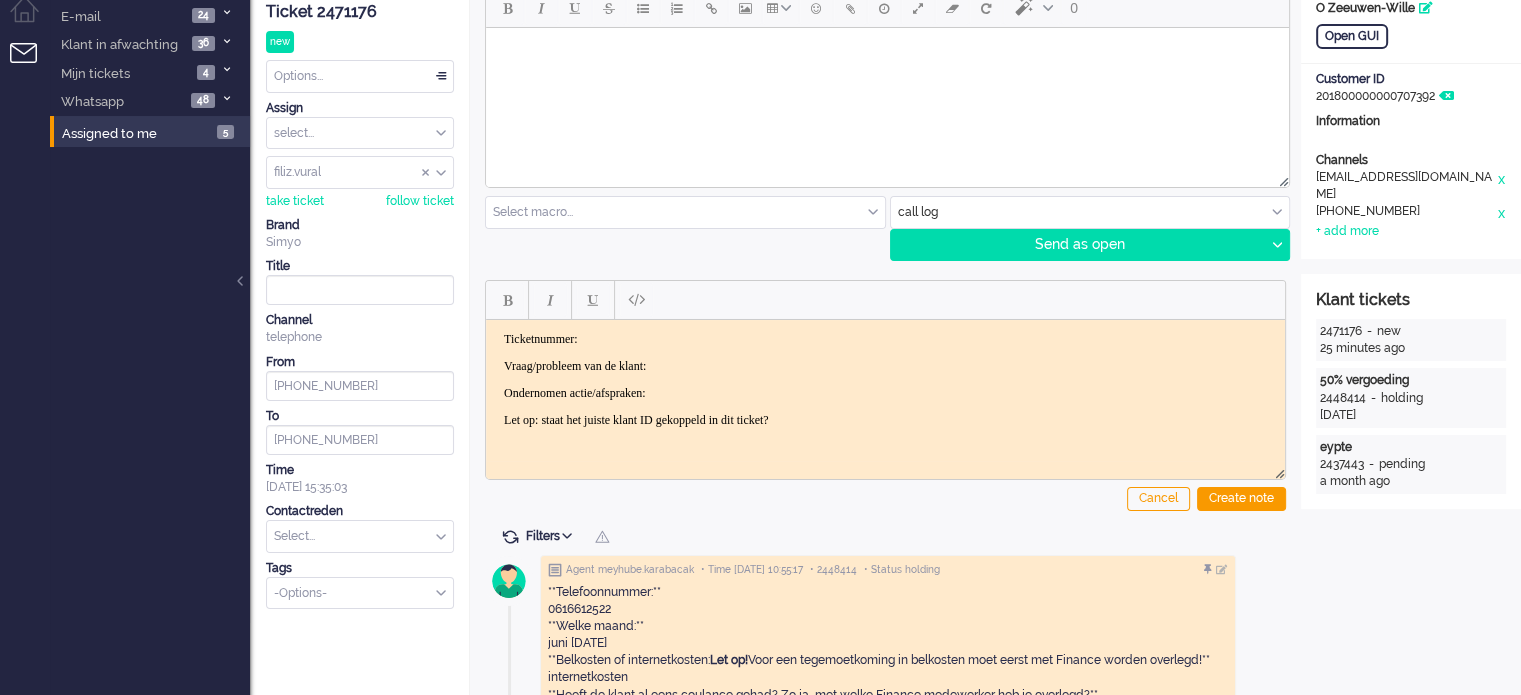 scroll, scrollTop: 0, scrollLeft: 0, axis: both 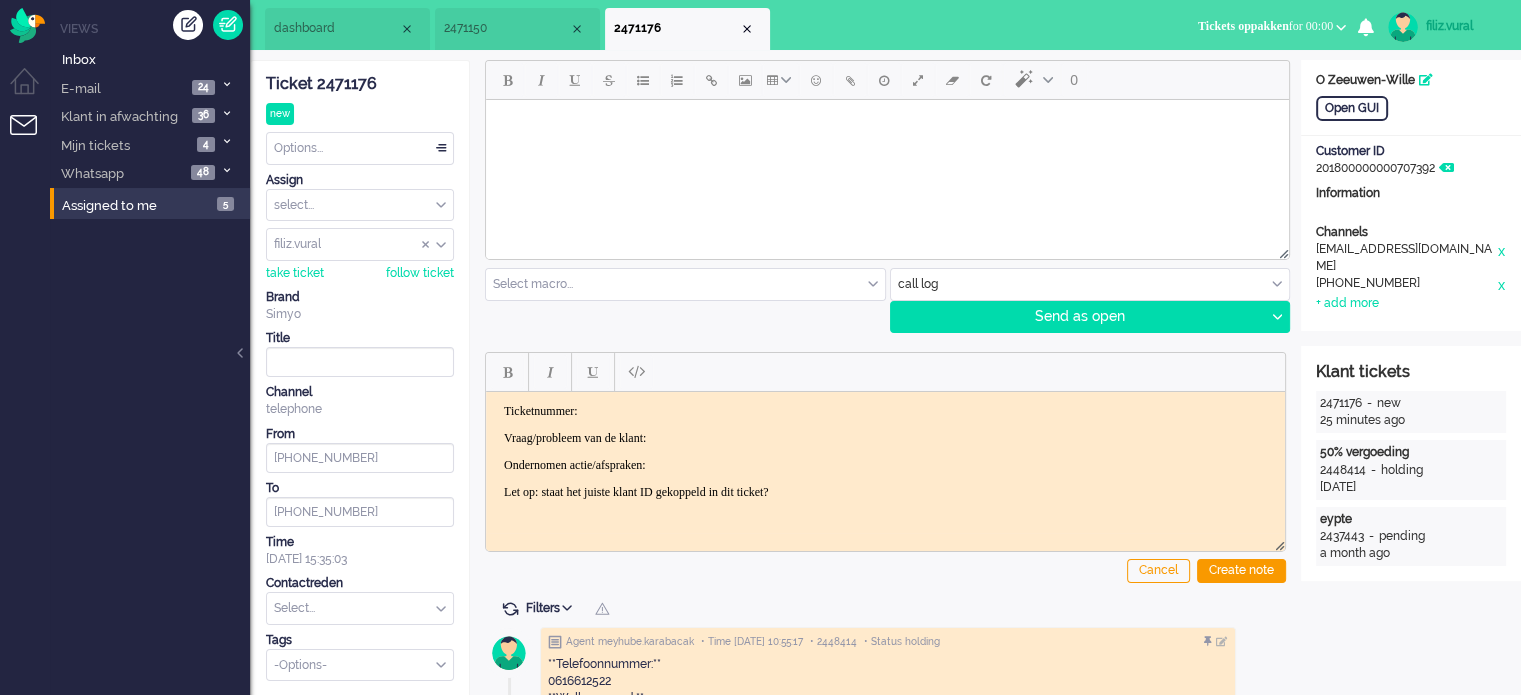 click at bounding box center [360, 608] 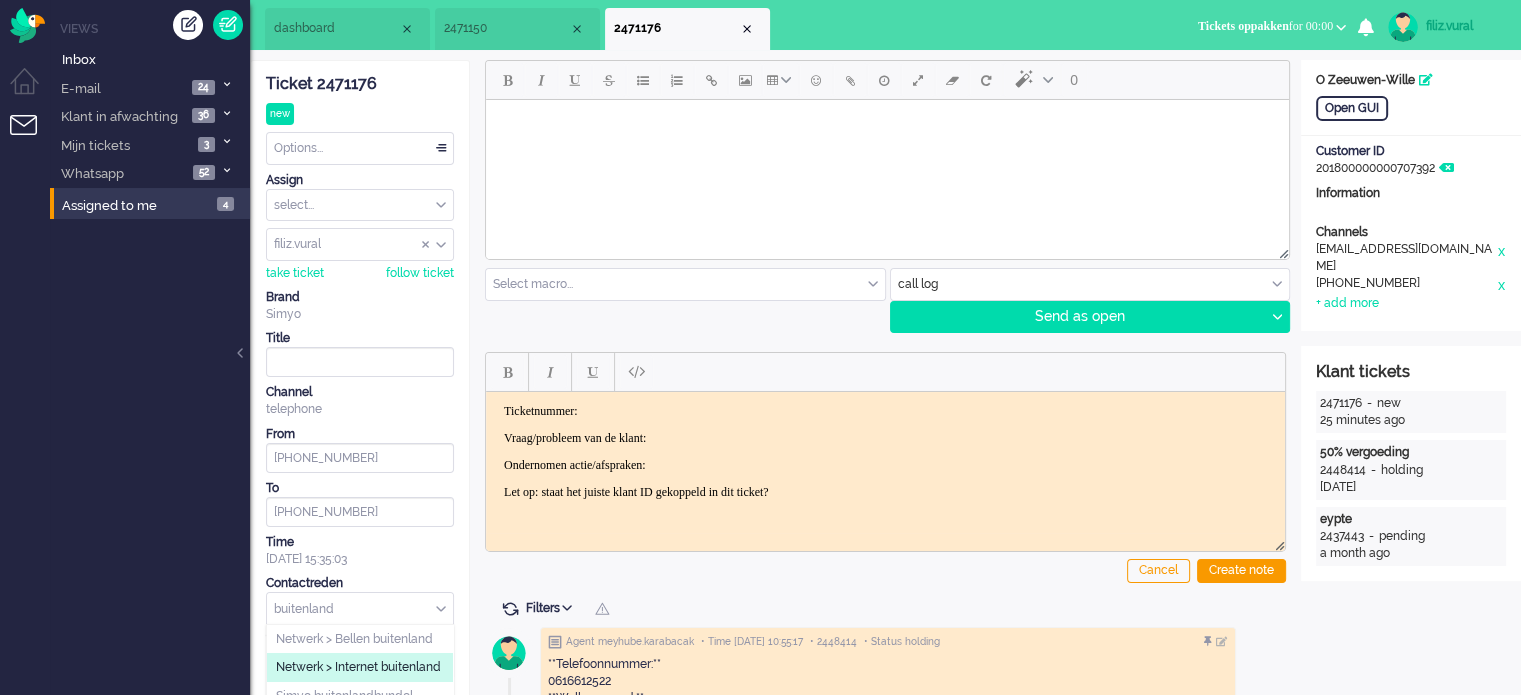 type on "buitenland" 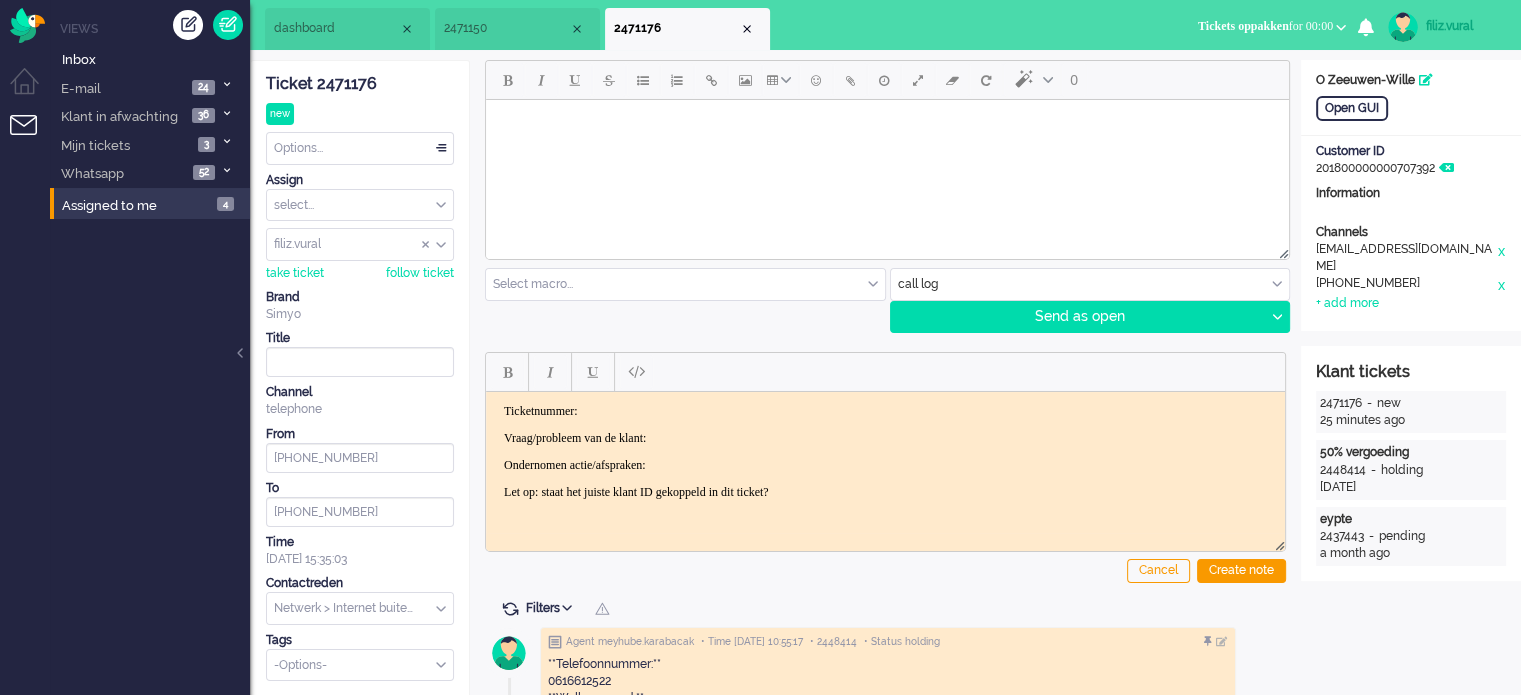 click on "Options..." at bounding box center (360, 148) 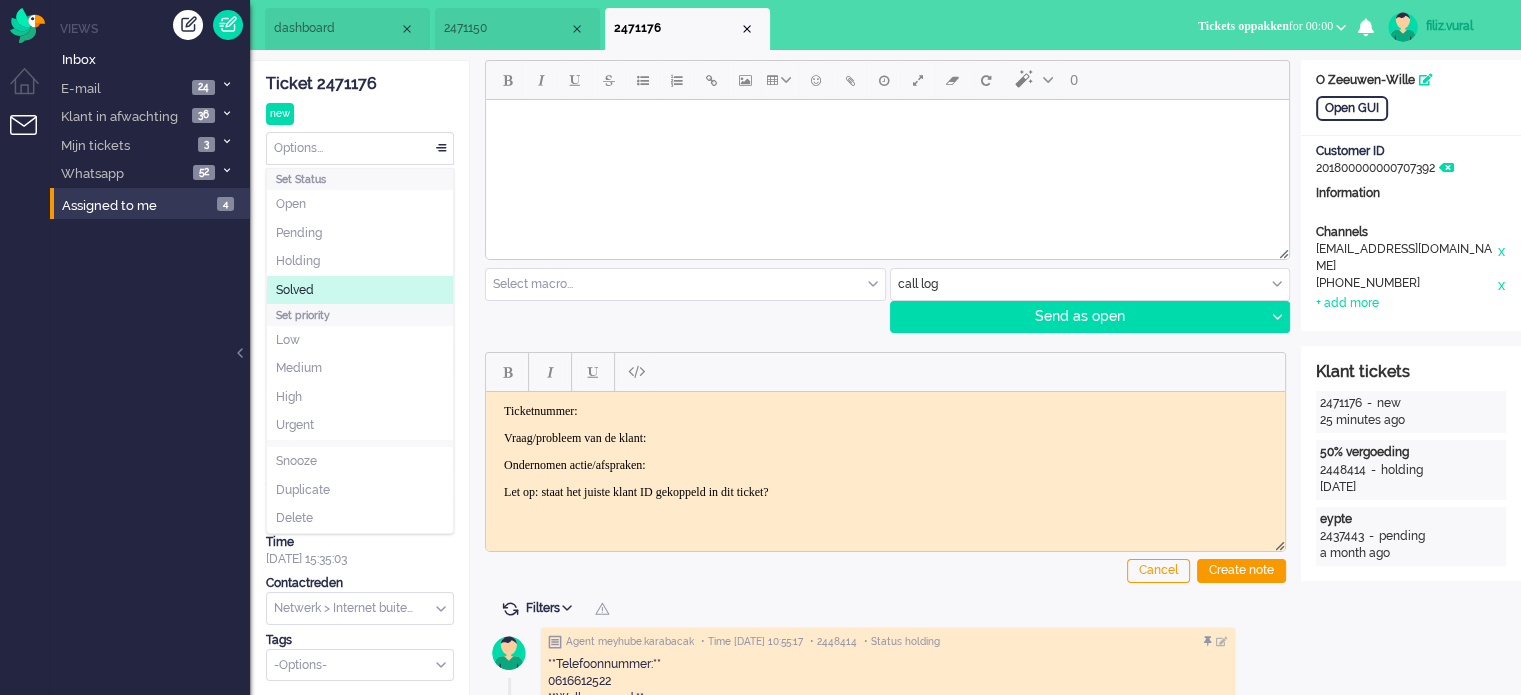 click on "Solved" 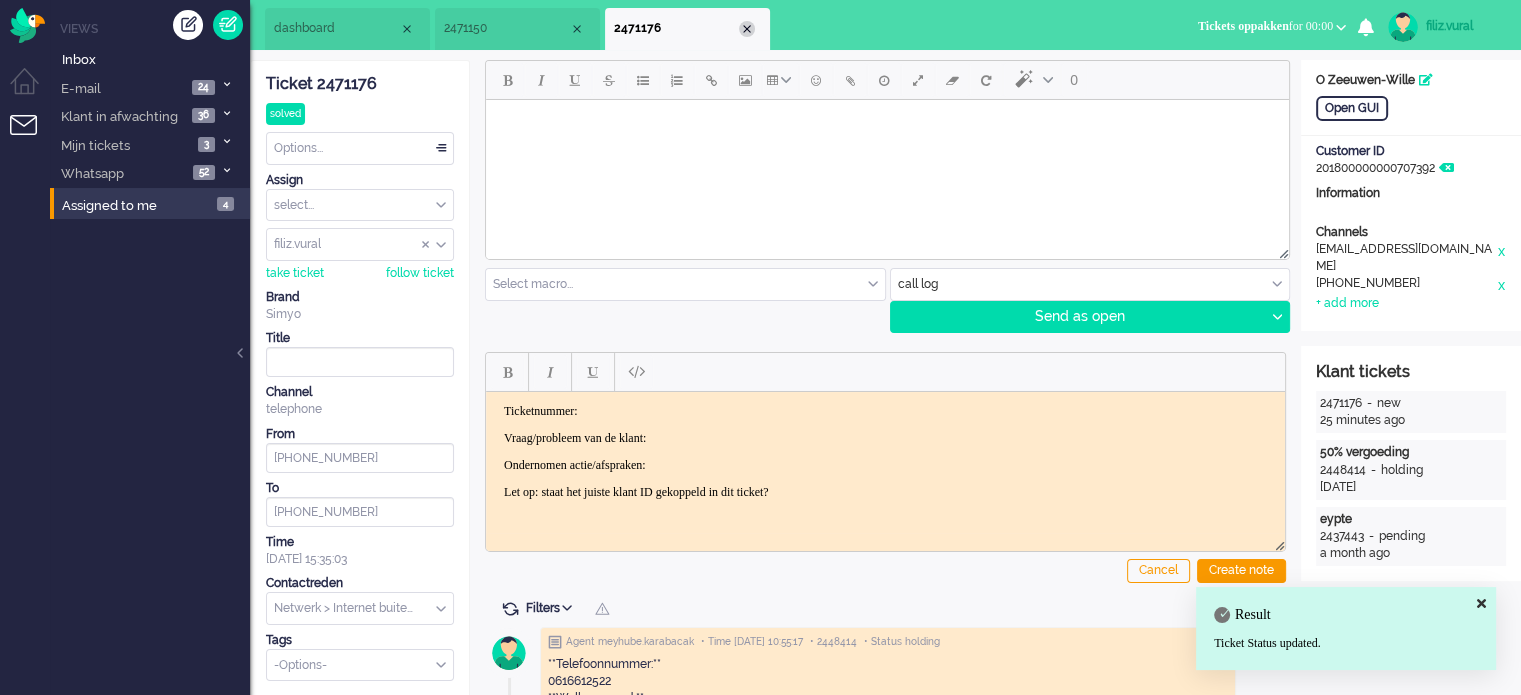 click at bounding box center (747, 29) 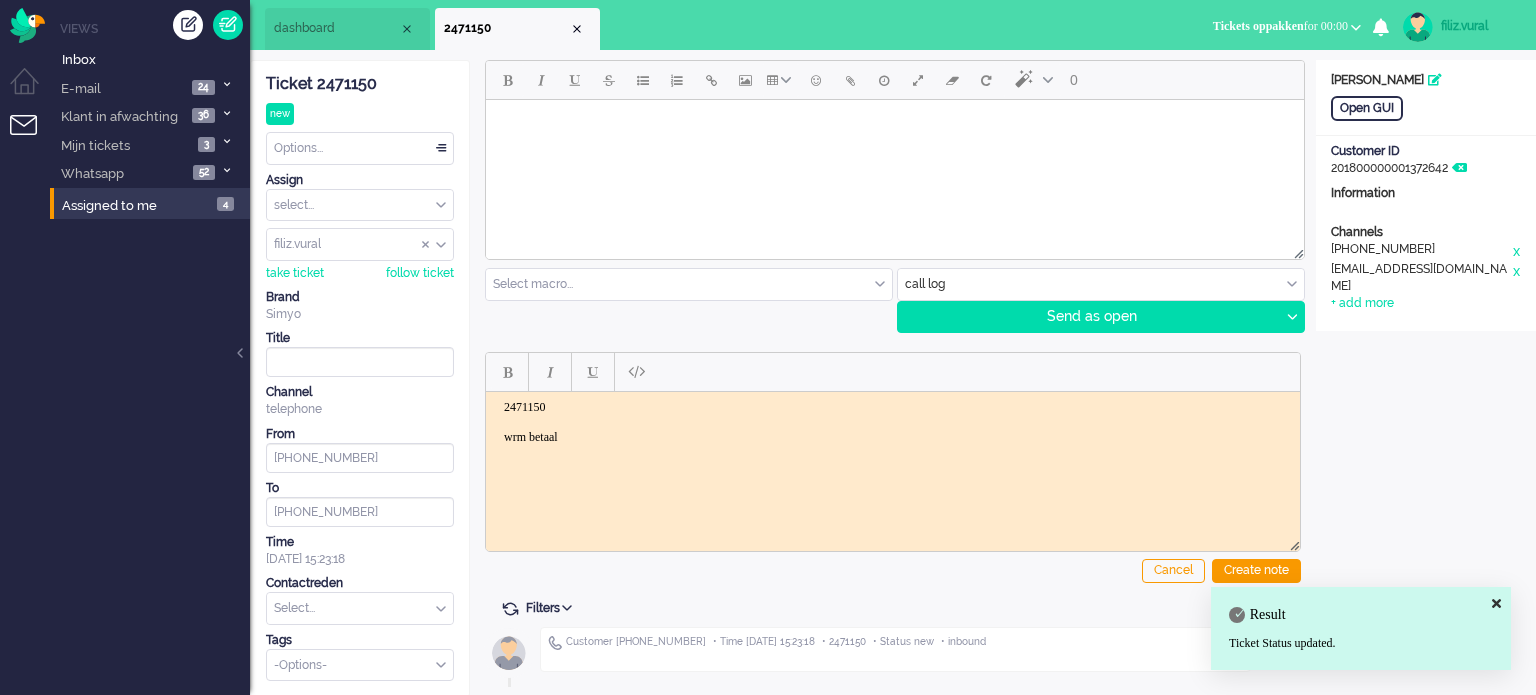 click on "2471150 wrm betaal" at bounding box center [893, 421] 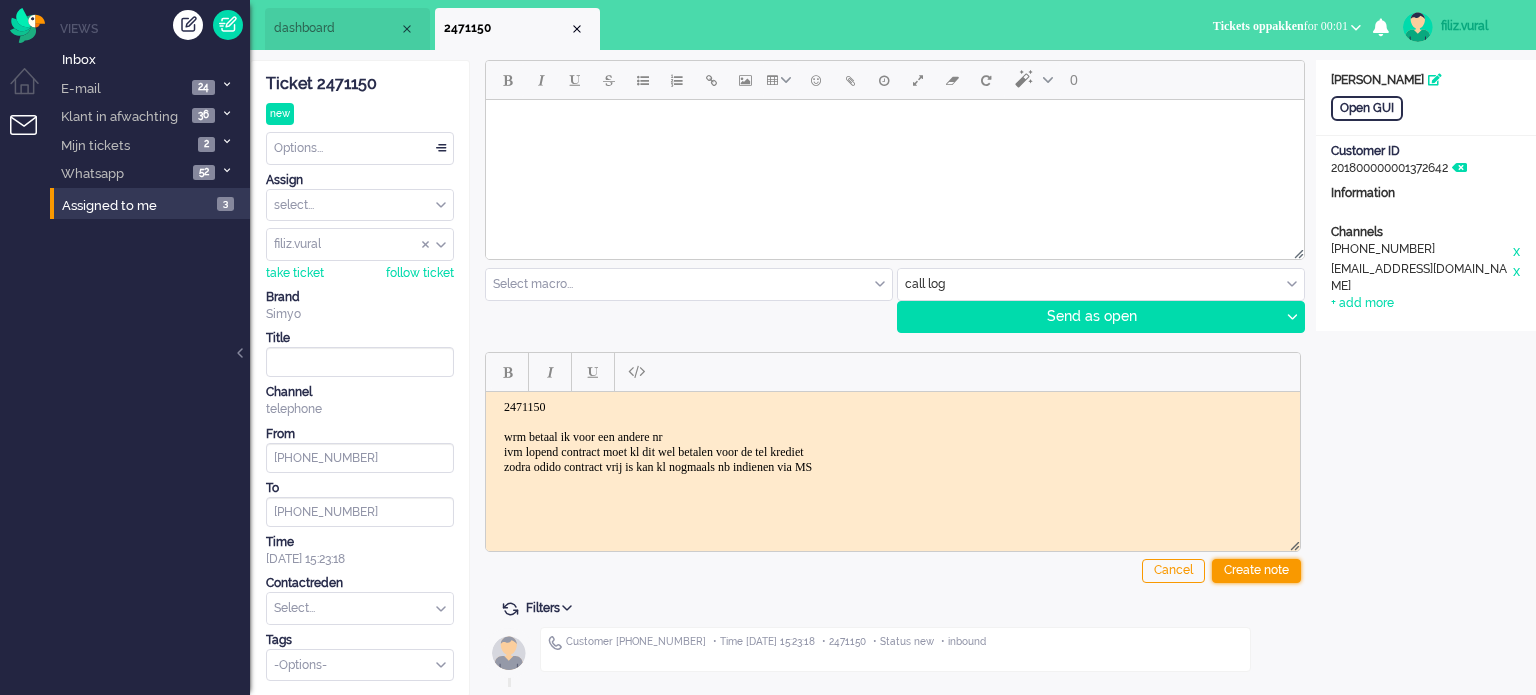 click on "Create note" at bounding box center (1256, 571) 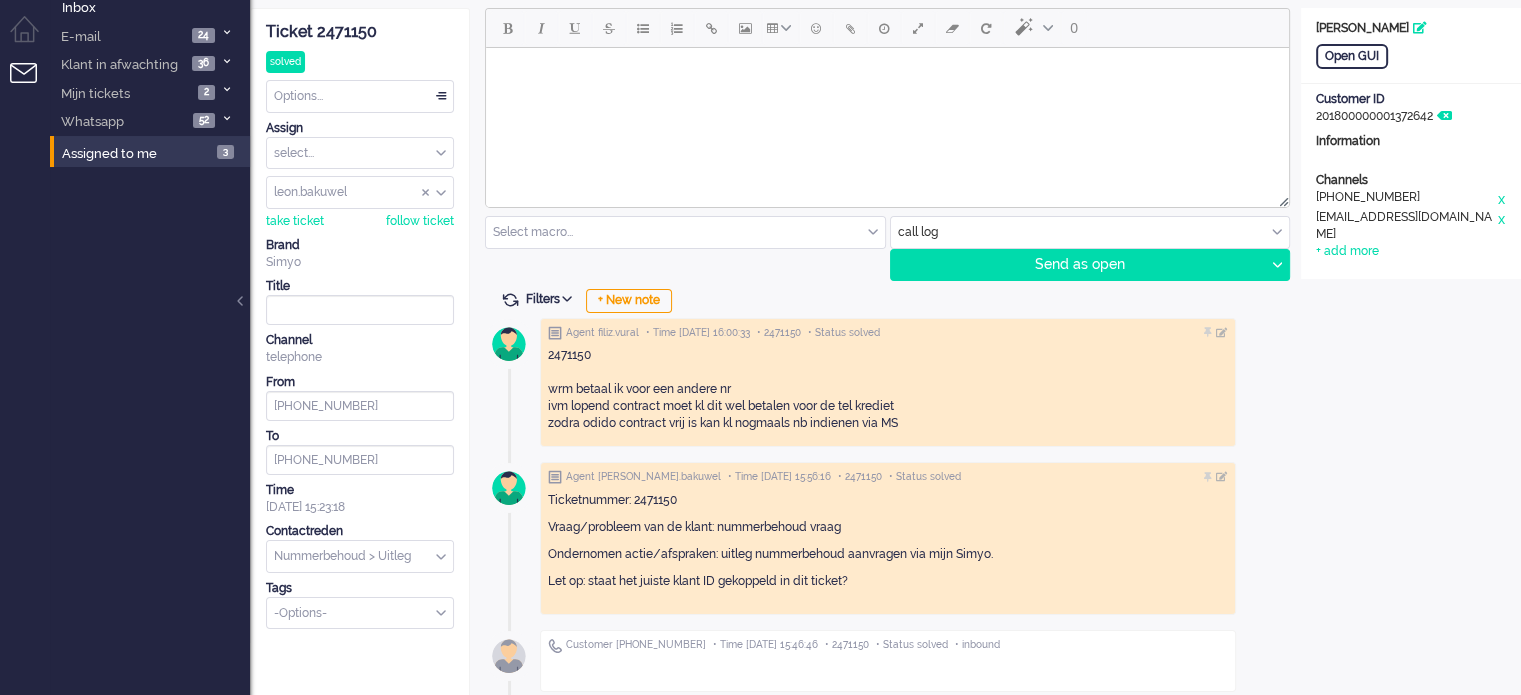 scroll, scrollTop: 0, scrollLeft: 0, axis: both 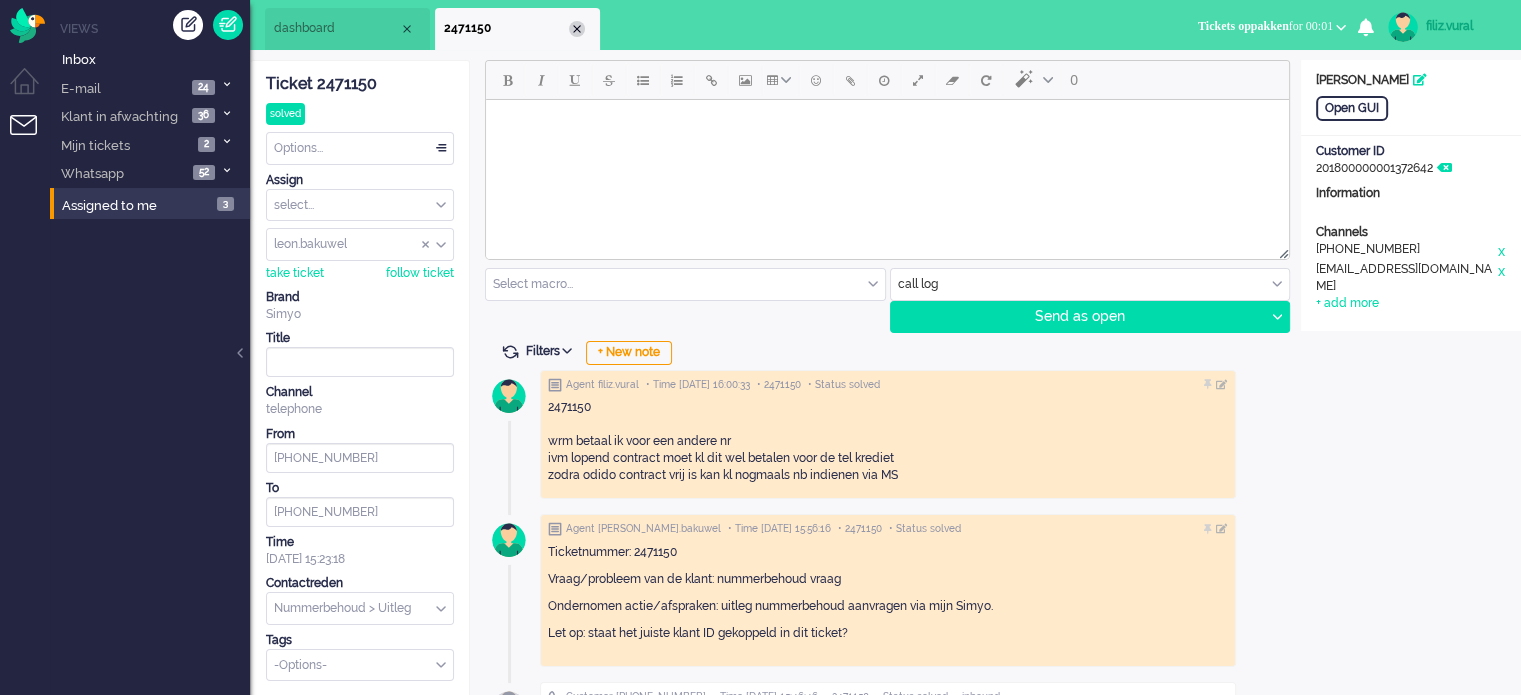 click at bounding box center [577, 29] 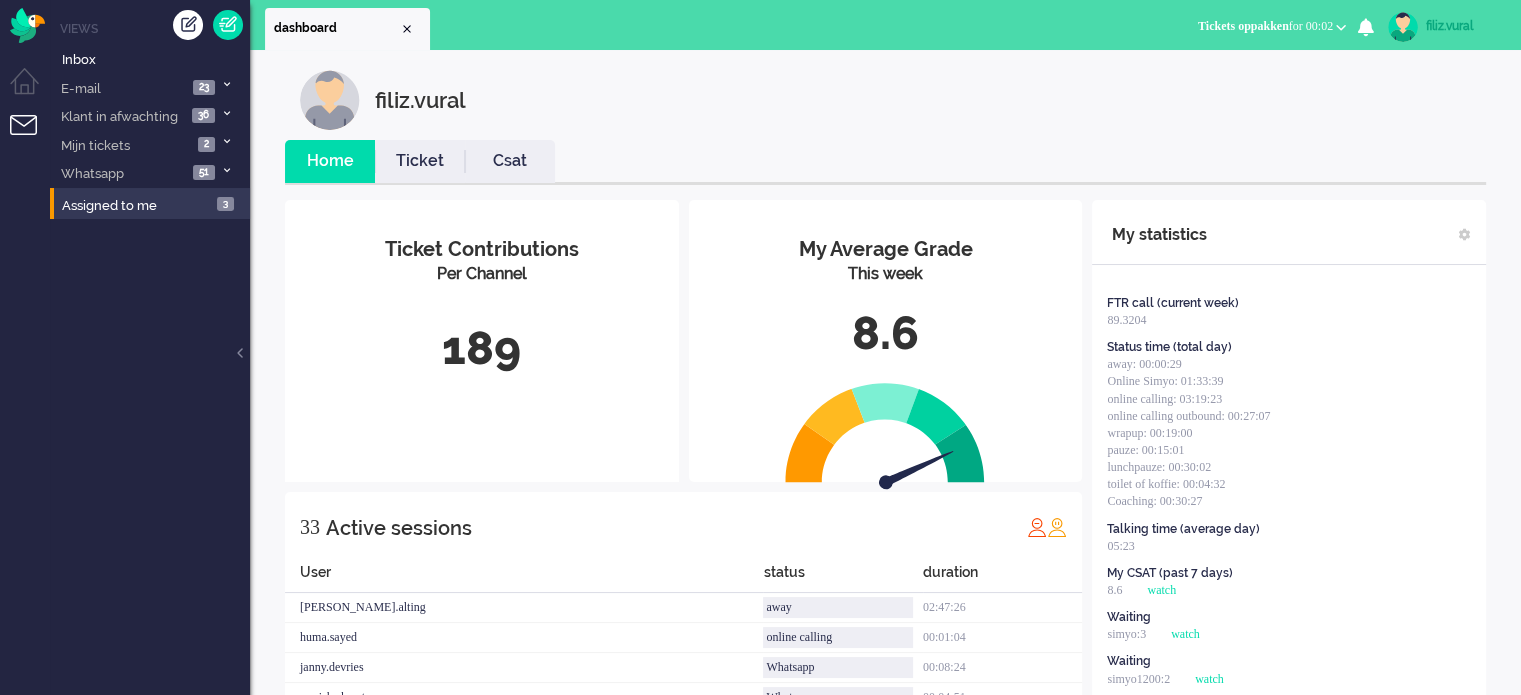 click on "Csat" at bounding box center [510, 161] 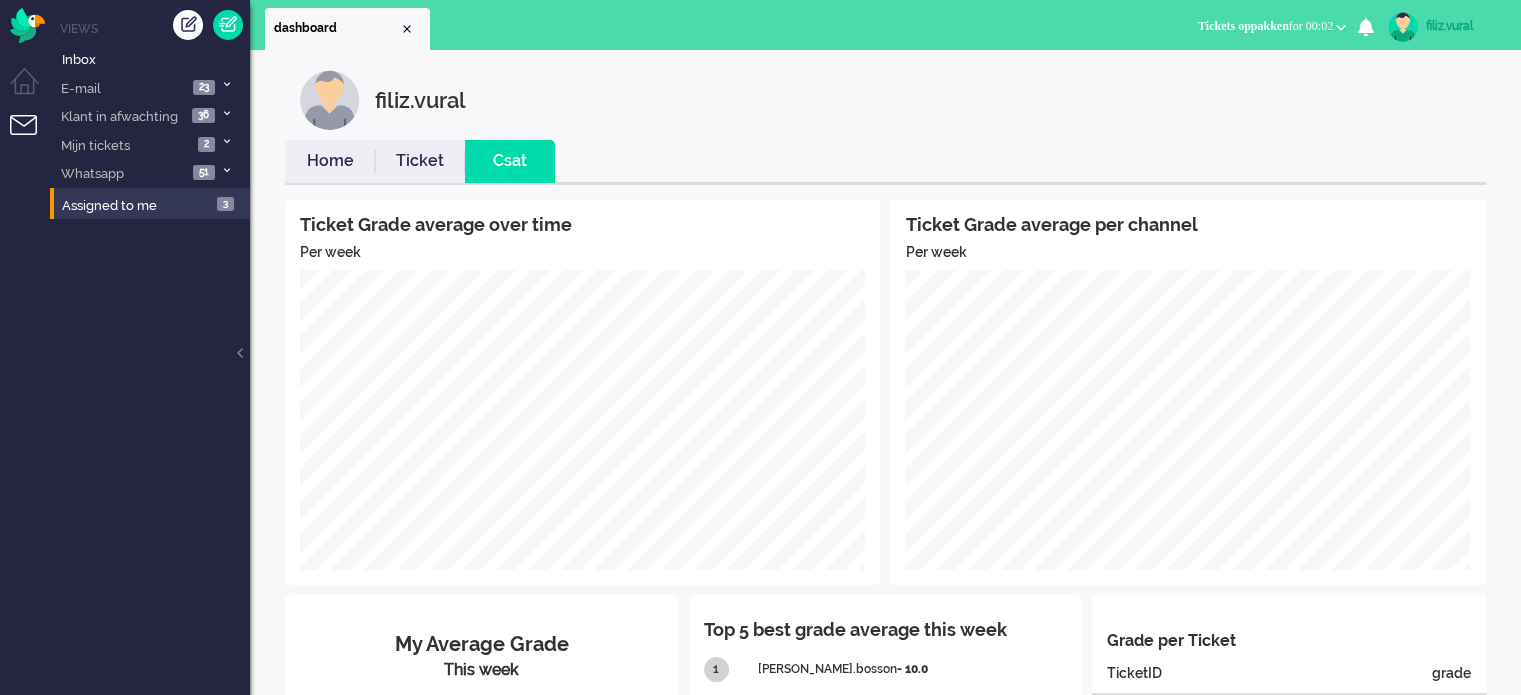 click on "Home" at bounding box center [330, 161] 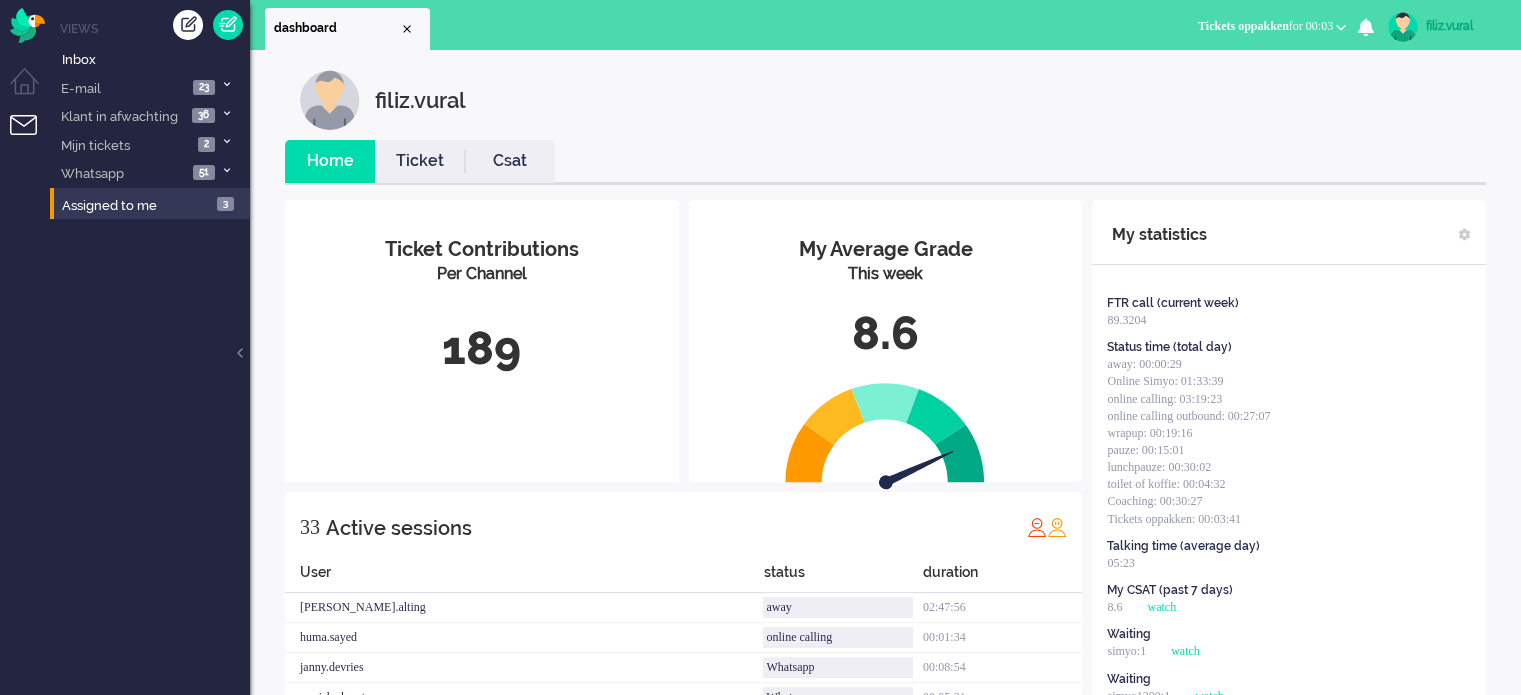 click on "filiz.vural Home Ticket Csat My Average Grade This week 8.6 Ticket Contributions Per Channel 189 33 Active sessions User status duration [PERSON_NAME].alting away 02:47:56 huma.sayed online calling 00:01:34 janny.devries Whatsapp 00:08:54 [PERSON_NAME].kraats Whatsapp 00:05:21 [PERSON_NAME].rovers Whatsapp 00:01:41 seren.ozceylanoglu Social 03:01:44 [PERSON_NAME].vanstenis away 02:34:49 didi.[PERSON_NAME] Finance 03:06:05 canan.perkgoz away 03:13:38 cendy.[PERSON_NAME] 00:16:09 [PERSON_NAME].moestadja lunchpauze 00:20:33 rabia.guler toilet of koffie 00:05:38 sedat.yildiz Extra taken 00:13:15 roeqajja.hosain Social 06:47:51 Tessa.Schreuders Whatsapp 01:26:04 hacer.calik Vraagbaak 01:03:39 ozlem.taflan email+ 00:37:47 leontine.penning online calling 00:19:12 mariam.elazouzi Whatsapp 01:24:52 rabia.tuysuz online calling 00:01:28 shahin.ahrary online calling 00:02:51 Ayfer.Unal online calling 00:00:04 ozge.karaca pauze 00:16:46 leon.bakuwel online calling 00:02:24 fatih.sahin online calling outbound 00:00:31 sevda.polatli online calling 00:07:07 00:03:04" at bounding box center [885, 854] 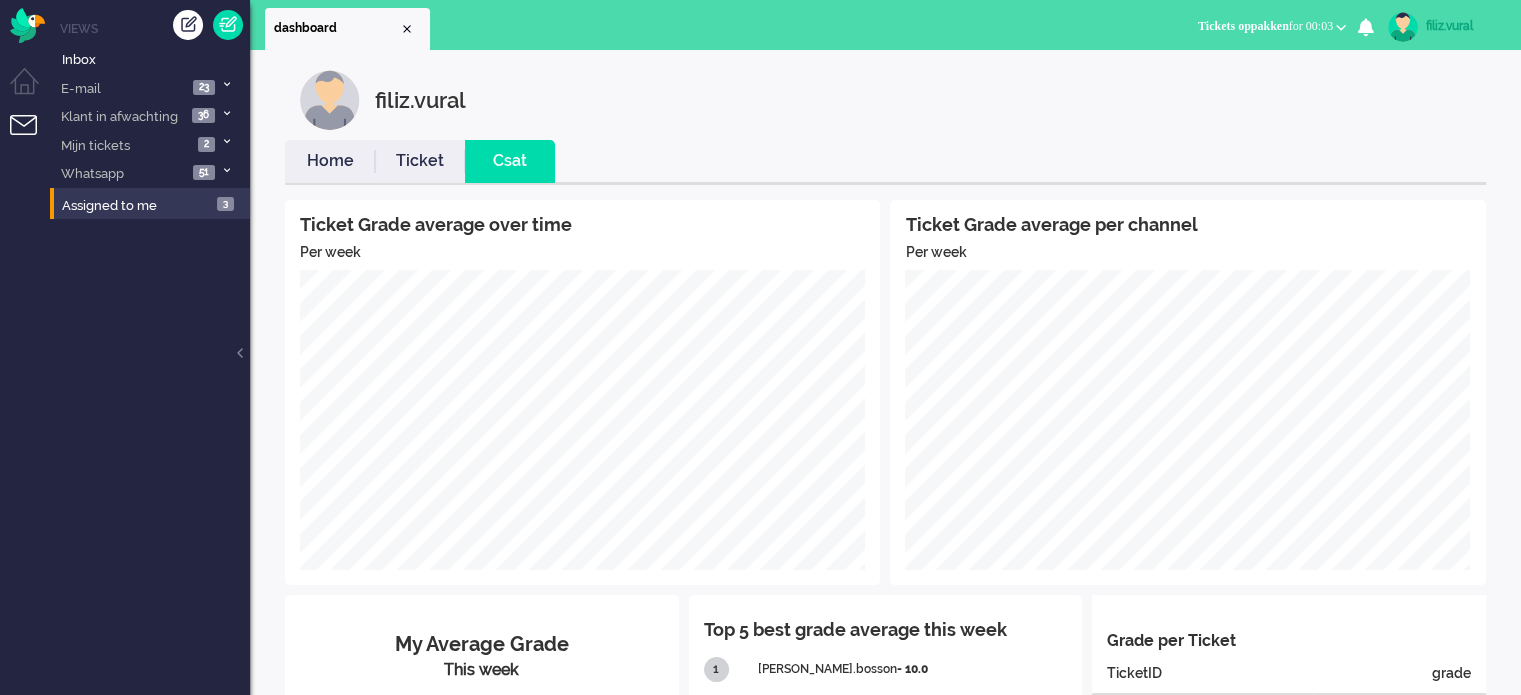 click on "Home" at bounding box center [330, 161] 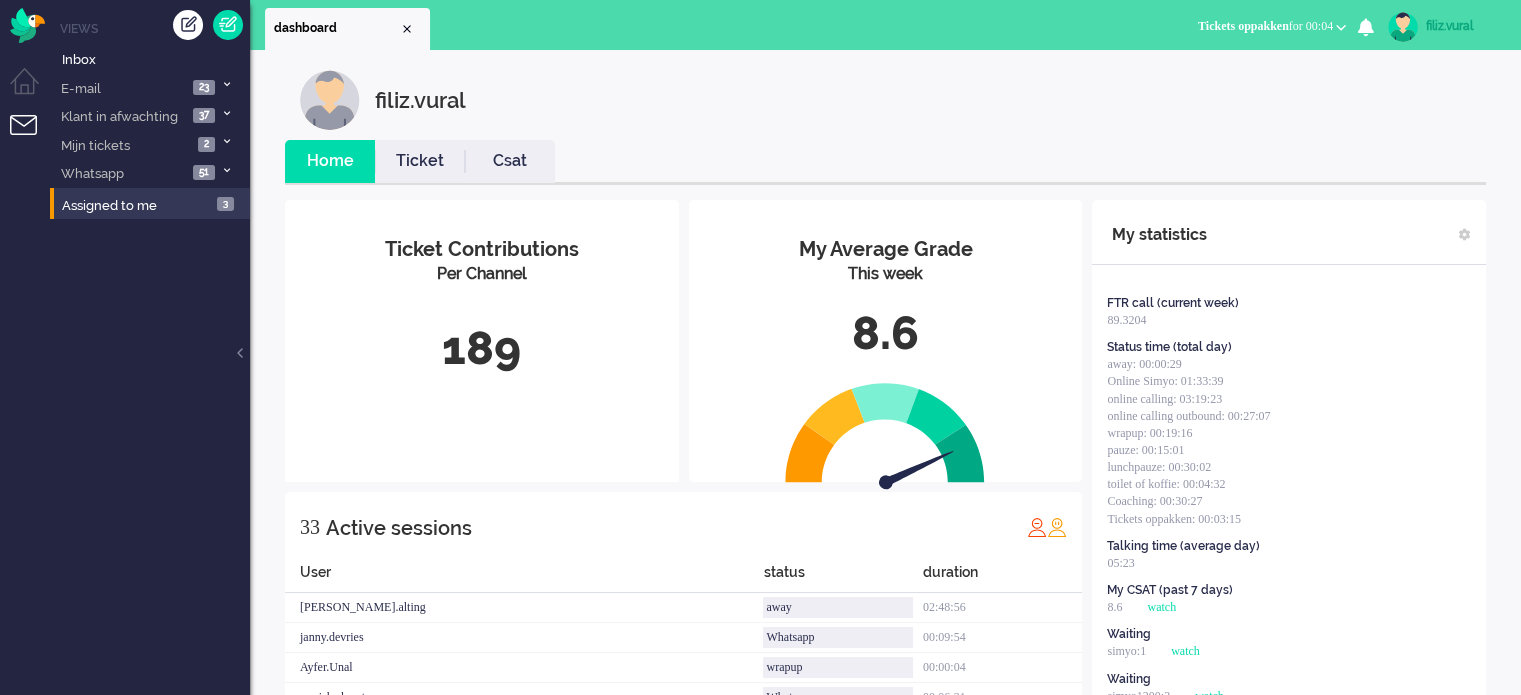 click on "Csat" at bounding box center [510, 161] 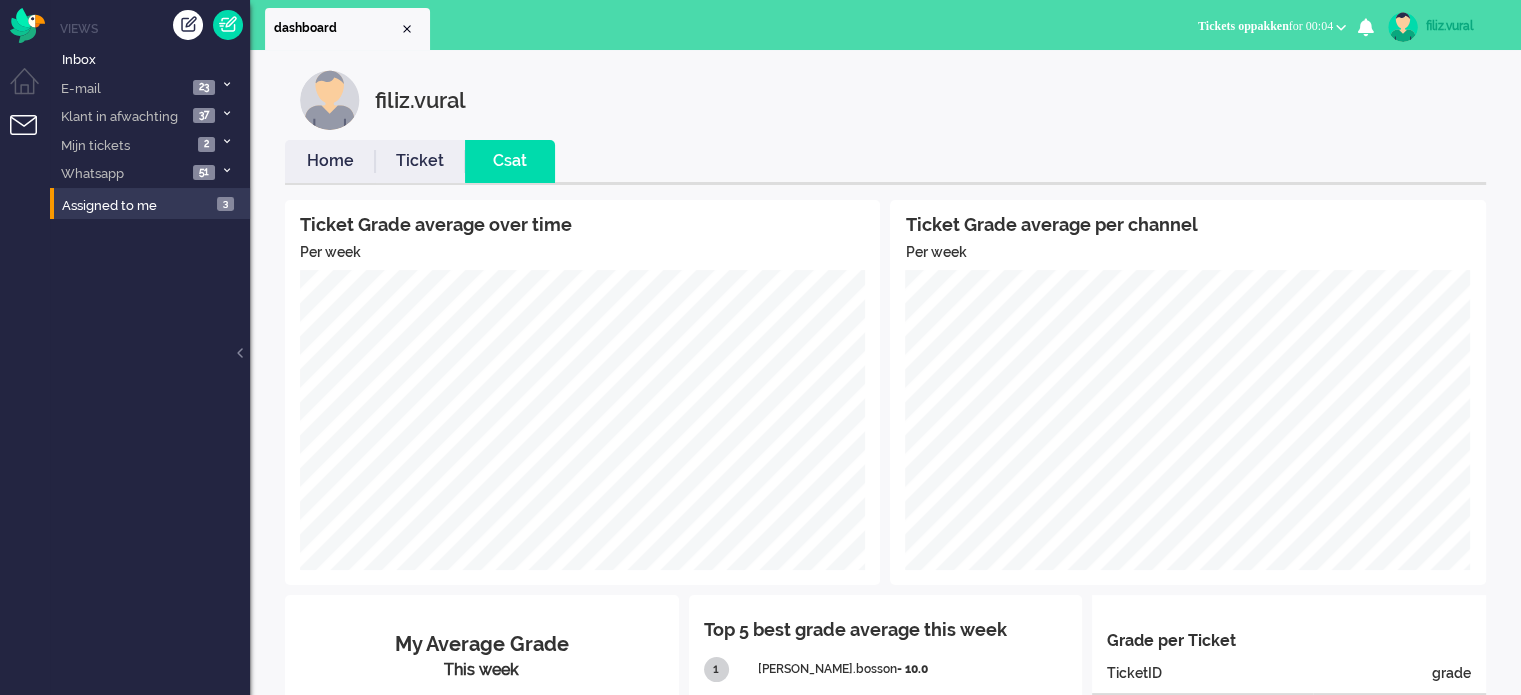 click on "Home" at bounding box center [330, 161] 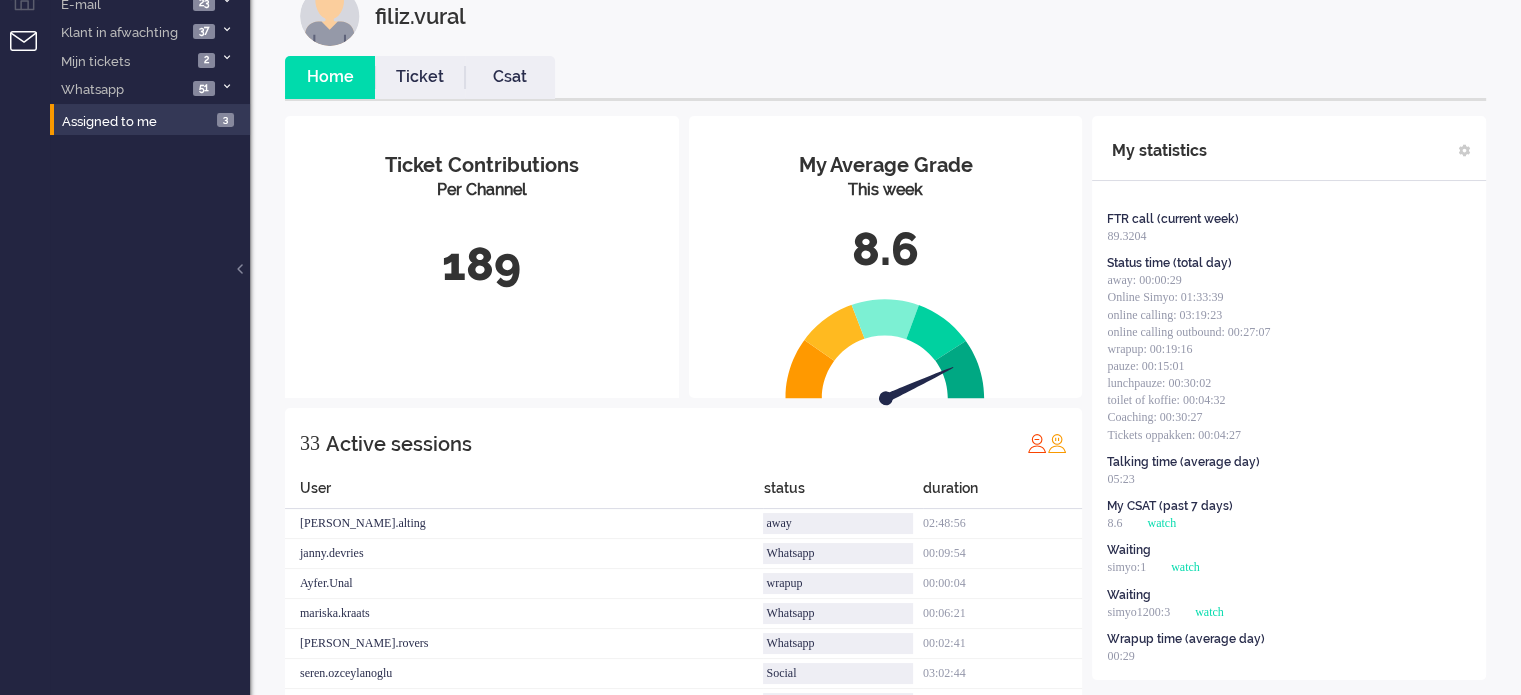 scroll, scrollTop: 0, scrollLeft: 0, axis: both 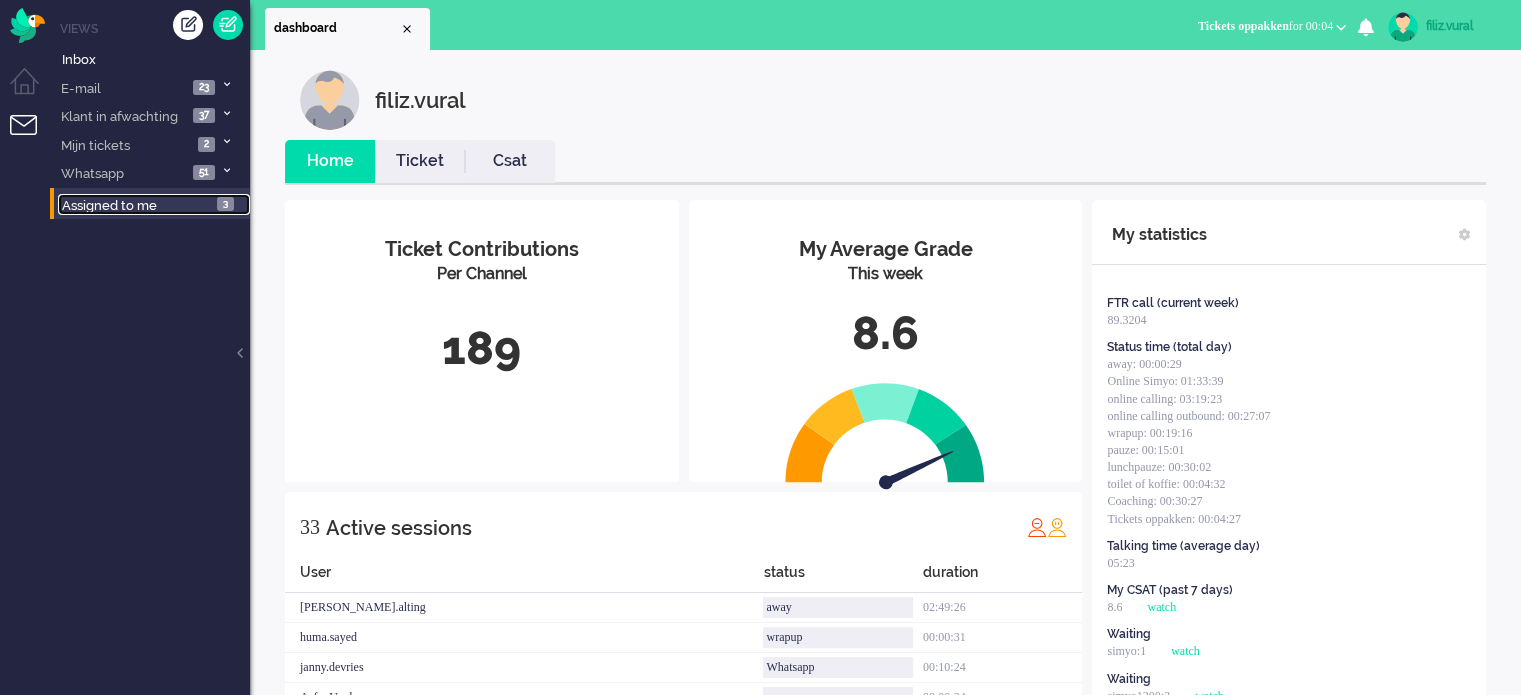 click on "Assigned to me" at bounding box center (109, 205) 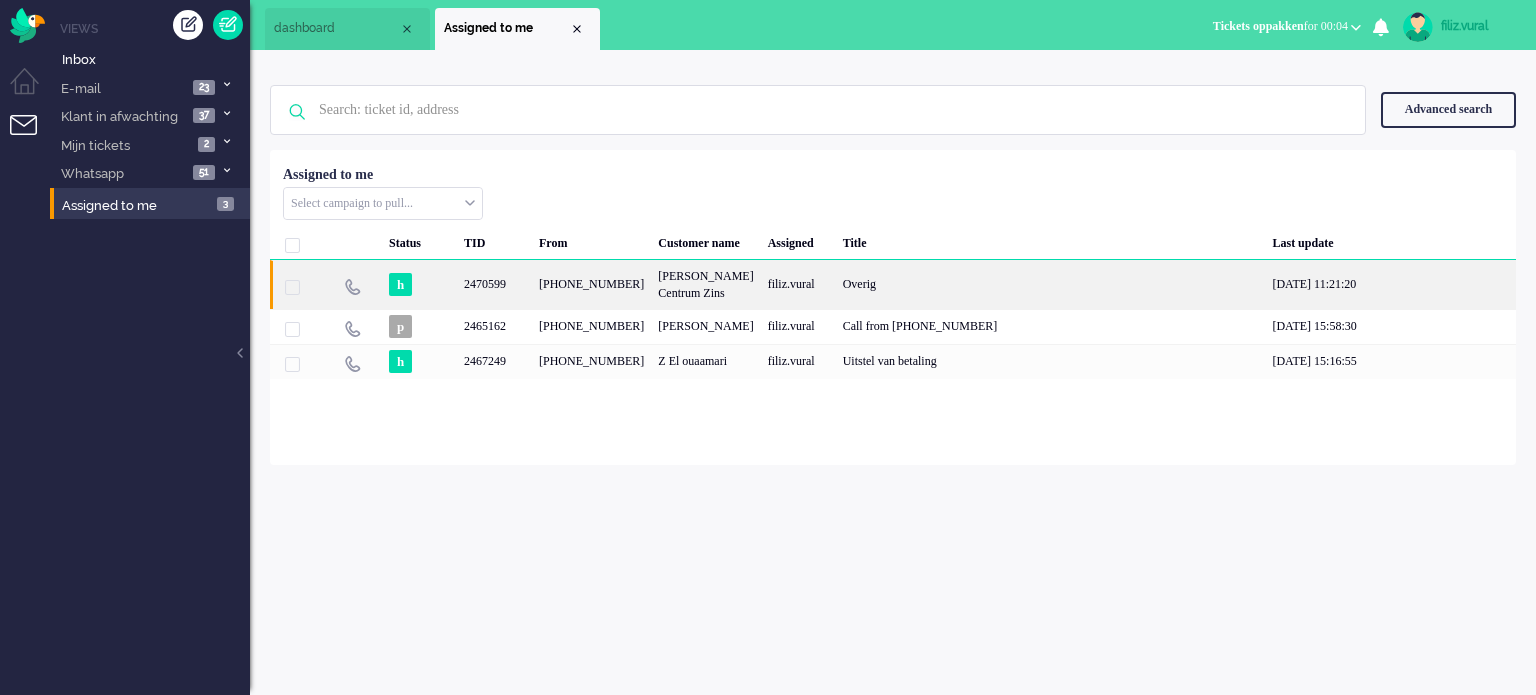 click on "[PERSON_NAME]  Centrum Zins" 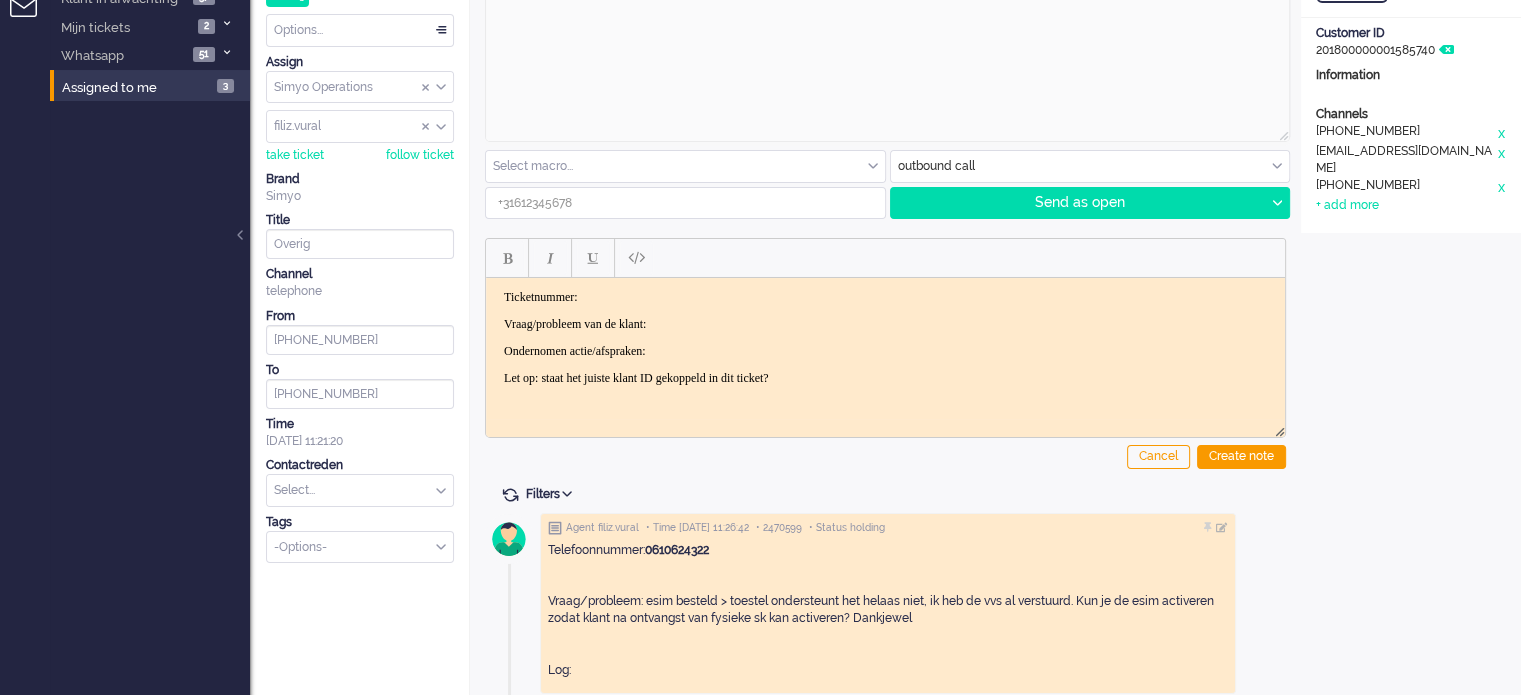 scroll, scrollTop: 300, scrollLeft: 0, axis: vertical 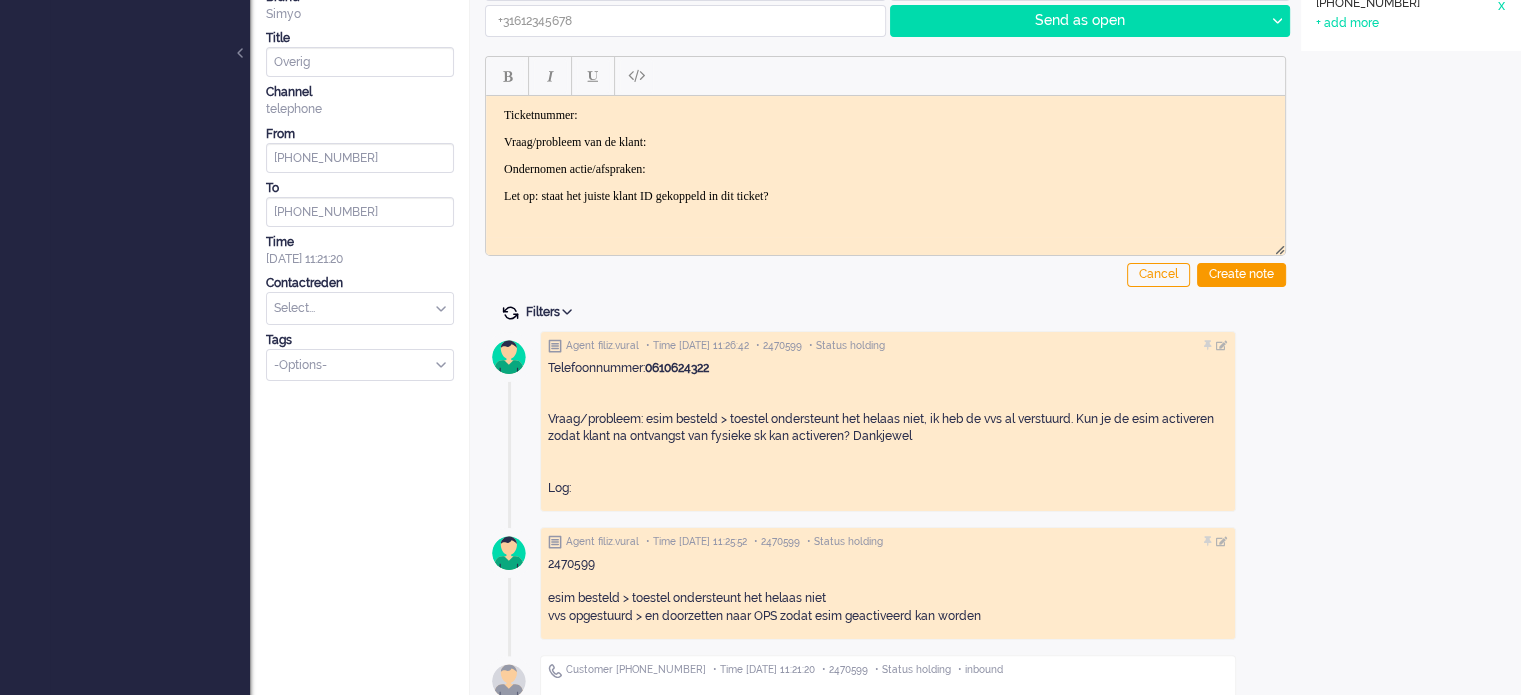 click at bounding box center [510, 313] 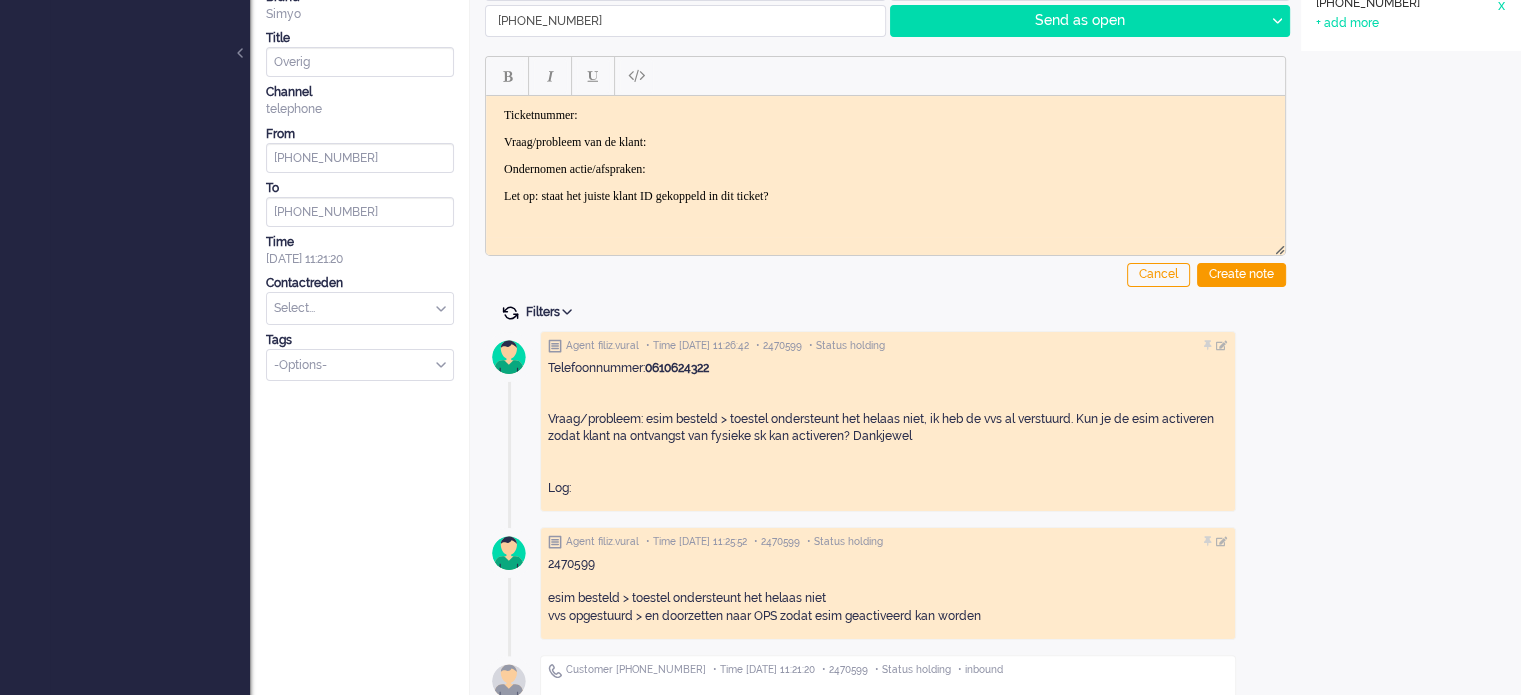 click at bounding box center (510, 313) 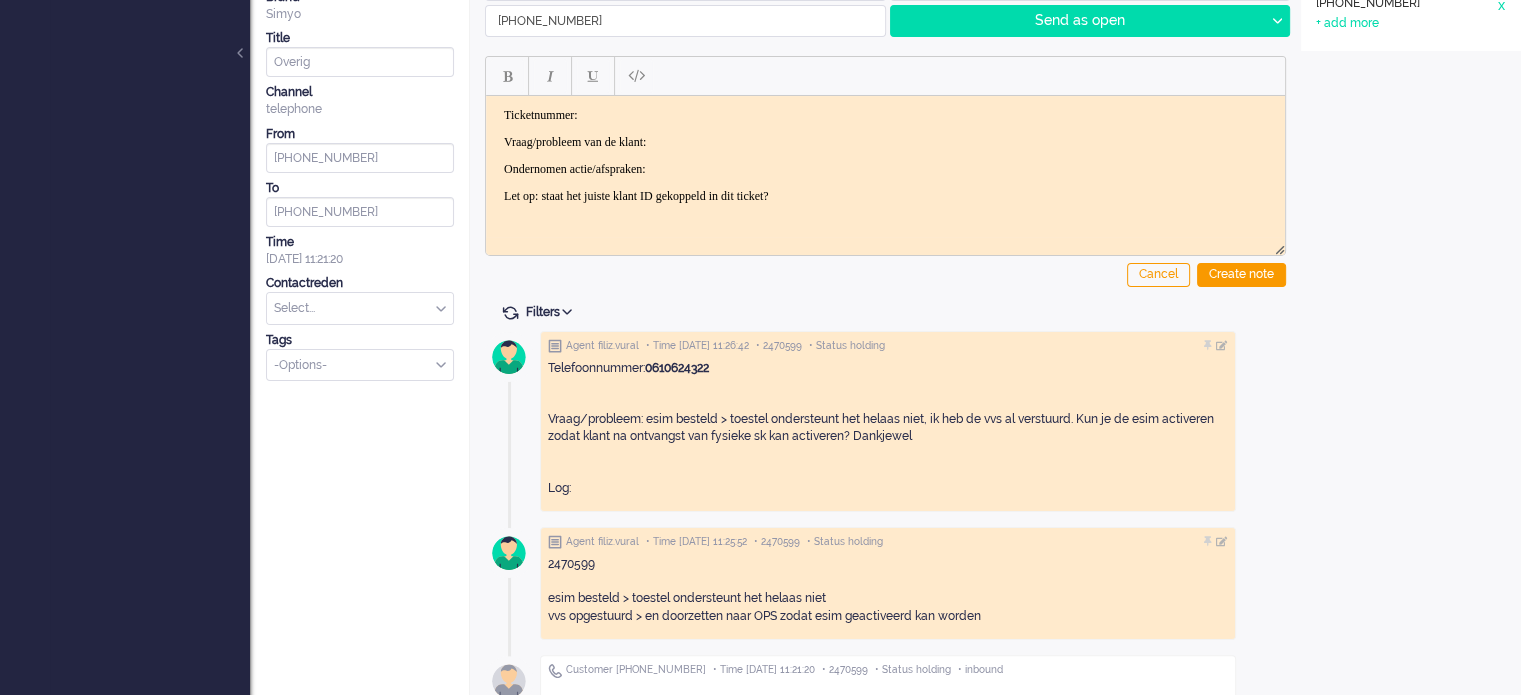 scroll, scrollTop: 0, scrollLeft: 0, axis: both 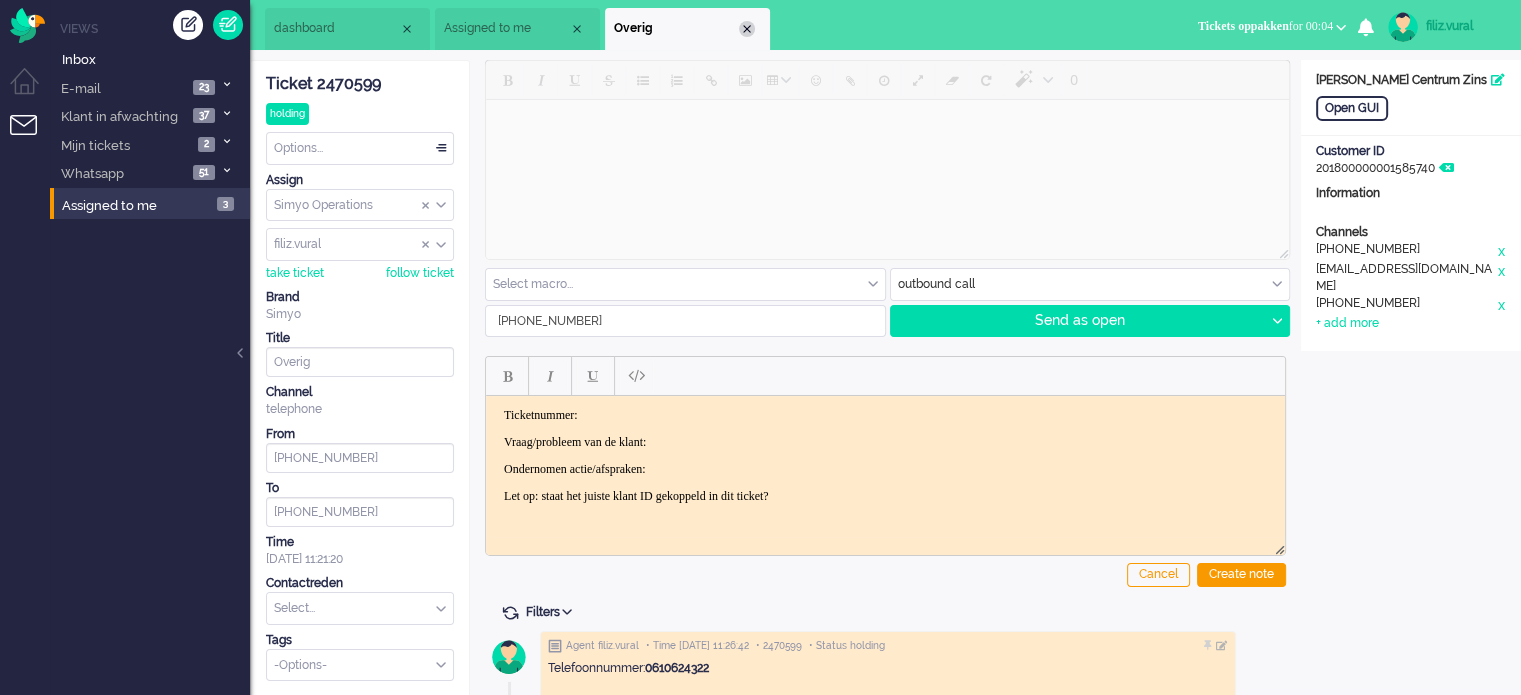 click at bounding box center [747, 29] 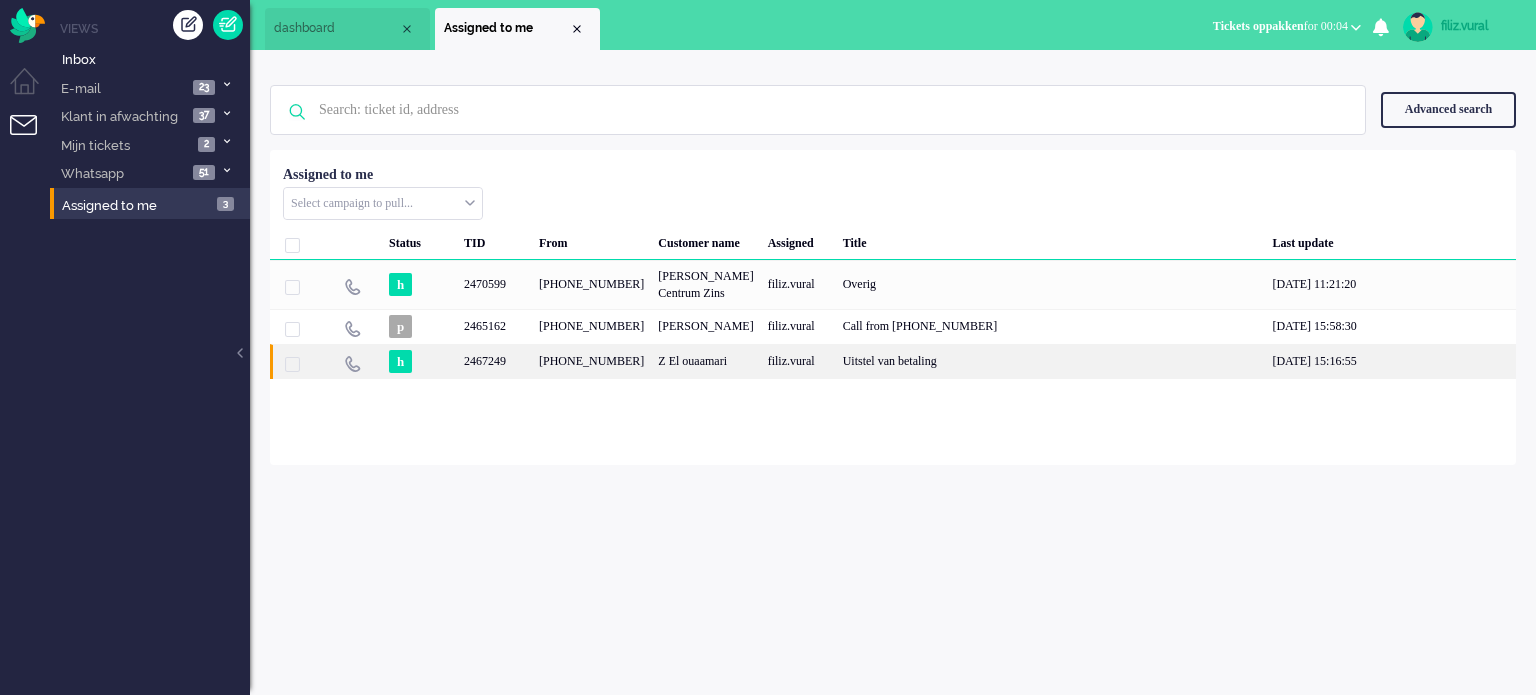 click on "Z El ouaamari" 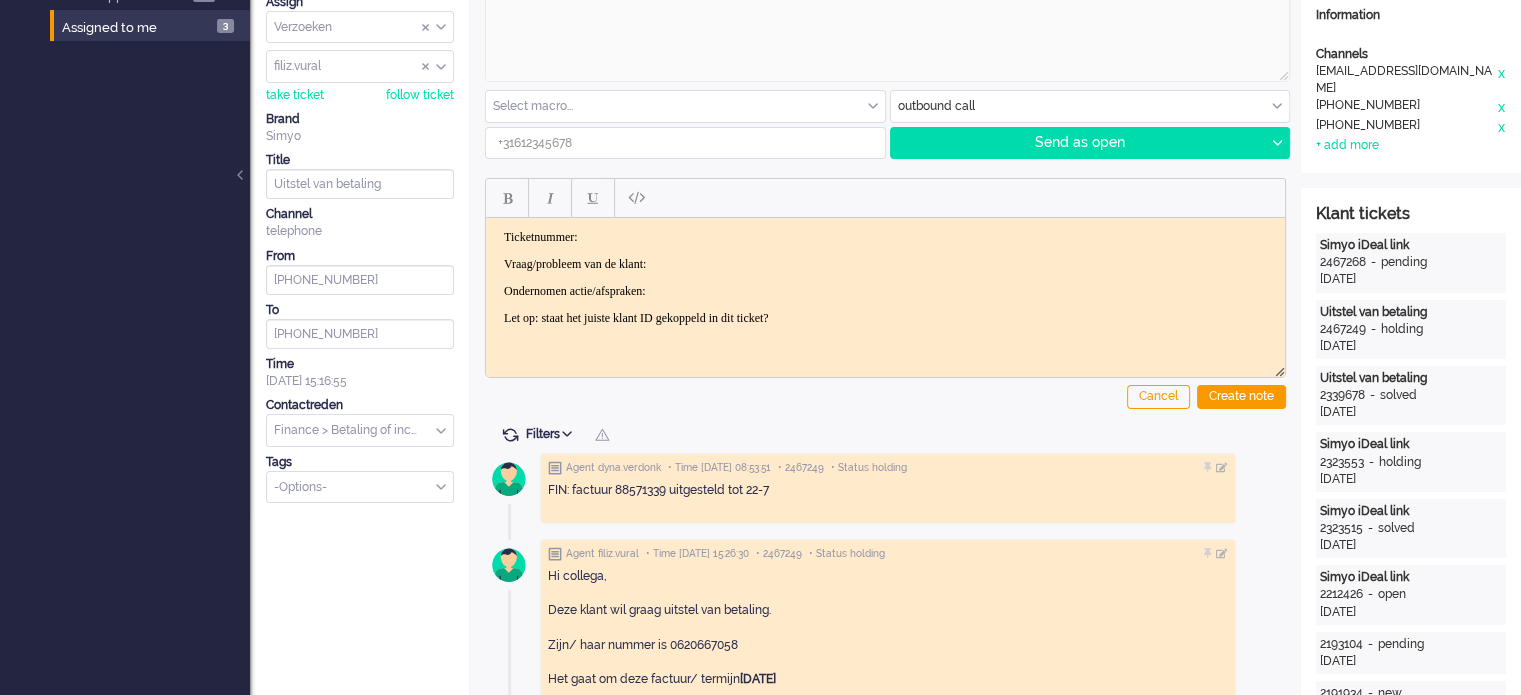 scroll, scrollTop: 400, scrollLeft: 0, axis: vertical 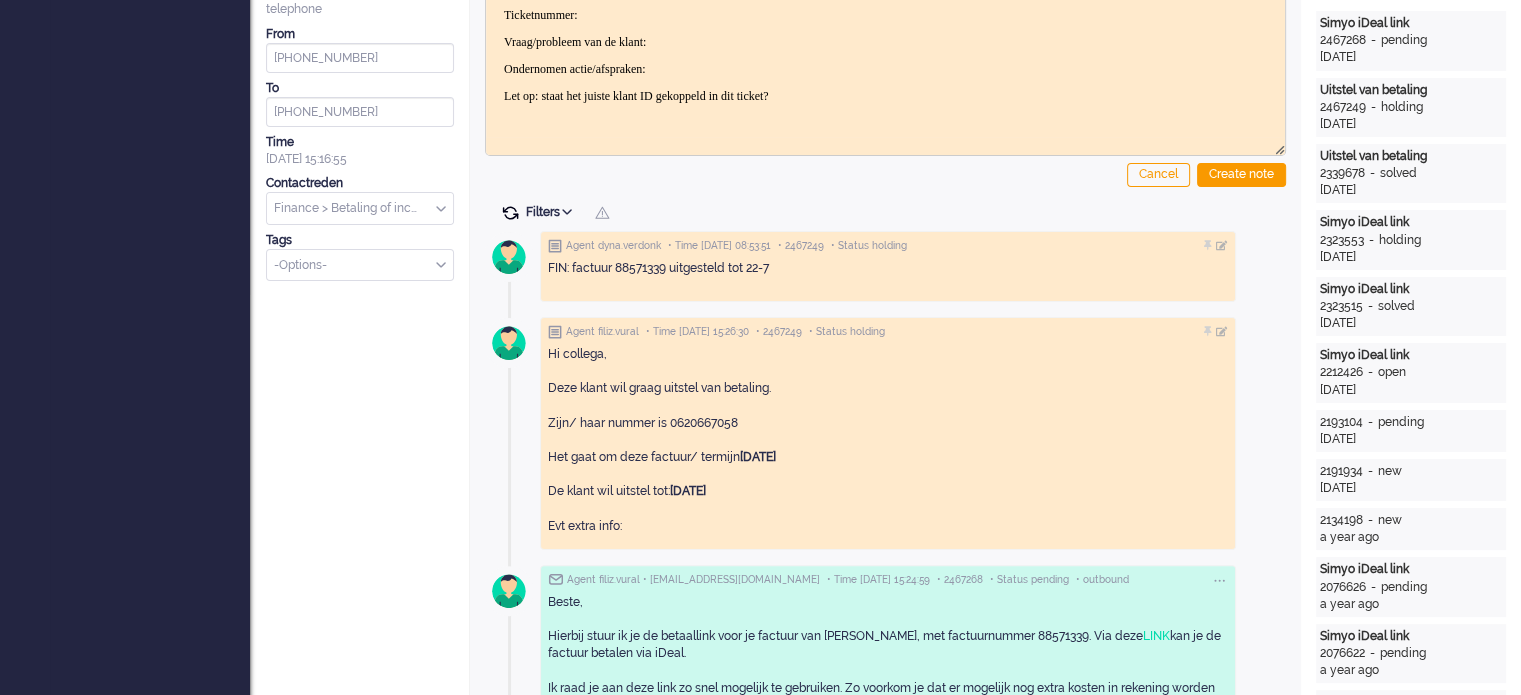 click at bounding box center (510, 213) 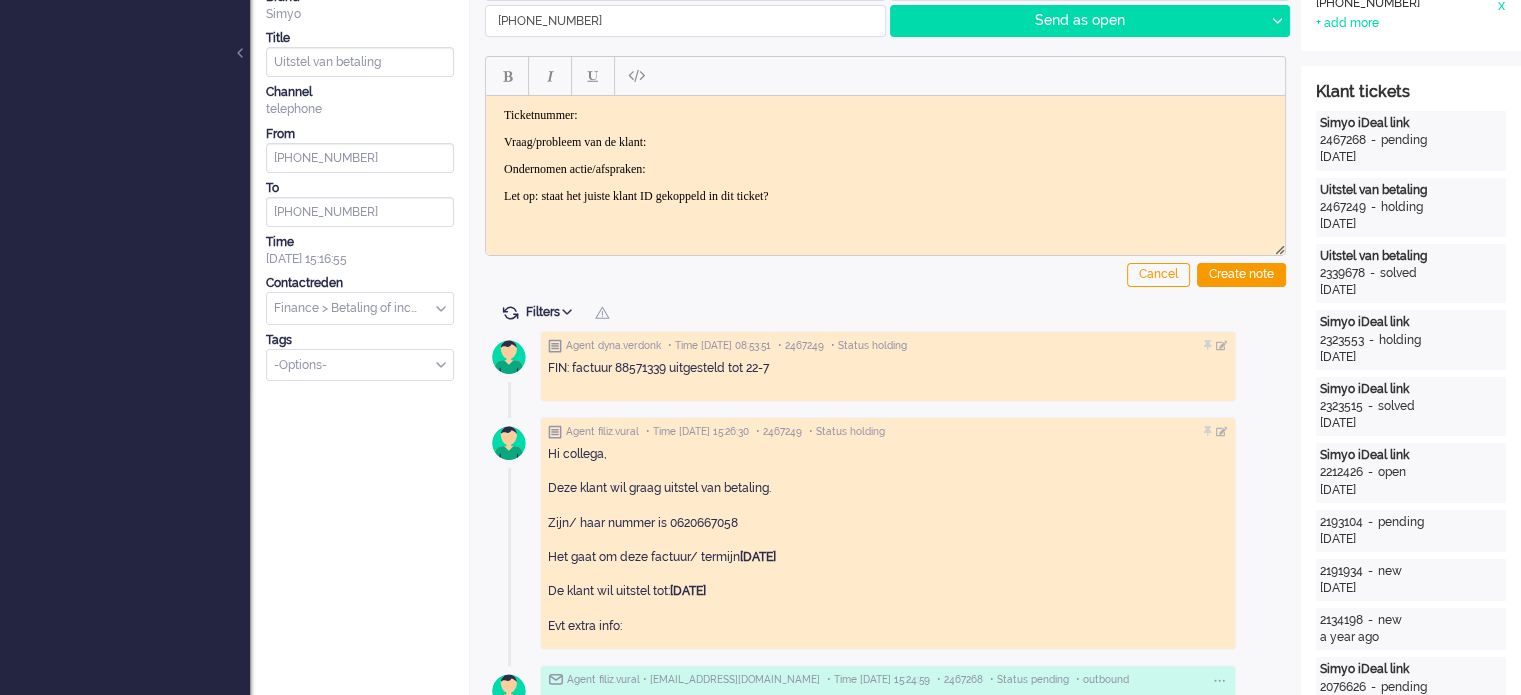 scroll, scrollTop: 0, scrollLeft: 0, axis: both 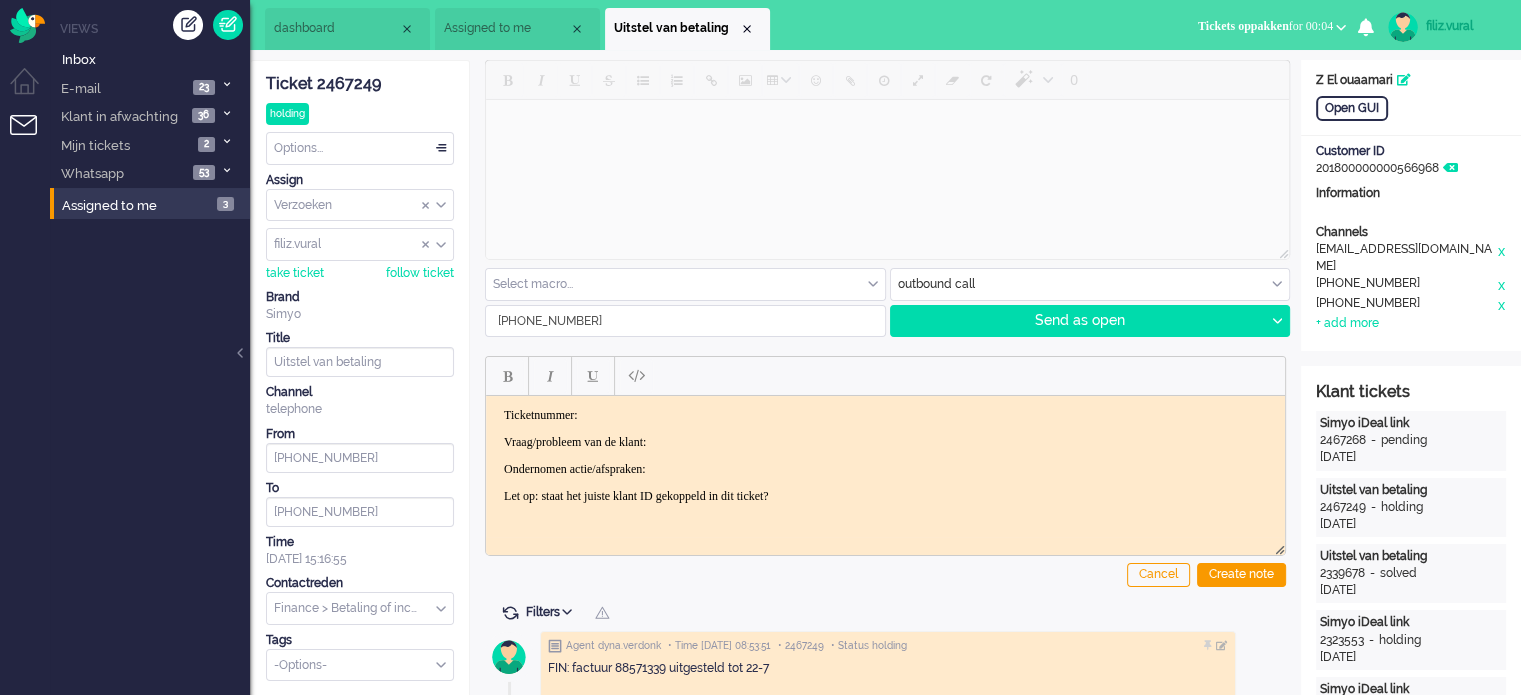 click on "Options..." at bounding box center (360, 148) 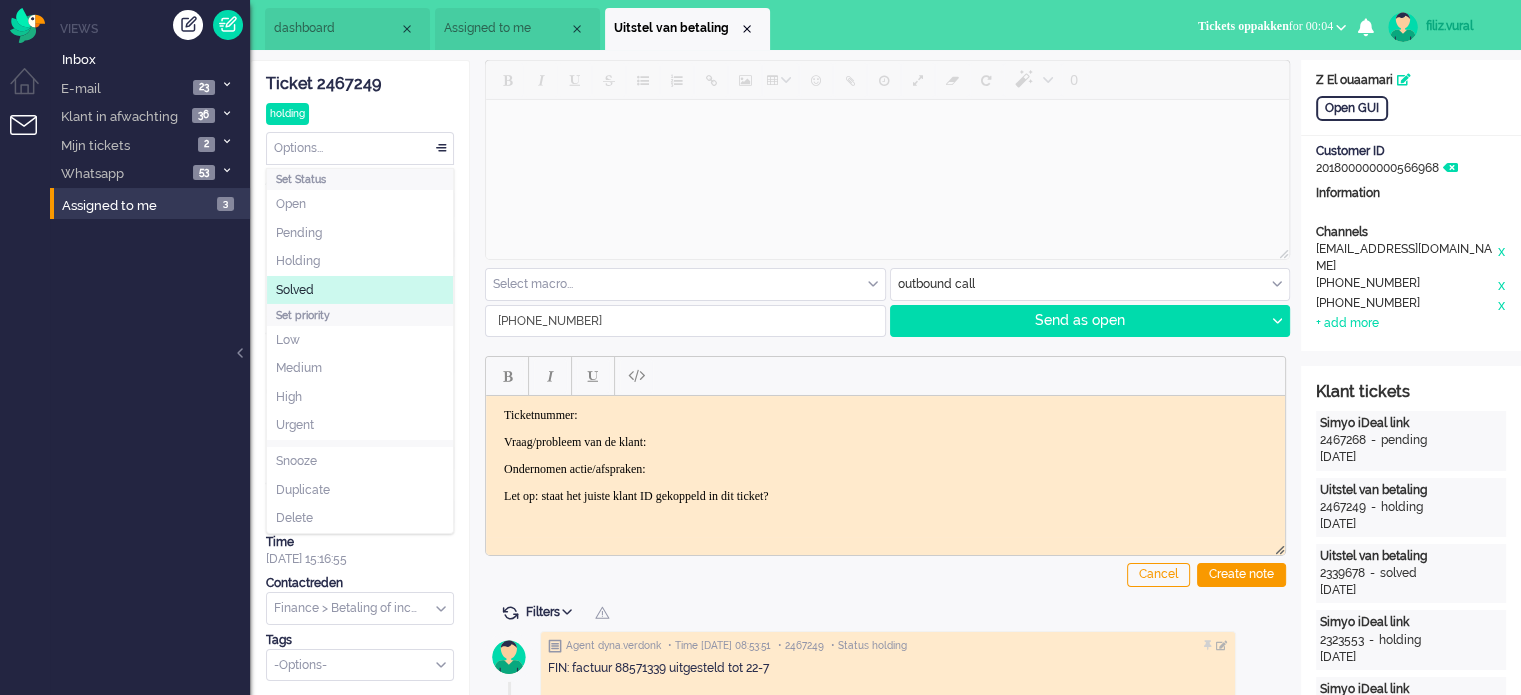 click on "Solved" 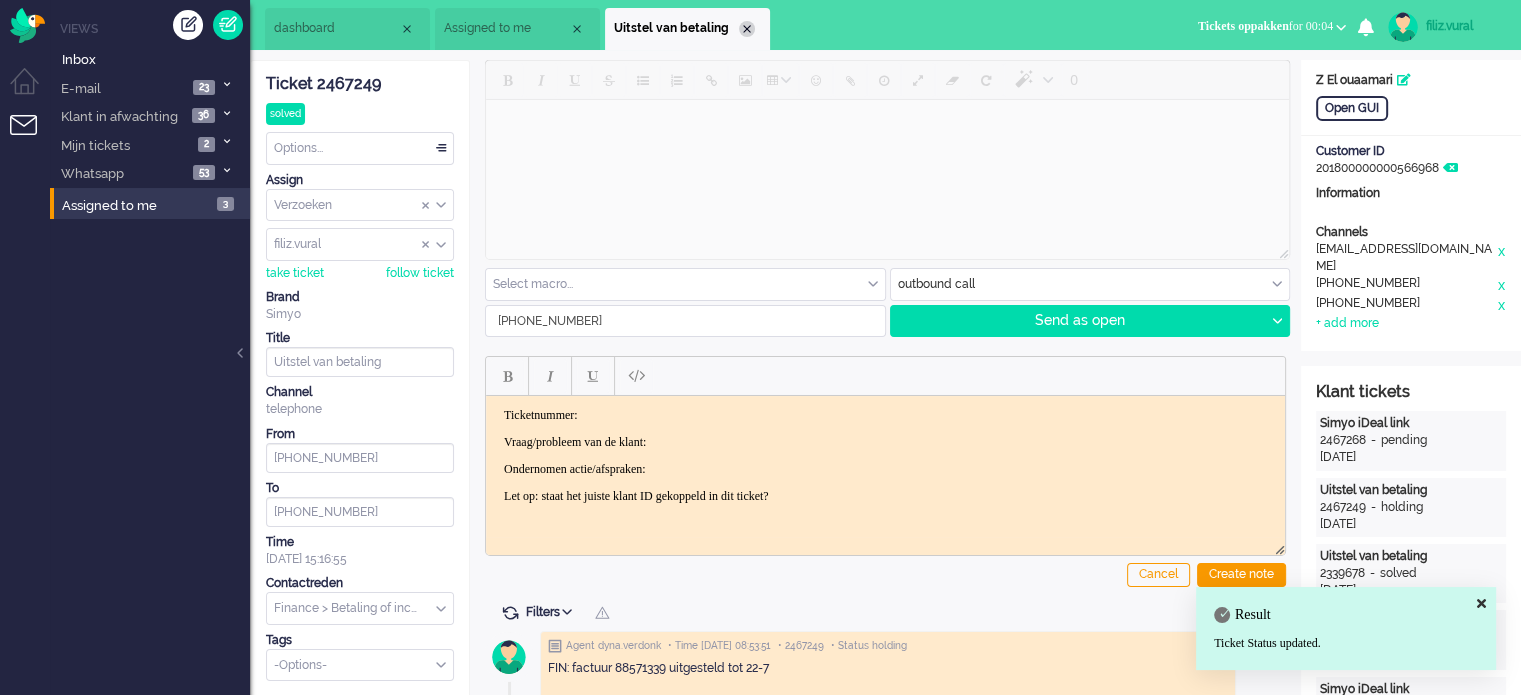 click at bounding box center (747, 29) 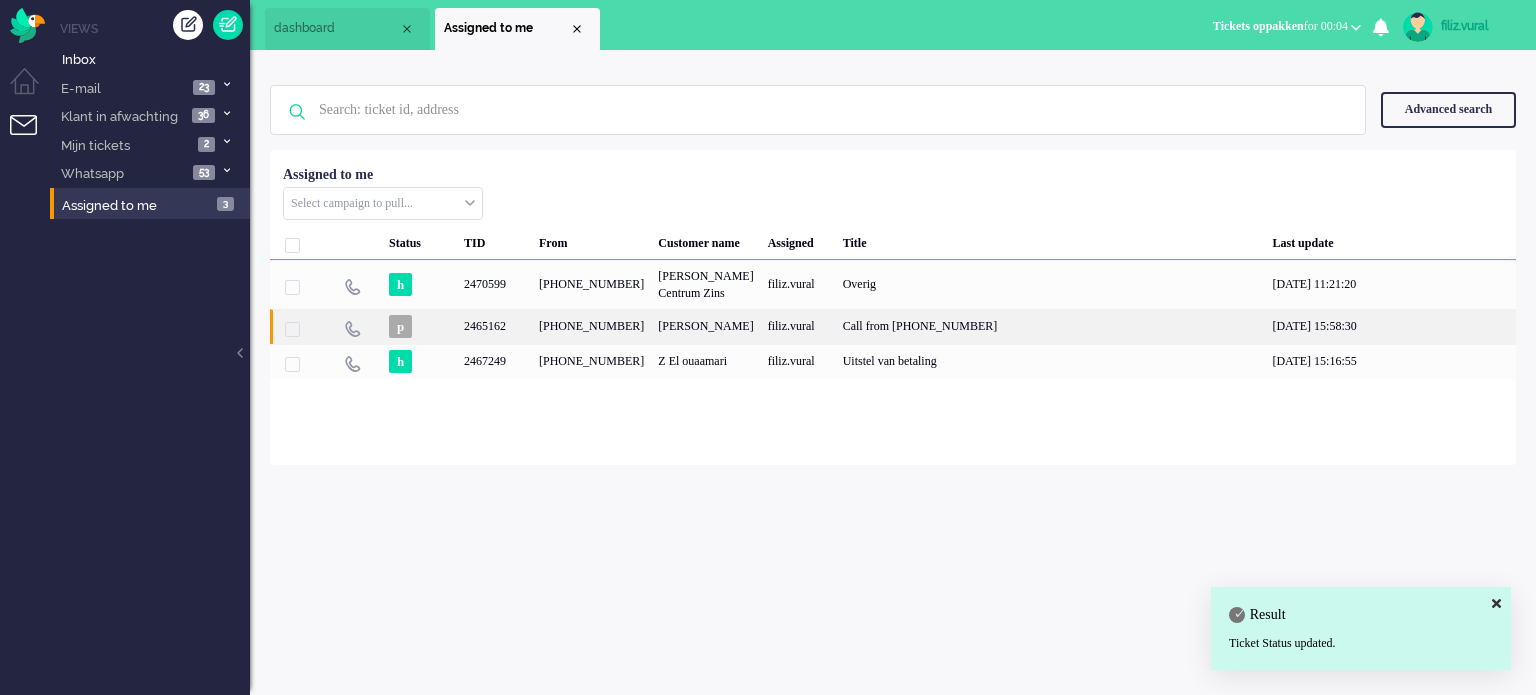 click on "T [PERSON_NAME]" 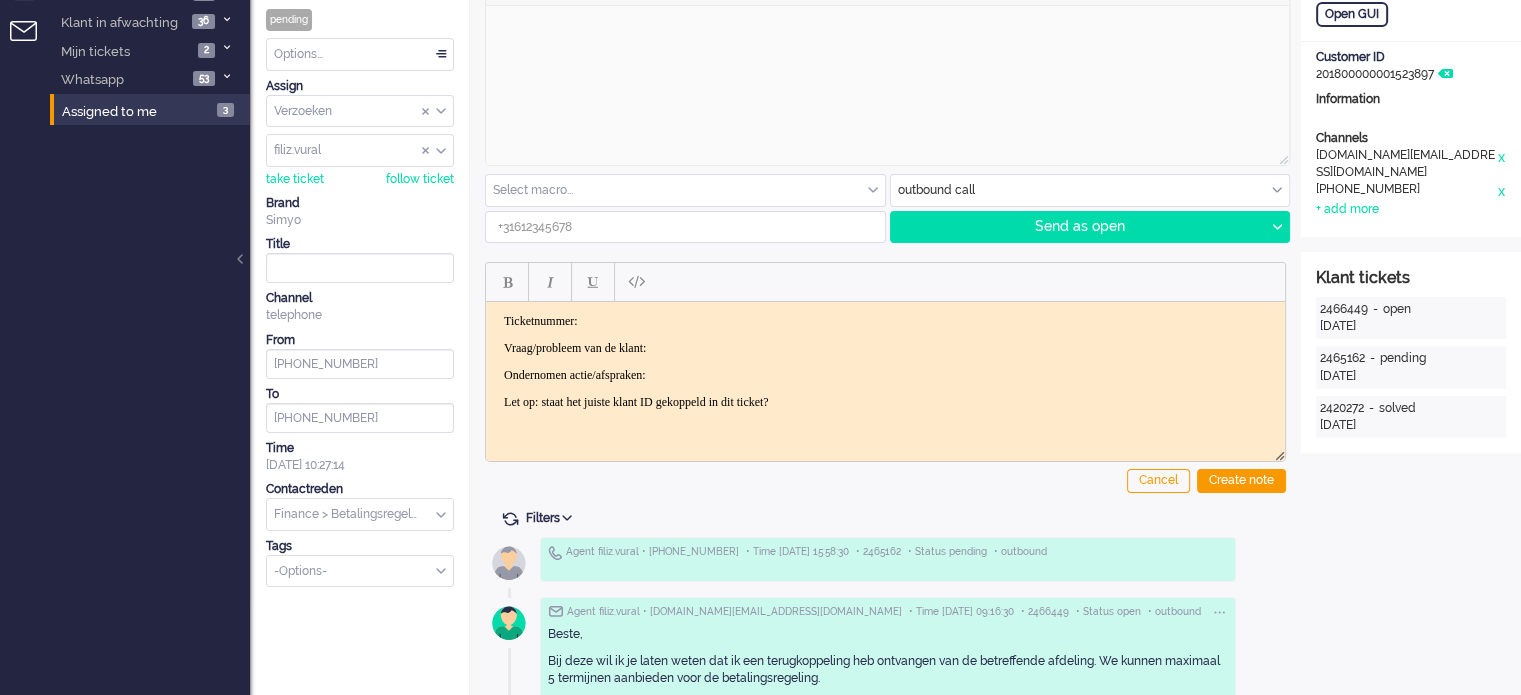scroll, scrollTop: 200, scrollLeft: 0, axis: vertical 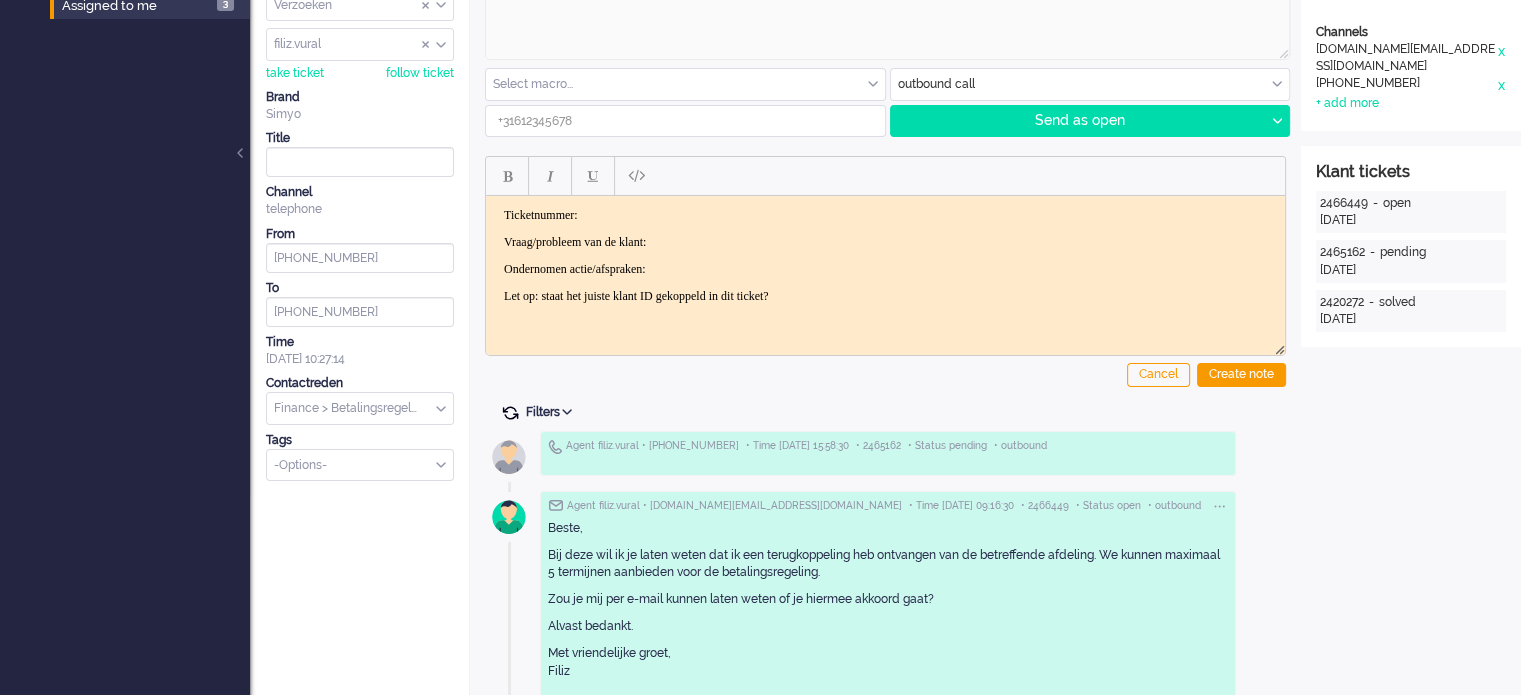 click at bounding box center [510, 413] 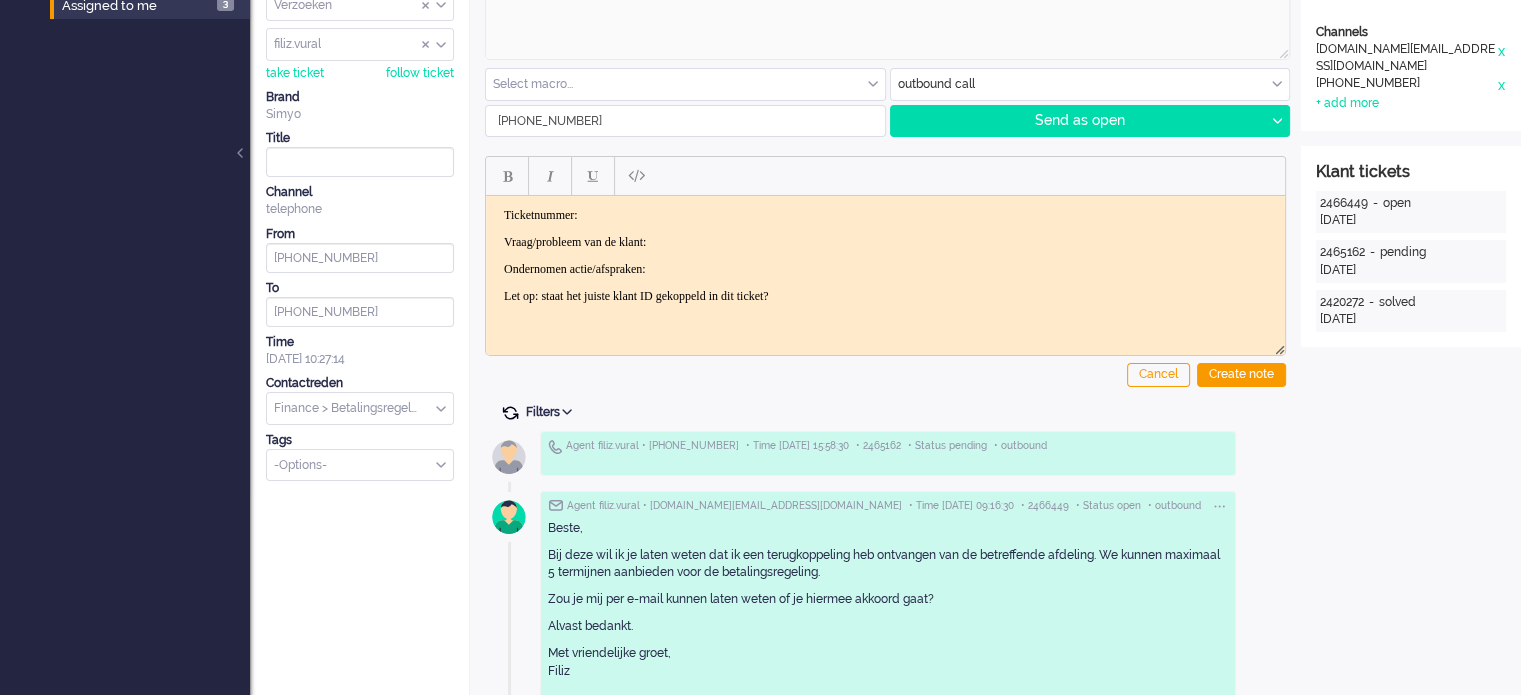 click at bounding box center (510, 413) 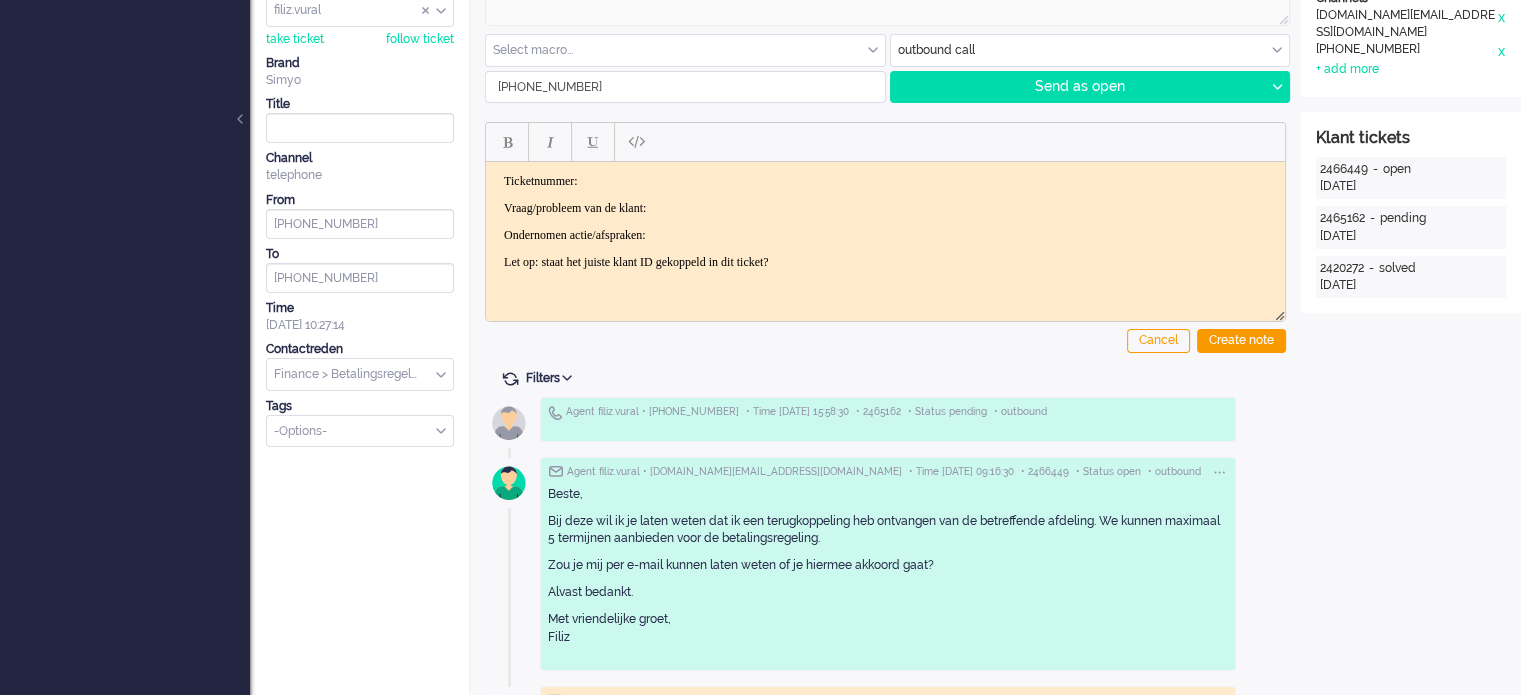 scroll, scrollTop: 0, scrollLeft: 0, axis: both 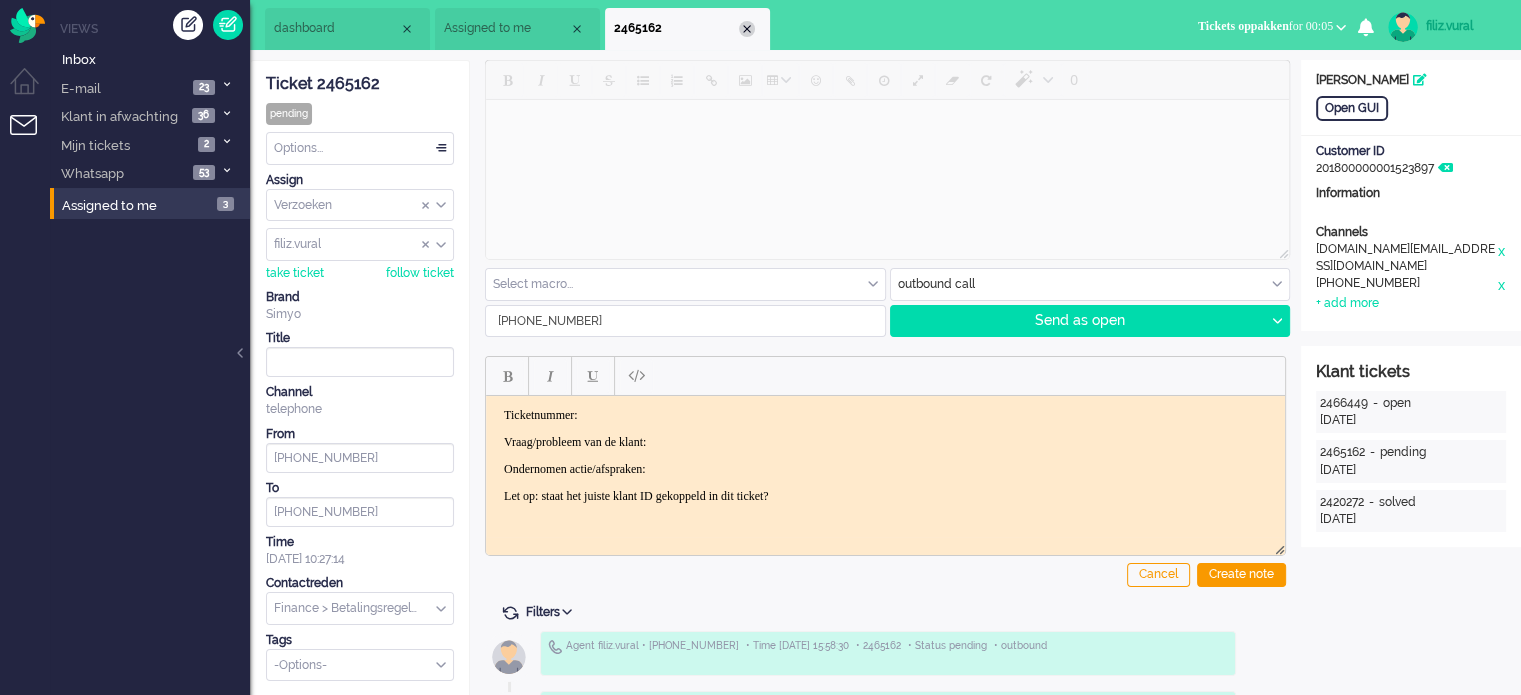 click at bounding box center [747, 29] 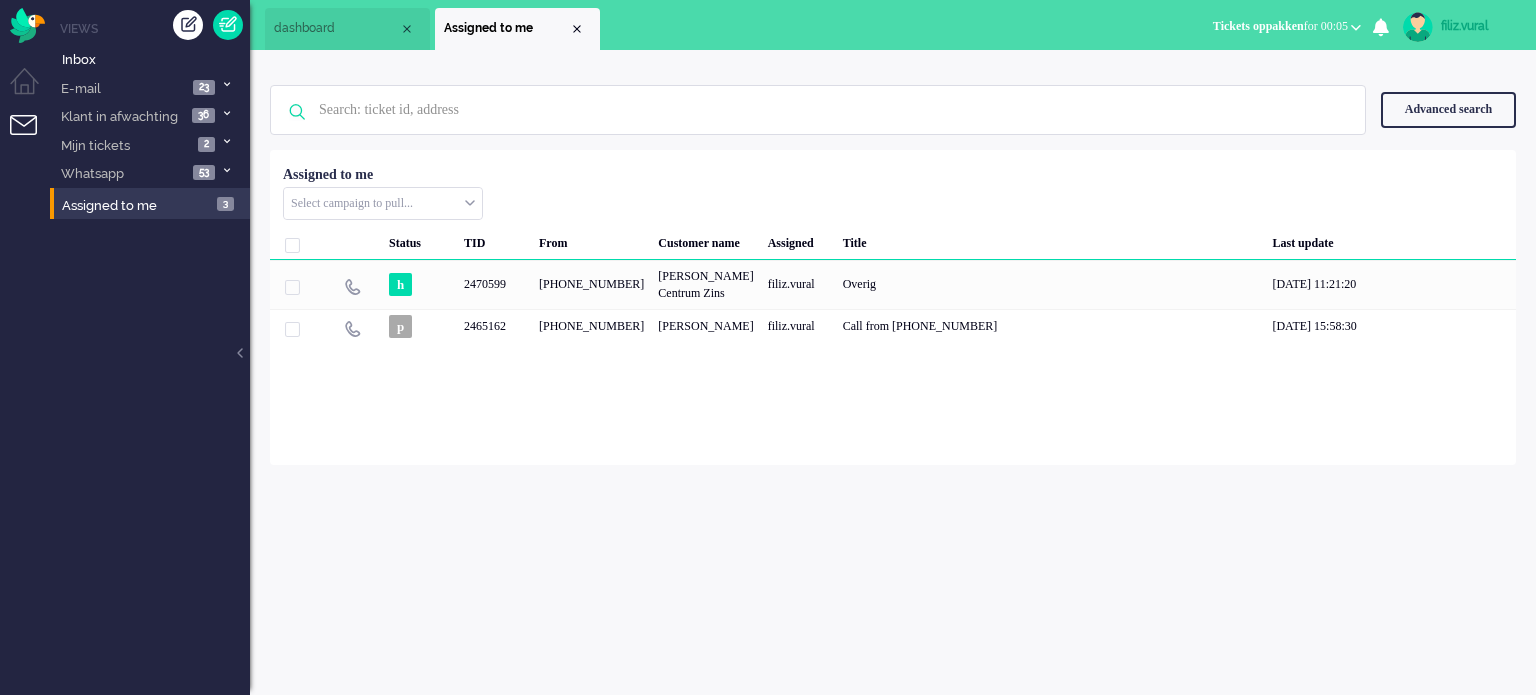 click on "dashboard" at bounding box center (336, 28) 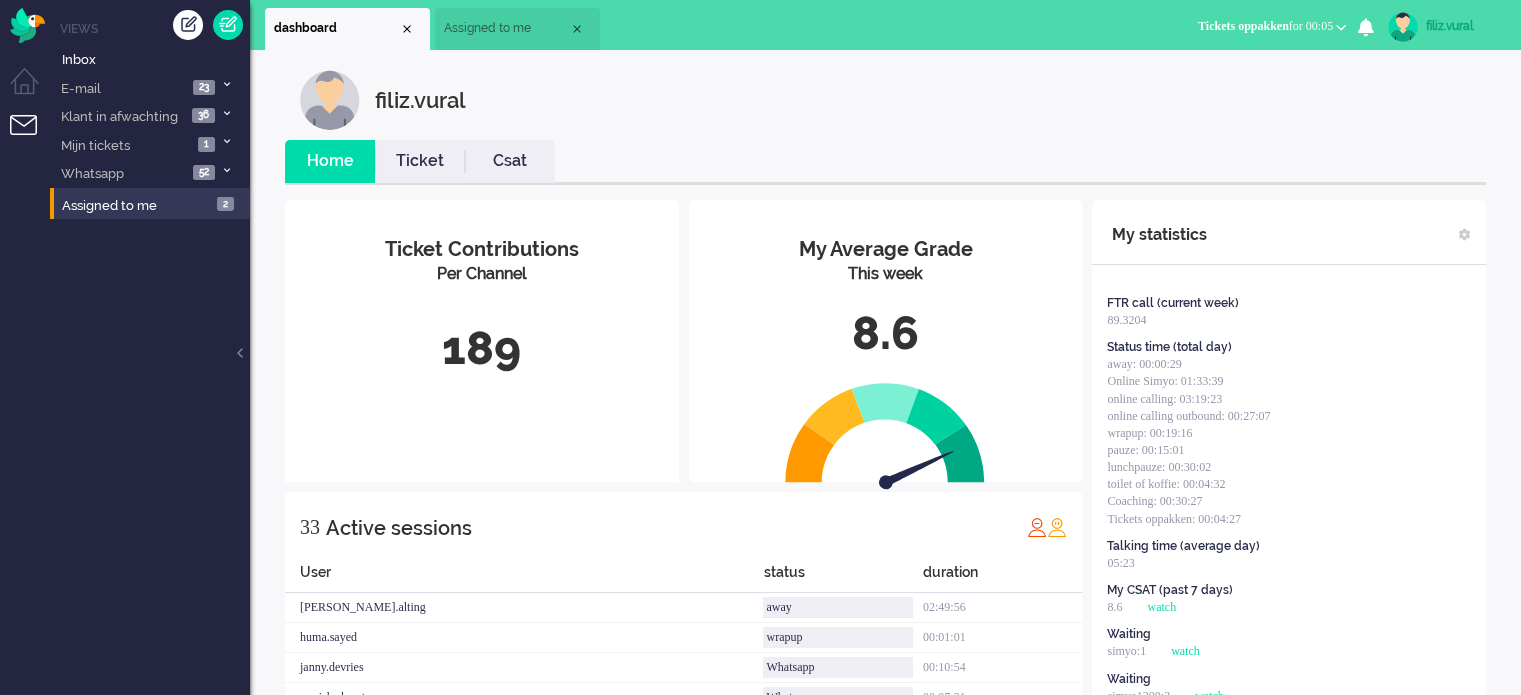 click on "Ticket" at bounding box center [420, 161] 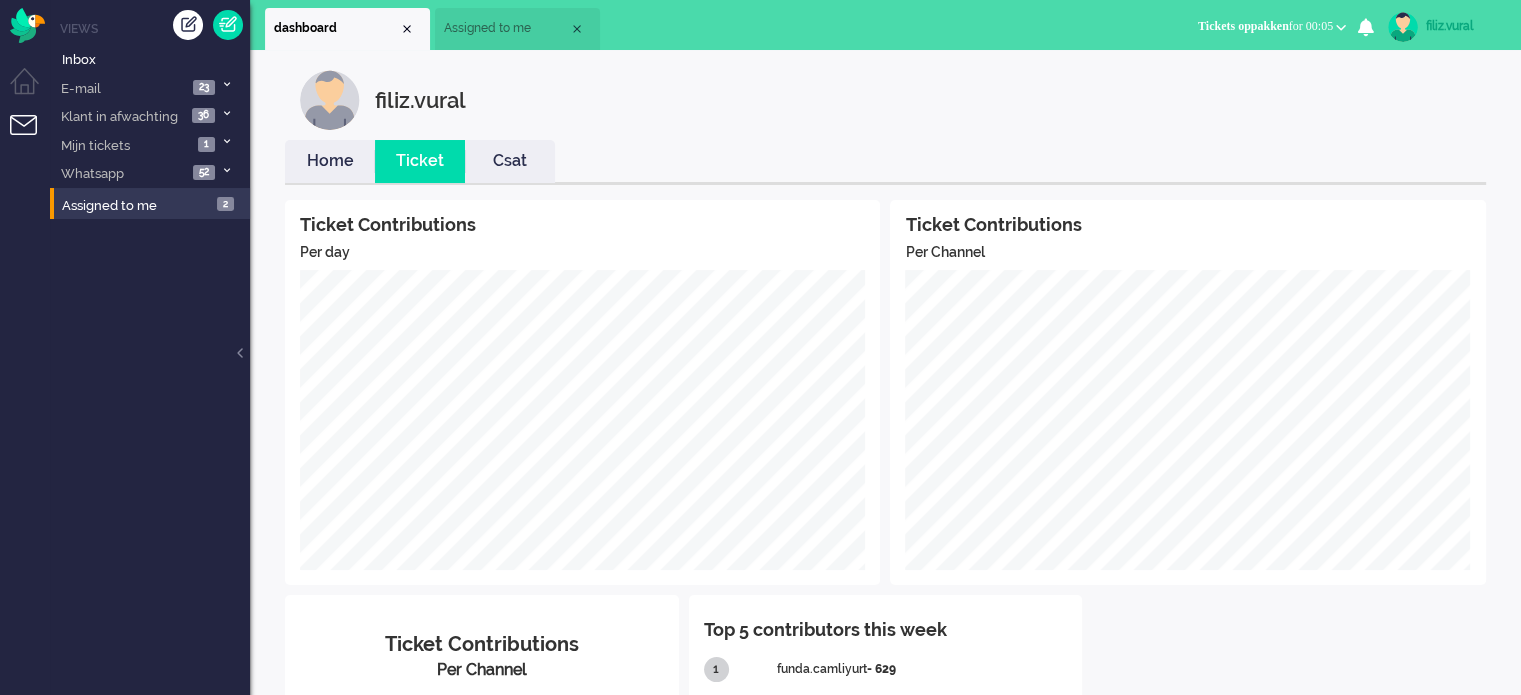 click on "Csat" at bounding box center [510, 161] 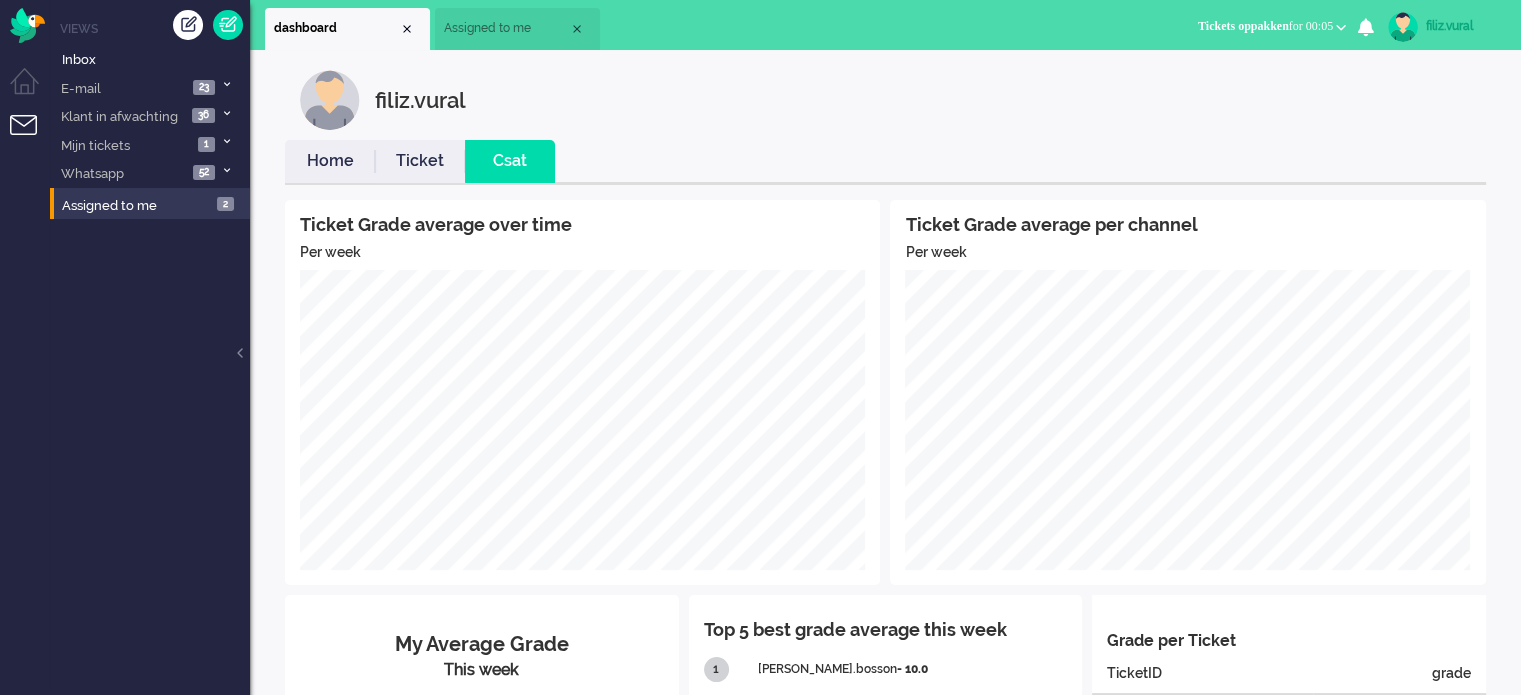 click on "Home" at bounding box center (330, 161) 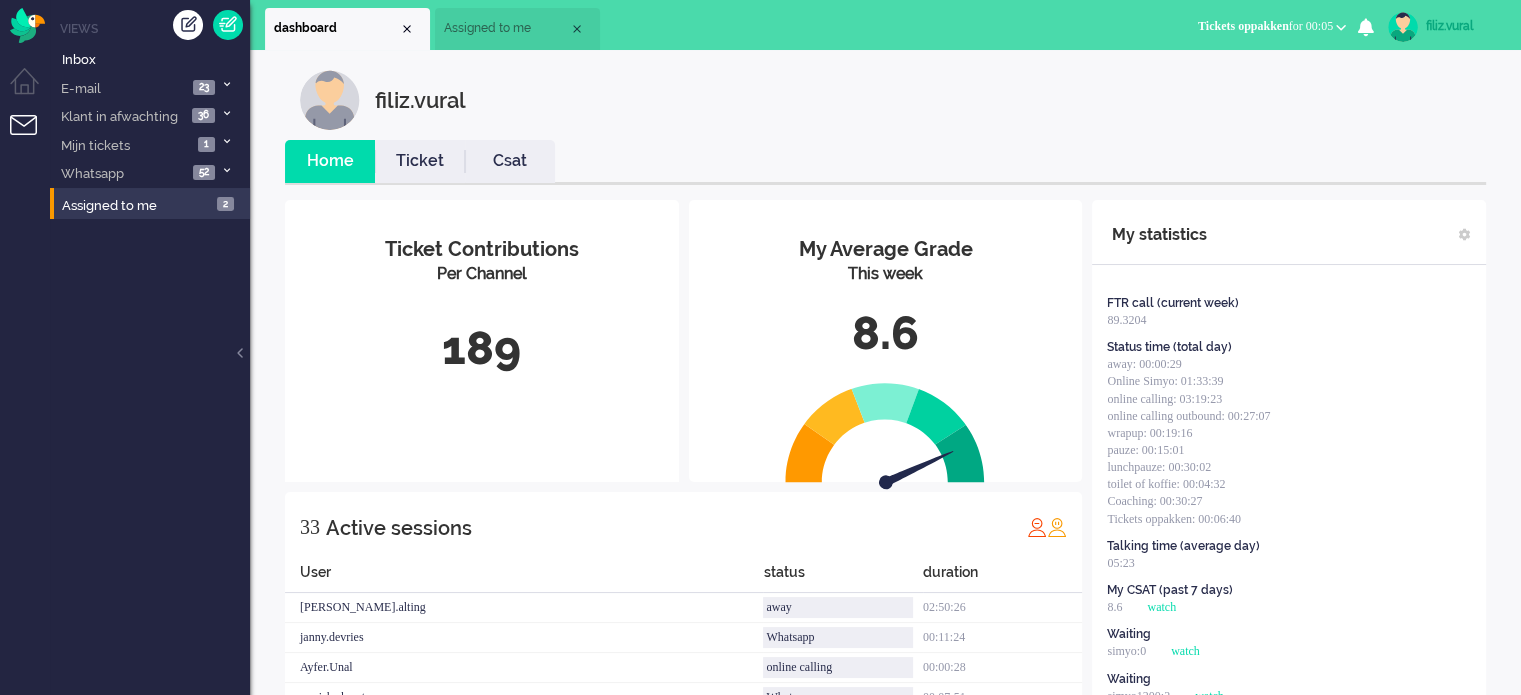 click on "Tickets oppakken  for 00:05" at bounding box center (1265, 26) 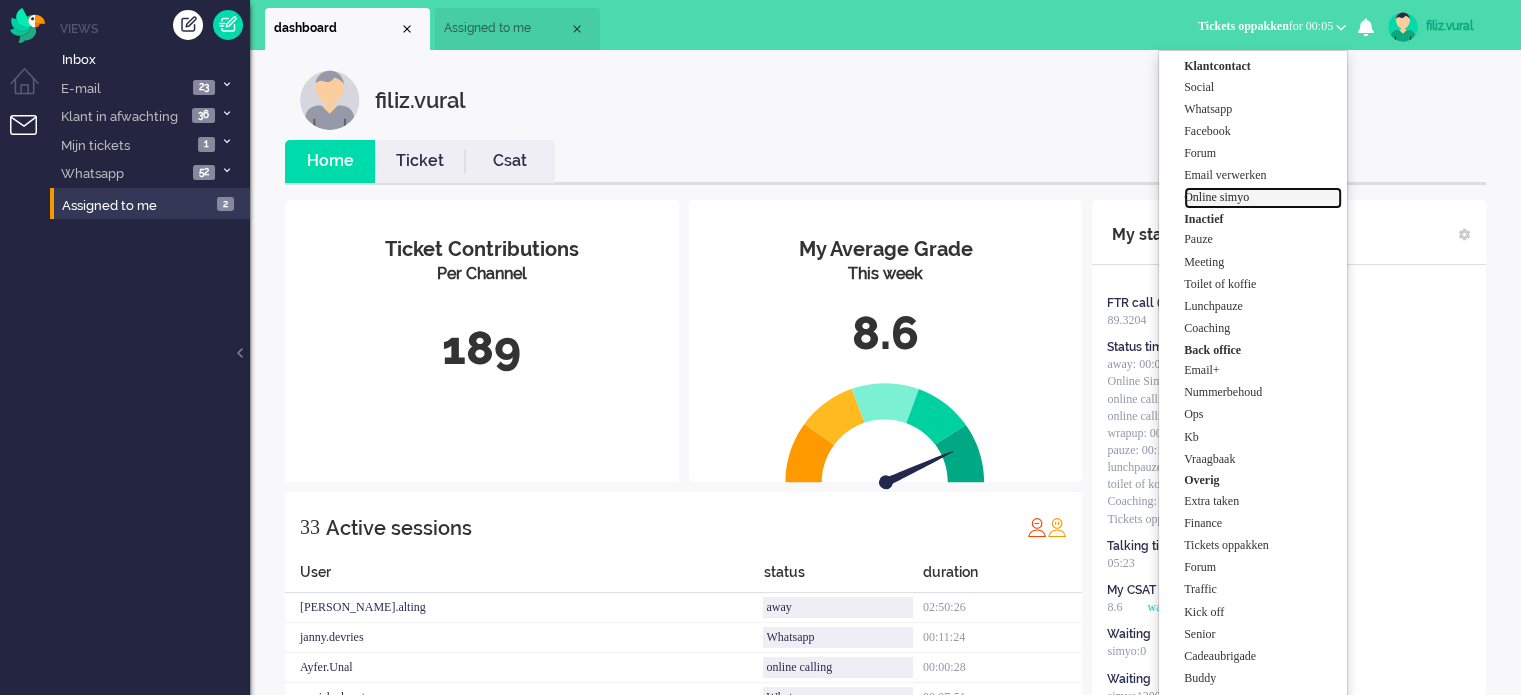 click on "Online simyo" at bounding box center (1263, 197) 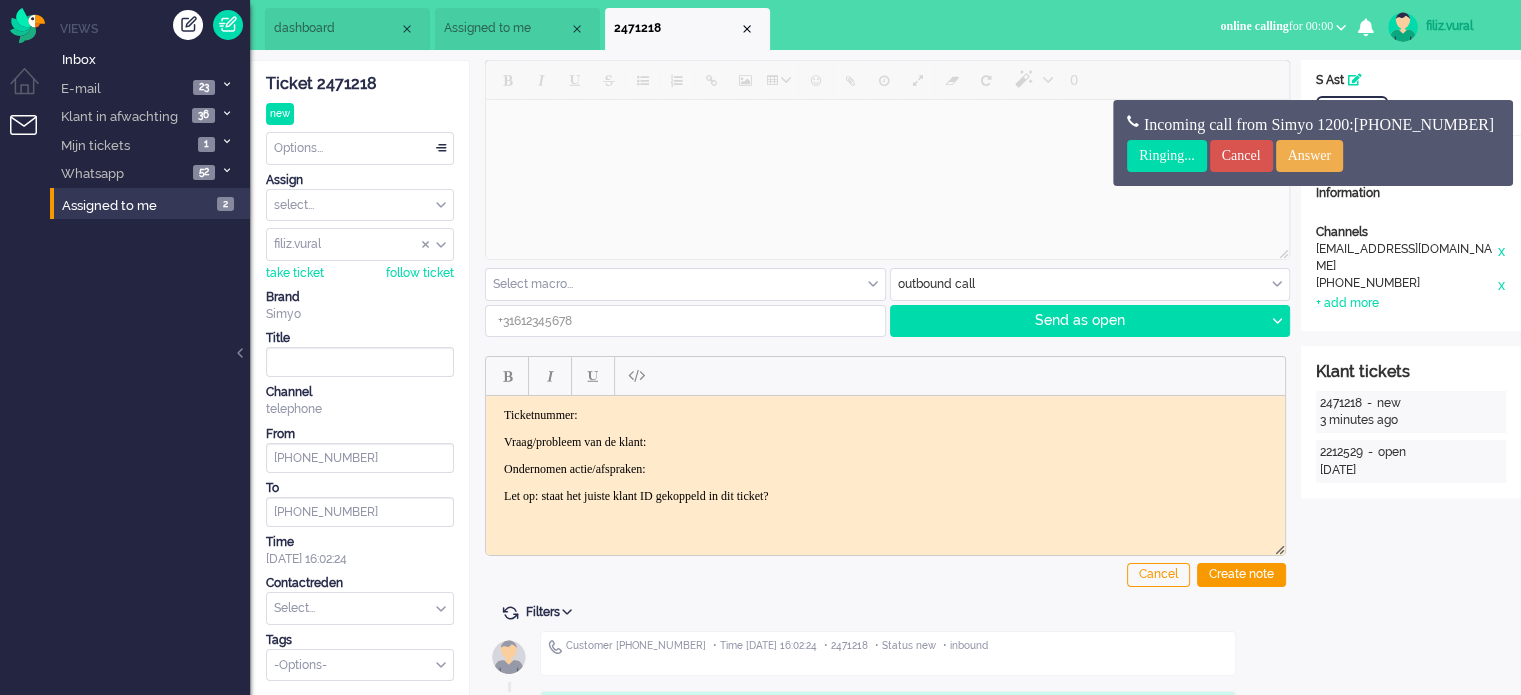 scroll, scrollTop: 0, scrollLeft: 0, axis: both 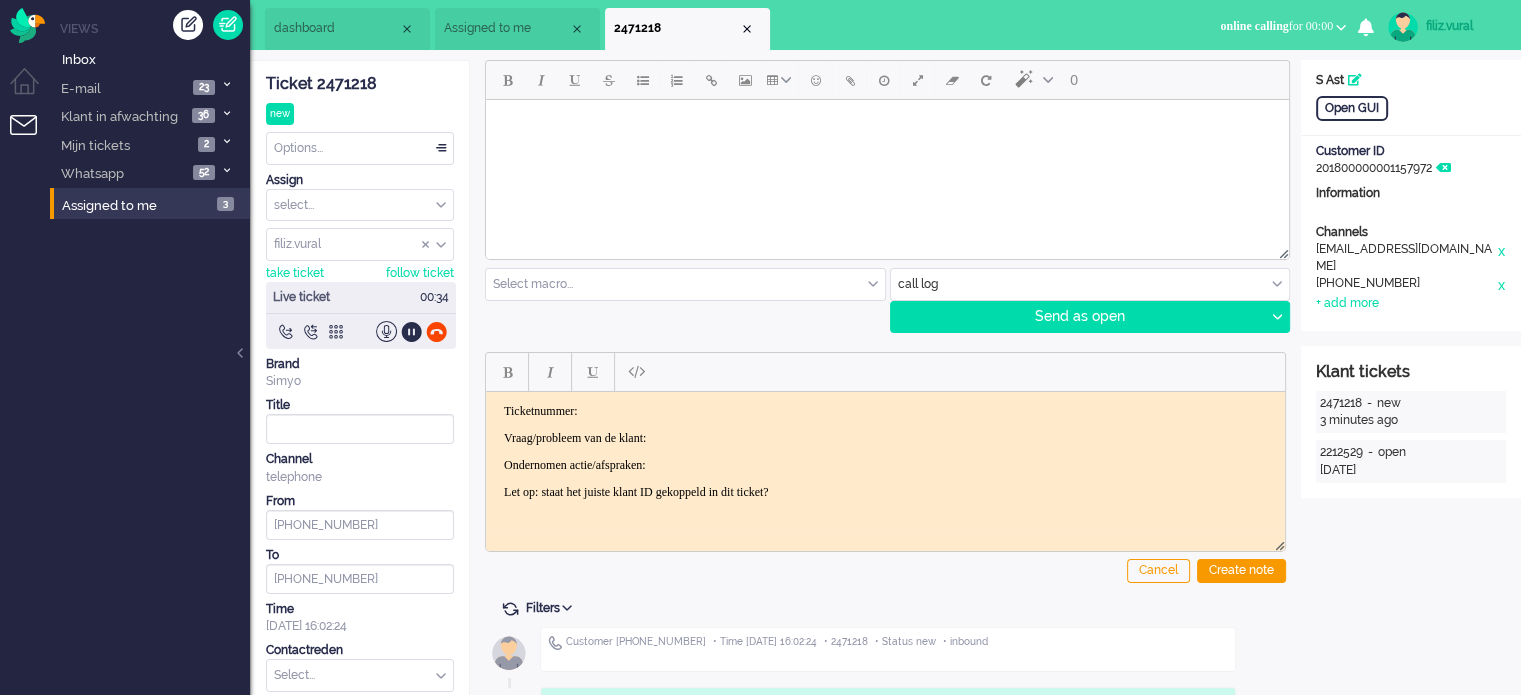 click on "Ticket 2471218" 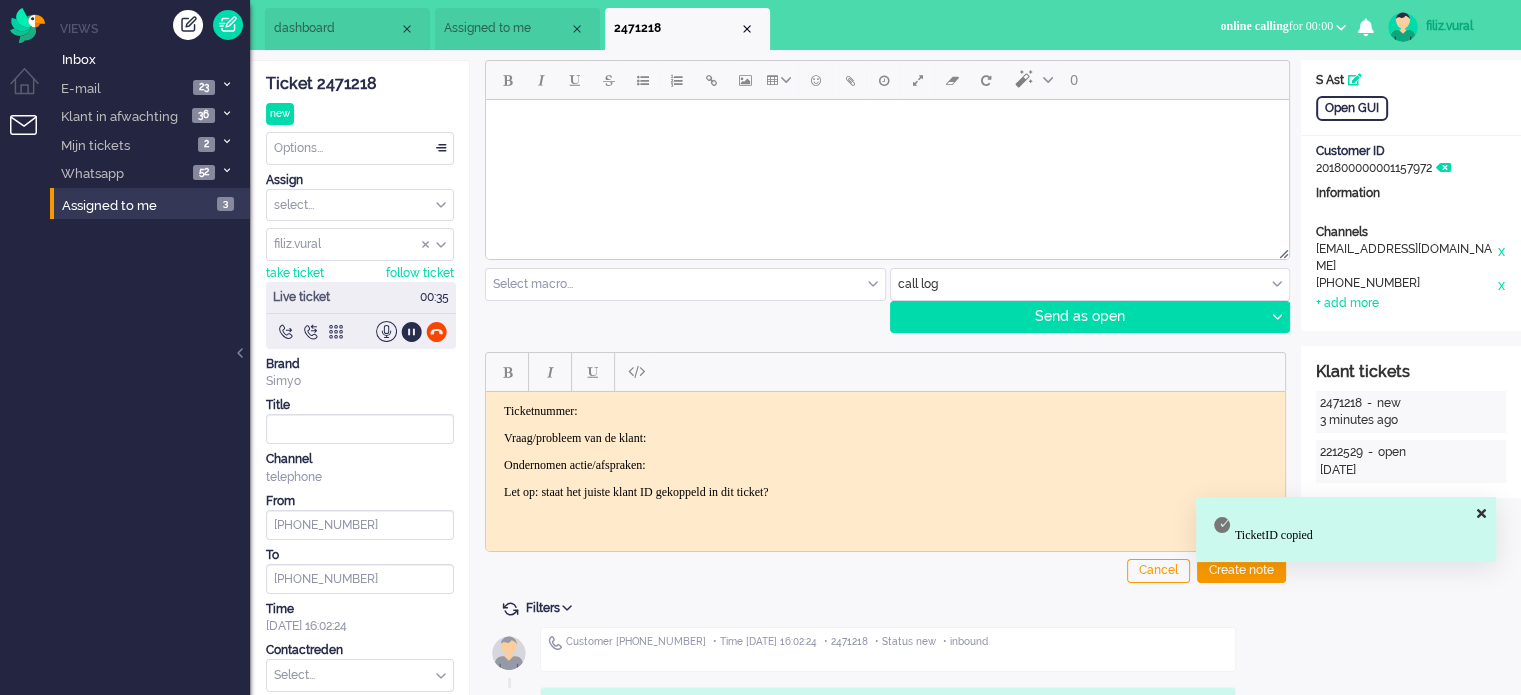 click on "Ticketnummer:" at bounding box center (885, 410) 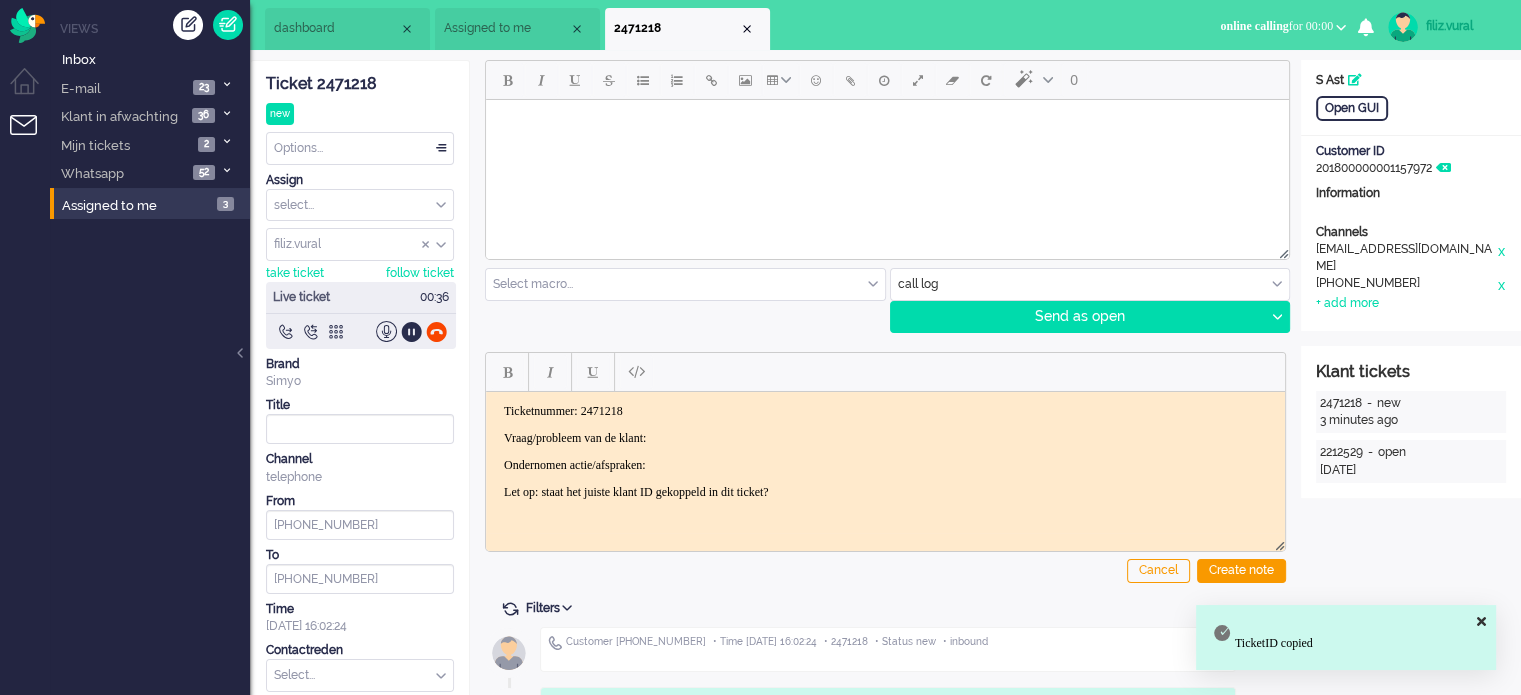click on "Vraag/probleem van de klant:" at bounding box center [885, 437] 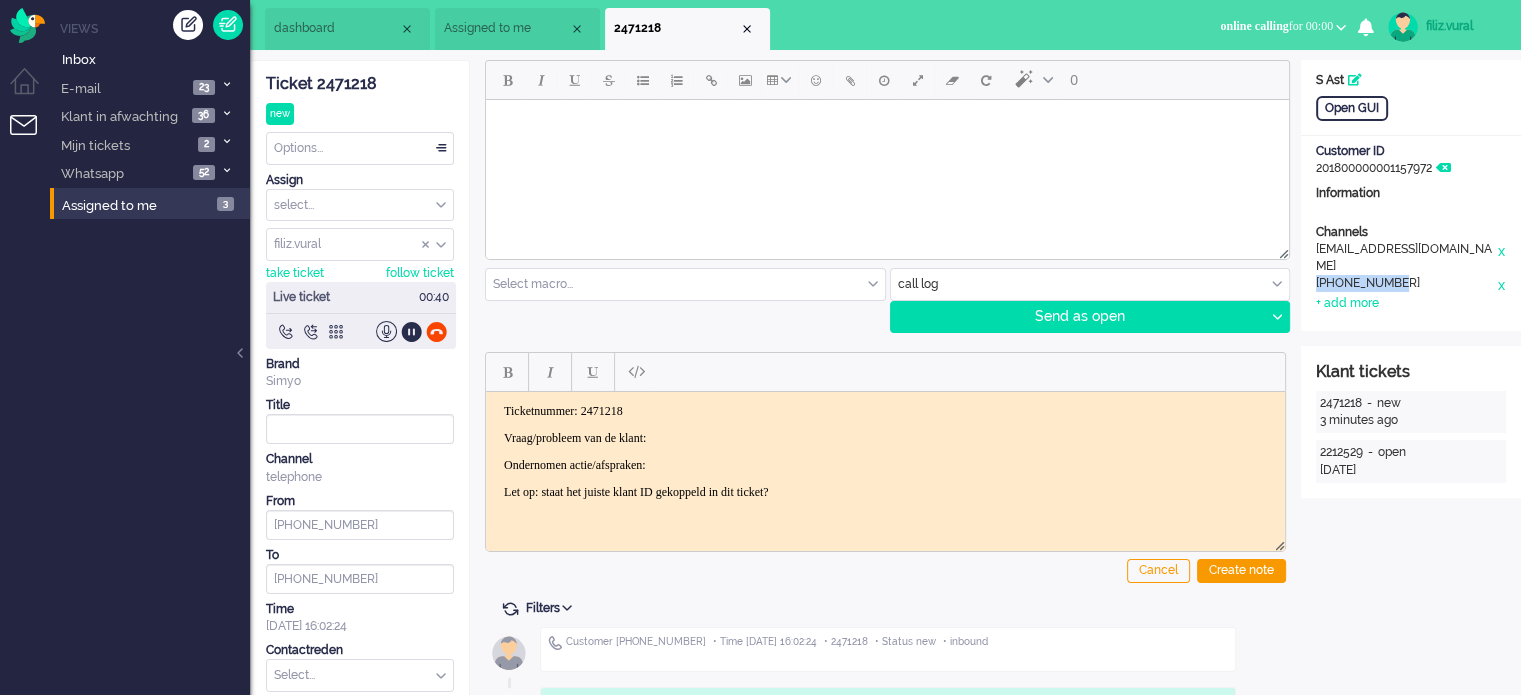 drag, startPoint x: 1397, startPoint y: 263, endPoint x: 1312, endPoint y: 271, distance: 85.37564 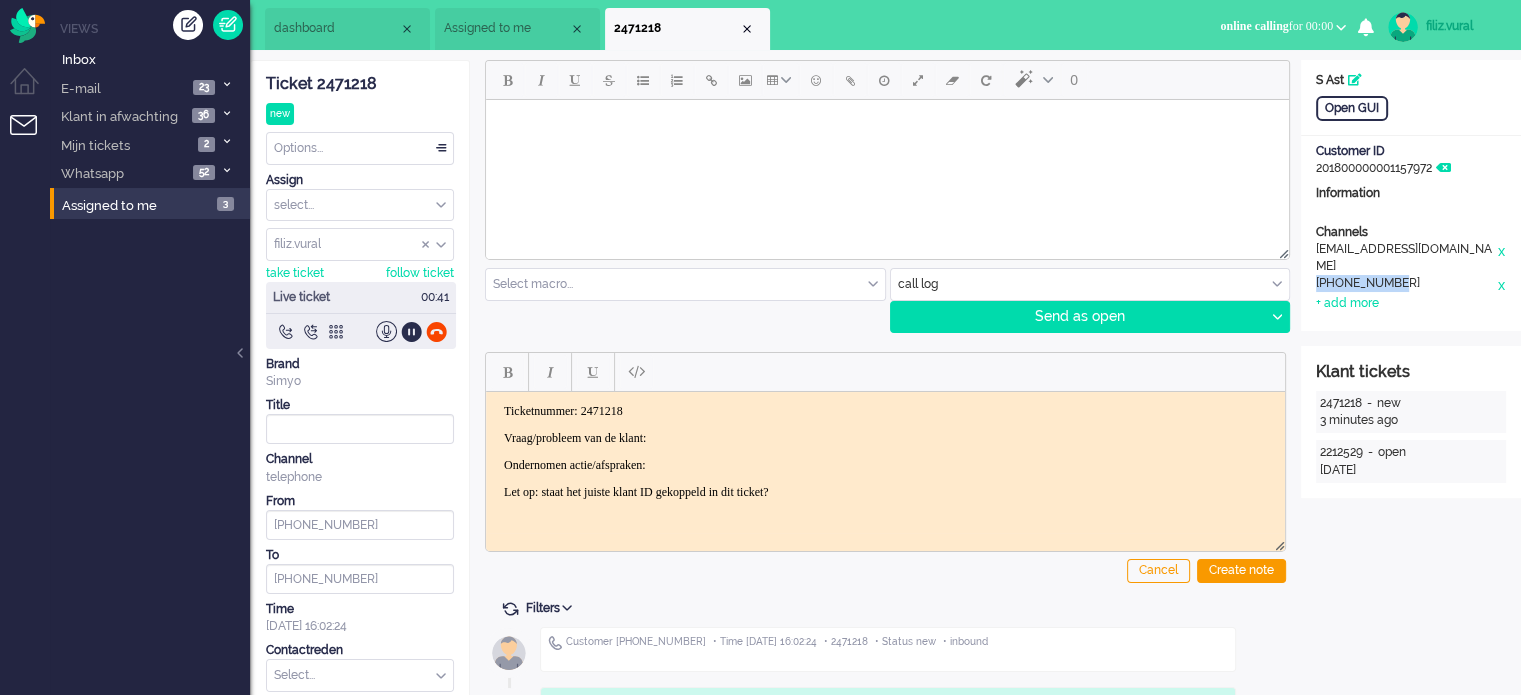 copy on "[PHONE_NUMBER]" 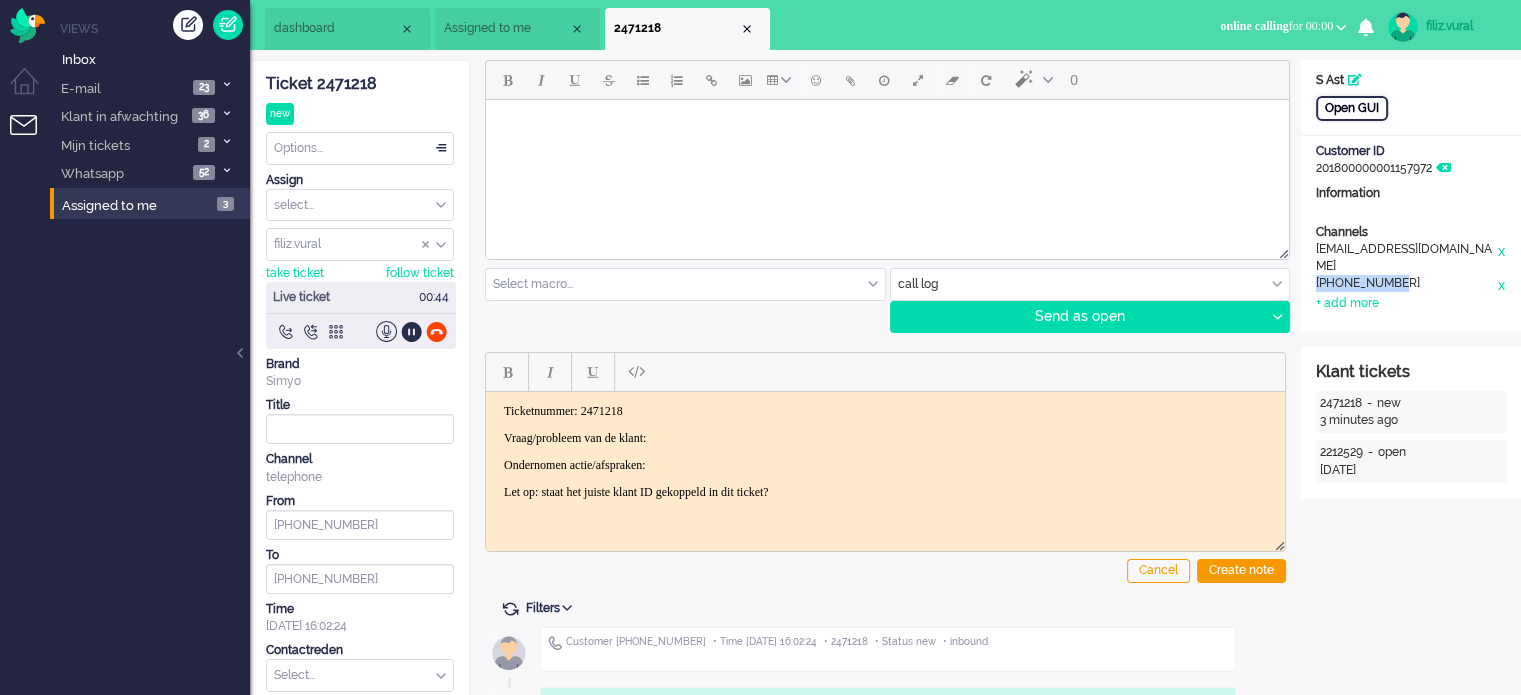 click on "Open GUI" at bounding box center [1352, 108] 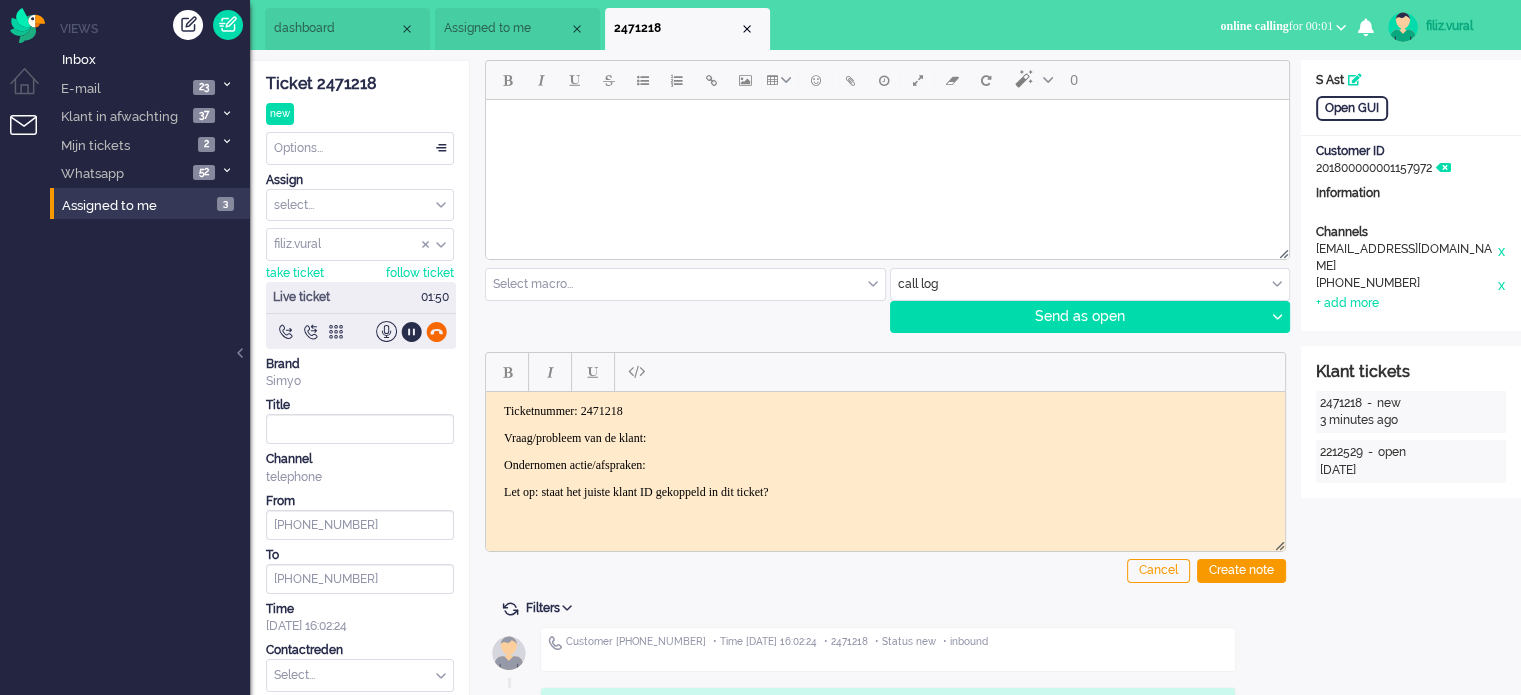 click 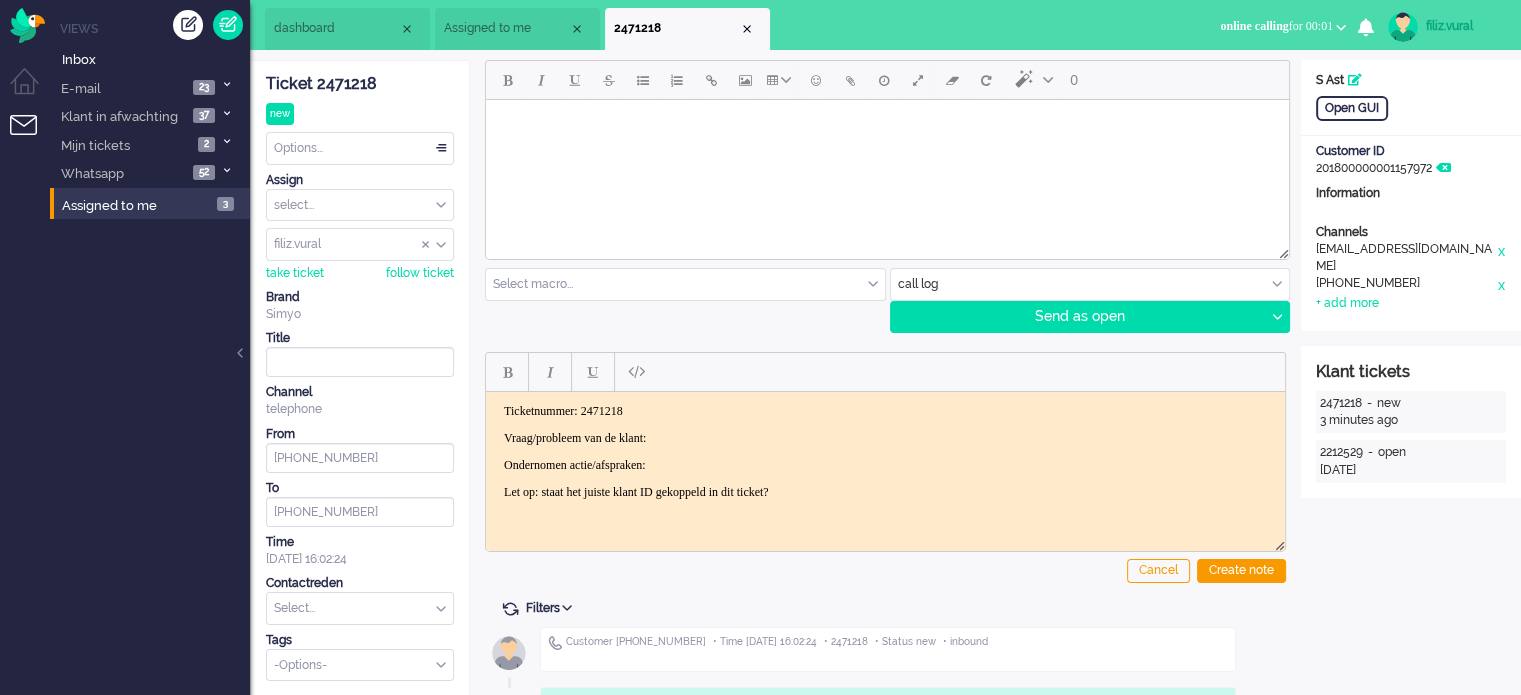 click on "Vraag/probleem van de klant:" at bounding box center (885, 437) 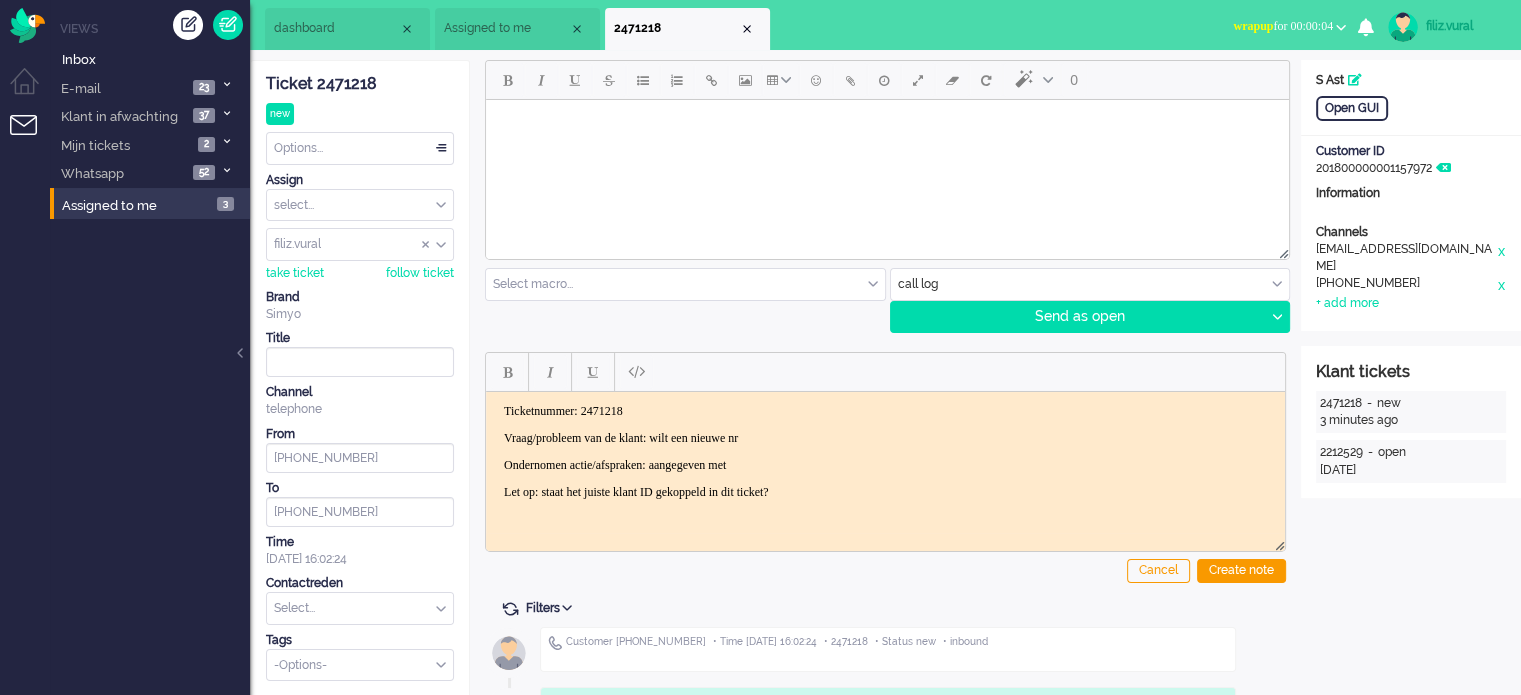 click on "Ondernomen actie/afspraken: aangegeven met" at bounding box center [885, 464] 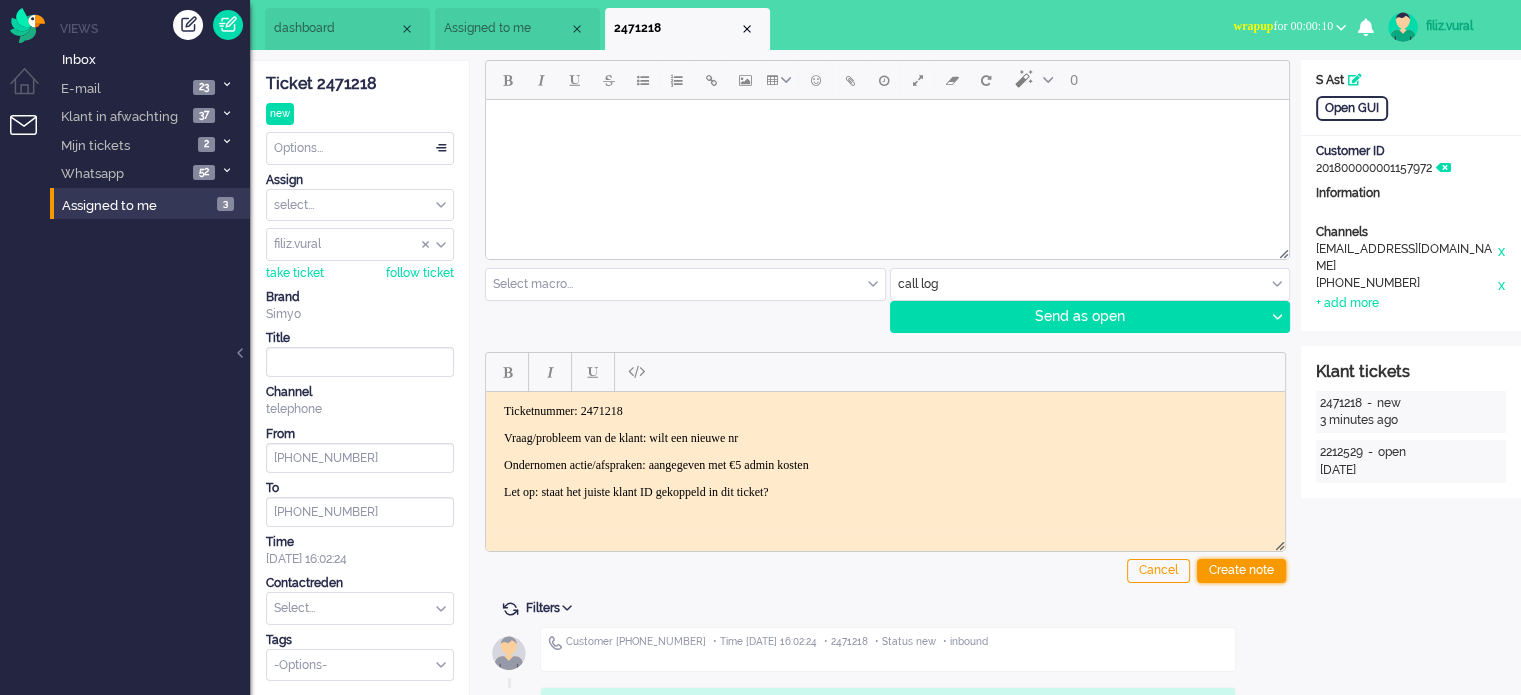click on "Create note" at bounding box center (1241, 571) 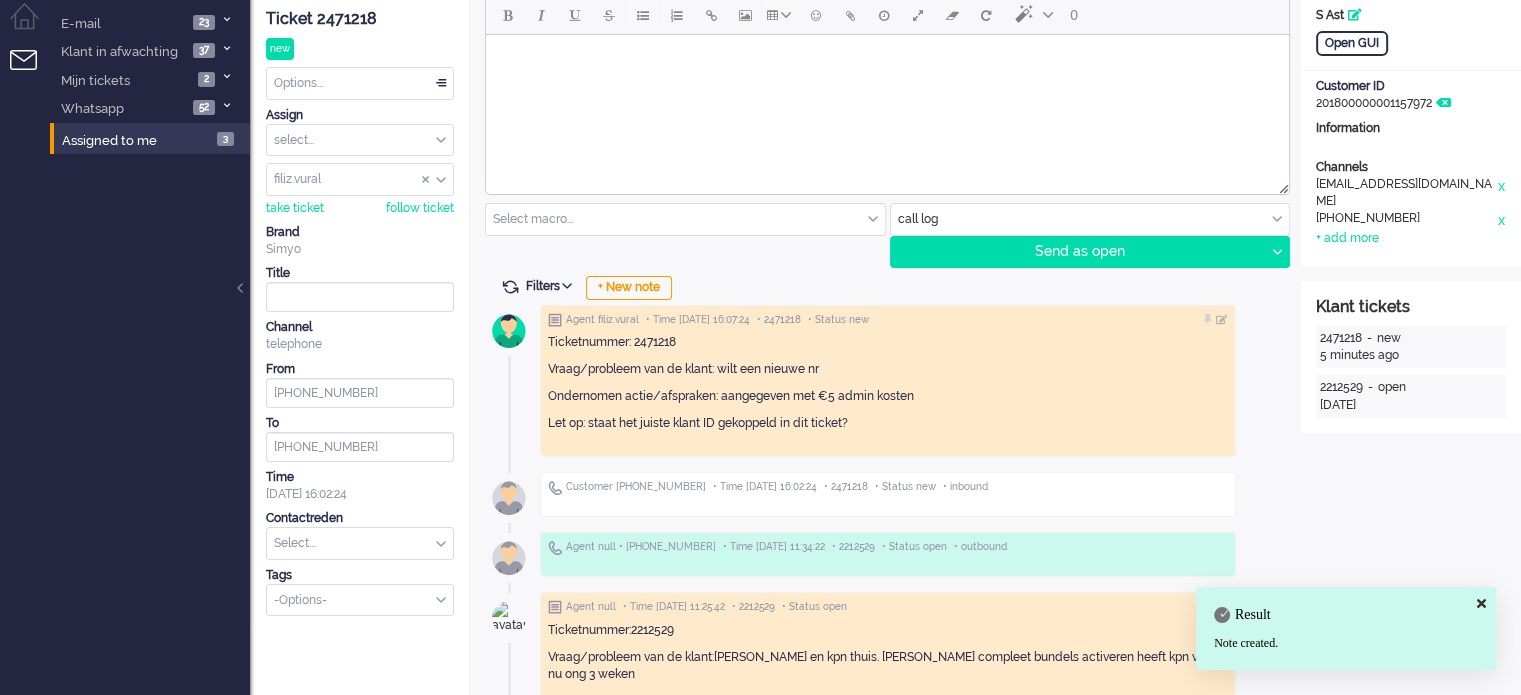 scroll, scrollTop: 100, scrollLeft: 0, axis: vertical 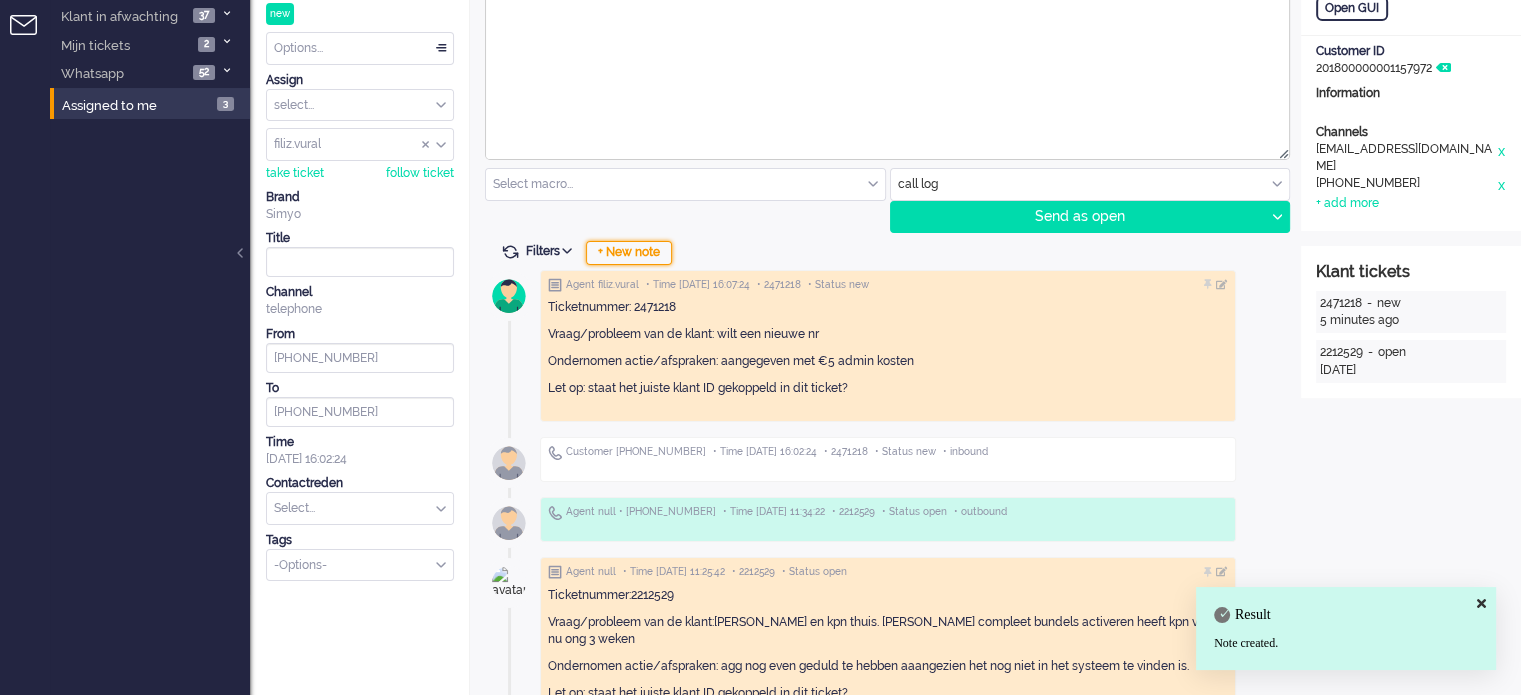 click on "+ New note" at bounding box center (629, 253) 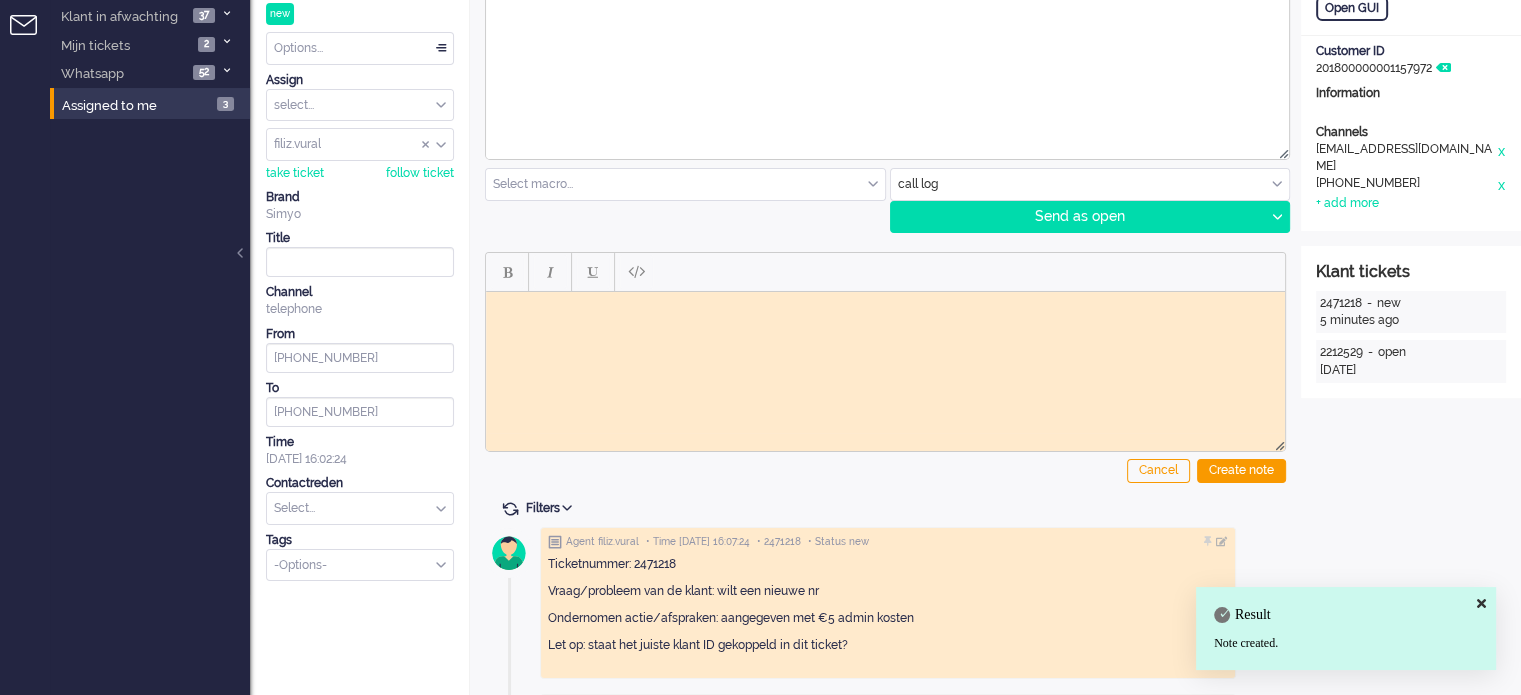 scroll, scrollTop: 0, scrollLeft: 0, axis: both 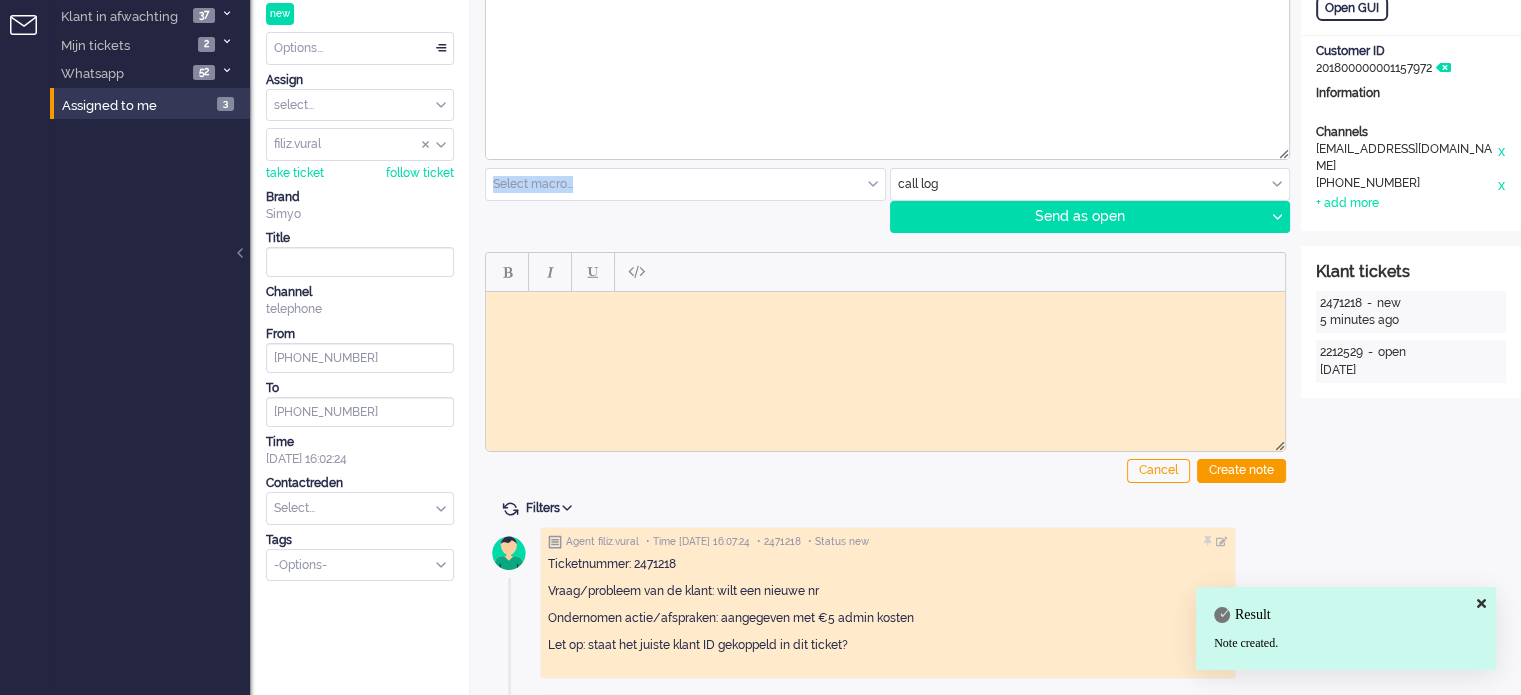 click at bounding box center [685, 184] 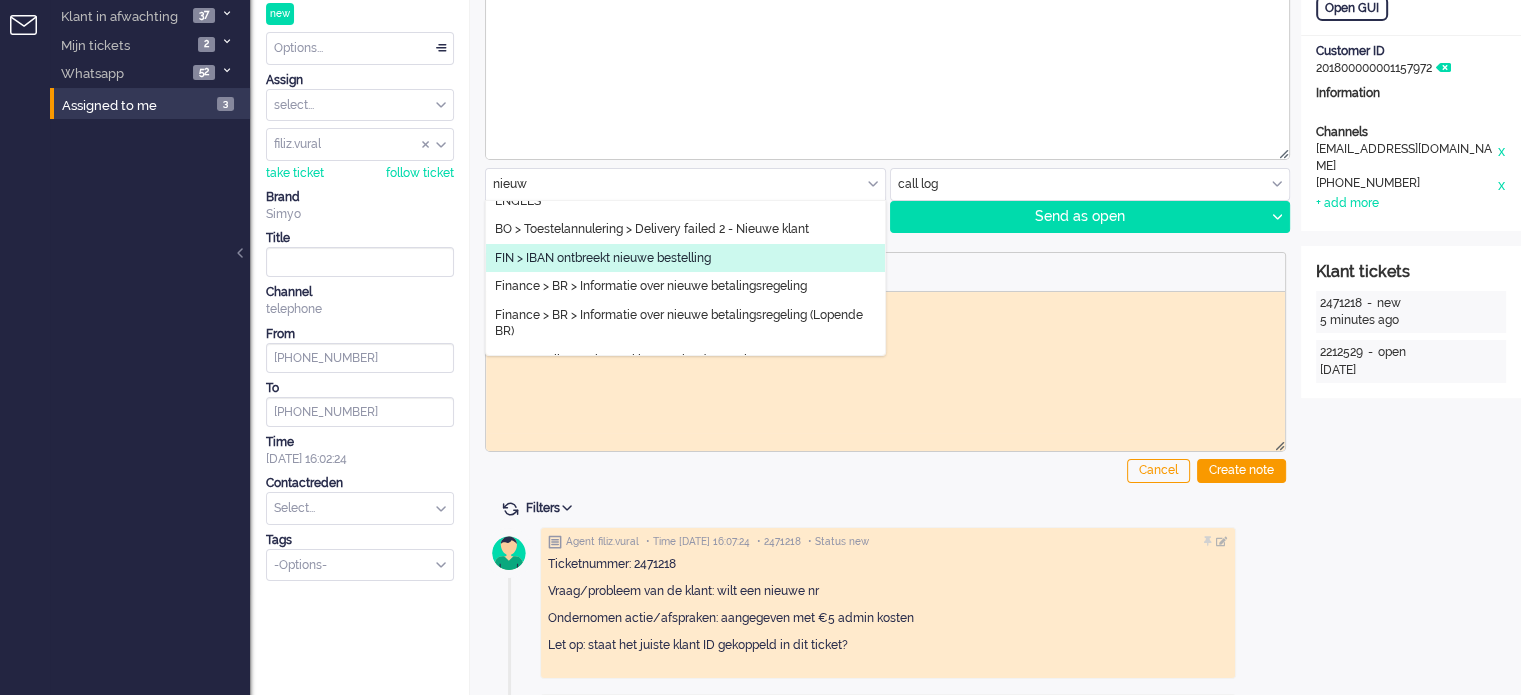 scroll, scrollTop: 200, scrollLeft: 0, axis: vertical 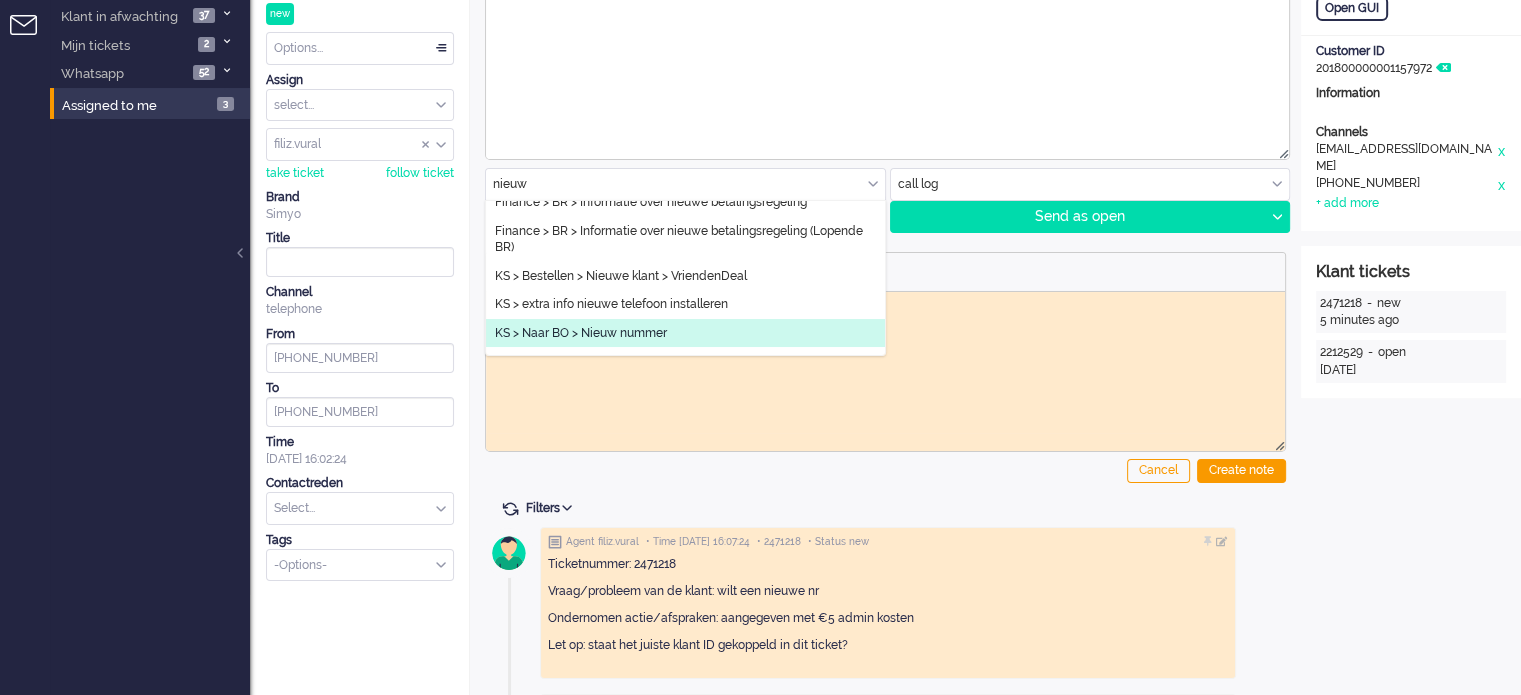 type on "nieuw" 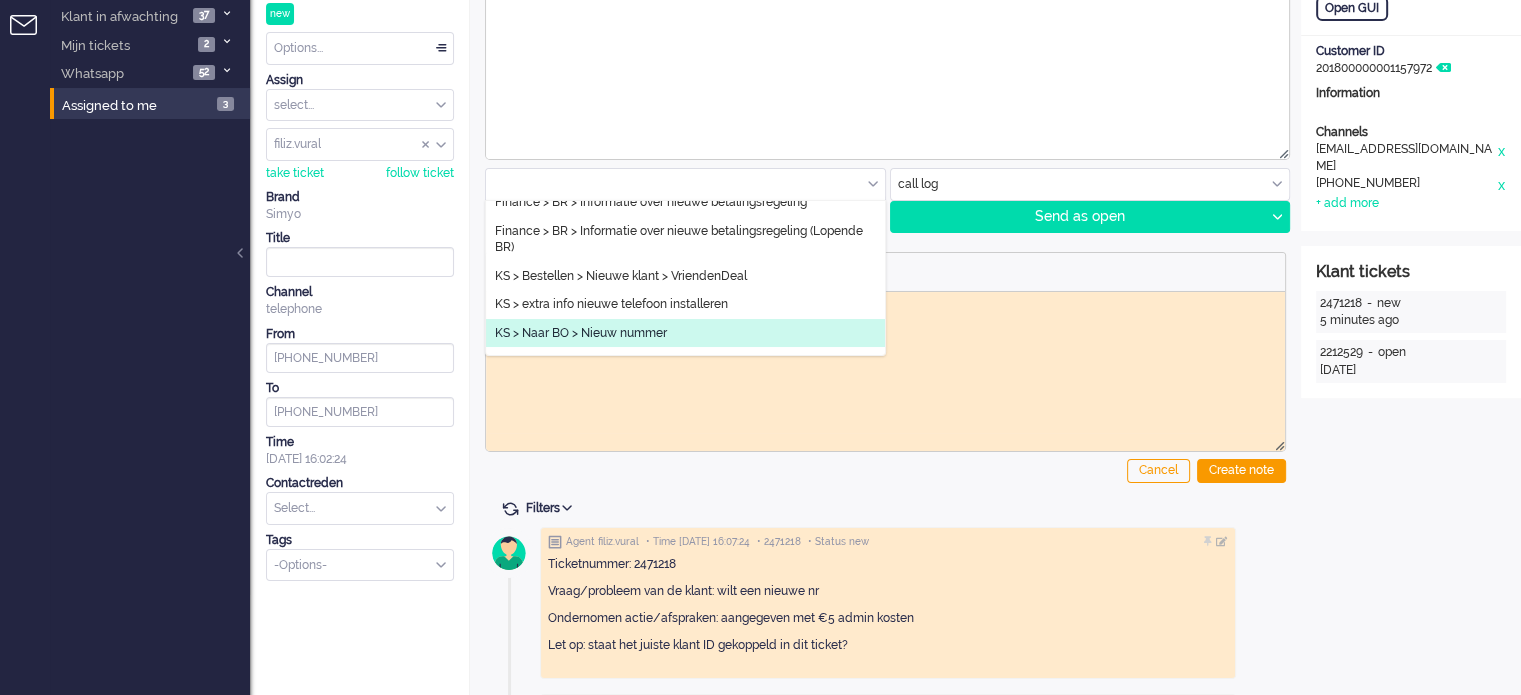 type on "Nieuw nummer" 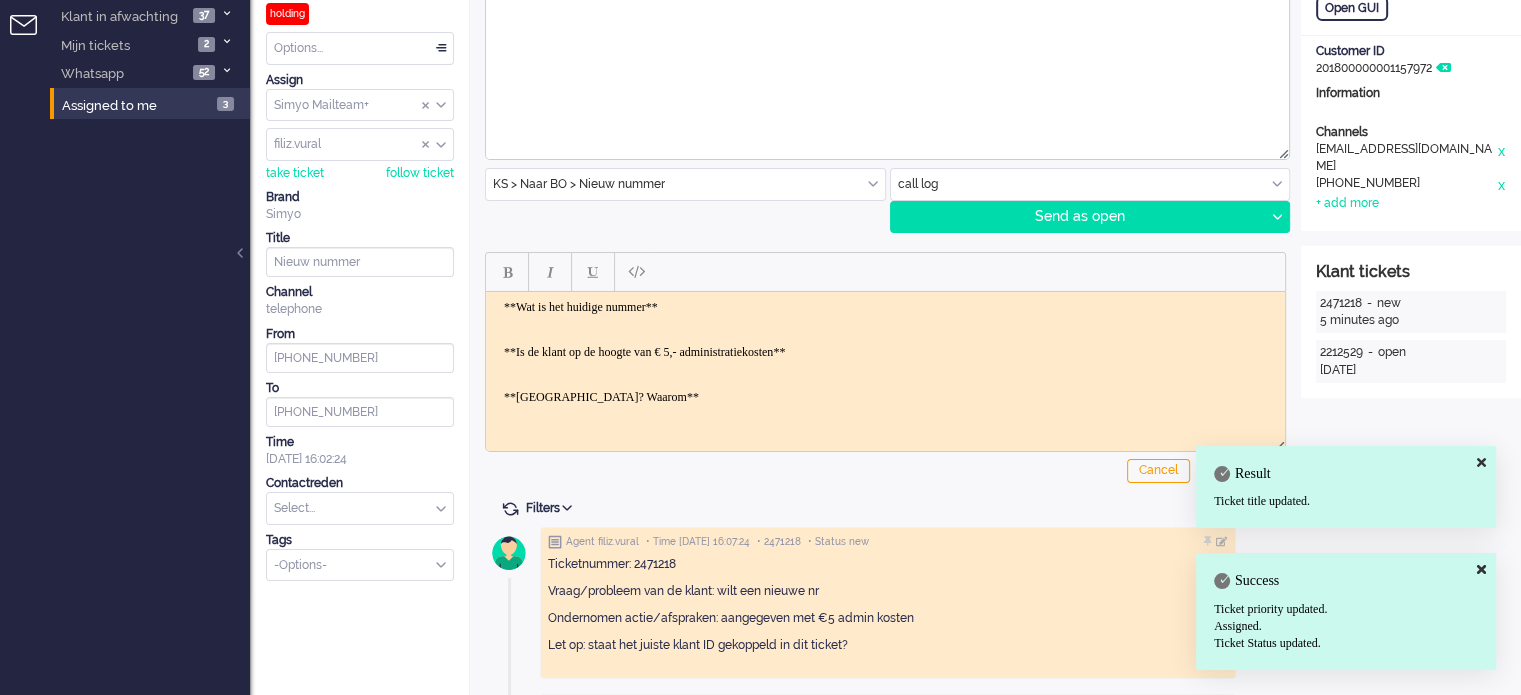 click on "**Wat is het huidige nummer** **Is de klant op de hoogte van € 5,- administratiekosten** **Kosteloos? Waarom** **Plaats je log hier** ." at bounding box center [885, 396] 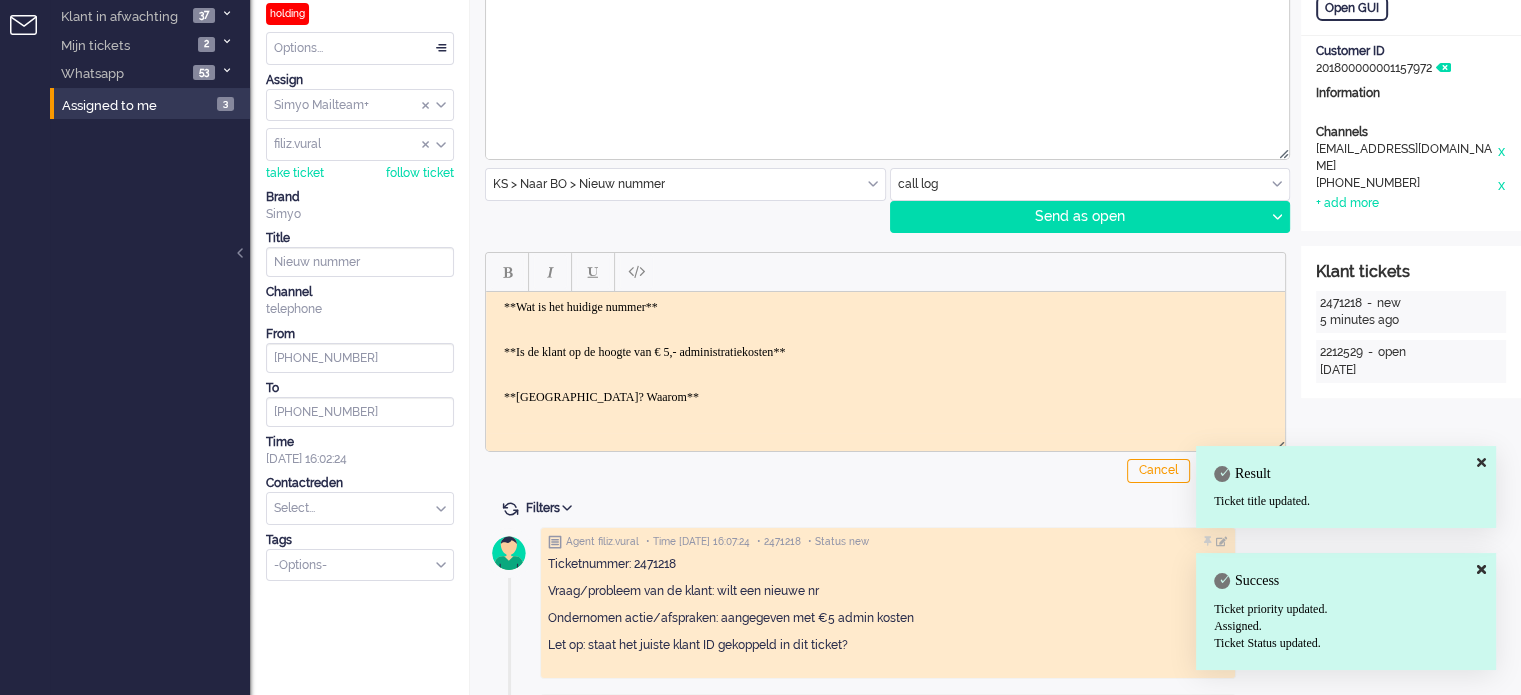 click at bounding box center [885, 272] 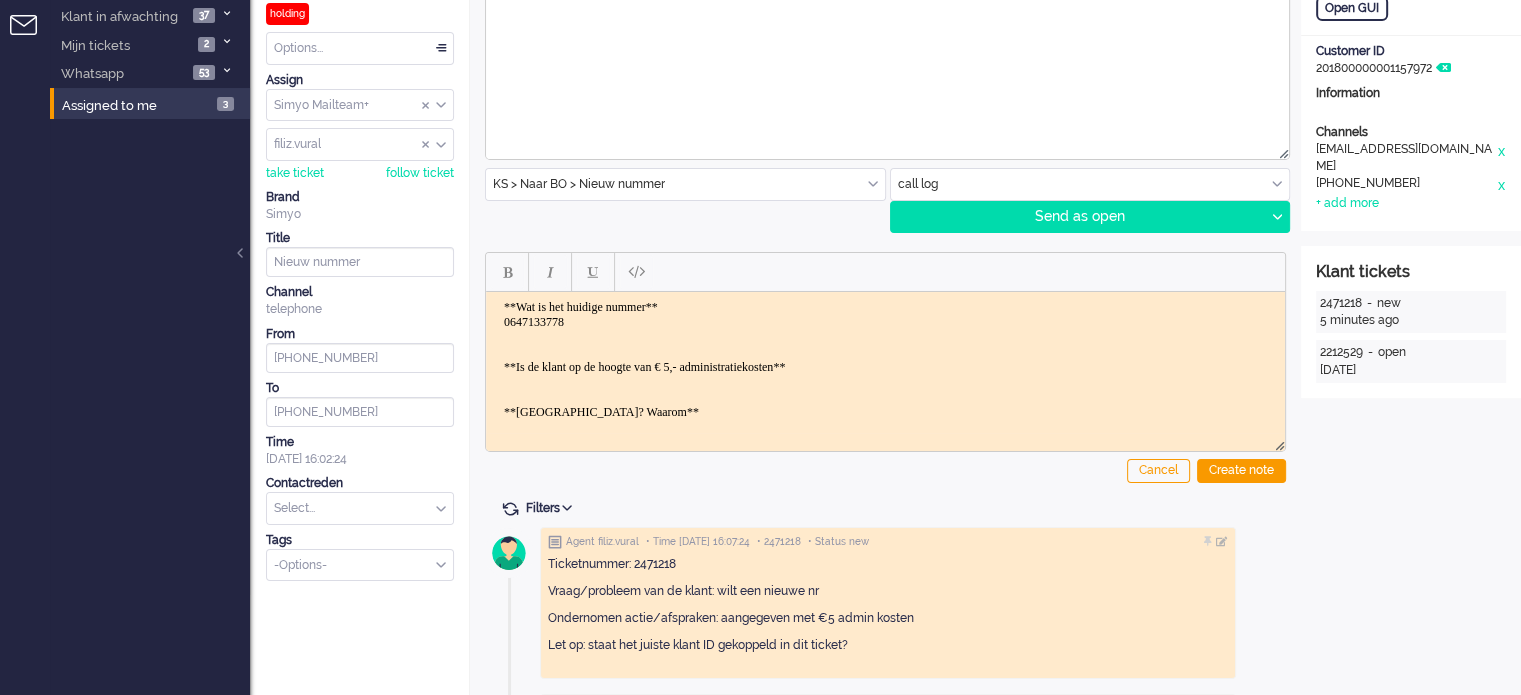 click on "**Wat is het huidige nummer** 0647133778 **Is de klant op de hoogte van € 5,- administratiekosten** **Kosteloos? Waarom** **Plaats je log hier** ." at bounding box center (885, 404) 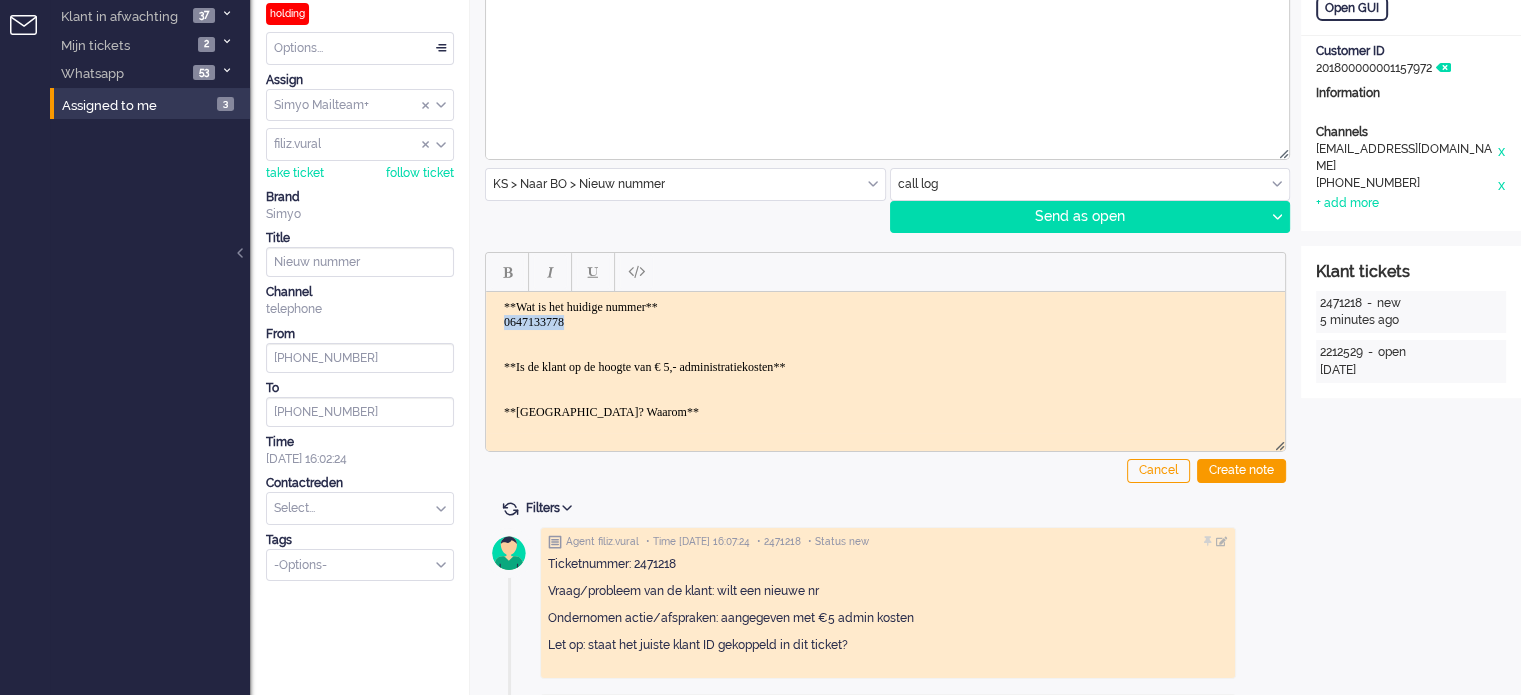 click on "**Wat is het huidige nummer** 0647133778 **Is de klant op de hoogte van € 5,- administratiekosten** **Kosteloos? Waarom** **Plaats je log hier** ." at bounding box center (885, 404) 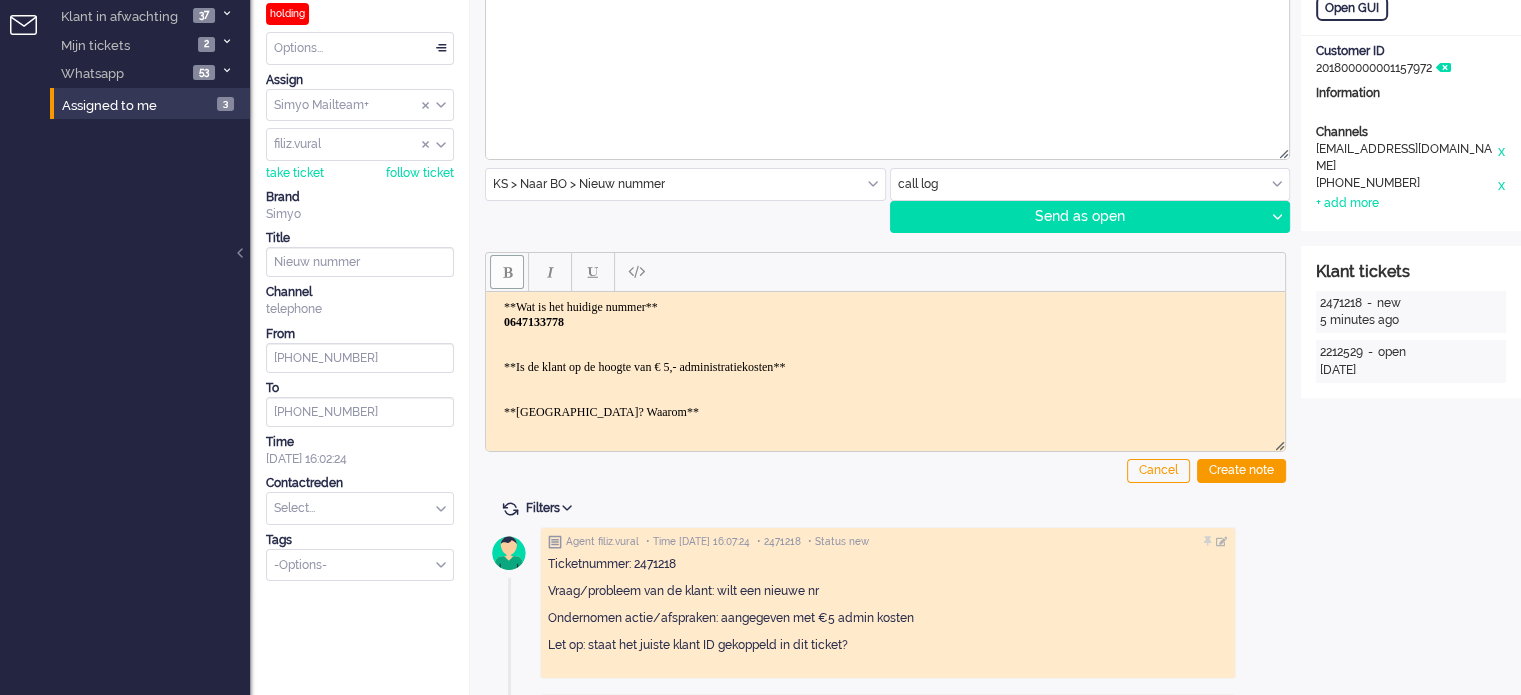 click on "**Wat is het huidige nummer** 0647133778 **Is de klant op de hoogte van € 5,- administratiekosten** **Kosteloos? Waarom** **Plaats je log hier** ." at bounding box center [885, 404] 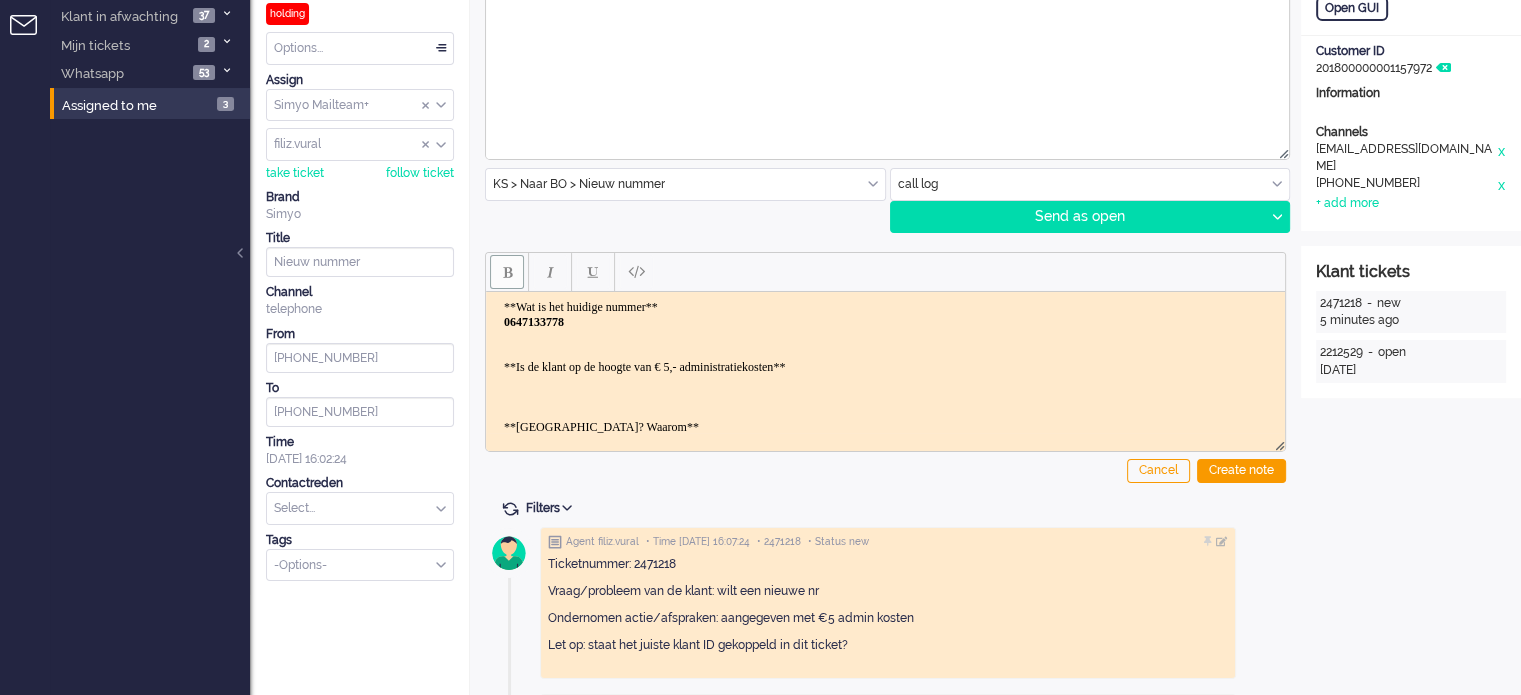 type 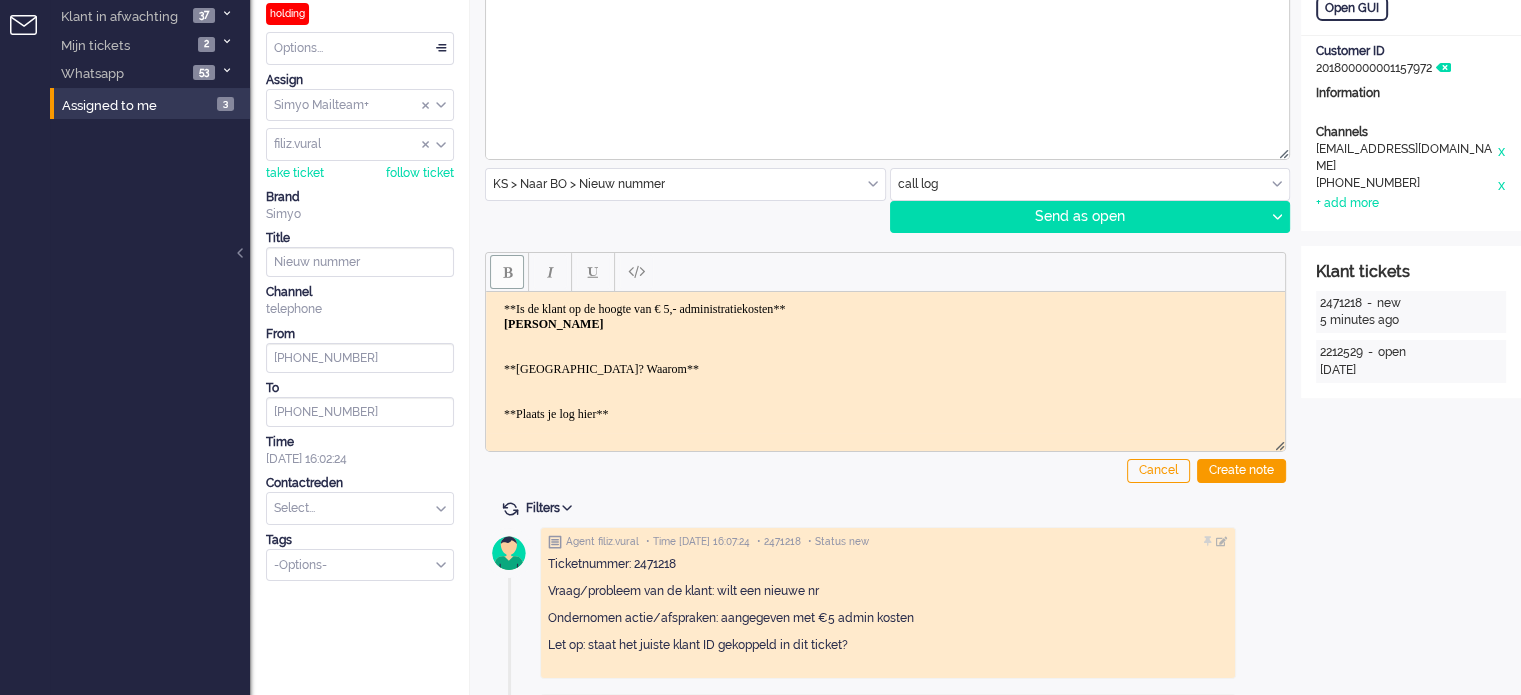 scroll, scrollTop: 90, scrollLeft: 0, axis: vertical 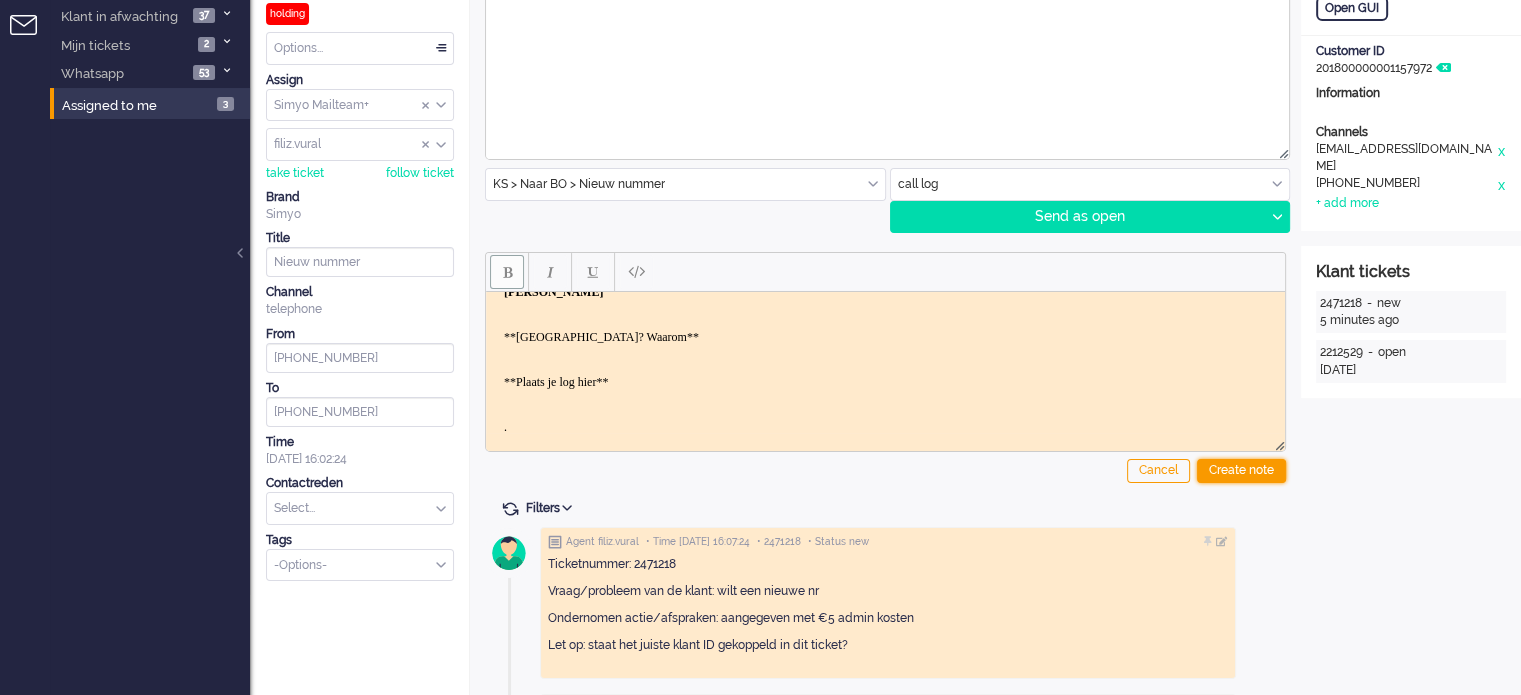 click on "Create note" at bounding box center [1241, 471] 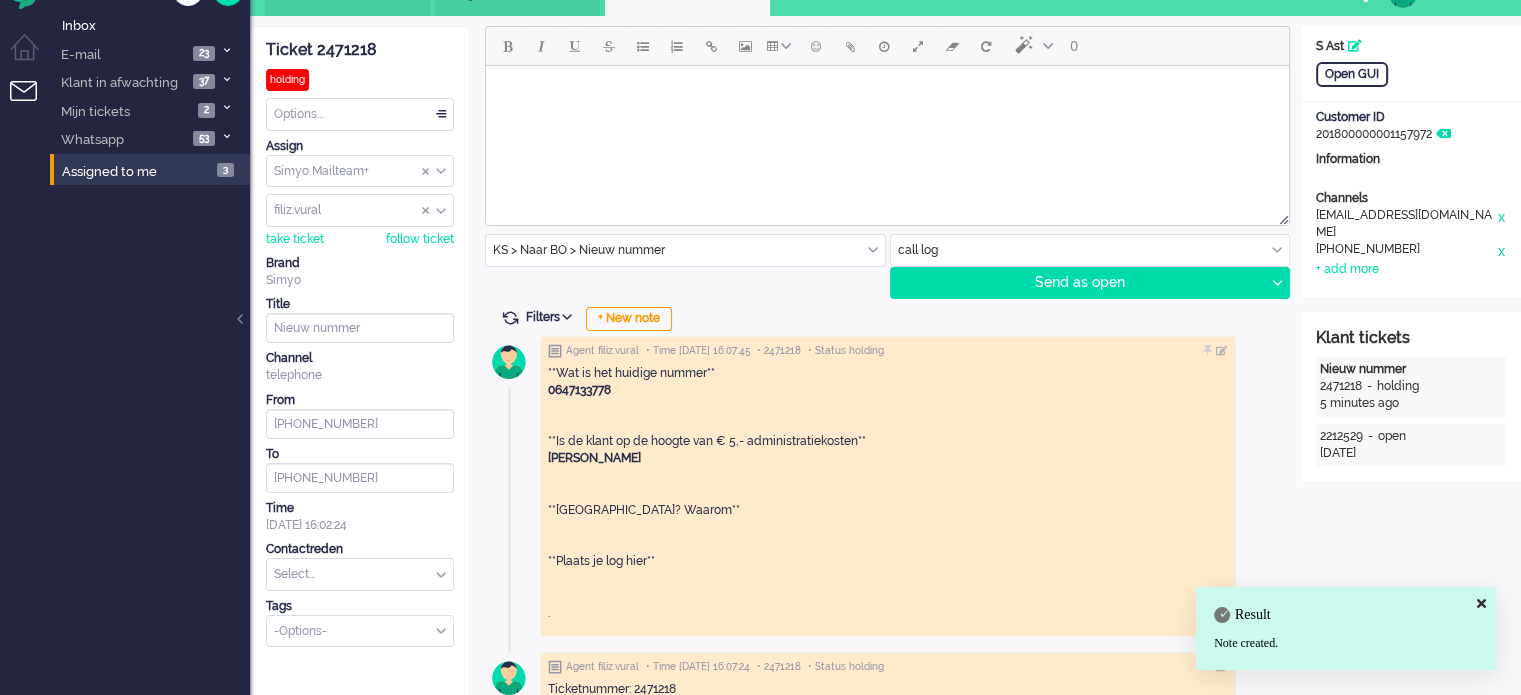 scroll, scrollTop: 0, scrollLeft: 0, axis: both 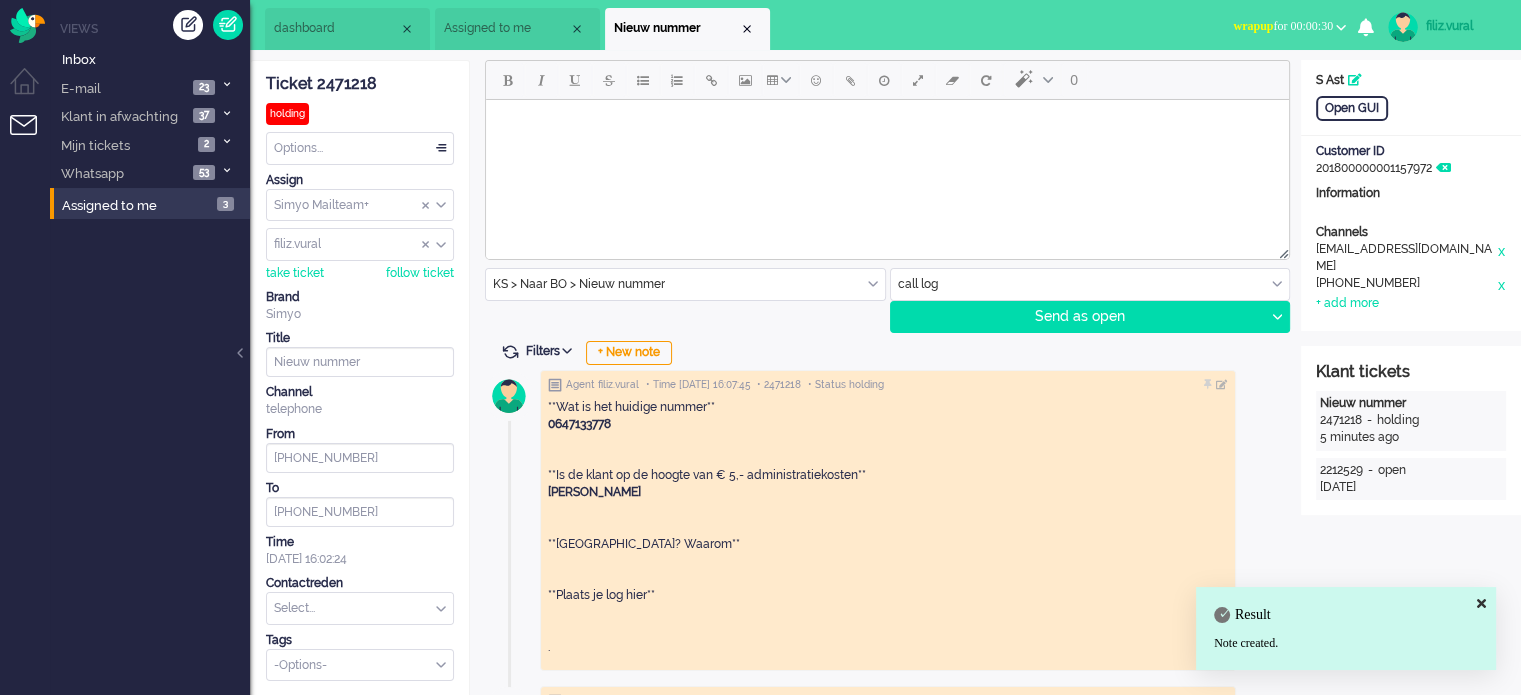 click on "wrapup  for 00:00:30" at bounding box center [1283, 26] 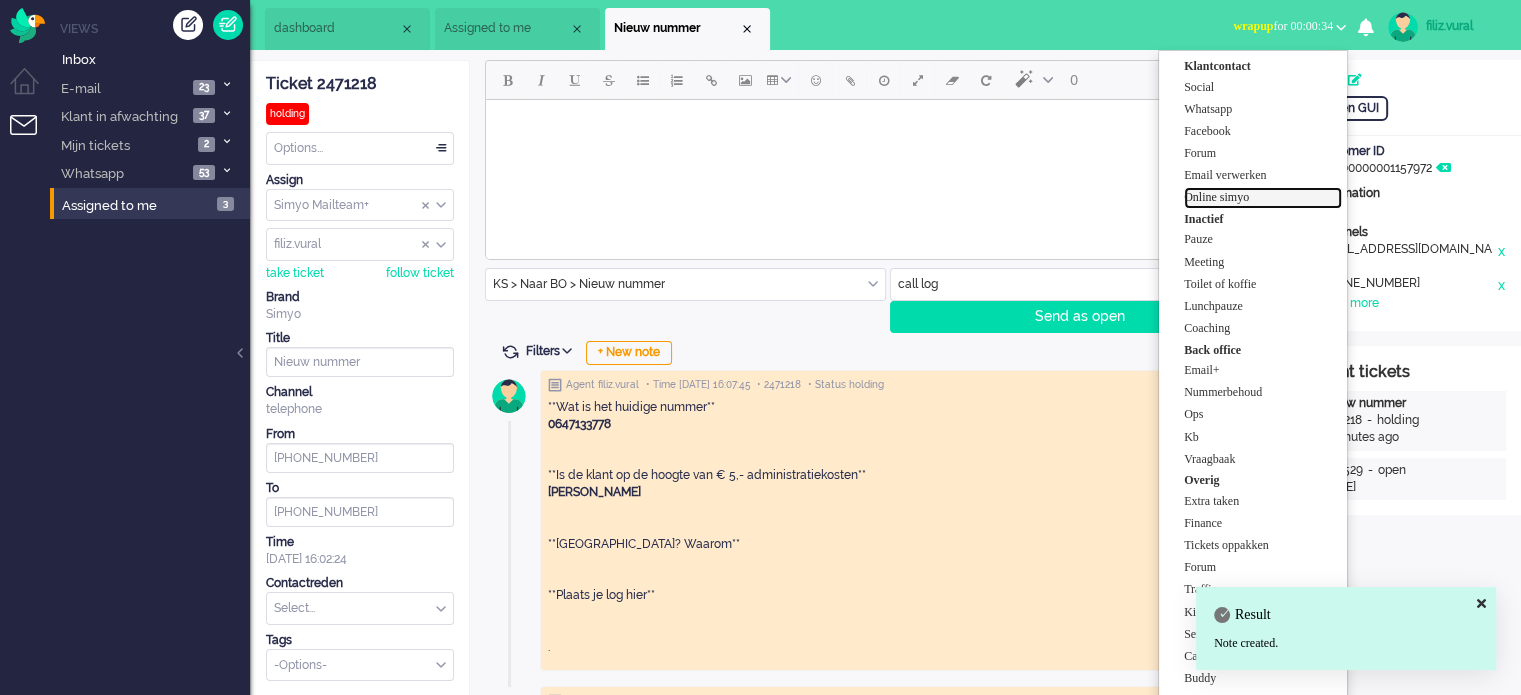 click on "Online simyo" at bounding box center (1263, 197) 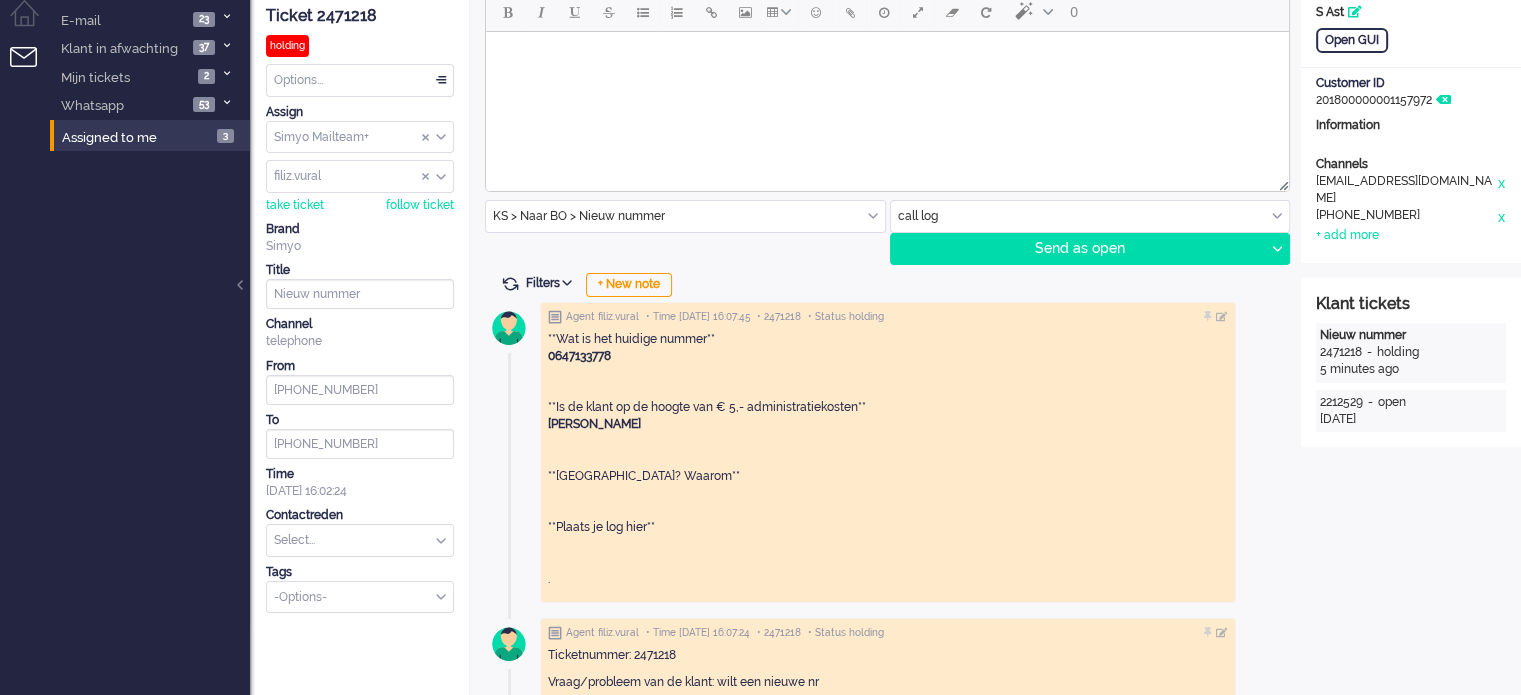 scroll, scrollTop: 200, scrollLeft: 0, axis: vertical 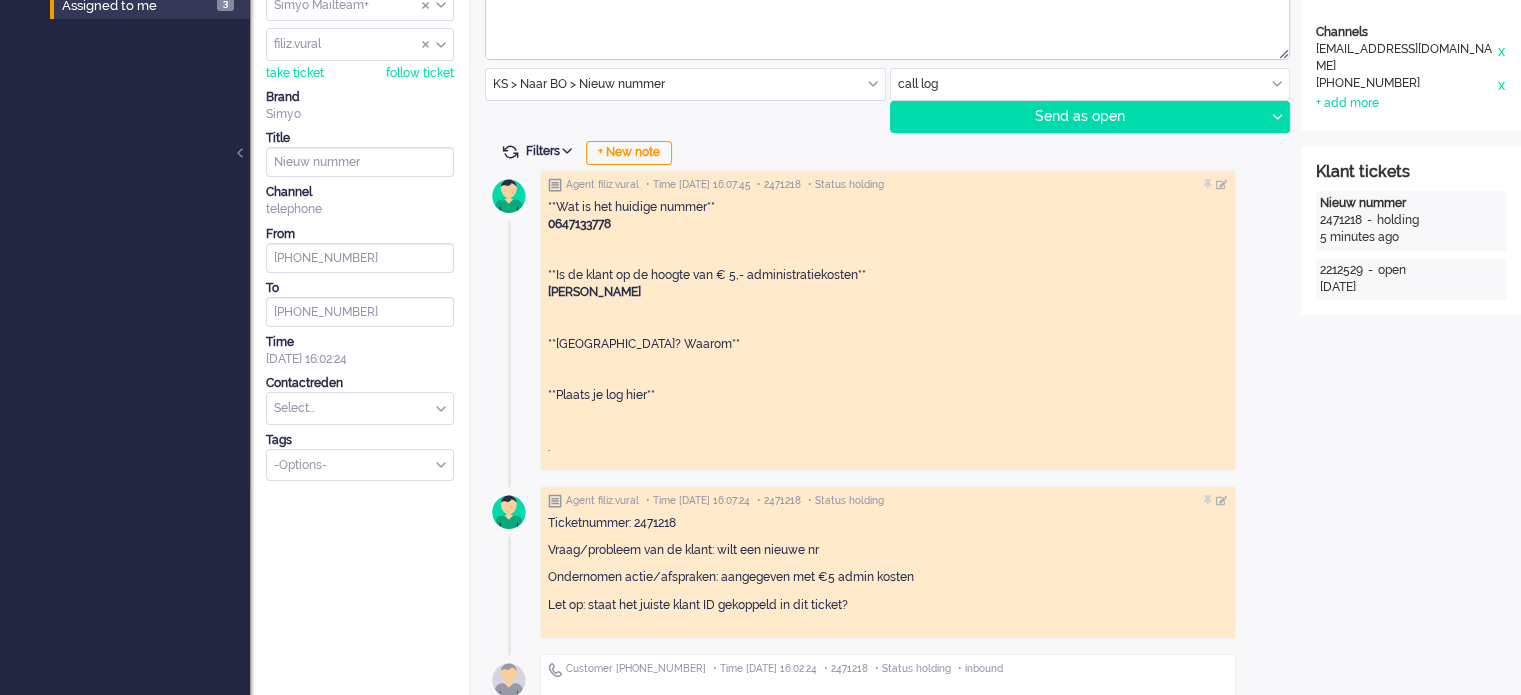 click at bounding box center [360, 408] 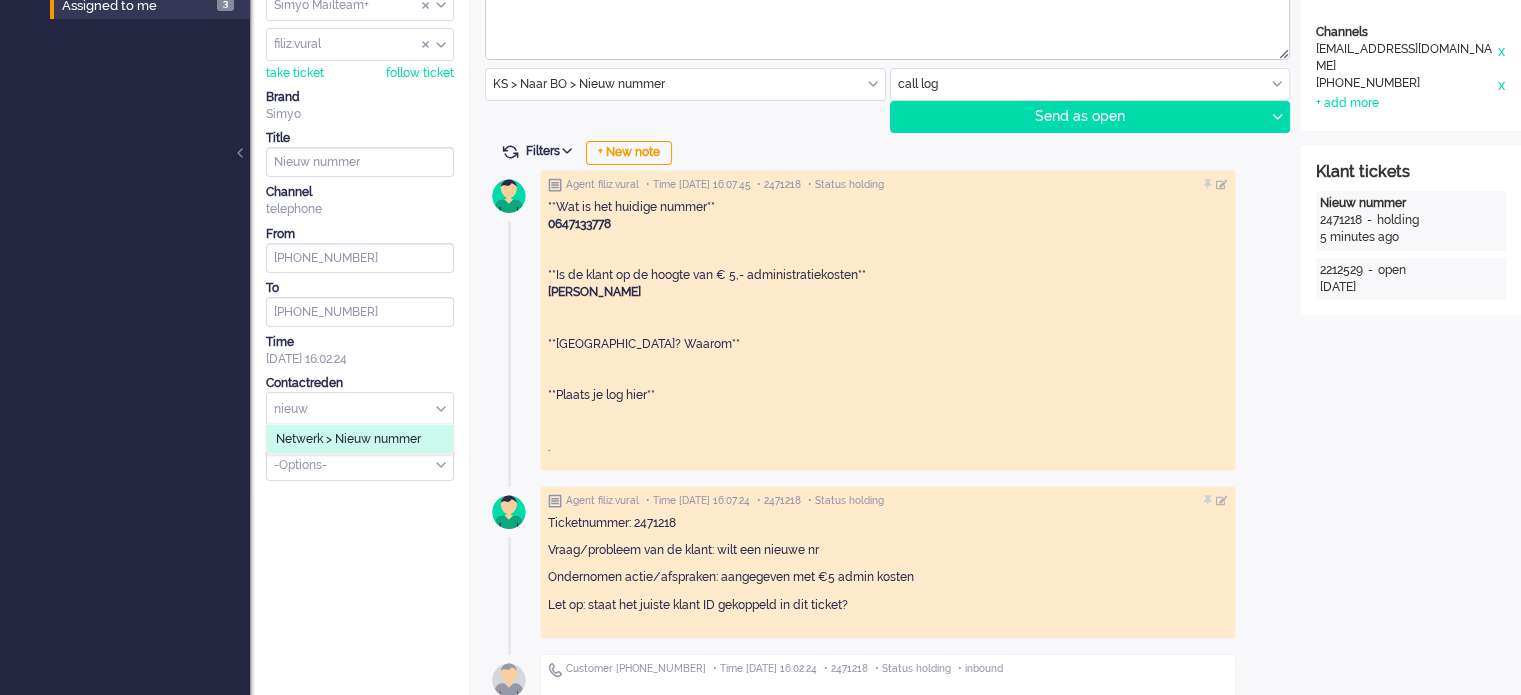 type on "nieuw" 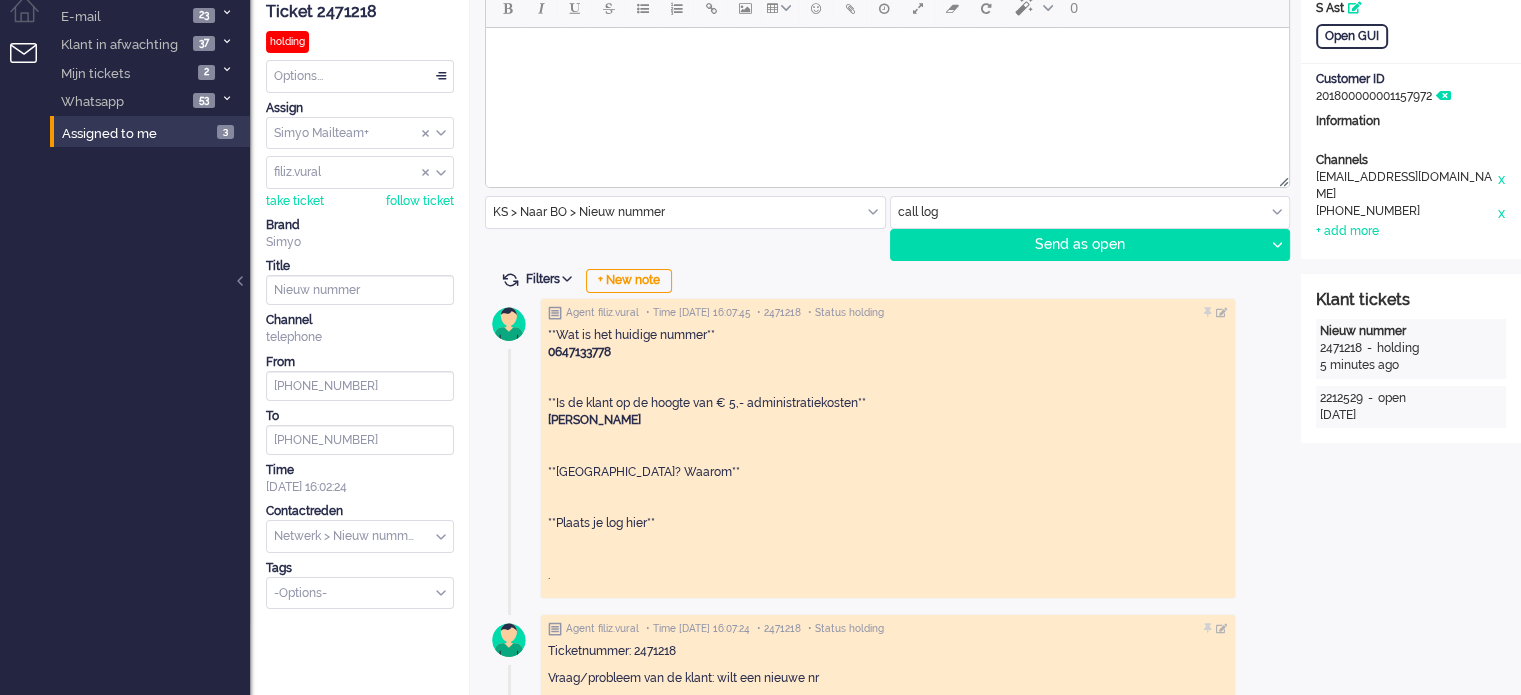 scroll, scrollTop: 0, scrollLeft: 0, axis: both 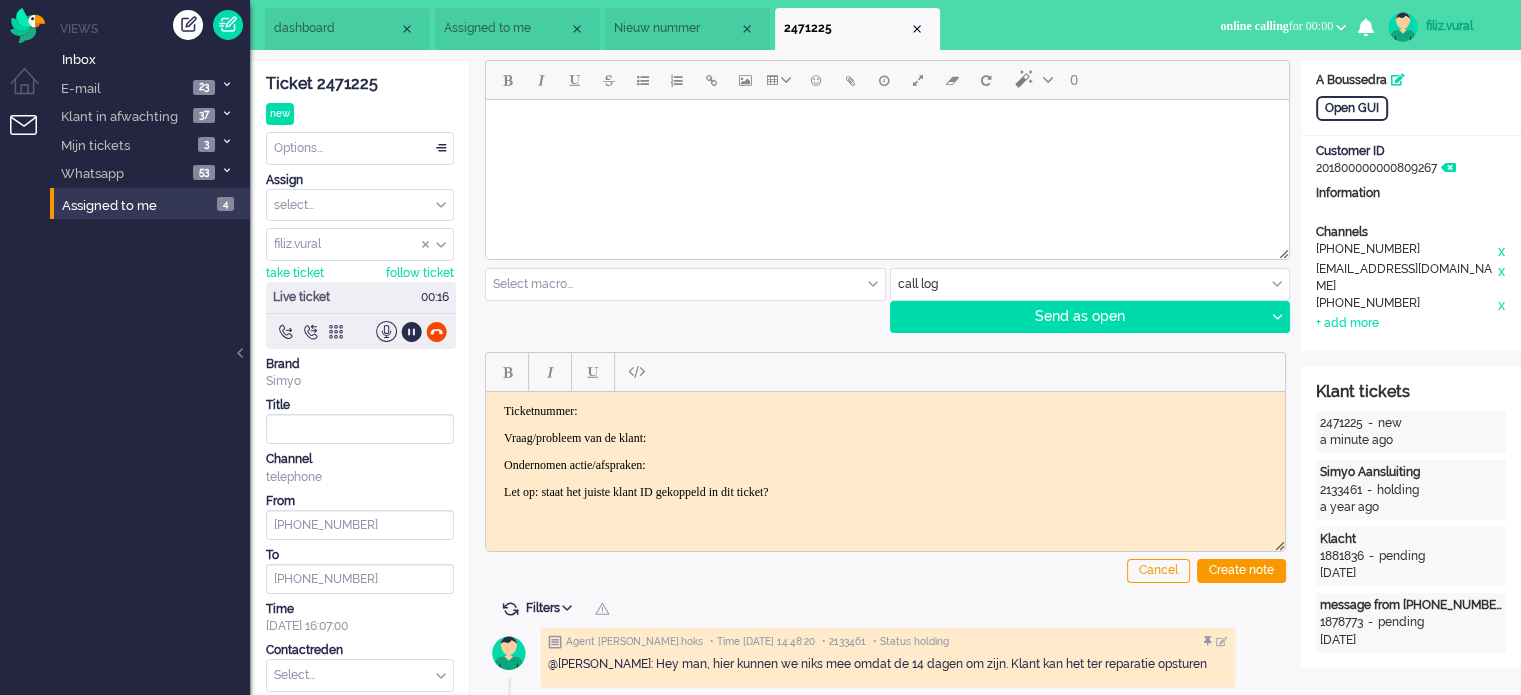 click on "Ticket 2471225" 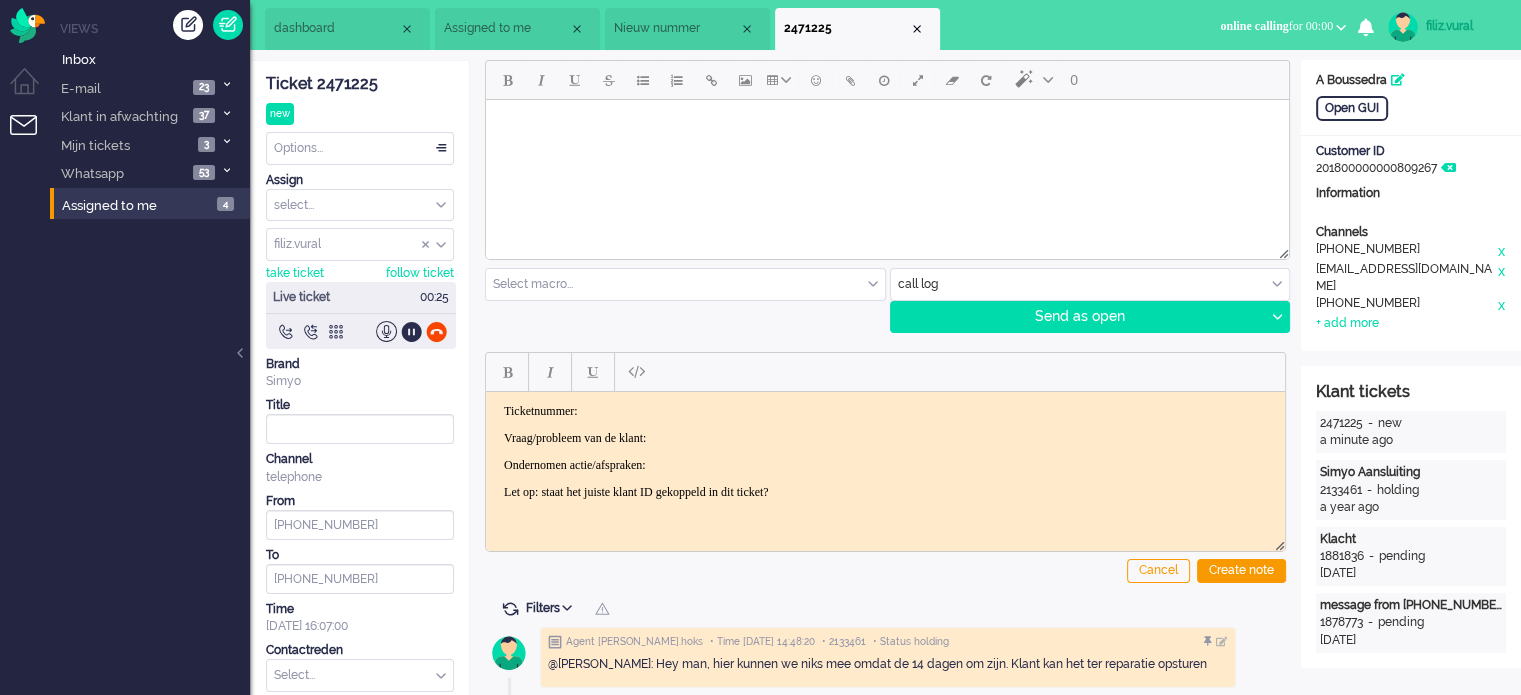 click on "Ticket 2471225" 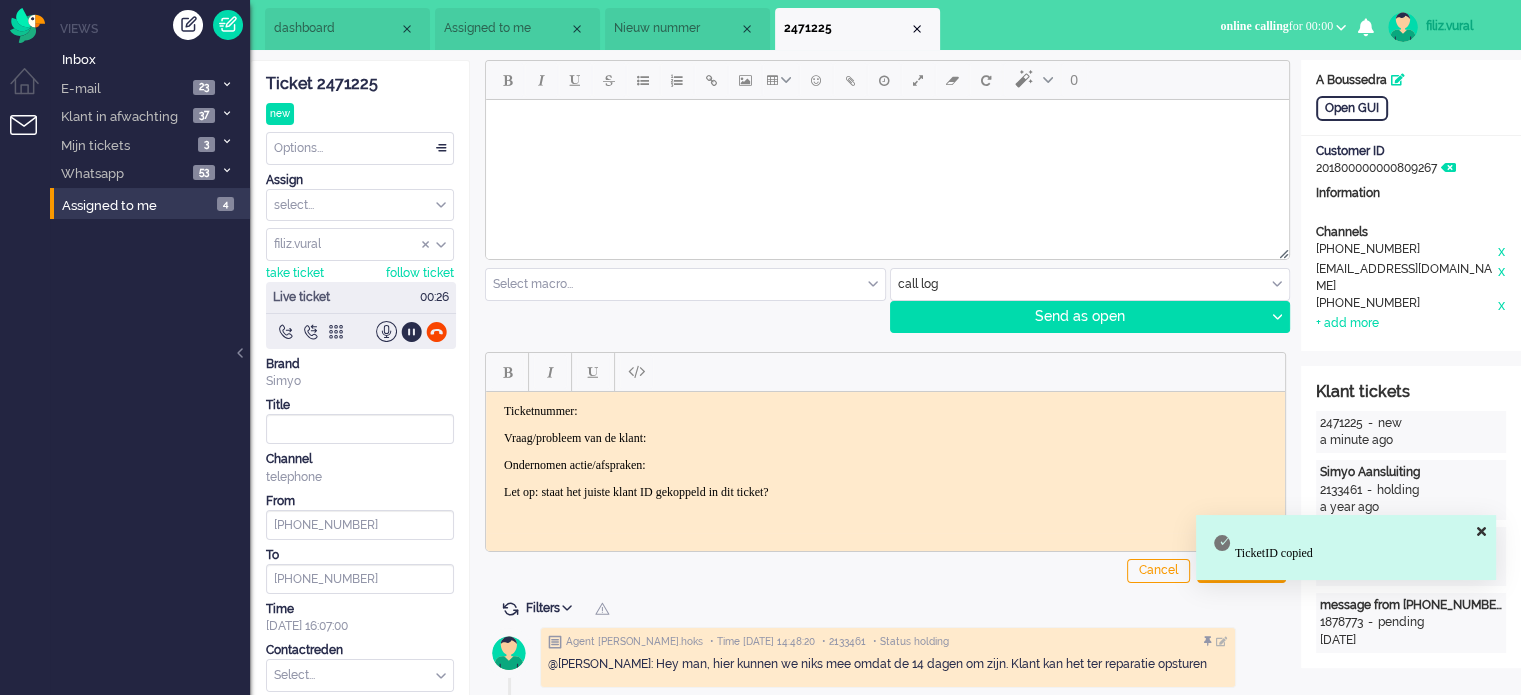 click on "Ticketnummer:" at bounding box center [885, 410] 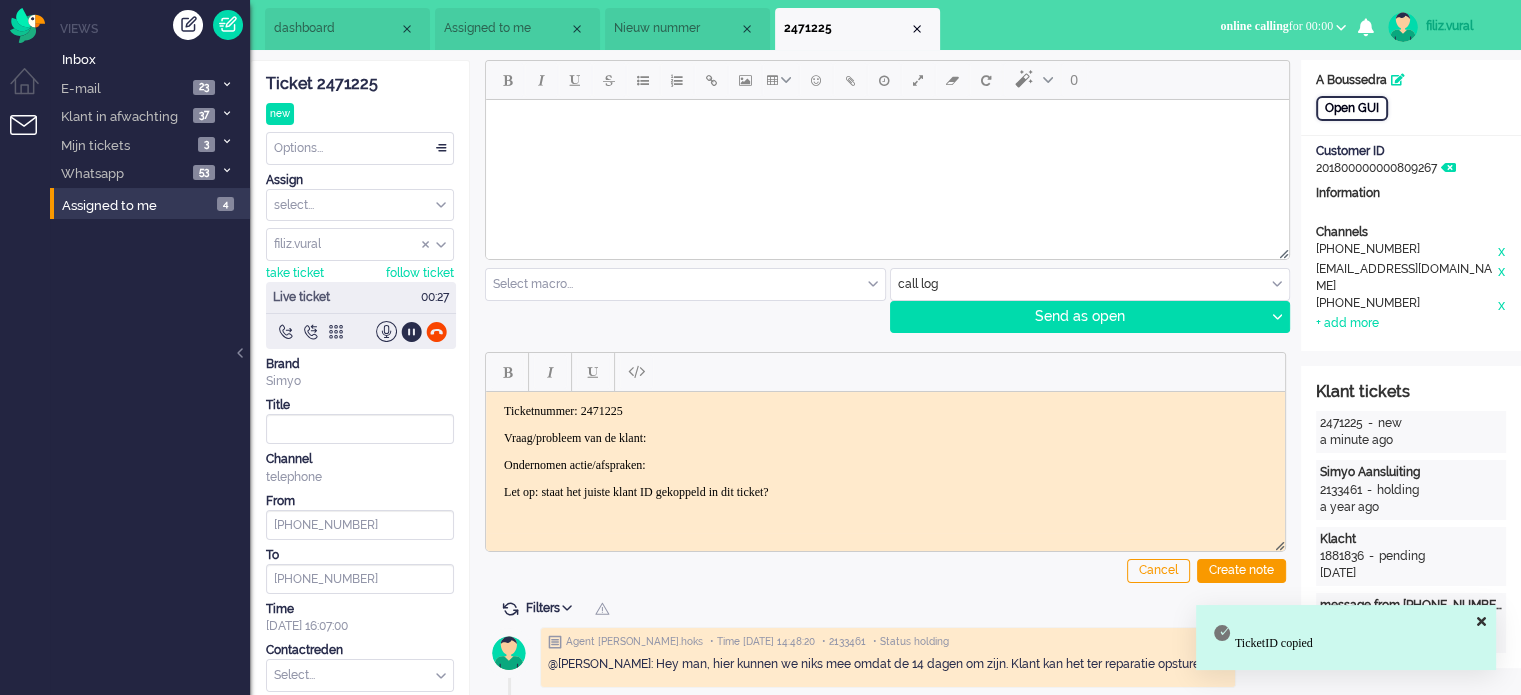 click on "Open GUI" at bounding box center (1352, 108) 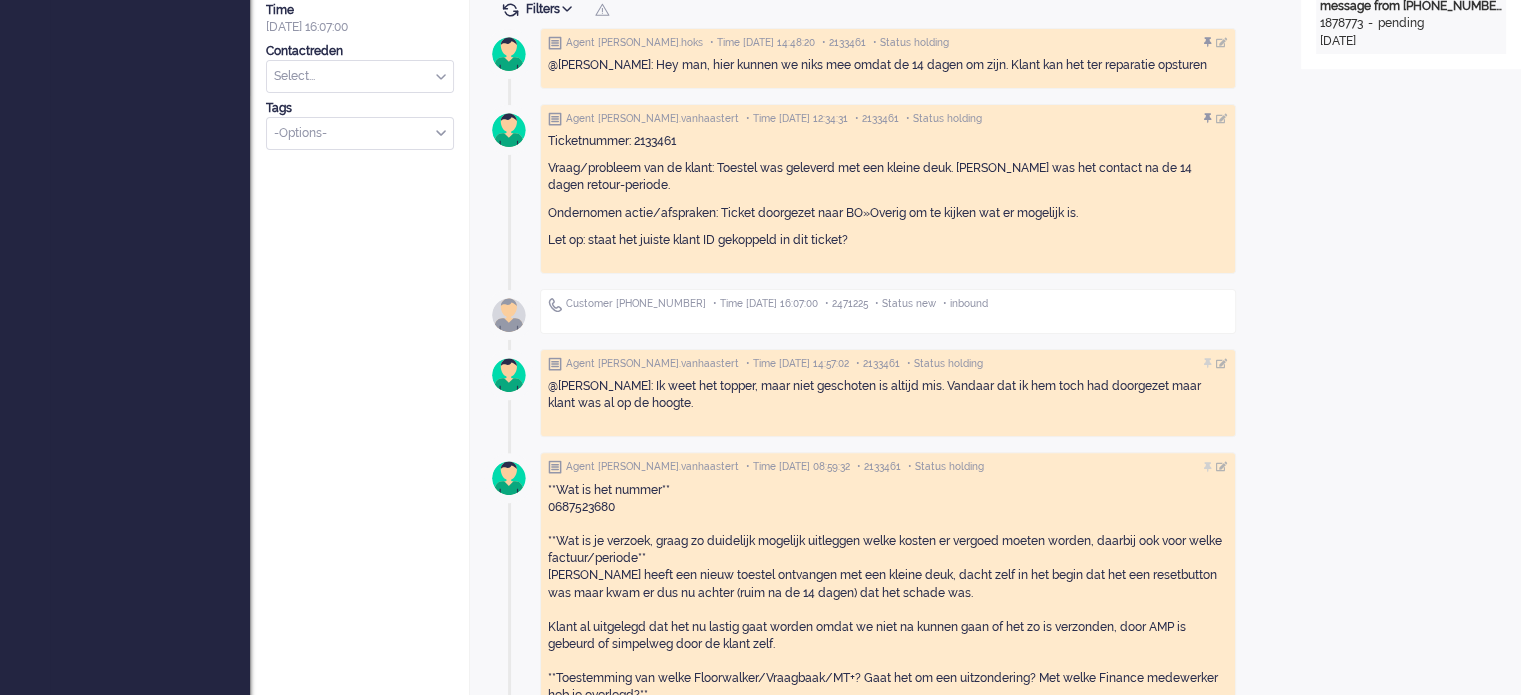 scroll, scrollTop: 600, scrollLeft: 0, axis: vertical 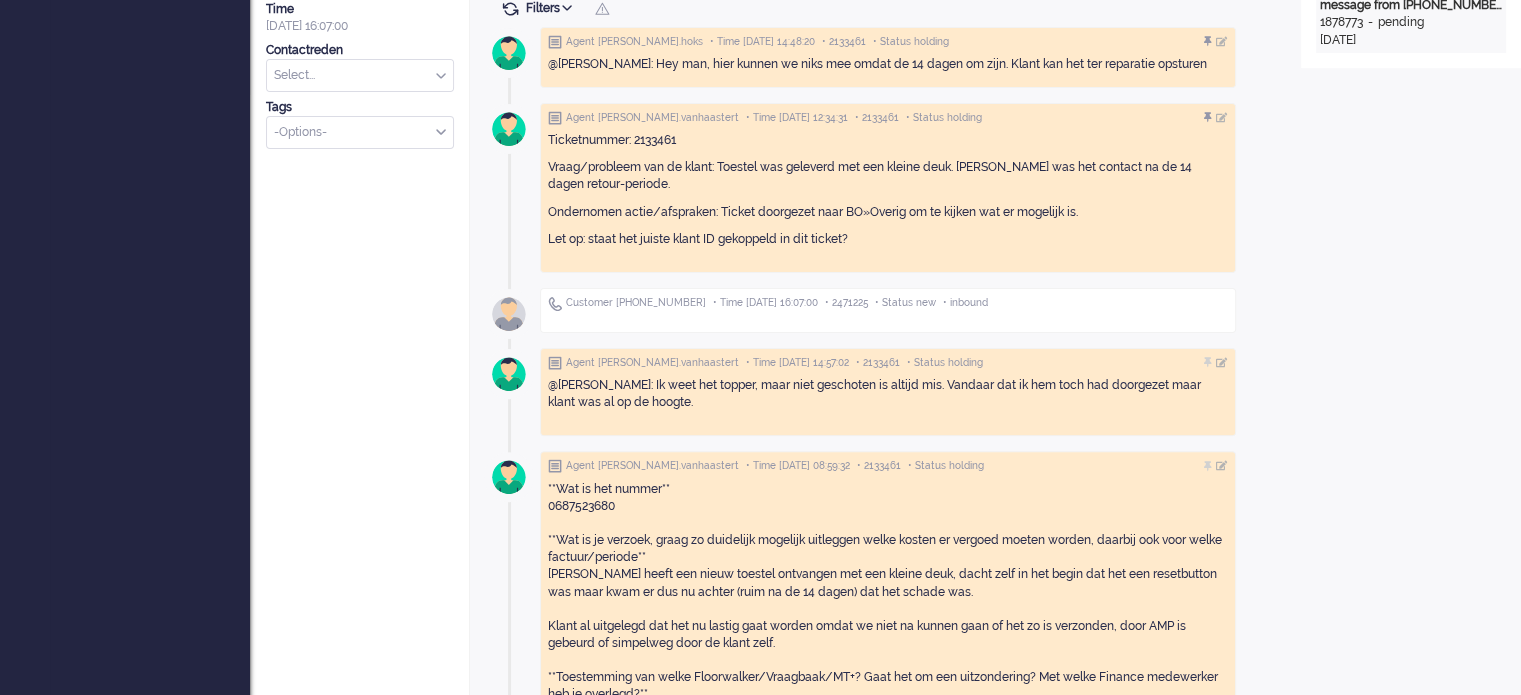 drag, startPoint x: 1096, startPoint y: 204, endPoint x: 546, endPoint y: 169, distance: 551.1125 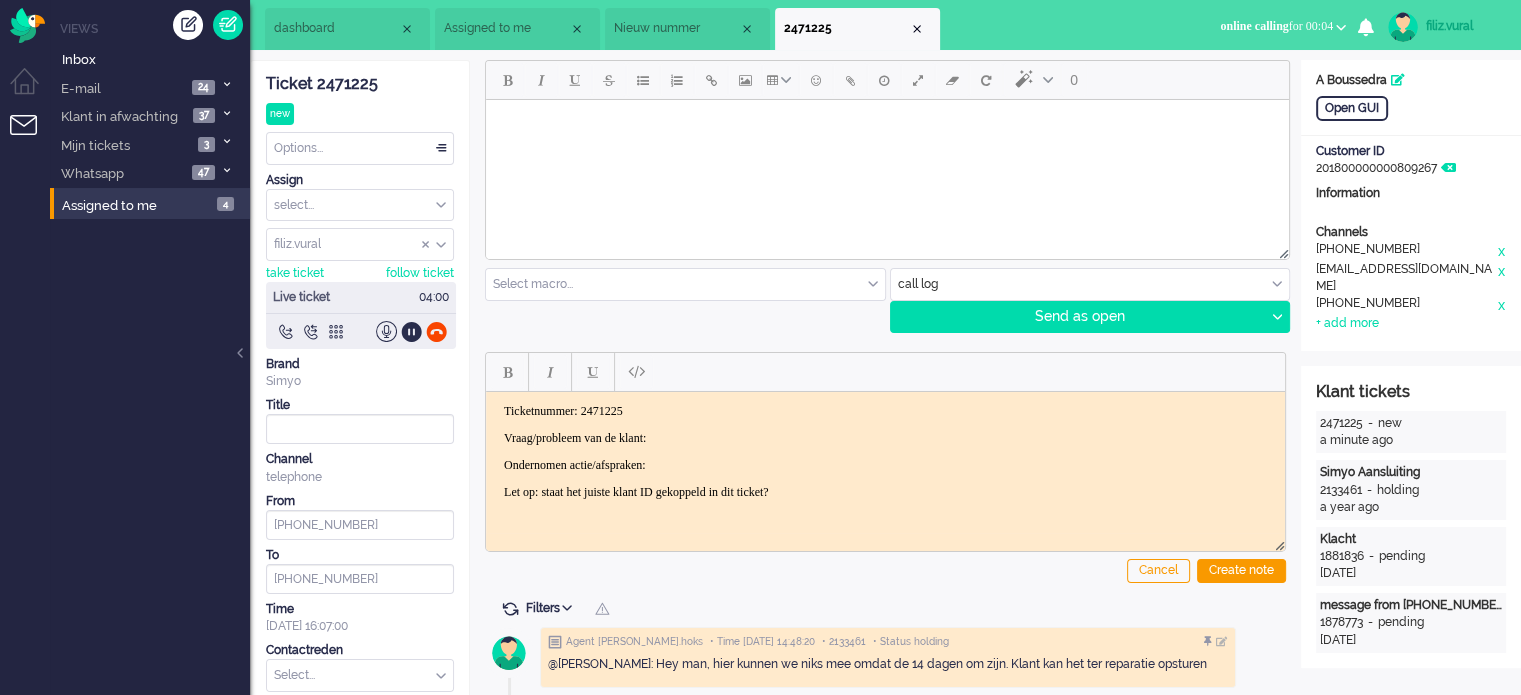 scroll, scrollTop: 0, scrollLeft: 0, axis: both 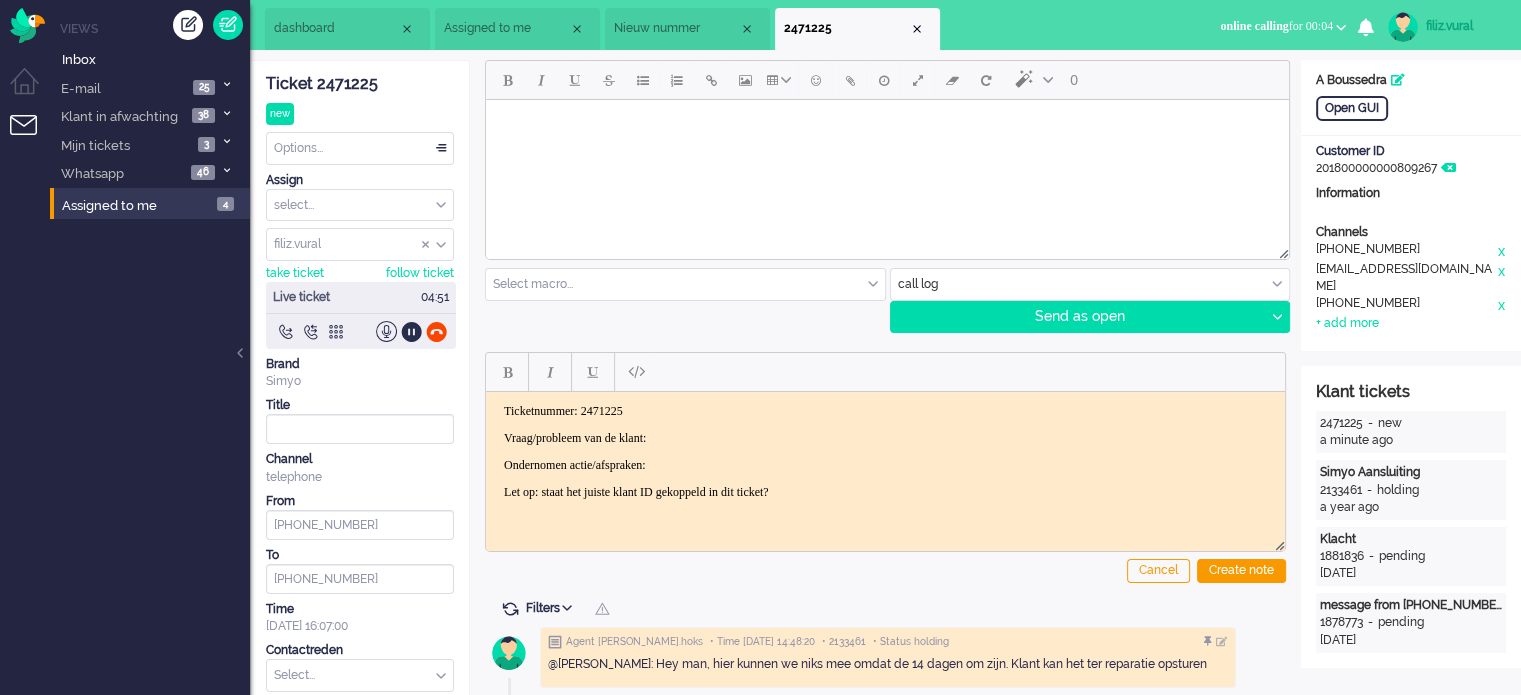 click on "Ticketnummer: 2471225 Vraag/probleem van de klant: Ondernomen actie/afspraken:  Let op: staat het juiste klant ID gekoppeld in dit ticket?" at bounding box center [885, 451] 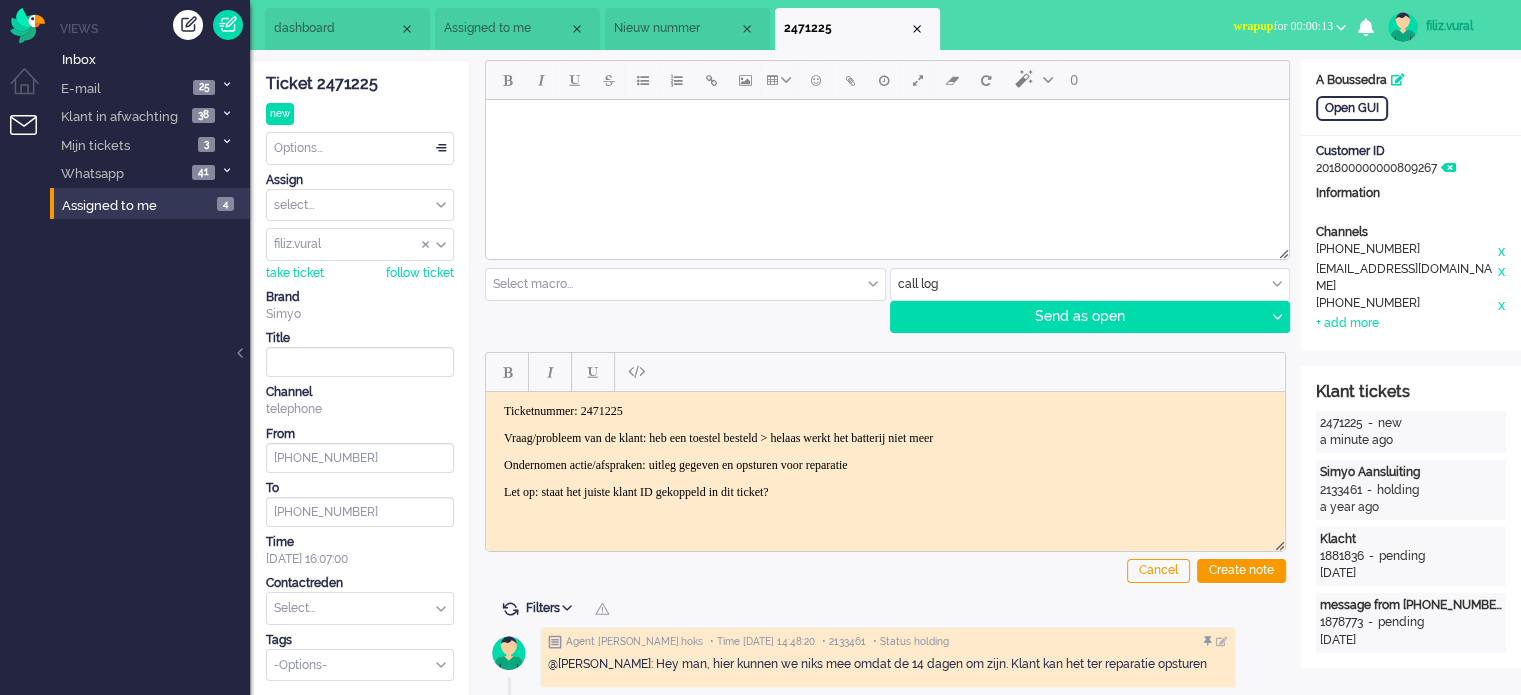 click on "Ondernomen actie/afspraken: uitleg gegeven en opsturen voor reparatie" at bounding box center [885, 464] 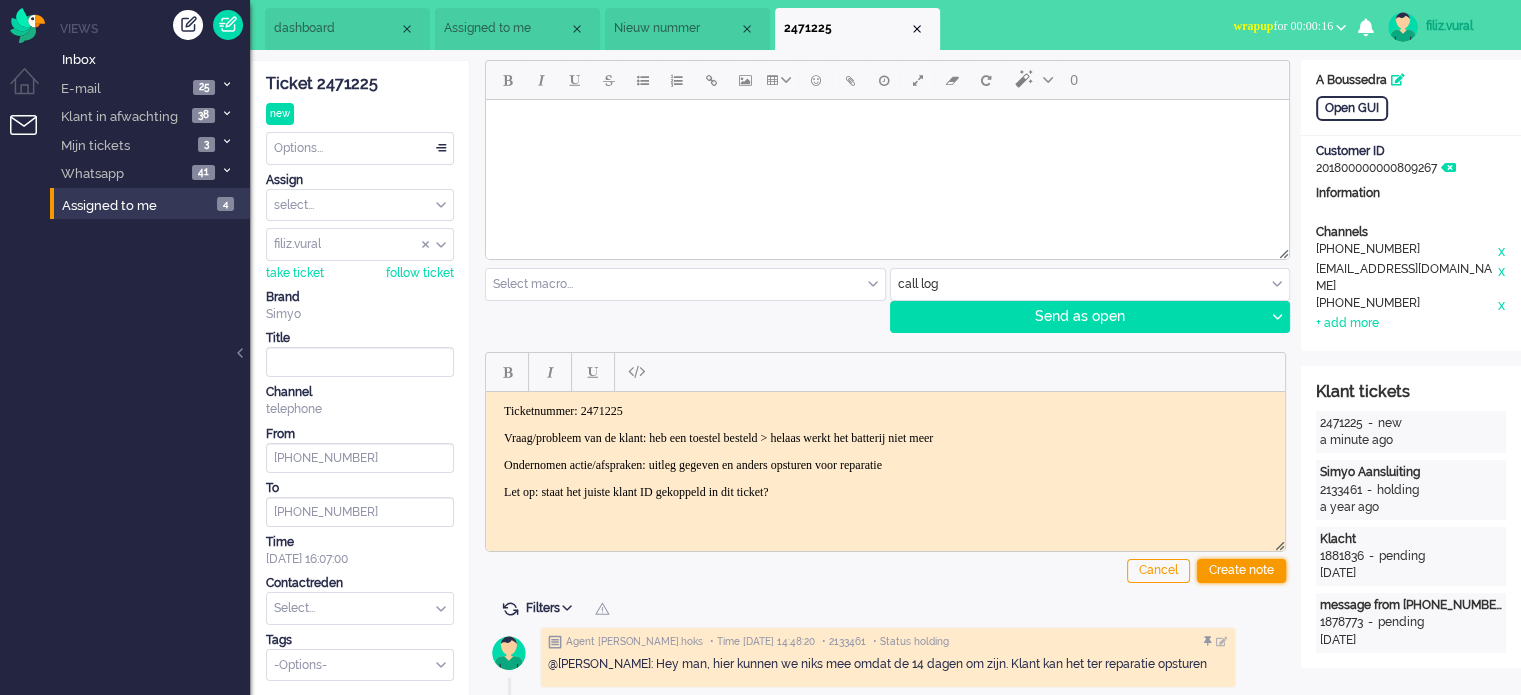 click on "Create note" at bounding box center (1241, 571) 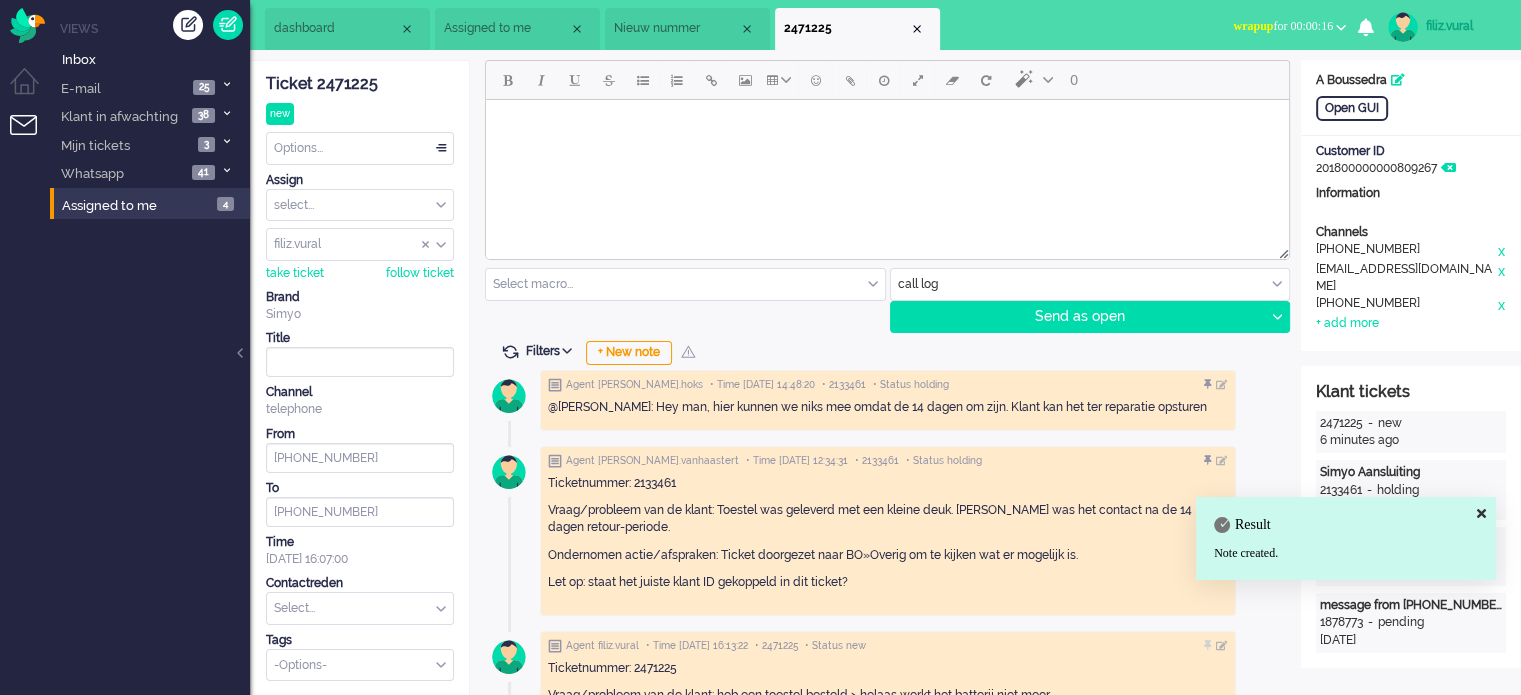 click on "Contactreden" at bounding box center (360, 583) 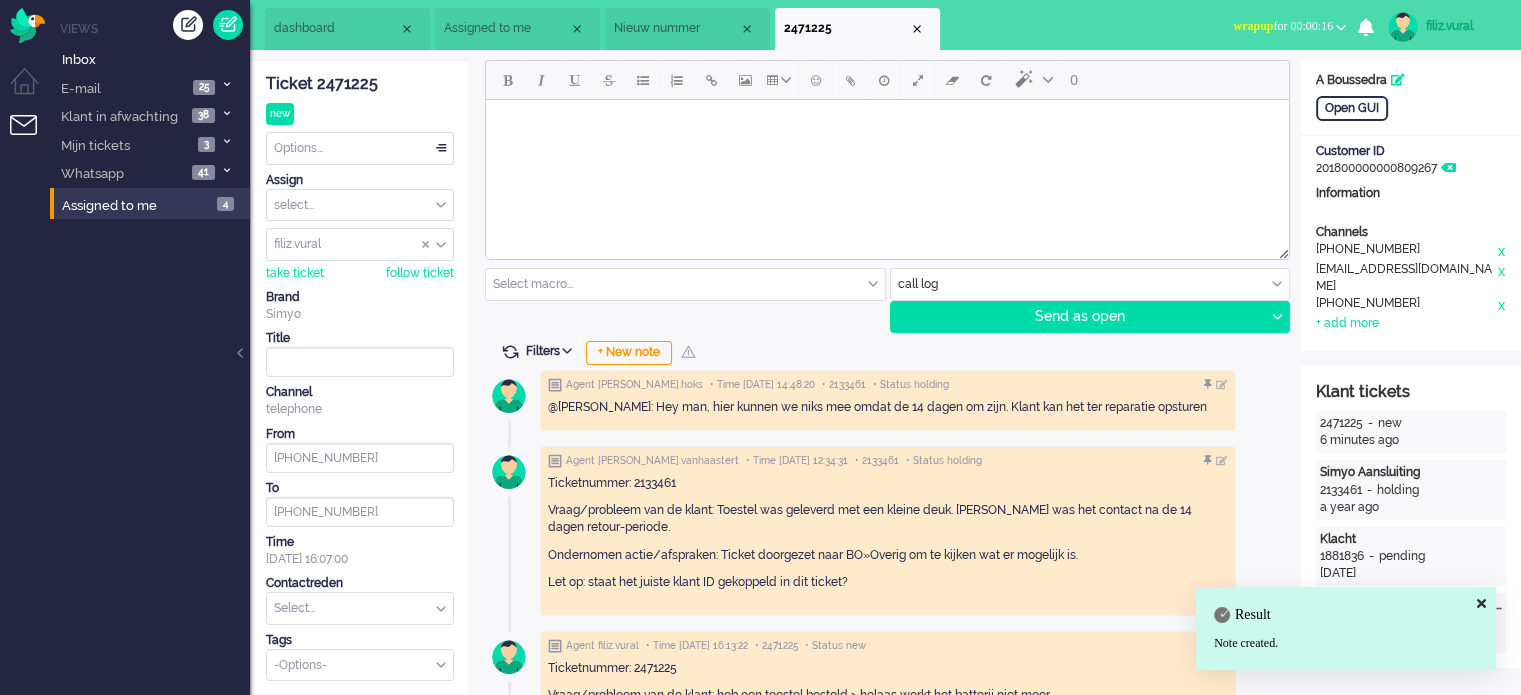 drag, startPoint x: 371, startPoint y: 595, endPoint x: 376, endPoint y: 575, distance: 20.615528 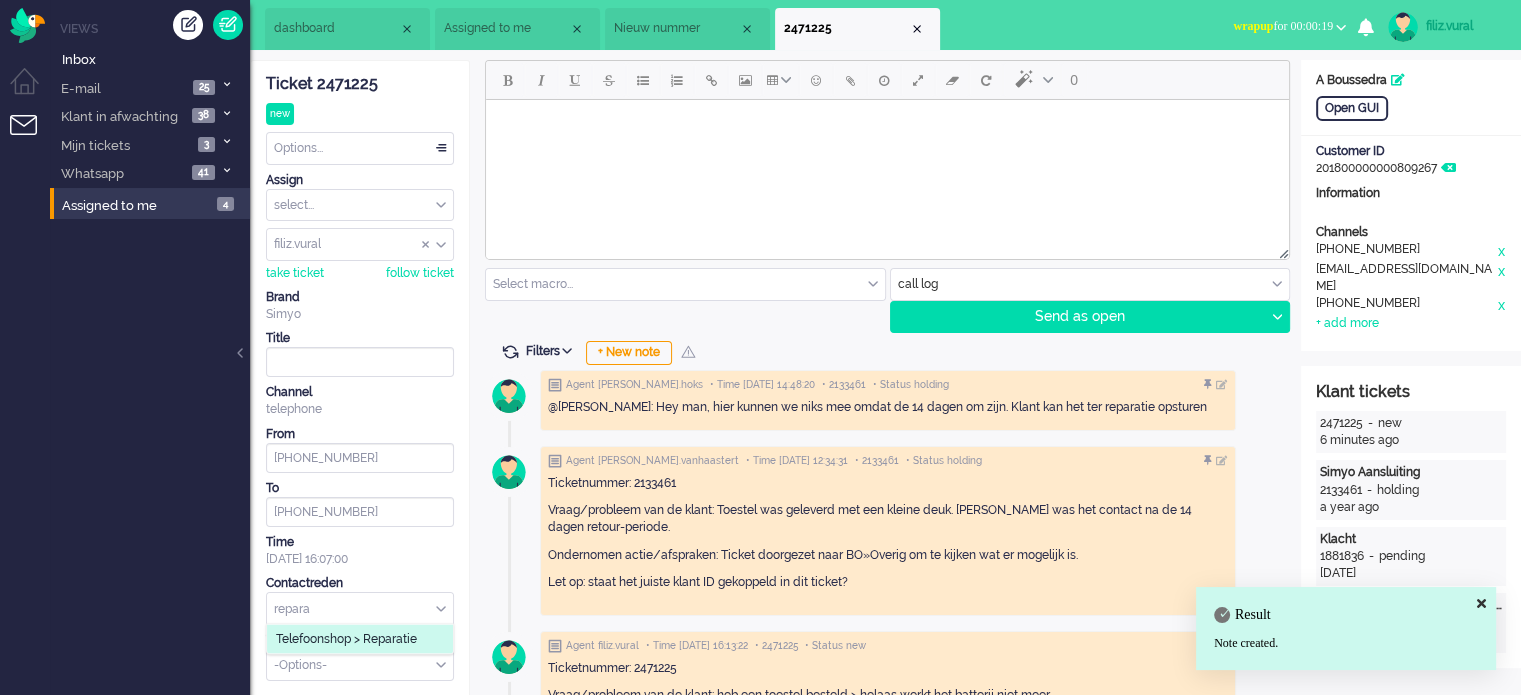 type on "repara" 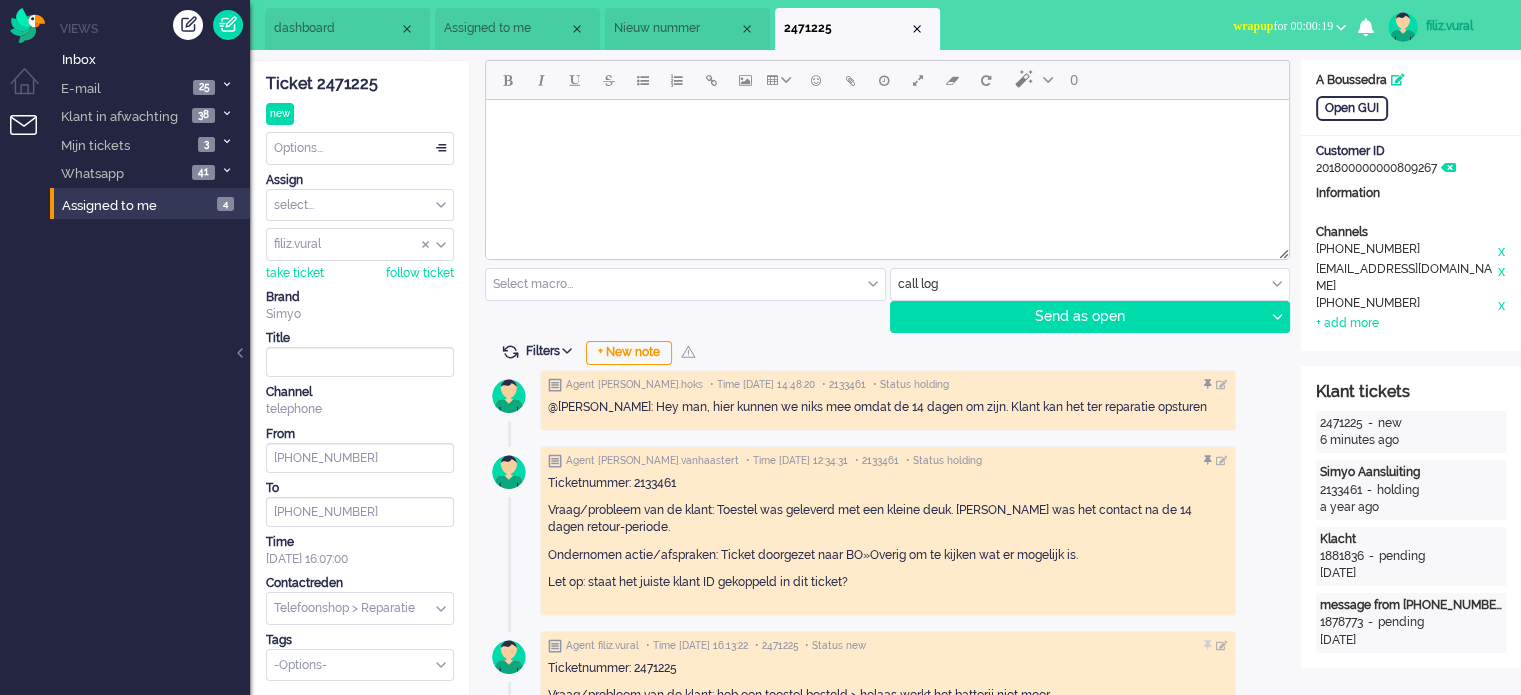 click on "Options..." at bounding box center (360, 148) 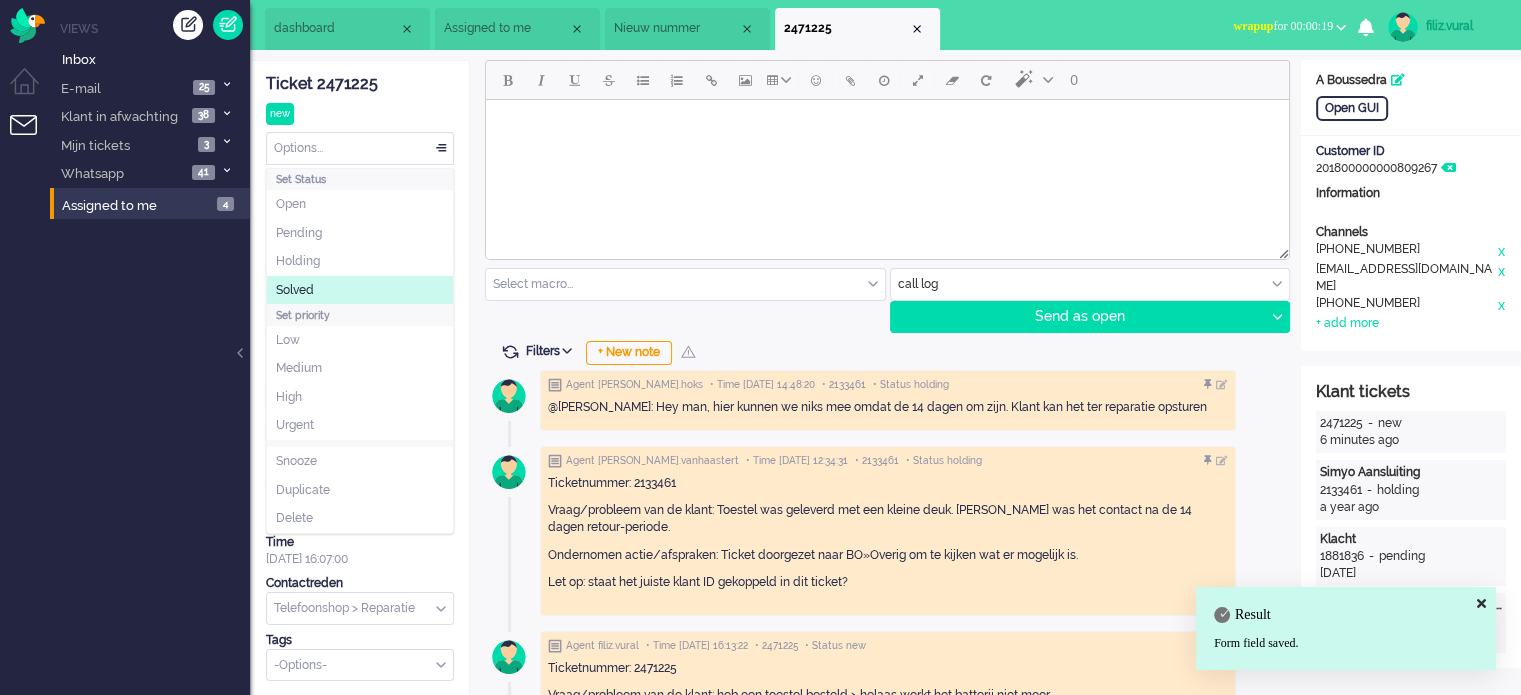 click on "Solved" 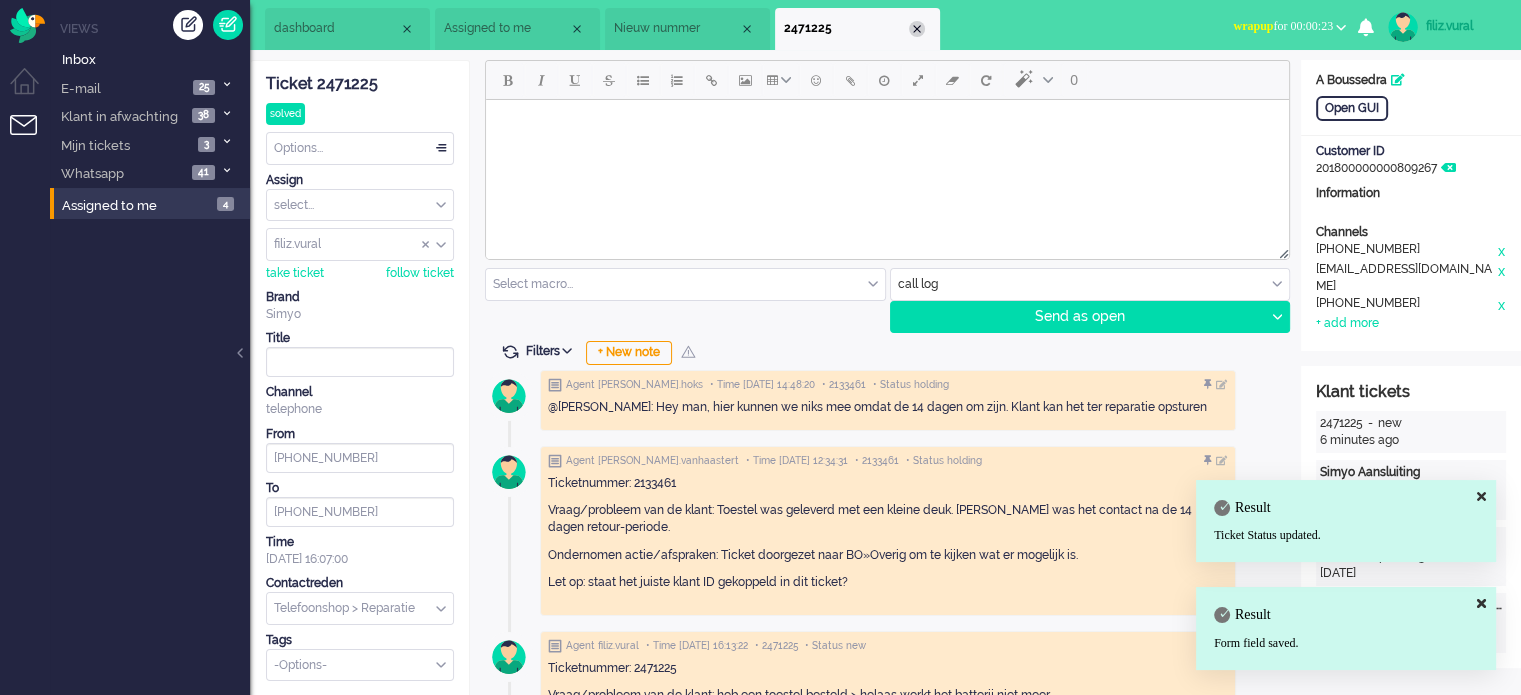 click at bounding box center (917, 29) 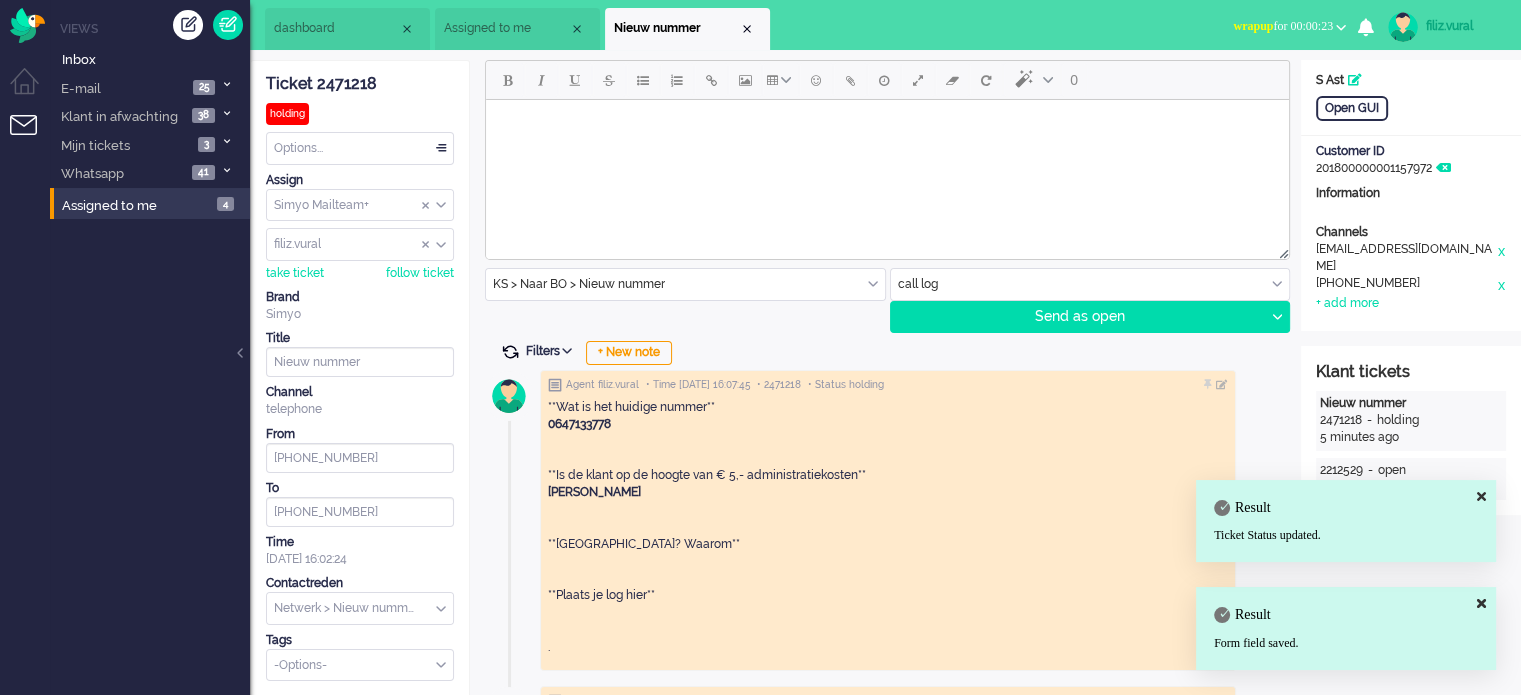 click at bounding box center [510, 352] 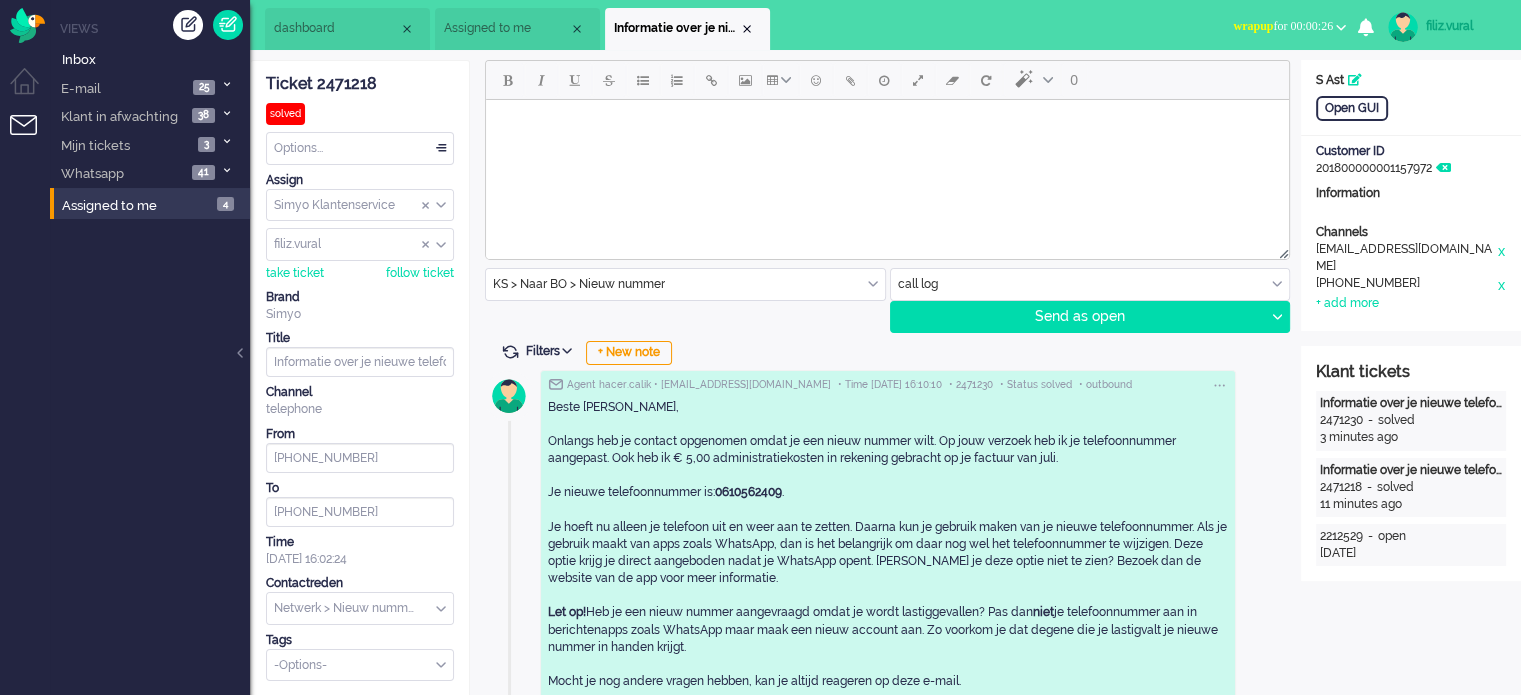 click on "Assigned to me" at bounding box center (506, 28) 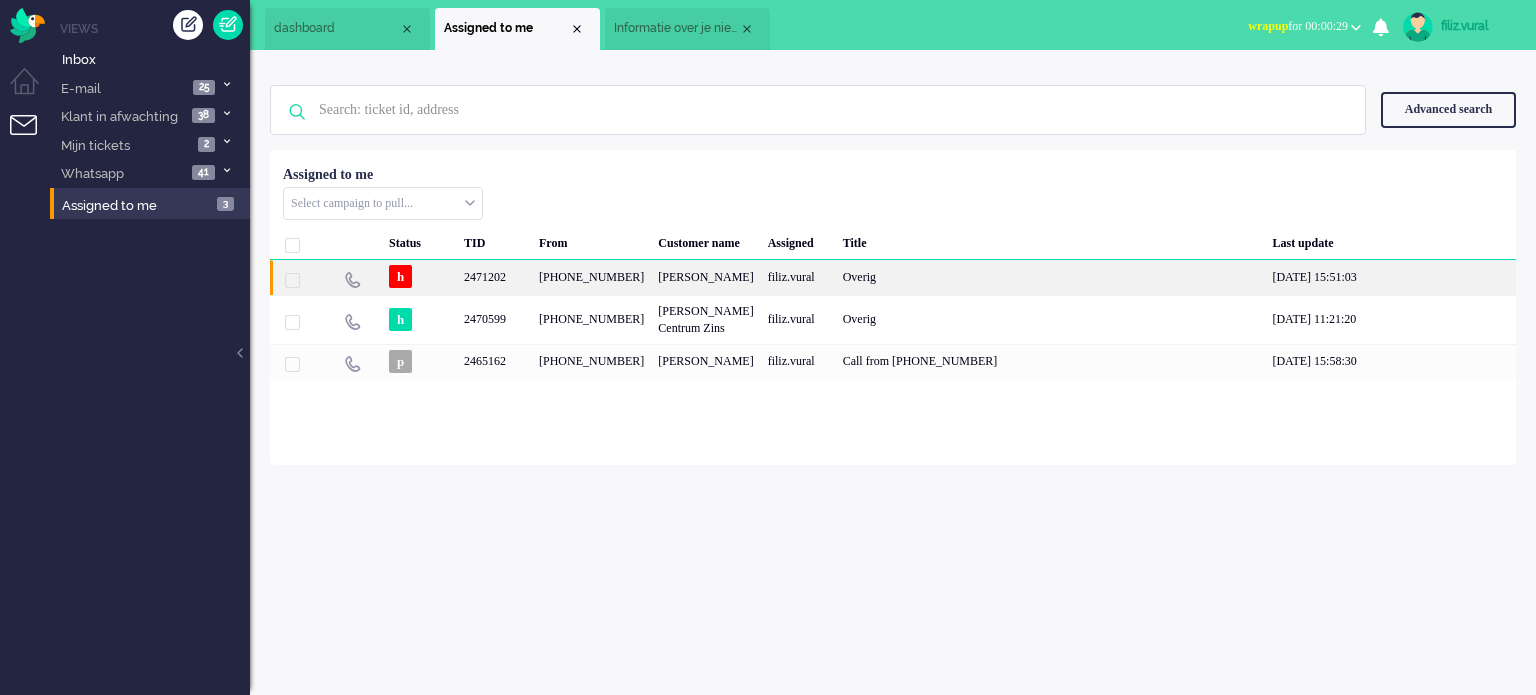 click on "2471202" 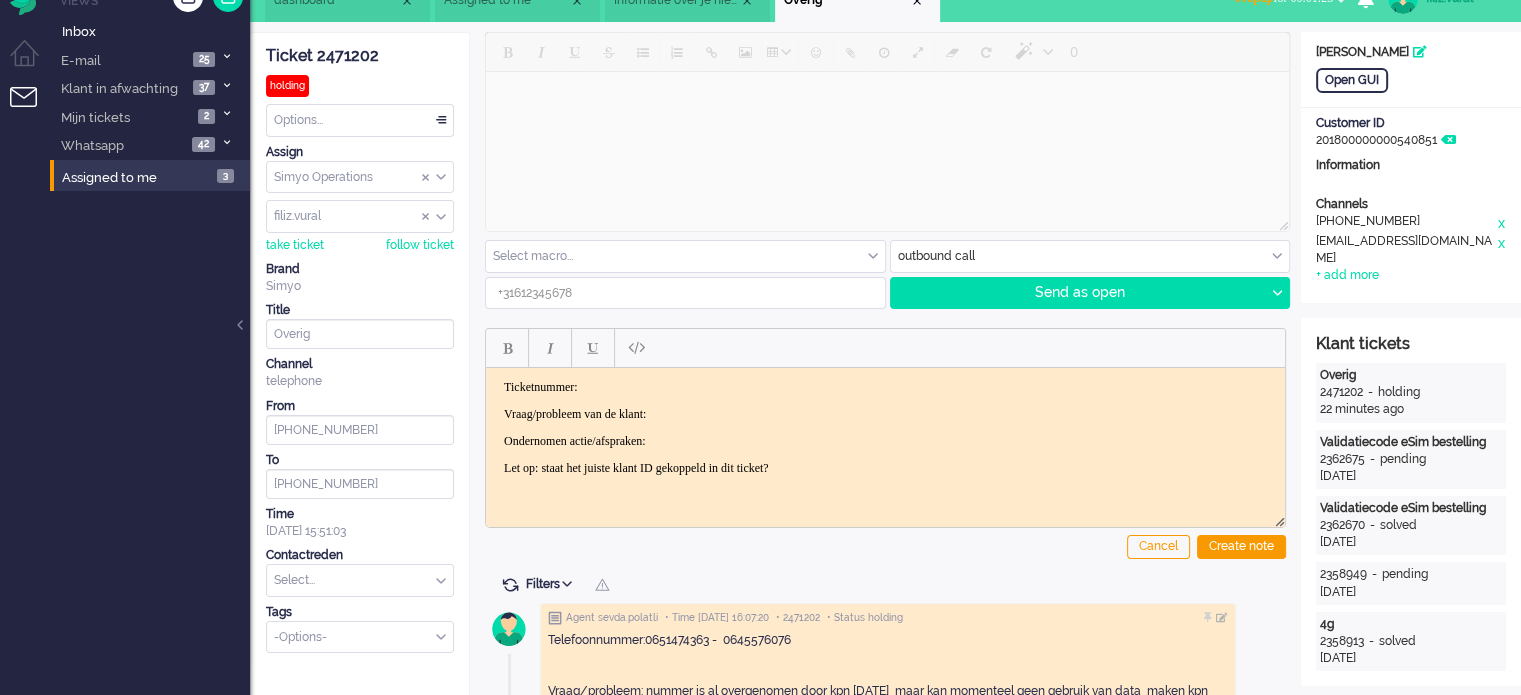 scroll, scrollTop: 0, scrollLeft: 0, axis: both 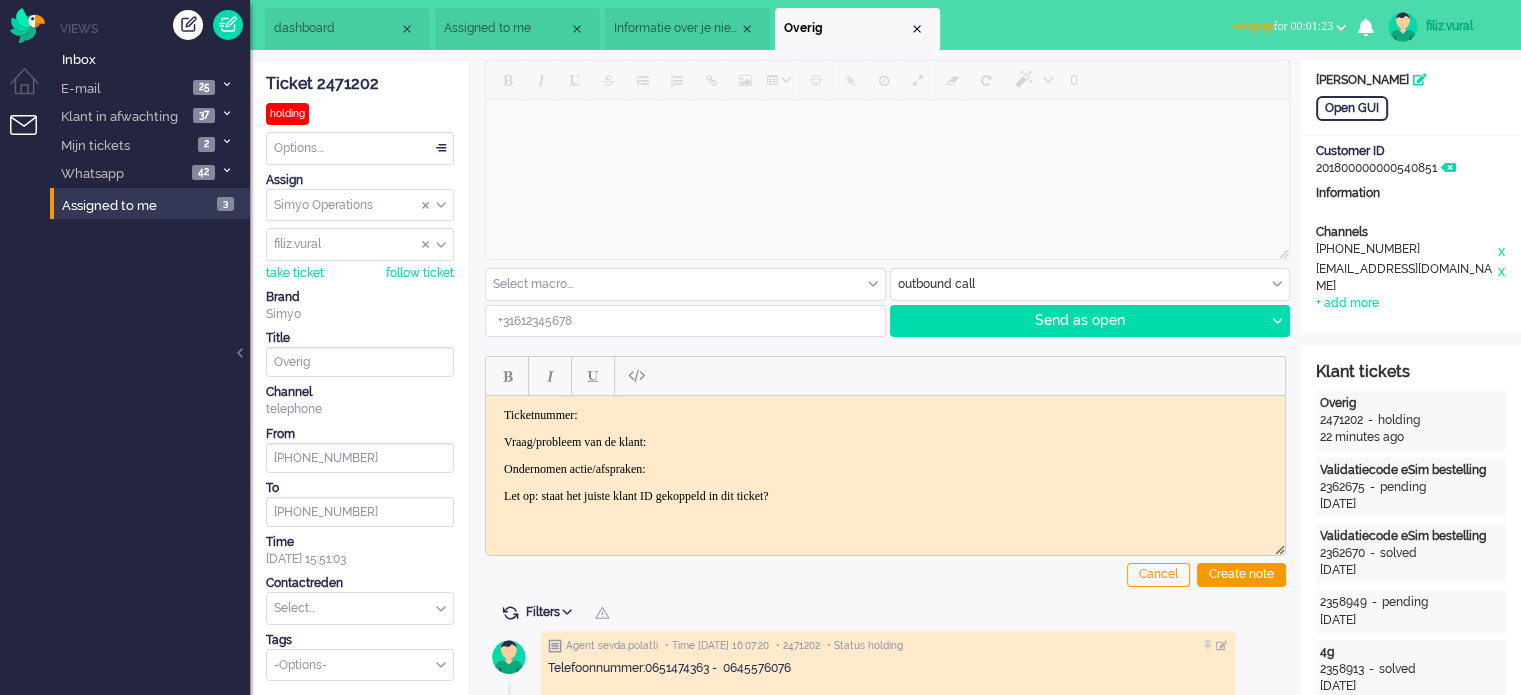 click on "dashboard" at bounding box center [336, 28] 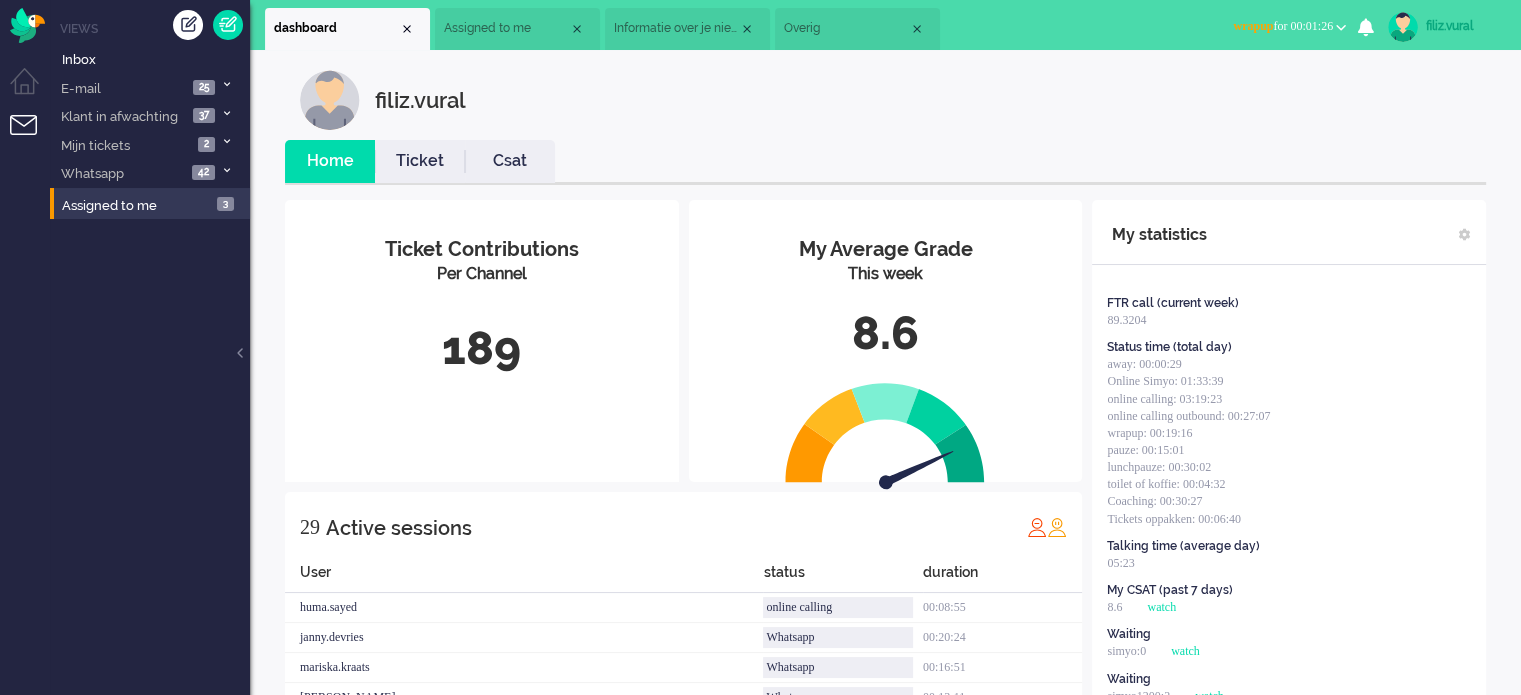 click on "Csat" at bounding box center [510, 161] 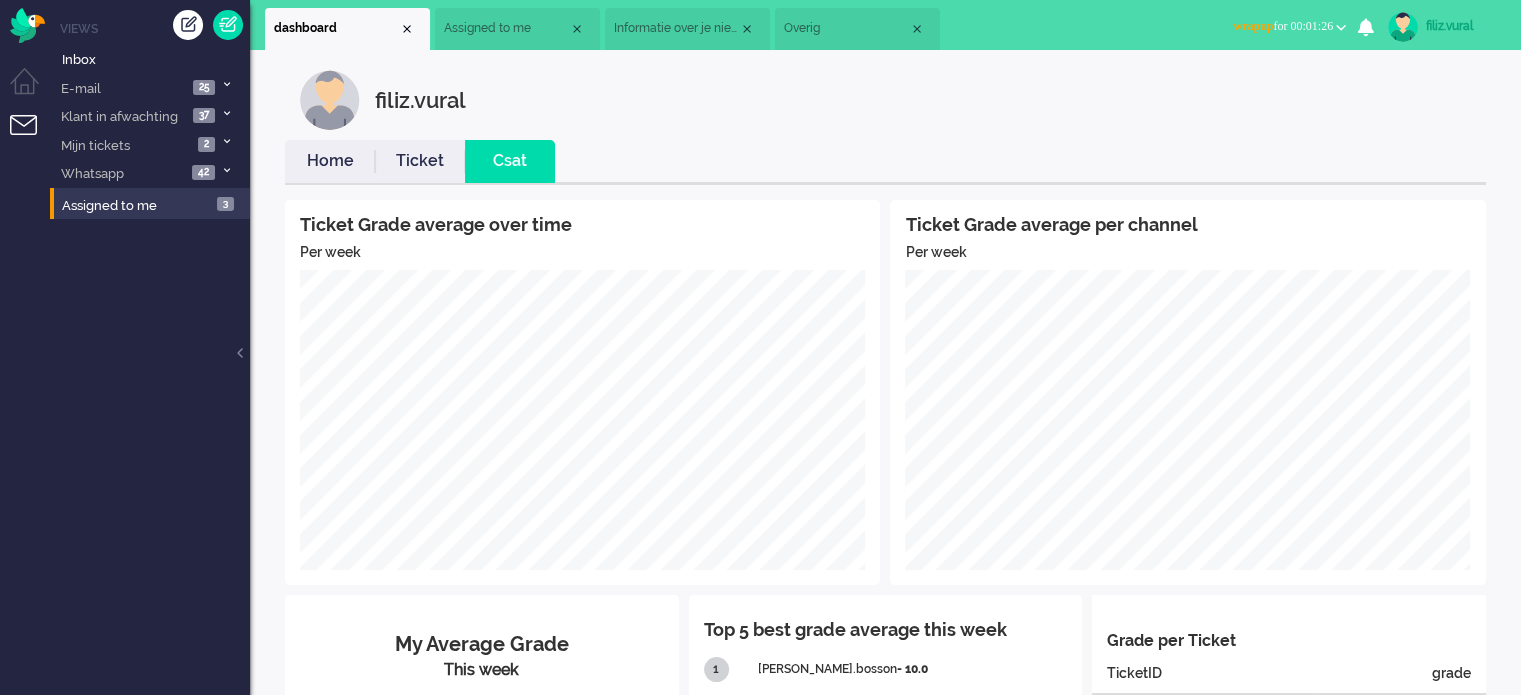click on "Home" at bounding box center (330, 161) 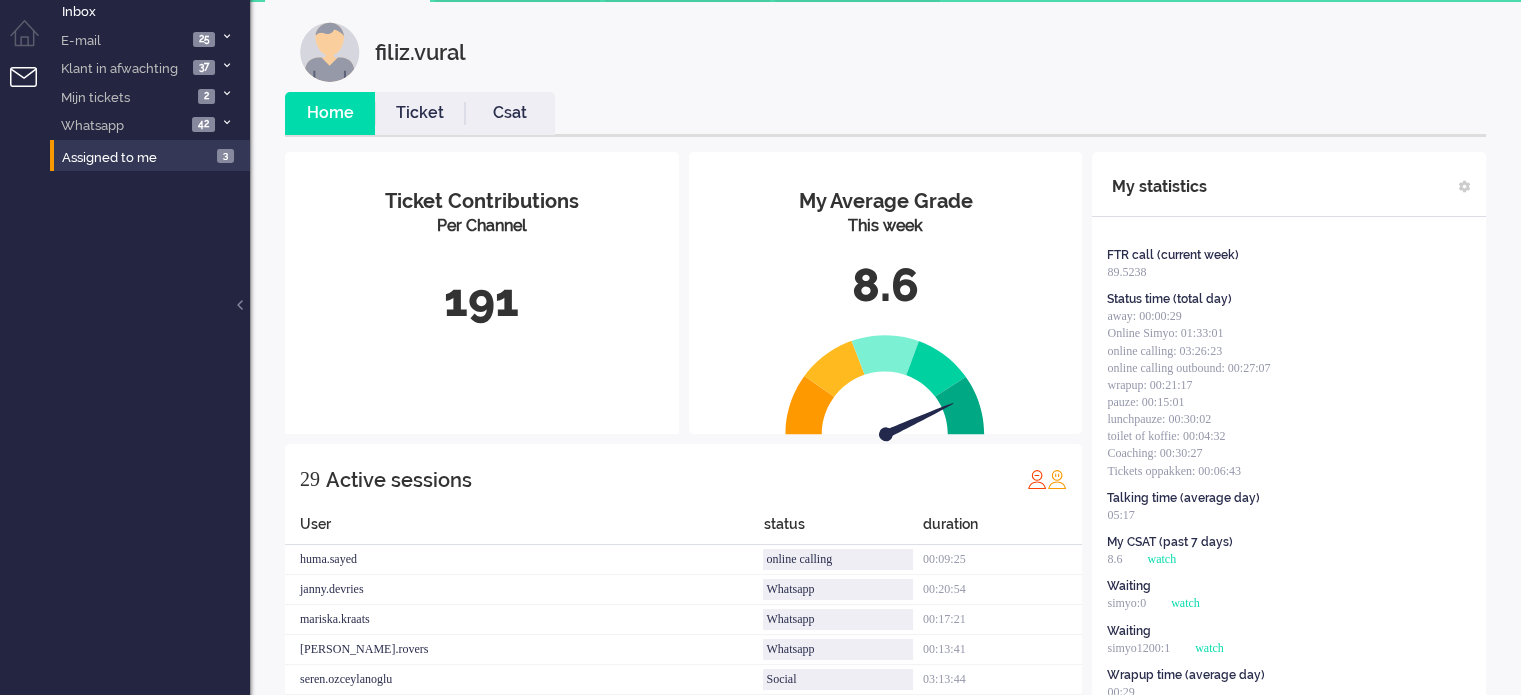 scroll, scrollTop: 0, scrollLeft: 0, axis: both 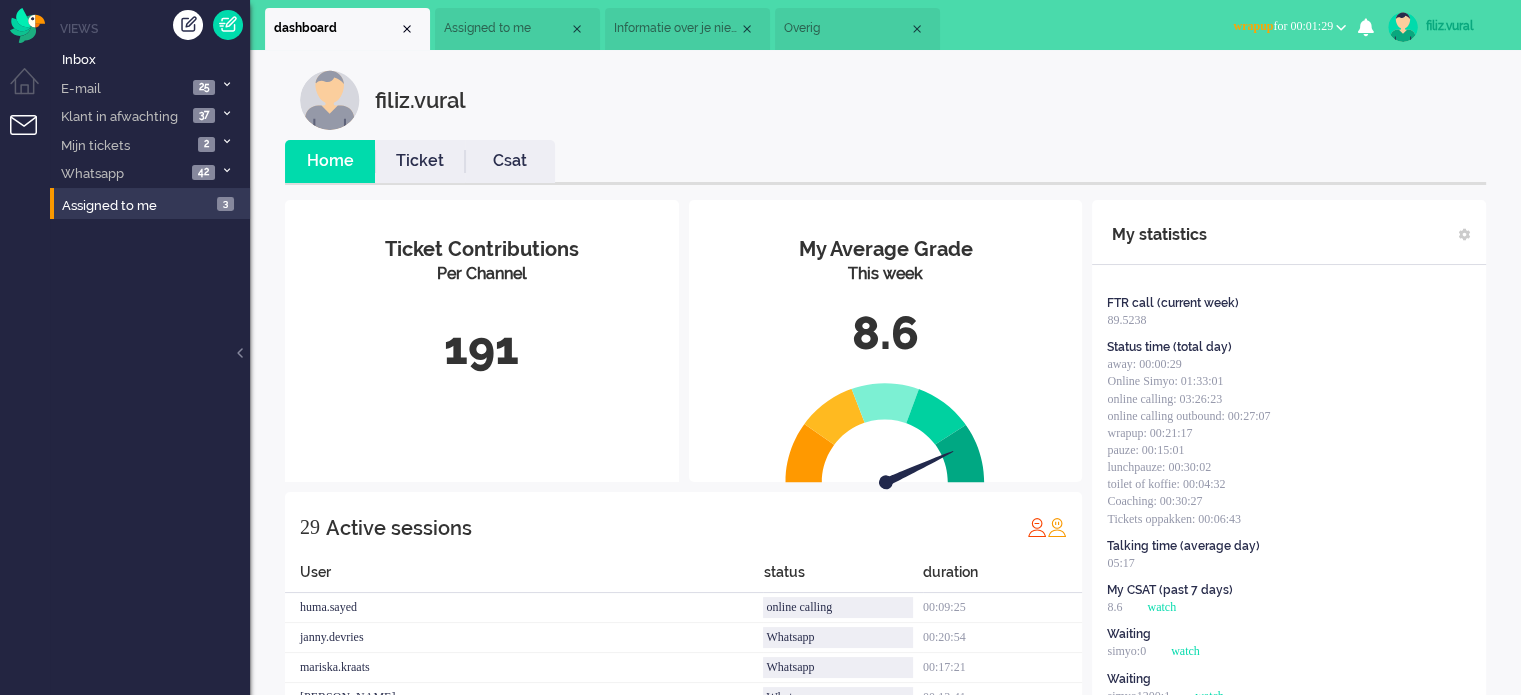click on "wrapup  for 00:01:29" at bounding box center [1283, 26] 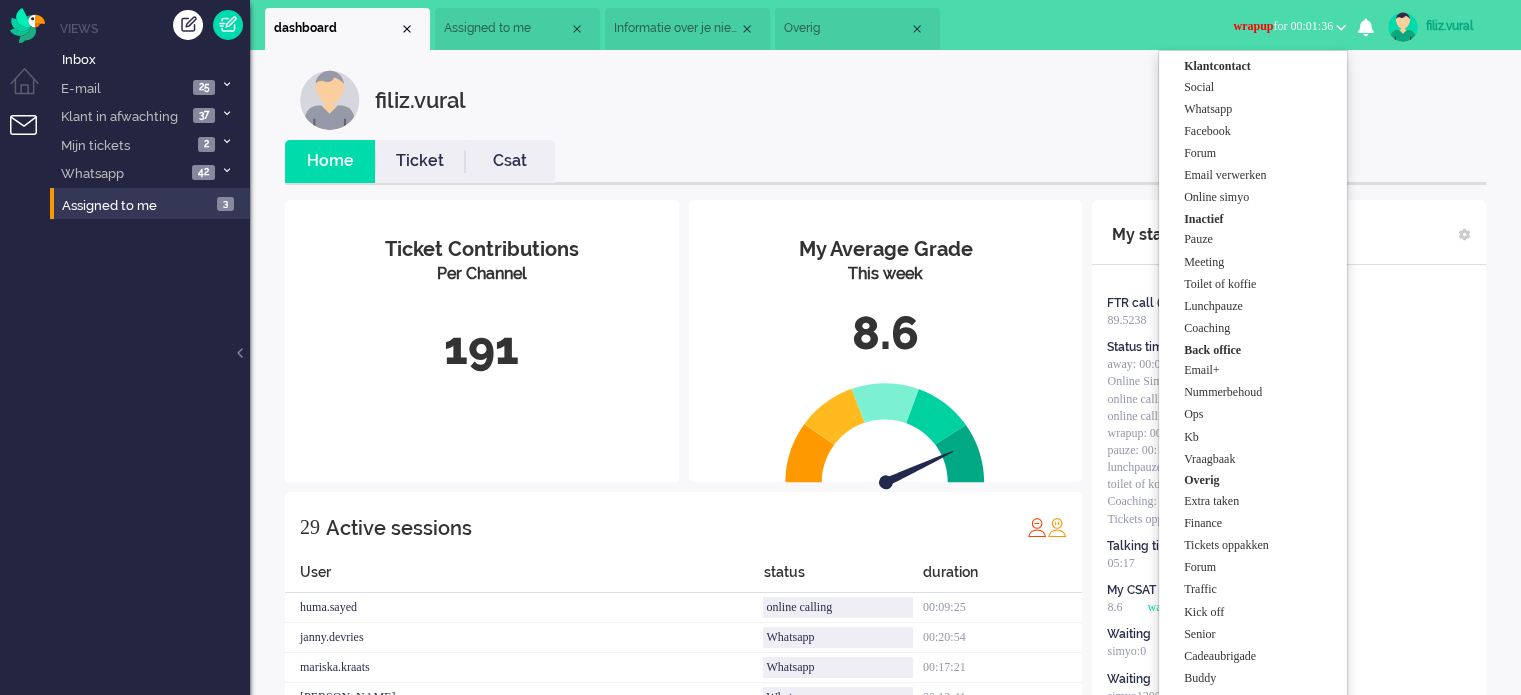 click on "Overig" at bounding box center (846, 28) 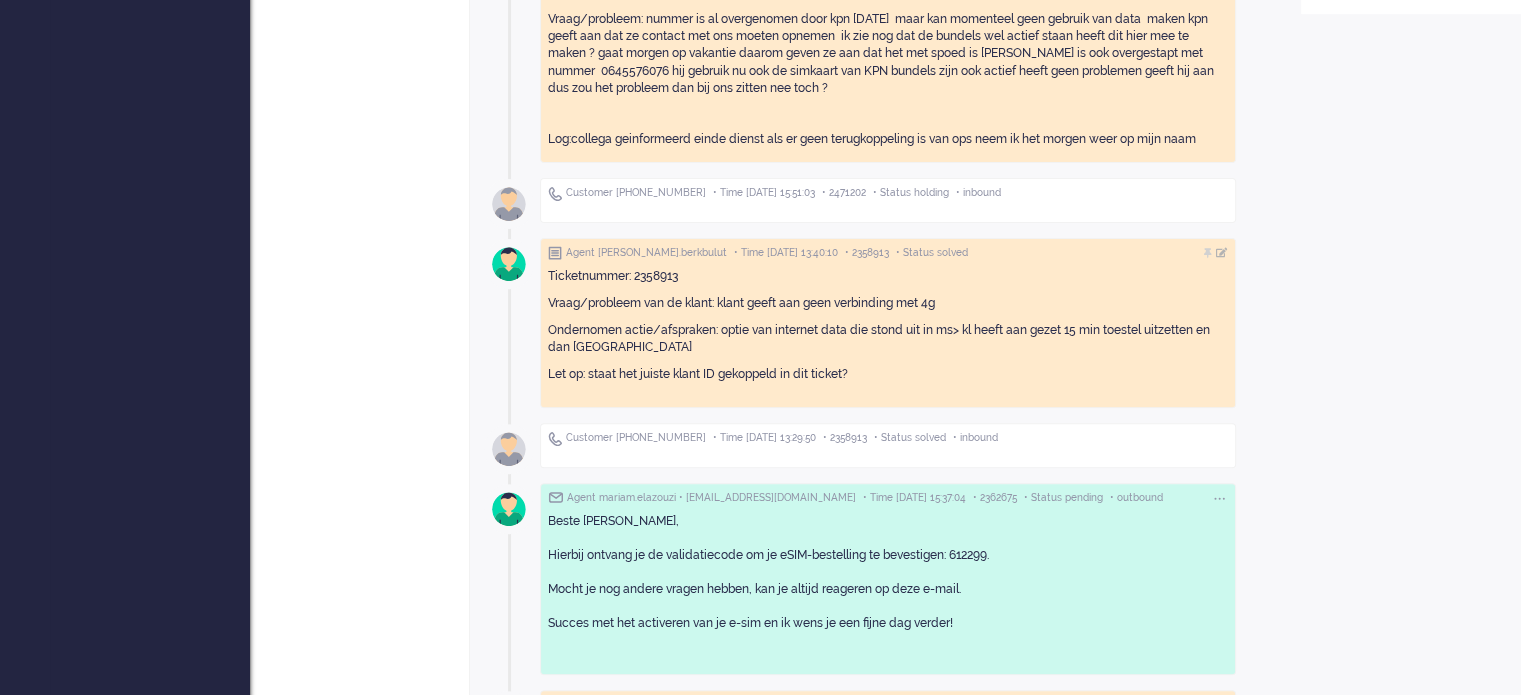 scroll, scrollTop: 0, scrollLeft: 0, axis: both 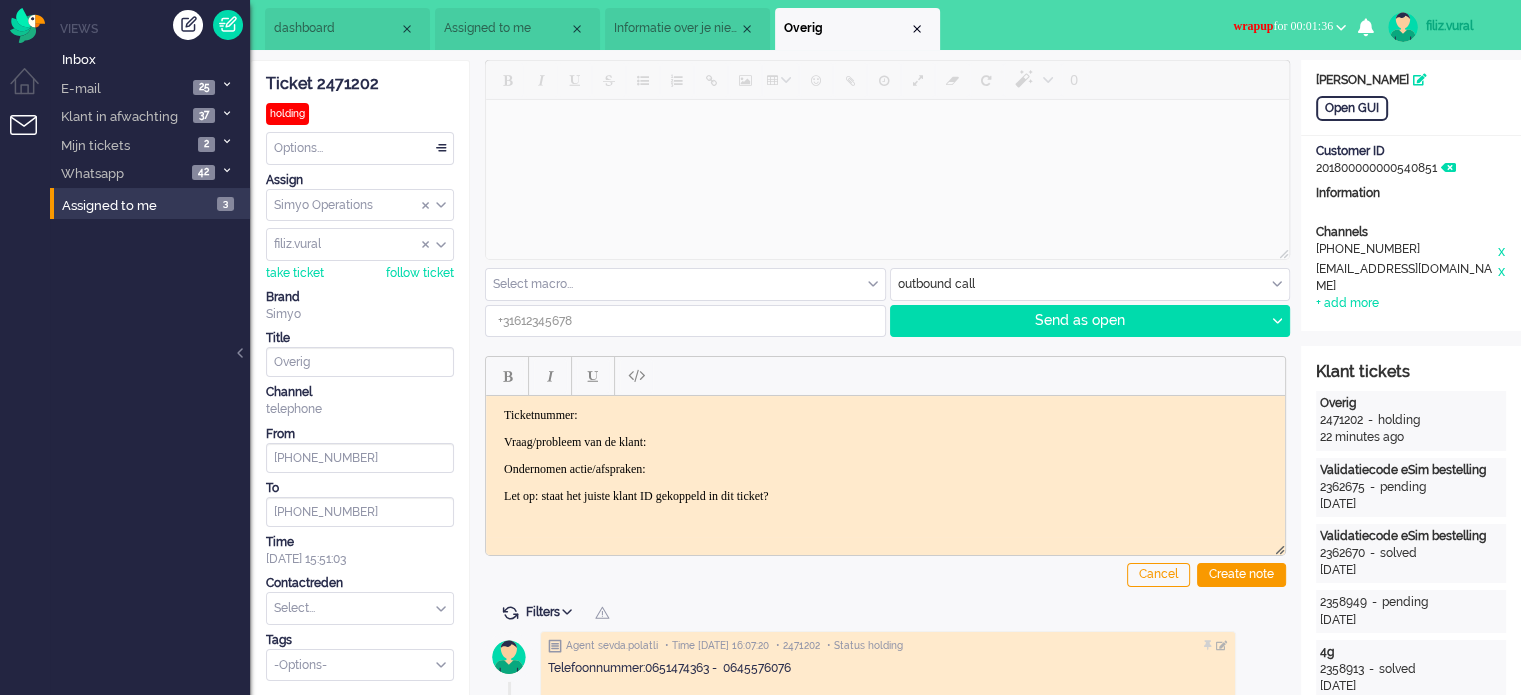 click on "Informatie over je nieuwe telefoonnummer" at bounding box center [676, 28] 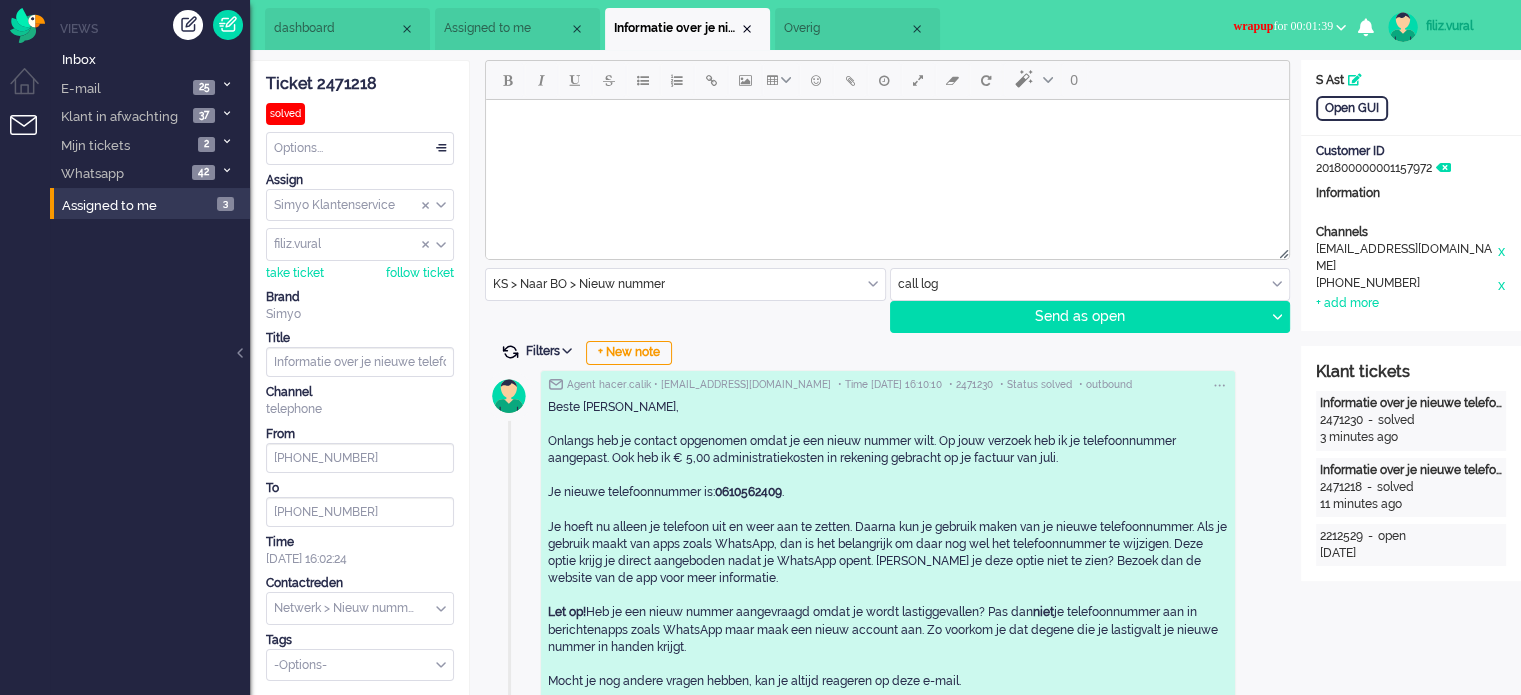 click at bounding box center (510, 352) 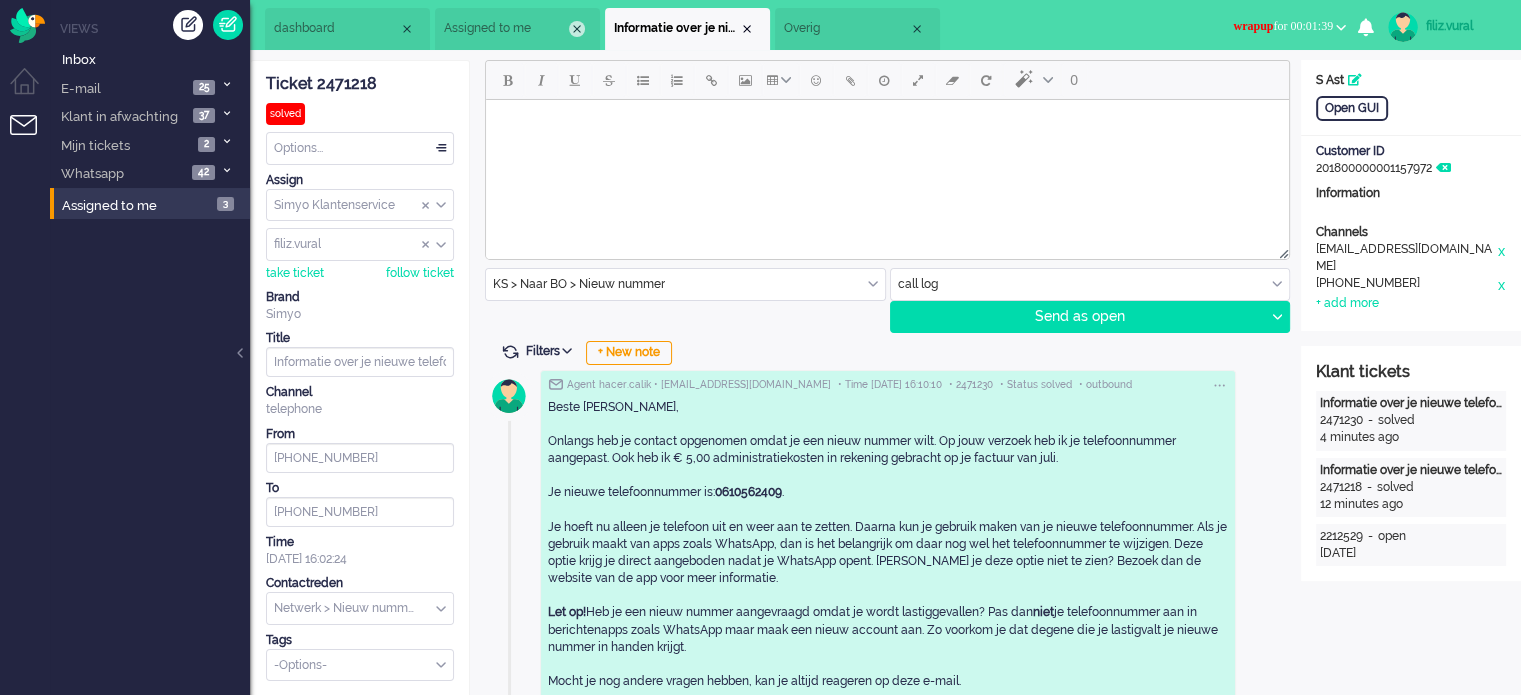 click at bounding box center (577, 29) 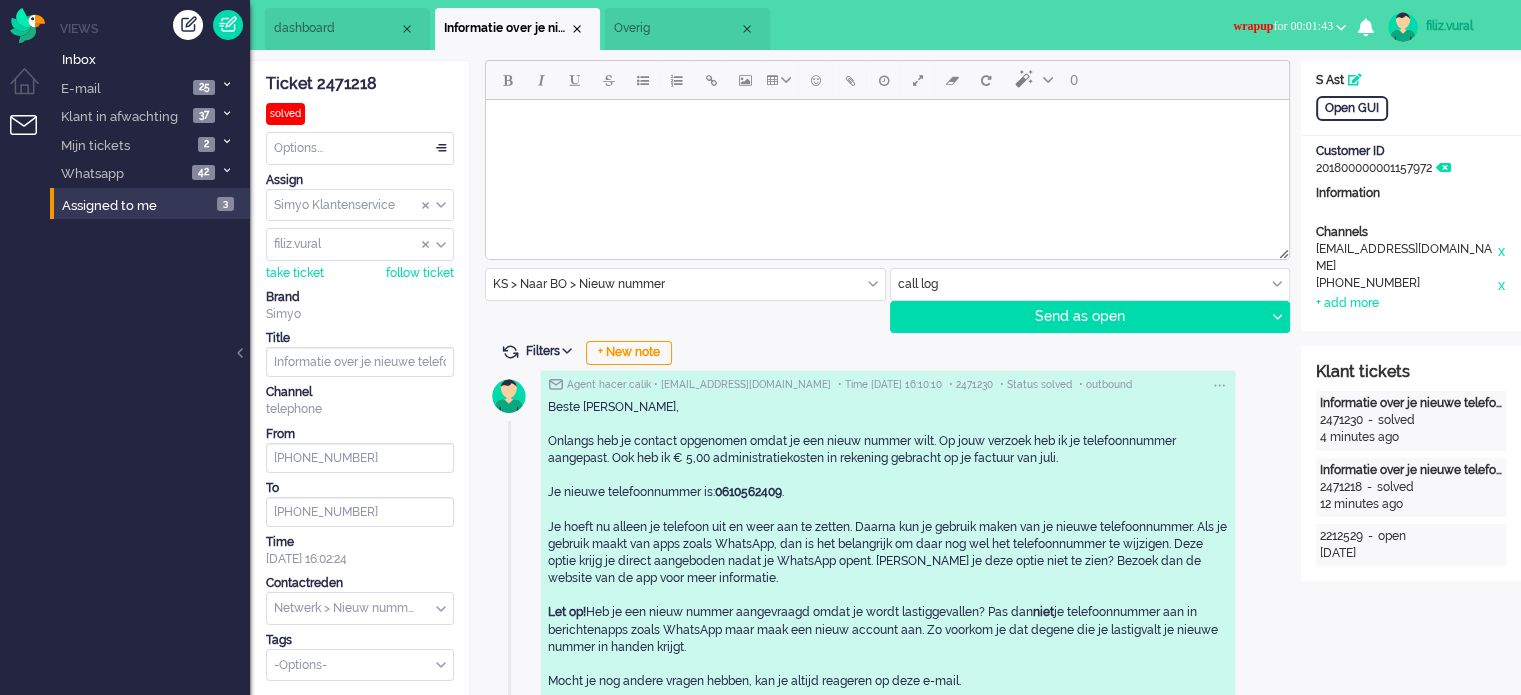 click on "dashboard" at bounding box center (336, 28) 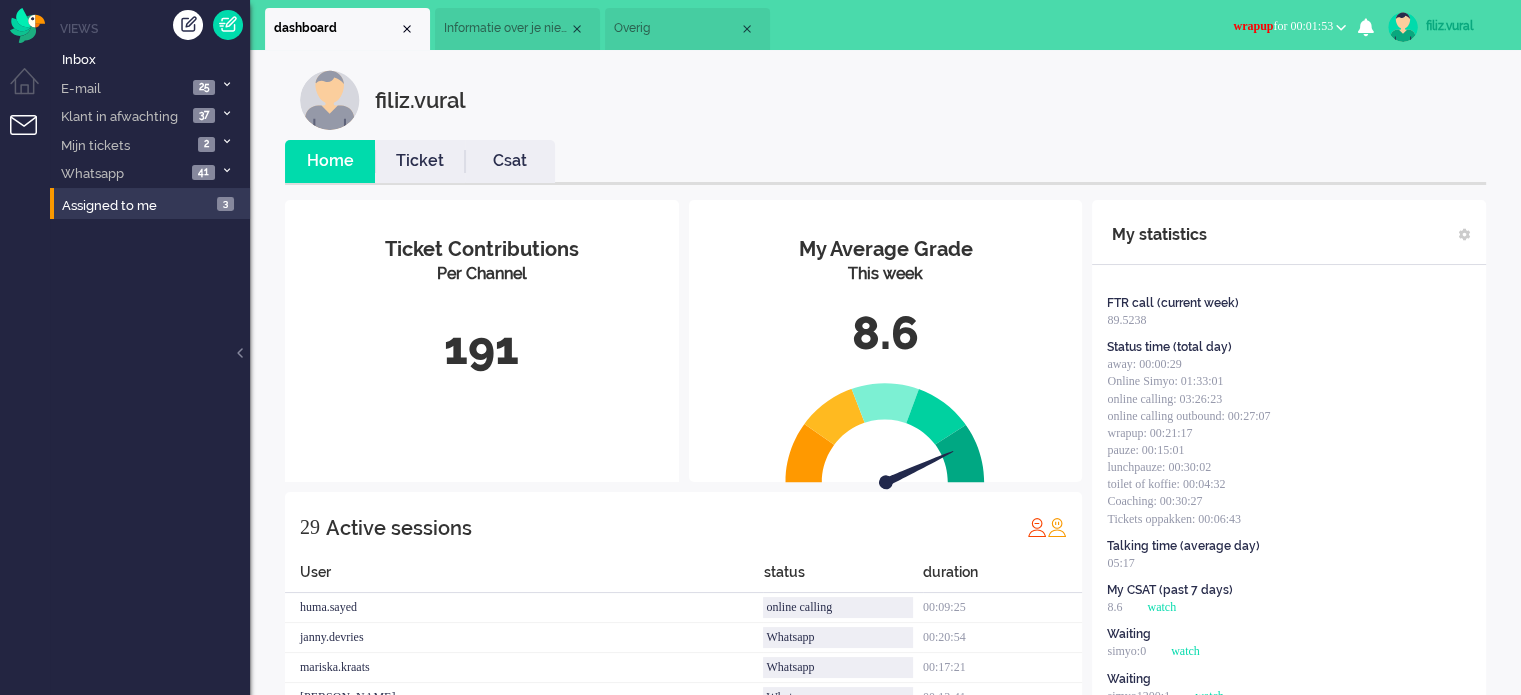 click on "filiz.vural Home Ticket Csat My Average Grade This week 8.6 Ticket Contributions Per Channel 191 29 Active sessions User status duration huma.sayed online calling 00:09:25 janny.devries Whatsapp 00:20:54 mariska.kraats Whatsapp 00:17:21 samantha.rovers Whatsapp 00:13:41 seren.ozceylanoglu Social 03:13:44 sean.vanstenis away 02:46:49 didi.samuels Finance 03:18:05 canan.perkgoz away 03:25:38 justin.moestadja email verwerken 00:00:59 rabia.guler Whatsapp 00:07:40 sedat.yildiz Extra taken 00:25:15 roeqajja.hosain Social 06:59:51 Tessa.Schreuders Whatsapp 01:38:04 hacer.calik Vraagbaak 01:15:39 leontine.penning online calling 00:31:12 mariam.elazouzi pauze 00:01:24 shahin.ahrary online calling 00:01:04 zeynep.komurcu online calling 00:08:19 Ayfer.Unal online calling 00:01:52 rabia.tuysuz online calling 00:00:55 filiz.vural wrapup 00:01:25 ozge.karaca Whatsapp 00:10:40 leon.bakuwel online calling 00:05:10 fatih.sahin online calling 00:05:36 surayya.budak Whatsapp 02:19:11 emine.yalcinkaya pauze 00:08:59 away away" at bounding box center (885, 794) 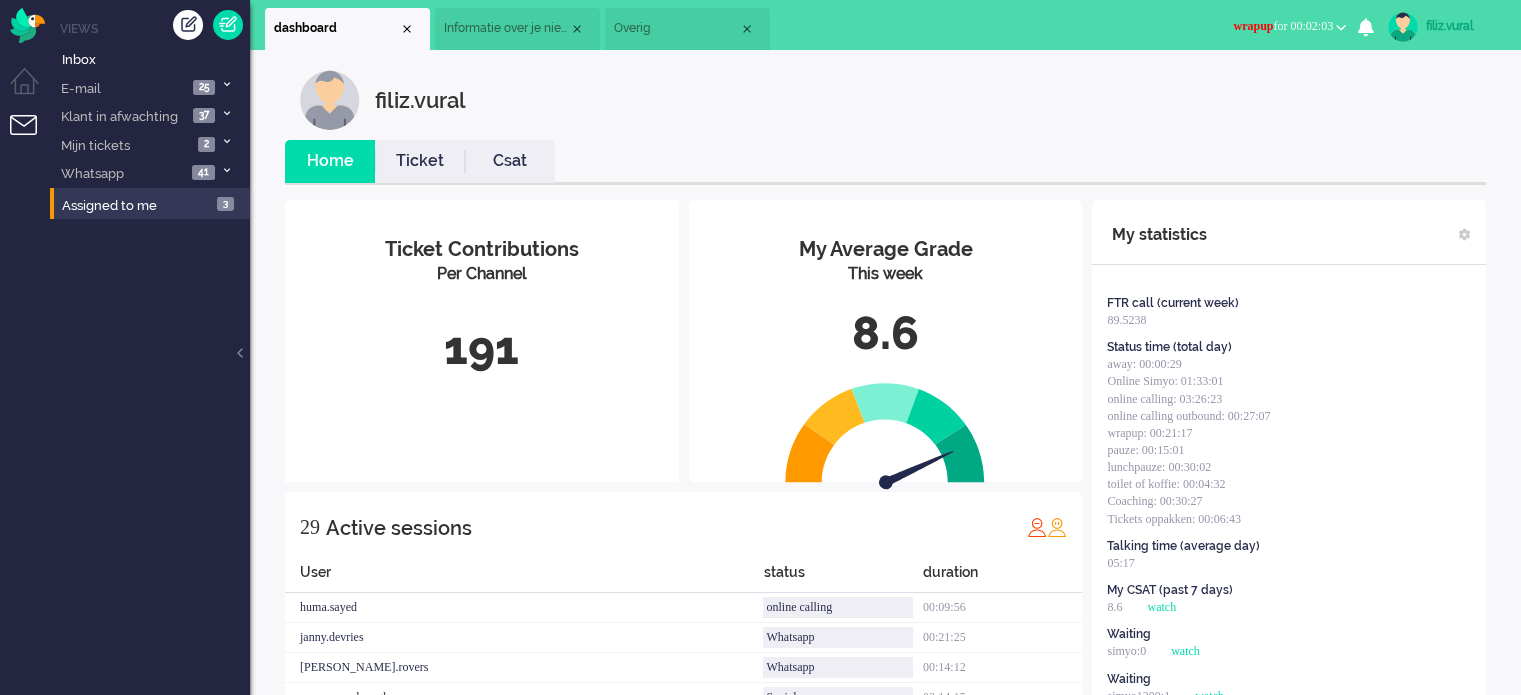 click on "Csat" at bounding box center (510, 161) 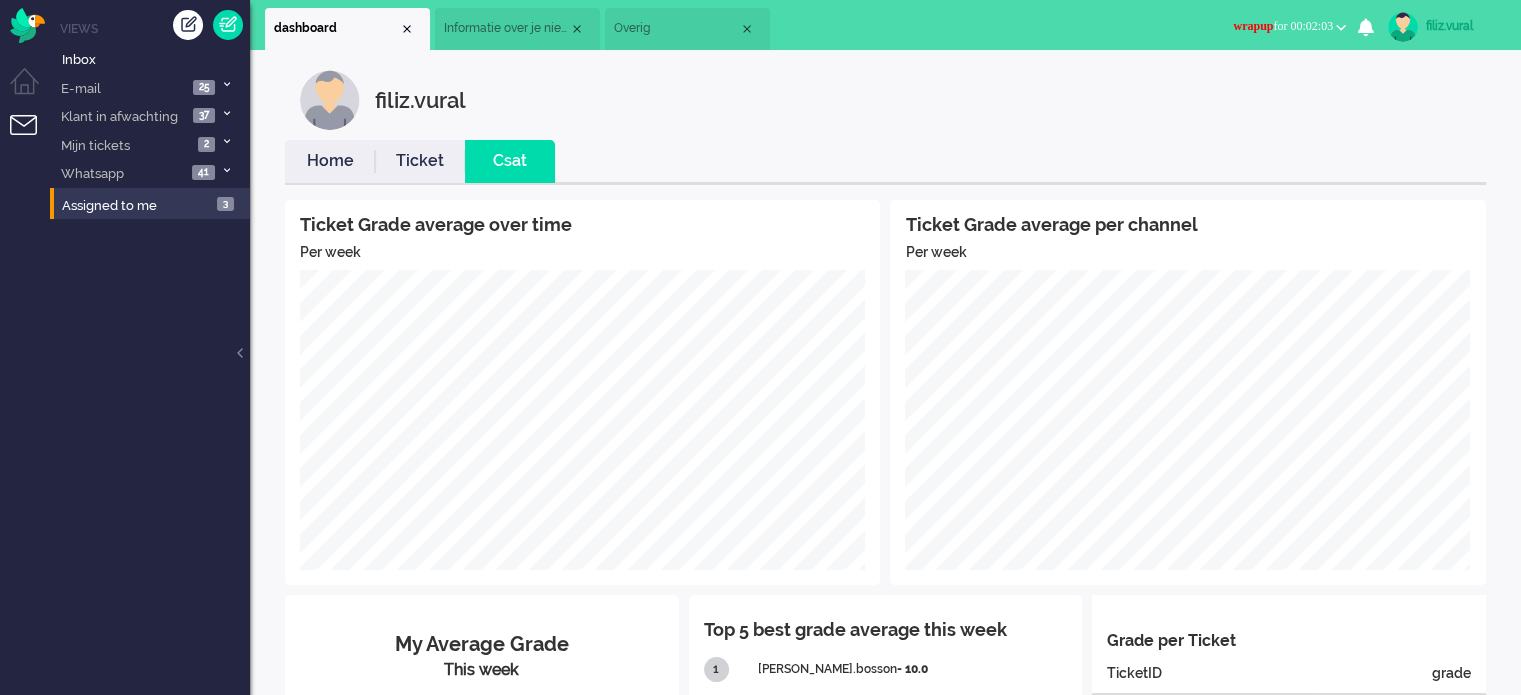 click on "Home" at bounding box center (330, 161) 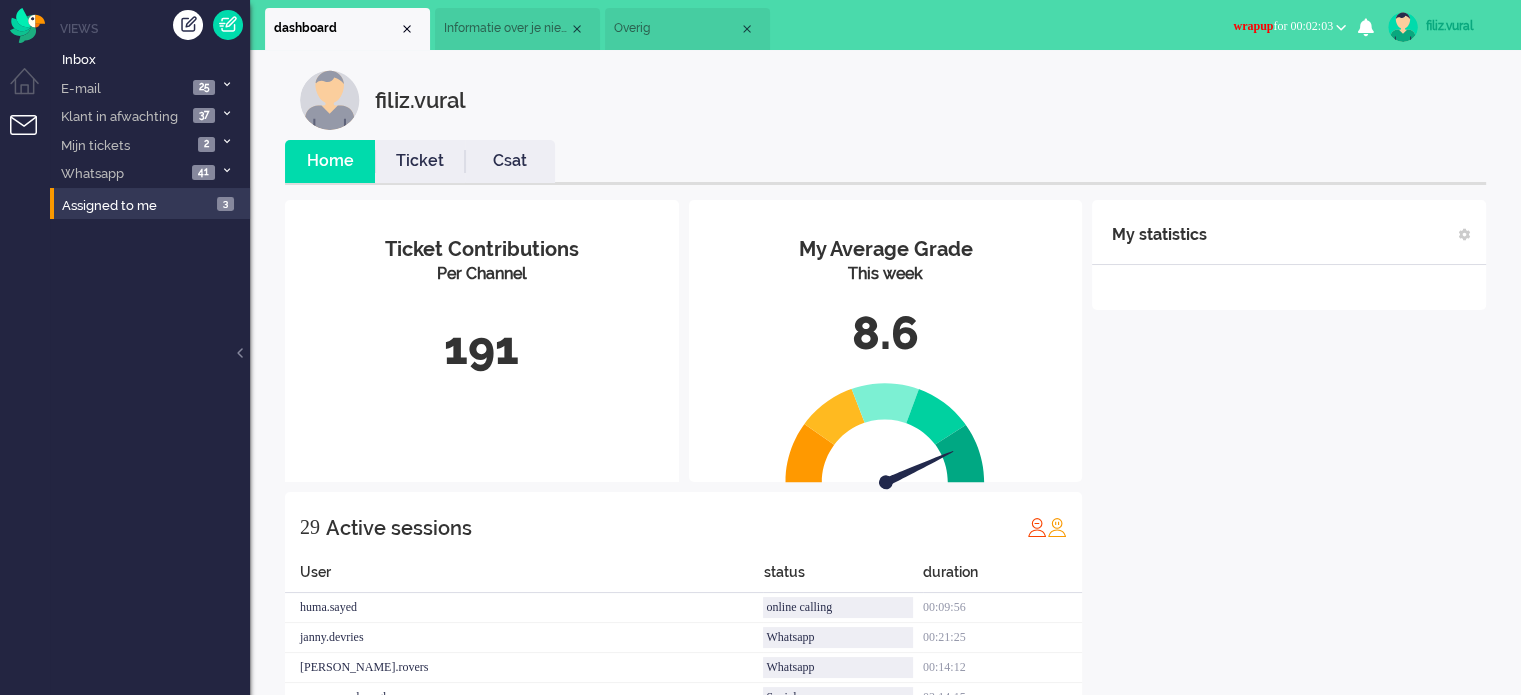 click on "Social
Whatsapp
Facebook
Forum
Email verwerken
Online simyo
Pauze
Meeting
Toilet of koffie
Lunchpauze
Coaching
Email+    Nummerbehoud    Ops Buddy" at bounding box center (1289, 28) 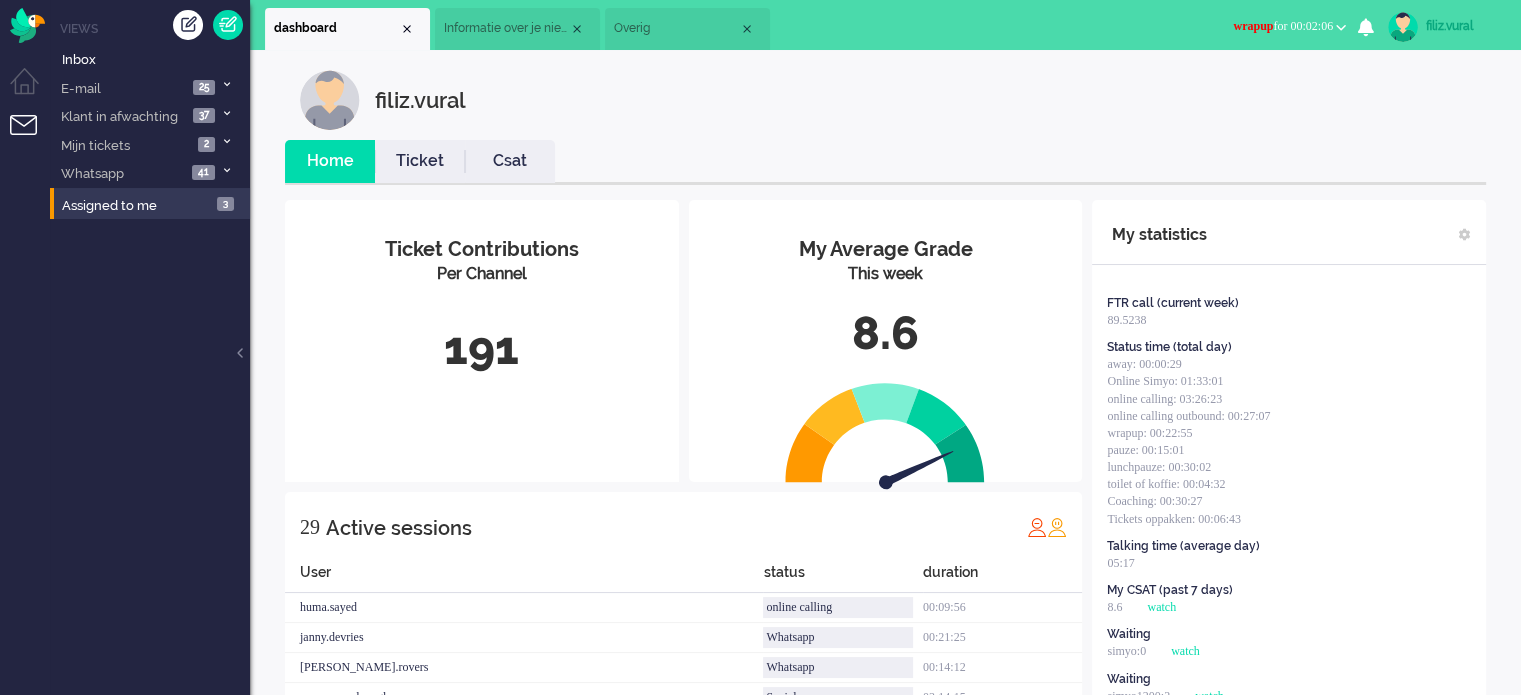 click on "wrapup  for 00:02:06" at bounding box center (1283, 26) 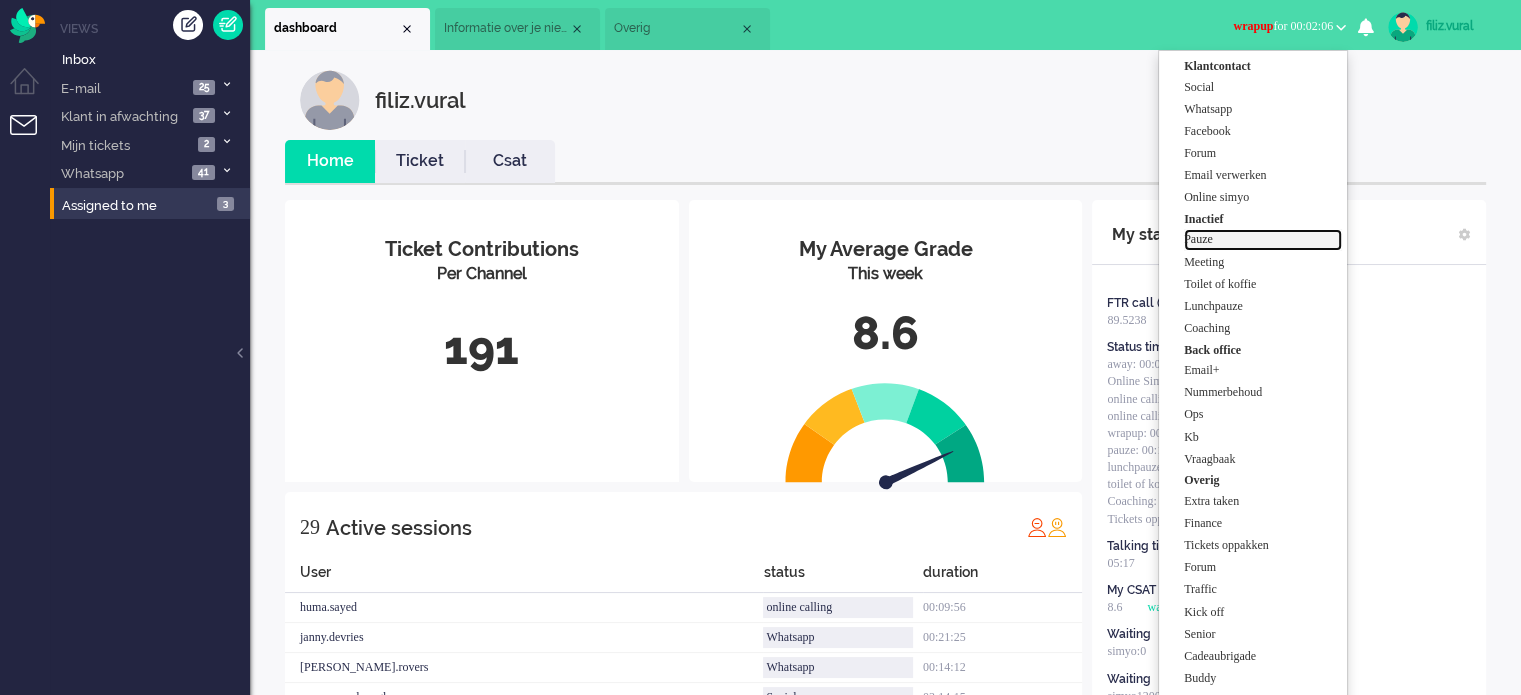 click on "Pauze" at bounding box center [1263, 239] 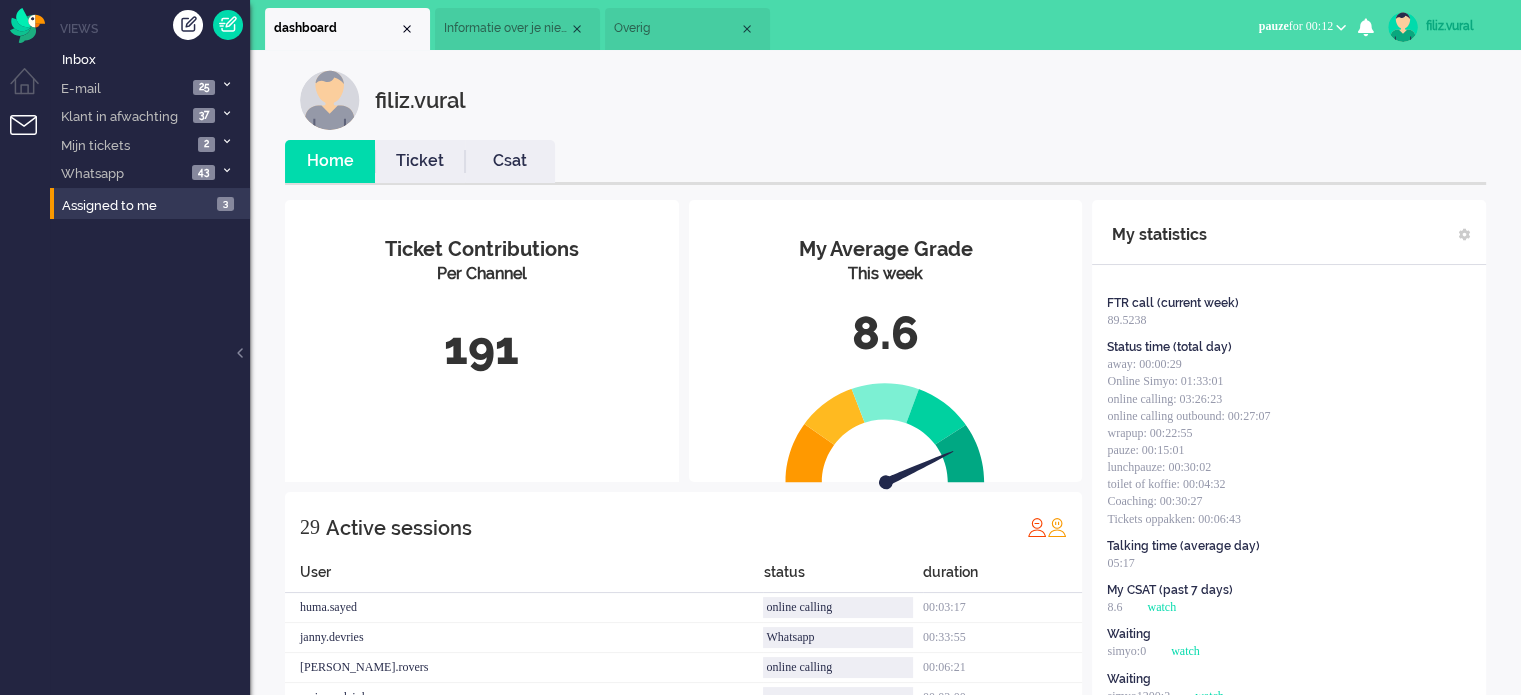 click on "filiz.vural" at bounding box center [900, 100] 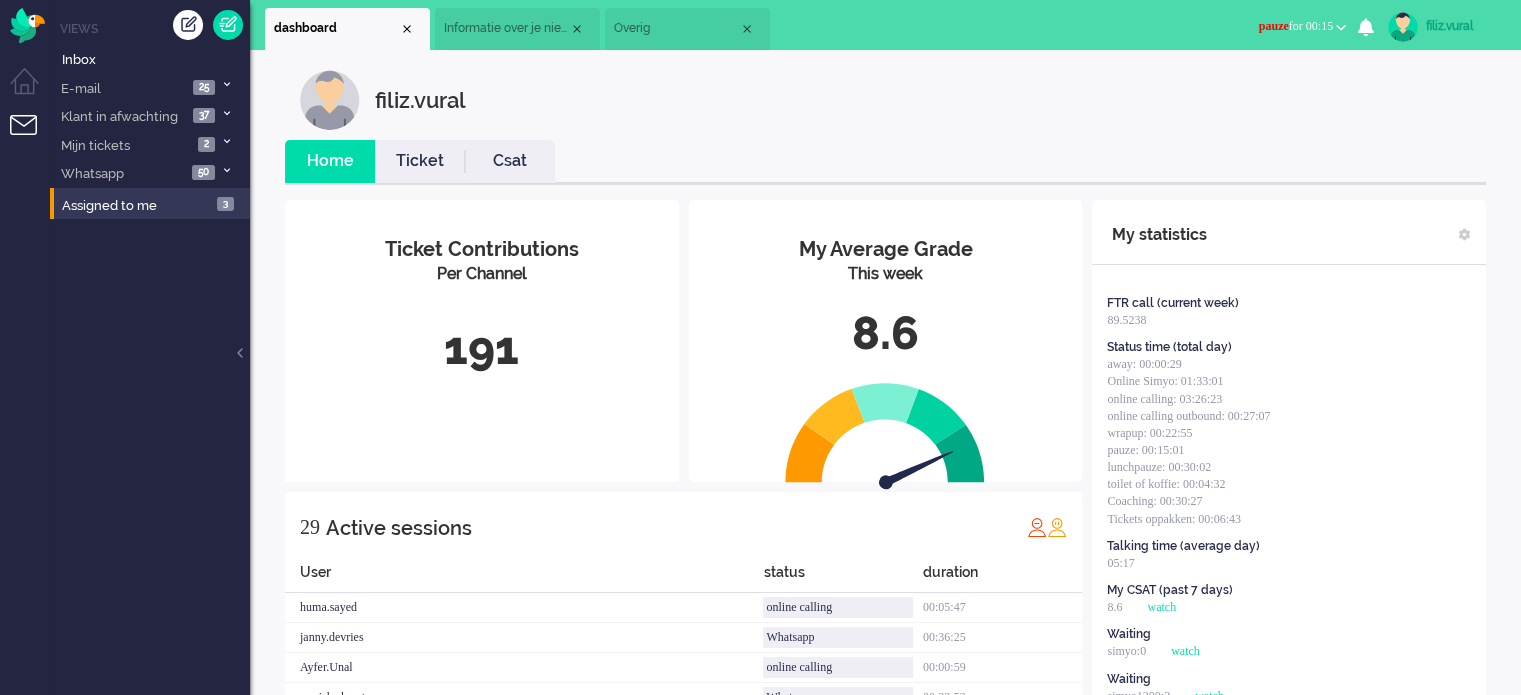click on "pauze  for 00:15" at bounding box center [1296, 26] 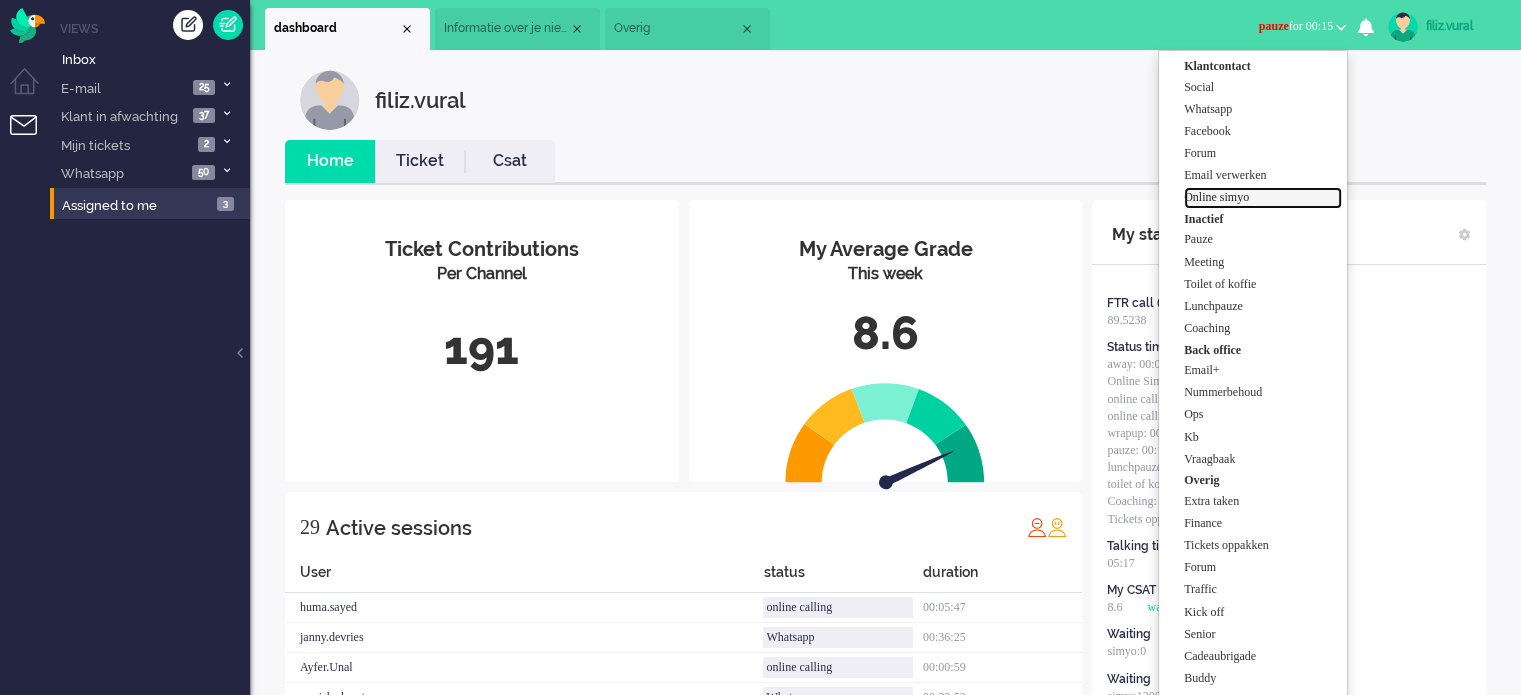 click on "Online simyo" at bounding box center [1263, 197] 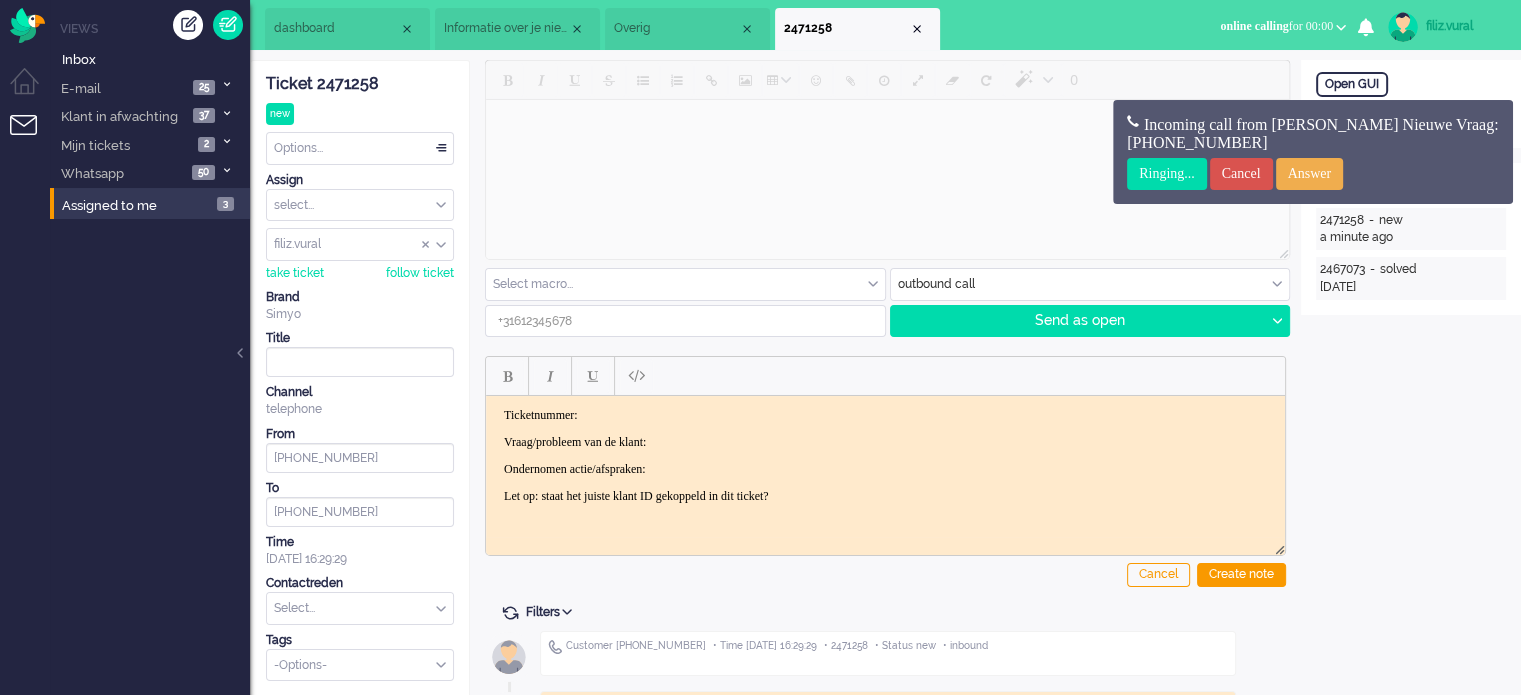 scroll, scrollTop: 0, scrollLeft: 0, axis: both 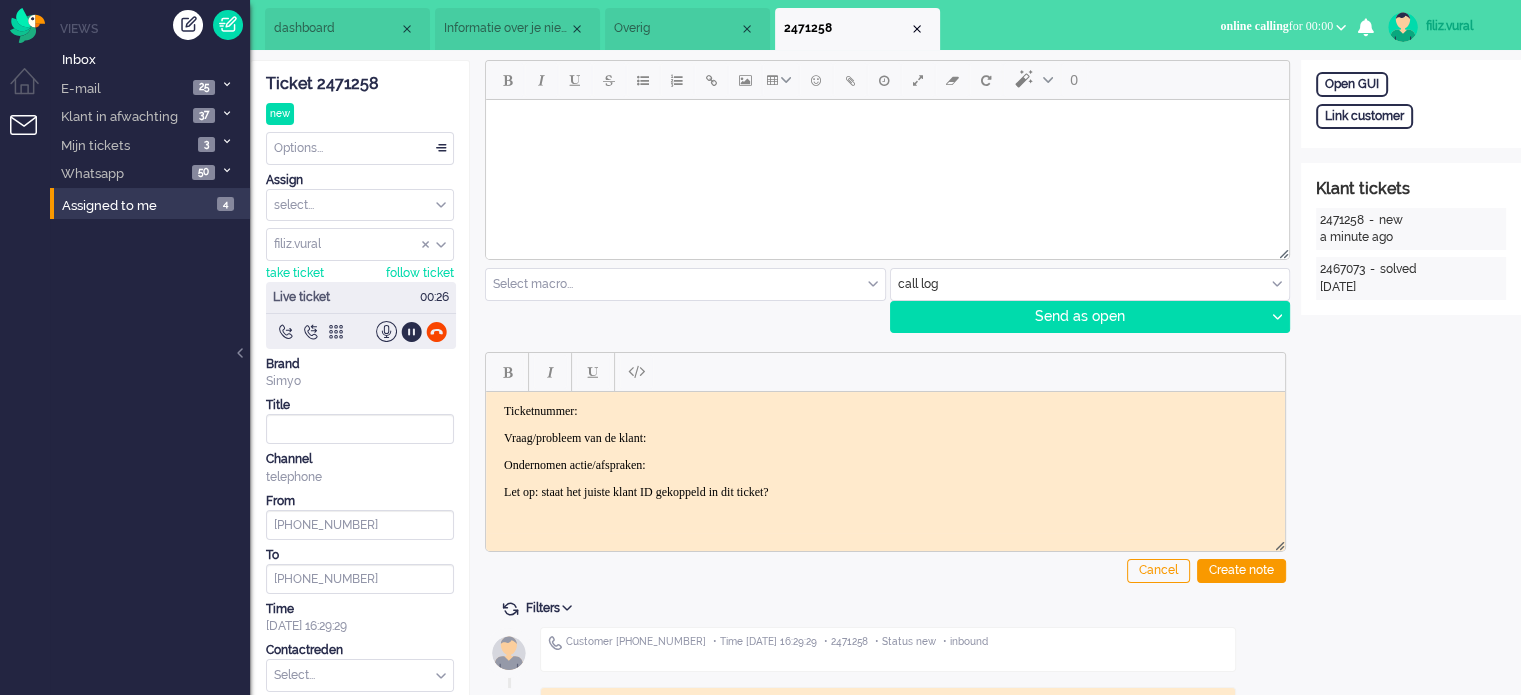 click on "Ticket 2471258" 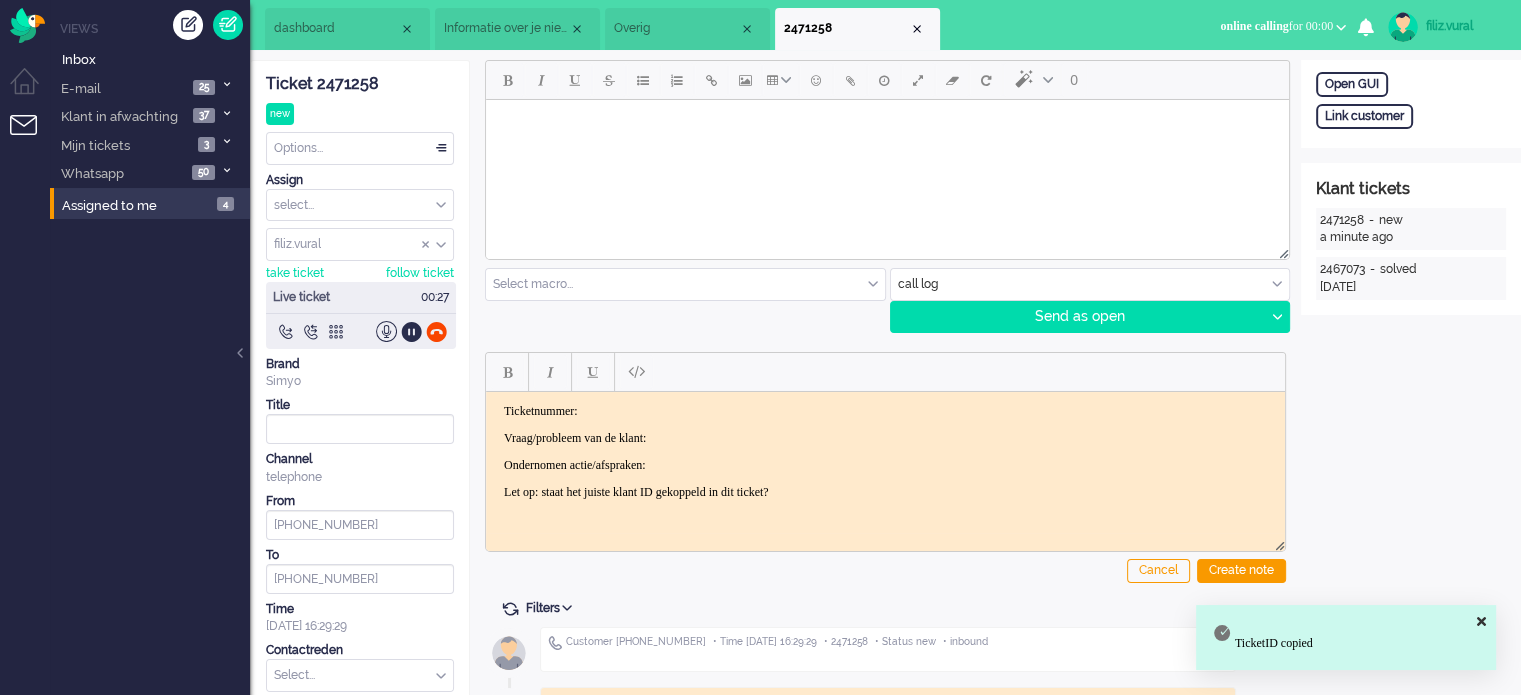click on "Ticketnummer:" at bounding box center (885, 410) 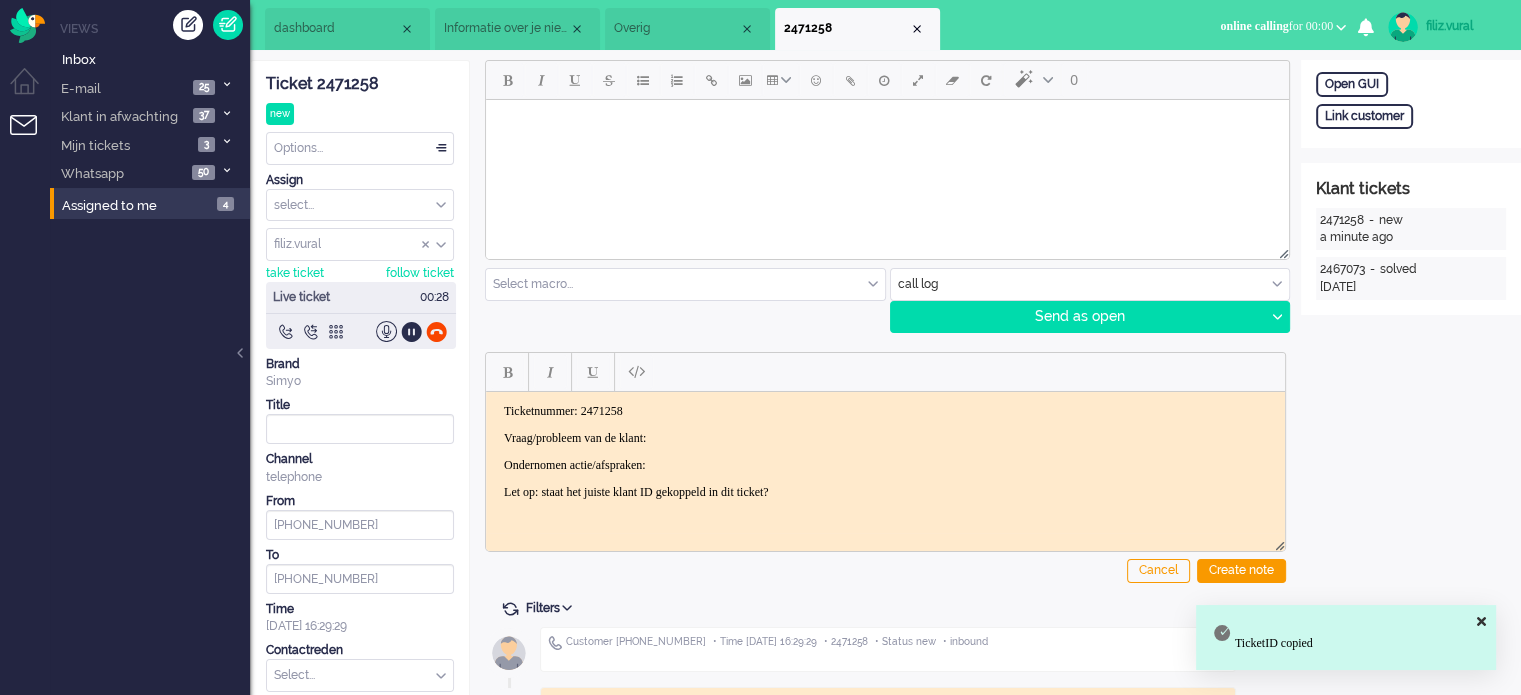 click on "Ticketnummer: 2471258 Vraag/probleem van de klant: Ondernomen actie/afspraken:  Let op: staat het juiste klant ID gekoppeld in dit ticket?" at bounding box center [885, 451] 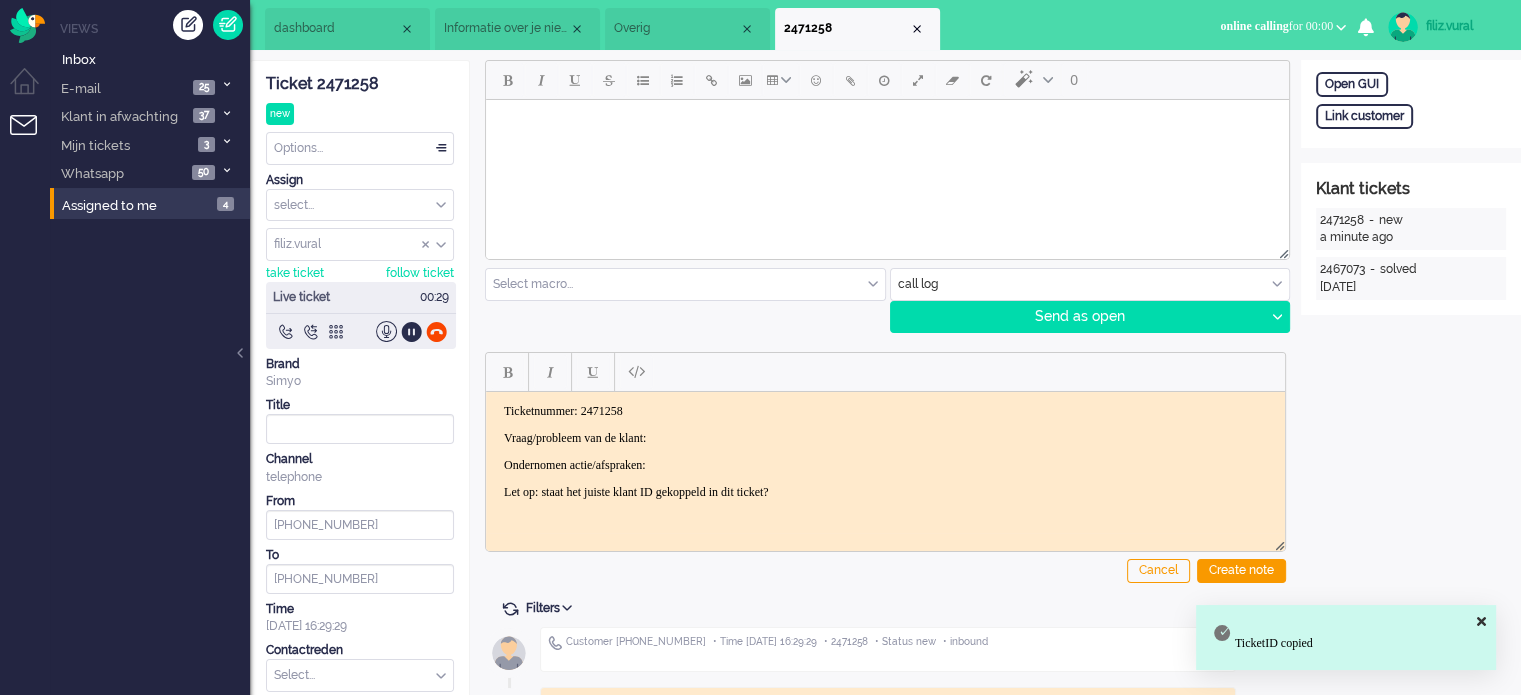 click on "Vraag/probleem van de klant:" at bounding box center (885, 437) 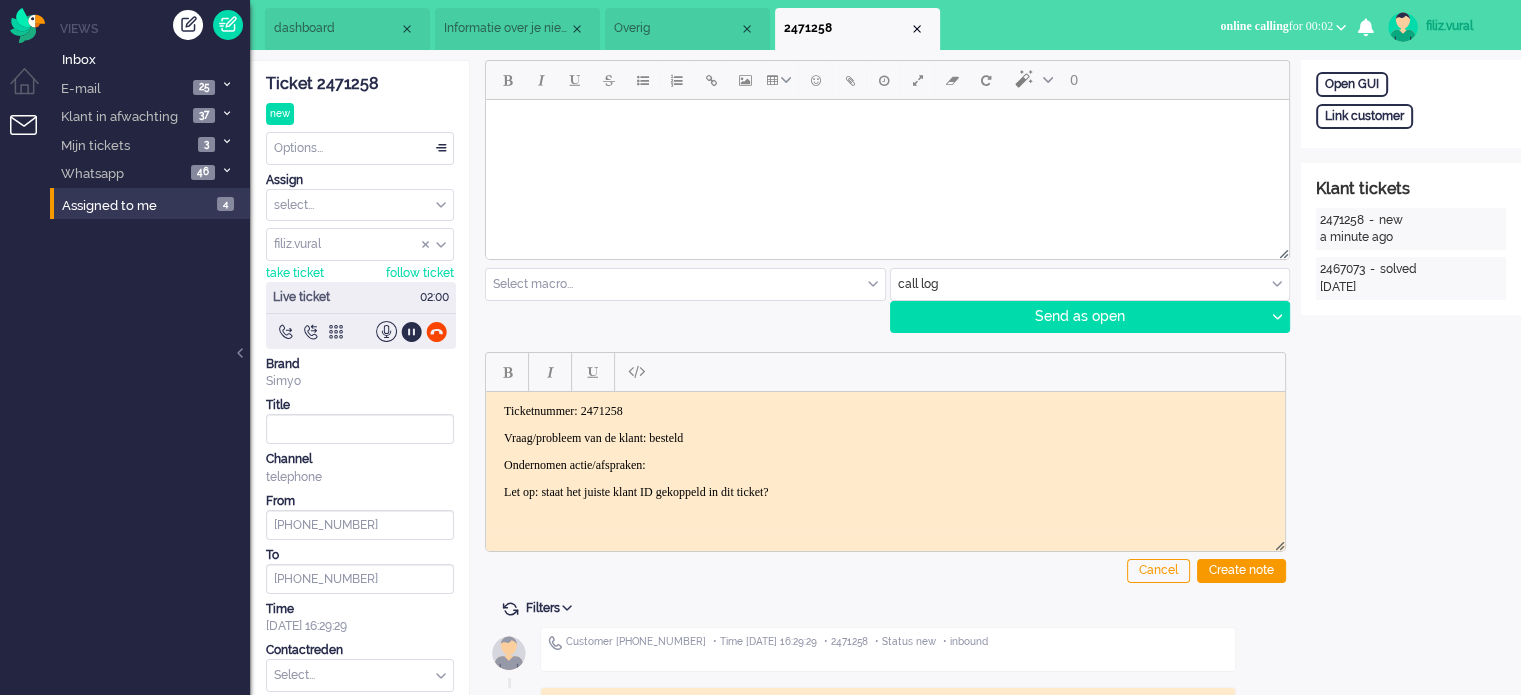 click on "Vraag/probleem van de klant: besteld" at bounding box center [885, 437] 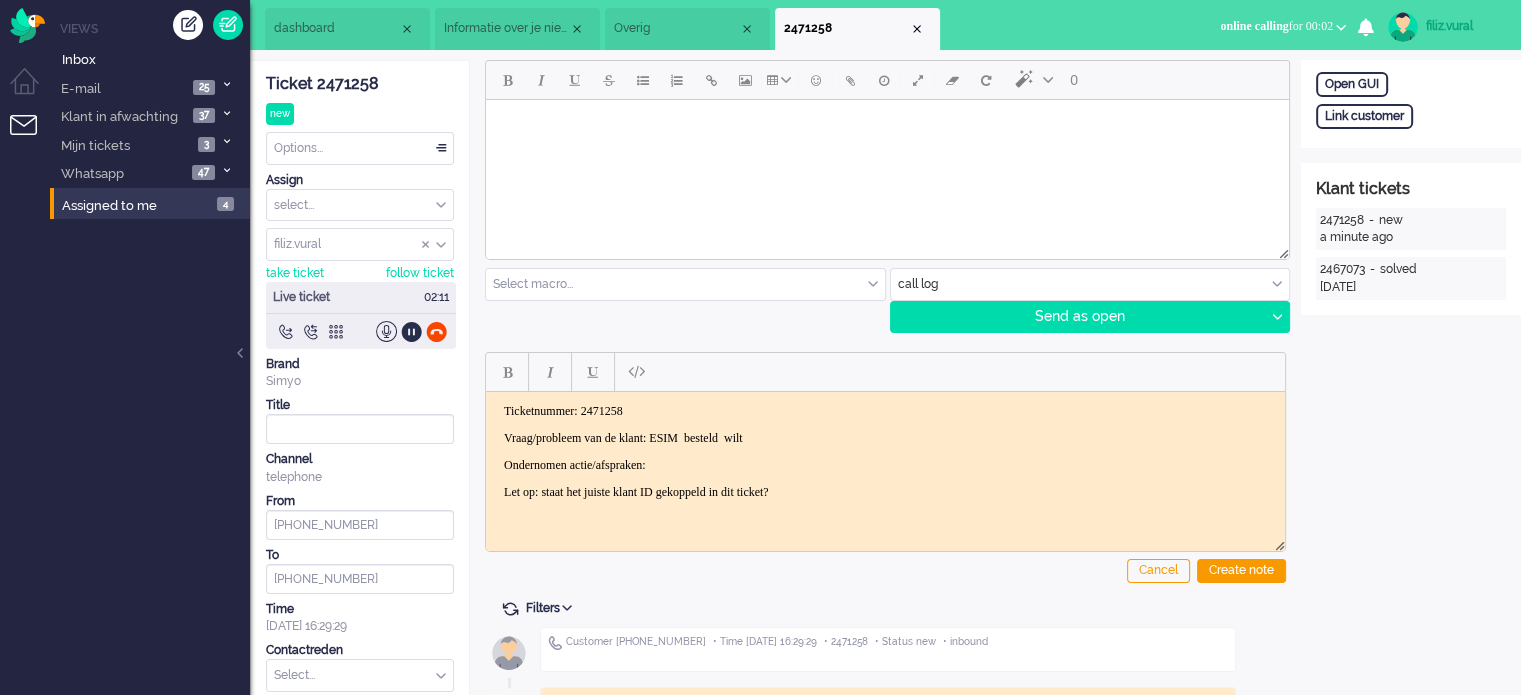 click on "Vraag/probleem van de klant: ESIM  besteld  wilt" at bounding box center (885, 437) 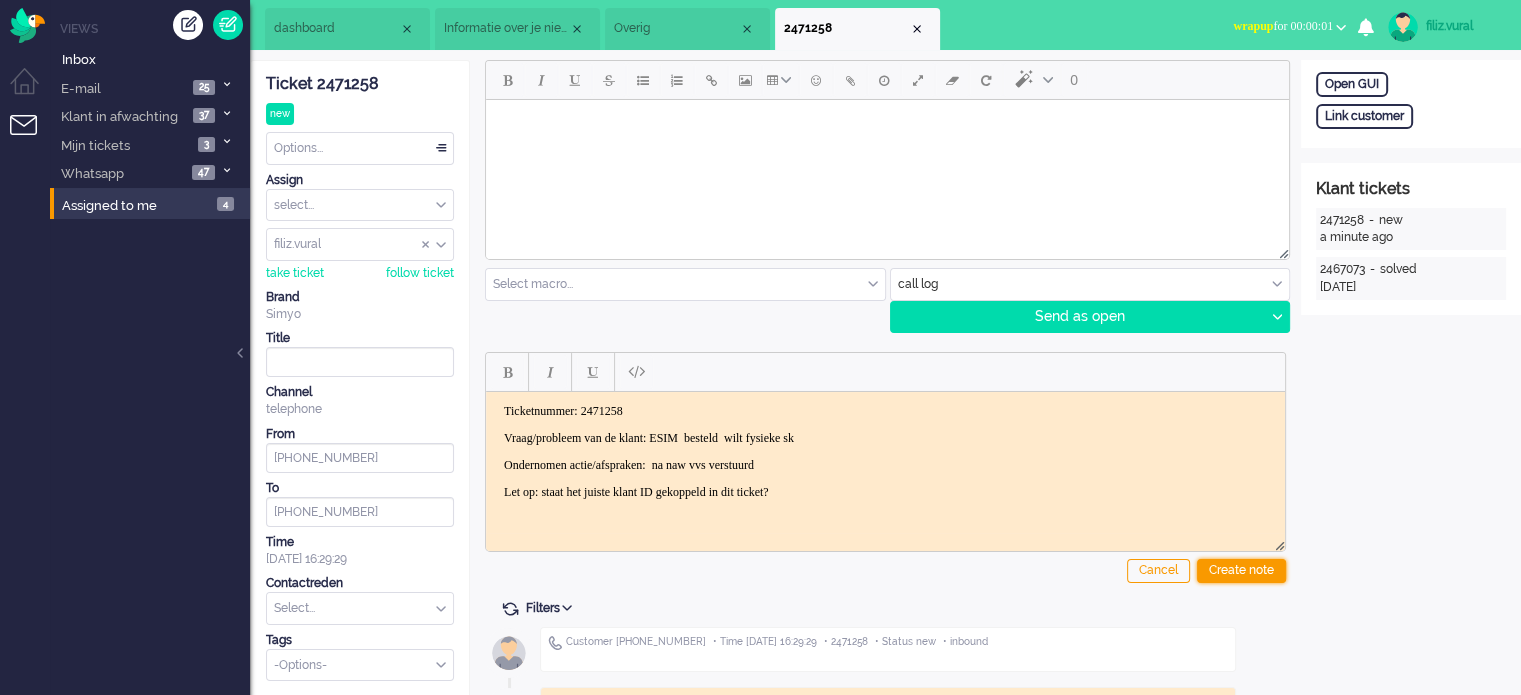 click on "Create note" at bounding box center (1241, 571) 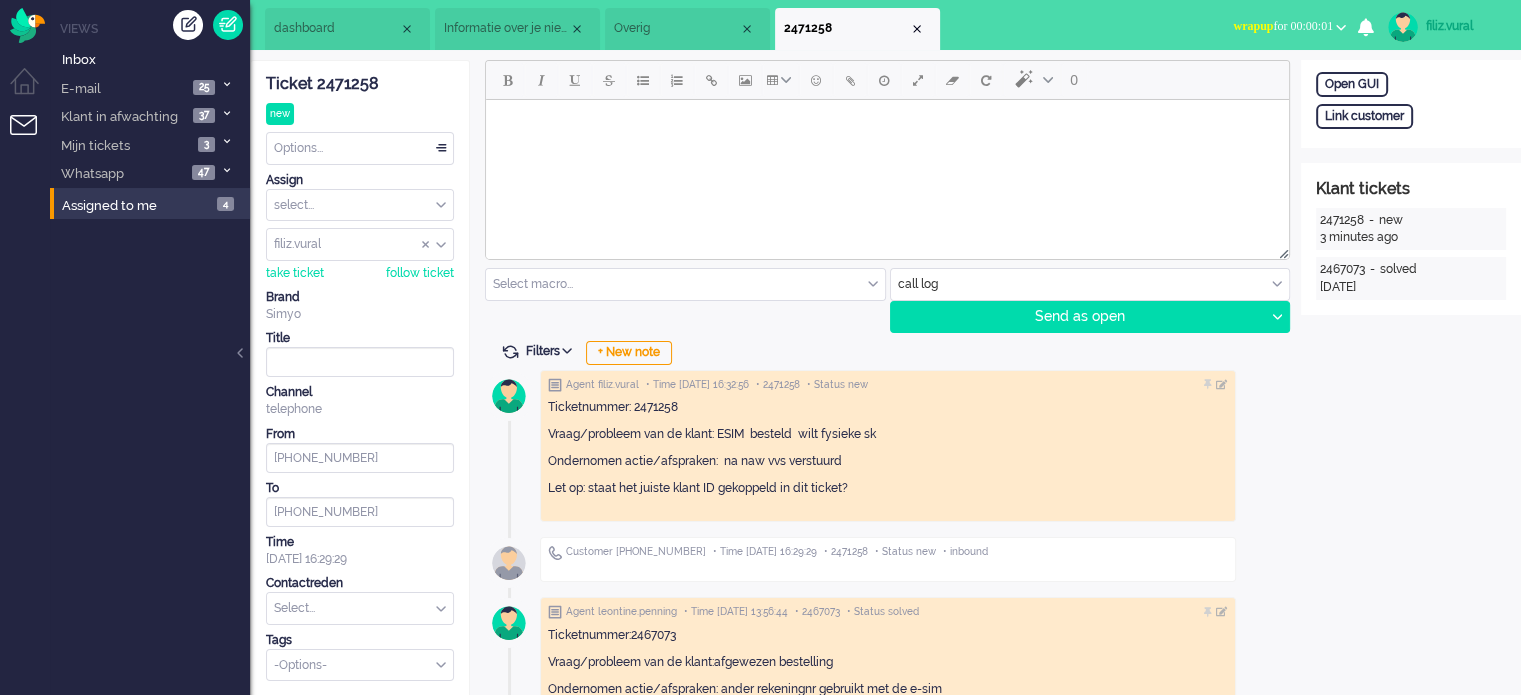 click at bounding box center [360, 608] 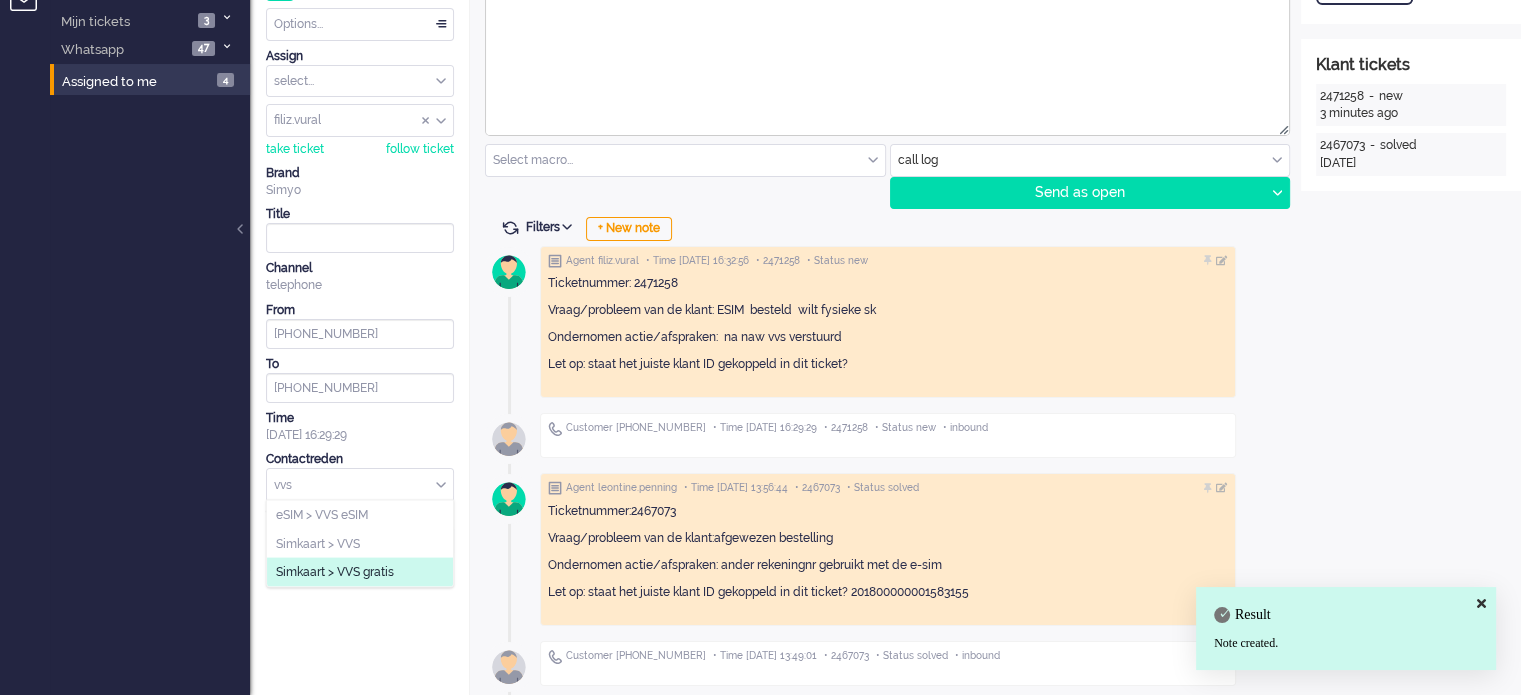 scroll, scrollTop: 128, scrollLeft: 0, axis: vertical 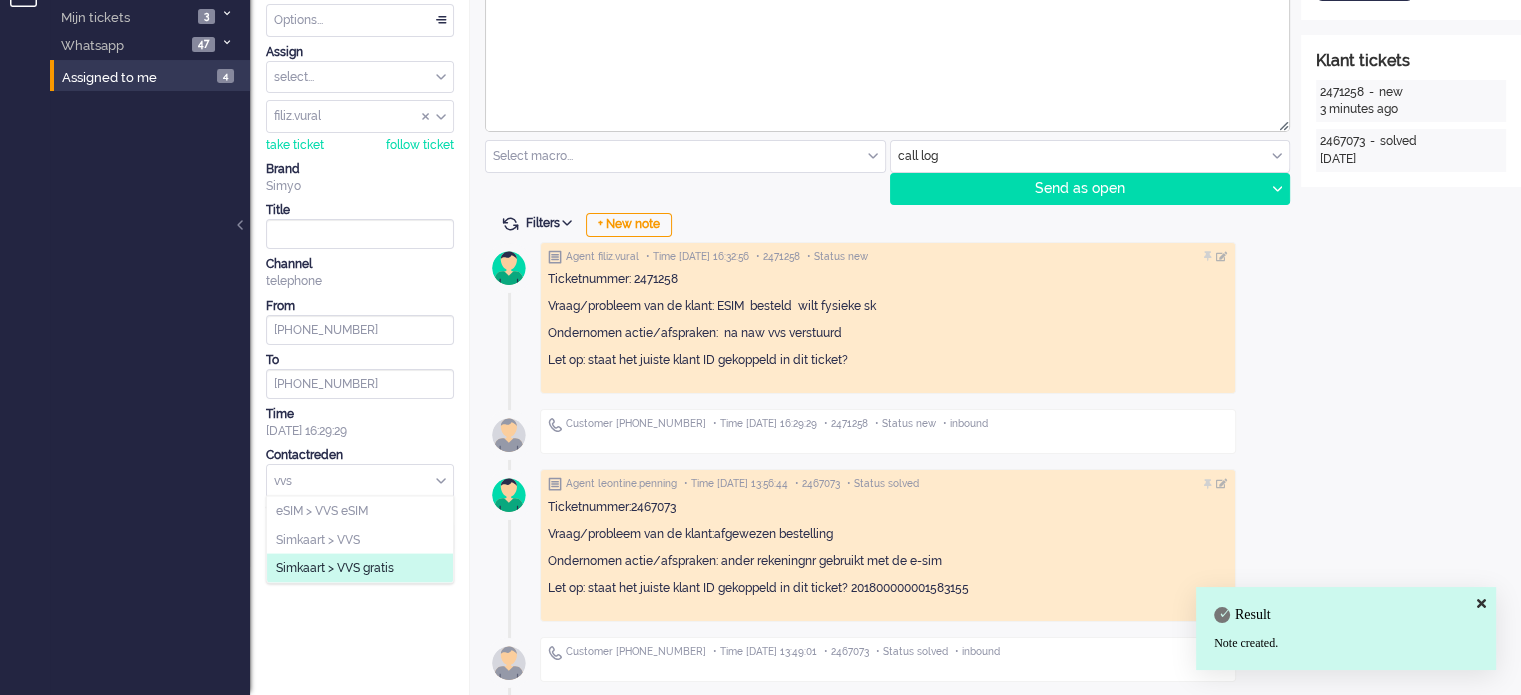 type on "vvs" 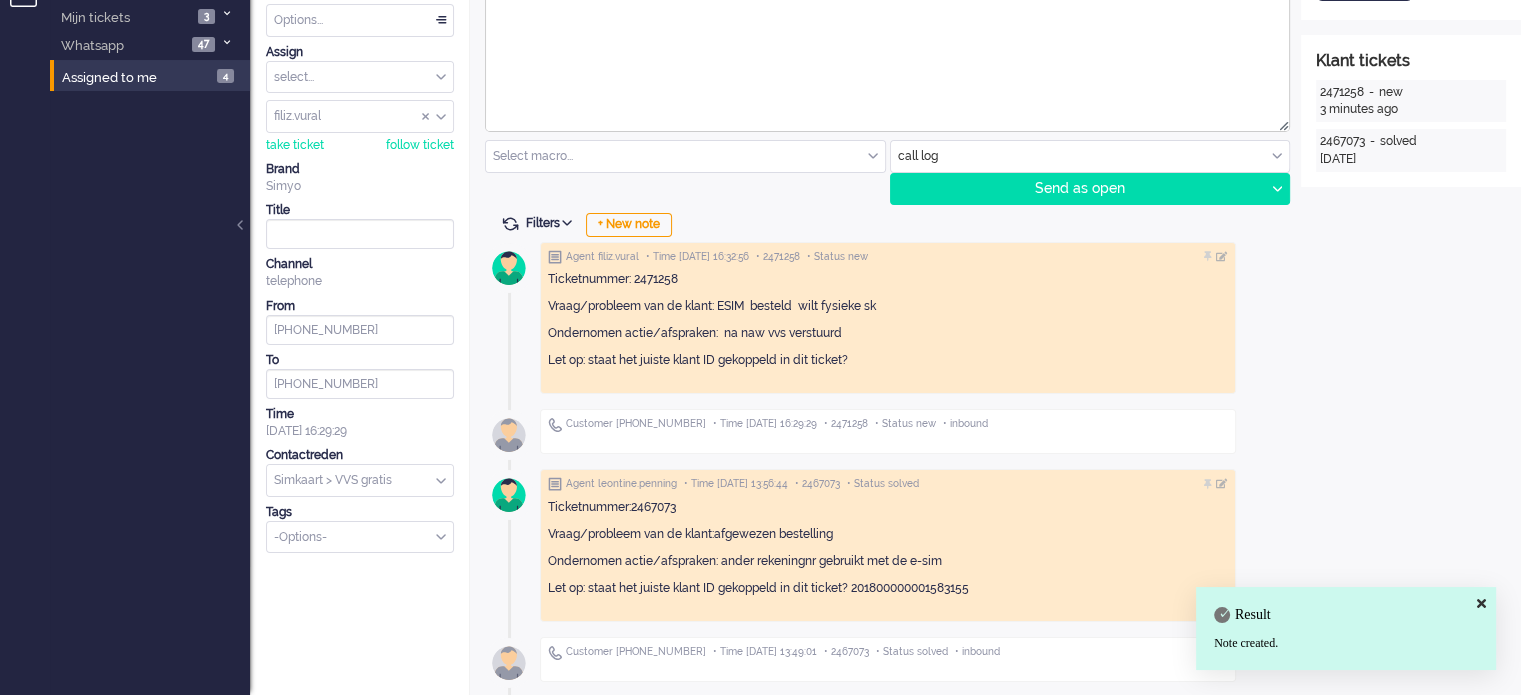scroll, scrollTop: 0, scrollLeft: 0, axis: both 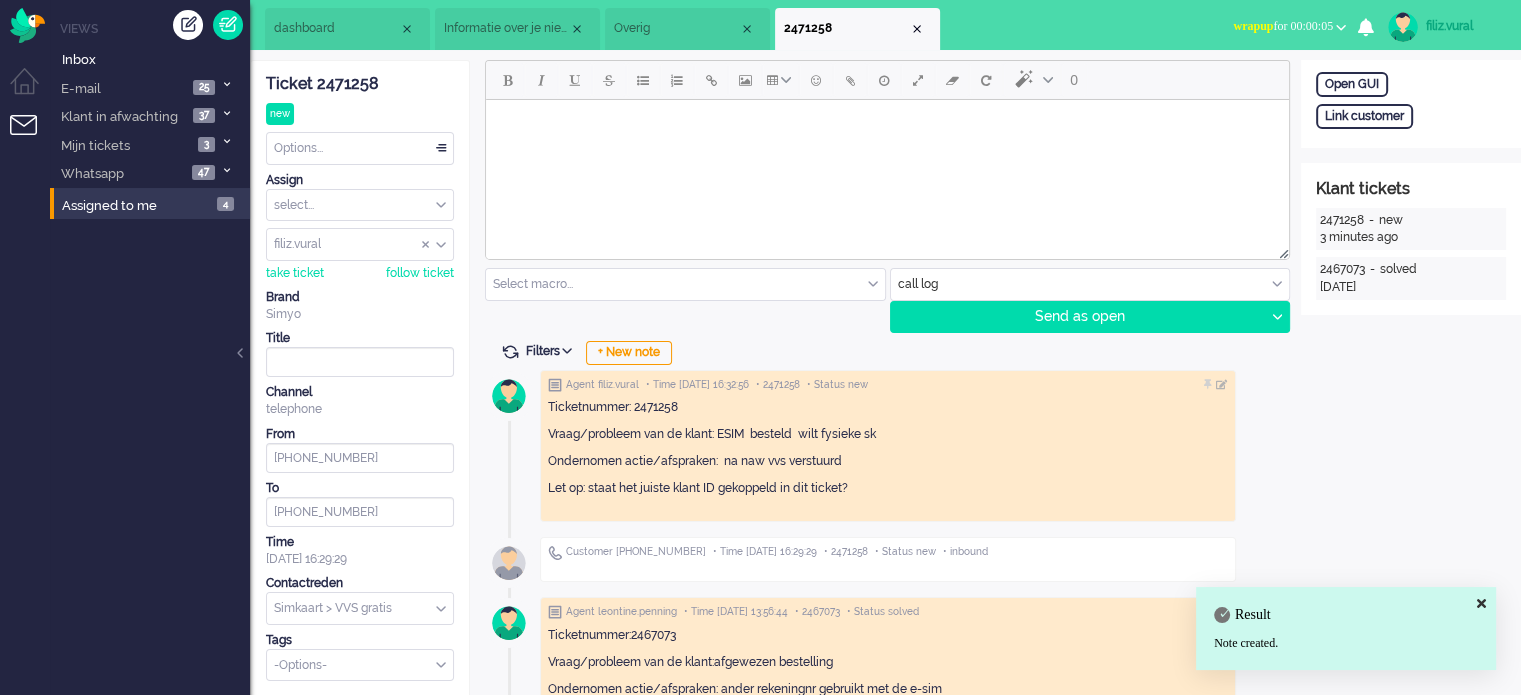 click on "Options..." at bounding box center [360, 148] 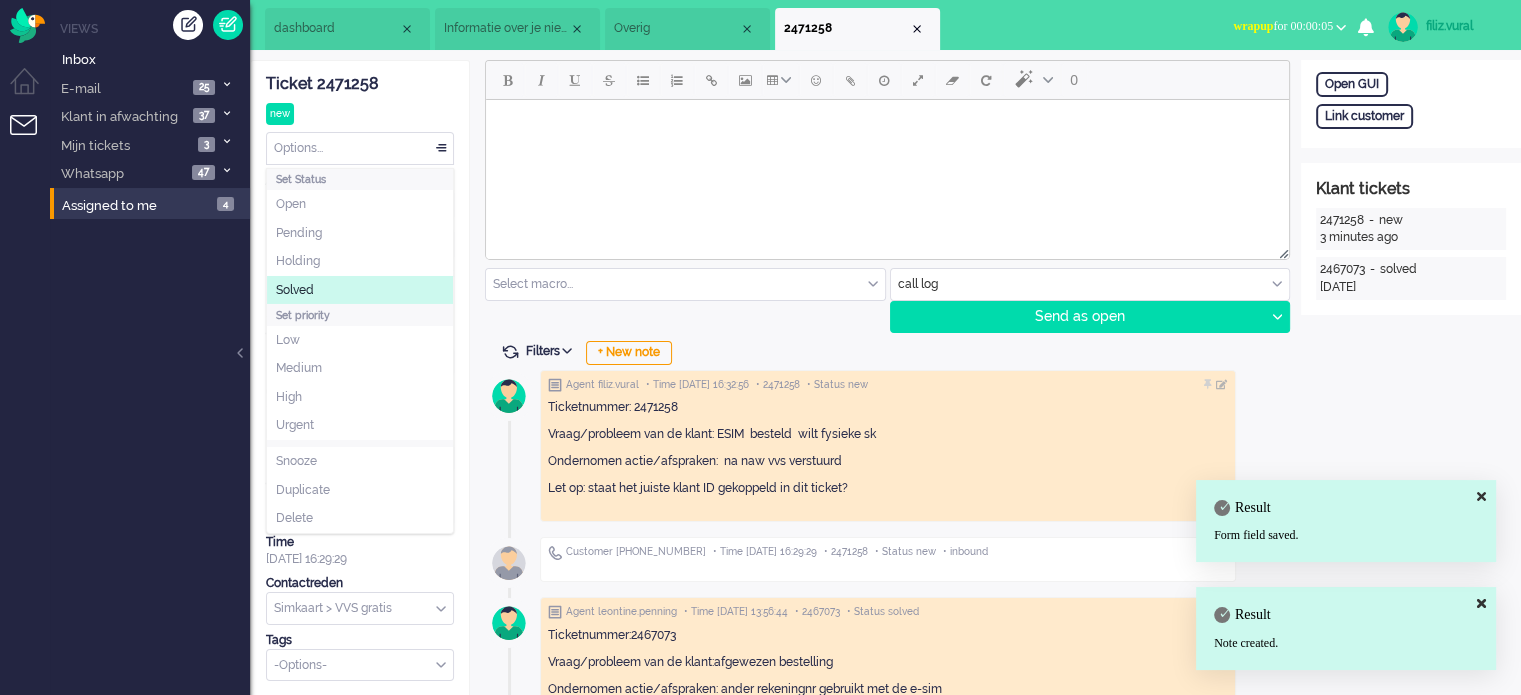 click on "Solved" 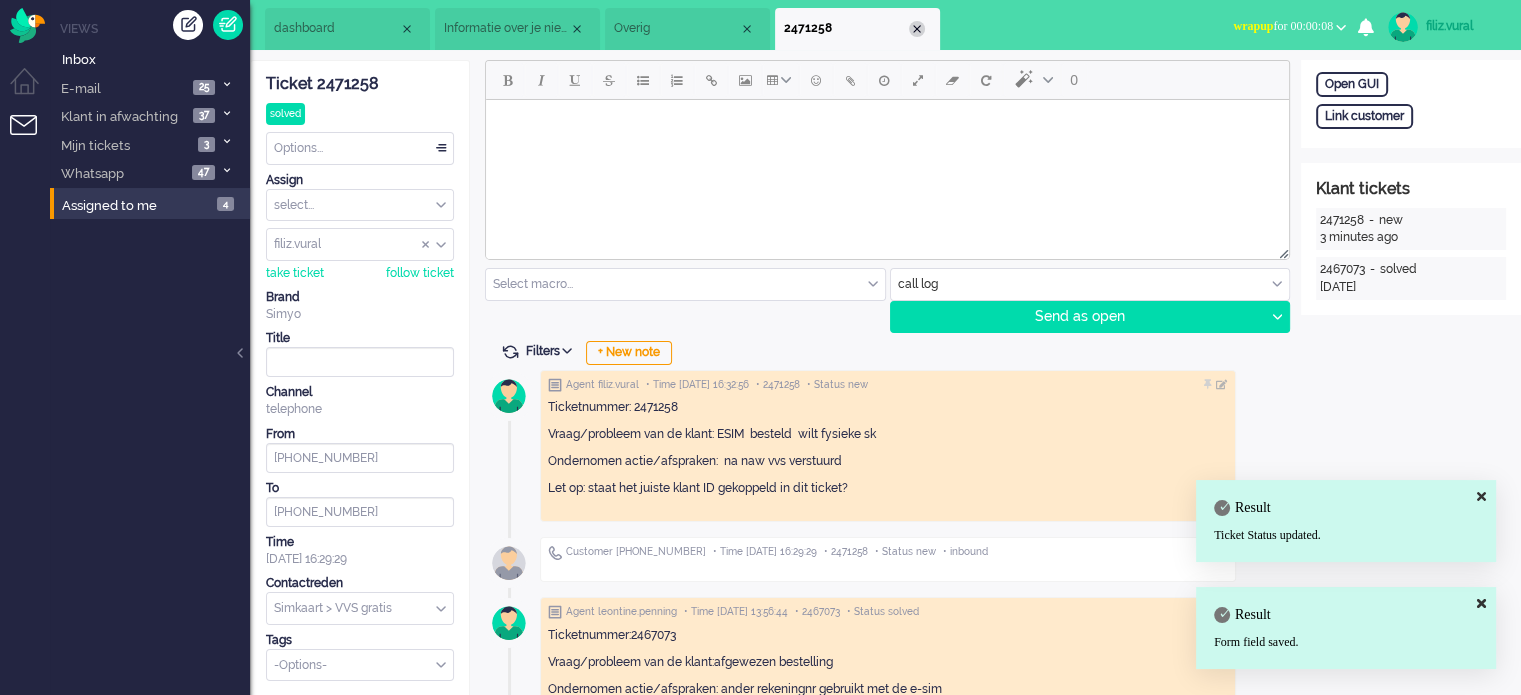 click at bounding box center (917, 29) 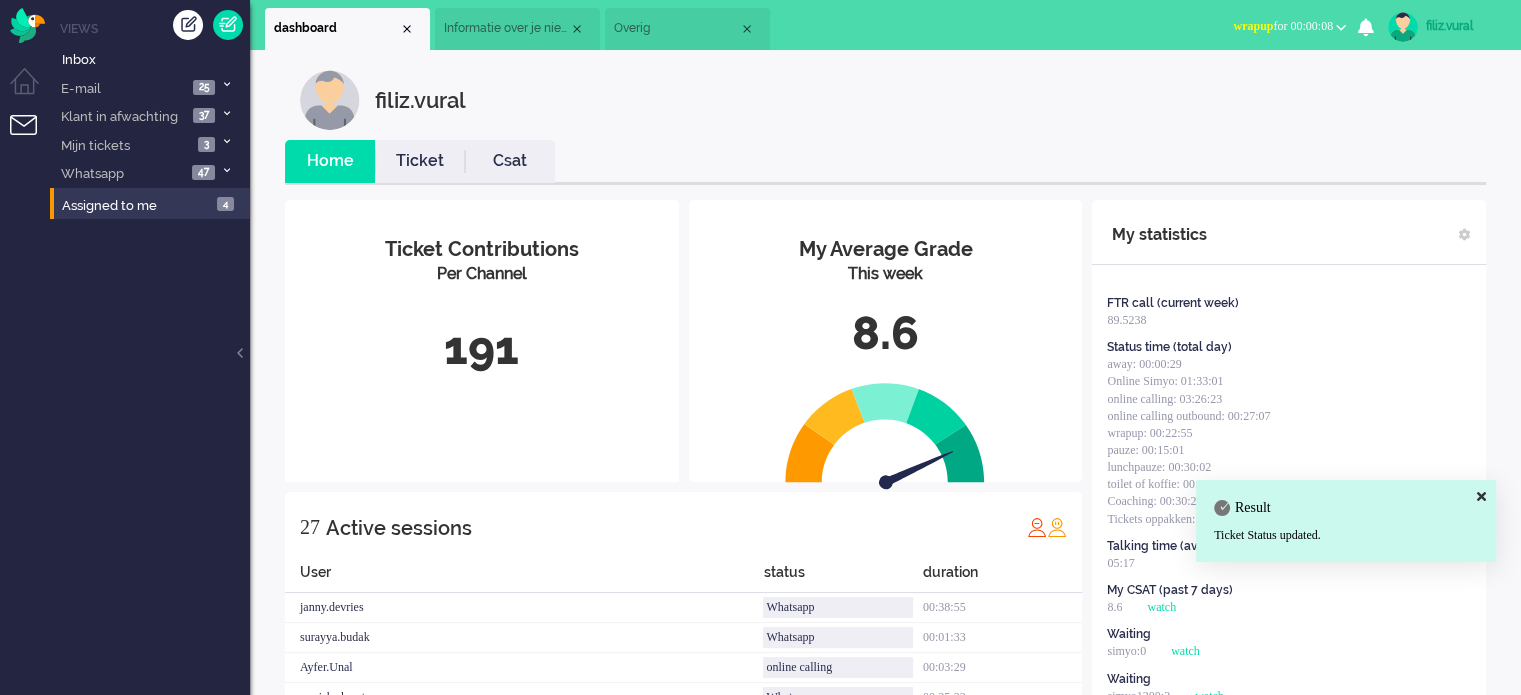 click on "wrapup  for 00:00:08" at bounding box center (1283, 26) 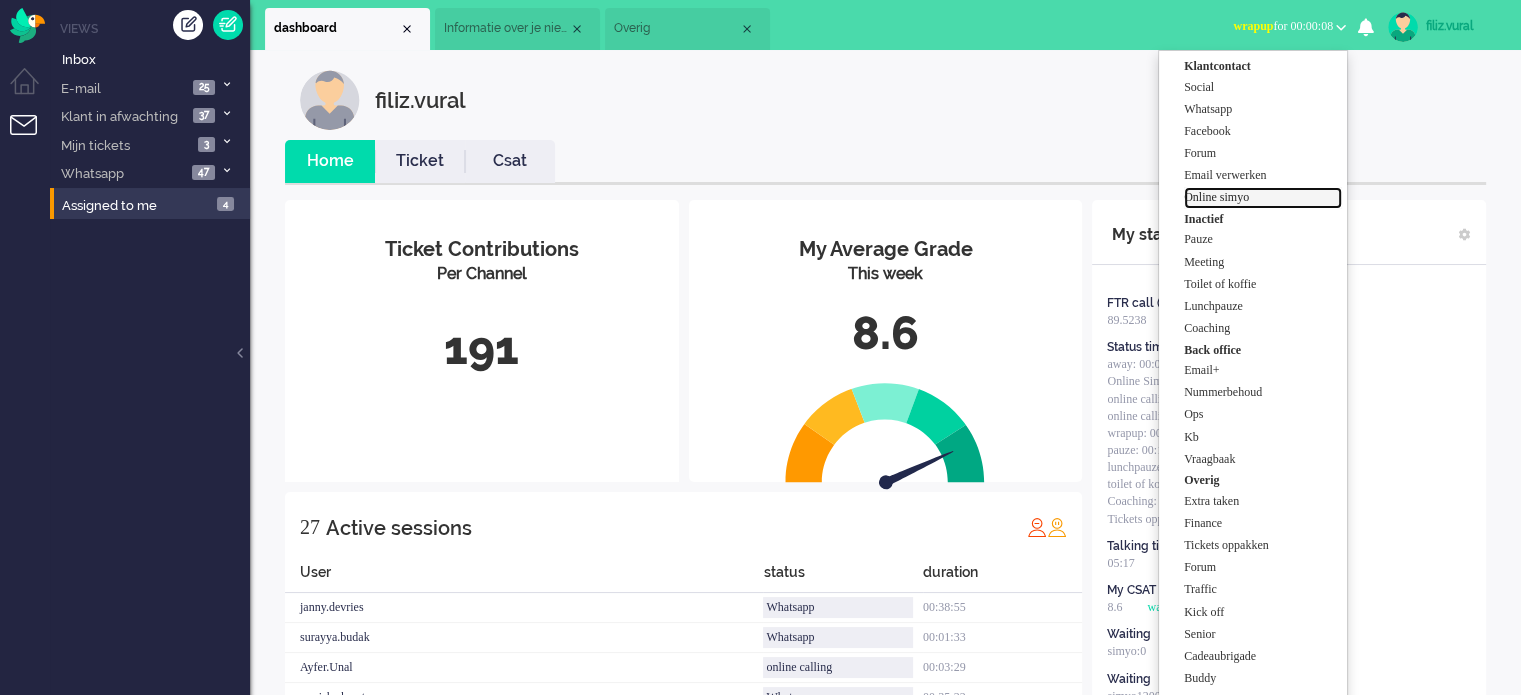 click on "Online simyo" at bounding box center [1263, 197] 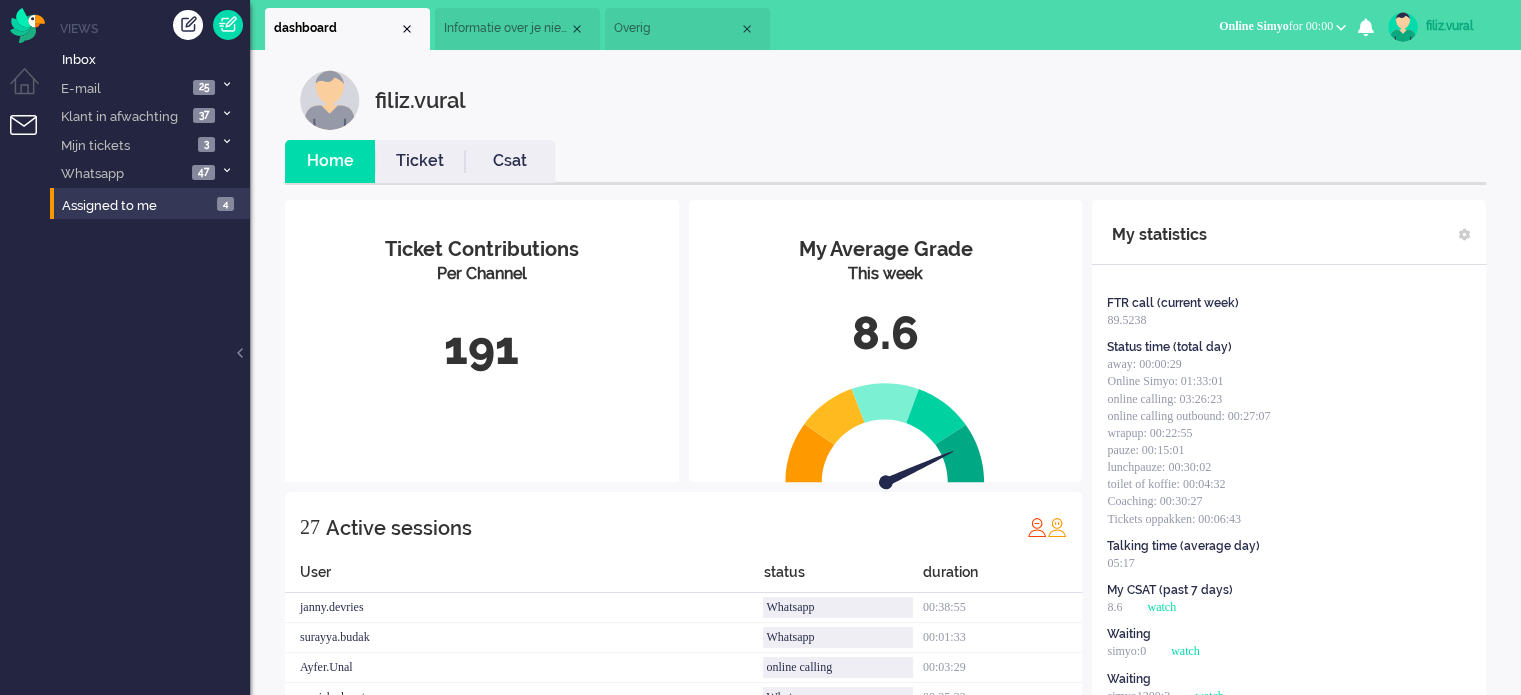 click on "Overig" at bounding box center [676, 28] 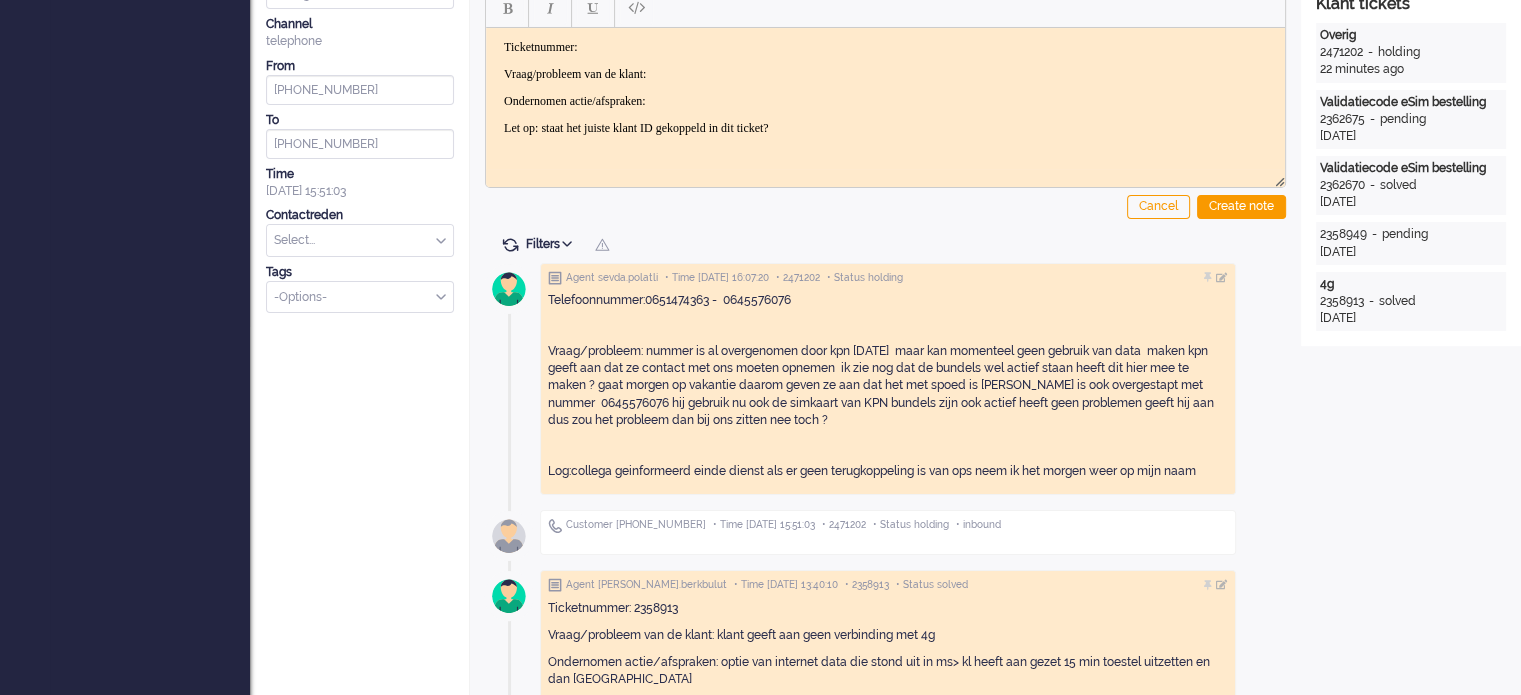scroll, scrollTop: 500, scrollLeft: 0, axis: vertical 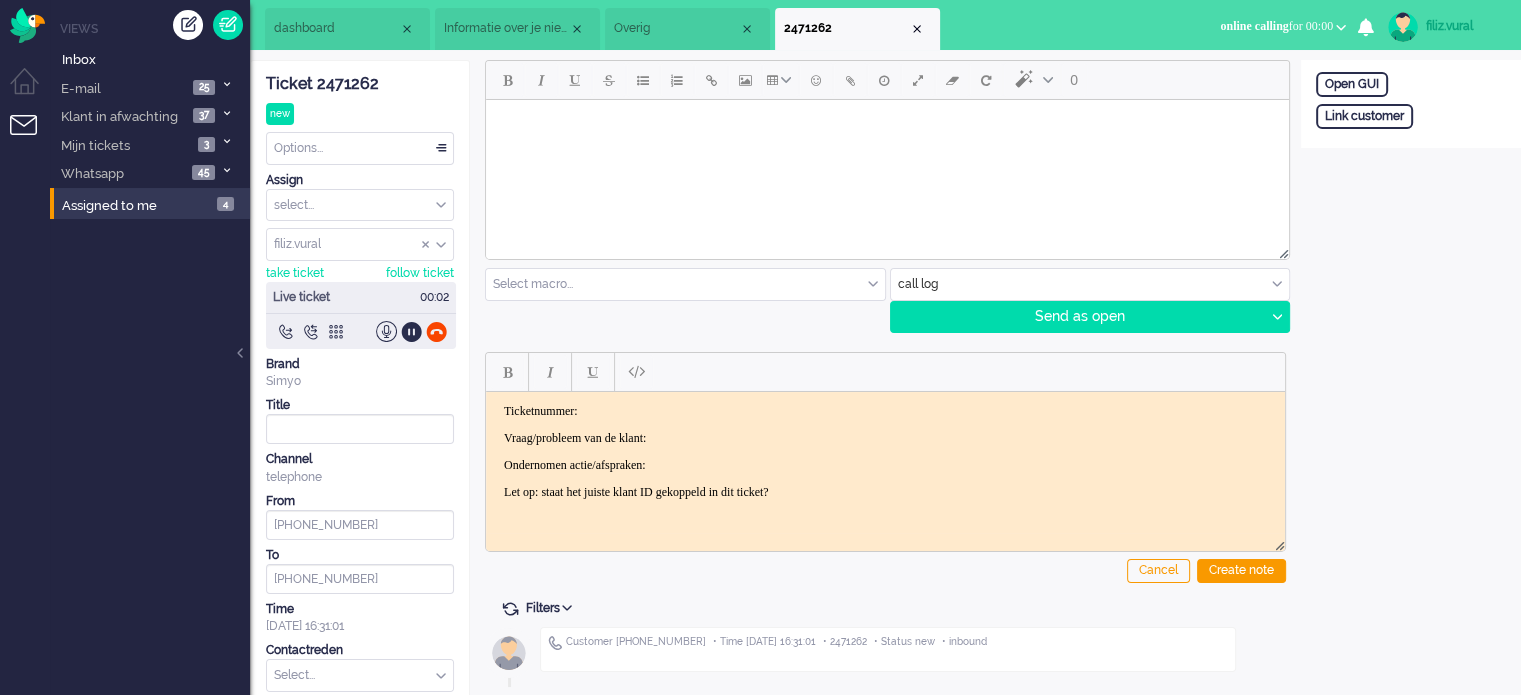click on "dashboard" at bounding box center [336, 28] 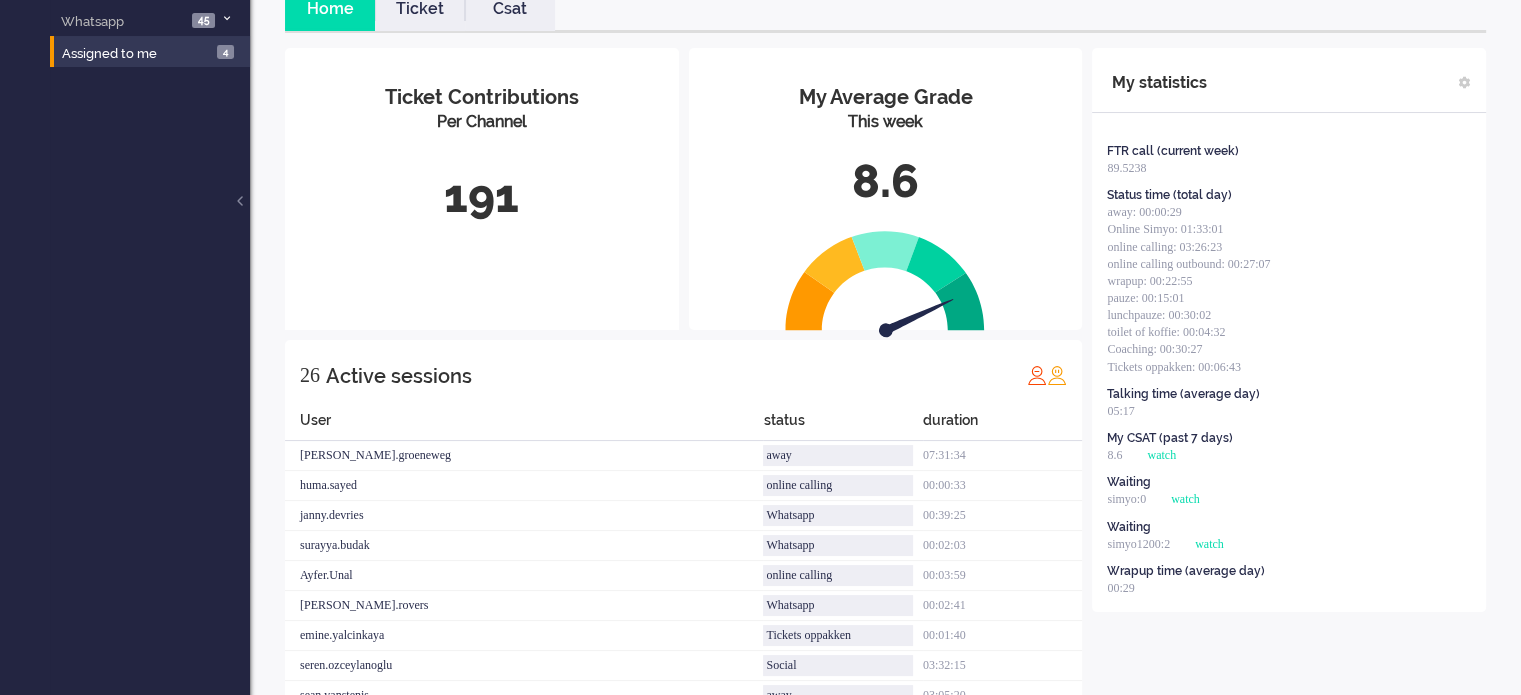 scroll, scrollTop: 0, scrollLeft: 0, axis: both 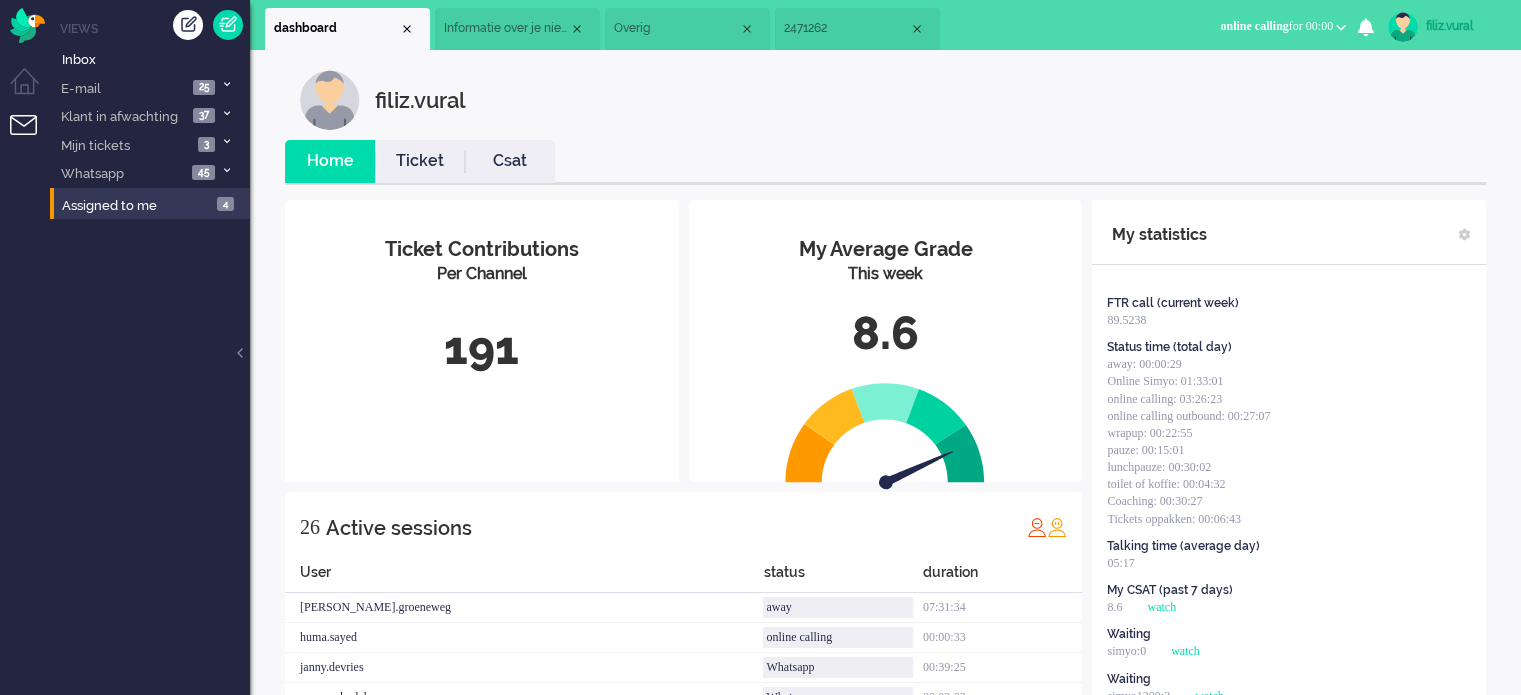 click on "Csat" at bounding box center (510, 161) 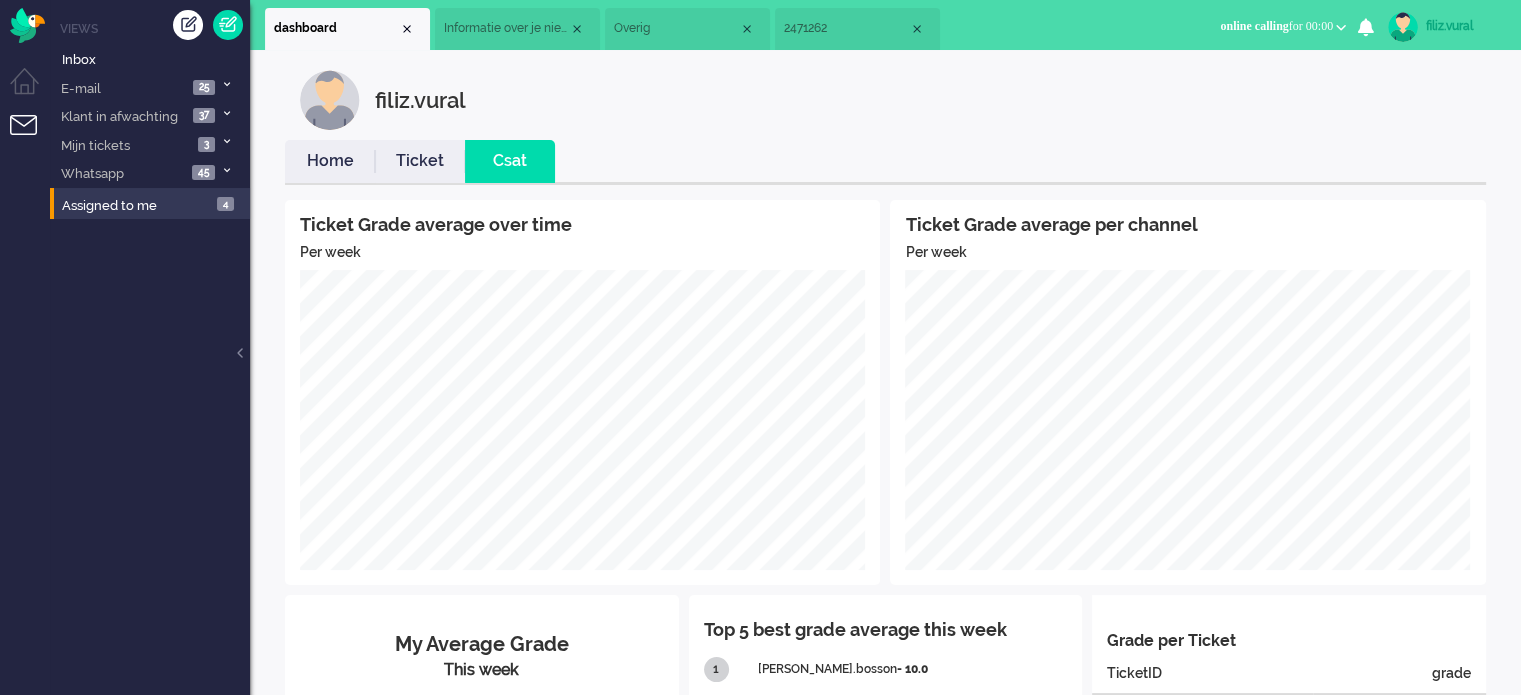 click on "Ticket" at bounding box center (420, 161) 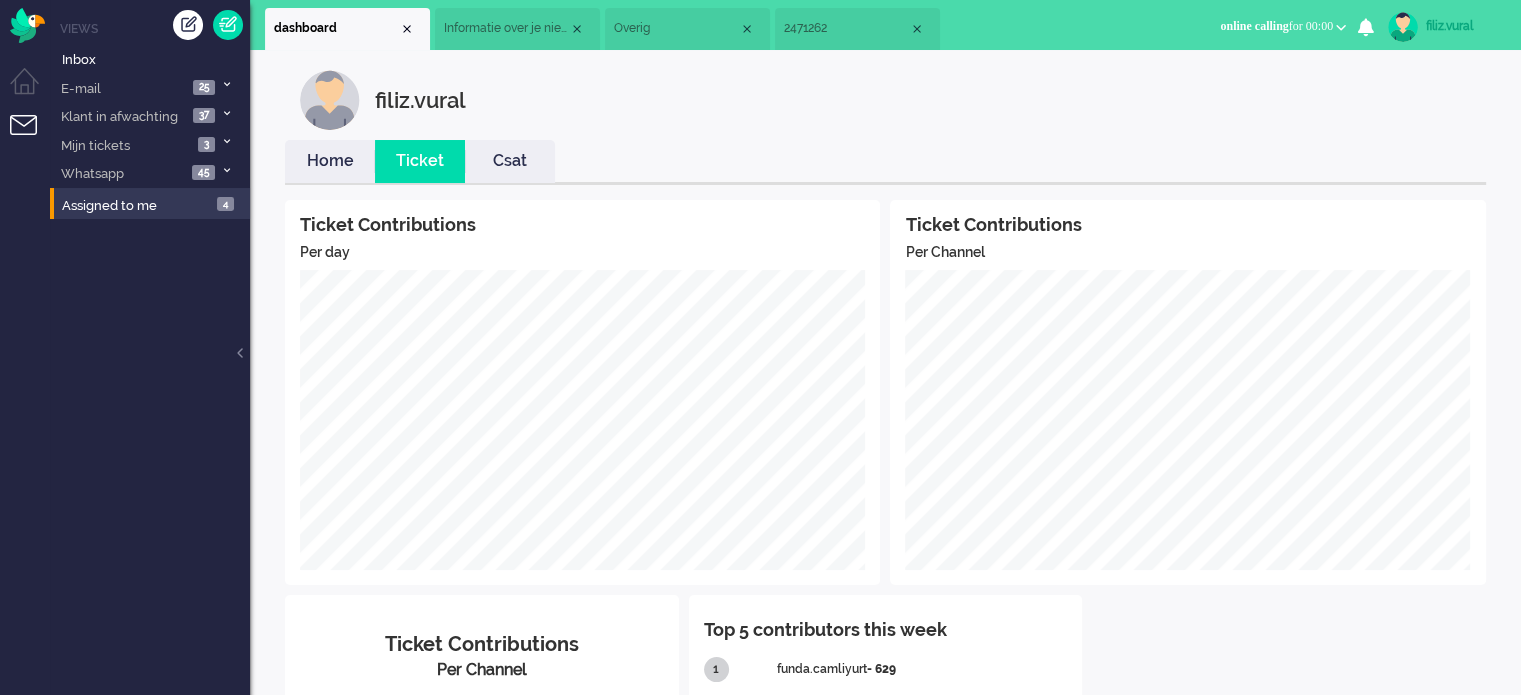 click on "Home" at bounding box center [330, 161] 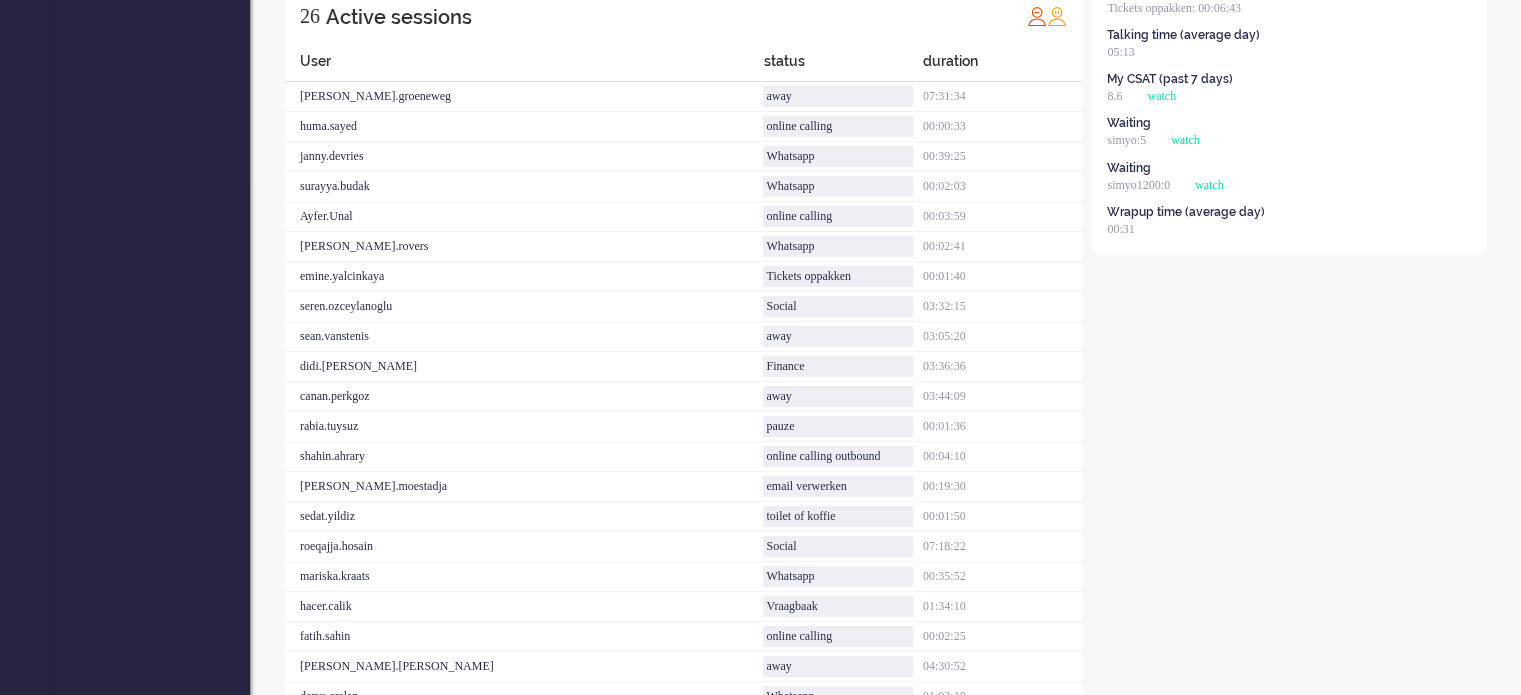 scroll, scrollTop: 700, scrollLeft: 0, axis: vertical 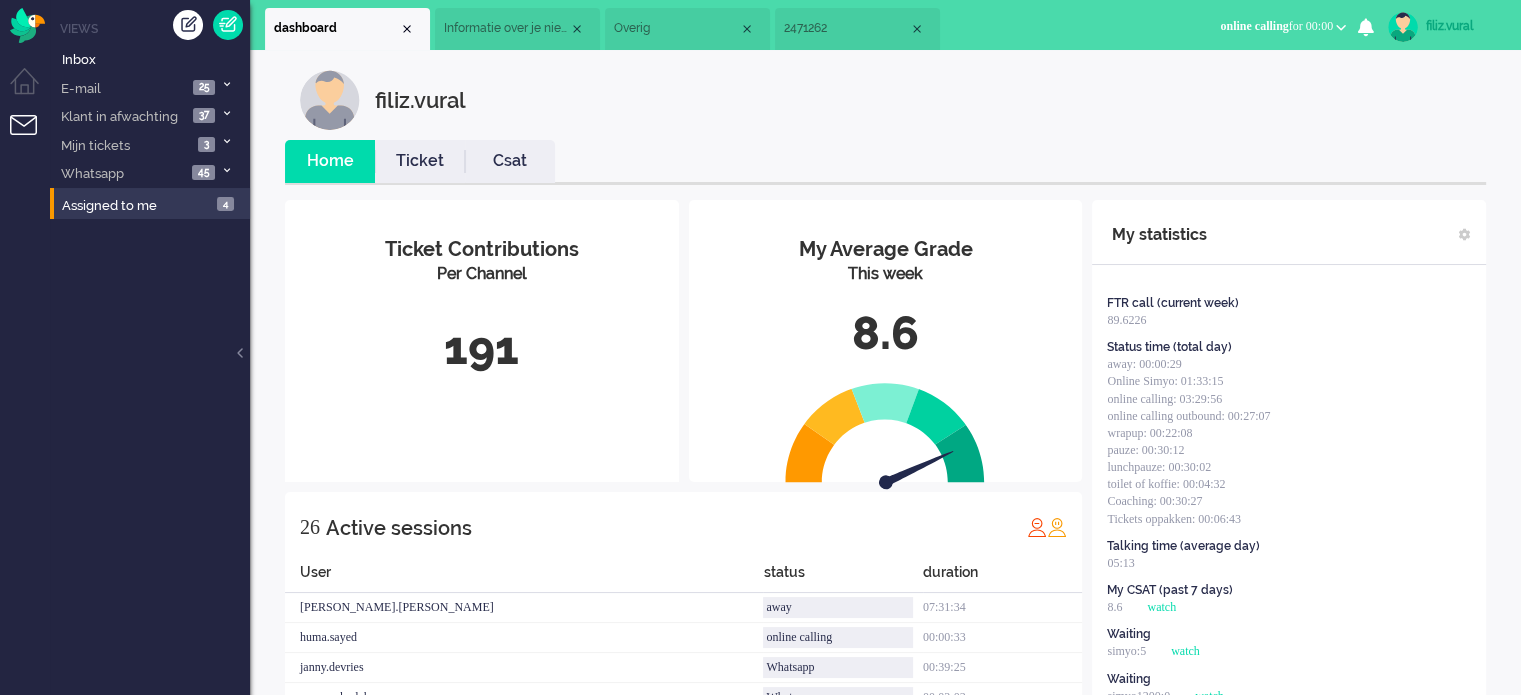 click on "2471262" at bounding box center (846, 28) 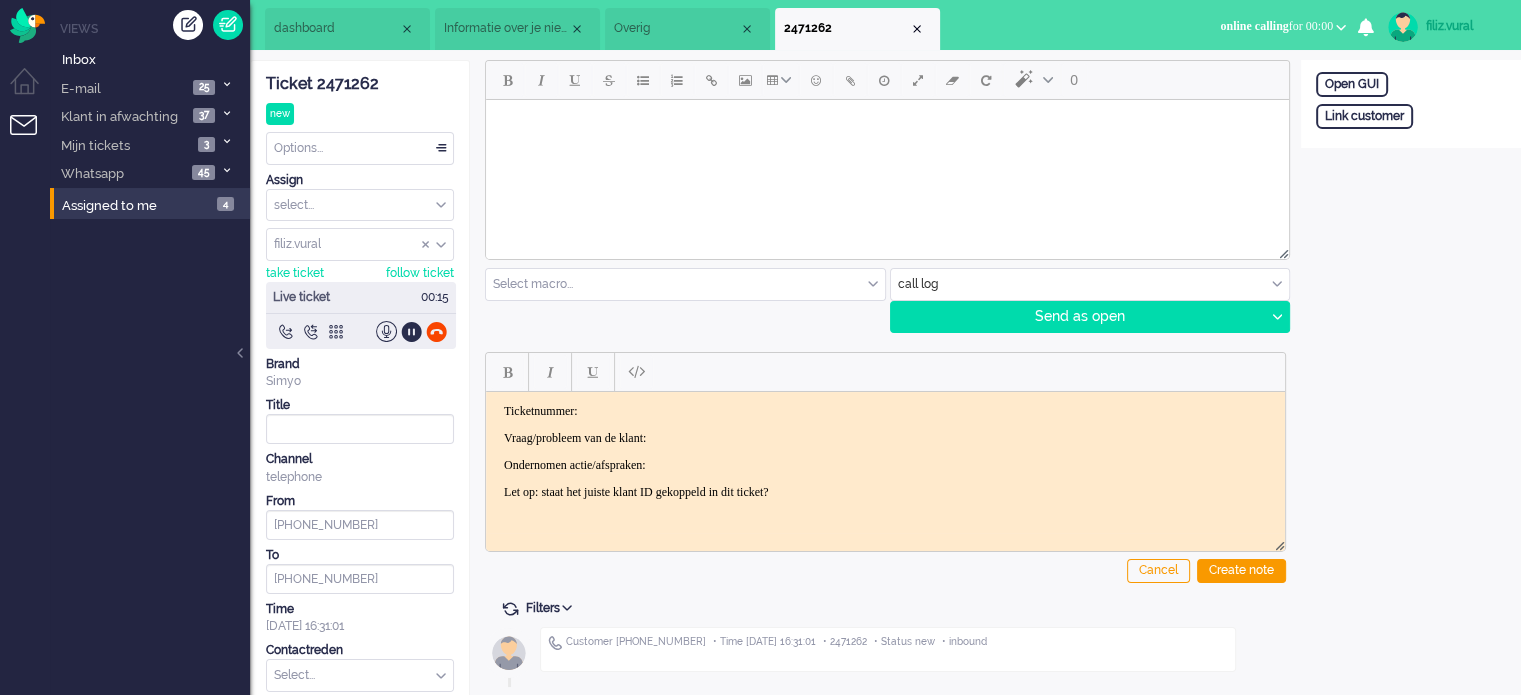 click on "Ticket 2471262" 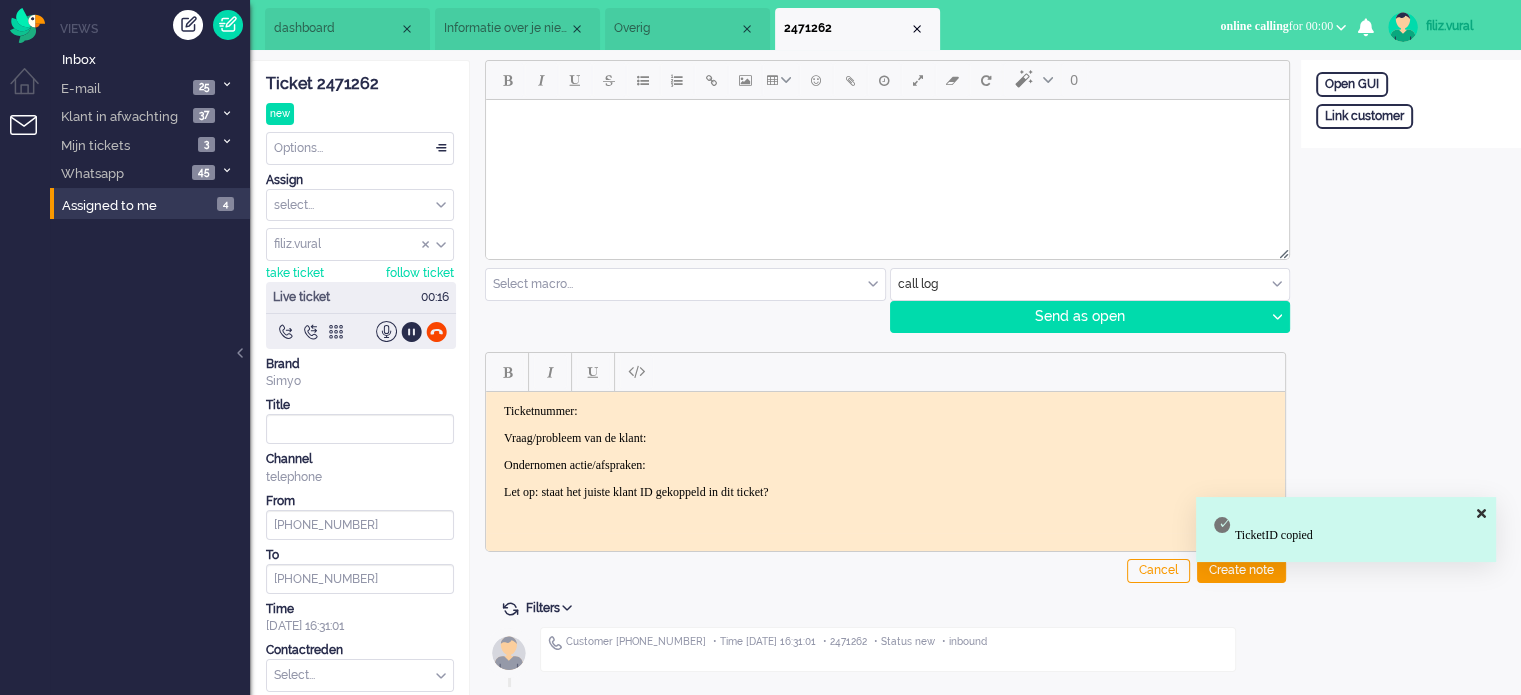 click on "Ticketnummer:" at bounding box center [885, 410] 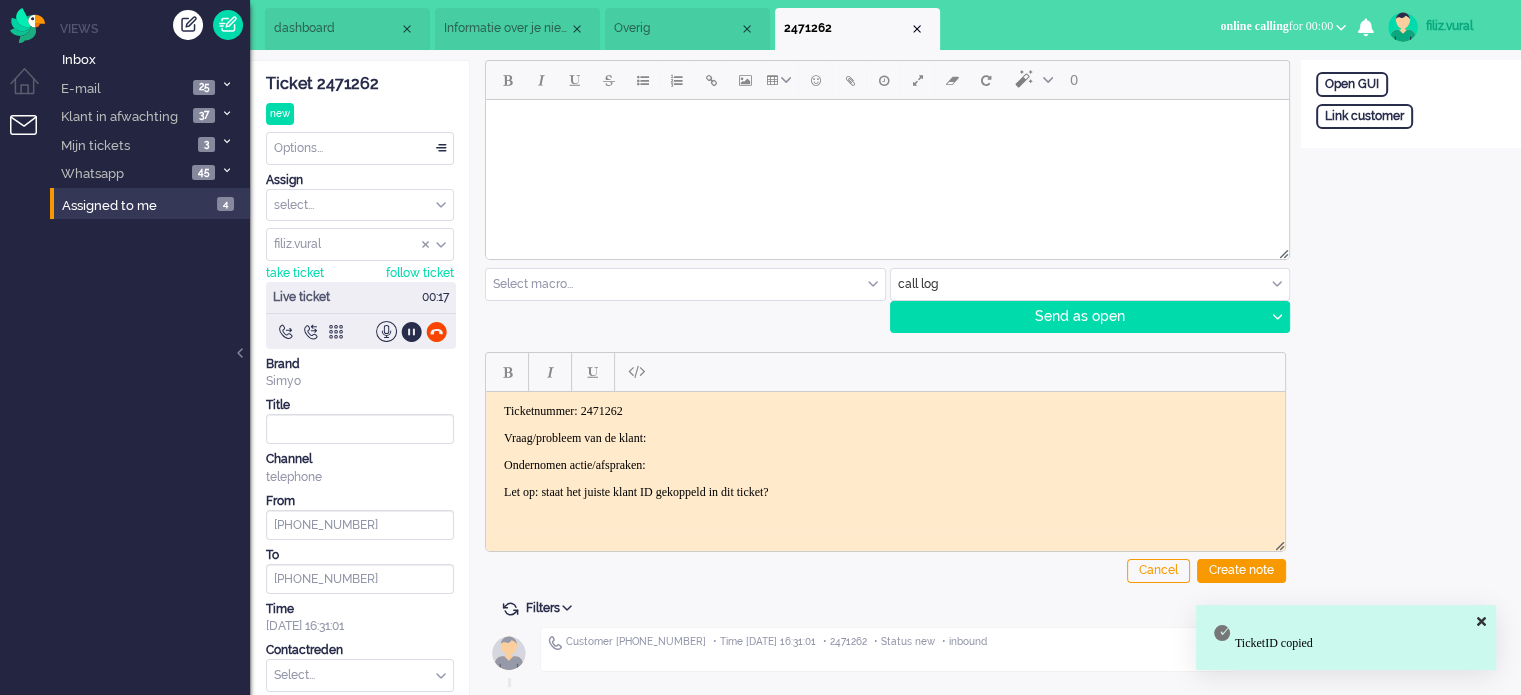 click on "Vraag/probleem van de klant:" at bounding box center [885, 437] 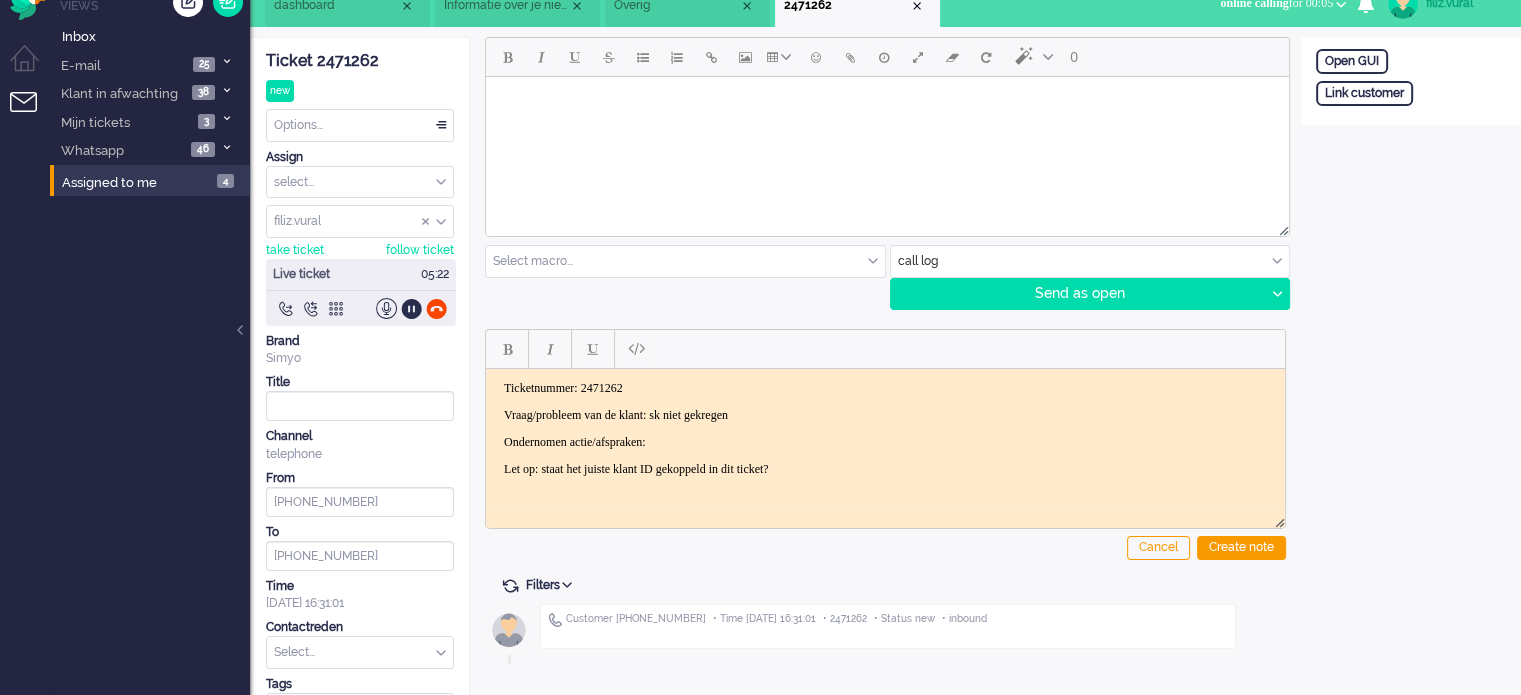 scroll, scrollTop: 0, scrollLeft: 0, axis: both 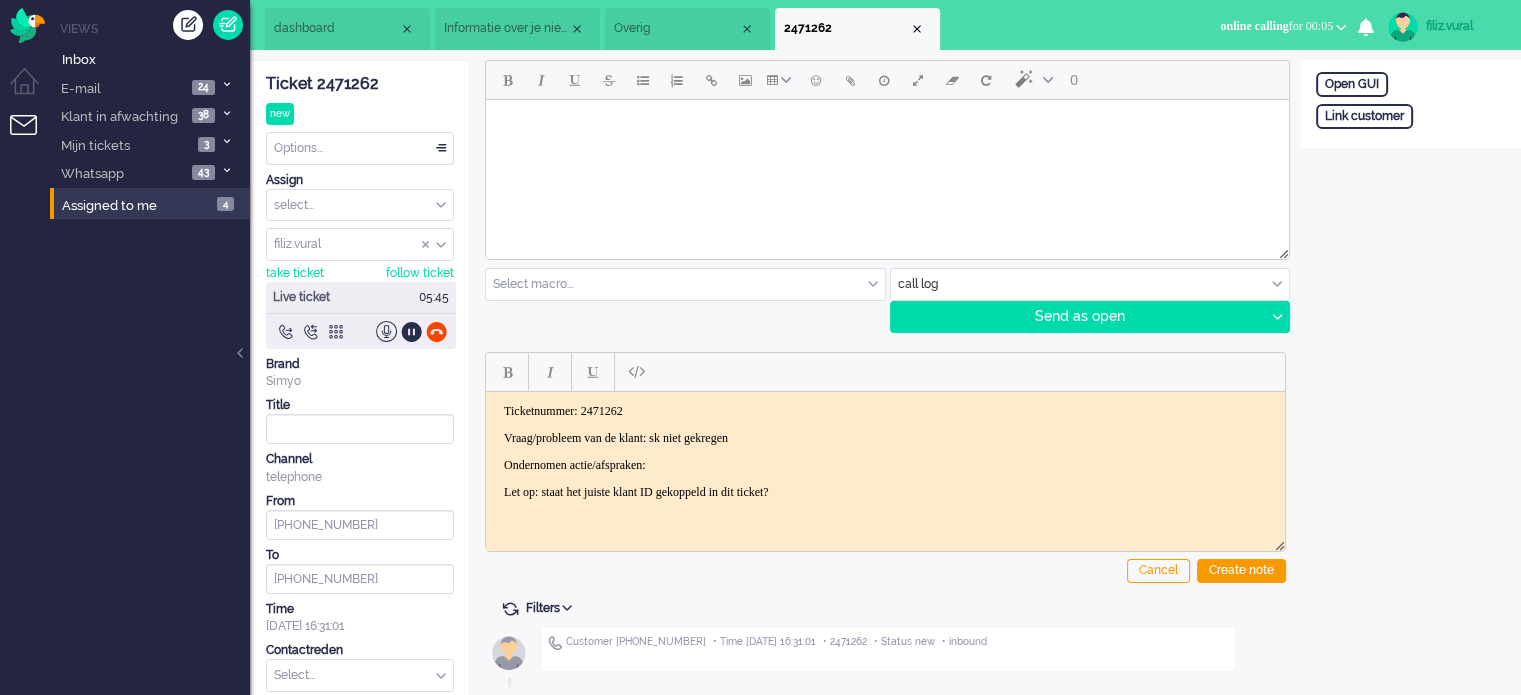 click at bounding box center [361, 331] 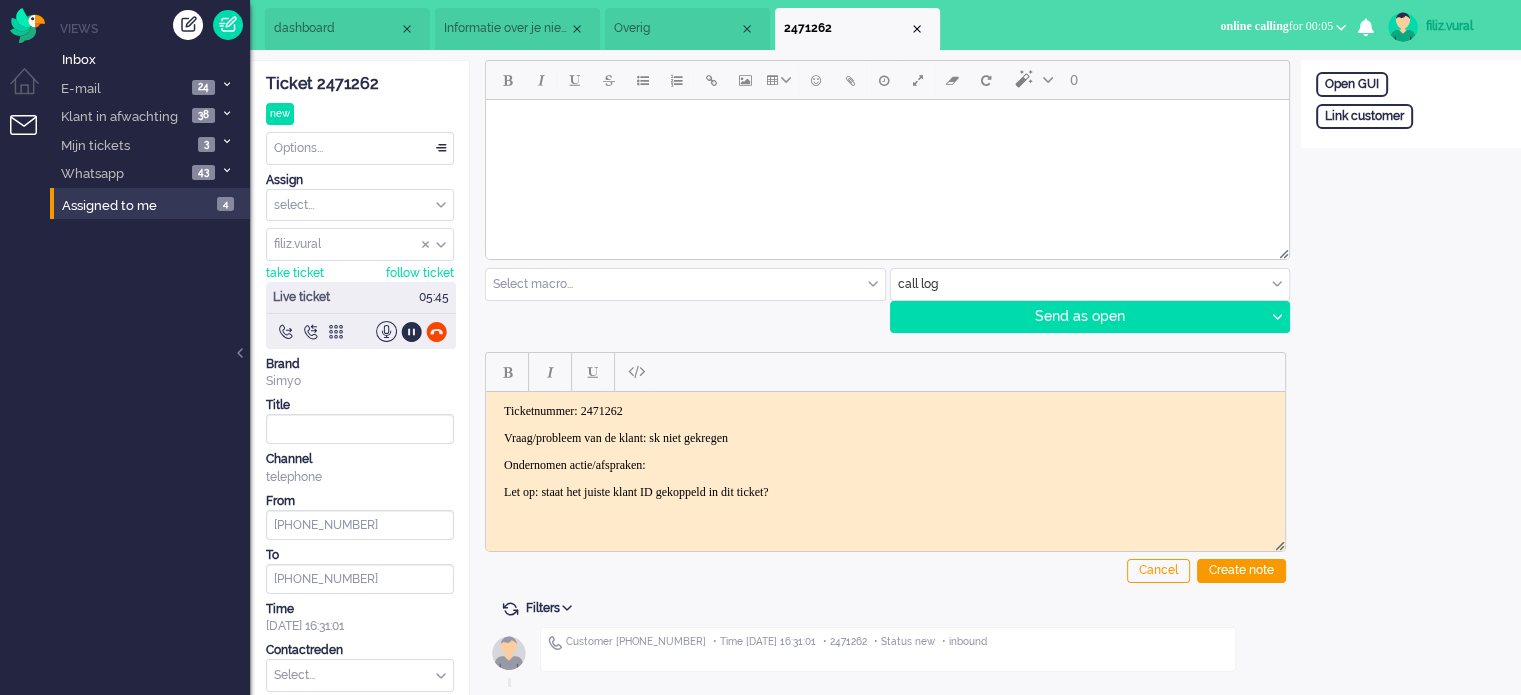 drag, startPoint x: 412, startPoint y: 331, endPoint x: 474, endPoint y: 381, distance: 79.64923 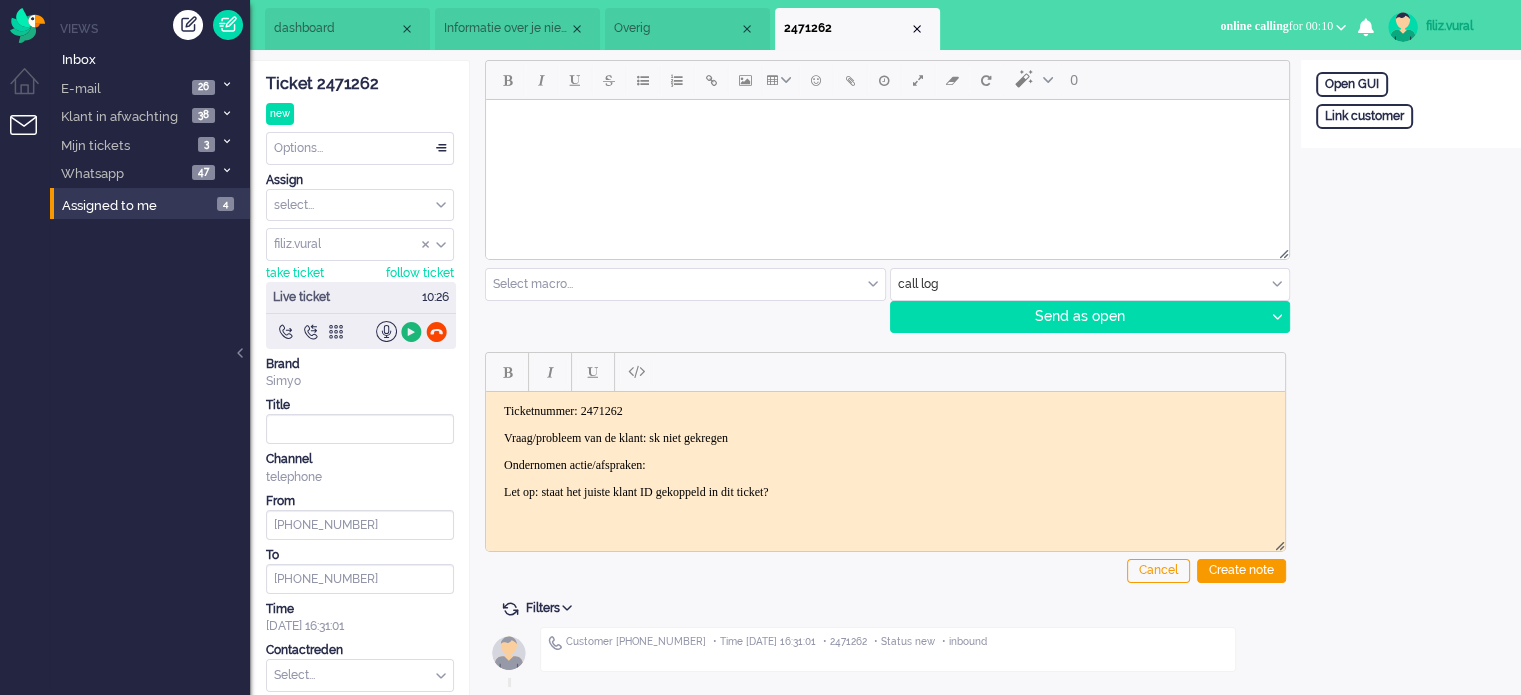 click 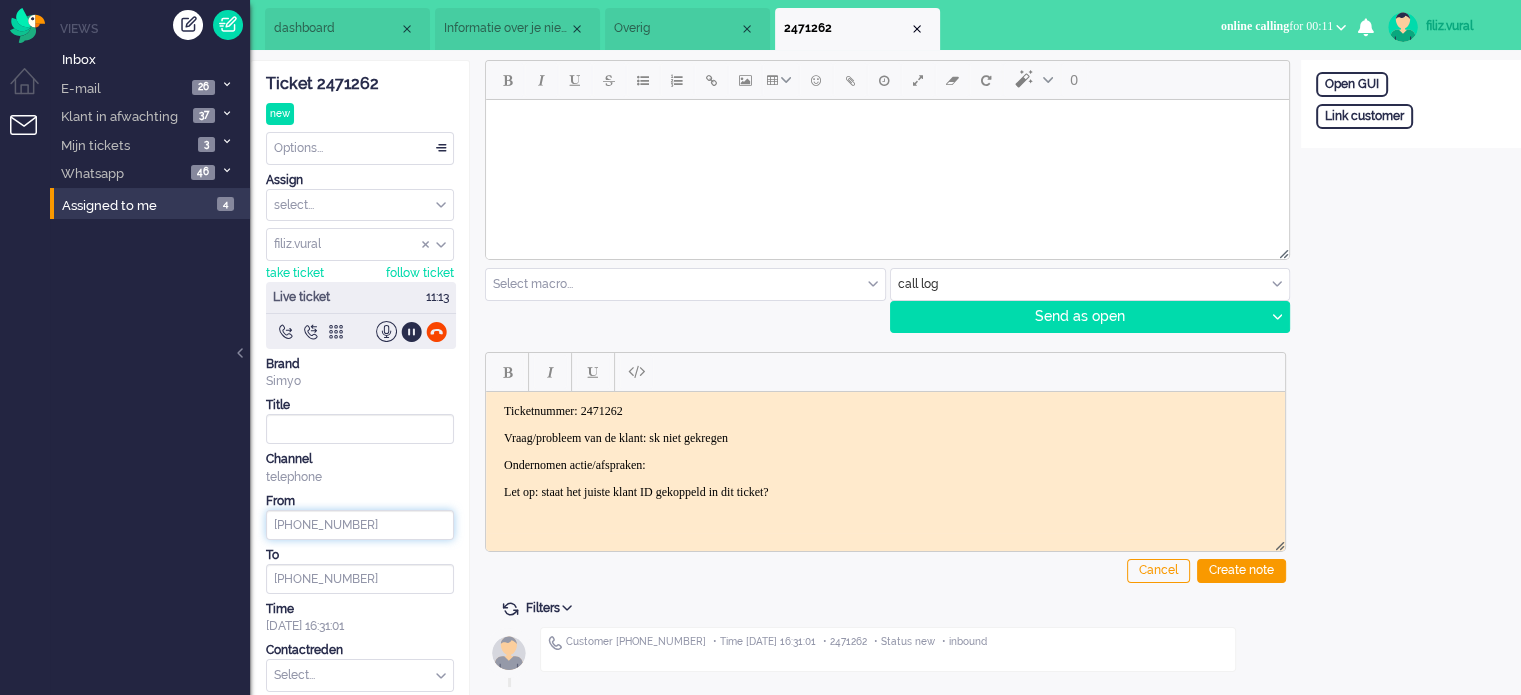 drag, startPoint x: 400, startPoint y: 525, endPoint x: 324, endPoint y: 499, distance: 80.32434 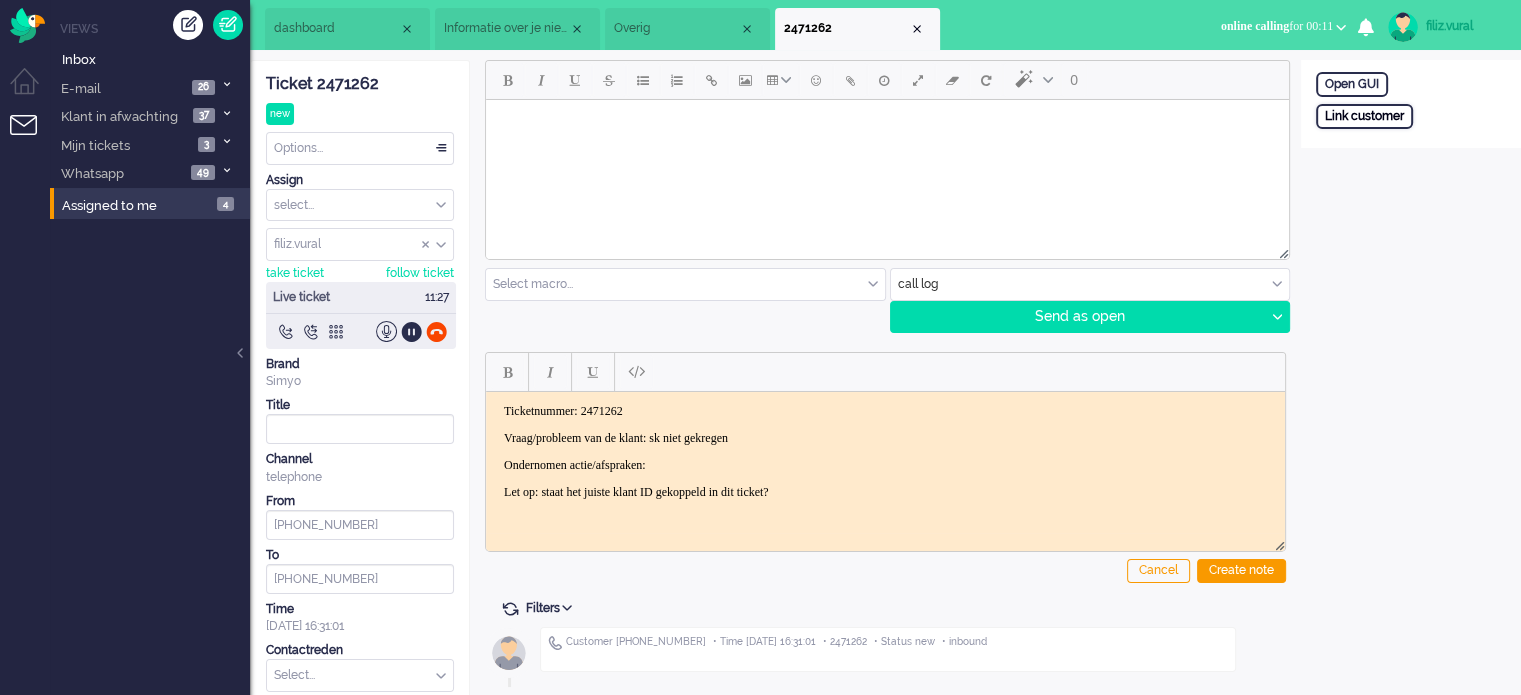 click on "Link customer" at bounding box center (1364, 116) 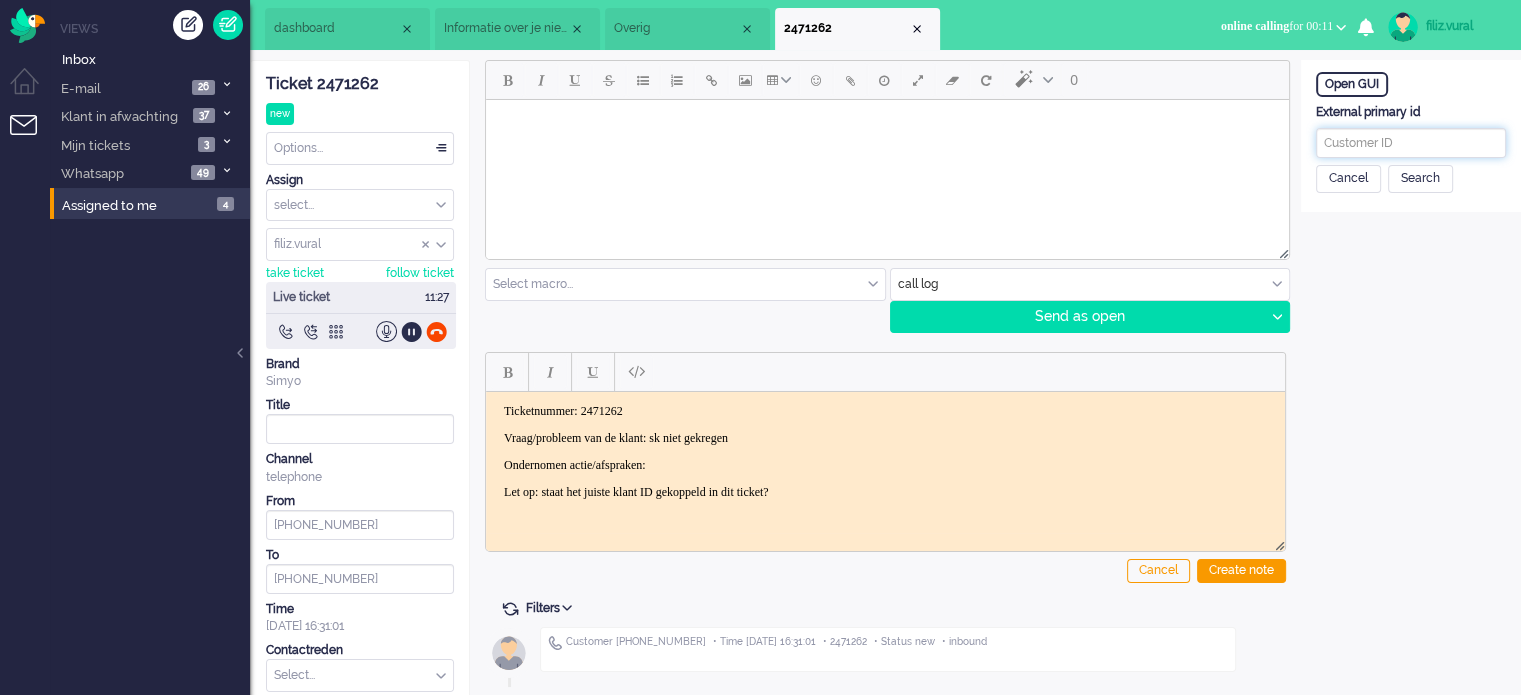 click at bounding box center [1411, 143] 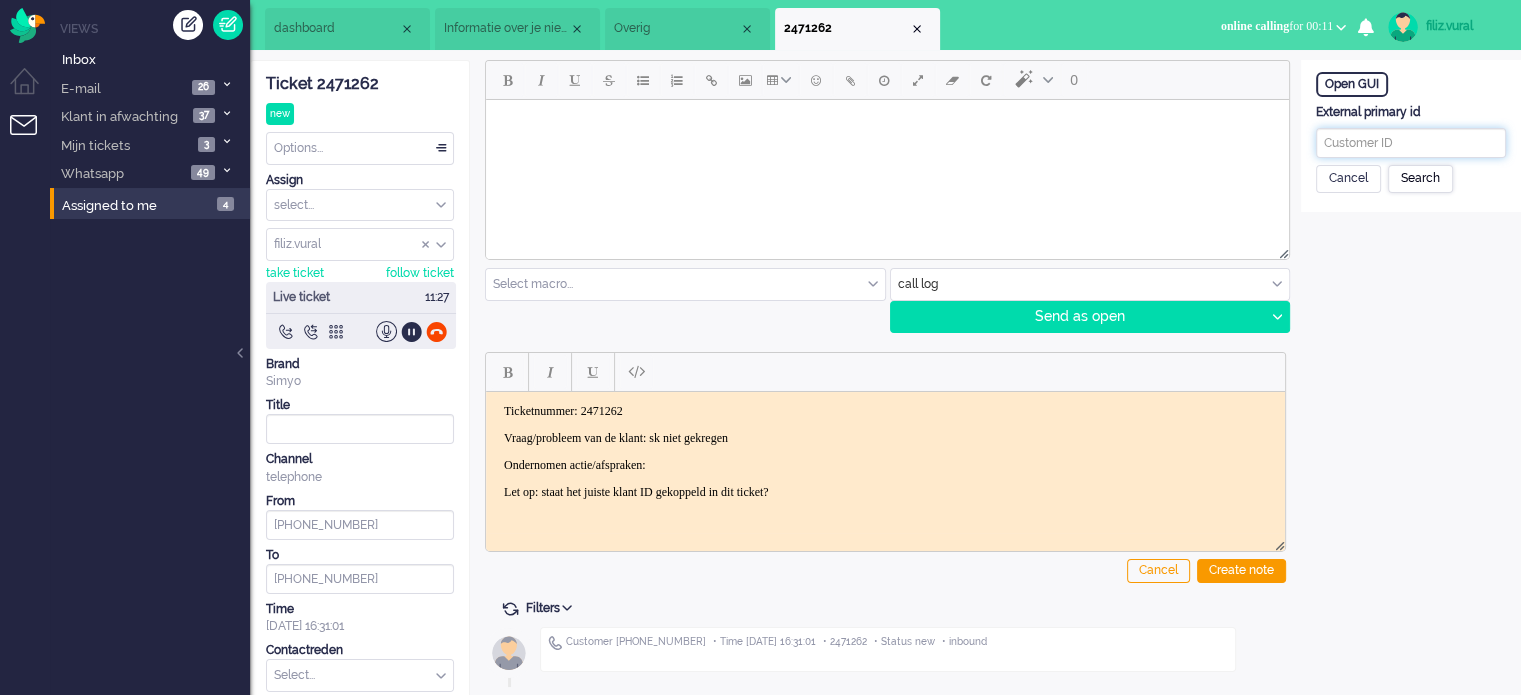 paste on "201800000001581560" 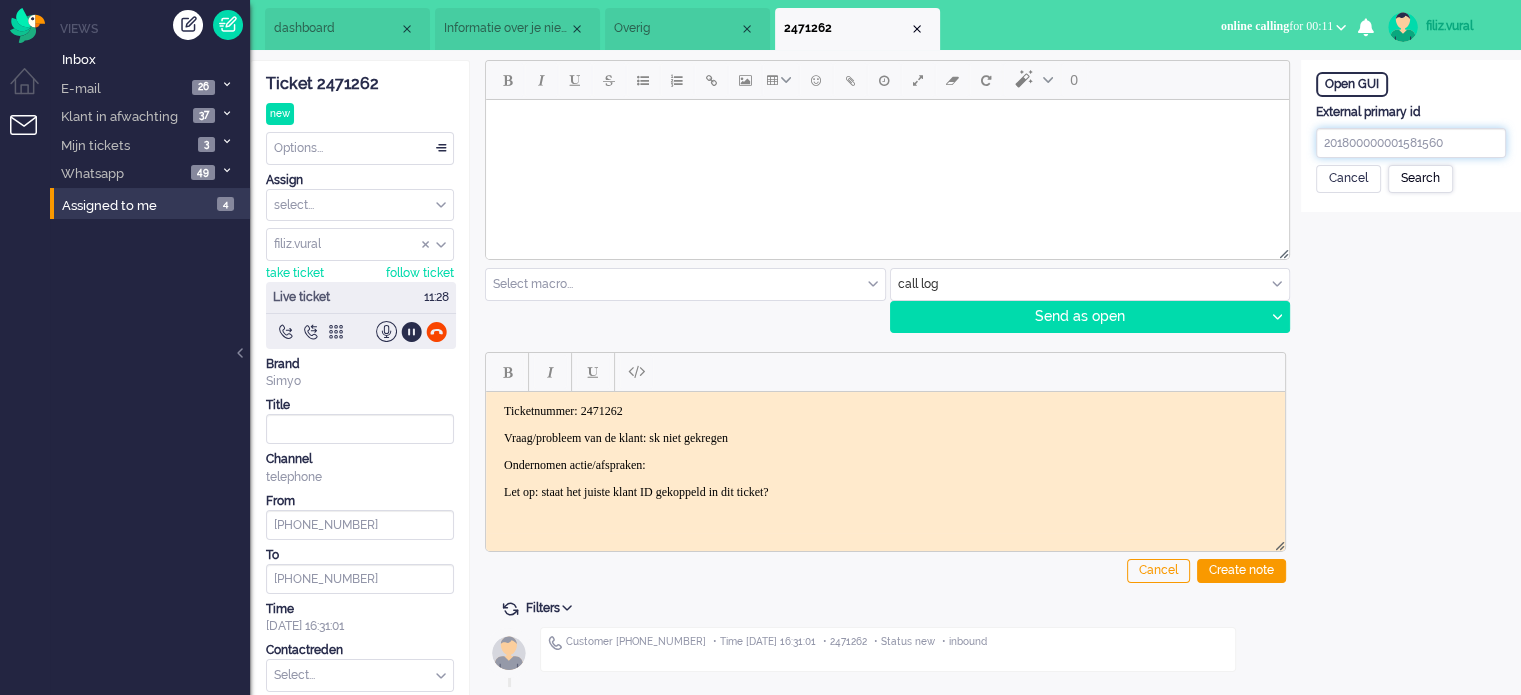 type on "201800000001581560" 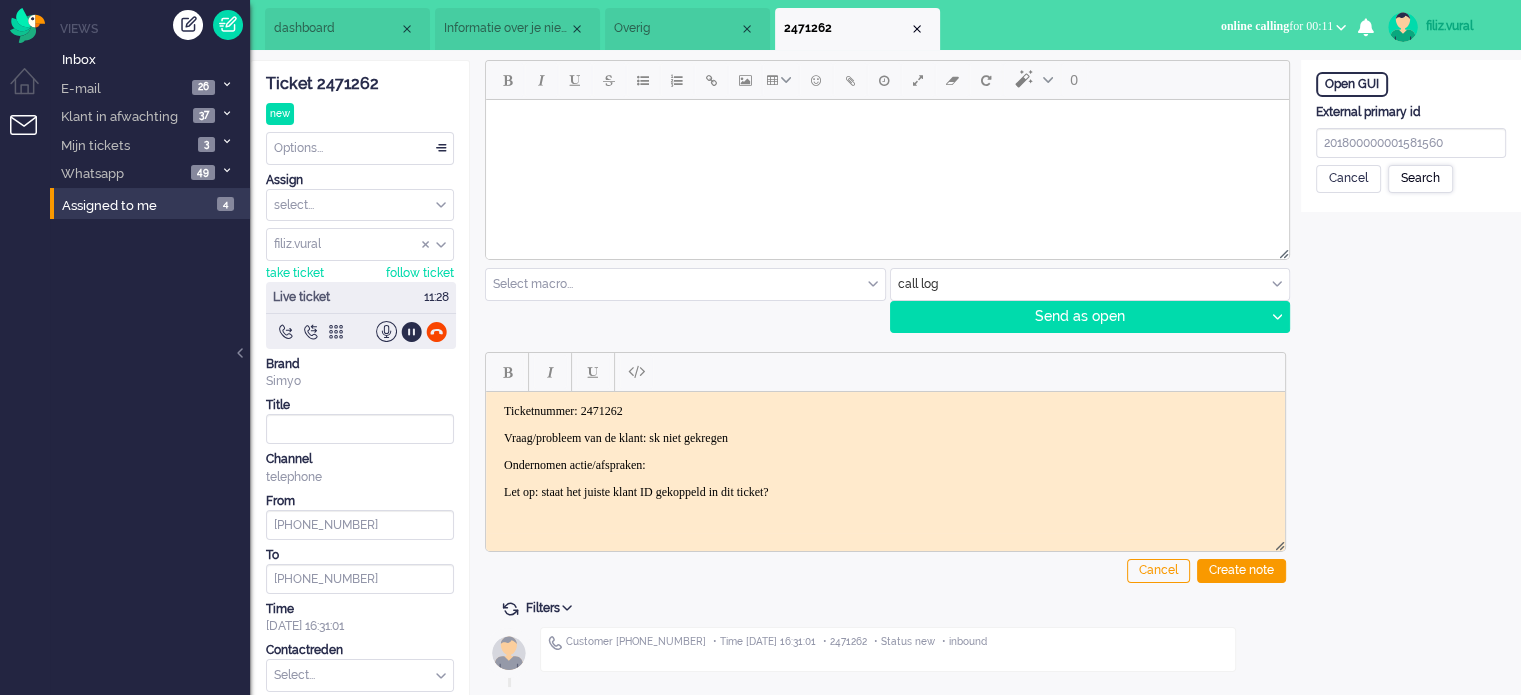 click on "Search" at bounding box center [1420, 179] 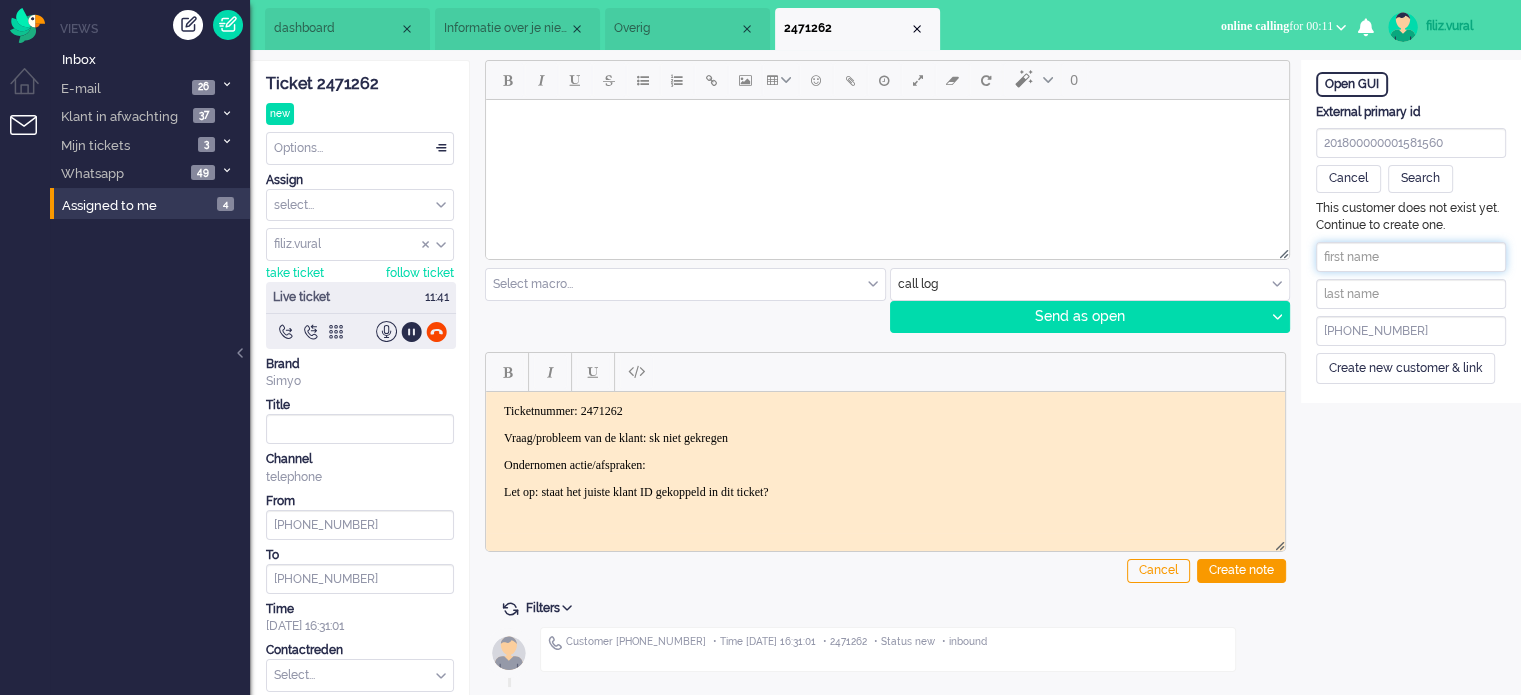 click at bounding box center (1411, 257) 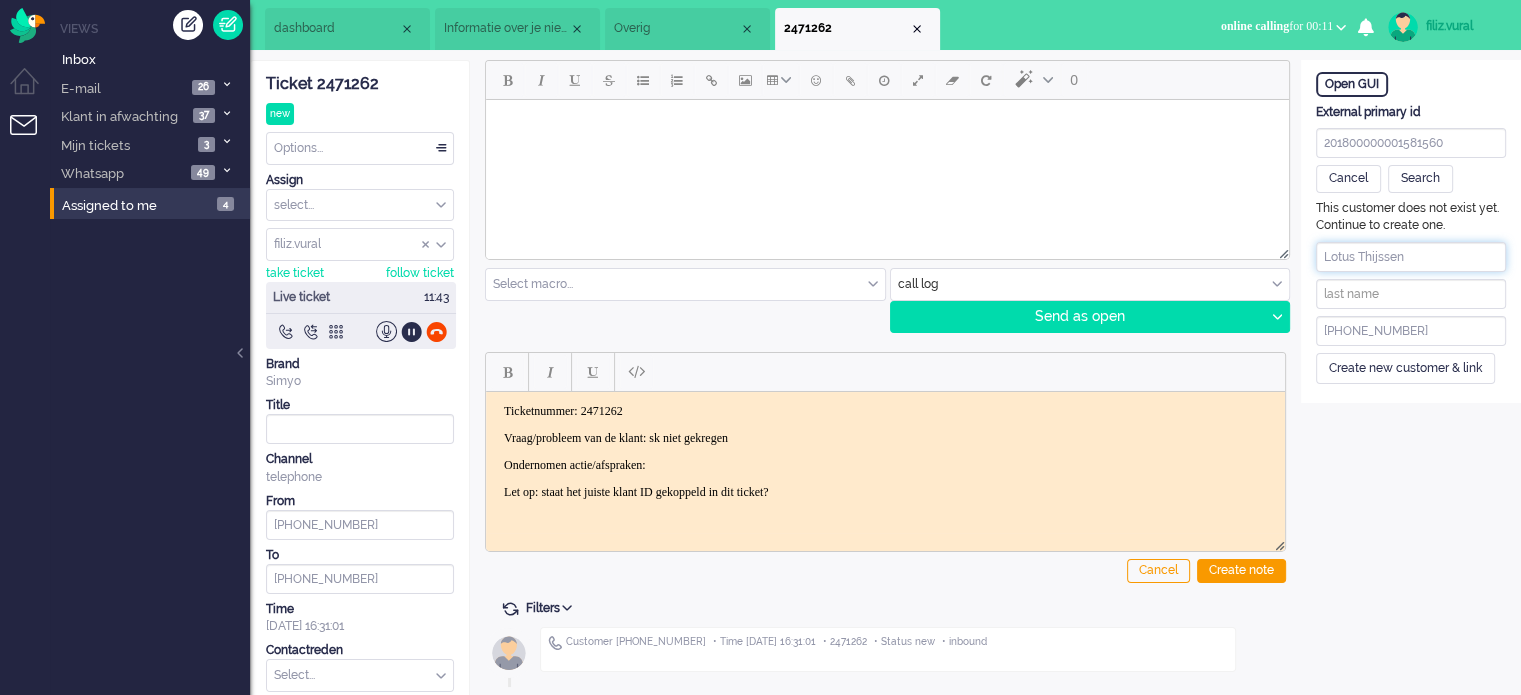 drag, startPoint x: 1356, startPoint y: 254, endPoint x: 1428, endPoint y: 256, distance: 72.02777 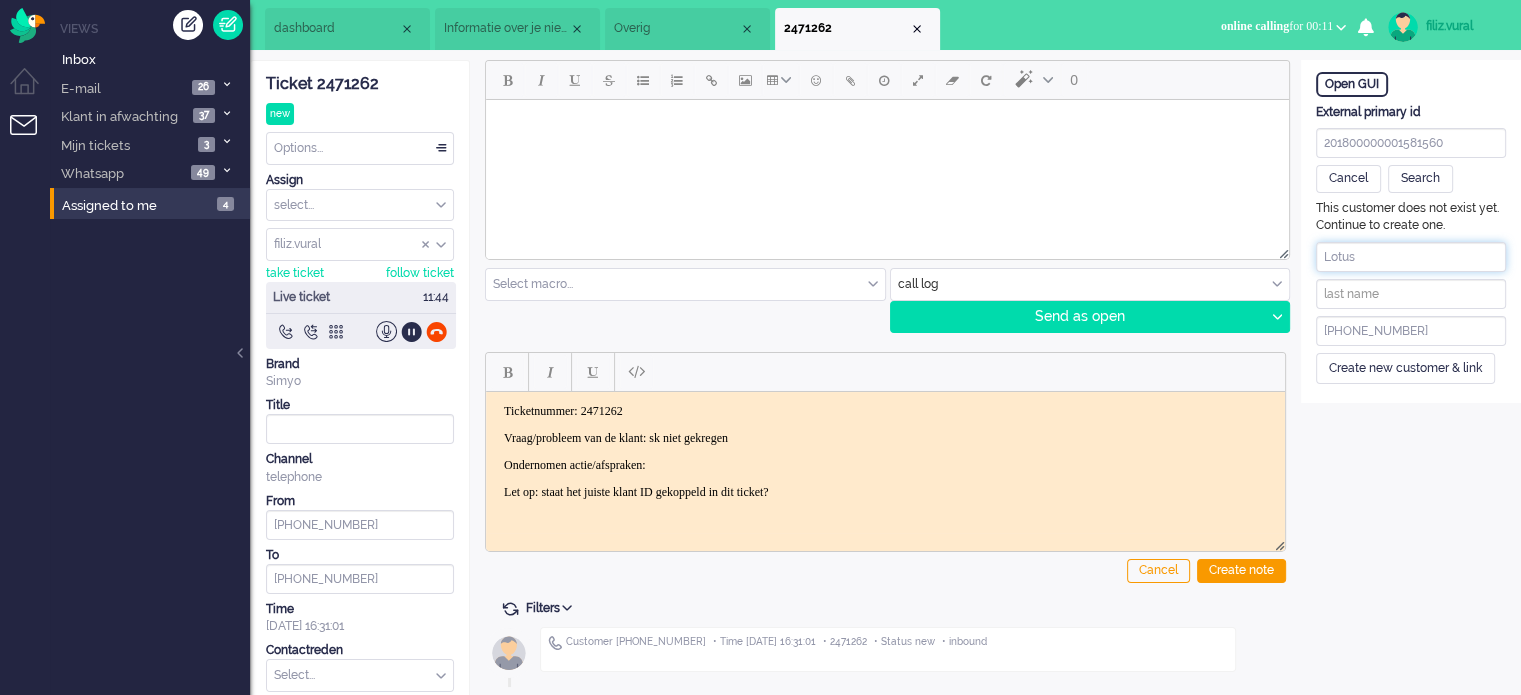 type on "Lotus" 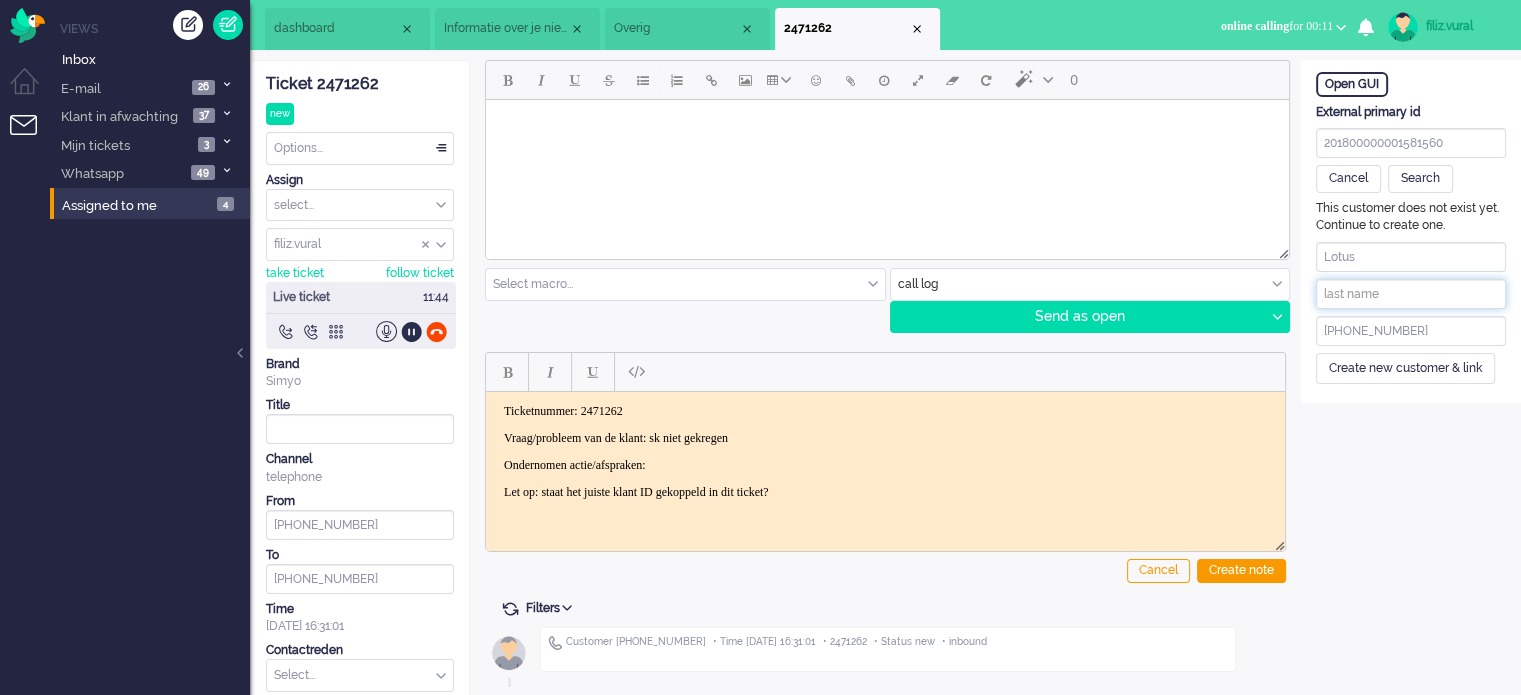 click at bounding box center (1411, 294) 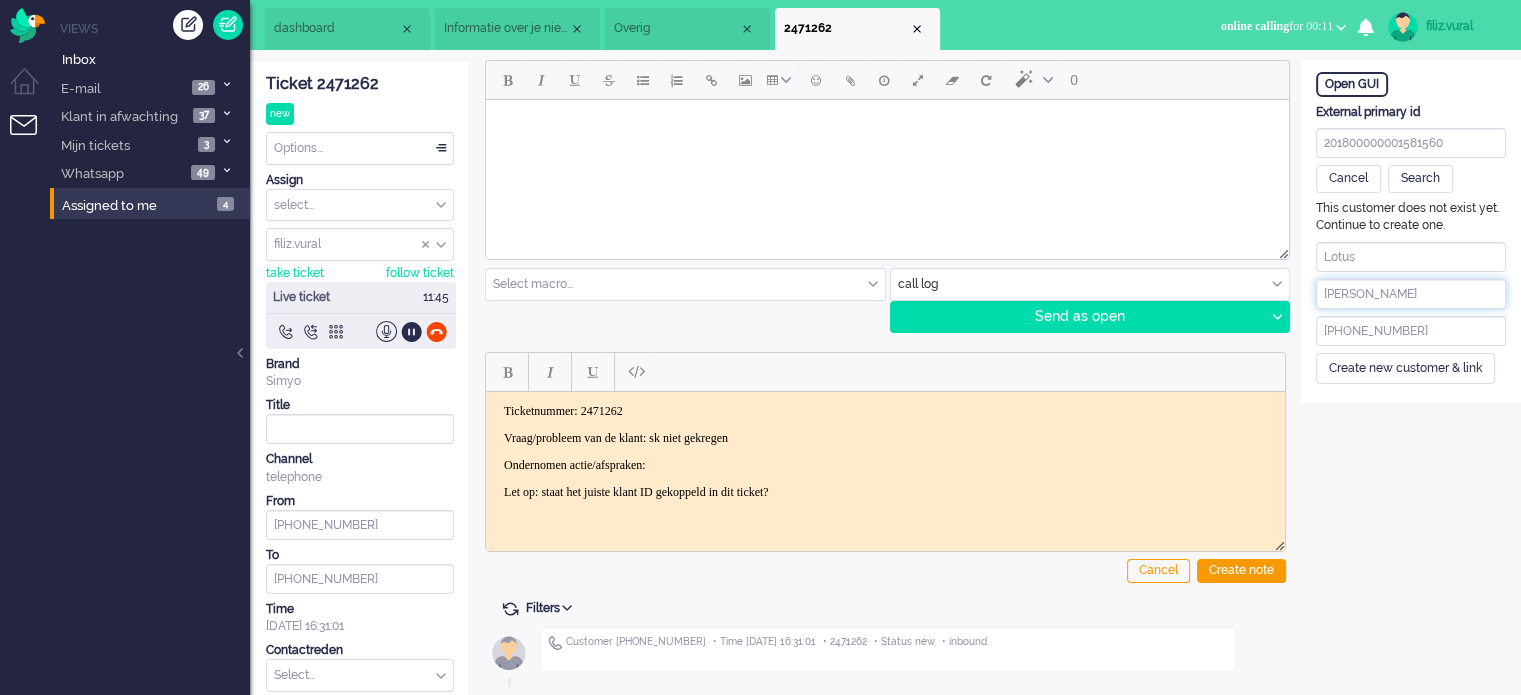 type on "[PERSON_NAME]" 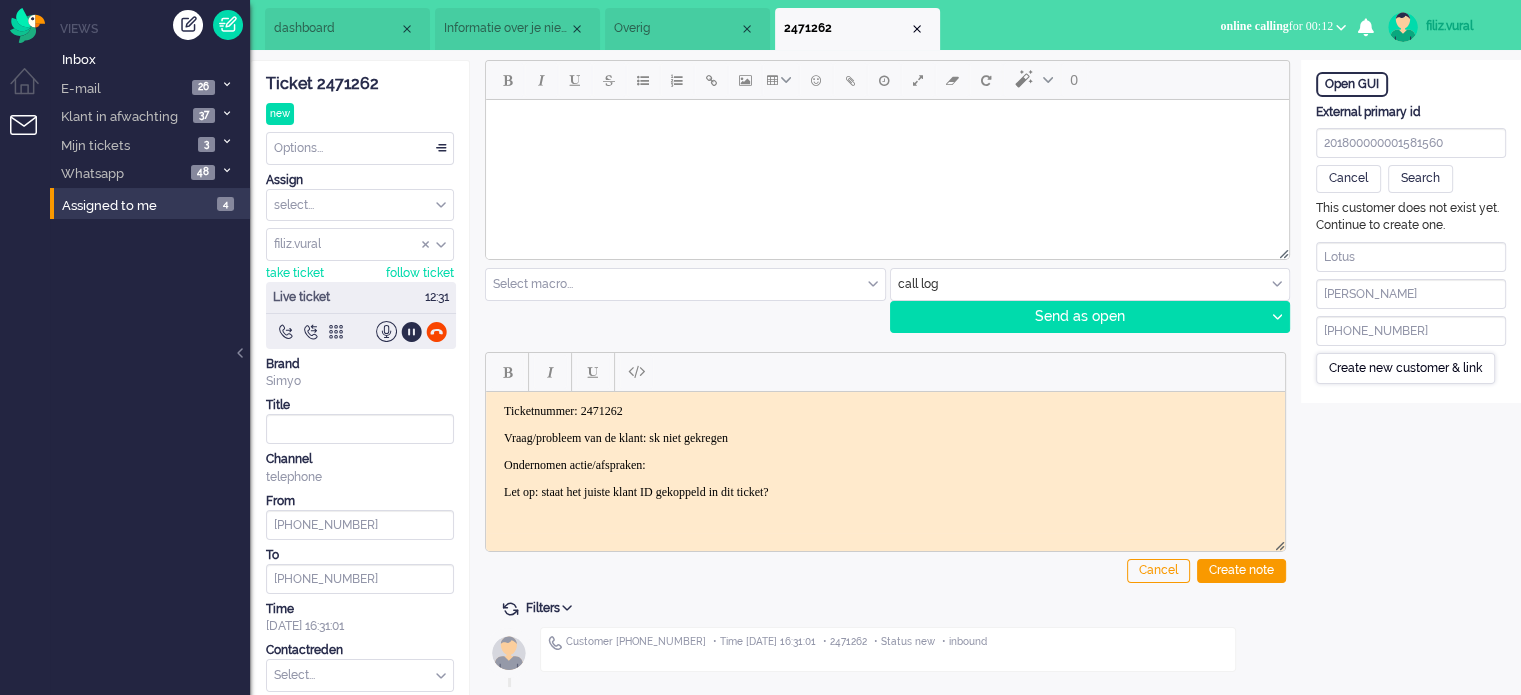 click on "Create new customer & link" at bounding box center (1405, 368) 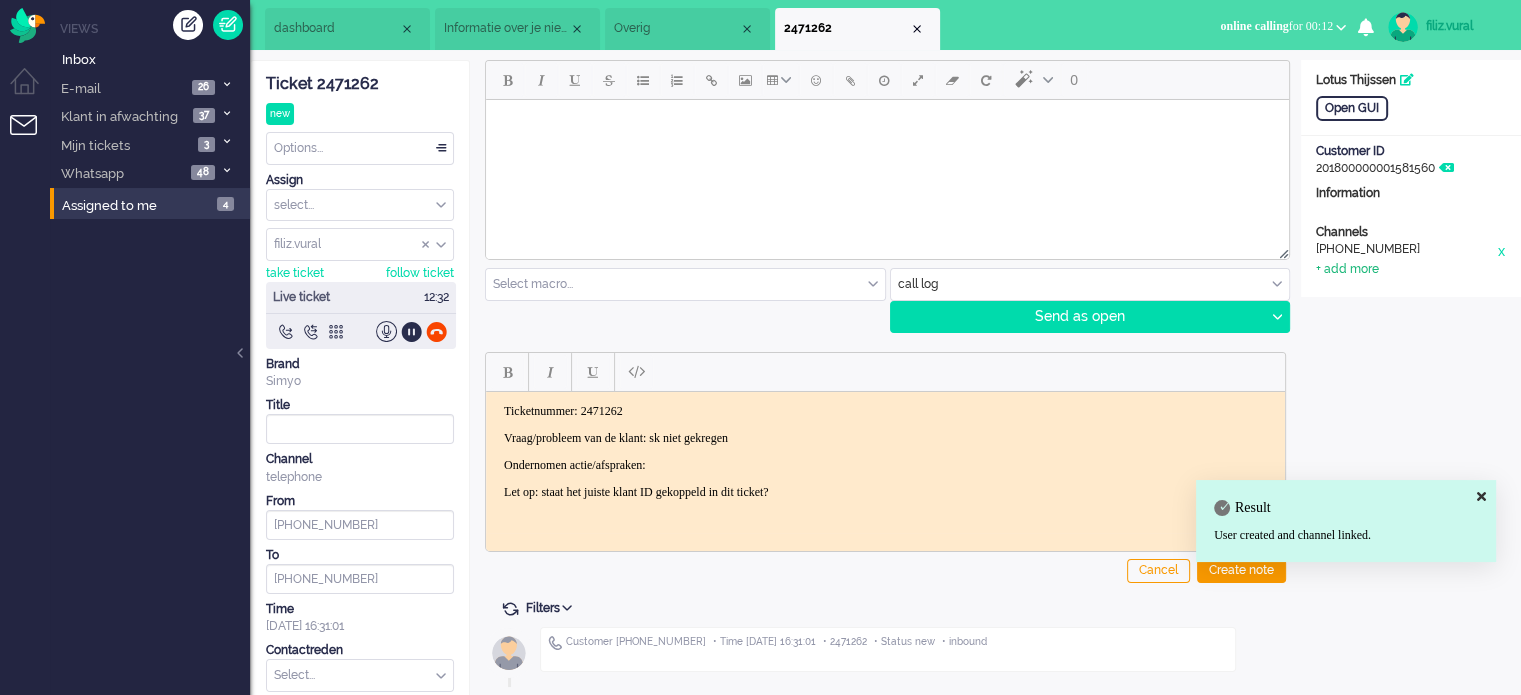 click on "+ add more" 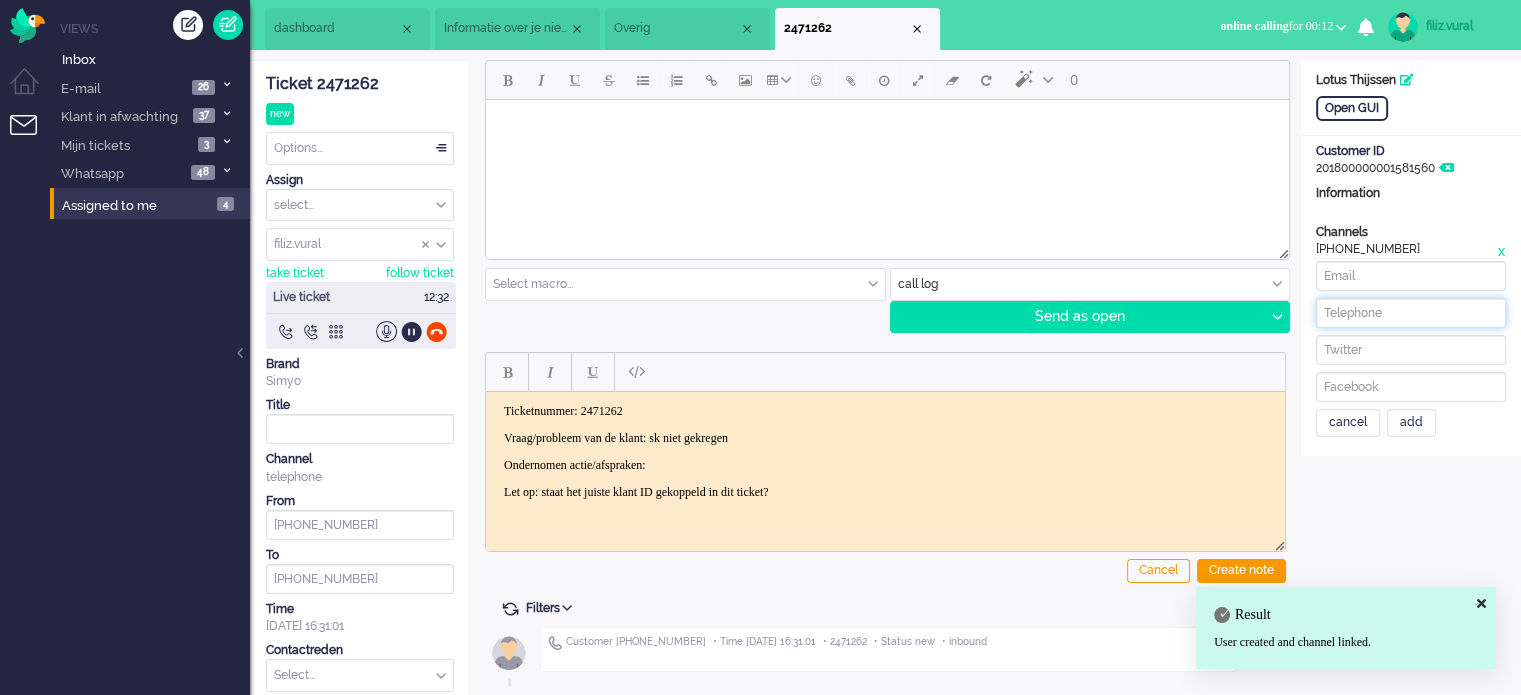 click at bounding box center (1411, 313) 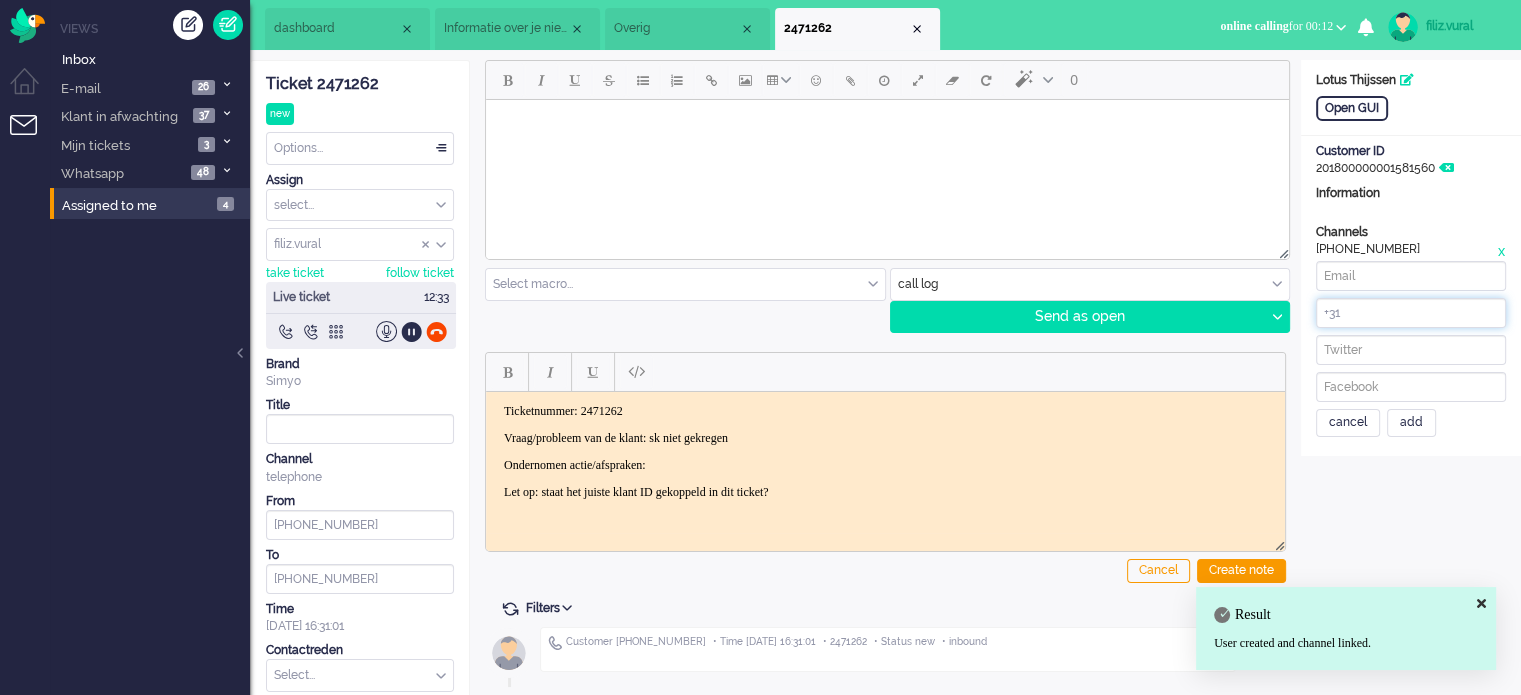 paste on "643515413" 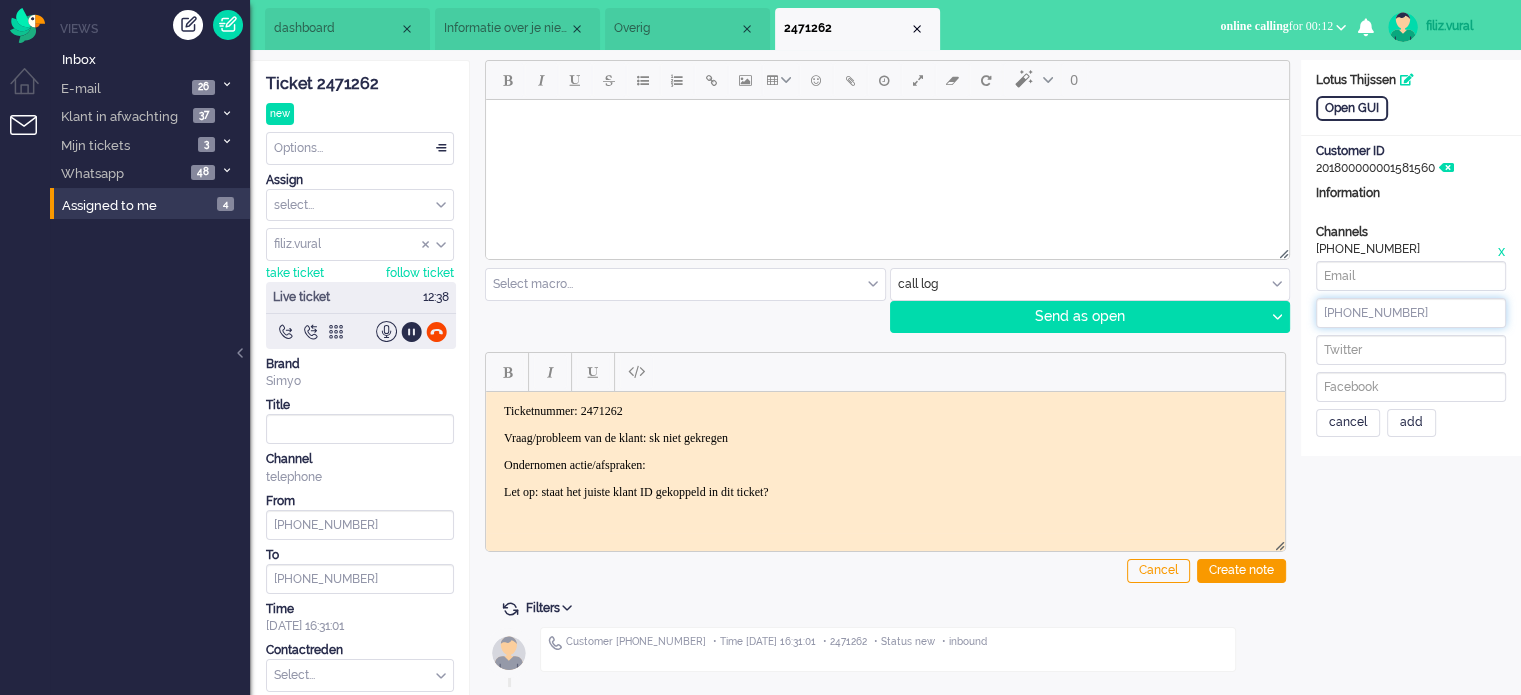 type on "[PHONE_NUMBER]" 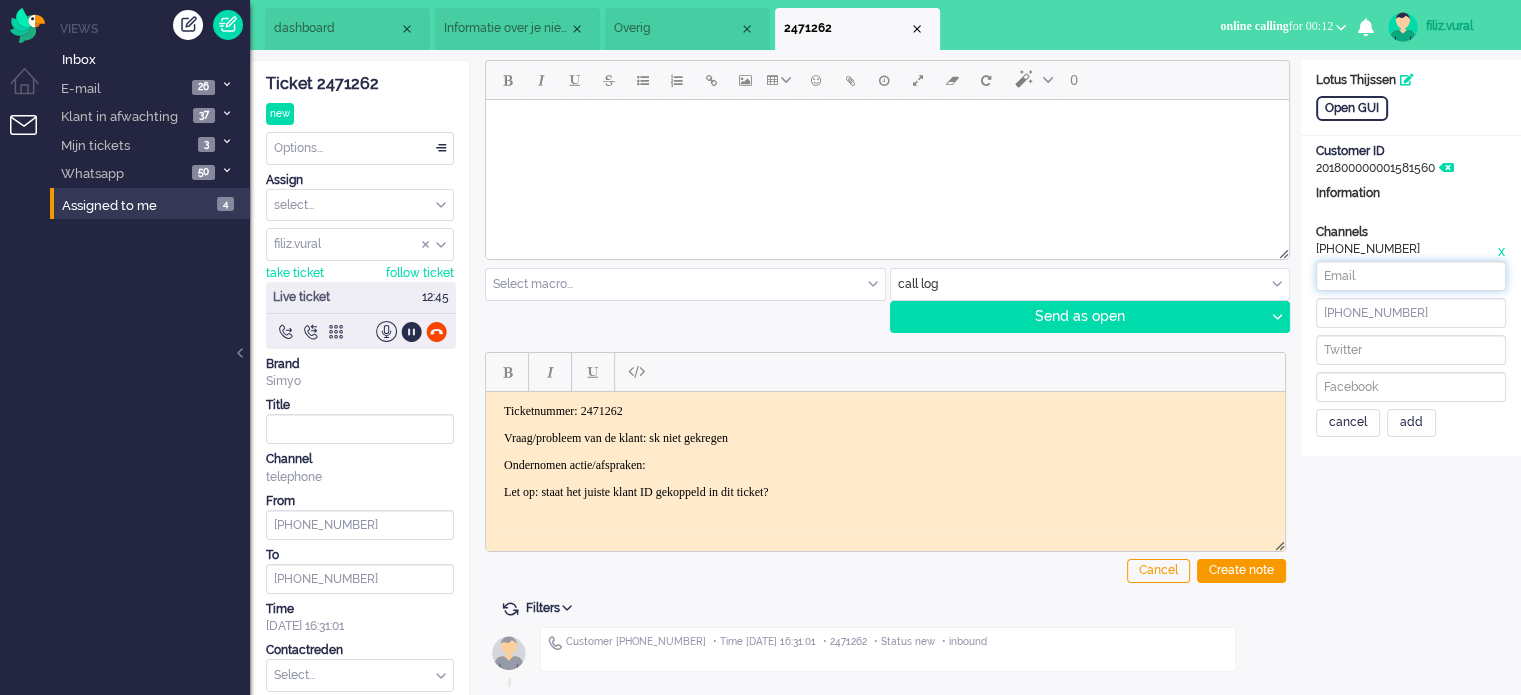 click at bounding box center [1411, 276] 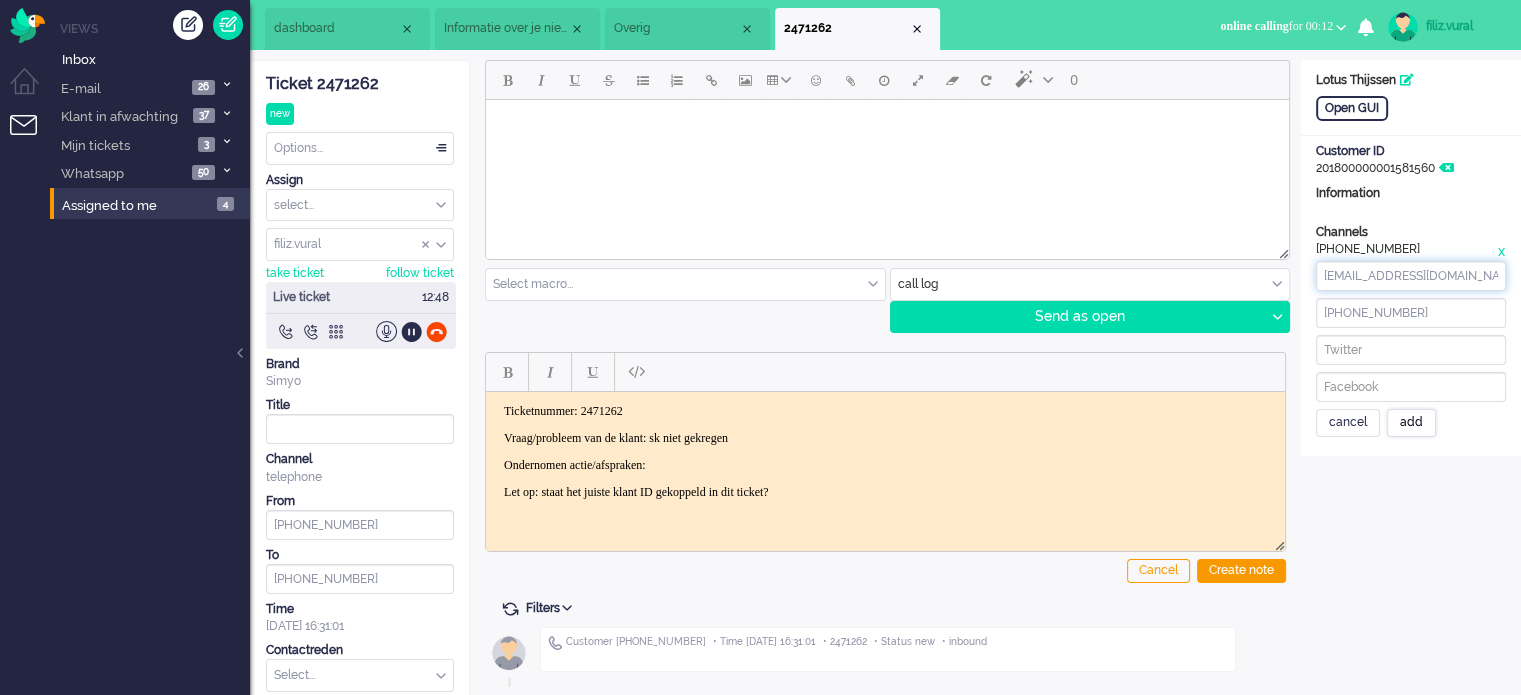 type on "[EMAIL_ADDRESS][DOMAIN_NAME]" 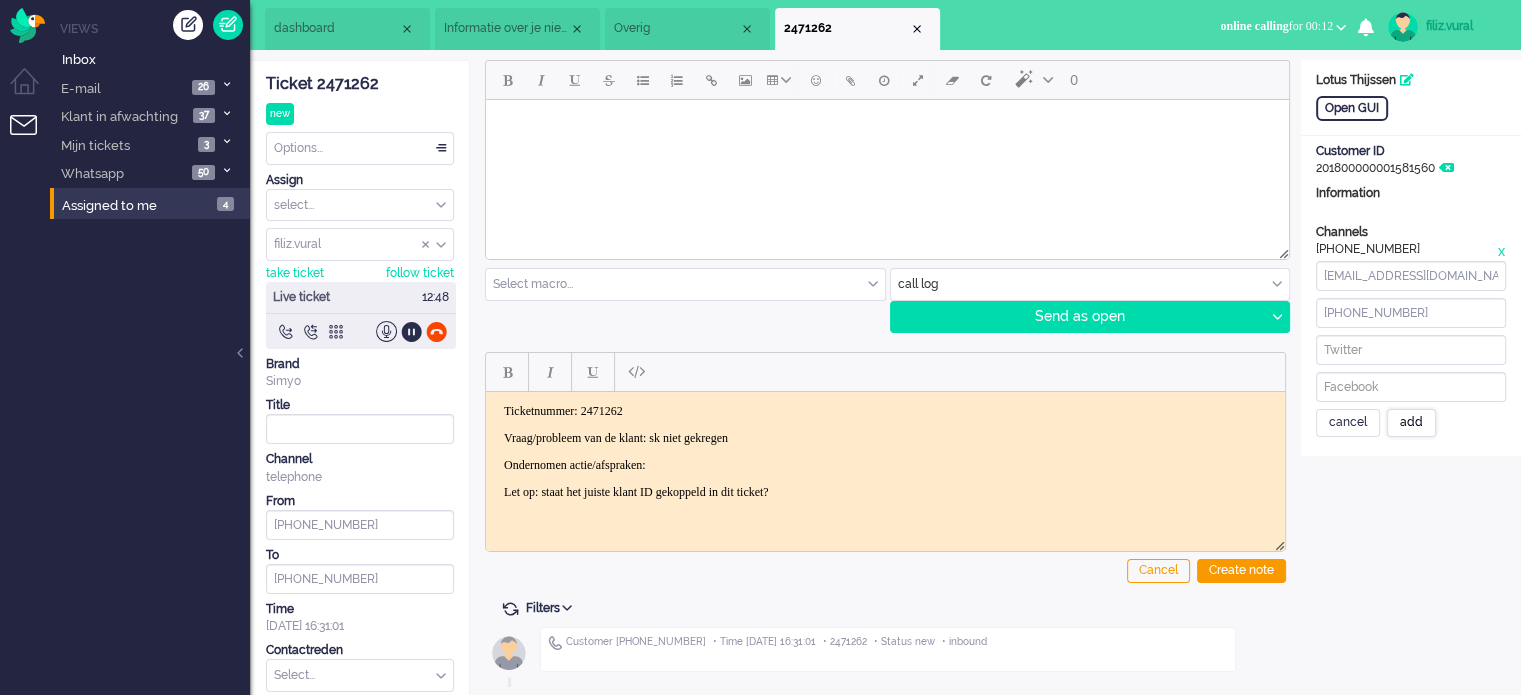click on "add" at bounding box center [1411, 423] 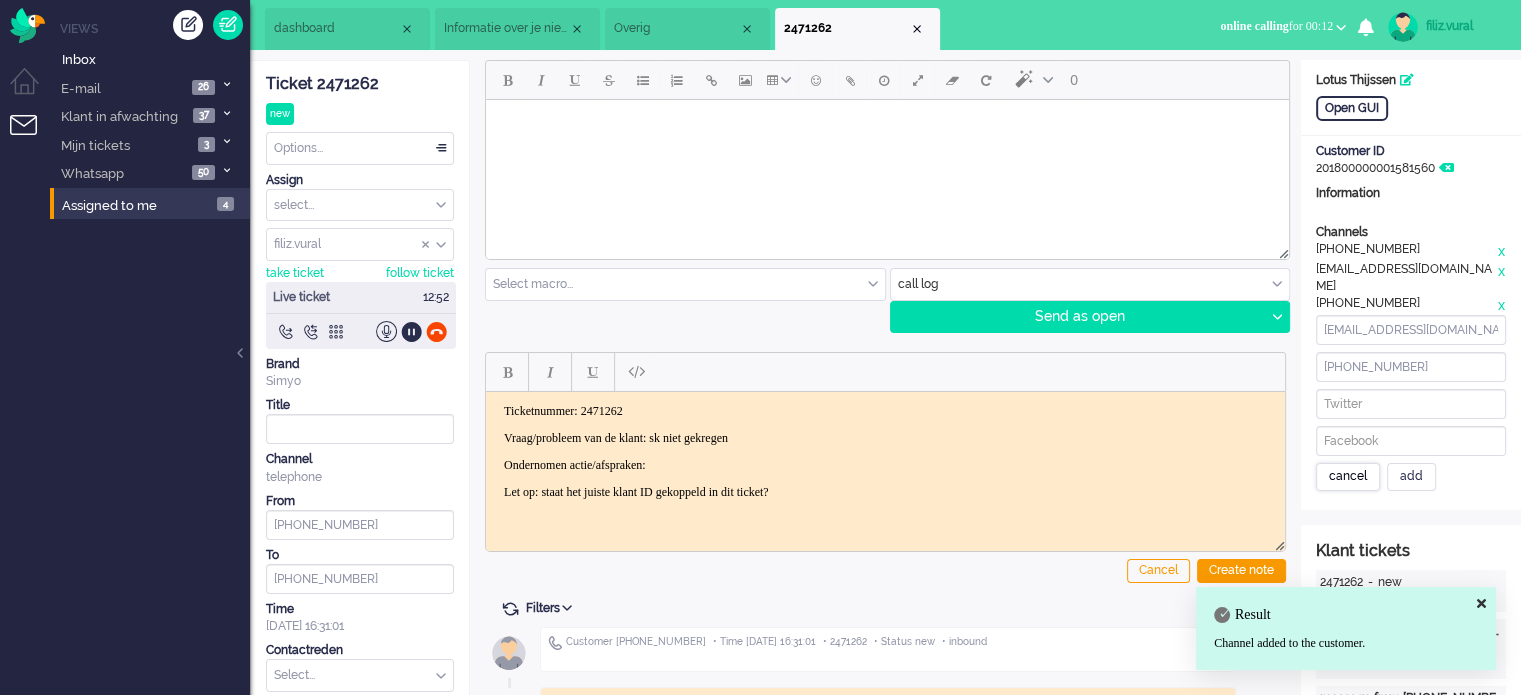 click on "cancel" at bounding box center (1348, 477) 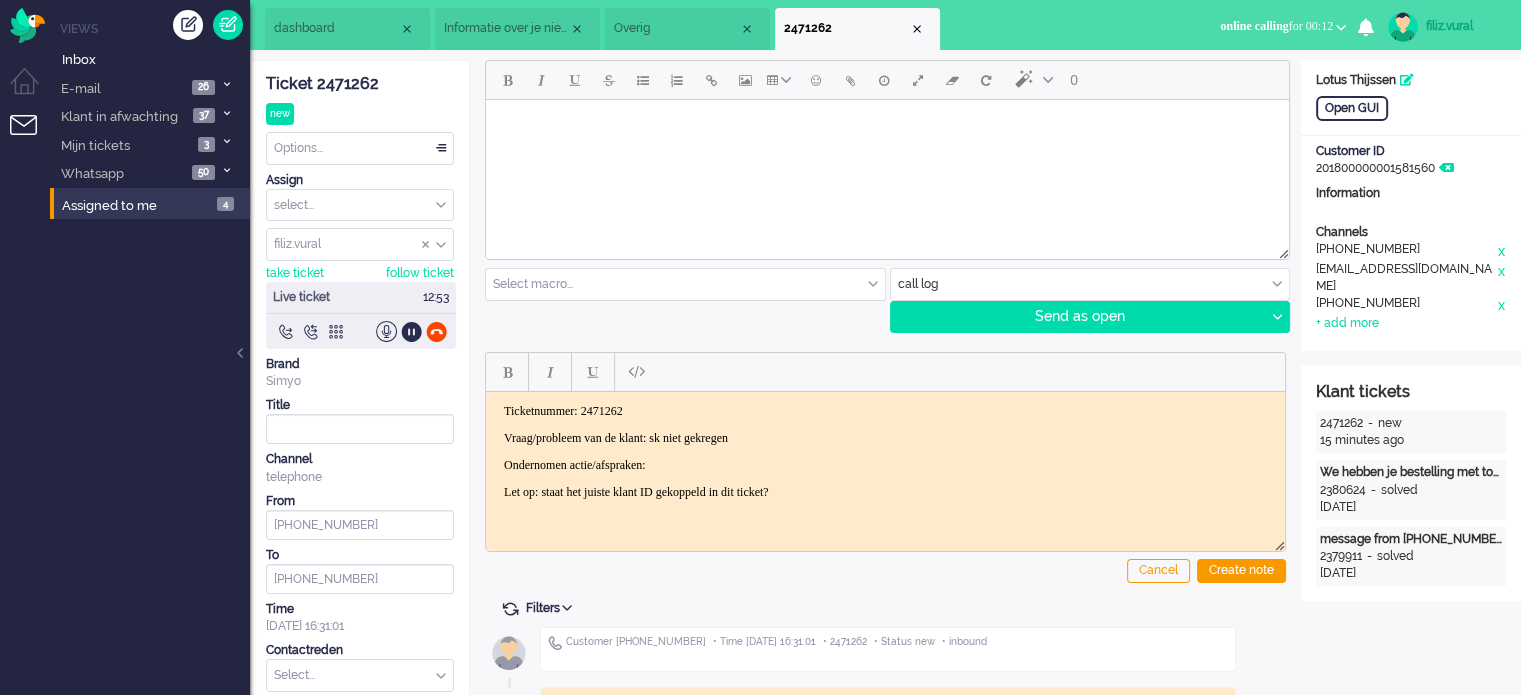 click on "Ticketnummer: 2471262 Vraag/probleem van de klant: sk niet gekregen  Ondernomen actie/afspraken:  Let op: staat het juiste klant ID gekoppeld in dit ticket?" at bounding box center [885, 451] 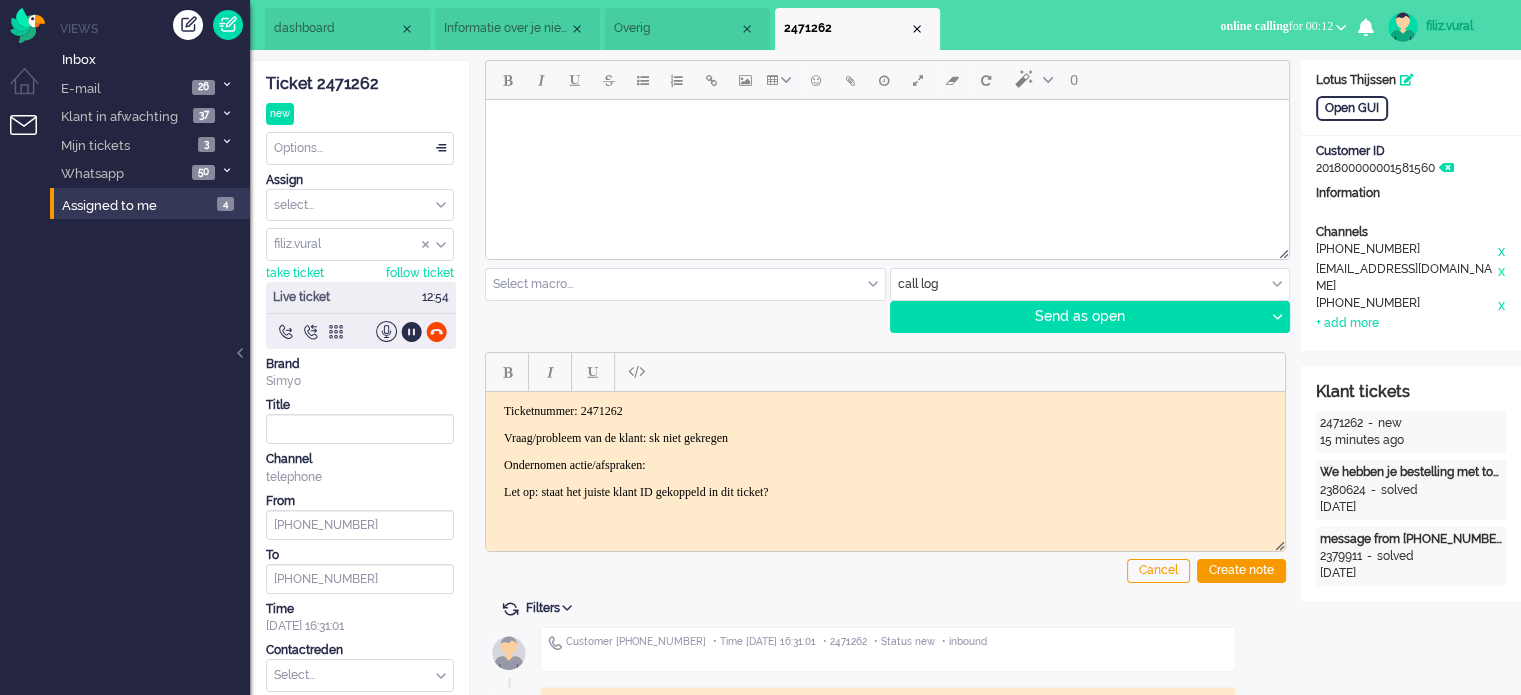 drag, startPoint x: 829, startPoint y: 433, endPoint x: 849, endPoint y: 435, distance: 20.09975 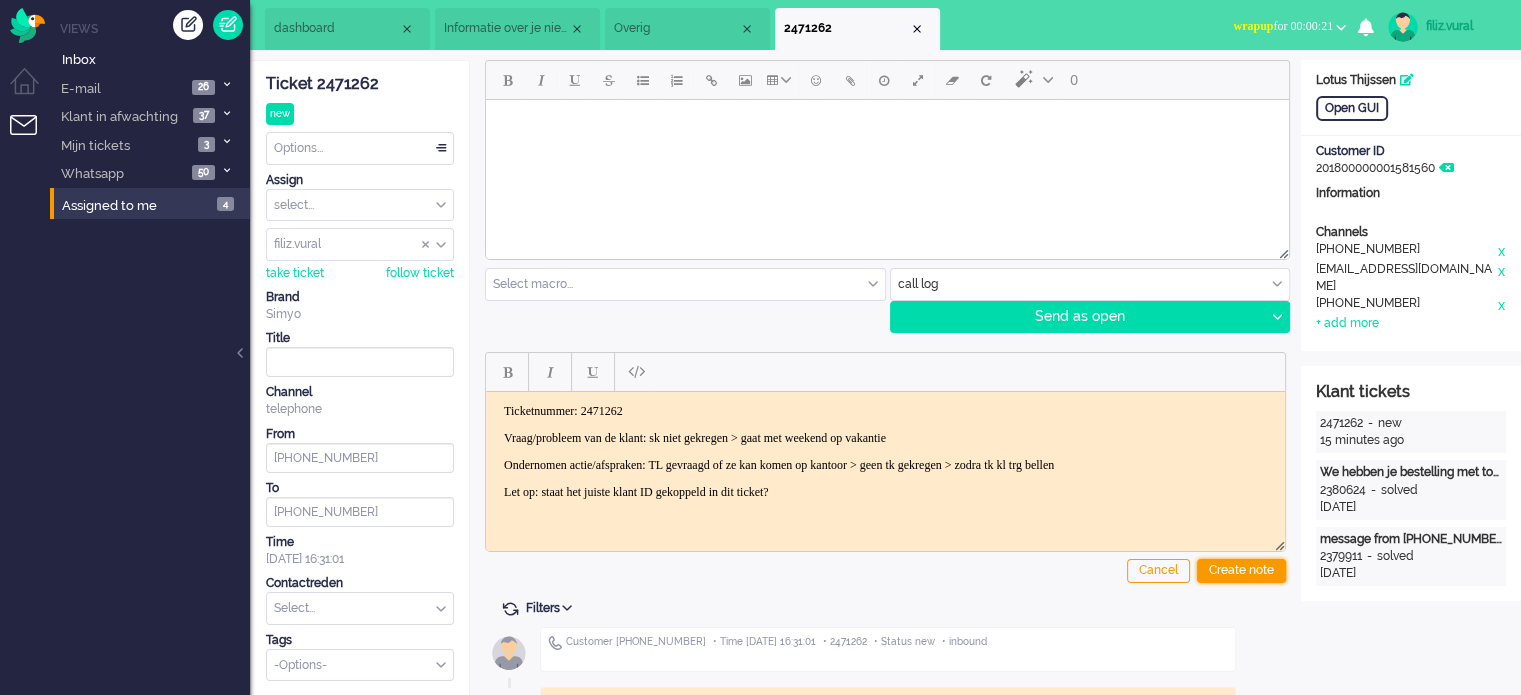 click on "Create note" at bounding box center [1241, 571] 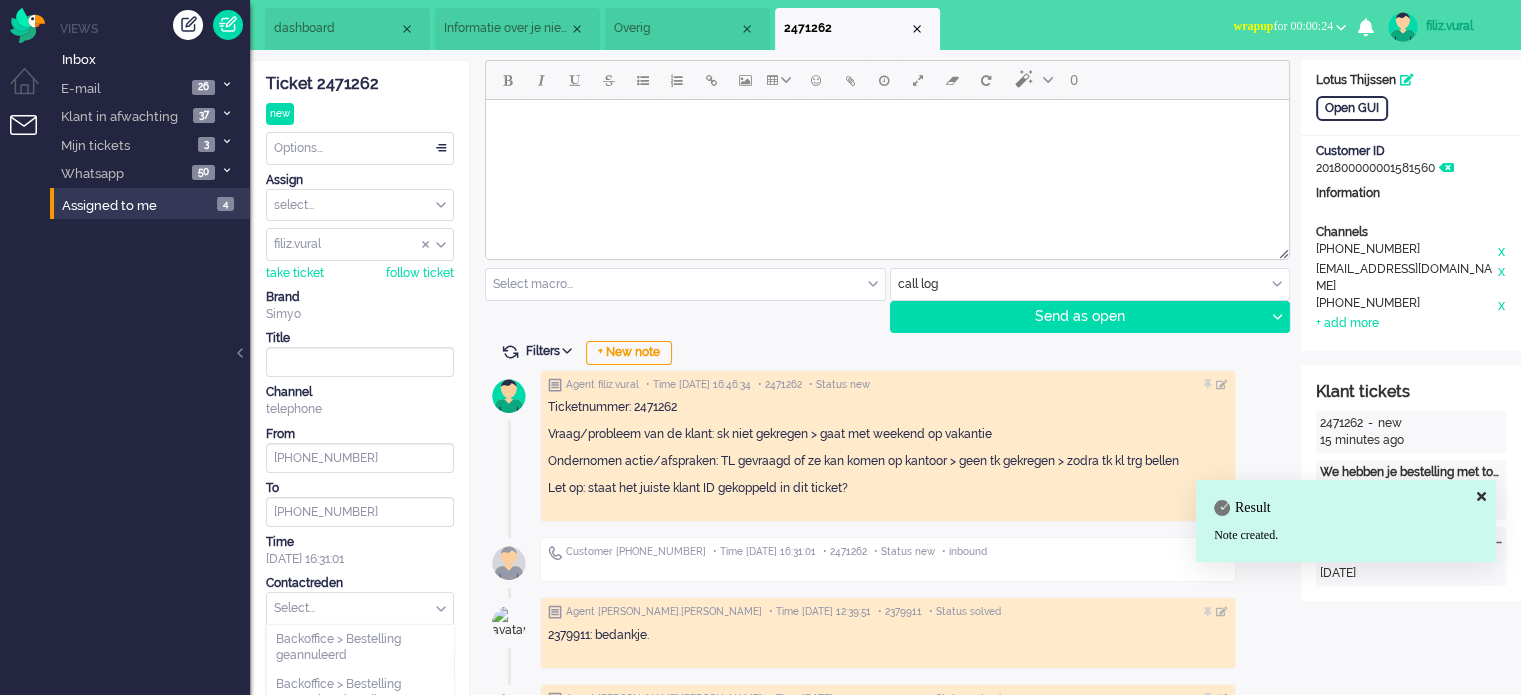 click at bounding box center [360, 608] 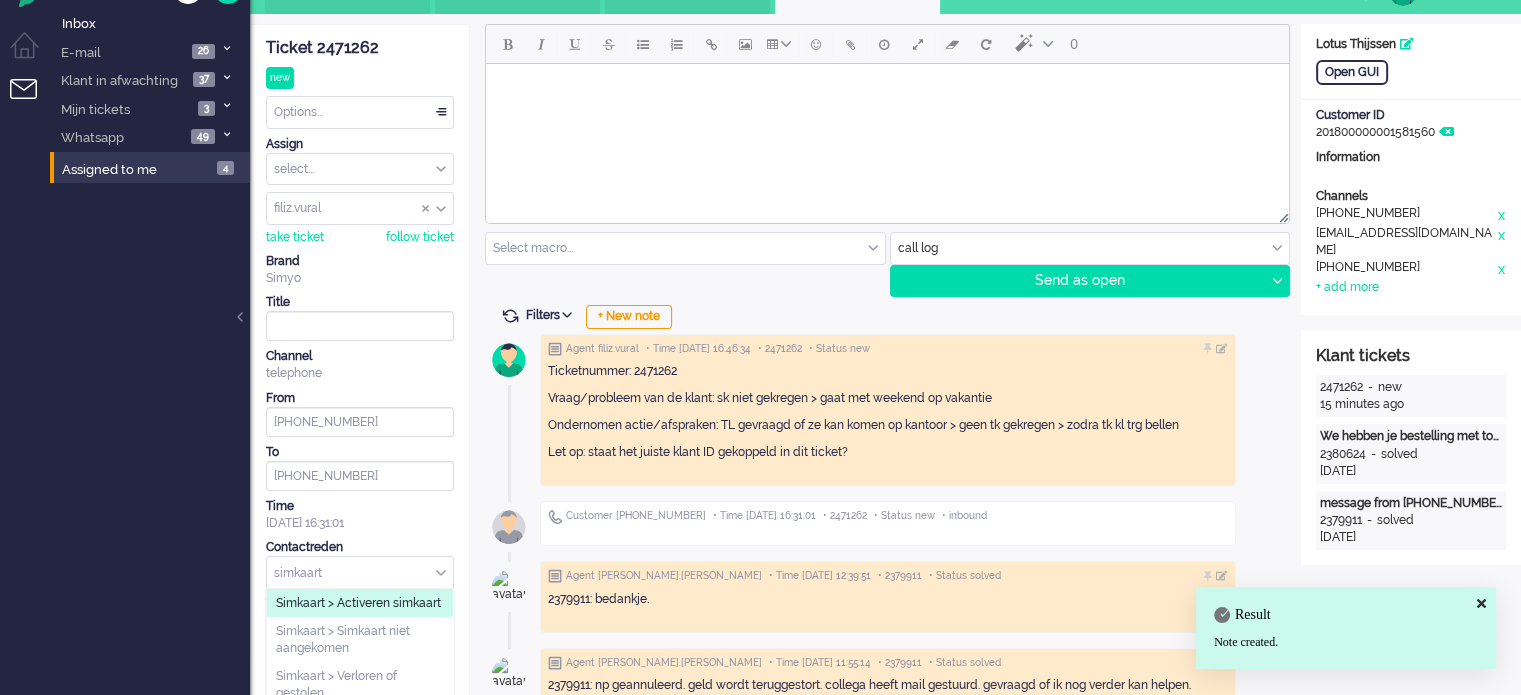 scroll, scrollTop: 100, scrollLeft: 0, axis: vertical 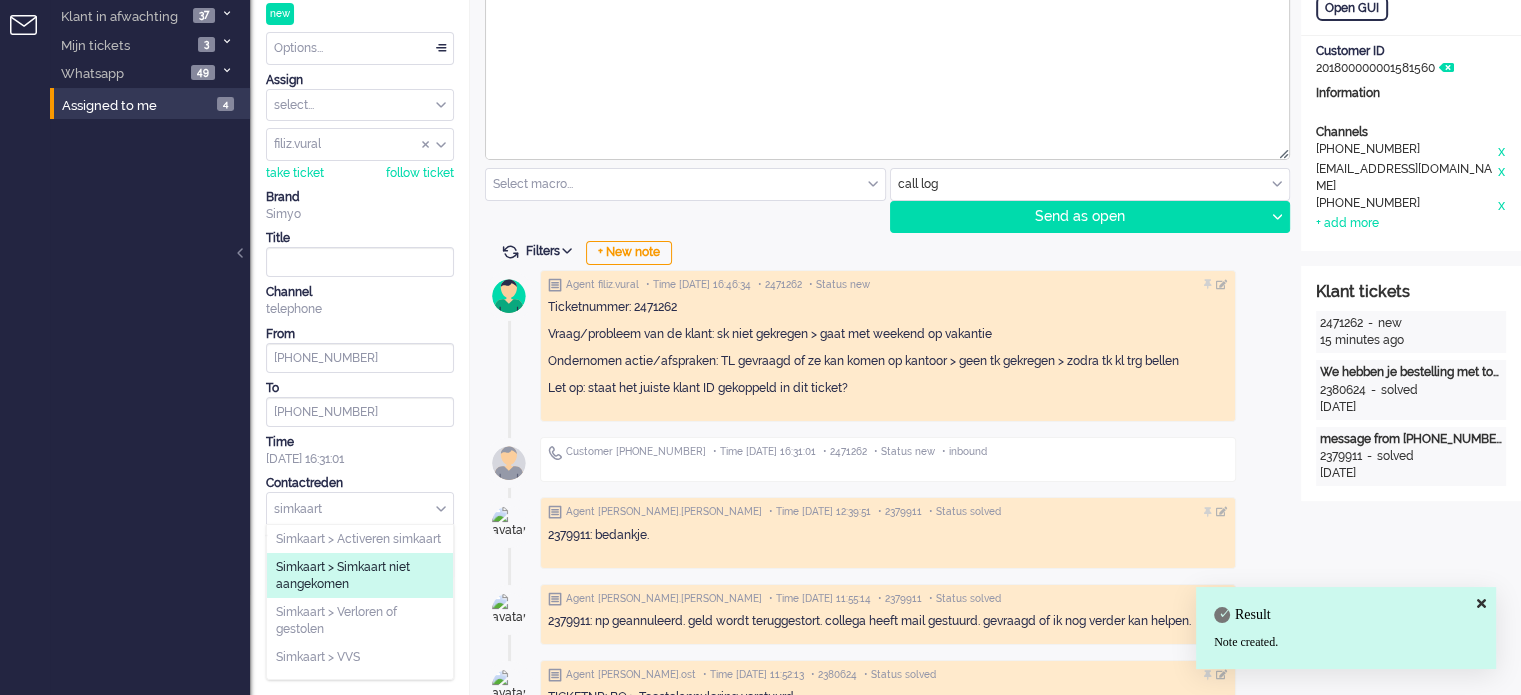 type on "simkaart" 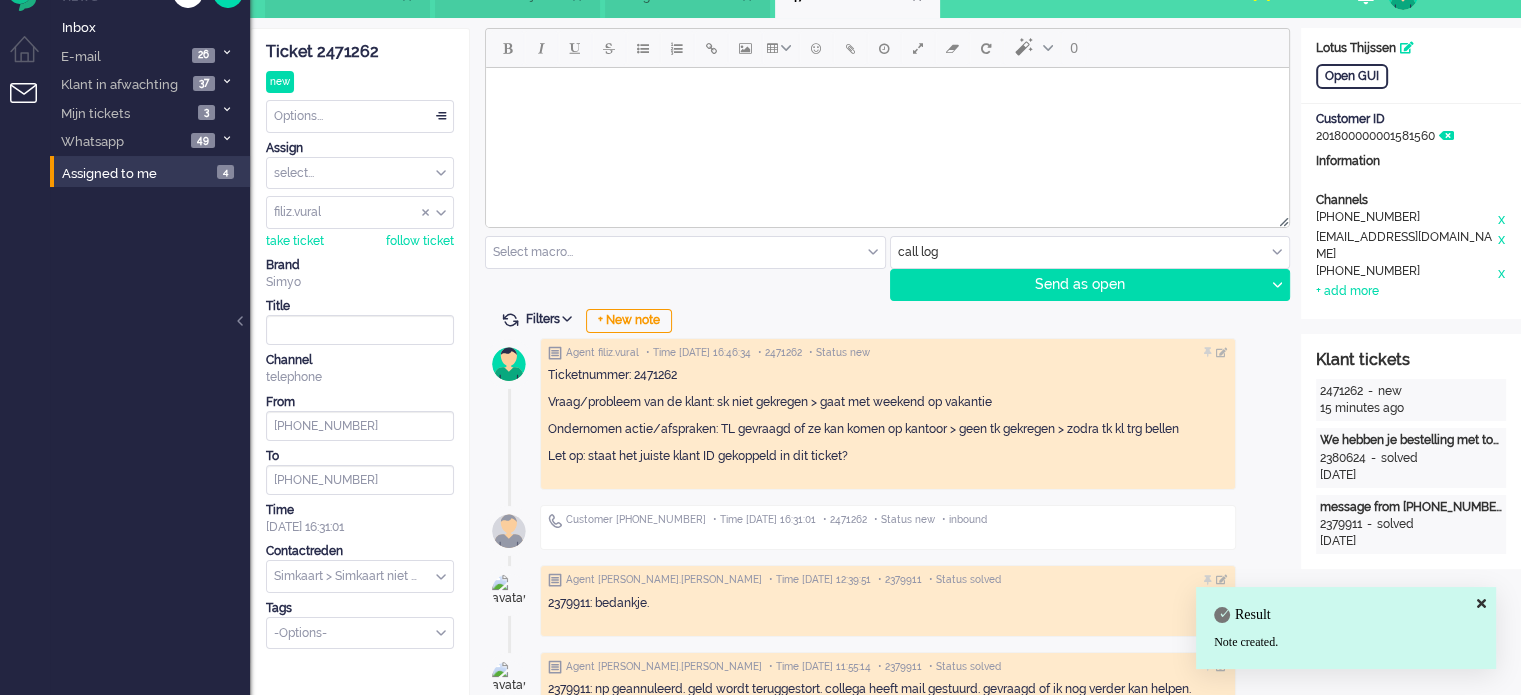 scroll, scrollTop: 0, scrollLeft: 0, axis: both 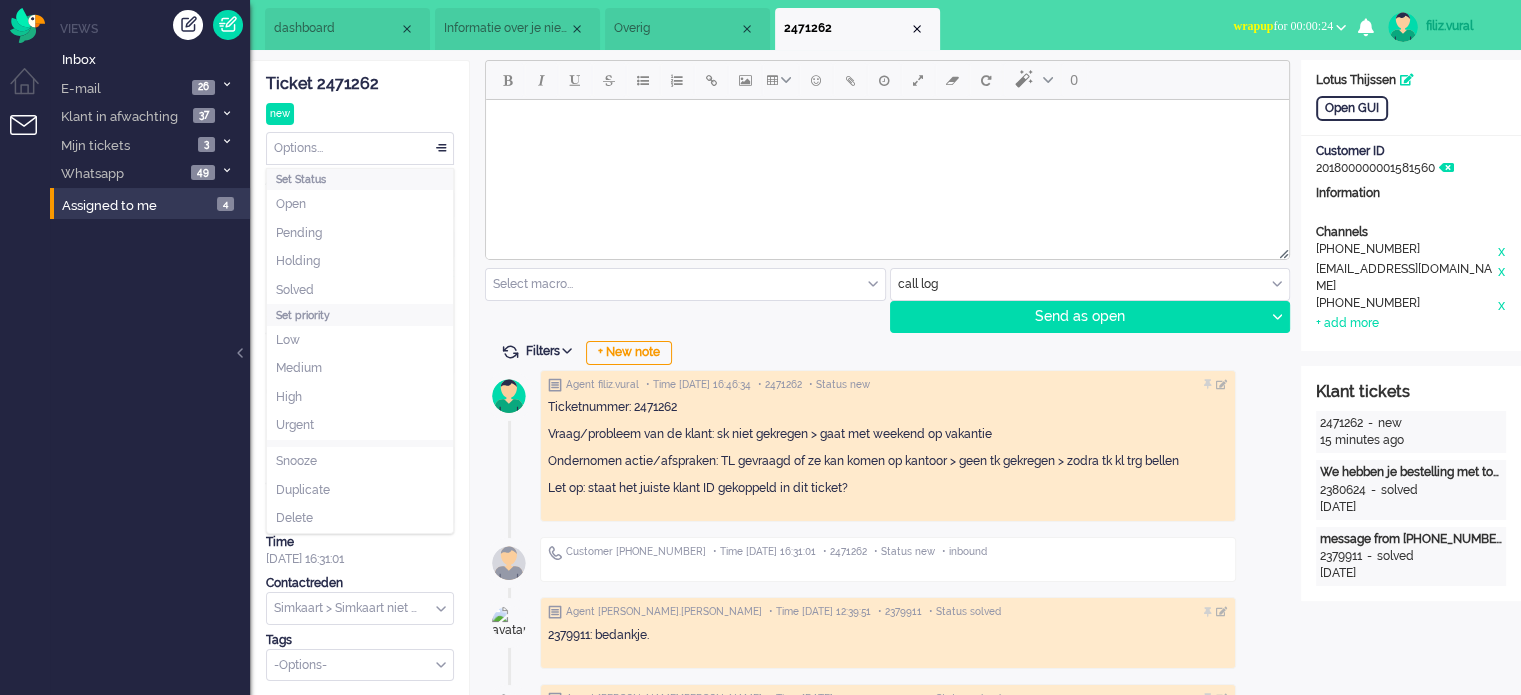 click on "Options..." at bounding box center (360, 148) 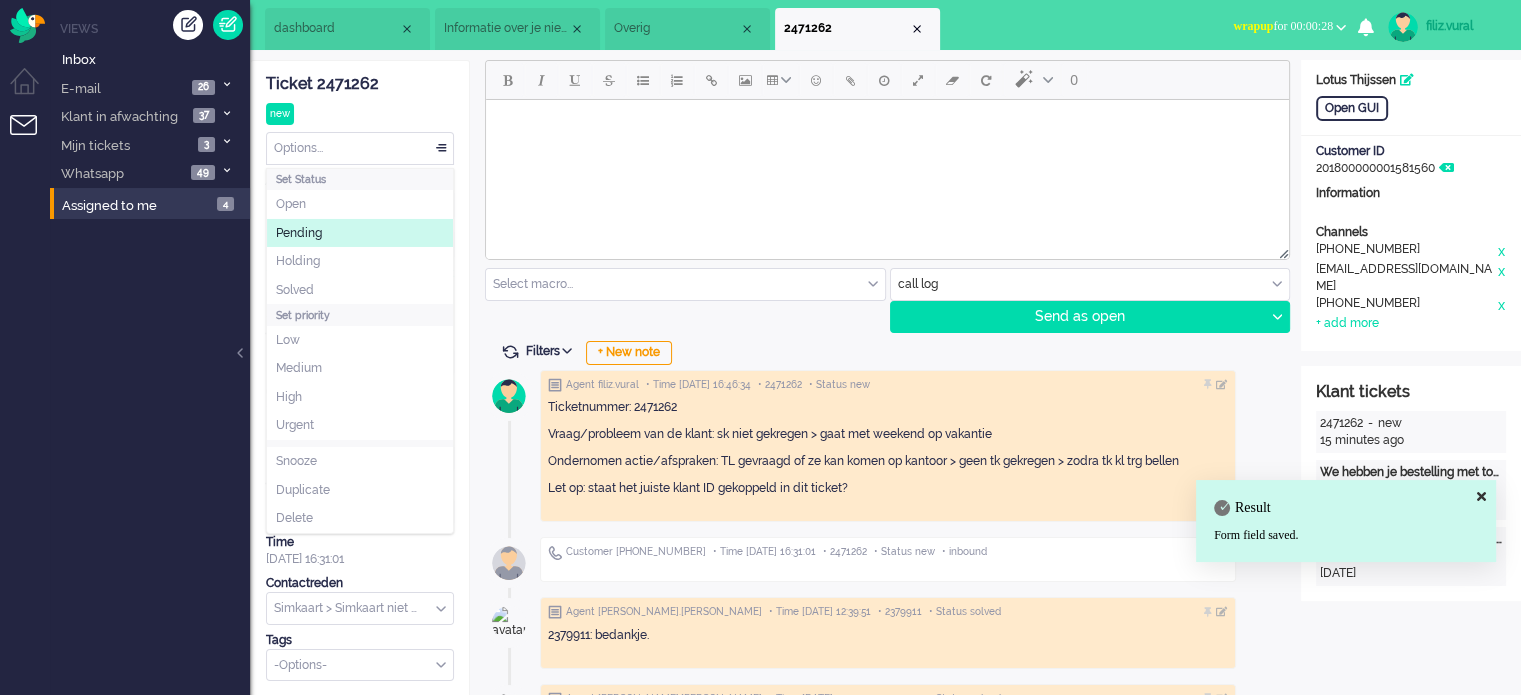 click on "Pending" 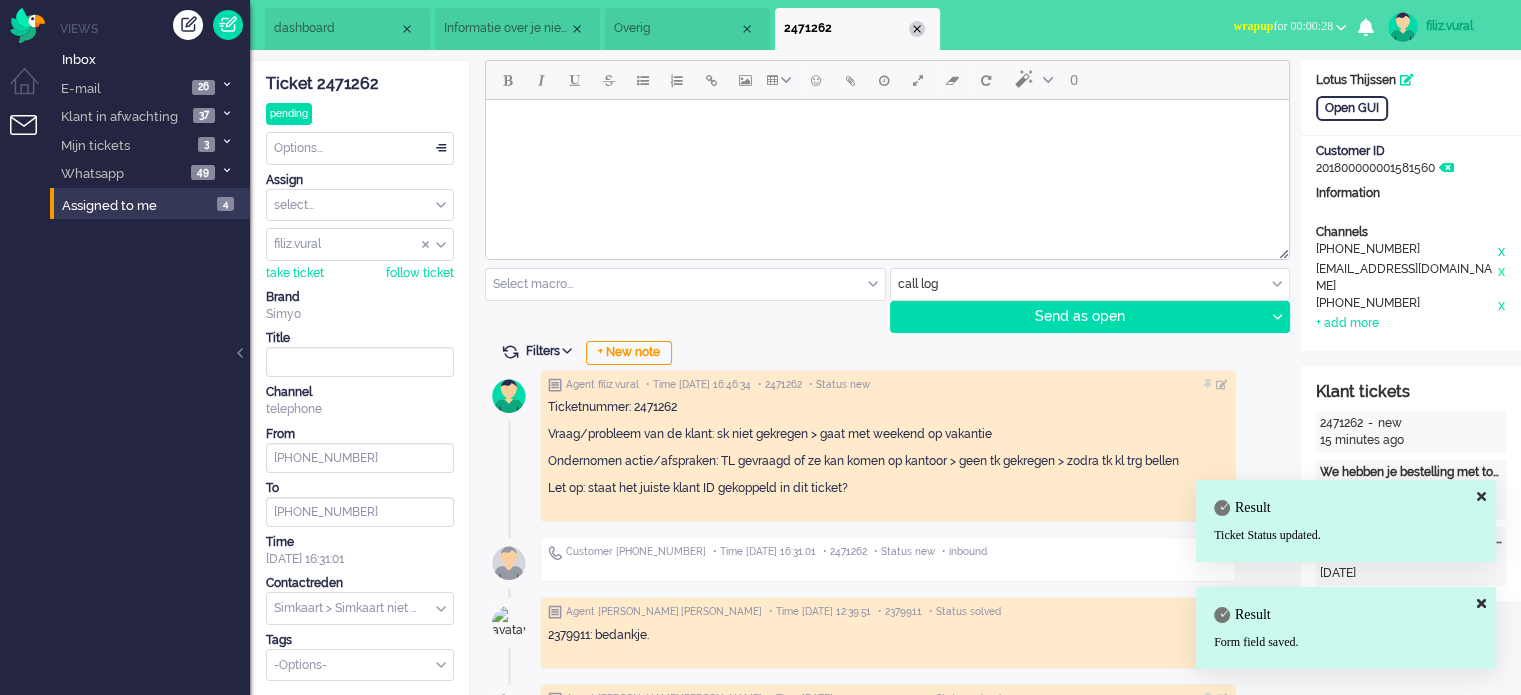 click at bounding box center [917, 29] 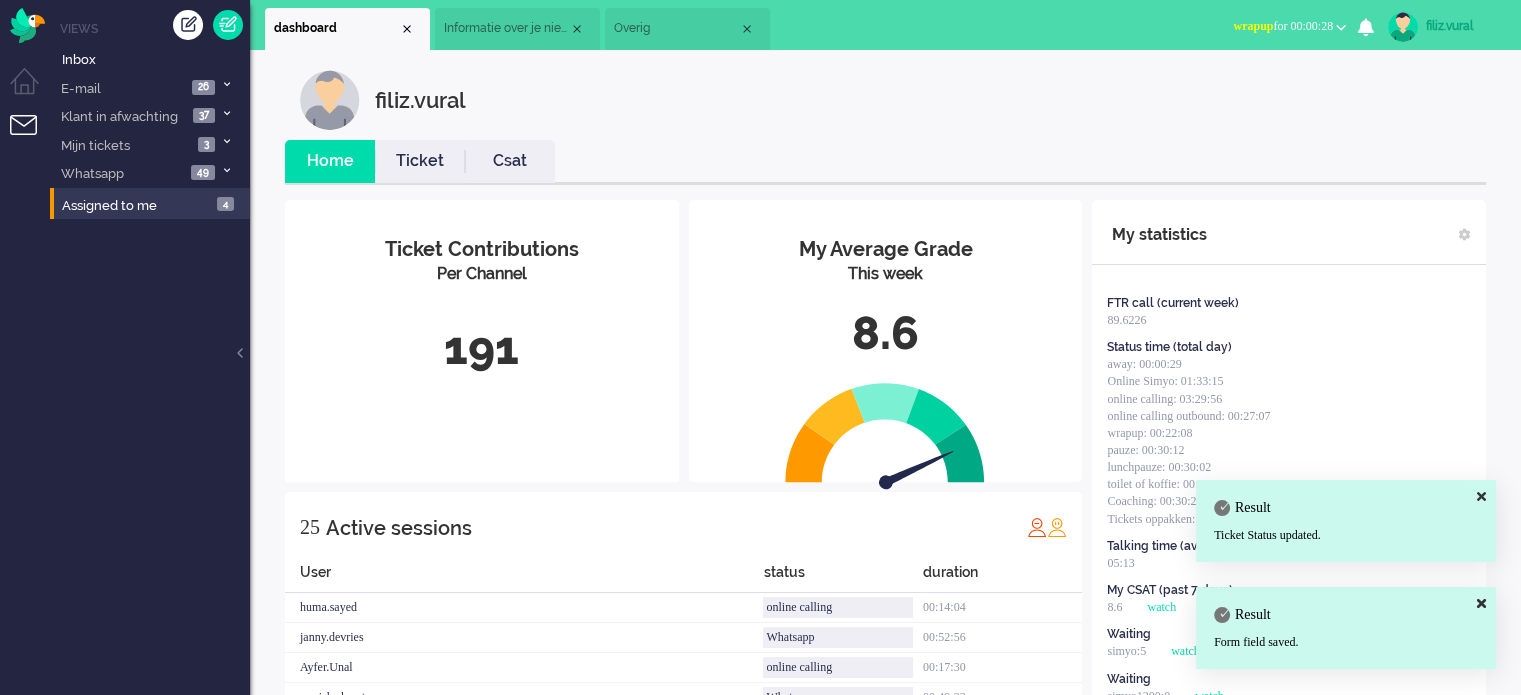 click on "wrapup" at bounding box center [1253, 26] 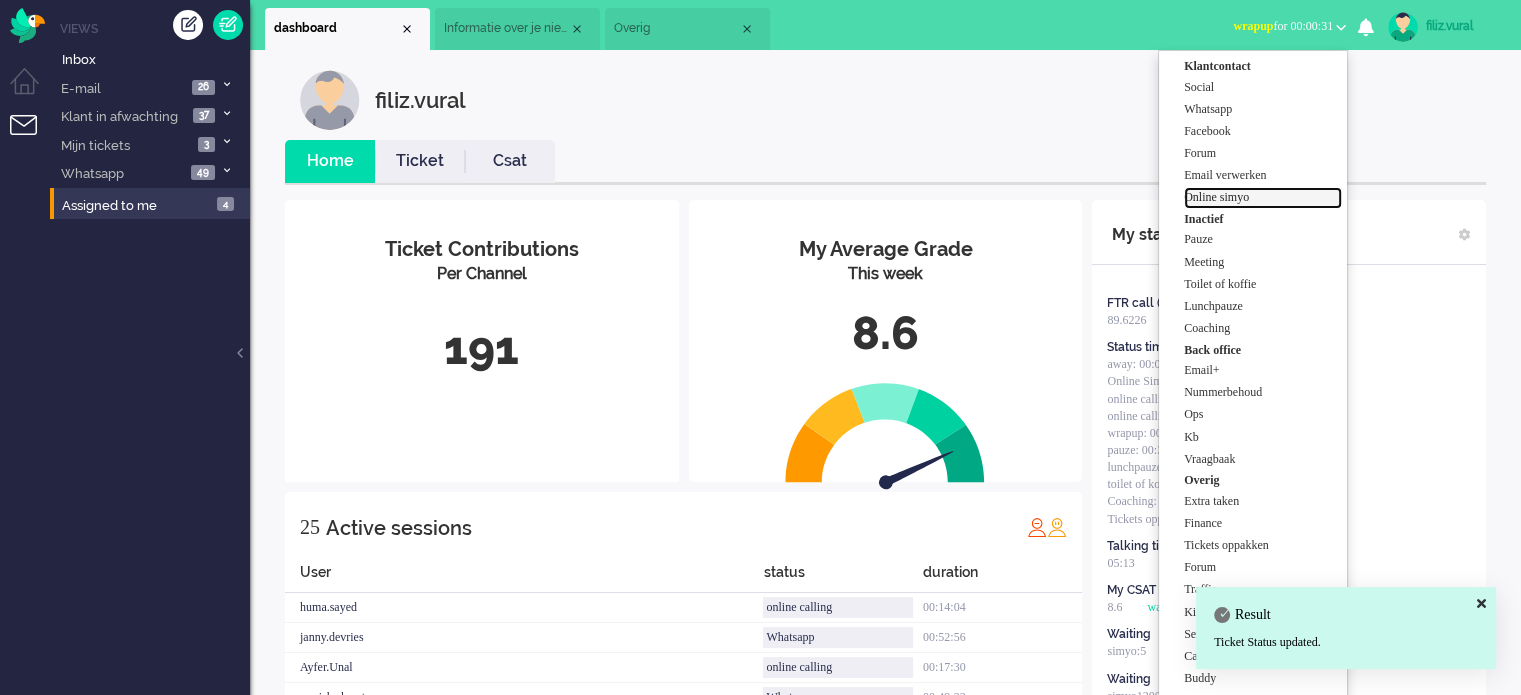 click on "Online simyo" at bounding box center [1263, 197] 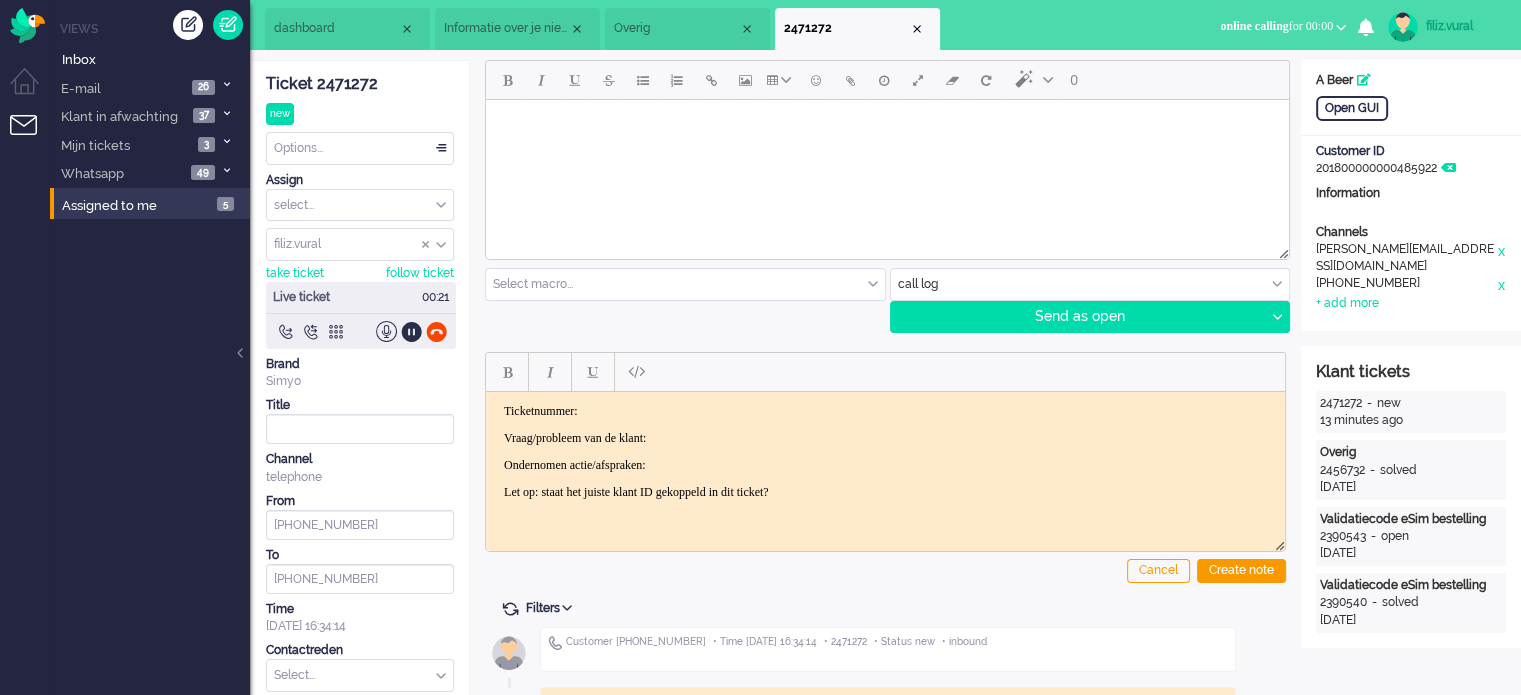 scroll, scrollTop: 0, scrollLeft: 0, axis: both 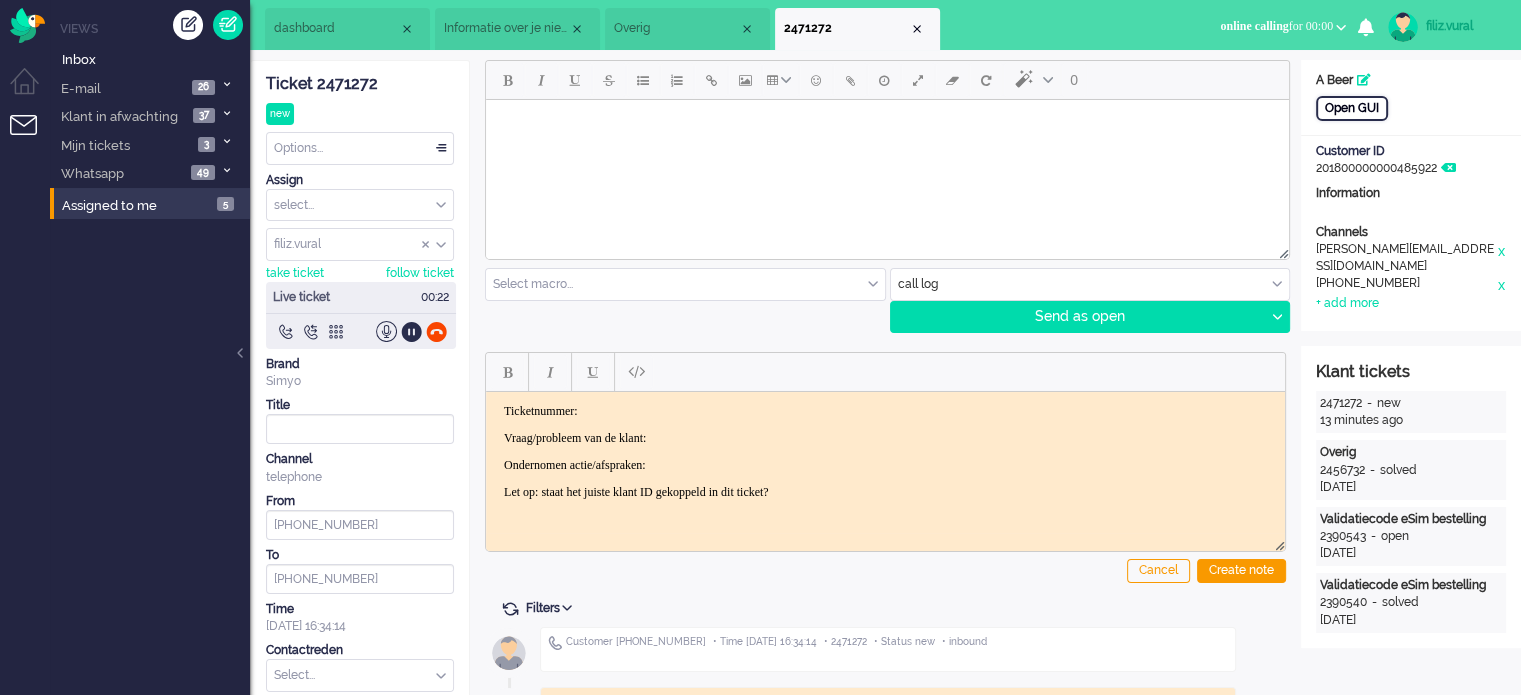 click on "Open GUI" at bounding box center (1352, 108) 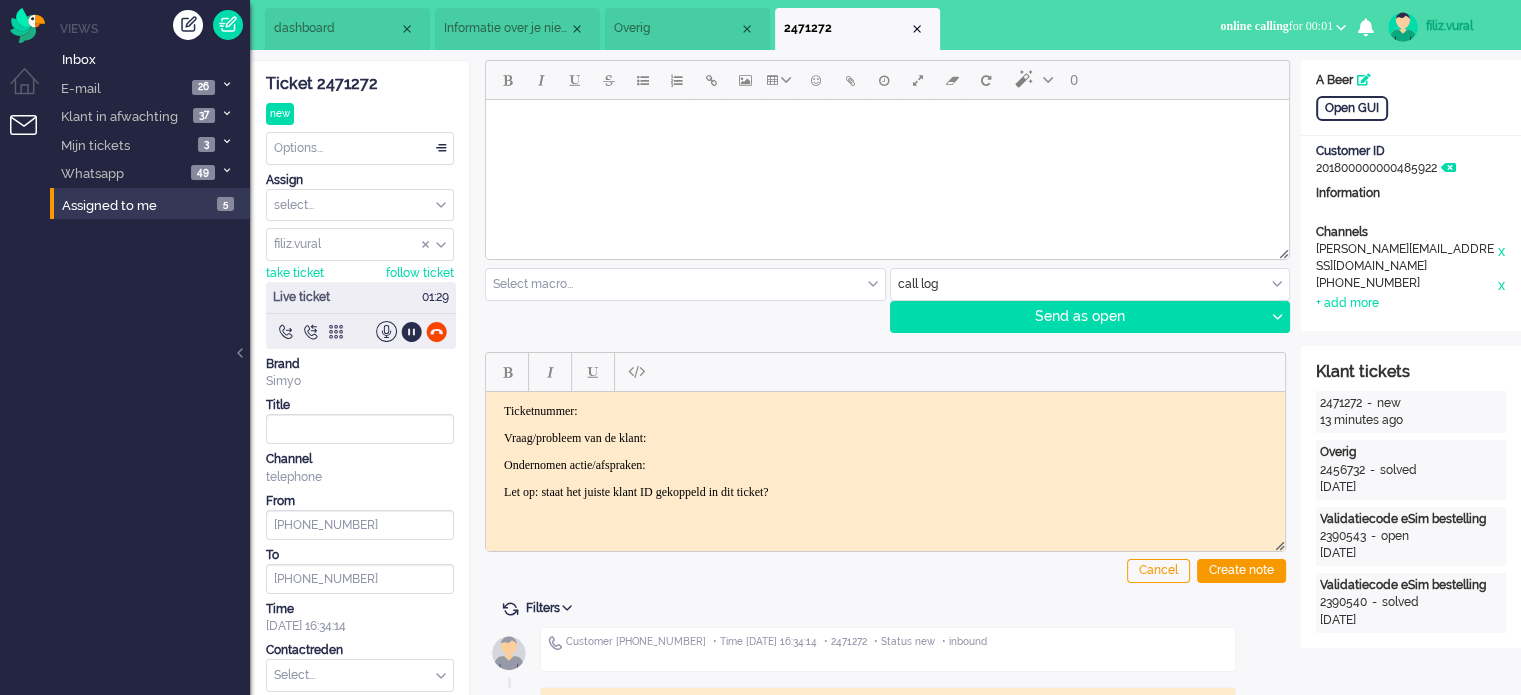 click at bounding box center [1090, 284] 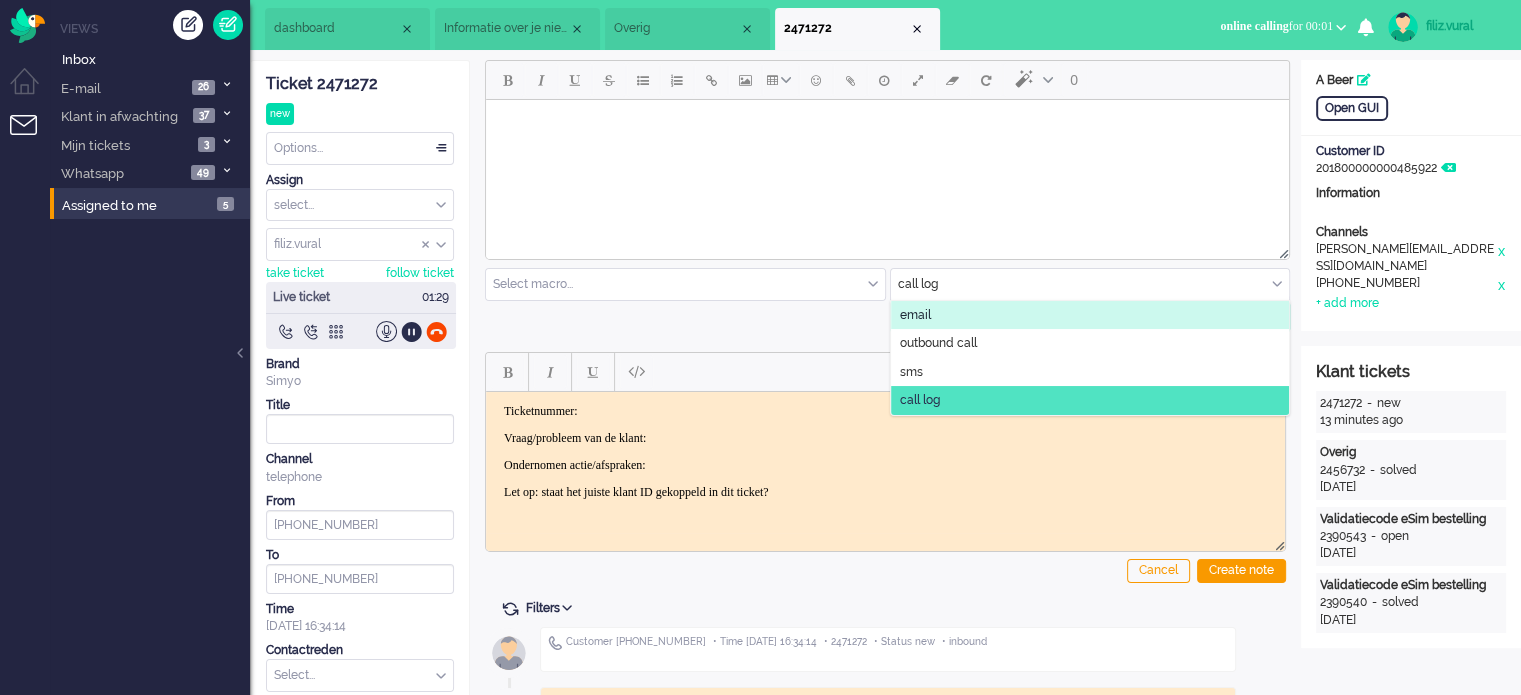 click on "email" 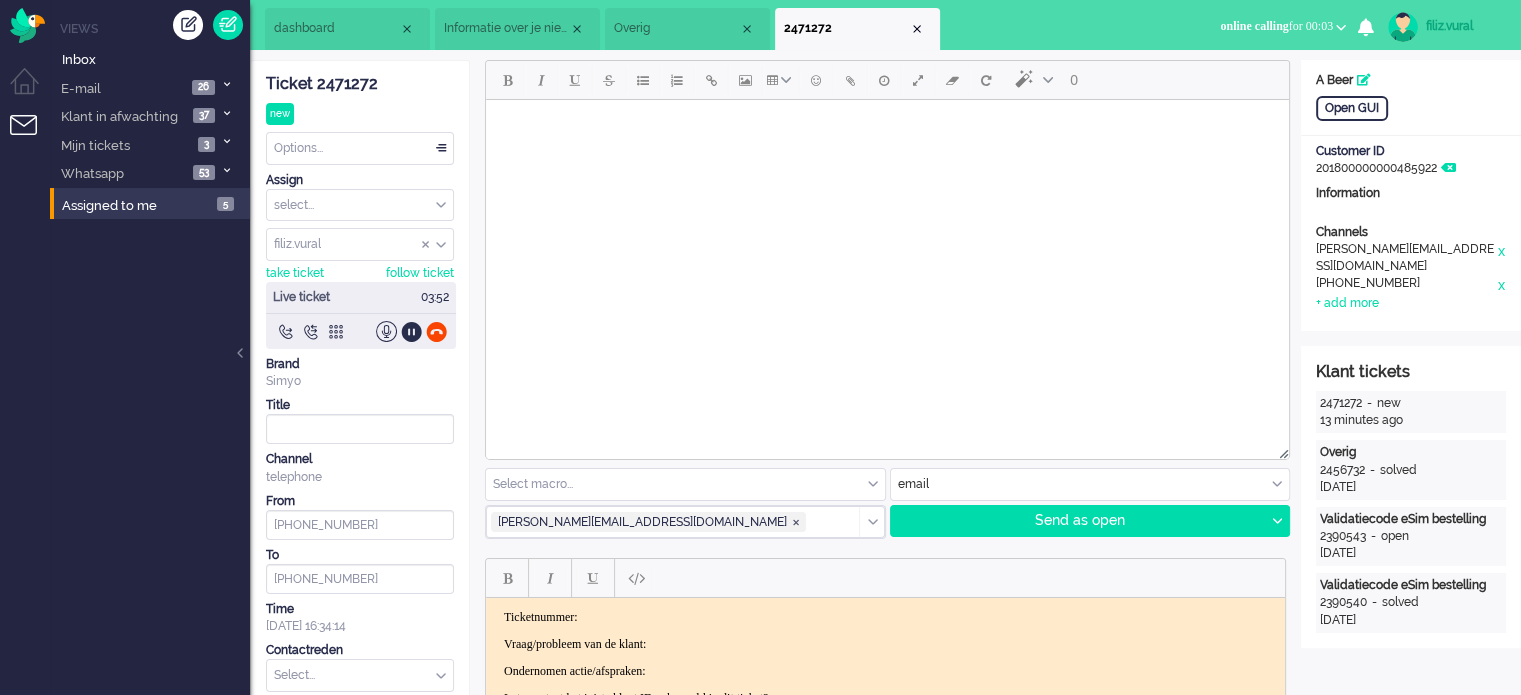 click at bounding box center [887, 125] 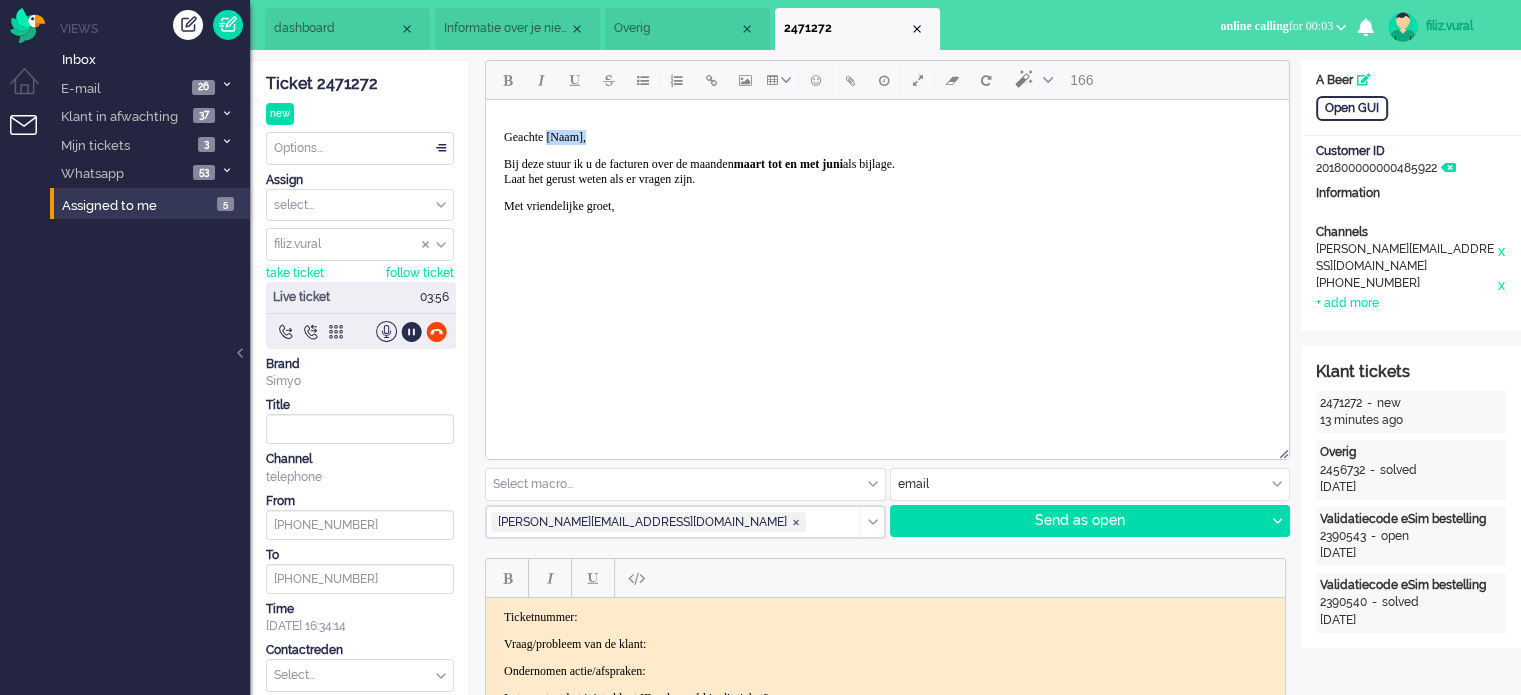 drag, startPoint x: 560, startPoint y: 132, endPoint x: 762, endPoint y: 125, distance: 202.12125 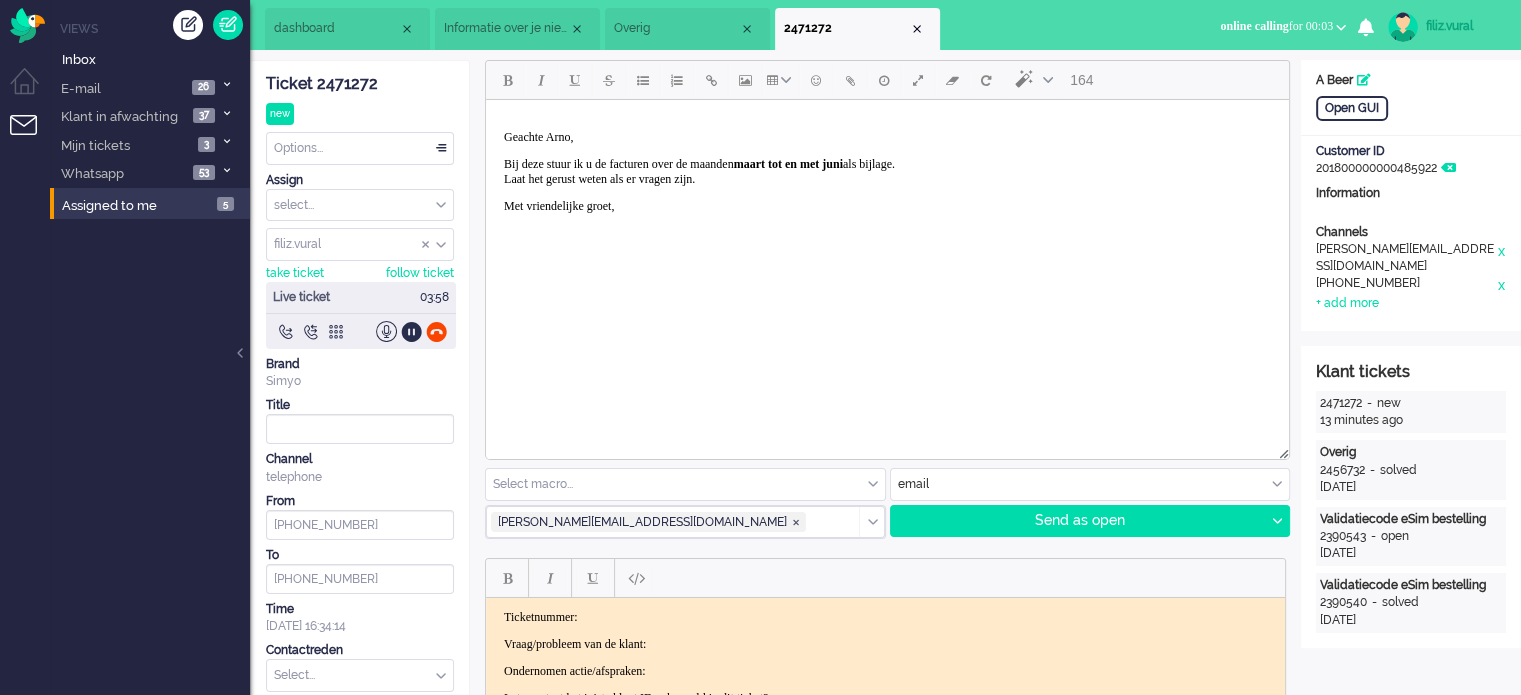 click on "Met vriendelijke groet," at bounding box center (887, 206) 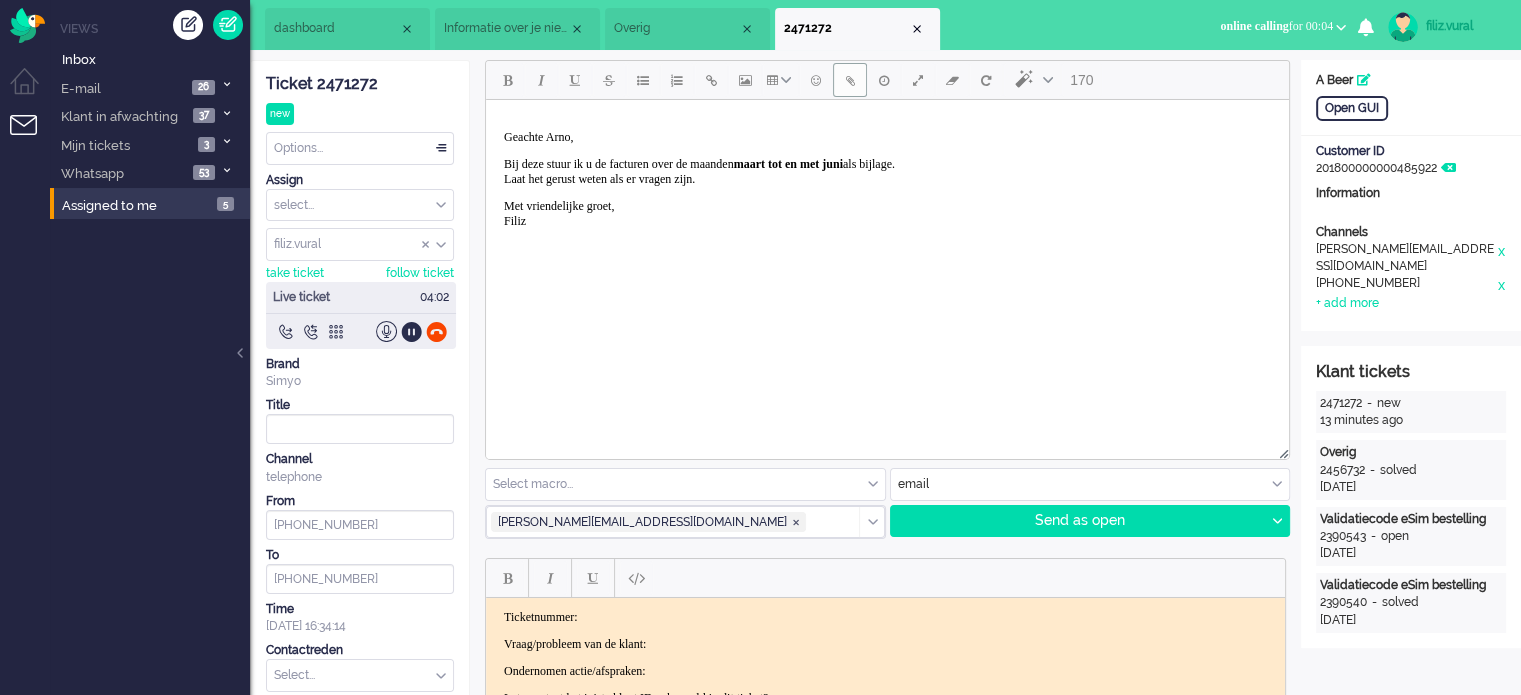 click at bounding box center (850, 80) 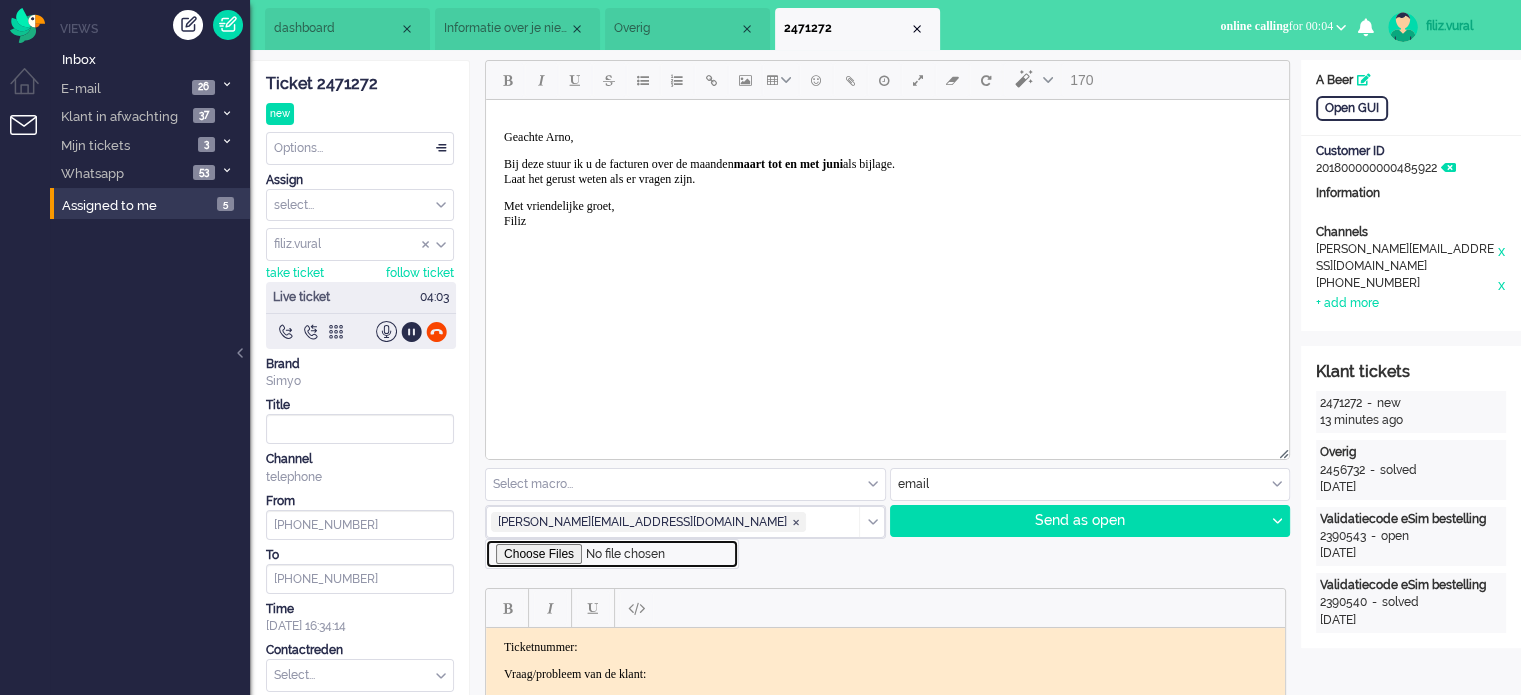 click at bounding box center [612, 554] 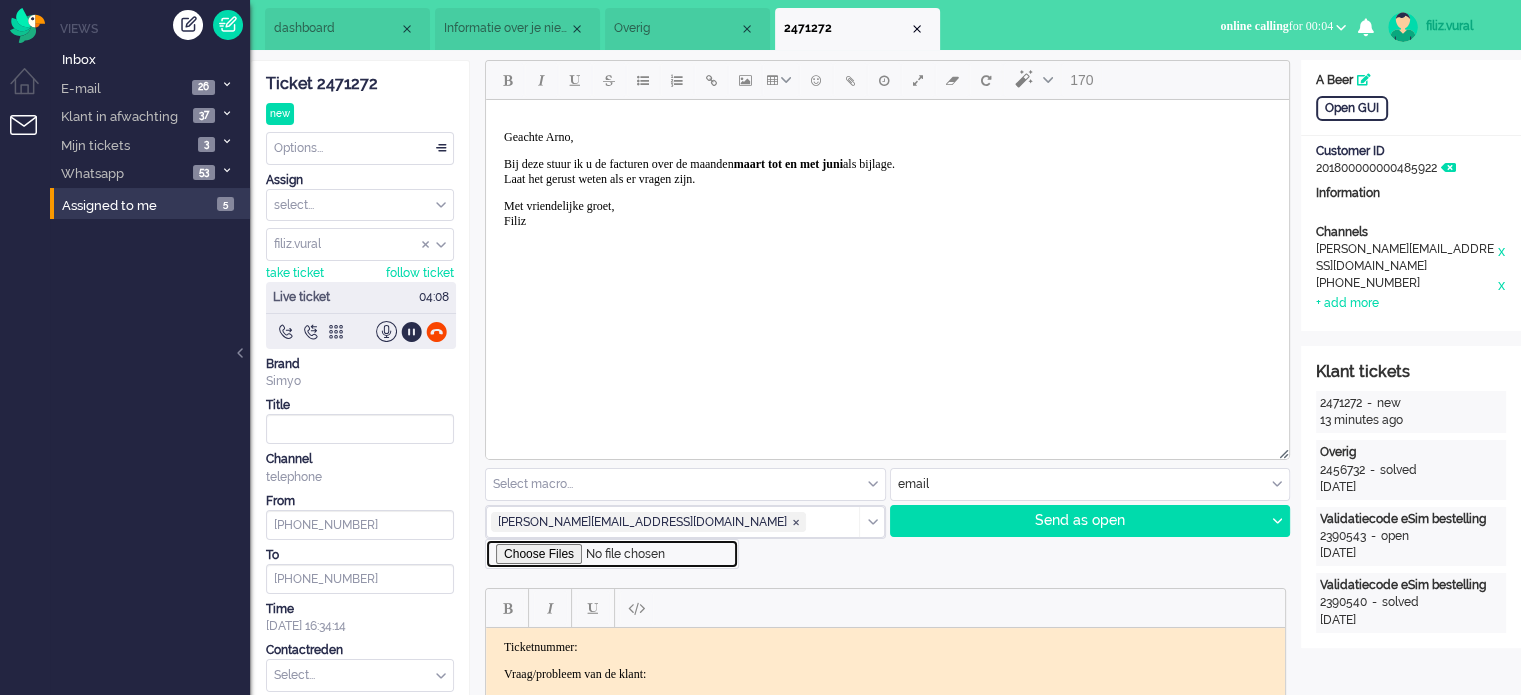 type on "C:\fakepath\0644424581-89371507-06-2025.pdf" 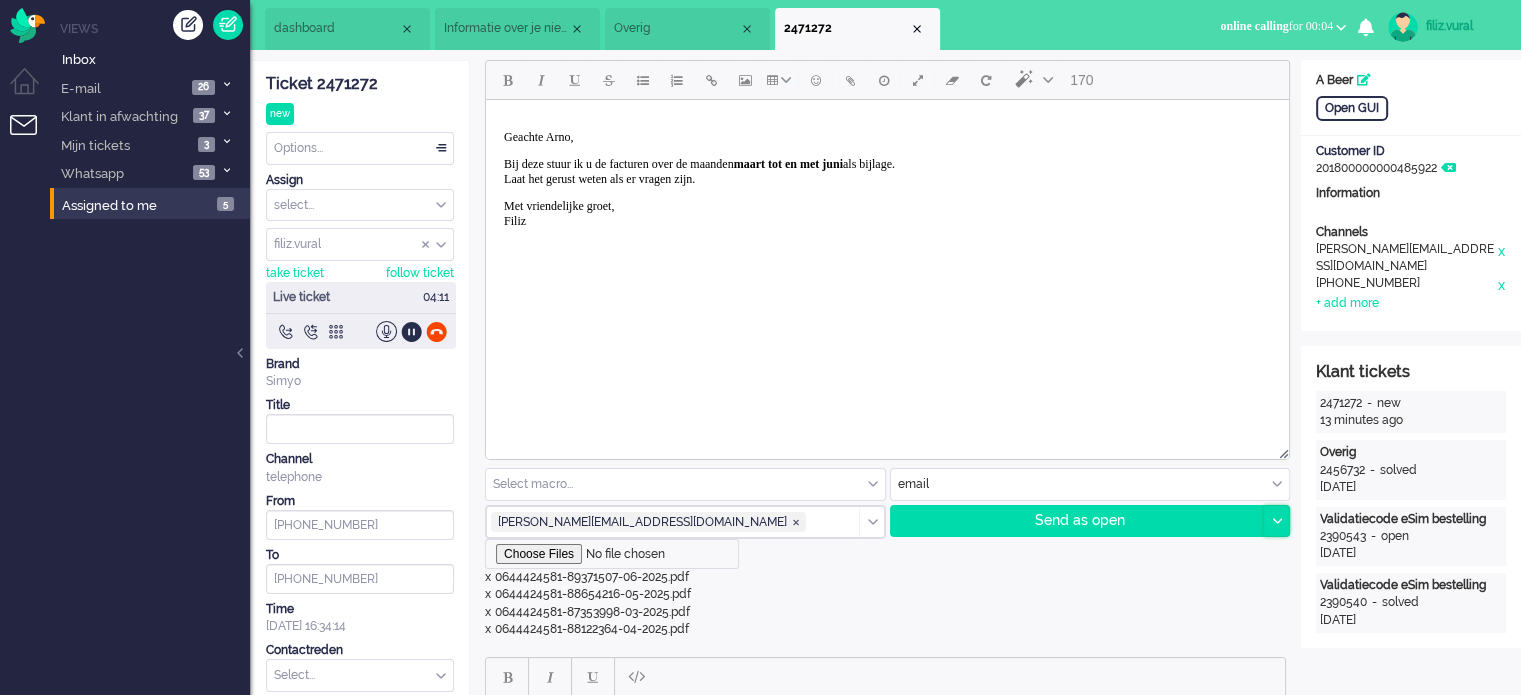 click at bounding box center [1276, 521] 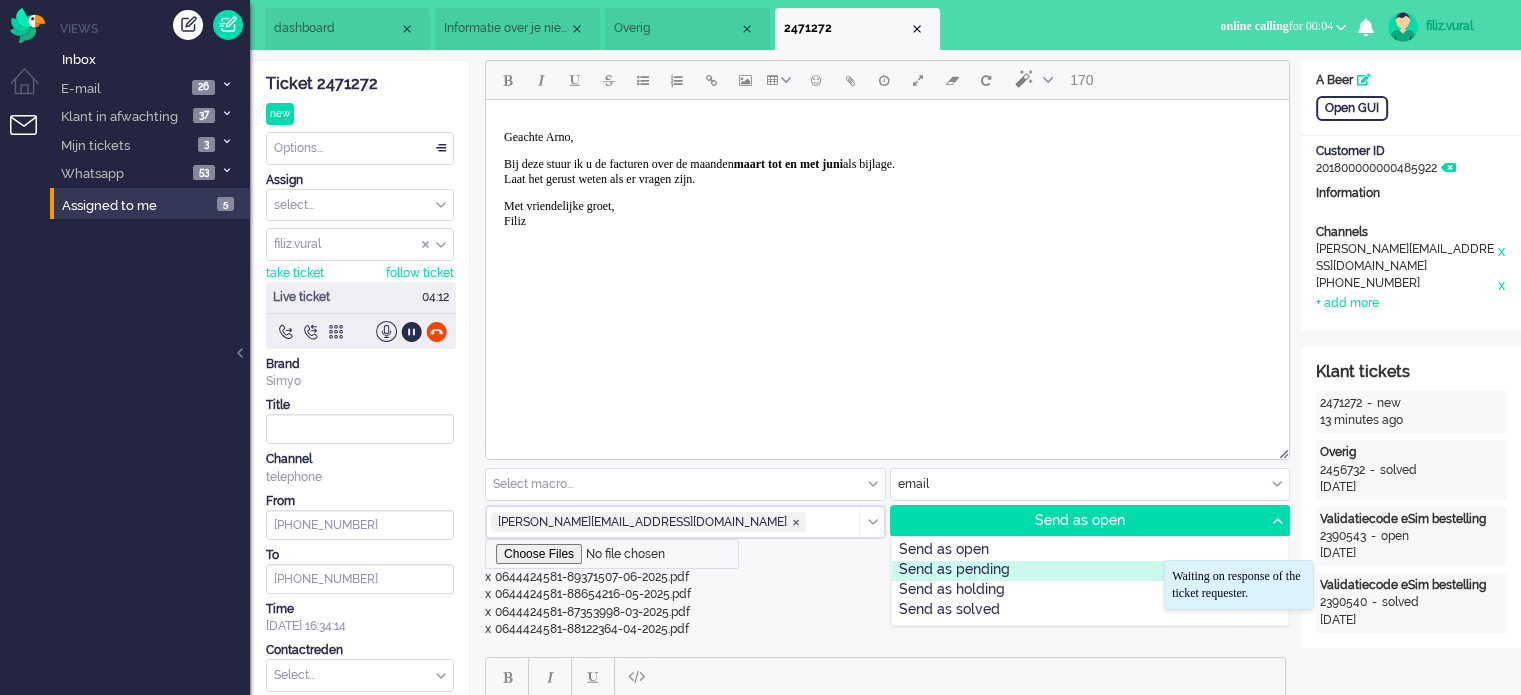 click on "Send as pending" at bounding box center (1090, 571) 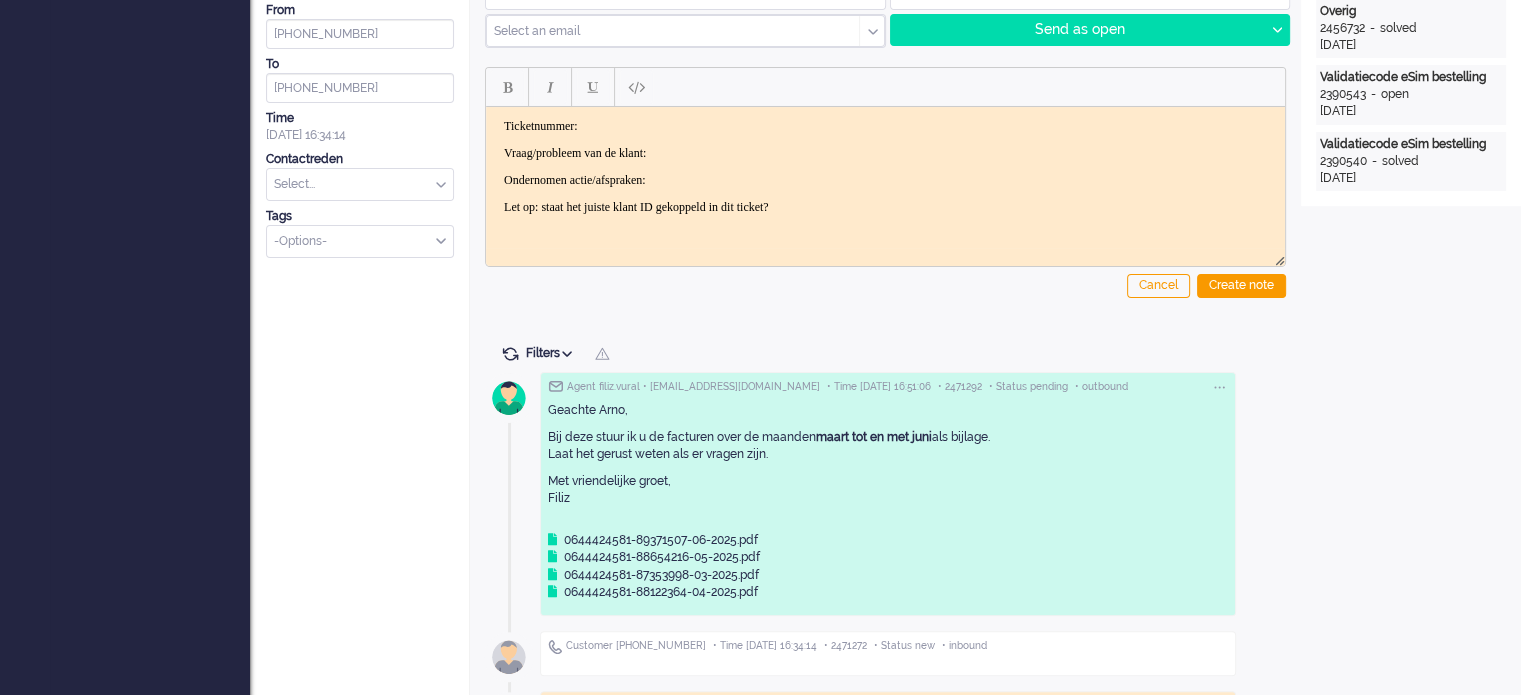 scroll, scrollTop: 600, scrollLeft: 0, axis: vertical 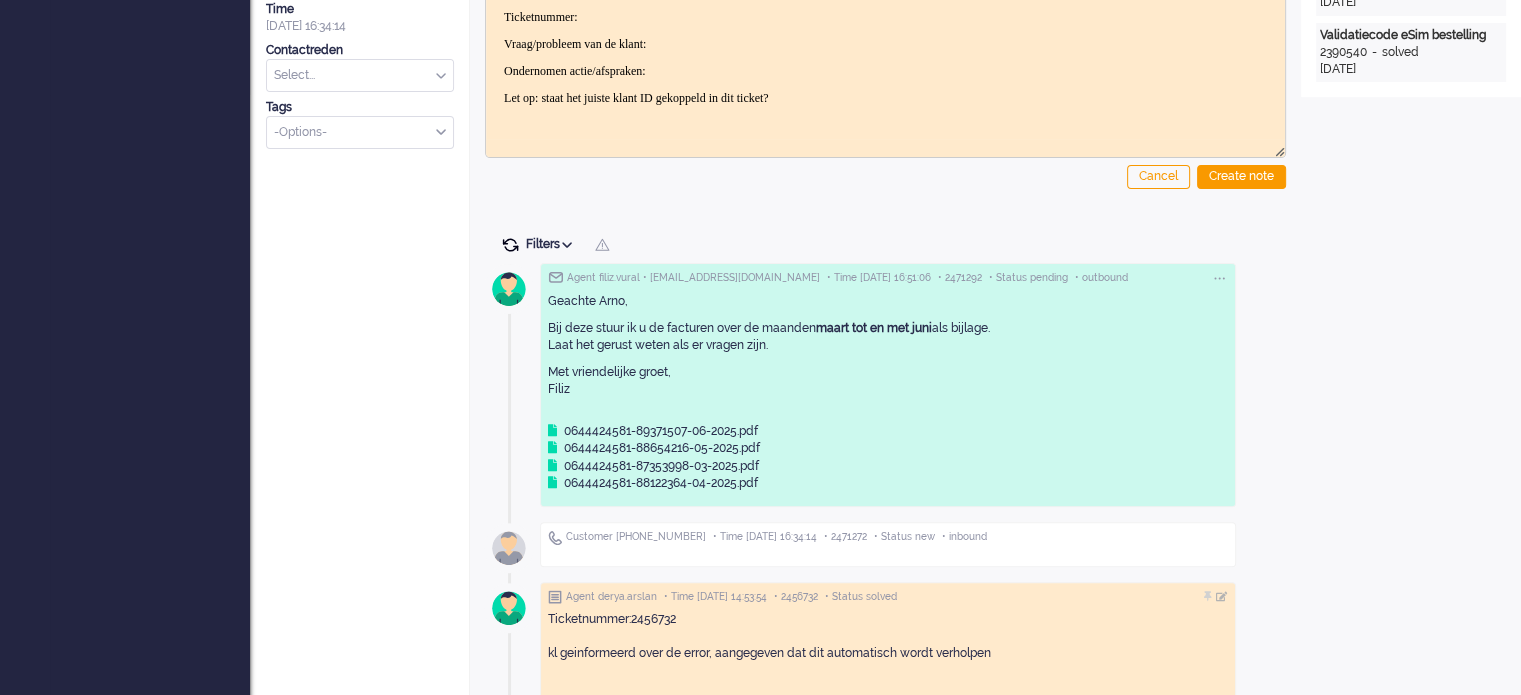 click at bounding box center [510, 245] 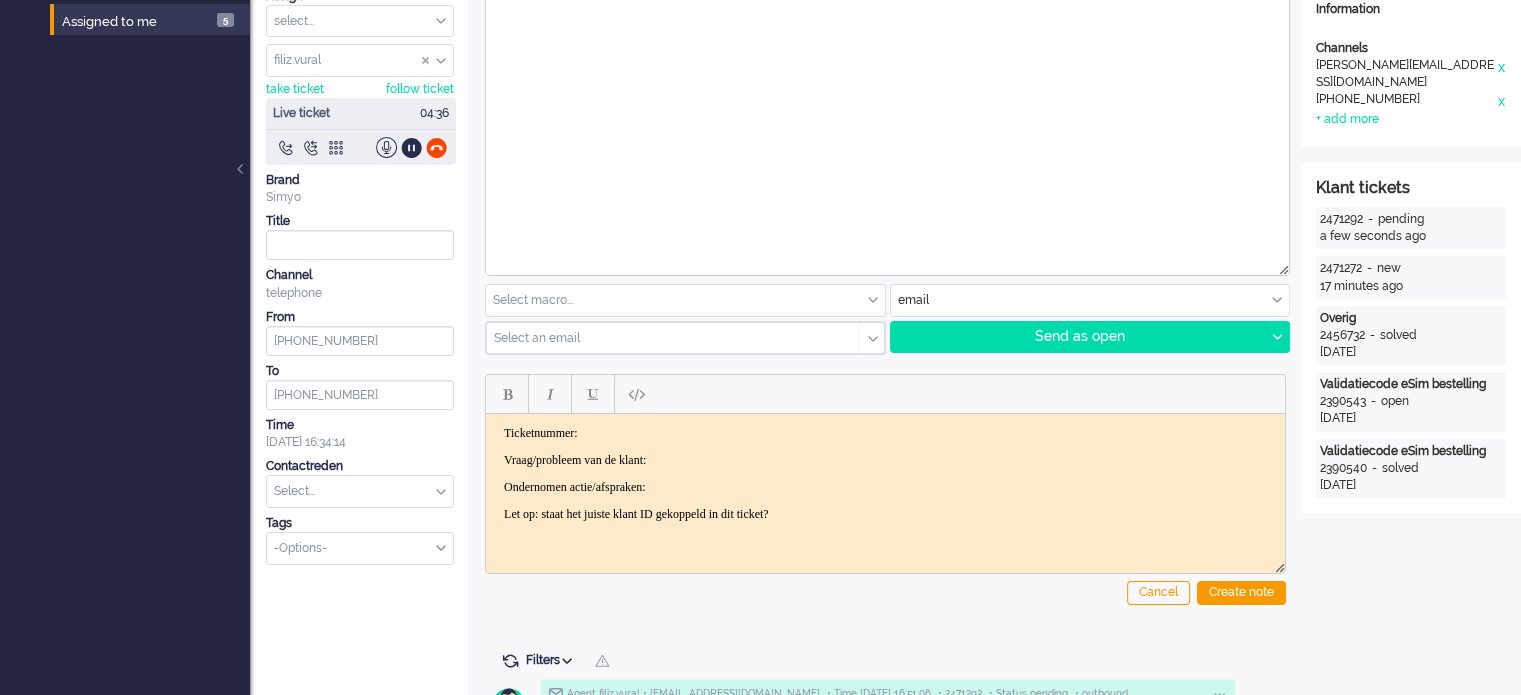 scroll, scrollTop: 100, scrollLeft: 0, axis: vertical 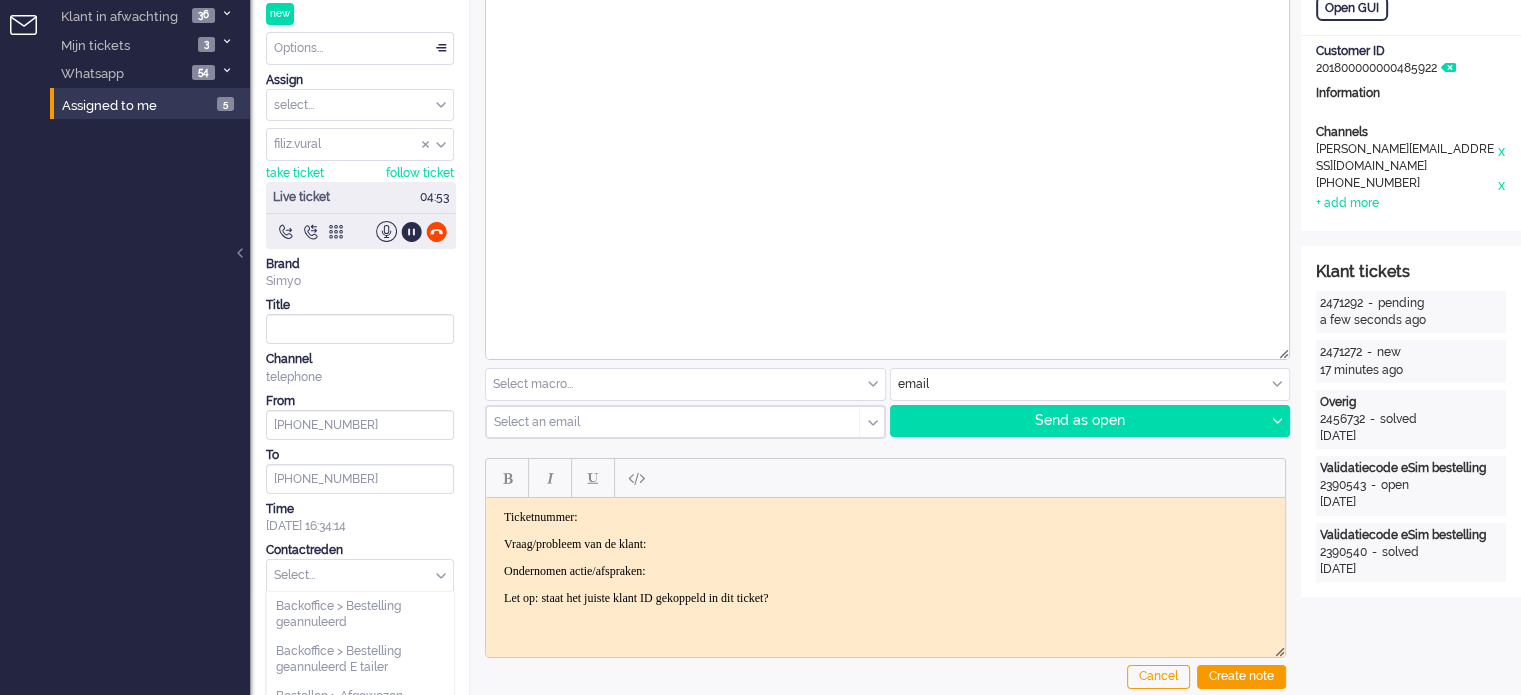 drag, startPoint x: 378, startPoint y: 578, endPoint x: 371, endPoint y: 563, distance: 16.552946 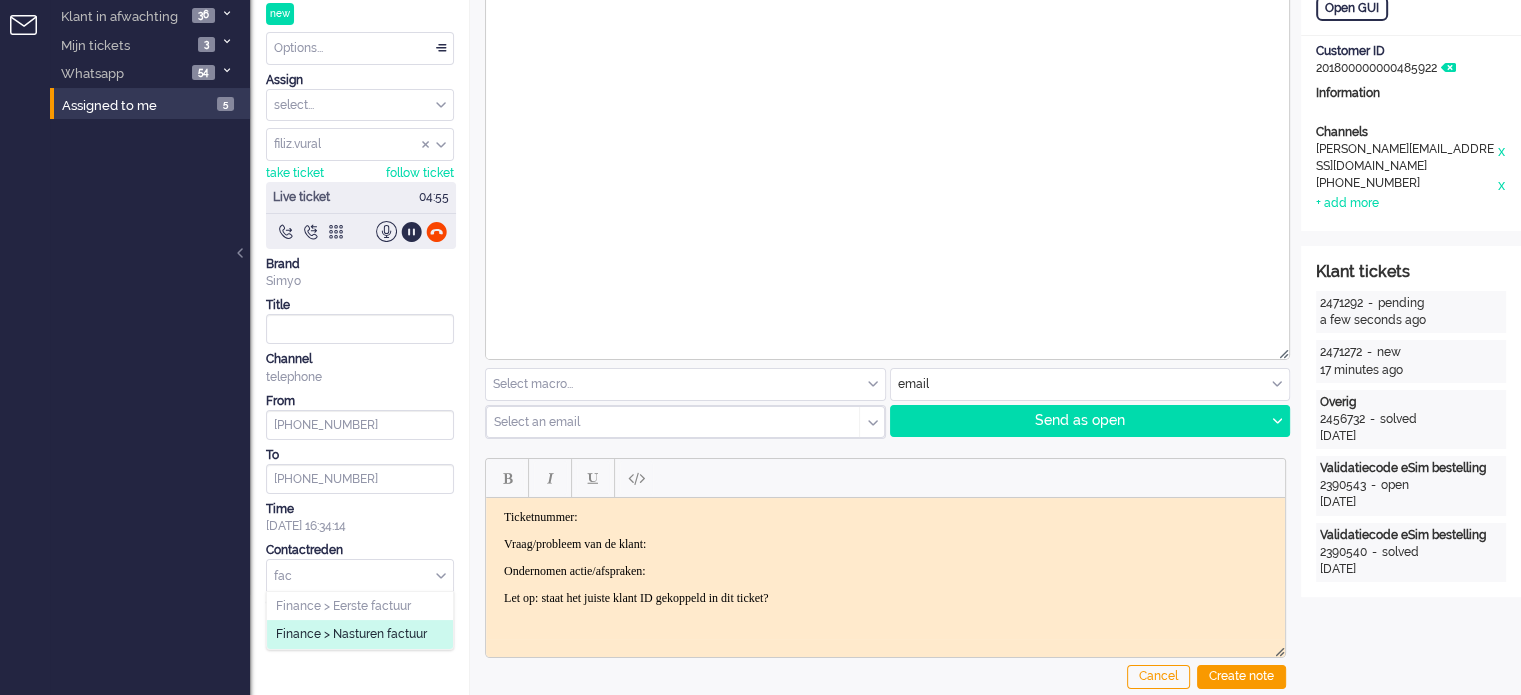 type on "fac" 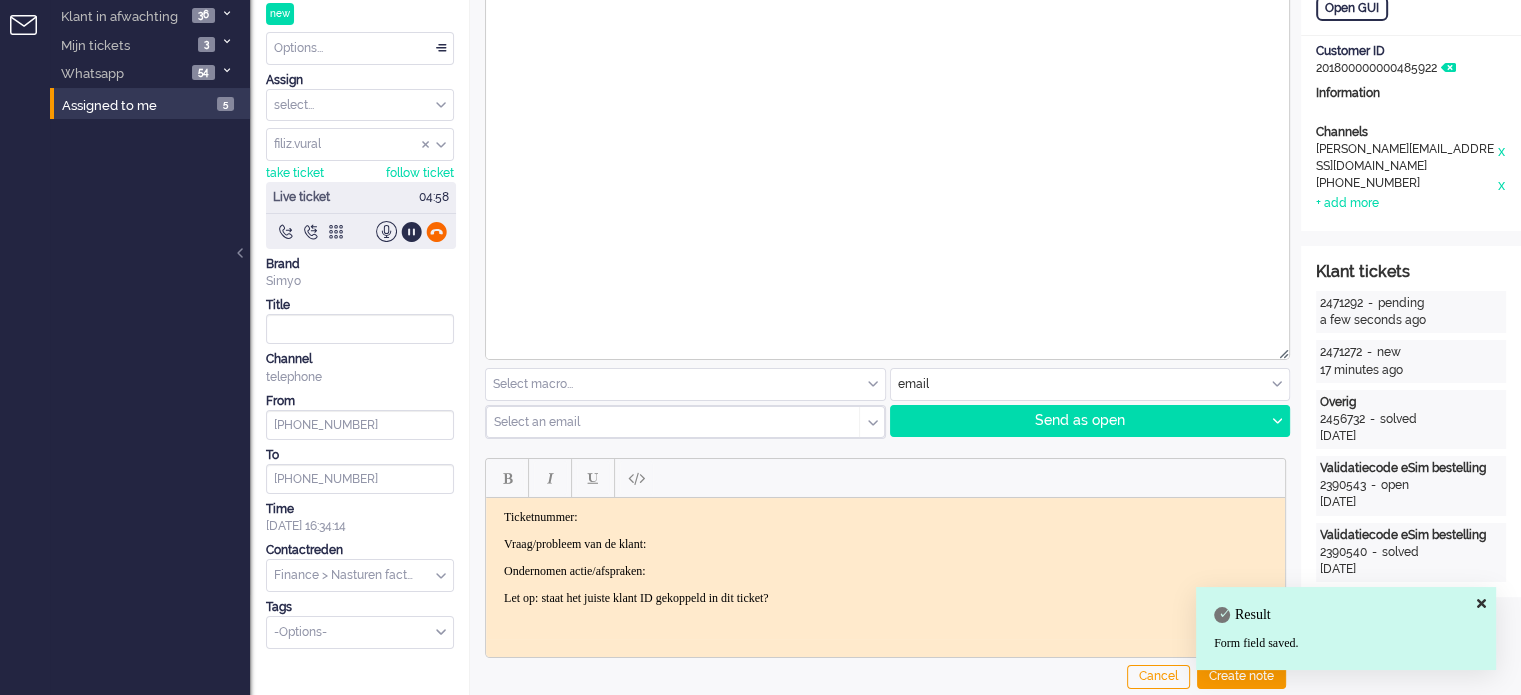 click 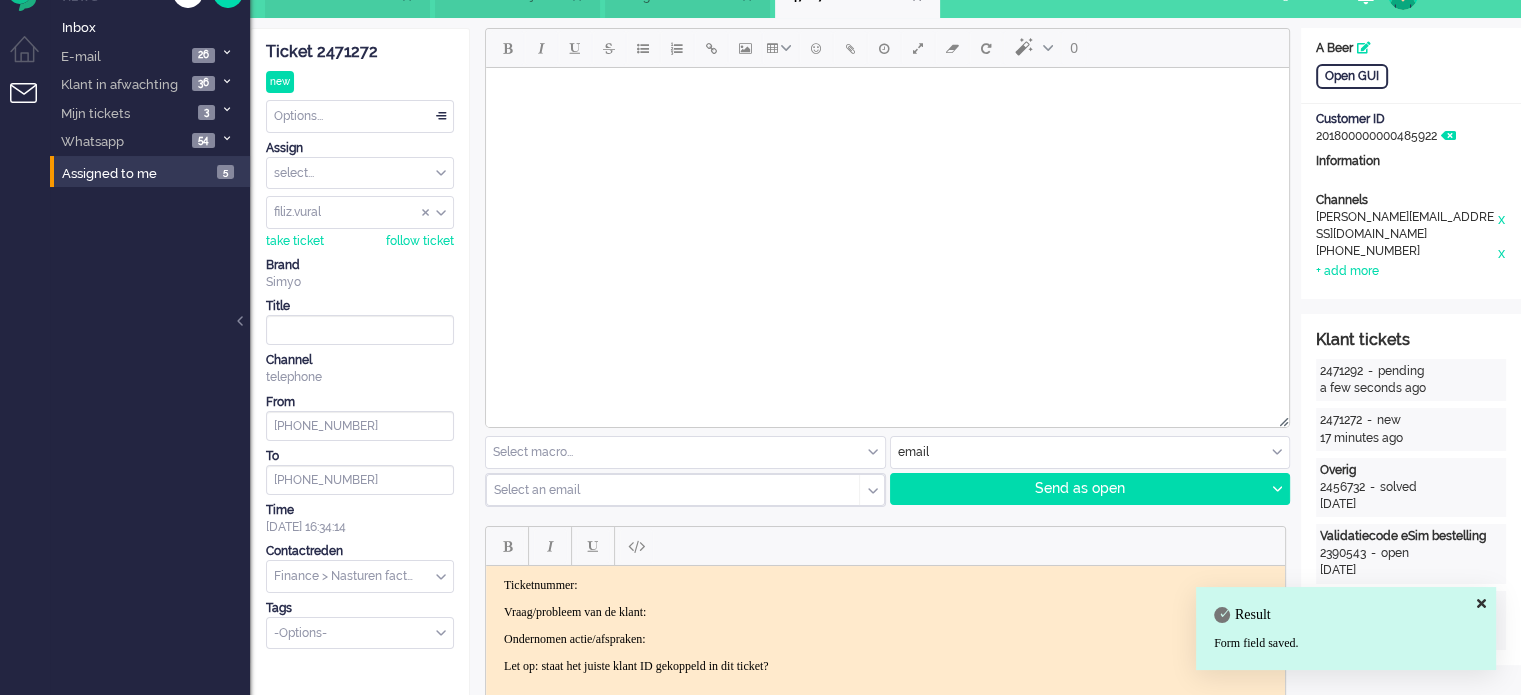 scroll, scrollTop: 0, scrollLeft: 0, axis: both 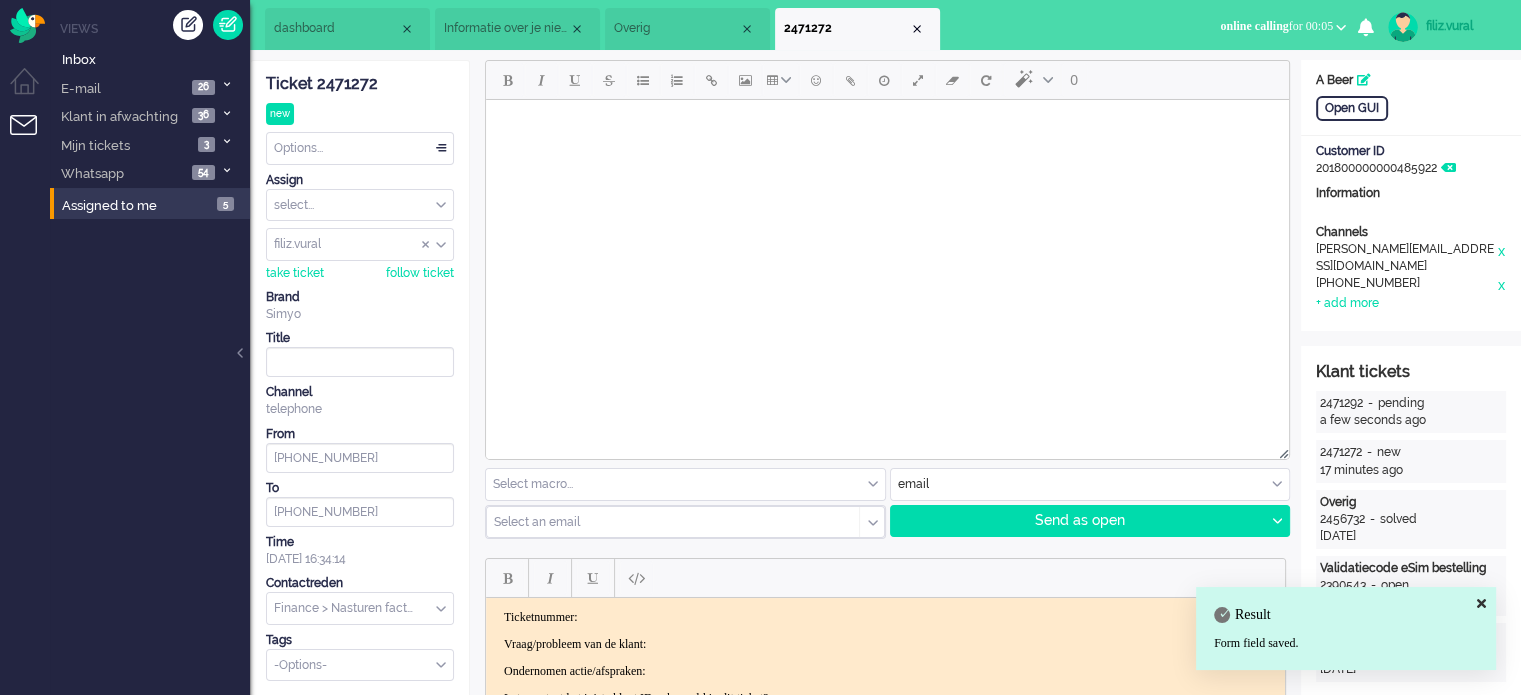 click on "Ticket 2471272" 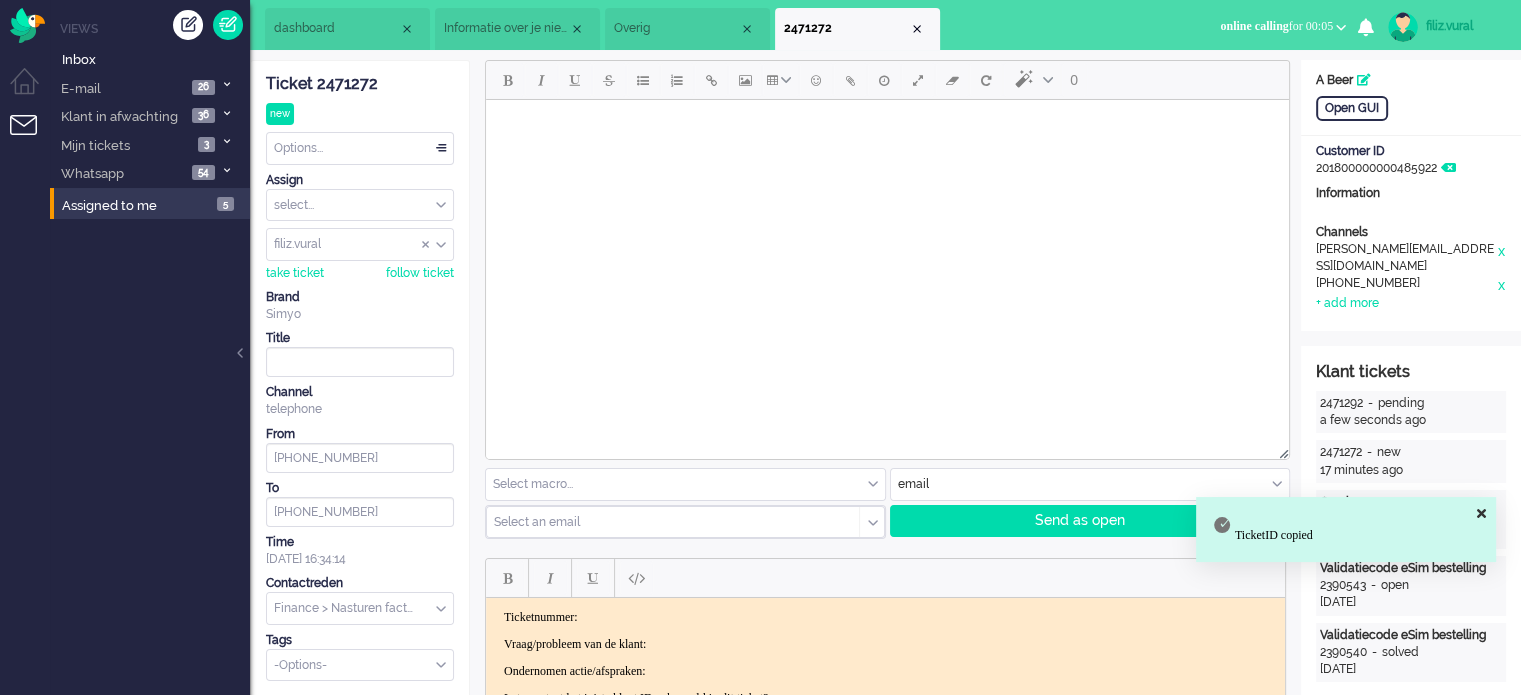 click on "Ticketnummer:" at bounding box center (885, 617) 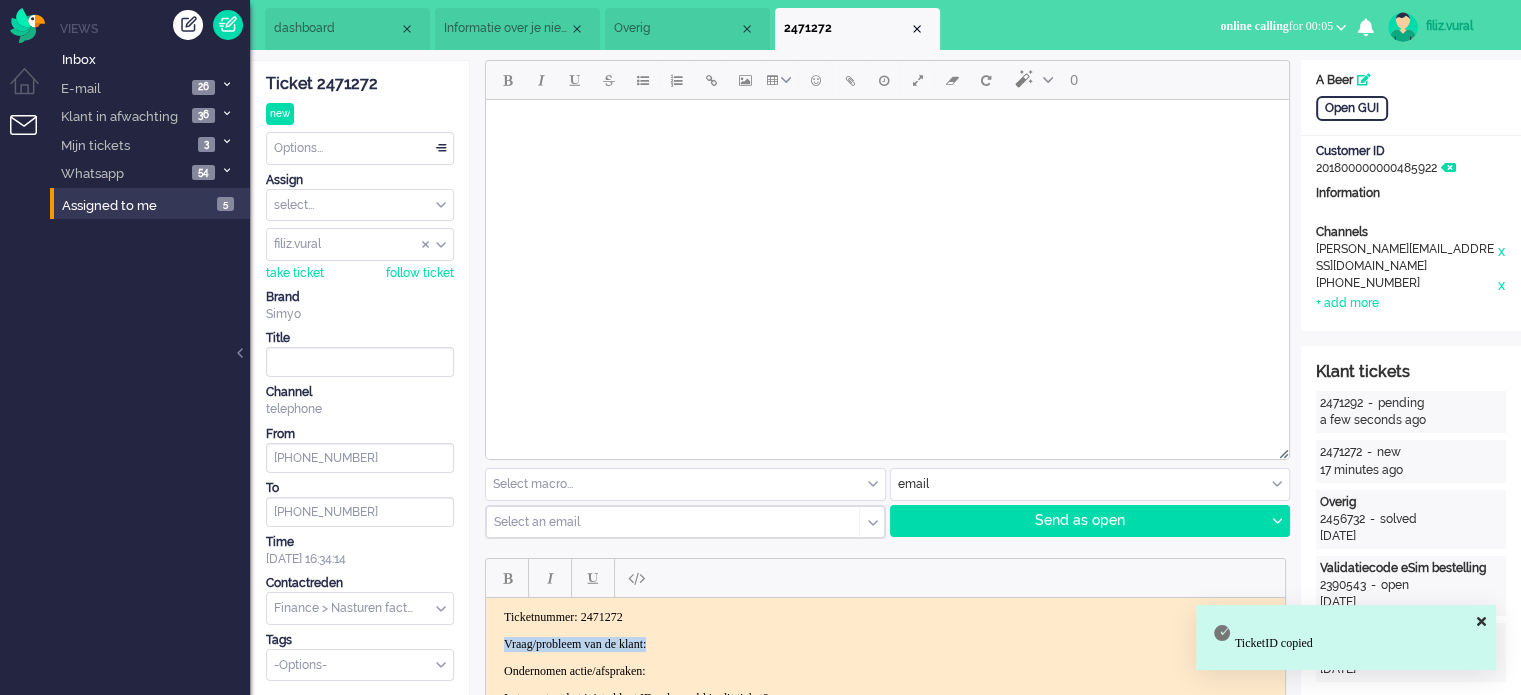 click on "Ticketnummer: 2471272 Vraag/probleem van de klant: Ondernomen actie/afspraken:  Let op: staat het juiste klant ID gekoppeld in dit ticket?" at bounding box center (885, 658) 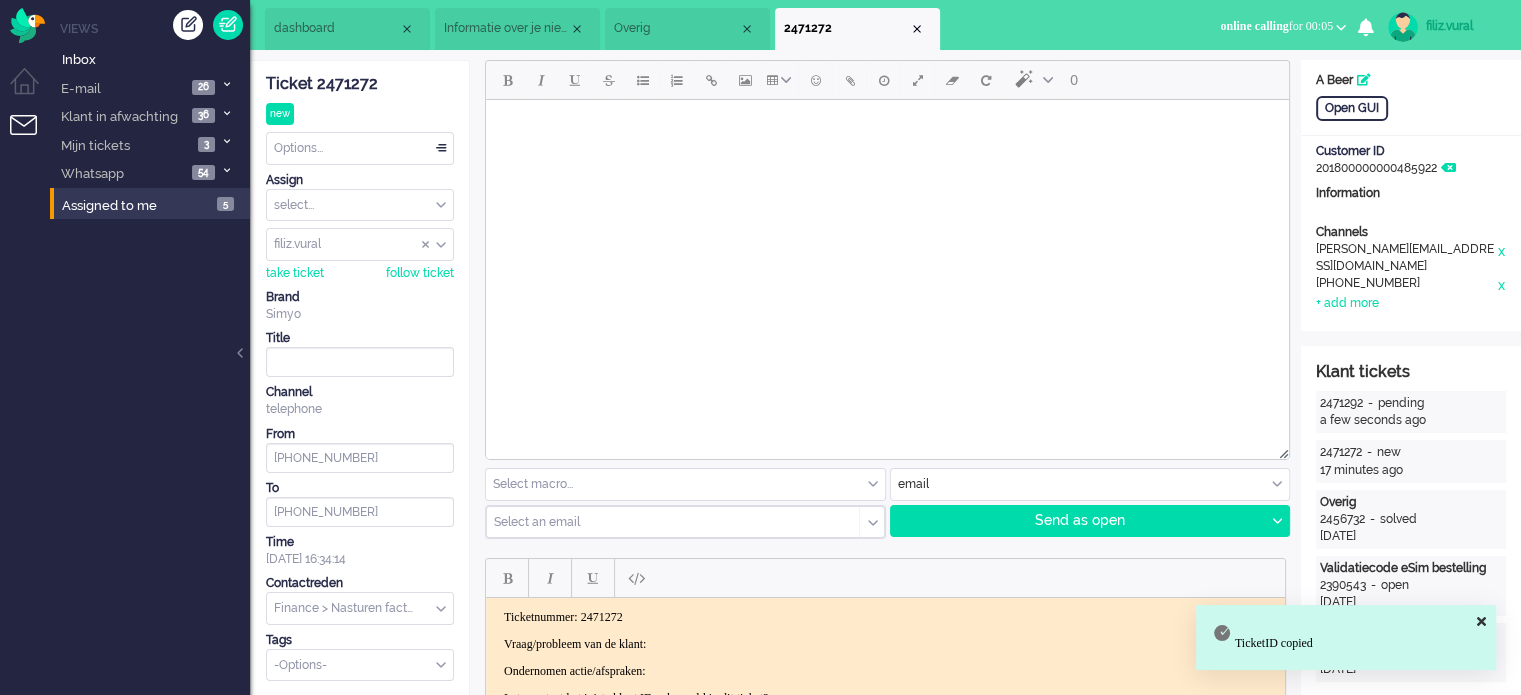 click on "Vraag/probleem van de klant:" at bounding box center (885, 644) 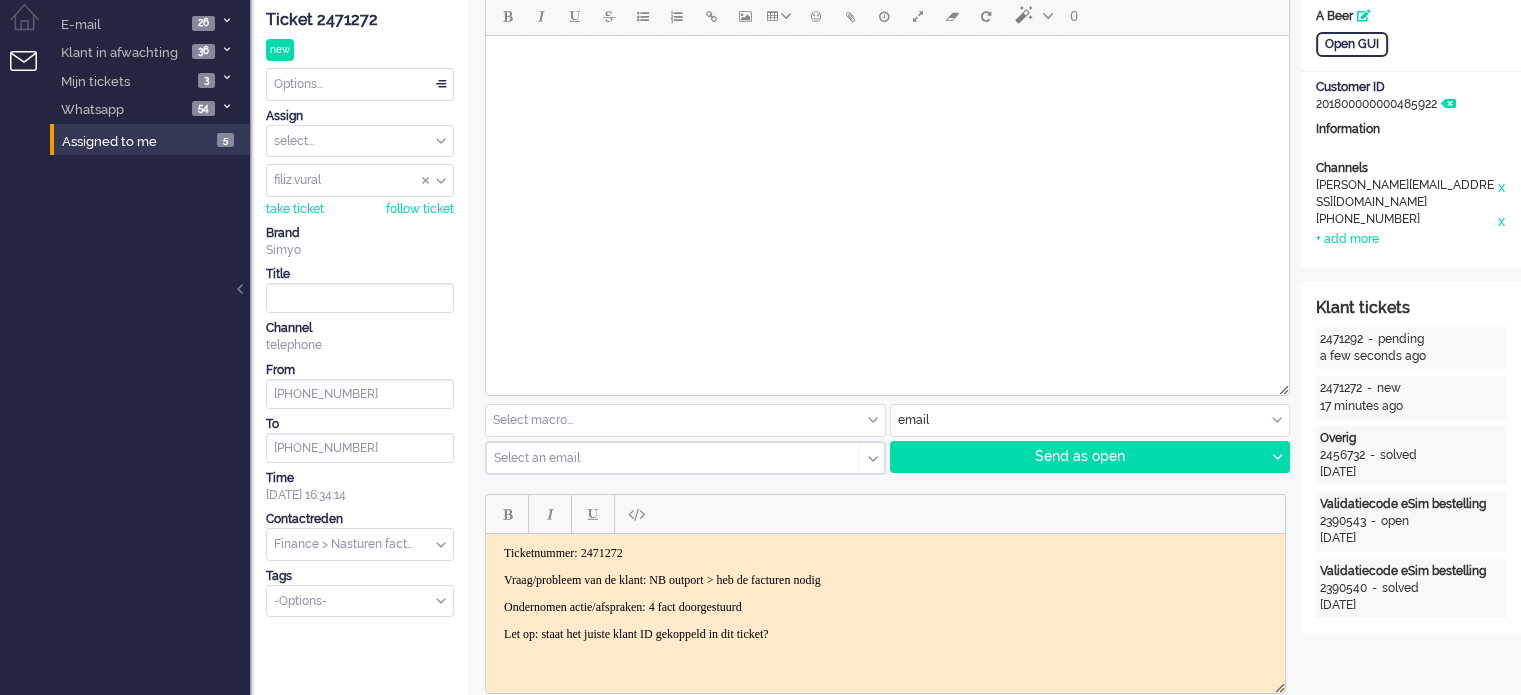 scroll, scrollTop: 200, scrollLeft: 0, axis: vertical 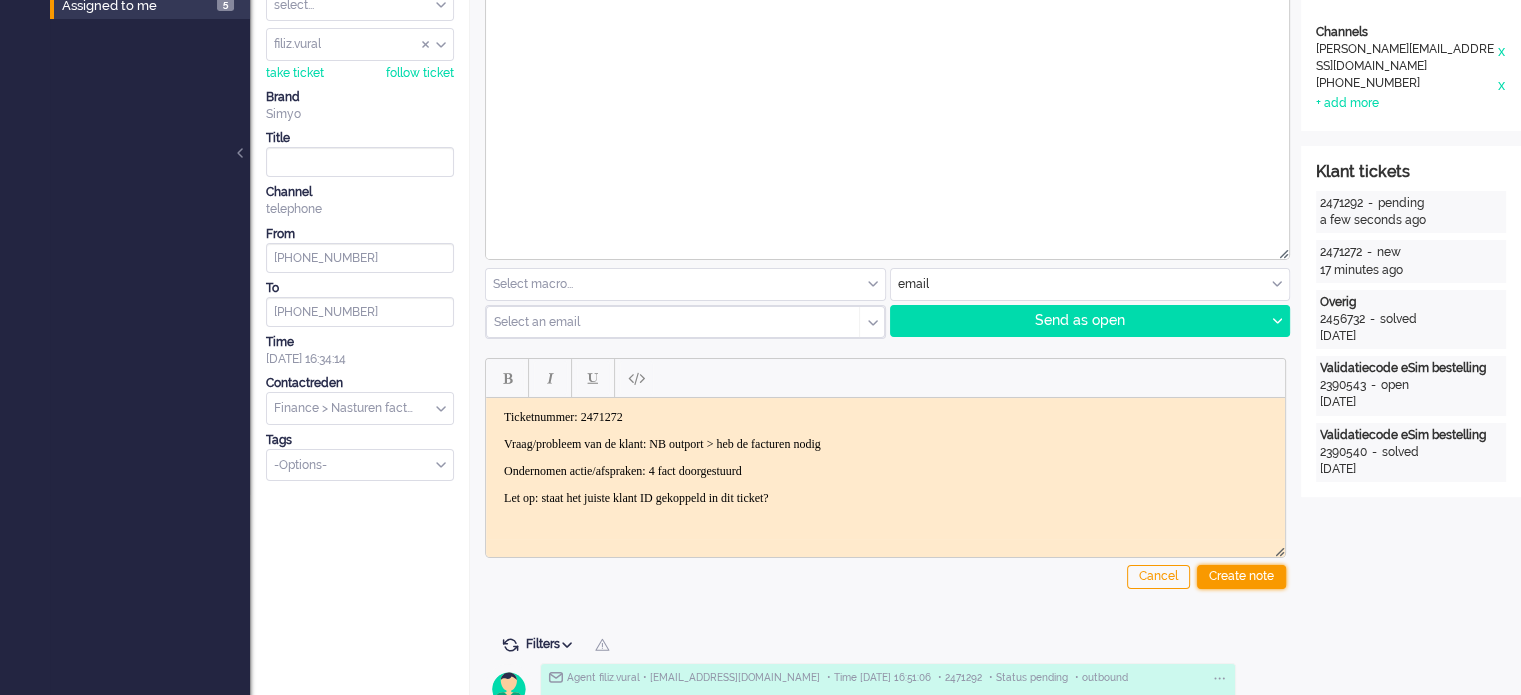 click on "Create note" at bounding box center [1241, 577] 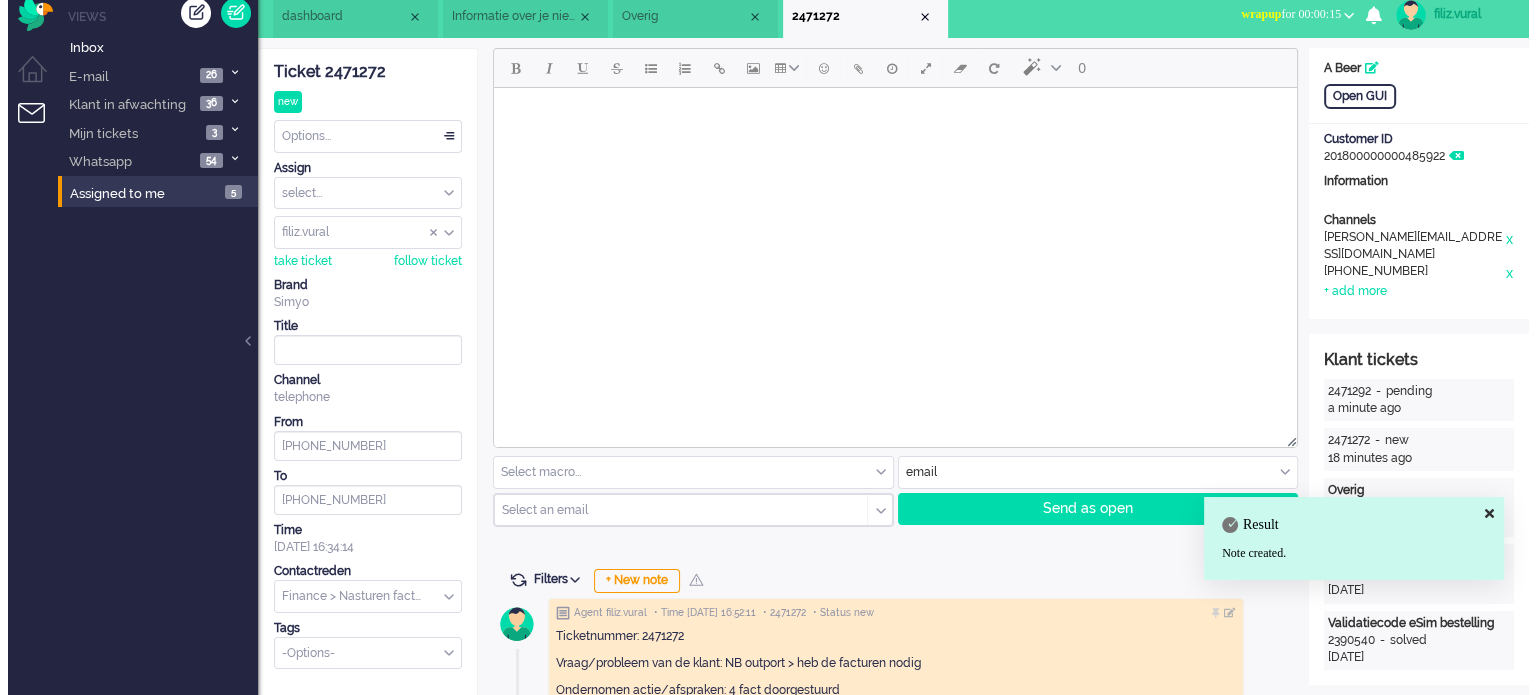 scroll, scrollTop: 0, scrollLeft: 0, axis: both 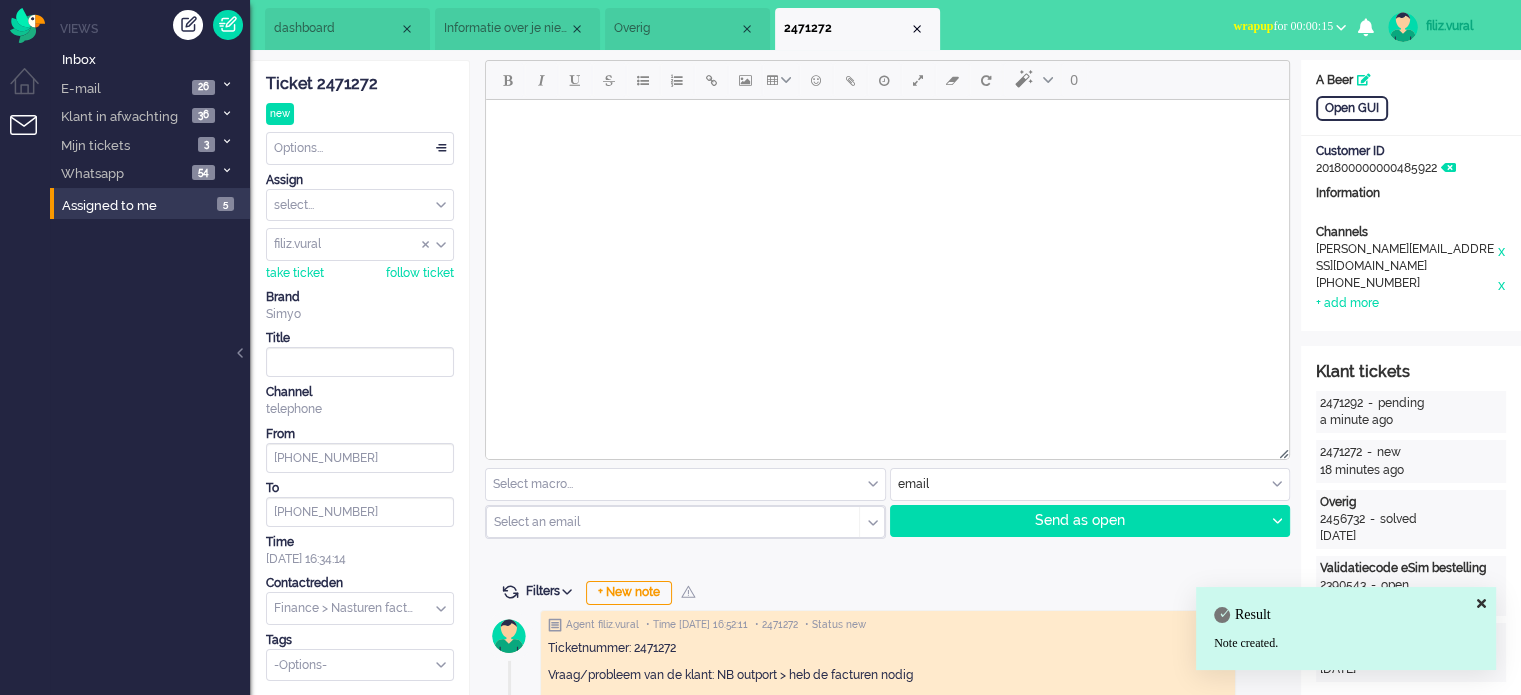 click on "Options..." at bounding box center [360, 148] 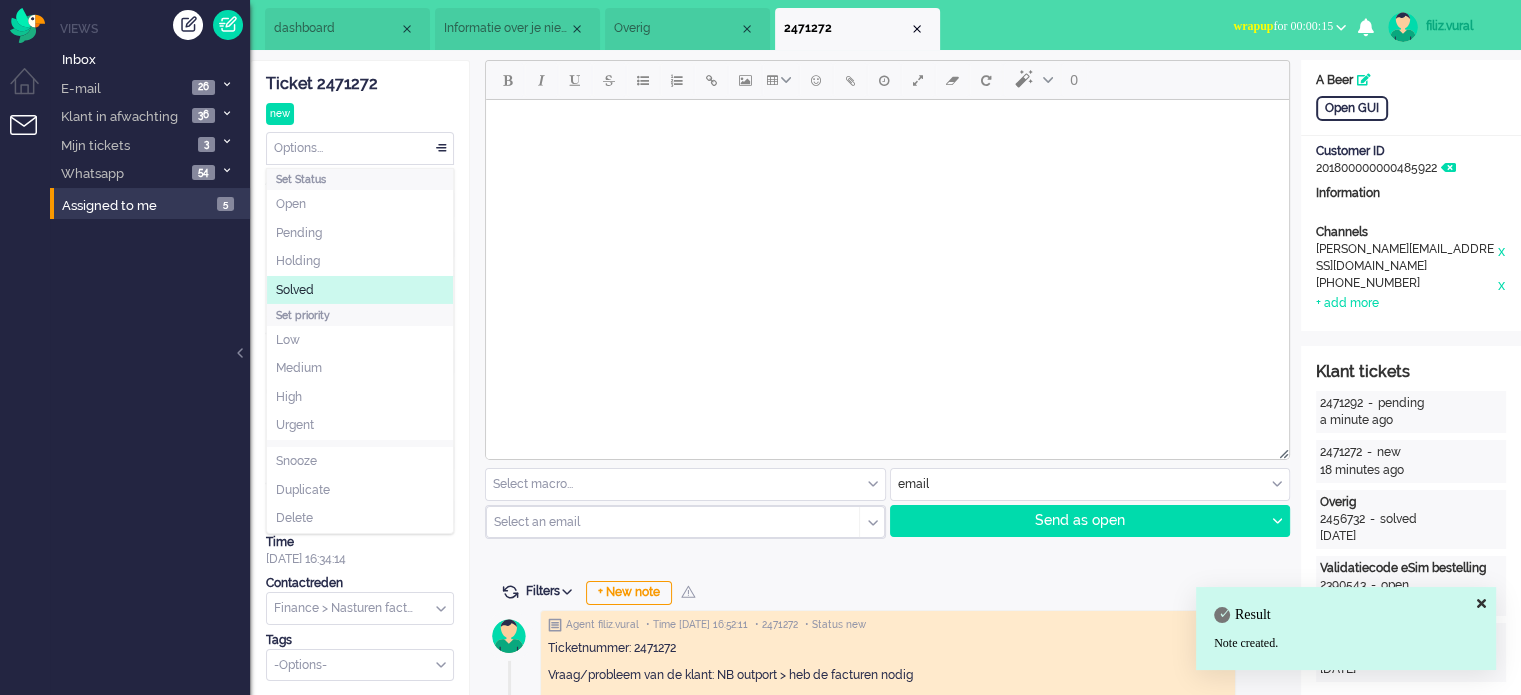 click on "Solved" 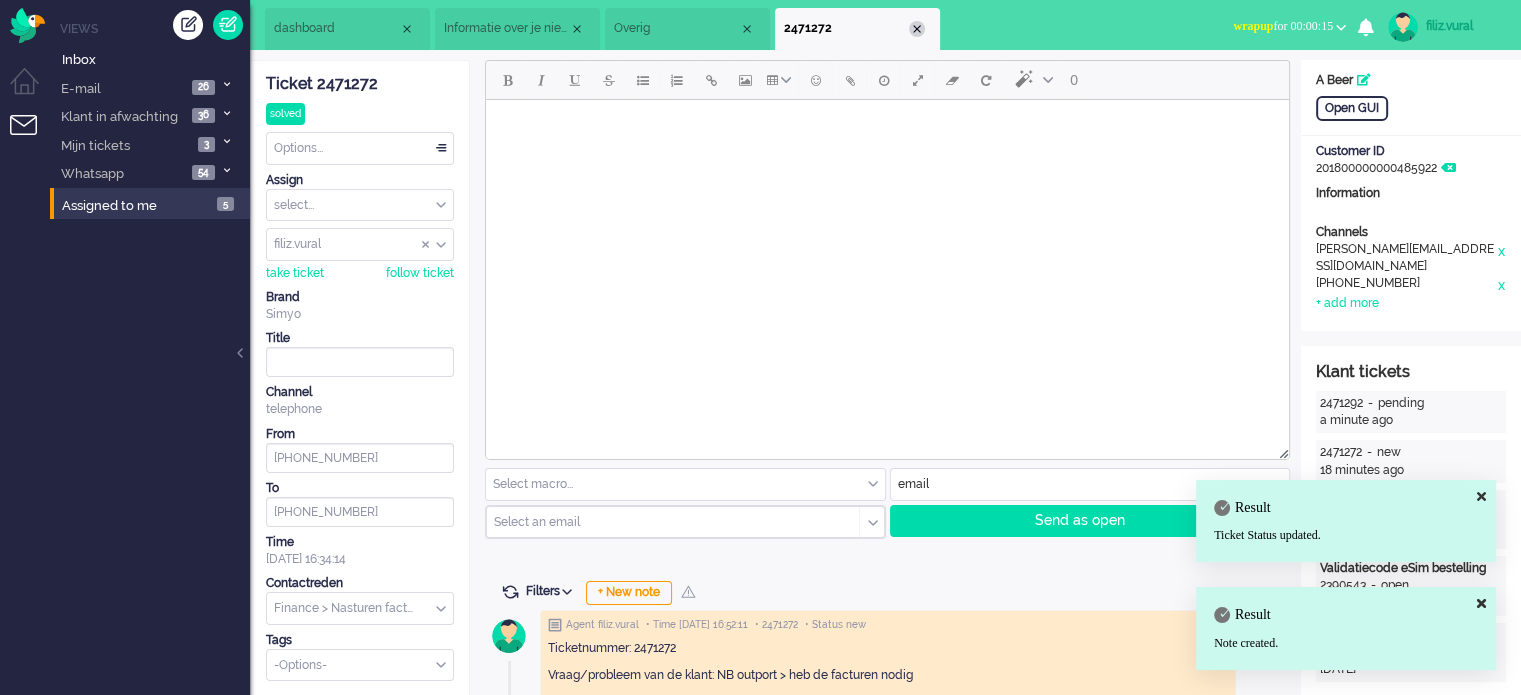click at bounding box center (917, 29) 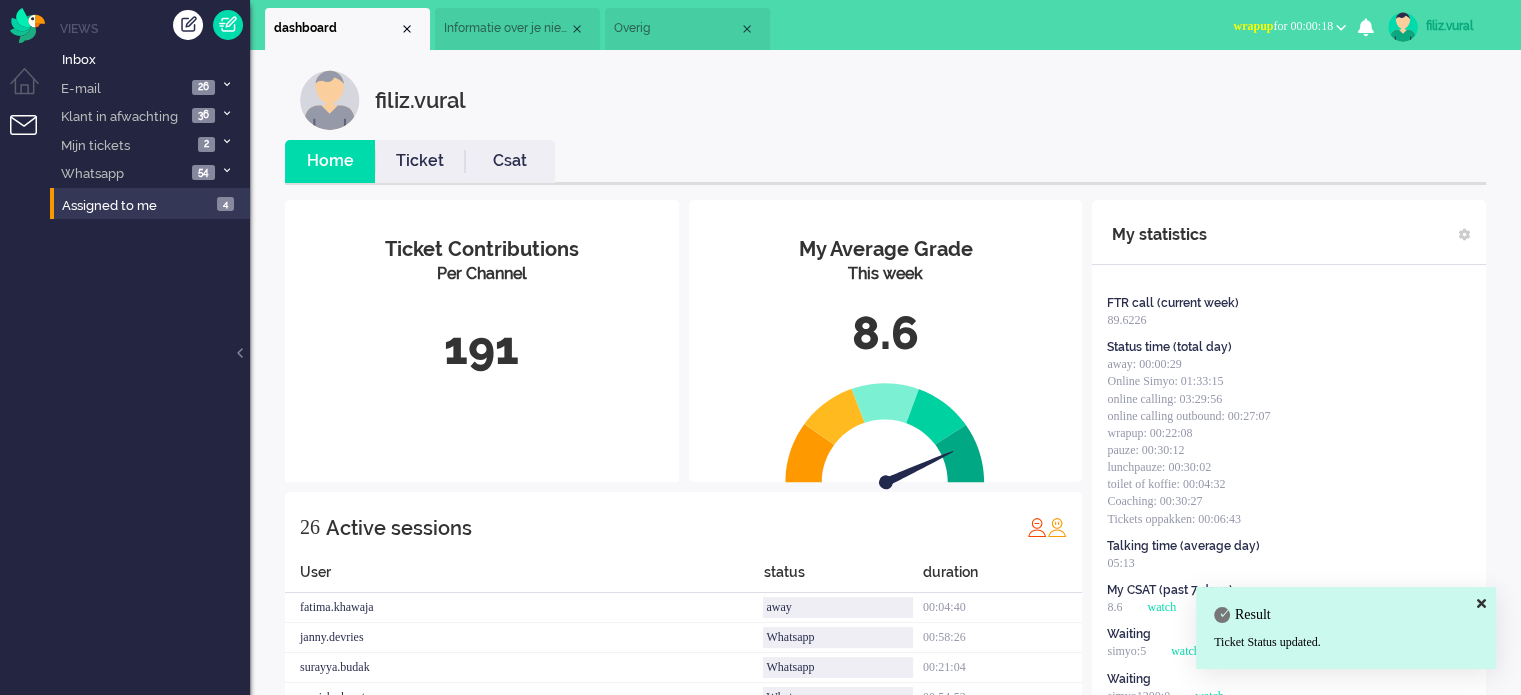 click on "Csat" at bounding box center (510, 161) 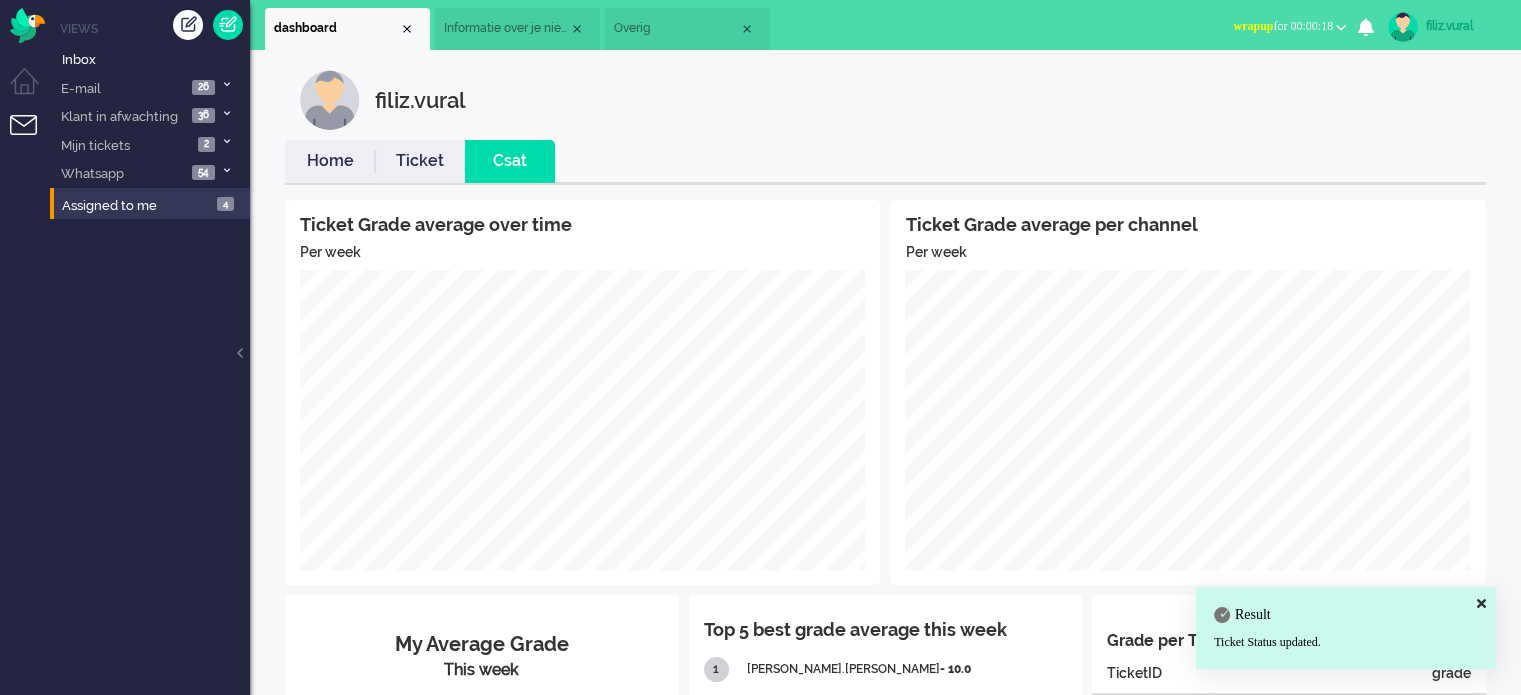 click on "Home" at bounding box center [330, 161] 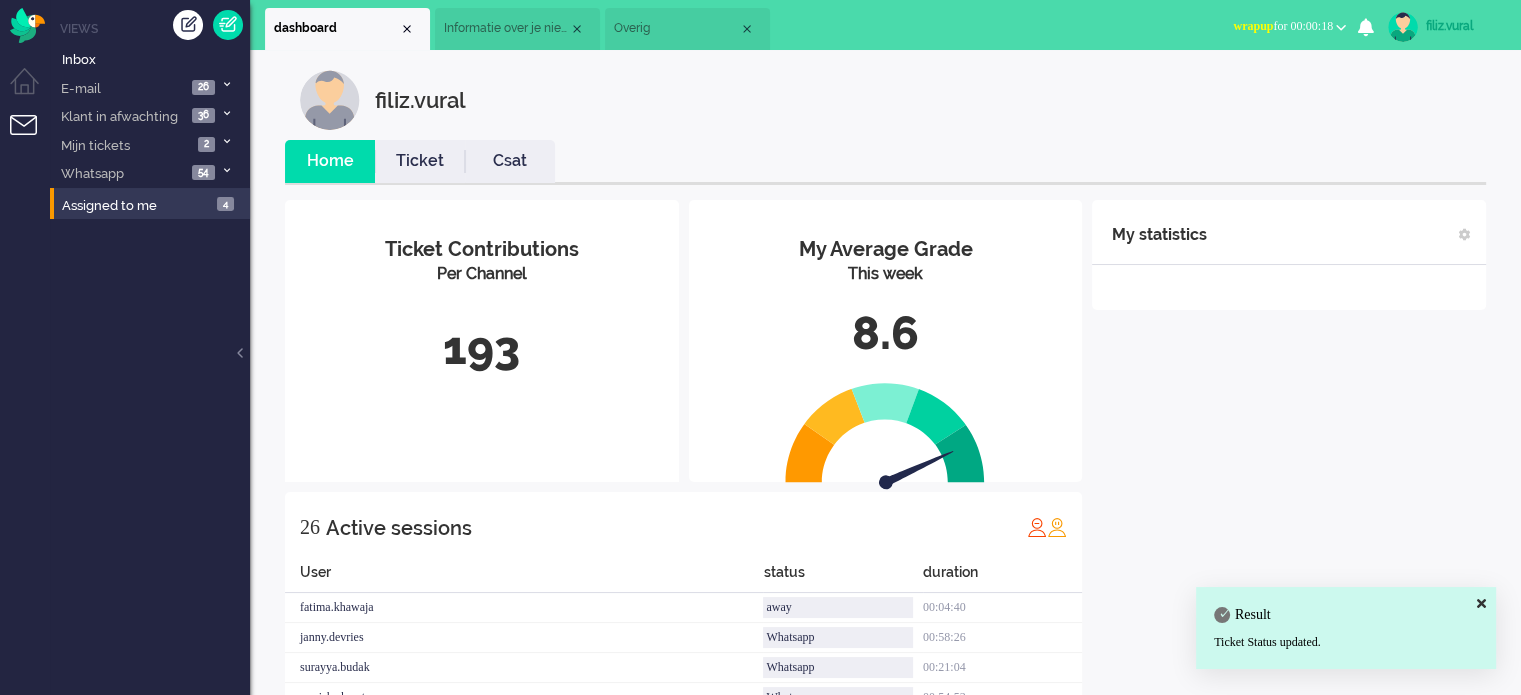 click on "wrapup  for 00:00:18" at bounding box center [1289, 26] 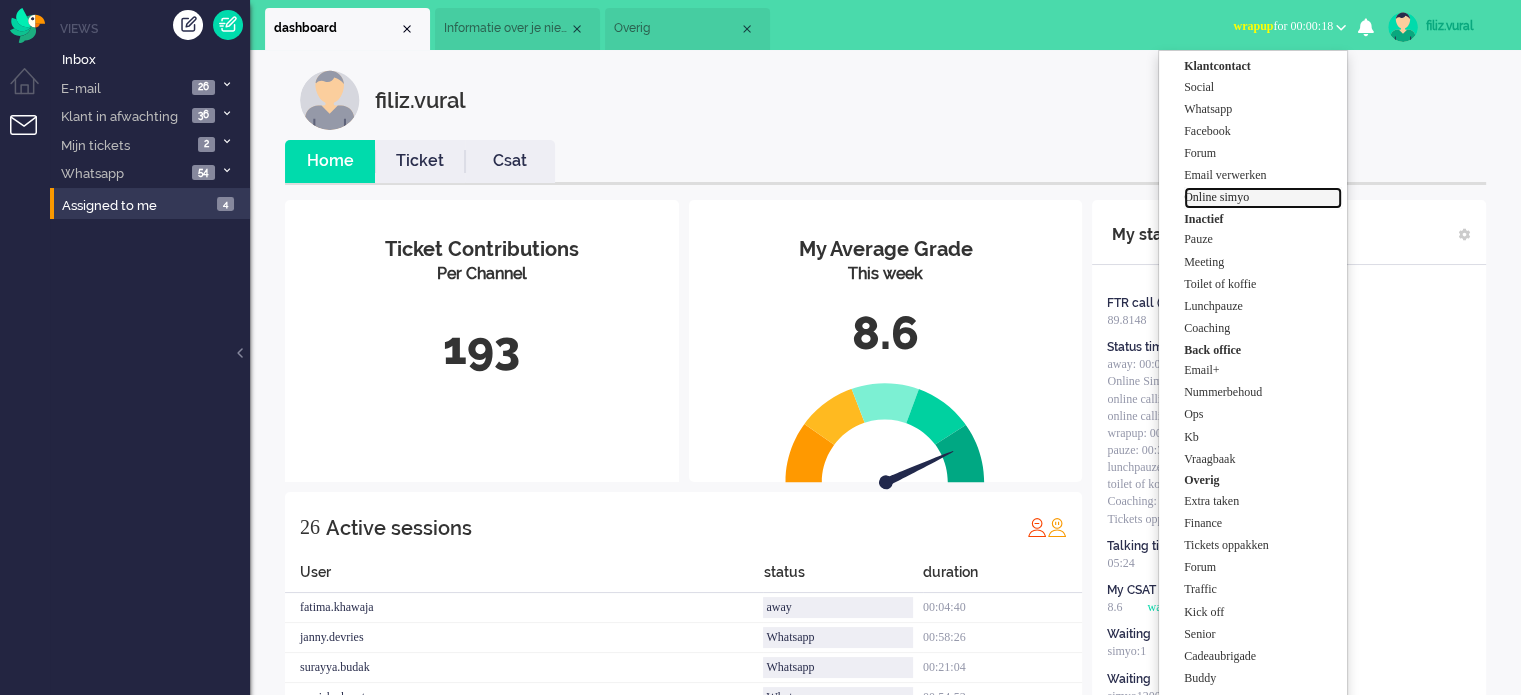 click on "Online simyo" at bounding box center (1263, 197) 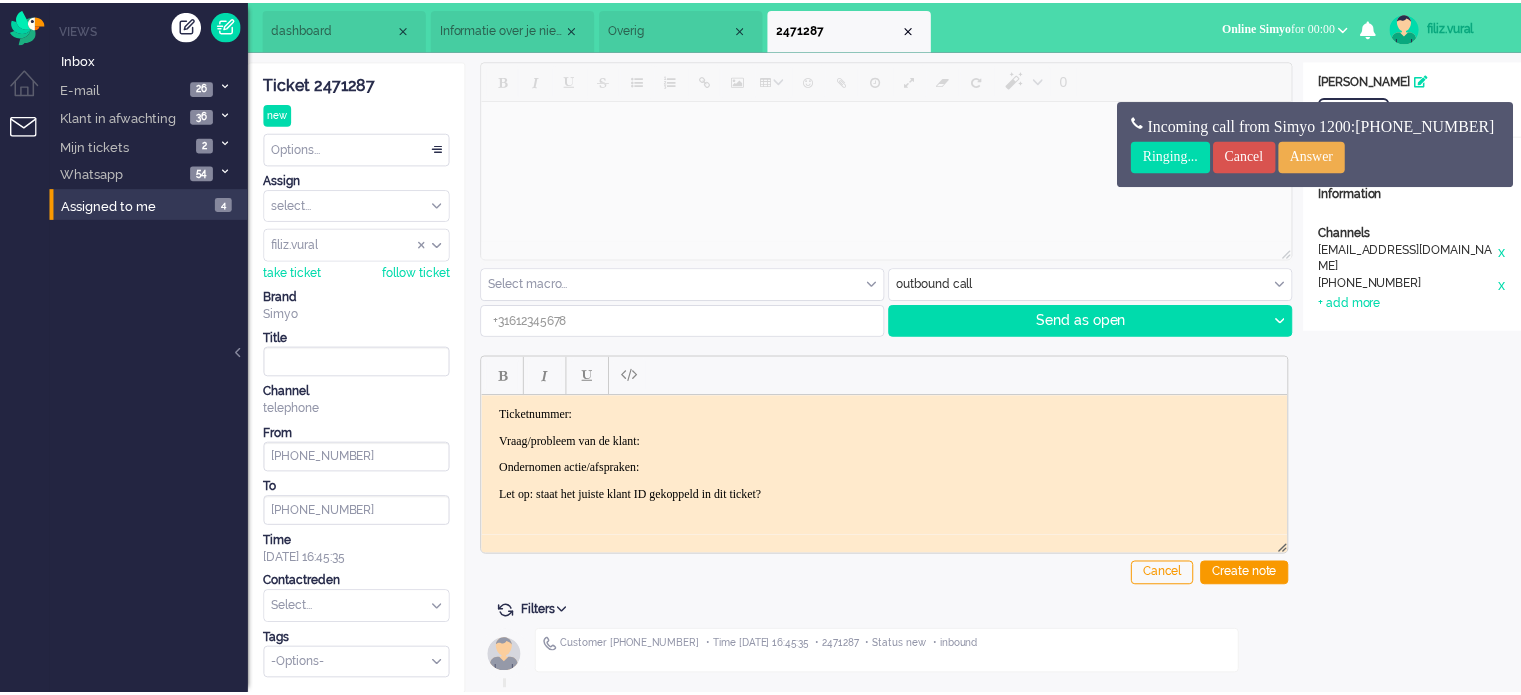 scroll, scrollTop: 0, scrollLeft: 0, axis: both 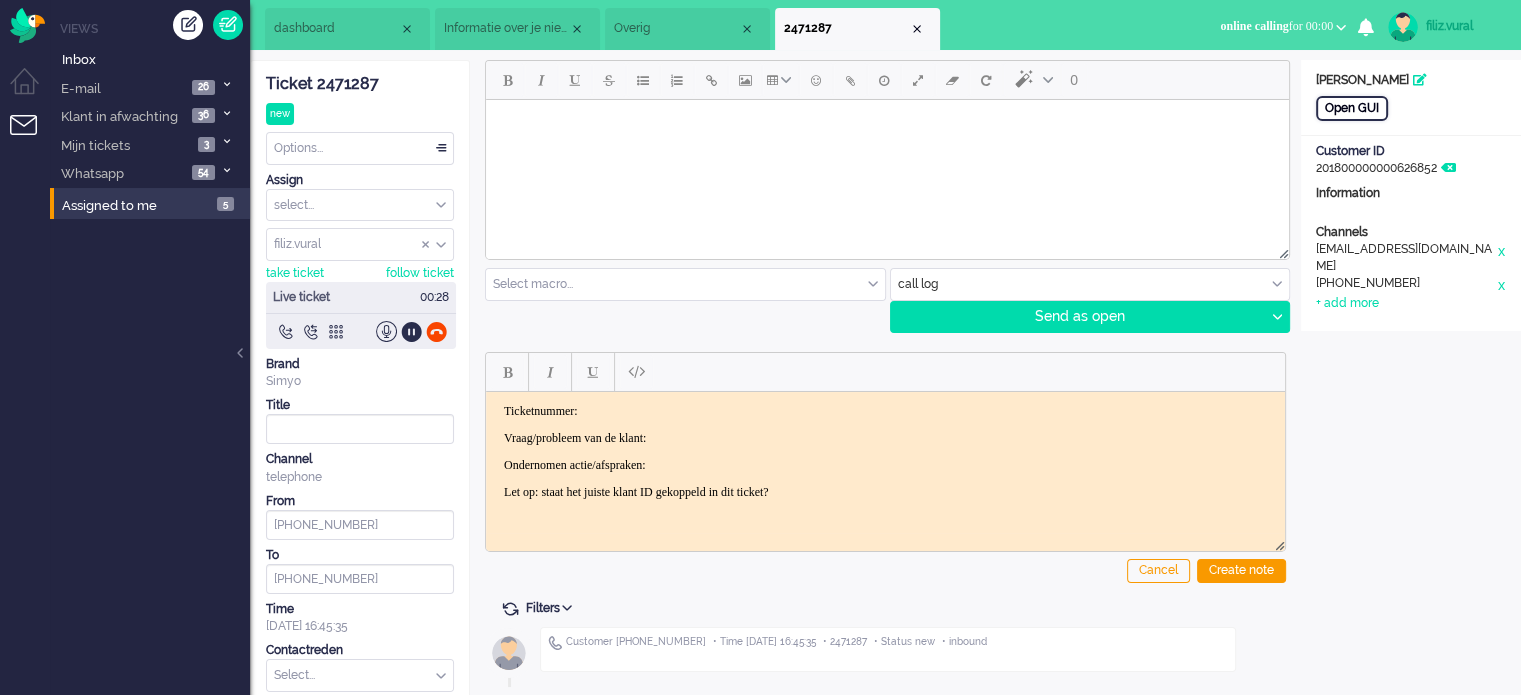 click on "Open GUI" at bounding box center [1352, 108] 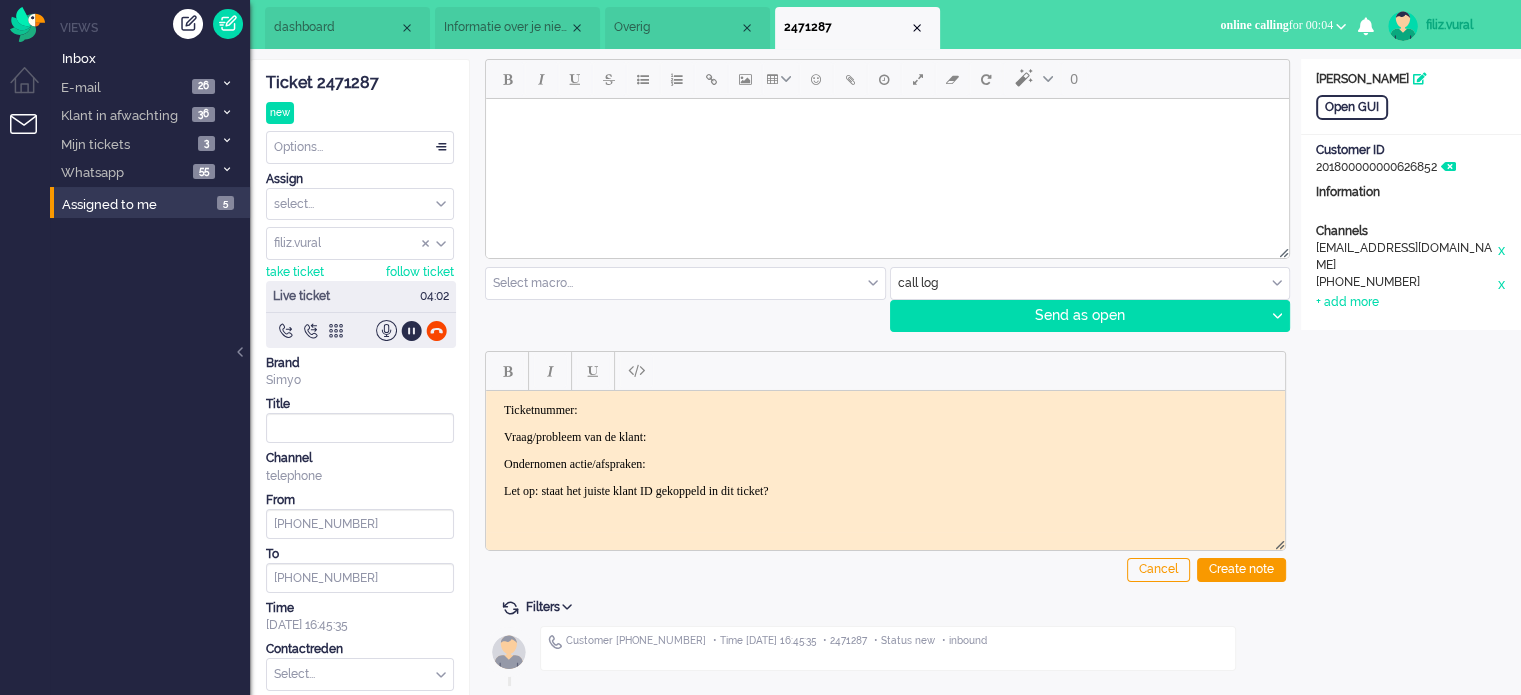 scroll, scrollTop: 0, scrollLeft: 0, axis: both 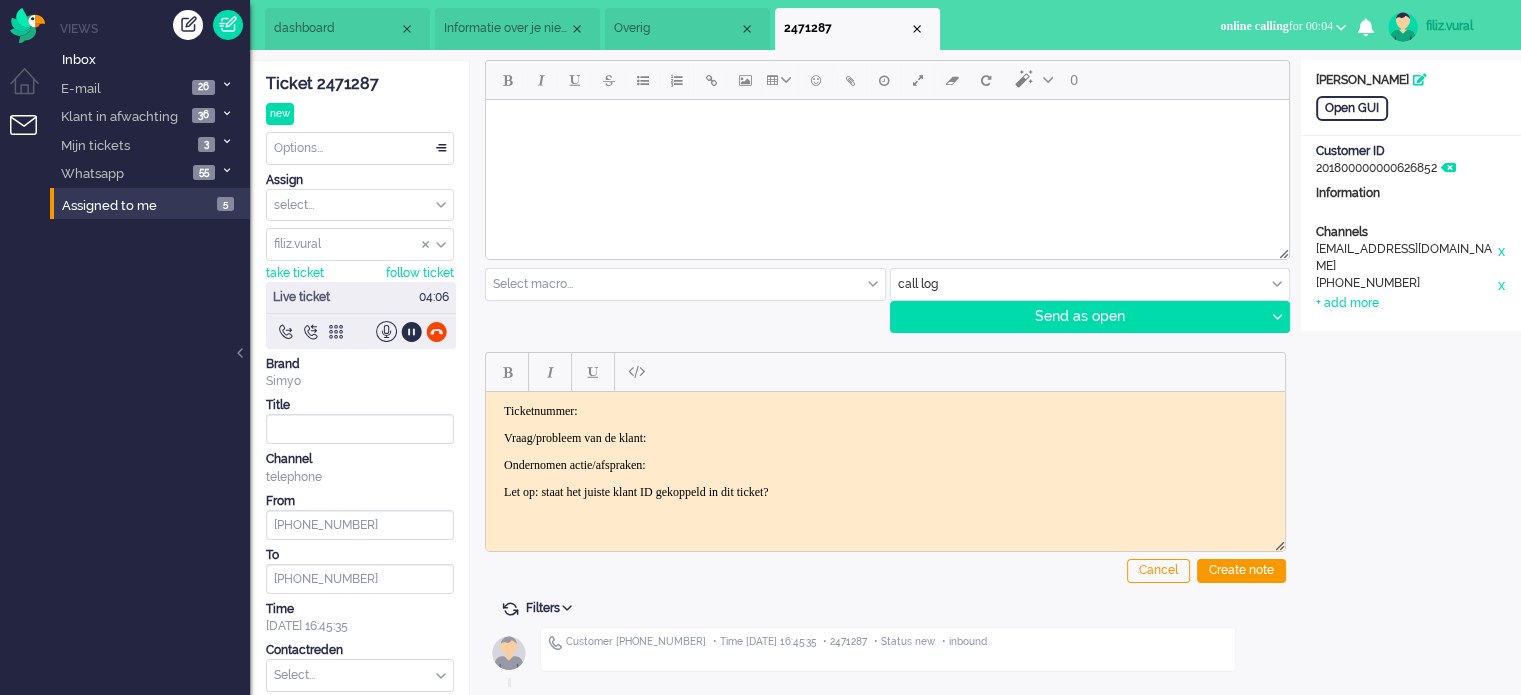 click on "Ticketnummer: Vraag/probleem van de klant: Ondernomen actie/afspraken:  Let op: staat het juiste klant ID gekoppeld in dit ticket?" at bounding box center [885, 451] 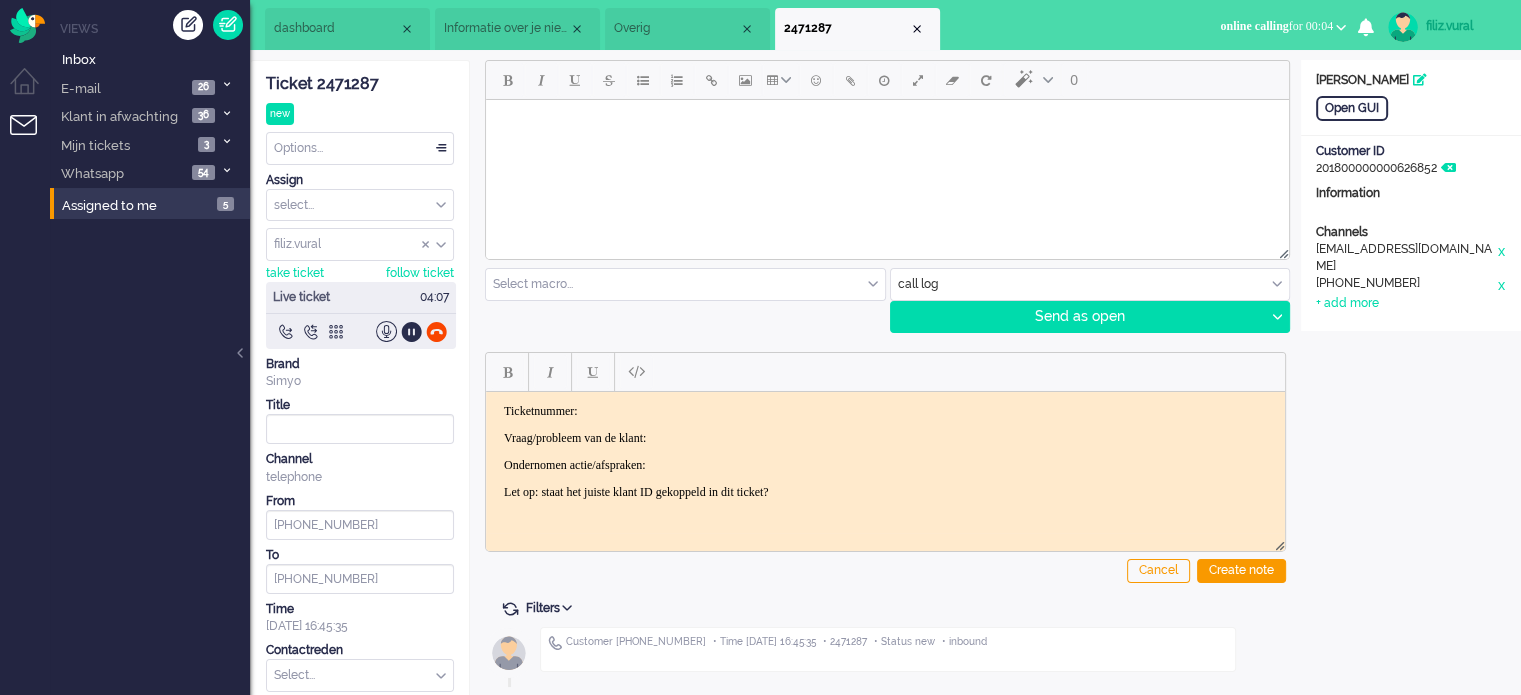 click on "Ticketnummer:" at bounding box center [885, 410] 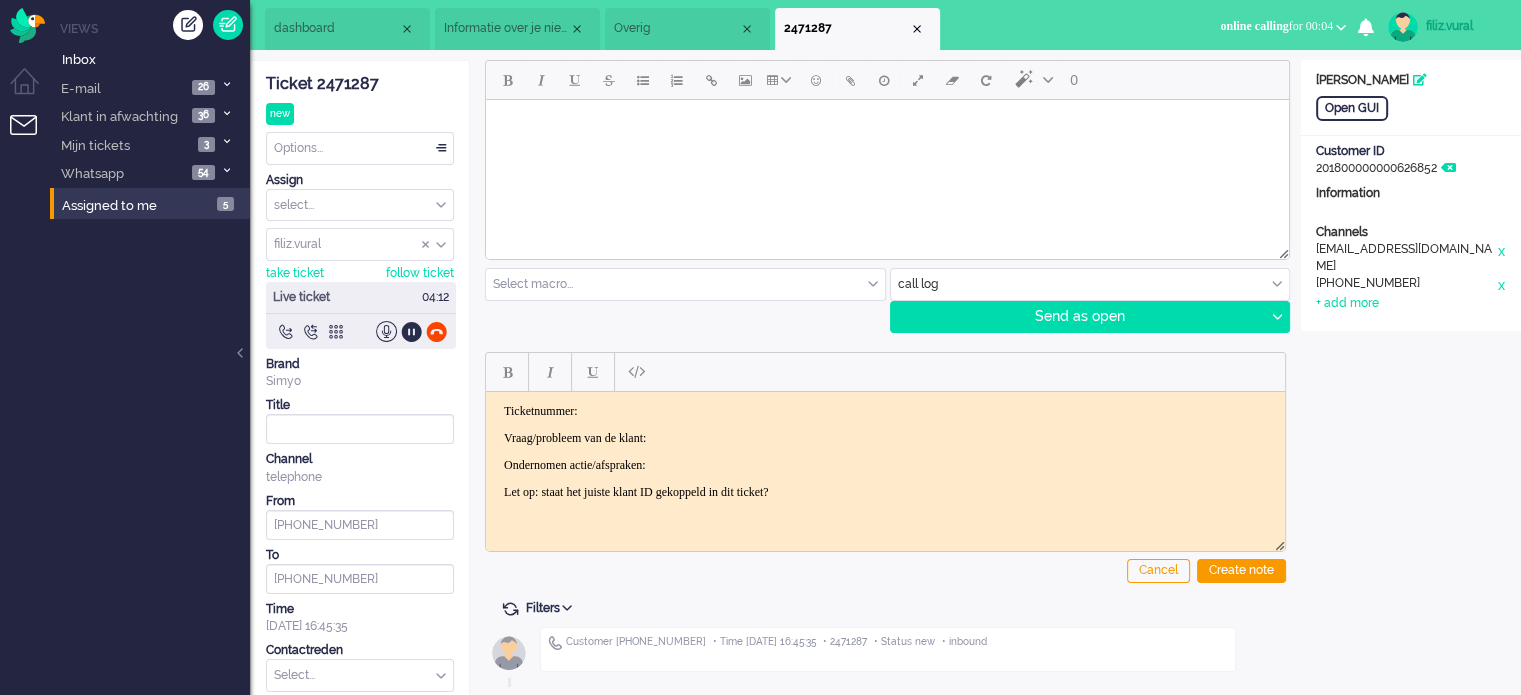 click on "Ticketnummer:" at bounding box center (885, 410) 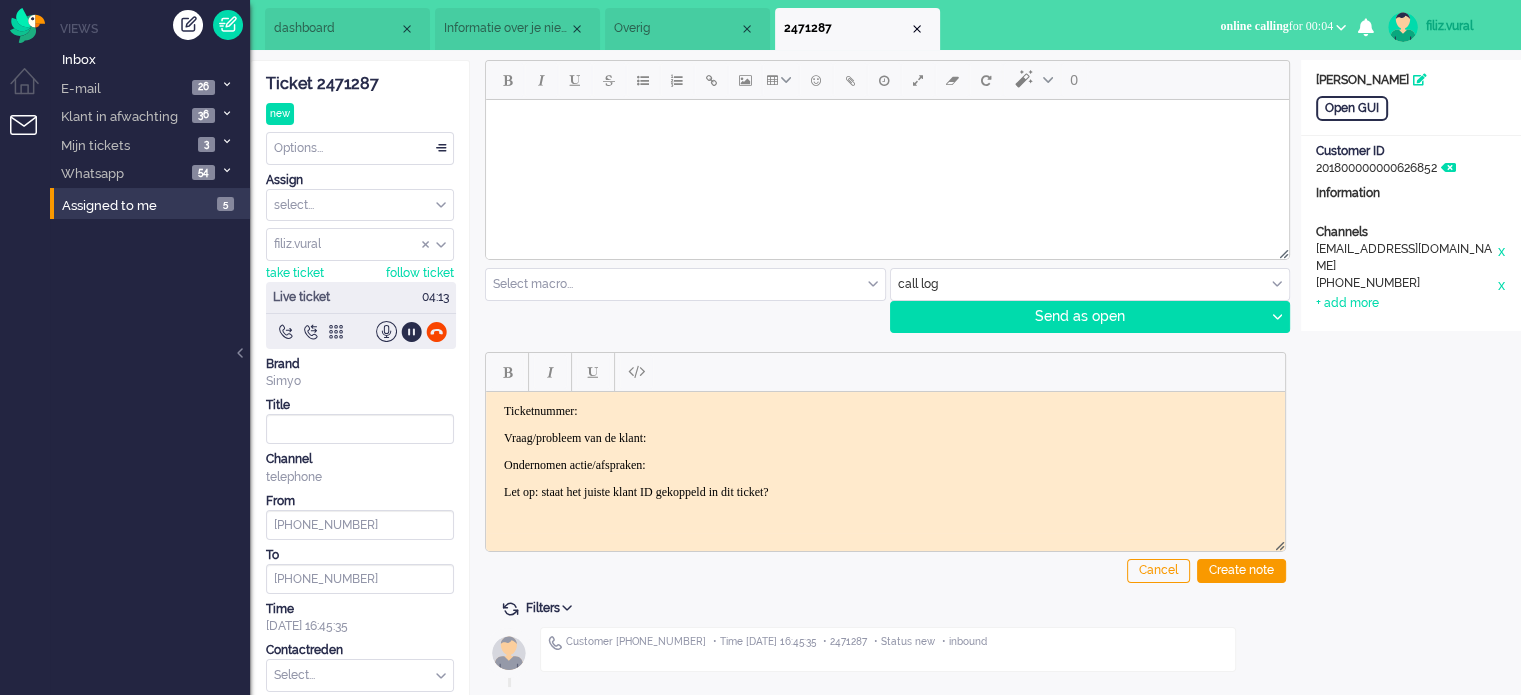type 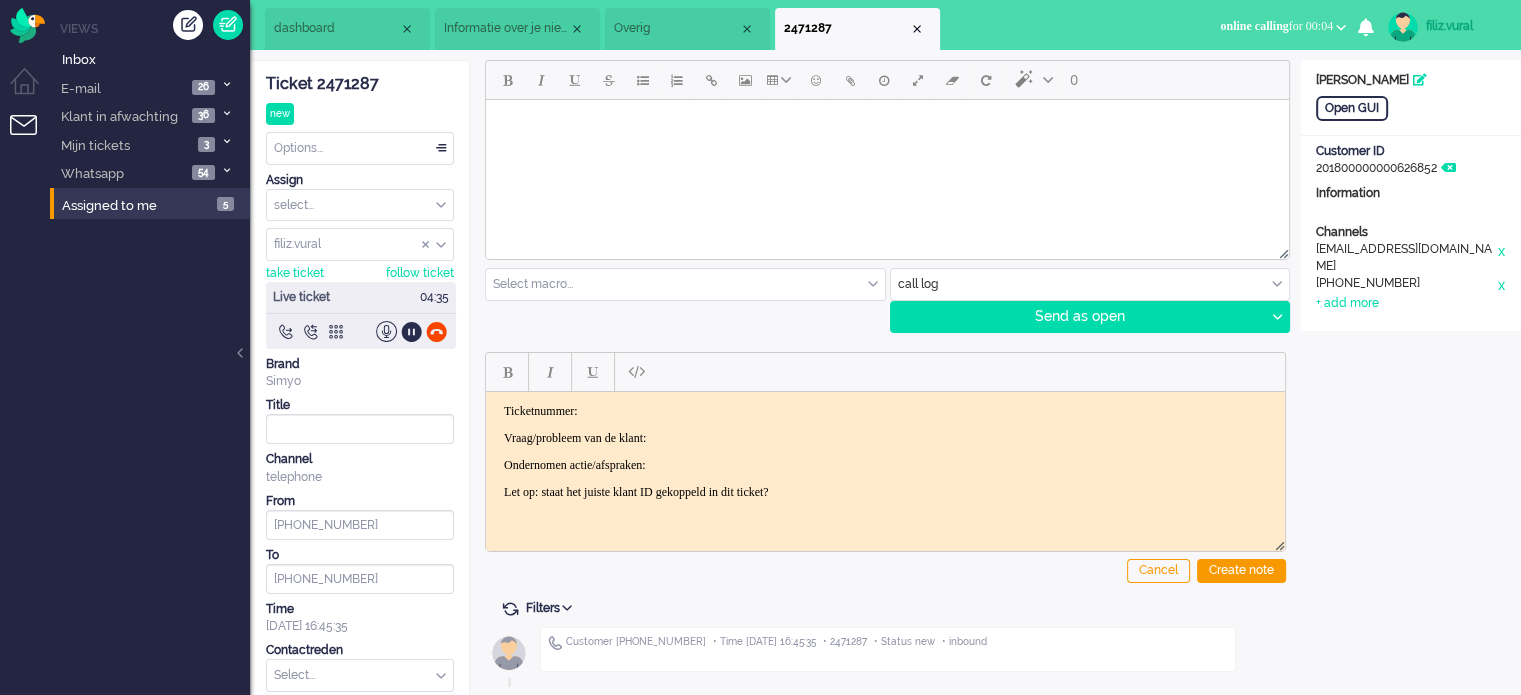 click on "dashboard" at bounding box center [347, 29] 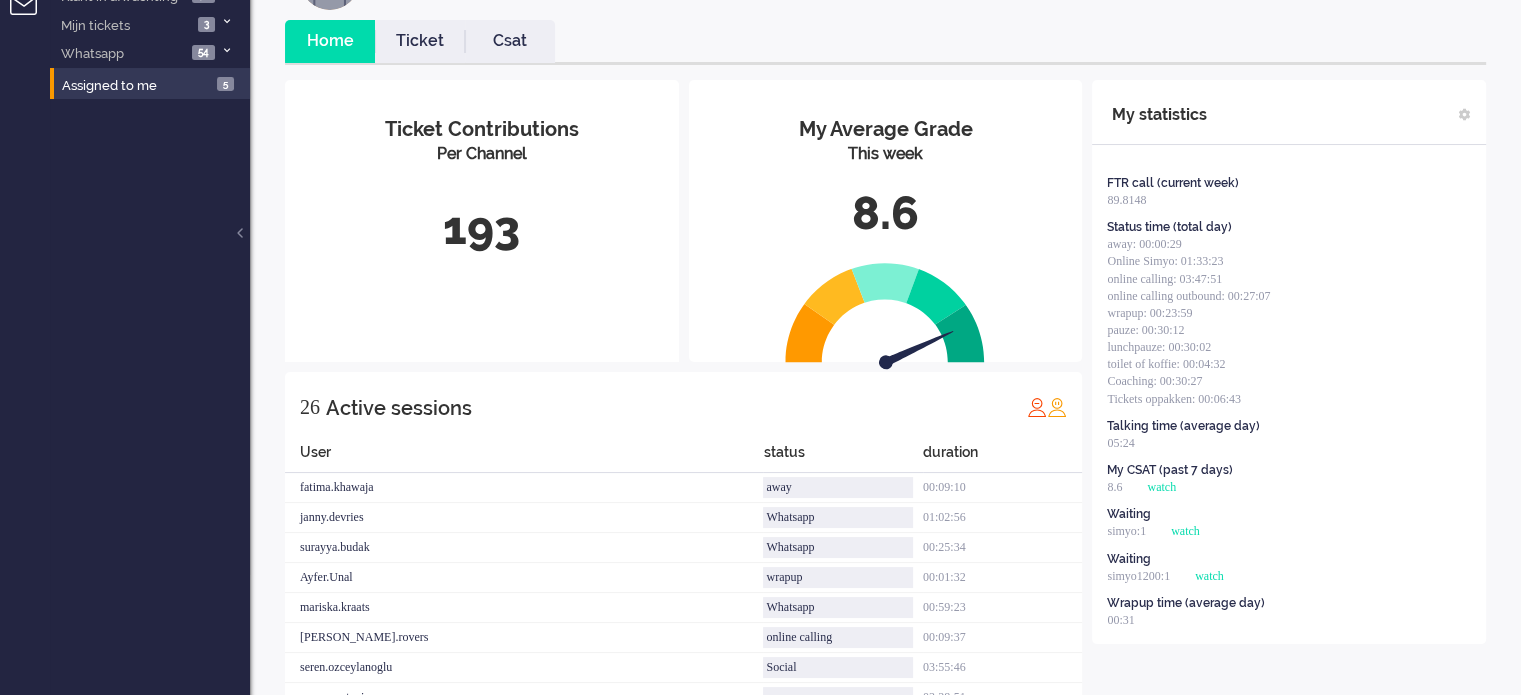 scroll, scrollTop: 0, scrollLeft: 0, axis: both 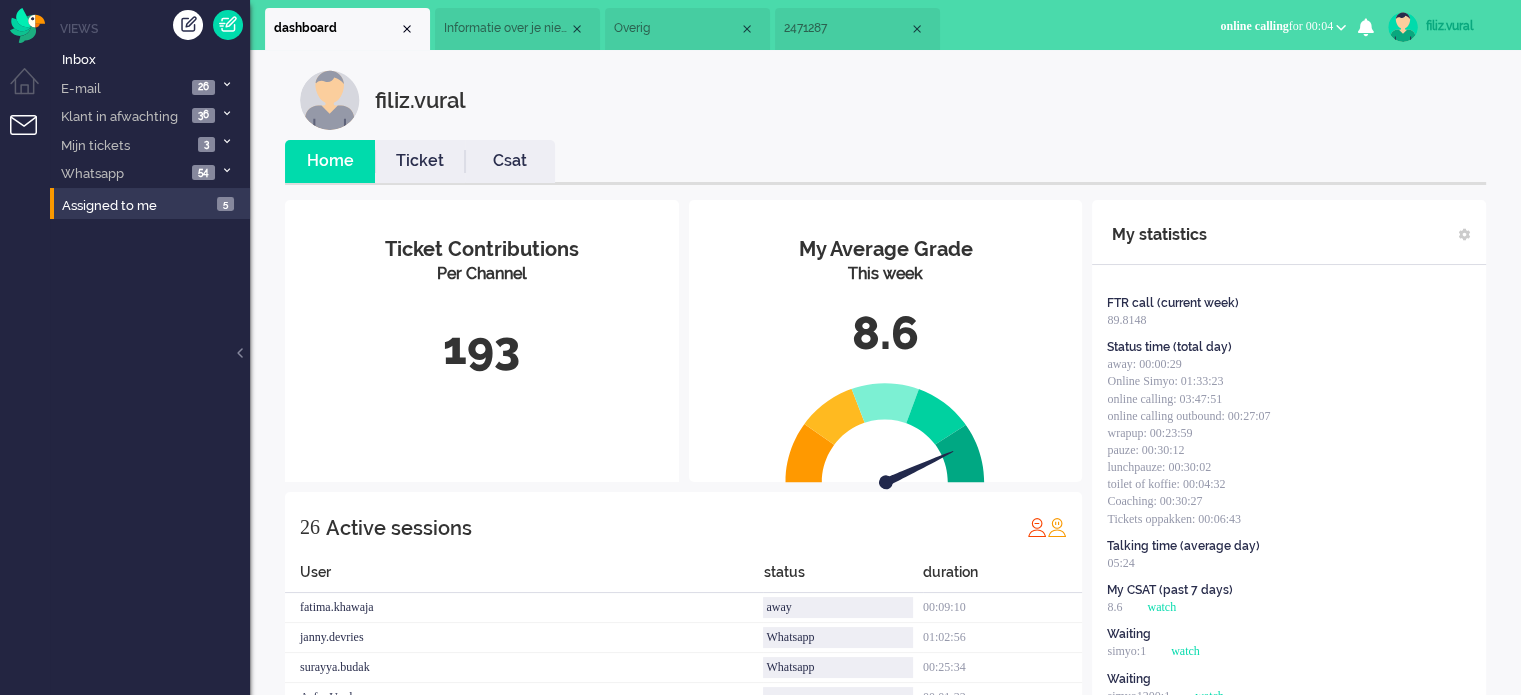 click on "Csat" at bounding box center [510, 161] 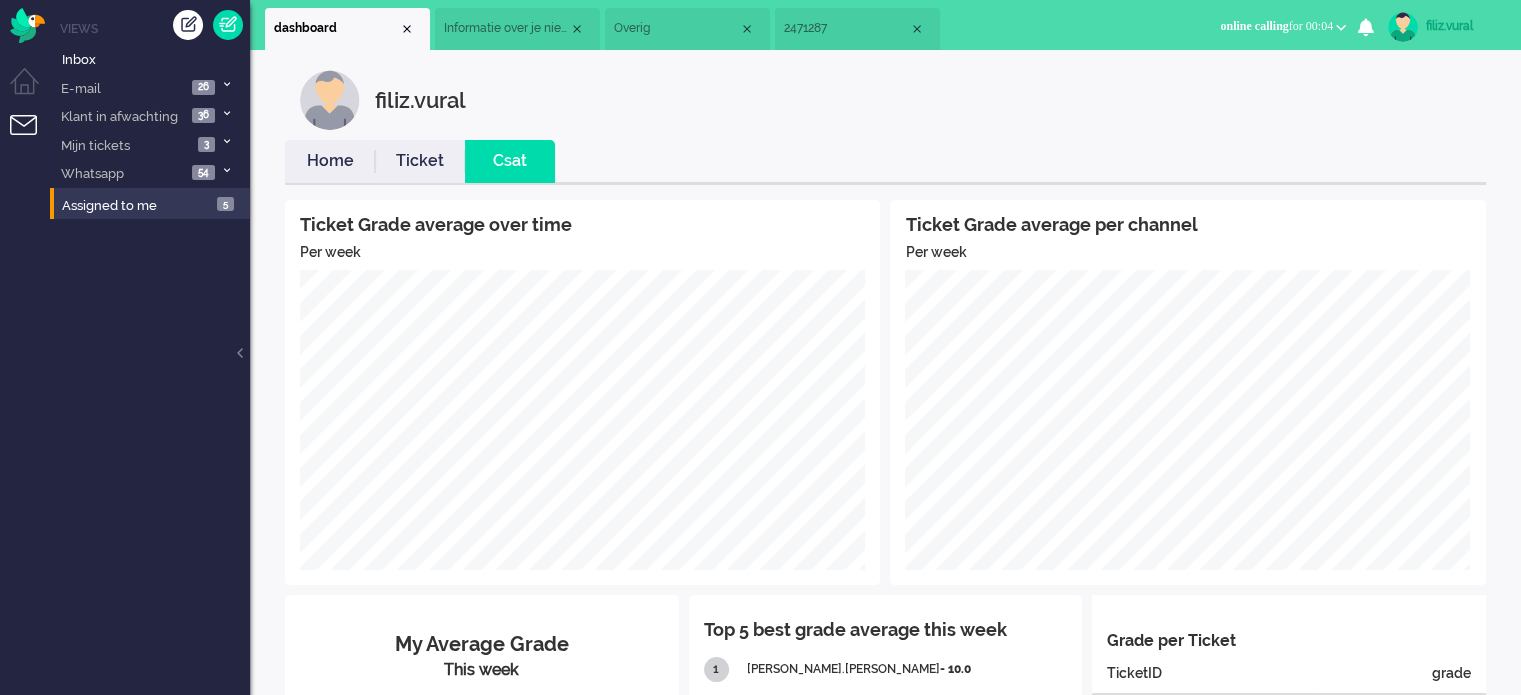 click on "Home" at bounding box center (330, 161) 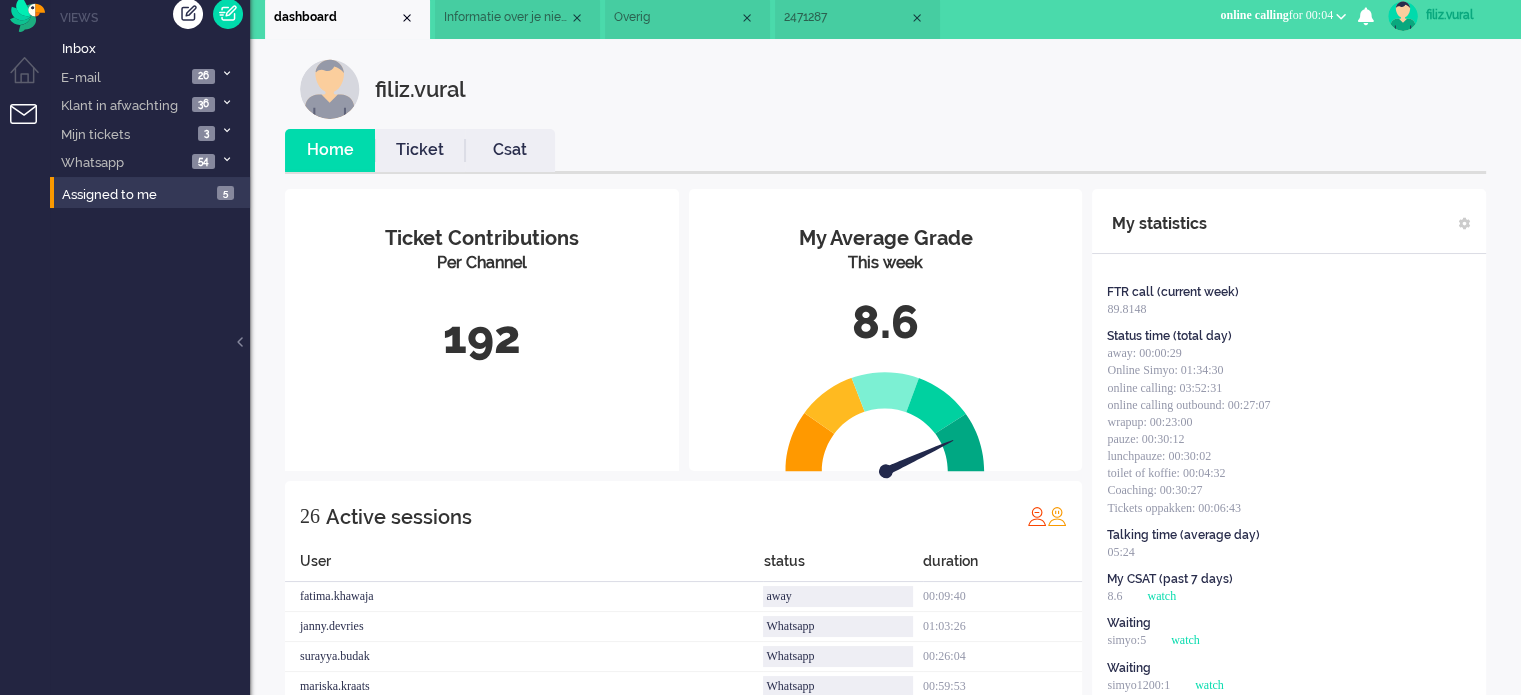 scroll, scrollTop: 0, scrollLeft: 0, axis: both 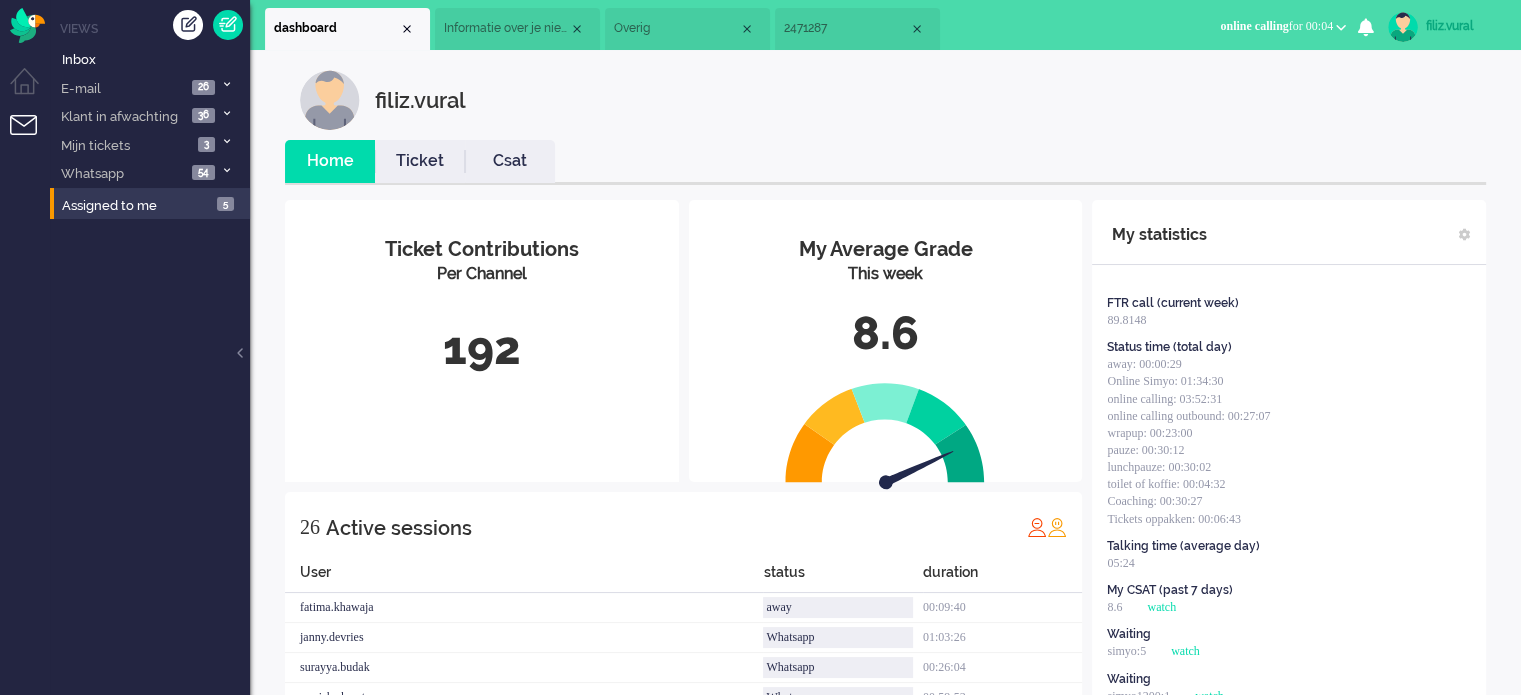 click on "Overig" at bounding box center [676, 28] 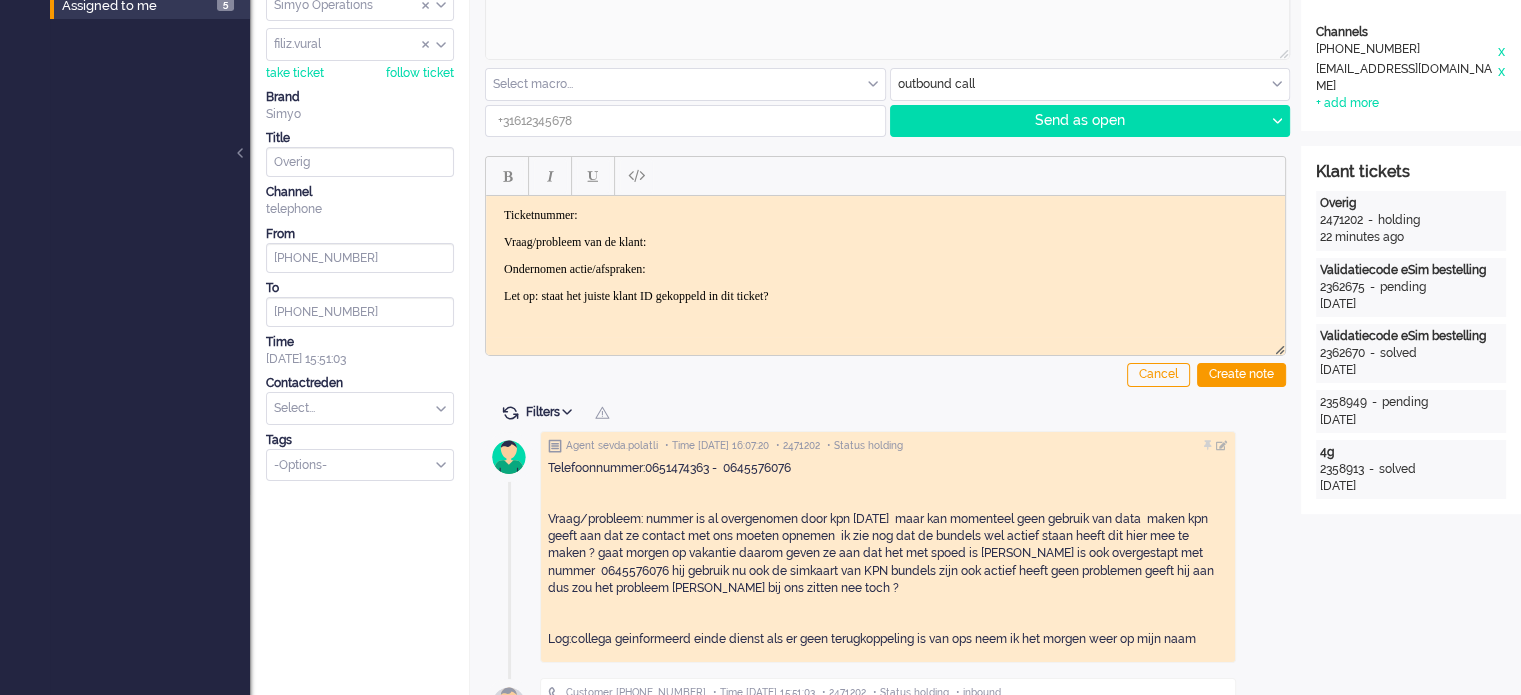 scroll, scrollTop: 0, scrollLeft: 0, axis: both 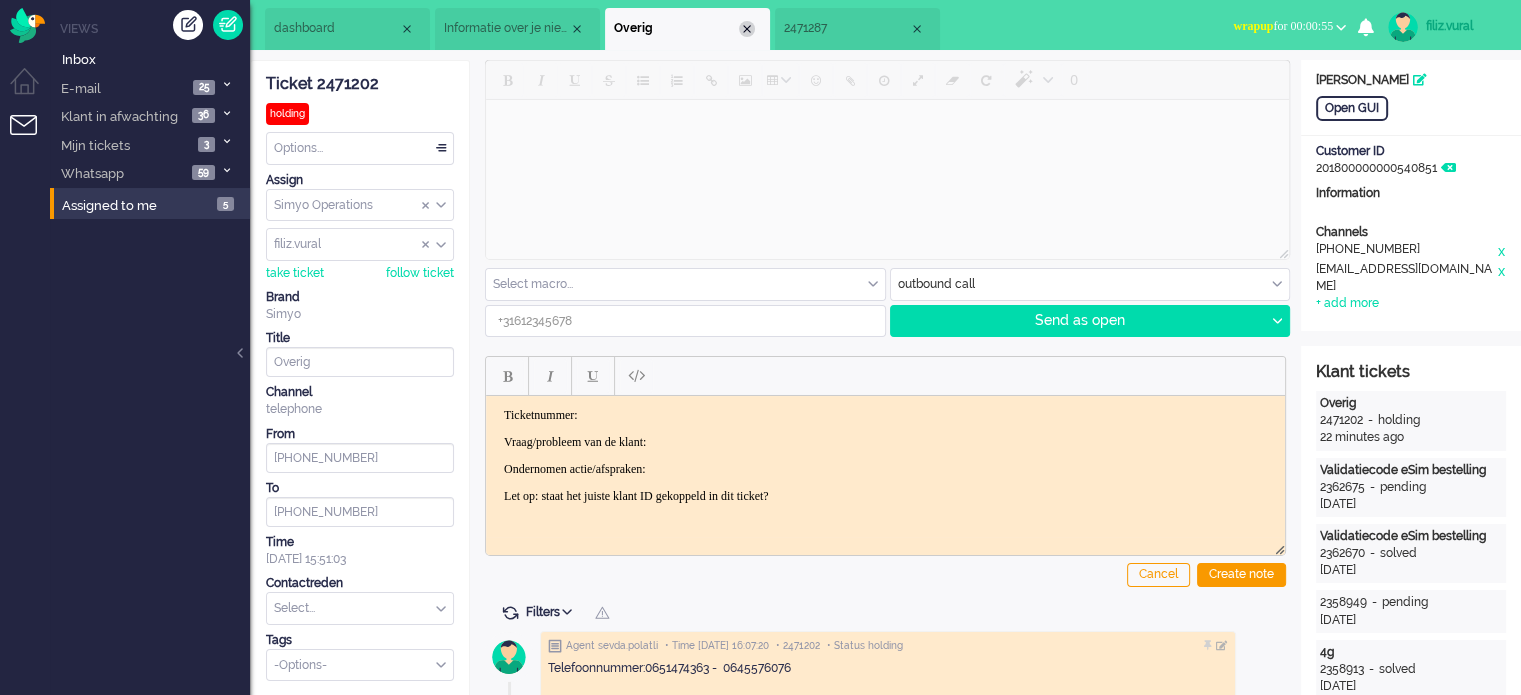 click at bounding box center [747, 29] 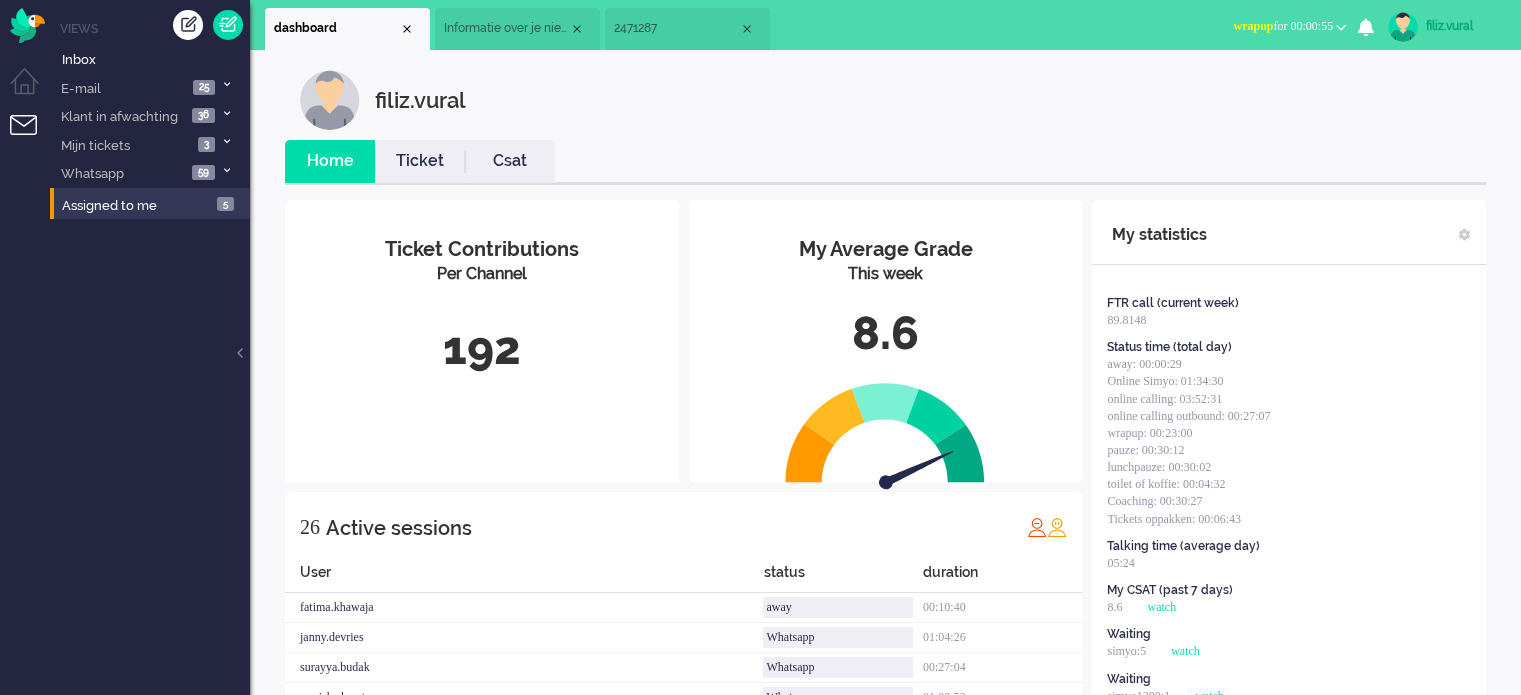 click on "Informatie over je nieuwe telefoonnummer" at bounding box center [506, 28] 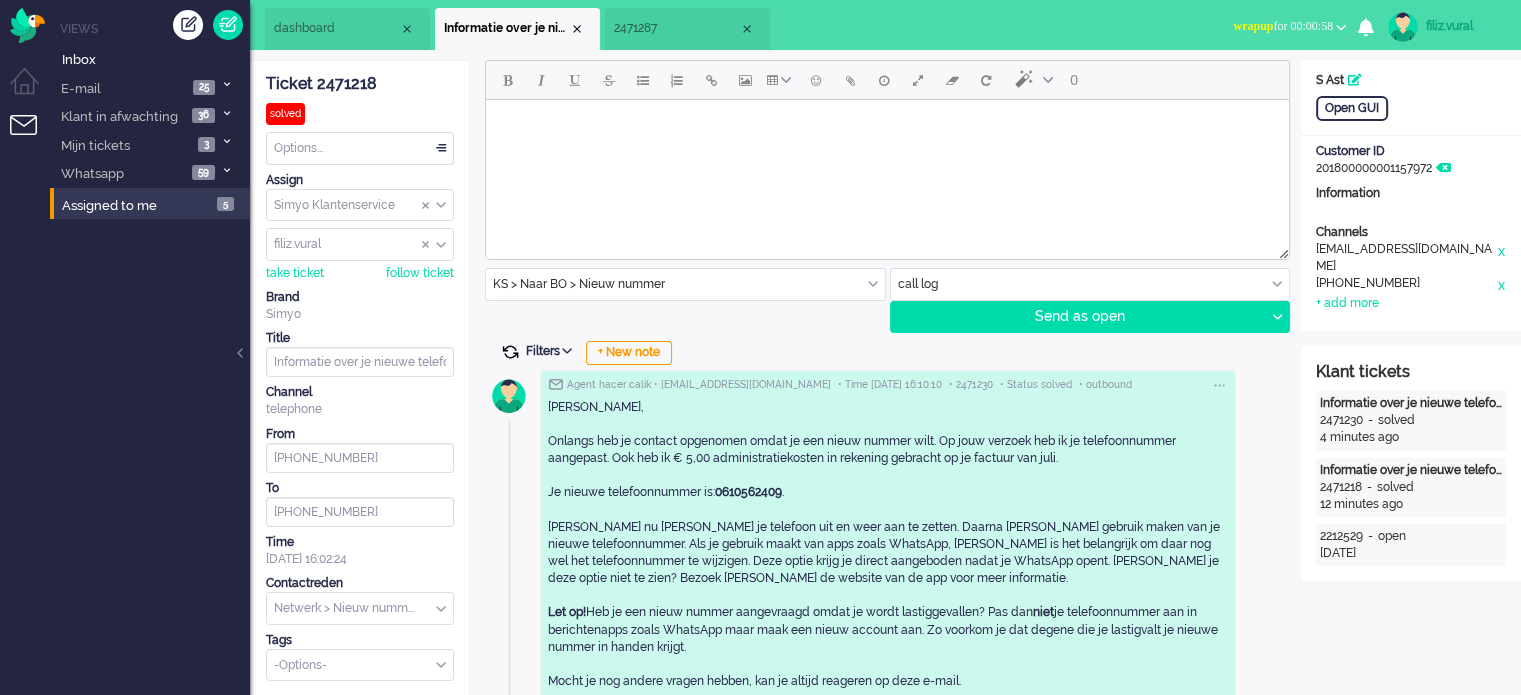 click at bounding box center (510, 352) 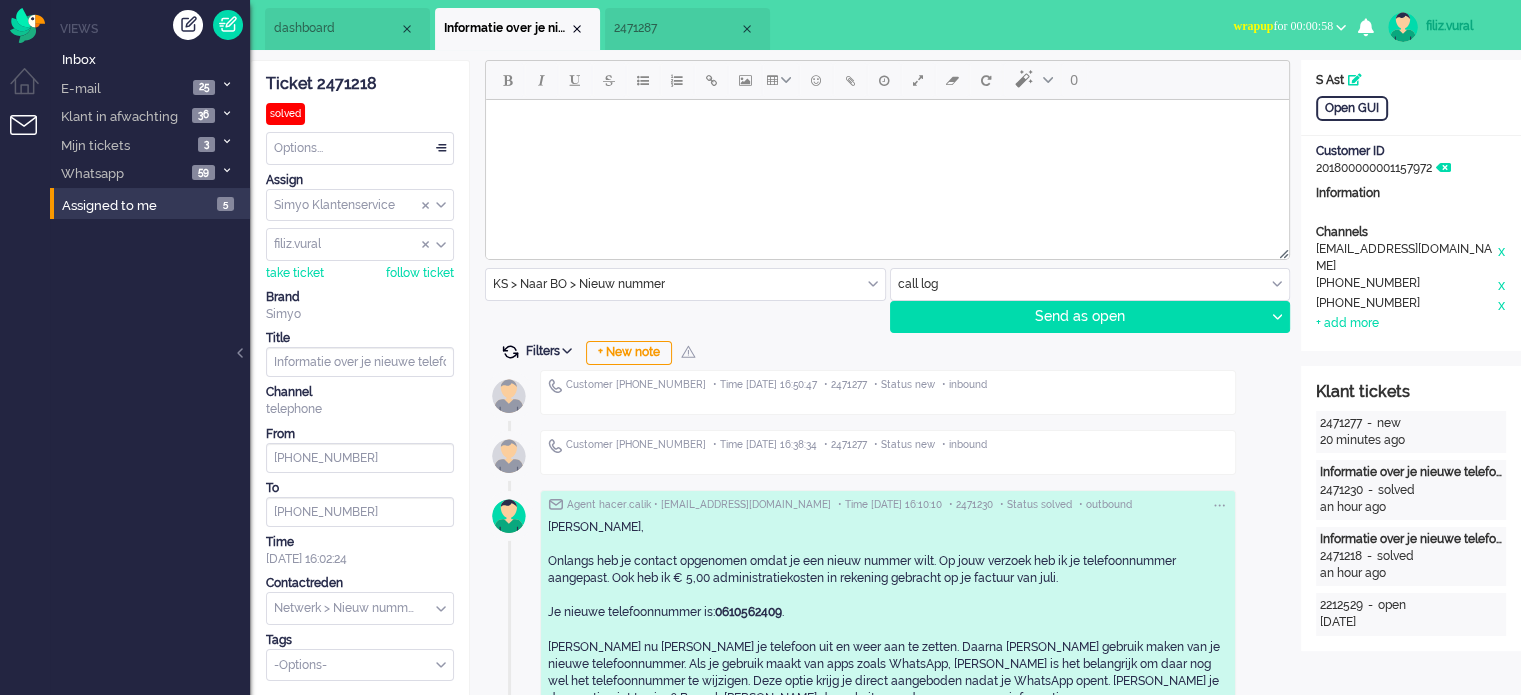 click at bounding box center (510, 352) 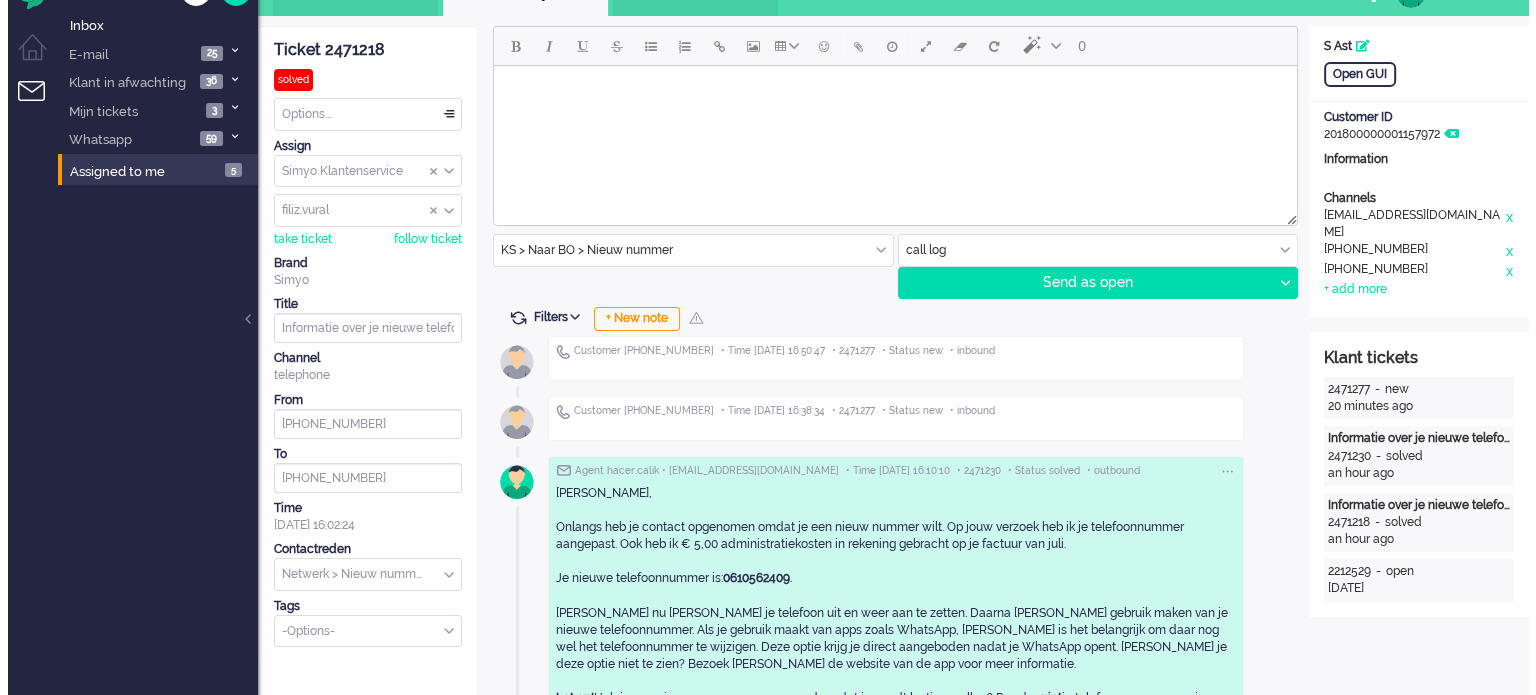 scroll, scrollTop: 0, scrollLeft: 0, axis: both 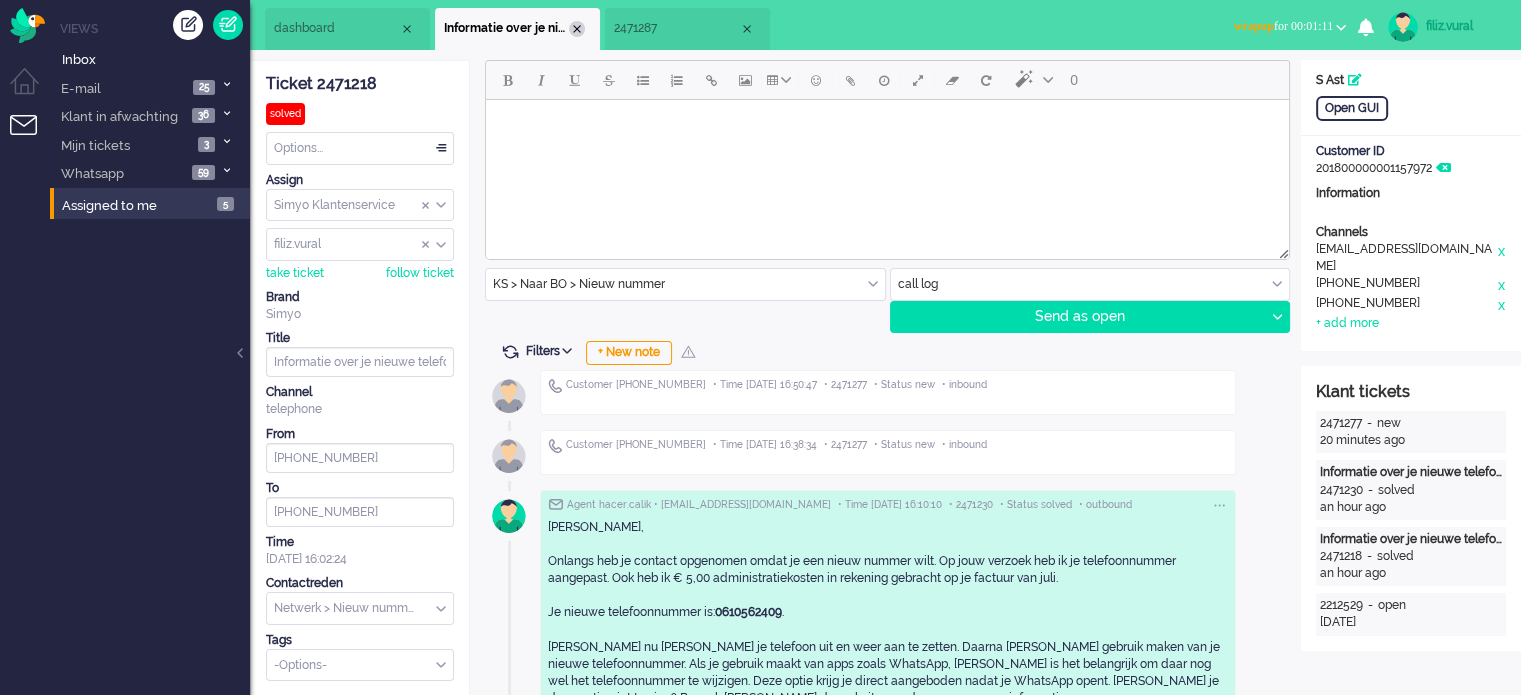 click at bounding box center (577, 29) 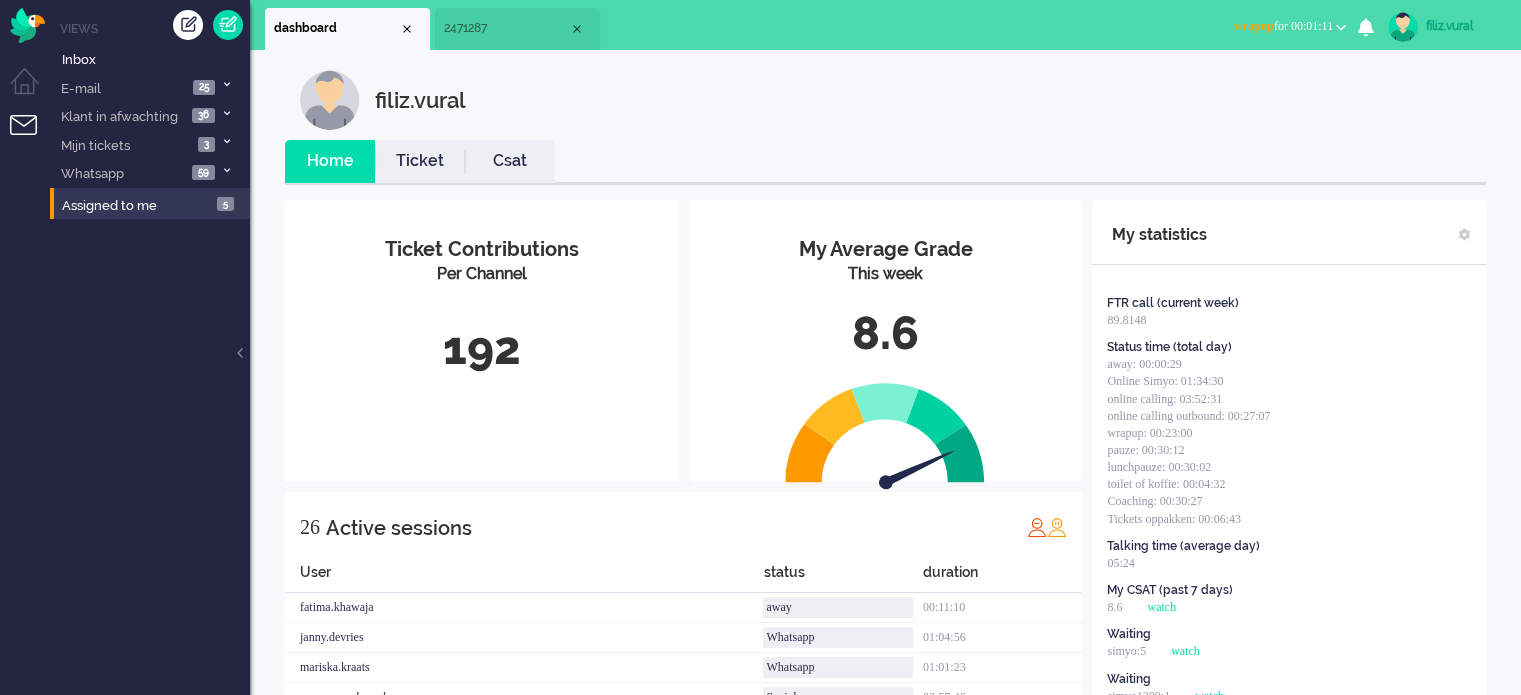 click on "2471287" at bounding box center (506, 28) 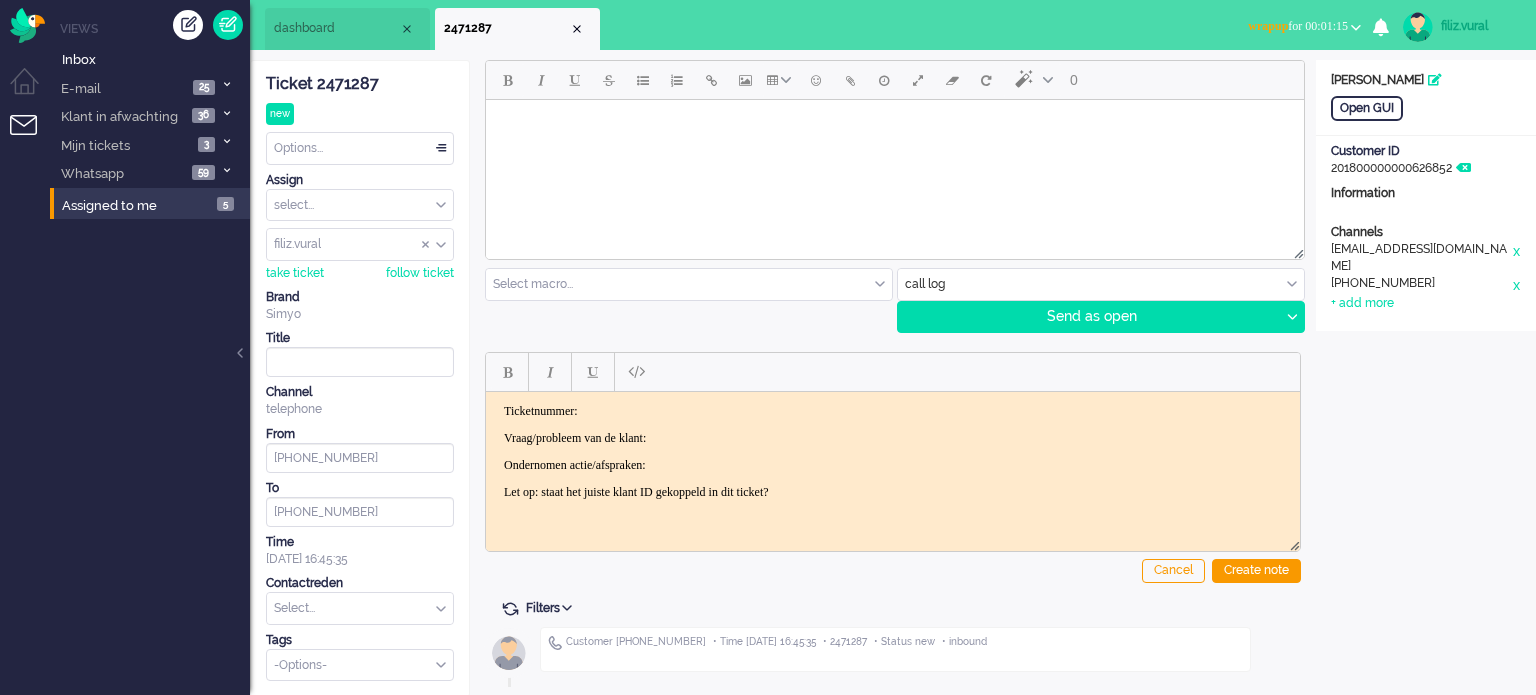 click on "Ticket 2471287 new Watching Options... Set Status Open Pending Holding Solved Set priority Low Medium High Urgent Snooze Duplicate Delete Assign select... Staff Simyo Finance Simyo Klantenservice Simyo Mailteam+ [PERSON_NAME] Simyo Webcare Simyo 3rd Party Simyo Operations Team Backoffice Simyo Opzeggingen Team [PERSON_NAME] Team [PERSON_NAME] NPS Detractors Simyo Datacoulance Terugbelafspraak Order goedkeuren Gegevens wijzigen Betalingsregeling Coulances Finance Overig Cadeaubrigade Uitstel van betaling App of Chat escalatie Verzoeken WFT Netwerkklachten Team Social Toestelvragen Test Incasso Vriendendeal nog niet actief Team Privacy Macro aanpassingen unassign group filiz.[PERSON_NAME].klazes [PERSON_NAME] [PERSON_NAME].wolffgramm anneke.[PERSON_NAME].[PERSON_NAME] arvinash.gunputsing arzum.[PERSON_NAME].verdies [PERSON_NAME].[PERSON_NAME].[PERSON_NAME].eceustundag aysegul.berkbulut Bart.[PERSON_NAME] bas.[PERSON_NAME].yuceer bulent.[PERSON_NAME].[PERSON_NAME].perkgoz cavide.[PERSON_NAME].thakoer [PERSON_NAME].[PERSON_NAME].el-[PERSON_NAME].arslan To" at bounding box center (360, 371) 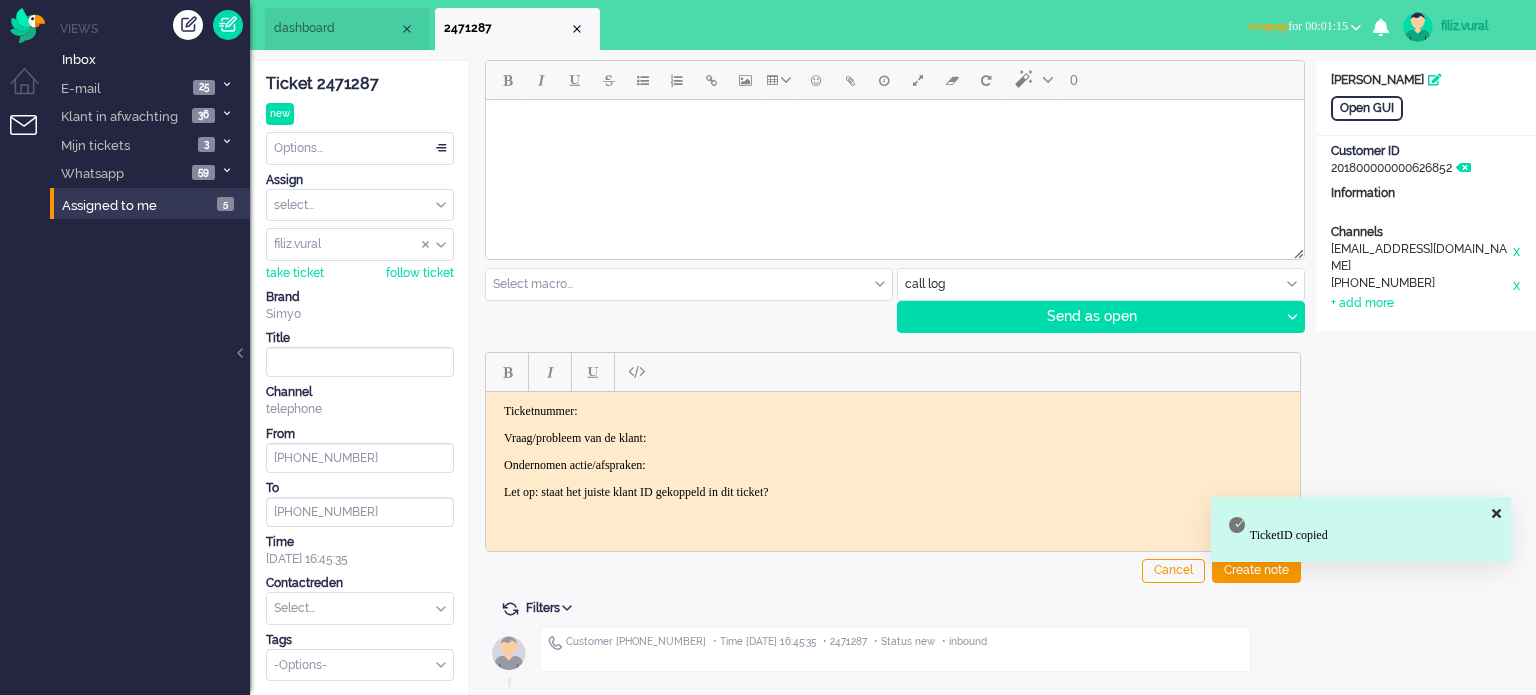 click on "Ticketnummer:  Vraag/probleem van de klant: Ondernomen actie/afspraken:  Let op: staat het juiste klant ID gekoppeld in dit ticket?" at bounding box center (893, 451) 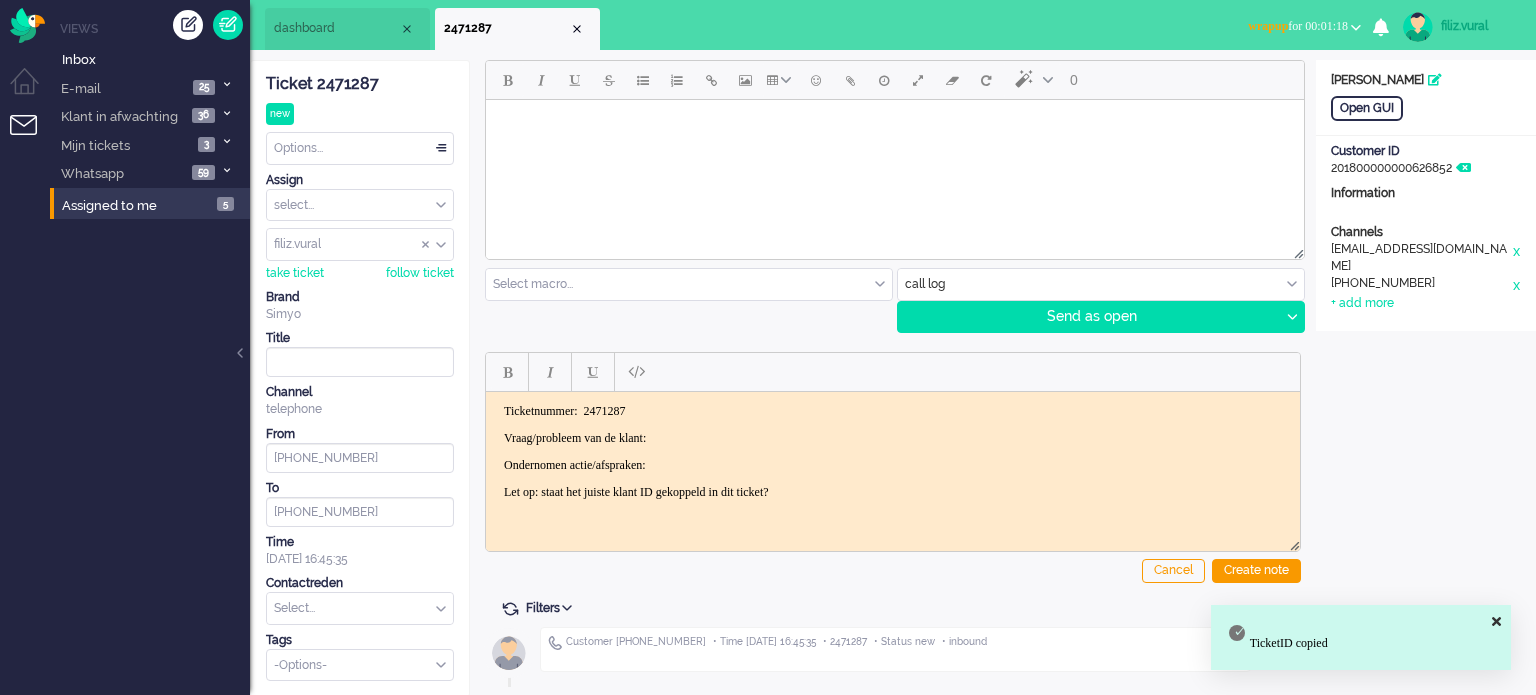 drag, startPoint x: 521, startPoint y: 432, endPoint x: 1180, endPoint y: 523, distance: 665.25336 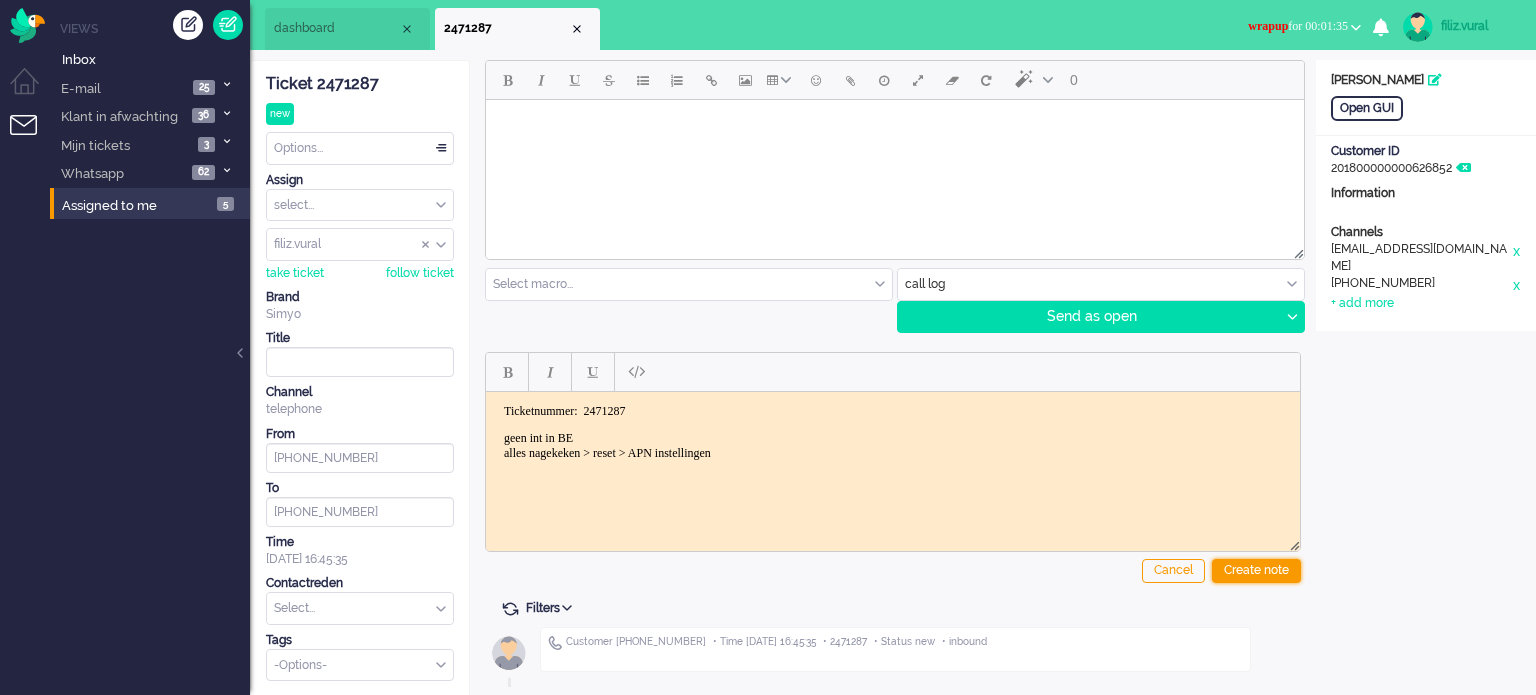 click on "Create note" at bounding box center [1256, 571] 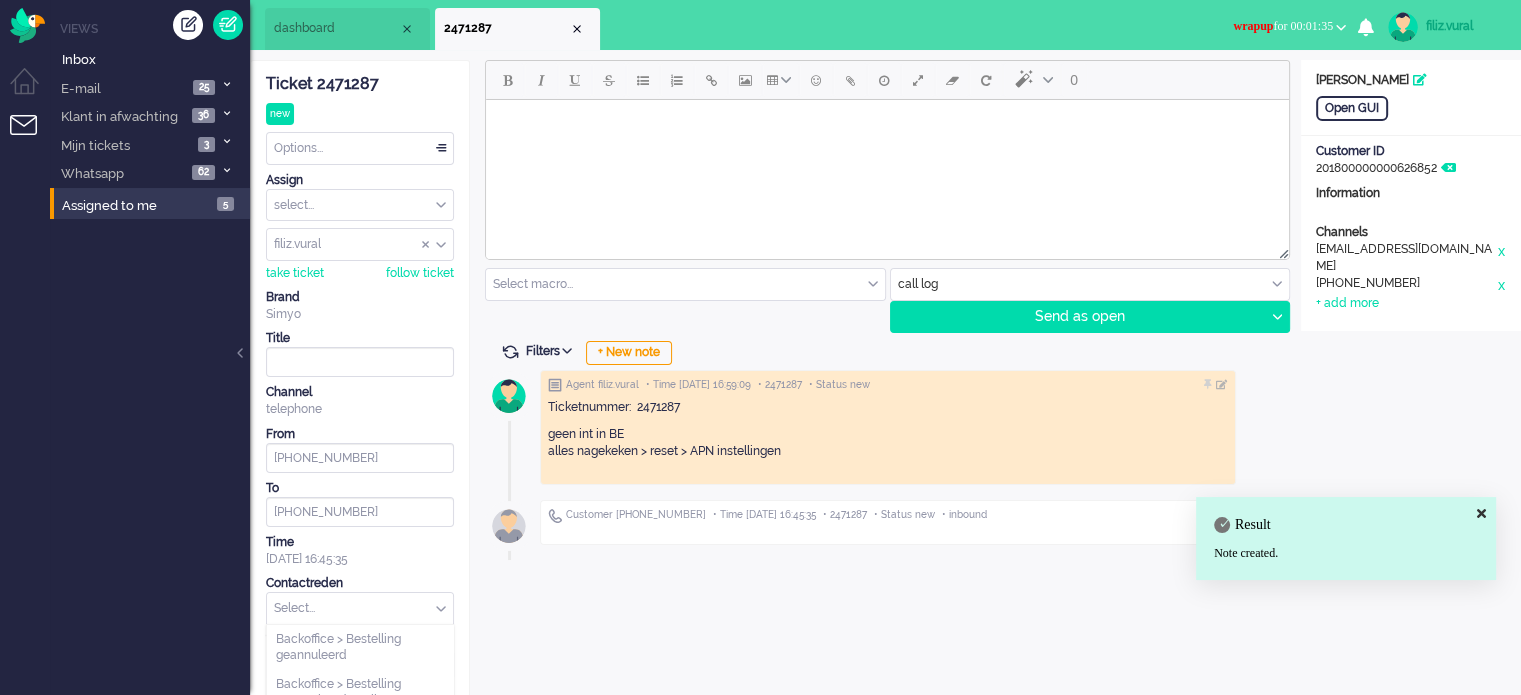 click at bounding box center (360, 608) 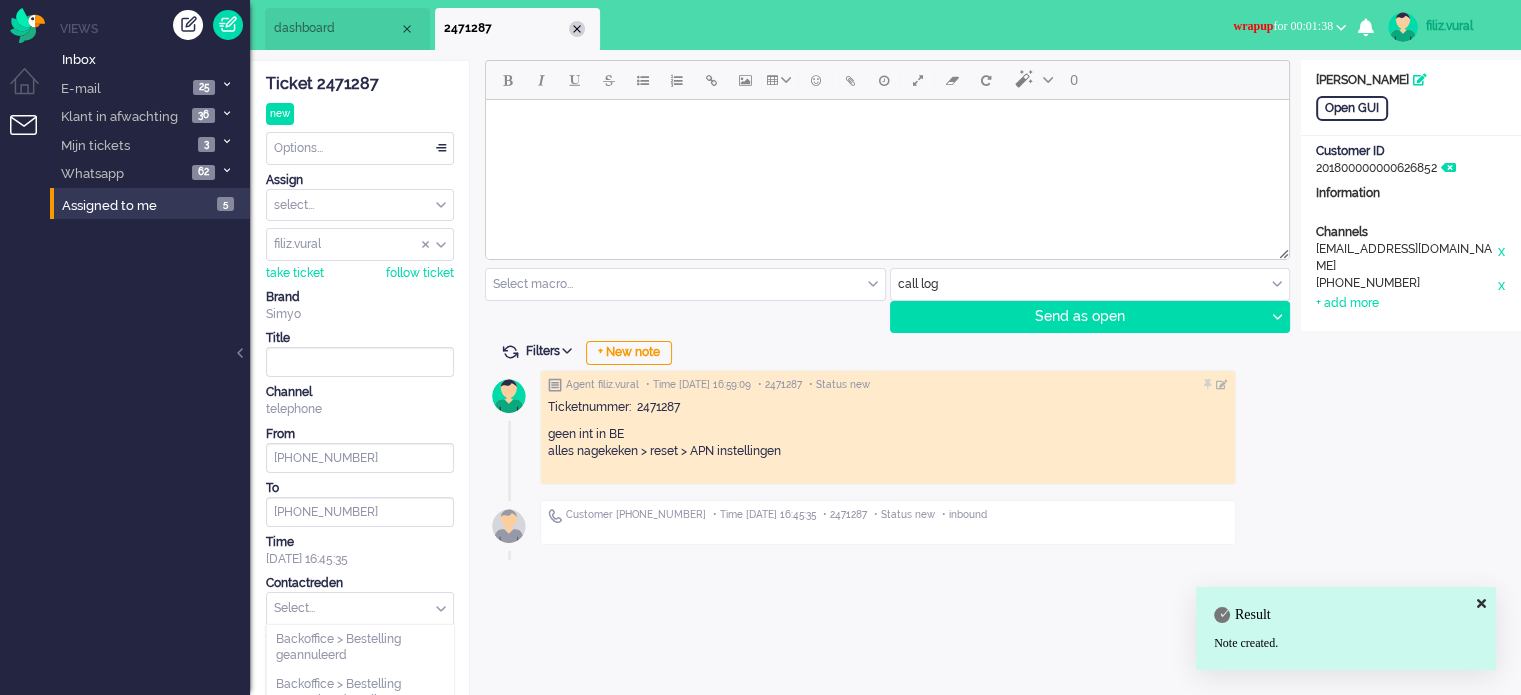 click on "2471287" at bounding box center [517, 29] 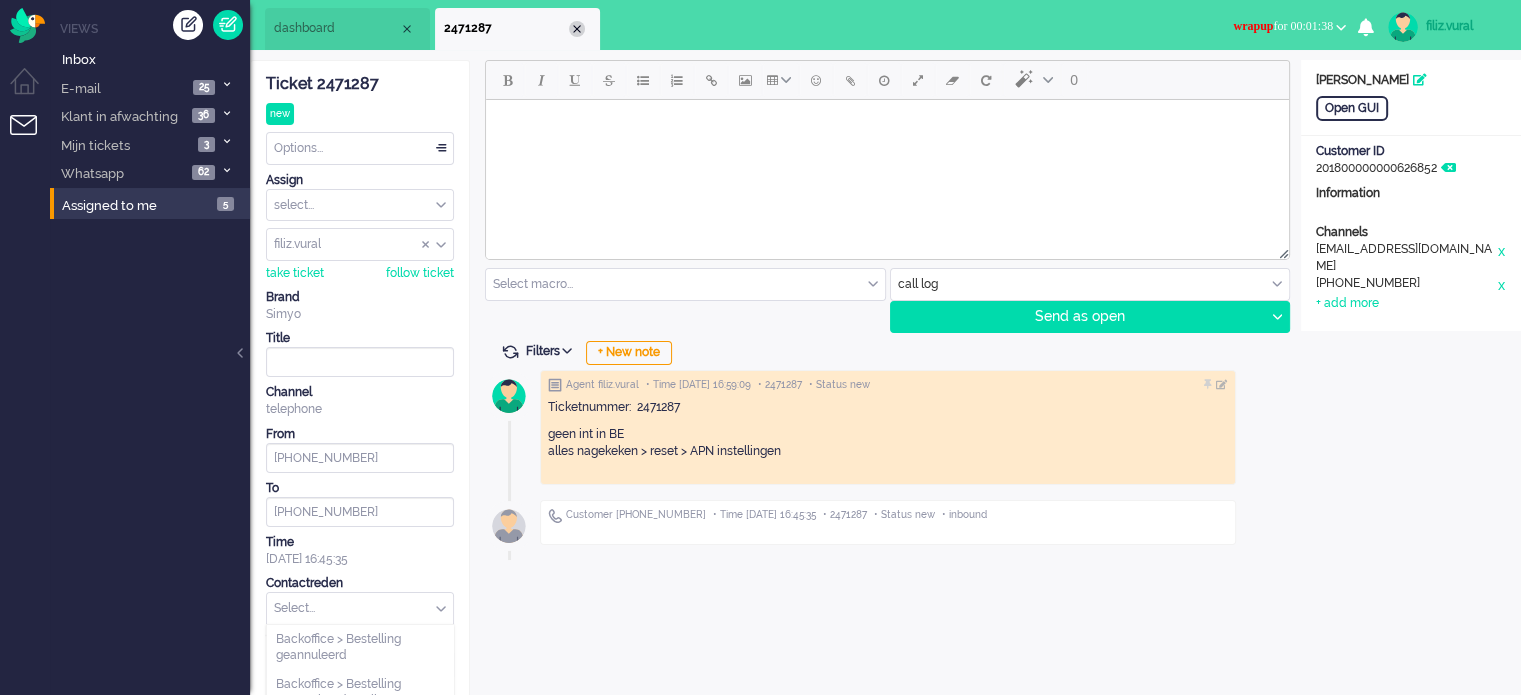 click at bounding box center [577, 29] 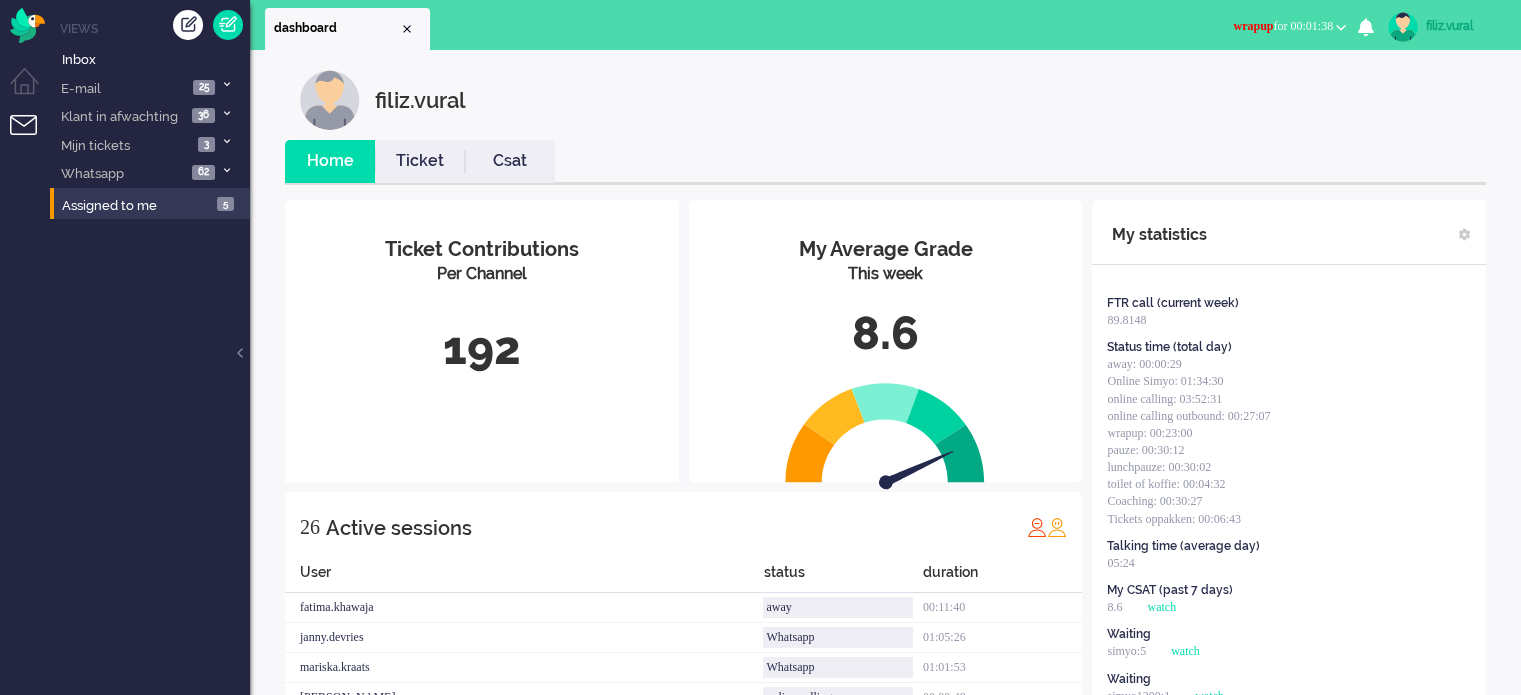 click on "Ticket" at bounding box center [420, 161] 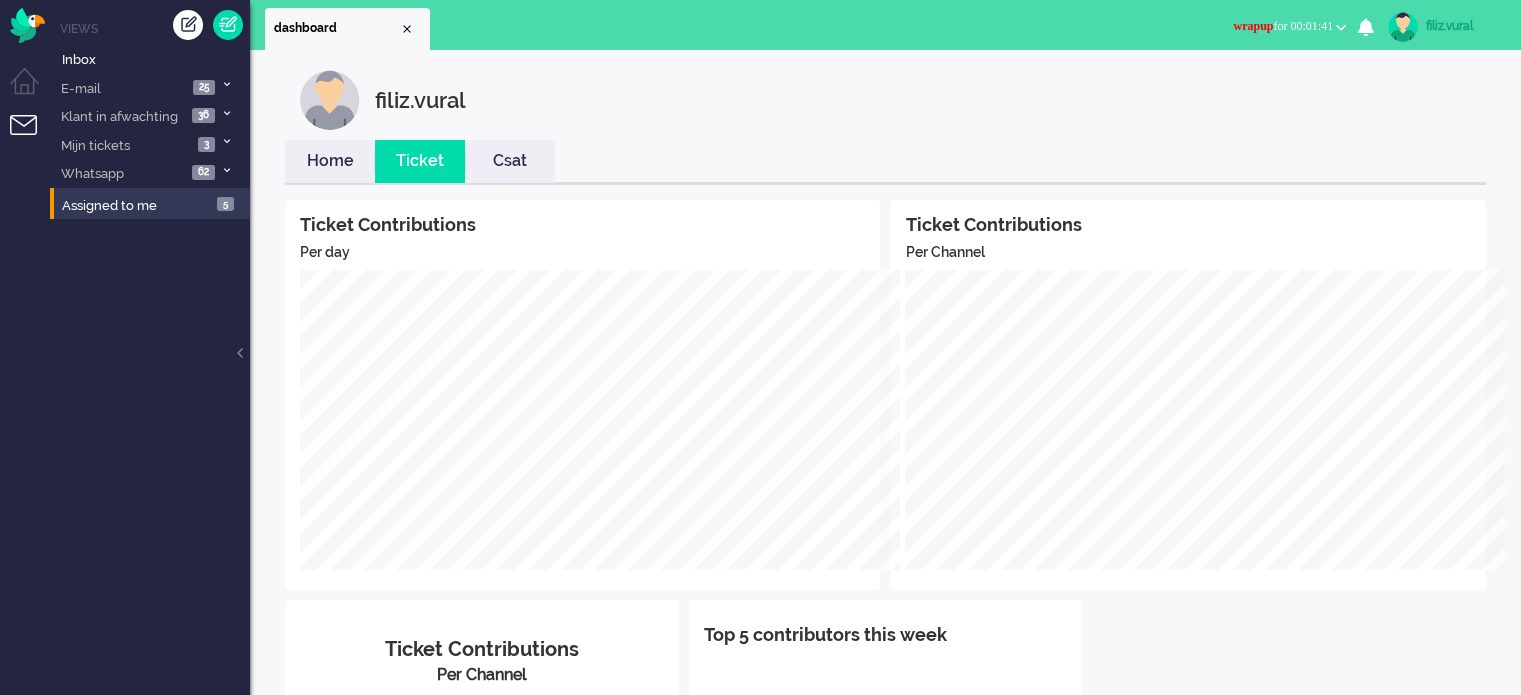 click on "Home" at bounding box center [330, 161] 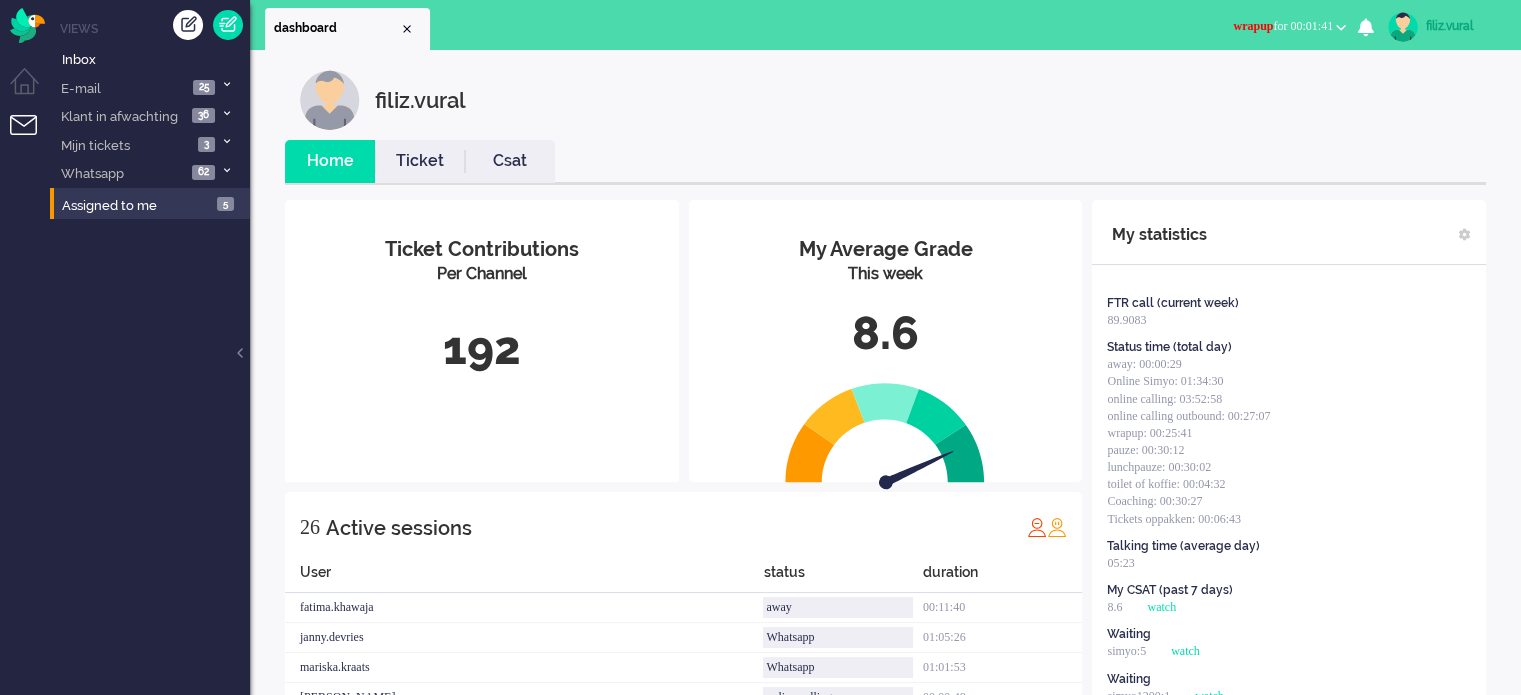 click on "wrapup  for 00:01:41" at bounding box center (1283, 26) 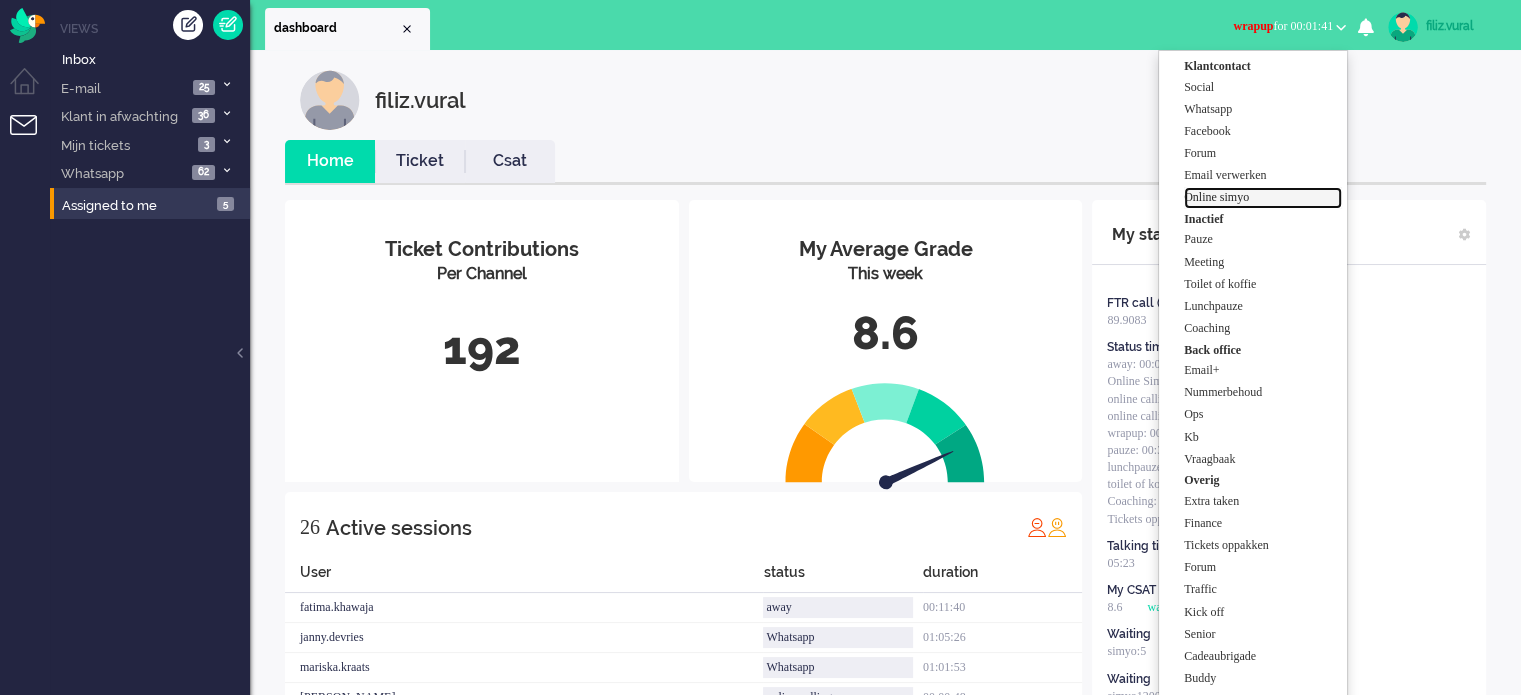 click on "Online simyo" at bounding box center (1263, 197) 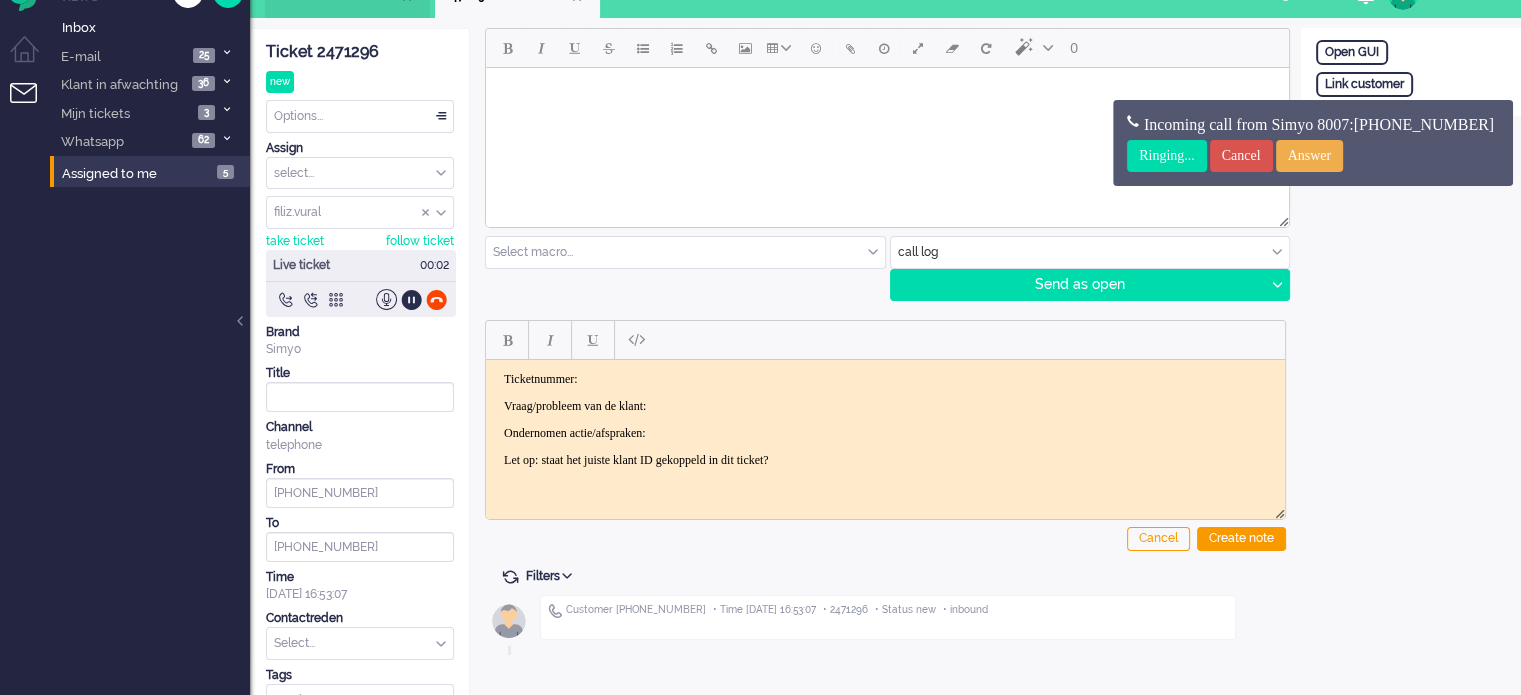 scroll, scrollTop: 0, scrollLeft: 0, axis: both 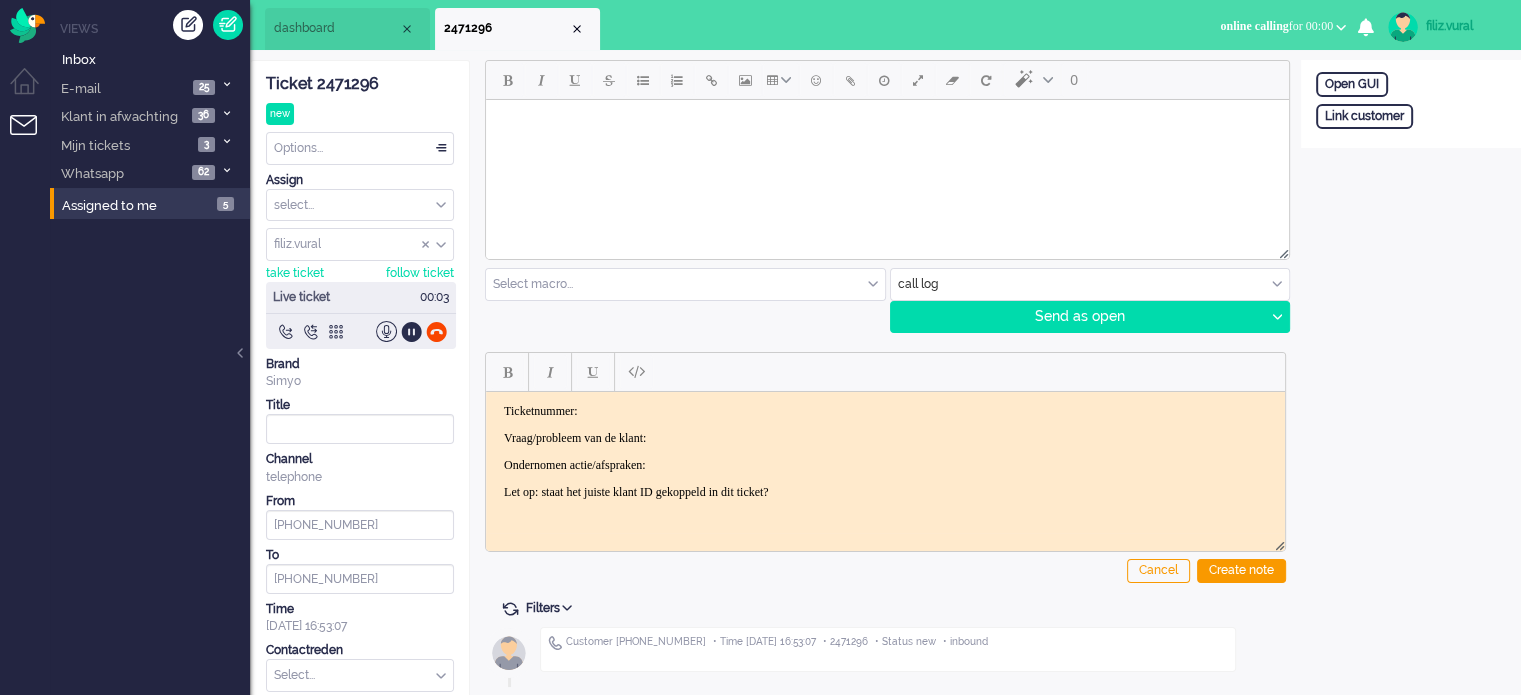 click on "Ticket 2471296" 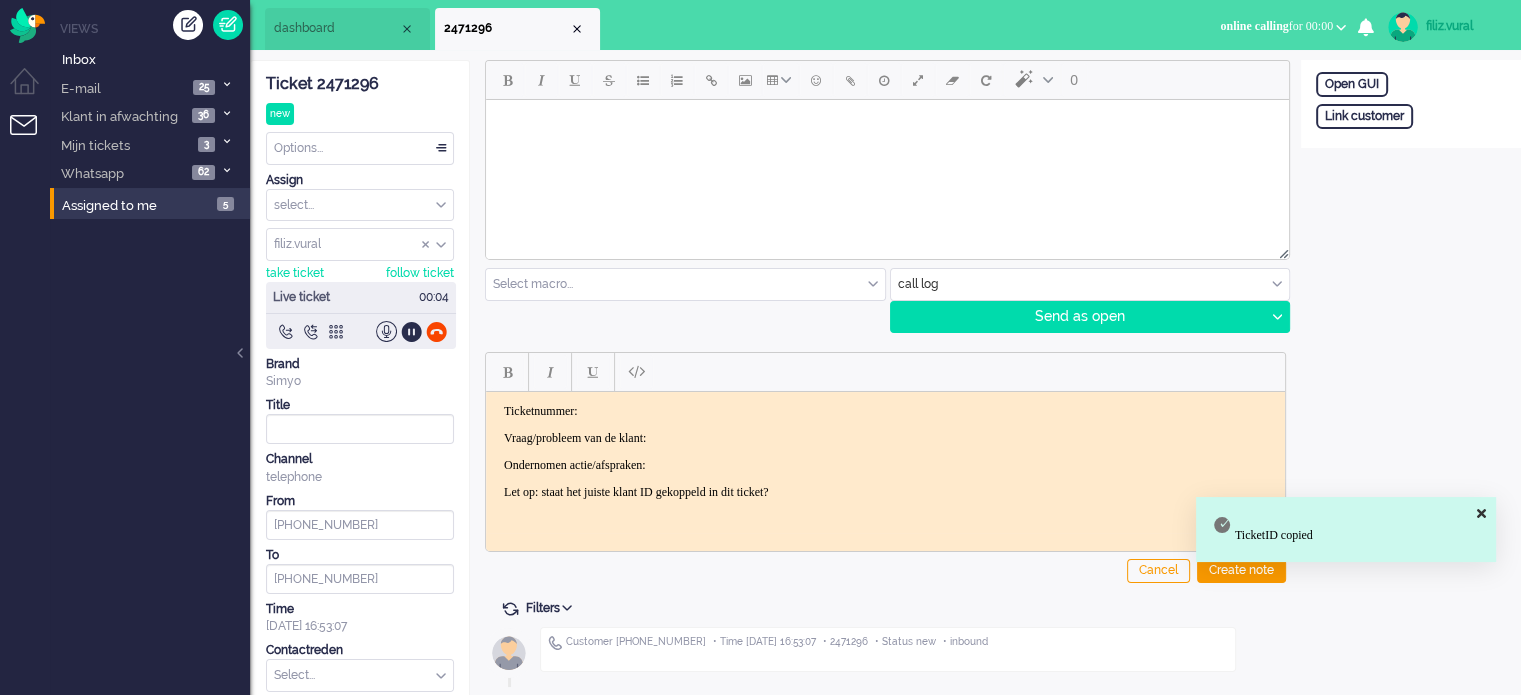 click on "Ticketnummer: Vraag/probleem van de klant: Ondernomen actie/afspraken:  Let op: staat het juiste klant ID gekoppeld in dit ticket?" at bounding box center [885, 451] 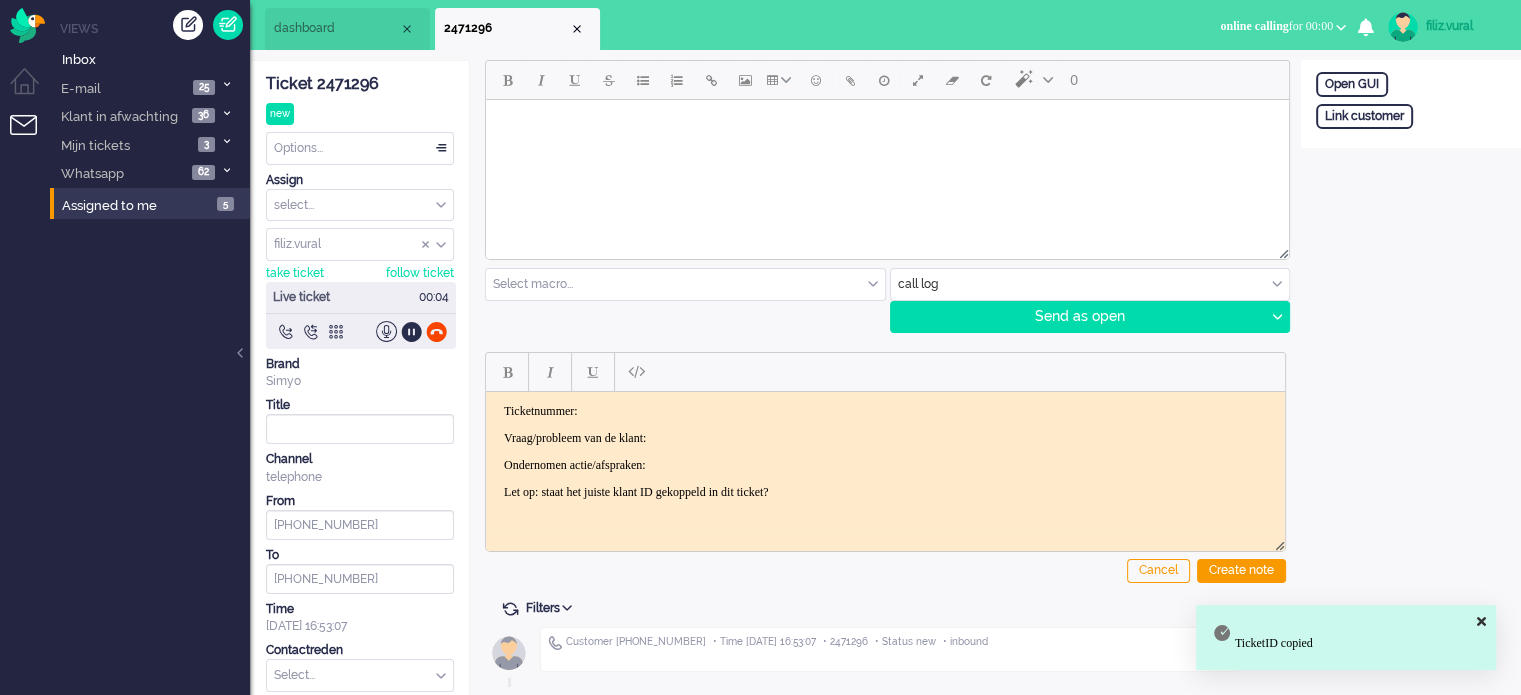 type 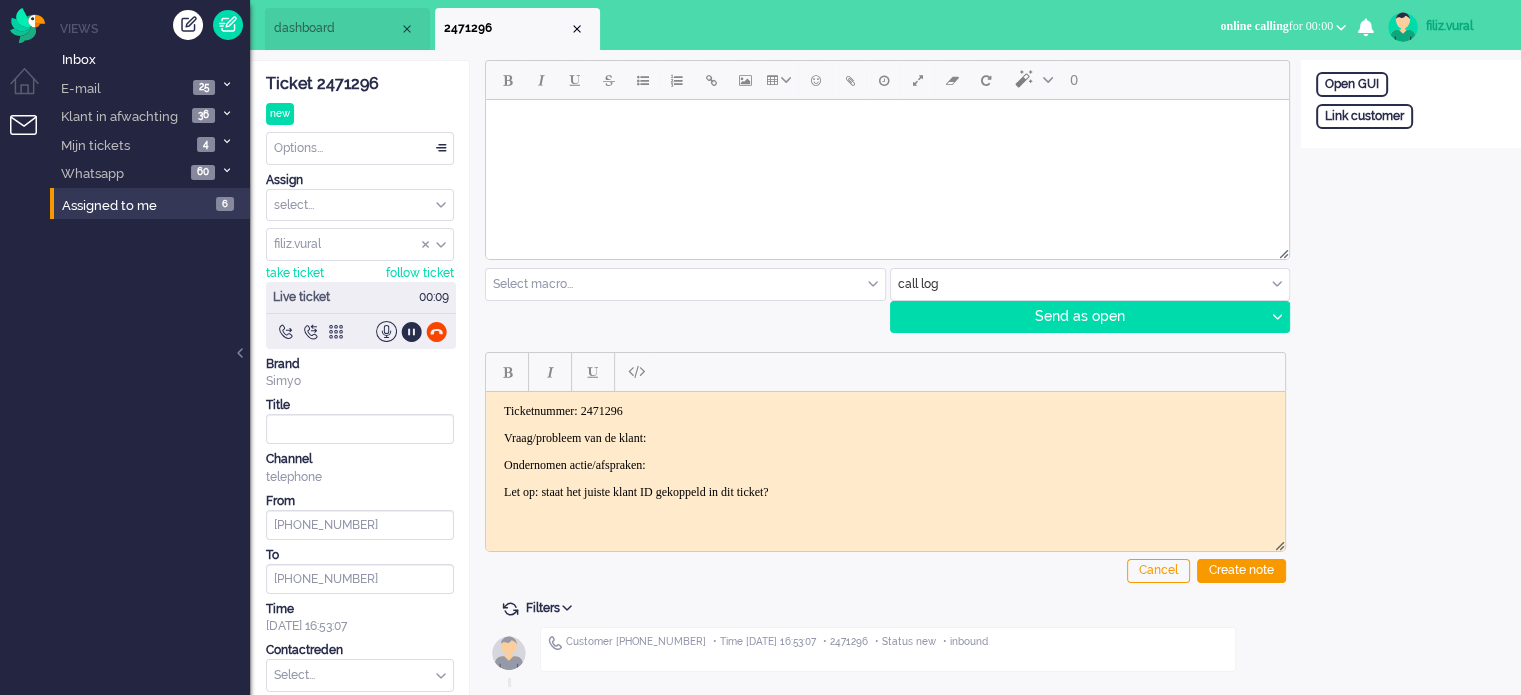 click on "Vraag/probleem van de klant:" at bounding box center (885, 437) 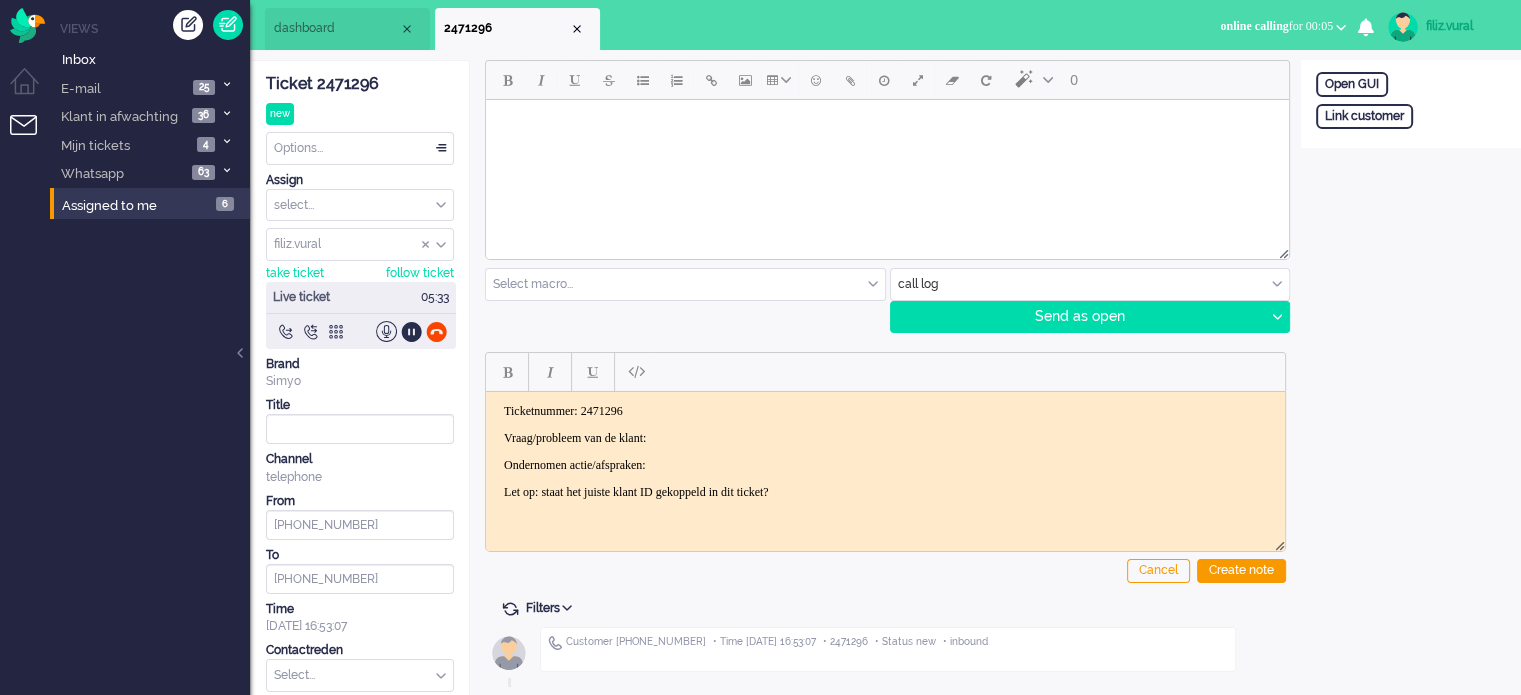 drag, startPoint x: 330, startPoint y: 17, endPoint x: 333, endPoint y: 45, distance: 28.160255 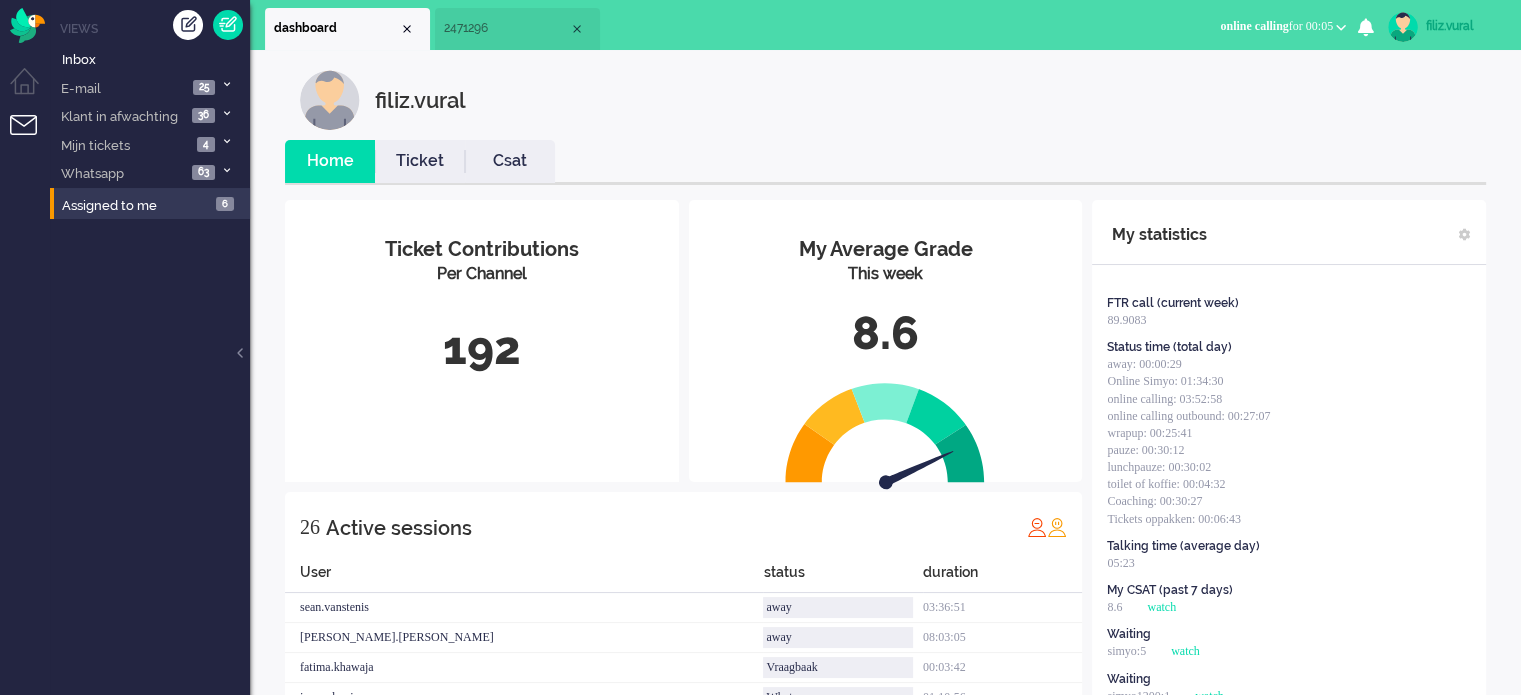 click on "Csat" at bounding box center [510, 161] 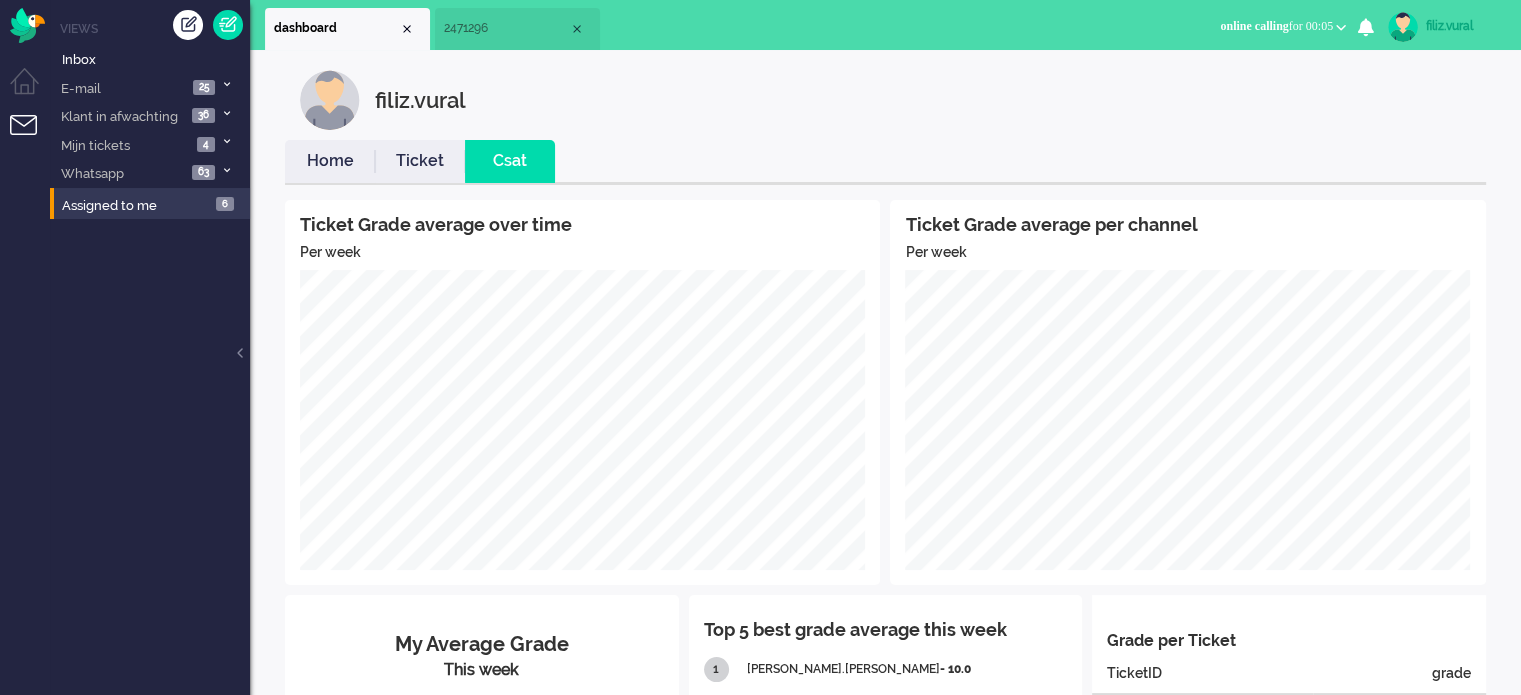 click on "Home" at bounding box center (330, 161) 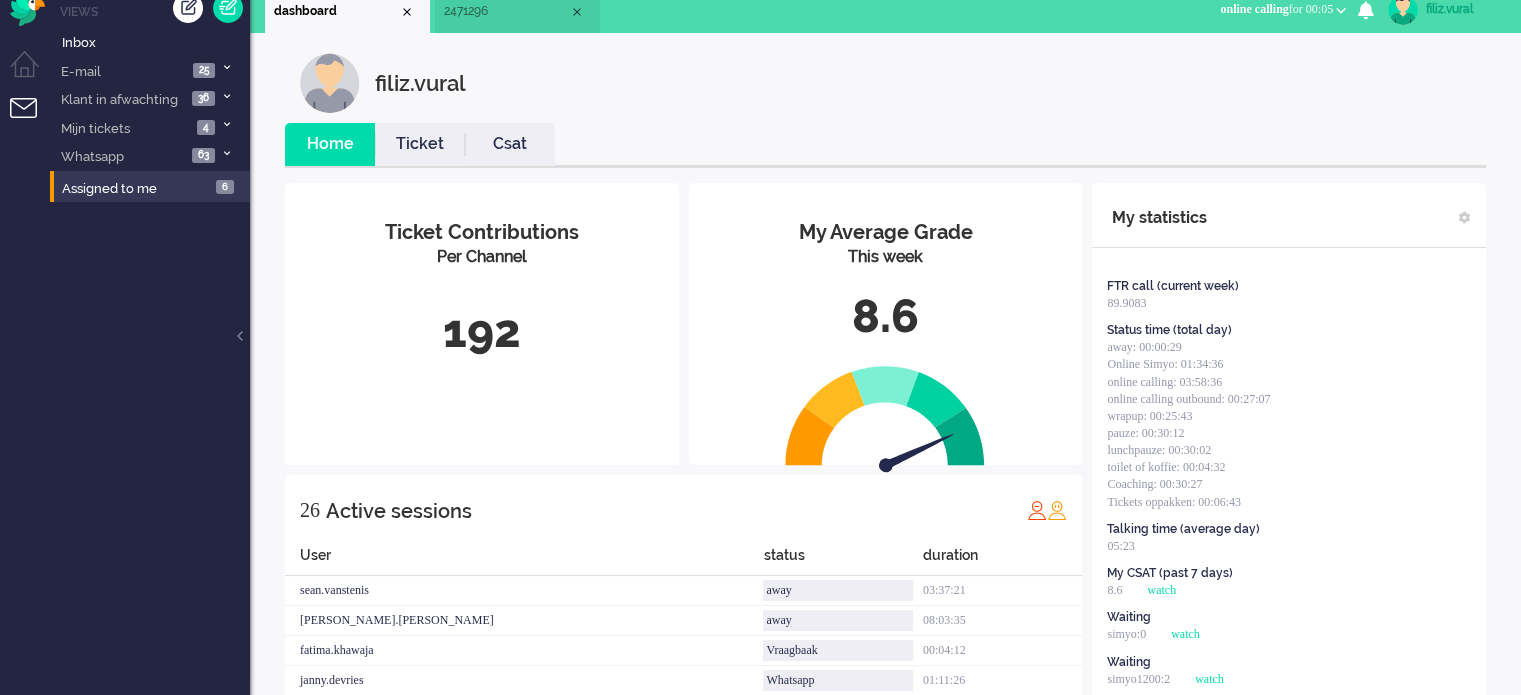 scroll, scrollTop: 0, scrollLeft: 0, axis: both 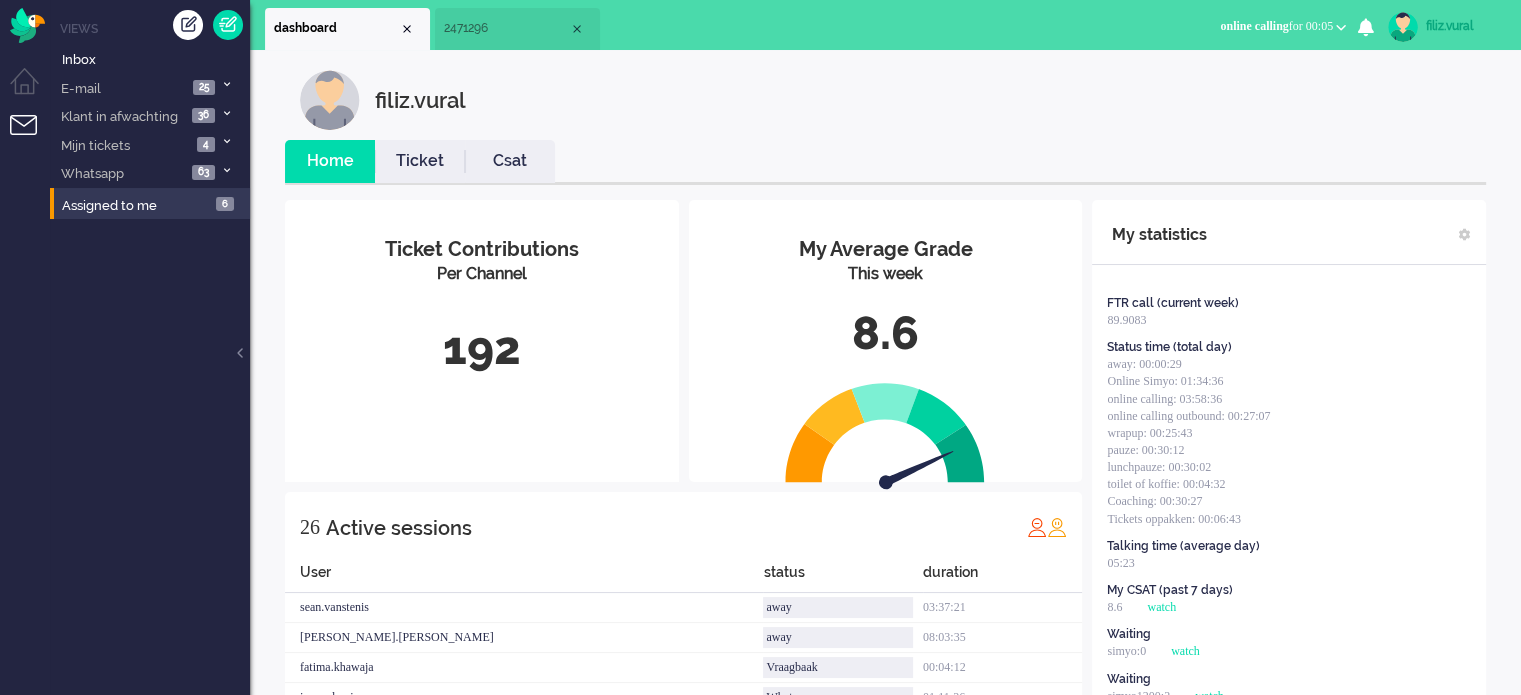 click on "2471296" at bounding box center [517, 29] 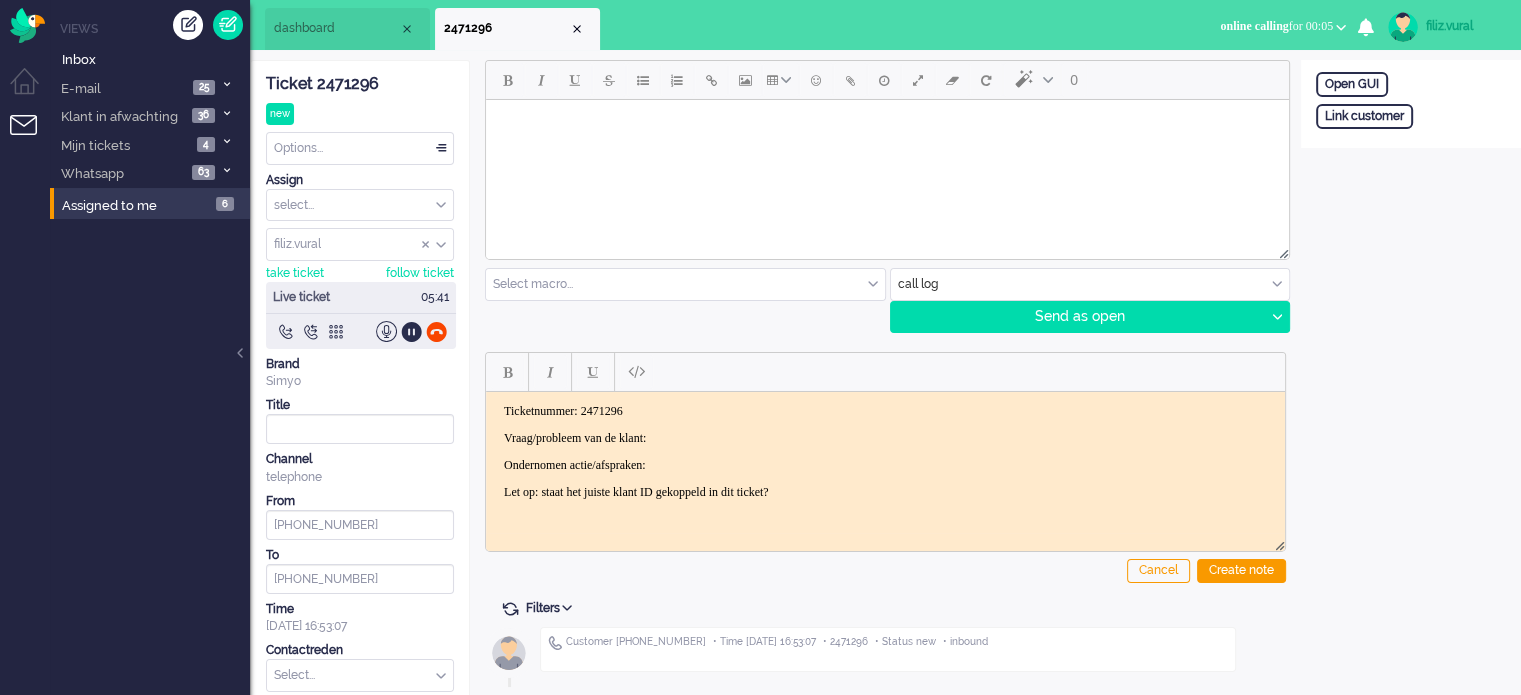 click on "Vraag/probleem van de klant:" at bounding box center (885, 437) 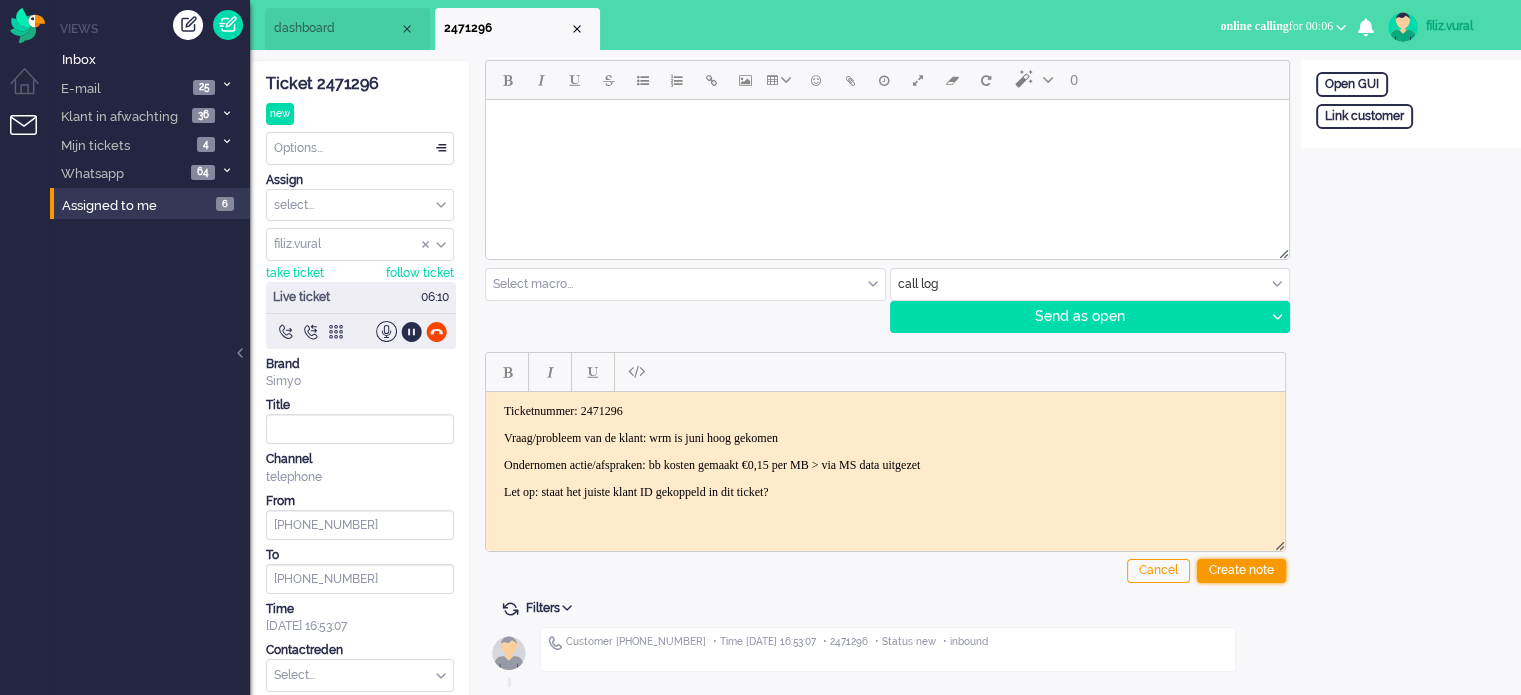 click on "Create note" at bounding box center [1241, 571] 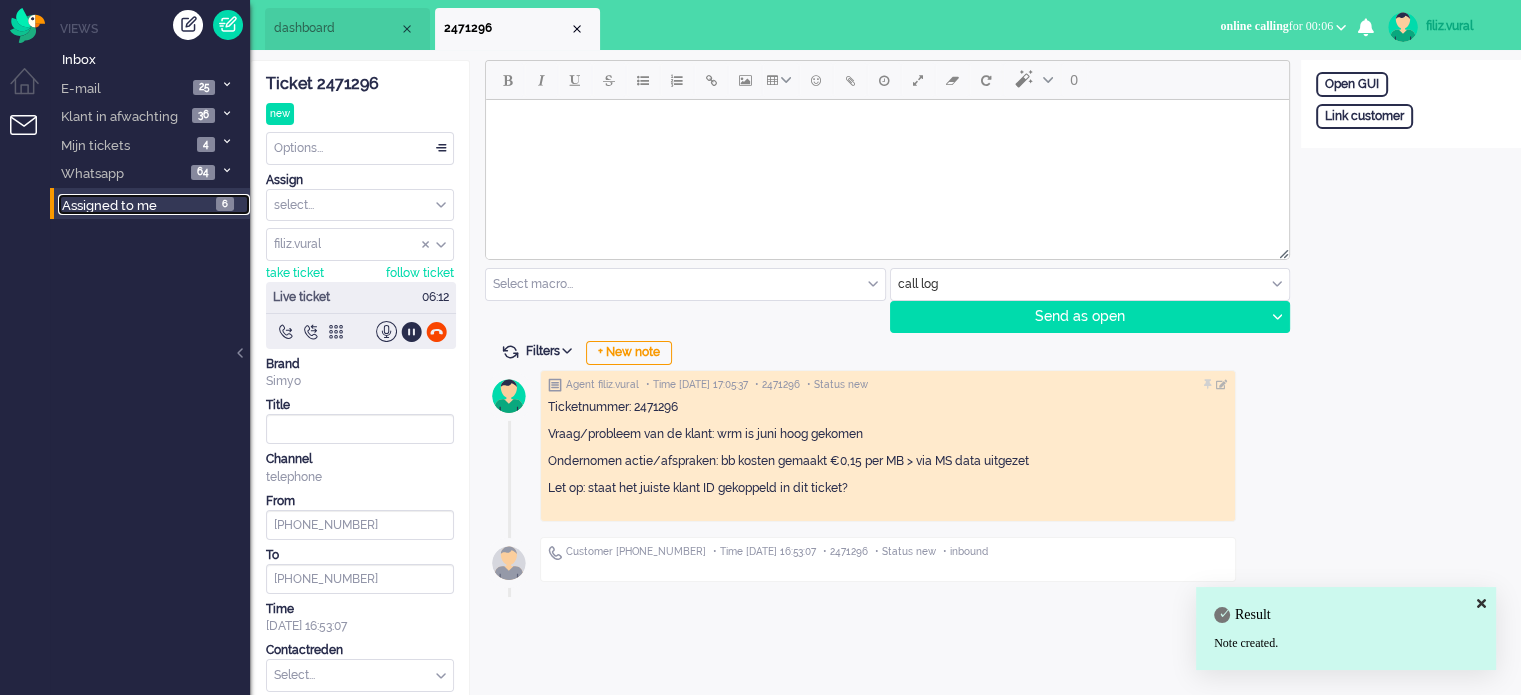 click on "Assigned to me
6" at bounding box center (154, 205) 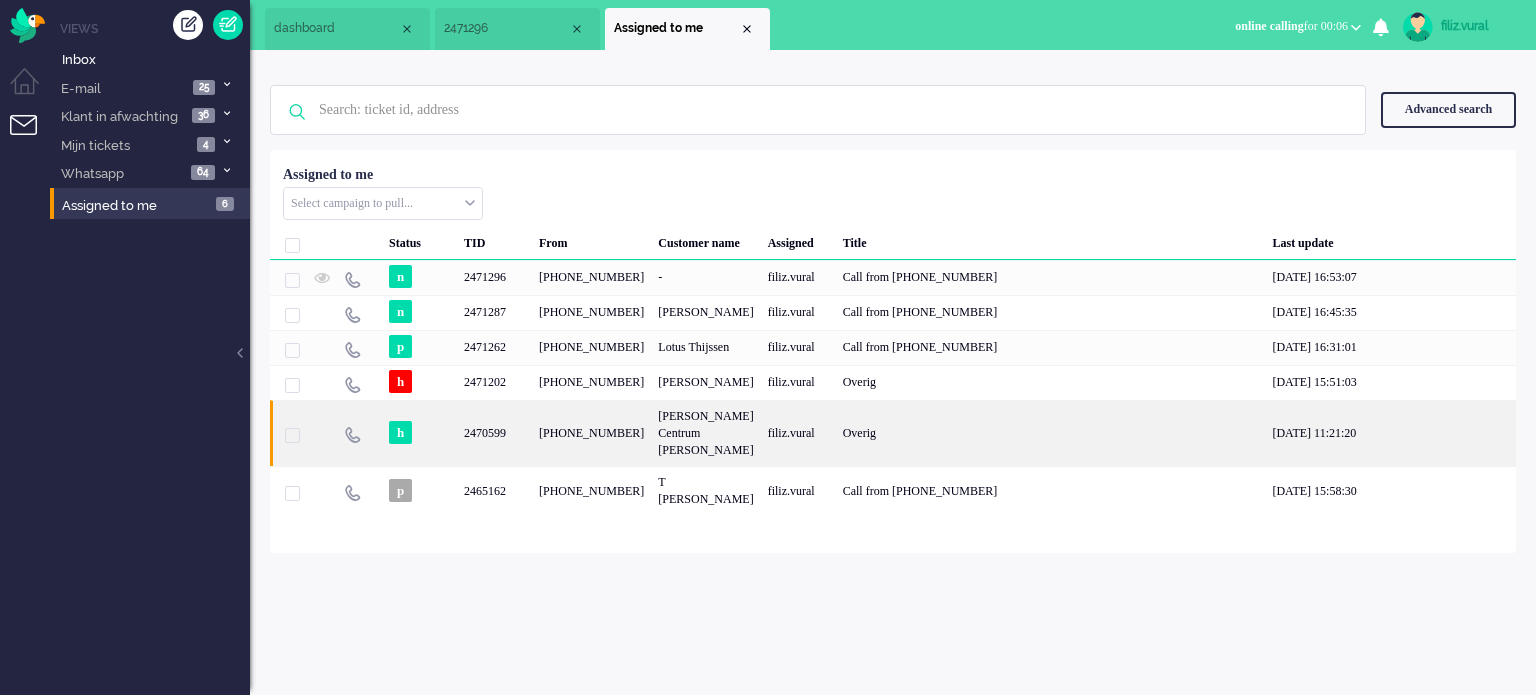 click on "[PERSON_NAME]  Centrum [PERSON_NAME]" 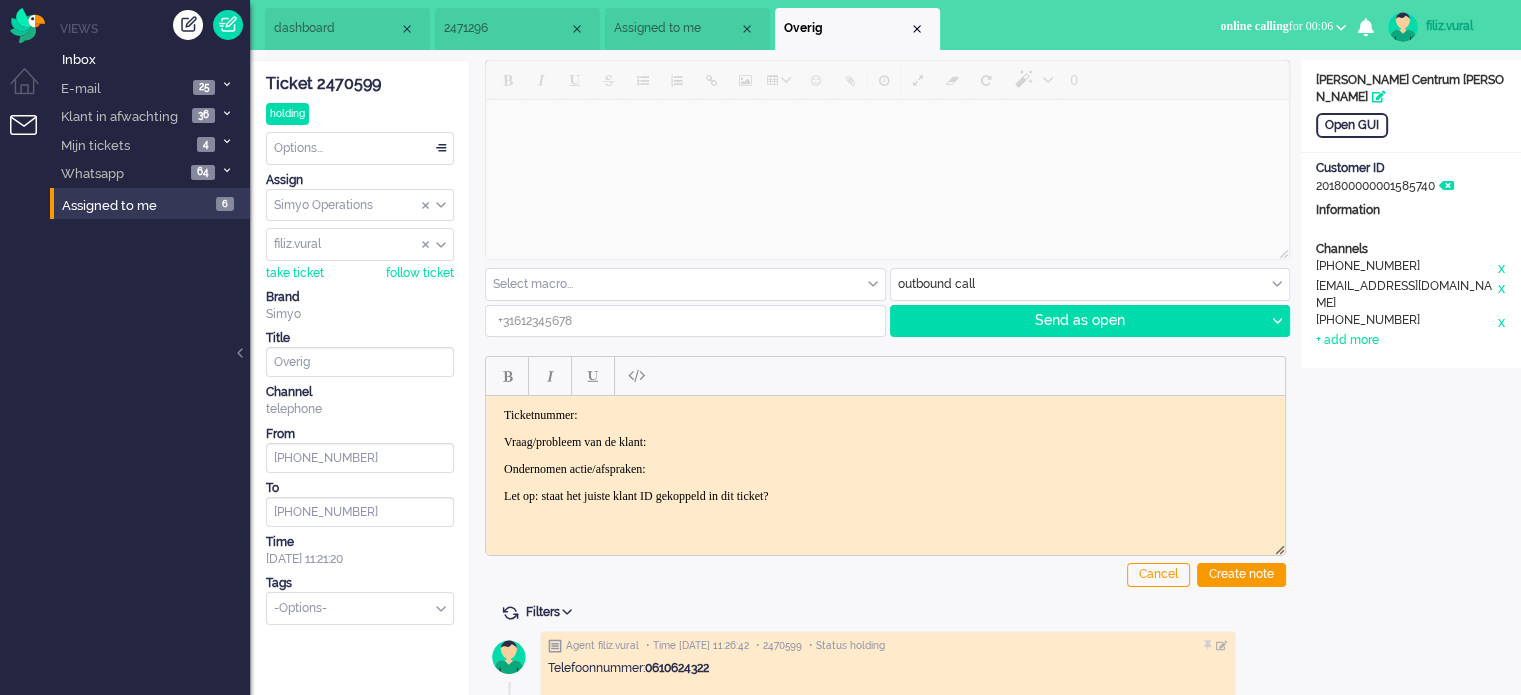 scroll, scrollTop: 0, scrollLeft: 0, axis: both 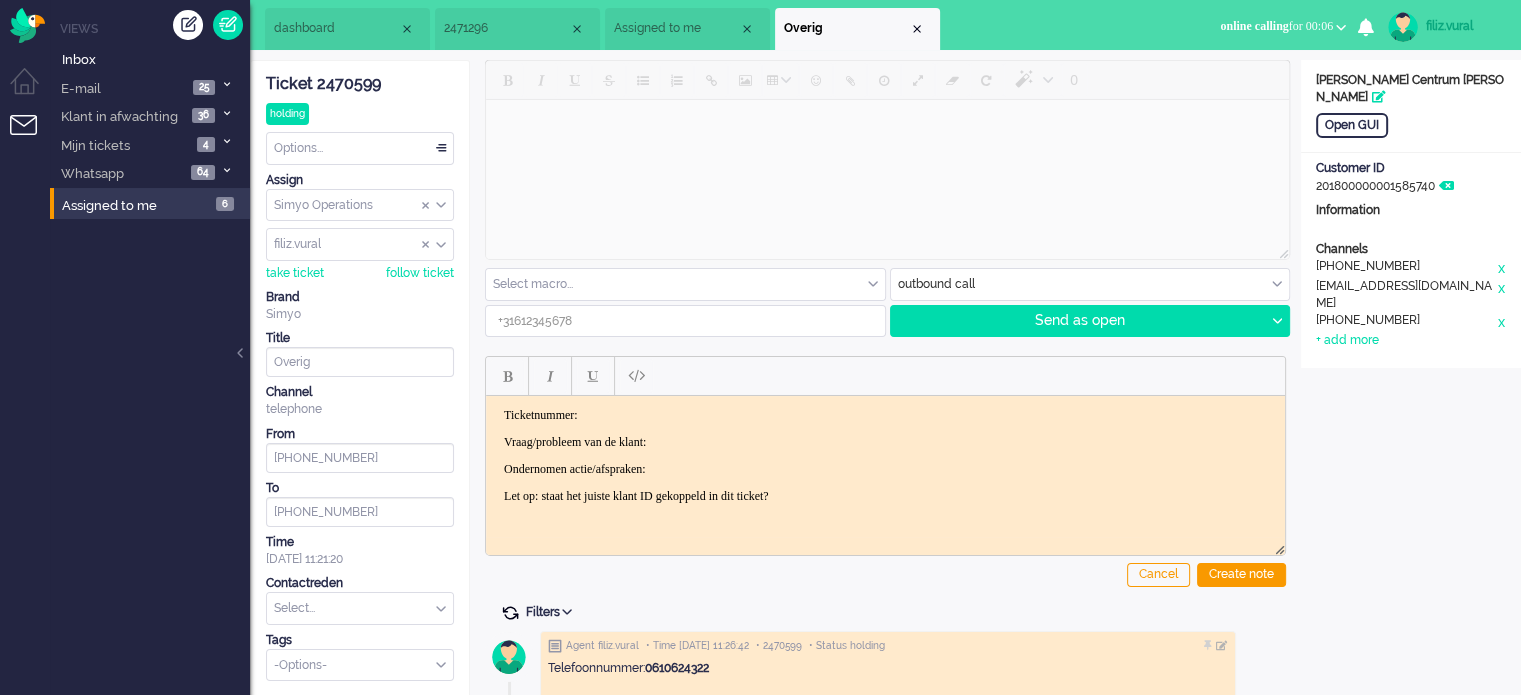 click at bounding box center (510, 613) 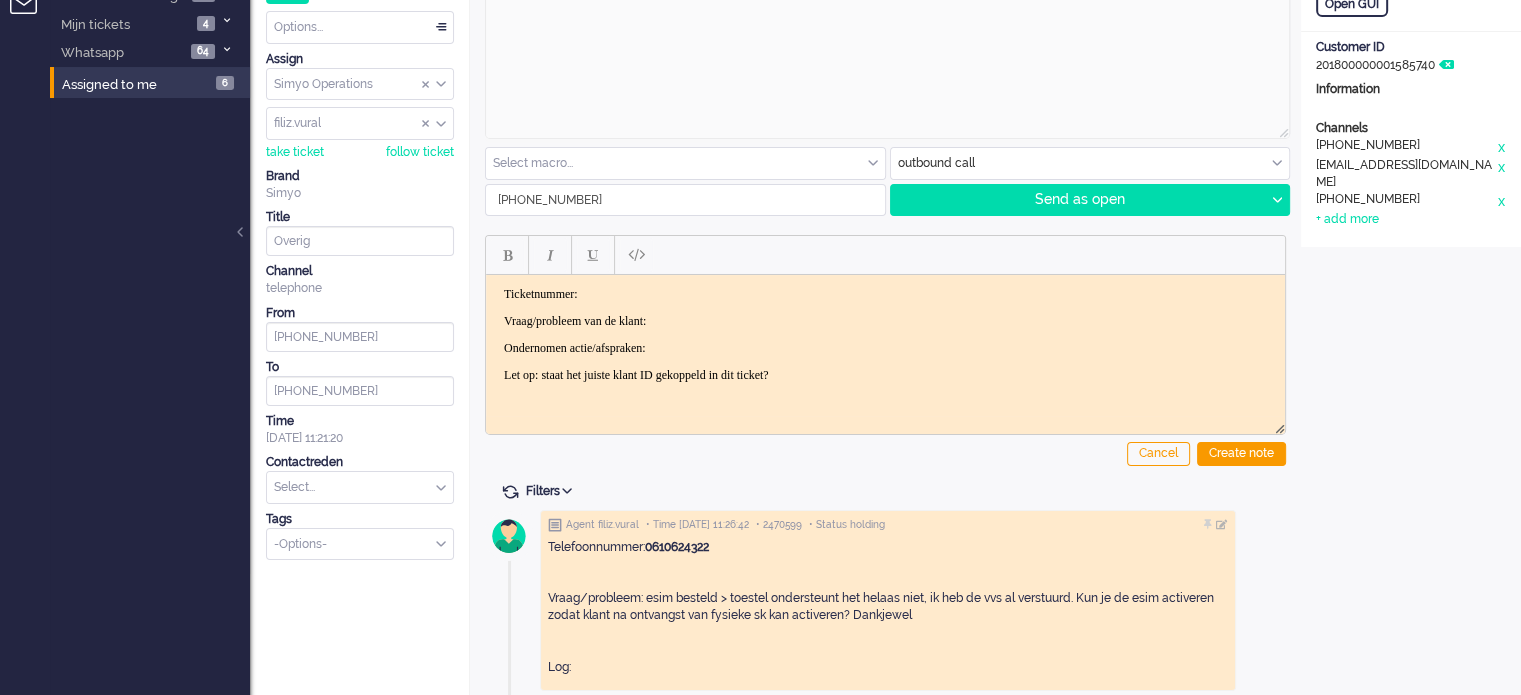 scroll, scrollTop: 0, scrollLeft: 0, axis: both 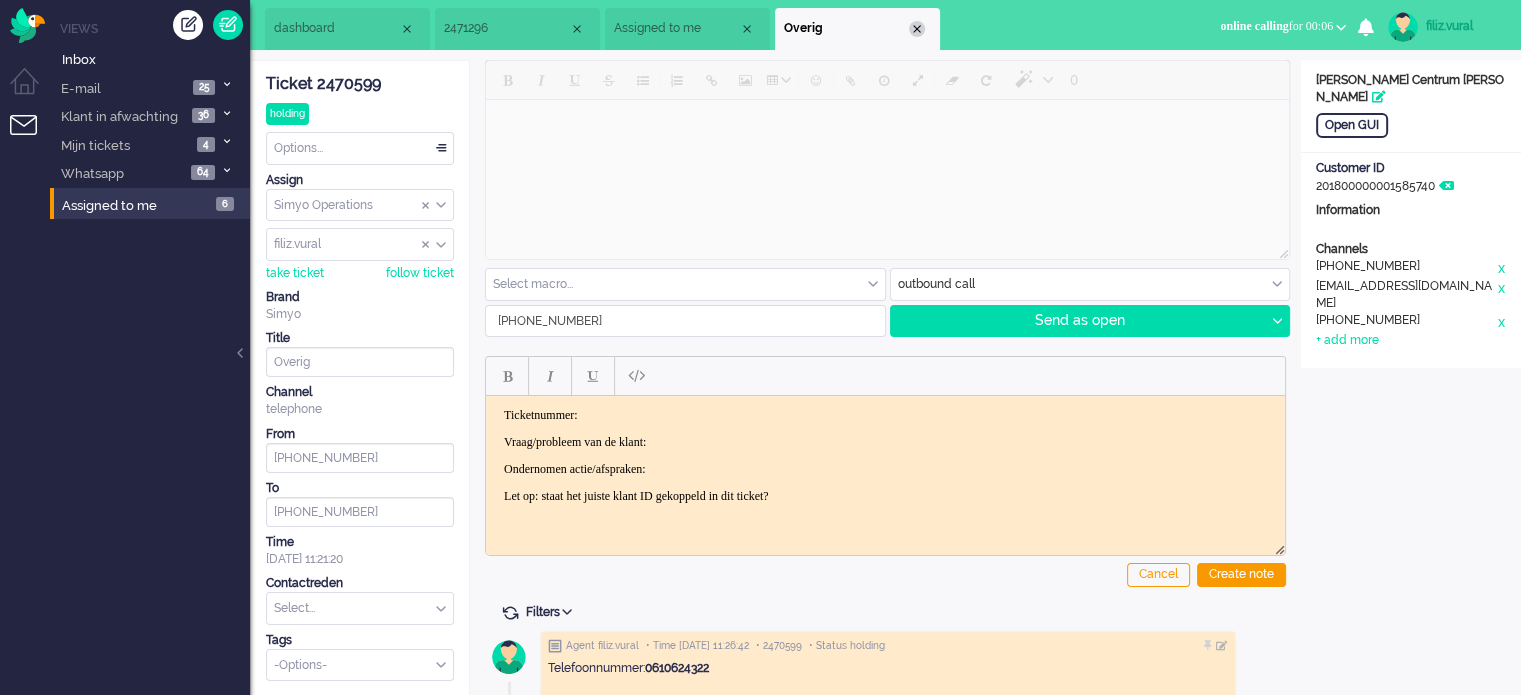 click at bounding box center [917, 29] 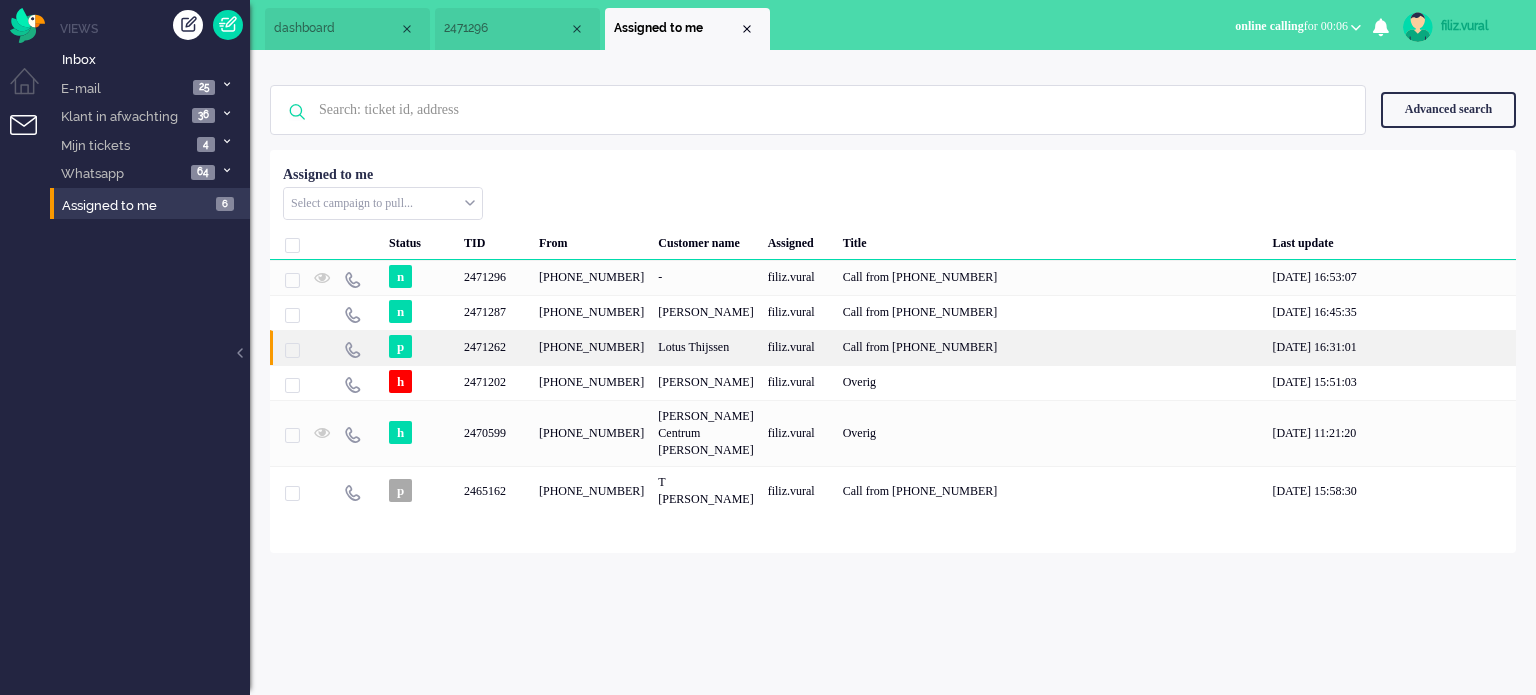 click on "Lotus  Thijssen" 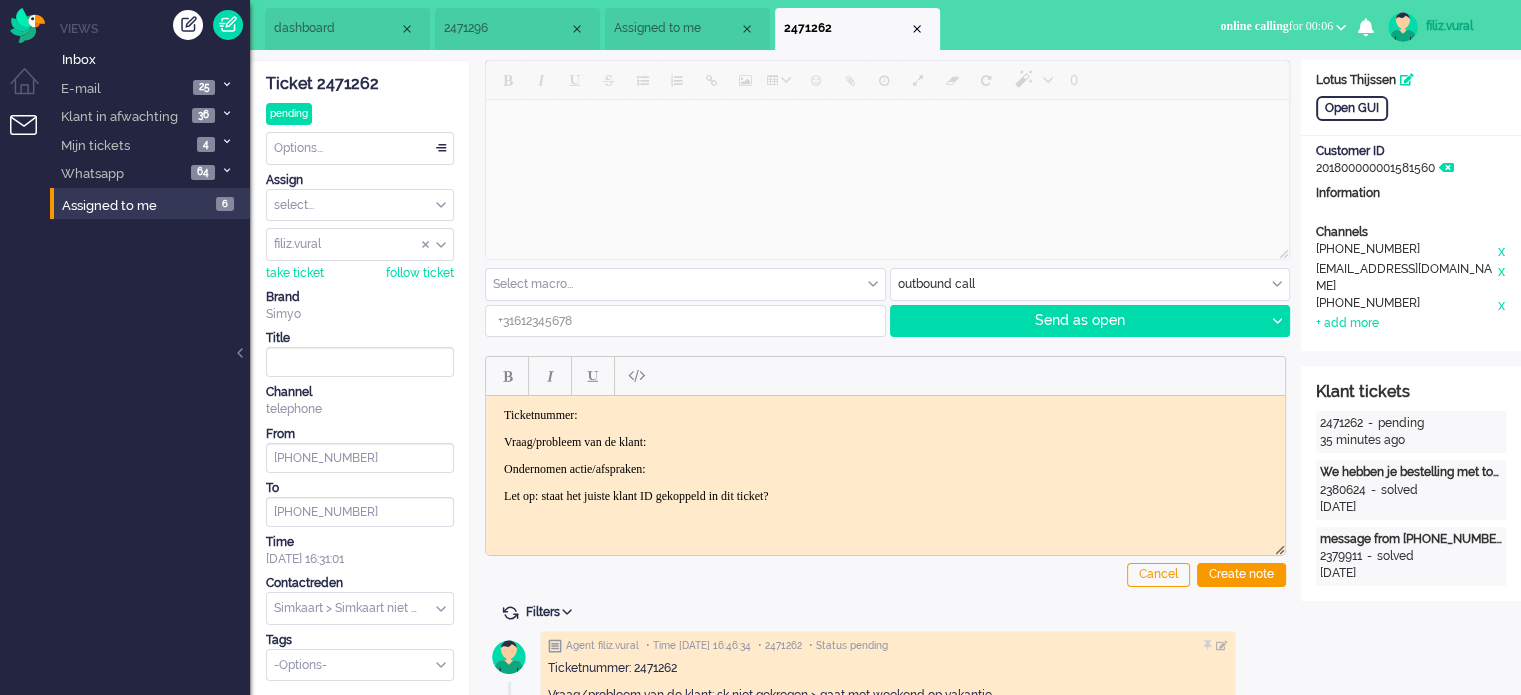 scroll, scrollTop: 0, scrollLeft: 0, axis: both 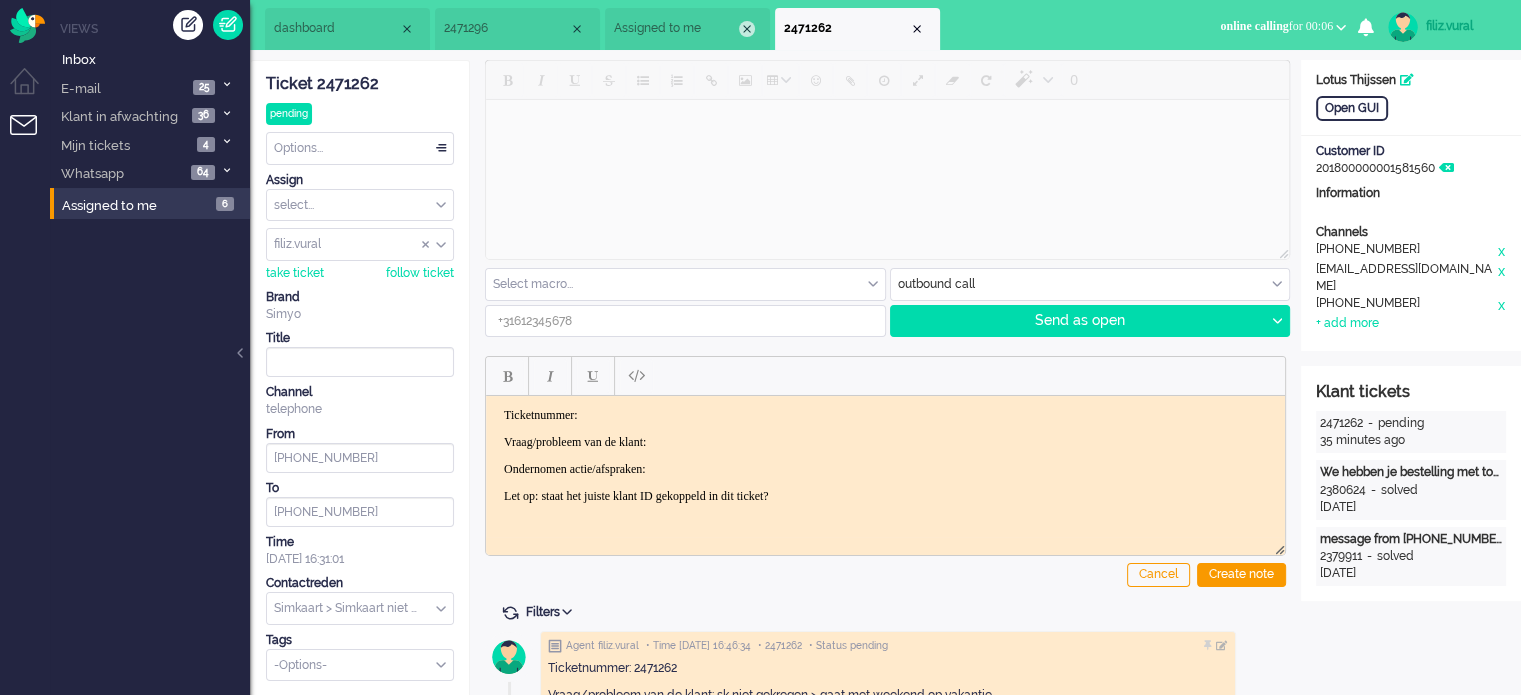 click at bounding box center (747, 29) 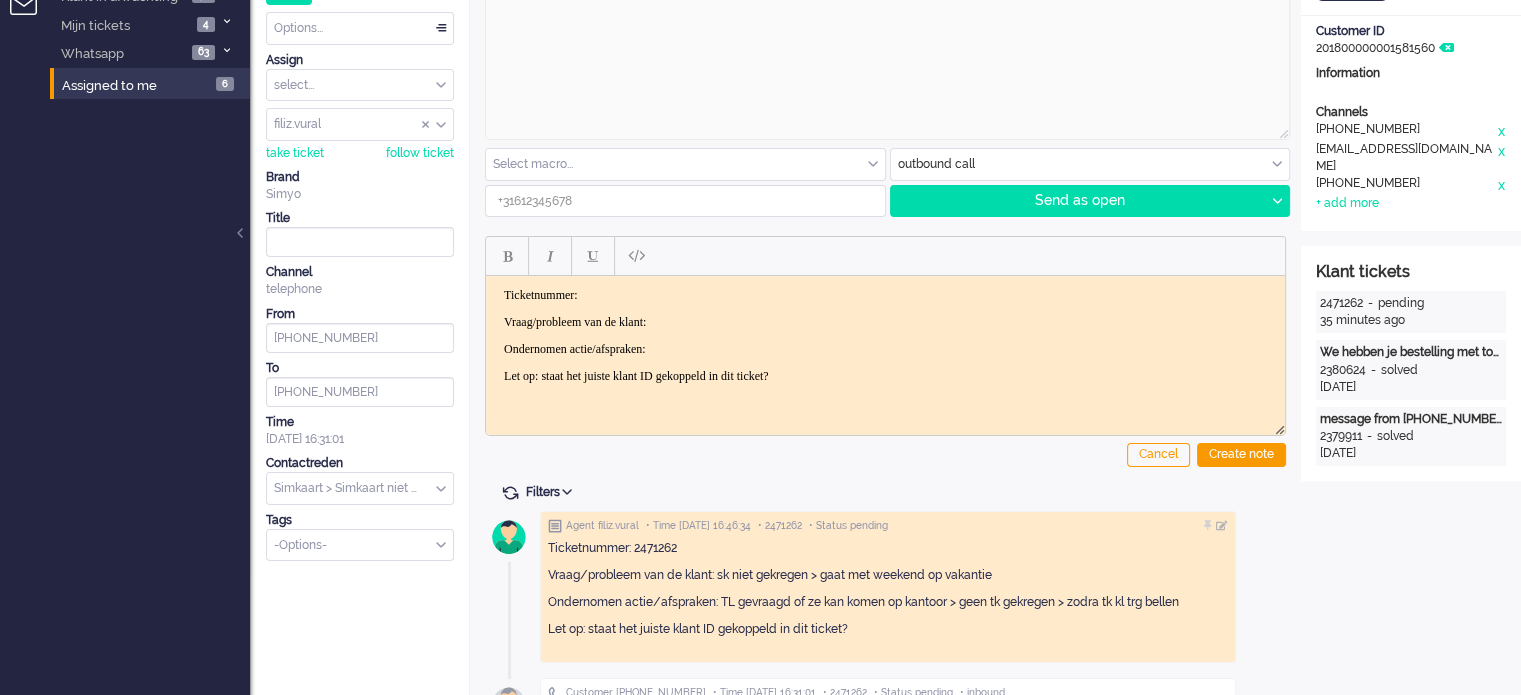 scroll, scrollTop: 0, scrollLeft: 0, axis: both 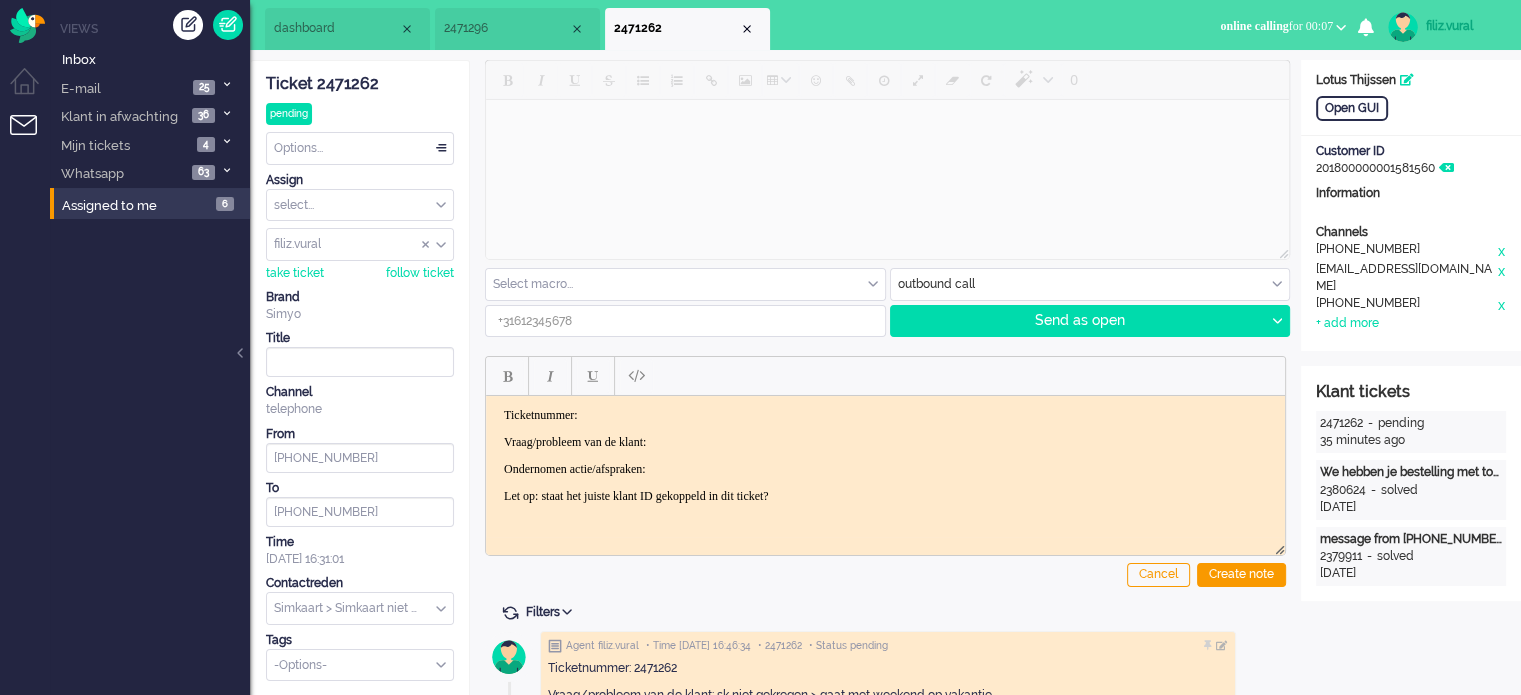 click on "dashboard" at bounding box center (336, 28) 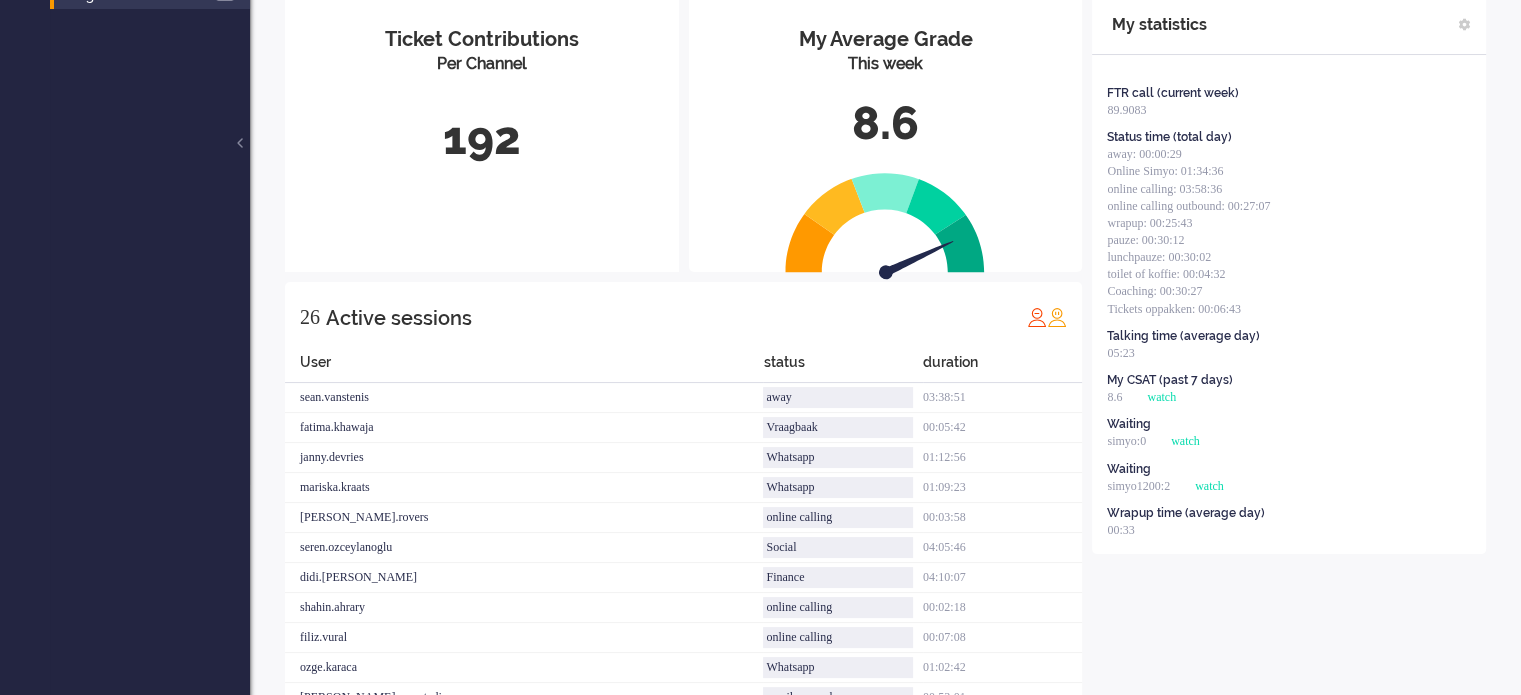 scroll, scrollTop: 0, scrollLeft: 0, axis: both 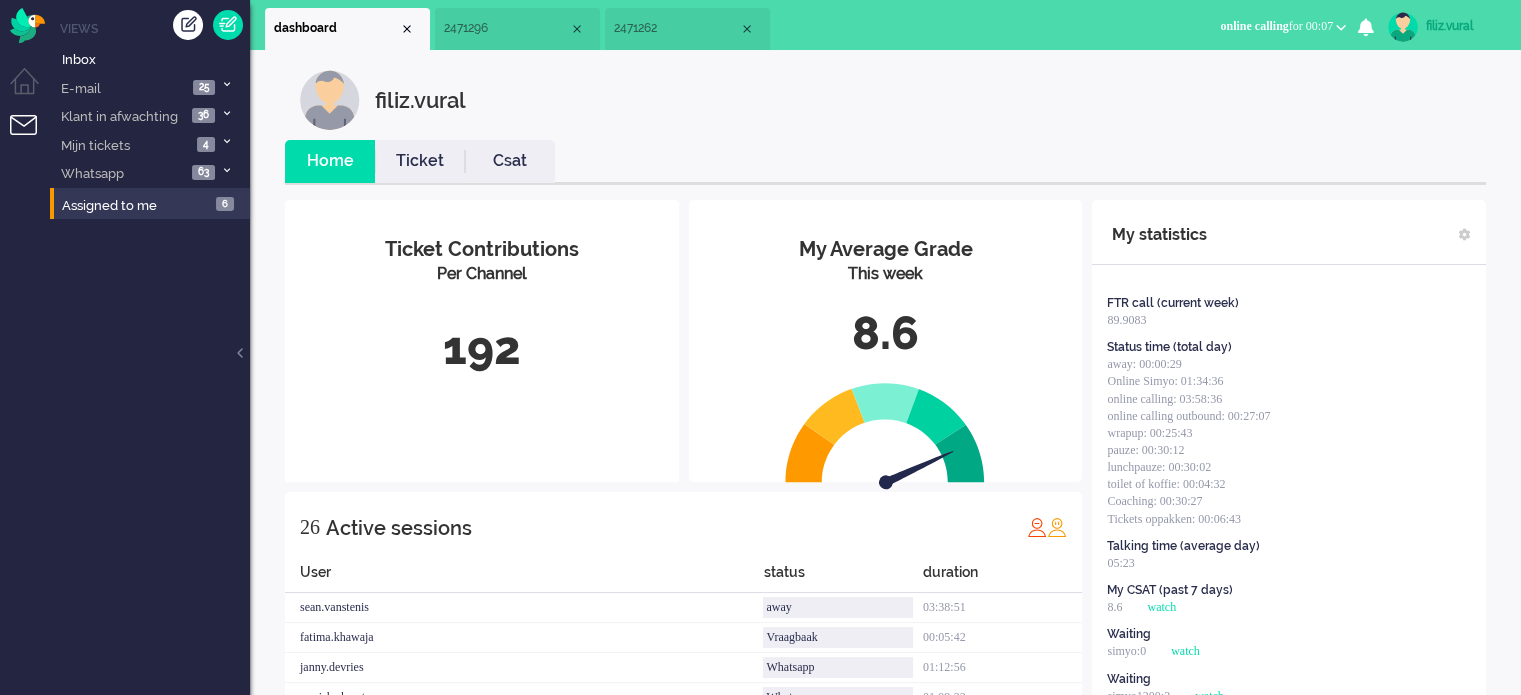 click on "Csat" at bounding box center [510, 161] 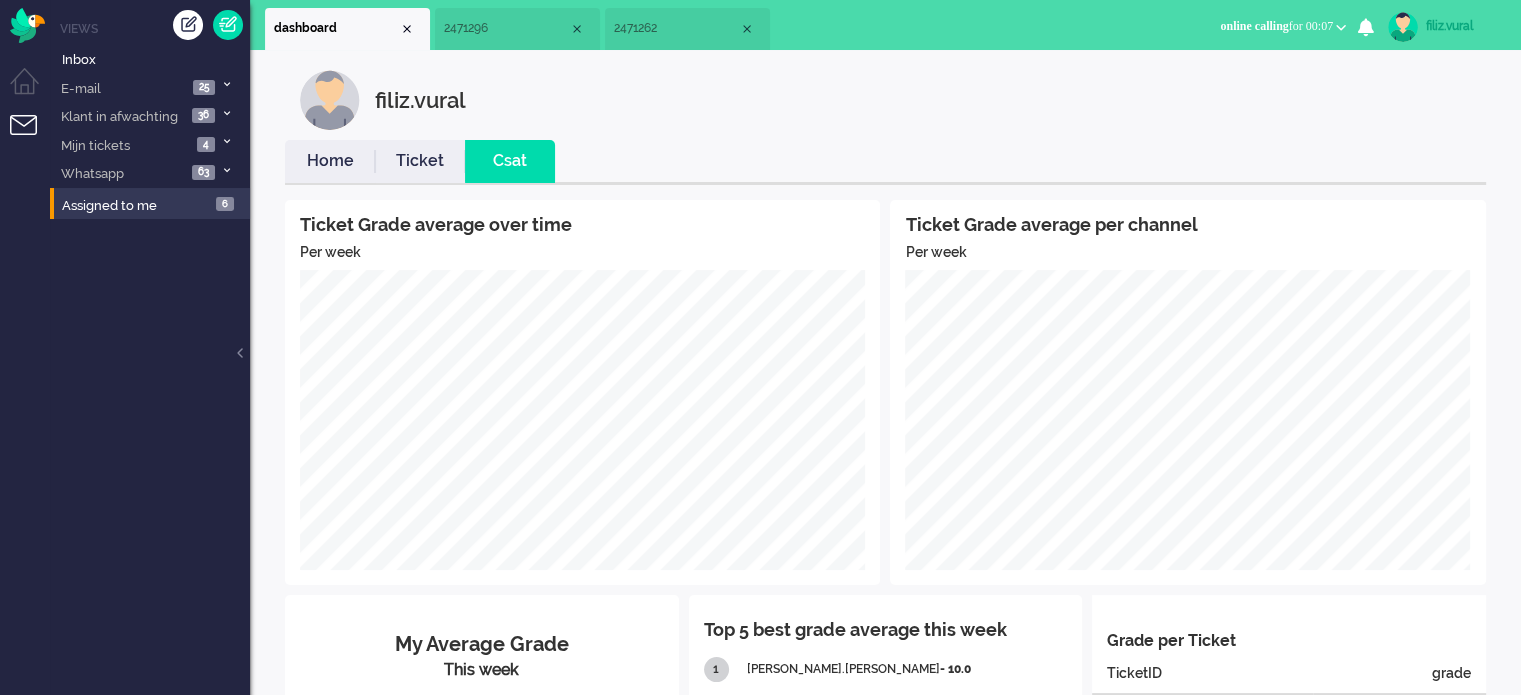 click on "Ticket" at bounding box center [420, 161] 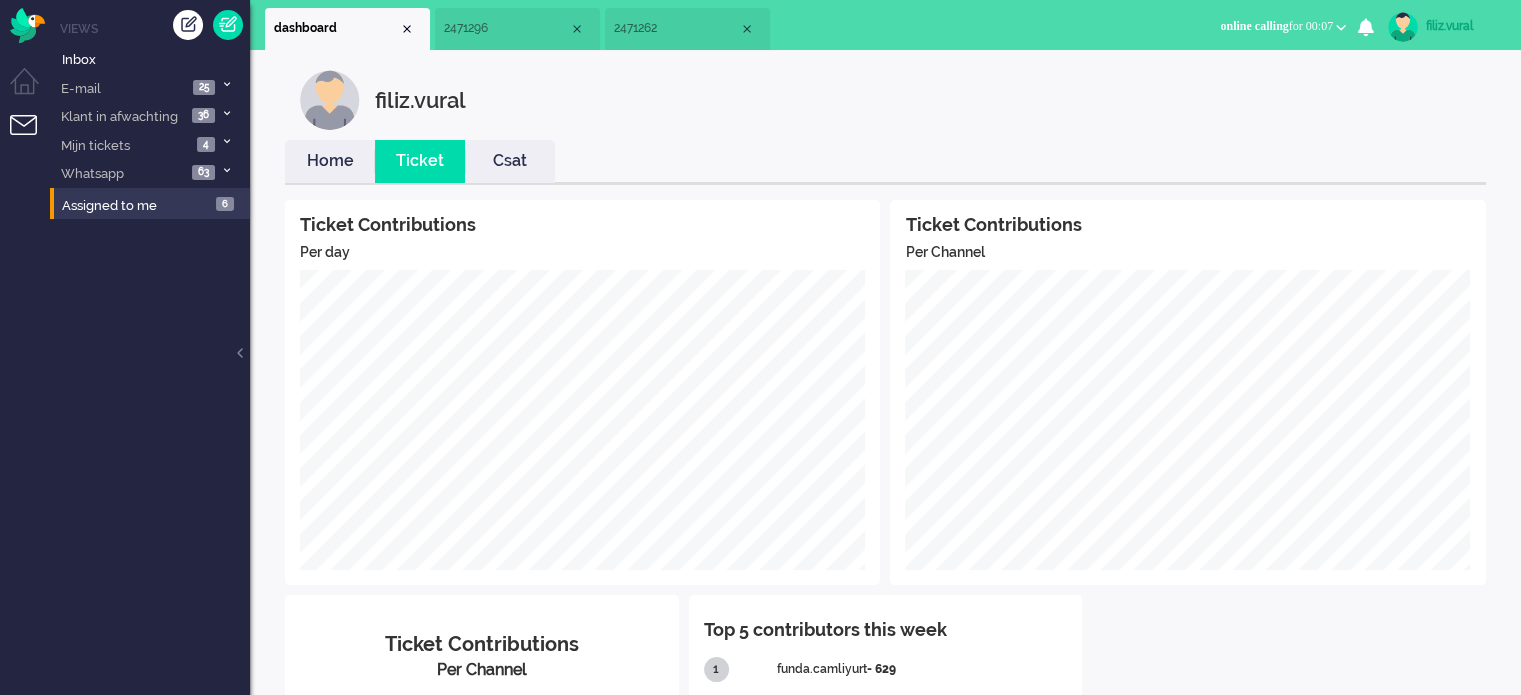 click on "Ticket Contributions Per day Ticket Contributions Per Channel Ticket Contributions Per Channel 192 Top 5 contributors this week 1 funda.camliyurt  - 629 2 rabia.tuysuz  - 496 3 ozlem.taflan  - 485 4 hacer.calik  - 454 5 sevda.polatli  - 265" at bounding box center (885, 547) 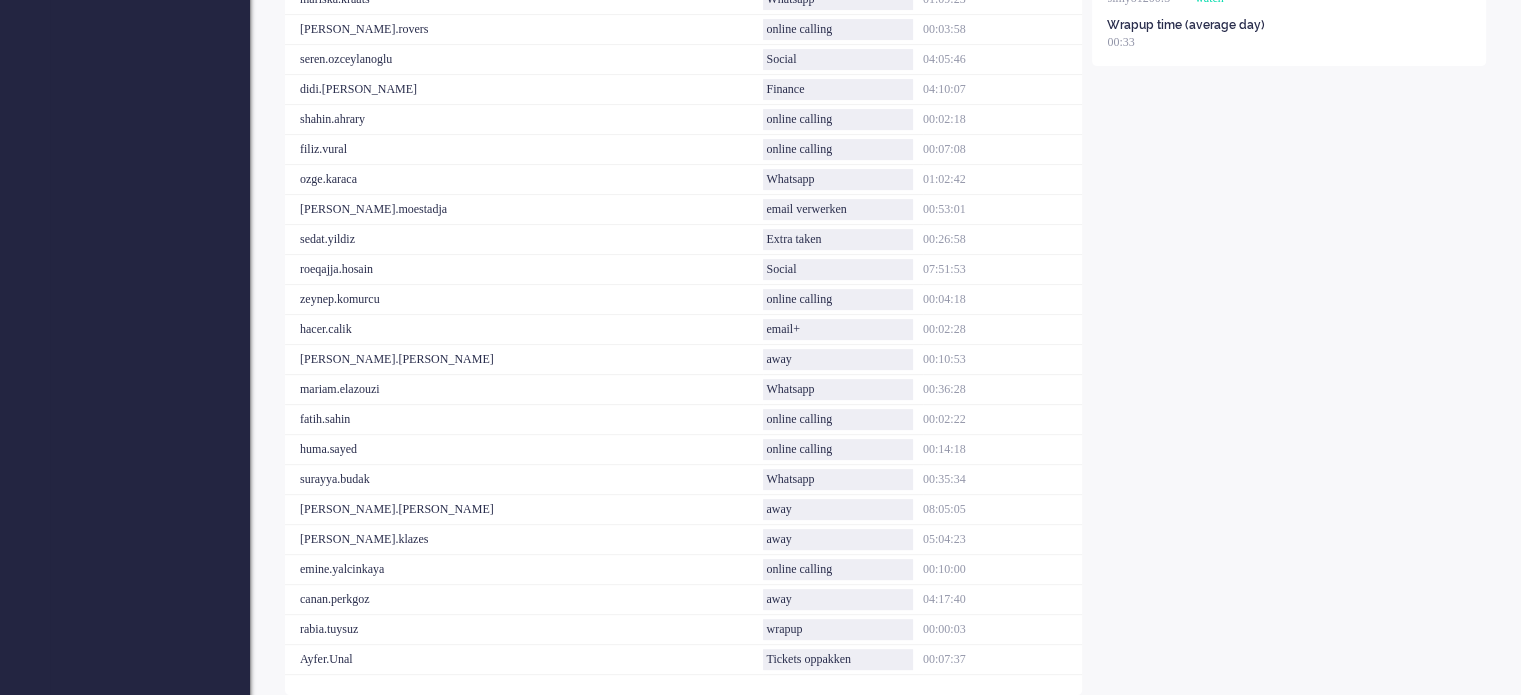 scroll, scrollTop: 700, scrollLeft: 0, axis: vertical 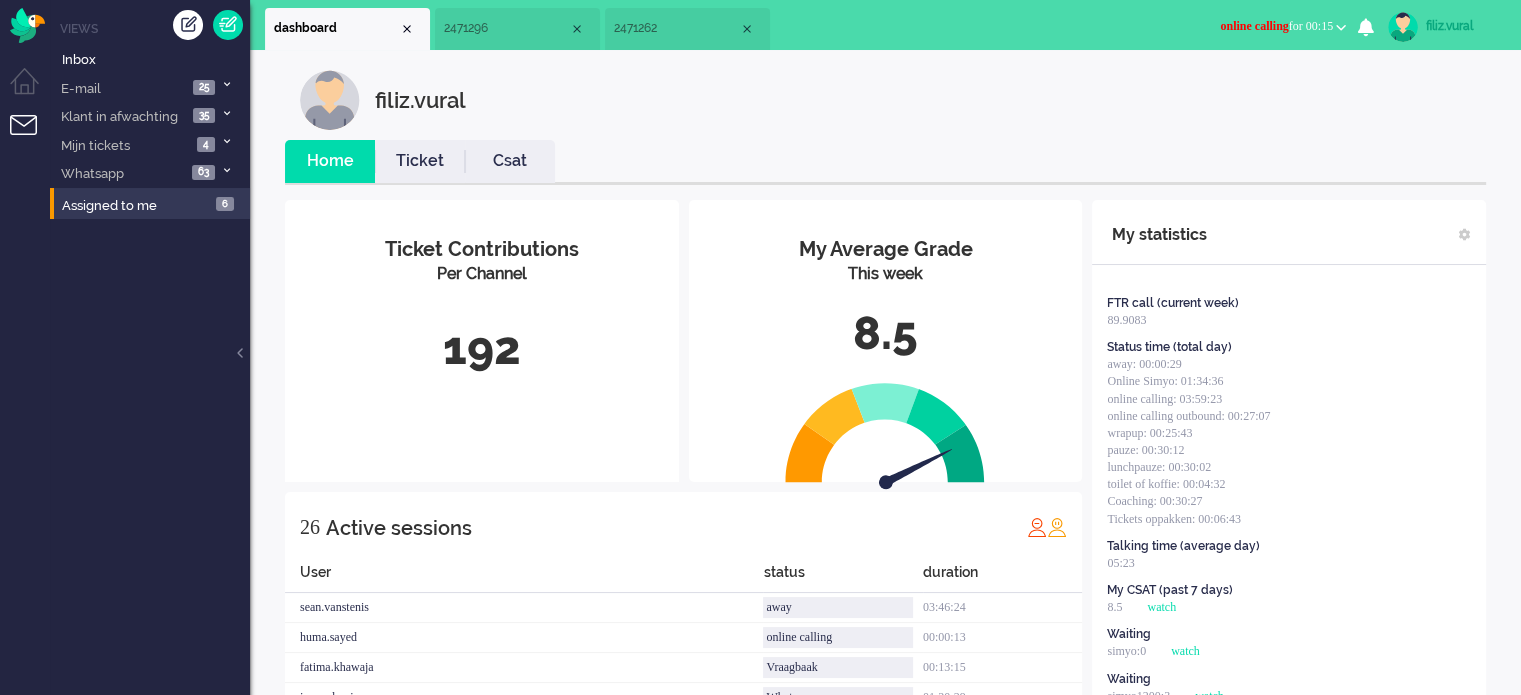 click on "Csat" at bounding box center (510, 161) 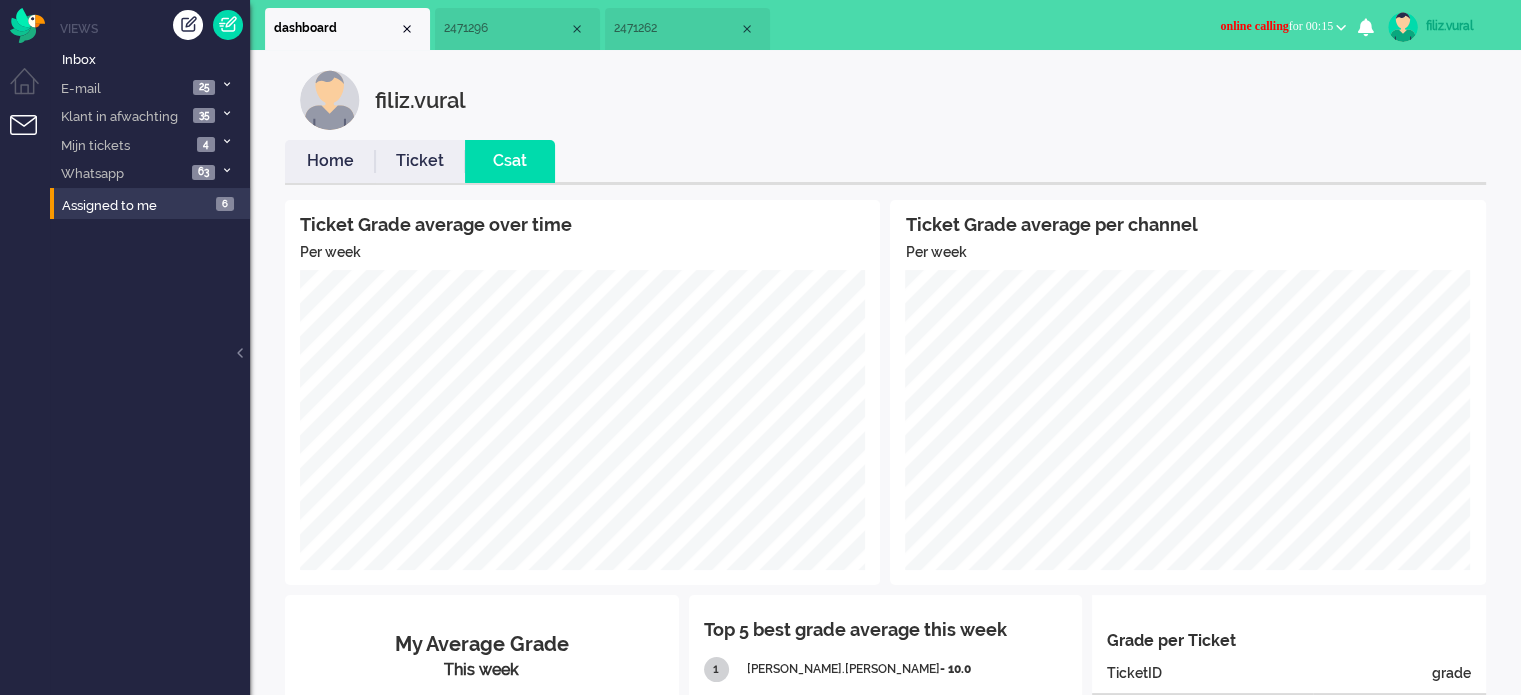 click on "Home" at bounding box center (330, 161) 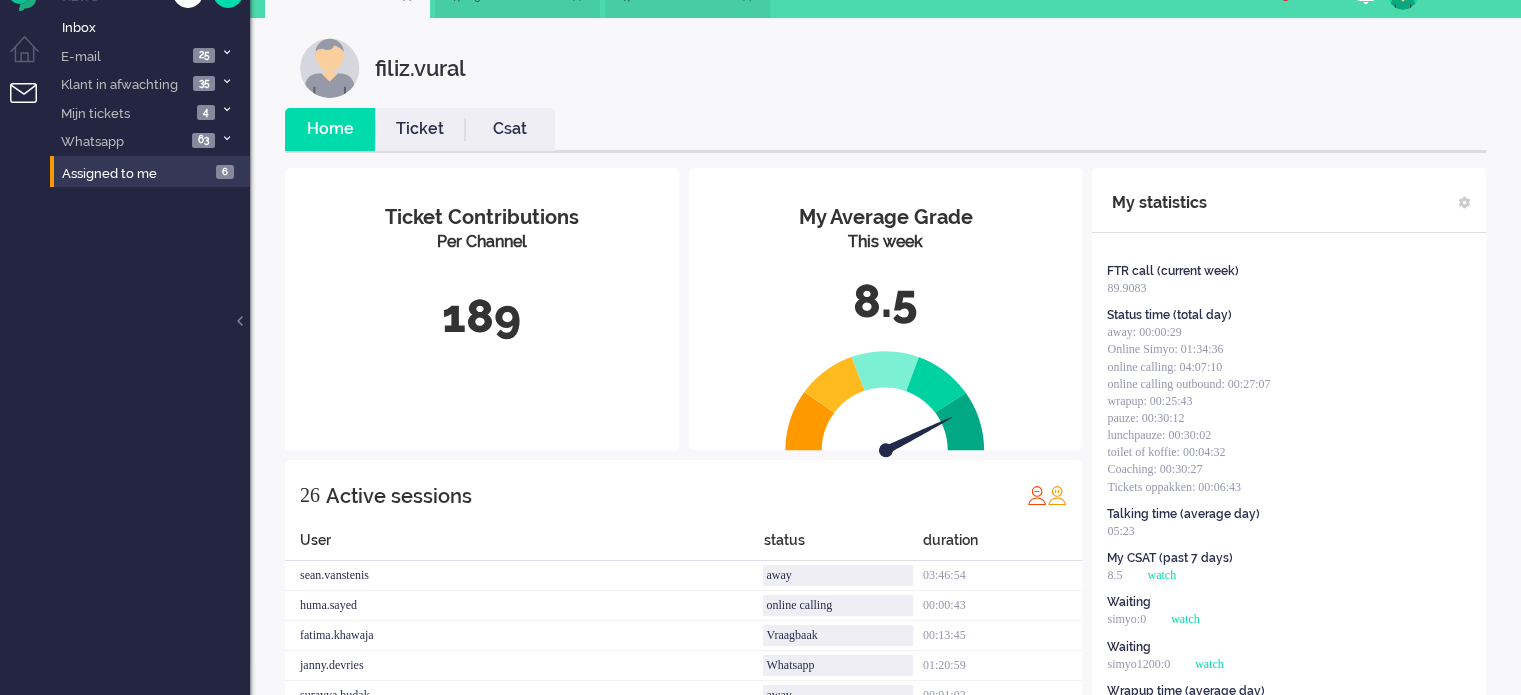 scroll, scrollTop: 0, scrollLeft: 0, axis: both 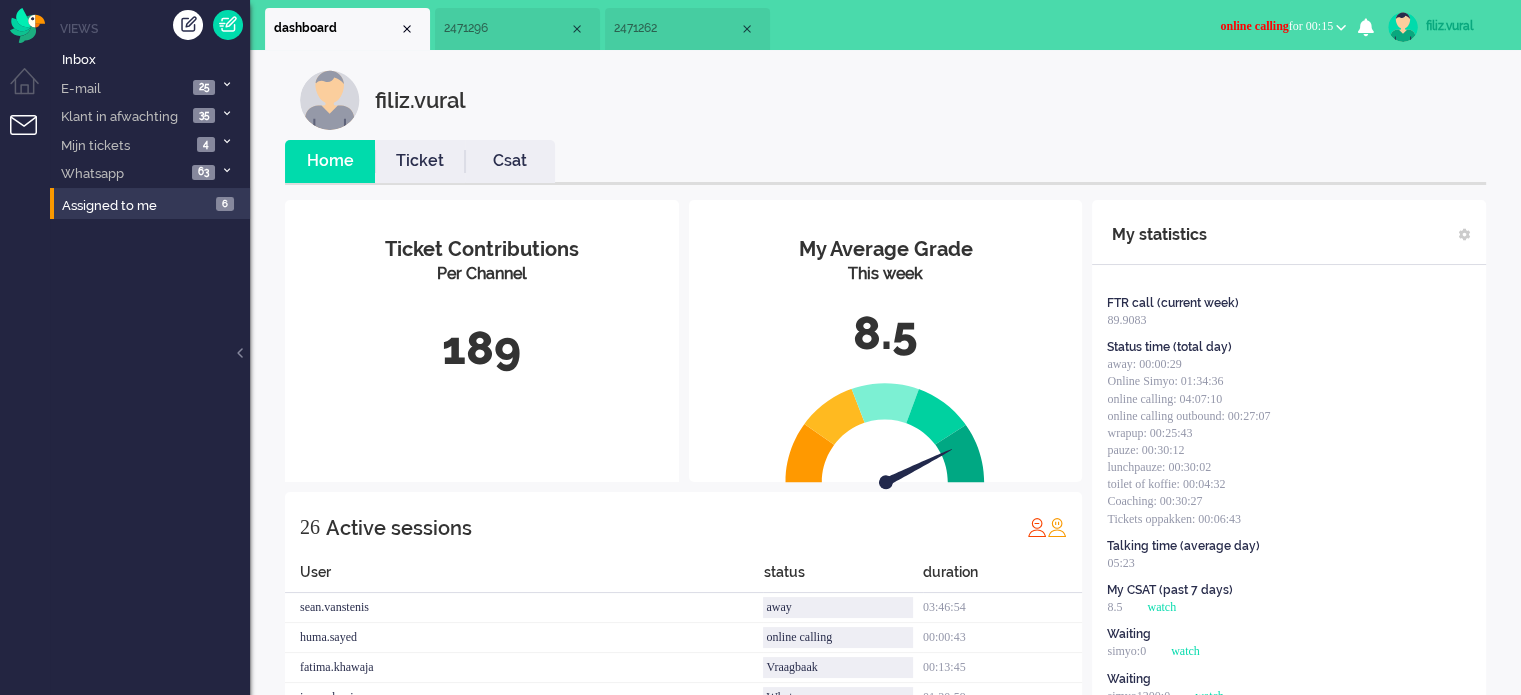 click on "2471262" at bounding box center (676, 28) 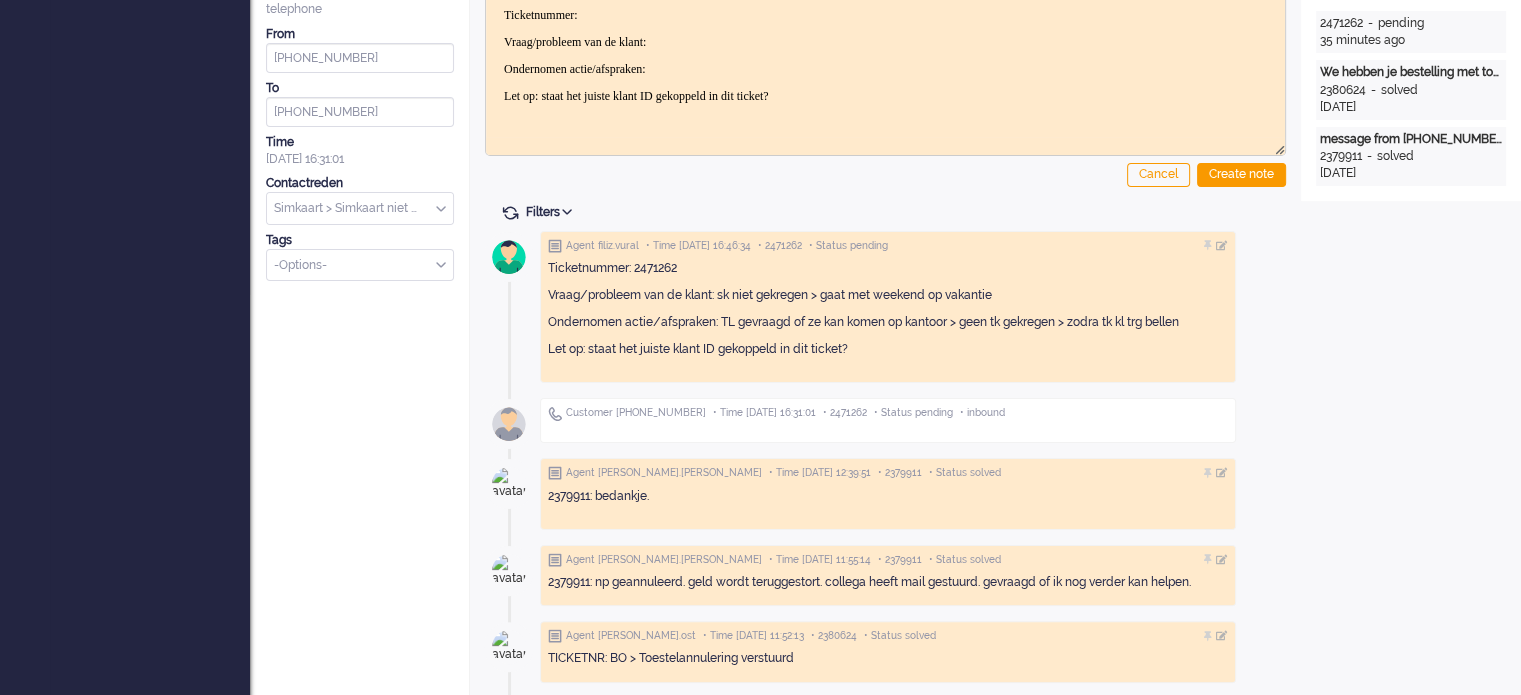 scroll, scrollTop: 0, scrollLeft: 0, axis: both 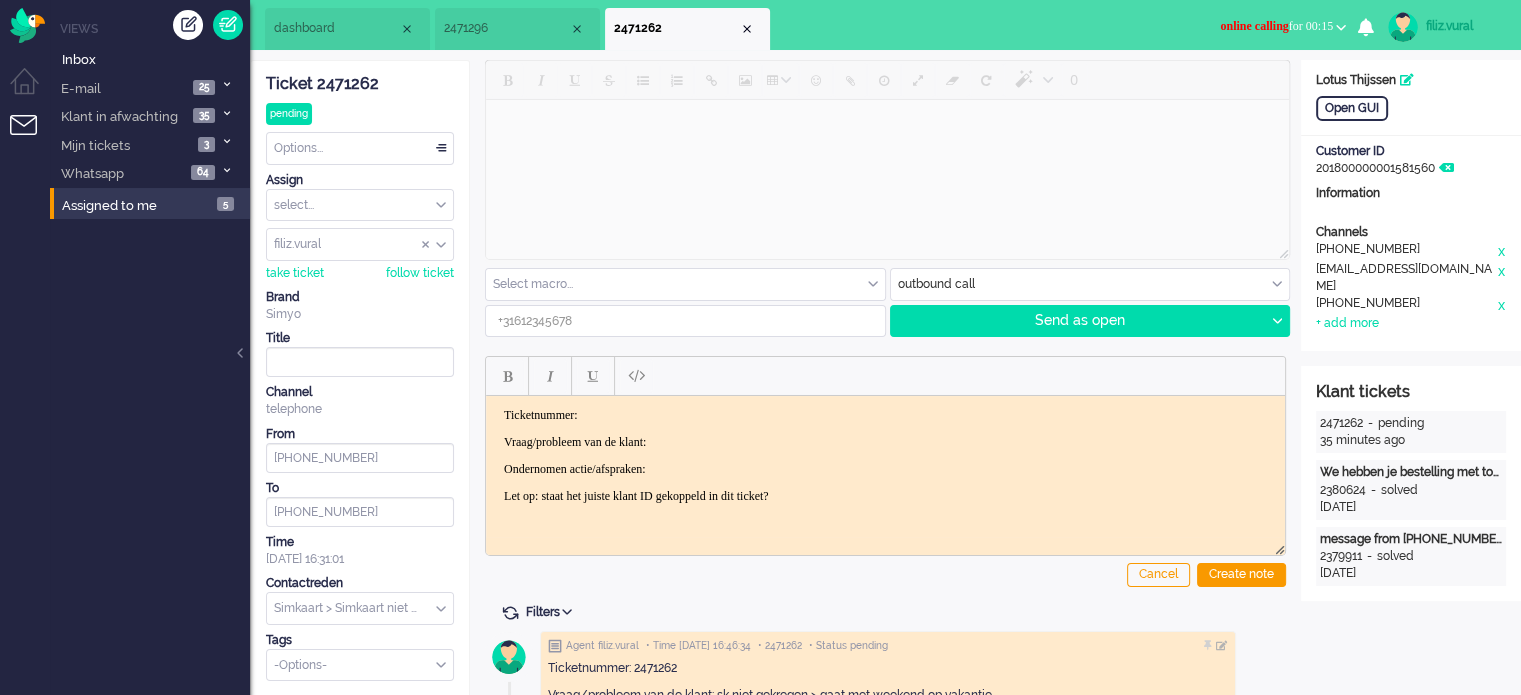 click on "2471296" at bounding box center [517, 29] 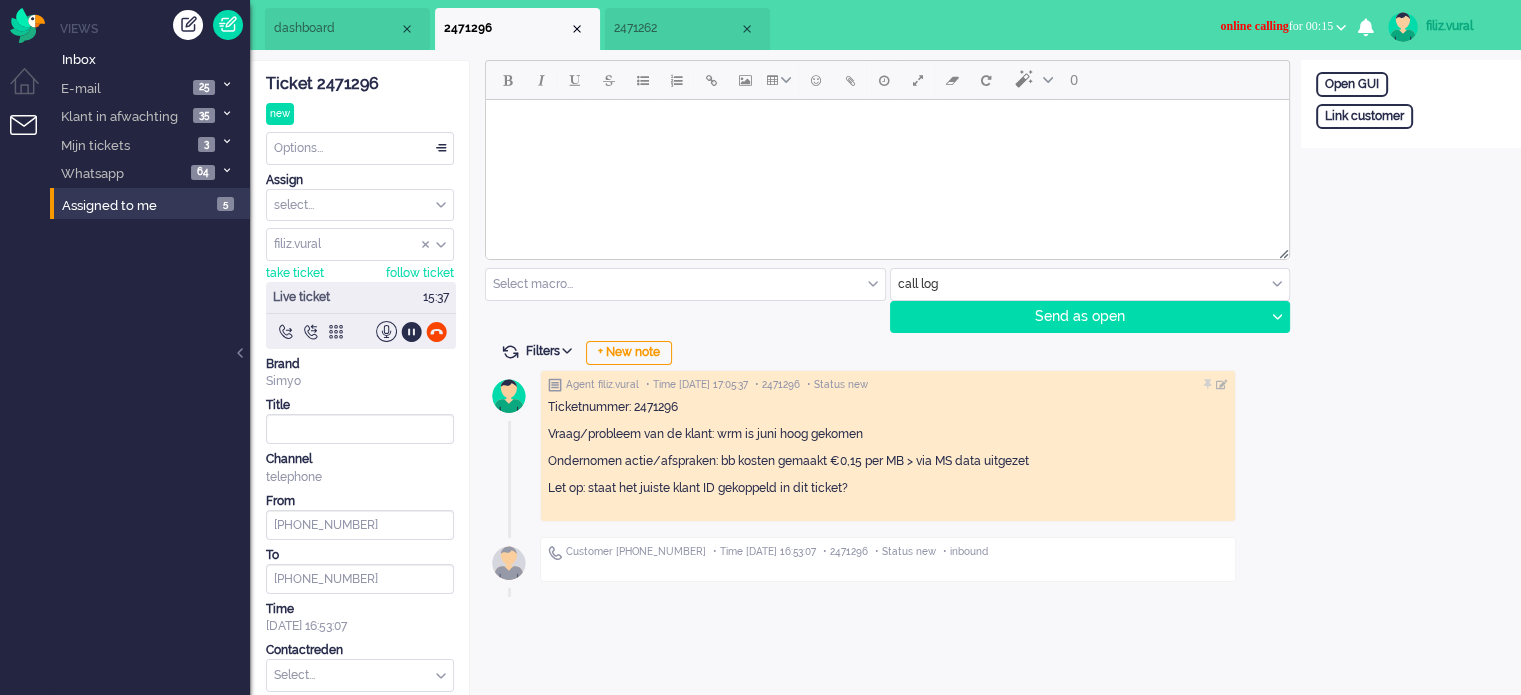 click at bounding box center (360, 675) 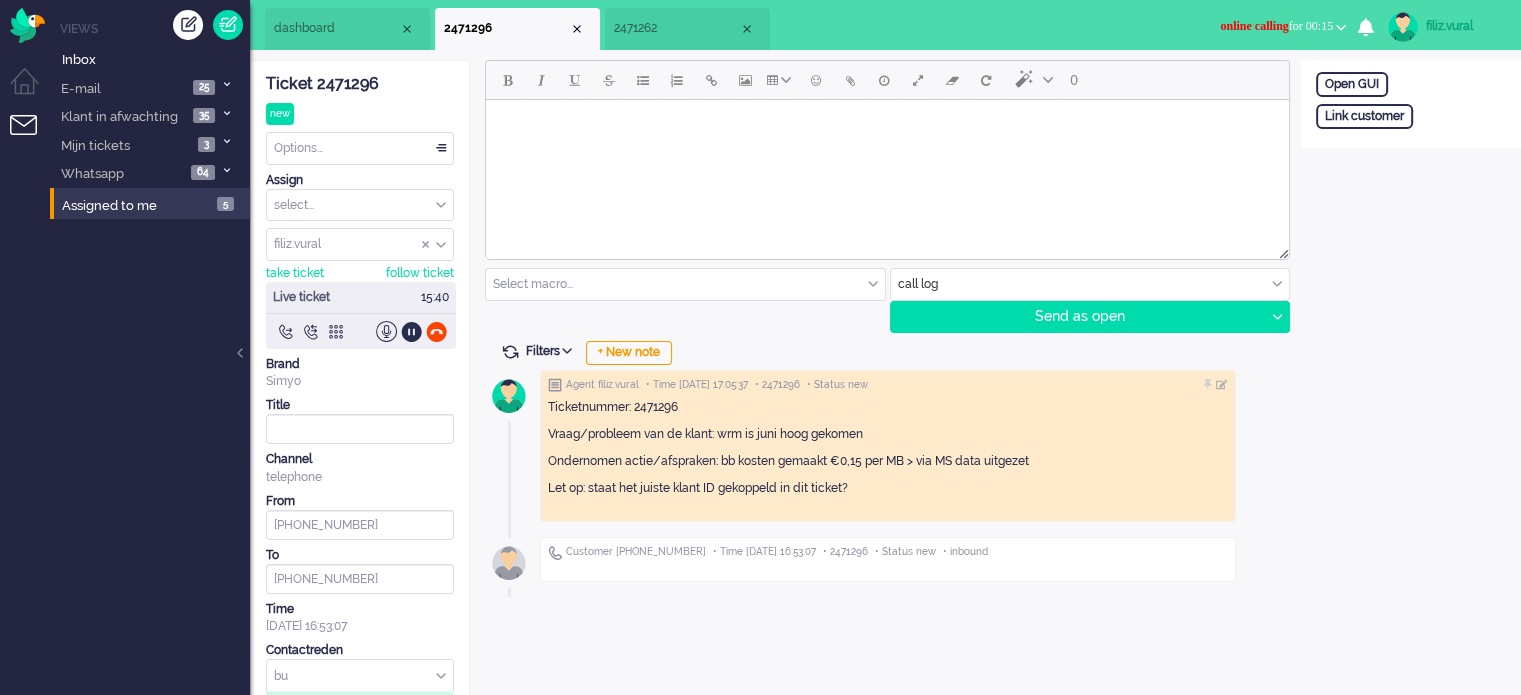 type on "b" 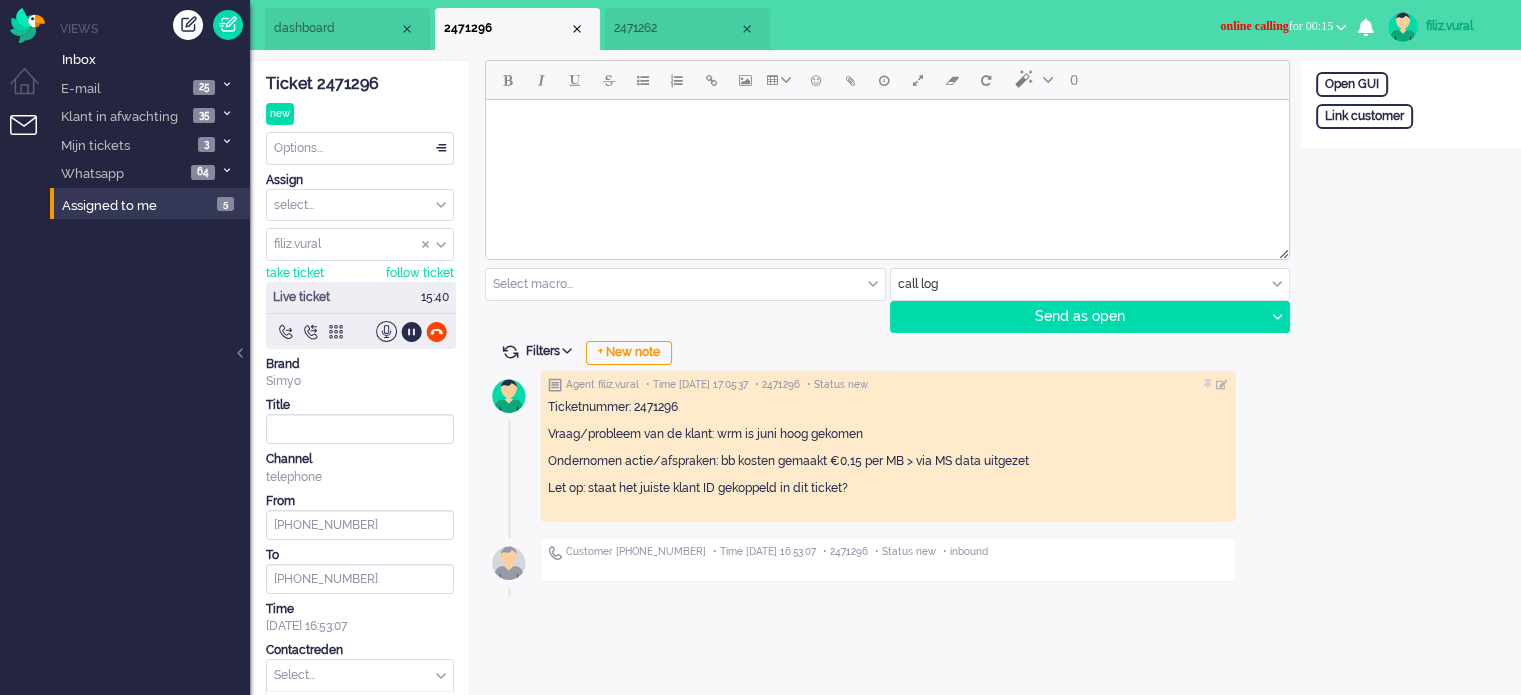 type on "ş" 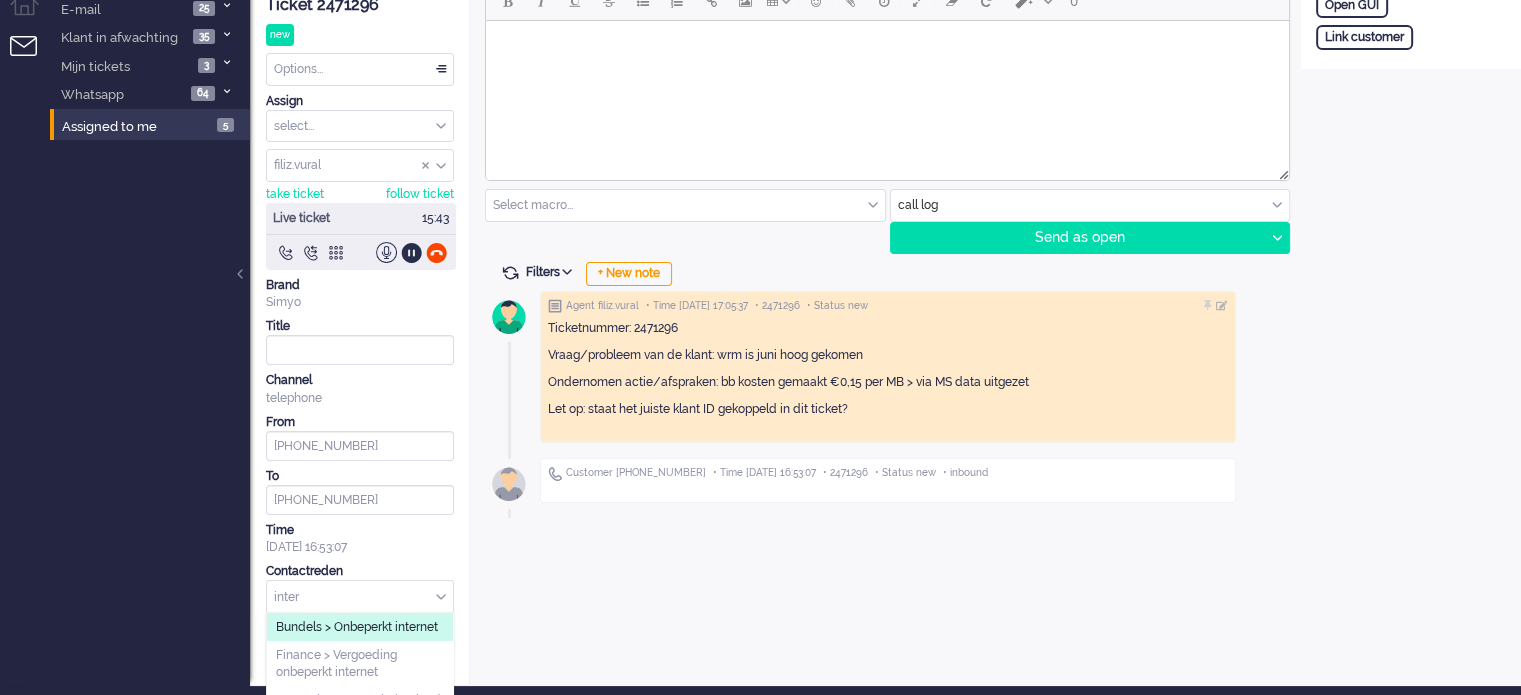 scroll, scrollTop: 149, scrollLeft: 0, axis: vertical 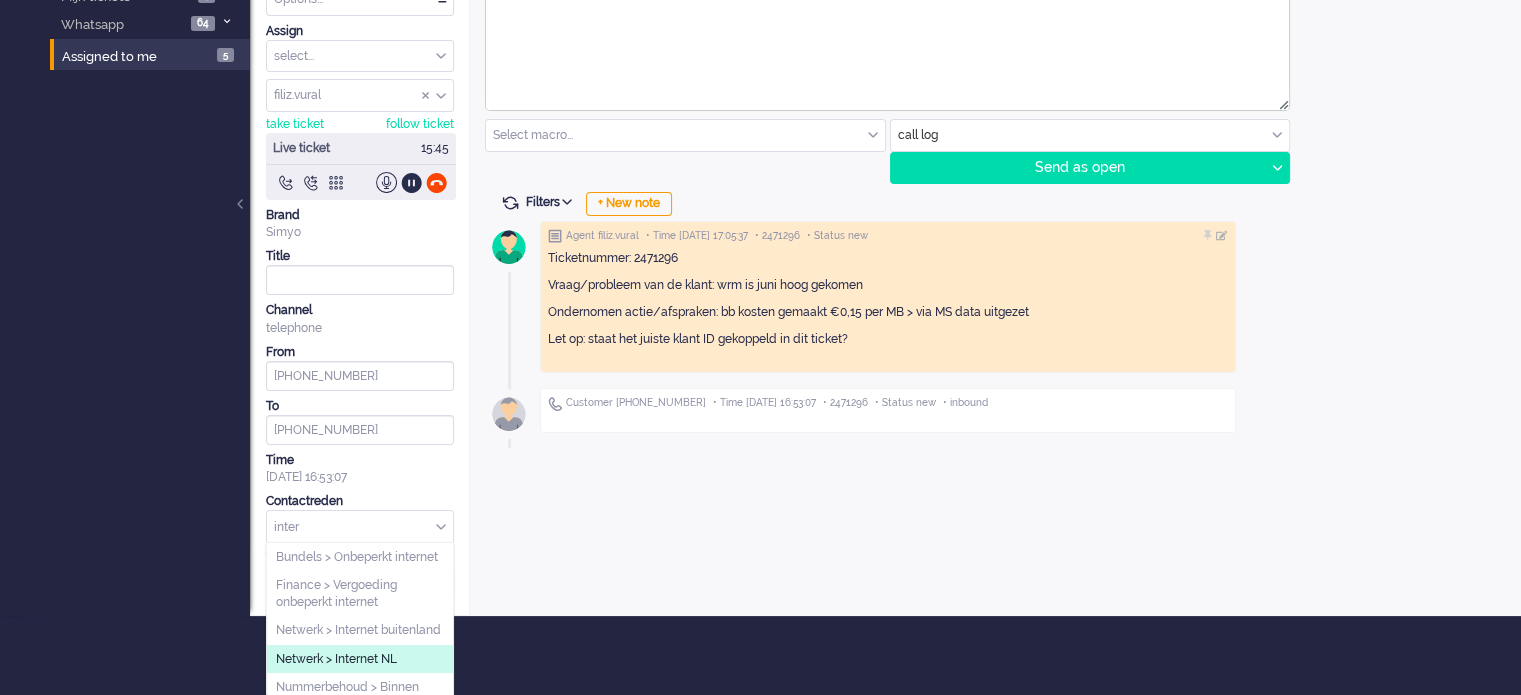 type on "inter" 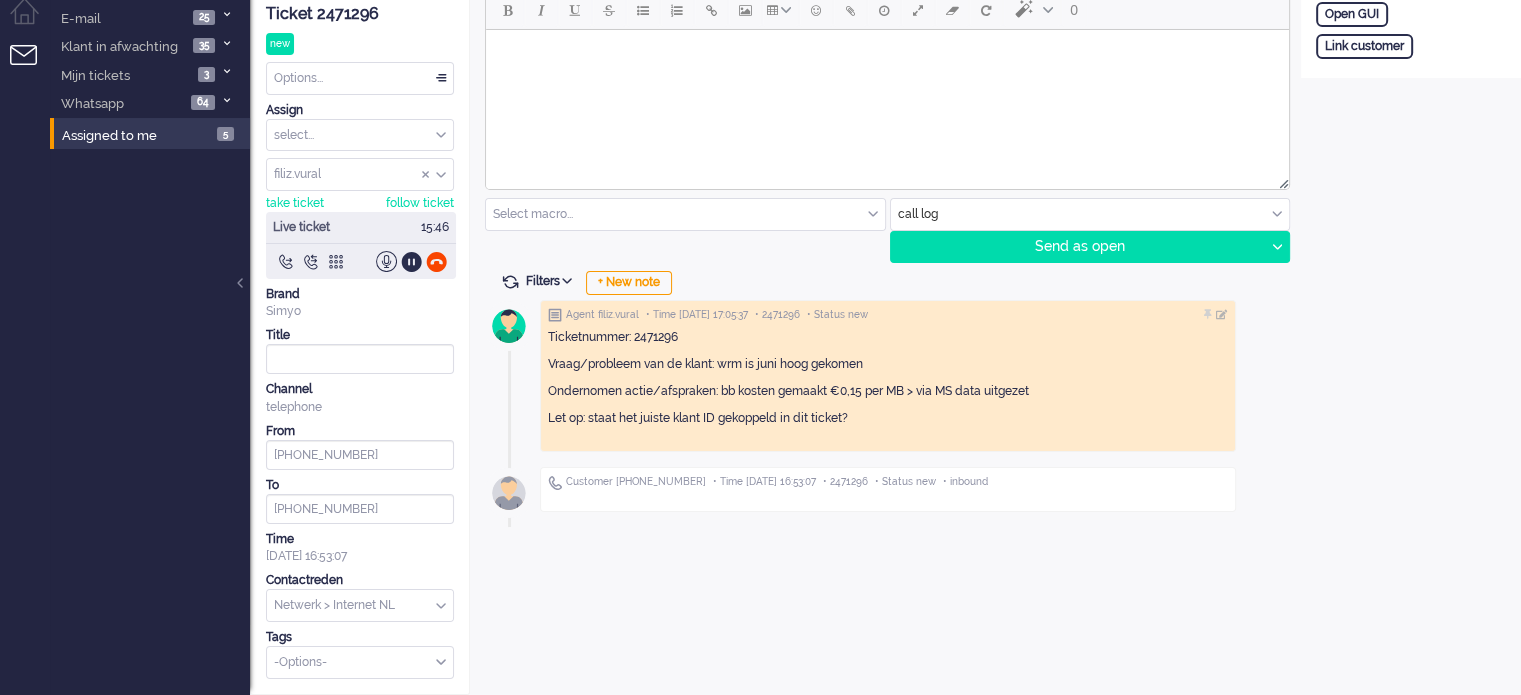 scroll, scrollTop: 66, scrollLeft: 0, axis: vertical 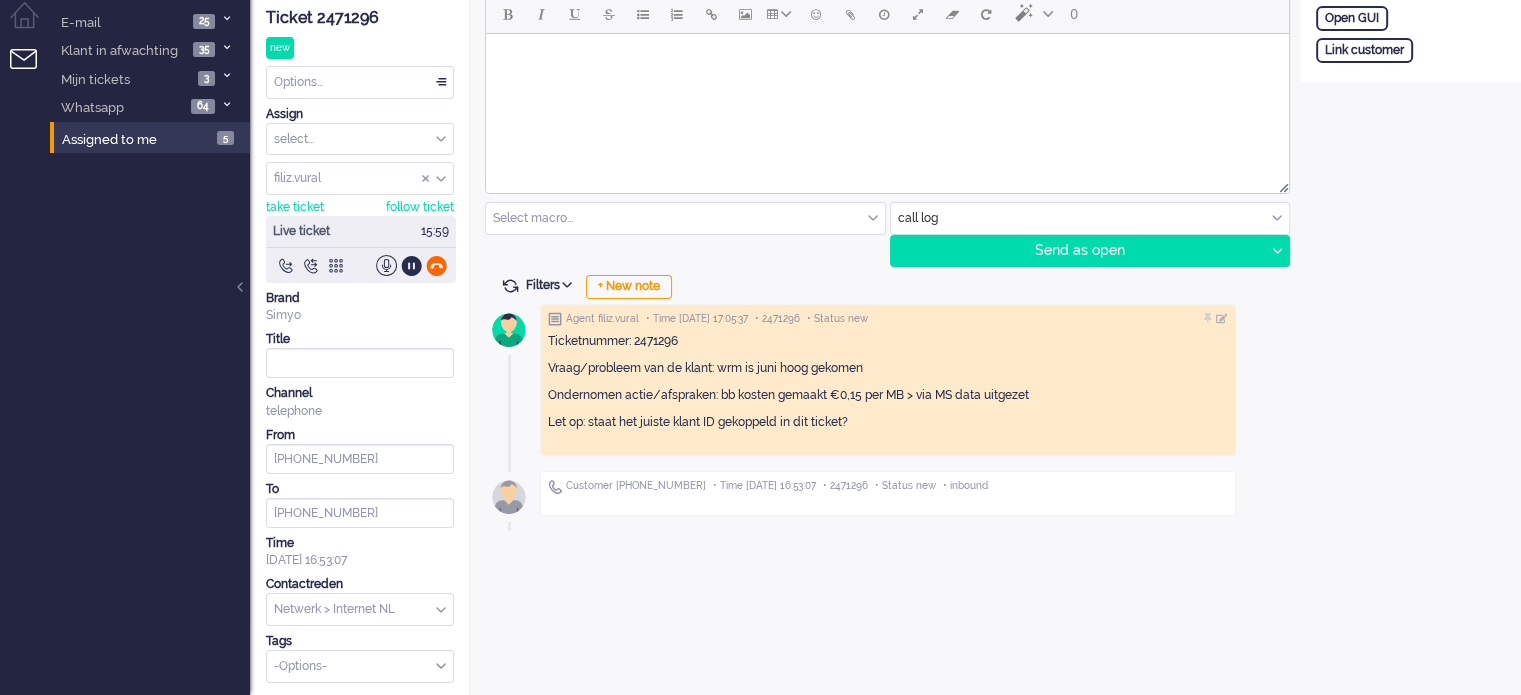 click 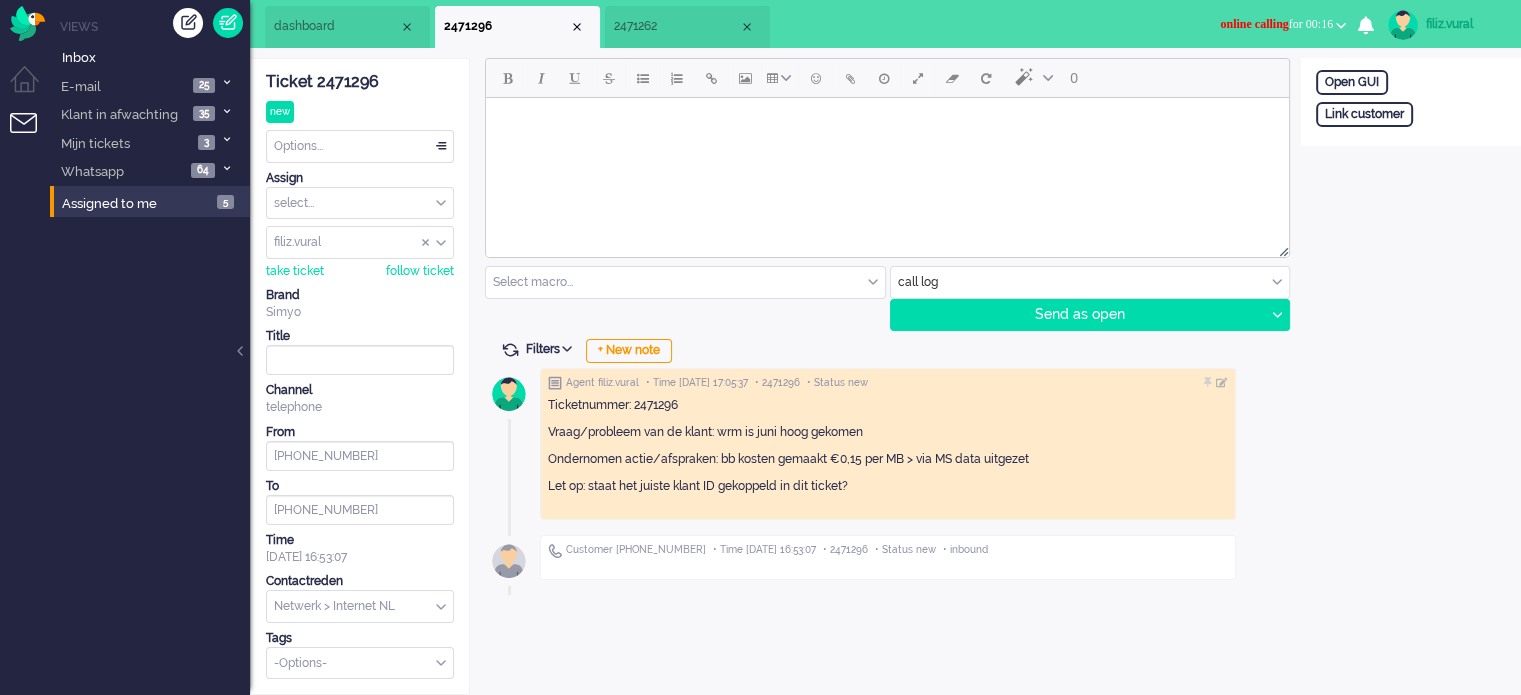 scroll, scrollTop: 0, scrollLeft: 0, axis: both 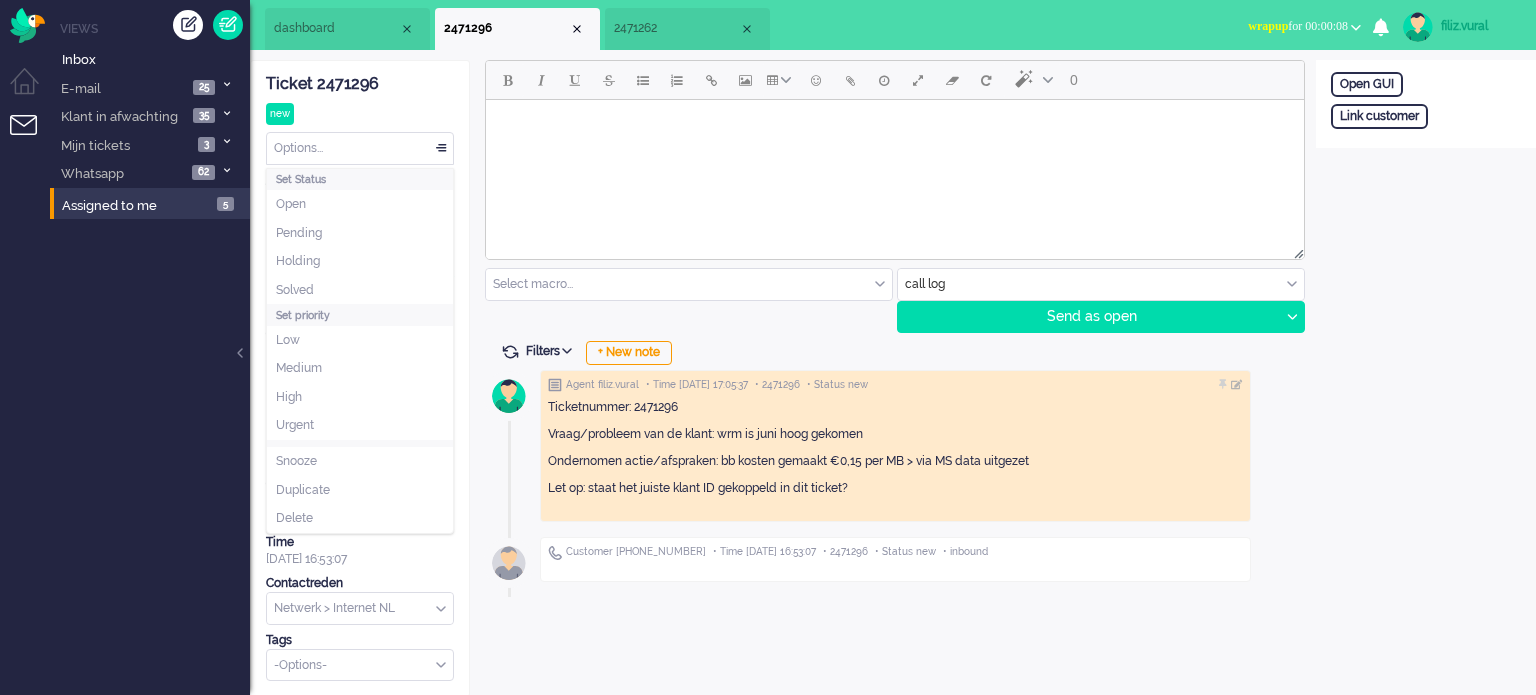 click on "Options..." at bounding box center (360, 148) 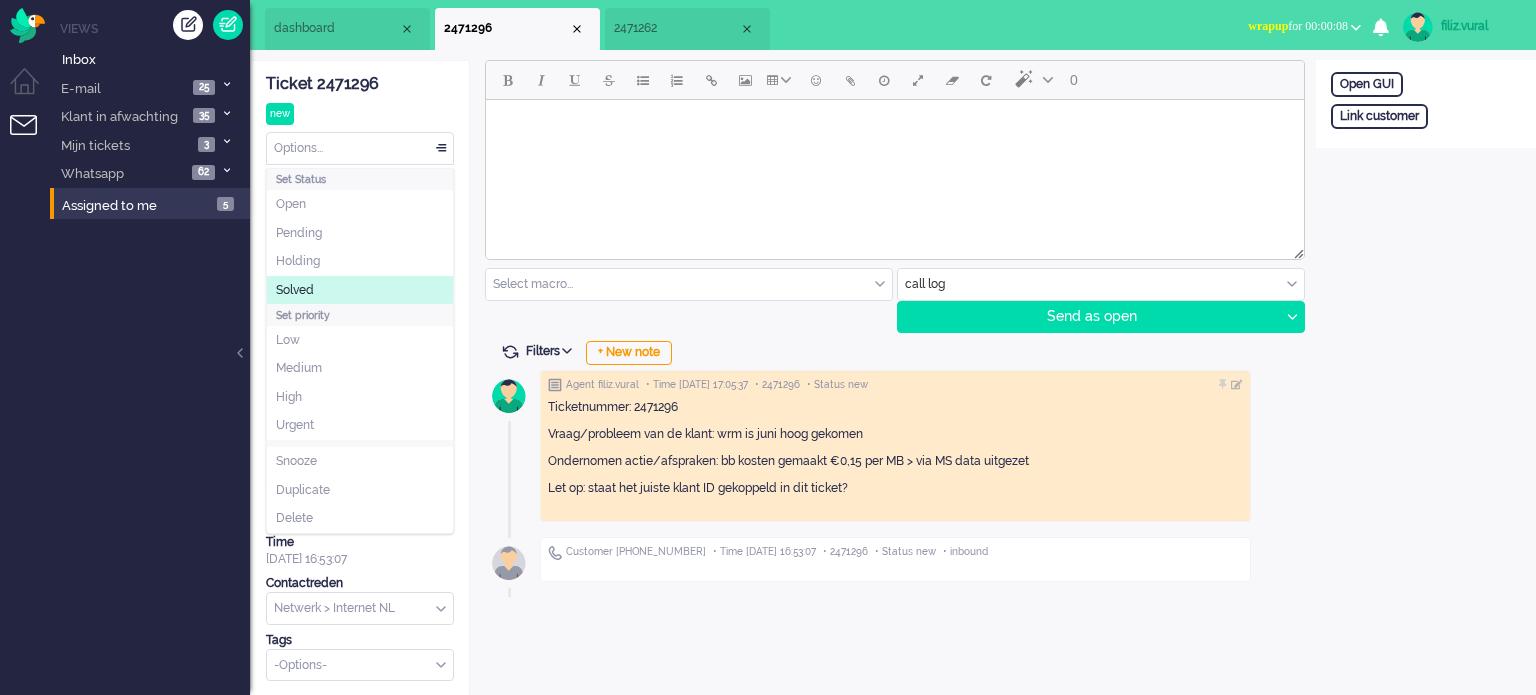 drag, startPoint x: 332, startPoint y: 295, endPoint x: 340, endPoint y: 269, distance: 27.202942 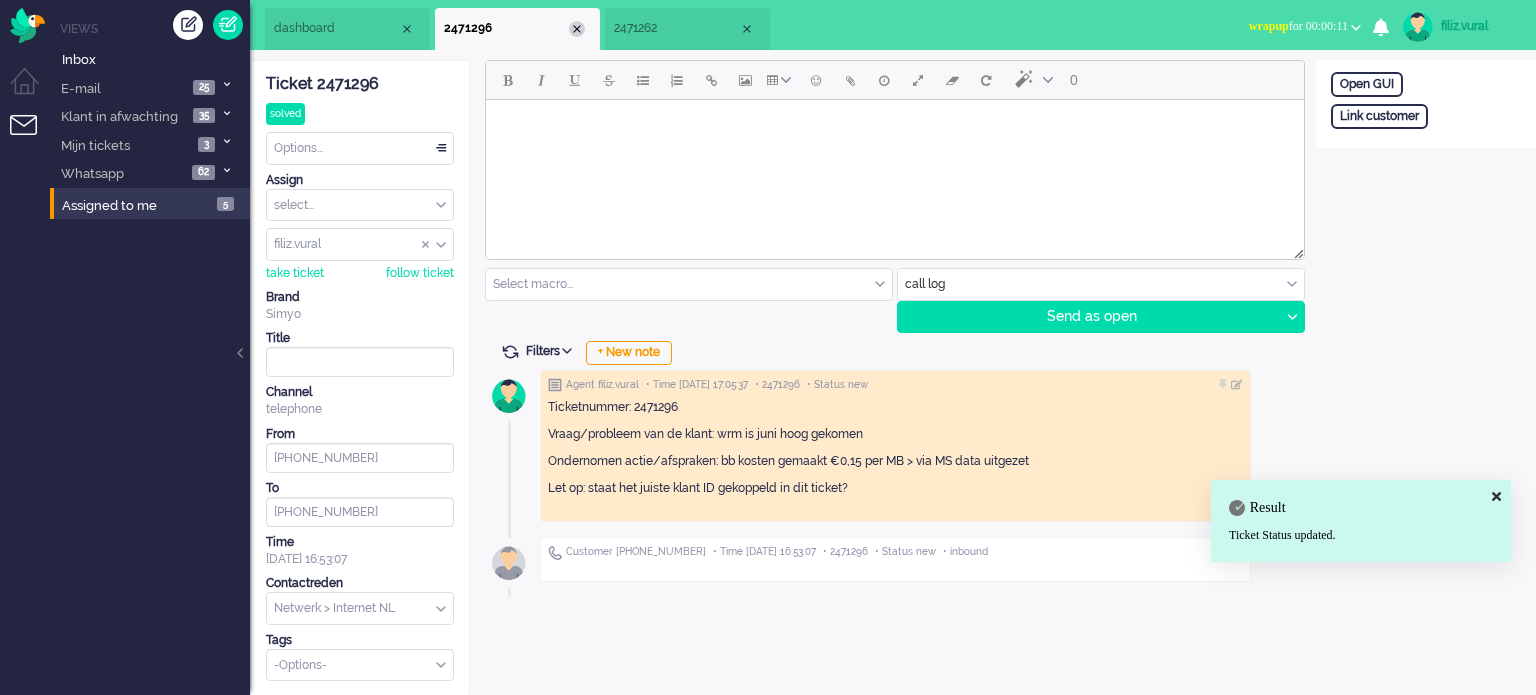 click at bounding box center (577, 29) 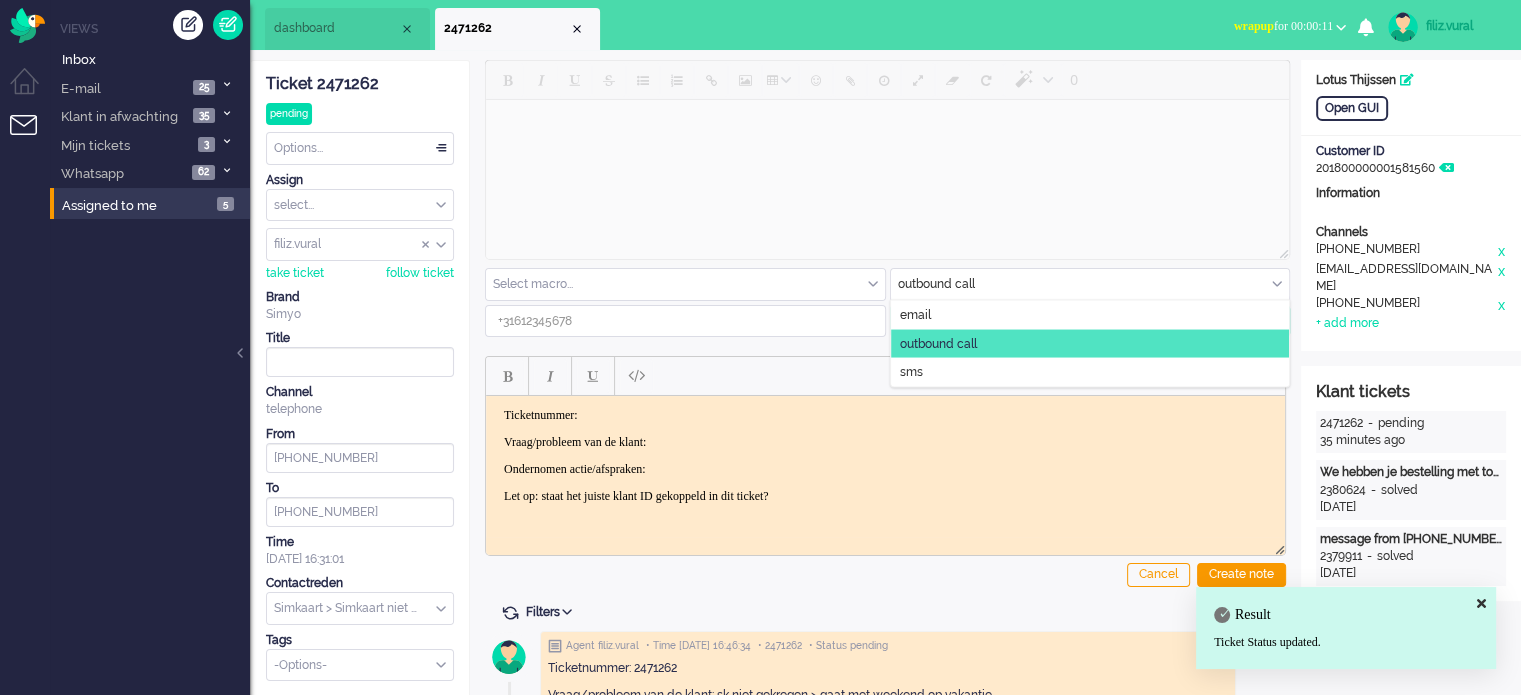 click at bounding box center (1090, 284) 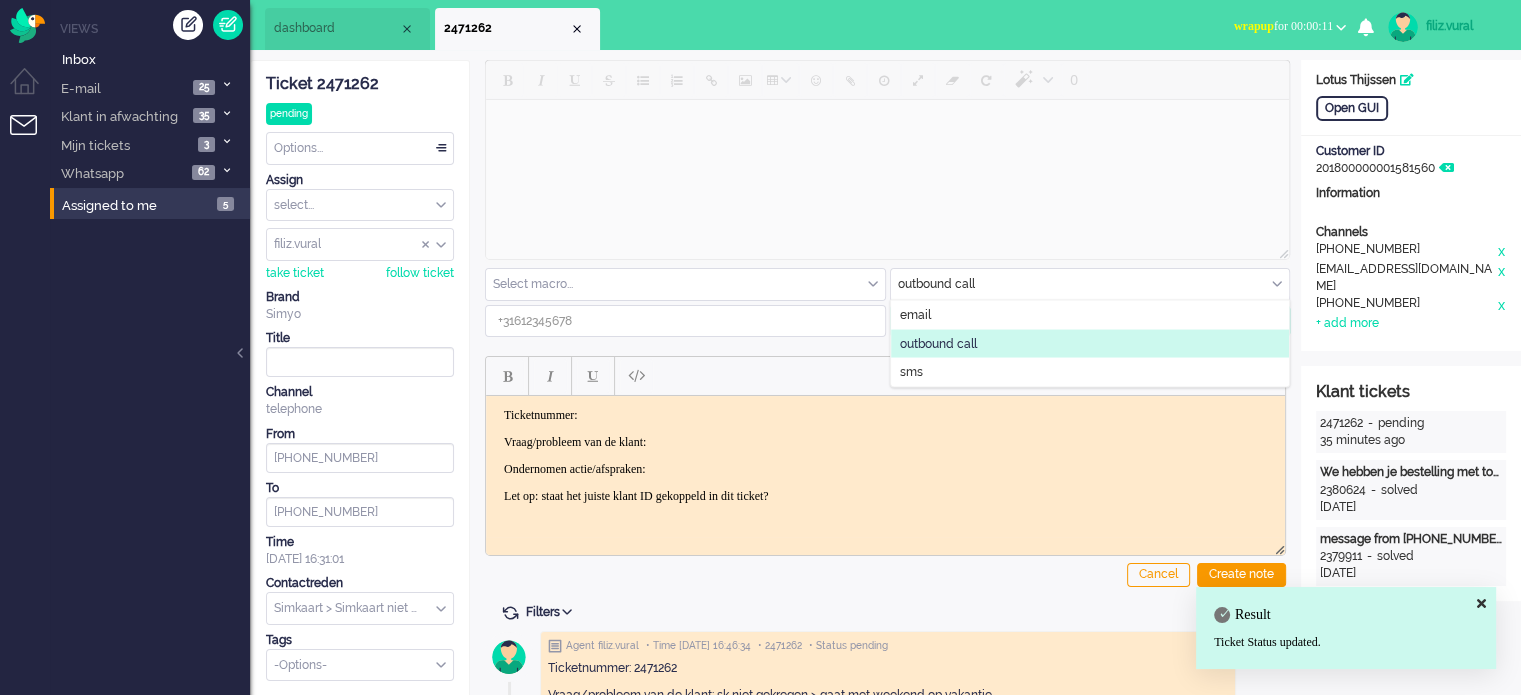 click on "outbound call" 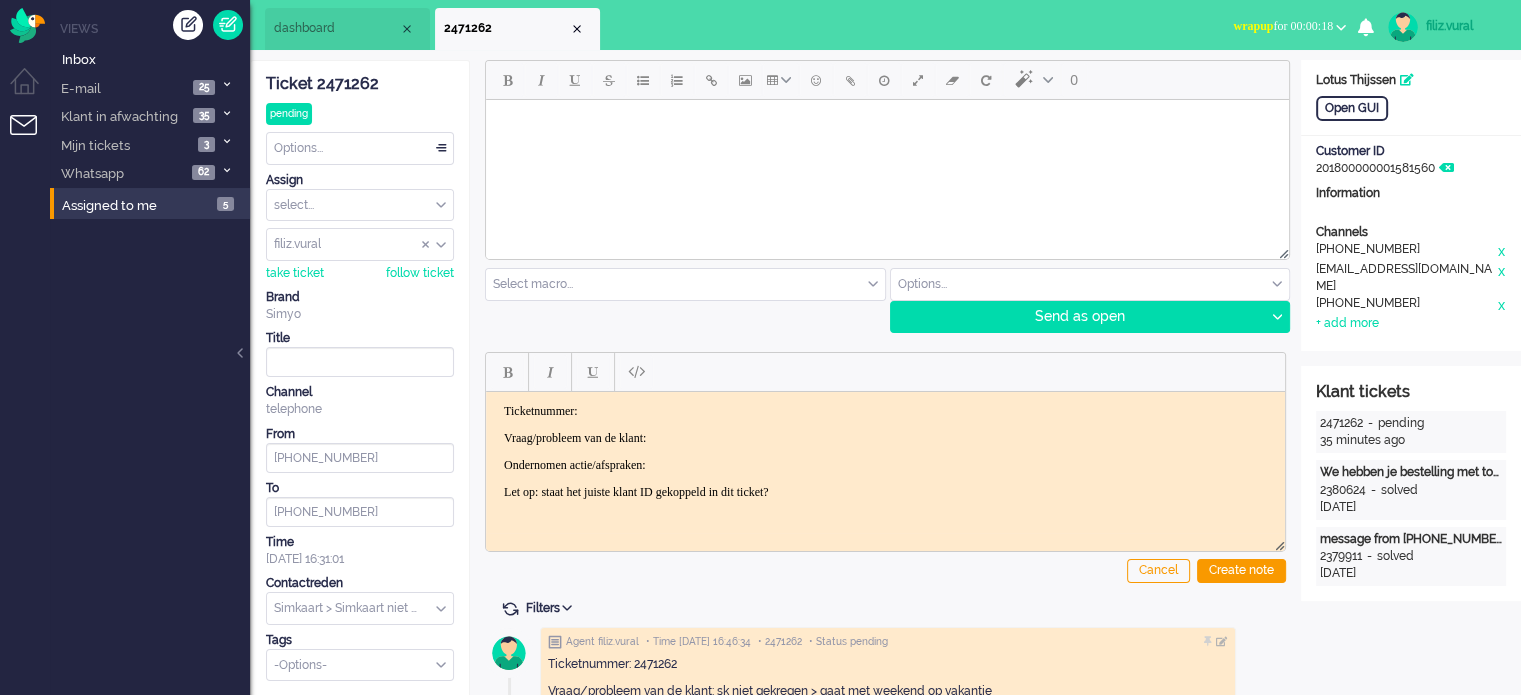 click at bounding box center [1090, 284] 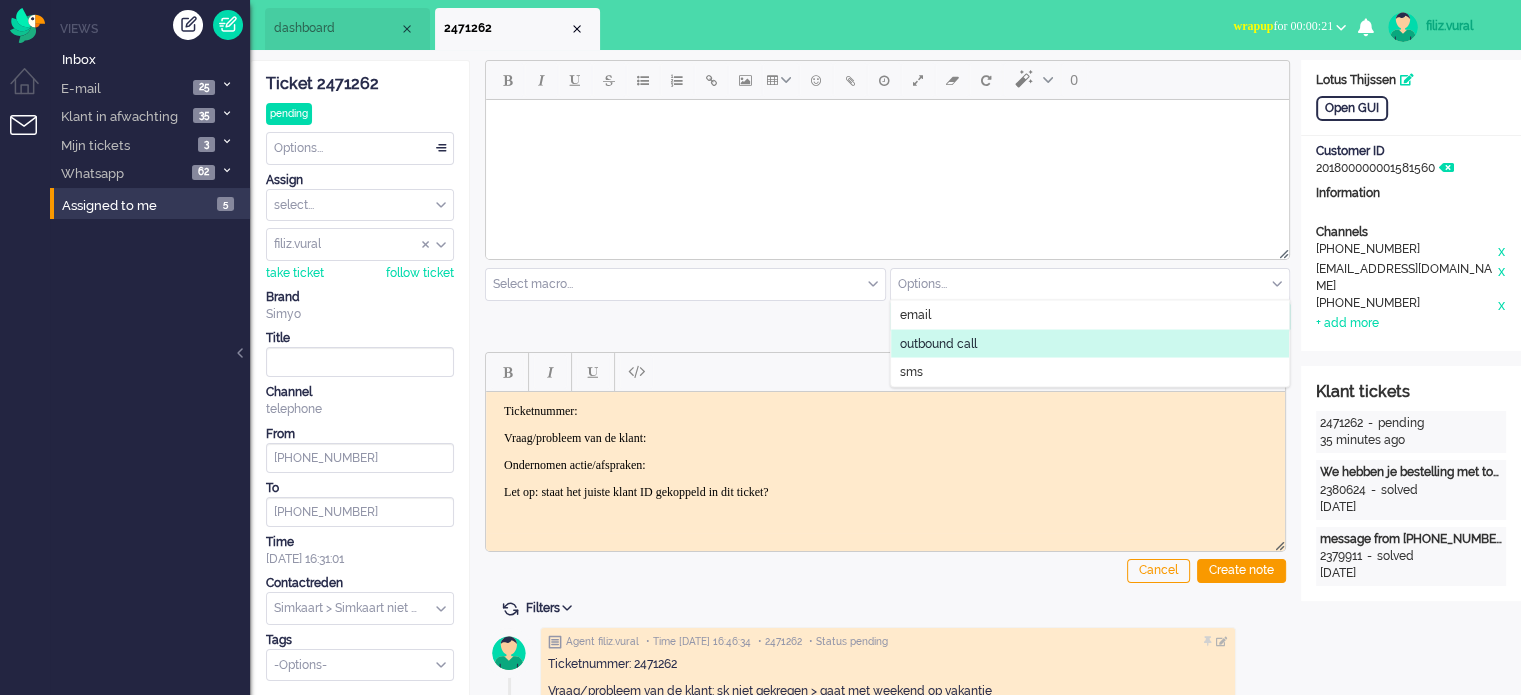 click on "outbound call" 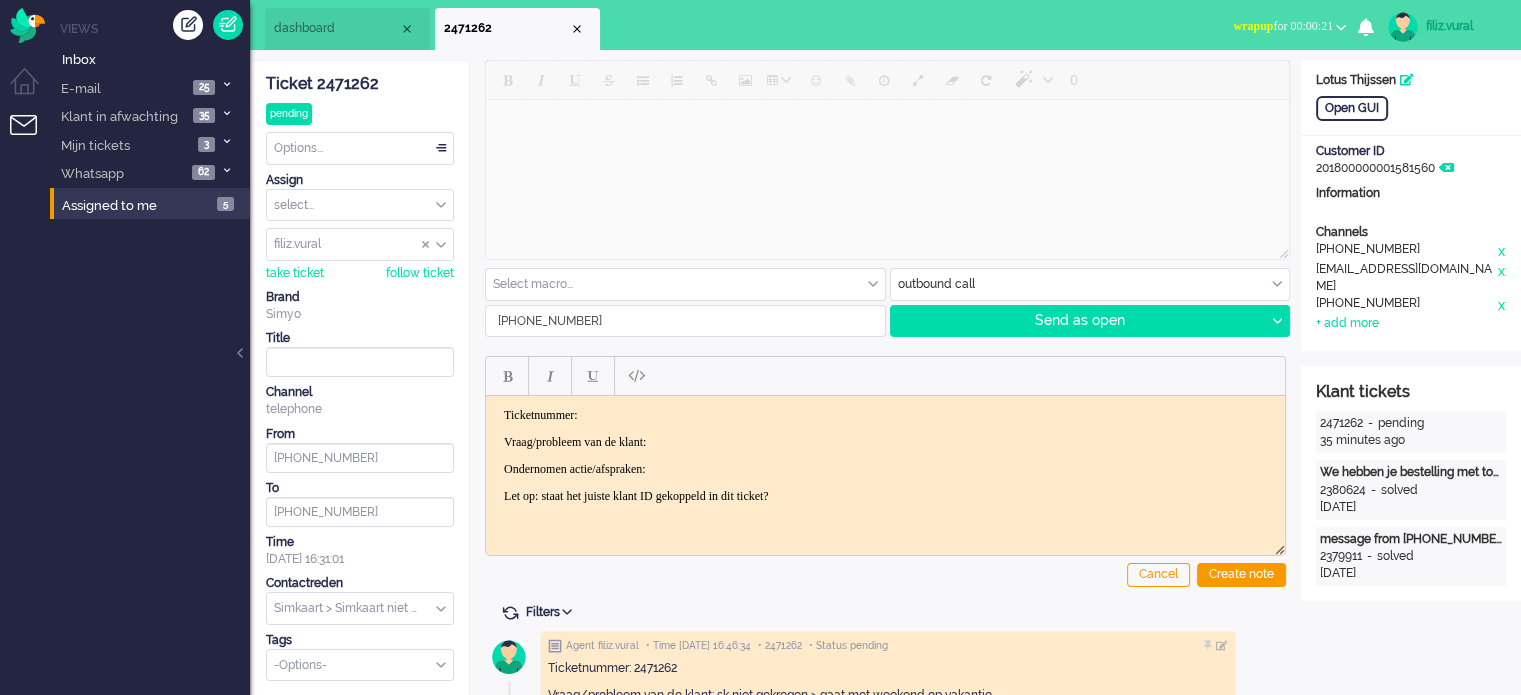 drag, startPoint x: 588, startPoint y: 325, endPoint x: 512, endPoint y: 317, distance: 76.41989 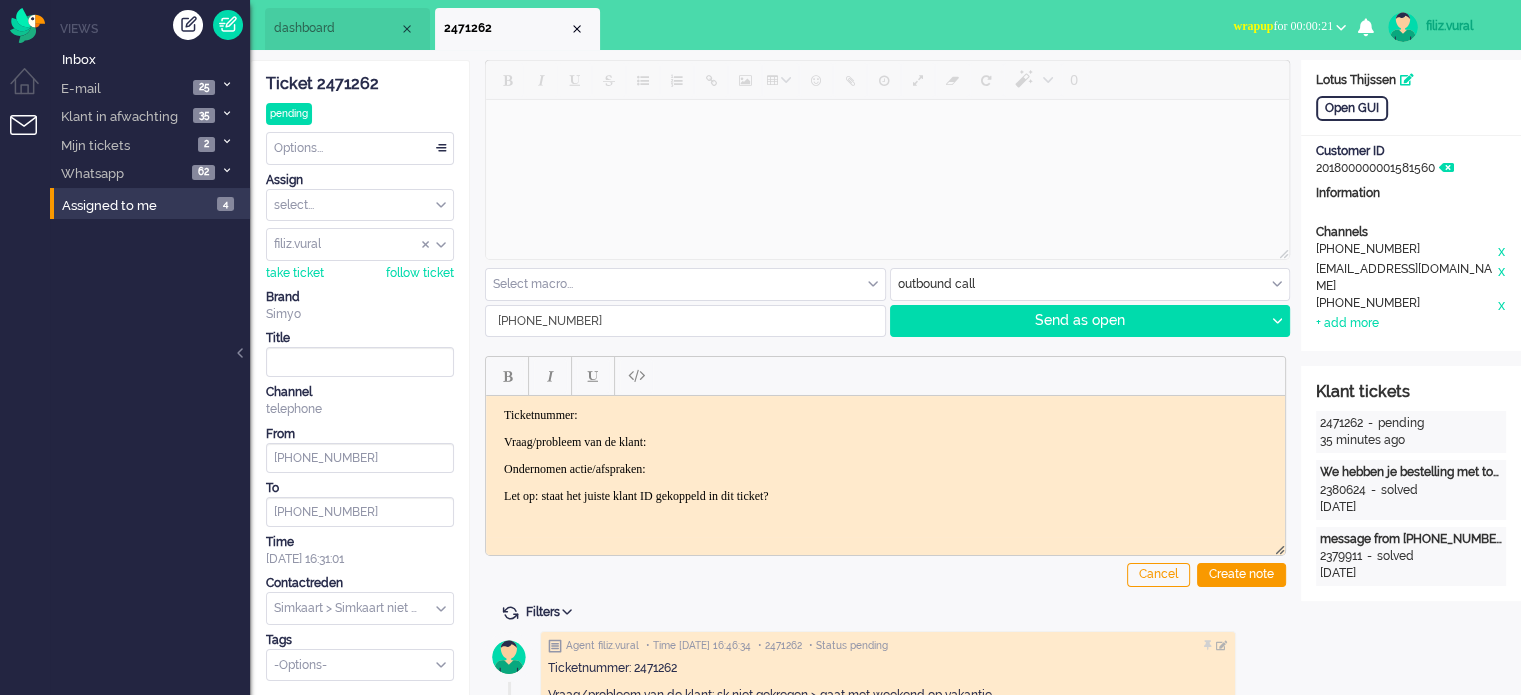 type on "[PHONE_NUMBER]" 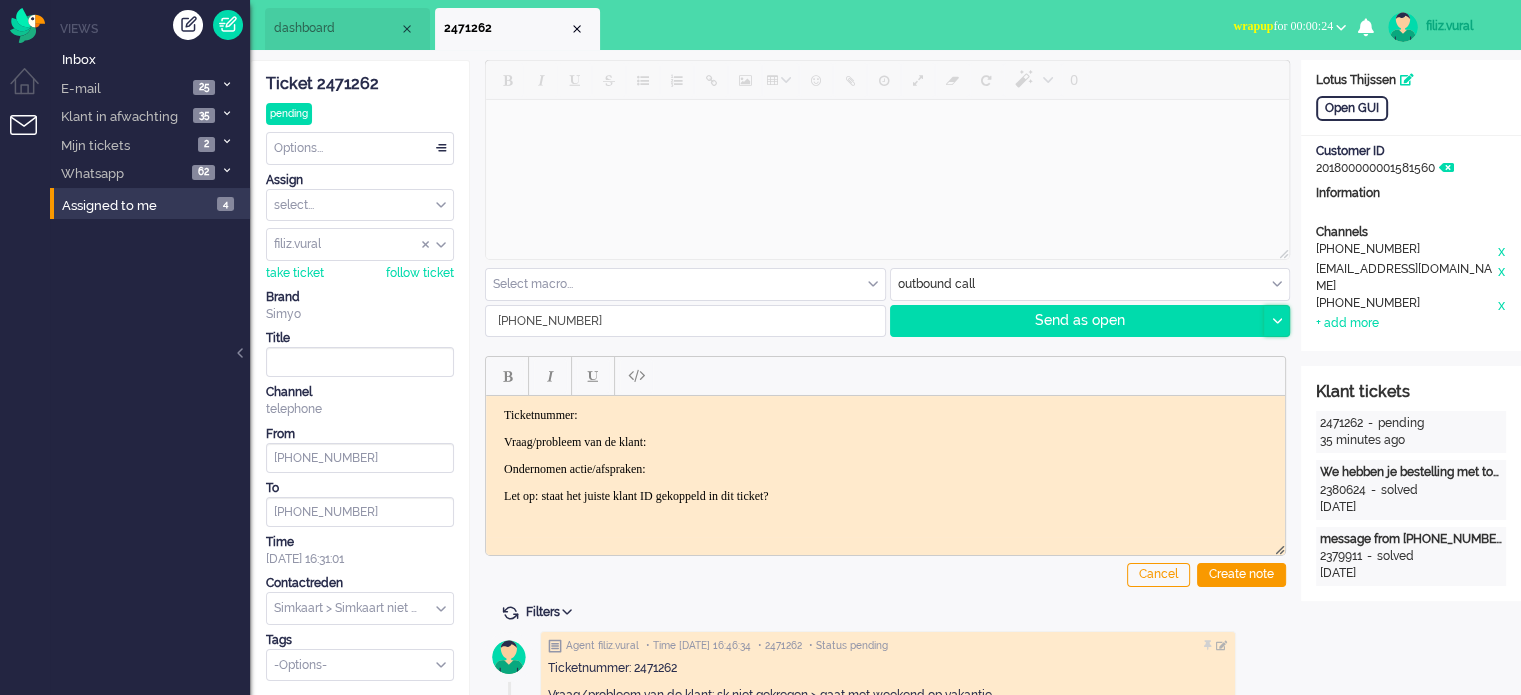 click at bounding box center (1276, 321) 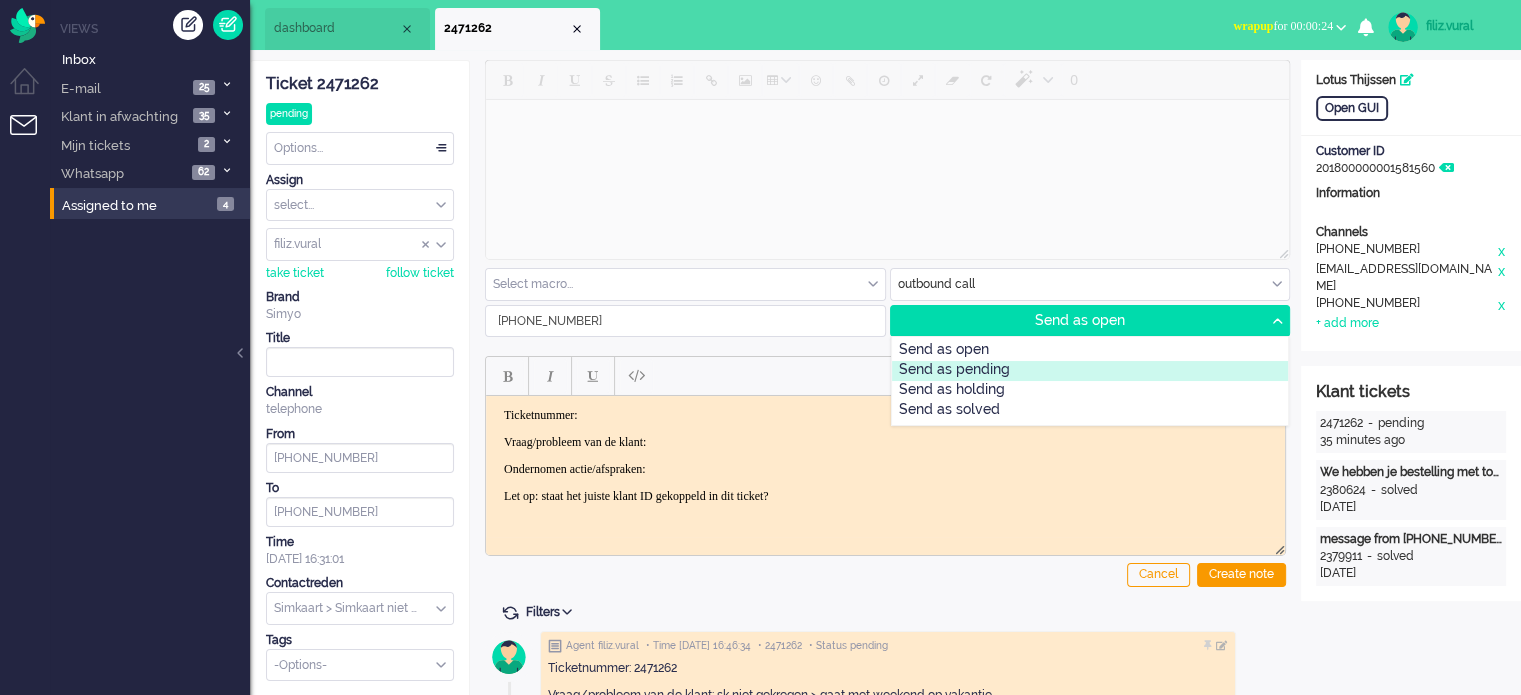 click on "Send as pending" at bounding box center (1090, 371) 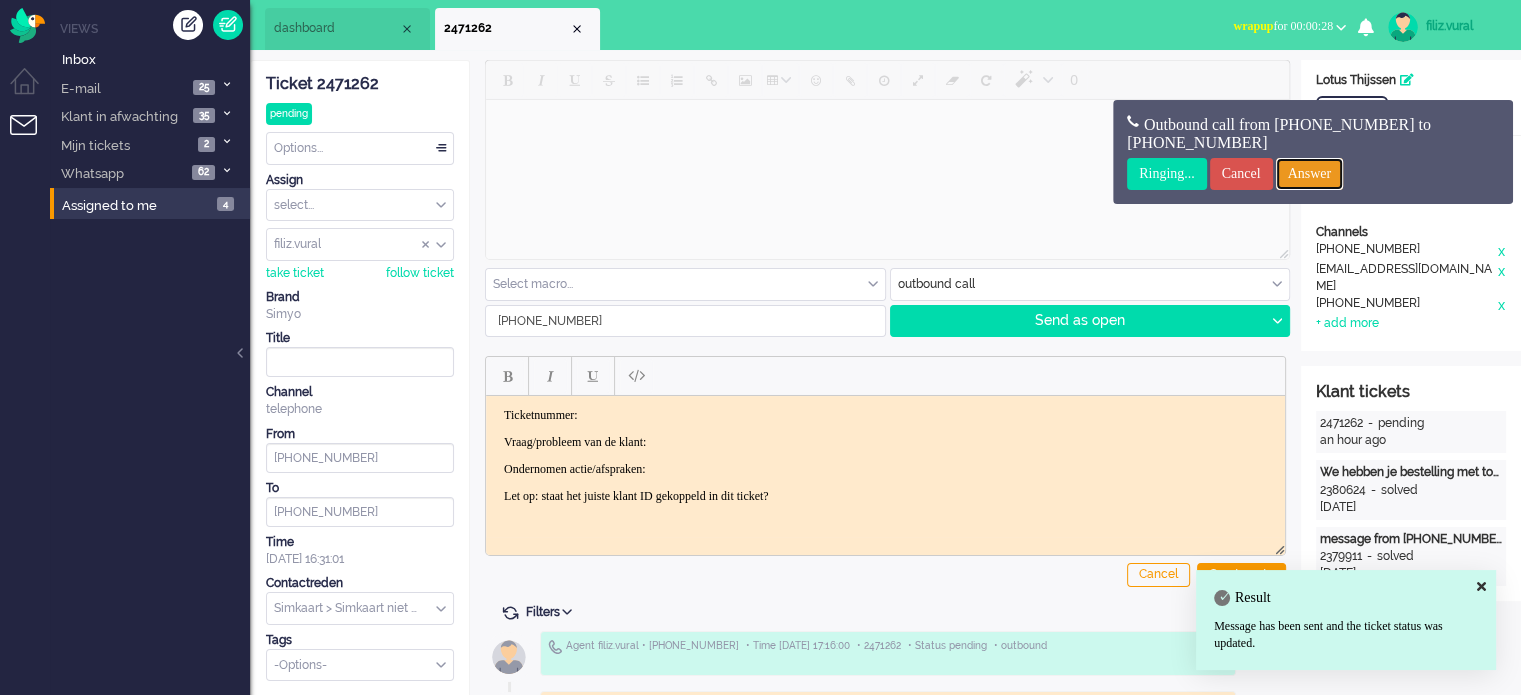 click on "Answer" at bounding box center (1310, 174) 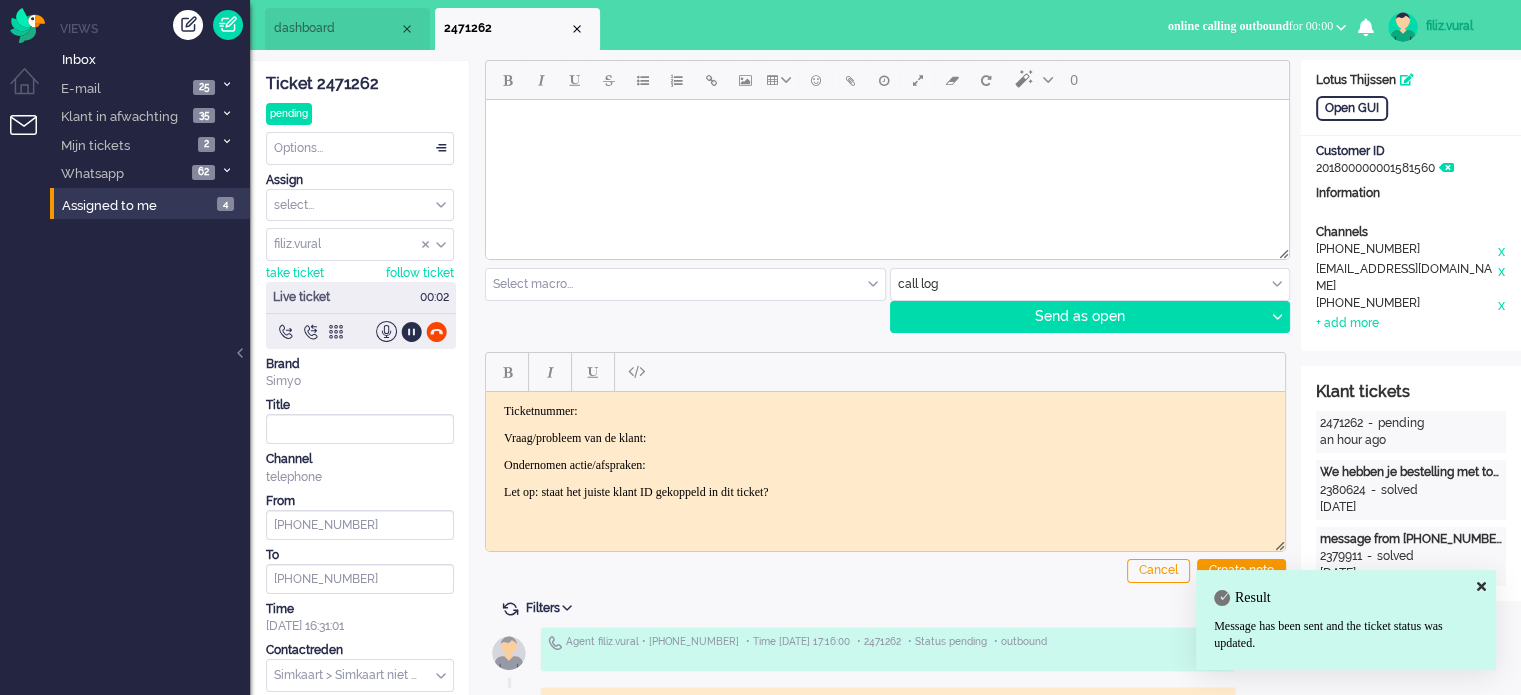 click on "dashboard" at bounding box center [336, 28] 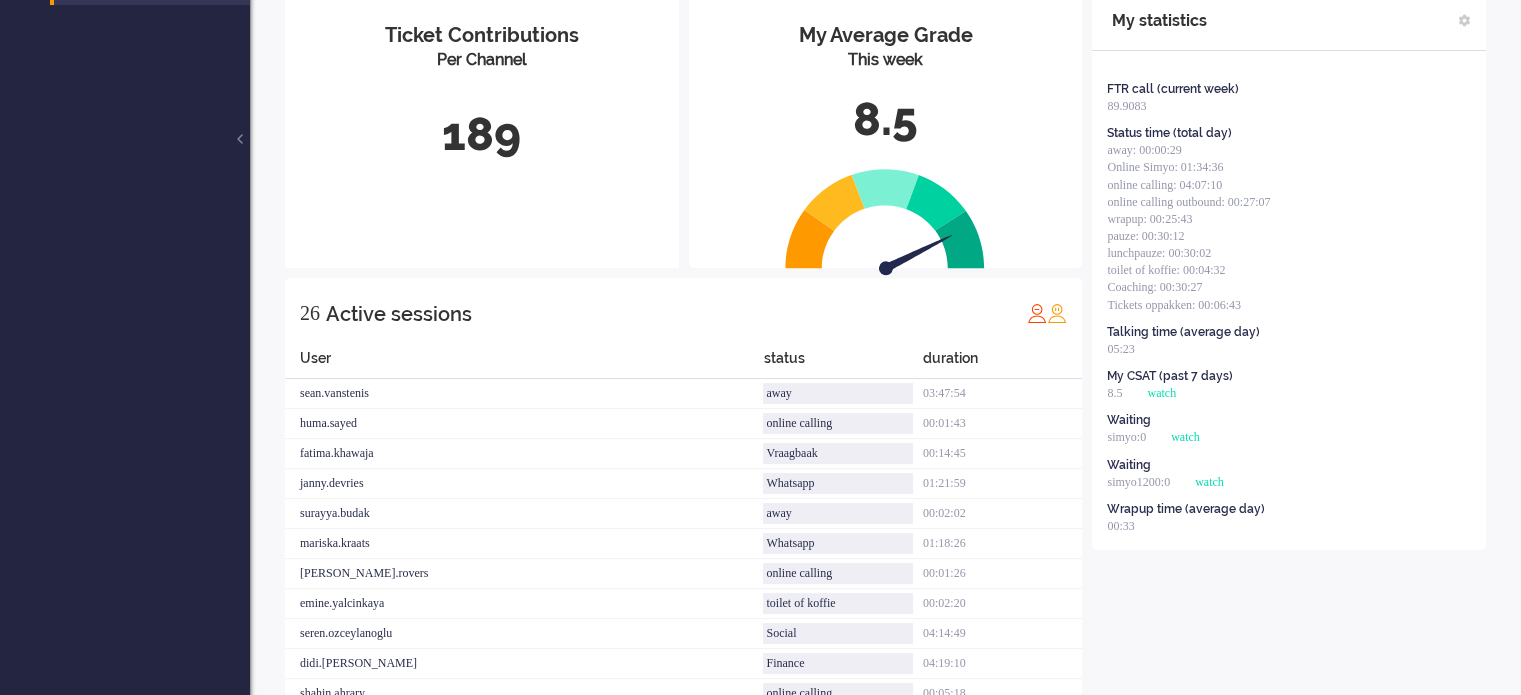 scroll, scrollTop: 0, scrollLeft: 0, axis: both 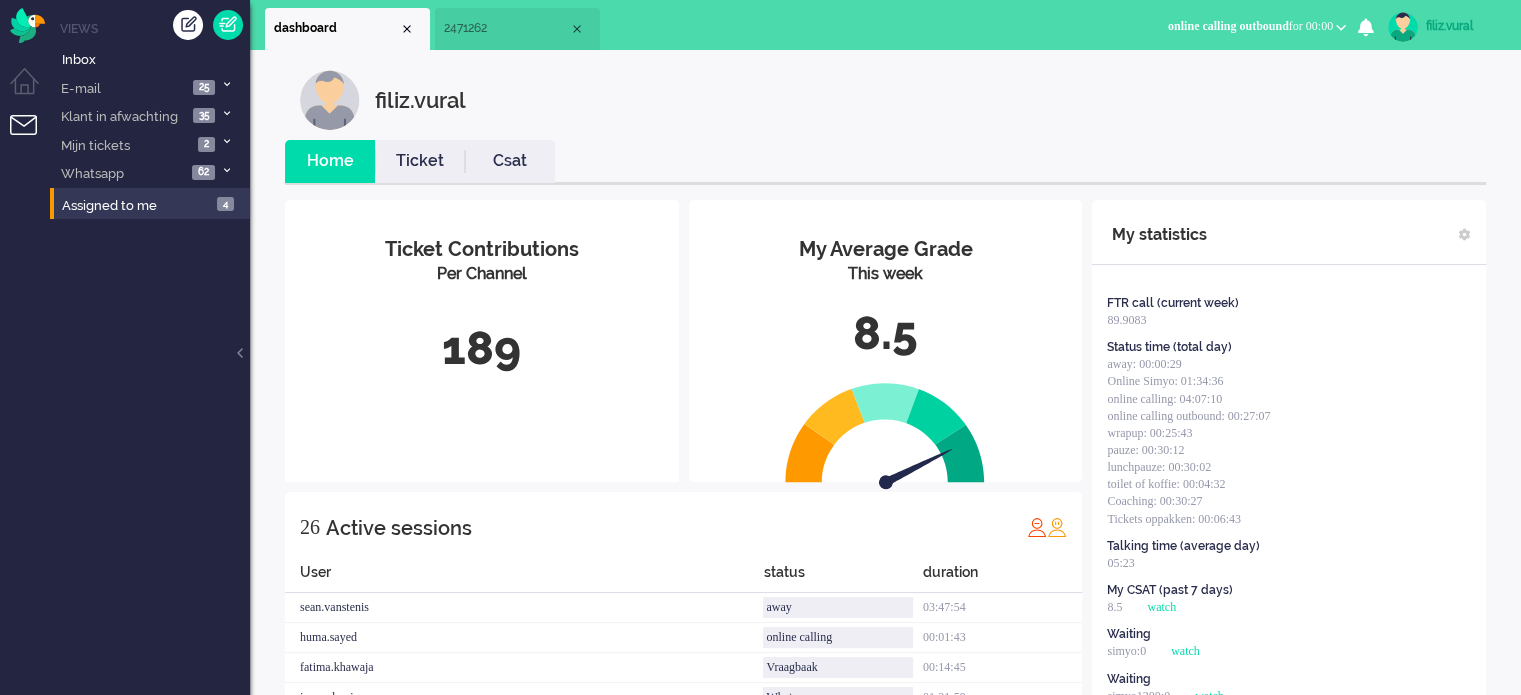 click on "Ticket" at bounding box center [420, 161] 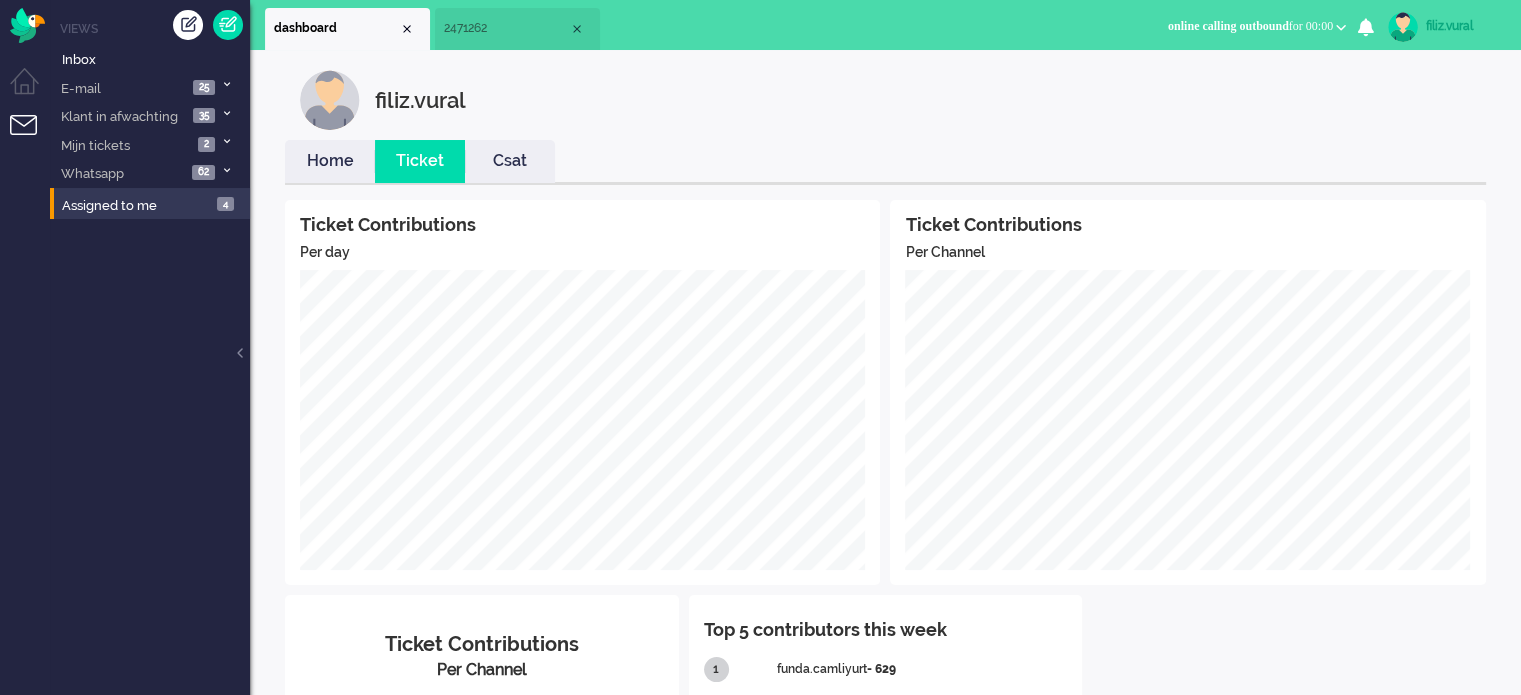 click on "Home" at bounding box center (330, 161) 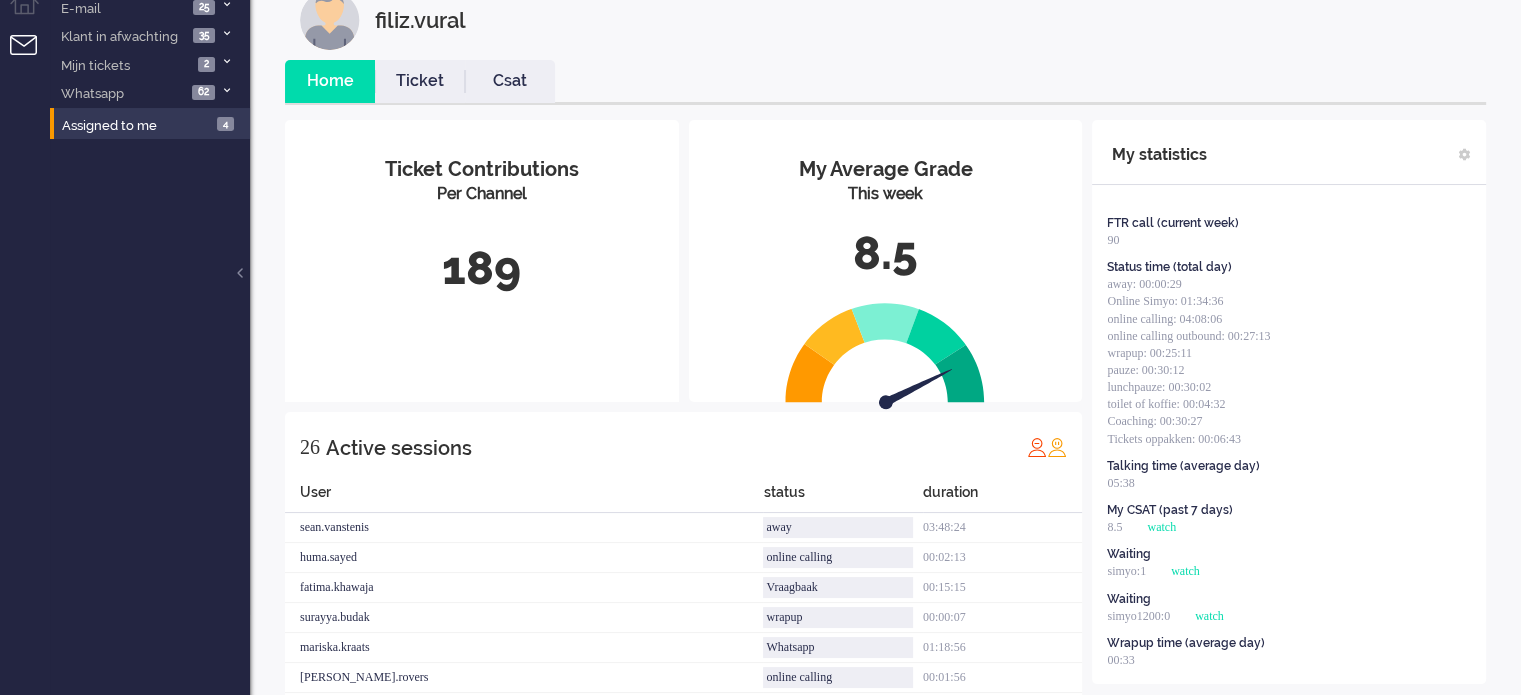 scroll, scrollTop: 200, scrollLeft: 0, axis: vertical 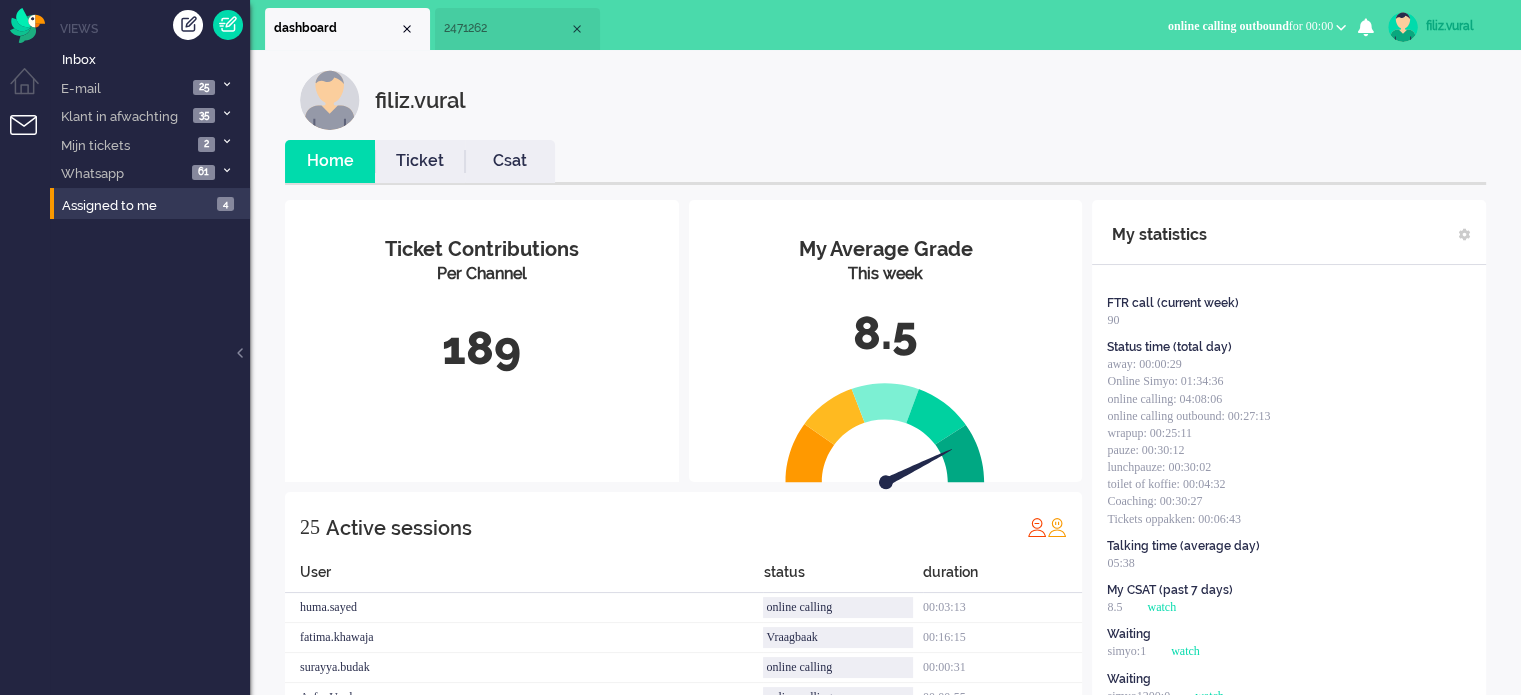click on "2471262" at bounding box center (517, 29) 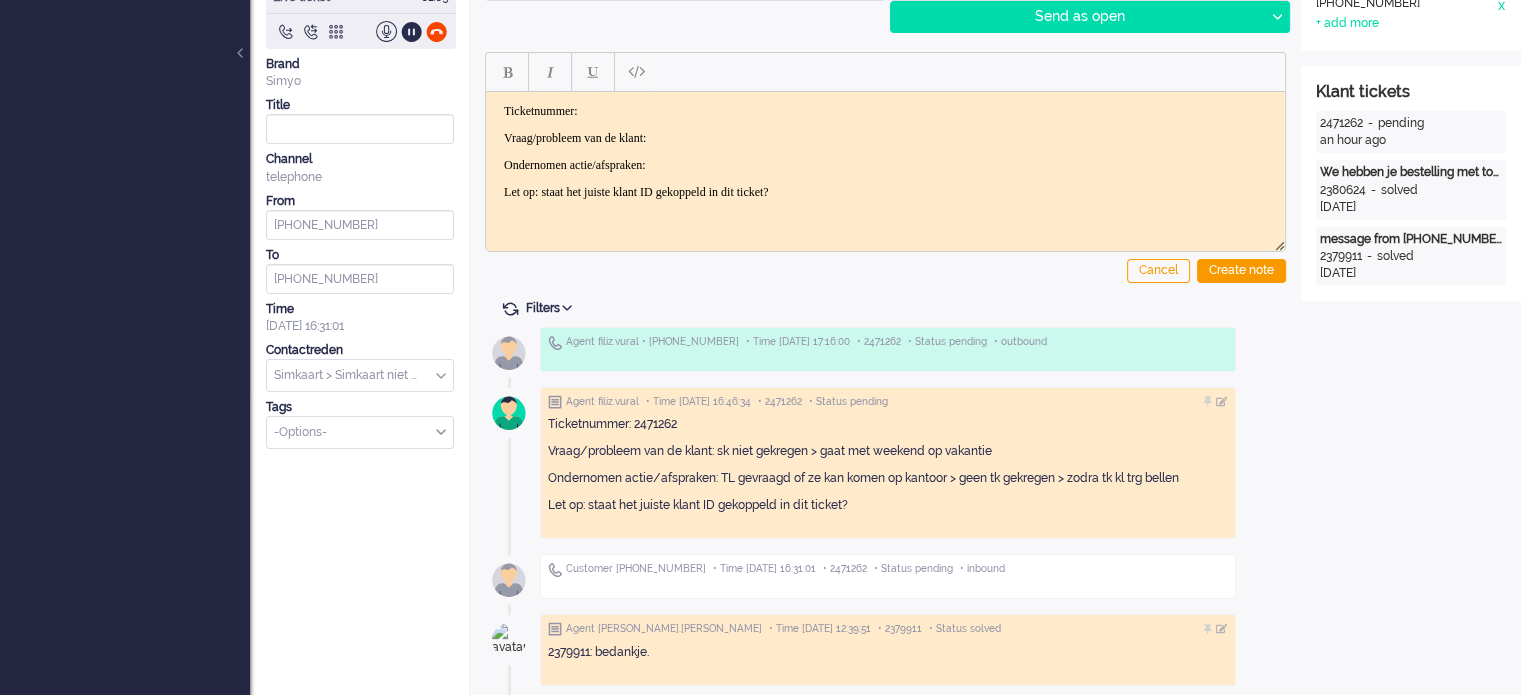 scroll, scrollTop: 100, scrollLeft: 0, axis: vertical 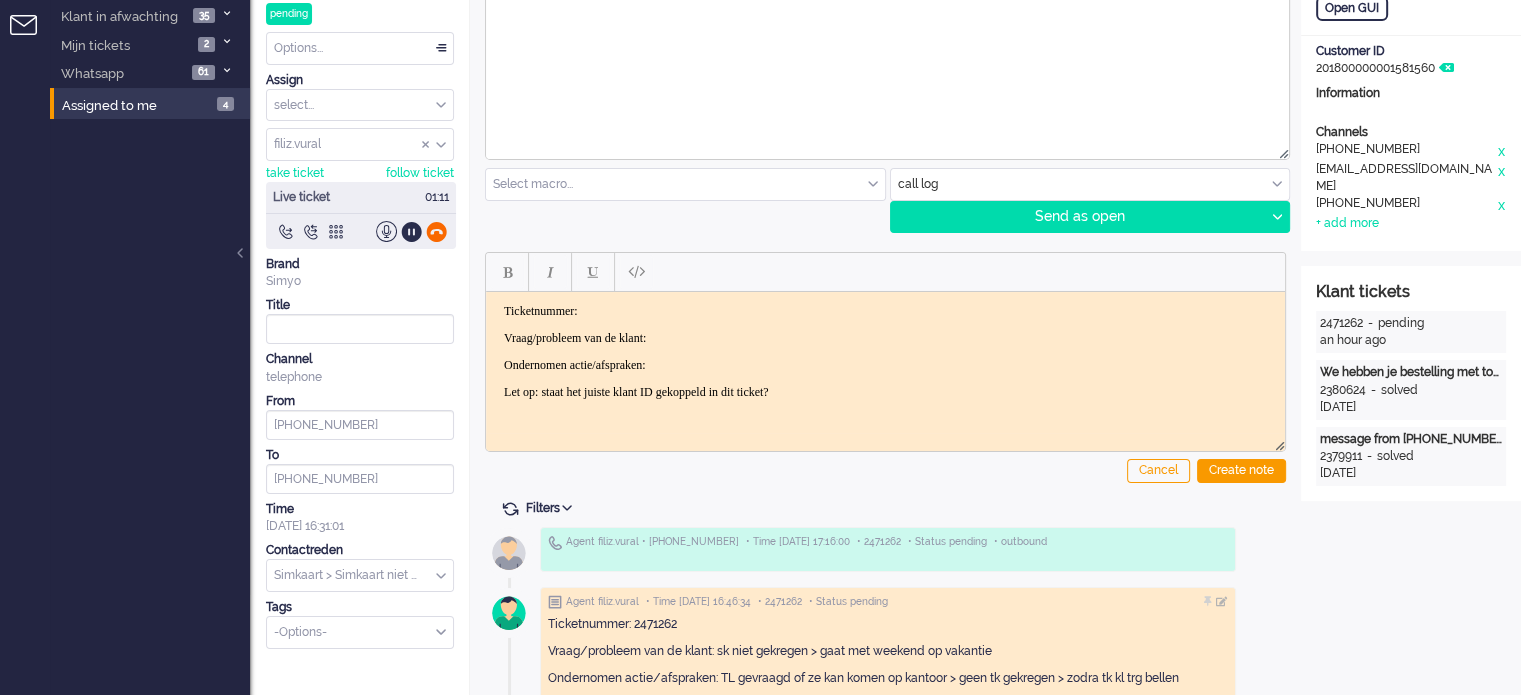 click 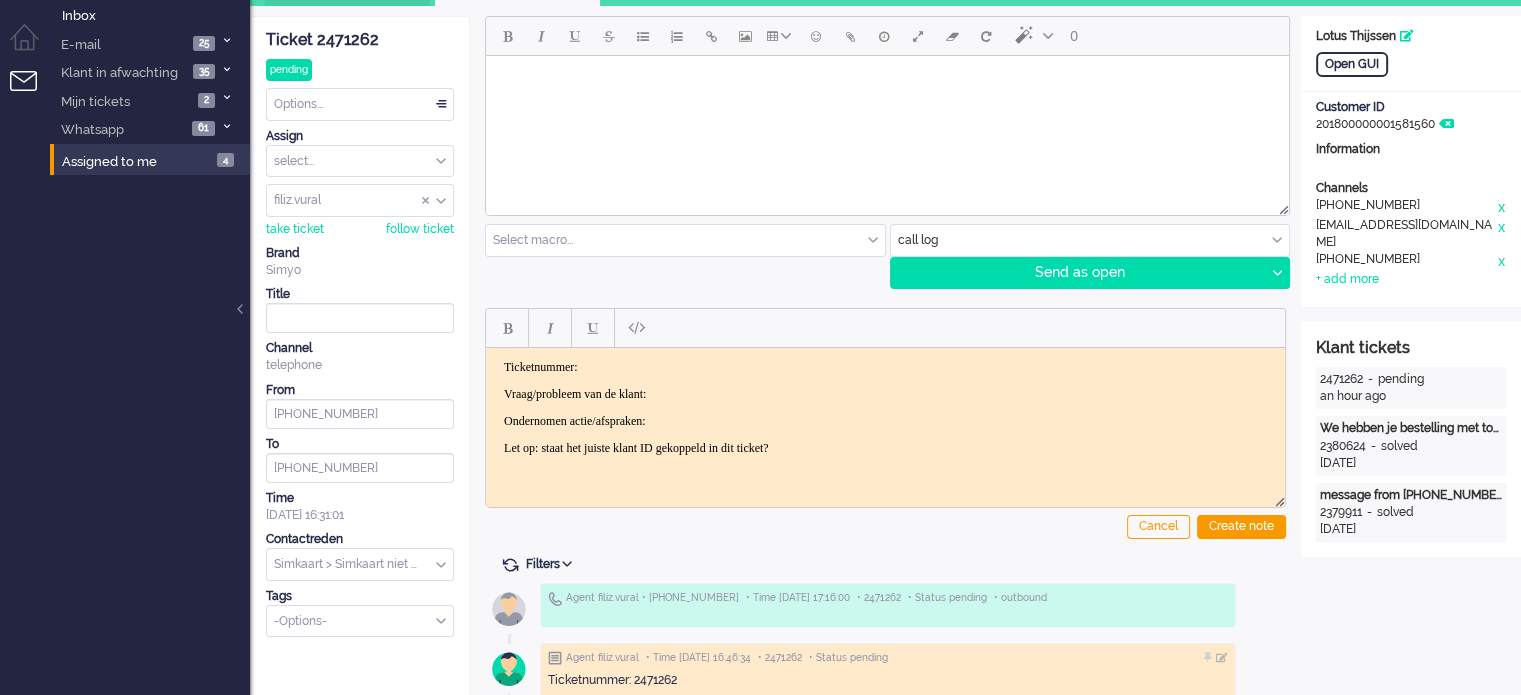 scroll, scrollTop: 0, scrollLeft: 0, axis: both 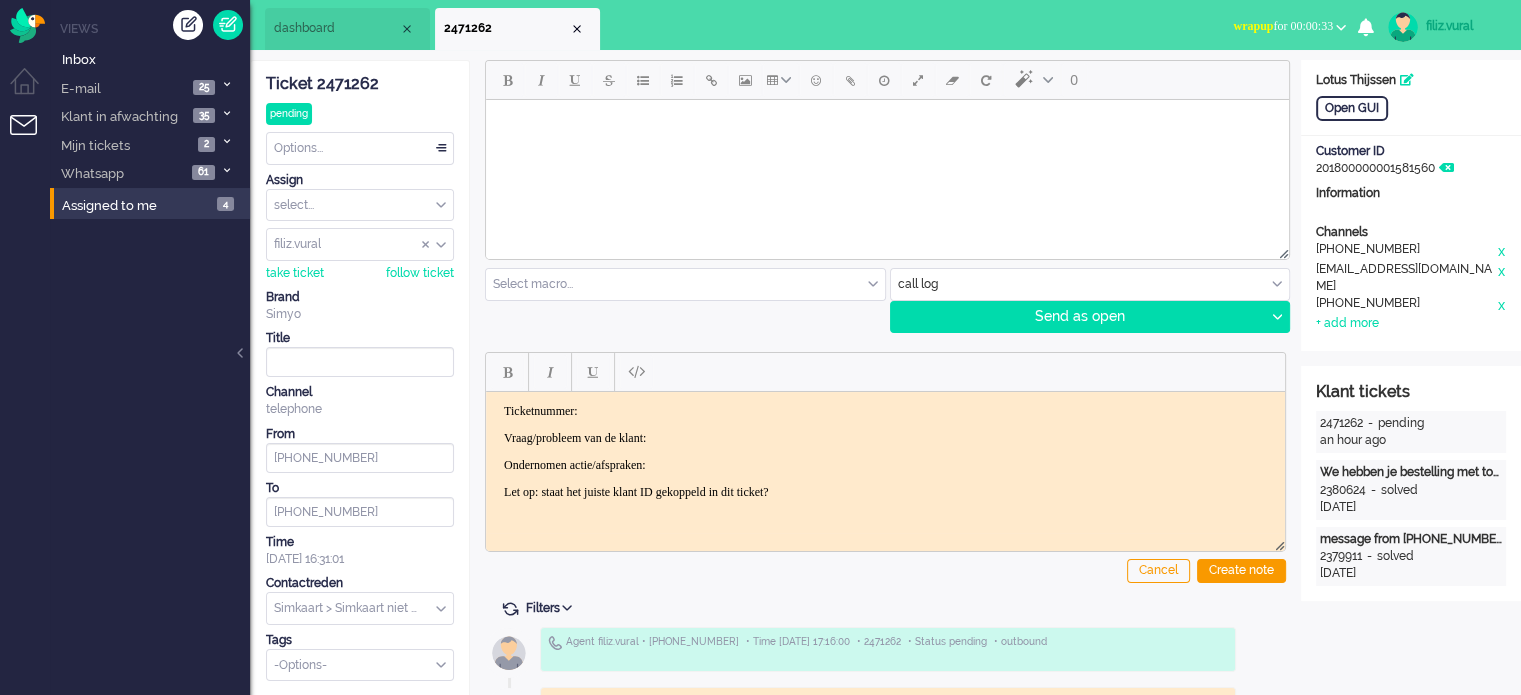 click on "wrapup  for 00:00:33" at bounding box center [1283, 26] 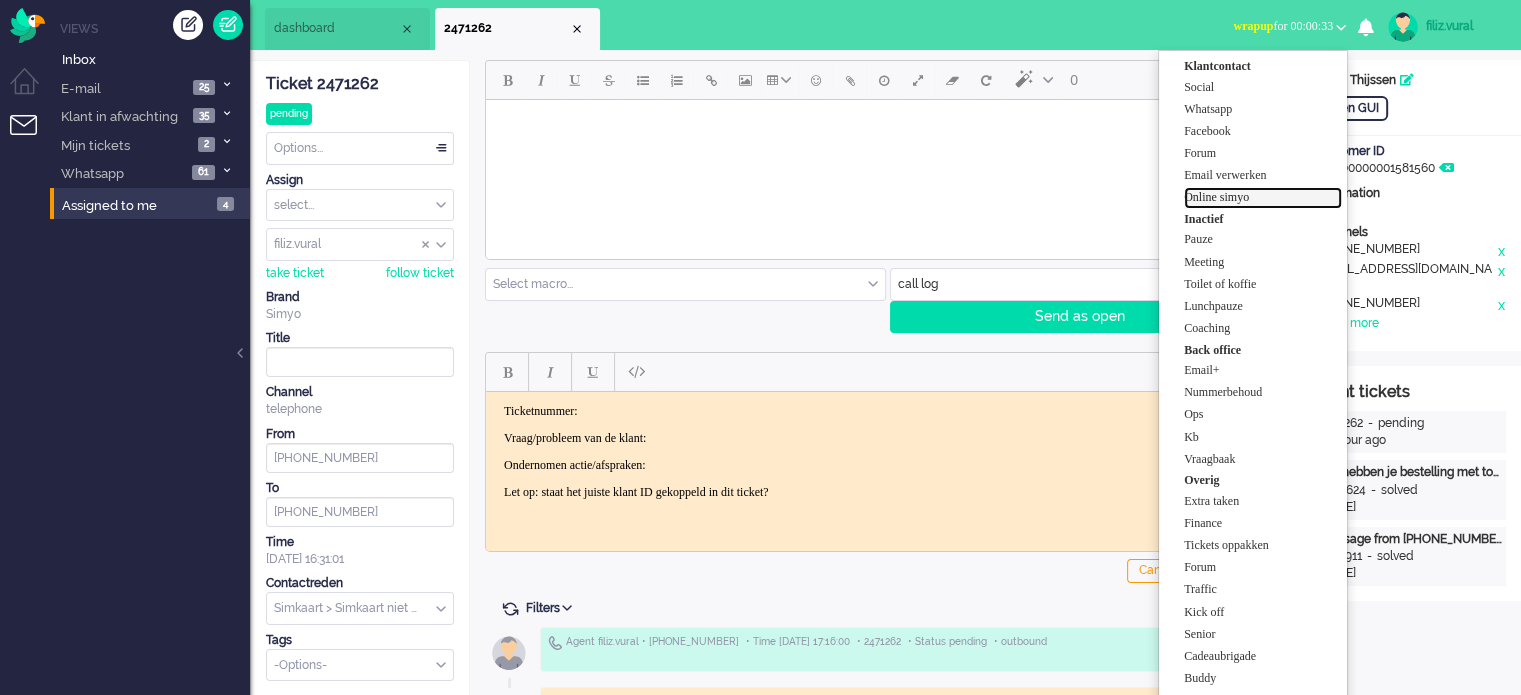 click on "Online simyo" at bounding box center (1263, 197) 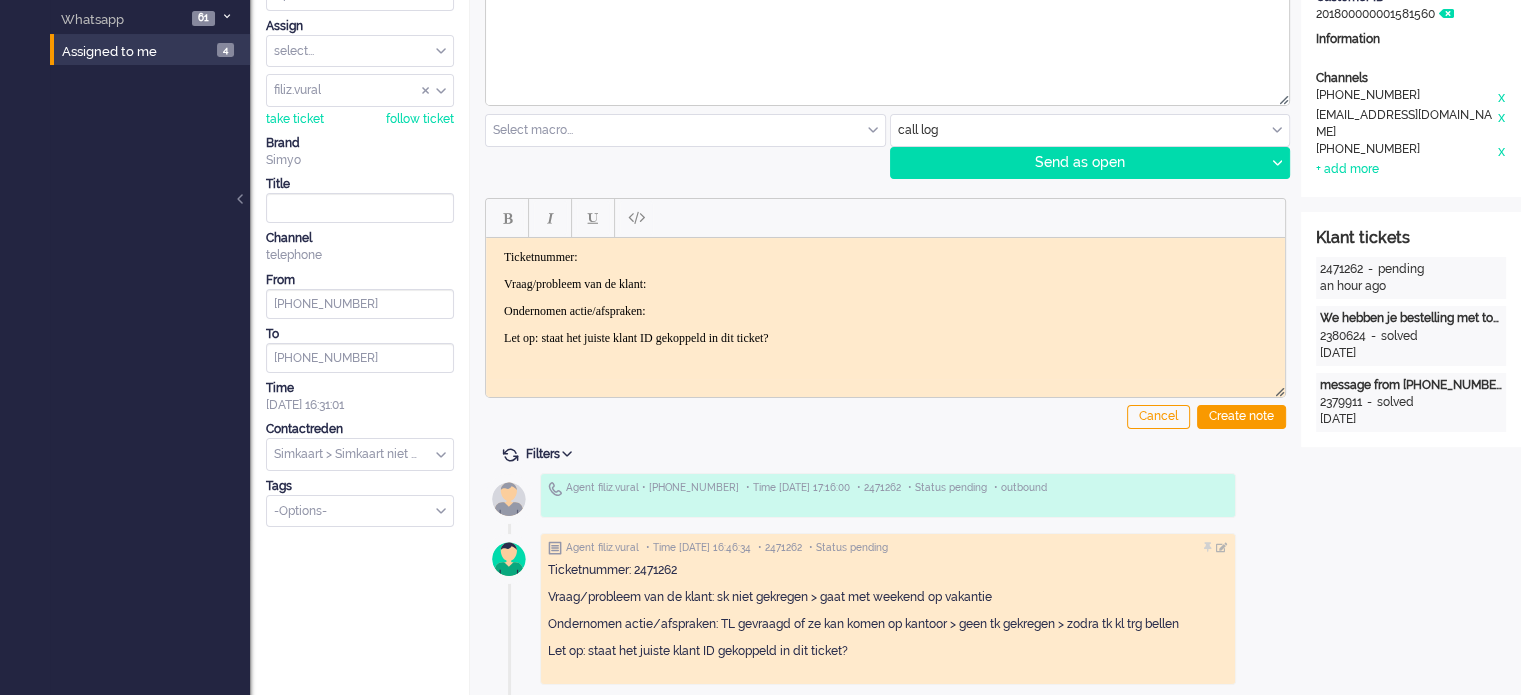 scroll, scrollTop: 400, scrollLeft: 0, axis: vertical 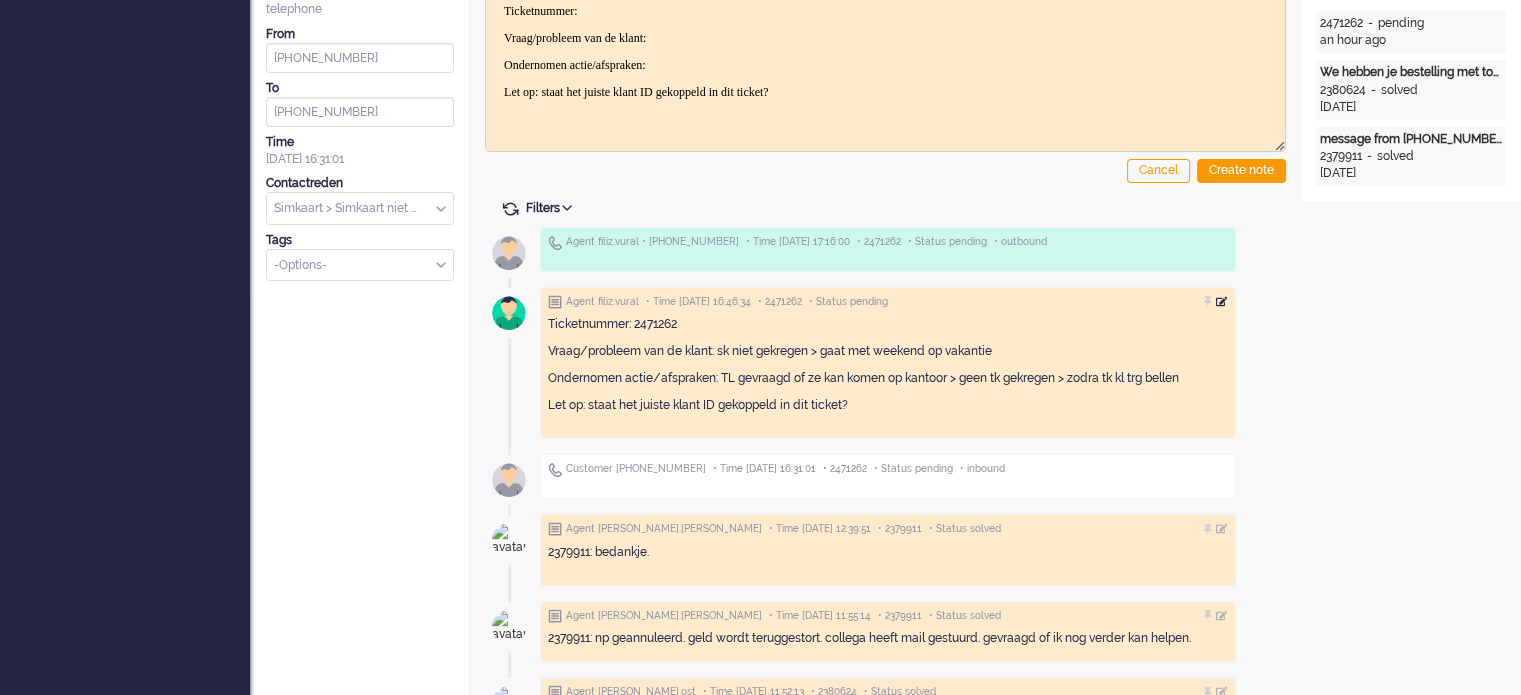 click at bounding box center [1222, 302] 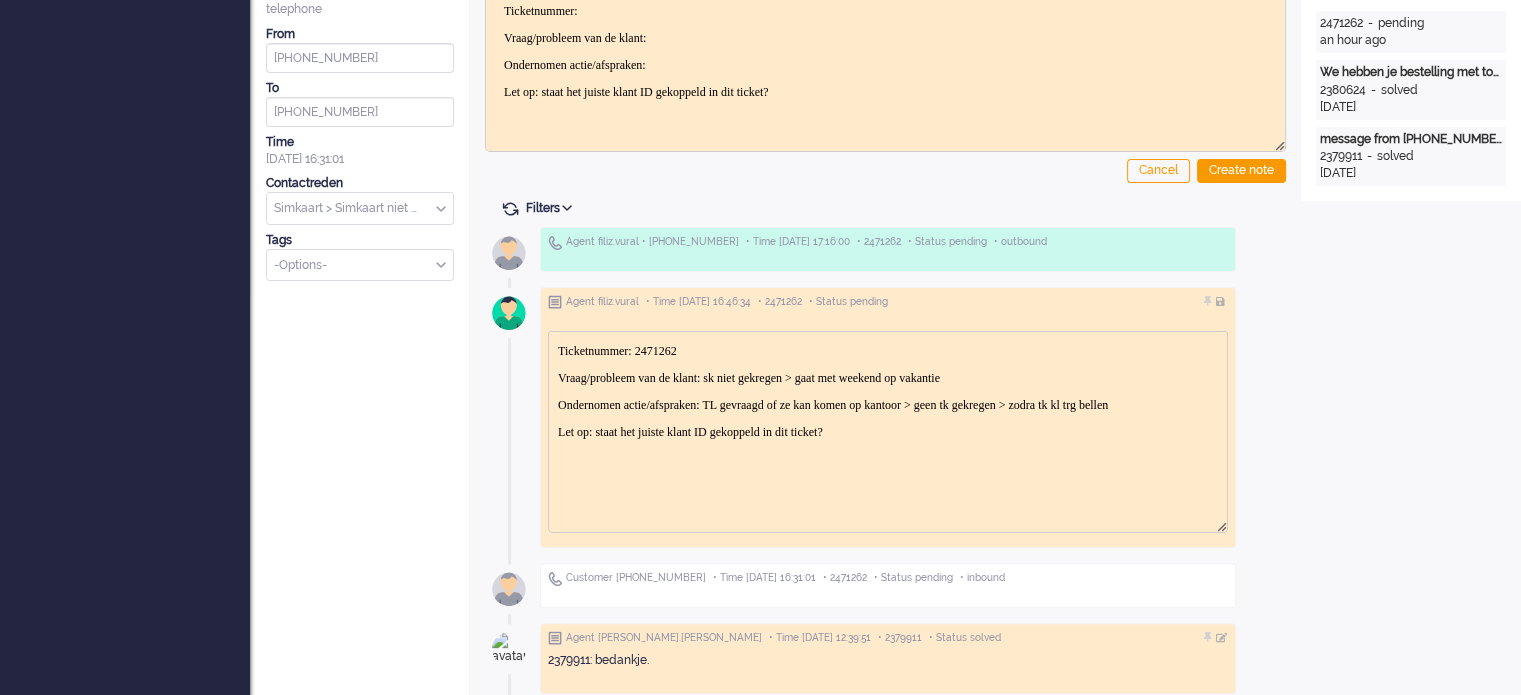 scroll, scrollTop: 0, scrollLeft: 0, axis: both 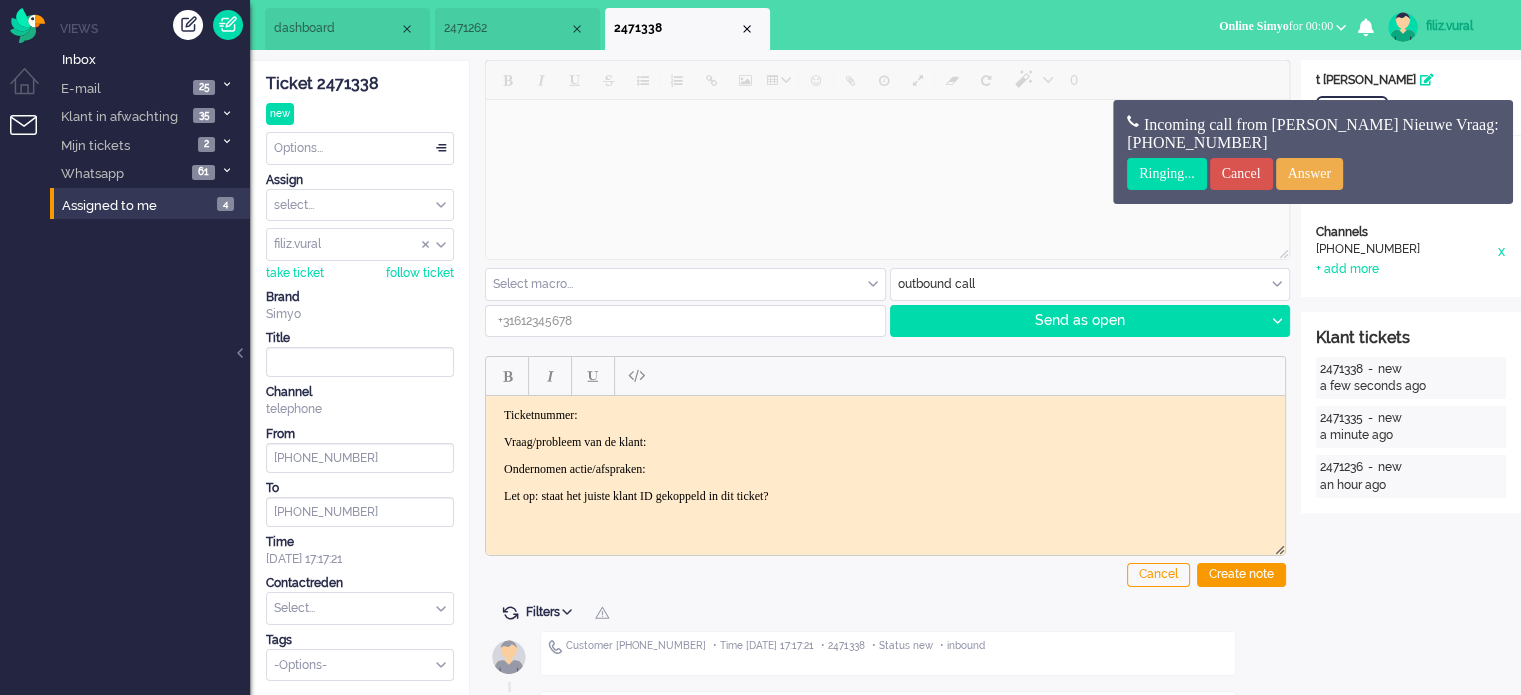 click on "2471262" at bounding box center (506, 28) 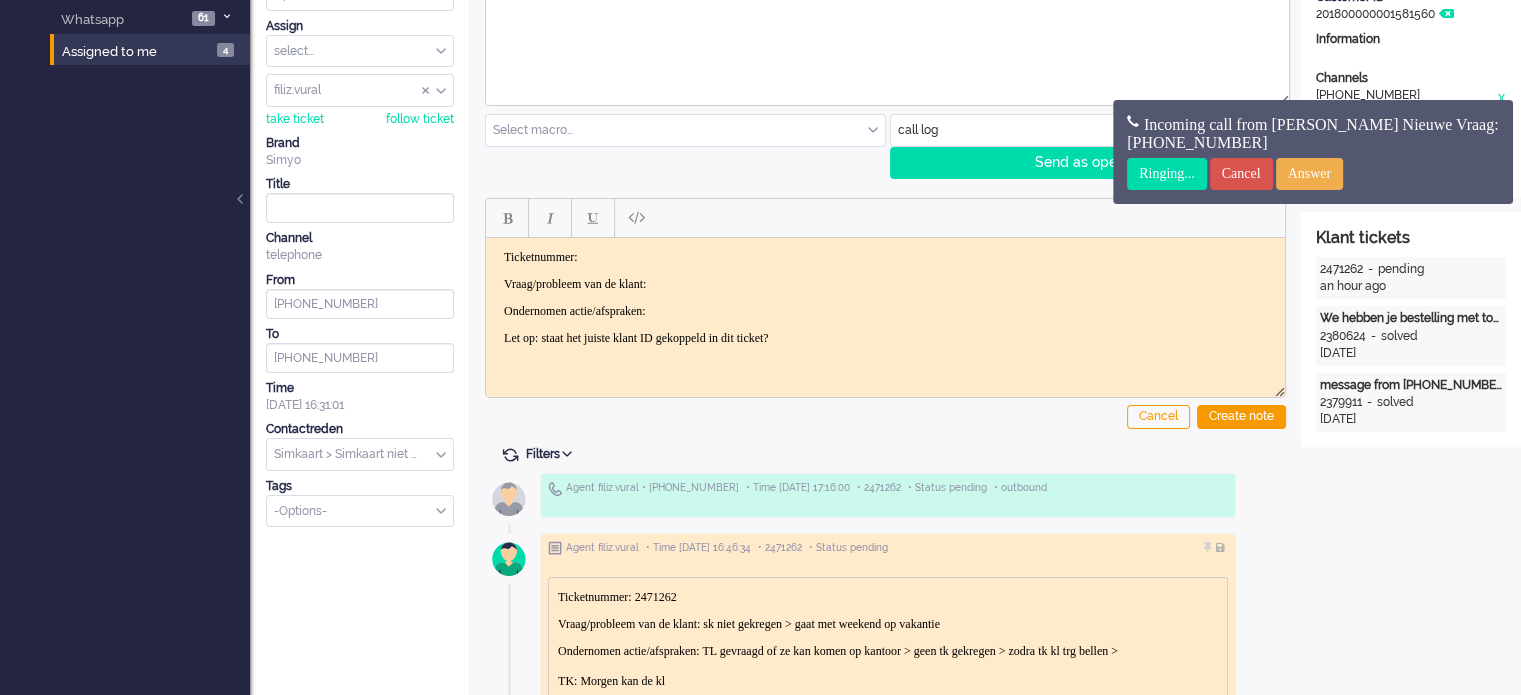 scroll, scrollTop: 400, scrollLeft: 0, axis: vertical 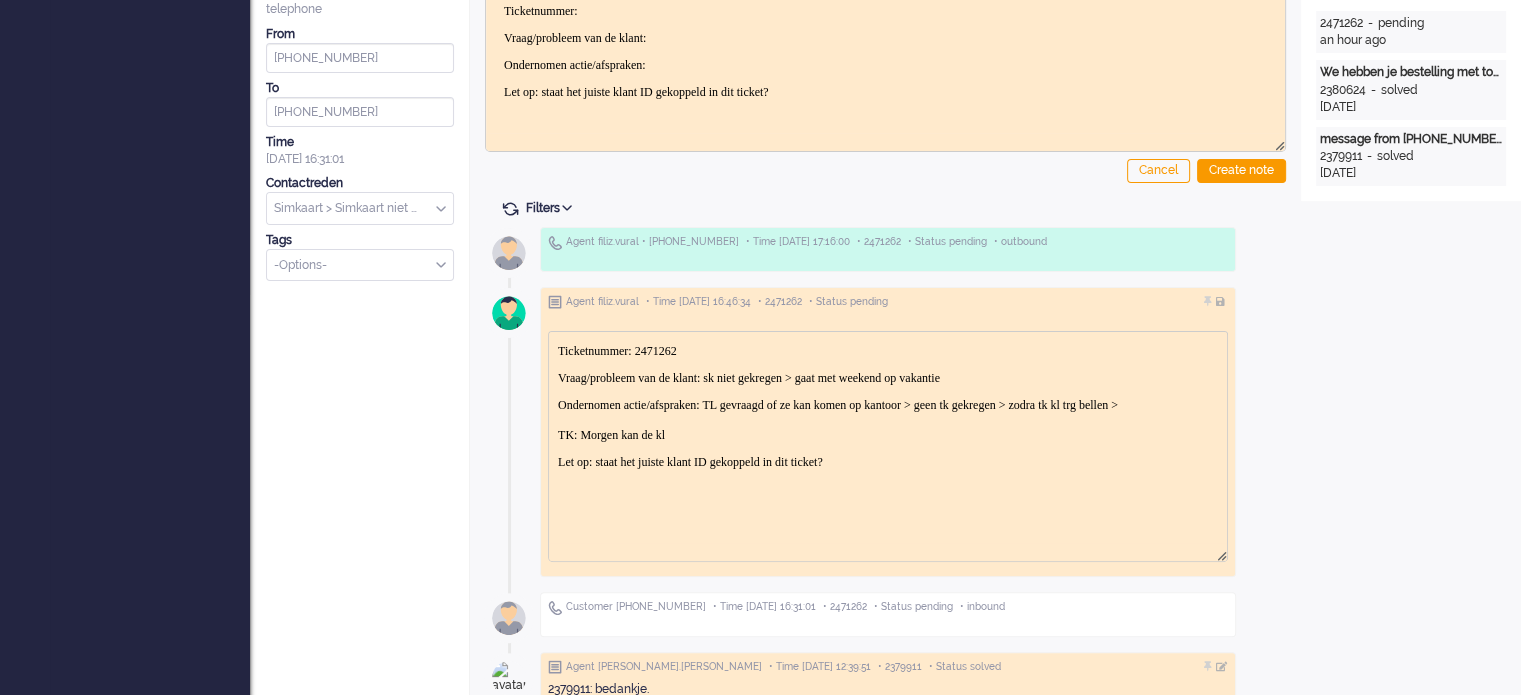 click on "Ondernomen actie/afspraken: TL gevraagd of ze kan komen op kantoor > geen tk gekregen > zodra tk kl trg bellen >  TK: Morgen kan de kl" at bounding box center (888, 419) 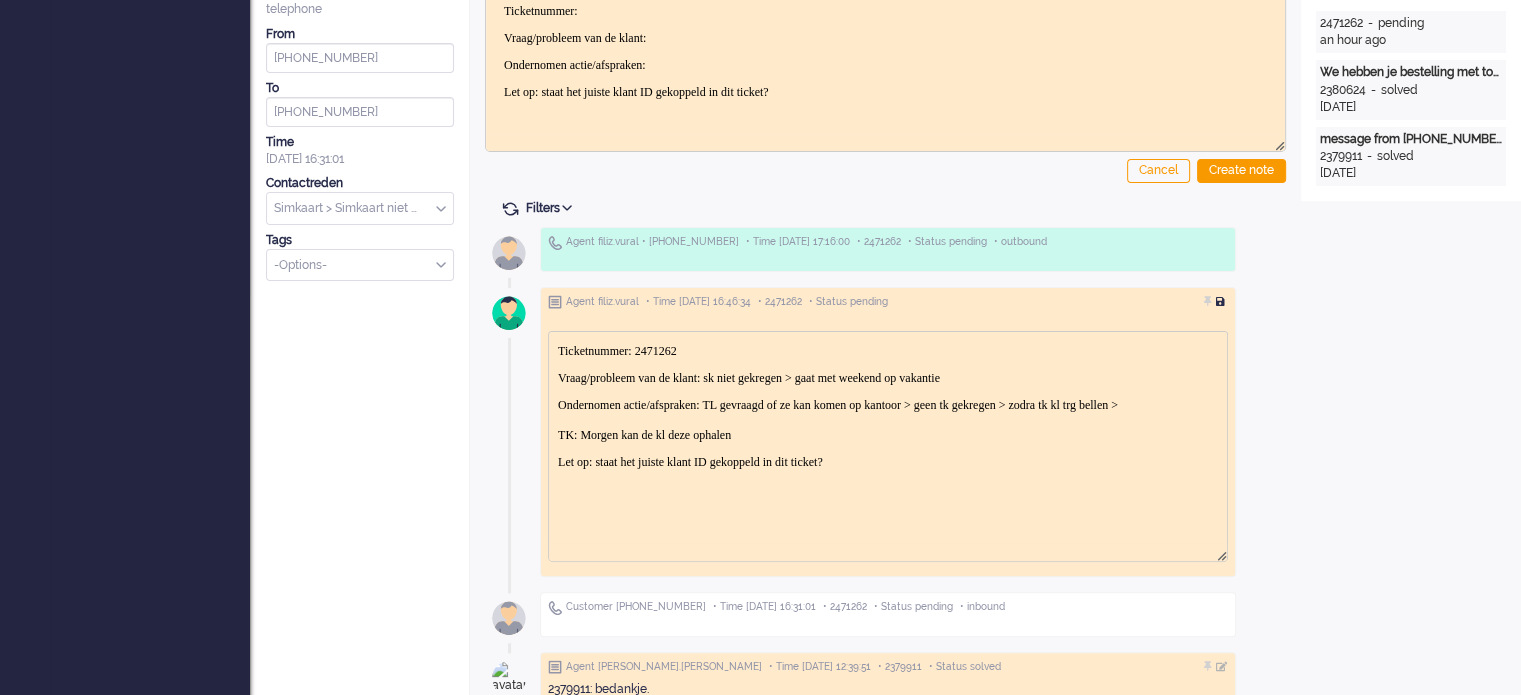 click at bounding box center [1222, 302] 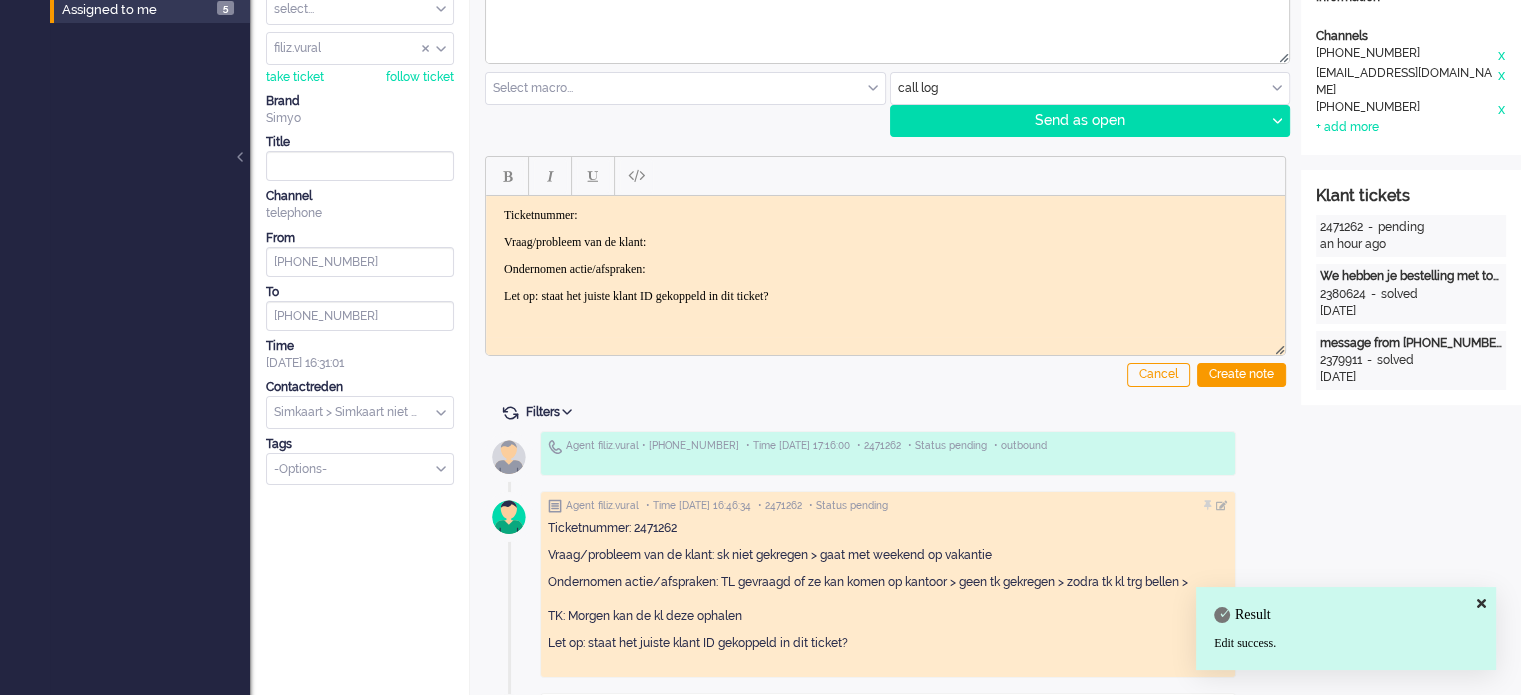 scroll, scrollTop: 0, scrollLeft: 0, axis: both 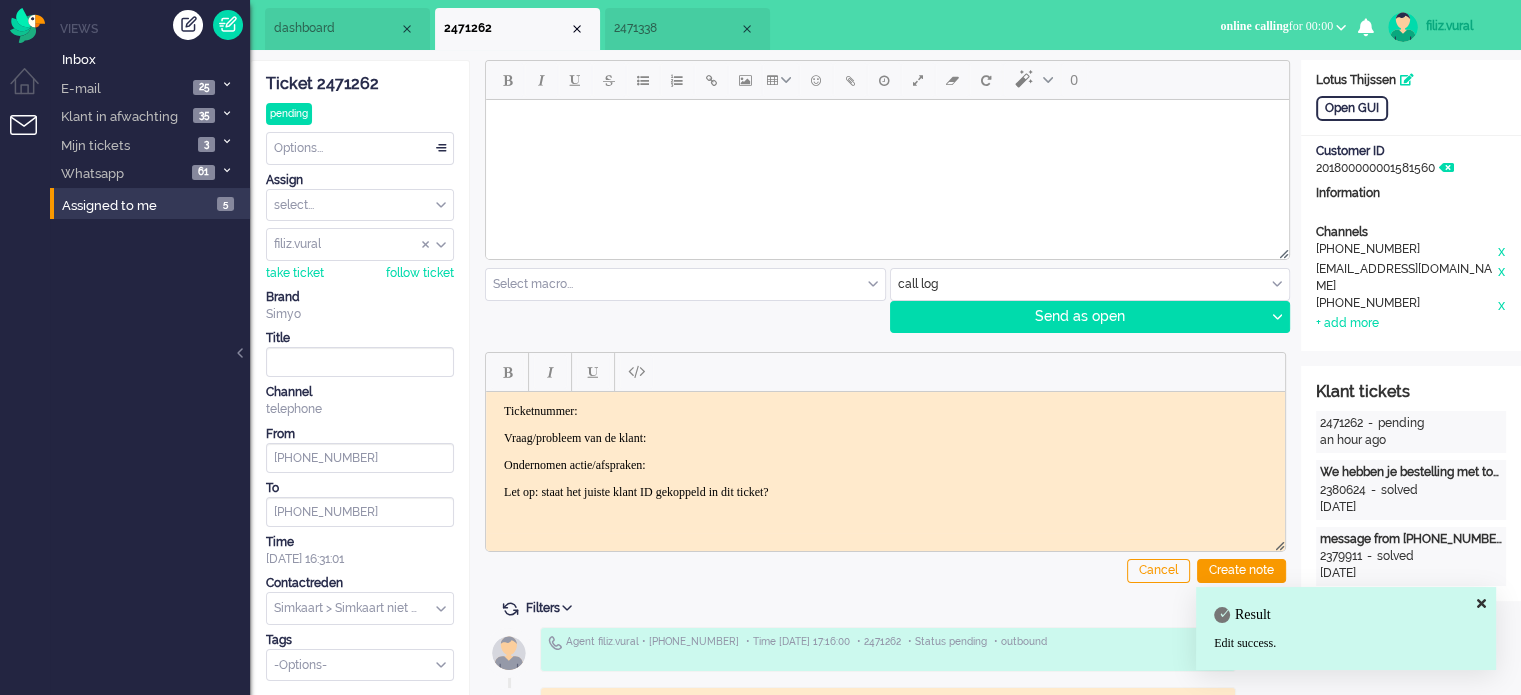 click on "Options..." at bounding box center (360, 148) 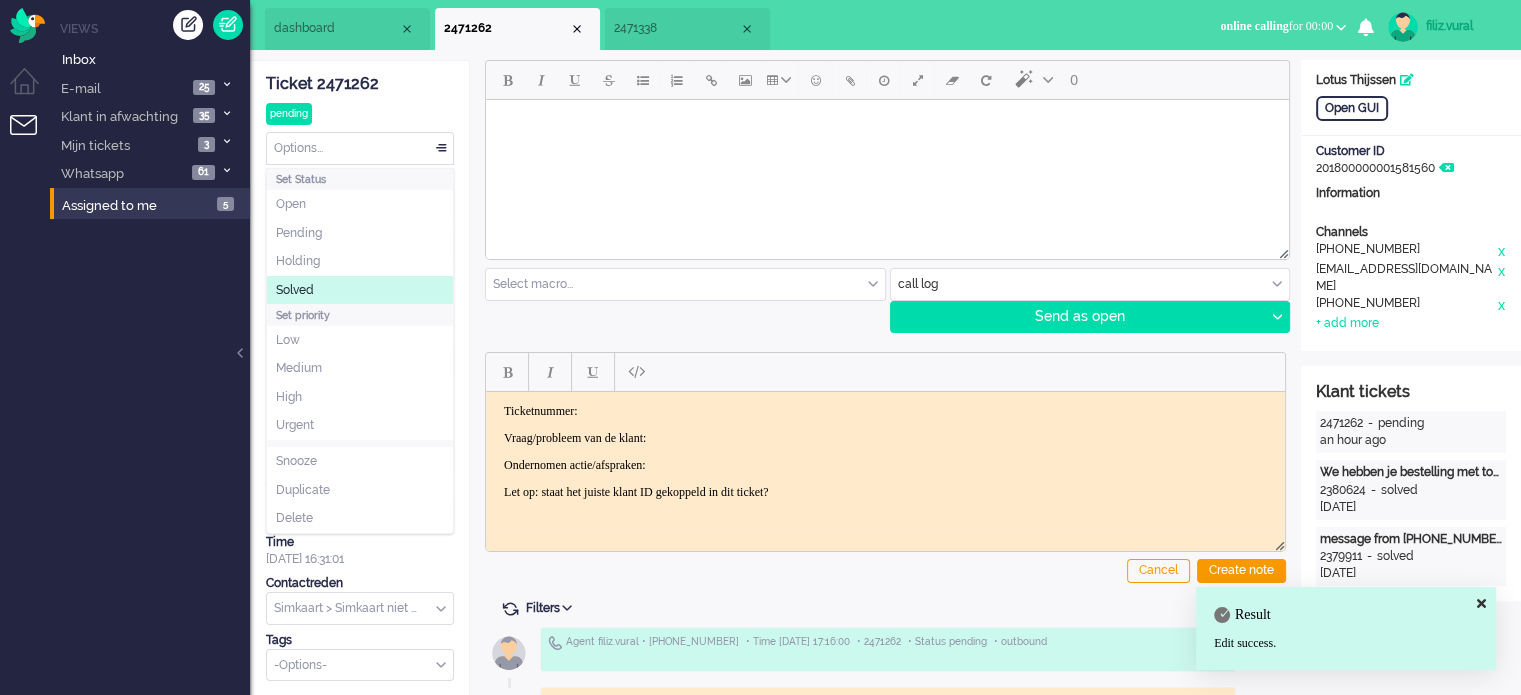 click on "Solved" 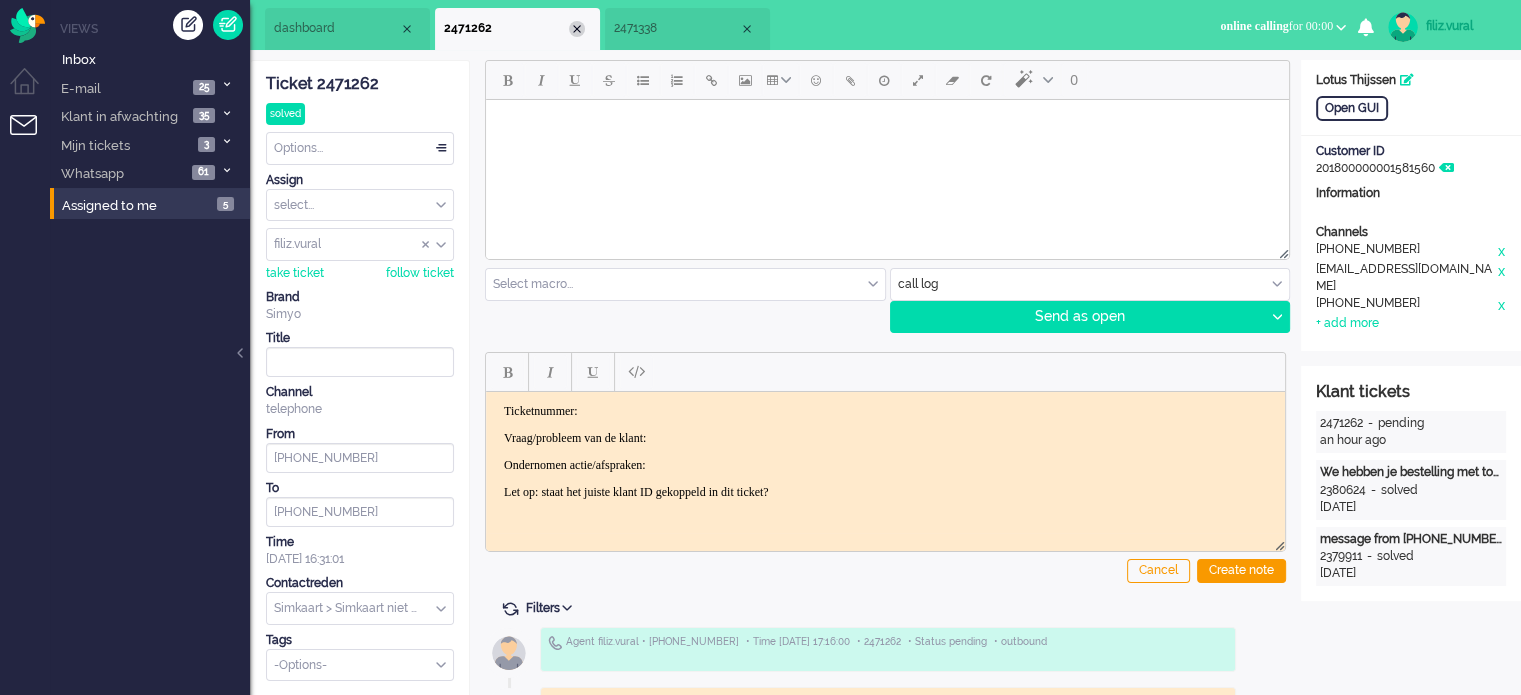 click at bounding box center [577, 29] 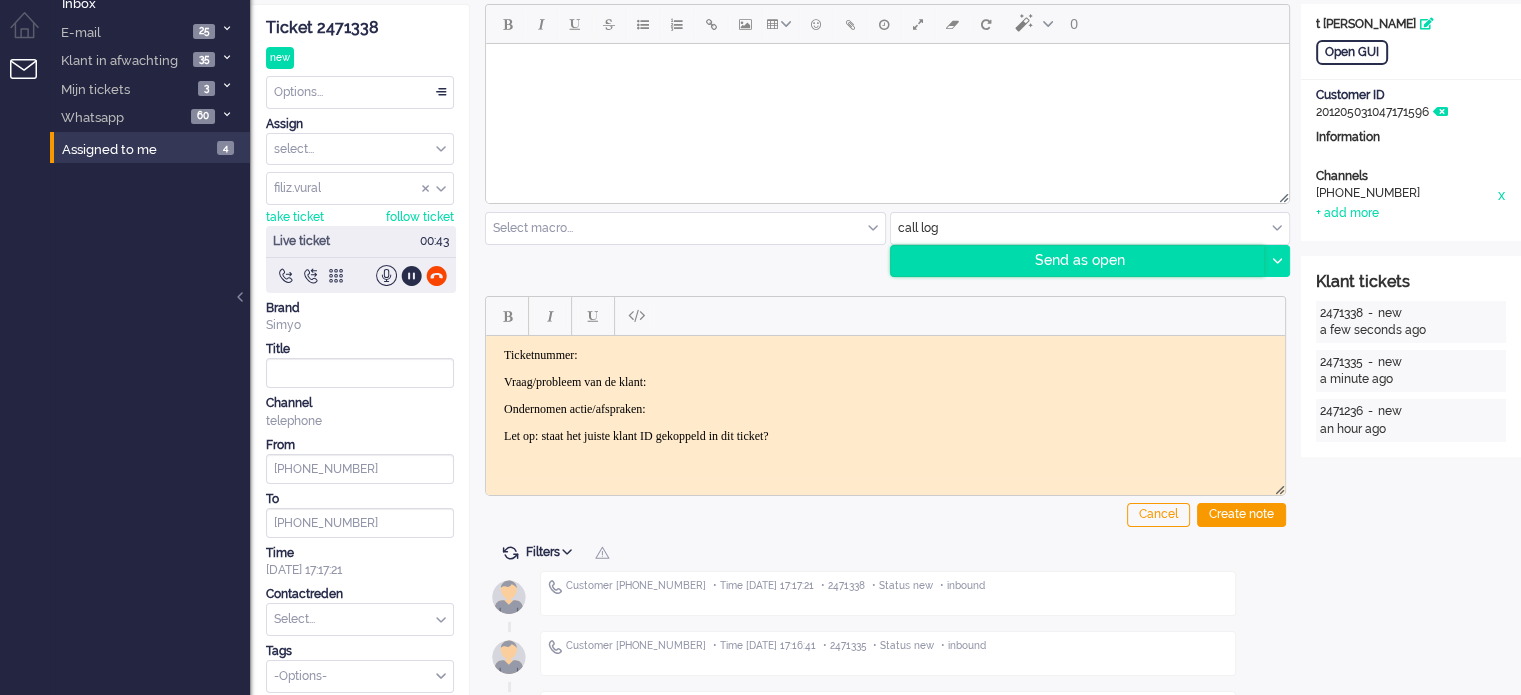 scroll, scrollTop: 9, scrollLeft: 0, axis: vertical 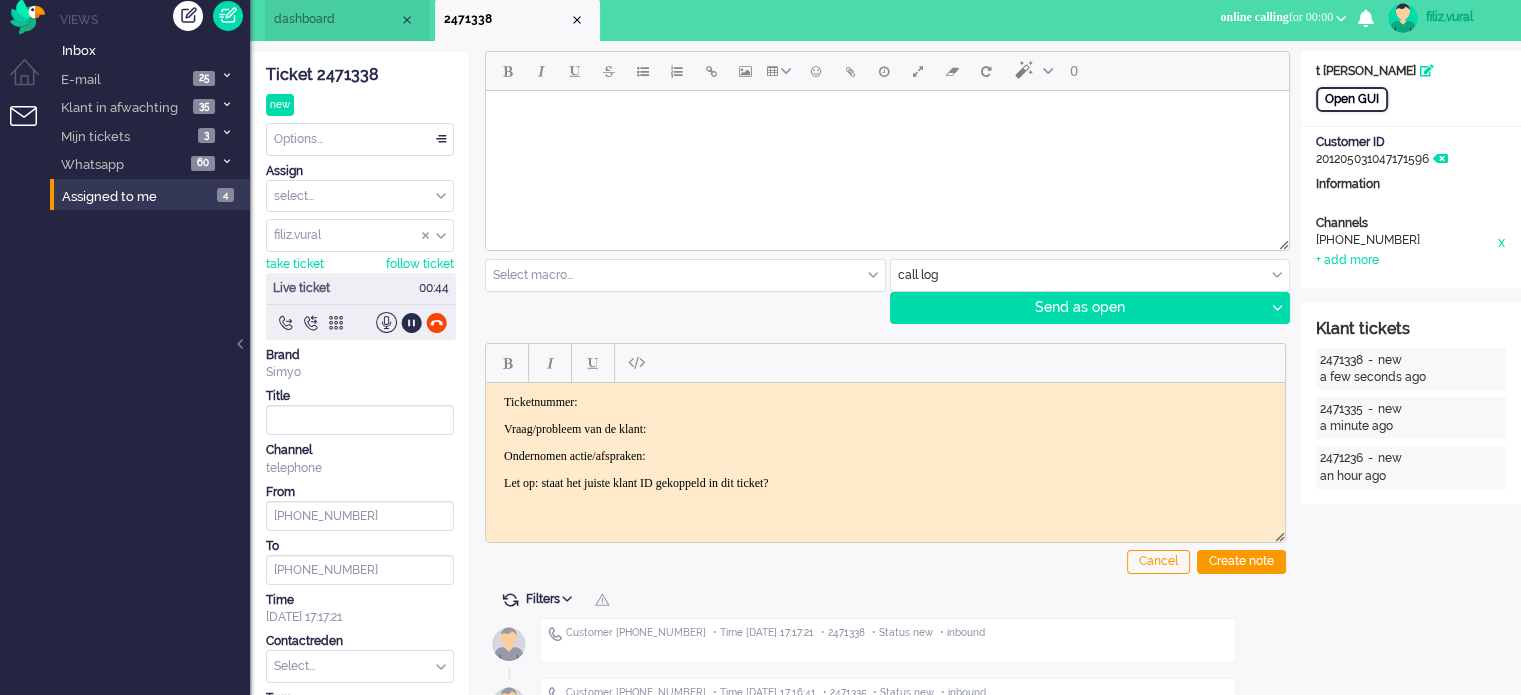 click on "Open GUI" at bounding box center (1352, 99) 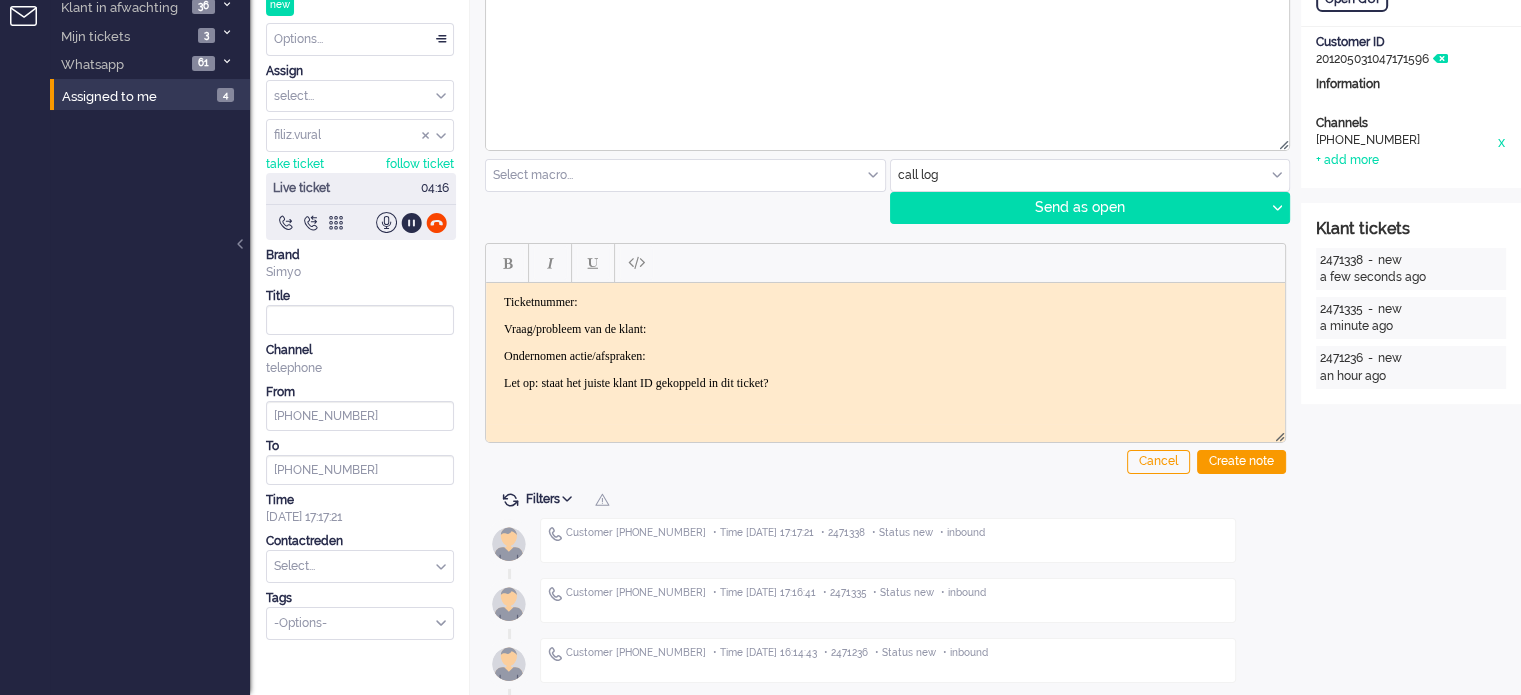 scroll, scrollTop: 0, scrollLeft: 0, axis: both 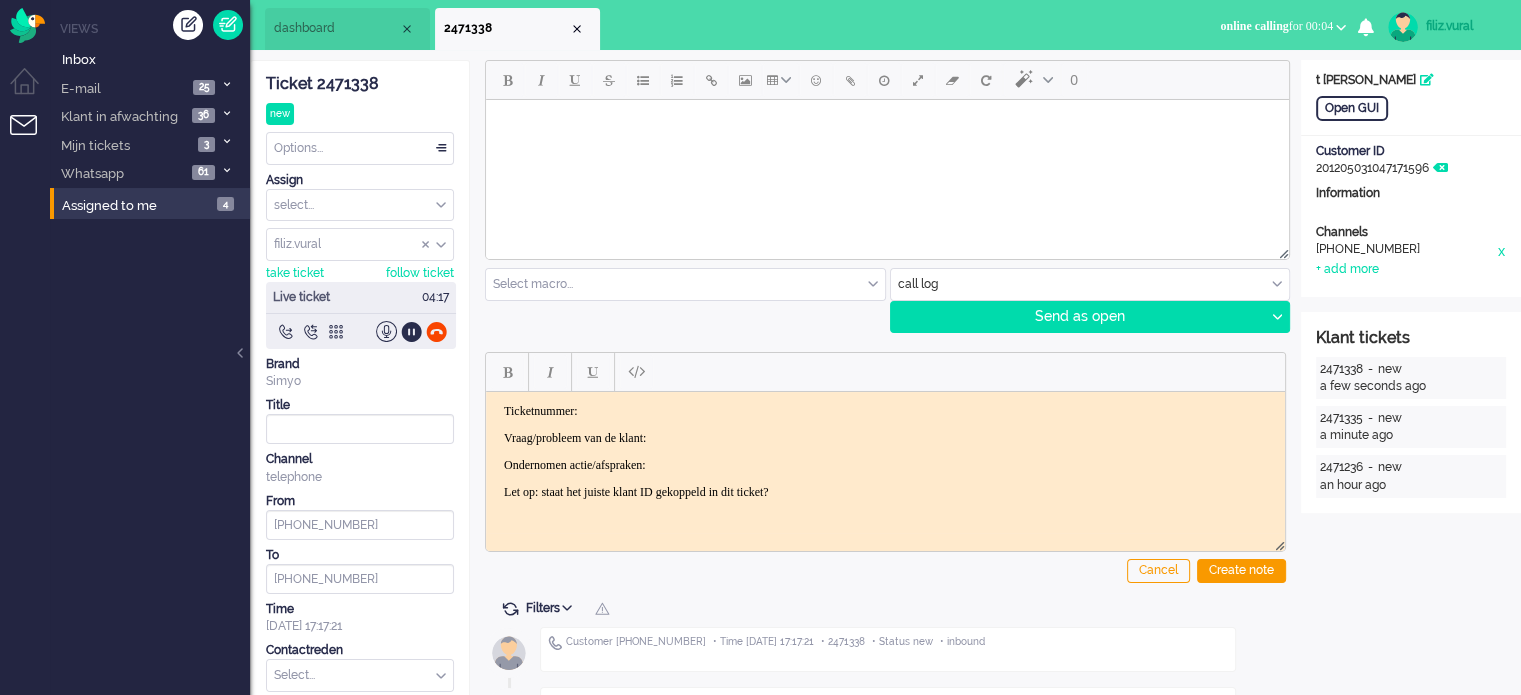 click on "Ticket 2471338" 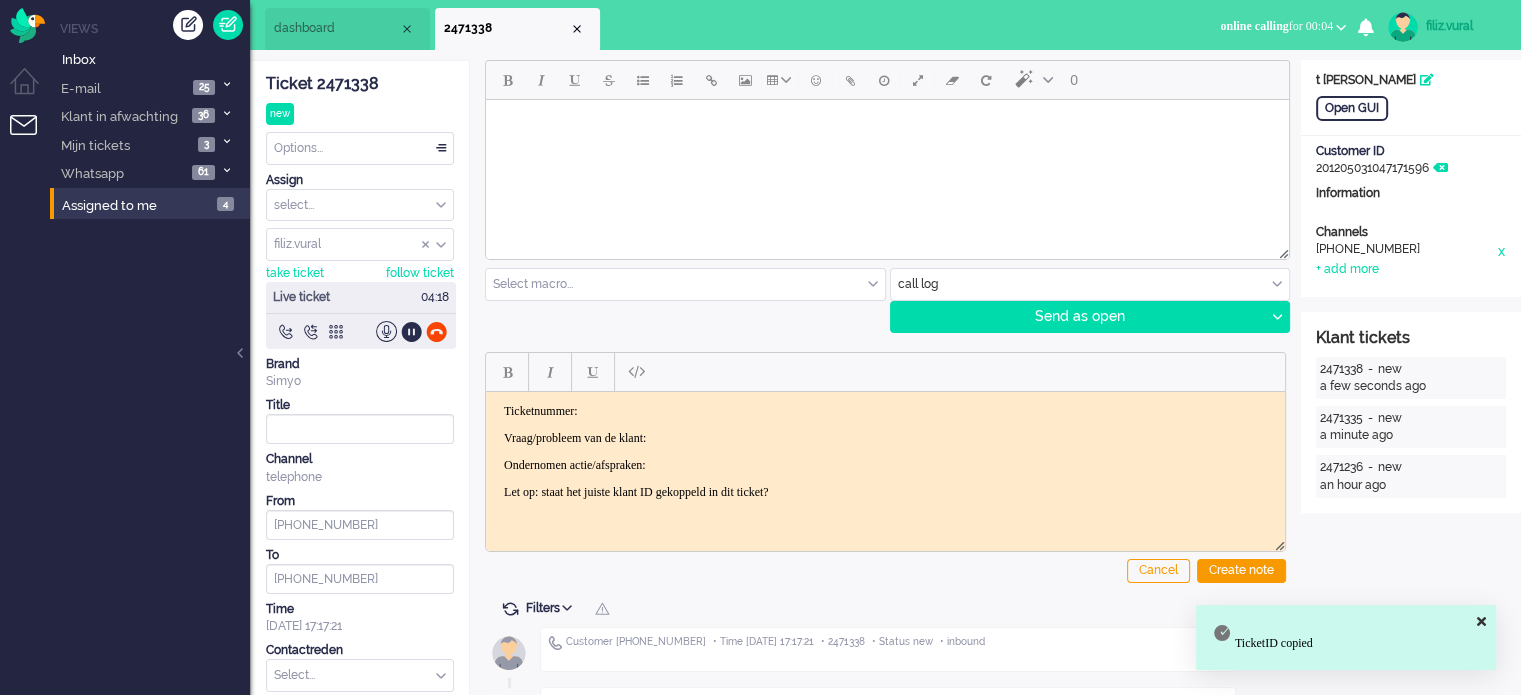 click on "Ticketnummer: Vraag/probleem van de klant: Ondernomen actie/afspraken:  Let op: staat het juiste klant ID gekoppeld in dit ticket?" at bounding box center (885, 451) 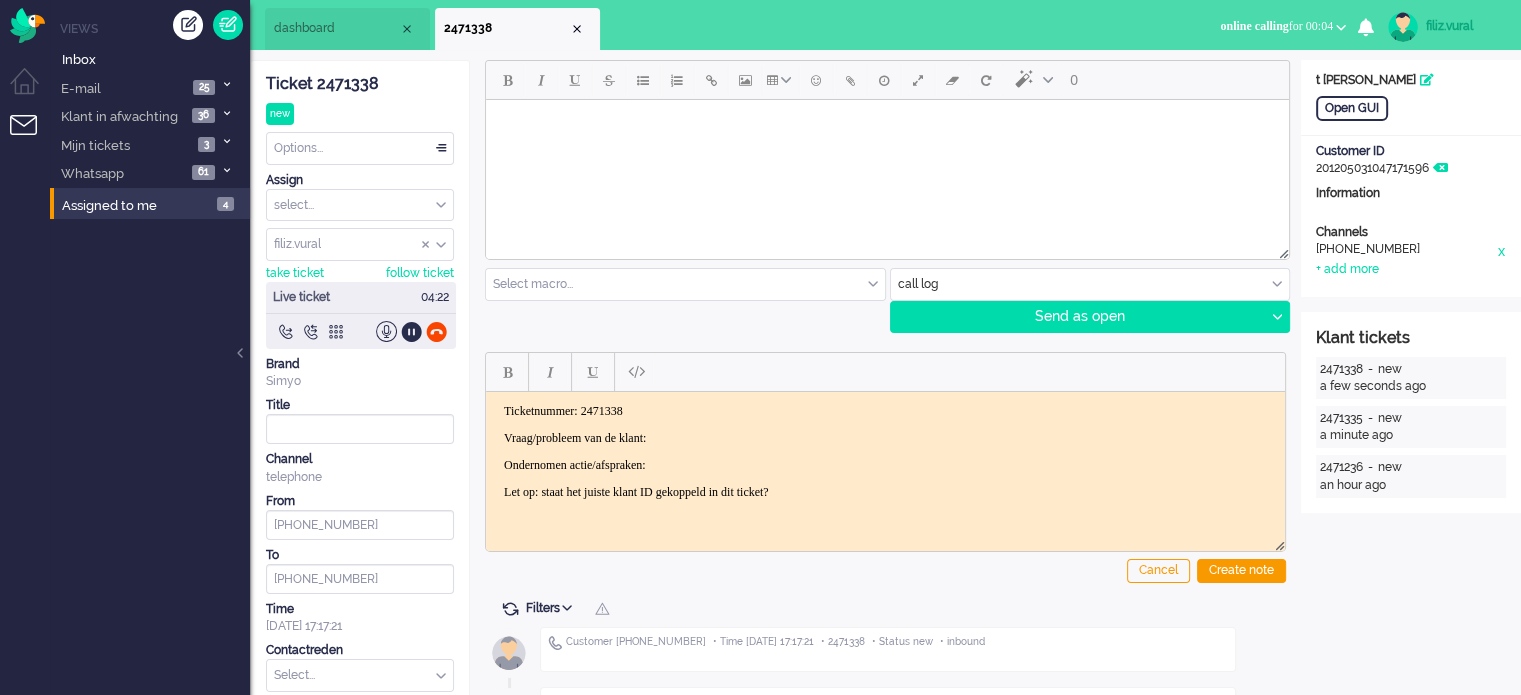 drag, startPoint x: 737, startPoint y: 438, endPoint x: 772, endPoint y: 396, distance: 54.67175 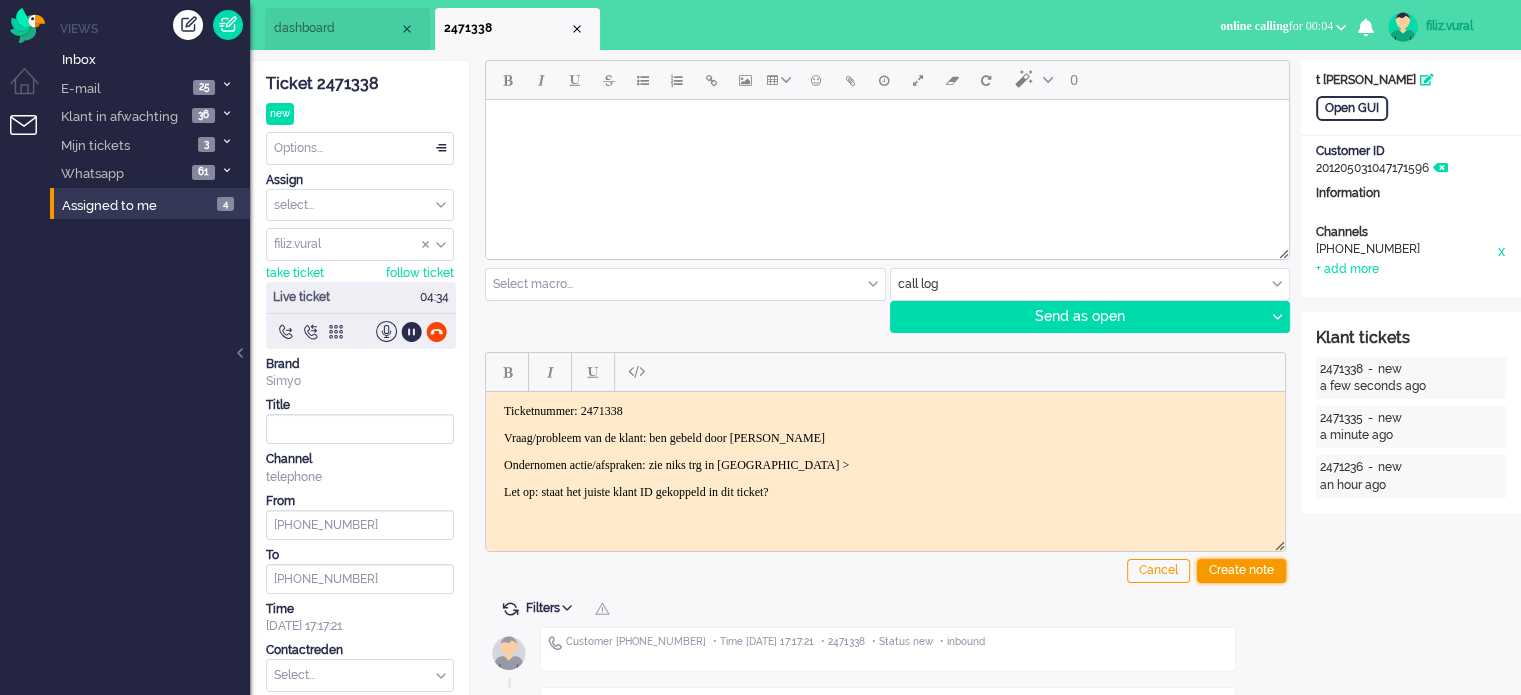 click on "Create note" at bounding box center [1241, 571] 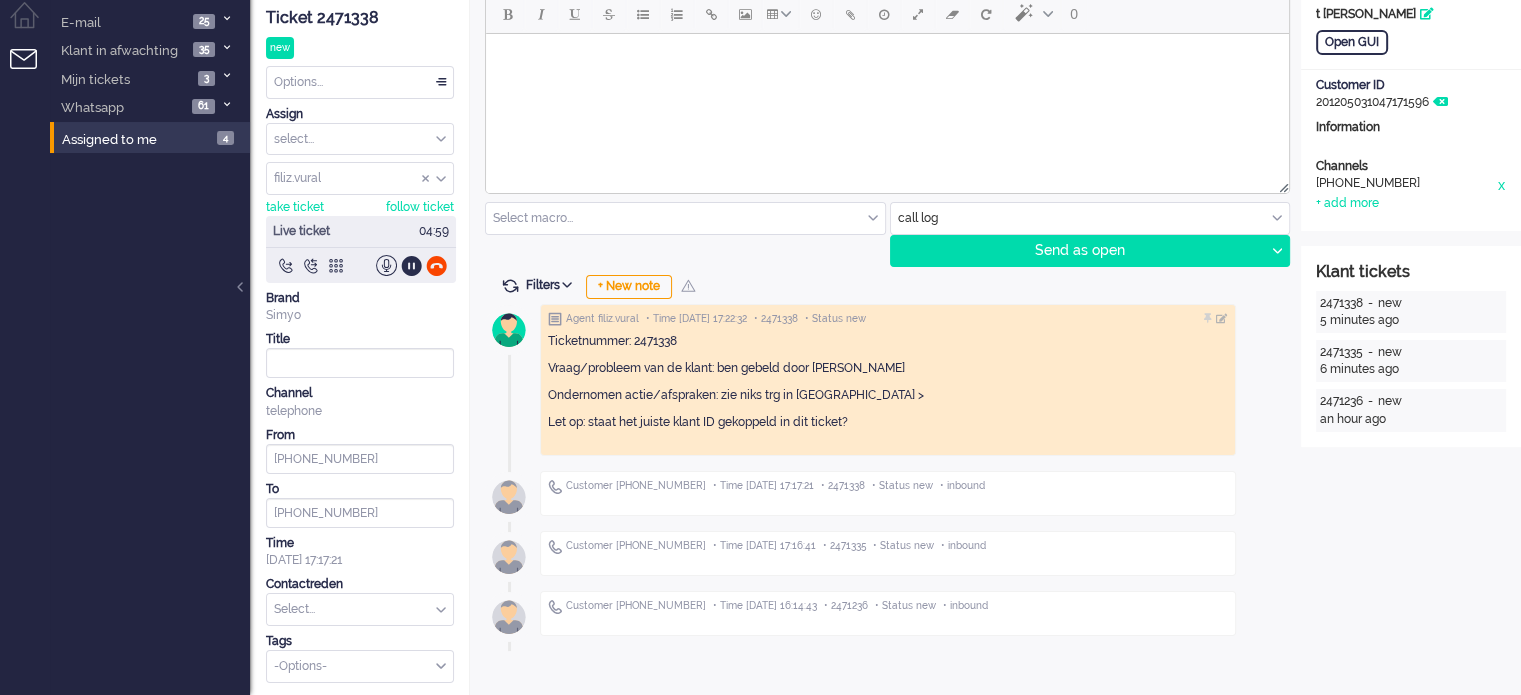 scroll, scrollTop: 0, scrollLeft: 0, axis: both 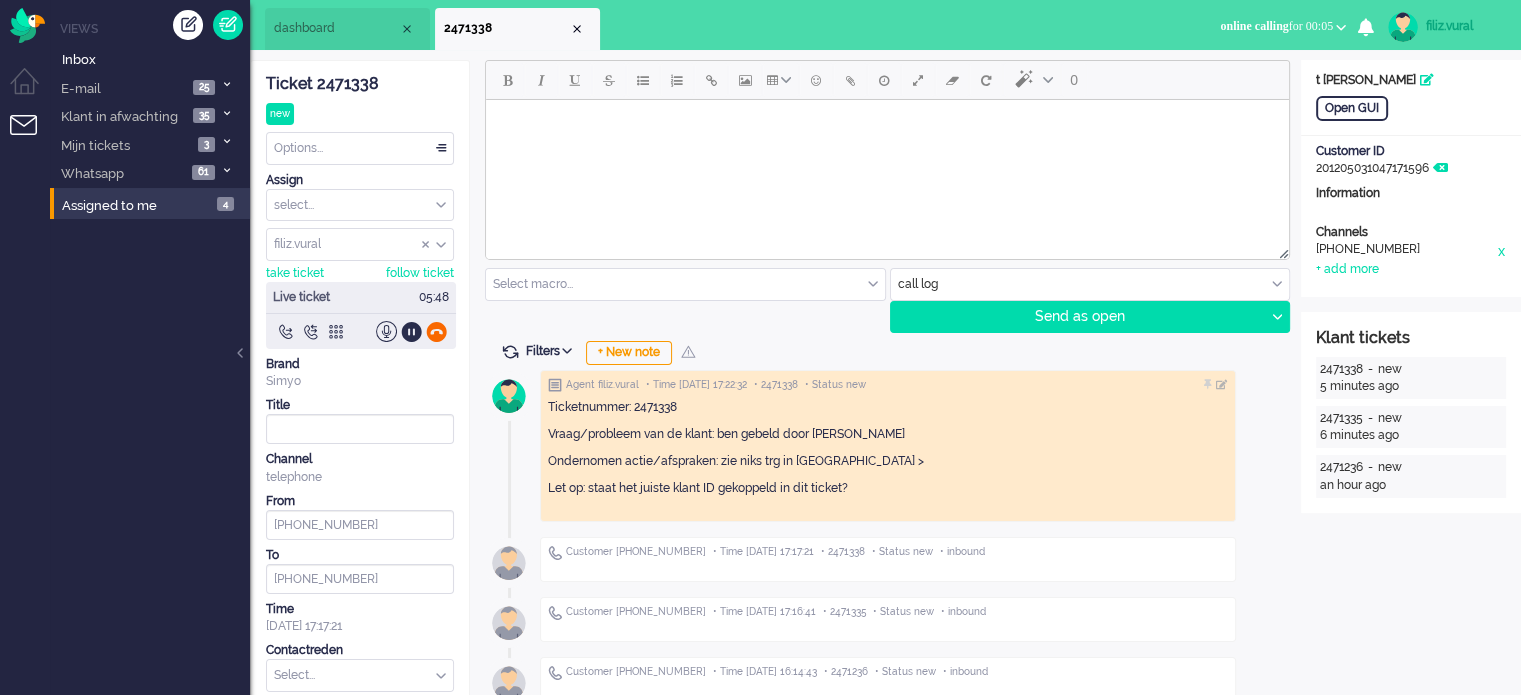 click 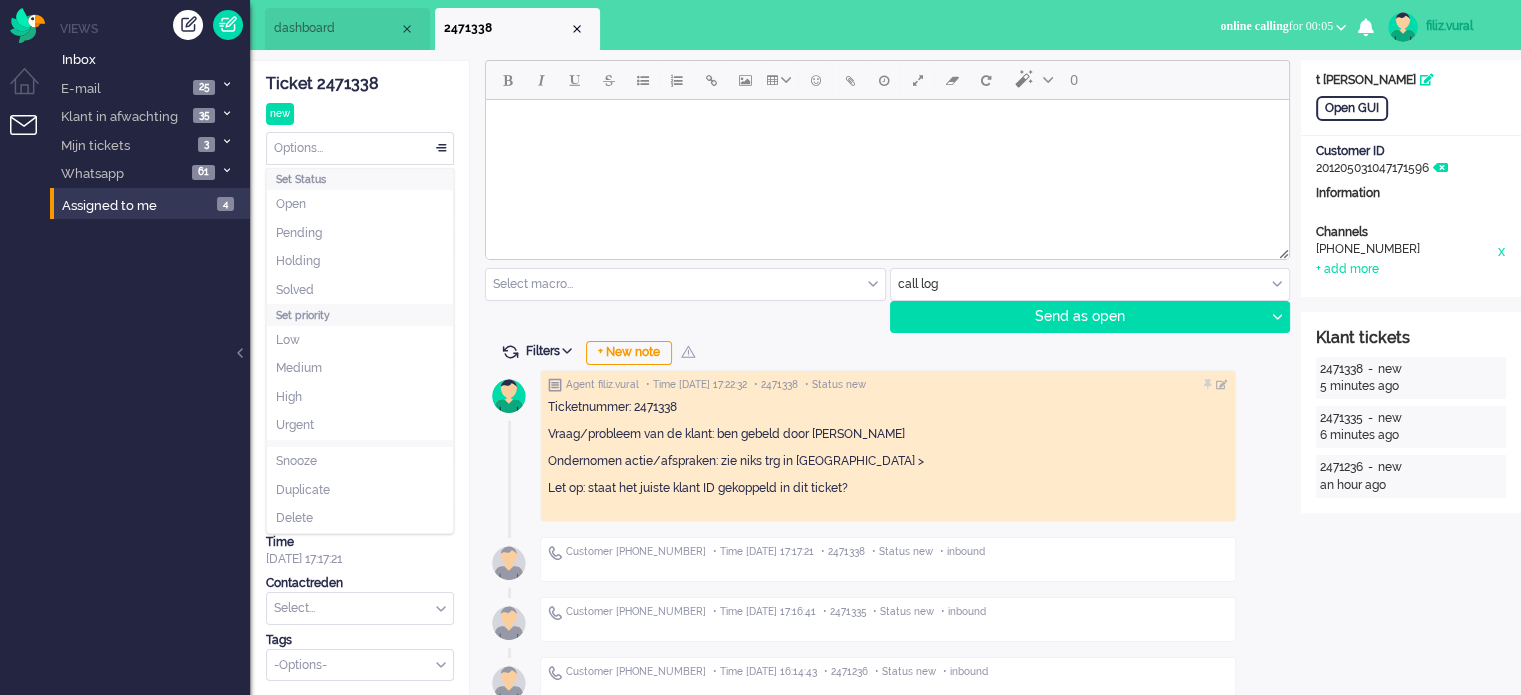 click on "Options..." at bounding box center [360, 148] 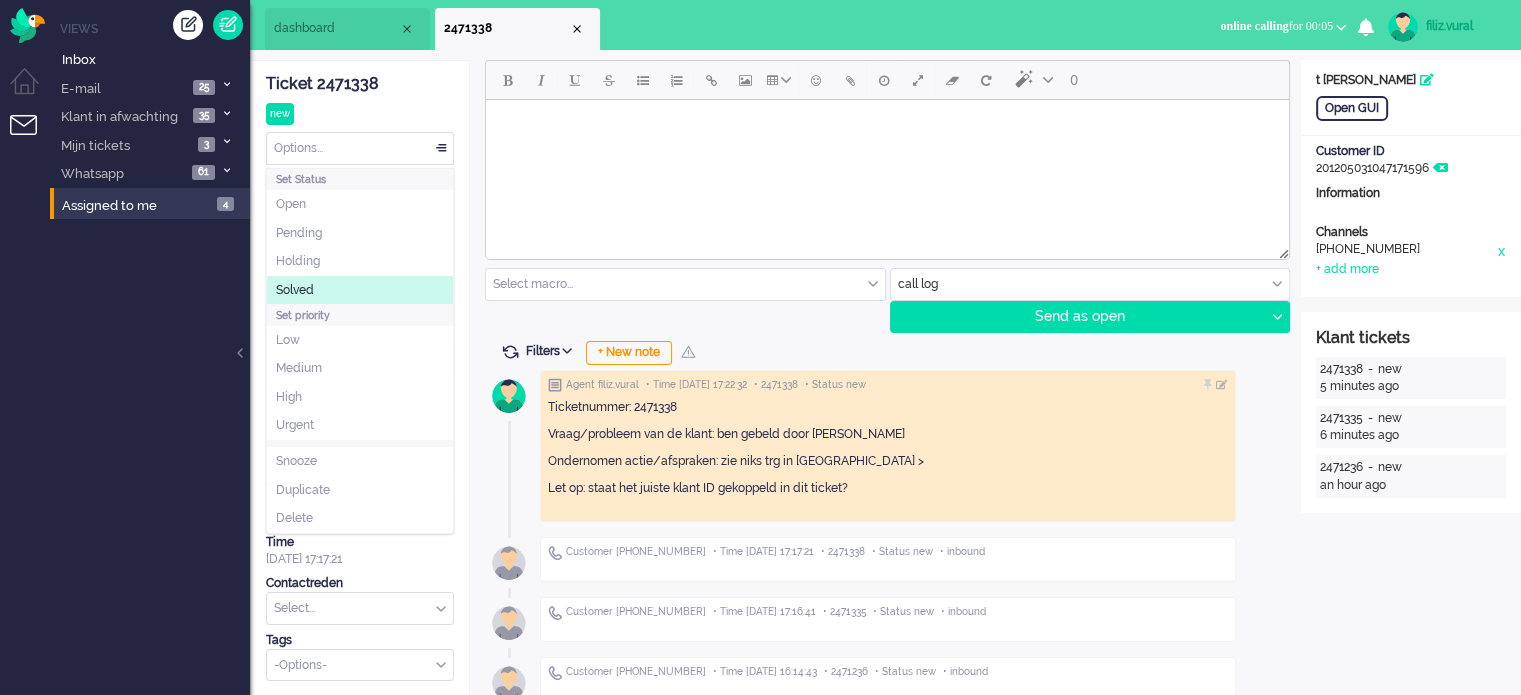 click on "Solved" 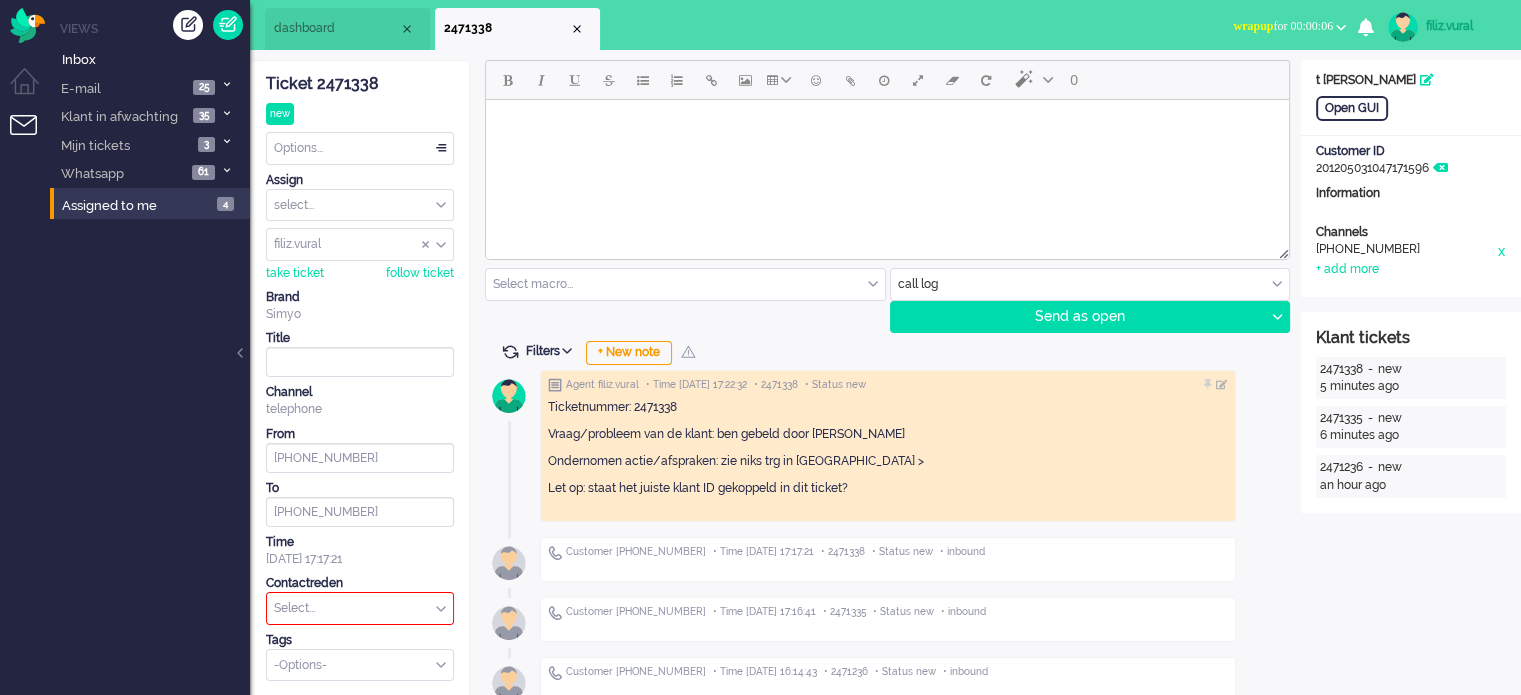 drag, startPoint x: 338, startPoint y: 603, endPoint x: 343, endPoint y: 572, distance: 31.400637 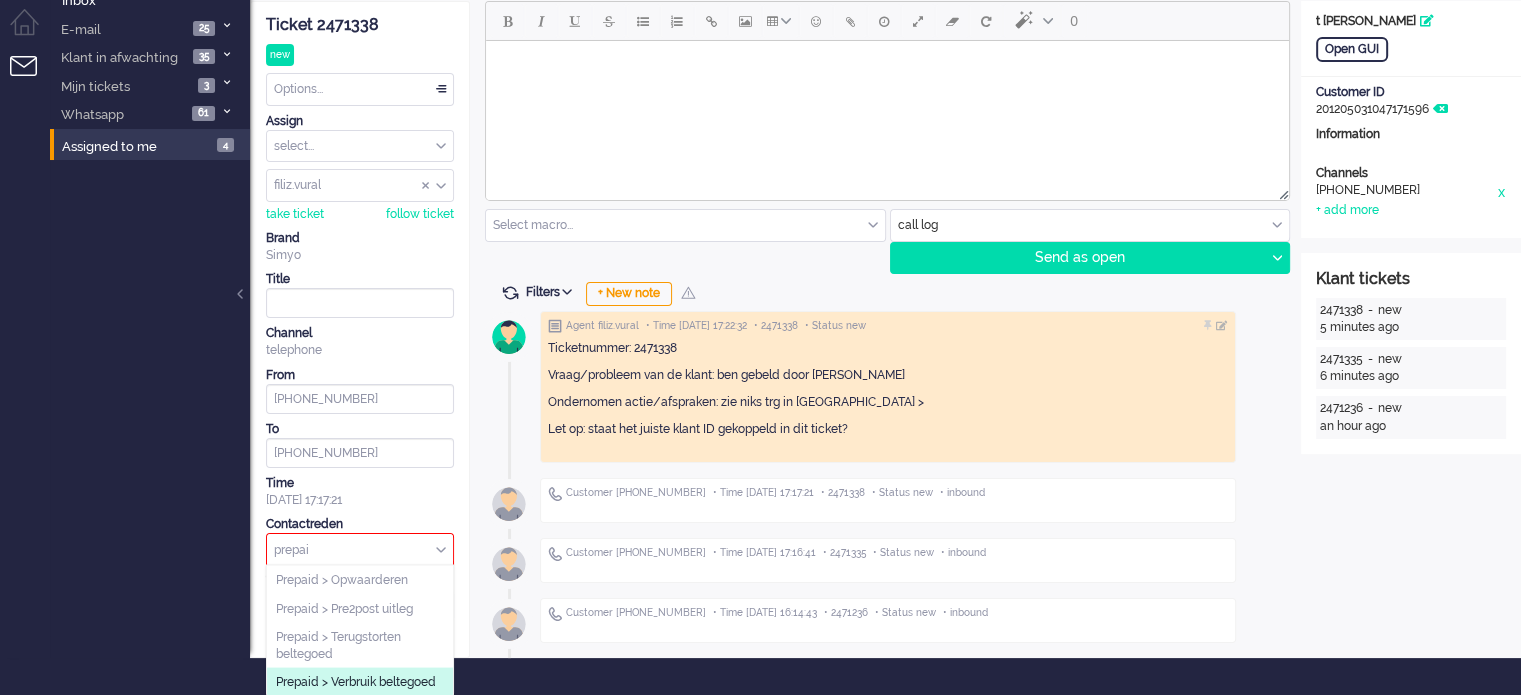 type on "prepai" 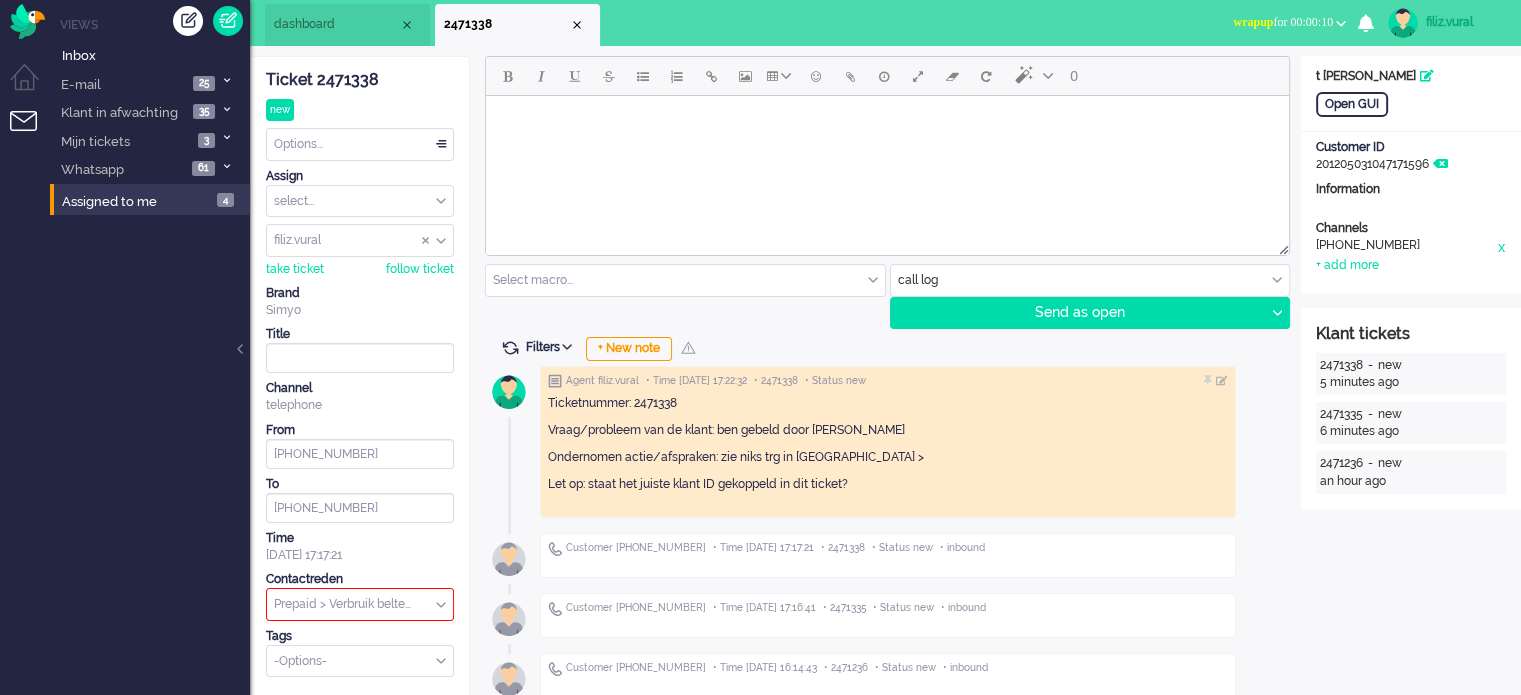 scroll, scrollTop: 0, scrollLeft: 0, axis: both 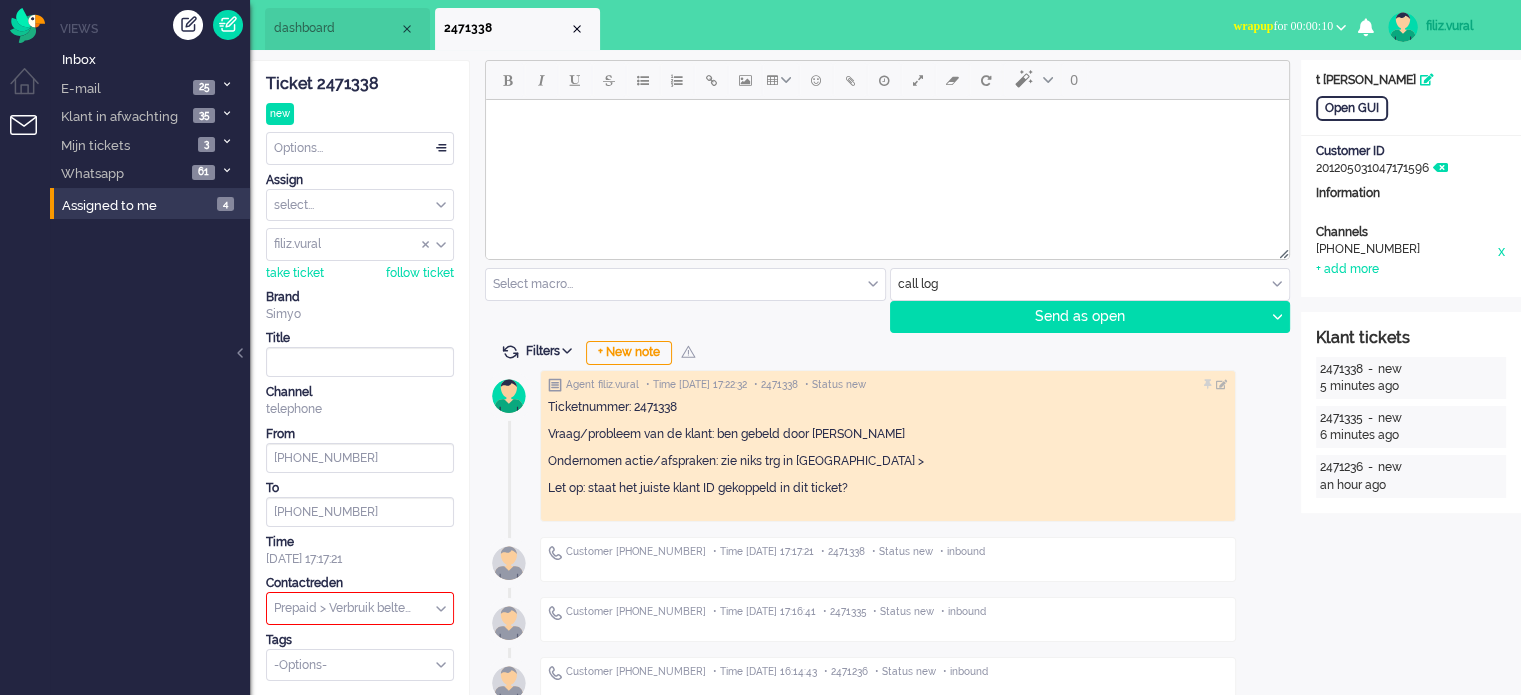 click on "Options..." at bounding box center (360, 148) 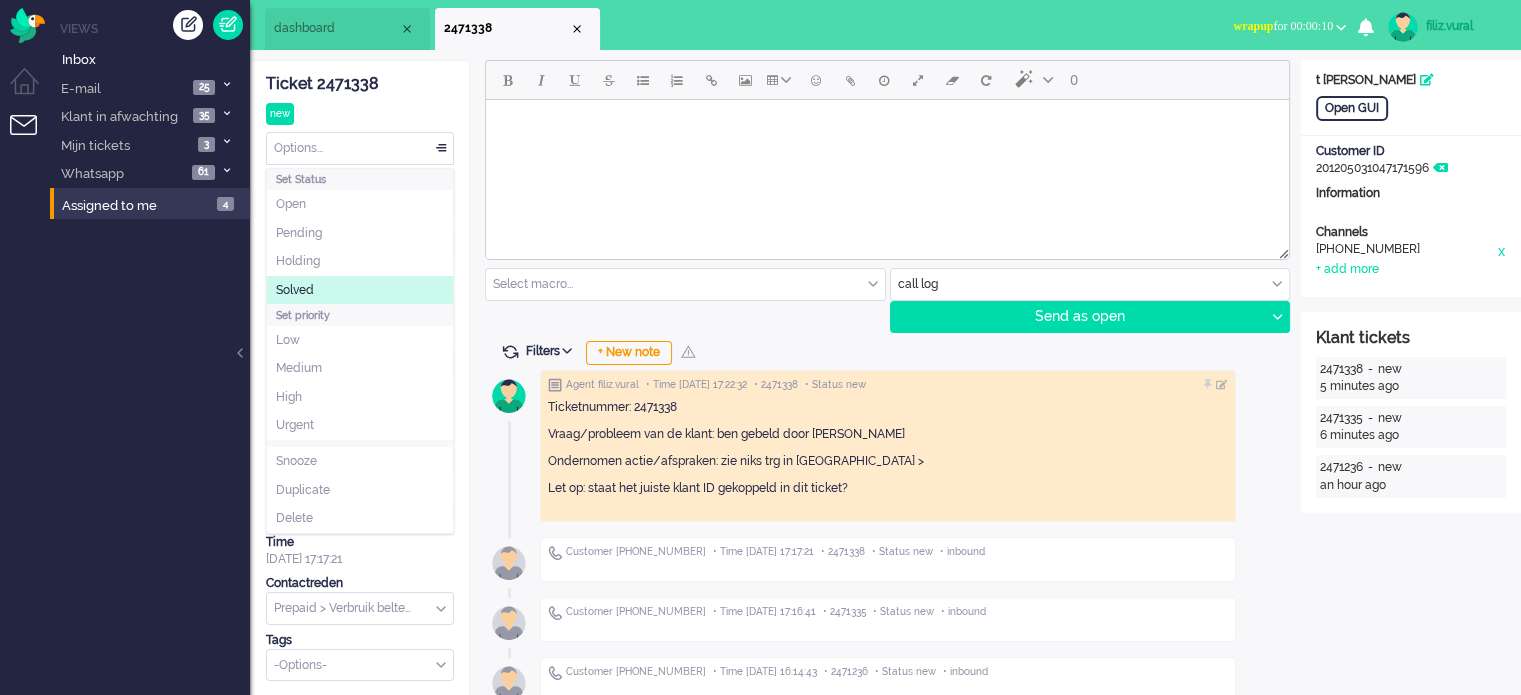 click on "Solved" 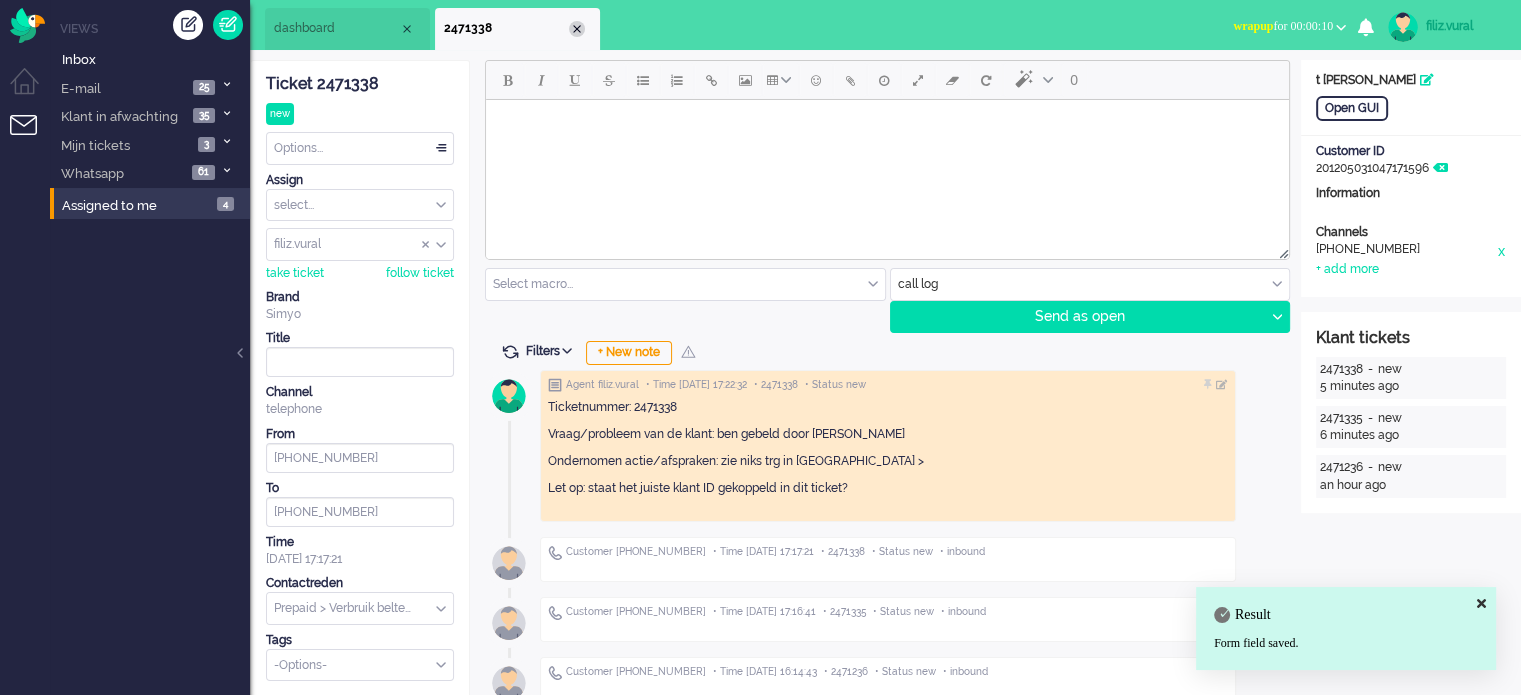 click at bounding box center (577, 29) 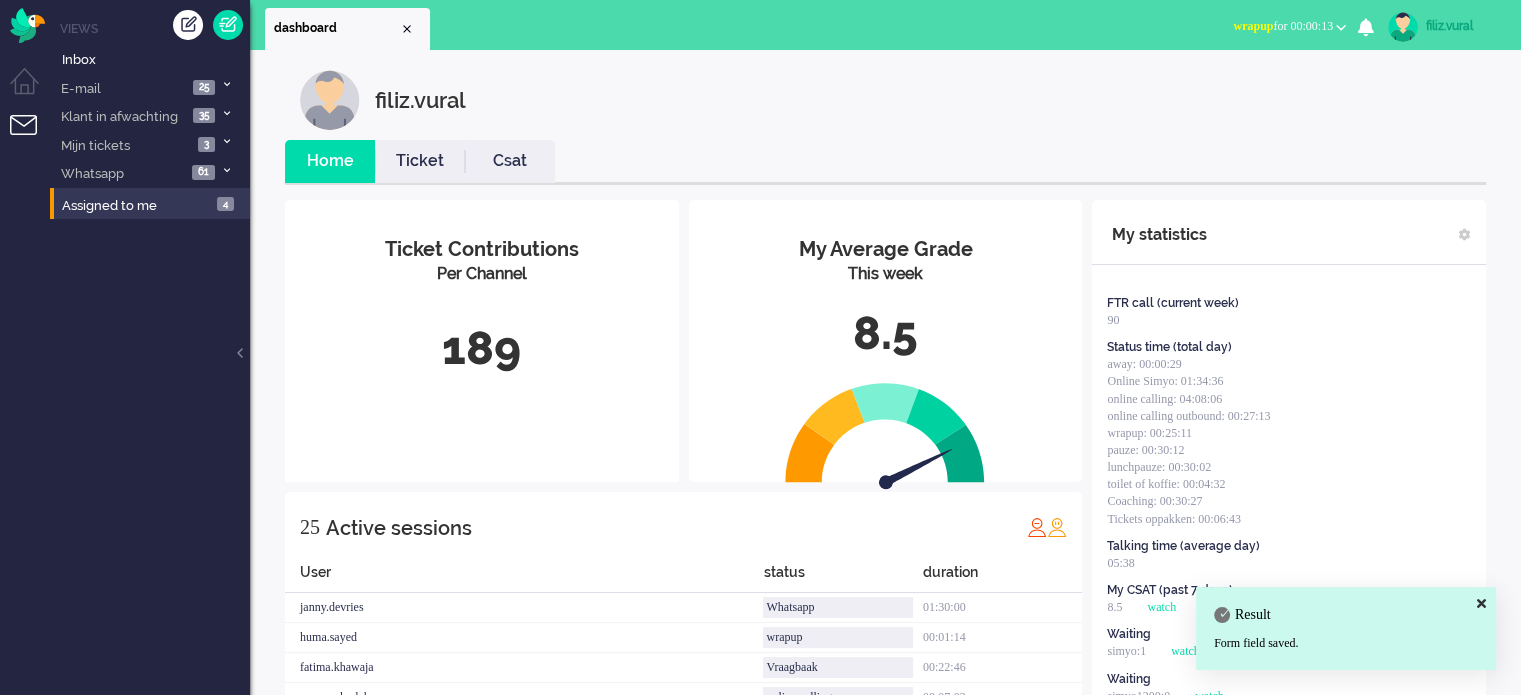 click on "filiz.vural Home Ticket Csat My Average Grade This week 8.5 Ticket Contributions Per Channel 189 25 Active sessions User status duration janny.[PERSON_NAME] Whatsapp 01:30:00 huma.sayed wrapup 00:01:14 fatima.khawaja Vraagbaak 00:22:46 surayya.budak online calling 00:07:02 mariska.kraats Whatsapp 01:26:27 seren.ozceylanoglu Social 04:22:50 didi.[PERSON_NAME] Finance 04:27:11 filiz.vural online calling 00:05:40 [PERSON_NAME].moestadja email verwerken 01:10:05 sedat.yildiz Extra taken 00:44:02 hacer.calik email+ 00:19:32 [PERSON_NAME].elazouzi Whatsapp 00:53:32 [PERSON_NAME].klazes away 05:21:27 [PERSON_NAME].[PERSON_NAME] away 08:22:09 zeynep.komurcu online calling 00:03:58 fatih.sahin Online Simyo 00:01:19 emine.yalcinkaya online calling 00:06:23 canan.perkgoz away 04:34:44 ozge.karaca Whatsapp 01:19:46 [PERSON_NAME].rovers Whatsapp 00:00:04 Ayfer.Unal wrapup 00:00:11 roeqajja.[PERSON_NAME] Social 08:08:57 [PERSON_NAME].[PERSON_NAME] away 00:27:57 rabia.tuysuz Online Simyo 00:00:15 shahin.ahrary wrapup 00:00:39 My statistics FTR call (current week) 90 Status time (total day) 05:38" at bounding box center (885, 734) 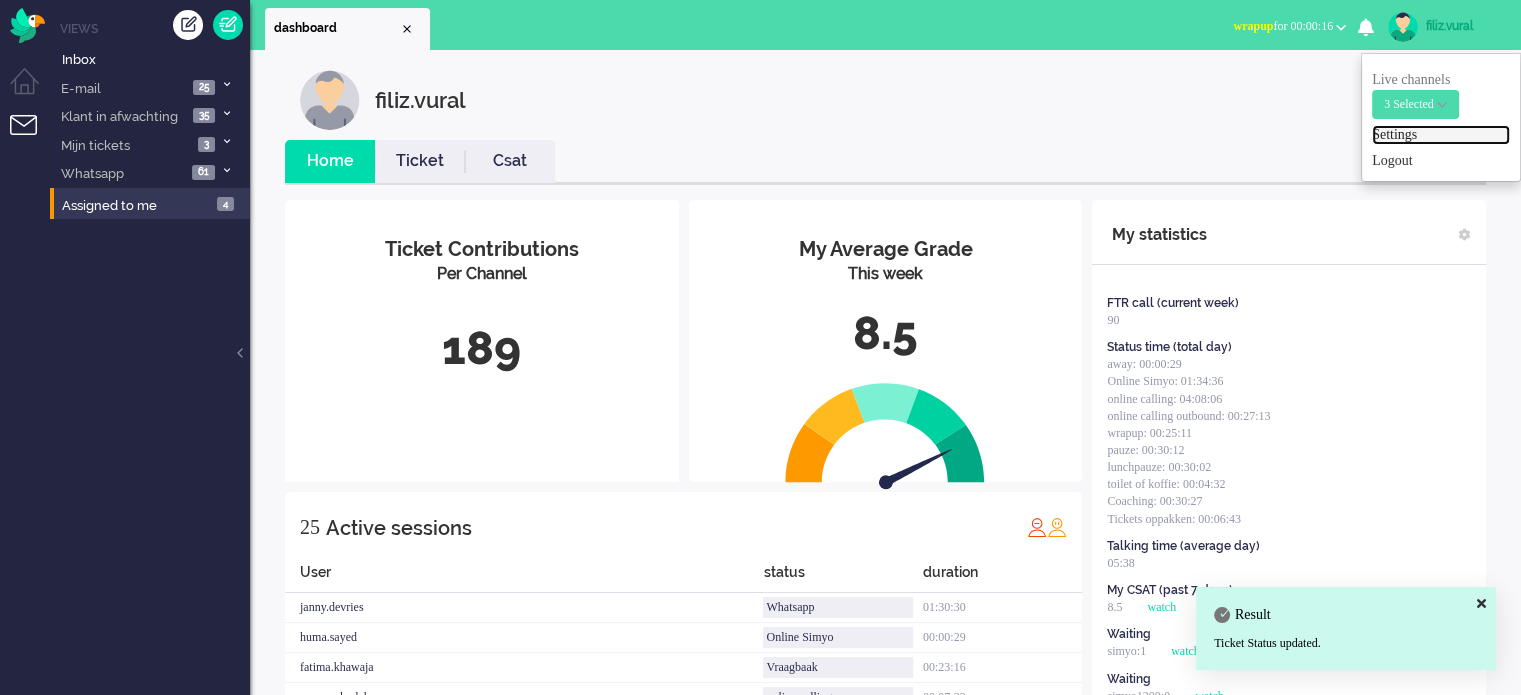 click on "Settings" at bounding box center [1441, 135] 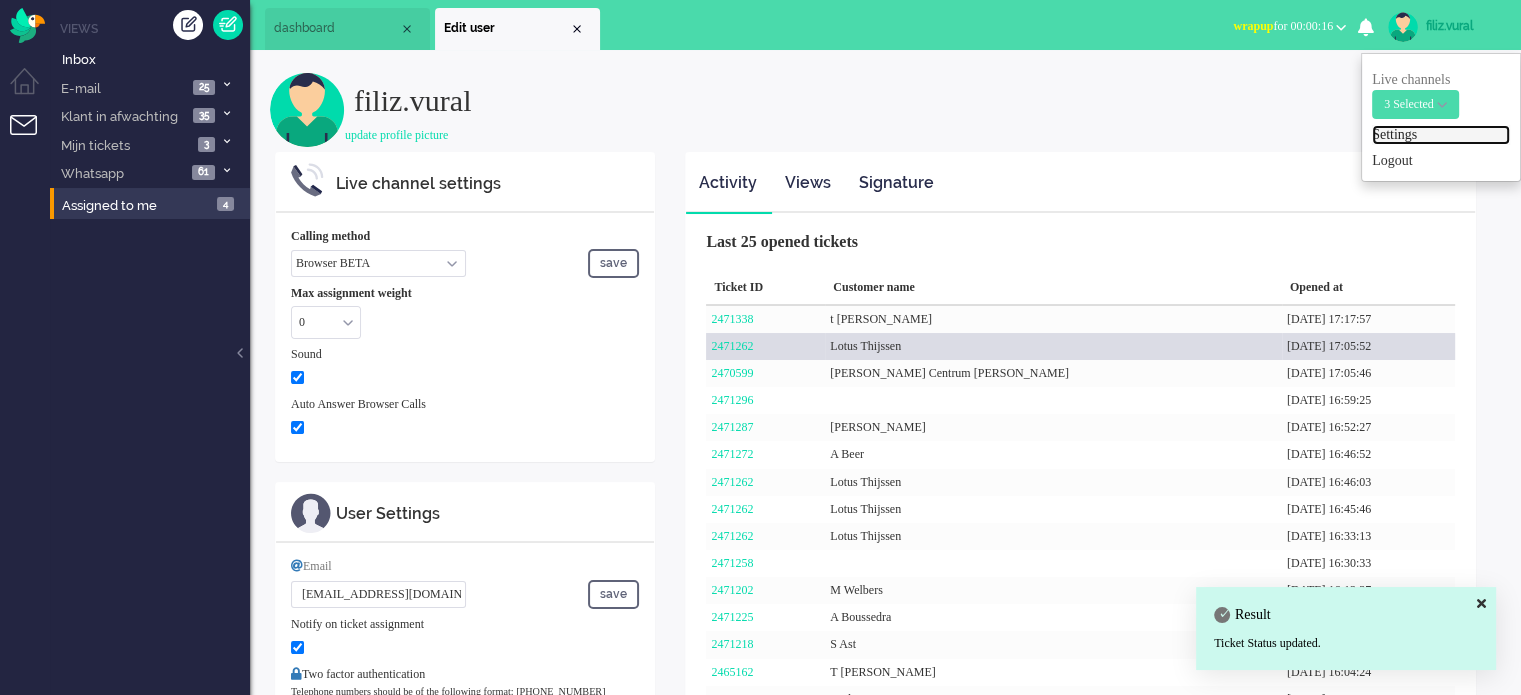 scroll, scrollTop: 0, scrollLeft: 0, axis: both 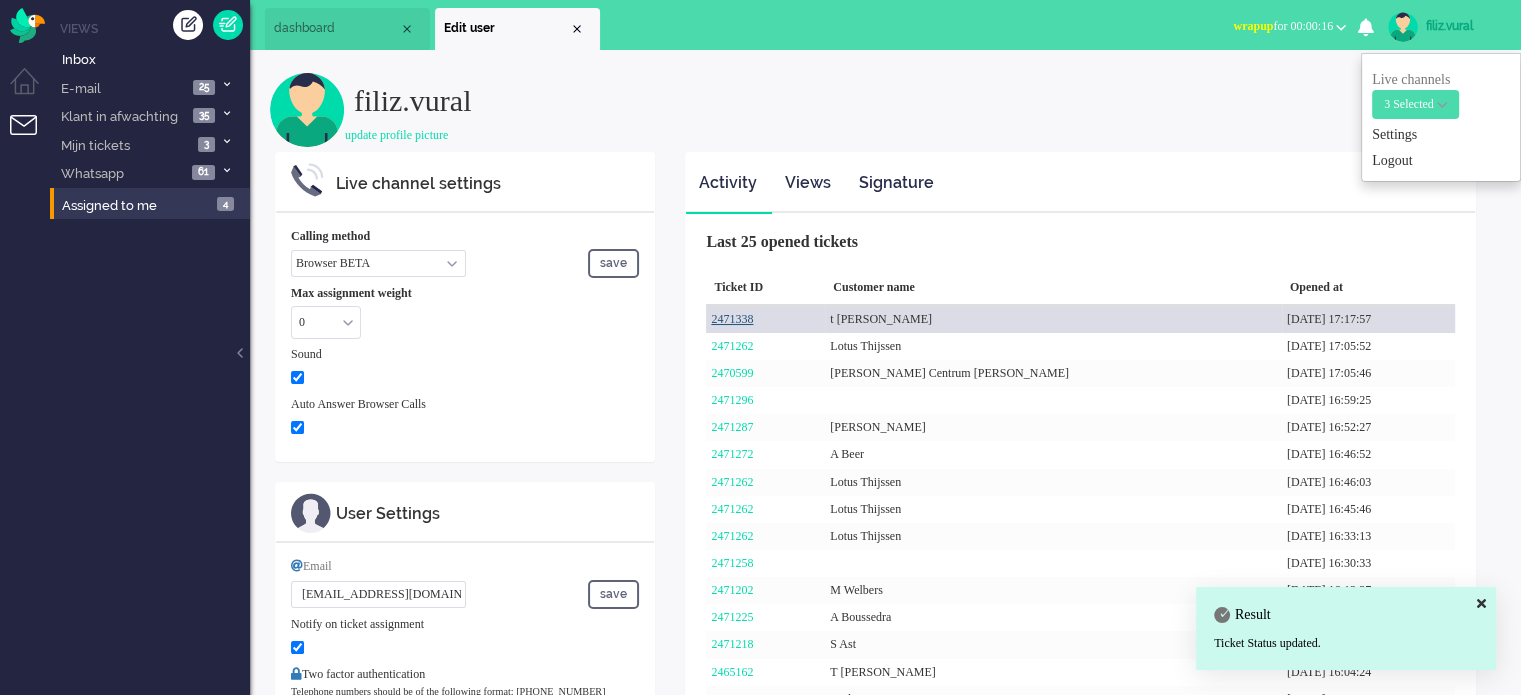 click on "2471338" at bounding box center (732, 319) 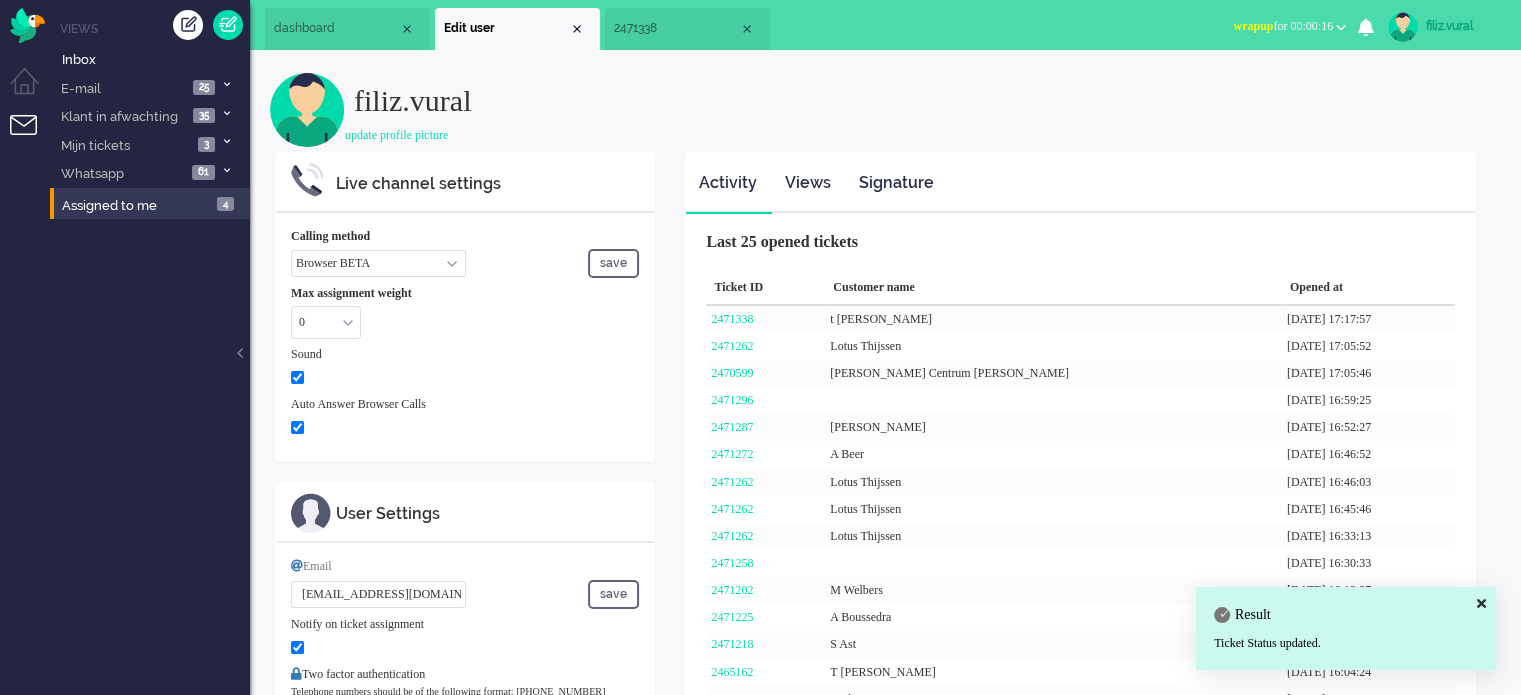 scroll, scrollTop: 0, scrollLeft: 0, axis: both 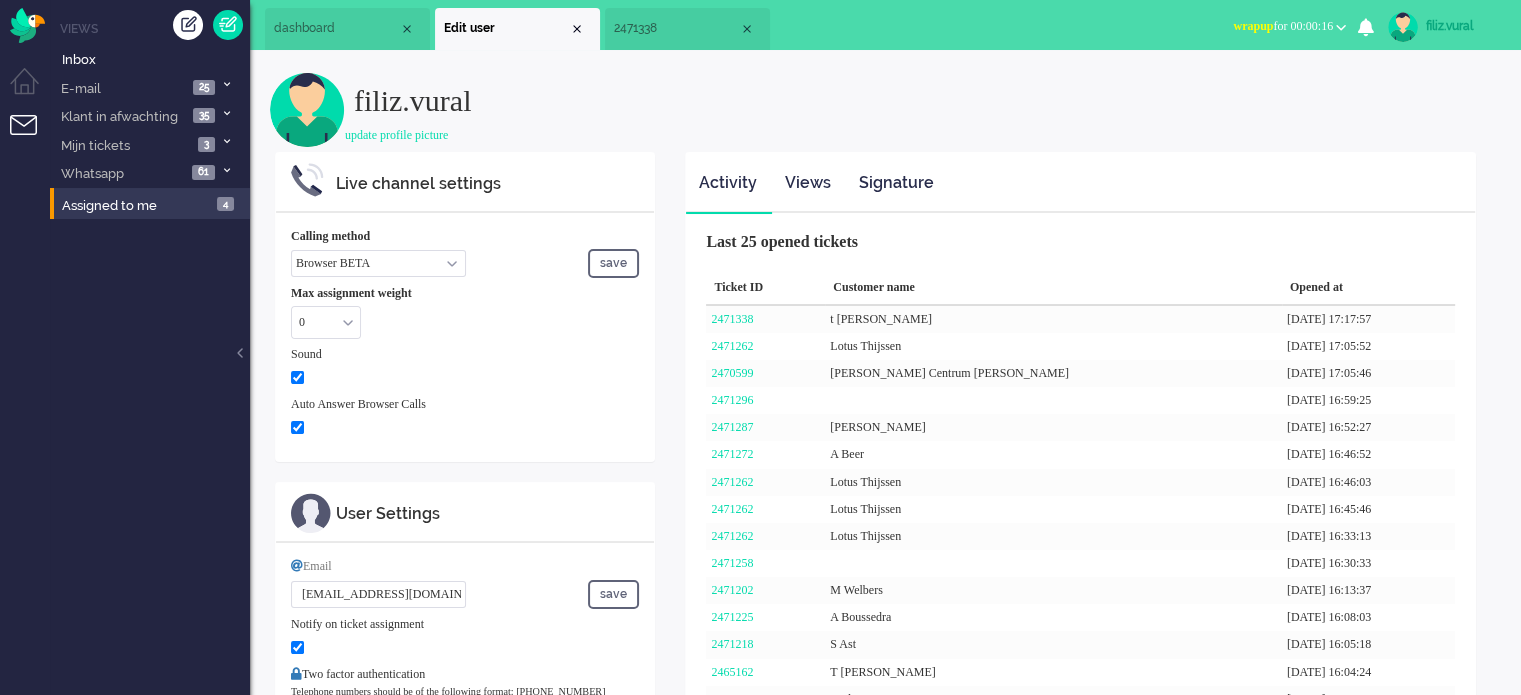 click on "2471338" at bounding box center (676, 28) 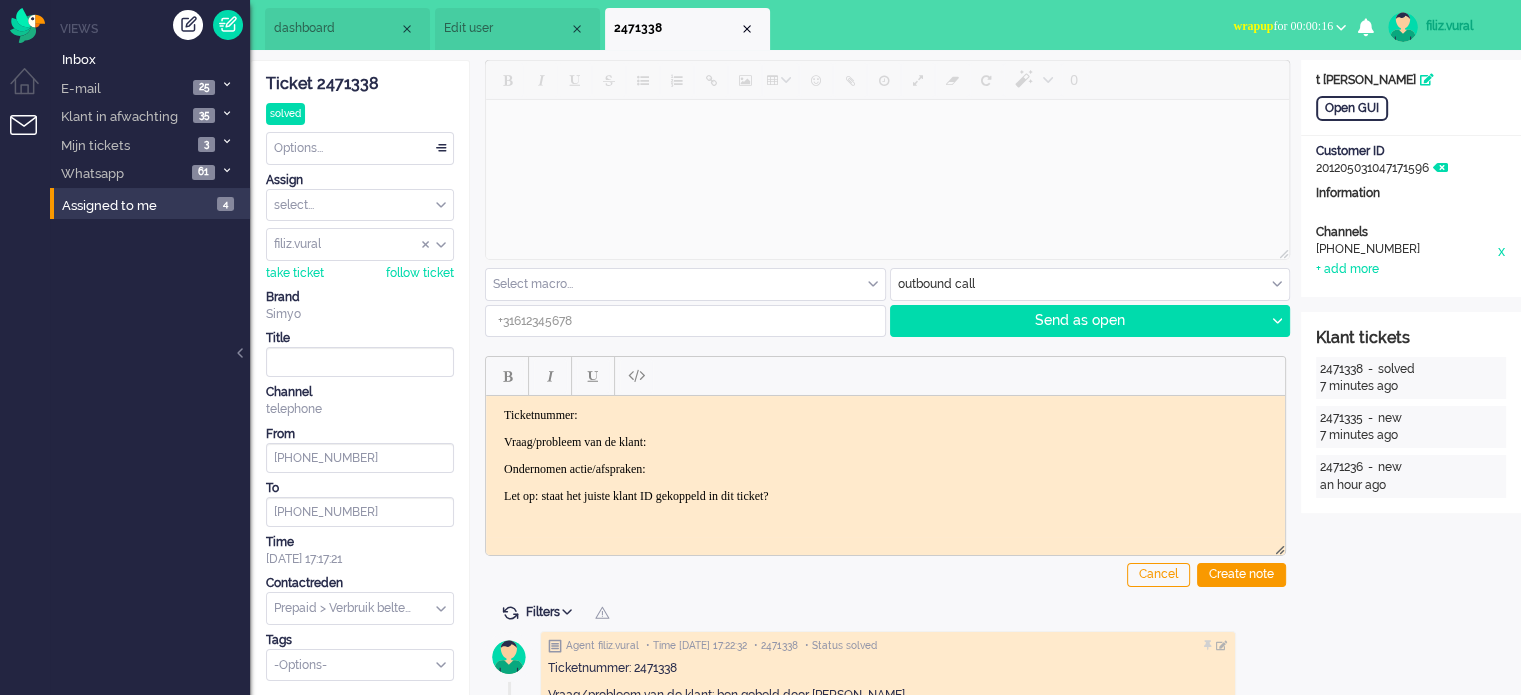 click on "Options..." at bounding box center [360, 148] 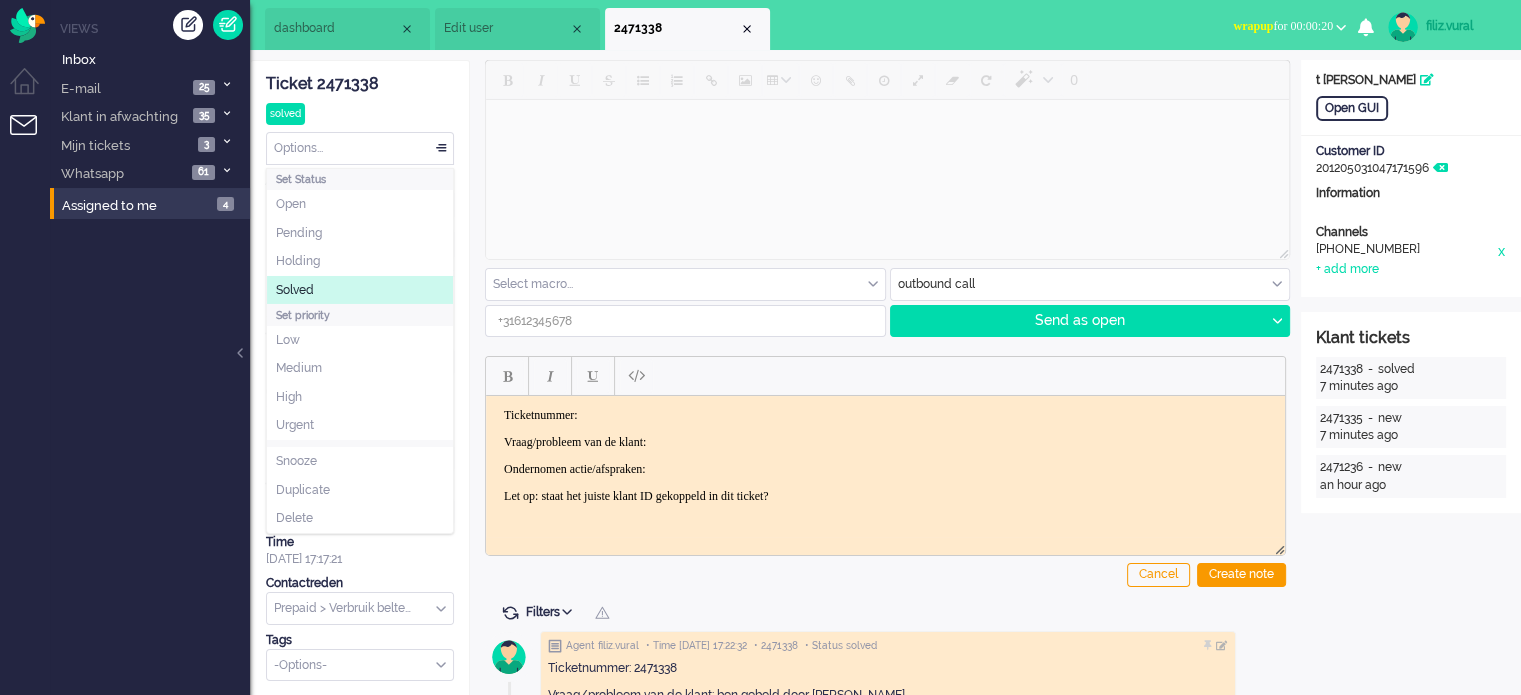 drag, startPoint x: 389, startPoint y: 286, endPoint x: 616, endPoint y: 130, distance: 275.436 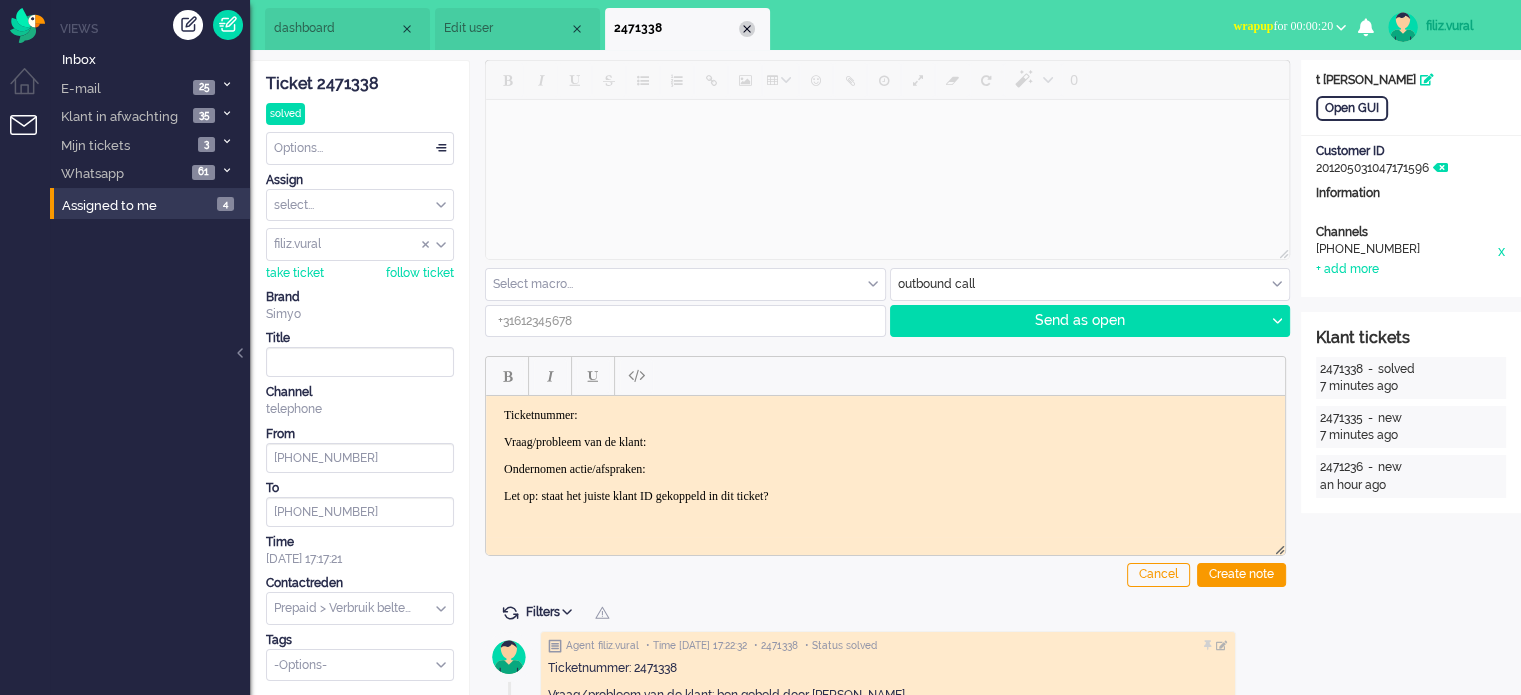 click at bounding box center (747, 29) 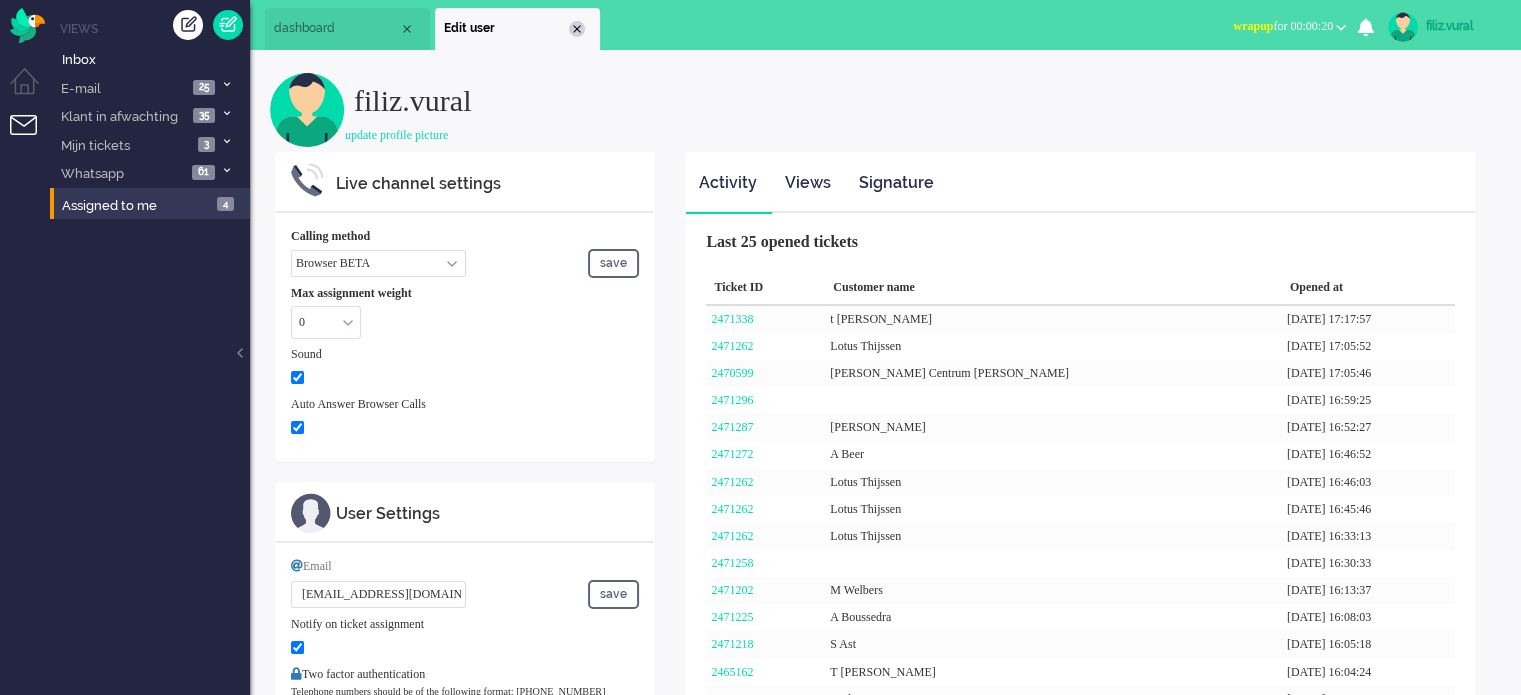 click at bounding box center (577, 29) 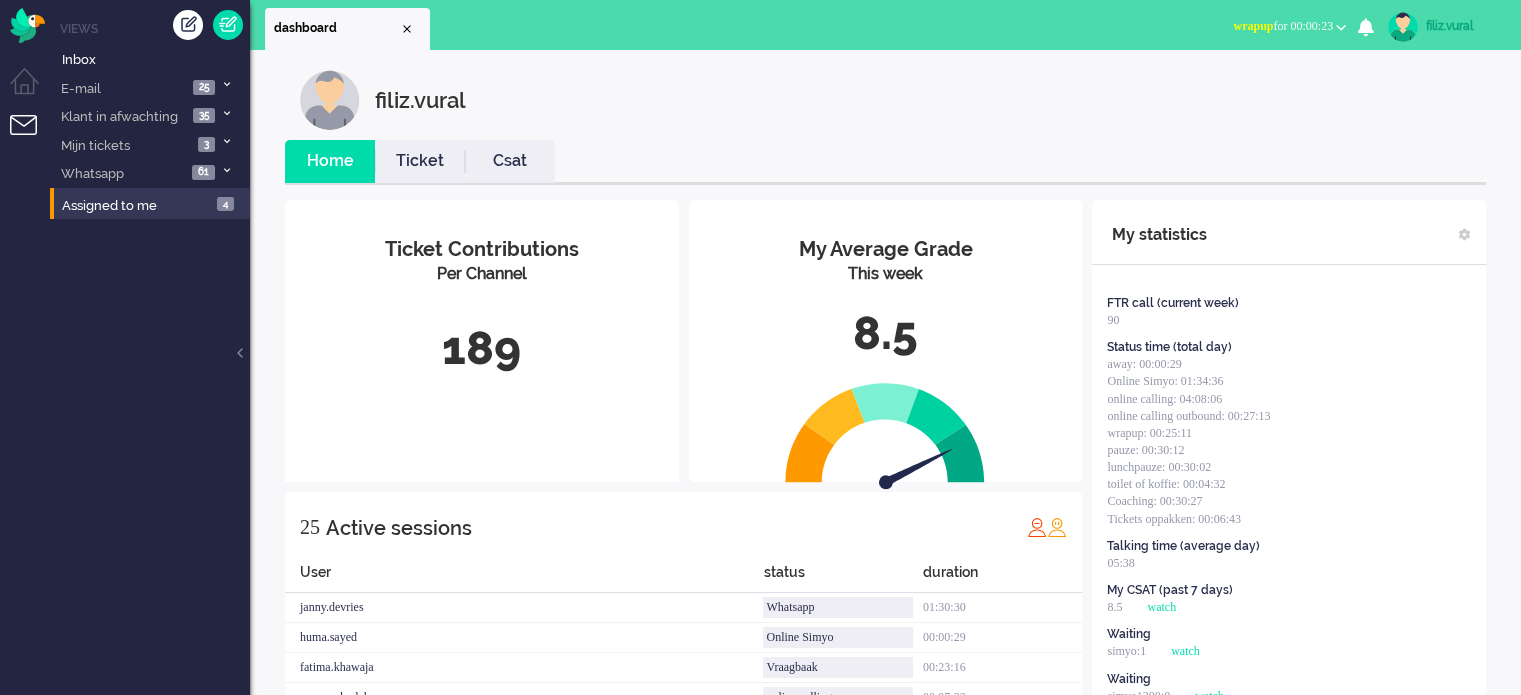 click on "Csat" at bounding box center [510, 161] 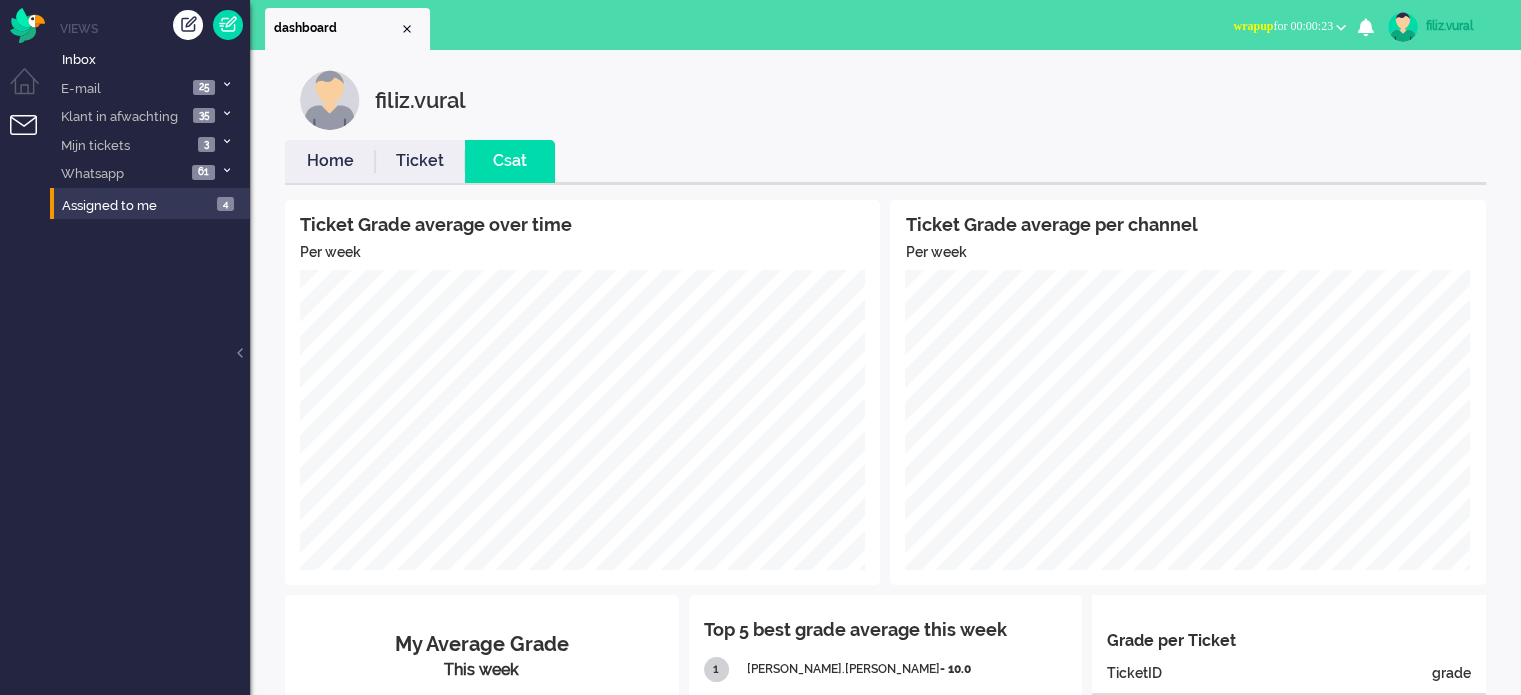 click on "Home" at bounding box center [330, 161] 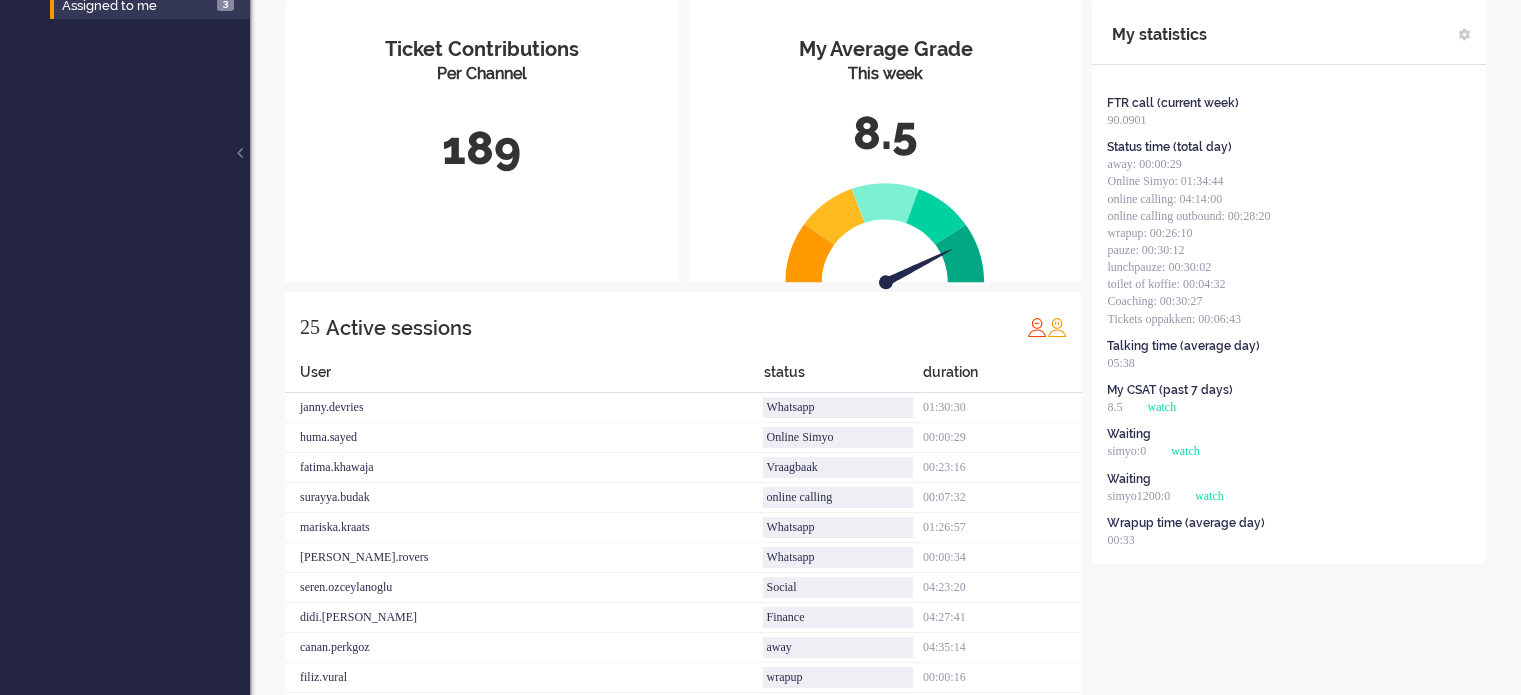 scroll, scrollTop: 0, scrollLeft: 0, axis: both 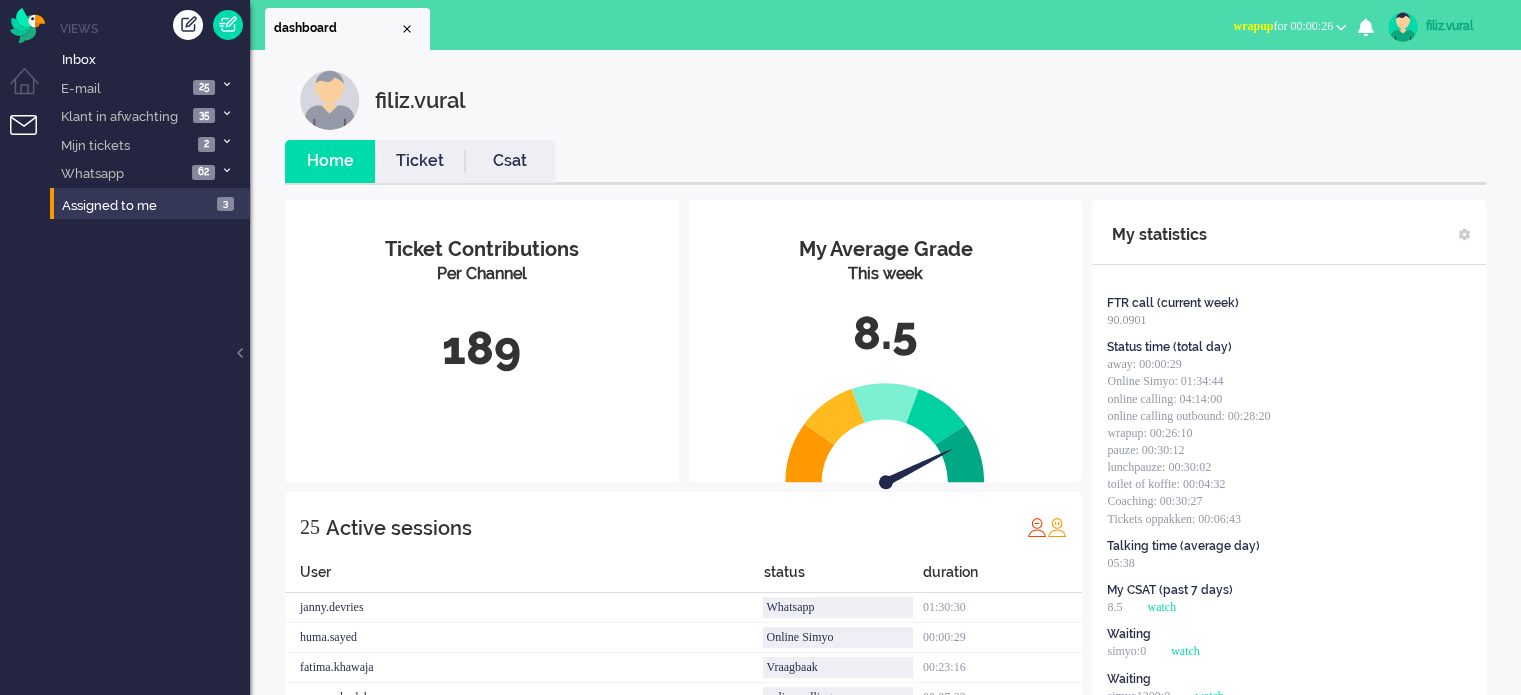 click on "wrapup  for 00:00:26" at bounding box center (1289, 26) 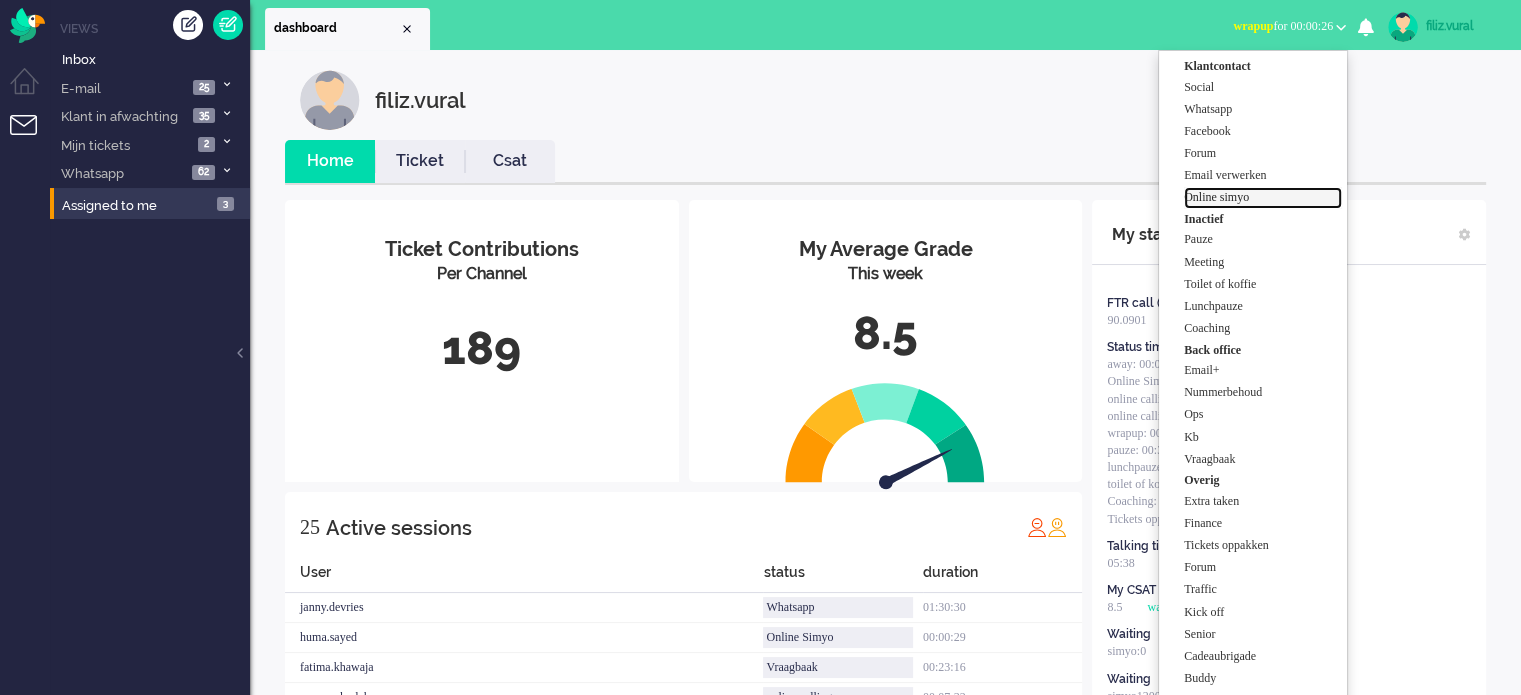 click on "Online simyo" at bounding box center [1263, 197] 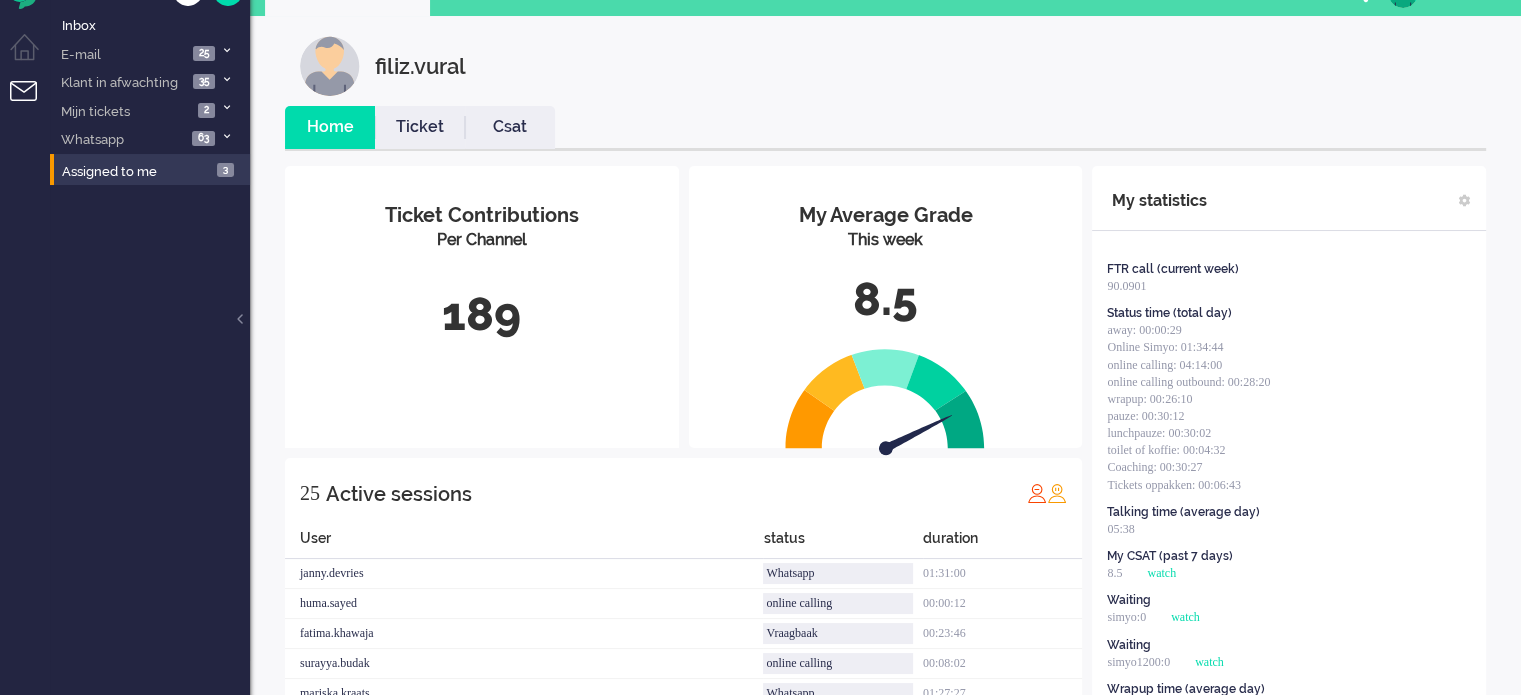 scroll, scrollTop: 0, scrollLeft: 0, axis: both 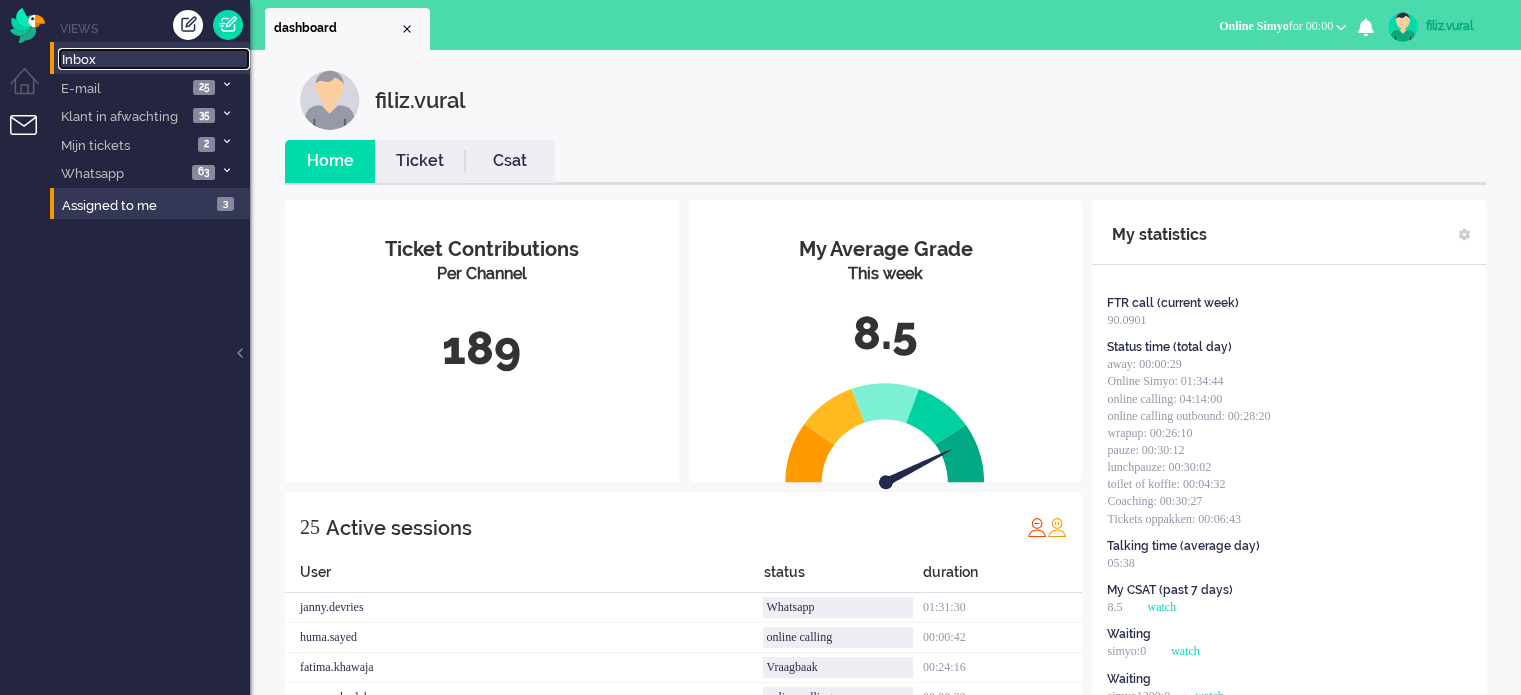 click on "Inbox" at bounding box center [154, 59] 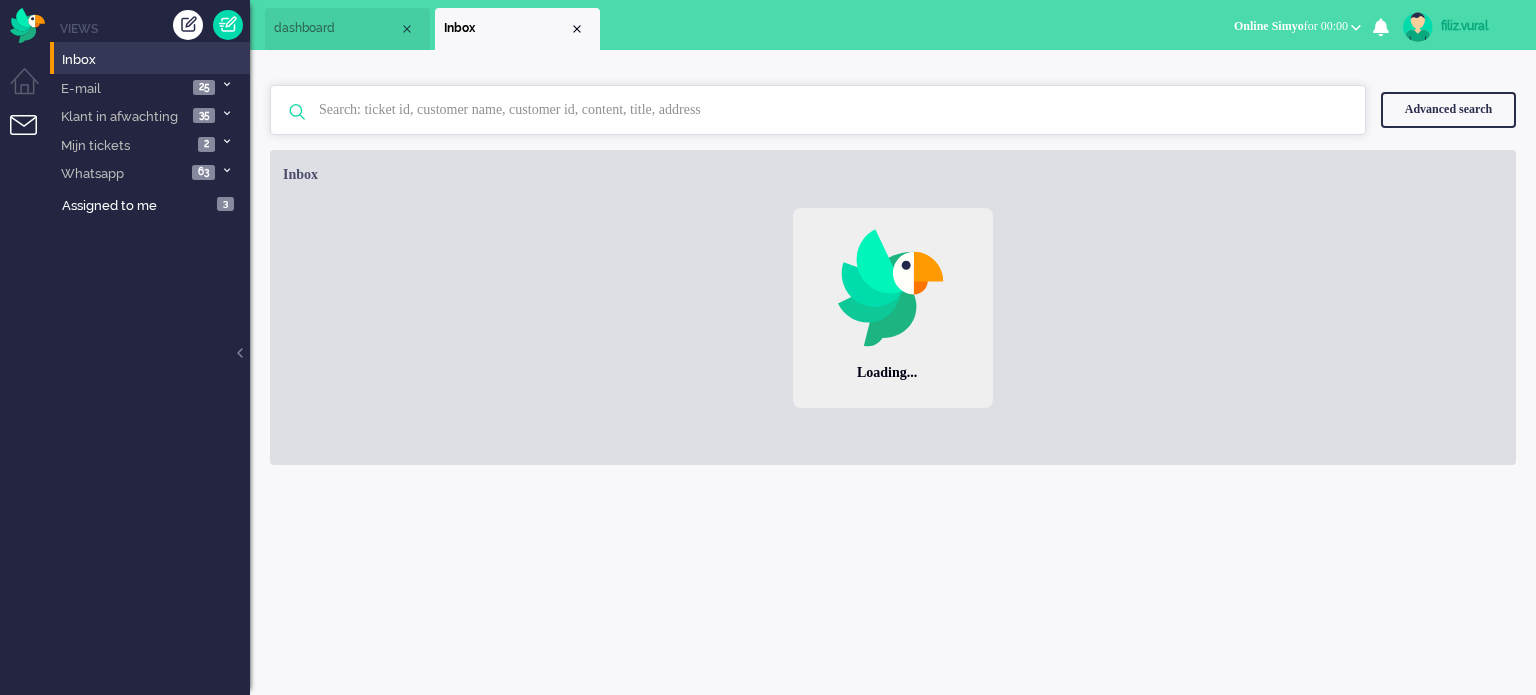 click at bounding box center (821, 110) 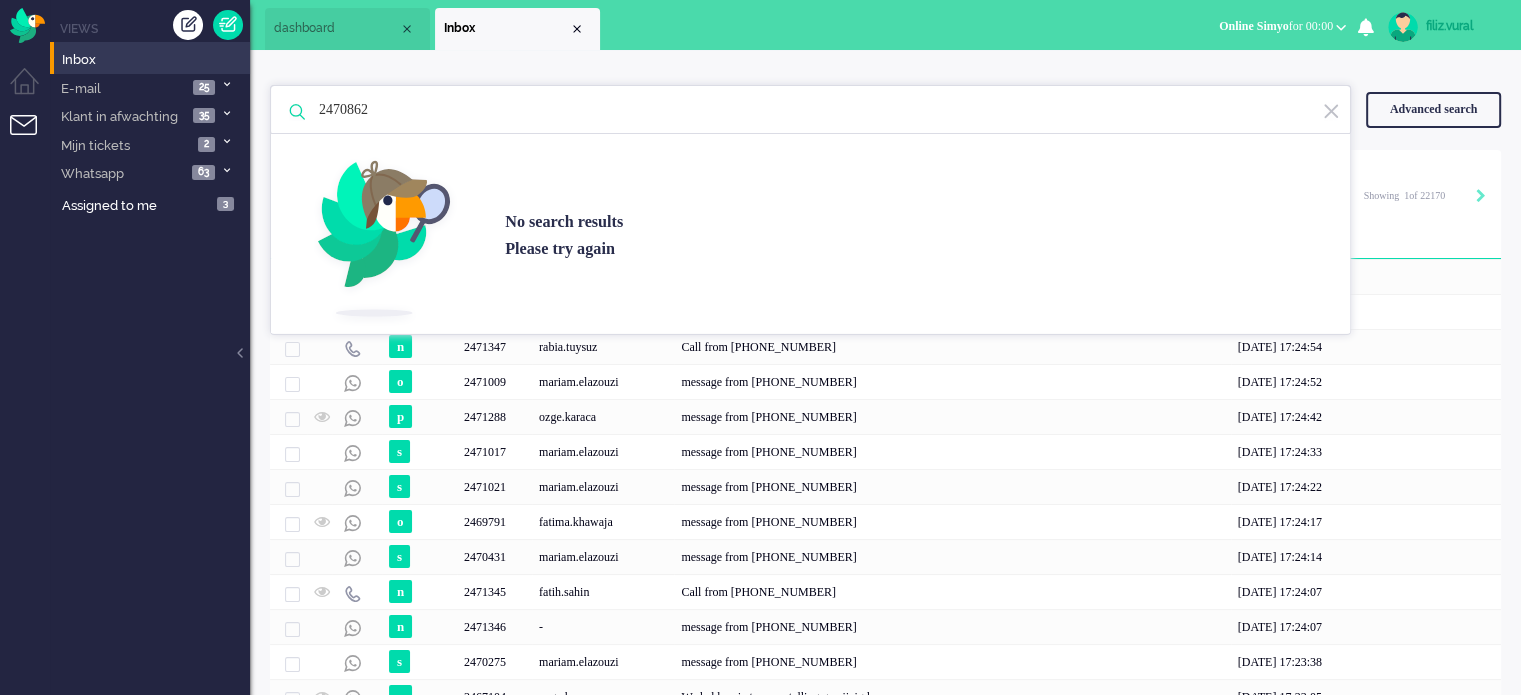 type on "2470862" 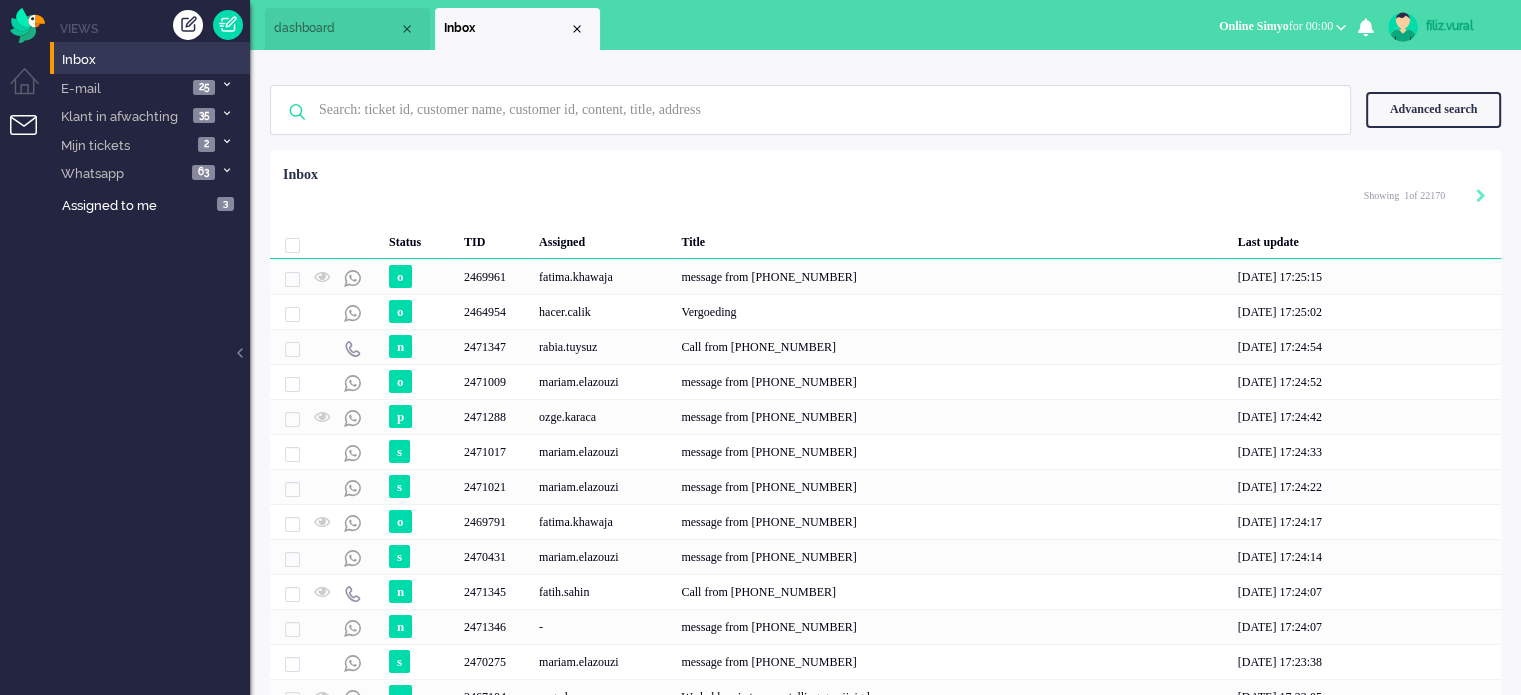 click on "Advanced search" at bounding box center [1433, 109] 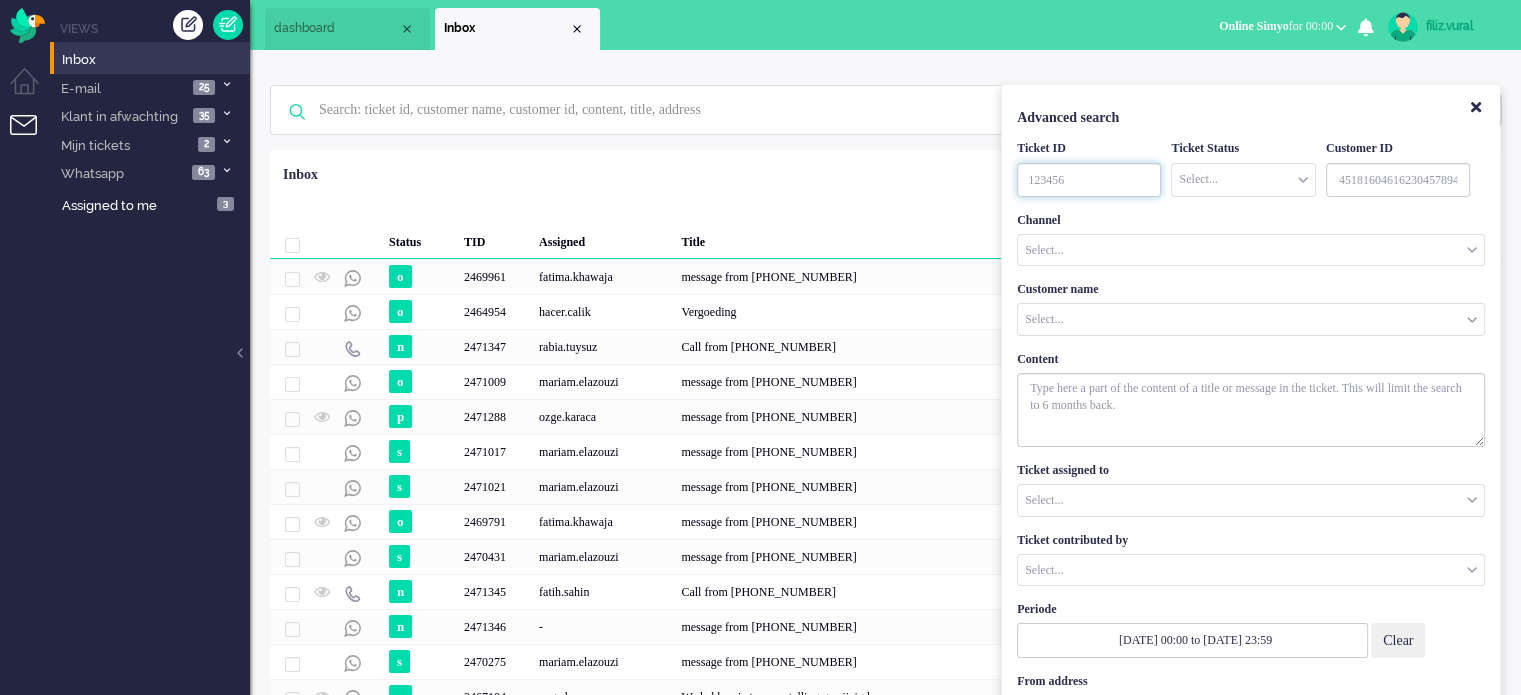 click at bounding box center [1089, 180] 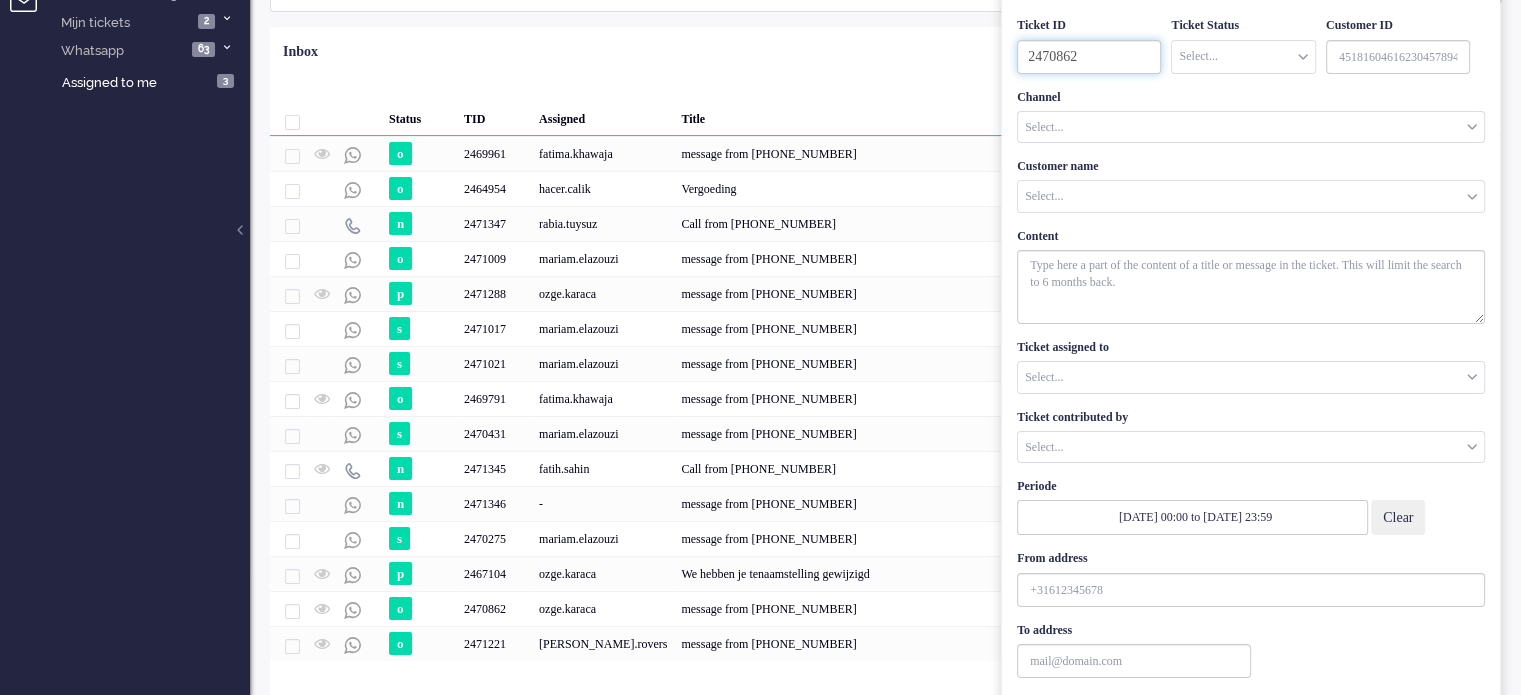 scroll, scrollTop: 200, scrollLeft: 0, axis: vertical 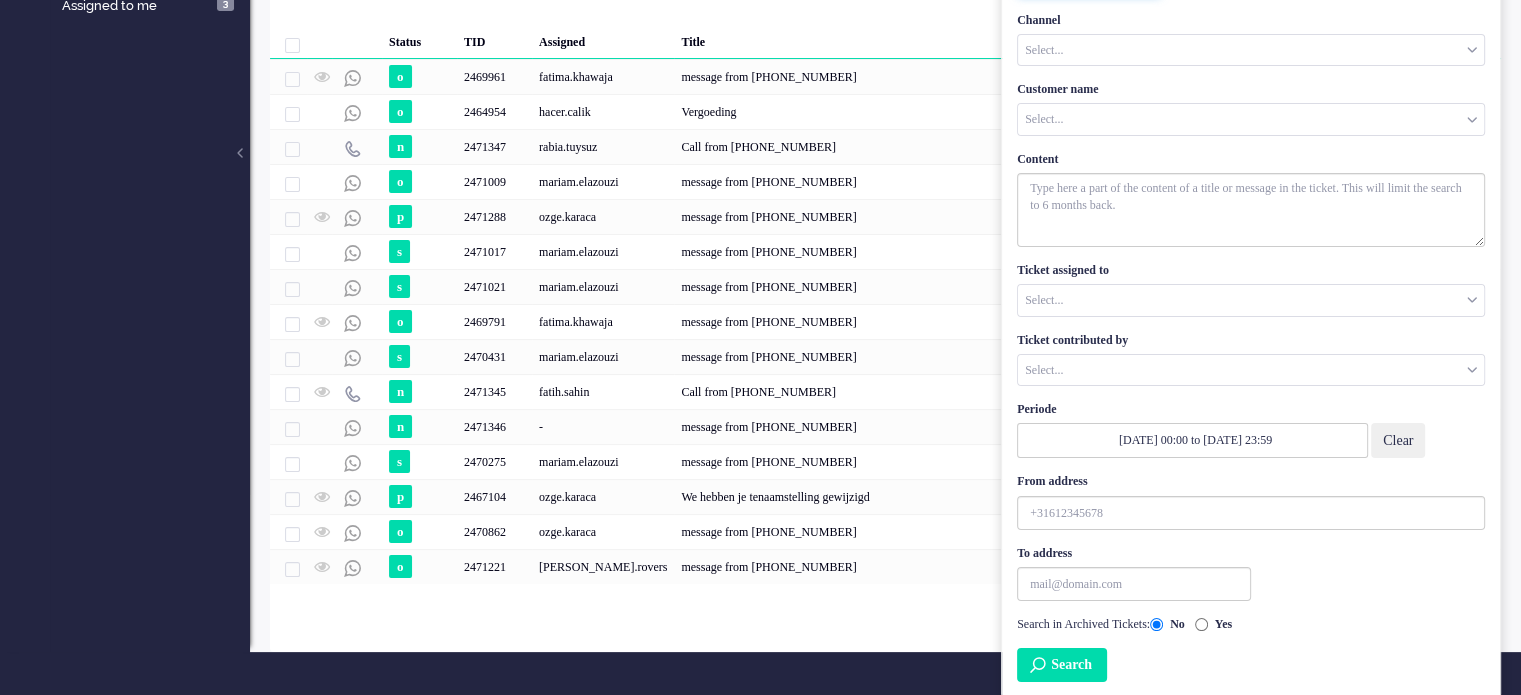 type on "2470862" 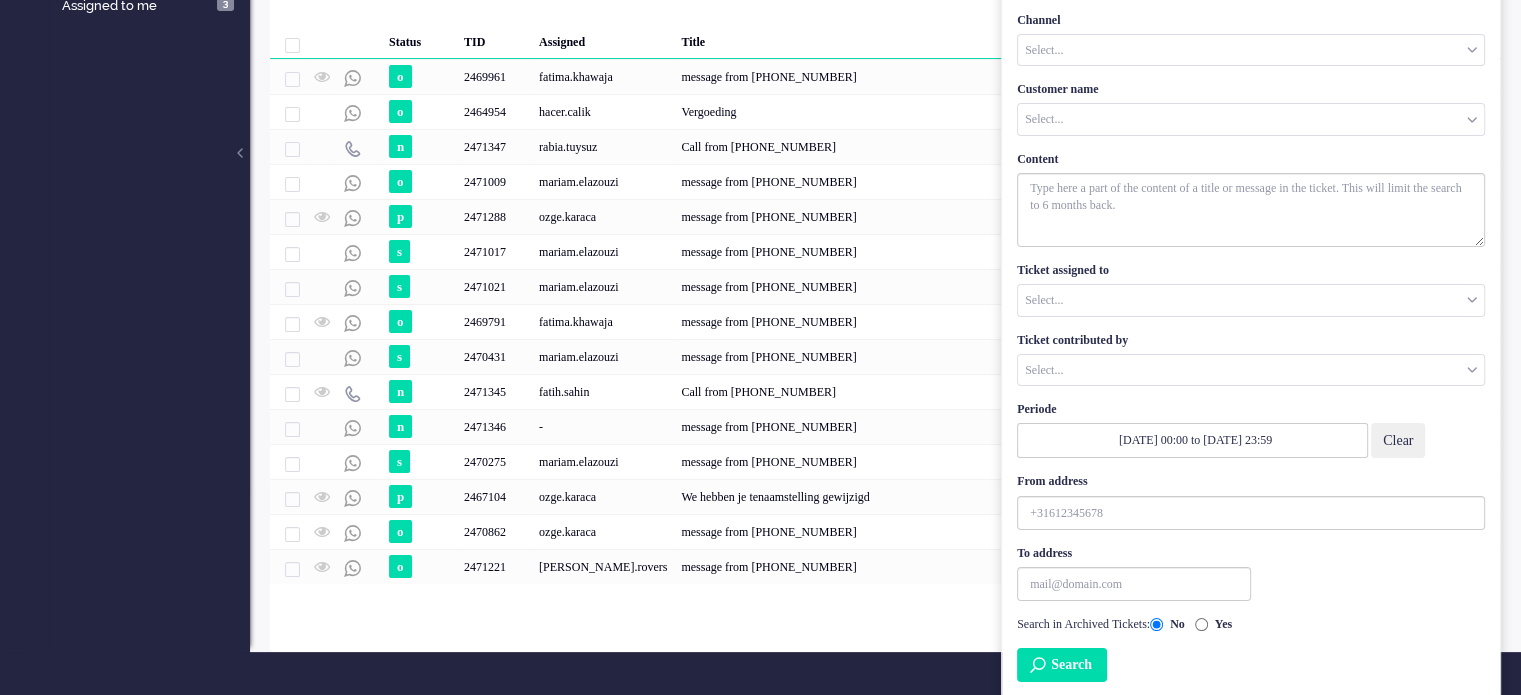 click on "Search" at bounding box center [1062, 665] 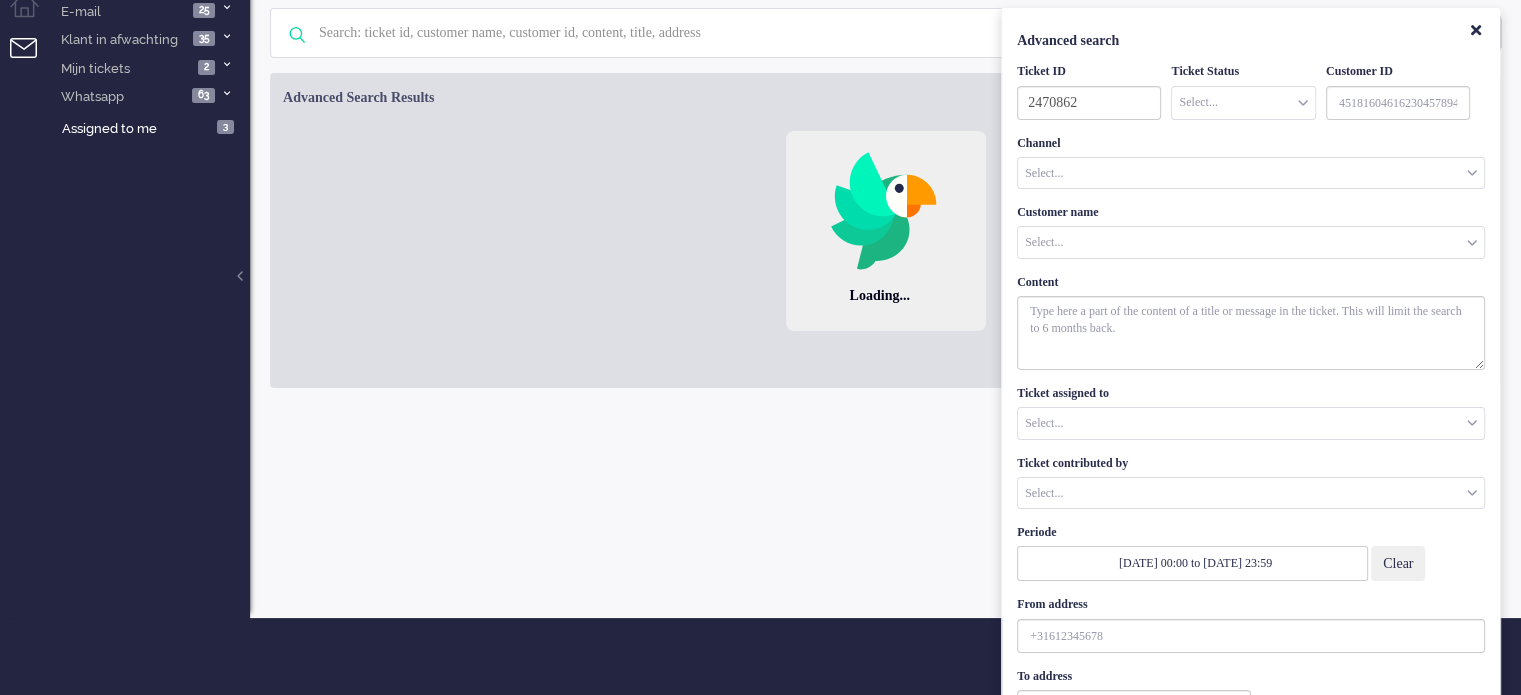 scroll, scrollTop: 0, scrollLeft: 0, axis: both 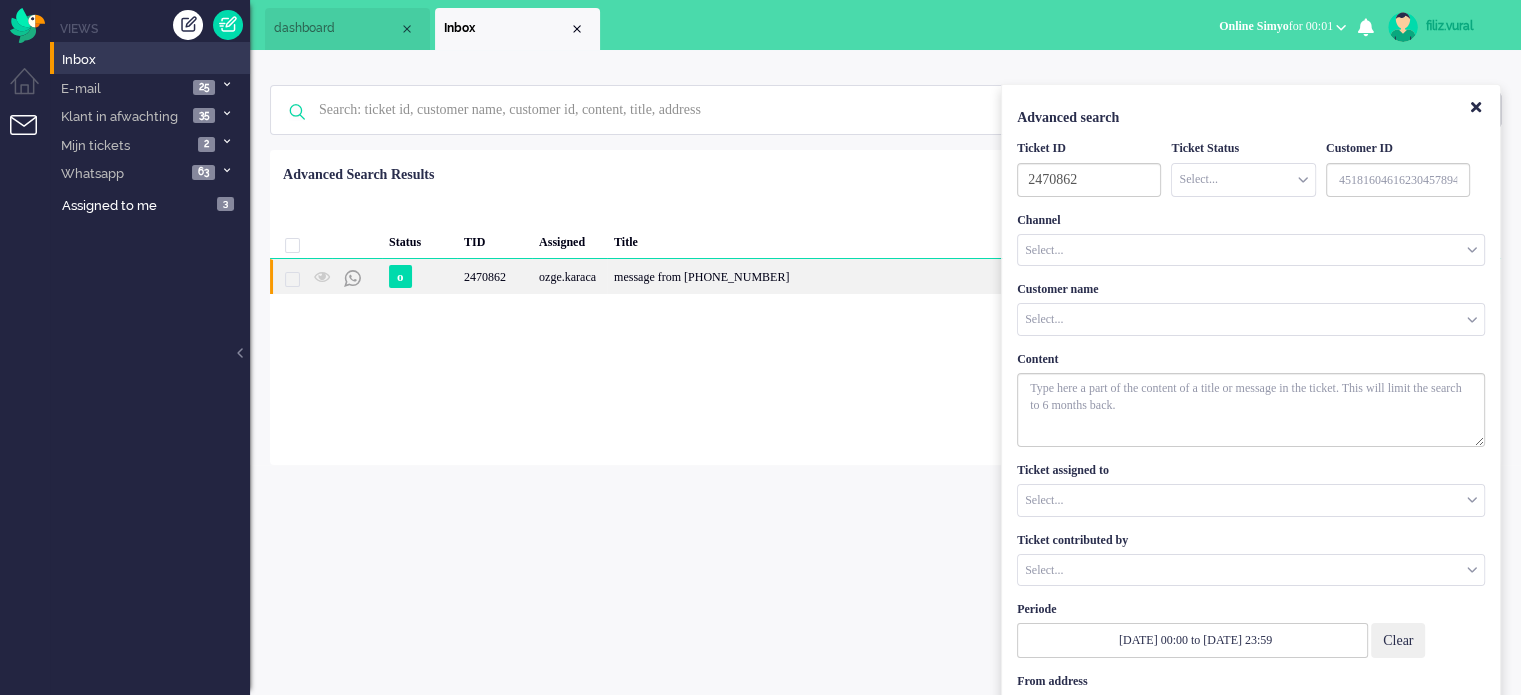 click on "ozge.karaca" 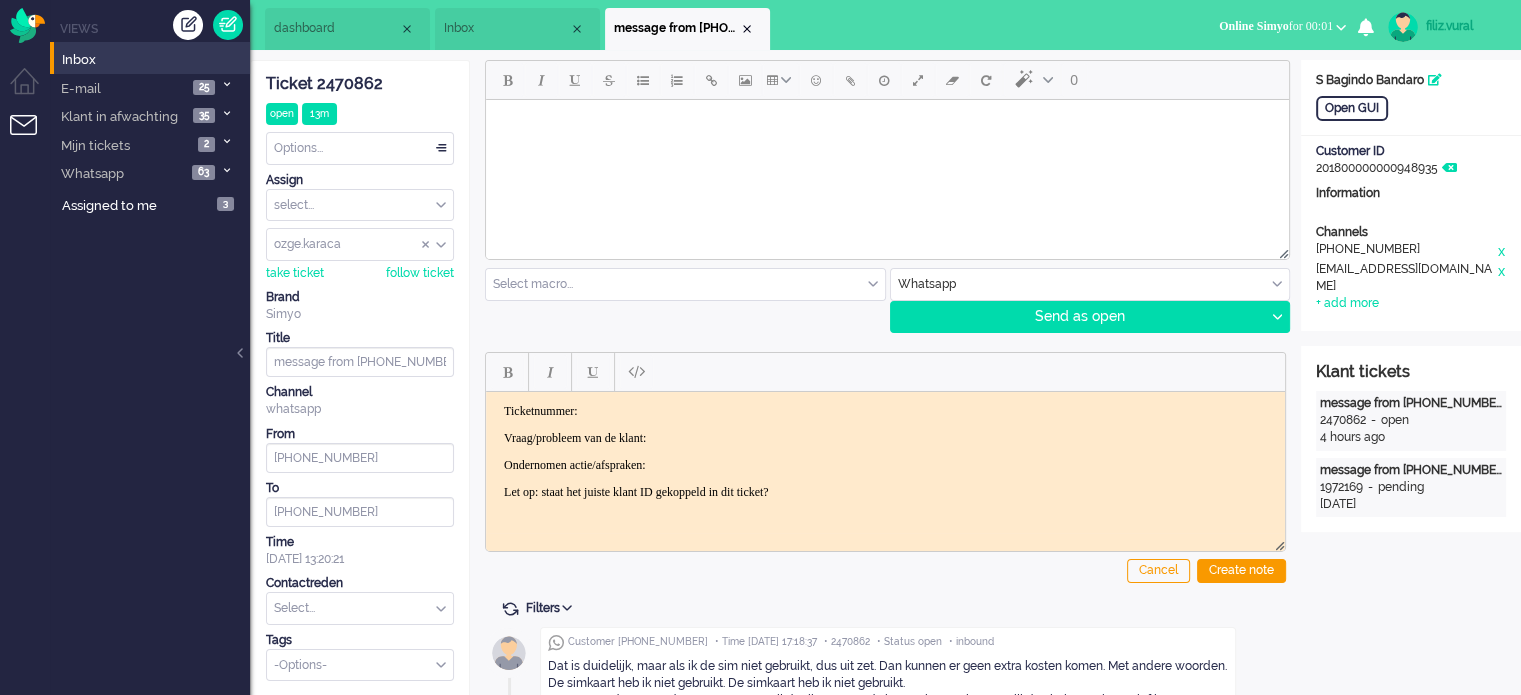 scroll, scrollTop: 0, scrollLeft: 0, axis: both 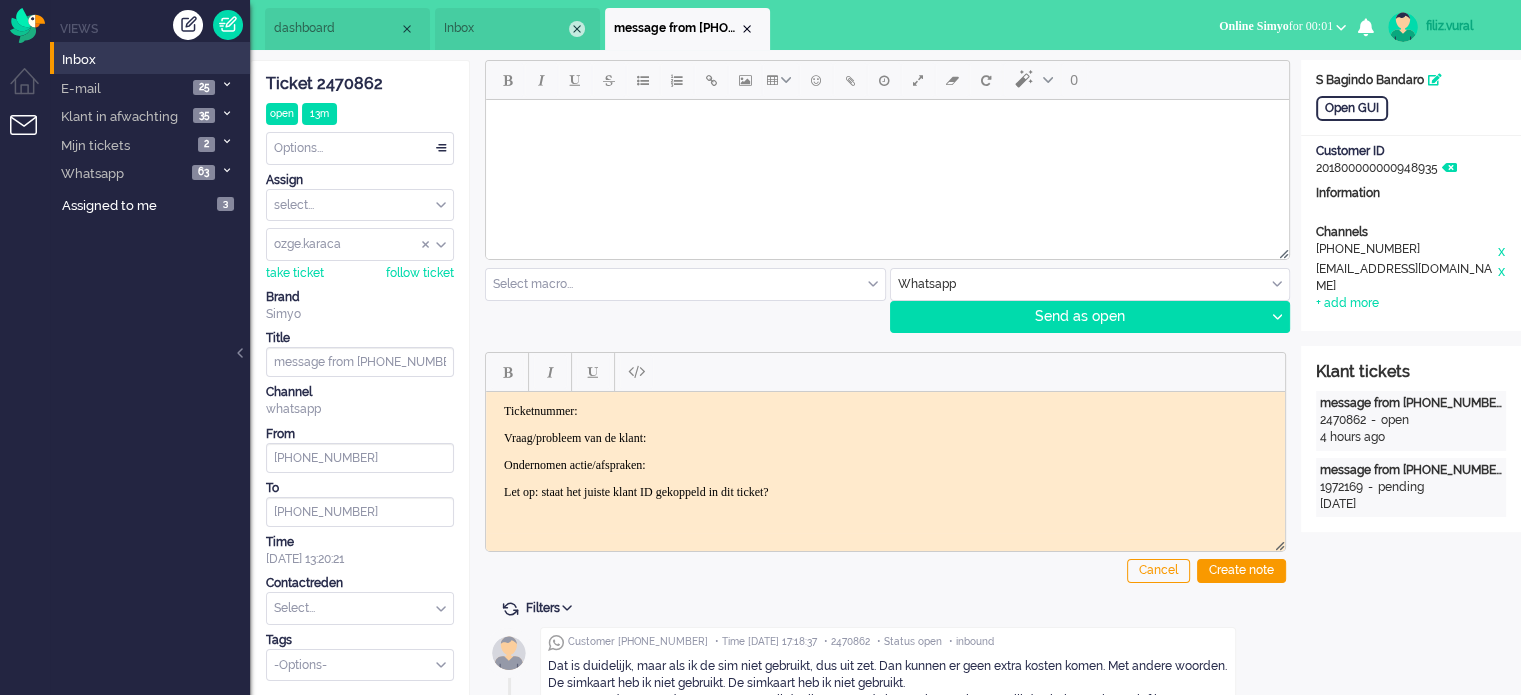 click at bounding box center [577, 29] 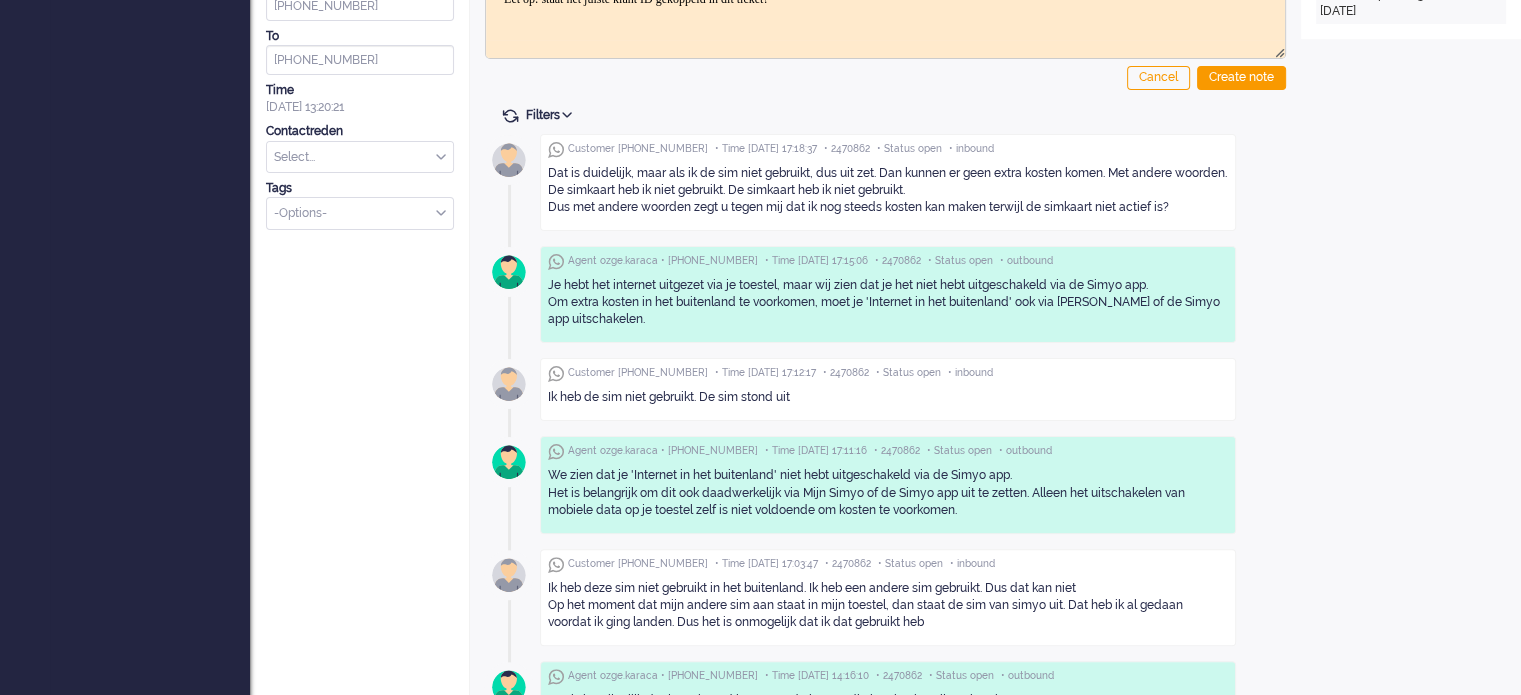 scroll, scrollTop: 0, scrollLeft: 0, axis: both 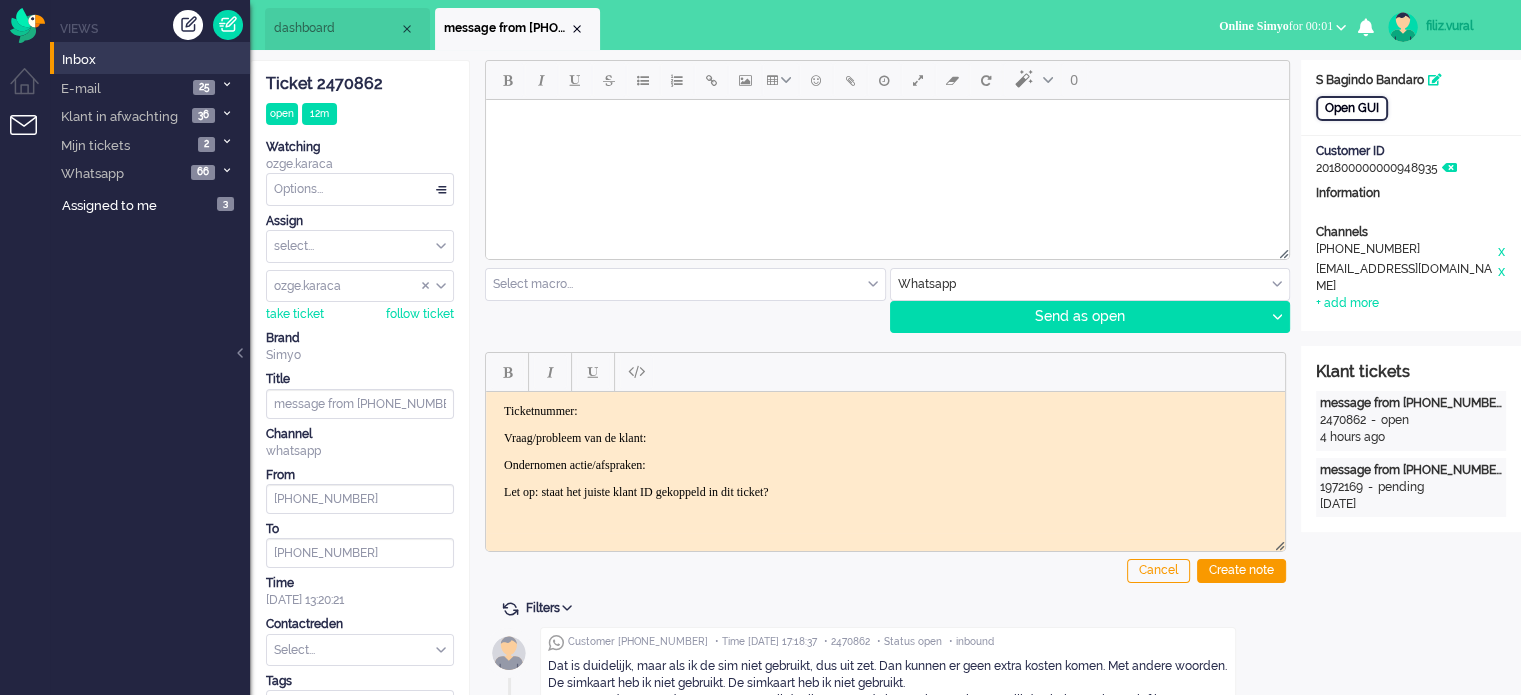 click on "Open GUI" at bounding box center [1352, 108] 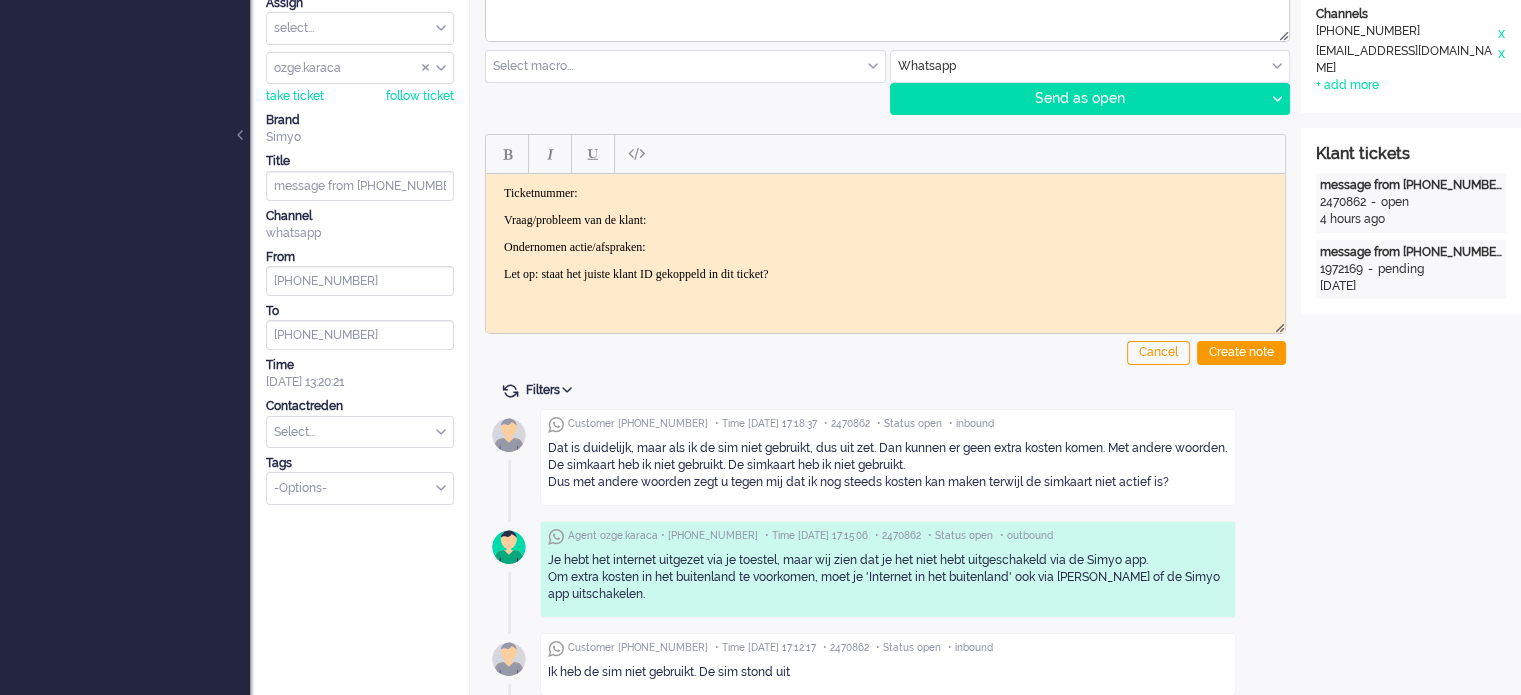 scroll, scrollTop: 0, scrollLeft: 0, axis: both 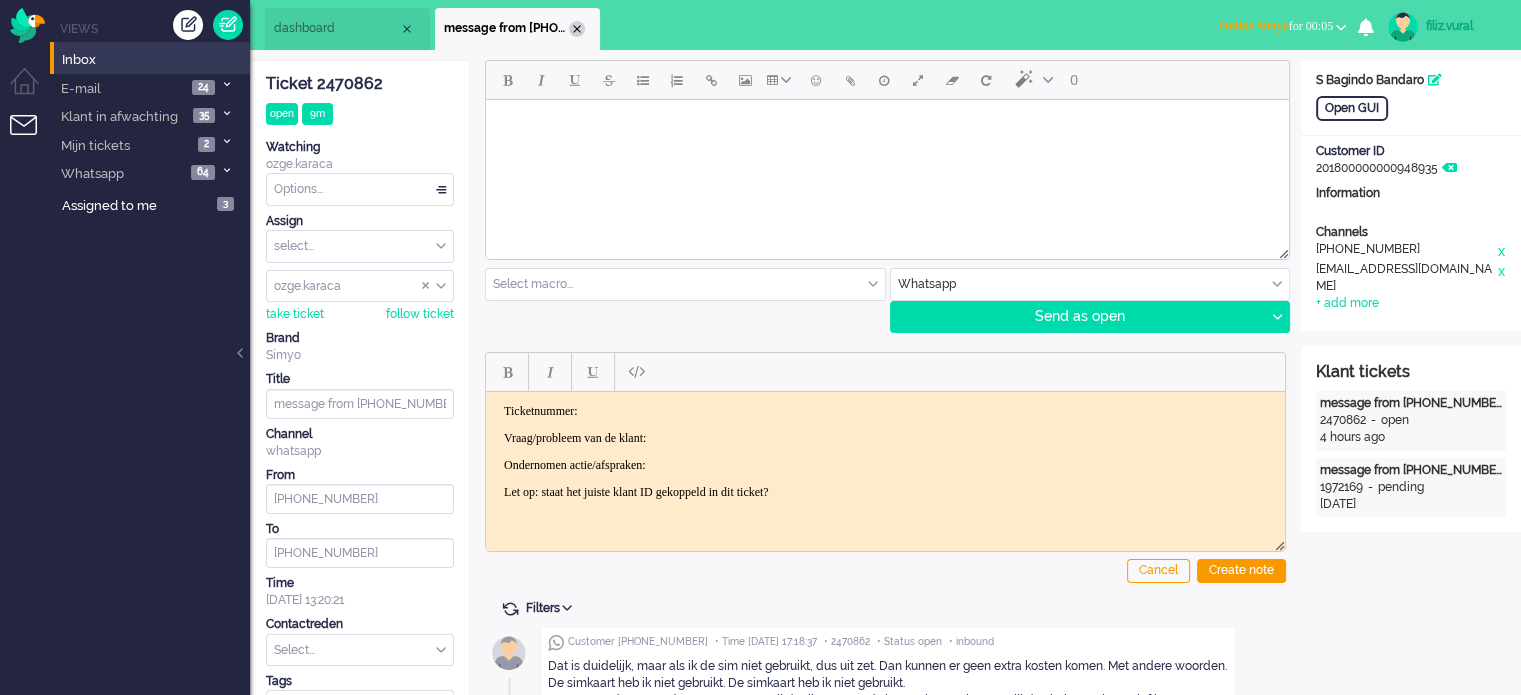 click at bounding box center [577, 29] 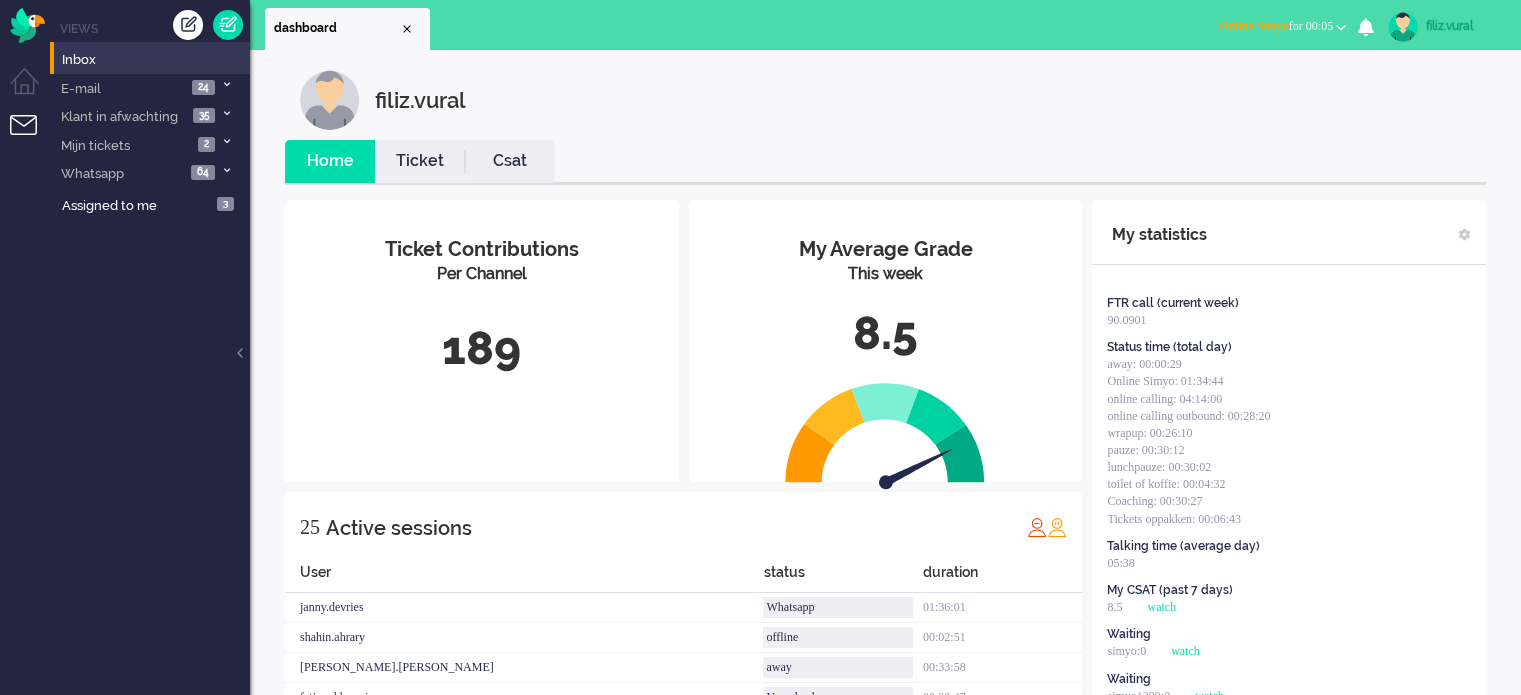 click on "Csat" at bounding box center (510, 161) 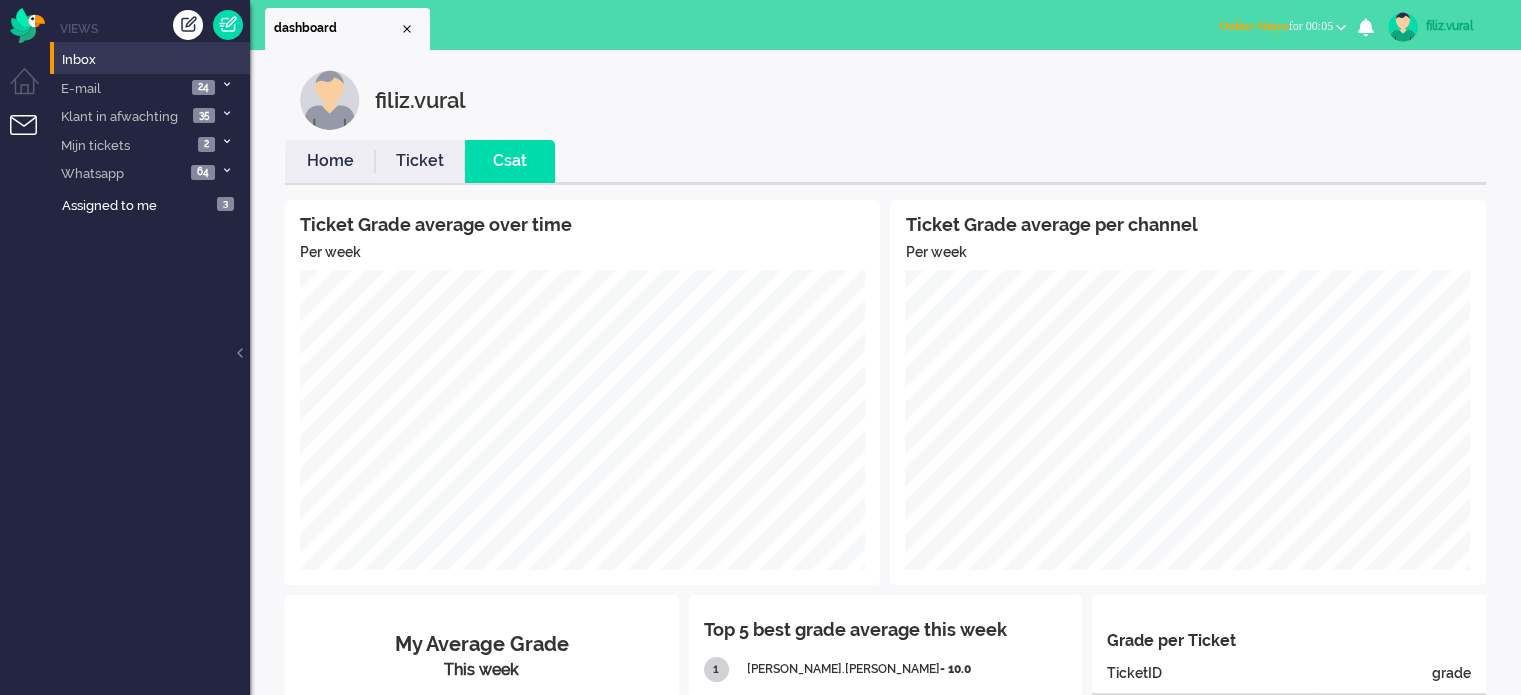 click on "Home" at bounding box center [330, 161] 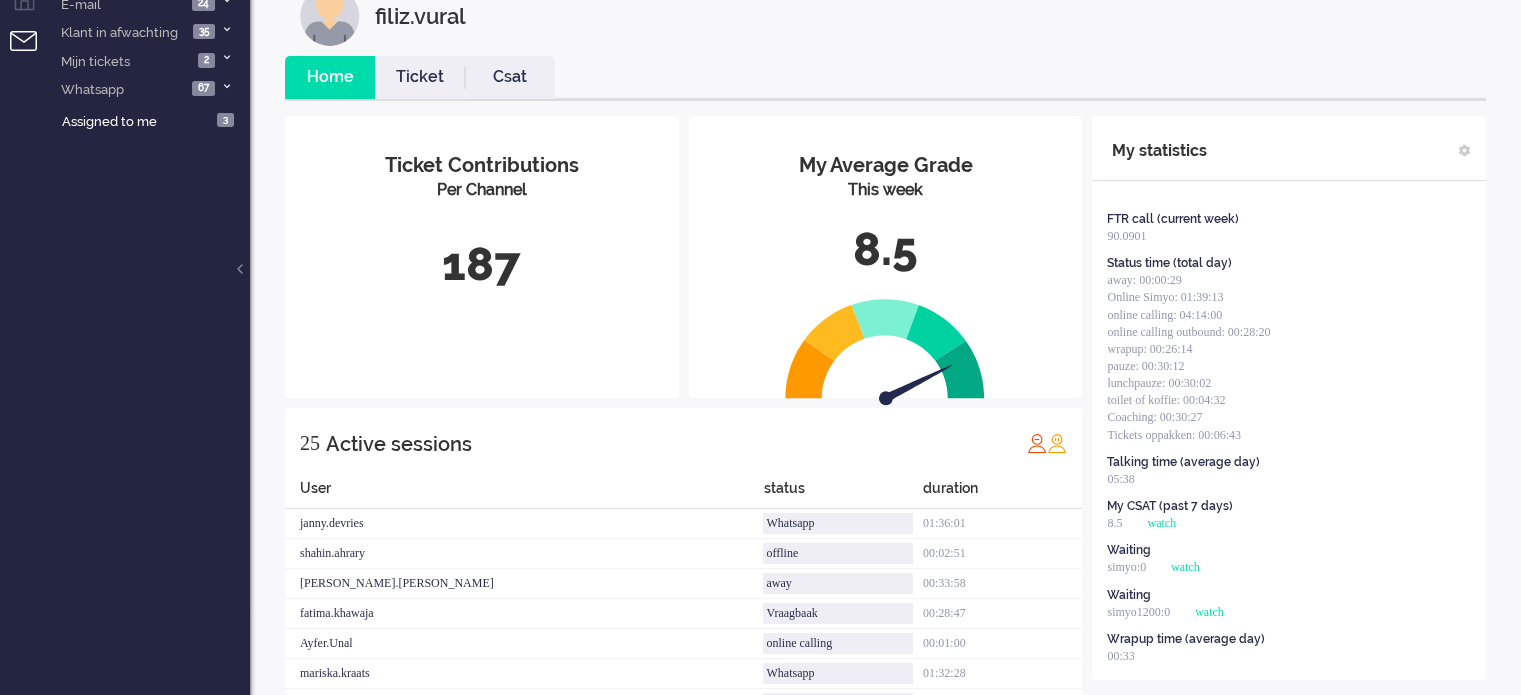 scroll, scrollTop: 0, scrollLeft: 0, axis: both 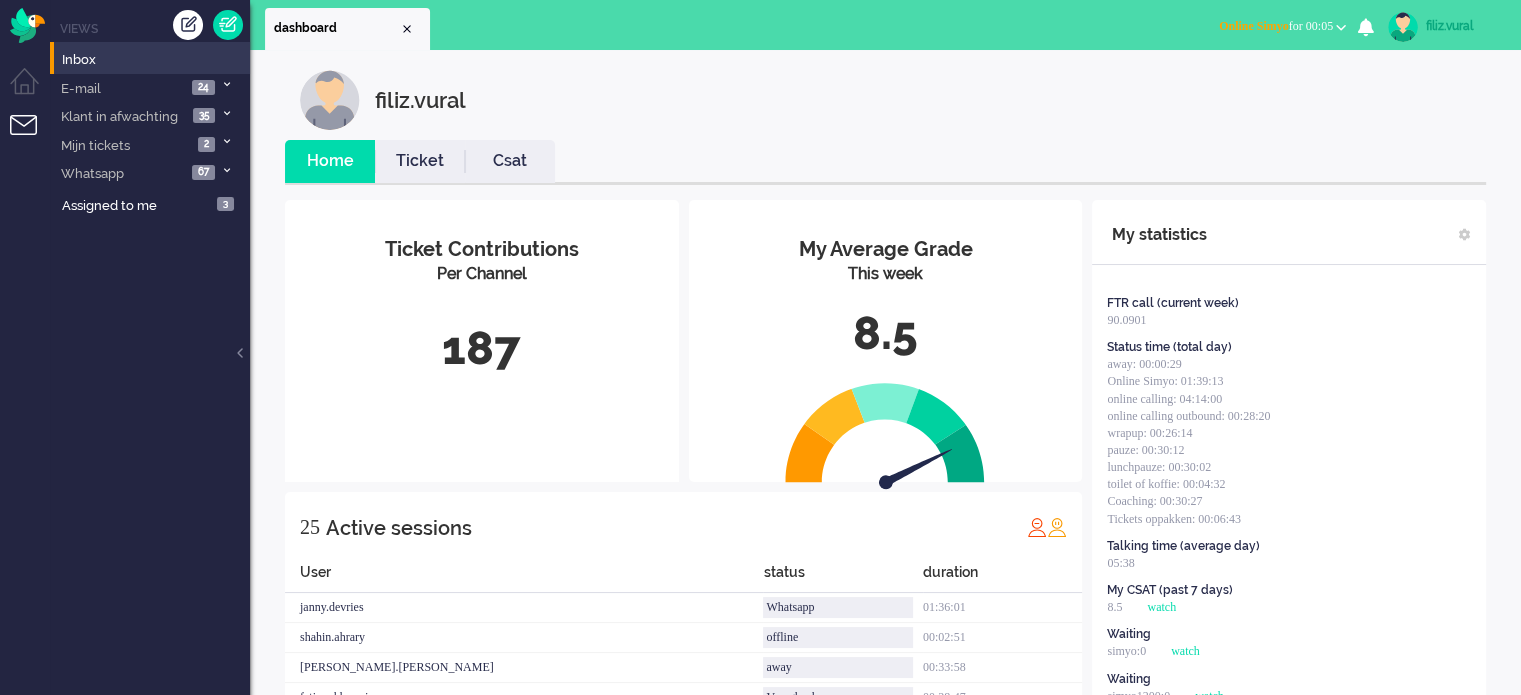 click on "Csat" at bounding box center [510, 161] 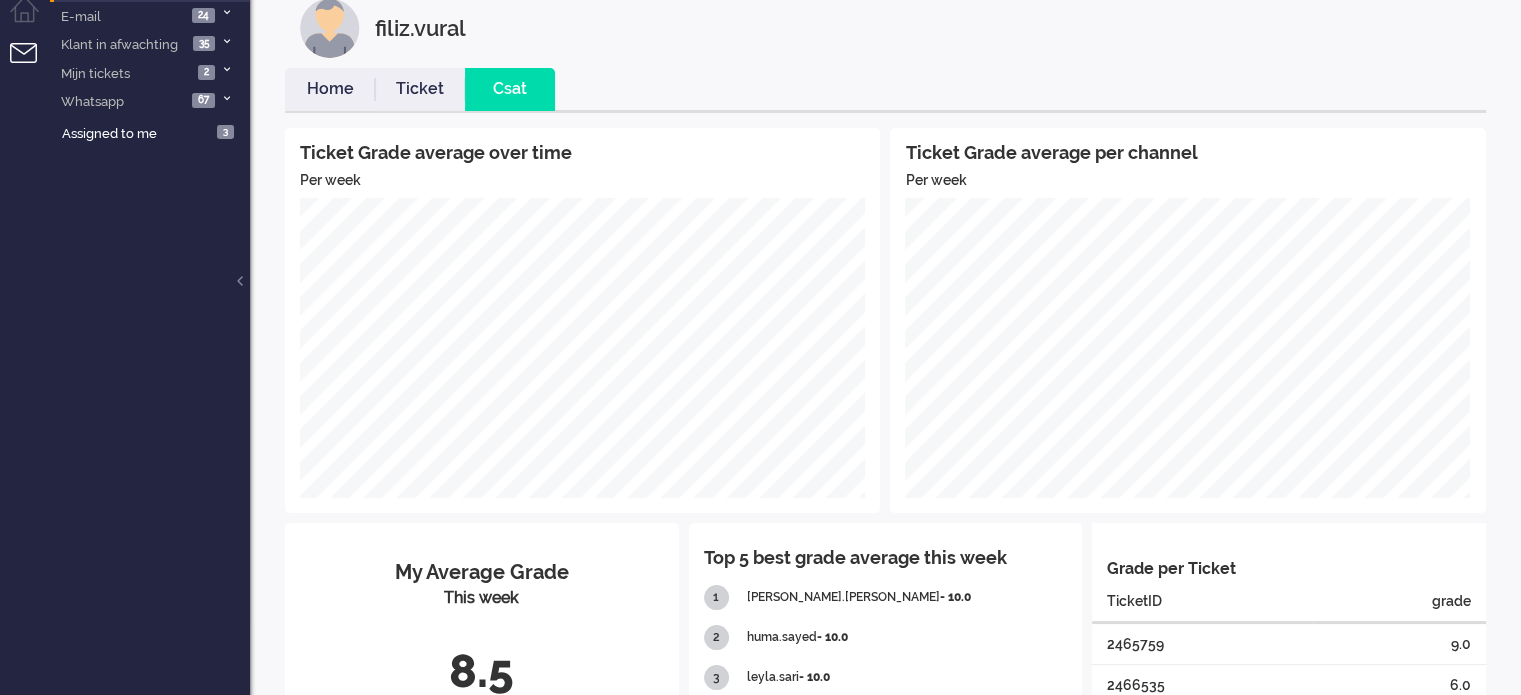 scroll, scrollTop: 0, scrollLeft: 0, axis: both 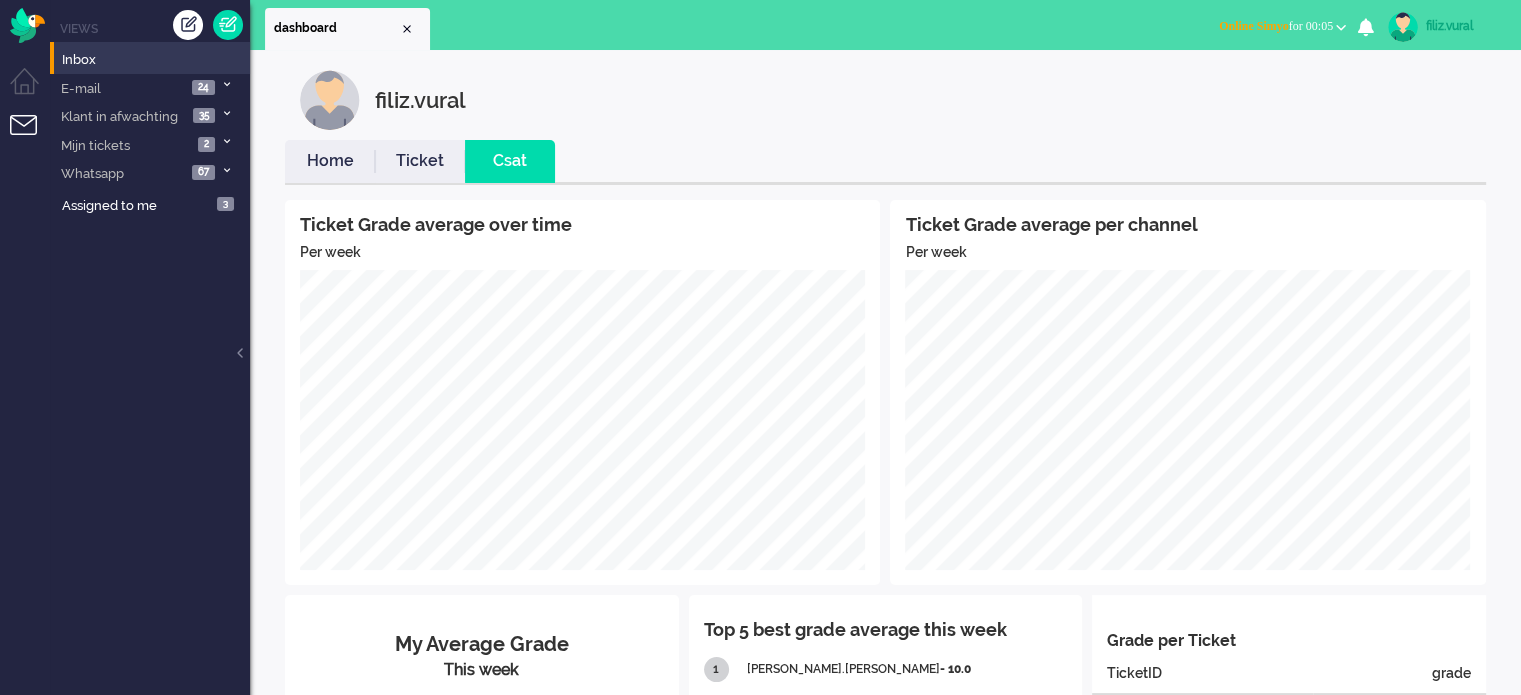 click on "Home" at bounding box center (330, 161) 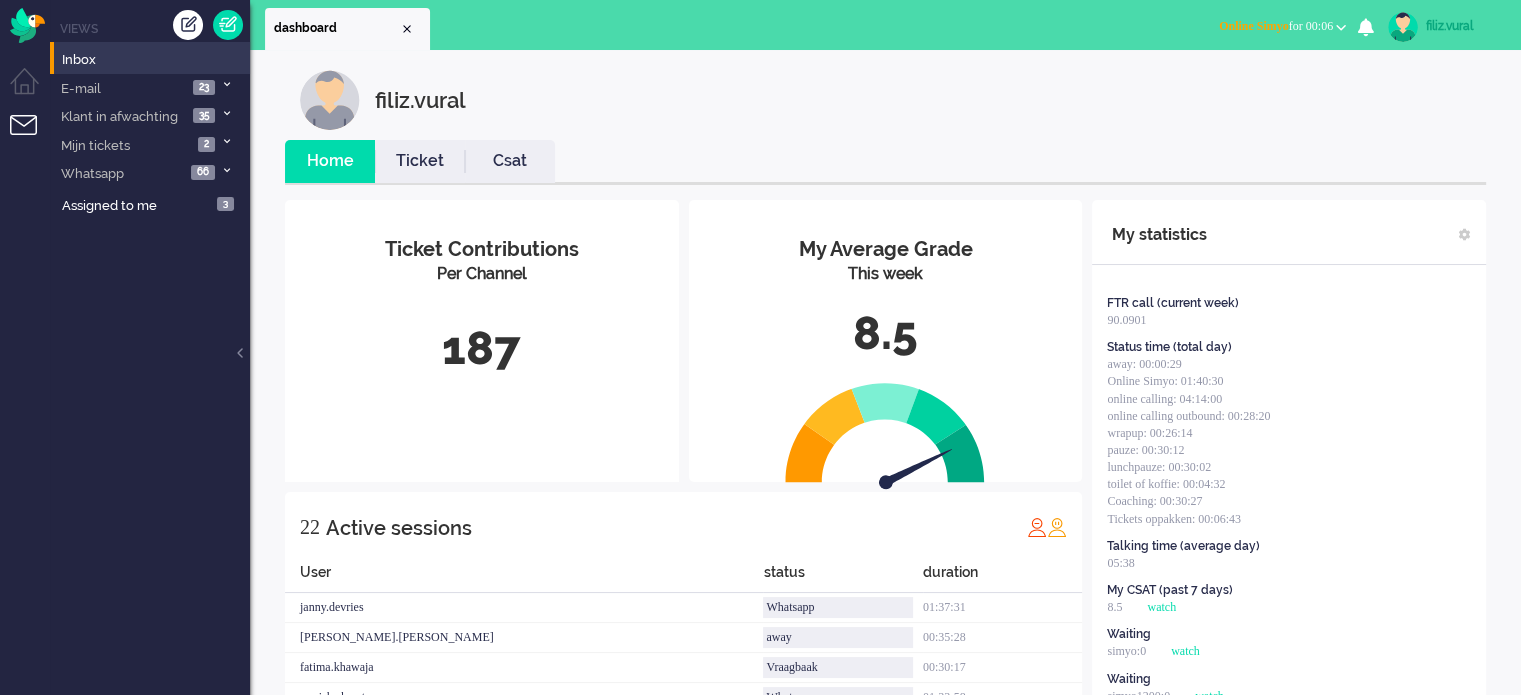 click on "My Average Grade This week 8.5 Ticket Contributions Per Channel 187 22 Active sessions User status duration janny.[PERSON_NAME] Whatsapp 01:37:31 [PERSON_NAME].[PERSON_NAME] away 00:35:28 fatima.[PERSON_NAME] 00:30:17 mariska.kraats Whatsapp 01:33:58 seren.ozceylanoglu Social 04:30:21 canan.perkgoz away 04:42:15 shahin.ahrary Online Simyo 00:01:23 [PERSON_NAME].[PERSON_NAME] away 08:29:40 [PERSON_NAME].moestadja email verwerken 01:17:36 [PERSON_NAME].klazes away 05:28:58 fatih.sahin online calling 00:06:57 rabia.tuysuz Online Simyo 00:03:51 emine.yalcinkaya online calling 00:13:54 ozge.karaca Whatsapp 01:27:17 surayya.budak Whatsapp 00:03:38 [PERSON_NAME].rovers wrapup 00:00:33 Ayfer.Unal wrapup 00:00:05 filiz.vural Online Simyo 00:06:49 roeqajja.[PERSON_NAME] Social 08:16:28 zeynep.komurcu online calling 00:11:29 hacer.calik email+ 00:27:03 huma.sayed online calling 00:06:43 My statistics FTR call (current week) 90.0901 Status time (total day) away: 00:00:29 Online Simyo: 01:40:30 online calling: 04:14:00 online calling outbound: 00:28:20 wrapup: 00:26:14 05:38 8.5" at bounding box center [885, 736] 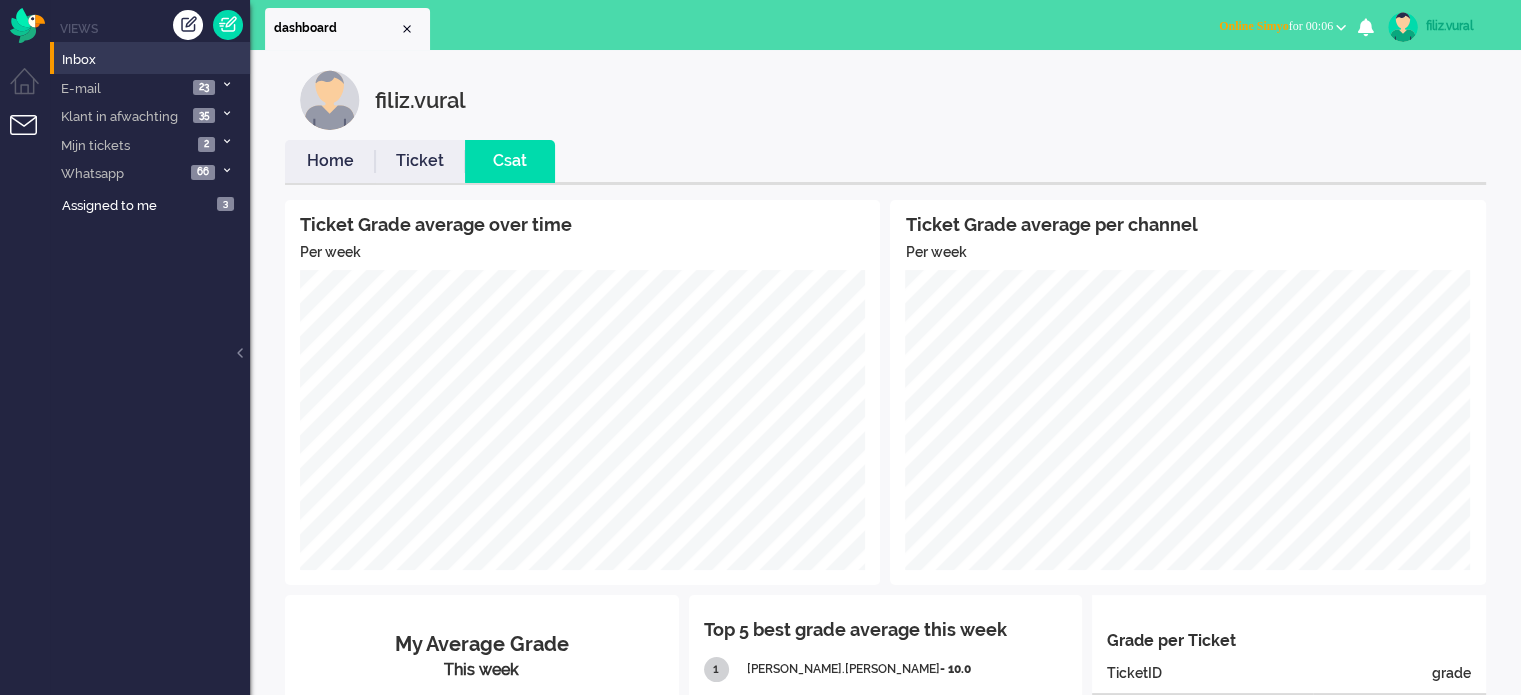 click on "Home" at bounding box center (330, 161) 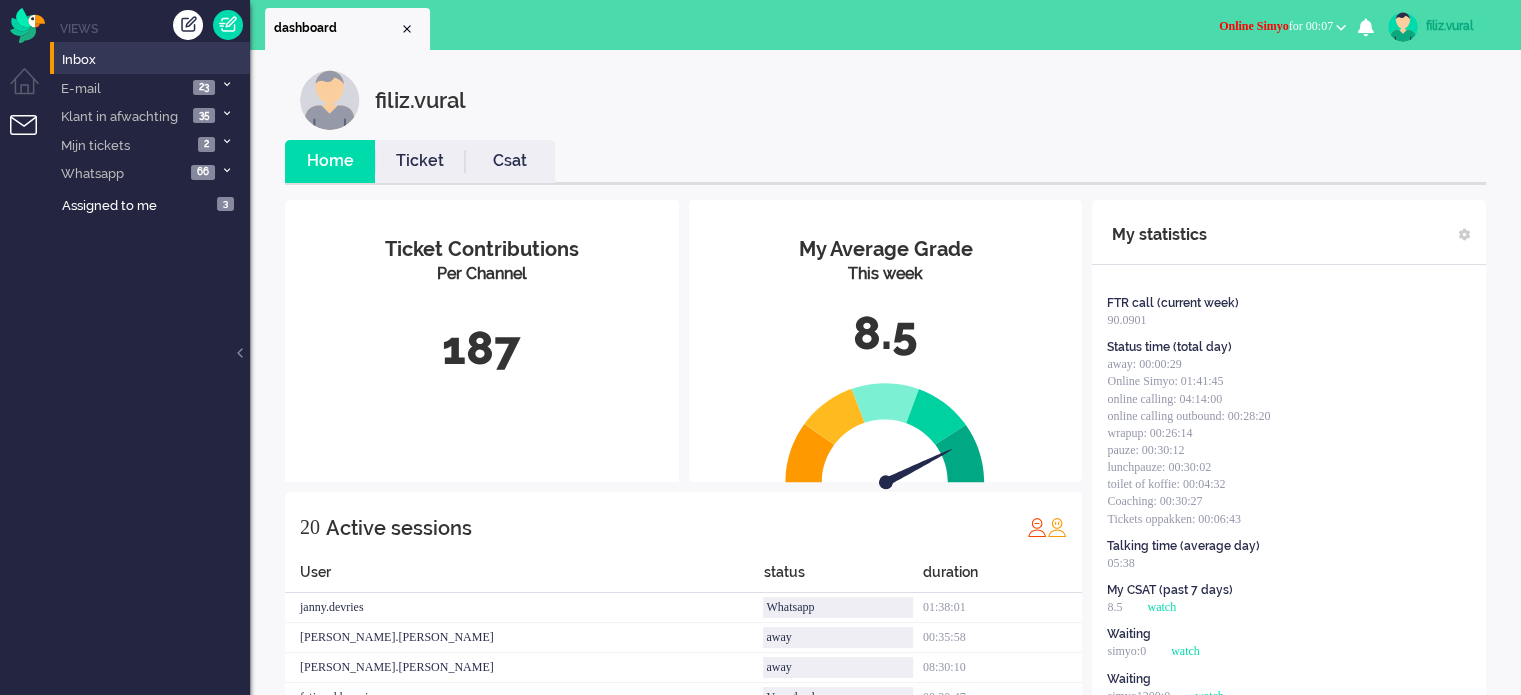 click on "Csat" at bounding box center (510, 161) 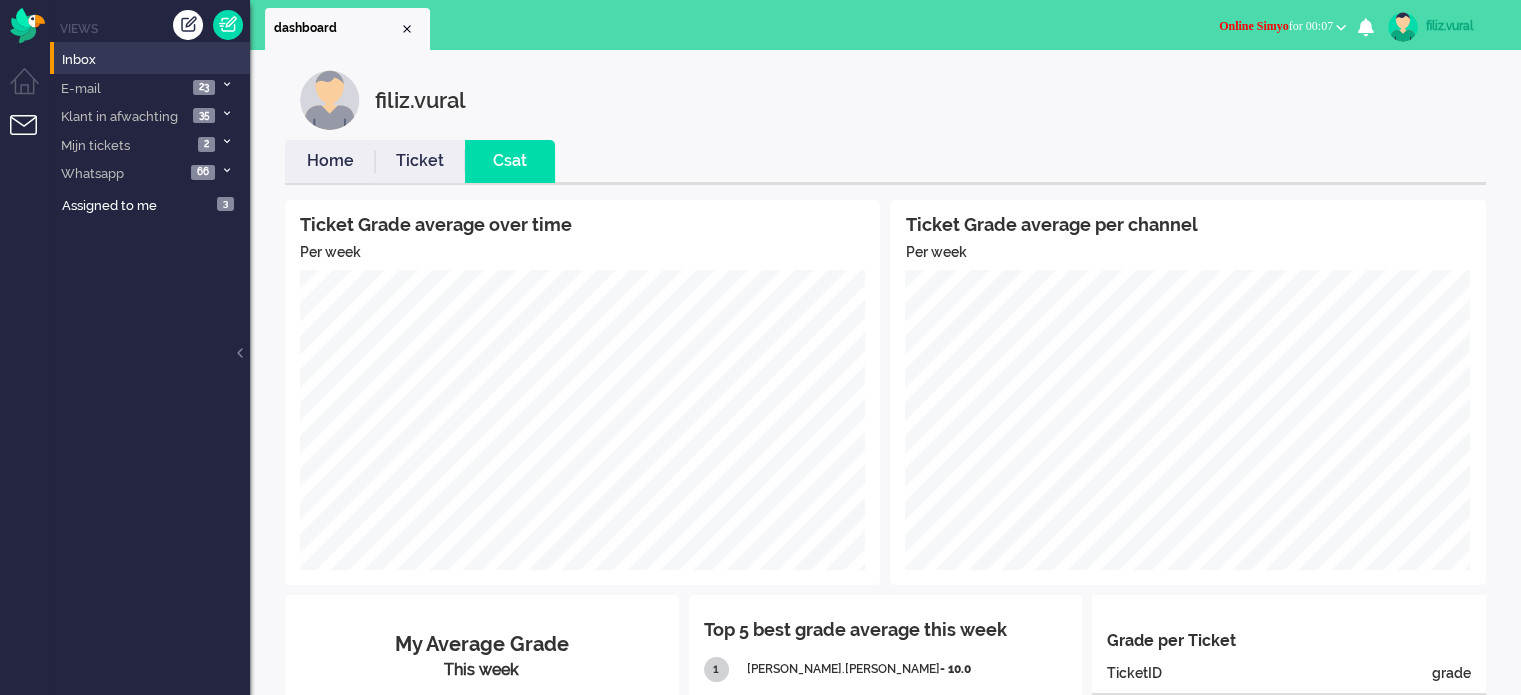 click on "Home" at bounding box center [330, 161] 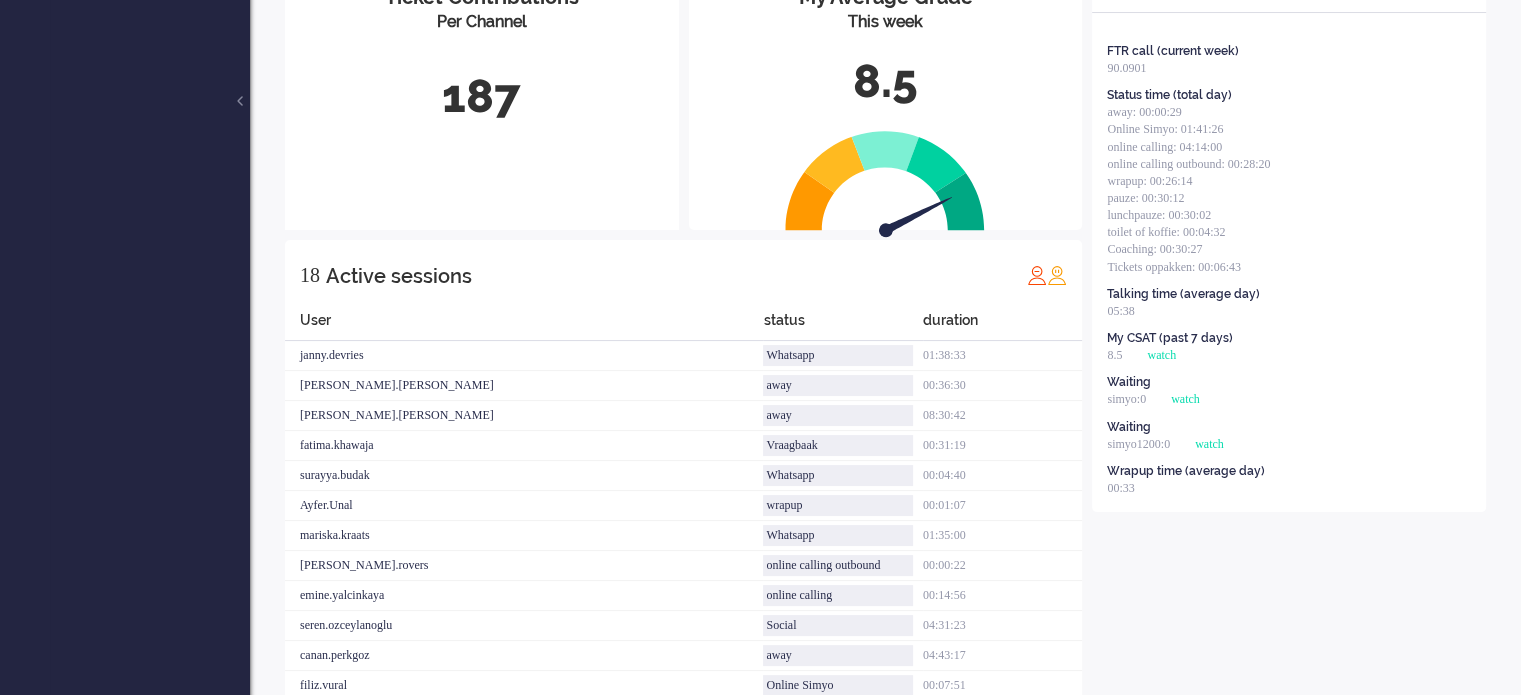 scroll, scrollTop: 0, scrollLeft: 0, axis: both 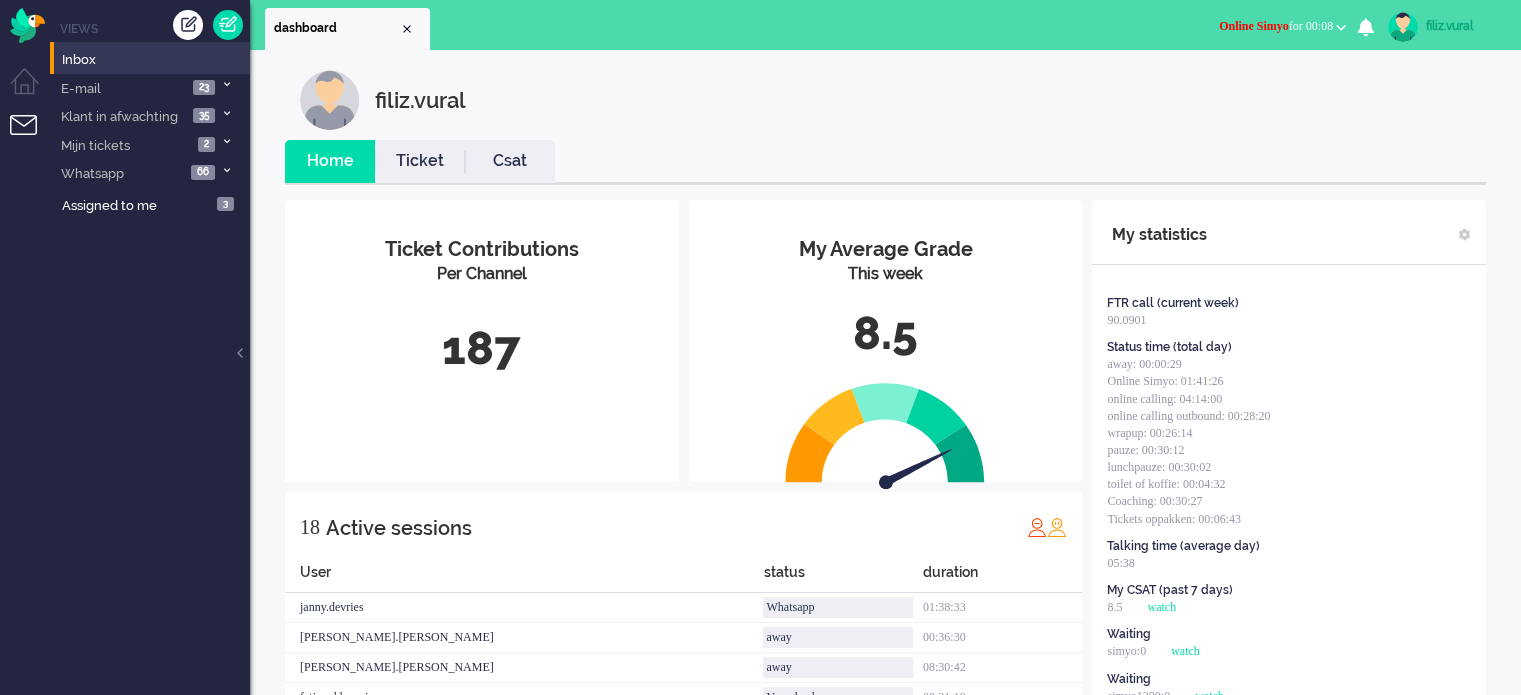 click on "Csat" at bounding box center [510, 161] 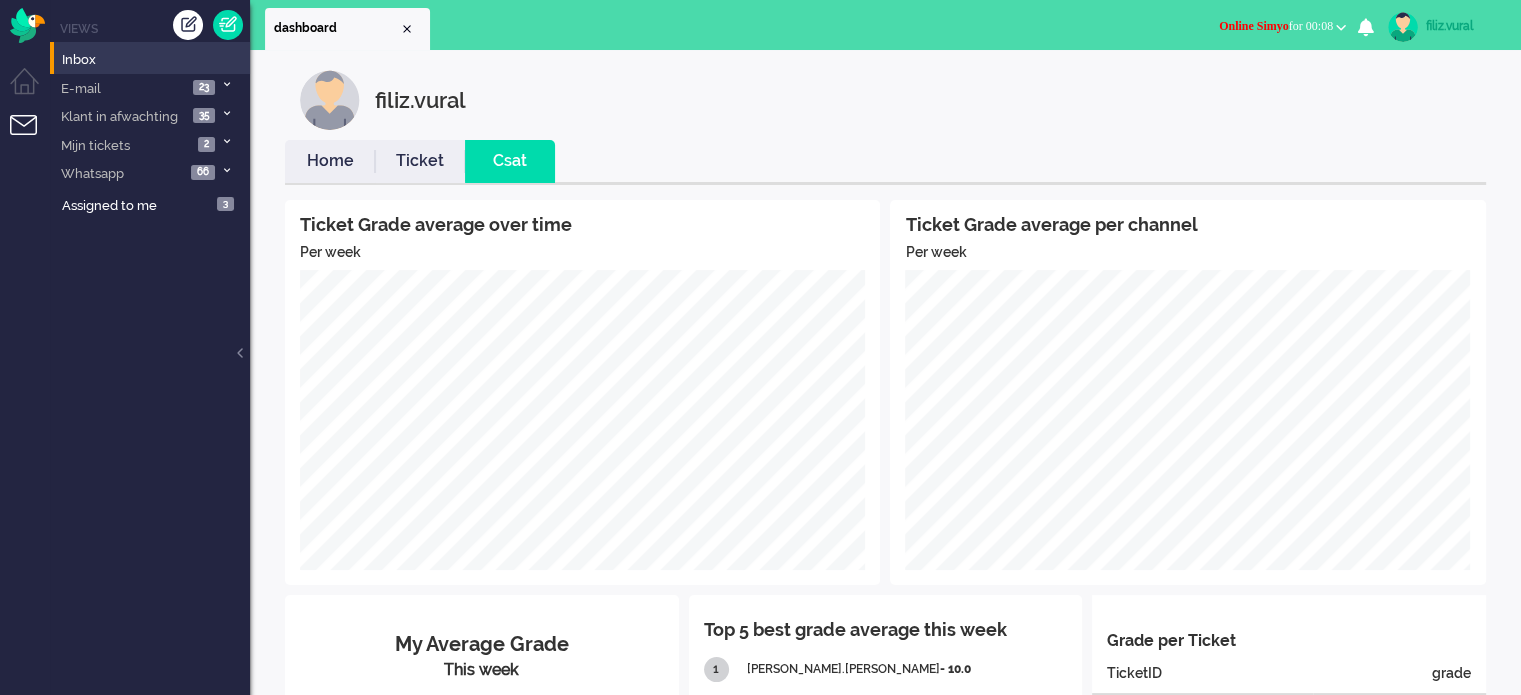click on "Home" at bounding box center (330, 161) 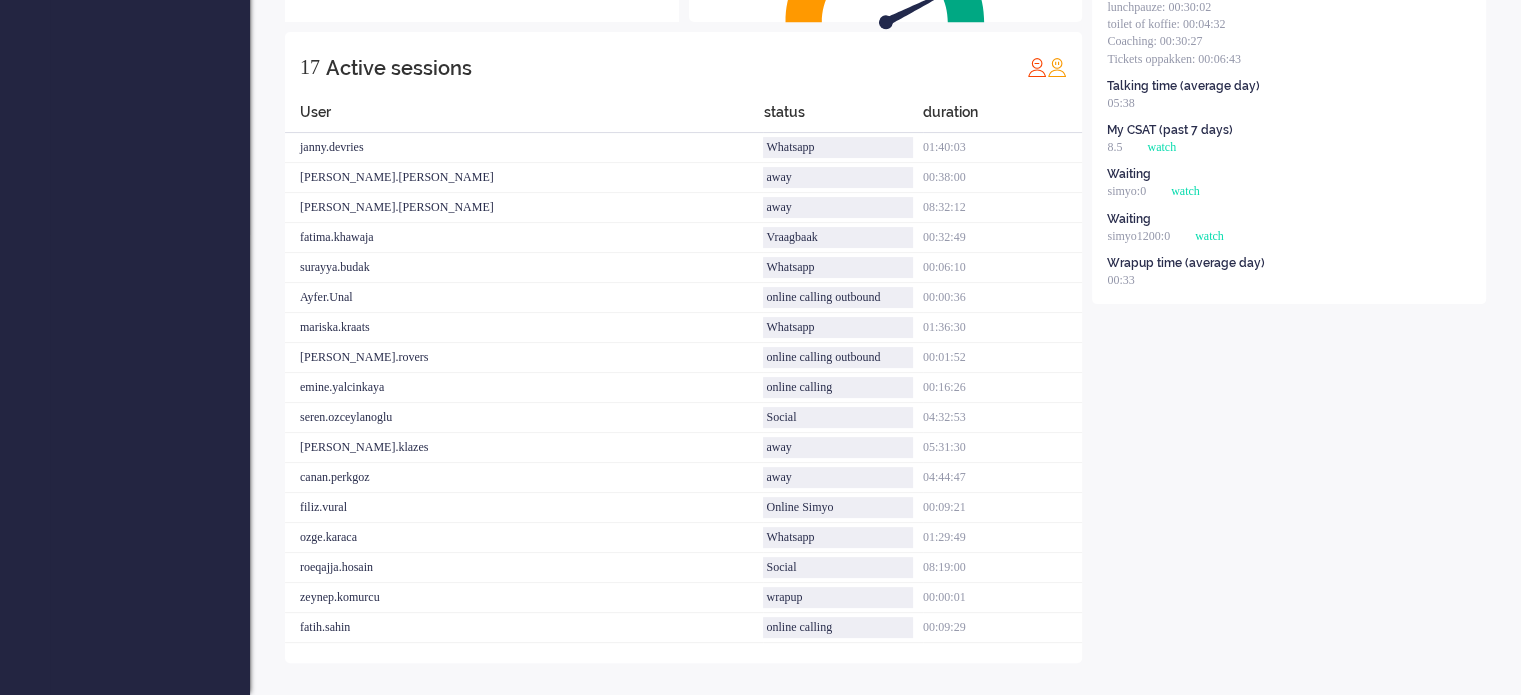 scroll, scrollTop: 461, scrollLeft: 0, axis: vertical 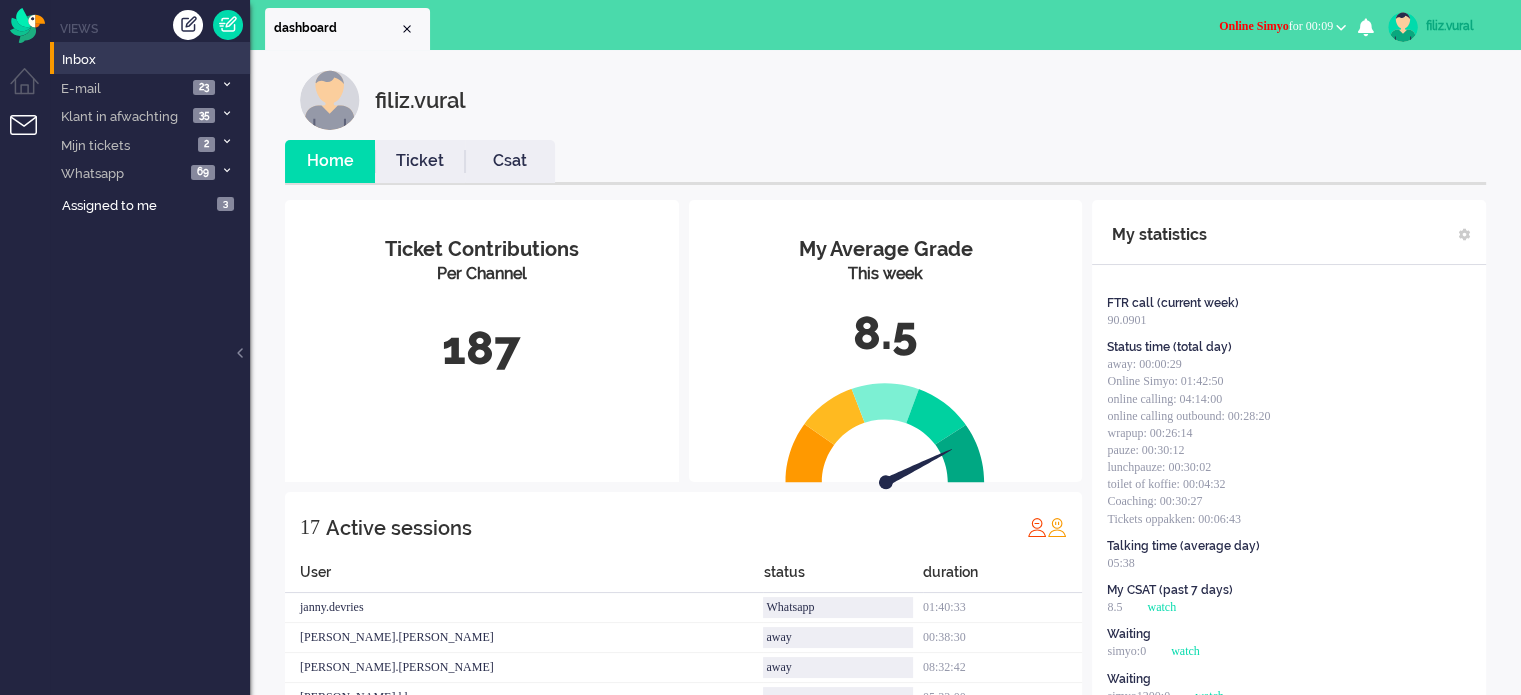 click on "filiz.vural" at bounding box center (420, 100) 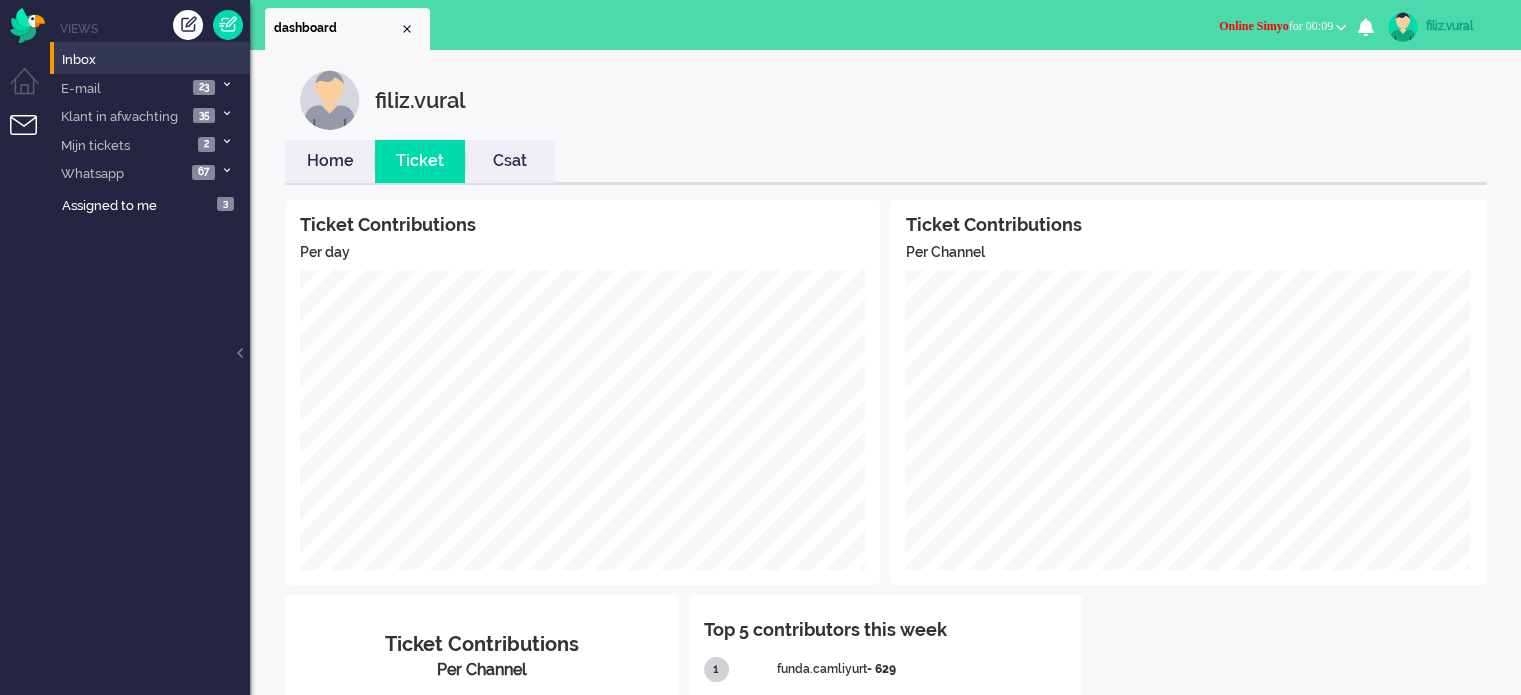 click on "Home" at bounding box center [330, 161] 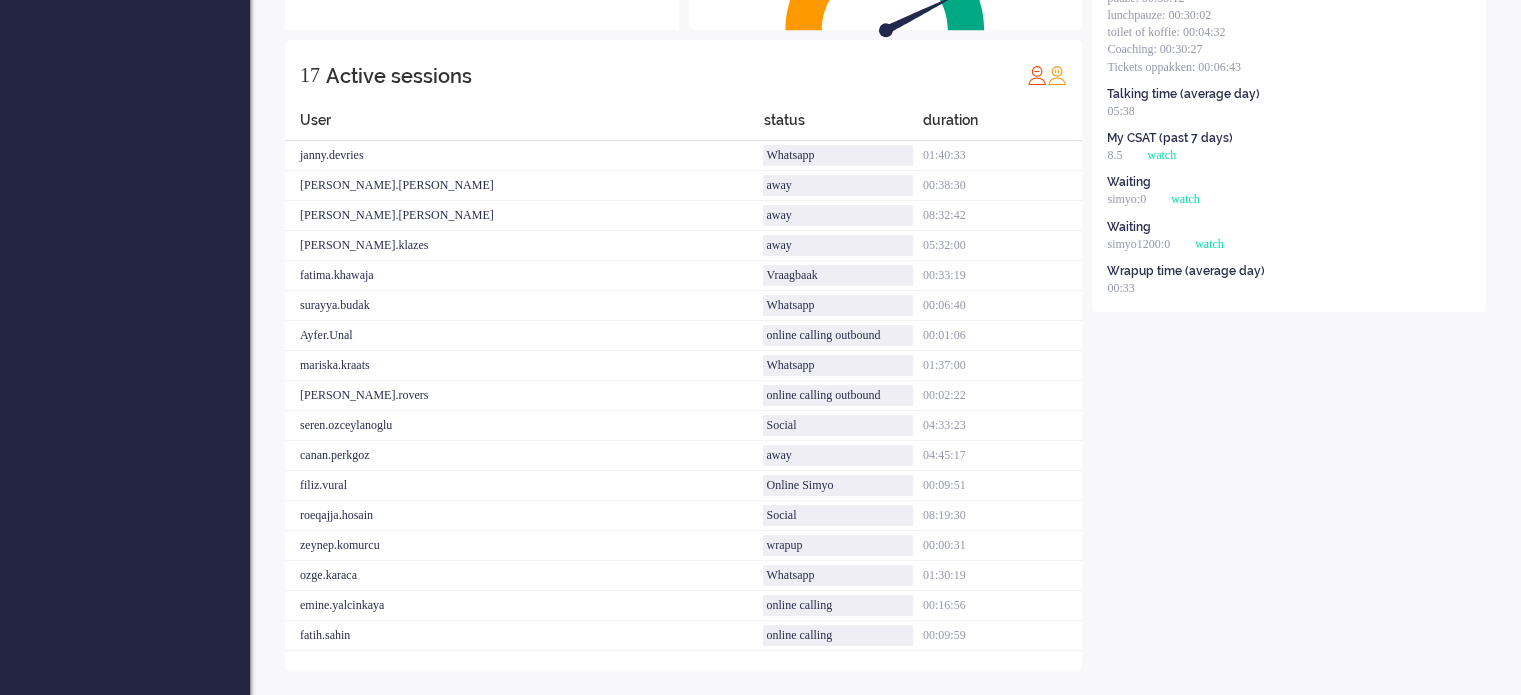 scroll, scrollTop: 461, scrollLeft: 0, axis: vertical 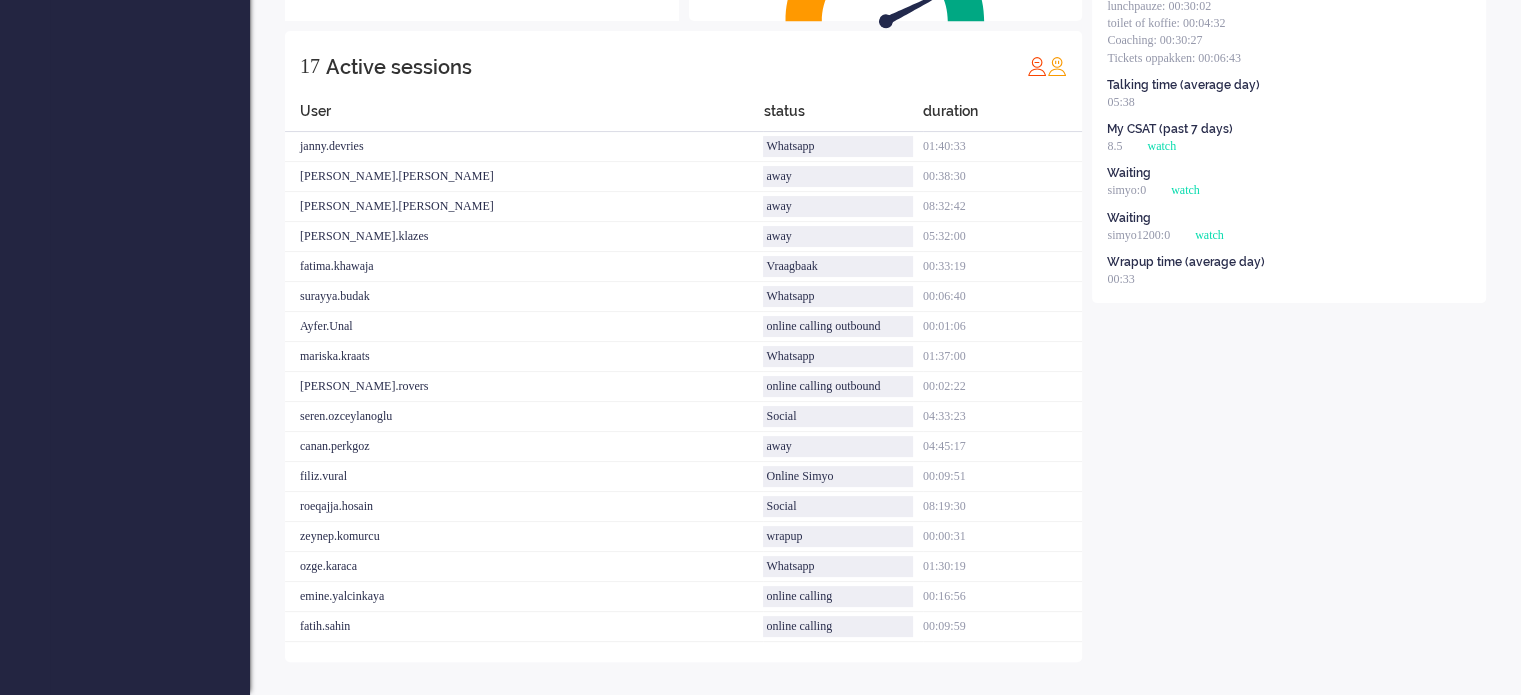 click on "My statistics FTR call (current week) 90.0901 Status time (total day) away: 00:00:29 Online Simyo: 01:44:42 online calling: 04:14:00 online calling outbound: 00:28:20 wrapup: 00:26:14 [PERSON_NAME]: 00:30:12 lunchpauze: 00:30:02 toilet of koffie: 00:04:32 Coaching: 00:30:27 Tickets oppakken: 00:06:43 Talking time (average day) 05:38 My CSAT (past 7 days) 8.5 watch Waiting simyo:0 watch Waiting simyo1200:0 watch Wrapup time (average day) 00:33 + Add statistics Talking time (average day) Wrap-up time (average day) FTR call (current week) Status time (total day) Waiting calls (this moment) per campaign Campaign availability ([DATE]) per campaign Waiting calls (this moment) per brand Campaign availability ([DATE]) per brand Messages of user ([DATE]) per channel User CSAT (week) User messages (Total [DATE]) with ticket direction filter select... select... add cancel" at bounding box center [1289, 200] 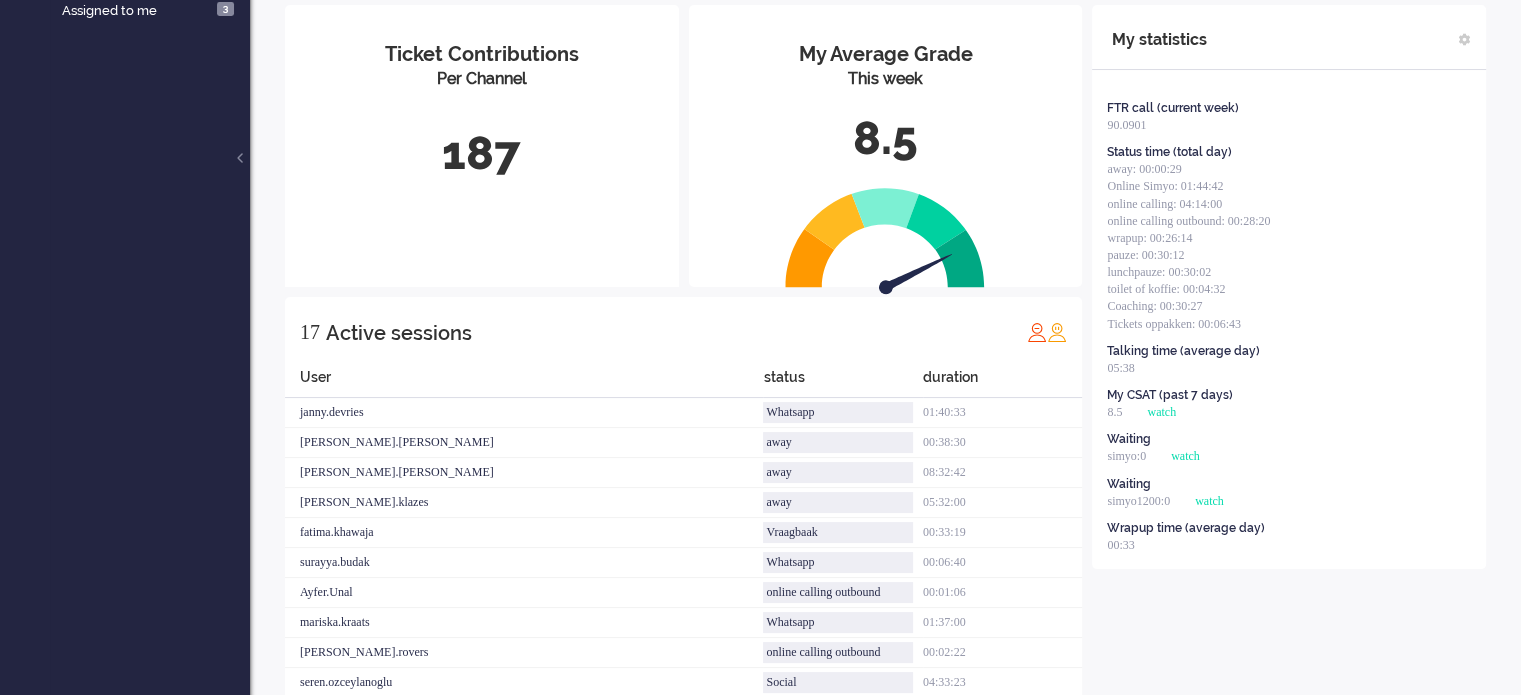 scroll, scrollTop: 0, scrollLeft: 0, axis: both 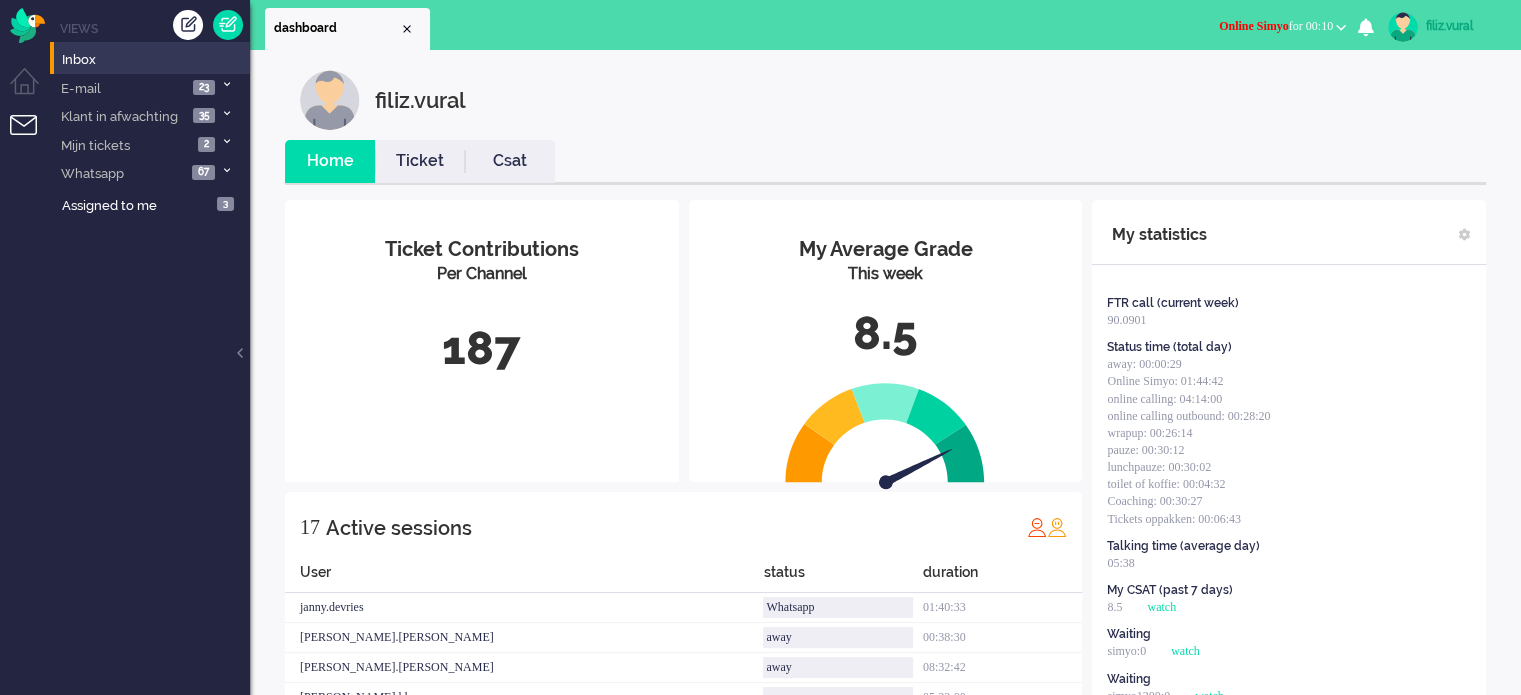 click on "Csat" at bounding box center [510, 161] 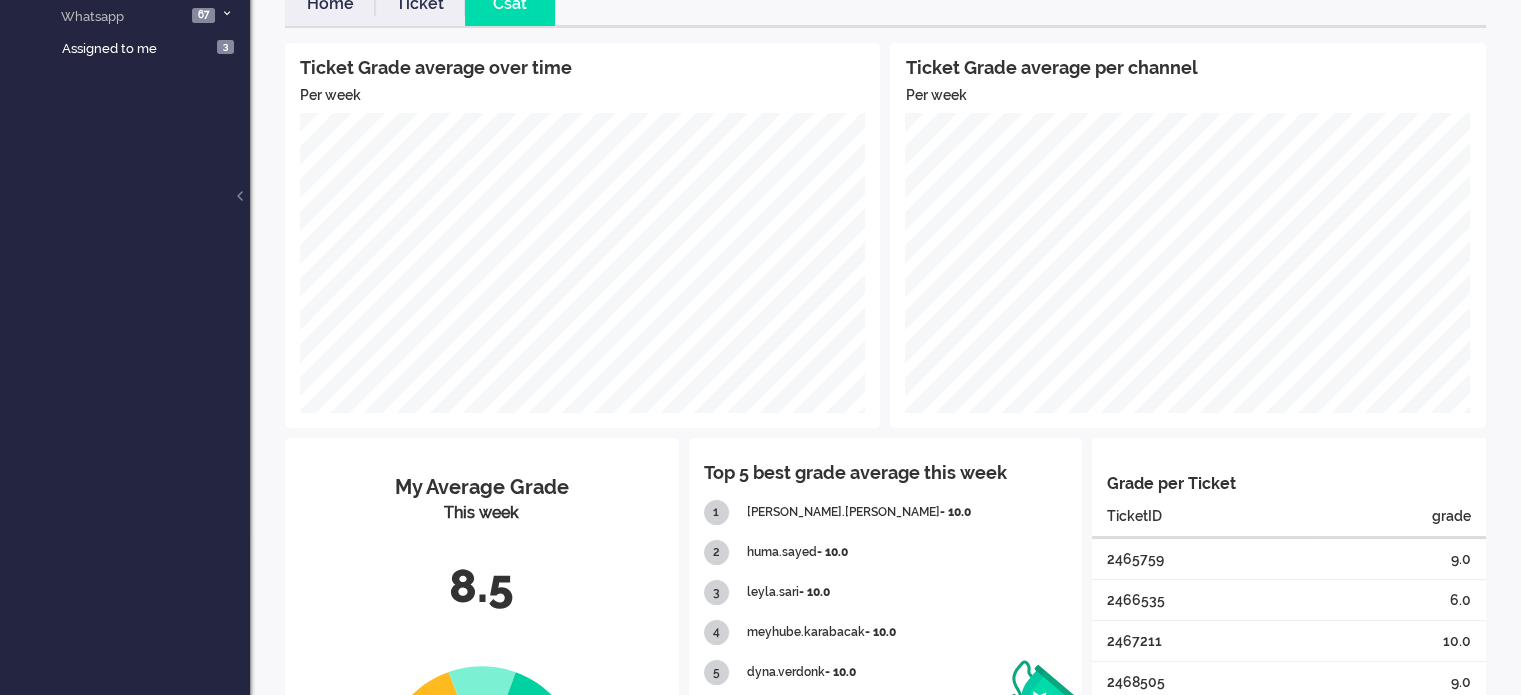 scroll, scrollTop: 0, scrollLeft: 0, axis: both 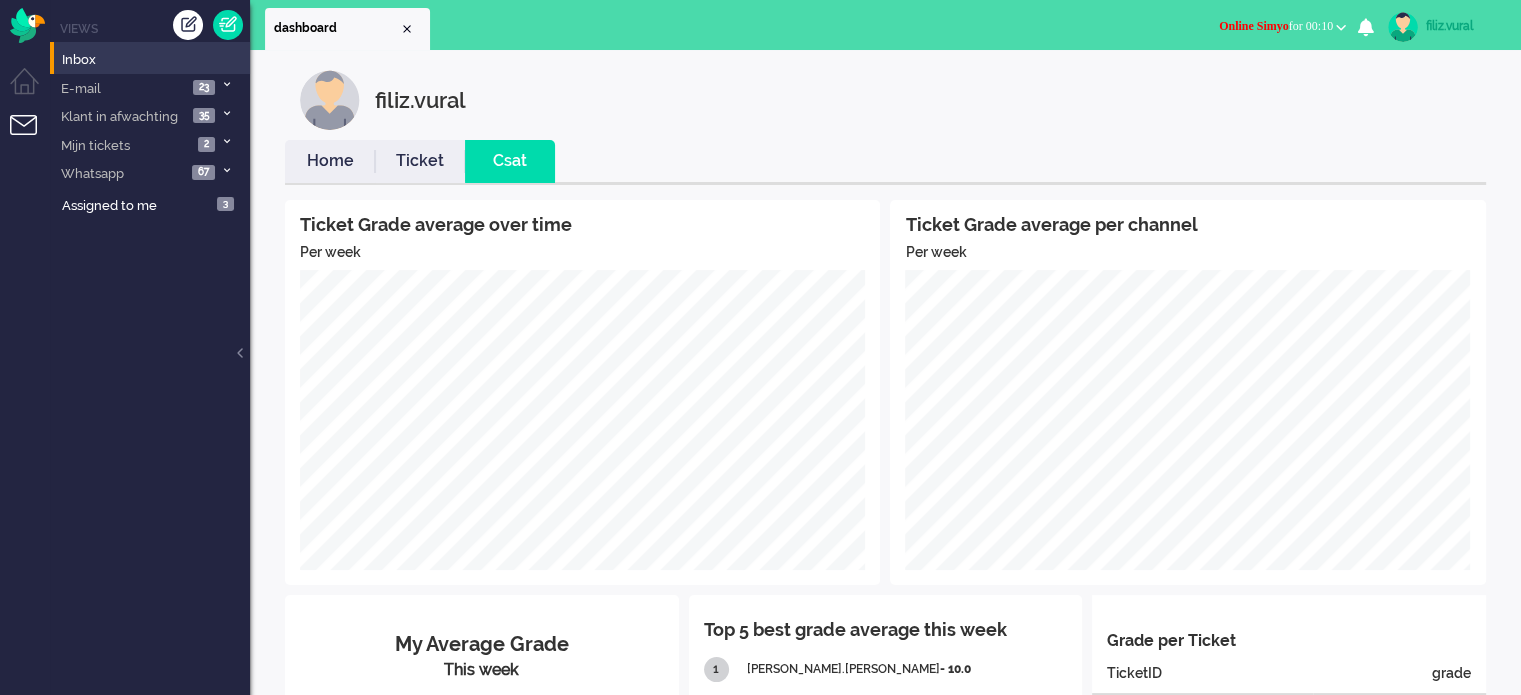 click on "Ticket" at bounding box center [420, 161] 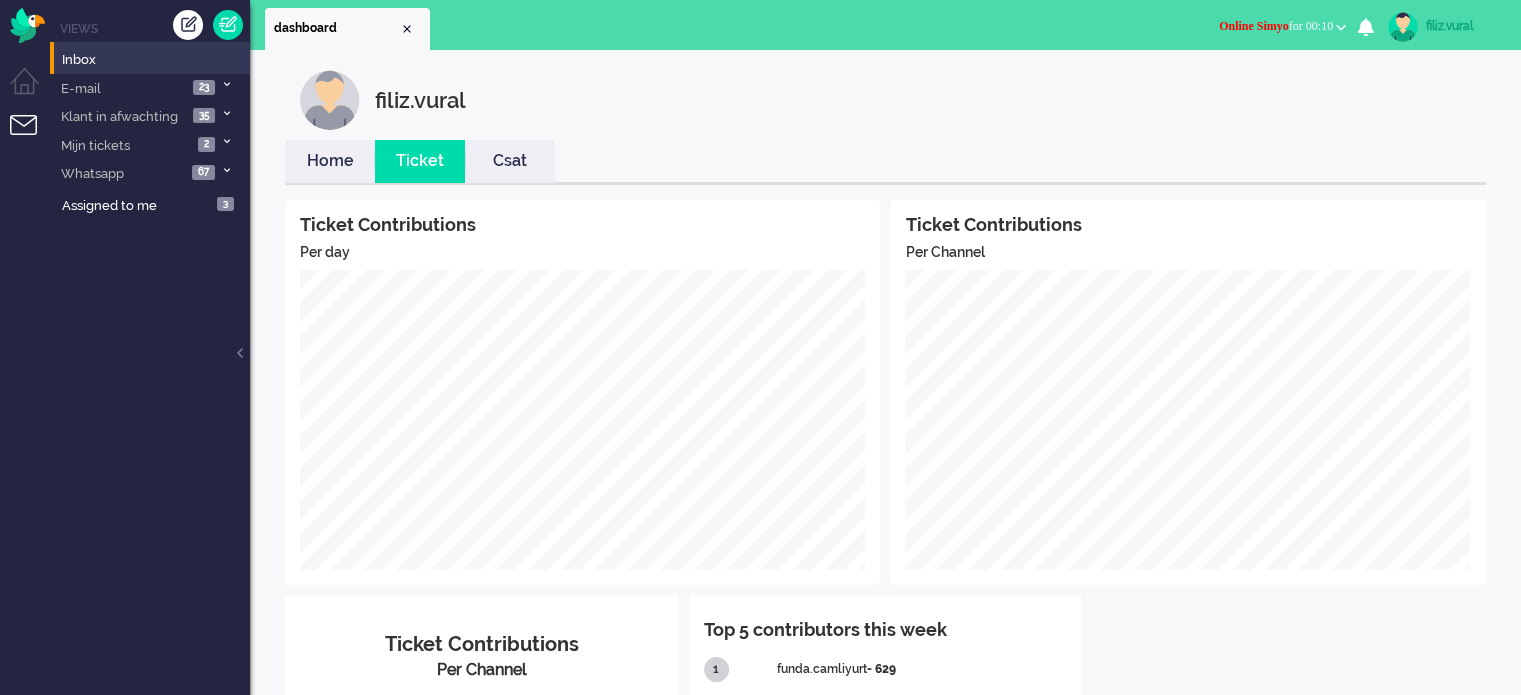 click on "Home" at bounding box center [330, 161] 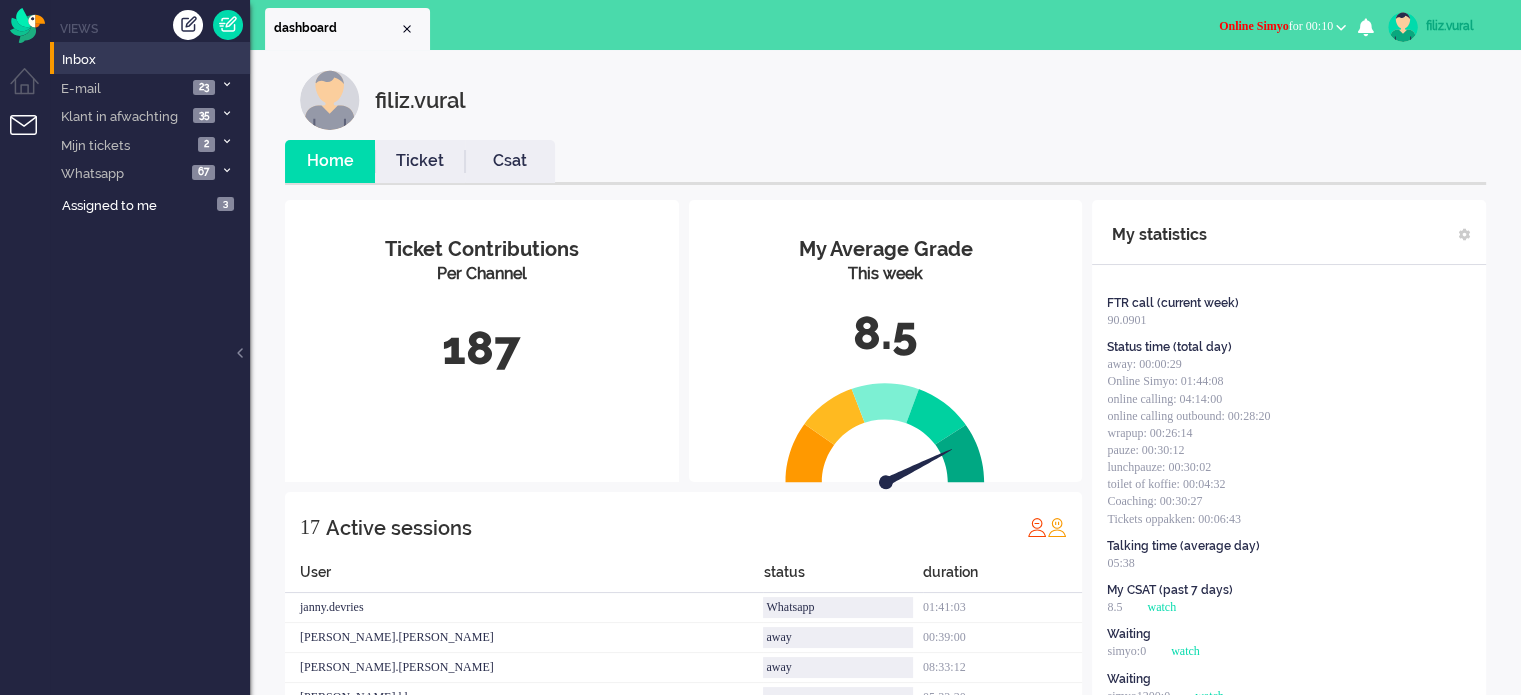 click on "Ticket" at bounding box center [420, 161] 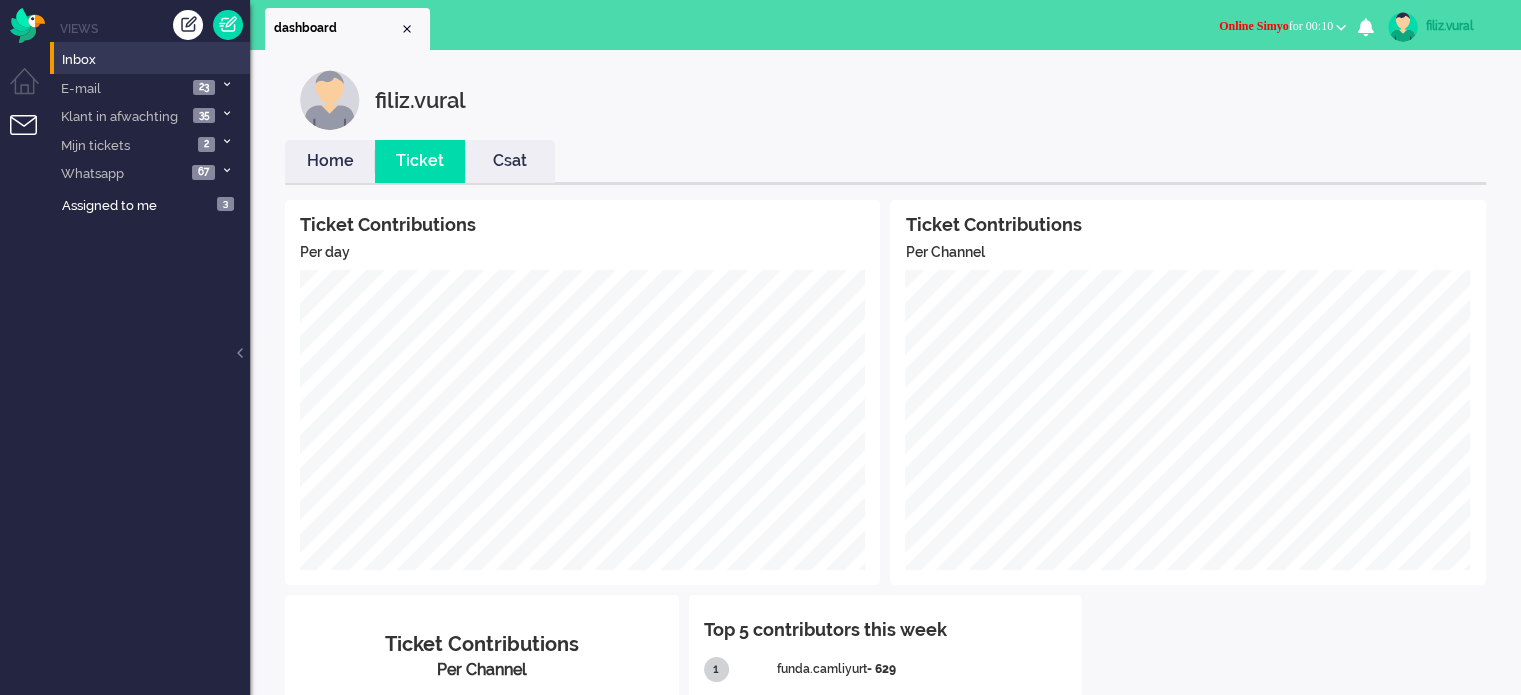 click on "Home" at bounding box center [330, 161] 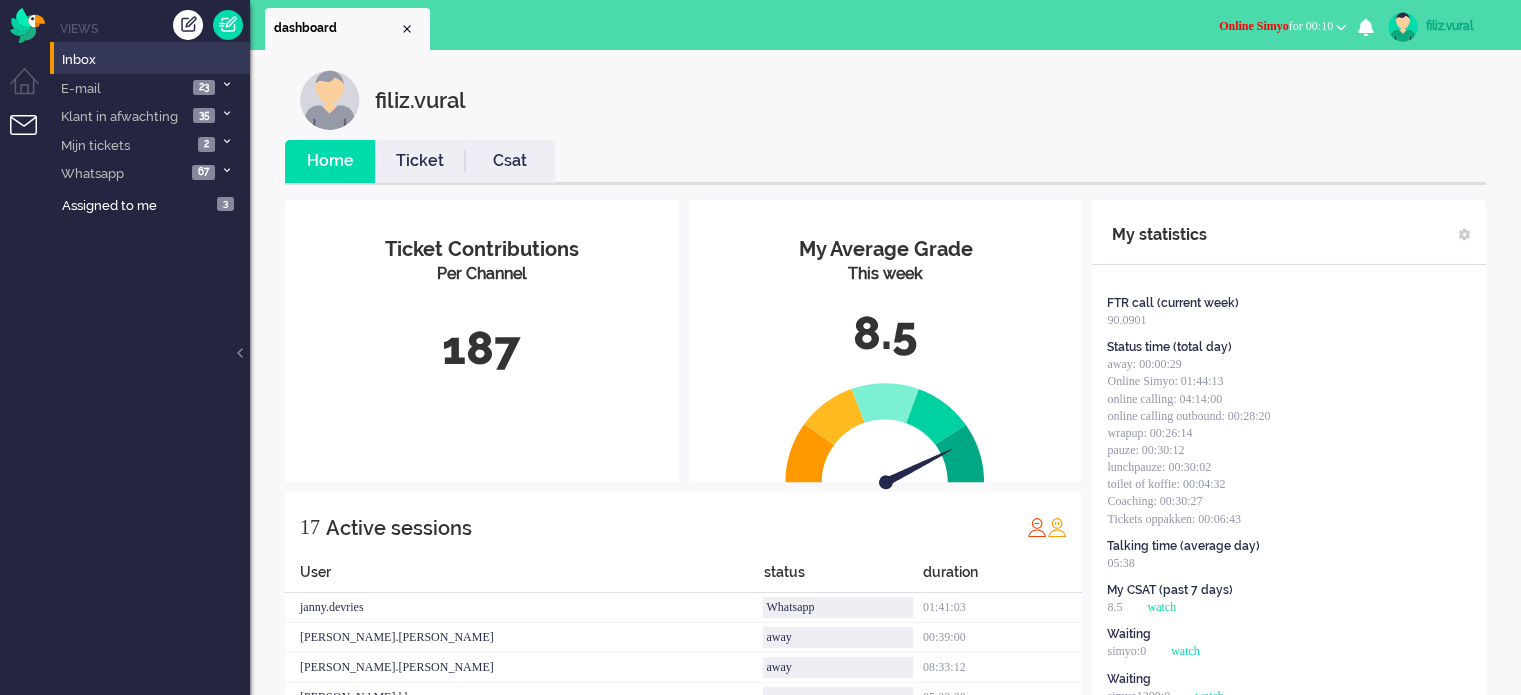 scroll, scrollTop: 461, scrollLeft: 0, axis: vertical 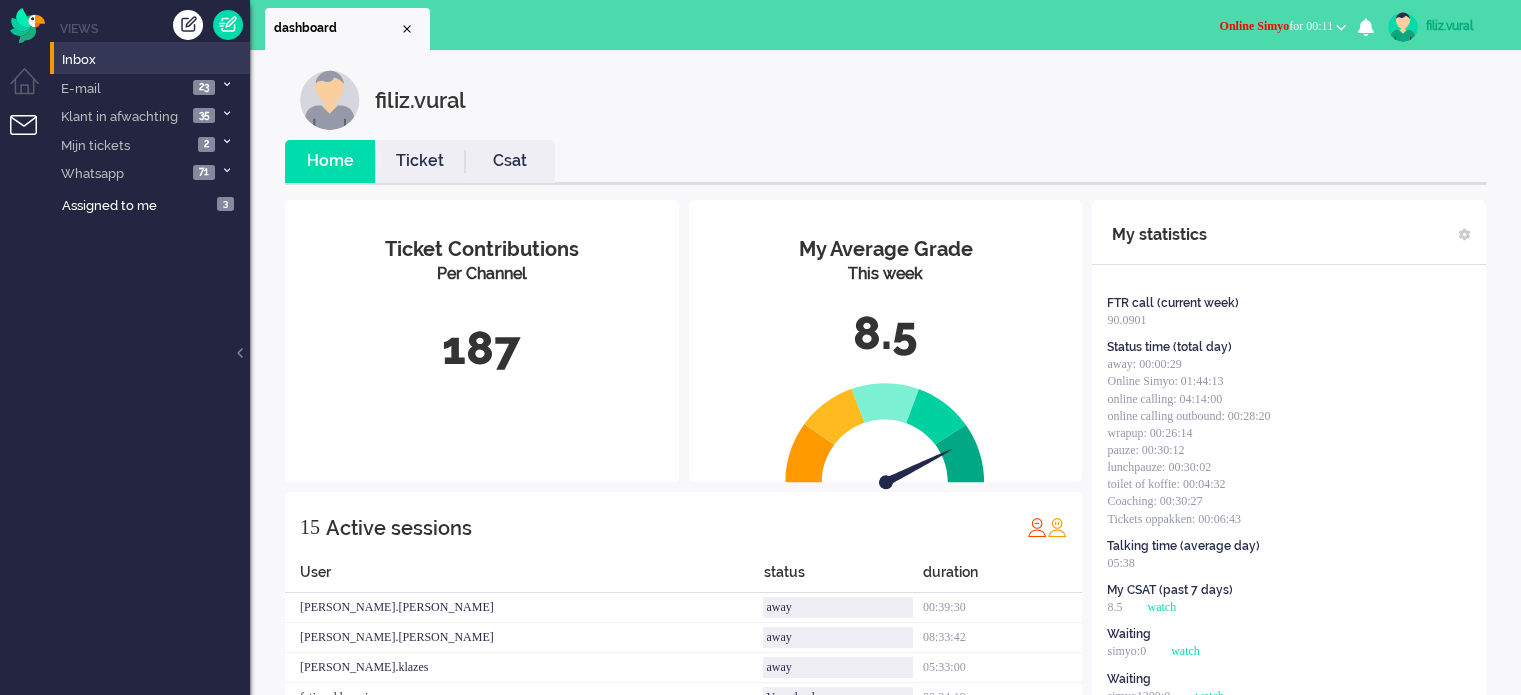 click on "filiz.vural" at bounding box center [1463, 26] 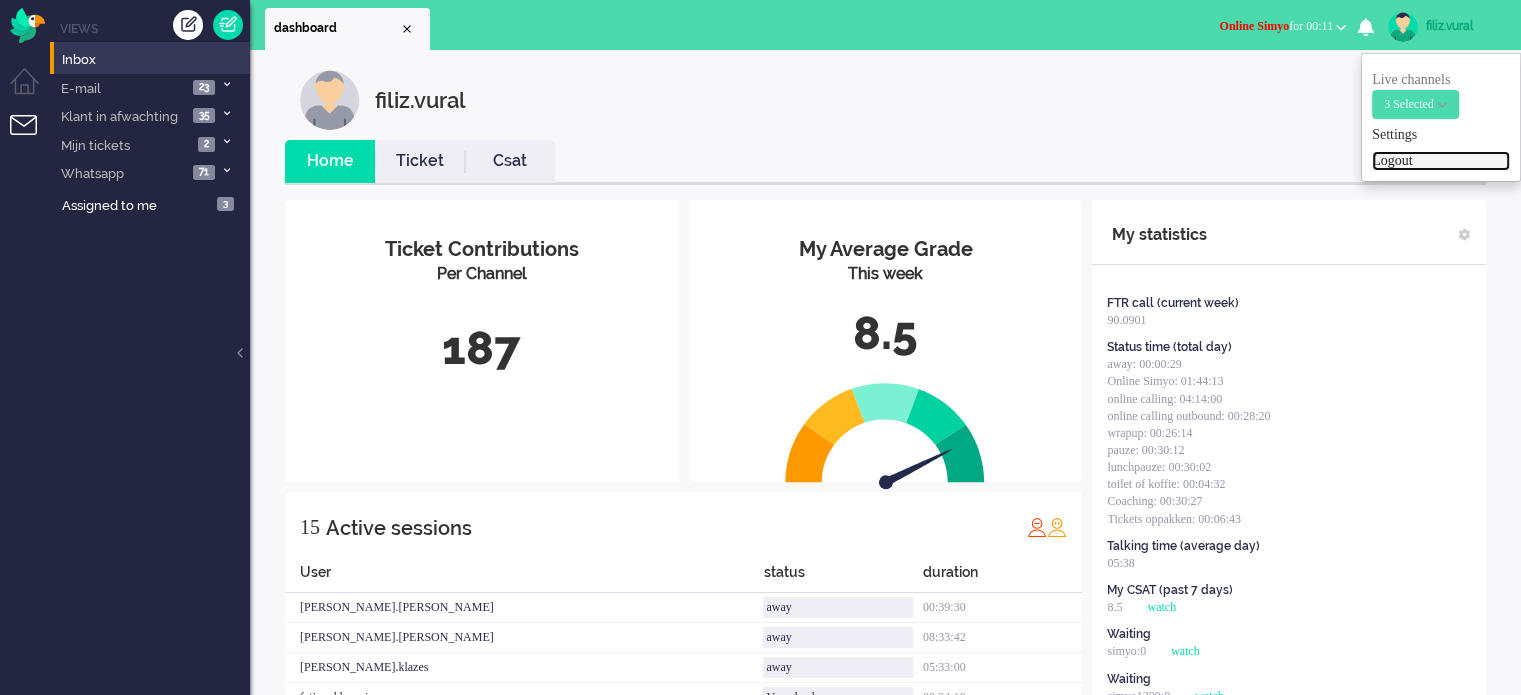 click on "Logout" at bounding box center [1441, 161] 